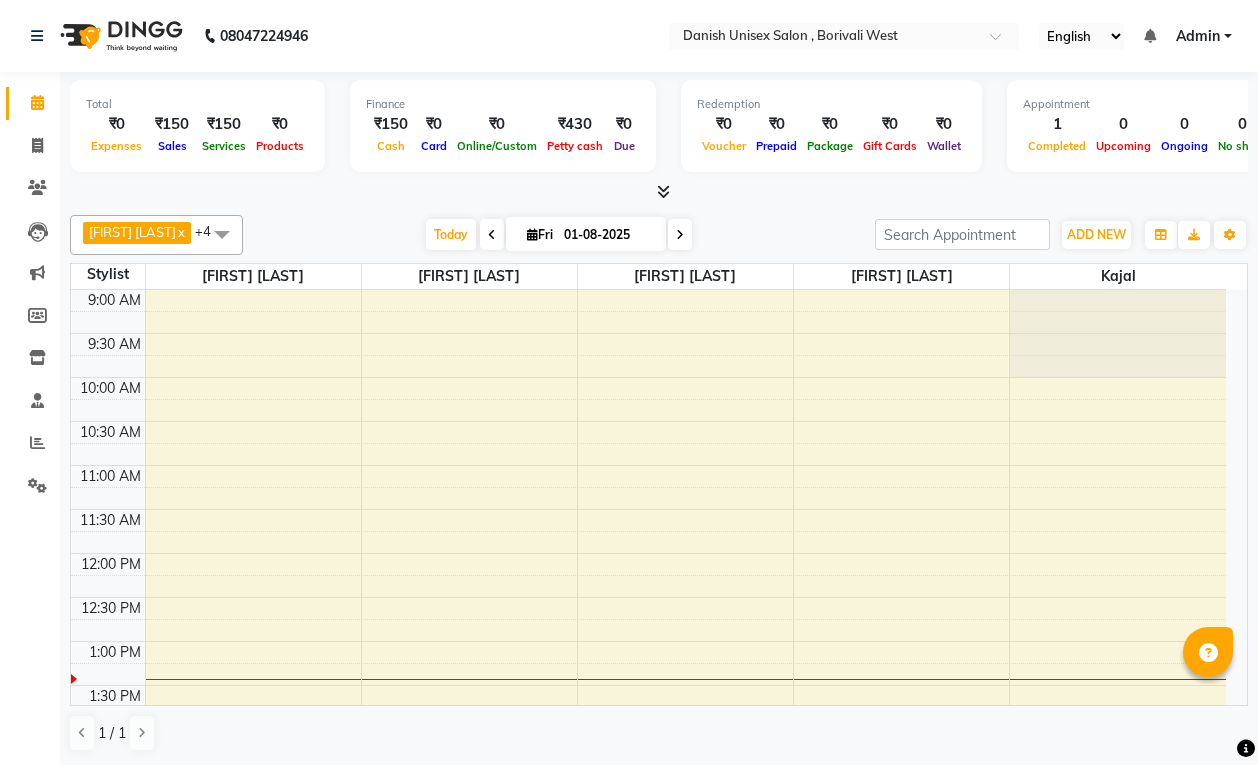 scroll, scrollTop: 1, scrollLeft: 0, axis: vertical 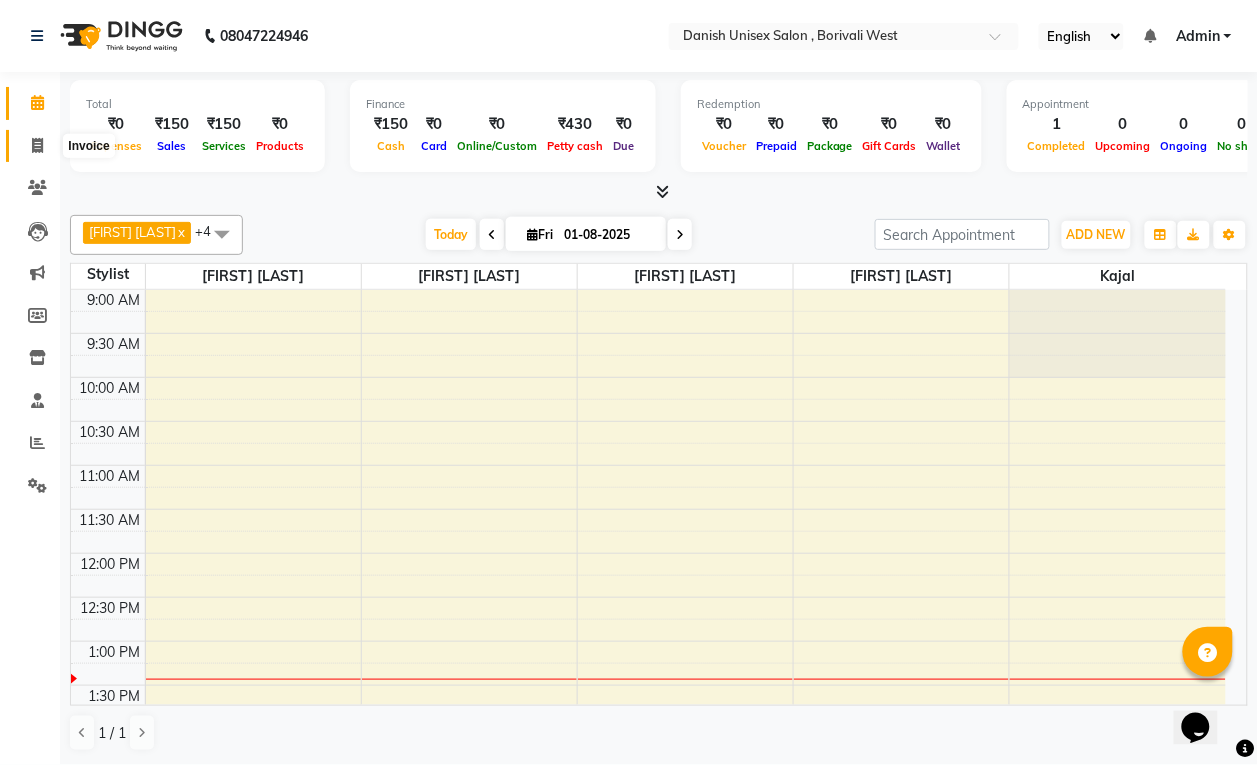 click 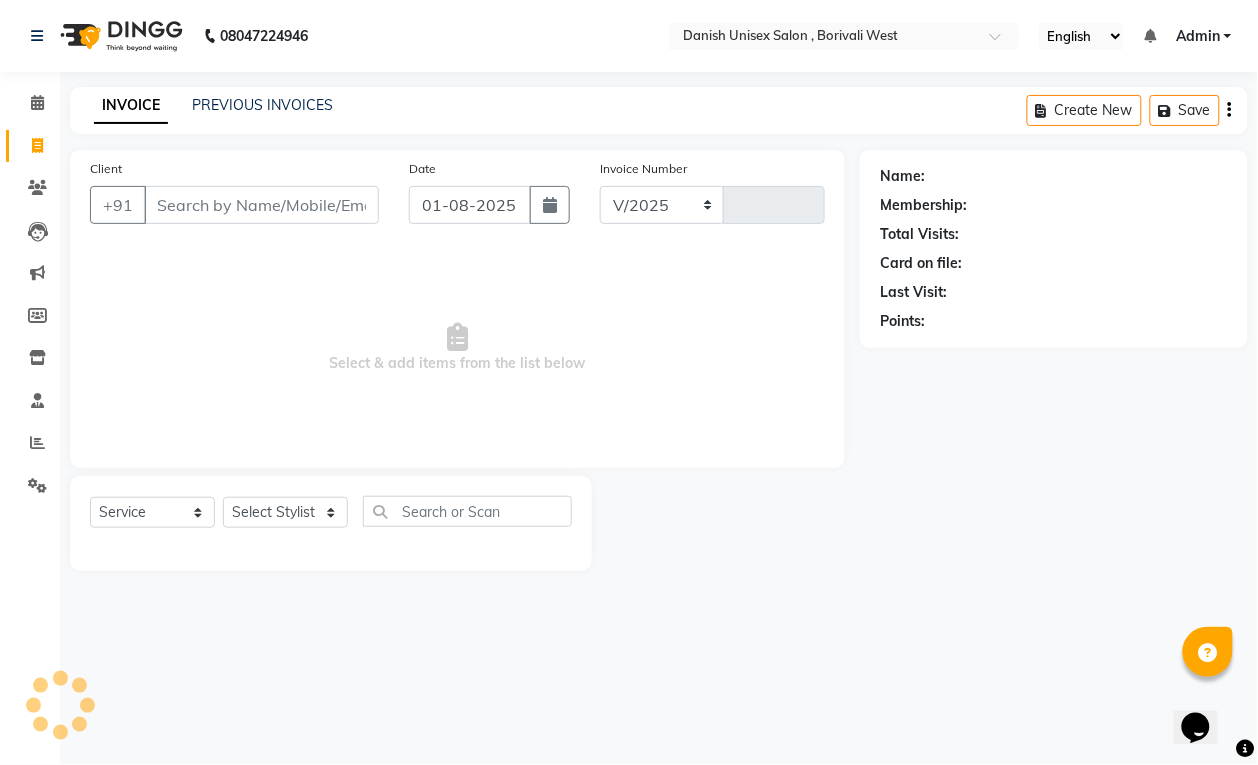 select on "6929" 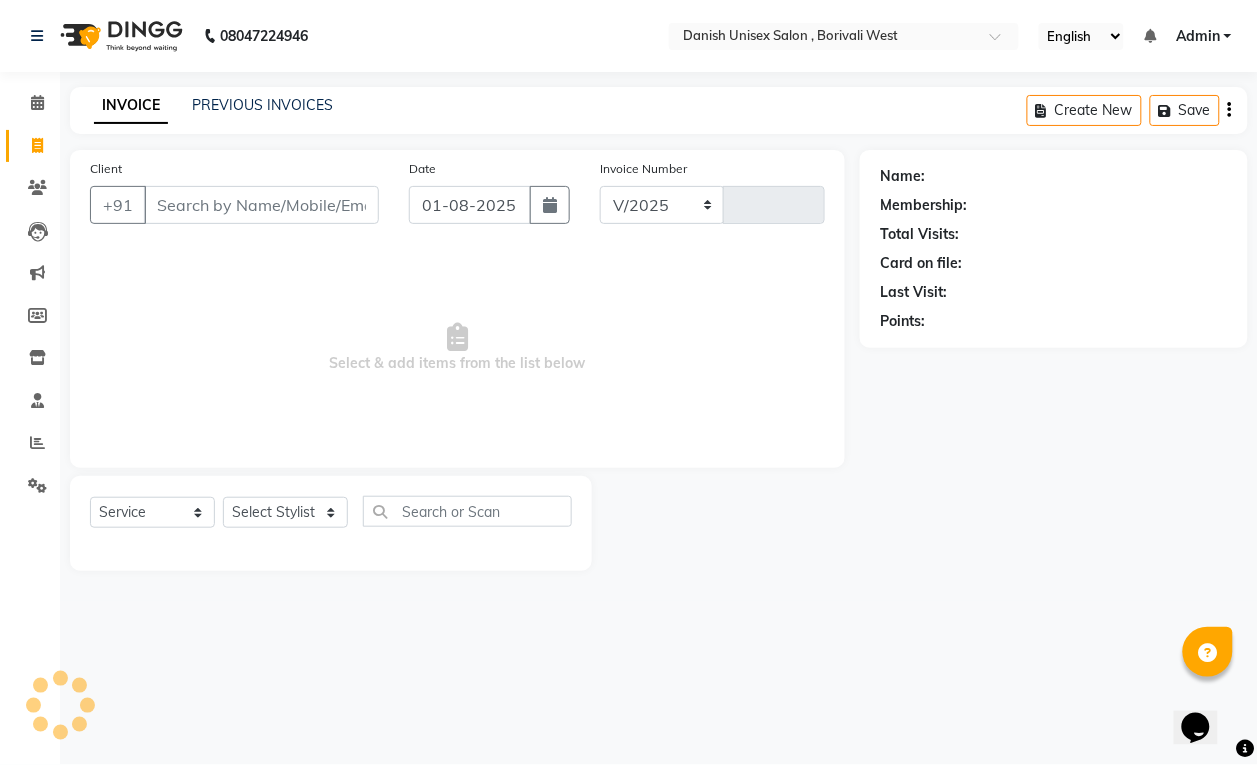 type on "2687" 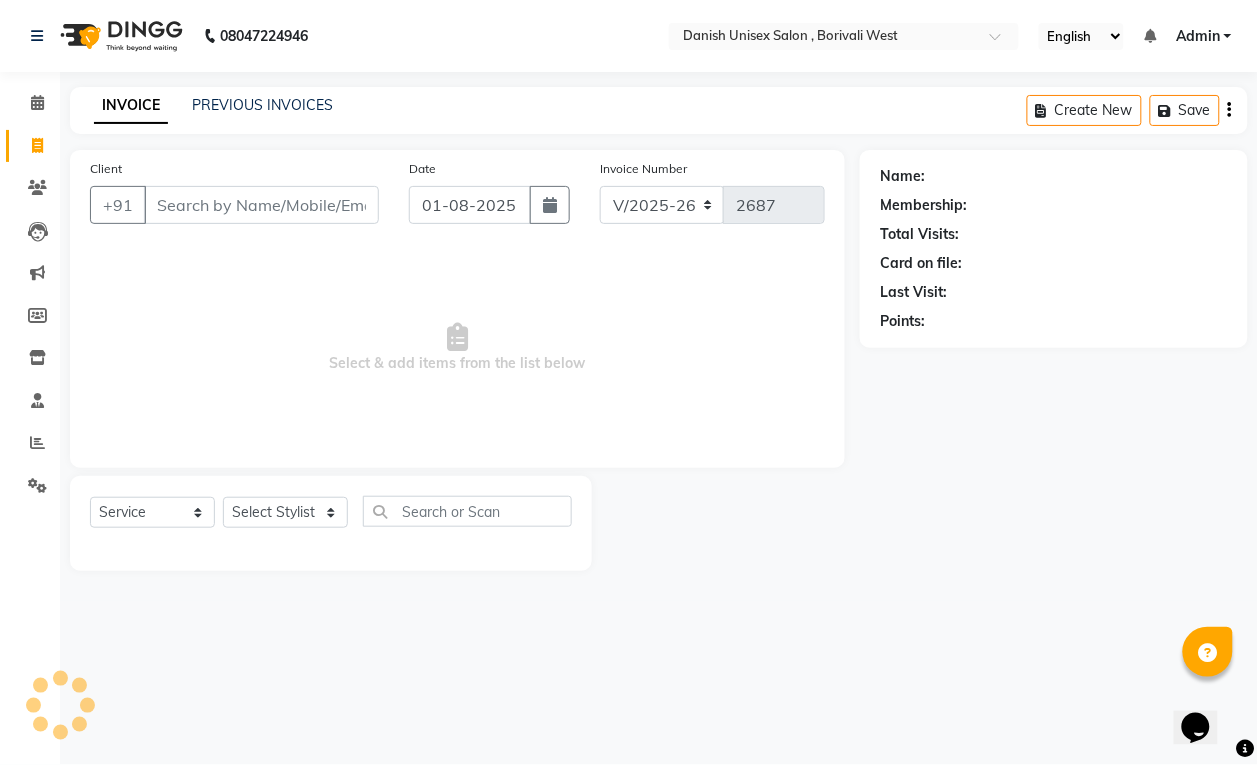 scroll, scrollTop: 0, scrollLeft: 0, axis: both 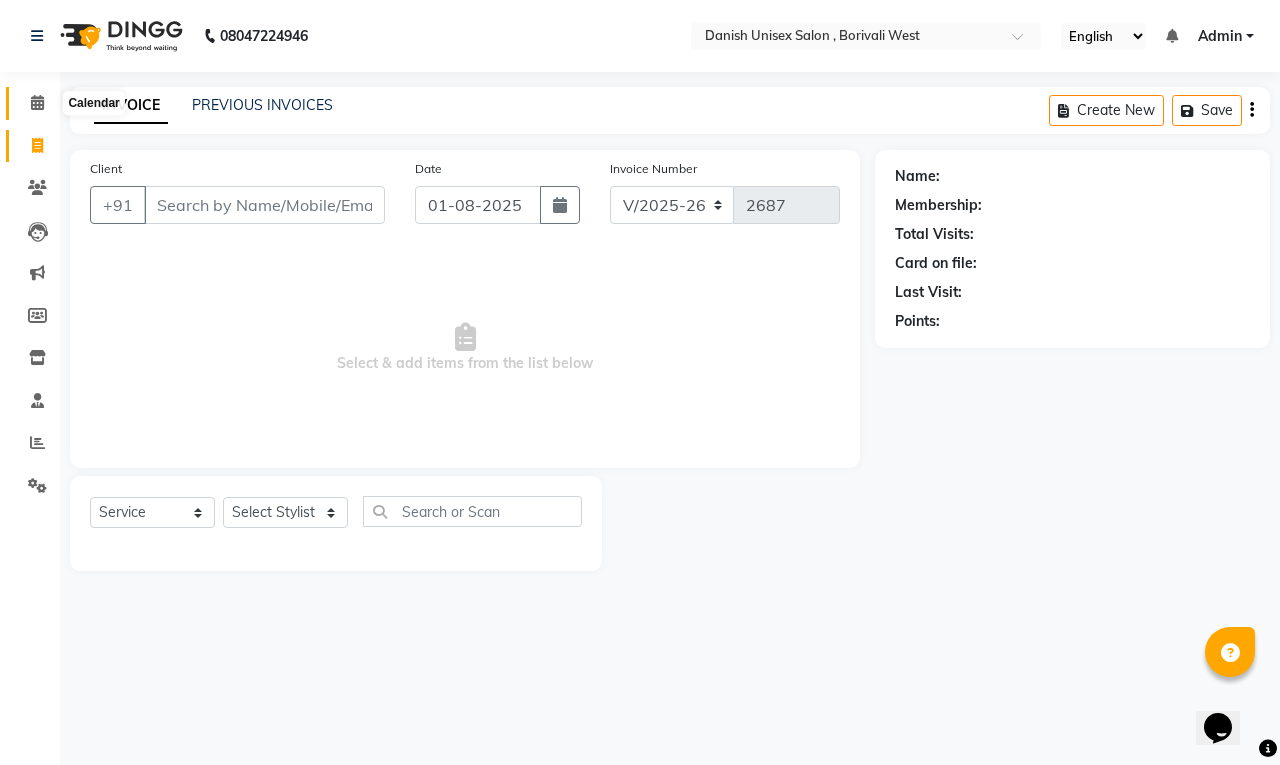 click 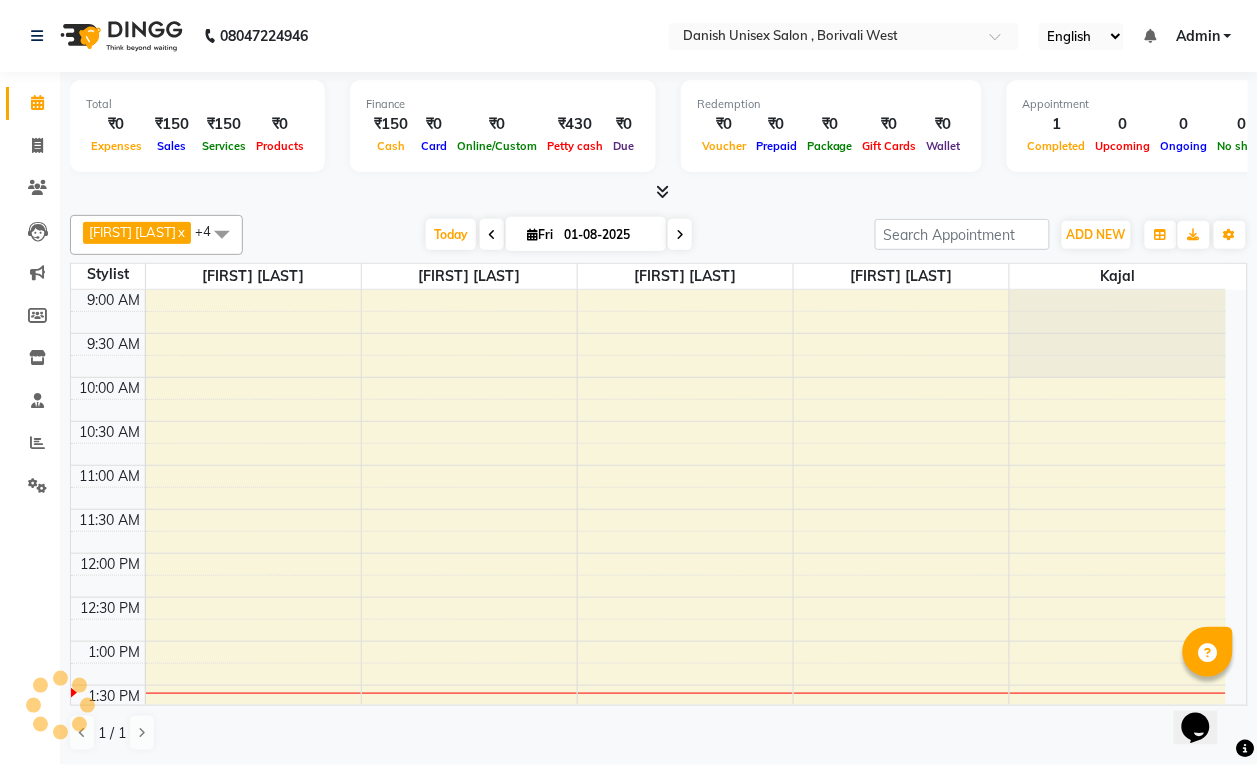 scroll, scrollTop: 0, scrollLeft: 0, axis: both 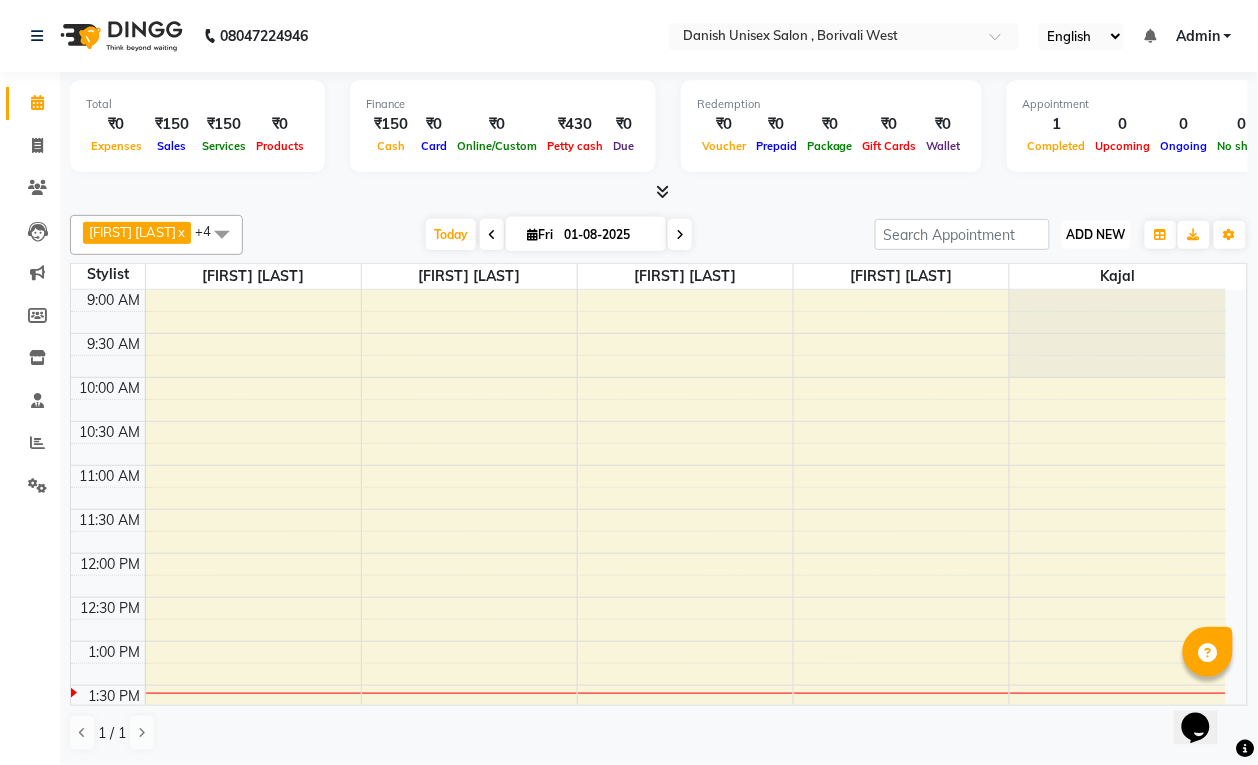 click on "ADD NEW" at bounding box center (1096, 234) 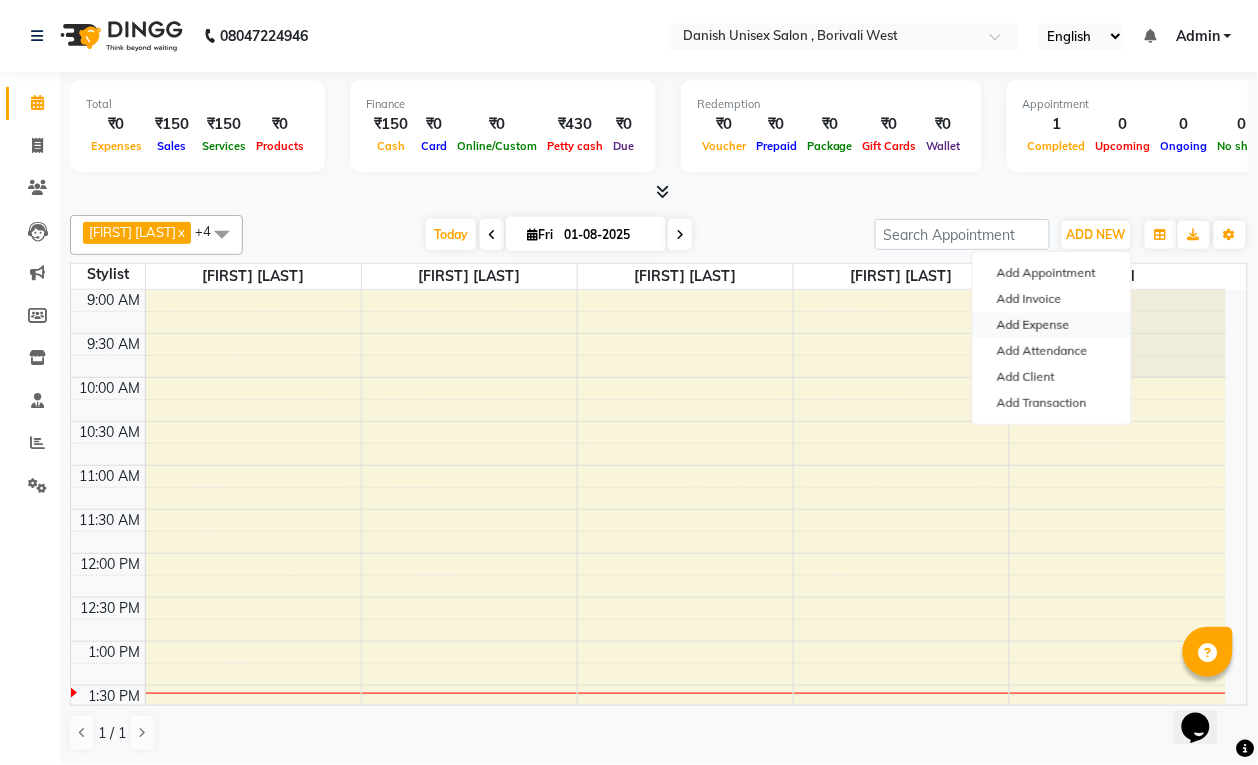 click on "Add Expense" at bounding box center (1052, 325) 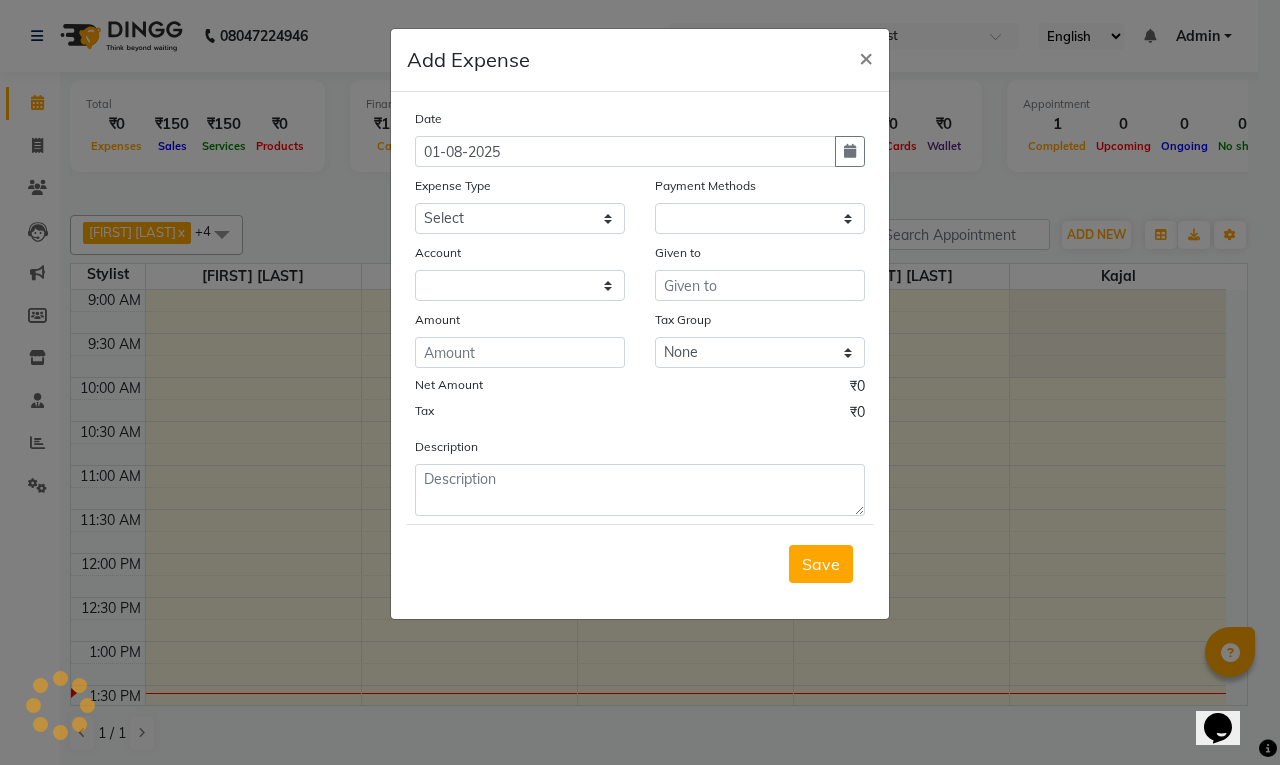 select on "1" 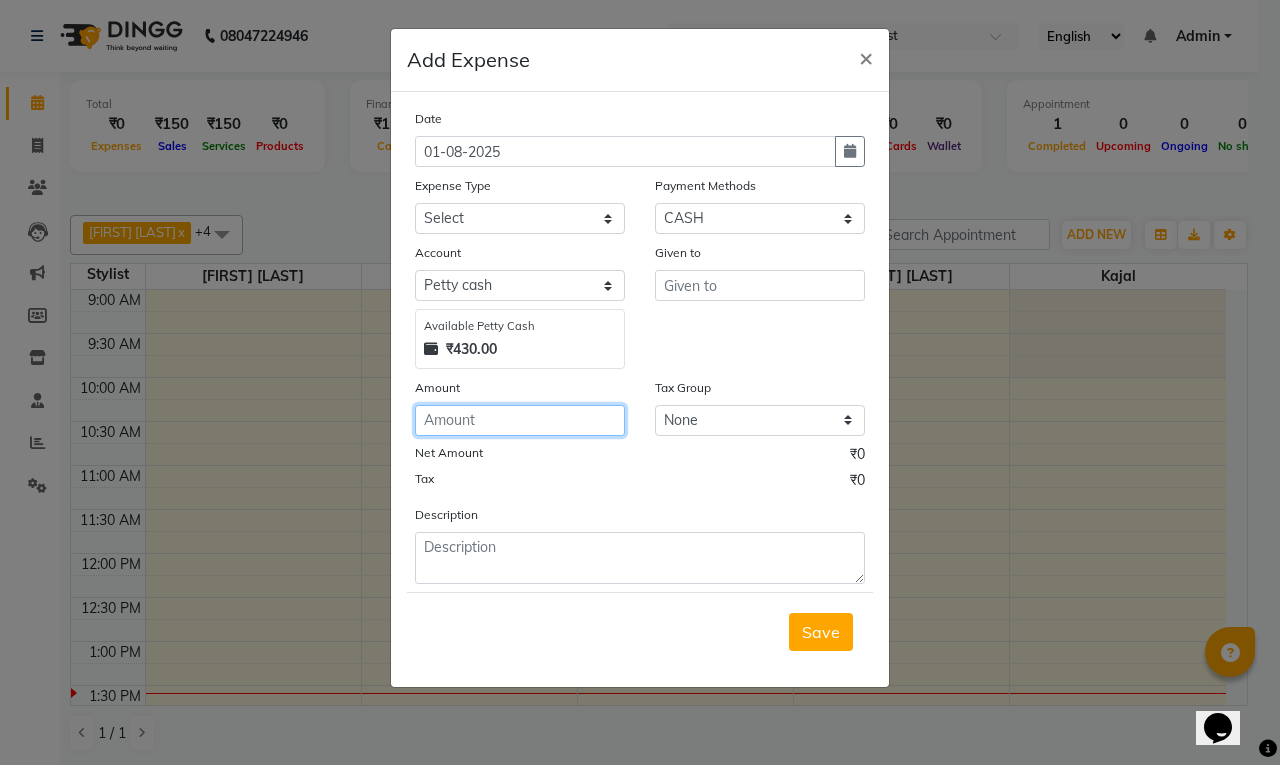click 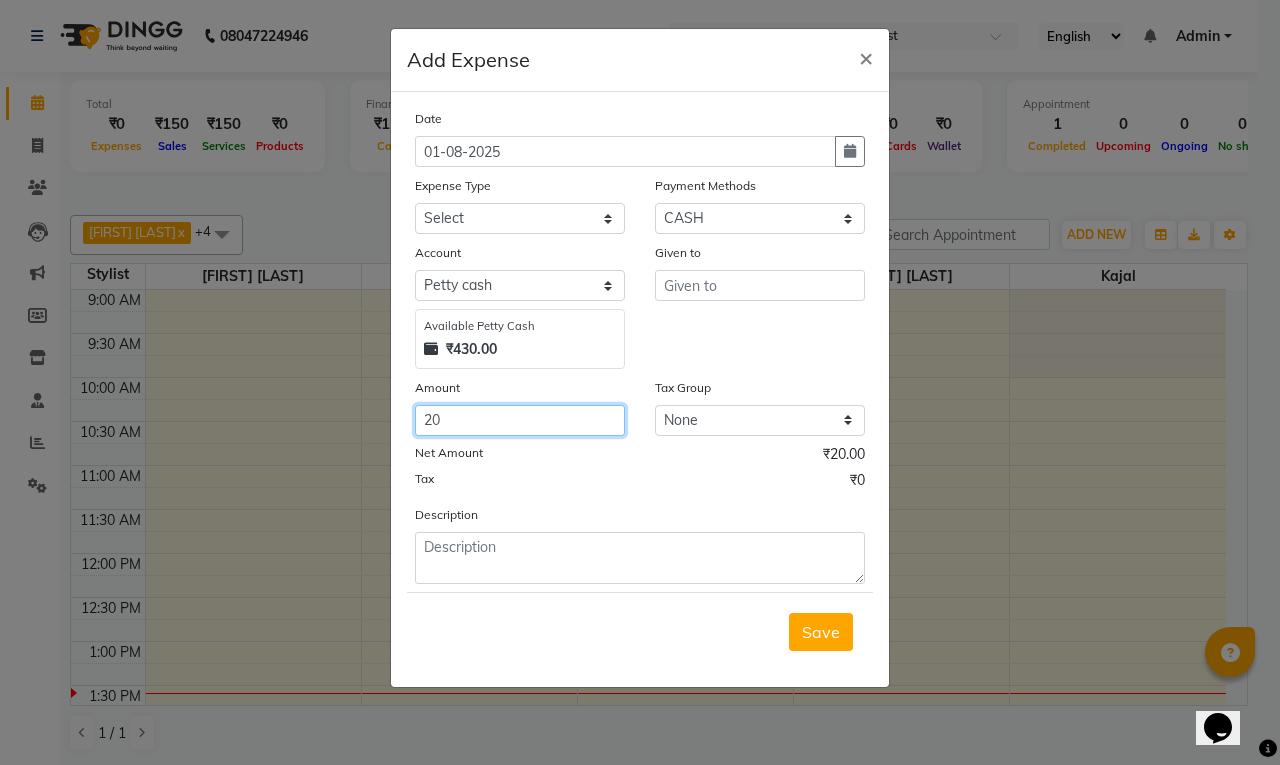 type on "20" 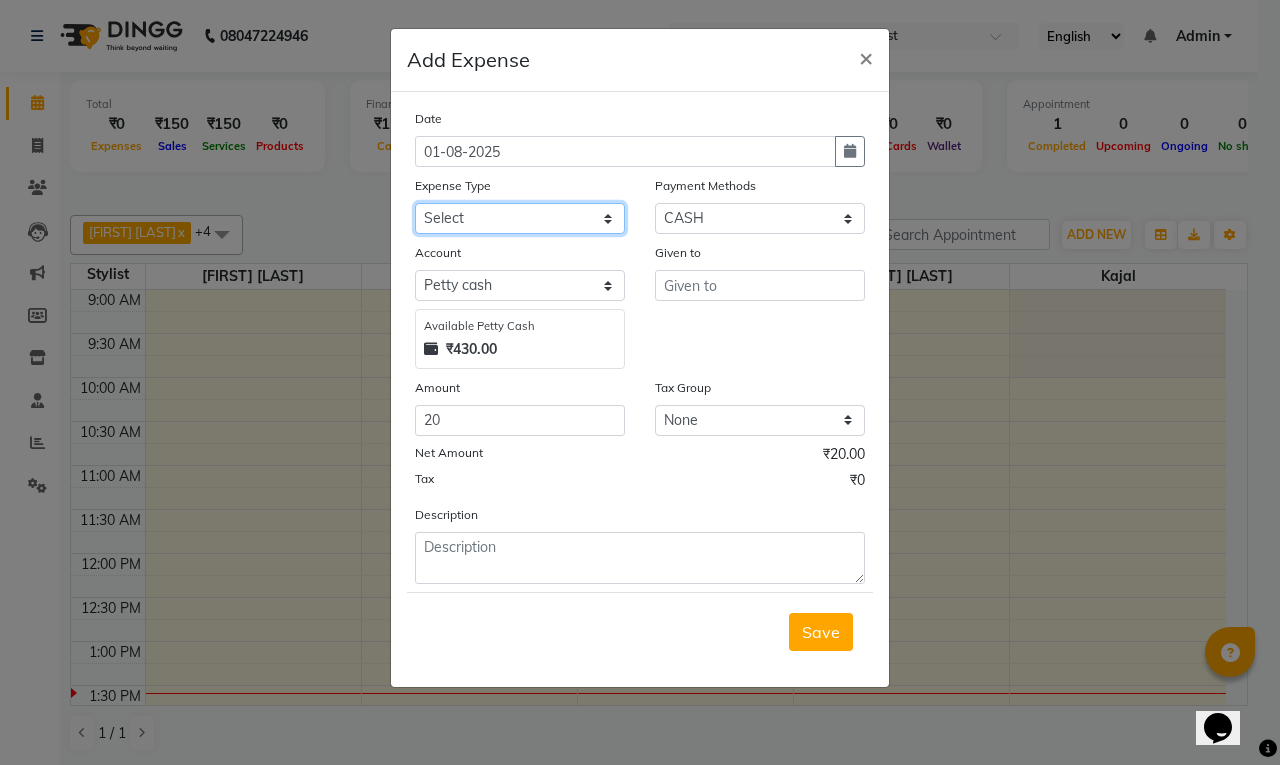 click on "Select Advance Salary Bank charges Car maintenance  Cash transfer to bank Cash transfer to hub Client Snacks Clinical charges Equipment Fuel Govt fee Incentive Insurance International purchase Loan Repayment Maintenance Marketing Miscellaneous MRA Other Pantry Product Rent Salary Staff Snacks Tax Tea & Refreshment Utilities" 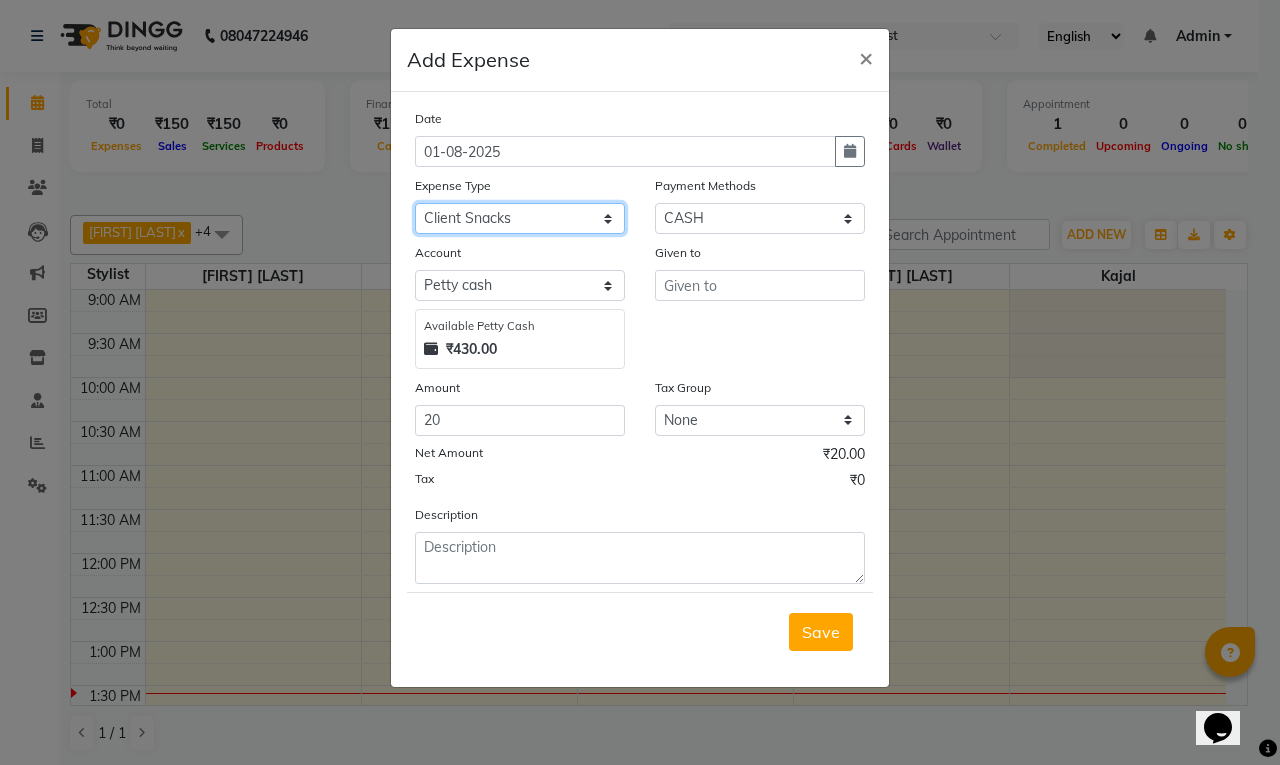 click on "Select Advance Salary Bank charges Car maintenance  Cash transfer to bank Cash transfer to hub Client Snacks Clinical charges Equipment Fuel Govt fee Incentive Insurance International purchase Loan Repayment Maintenance Marketing Miscellaneous MRA Other Pantry Product Rent Salary Staff Snacks Tax Tea & Refreshment Utilities" 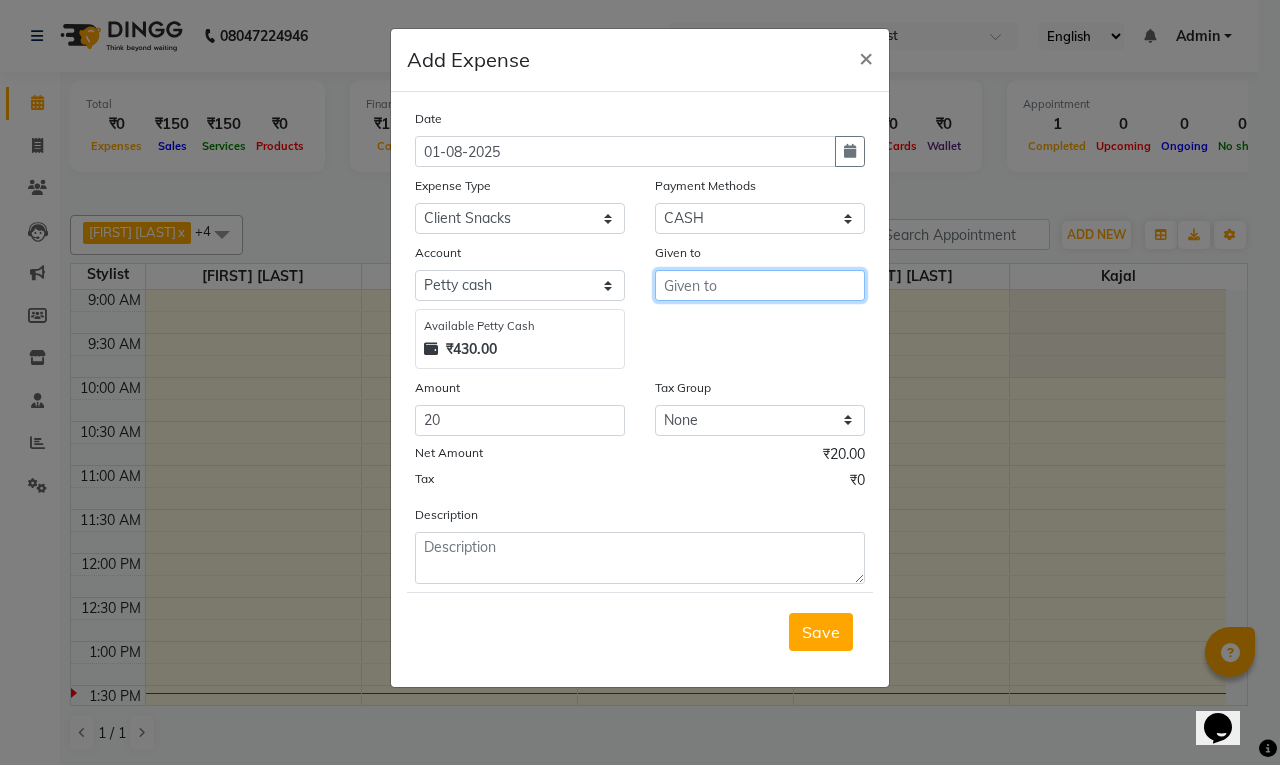 click at bounding box center (760, 285) 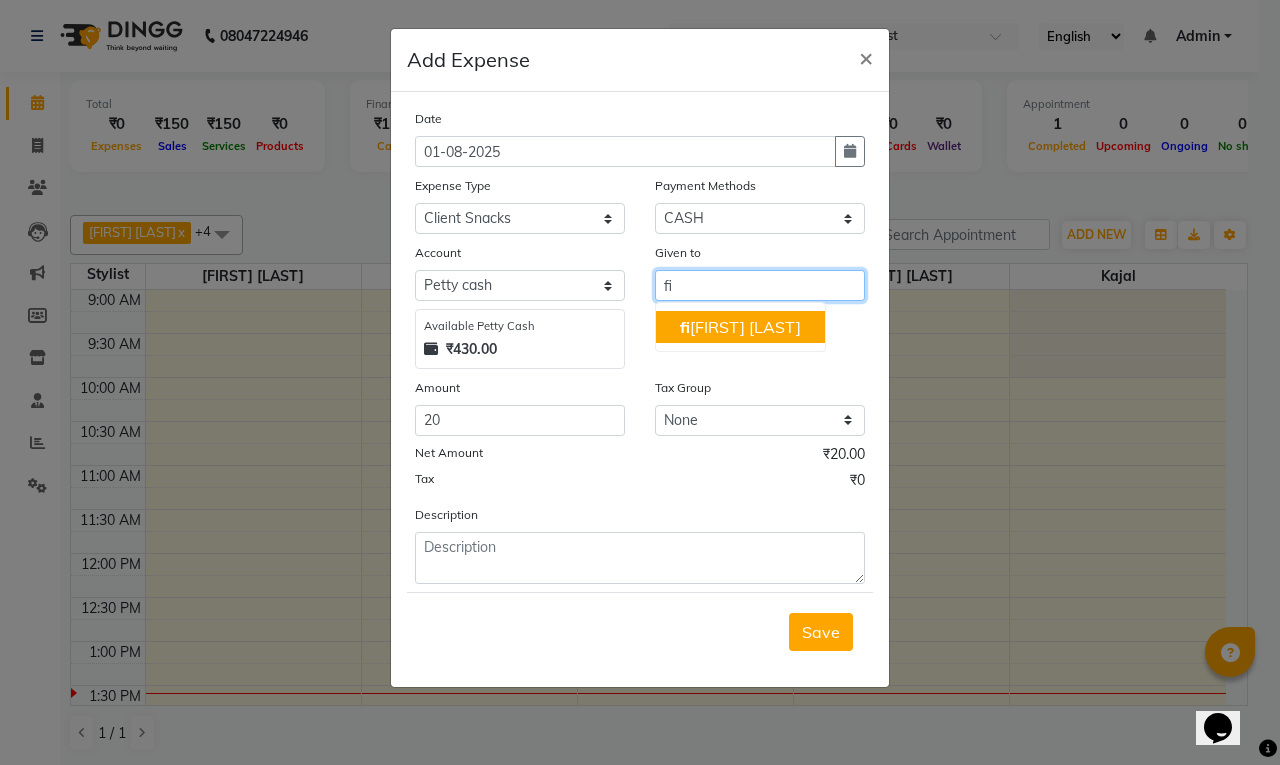 click on "fi roz alam" at bounding box center [740, 327] 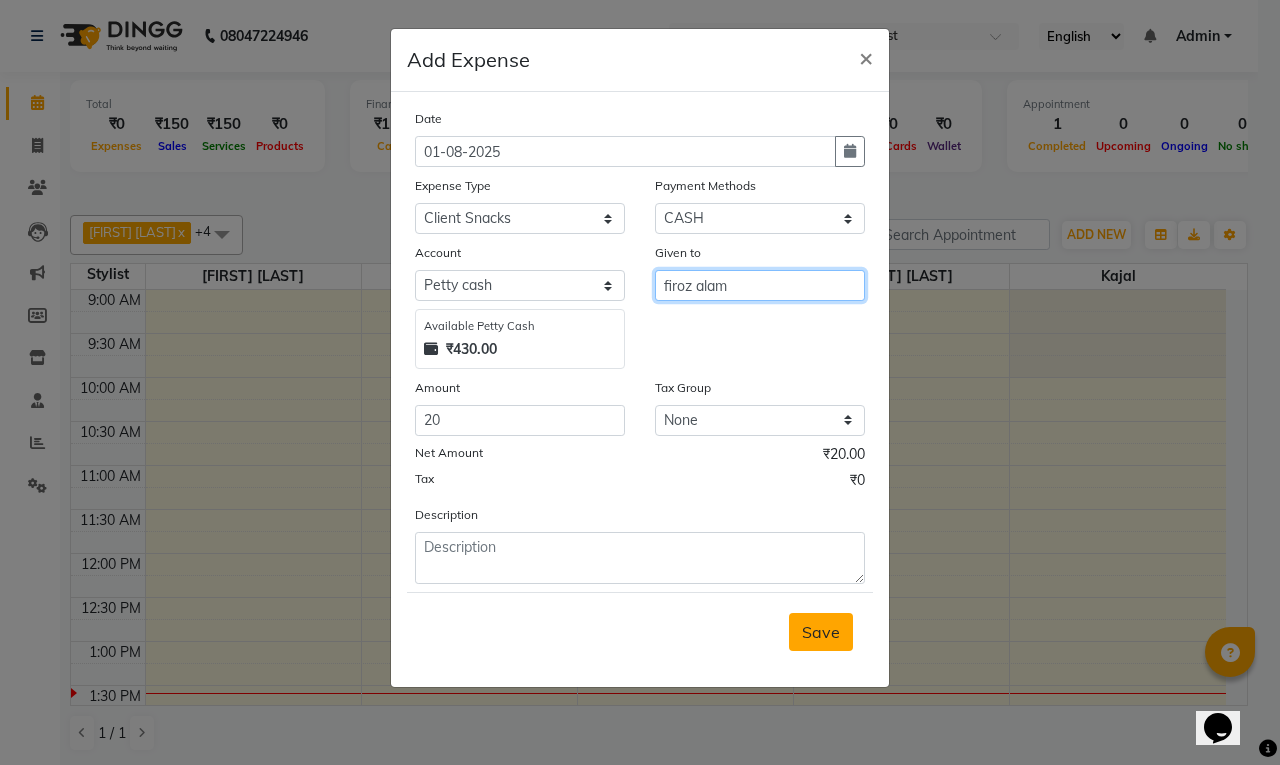 type on "firoz alam" 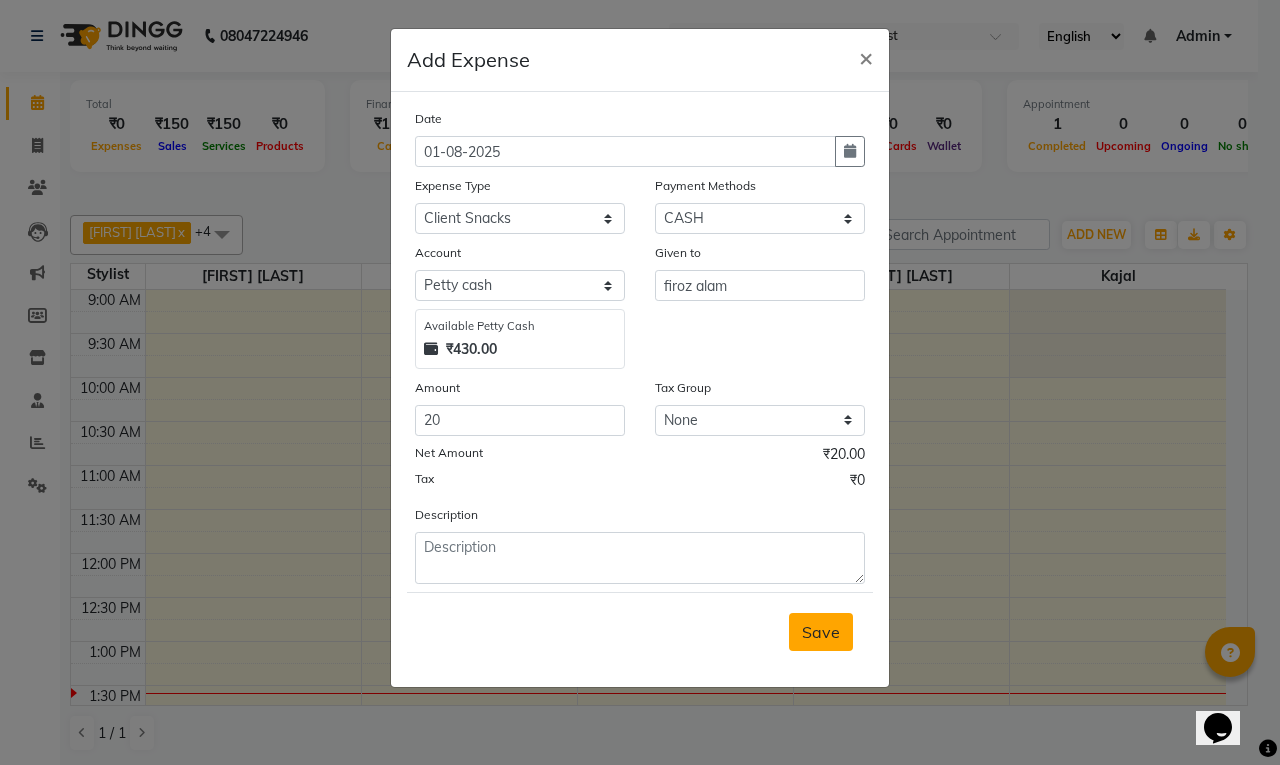 click on "Save" at bounding box center (821, 632) 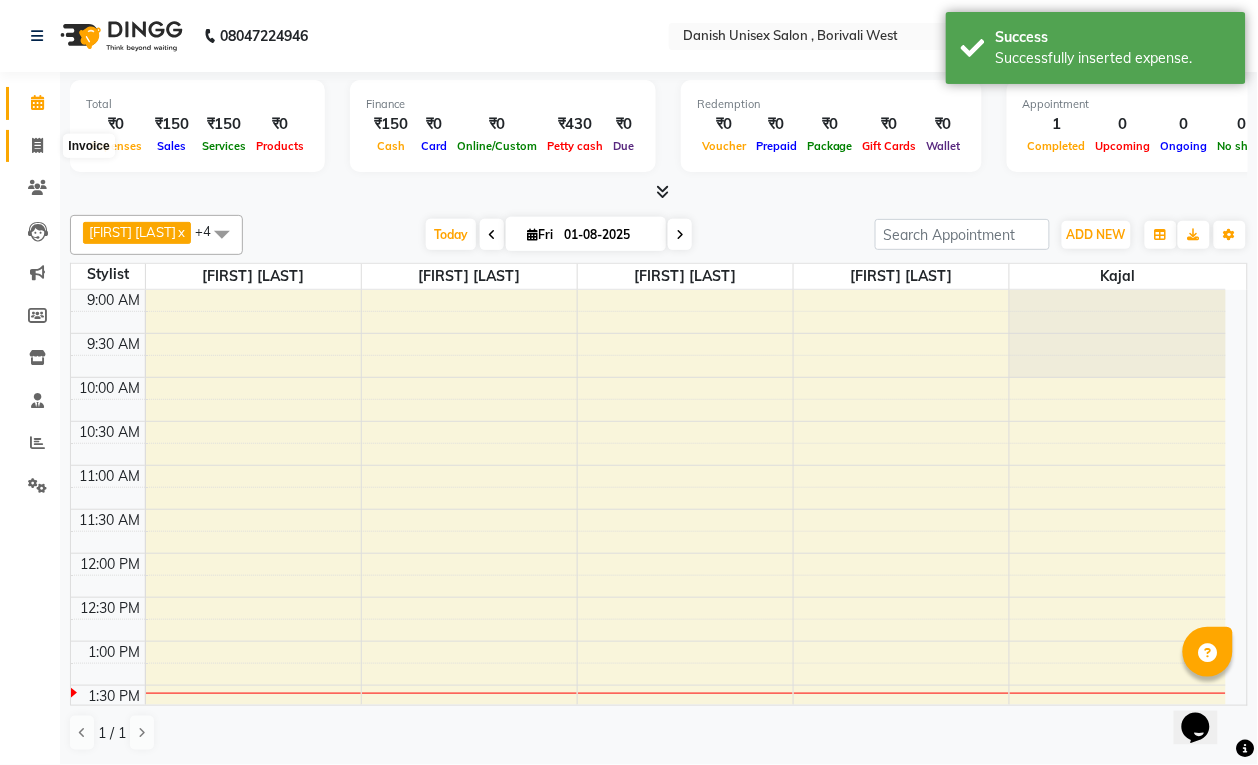 click 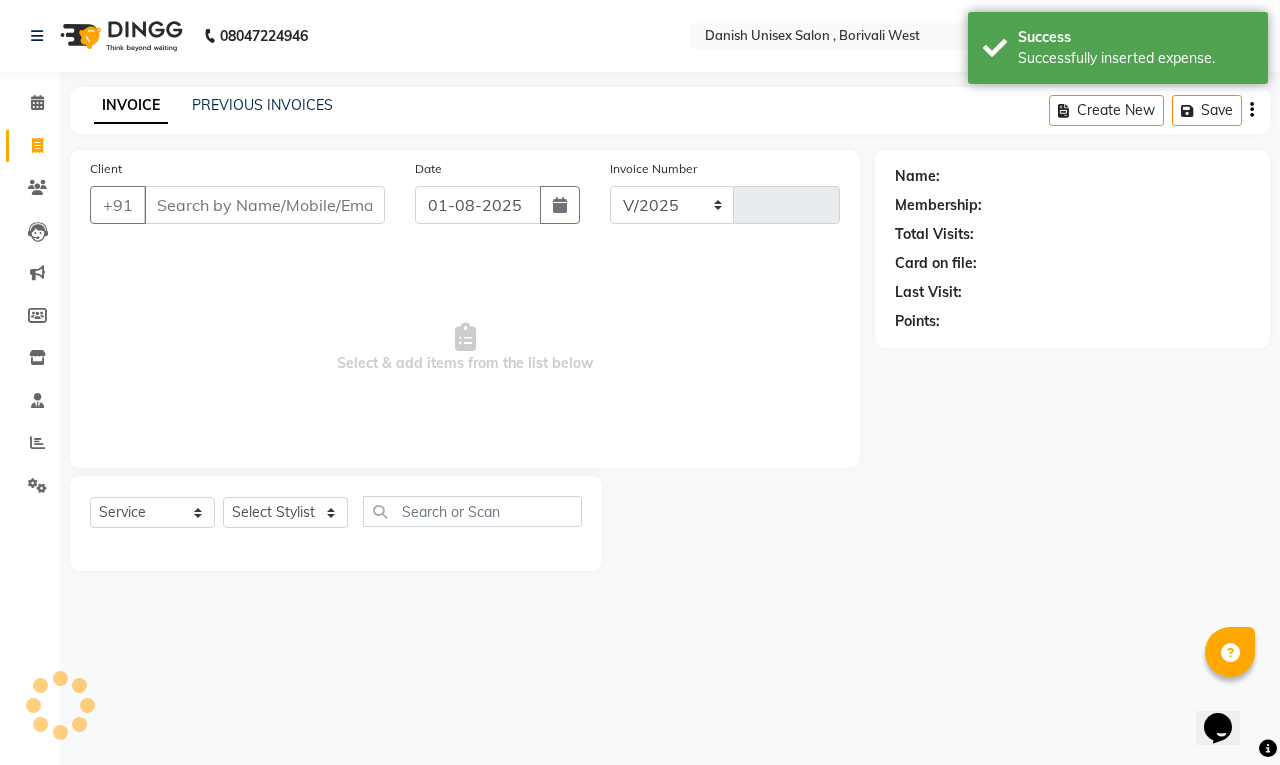 select on "6929" 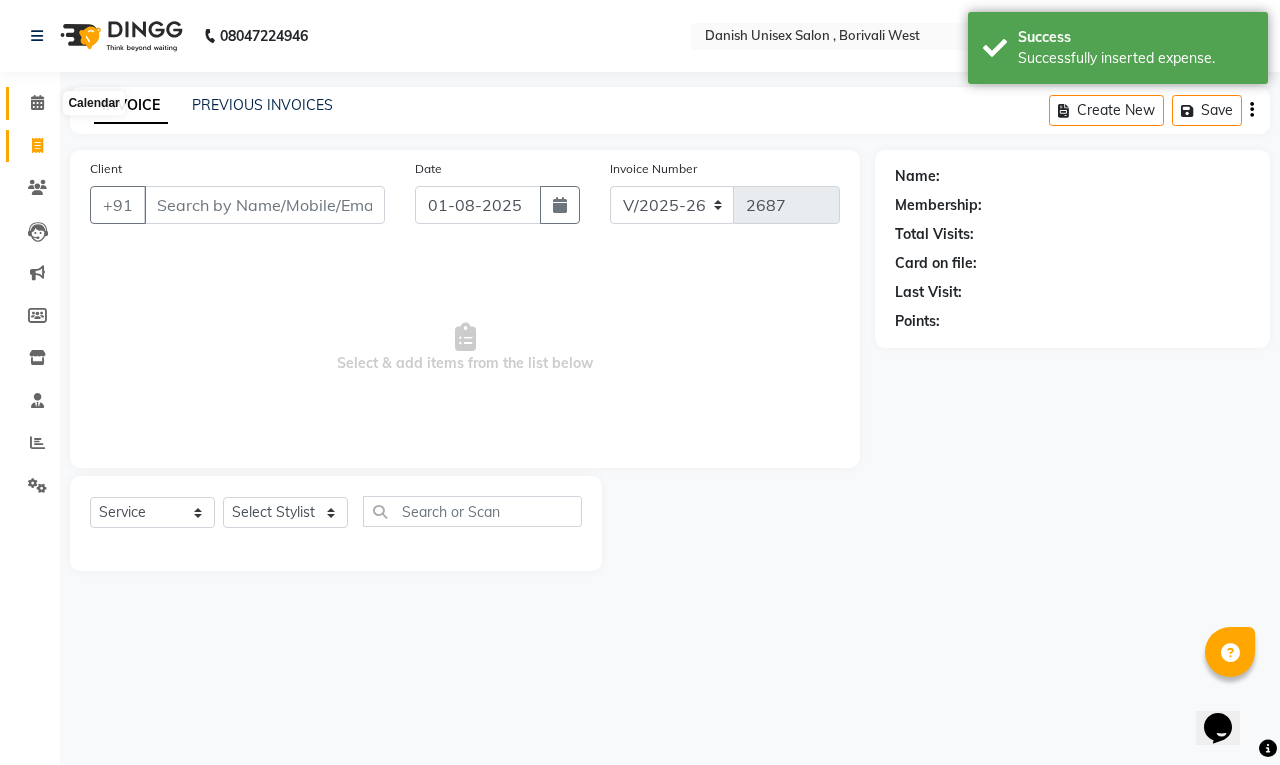 click 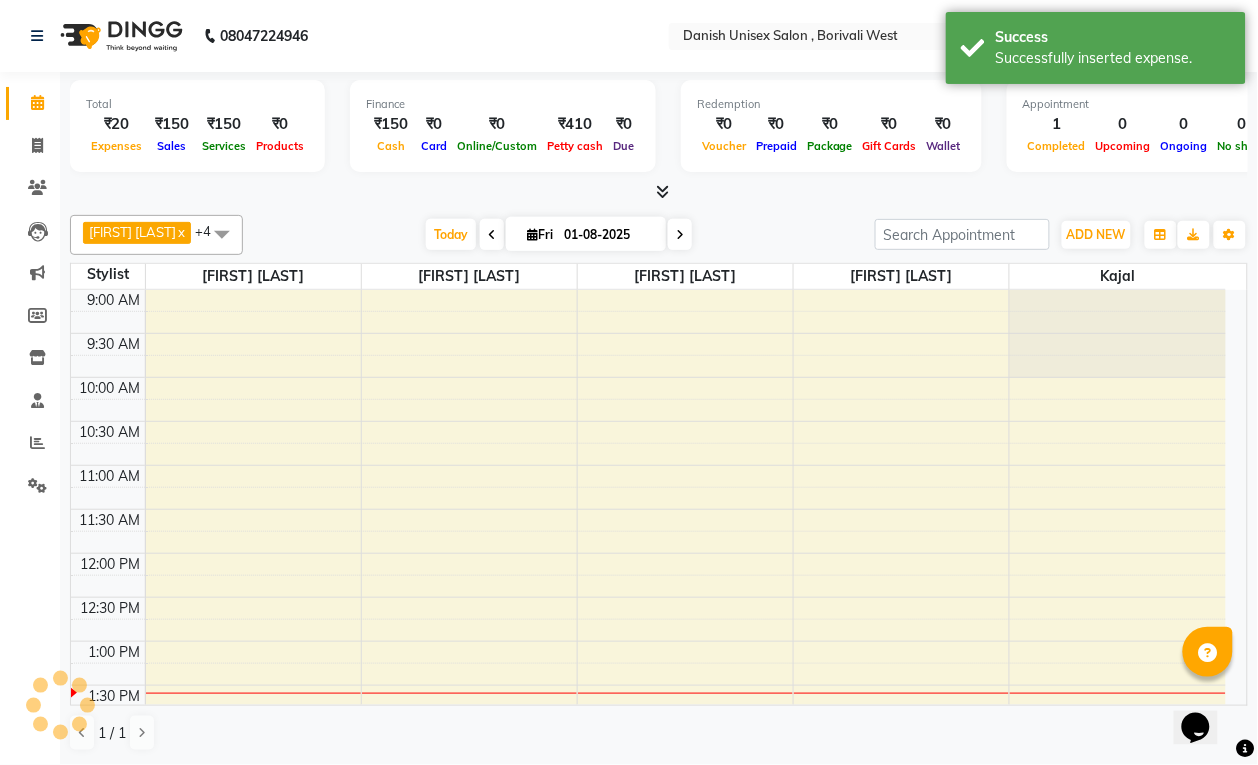 scroll, scrollTop: 0, scrollLeft: 0, axis: both 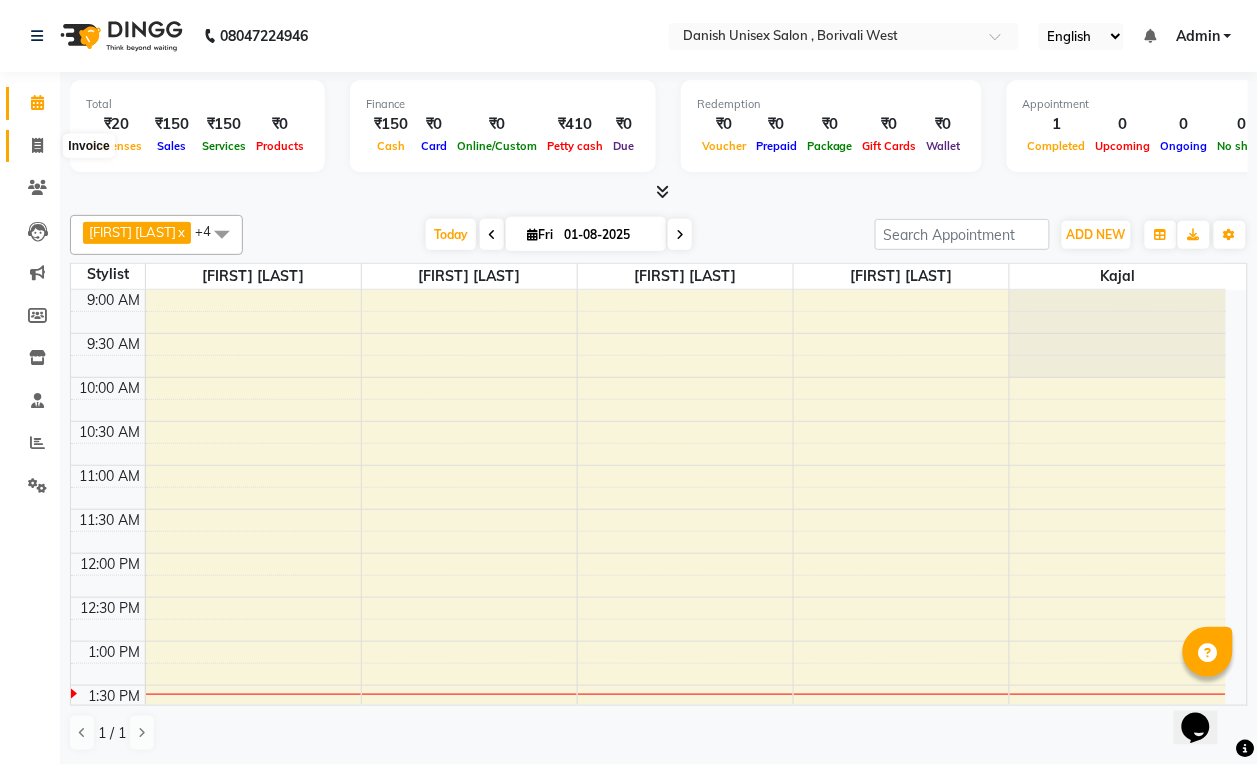 click 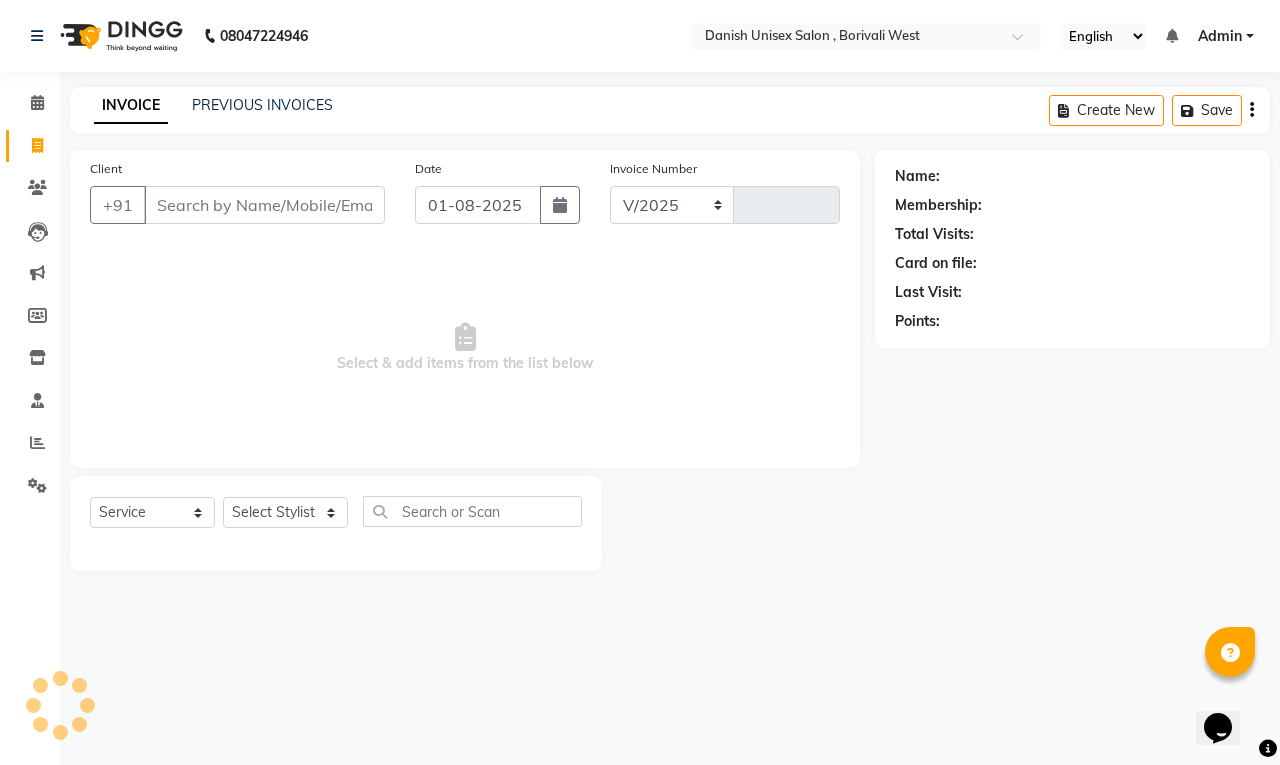 select on "6929" 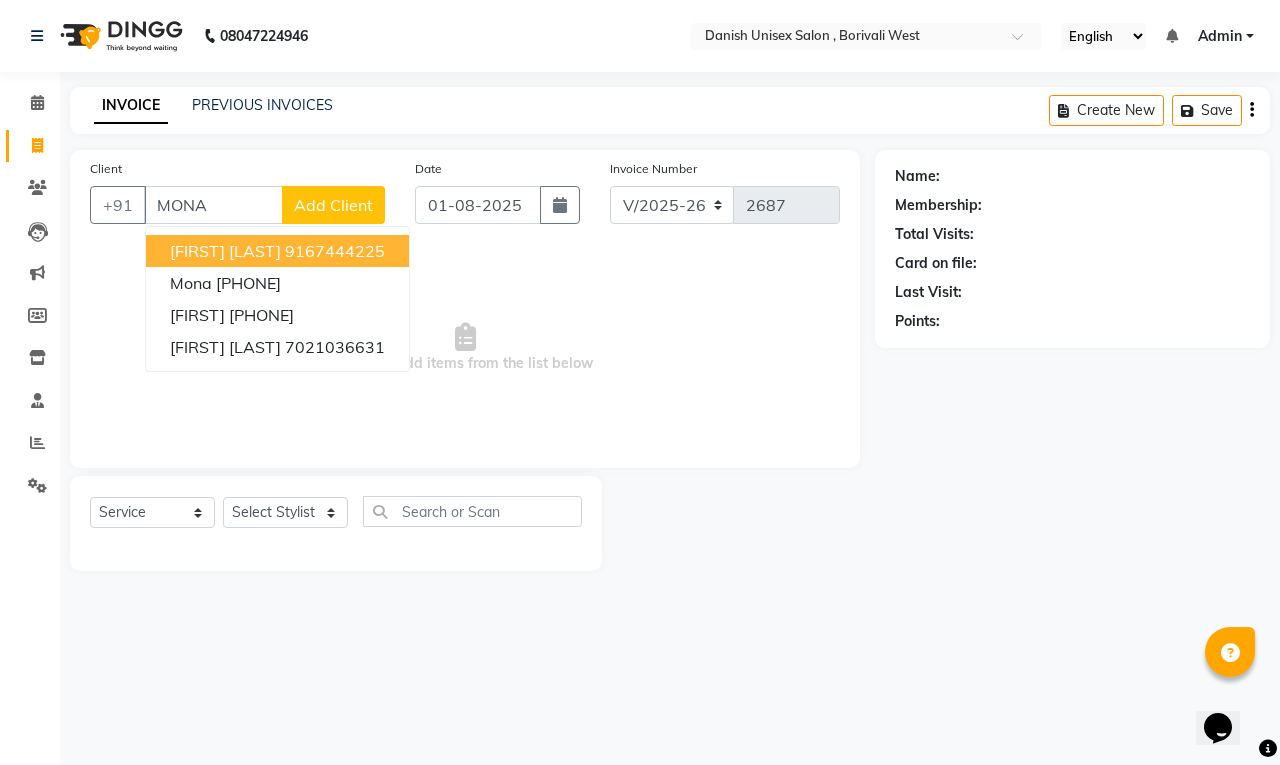 click on "9167444225" at bounding box center (335, 251) 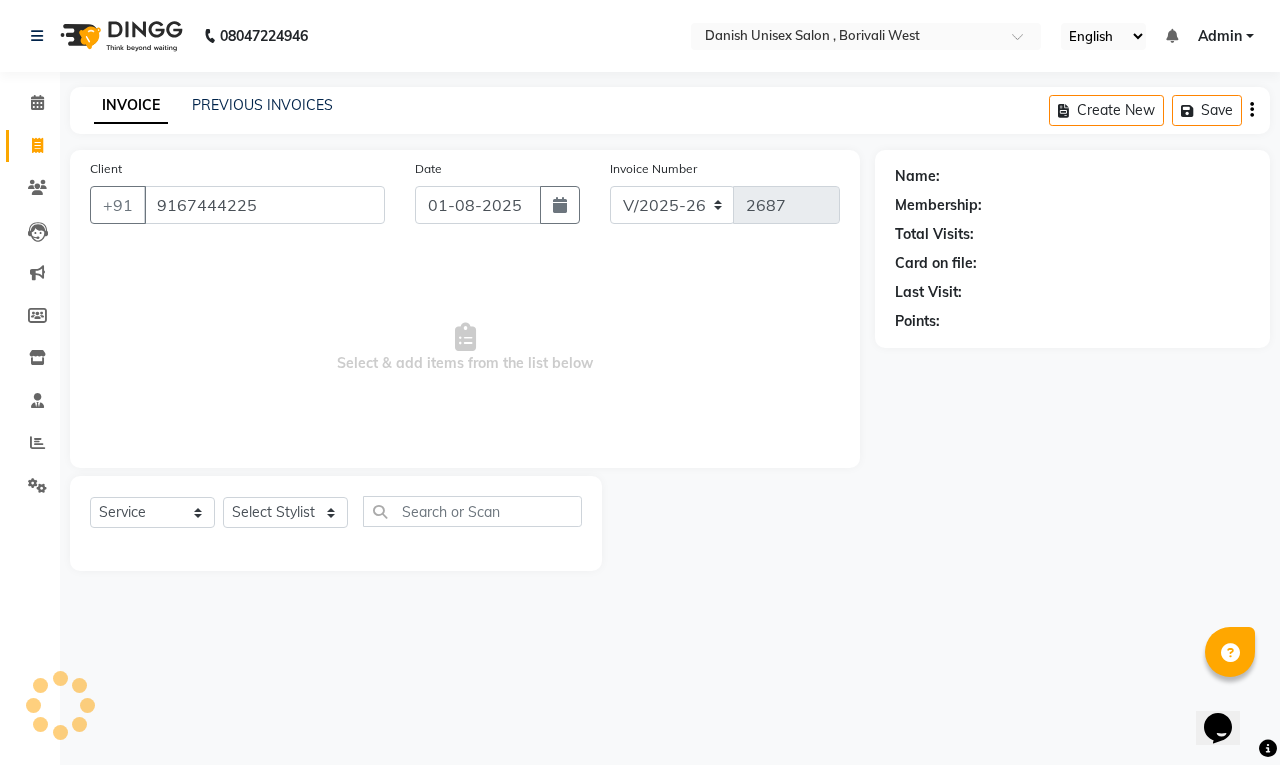 type on "9167444225" 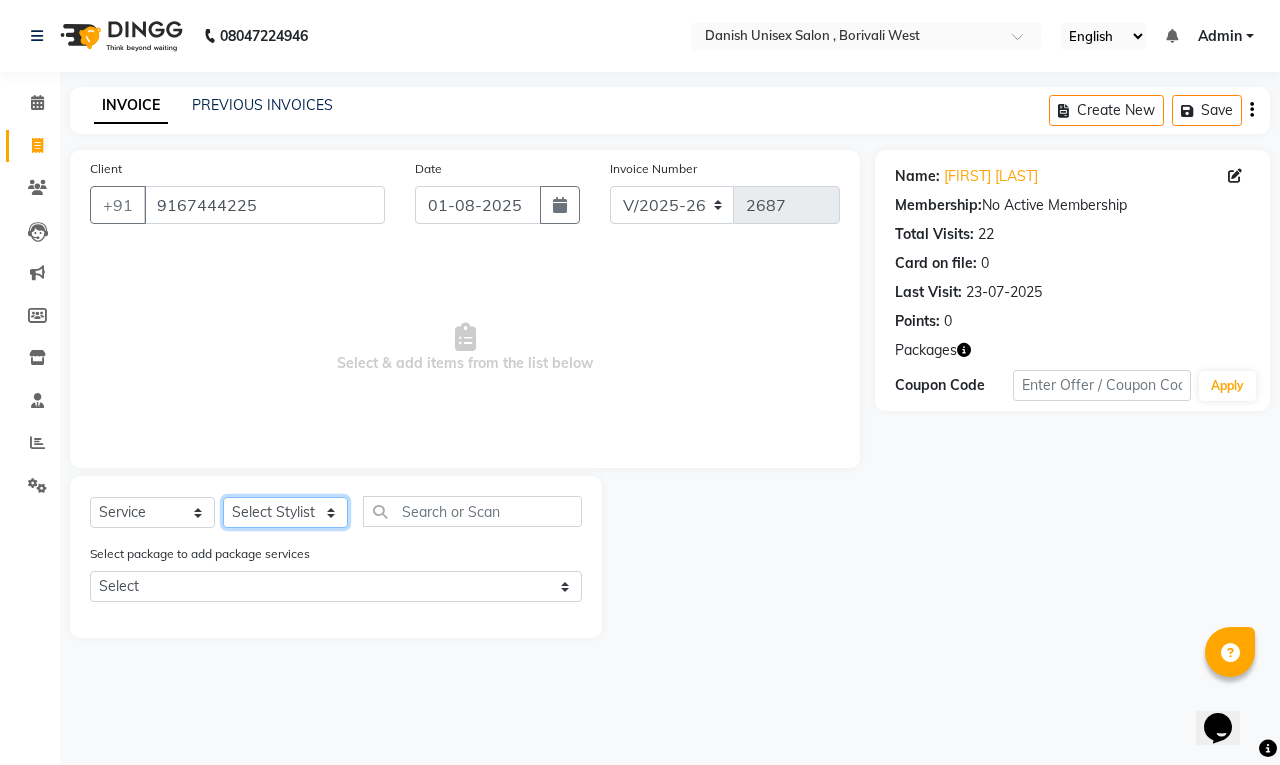 click on "Select Stylist [NAME] [NAME] [NAME] [NAME] [NAME] [NAME] [NAME] [NAME] [NAME] [NAME] [NAME] [NAME] [NAME]" 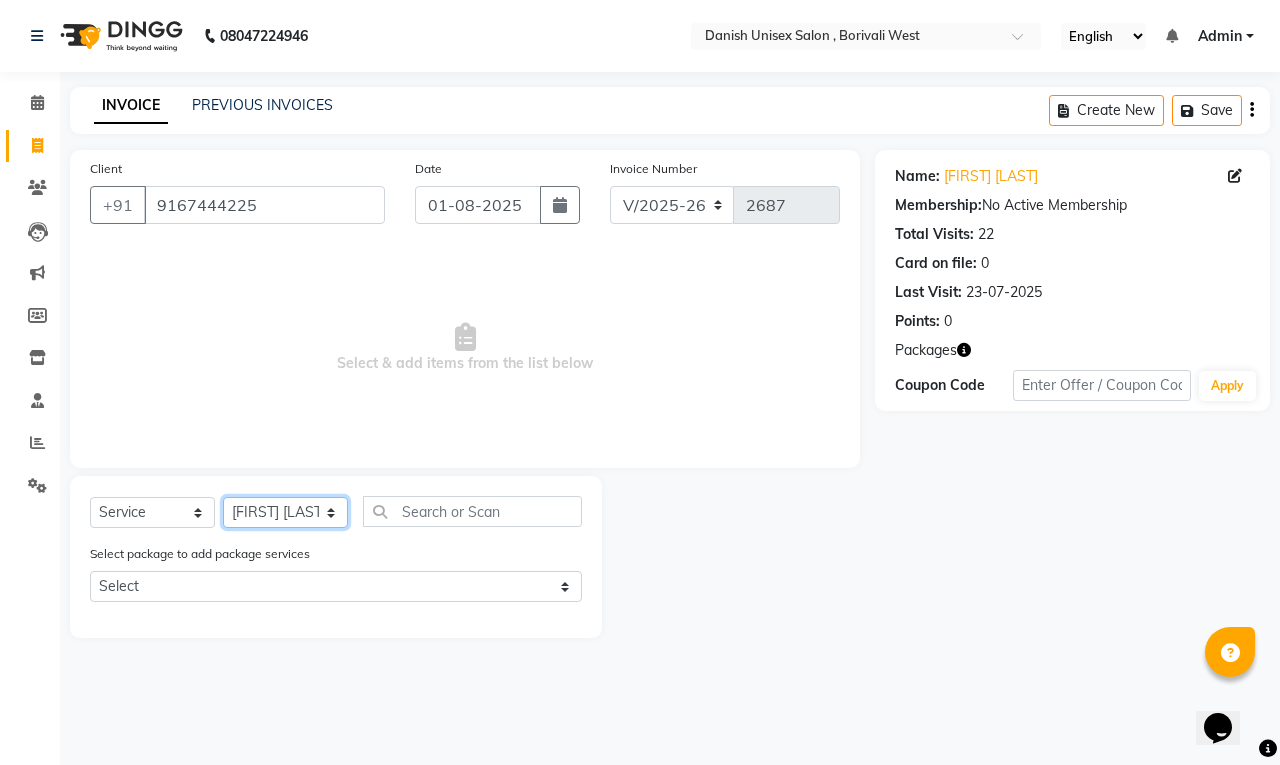 click on "Select Stylist [NAME] [NAME] [NAME] [NAME] [NAME] [NAME] [NAME] [NAME] [NAME] [NAME] [NAME] [NAME] [NAME]" 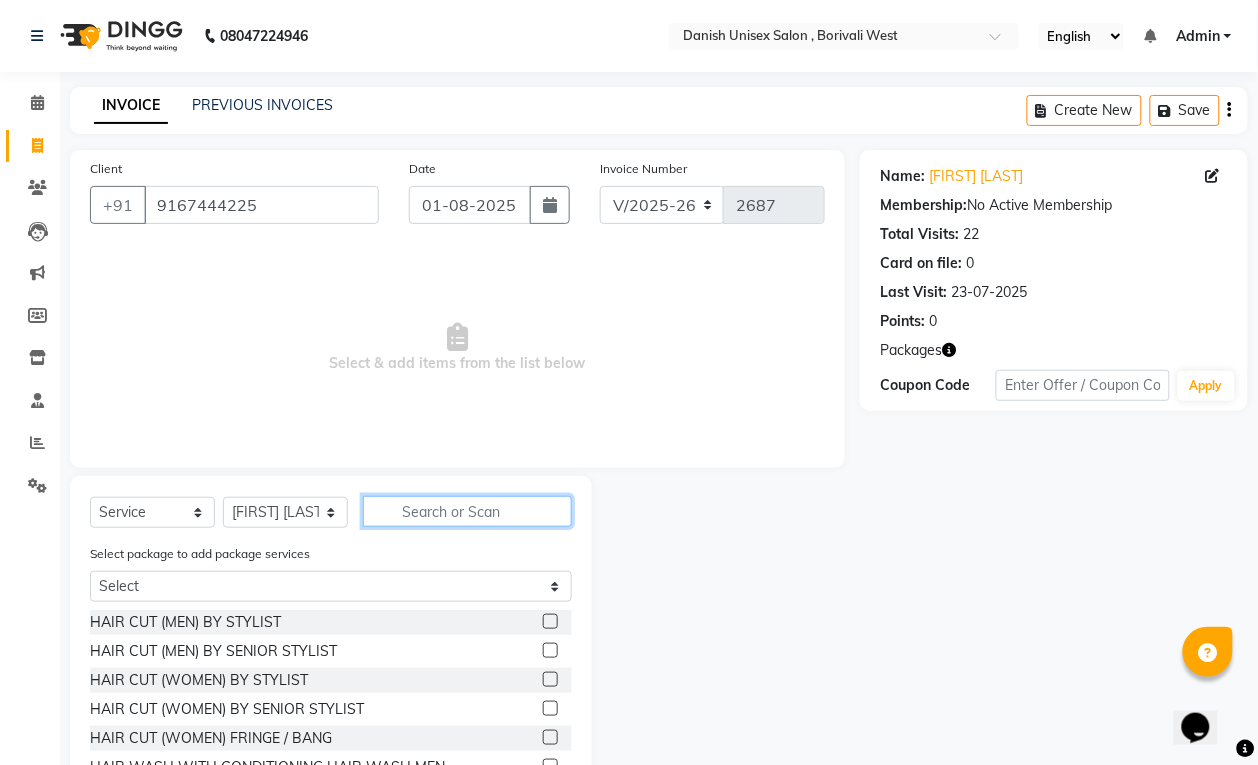 click 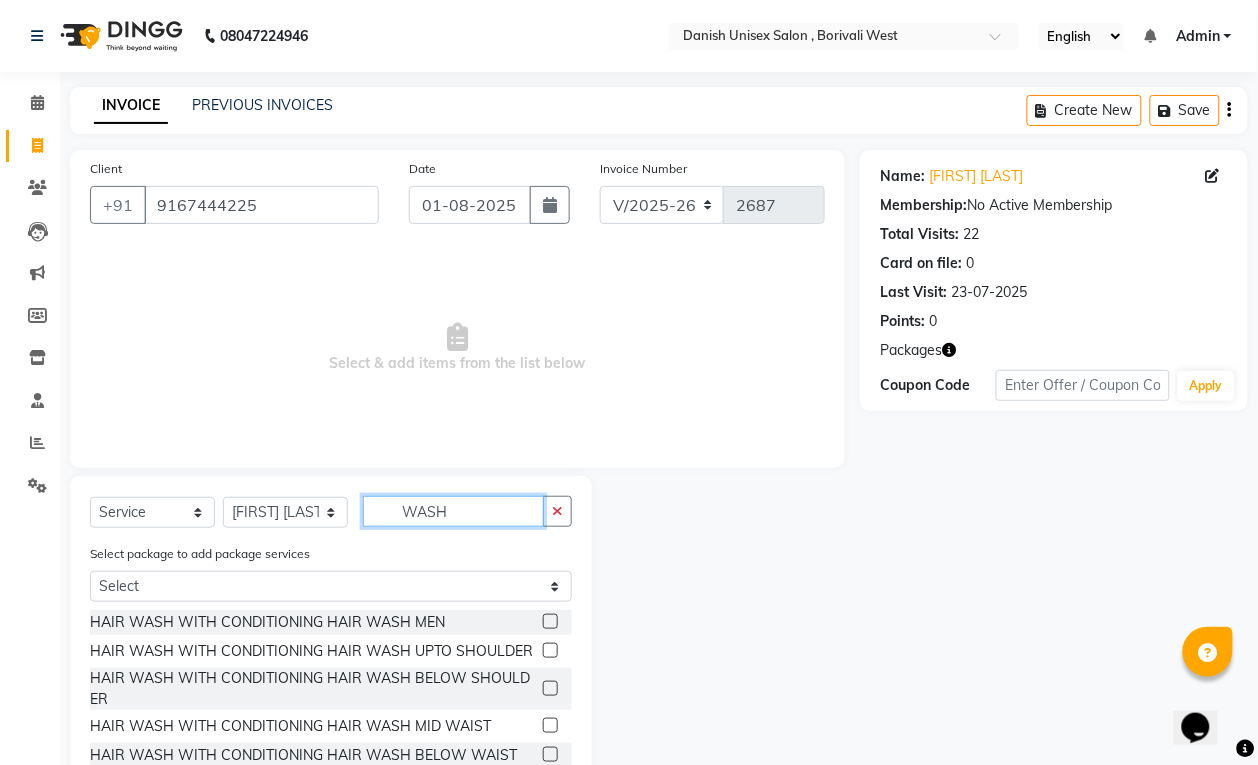 type on "WASH" 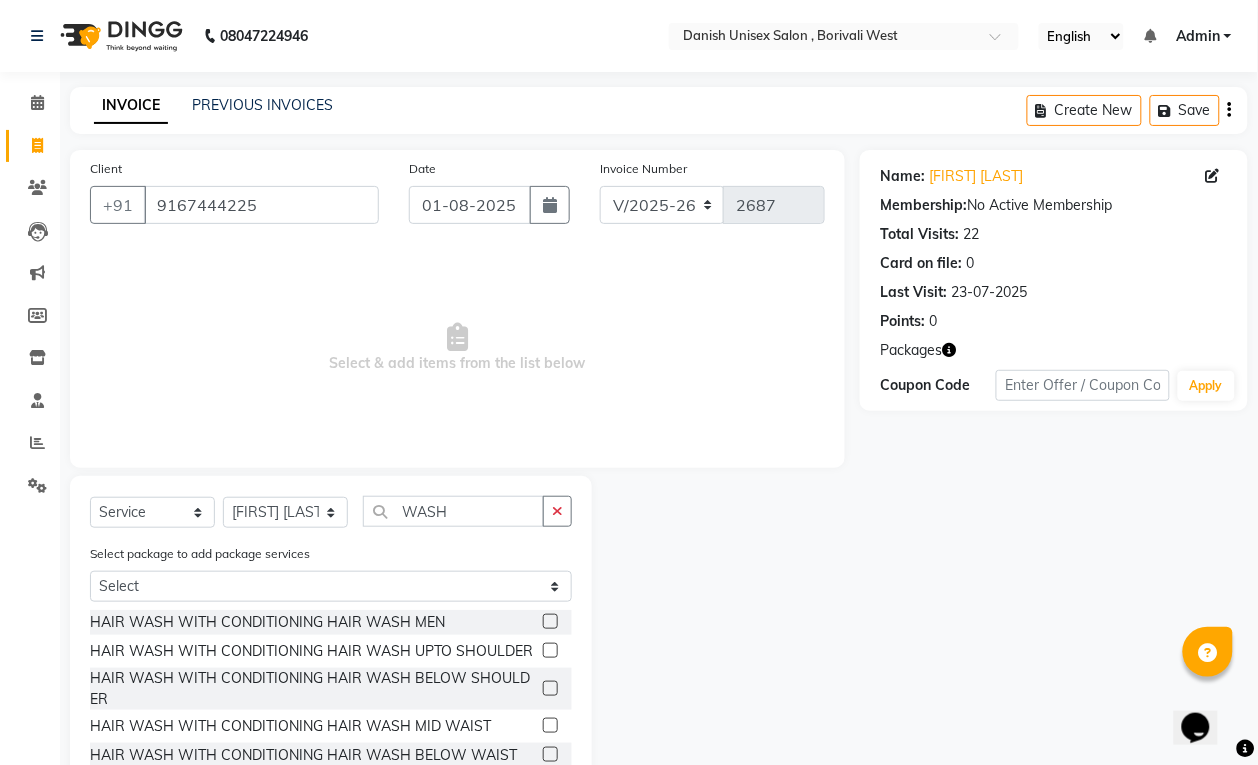 click 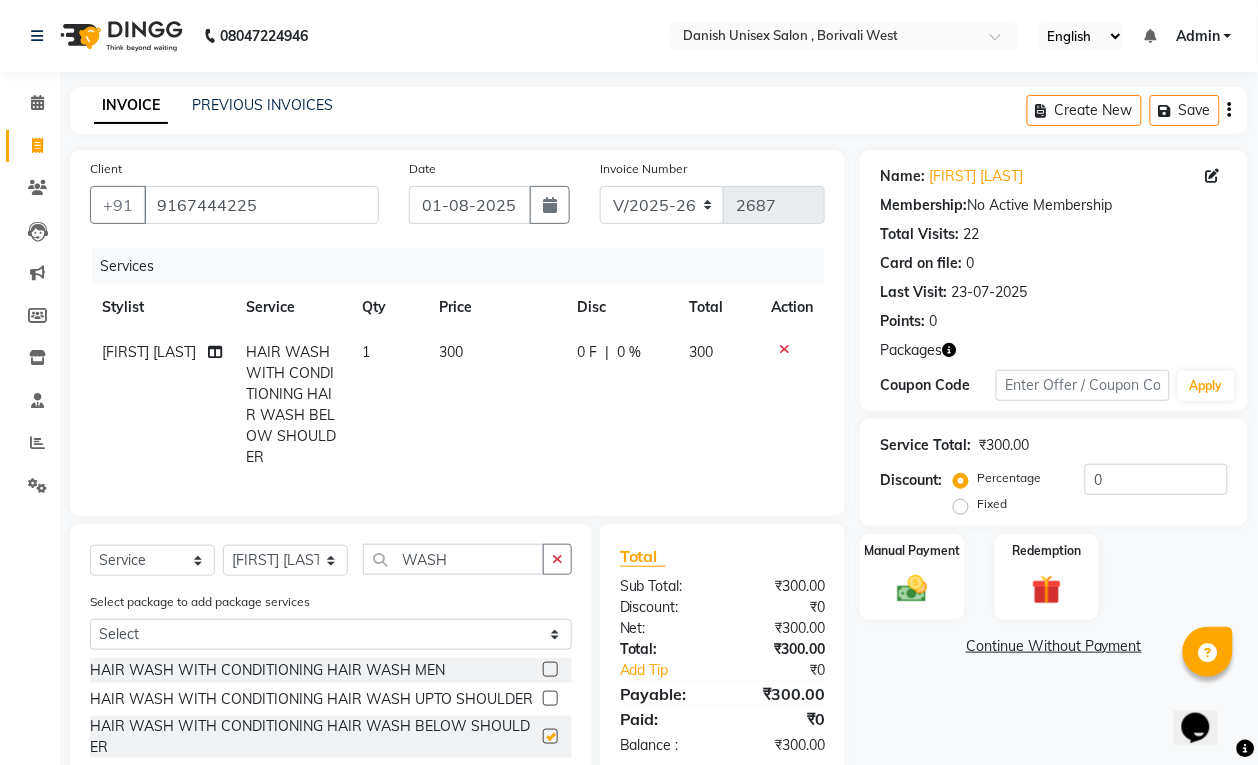checkbox on "false" 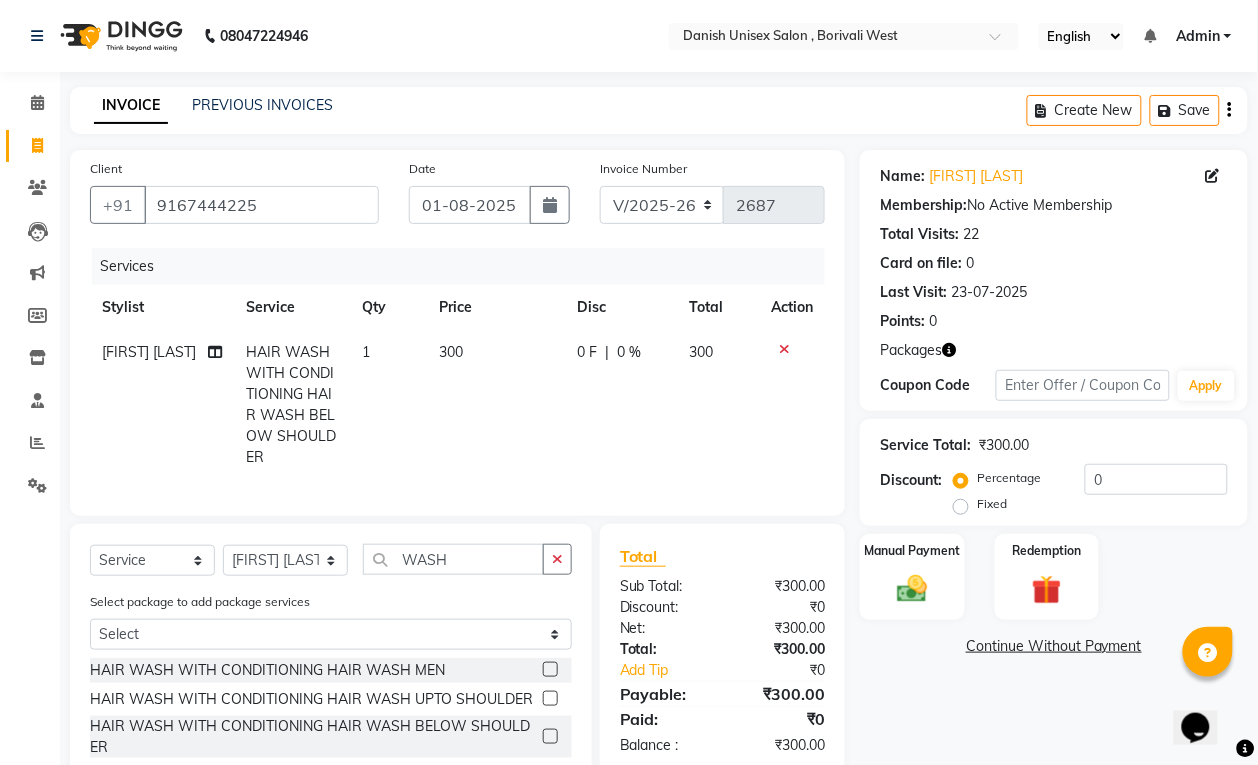 scroll, scrollTop: 125, scrollLeft: 0, axis: vertical 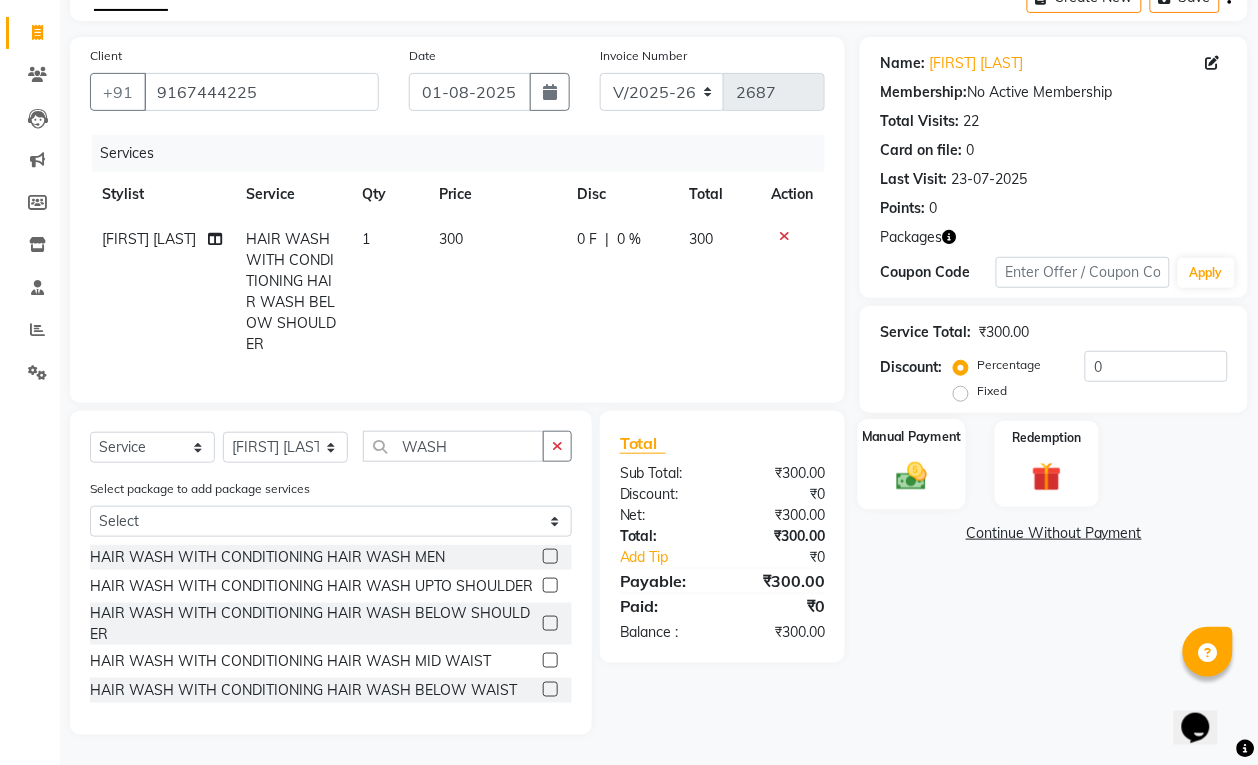 click on "Manual Payment" 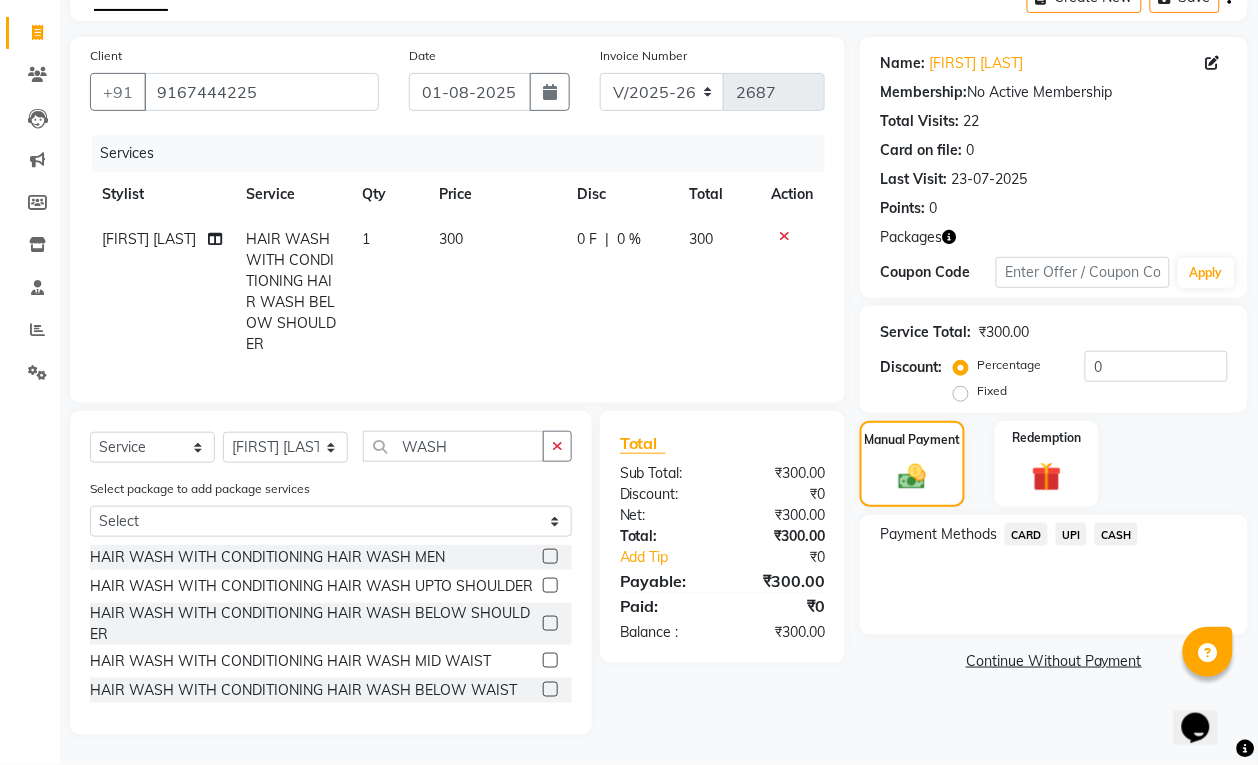 click on "UPI" 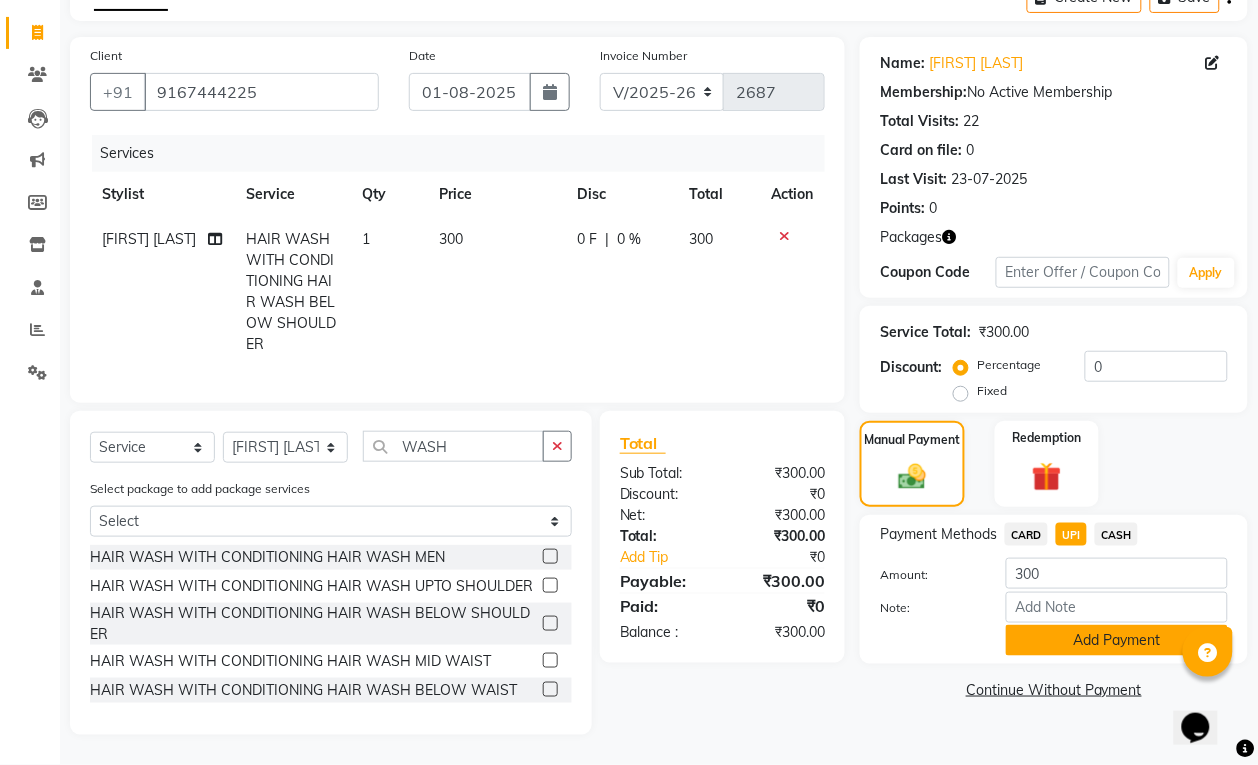 click on "Add Payment" 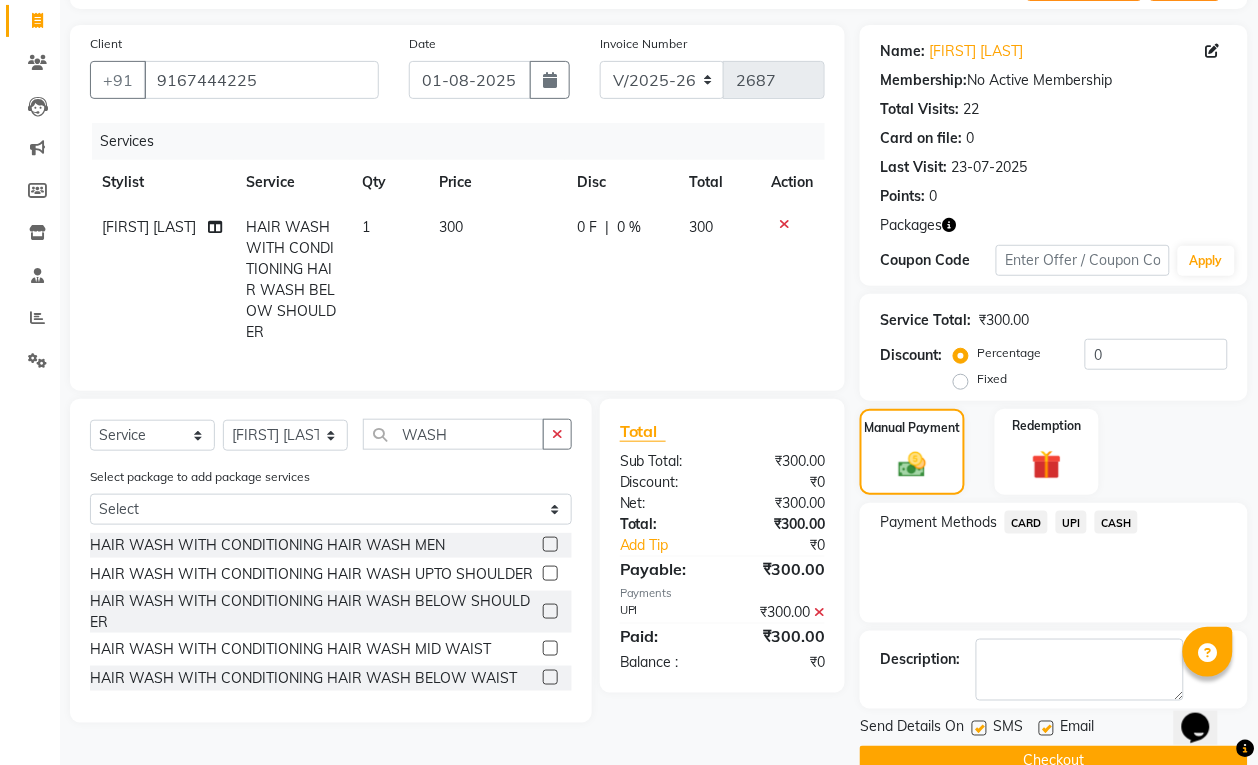 scroll, scrollTop: 168, scrollLeft: 0, axis: vertical 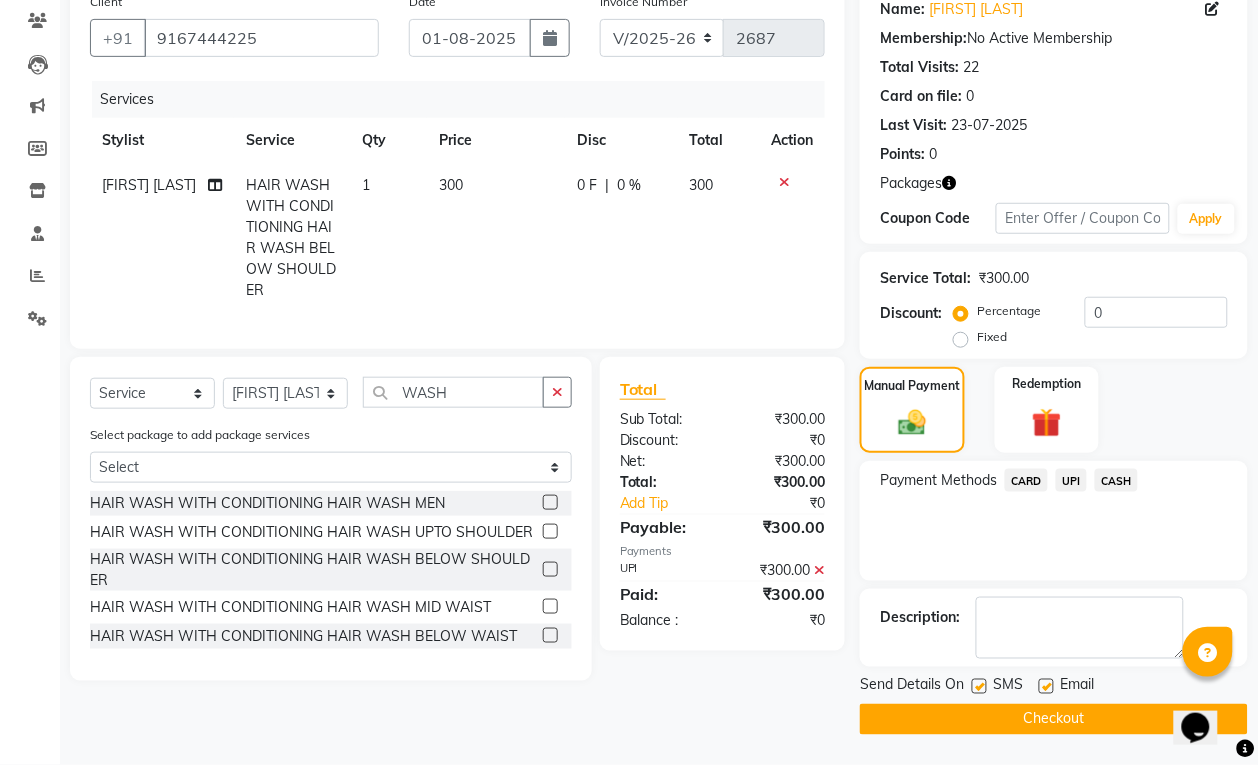 click on "Checkout" 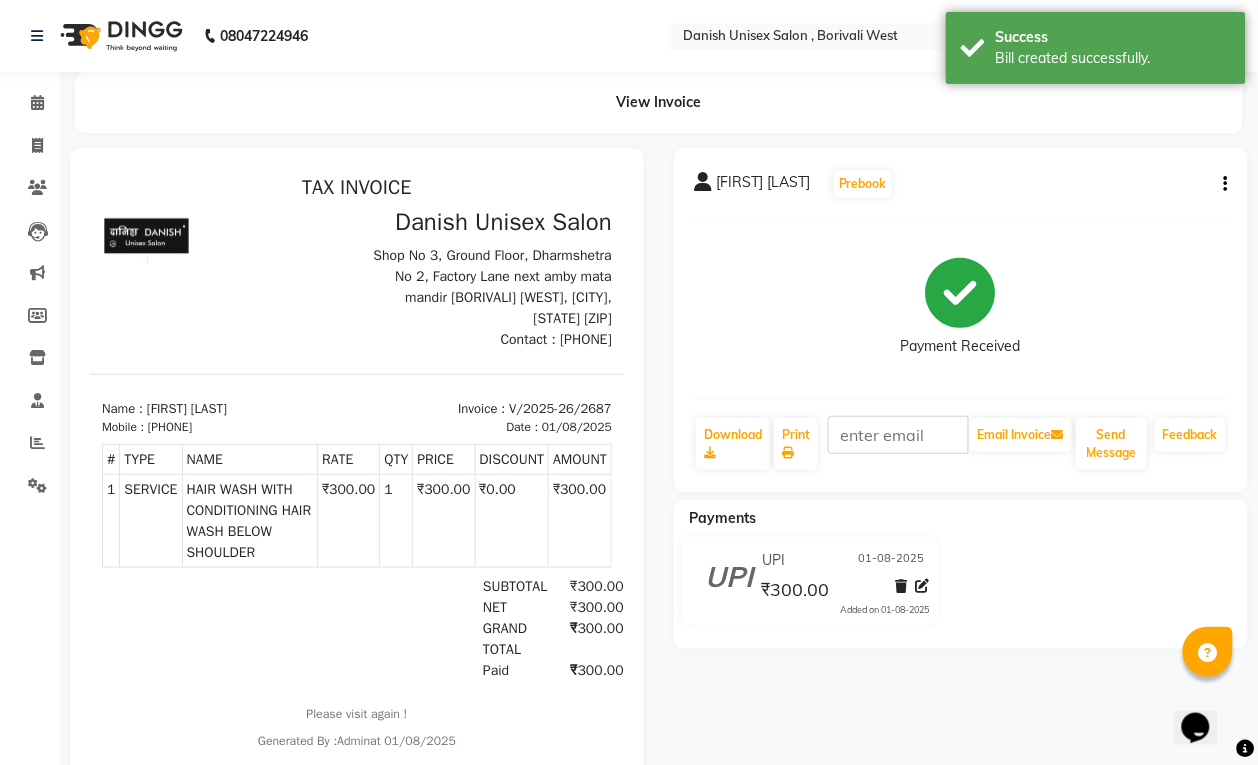 scroll, scrollTop: 0, scrollLeft: 0, axis: both 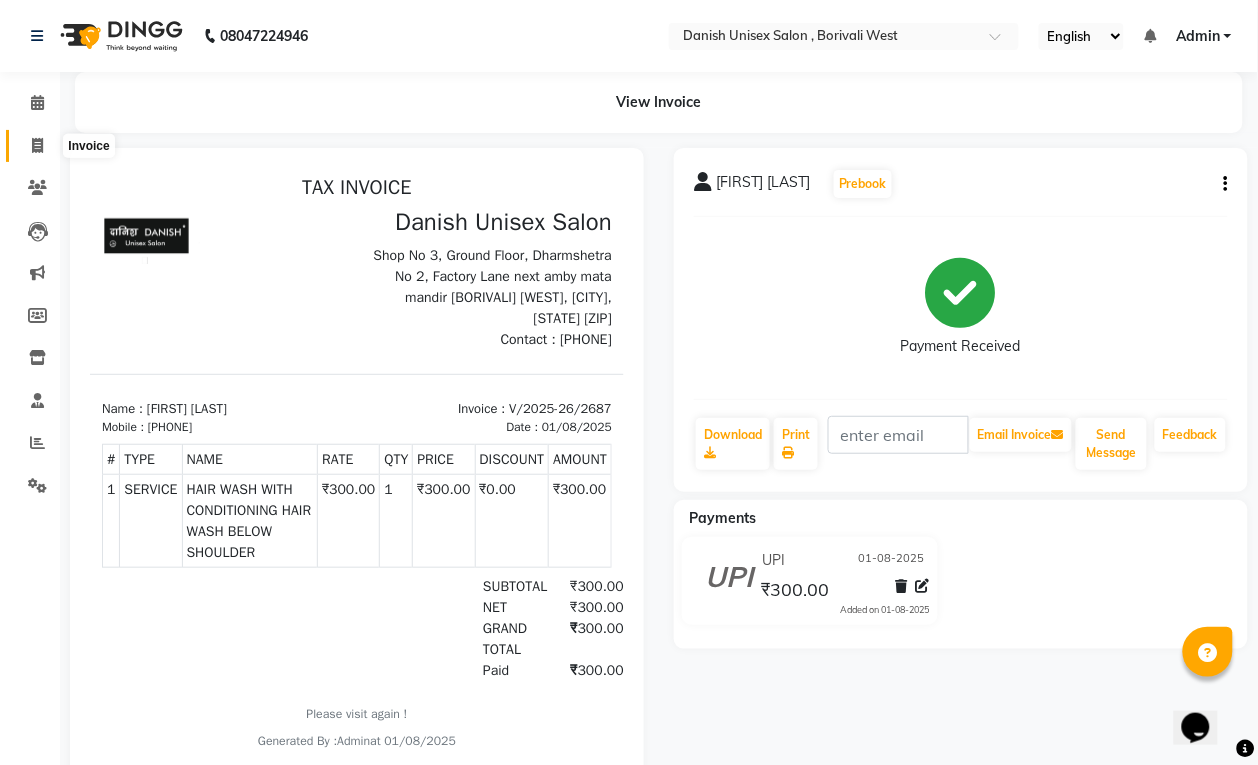click 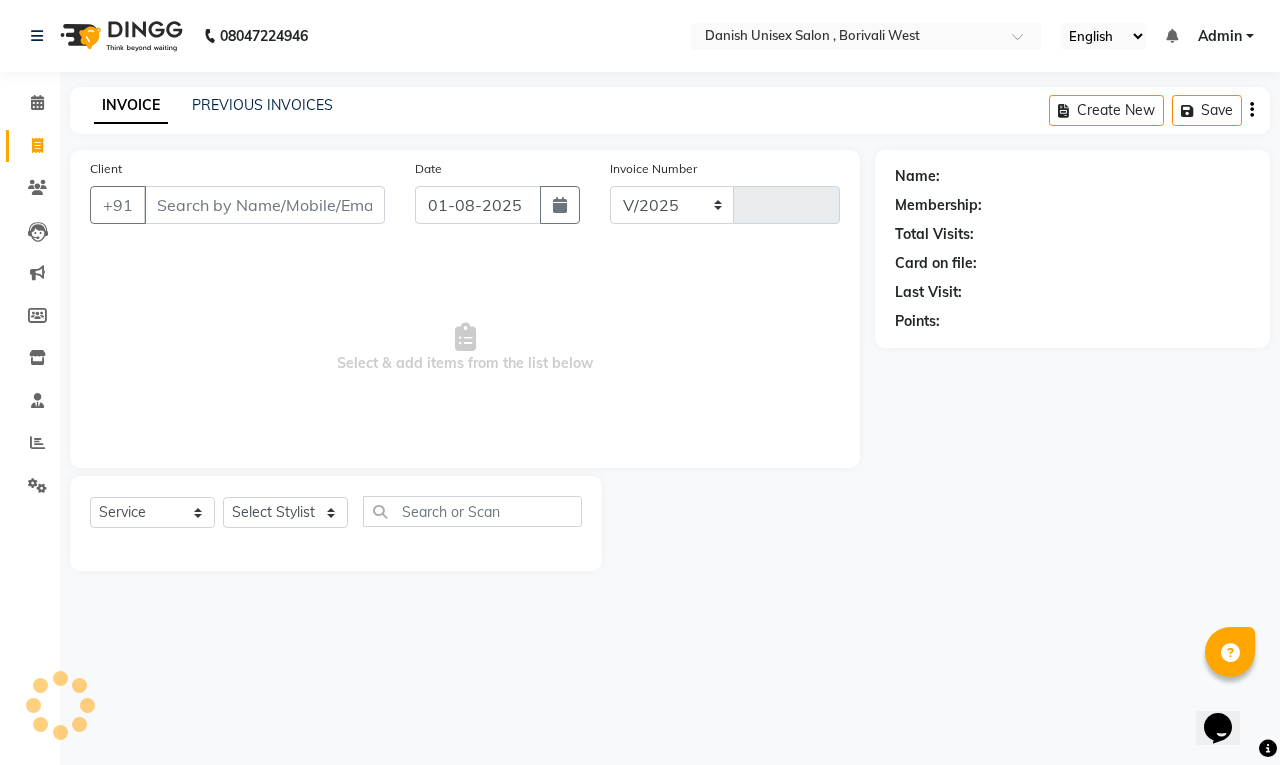 select on "6929" 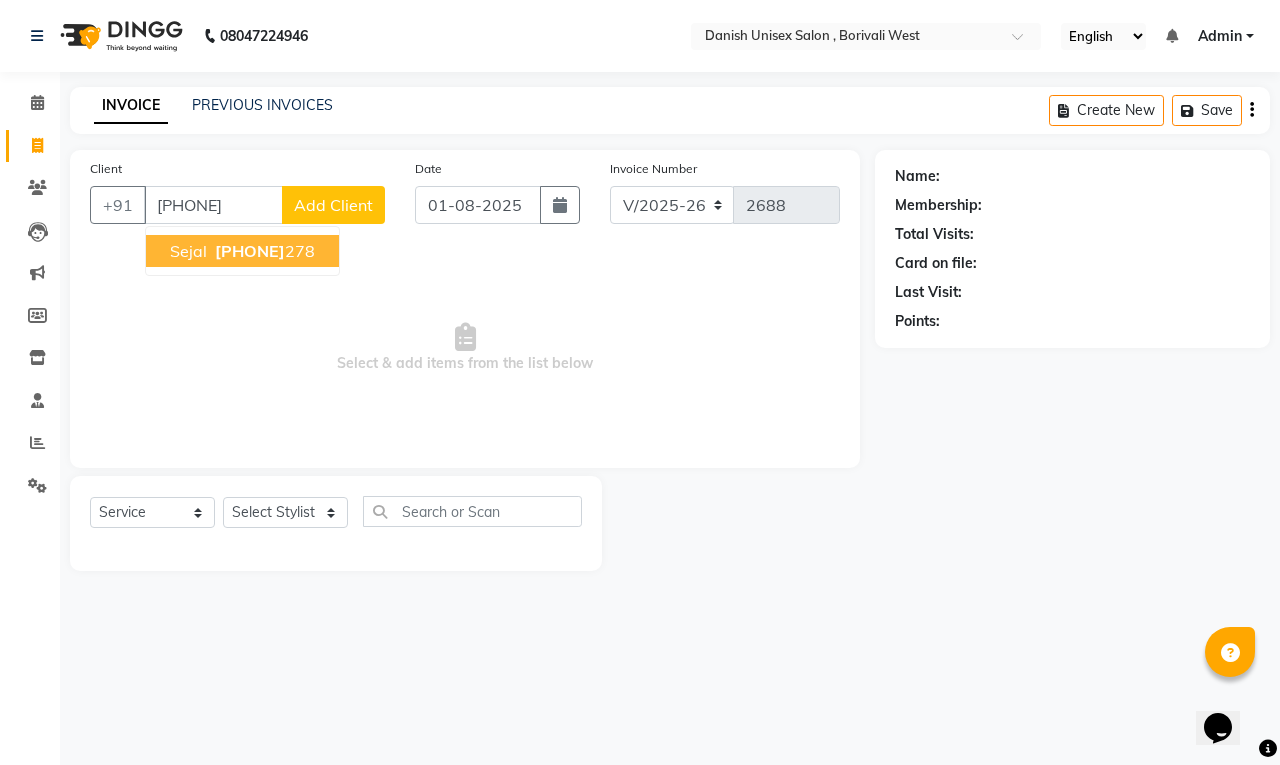 click on "7977395" at bounding box center [250, 251] 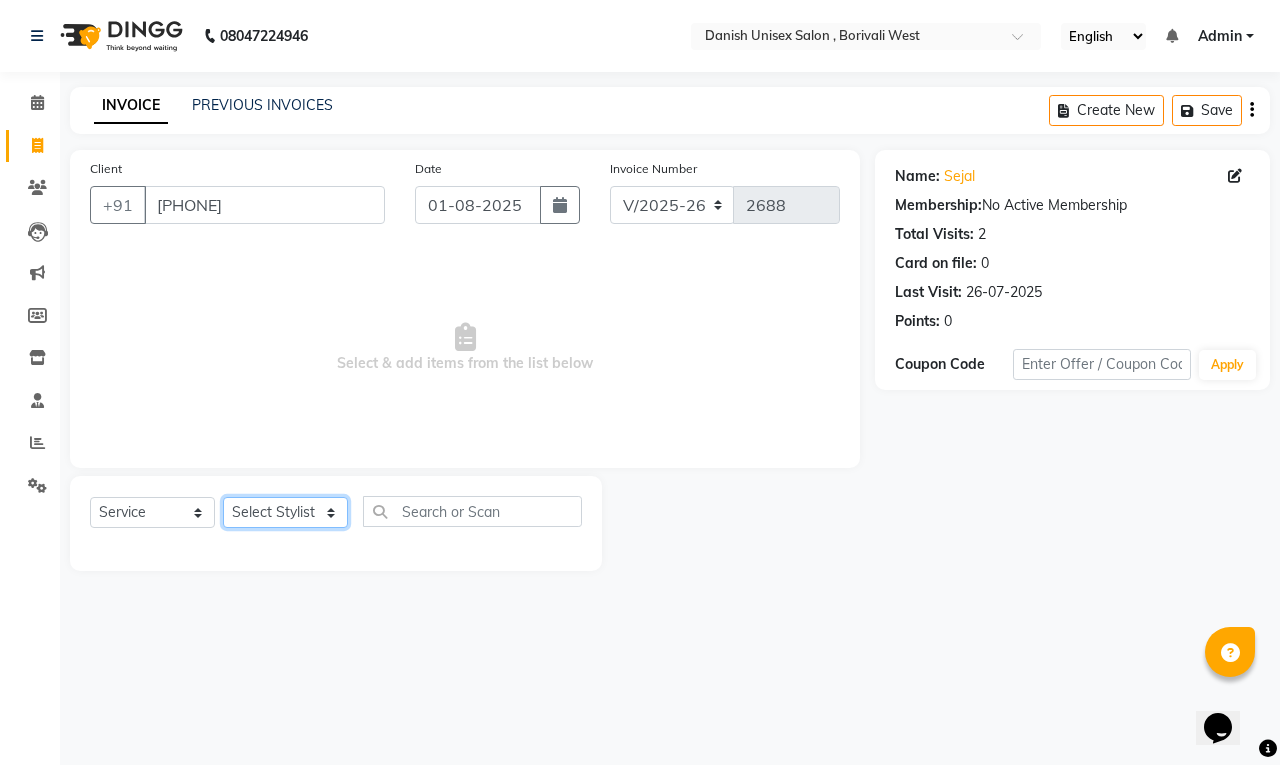 click on "Select Stylist Bhim Shing firoz alam Juber shaikh kajal Lubna Sayyad Nikhil Sharma Niraj Kanojiya Niyaz Salmani Pooja Yadav Riddhi Sabil salmani sapna" 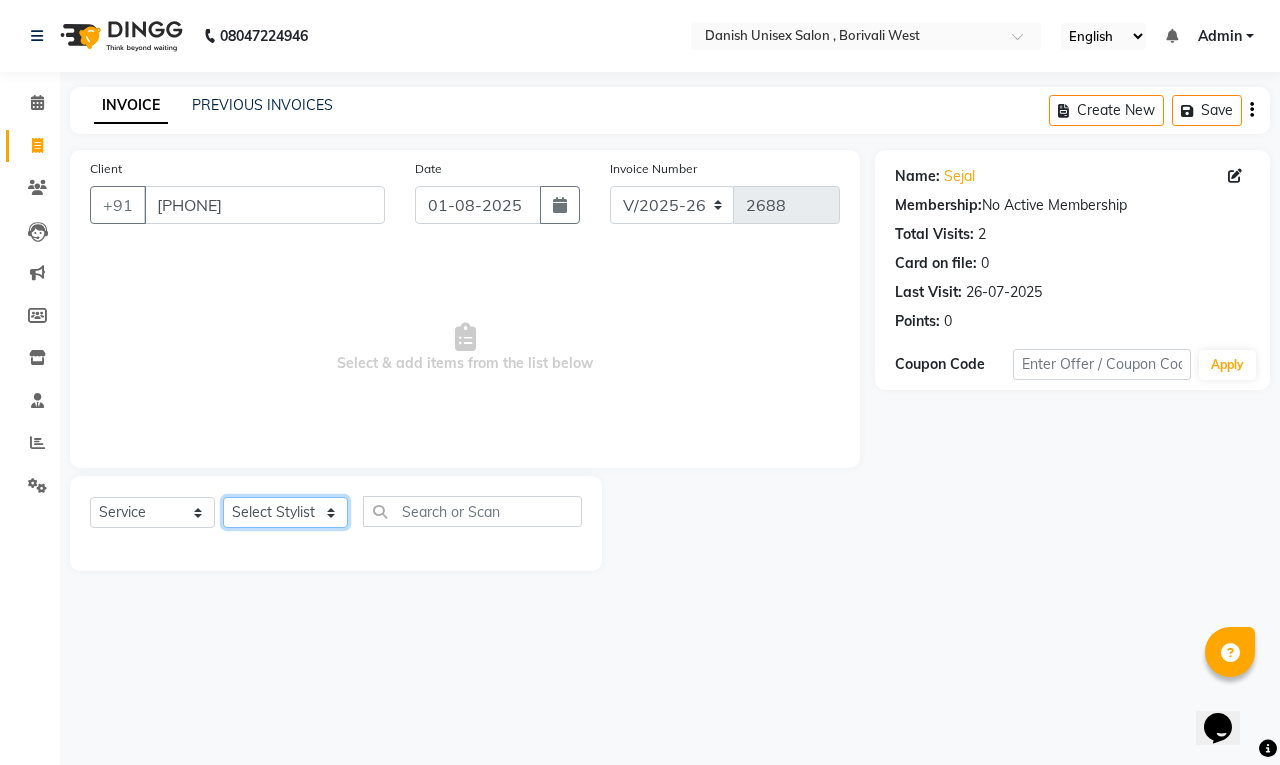 select on "54585" 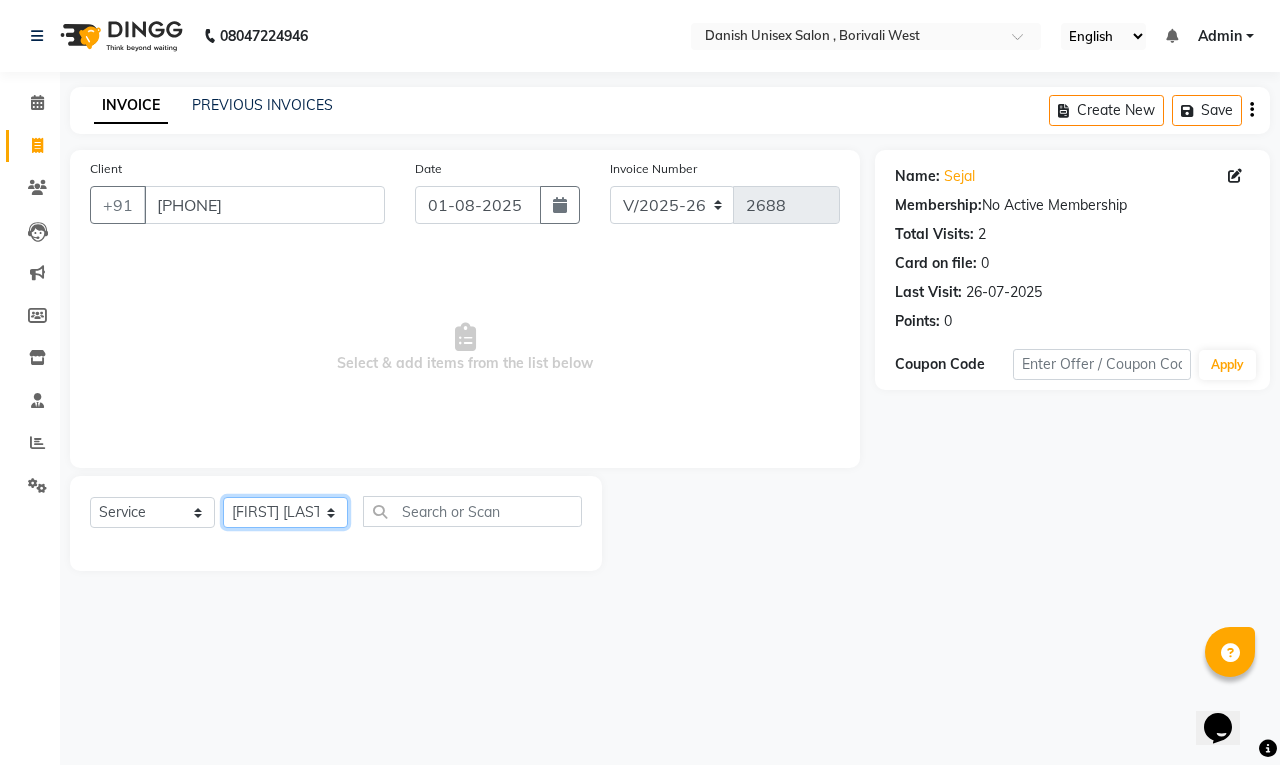 click on "Select Stylist Bhim Shing firoz alam Juber shaikh kajal Lubna Sayyad Nikhil Sharma Niraj Kanojiya Niyaz Salmani Pooja Yadav Riddhi Sabil salmani sapna" 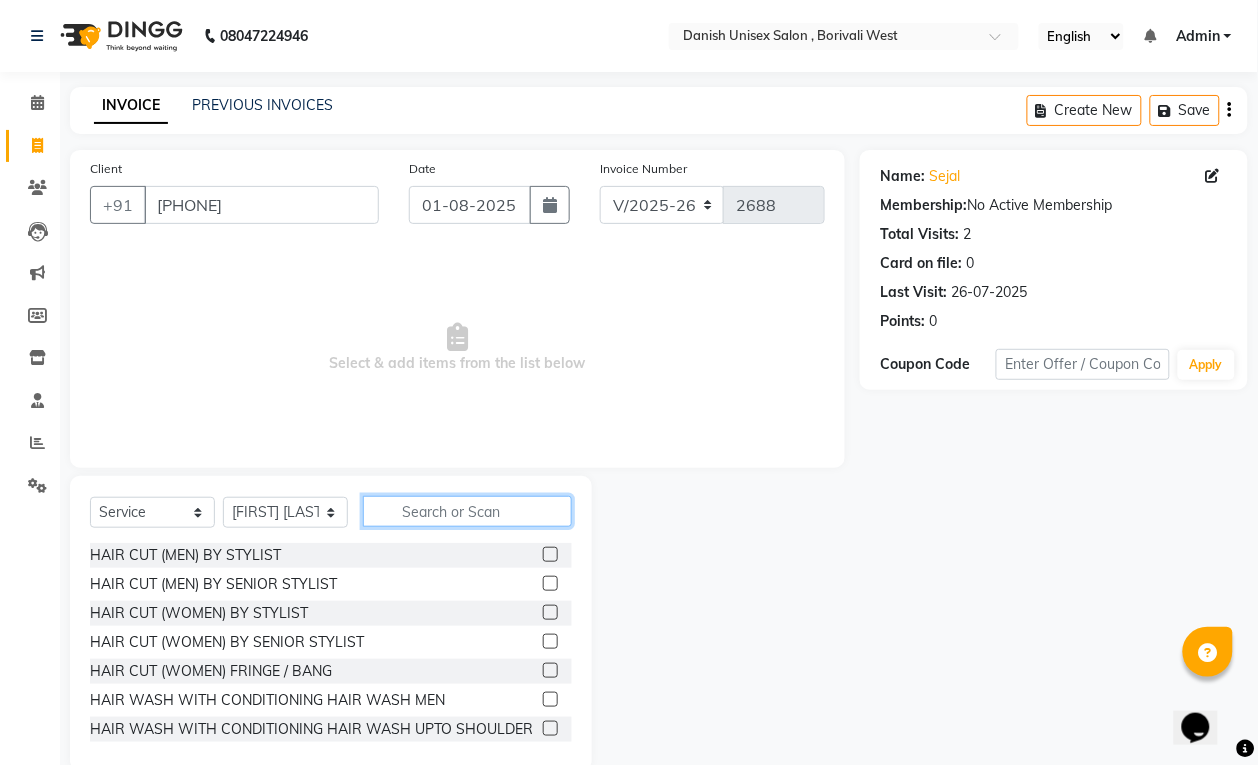 click 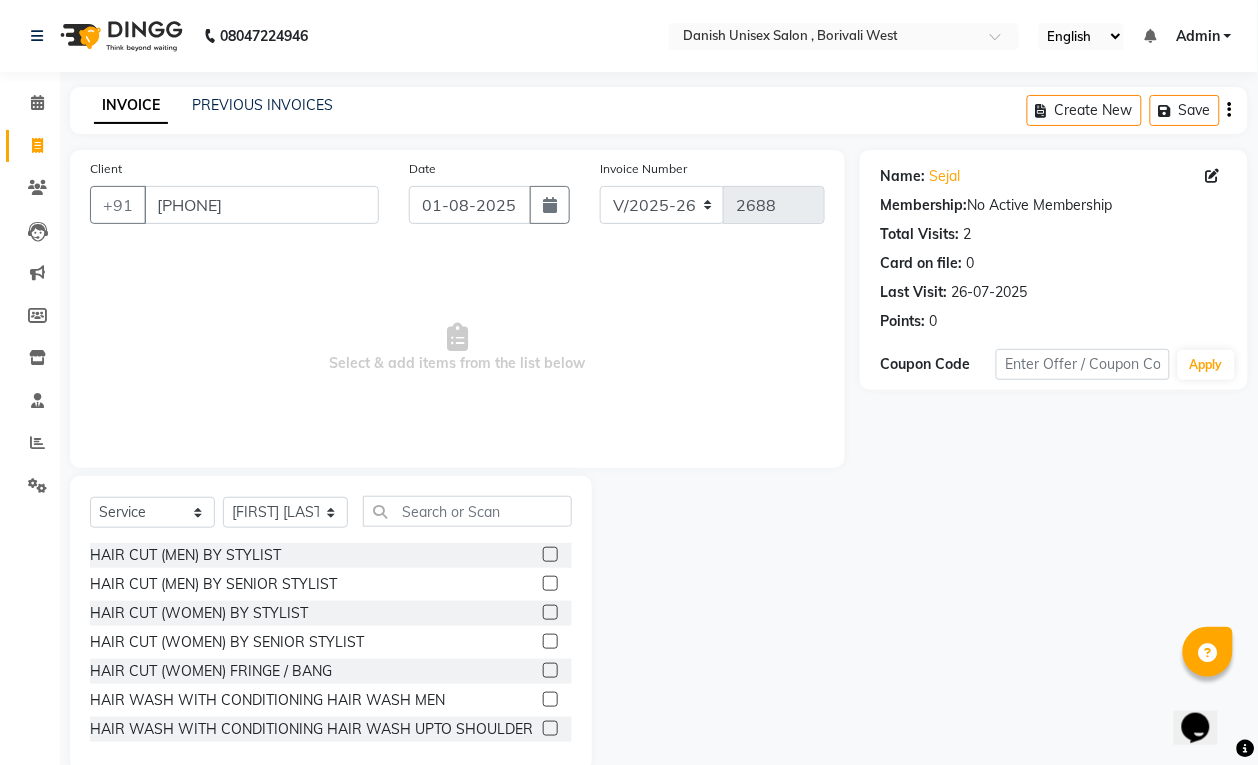click 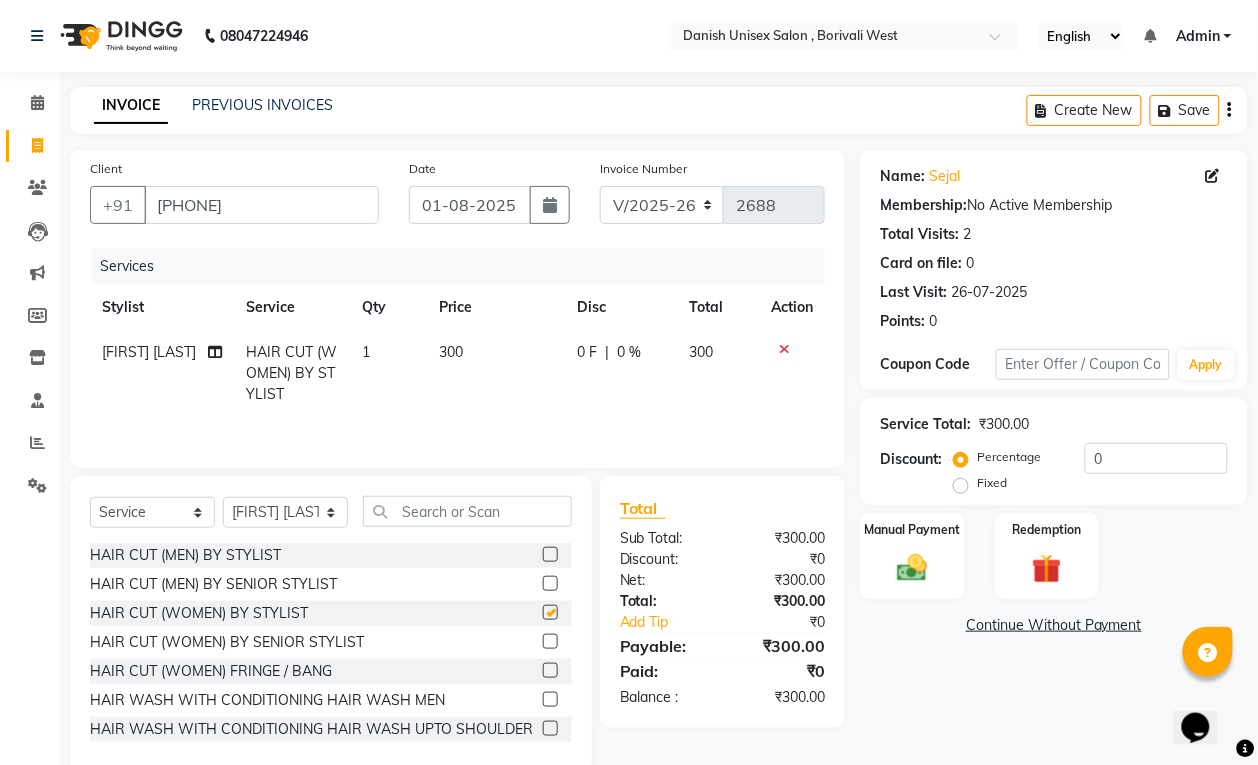 checkbox on "false" 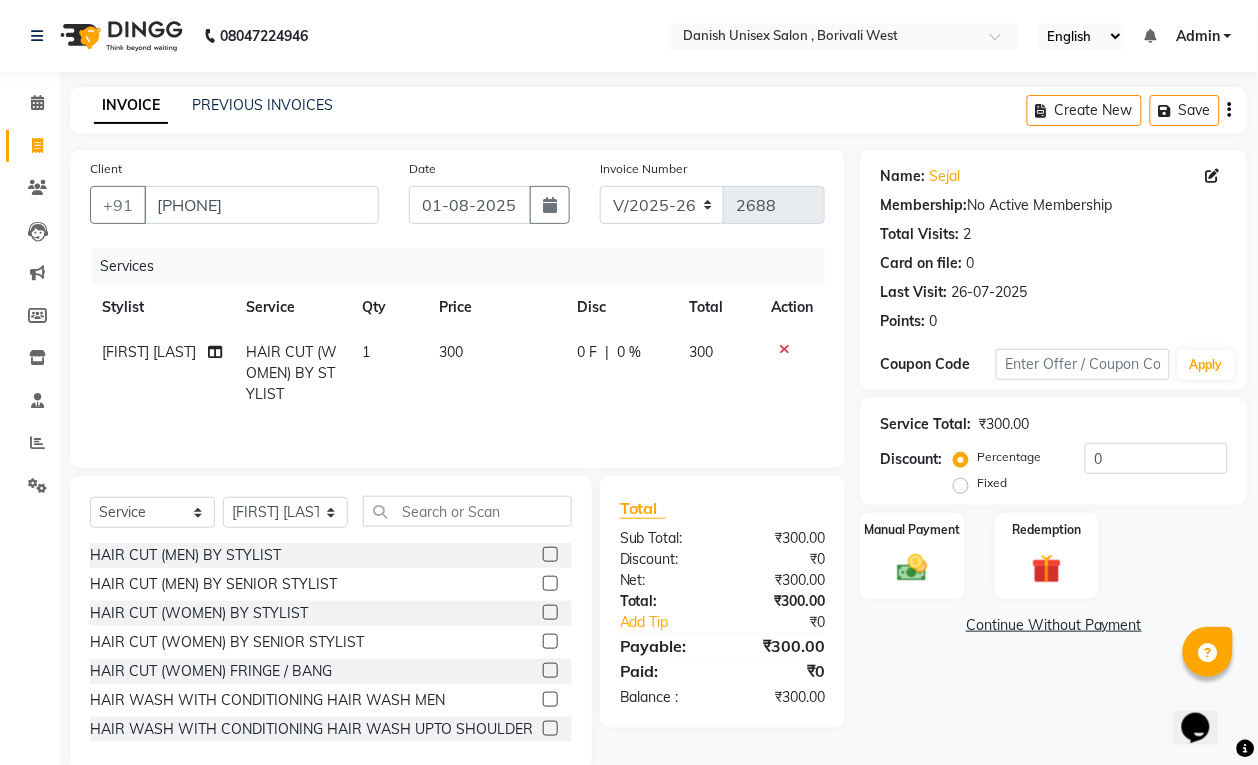 click 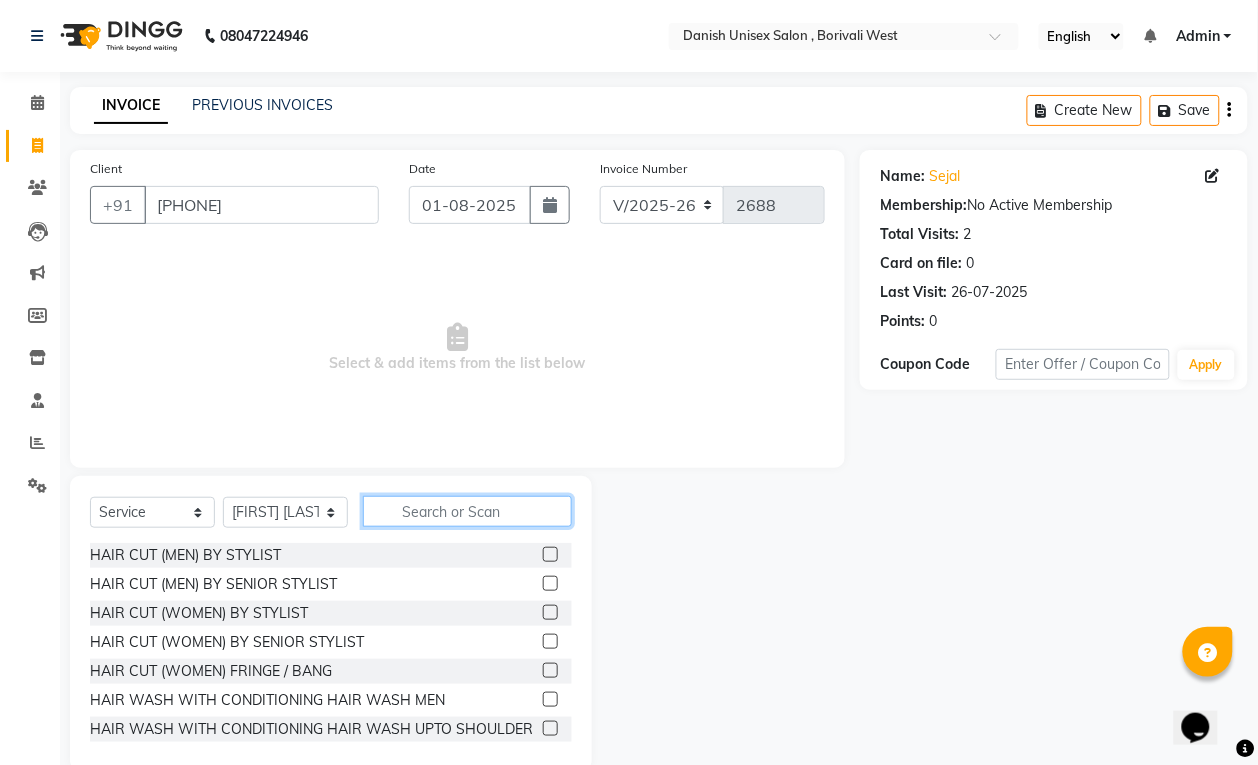 click 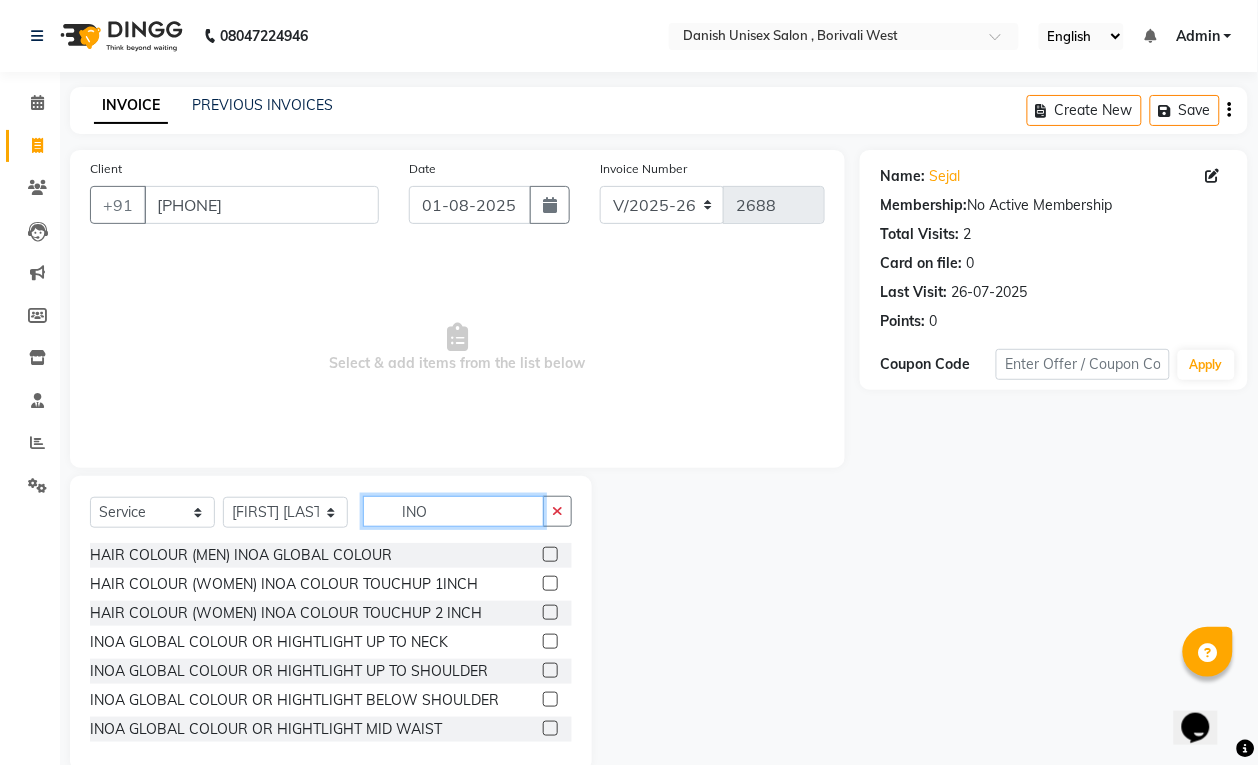 type on "INO" 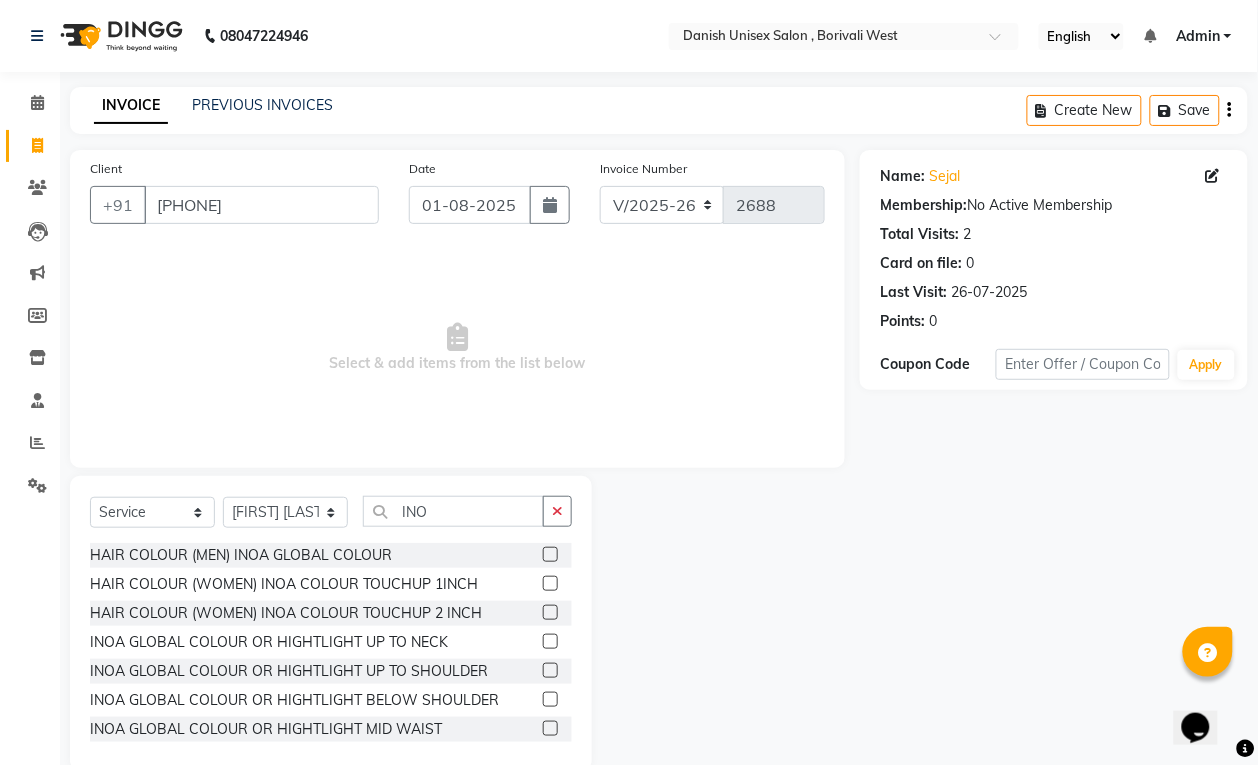 click 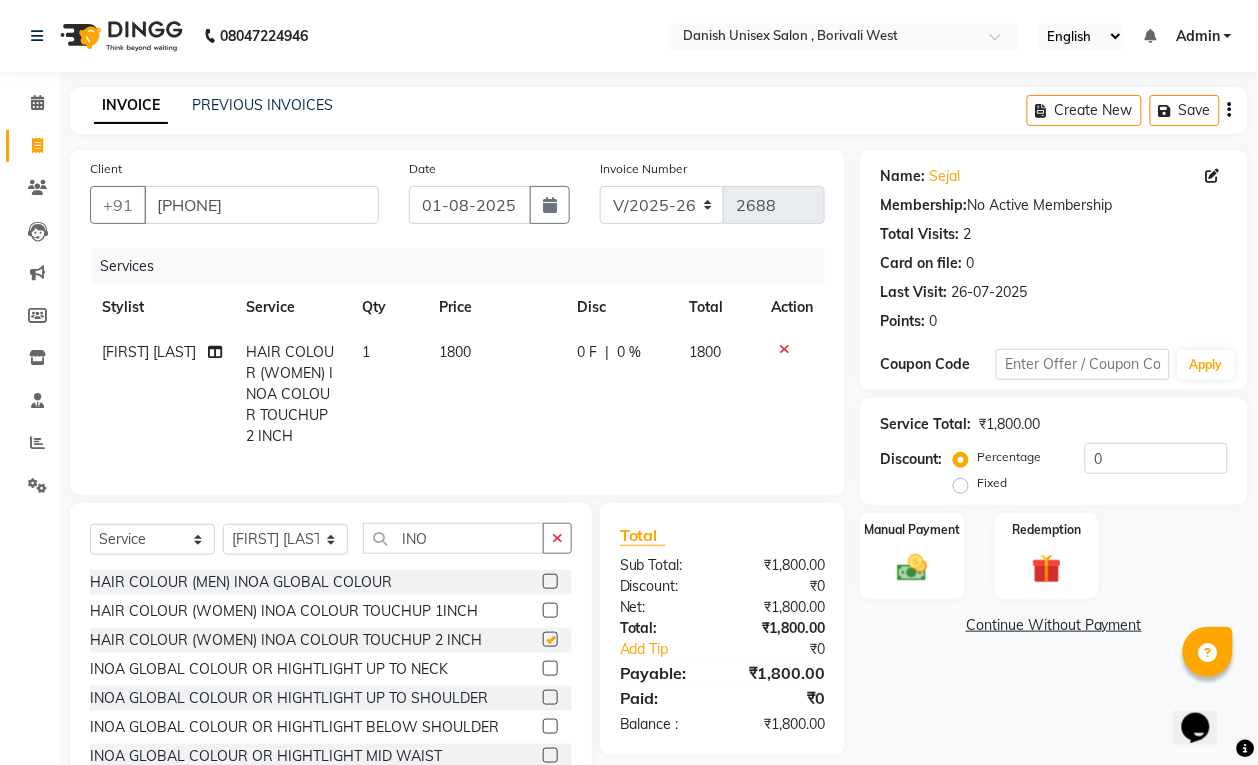 checkbox on "false" 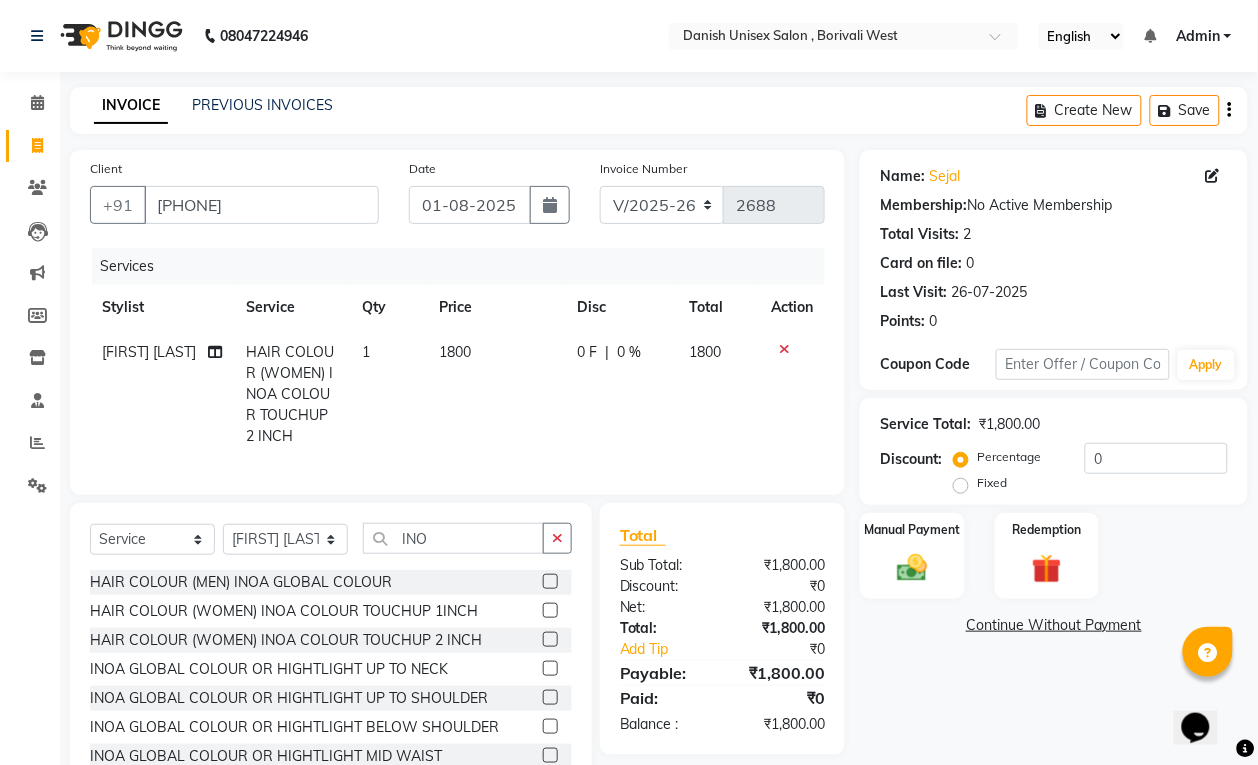 click on "0 F" 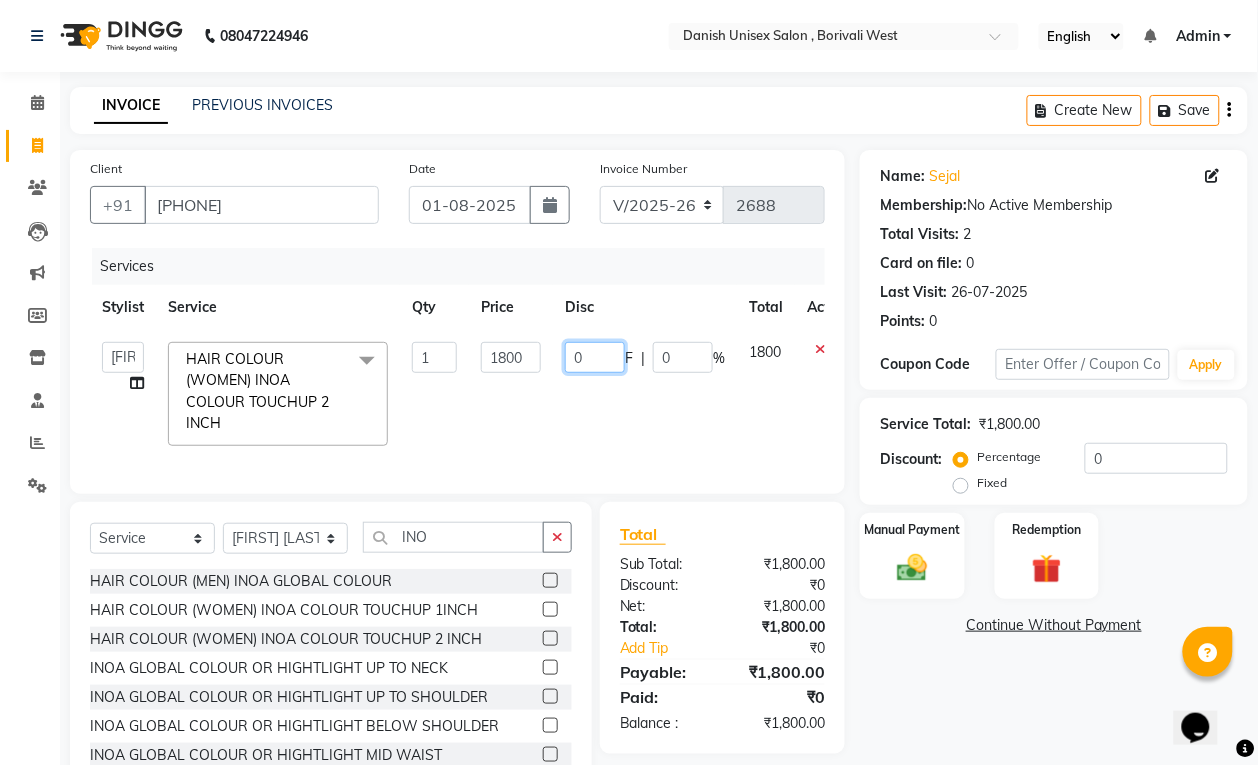 click on "0" 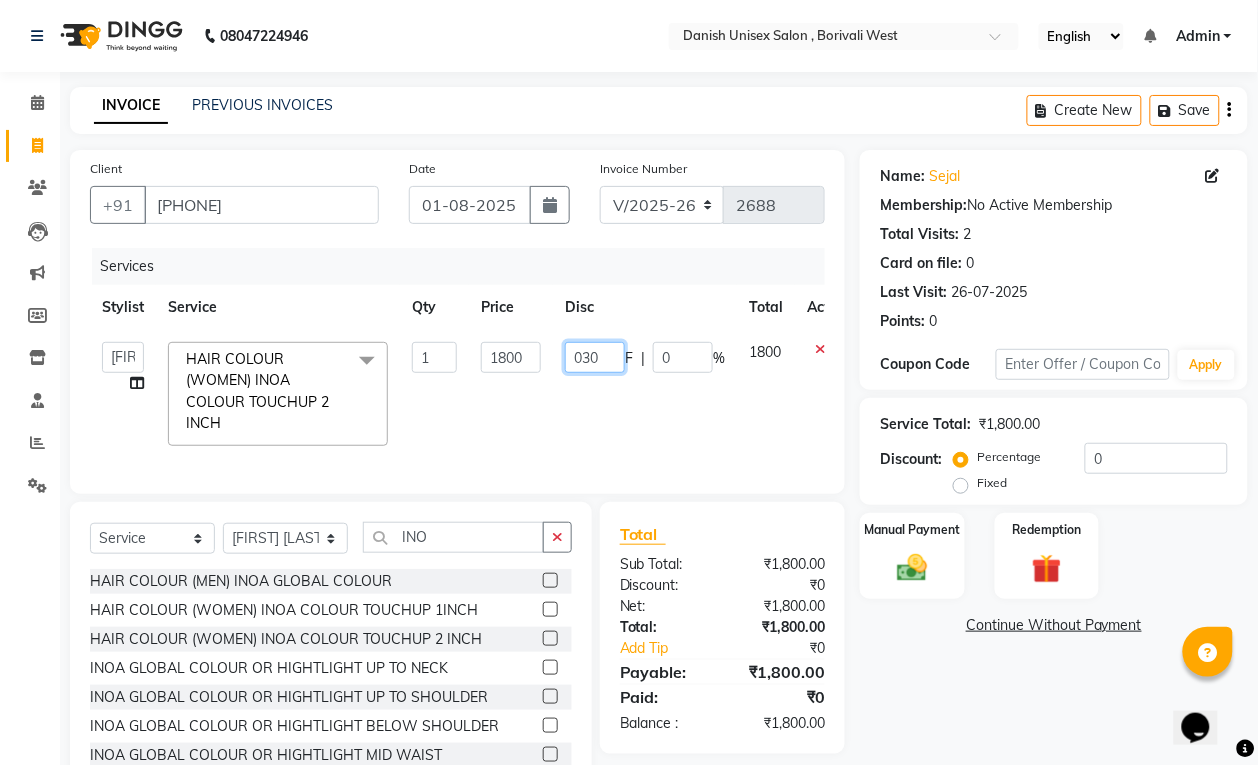 type on "0300" 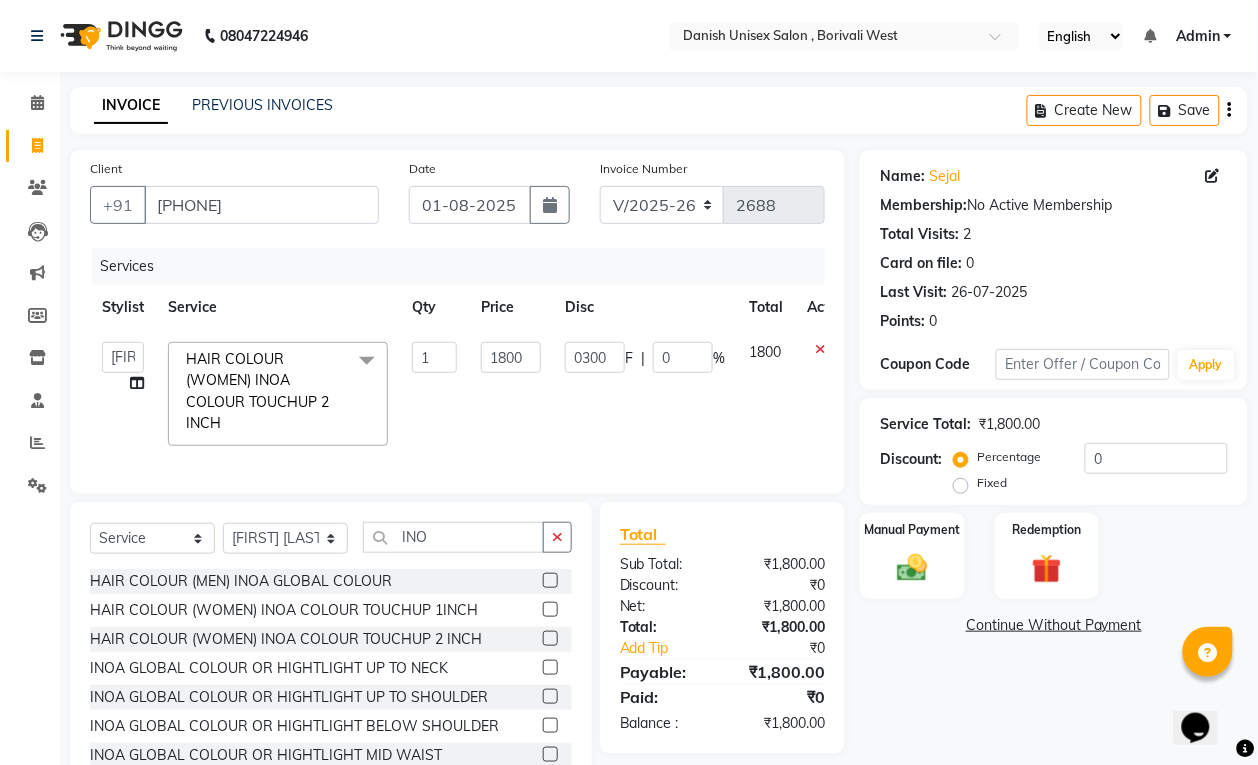 click on "0300 F | 0 %" 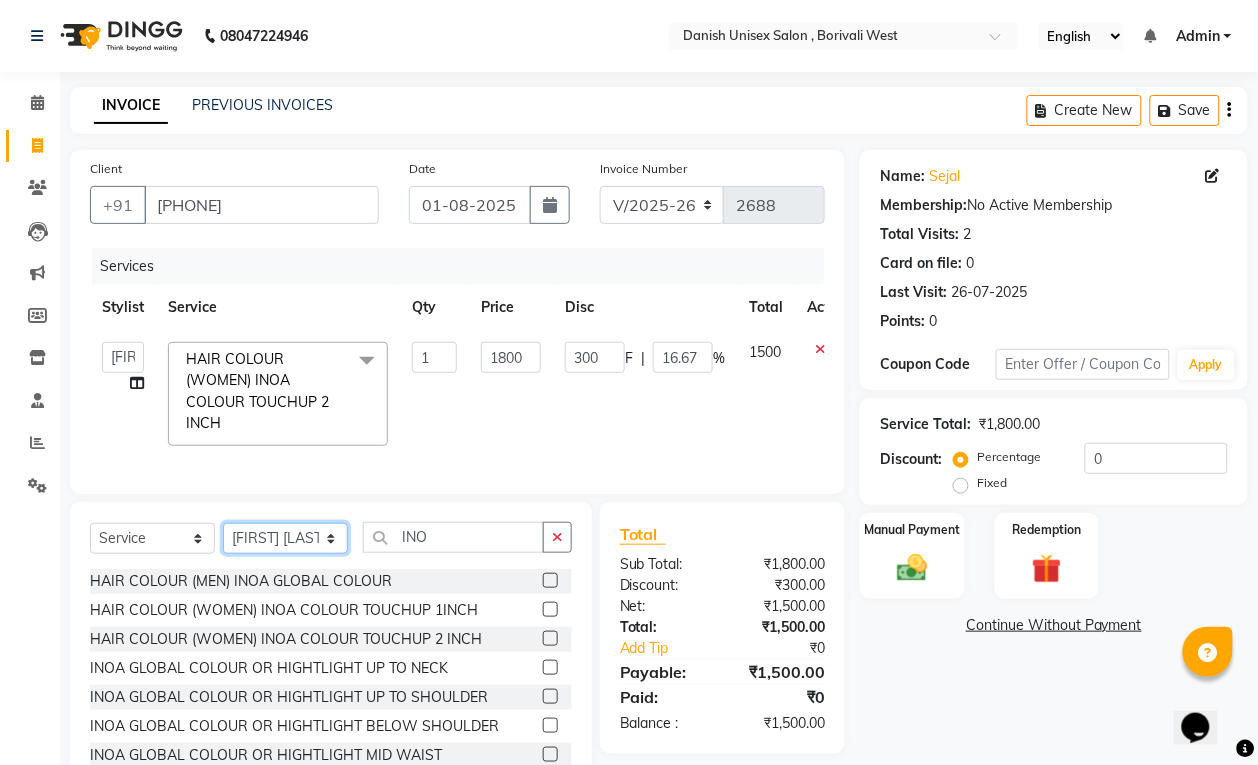 click on "Select Stylist Bhim Shing firoz alam Juber shaikh kajal Lubna Sayyad Nikhil Sharma Niraj Kanojiya Niyaz Salmani Pooja Yadav Riddhi Sabil salmani sapna" 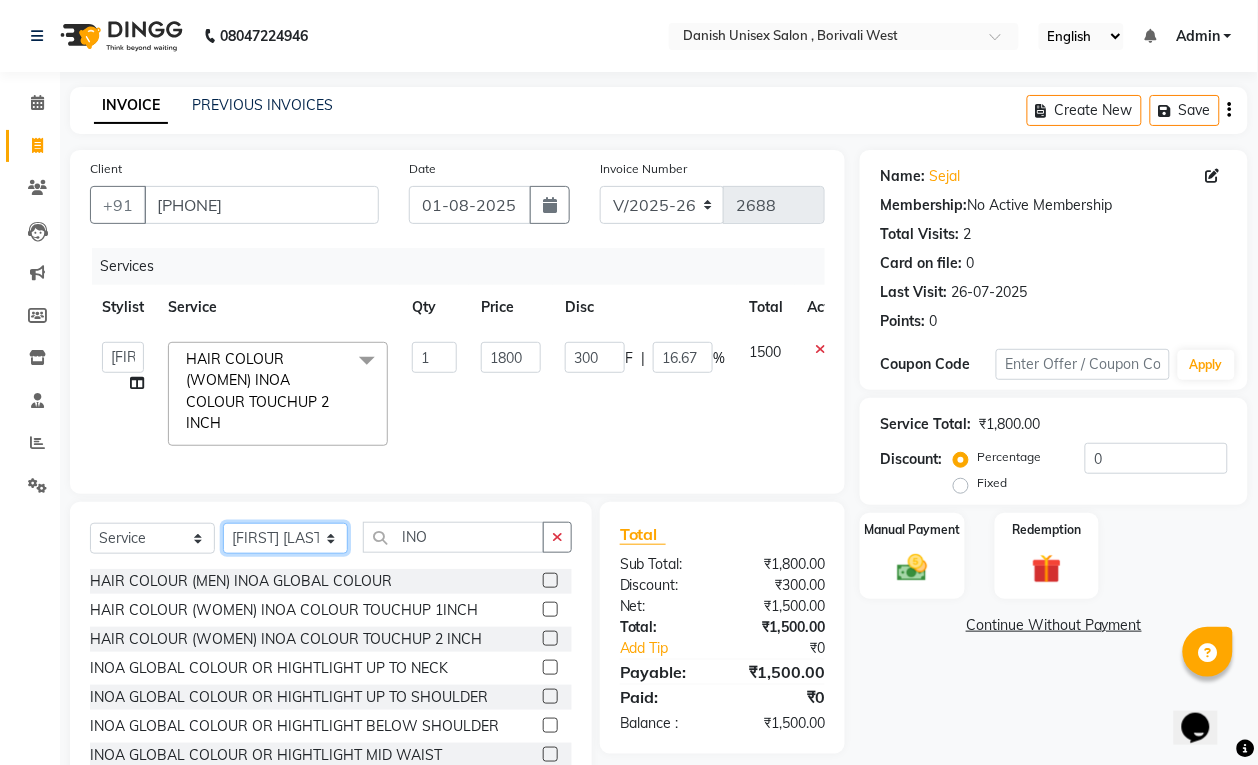 select on "83127" 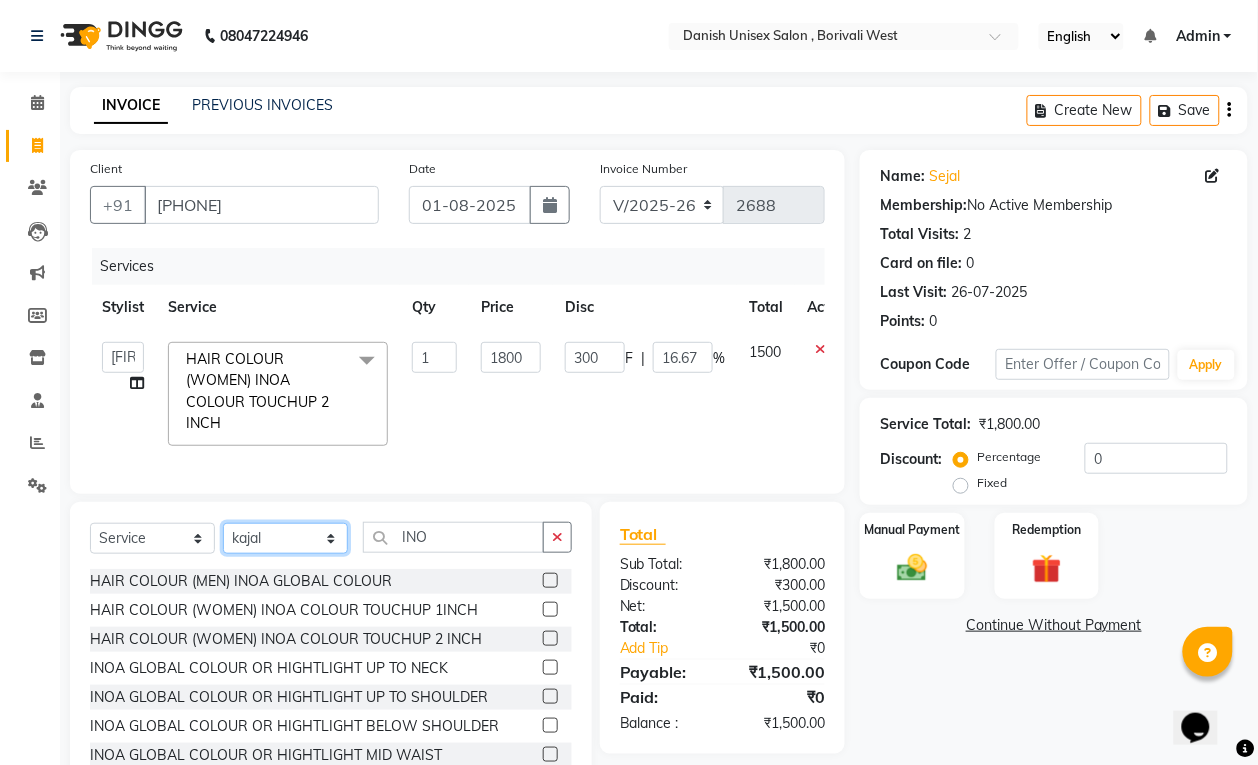 click on "Select Stylist Bhim Shing firoz alam Juber shaikh kajal Lubna Sayyad Nikhil Sharma Niraj Kanojiya Niyaz Salmani Pooja Yadav Riddhi Sabil salmani sapna" 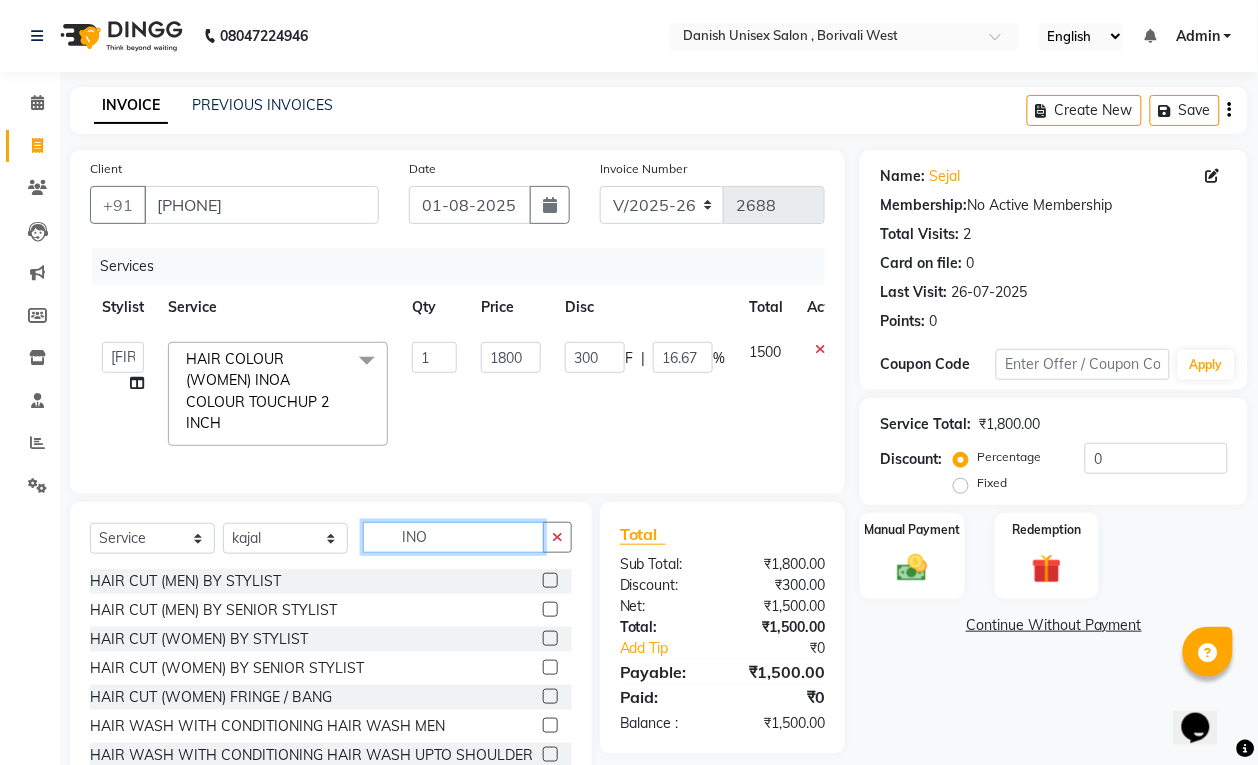 click on "INO" 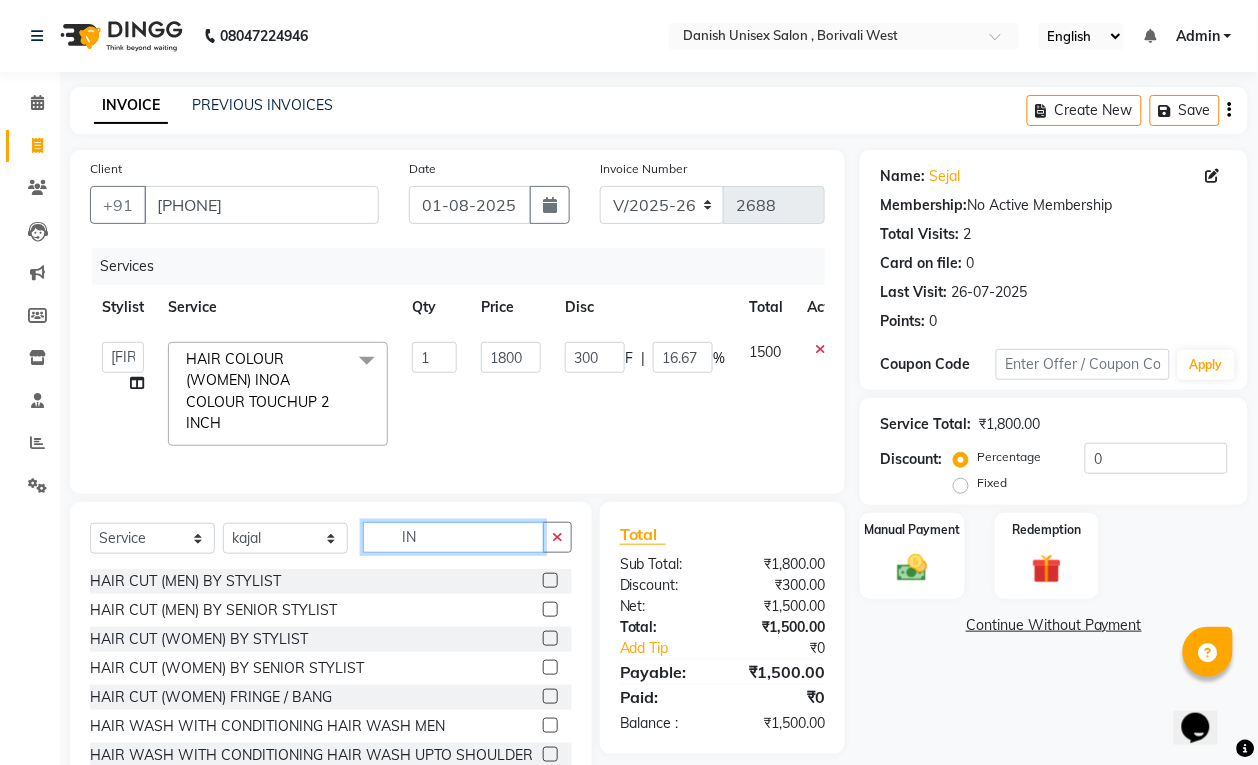type on "I" 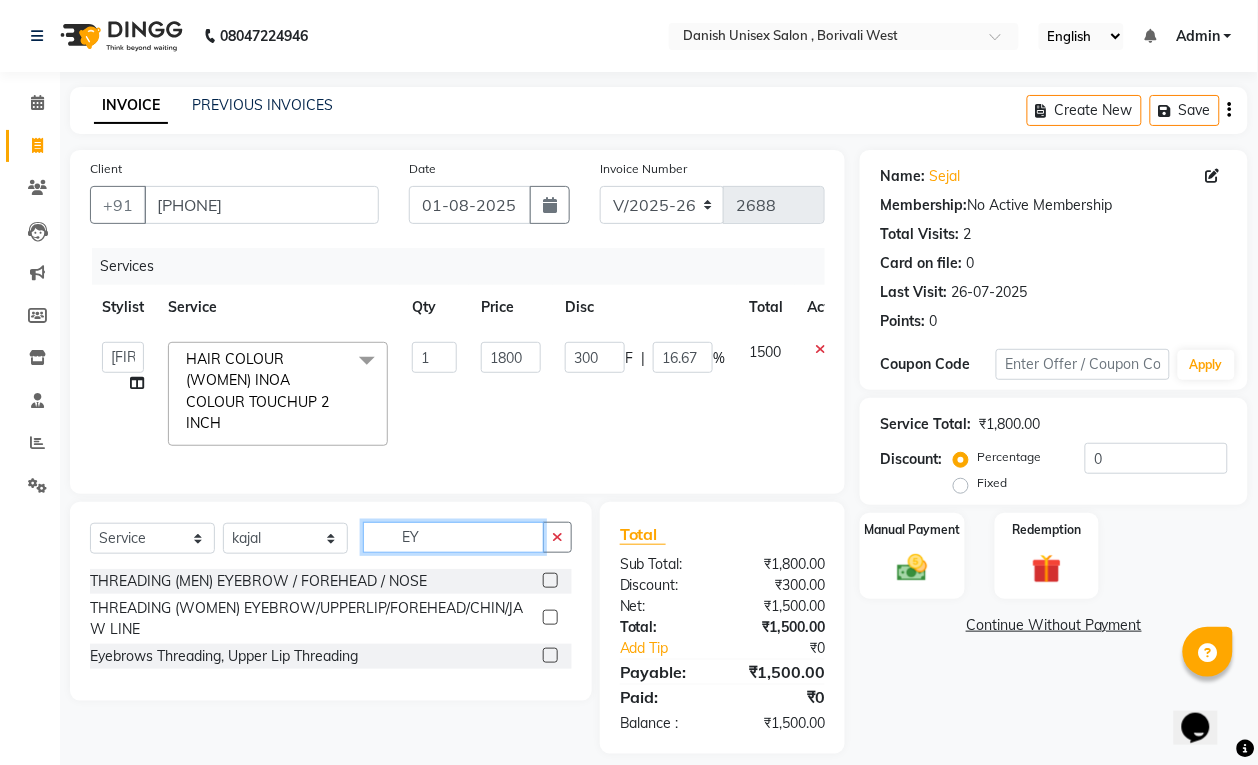 type on "EY" 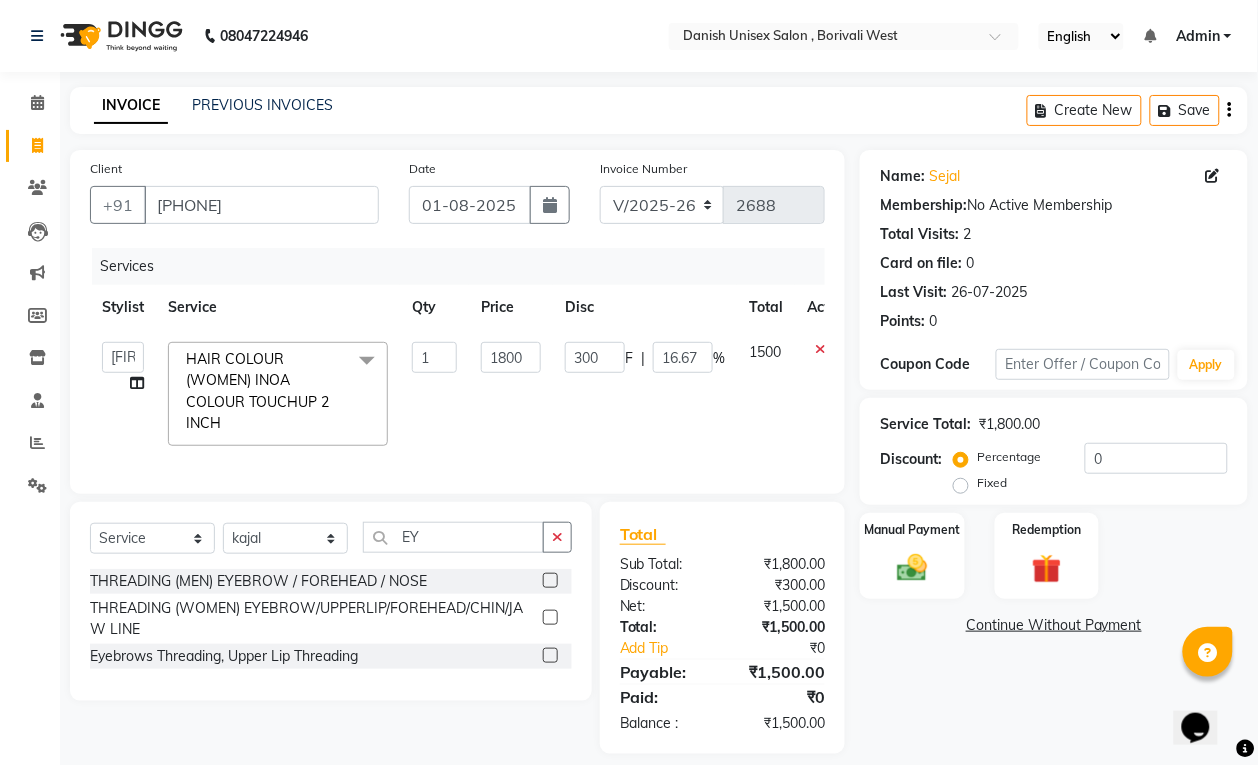 click 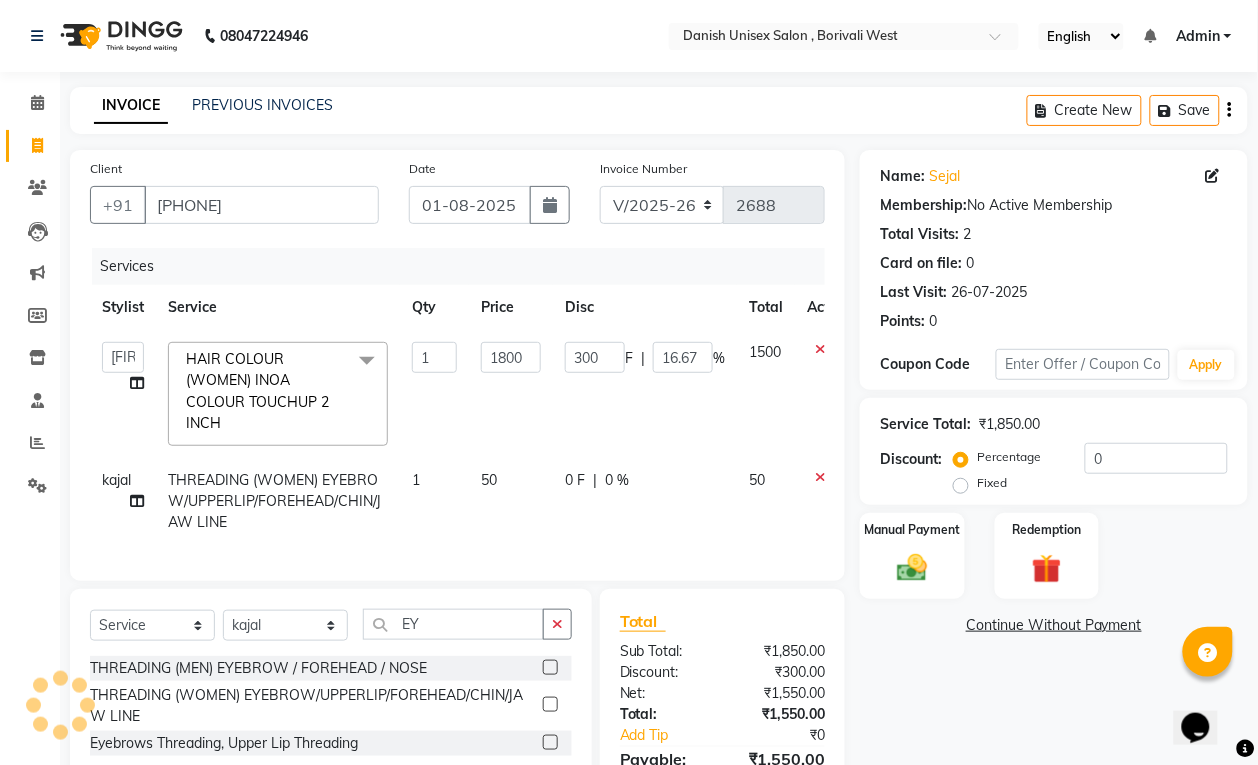 scroll, scrollTop: 127, scrollLeft: 0, axis: vertical 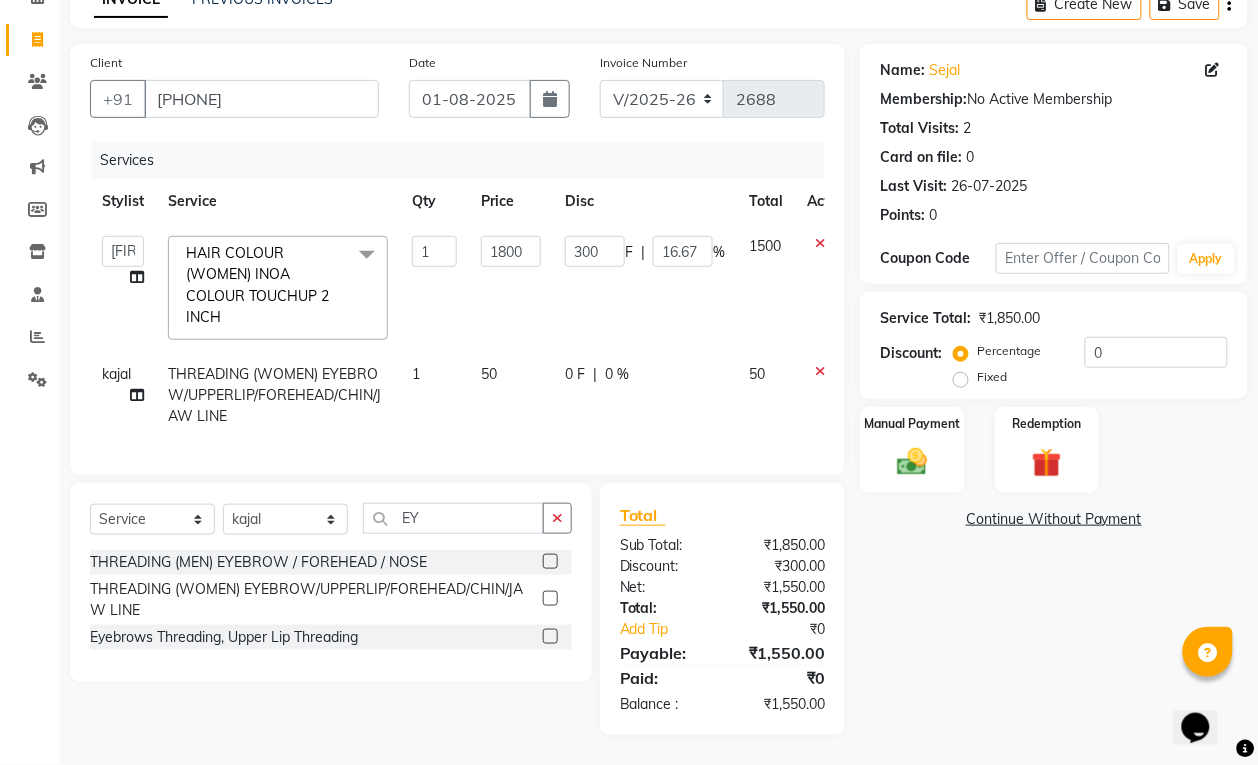 click 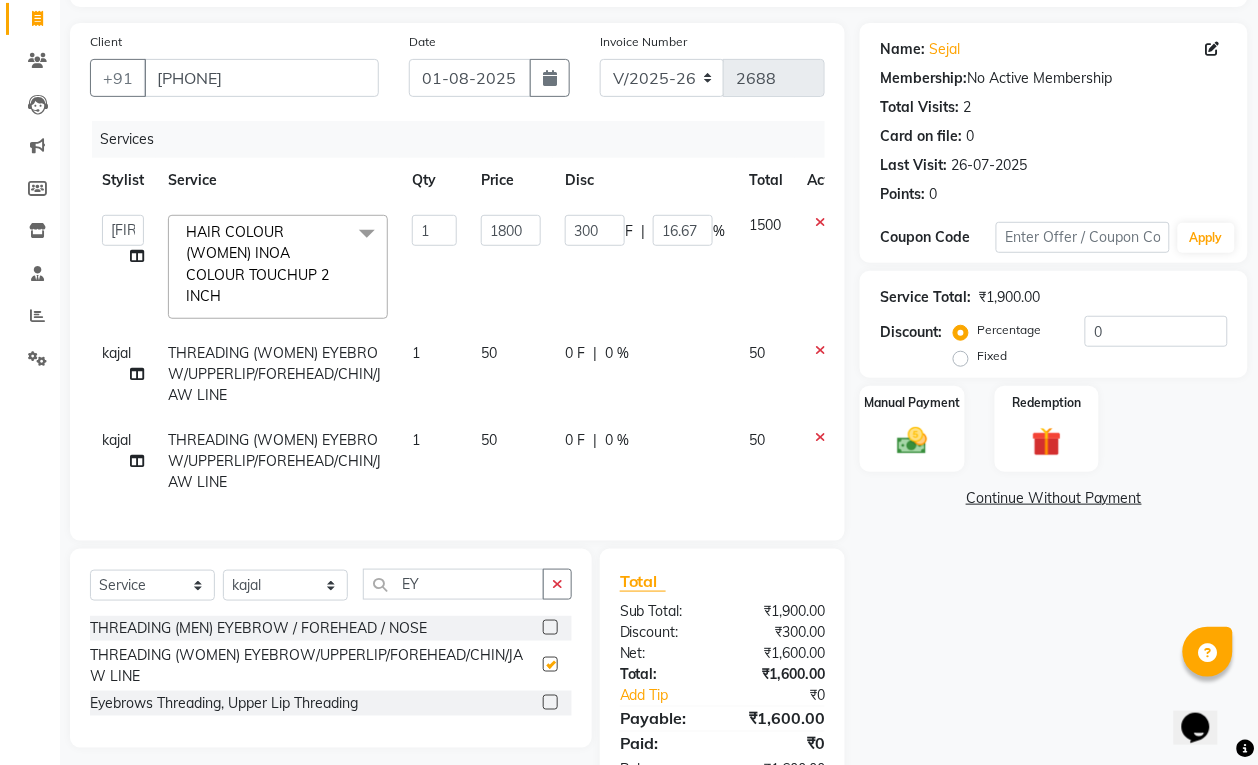 checkbox on "false" 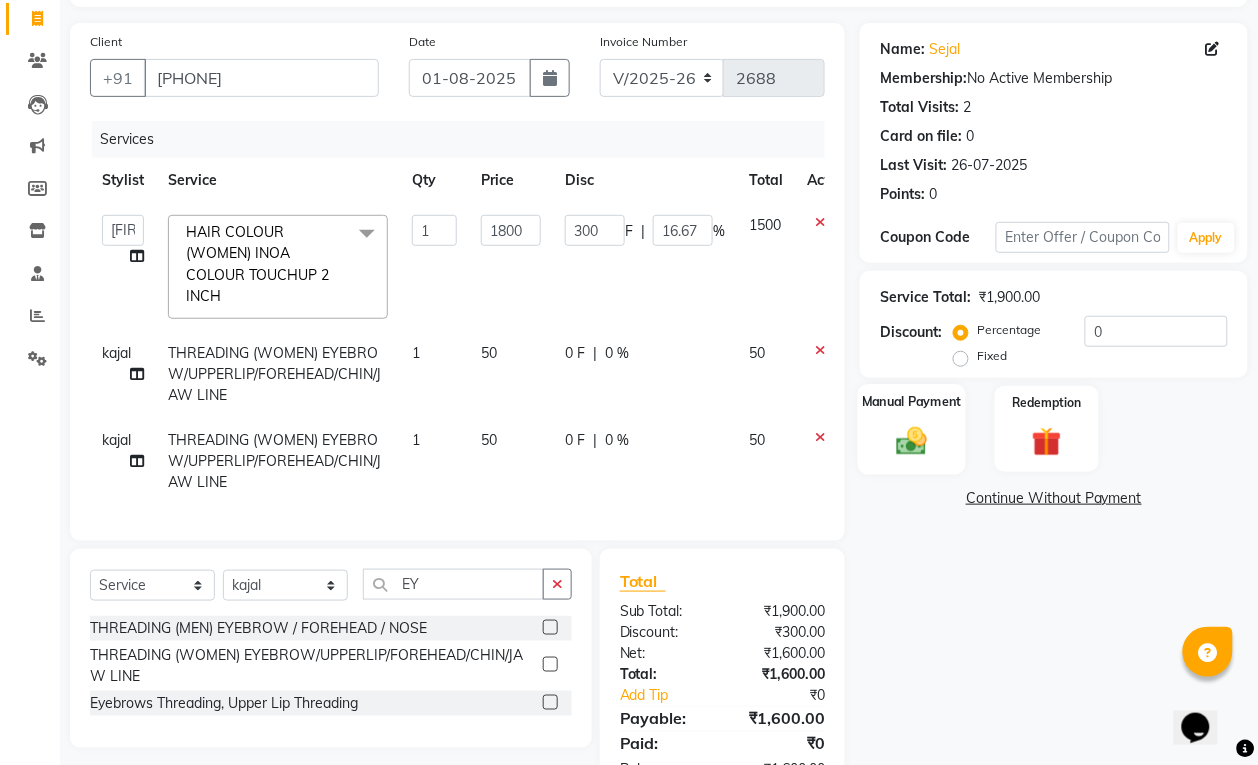 click on "Manual Payment" 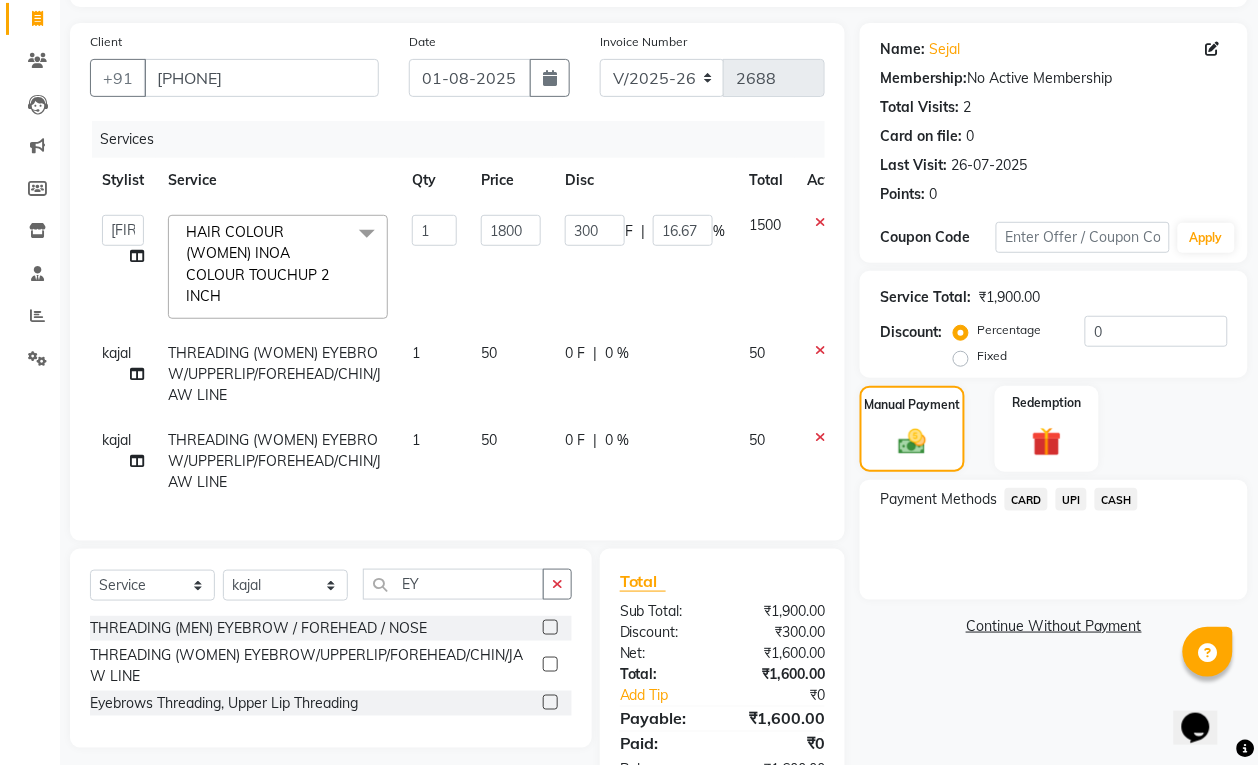 click on "CASH" 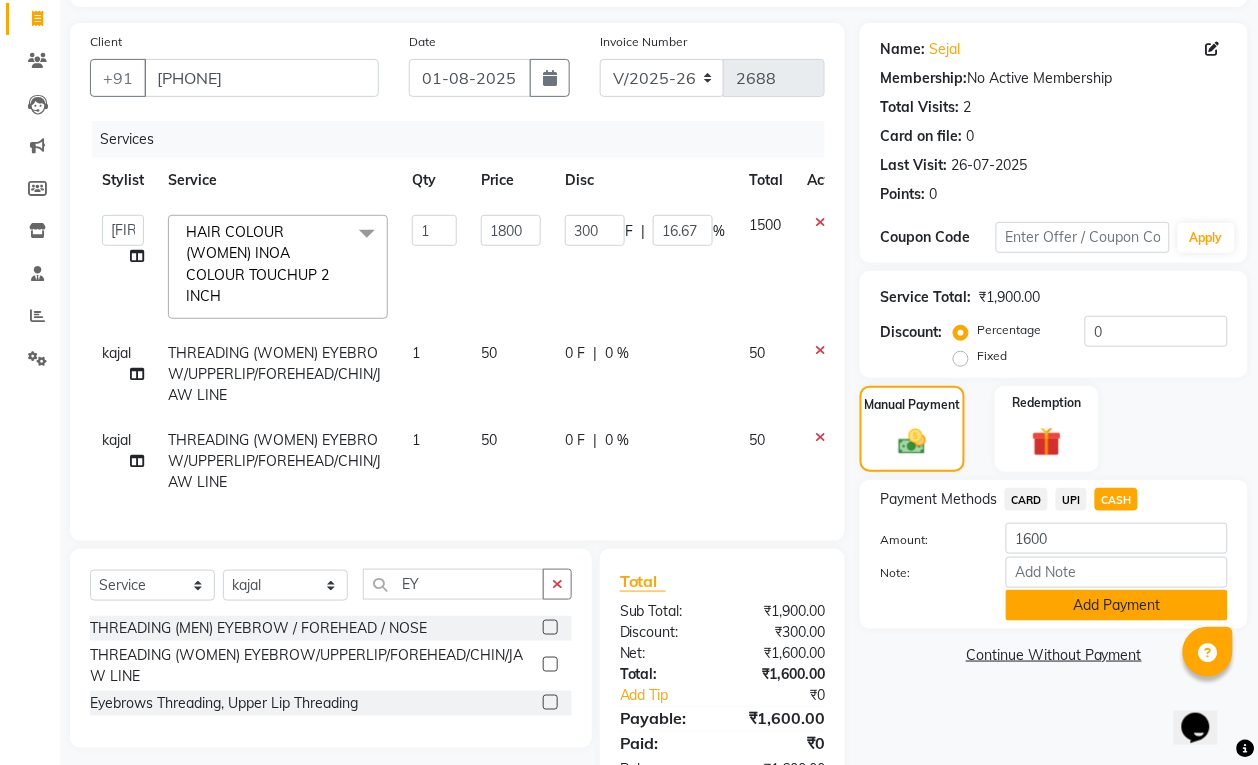 click on "Add Payment" 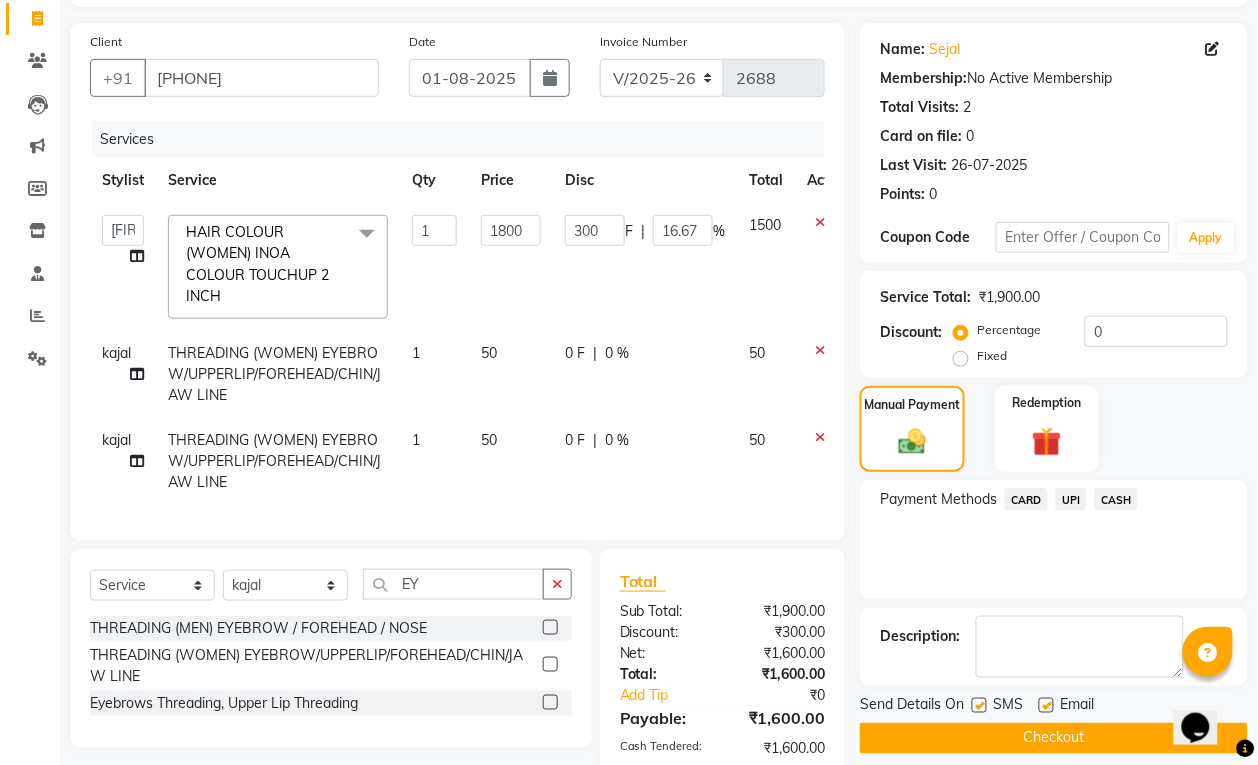 scroll, scrollTop: 285, scrollLeft: 0, axis: vertical 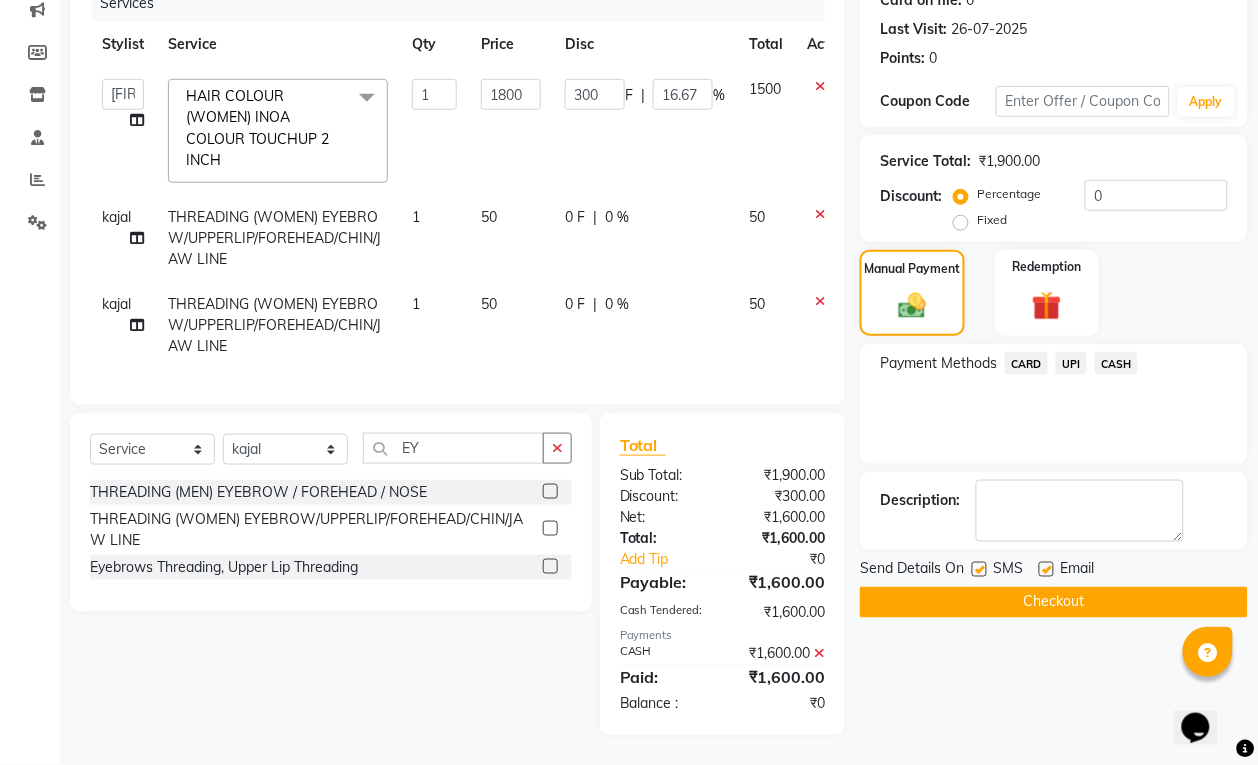 click on "Checkout" 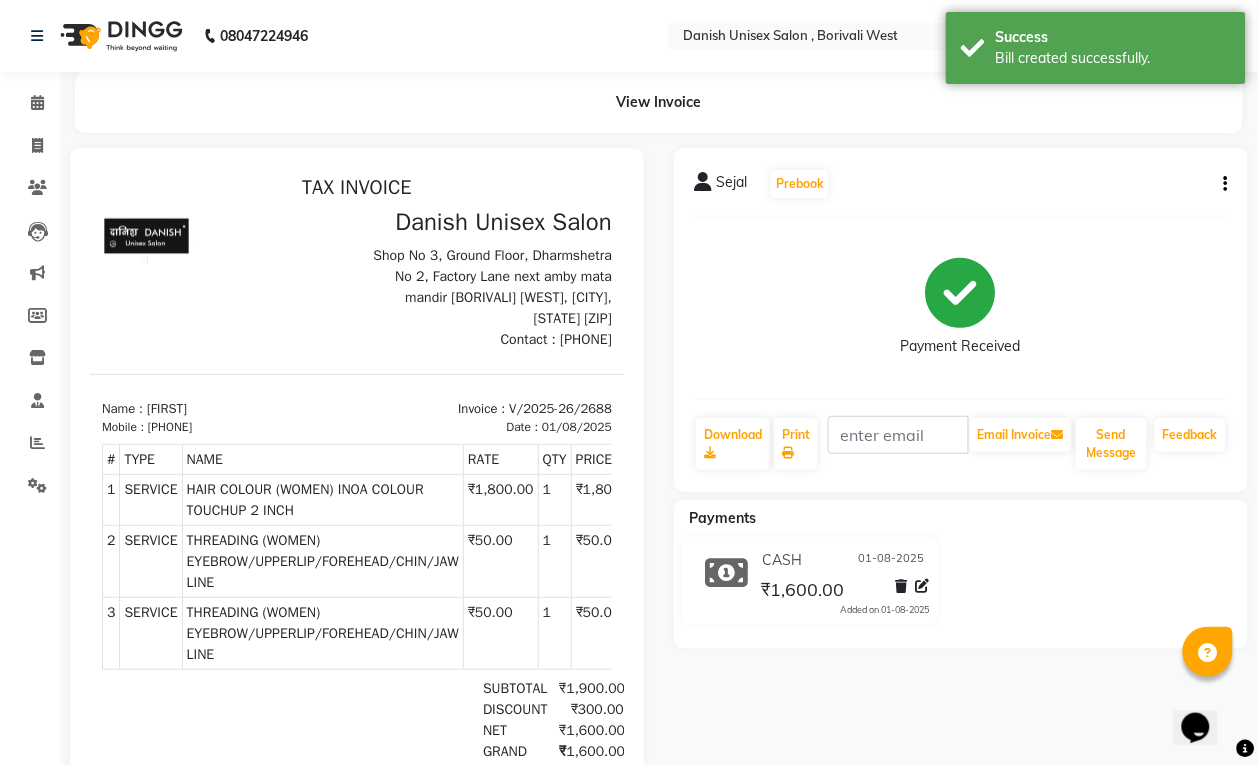 scroll, scrollTop: 0, scrollLeft: 0, axis: both 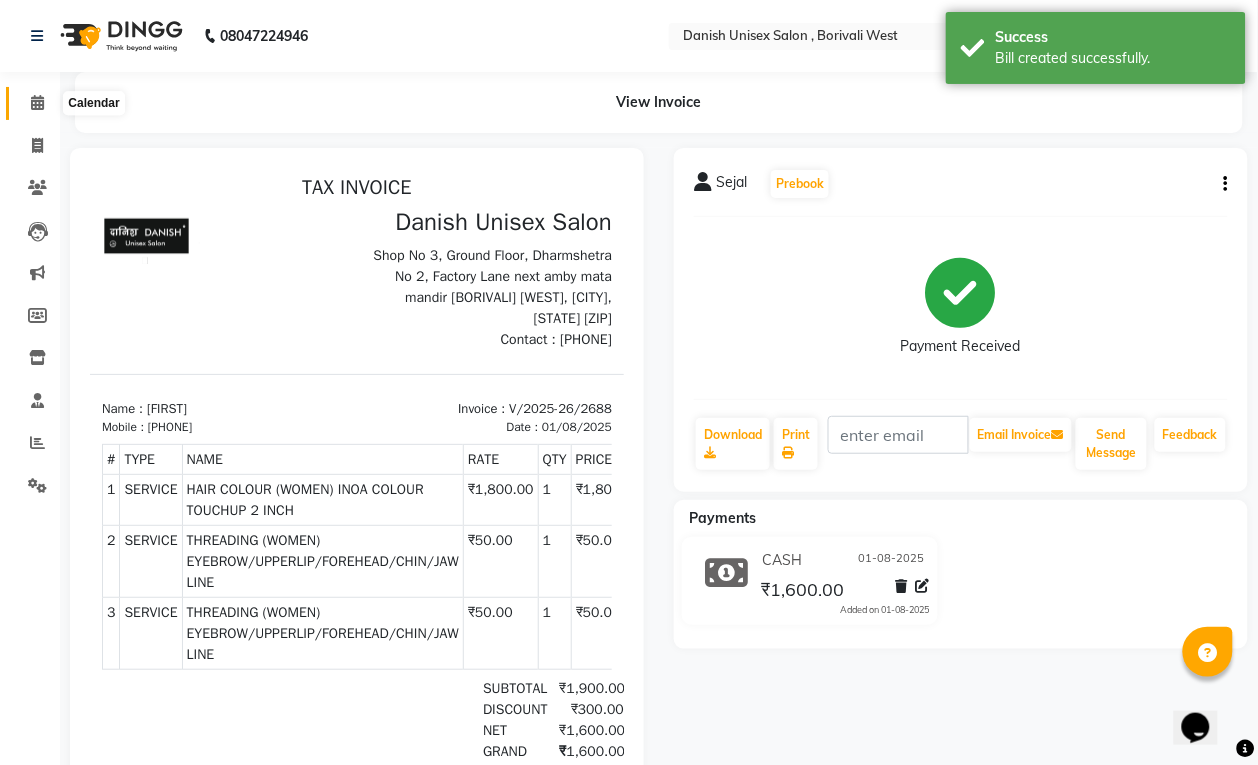click 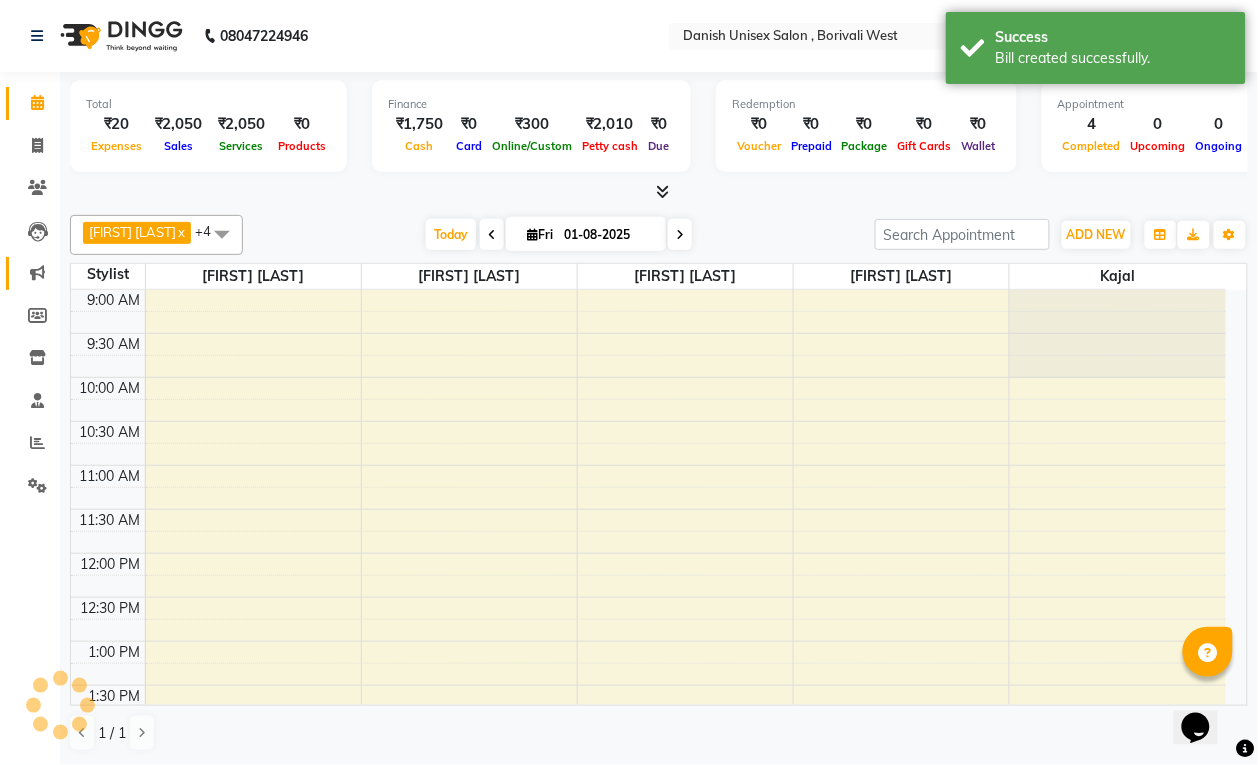 scroll, scrollTop: 0, scrollLeft: 0, axis: both 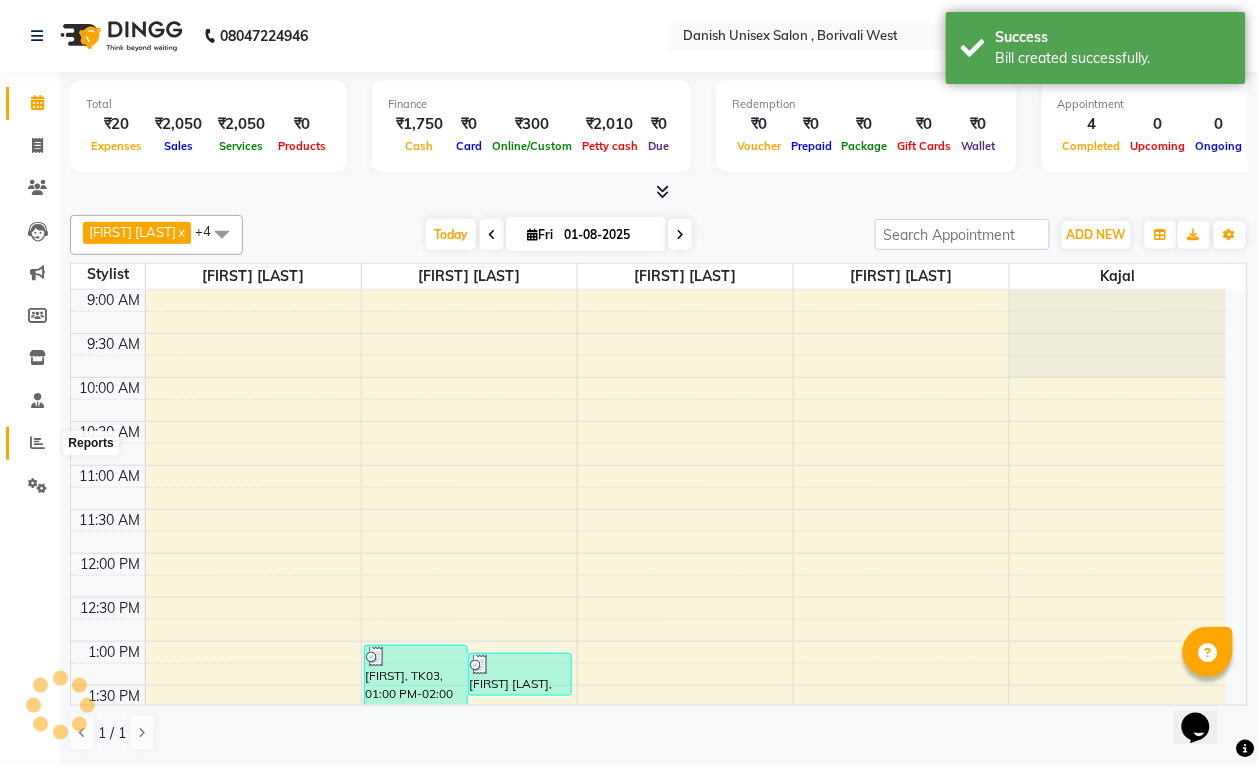 click 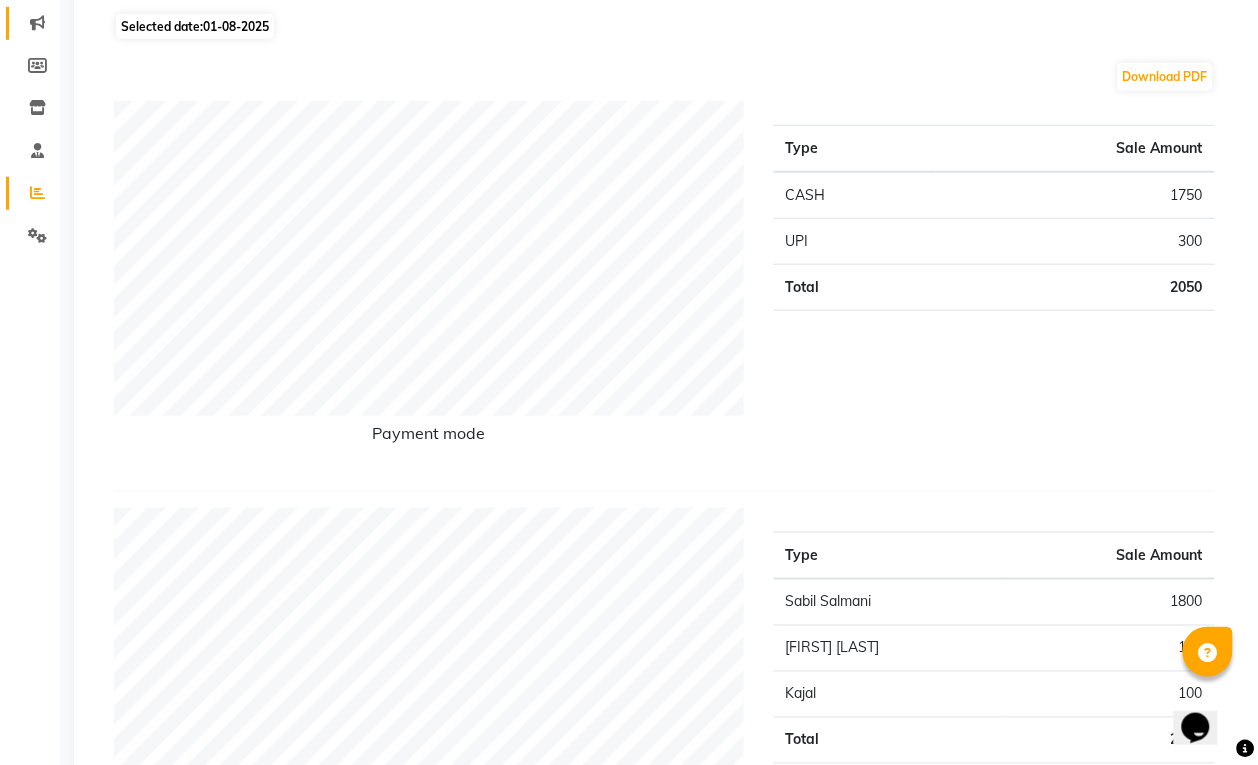 scroll, scrollTop: 0, scrollLeft: 0, axis: both 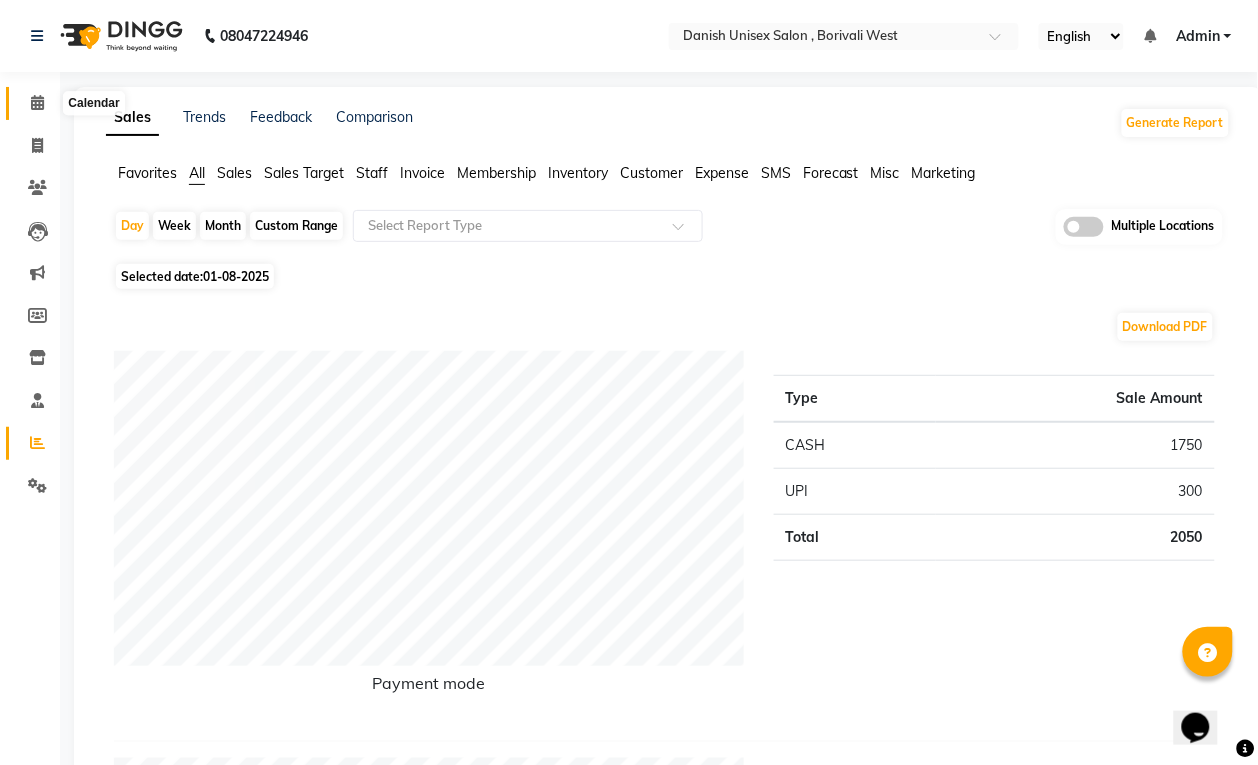 click 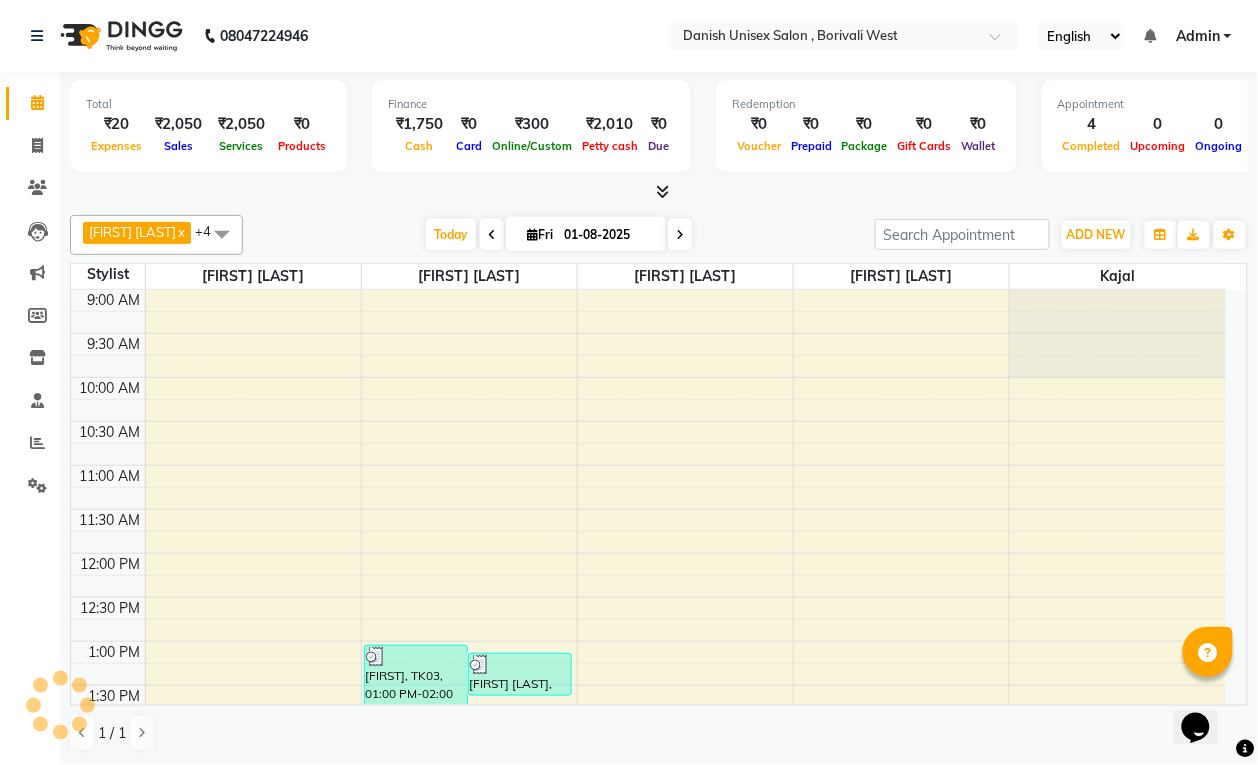 scroll, scrollTop: 0, scrollLeft: 0, axis: both 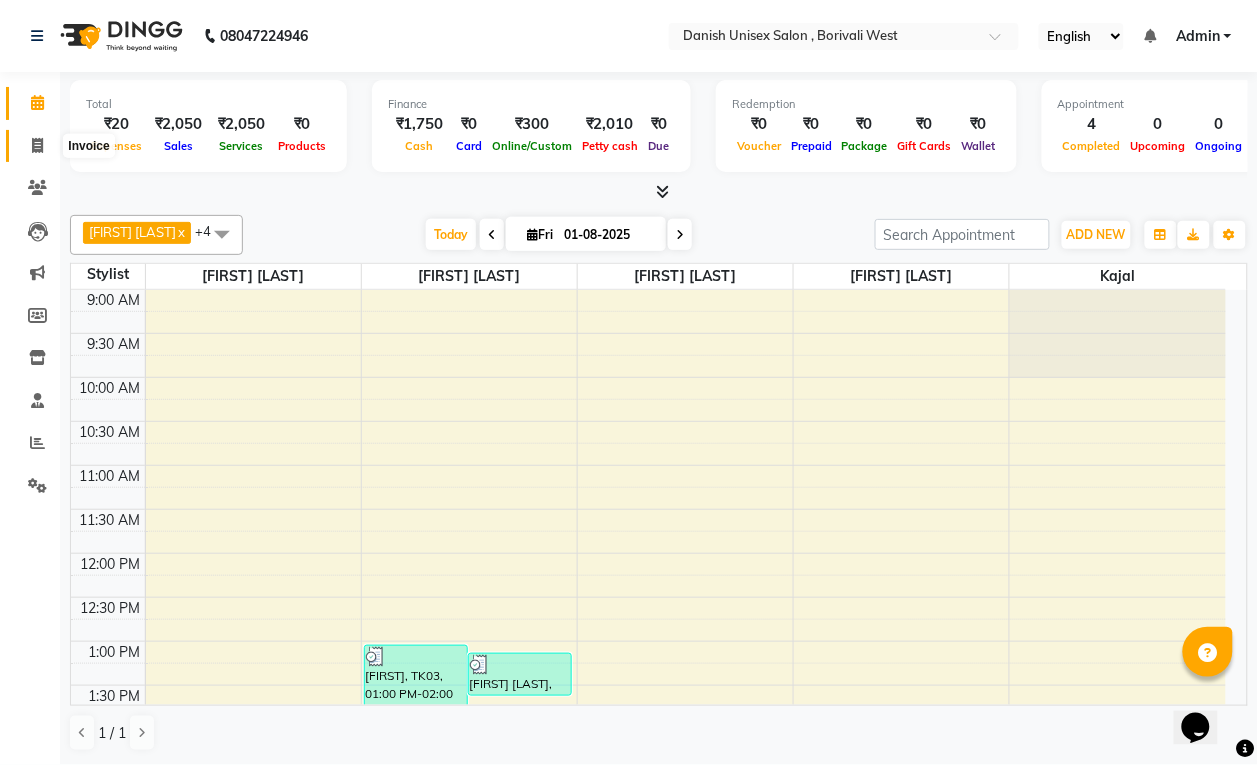click 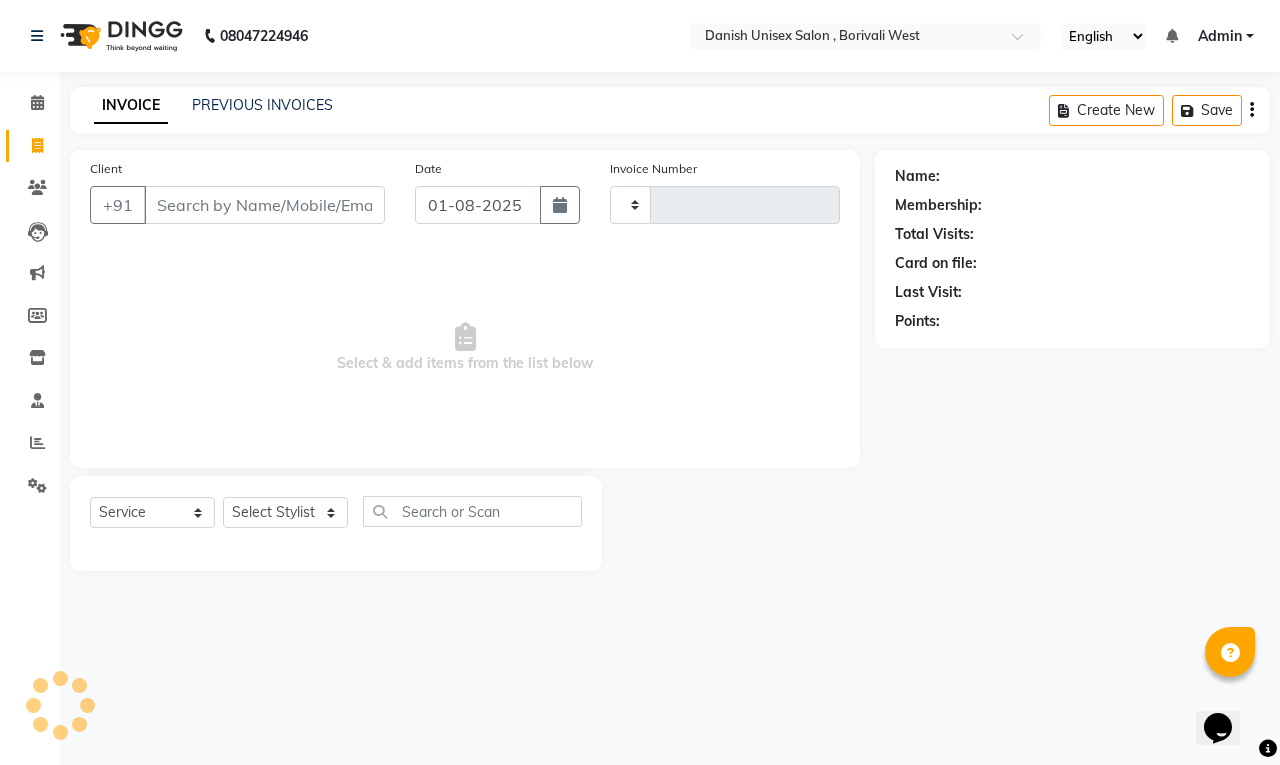type on "2689" 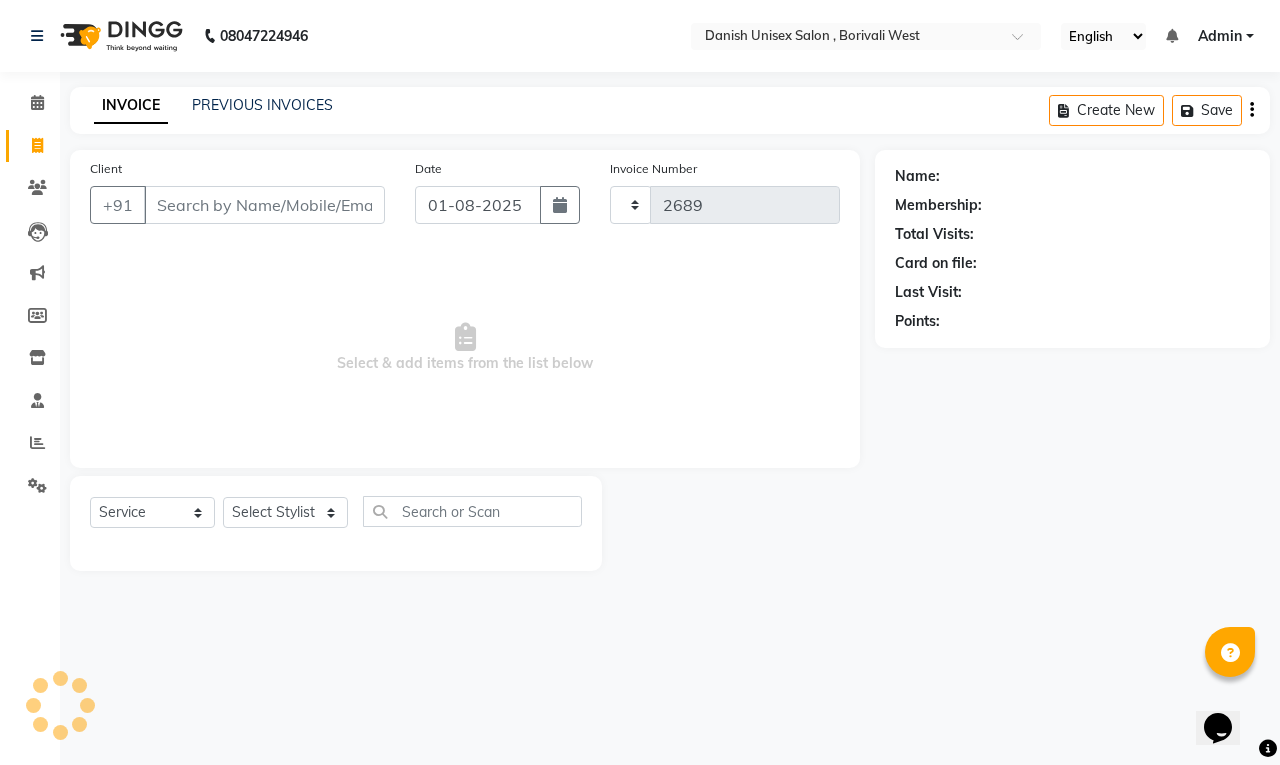 select on "6929" 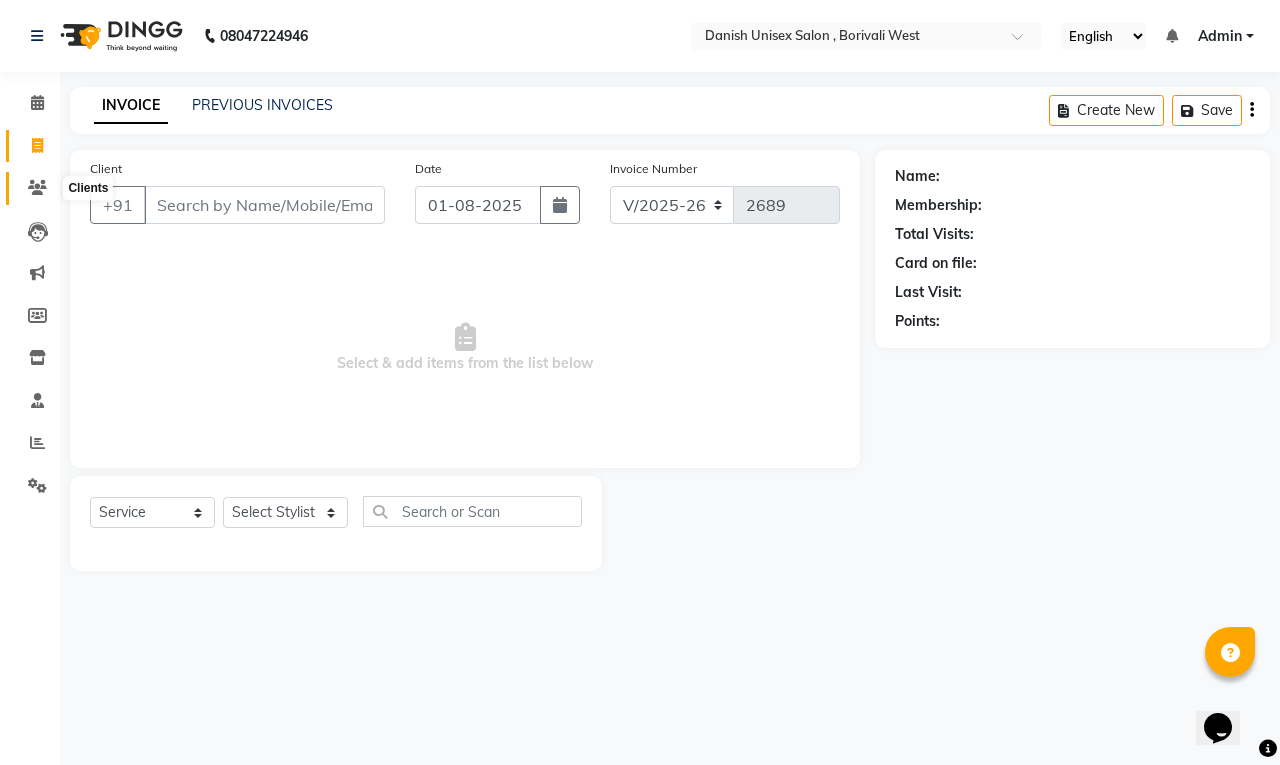 click 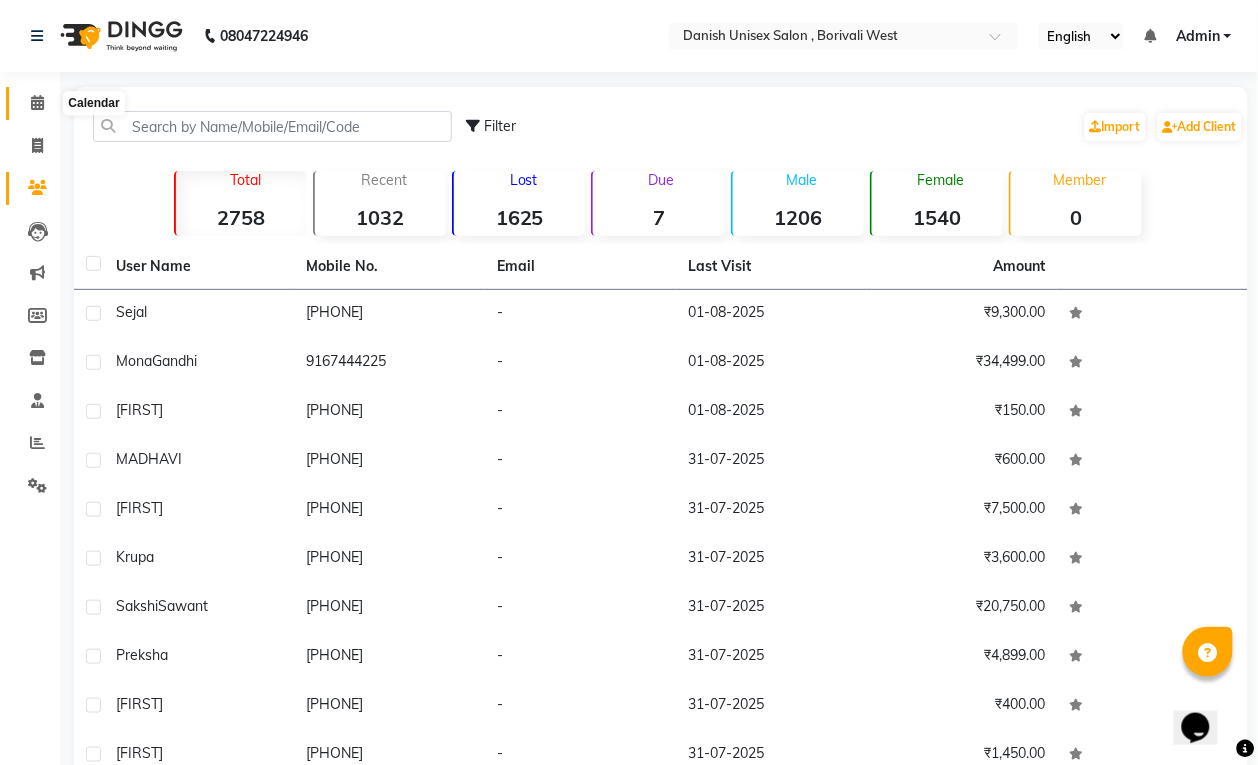click 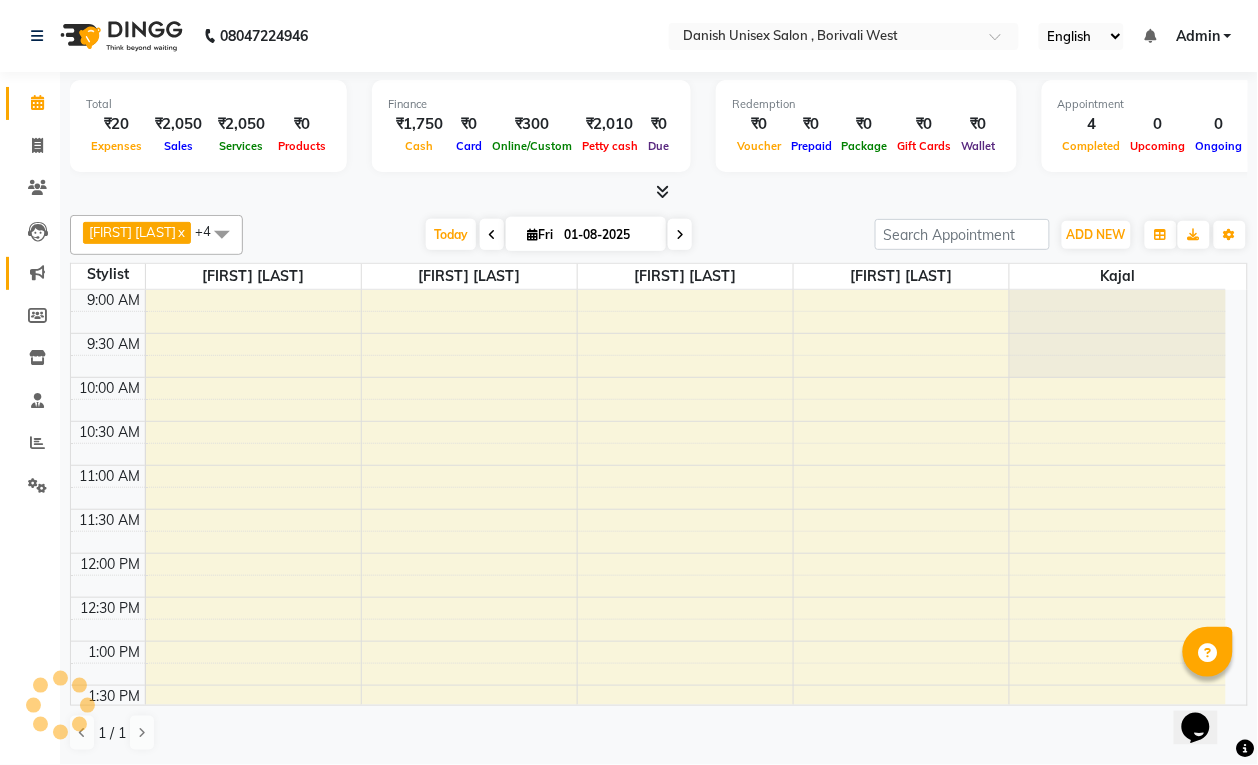 scroll, scrollTop: 0, scrollLeft: 0, axis: both 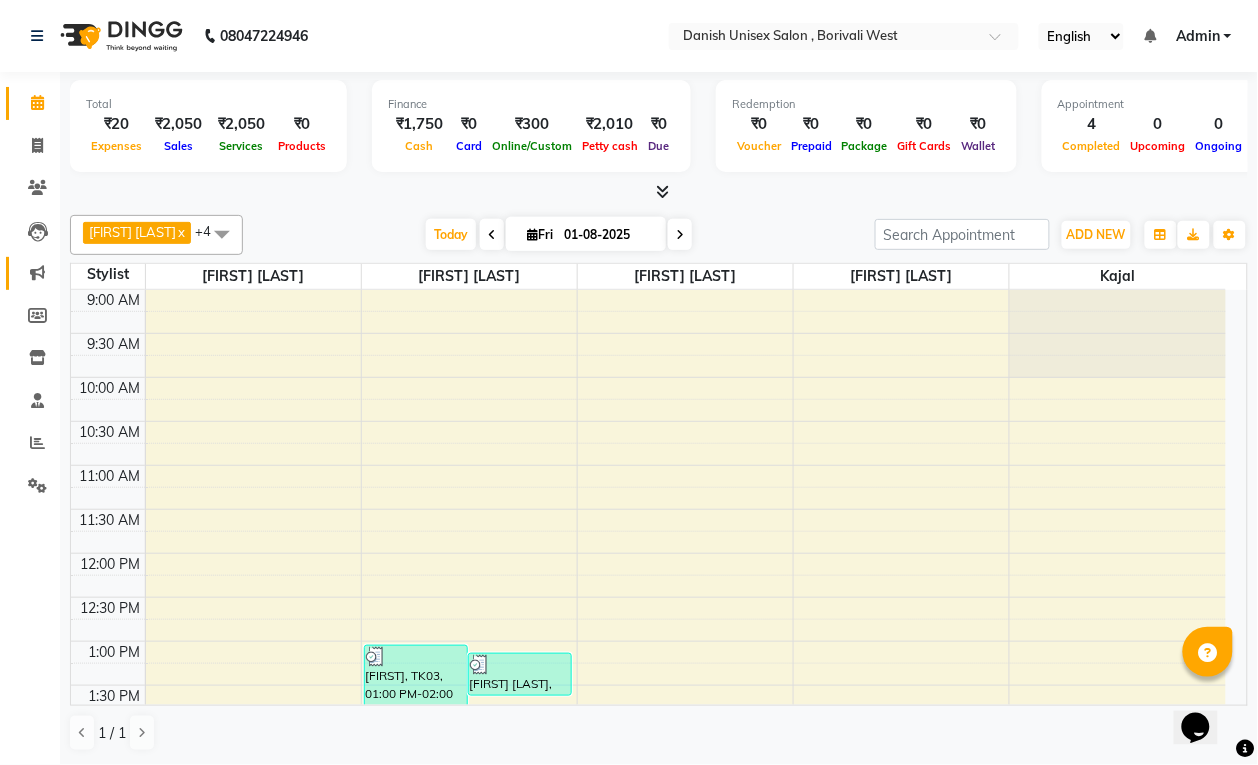 click 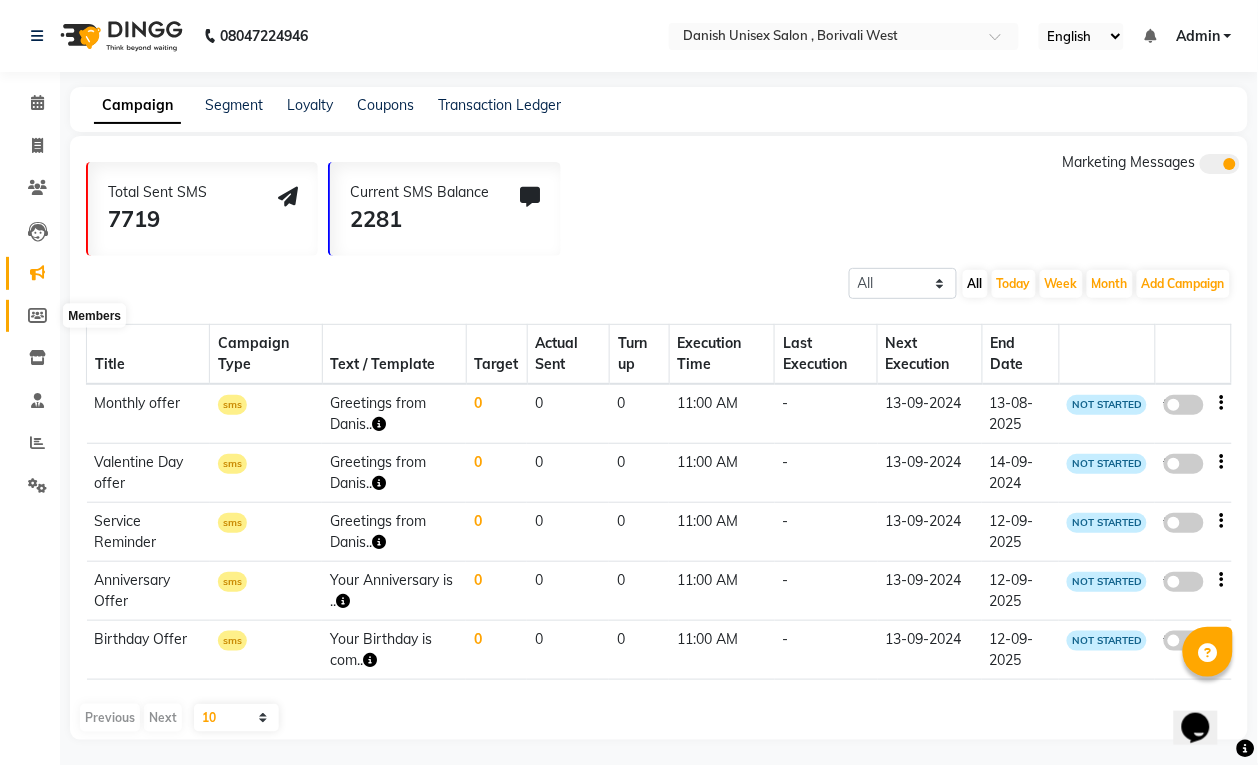 click 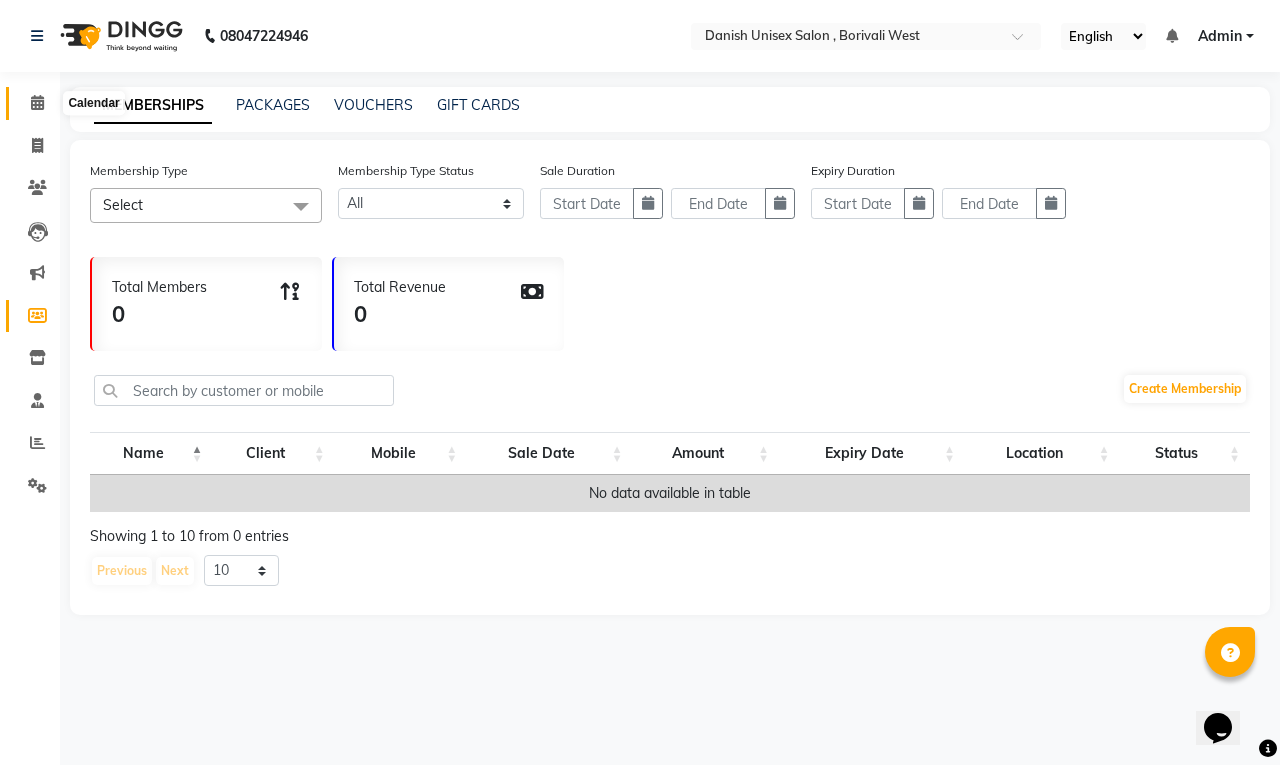 click 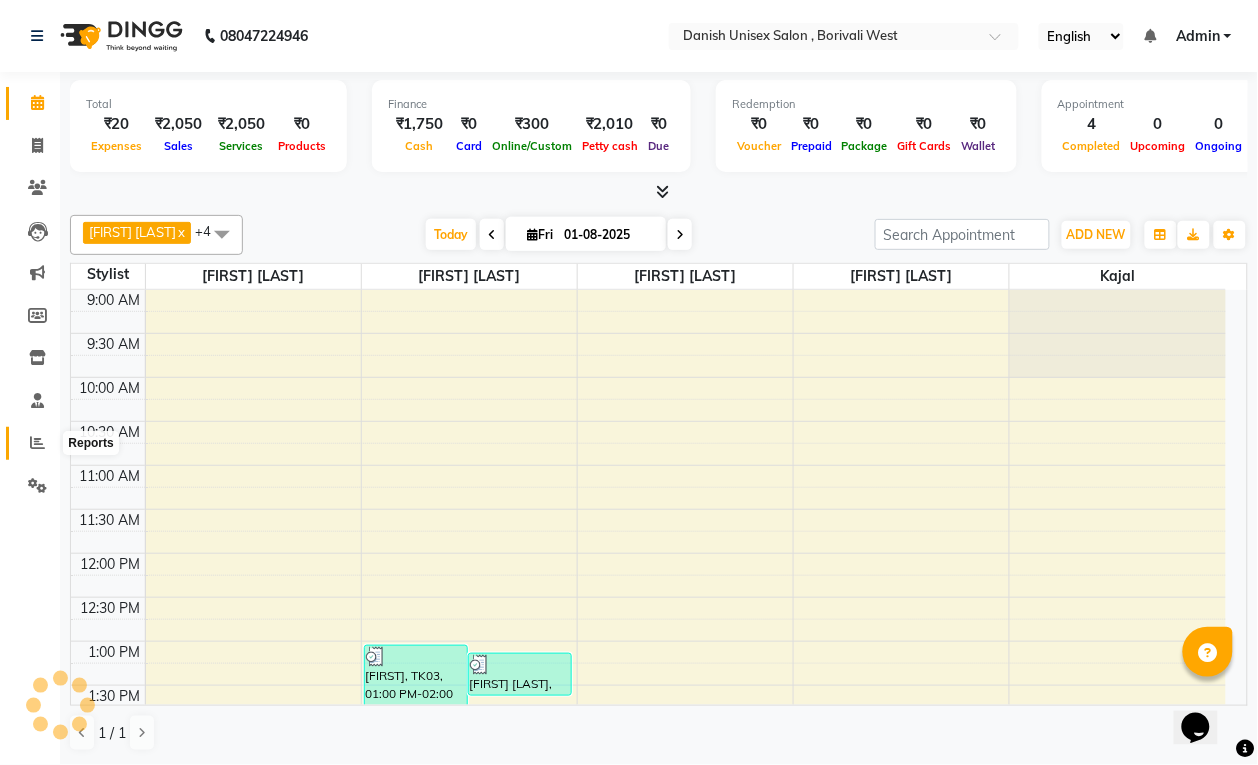scroll, scrollTop: 0, scrollLeft: 0, axis: both 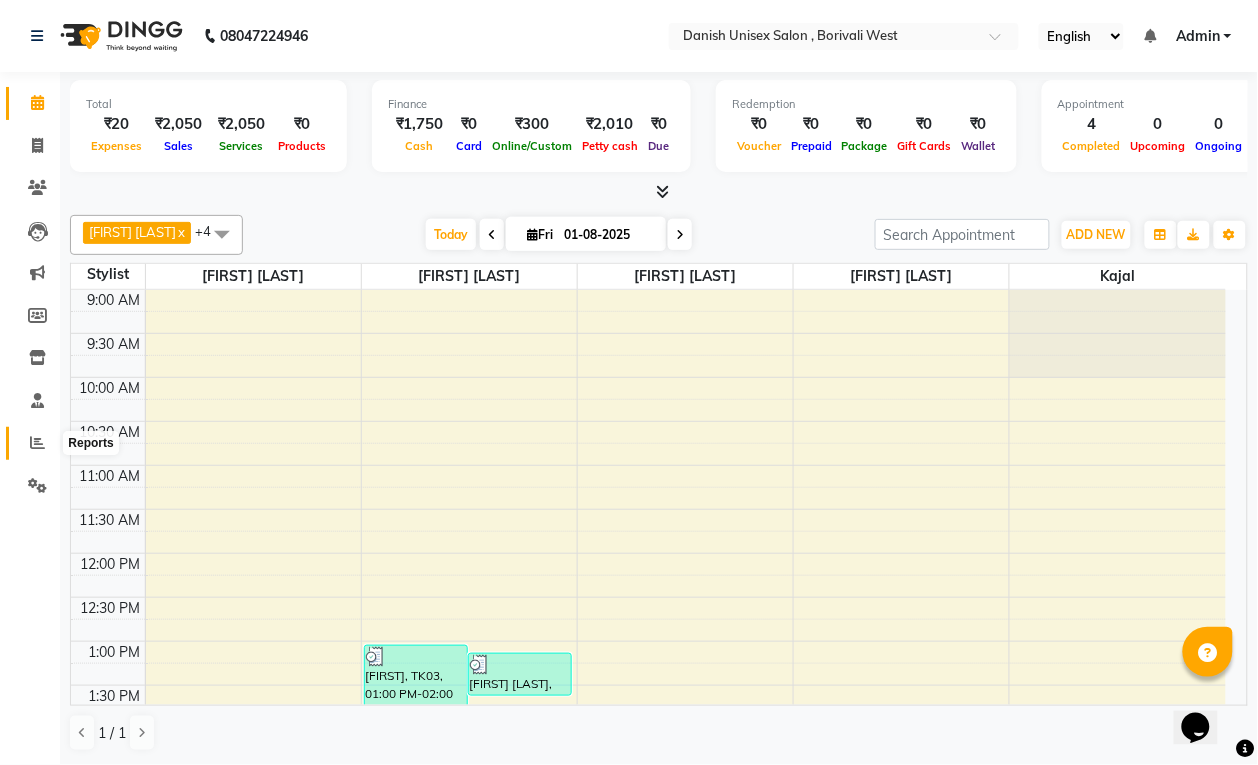 click 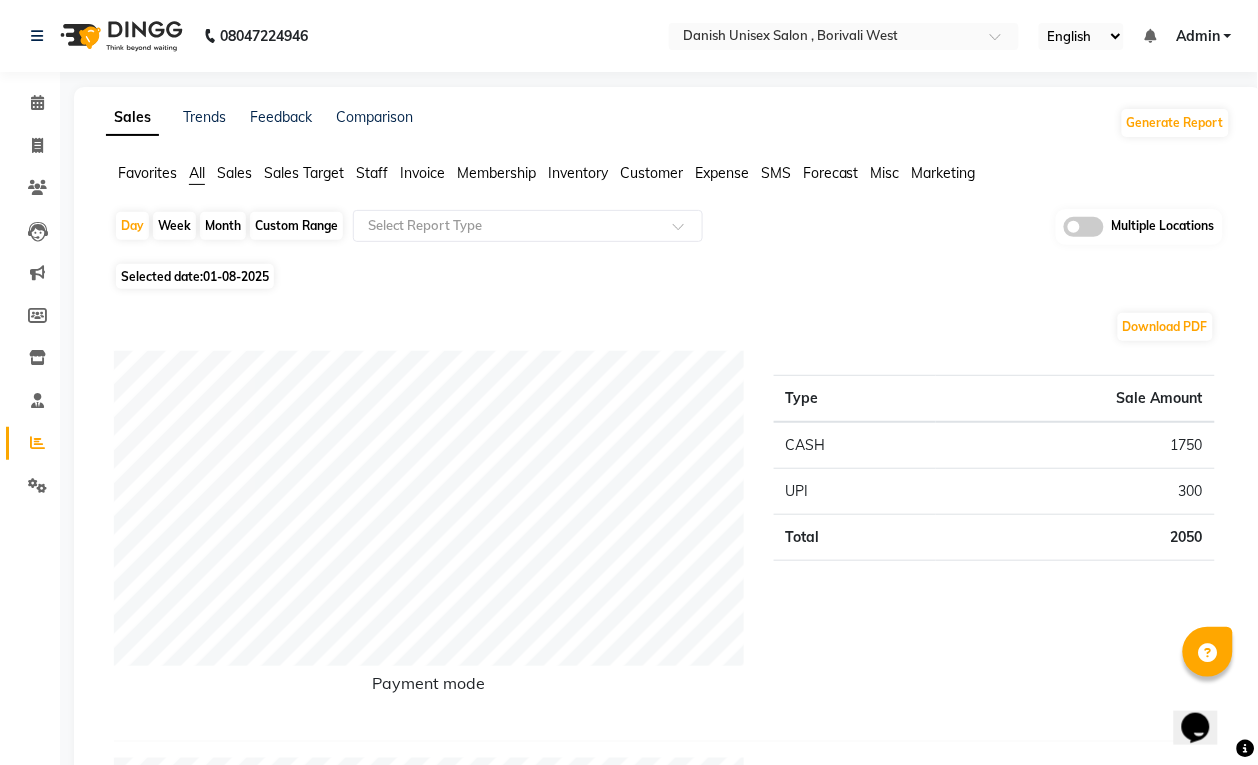 click on "Month" 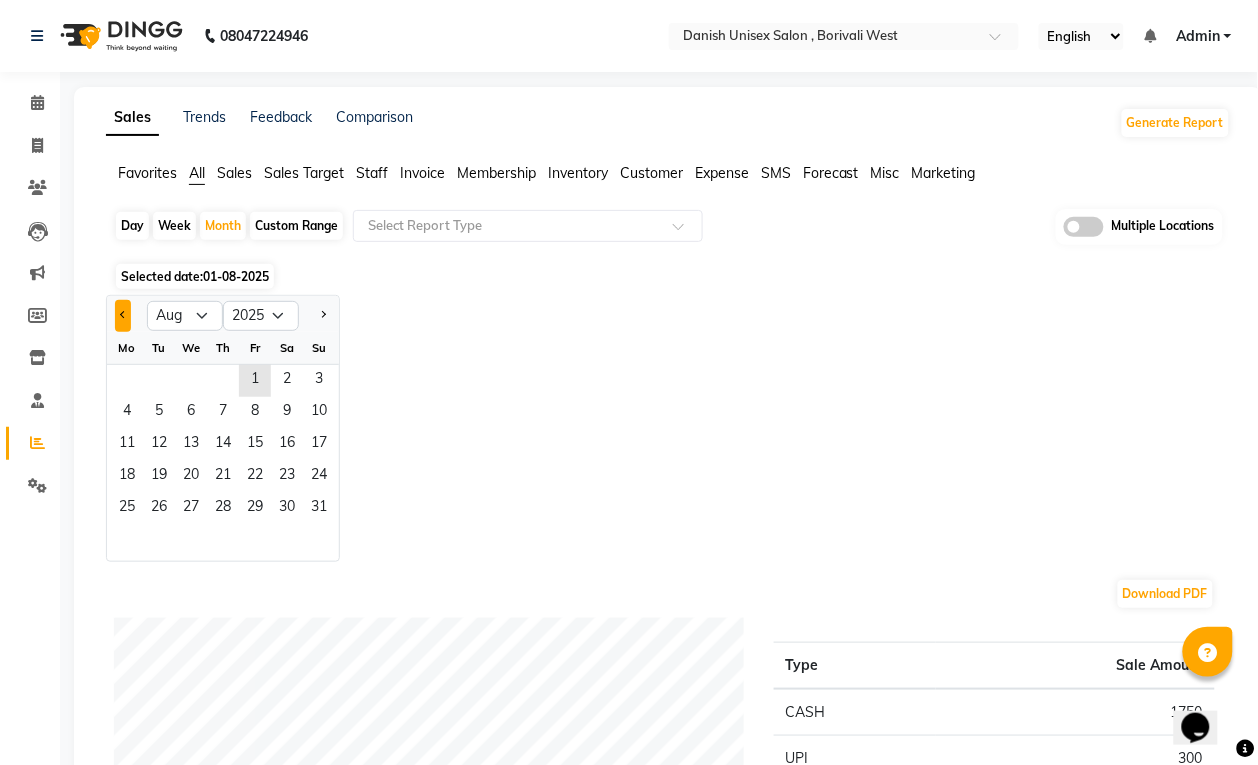 click 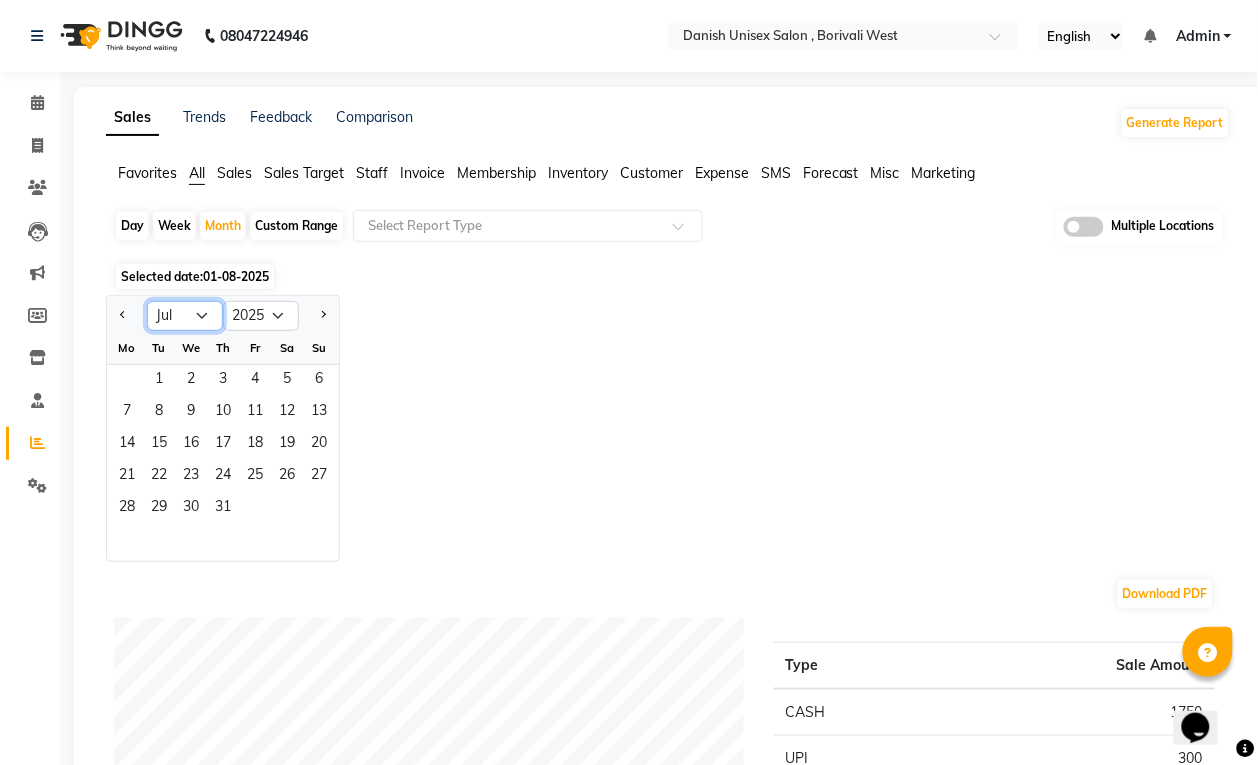 click on "Jan Feb Mar Apr May Jun Jul Aug Sep Oct Nov Dec" 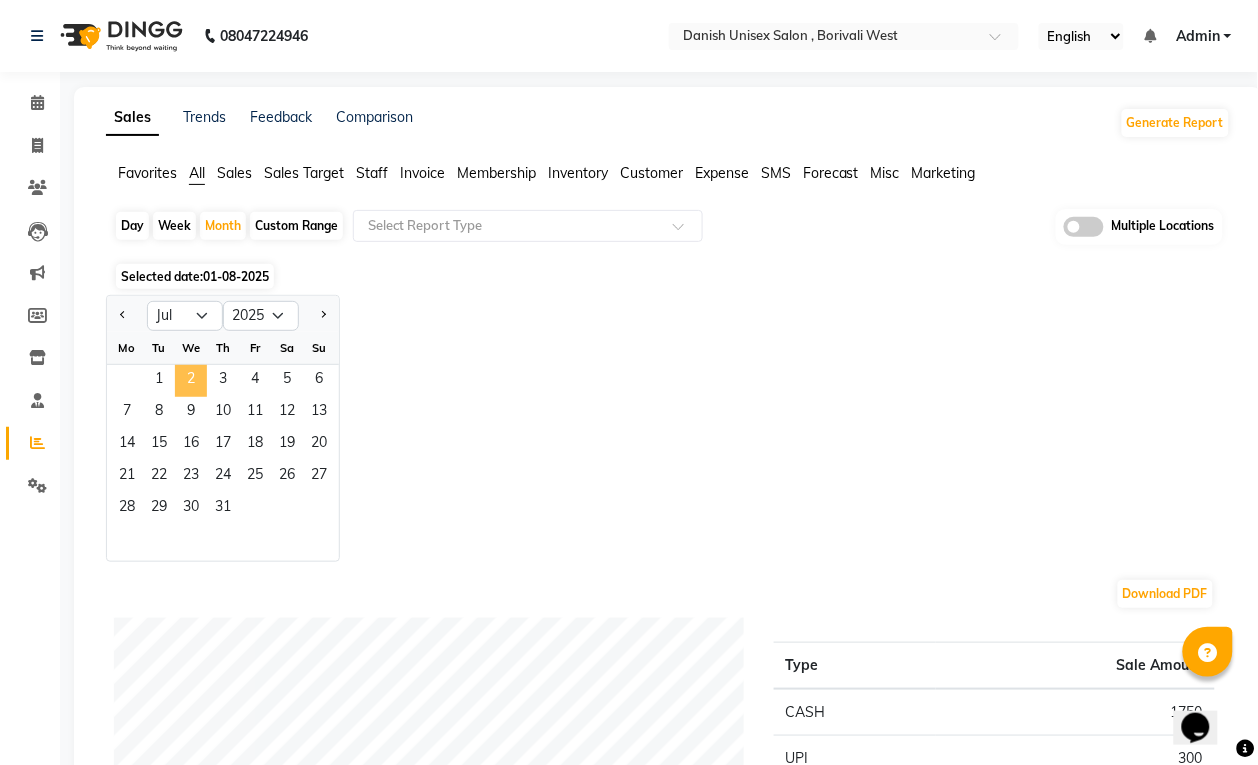 click on "2" 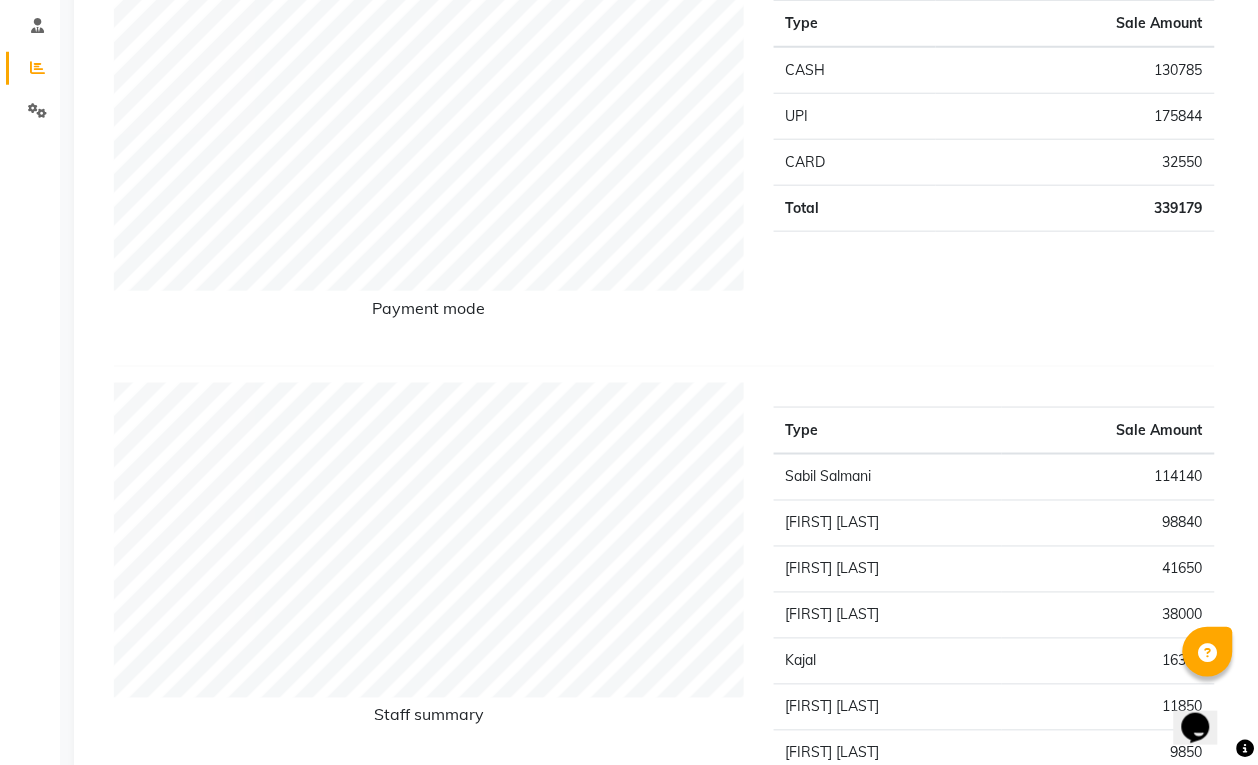 scroll, scrollTop: 0, scrollLeft: 0, axis: both 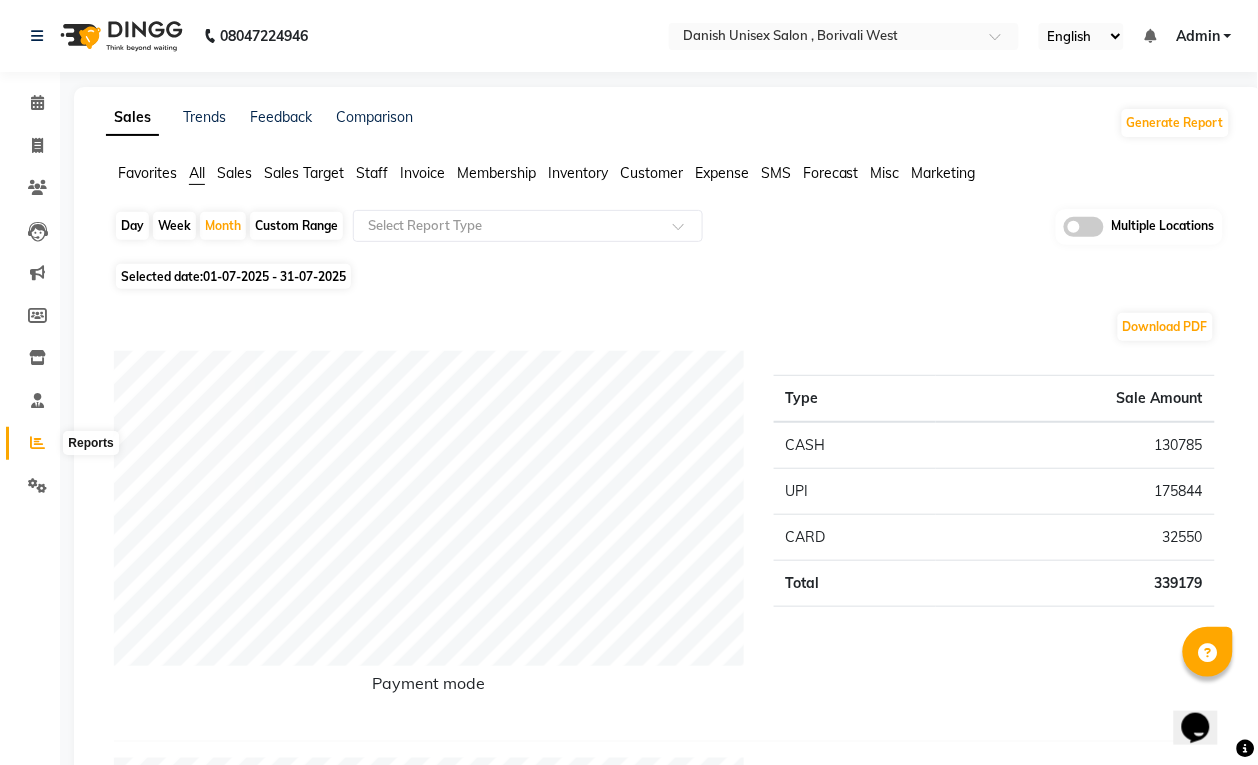 click 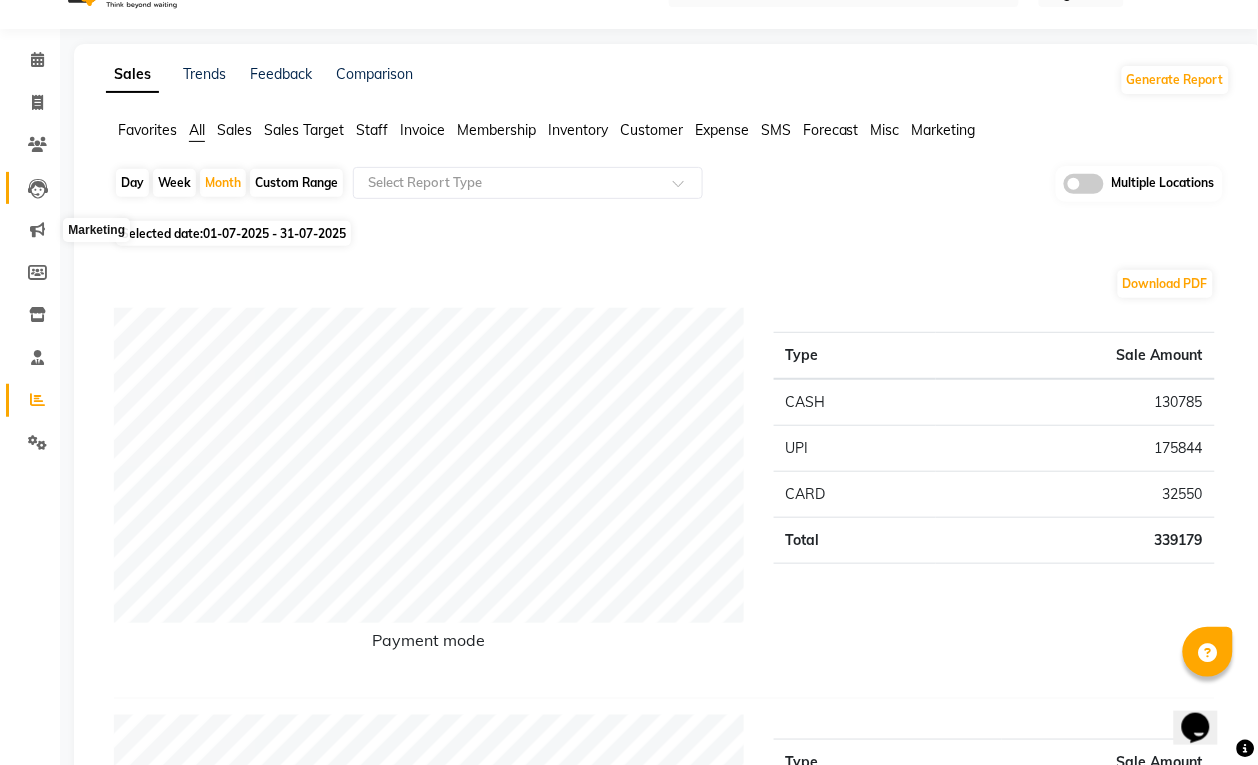 scroll, scrollTop: 0, scrollLeft: 0, axis: both 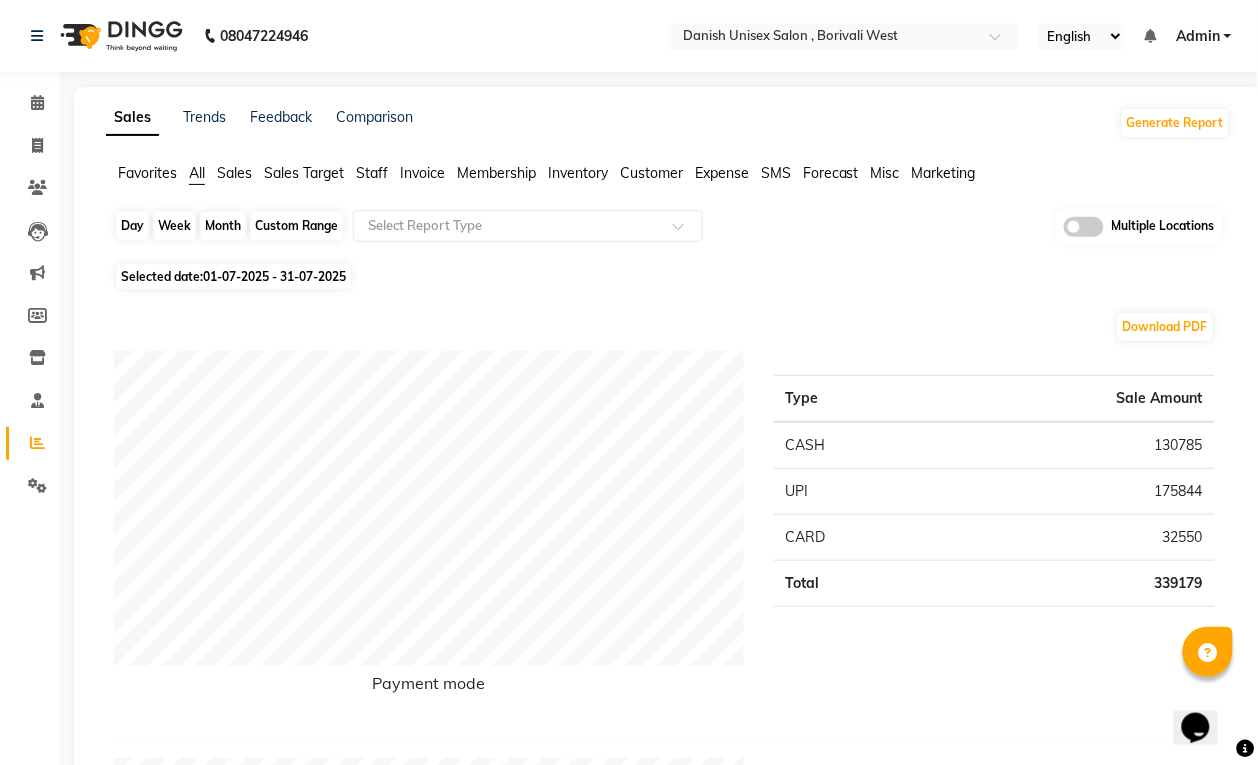 click on "Month" 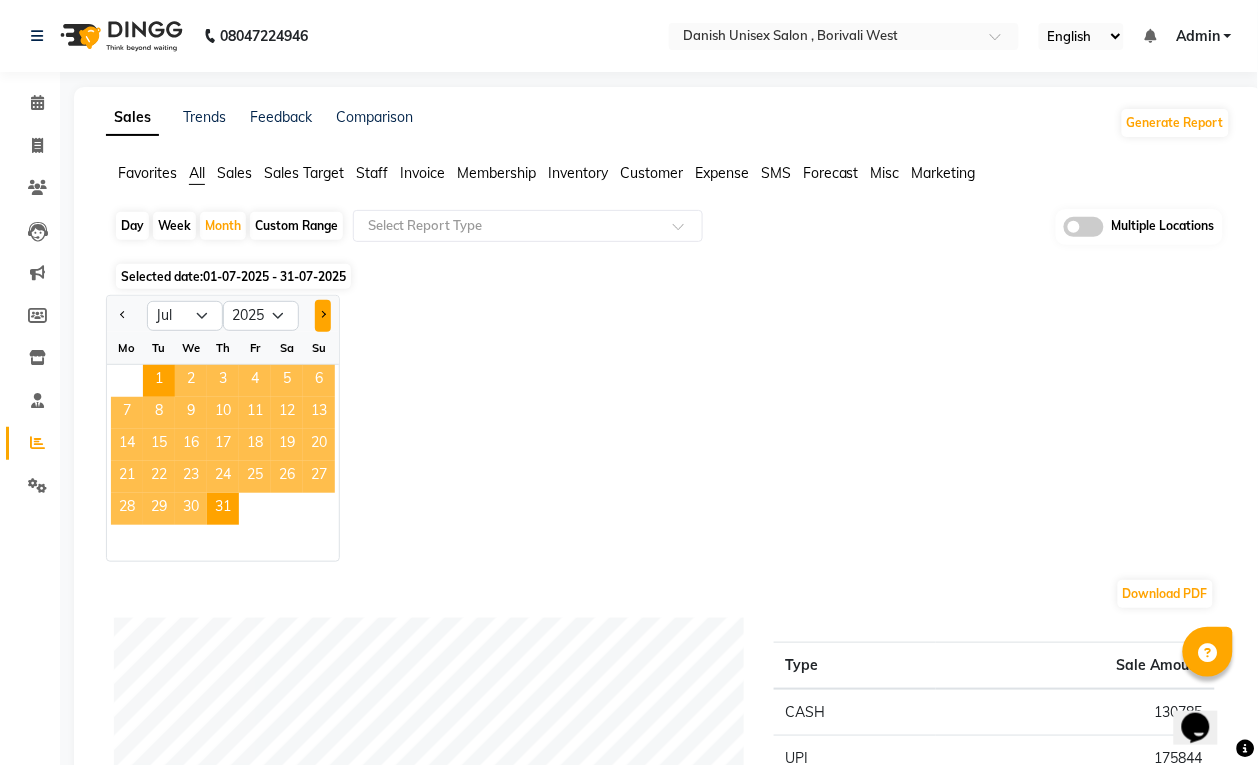 click 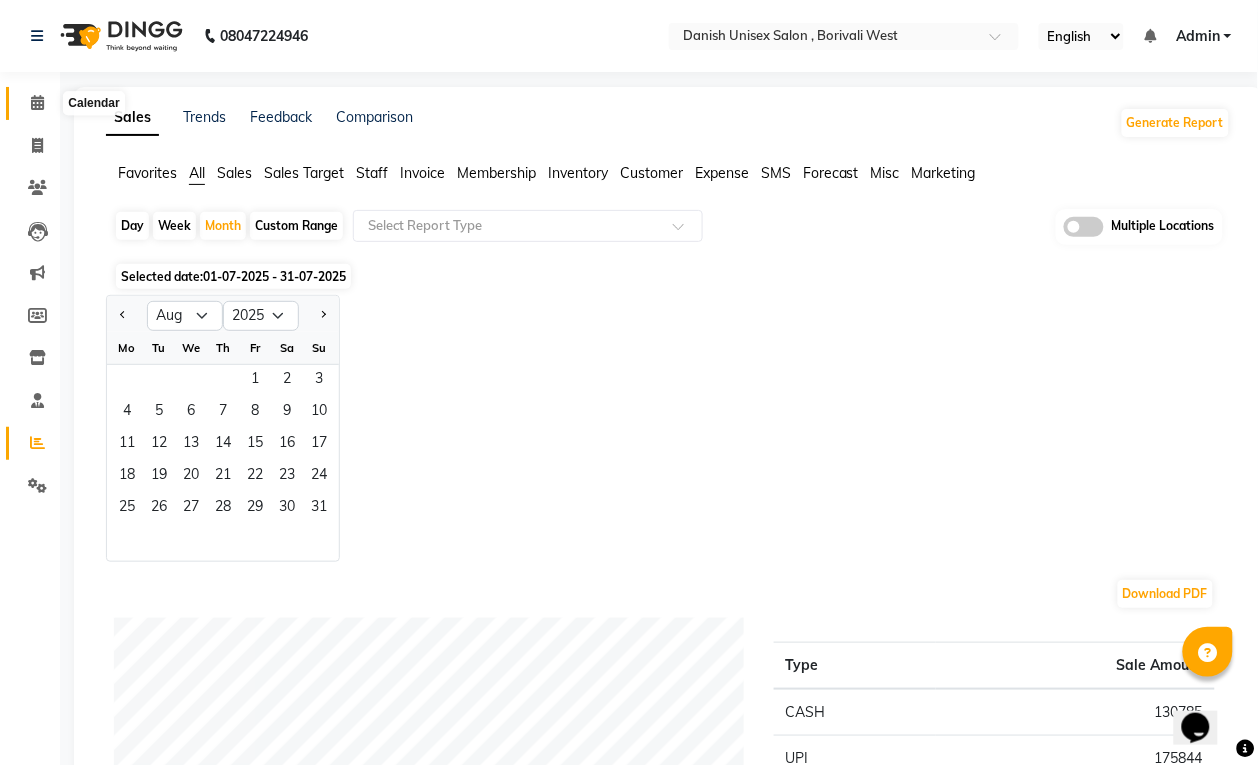 click 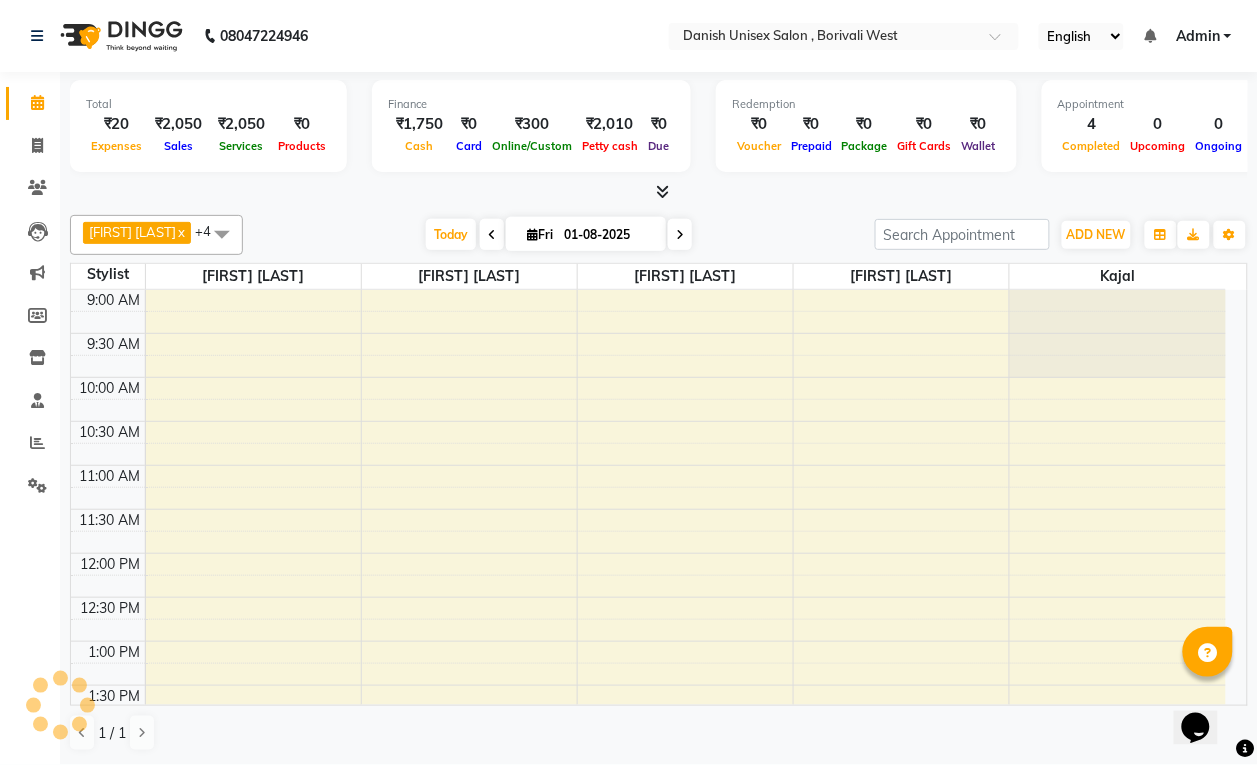 scroll, scrollTop: 0, scrollLeft: 0, axis: both 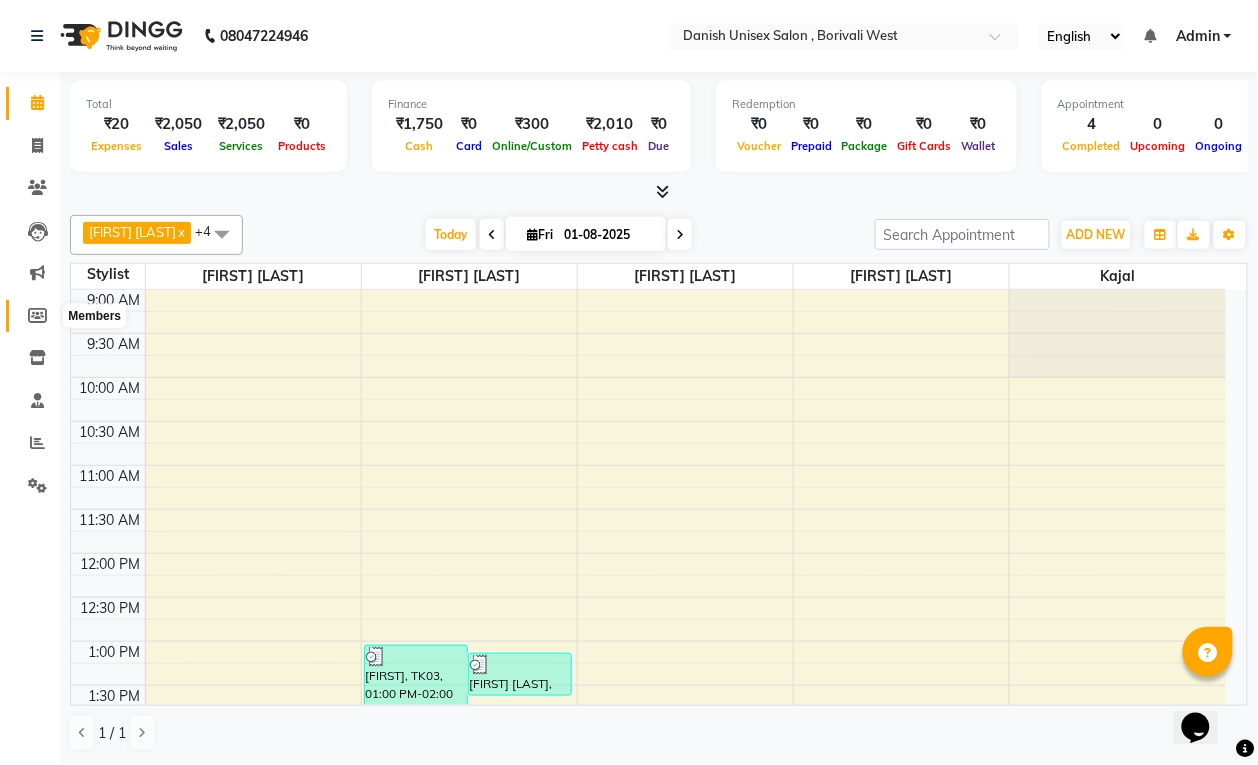 click 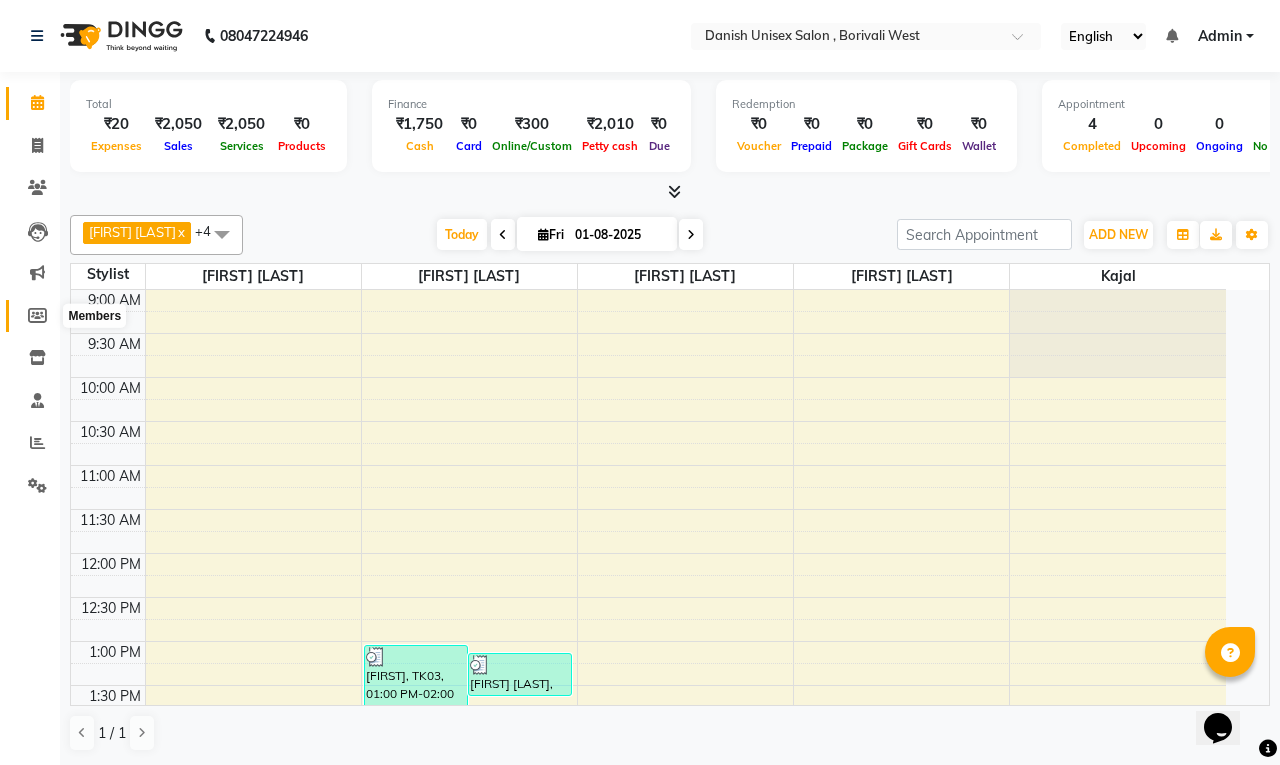 select 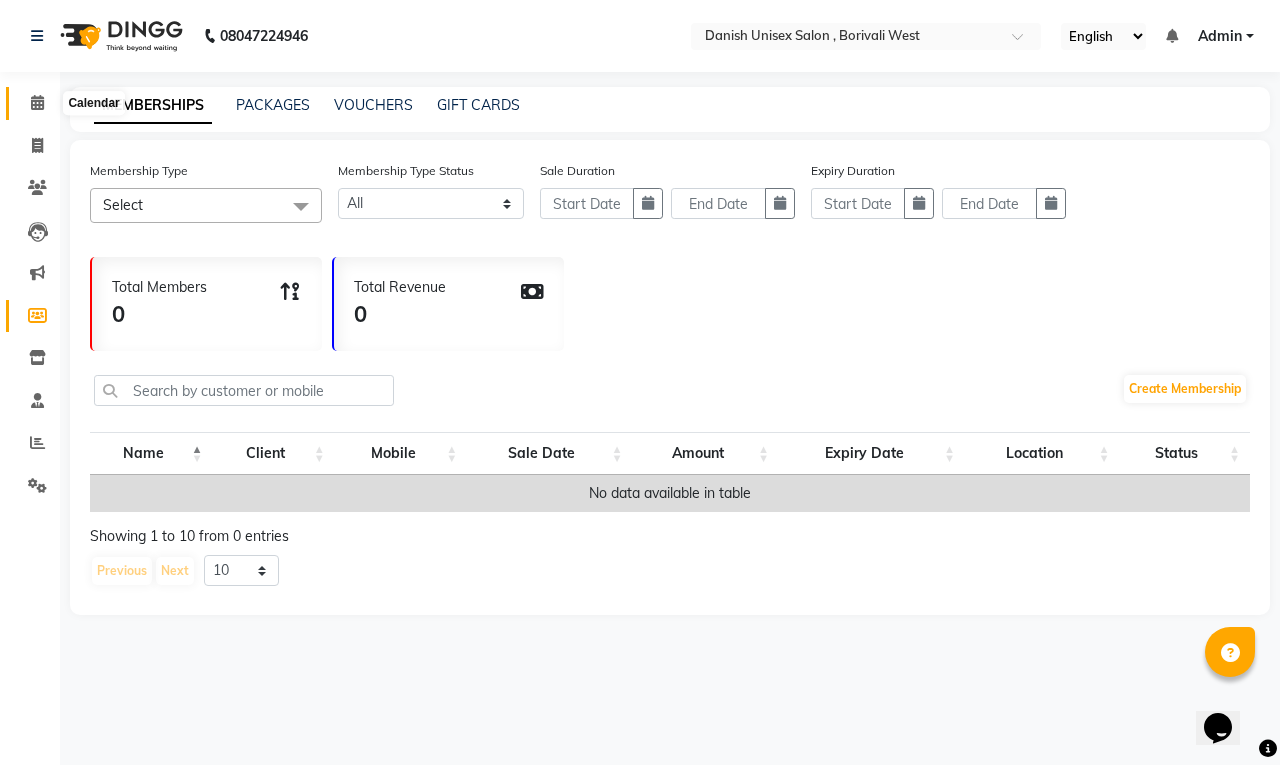 click 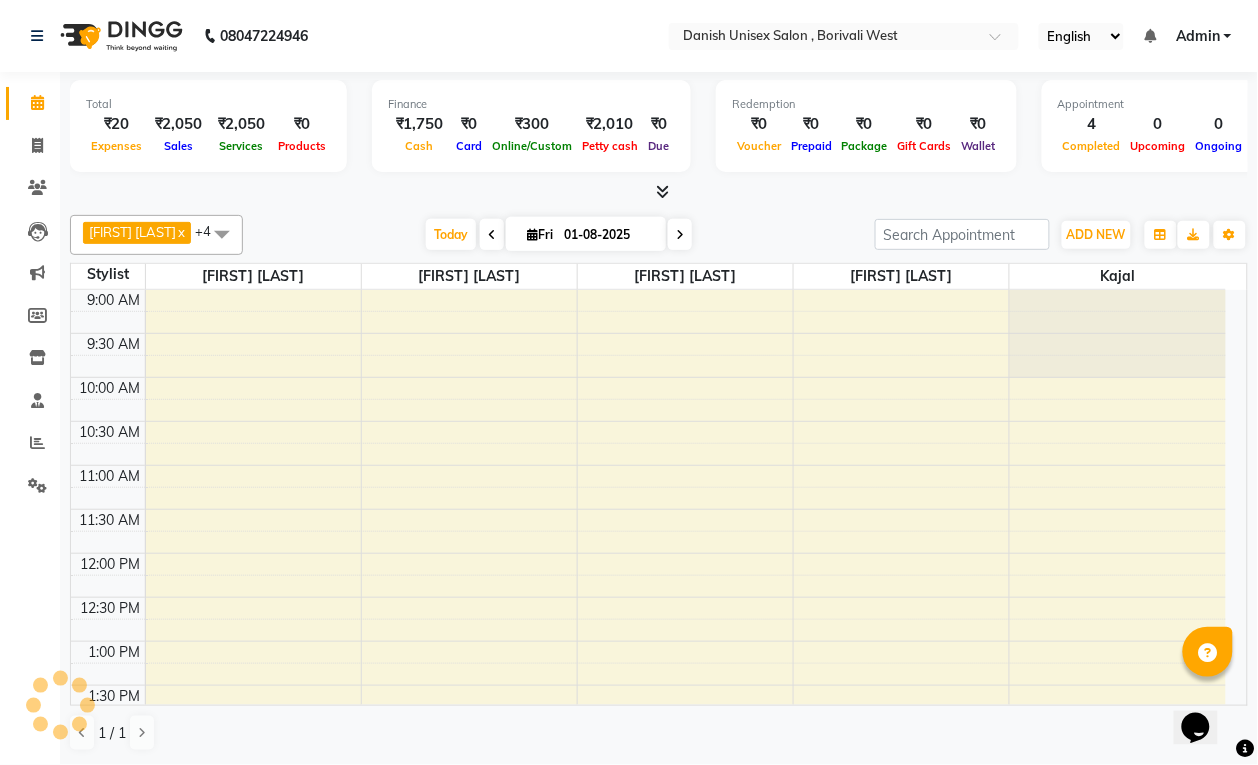 scroll, scrollTop: 0, scrollLeft: 0, axis: both 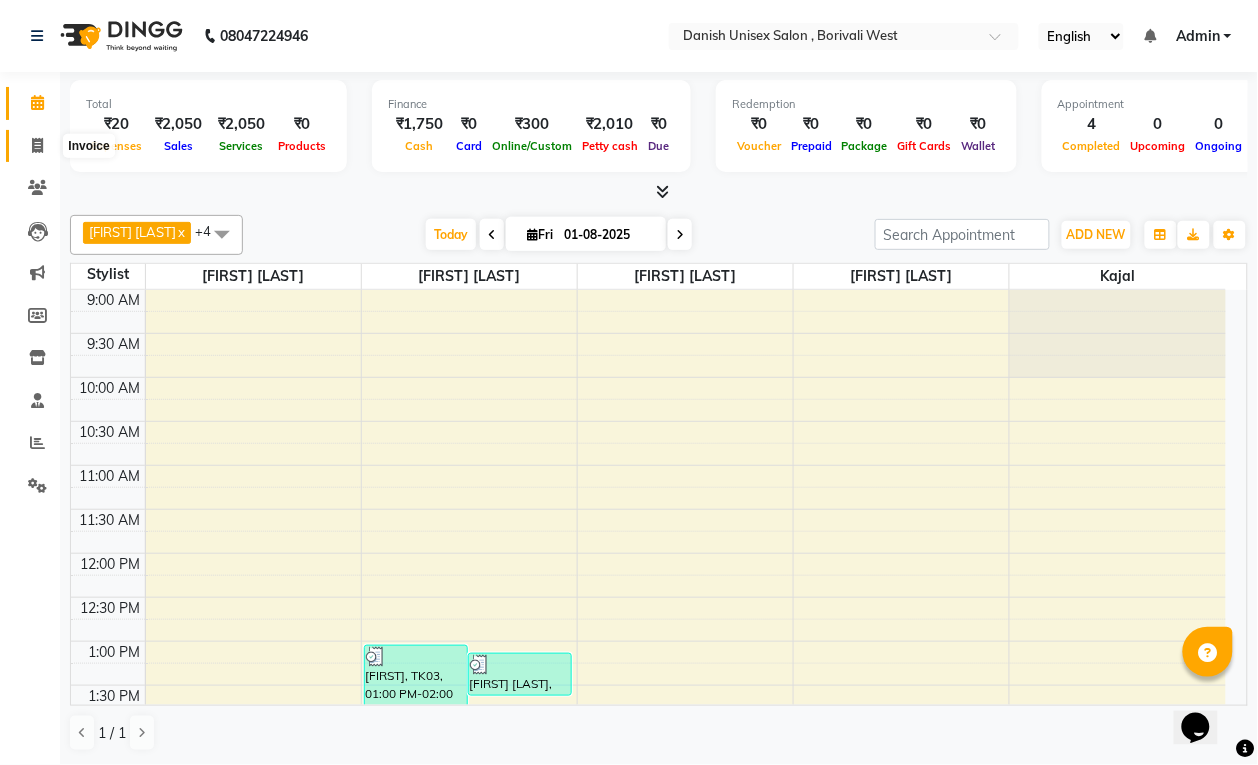 click 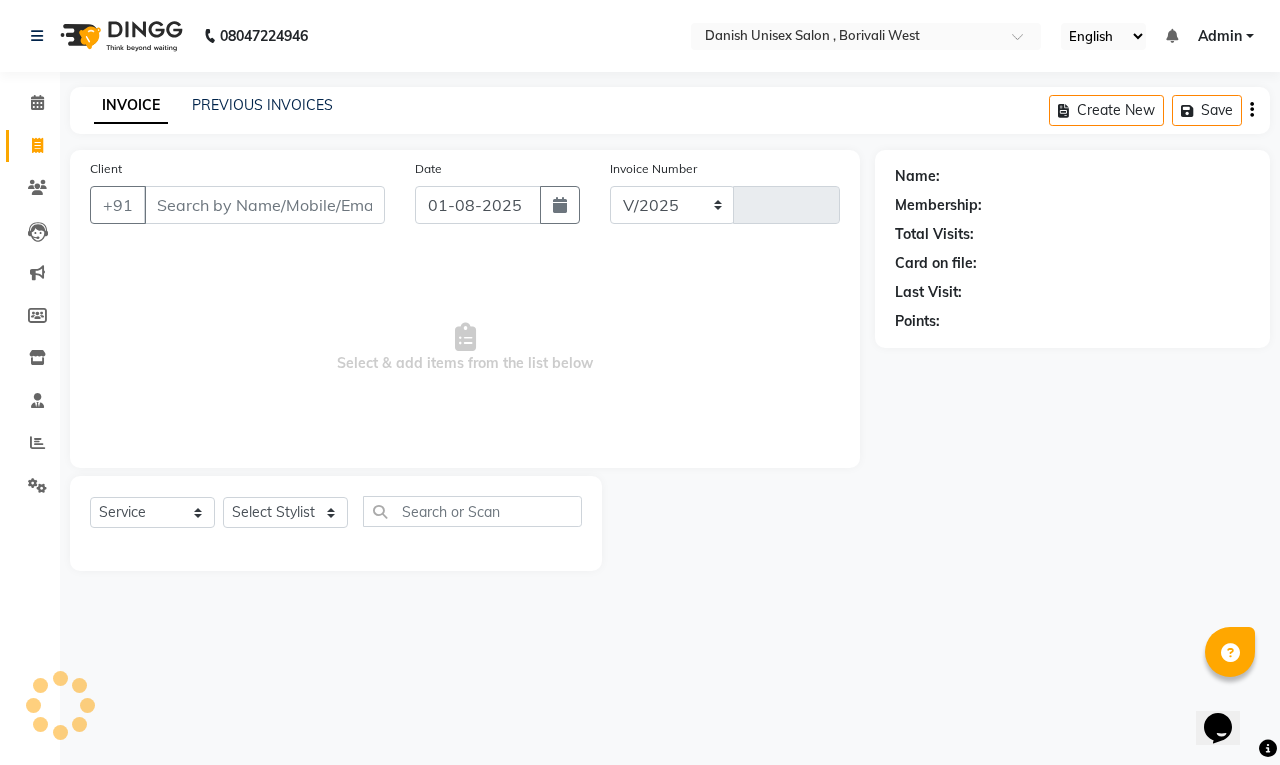 select on "6929" 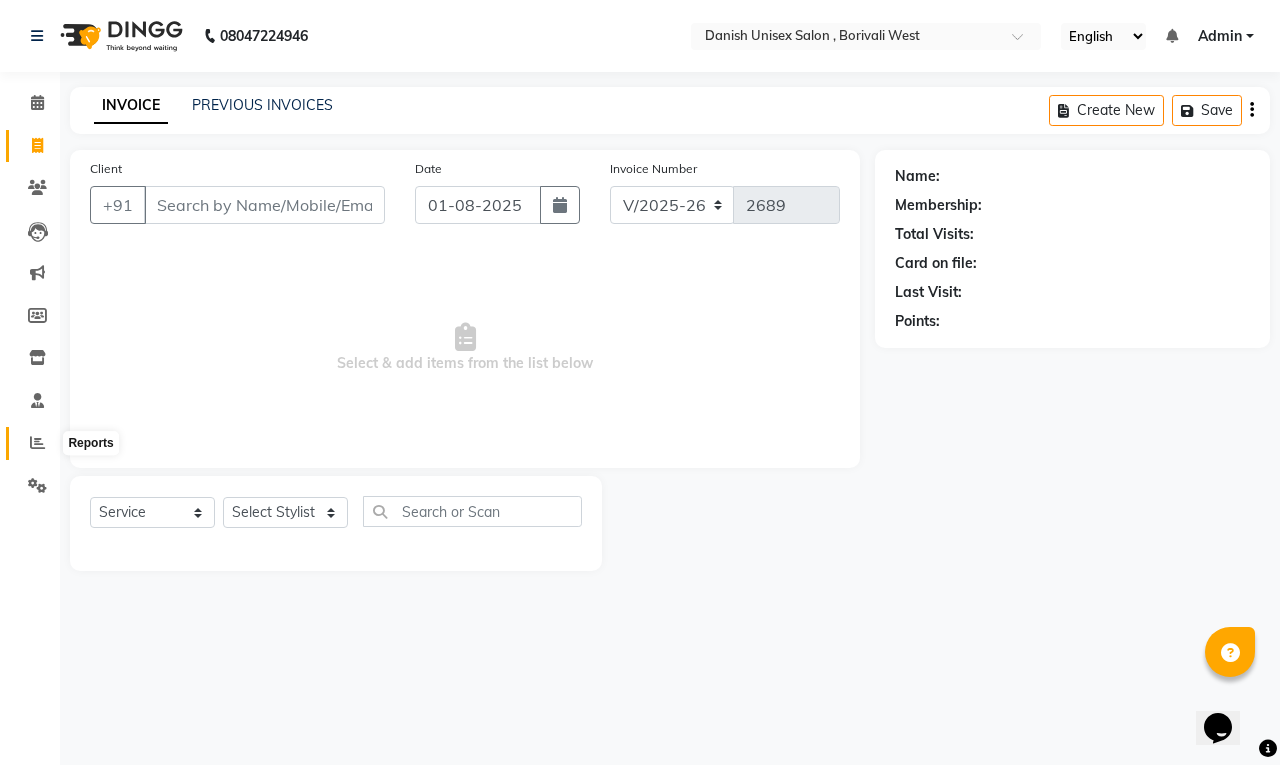 click 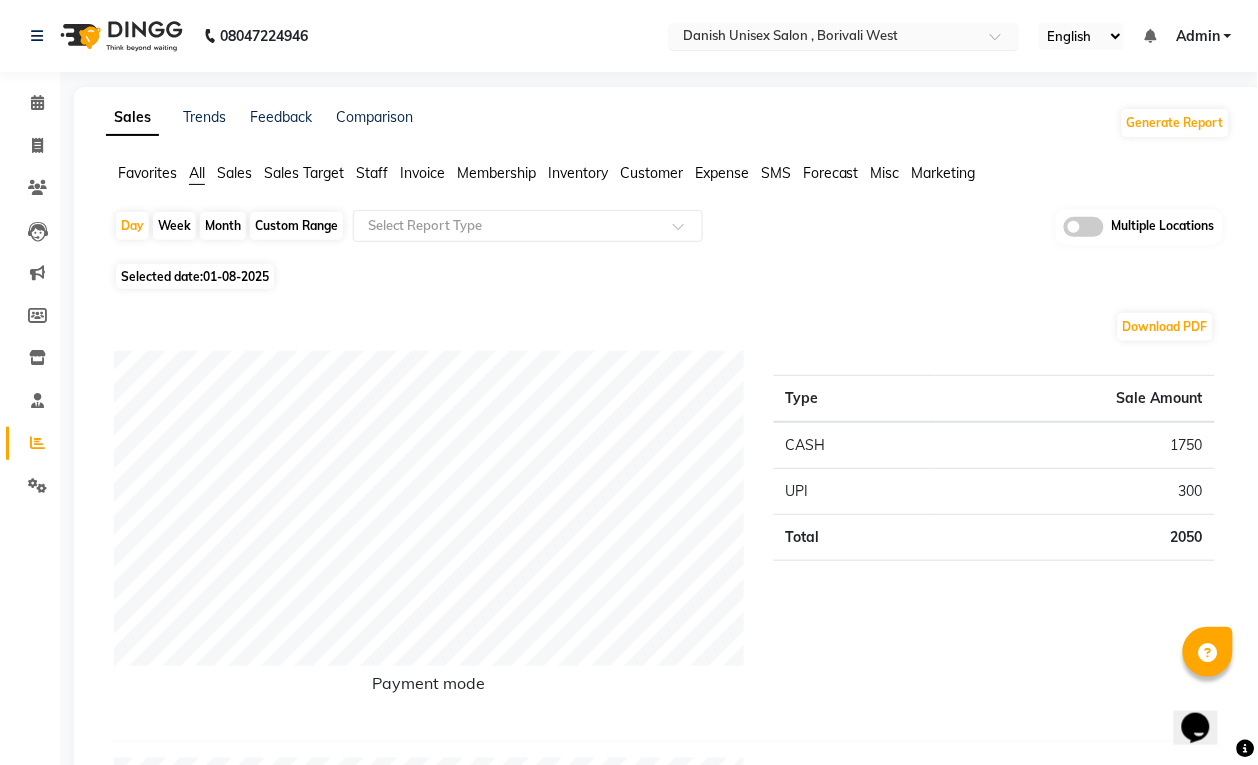 click at bounding box center [824, 38] 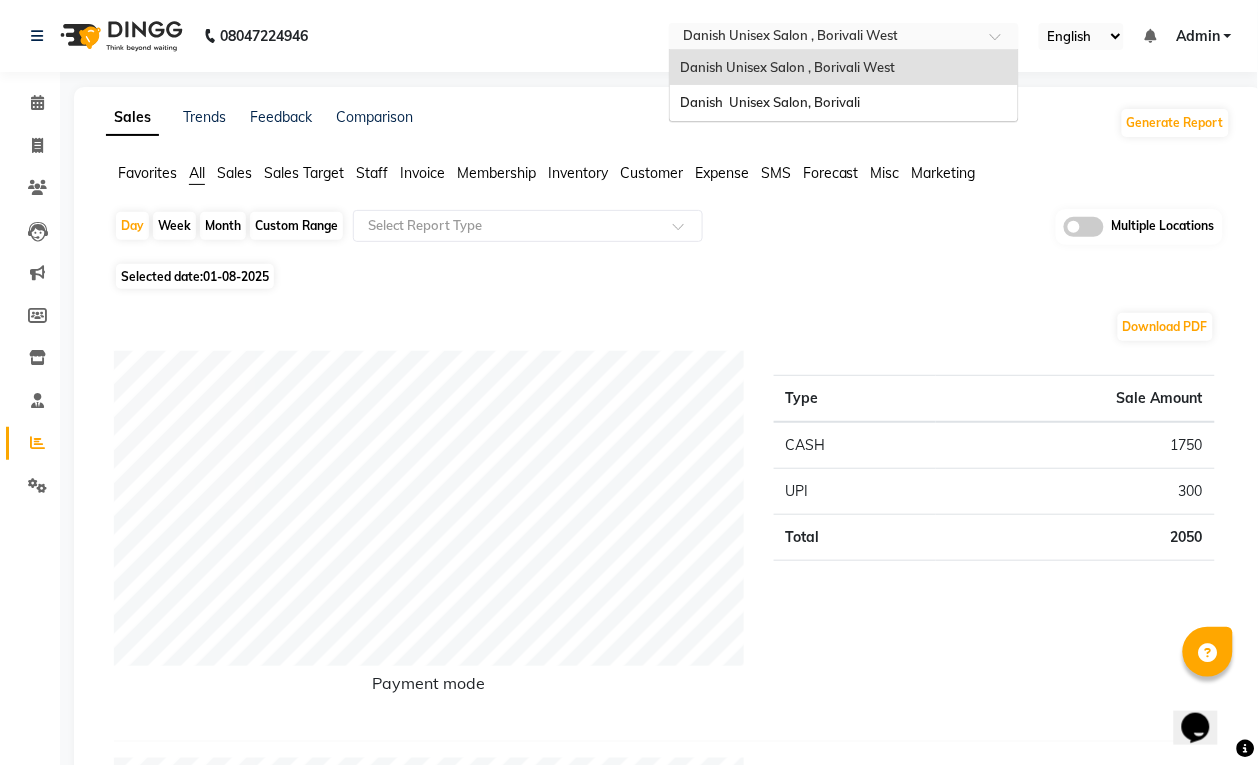 click on "Danish Unisex Salon , Borivali West" at bounding box center (787, 67) 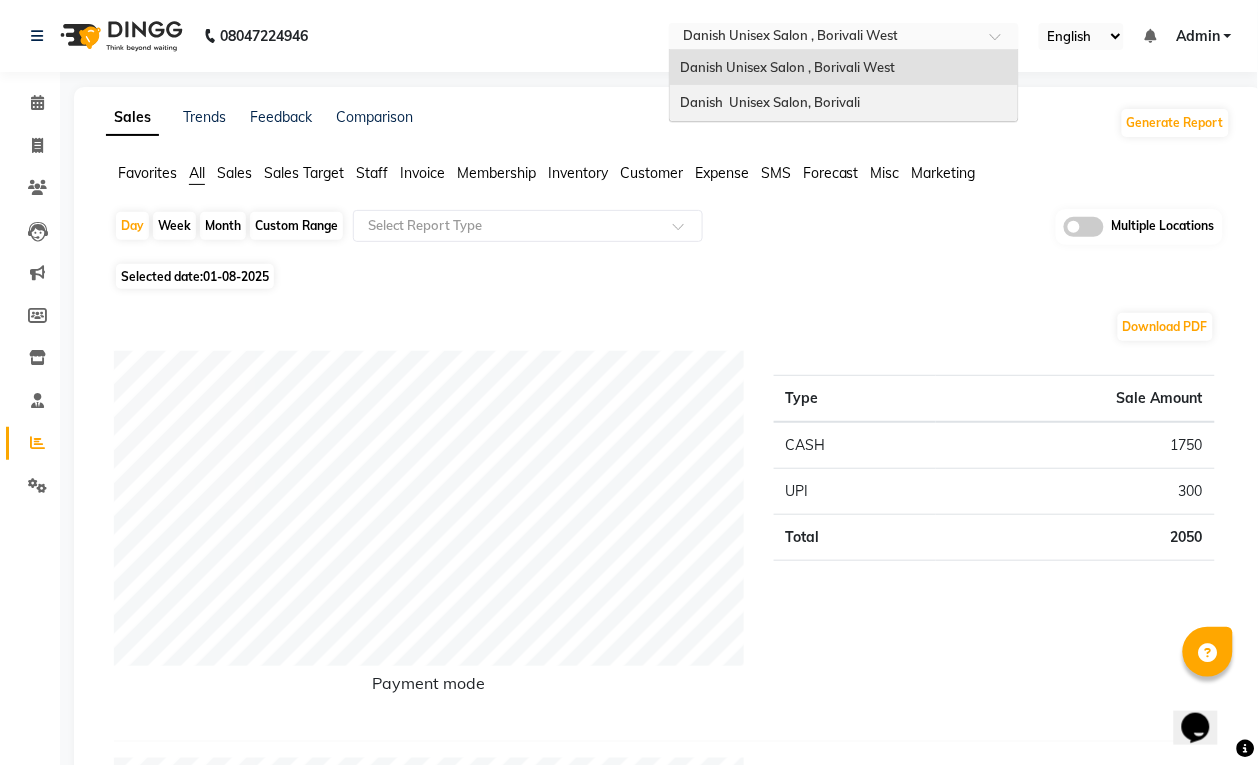 click on "Danish  Unisex Salon, Borivali" at bounding box center [844, 103] 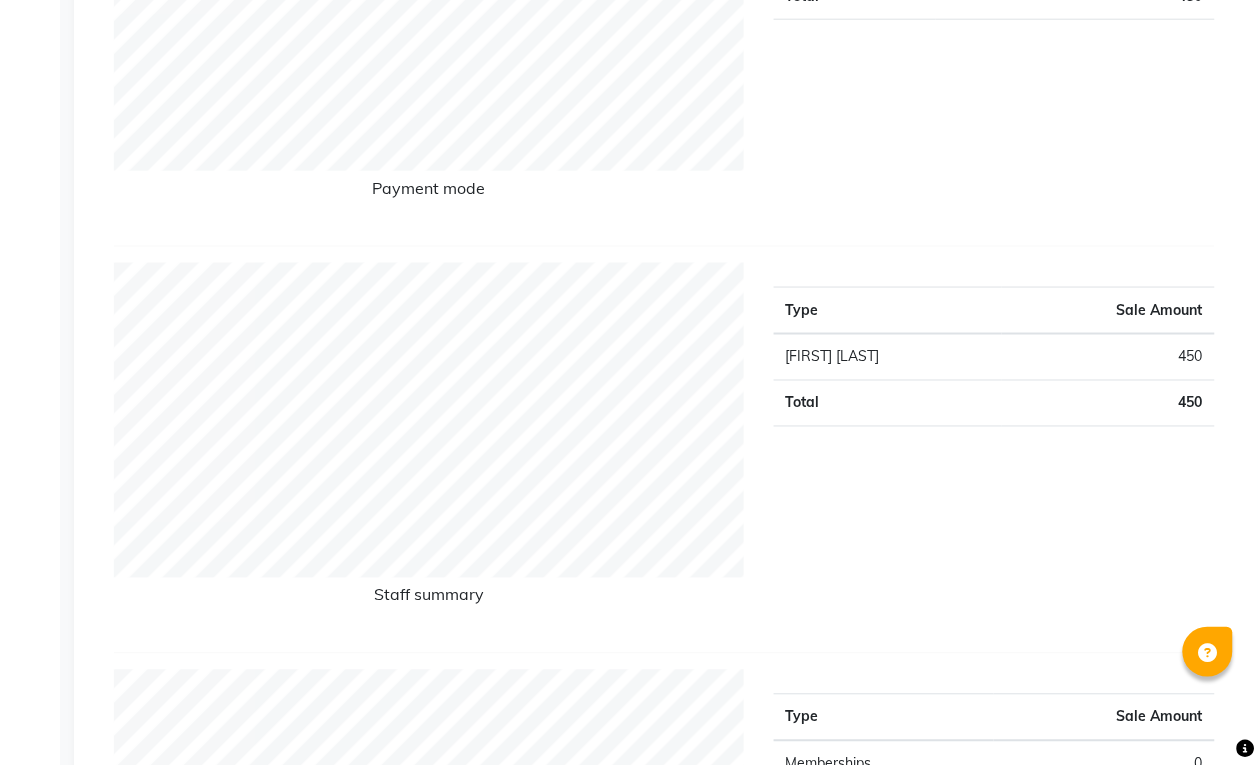 scroll, scrollTop: 500, scrollLeft: 0, axis: vertical 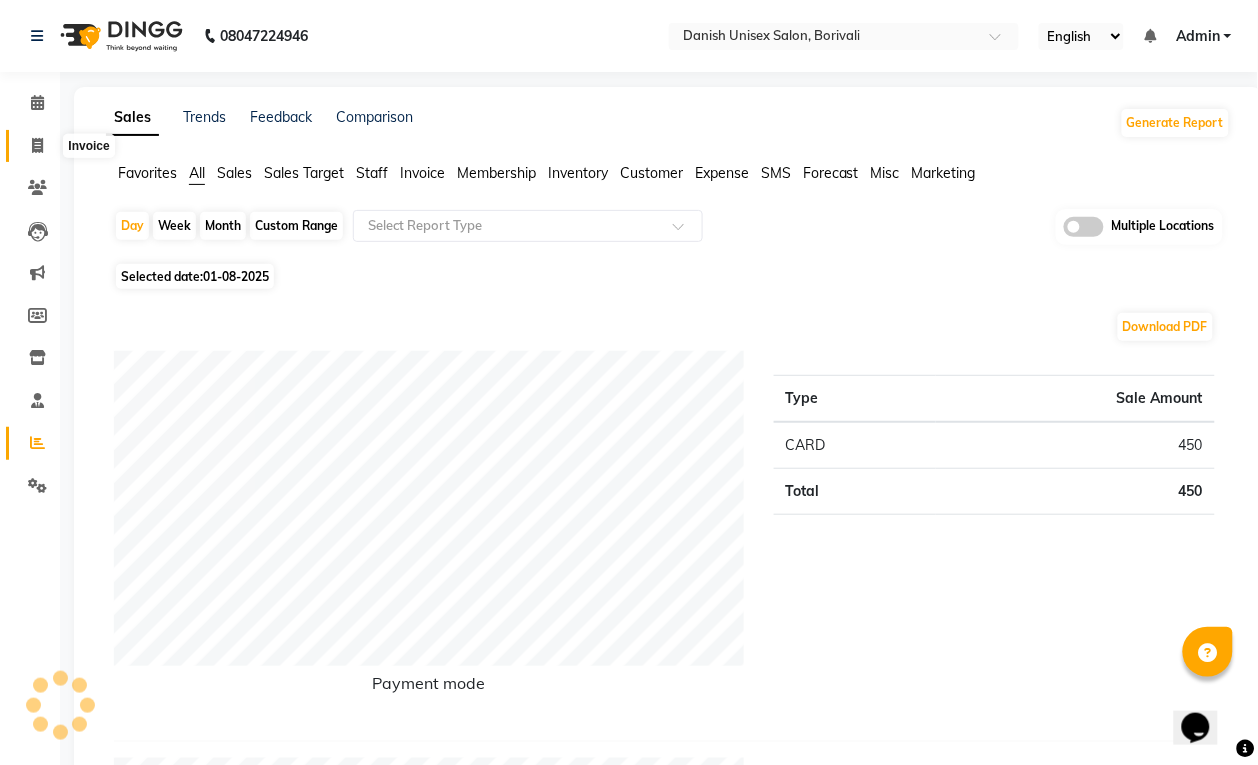 click 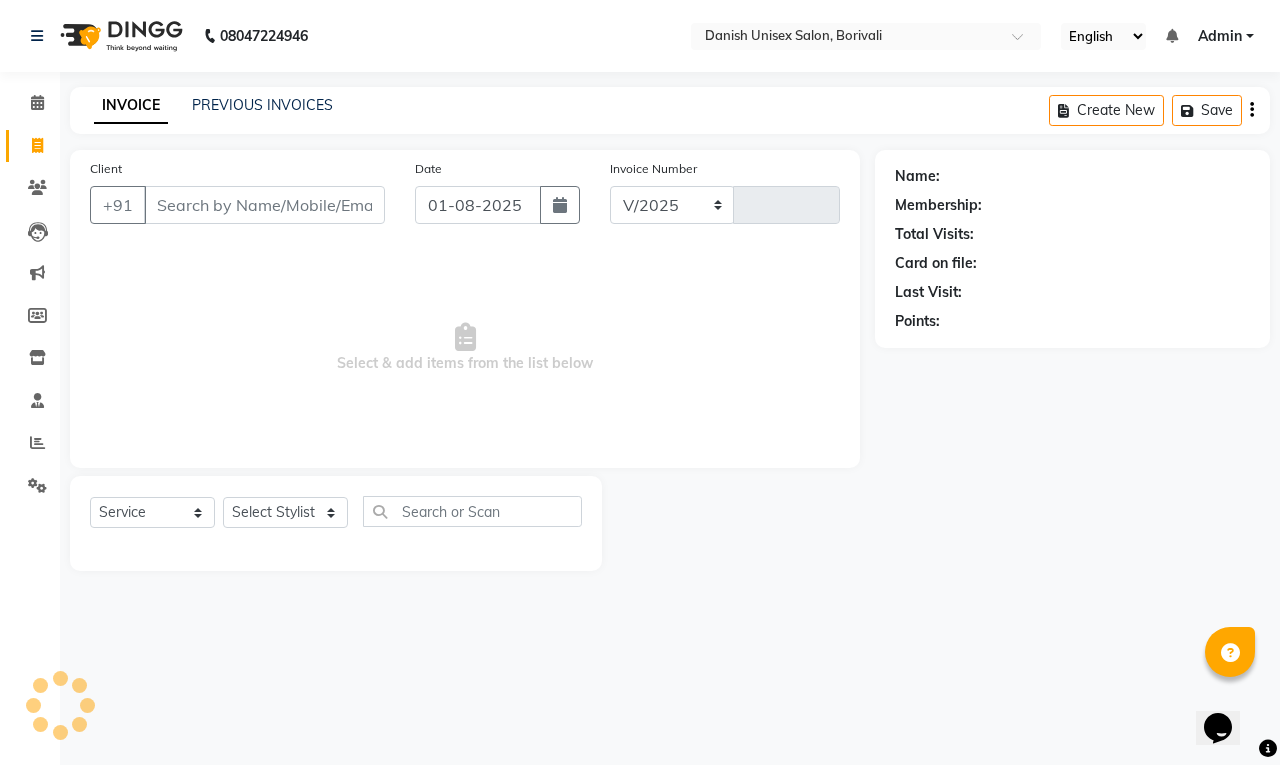 select on "7068" 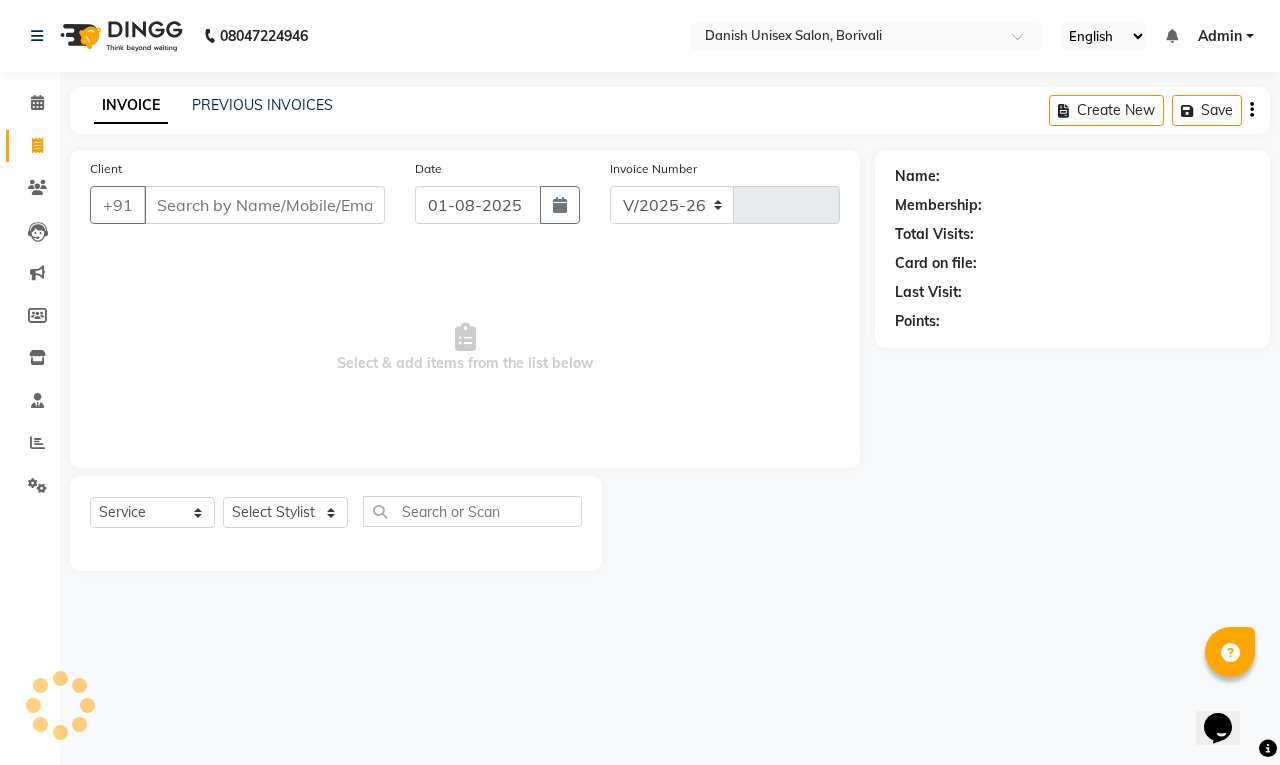 type on "1757" 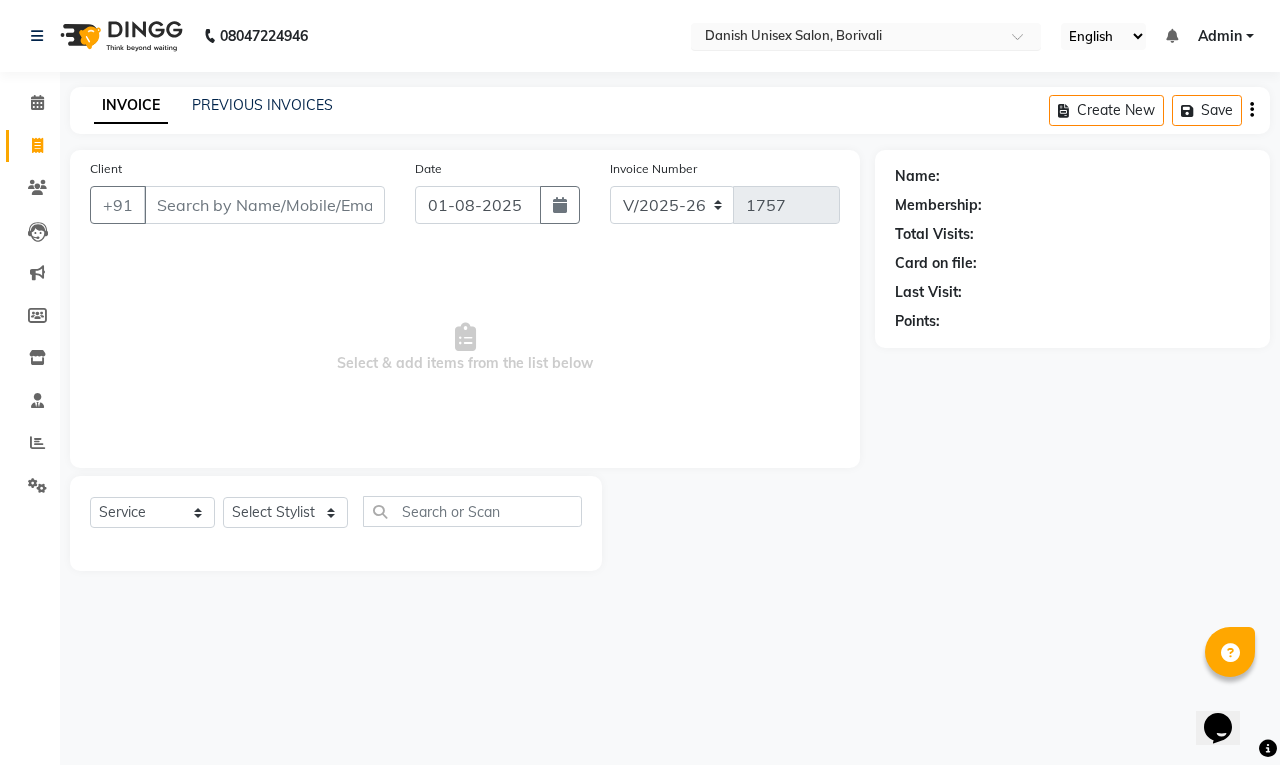 click at bounding box center (846, 38) 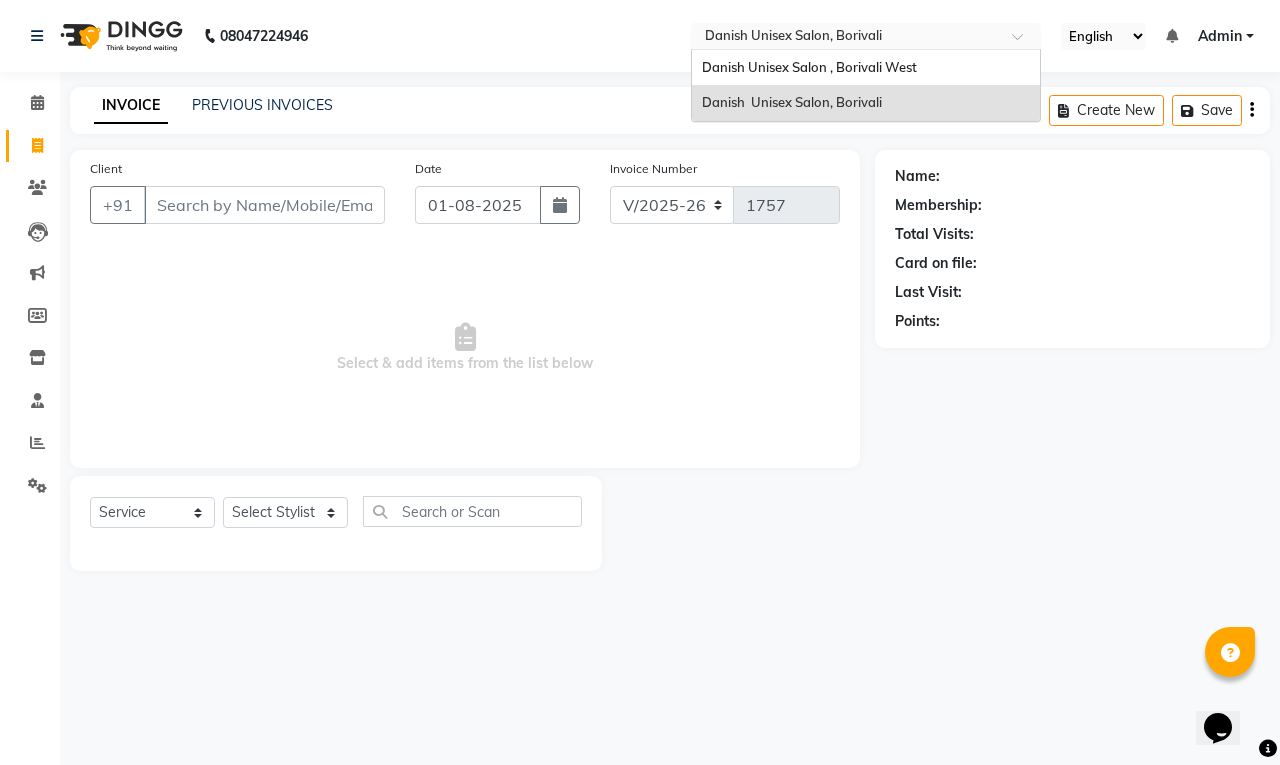 click on "Danish  Unisex Salon, Borivali" at bounding box center (792, 102) 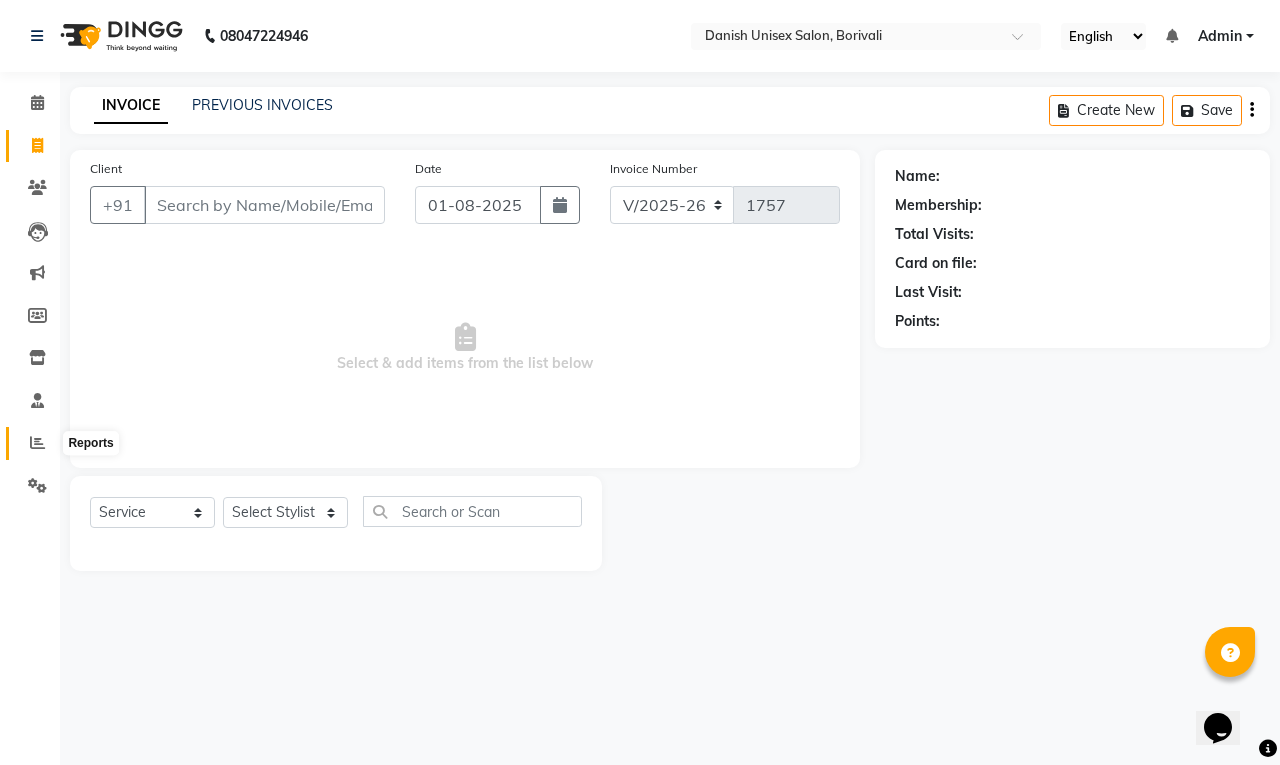 click 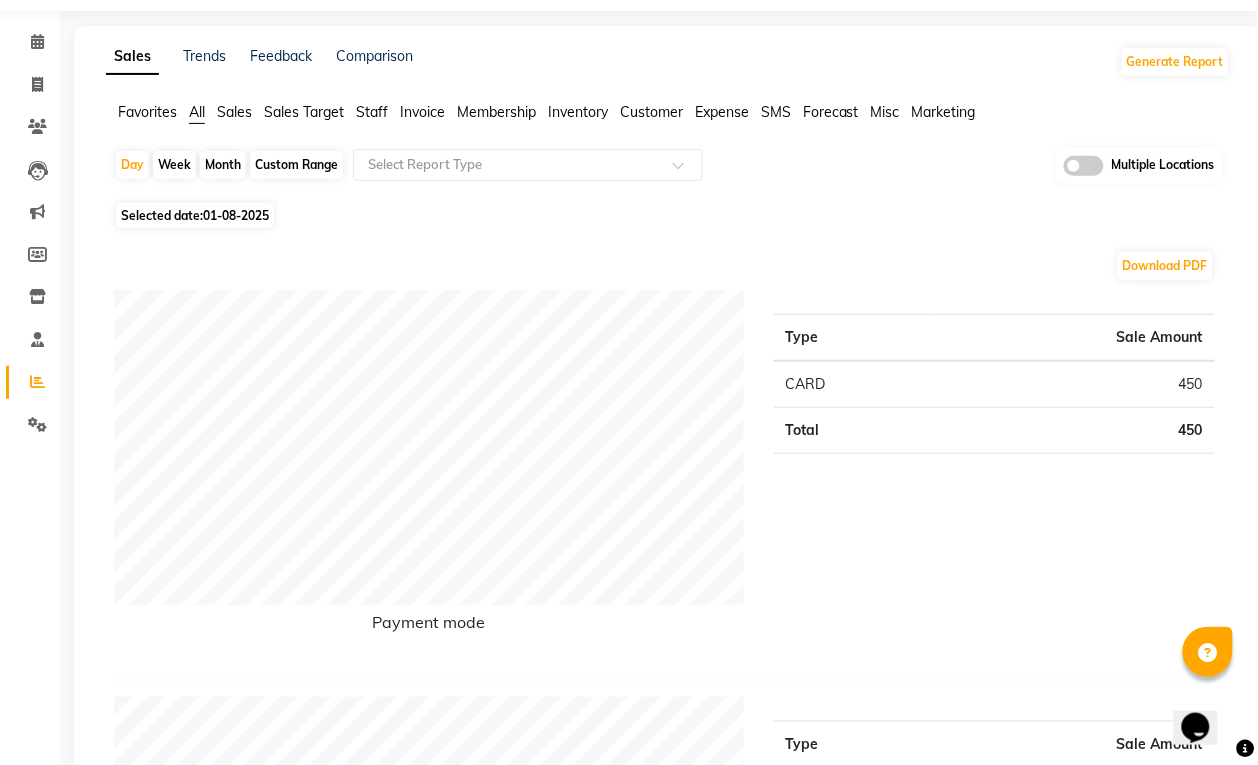 scroll, scrollTop: 0, scrollLeft: 0, axis: both 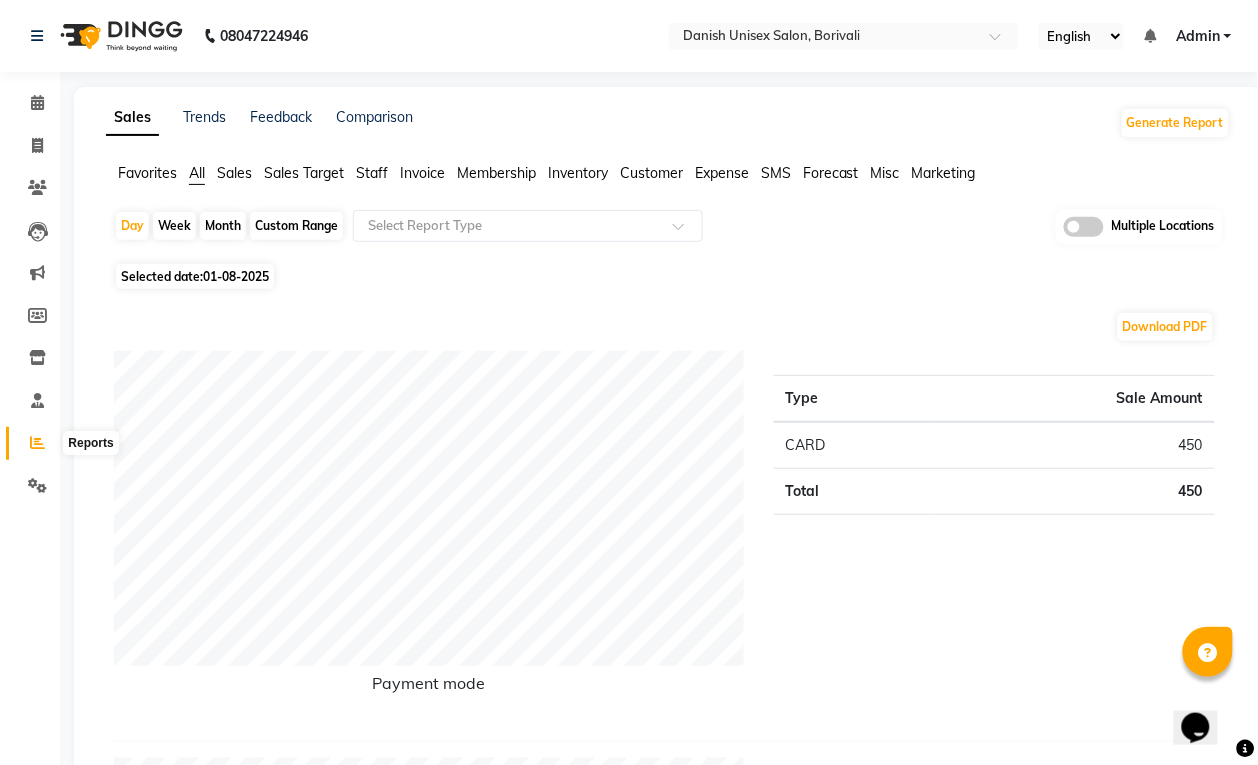 drag, startPoint x: 41, startPoint y: 448, endPoint x: 42, endPoint y: 433, distance: 15.033297 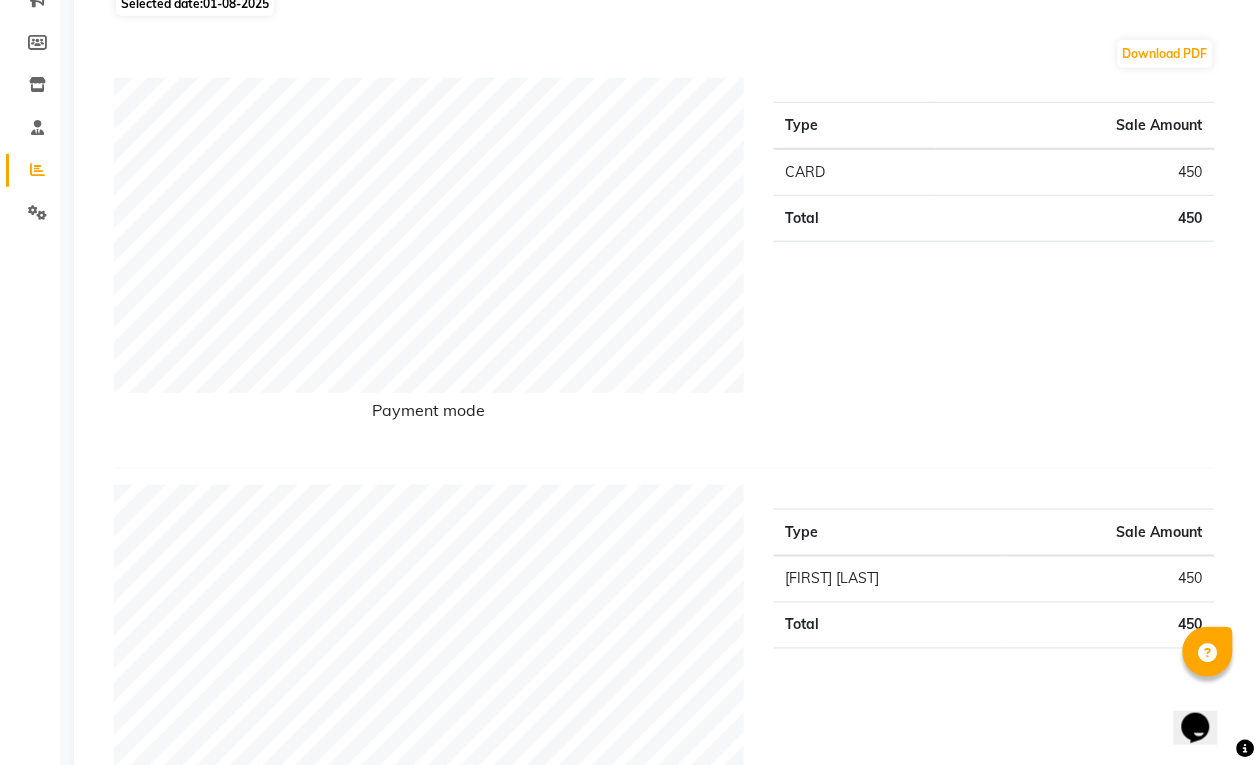 scroll, scrollTop: 0, scrollLeft: 0, axis: both 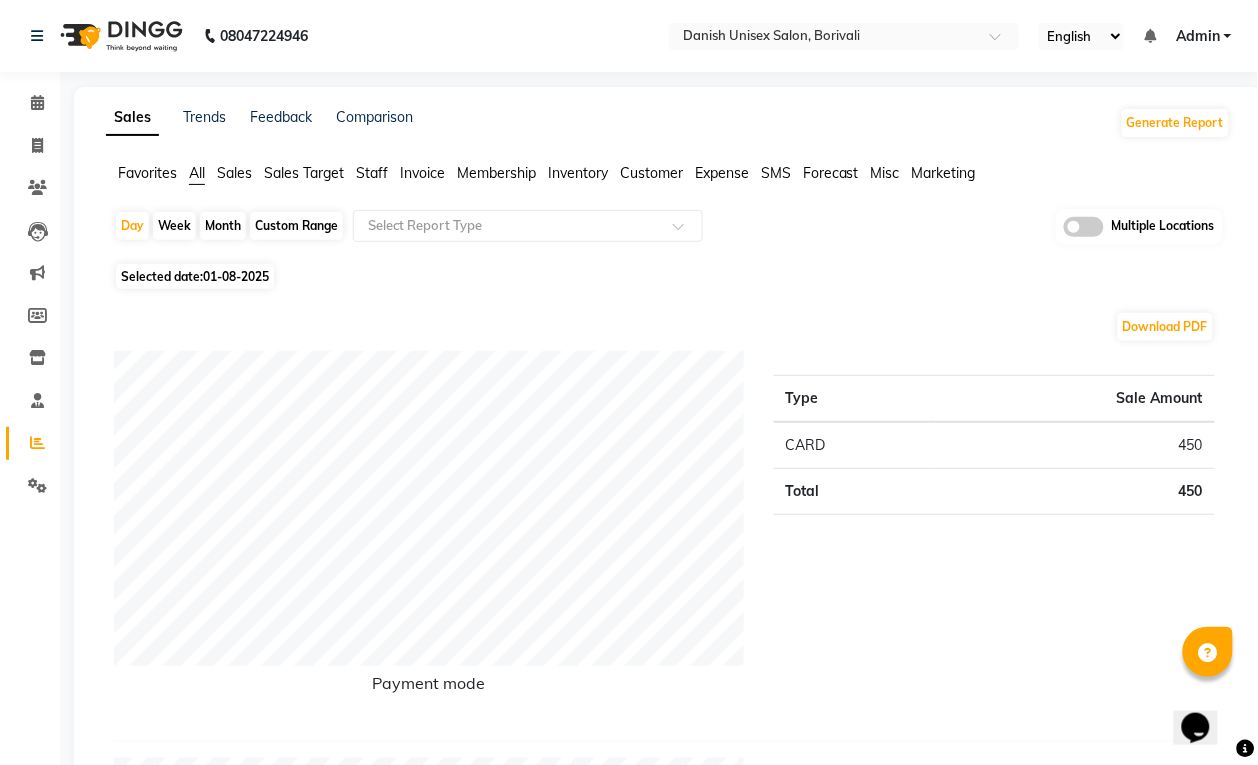 click on "08047224946 Select Location × Danish  Unisex Salon, Borivali  English ENGLISH Español العربية मराठी हिंदी ગુજરાતી தமிழ் 中文 Notifications nothing to show Admin Manage Profile Change Password Sign out  Version:3.15.11" 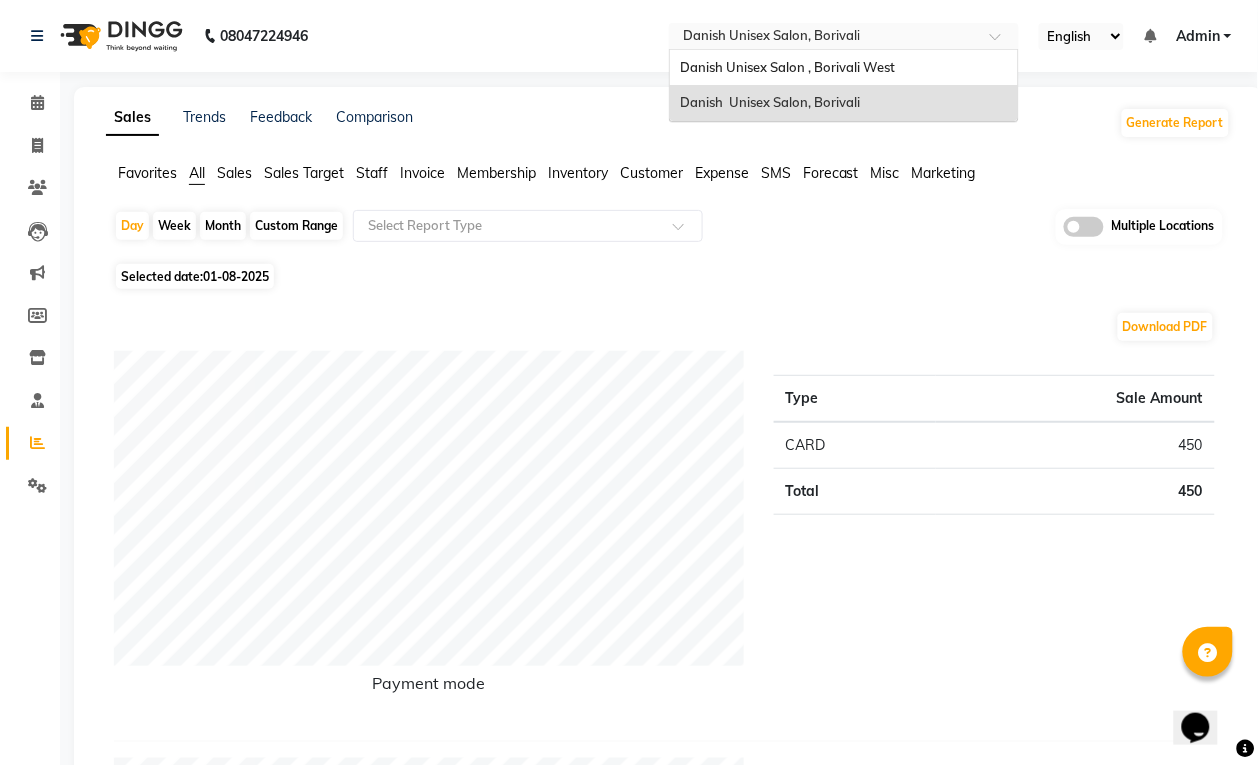click at bounding box center (824, 38) 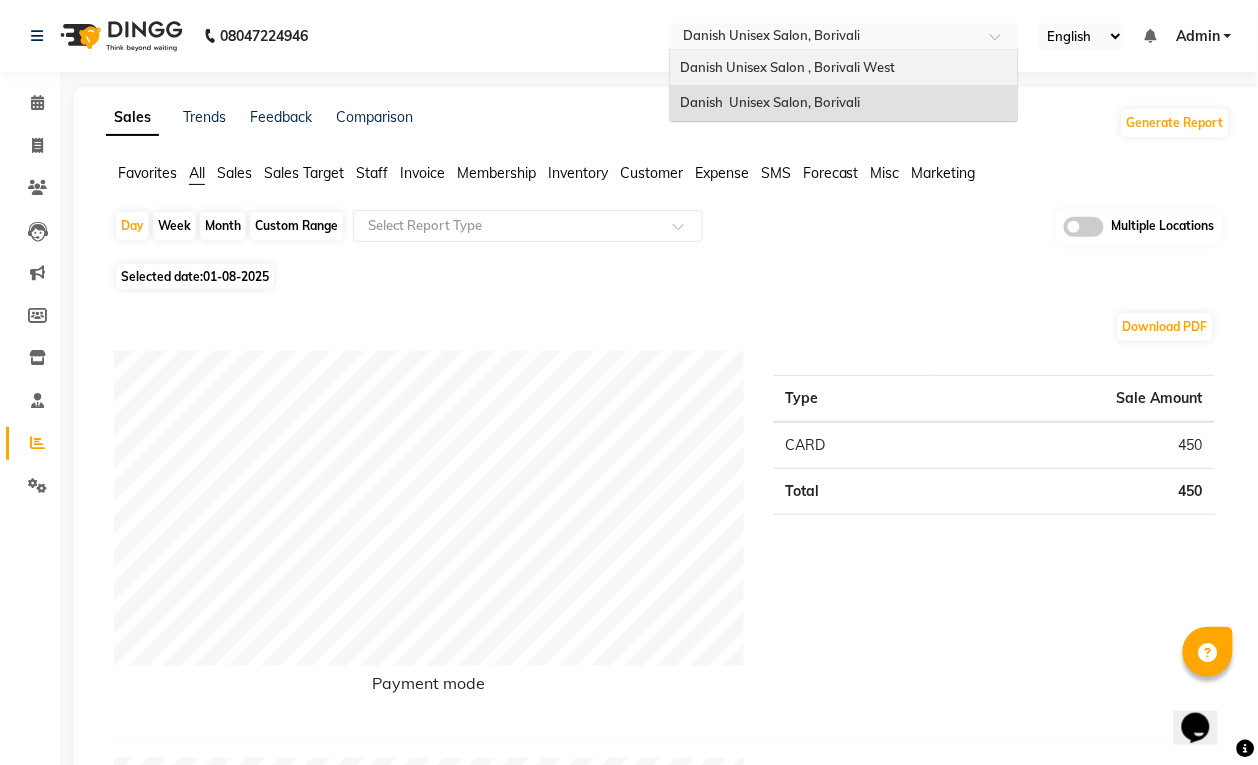 click on "Danish Unisex Salon , Borivali West" at bounding box center (787, 67) 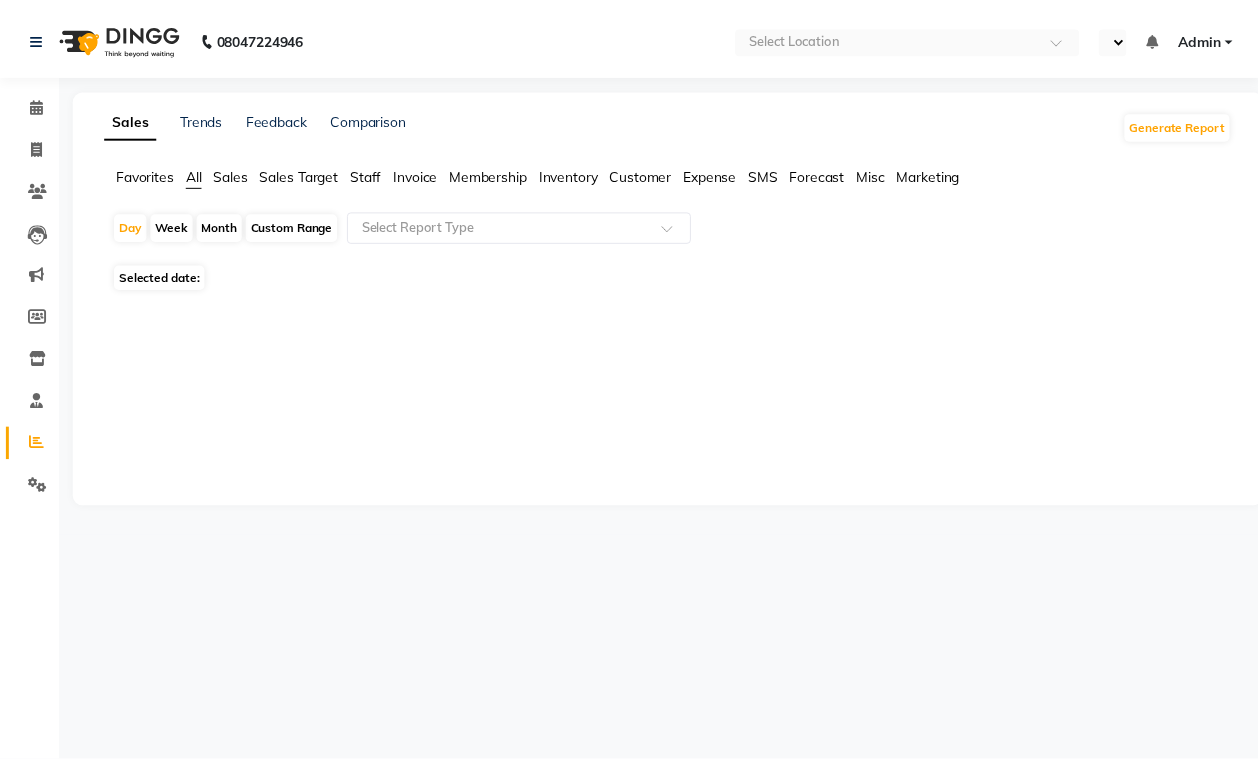 scroll, scrollTop: 0, scrollLeft: 0, axis: both 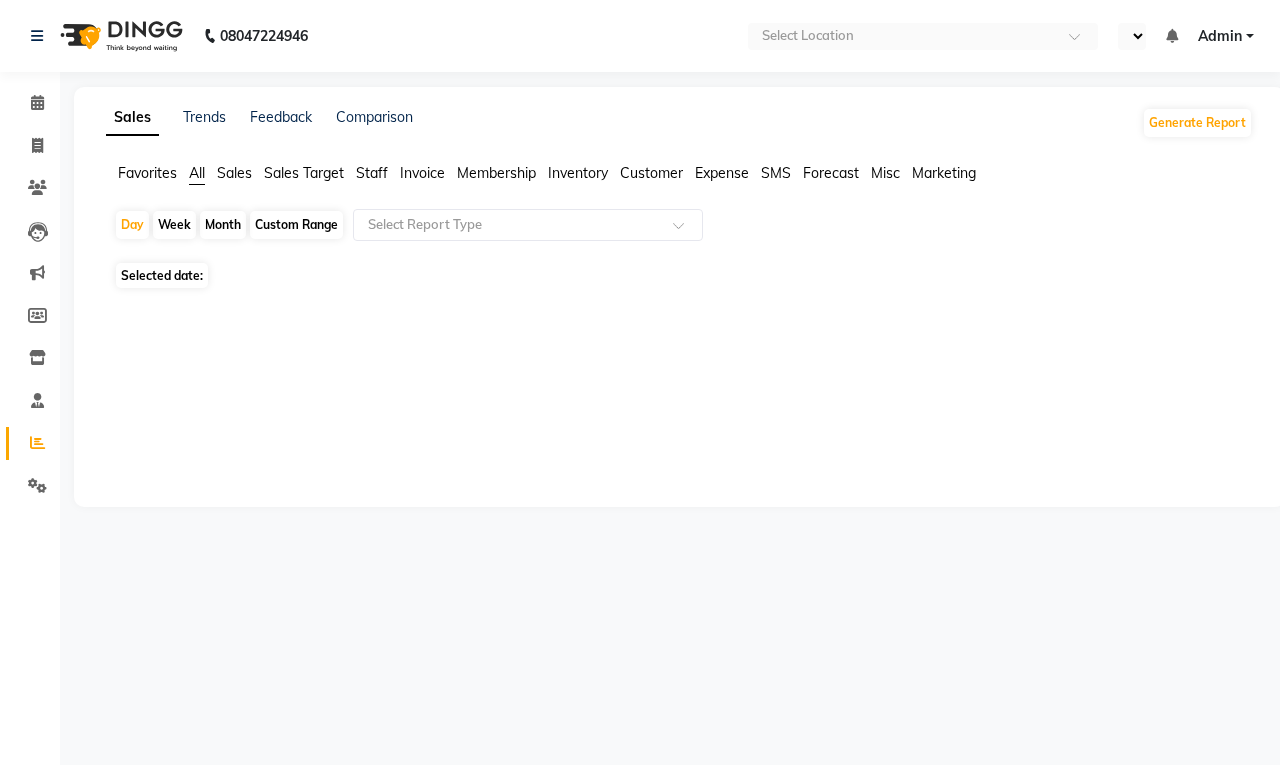 select on "en" 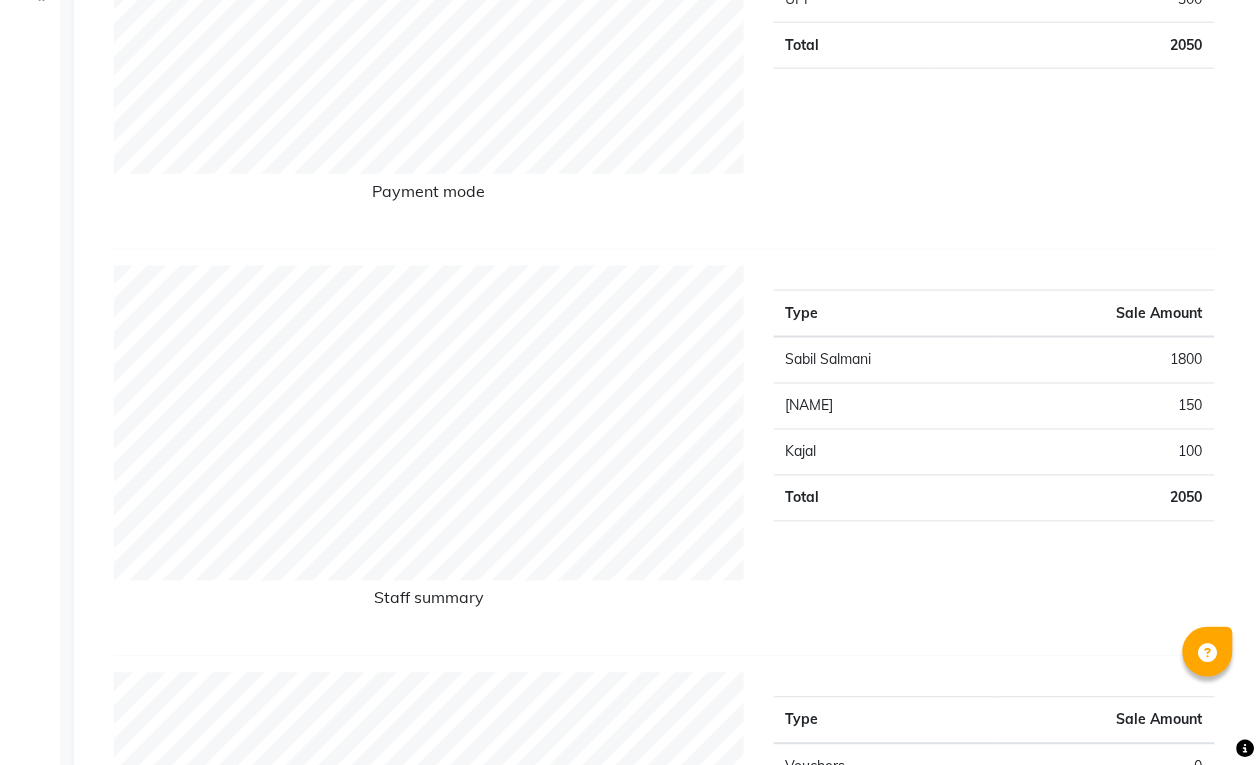 scroll, scrollTop: 500, scrollLeft: 0, axis: vertical 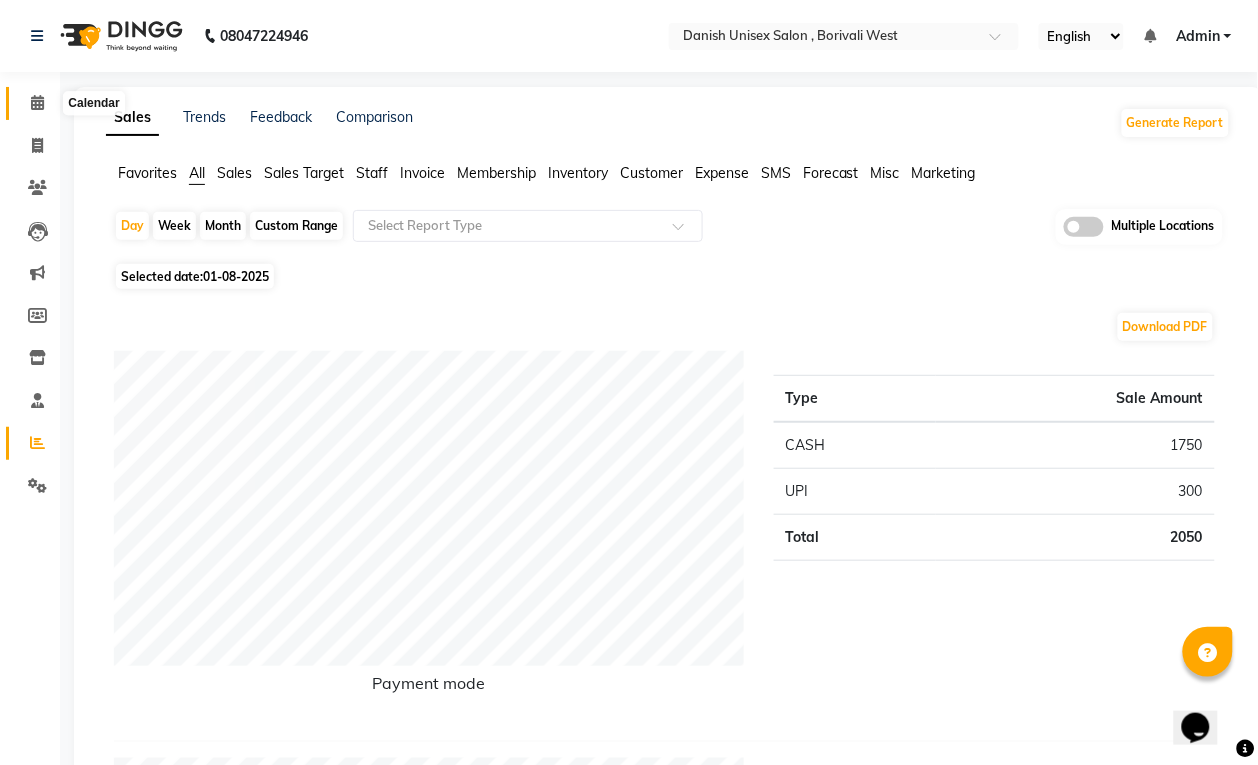 click 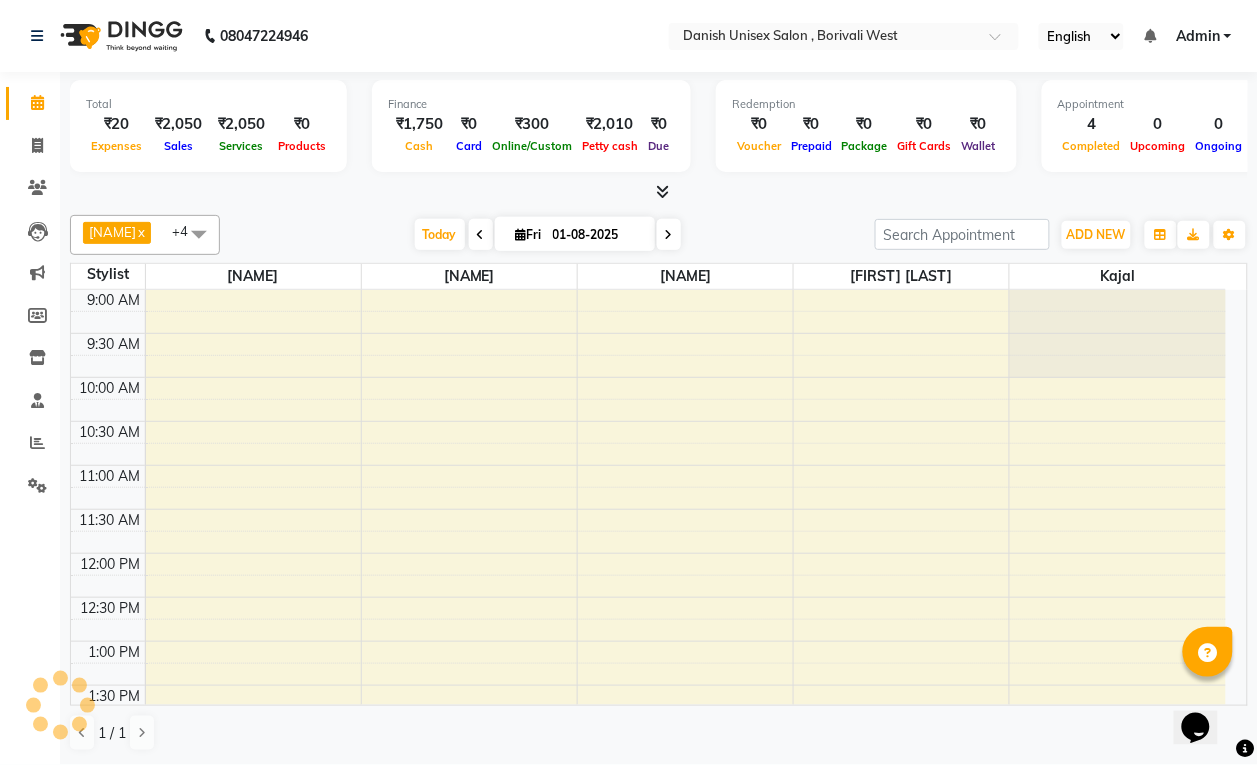 scroll, scrollTop: 0, scrollLeft: 0, axis: both 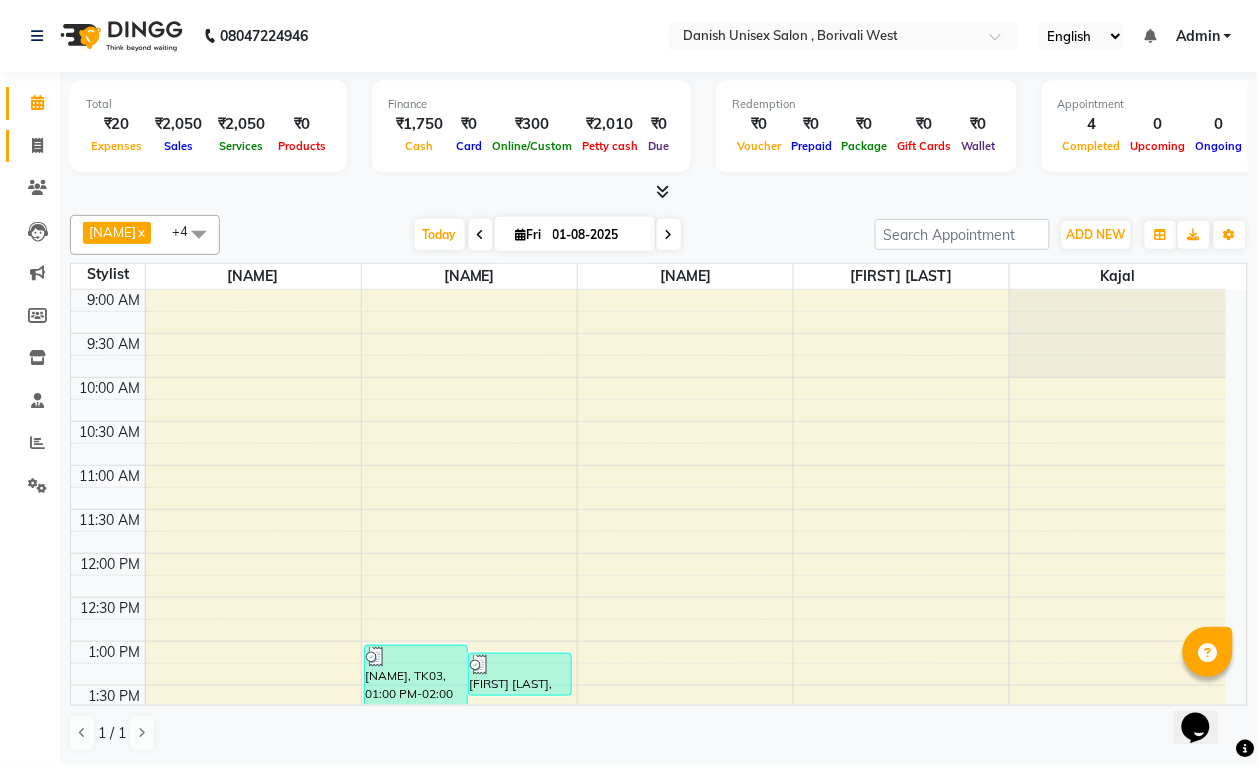 click 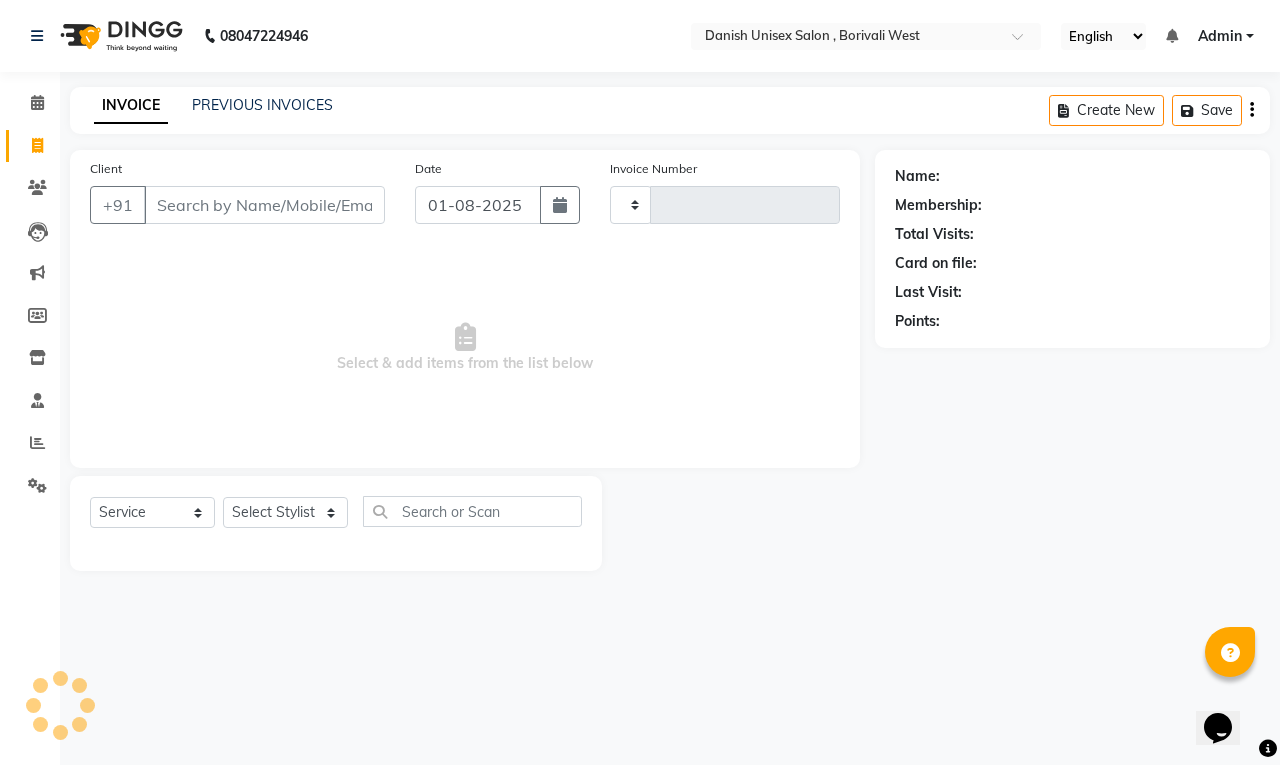 type on "2689" 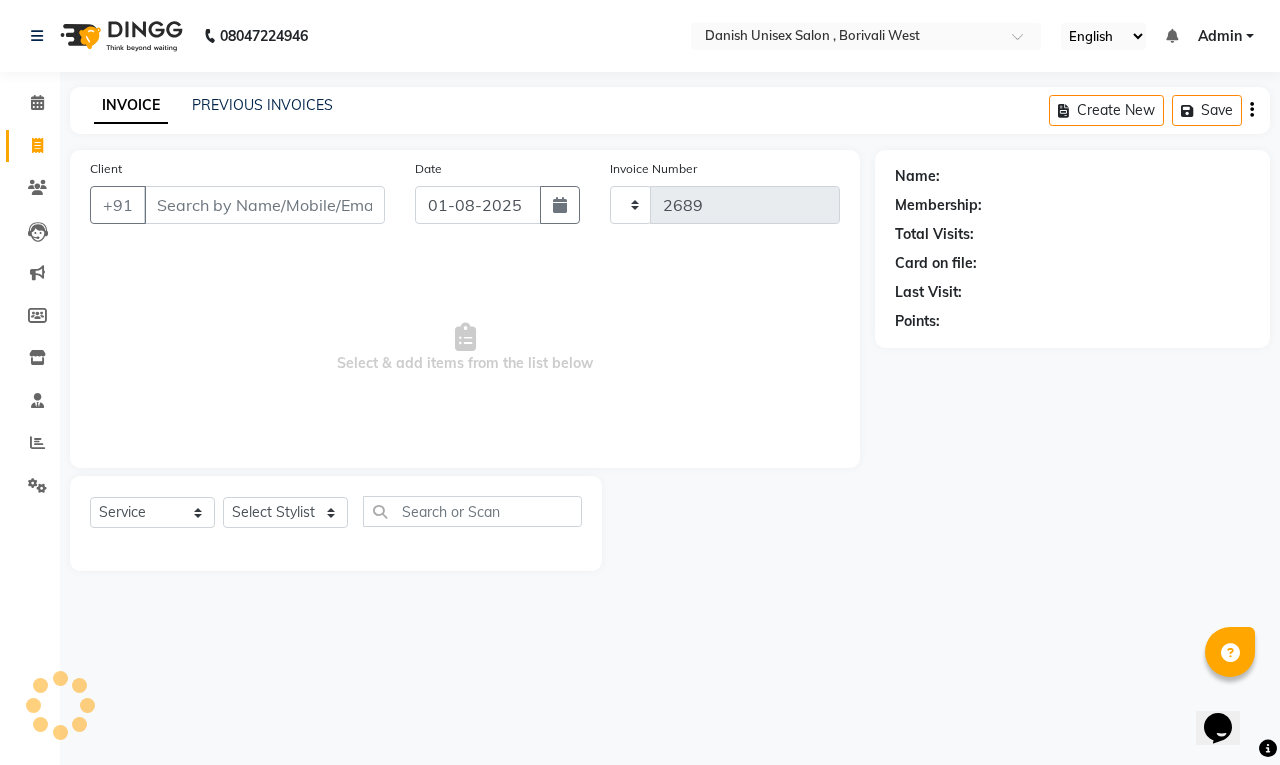 select on "6929" 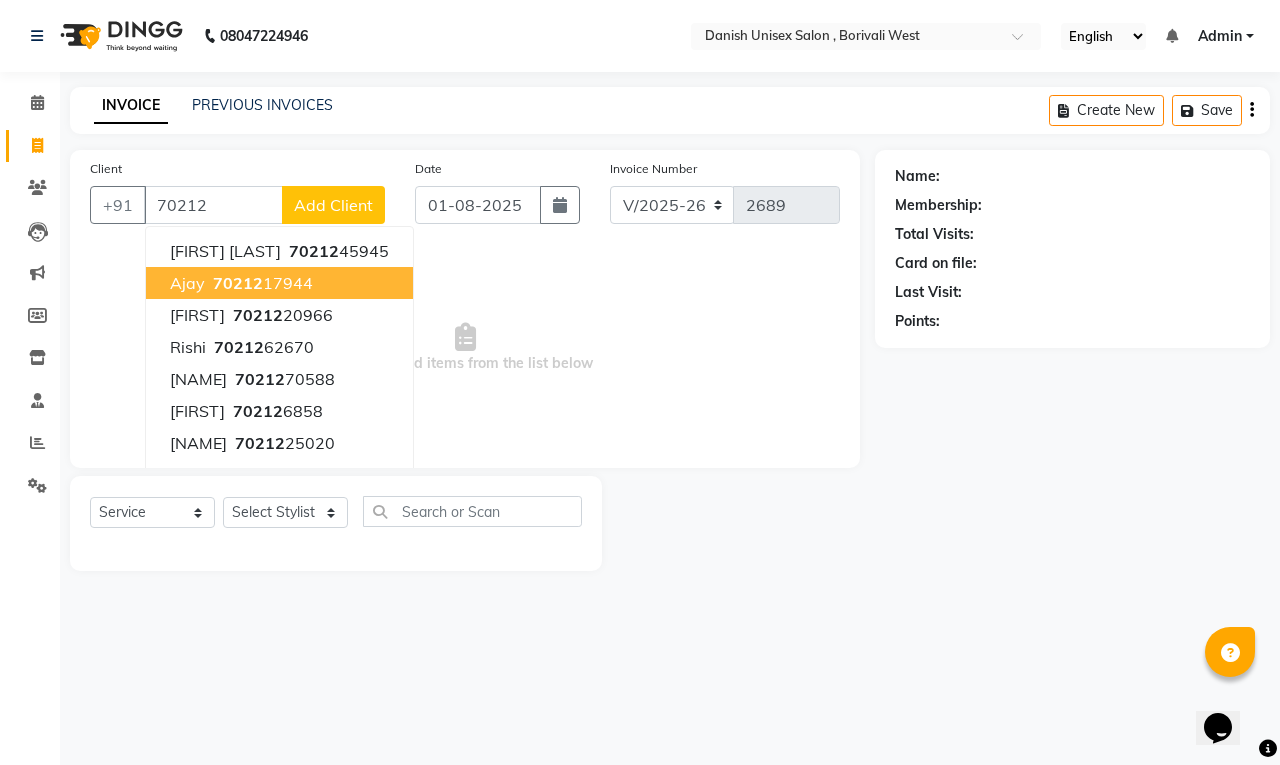 click on "70212" at bounding box center (238, 283) 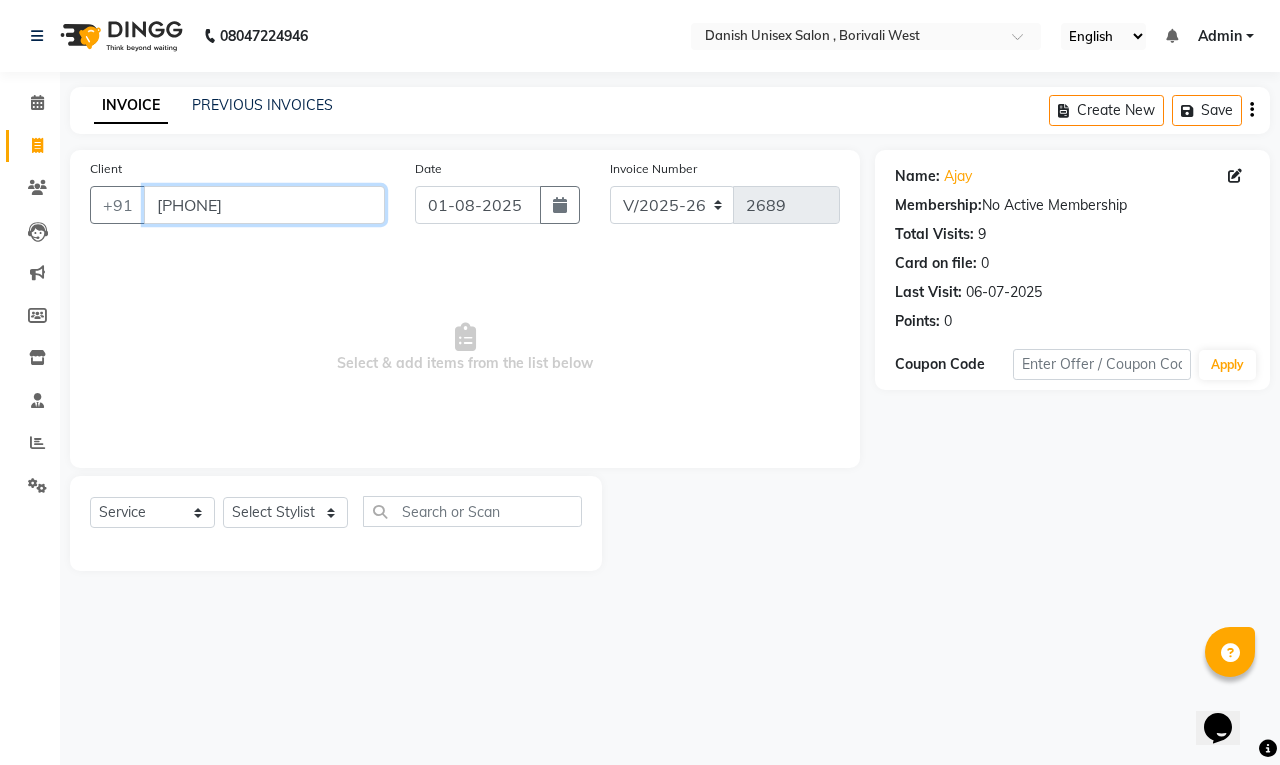 click on "[PHONE]" at bounding box center (264, 205) 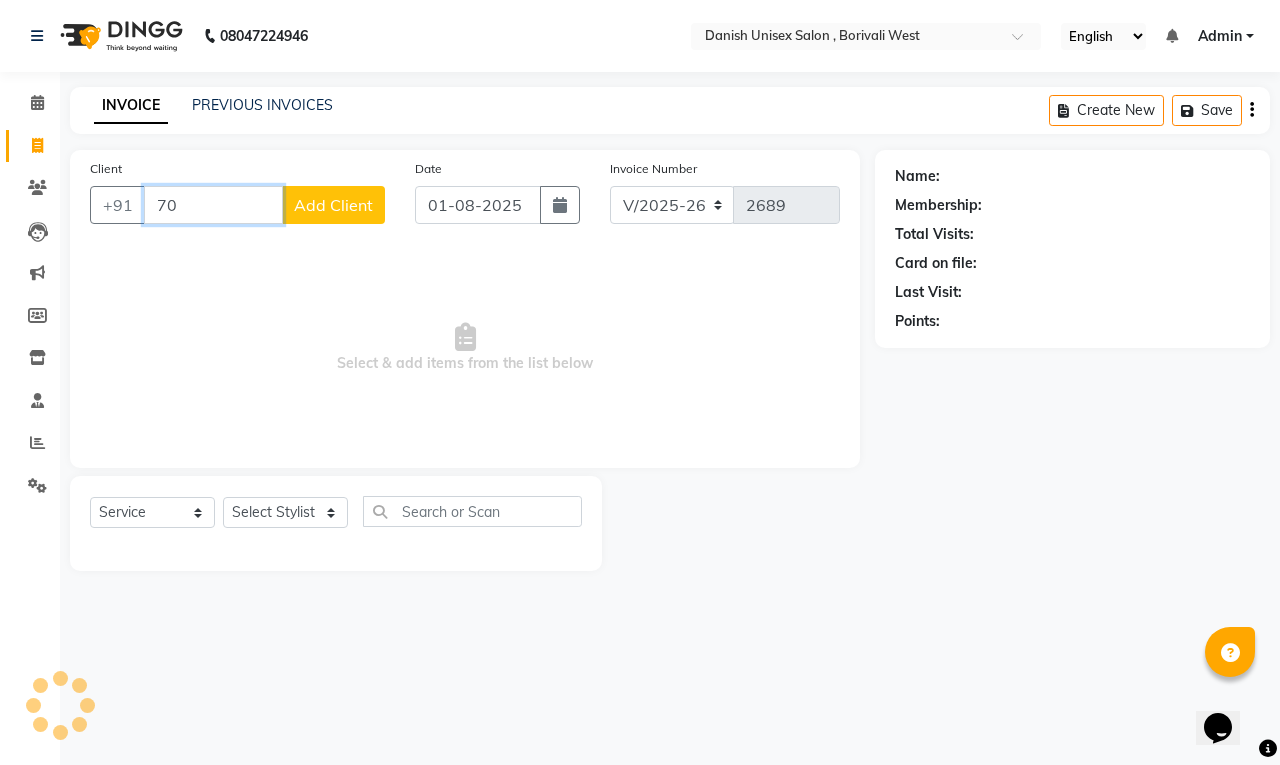 type on "7" 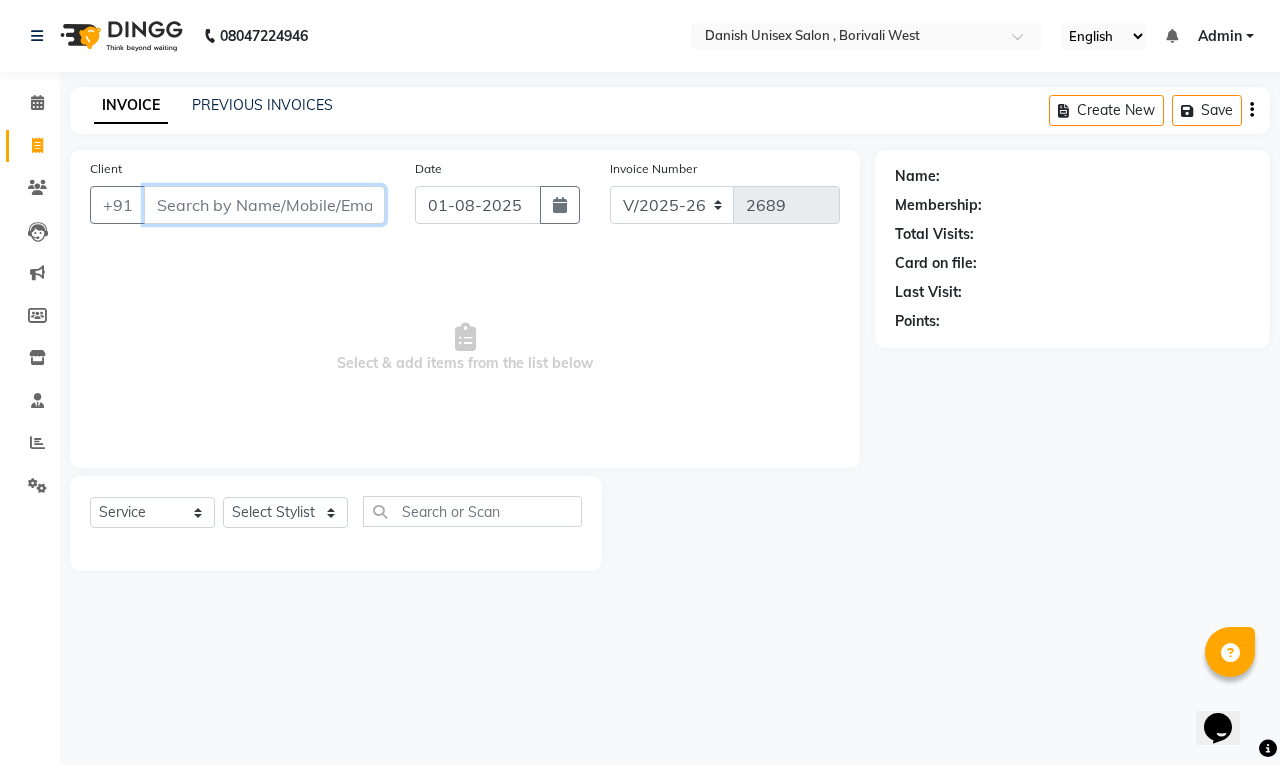 click on "Client" at bounding box center (264, 205) 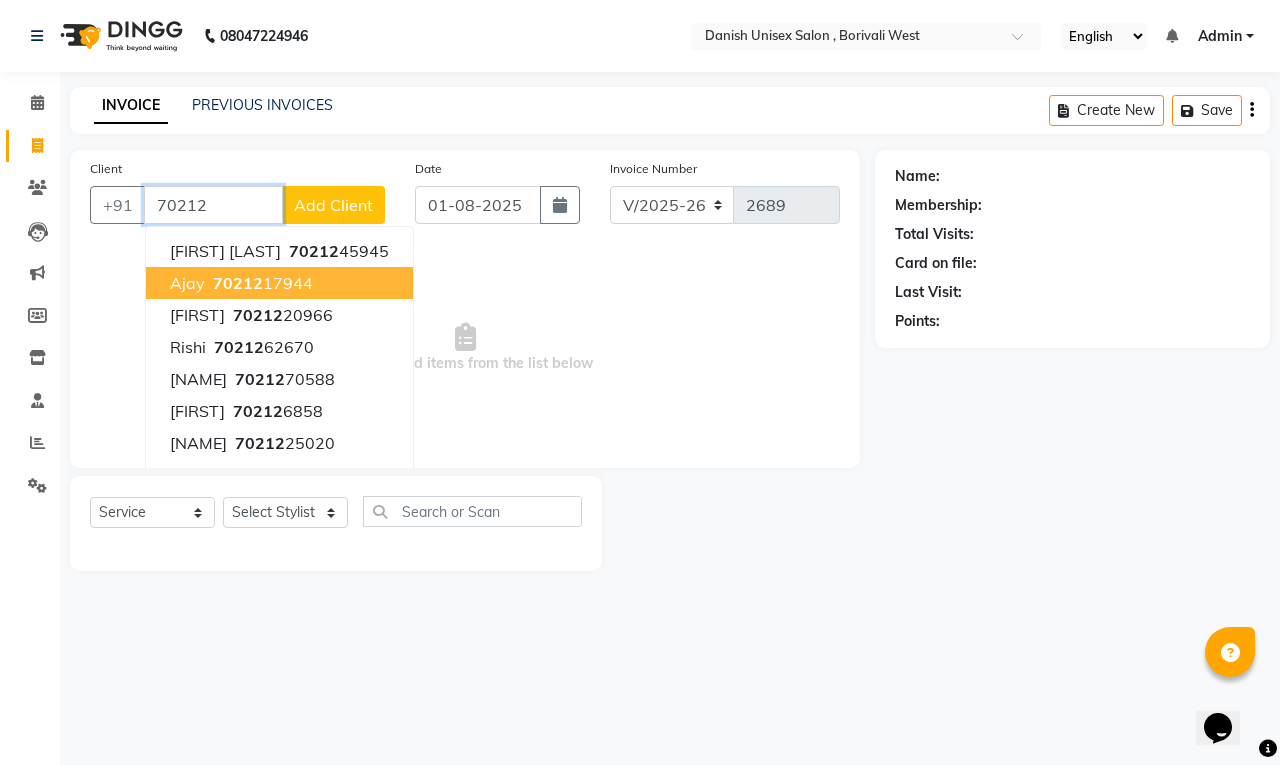 click on "70212" at bounding box center [238, 283] 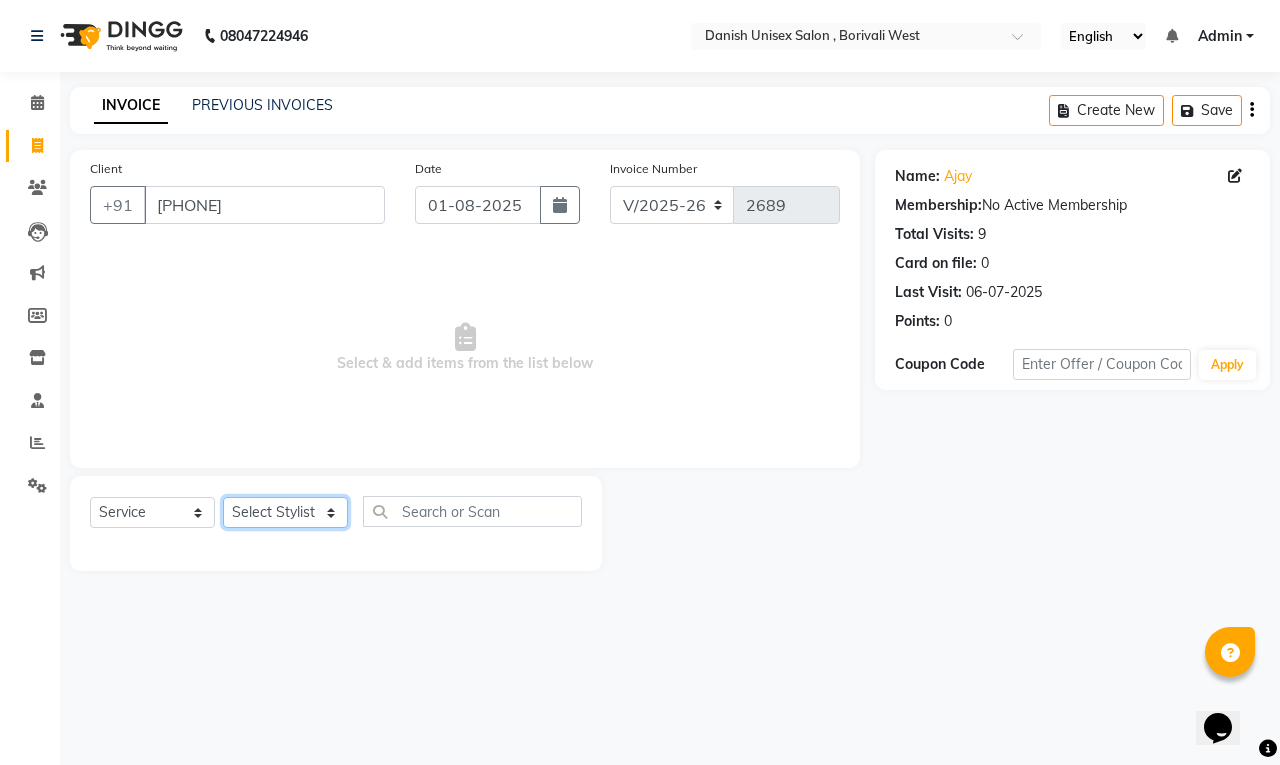 click on "Select Stylist [NAME] [NAME] [NAME] [NAME] [NAME] [NAME] [NAME] [NAME] [NAME] [NAME] [NAME] [NAME] [NAME]" 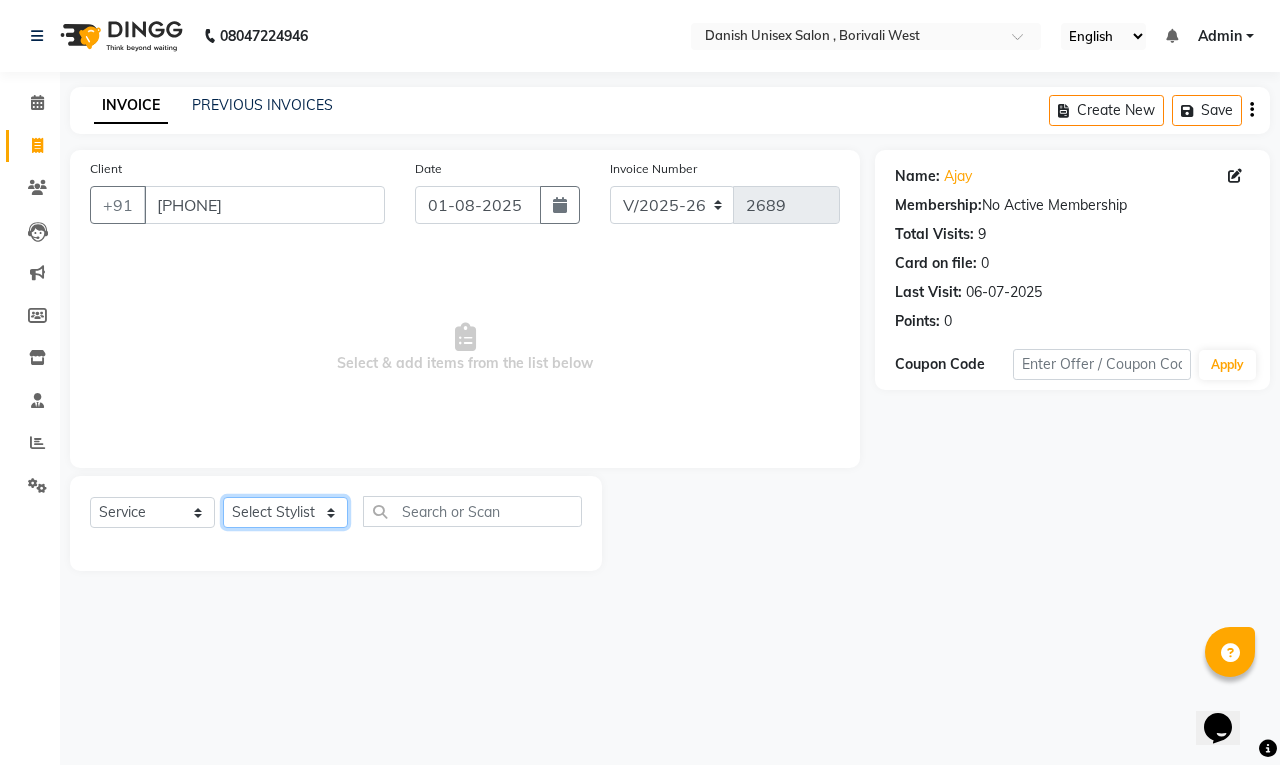 select on "54585" 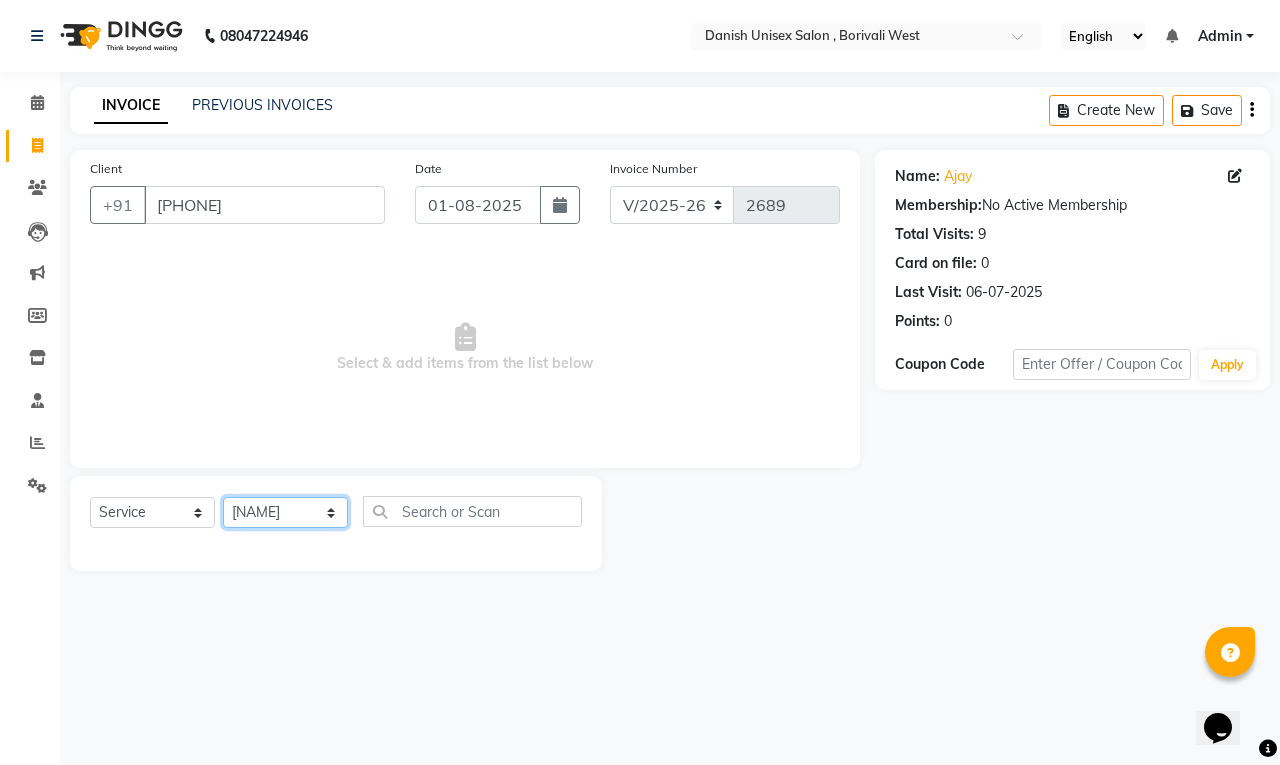 click on "Select Stylist [NAME] [NAME] [NAME] [NAME] [NAME] [NAME] [NAME] [NAME] [NAME] [NAME] [NAME] [NAME] [NAME]" 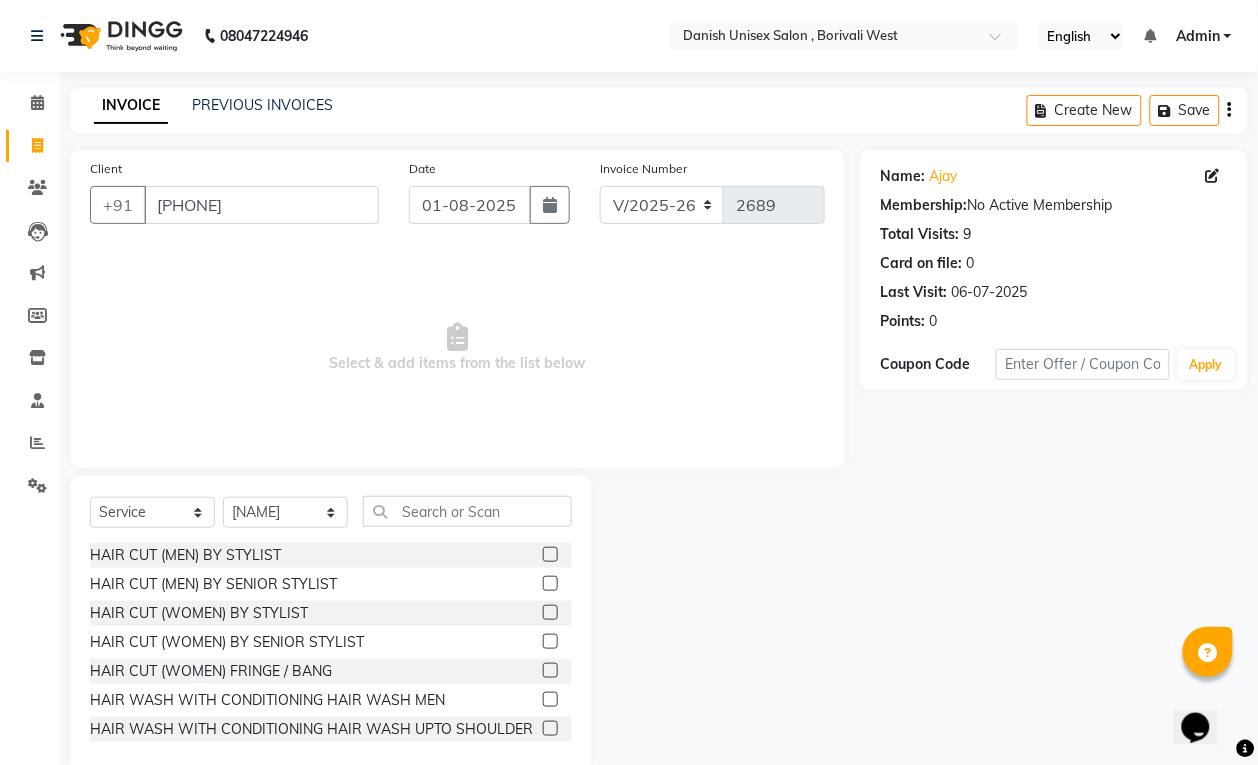 click 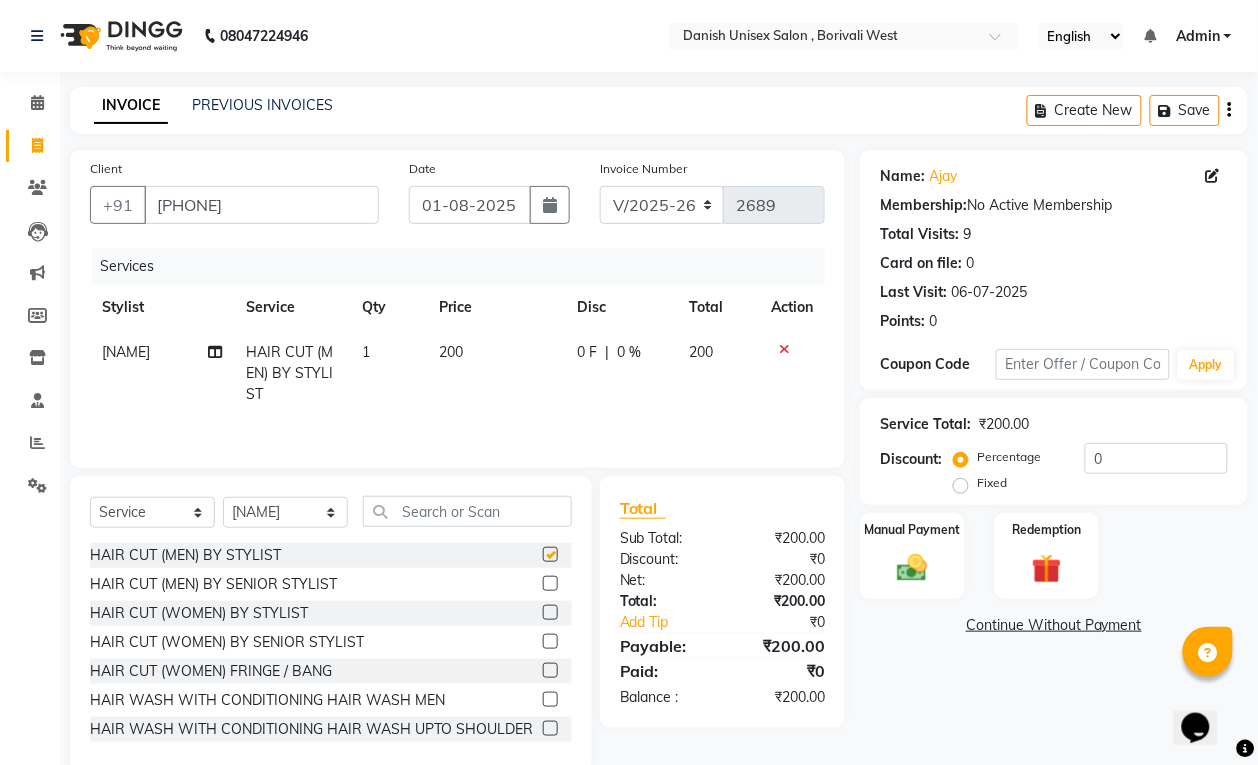 checkbox on "false" 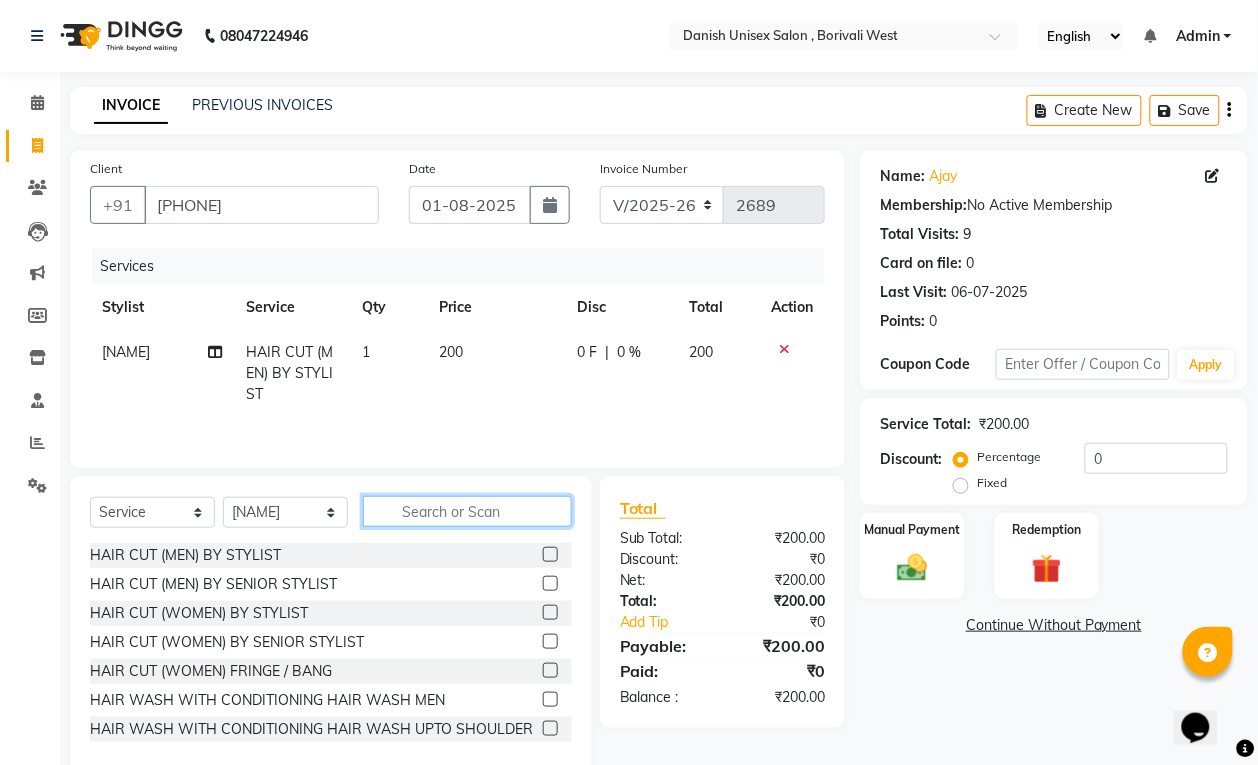 click 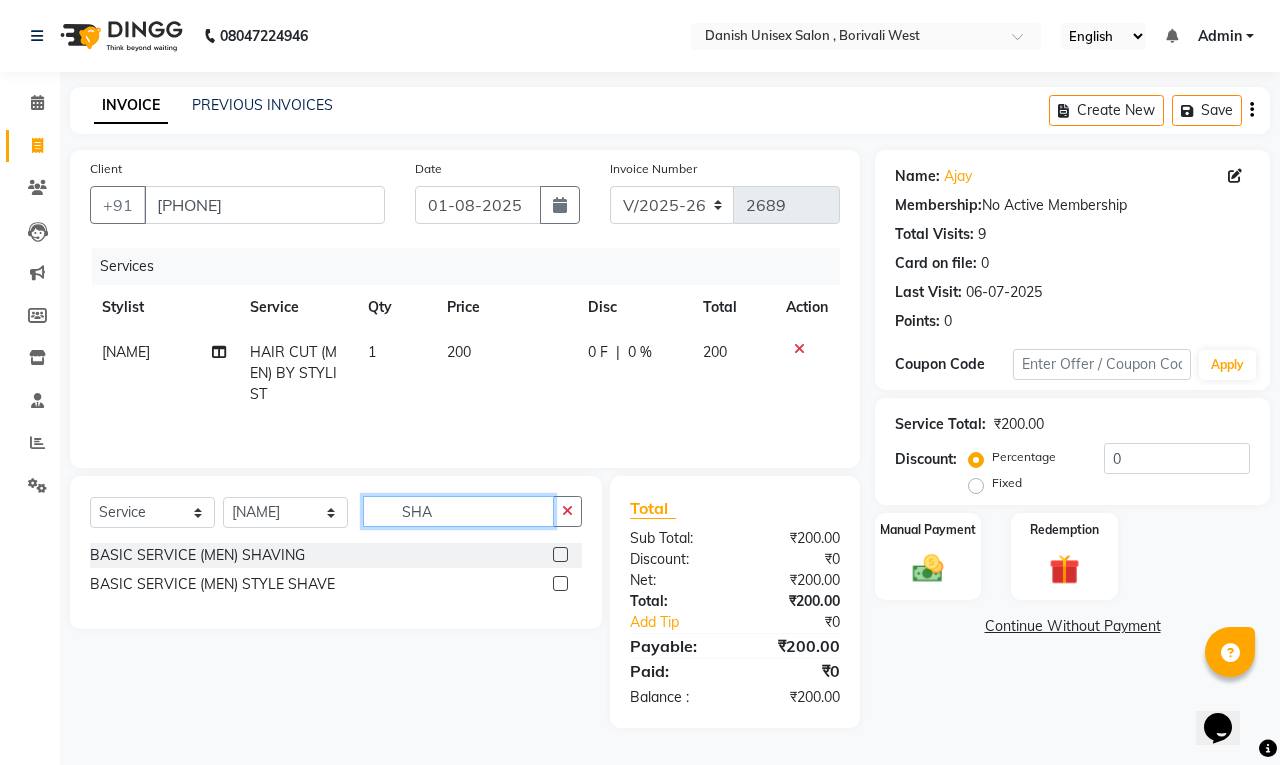 type on "SHA" 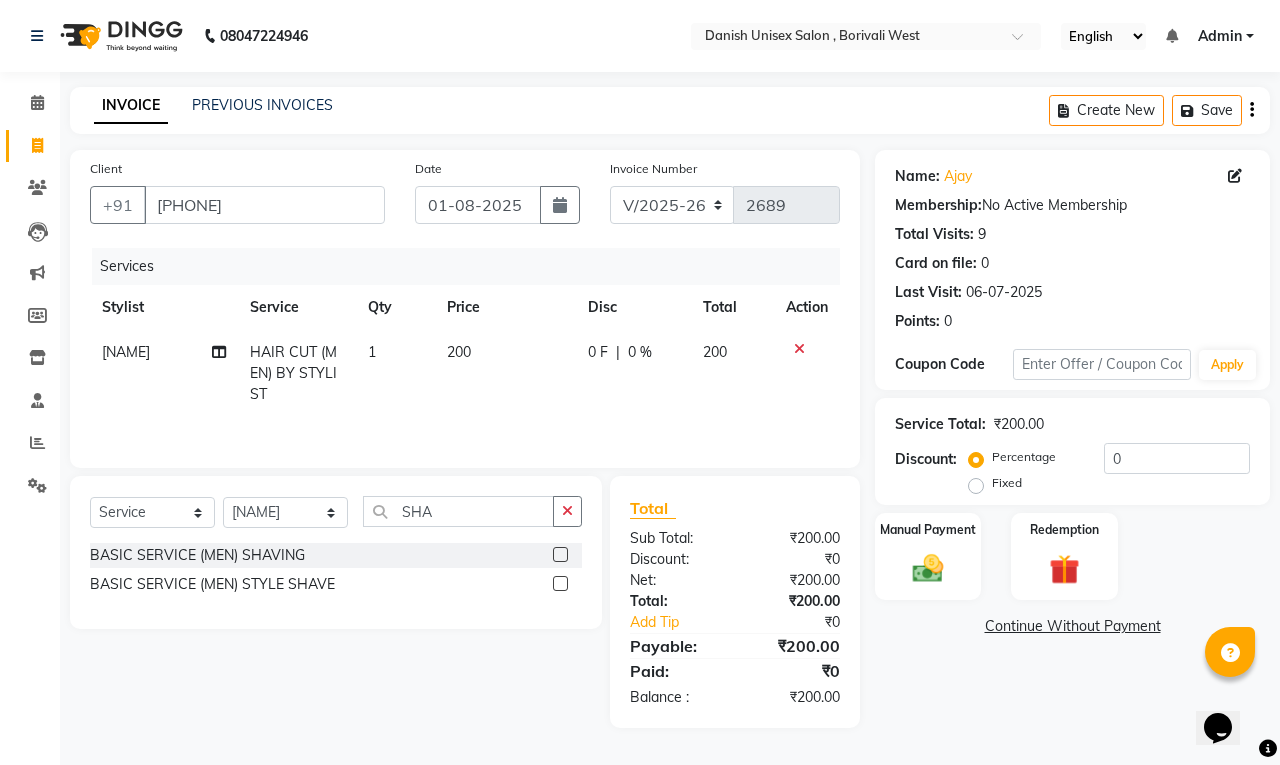 click 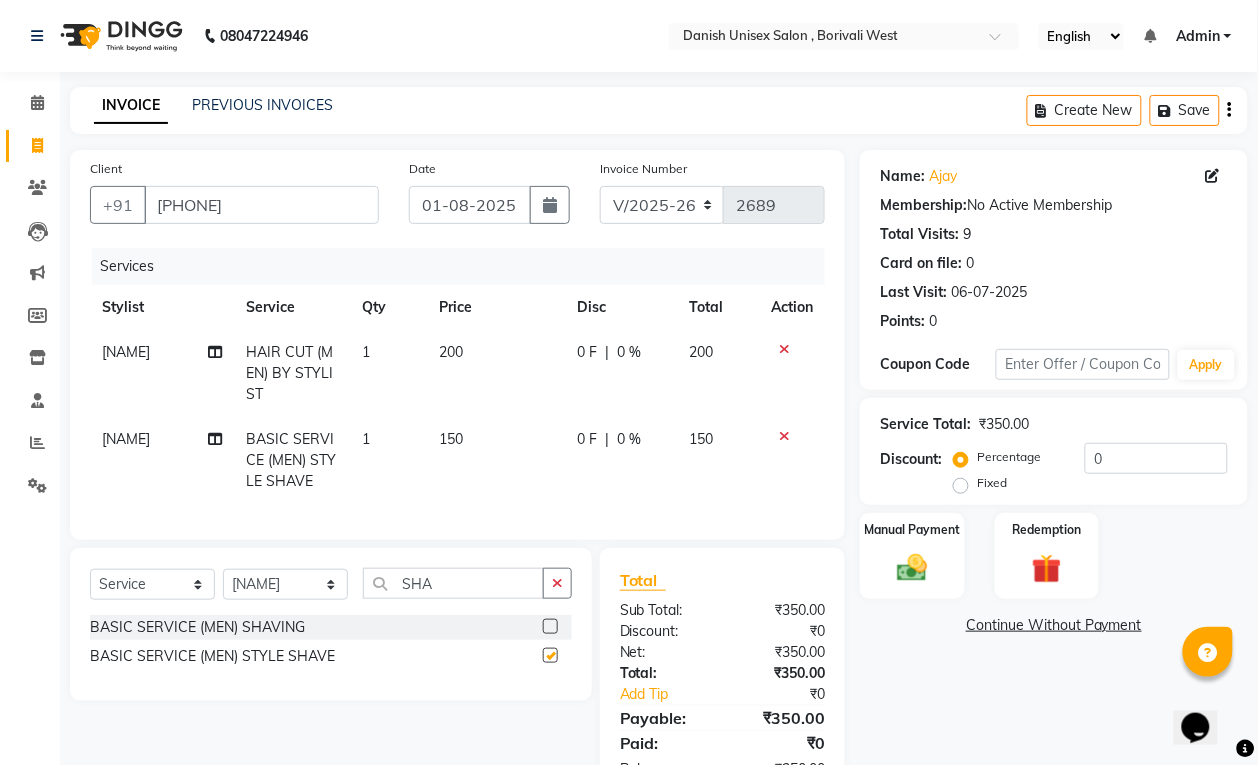 checkbox on "false" 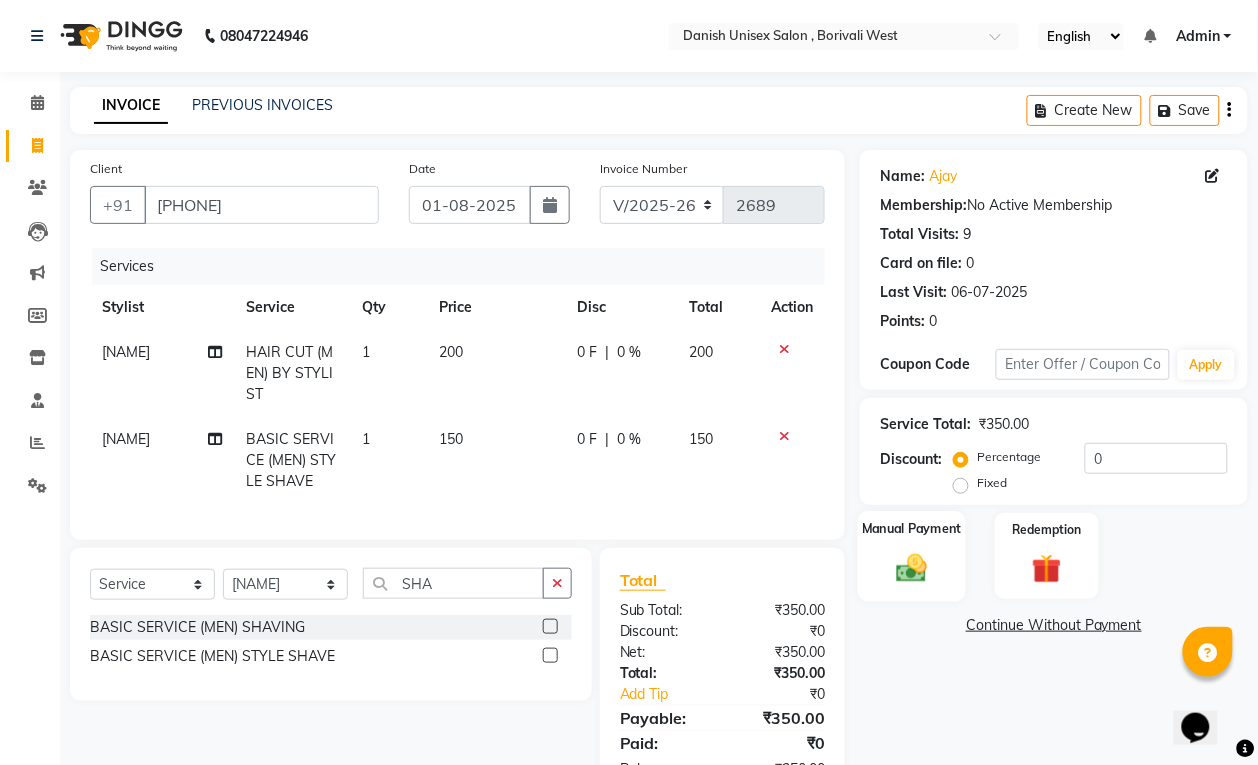 click on "Manual Payment" 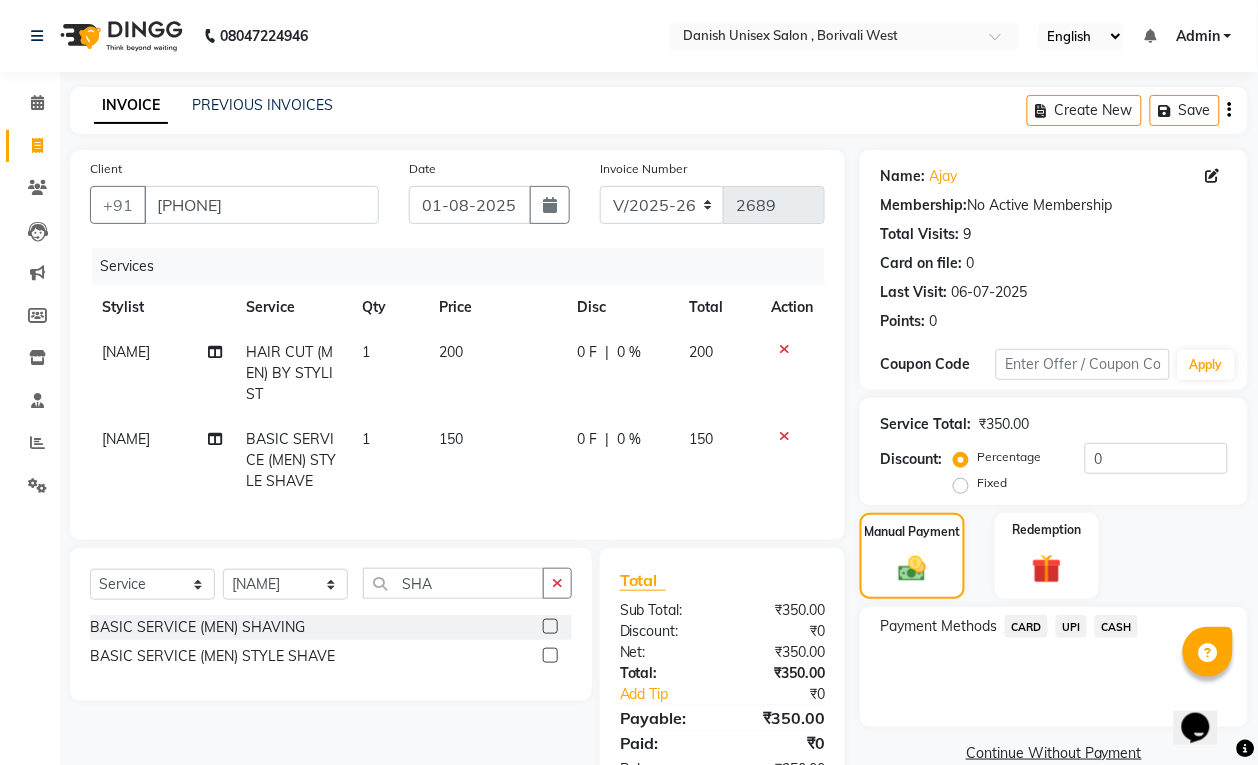 click on "UPI" 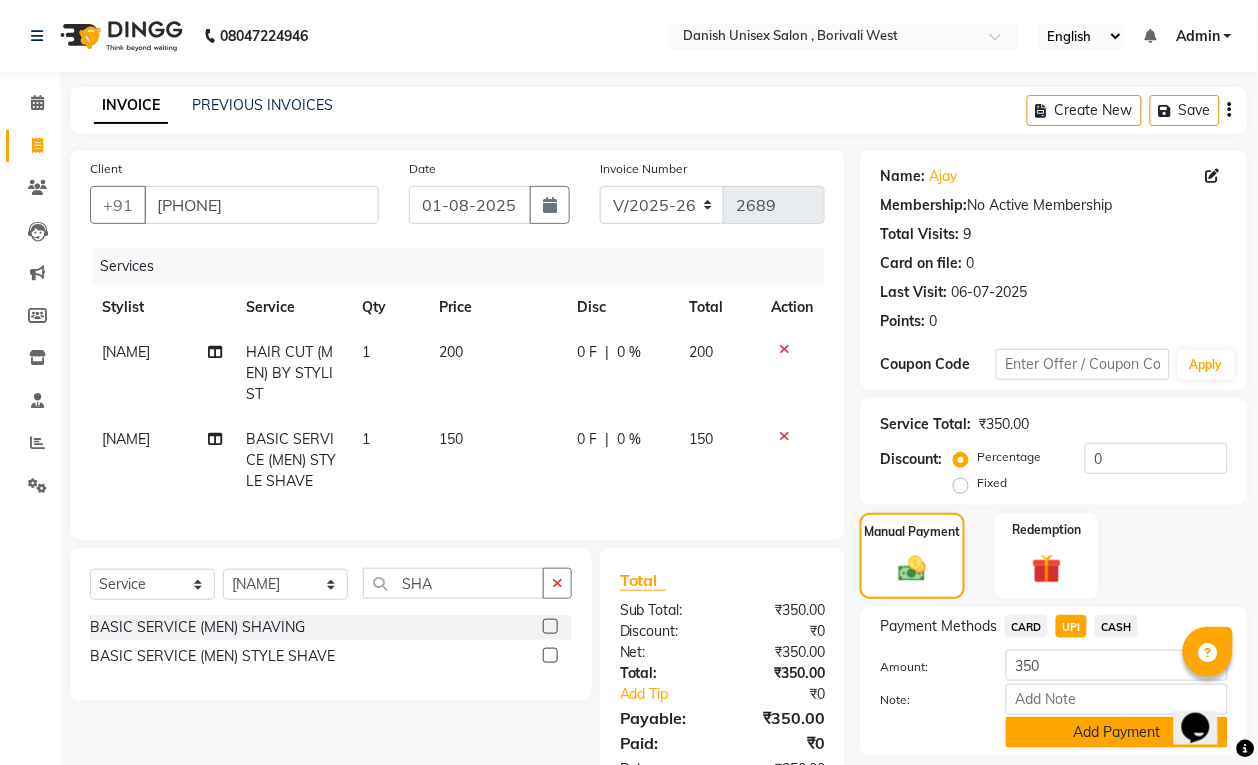 click on "Add Payment" 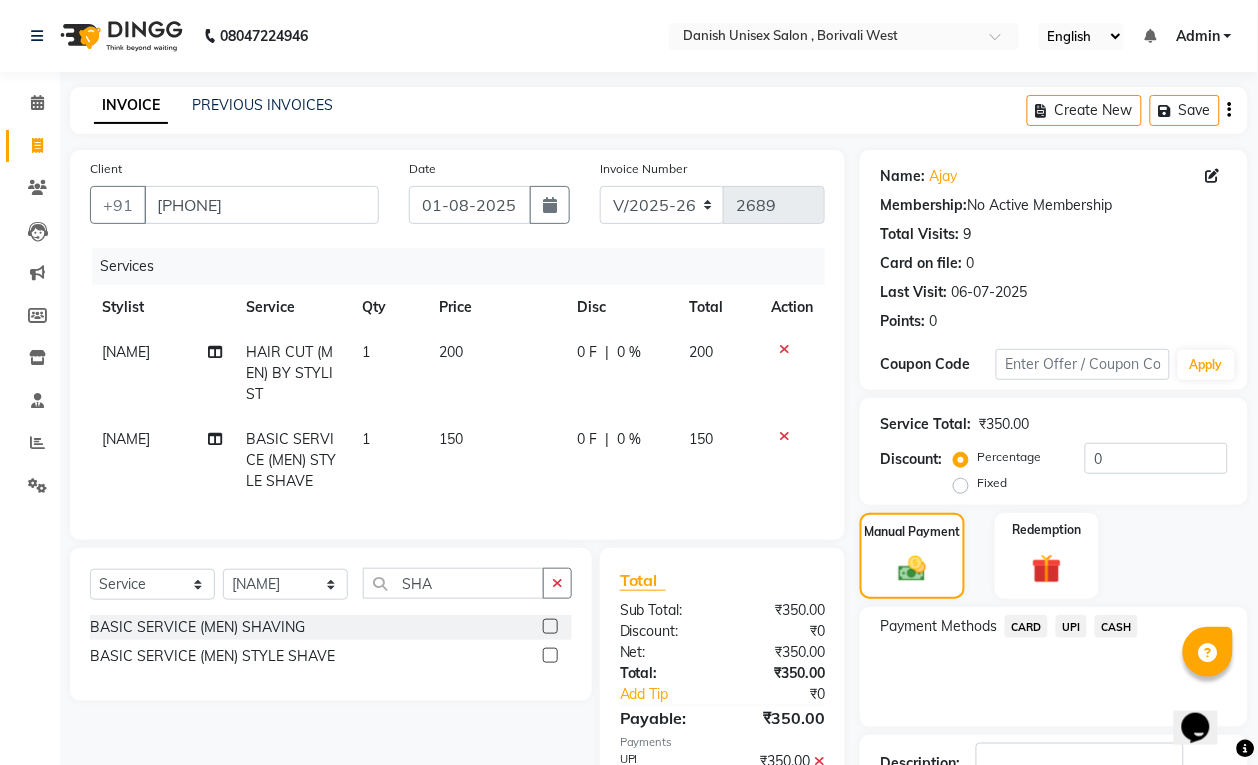 scroll, scrollTop: 147, scrollLeft: 0, axis: vertical 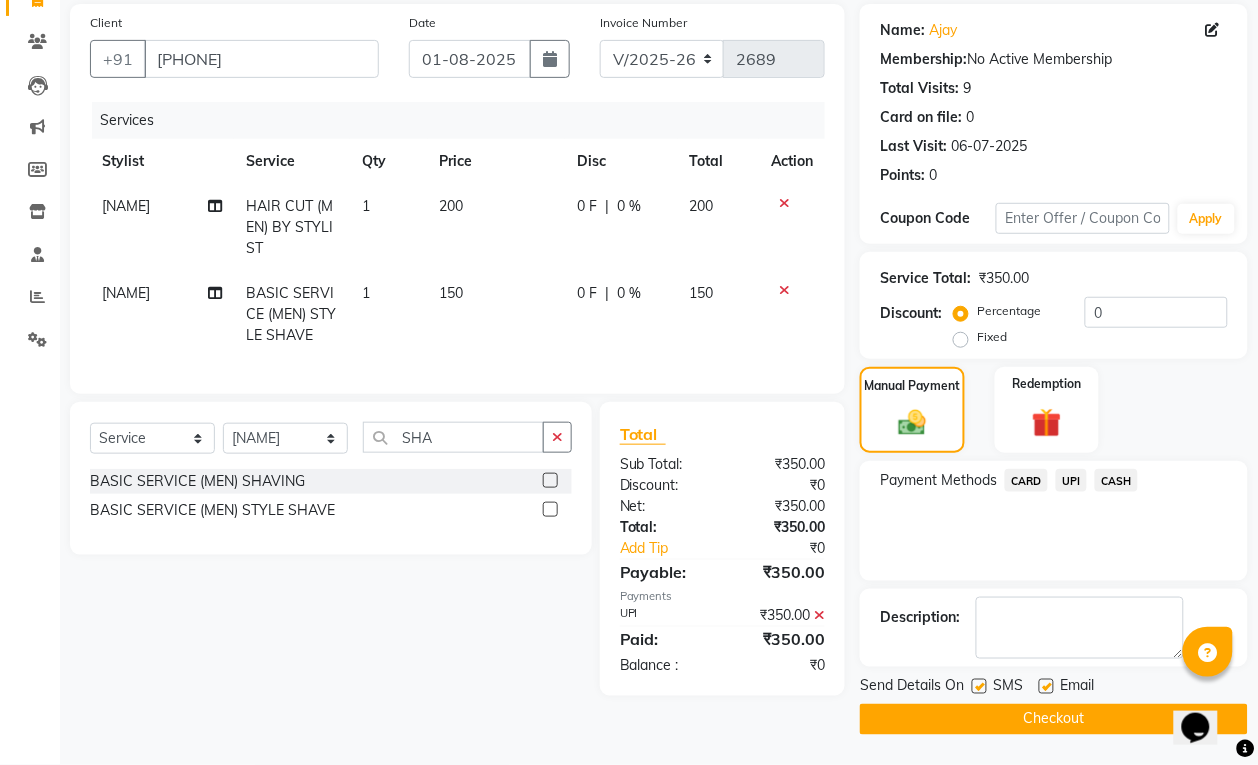click on "Checkout" 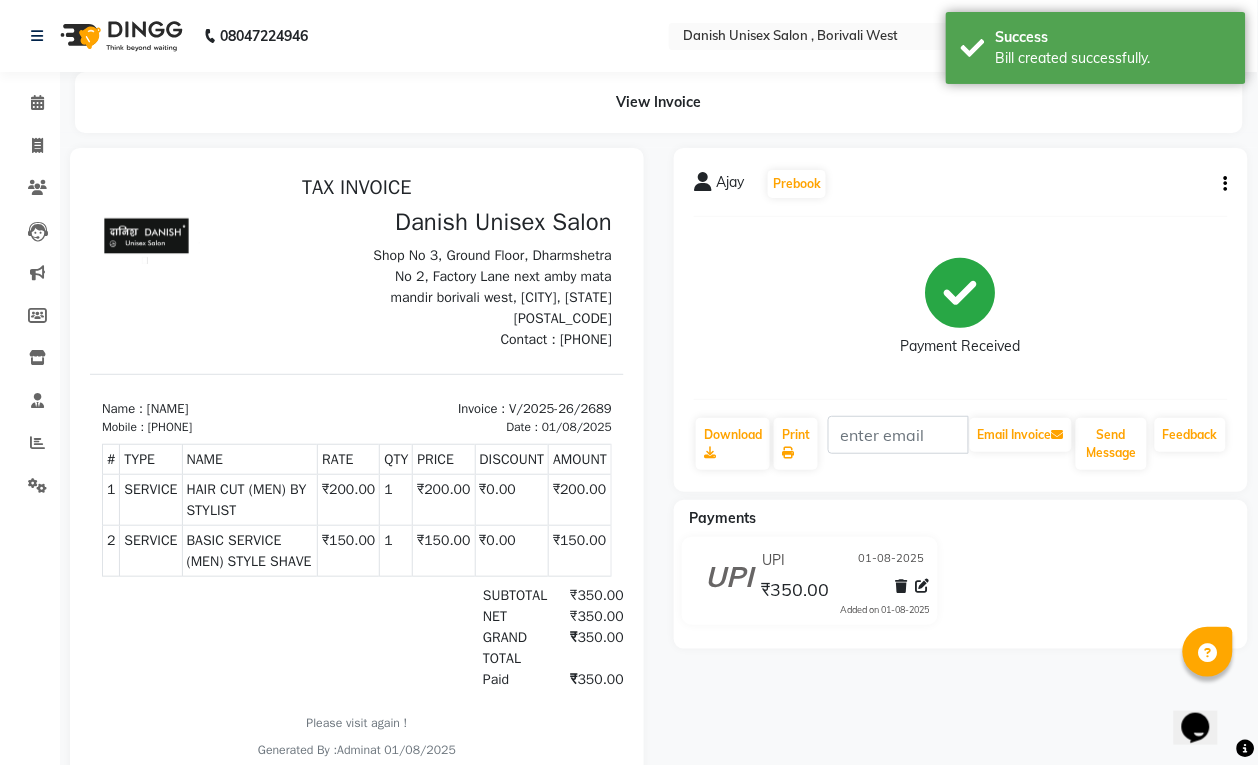 scroll, scrollTop: 0, scrollLeft: 0, axis: both 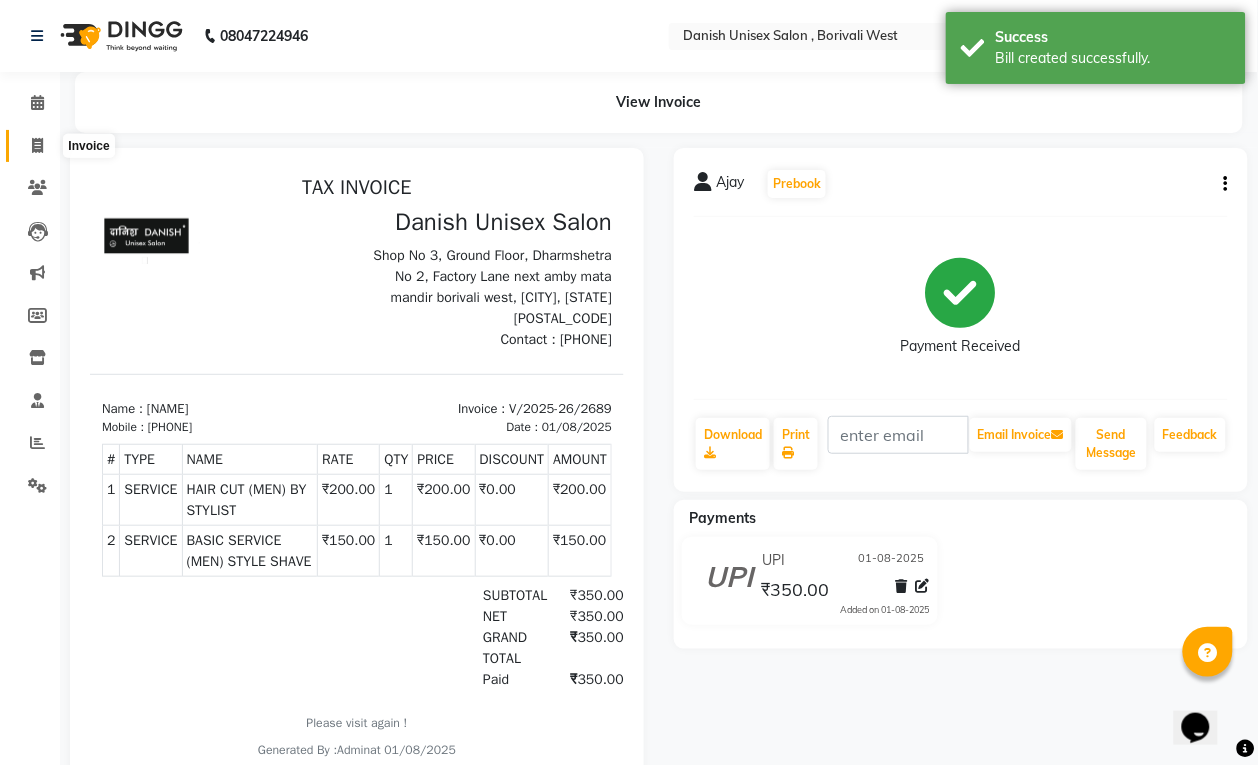 click 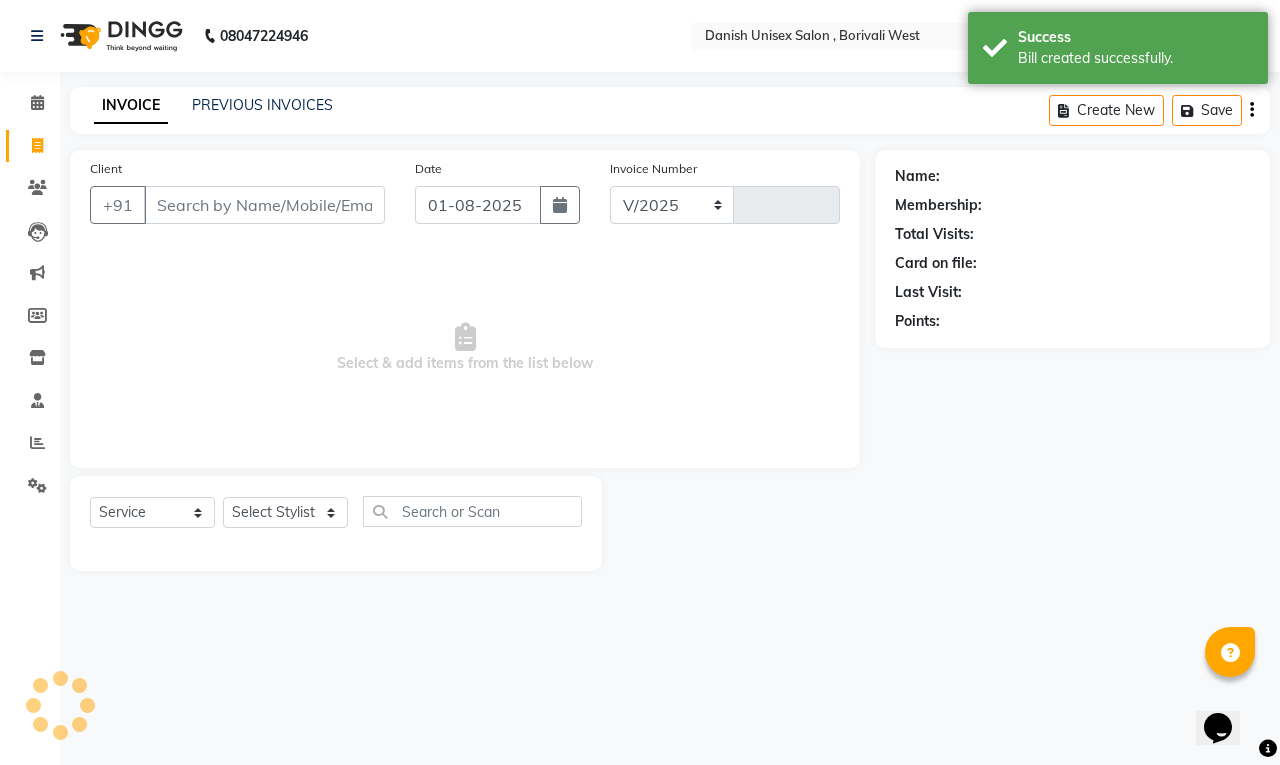 select on "6929" 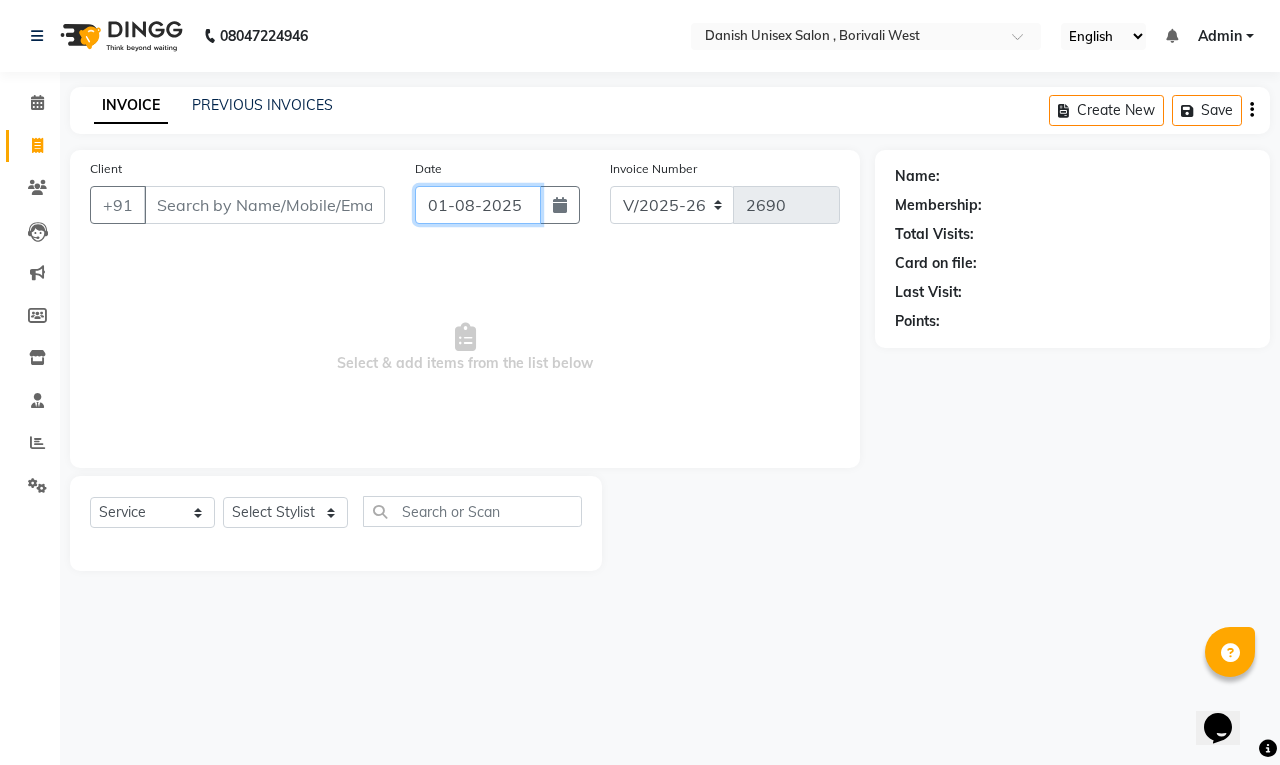click on "01-08-2025" 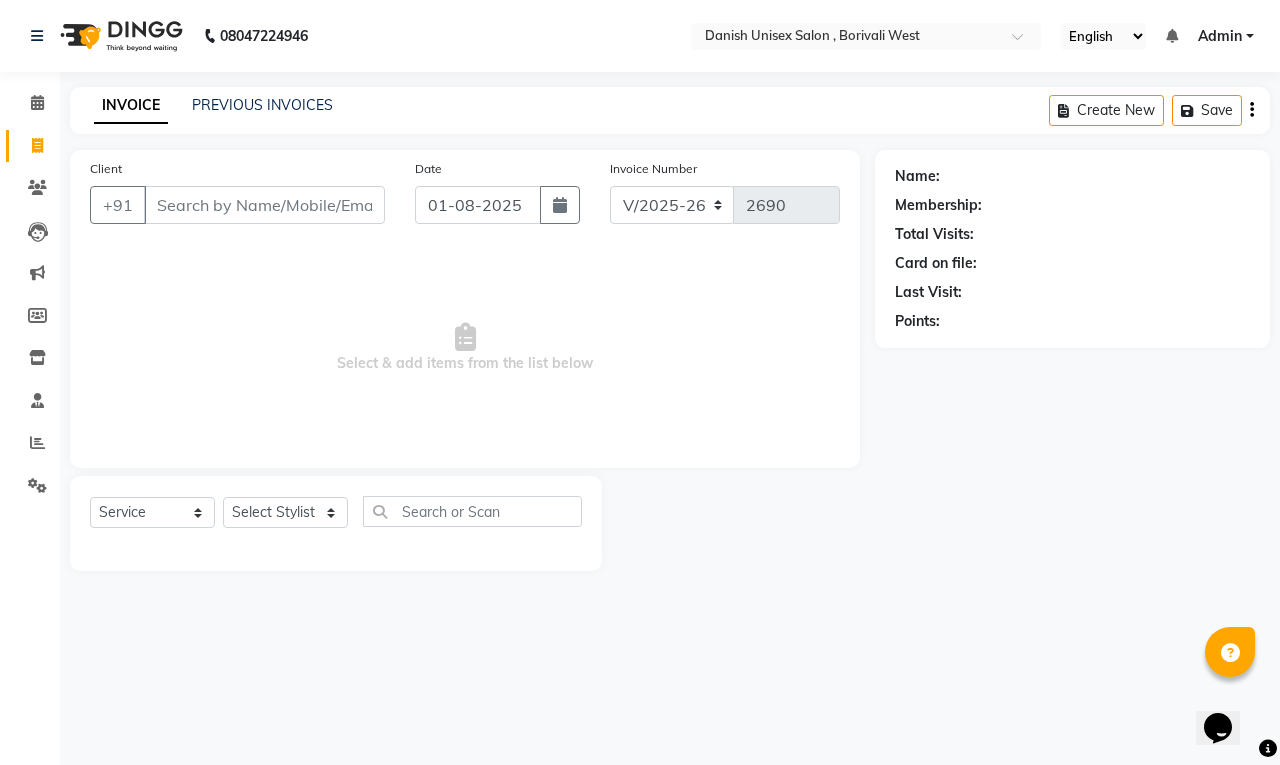select on "8" 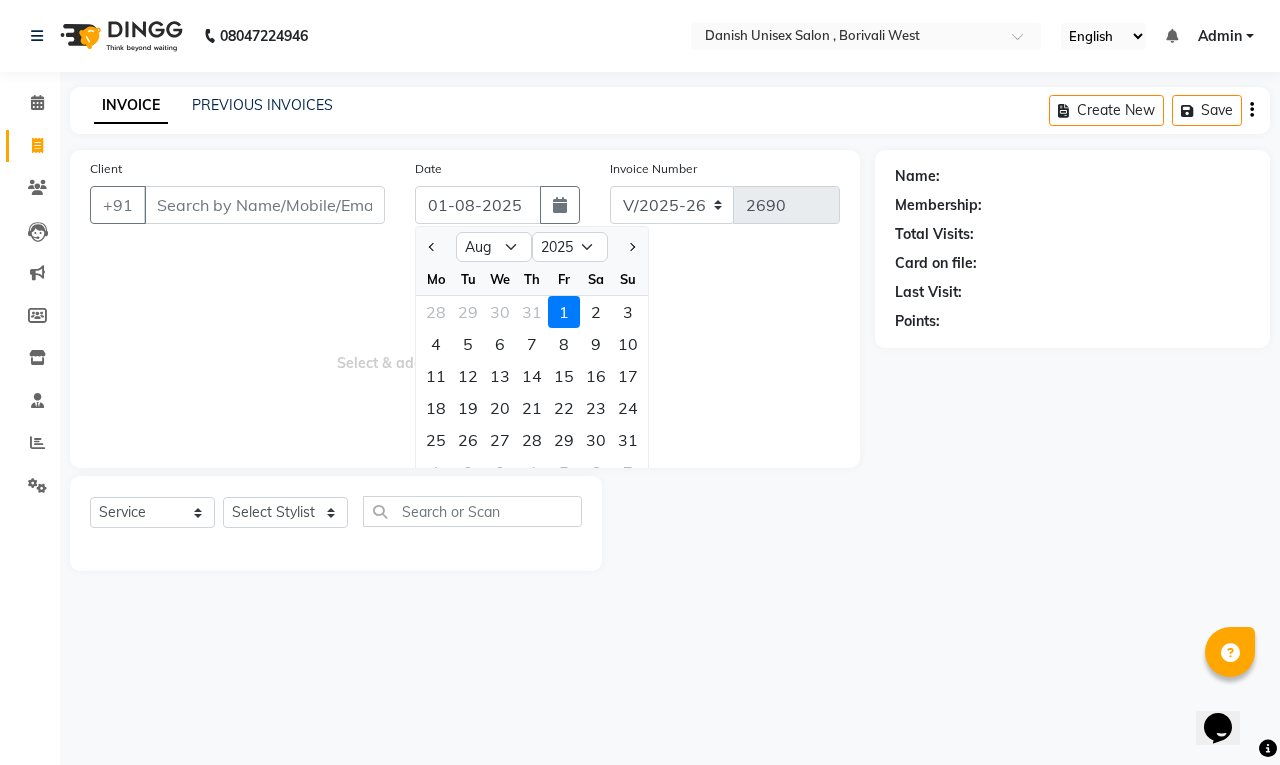 click on "08047224946 Select Location × Danish Unisex Salon , Borivali West  English ENGLISH Español العربية मराठी हिंदी ગુજરાતી தமிழ் 中文 Notifications nothing to show Admin Manage Profile Change Password Sign out  Version:3.15.11  ☀ Danish Unisex Salon , Borivali West  ☀ Danish  Unisex salon, Borivali   Calendar  Invoice  Clients  Leads   Marketing  Members  Inventory  Staff  Reports  Settings Completed InProgress Upcoming Dropped Tentative Check-In Confirm Bookings Generate Report Segments Page Builder INVOICE PREVIOUS INVOICES Create New   Save  Client +91 Date 01-08-2025 Jan Feb Mar Apr May Jun Jul Aug Sep Oct Nov Dec 2015 2016 2017 2018 2019 2020 2021 2022 2023 2024 2025 2026 2027 2028 2029 2030 2031 2032 2033 2034 2035 Mo Tu We Th Fr Sa Su 28 29 30 31 1 2 3 4 5 6 7 8 9 10 11 12 13 14 15 16 17 18 19 20 21 22 23 24 25 26 27 28 29 30 31 1 2 3 4 5 6 7 Invoice Number V/2025 V/2025-26 2690  Select & add items from the list below  Select  Service Voucher" at bounding box center [640, 382] 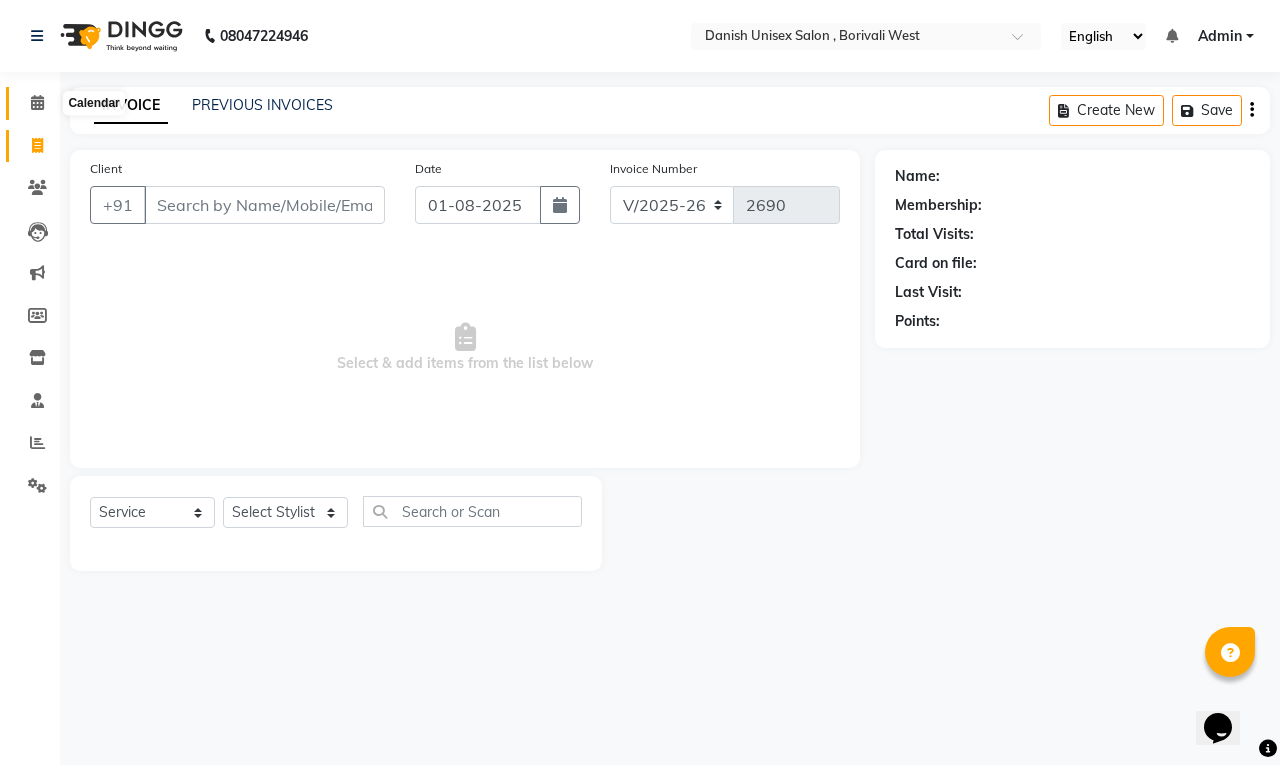 click 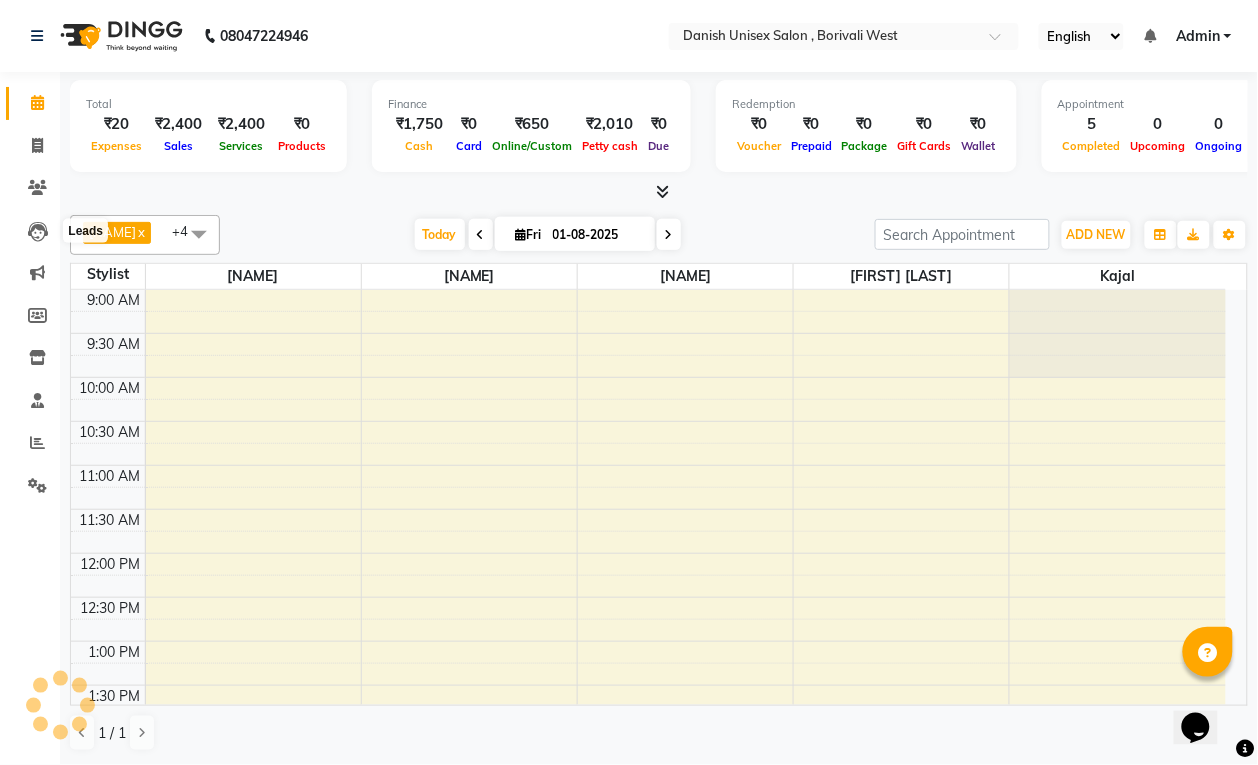 scroll, scrollTop: 0, scrollLeft: 0, axis: both 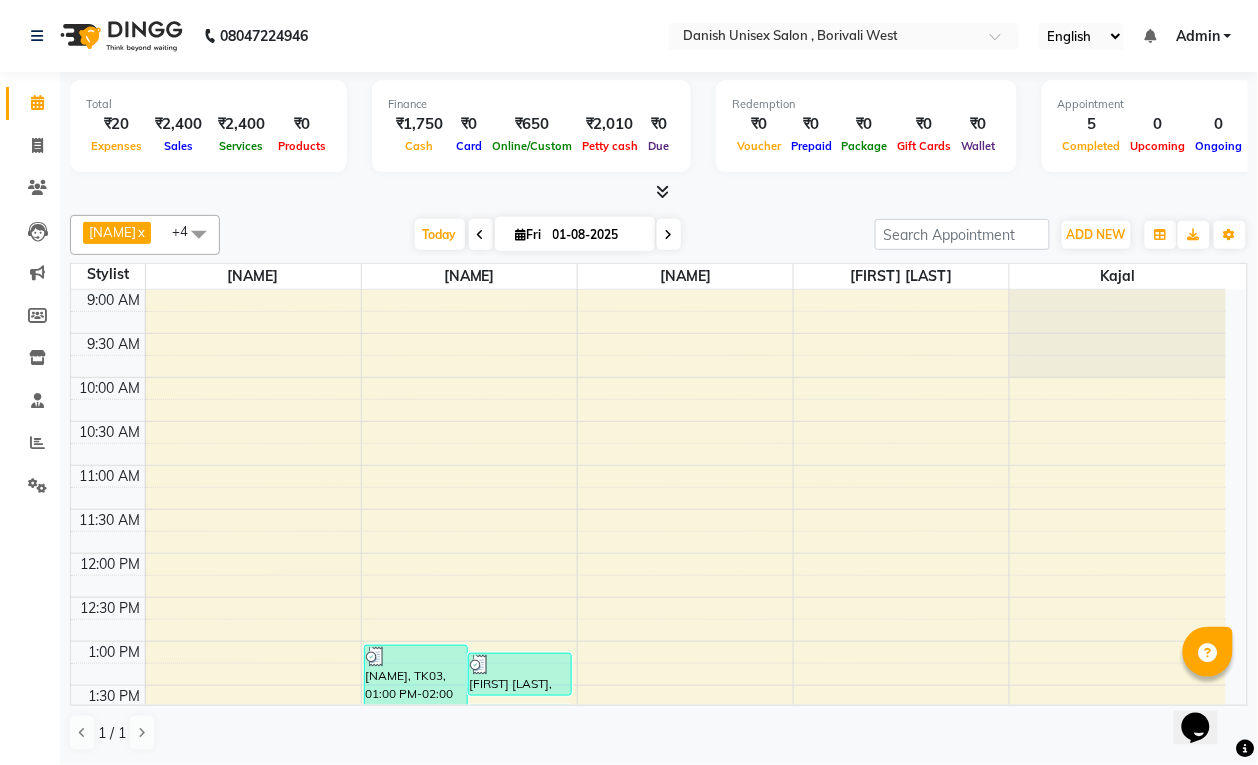 click at bounding box center [199, 234] 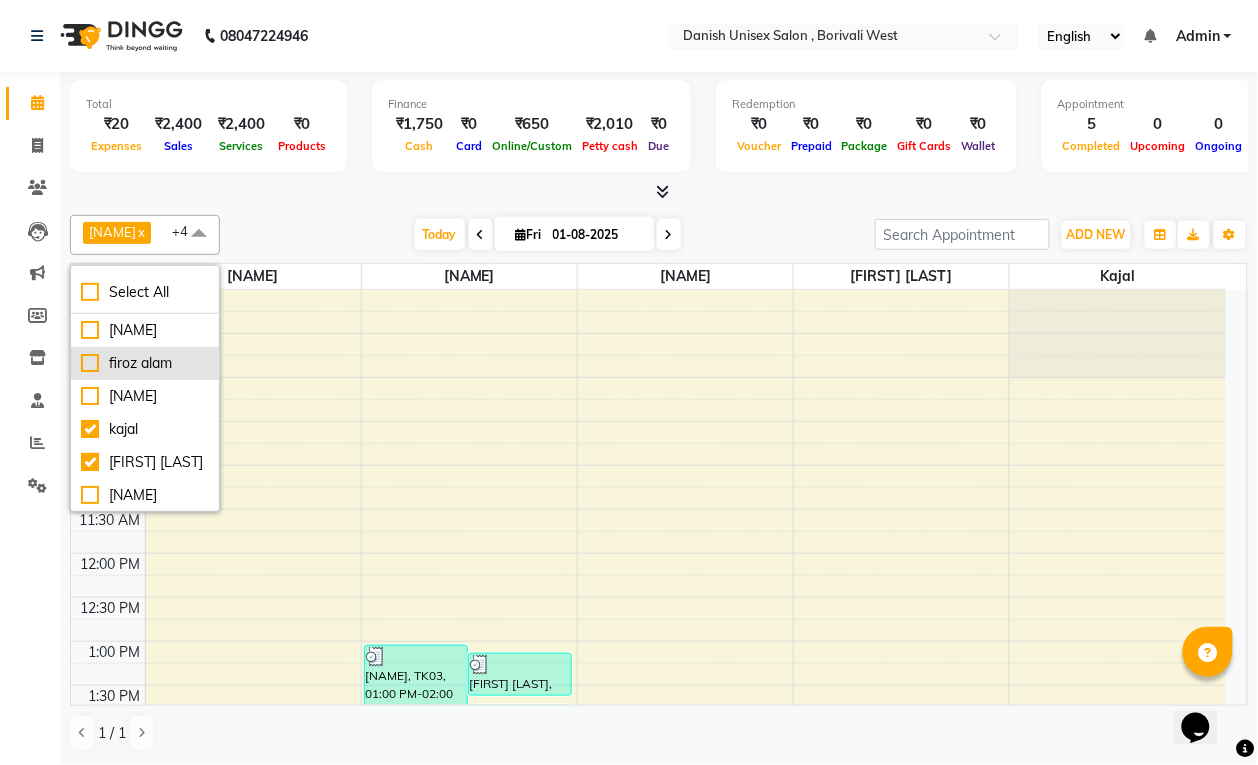 click on "firoz alam" at bounding box center (145, 363) 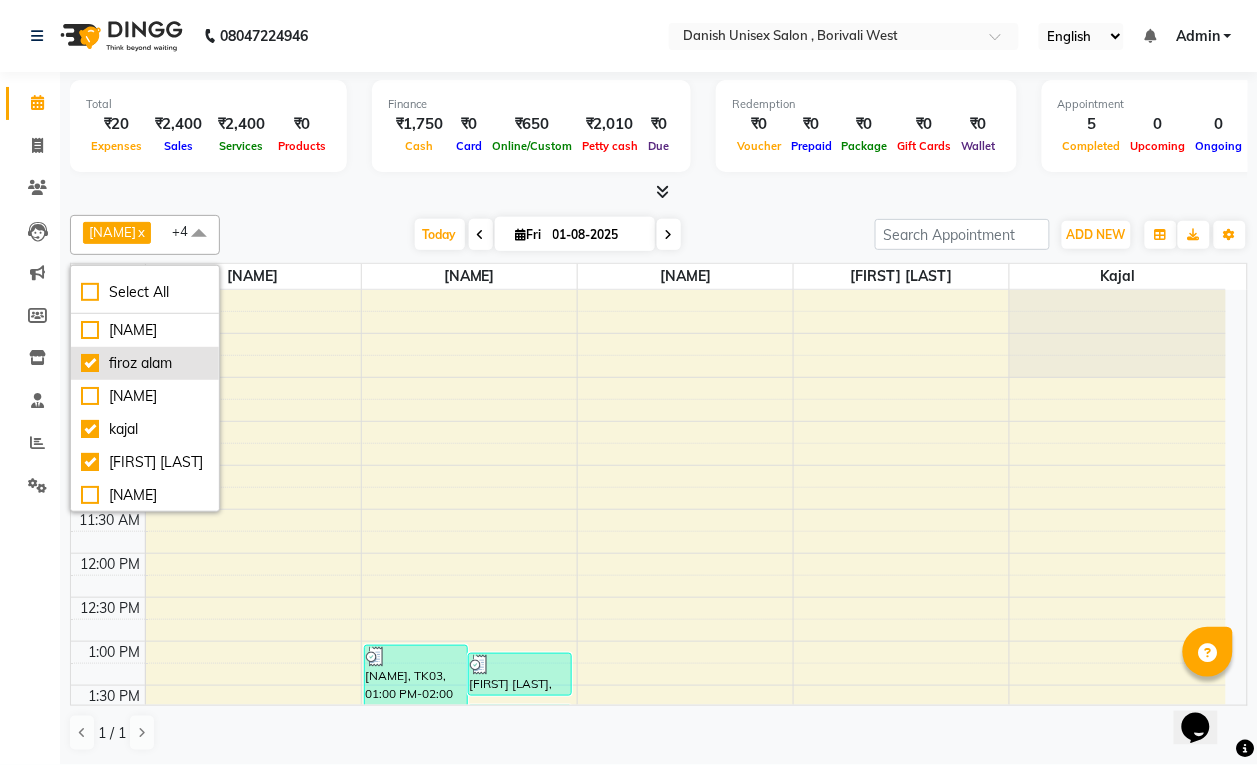 checkbox on "true" 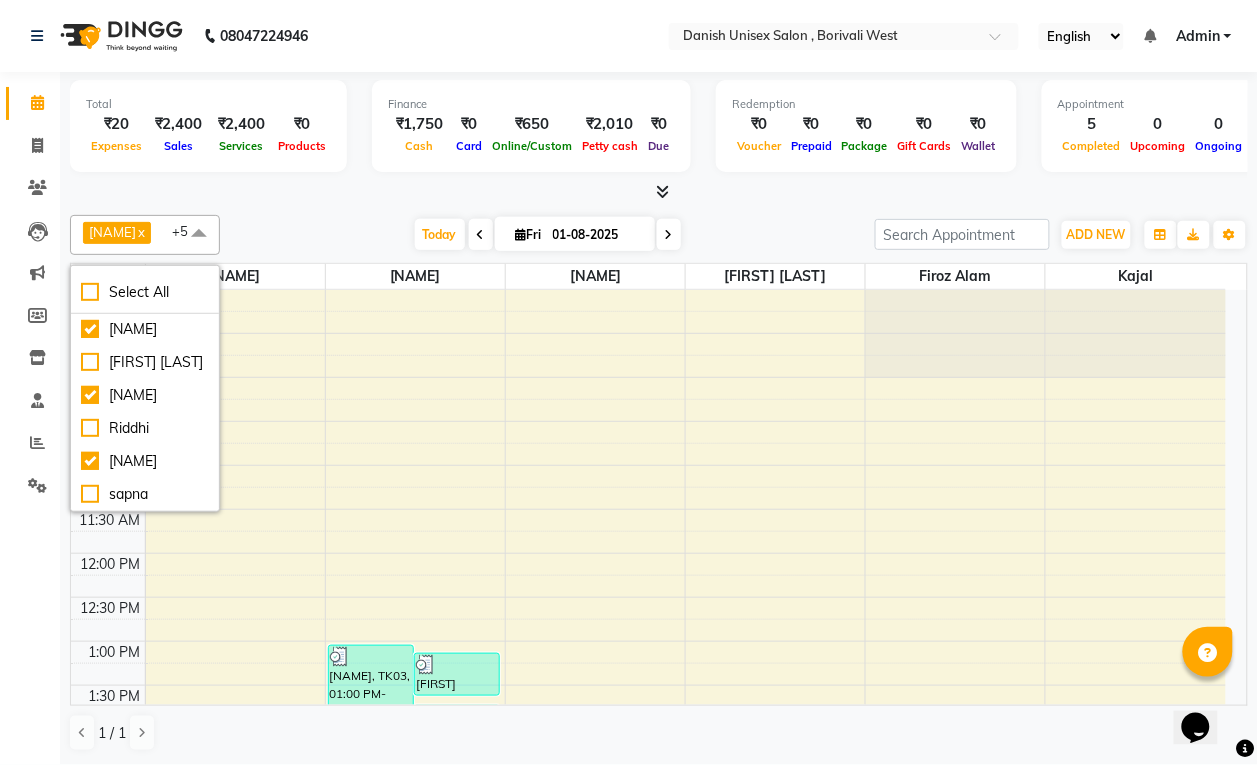 scroll, scrollTop: 240, scrollLeft: 0, axis: vertical 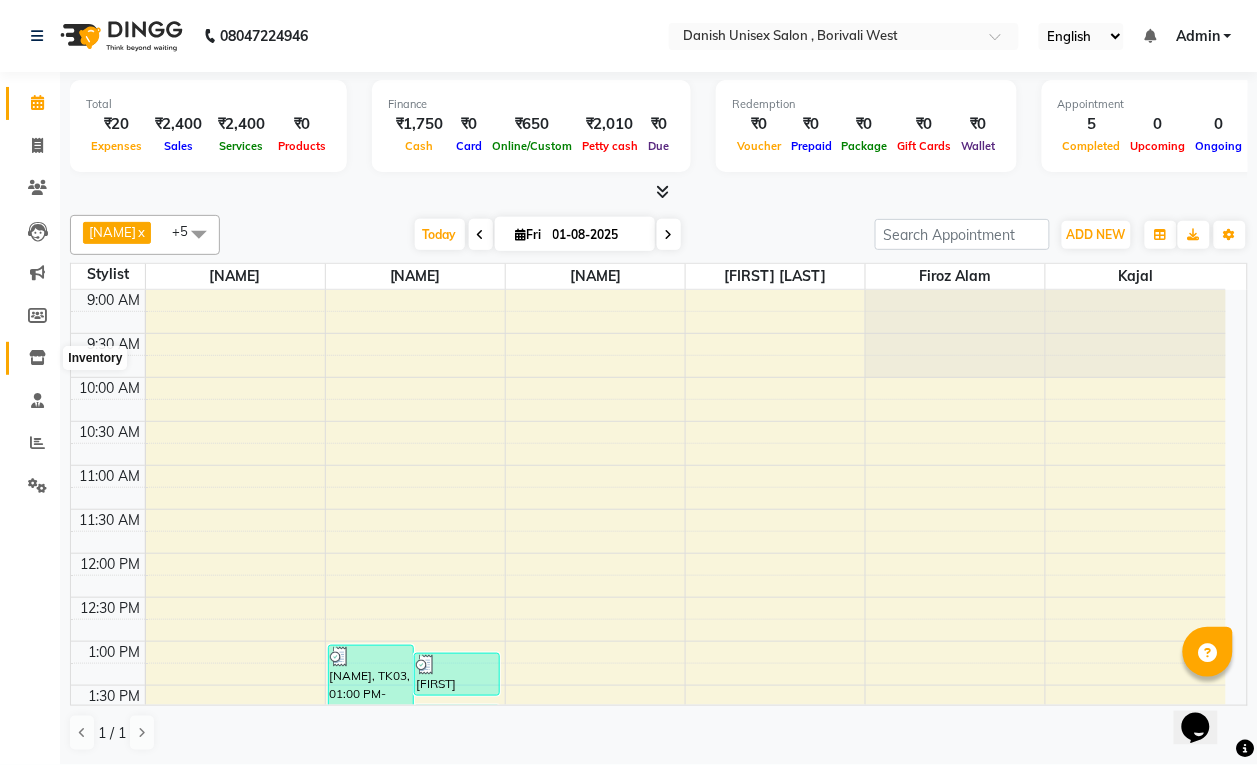 click 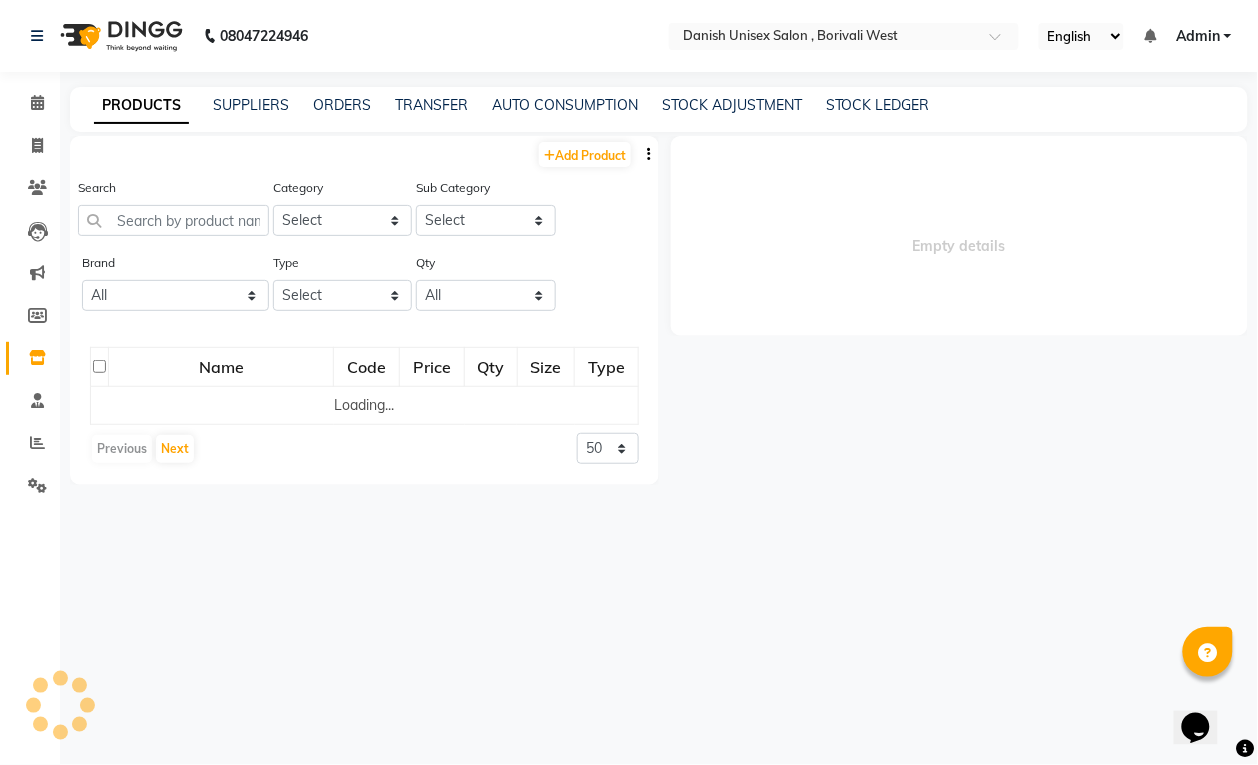scroll, scrollTop: 0, scrollLeft: 0, axis: both 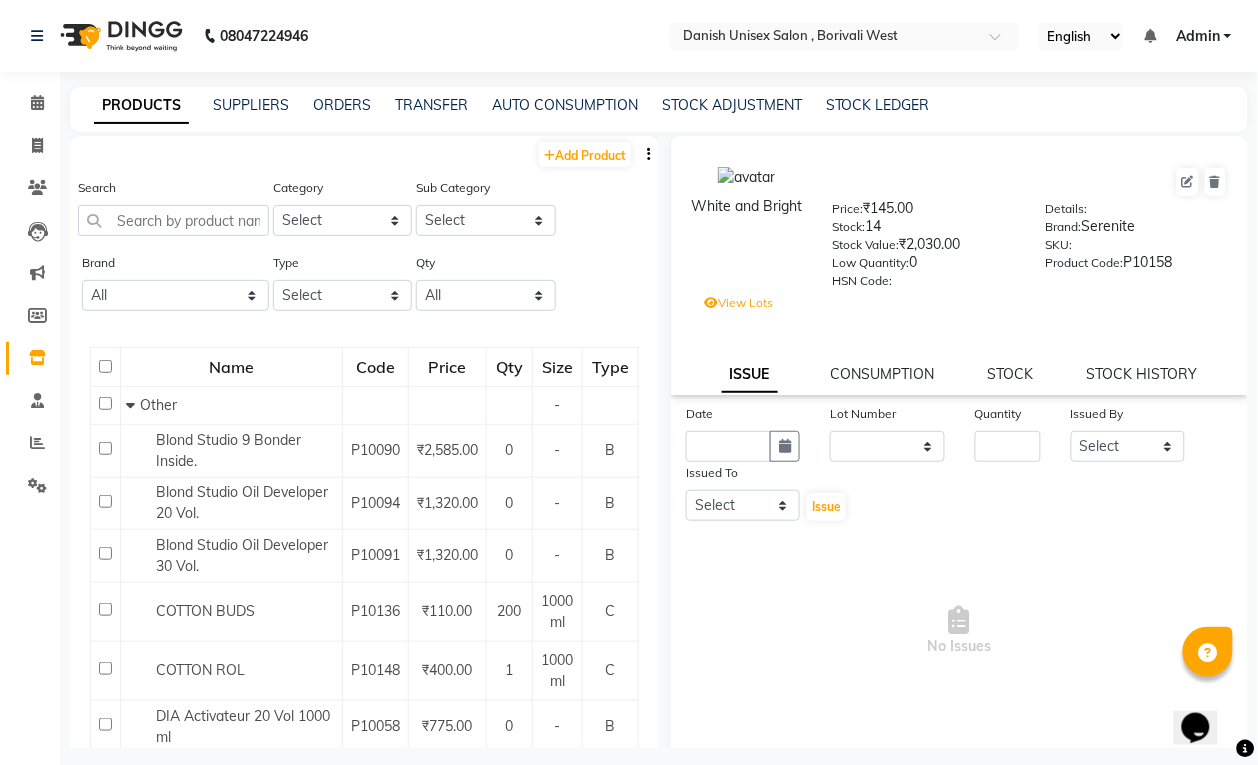 select 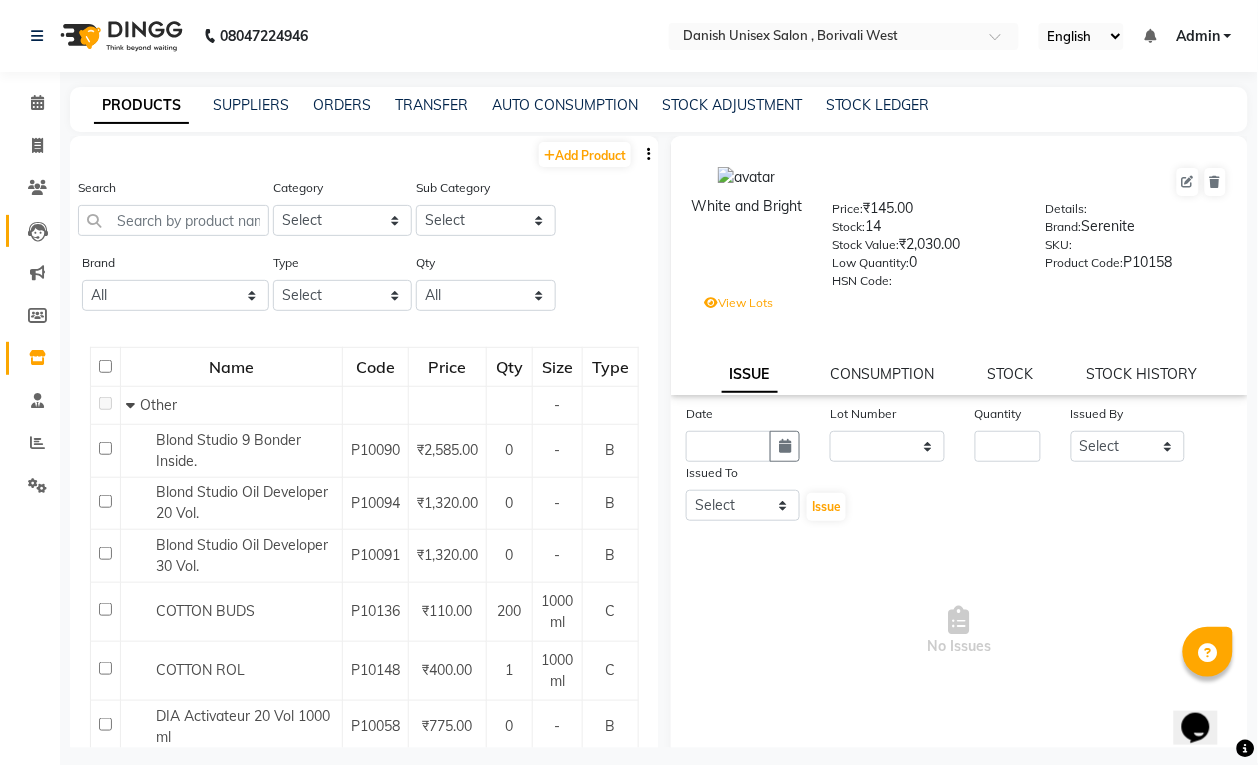 click 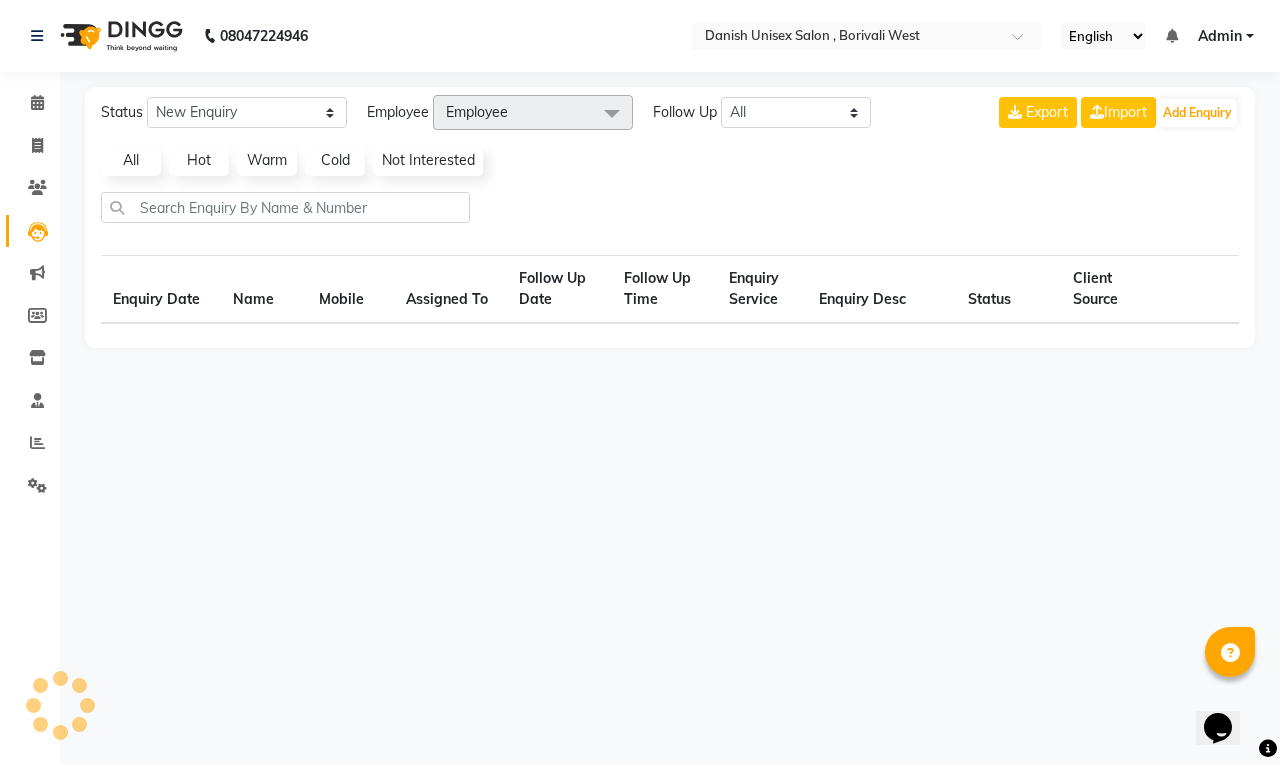select on "10" 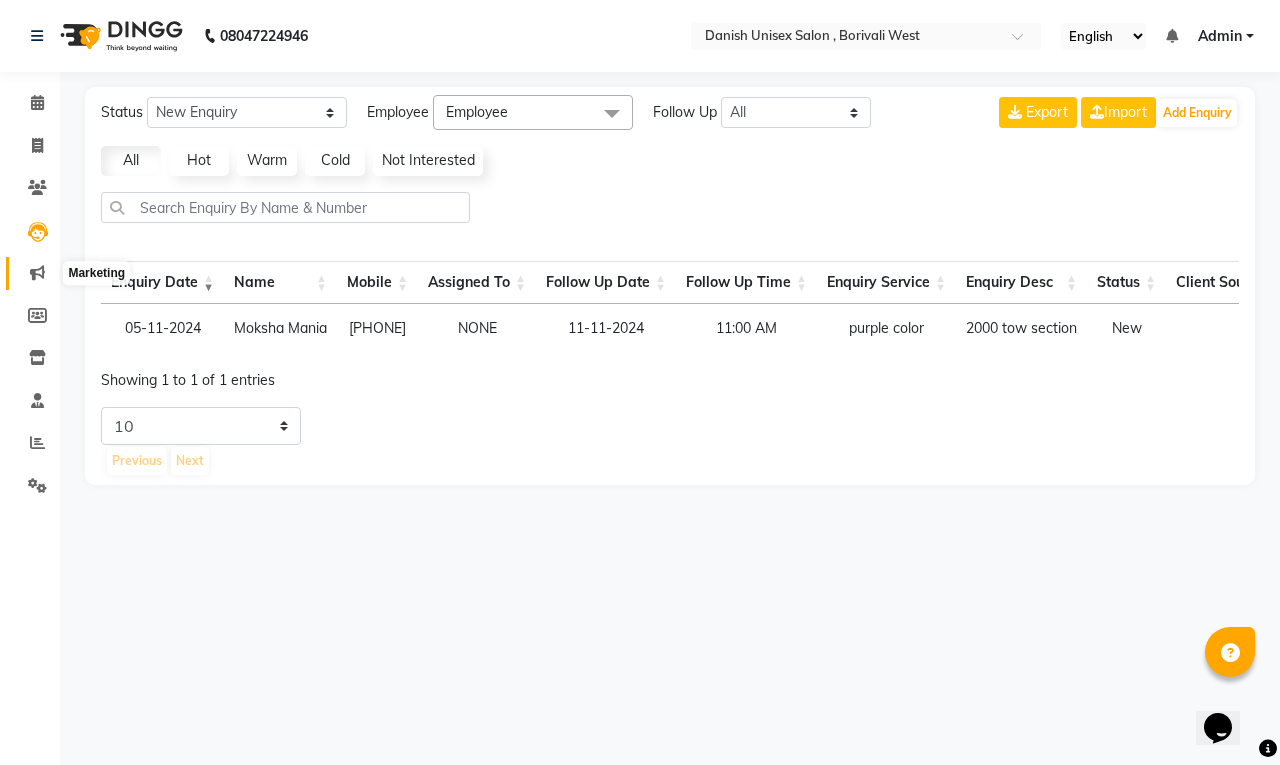 click 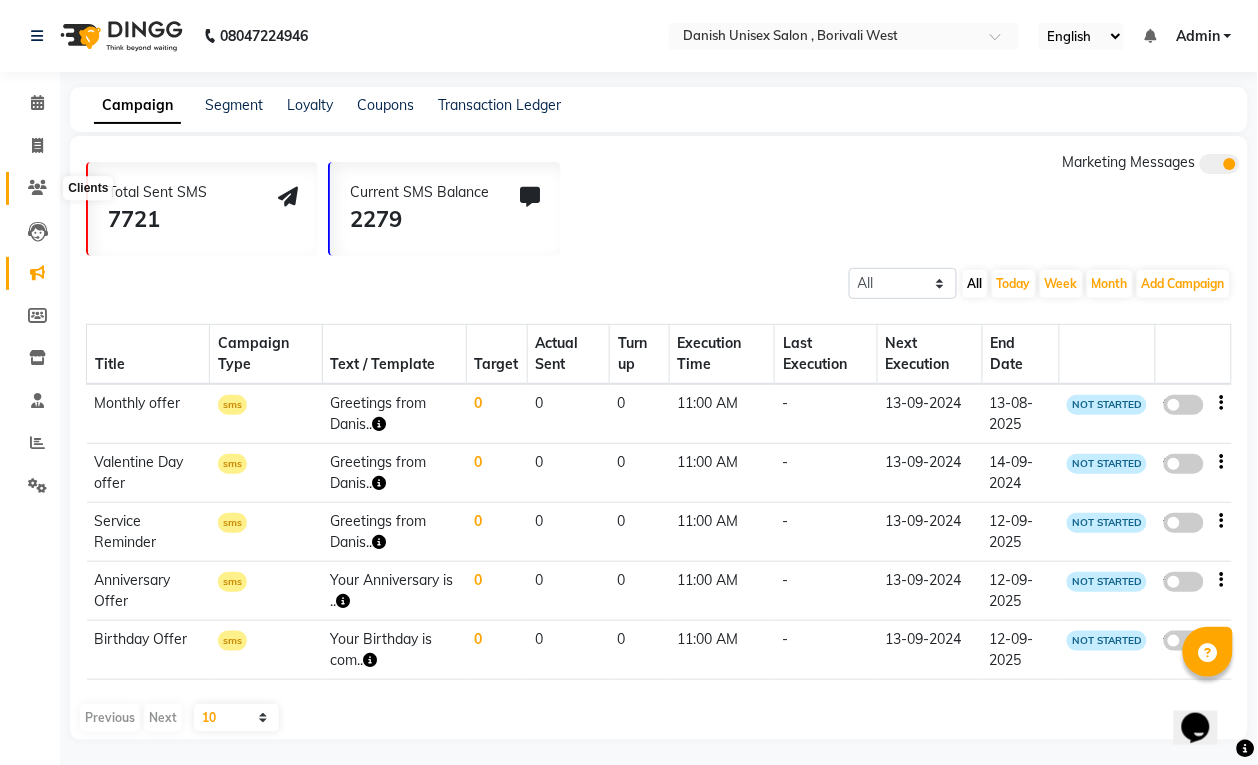click 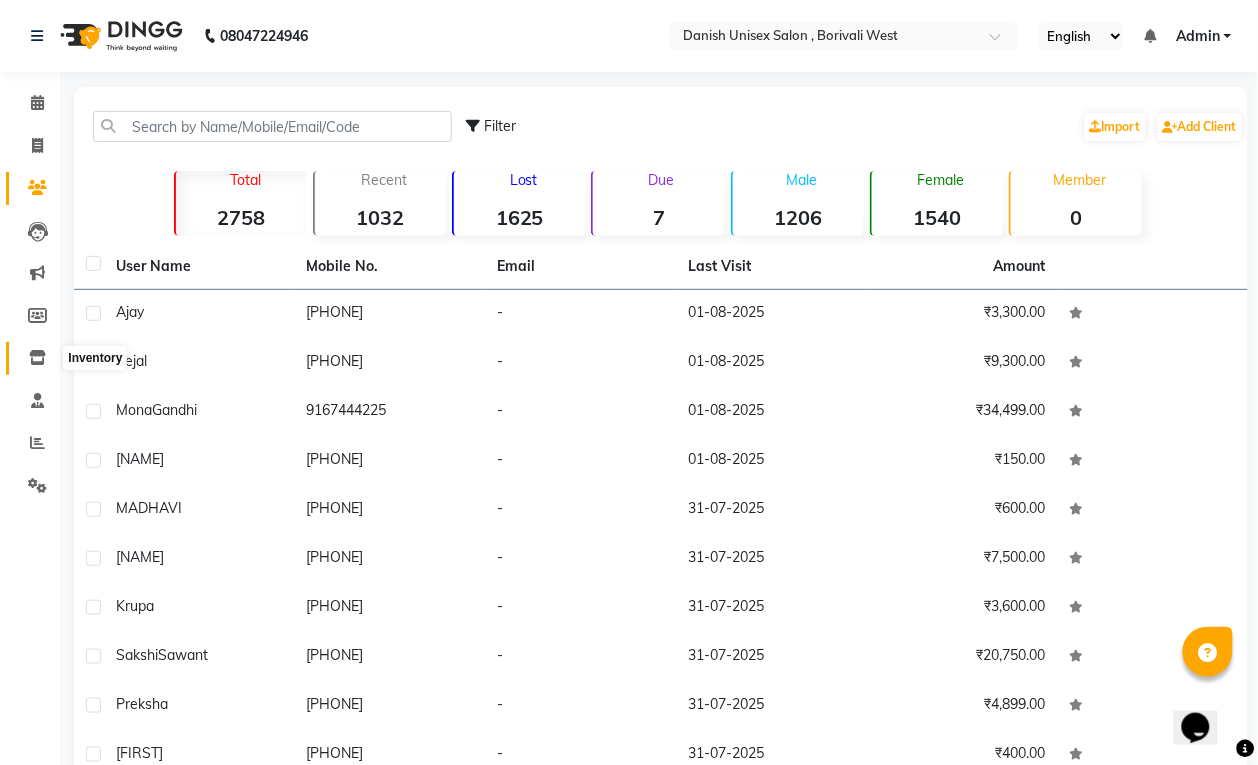 click 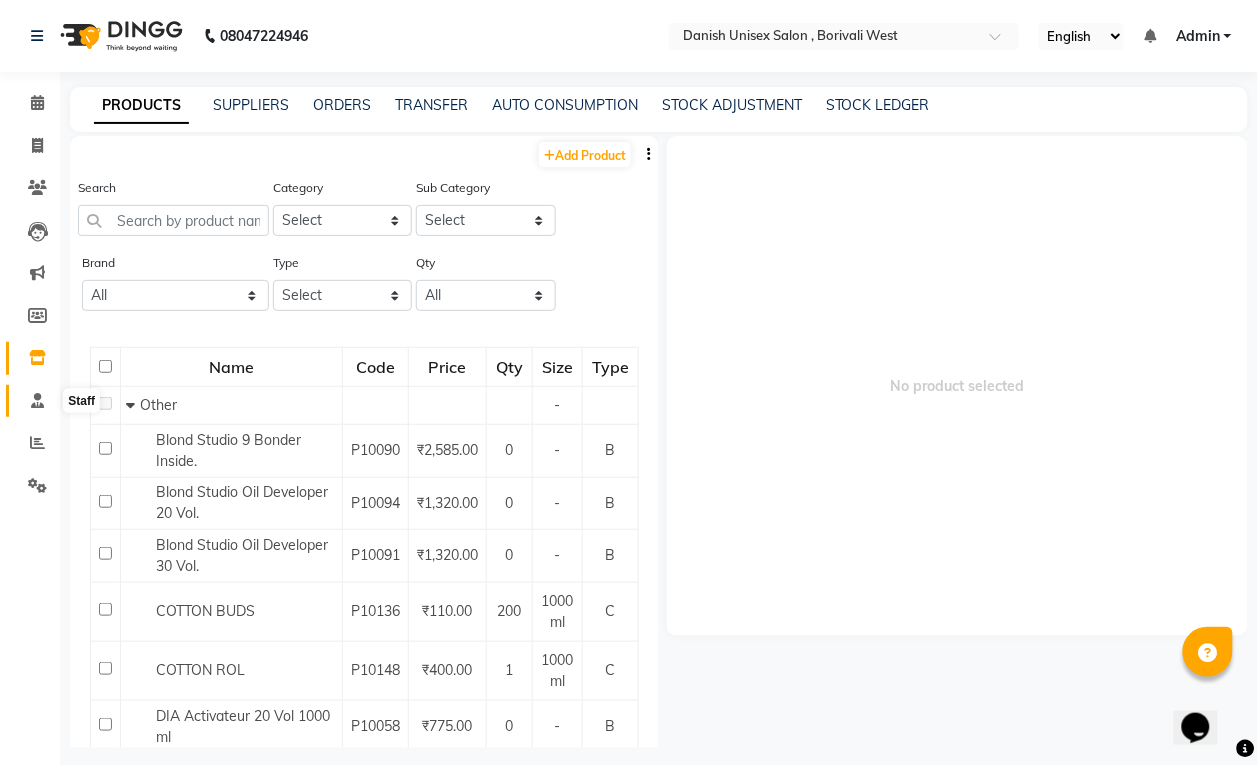 click 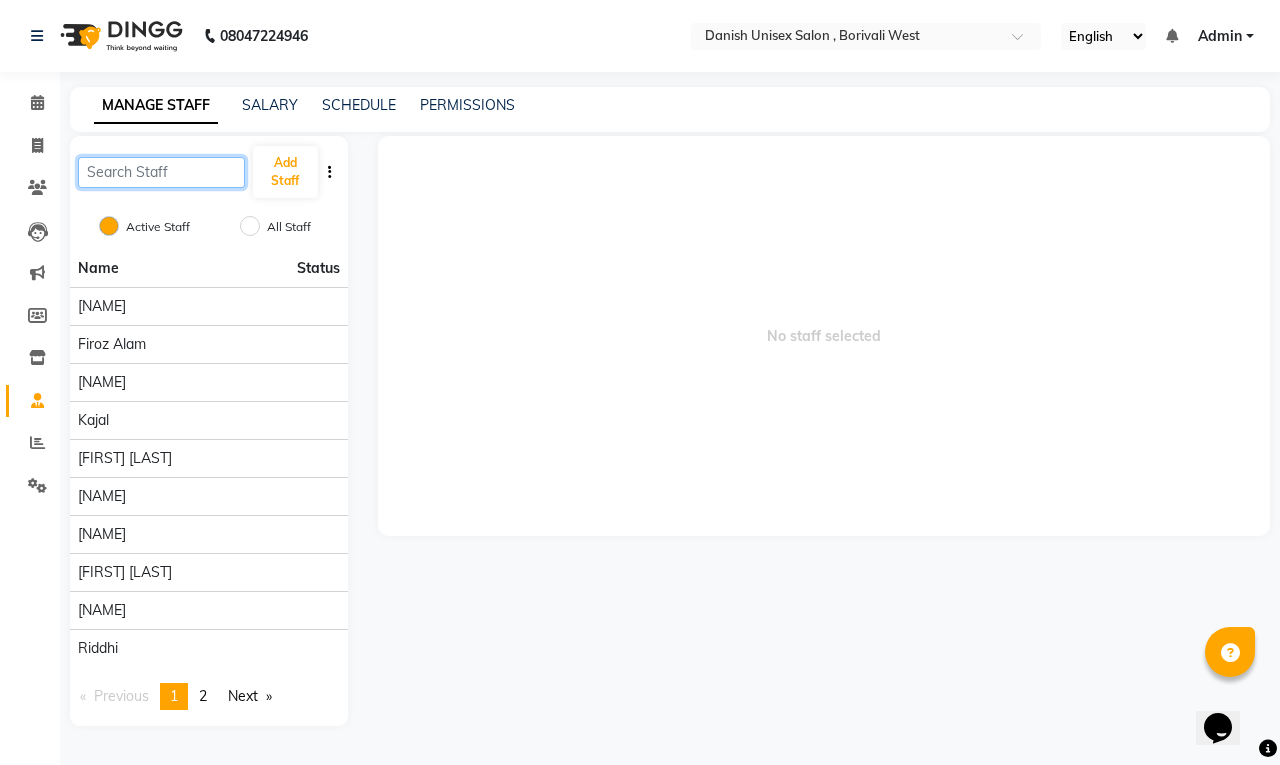 click 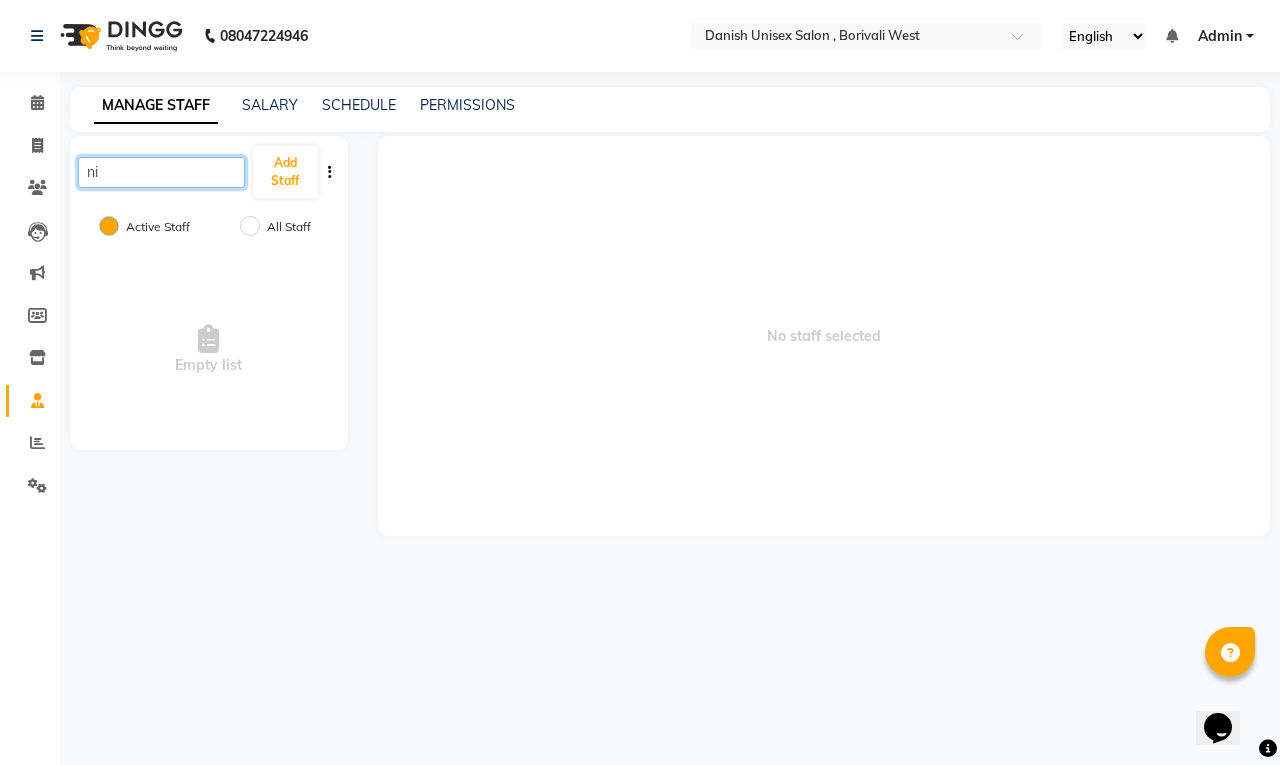 type on "n" 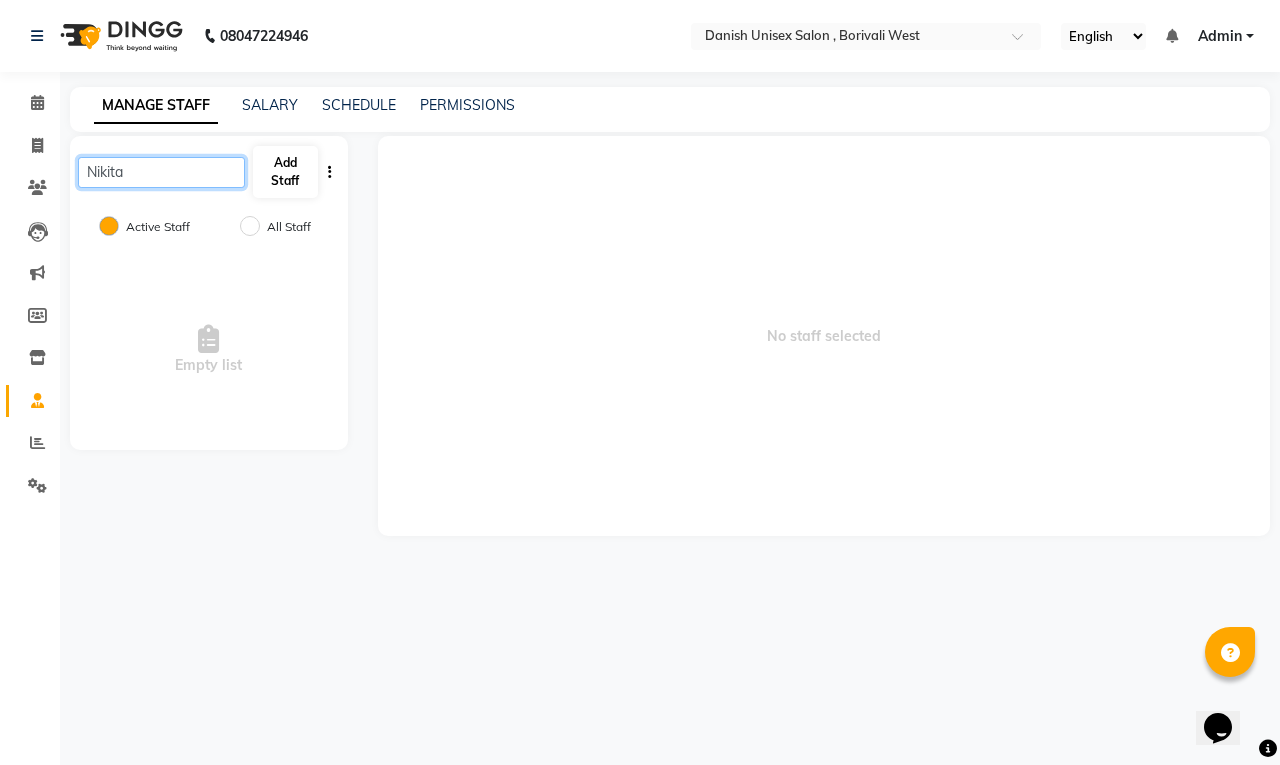 type on "Nikita" 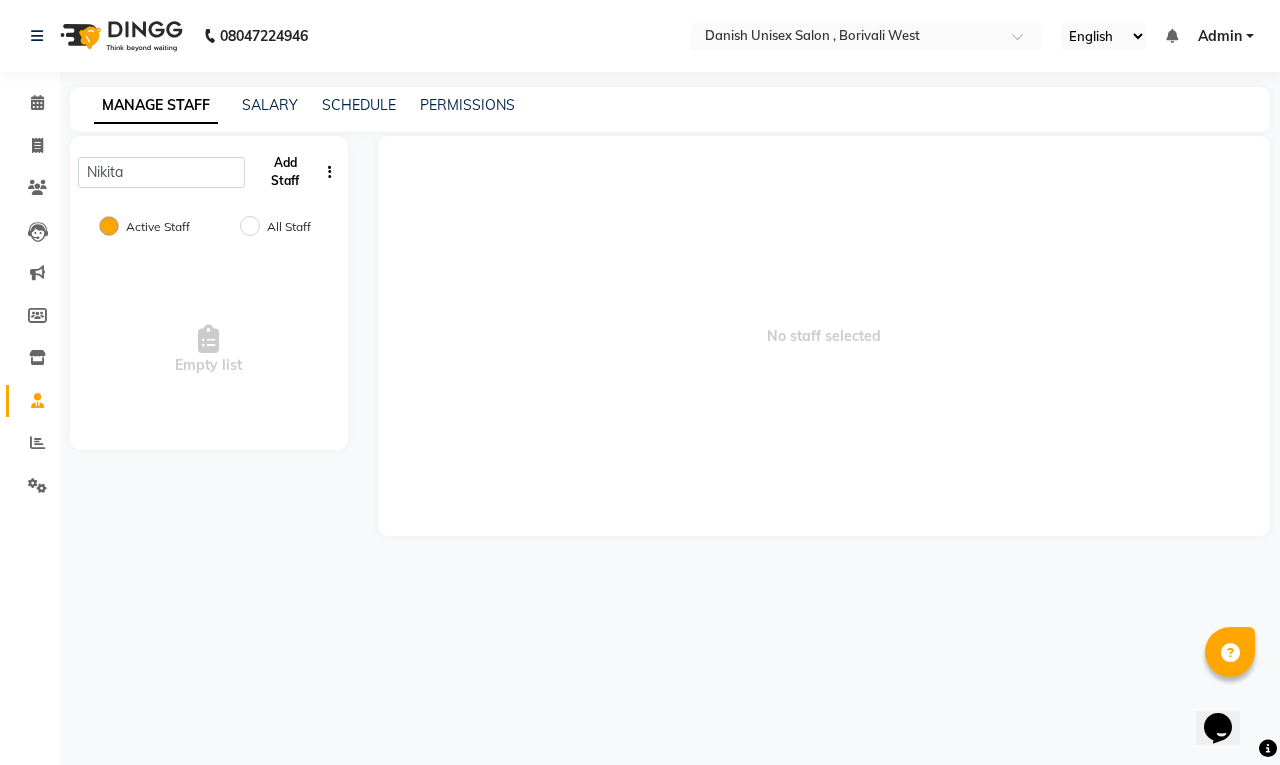click on "Add Staff" 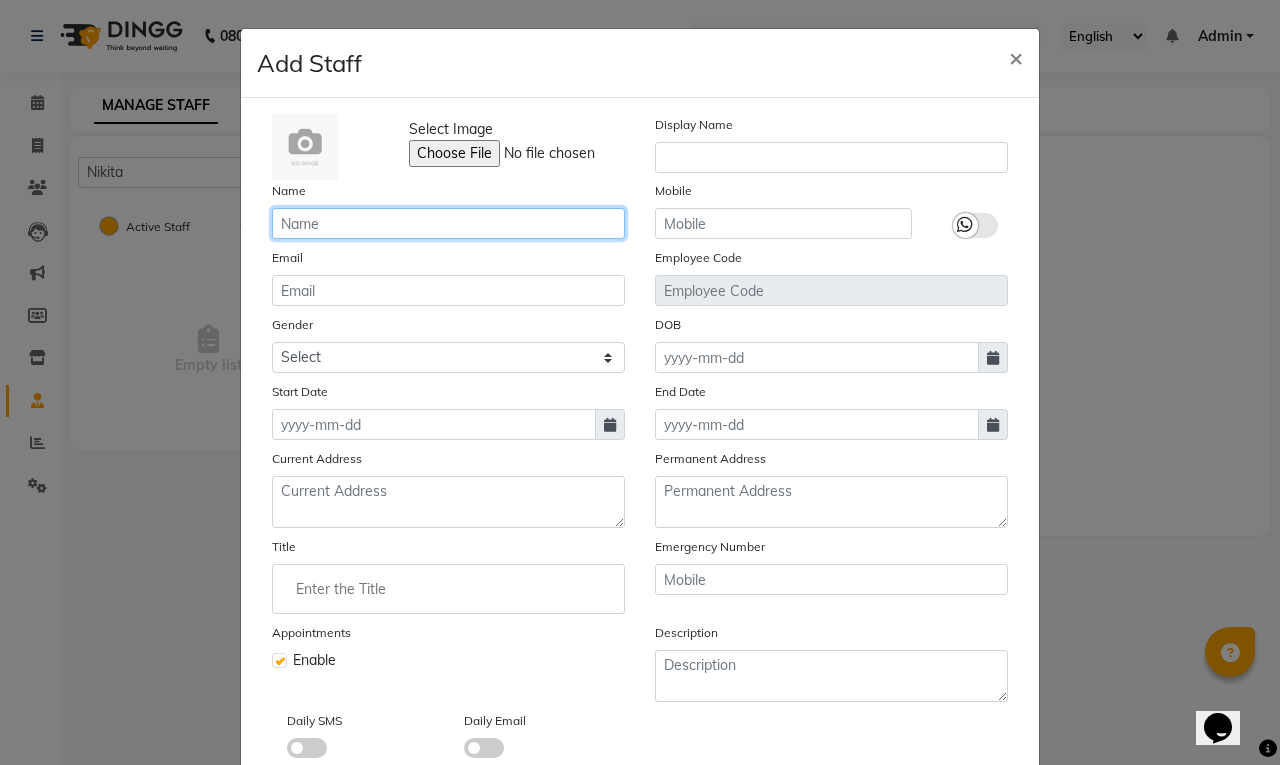 click 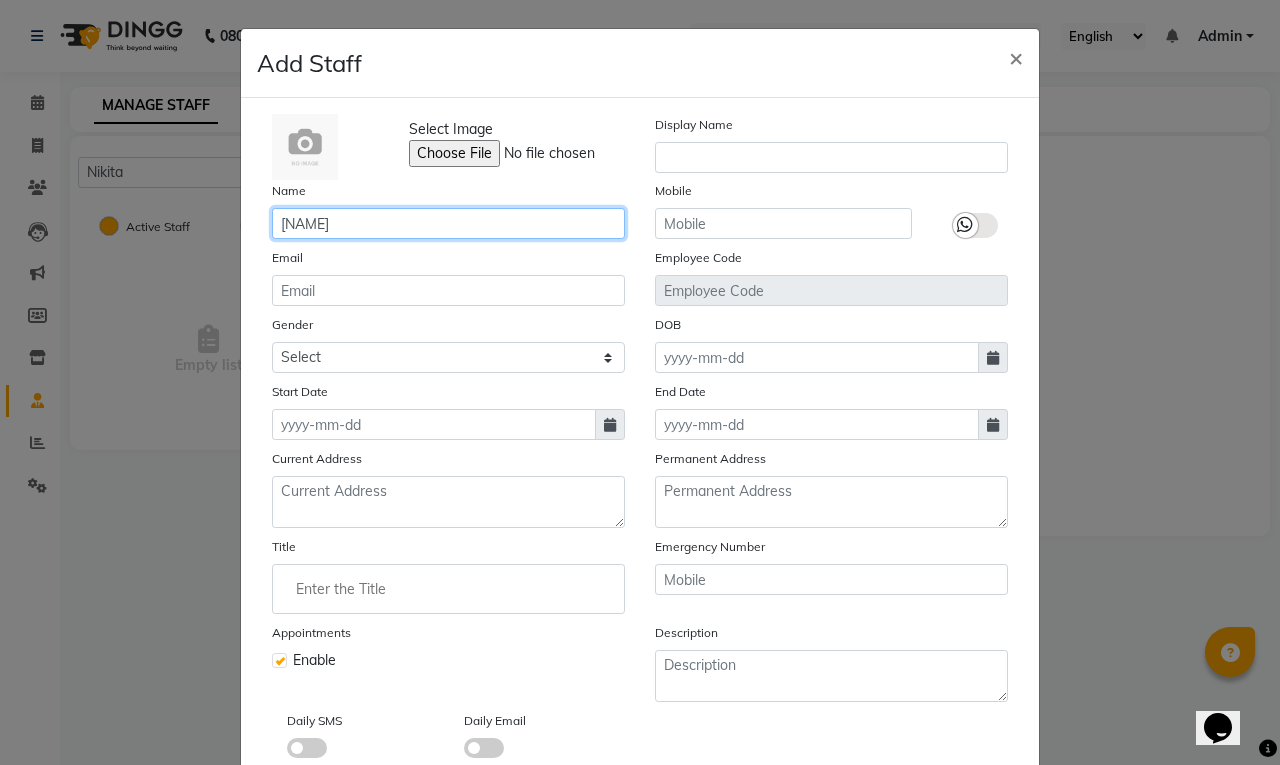 type on "NIkita" 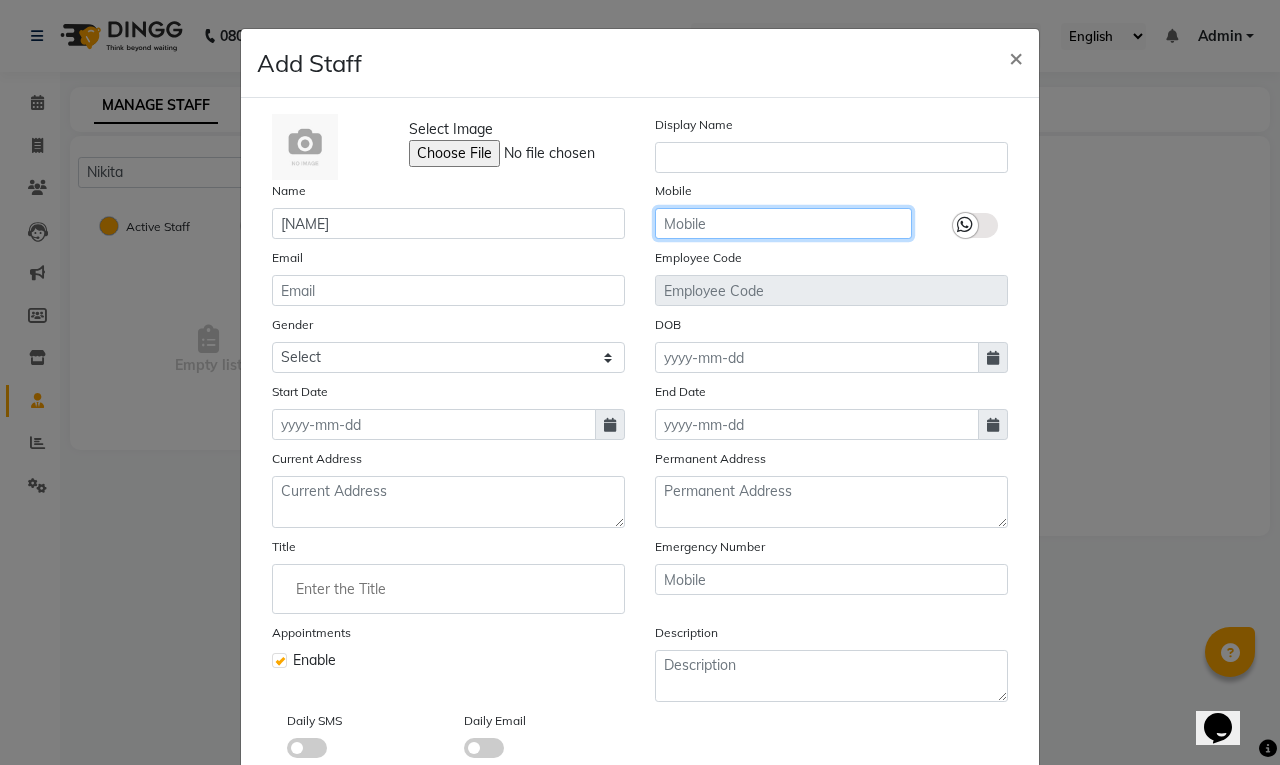 click 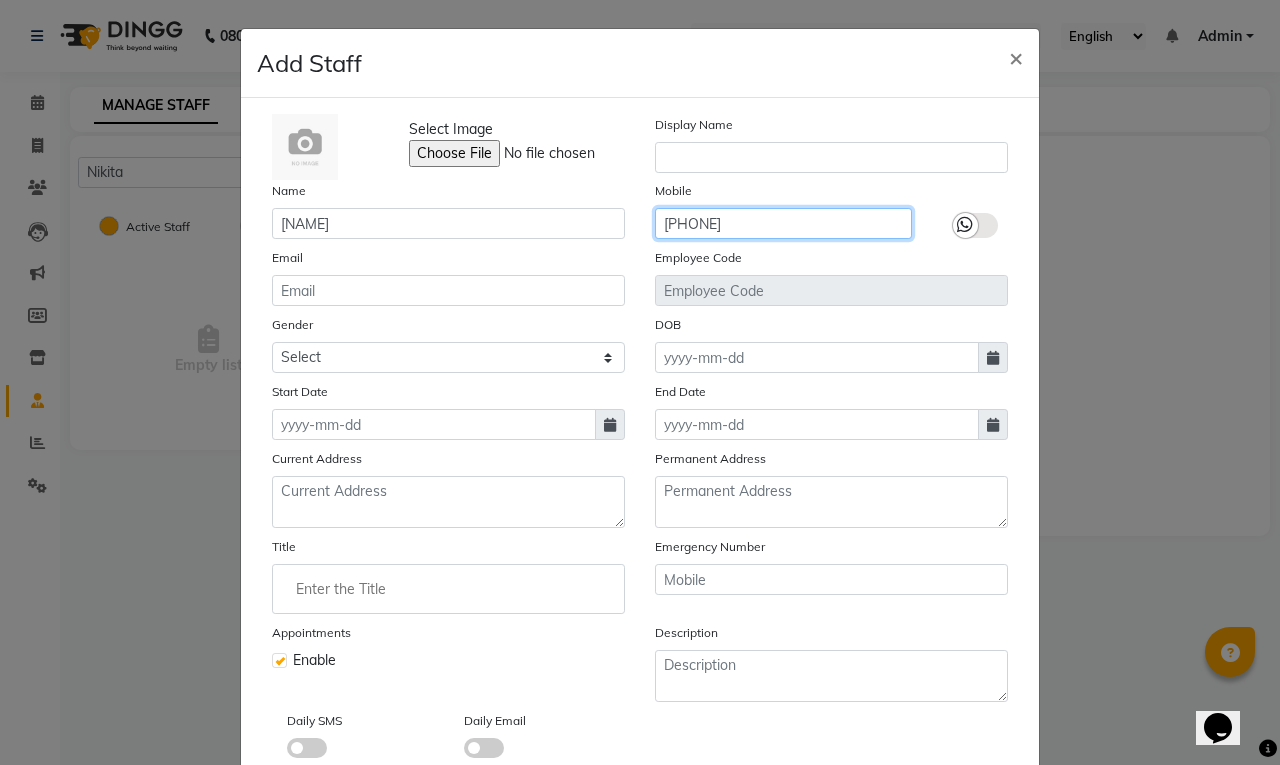 click on "7499205872" 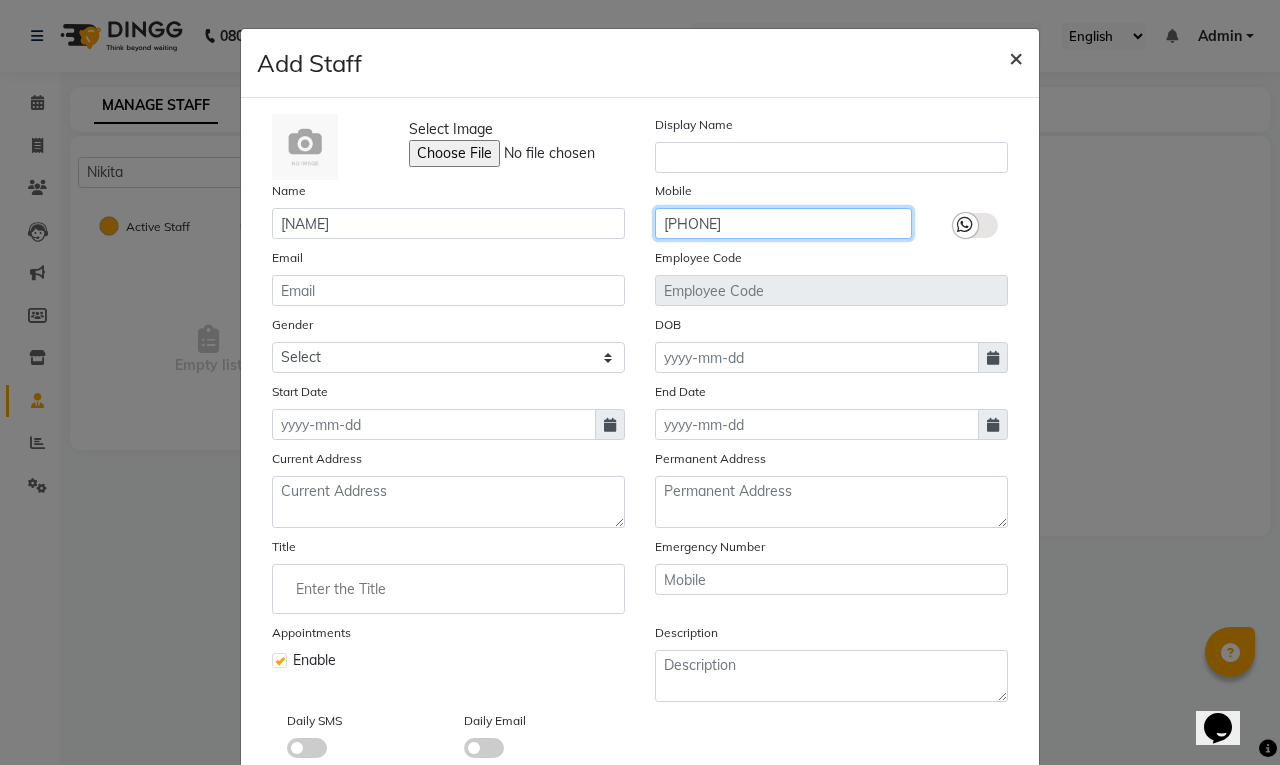 type on "7499205873" 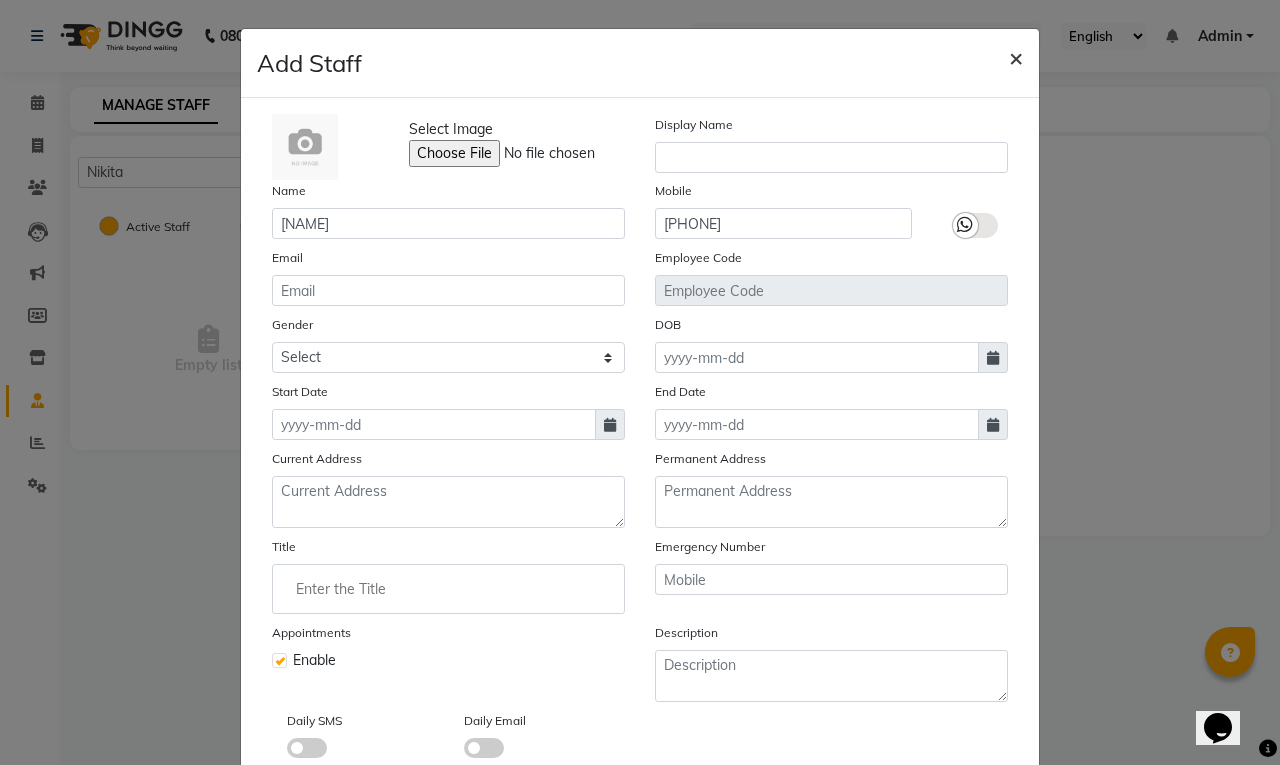 click on "×" 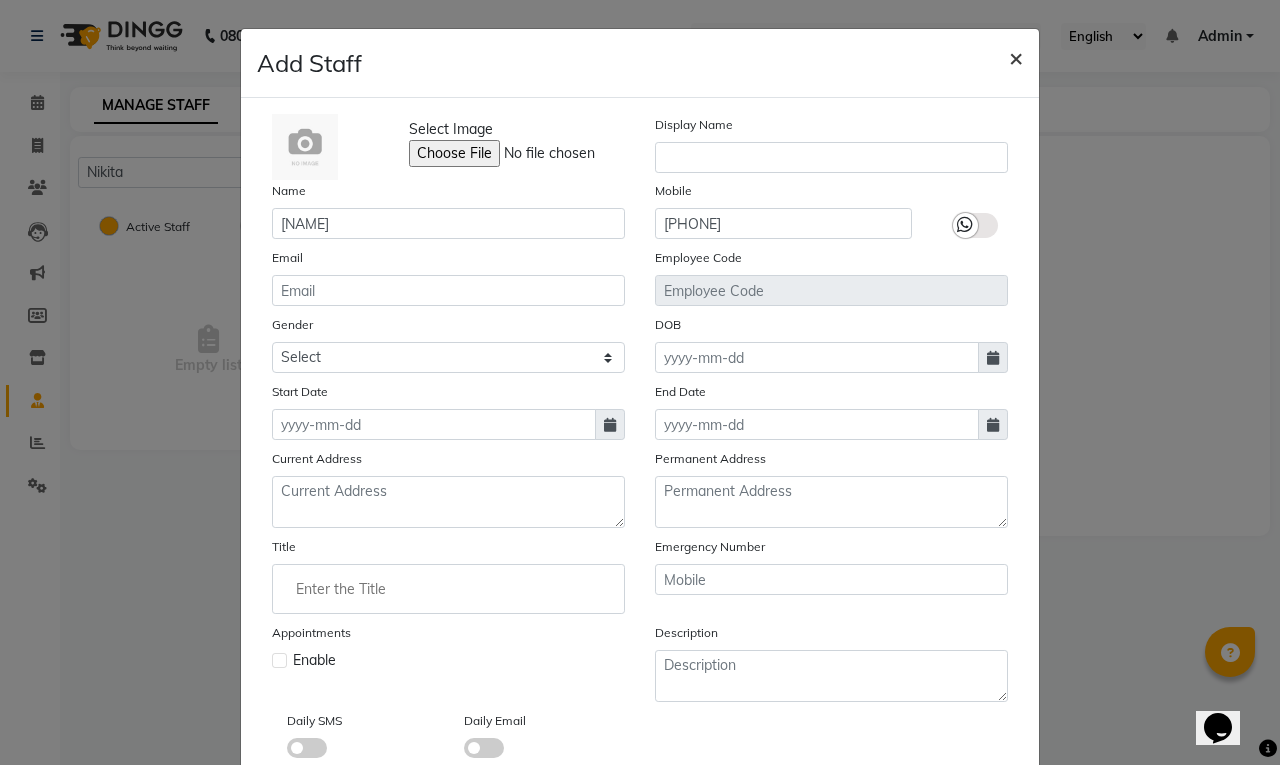 type 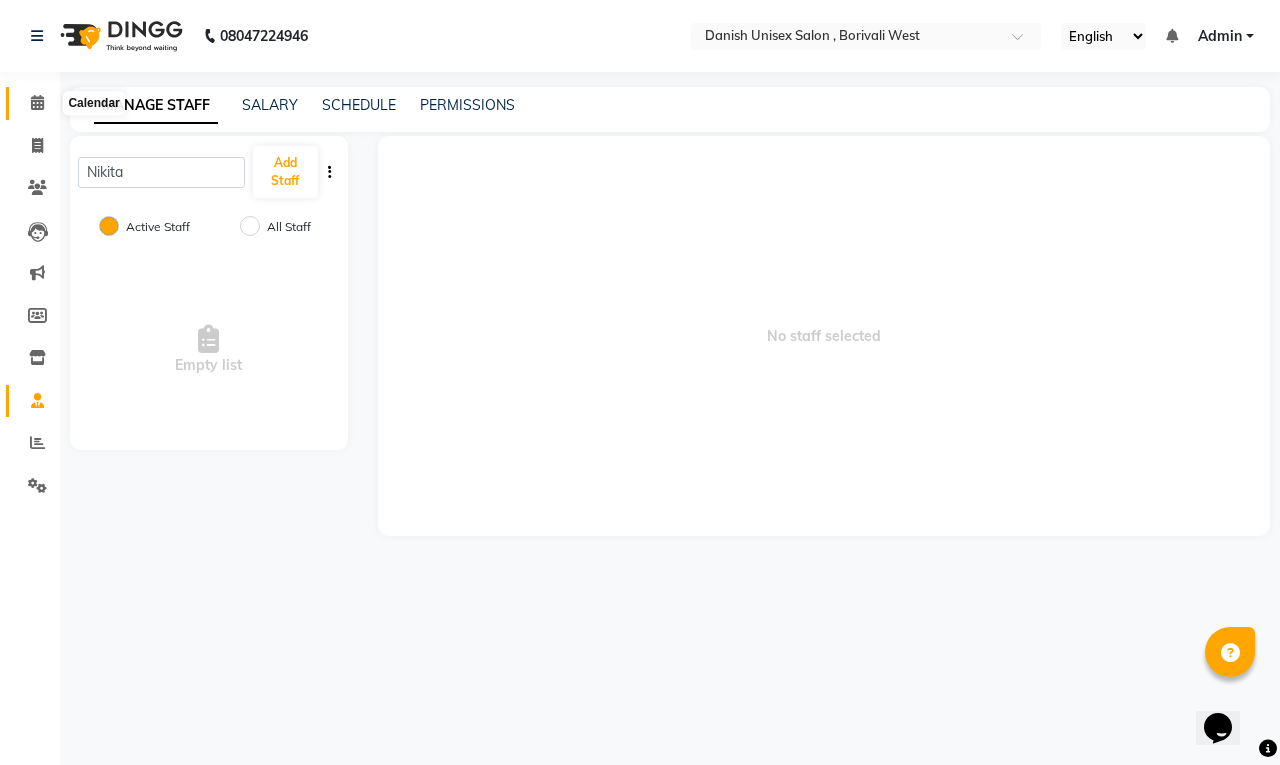 click 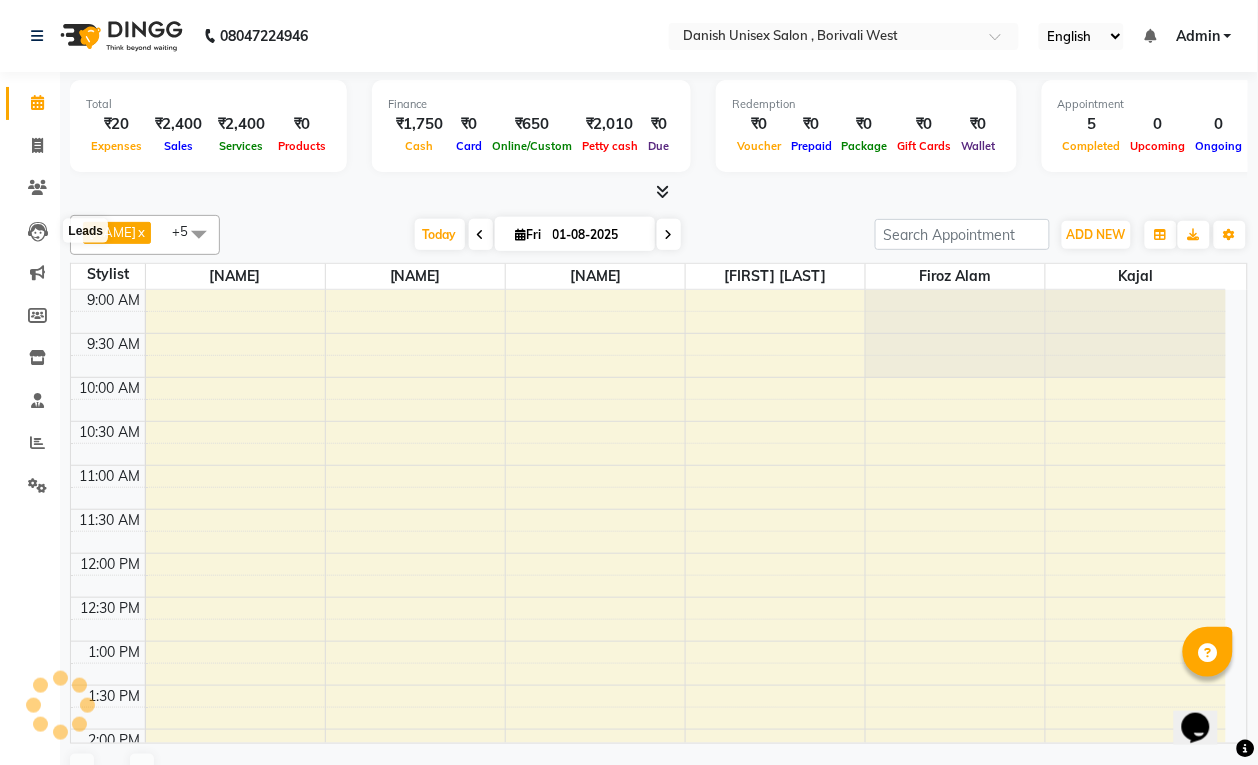 scroll, scrollTop: 445, scrollLeft: 0, axis: vertical 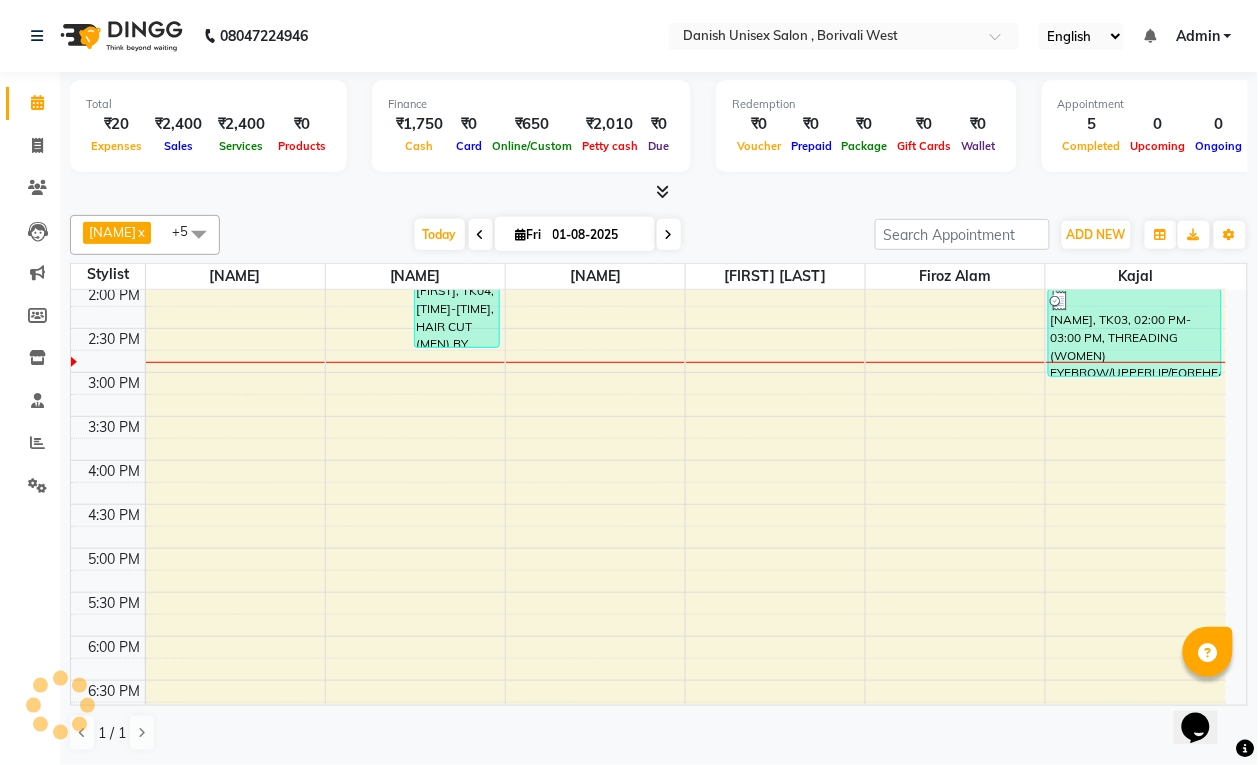 click at bounding box center (199, 234) 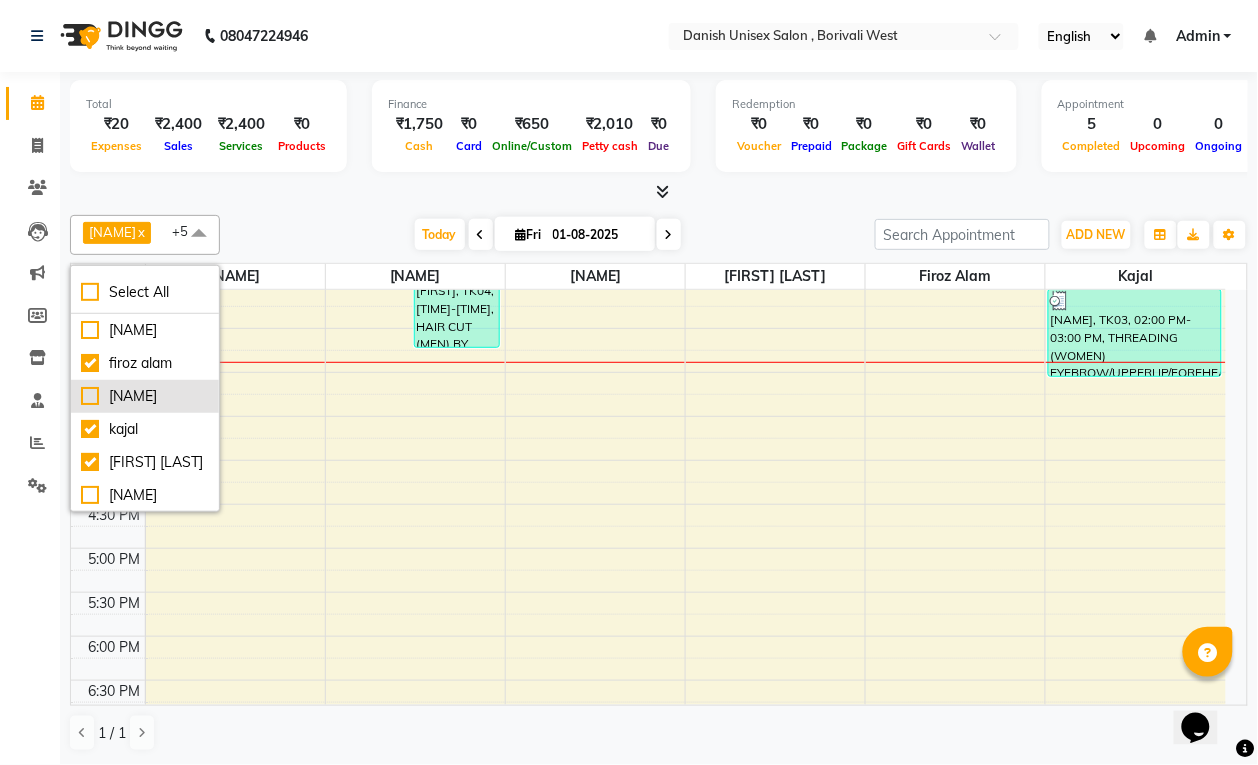 scroll, scrollTop: 240, scrollLeft: 0, axis: vertical 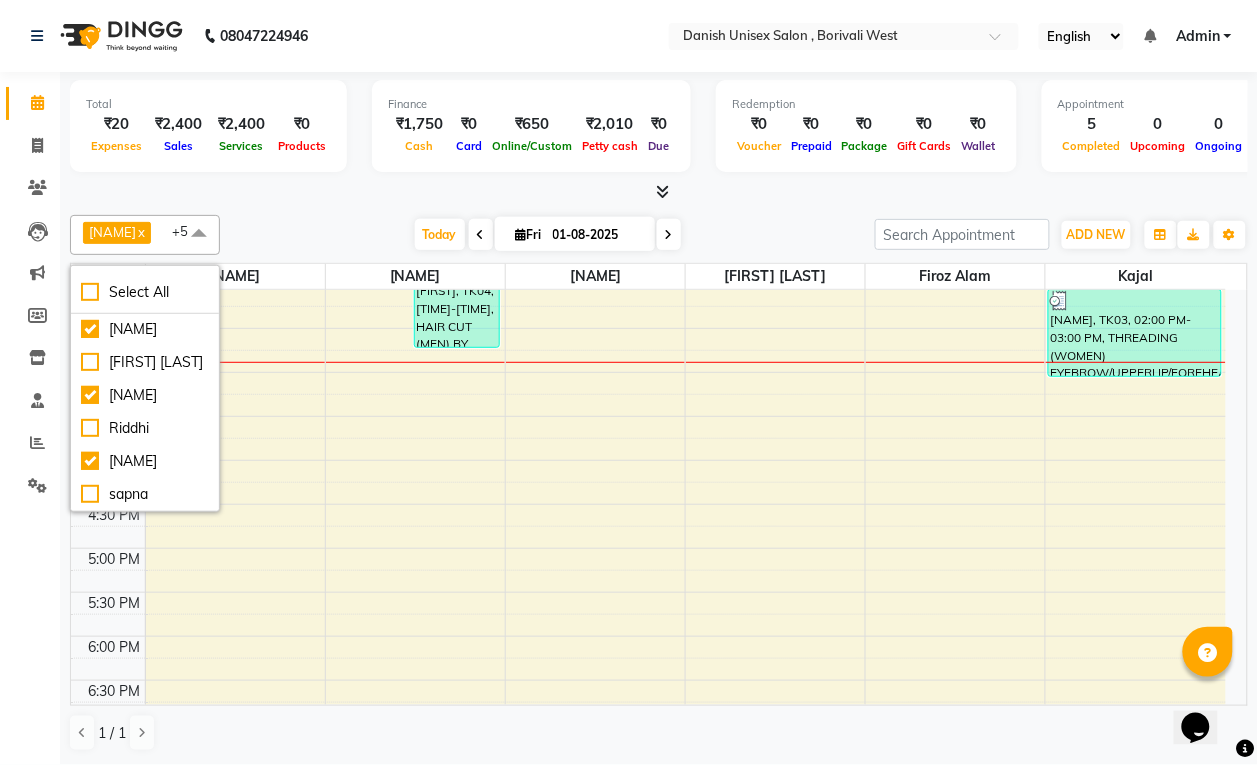 click on "Calendar  Invoice  Clients  Leads   Marketing  Members  Inventory  Staff  Reports  Settings Completed InProgress Upcoming Dropped Tentative Check-In Confirm Bookings Generate Report Segments Page Builder" 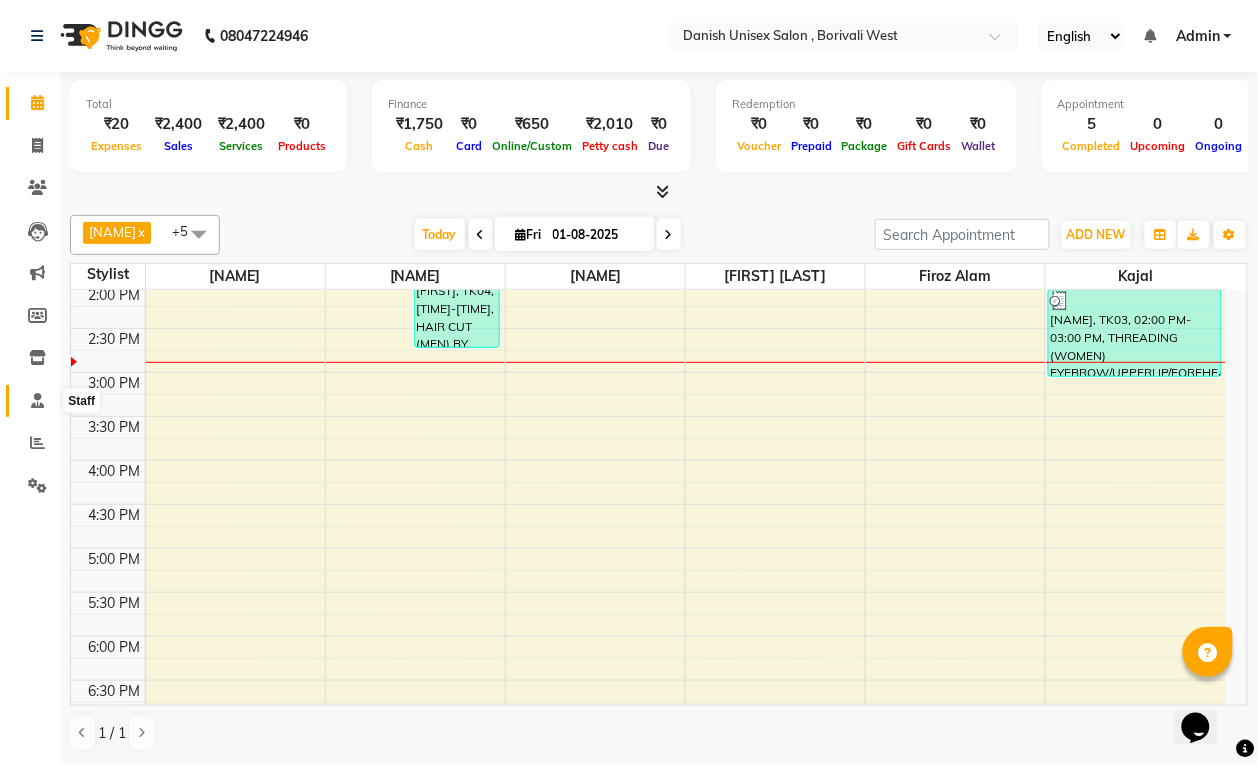 click 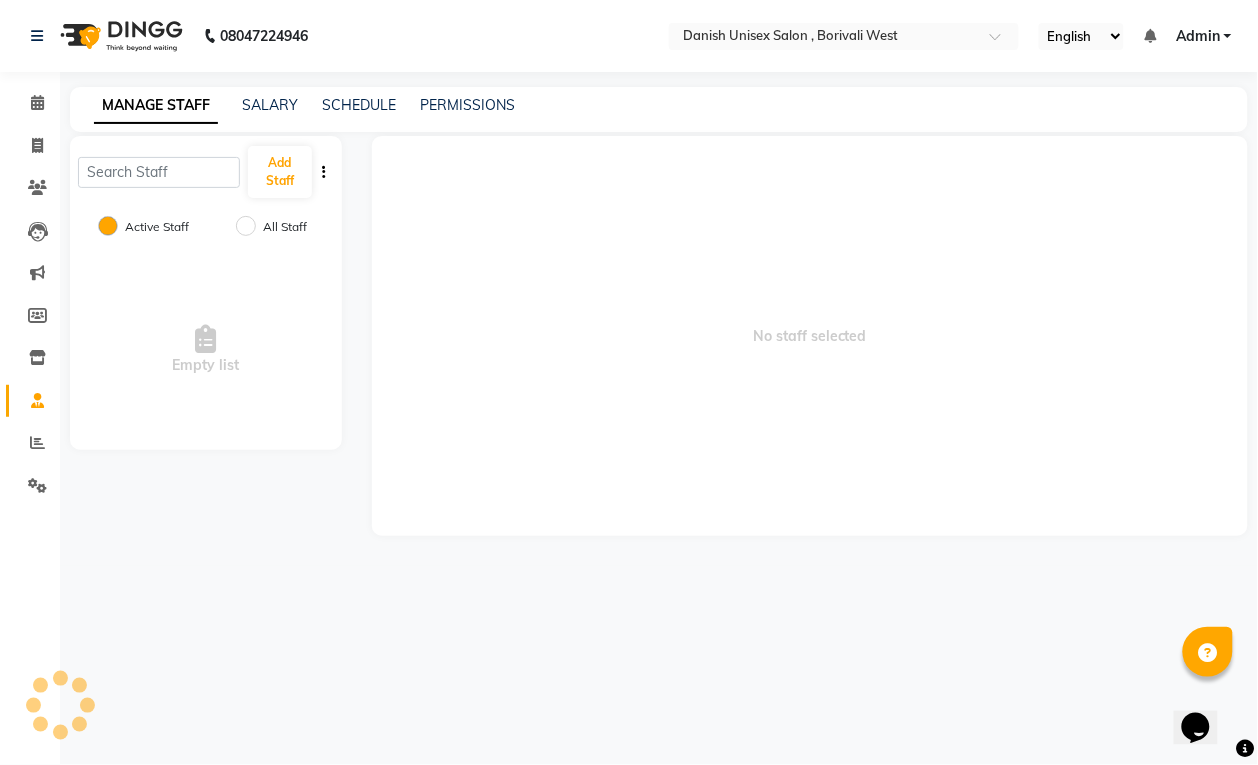 scroll, scrollTop: 0, scrollLeft: 0, axis: both 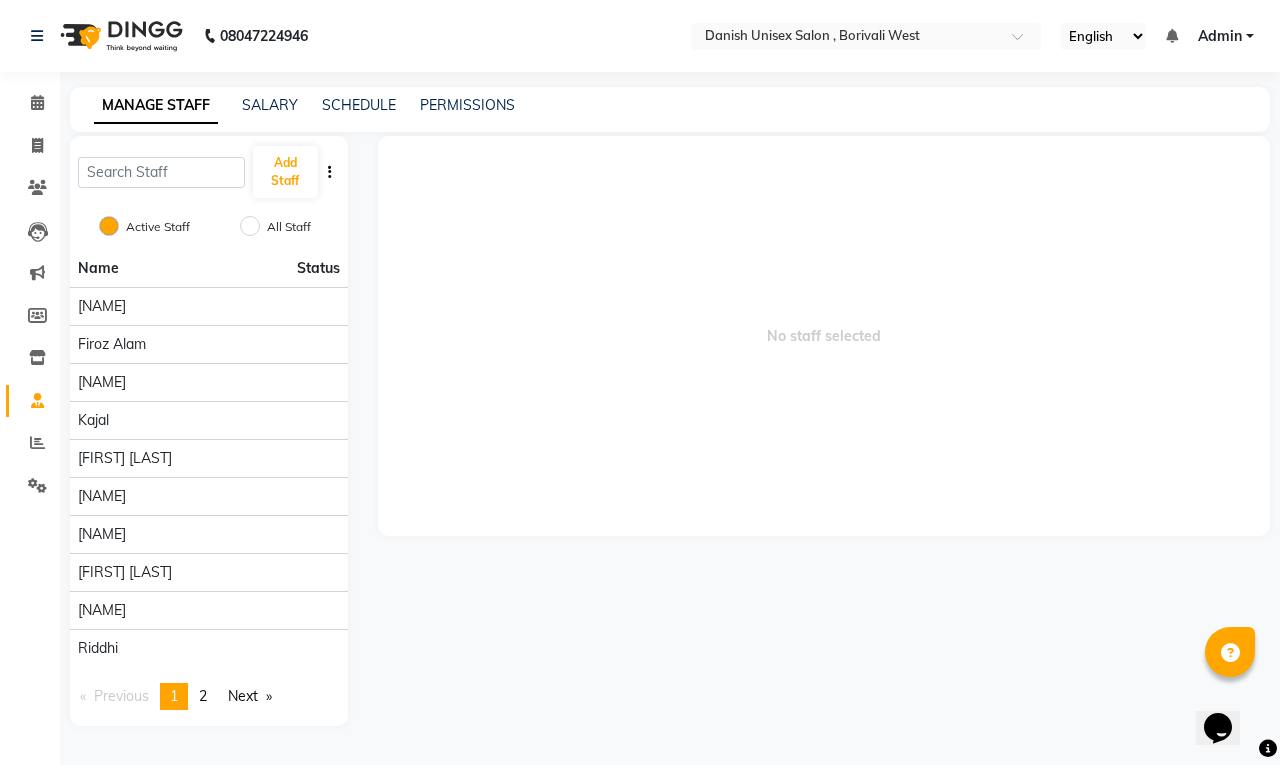 click on "Name Status" 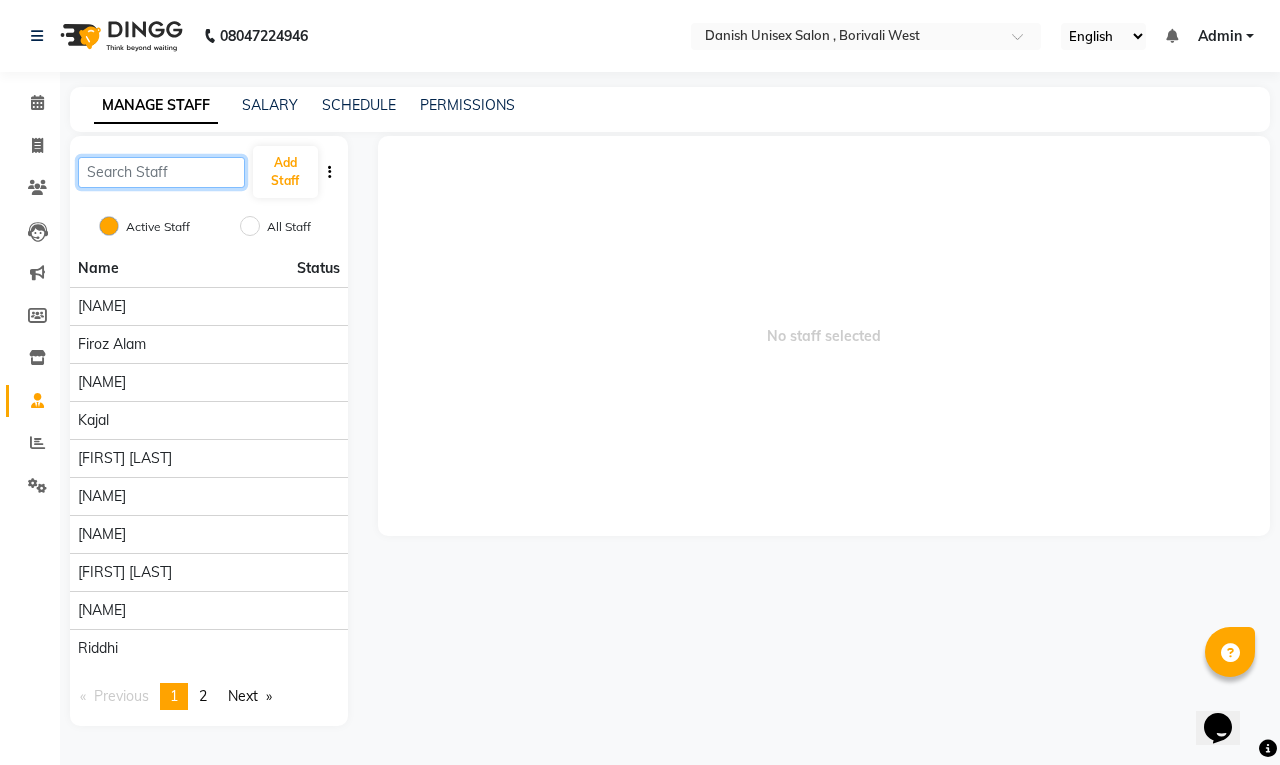 click 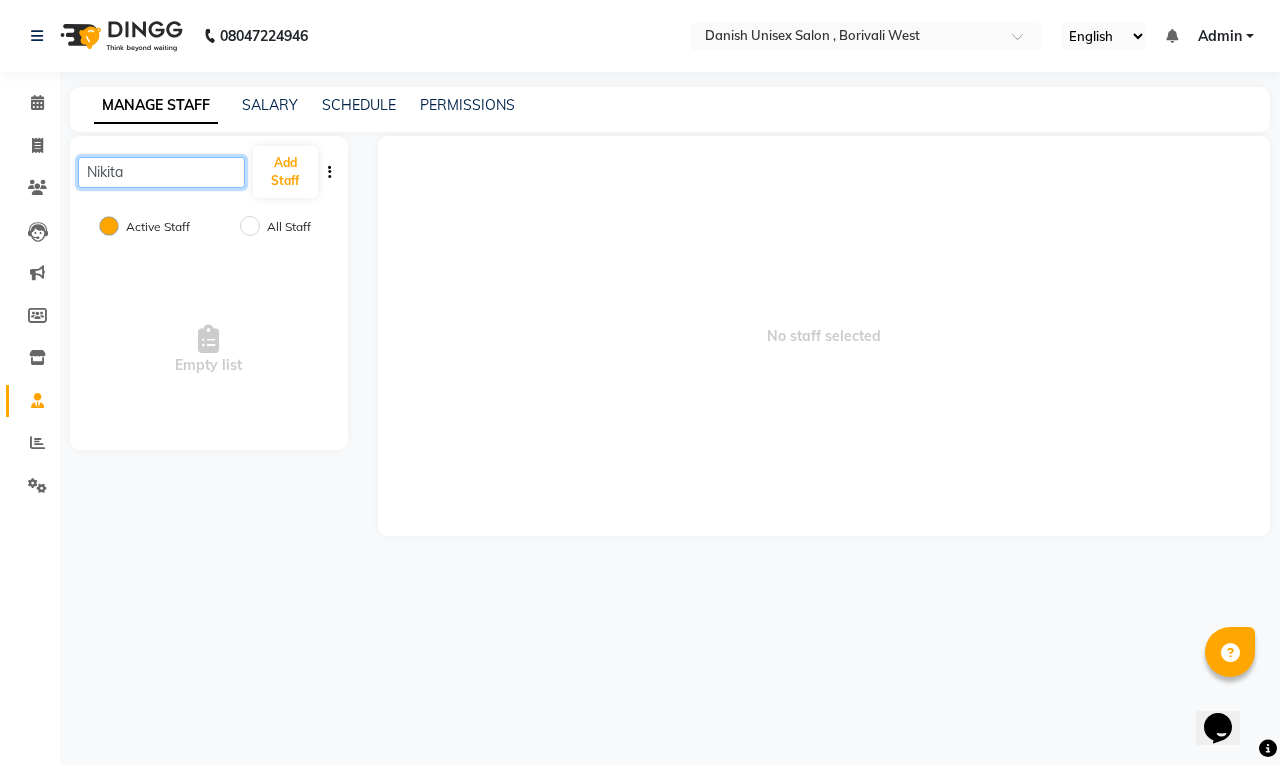 type on "Nikita" 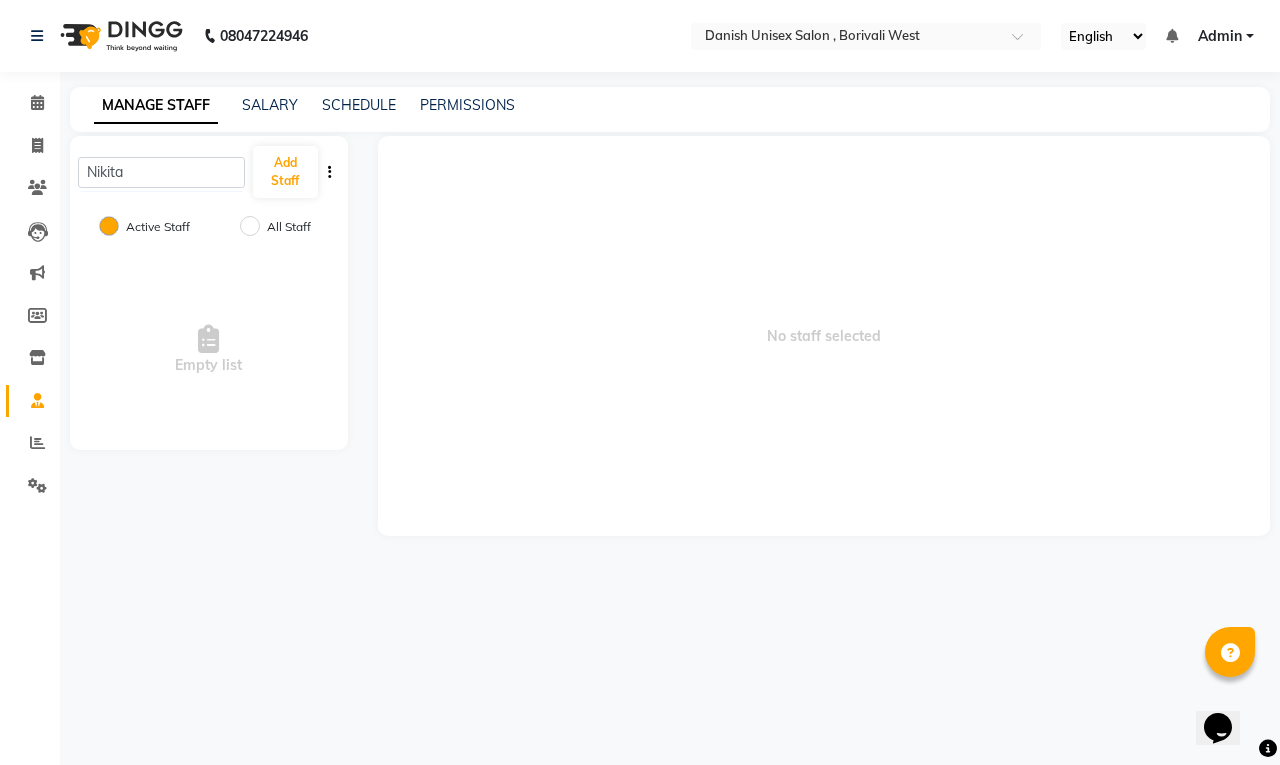 click on "All Staff" 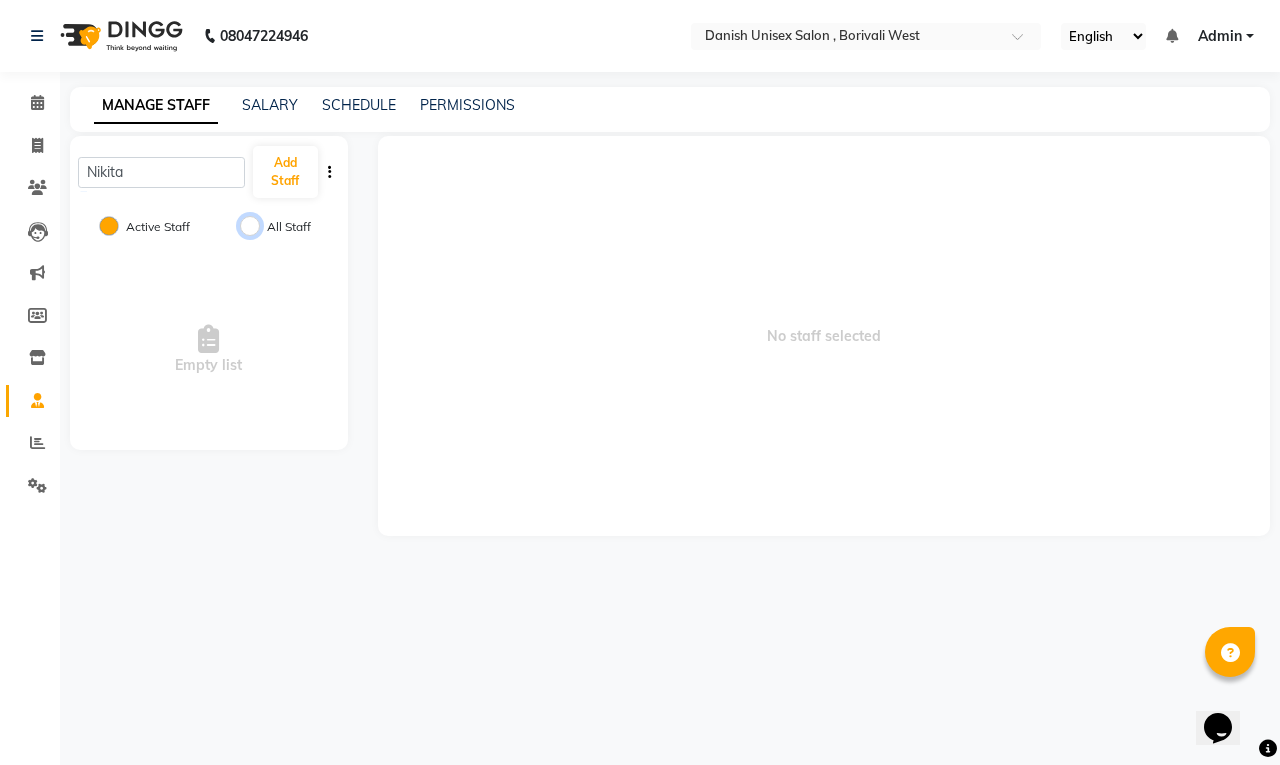 click on "All Staff" at bounding box center (250, 226) 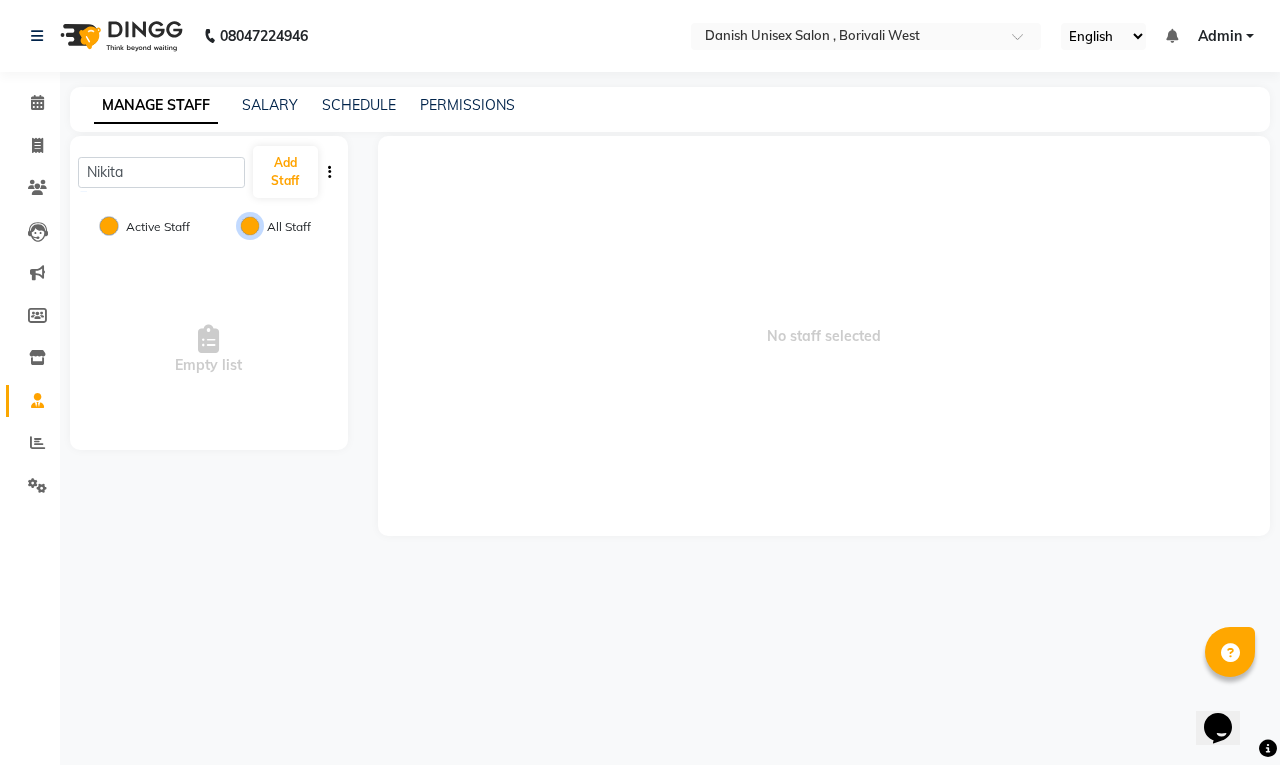 radio on "false" 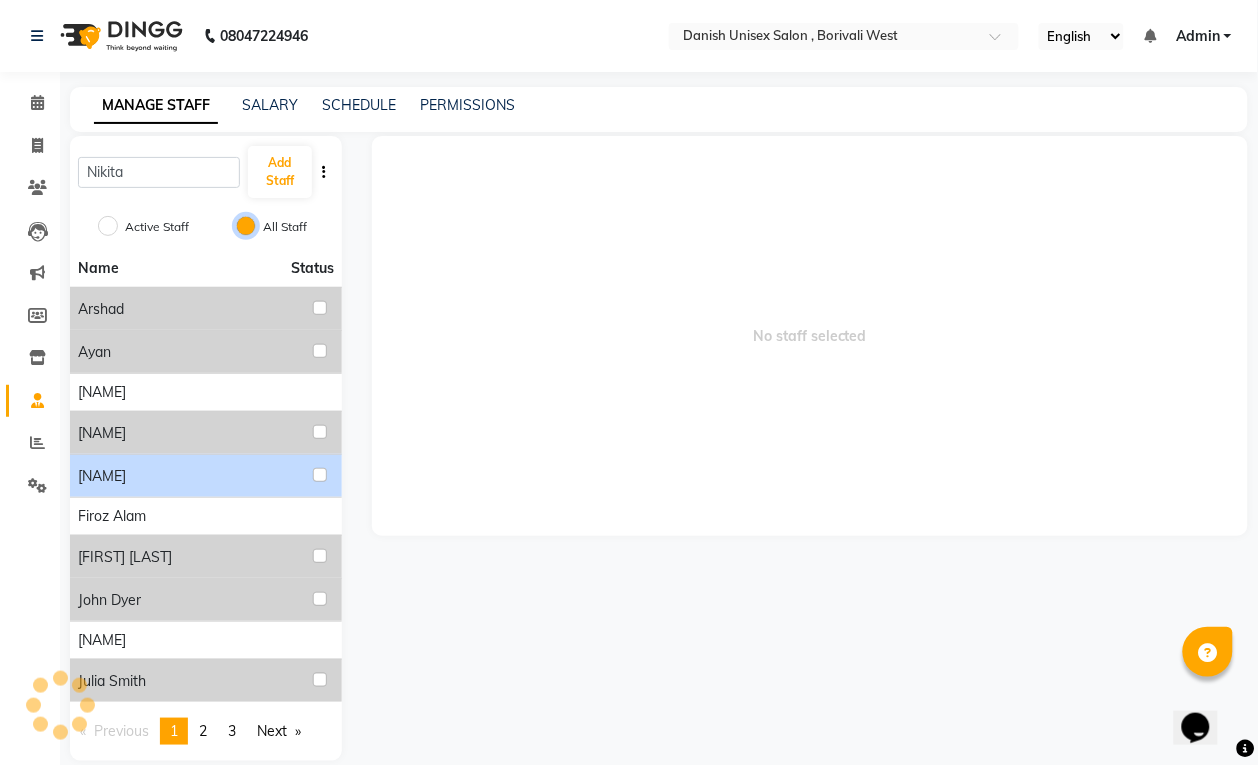 scroll, scrollTop: 27, scrollLeft: 0, axis: vertical 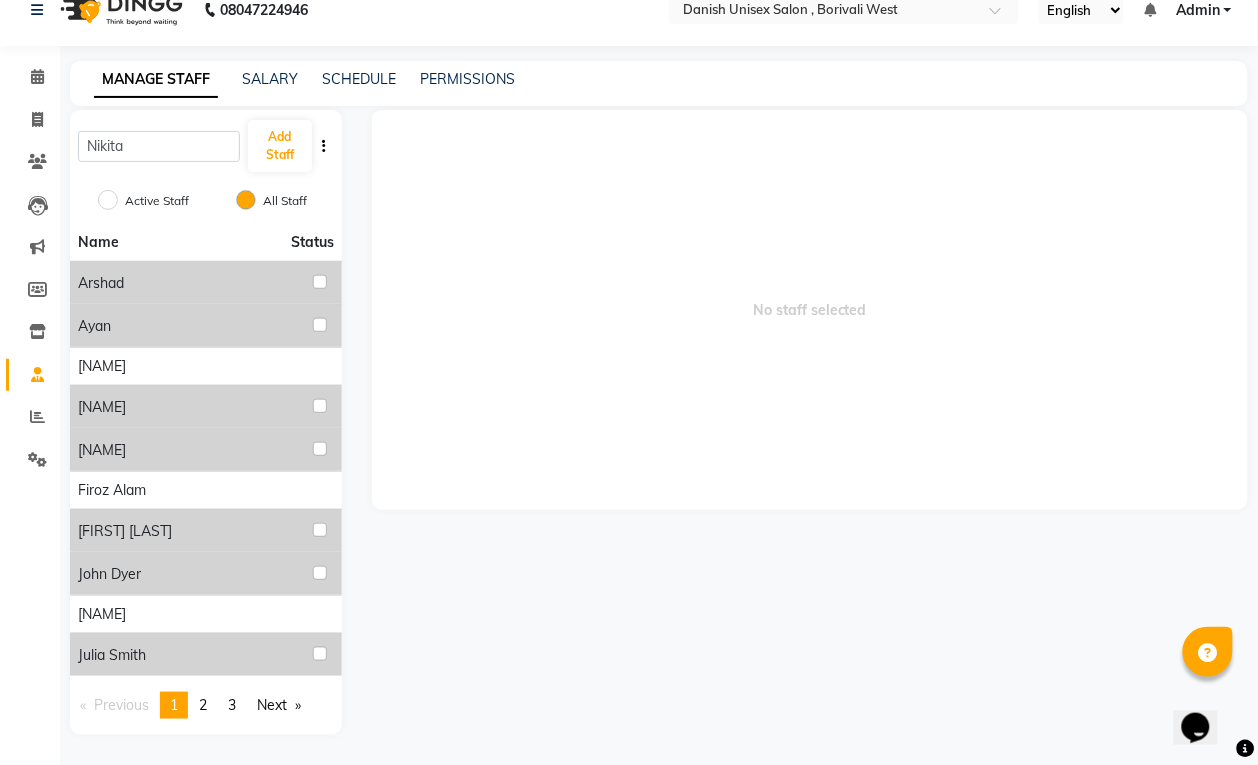 click on "Calendar  Invoice  Clients  Leads   Marketing  Members  Inventory  Staff  Reports  Settings Completed InProgress Upcoming Dropped Tentative Check-In Confirm Bookings Generate Report Segments Page Builder" 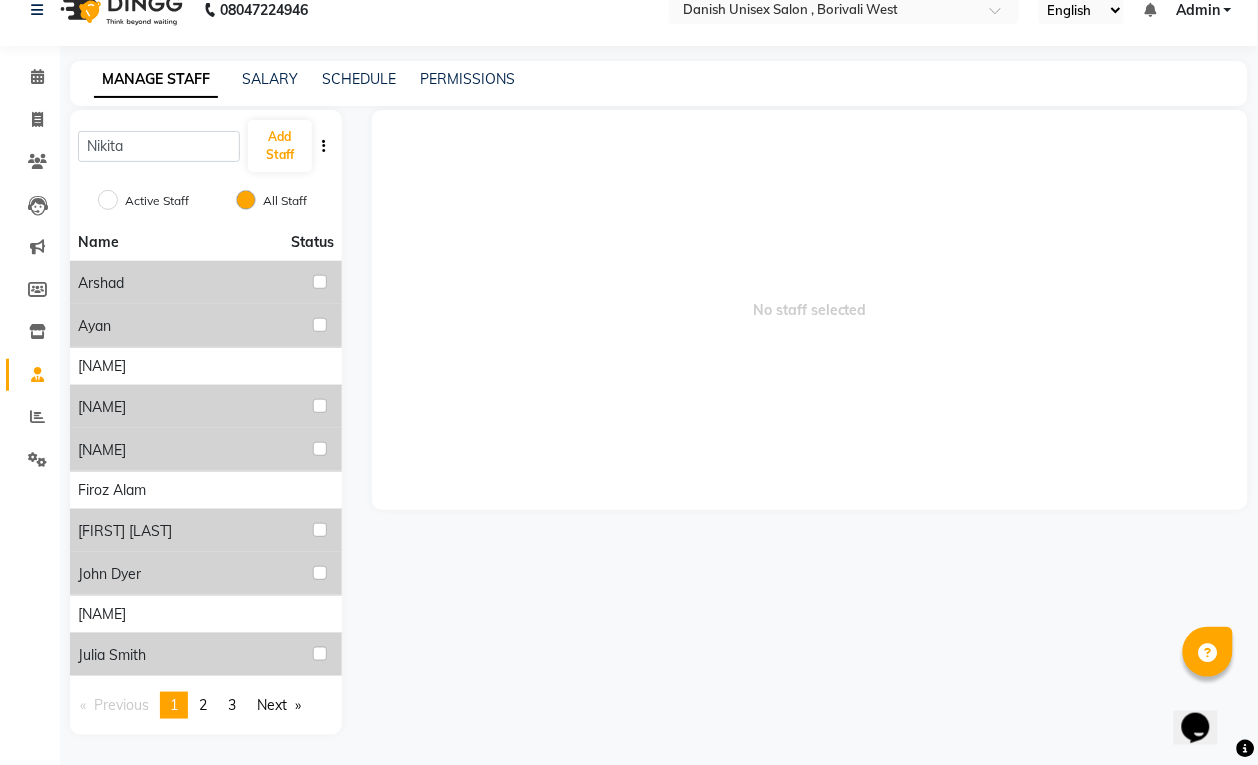 click on "No staff selected" 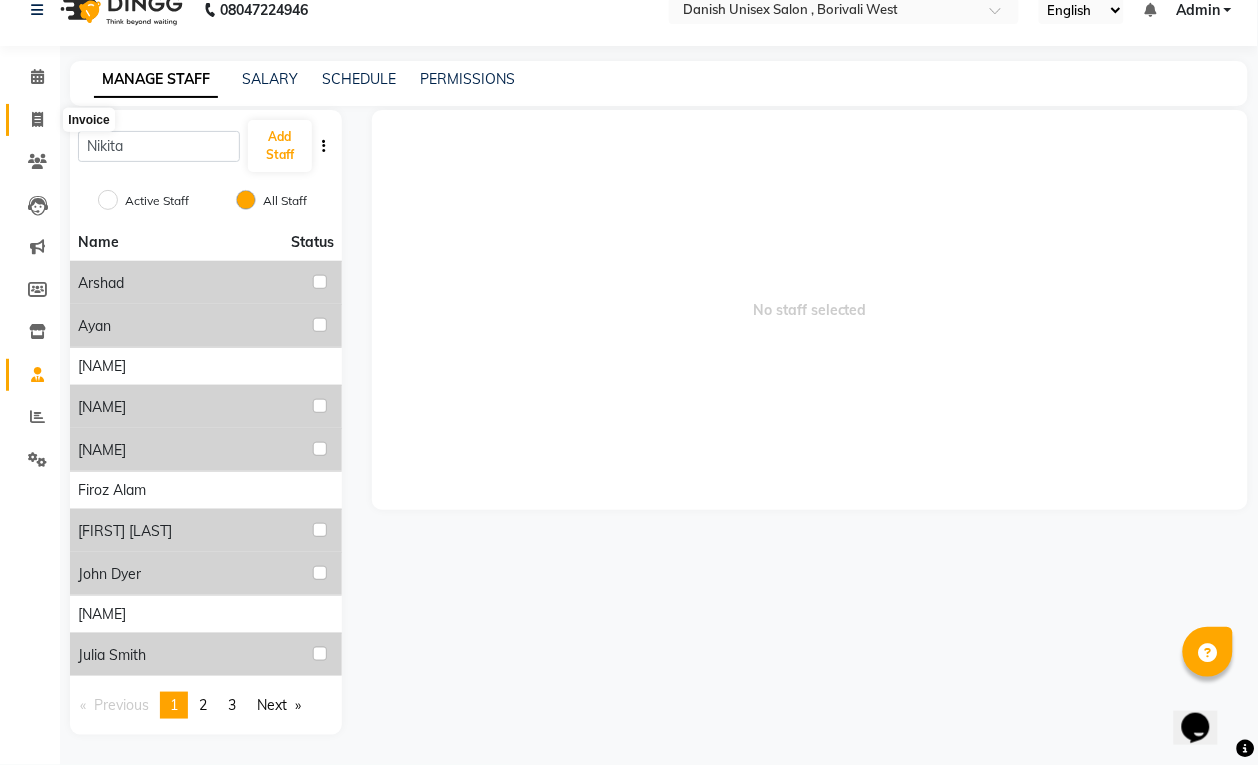 click 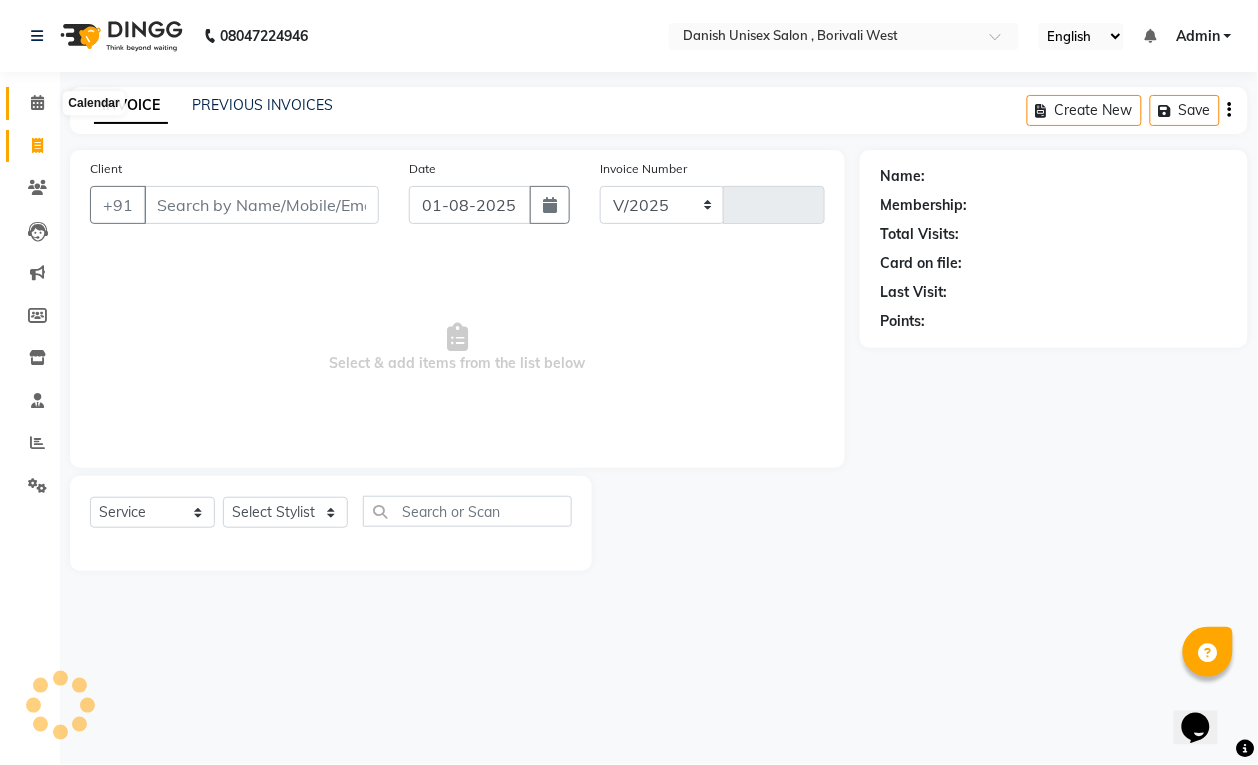select on "6929" 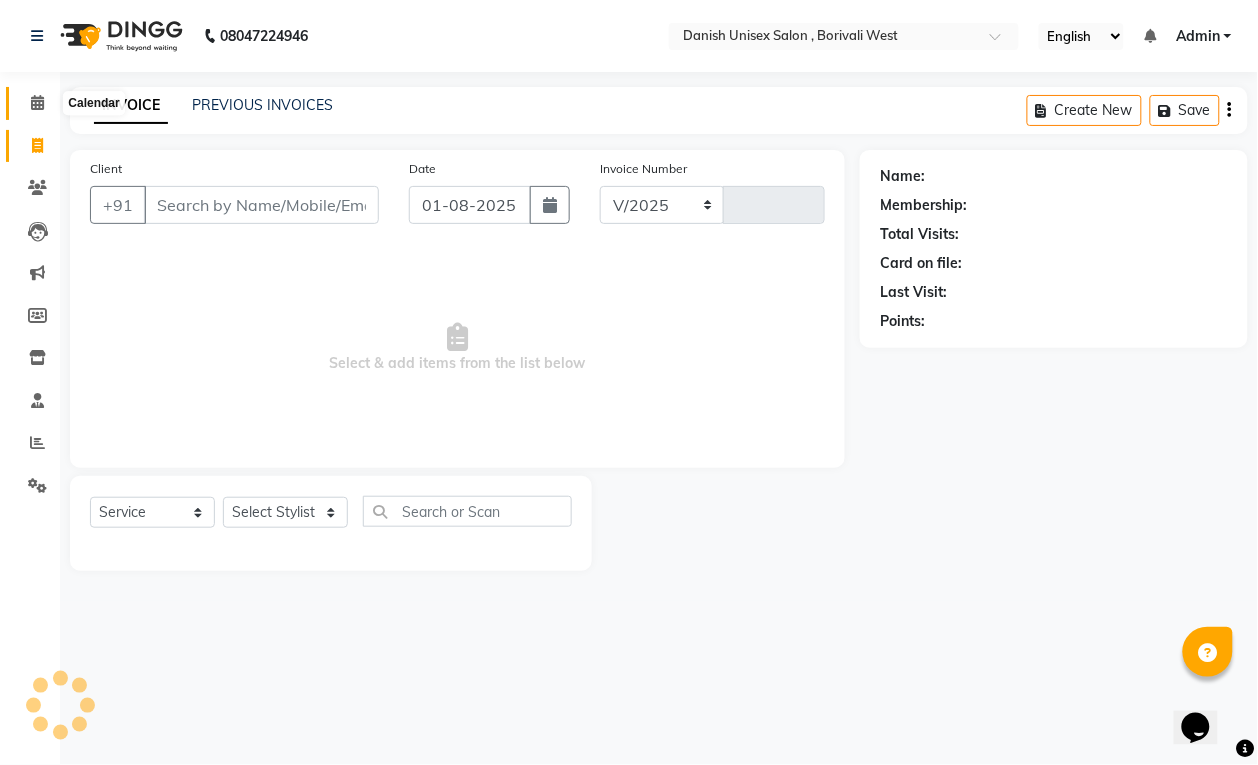 type on "2690" 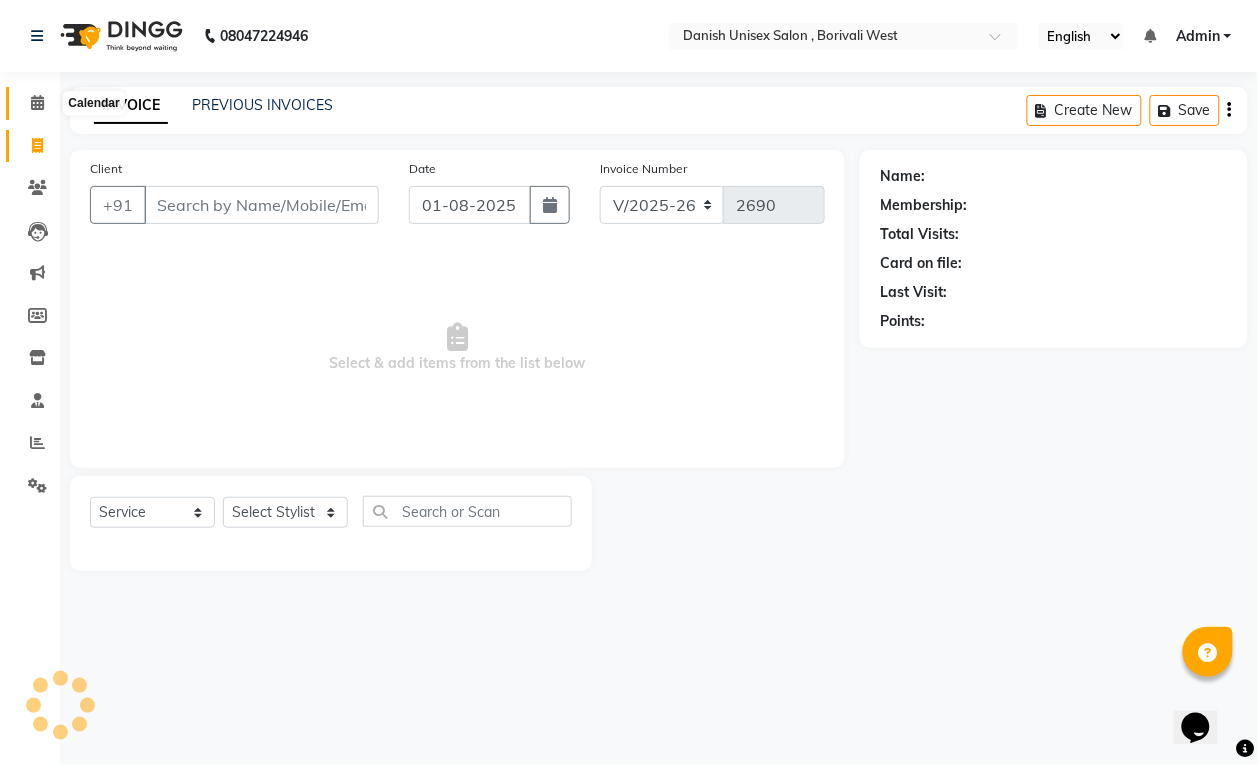 scroll, scrollTop: 0, scrollLeft: 0, axis: both 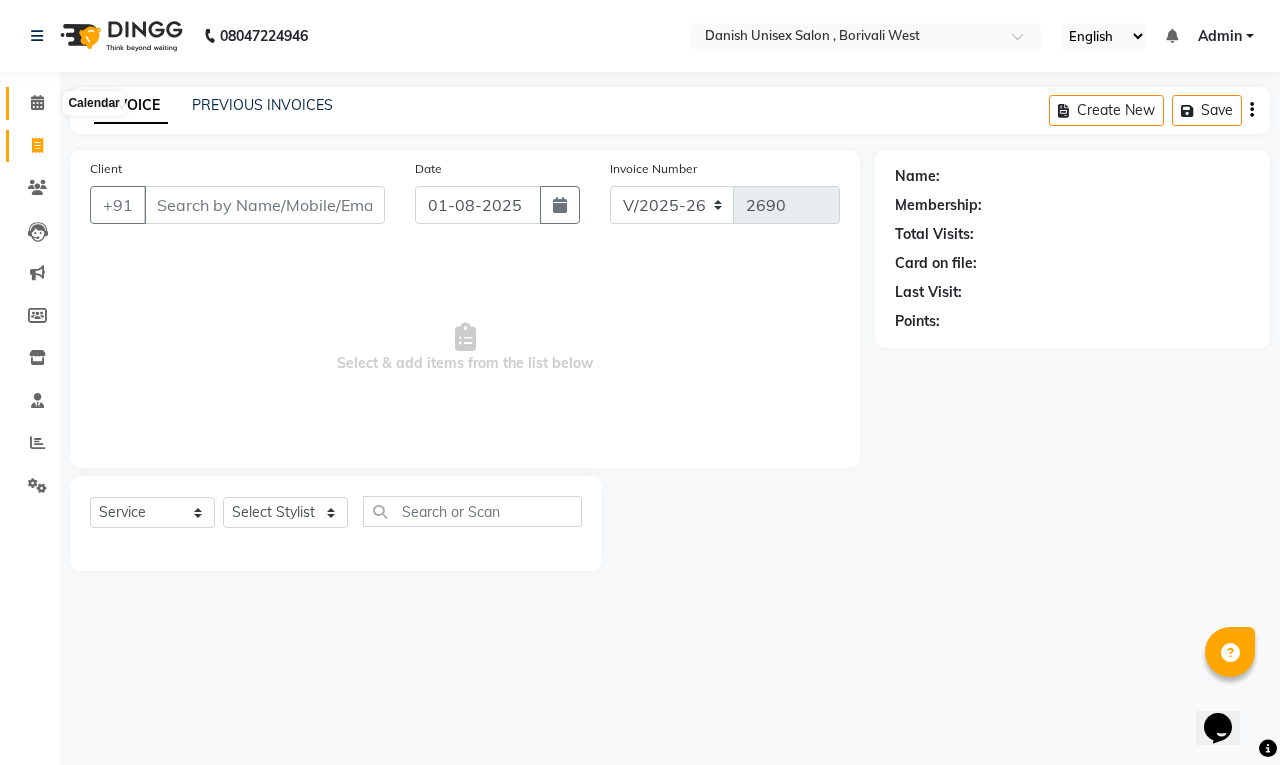 click 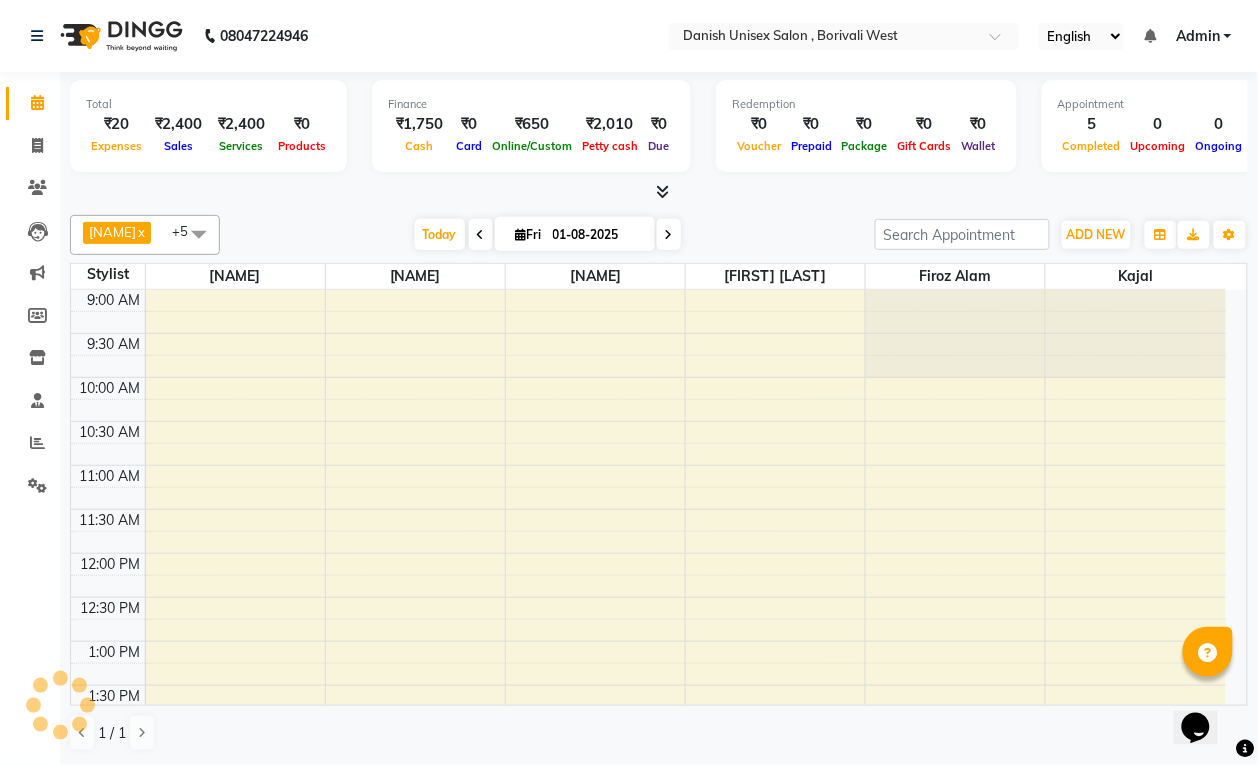 scroll, scrollTop: 0, scrollLeft: 0, axis: both 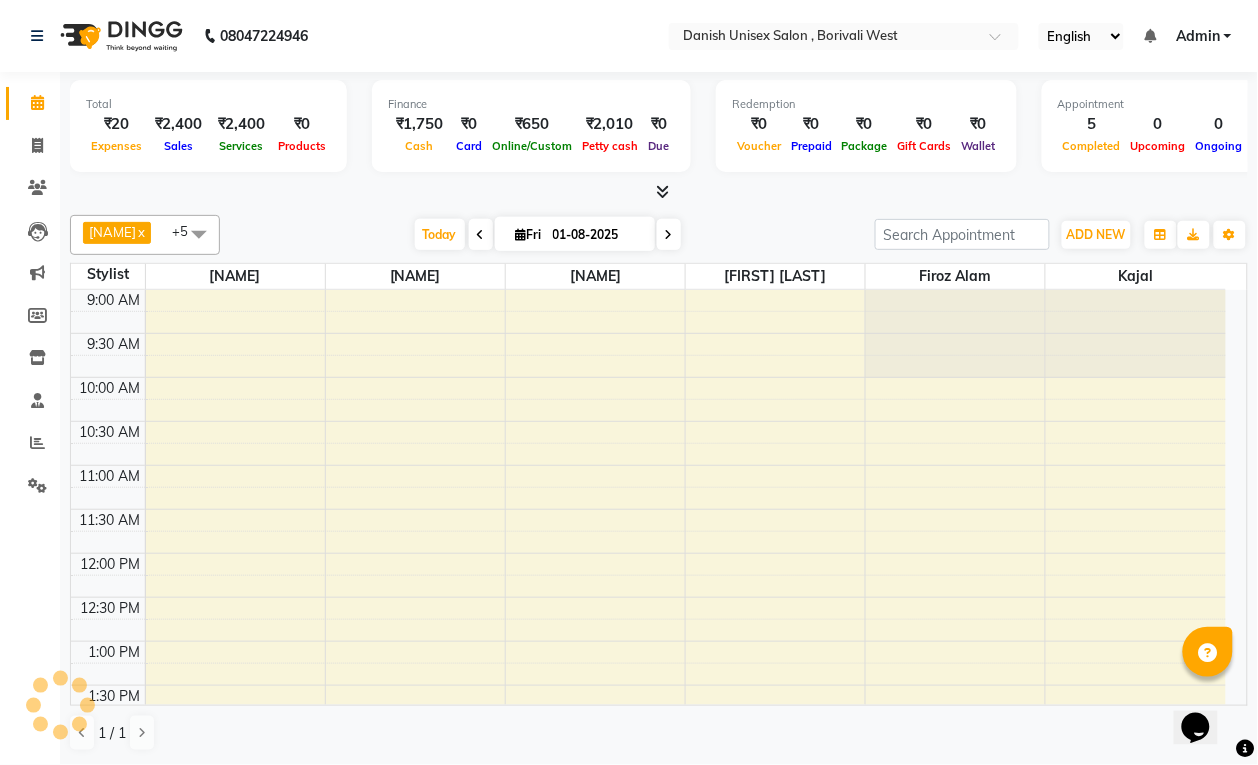 click at bounding box center (199, 234) 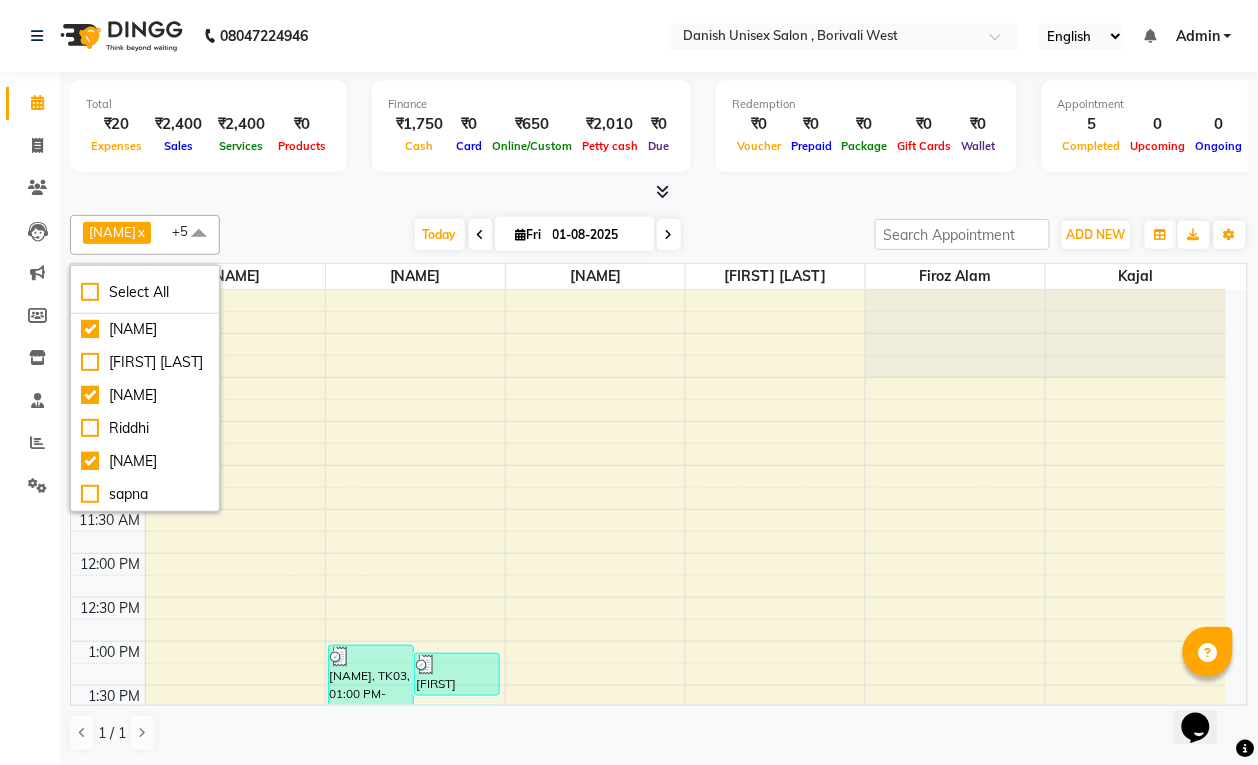 scroll, scrollTop: 240, scrollLeft: 0, axis: vertical 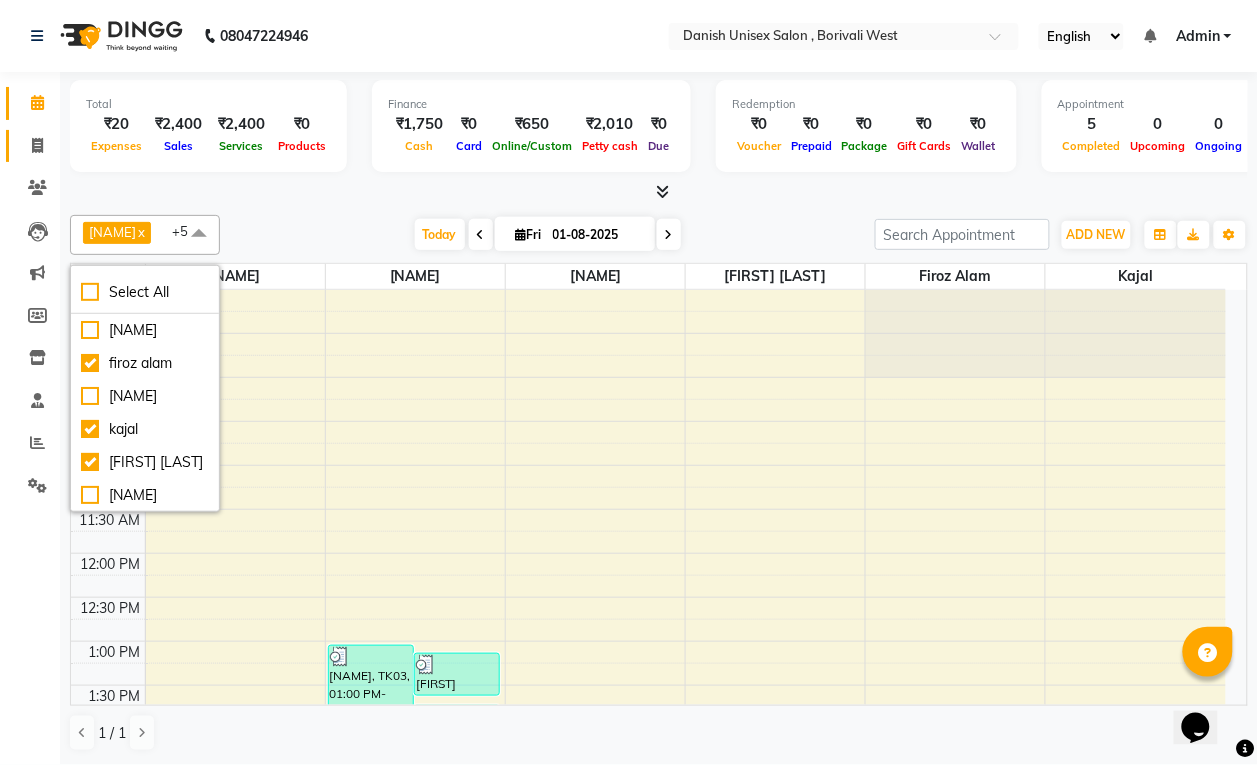click 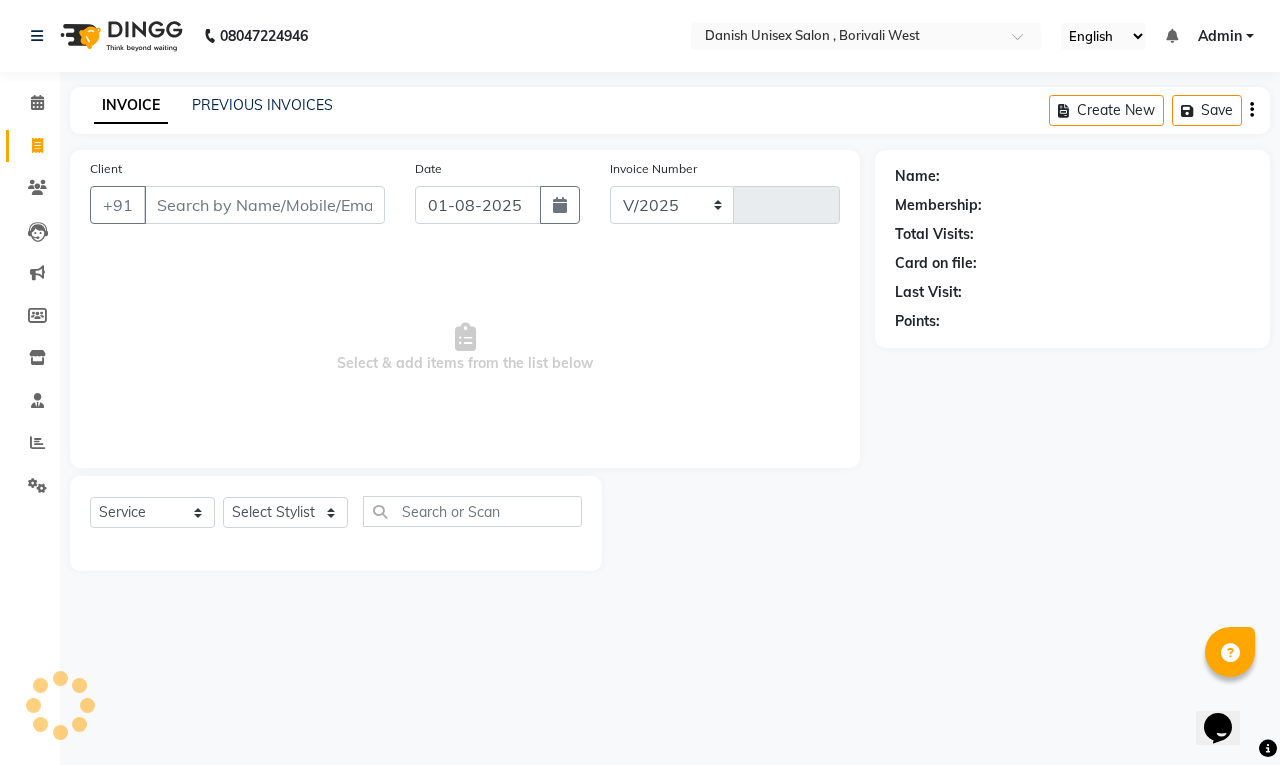 select on "6929" 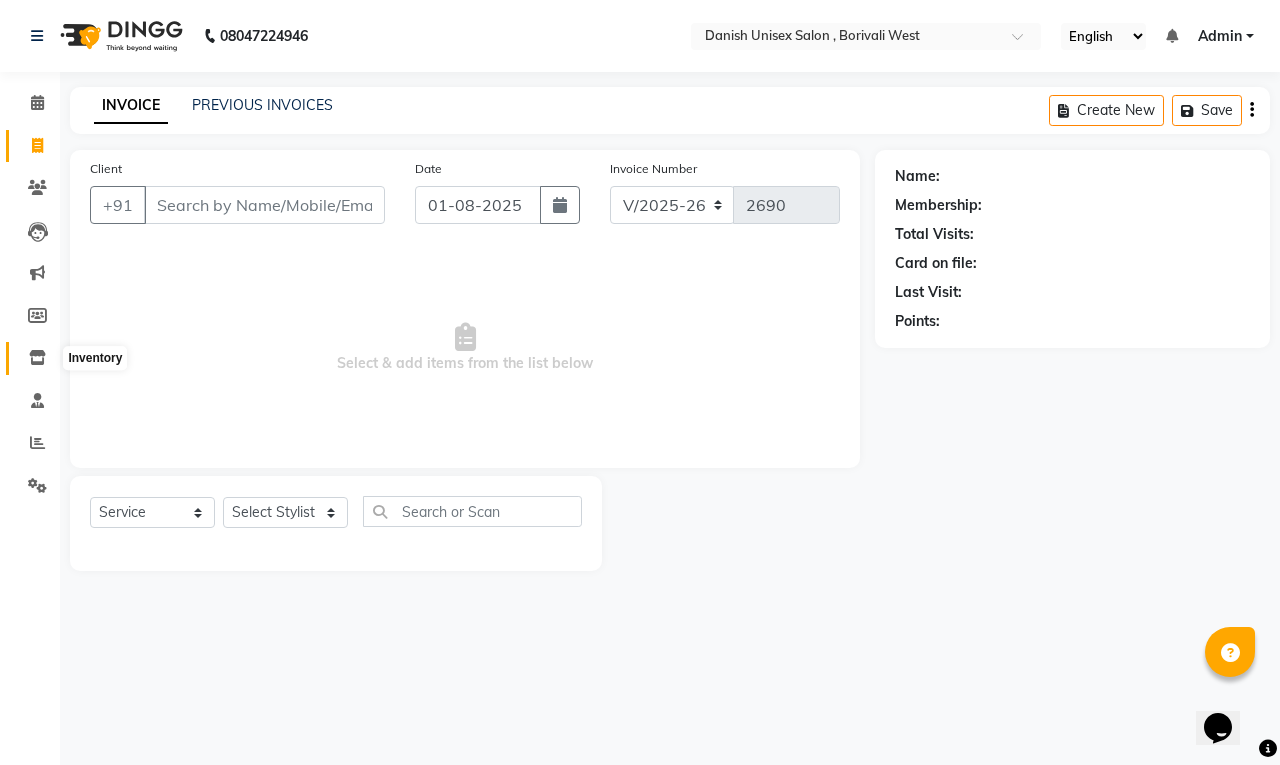 click 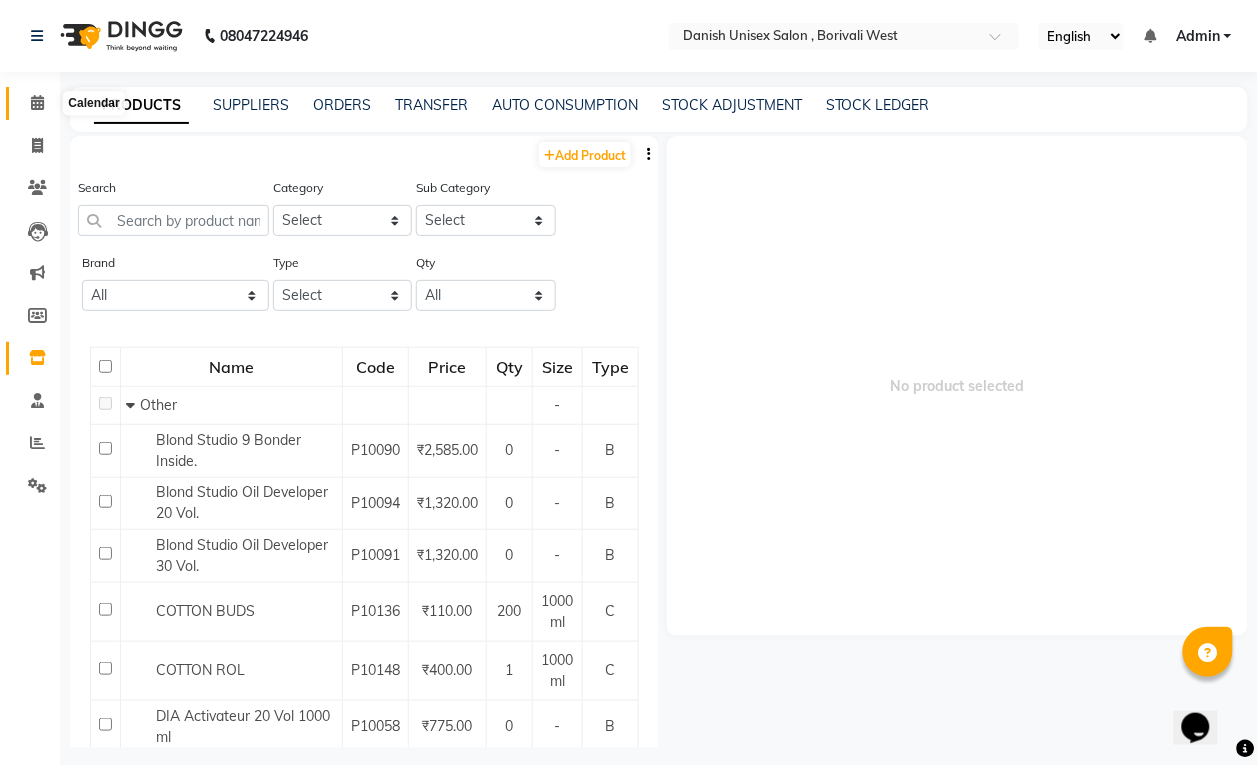 click 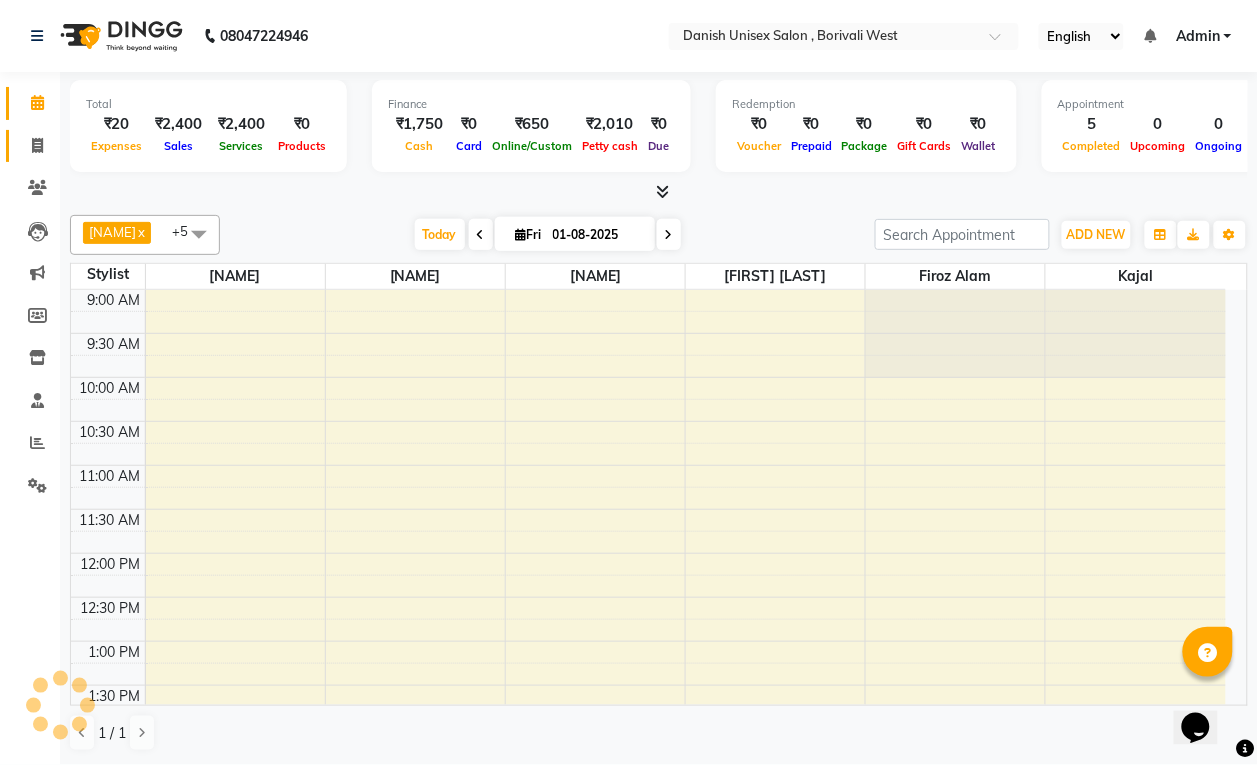 click 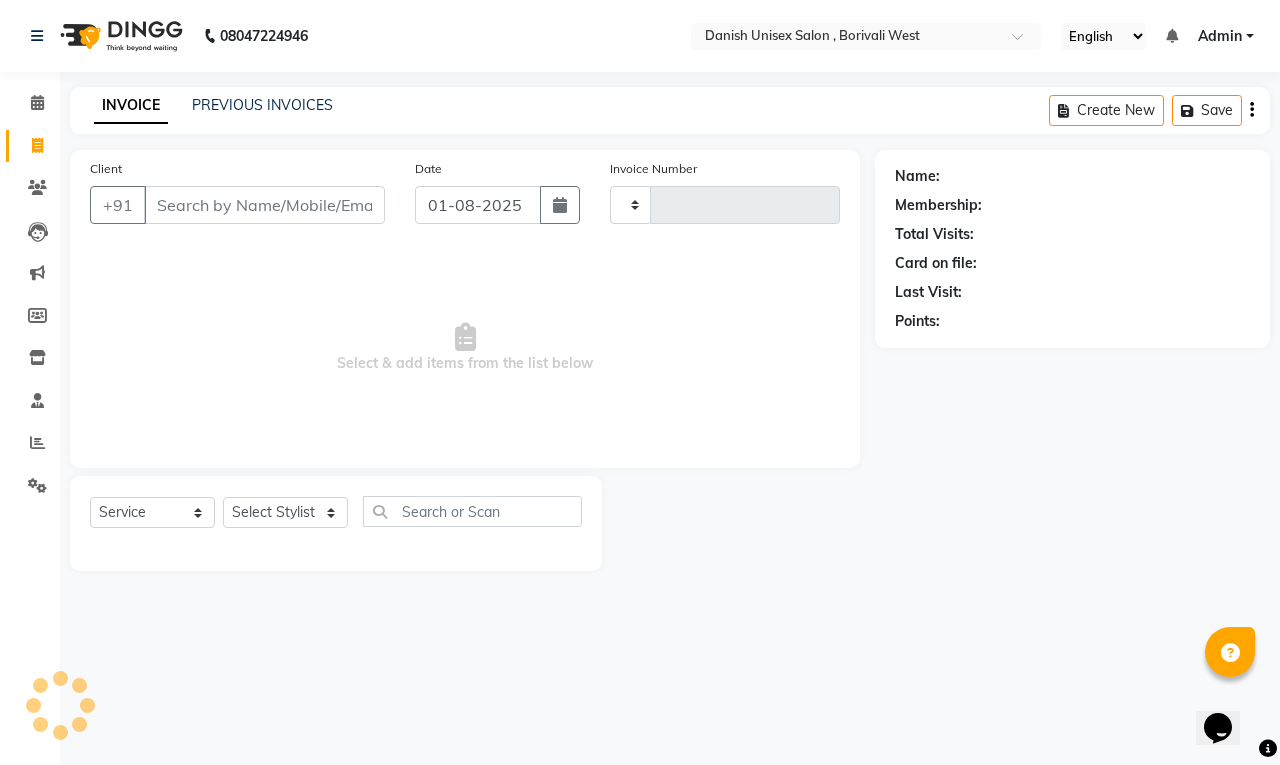 type on "2690" 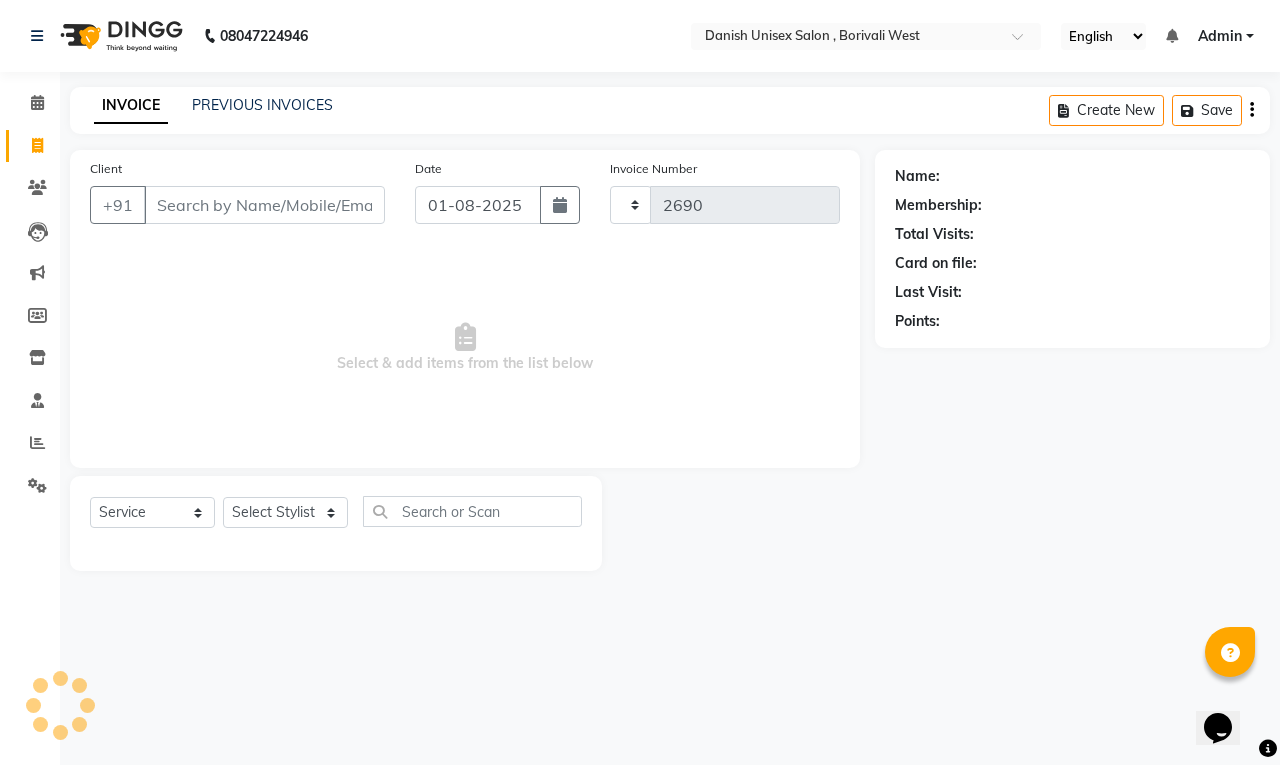 select on "6929" 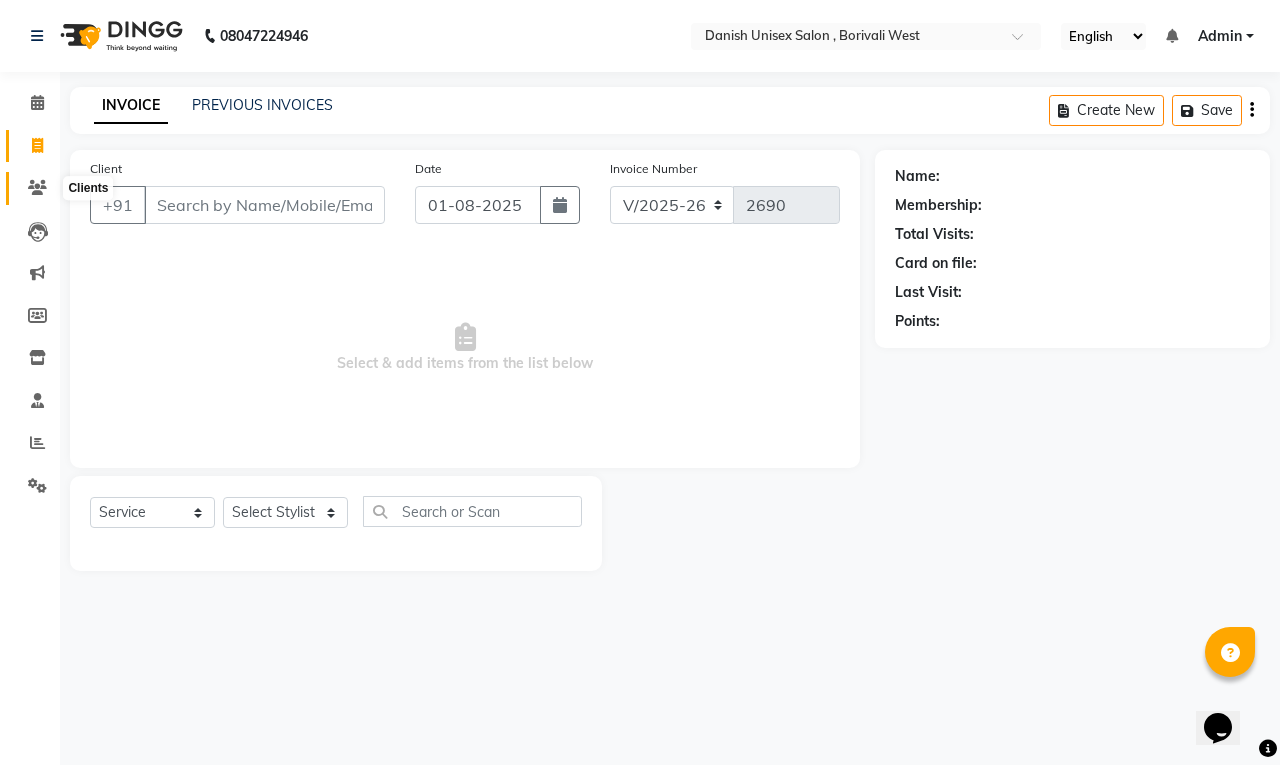 click 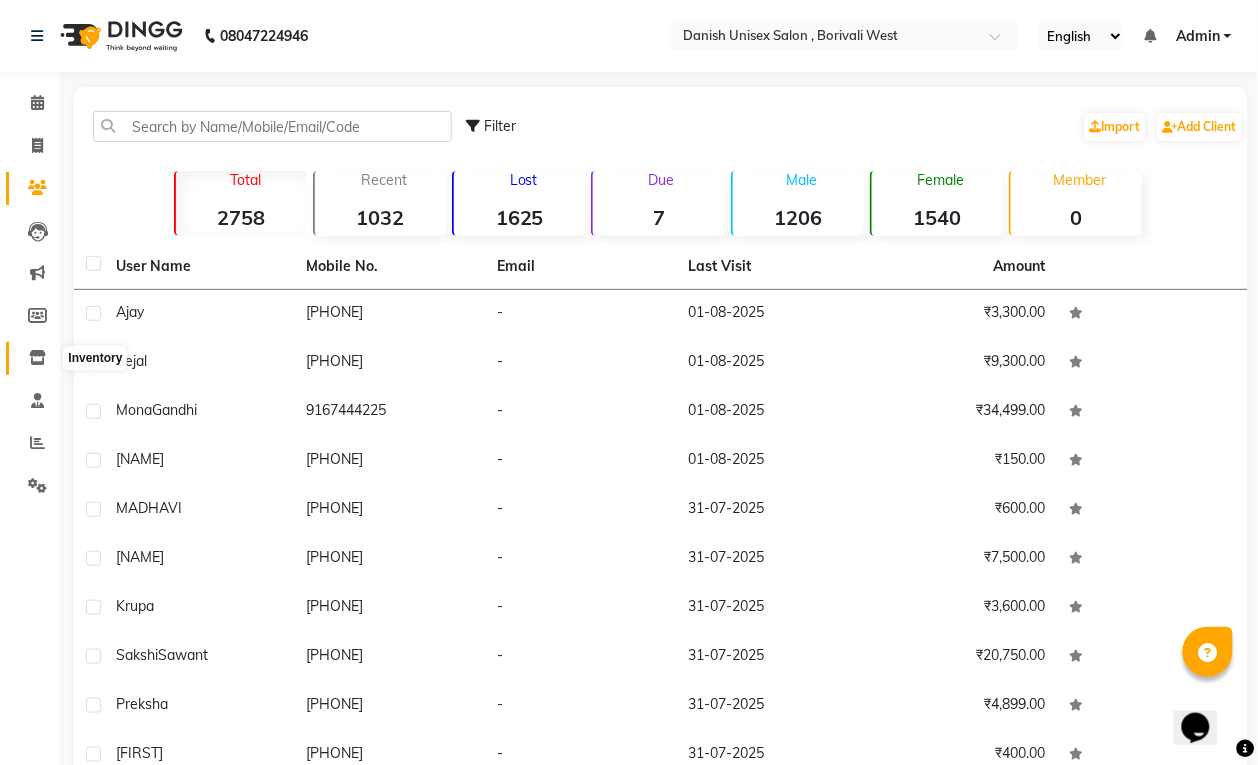 click 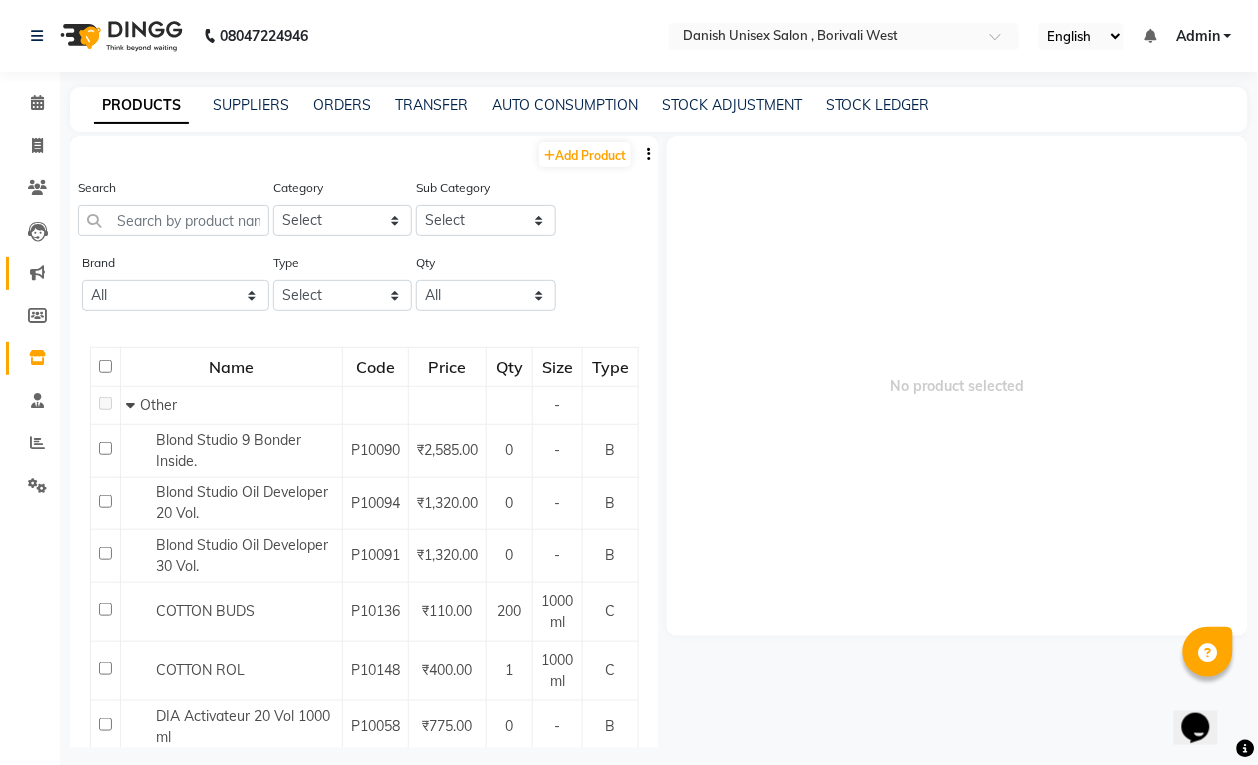 click 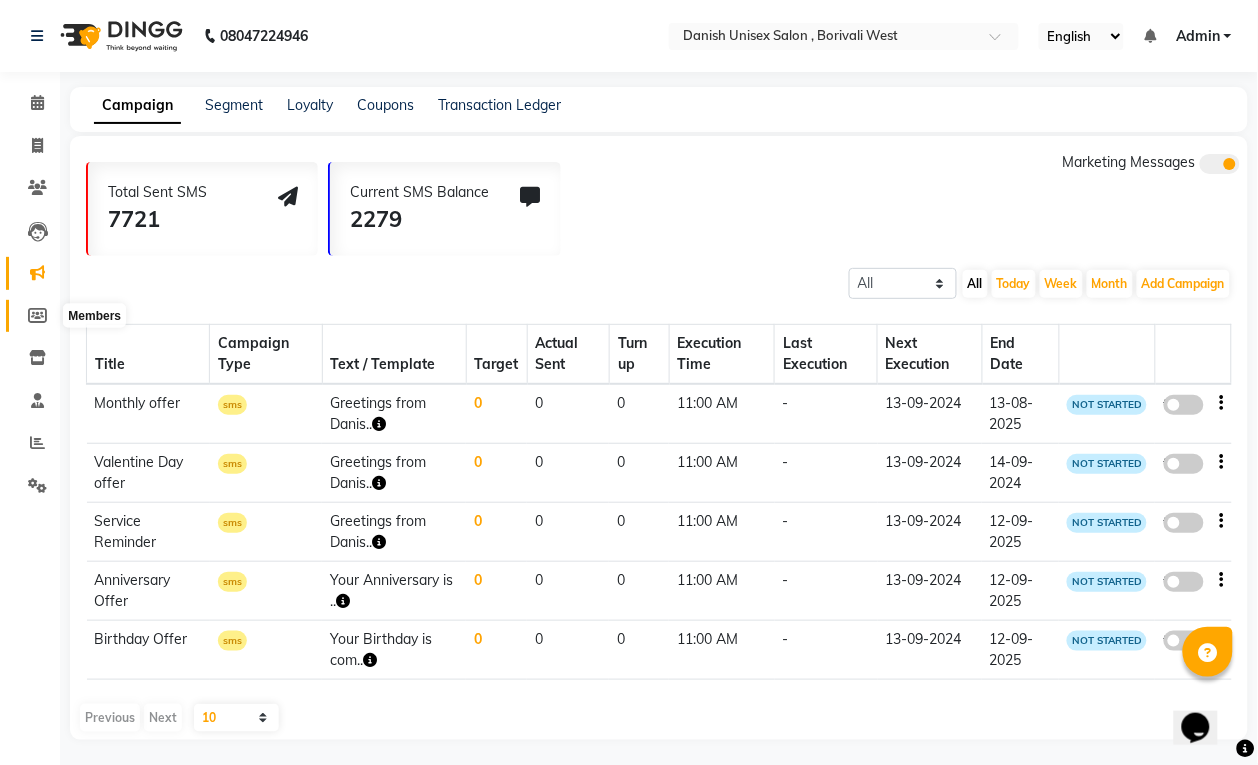 click 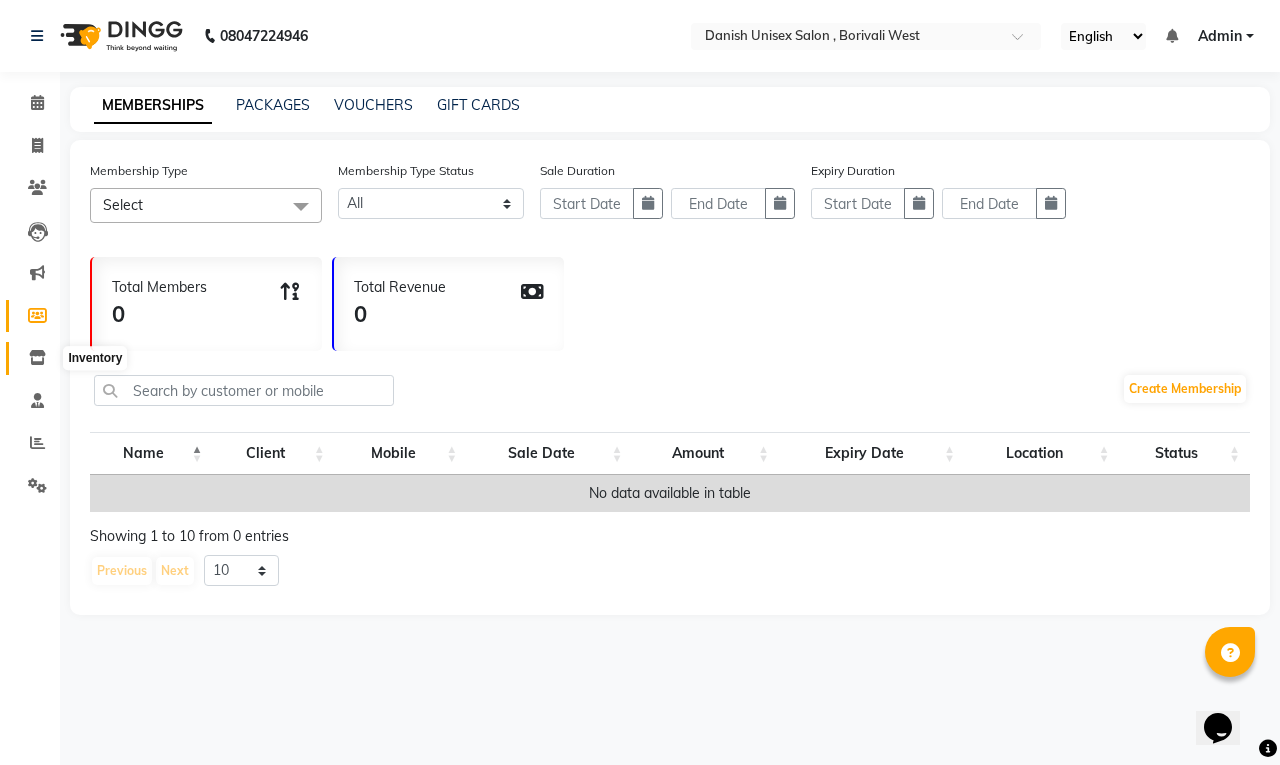click 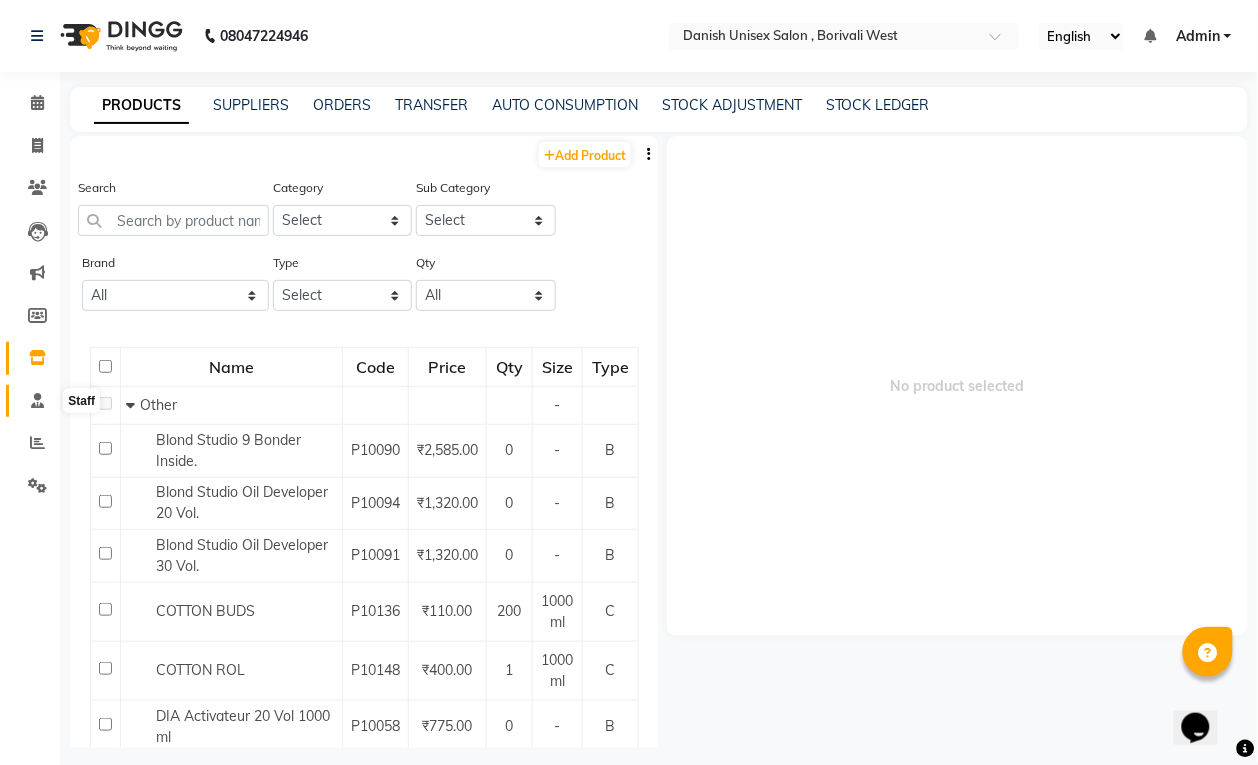 click 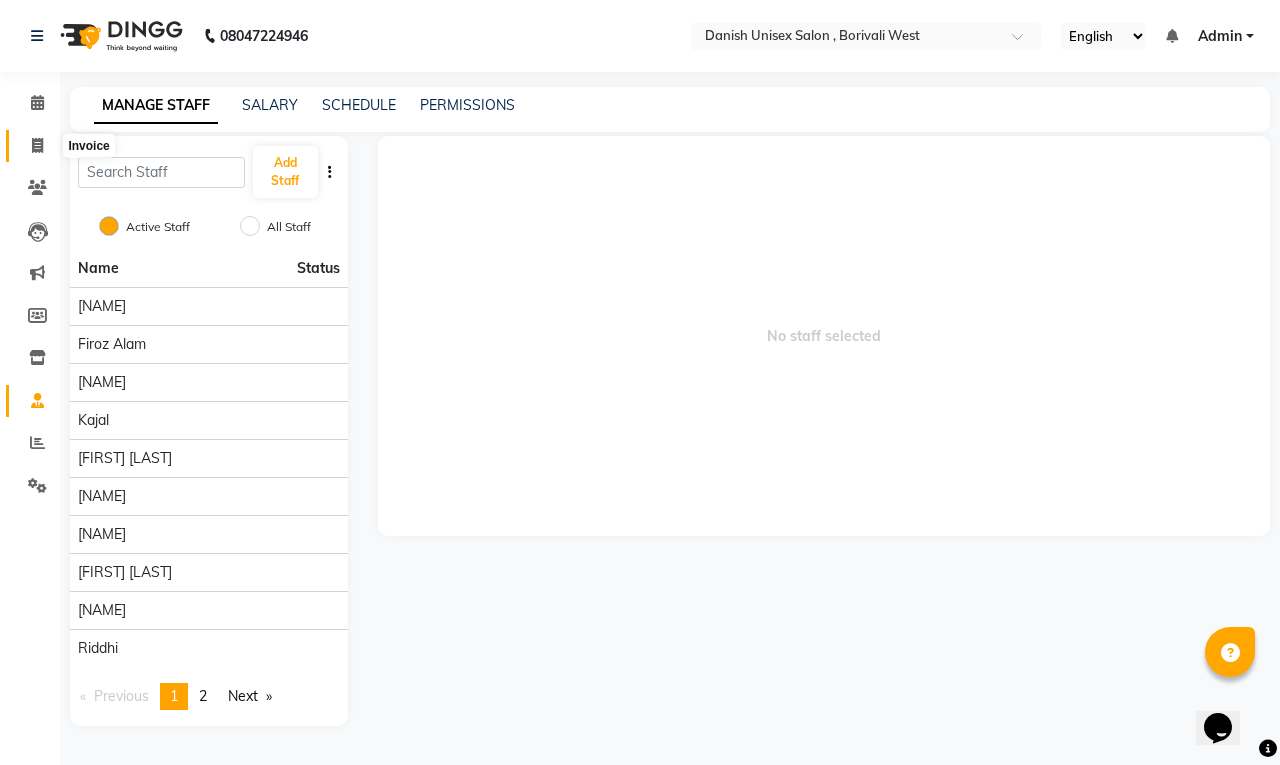 click 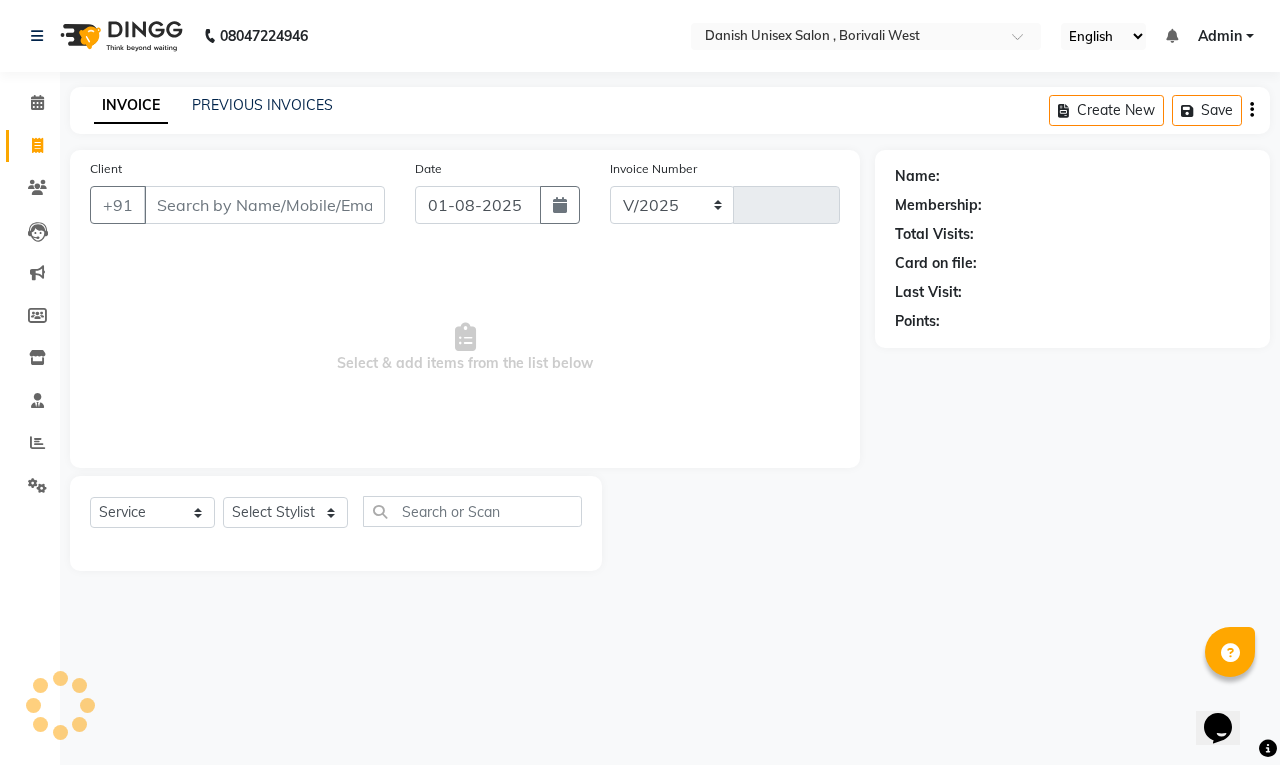 select on "6929" 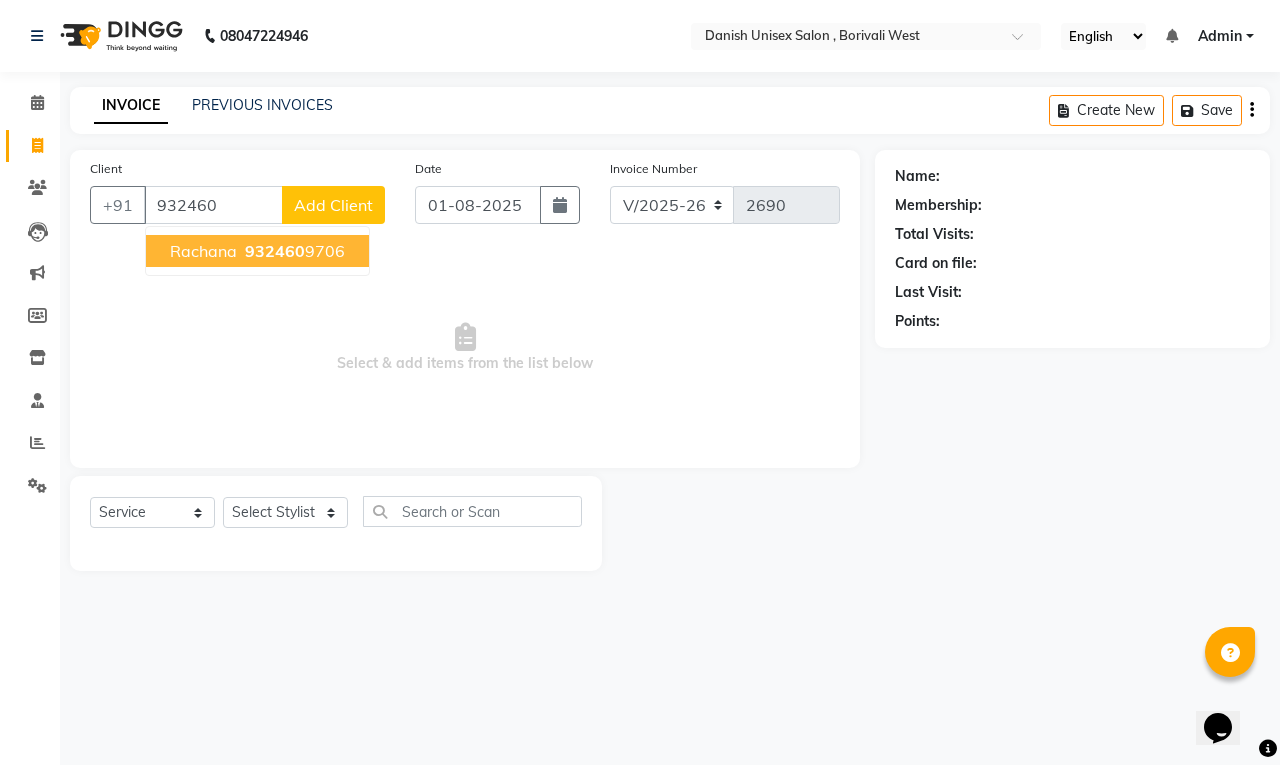 click on "932460 9706" at bounding box center (293, 251) 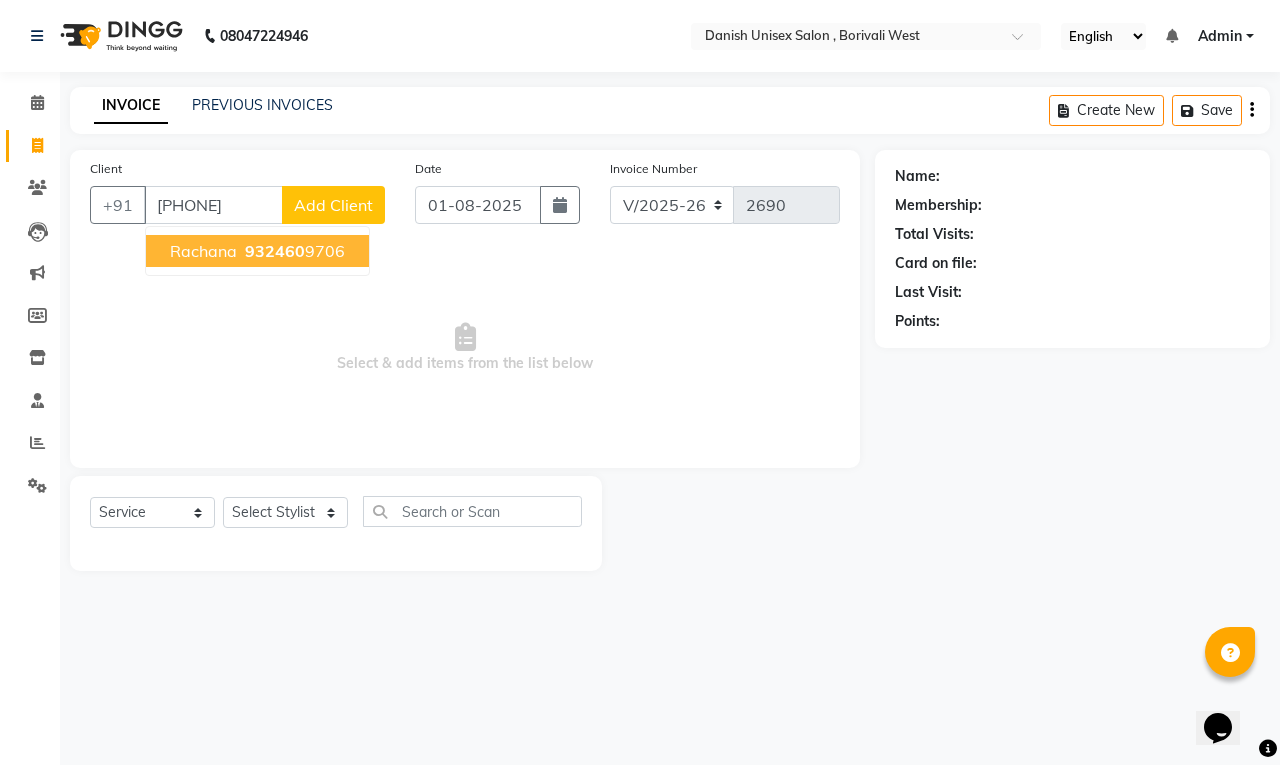 type on "[PHONE]" 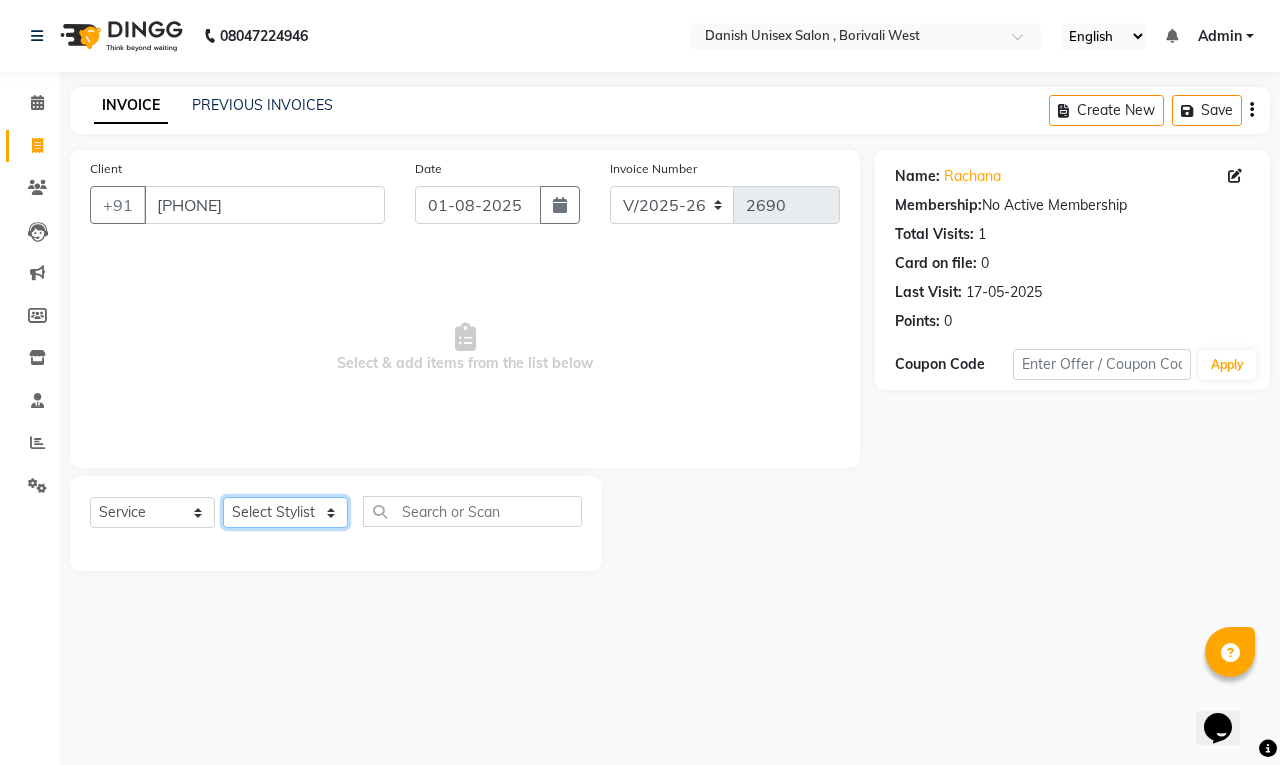 click on "Select Stylist Bhim Shing firoz alam Juber shaikh kajal Lubna Sayyad Nikhil Sharma Niraj Kanojiya Niyaz Salmani Pooja Yadav Riddhi Sabil salmani sapna" 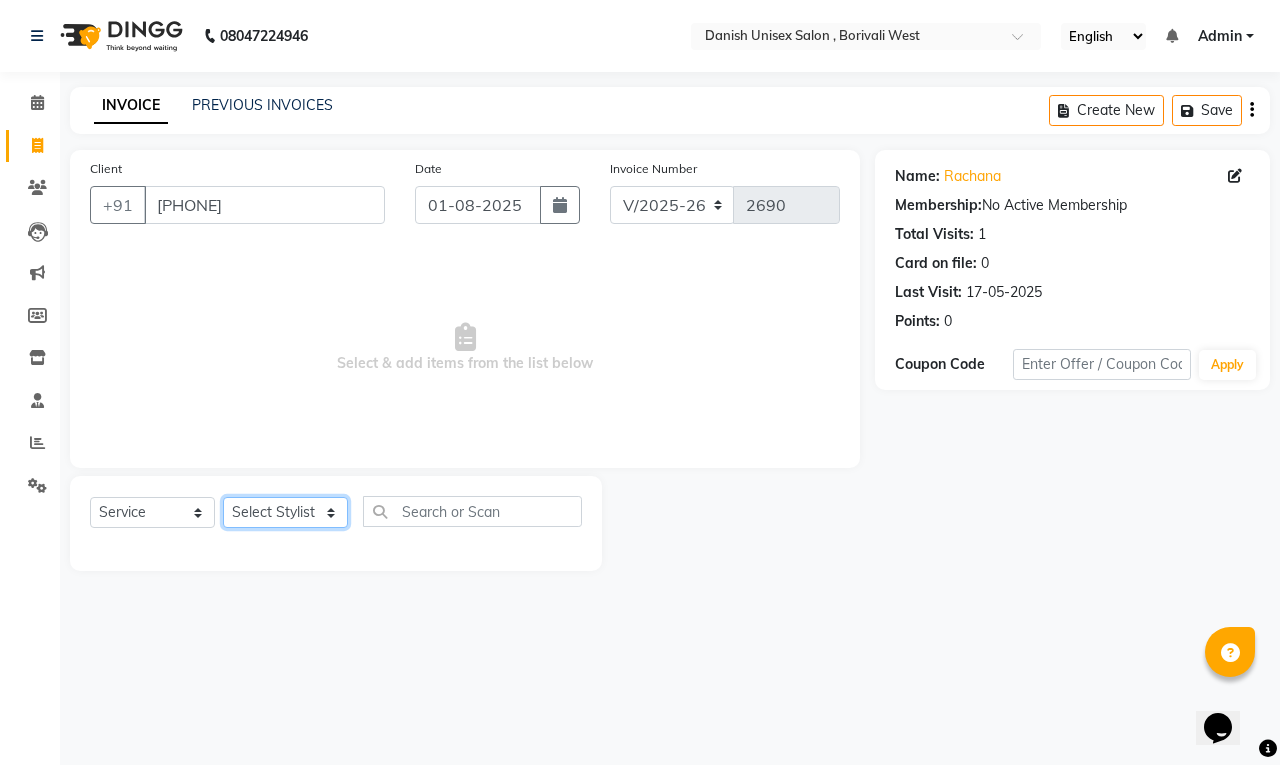 select on "54585" 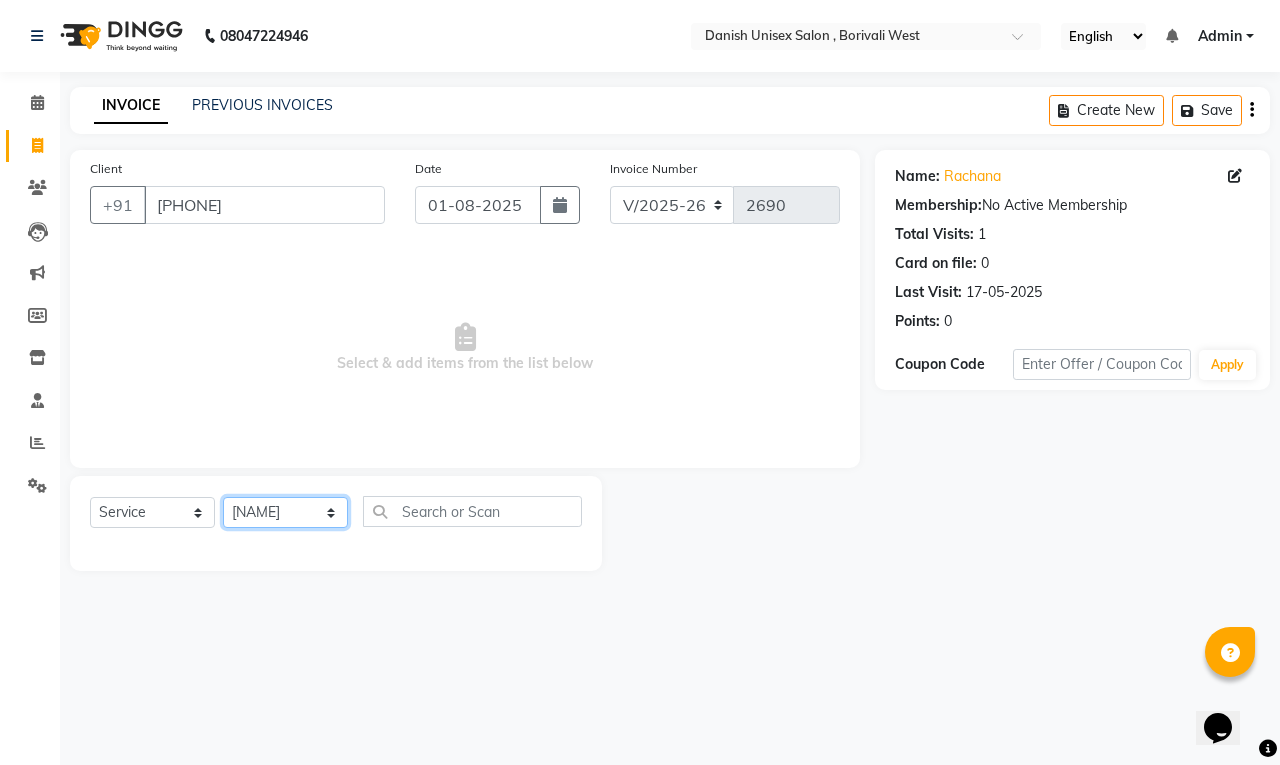 click on "Select Stylist Bhim Shing firoz alam Juber shaikh kajal Lubna Sayyad Nikhil Sharma Niraj Kanojiya Niyaz Salmani Pooja Yadav Riddhi Sabil salmani sapna" 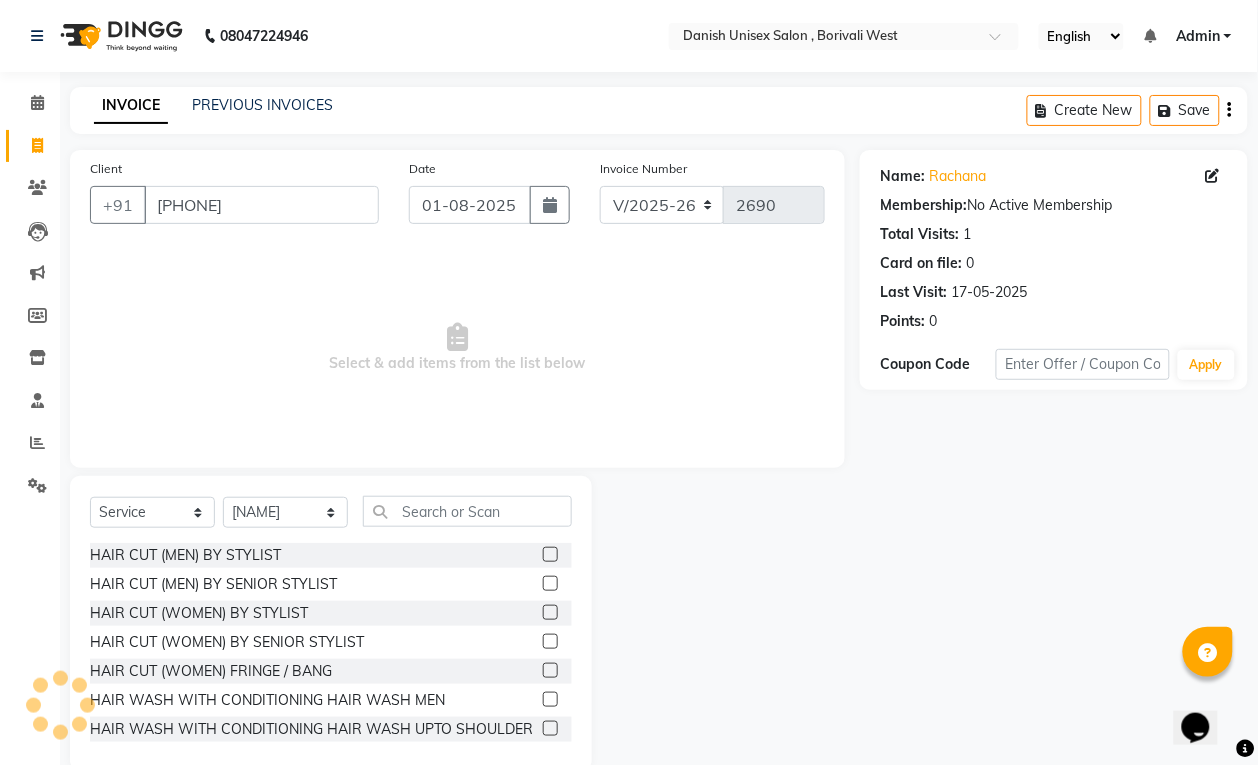 click 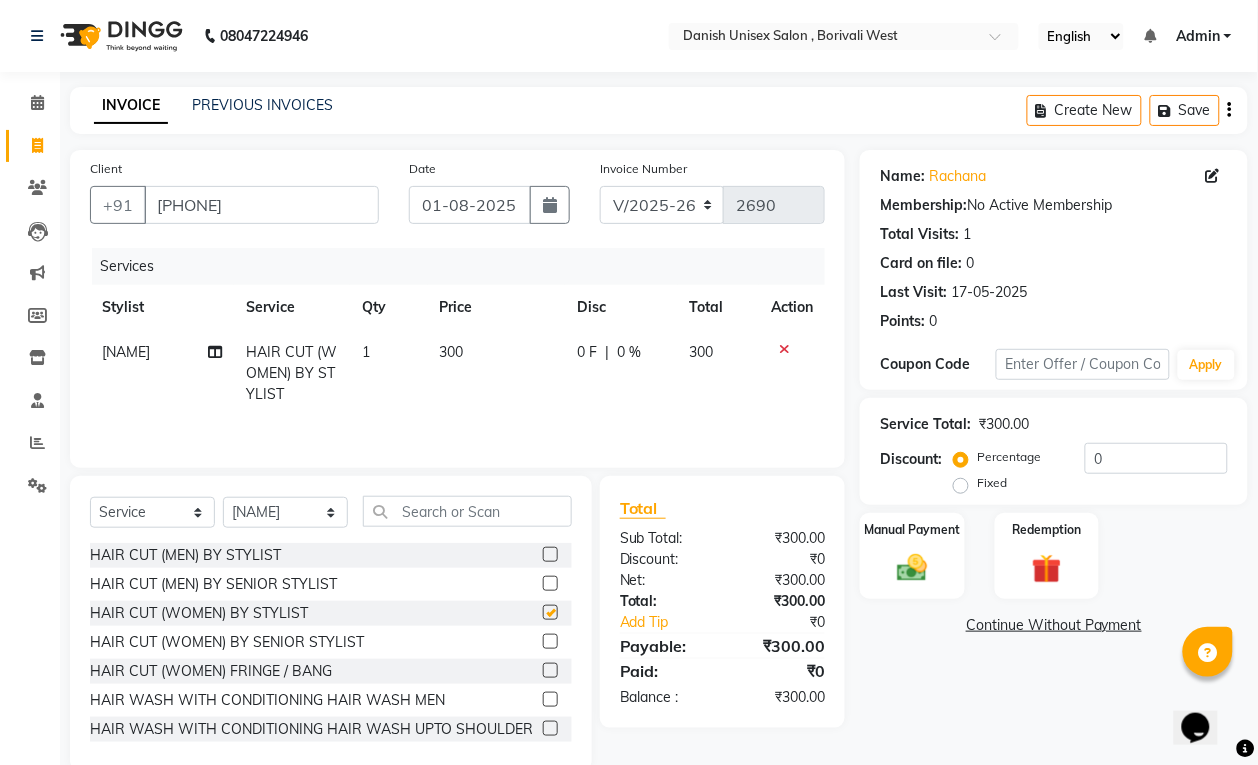 checkbox on "false" 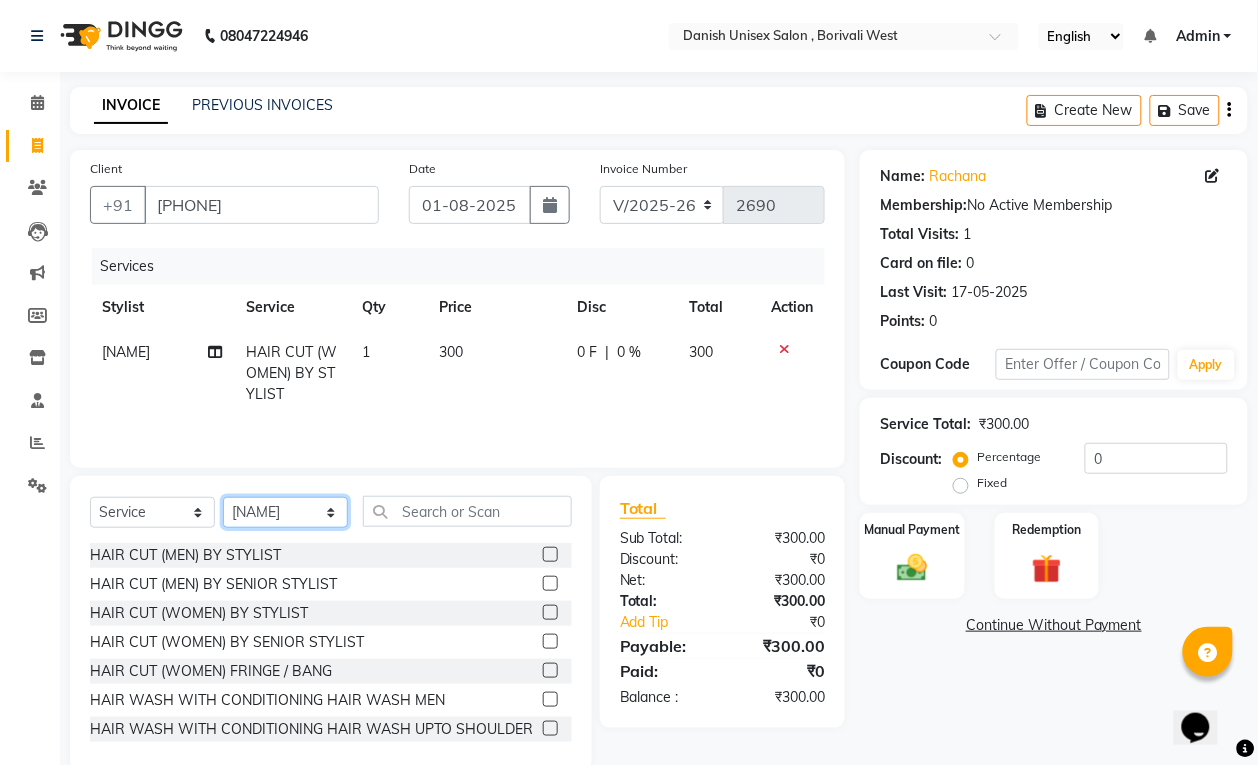 click on "Select Stylist Bhim Shing firoz alam Juber shaikh kajal Lubna Sayyad Nikhil Sharma Niraj Kanojiya Niyaz Salmani Pooja Yadav Riddhi Sabil salmani sapna" 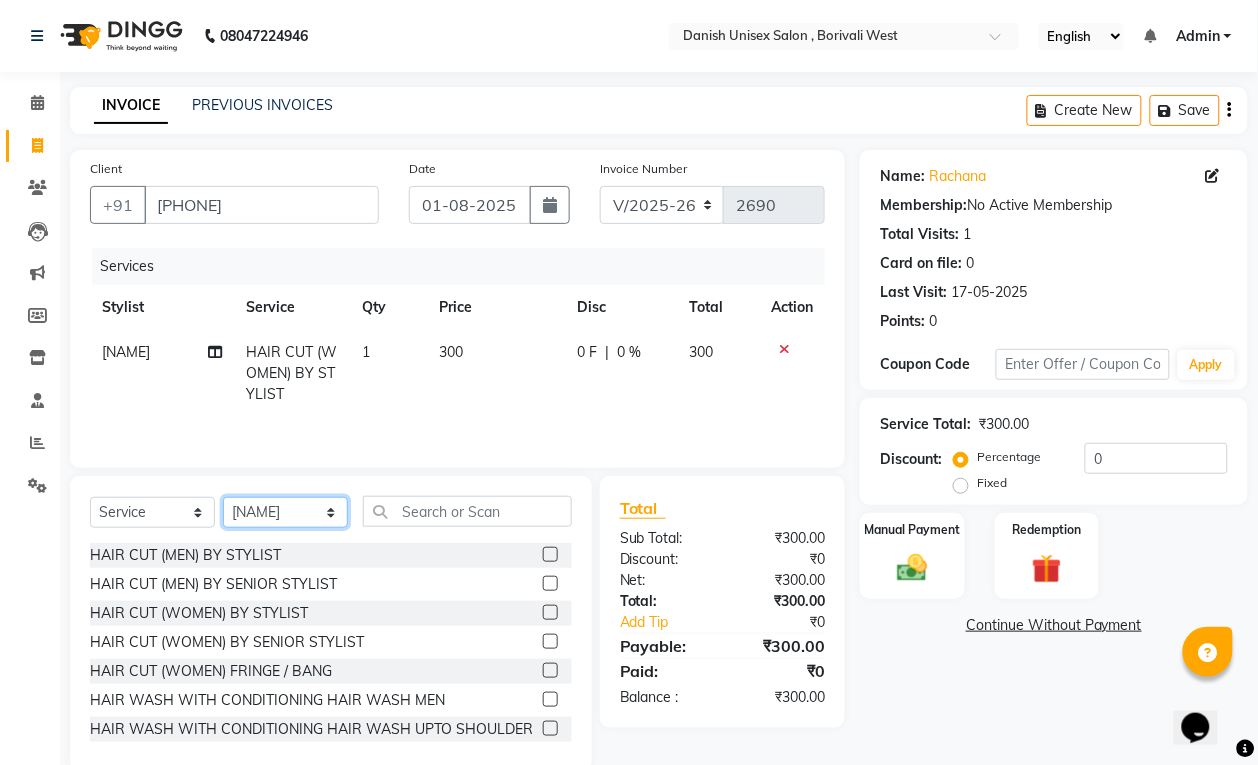 select on "63506" 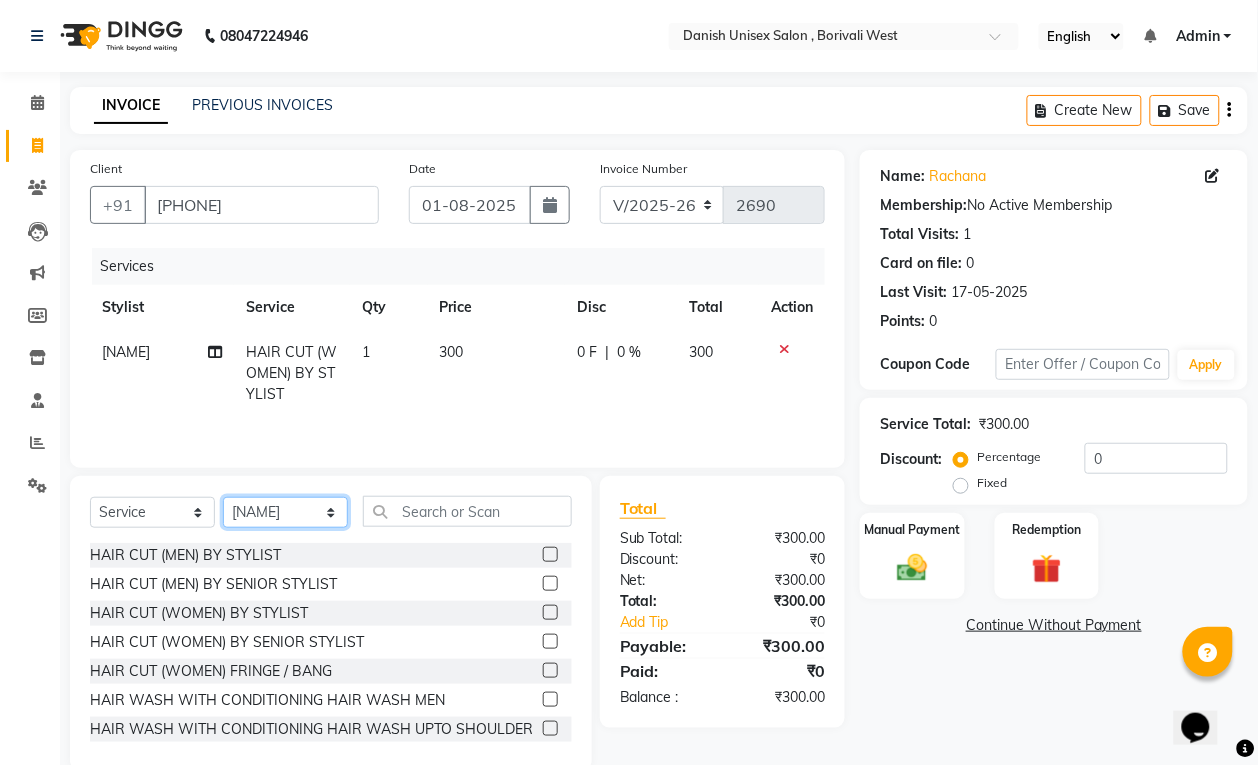 click on "Select Stylist Bhim Shing firoz alam Juber shaikh kajal Lubna Sayyad Nikhil Sharma Niraj Kanojiya Niyaz Salmani Pooja Yadav Riddhi Sabil salmani sapna" 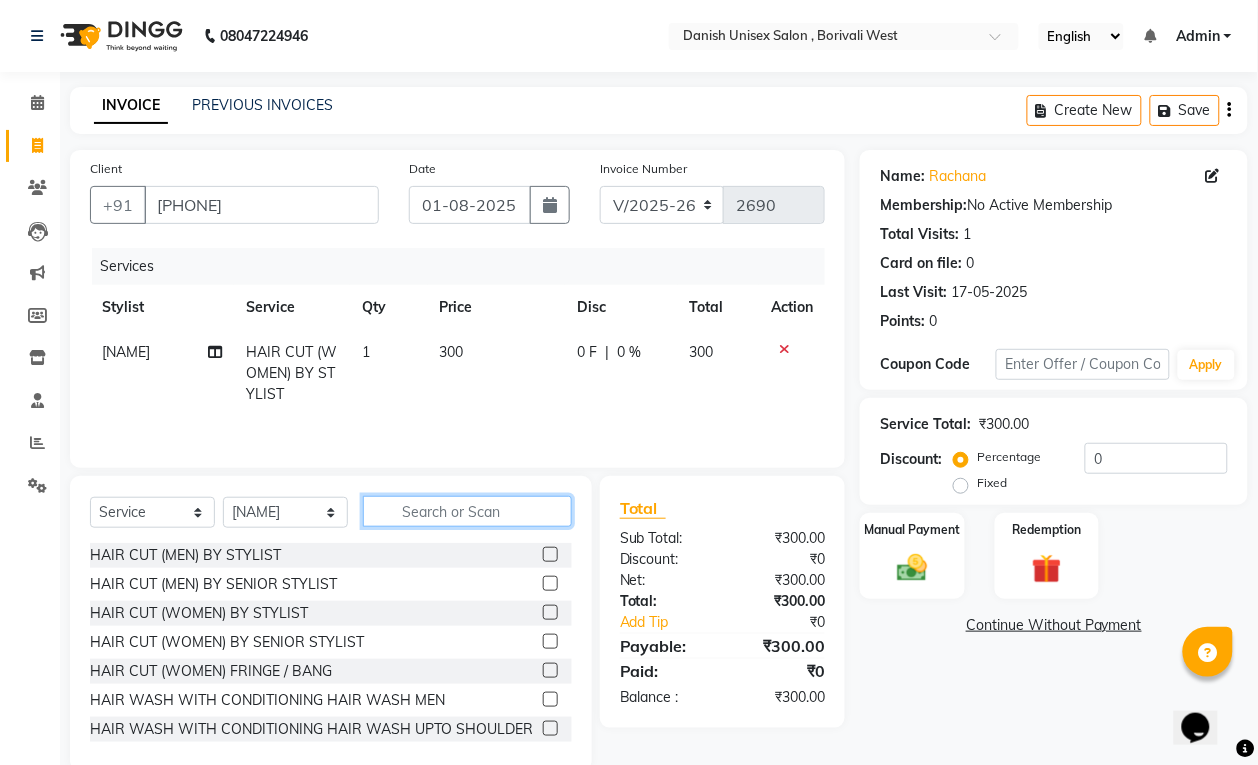 click 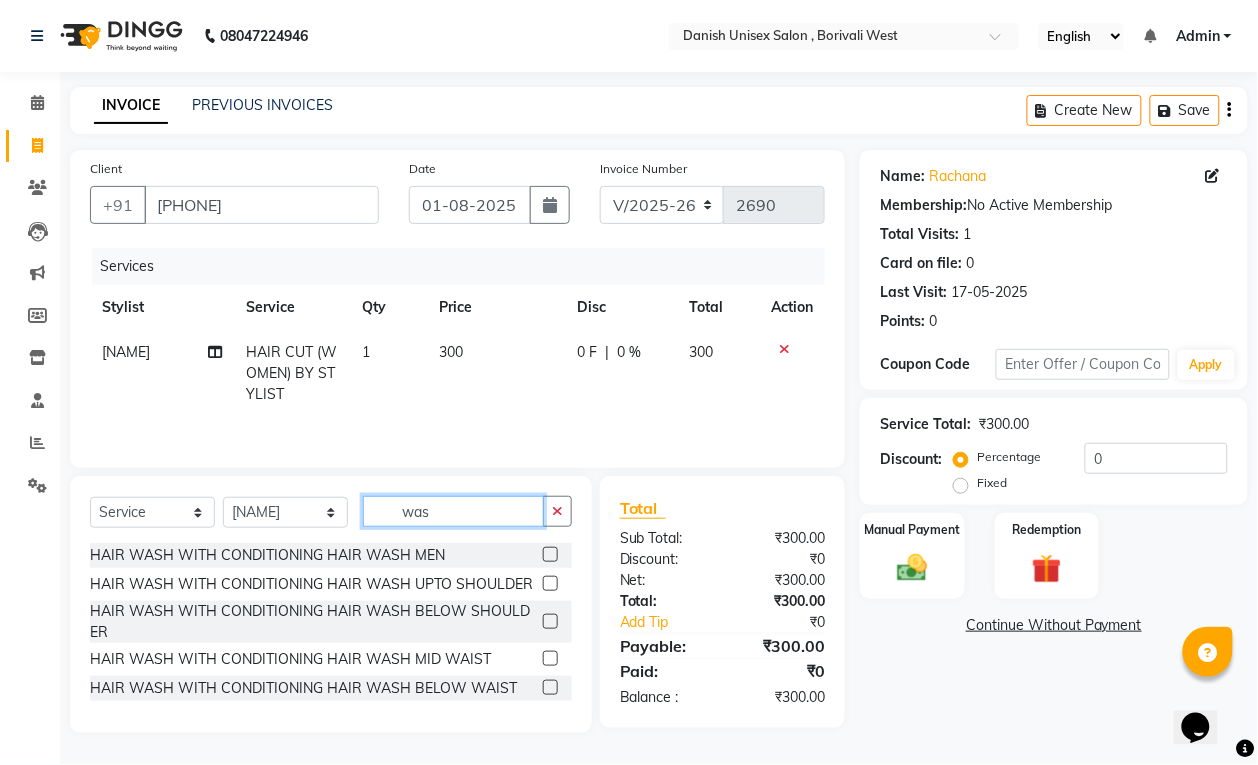 type on "was" 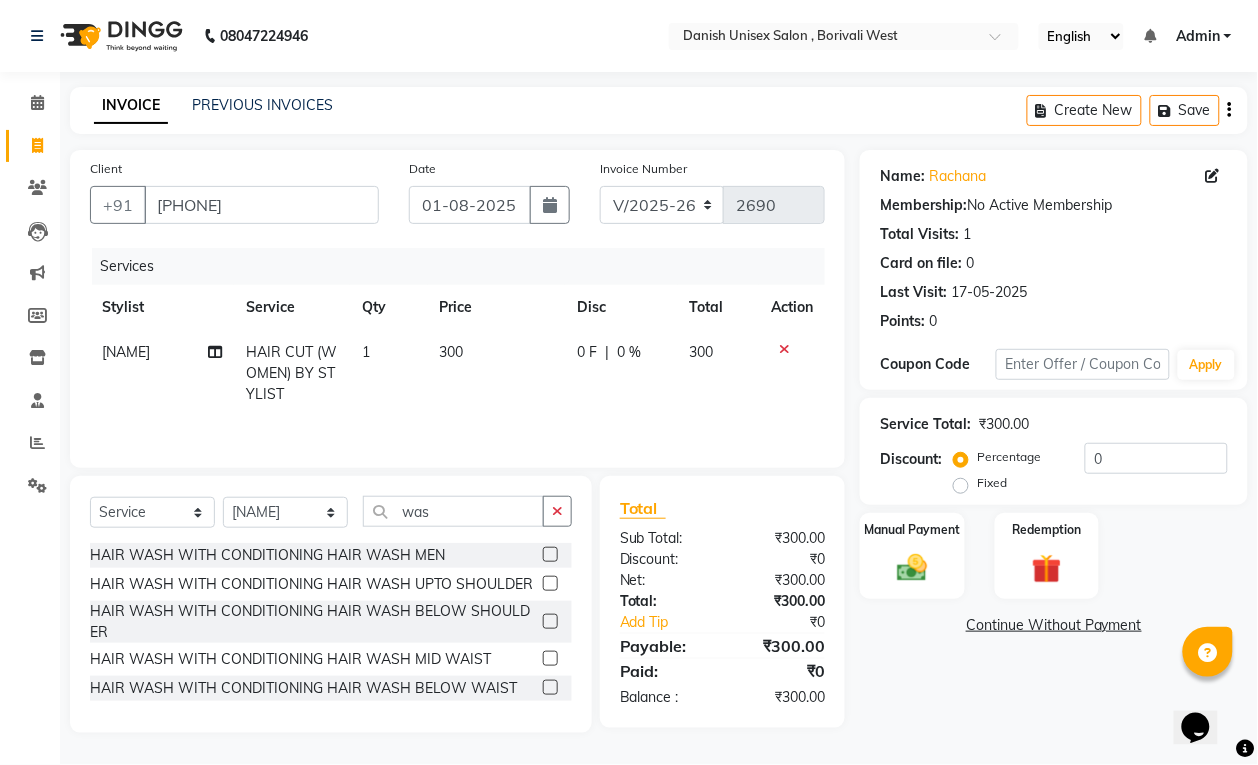 click 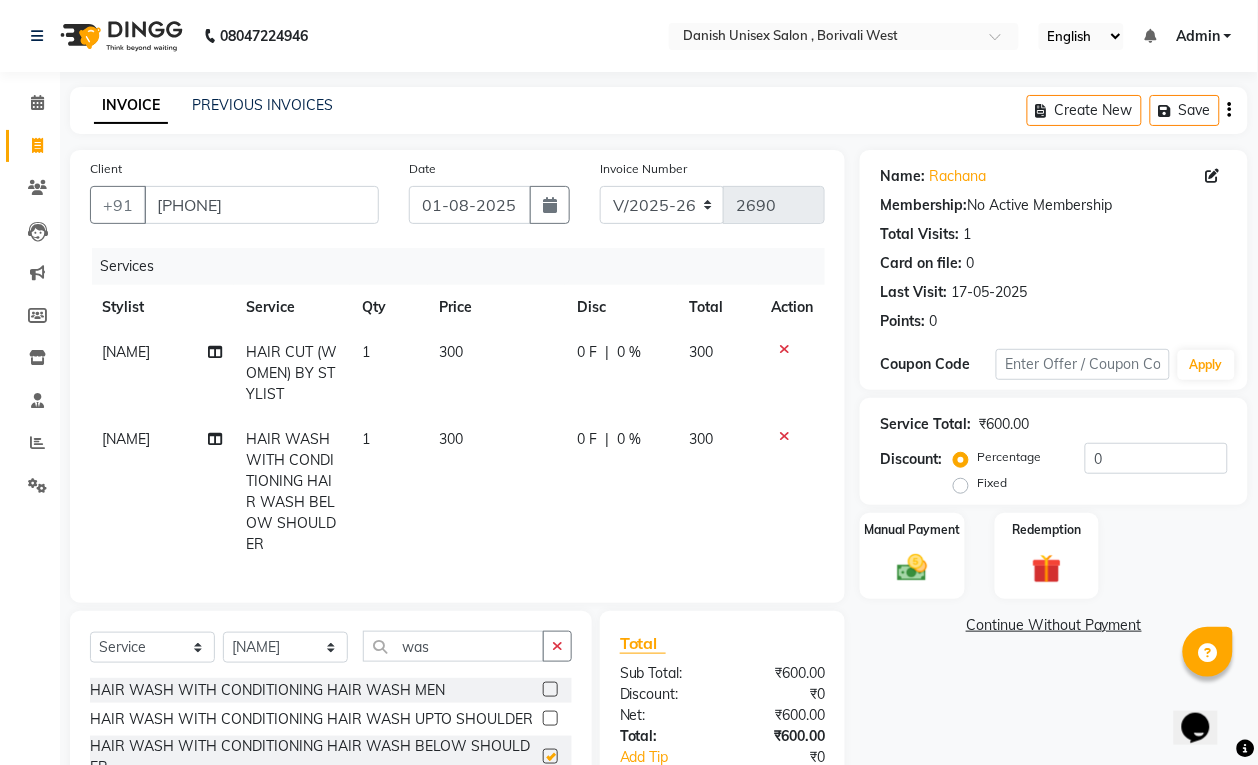 checkbox on "false" 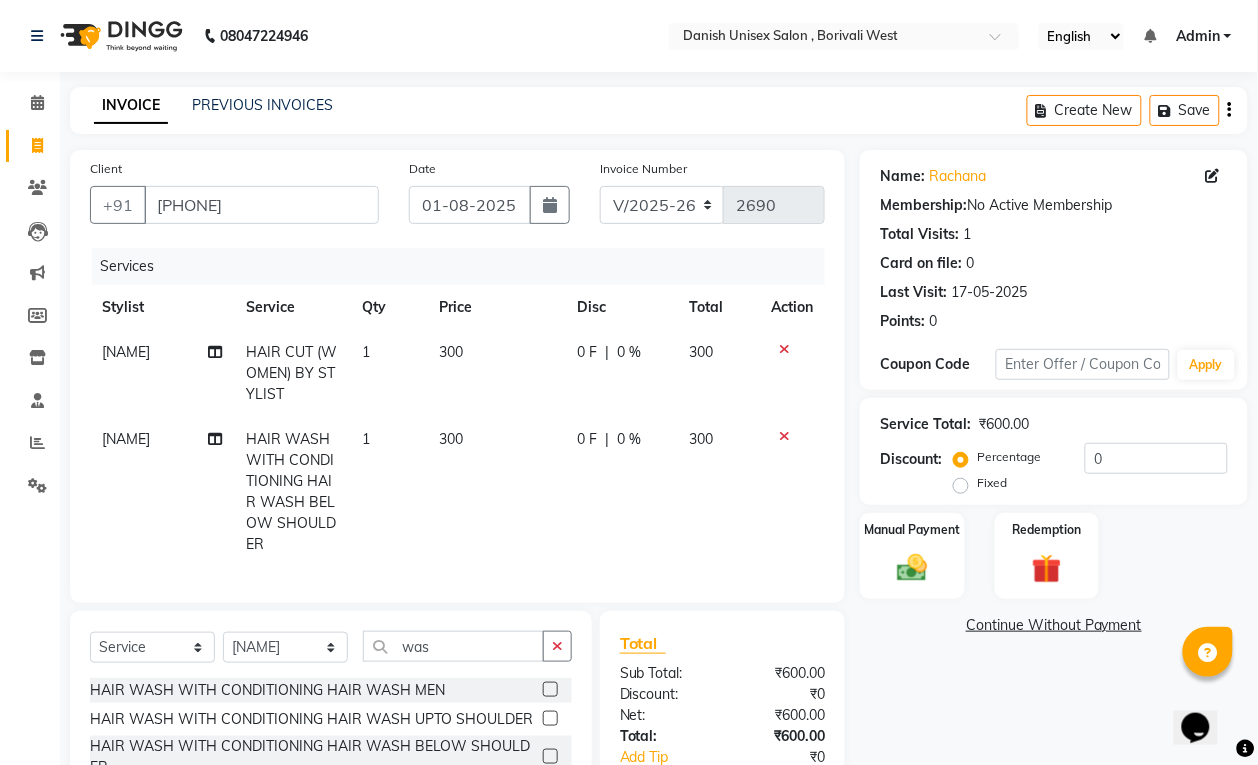 scroll, scrollTop: 153, scrollLeft: 0, axis: vertical 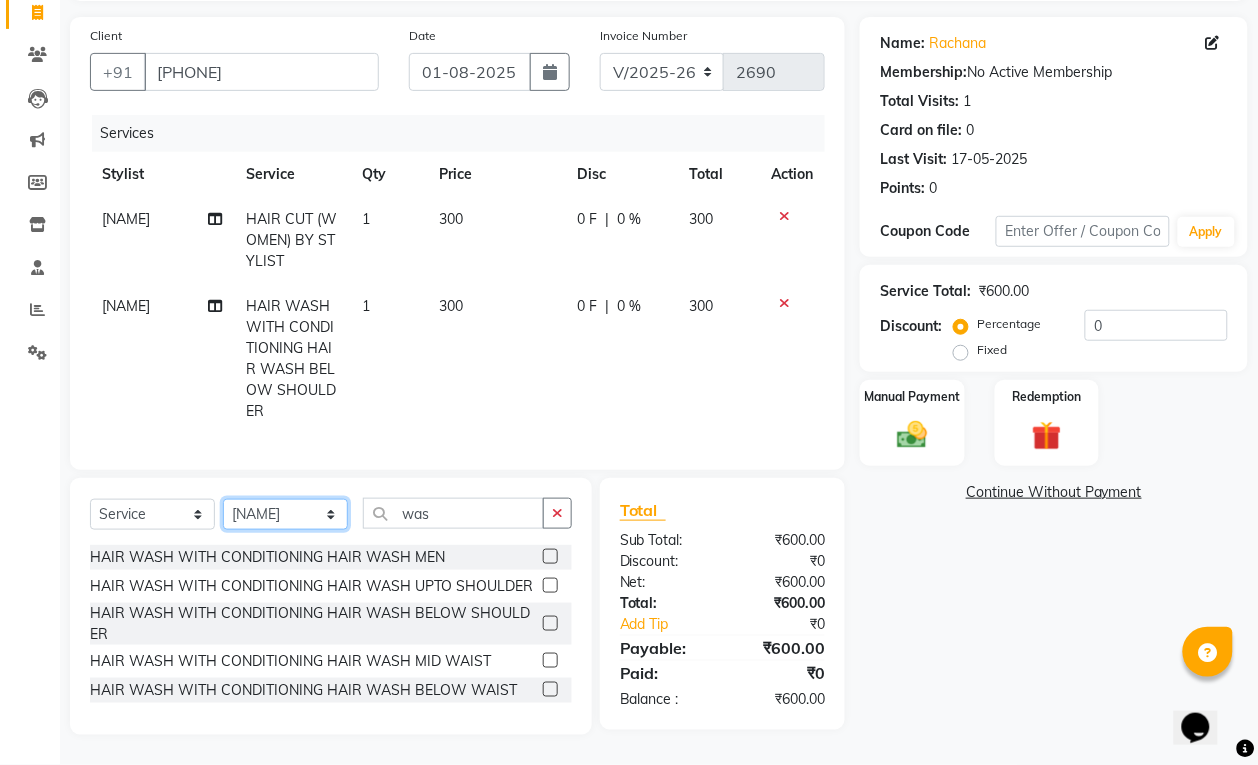 click on "Select Stylist Bhim Shing firoz alam Juber shaikh kajal Lubna Sayyad Nikhil Sharma Niraj Kanojiya Niyaz Salmani Pooja Yadav Riddhi Sabil salmani sapna" 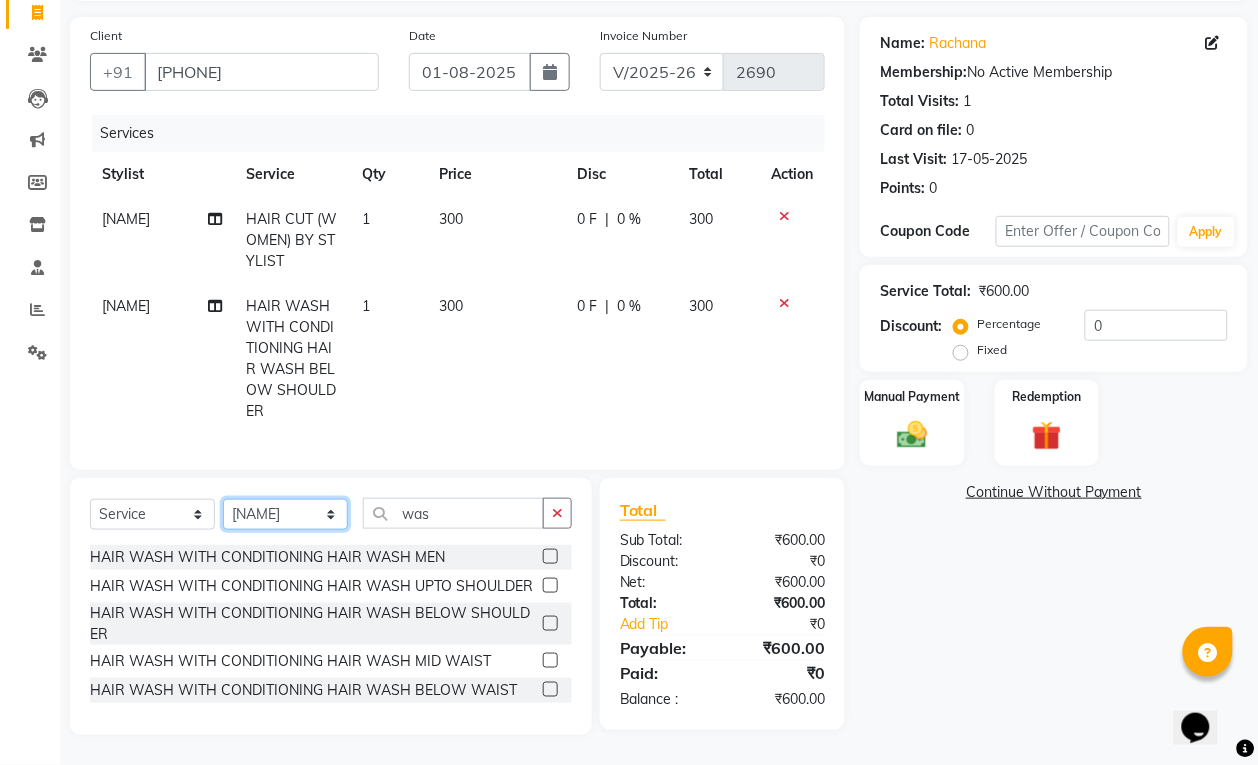 select on "60686" 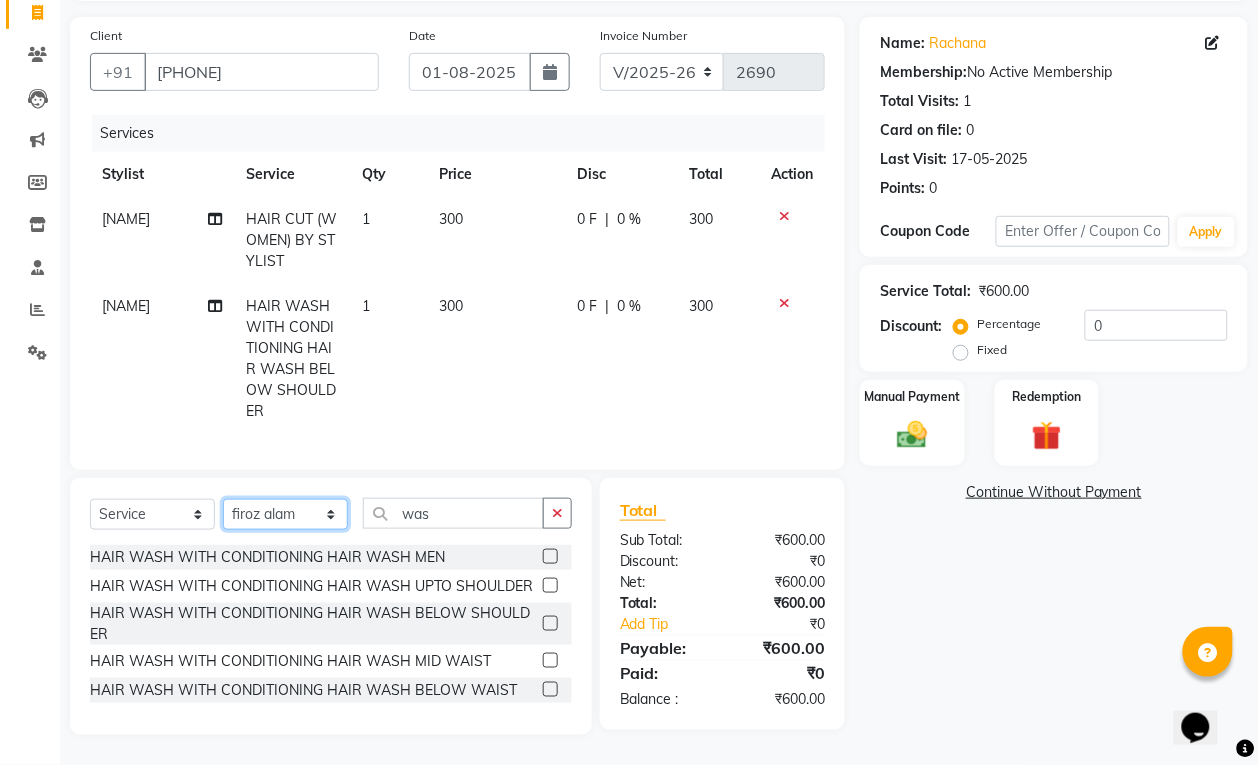 click on "Select Stylist Bhim Shing firoz alam Juber shaikh kajal Lubna Sayyad Nikhil Sharma Niraj Kanojiya Niyaz Salmani Pooja Yadav Riddhi Sabil salmani sapna" 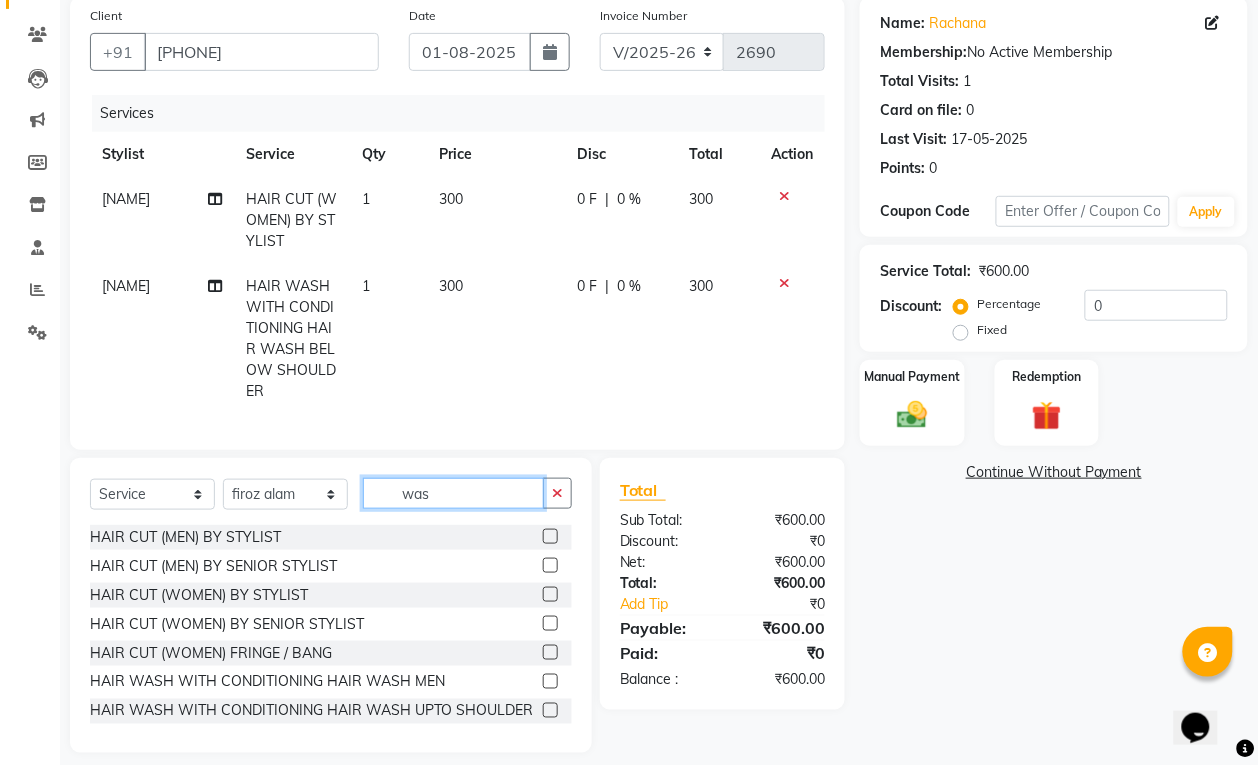 click on "was" 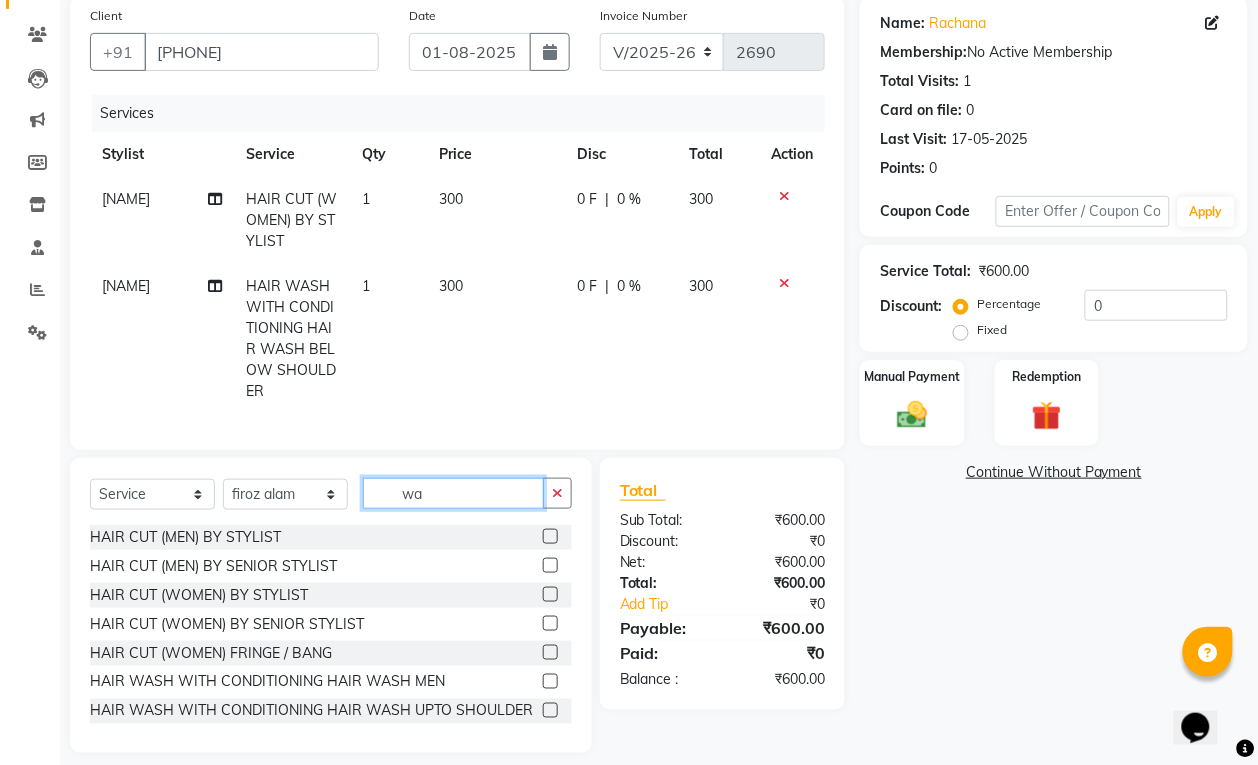 type on "w" 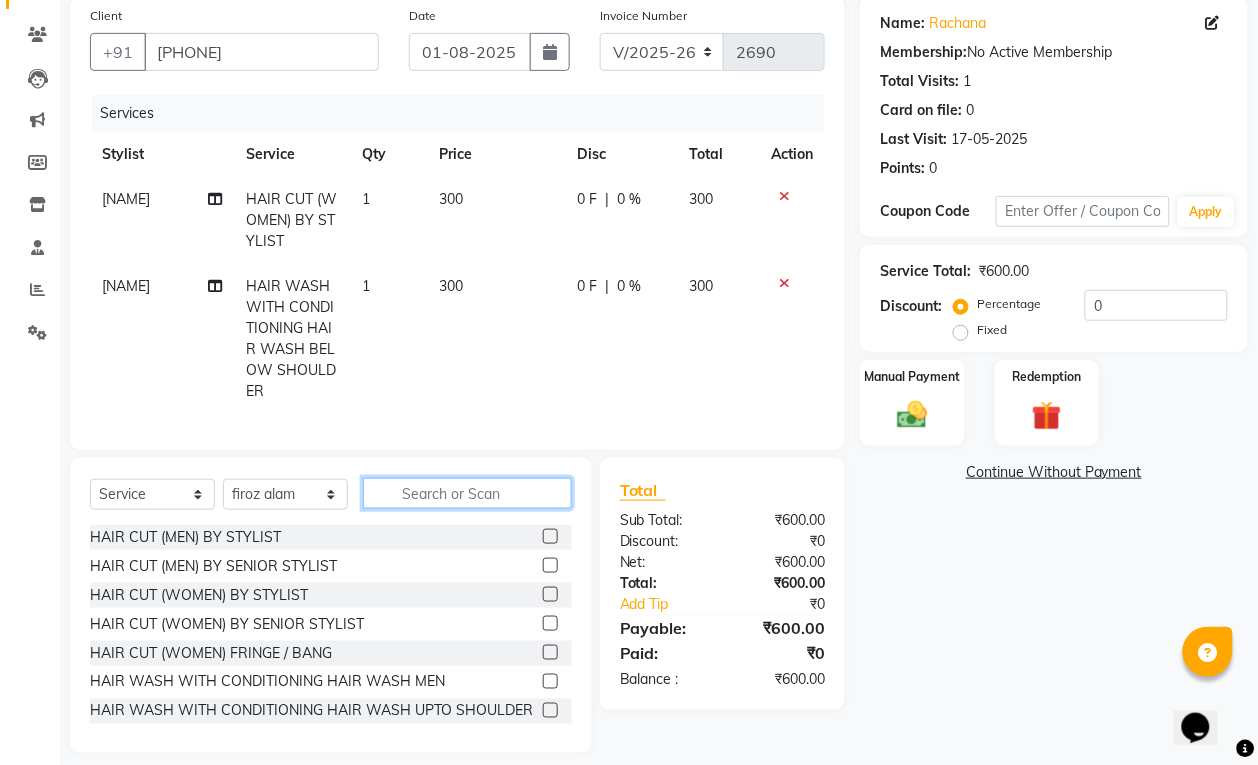 type 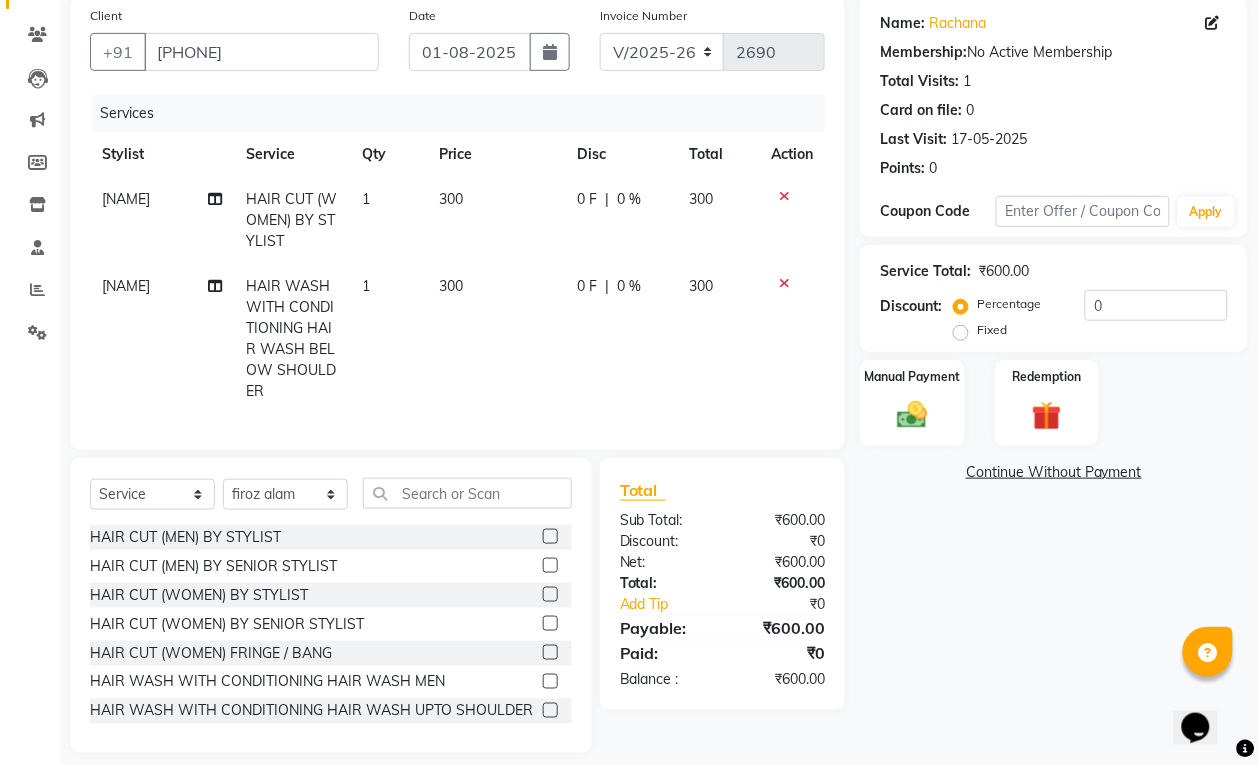 click 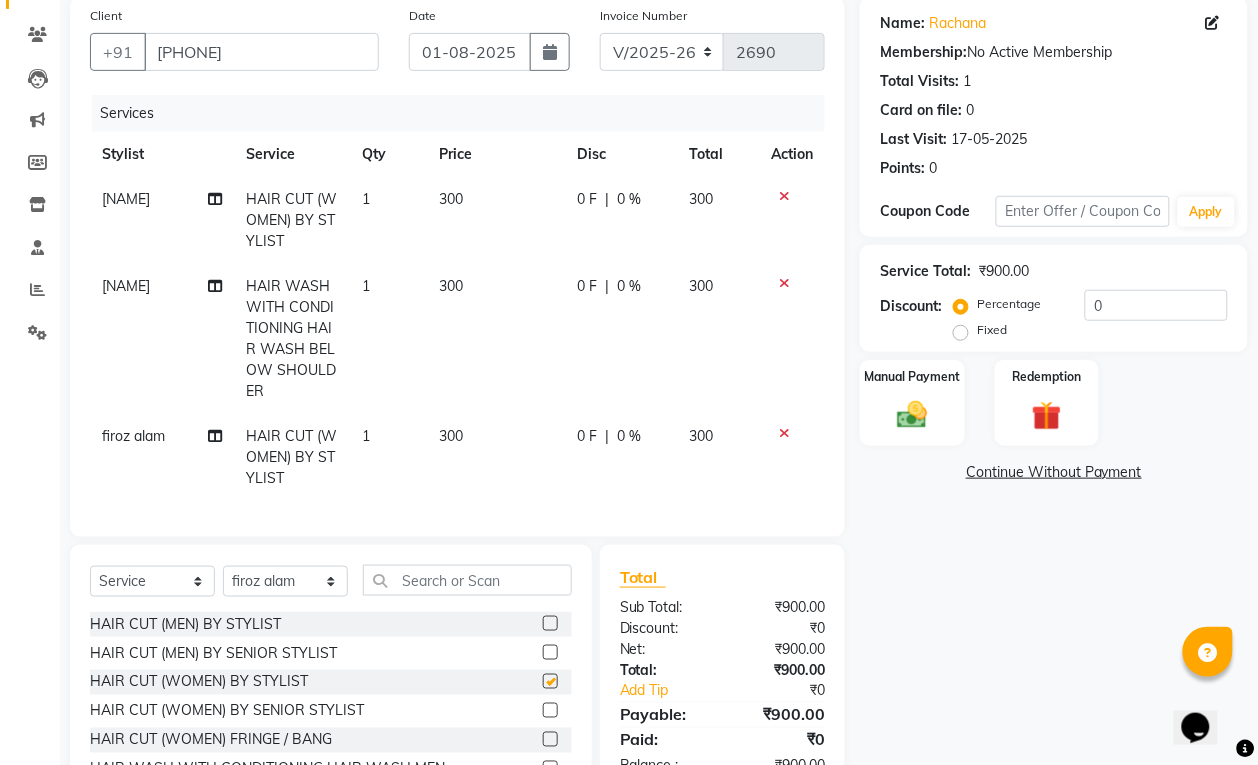 checkbox on "false" 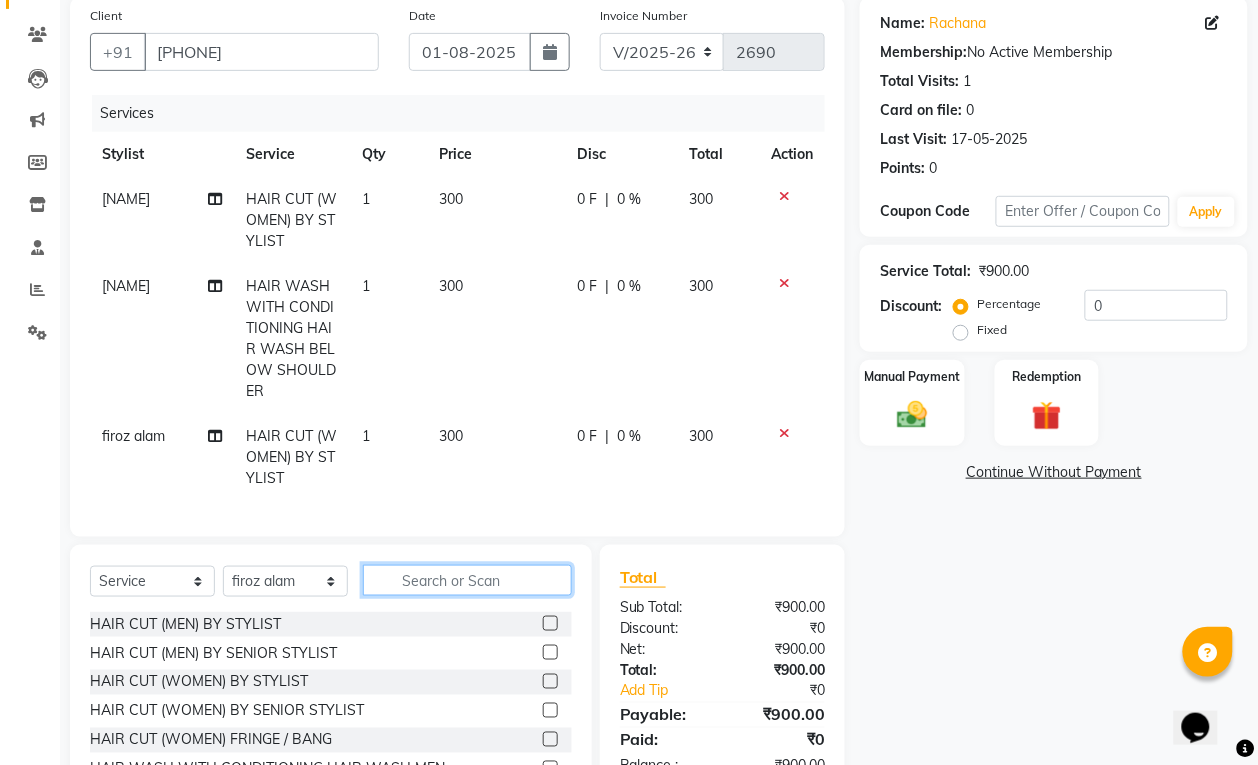click 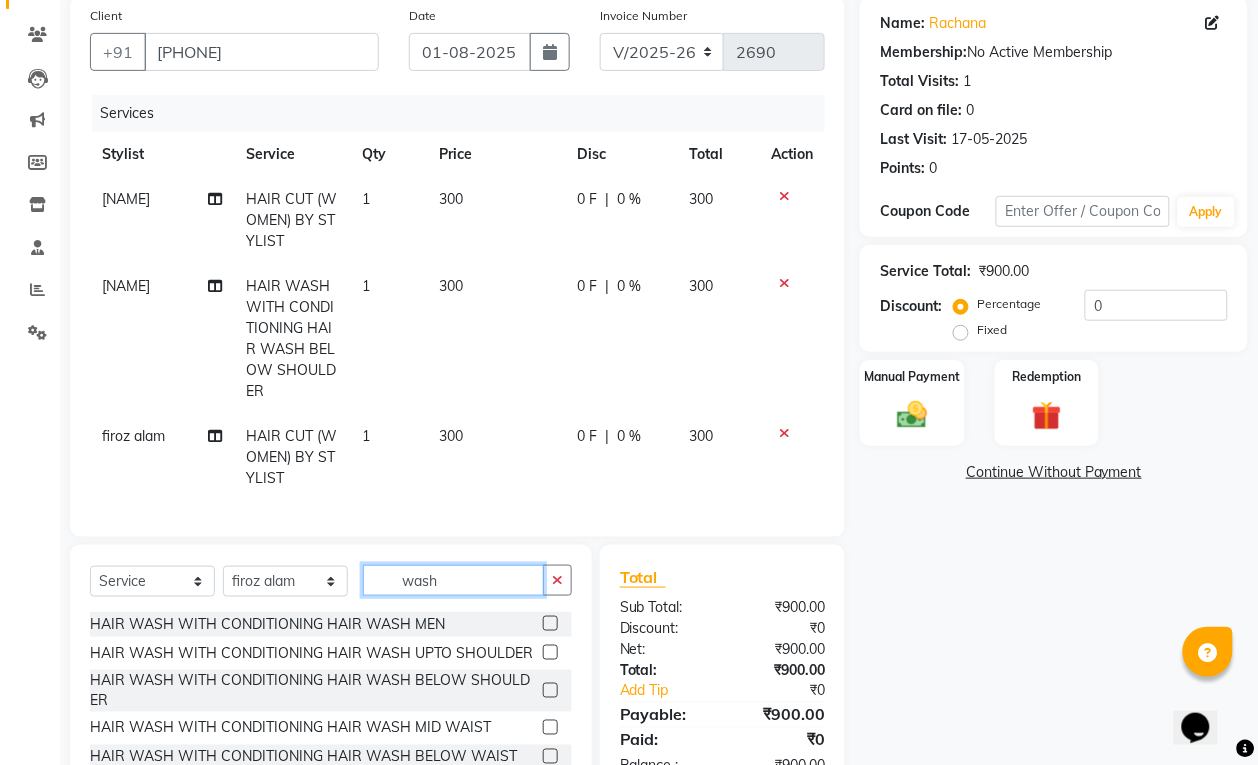 type on "wash" 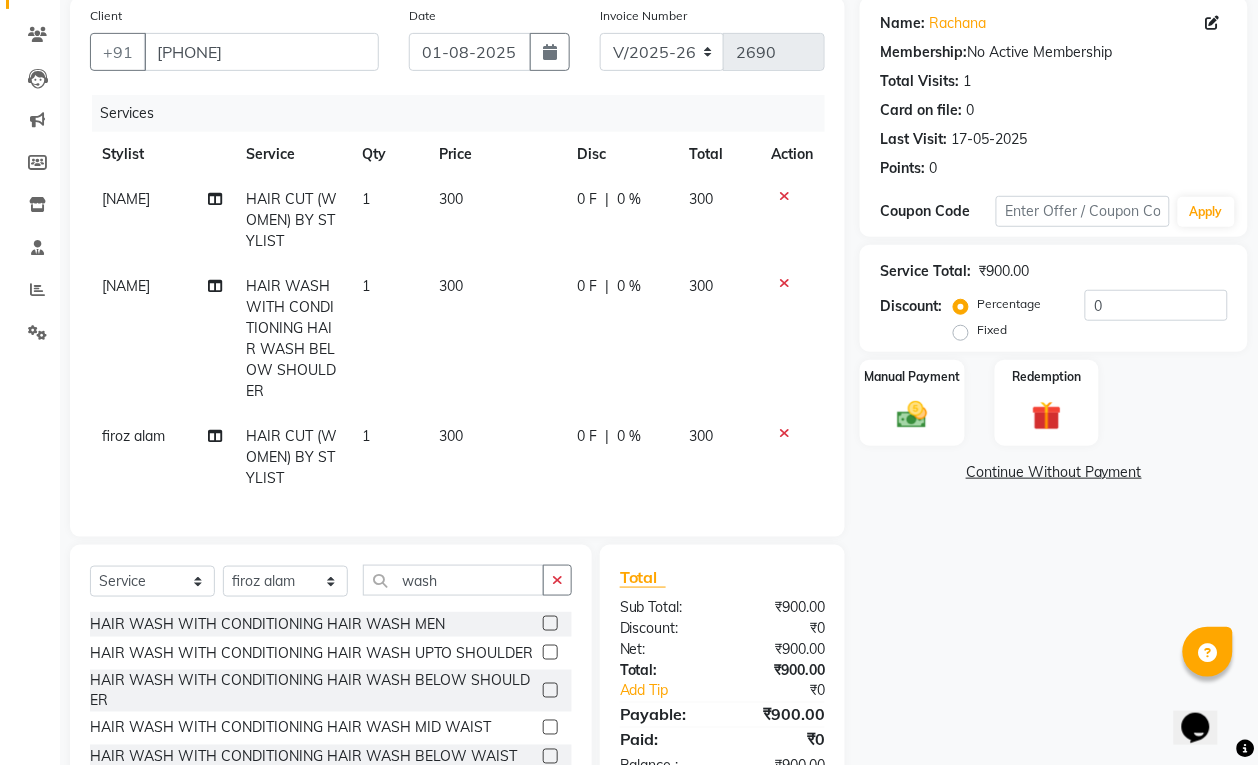 click 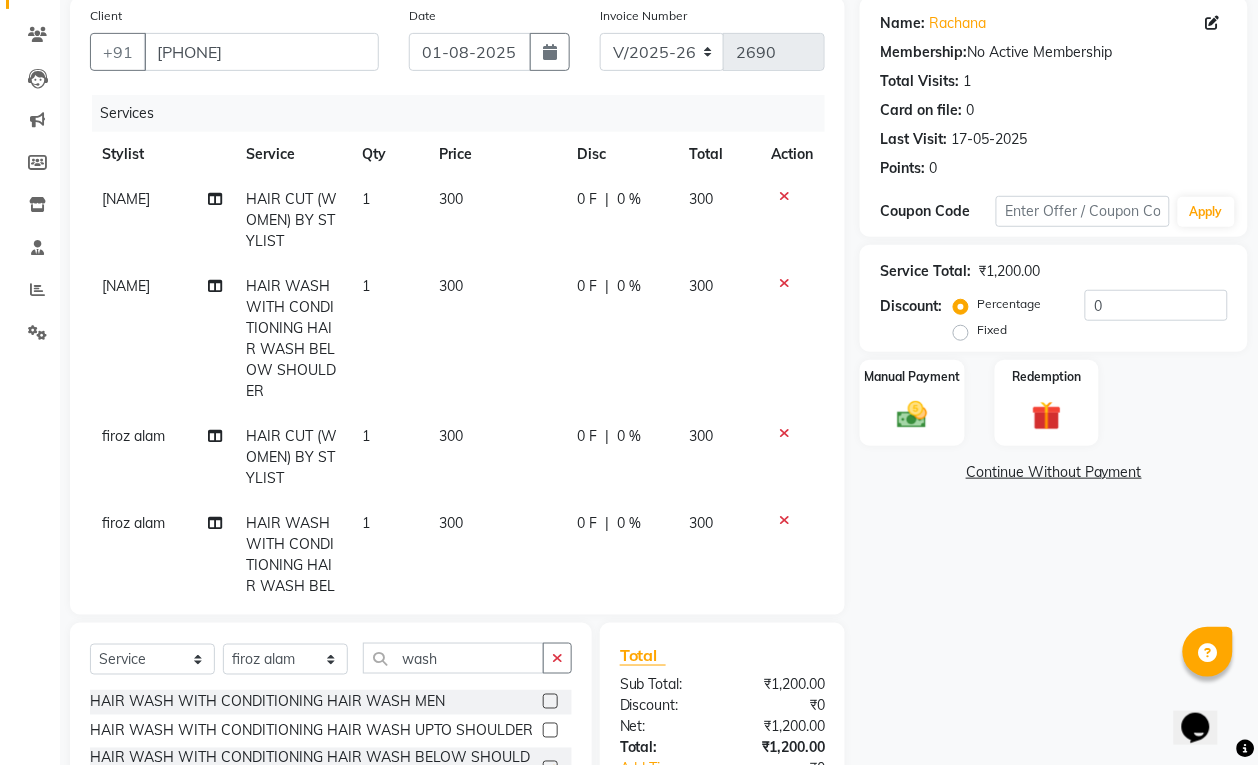 checkbox on "false" 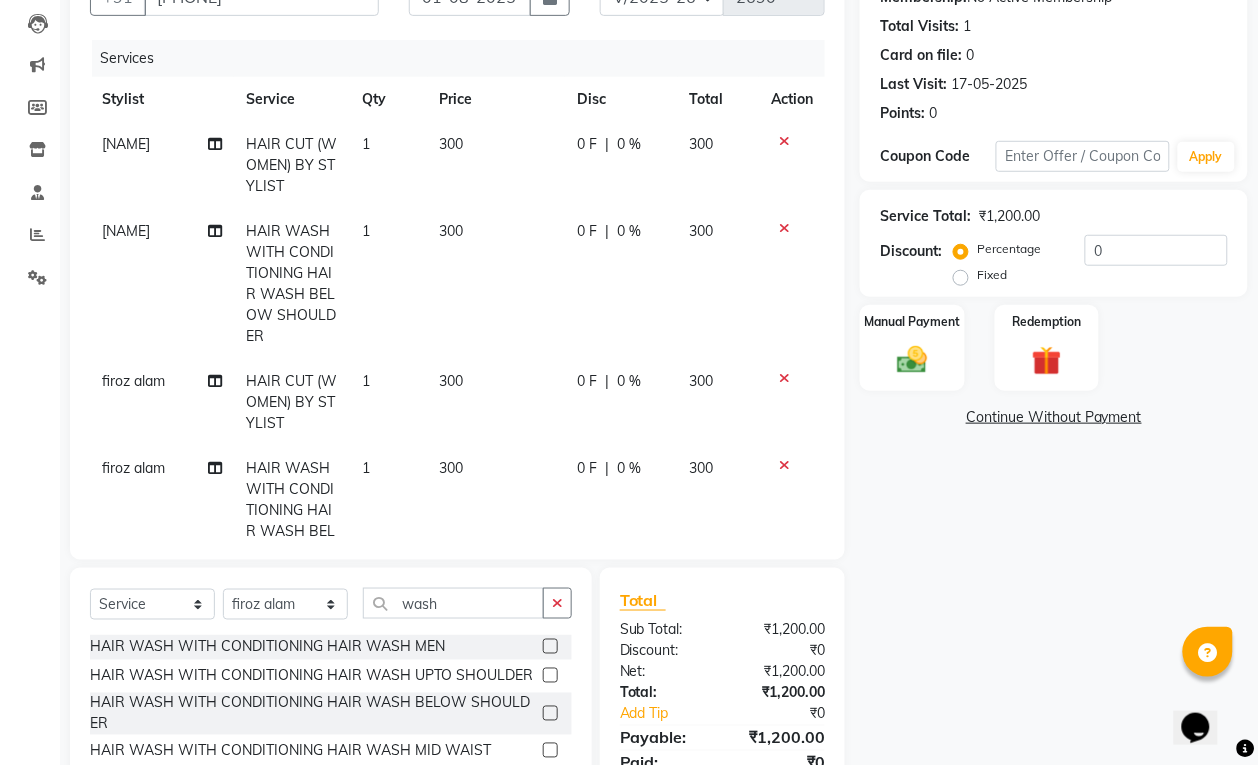 scroll, scrollTop: 297, scrollLeft: 0, axis: vertical 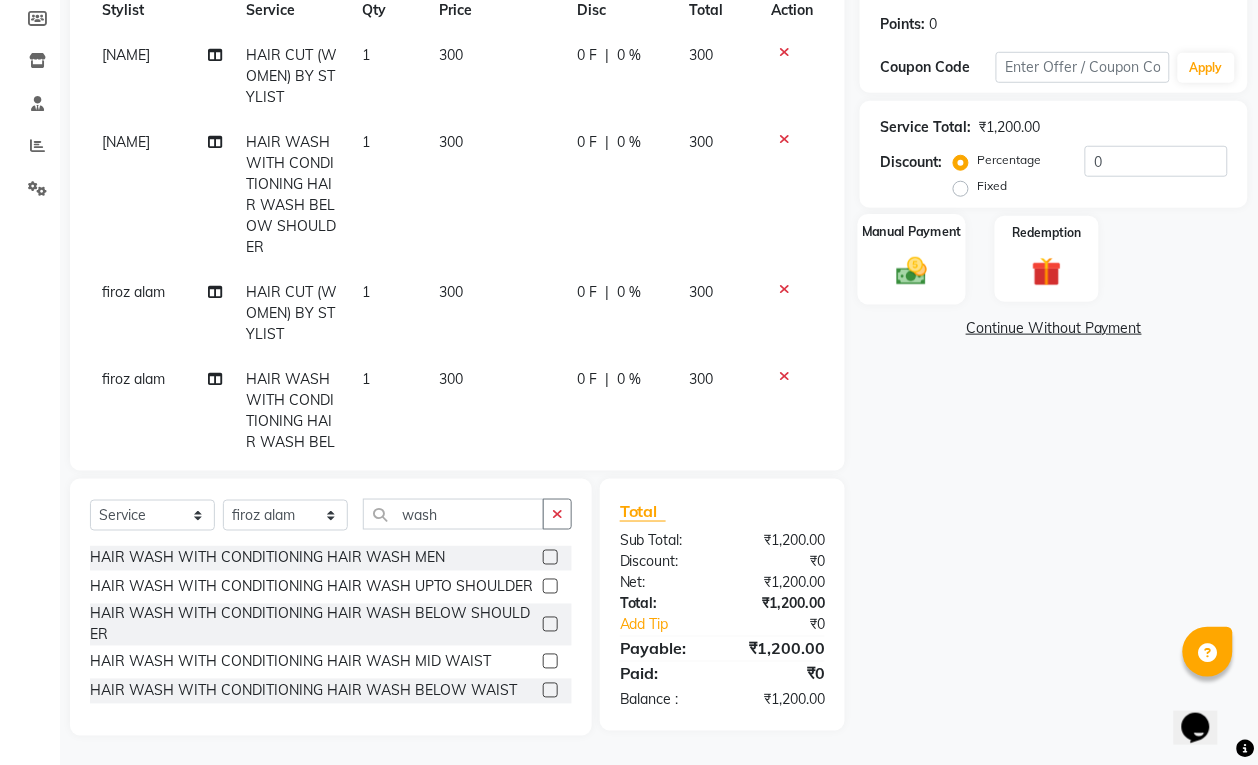 click on "Manual Payment" 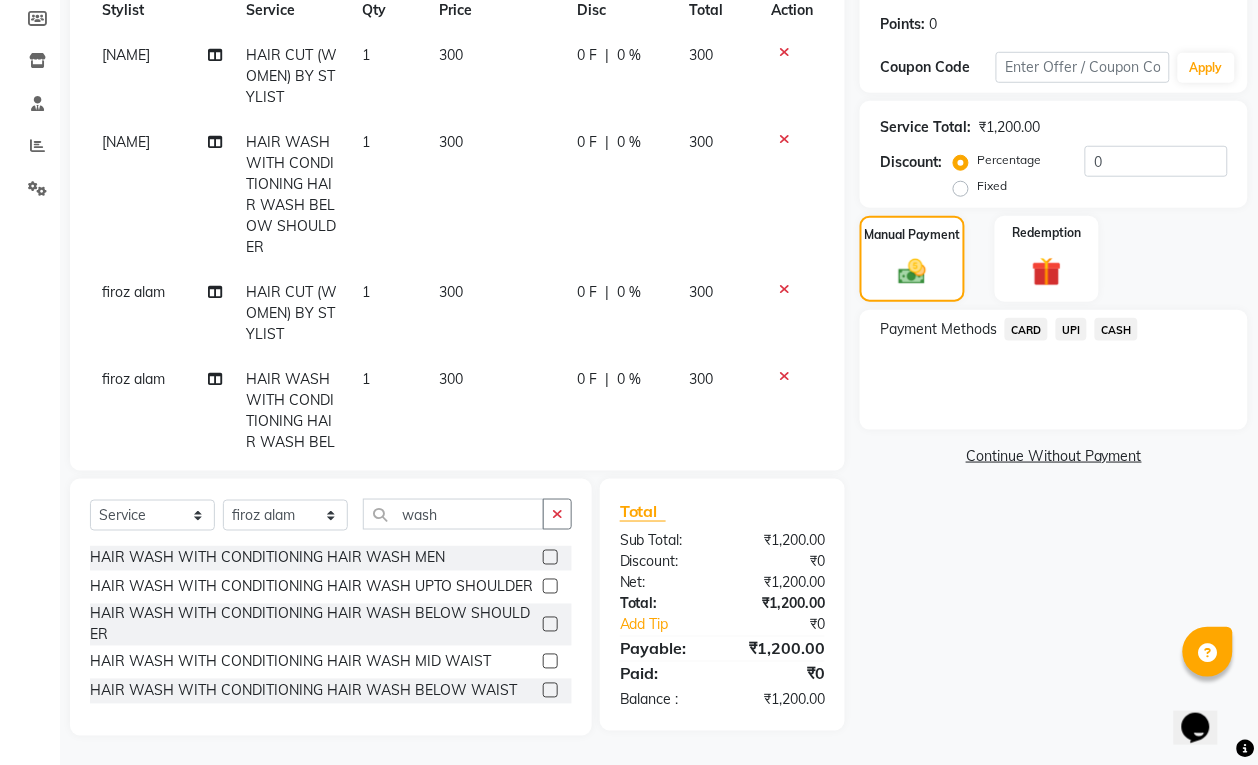 click on "CASH" 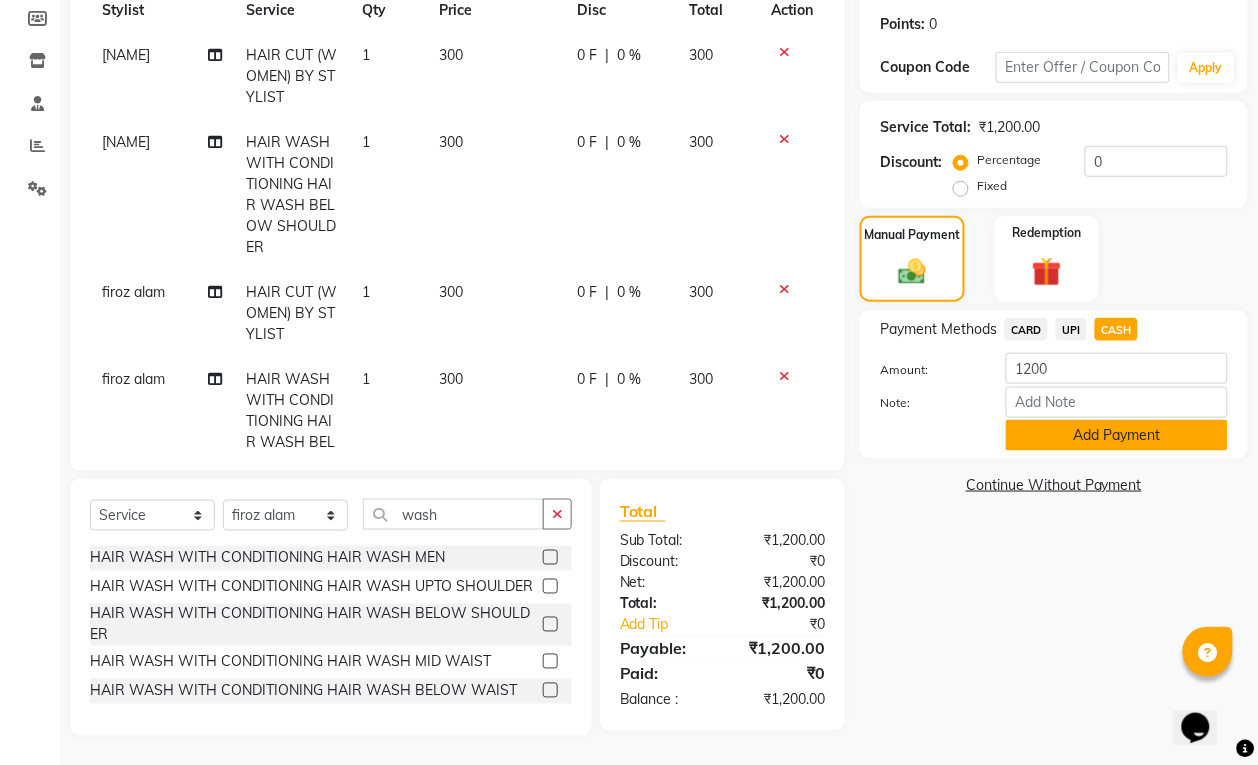 click on "Add Payment" 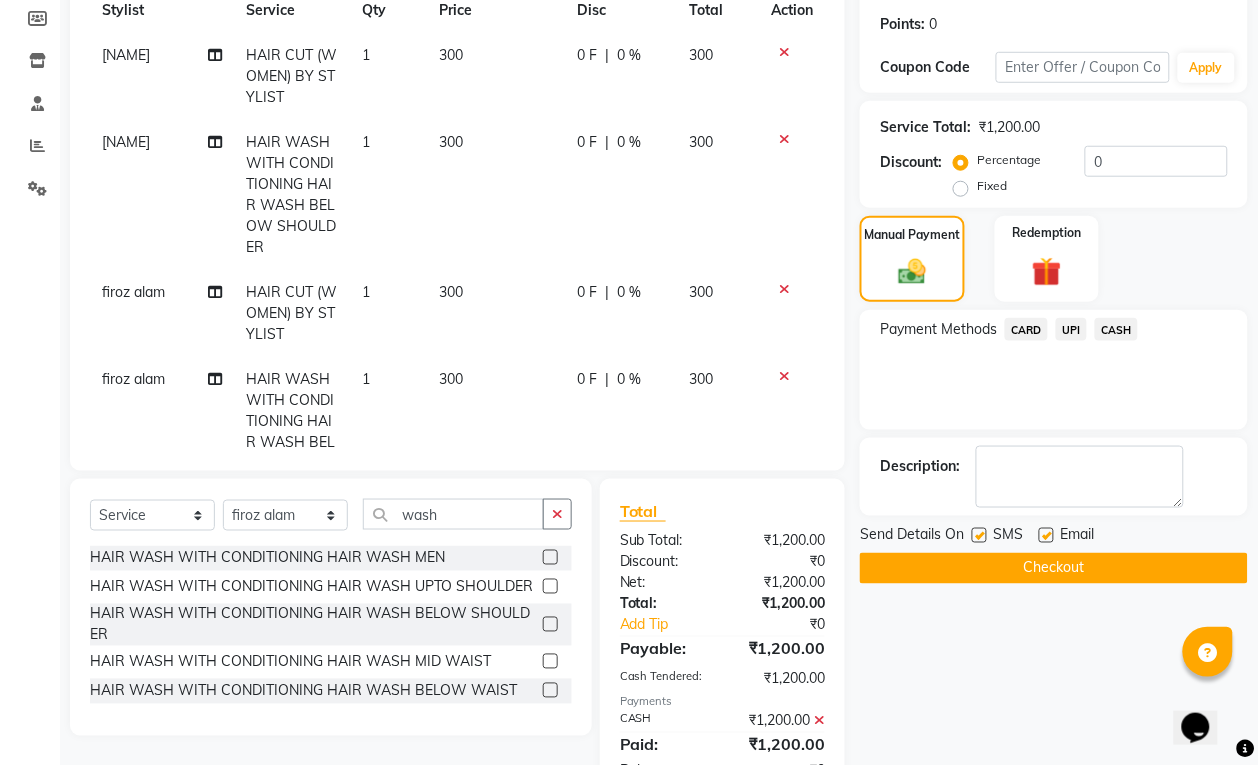 scroll, scrollTop: 363, scrollLeft: 0, axis: vertical 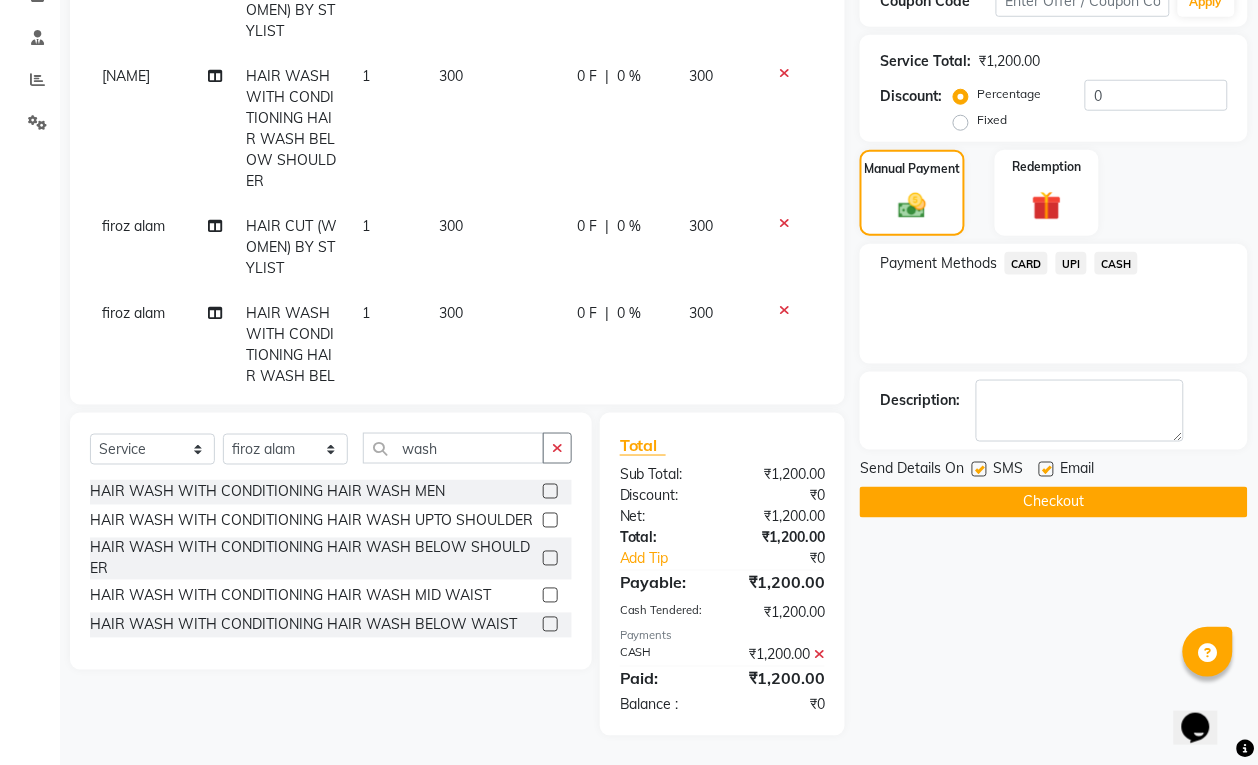 click on "Checkout" 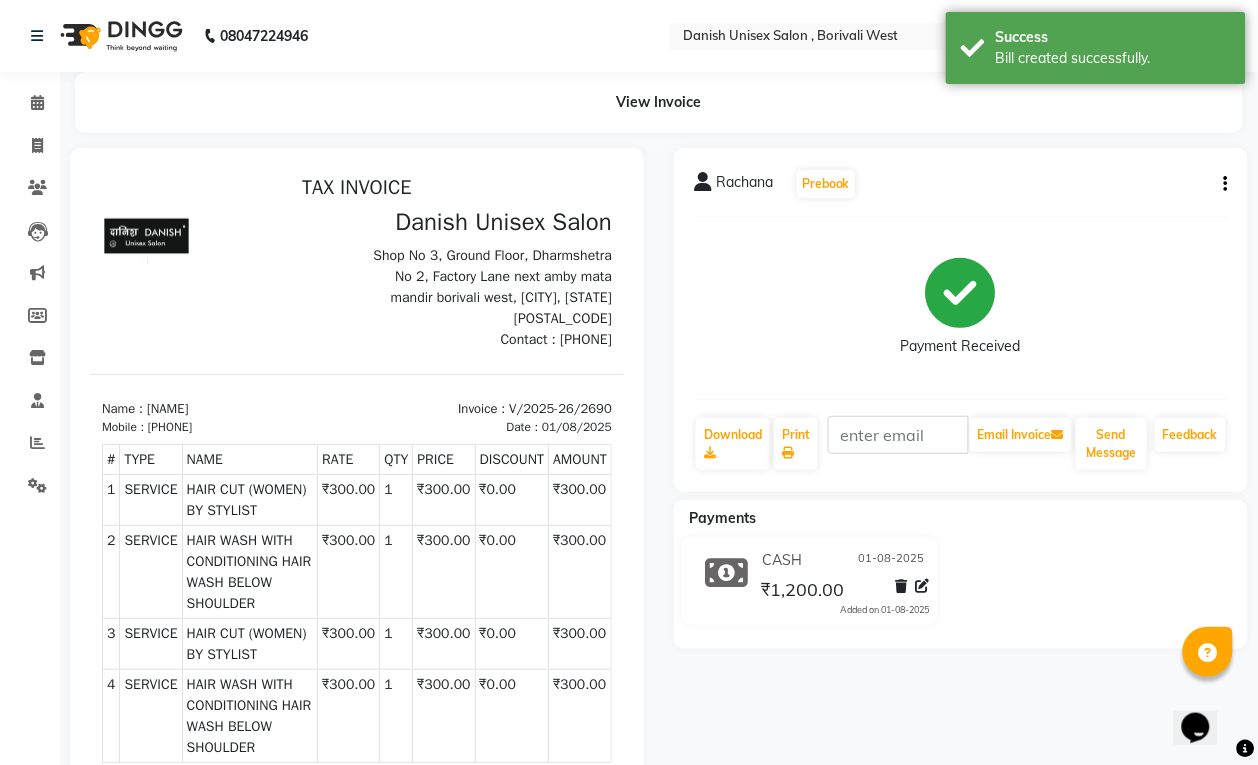 scroll, scrollTop: 0, scrollLeft: 0, axis: both 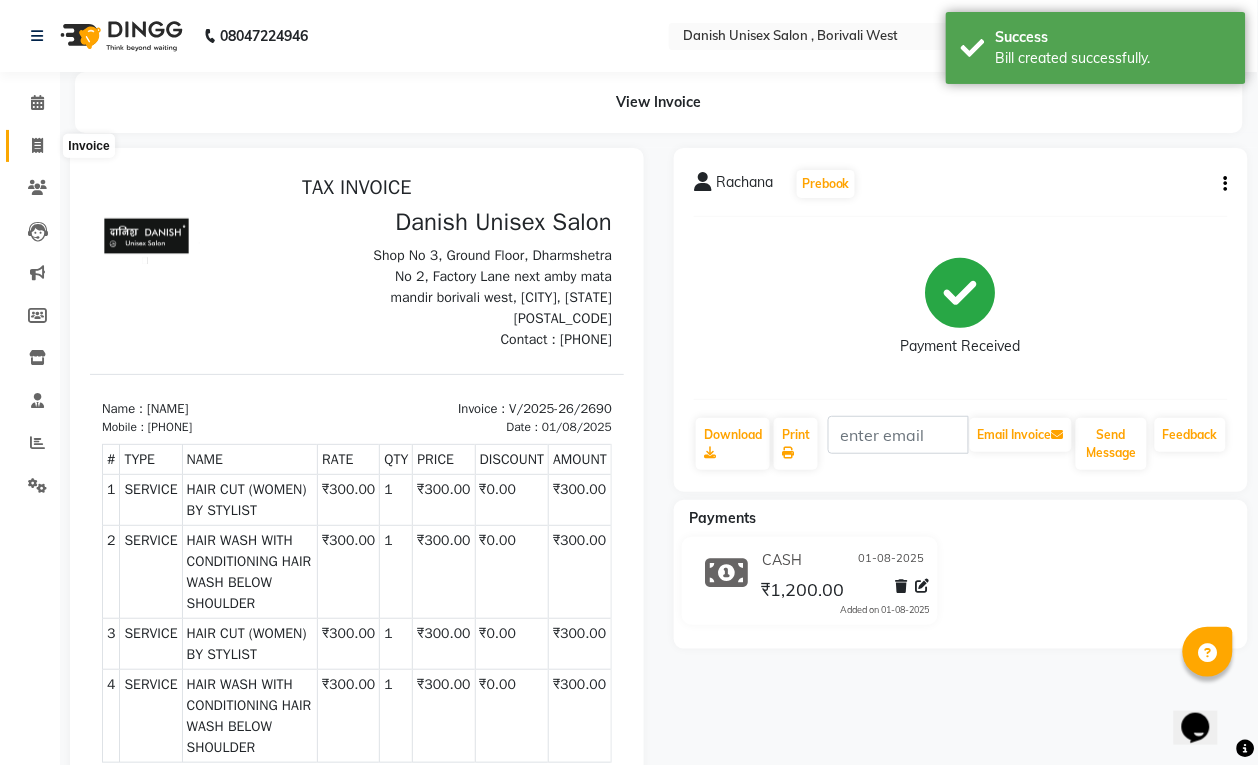 click 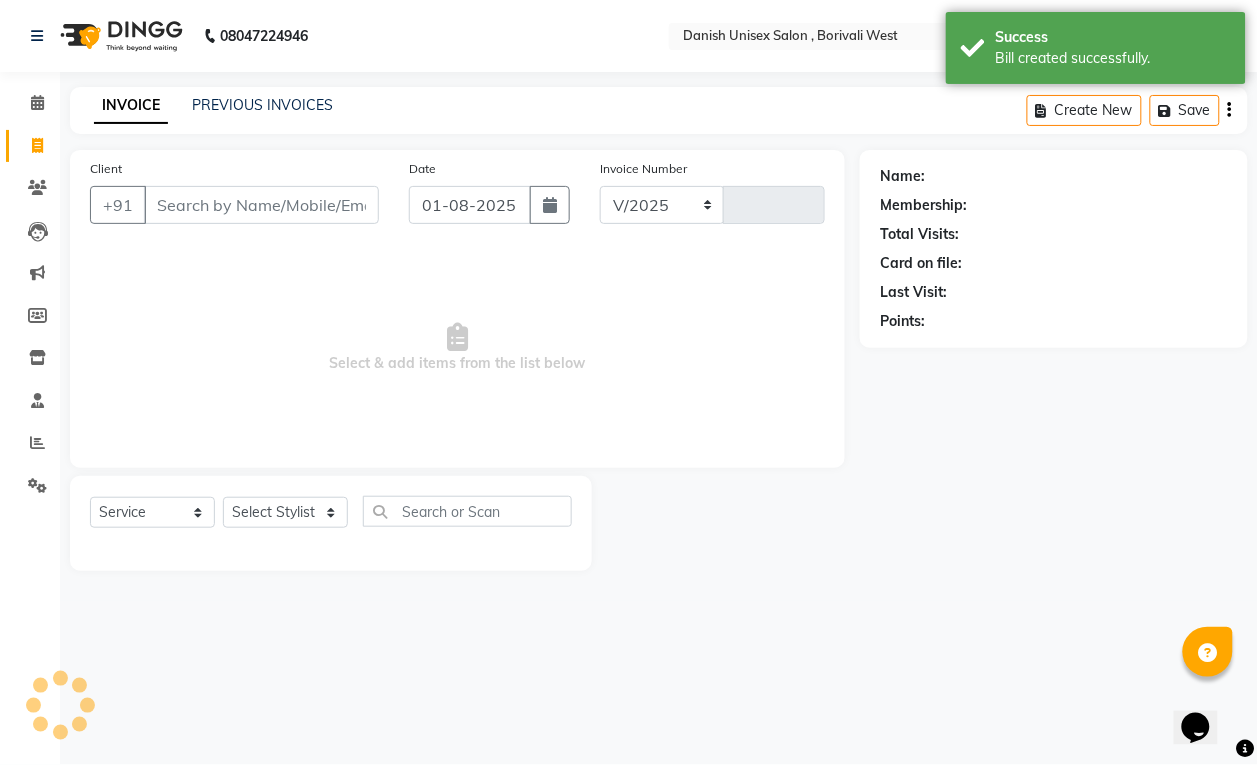 select on "6929" 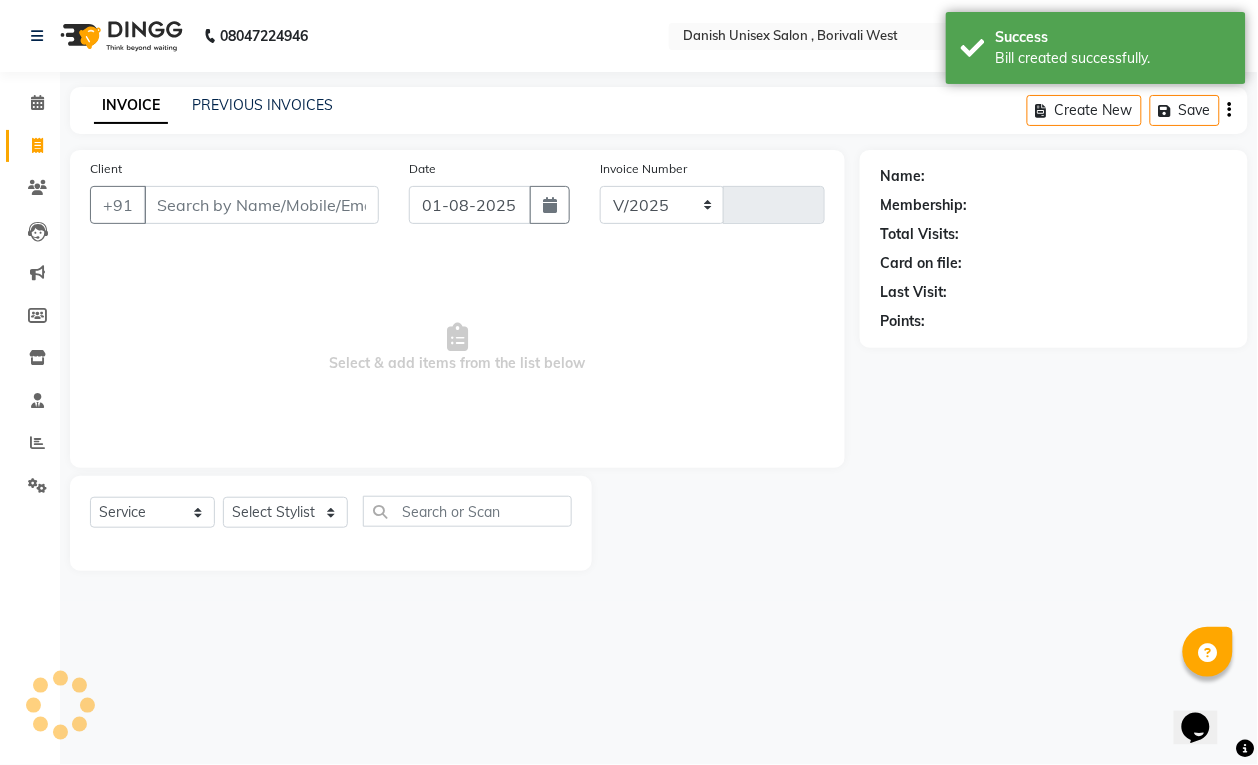 type on "2691" 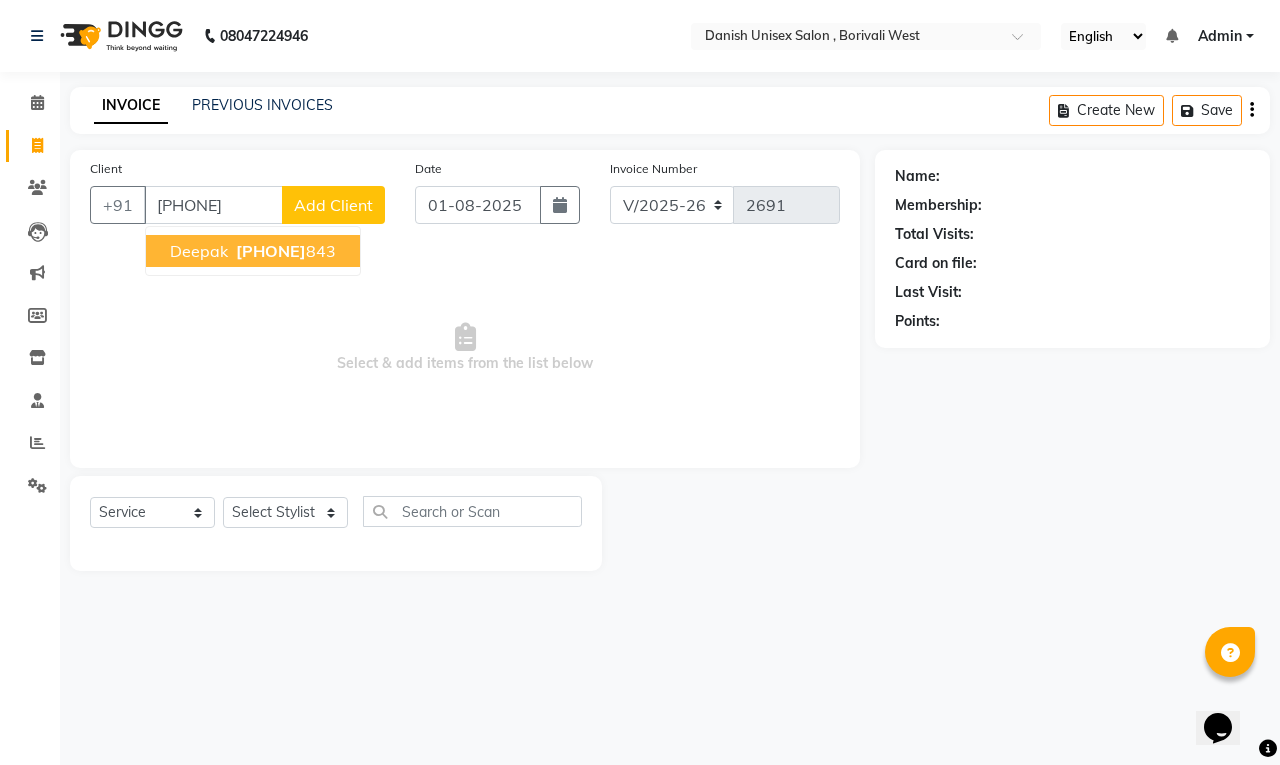 click on "9867288" at bounding box center [271, 251] 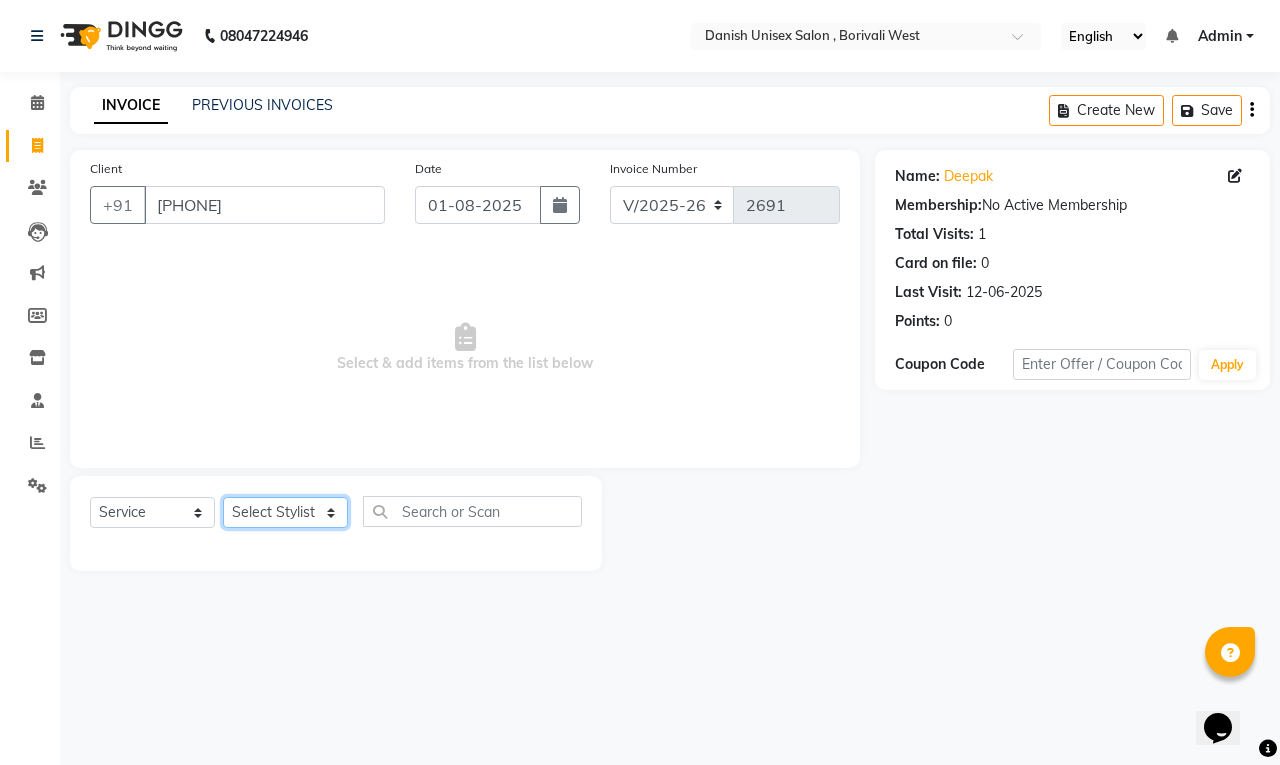 click on "Select Stylist Bhim Shing firoz alam Juber shaikh kajal Lubna Sayyad Nikhil Sharma Niraj Kanojiya Niyaz Salmani Pooja Yadav Riddhi Sabil salmani sapna" 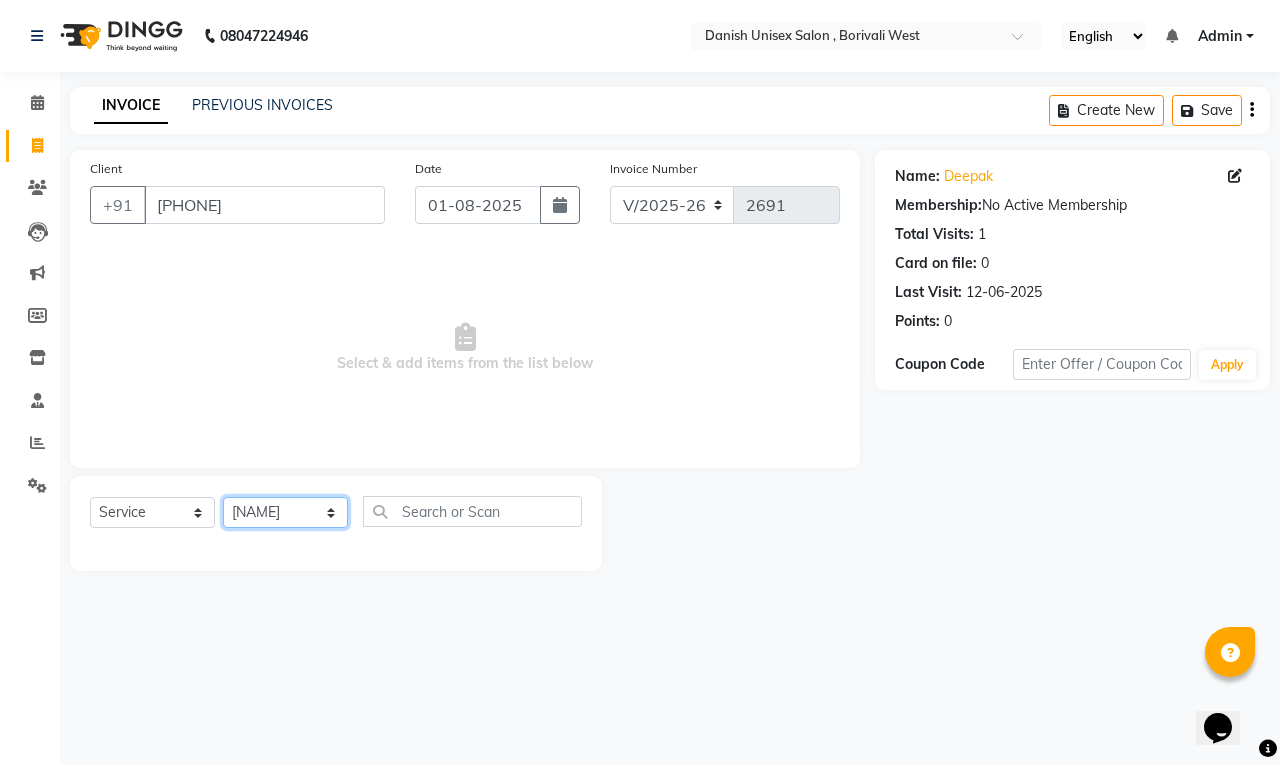 click on "Select Stylist Bhim Shing firoz alam Juber shaikh kajal Lubna Sayyad Nikhil Sharma Niraj Kanojiya Niyaz Salmani Pooja Yadav Riddhi Sabil salmani sapna" 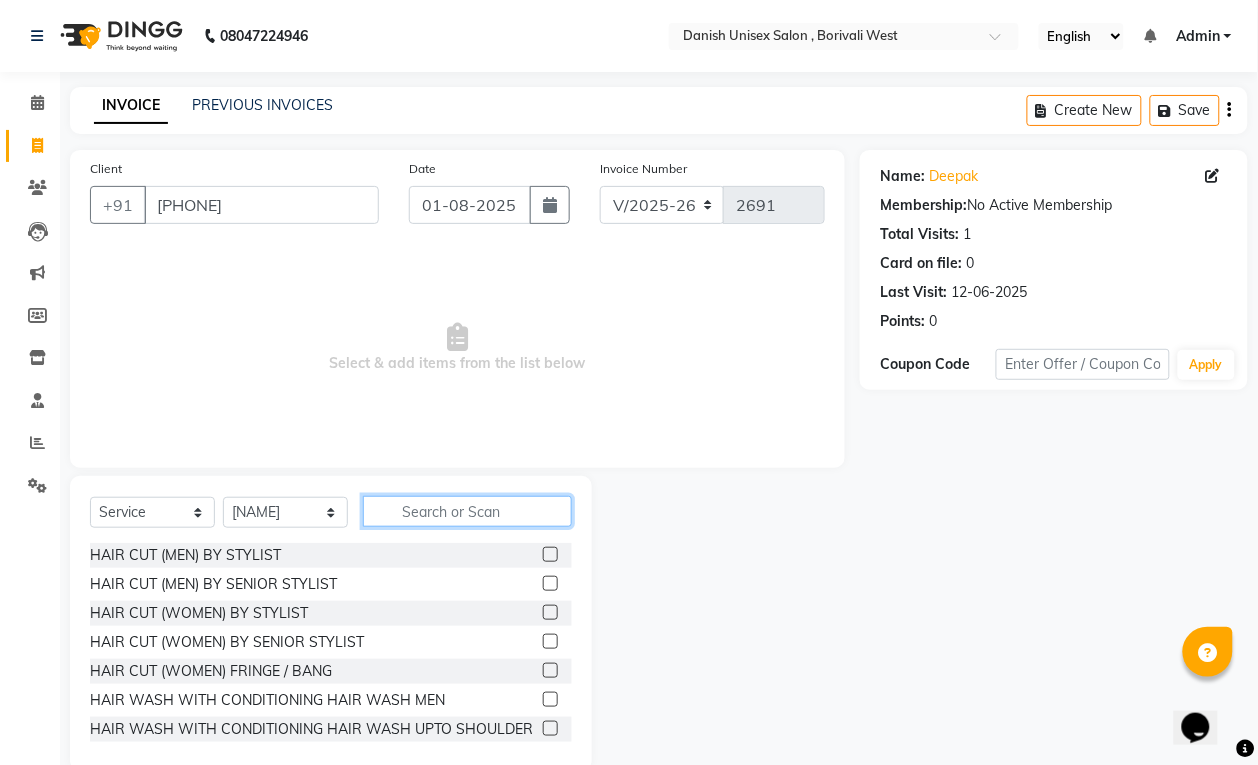 click 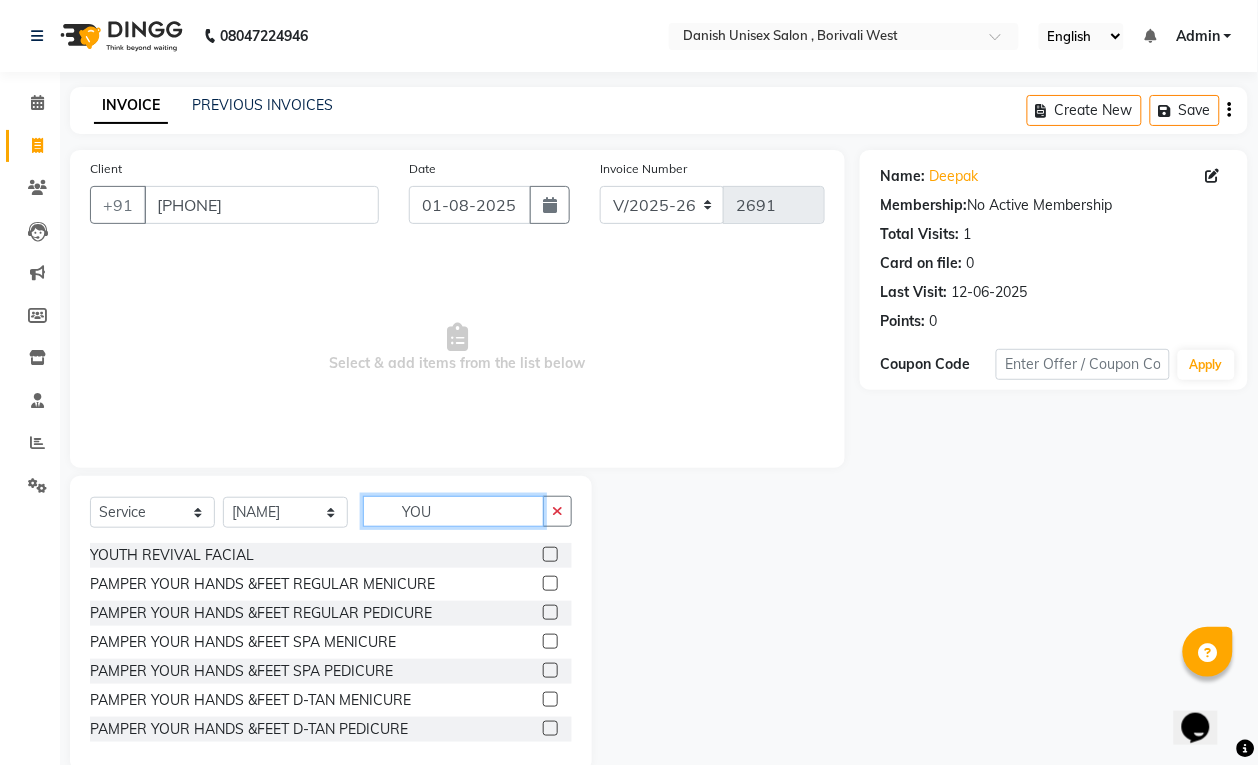 type on "YOU" 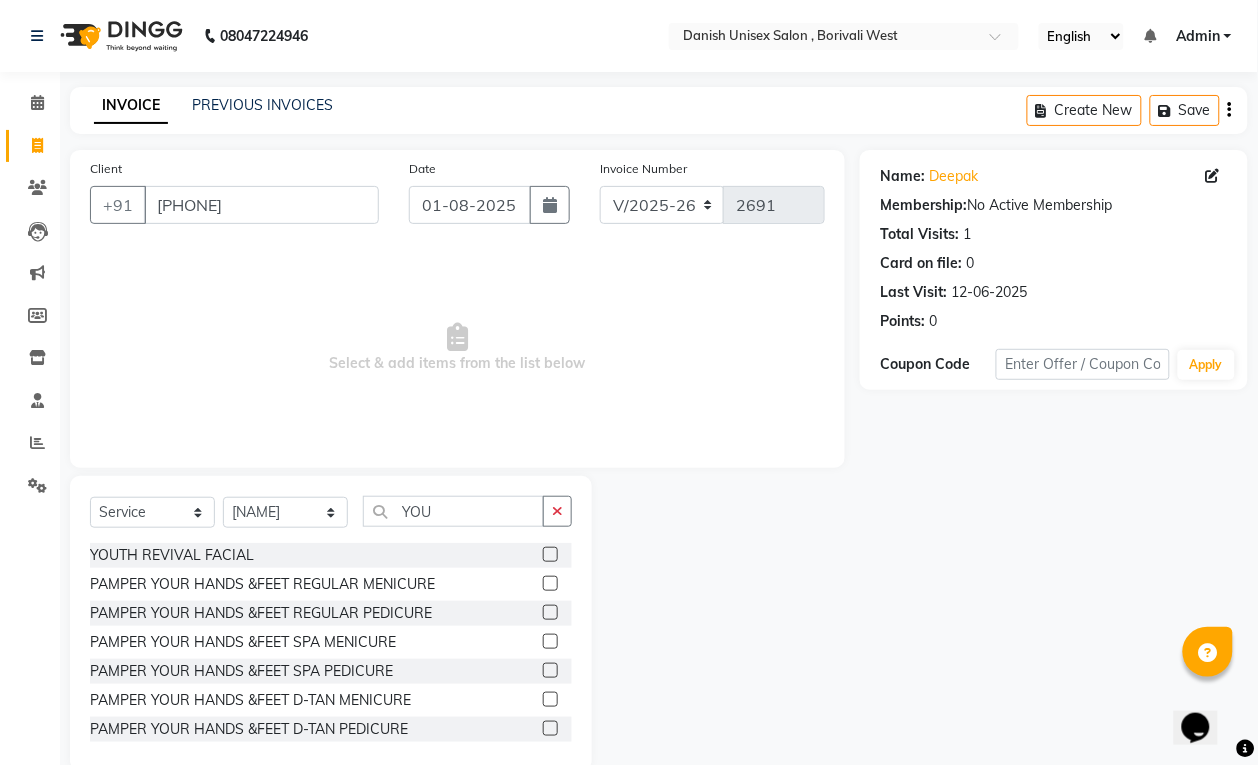 click 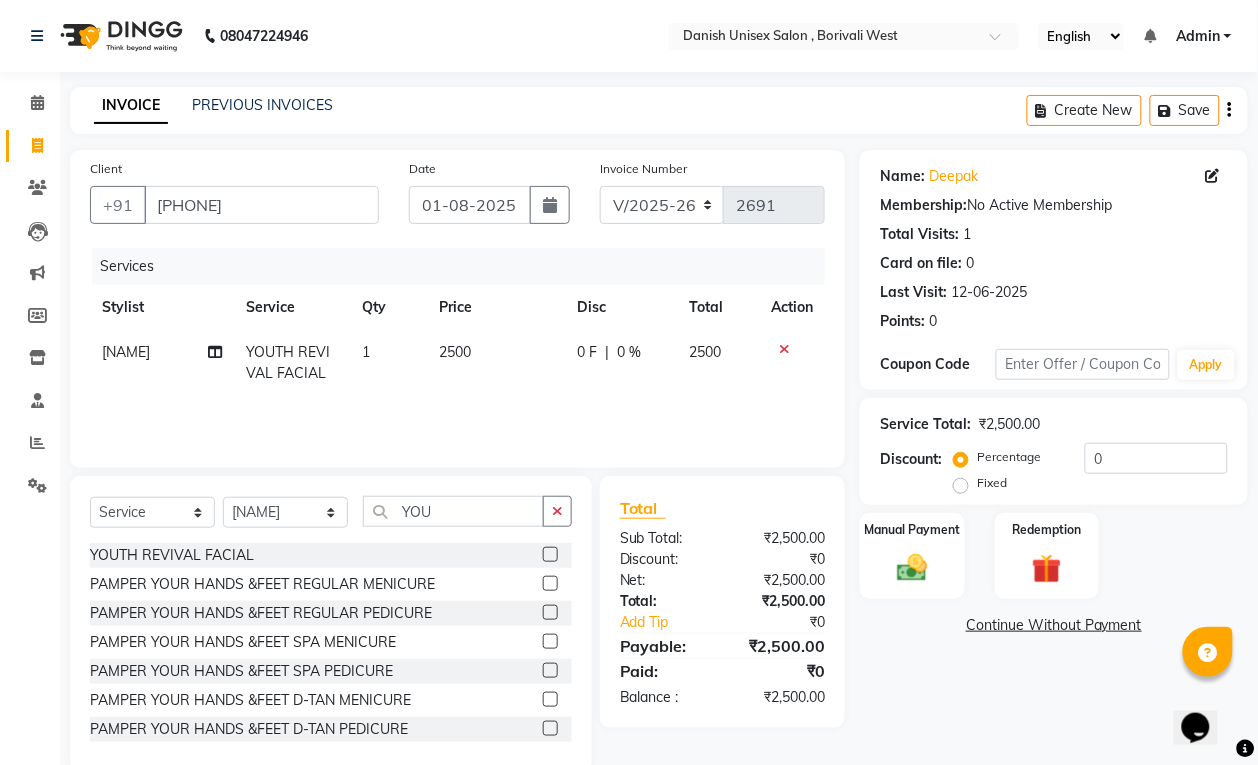 click 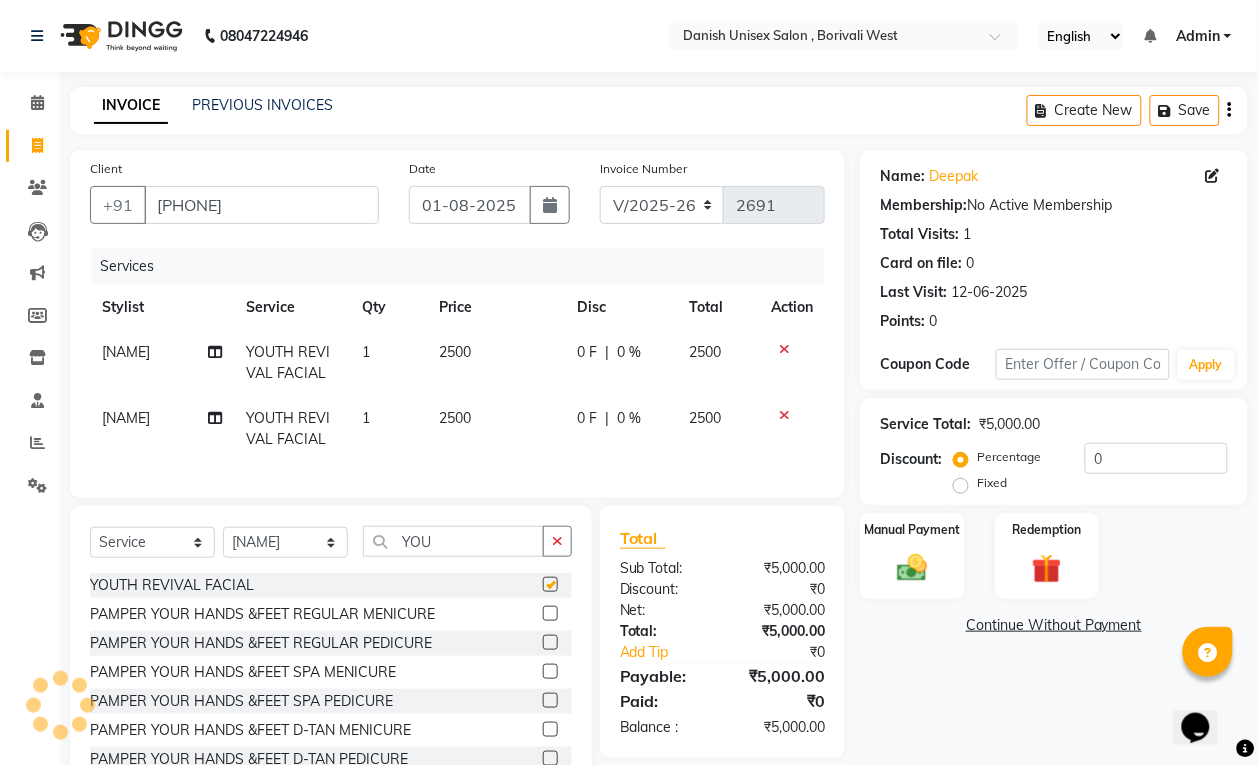 checkbox on "false" 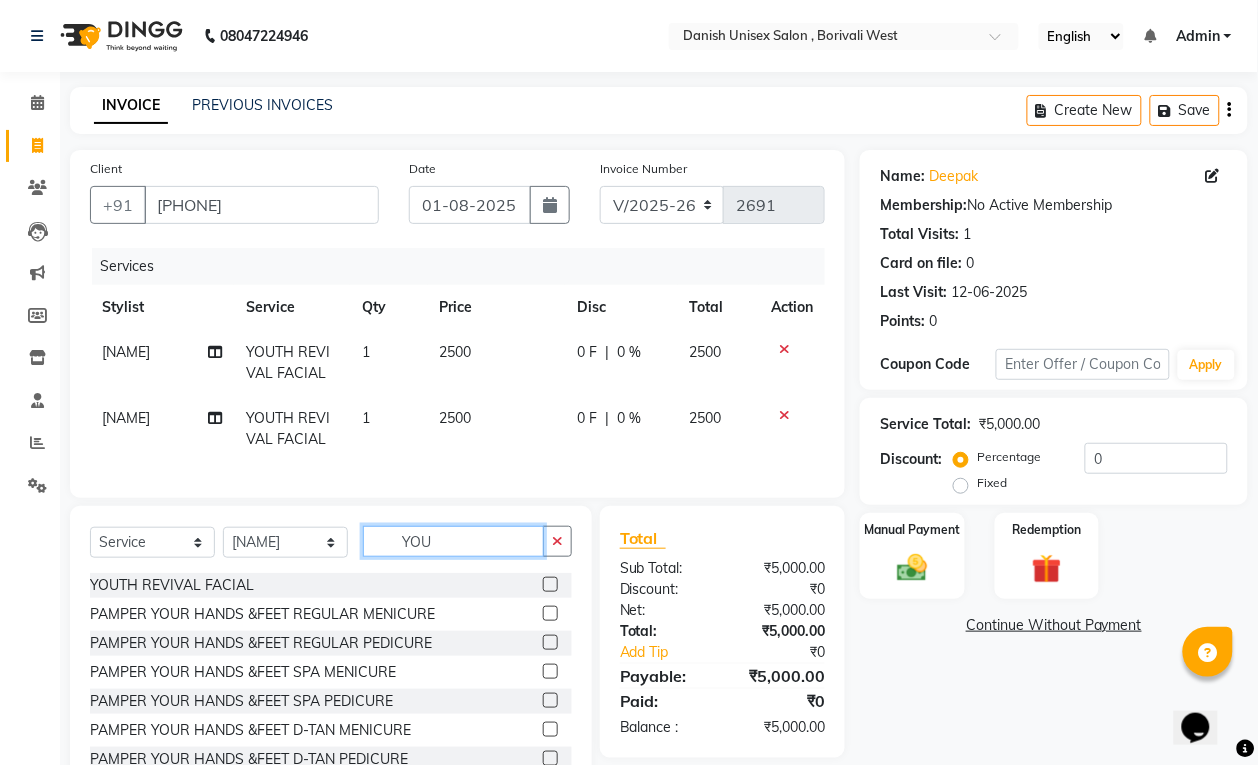 click on "YOU" 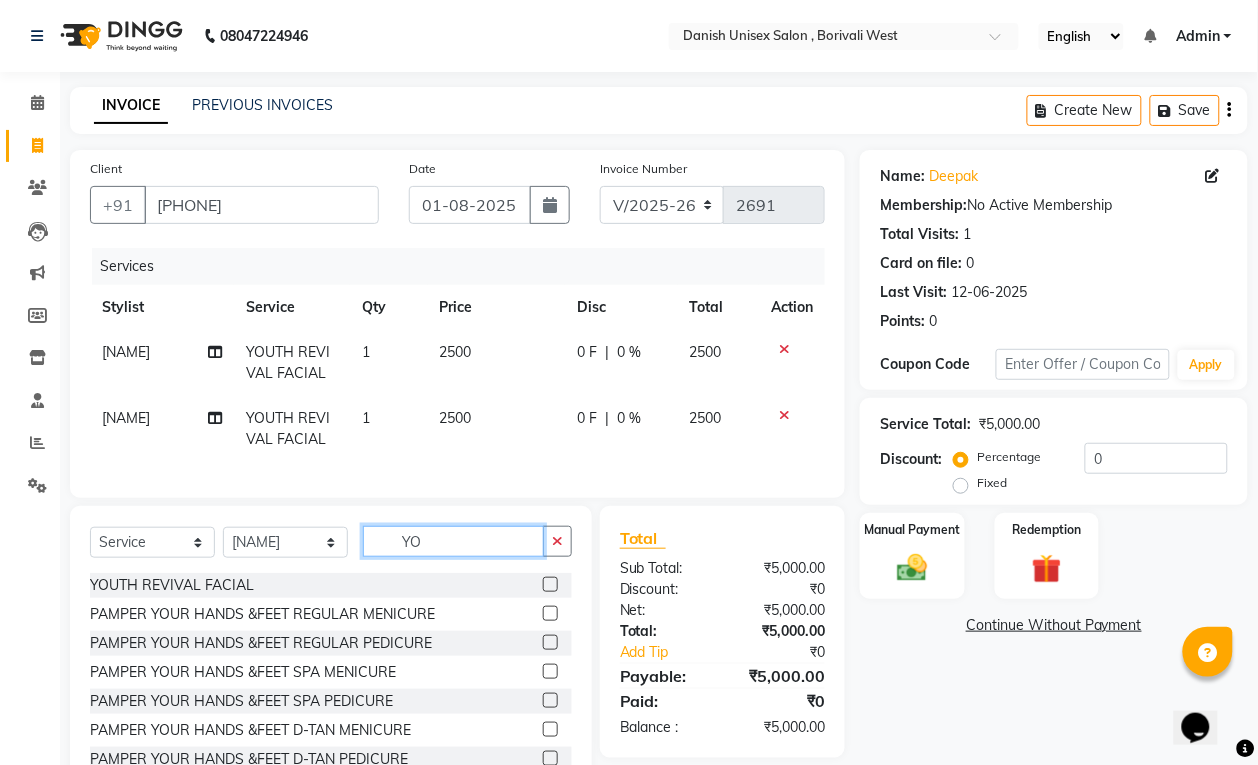 type on "Y" 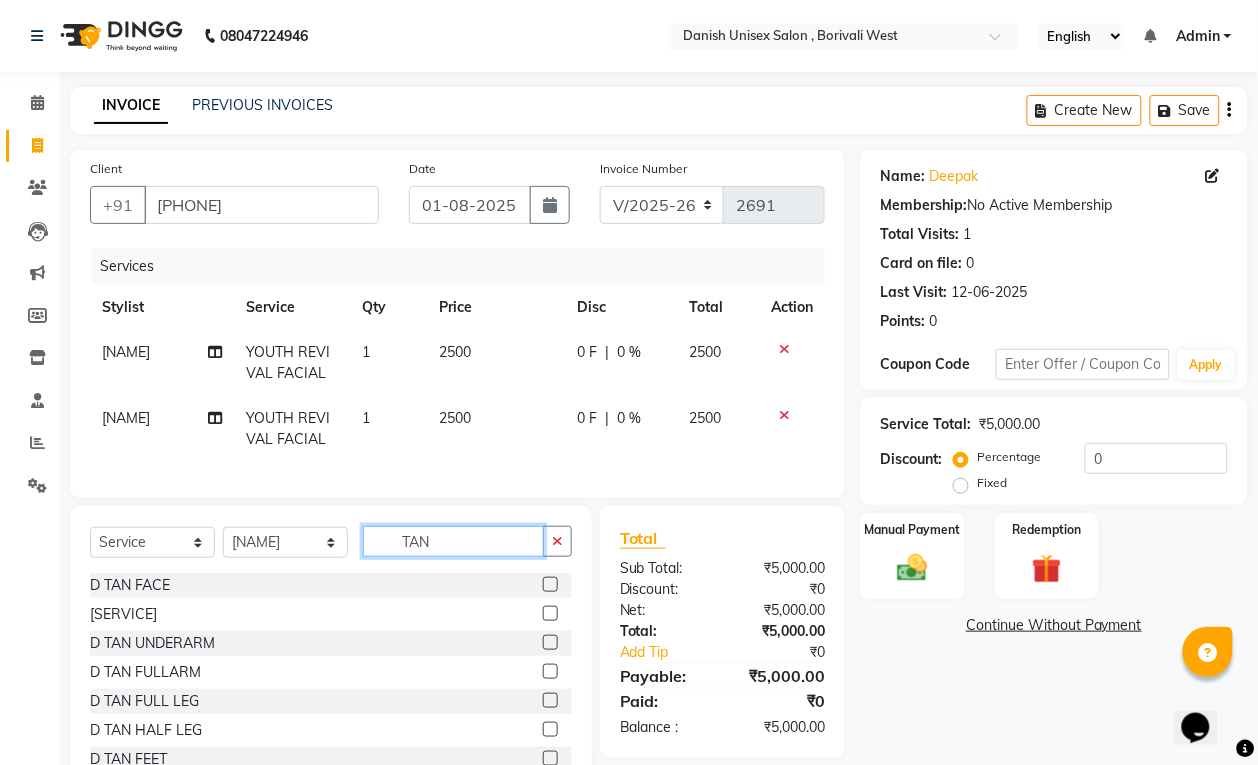 type on "TAN" 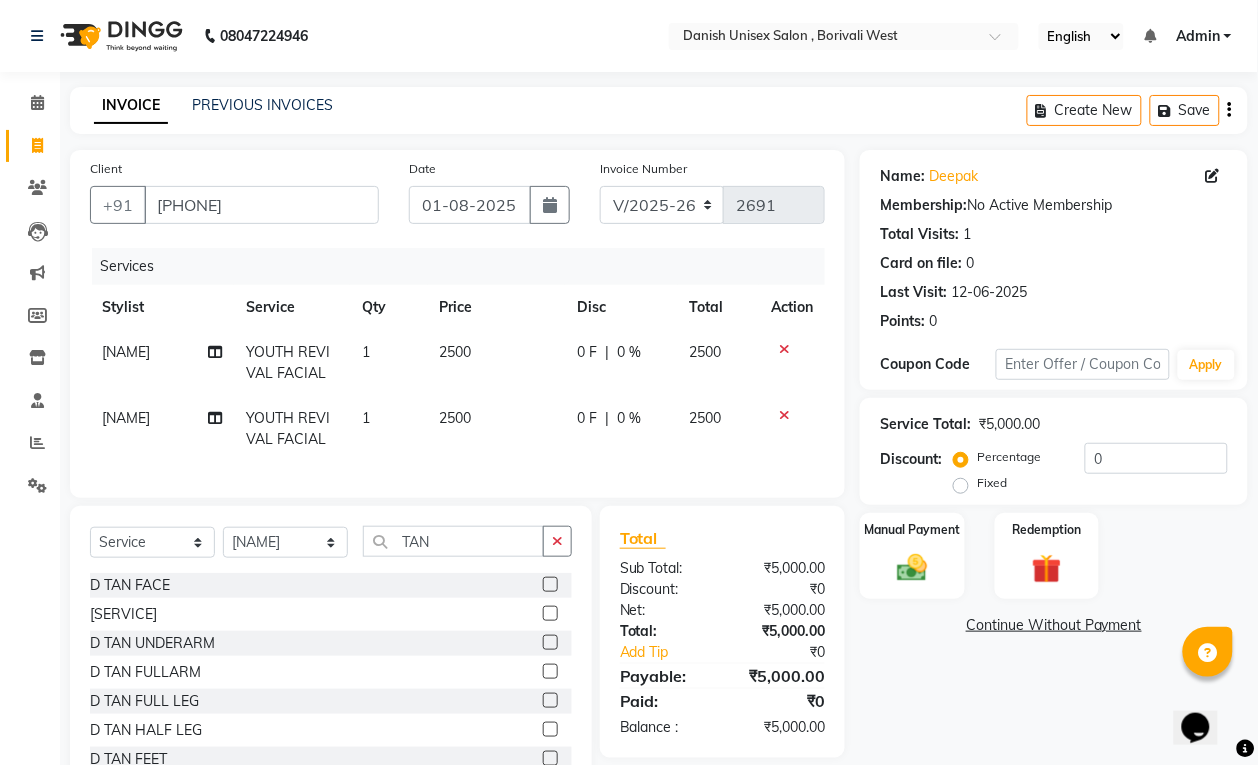 click 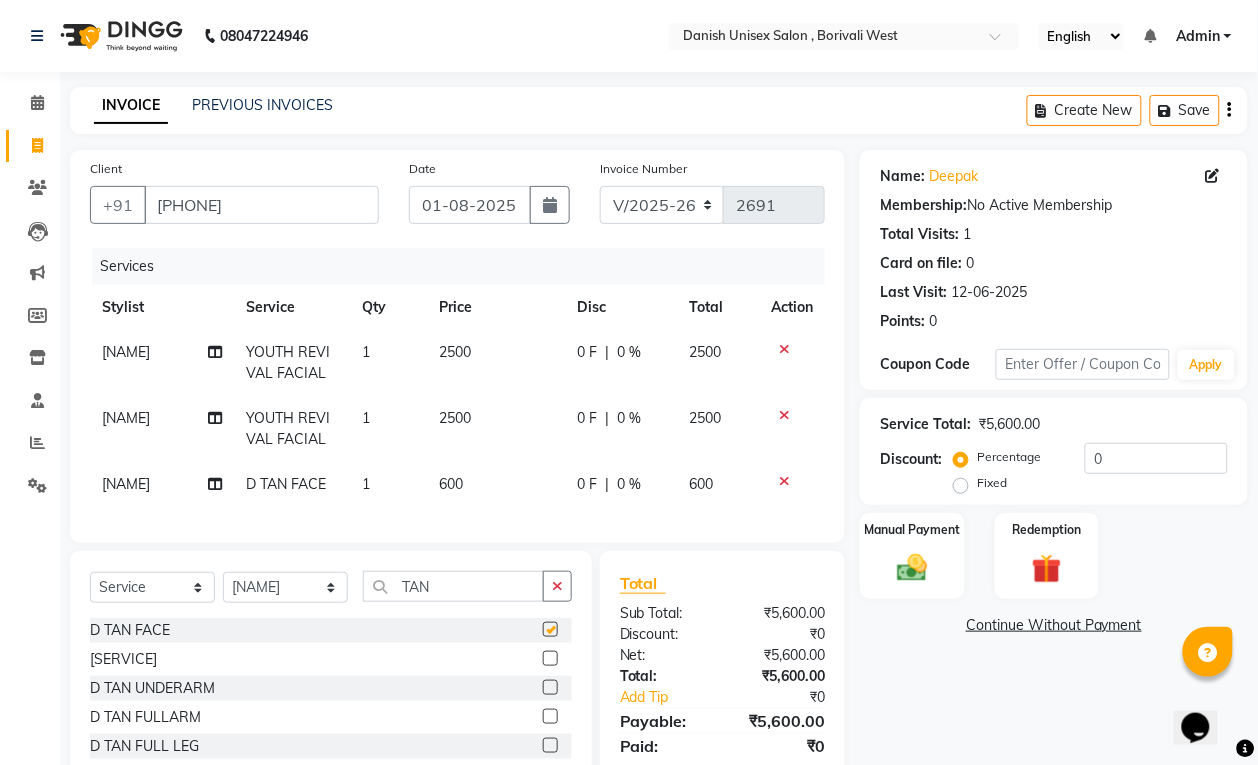 checkbox on "false" 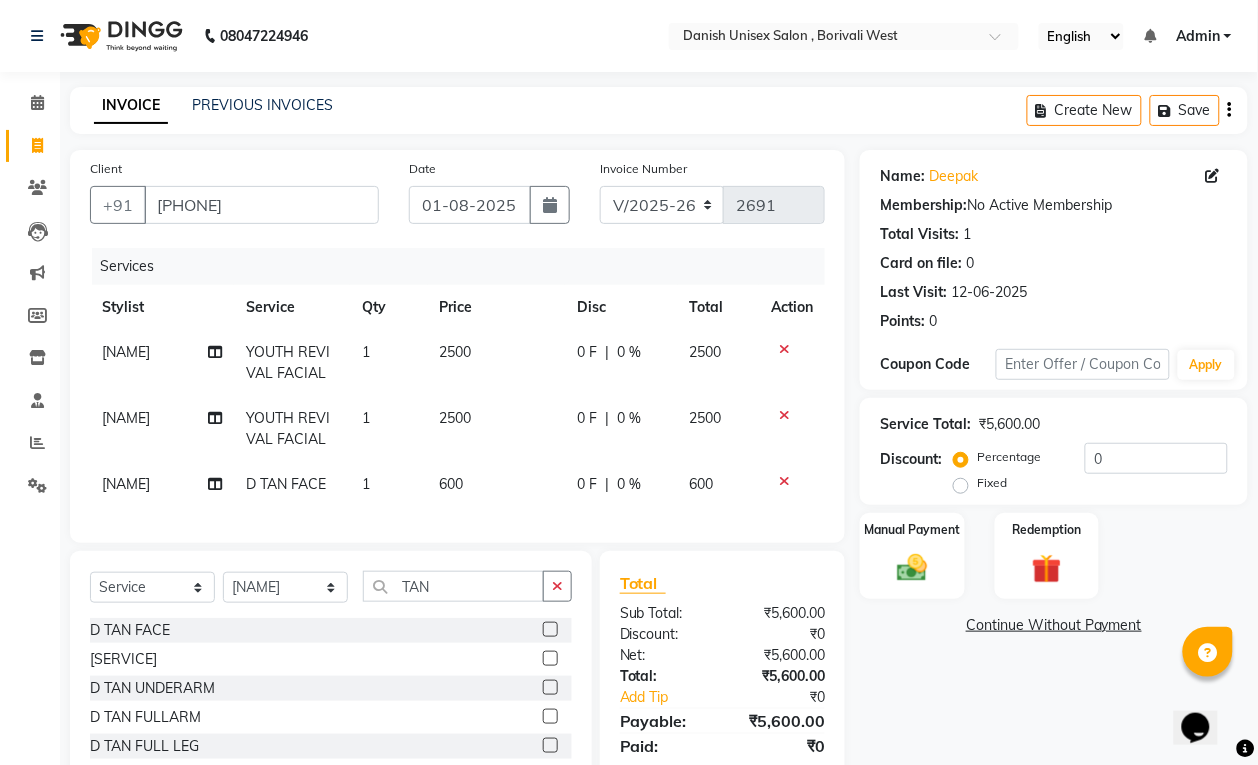 scroll, scrollTop: 132, scrollLeft: 0, axis: vertical 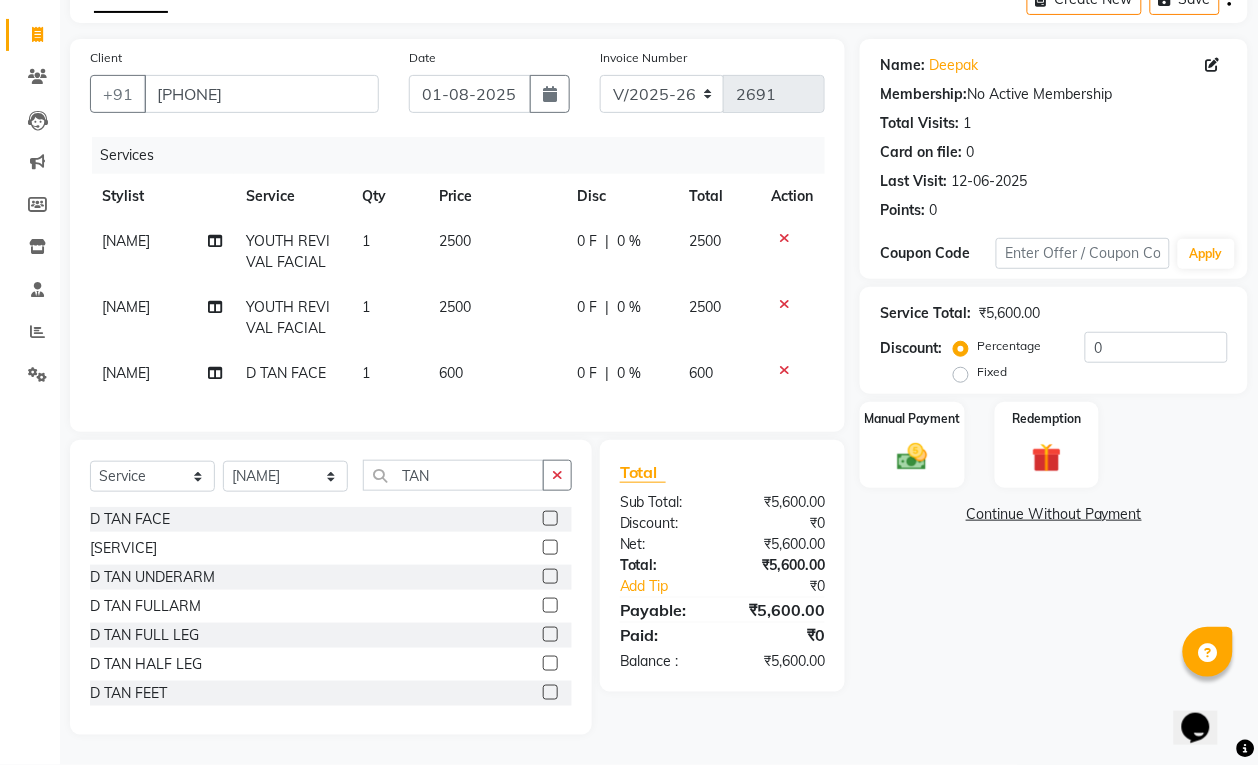 click 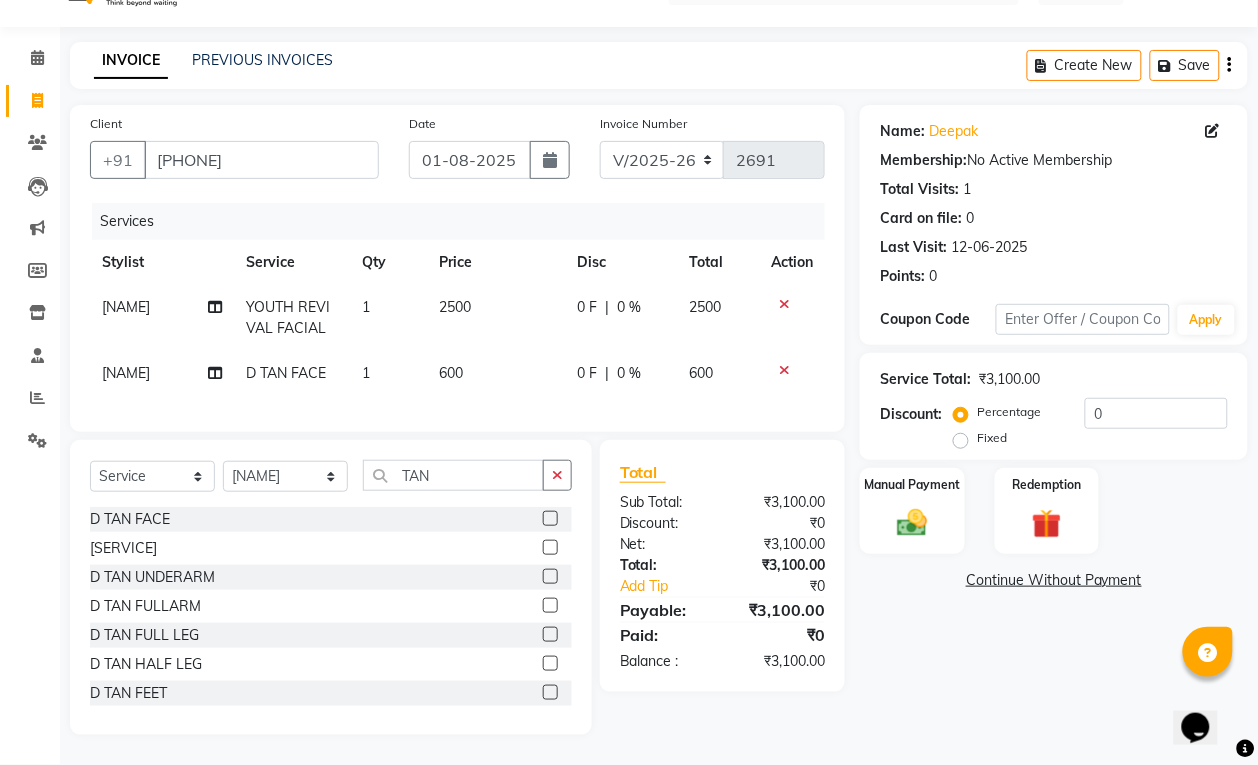 scroll, scrollTop: 66, scrollLeft: 0, axis: vertical 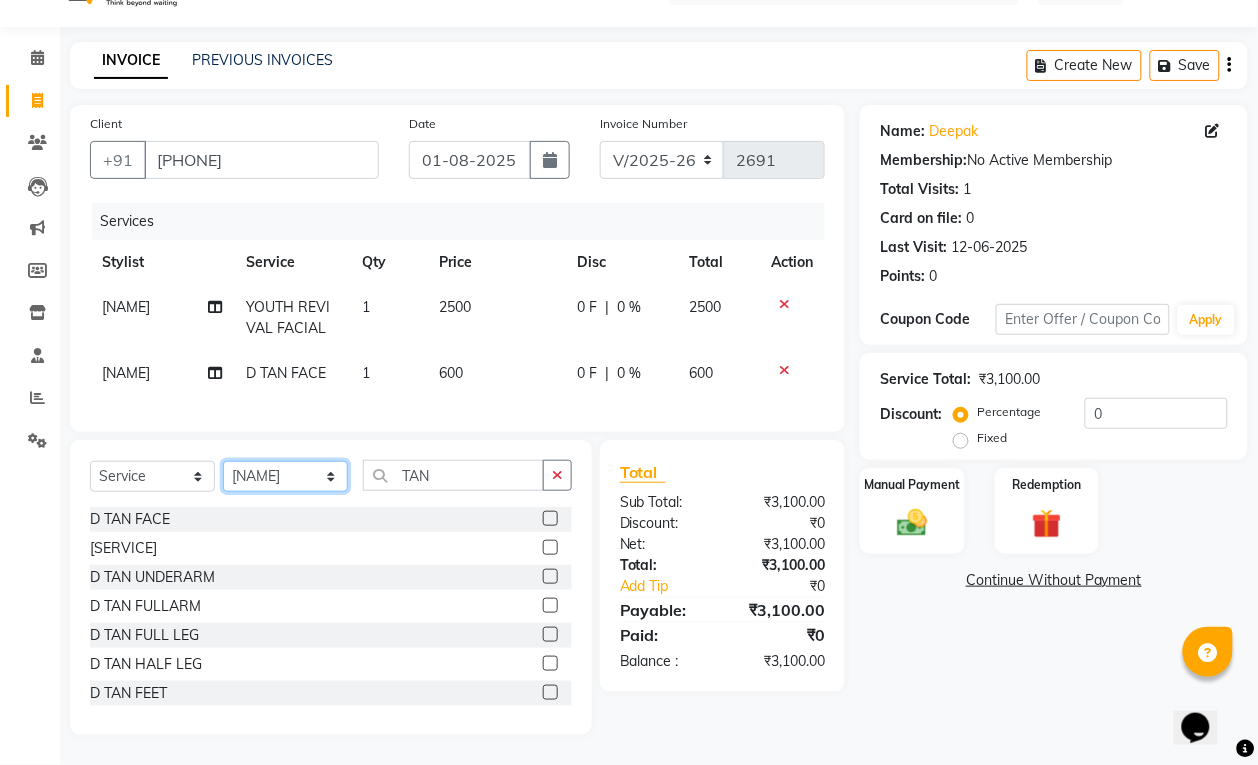 click on "Select Stylist Bhim Shing firoz alam Juber shaikh kajal Lubna Sayyad Nikhil Sharma Niraj Kanojiya Niyaz Salmani Pooja Yadav Riddhi Sabil salmani sapna" 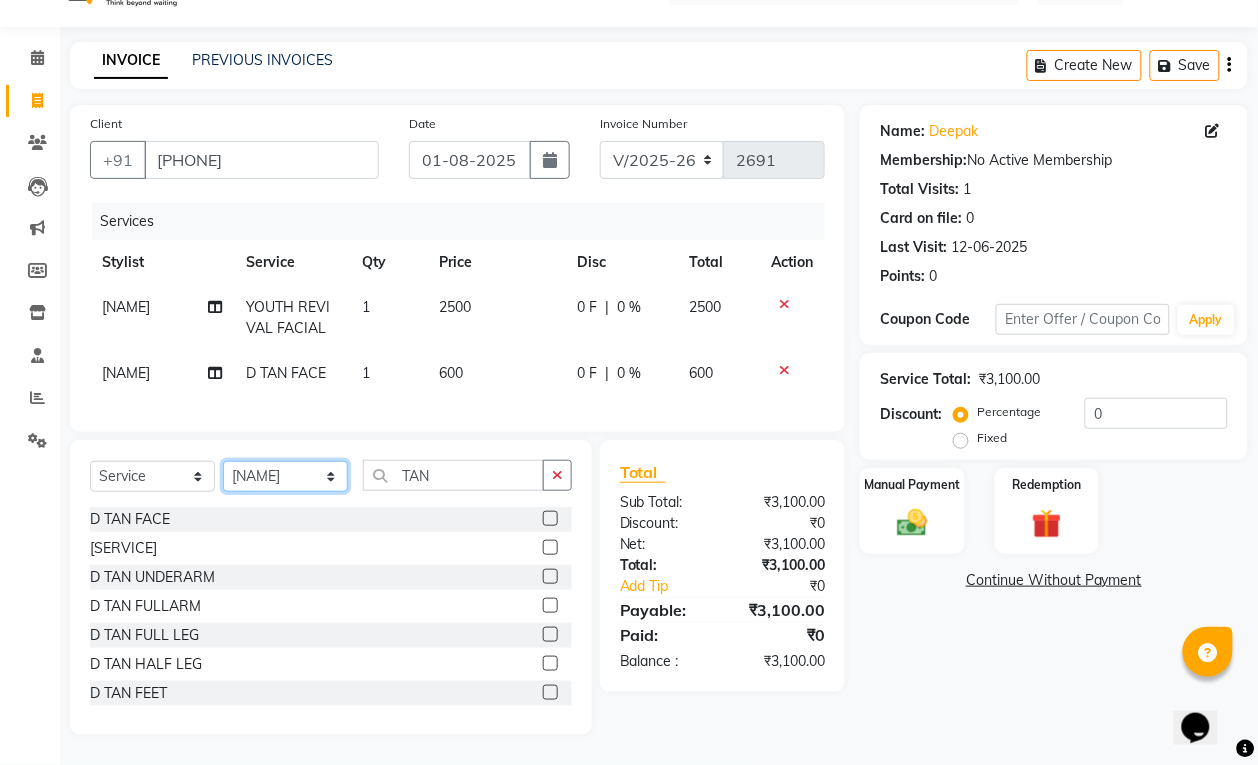 select on "54584" 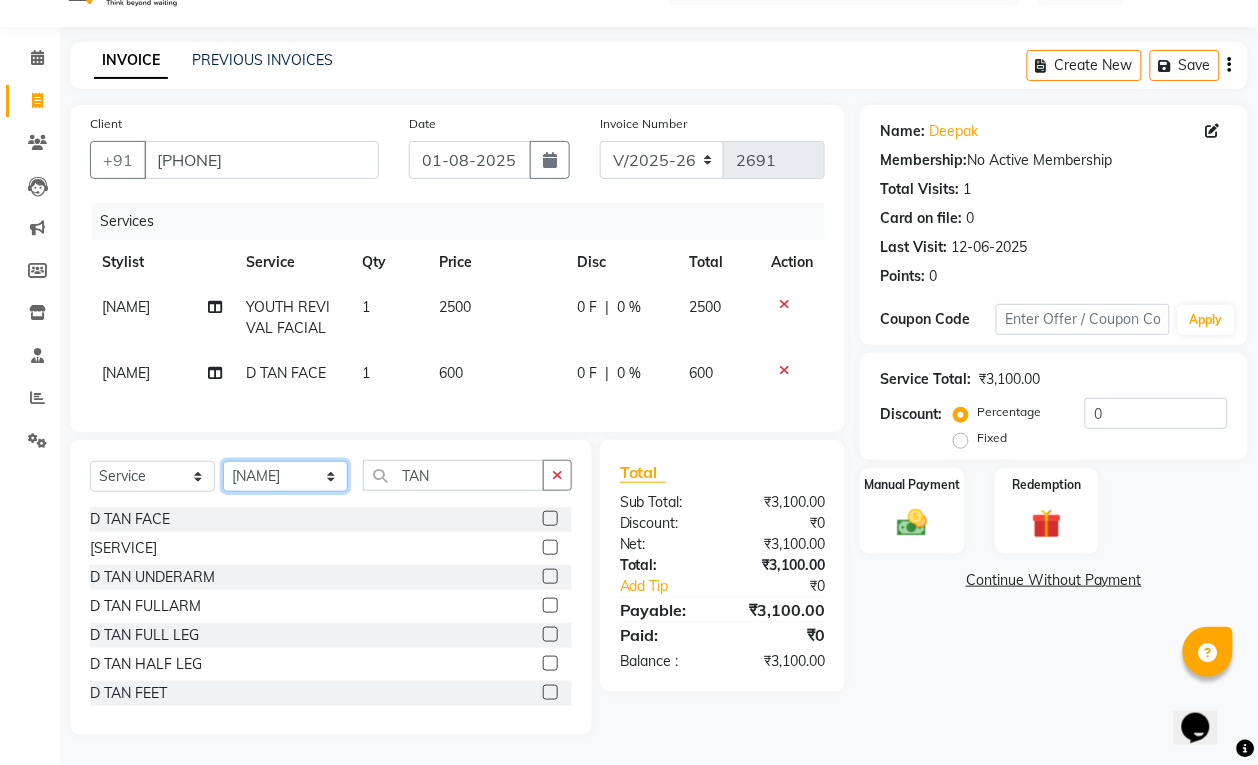 click on "Select Stylist Bhim Shing firoz alam Juber shaikh kajal Lubna Sayyad Nikhil Sharma Niraj Kanojiya Niyaz Salmani Pooja Yadav Riddhi Sabil salmani sapna" 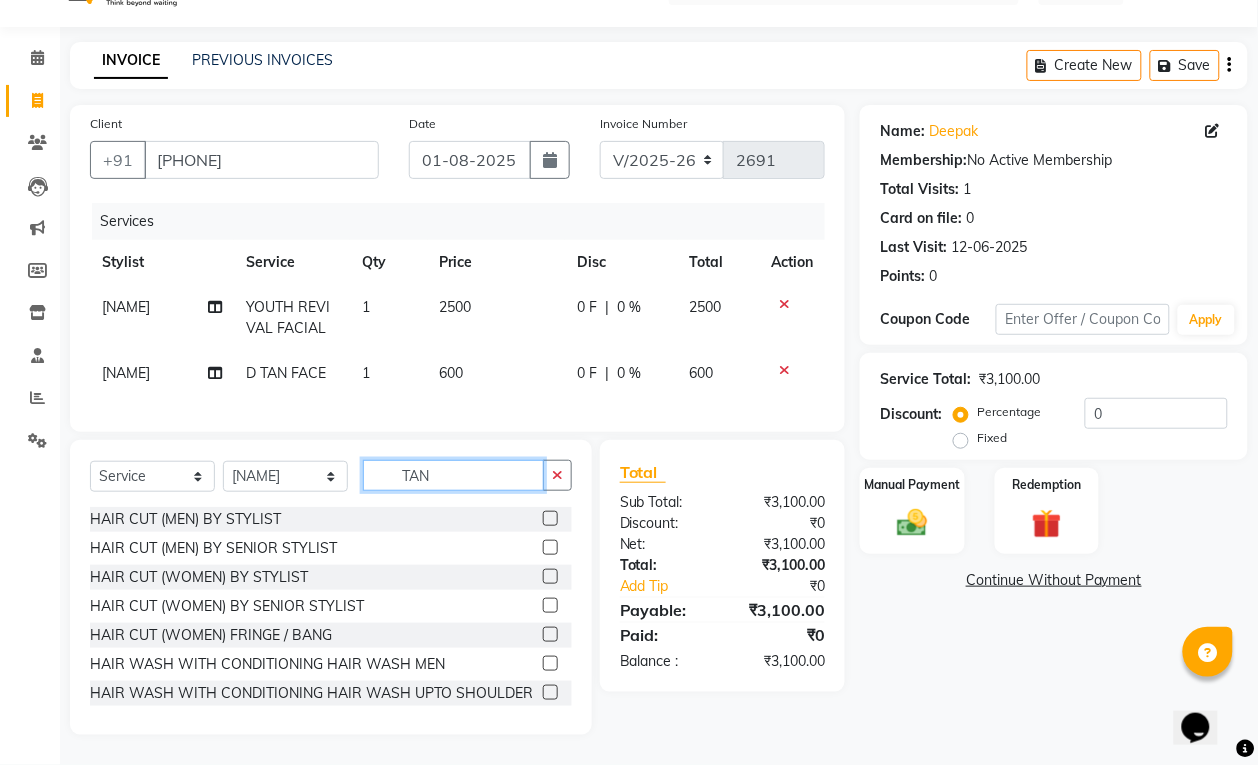 click on "TAN" 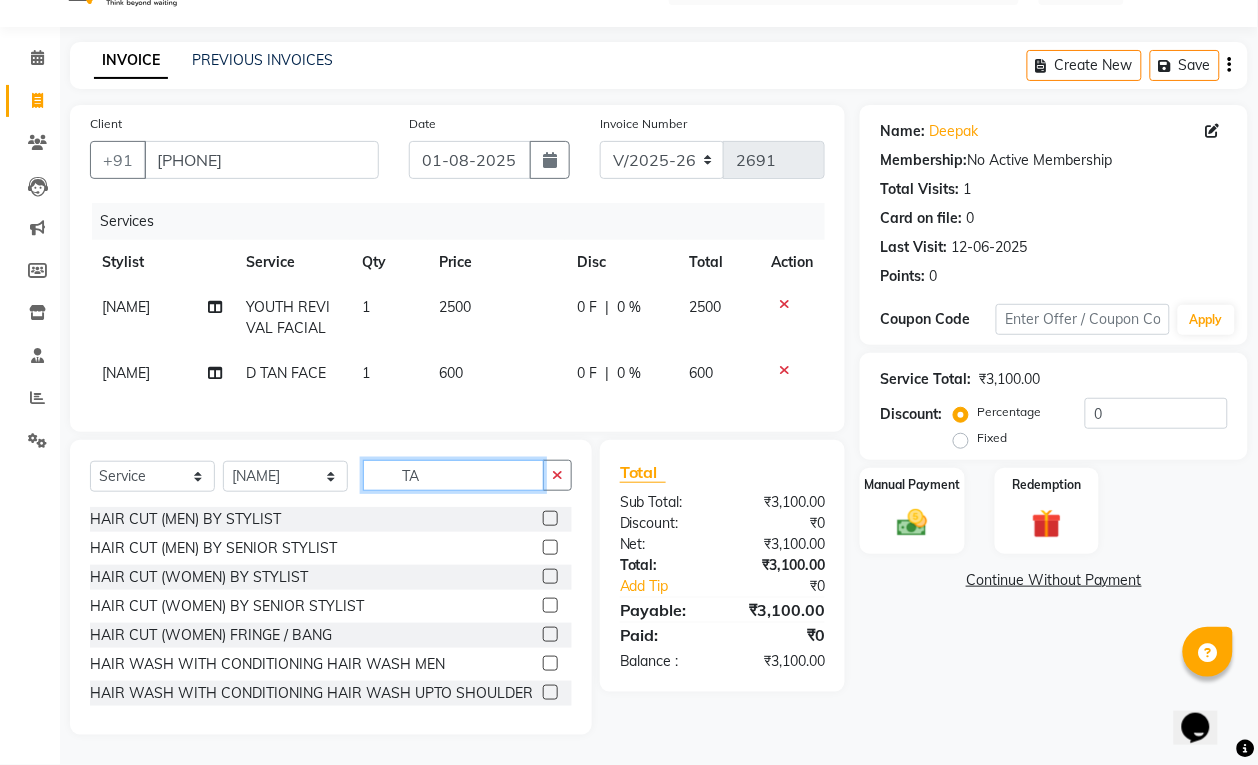 type on "T" 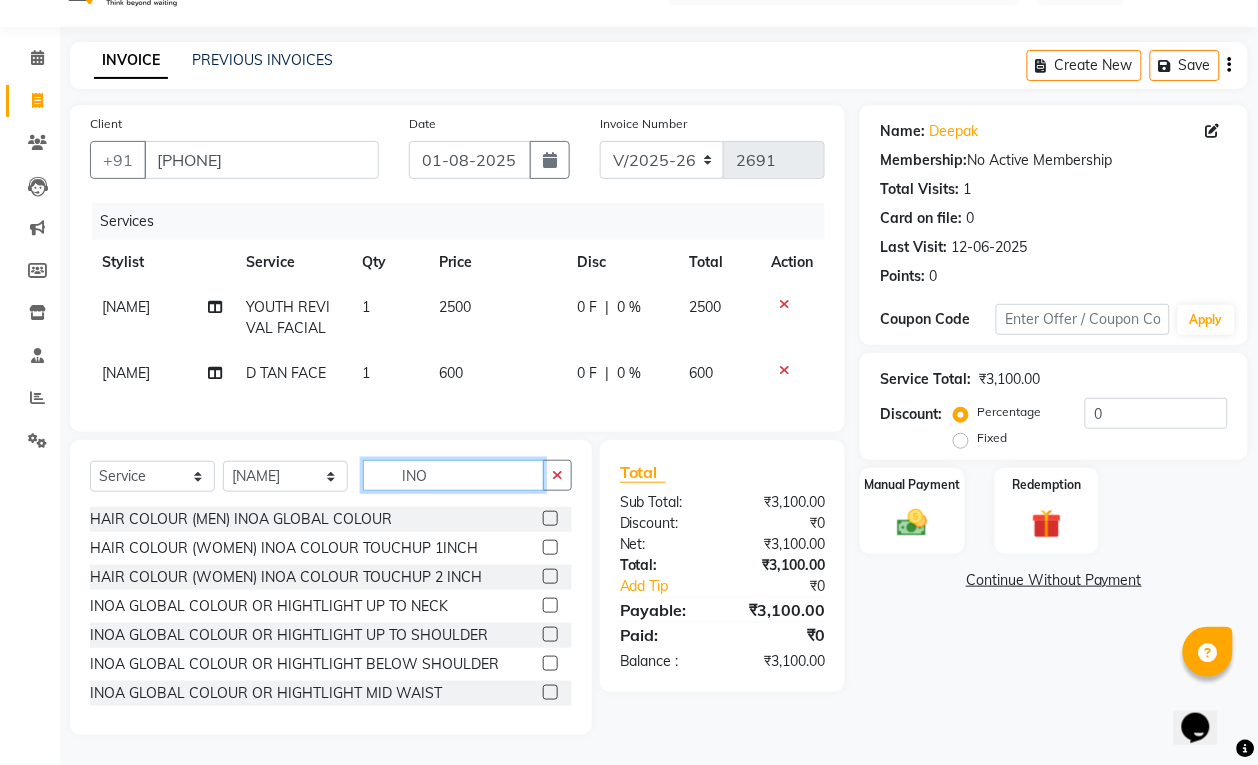type on "INO" 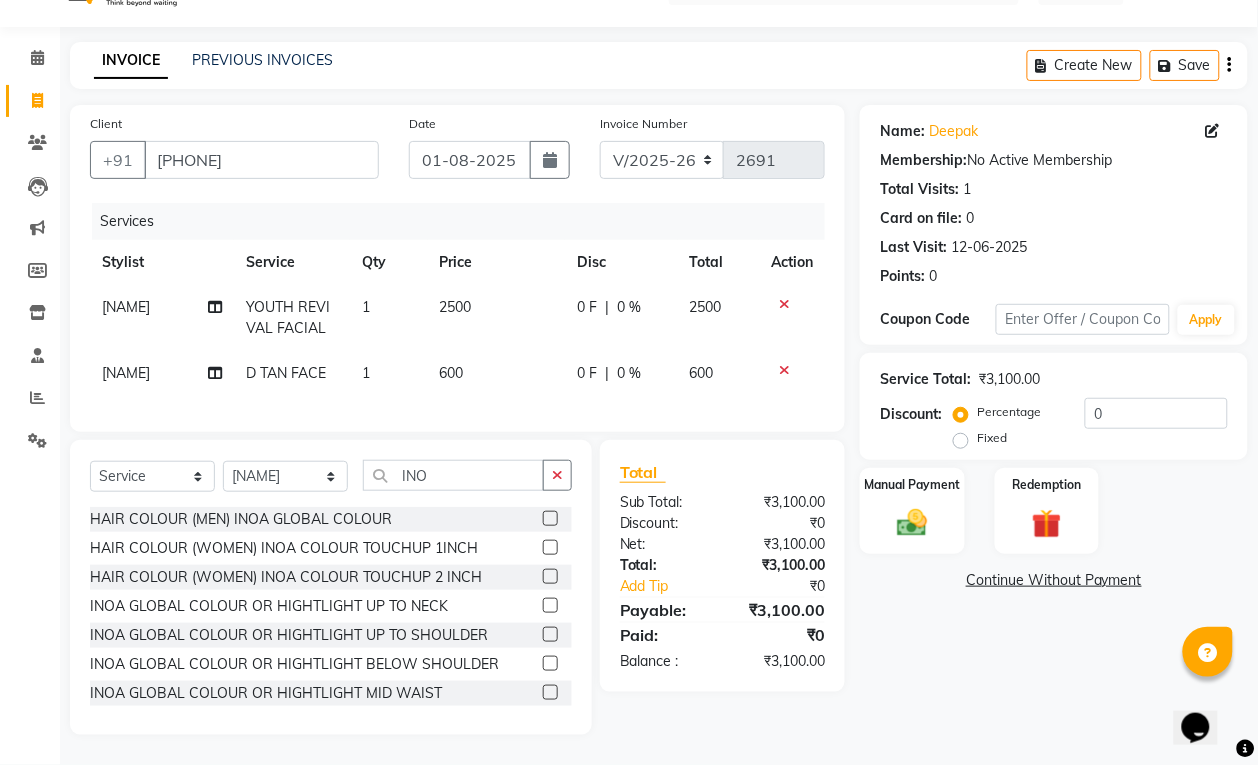 click 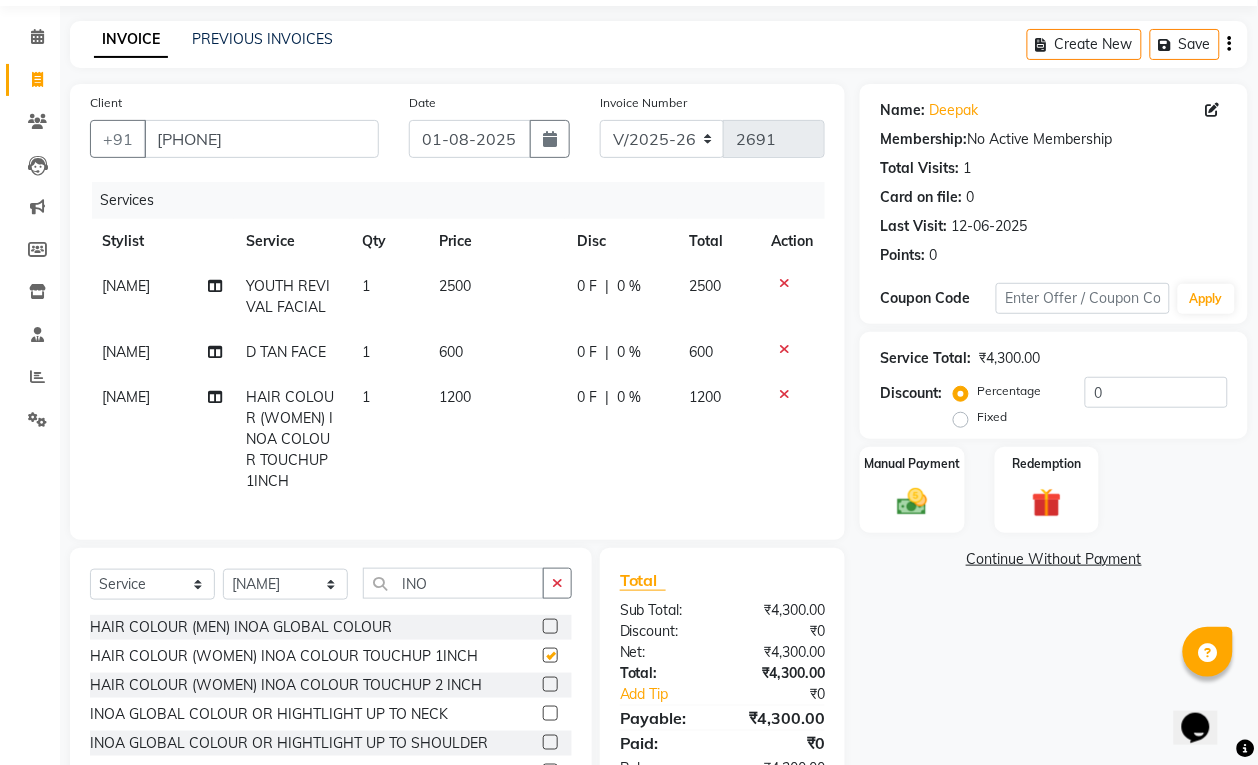 checkbox on "false" 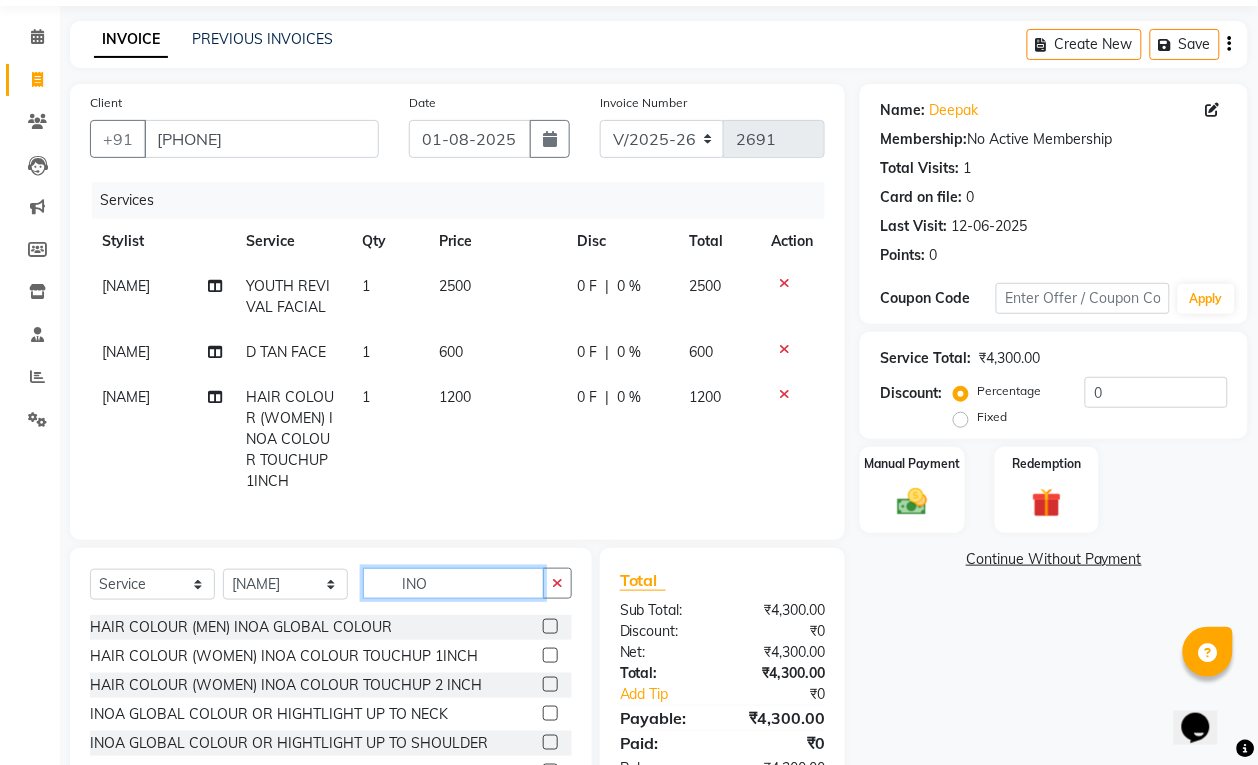 click on "INO" 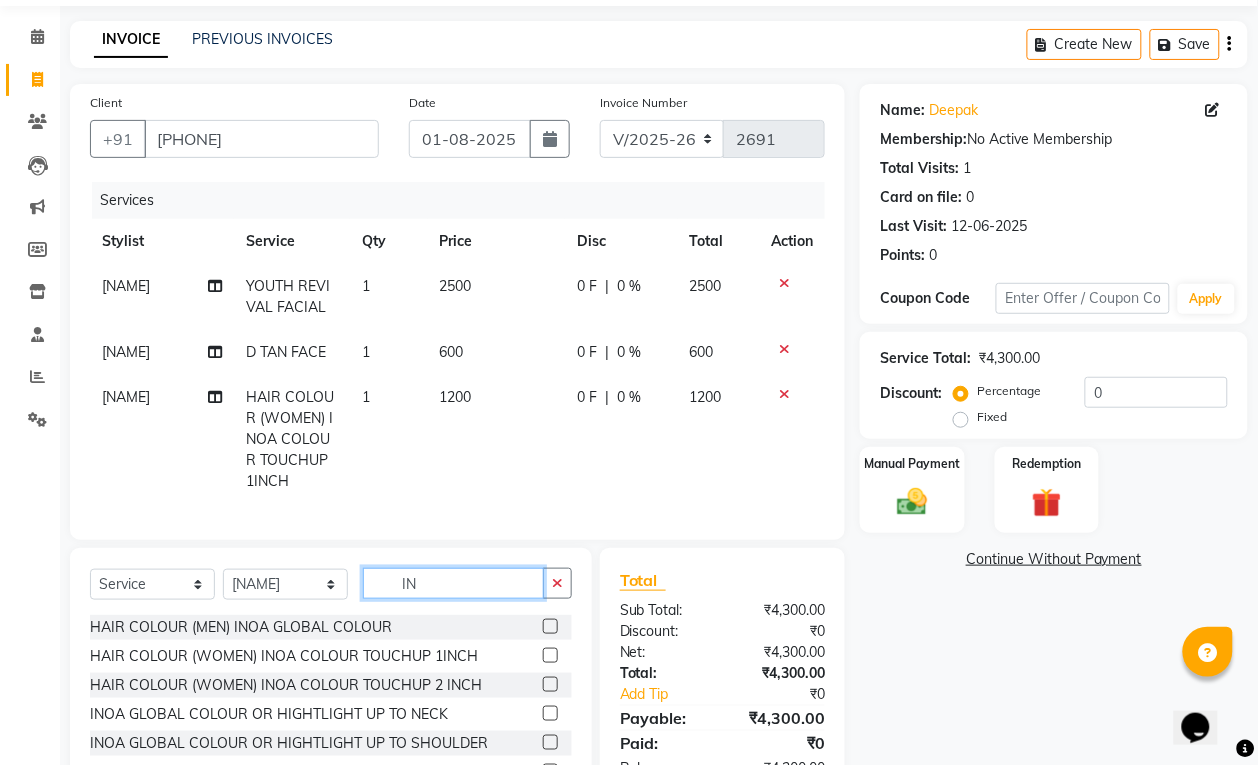 type on "I" 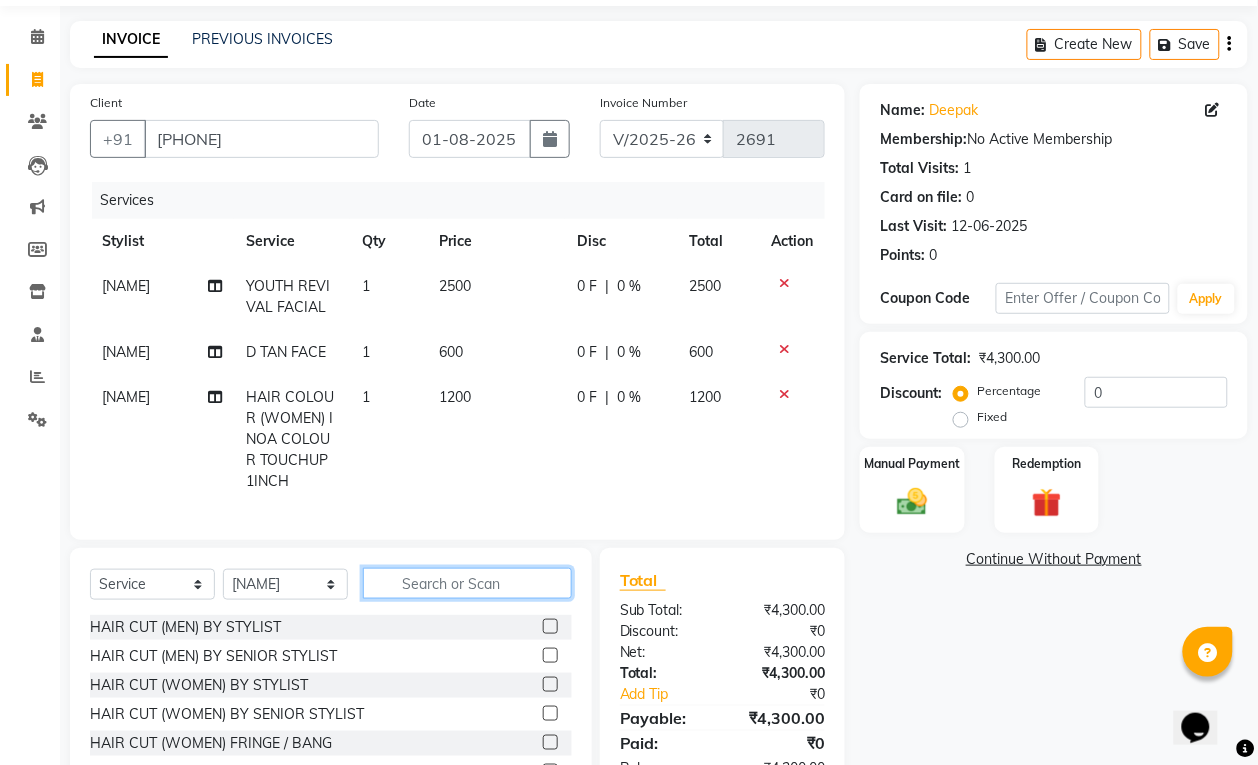 scroll, scrollTop: 191, scrollLeft: 0, axis: vertical 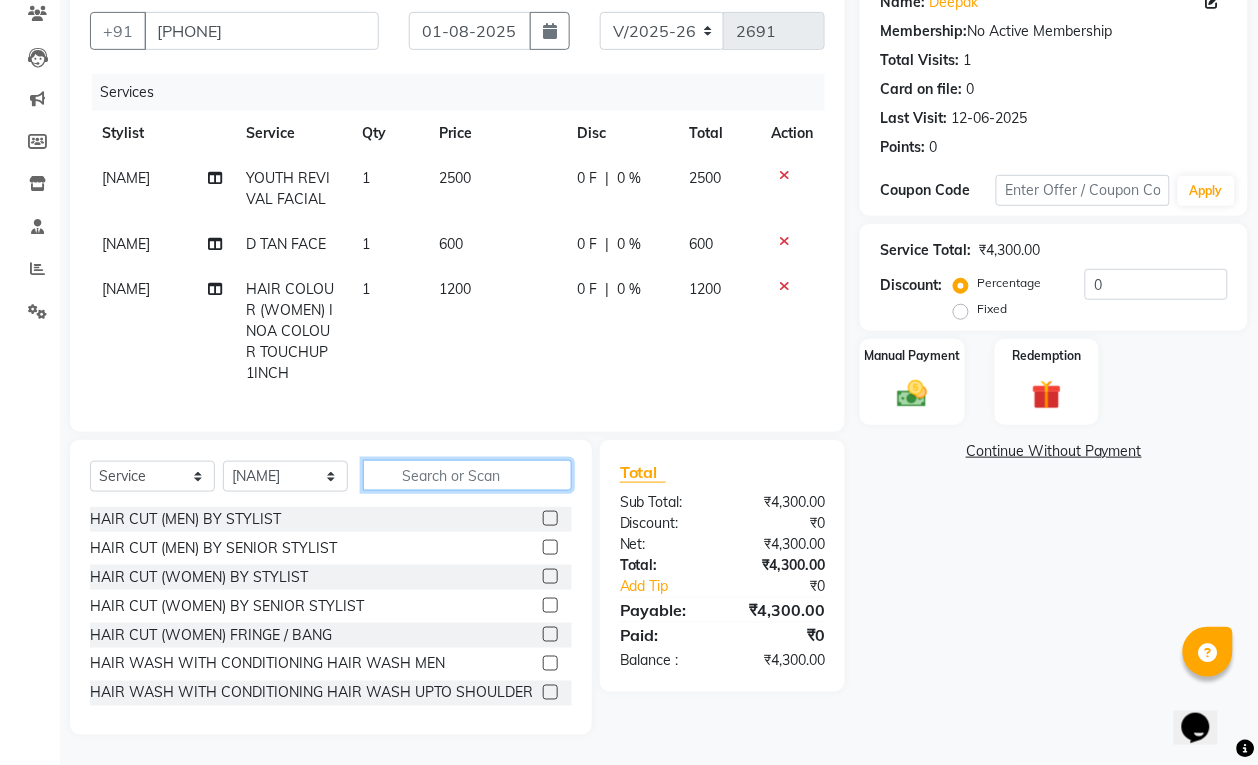 type 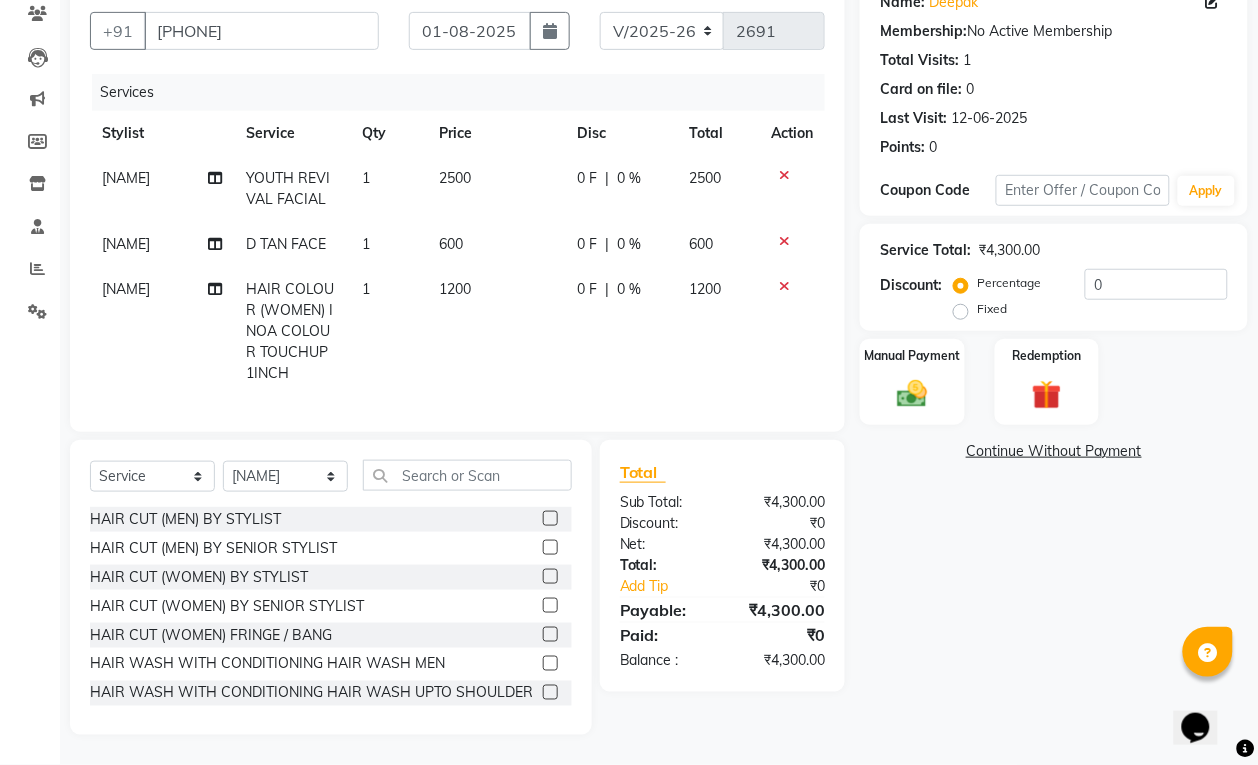 click 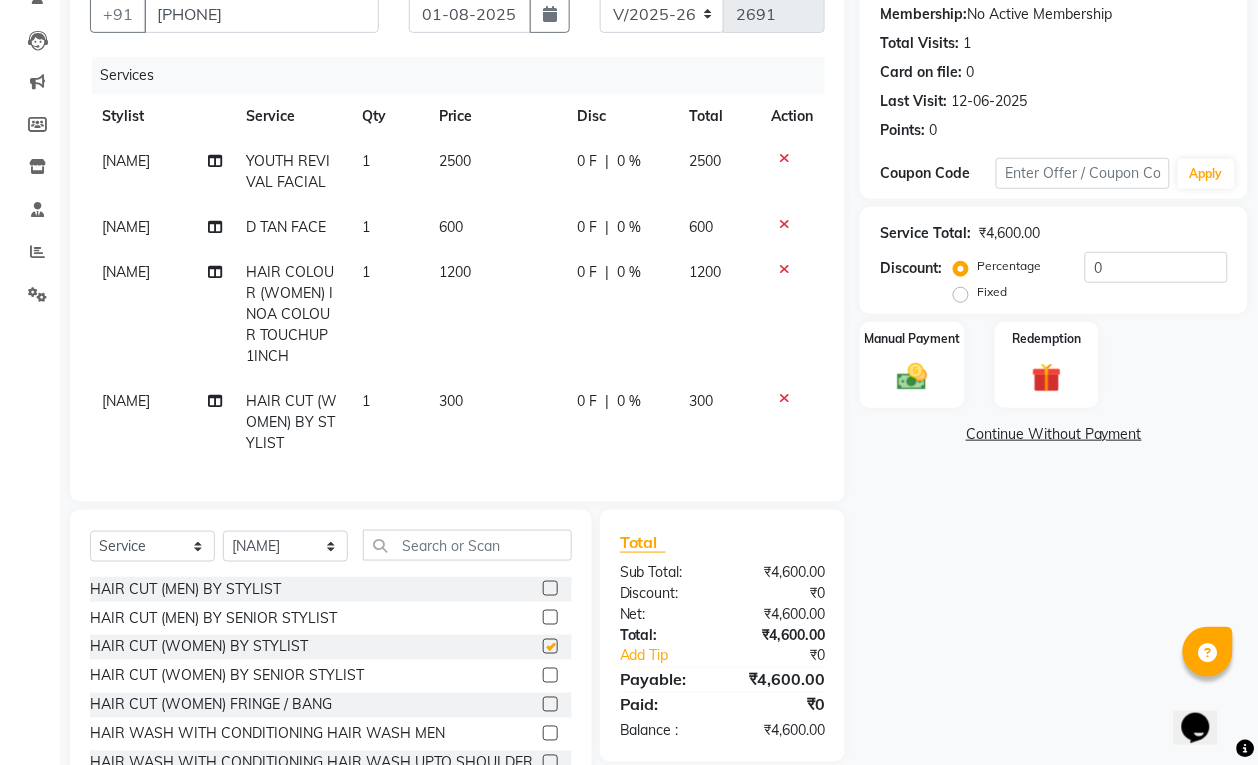 checkbox on "false" 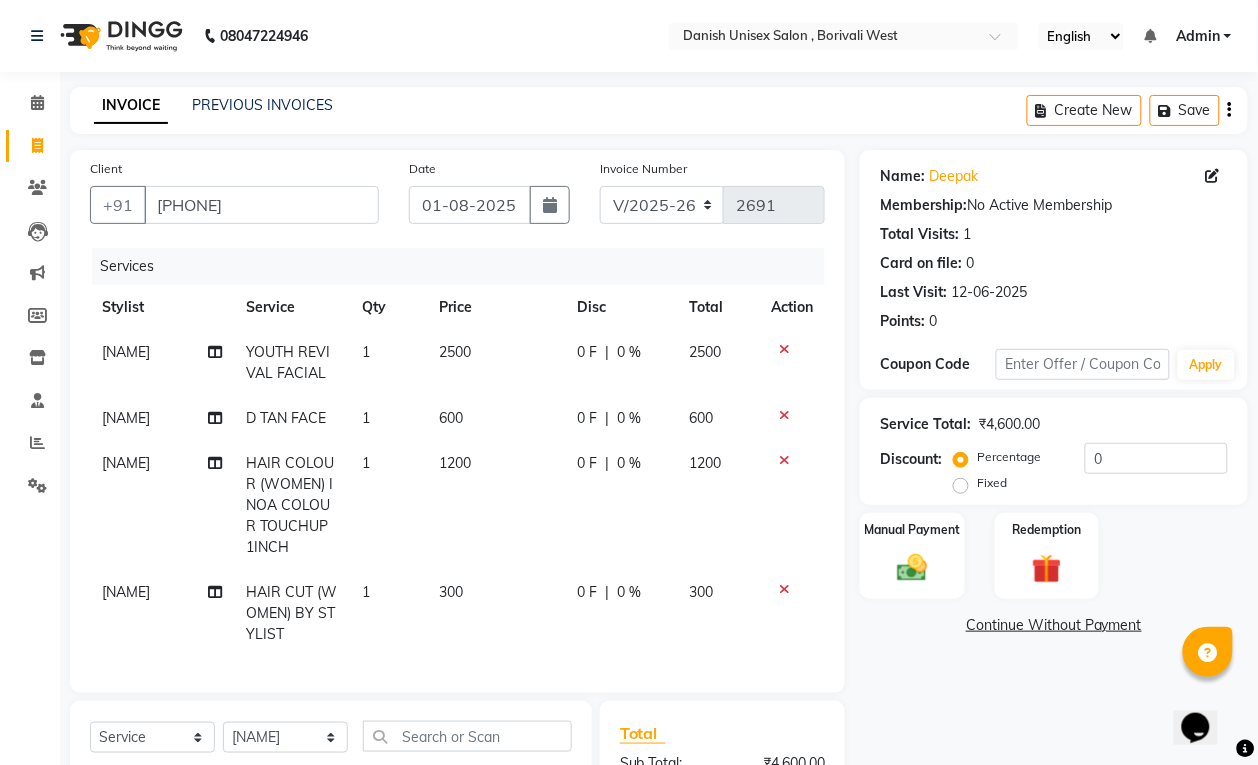 scroll, scrollTop: 281, scrollLeft: 0, axis: vertical 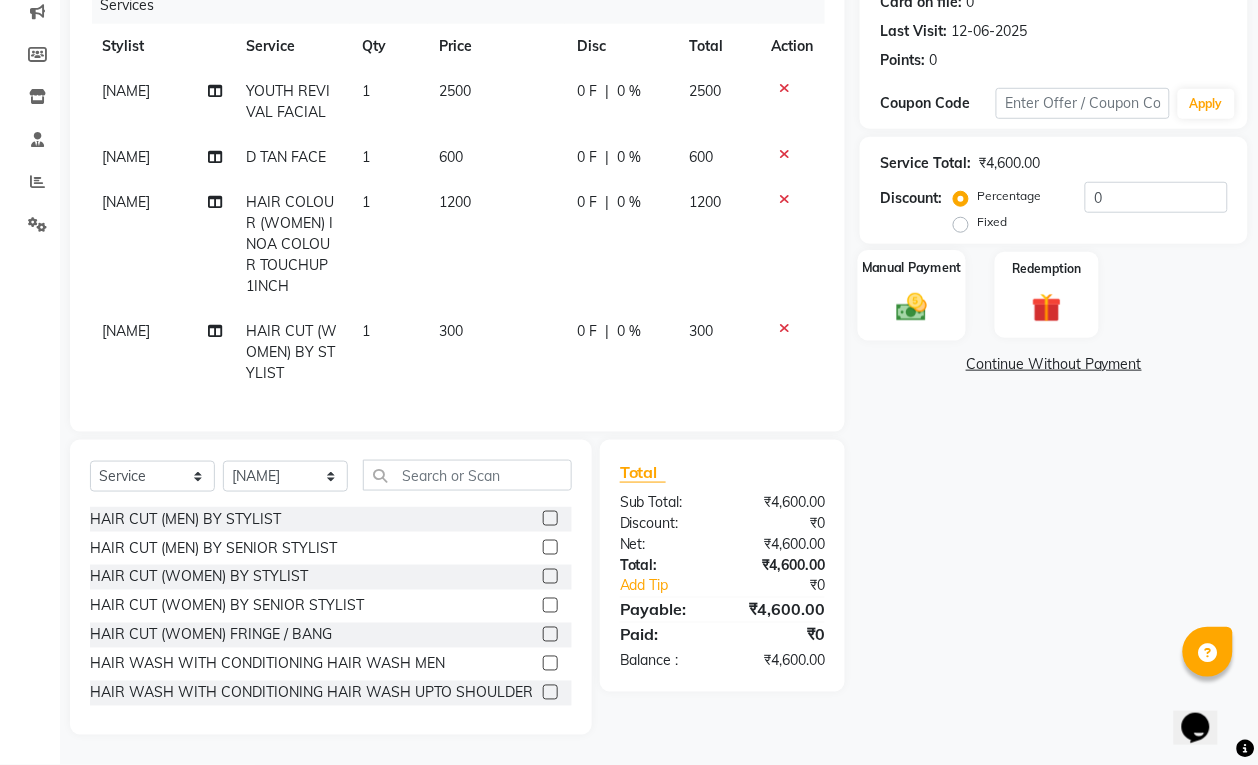 click 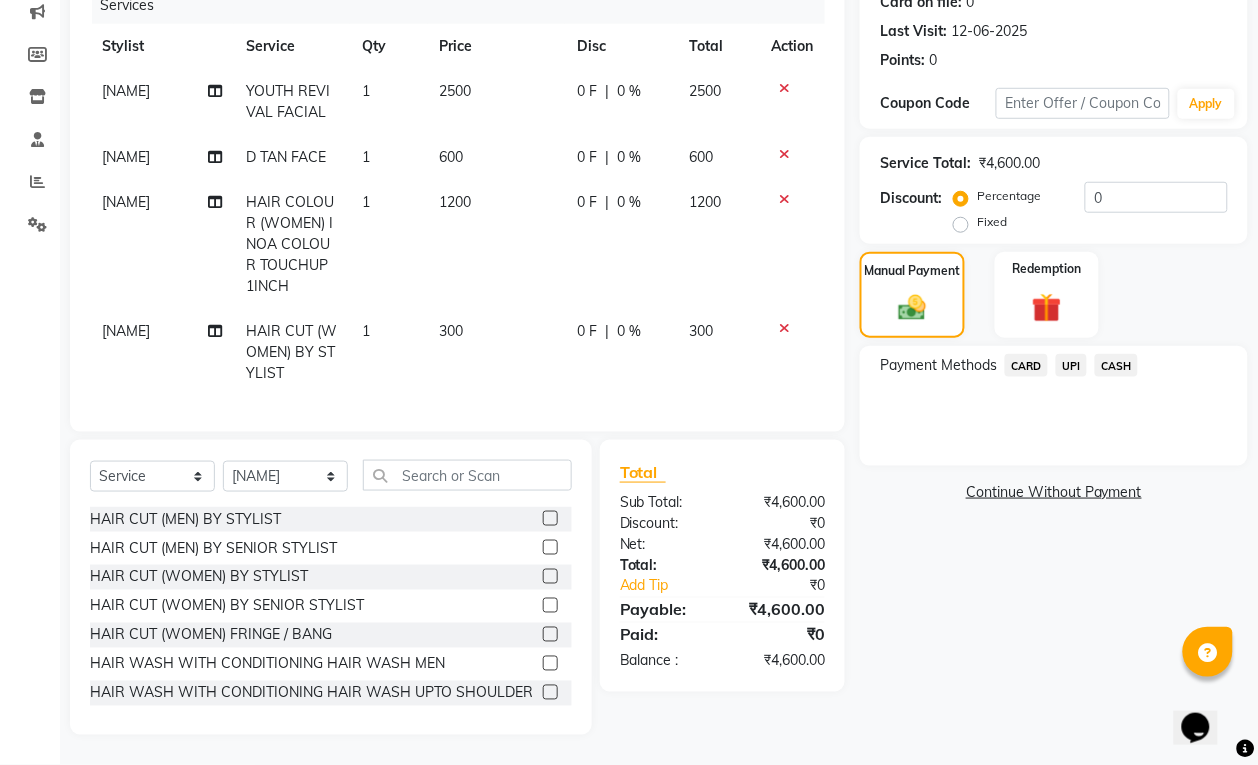 click on "CASH" 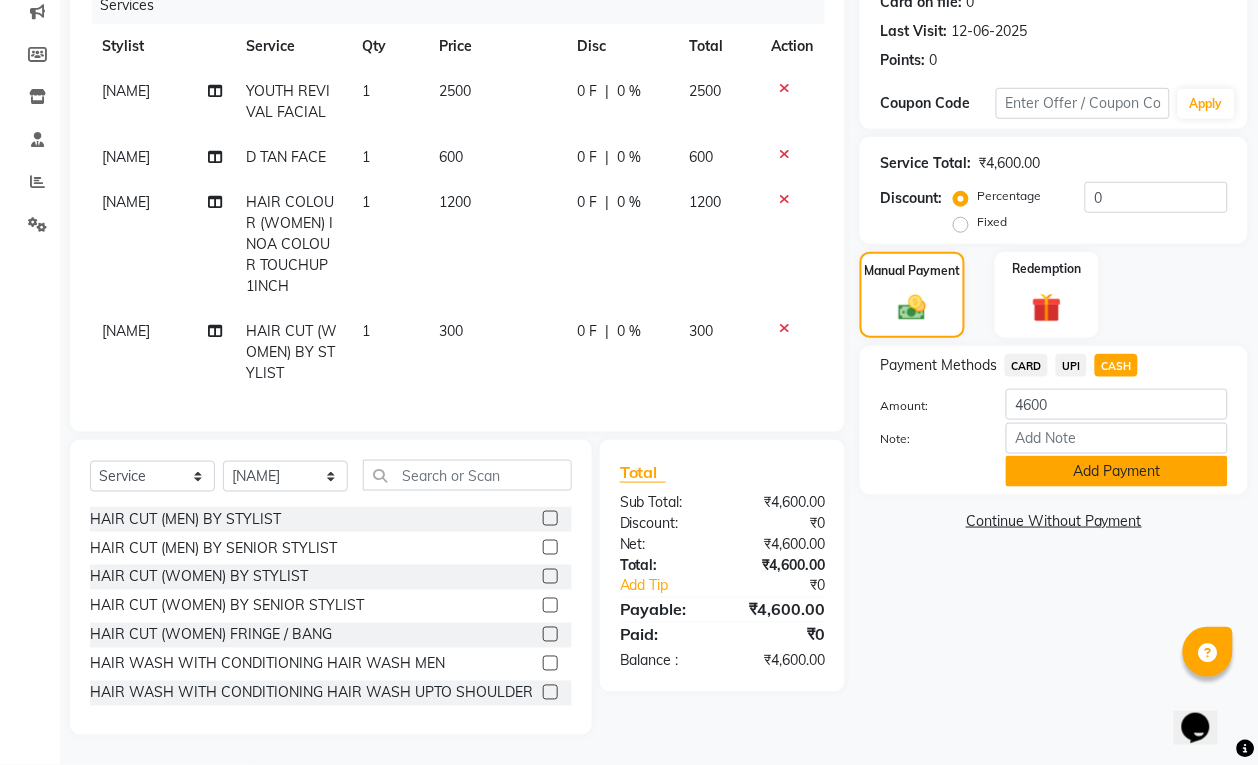 click on "Add Payment" 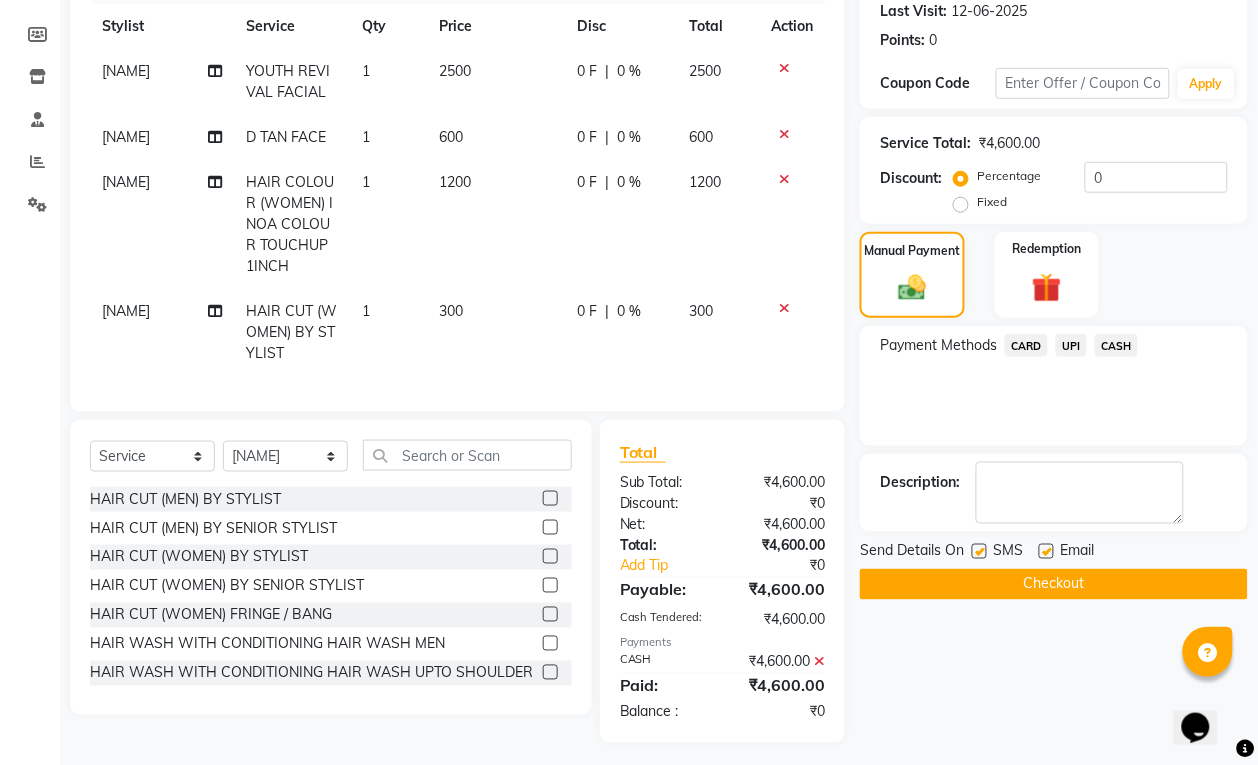 scroll, scrollTop: 310, scrollLeft: 0, axis: vertical 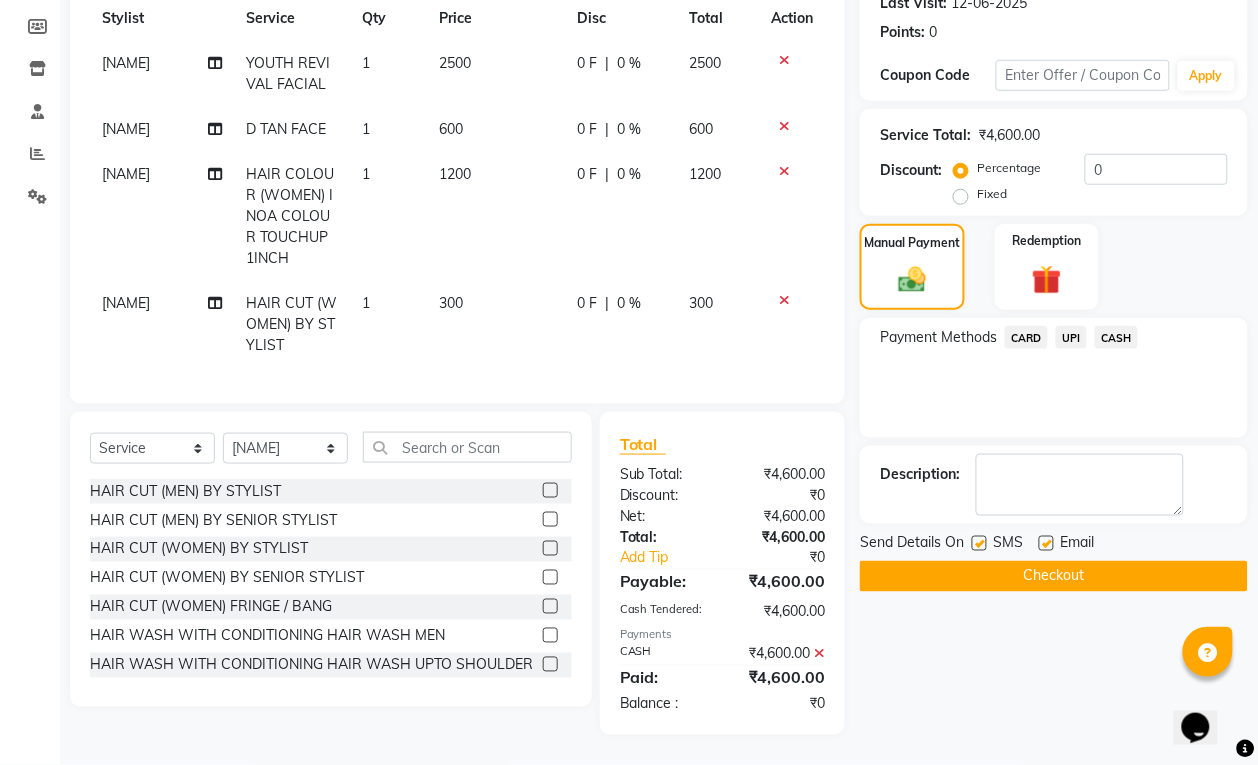 click on "Checkout" 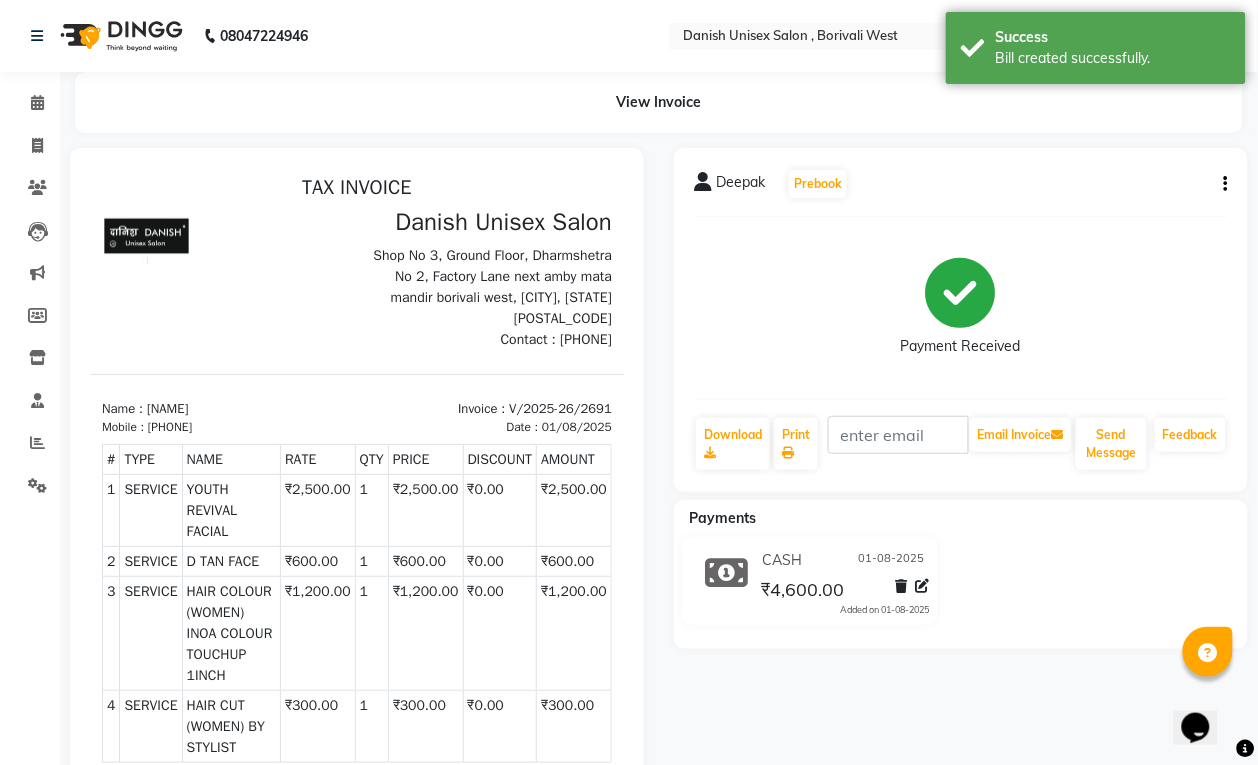 scroll, scrollTop: 0, scrollLeft: 0, axis: both 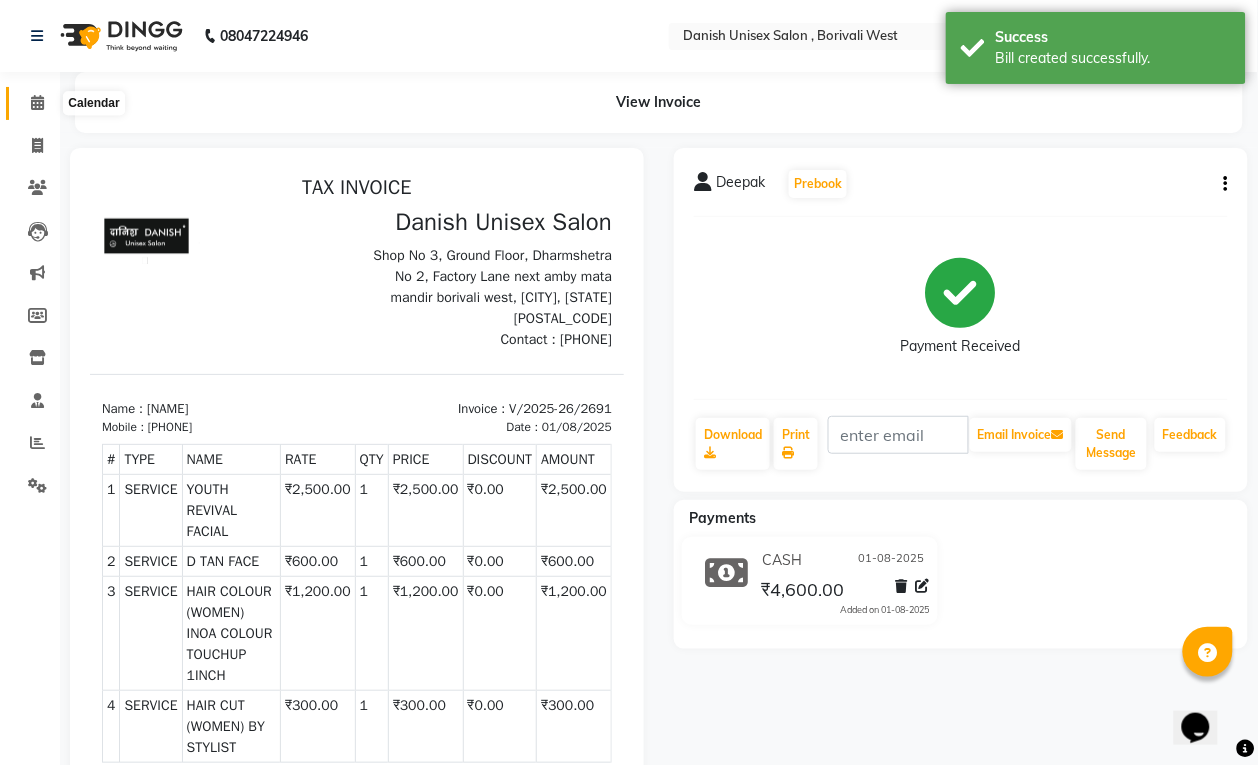 click 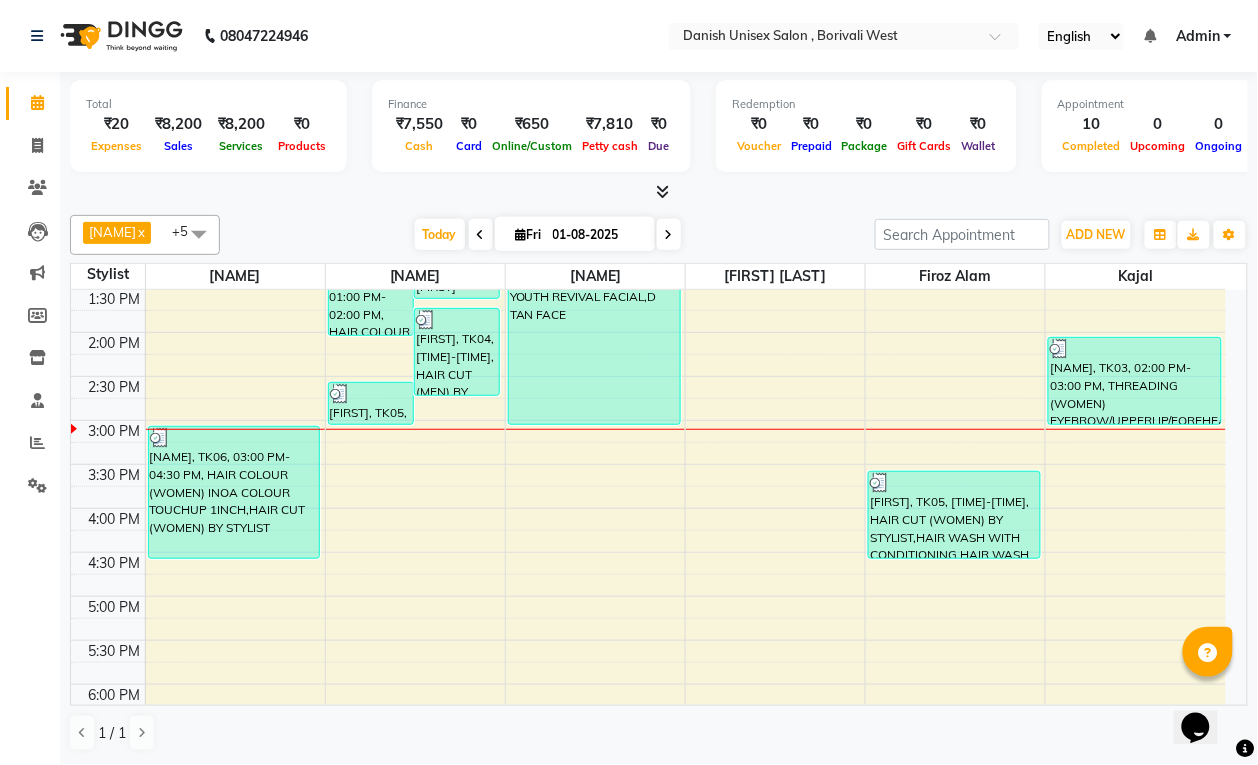 scroll, scrollTop: 250, scrollLeft: 0, axis: vertical 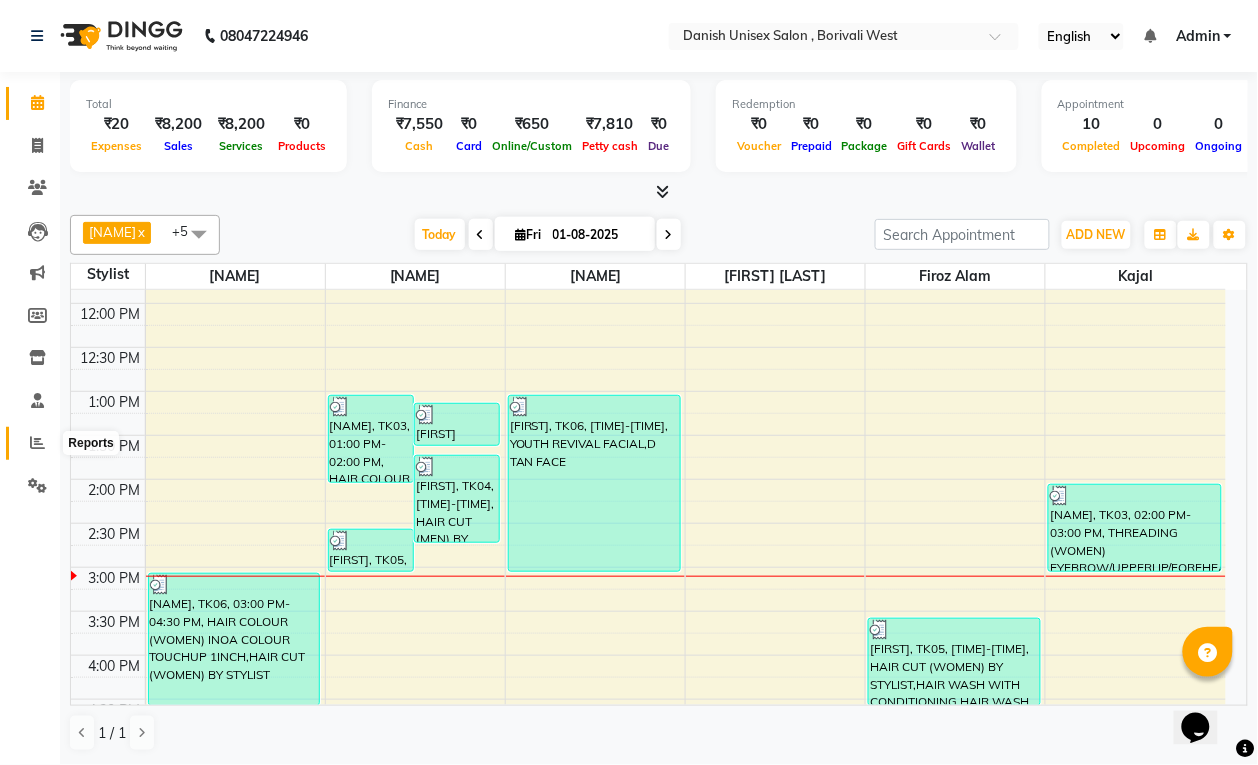 click 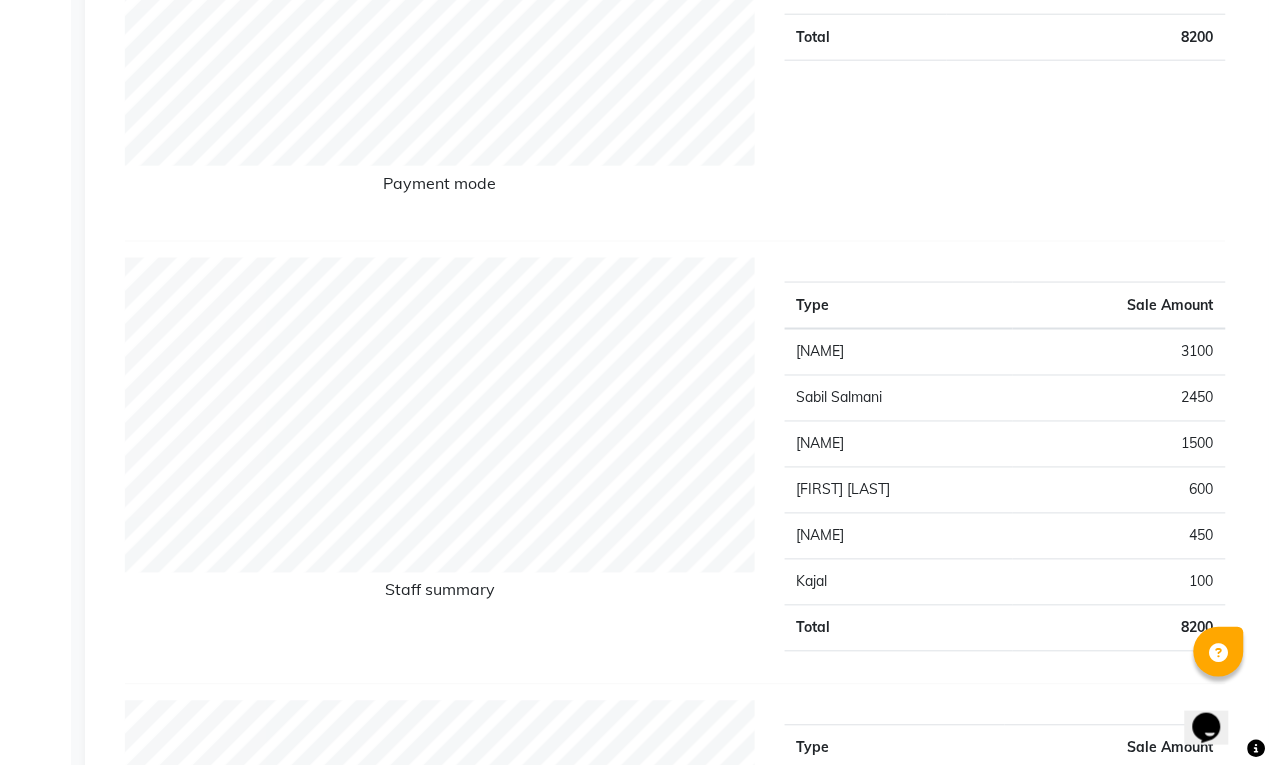 scroll, scrollTop: 0, scrollLeft: 0, axis: both 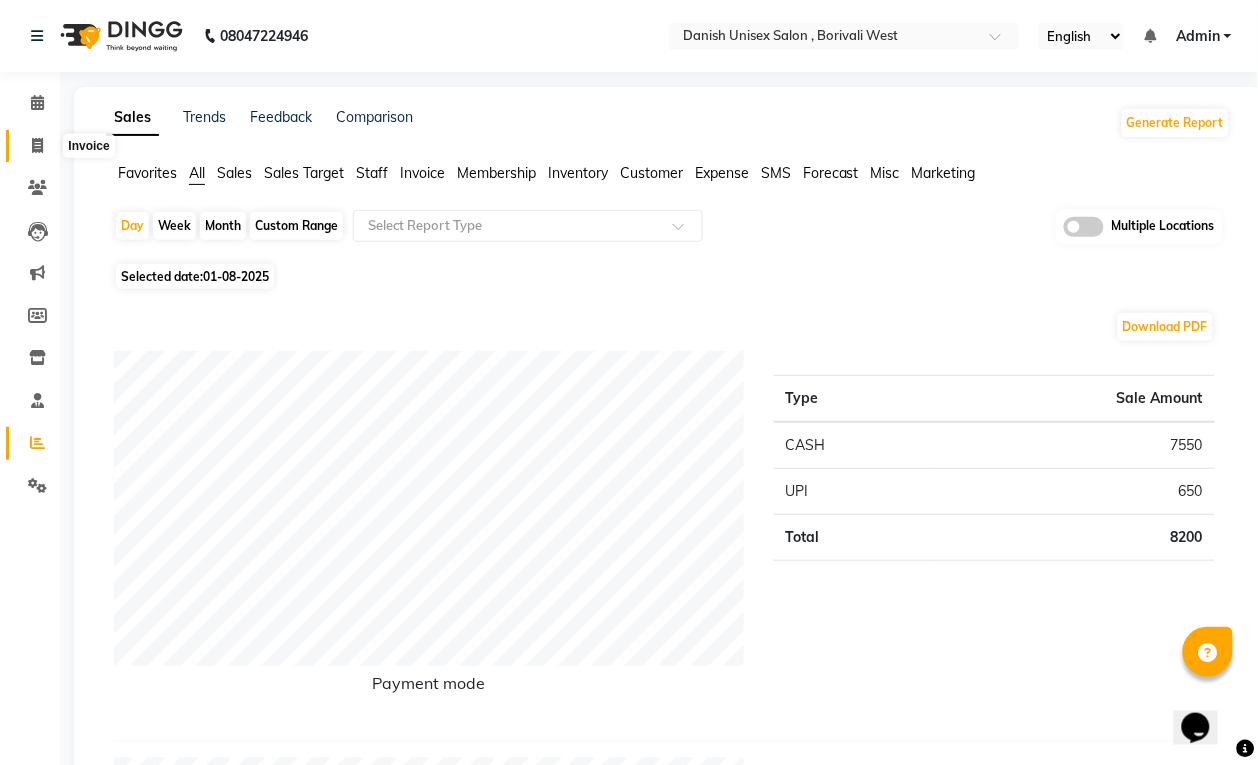 click 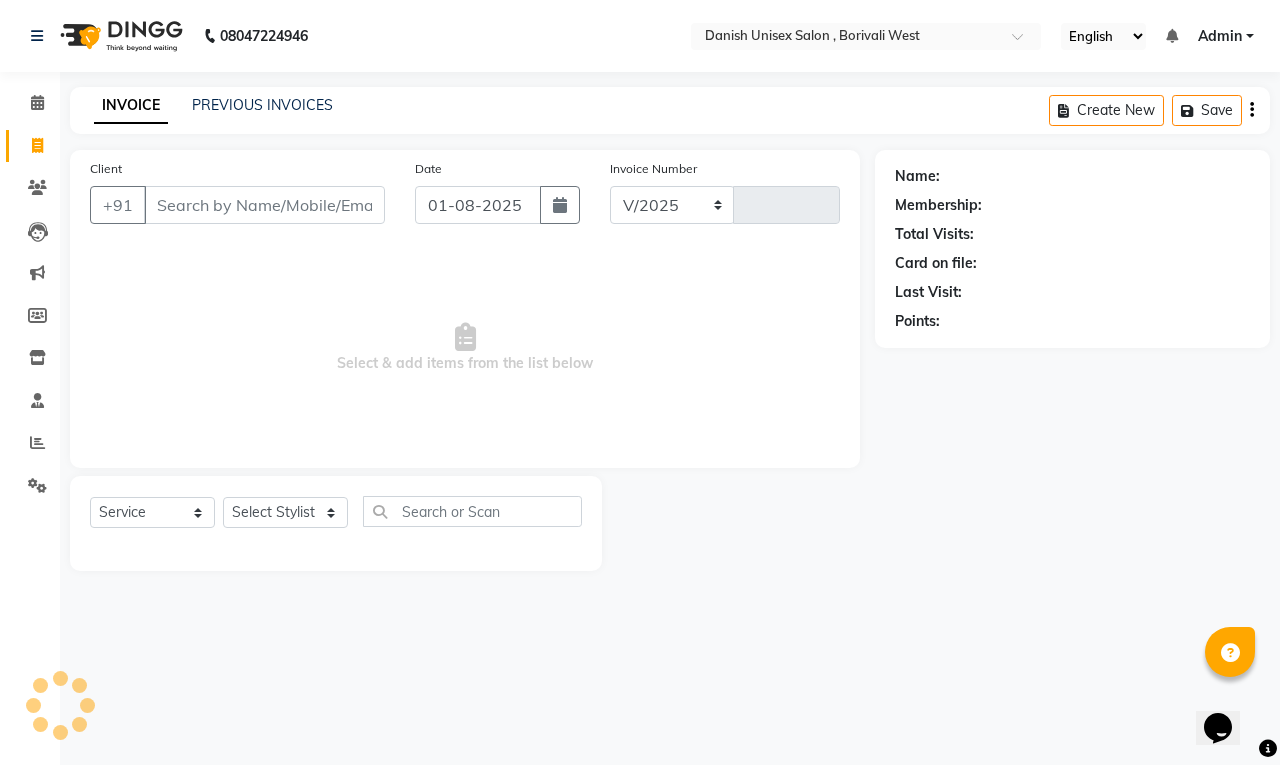 select on "6929" 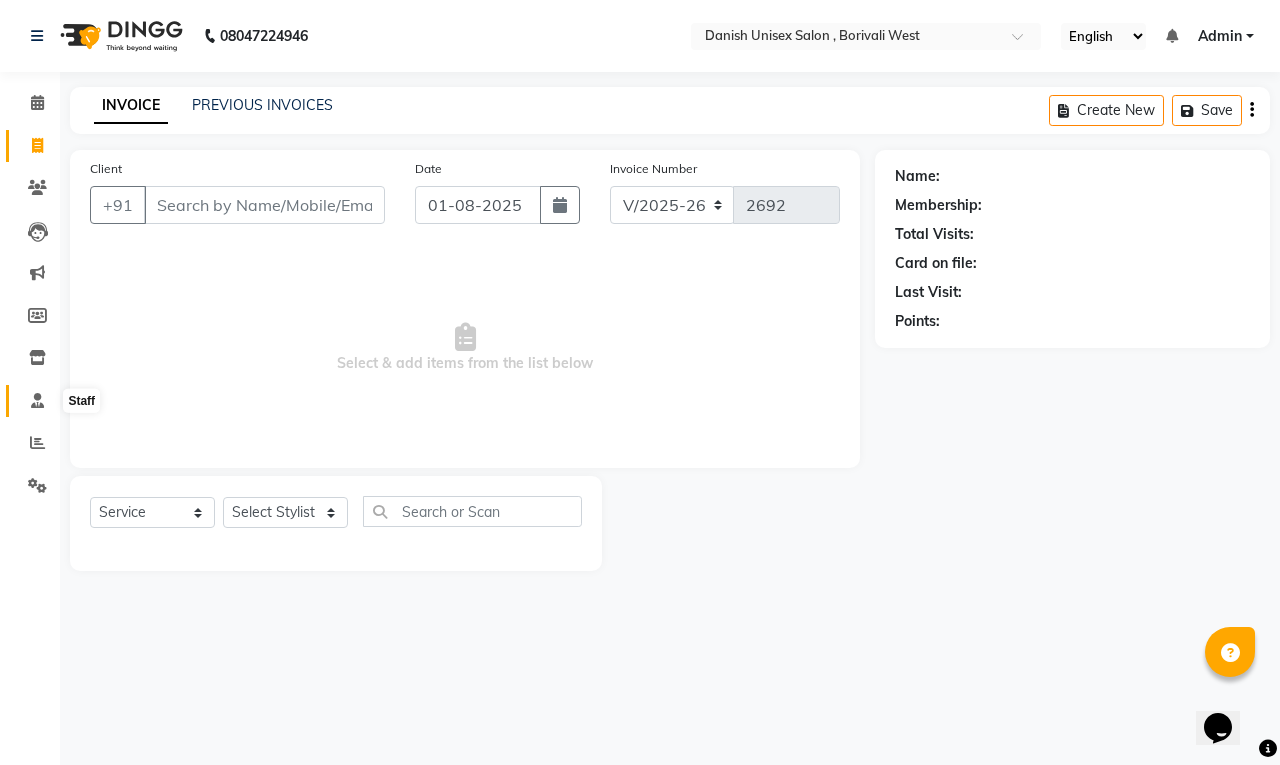 click 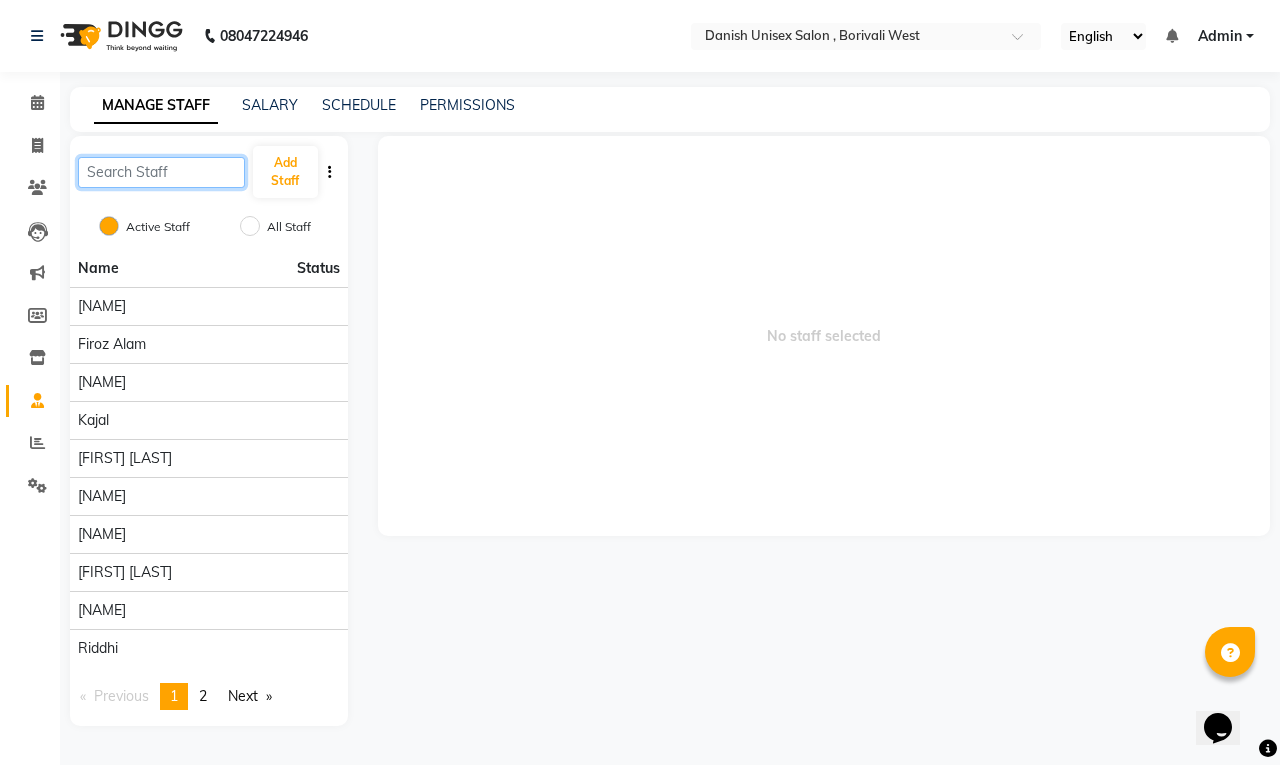 click 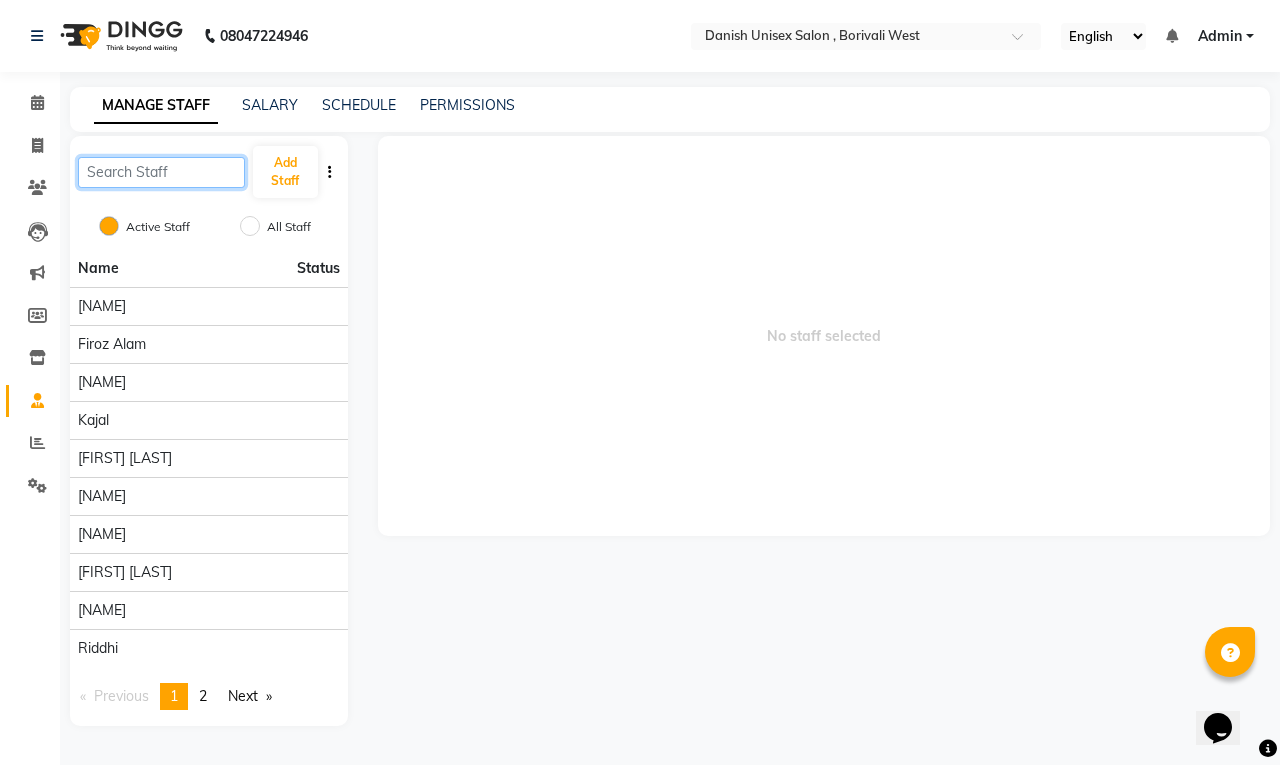 type on "n" 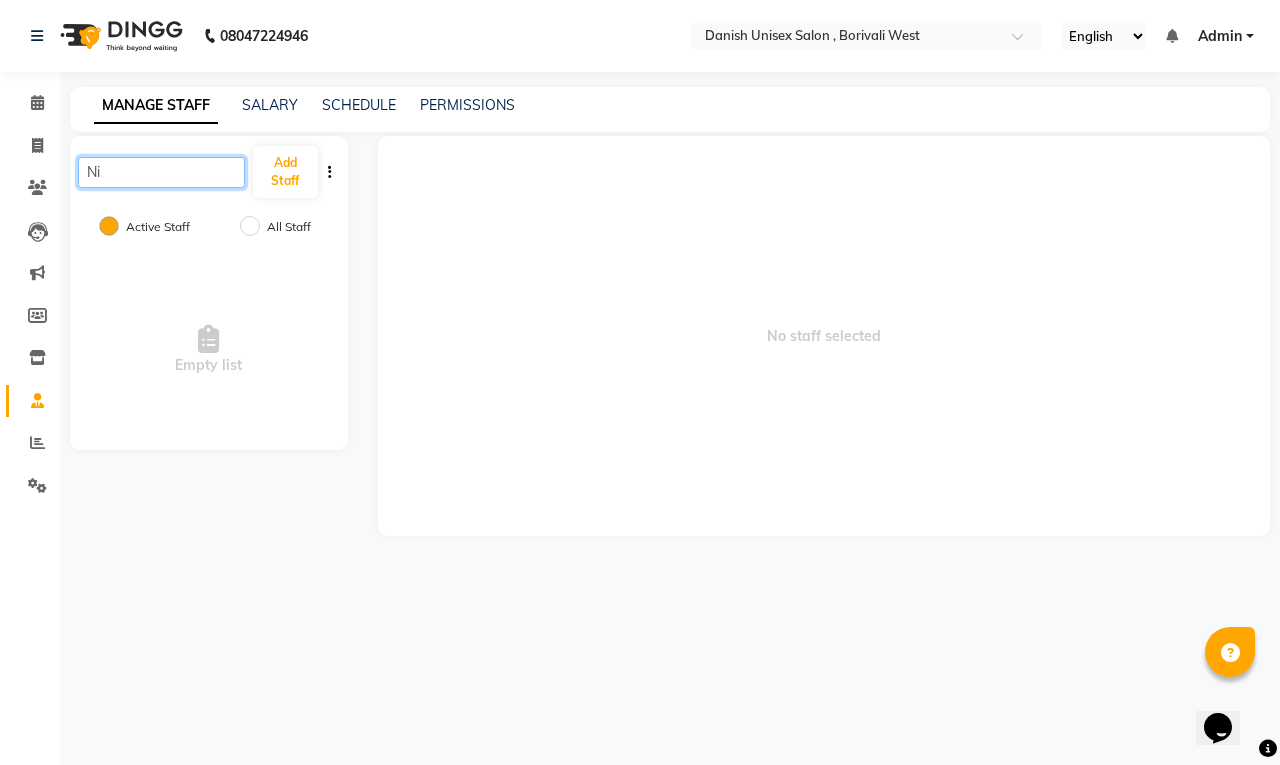type on "N" 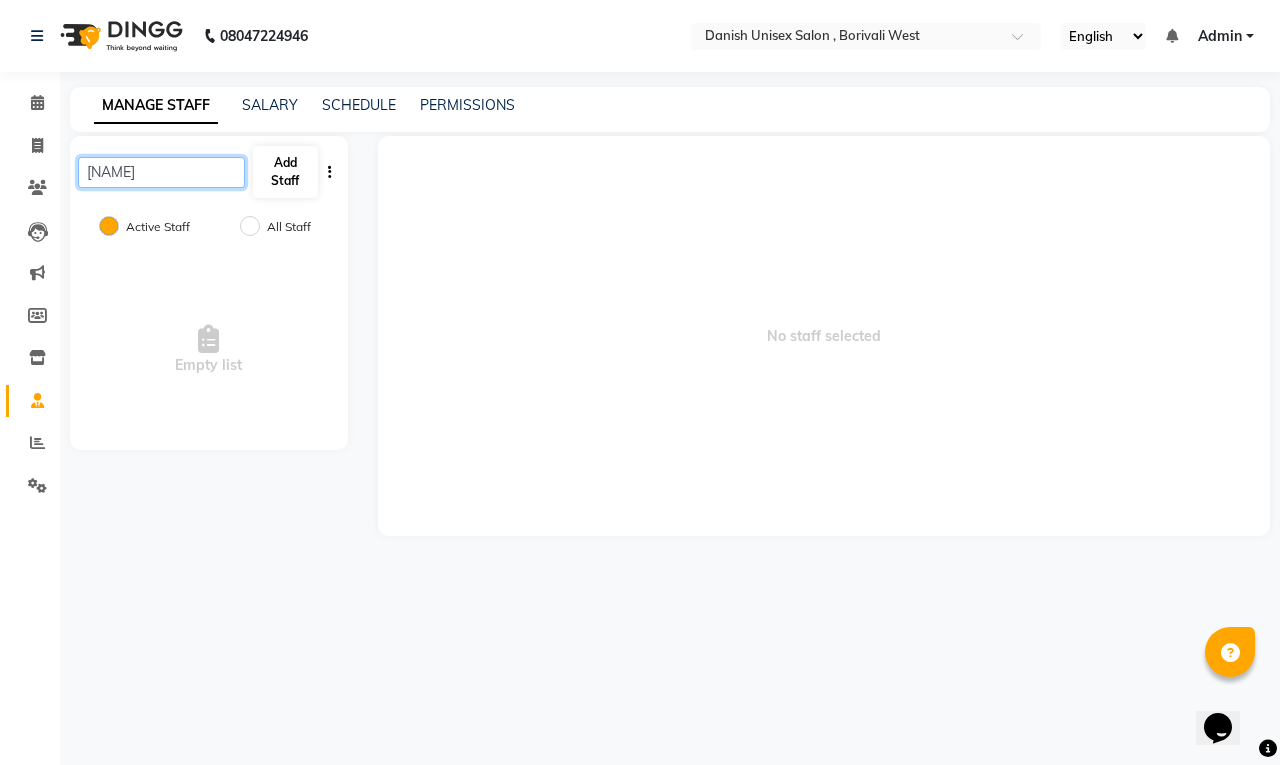 type on "NIkita" 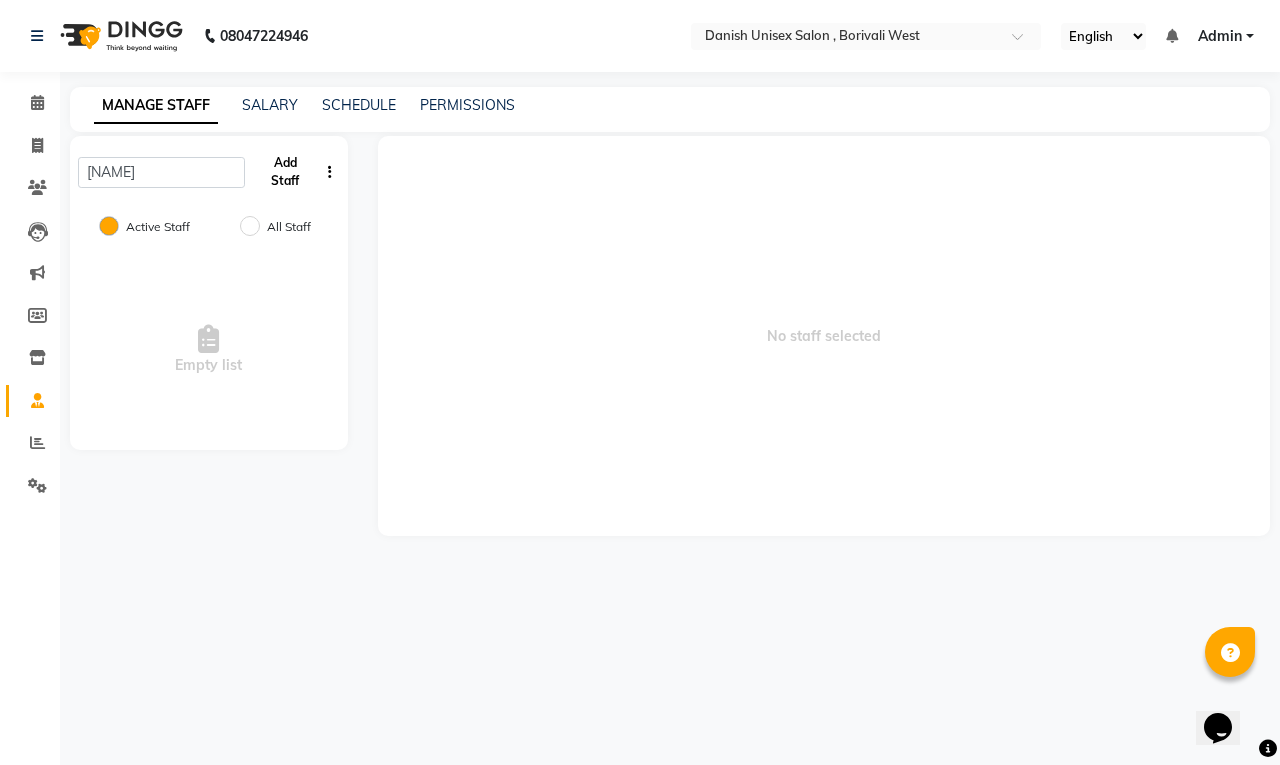 click on "Add Staff" 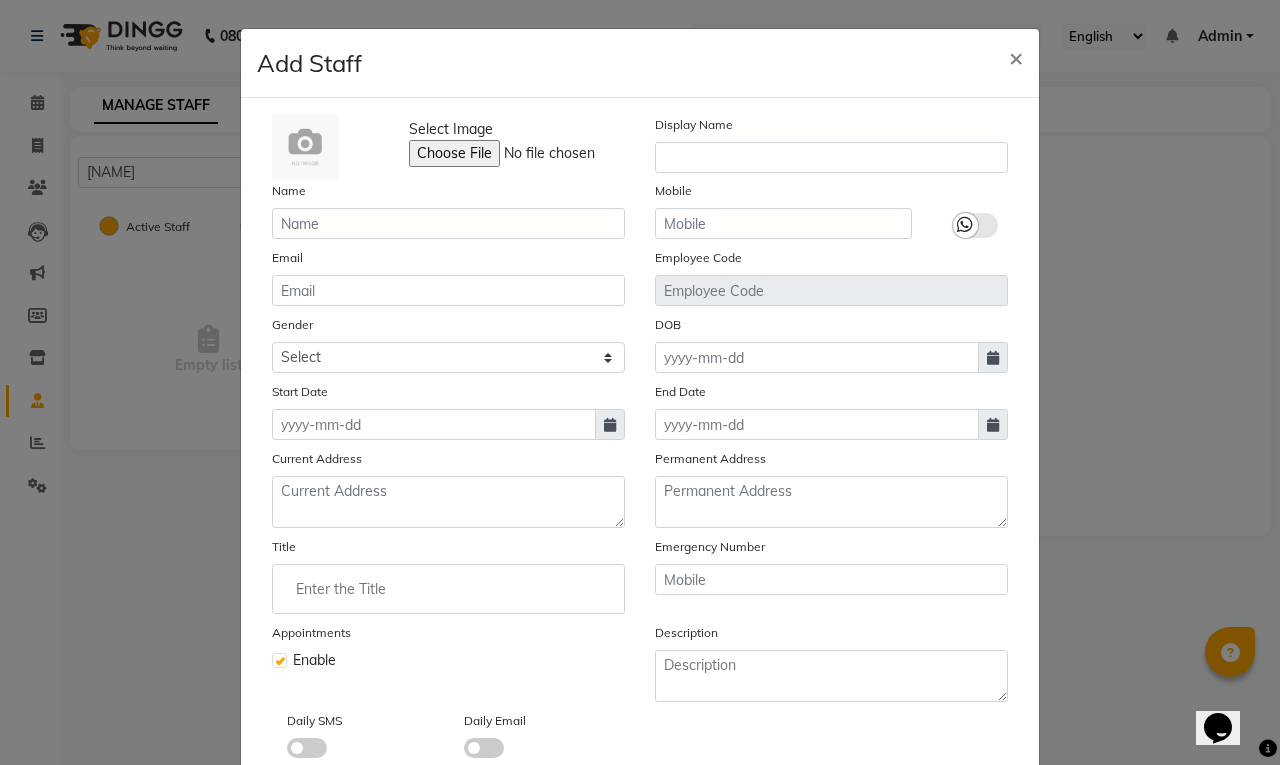 scroll, scrollTop: 113, scrollLeft: 0, axis: vertical 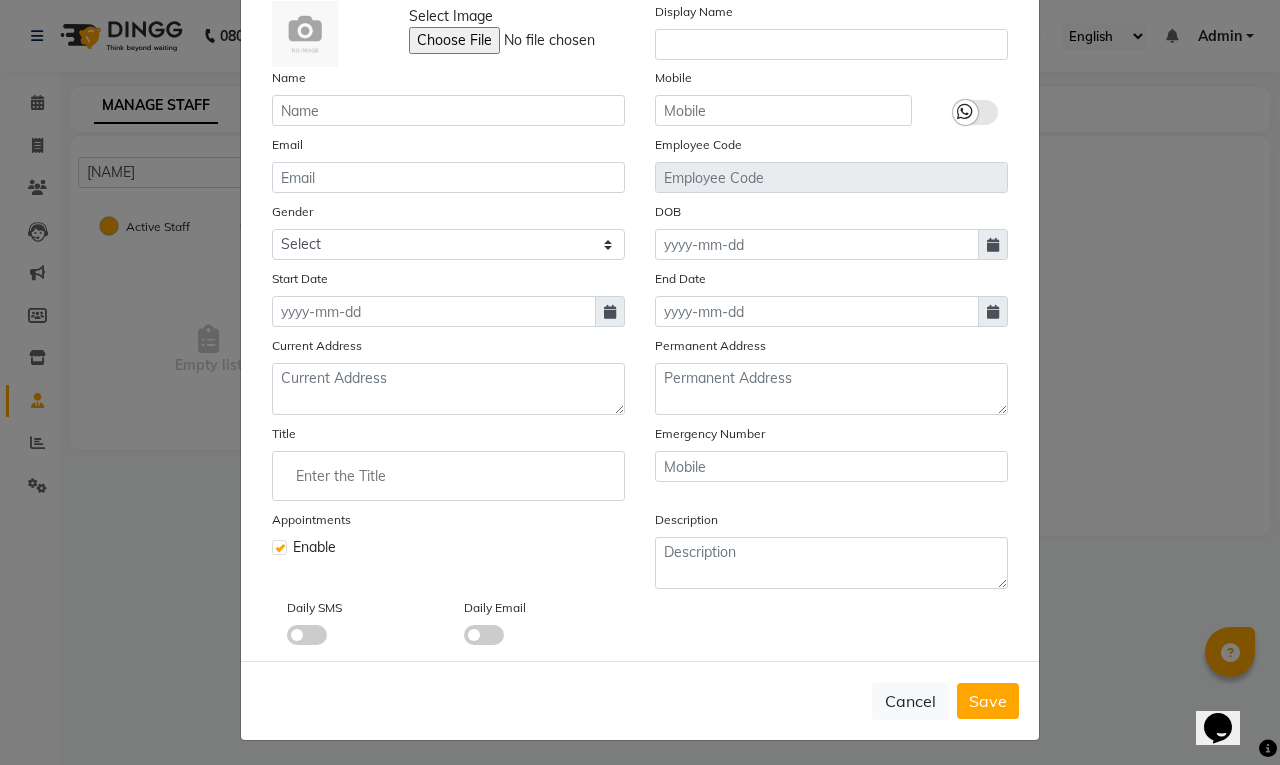 type 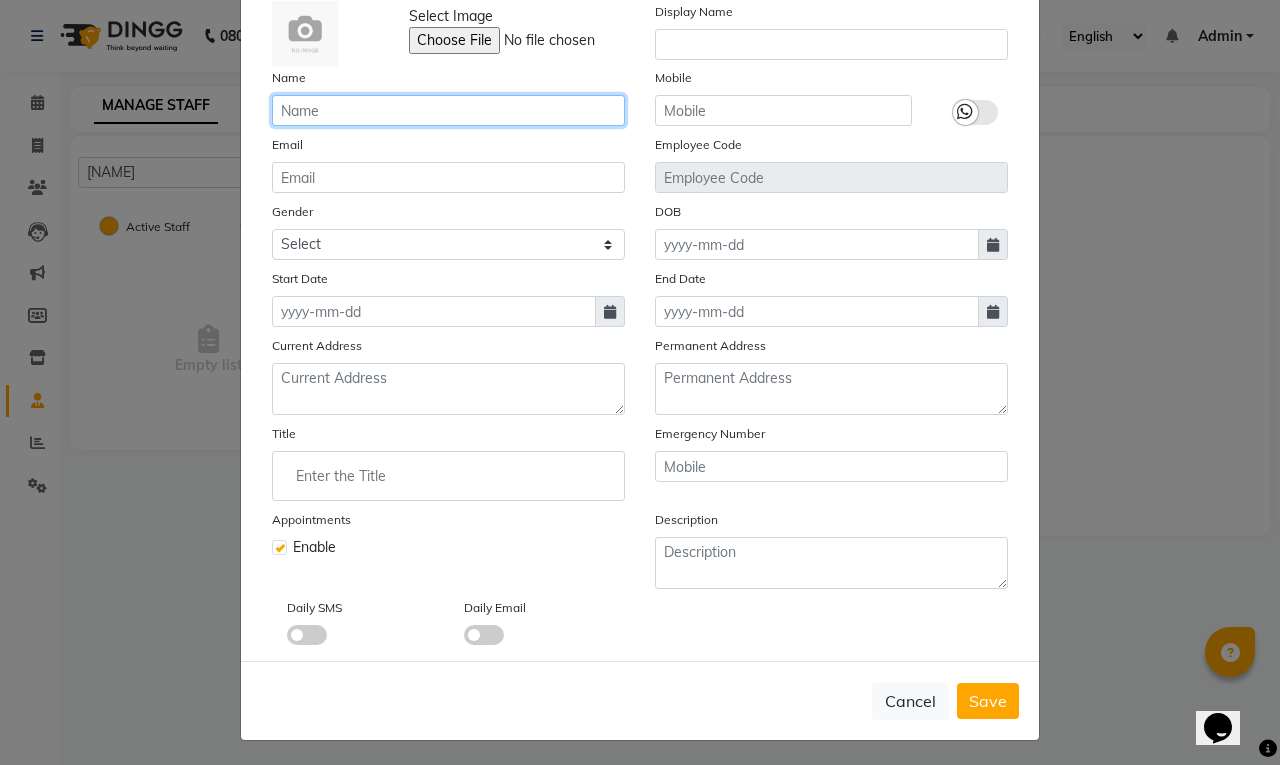 click 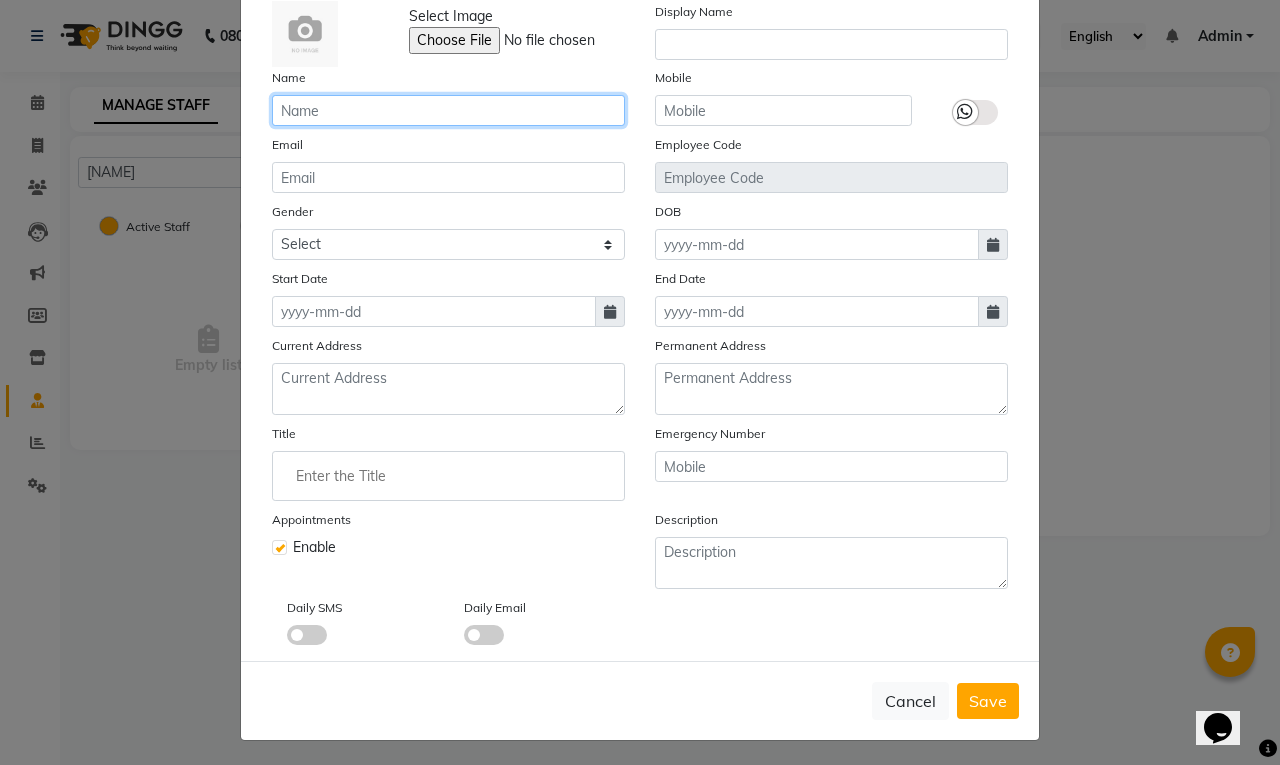 type on "n" 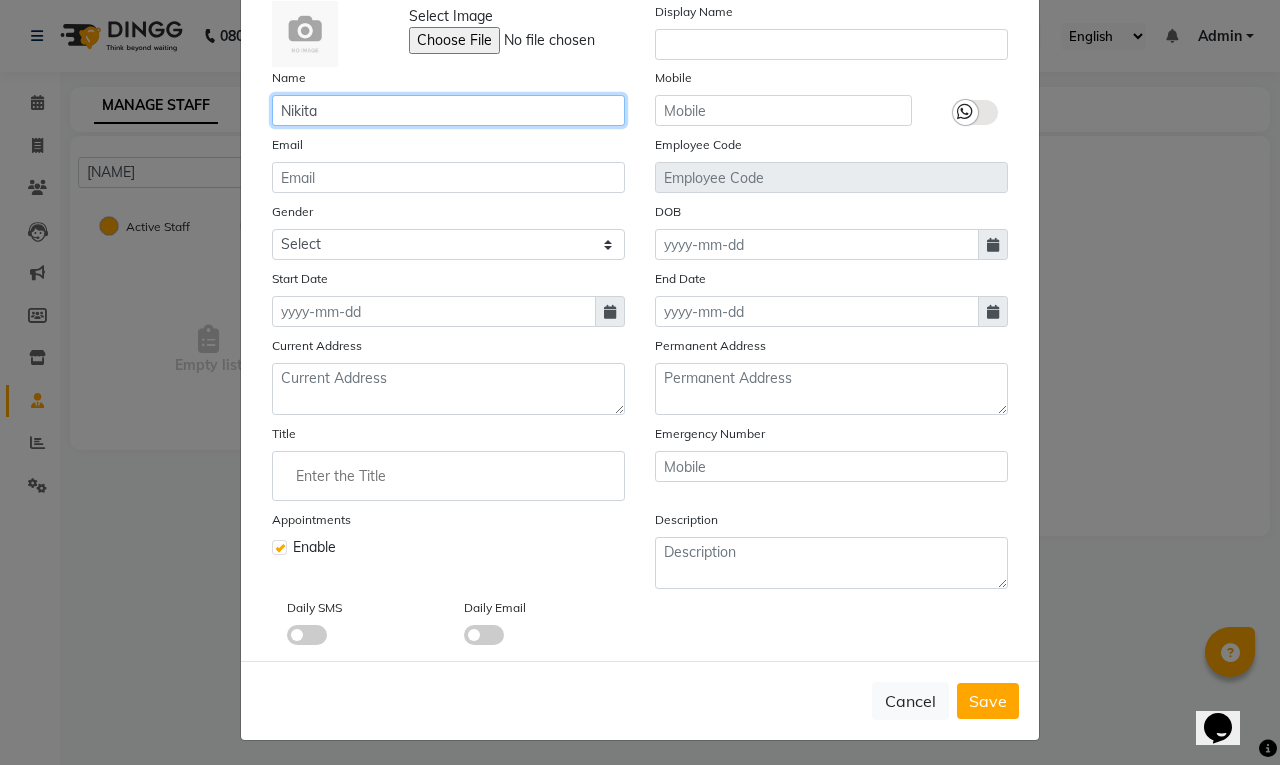 type on "Nikita" 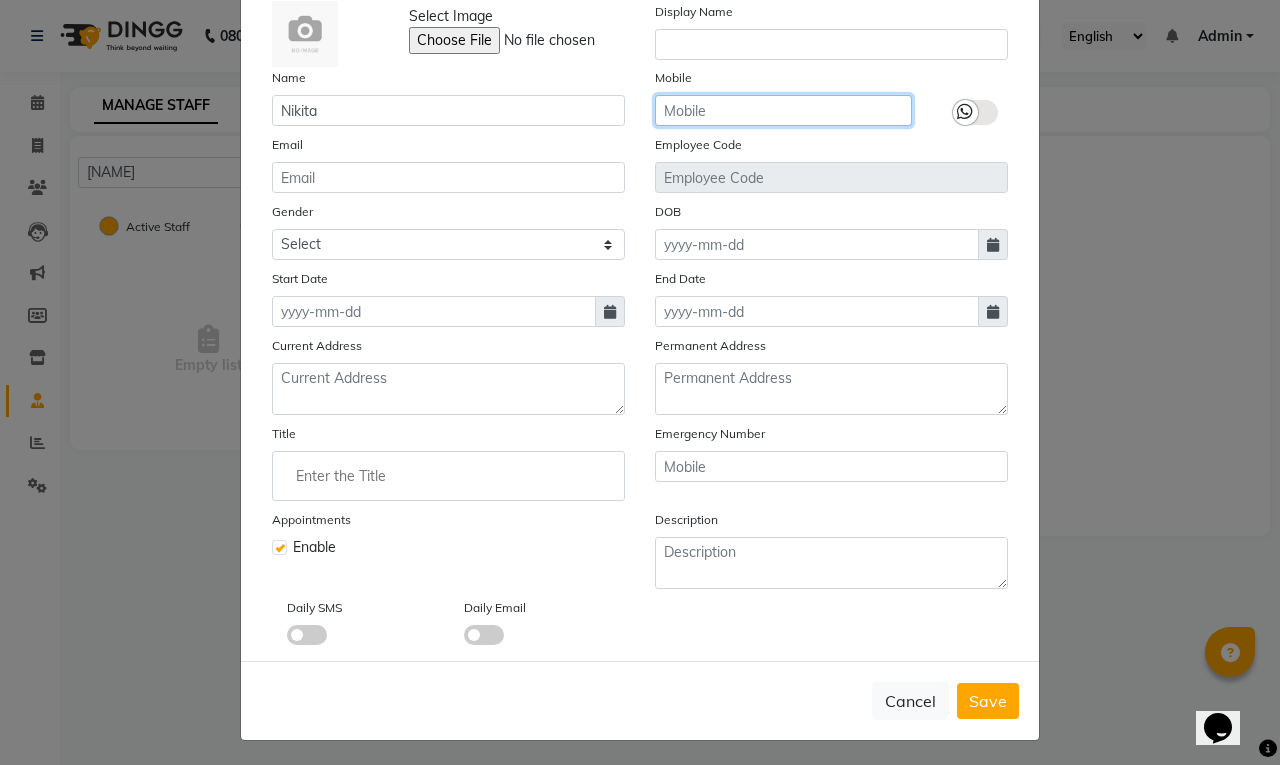 click 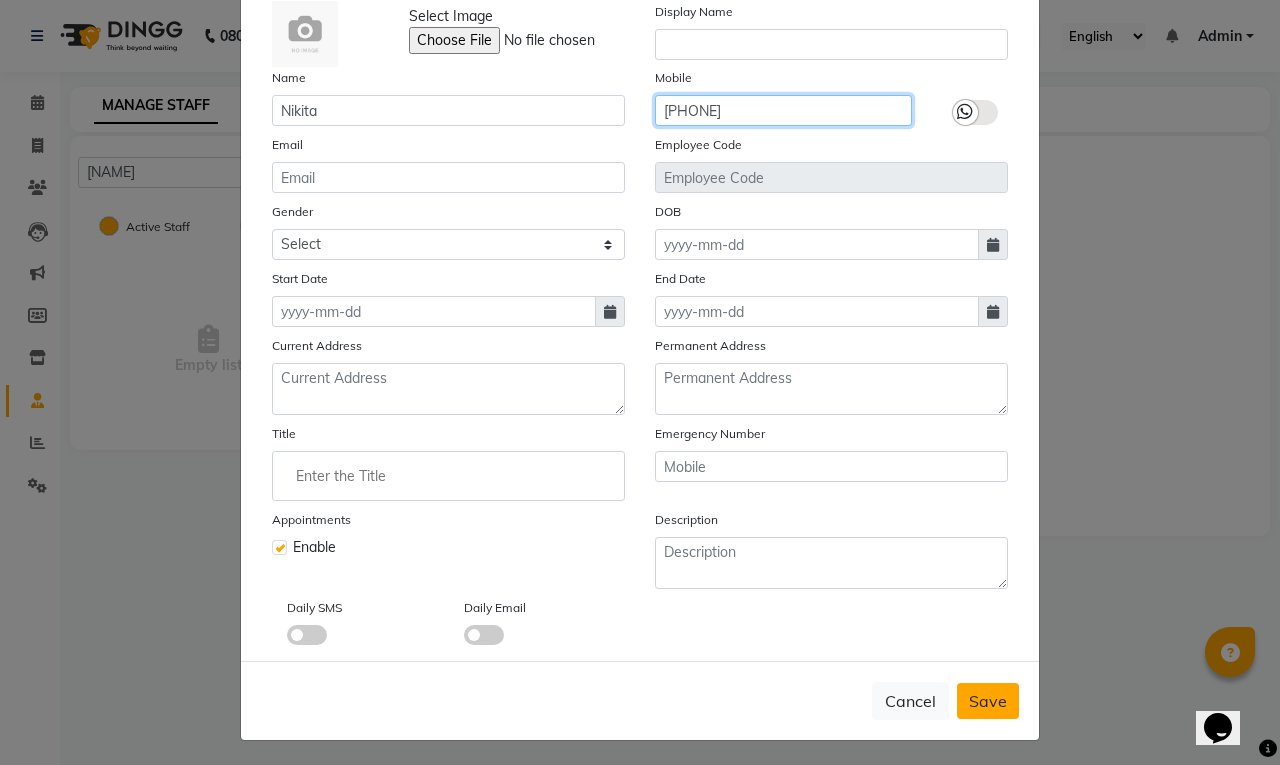 type on "7499205873" 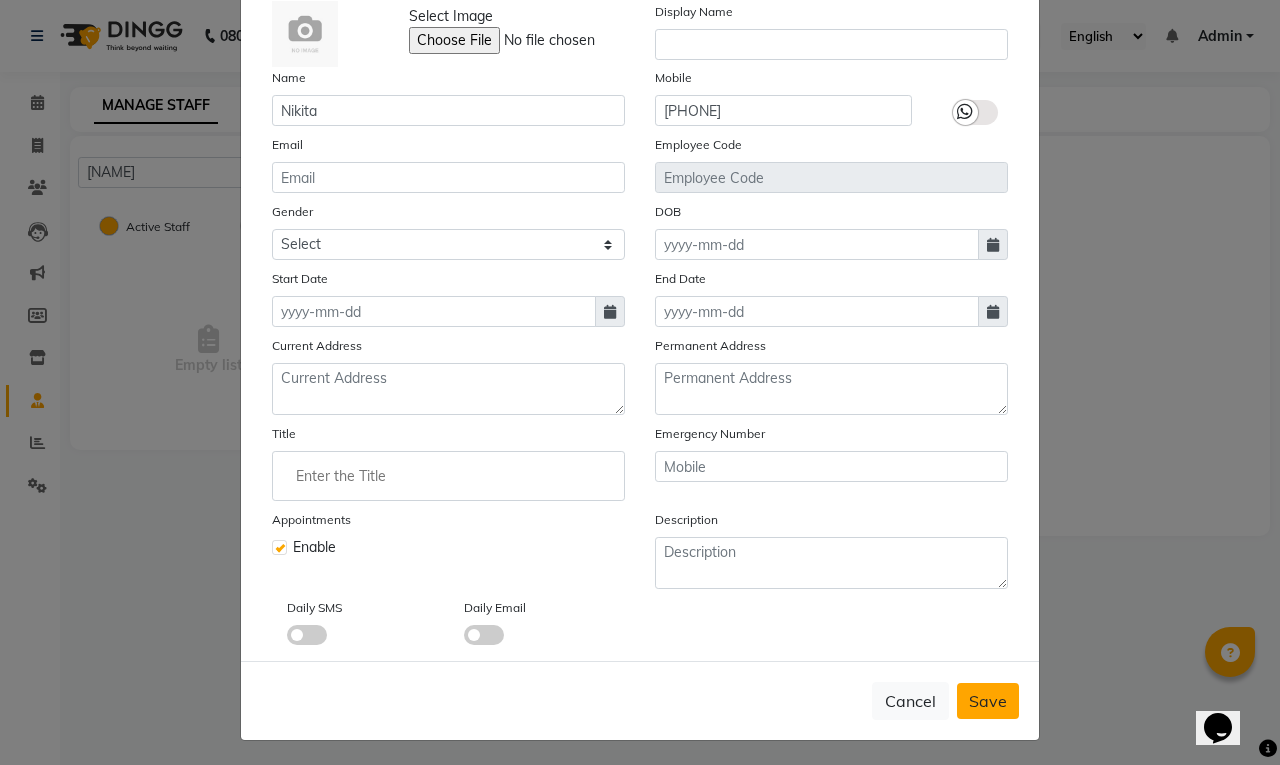 click on "Save" at bounding box center [988, 701] 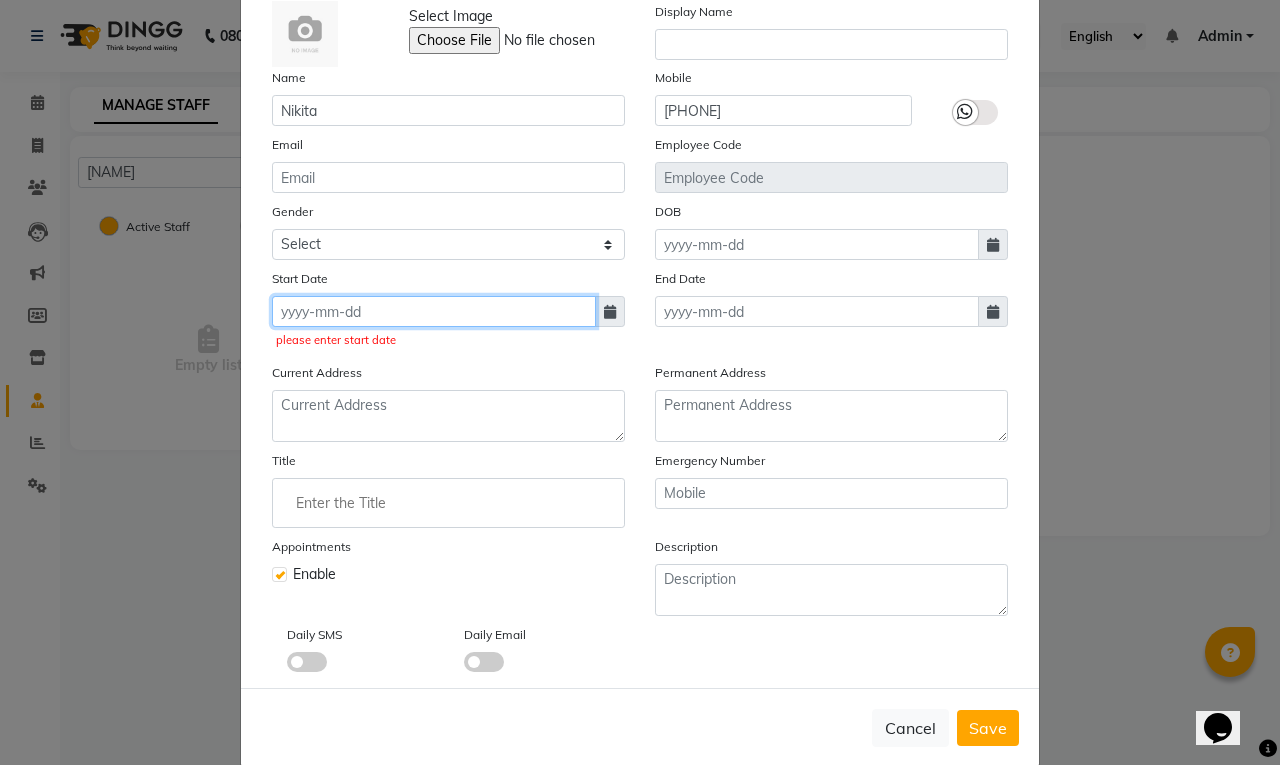 click 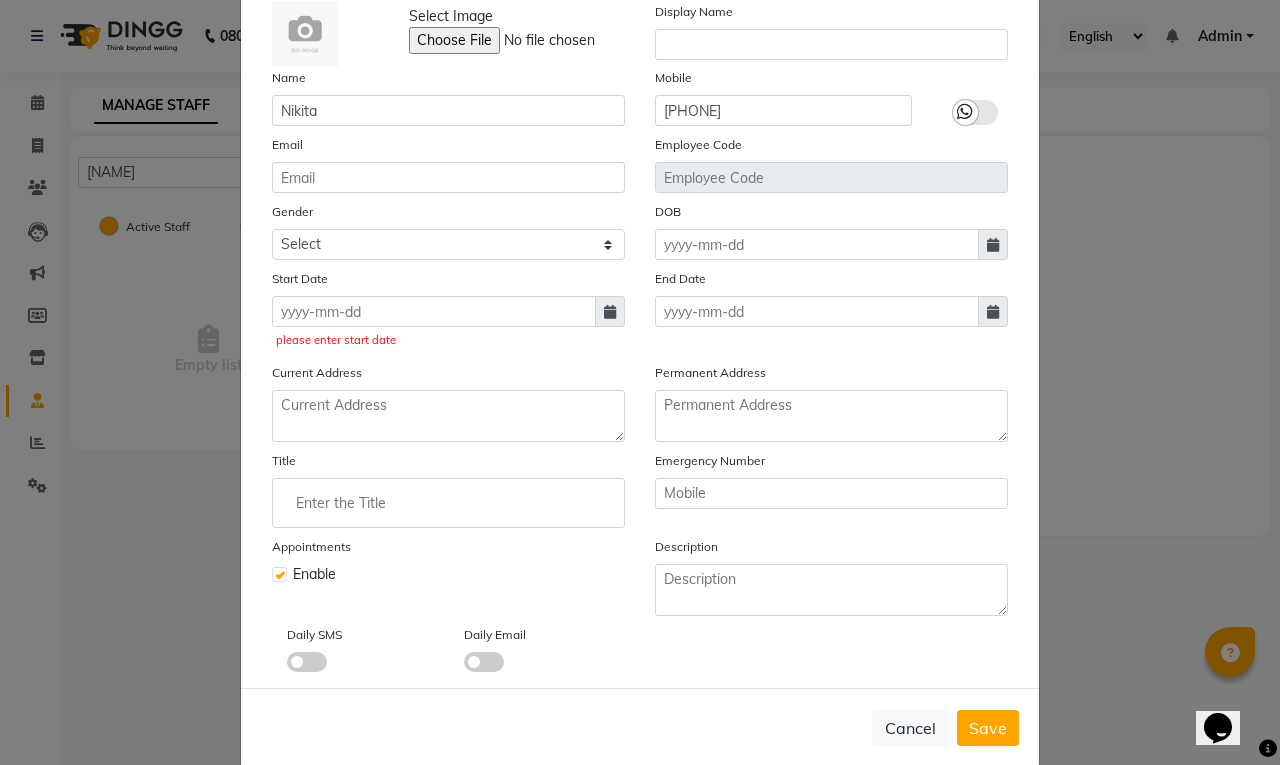 select on "8" 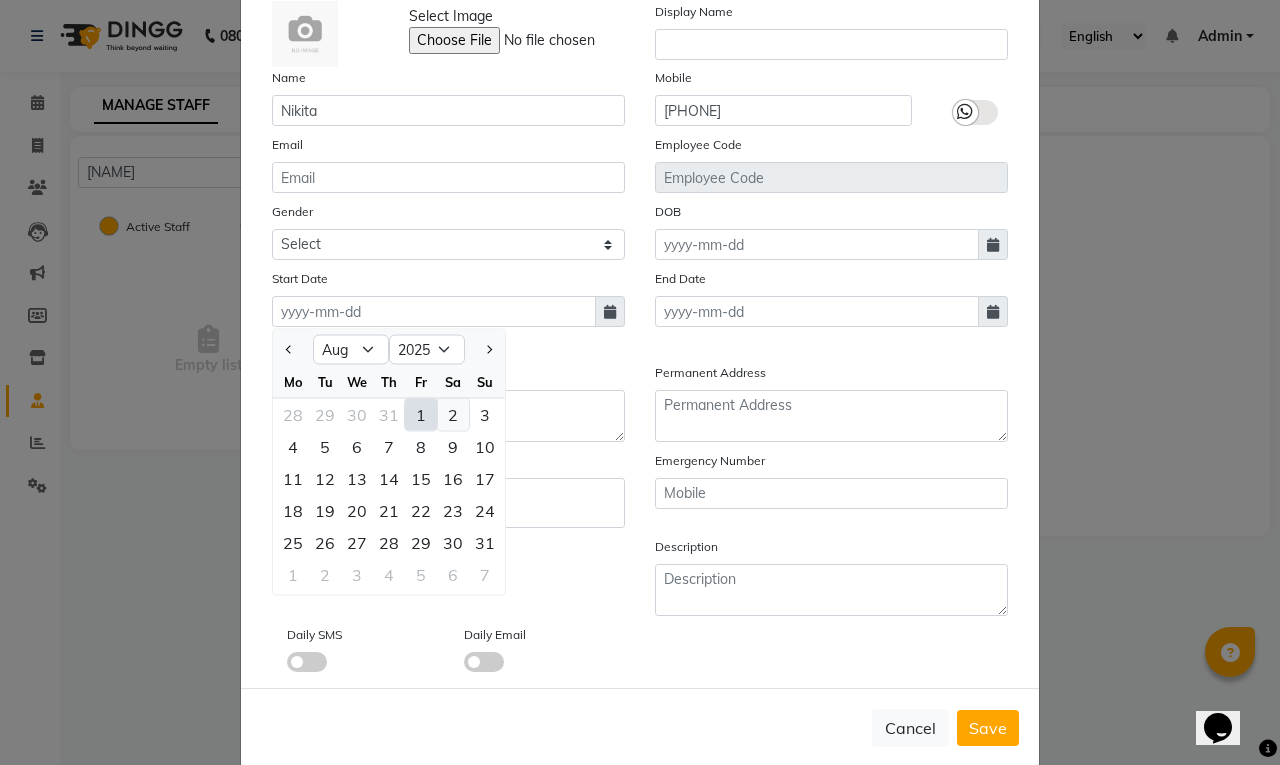 click on "2" 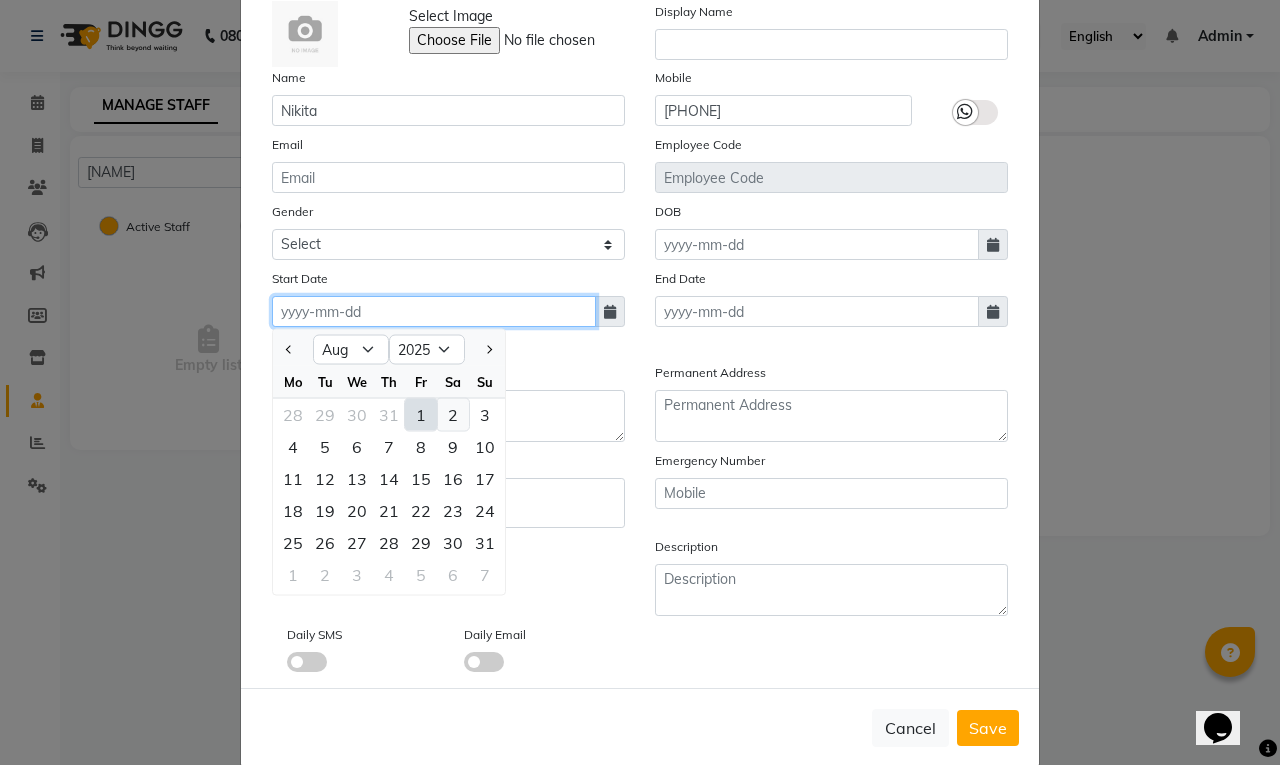 type on "02-08-2025" 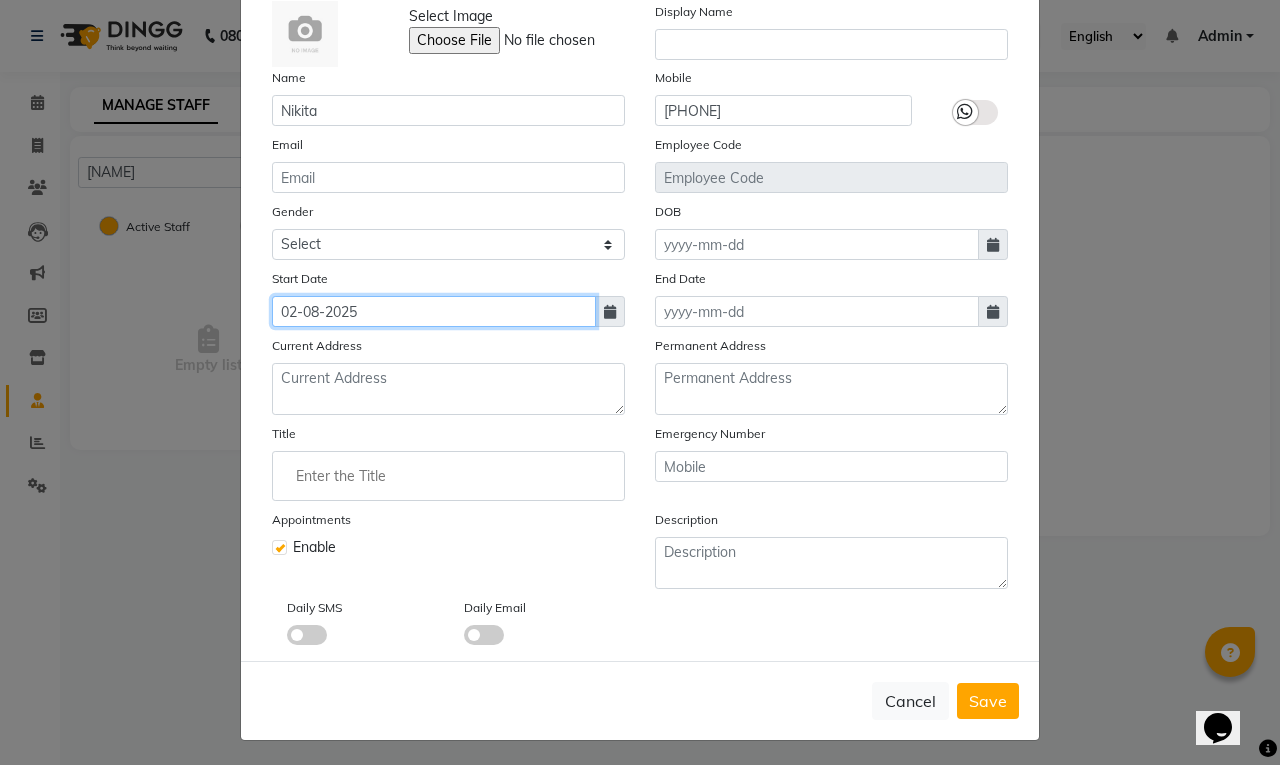 click on "02-08-2025" 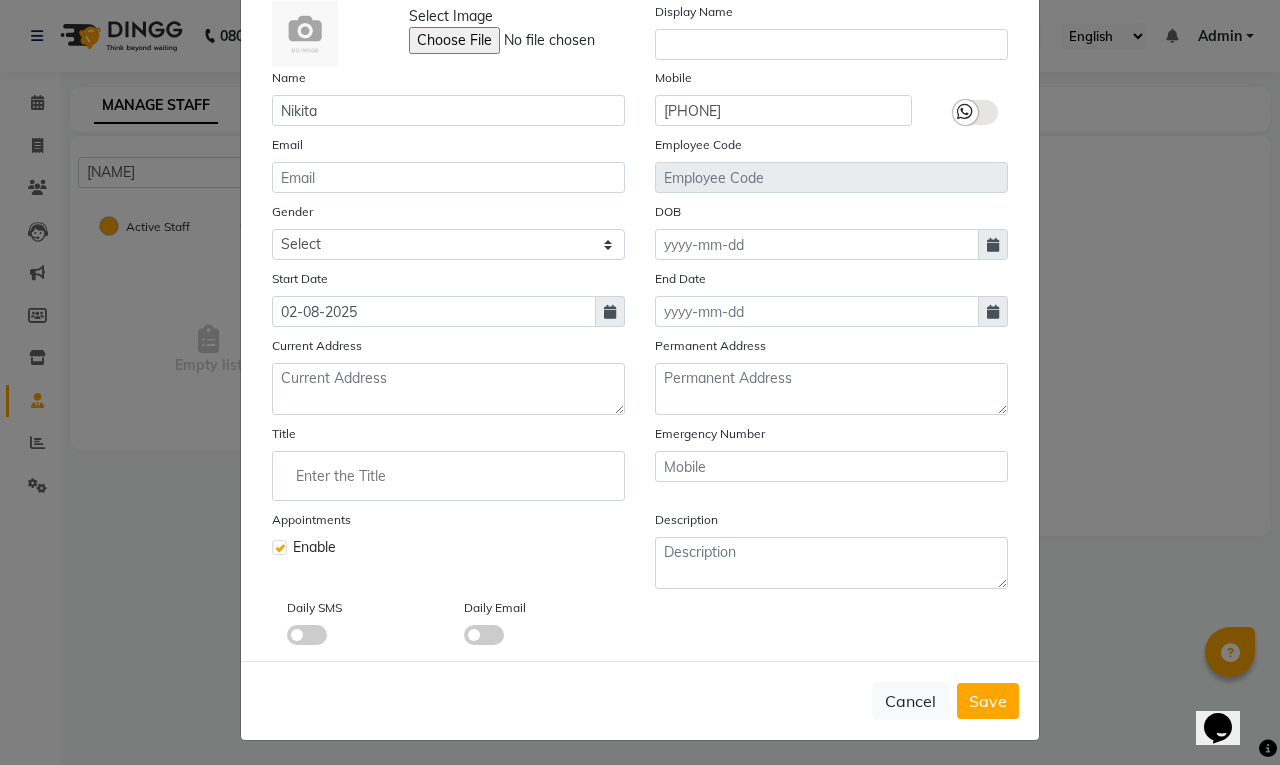 select on "8" 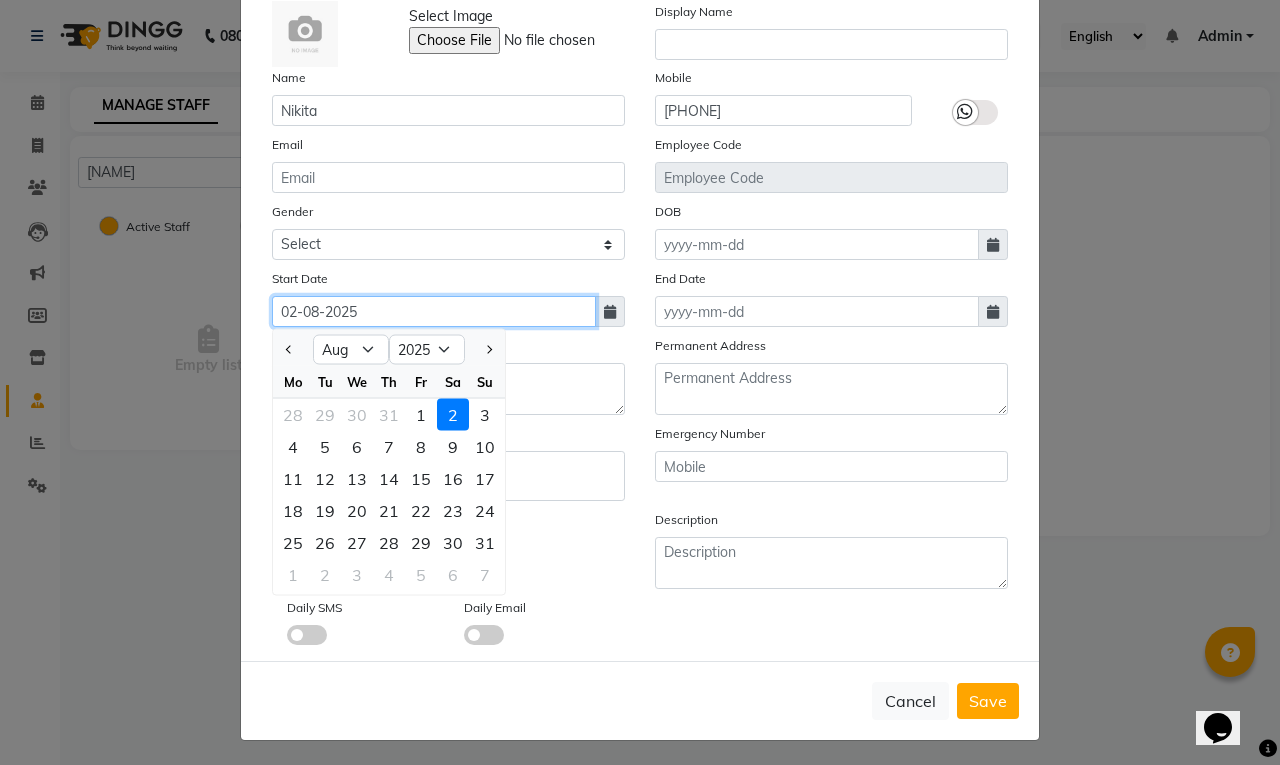 click on "02-08-2025" 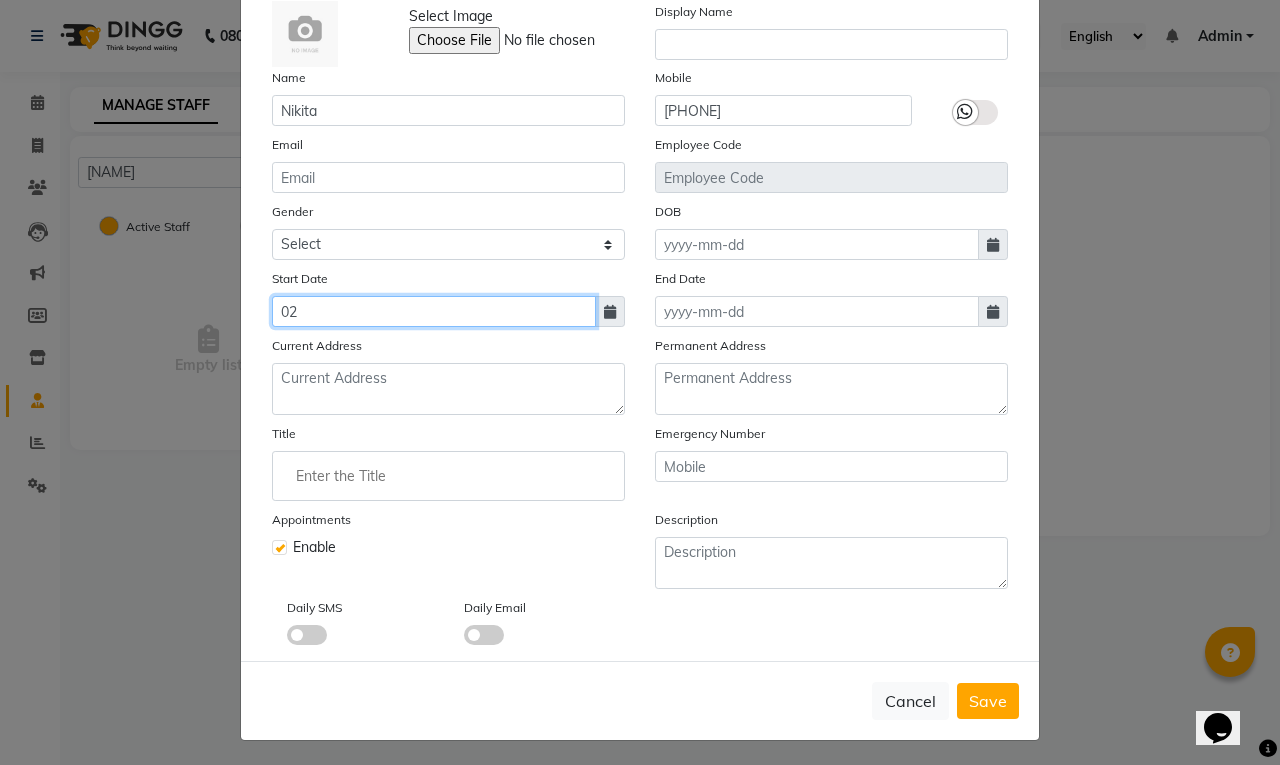 type on "0" 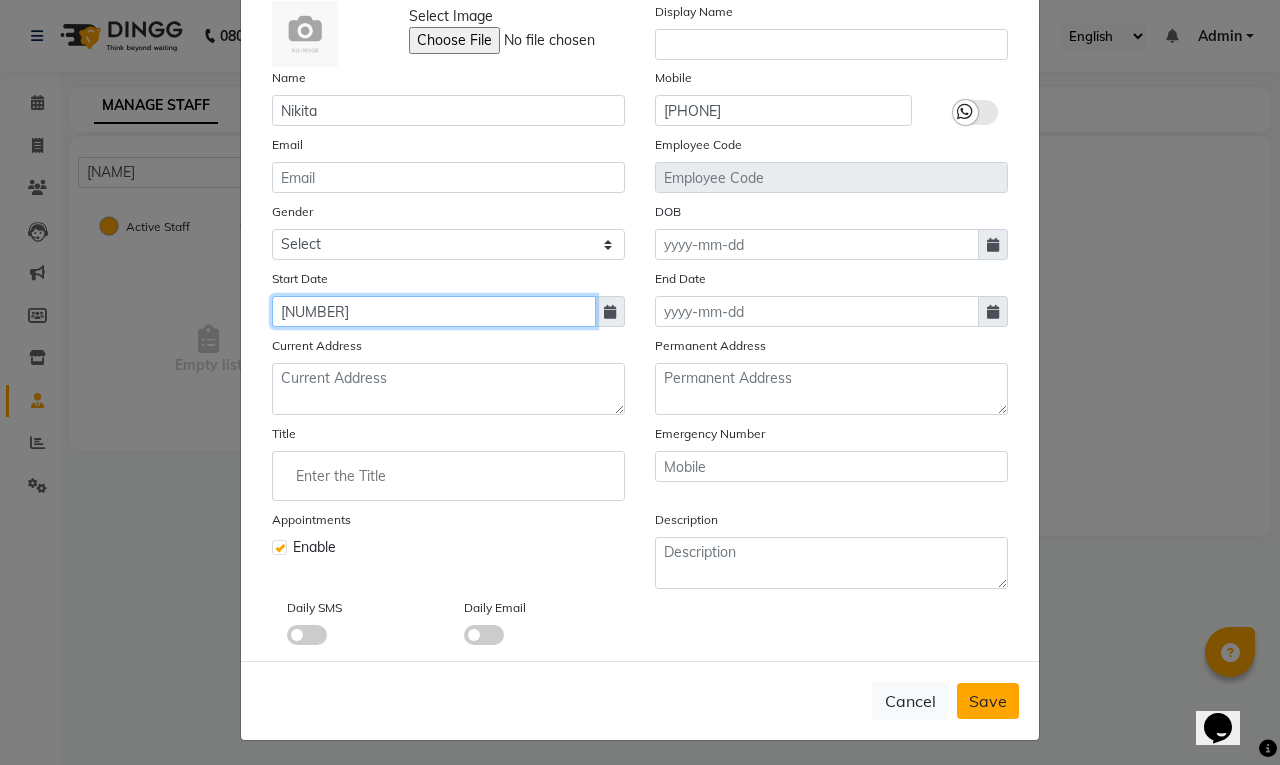 type on "1990 28 12" 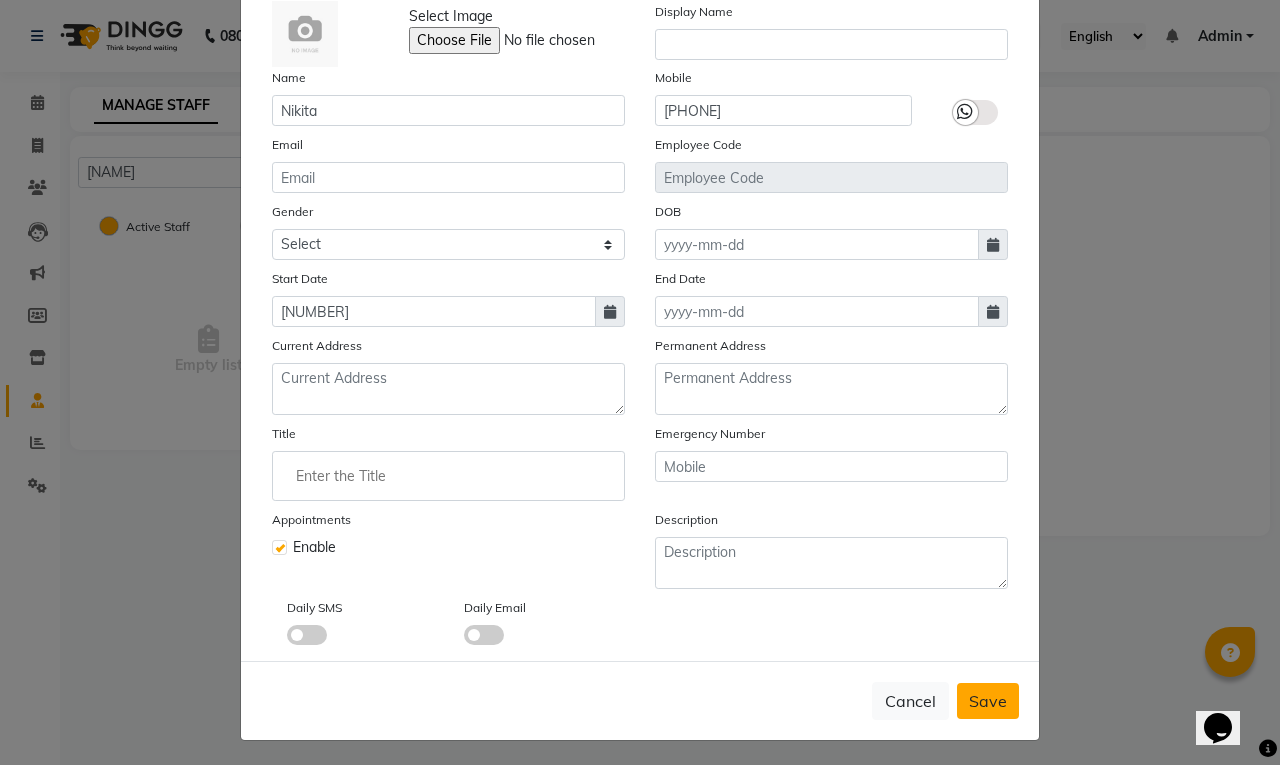click on "Save" at bounding box center (988, 701) 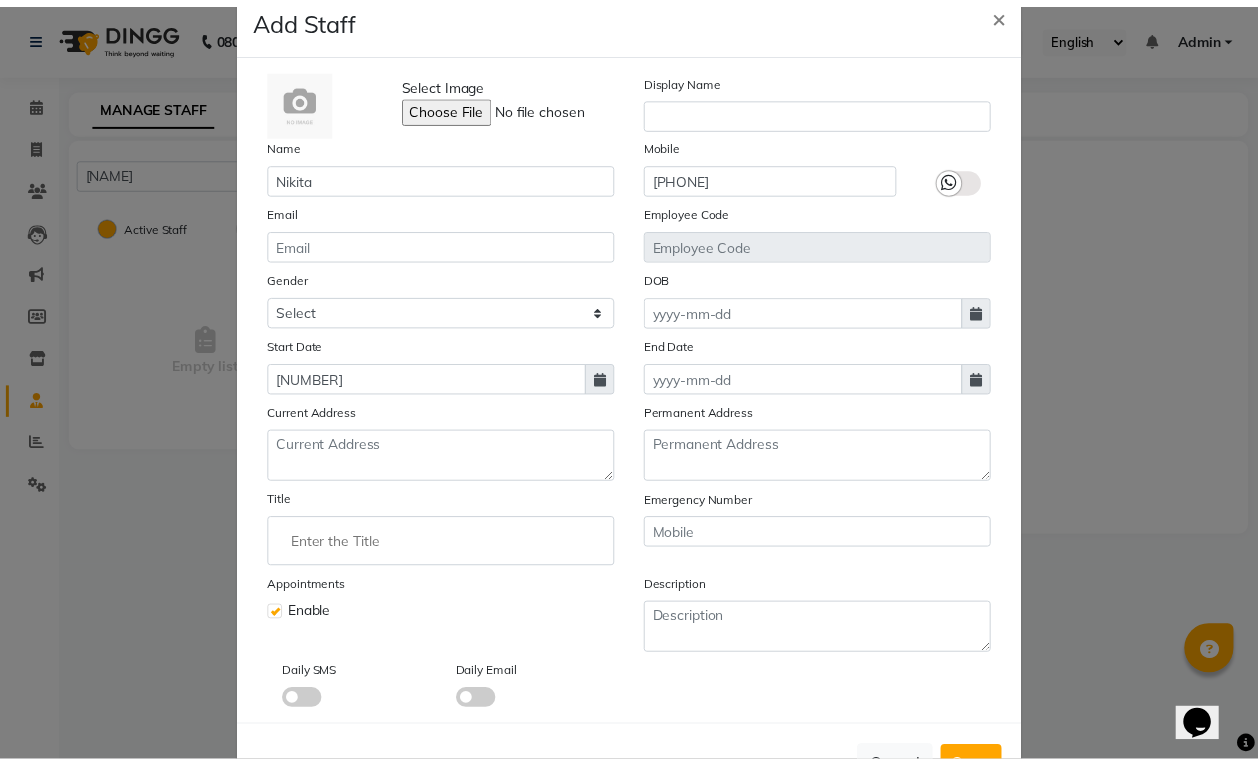 scroll, scrollTop: 0, scrollLeft: 0, axis: both 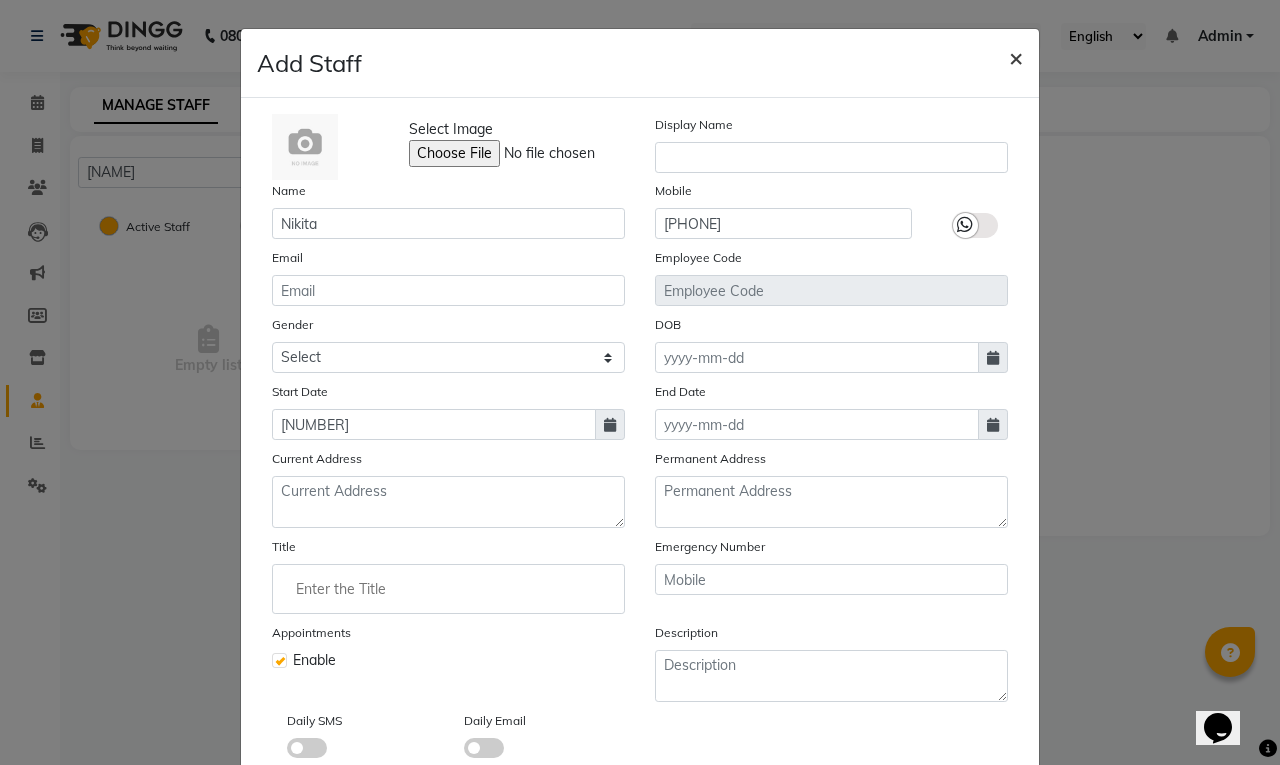 click on "×" 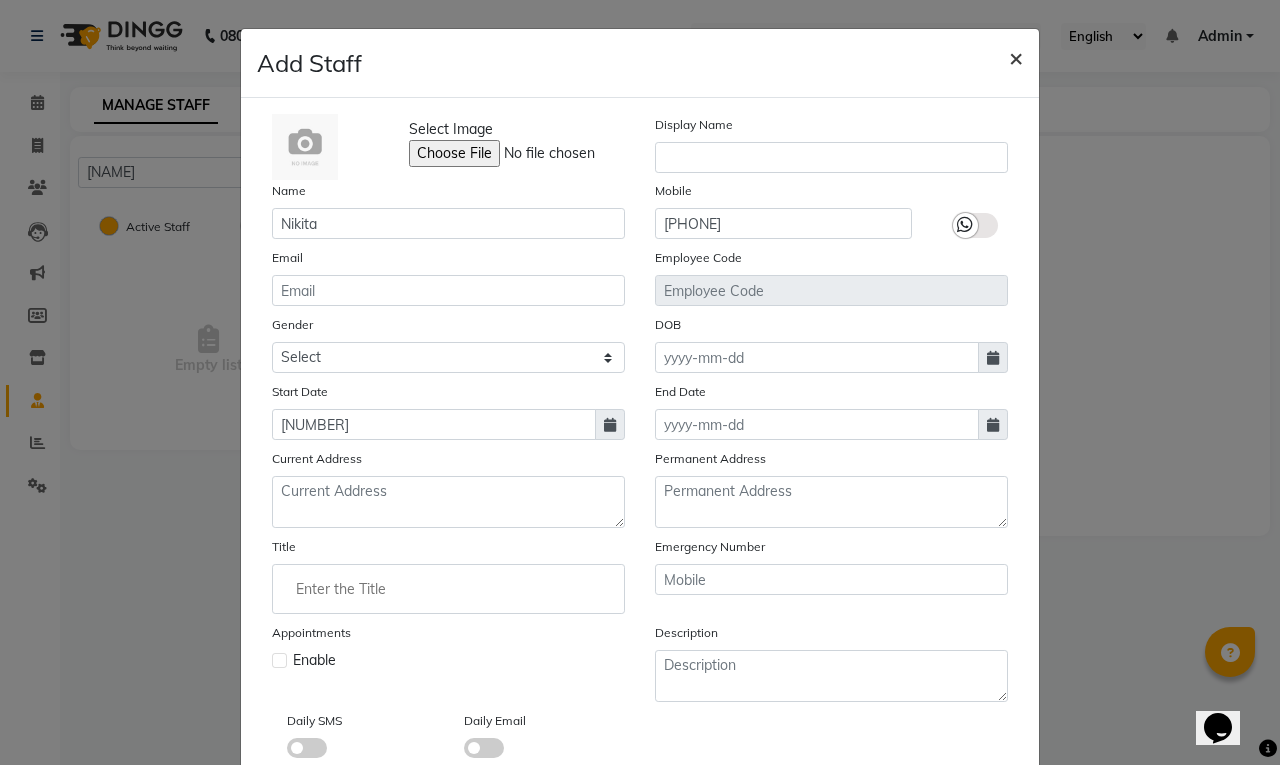 type 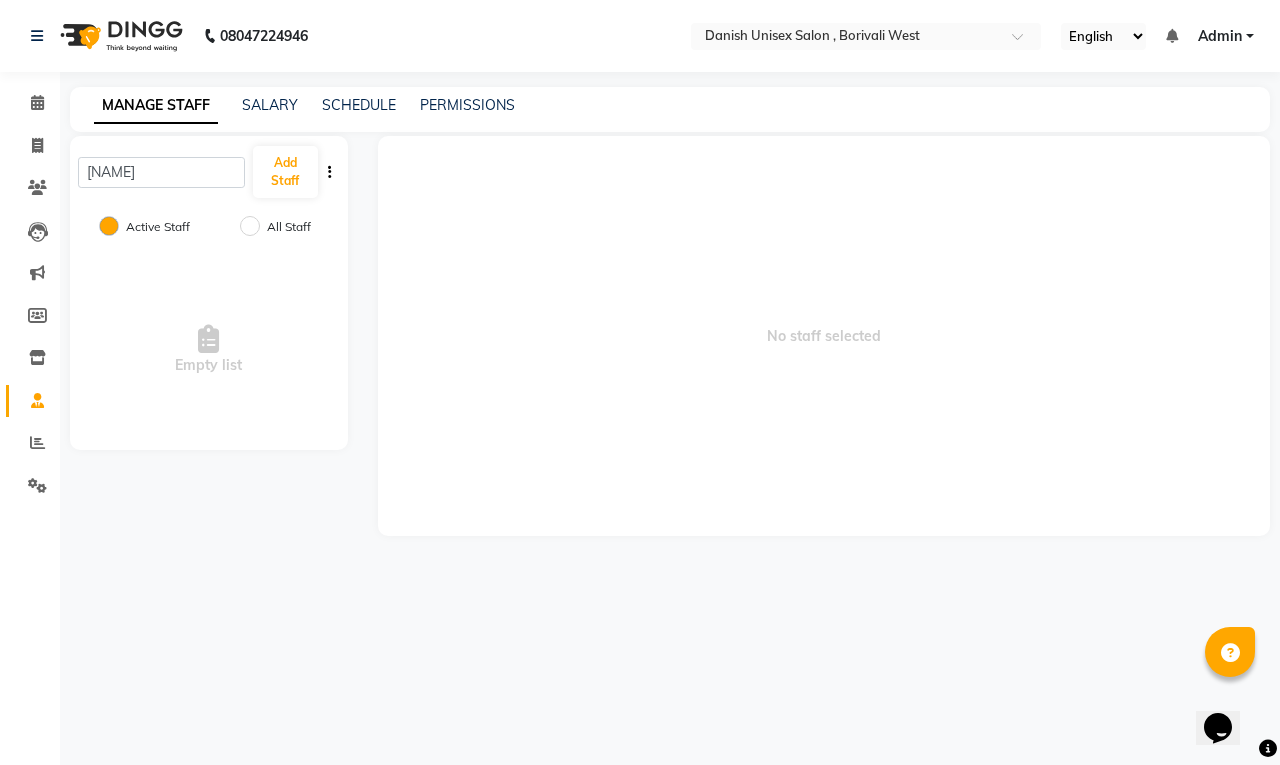 click on "All Staff" 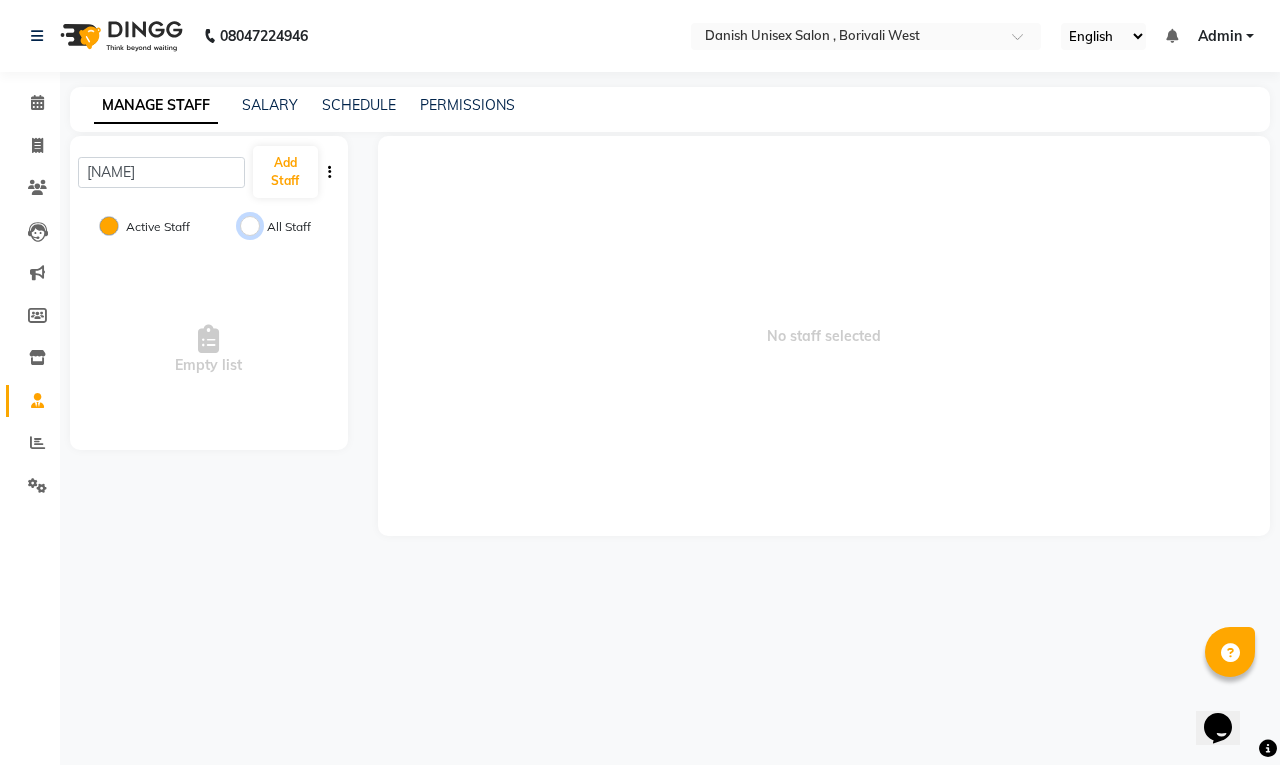 click on "All Staff" at bounding box center (250, 226) 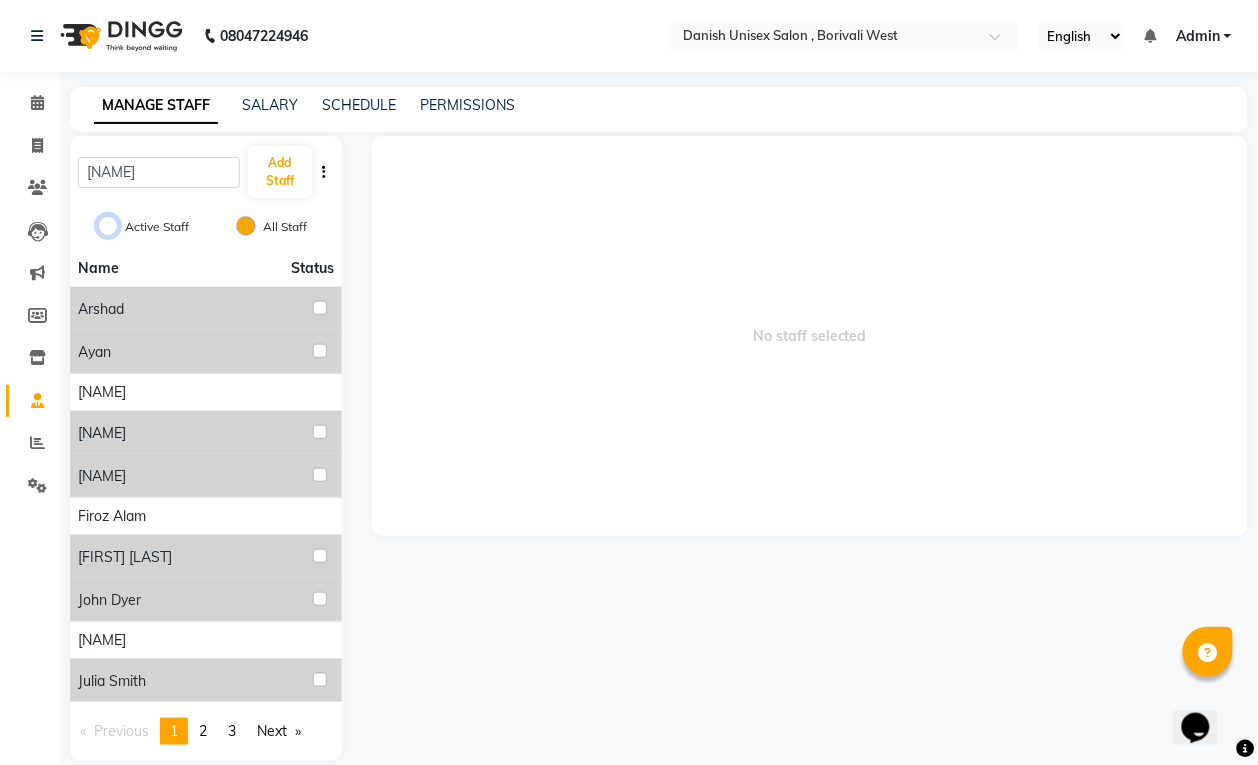 click on "Active Staff" at bounding box center [108, 226] 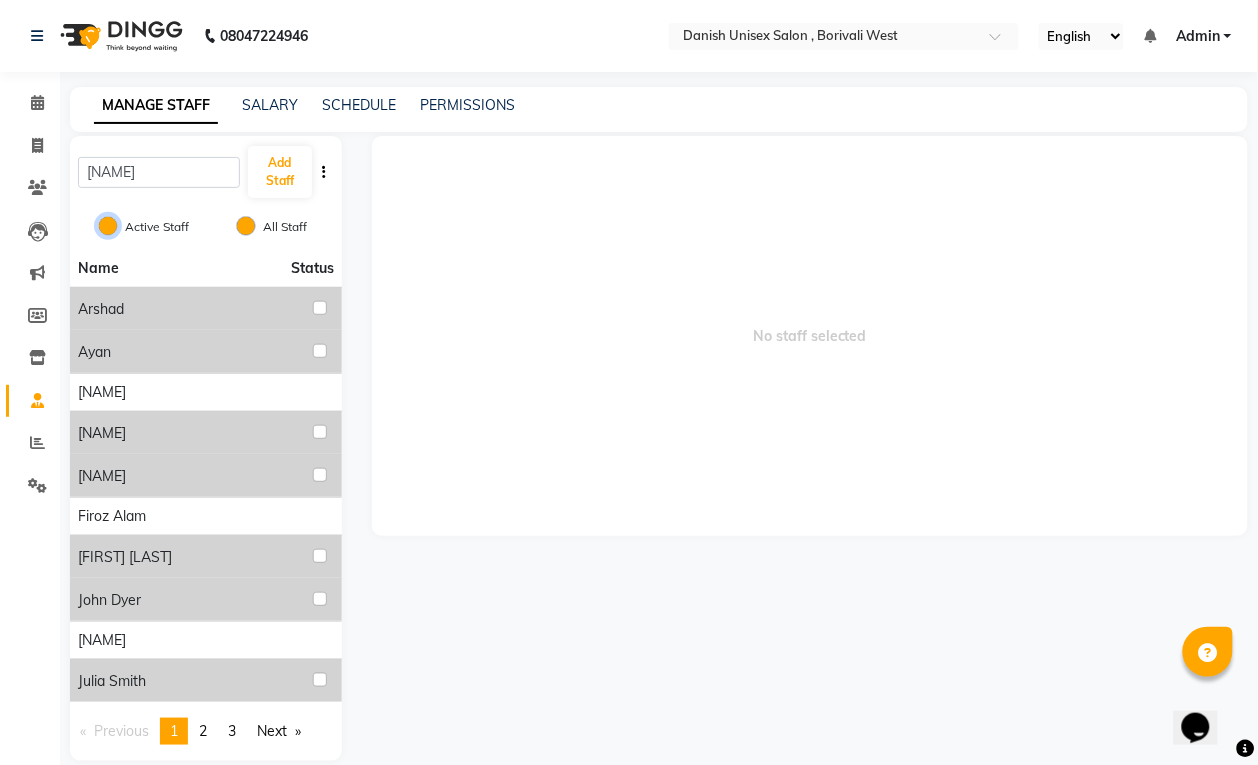 radio on "false" 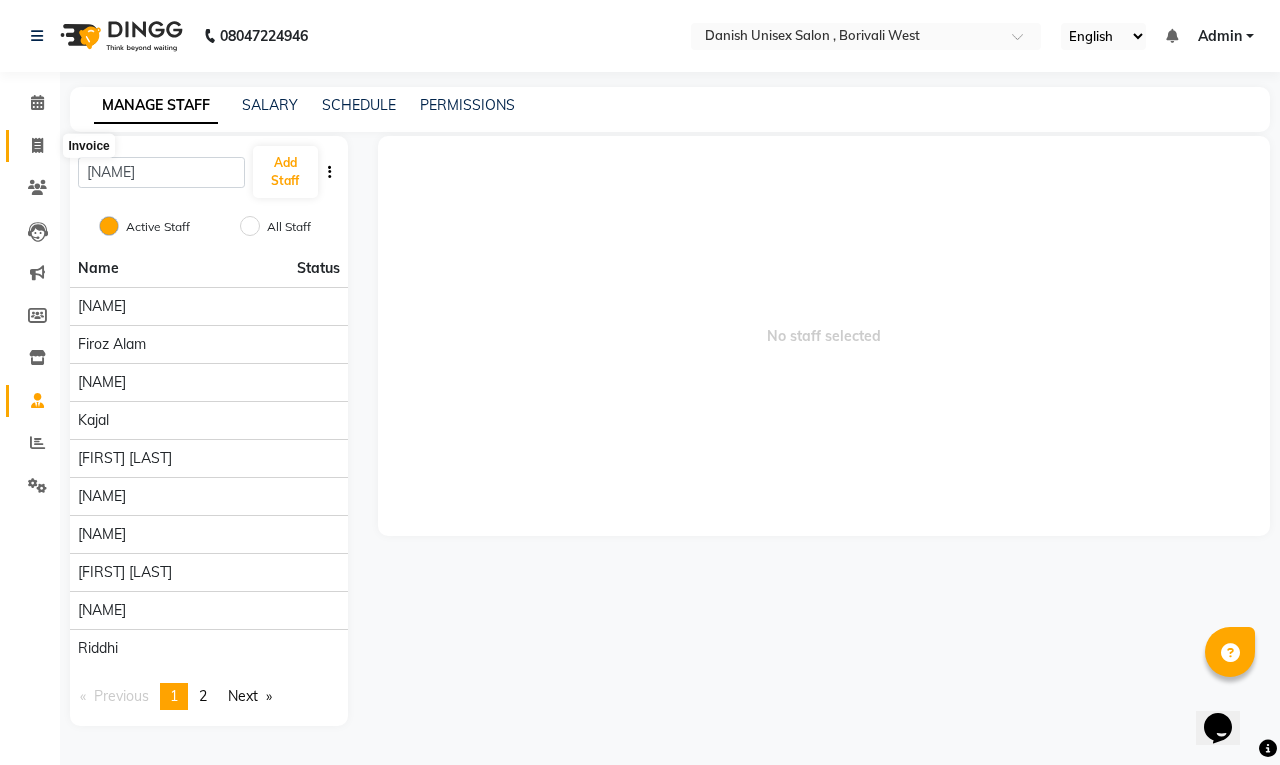 click 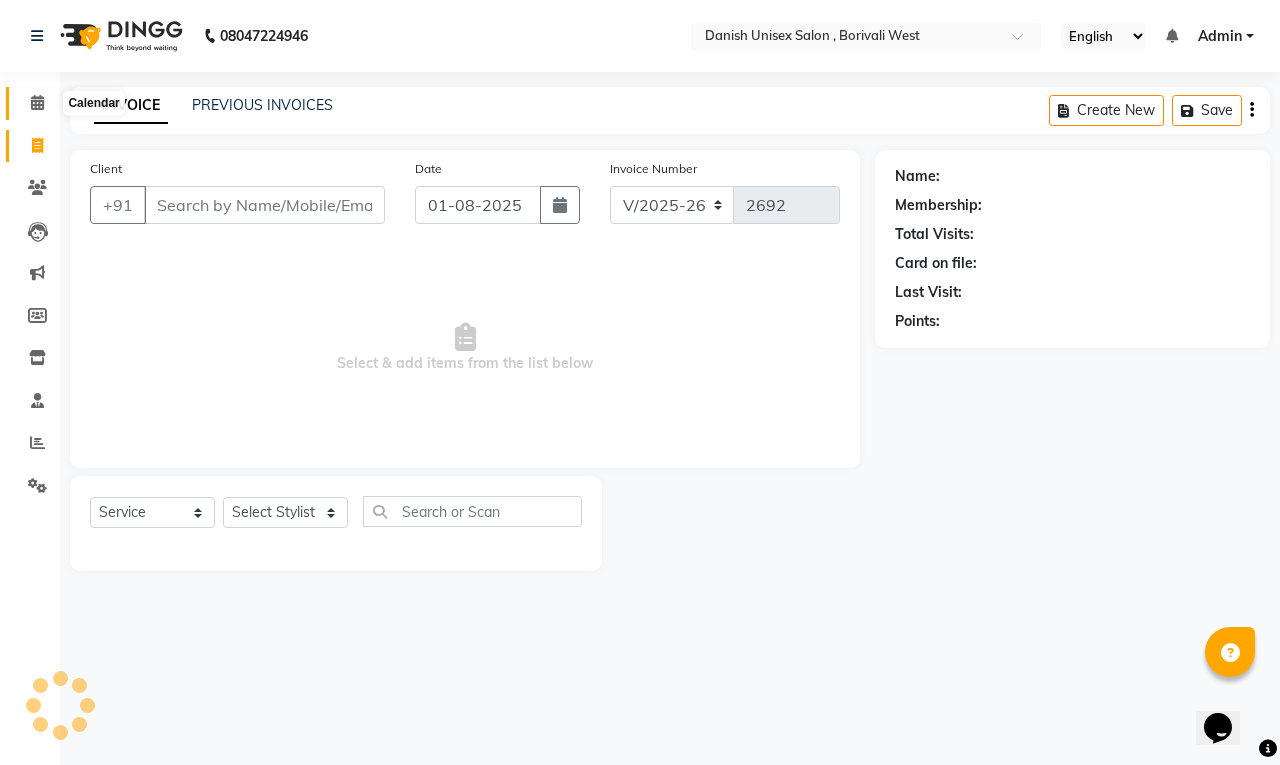 click 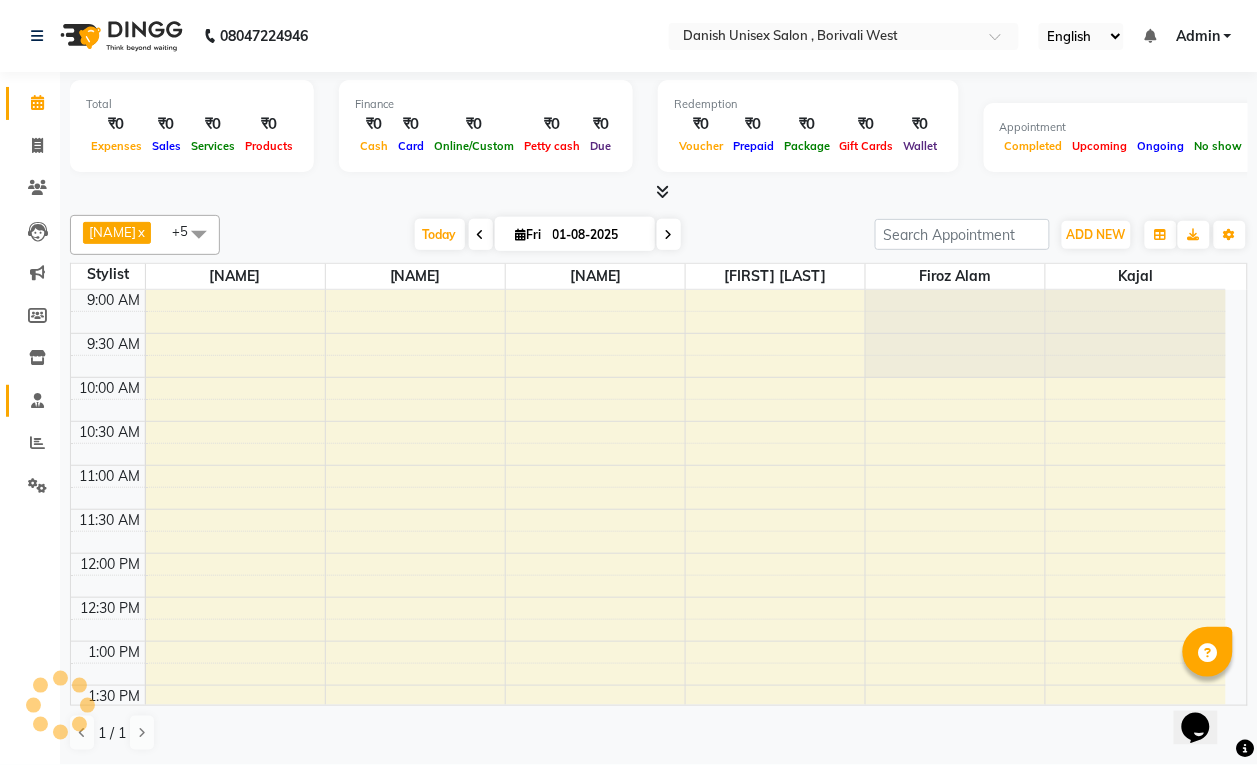 scroll, scrollTop: 0, scrollLeft: 0, axis: both 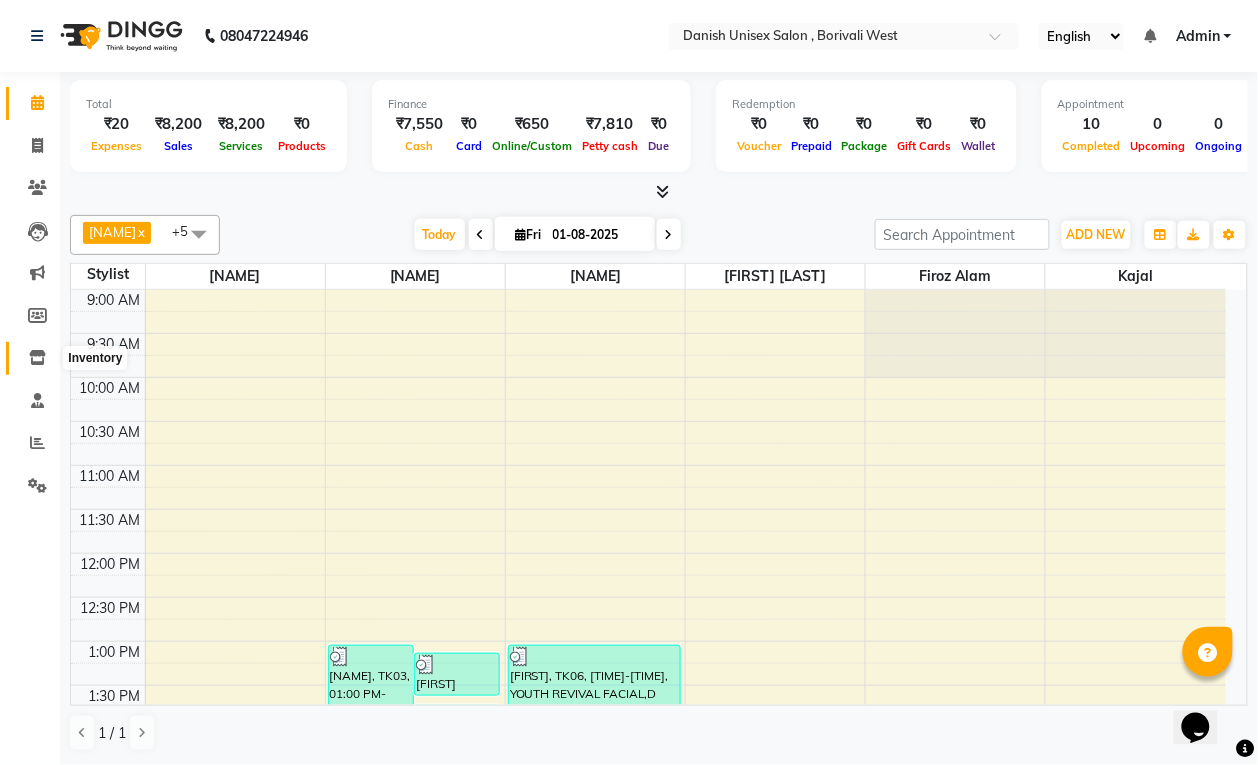 click 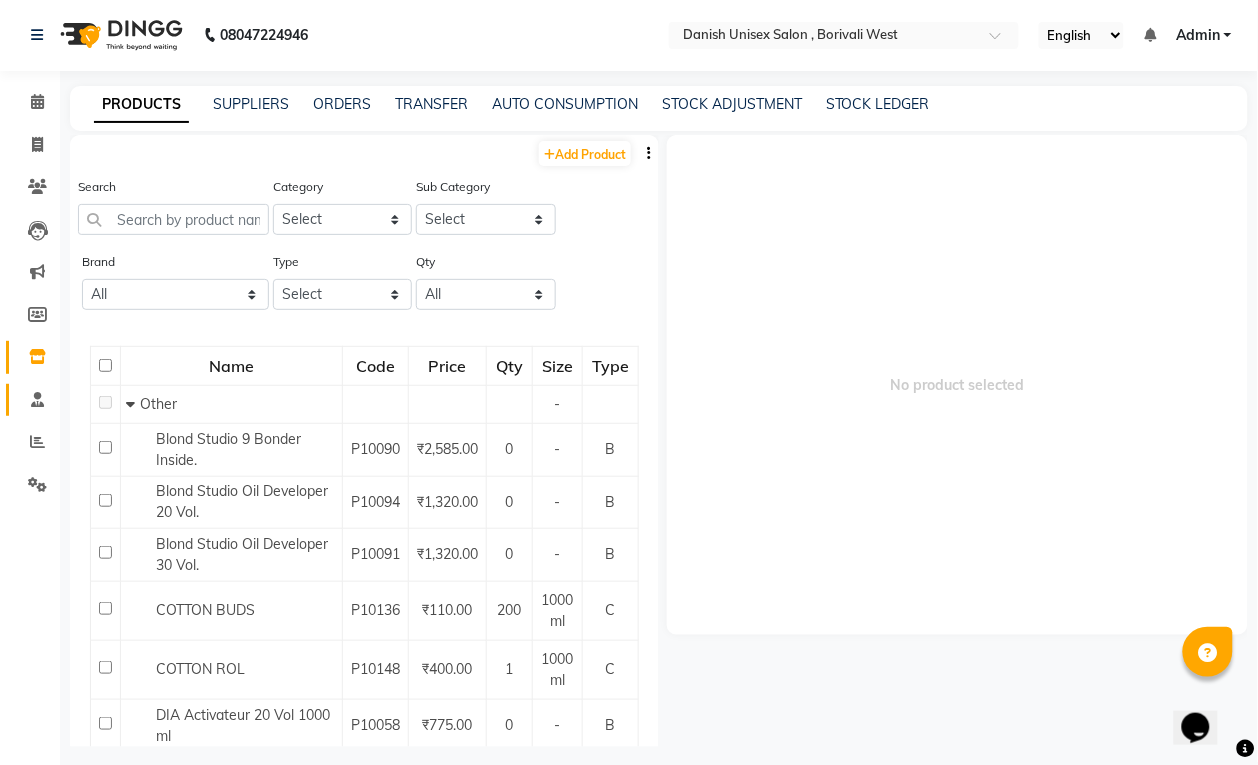 scroll, scrollTop: 12, scrollLeft: 0, axis: vertical 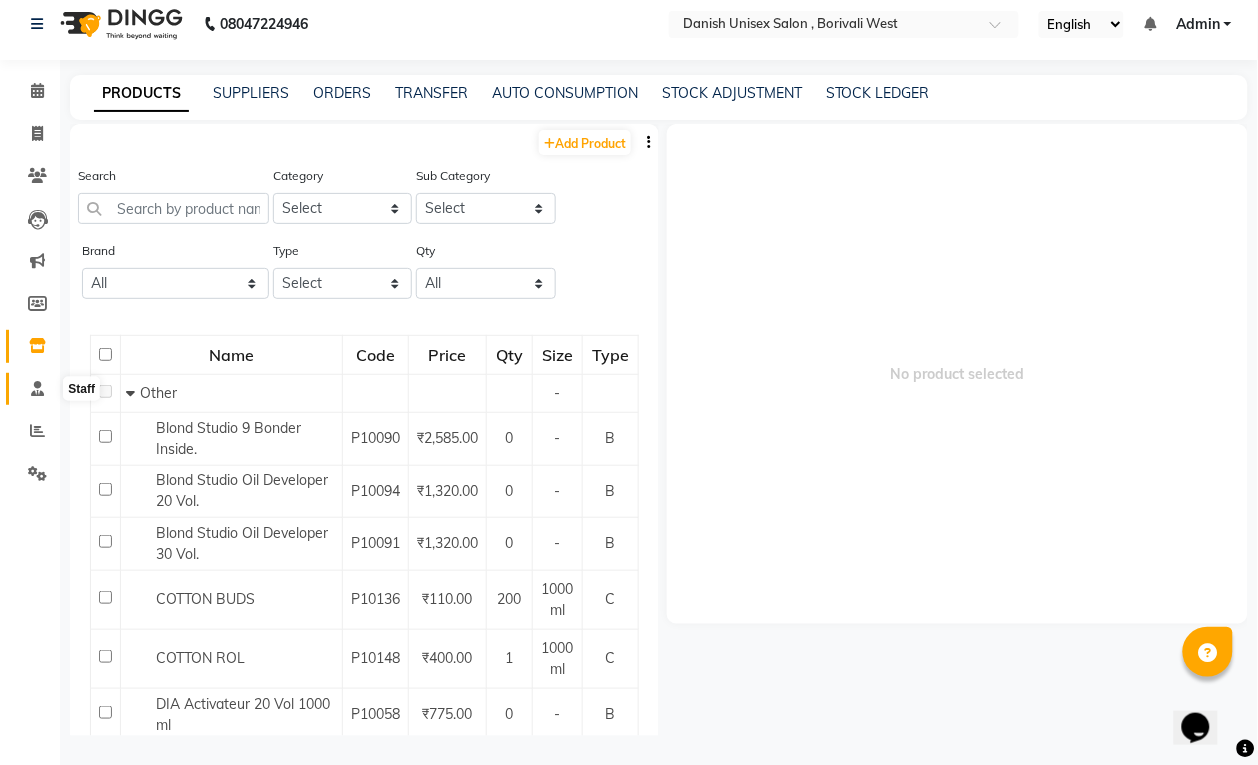 click 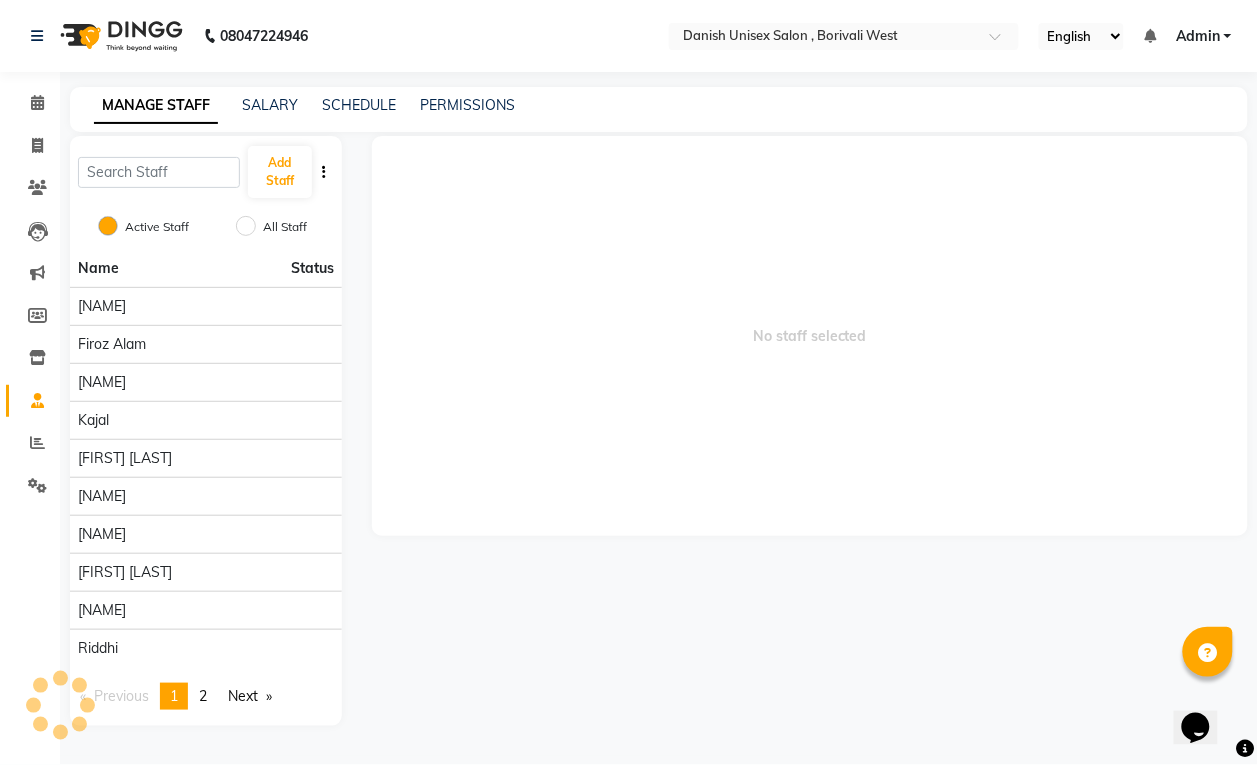 scroll, scrollTop: 0, scrollLeft: 0, axis: both 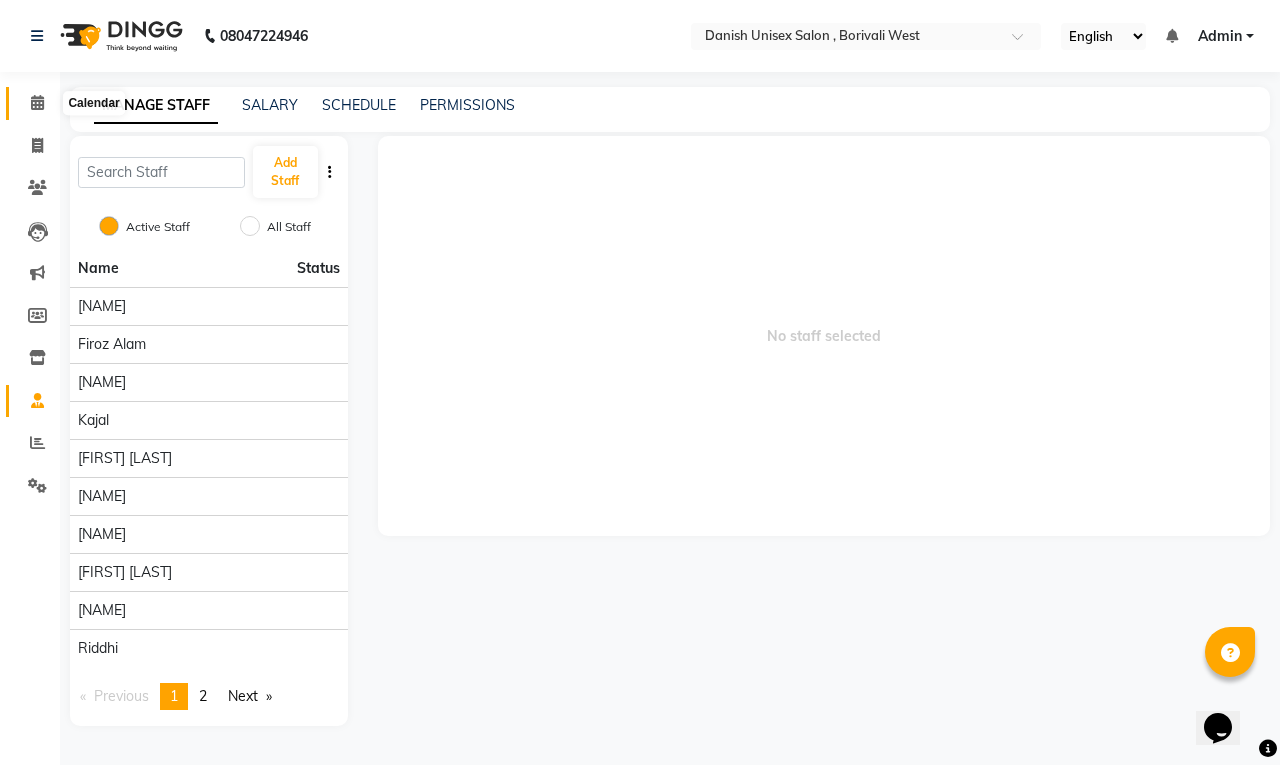 click 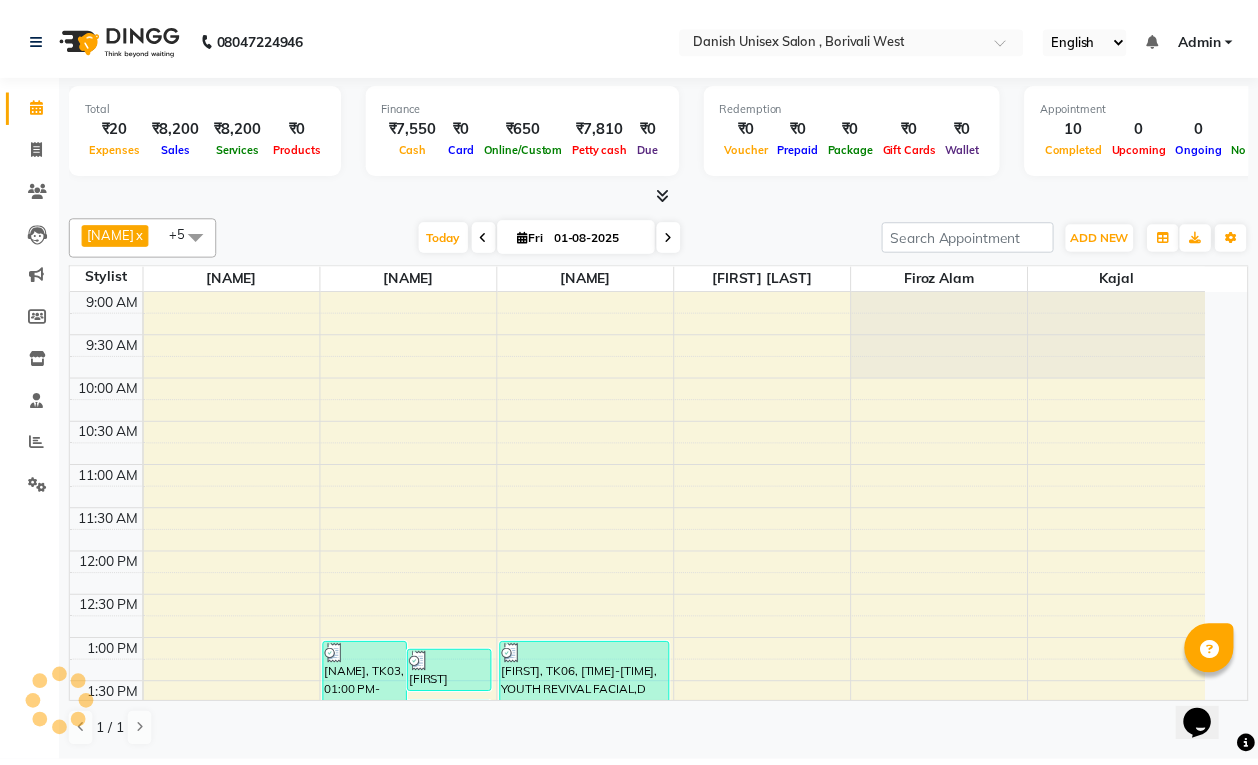 scroll, scrollTop: 0, scrollLeft: 0, axis: both 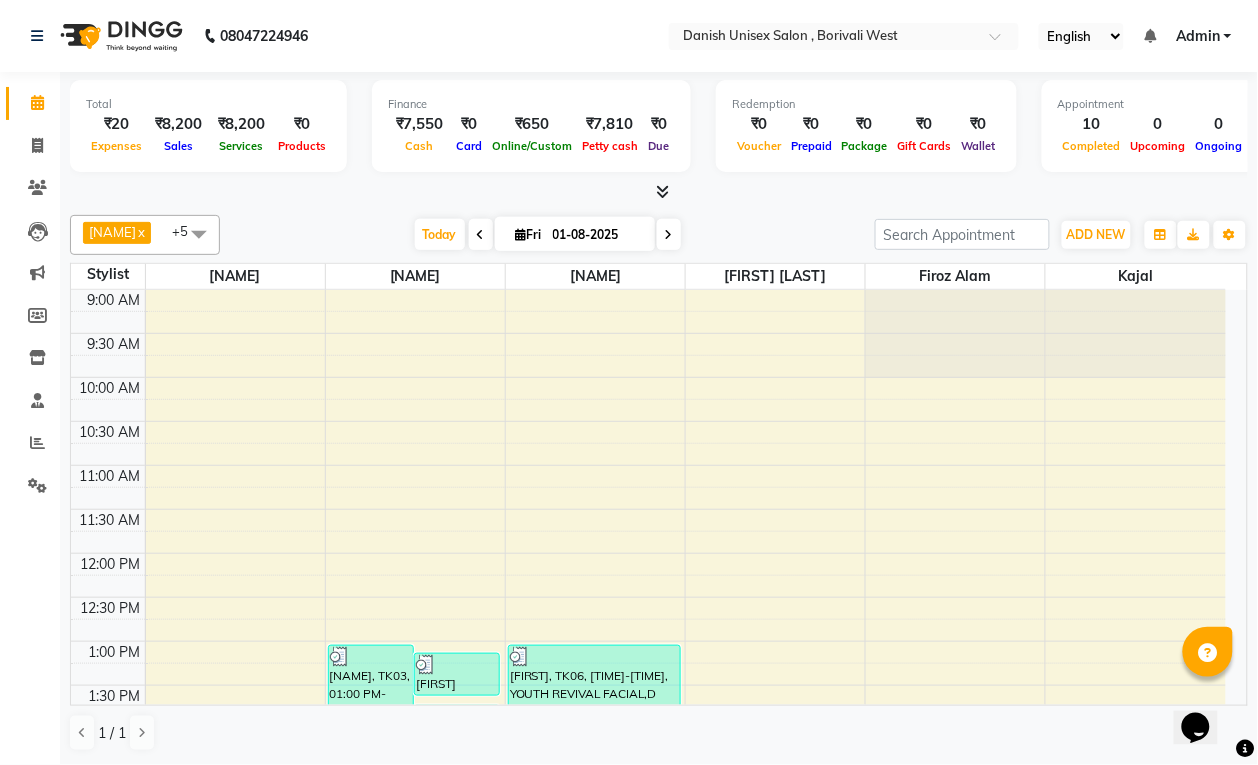 click at bounding box center [199, 234] 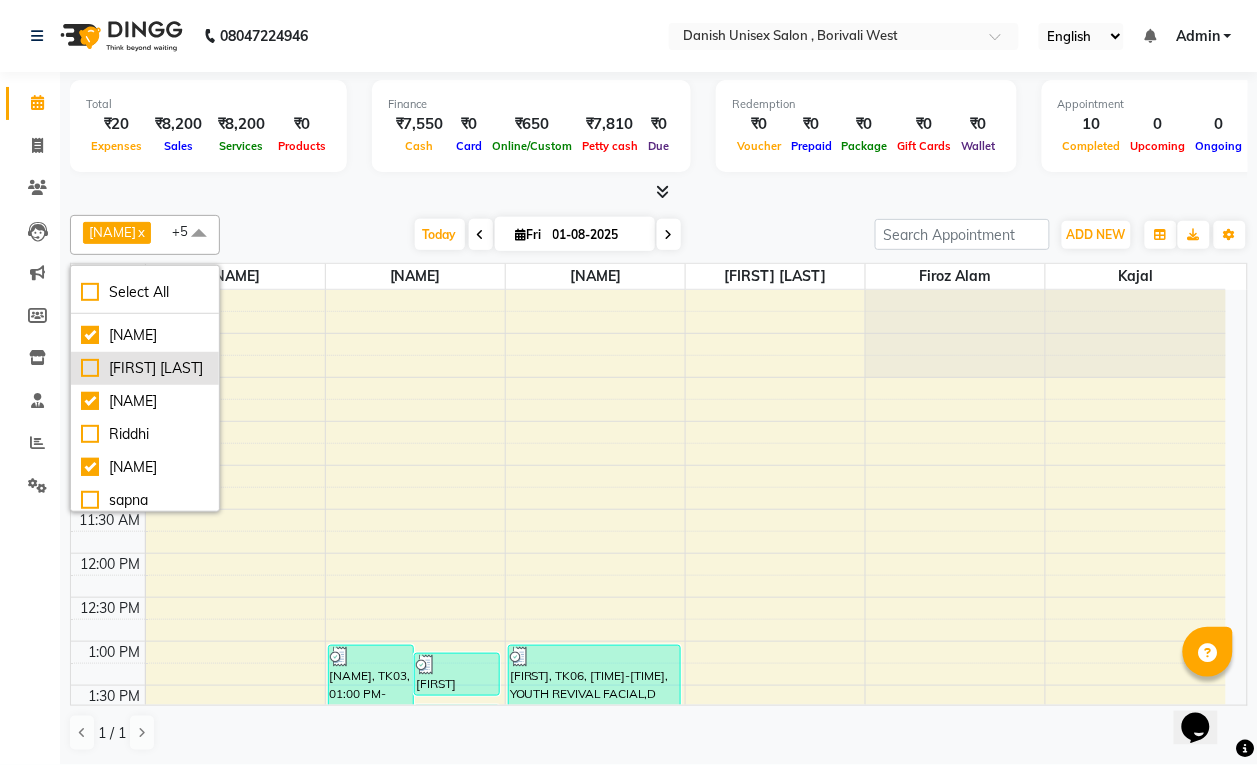 scroll, scrollTop: 240, scrollLeft: 0, axis: vertical 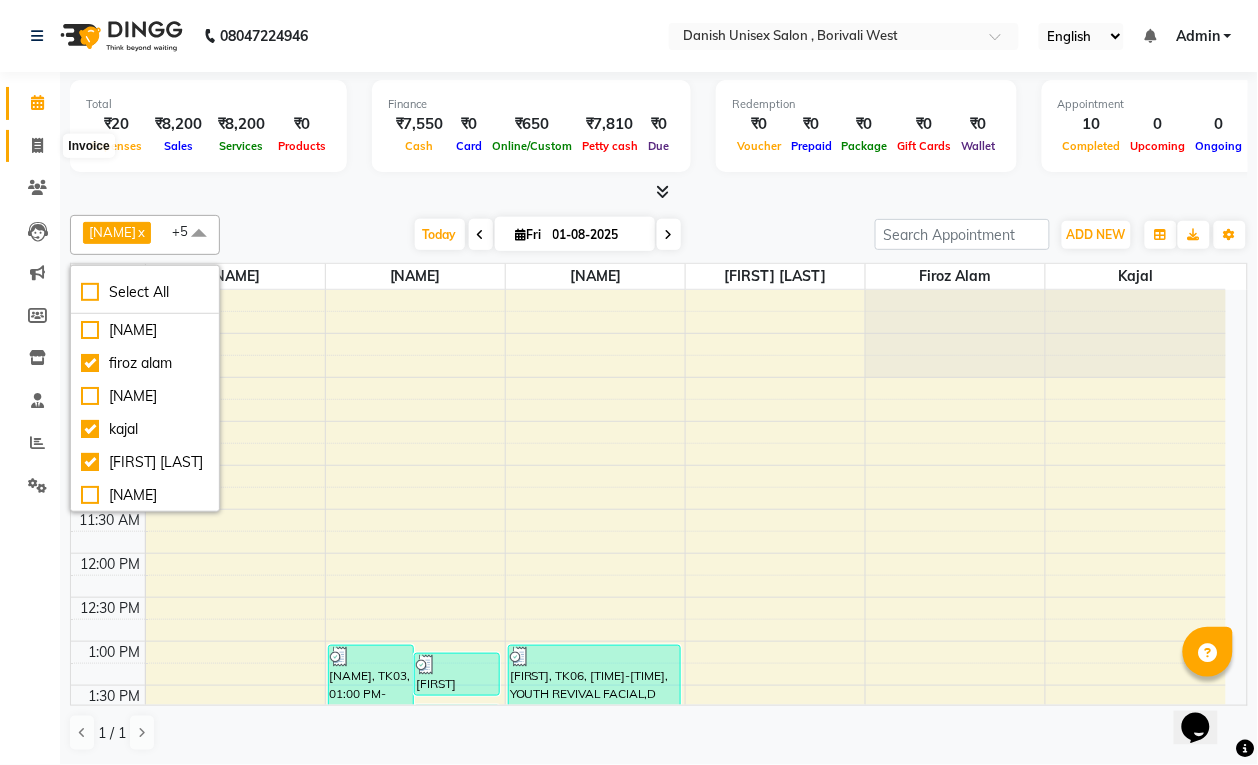 click 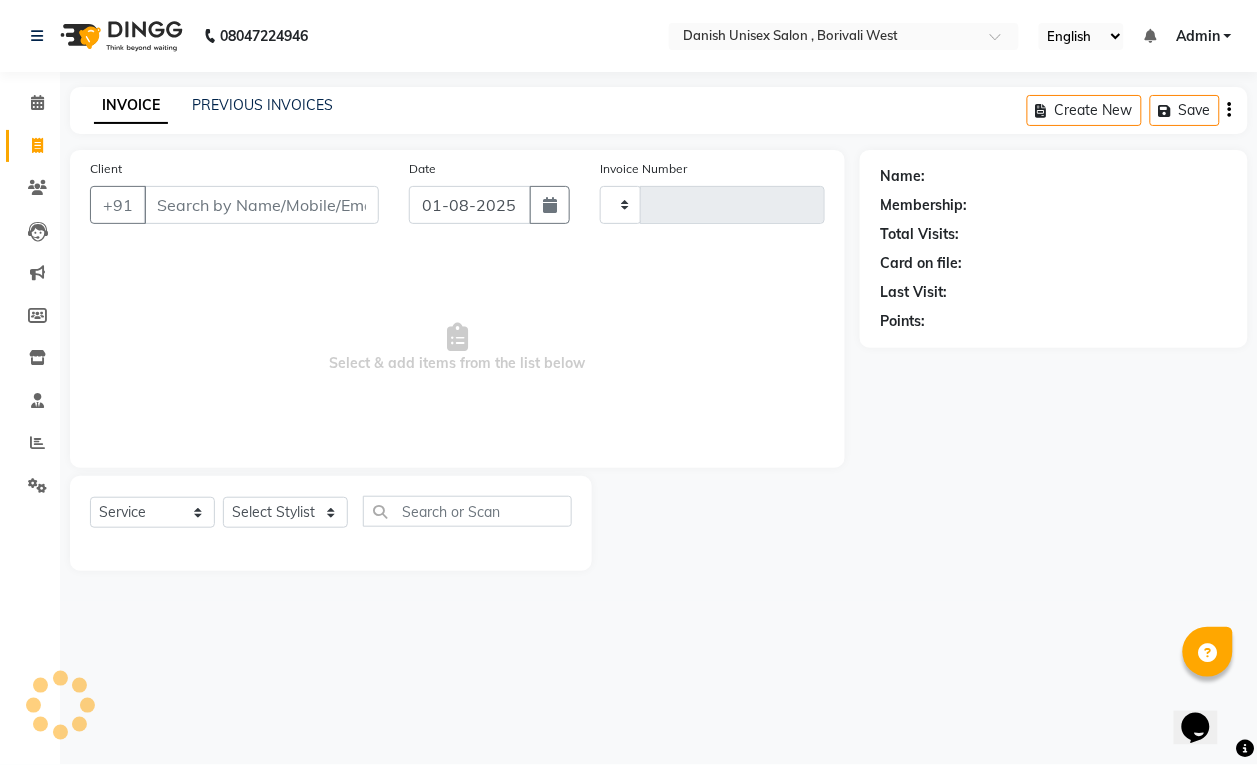 type on "2692" 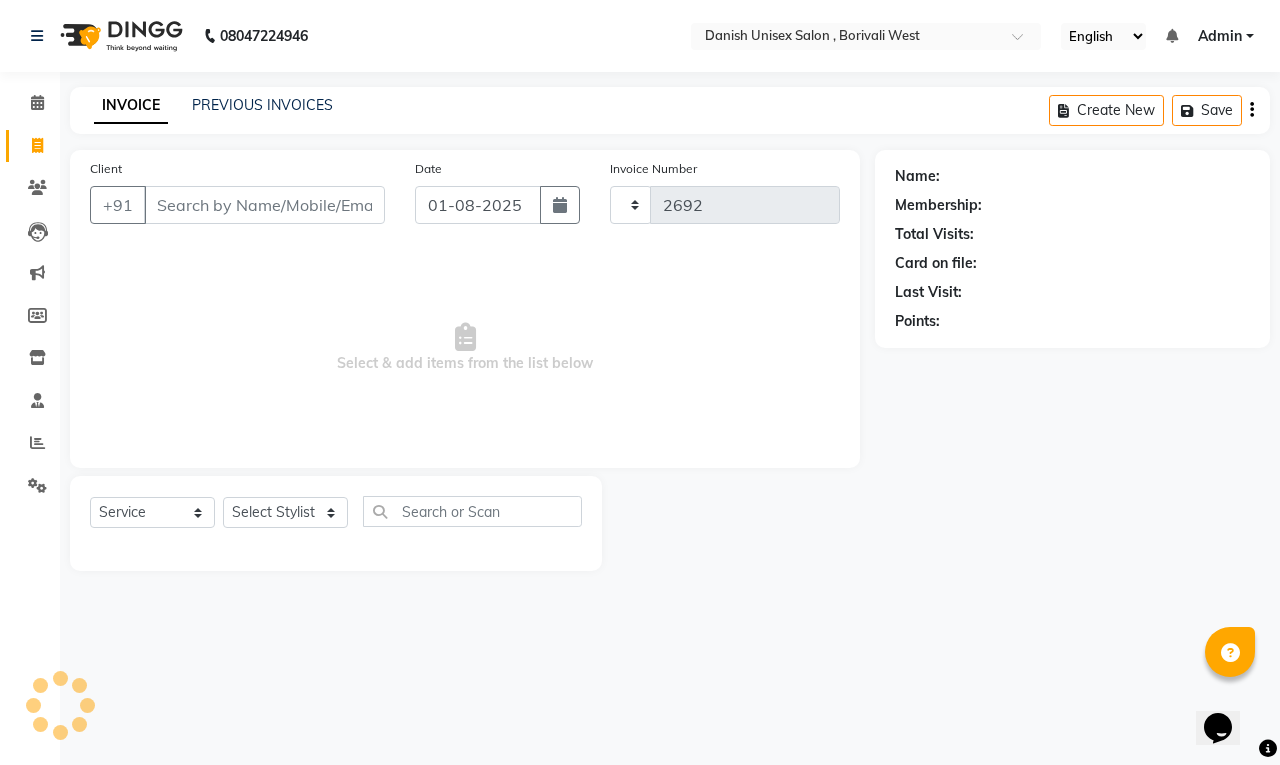 select on "6929" 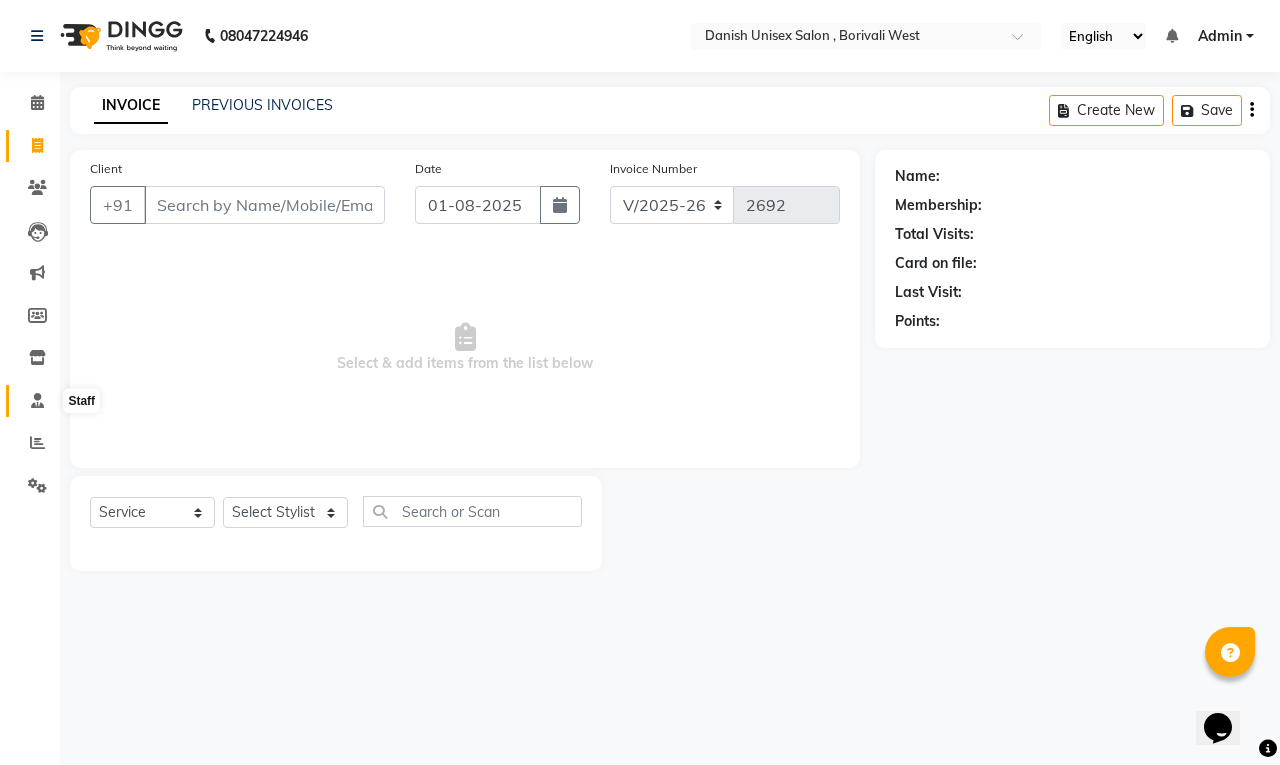 click 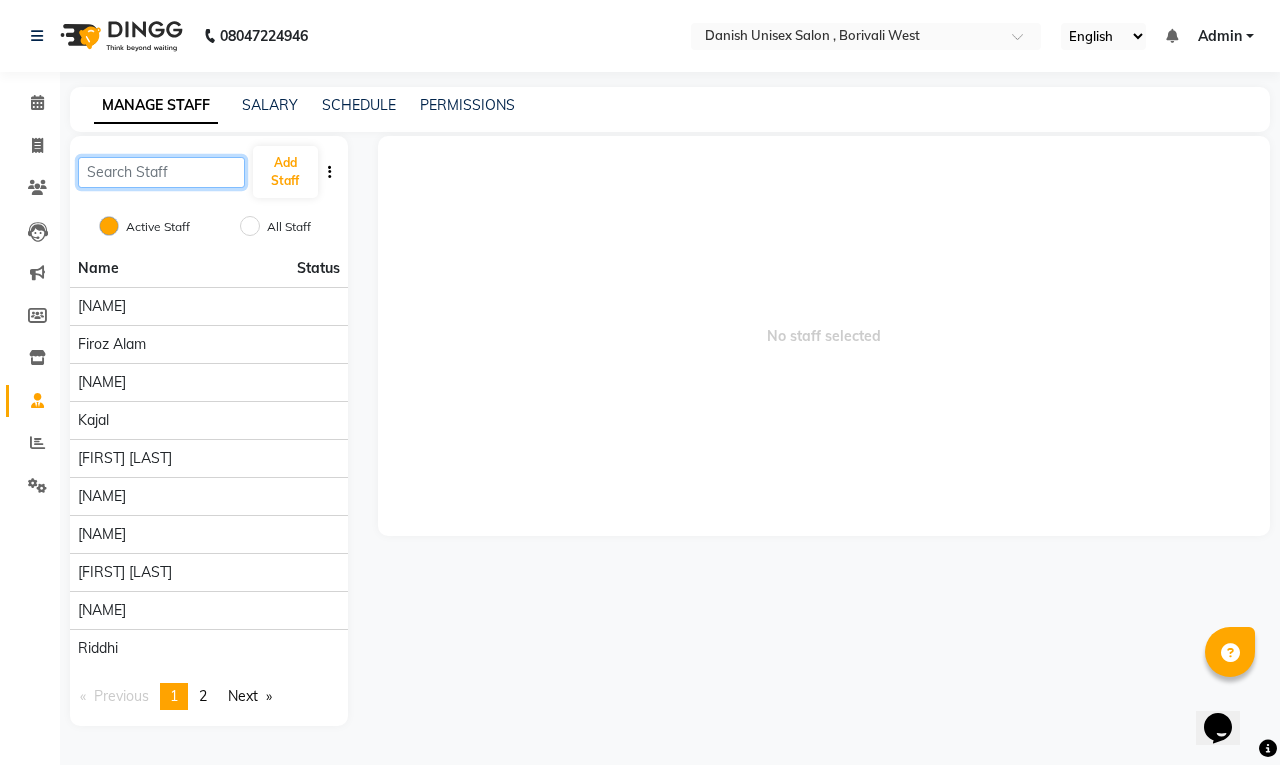 click 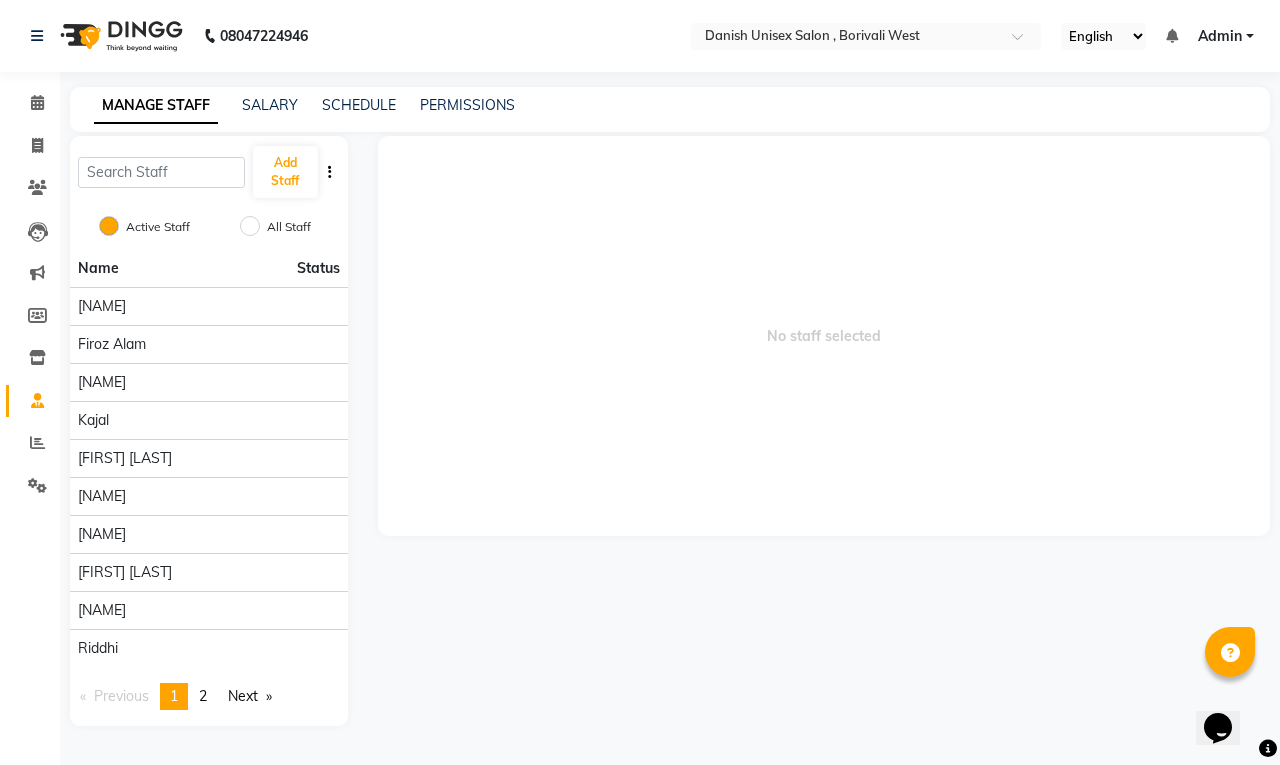 click on "All Staff" 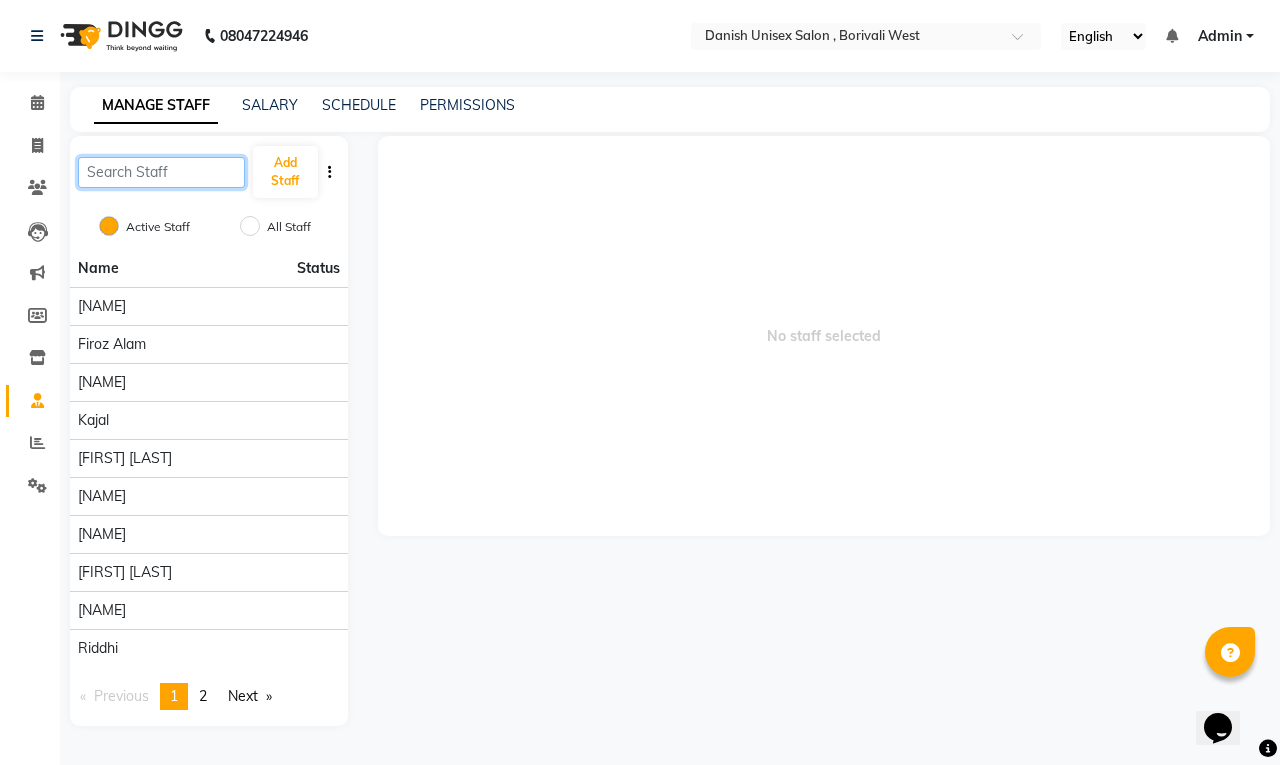 click 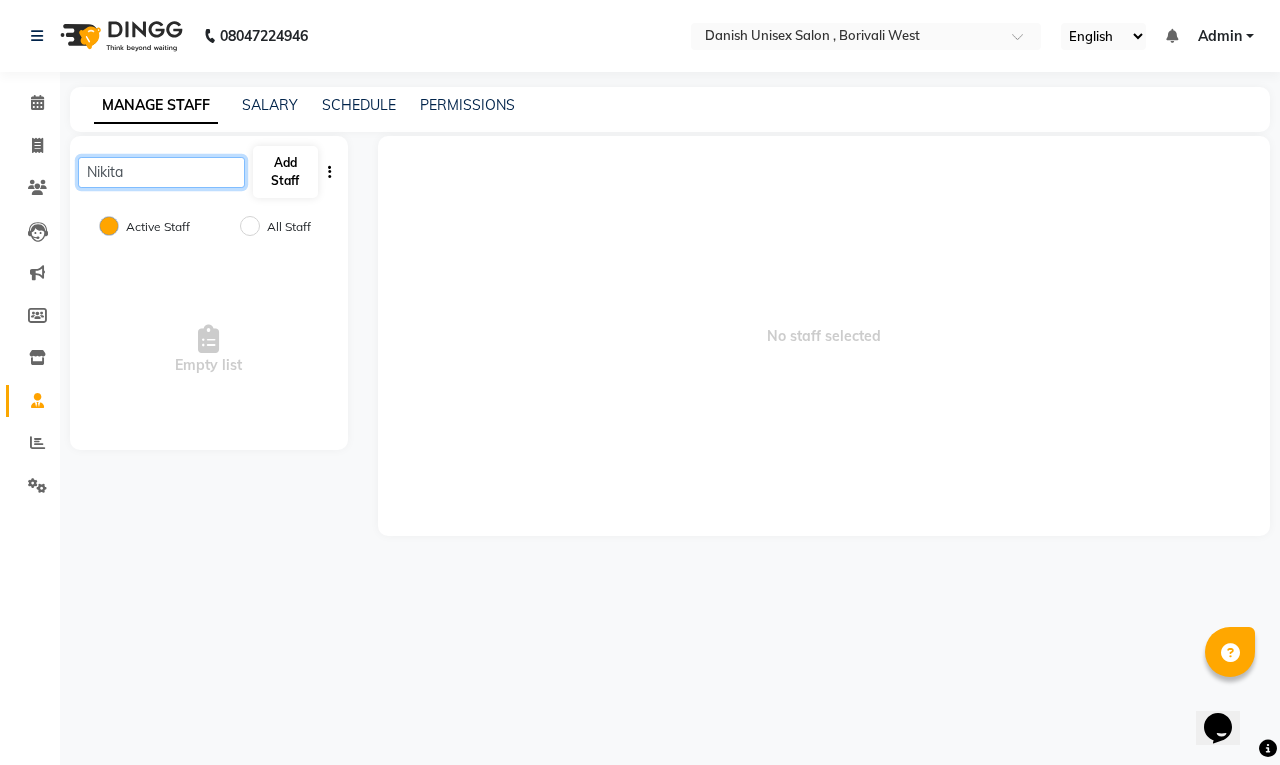 type on "Nikita" 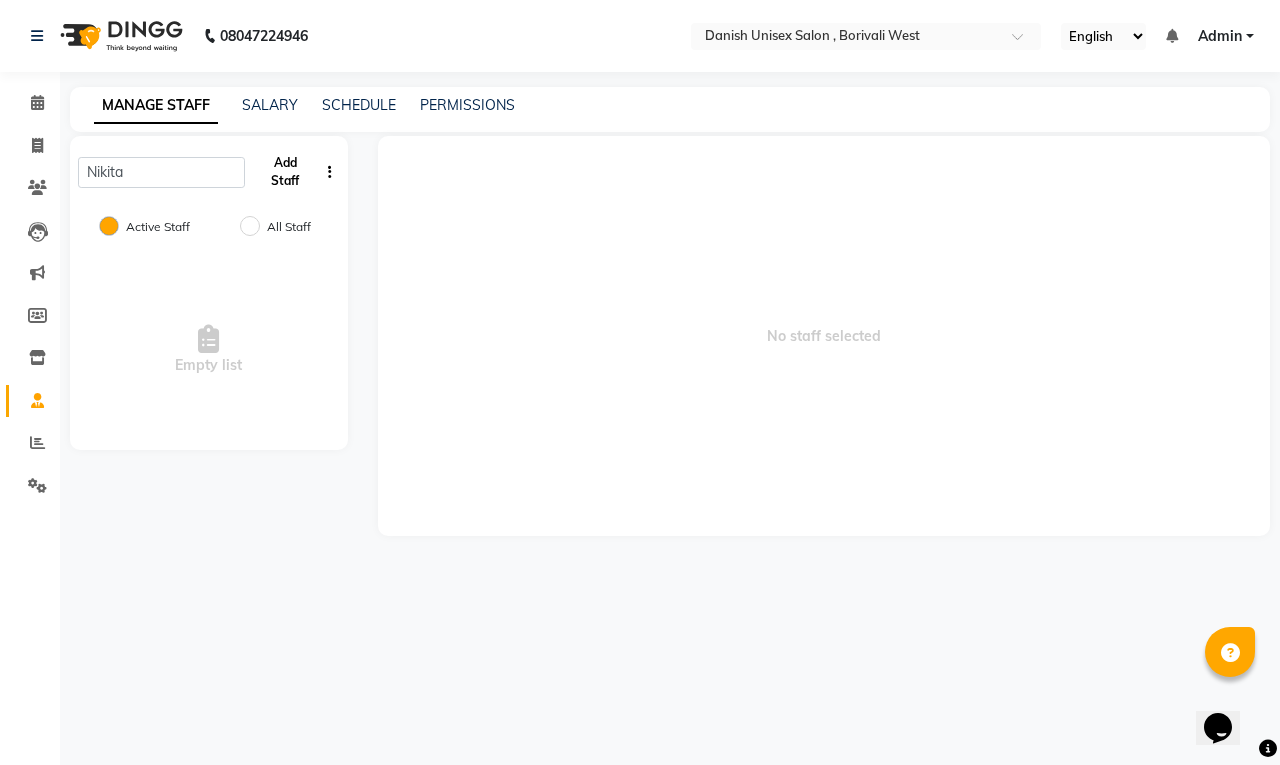 click on "Add Staff" 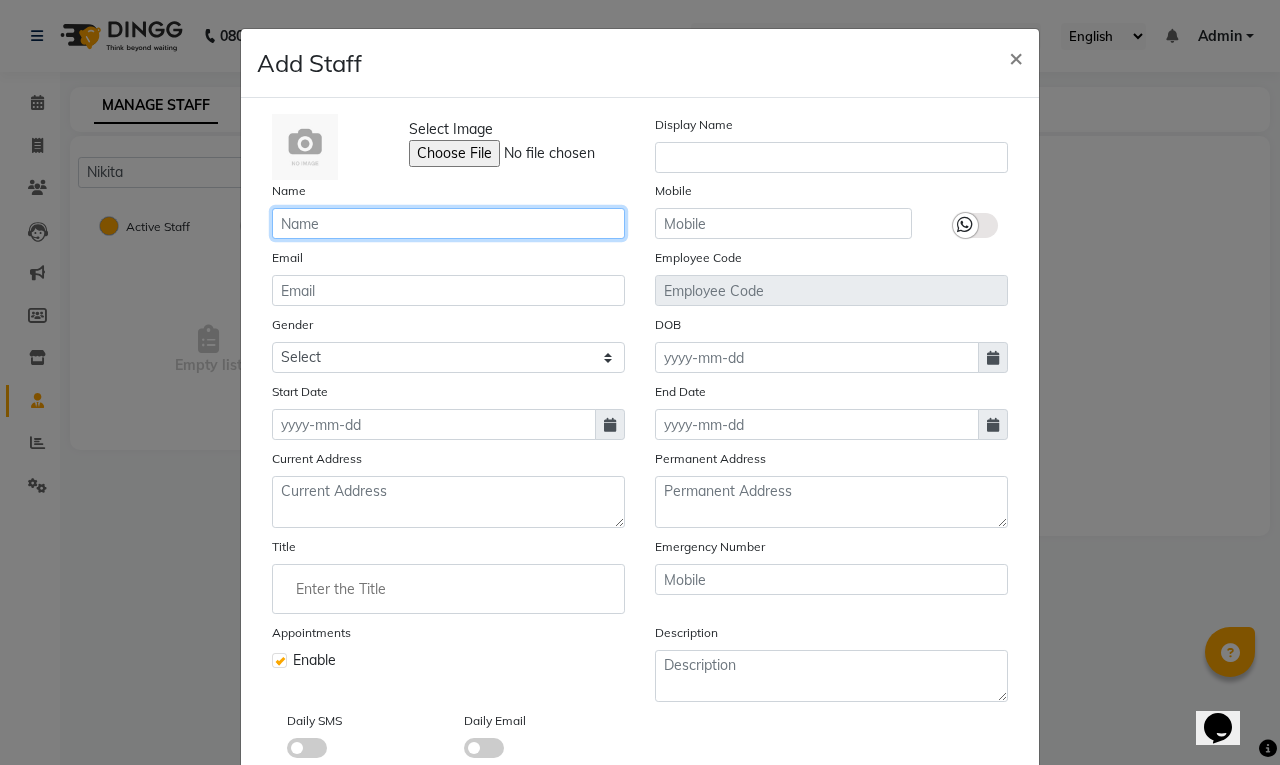 click 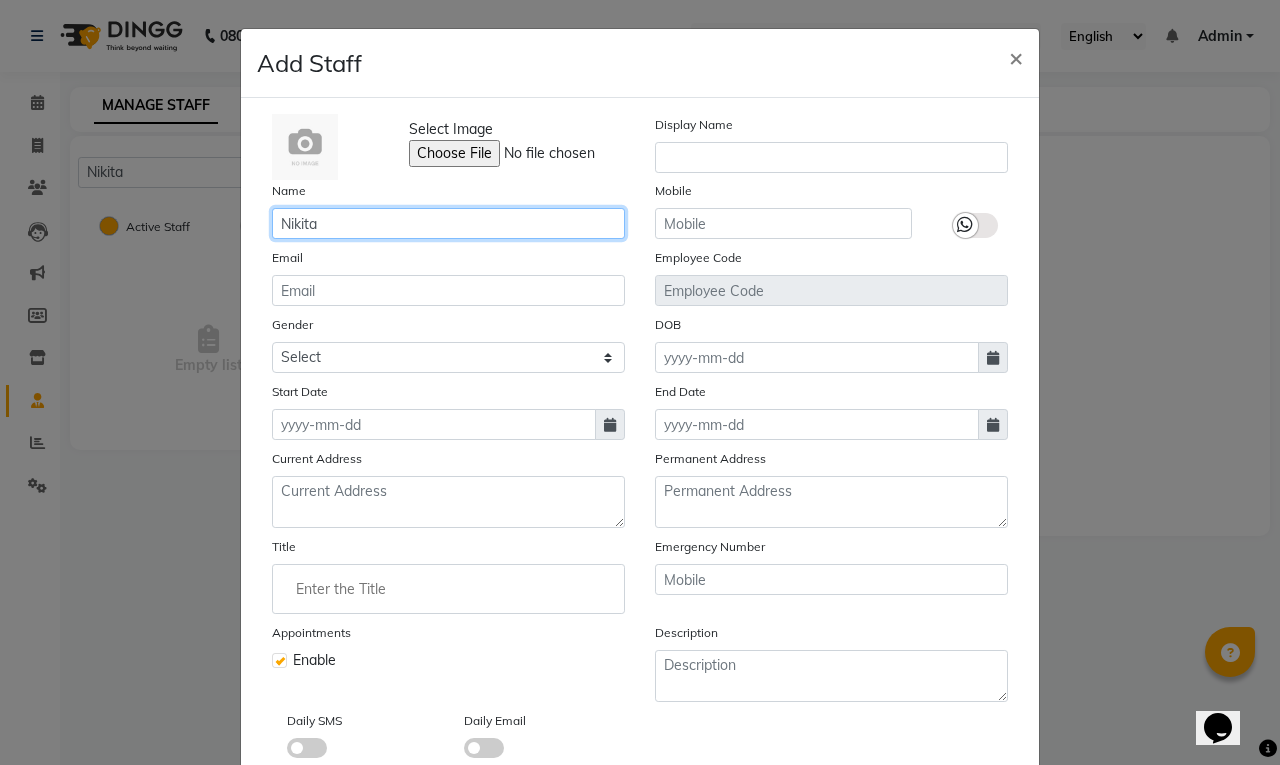 type on "Nikita" 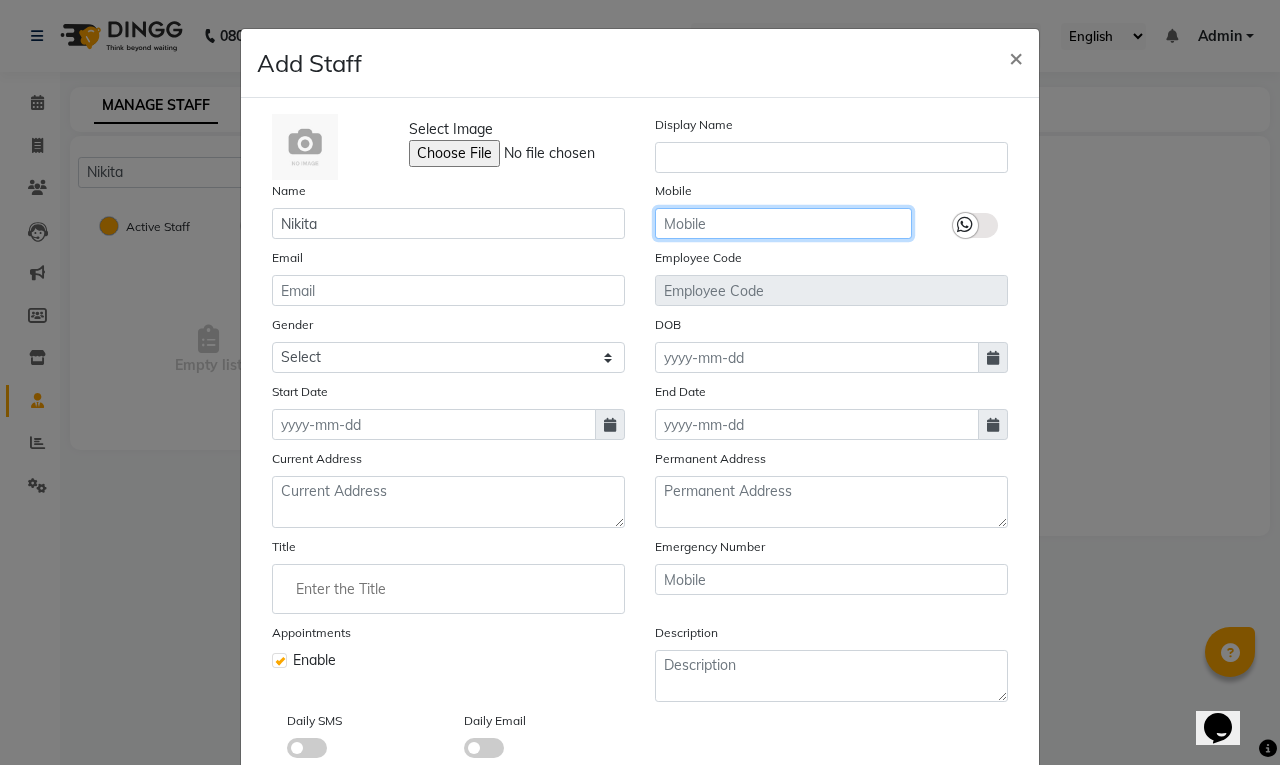 click 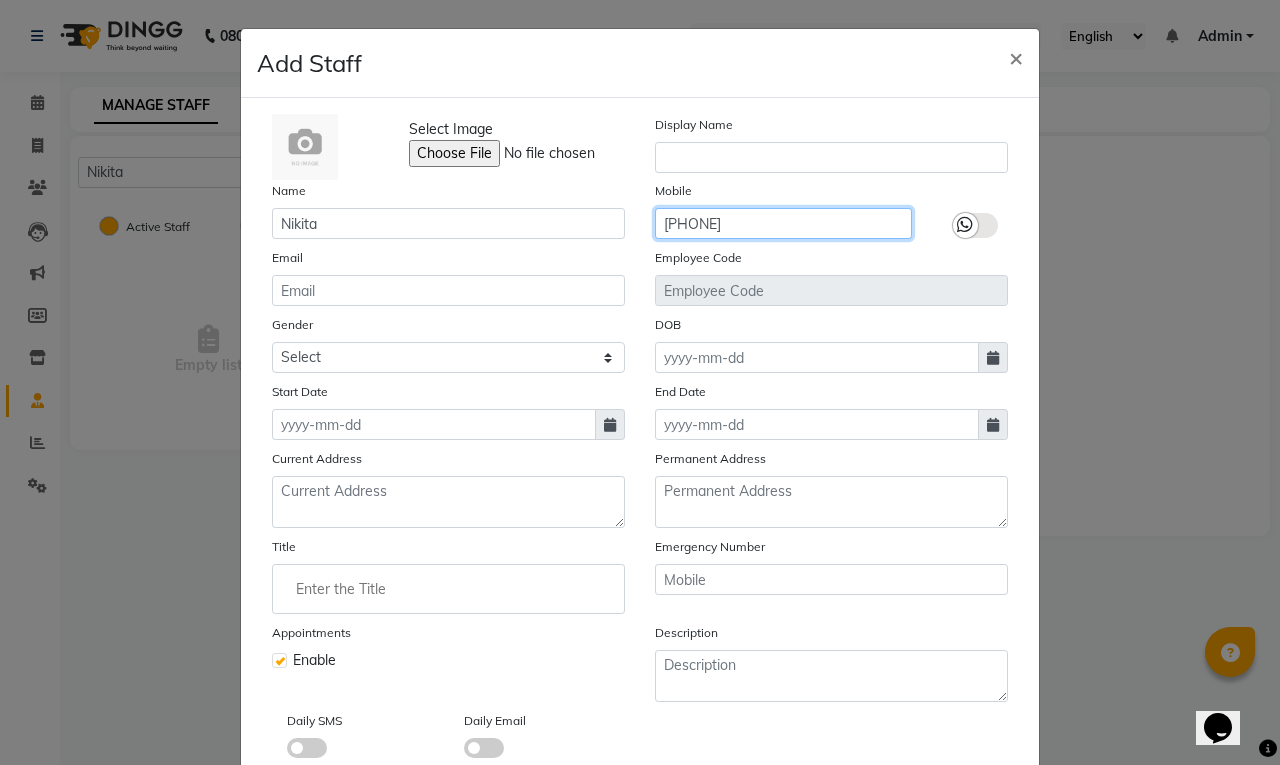 type on "7499205873" 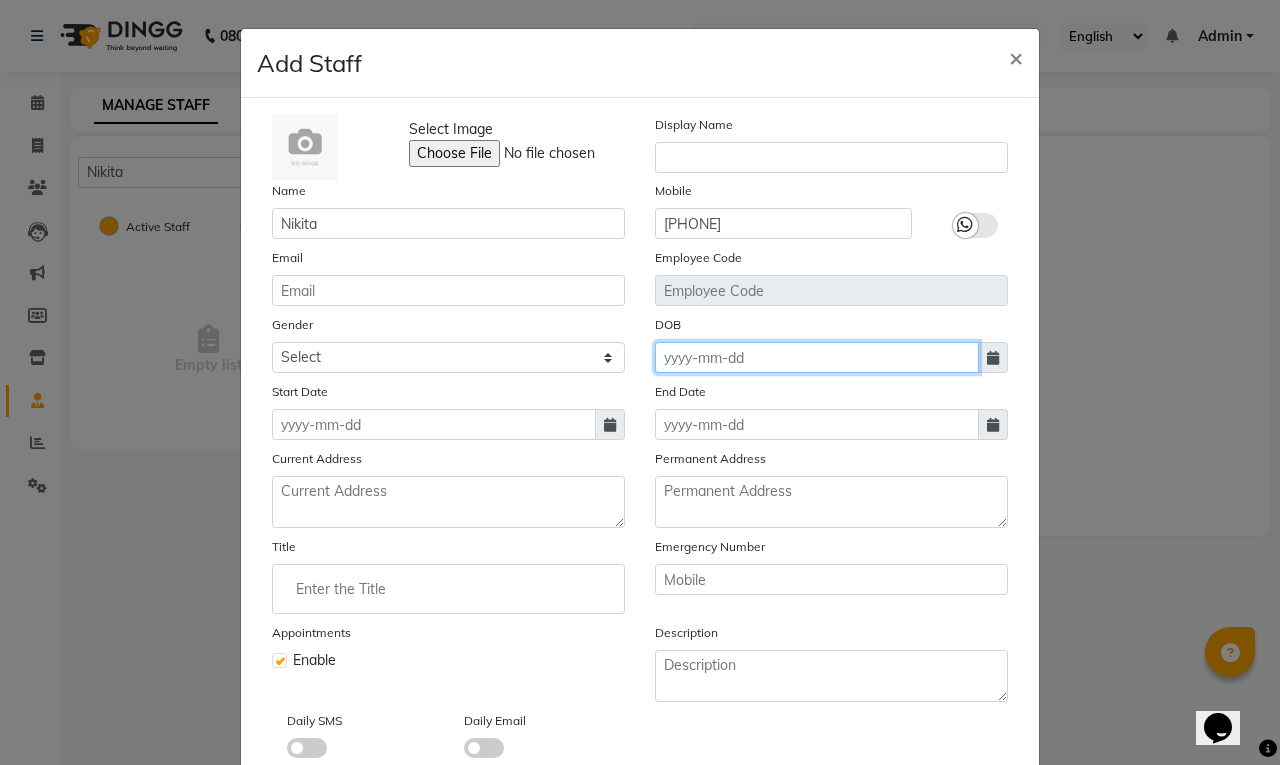 click 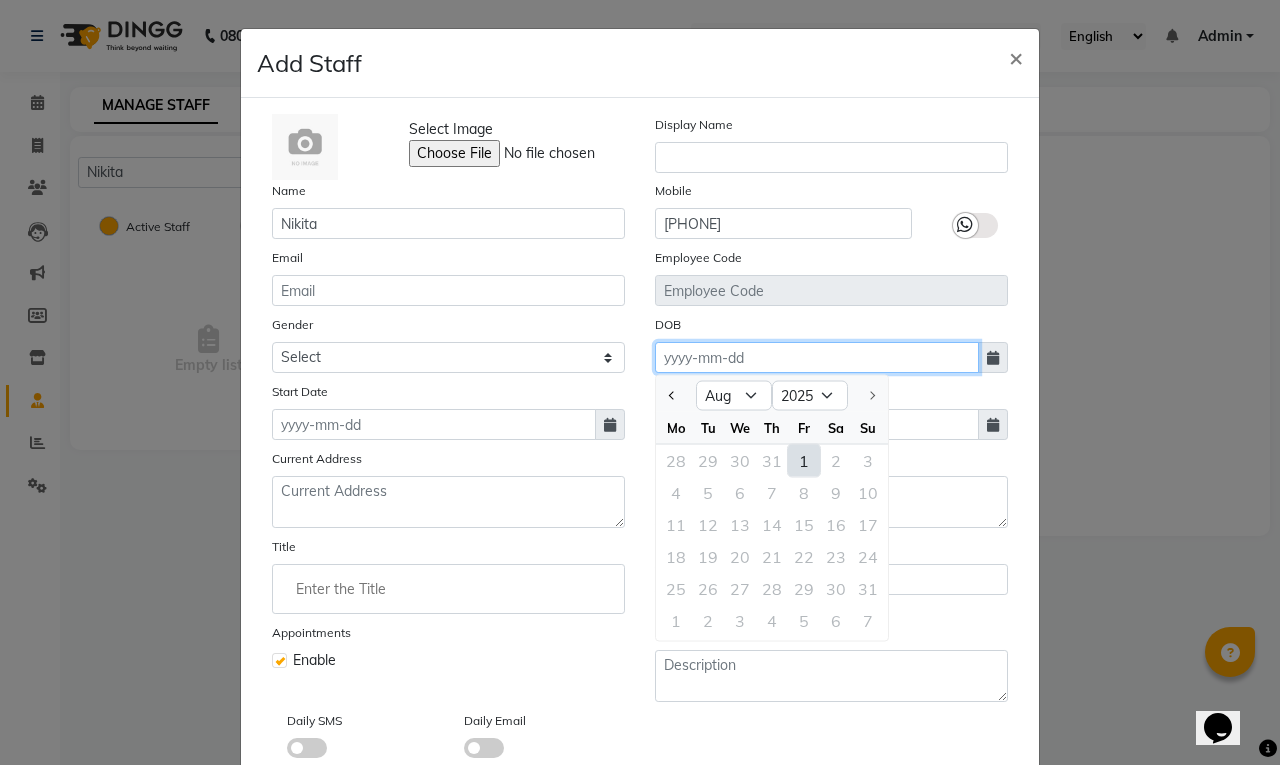 click 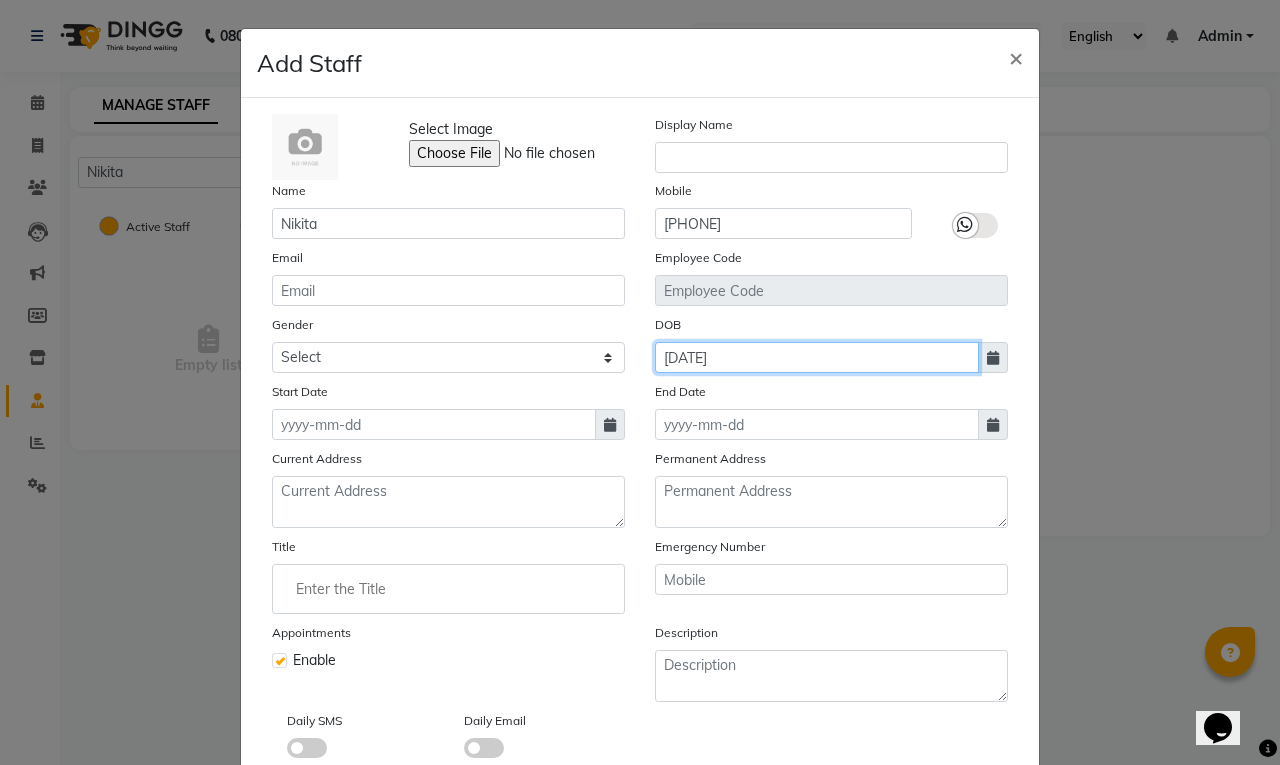 click on "28 12 1990" 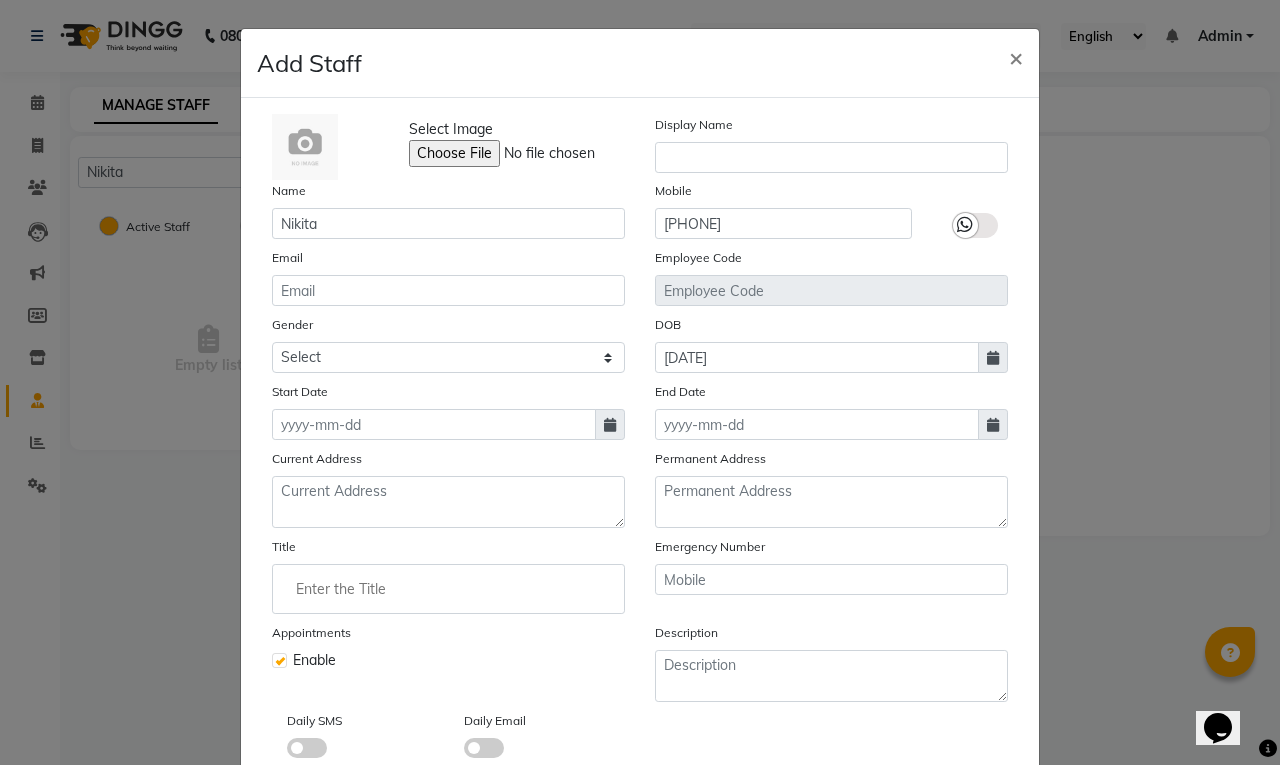 type on "28-12-1990" 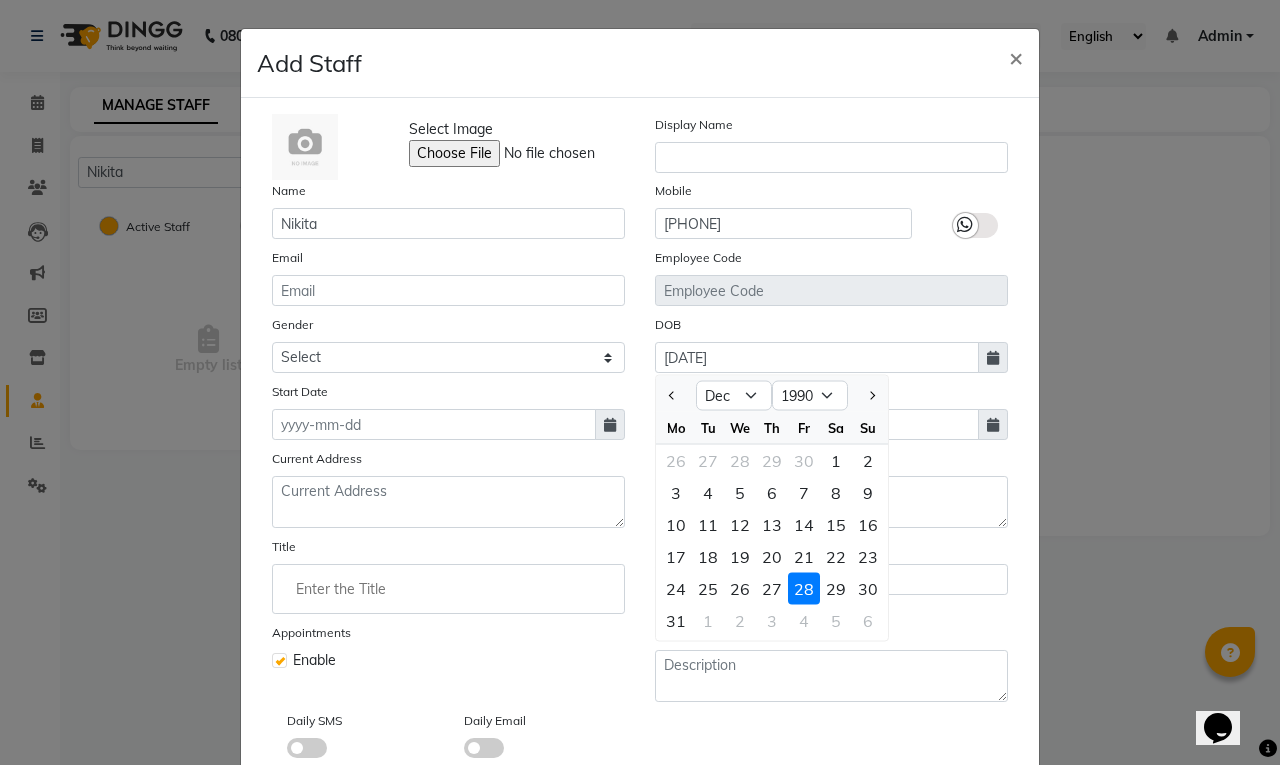 click on "Add Staff × Select Image  Display Name Name Nikita Mobile 7499205873 Email Employee Code Gender Select Male Female Other Prefer Not To Say DOB 28-12-1990 Jan Feb Mar Apr May Jun Jul Aug Sep Oct Nov Dec 1920 1921 1922 1923 1924 1925 1926 1927 1928 1929 1930 1931 1932 1933 1934 1935 1936 1937 1938 1939 1940 1941 1942 1943 1944 1945 1946 1947 1948 1949 1950 1951 1952 1953 1954 1955 1956 1957 1958 1959 1960 1961 1962 1963 1964 1965 1966 1967 1968 1969 1970 1971 1972 1973 1974 1975 1976 1977 1978 1979 1980 1981 1982 1983 1984 1985 1986 1987 1988 1989 1990 1991 1992 1993 1994 1995 1996 1997 1998 1999 2000 2001 2002 2003 2004 2005 2006 2007 2008 2009 2010 2011 2012 2013 2014 2015 2016 2017 2018 2019 2020 2021 2022 2023 2024 2025 Mo Tu We Th Fr Sa Su 26 27 28 29 30 1 2 3 4 5 6 7 8 9 10 11 12 13 14 15 16 17 18 19 20 21 22 23 24 25 26 27 28 29 30 31 1 2 3 4 5 6 Start Date End Date Current Address Permanent Address Title Emergency Number Appointments Enable Description Daily SMS Daily Email  Cancel   Save" 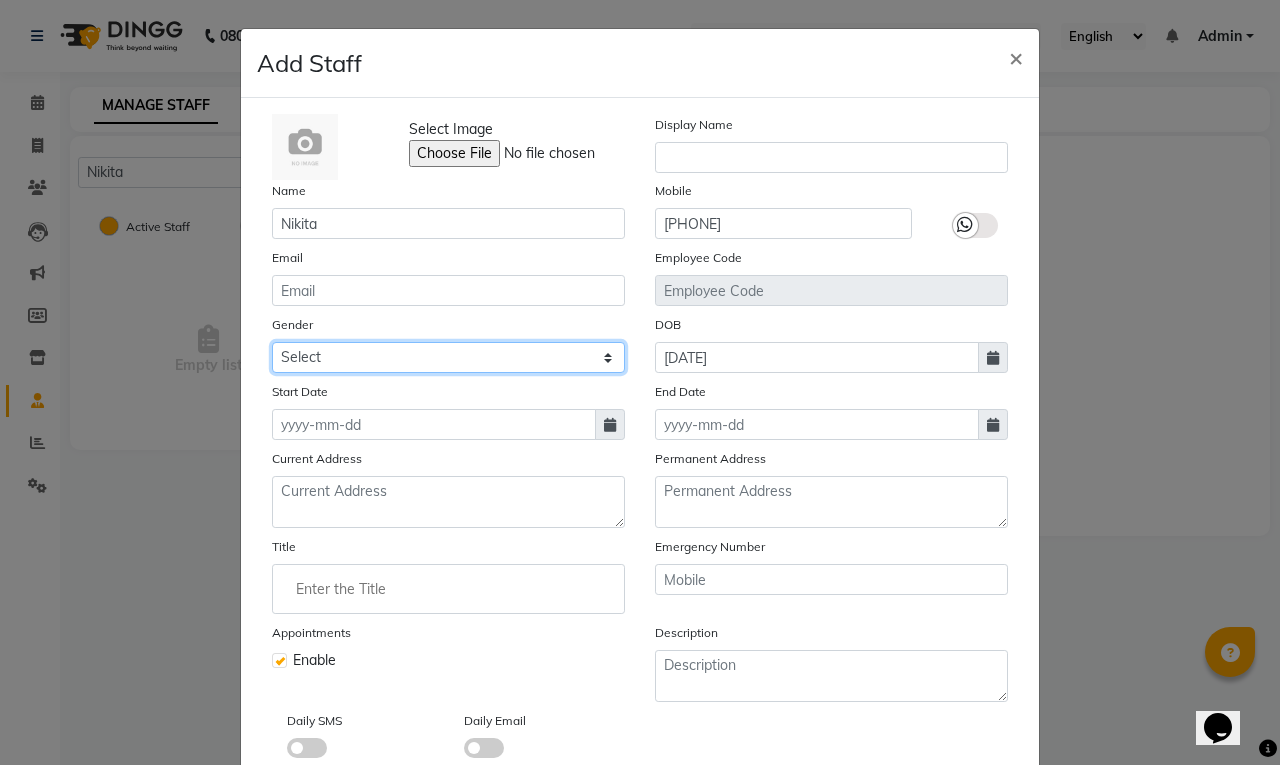 click on "Select Male Female Other Prefer Not To Say" 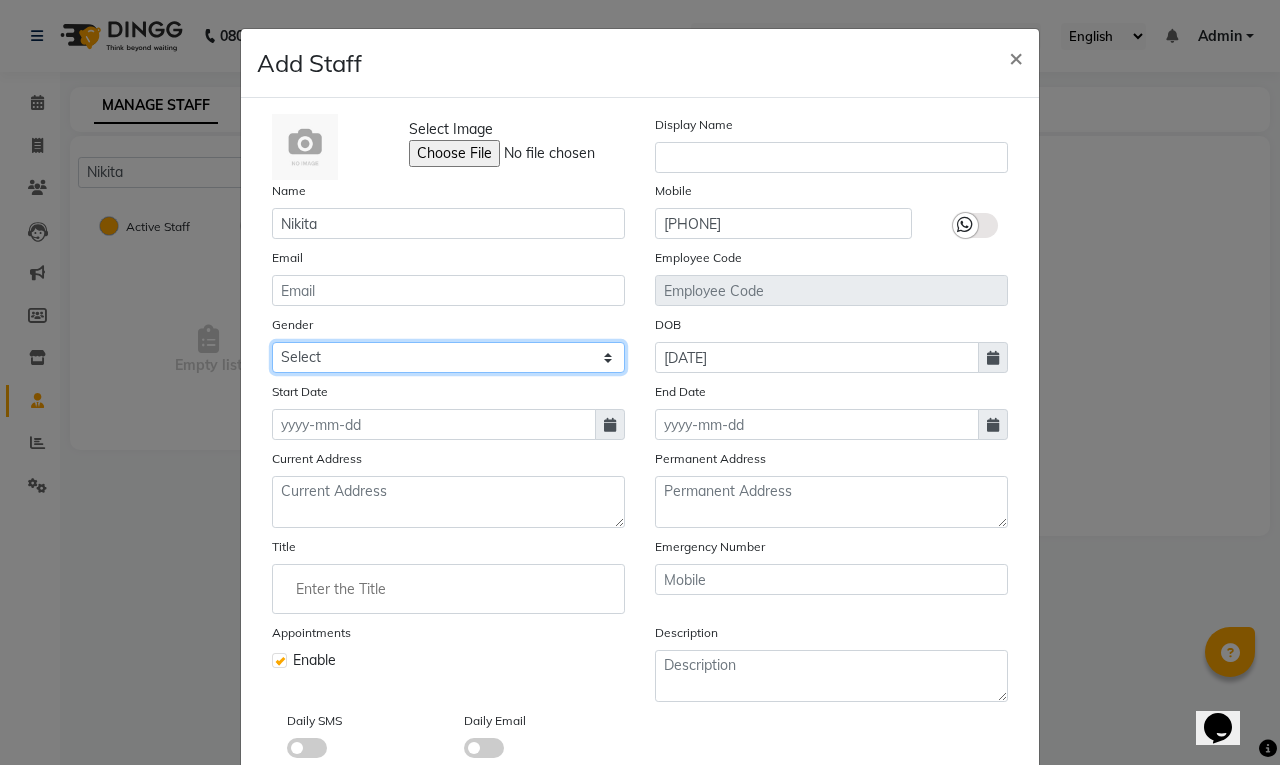 select on "female" 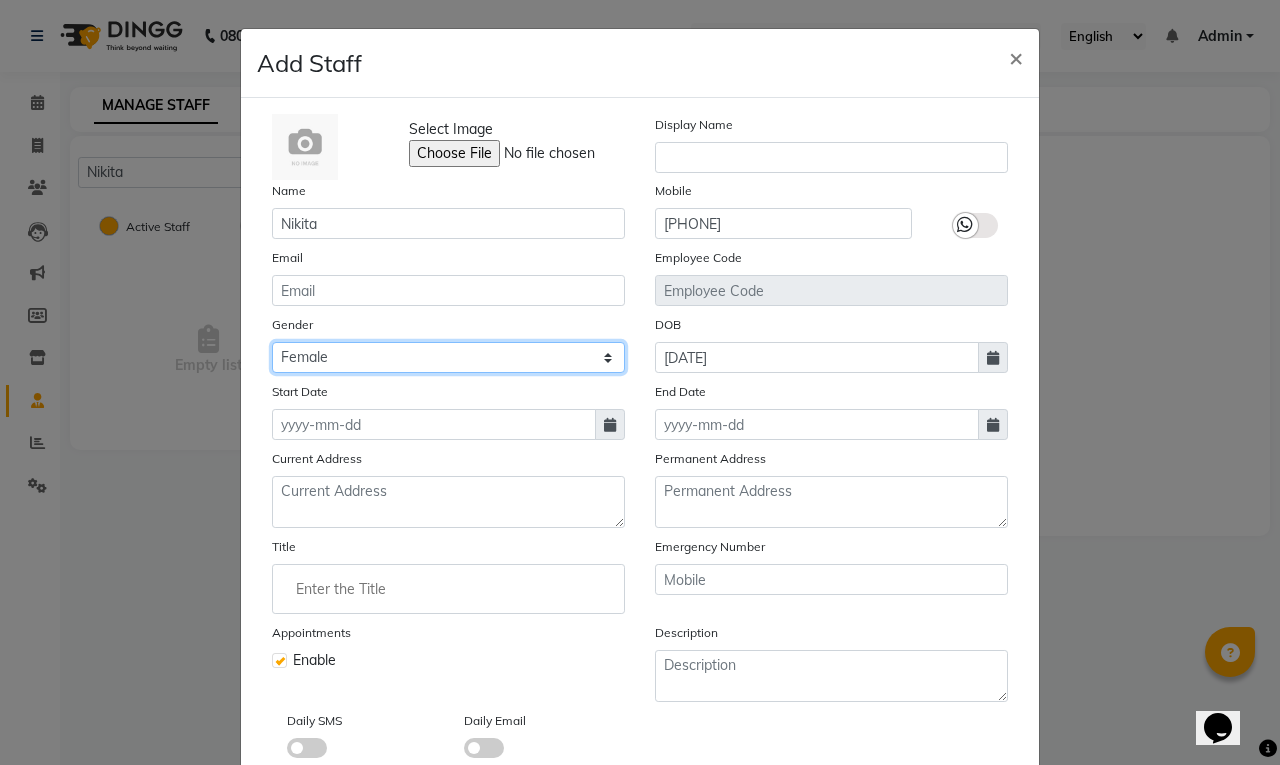 click on "Select Male Female Other Prefer Not To Say" 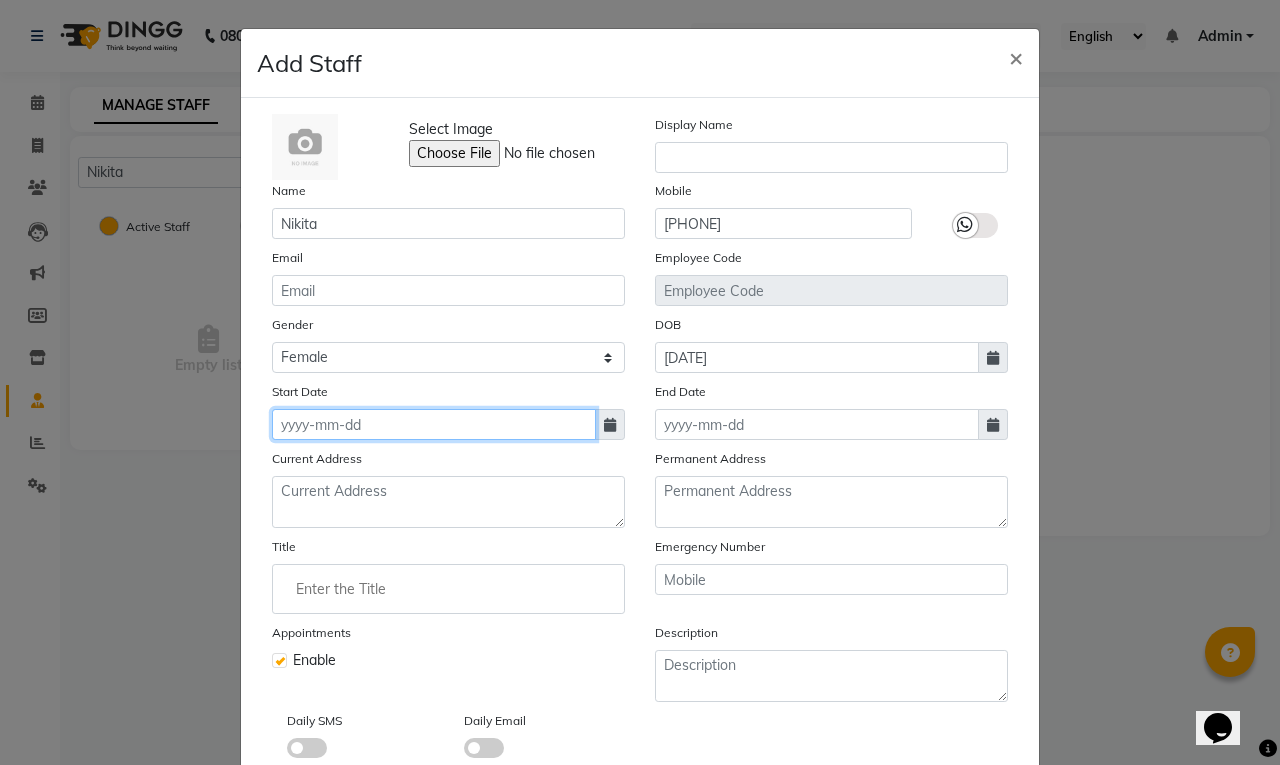 click 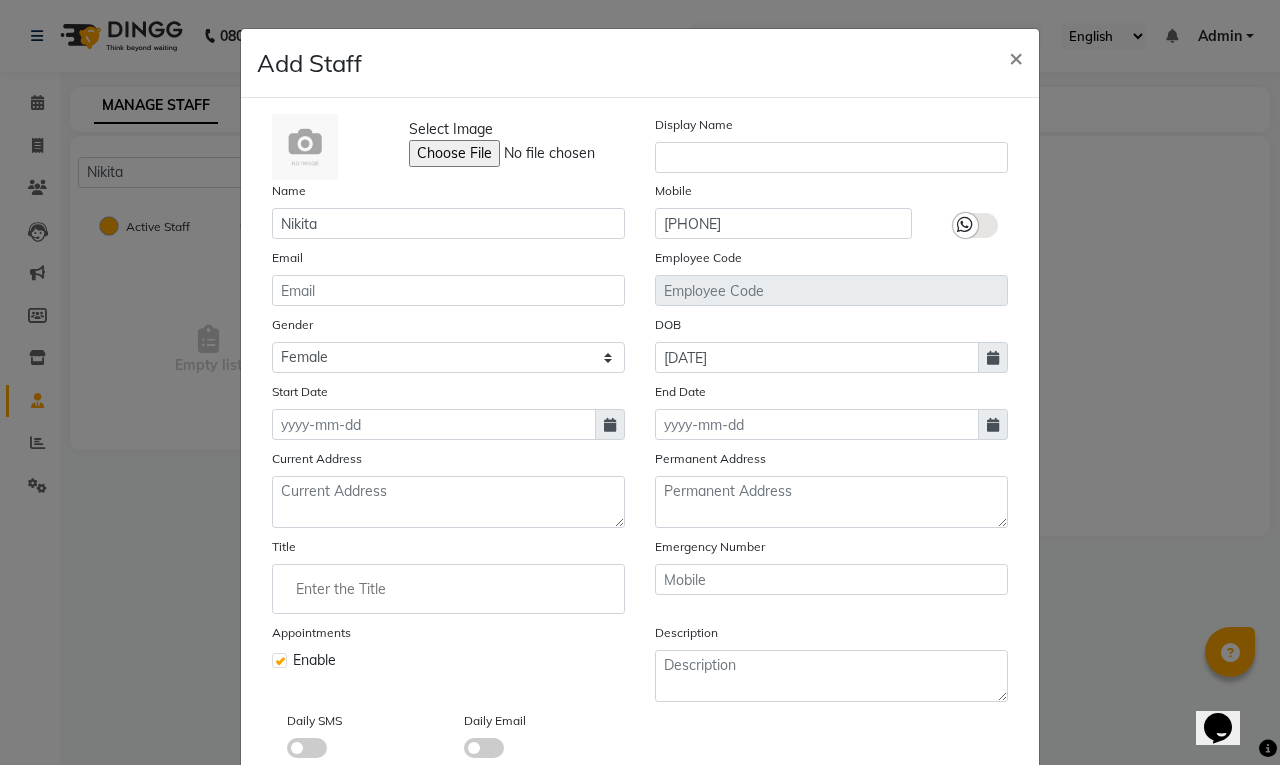 select on "8" 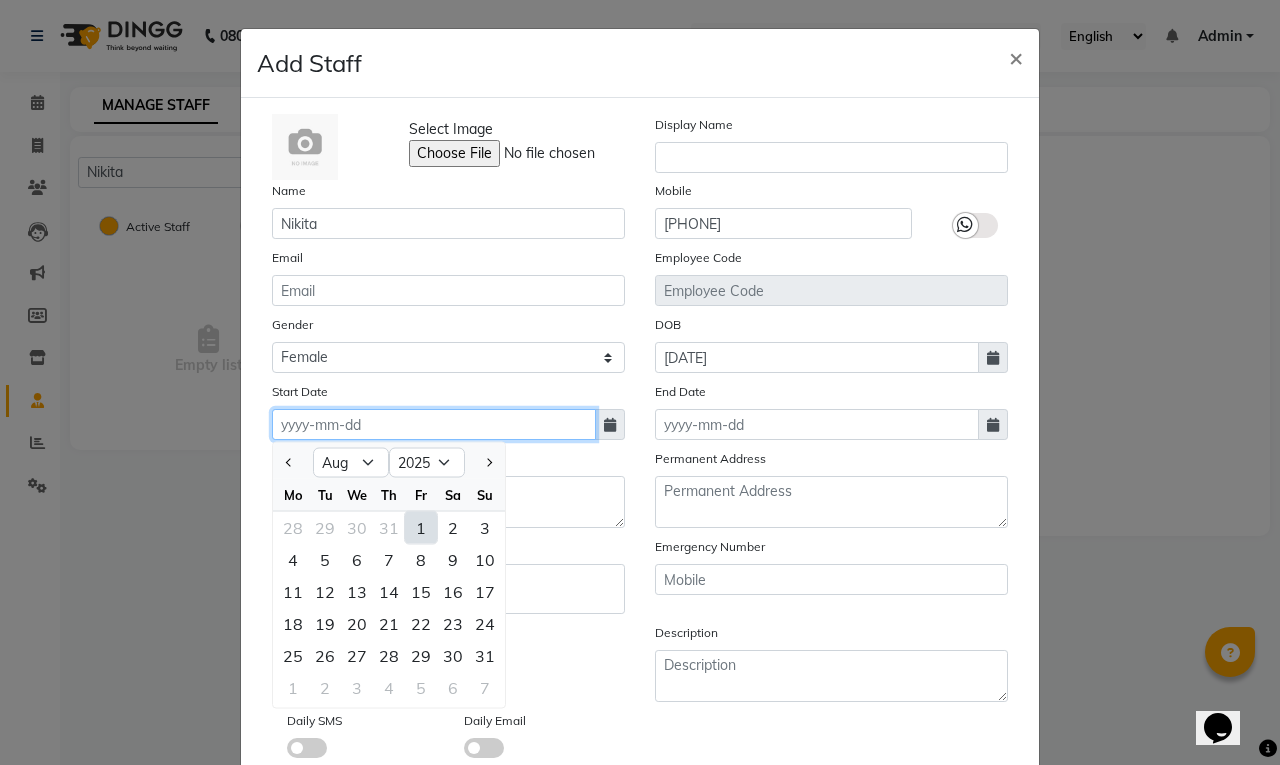 click 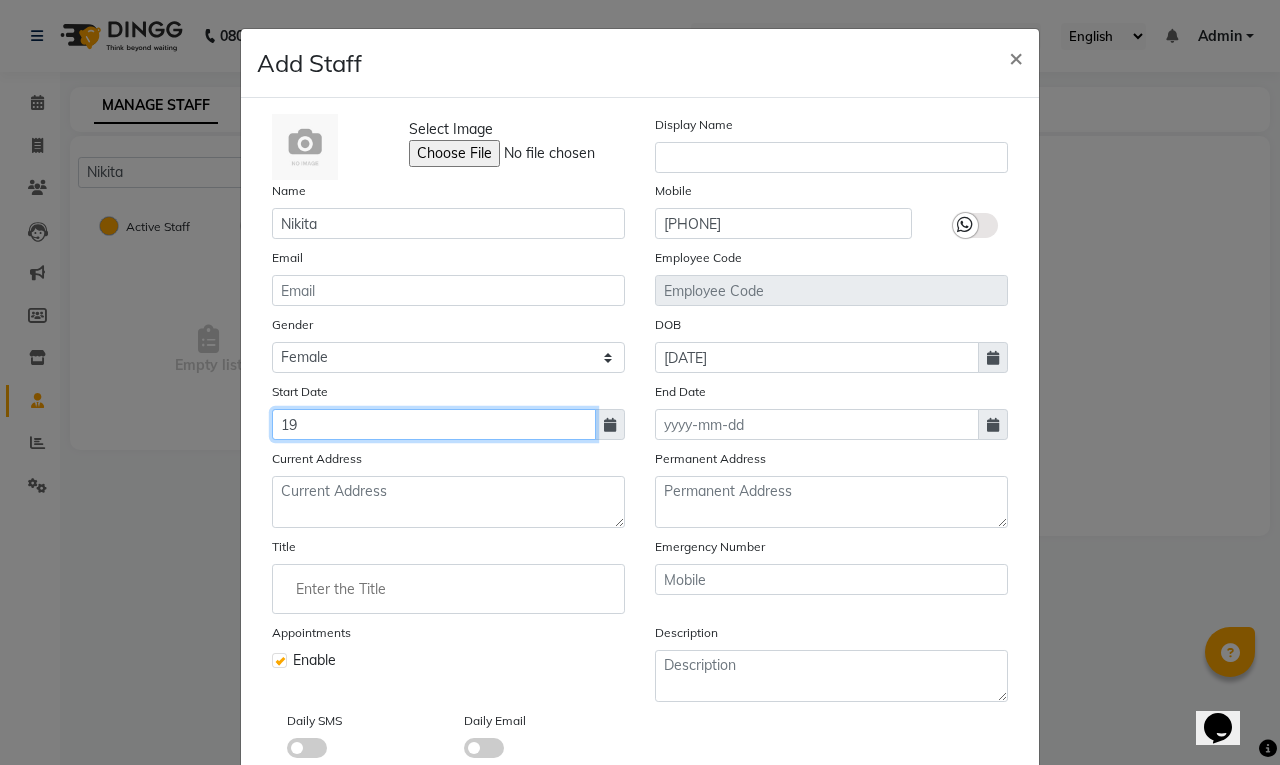 type on "1" 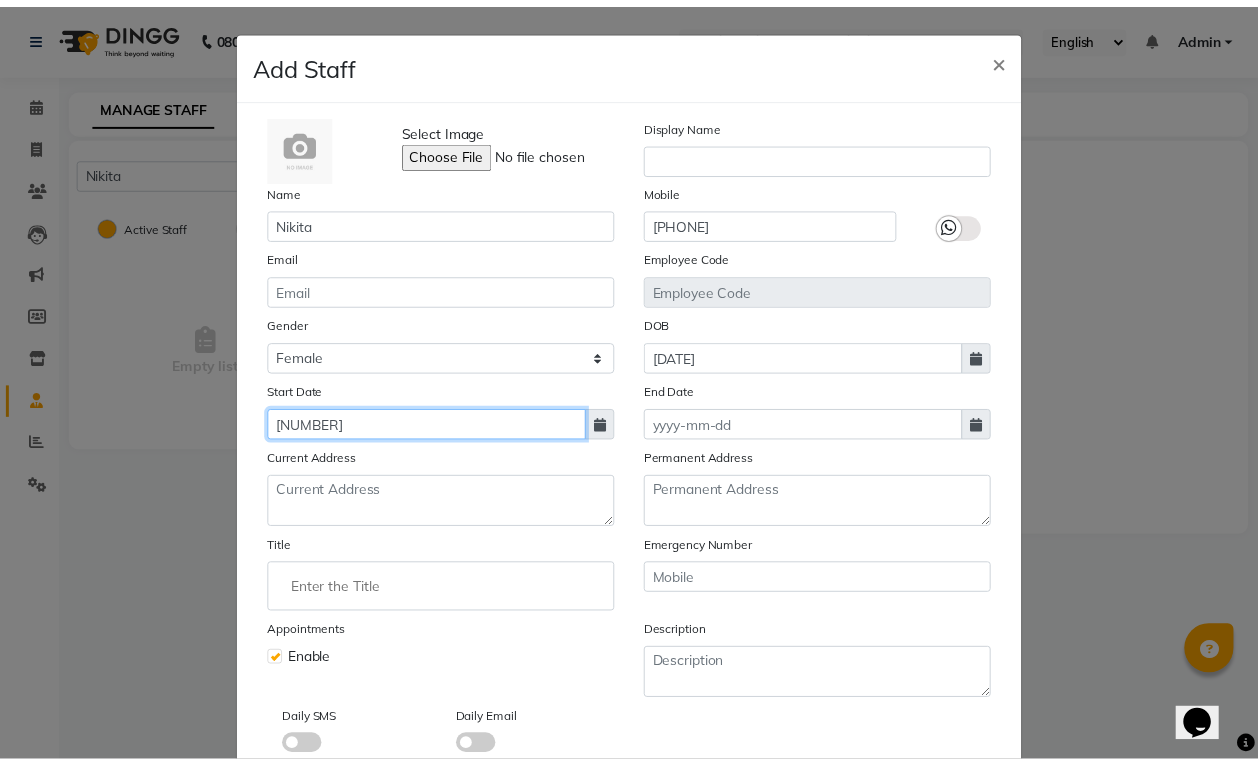 scroll, scrollTop: 113, scrollLeft: 0, axis: vertical 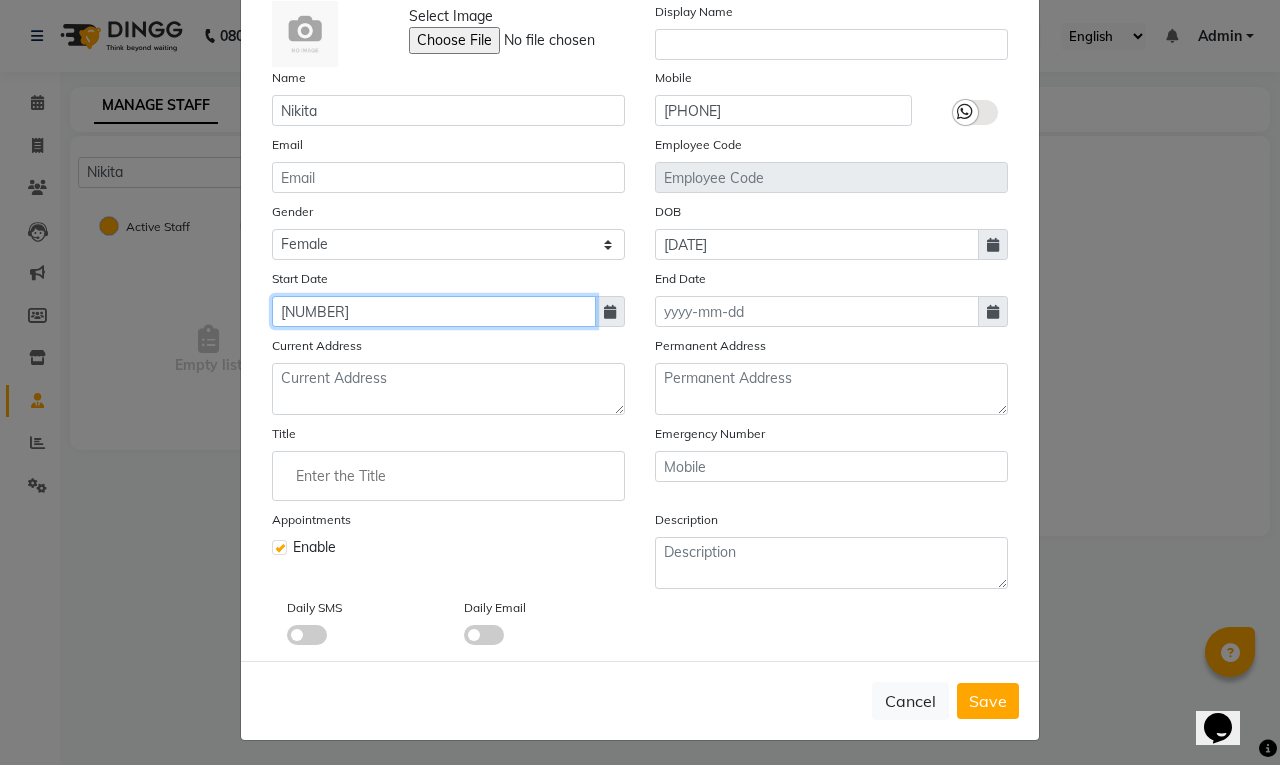 click on "1 8 28" 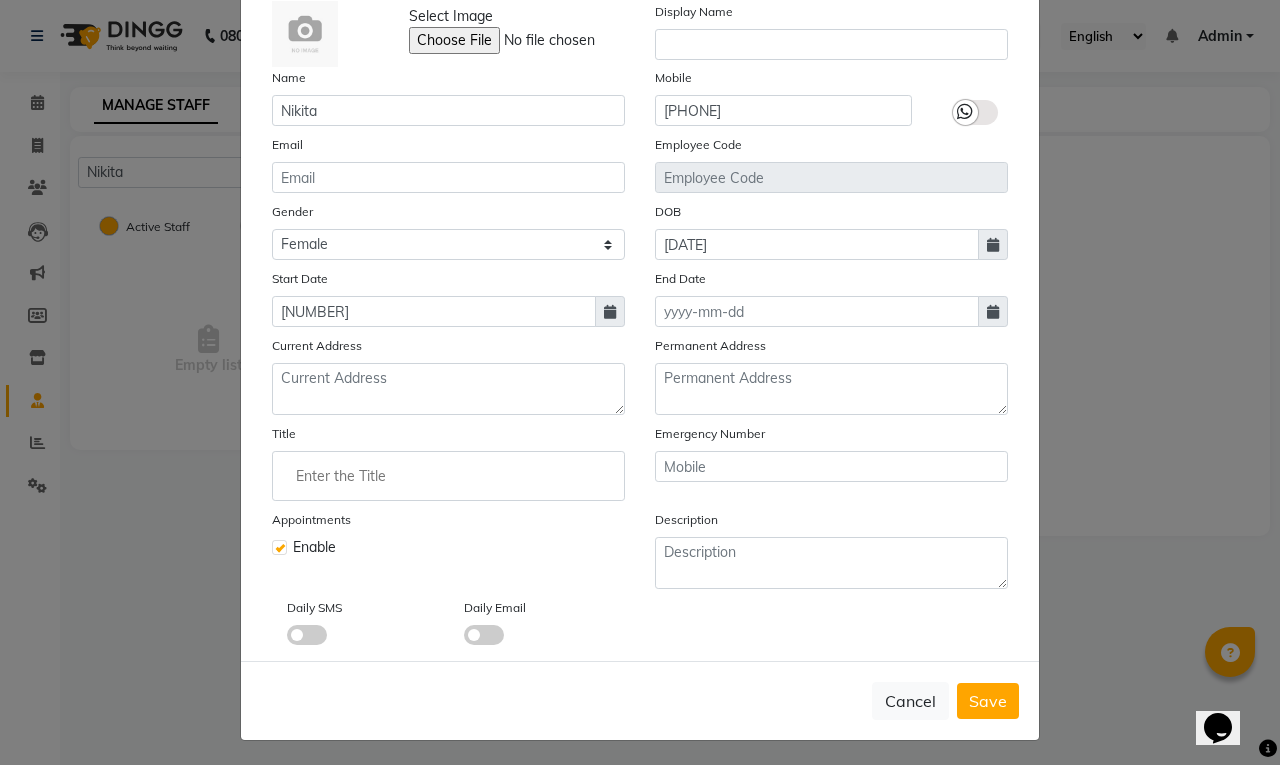 type on "01-08-2028" 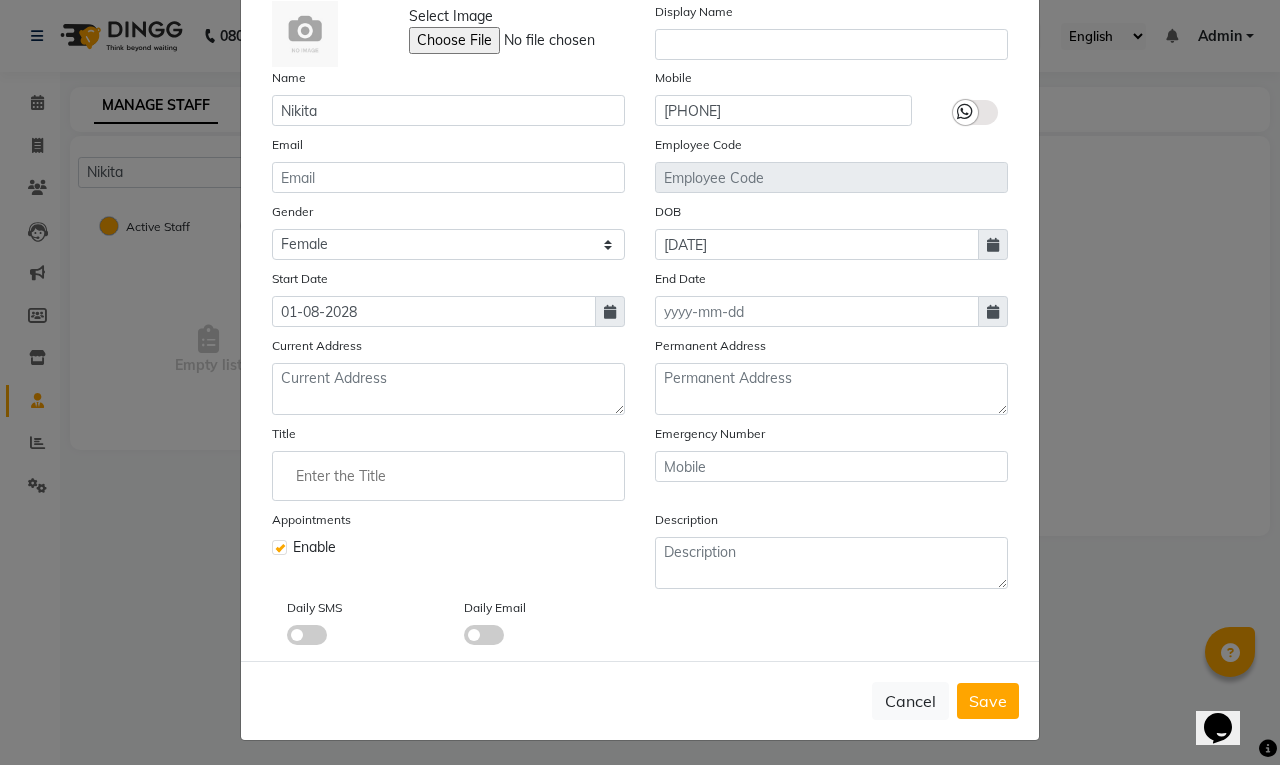 select on "8" 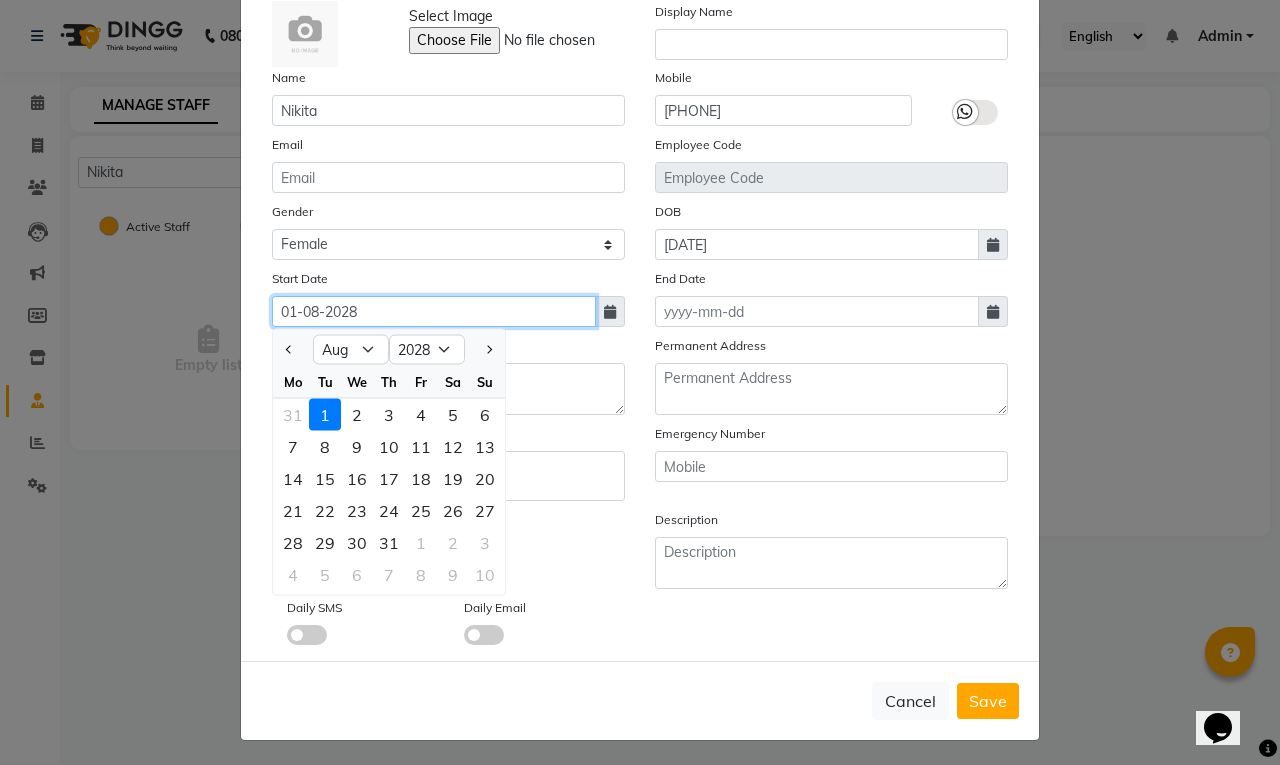 click on "01-08-2028" 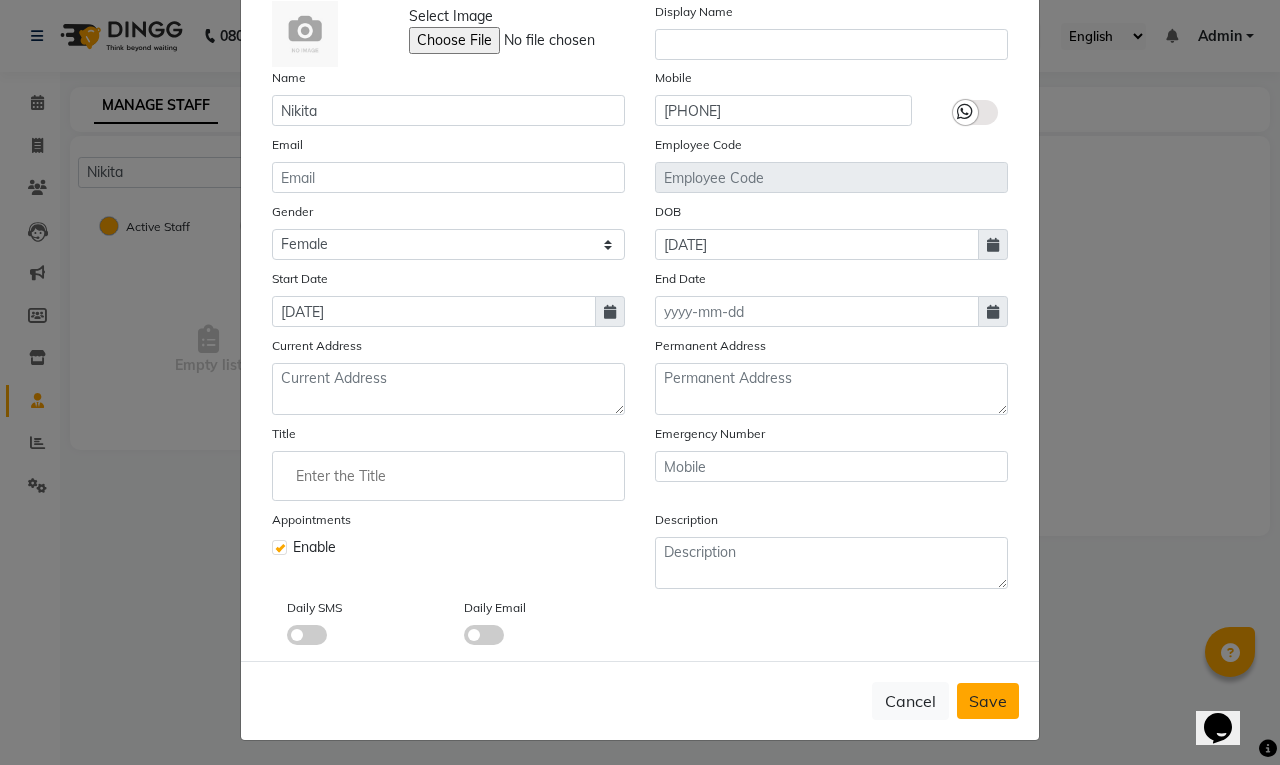 type on "01-08-2025" 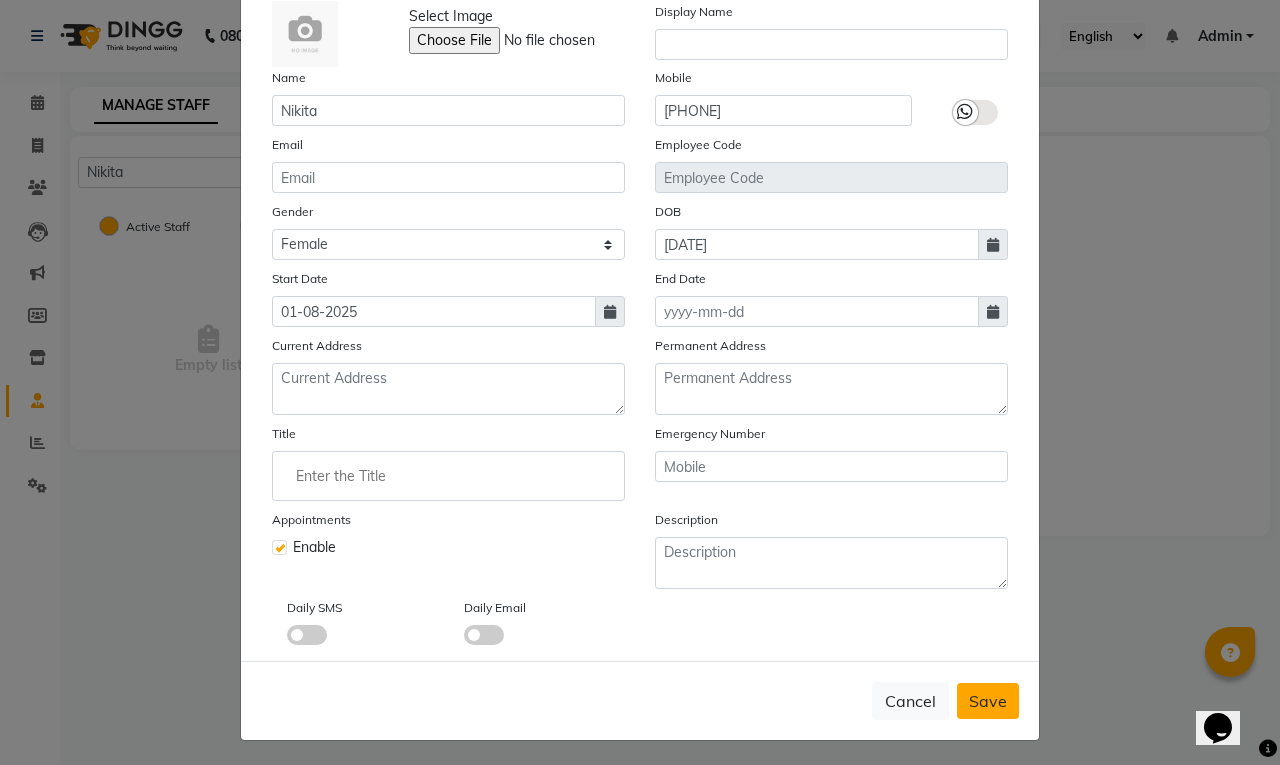 click on "Save" at bounding box center (988, 701) 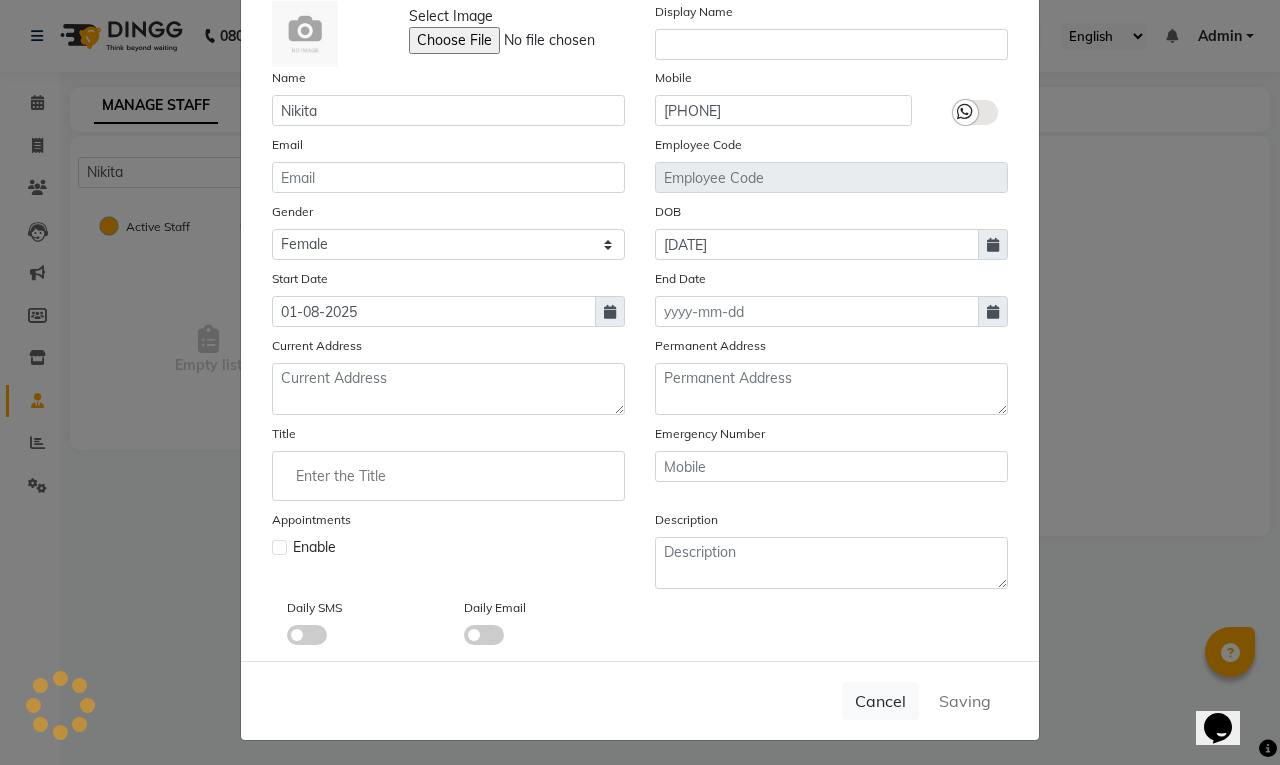 type 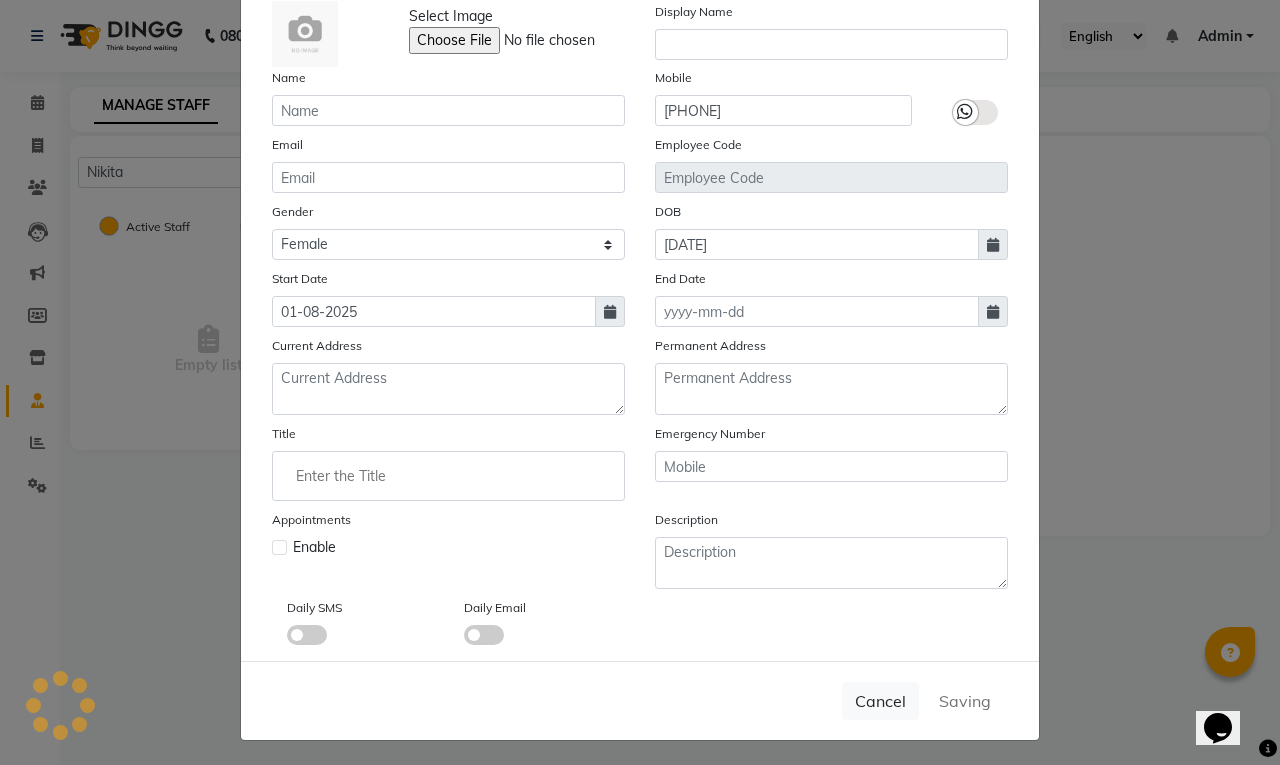 type 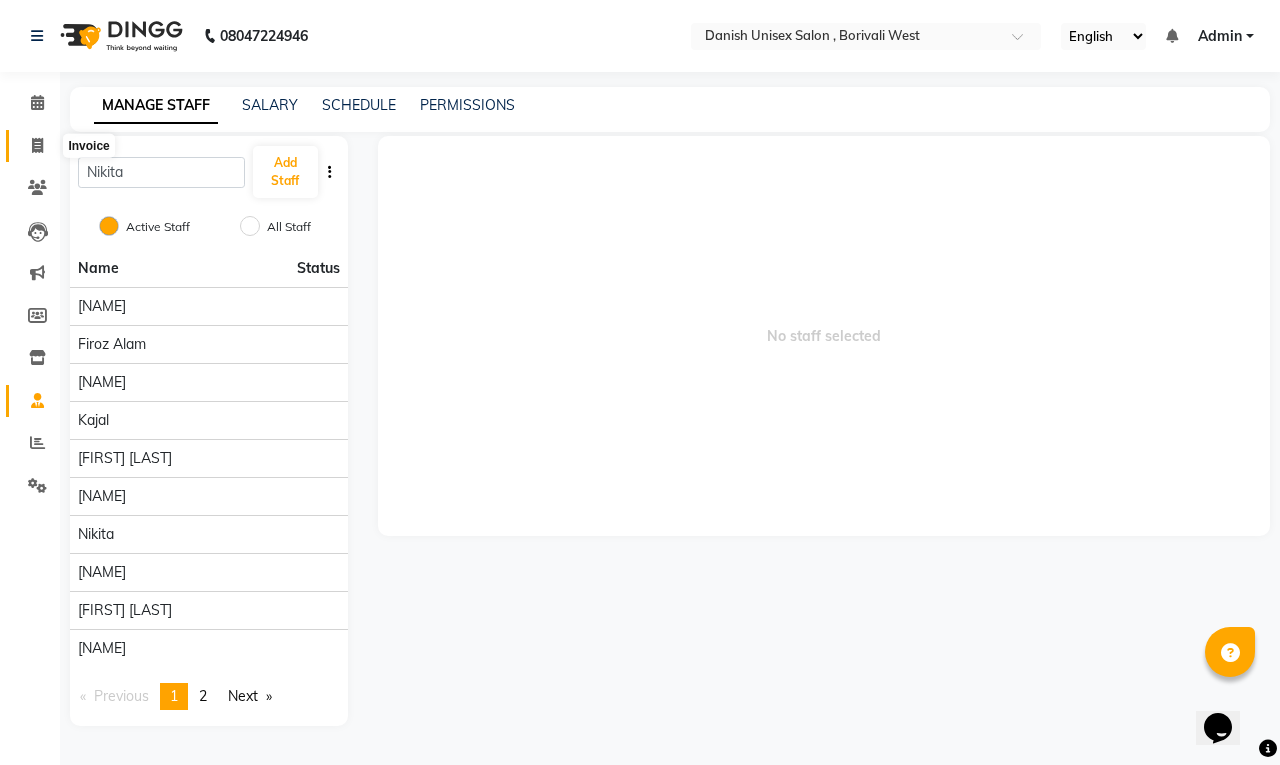 click 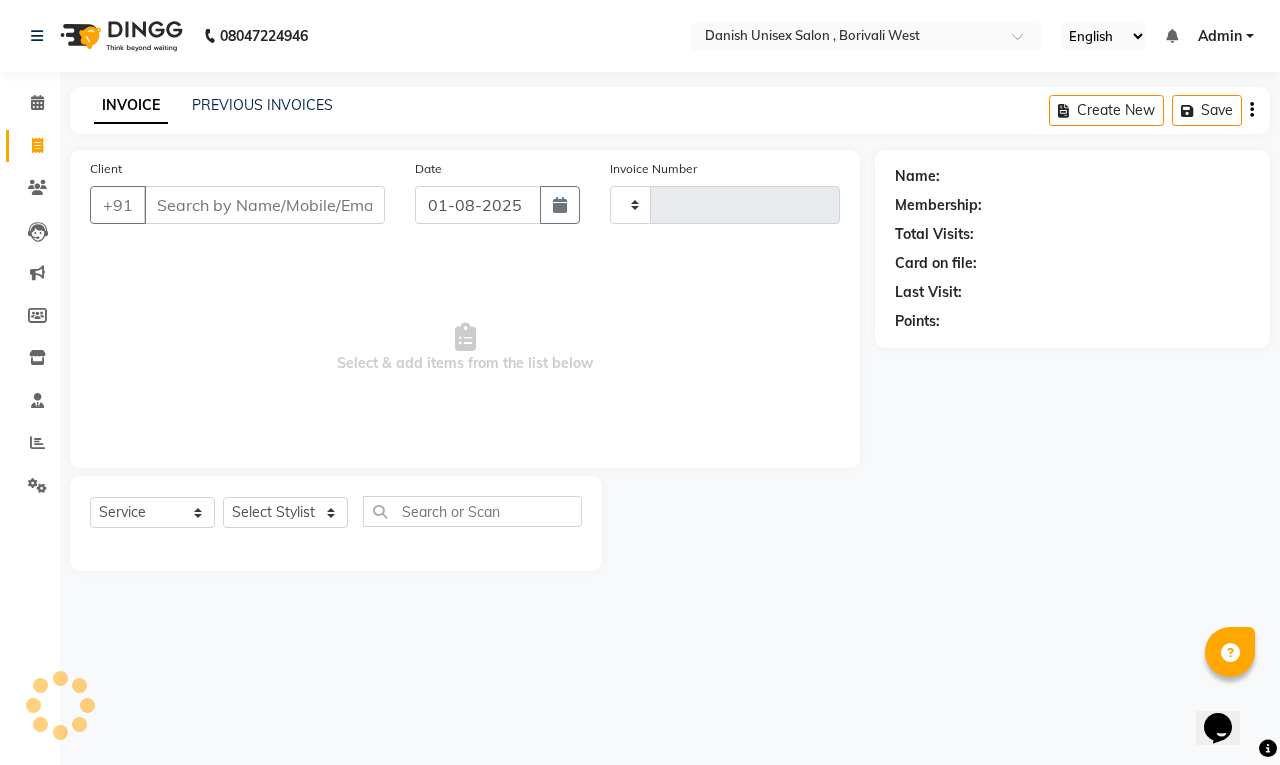 type on "2692" 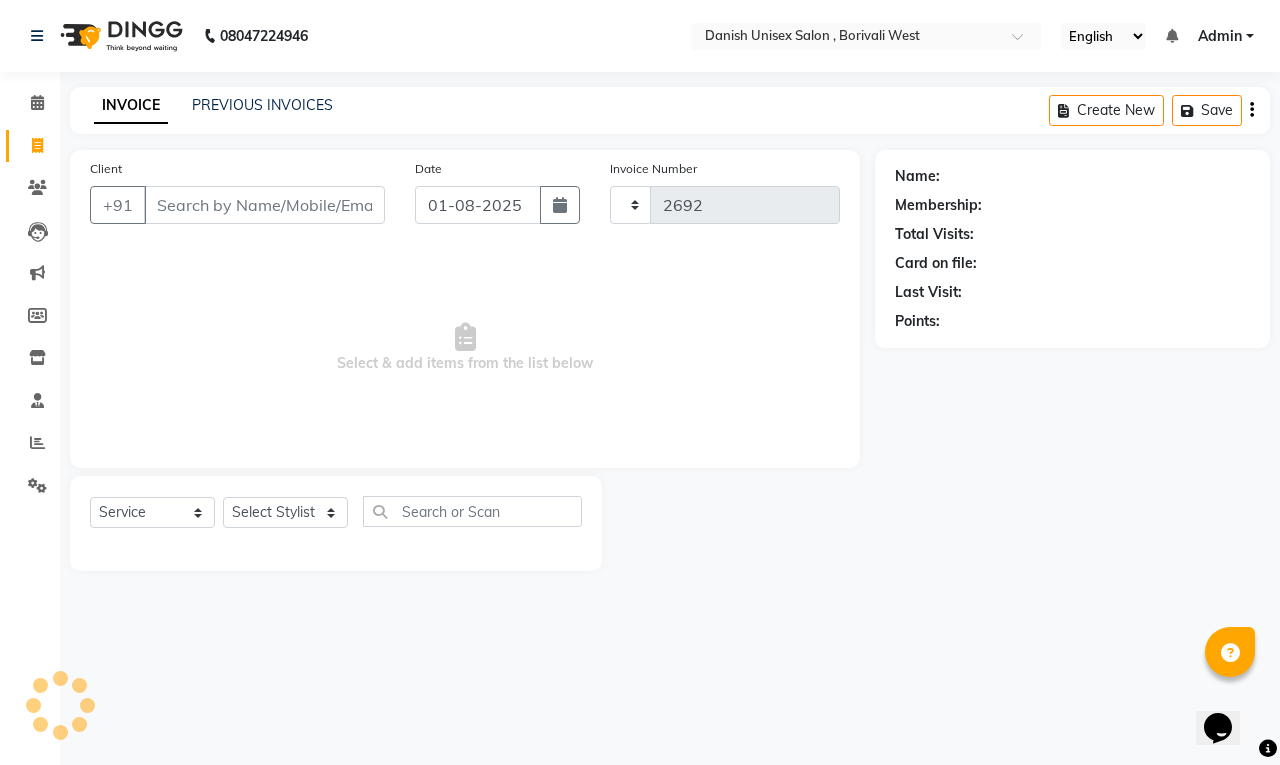 select on "6929" 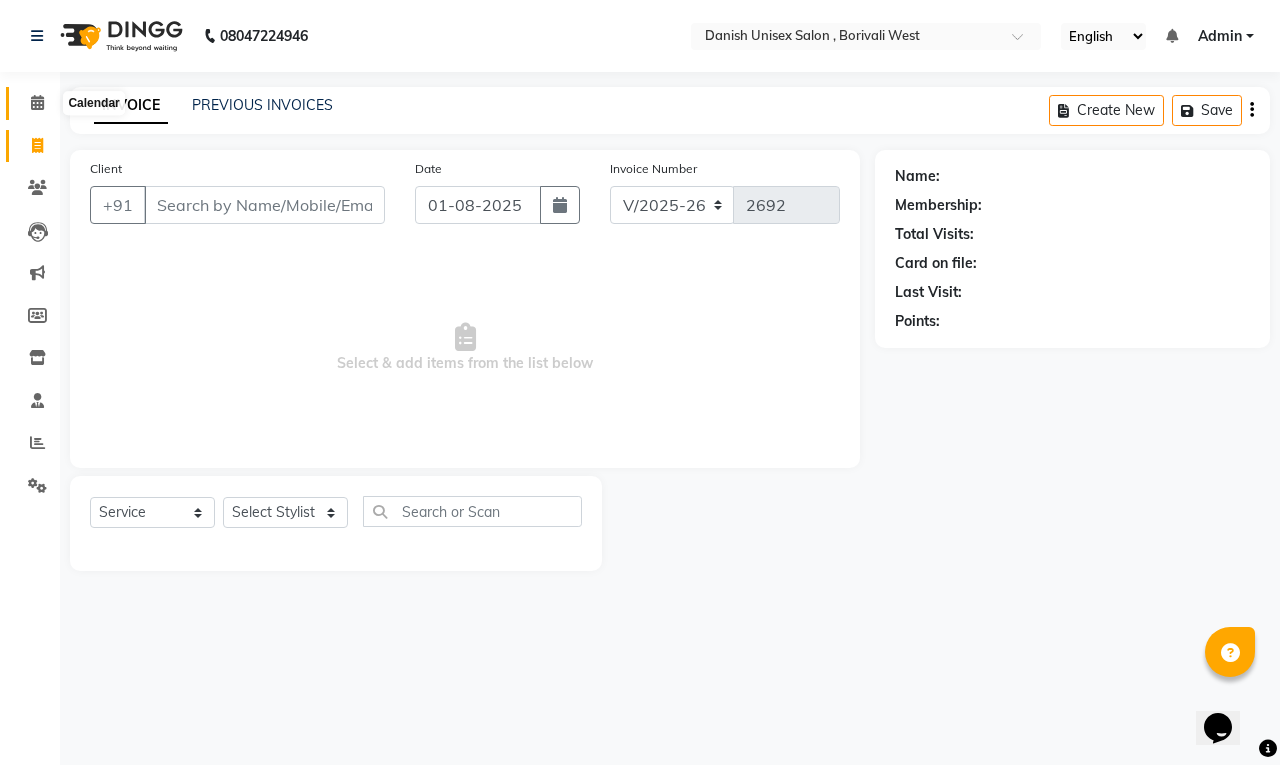 click 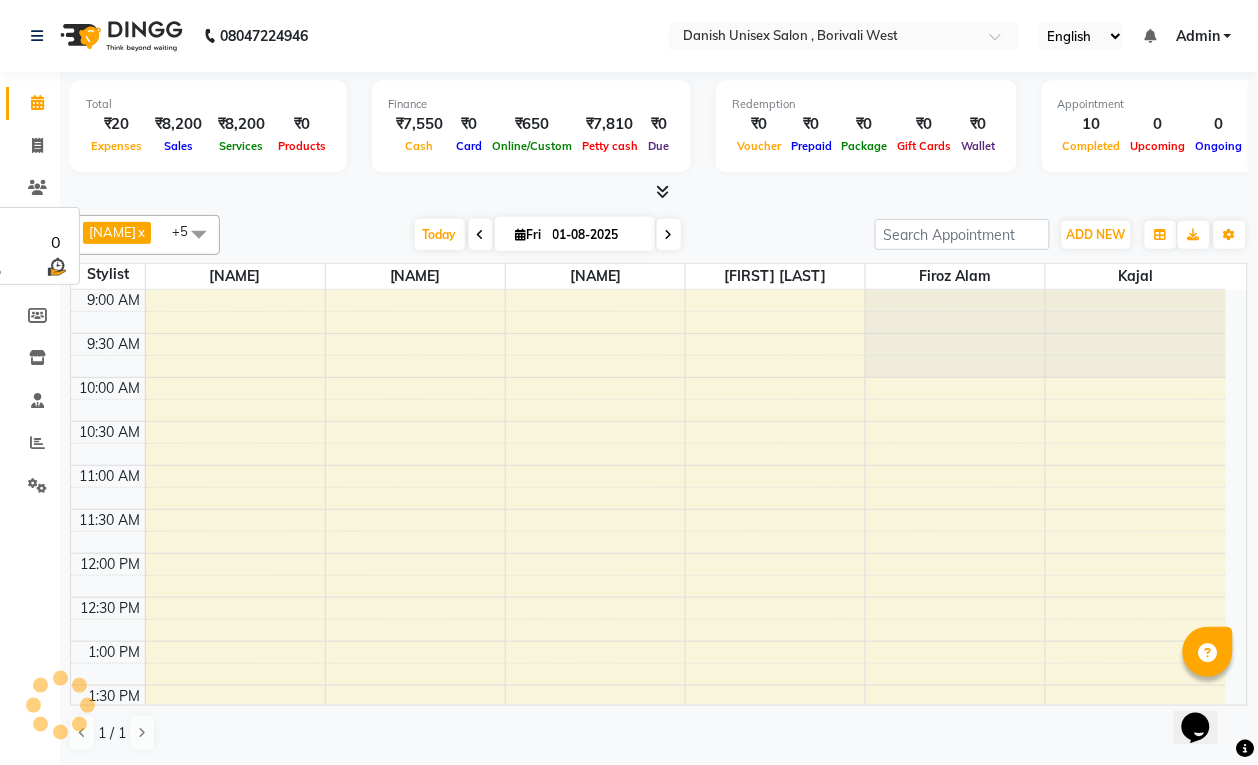scroll, scrollTop: 0, scrollLeft: 0, axis: both 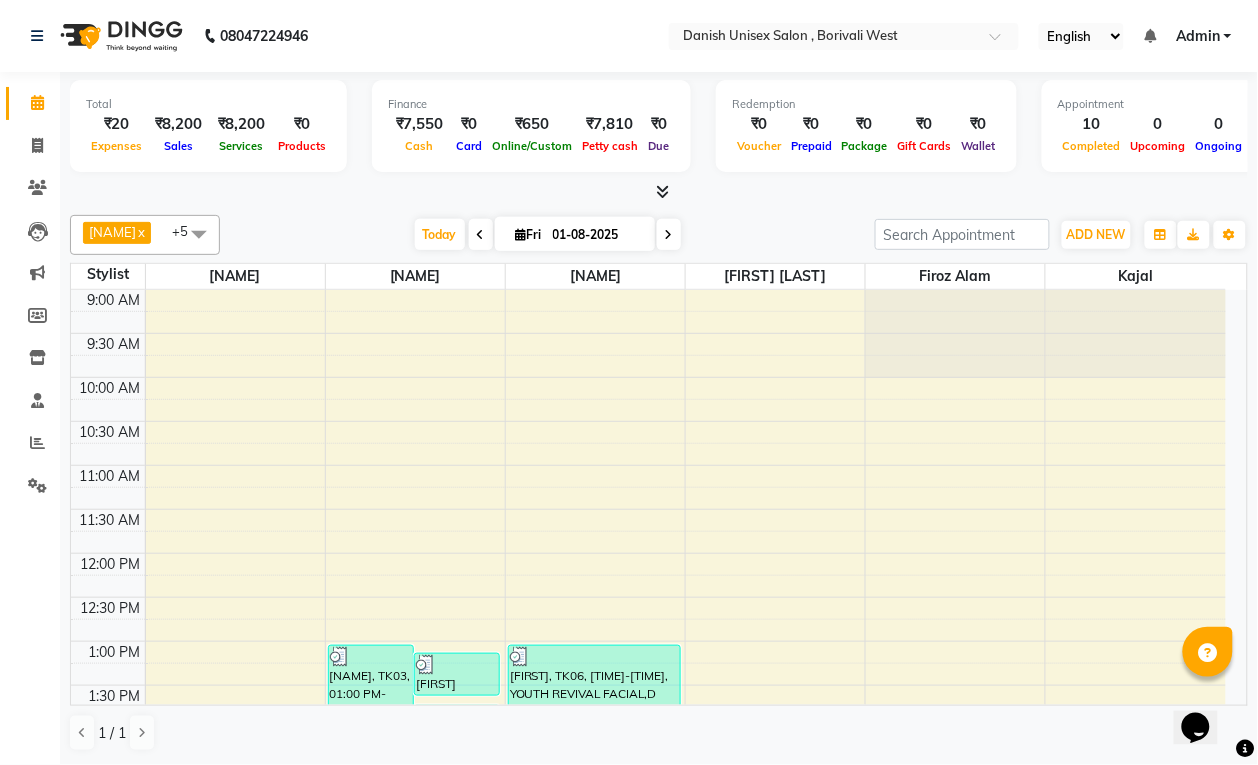 click at bounding box center (199, 234) 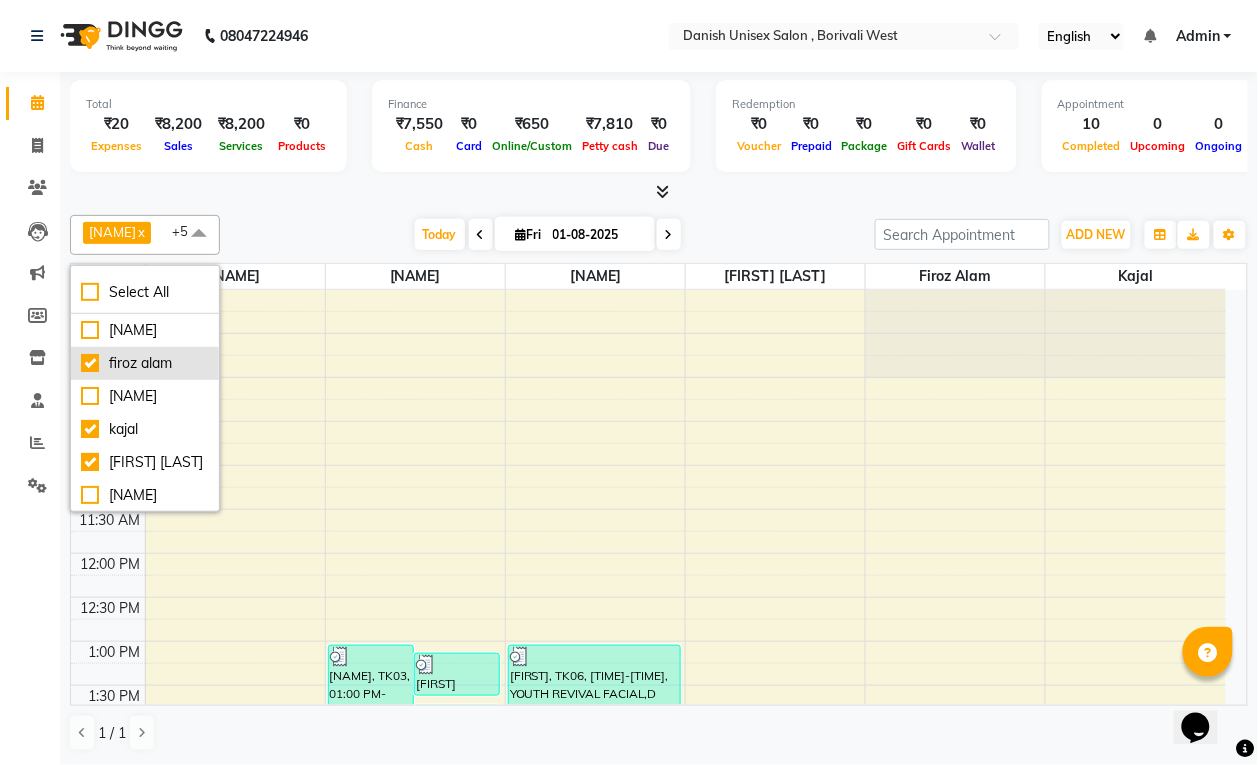 scroll, scrollTop: 125, scrollLeft: 0, axis: vertical 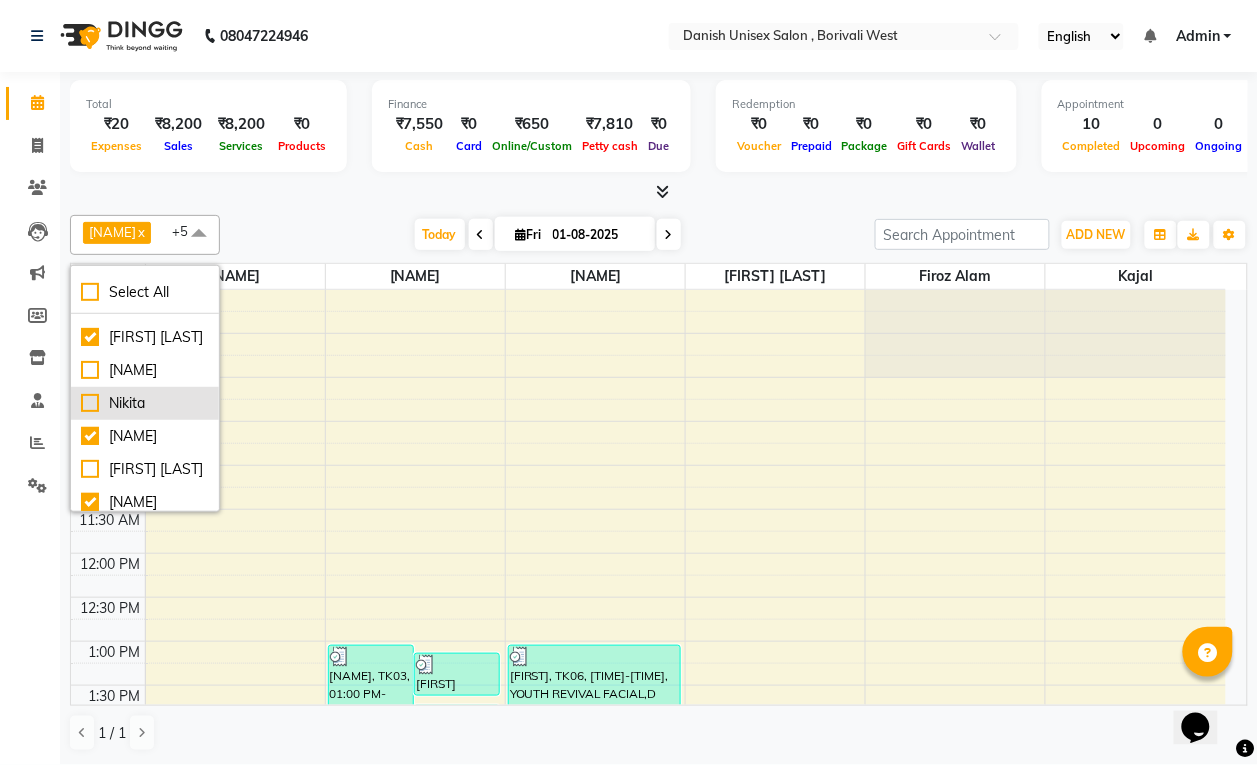 click on "Nikita" at bounding box center (145, 403) 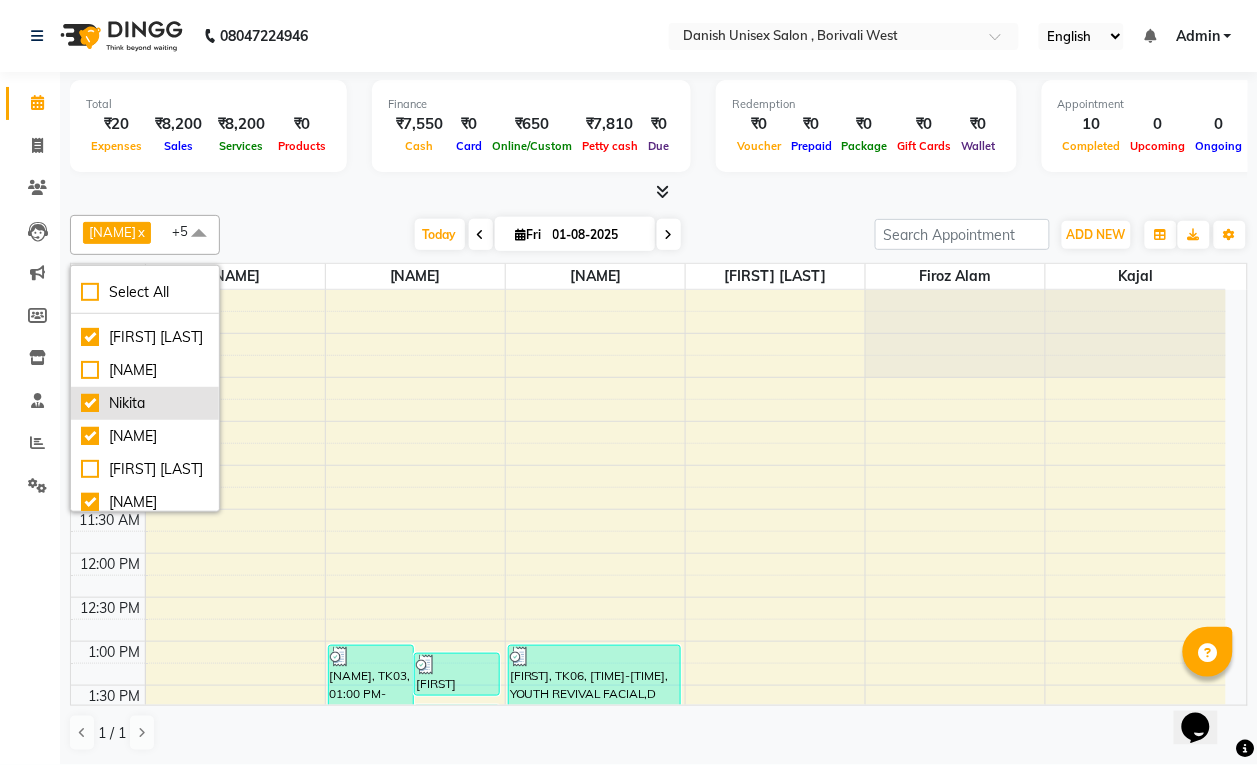 checkbox on "true" 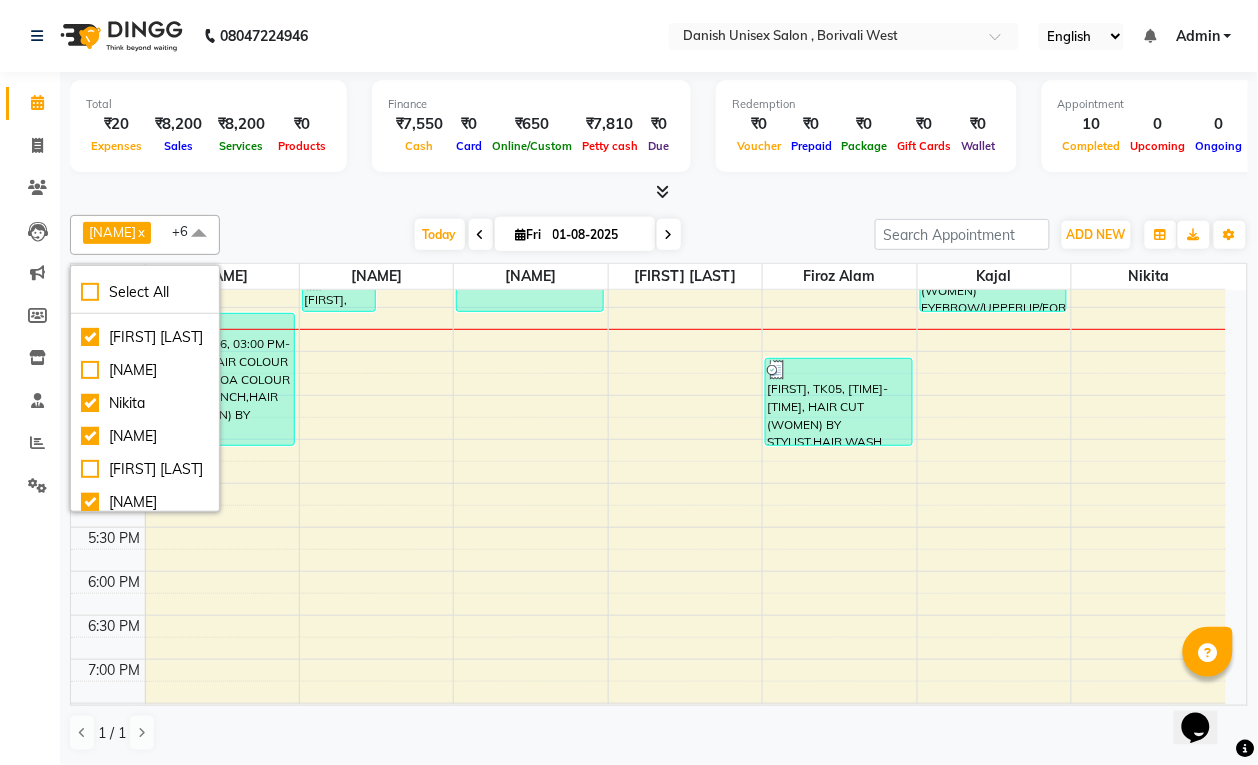 scroll, scrollTop: 375, scrollLeft: 0, axis: vertical 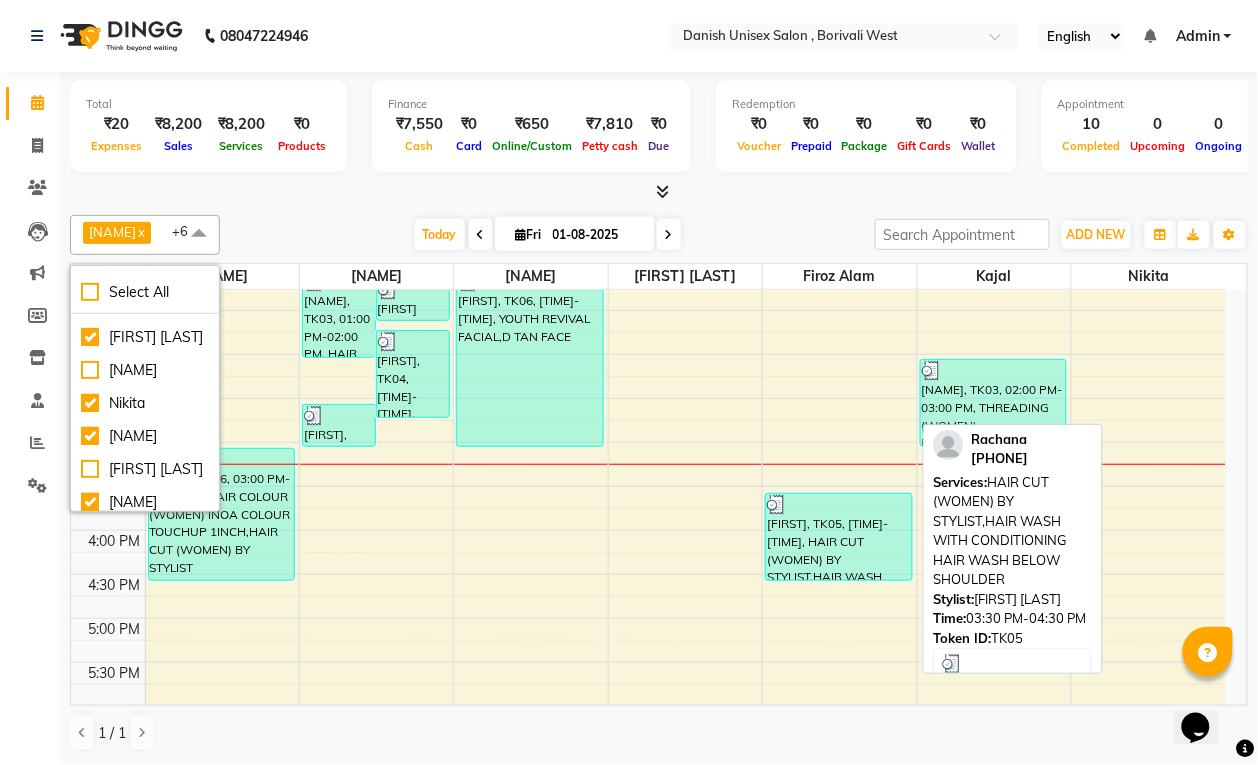 click on "[FIRST], TK05, 03:30 PM-04:30 PM, HAIR CUT (WOMEN) BY STYLIST,HAIR WASH WITH CONDITIONING HAIR WASH BELOW SHOULDER" at bounding box center (839, 537) 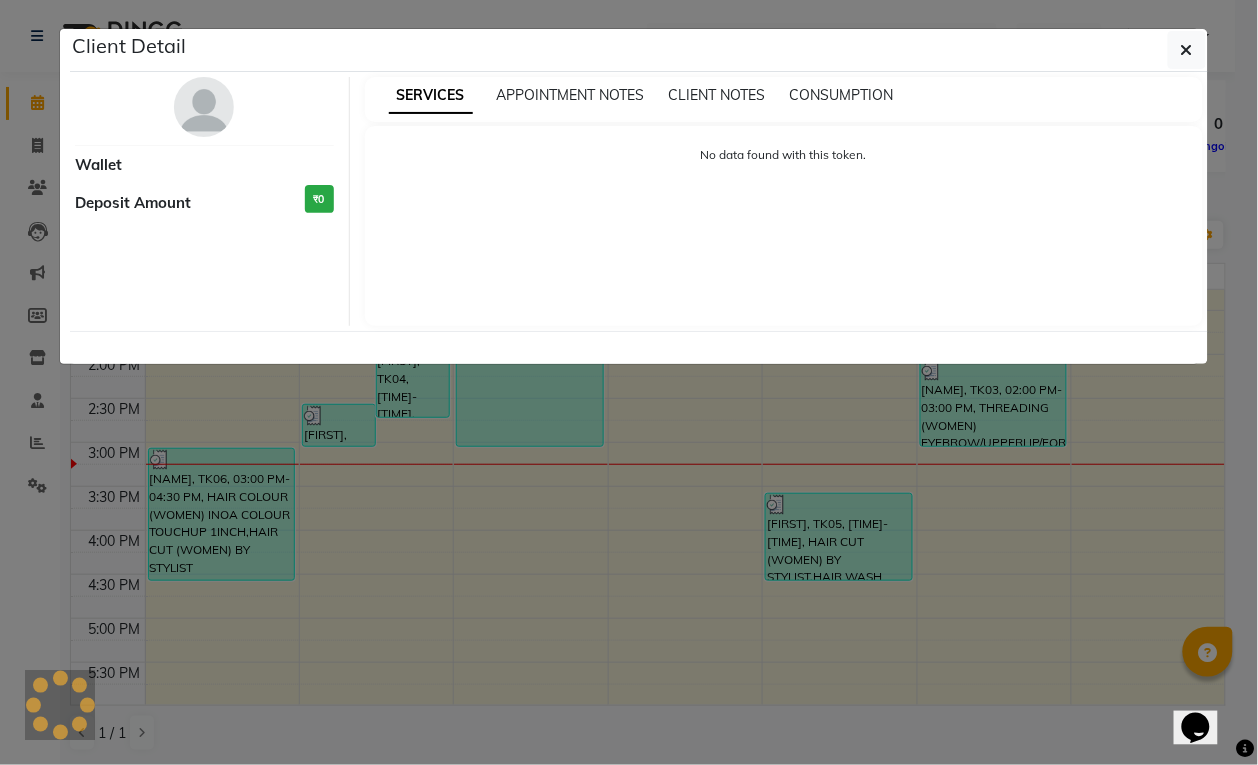 select on "3" 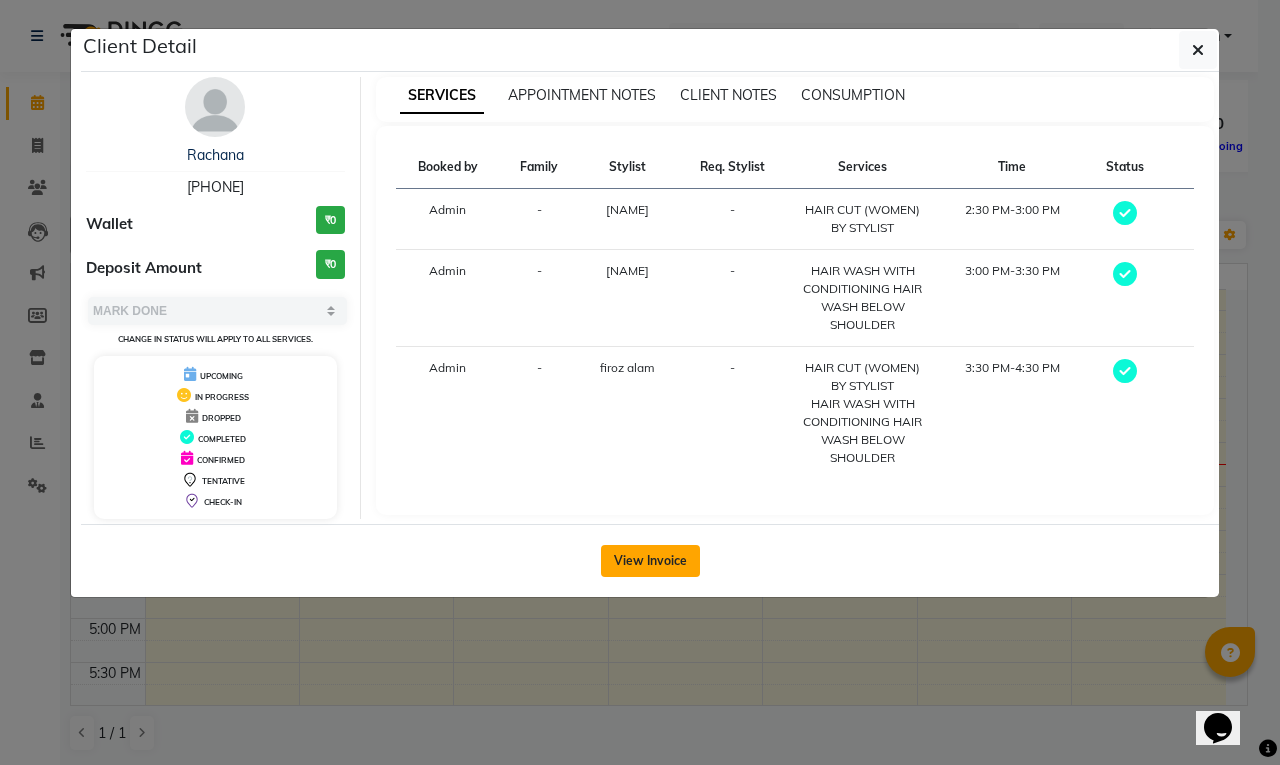 click on "View Invoice" 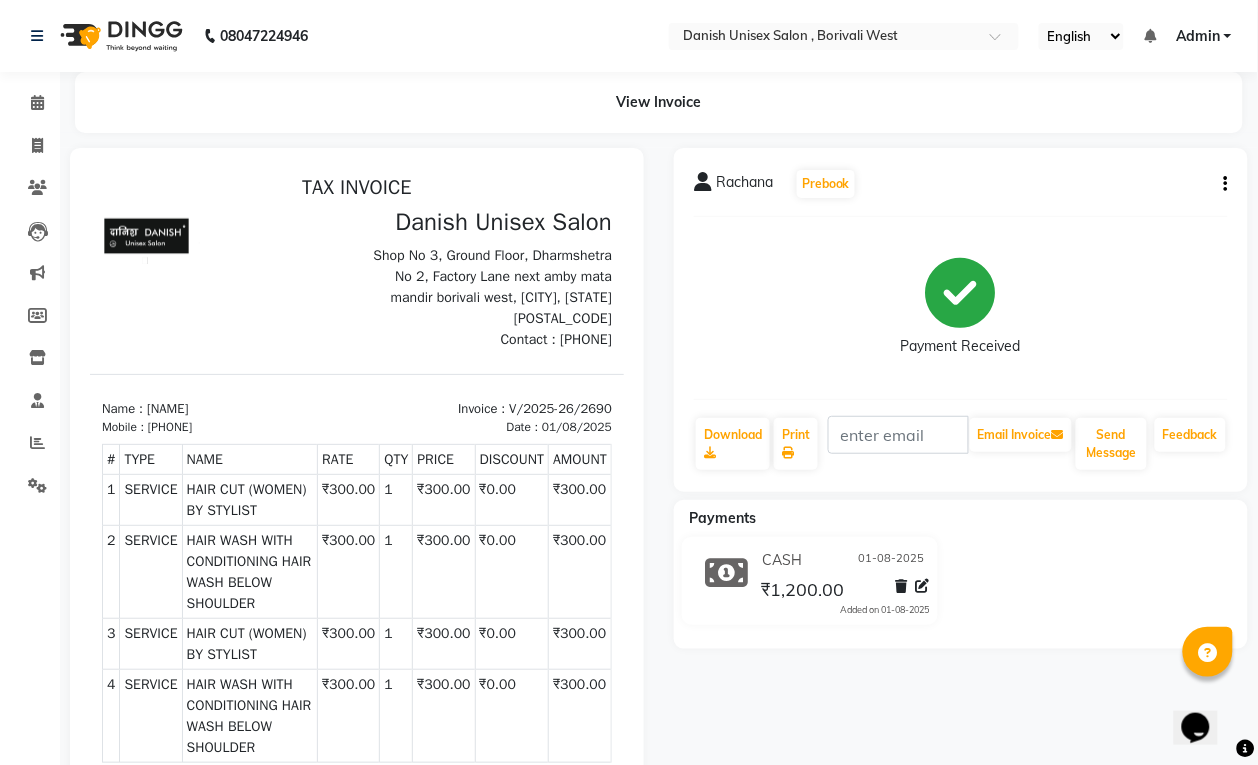 scroll, scrollTop: 0, scrollLeft: 0, axis: both 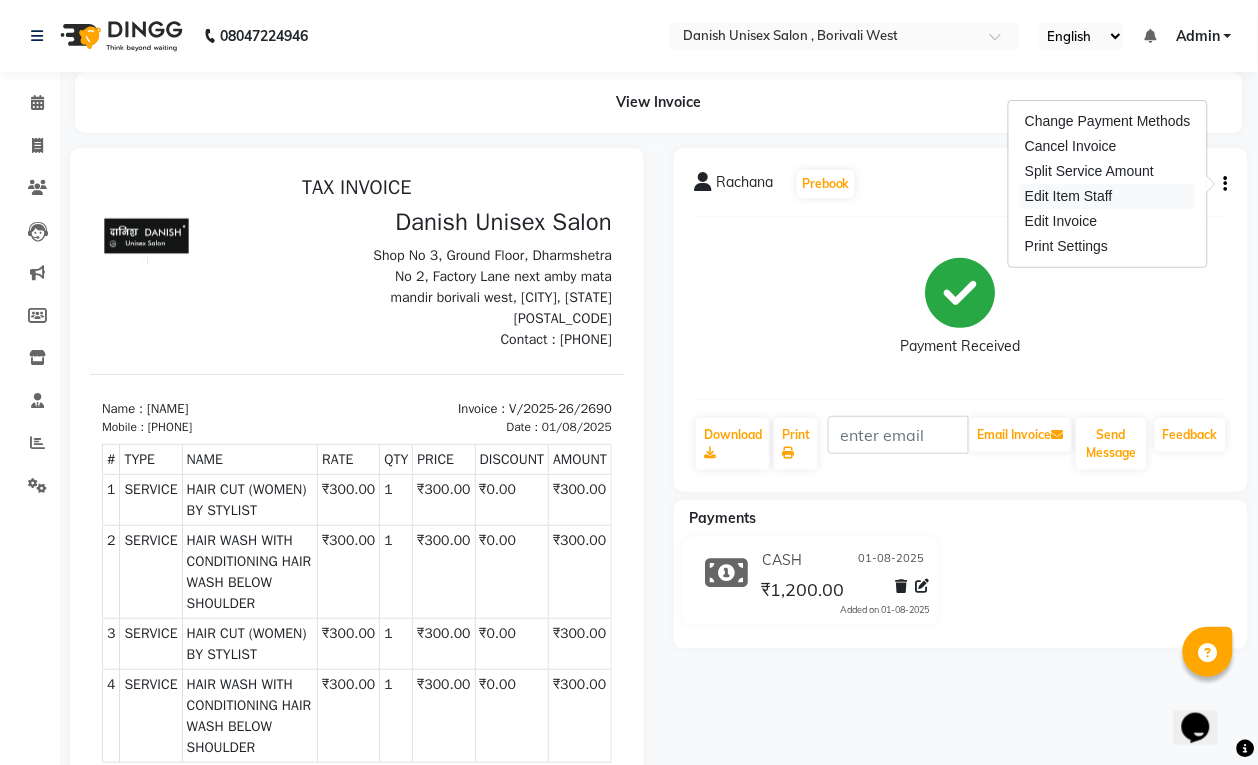 click on "Edit Item Staff" at bounding box center (1108, 196) 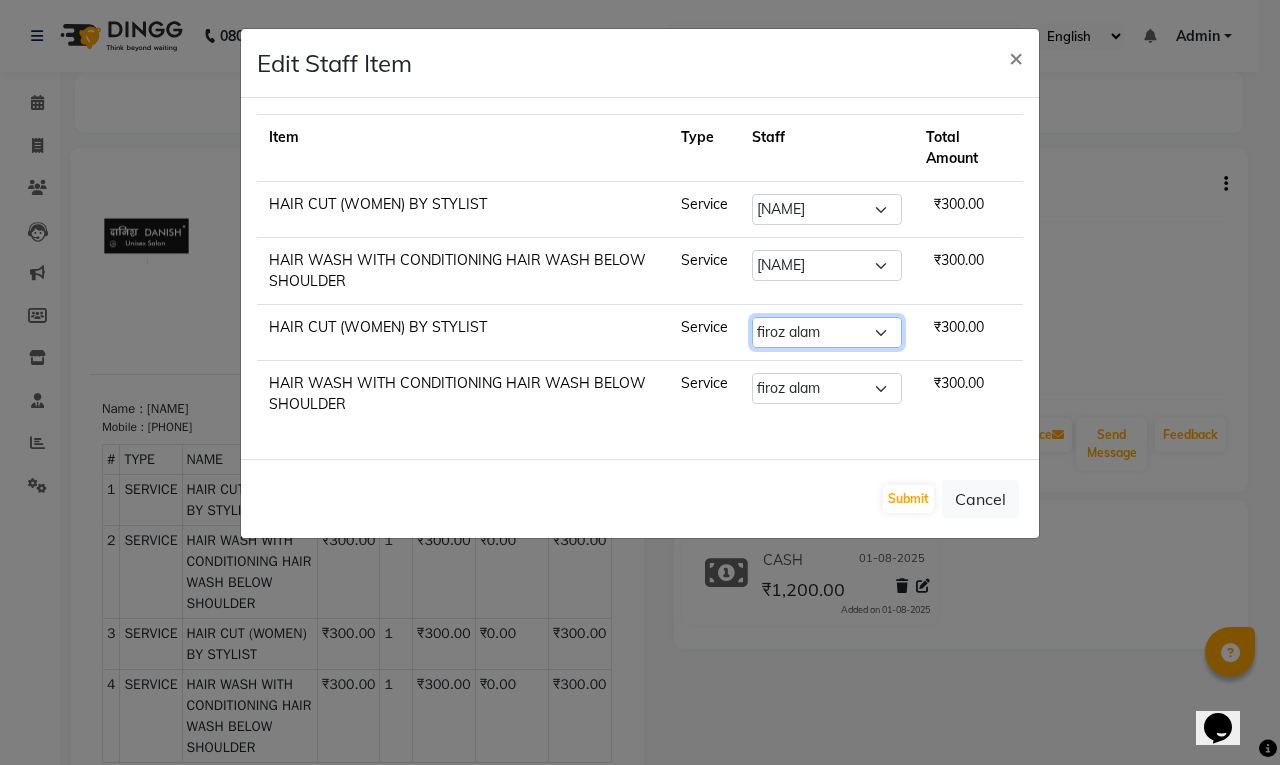 click on "Select  [FIRST] [LAST]   [FIRST] [LAST]   [FIRST] [LAST]   [FIRST]   [FIRST] [LAST]   [FIRST] [LAST]   [FIRST]   [FIRST] [LAST]   [FIRST] [LAST]   [FIRST] [LAST]   [FIRST] [LAST]   [FIRST] [LAST]   [FIRST] [LAST]   [FIRST] [LAST]   [FIRST] [LAST]   [FIRST] [LAST]   [FIRST] [LAST]   [FIRST] [LAST]   [FIRST] [LAST]" 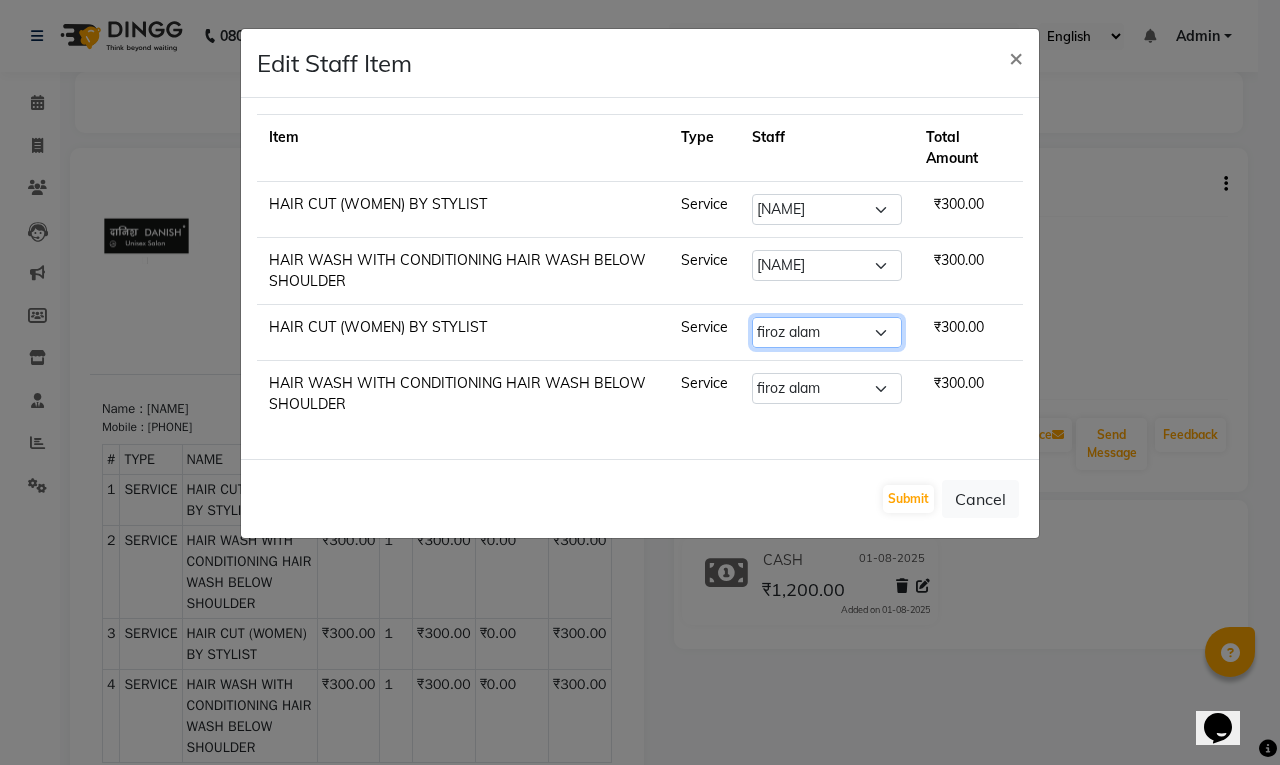 select on "87843" 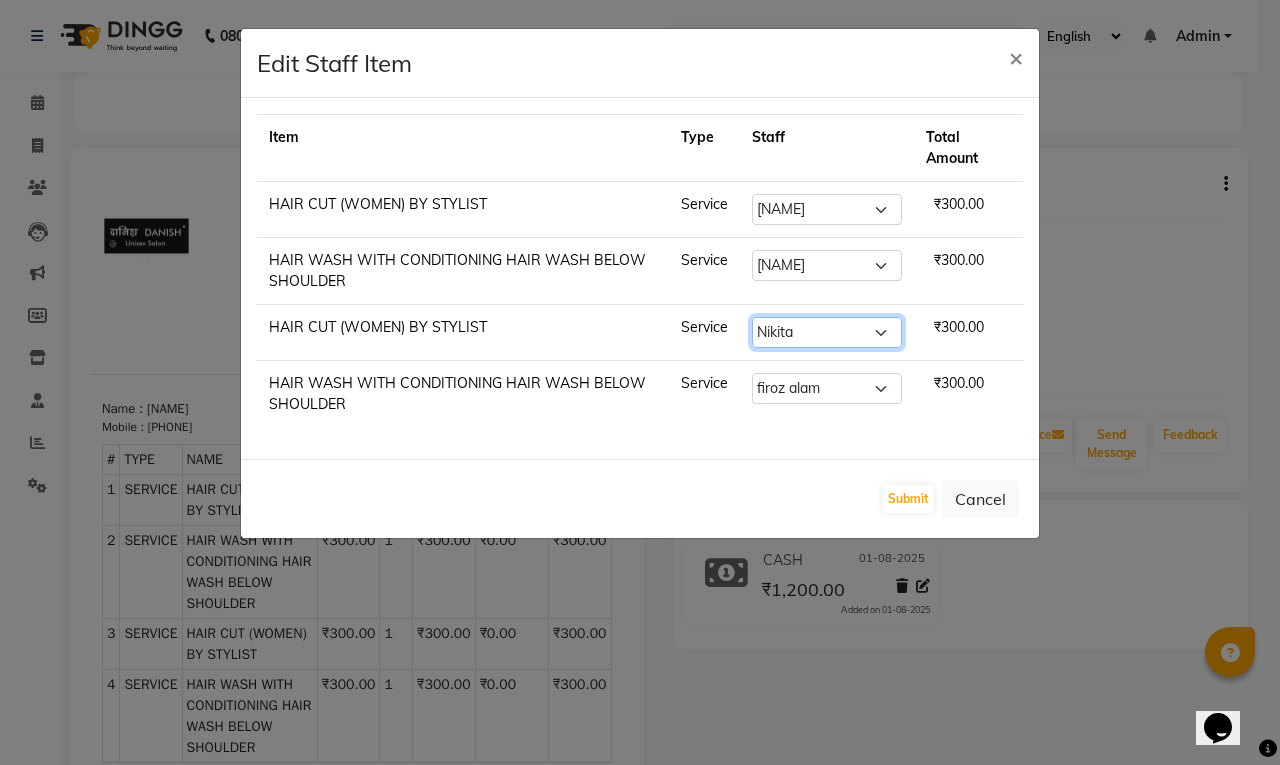 click on "Select  [FIRST] [LAST]   [FIRST] [LAST]   [FIRST] [LAST]   [FIRST]   [FIRST] [LAST]   [FIRST] [LAST]   [FIRST]   [FIRST] [LAST]   [FIRST] [LAST]   [FIRST] [LAST]   [FIRST] [LAST]   [FIRST] [LAST]   [FIRST] [LAST]   [FIRST] [LAST]   [FIRST] [LAST]   [FIRST] [LAST]   [FIRST] [LAST]   [FIRST] [LAST]   [FIRST] [LAST]" 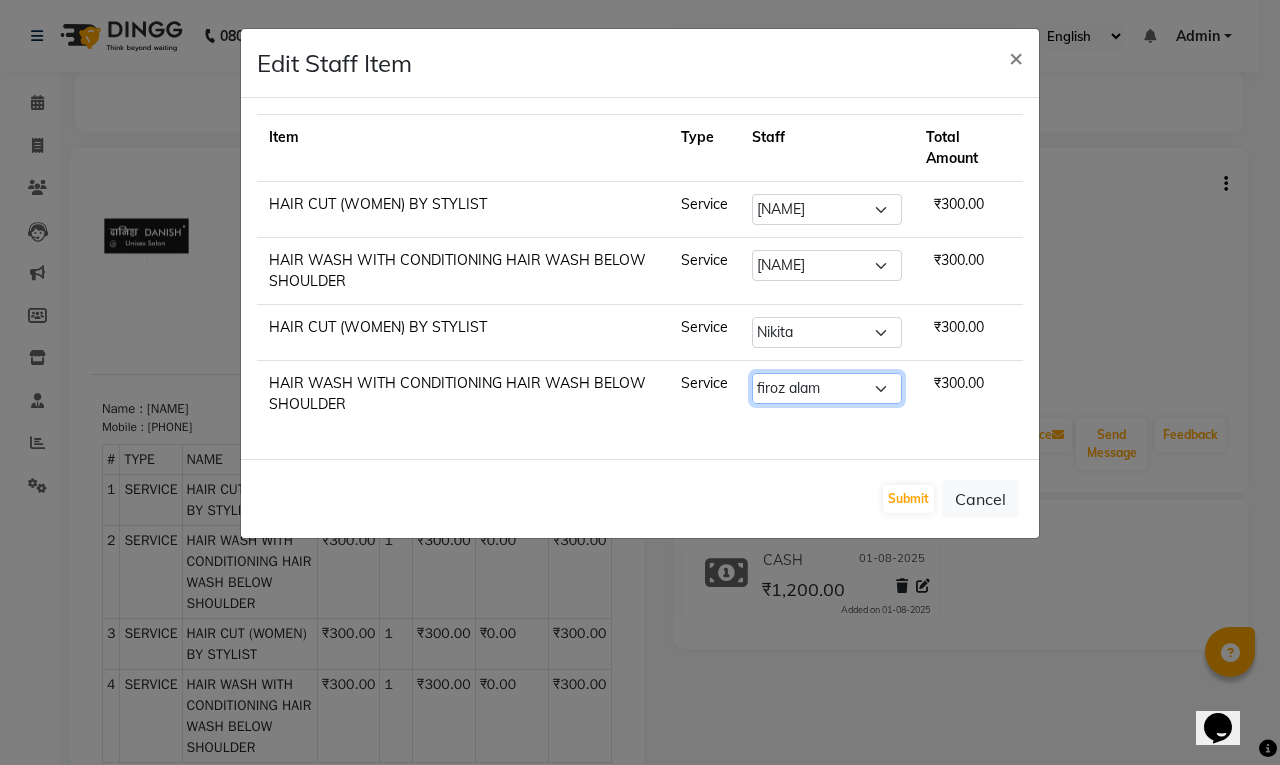 click on "Select  [FIRST] [LAST]   [FIRST] [LAST]   [FIRST] [LAST]   [FIRST]   [FIRST] [LAST]   [FIRST] [LAST]   [FIRST]   [FIRST] [LAST]   [FIRST] [LAST]   [FIRST] [LAST]   [FIRST] [LAST]   [FIRST] [LAST]   [FIRST] [LAST]   [FIRST] [LAST]   [FIRST] [LAST]   [FIRST] [LAST]   [FIRST] [LAST]   [FIRST] [LAST]   [FIRST] [LAST]" 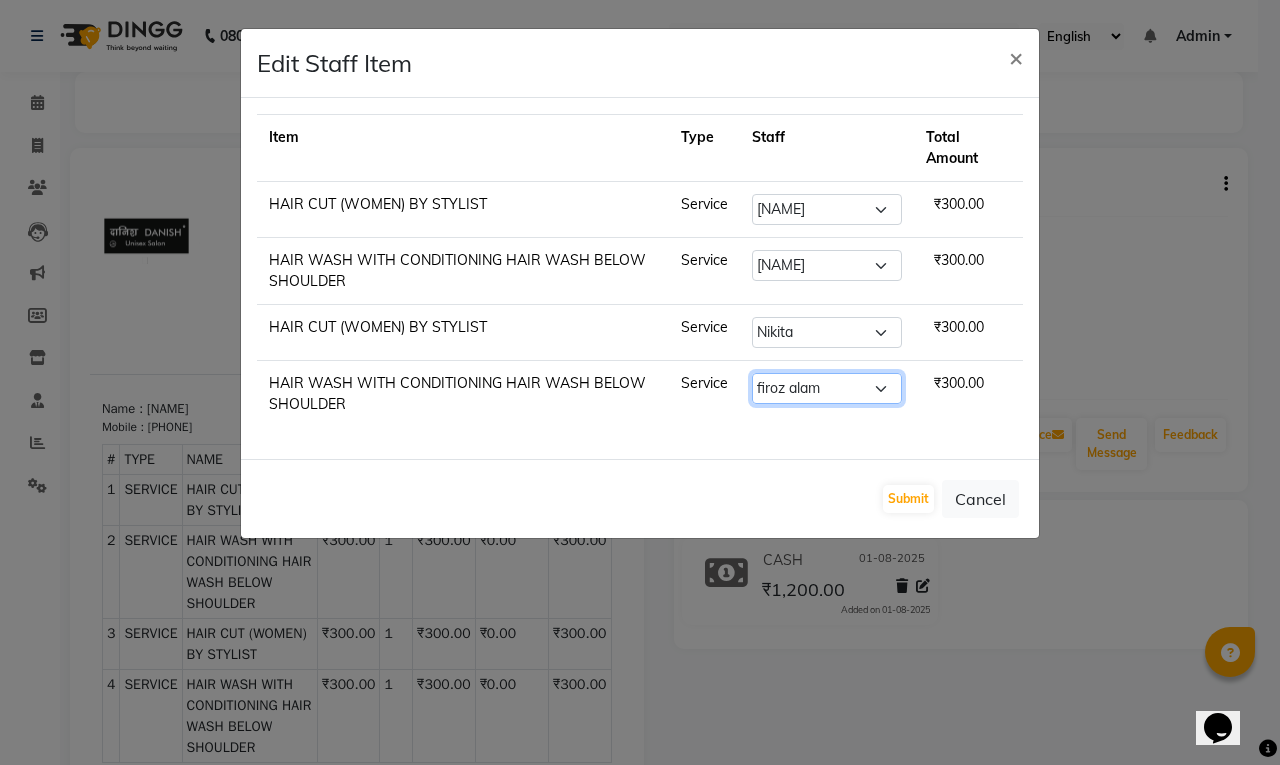 select on "87843" 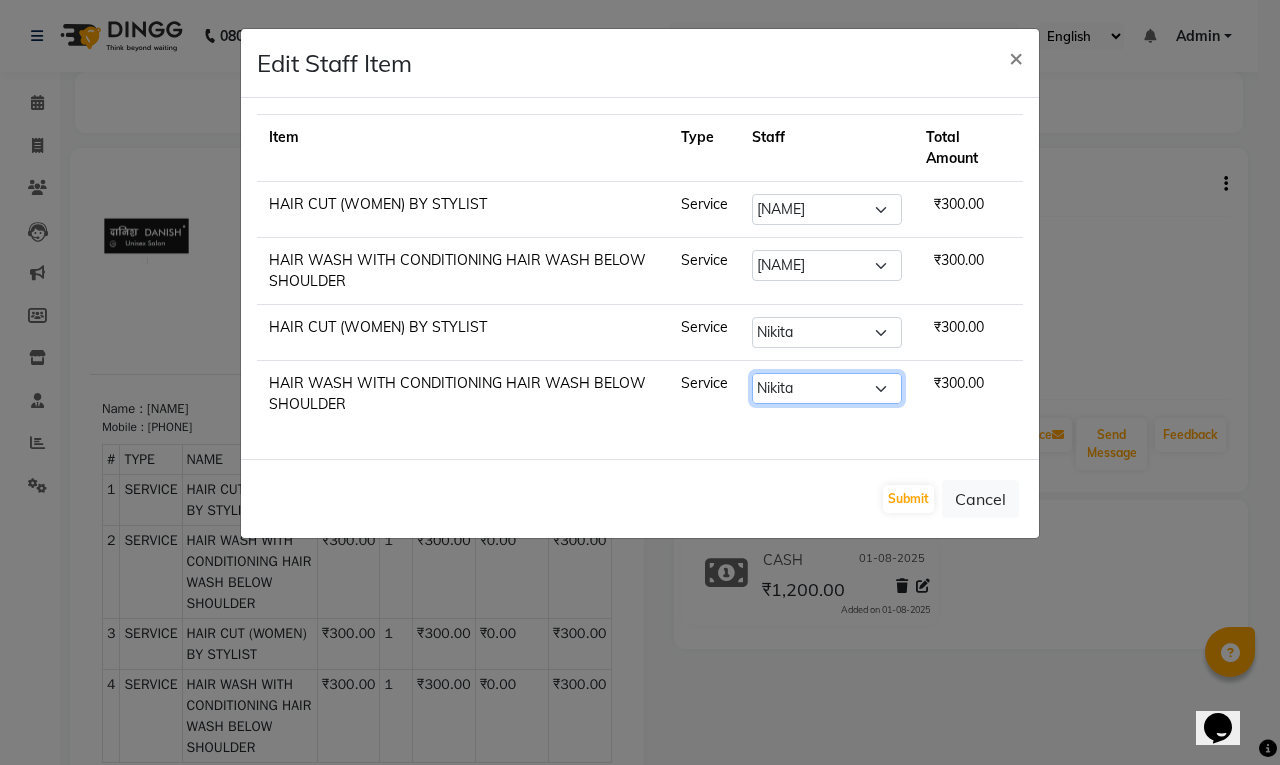 click on "Select  [FIRST] [LAST]   [FIRST] [LAST]   [FIRST] [LAST]   [FIRST]   [FIRST] [LAST]   [FIRST] [LAST]   [FIRST]   [FIRST] [LAST]   [FIRST] [LAST]   [FIRST] [LAST]   [FIRST] [LAST]   [FIRST] [LAST]   [FIRST] [LAST]   [FIRST] [LAST]   [FIRST] [LAST]   [FIRST] [LAST]   [FIRST] [LAST]   [FIRST] [LAST]   [FIRST] [LAST]" 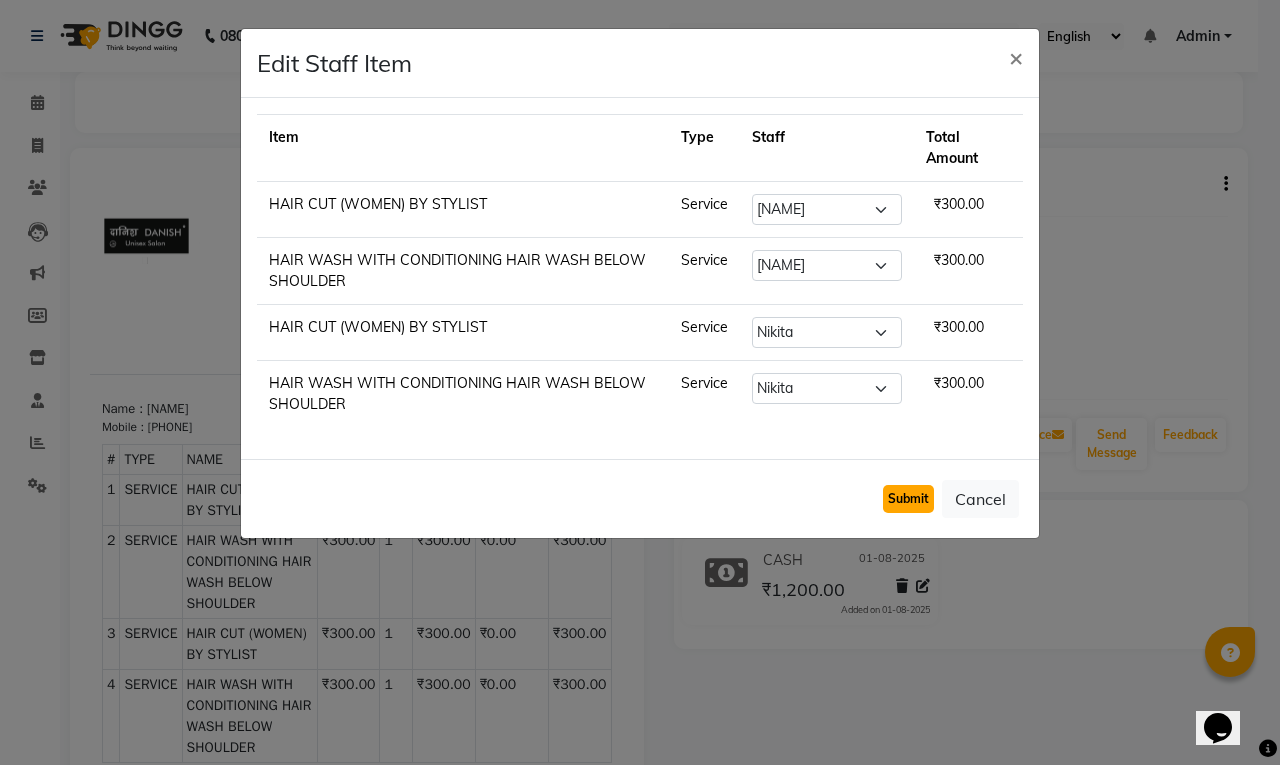 click on "Submit" 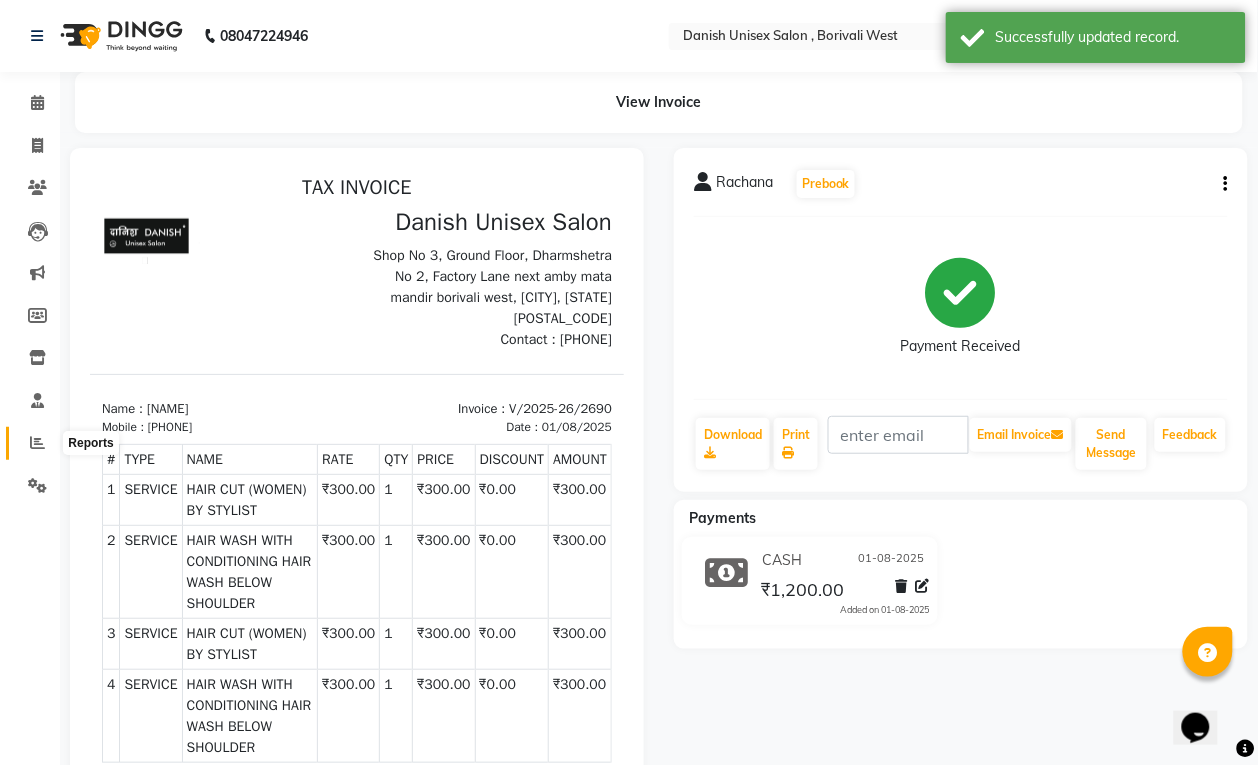 click 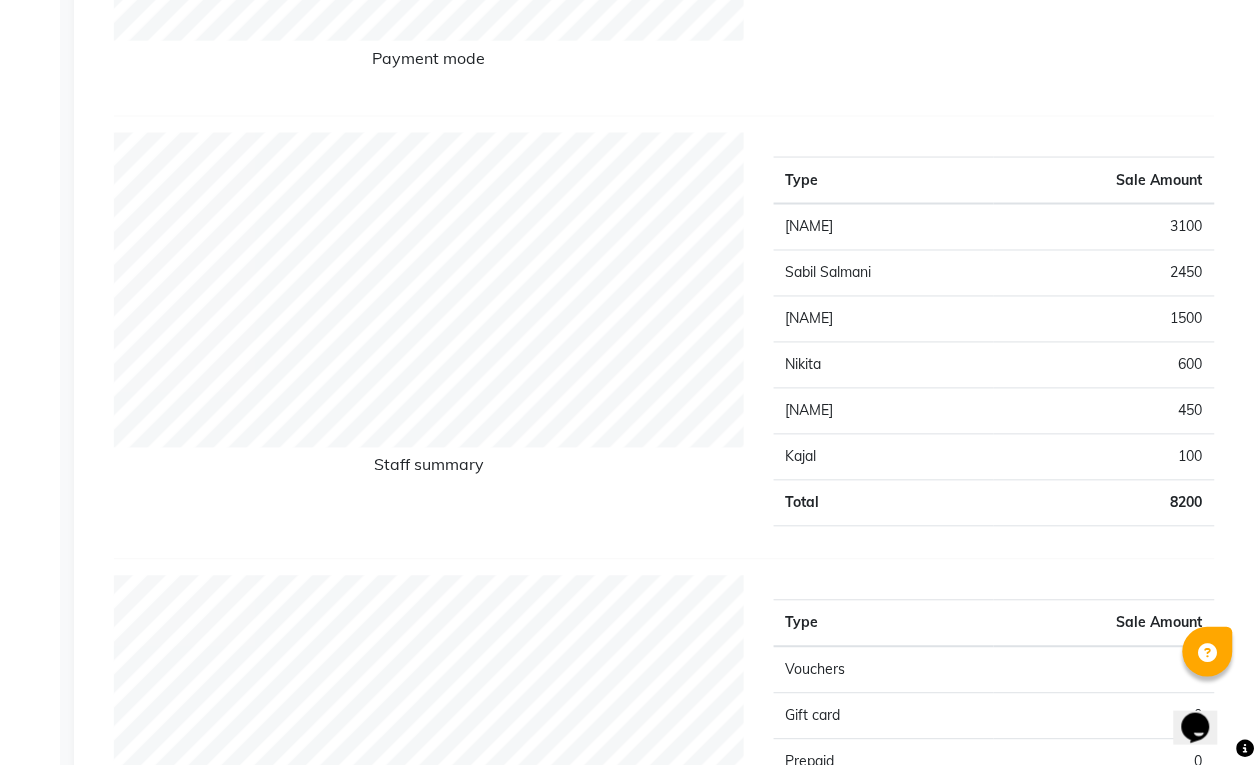 scroll, scrollTop: 0, scrollLeft: 0, axis: both 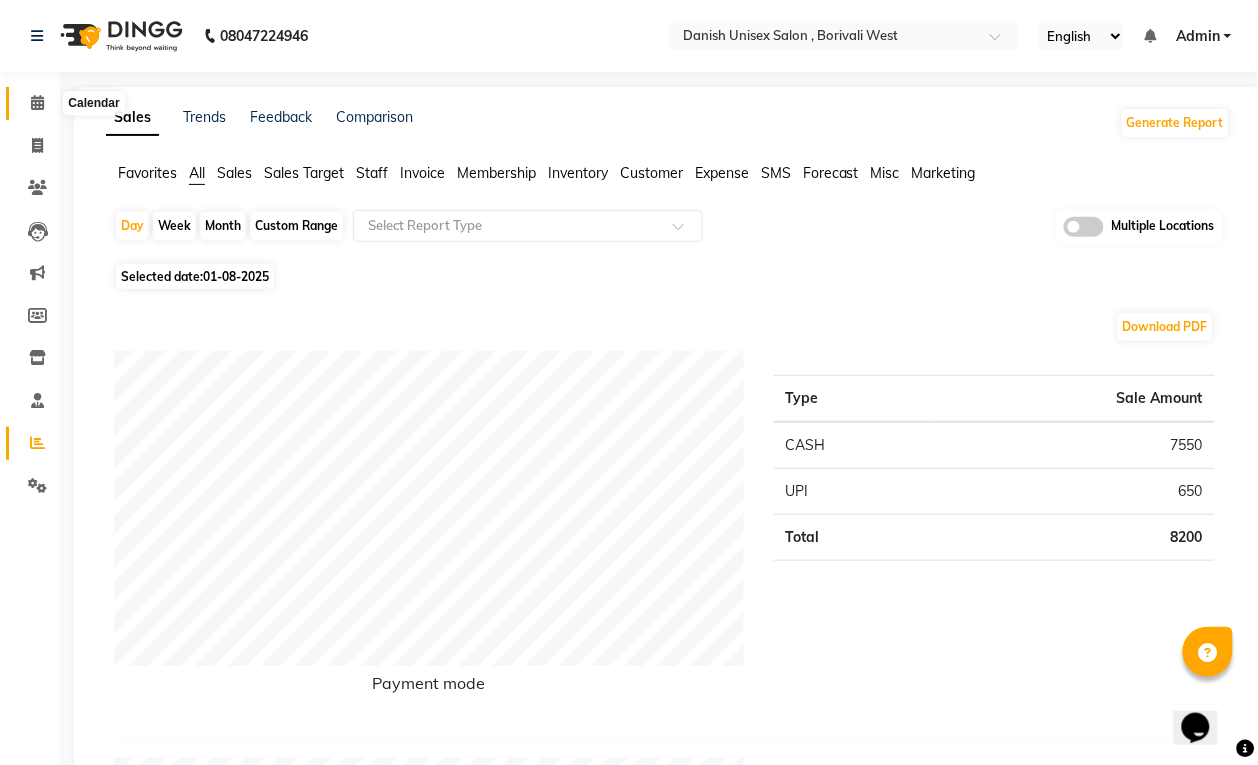 click 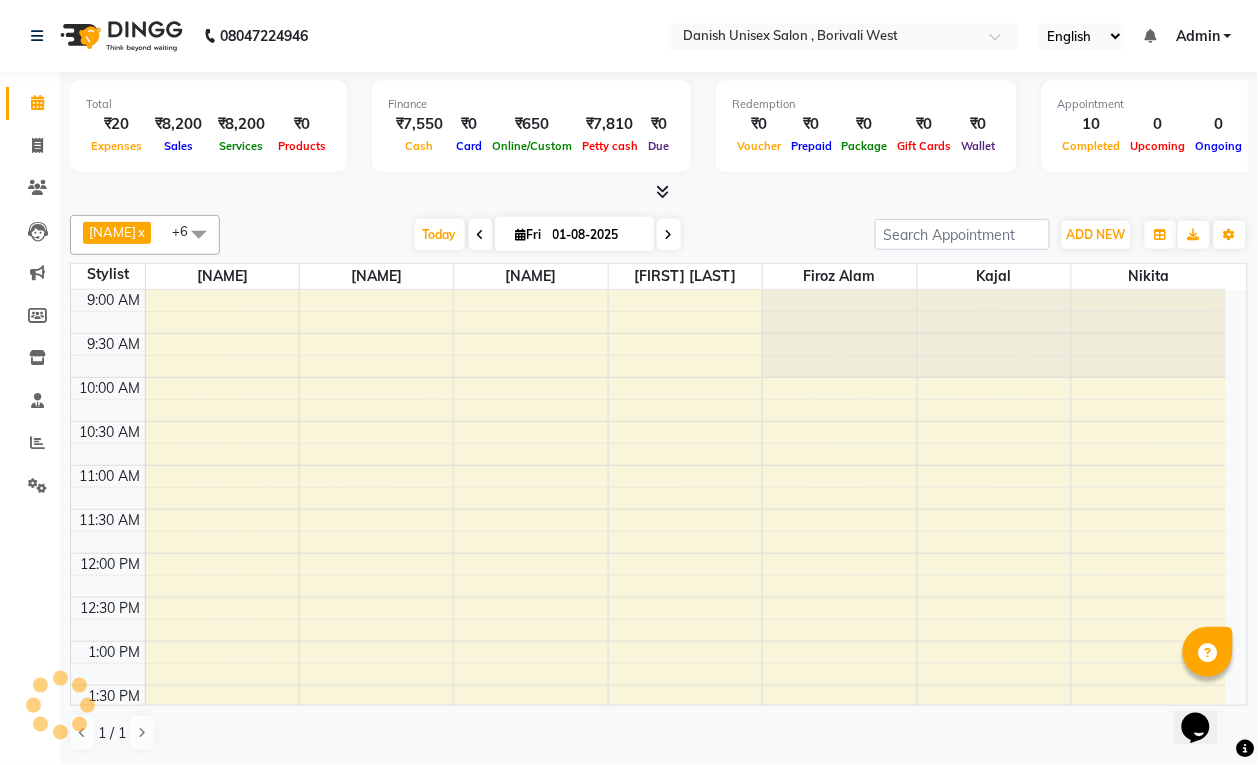 scroll, scrollTop: 0, scrollLeft: 0, axis: both 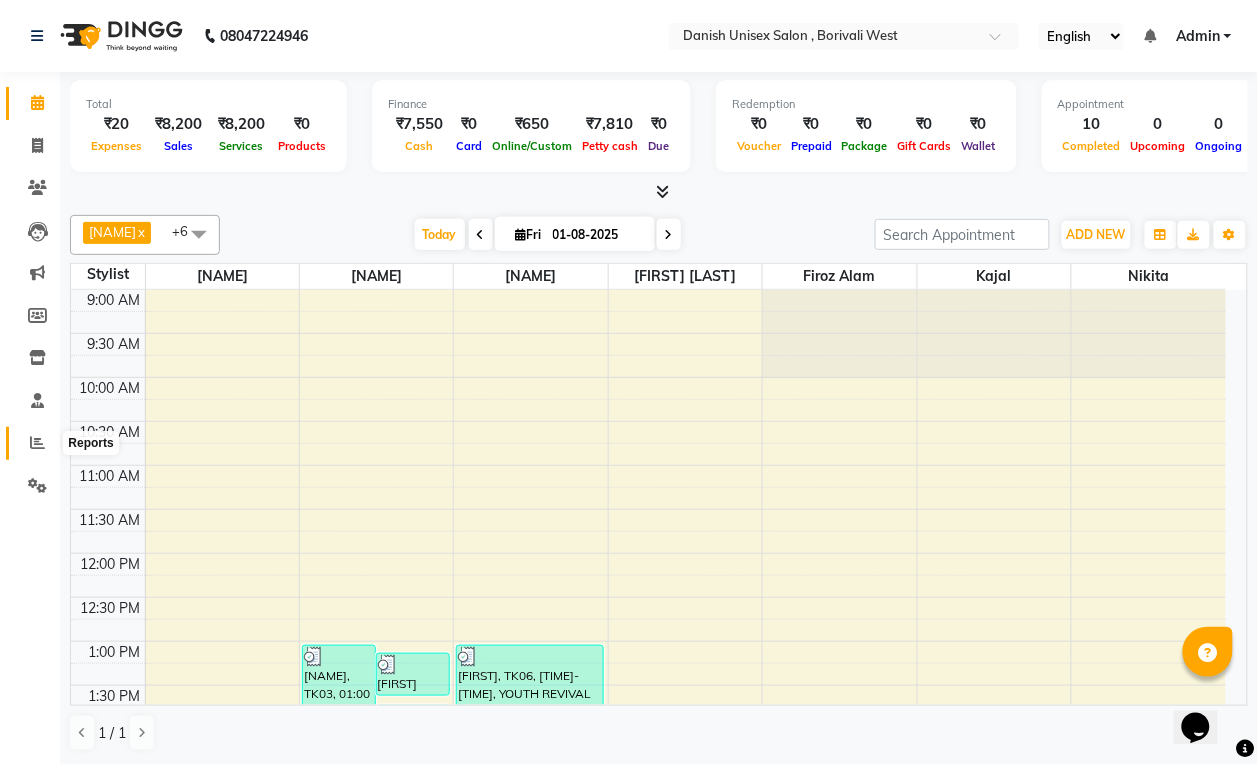 click 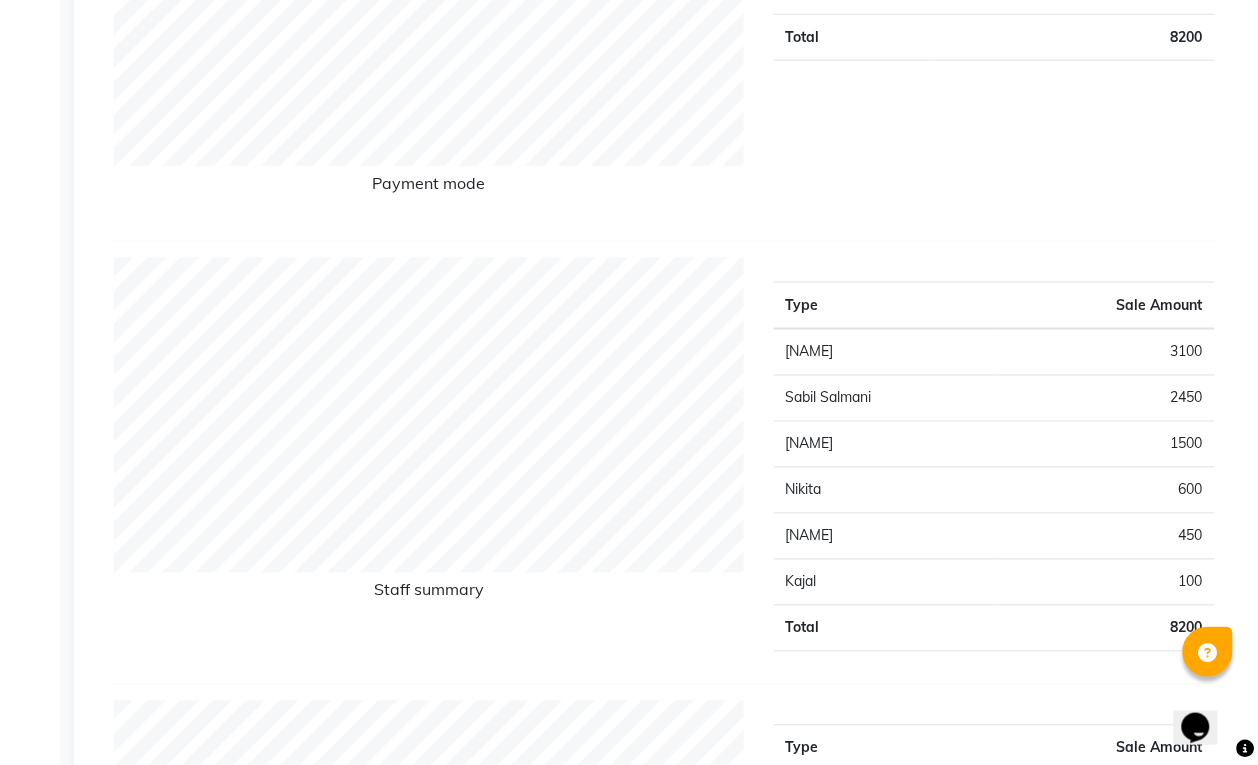 scroll, scrollTop: 0, scrollLeft: 0, axis: both 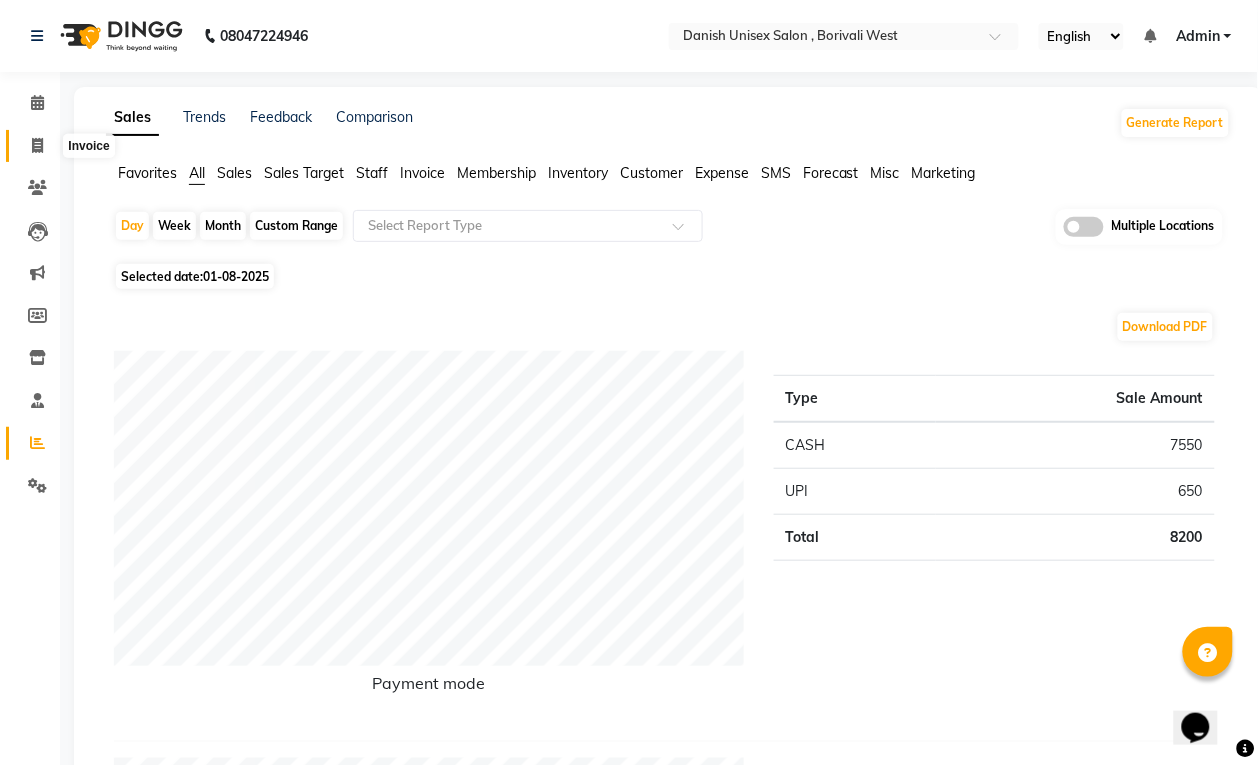 click 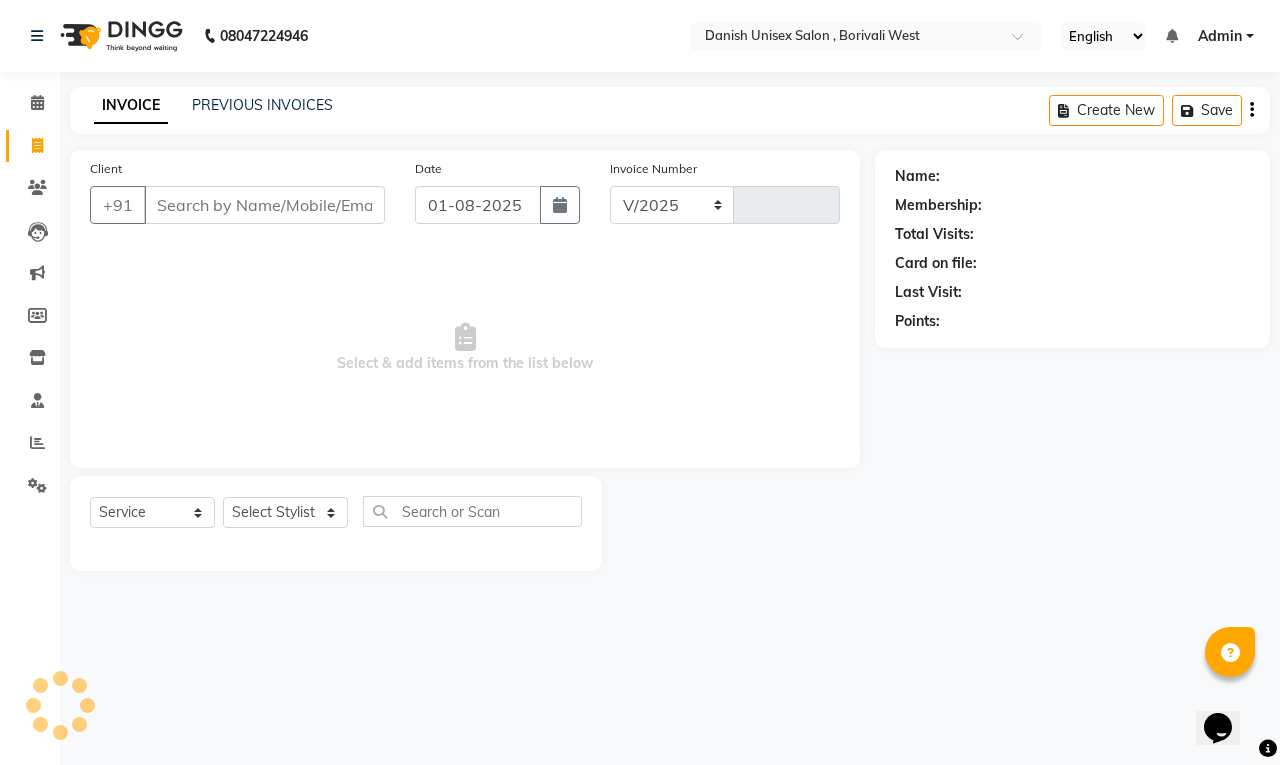 select on "6929" 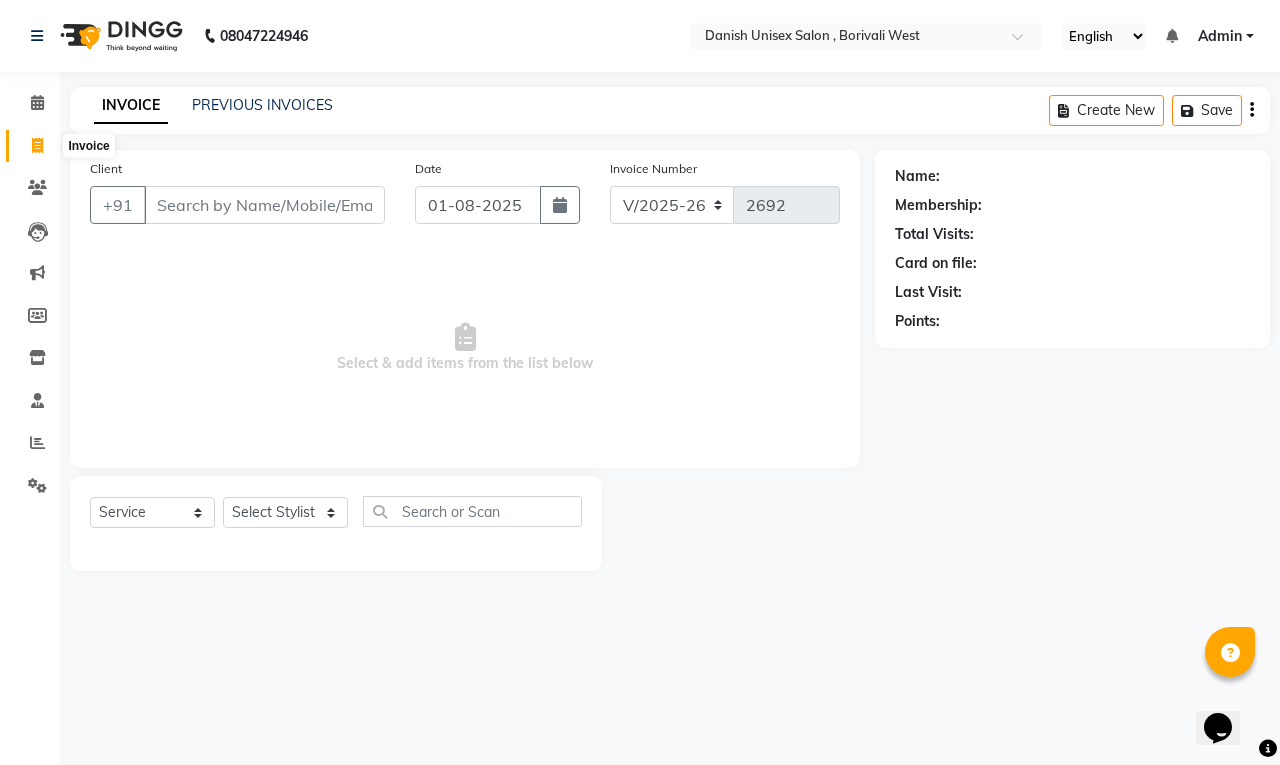 click 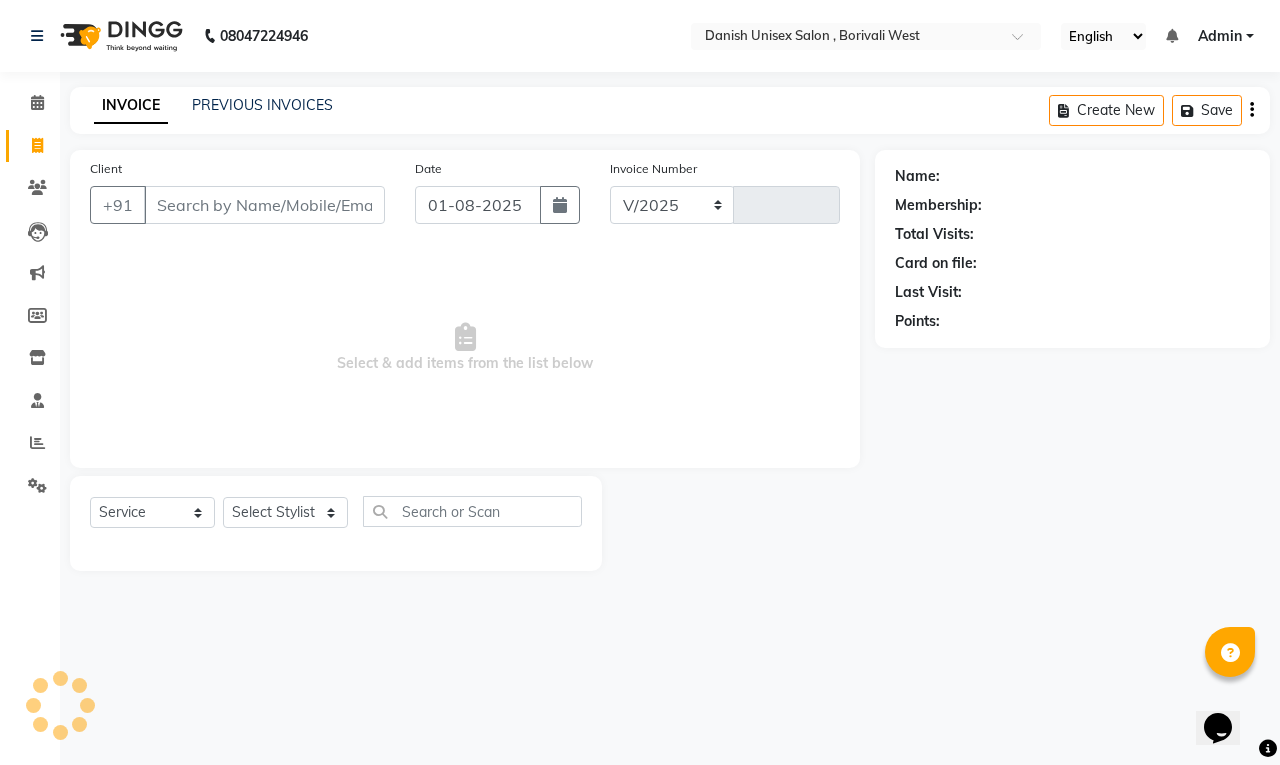 select on "6929" 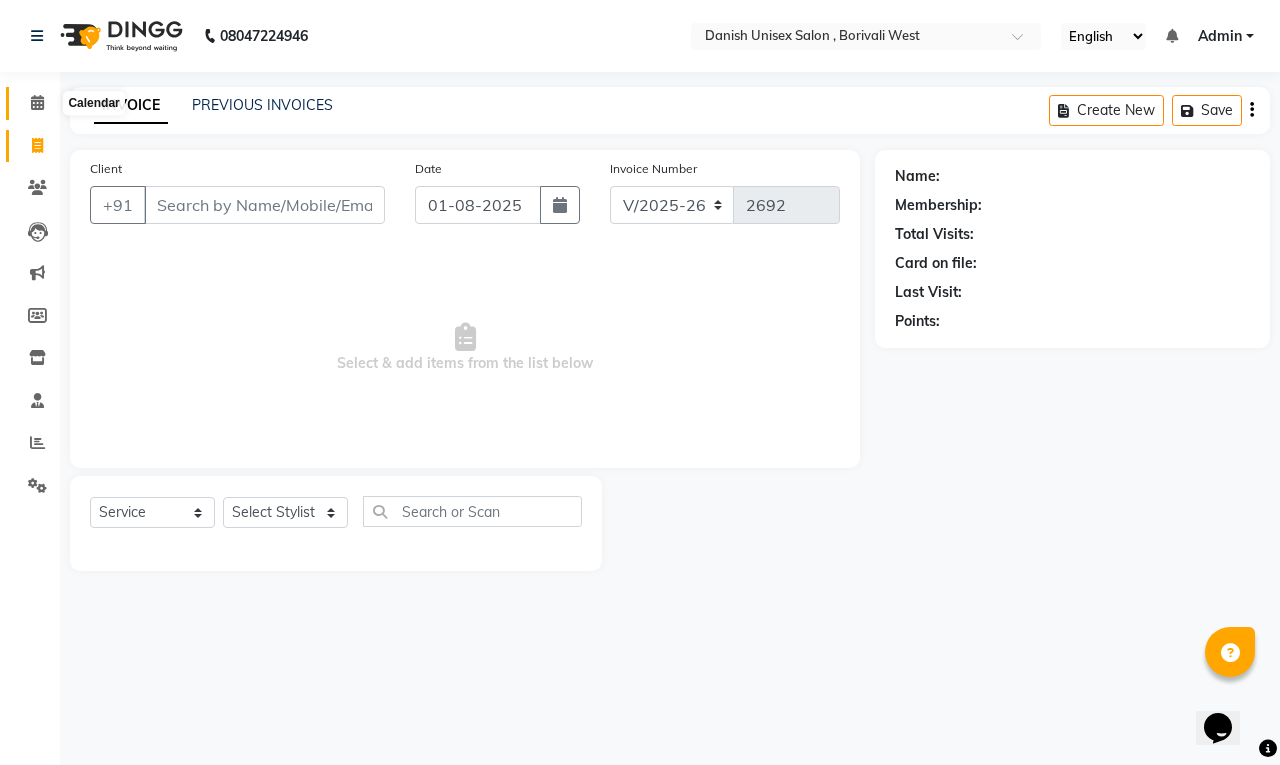 click 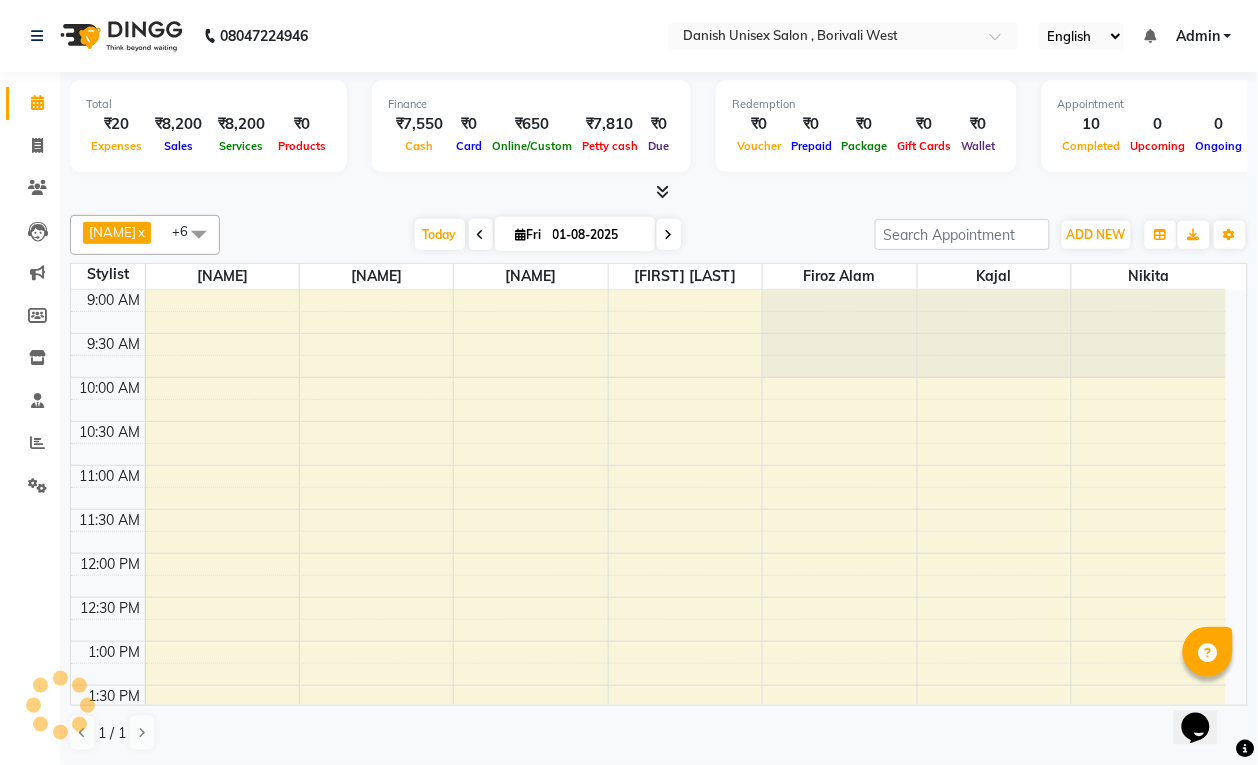 scroll, scrollTop: 0, scrollLeft: 0, axis: both 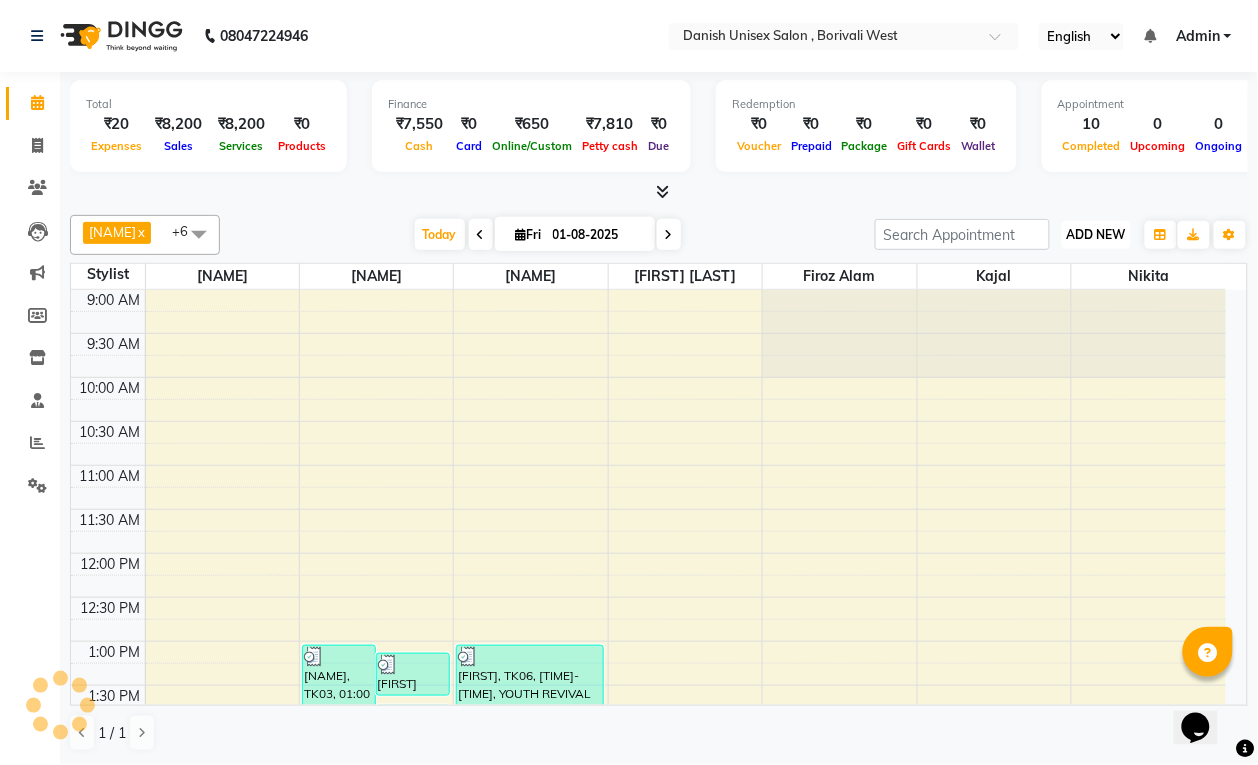 click on "ADD NEW" at bounding box center (1096, 234) 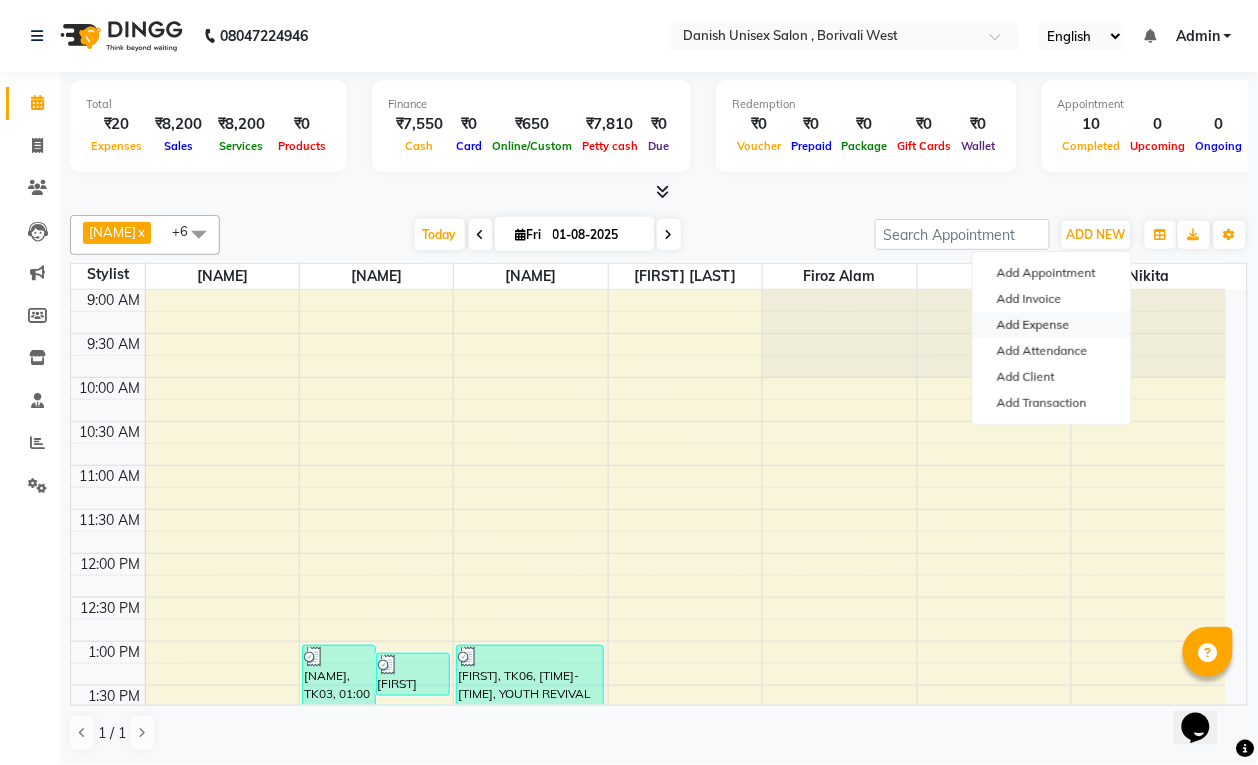 click on "Add Expense" at bounding box center (1052, 325) 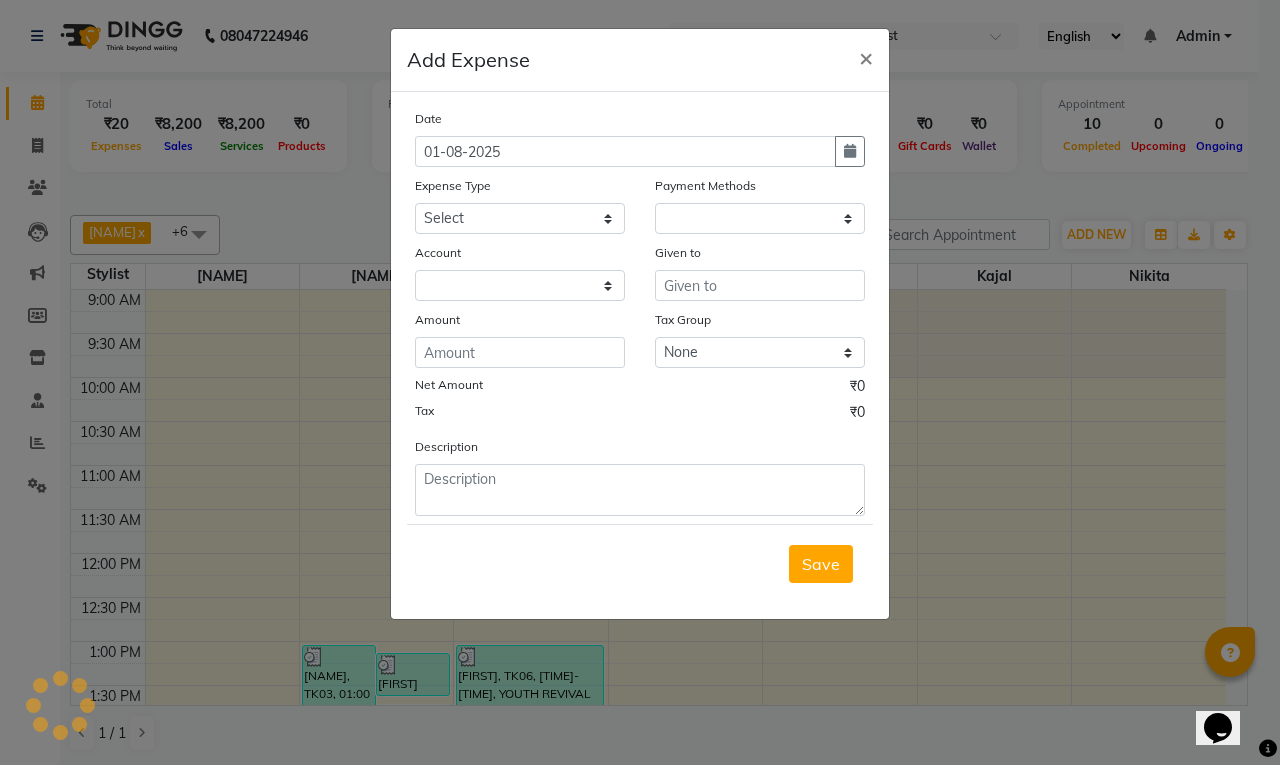 select on "1" 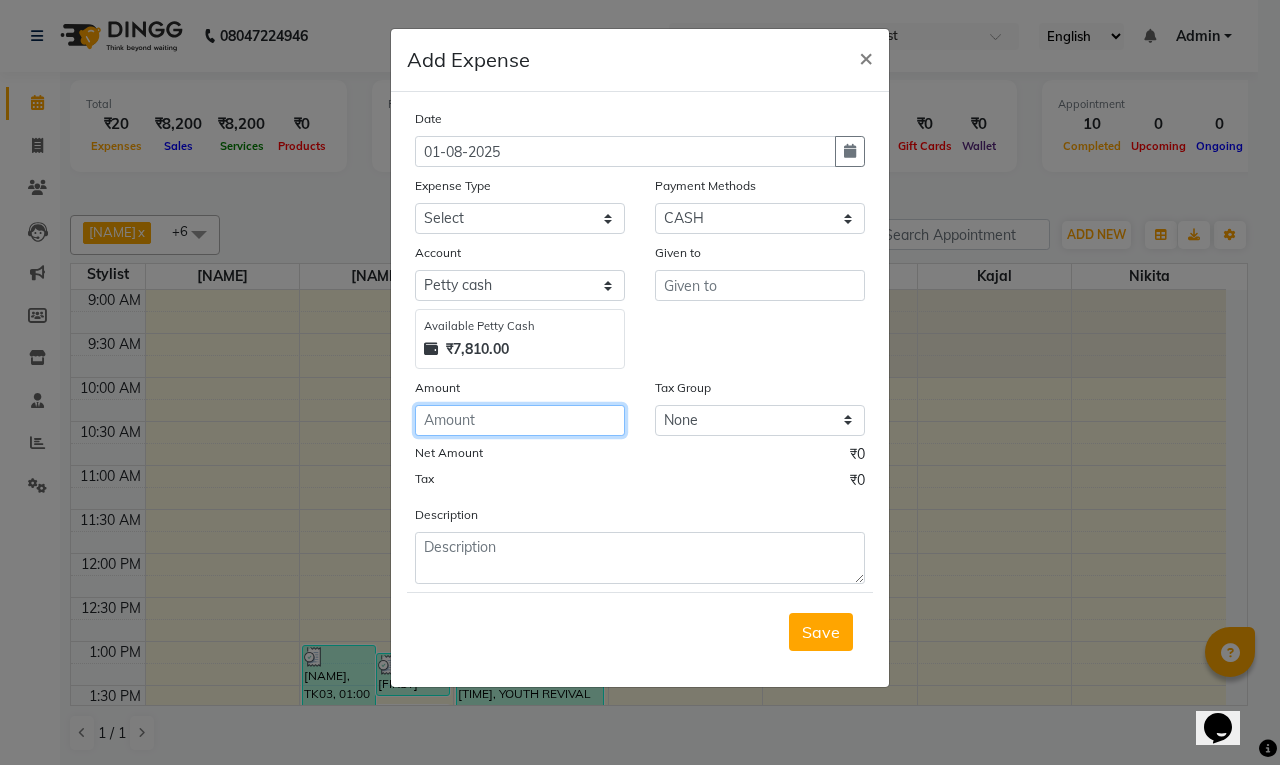 click 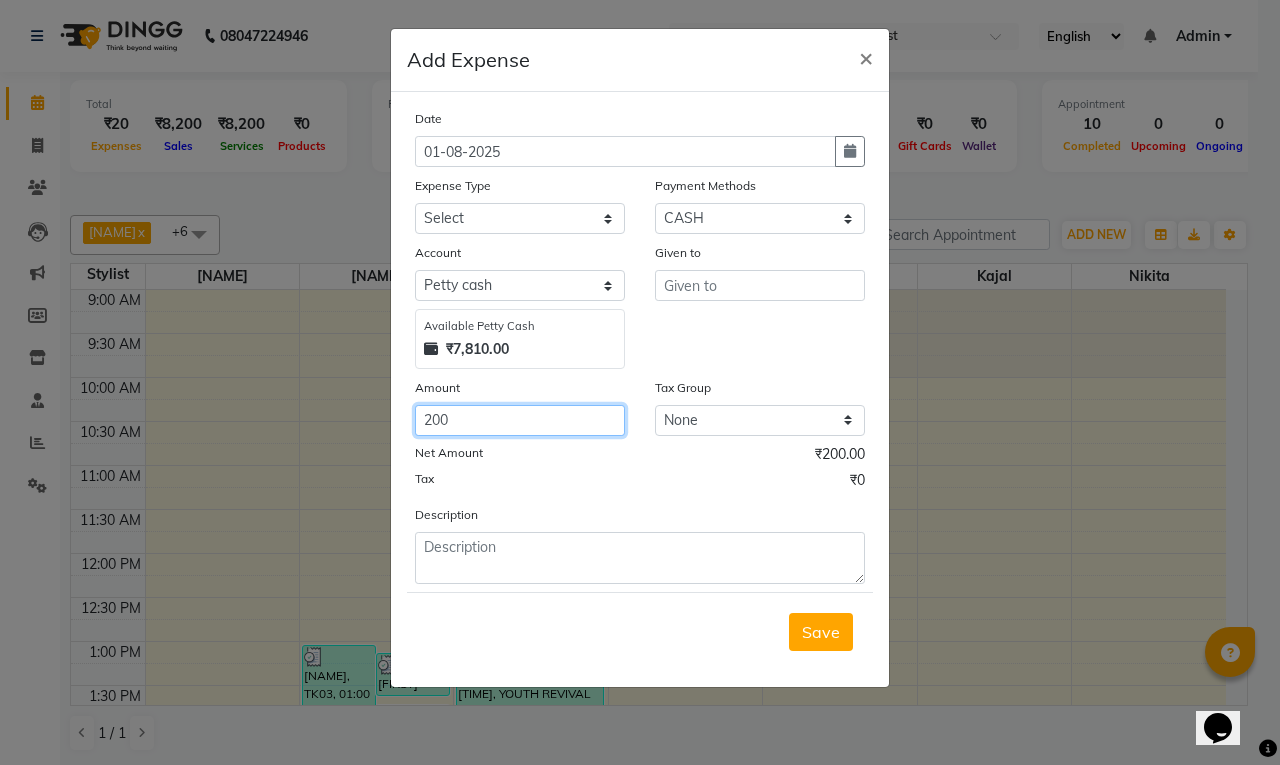 type on "200" 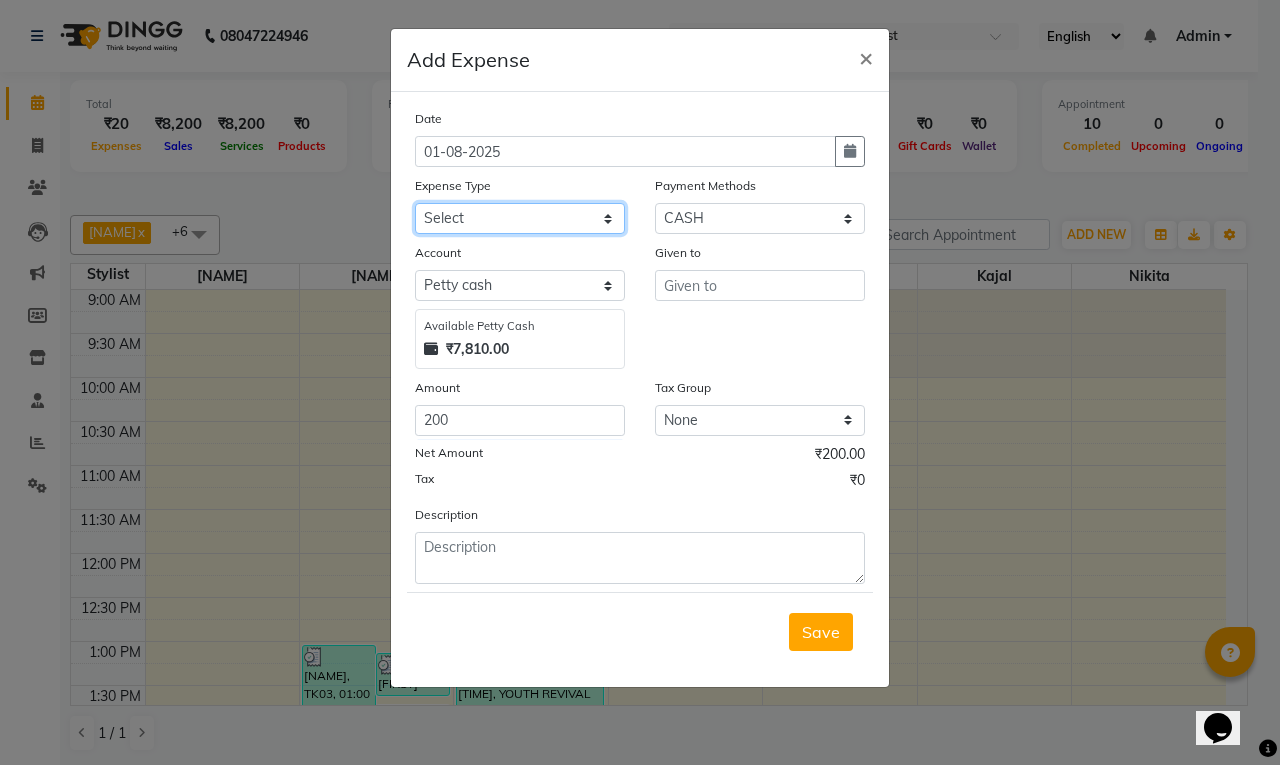 click on "Select Advance Salary Bank charges Car maintenance  Cash transfer to bank Cash transfer to hub Client Snacks Clinical charges Equipment Fuel Govt fee Incentive Insurance International purchase Loan Repayment Maintenance Marketing Miscellaneous MRA Other Pantry Product Rent Salary Staff Snacks Tax Tea & Refreshment Utilities" 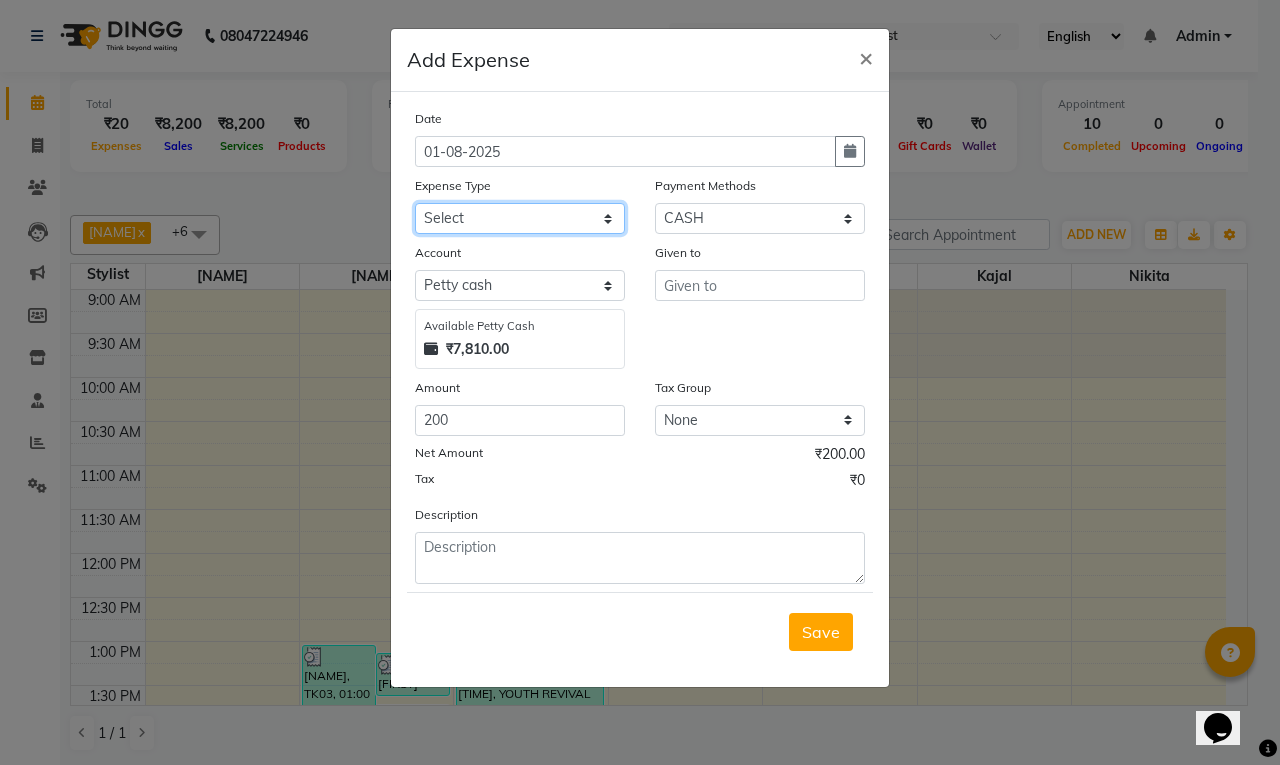 select on "16" 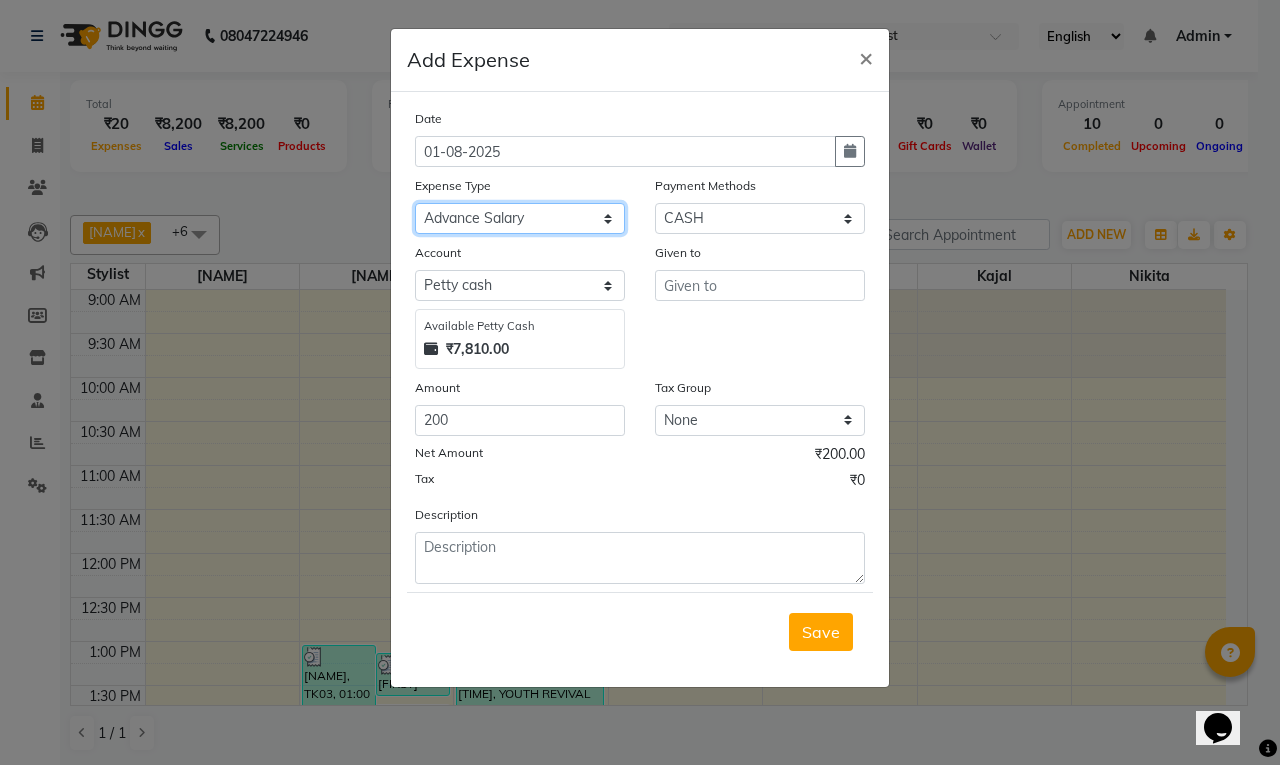 click on "Select Advance Salary Bank charges Car maintenance  Cash transfer to bank Cash transfer to hub Client Snacks Clinical charges Equipment Fuel Govt fee Incentive Insurance International purchase Loan Repayment Maintenance Marketing Miscellaneous MRA Other Pantry Product Rent Salary Staff Snacks Tax Tea & Refreshment Utilities" 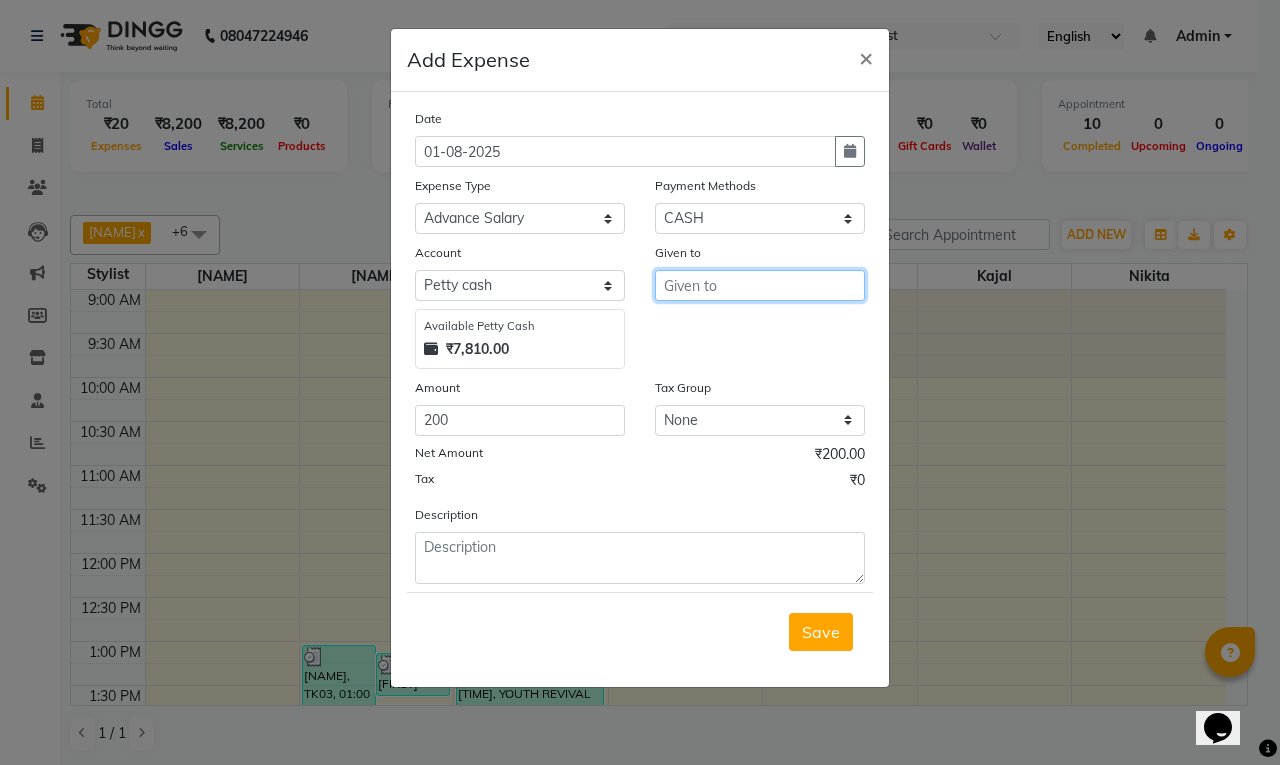 click at bounding box center [760, 285] 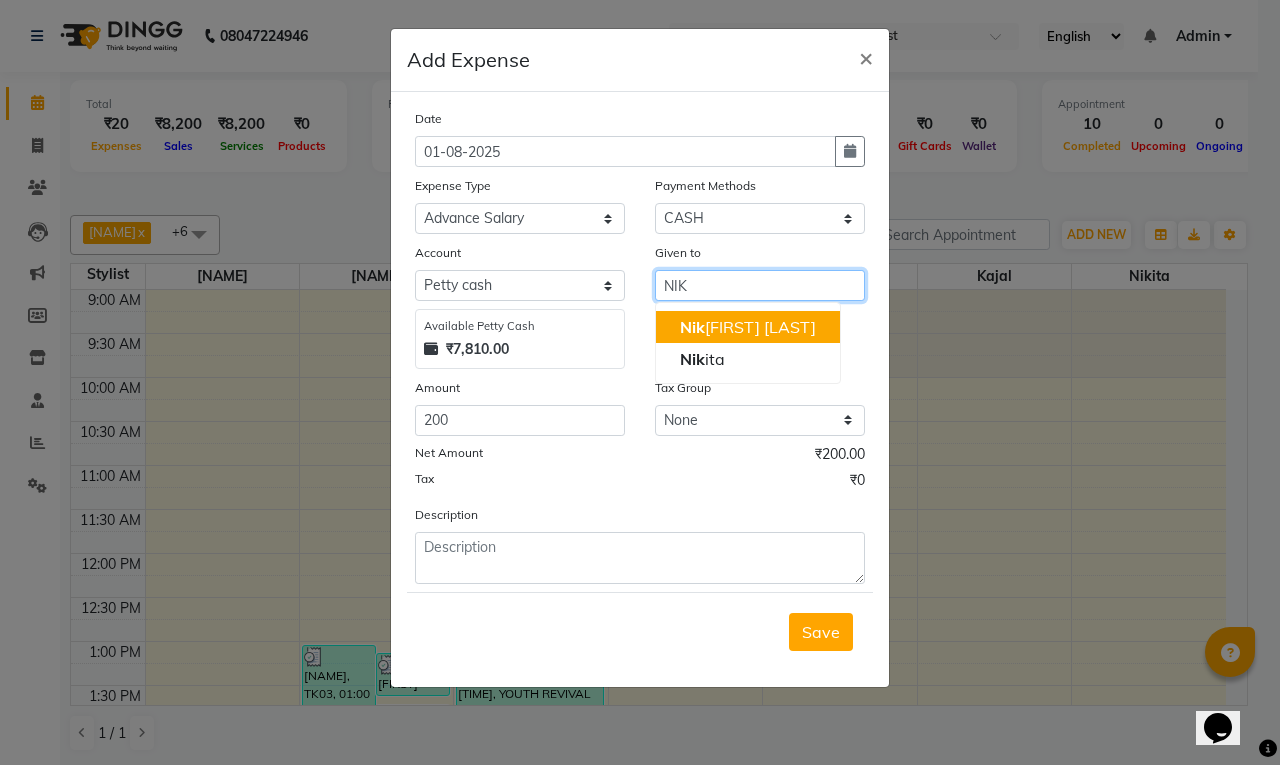 click on "Nik hil Sharma" at bounding box center (748, 327) 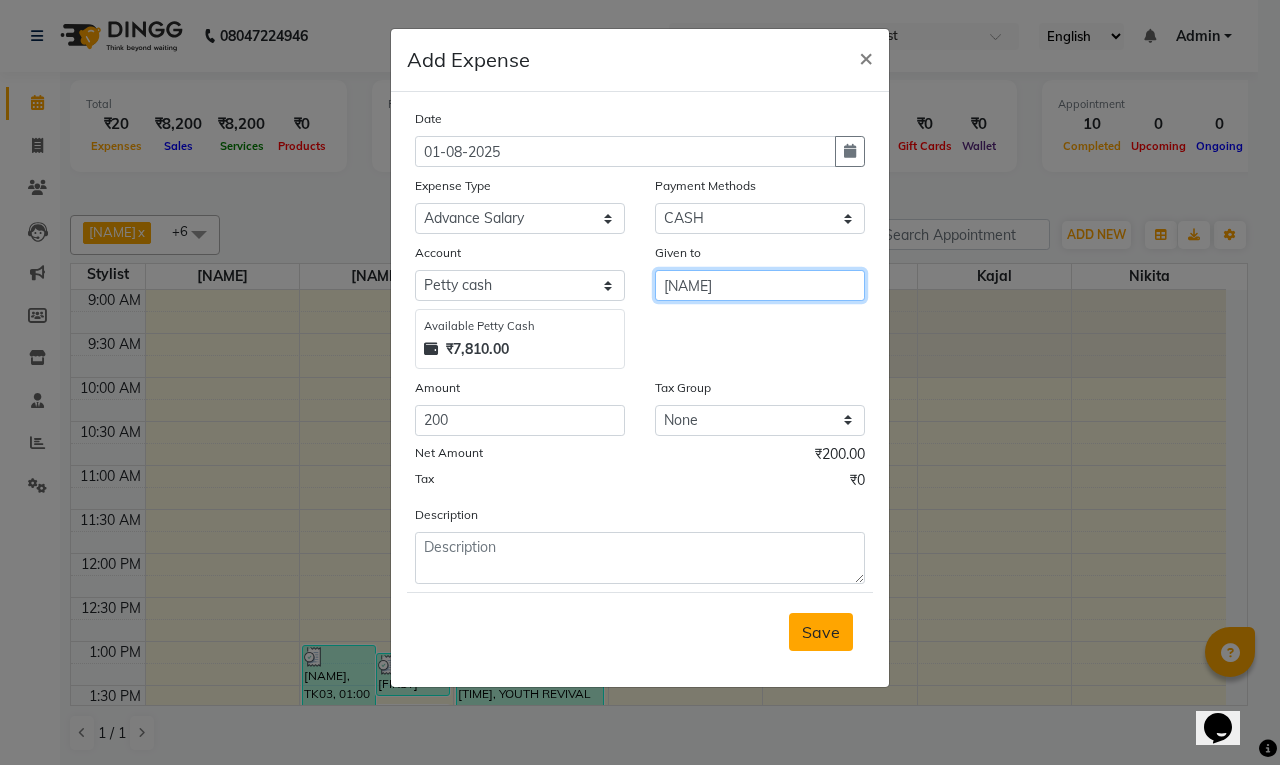type on "[FIRST] [LAST]" 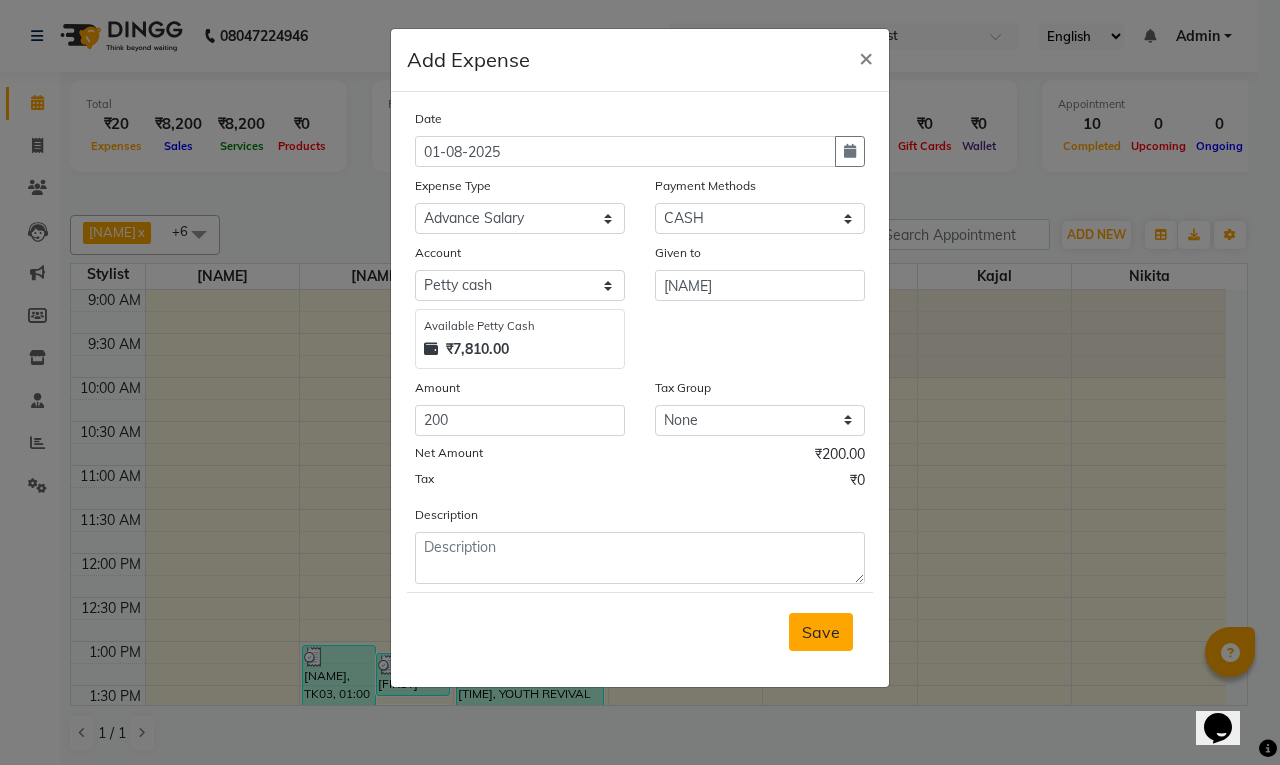 click on "Save" at bounding box center [821, 632] 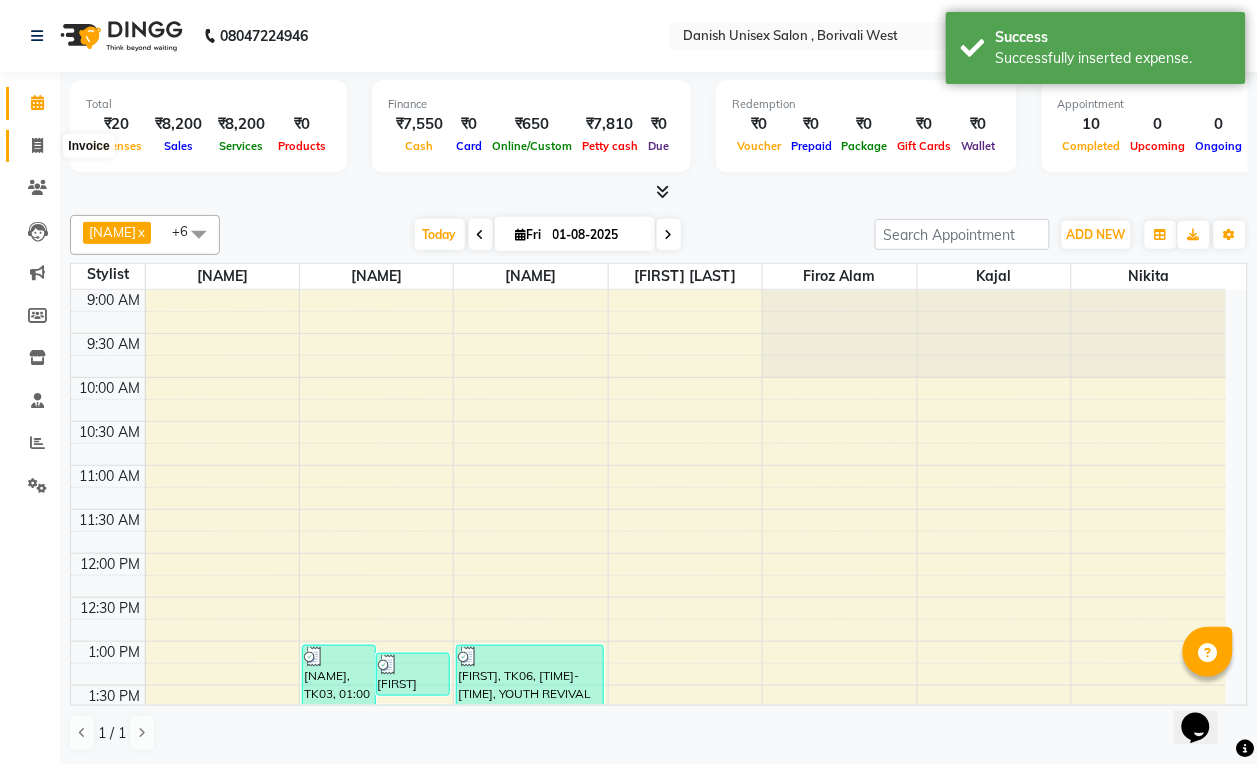 click 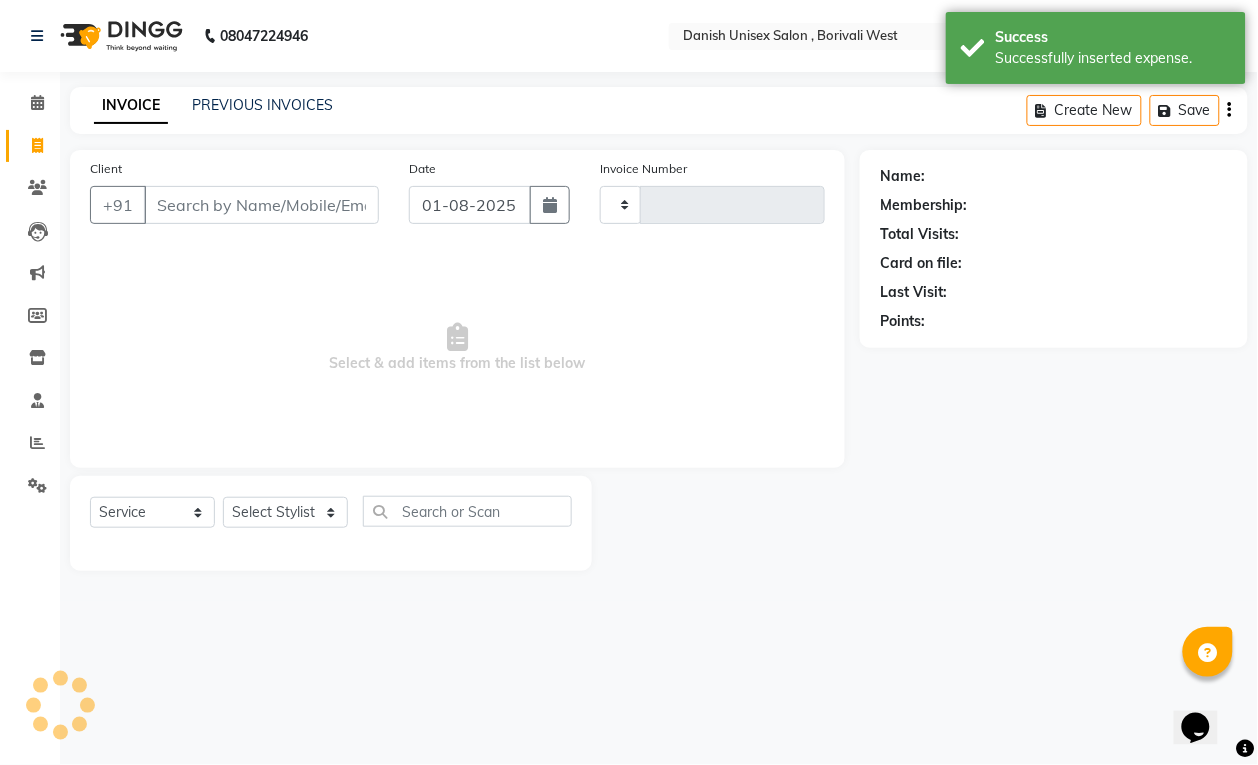 type on "2692" 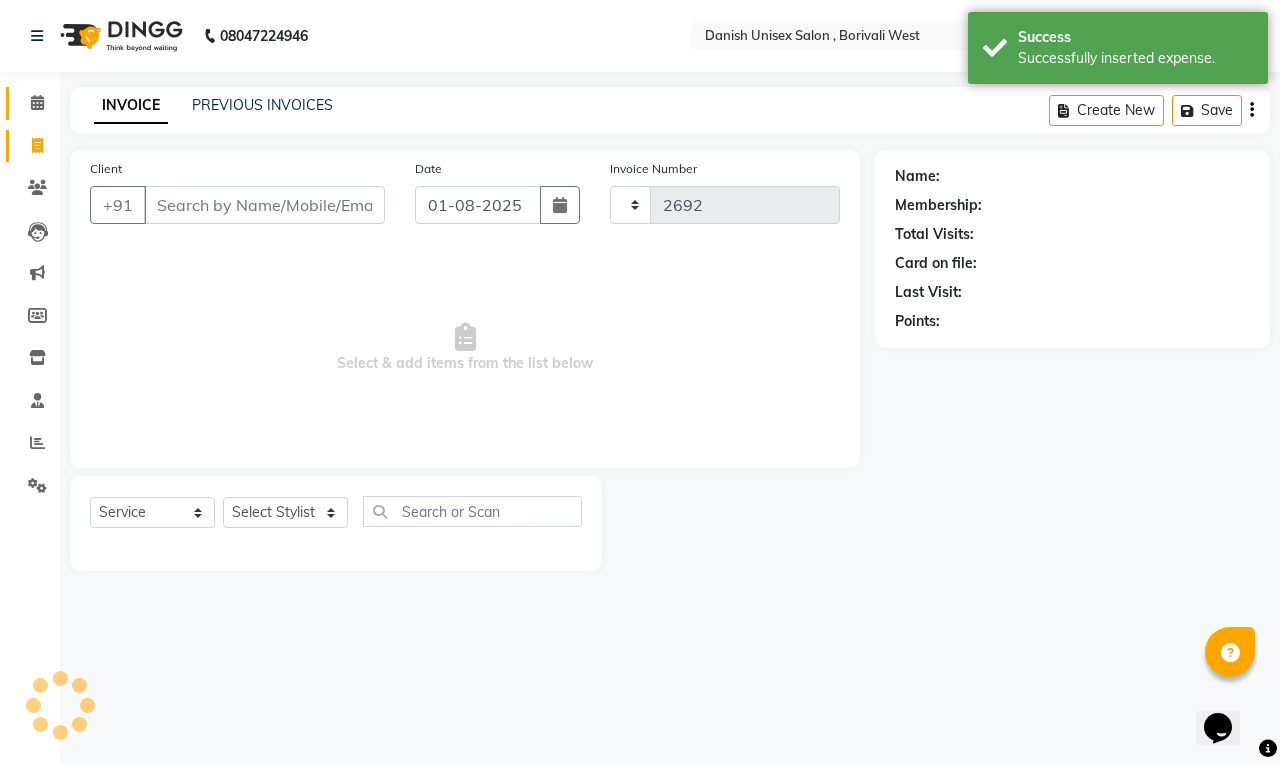 select on "6929" 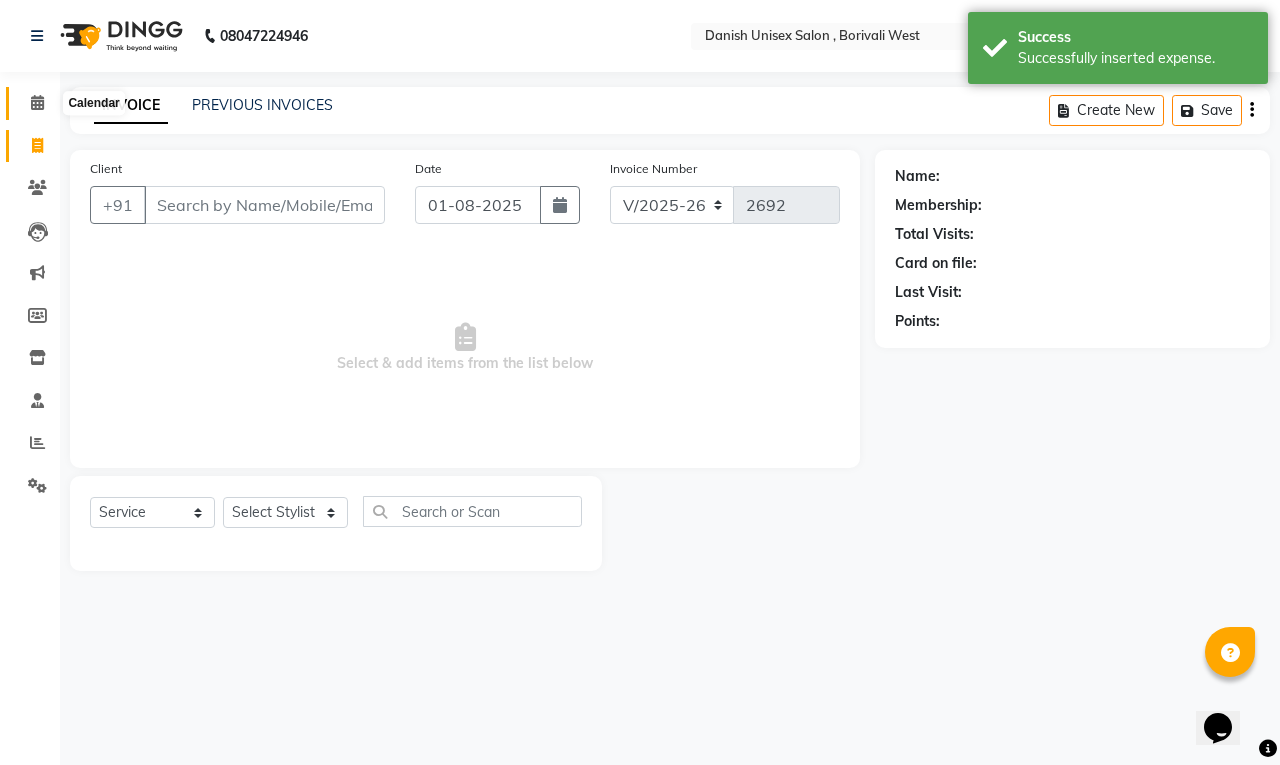 click 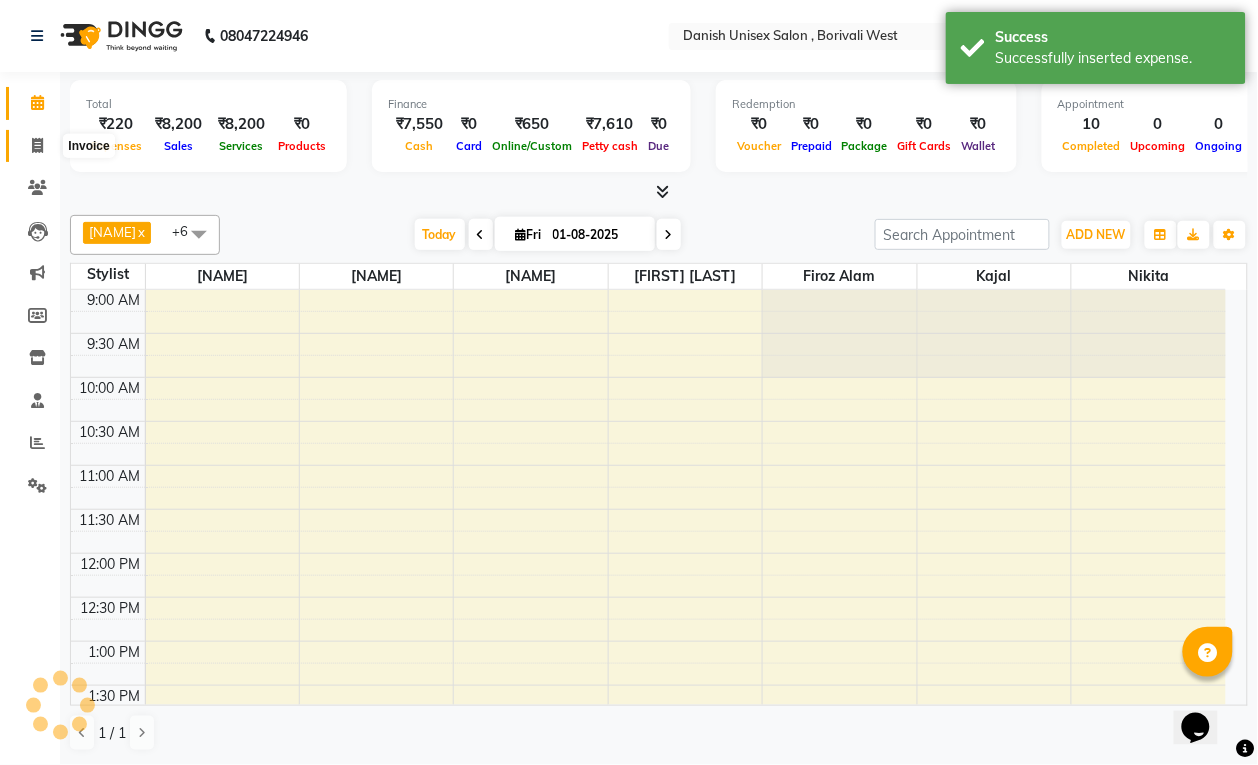 scroll, scrollTop: 0, scrollLeft: 0, axis: both 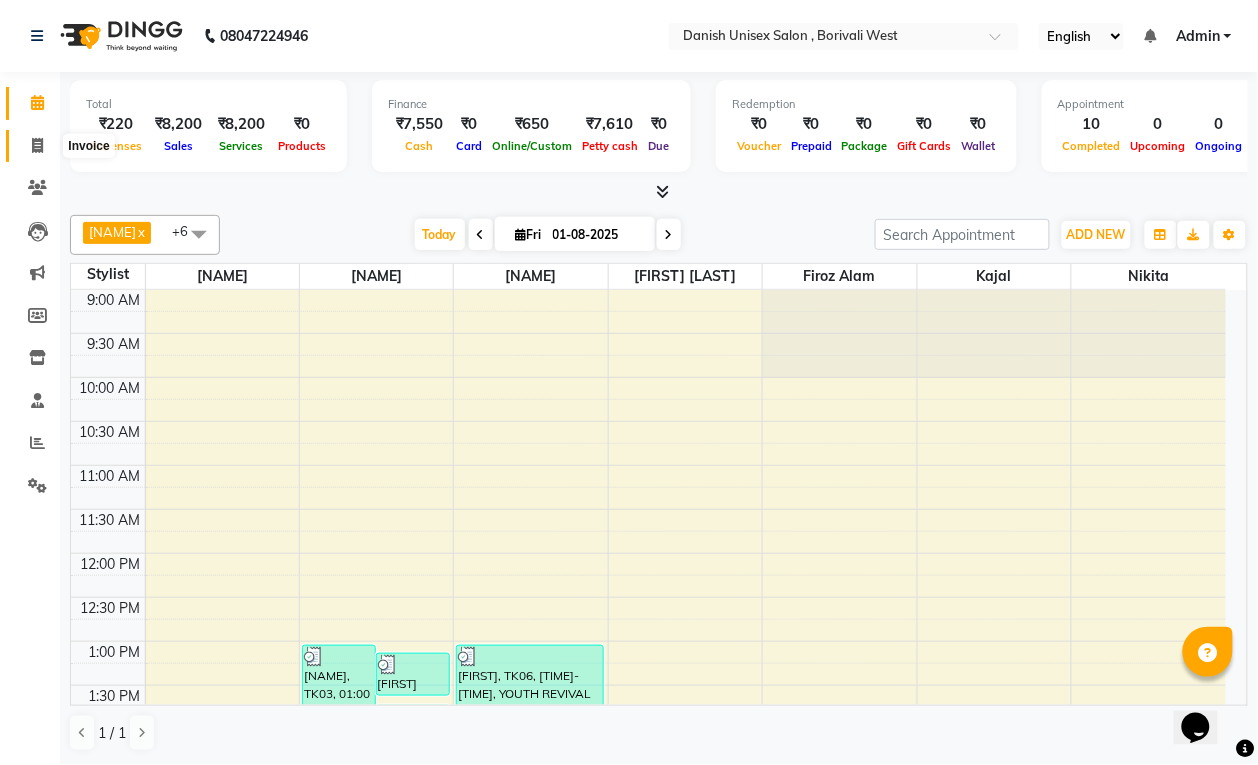 click 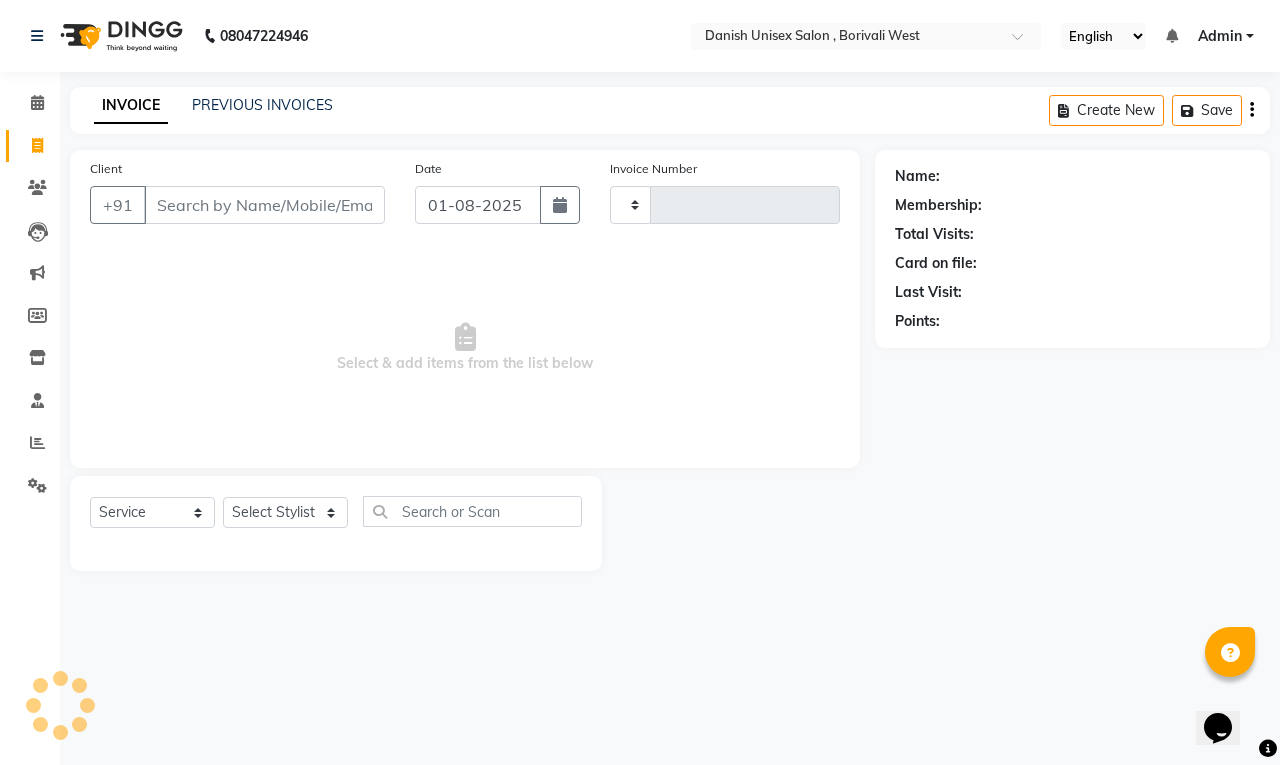 type on "2692" 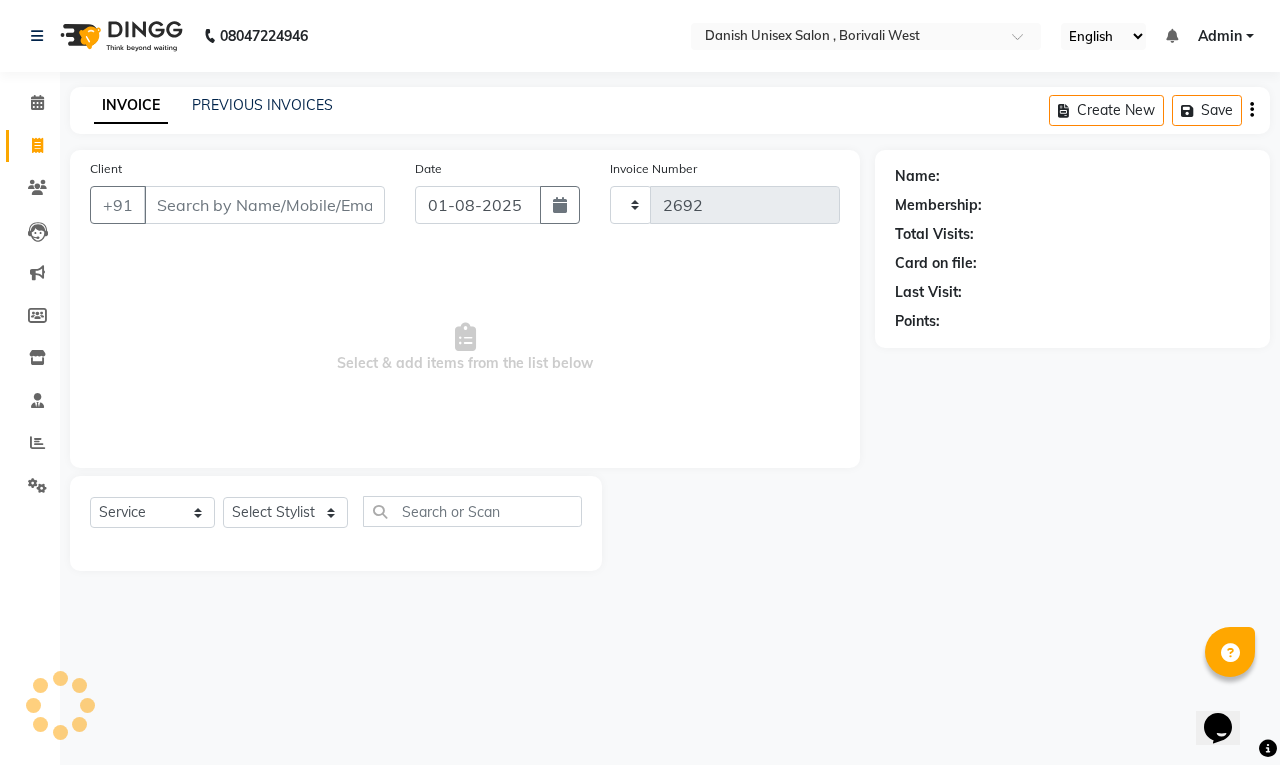 select on "6929" 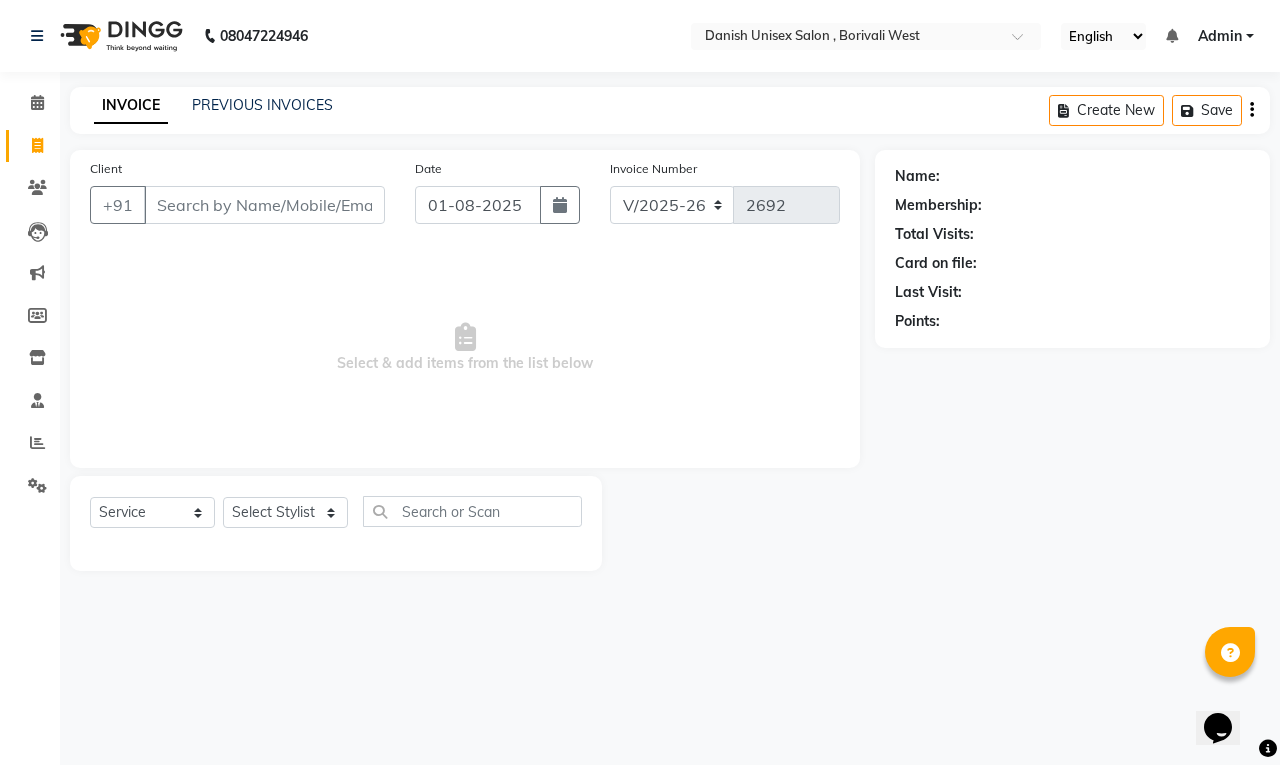 click on "Client" at bounding box center [264, 205] 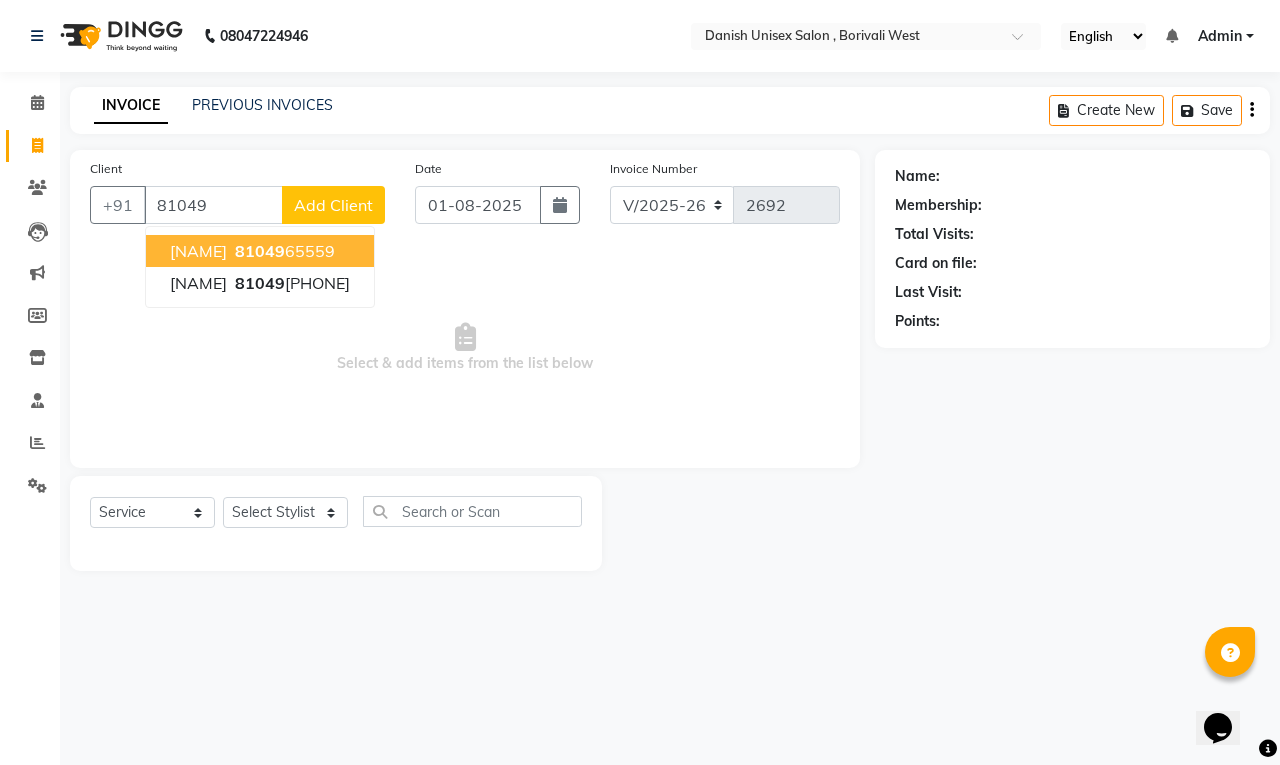 click on "[FIRST] [LAST]" at bounding box center (198, 251) 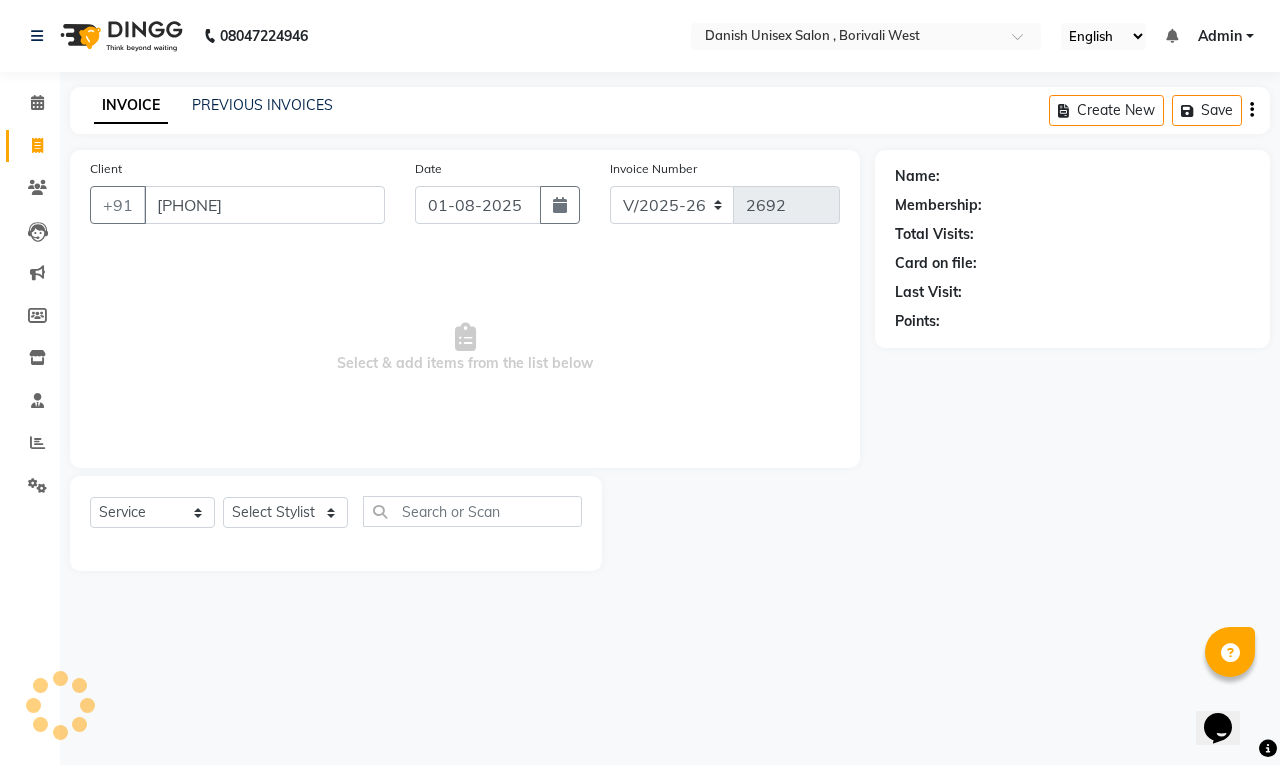 type on "[PHONE]" 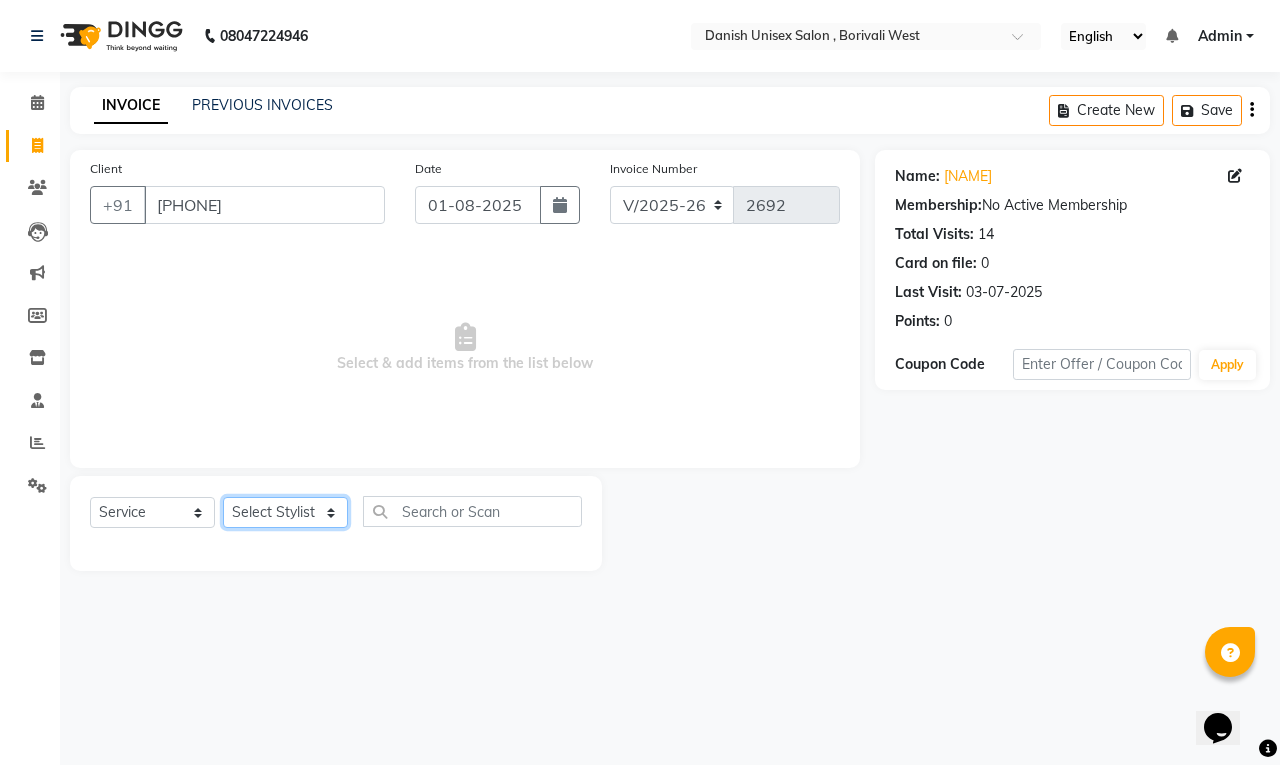 click on "Select Stylist Bhim Shing firoz alam Juber shaikh kajal Lubna Sayyad Nikhil Sharma Nikita Niraj Kanojiya Niyaz Salmani Pooja Yadav Riddhi Sabil salmani sapna" 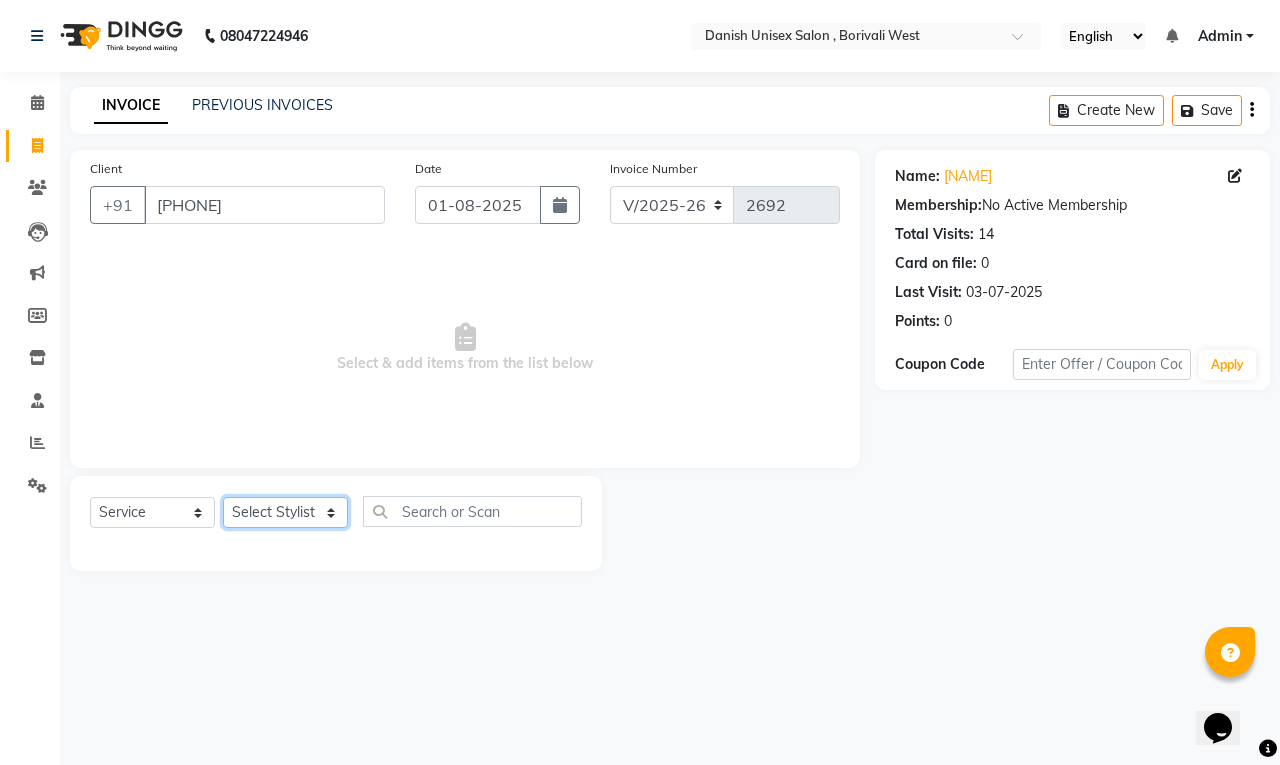 select on "54584" 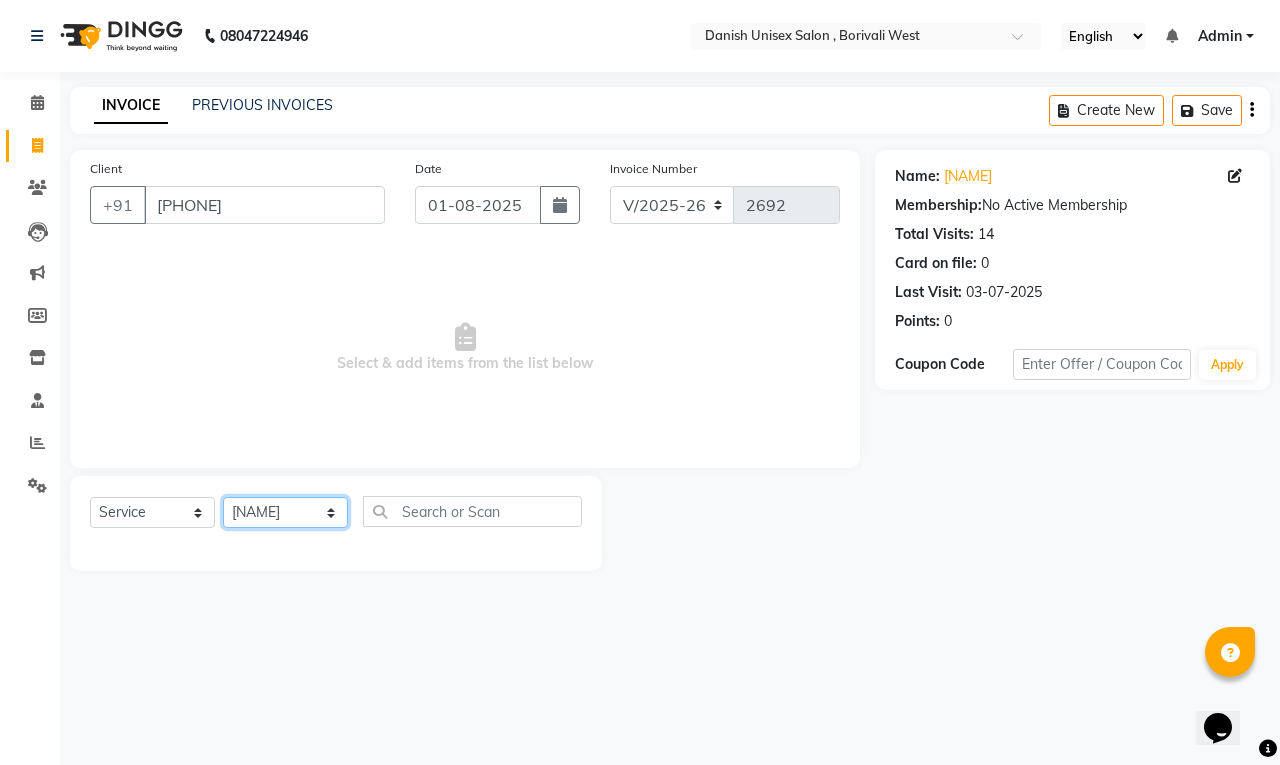 click on "Select Stylist Bhim Shing firoz alam Juber shaikh kajal Lubna Sayyad Nikhil Sharma Nikita Niraj Kanojiya Niyaz Salmani Pooja Yadav Riddhi Sabil salmani sapna" 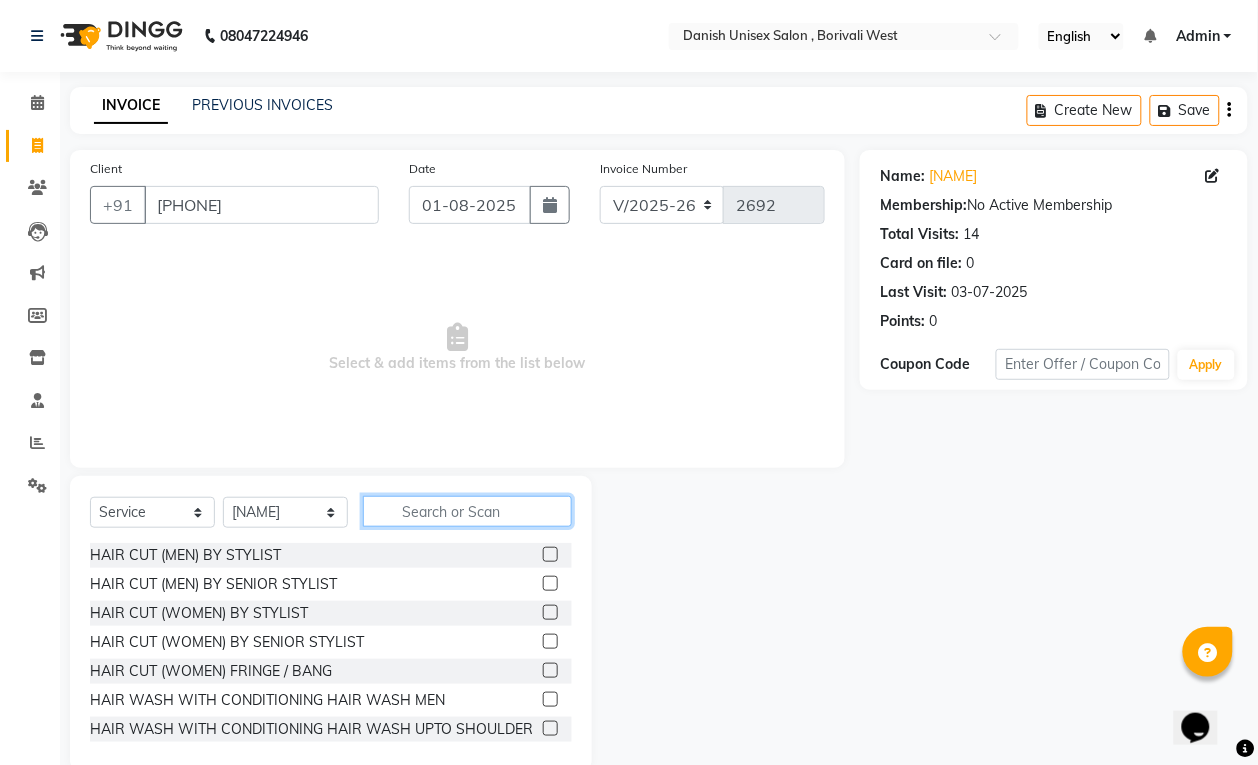 click 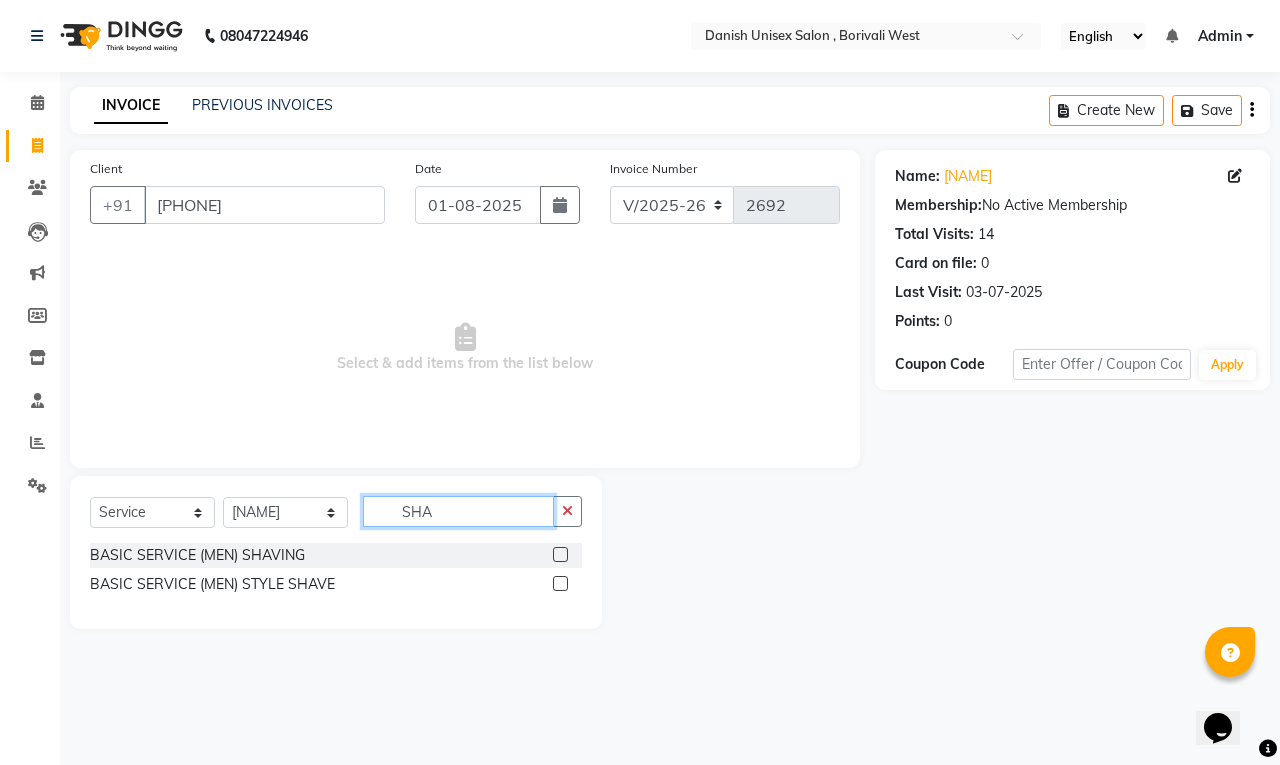 type on "SHA" 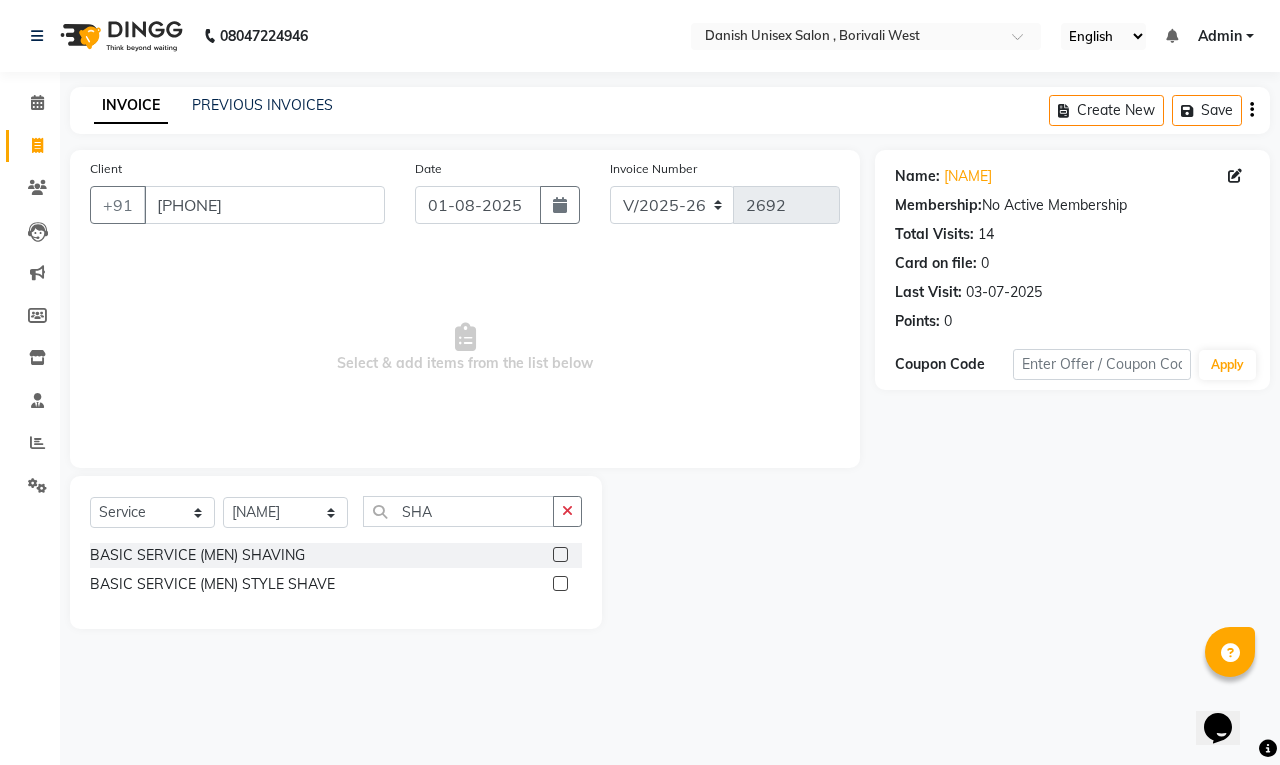 click 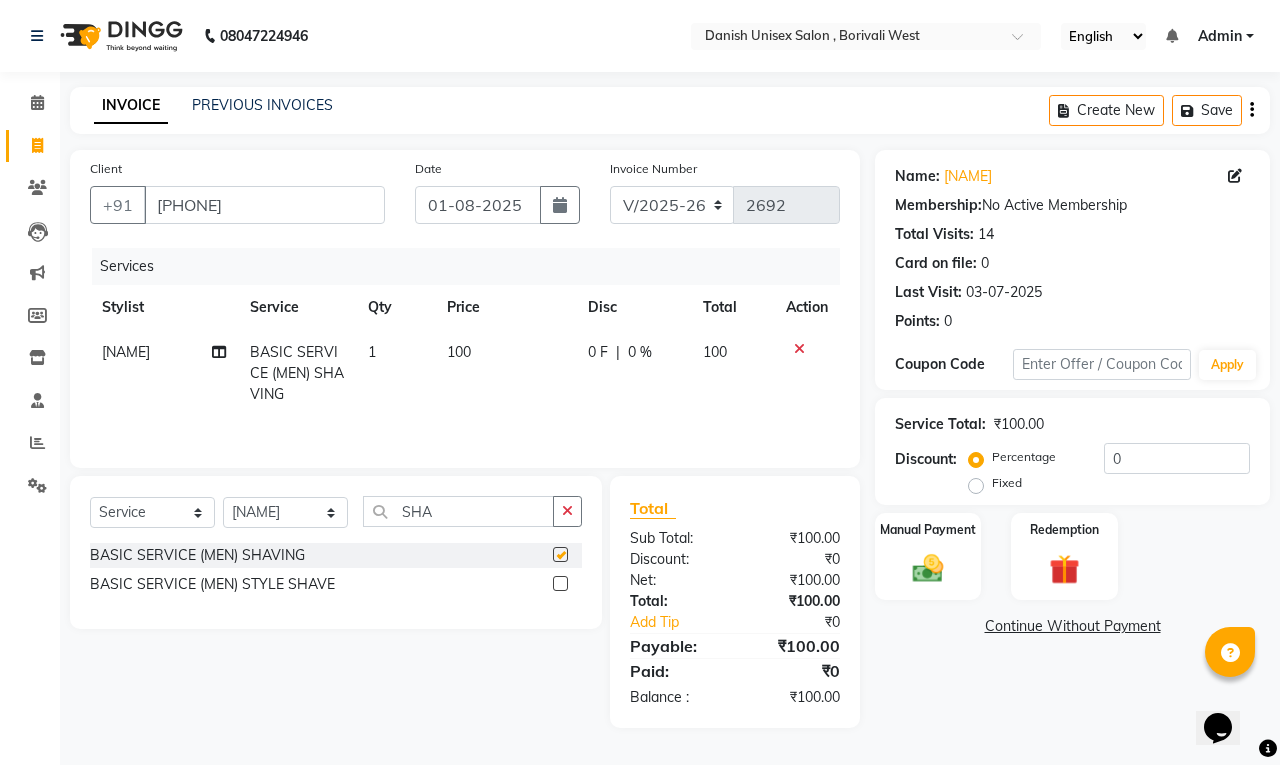 checkbox on "false" 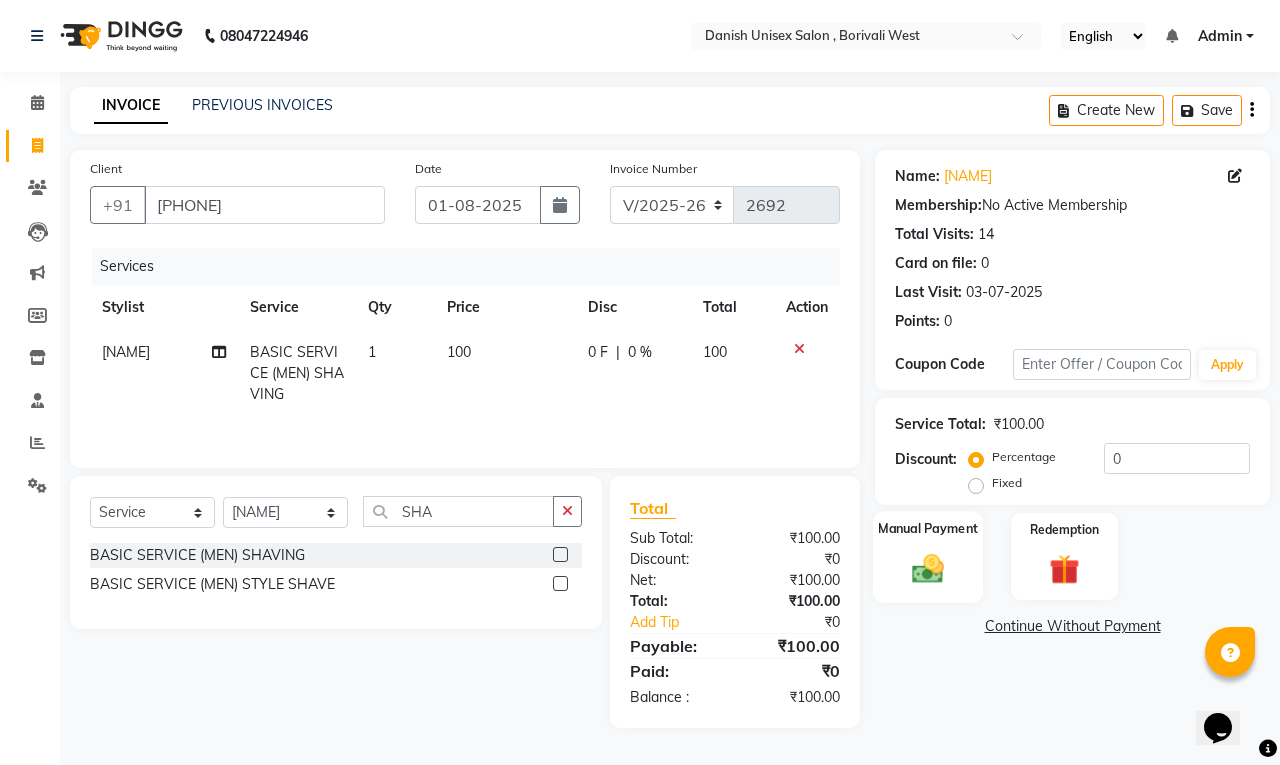 click on "Manual Payment" 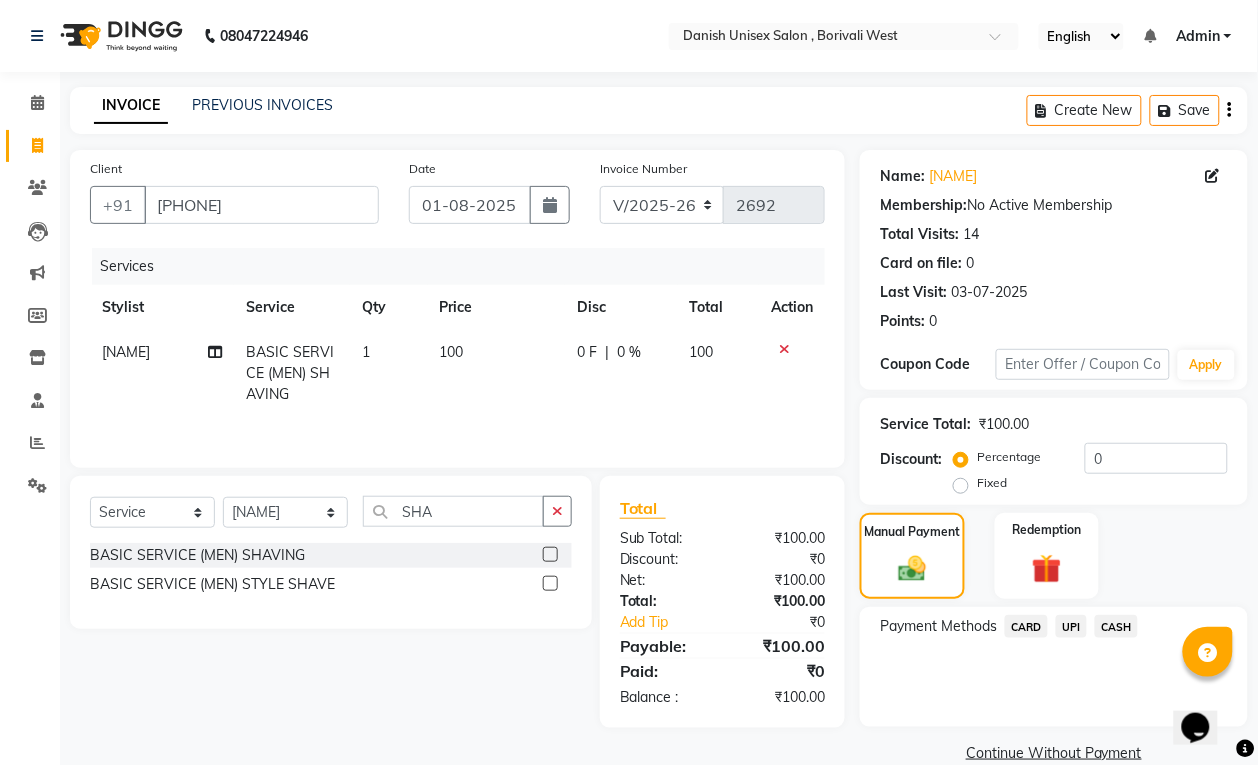 click on "UPI" 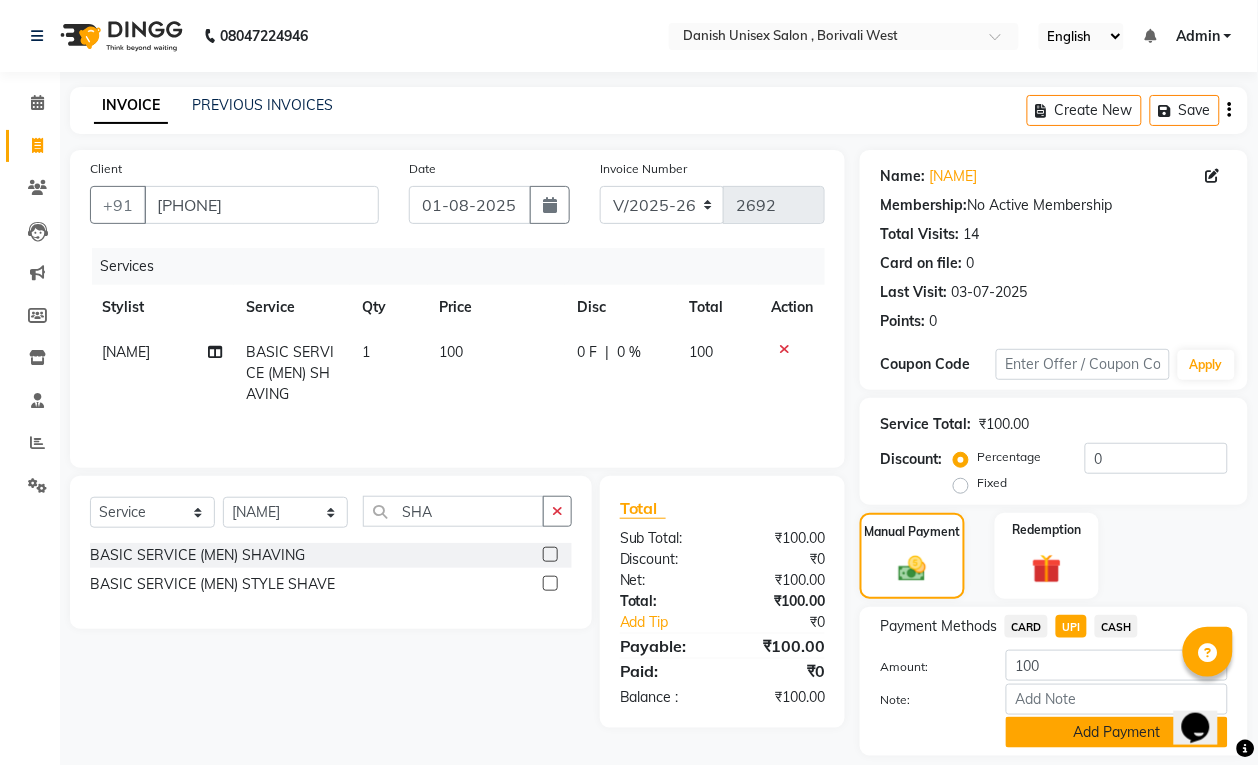 scroll, scrollTop: 61, scrollLeft: 0, axis: vertical 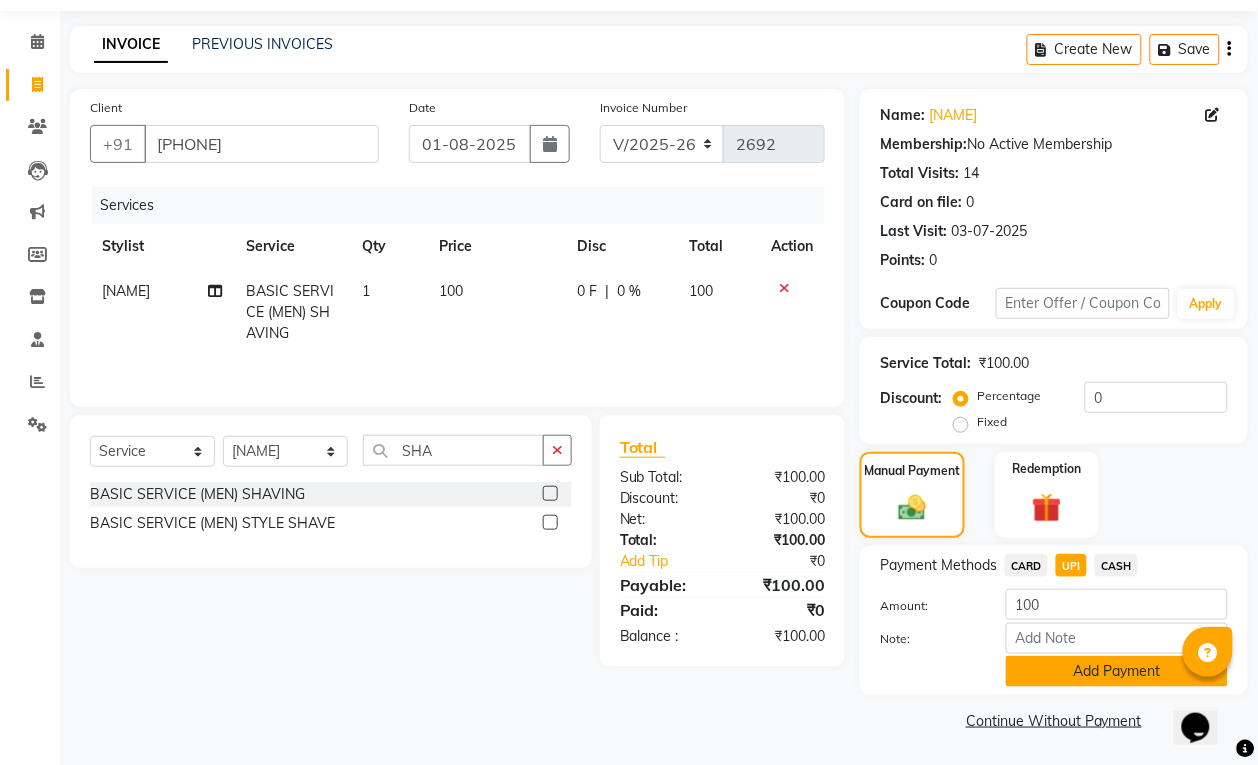 click on "Add Payment" 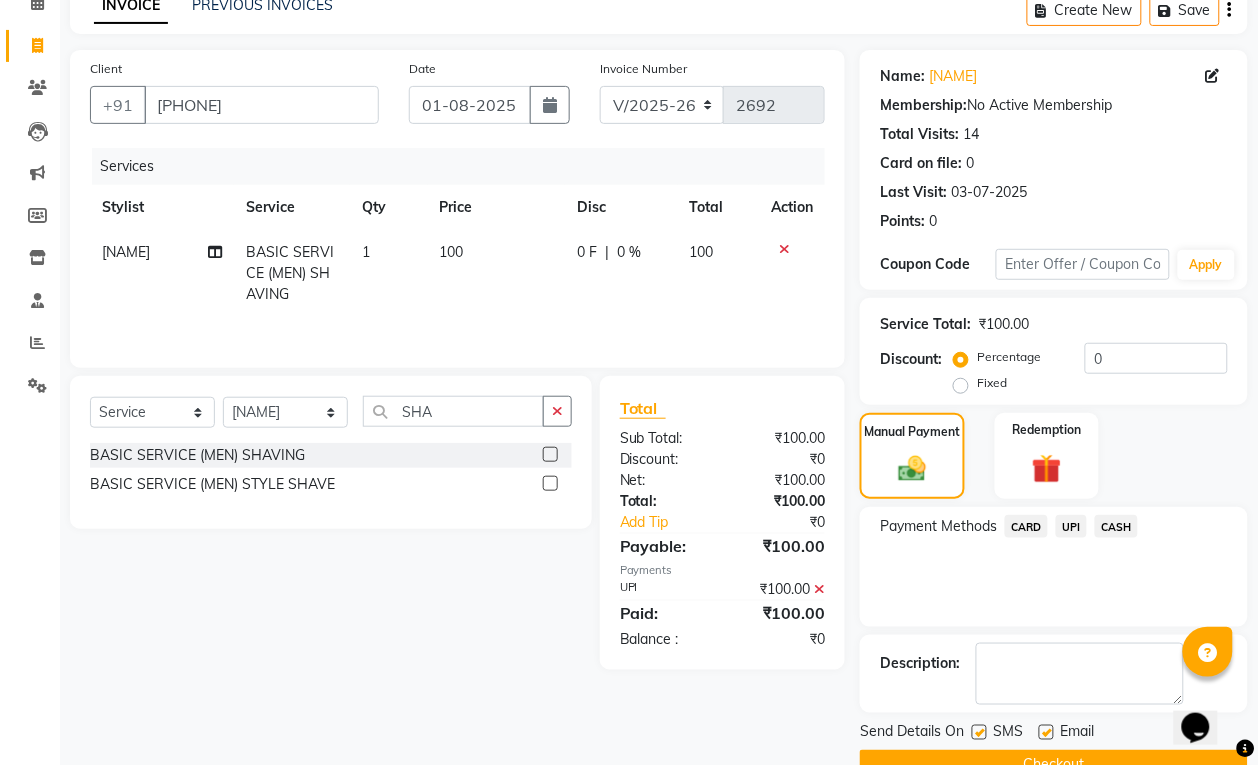 scroll, scrollTop: 147, scrollLeft: 0, axis: vertical 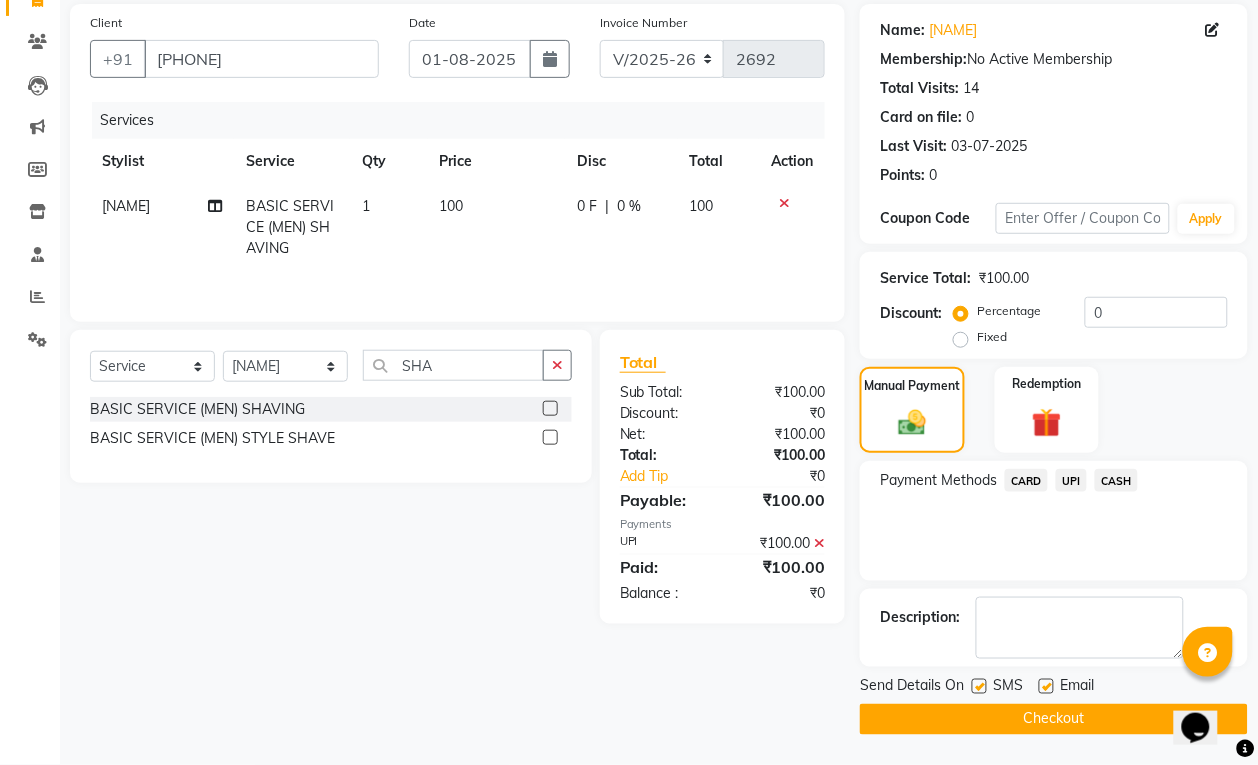 click on "Checkout" 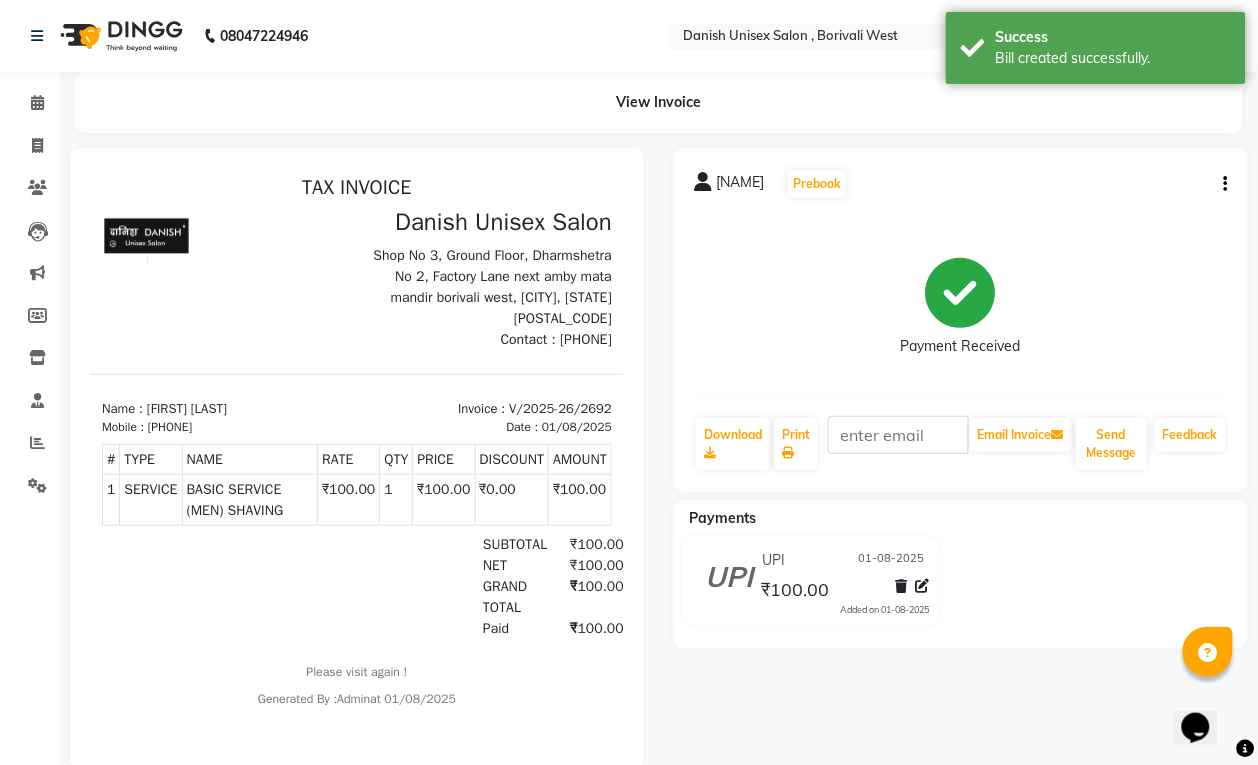 scroll, scrollTop: 0, scrollLeft: 0, axis: both 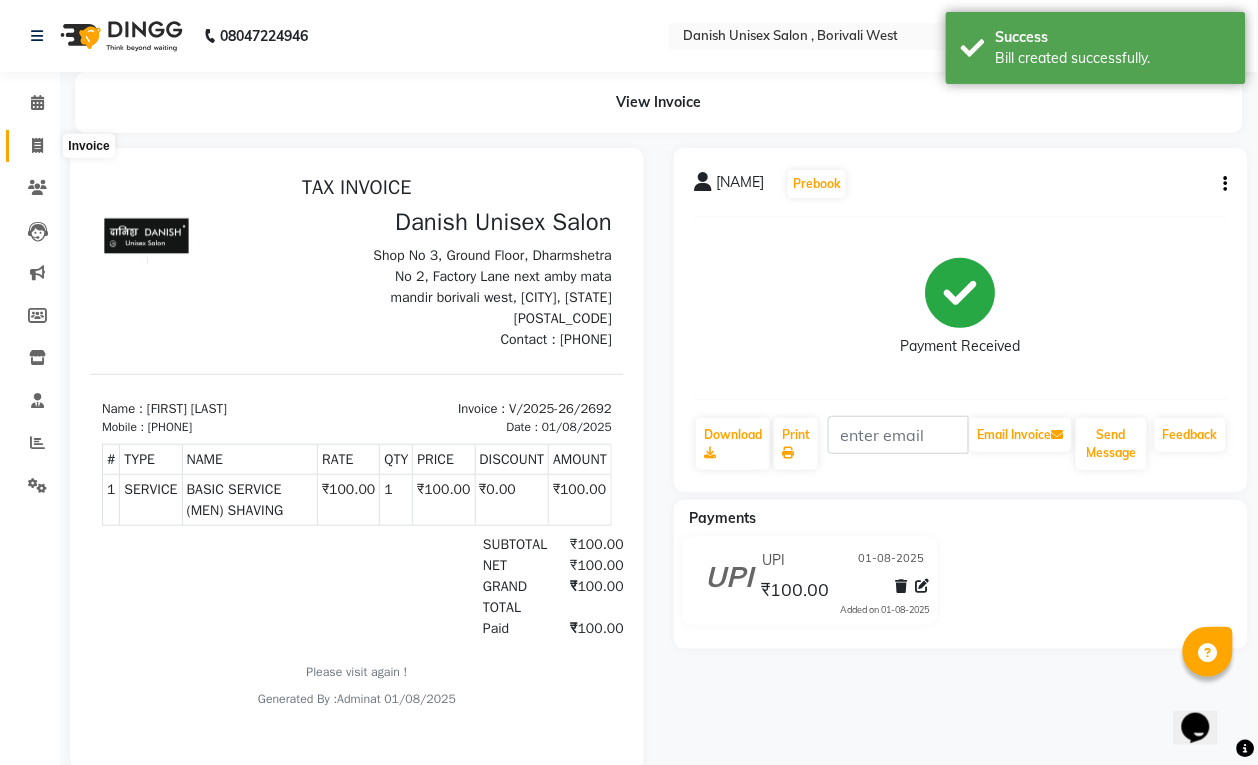 click 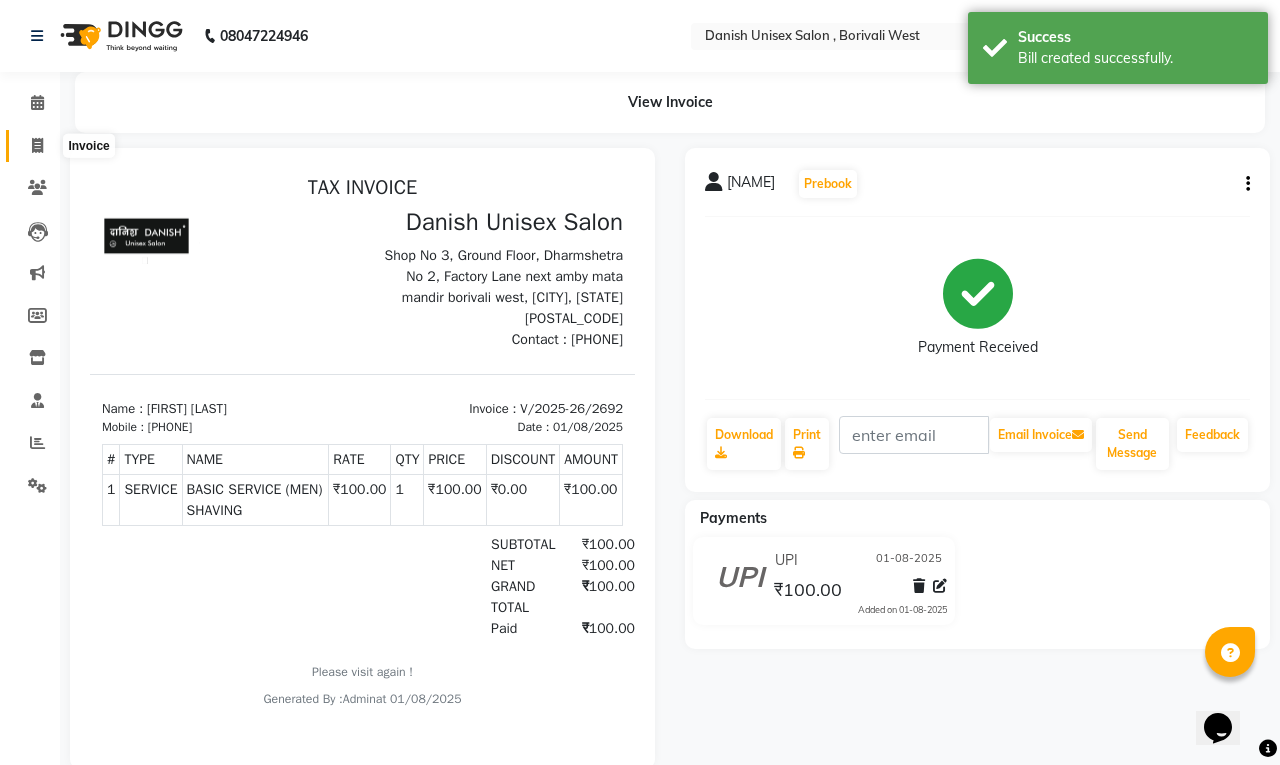 select on "service" 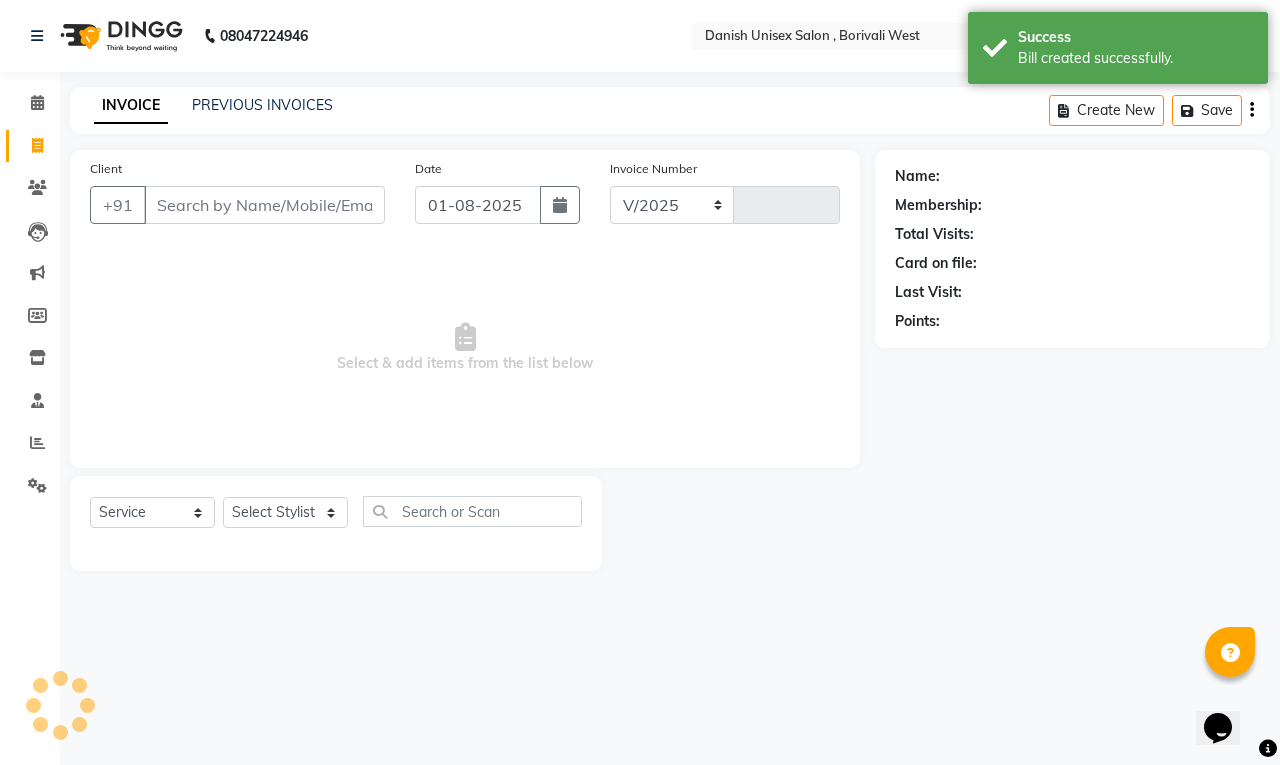select on "6929" 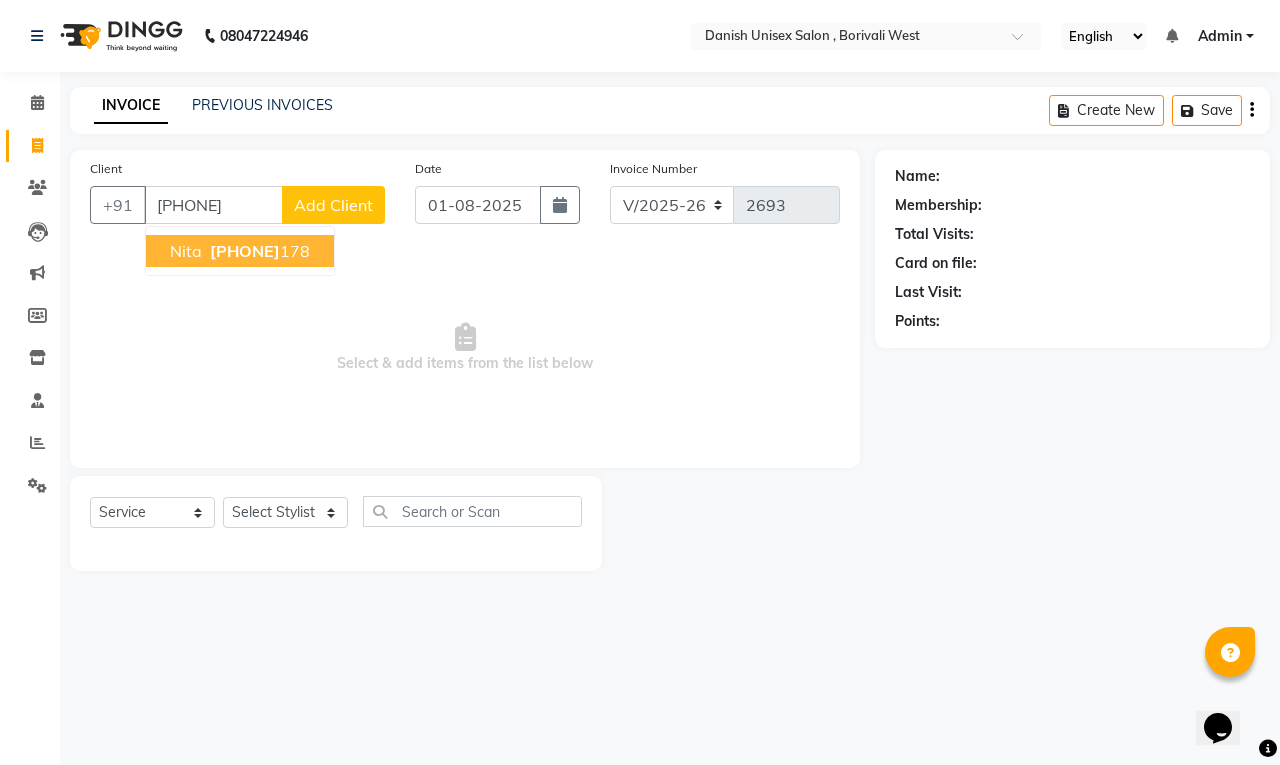 click on "9920727" at bounding box center (245, 251) 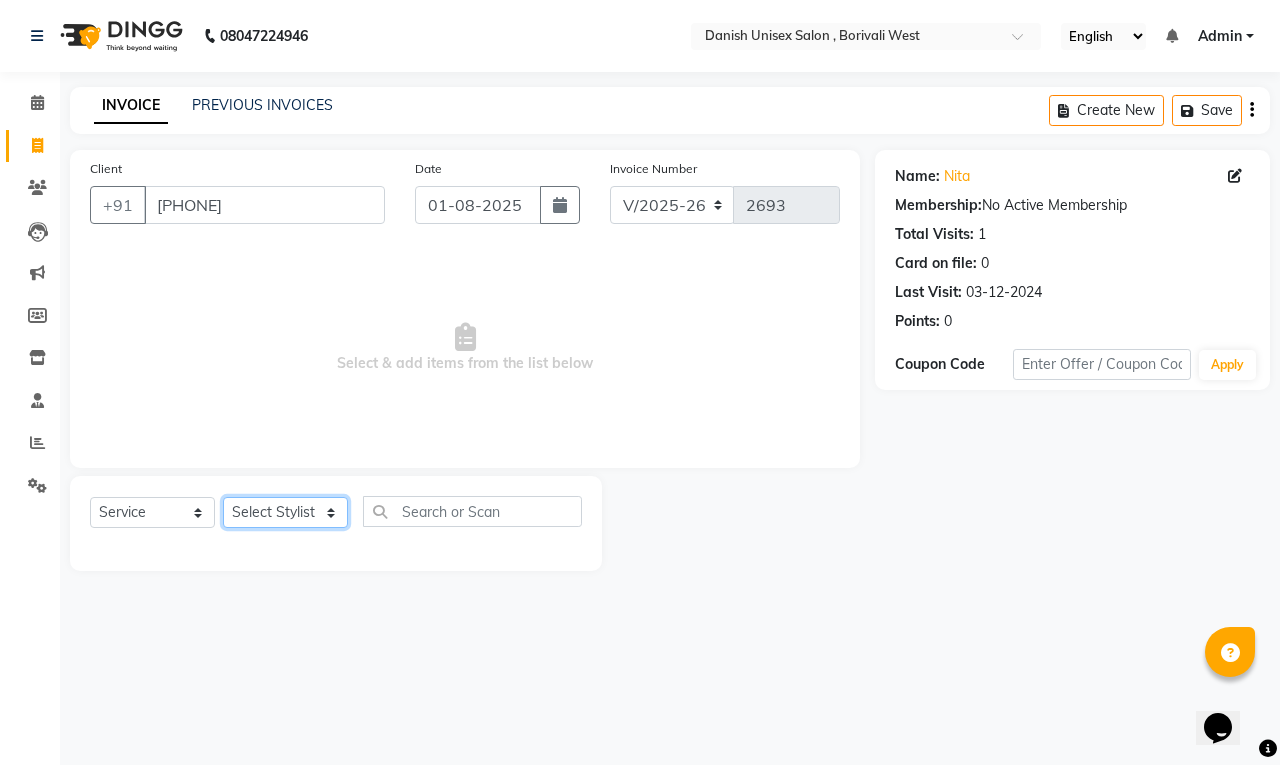 click on "Select Stylist Bhim Shing firoz alam Juber shaikh kajal Lubna Sayyad Nikhil Sharma Nikita Niraj Kanojiya Niyaz Salmani Pooja Yadav Riddhi Sabil salmani sapna" 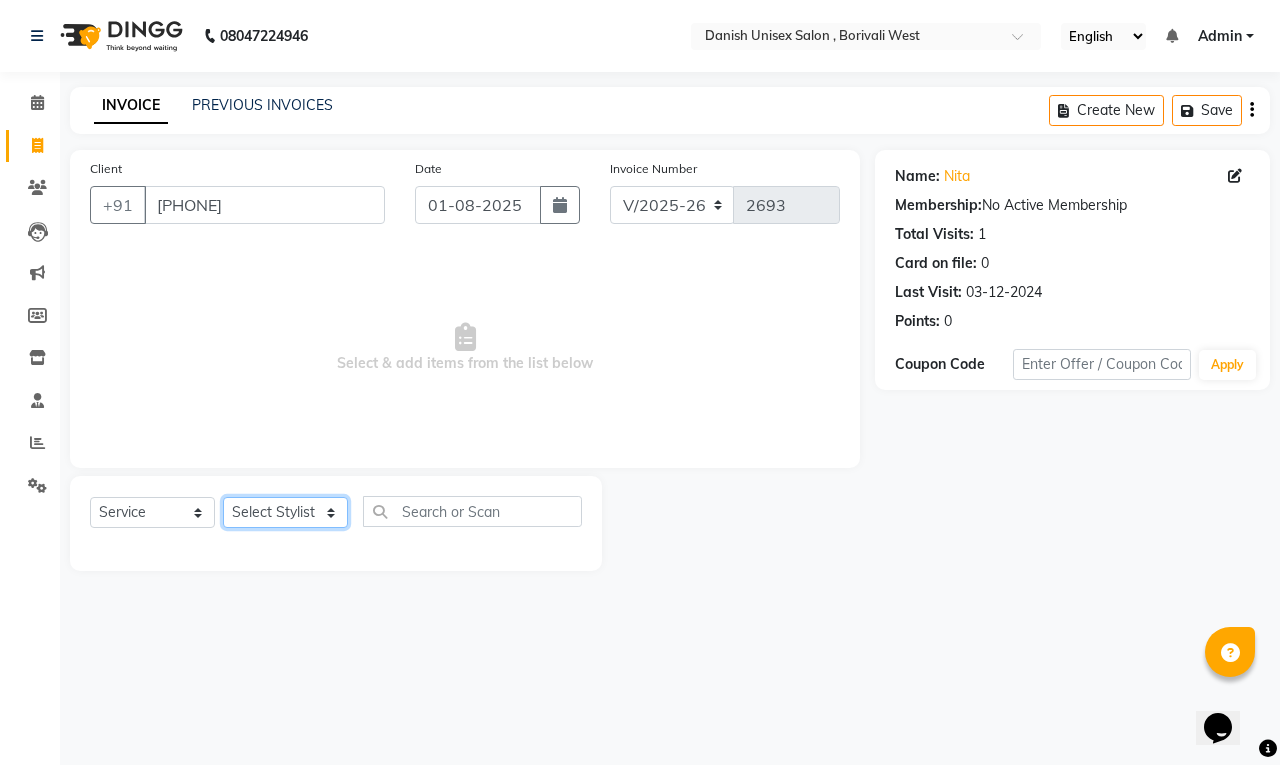 select on "54584" 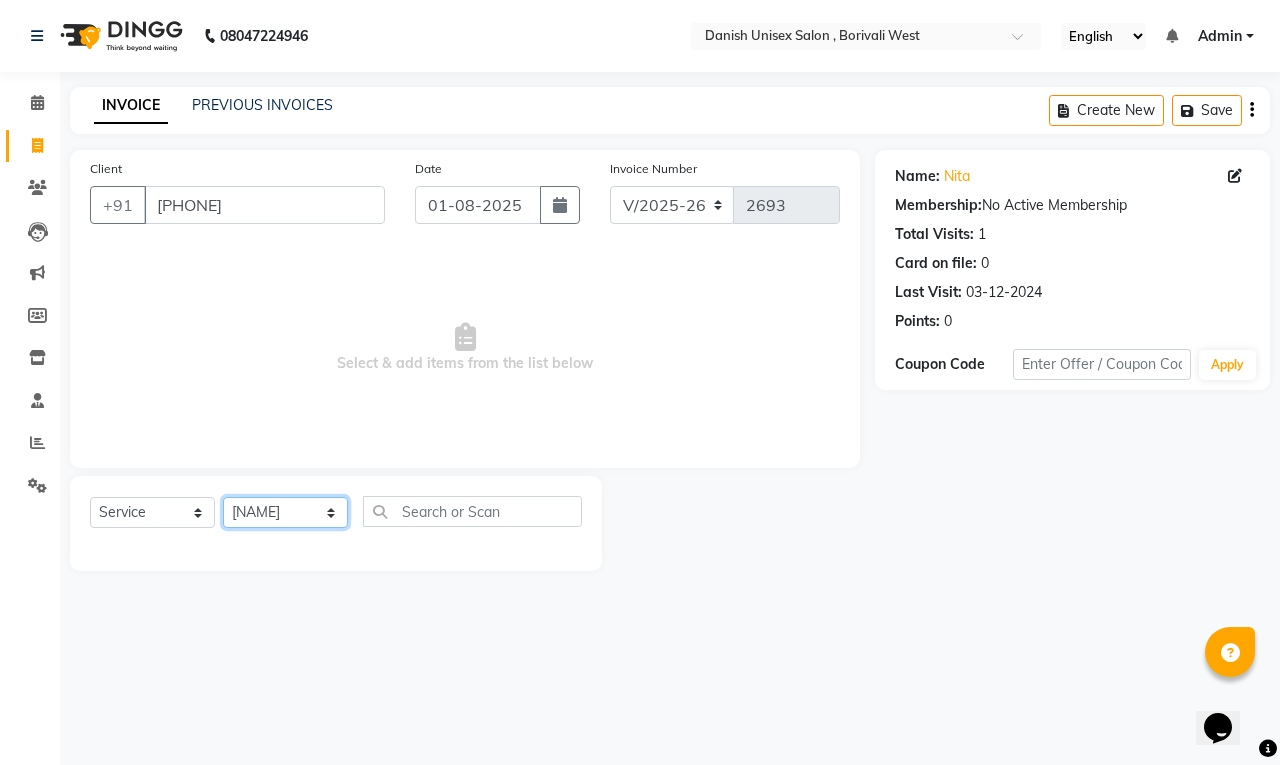 click on "Select Stylist Bhim Shing firoz alam Juber shaikh kajal Lubna Sayyad Nikhil Sharma Nikita Niraj Kanojiya Niyaz Salmani Pooja Yadav Riddhi Sabil salmani sapna" 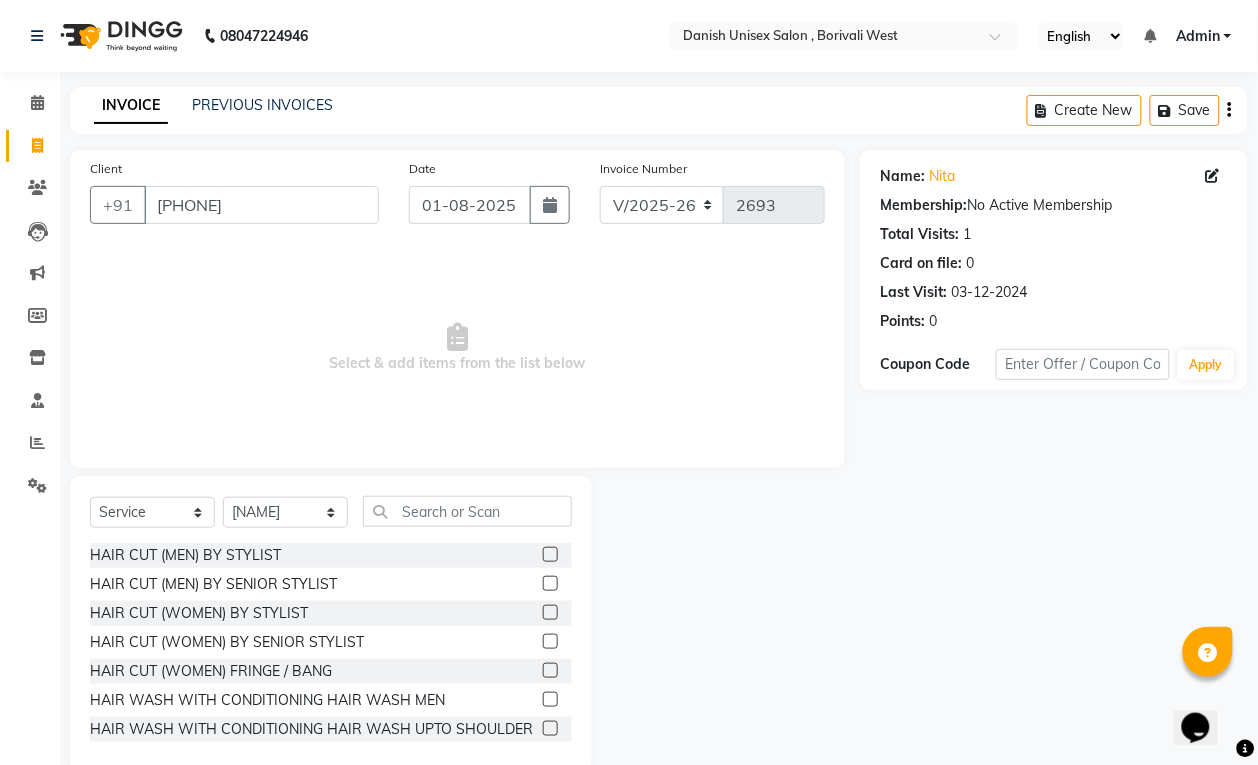 click 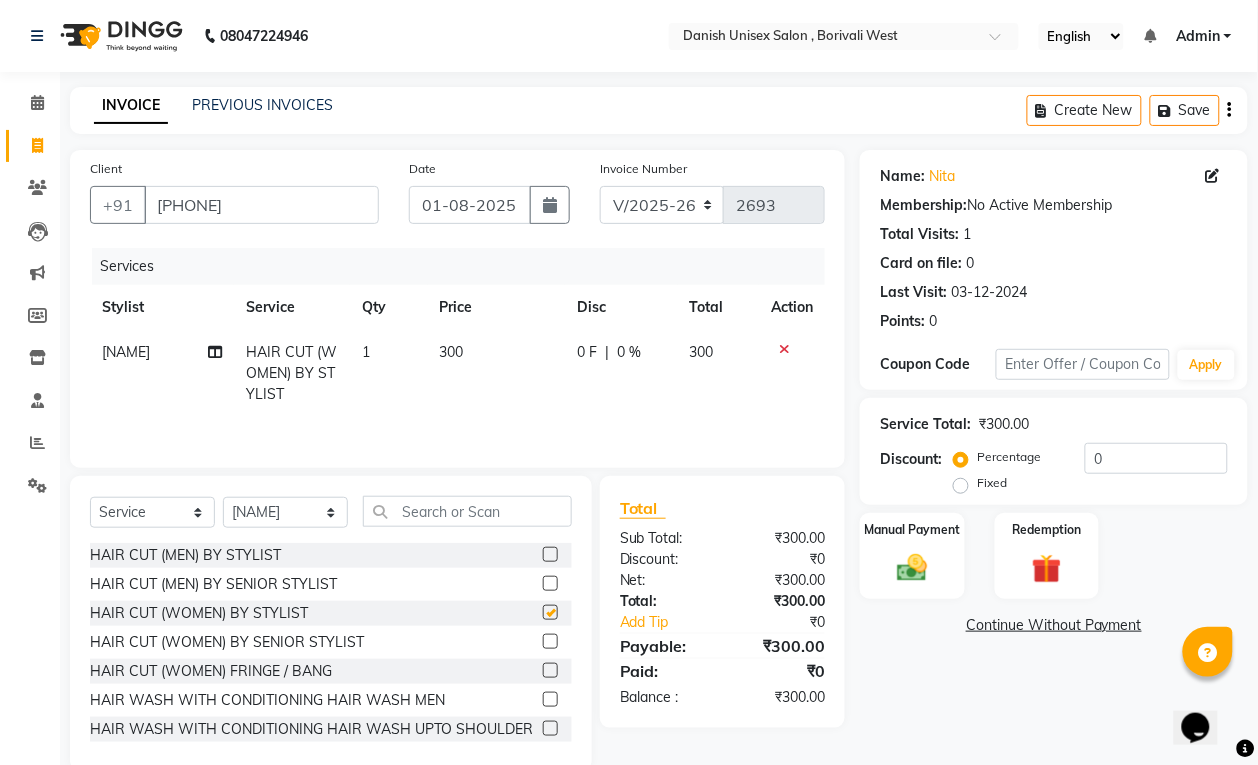 checkbox on "false" 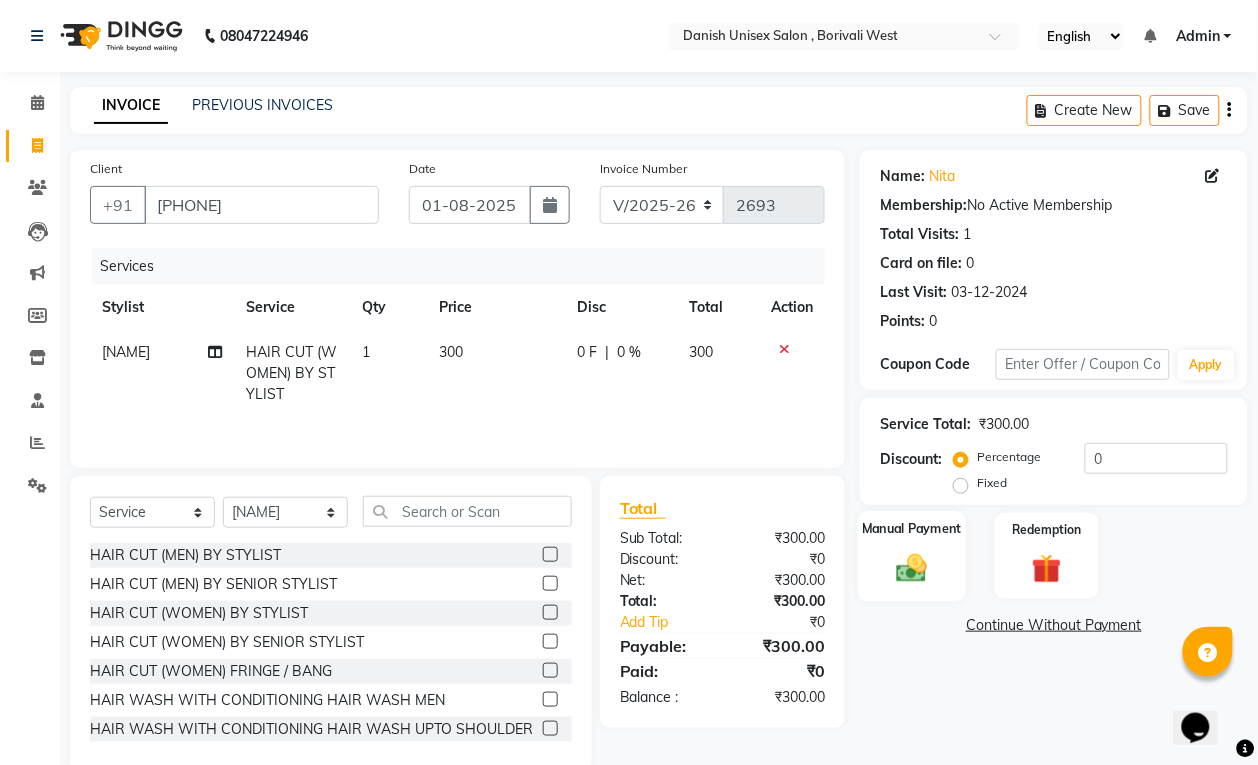 click on "Manual Payment" 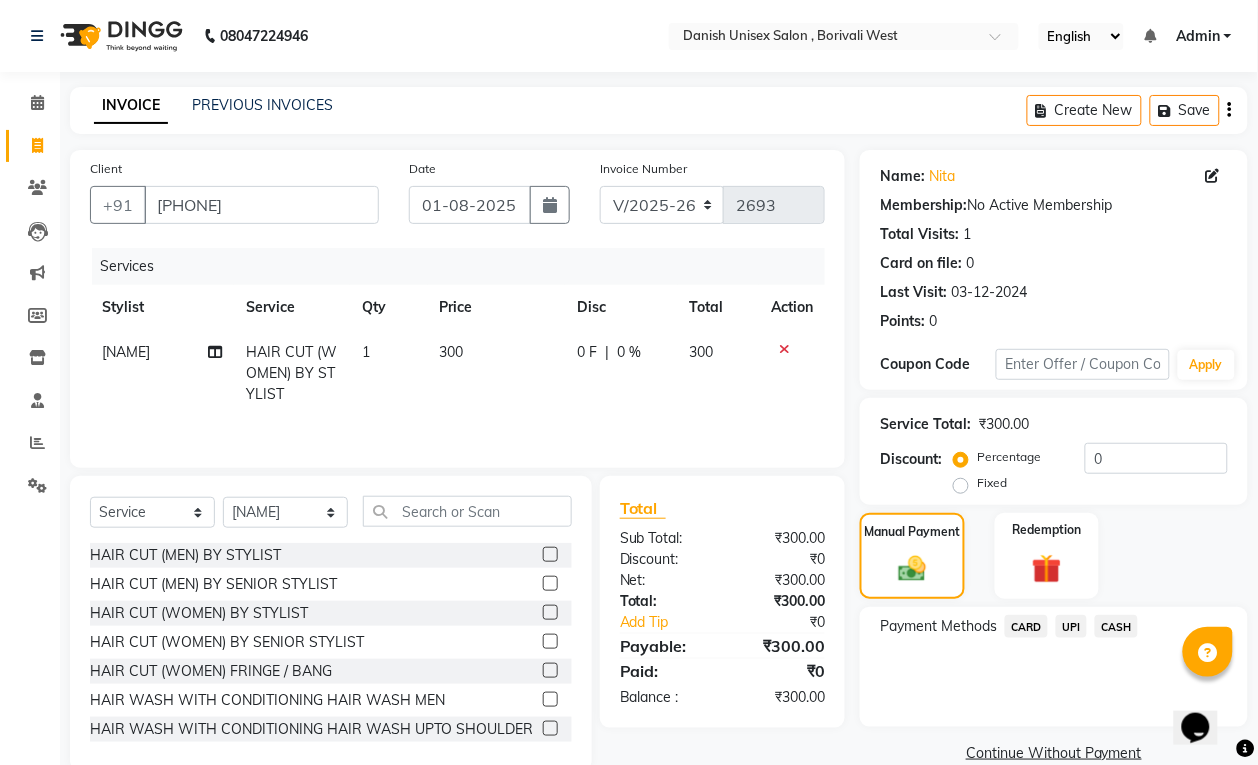 click on "CASH" 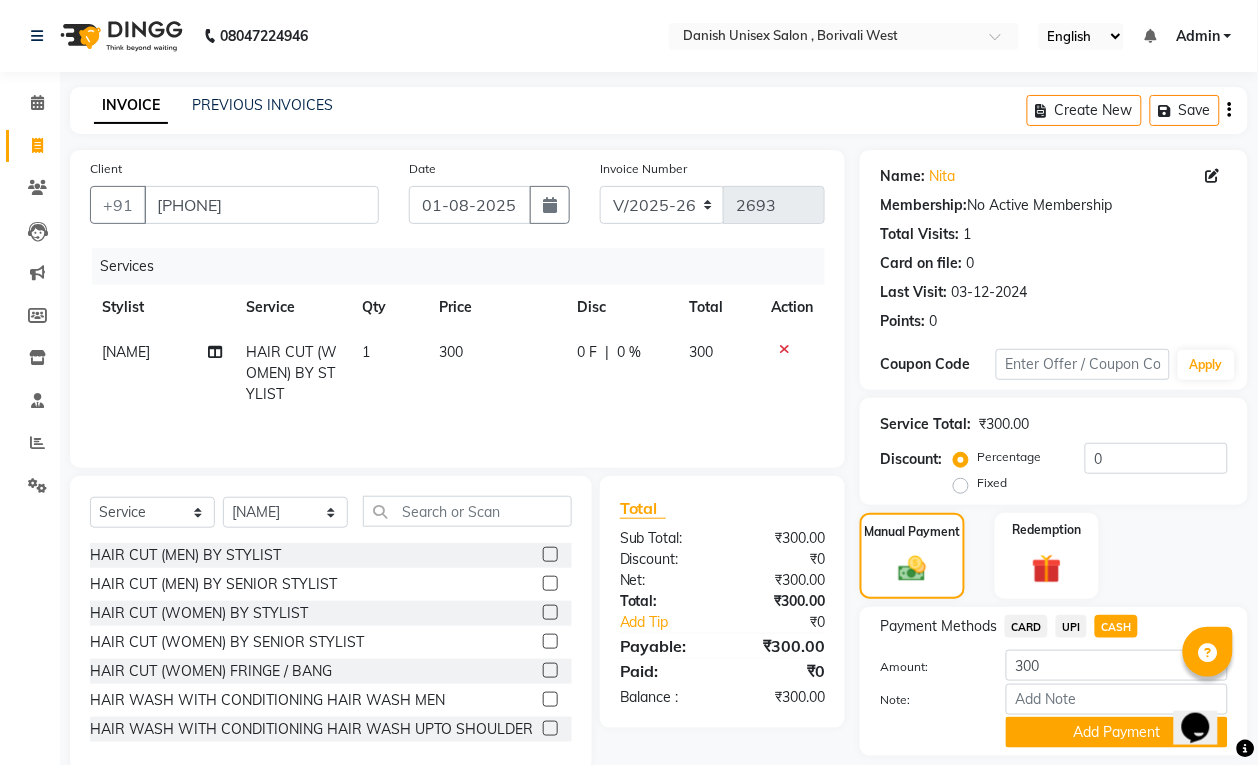 scroll, scrollTop: 61, scrollLeft: 0, axis: vertical 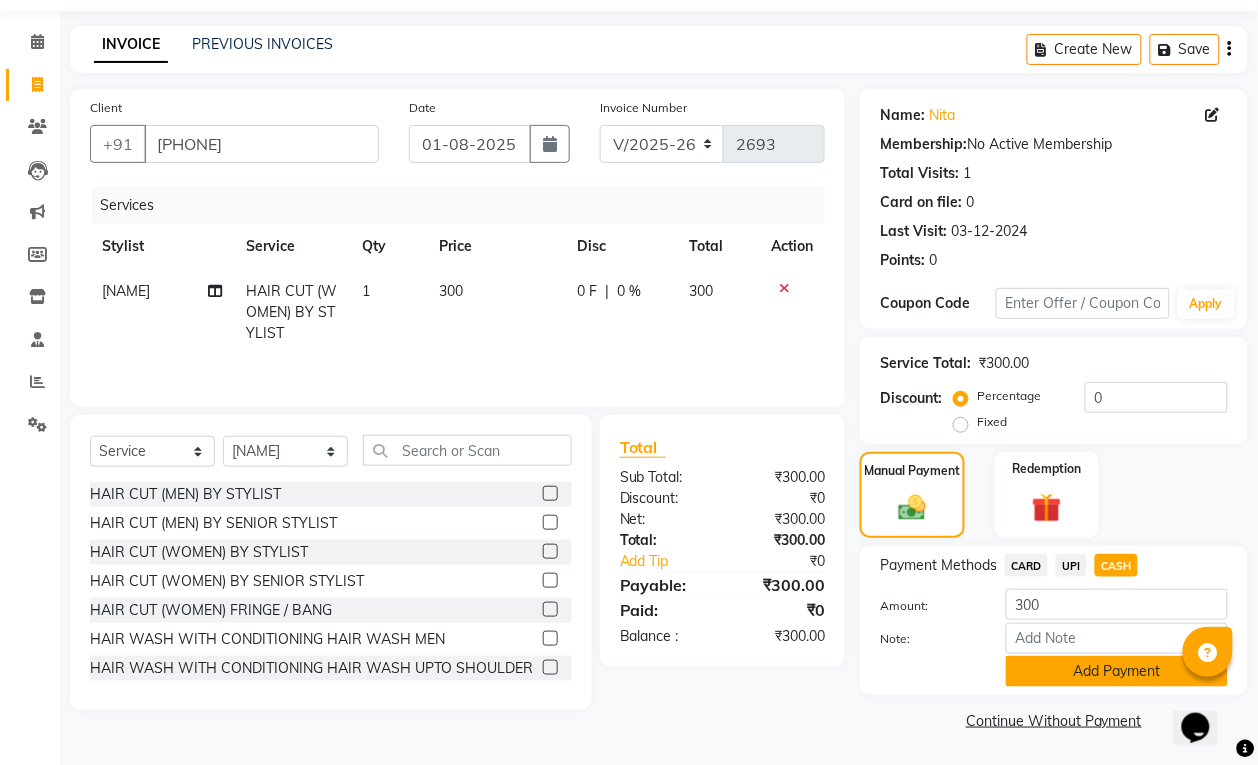 click on "Add Payment" 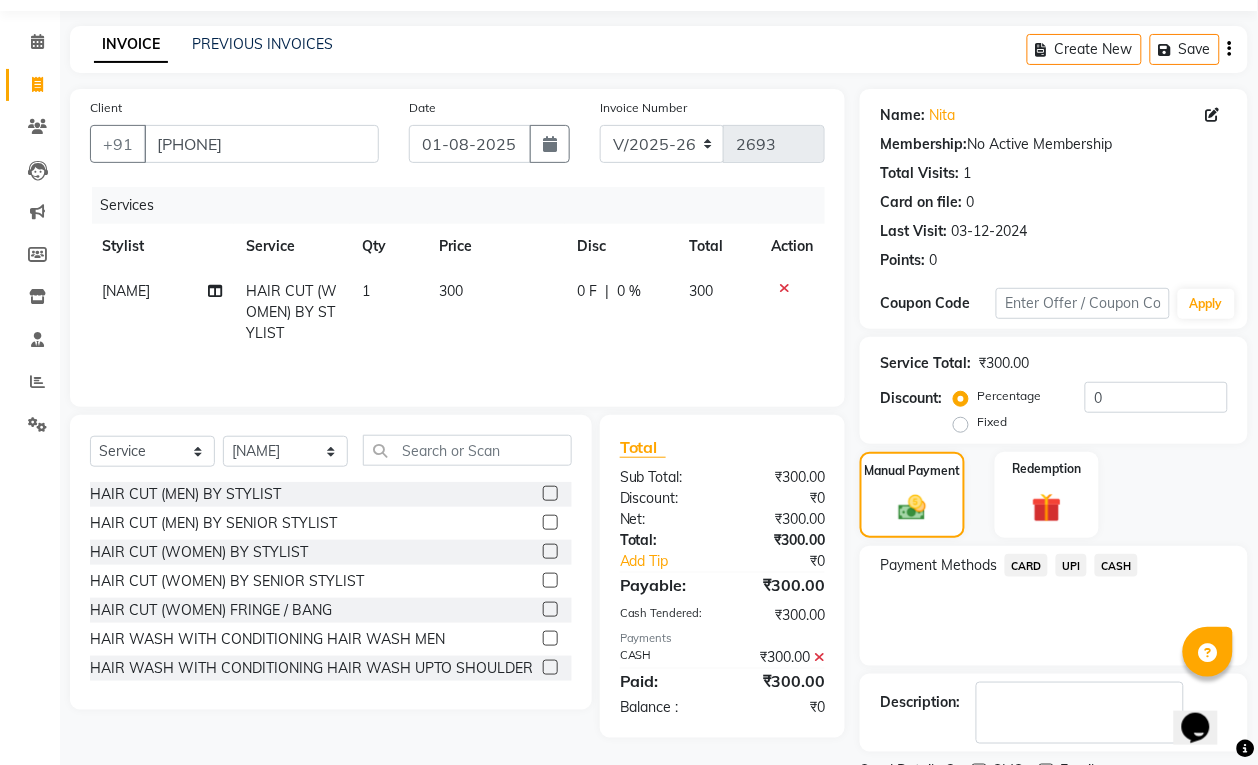 scroll, scrollTop: 147, scrollLeft: 0, axis: vertical 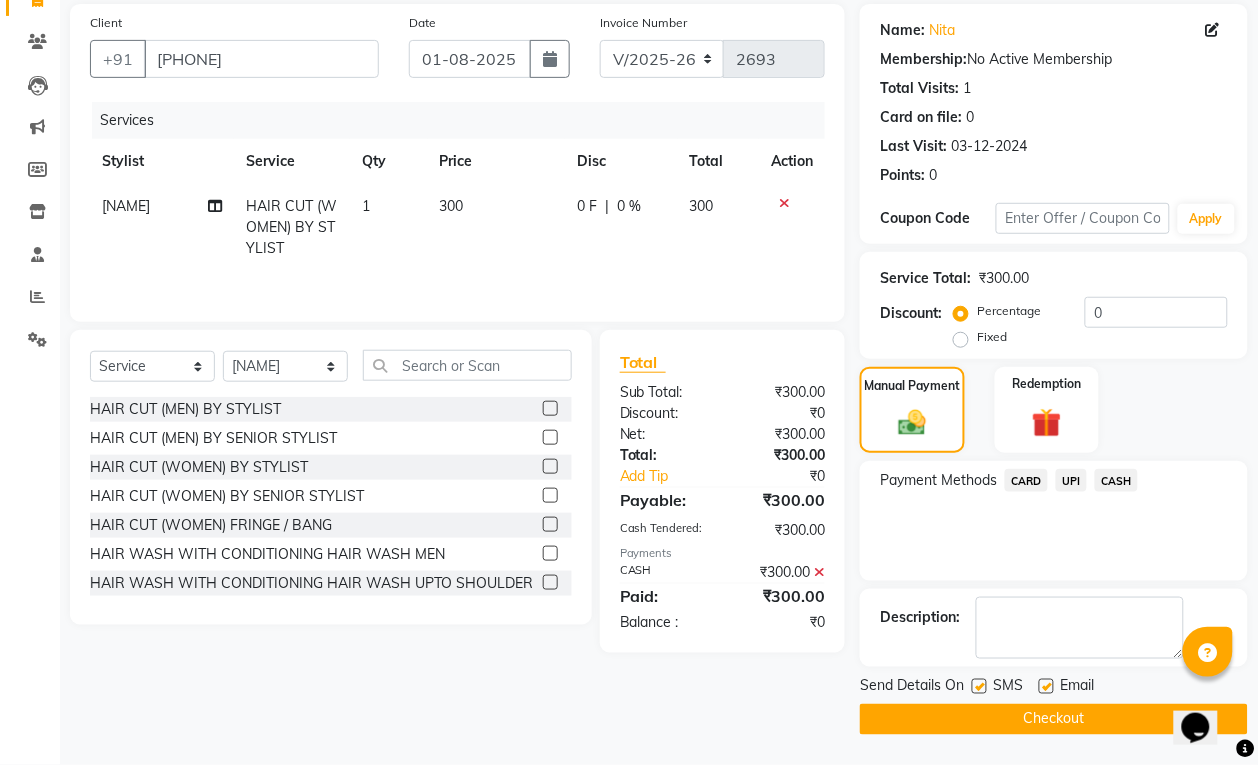 click on "Checkout" 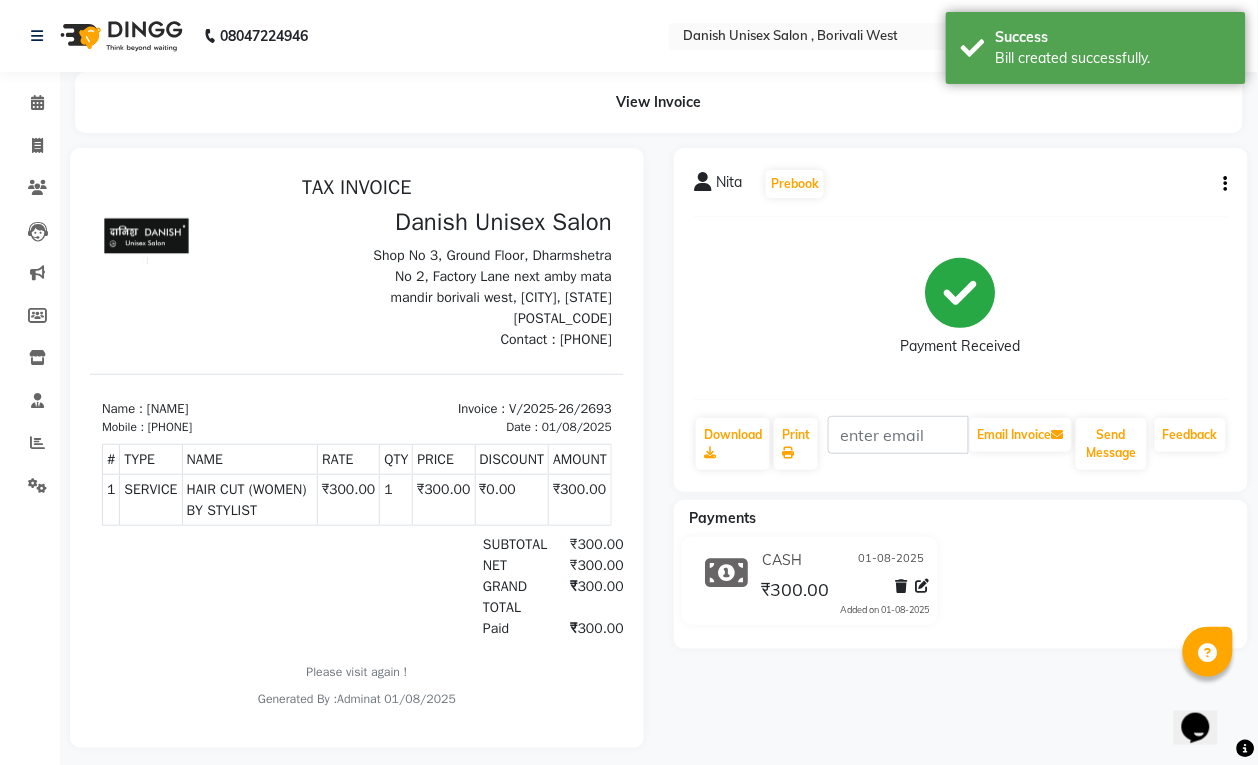 scroll, scrollTop: 0, scrollLeft: 0, axis: both 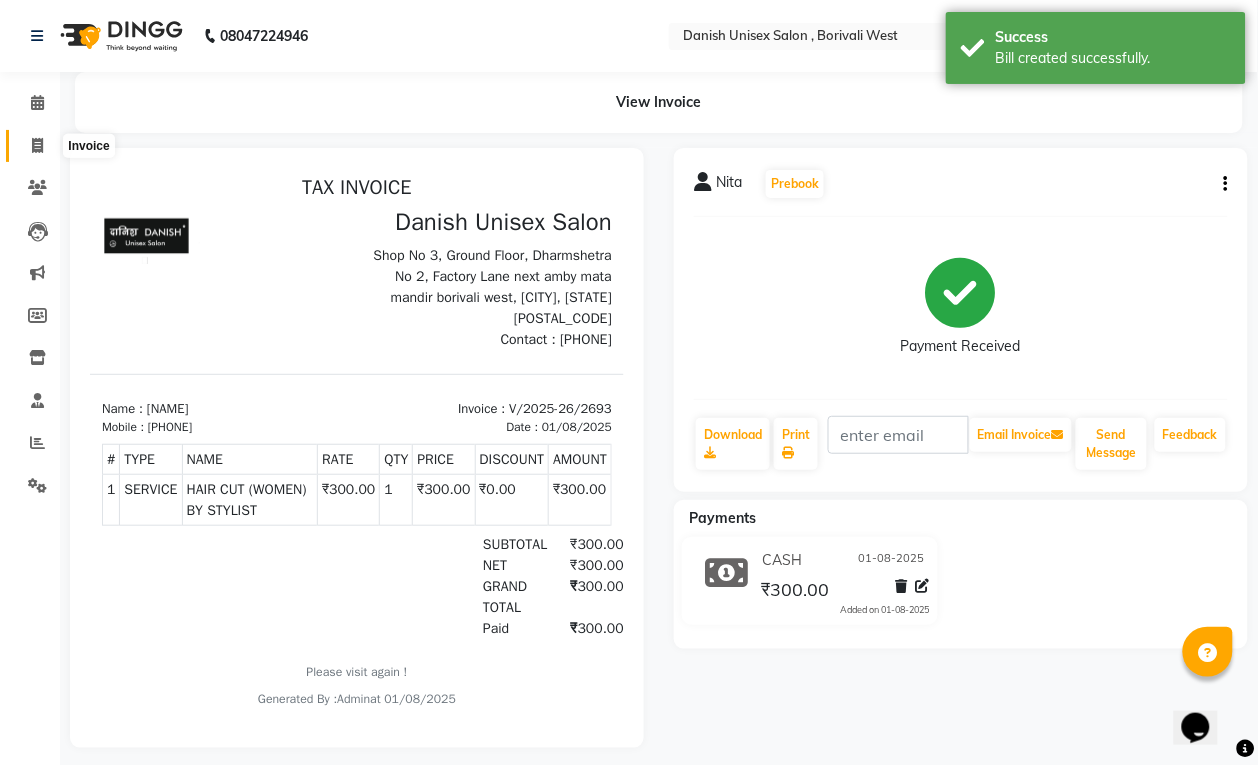 click 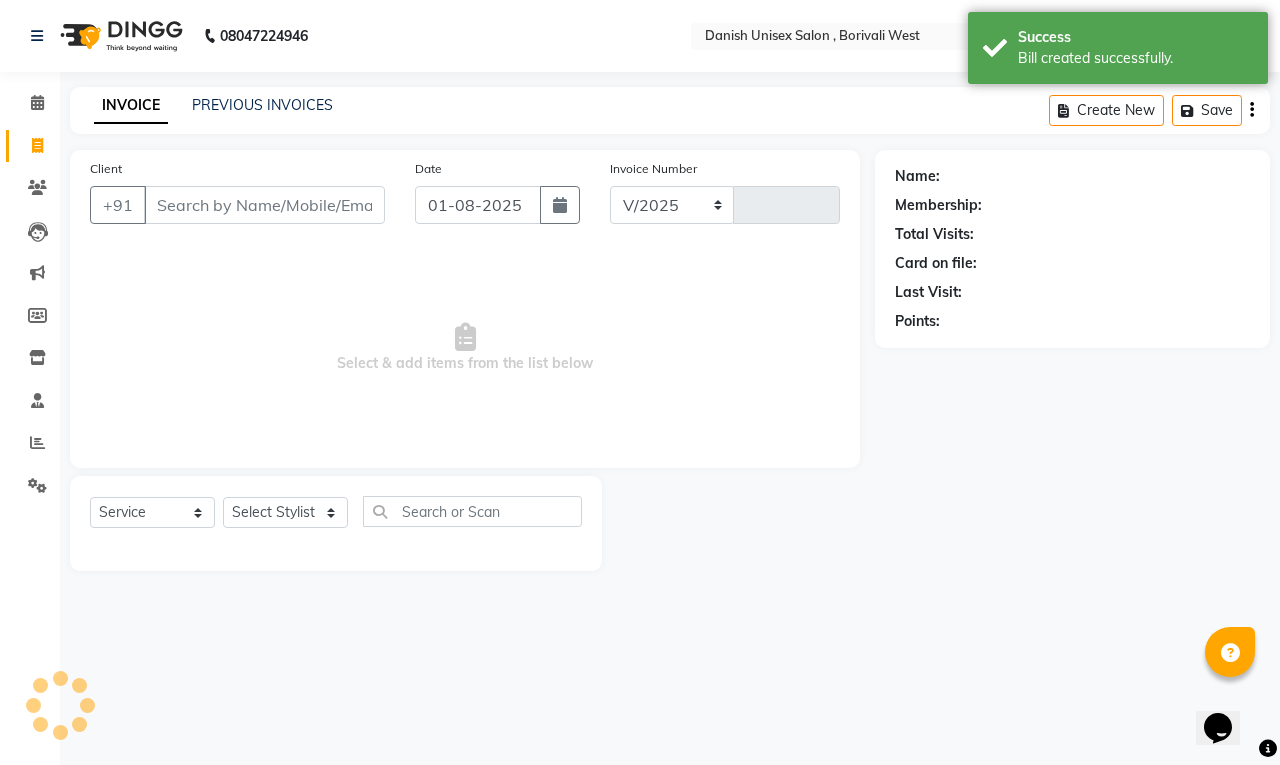 select on "6929" 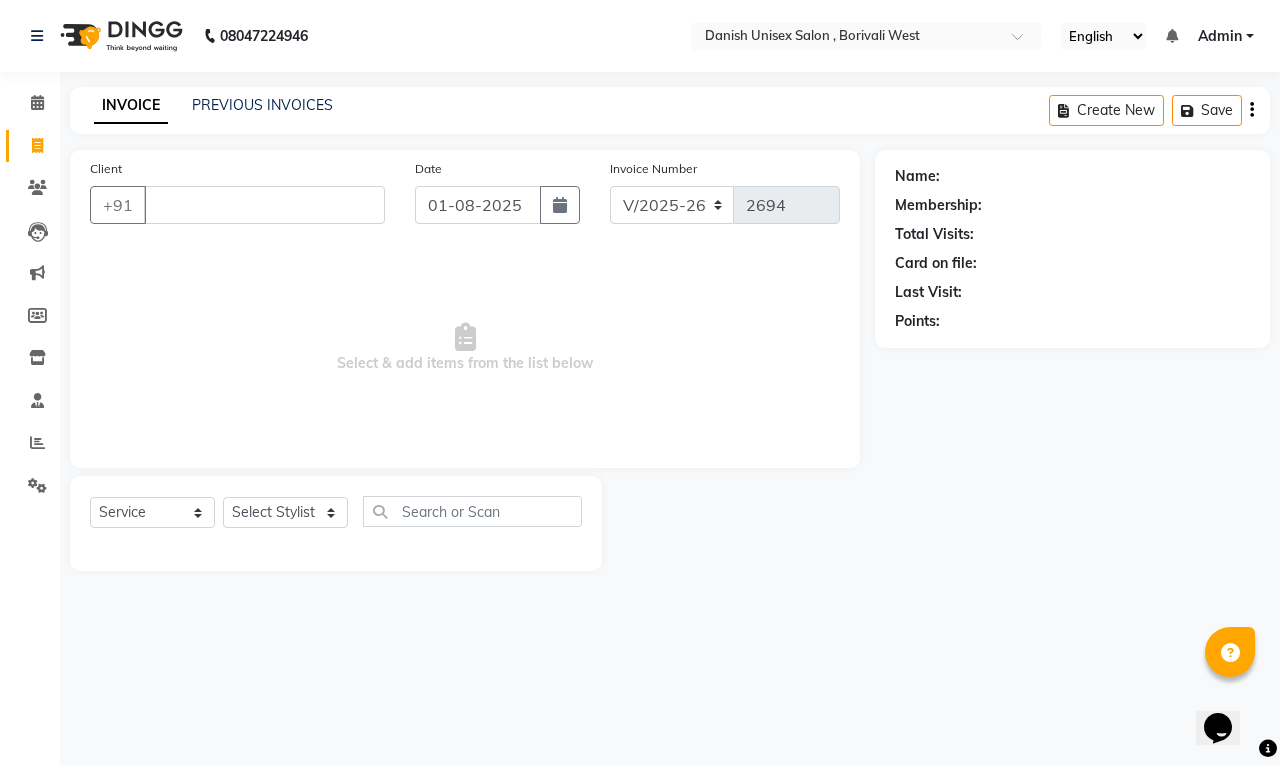 type 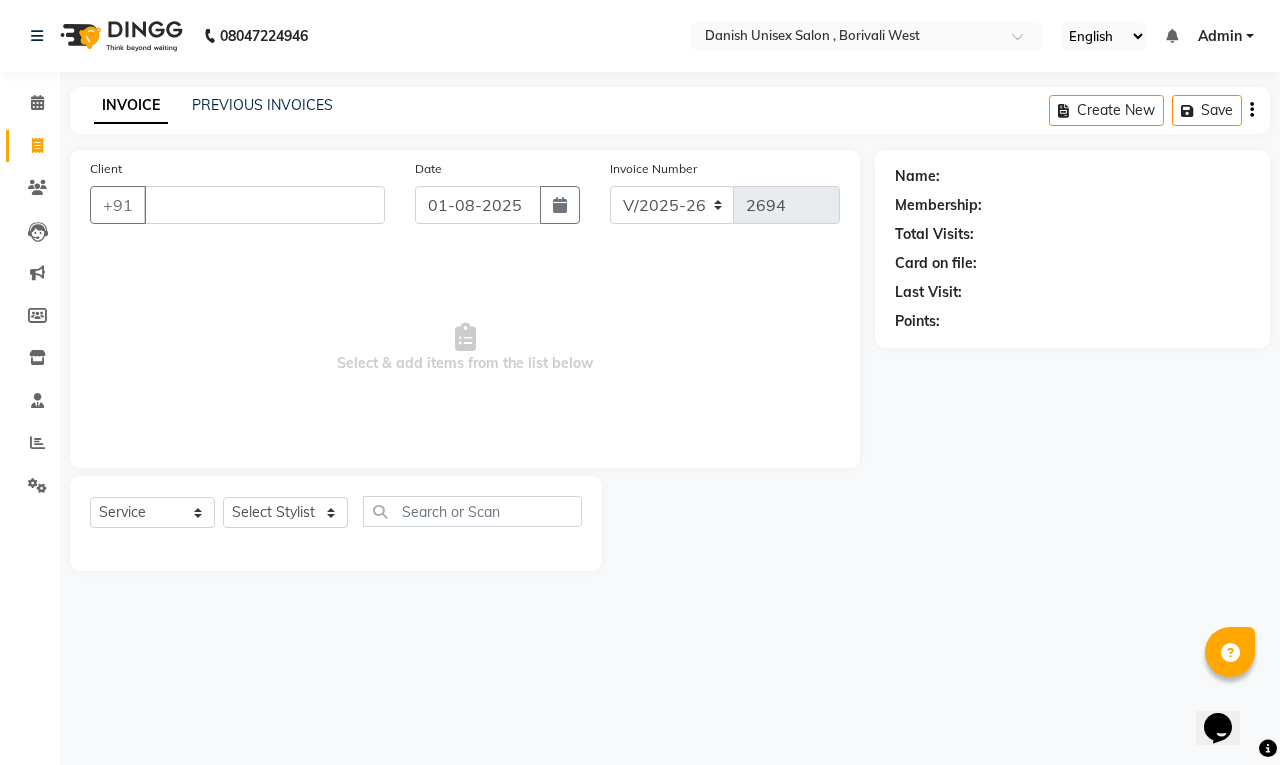 click on "08047224946 Select Location × Danish Unisex Salon , Borivali West  English ENGLISH Español العربية मराठी हिंदी ગુજરાતી தமிழ் 中文 Notifications nothing to show Admin Manage Profile Change Password Sign out  Version:3.15.11  ☀ Danish Unisex Salon , Borivali West  ☀ Danish  Unisex salon, Borivali   Calendar  Invoice  Clients  Leads   Marketing  Members  Inventory  Staff  Reports  Settings Completed InProgress Upcoming Dropped Tentative Check-In Confirm Bookings Generate Report Segments Page Builder INVOICE PREVIOUS INVOICES Create New   Save  Client +91 Date 01-08-2025 Invoice Number V/2025 V/2025-26 2694  Select & add items from the list below  Select  Service  Product  Membership  Package Voucher Prepaid Gift Card  Select Stylist Bhim Shing firoz alam Juber shaikh kajal Lubna Sayyad Nikhil Sharma Nikita Niraj Kanojiya Niyaz Salmani Pooja Yadav Riddhi Sabil salmani sapna Name: Membership: Total Visits: Card on file: Last Visit:  Points:" at bounding box center [640, 382] 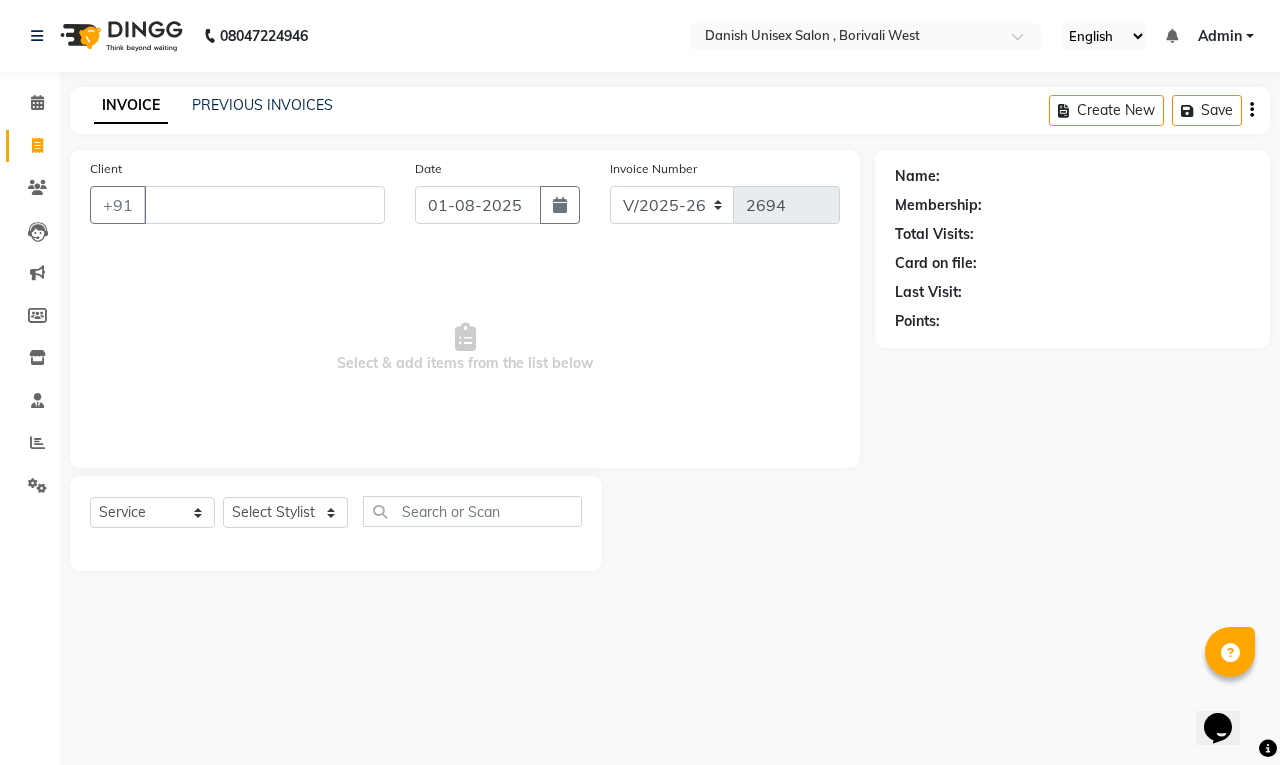 drag, startPoint x: 537, startPoint y: 617, endPoint x: 522, endPoint y: 683, distance: 67.68308 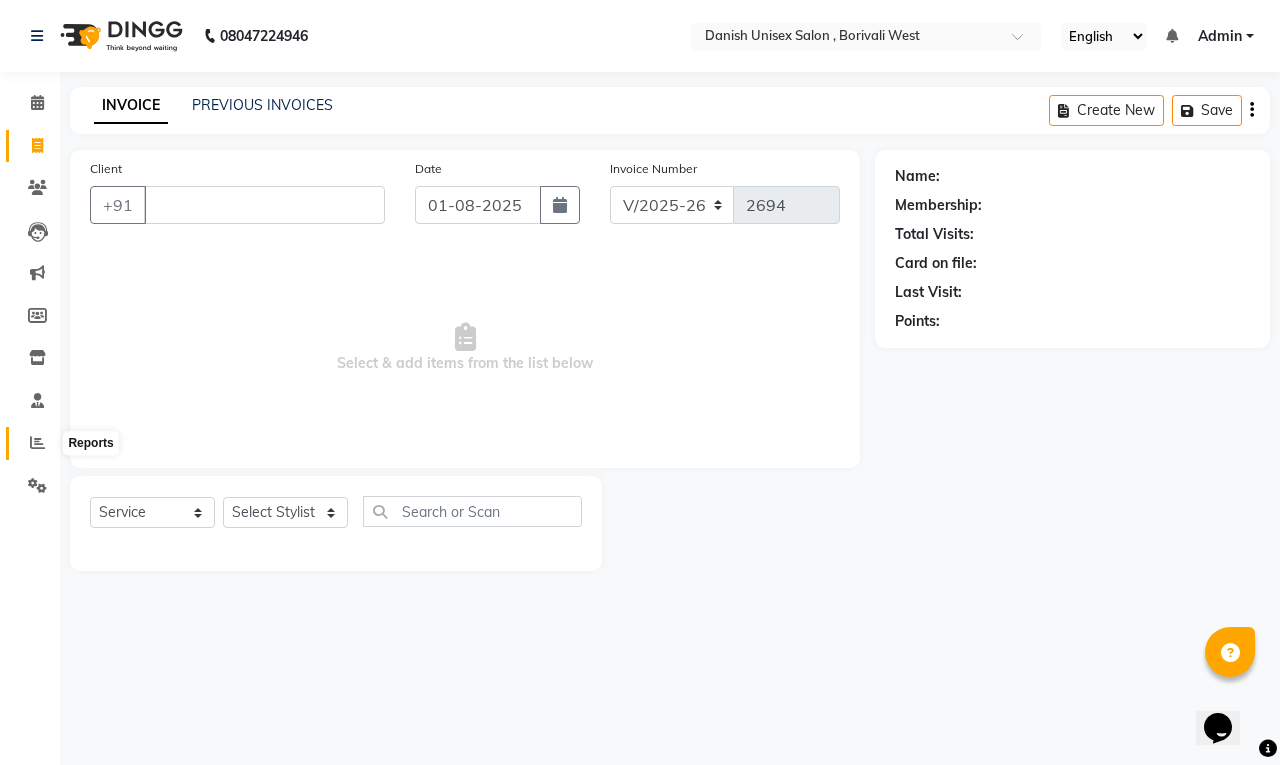 click 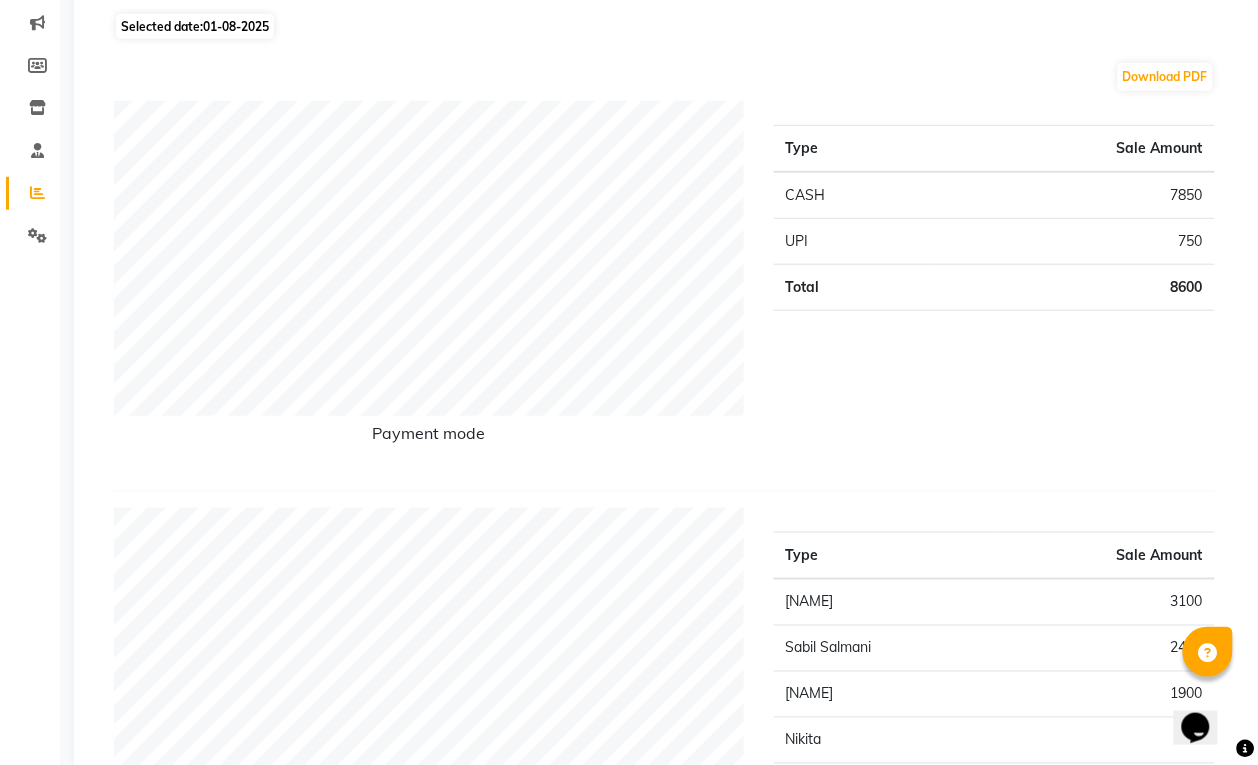 scroll, scrollTop: 0, scrollLeft: 0, axis: both 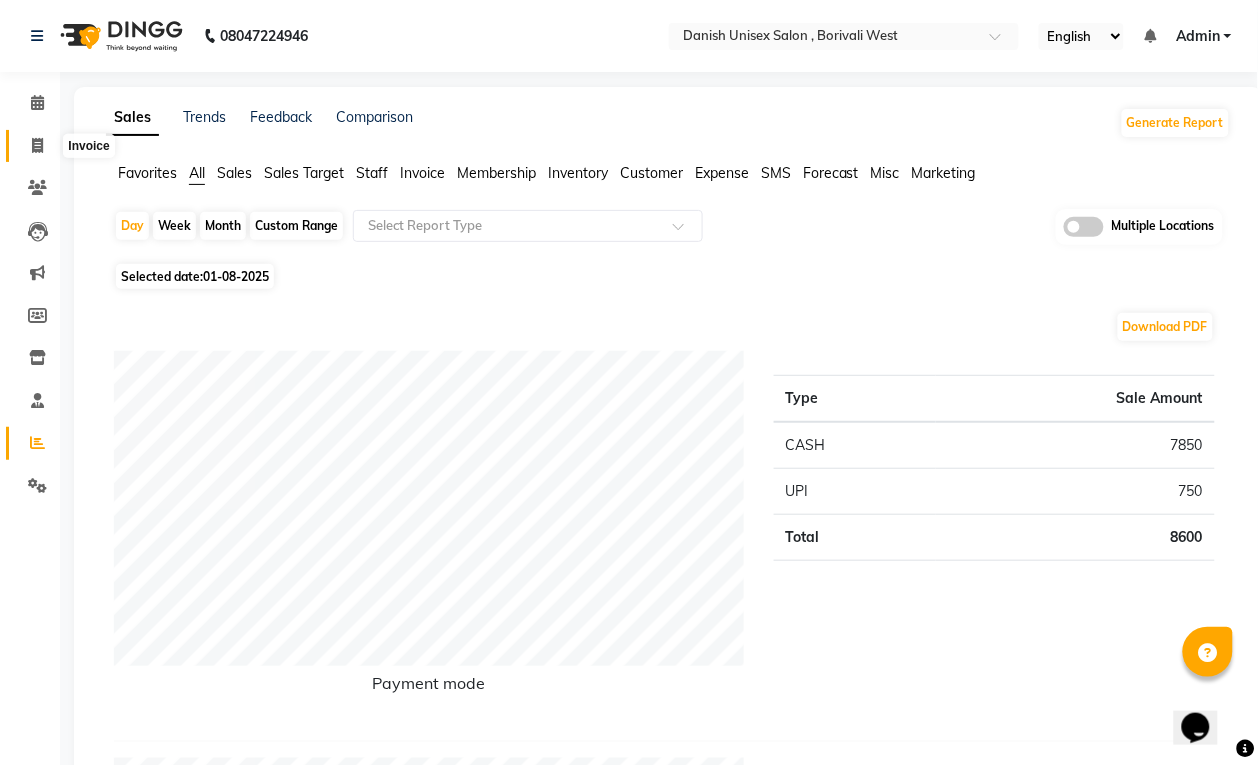 click 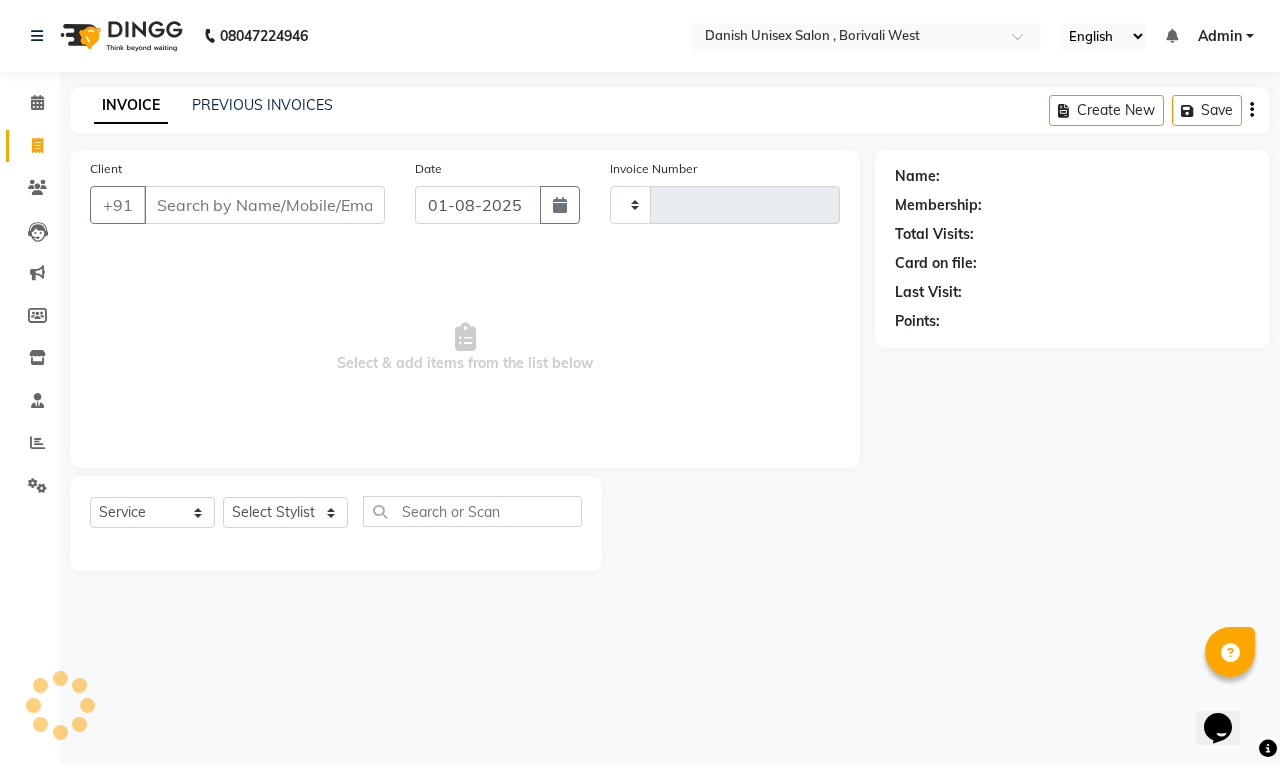type on "2694" 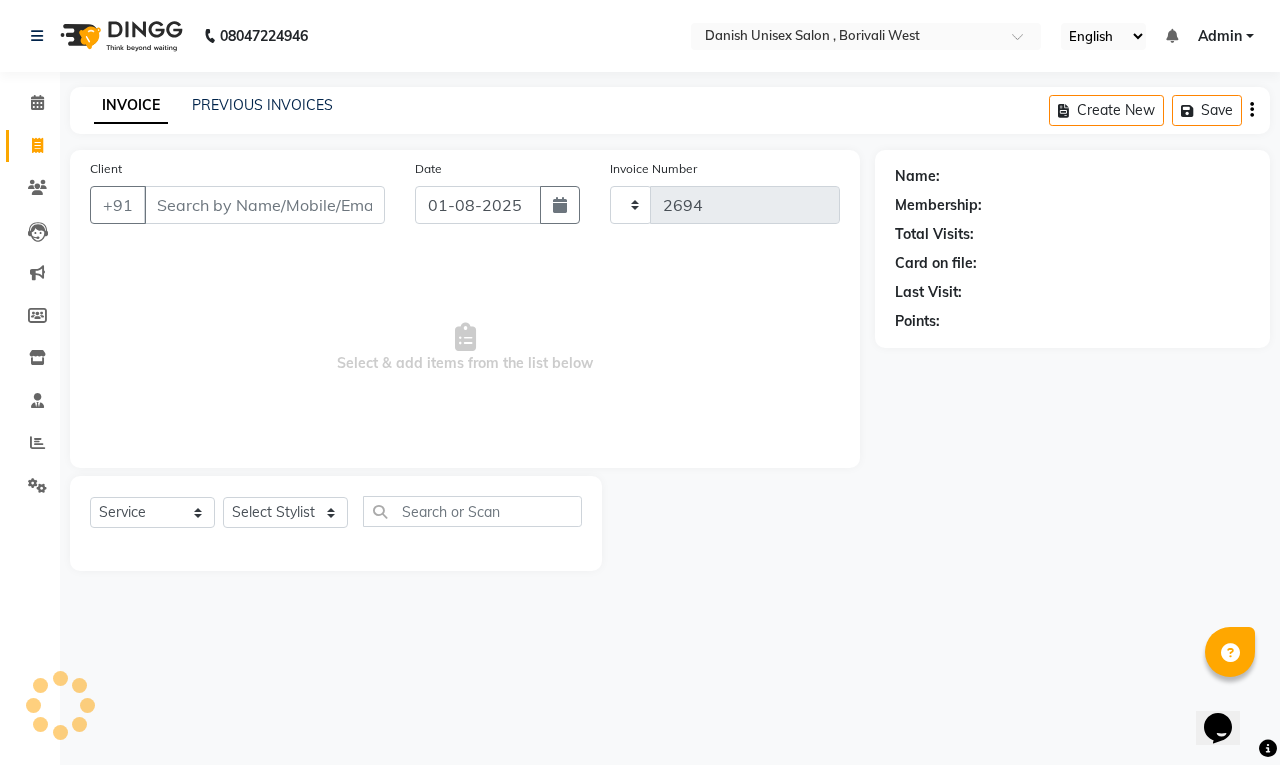 select on "6929" 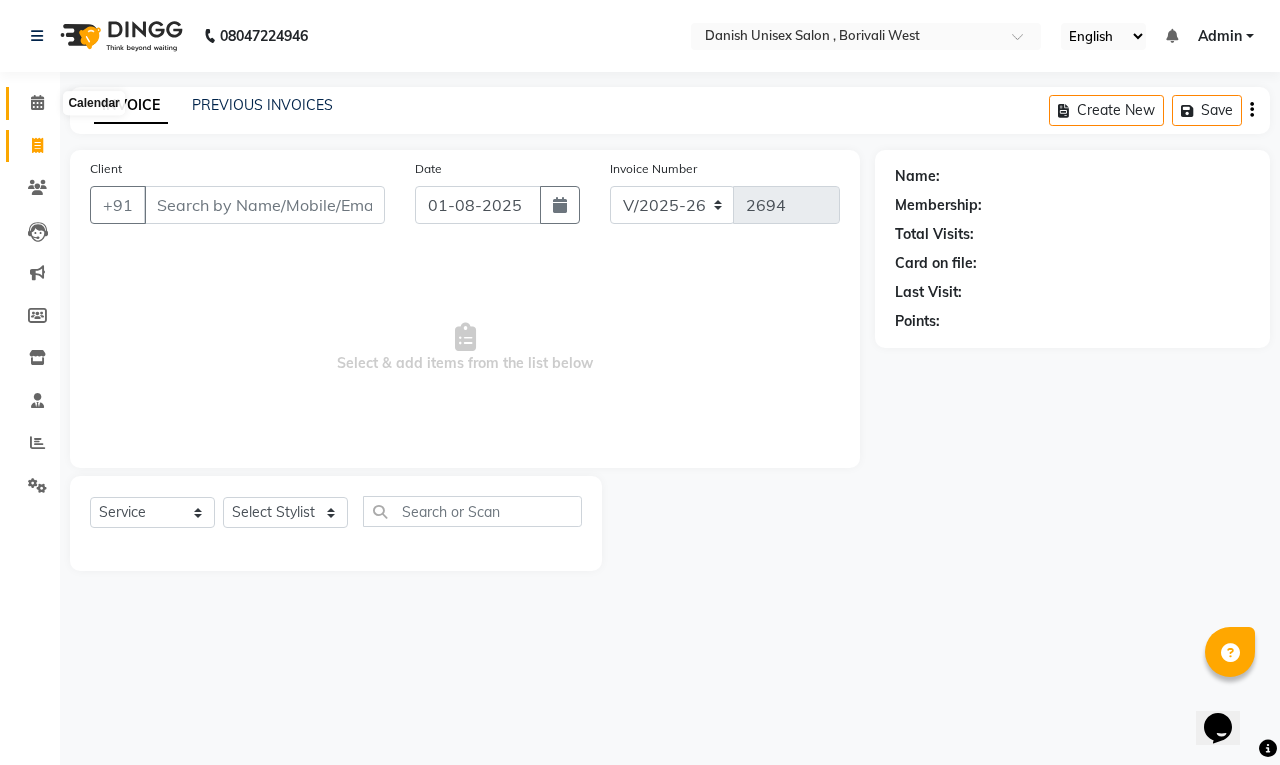 click 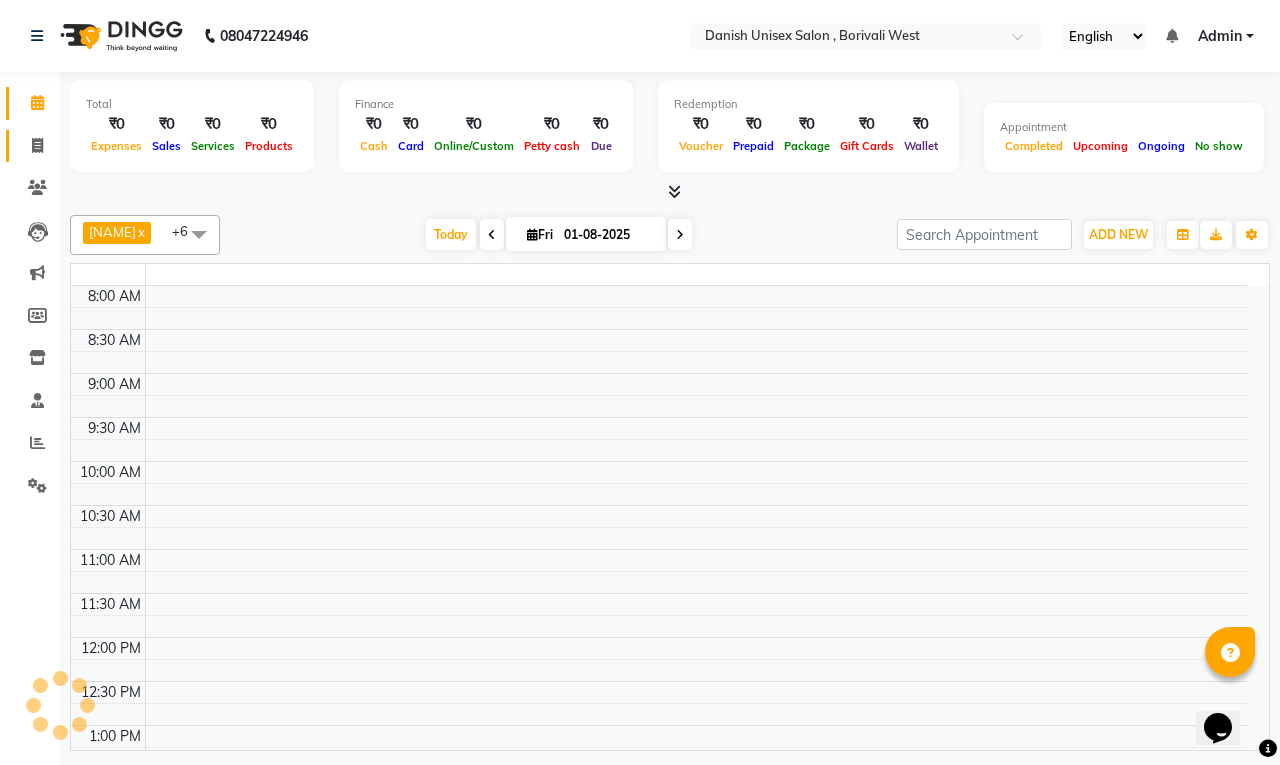 click 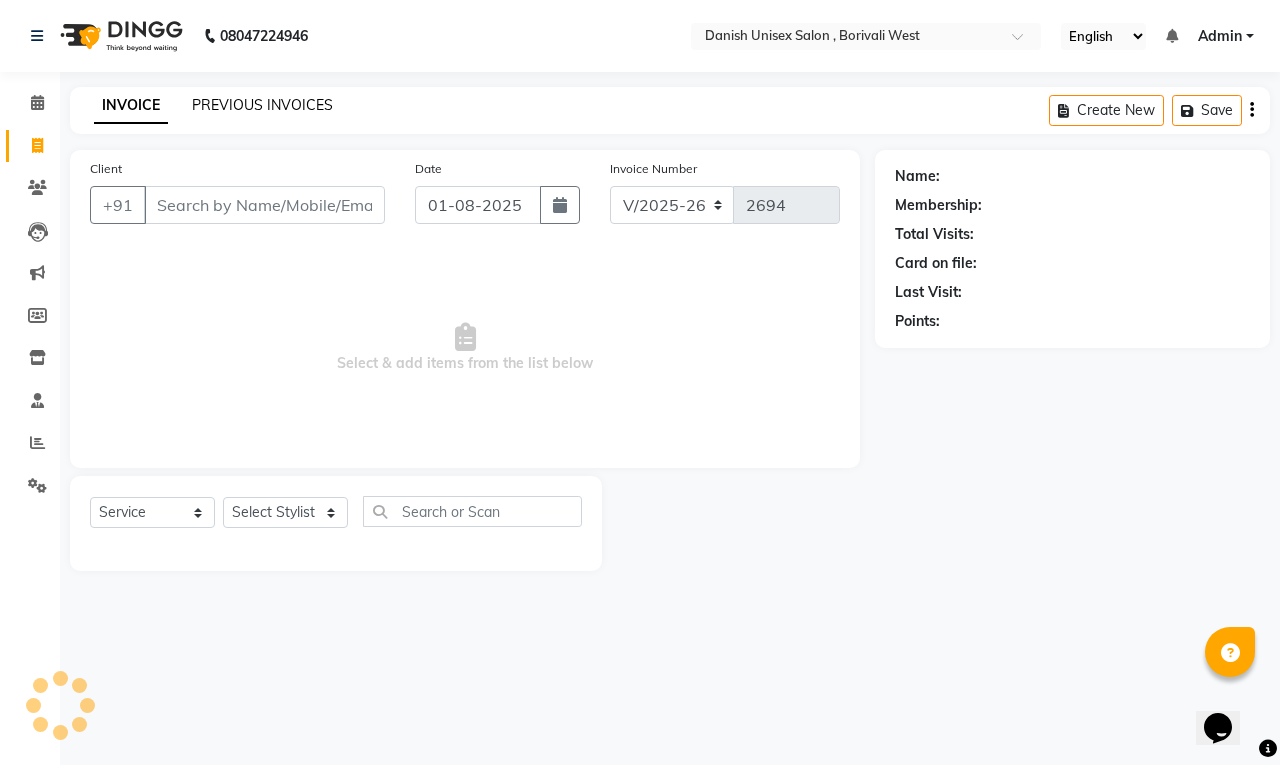 click on "PREVIOUS INVOICES" 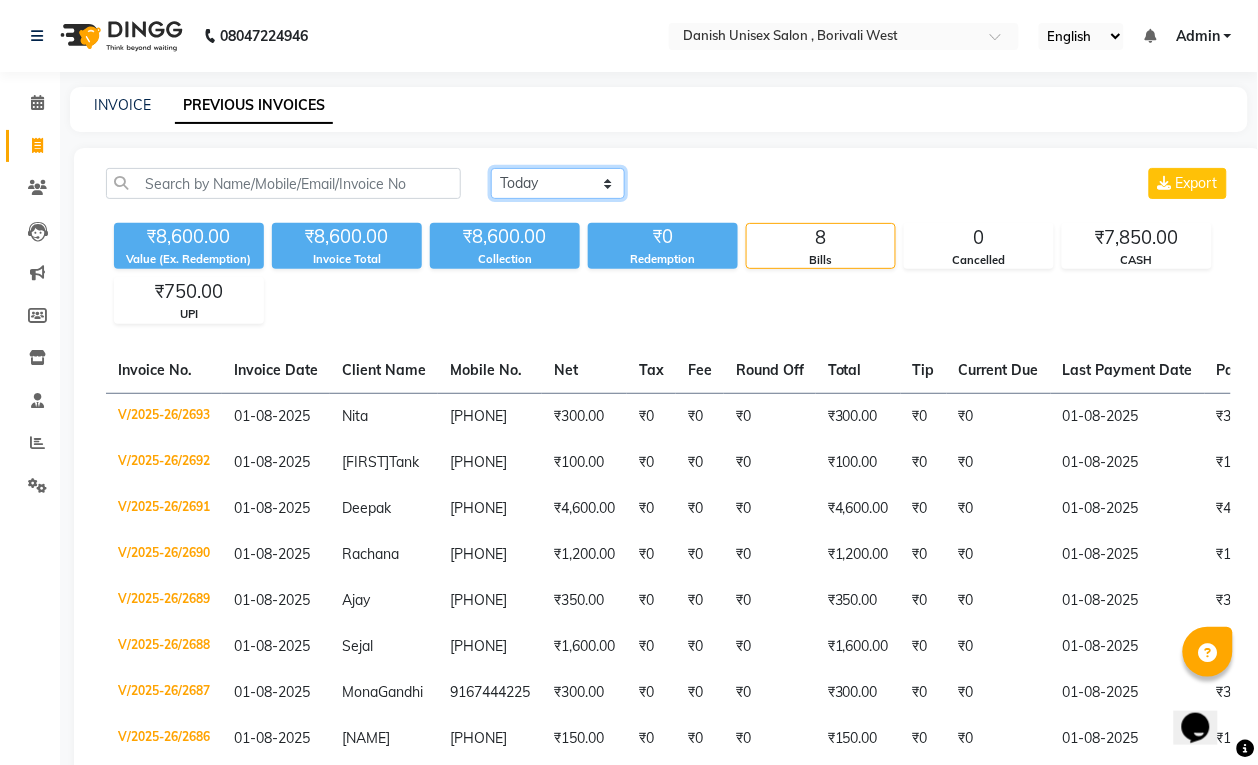 click on "Today Yesterday Custom Range" 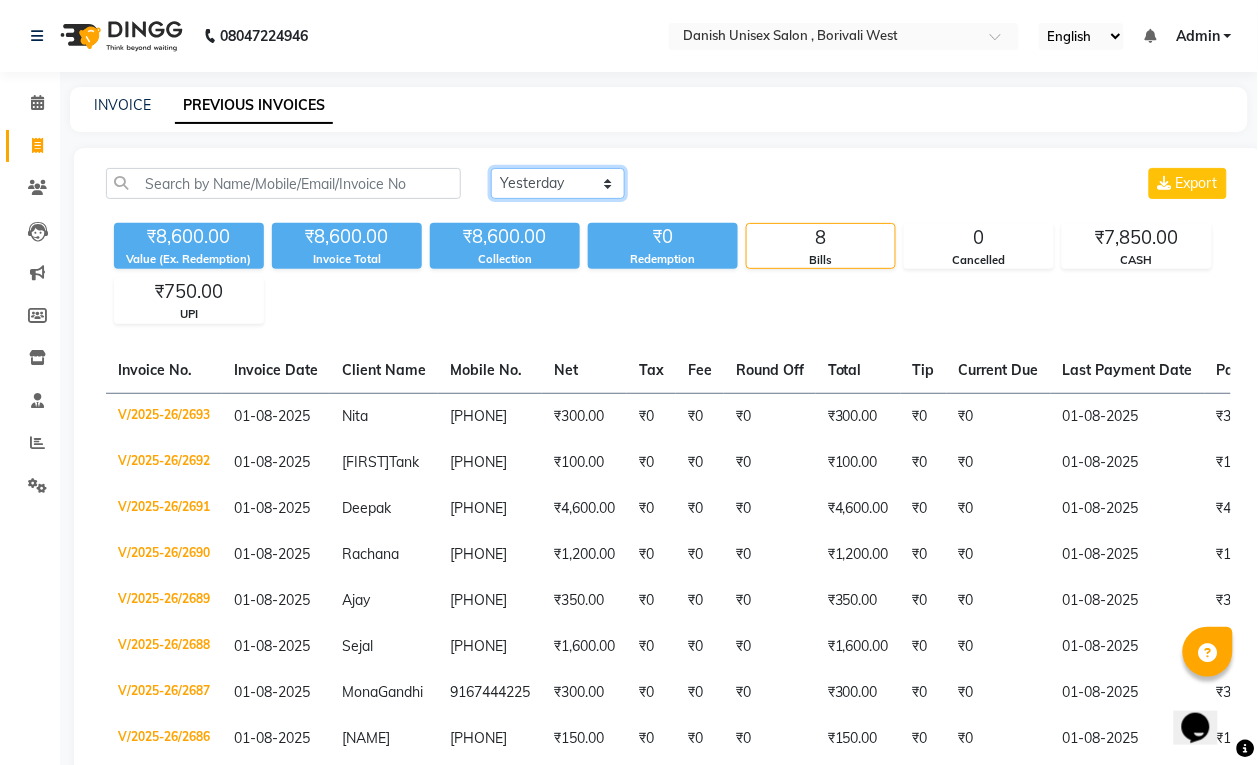 click on "Today Yesterday Custom Range" 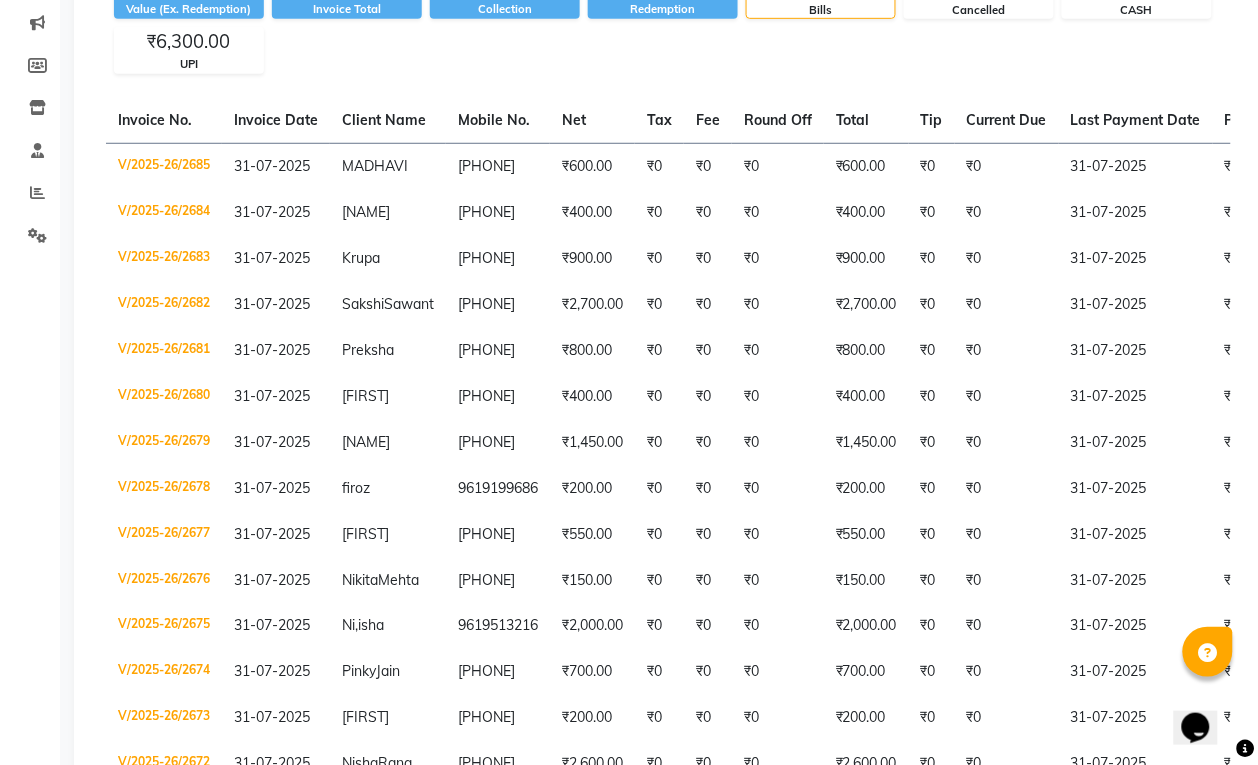 scroll, scrollTop: 0, scrollLeft: 0, axis: both 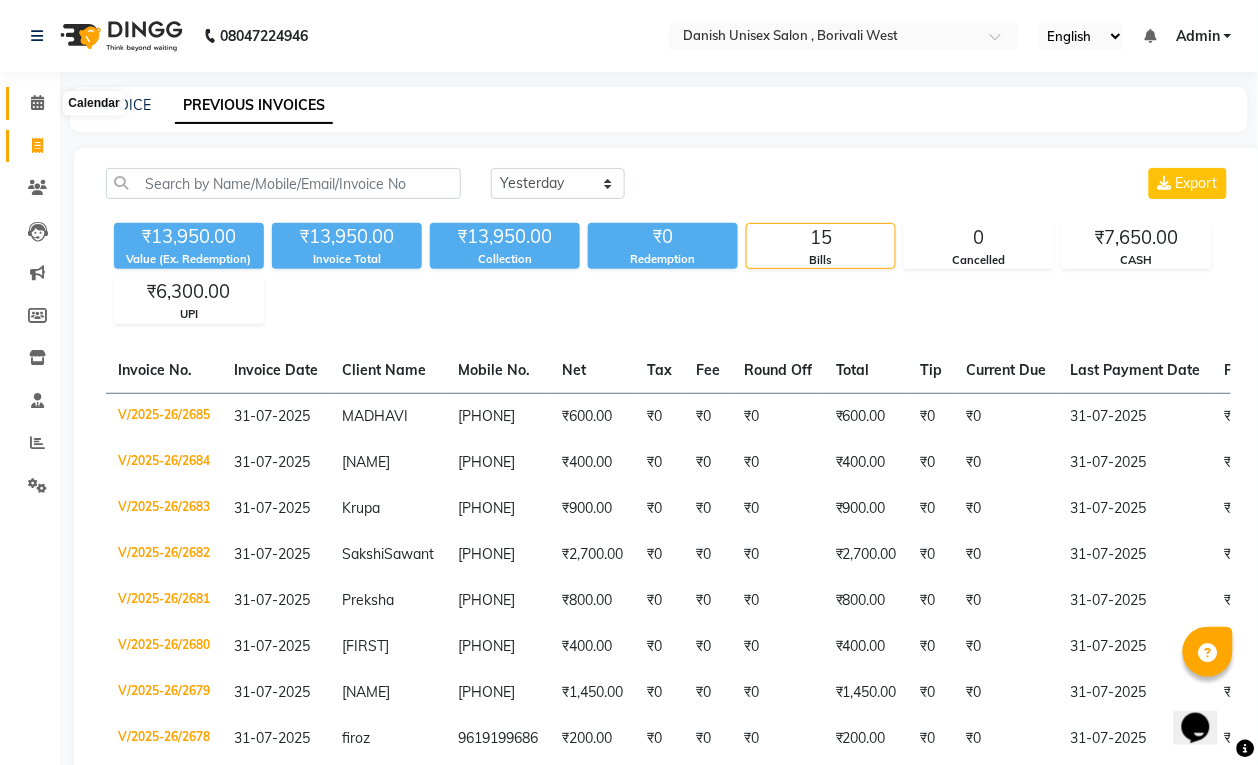 click 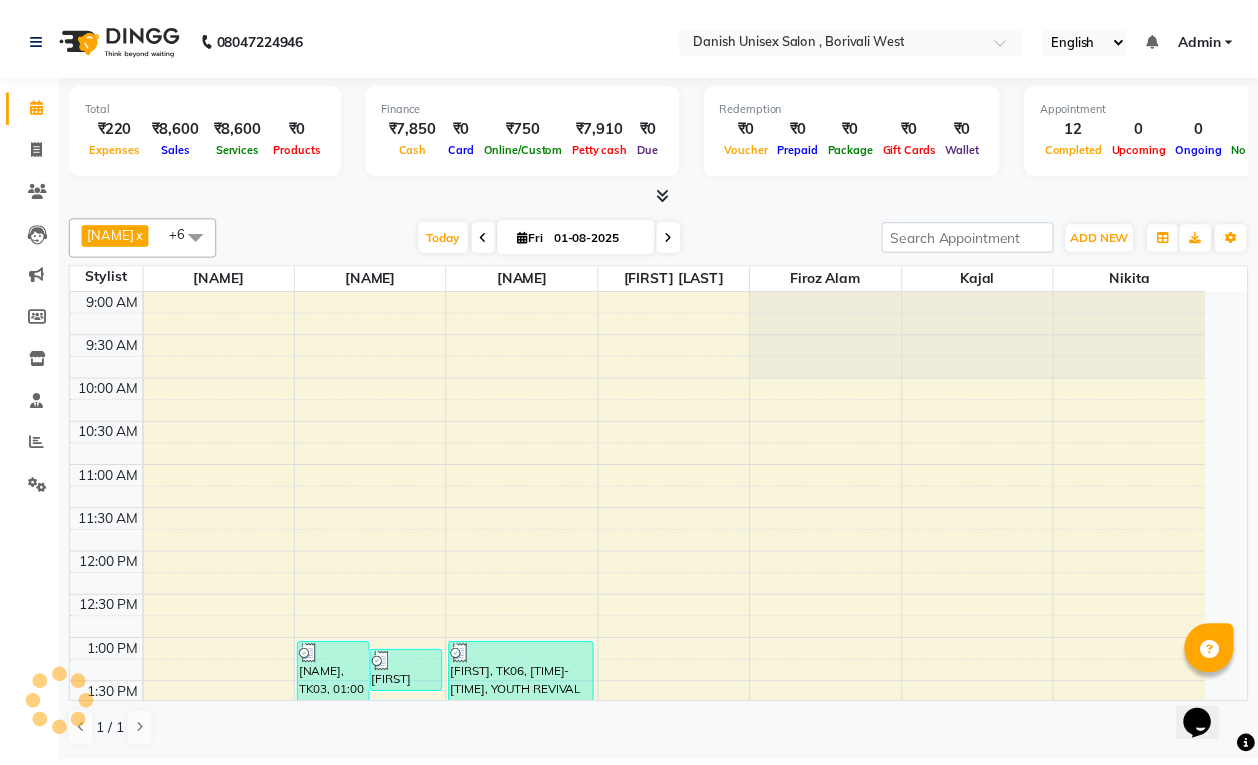 scroll, scrollTop: 0, scrollLeft: 0, axis: both 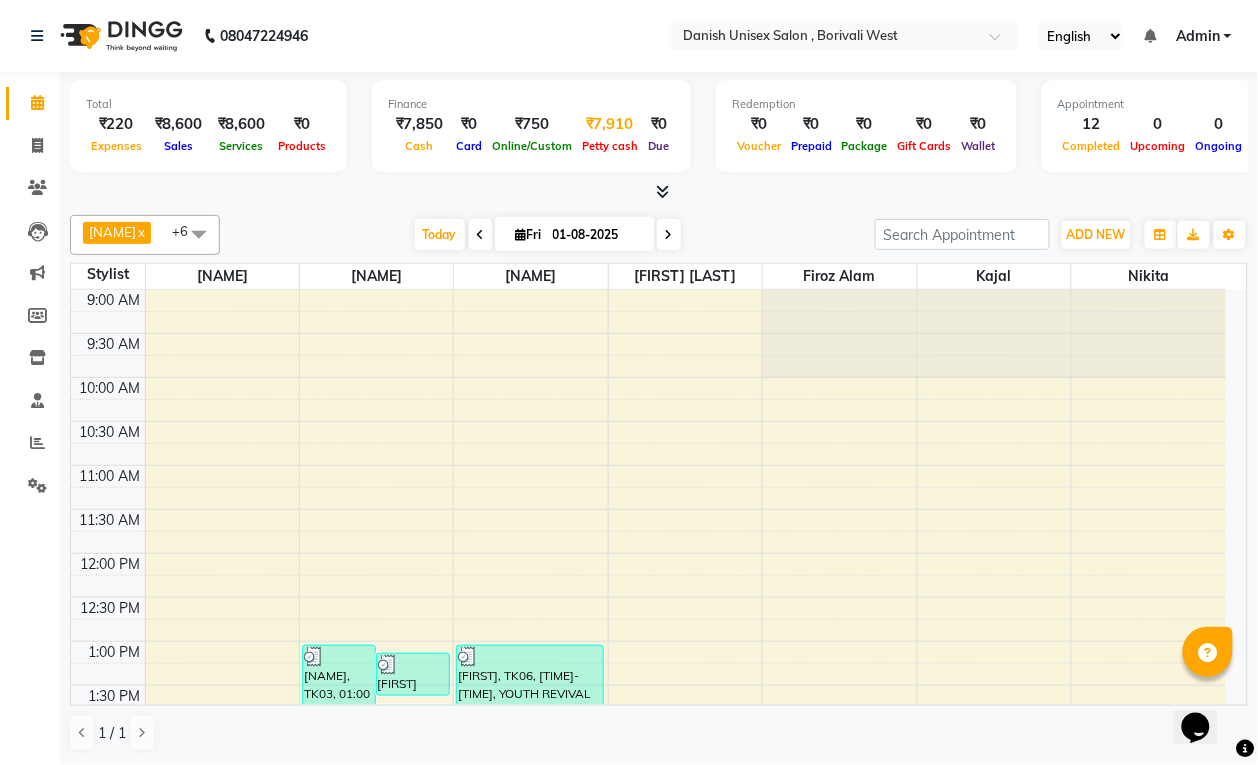 click on "₹7,910" at bounding box center (610, 124) 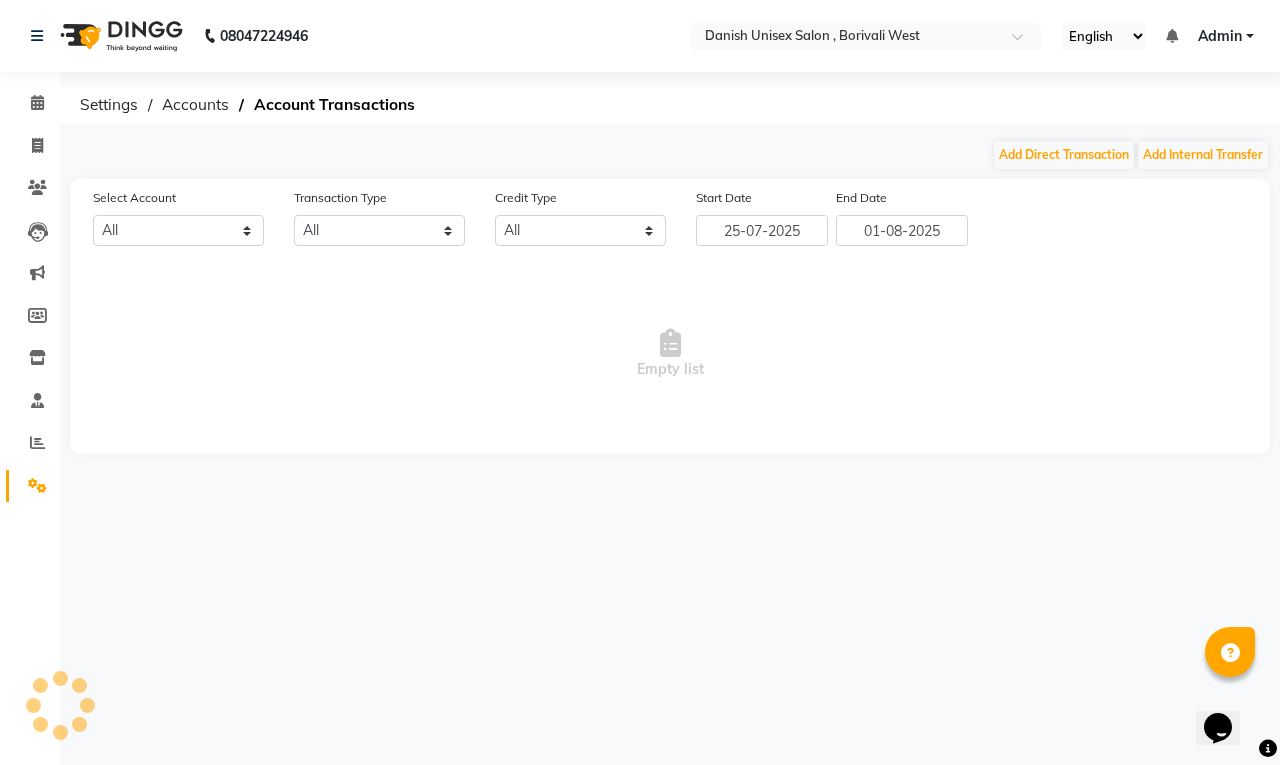 select on "5994" 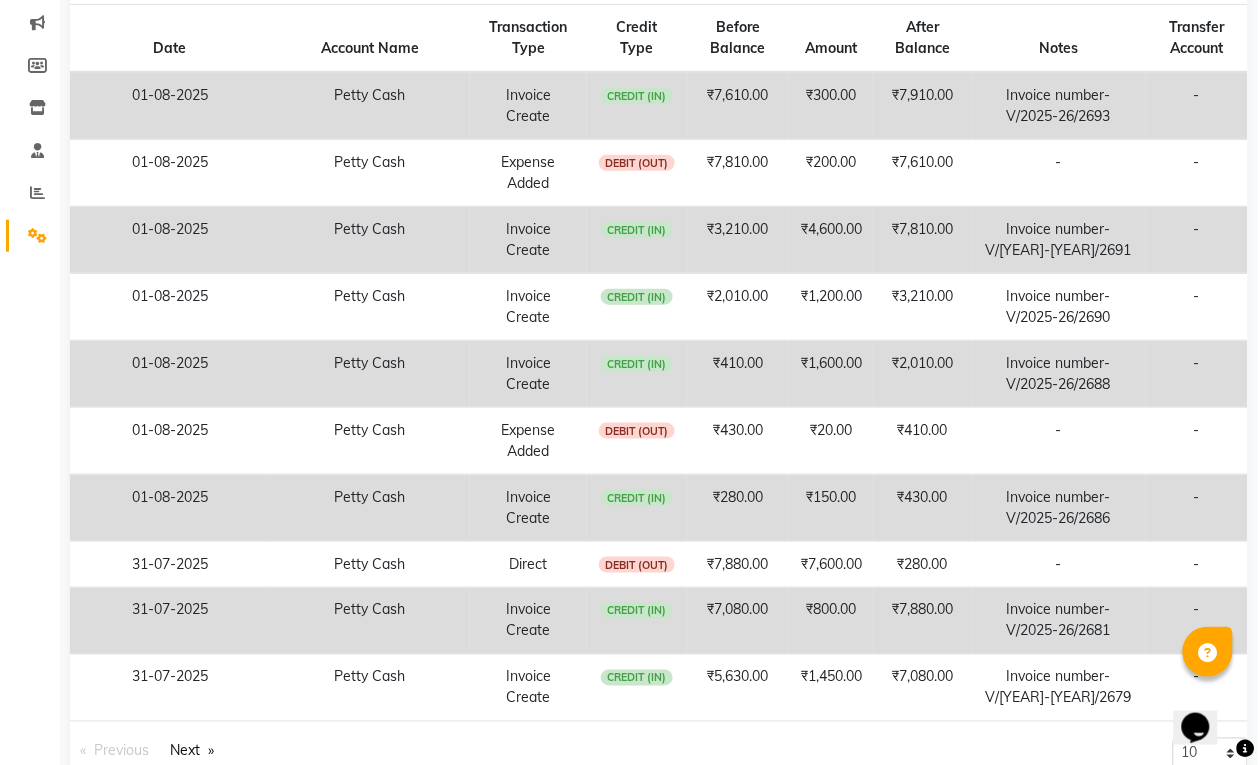 scroll, scrollTop: 0, scrollLeft: 0, axis: both 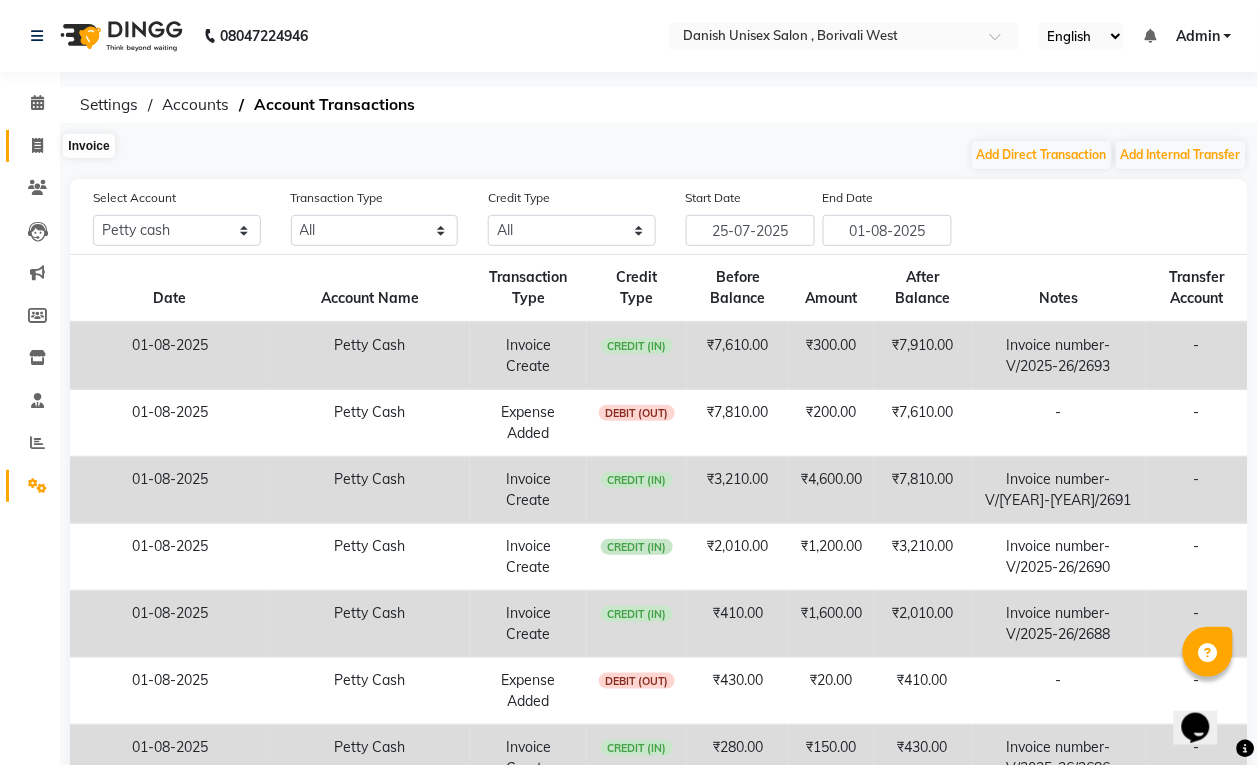click 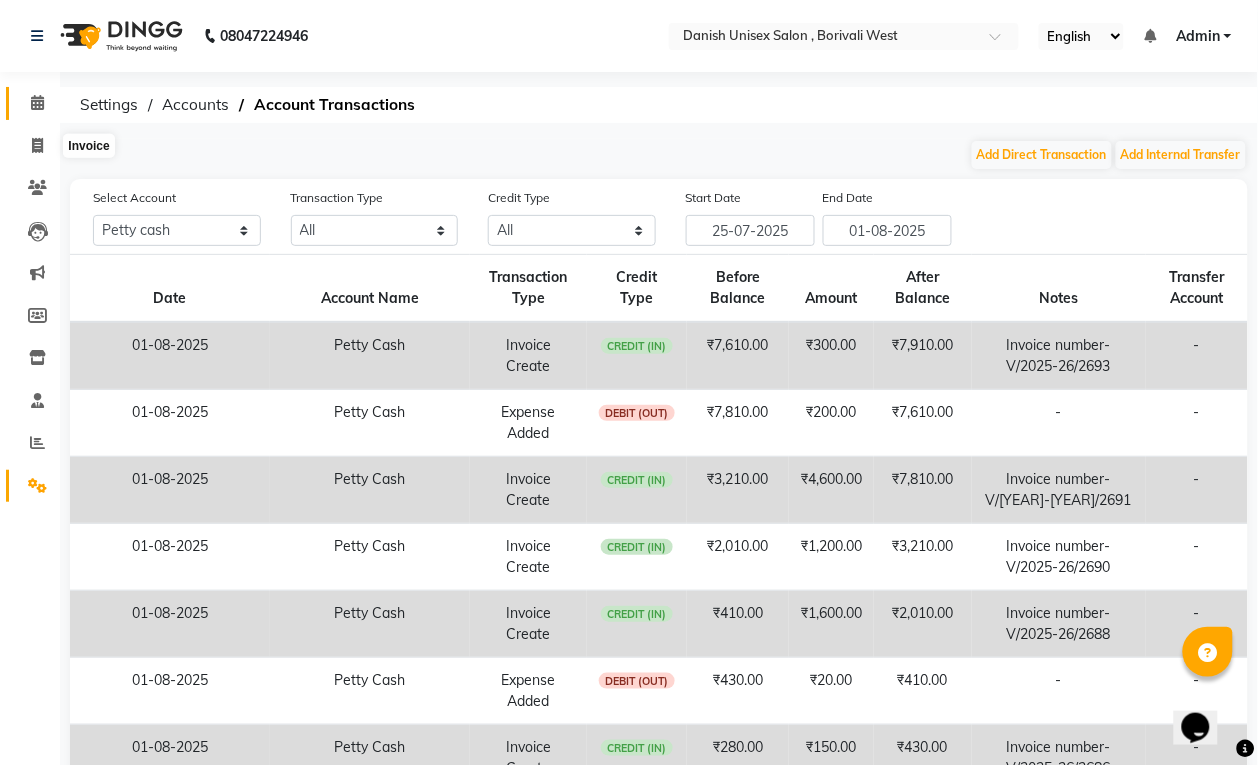 select on "service" 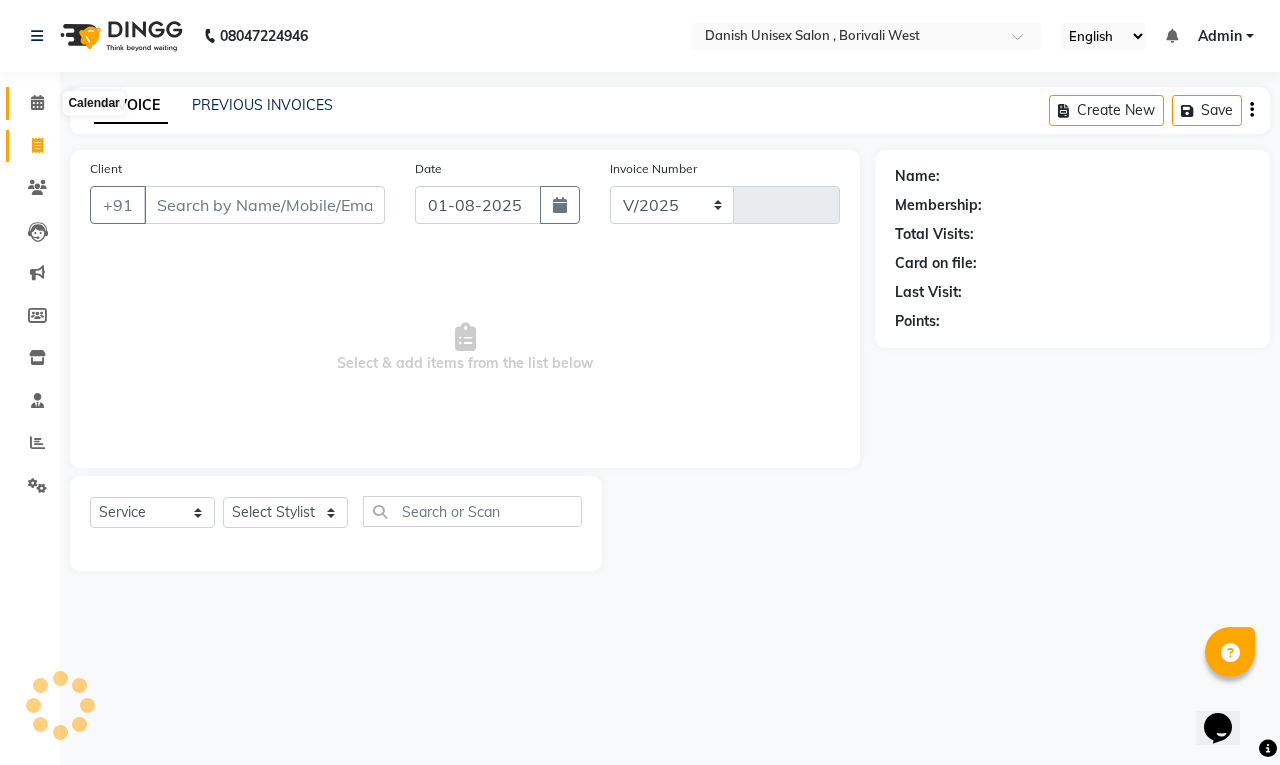 select on "6929" 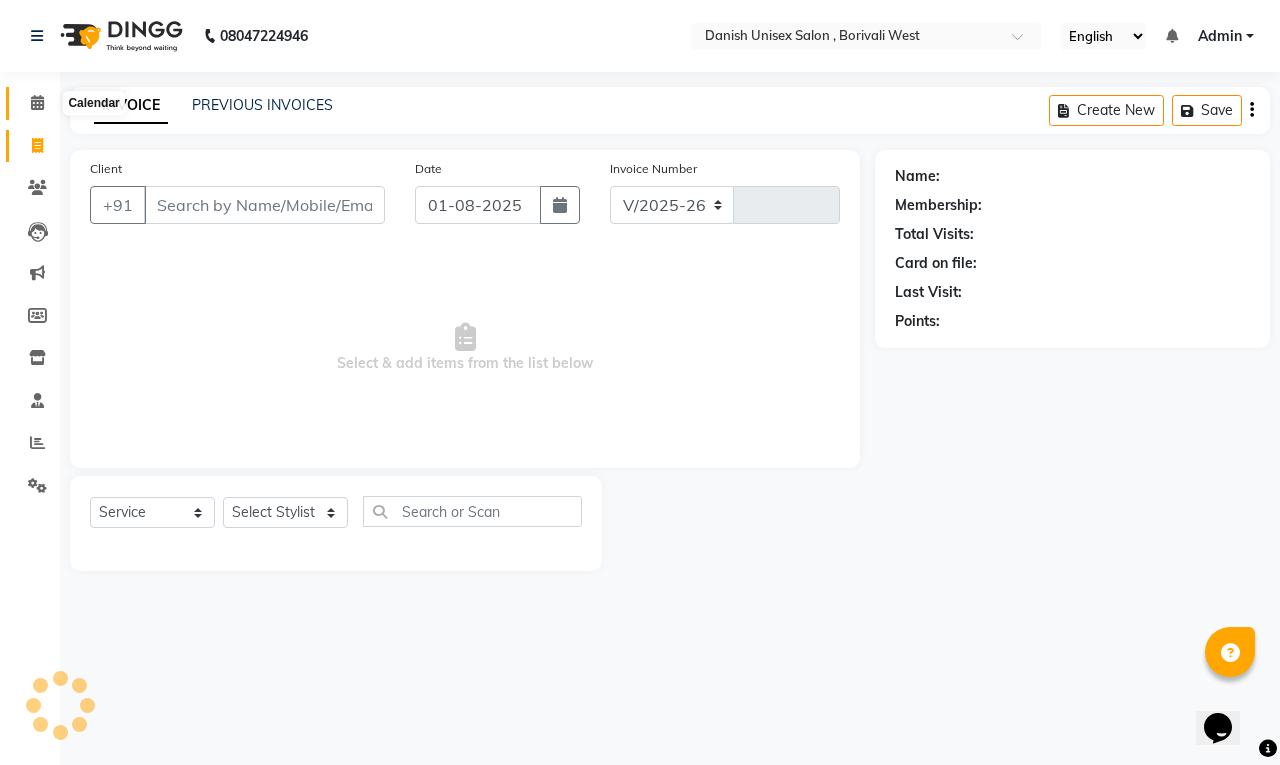 type on "2694" 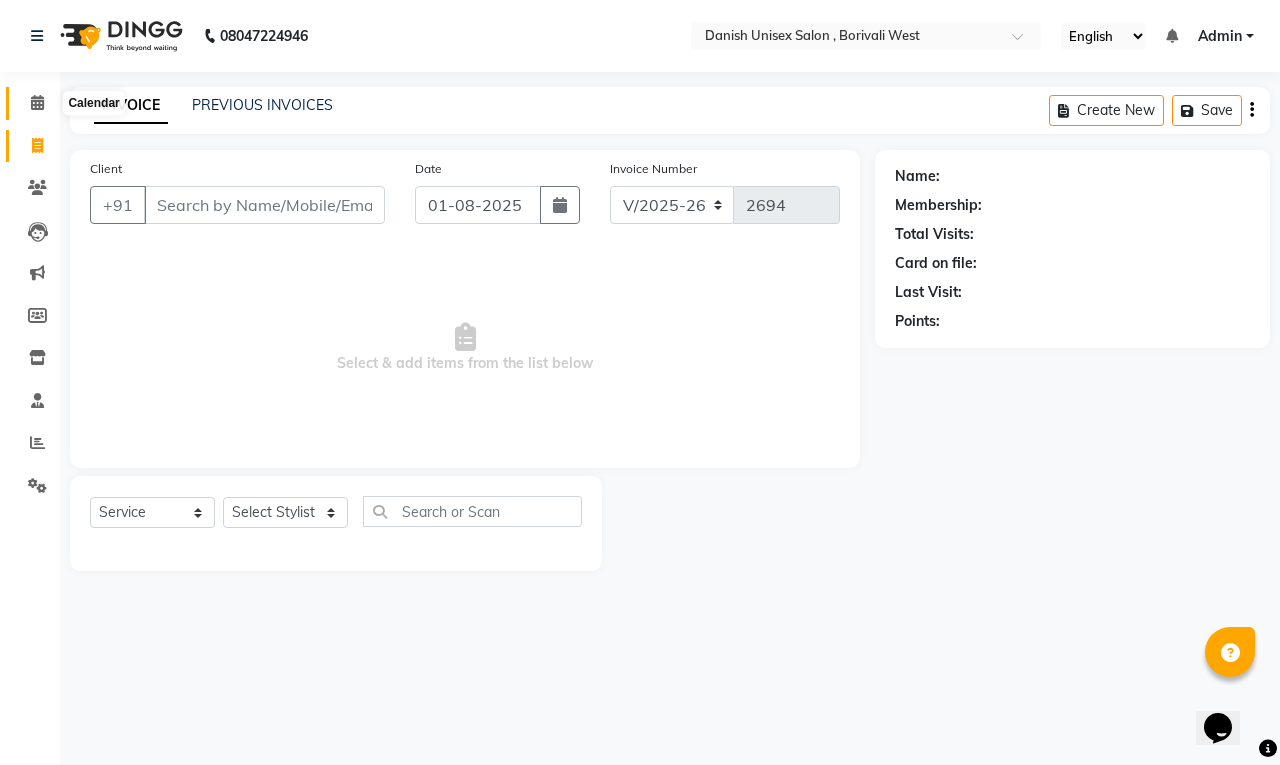 click 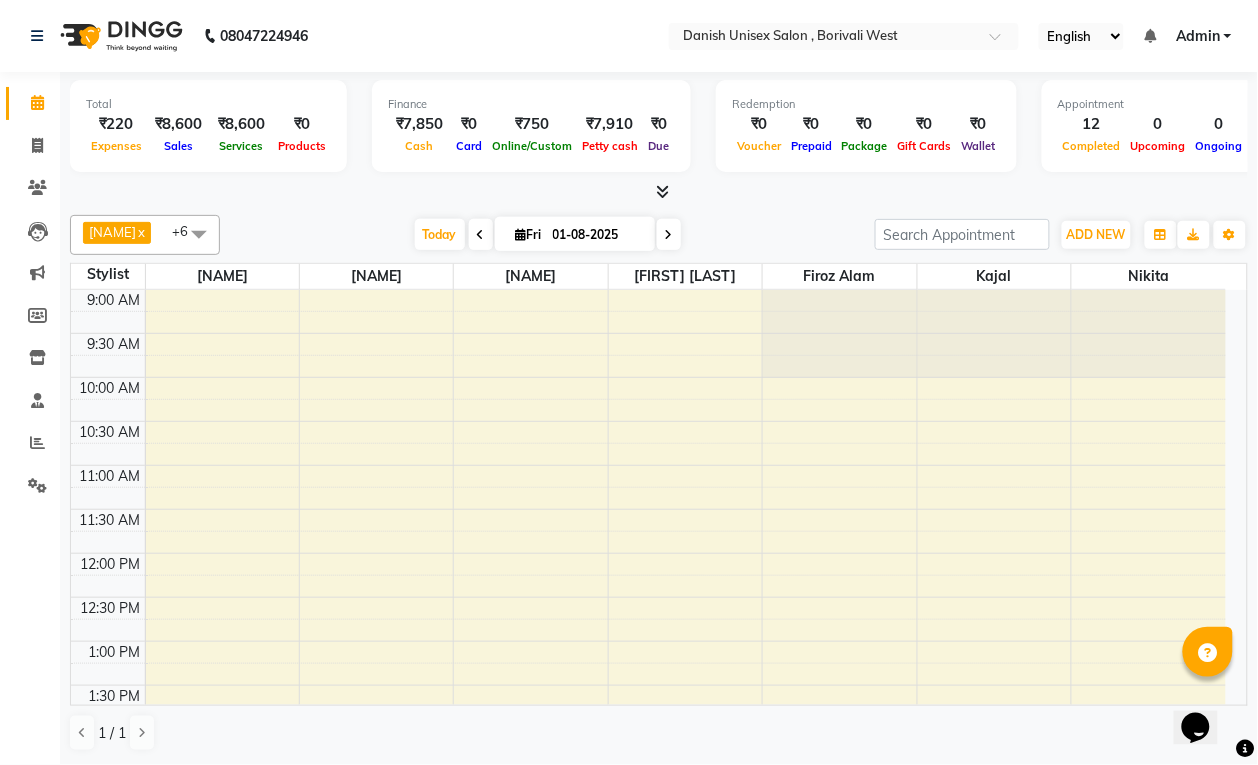 scroll, scrollTop: 0, scrollLeft: 0, axis: both 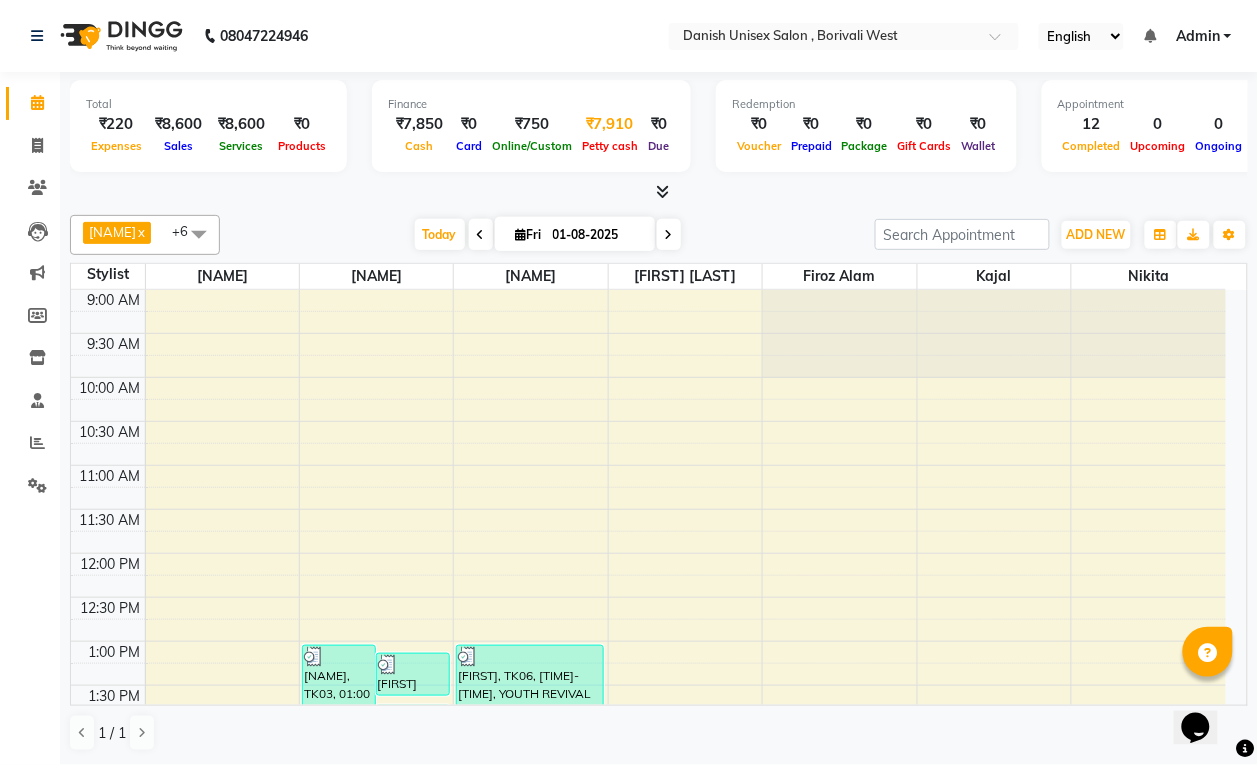 click on "Petty cash" at bounding box center [610, 145] 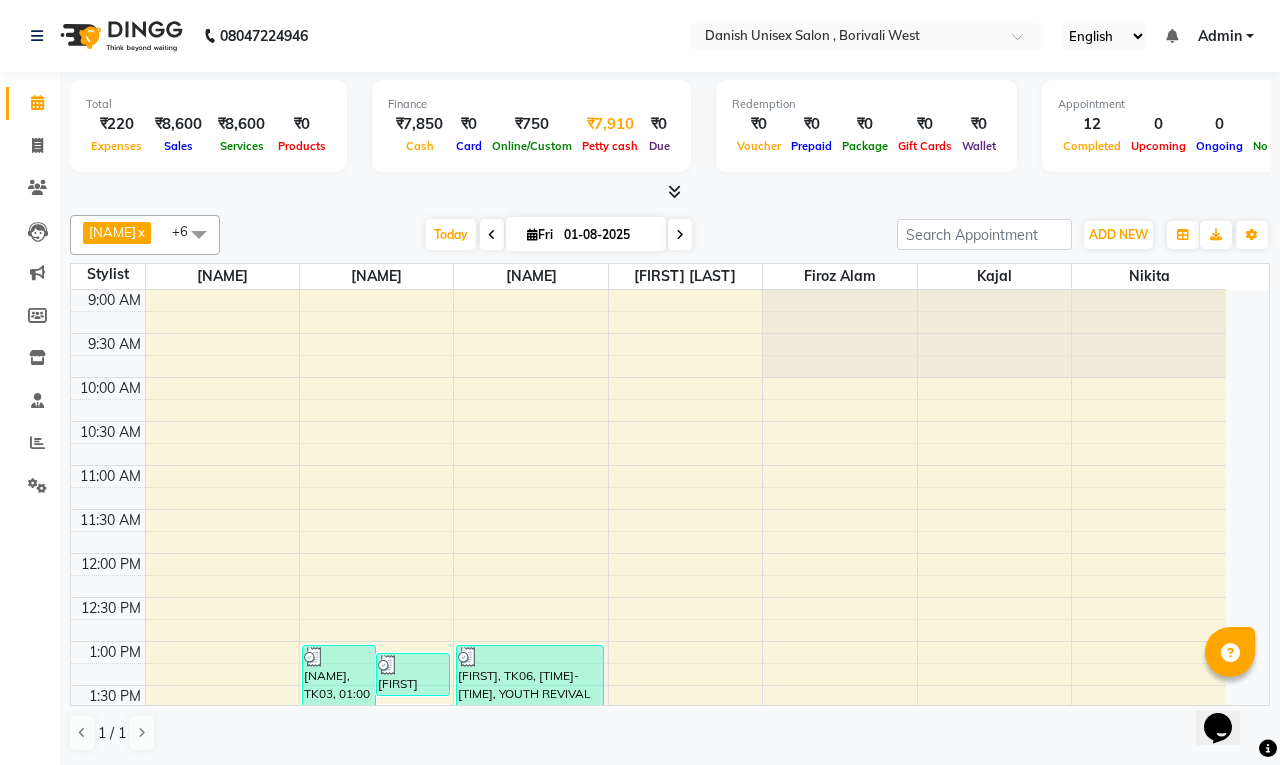 select on "5994" 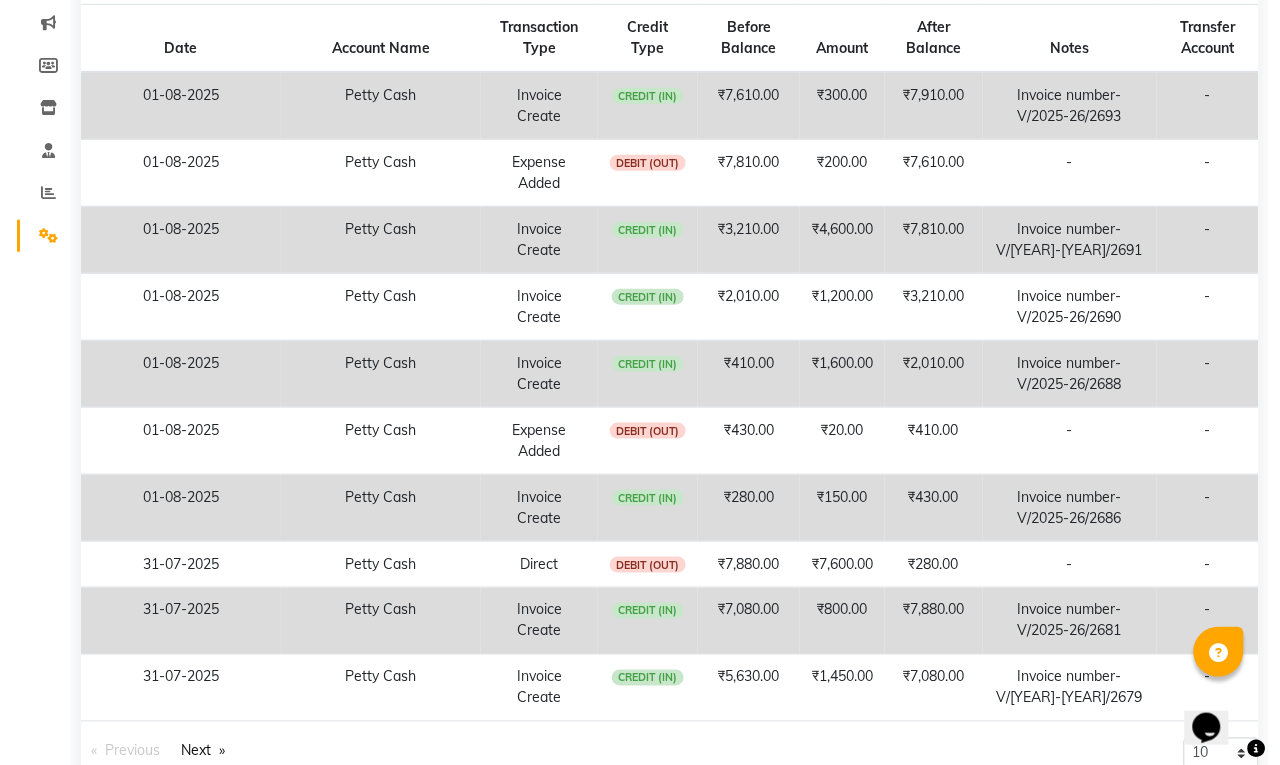 scroll, scrollTop: 0, scrollLeft: 0, axis: both 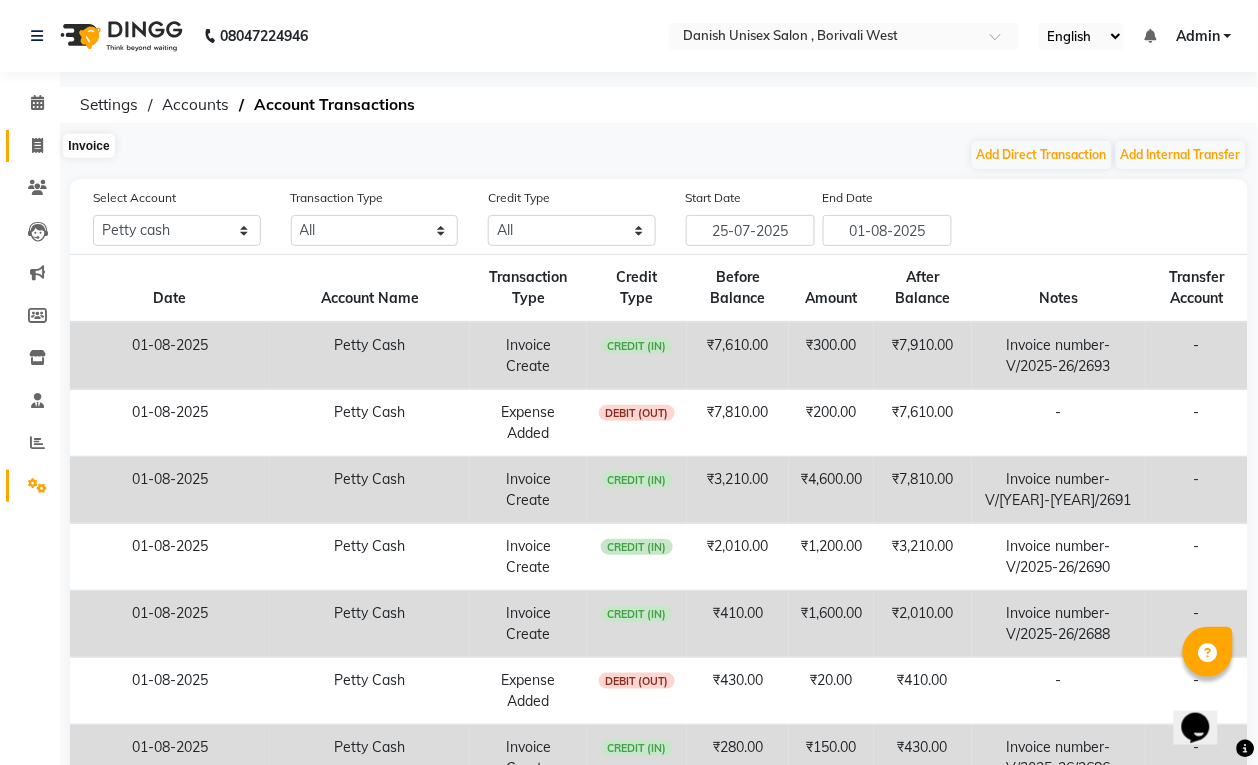 click 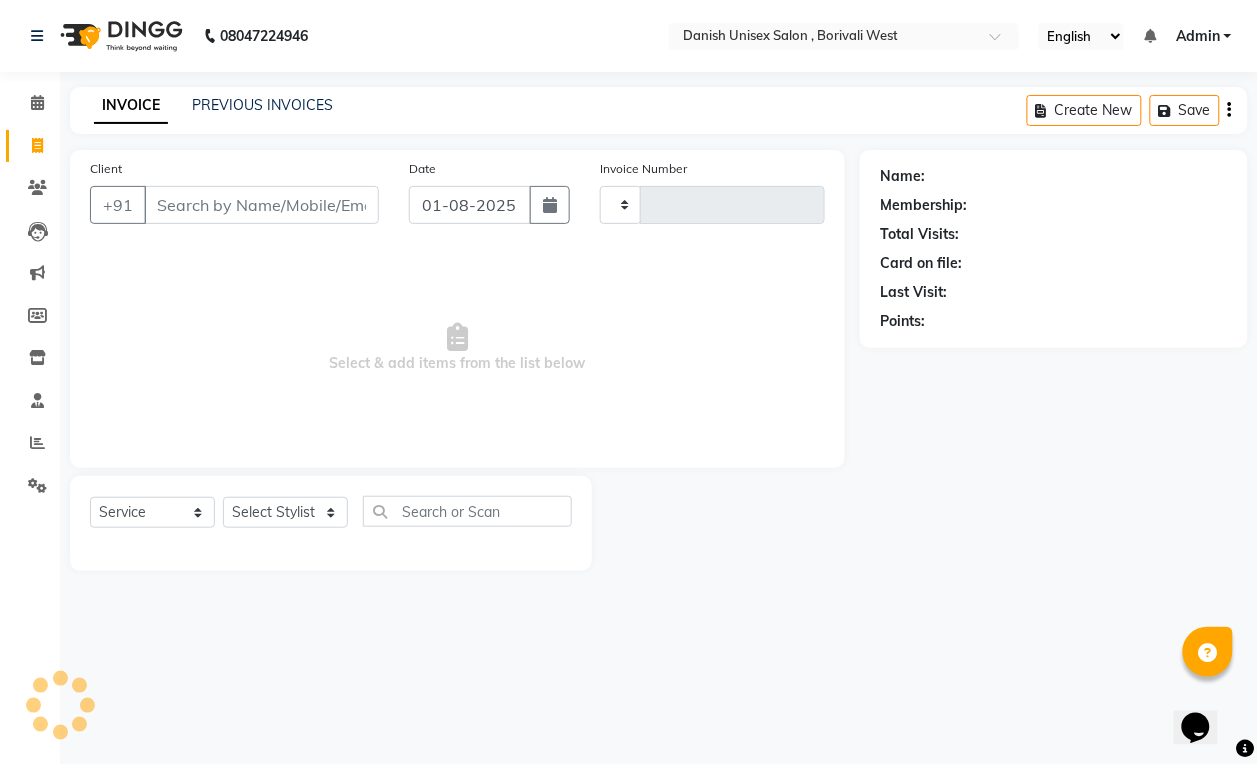 type on "2694" 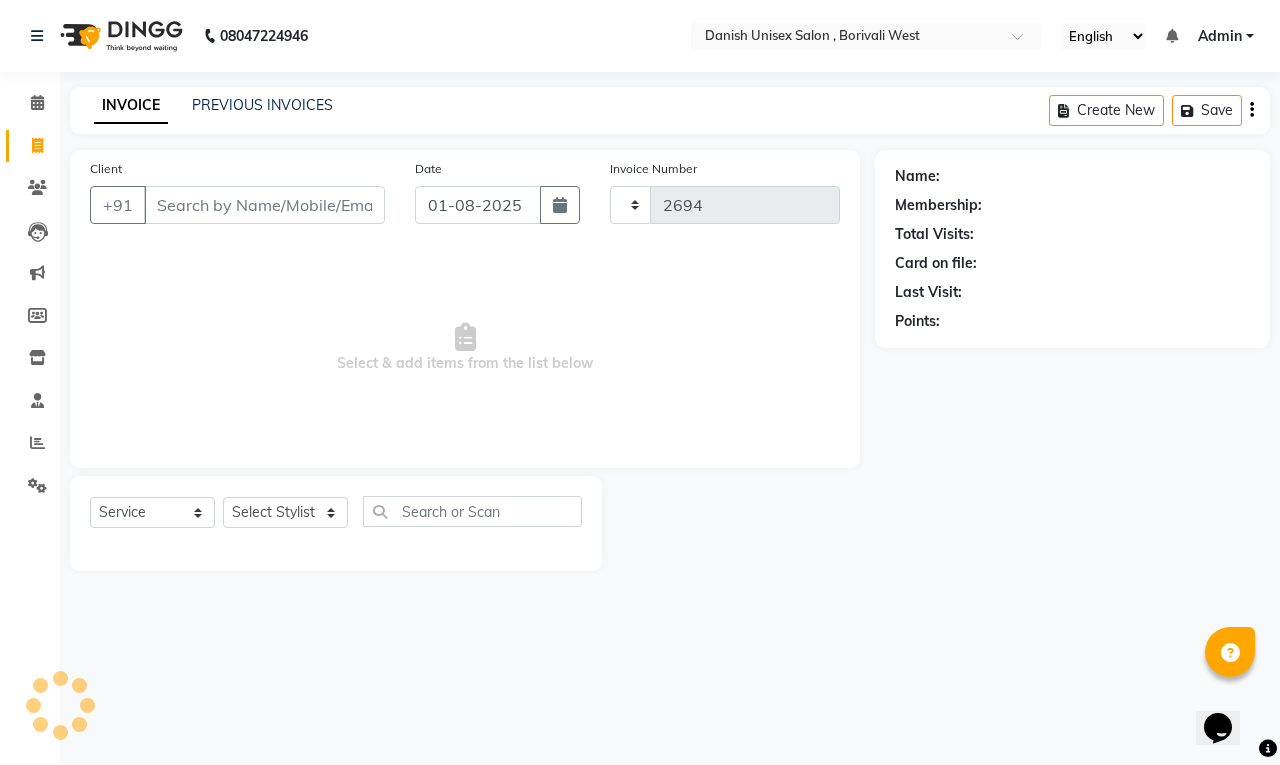 select on "6929" 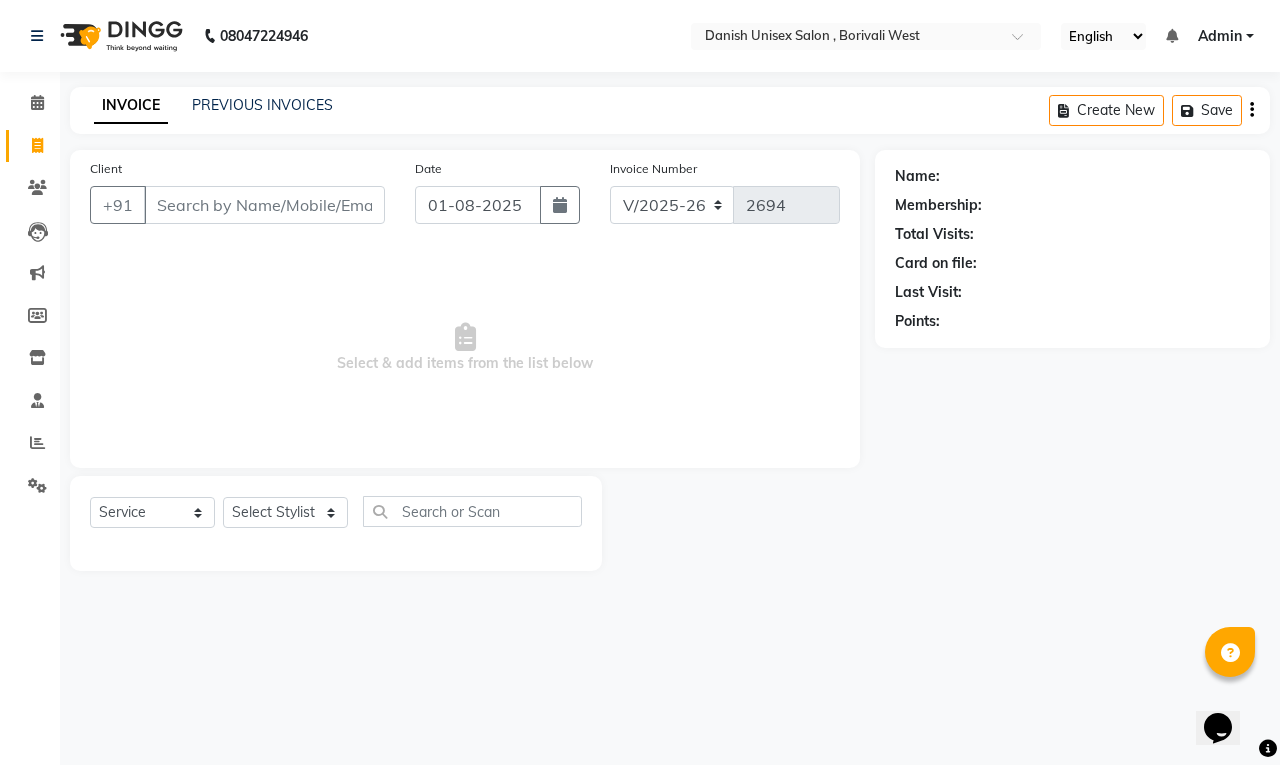 click 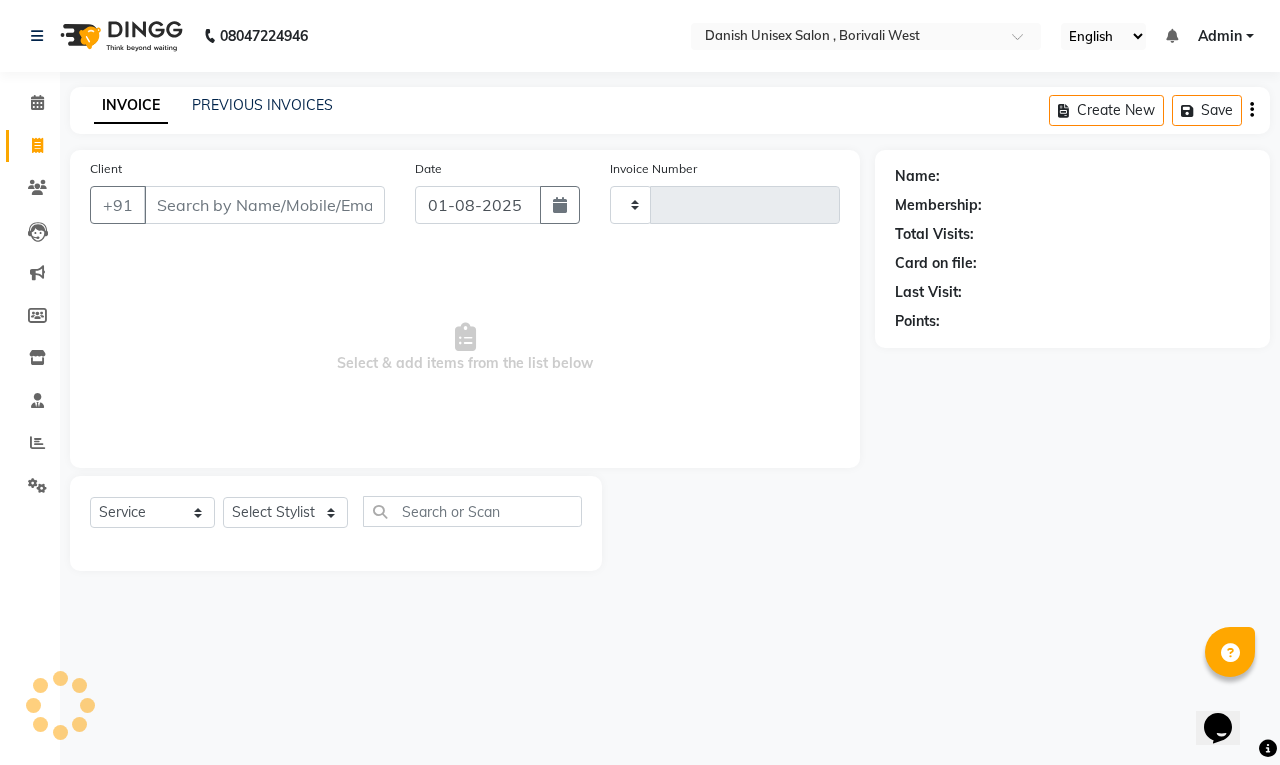 type on "2694" 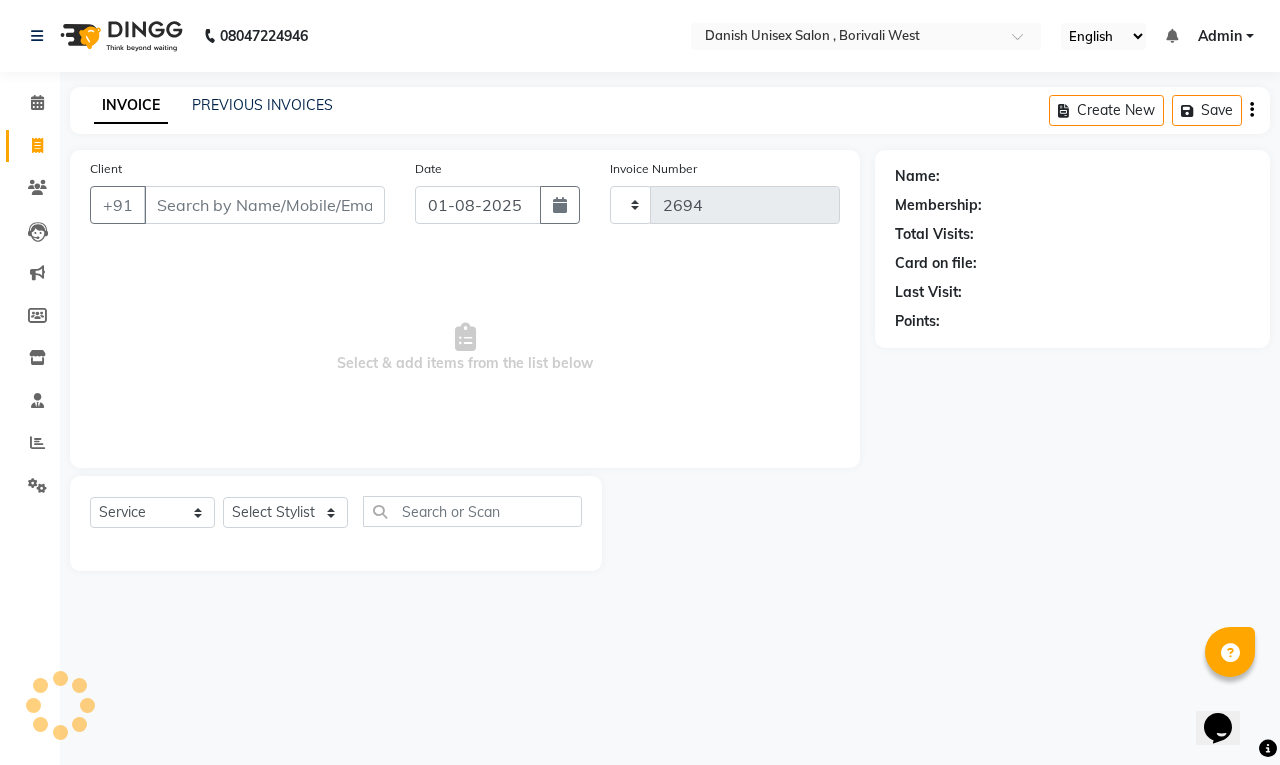 select on "6929" 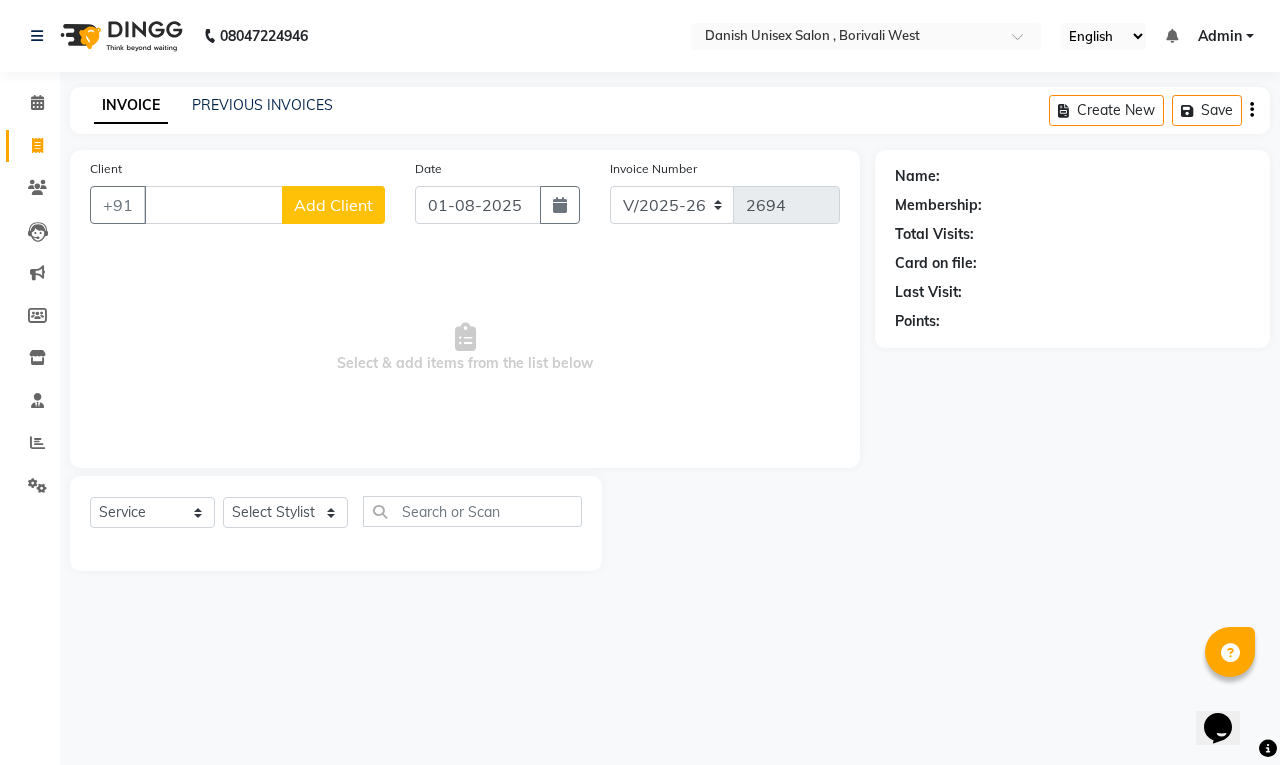 click on "Client" at bounding box center [213, 205] 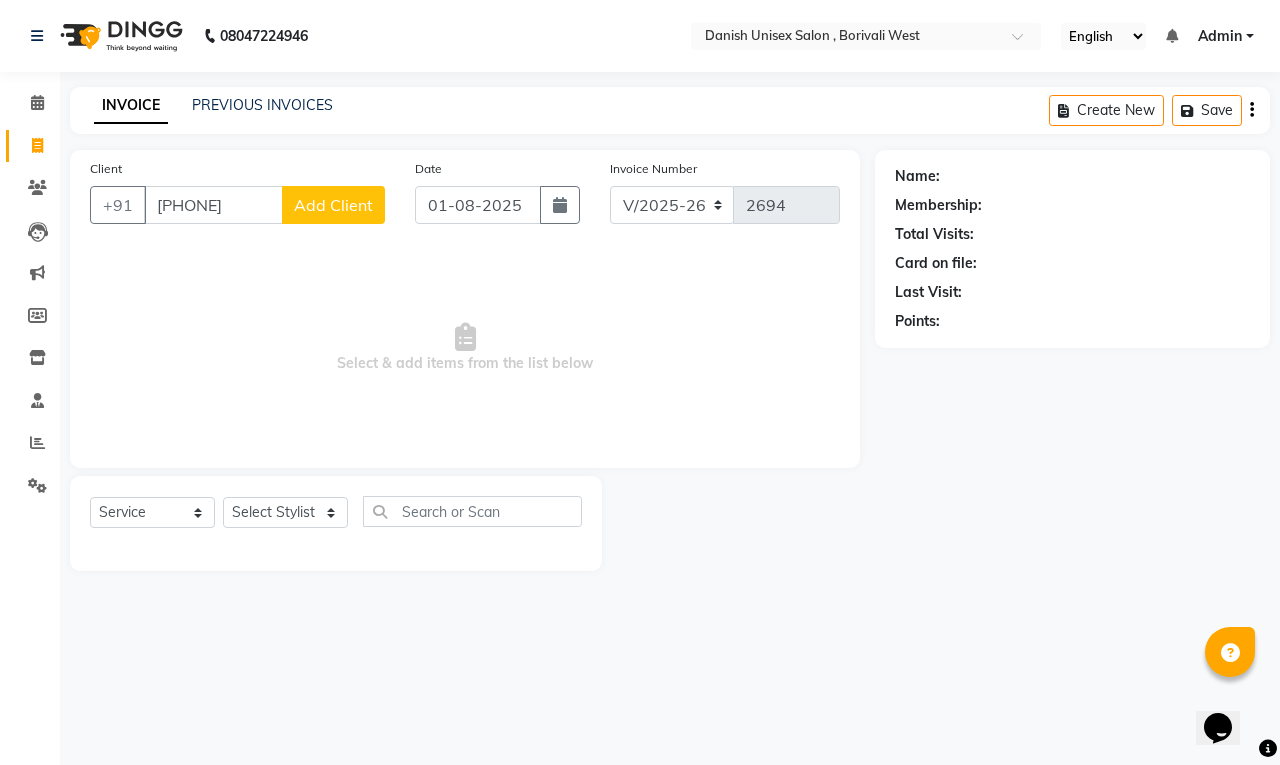 type on "9869328034" 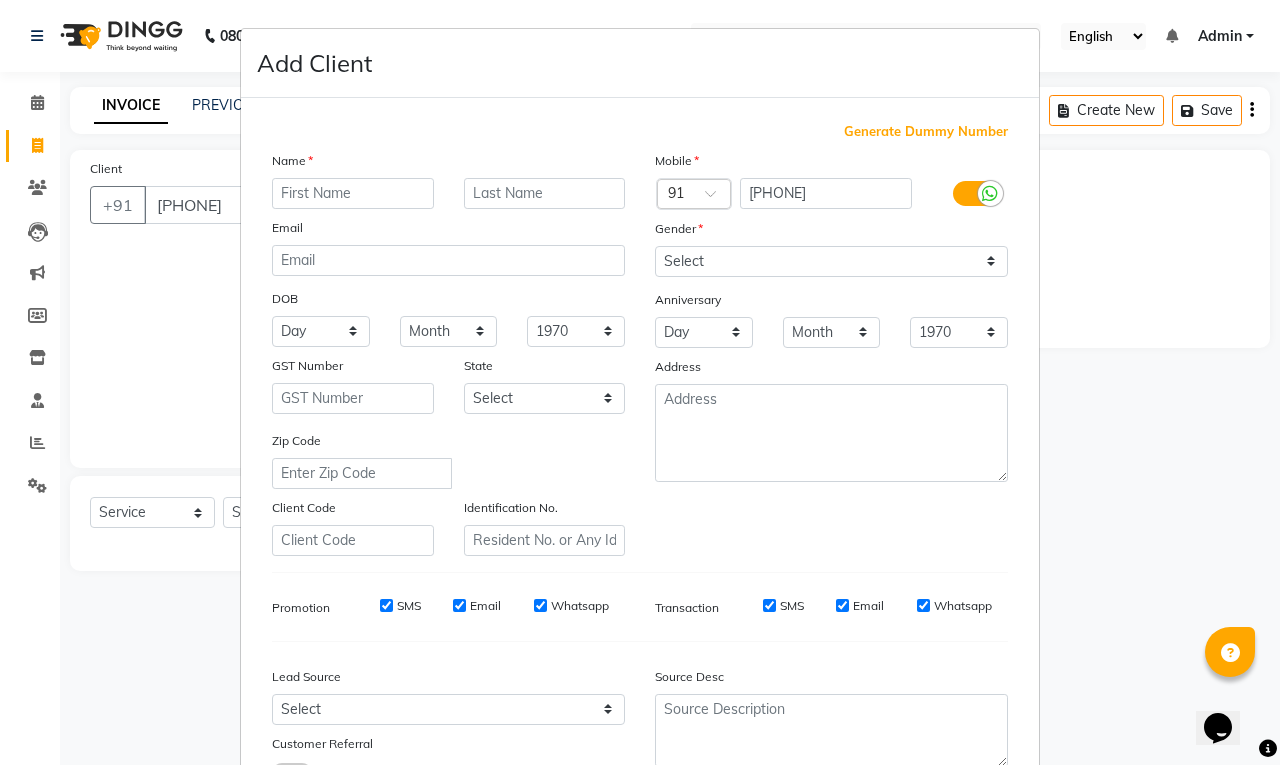click at bounding box center (353, 193) 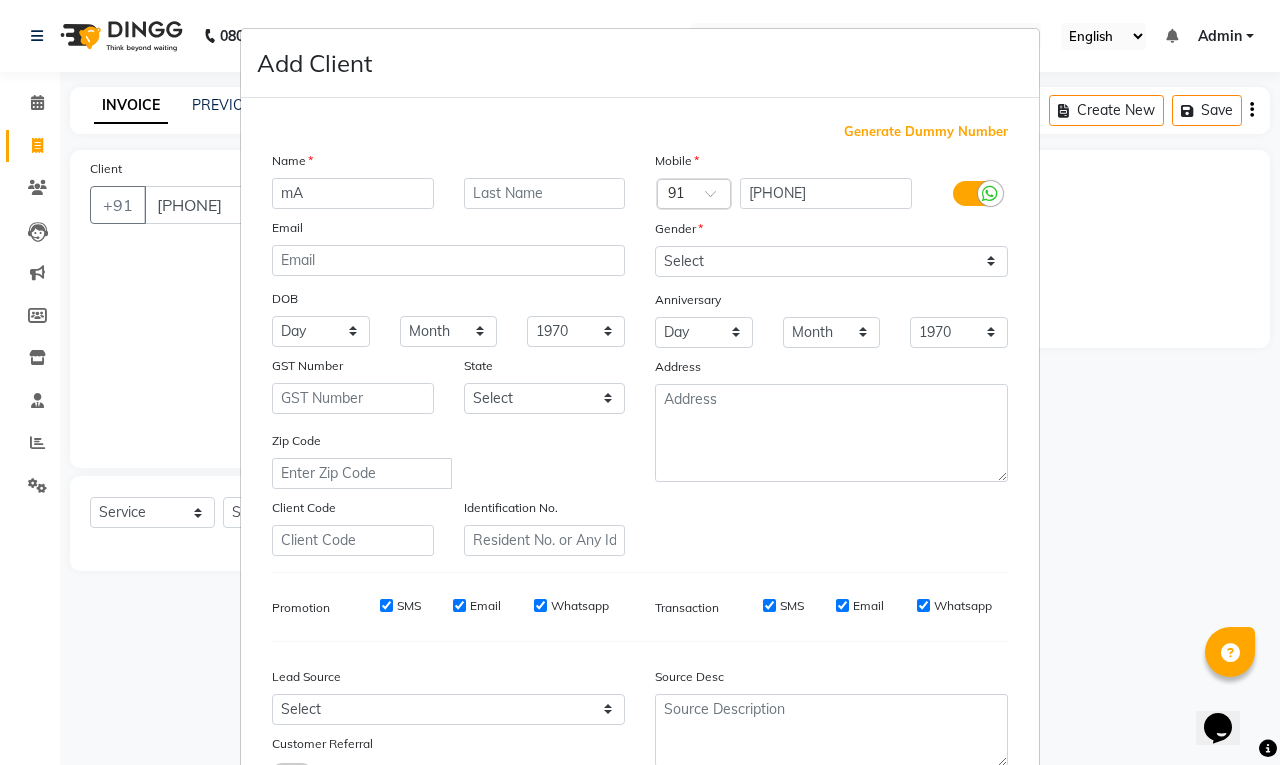 type on "m" 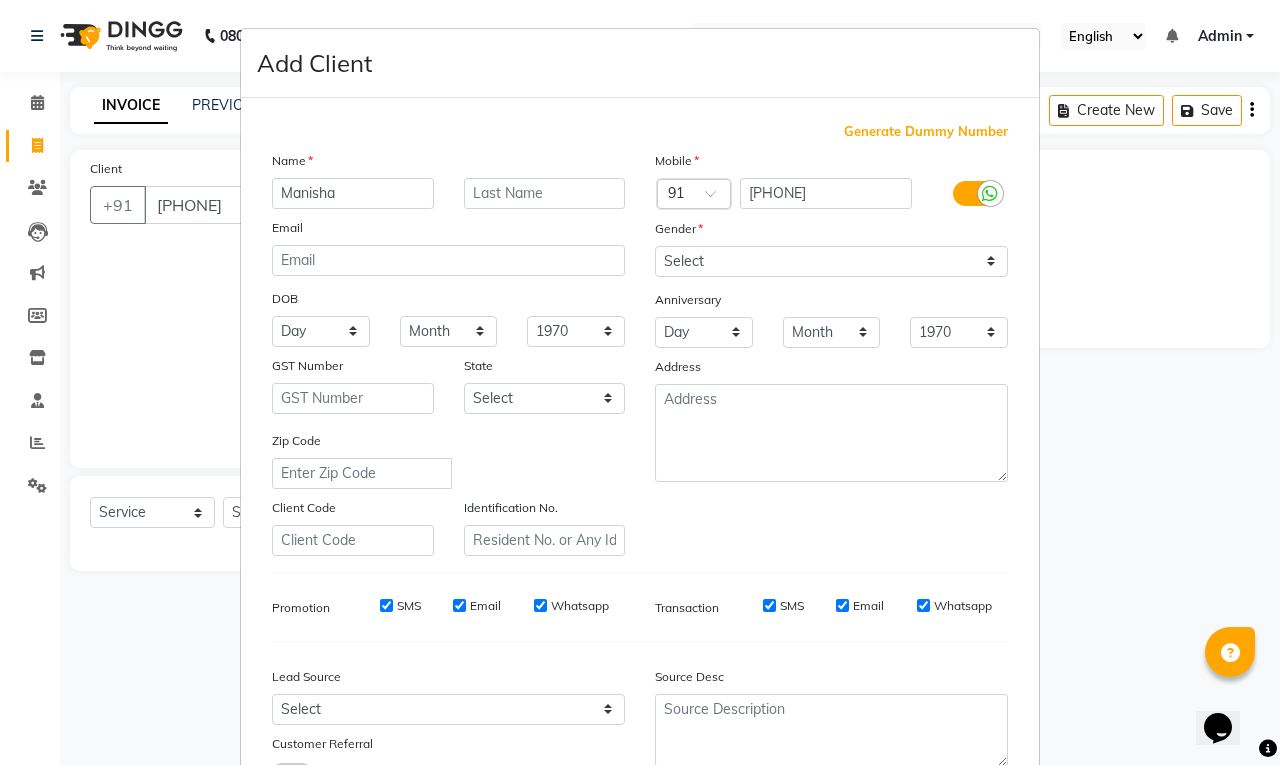 type on "Manisha" 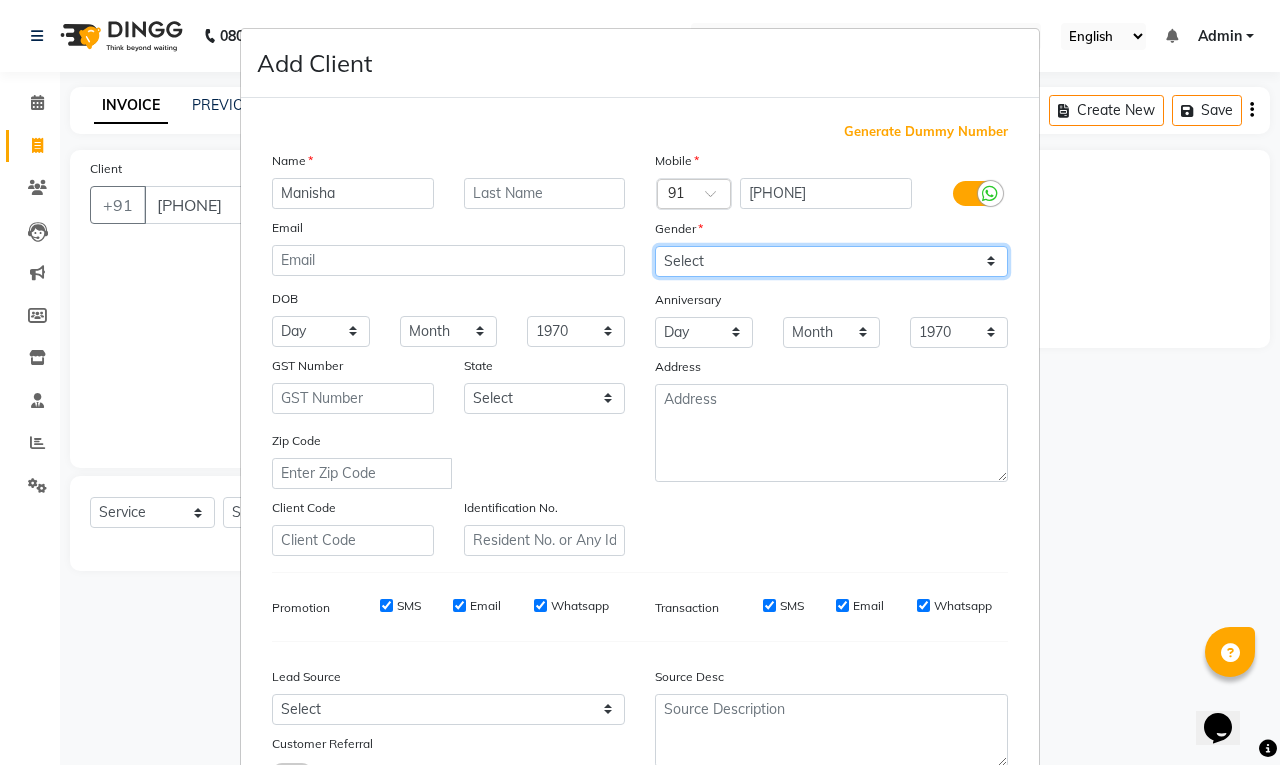click on "Select Male Female Other Prefer Not To Say" at bounding box center (831, 261) 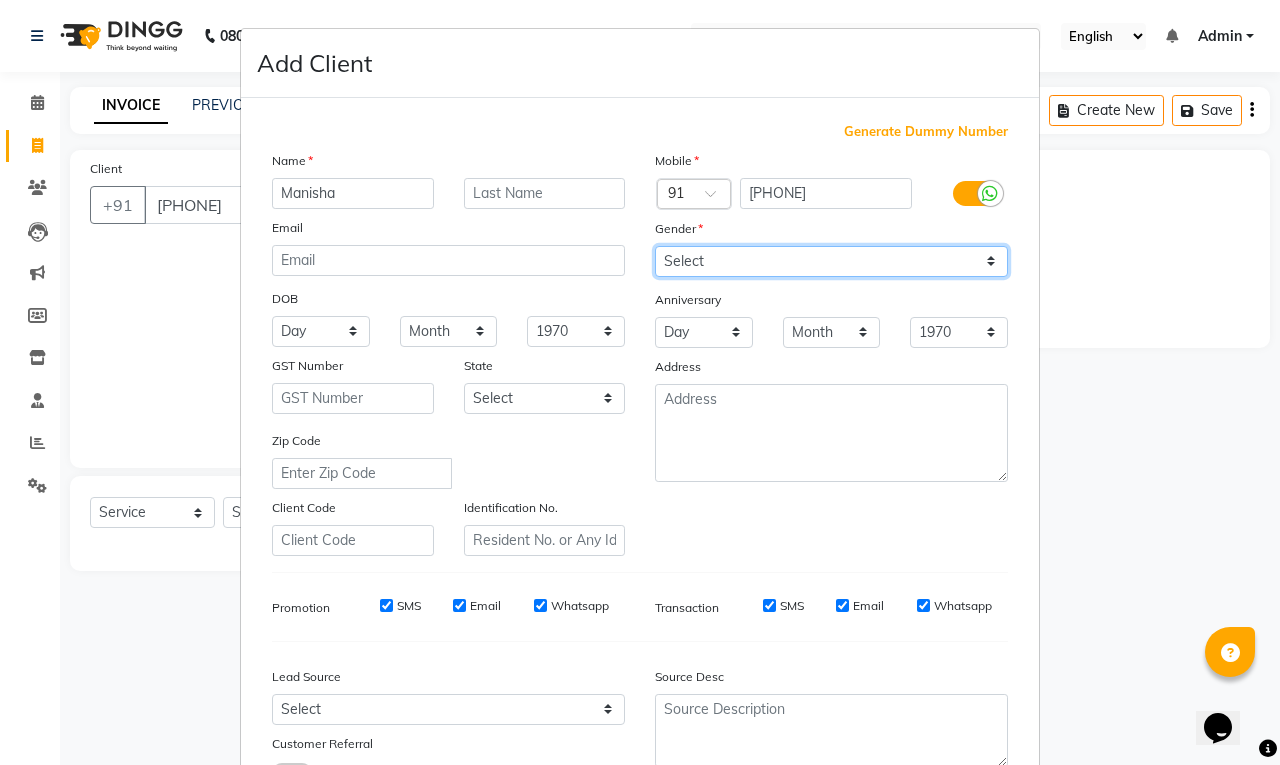 select on "female" 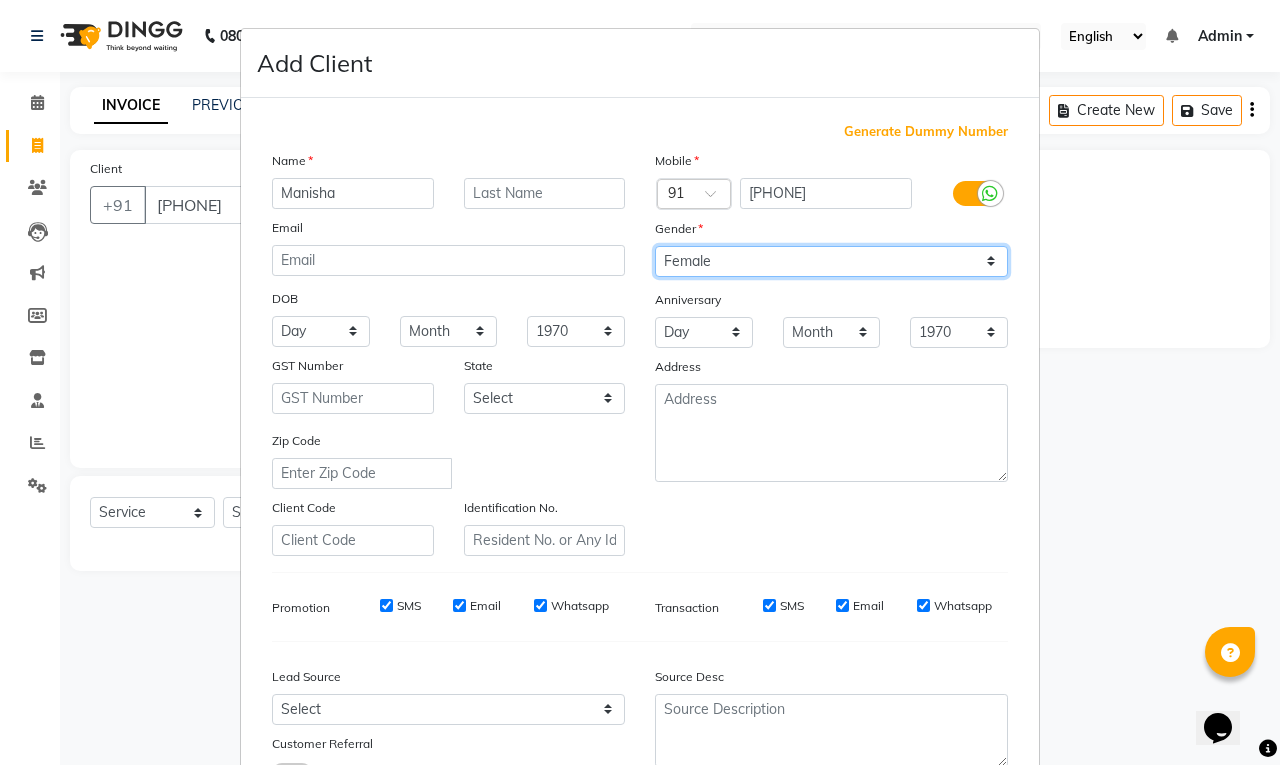 click on "Select Male Female Other Prefer Not To Say" at bounding box center [831, 261] 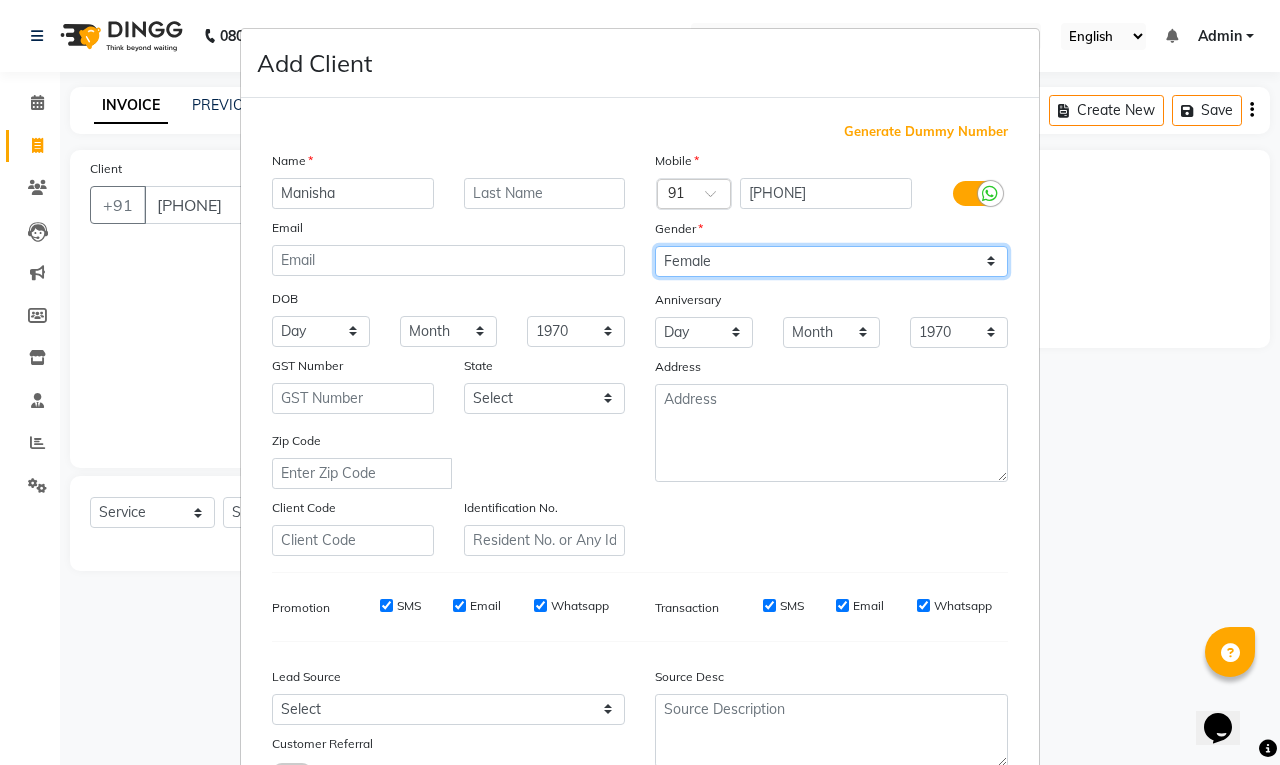 scroll, scrollTop: 151, scrollLeft: 0, axis: vertical 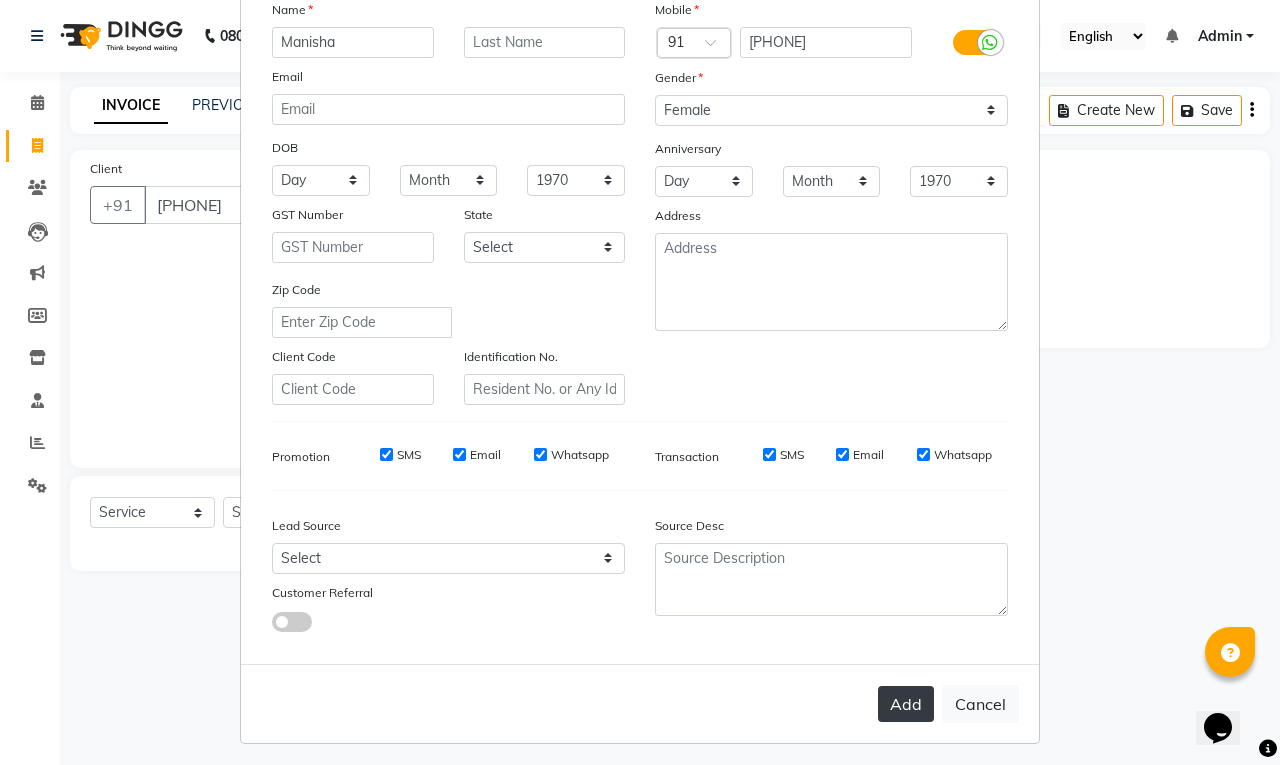 click on "Add" at bounding box center (906, 704) 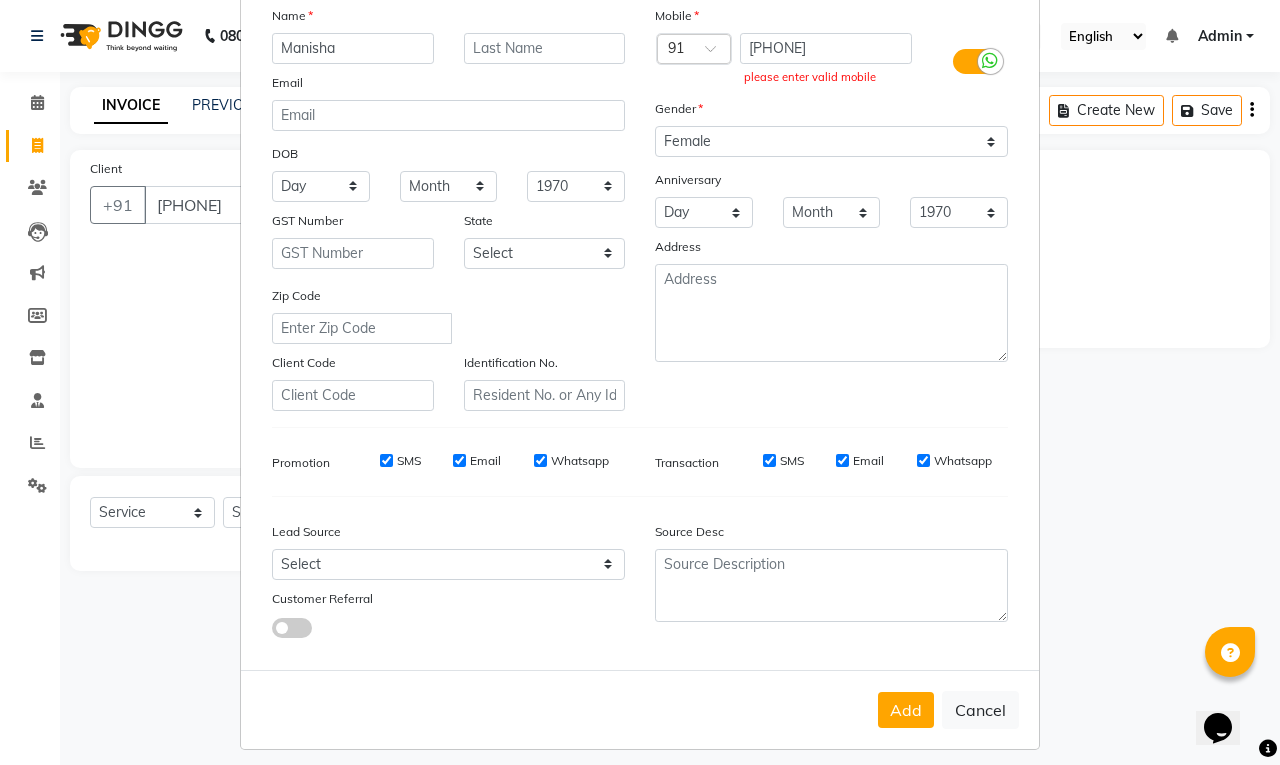 scroll, scrollTop: 151, scrollLeft: 0, axis: vertical 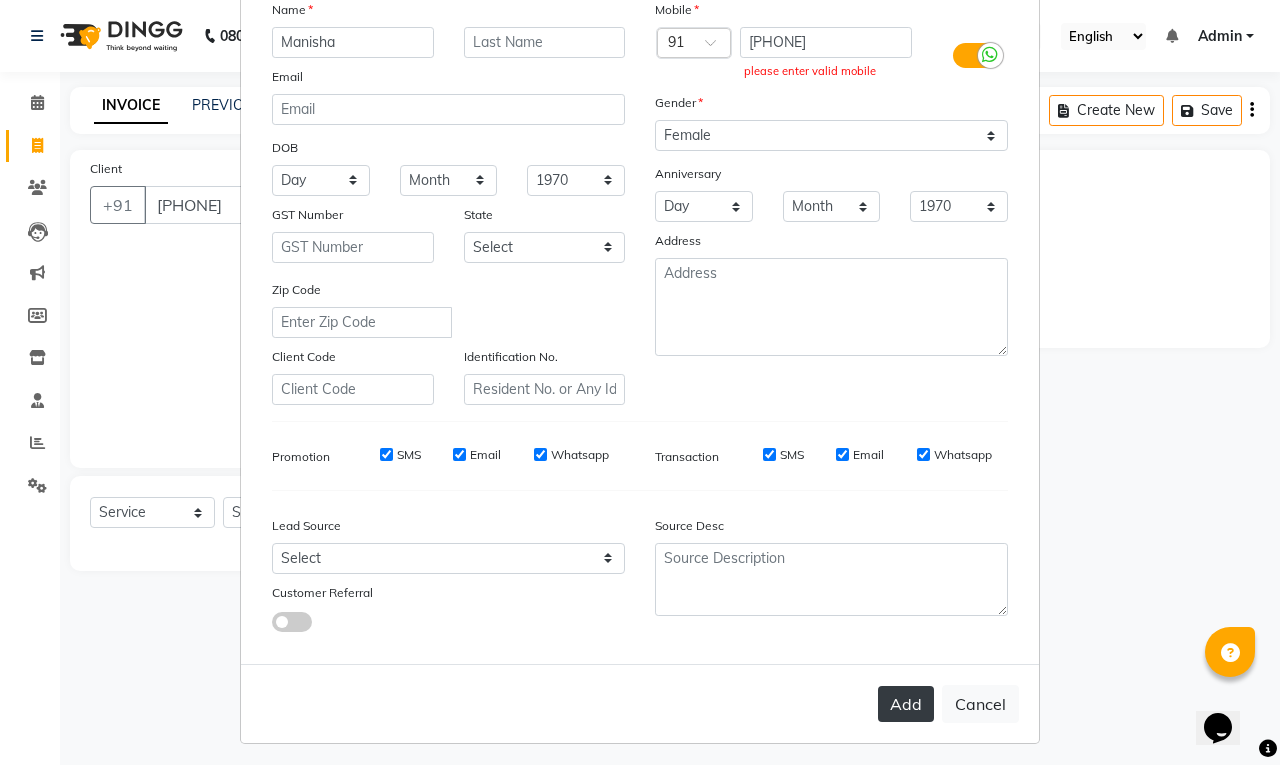drag, startPoint x: 898, startPoint y: 702, endPoint x: 898, endPoint y: 691, distance: 11 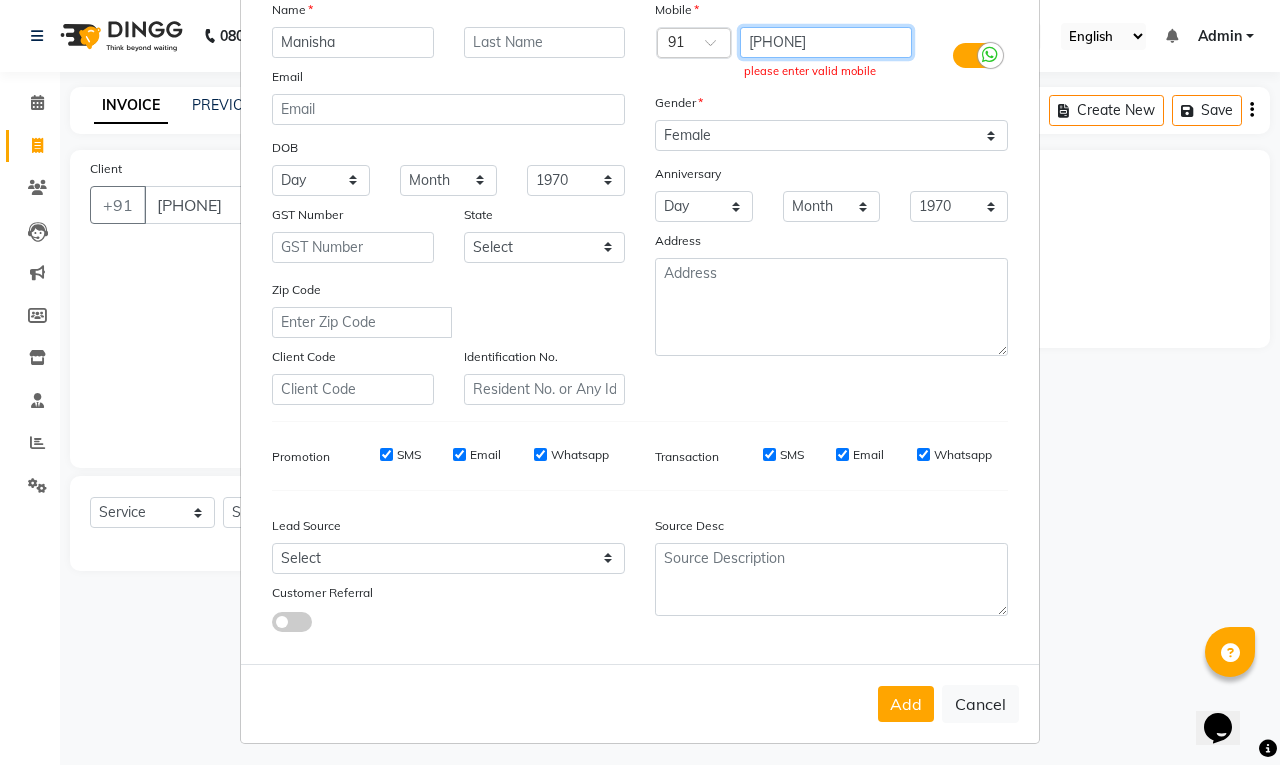 click on "9869328034" at bounding box center [826, 42] 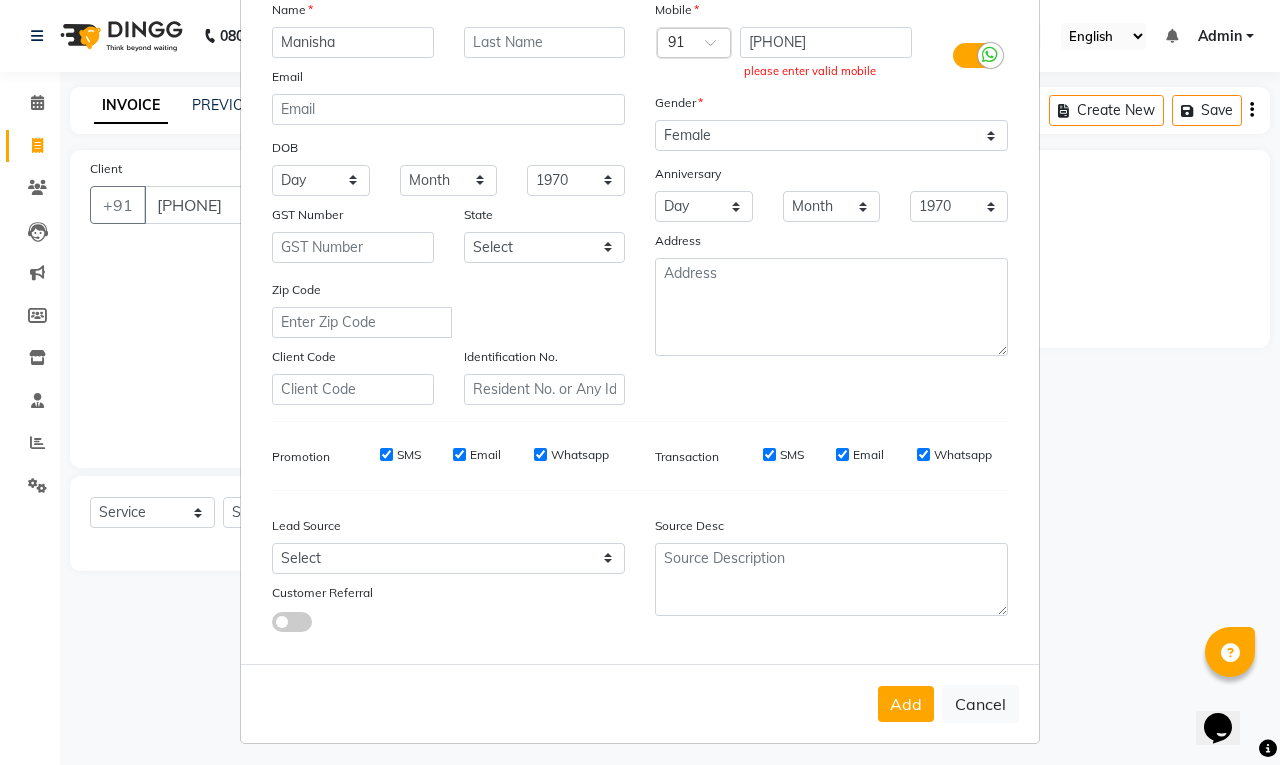 click on "Add Client Generate Dummy Number Name Manisha Email DOB Day 01 02 03 04 05 06 07 08 09 10 11 12 13 14 15 16 17 18 19 20 21 22 23 24 25 26 27 28 29 30 31 Month January February March April May June July August September October November December 1940 1941 1942 1943 1944 1945 1946 1947 1948 1949 1950 1951 1952 1953 1954 1955 1956 1957 1958 1959 1960 1961 1962 1963 1964 1965 1966 1967 1968 1969 1970 1971 1972 1973 1974 1975 1976 1977 1978 1979 1980 1981 1982 1983 1984 1985 1986 1987 1988 1989 1990 1991 1992 1993 1994 1995 1996 1997 1998 1999 2000 2001 2002 2003 2004 2005 2006 2007 2008 2009 2010 2011 2012 2013 2014 2015 2016 2017 2018 2019 2020 2021 2022 2023 2024 GST Number State Select Andaman and Nicobar Islands Andhra Pradesh Arunachal Pradesh Assam Bihar Chandigarh Chhattisgarh Dadra and Nagar Haveli Daman and Diu Delhi Goa Gujarat Haryana Himachal Pradesh Jammu and Kashmir Jharkhand Karnataka Kerala Lakshadweep Madhya Pradesh Maharashtra Manipur Meghalaya Mizoram Nagaland Odisha Pondicherry Punjab Sikkim" at bounding box center [640, 382] 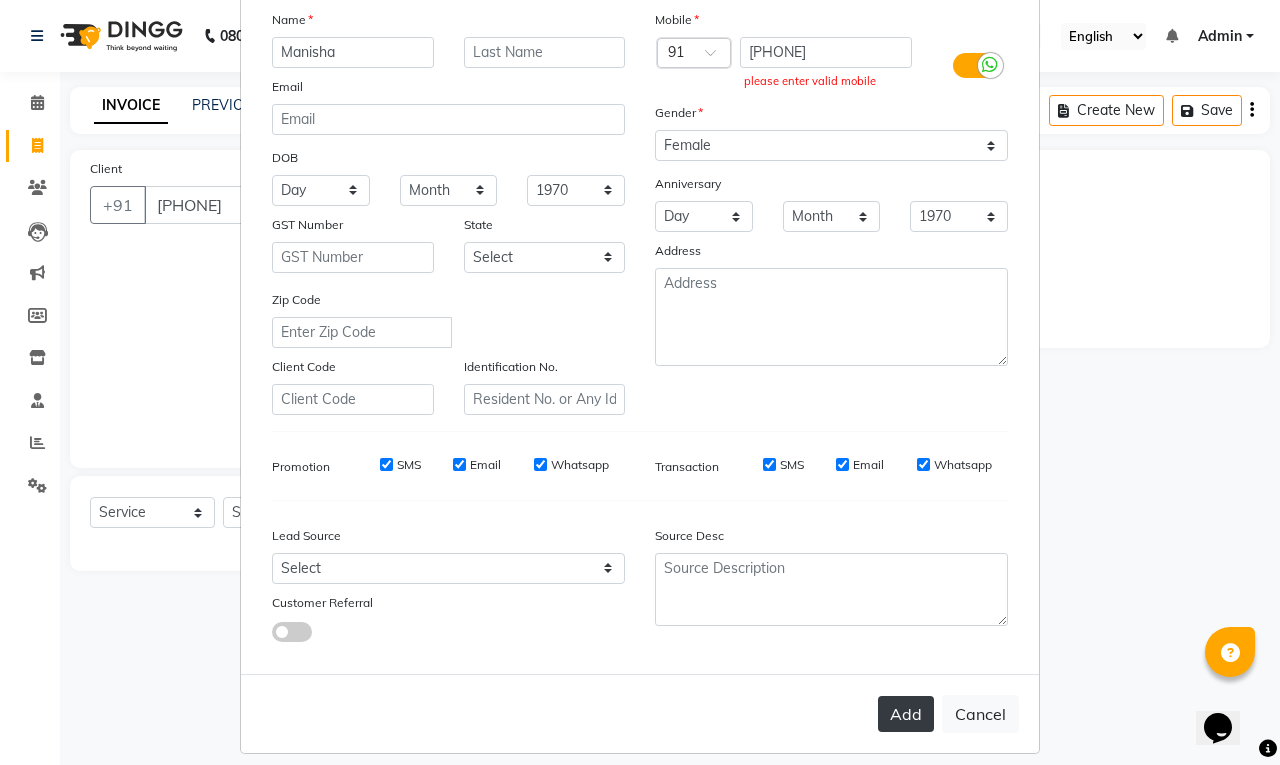 scroll, scrollTop: 151, scrollLeft: 0, axis: vertical 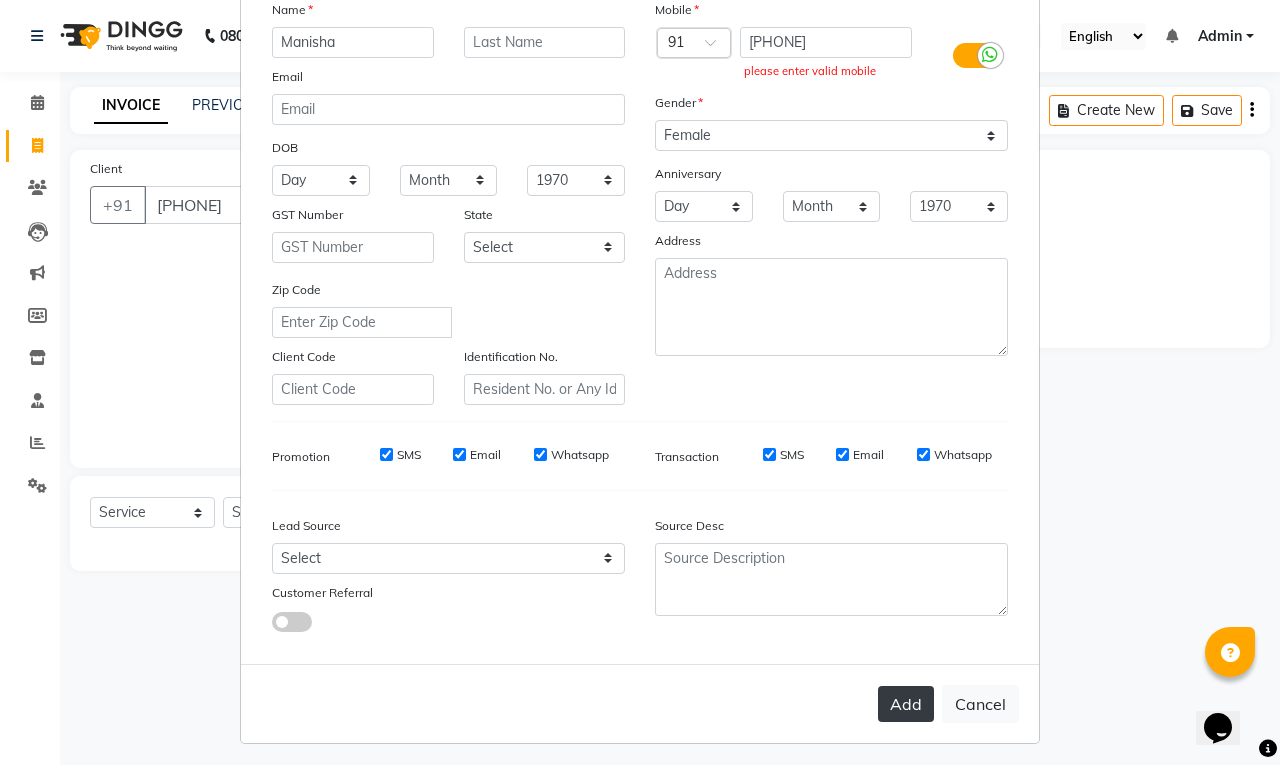click on "Add" at bounding box center (906, 704) 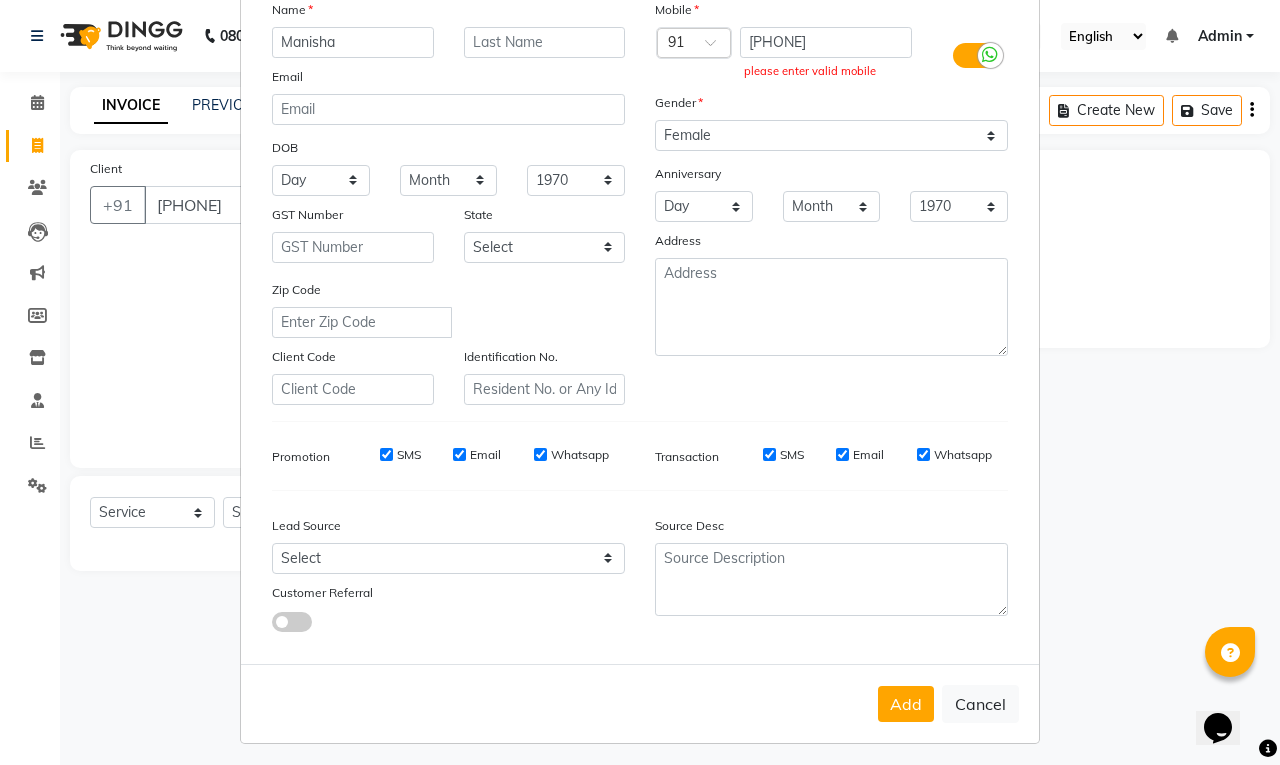 click on "Add Client Generate Dummy Number Name Manisha Email DOB Day 01 02 03 04 05 06 07 08 09 10 11 12 13 14 15 16 17 18 19 20 21 22 23 24 25 26 27 28 29 30 31 Month January February March April May June July August September October November December 1940 1941 1942 1943 1944 1945 1946 1947 1948 1949 1950 1951 1952 1953 1954 1955 1956 1957 1958 1959 1960 1961 1962 1963 1964 1965 1966 1967 1968 1969 1970 1971 1972 1973 1974 1975 1976 1977 1978 1979 1980 1981 1982 1983 1984 1985 1986 1987 1988 1989 1990 1991 1992 1993 1994 1995 1996 1997 1998 1999 2000 2001 2002 2003 2004 2005 2006 2007 2008 2009 2010 2011 2012 2013 2014 2015 2016 2017 2018 2019 2020 2021 2022 2023 2024 GST Number State Select Andaman and Nicobar Islands Andhra Pradesh Arunachal Pradesh Assam Bihar Chandigarh Chhattisgarh Dadra and Nagar Haveli Daman and Diu Delhi Goa Gujarat Haryana Himachal Pradesh Jammu and Kashmir Jharkhand Karnataka Kerala Lakshadweep Madhya Pradesh Maharashtra Manipur Meghalaya Mizoram Nagaland Odisha Pondicherry Punjab Sikkim" at bounding box center (640, 382) 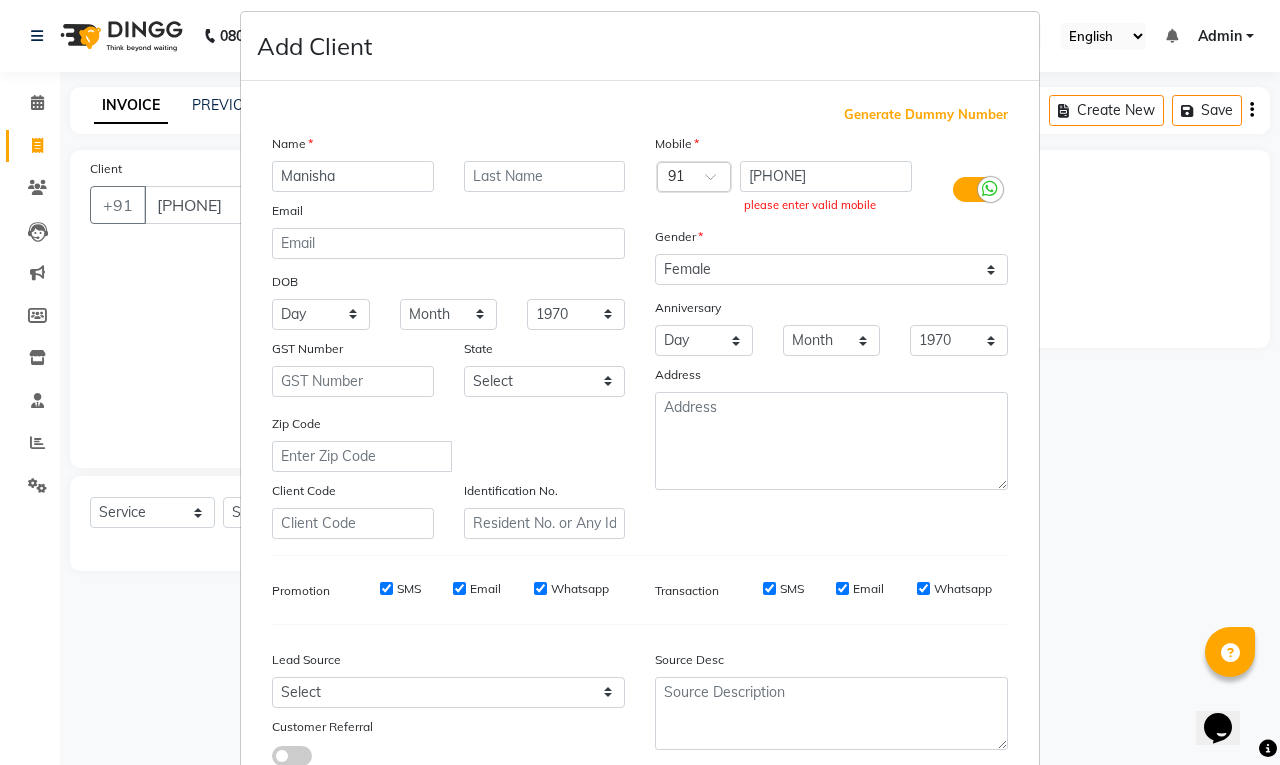 scroll, scrollTop: 0, scrollLeft: 0, axis: both 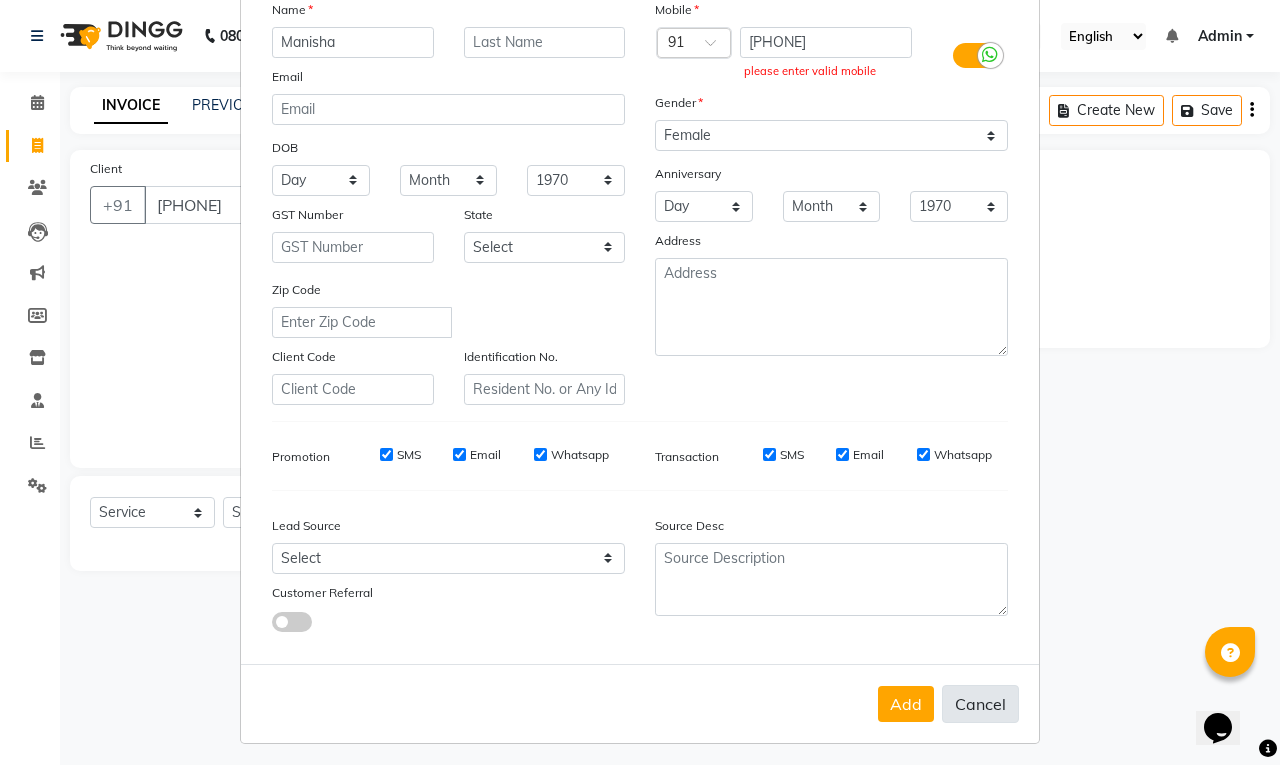 click on "Cancel" at bounding box center [980, 704] 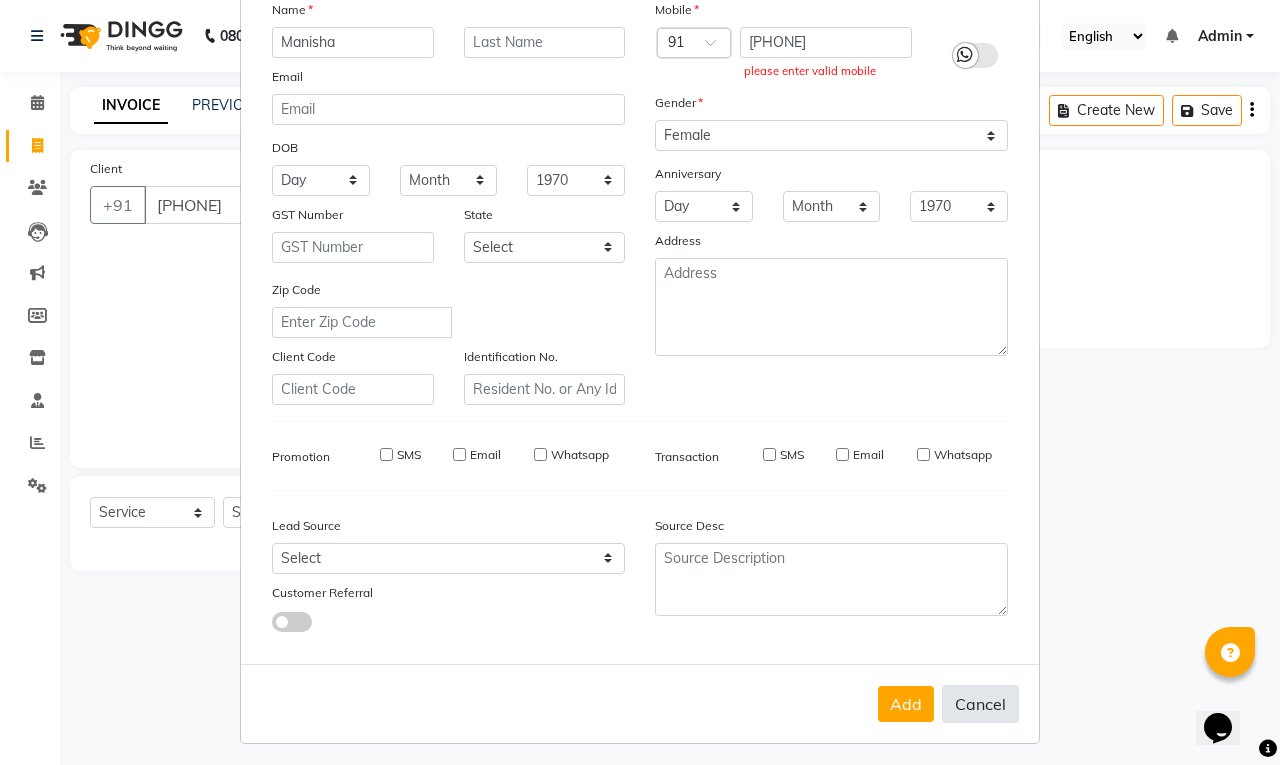 type 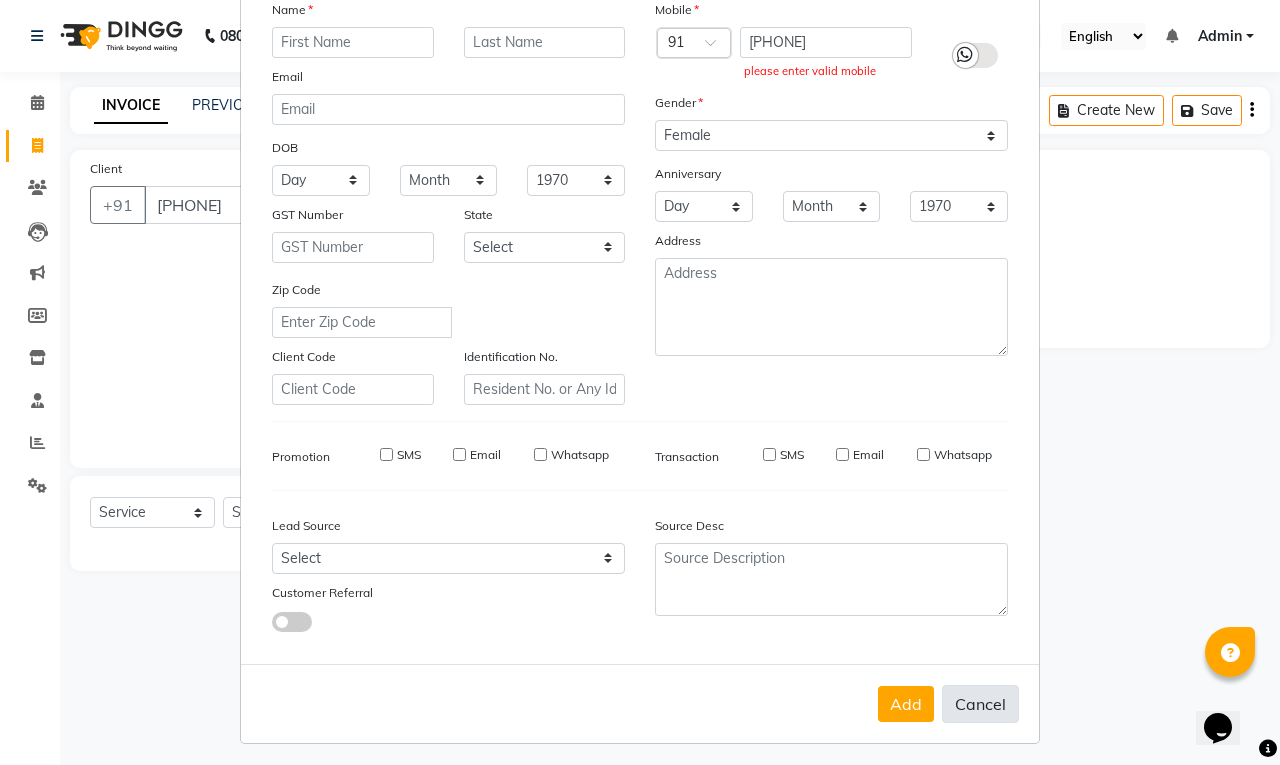 select 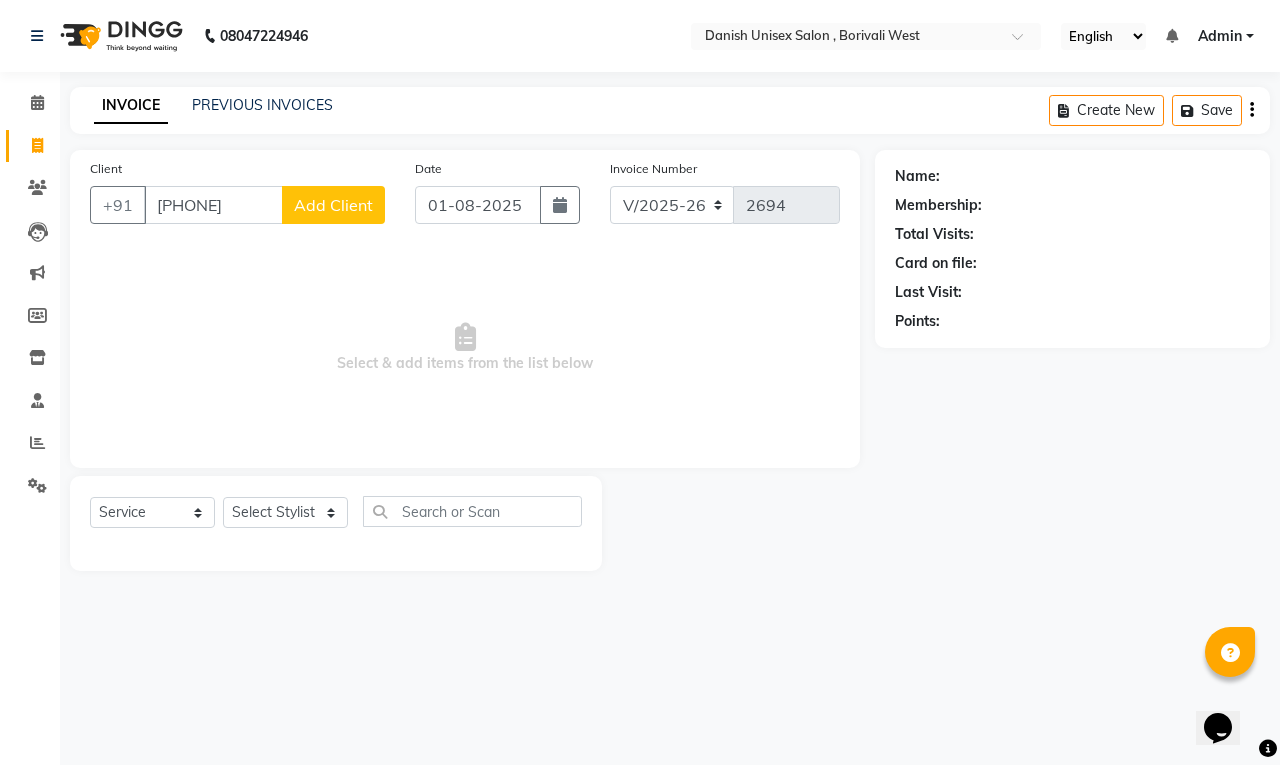 click on "Add Client" 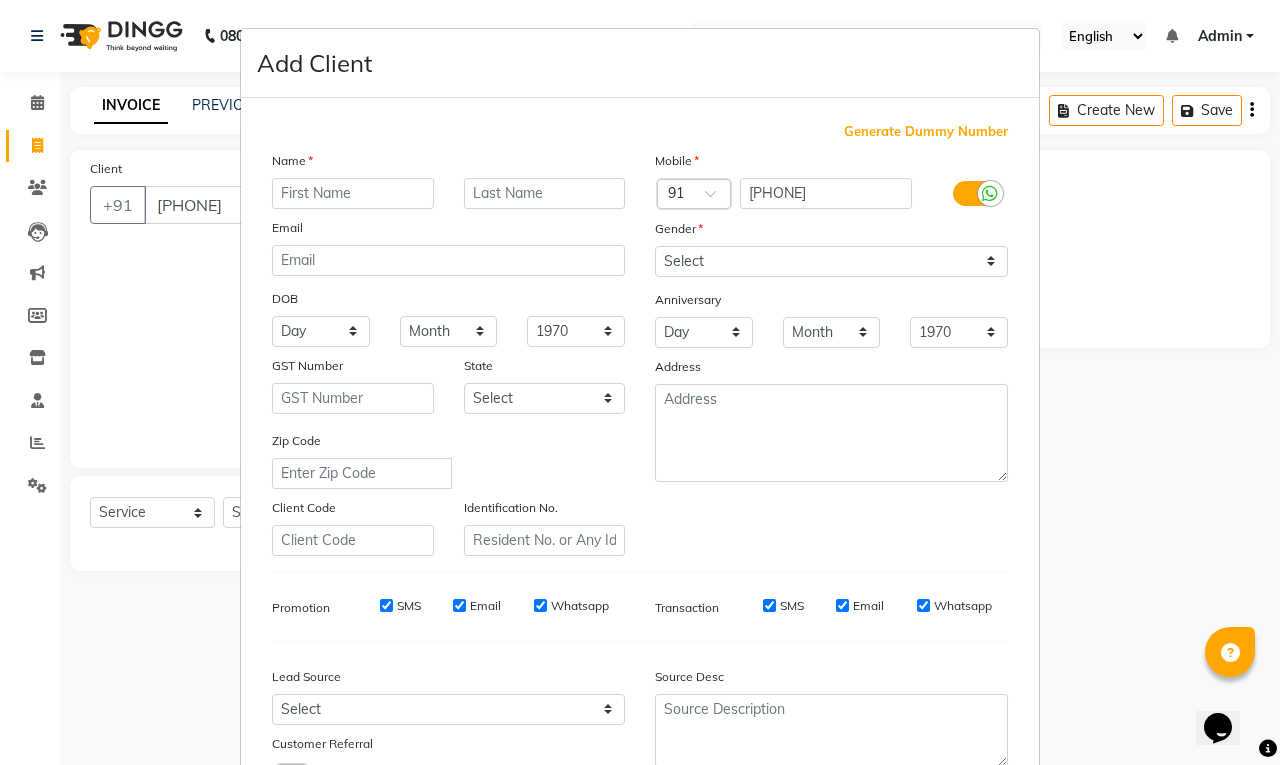 click at bounding box center (353, 193) 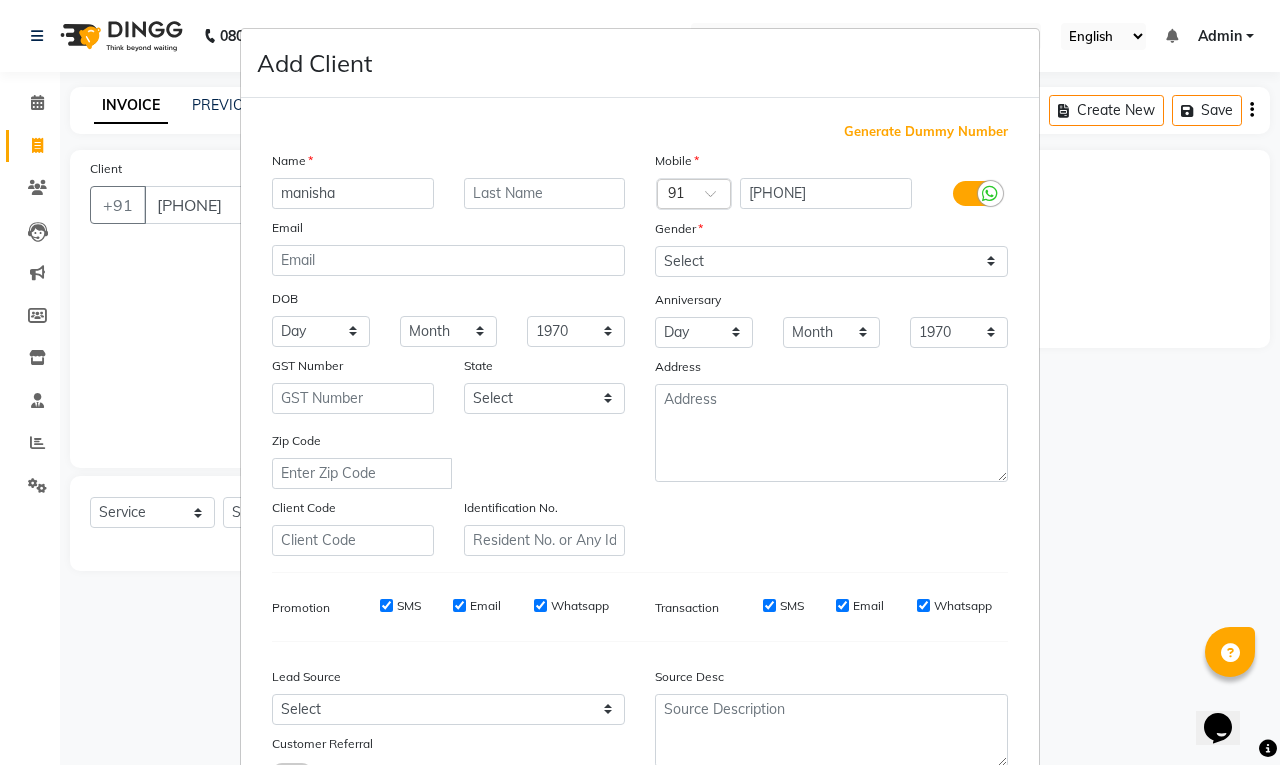 type on "manisha" 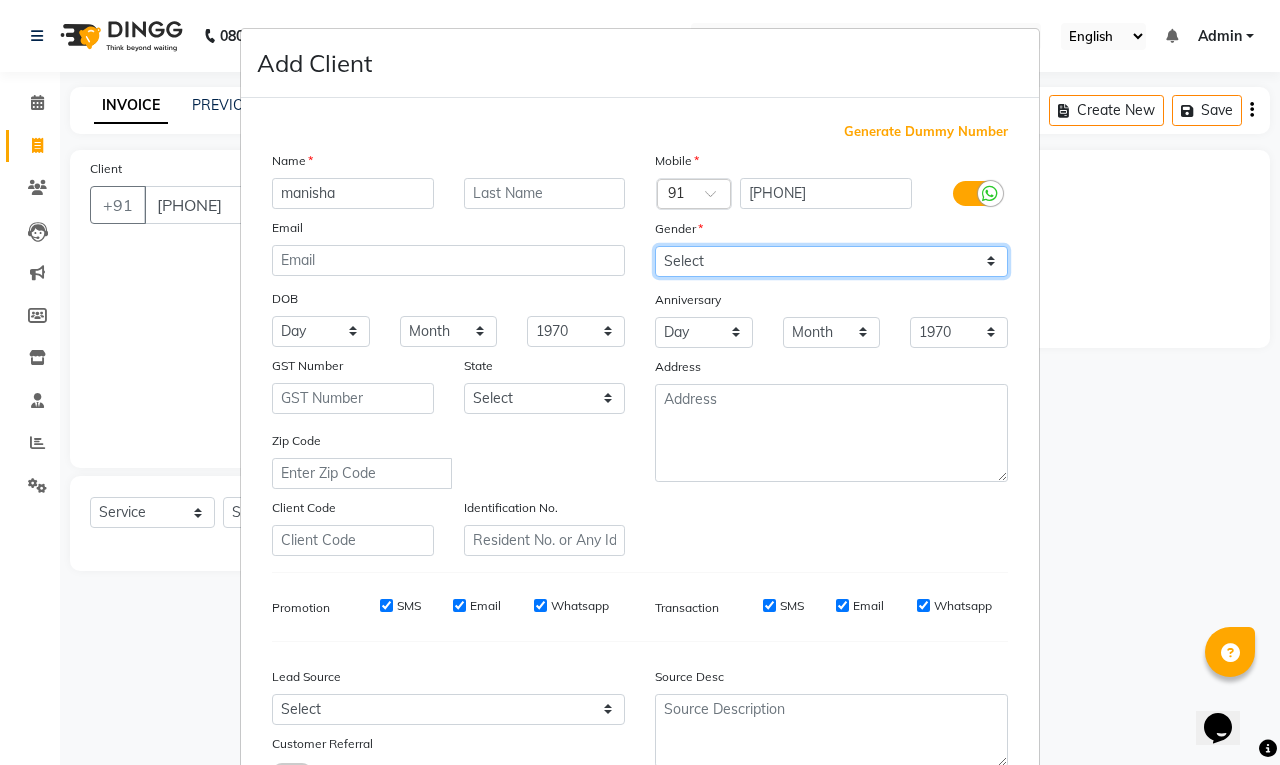 click on "Select Male Female Other Prefer Not To Say" at bounding box center (831, 261) 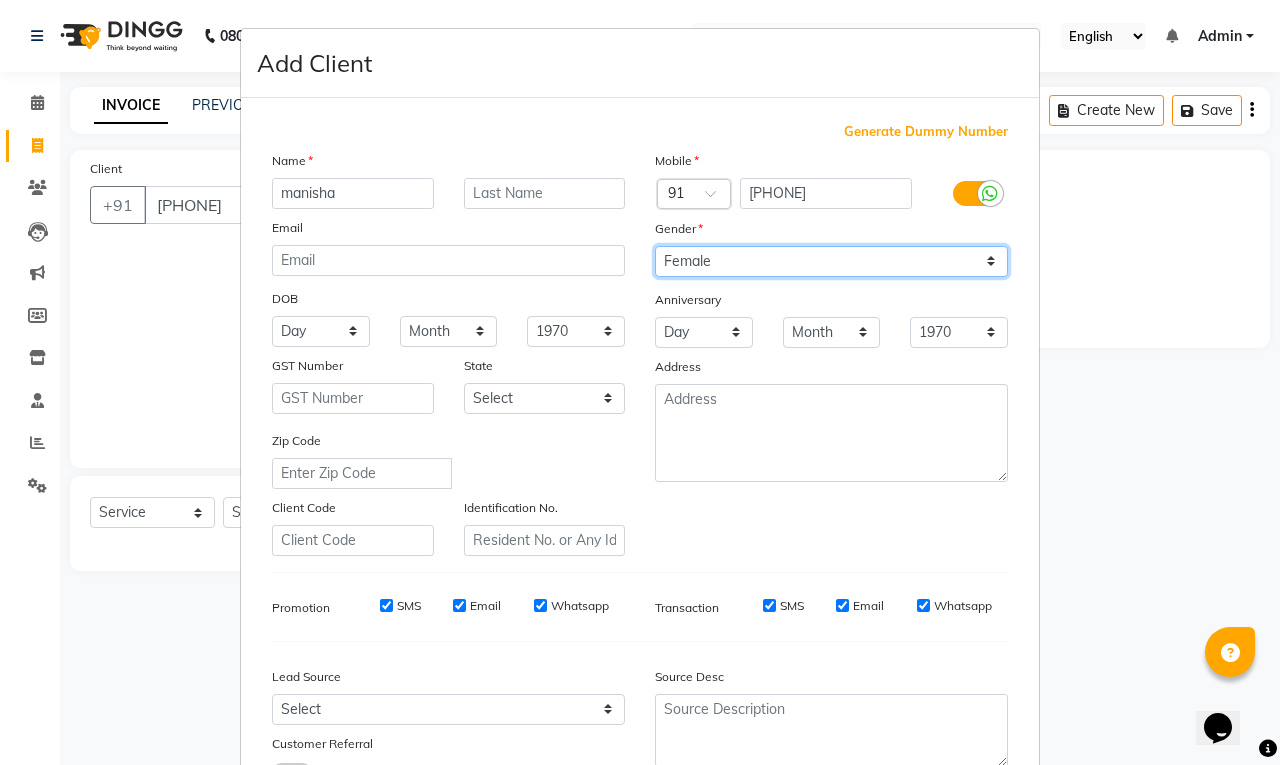 click on "Select Male Female Other Prefer Not To Say" at bounding box center (831, 261) 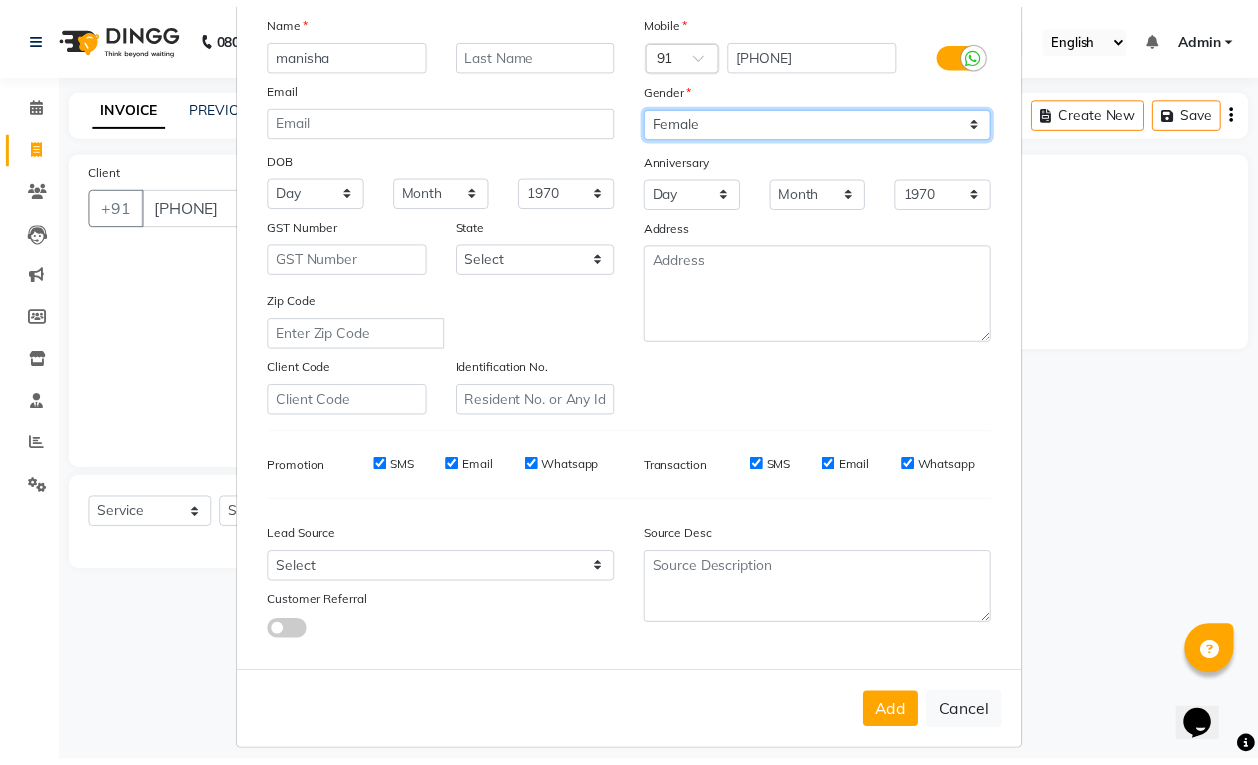 scroll, scrollTop: 151, scrollLeft: 0, axis: vertical 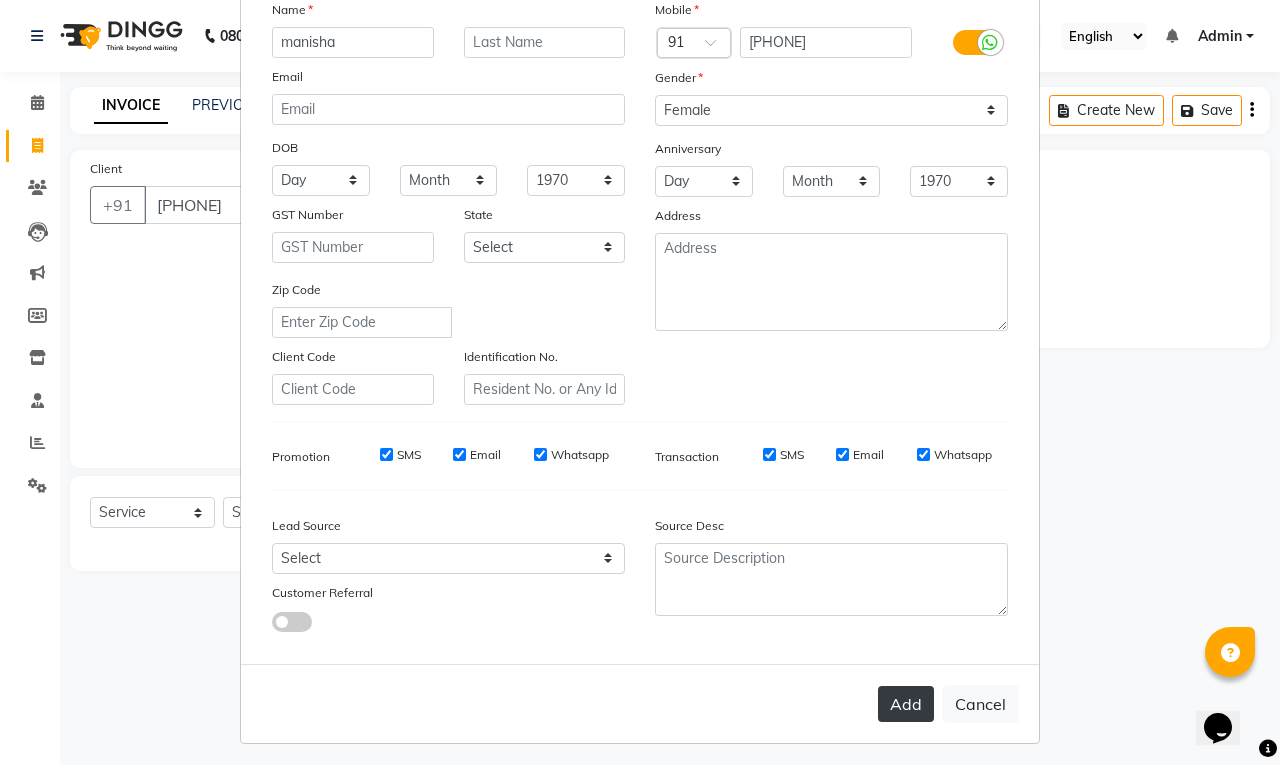 click on "Add" at bounding box center (906, 704) 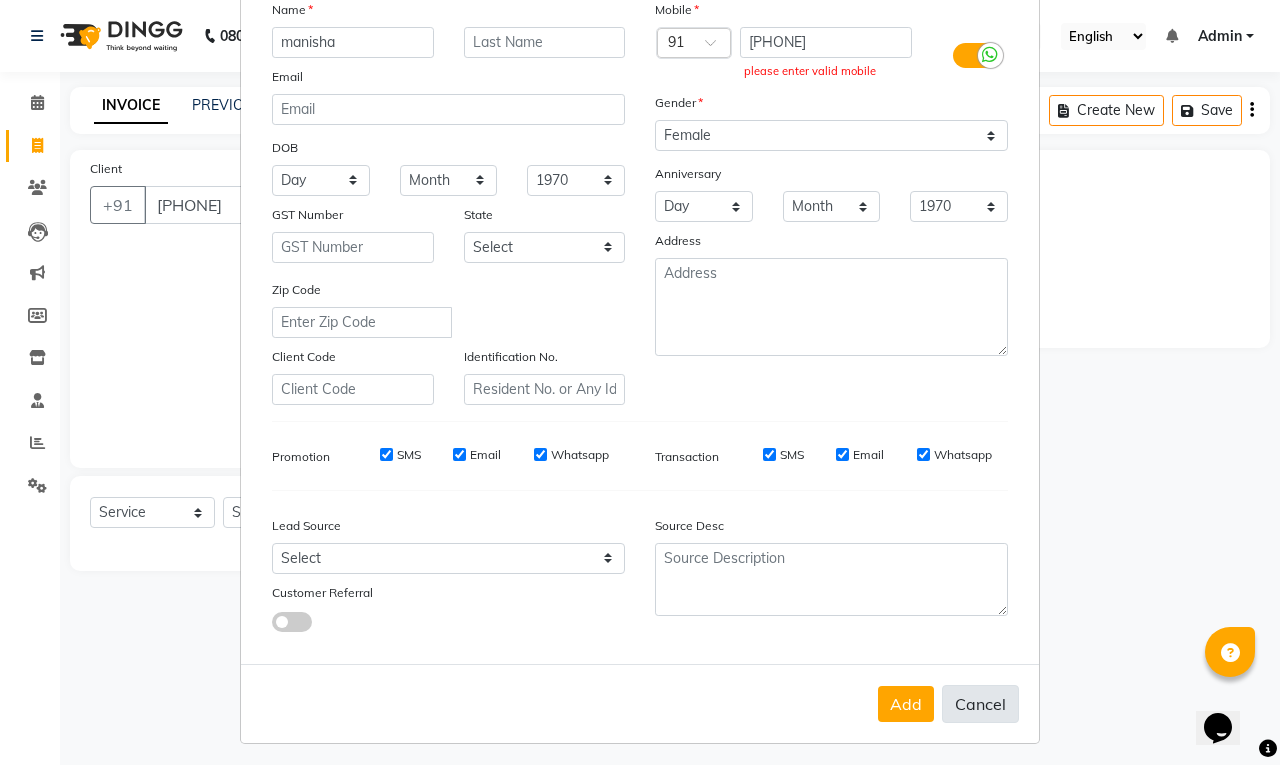 click on "Cancel" at bounding box center [980, 704] 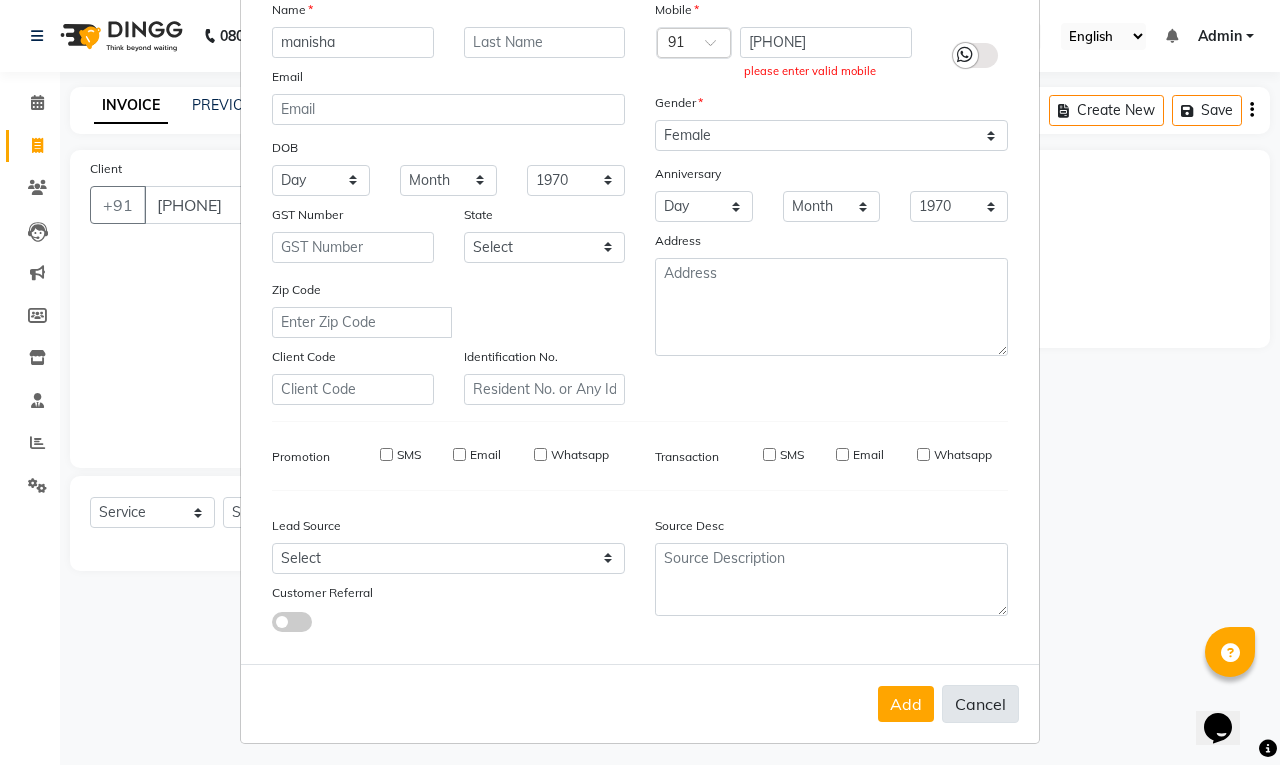 type 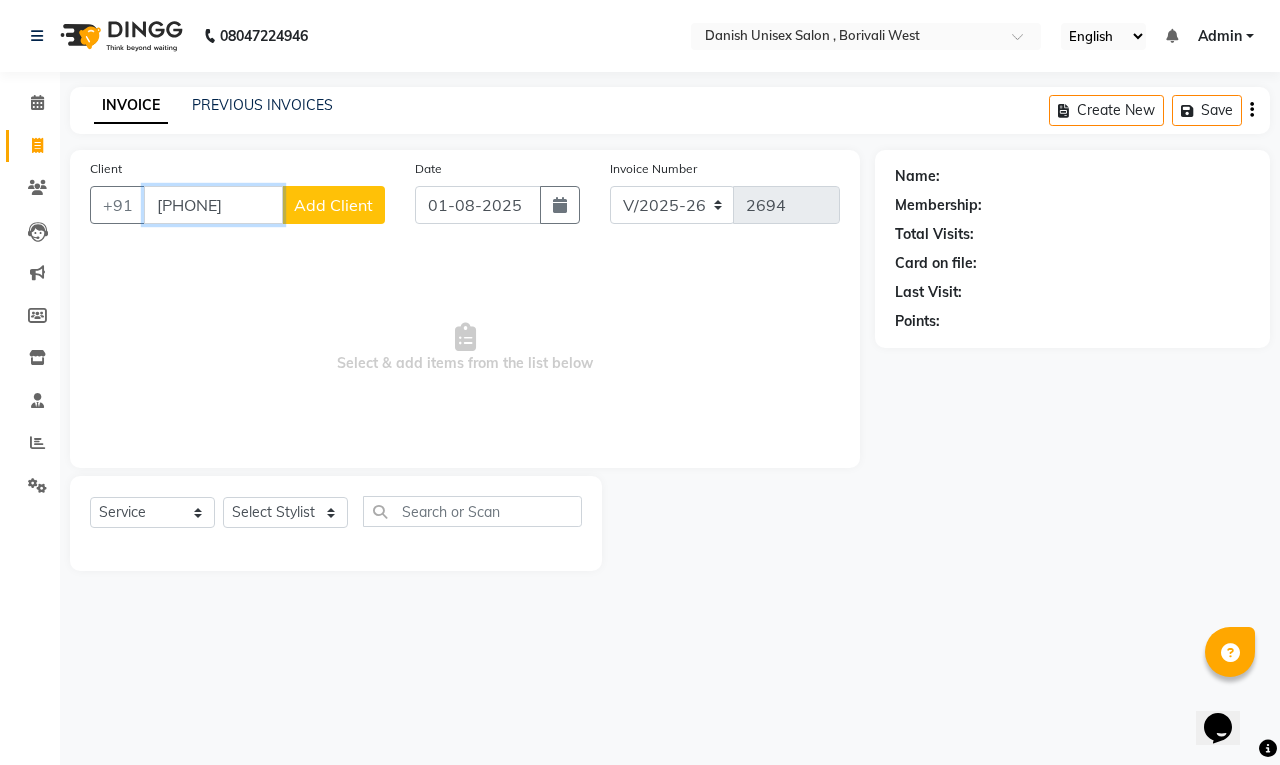 click on "9869328034" at bounding box center (213, 205) 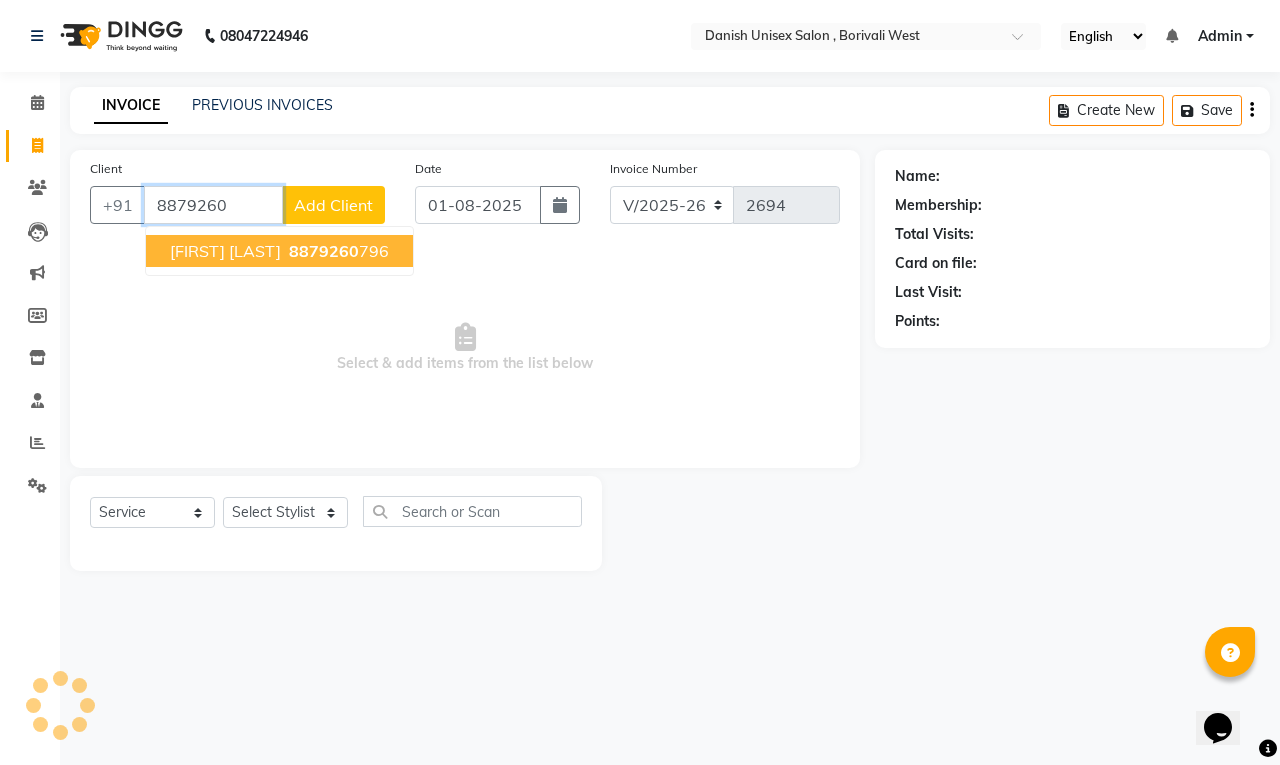 click on "8879260" at bounding box center [324, 251] 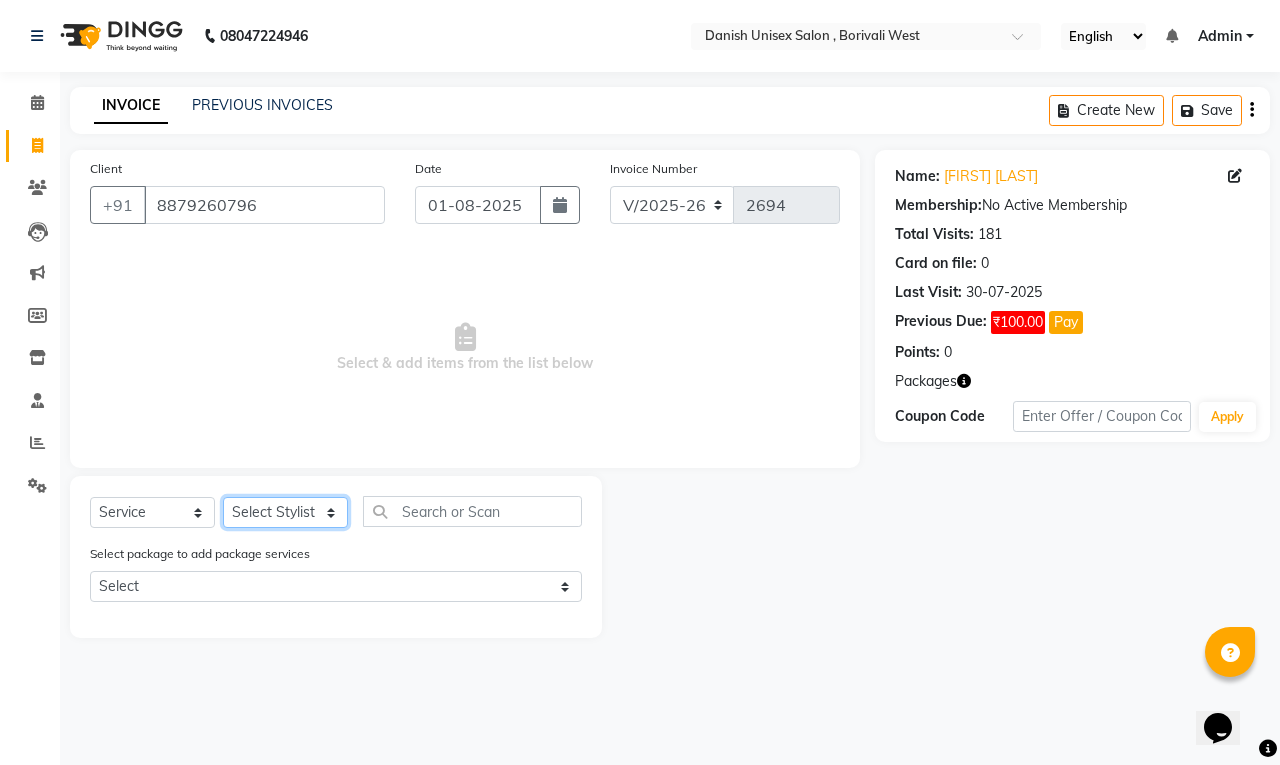 click on "Select Stylist Bhim Shing firoz alam Juber shaikh kajal Lubna Sayyad Nikhil Sharma Nikita Niraj Kanojiya Niyaz Salmani Pooja Yadav Riddhi Sabil salmani sapna" 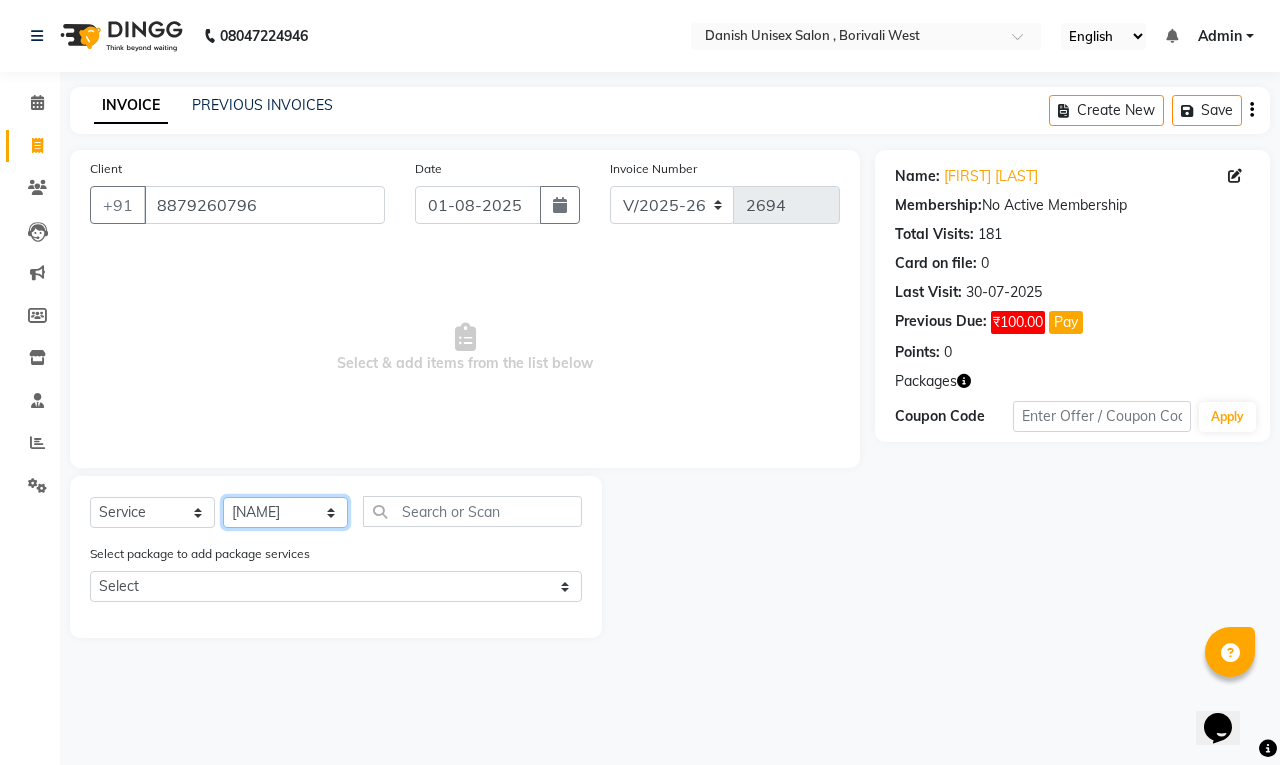 click on "Select Stylist Bhim Shing firoz alam Juber shaikh kajal Lubna Sayyad Nikhil Sharma Nikita Niraj Kanojiya Niyaz Salmani Pooja Yadav Riddhi Sabil salmani sapna" 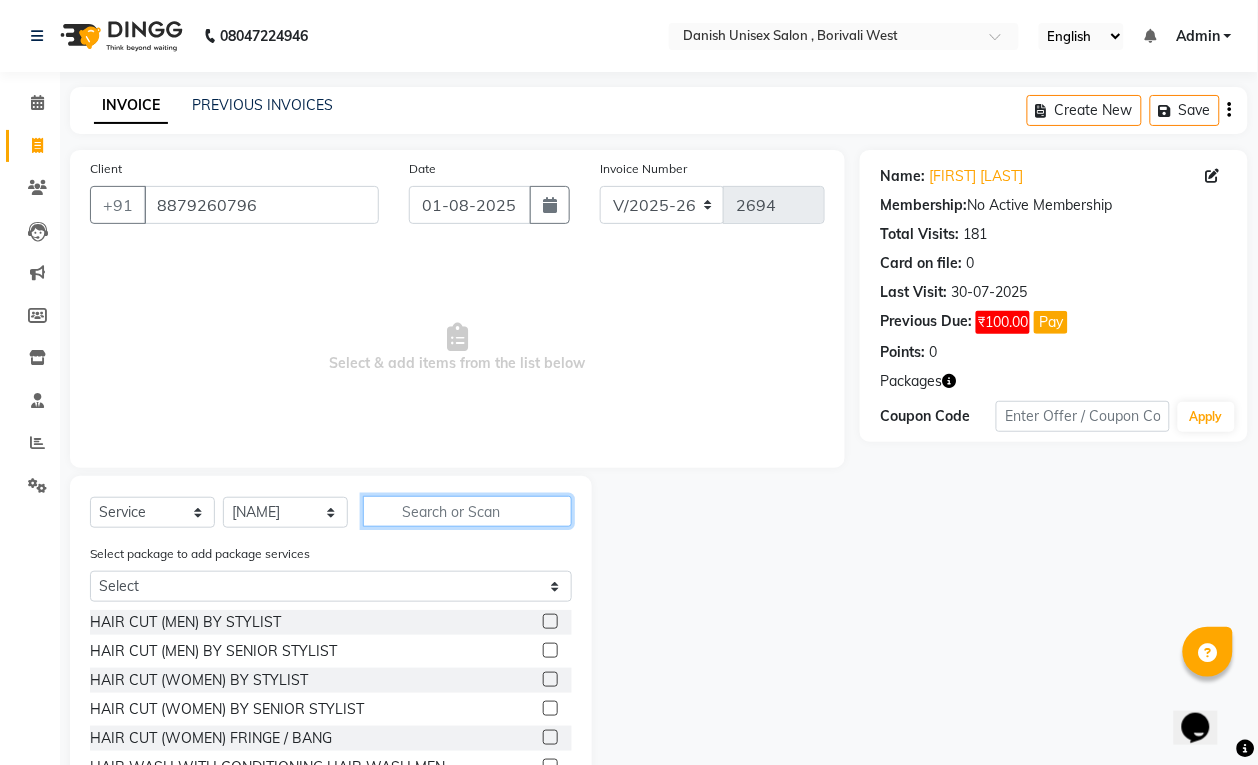 click 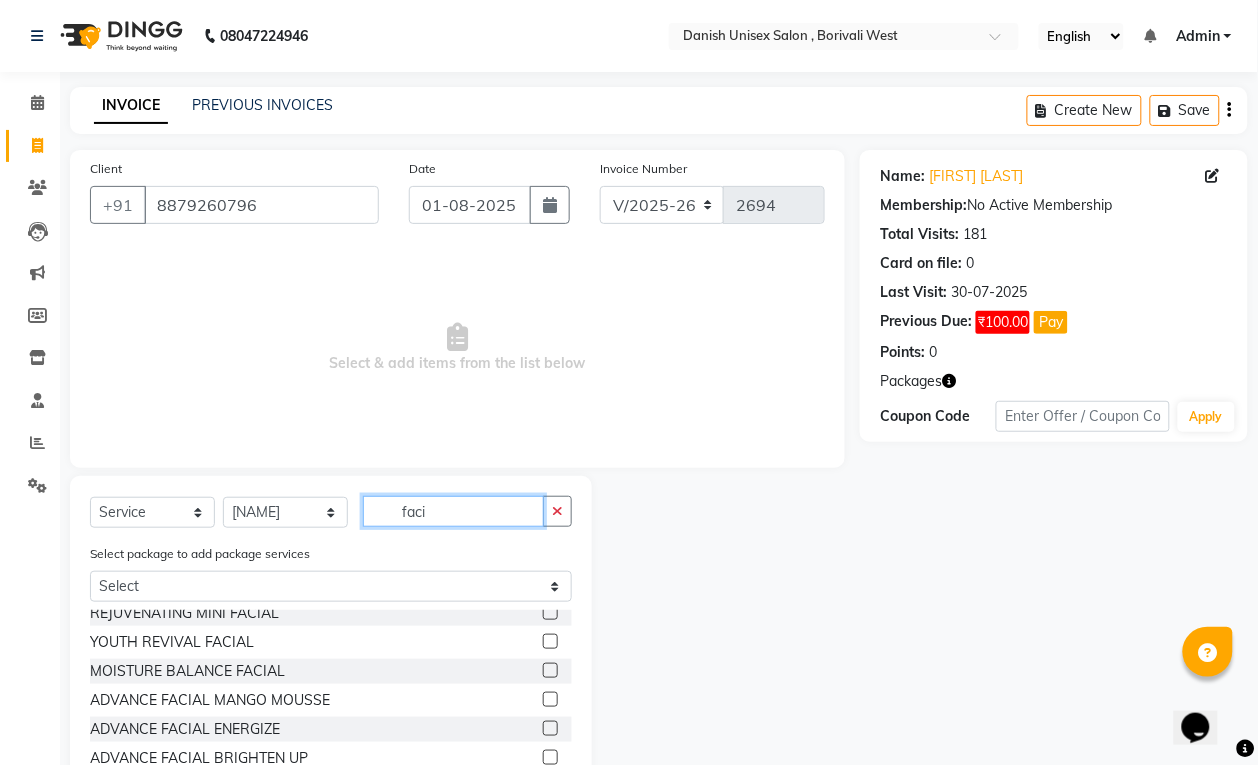 scroll, scrollTop: 0, scrollLeft: 0, axis: both 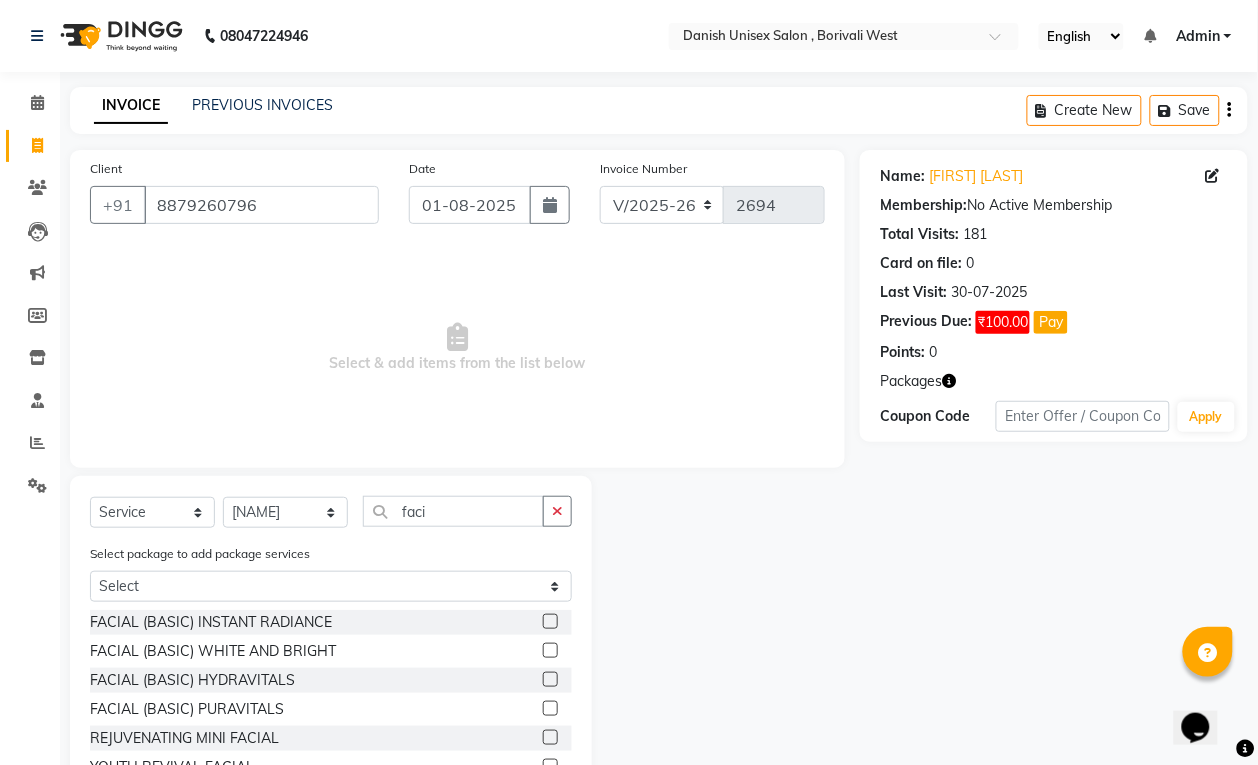 click 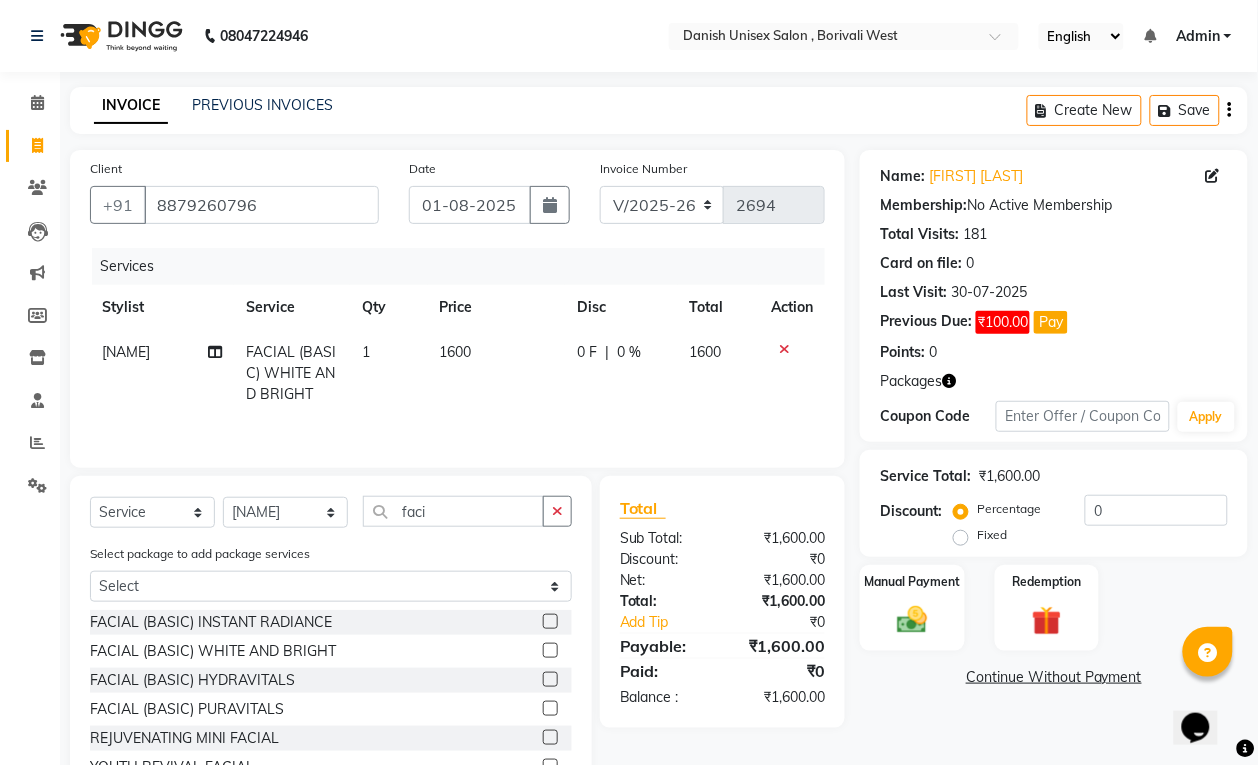 scroll, scrollTop: 108, scrollLeft: 0, axis: vertical 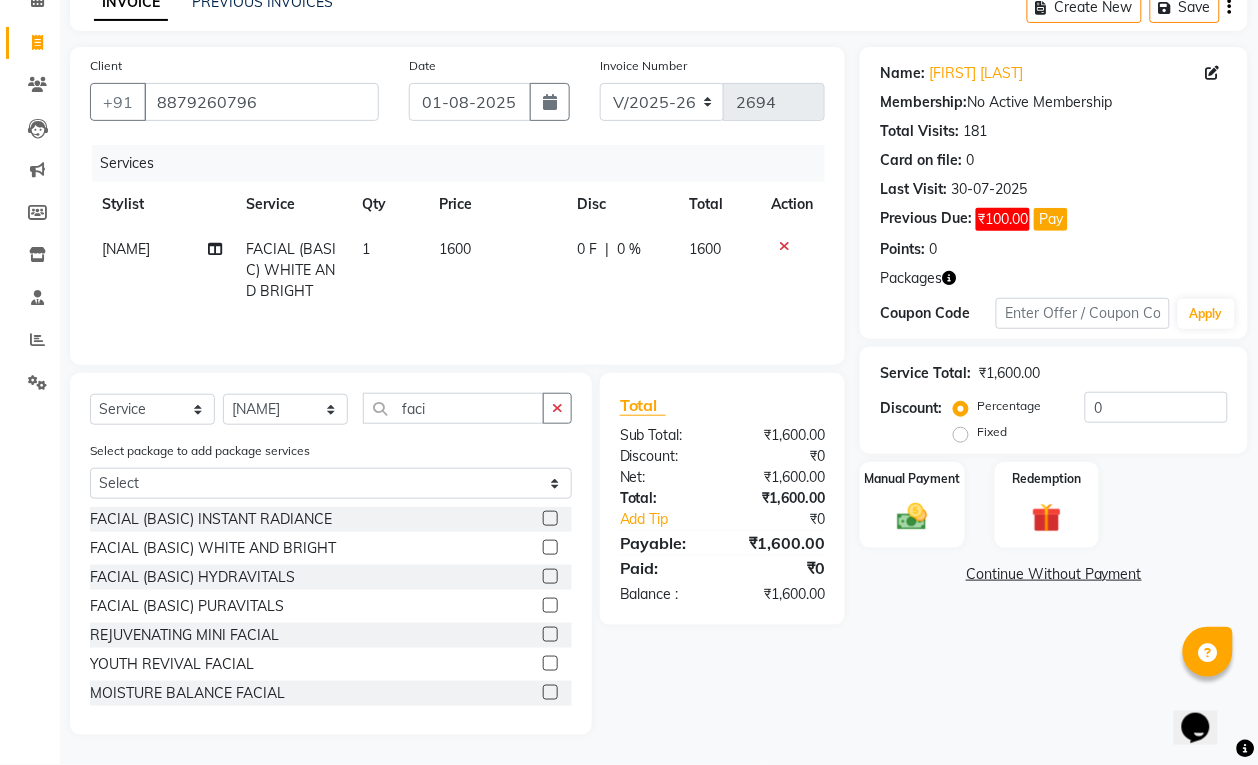 click on "0 F" 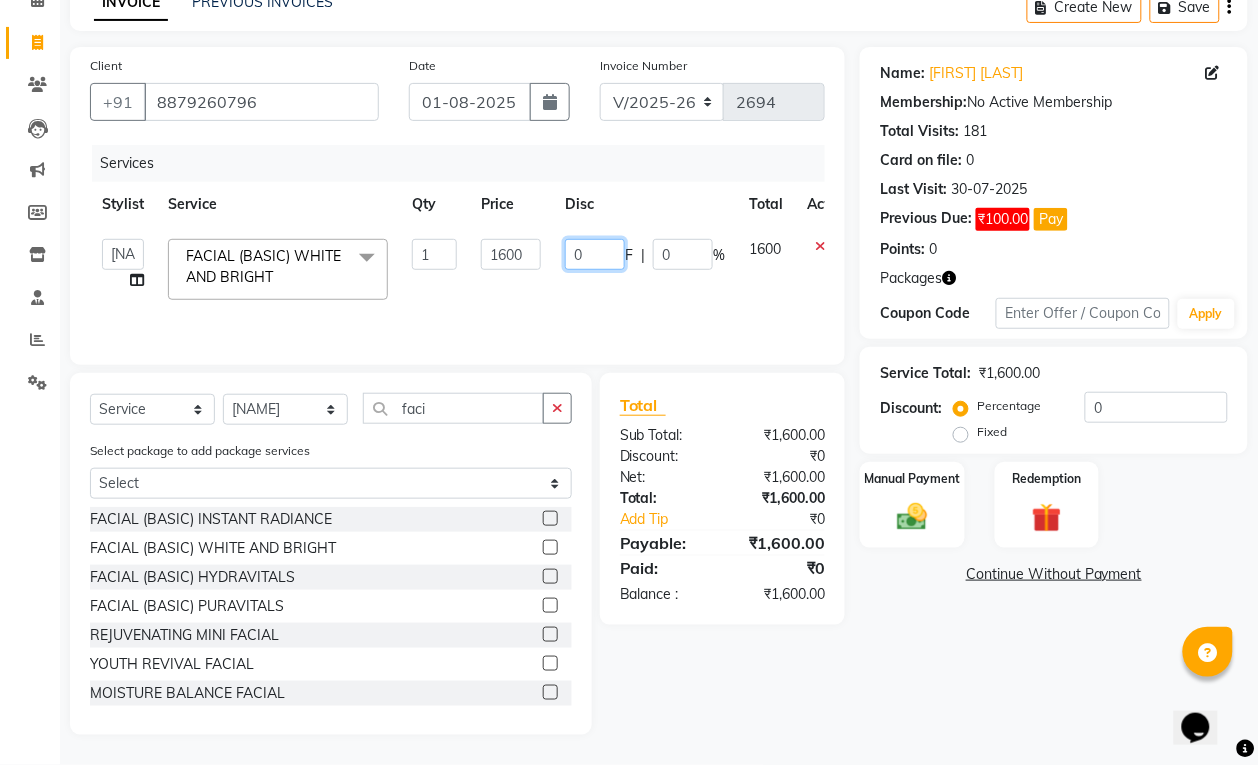 click on "0" 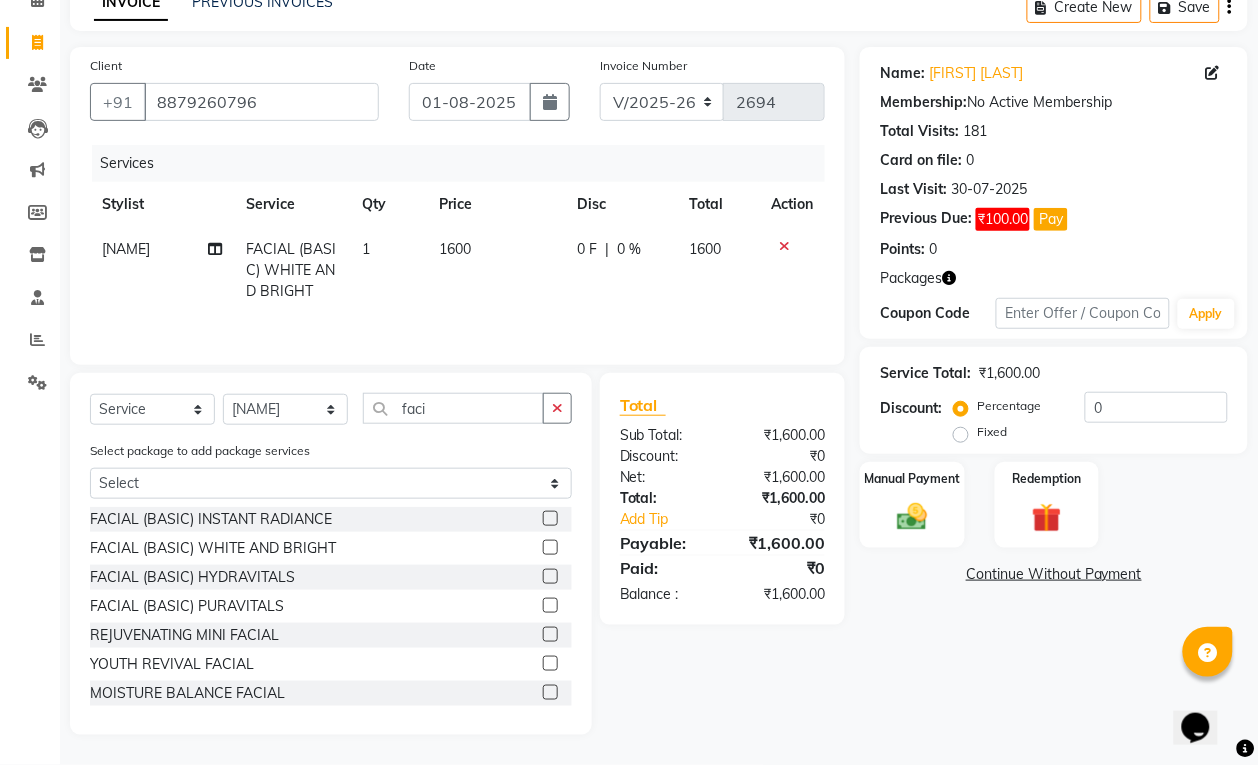 click on "Name: Niyaz Salmani Membership:  No Active Membership  Total Visits:  181 Card on file:  0 Last Visit:   30-07-2025 Previous Due:  ₹100.00 Pay Points:   0  Packages Coupon Code Apply Service Total:  ₹1,600.00  Discount:  Percentage   Fixed  0 Manual Payment Redemption  Continue Without Payment" 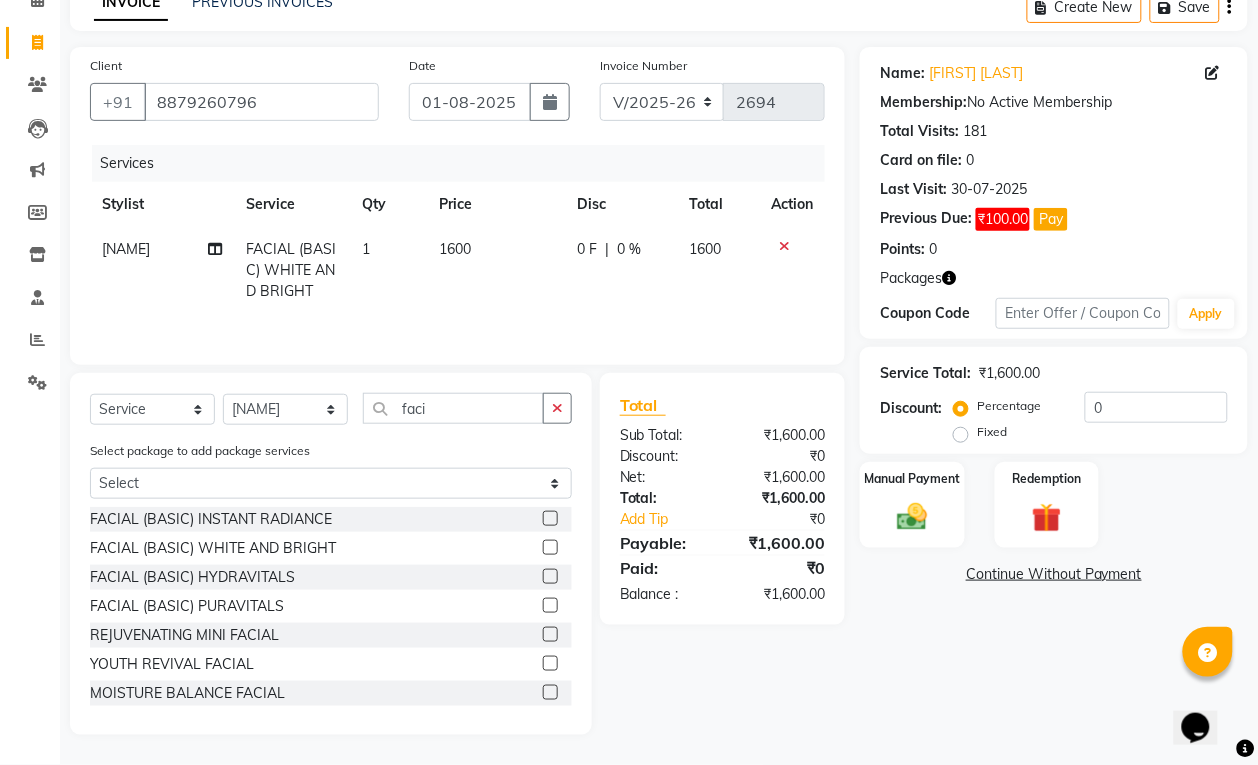 scroll, scrollTop: 108, scrollLeft: 0, axis: vertical 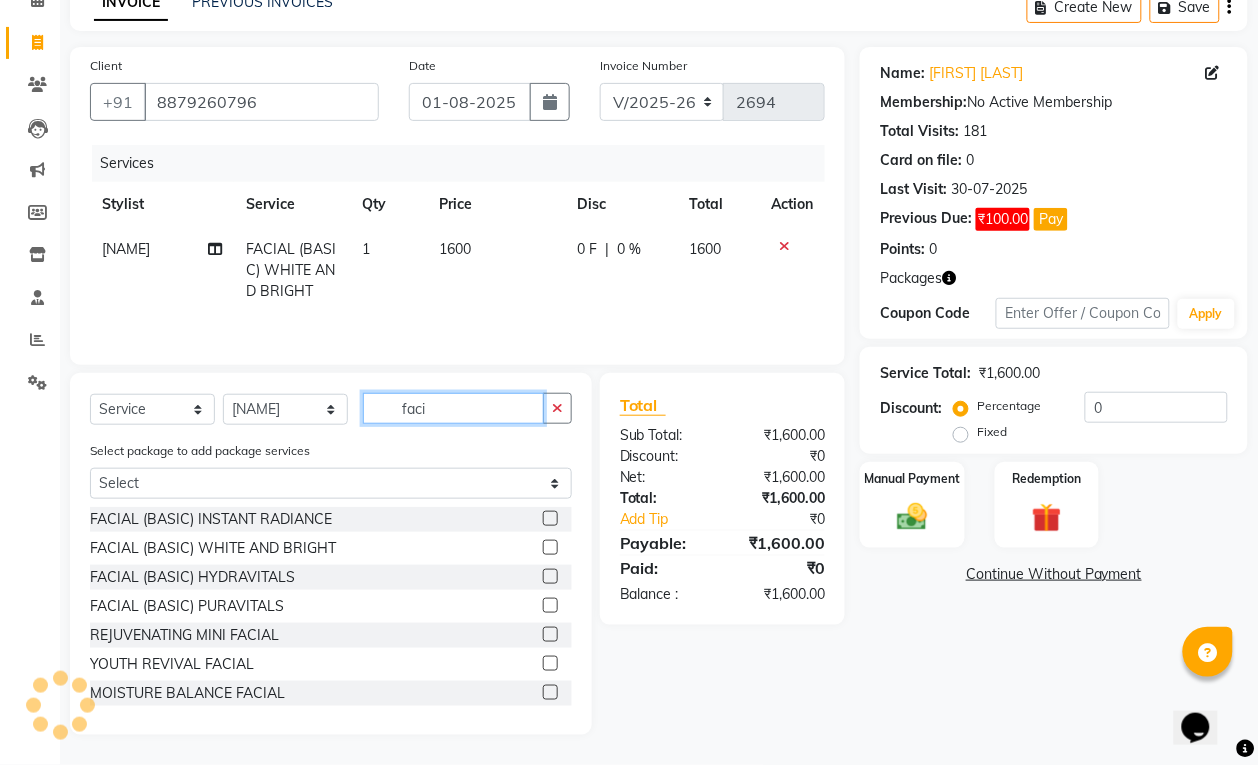 click on "faci" 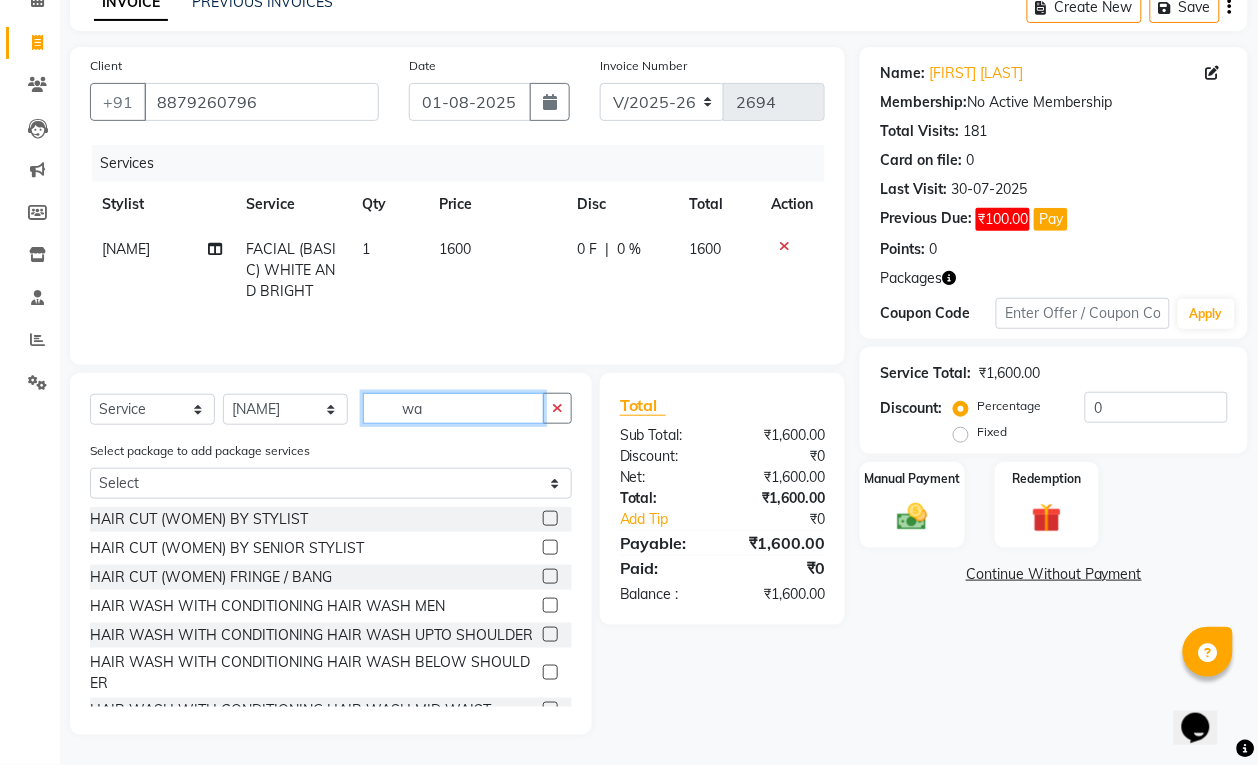 scroll, scrollTop: 108, scrollLeft: 0, axis: vertical 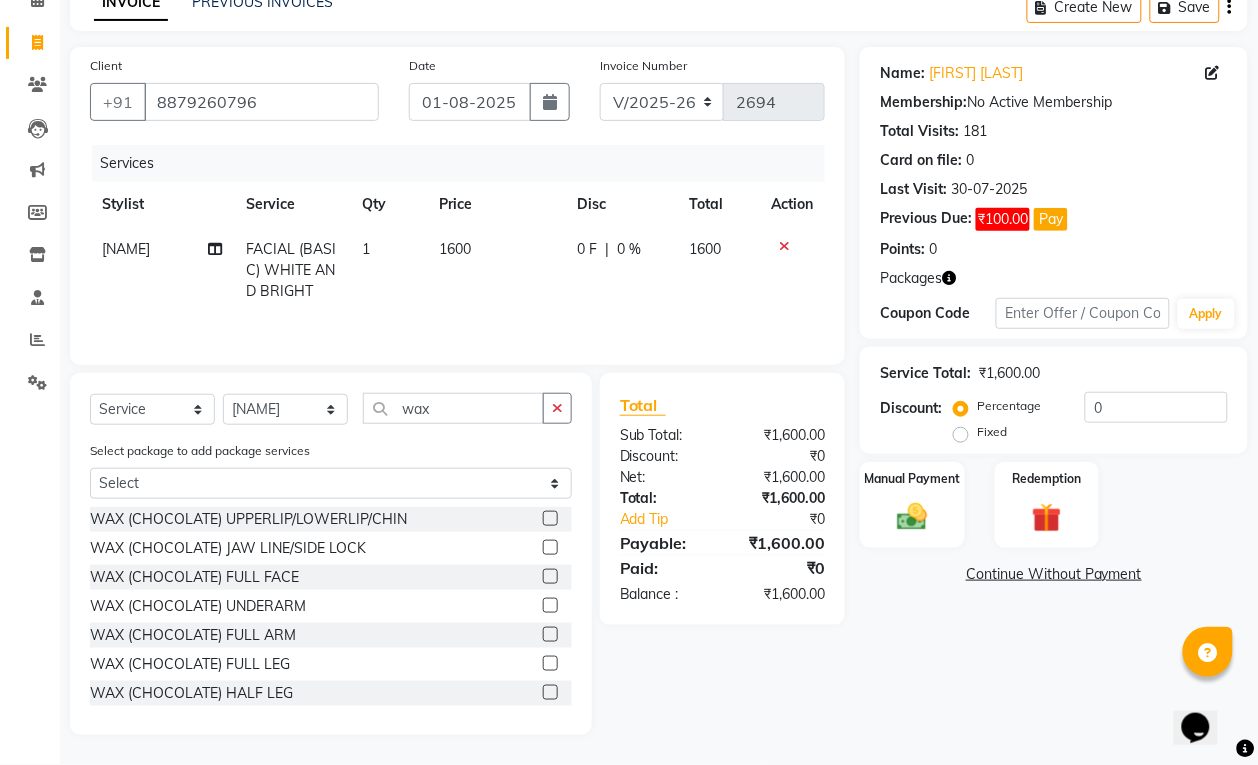 click 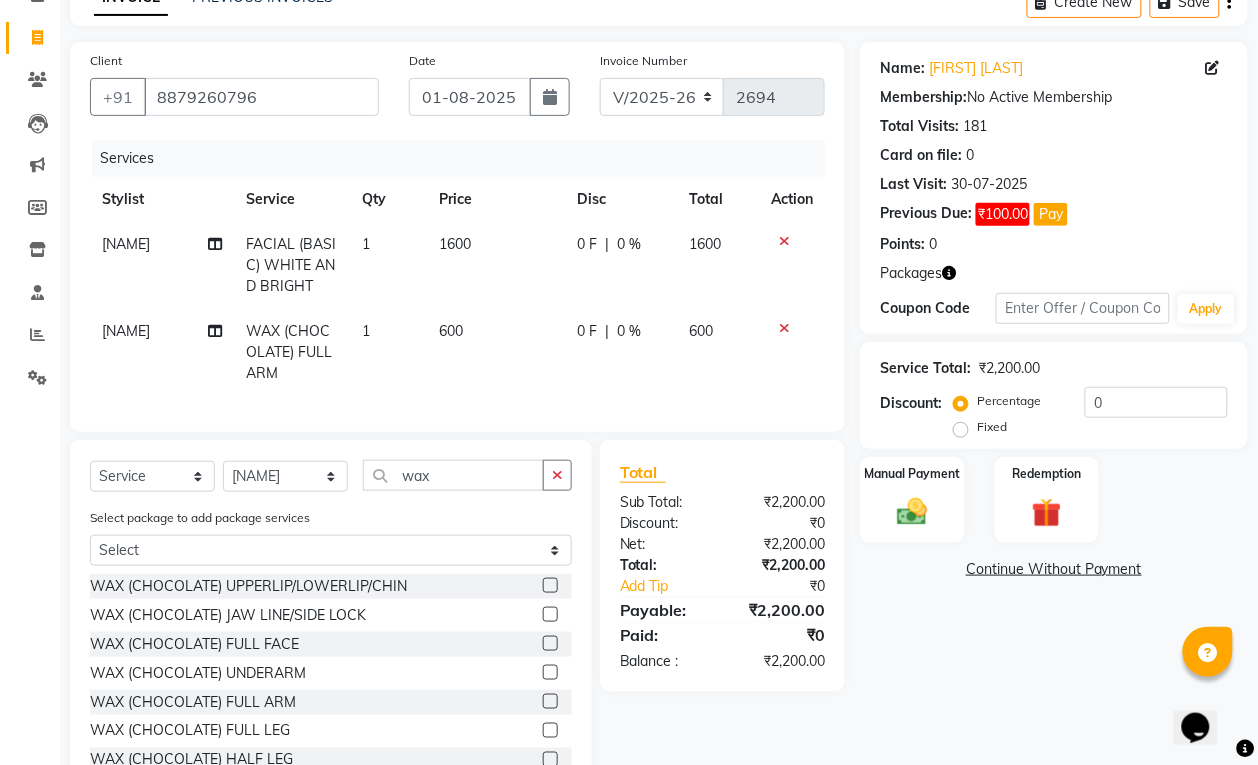 click 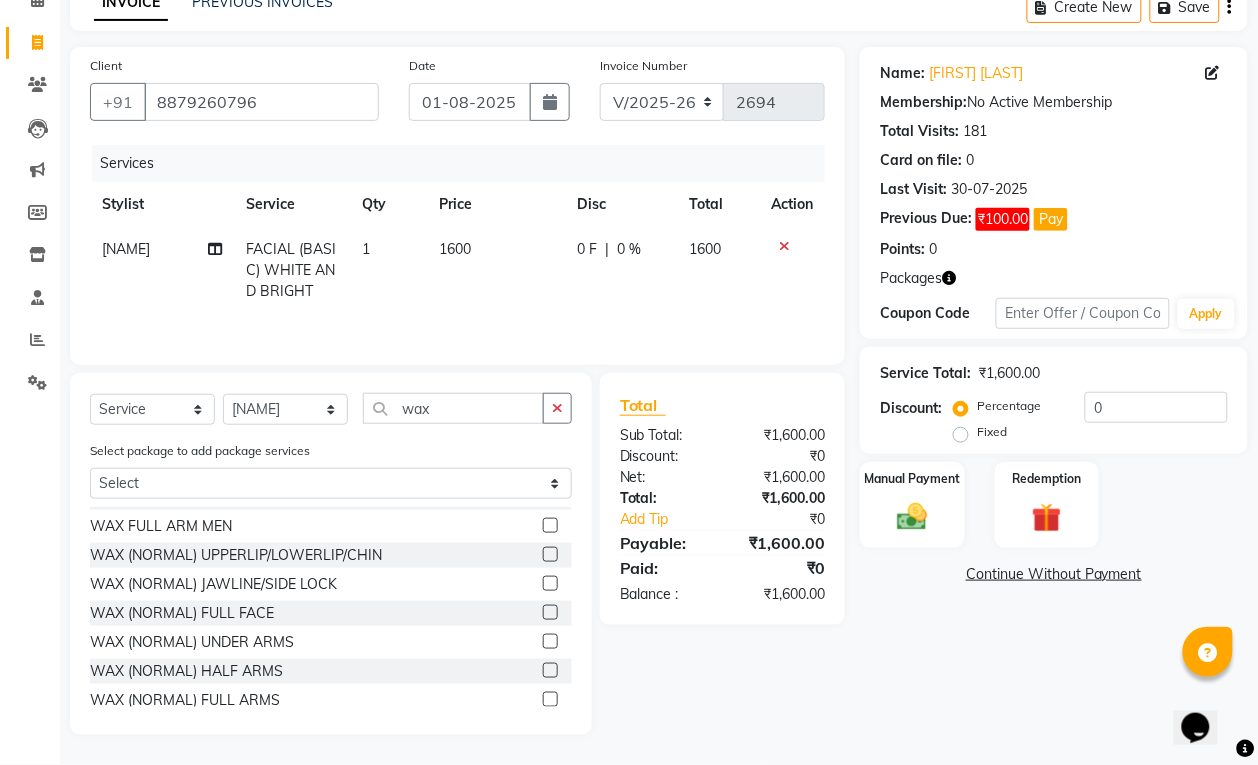 scroll, scrollTop: 375, scrollLeft: 0, axis: vertical 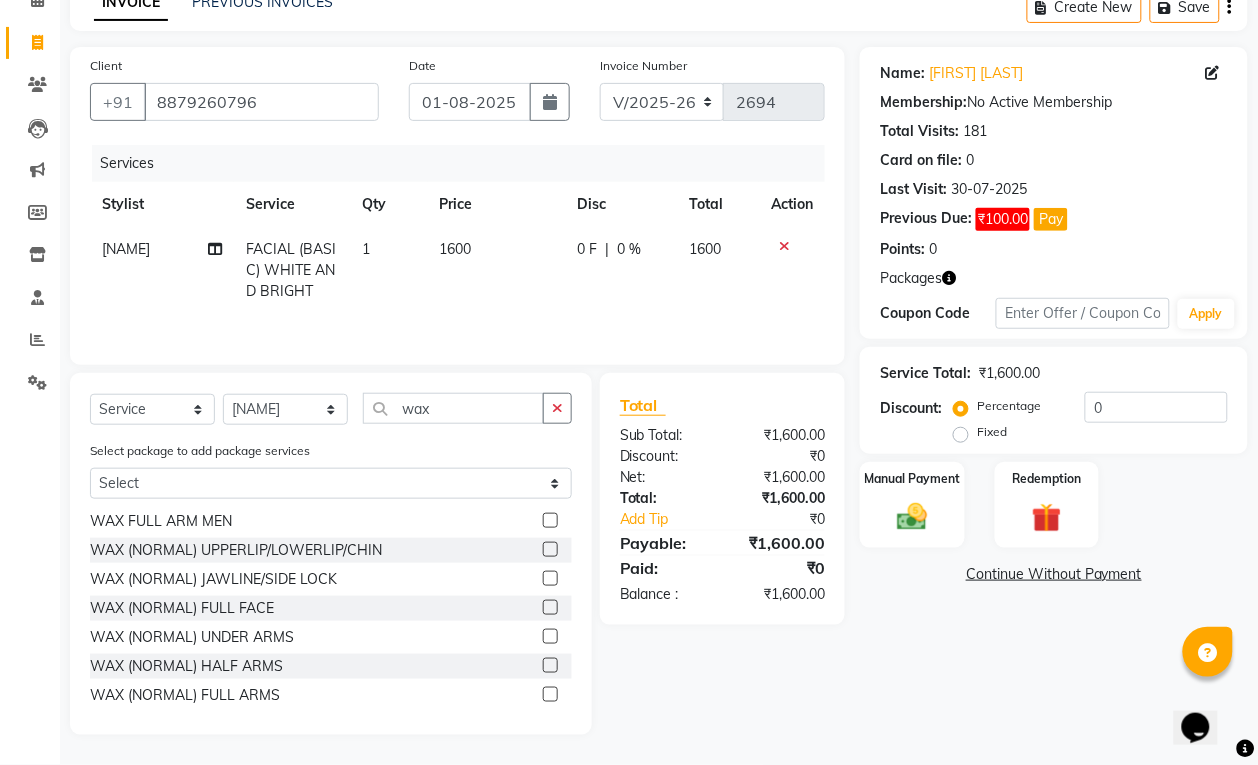 click 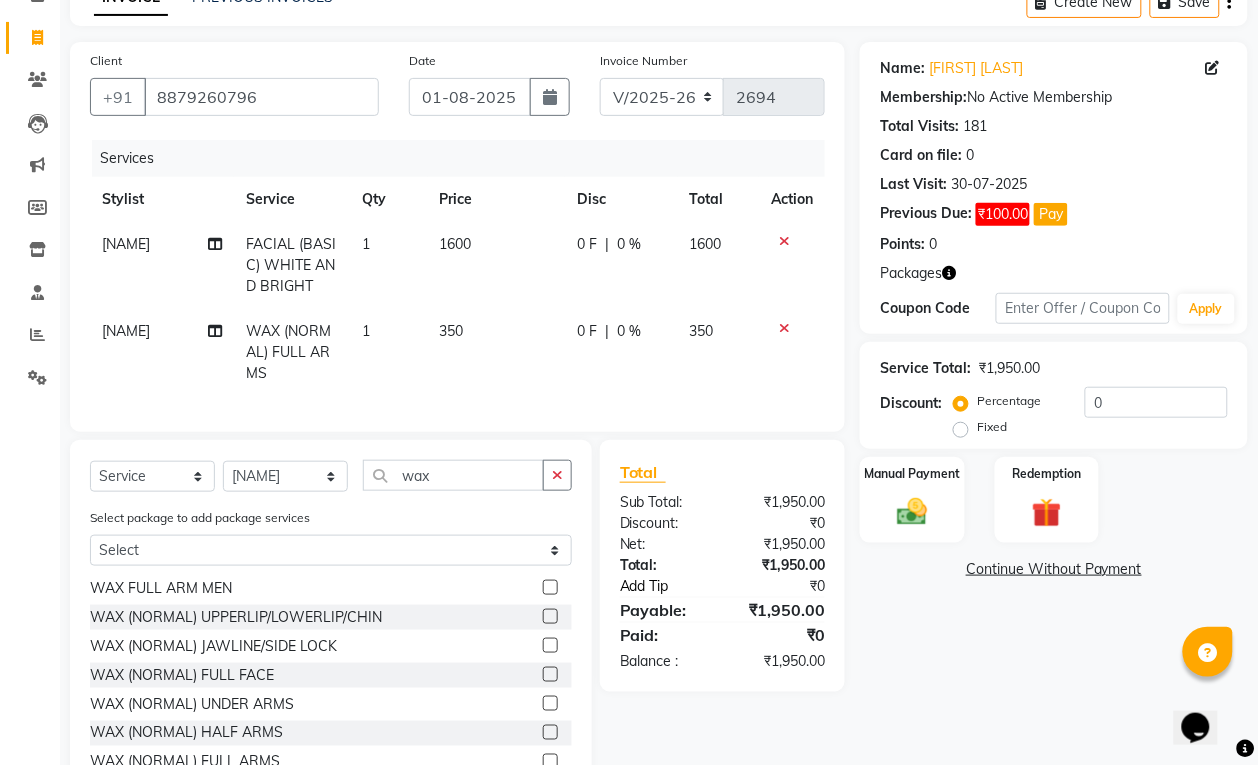 scroll, scrollTop: 195, scrollLeft: 0, axis: vertical 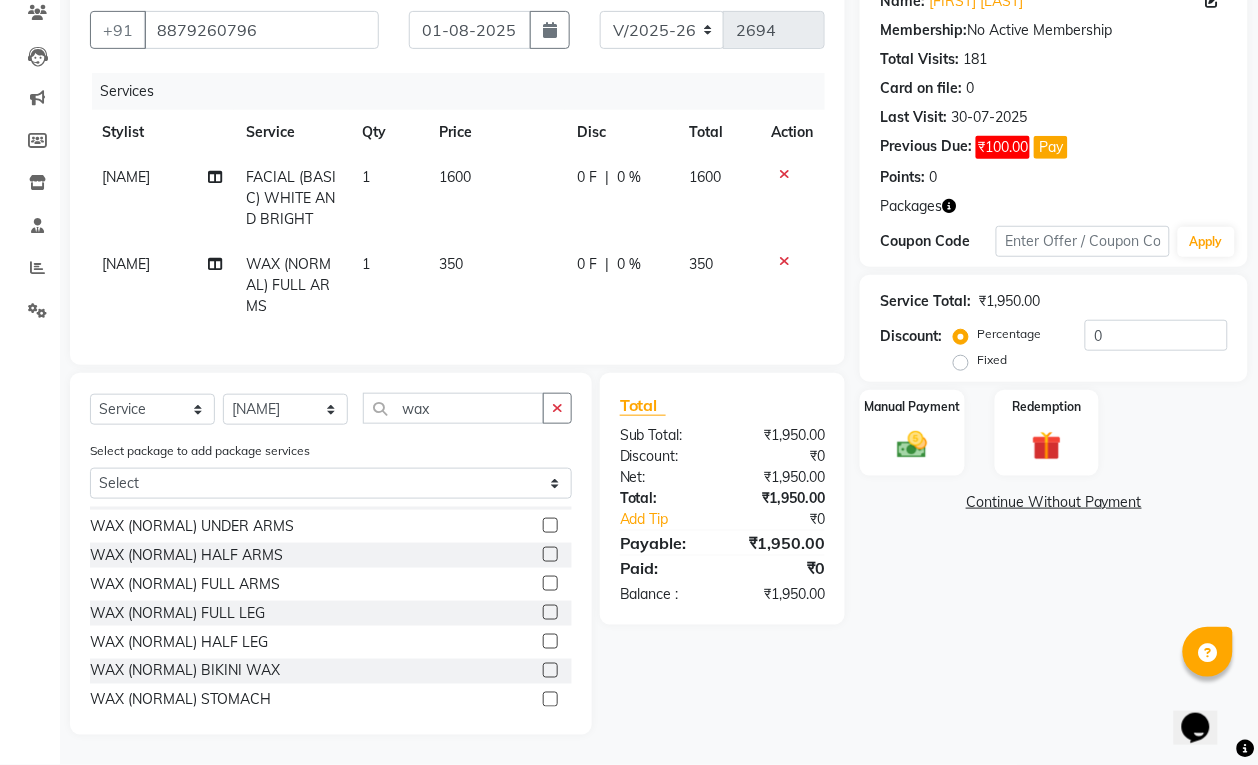 drag, startPoint x: 531, startPoint y: 642, endPoint x: 528, endPoint y: 630, distance: 12.369317 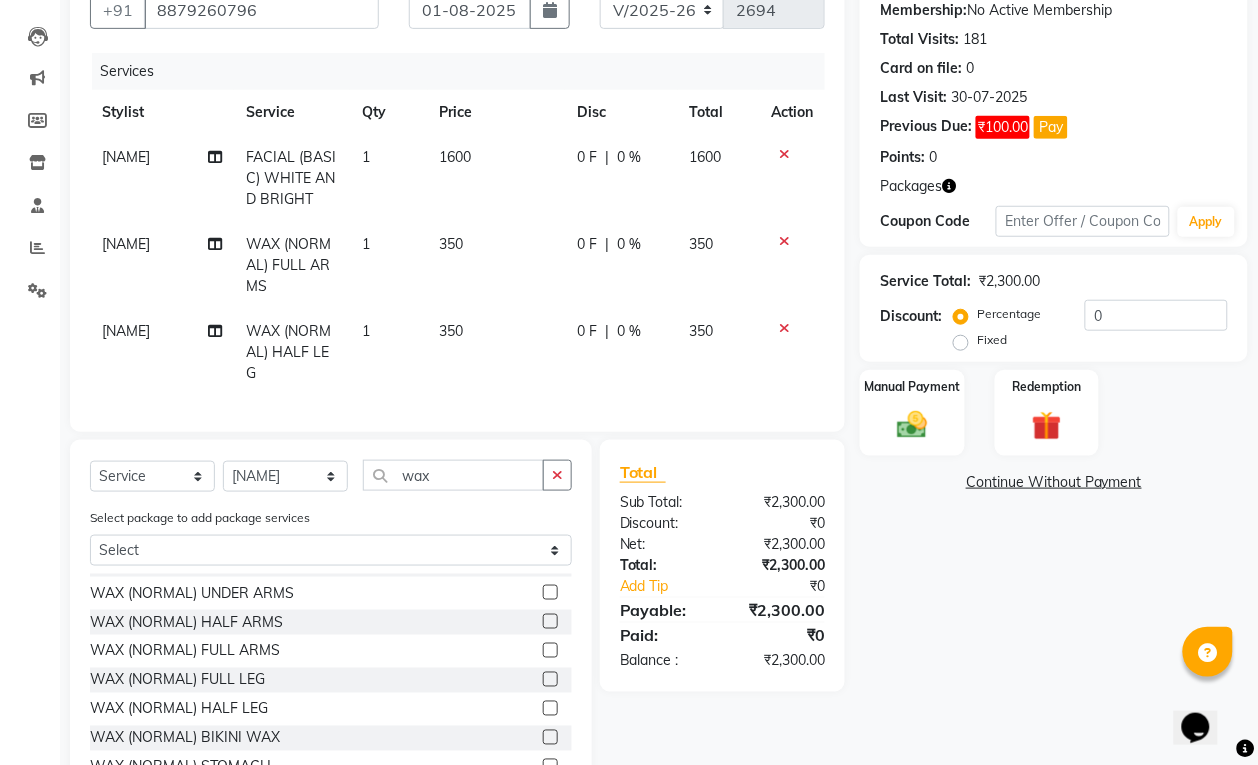 click on "0 F | 0 %" 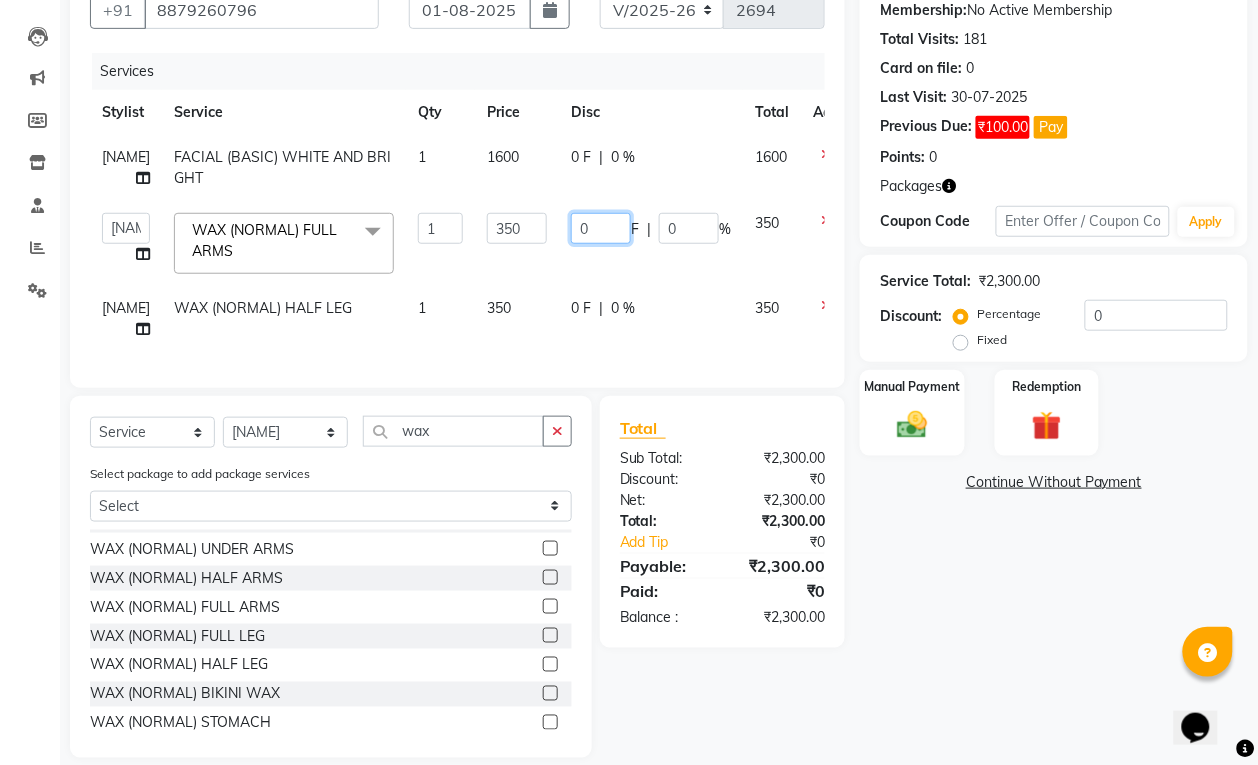 click on "0" 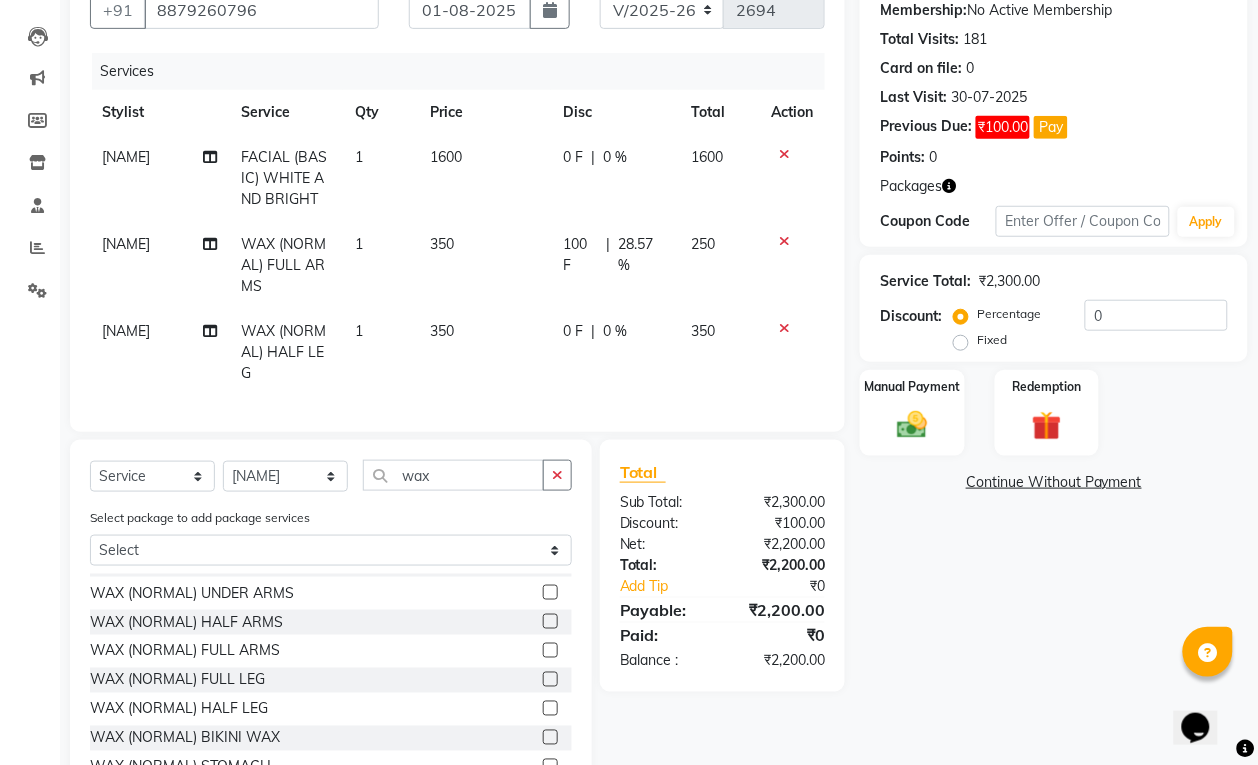 click on "100 F | 28.57 %" 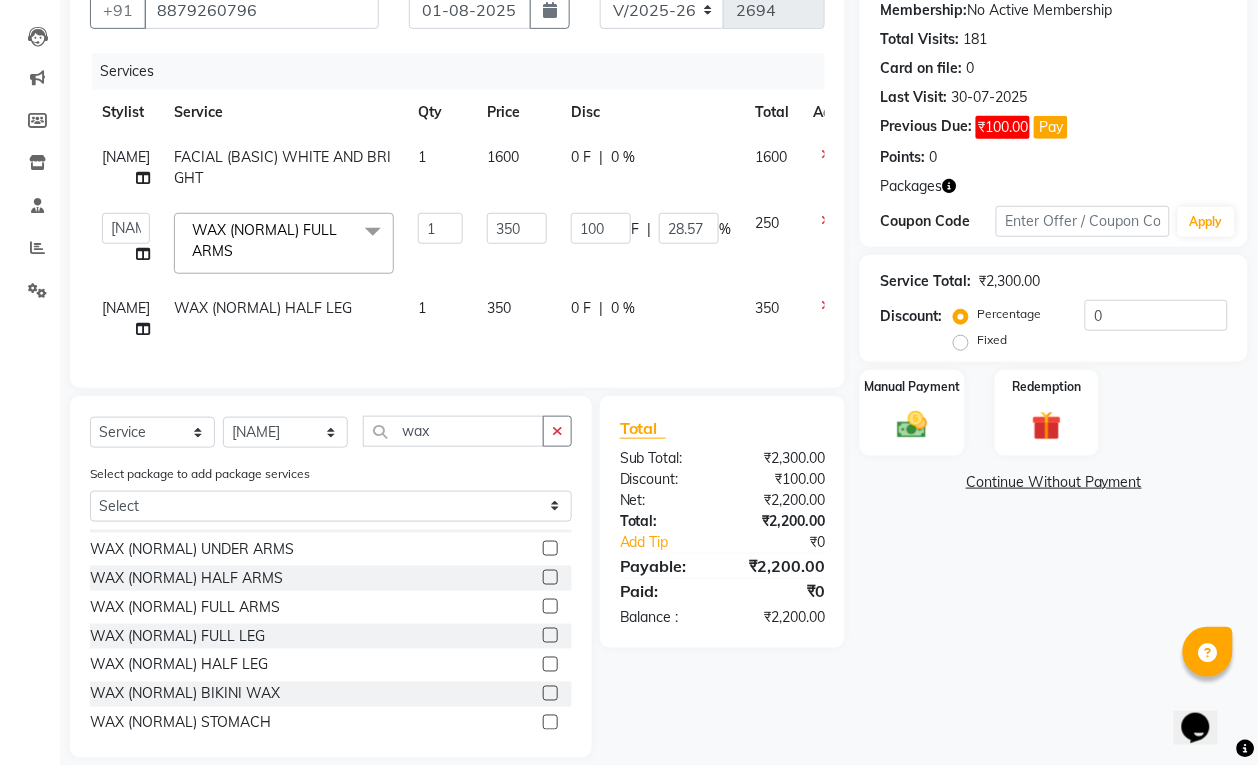 click on "|" 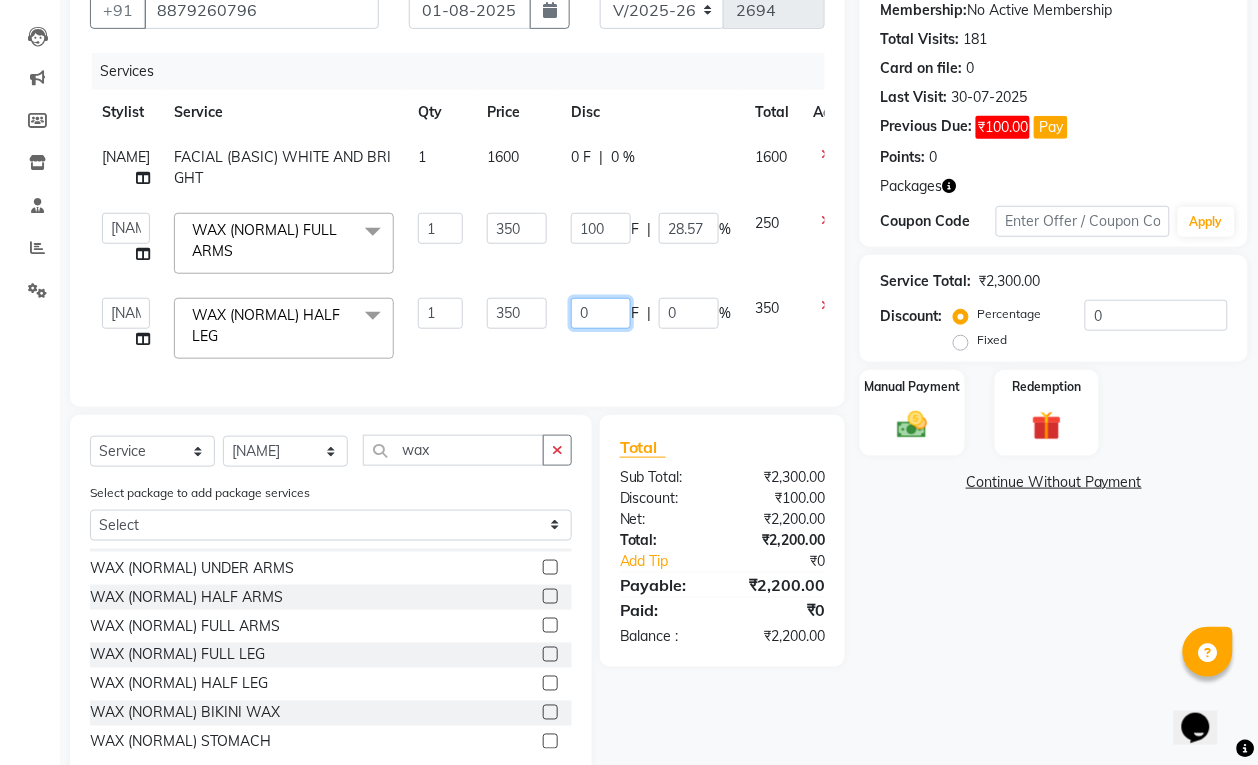 drag, startPoint x: 593, startPoint y: 332, endPoint x: 617, endPoint y: 401, distance: 73.05477 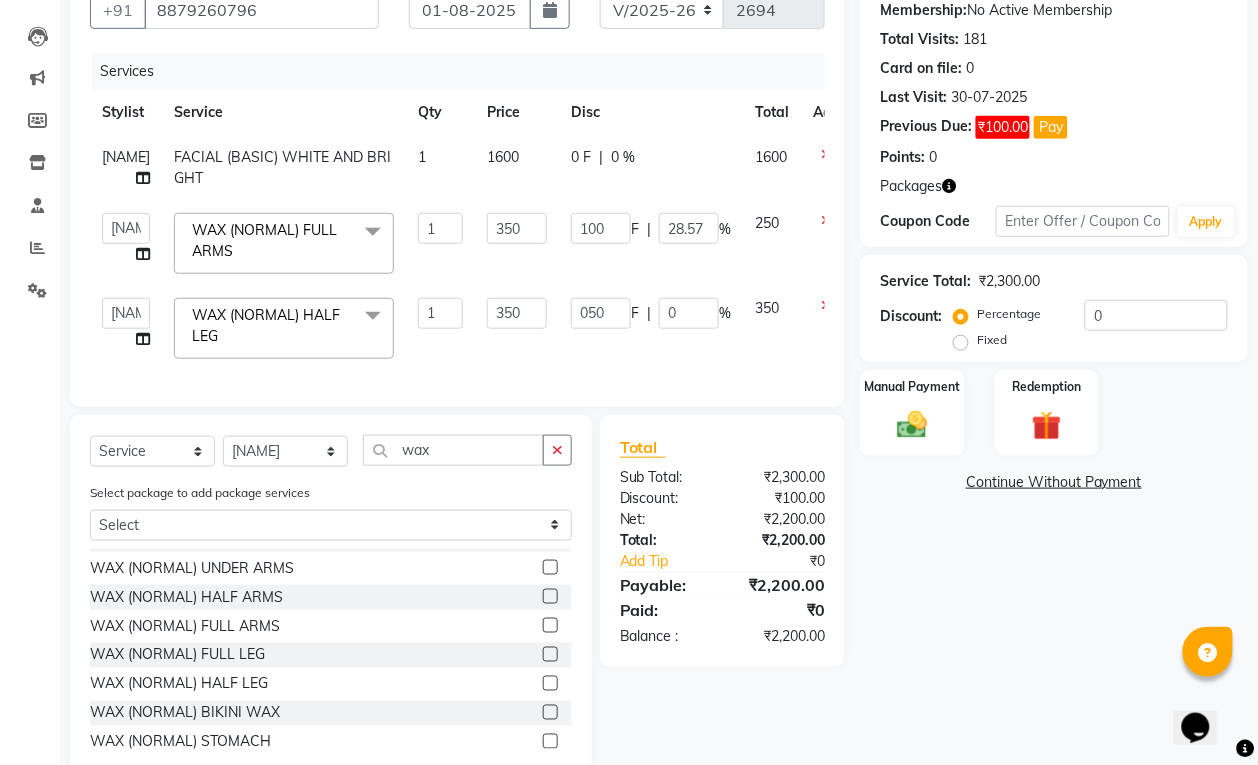 click on "050 F | 0 %" 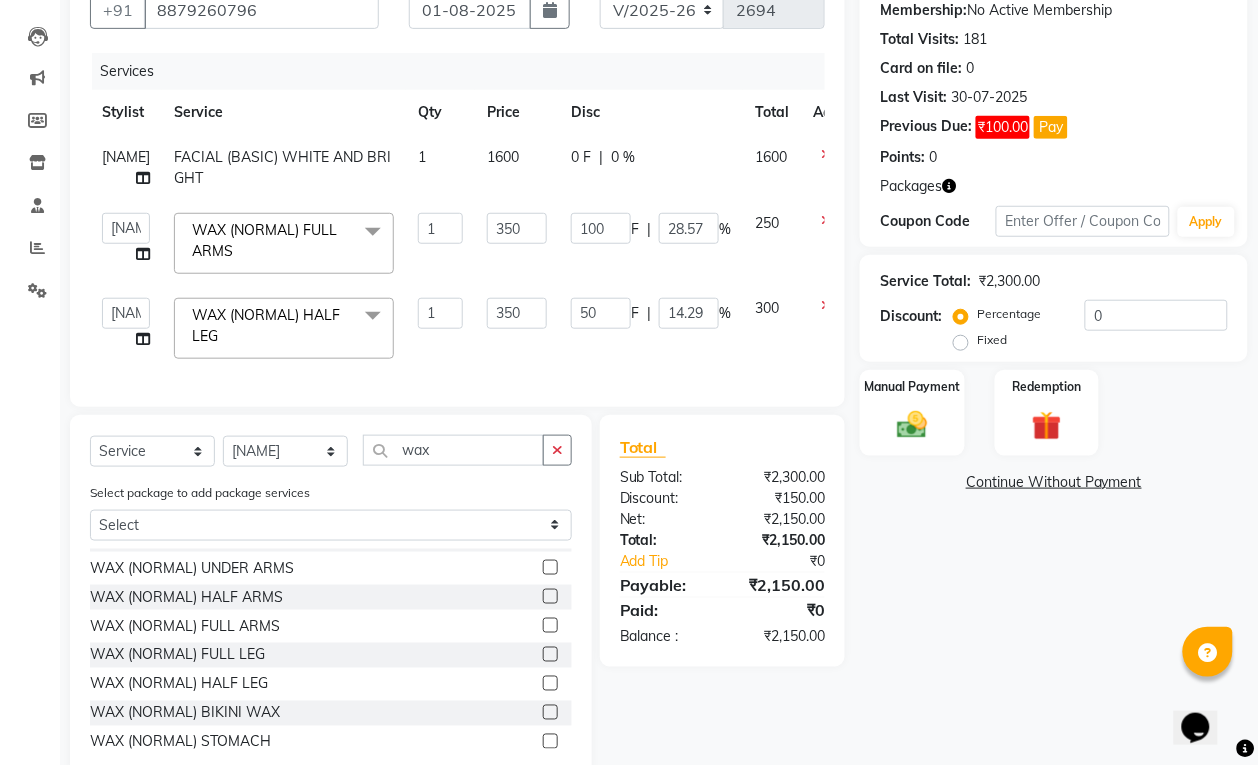 scroll, scrollTop: 278, scrollLeft: 0, axis: vertical 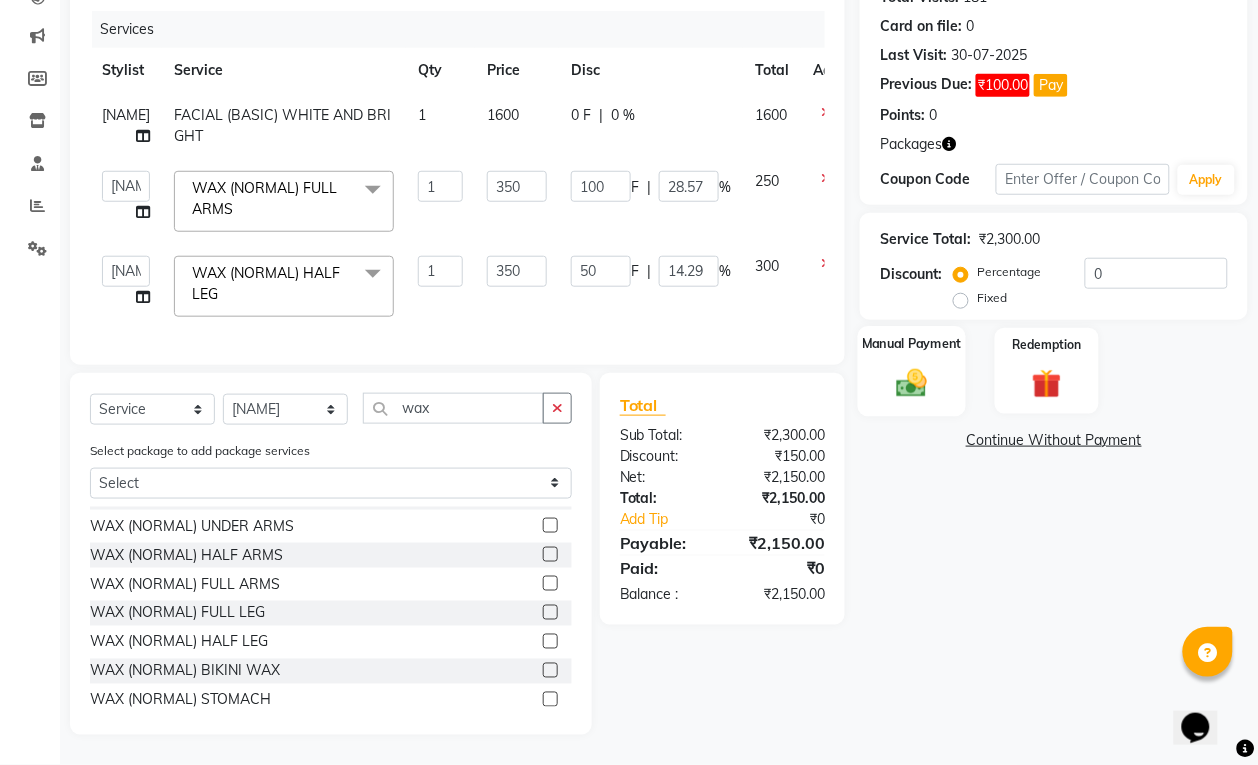click on "Manual Payment" 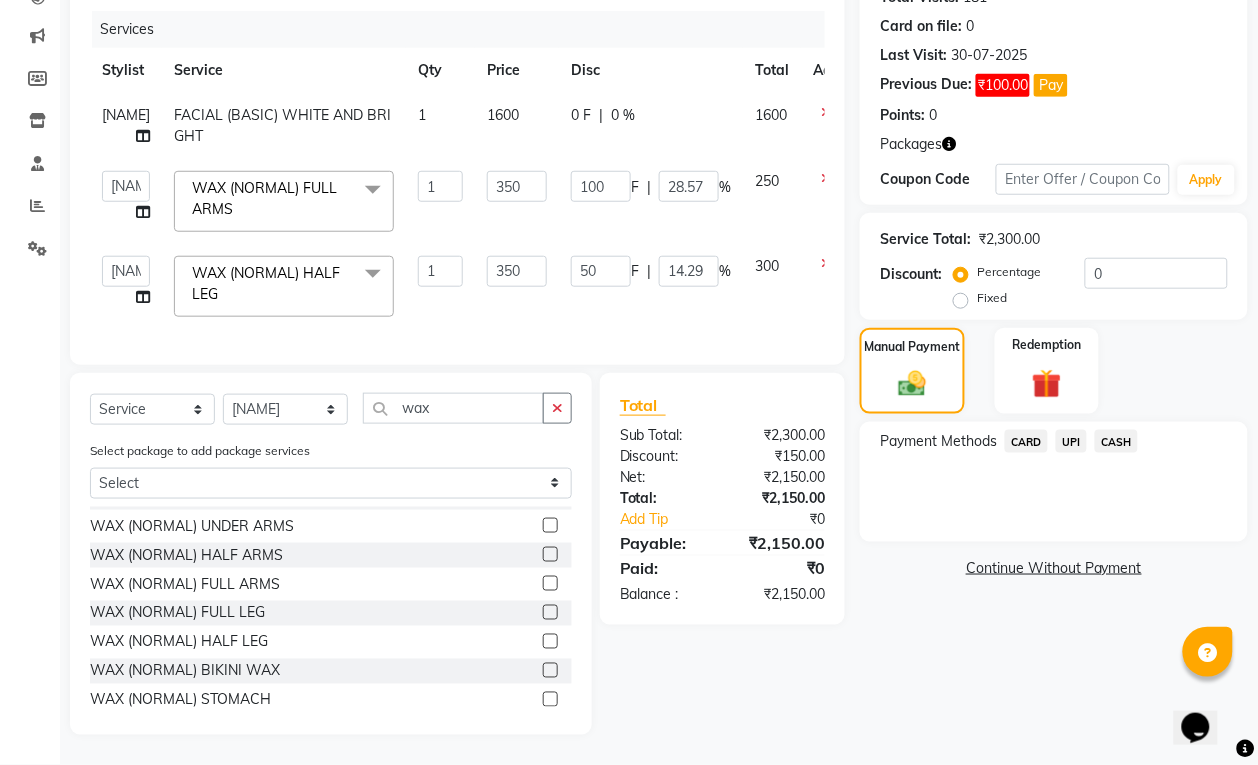 click on "CASH" 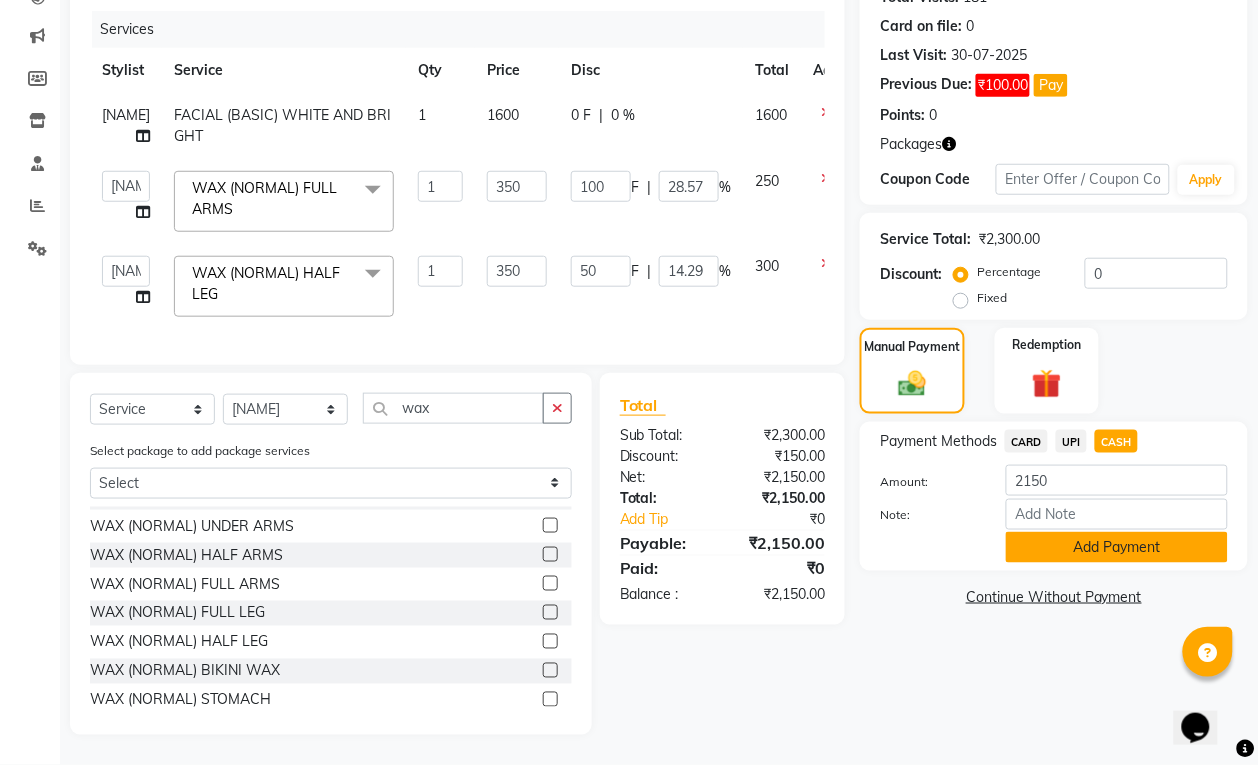 click on "Add Payment" 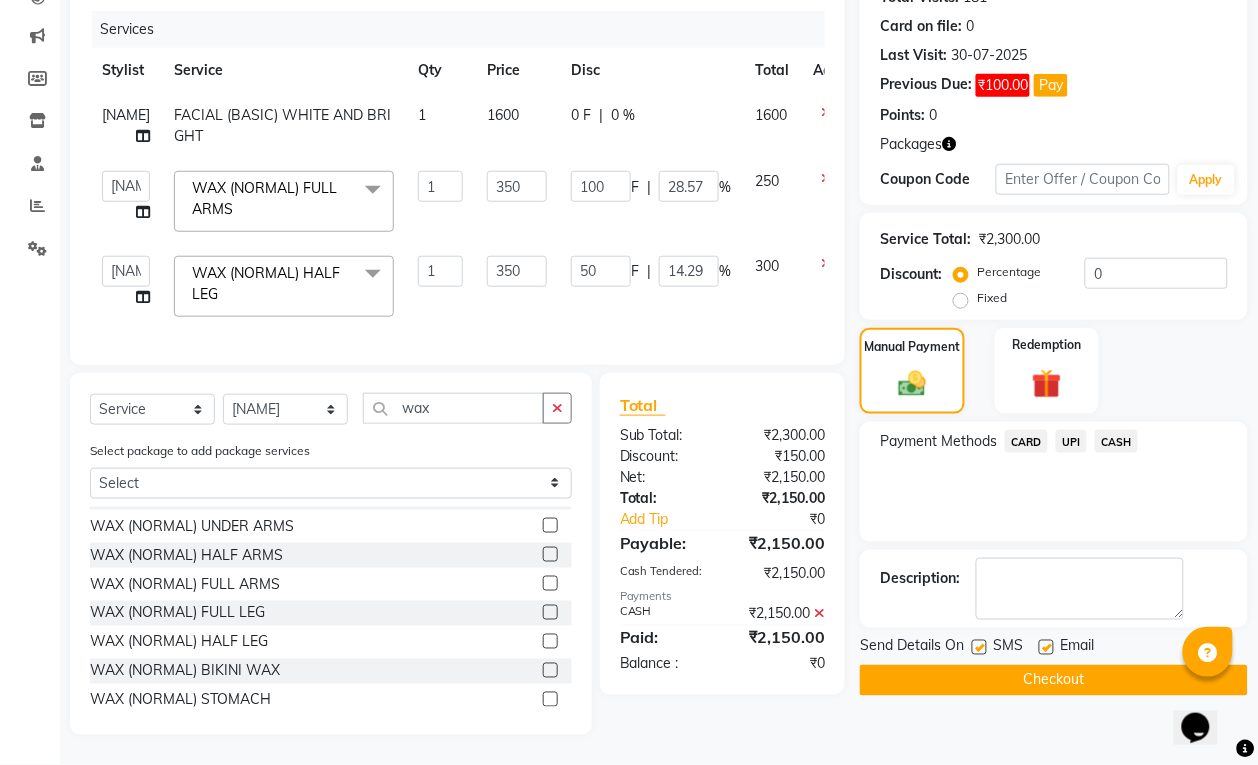drag, startPoint x: 1165, startPoint y: 610, endPoint x: 1161, endPoint y: 670, distance: 60.133186 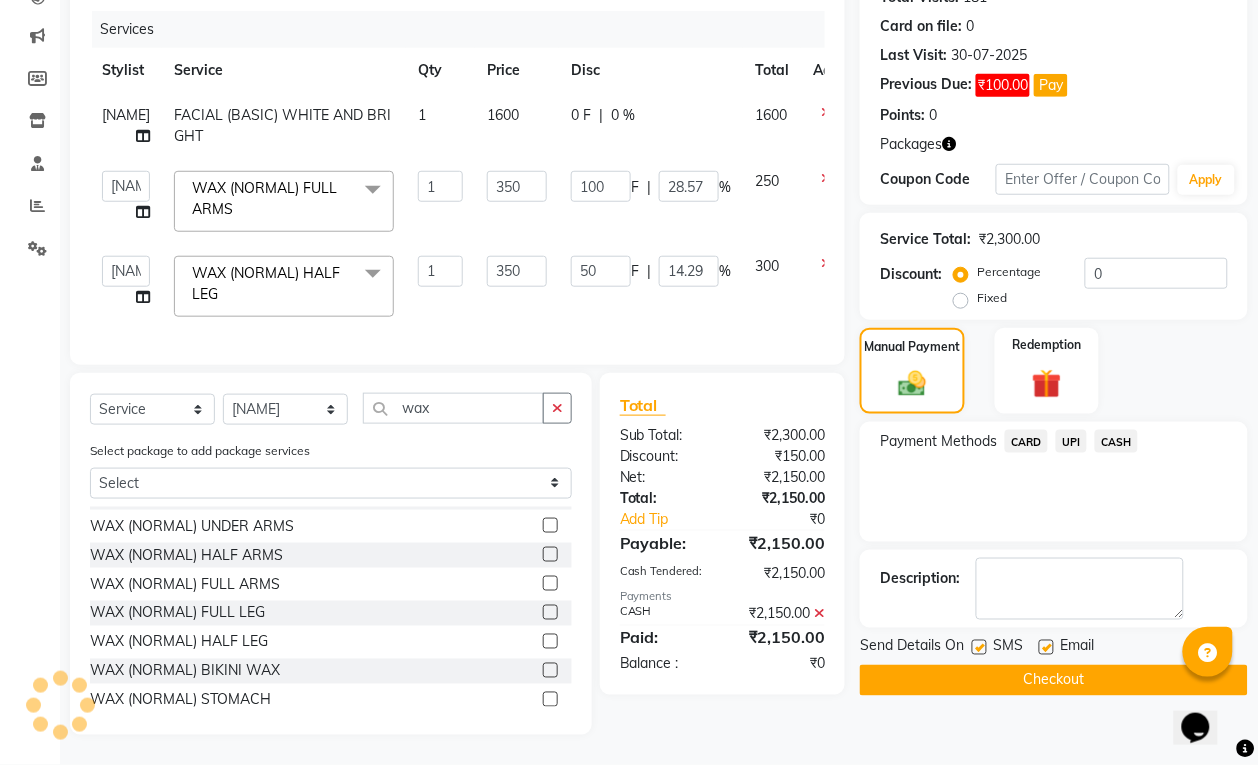 click on "Checkout" 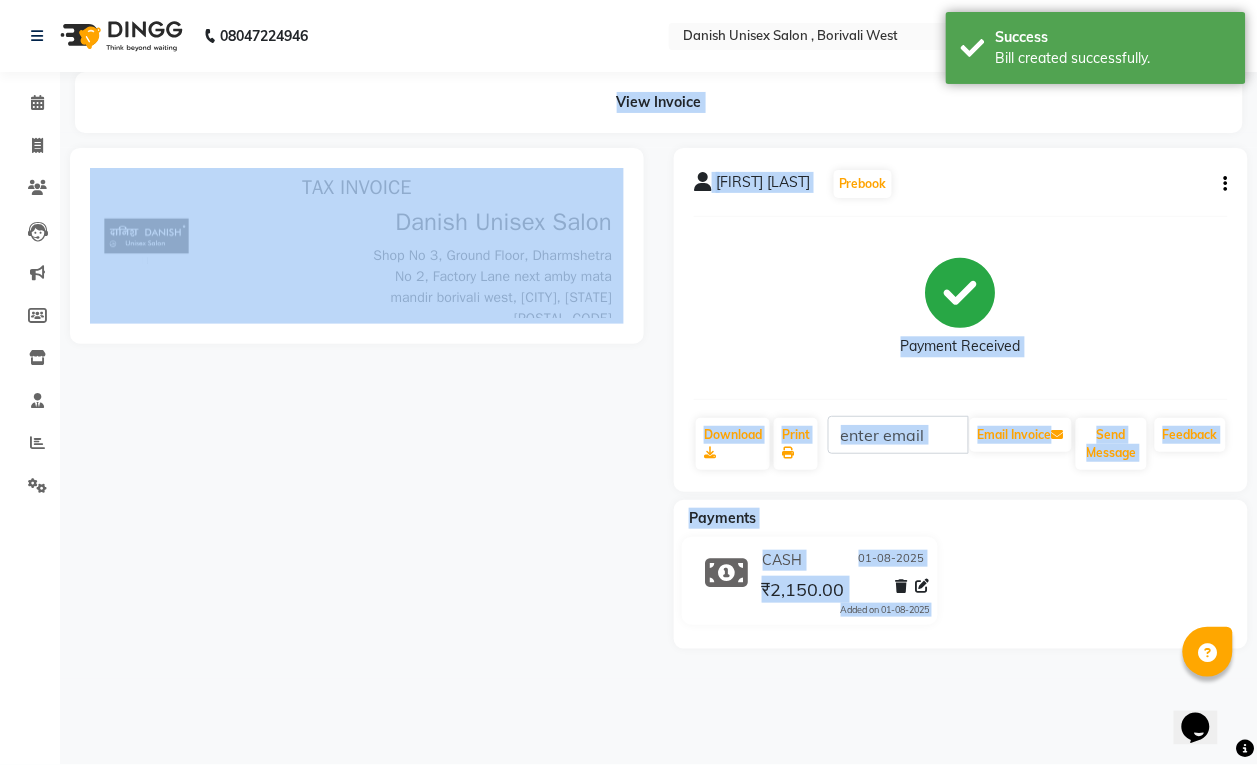 scroll, scrollTop: 0, scrollLeft: 0, axis: both 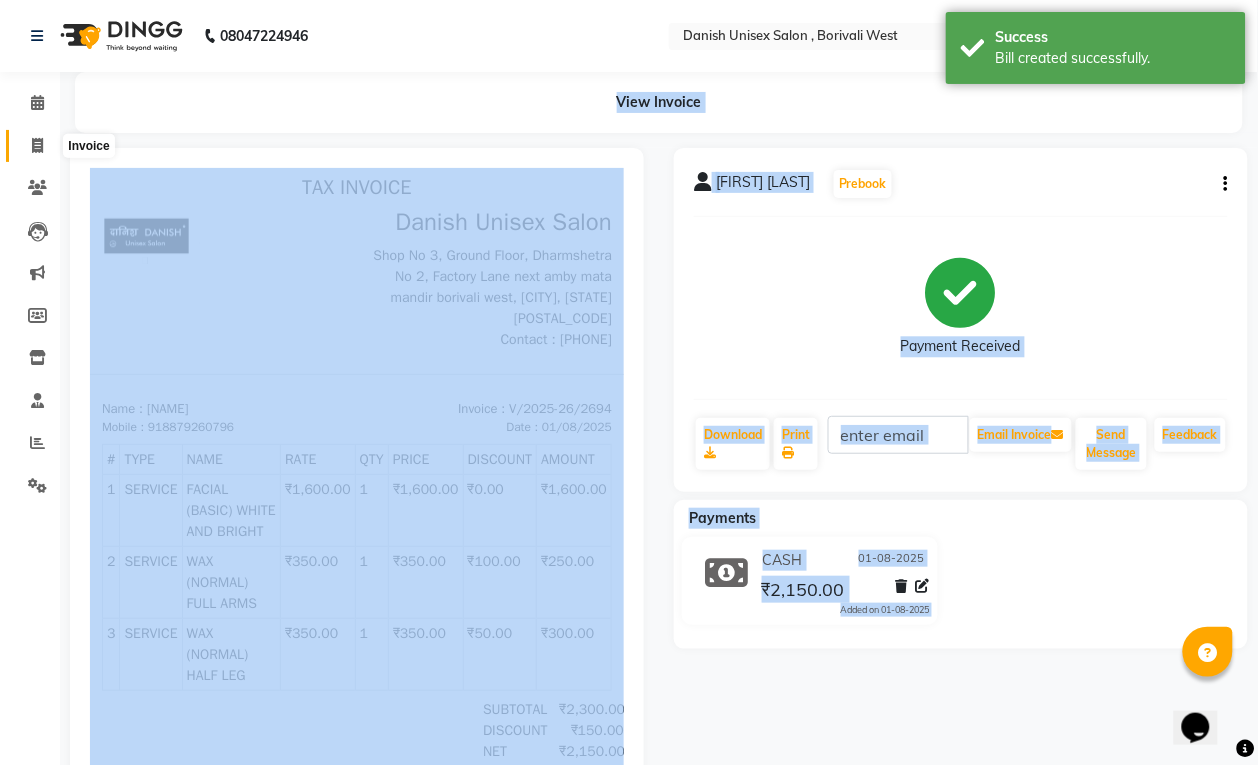 click 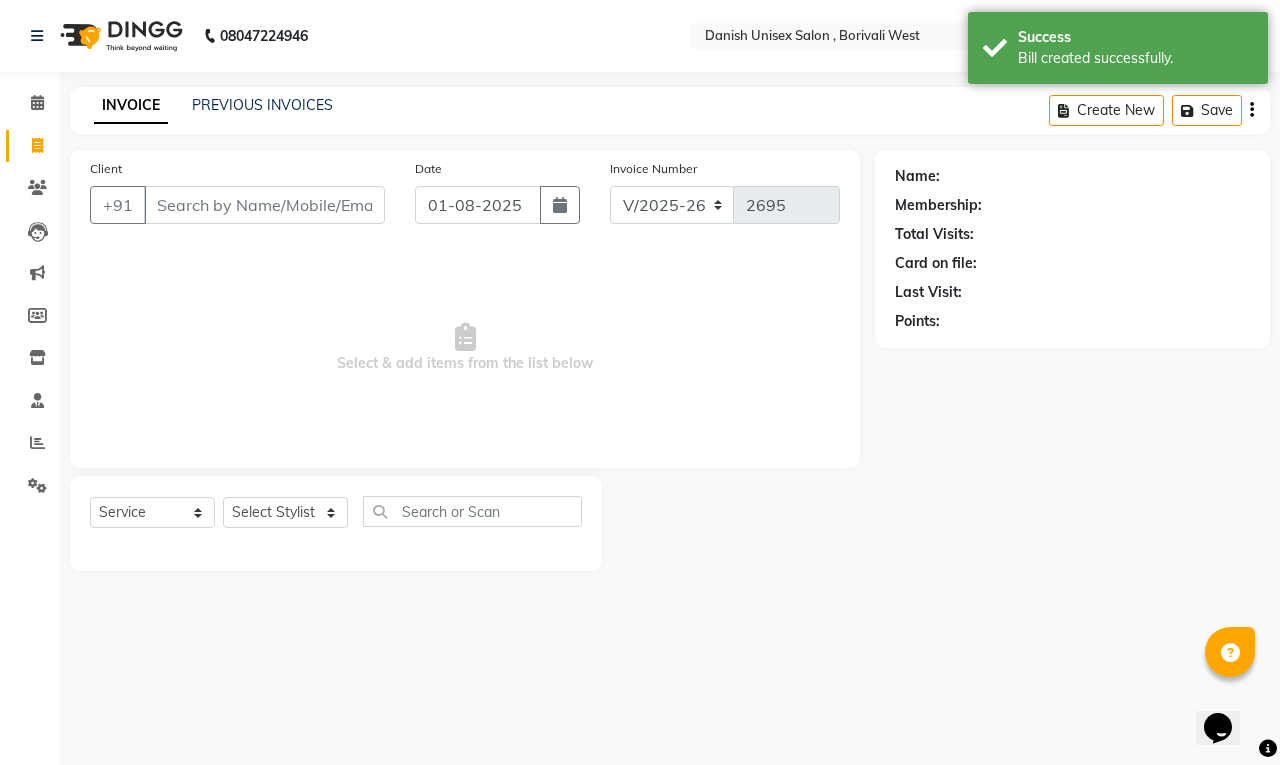 click on "Client" at bounding box center (264, 205) 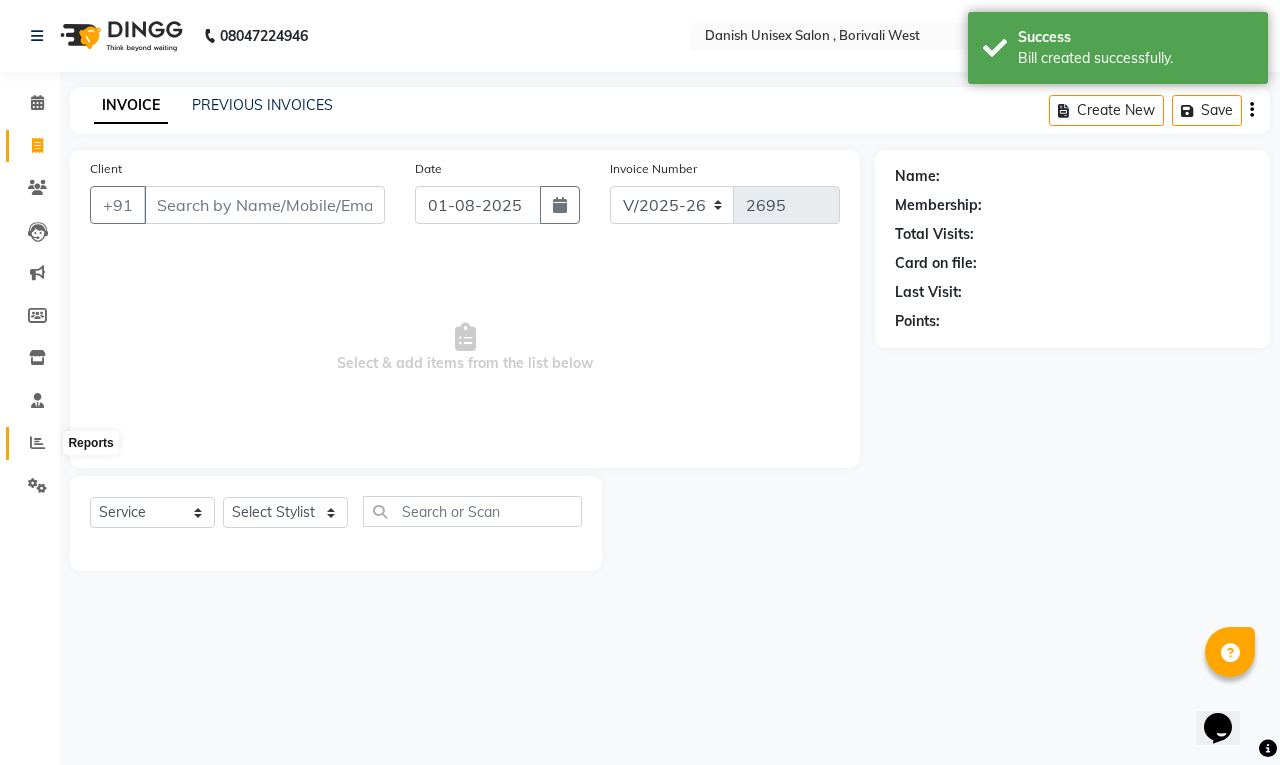 click 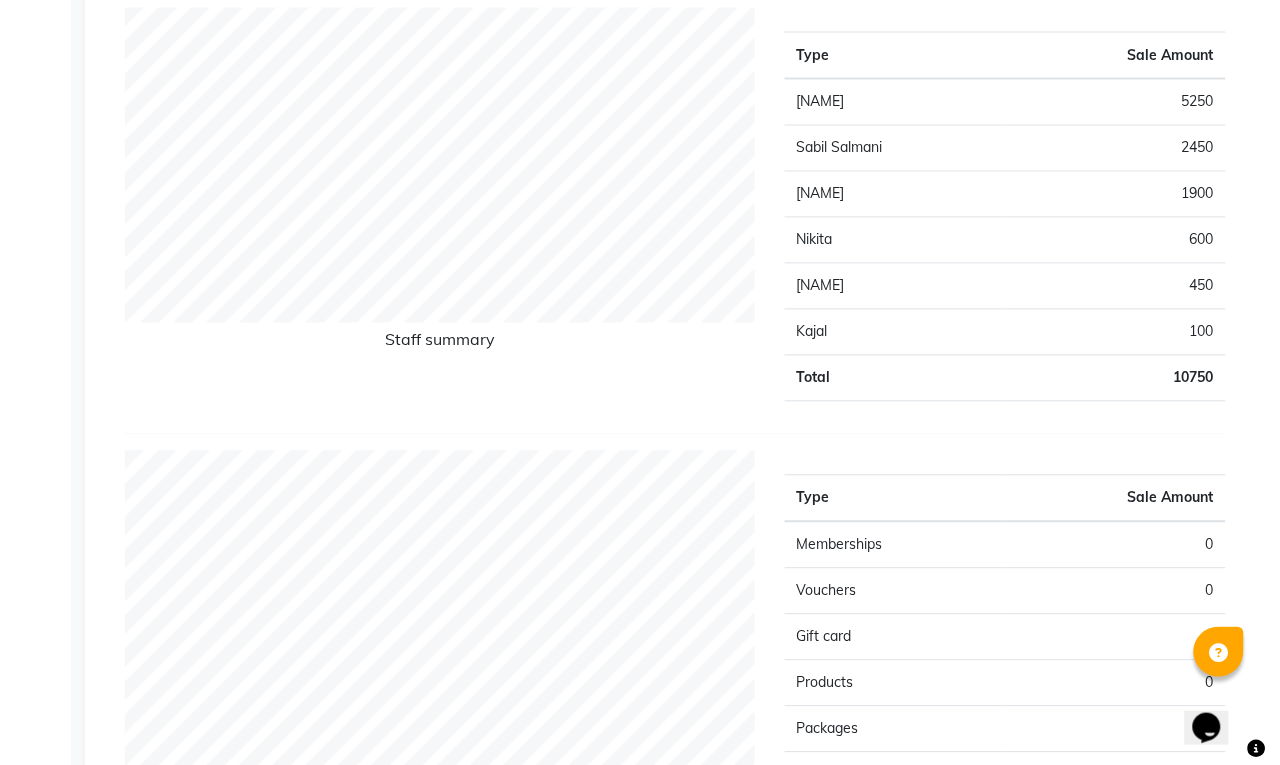 scroll, scrollTop: 0, scrollLeft: 0, axis: both 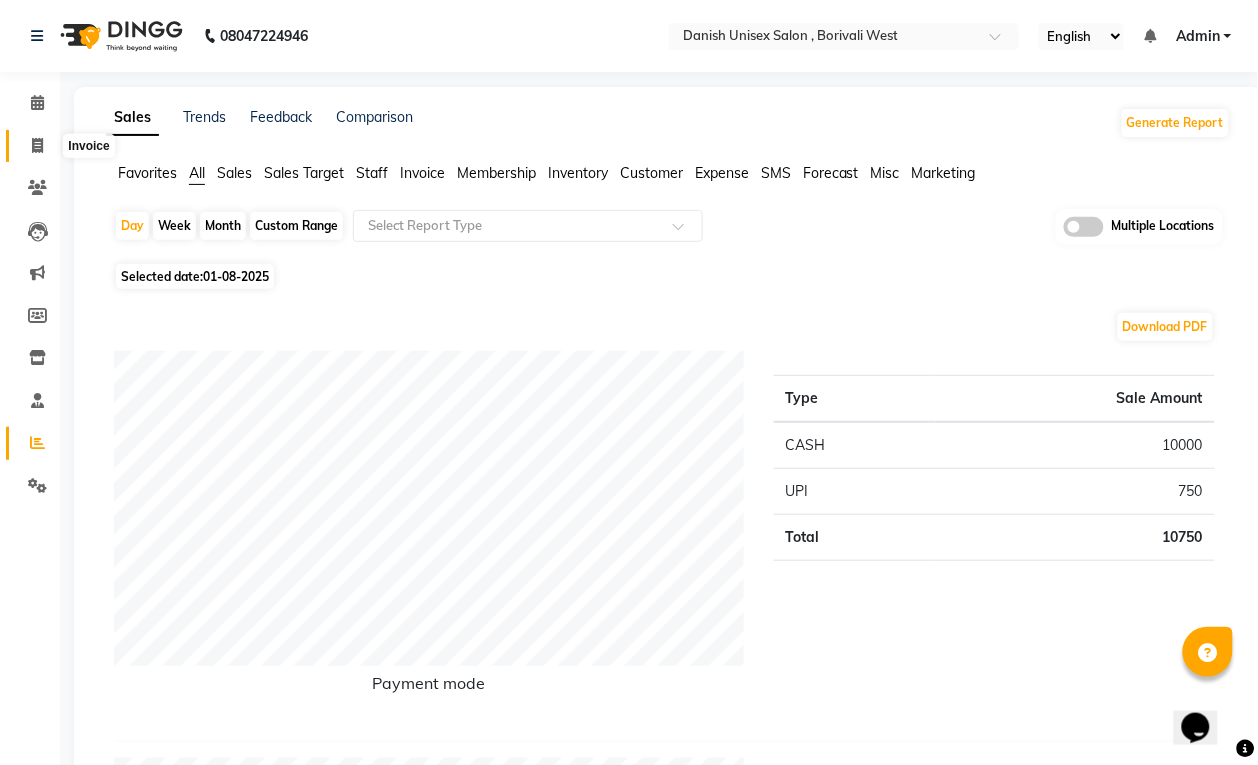 click 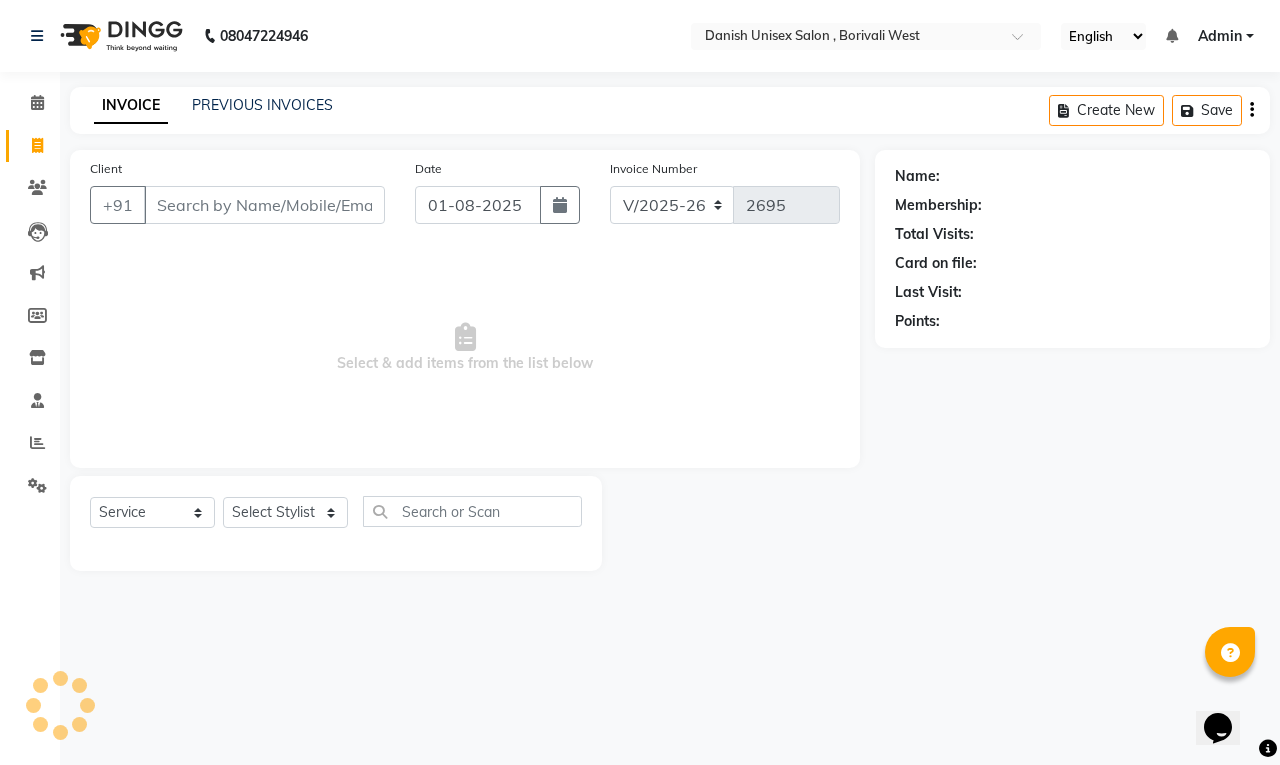 click on "Client" at bounding box center [264, 205] 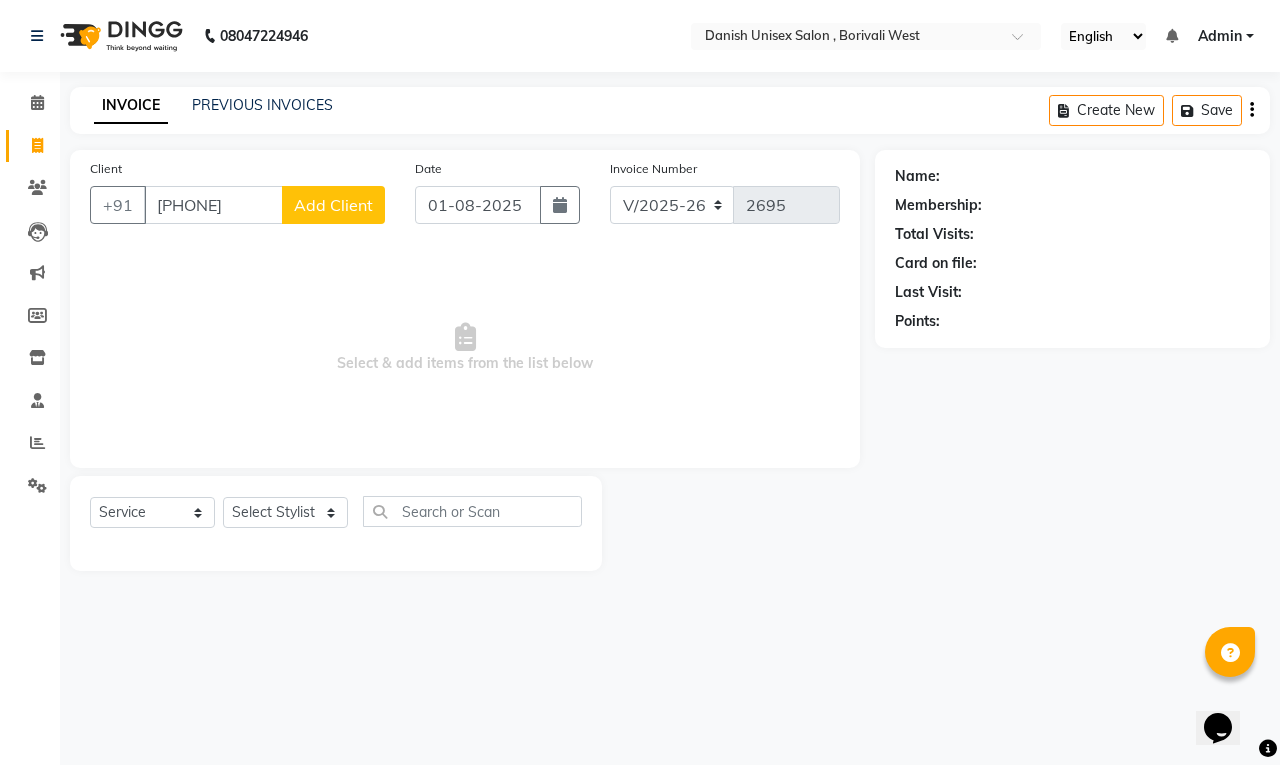 click on "Add Client" 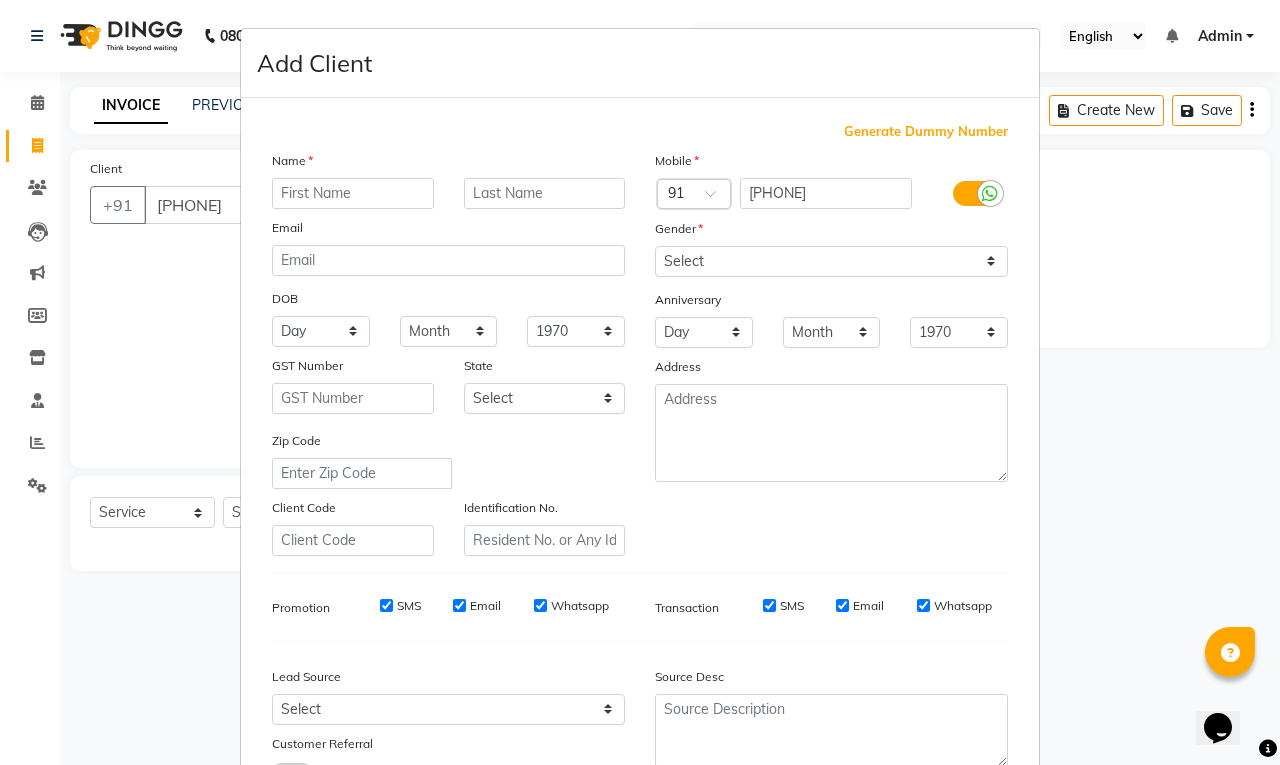 click at bounding box center (353, 193) 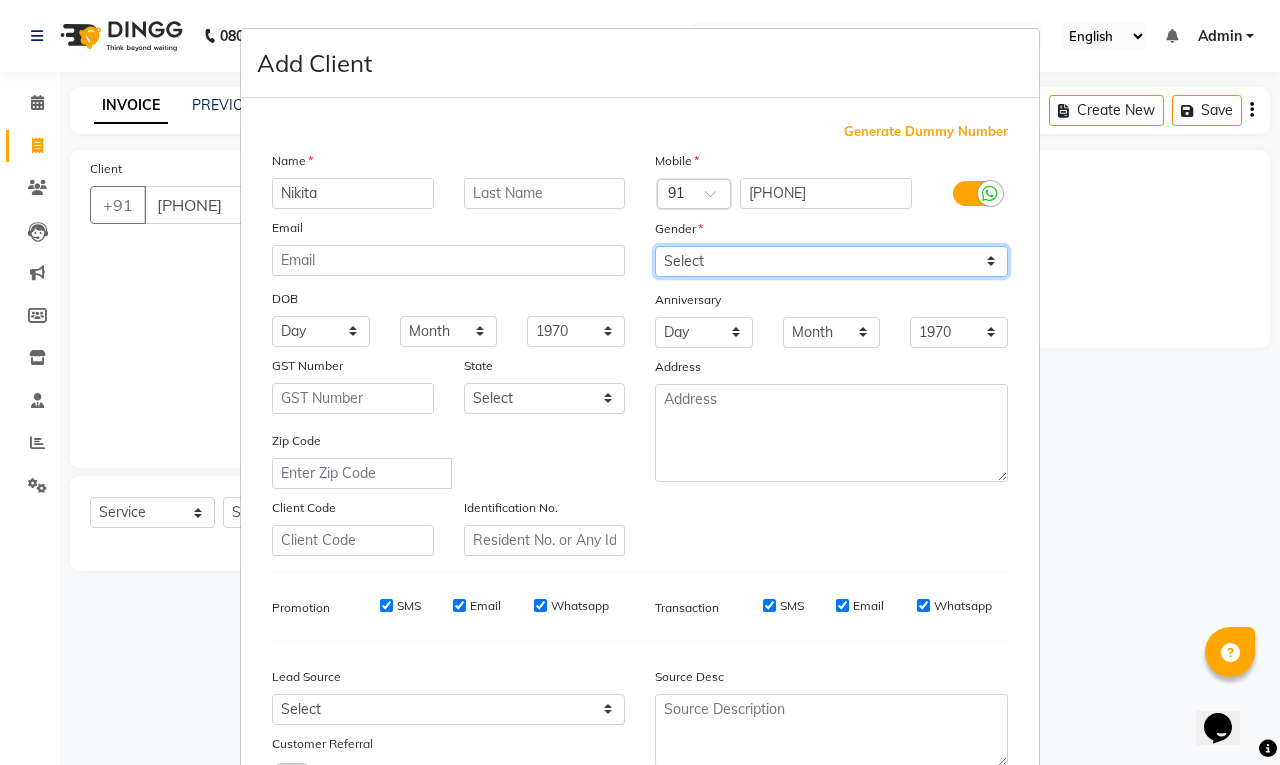 click on "Select Male Female Other Prefer Not To Say" at bounding box center [831, 261] 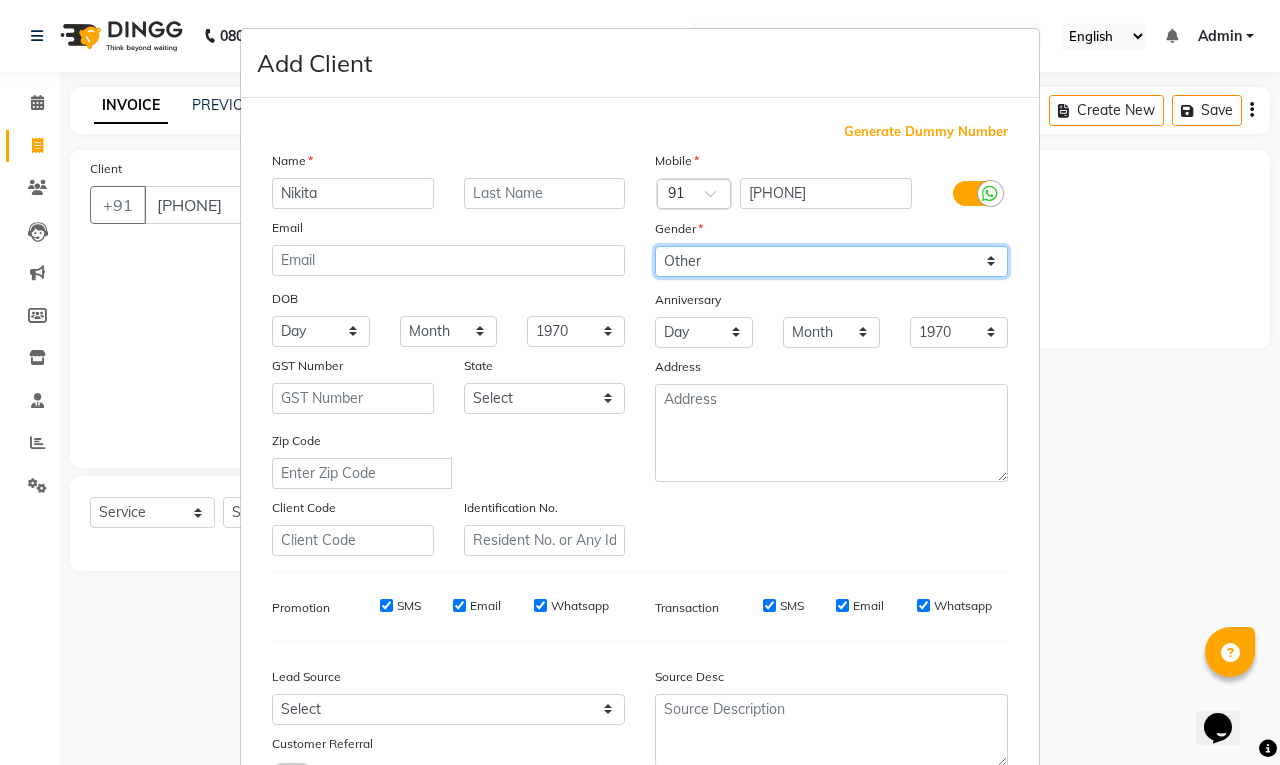 click on "Select Male Female Other Prefer Not To Say" at bounding box center [831, 261] 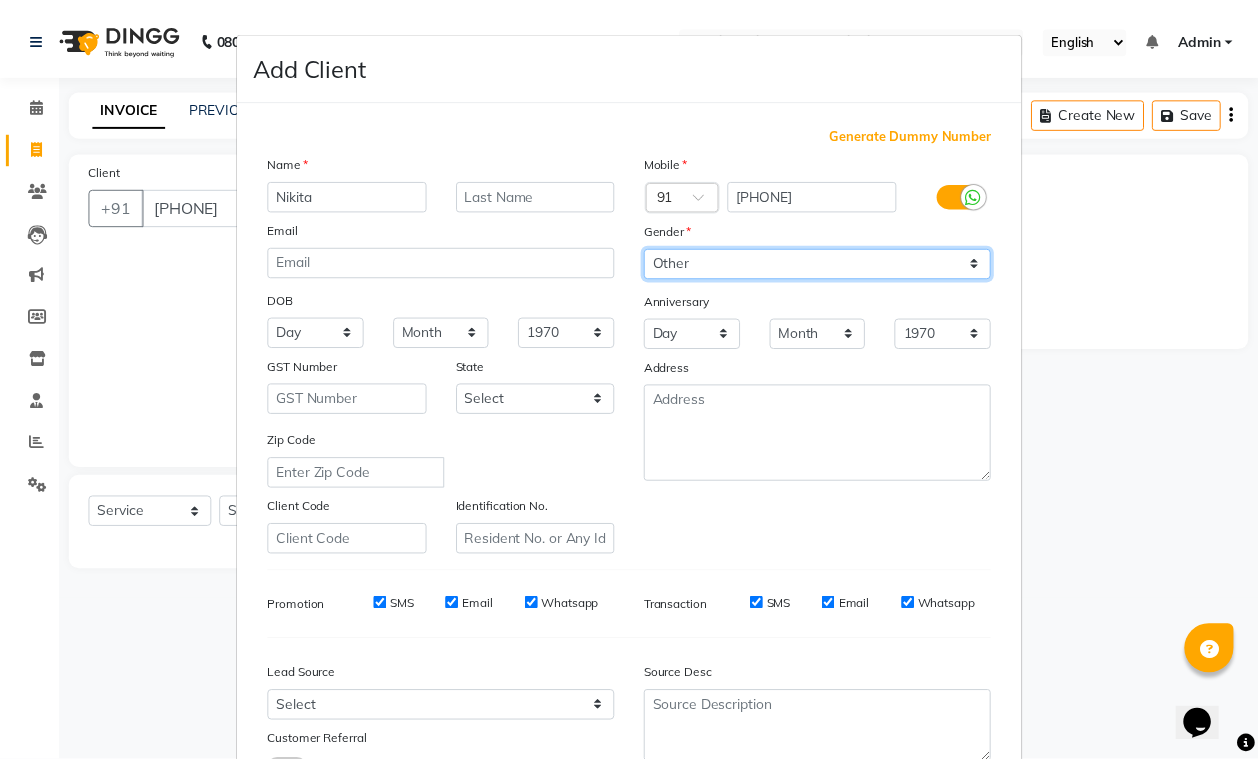 scroll, scrollTop: 151, scrollLeft: 0, axis: vertical 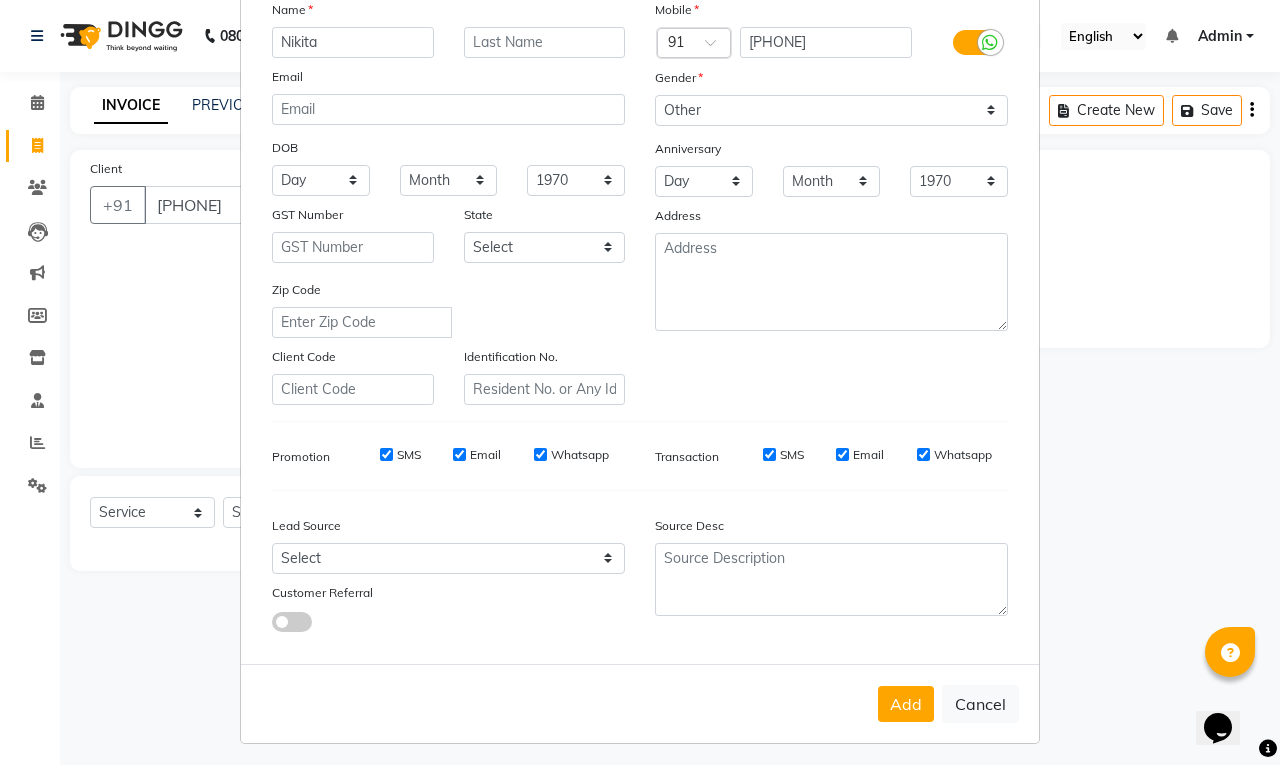 drag, startPoint x: 883, startPoint y: 705, endPoint x: 877, endPoint y: 678, distance: 27.658634 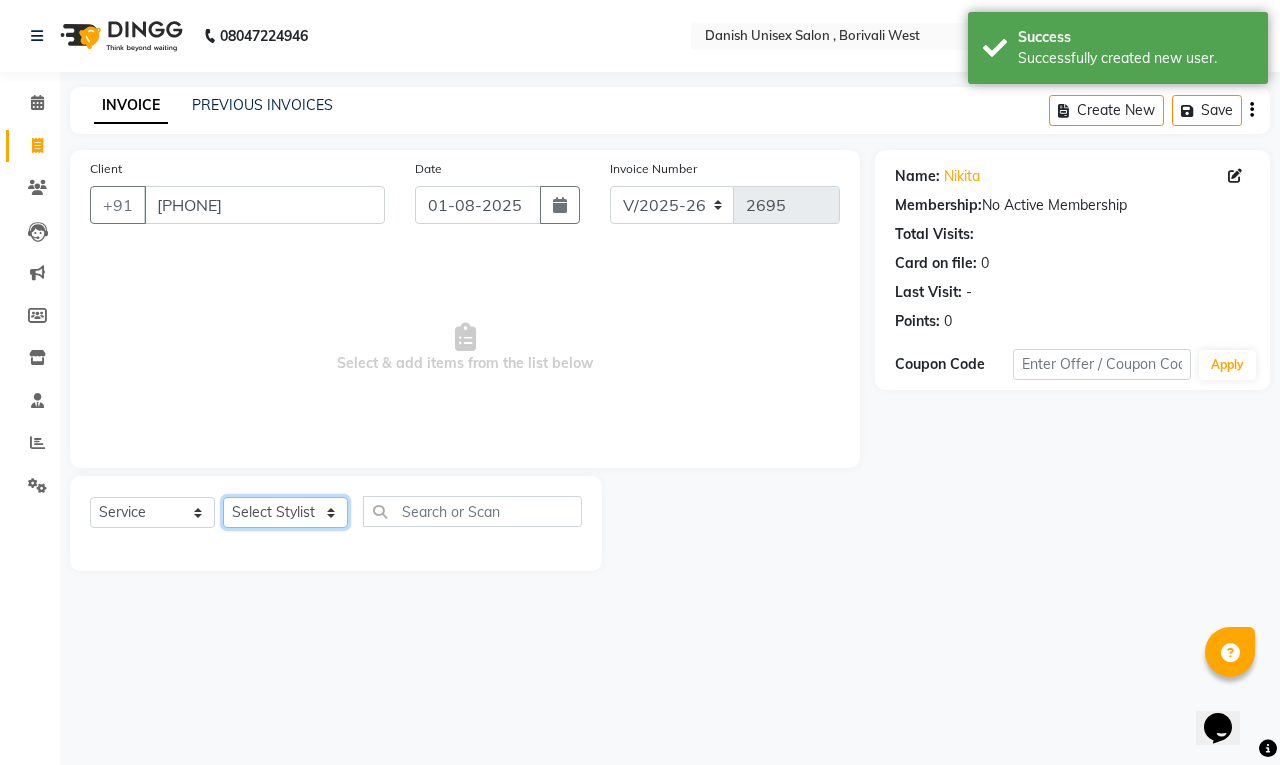 click on "Select Stylist Bhim Shing firoz alam Juber shaikh kajal Lubna Sayyad Nikhil Sharma Nikita Niraj Kanojiya Niyaz Salmani Pooja Yadav Riddhi Sabil salmani sapna" 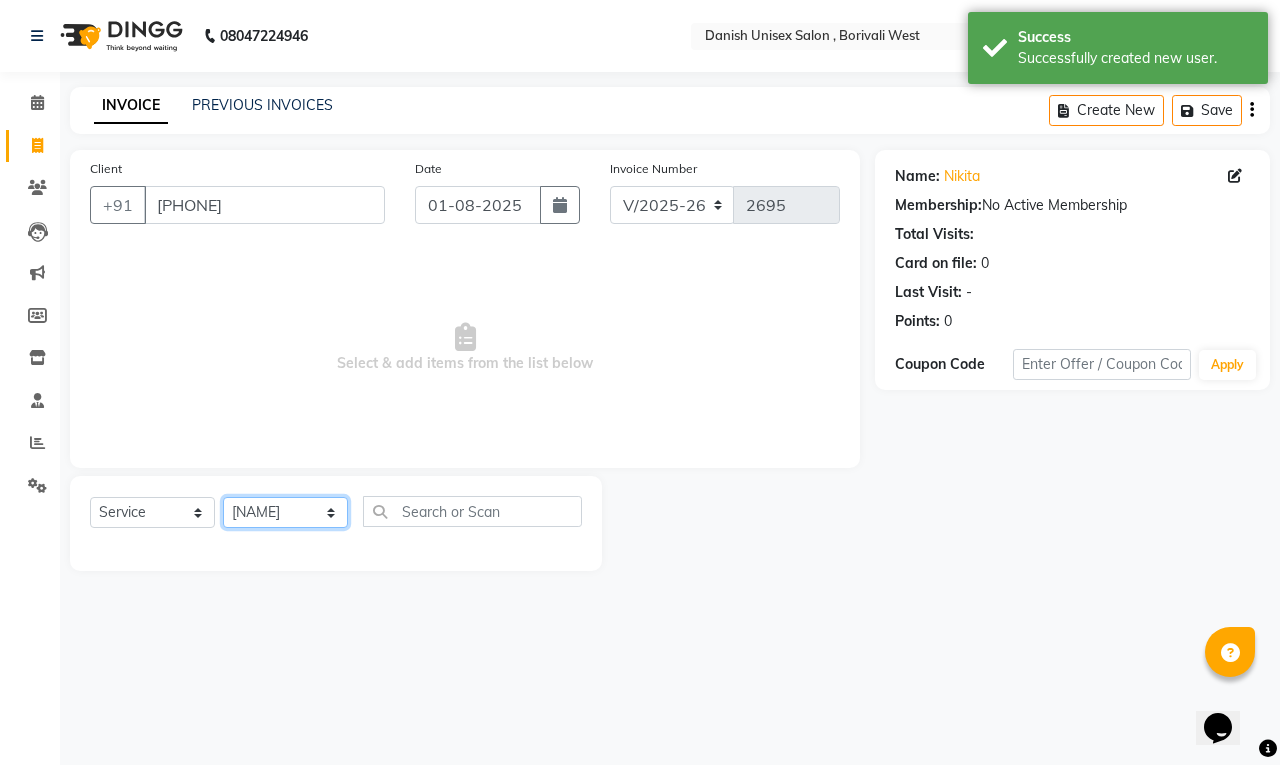 click on "Select Stylist Bhim Shing firoz alam Juber shaikh kajal Lubna Sayyad Nikhil Sharma Nikita Niraj Kanojiya Niyaz Salmani Pooja Yadav Riddhi Sabil salmani sapna" 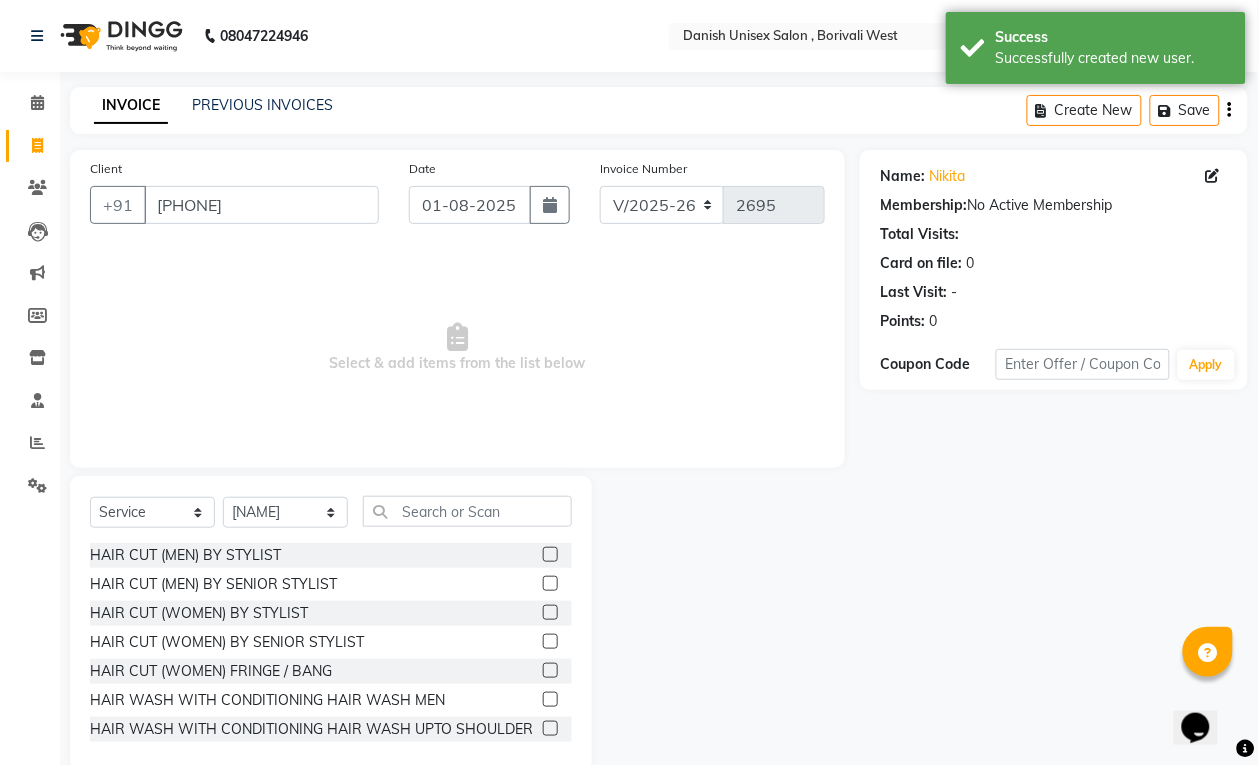 click 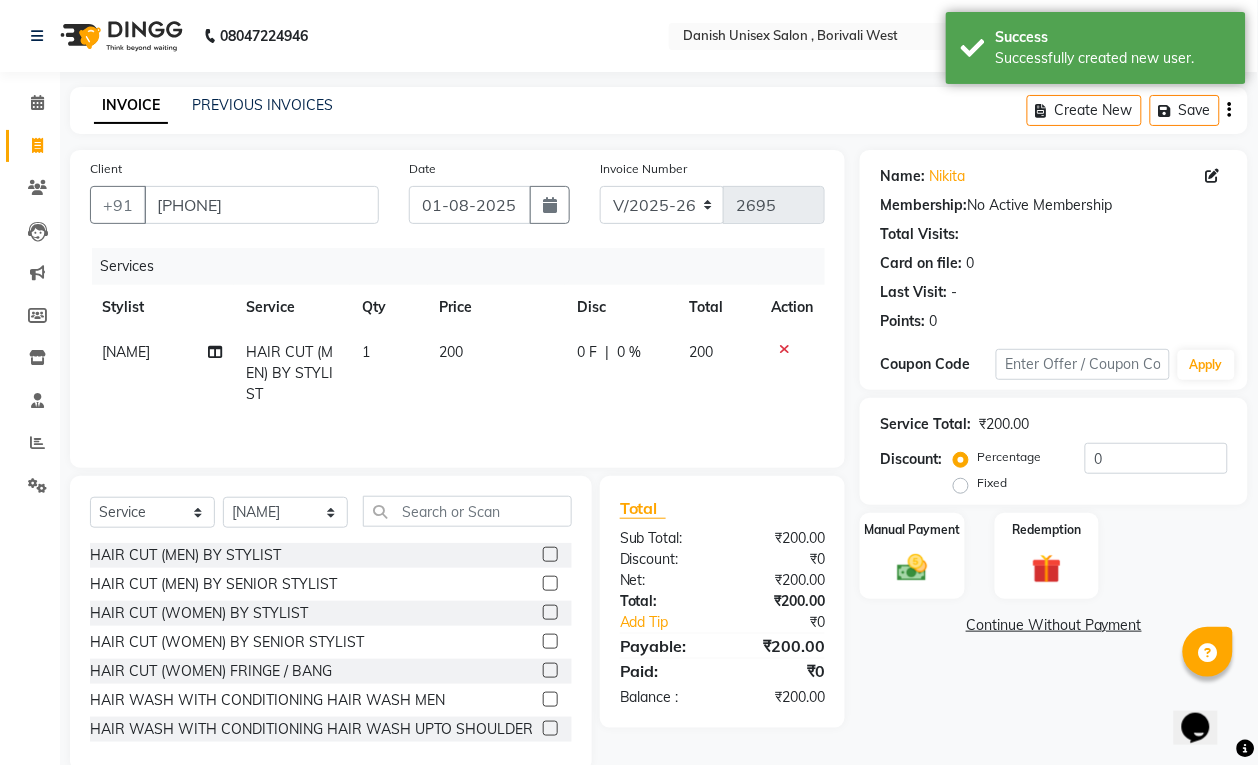 scroll, scrollTop: 41, scrollLeft: 0, axis: vertical 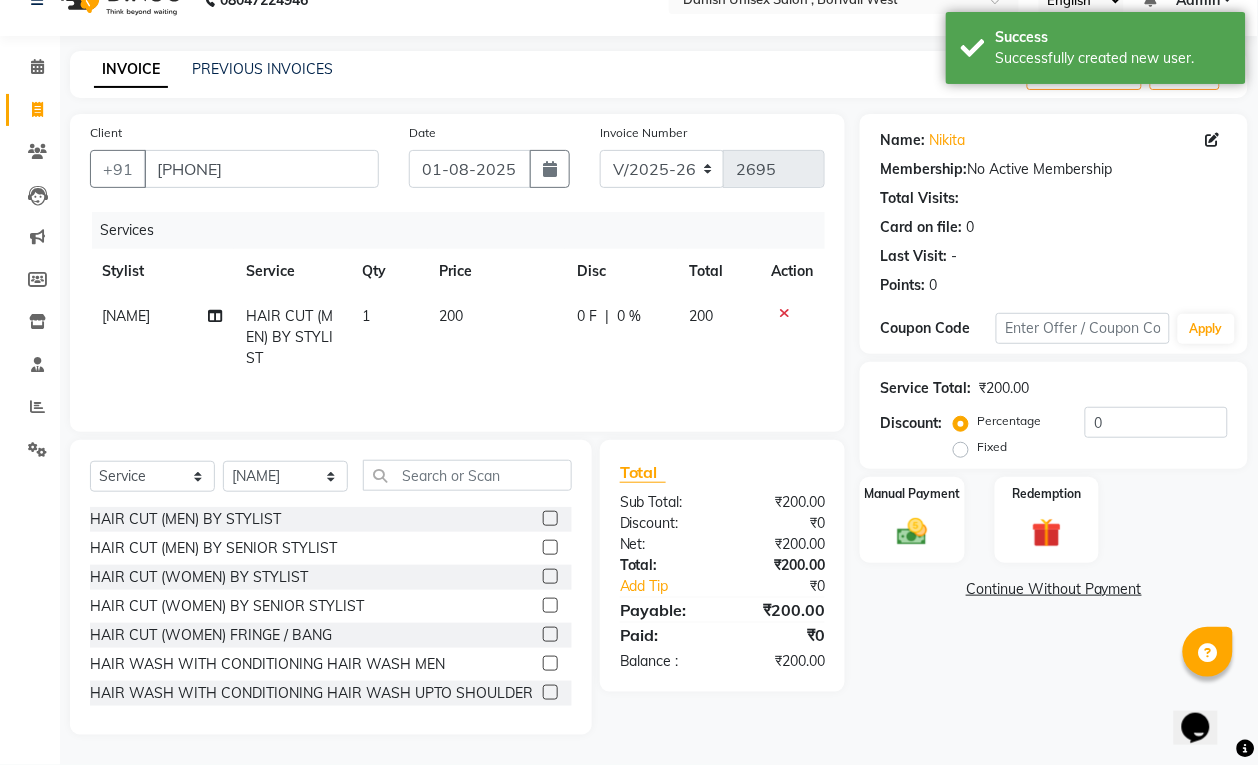 click 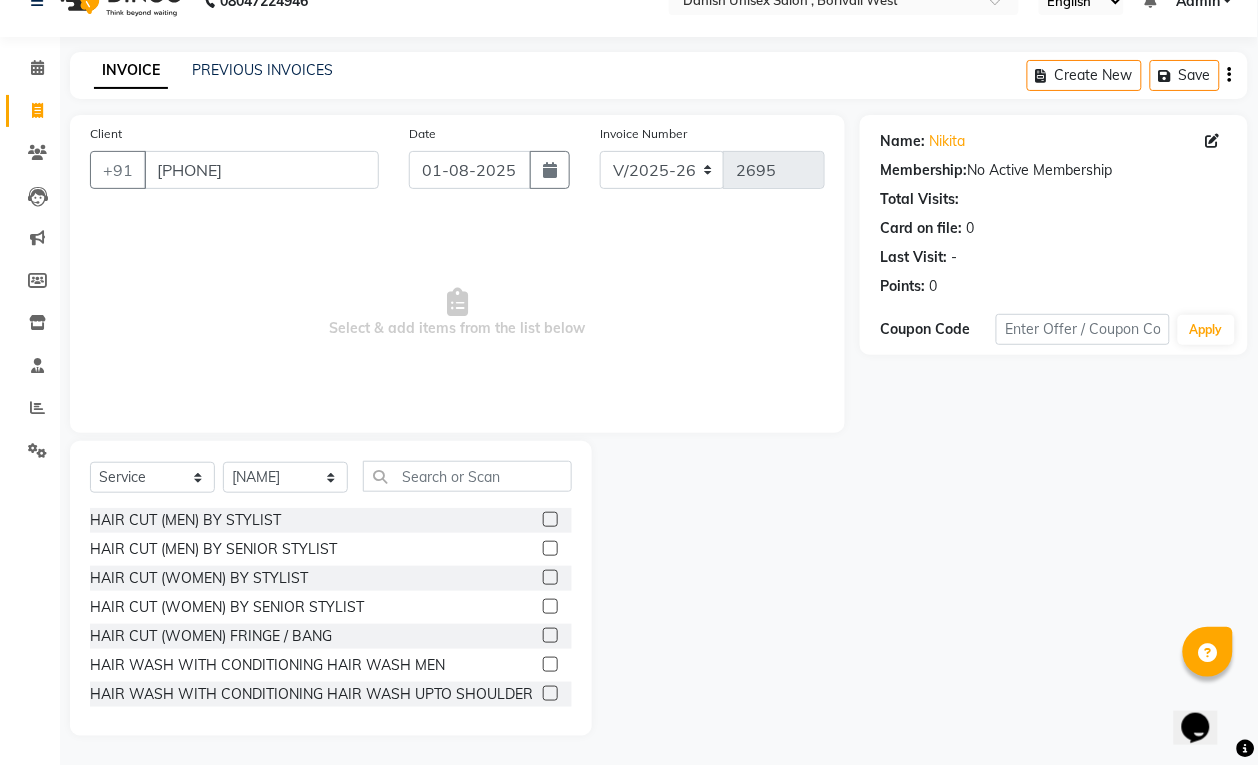 click 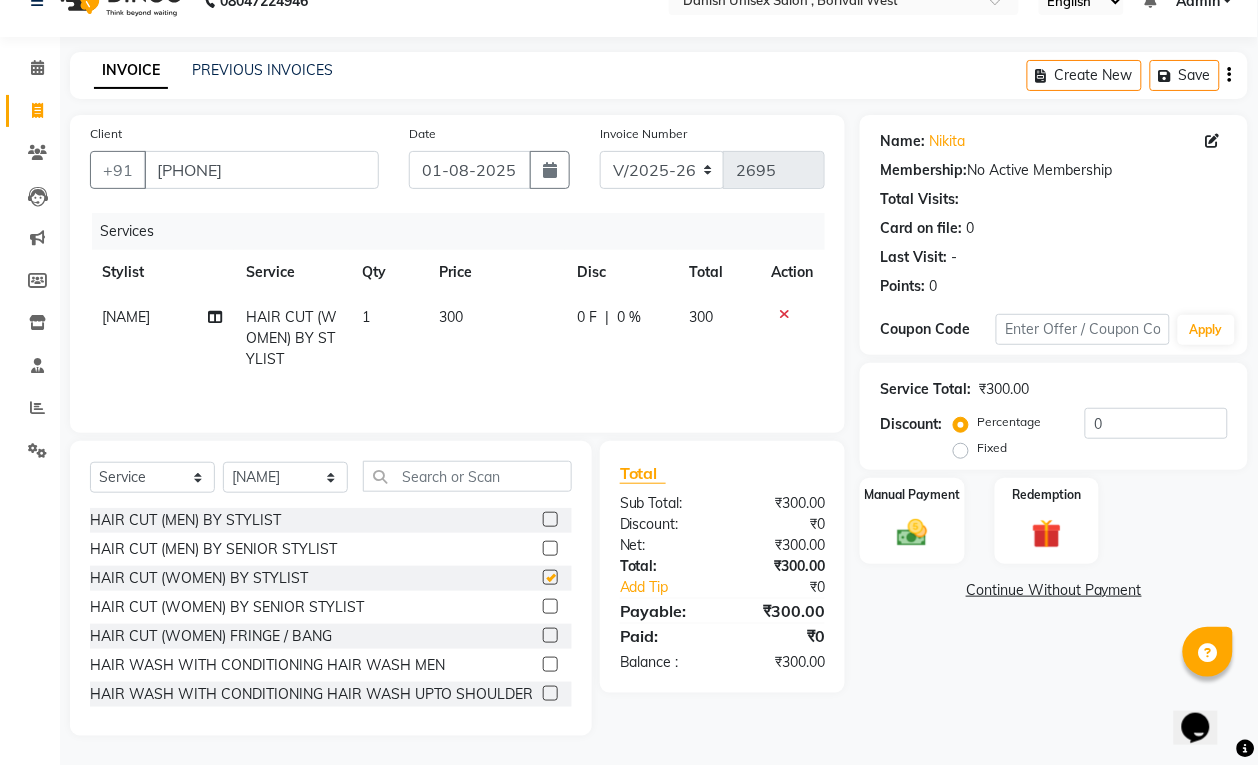 scroll, scrollTop: 41, scrollLeft: 0, axis: vertical 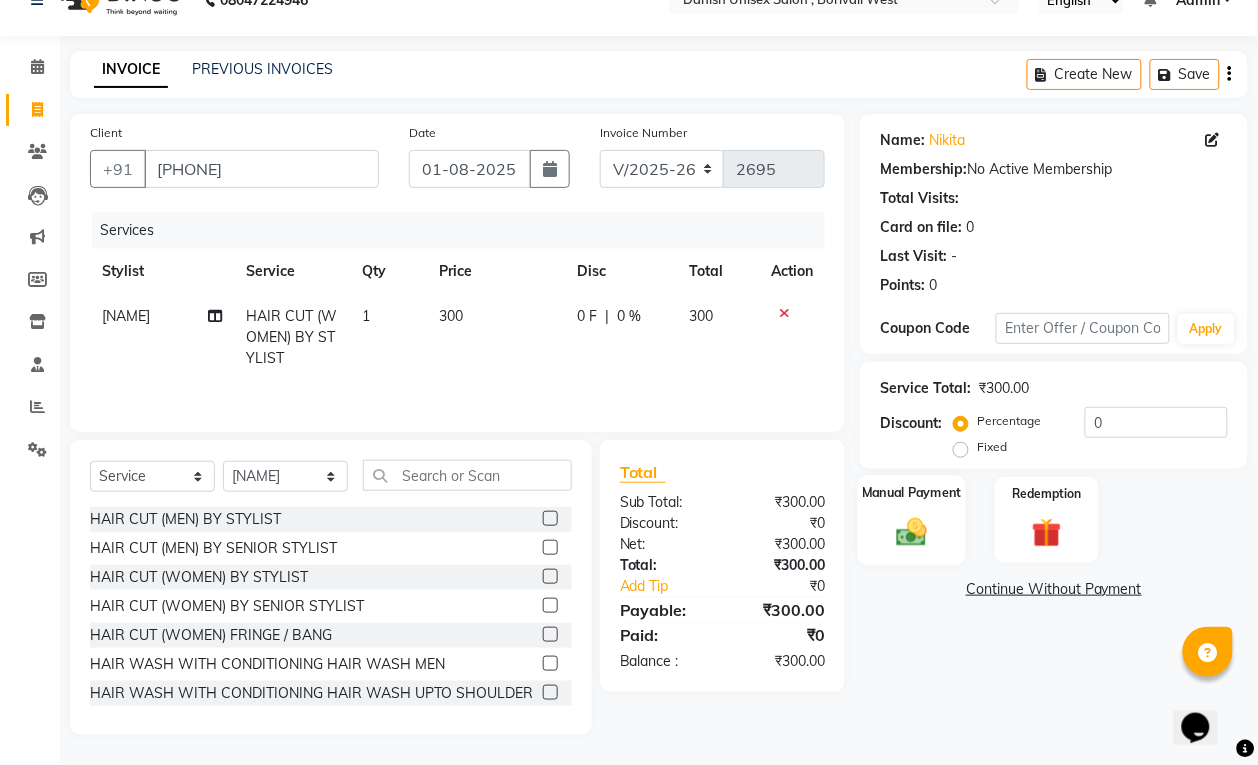 click 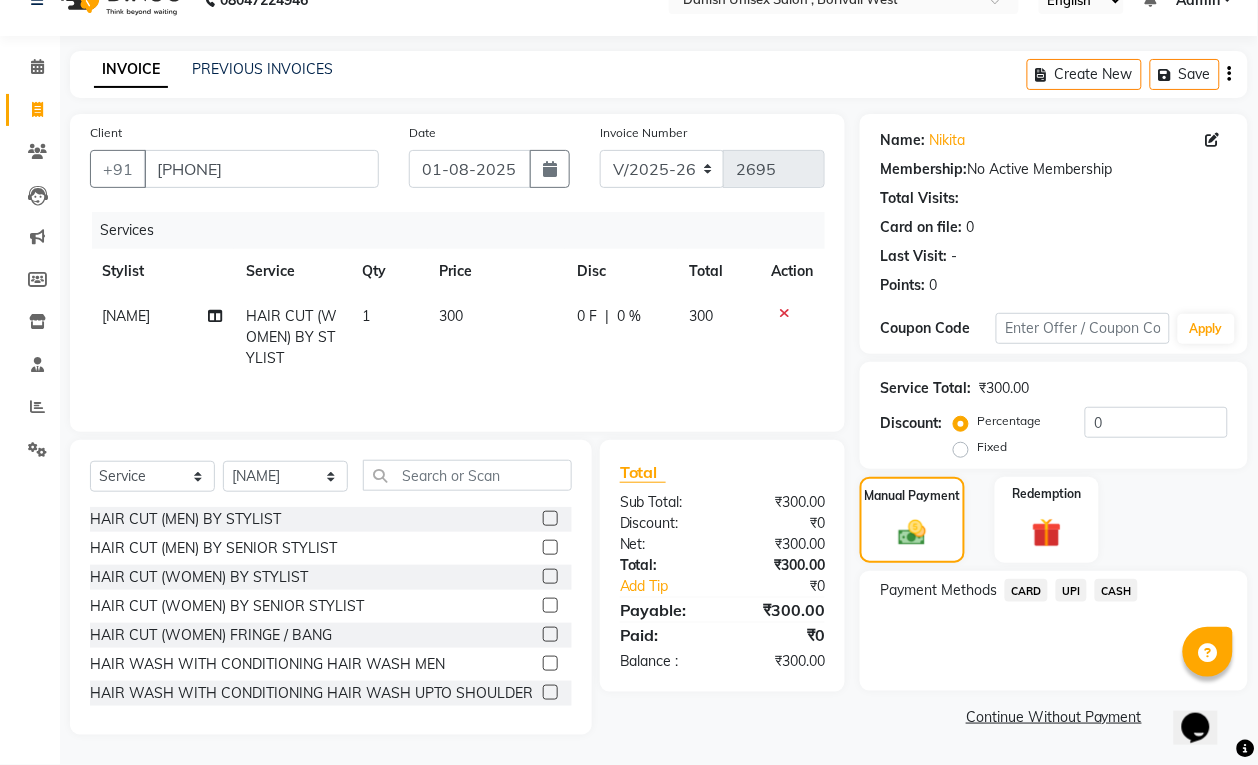 click on "UPI" 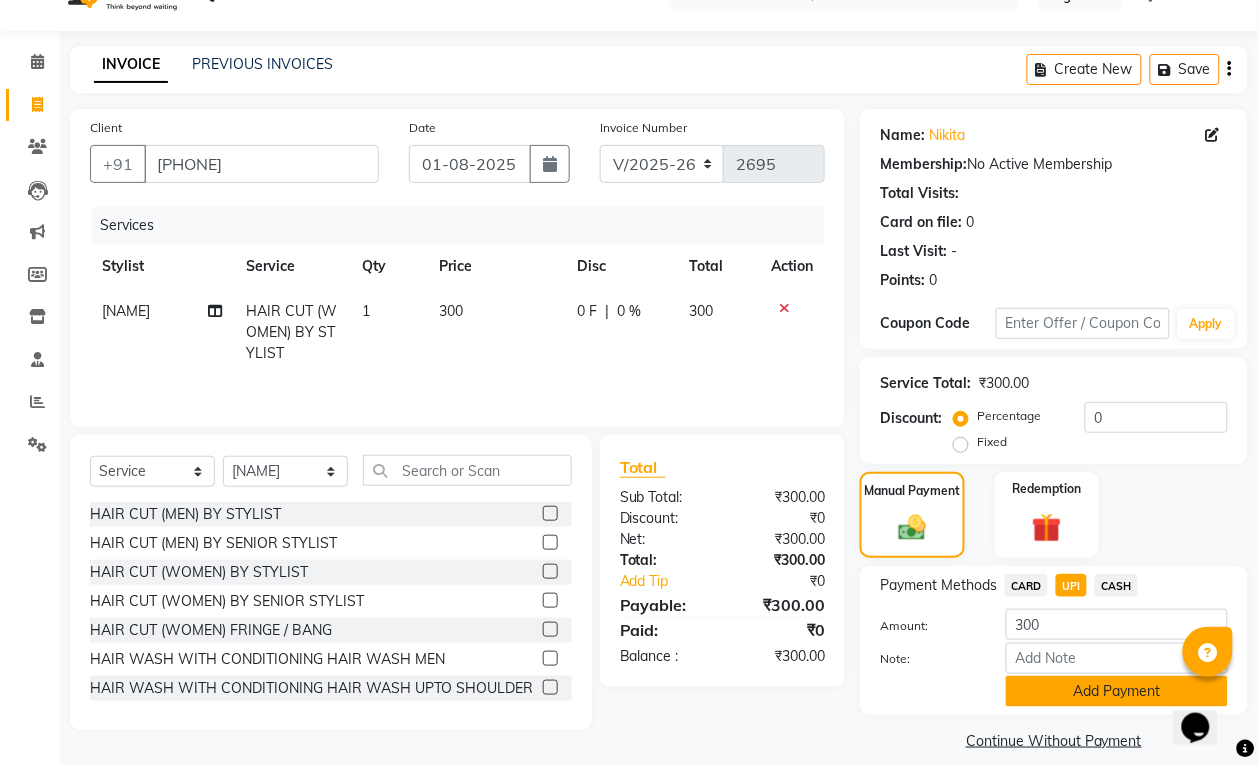 scroll, scrollTop: 61, scrollLeft: 0, axis: vertical 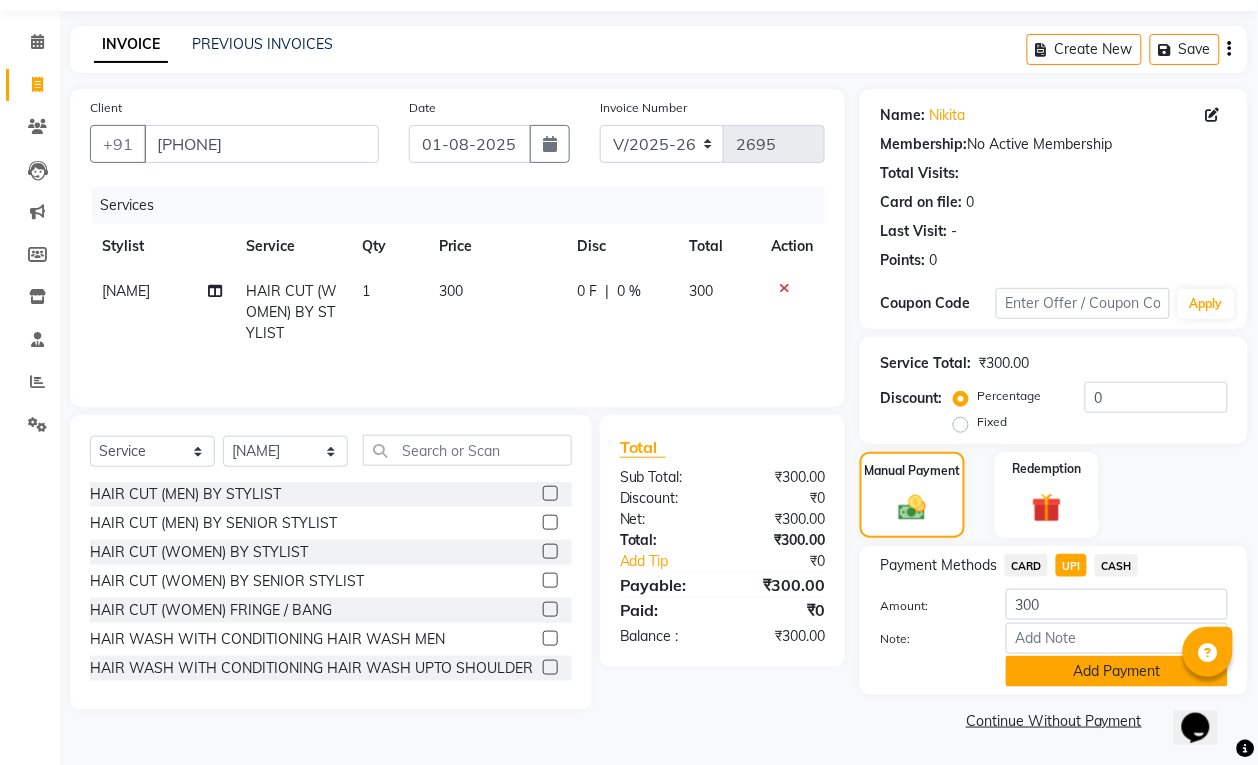 click on "Add Payment" 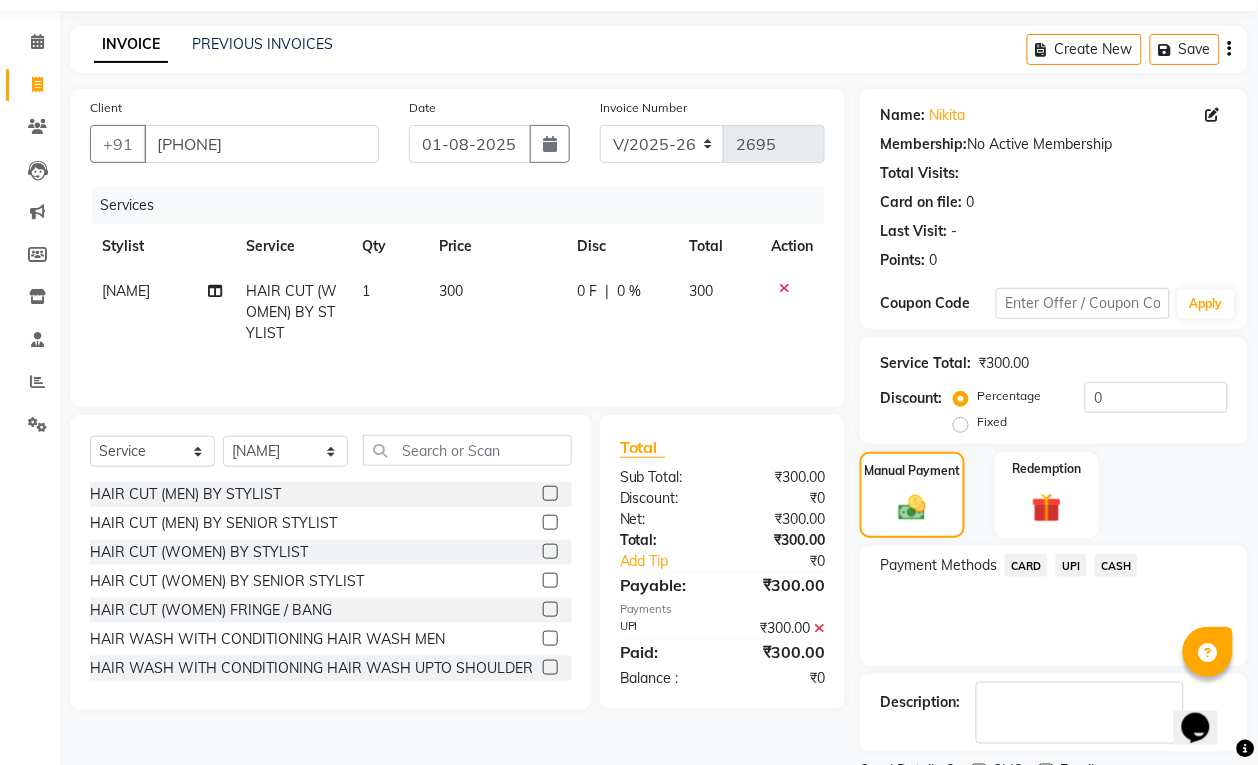 scroll, scrollTop: 147, scrollLeft: 0, axis: vertical 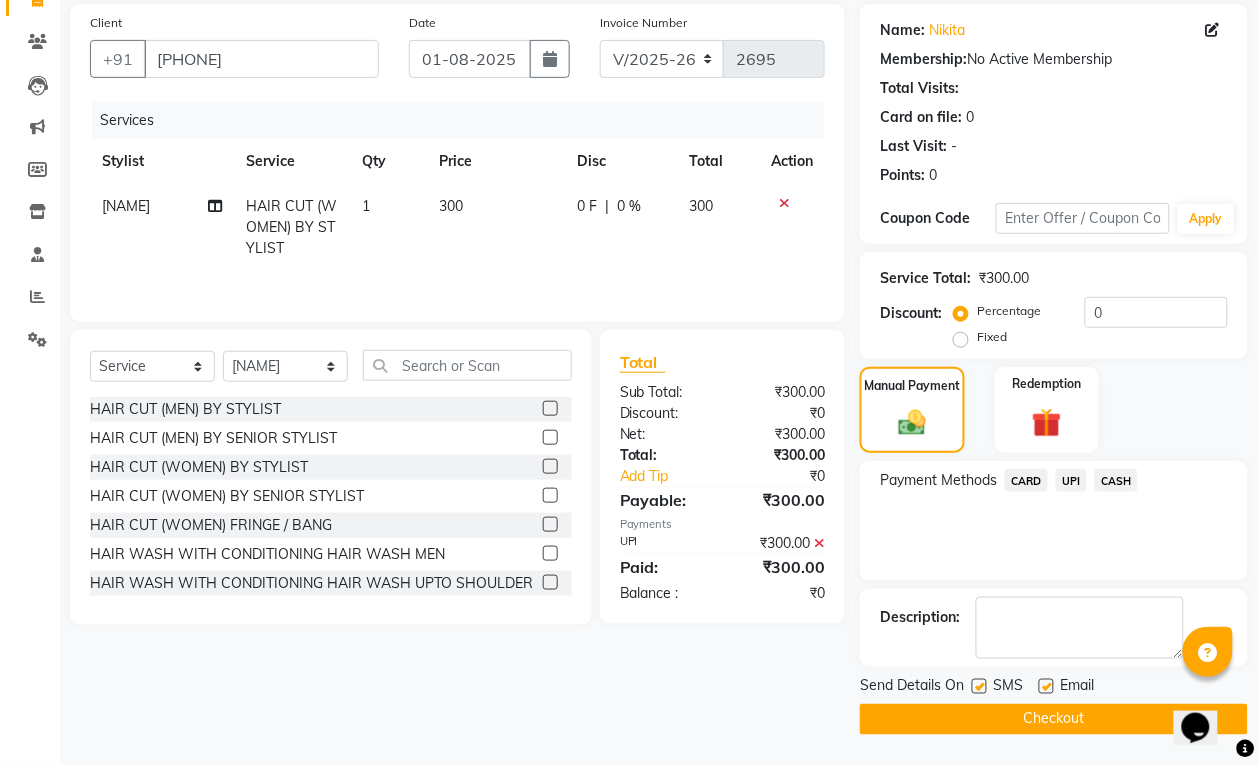 drag, startPoint x: 1008, startPoint y: 721, endPoint x: 992, endPoint y: 695, distance: 30.528675 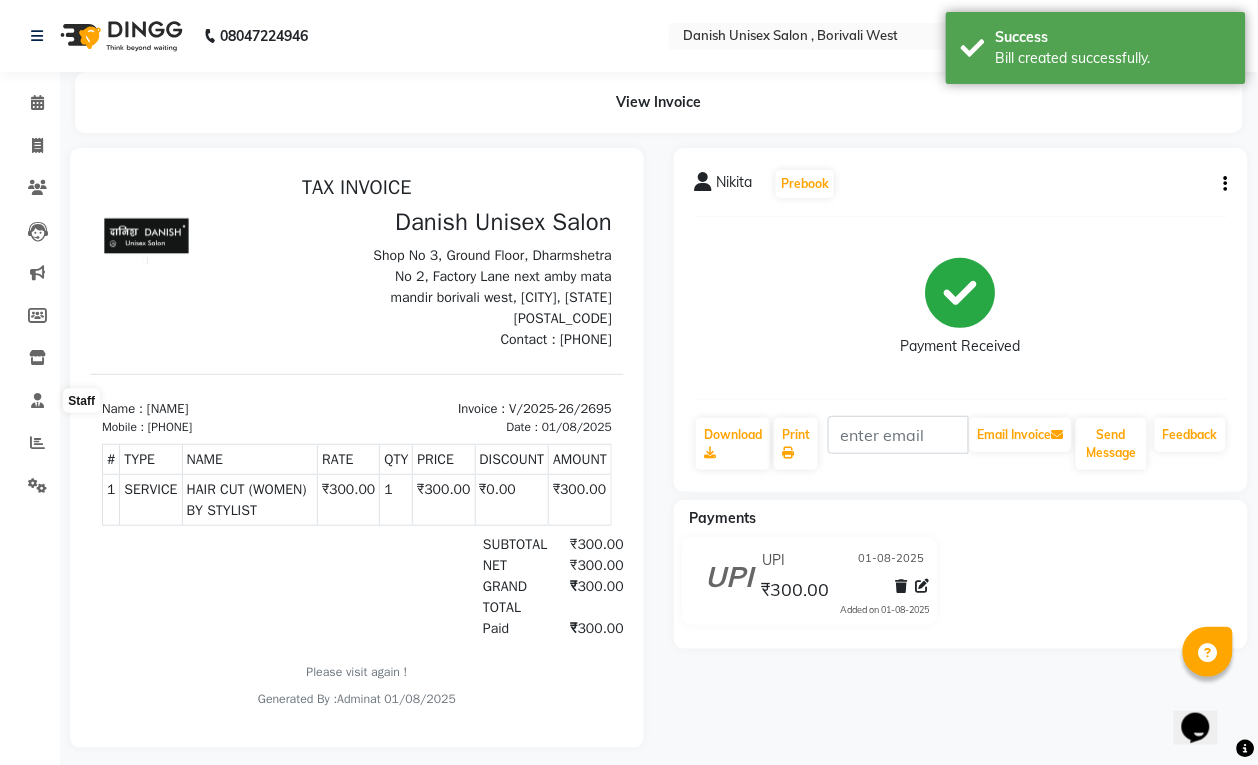 scroll, scrollTop: 0, scrollLeft: 0, axis: both 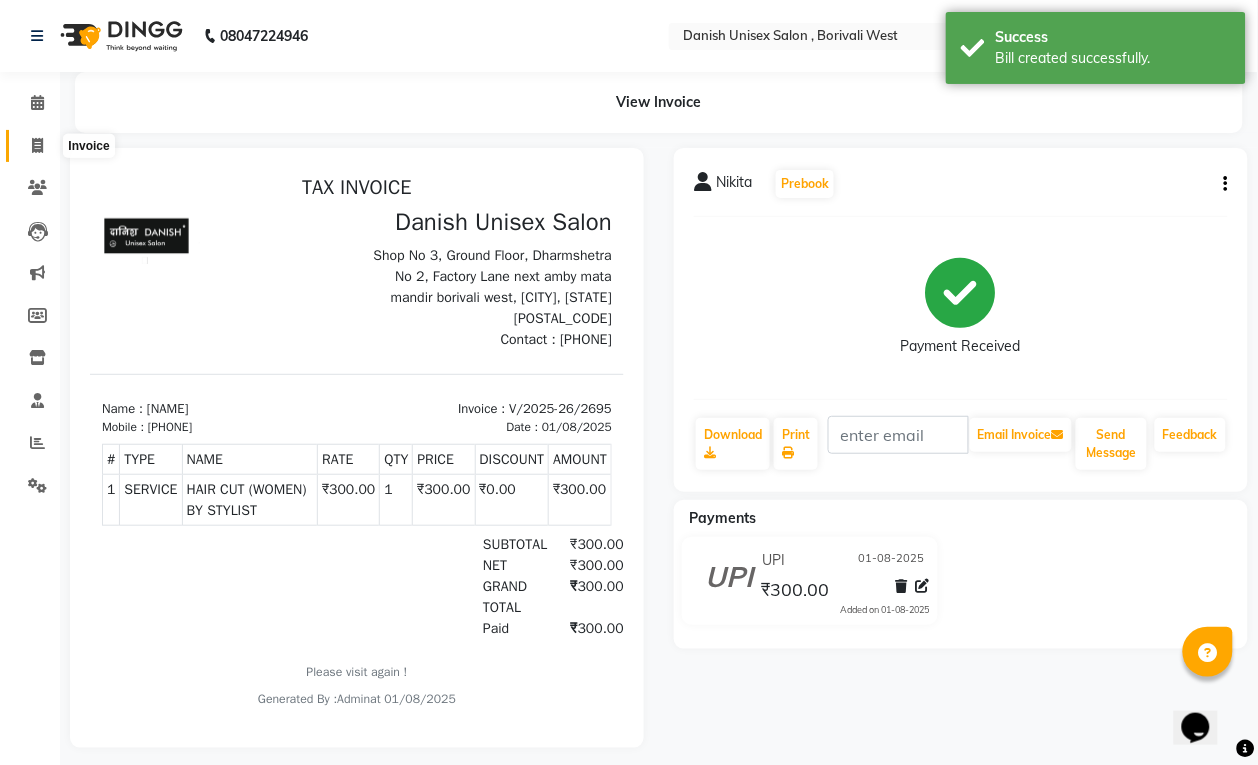 click 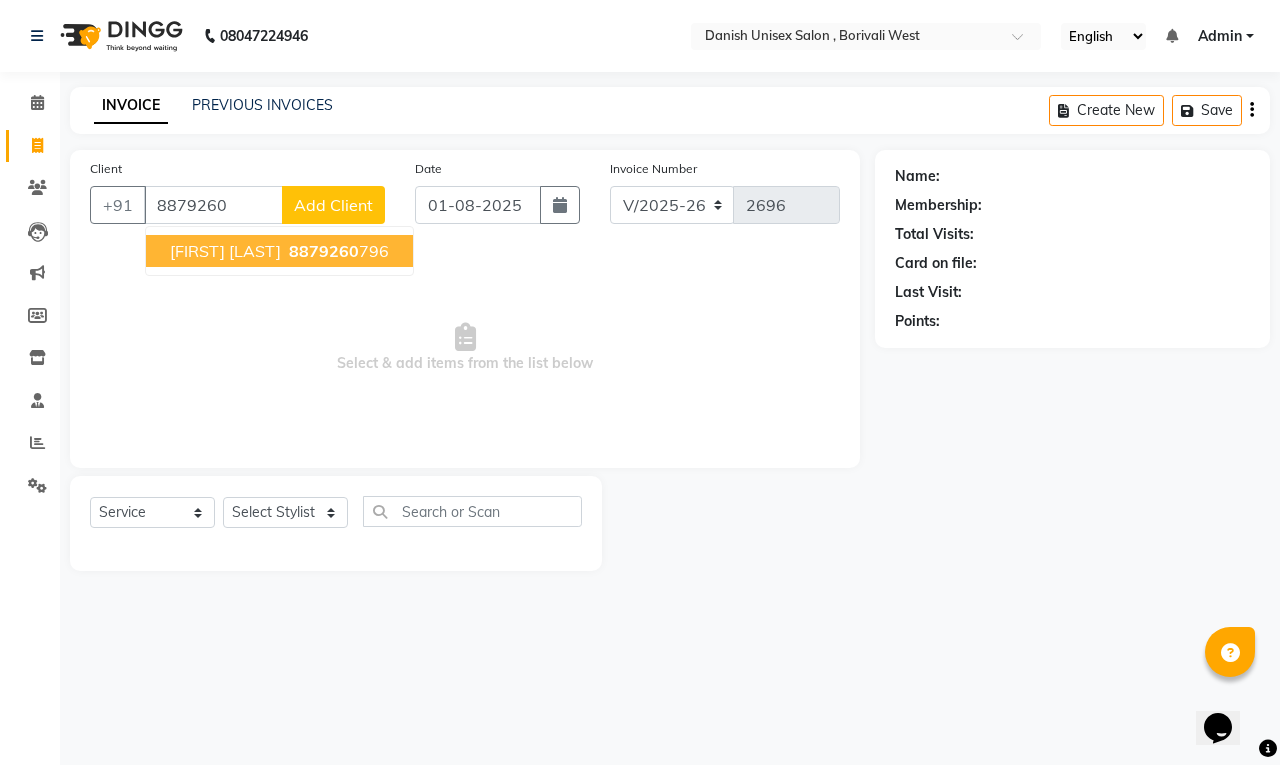 click on "8879260" at bounding box center [324, 251] 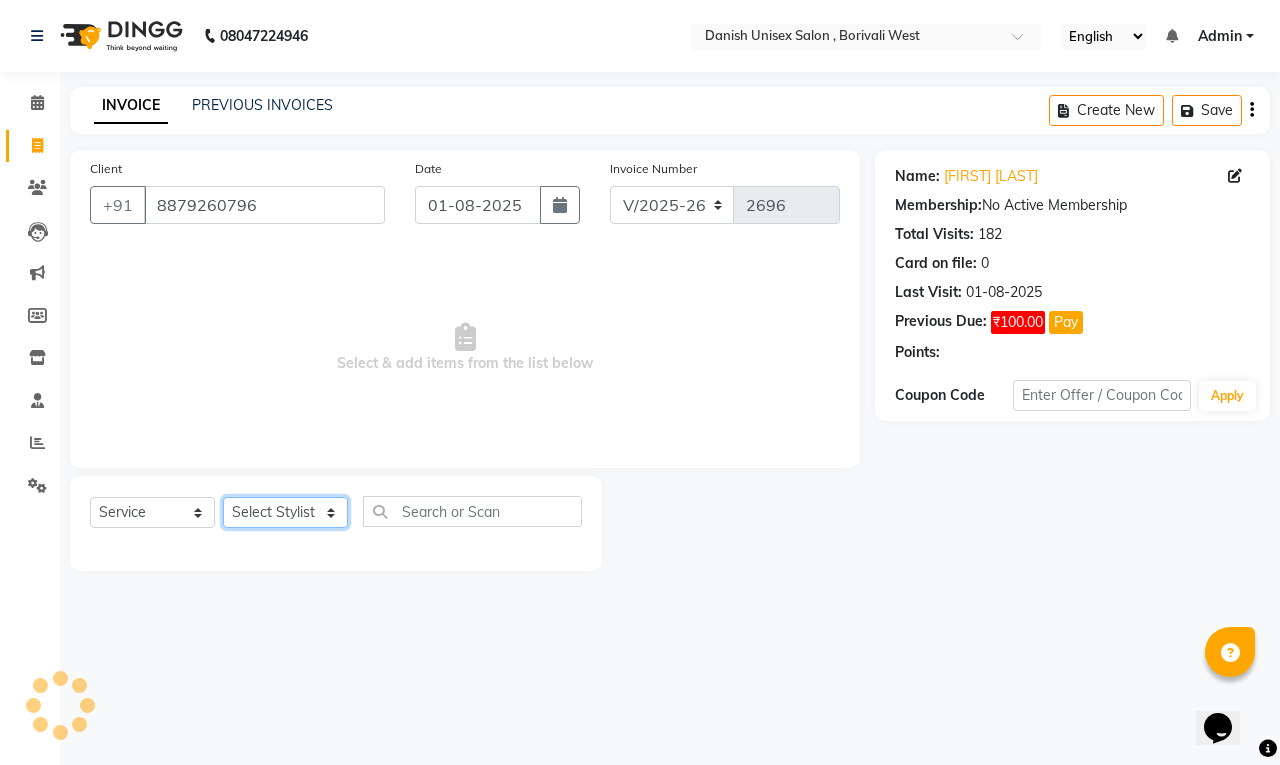 click on "Select Stylist Bhim Shing firoz alam Juber shaikh kajal Lubna Sayyad Nikhil Sharma Nikita Niraj Kanojiya Niyaz Salmani Pooja Yadav Riddhi Sabil salmani sapna" 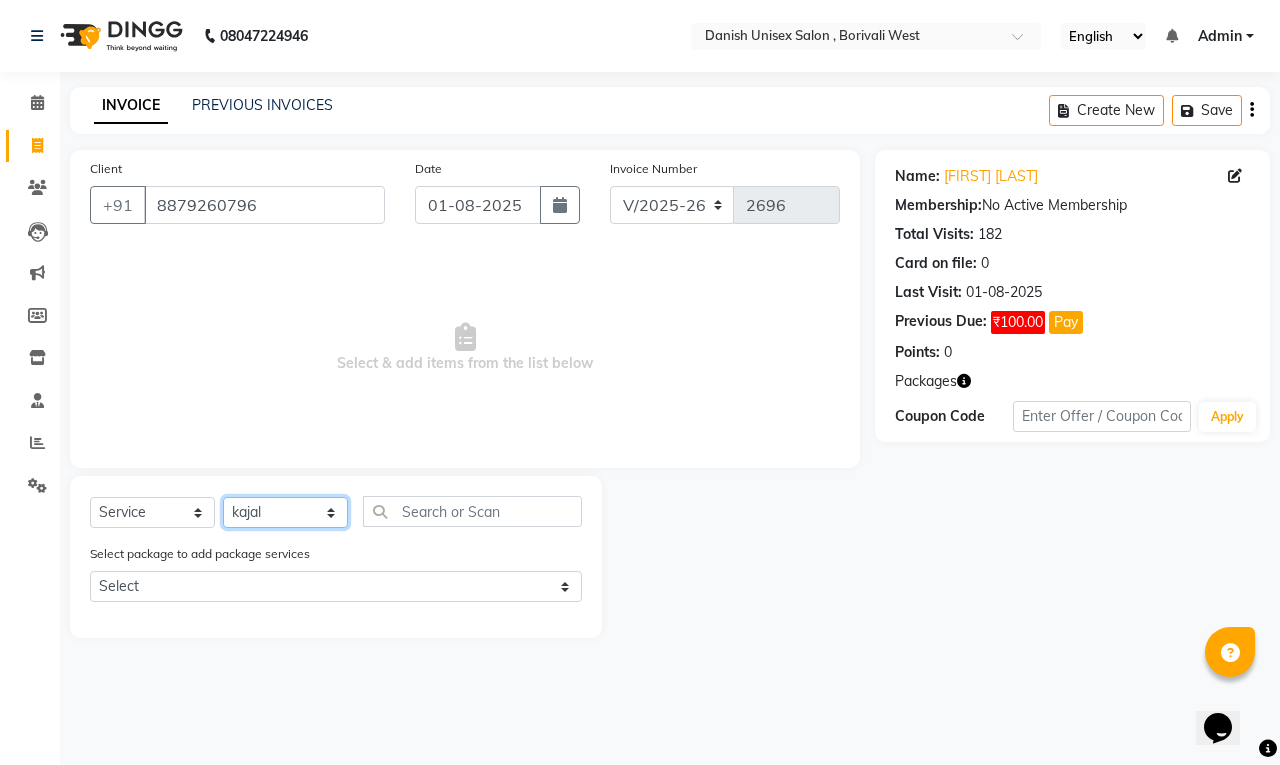 click on "Select Stylist Bhim Shing firoz alam Juber shaikh kajal Lubna Sayyad Nikhil Sharma Nikita Niraj Kanojiya Niyaz Salmani Pooja Yadav Riddhi Sabil salmani sapna" 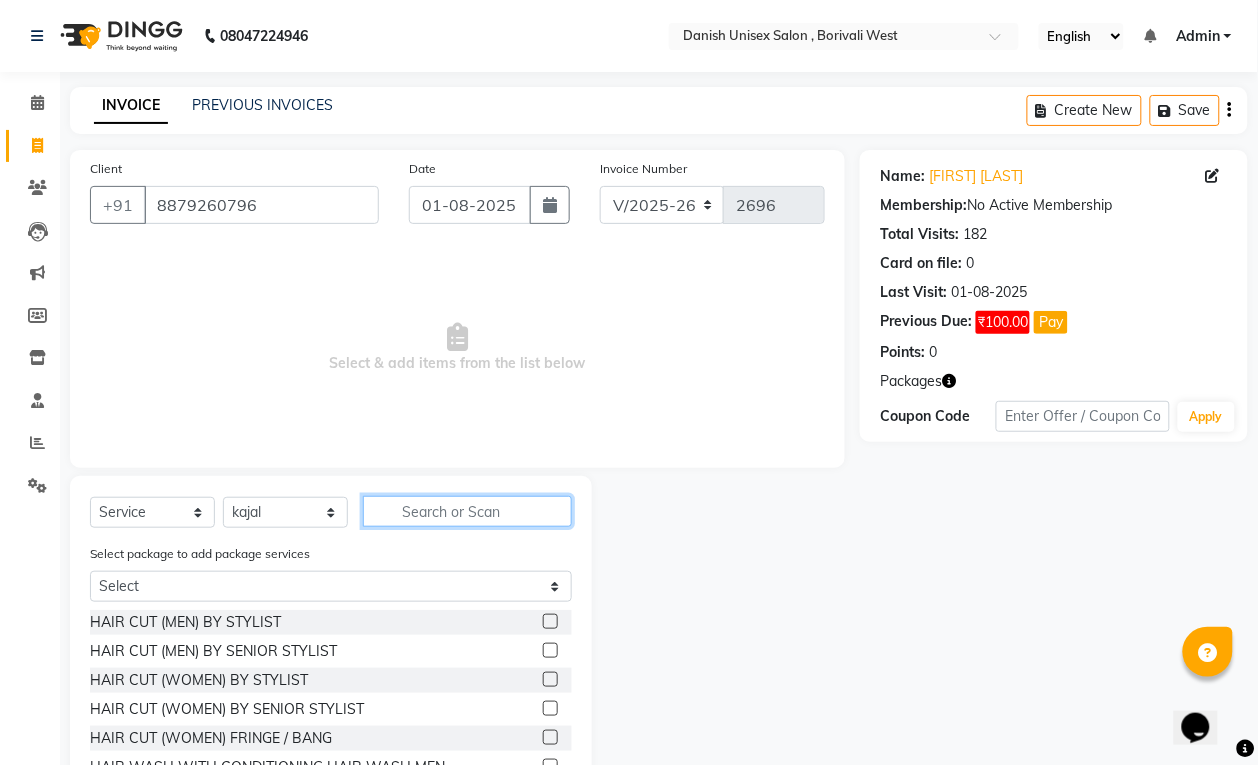 click 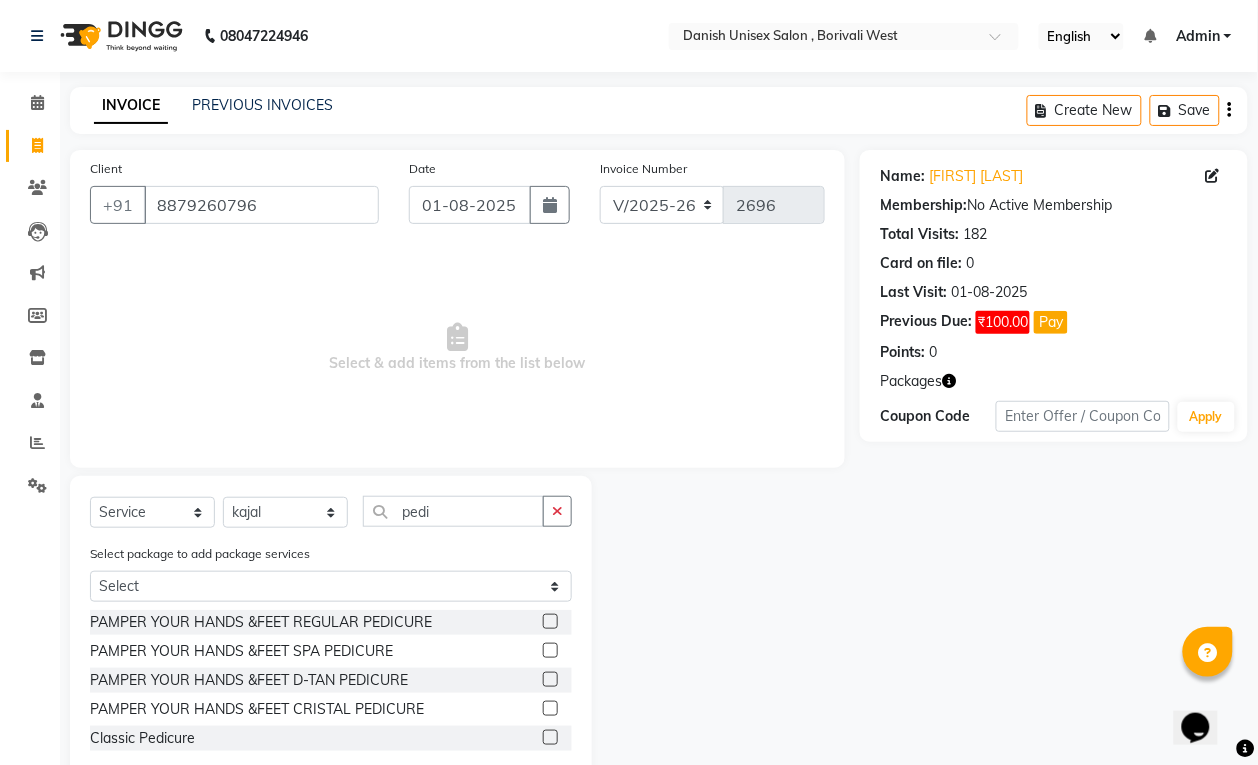 click 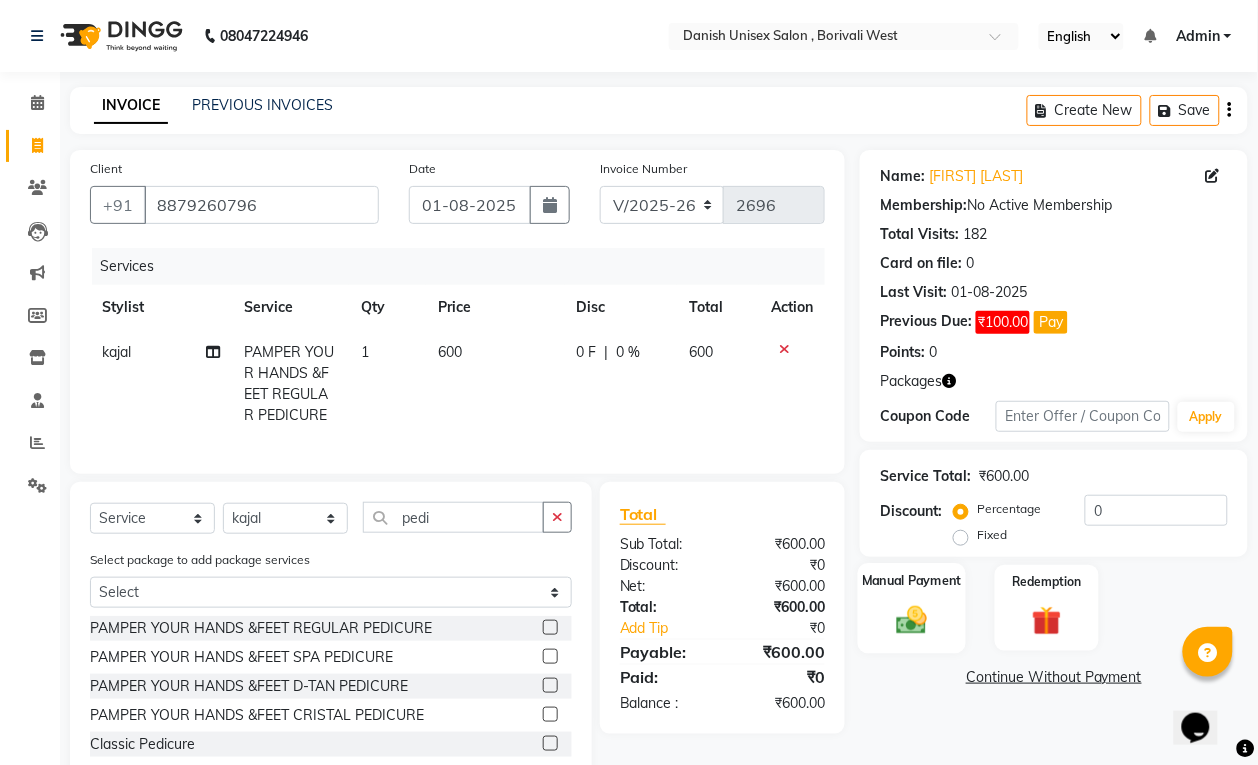 click on "Manual Payment" 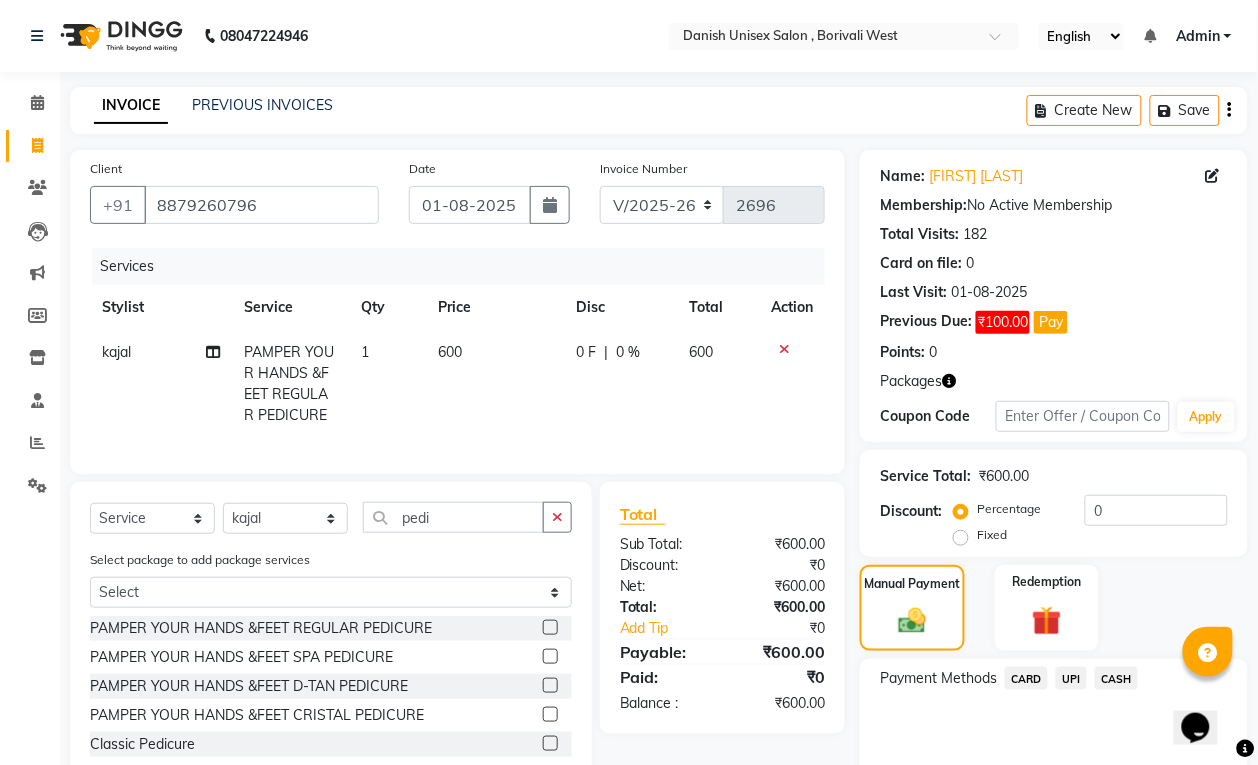 click on "UPI" 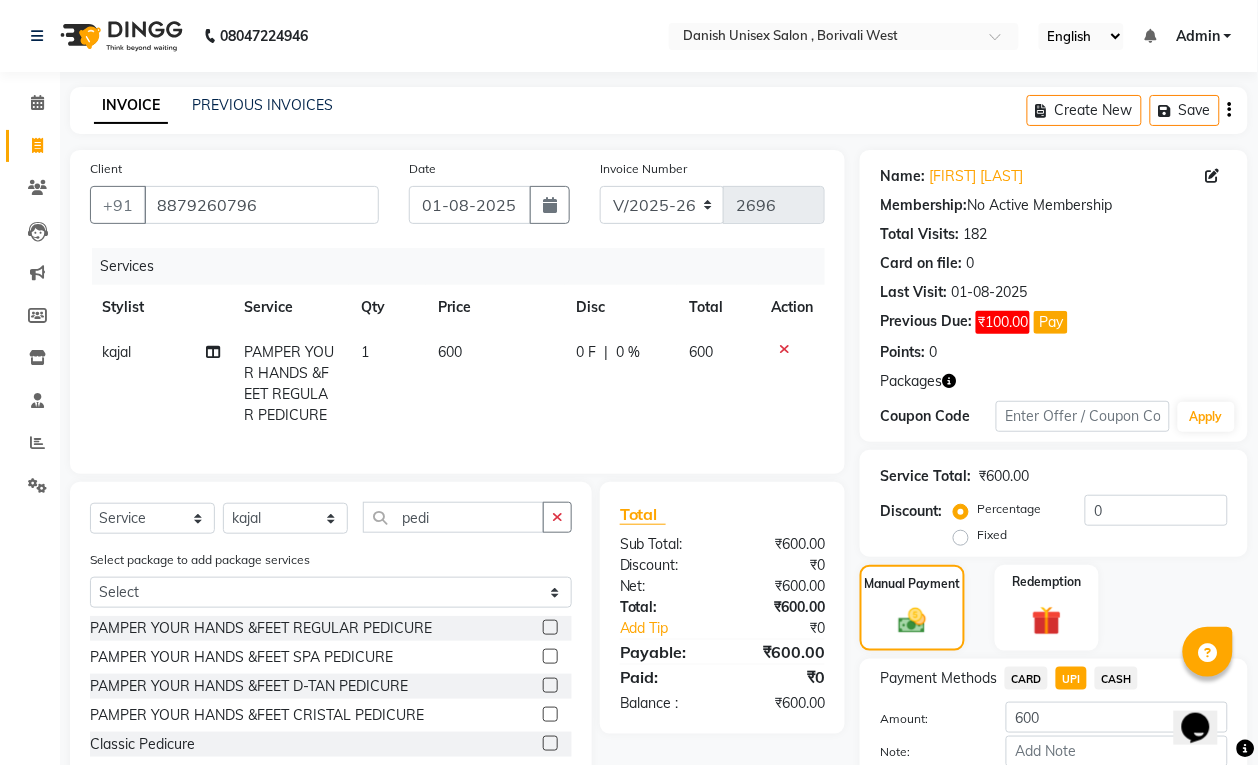 scroll, scrollTop: 113, scrollLeft: 0, axis: vertical 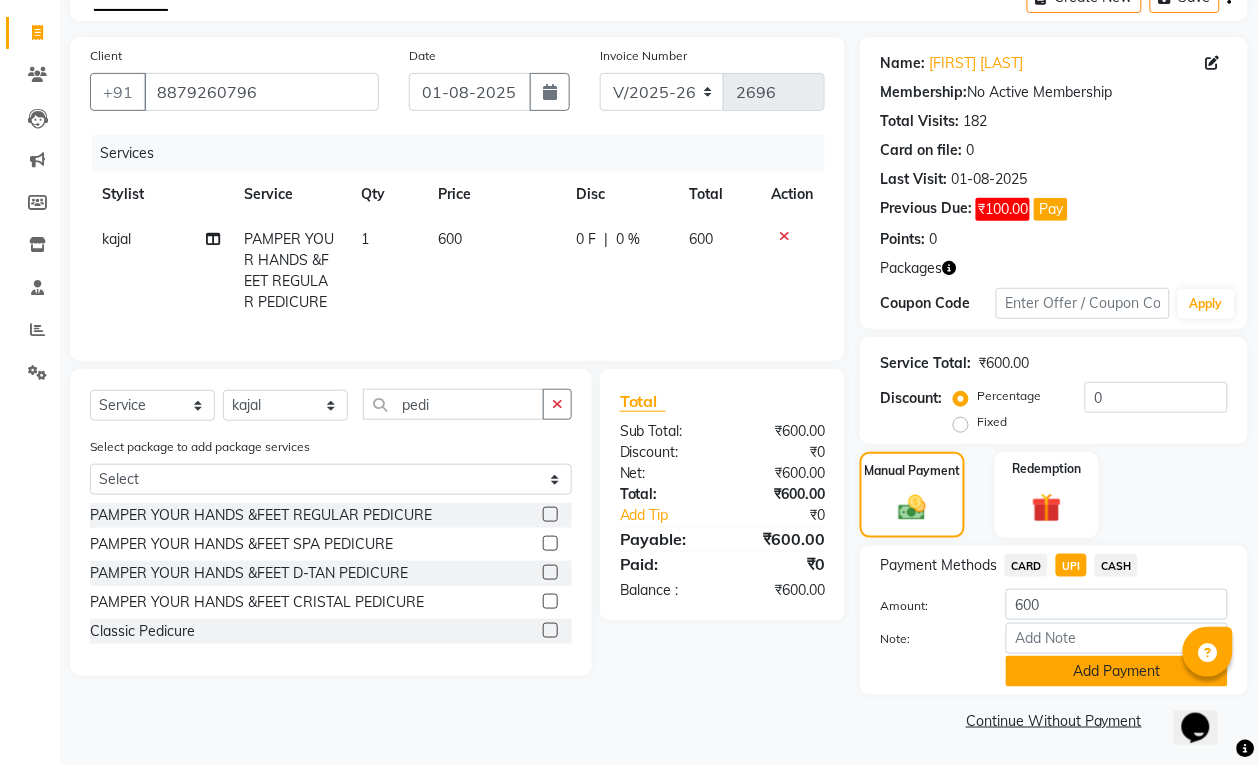 click on "Add Payment" 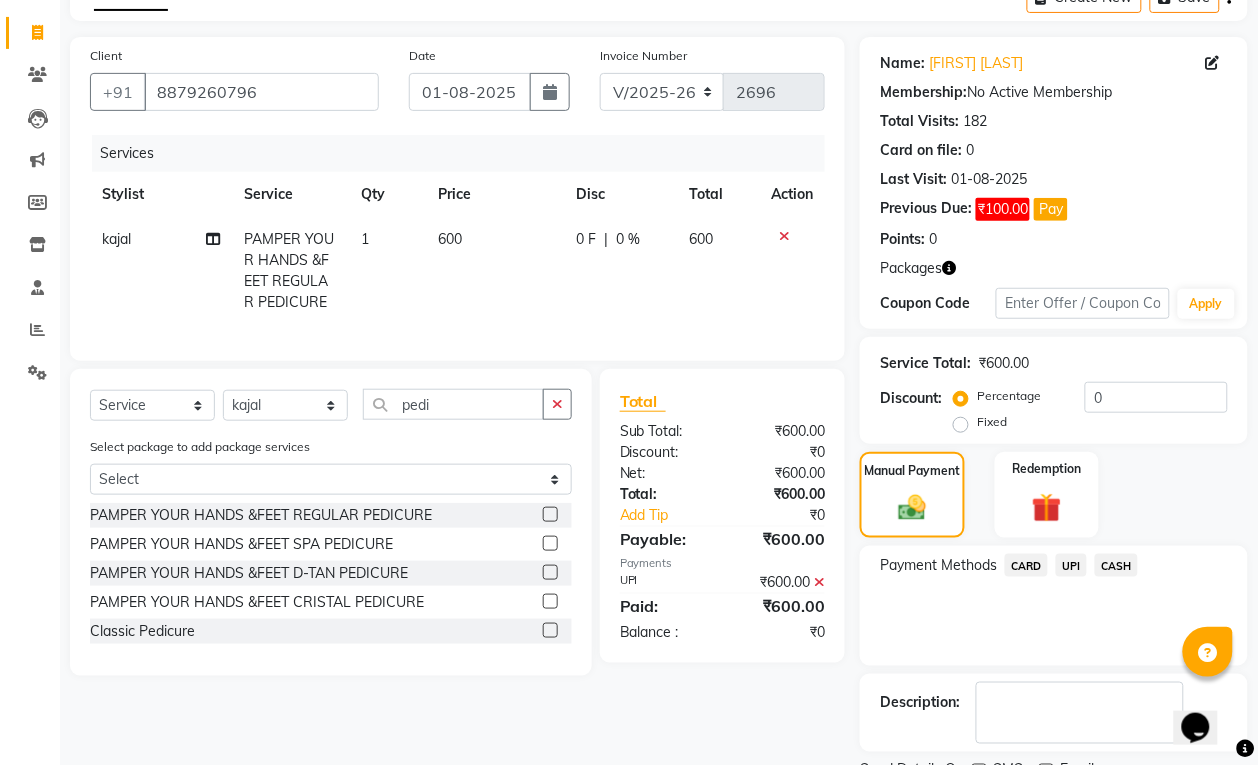 scroll, scrollTop: 200, scrollLeft: 0, axis: vertical 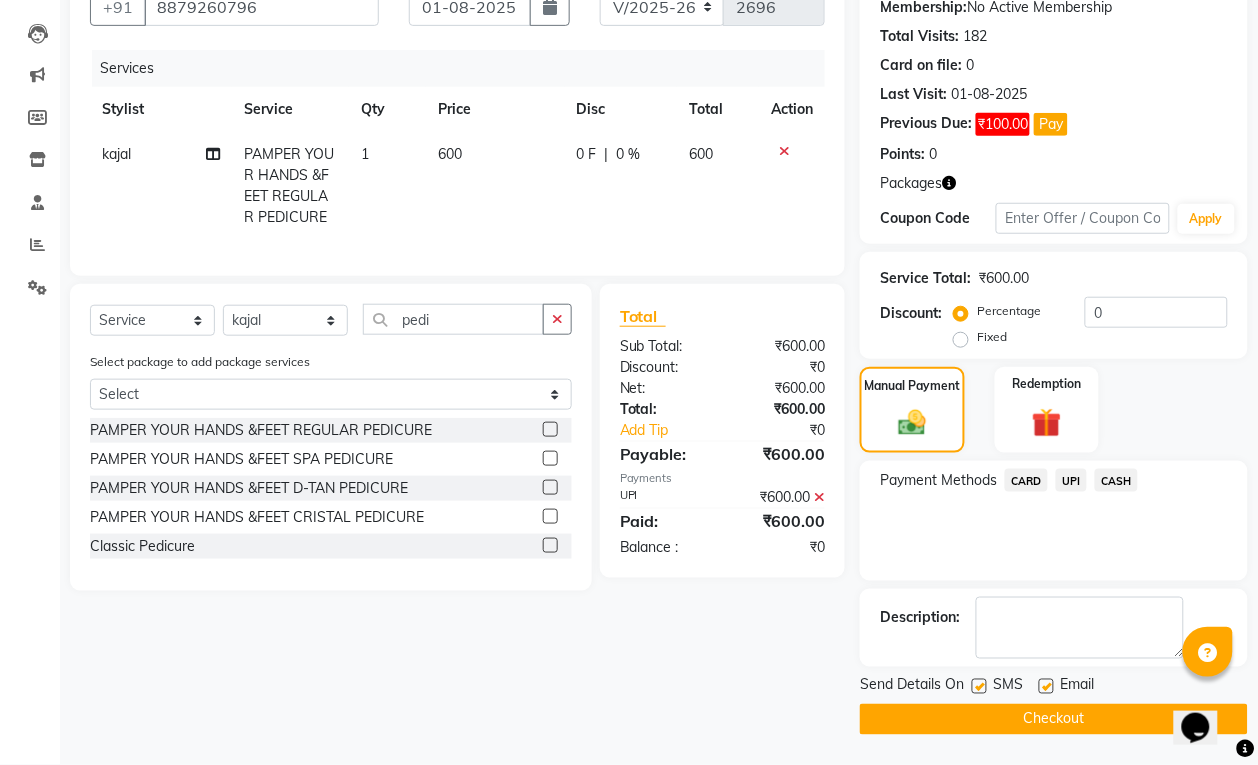 click on "Checkout" 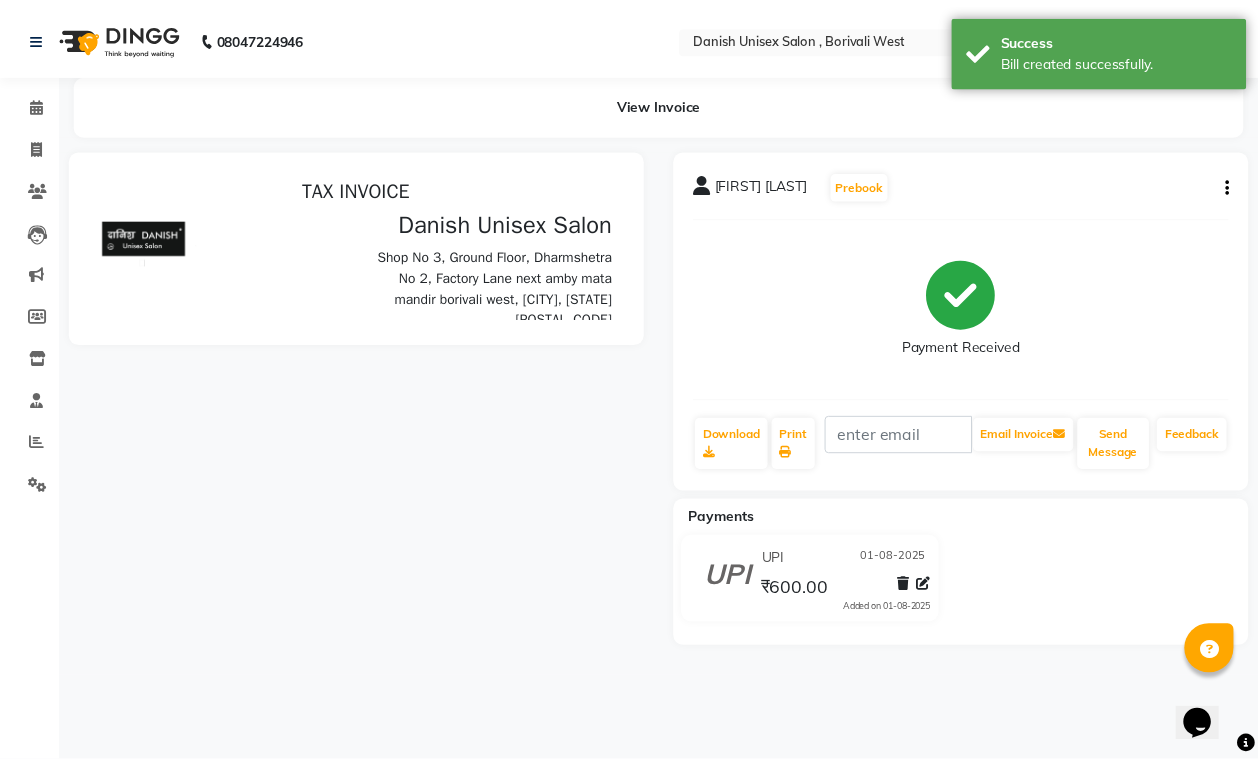scroll, scrollTop: 0, scrollLeft: 0, axis: both 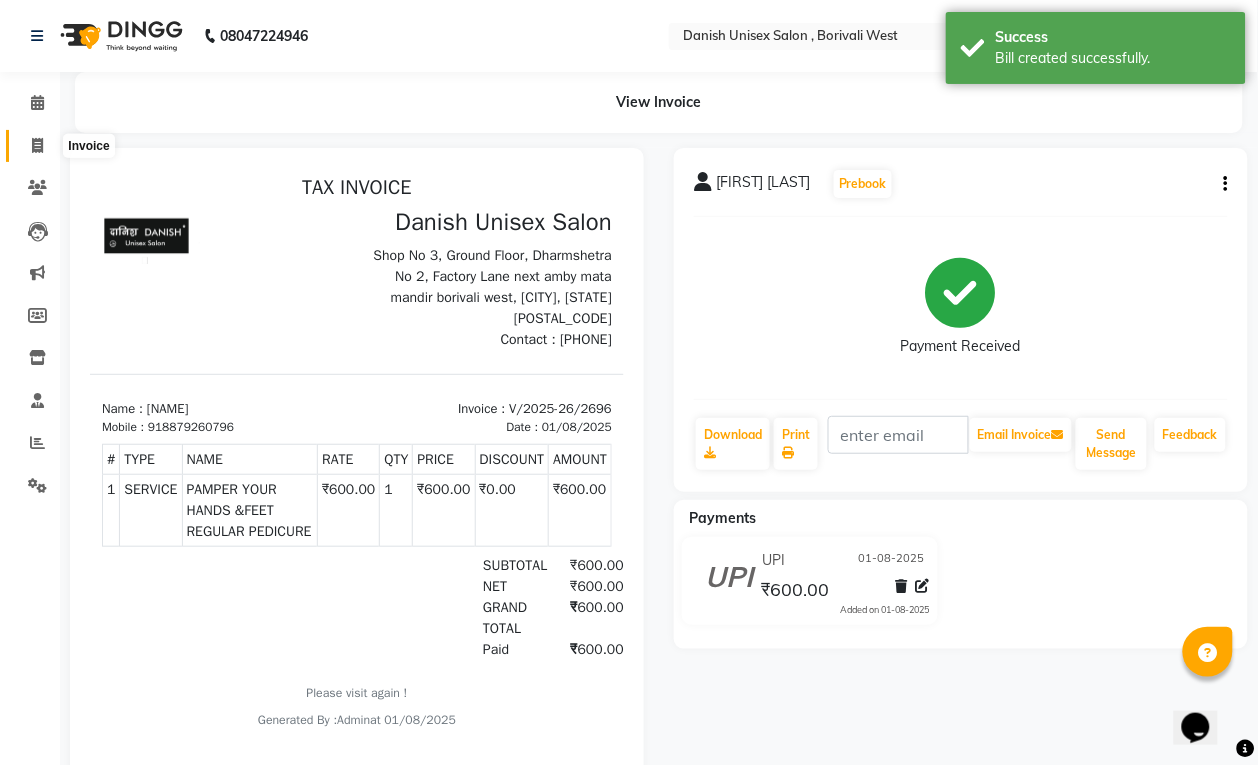 click 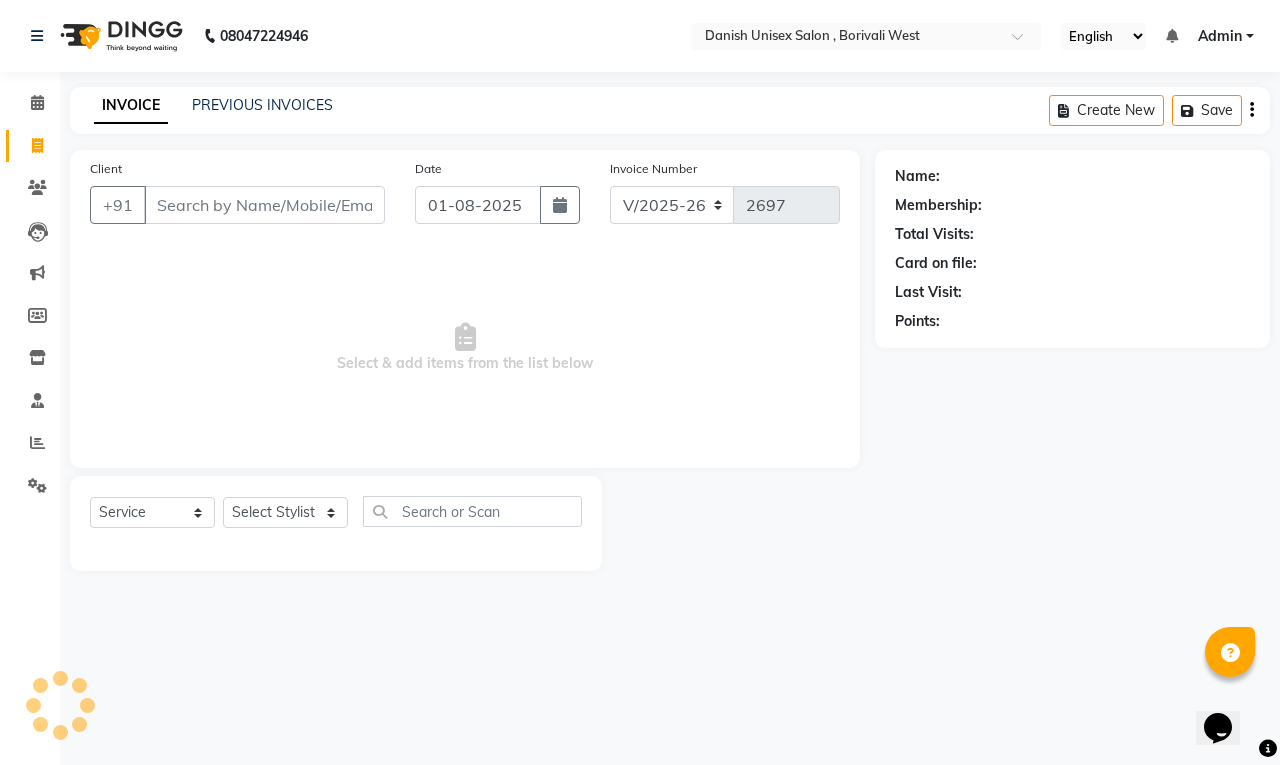 click on "Client" at bounding box center (264, 205) 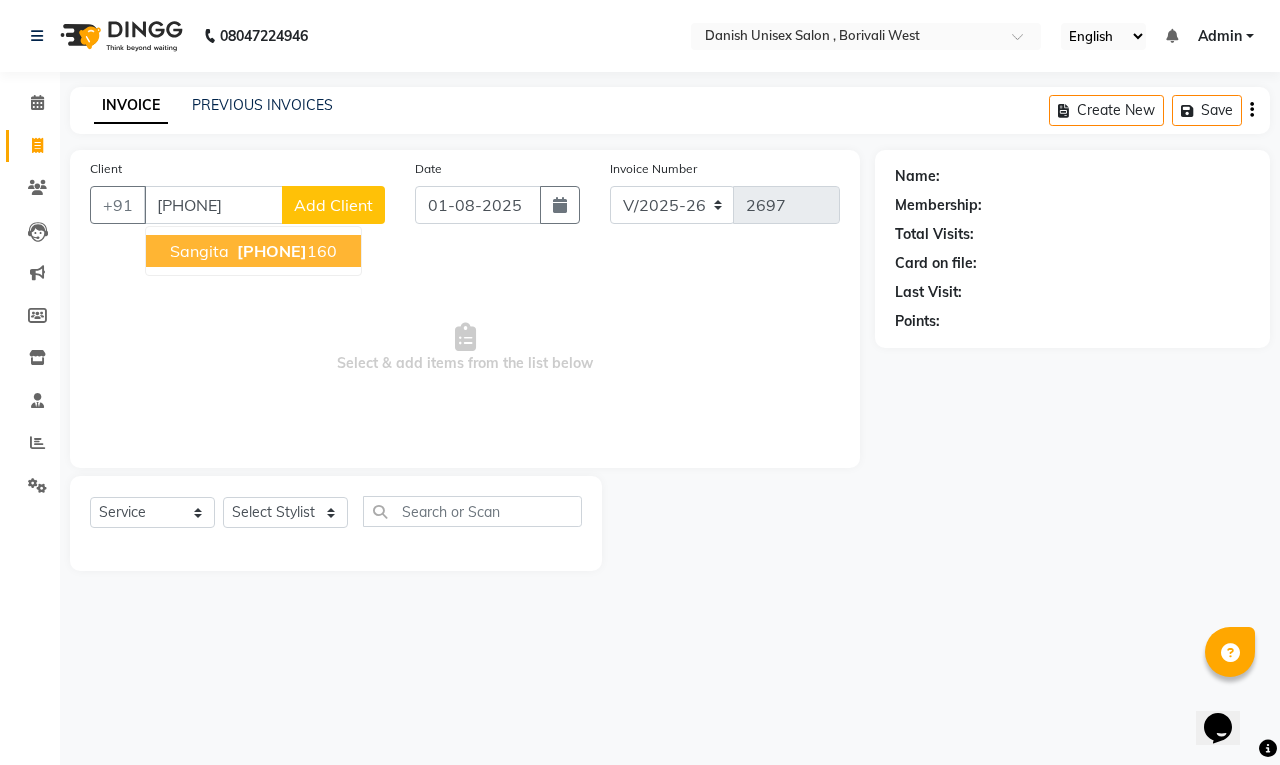click on "9820153" at bounding box center (272, 251) 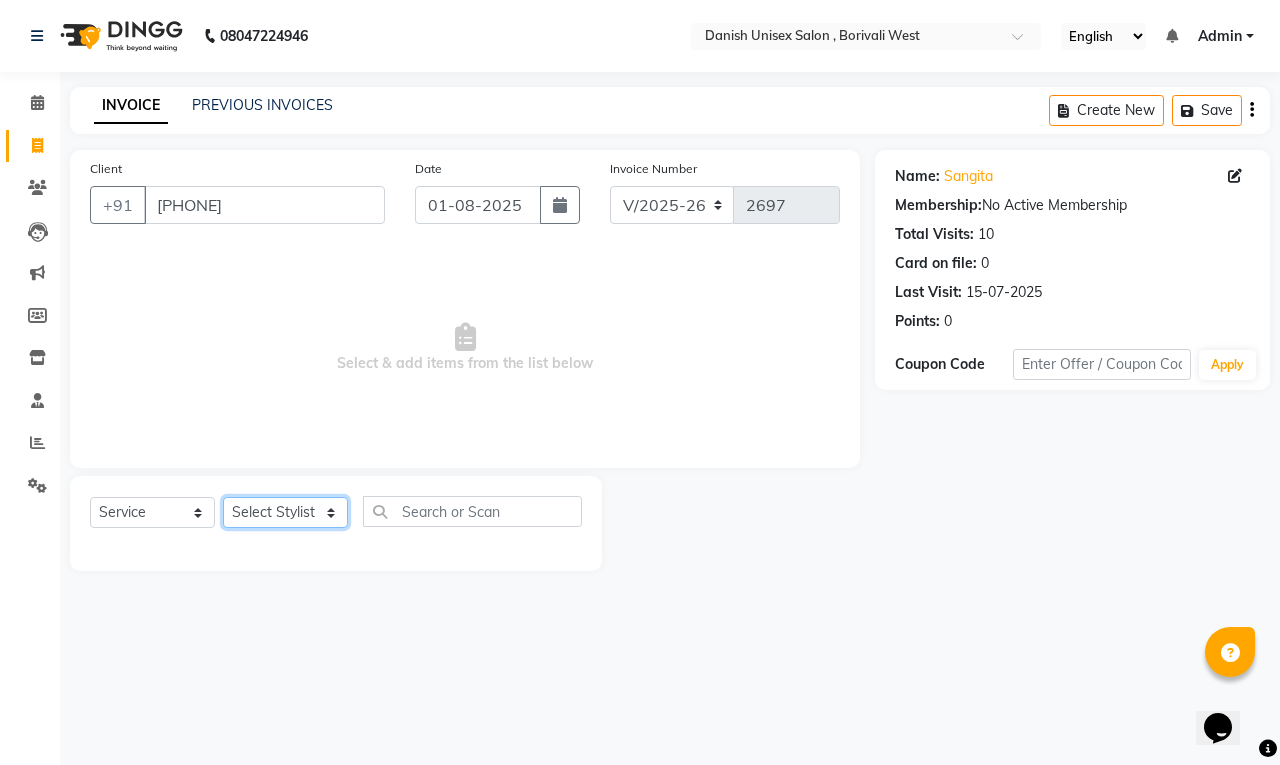 click on "Select Stylist Bhim Shing firoz alam Juber shaikh kajal Lubna Sayyad Nikhil Sharma Nikita Niraj Kanojiya Niyaz Salmani Pooja Yadav Riddhi Sabil salmani sapna" 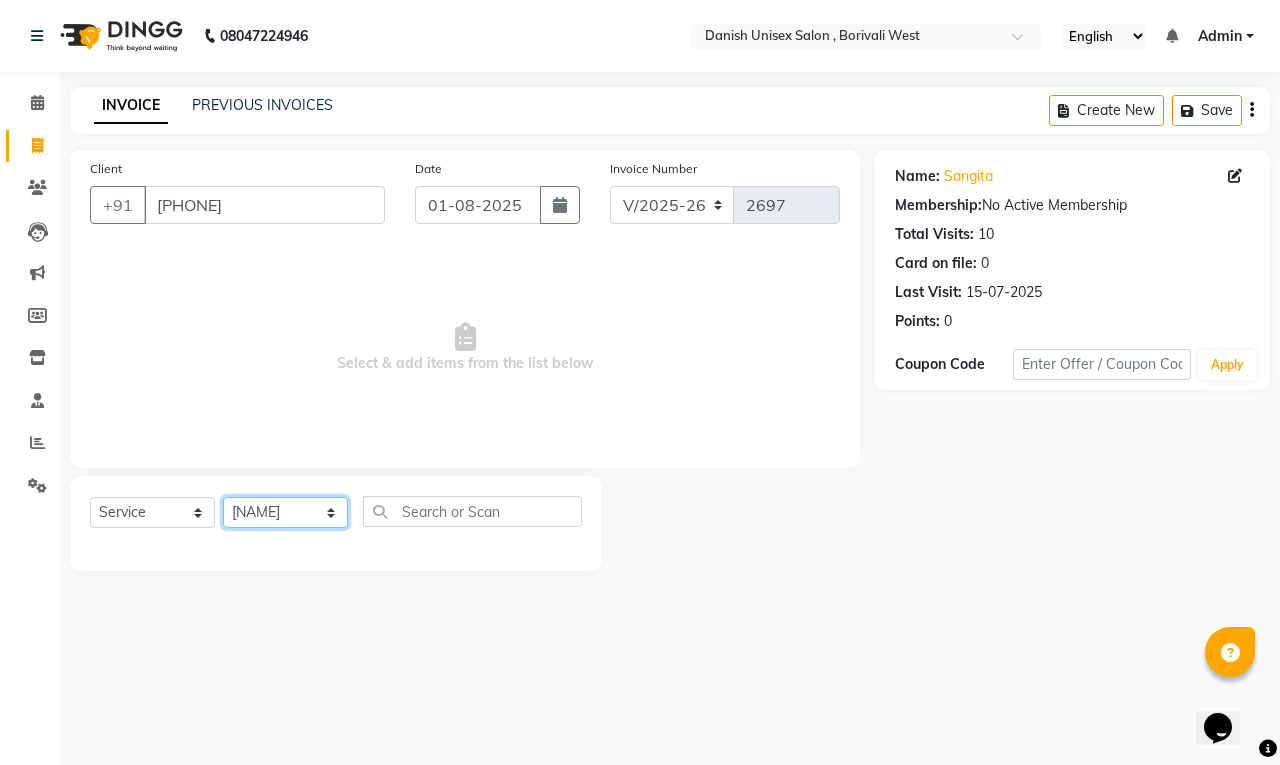 click on "Select Stylist Bhim Shing firoz alam Juber shaikh kajal Lubna Sayyad Nikhil Sharma Nikita Niraj Kanojiya Niyaz Salmani Pooja Yadav Riddhi Sabil salmani sapna" 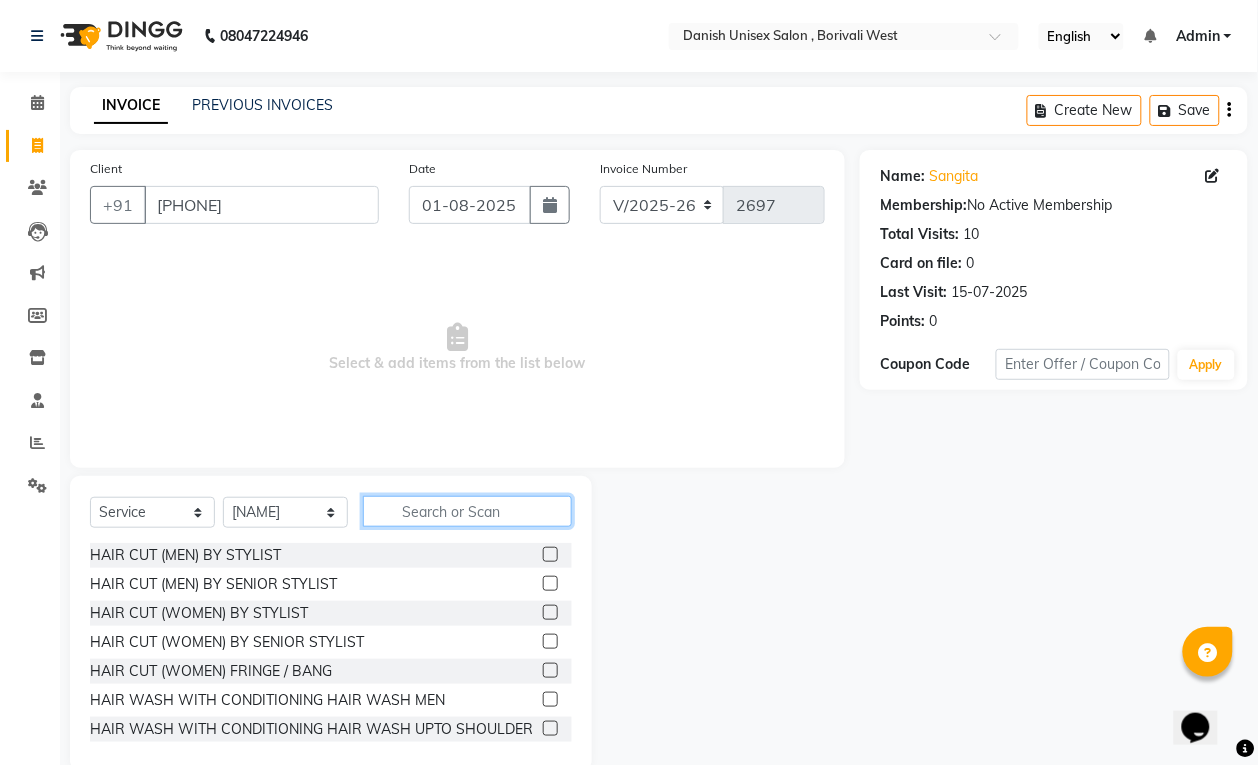click 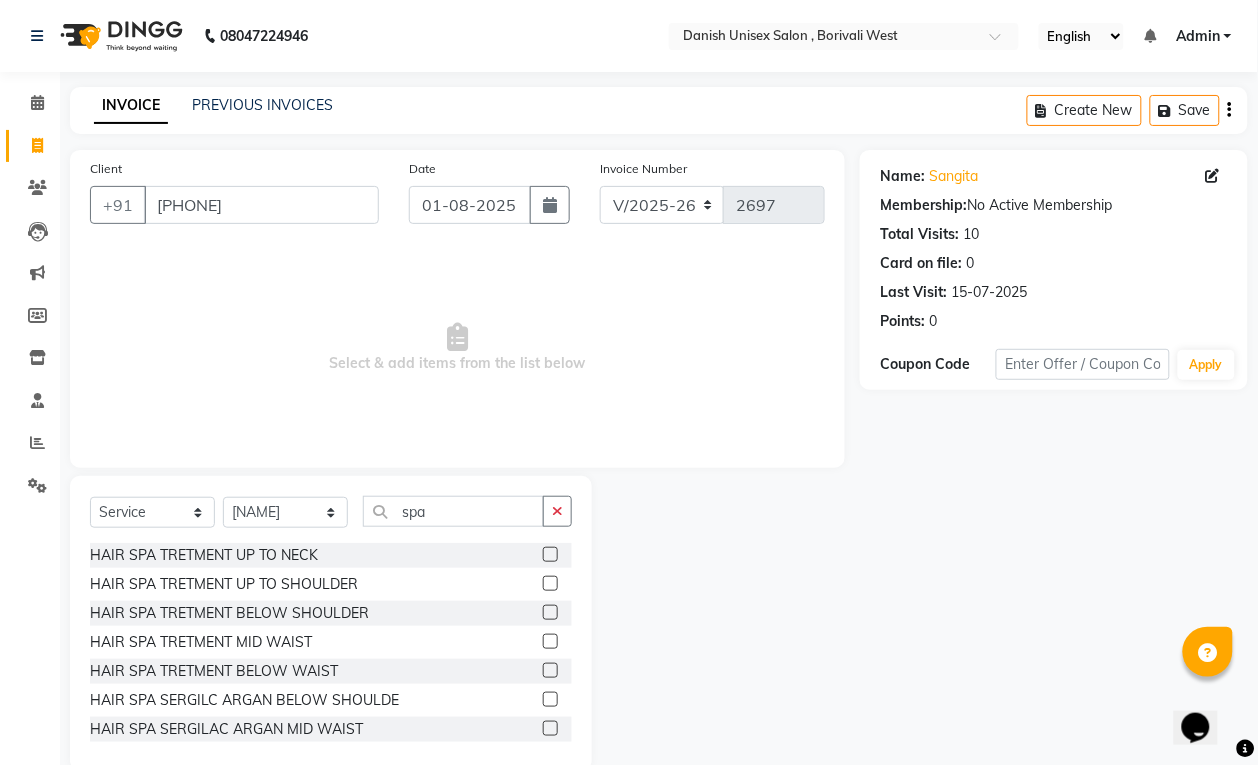 click 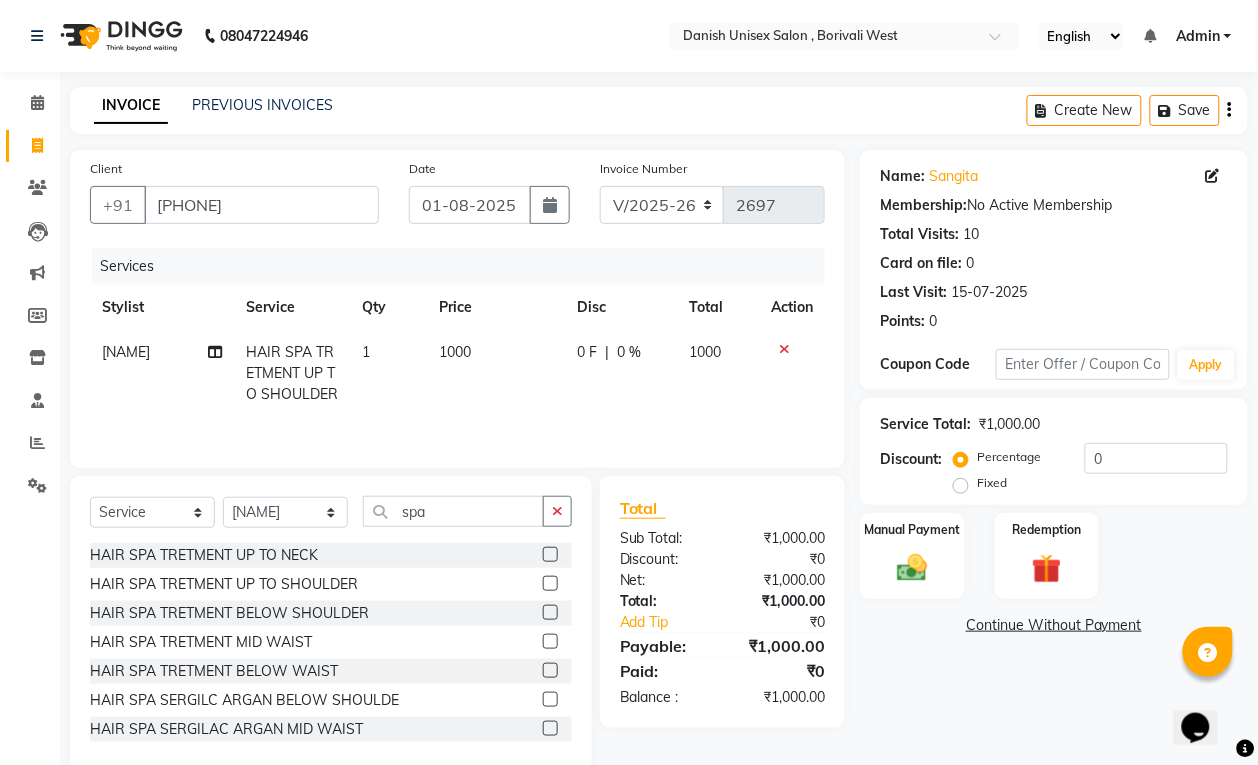 click 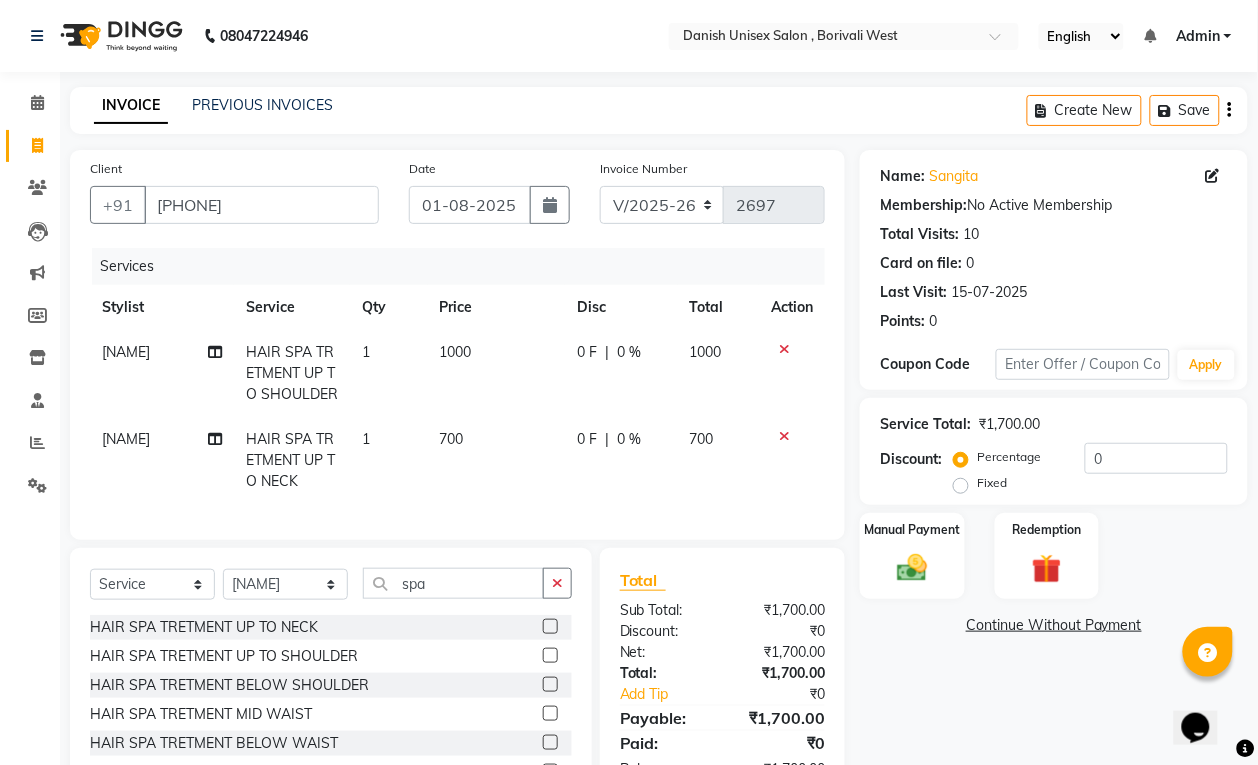 click 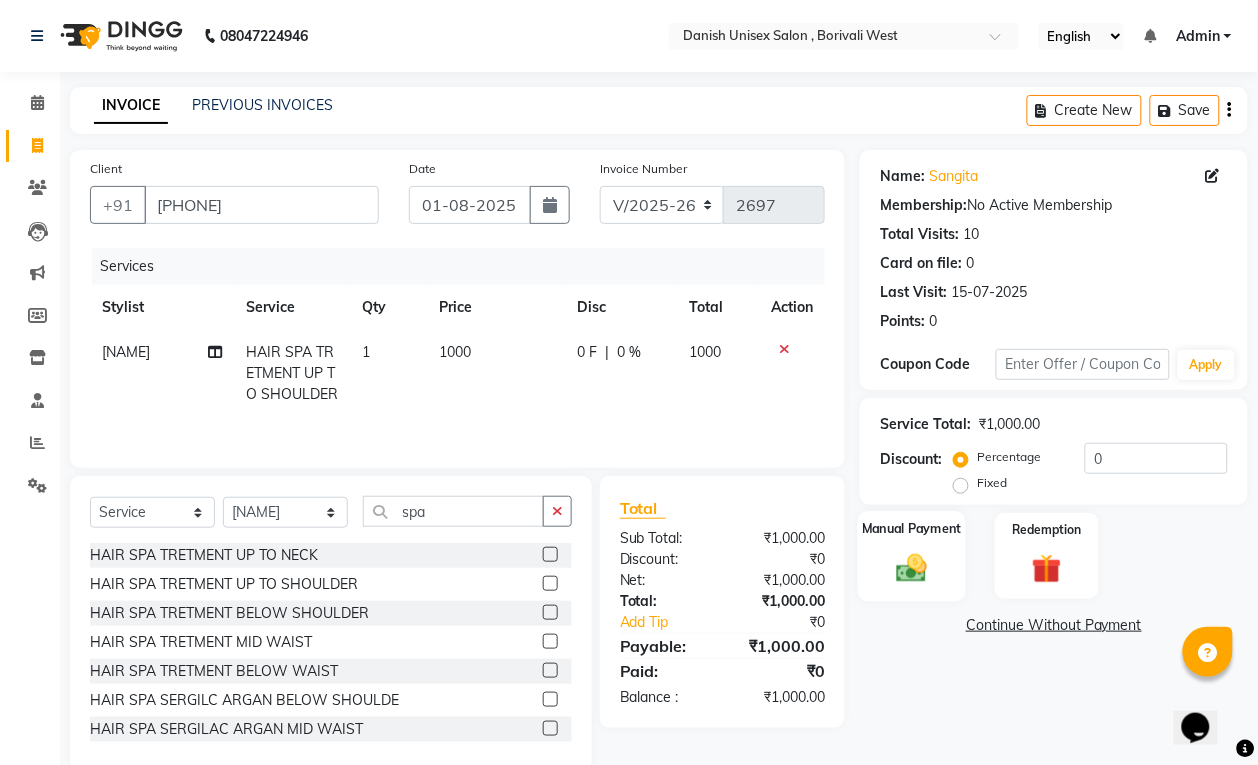 click 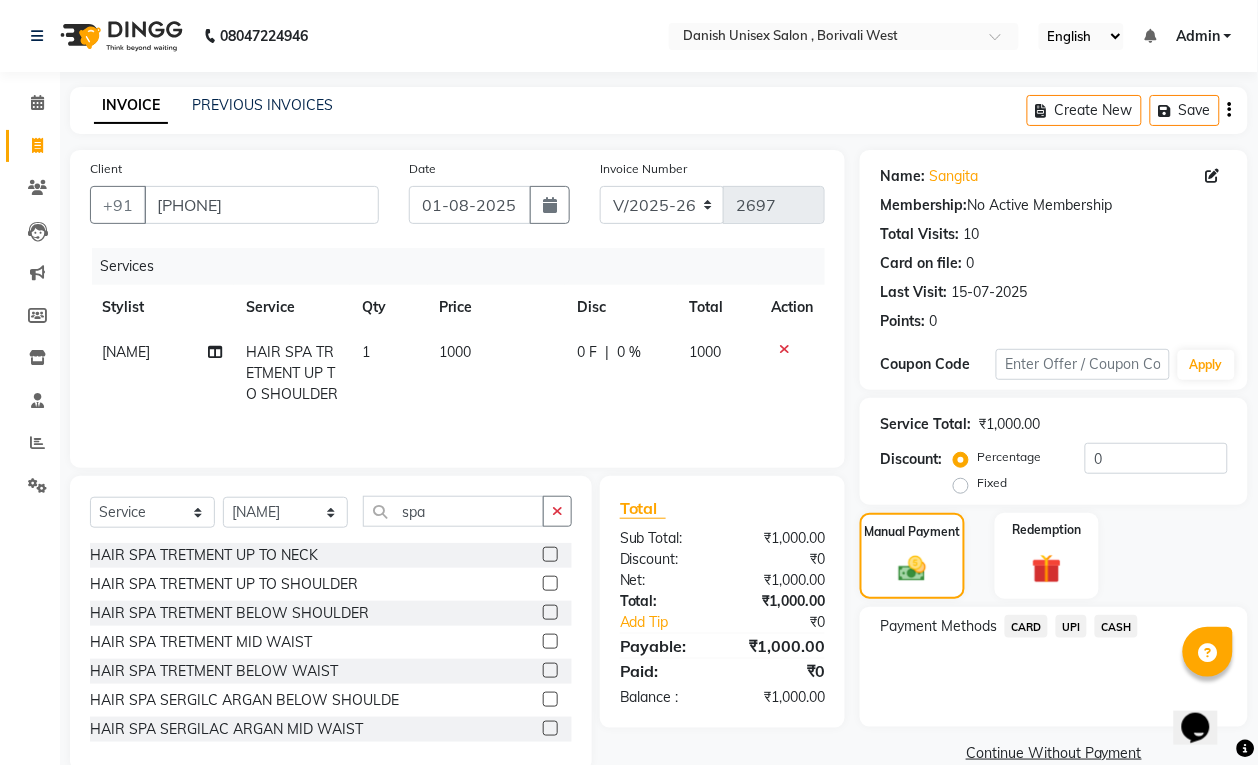 drag, startPoint x: 1115, startPoint y: 627, endPoint x: 1130, endPoint y: 636, distance: 17.492855 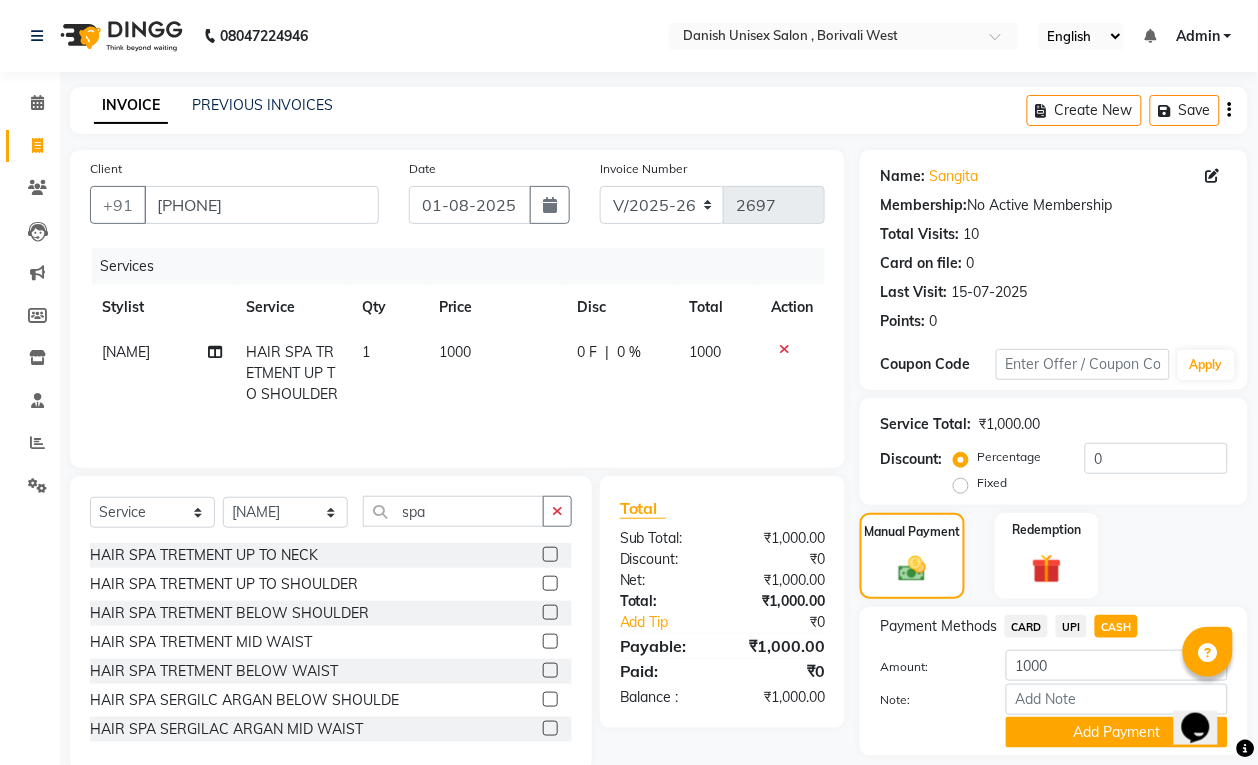 click on "|" 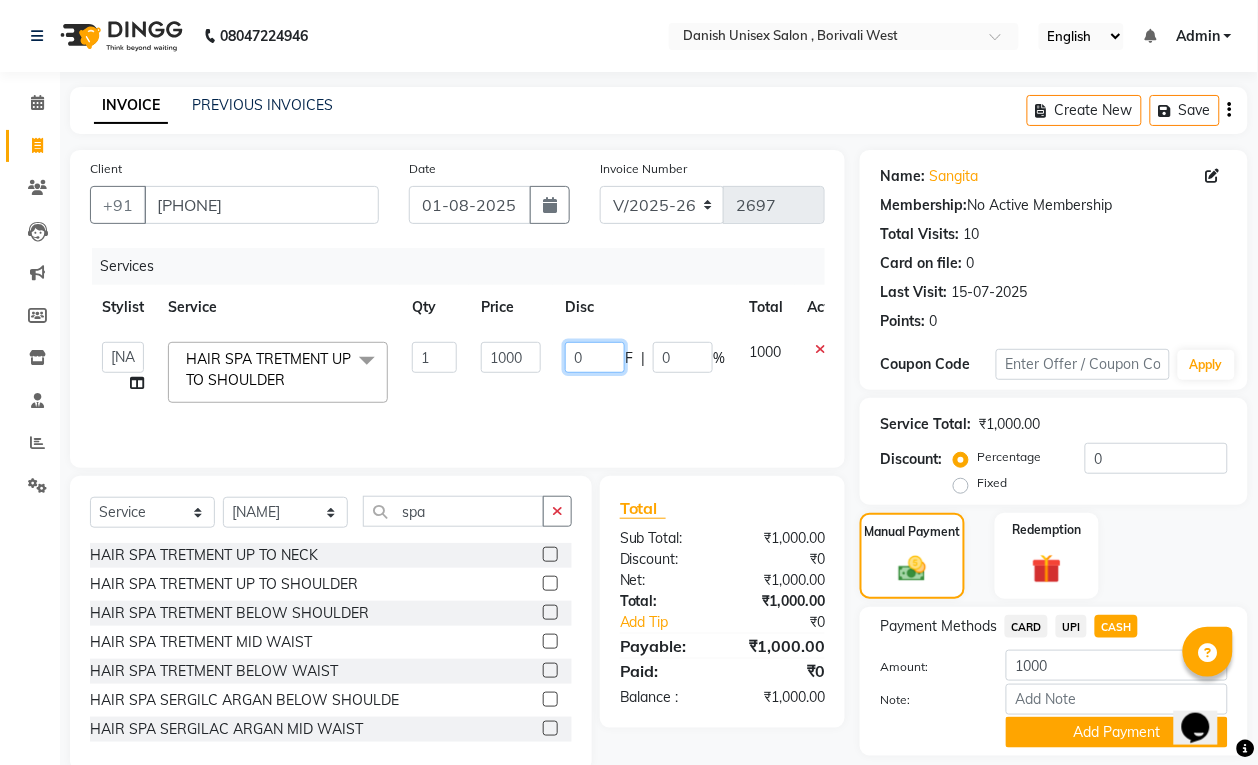 click on "0" 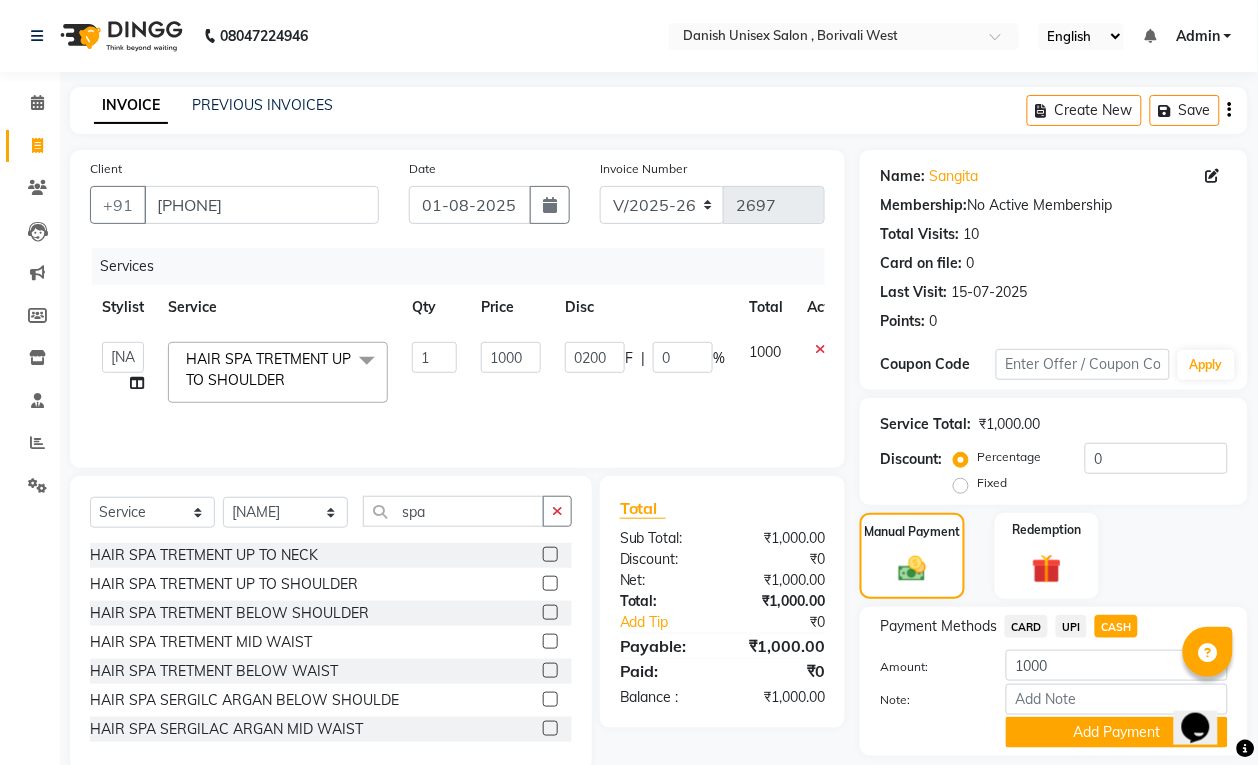 click on "Bhim Shing   firoz alam   Juber shaikh   kajal   Lubna Sayyad   Nikhil Sharma   Nikita   Niraj Kanojiya   Niyaz Salmani   Pooja Yadav   Riddhi   Sabil salmani   sapna  HAIR SPA TRETMENT UP TO SHOULDER  x HAIR CUT (MEN) BY STYLIST HAIR CUT (MEN) BY SENIOR STYLIST HAIR CUT (WOMEN) BY STYLIST HAIR CUT (WOMEN) BY SENIOR STYLIST HAIR CUT (WOMEN) FRINGE / BANG HAIR WASH WITH CONDITIONING HAIR WASH MEN HAIR WASH WITH CONDITIONING HAIR WASH UPTO SHOULDER HAIR WASH WITH CONDITIONING HAIR WASH BELOW SHOULDER HAIR WASH WITH CONDITIONING HAIR WASH MID WAIST HAIR WASH WITH CONDITIONING HAIR WASH BELOW WAIST BASIC SERVICE (MEN) SHAVING BASIC SERVICE (MEN) BEARD TRIM BASIC SERVICE (MEN) HAIR SET BASIC SERVICE (MEN) STYLE SHAVE STYLING BLOWDRY UPTO SHOULDER STYLING BLOWDRY BELOW SHOULDER STYLING BLOWDRY MID WAIST STYLING BLOWDRY BELOW WAIST MULTI COLOR RIBON  PER STREAK IRONING UPTO SHOULDER IRONING BELOW SHOULDER IRONING MID WAIST IRONING BELOW WAIST IRONING WITH STEAM POD UPTO SHOULDER IRONING WITH STEAM POD MID WAIST 1" 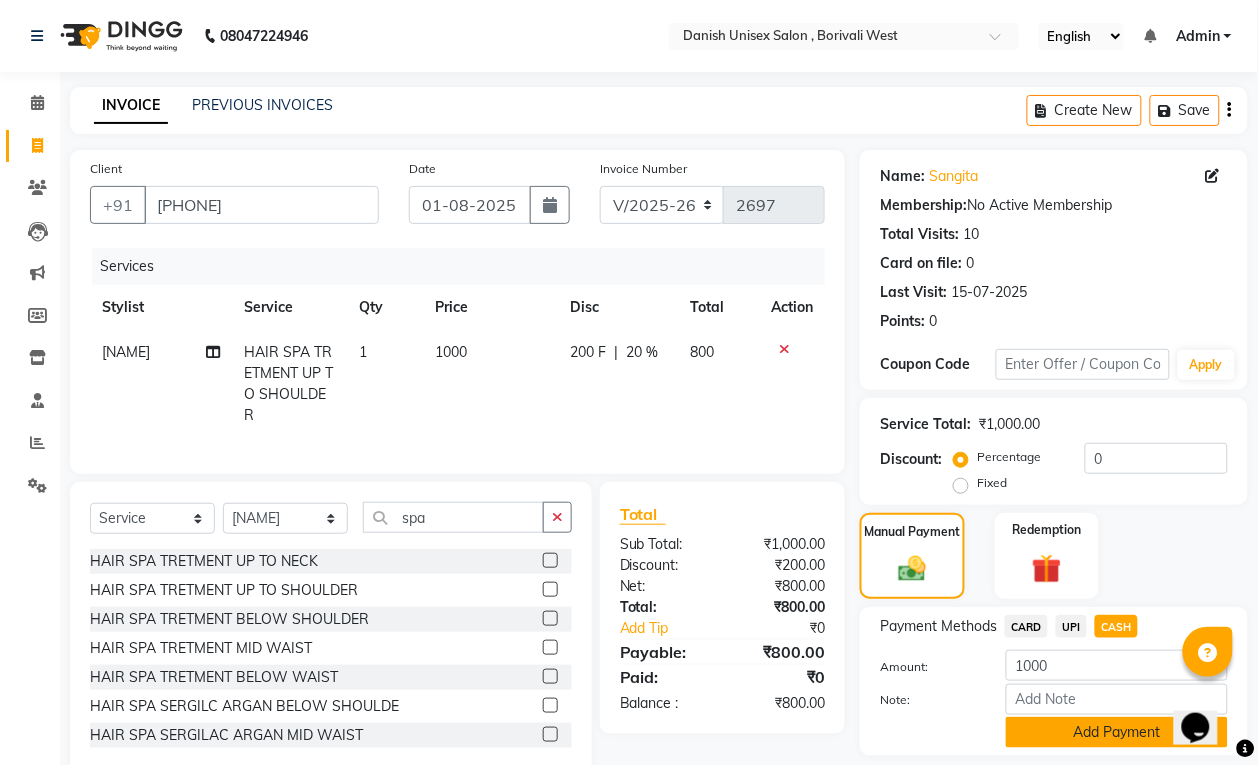 click on "Add Payment" 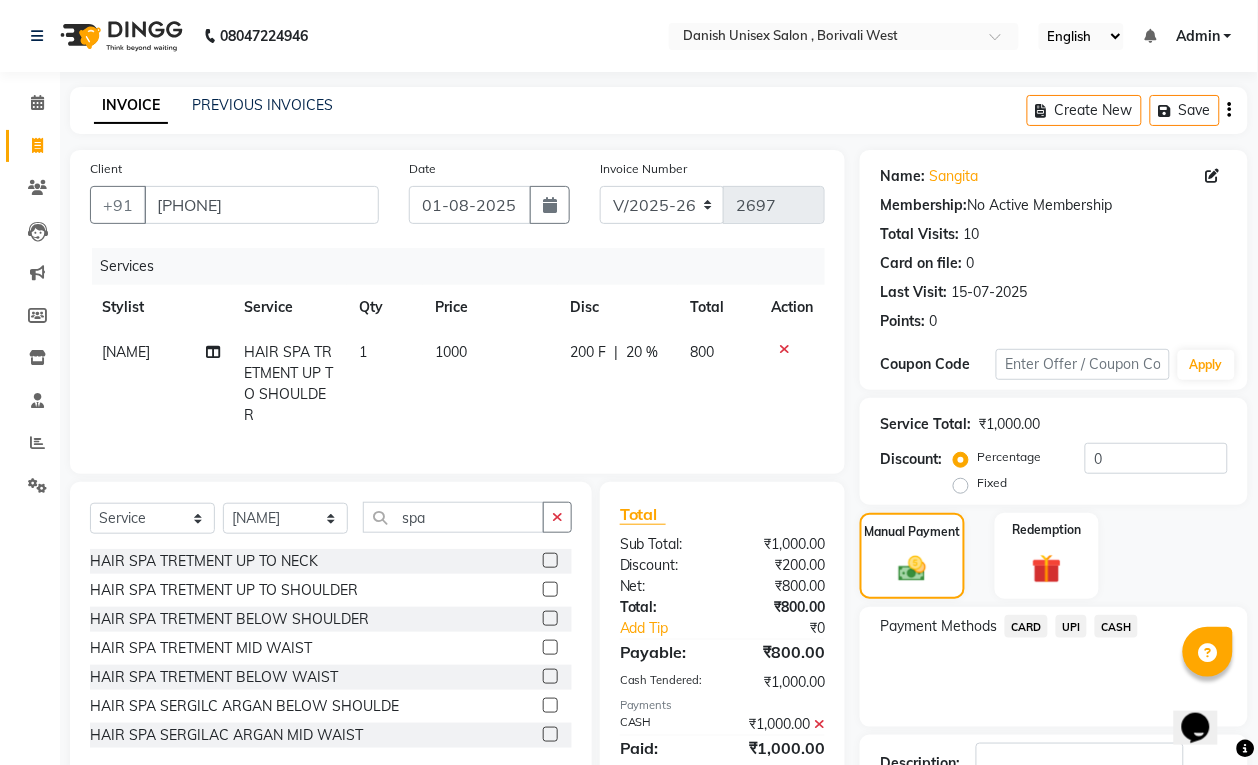 click on "CASH" 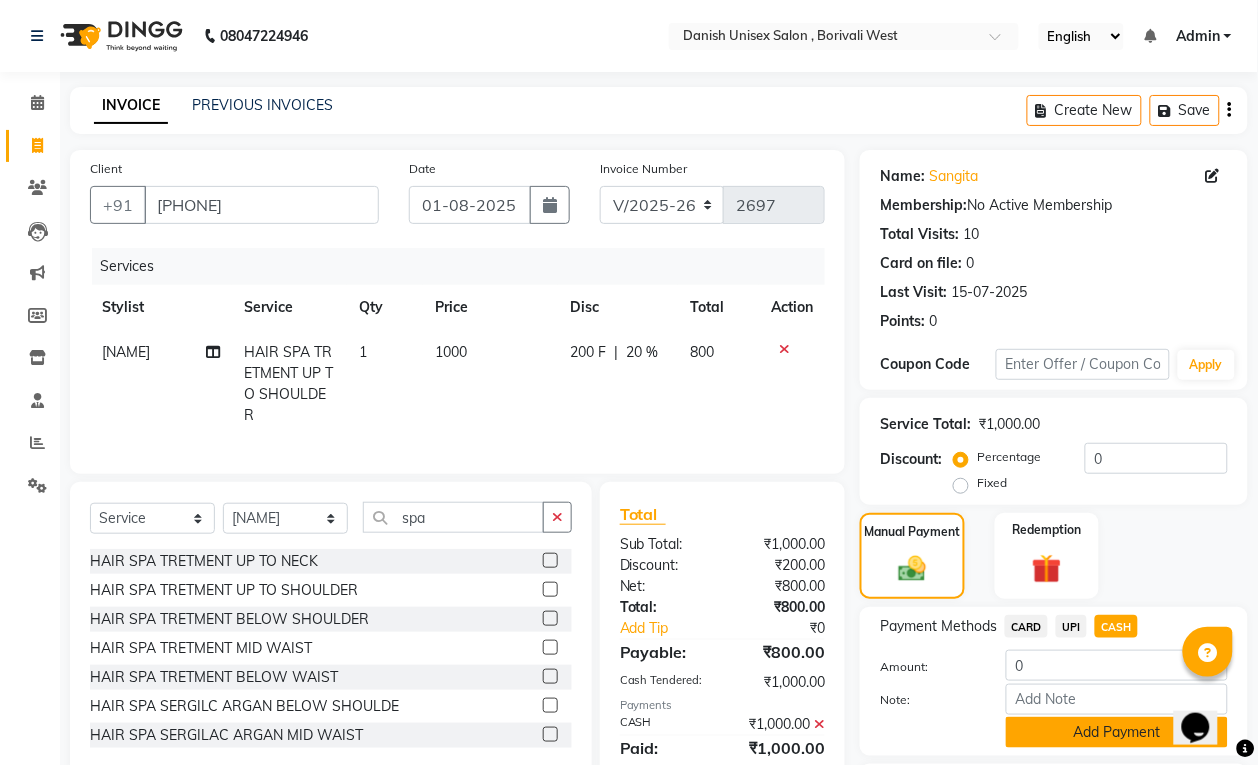 click on "Add Payment" 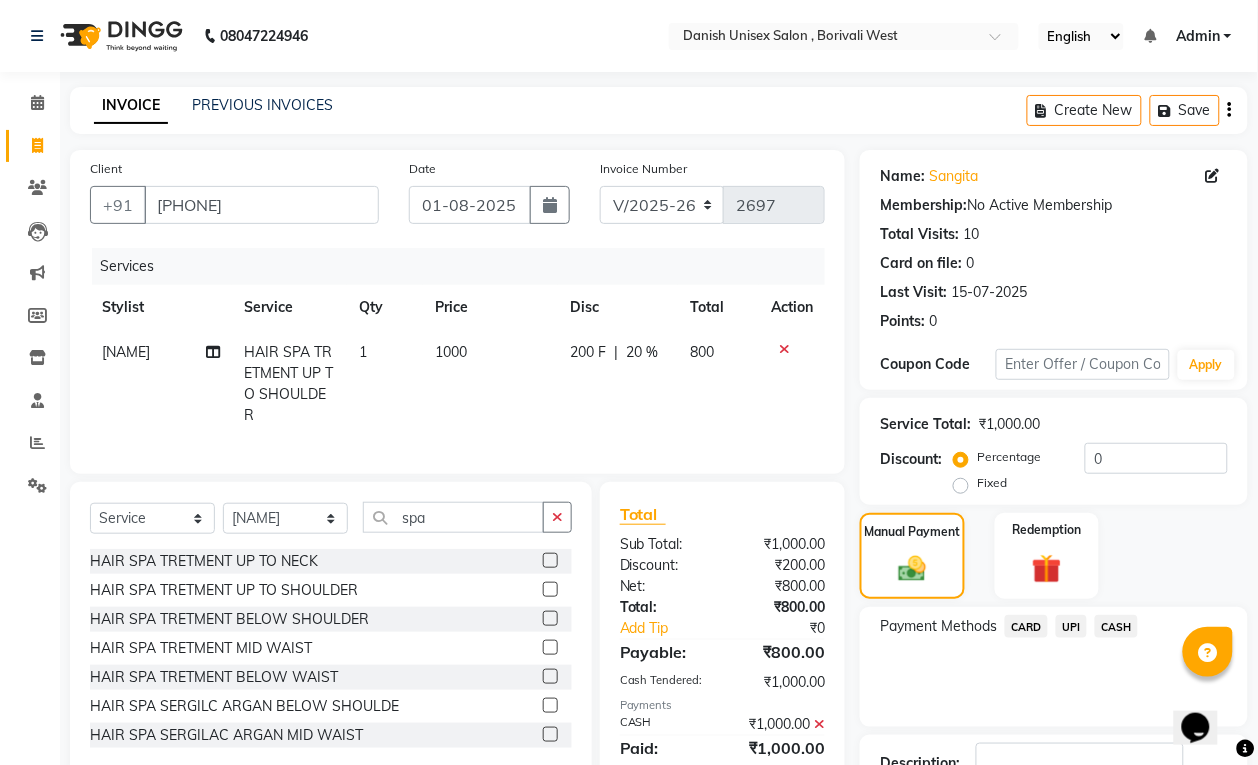 scroll, scrollTop: 147, scrollLeft: 0, axis: vertical 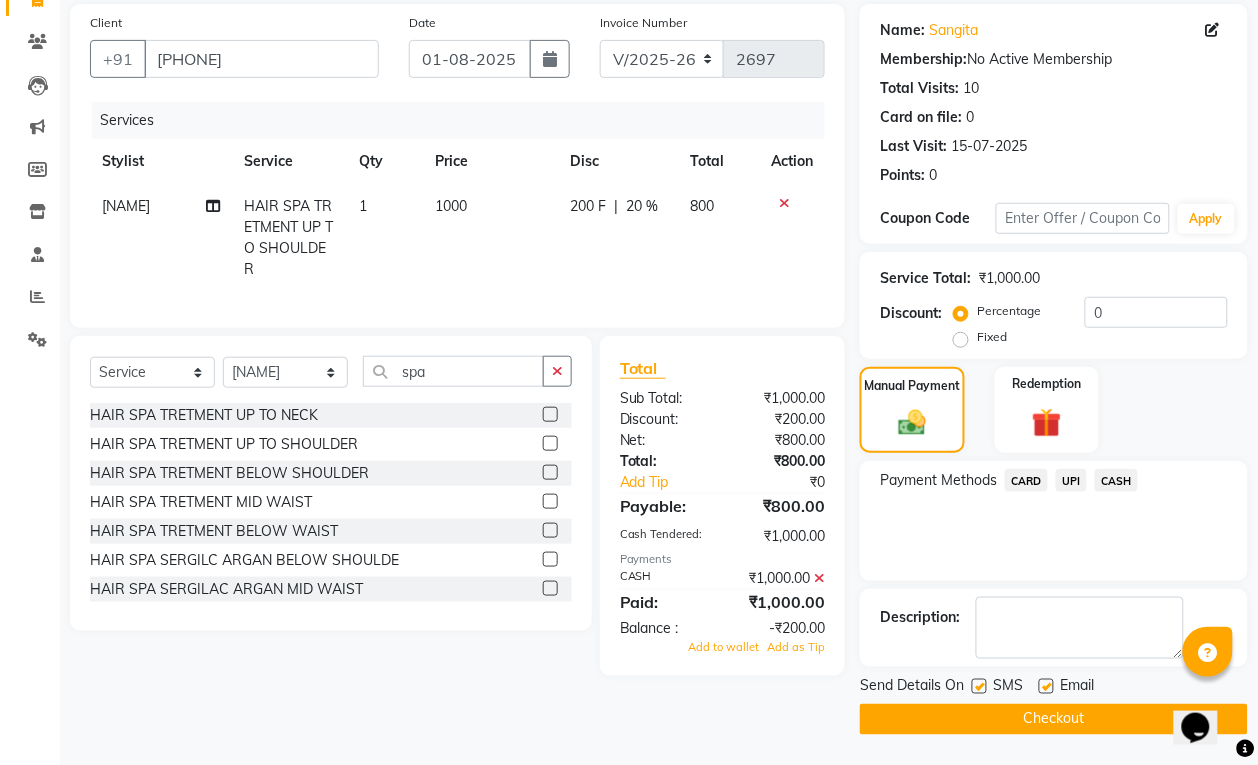 click 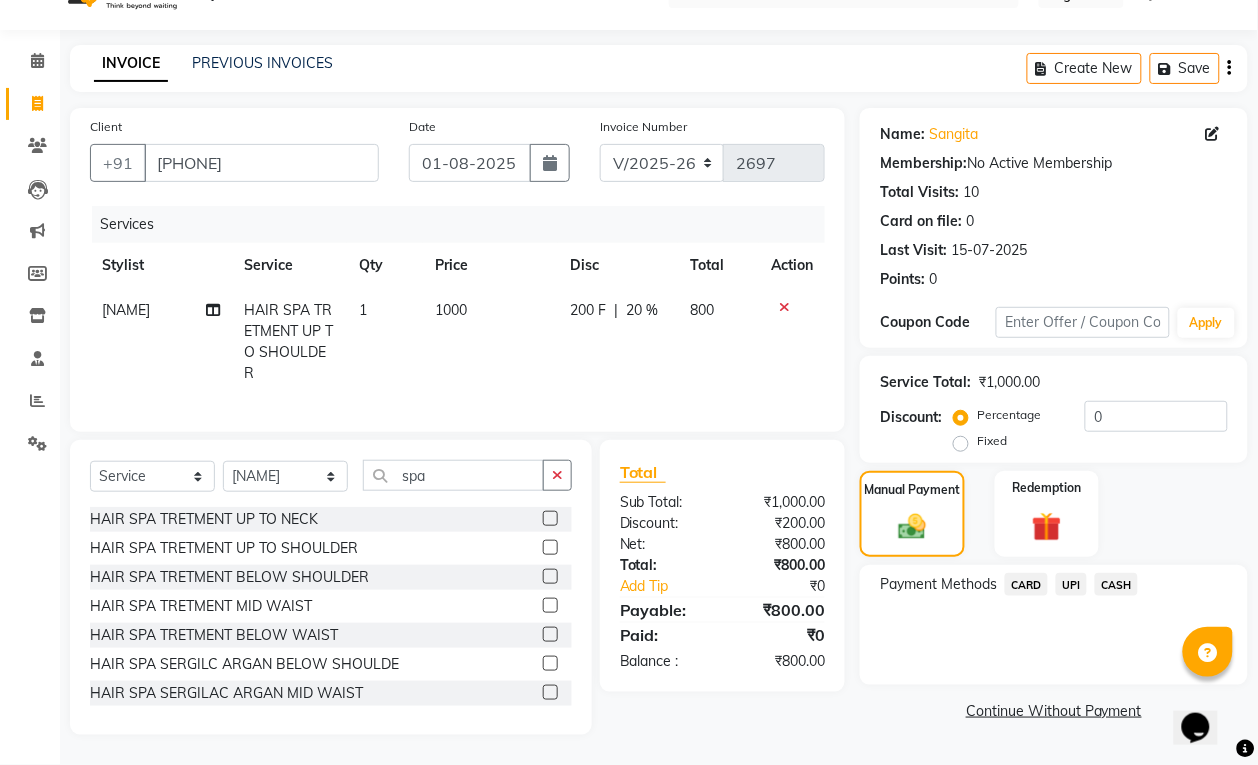 scroll, scrollTop: 63, scrollLeft: 0, axis: vertical 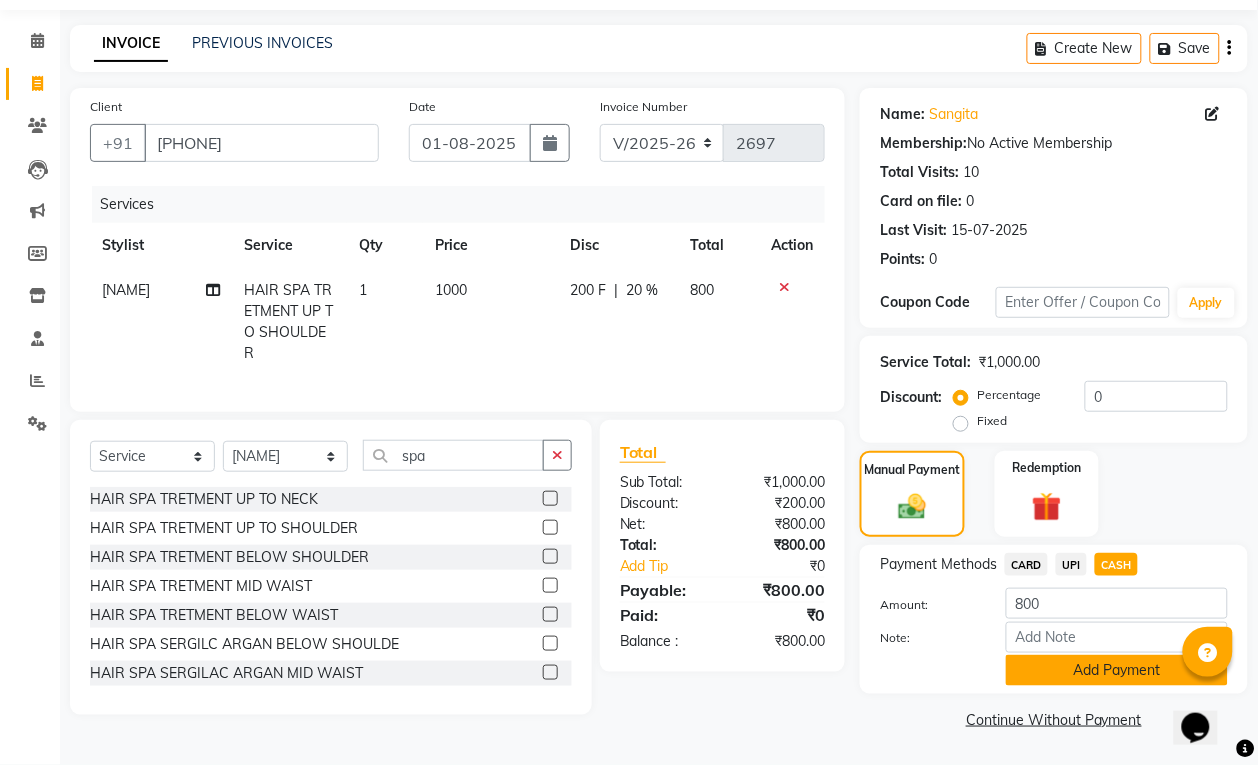click on "Add Payment" 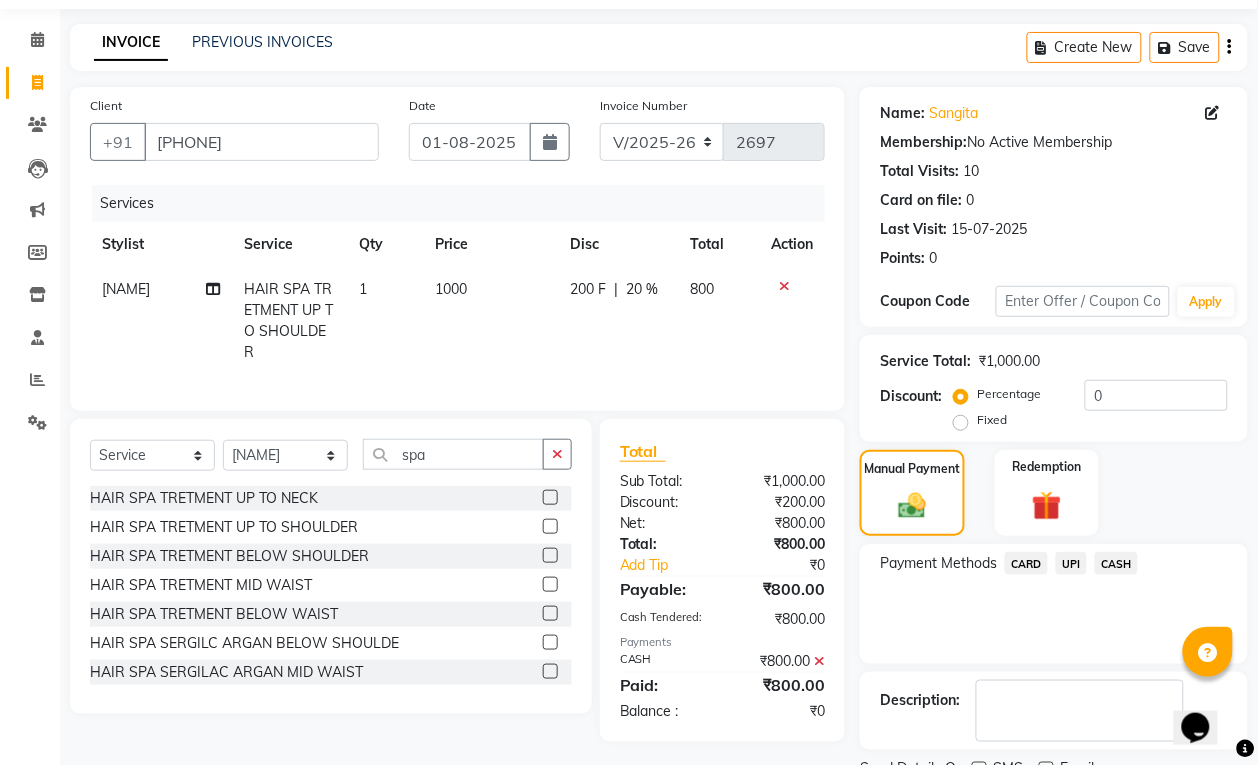 scroll, scrollTop: 147, scrollLeft: 0, axis: vertical 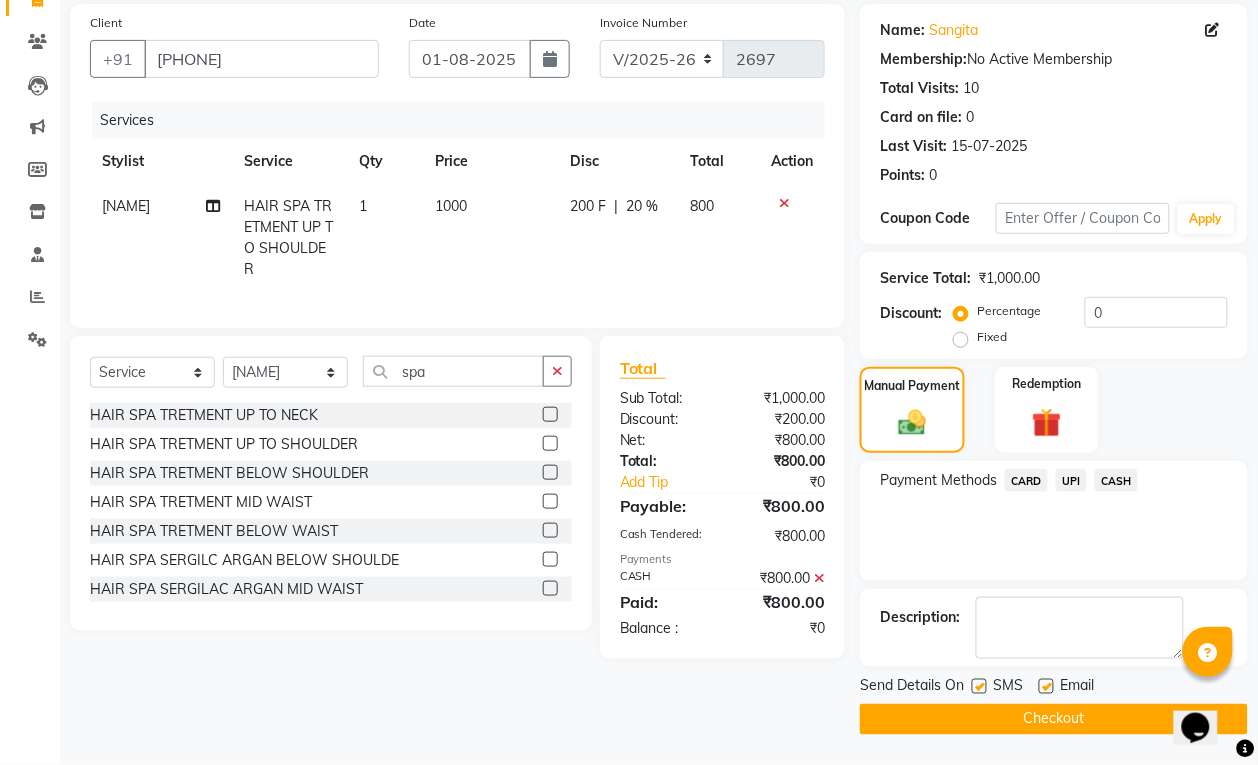 click on "Checkout" 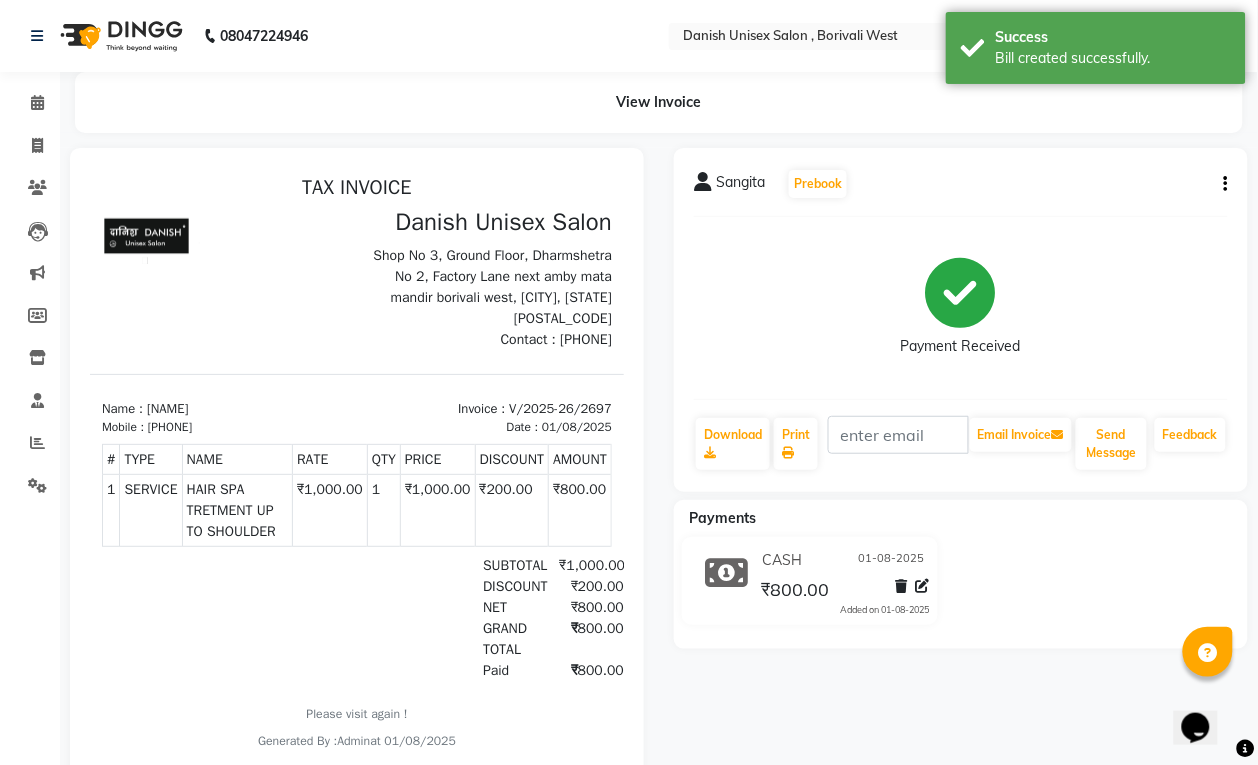 scroll, scrollTop: 0, scrollLeft: 0, axis: both 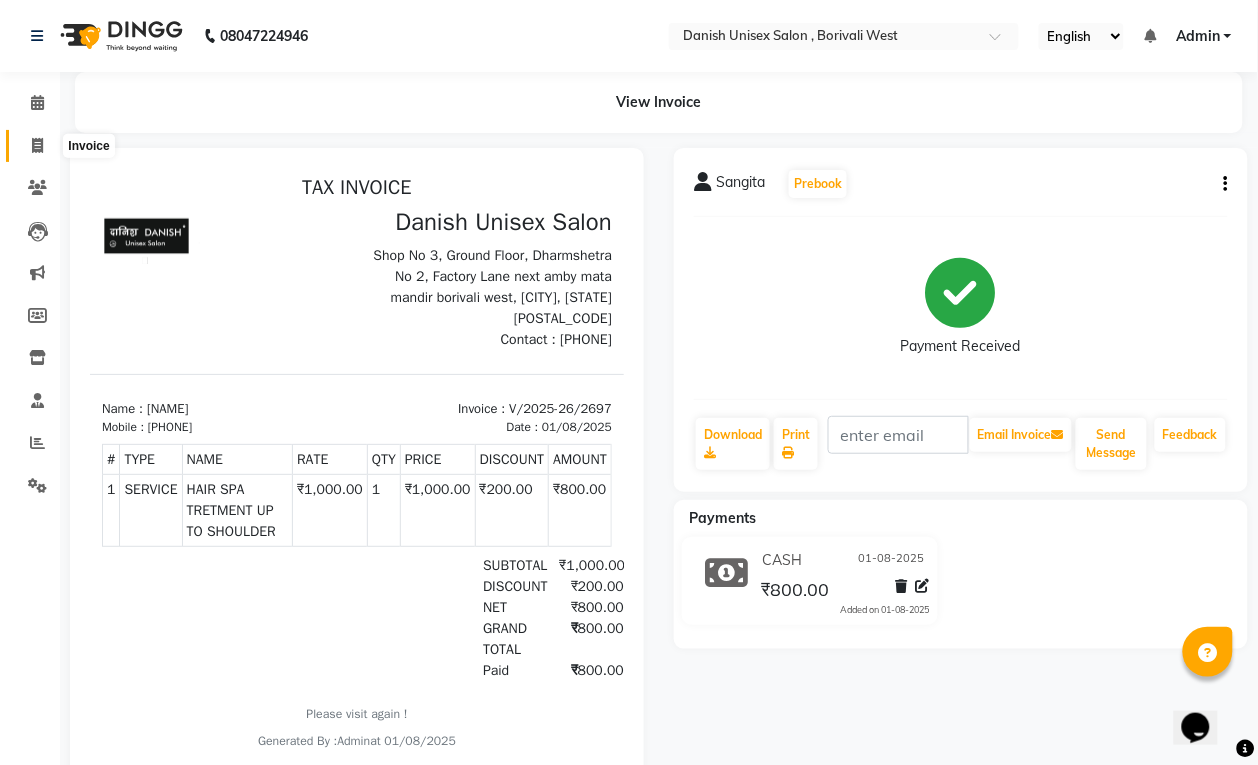 click 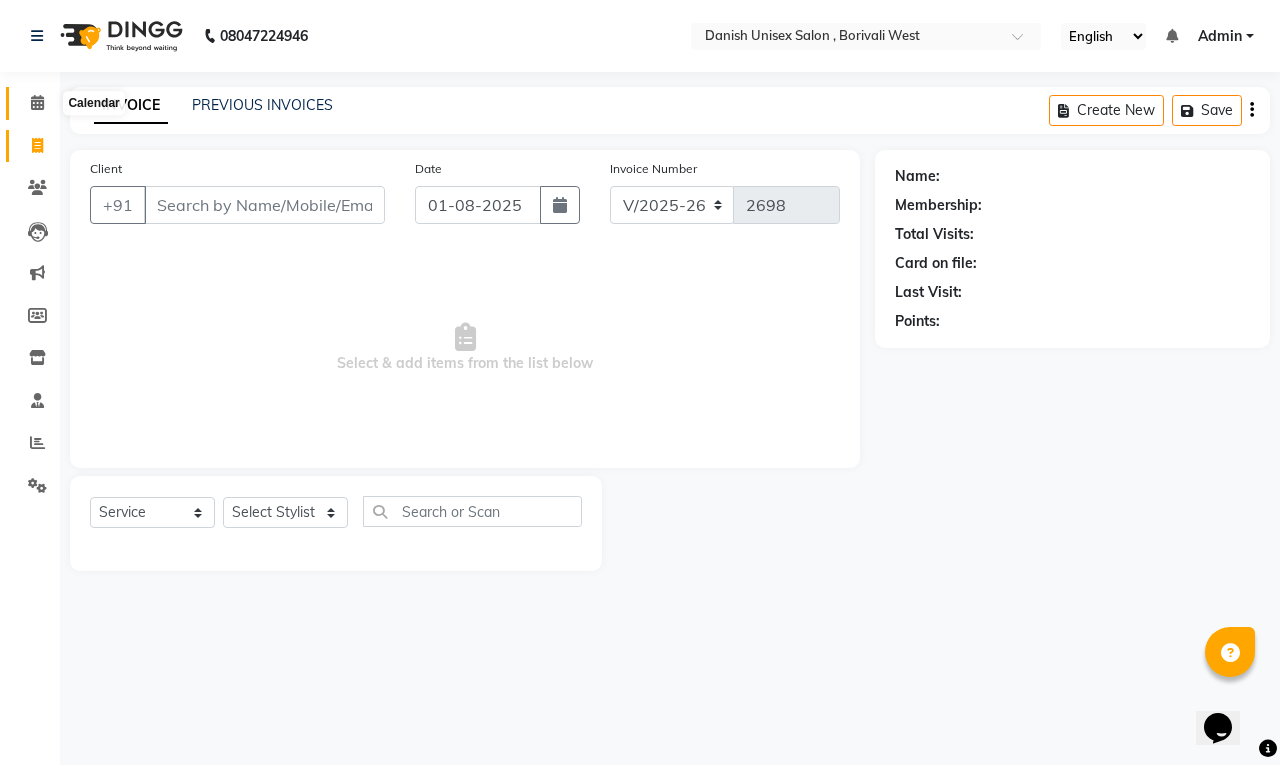 click 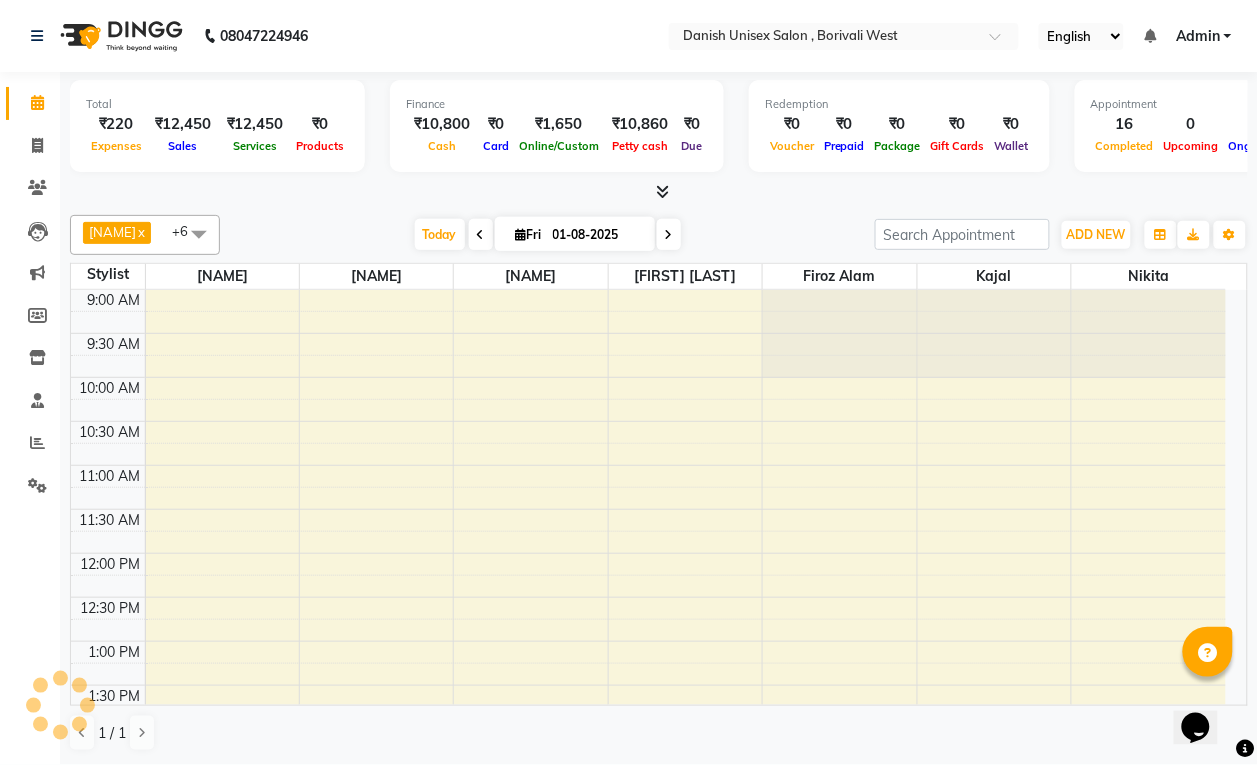 scroll, scrollTop: 0, scrollLeft: 0, axis: both 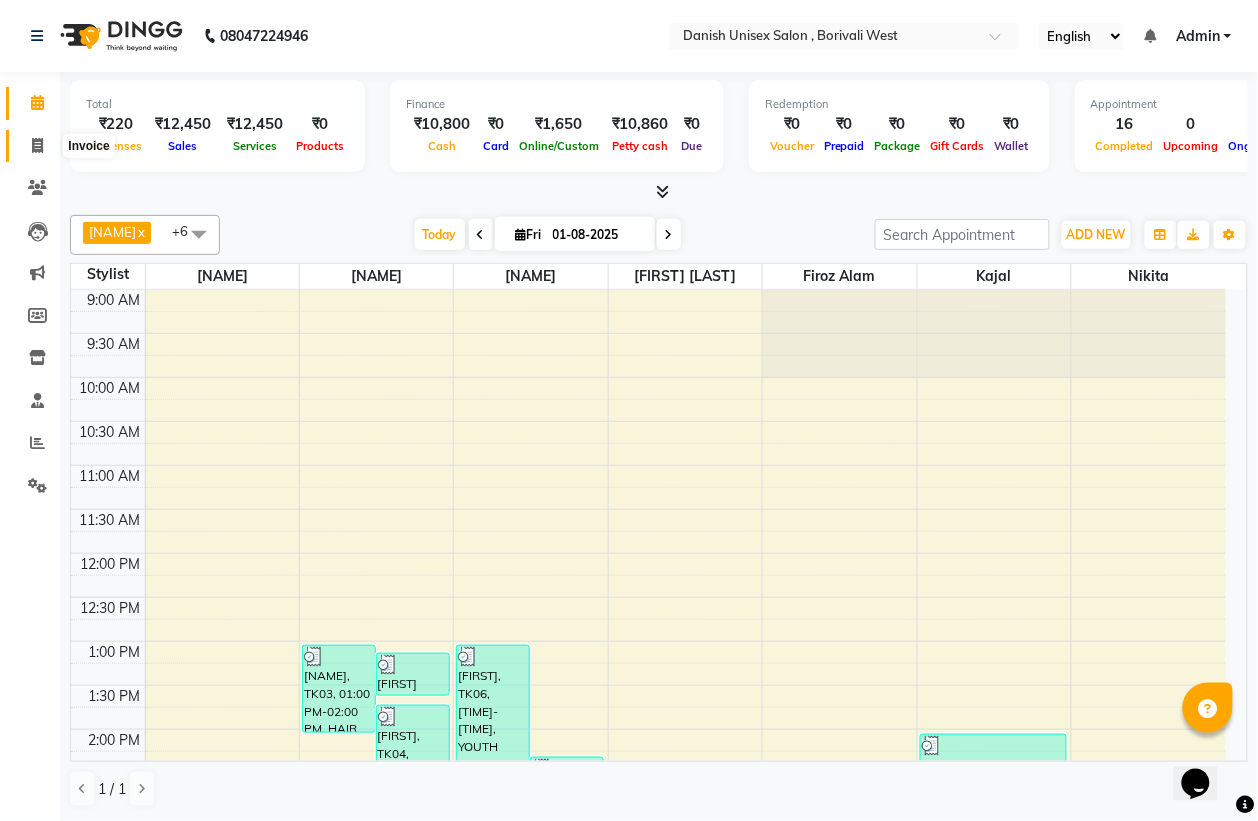 click 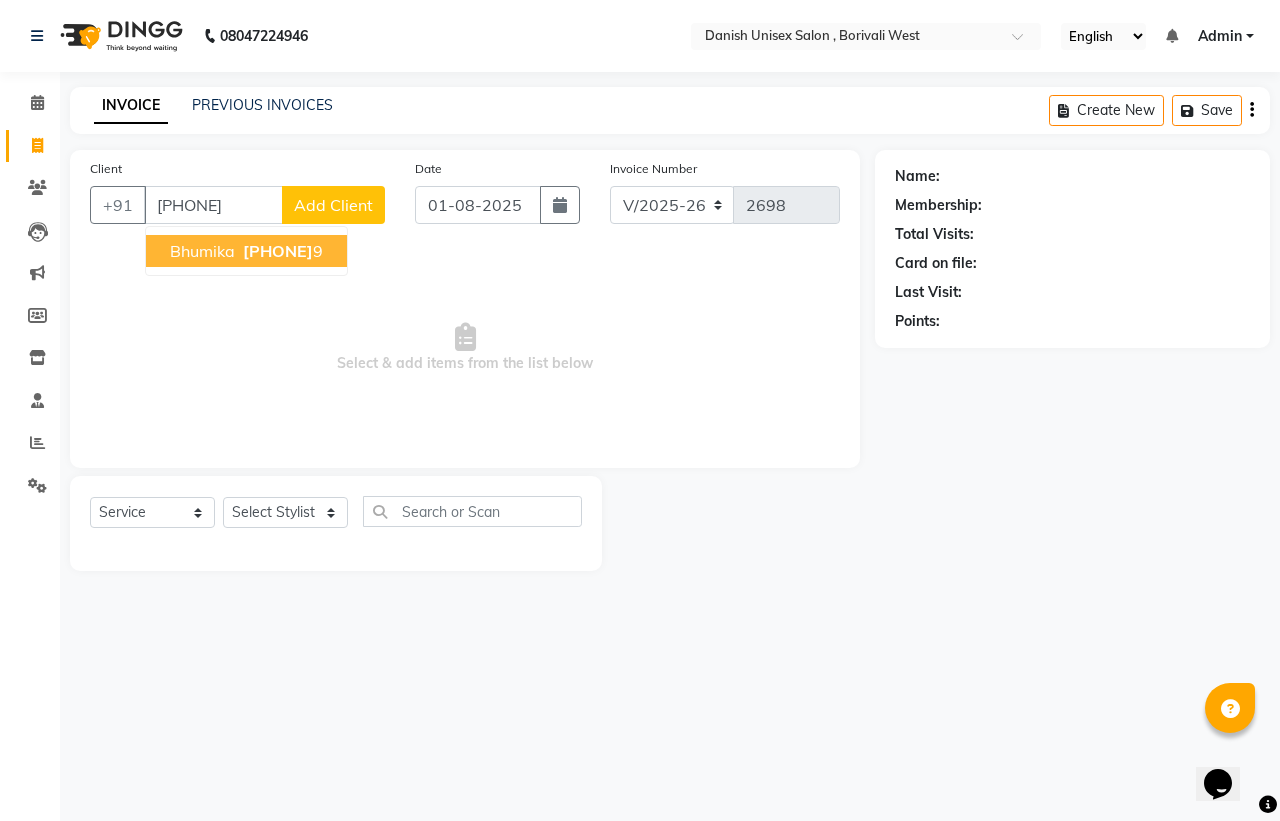 click on "702161188" at bounding box center (278, 251) 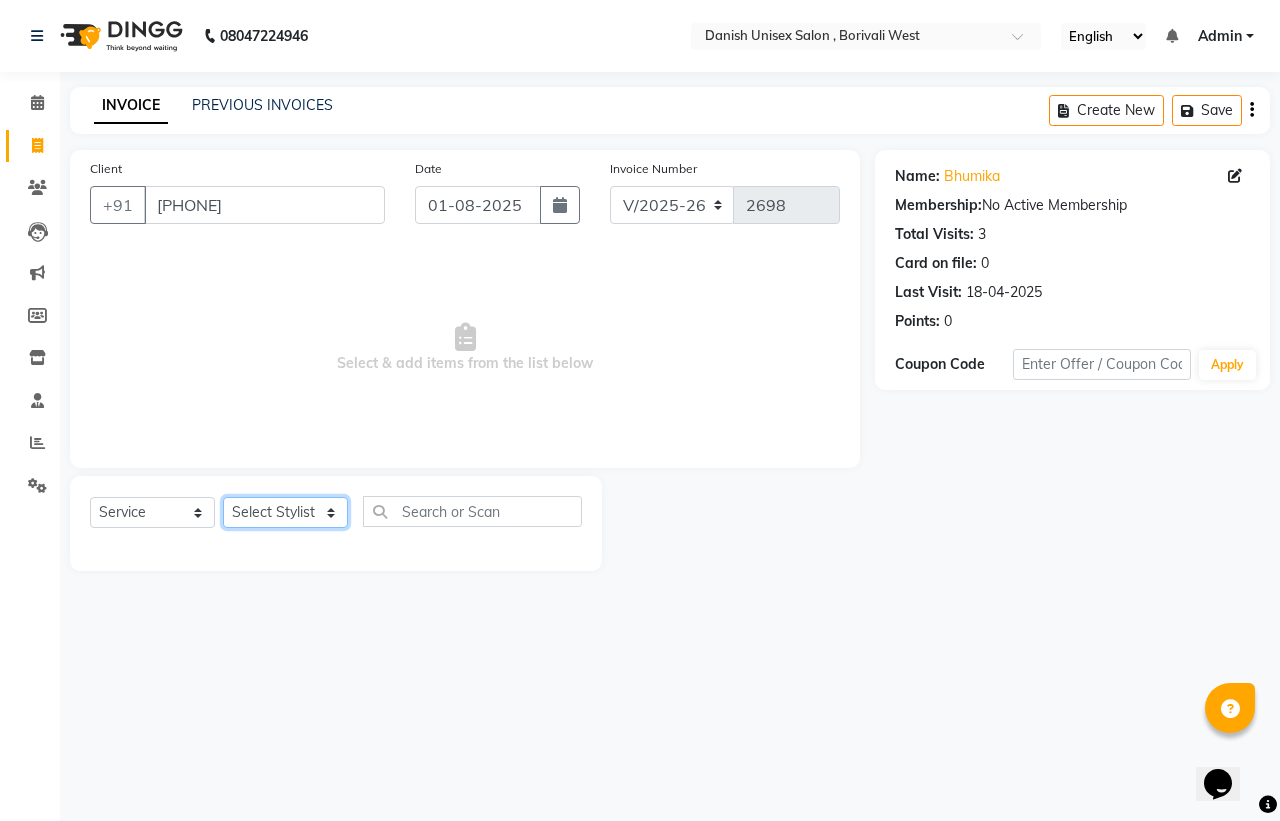 click on "Select Stylist Bhim Shing firoz alam Juber shaikh kajal Lubna Sayyad Nikhil Sharma Nikita Niraj Kanojiya Niyaz Salmani Pooja Yadav Riddhi Sabil salmani sapna" 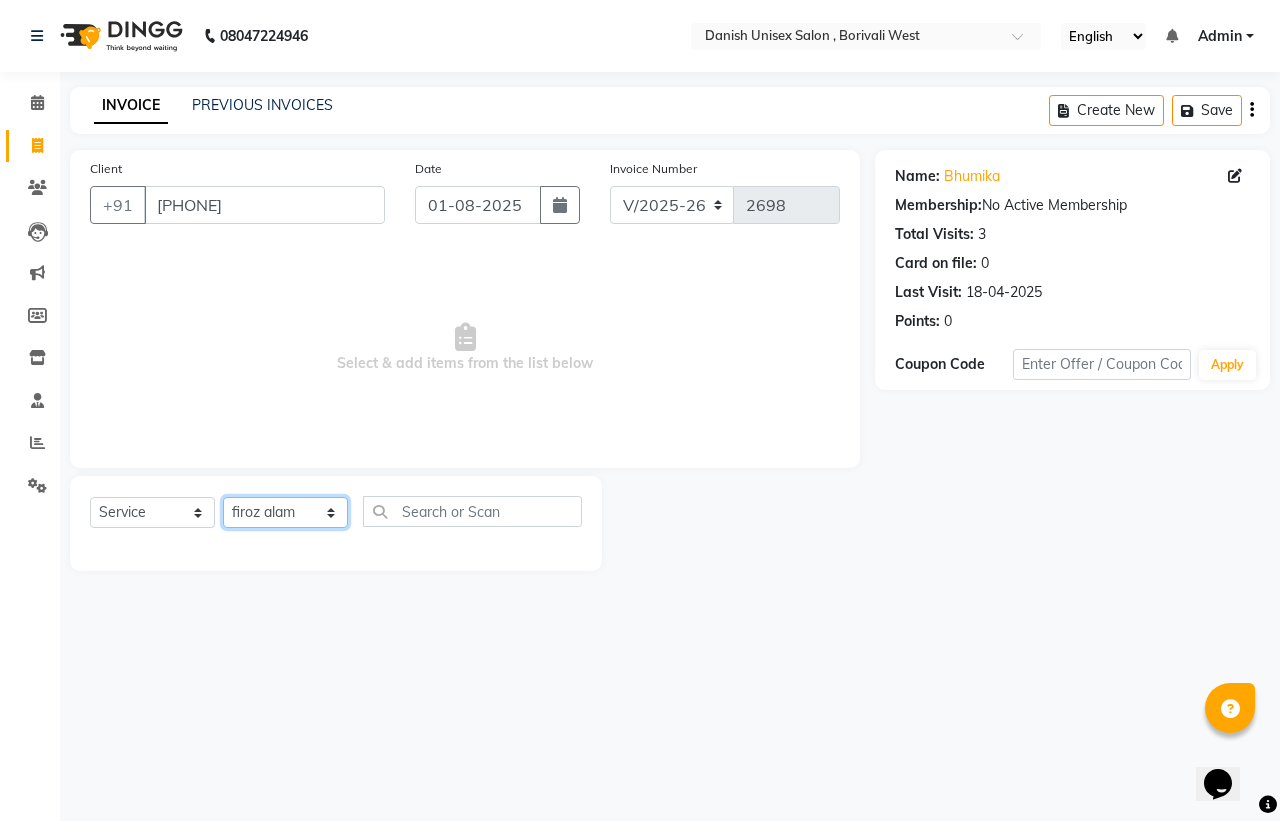 click on "Select Stylist Bhim Shing firoz alam Juber shaikh kajal Lubna Sayyad Nikhil Sharma Nikita Niraj Kanojiya Niyaz Salmani Pooja Yadav Riddhi Sabil salmani sapna" 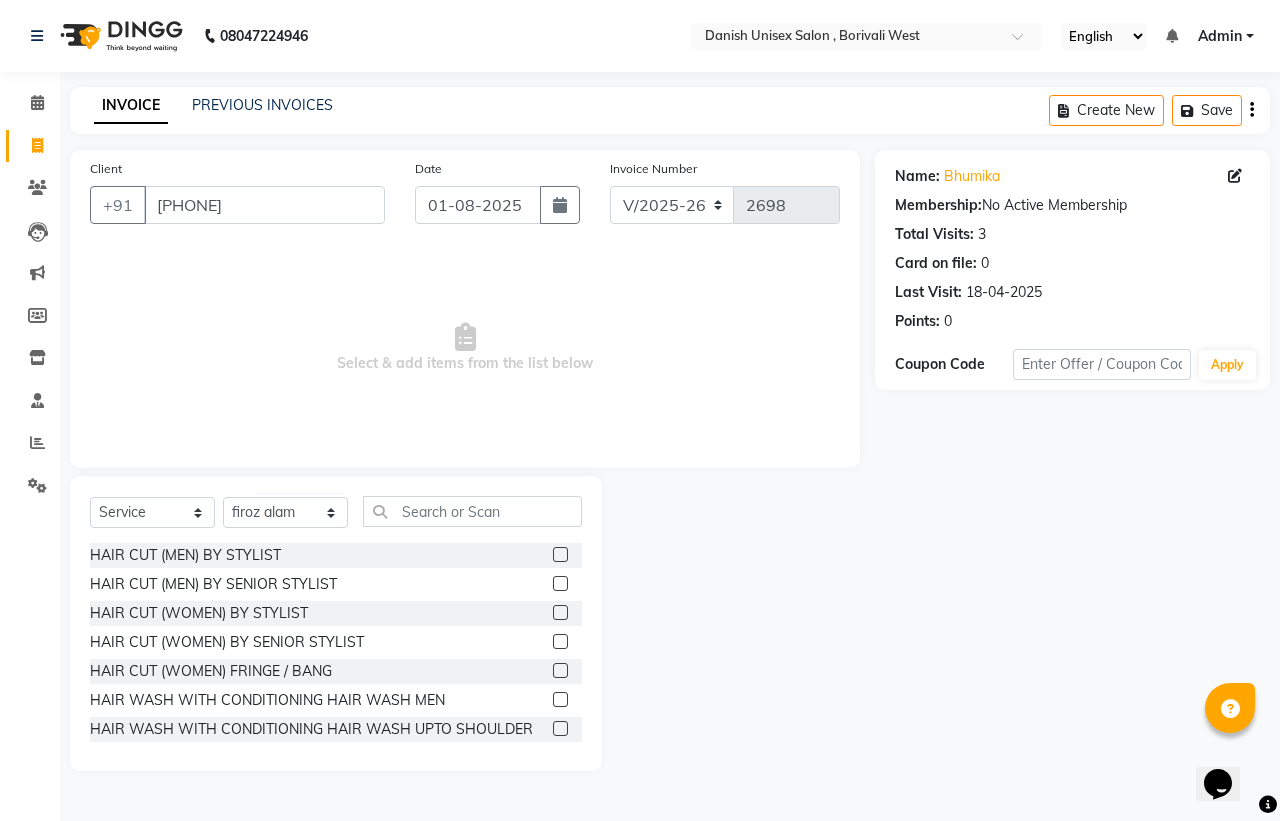 click 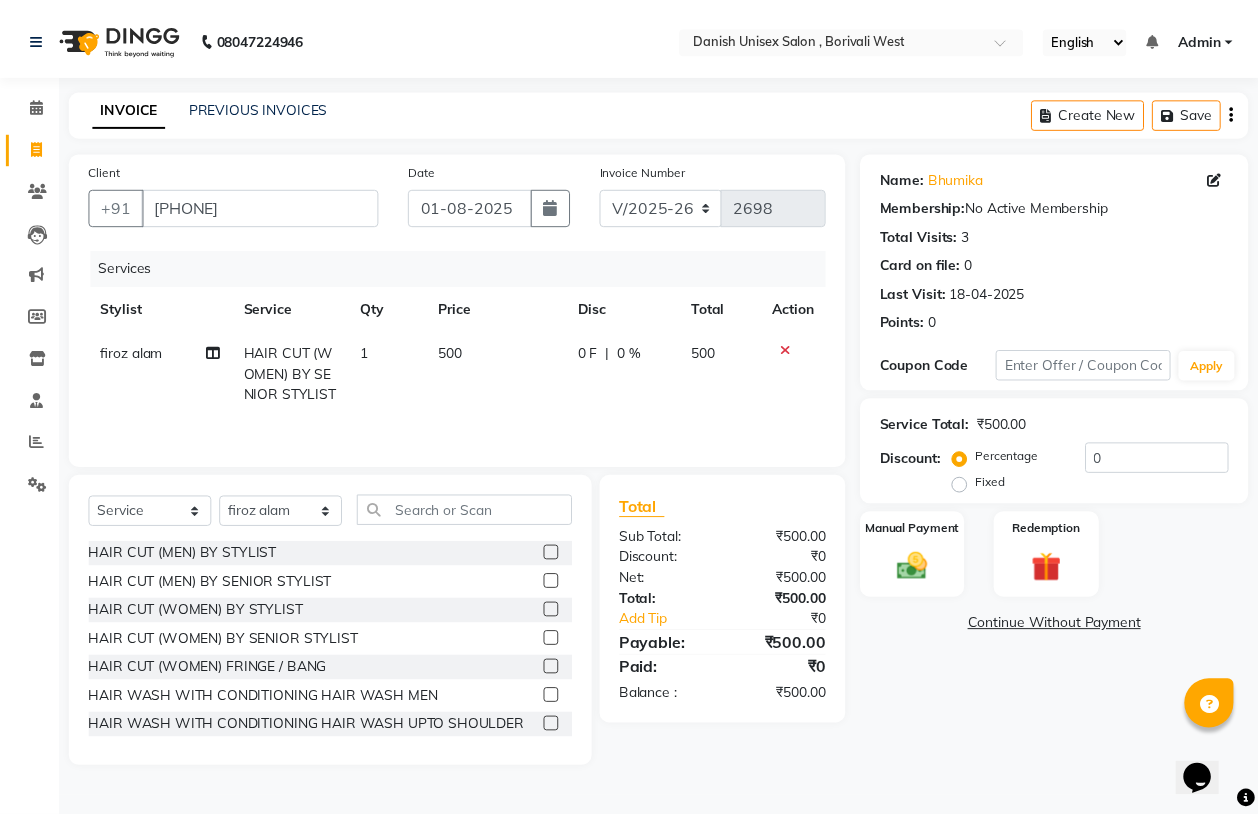 scroll, scrollTop: 125, scrollLeft: 0, axis: vertical 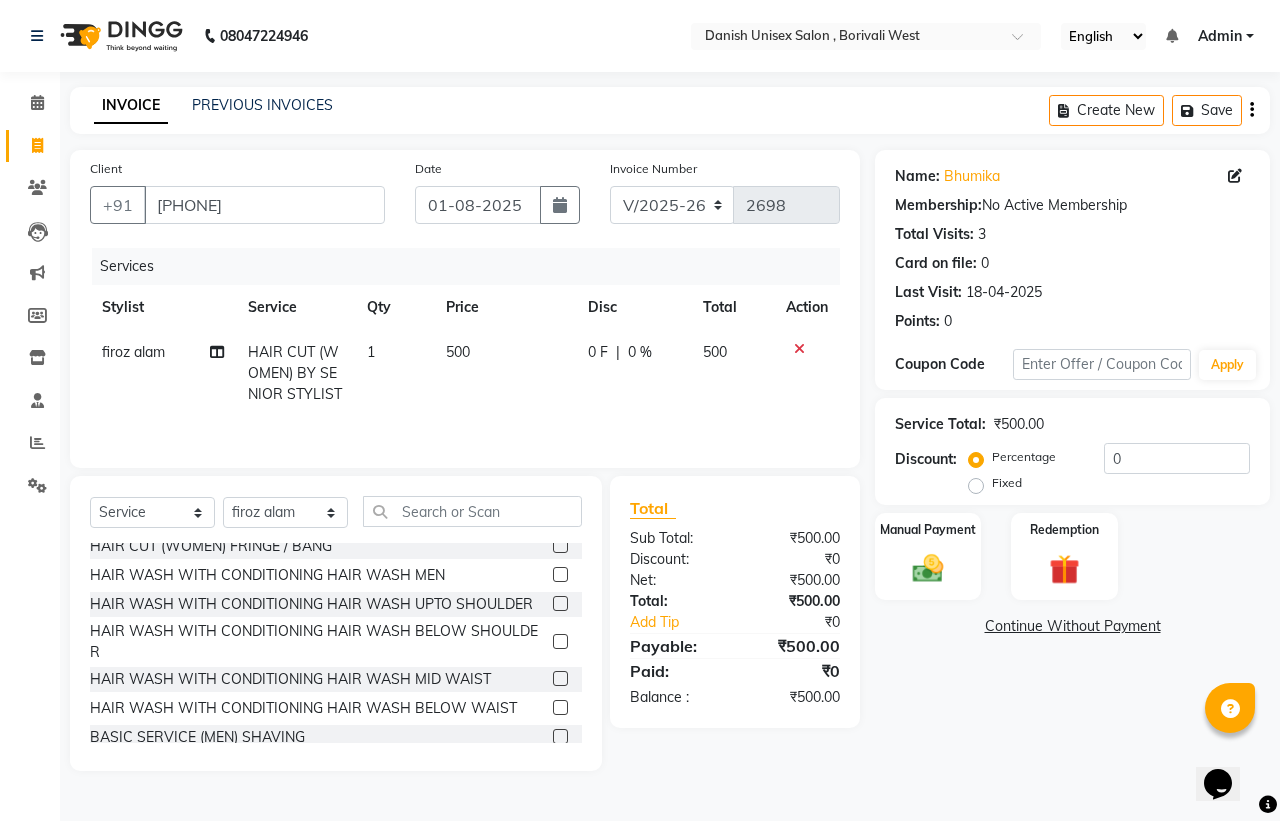 click 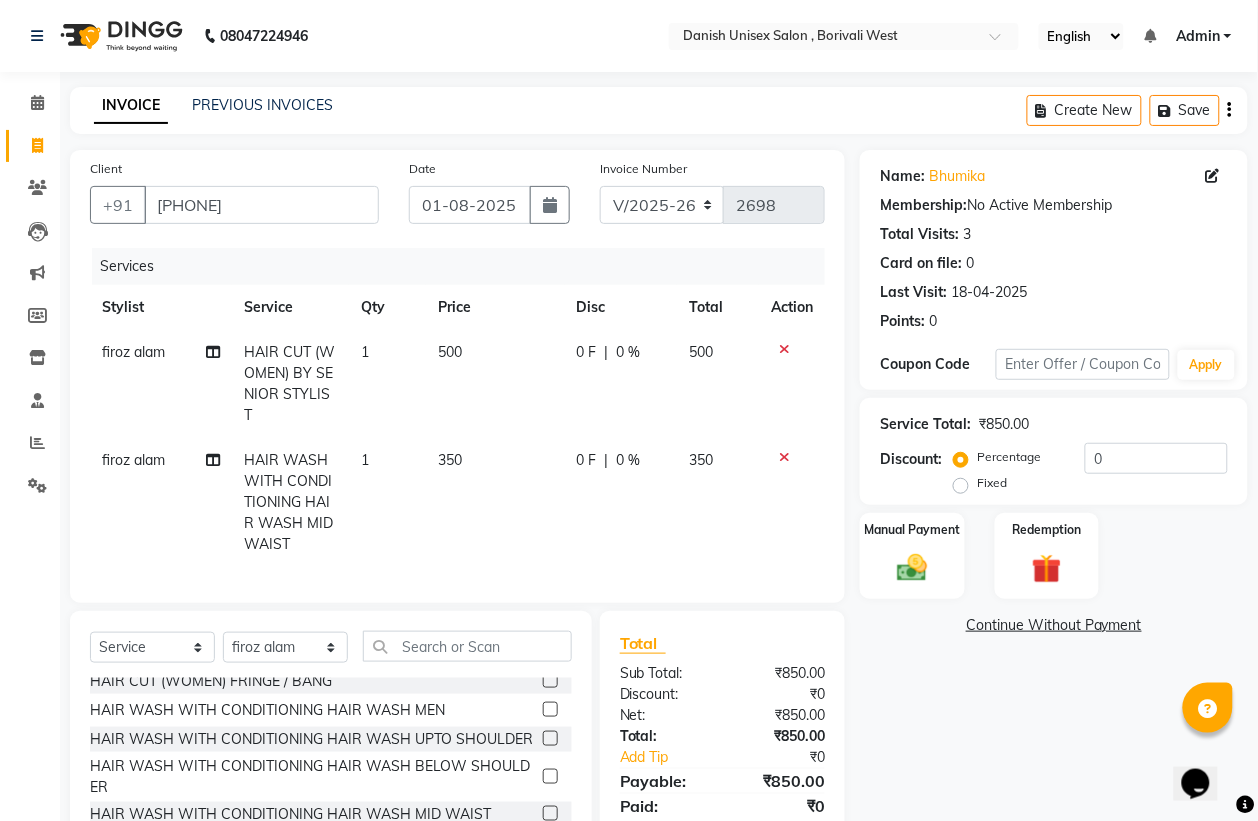 click on "350" 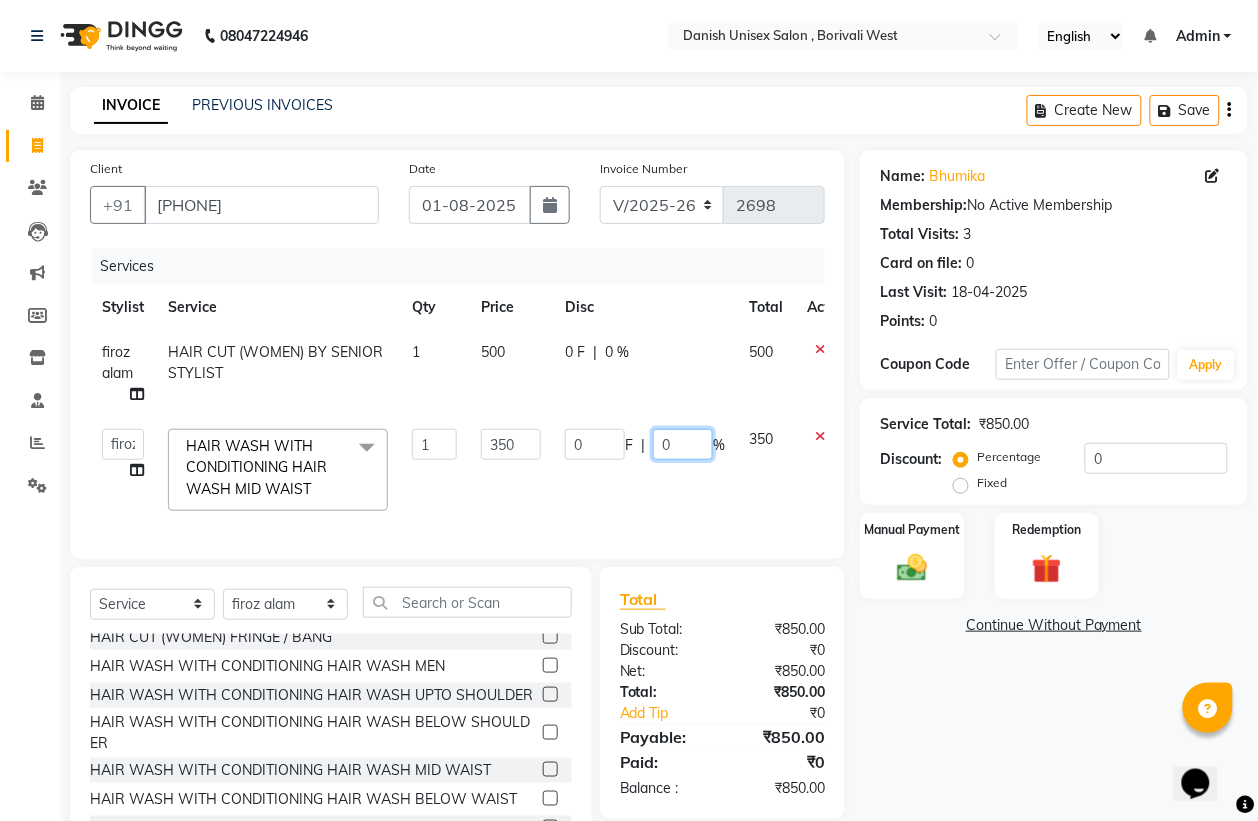 click on "0" 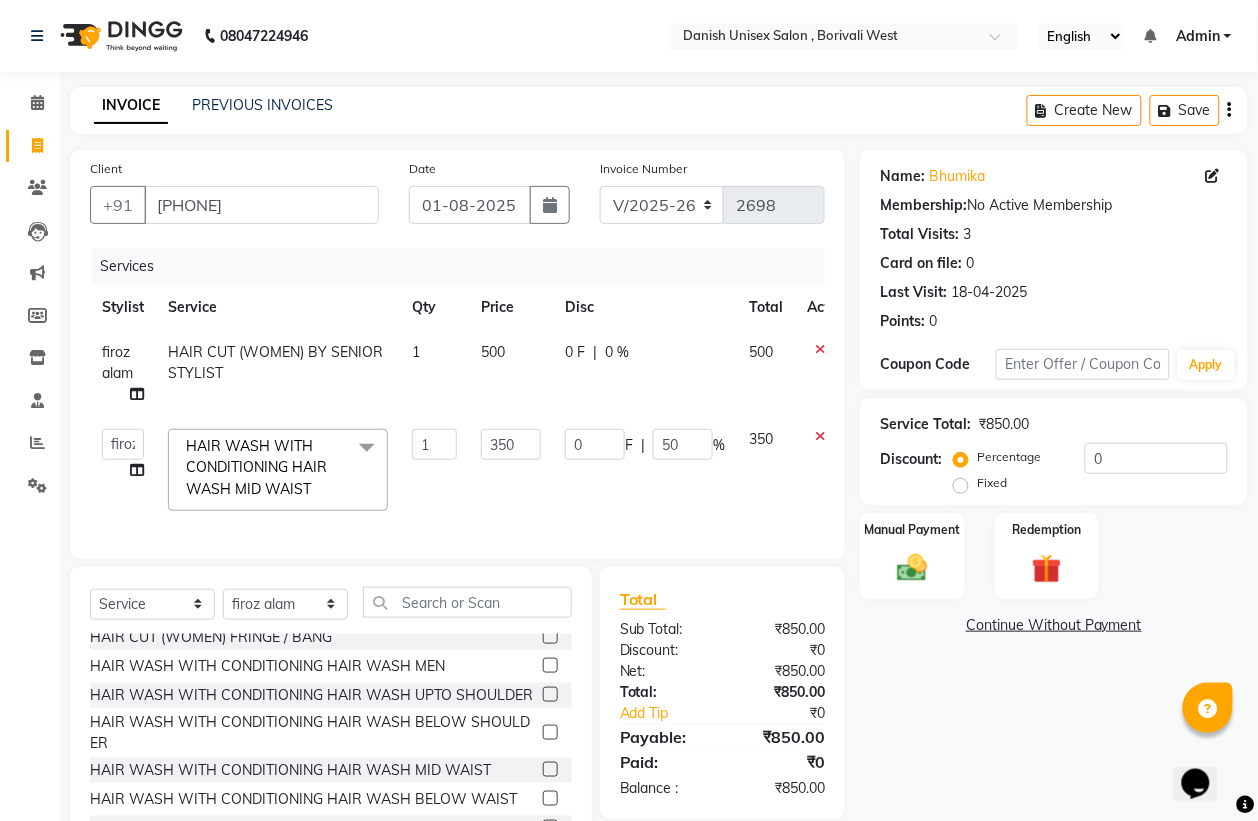 click on "Services Stylist Service Qty Price Disc Total Action firoz alam HAIR CUT (WOMEN) BY SENIOR STYLIST 1 500 0 F | 0 % 500  Bhim Shing   firoz alam   Juber shaikh   kajal   Lubna Sayyad   Nikhil Sharma   Nikita   Niraj Kanojiya   Niyaz Salmani   Pooja Yadav   Riddhi   Sabil salmani   sapna  HAIR WASH WITH CONDITIONING HAIR WASH MID WAIST  x HAIR CUT (MEN) BY STYLIST HAIR CUT (MEN) BY SENIOR STYLIST HAIR CUT (WOMEN) BY STYLIST HAIR CUT (WOMEN) BY SENIOR STYLIST HAIR CUT (WOMEN) FRINGE / BANG HAIR WASH WITH CONDITIONING HAIR WASH MEN HAIR WASH WITH CONDITIONING HAIR WASH UPTO SHOULDER HAIR WASH WITH CONDITIONING HAIR WASH BELOW SHOULDER HAIR WASH WITH CONDITIONING HAIR WASH MID WAIST HAIR WASH WITH CONDITIONING HAIR WASH BELOW WAIST BASIC SERVICE (MEN) SHAVING BASIC SERVICE (MEN) BEARD TRIM BASIC SERVICE (MEN) HAIR SET BASIC SERVICE (MEN) STYLE SHAVE STYLING BLOWDRY UPTO SHOULDER STYLING BLOWDRY BELOW SHOULDER STYLING BLOWDRY MID WAIST STYLING BLOWDRY BELOW WAIST MULTI COLOR RIBON  PER STREAK IRONING UPTO SHOULDER" 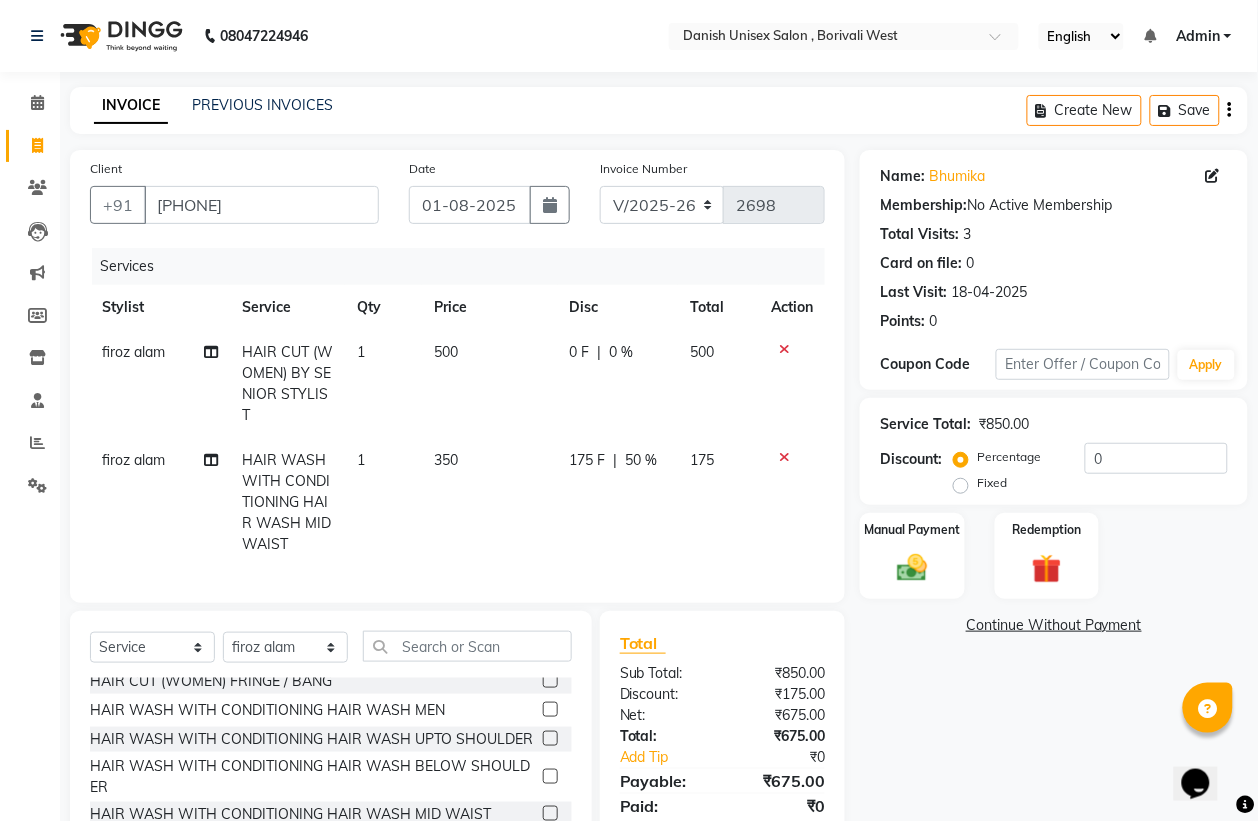 click on "175" 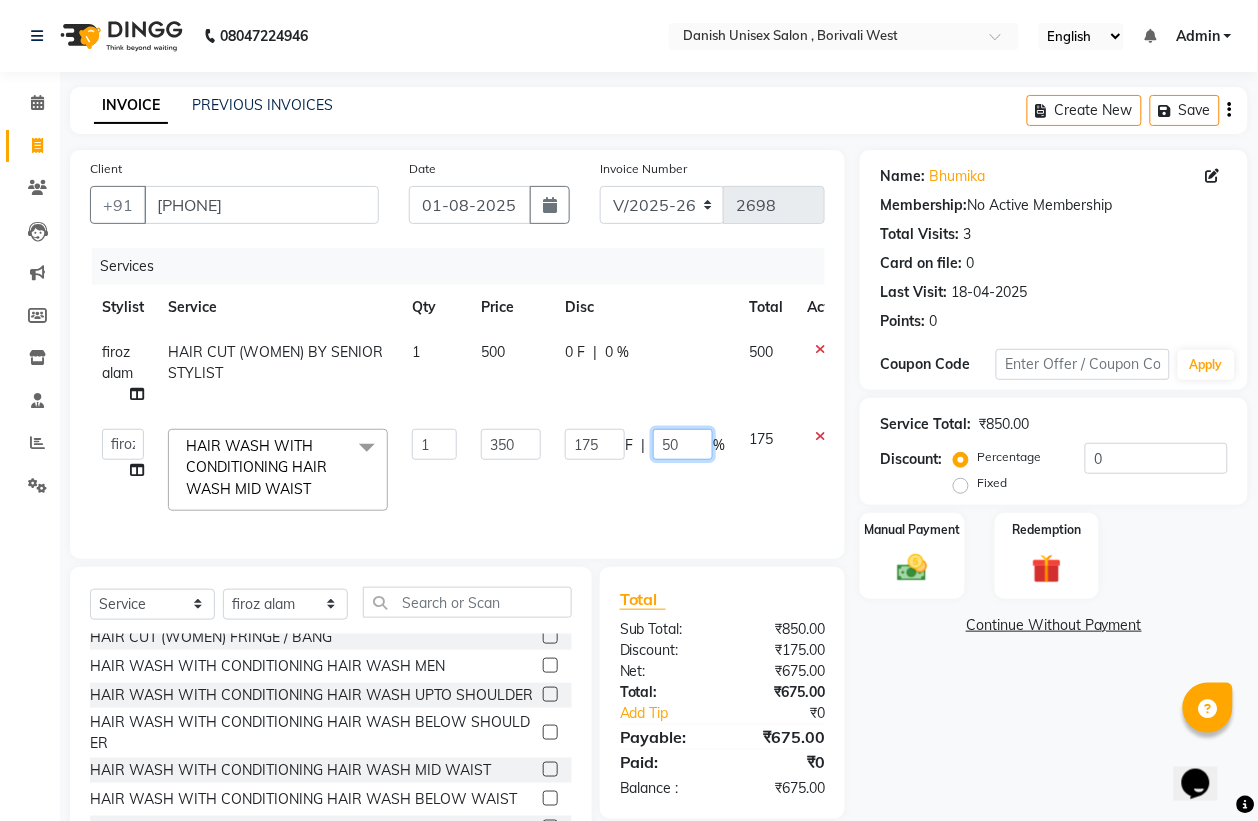 click on "50" 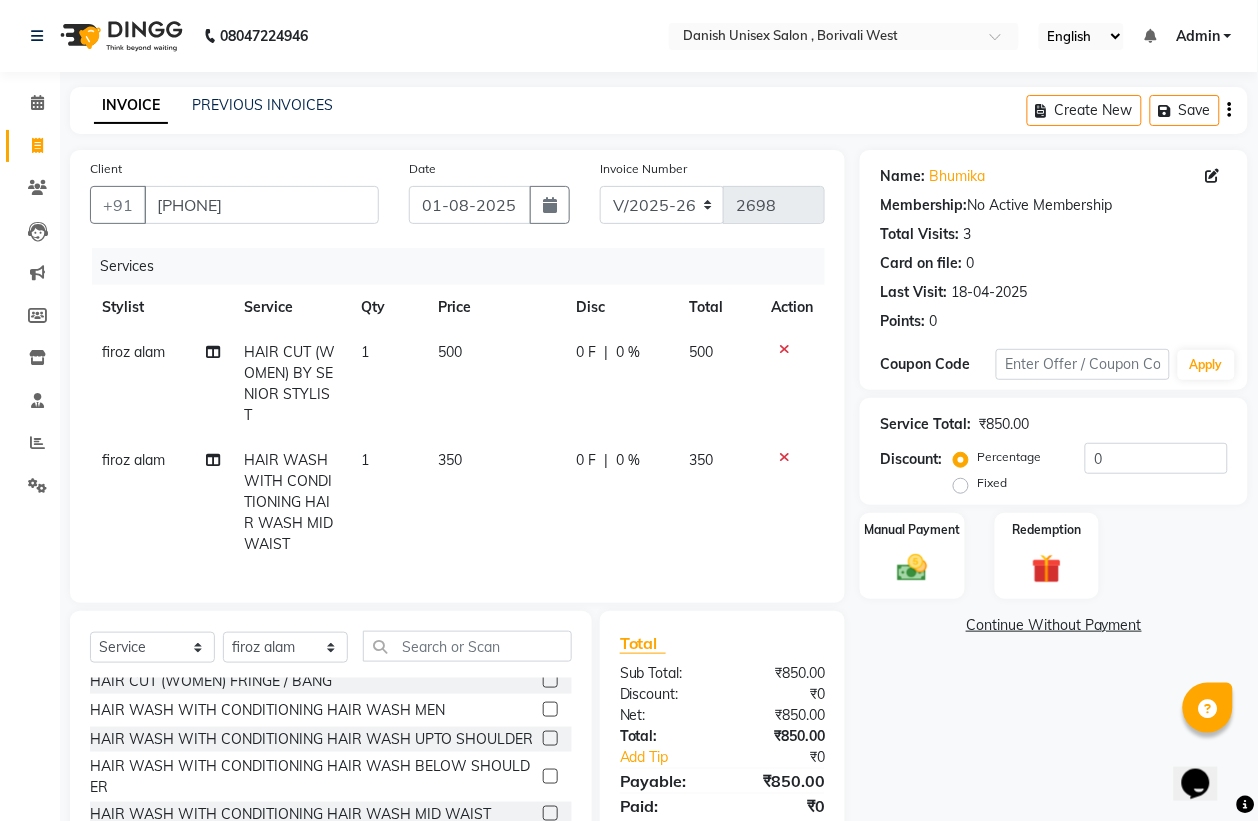 click on "0 F | 0 %" 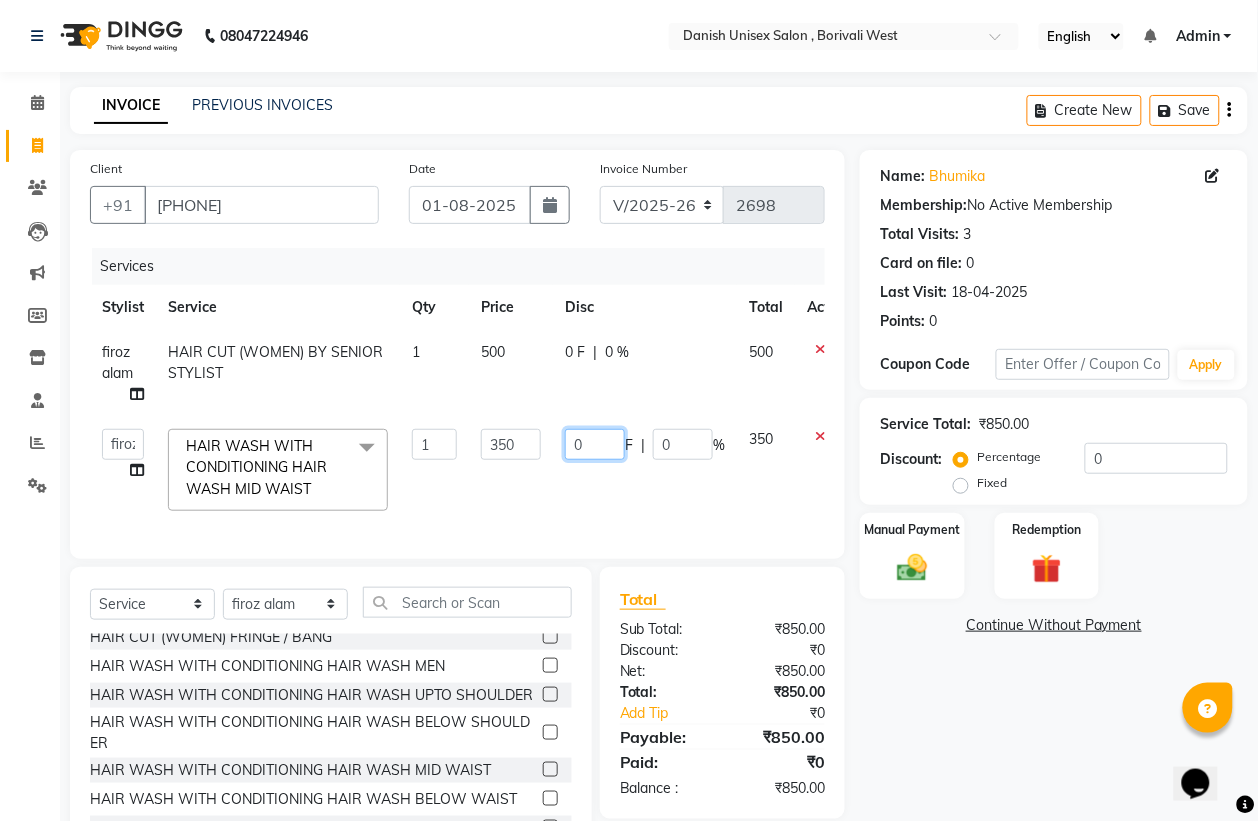click on "0" 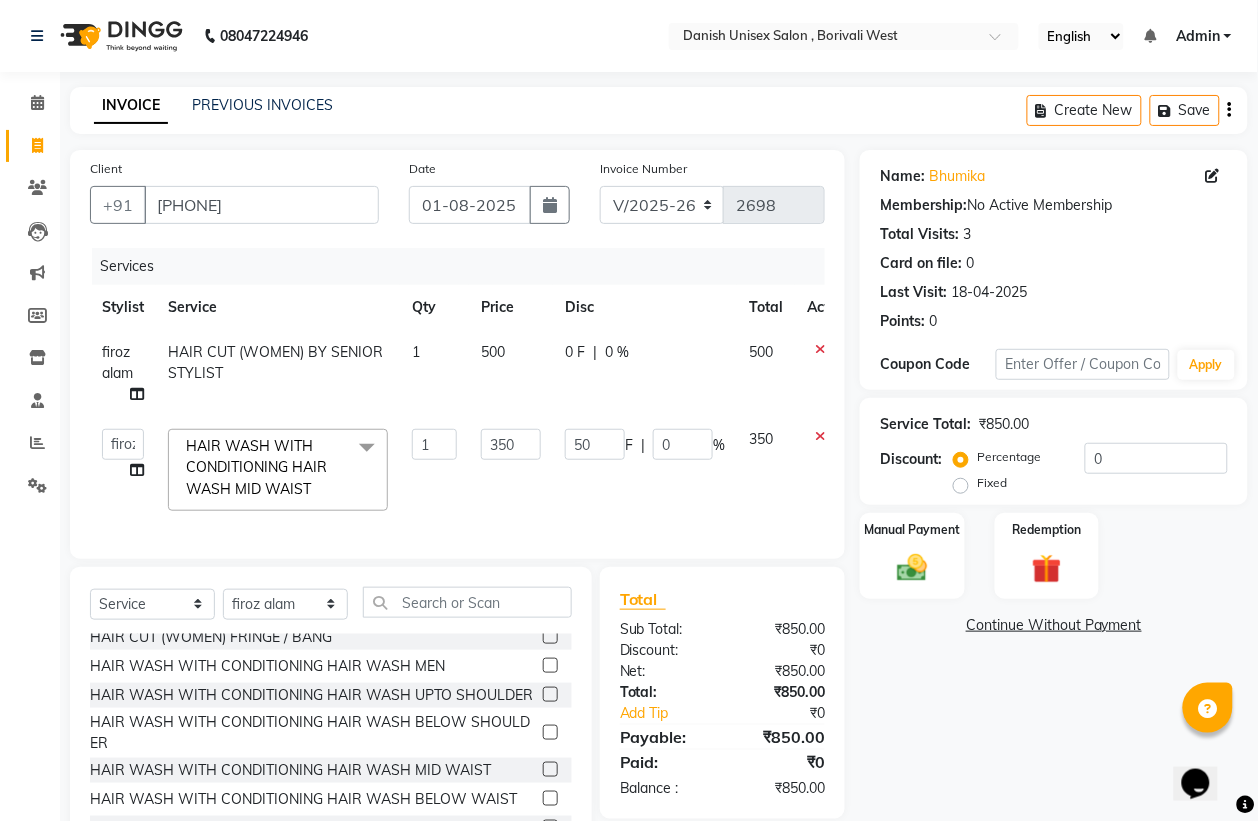 click on "Bhim Shing   firoz alam   Juber shaikh   kajal   Lubna Sayyad   Nikhil Sharma   Nikita   Niraj Kanojiya   Niyaz Salmani   Pooja Yadav   Riddhi   Sabil salmani   sapna  HAIR WASH WITH CONDITIONING HAIR WASH MID WAIST  x HAIR CUT (MEN) BY STYLIST HAIR CUT (MEN) BY SENIOR STYLIST HAIR CUT (WOMEN) BY STYLIST HAIR CUT (WOMEN) BY SENIOR STYLIST HAIR CUT (WOMEN) FRINGE / BANG HAIR WASH WITH CONDITIONING HAIR WASH MEN HAIR WASH WITH CONDITIONING HAIR WASH UPTO SHOULDER HAIR WASH WITH CONDITIONING HAIR WASH BELOW SHOULDER HAIR WASH WITH CONDITIONING HAIR WASH MID WAIST HAIR WASH WITH CONDITIONING HAIR WASH BELOW WAIST BASIC SERVICE (MEN) SHAVING BASIC SERVICE (MEN) BEARD TRIM BASIC SERVICE (MEN) HAIR SET BASIC SERVICE (MEN) STYLE SHAVE STYLING BLOWDRY UPTO SHOULDER STYLING BLOWDRY BELOW SHOULDER STYLING BLOWDRY MID WAIST STYLING BLOWDRY BELOW WAIST MULTI COLOR RIBON  PER STREAK IRONING UPTO SHOULDER IRONING BELOW SHOULDER IRONING MID WAIST IRONING BELOW WAIST IRONING WITH STEAM POD UPTO SHOULDER REBONDING FRINGE 1 F" 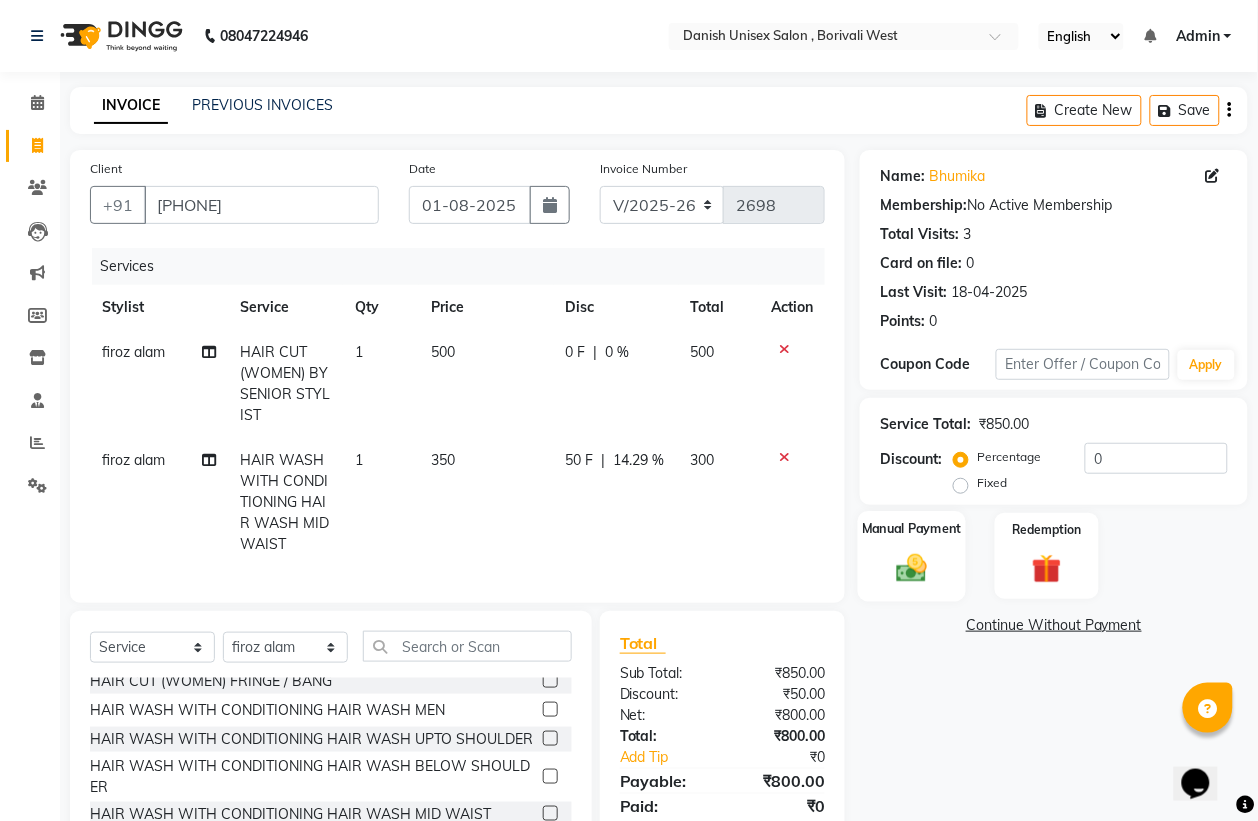 scroll, scrollTop: 135, scrollLeft: 0, axis: vertical 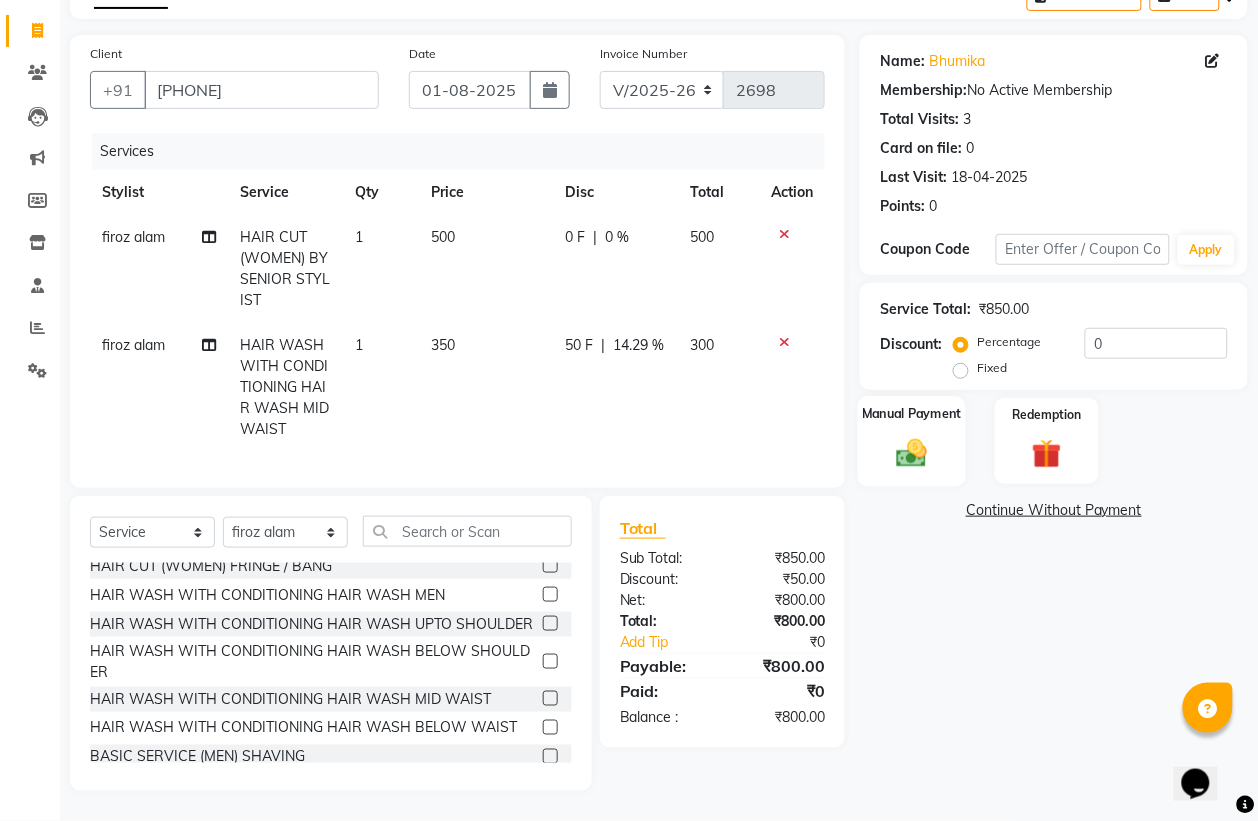 click 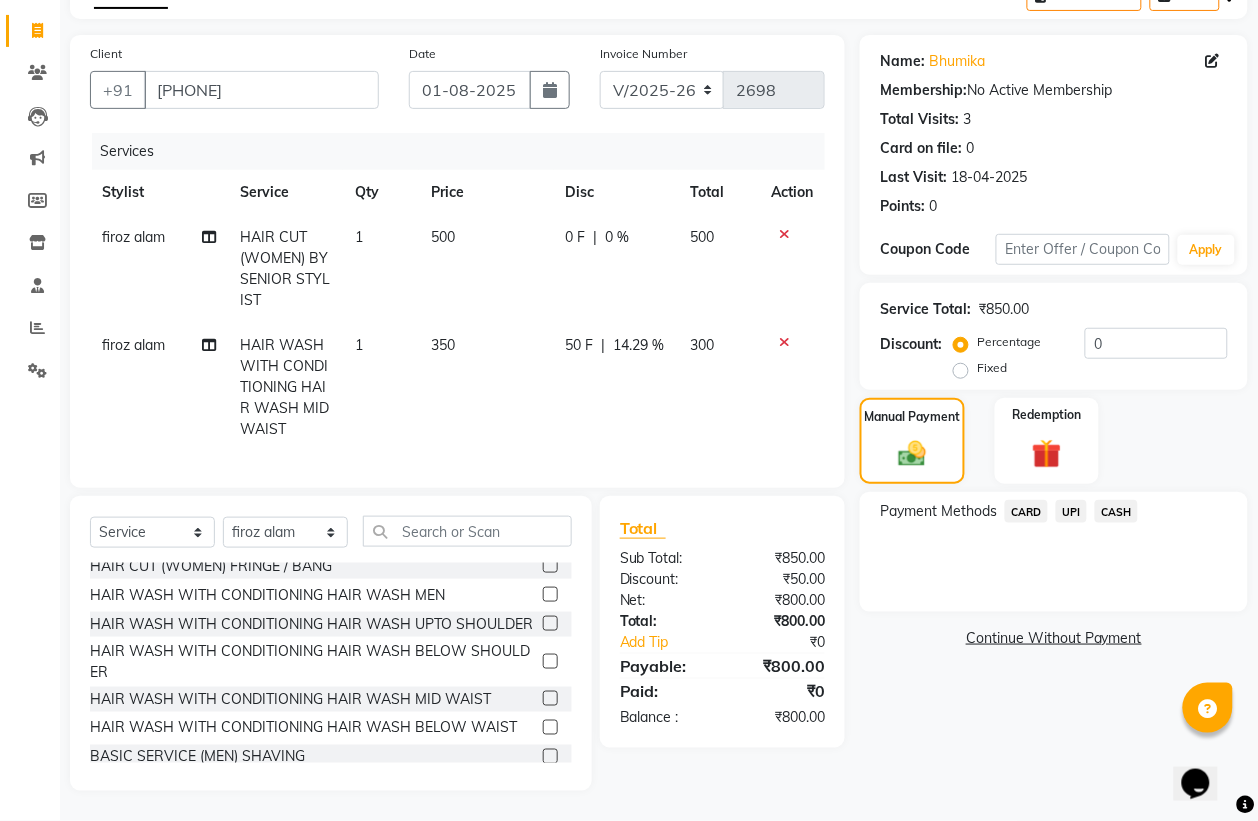 click on "CASH" 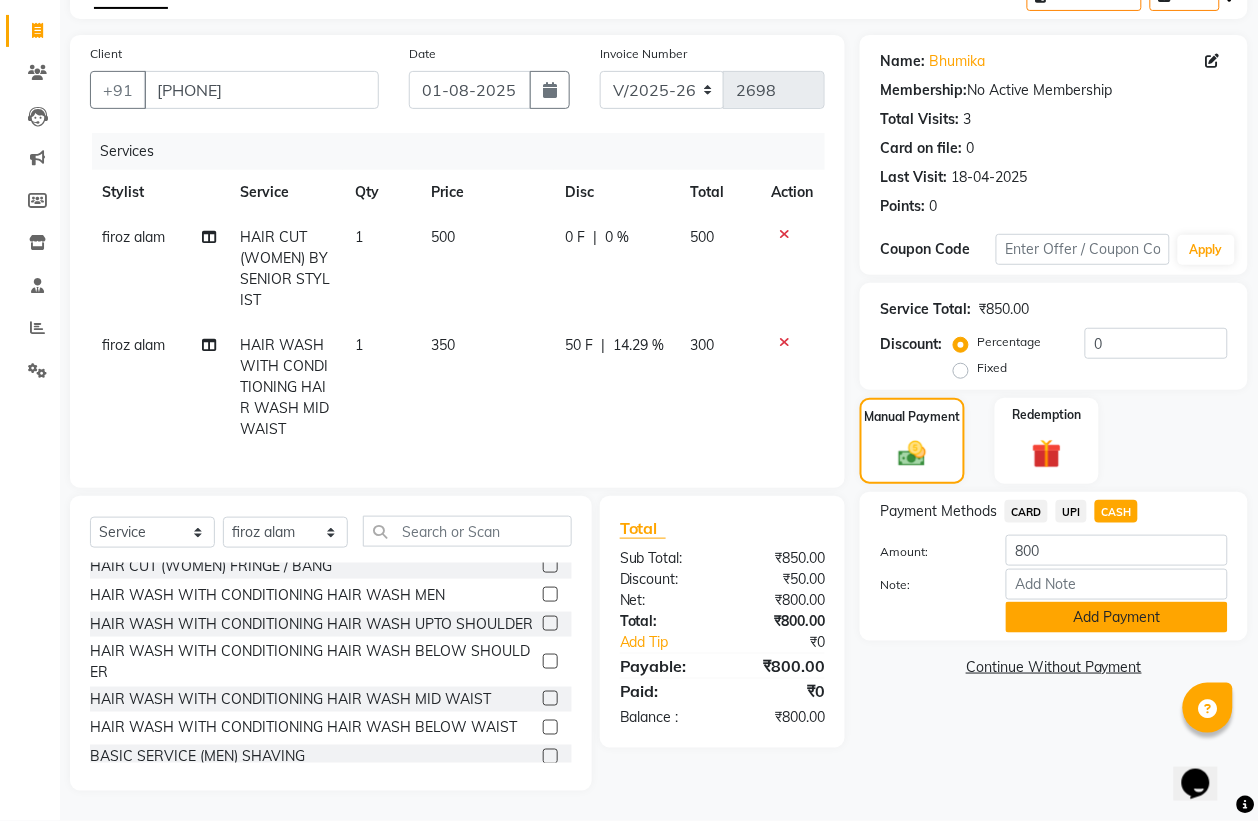 click on "Add Payment" 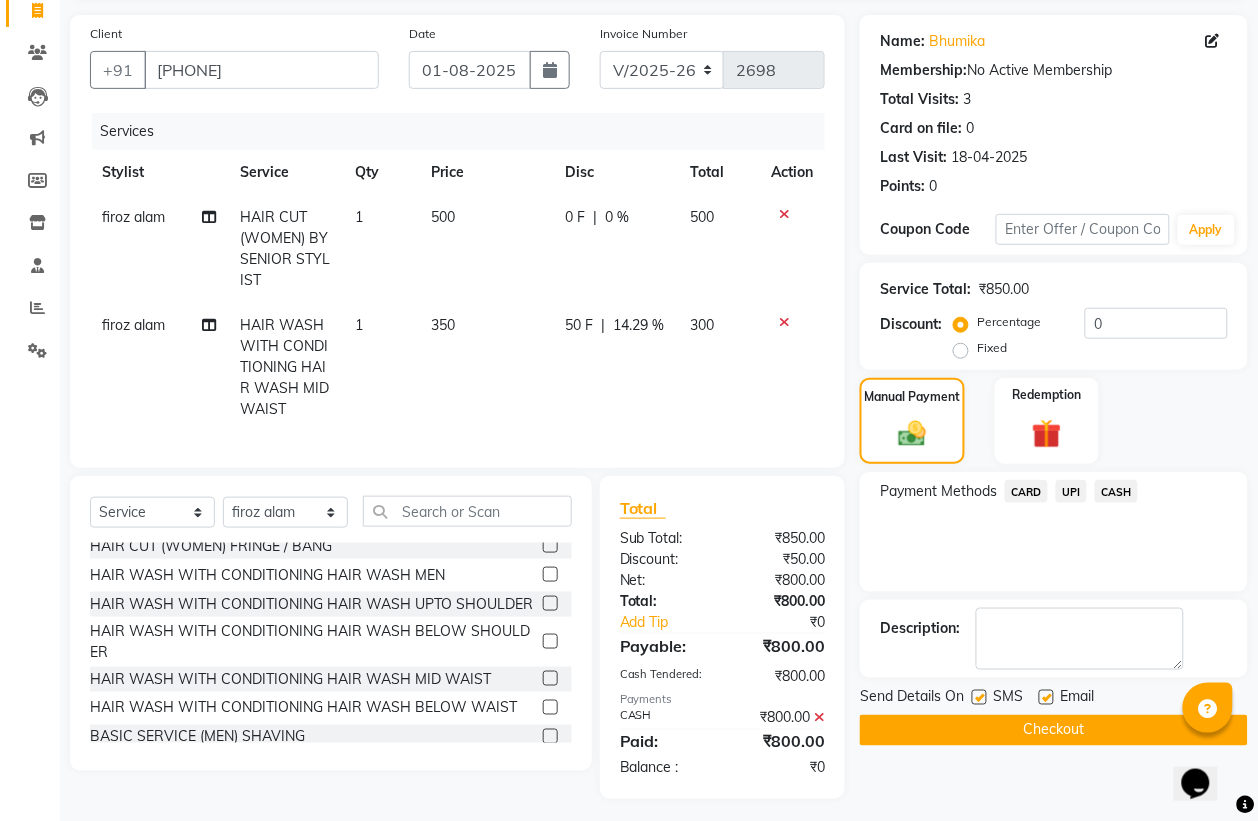 click on "Checkout" 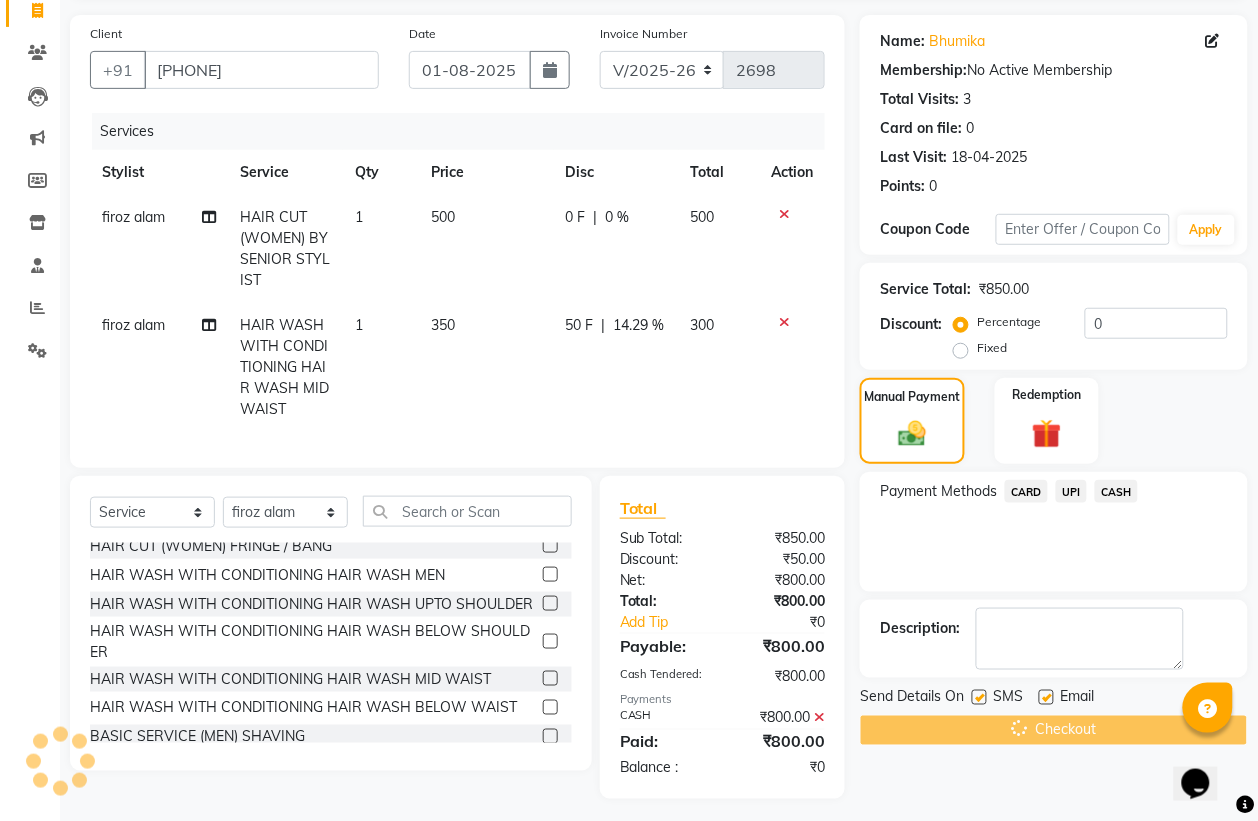 scroll, scrollTop: 163, scrollLeft: 0, axis: vertical 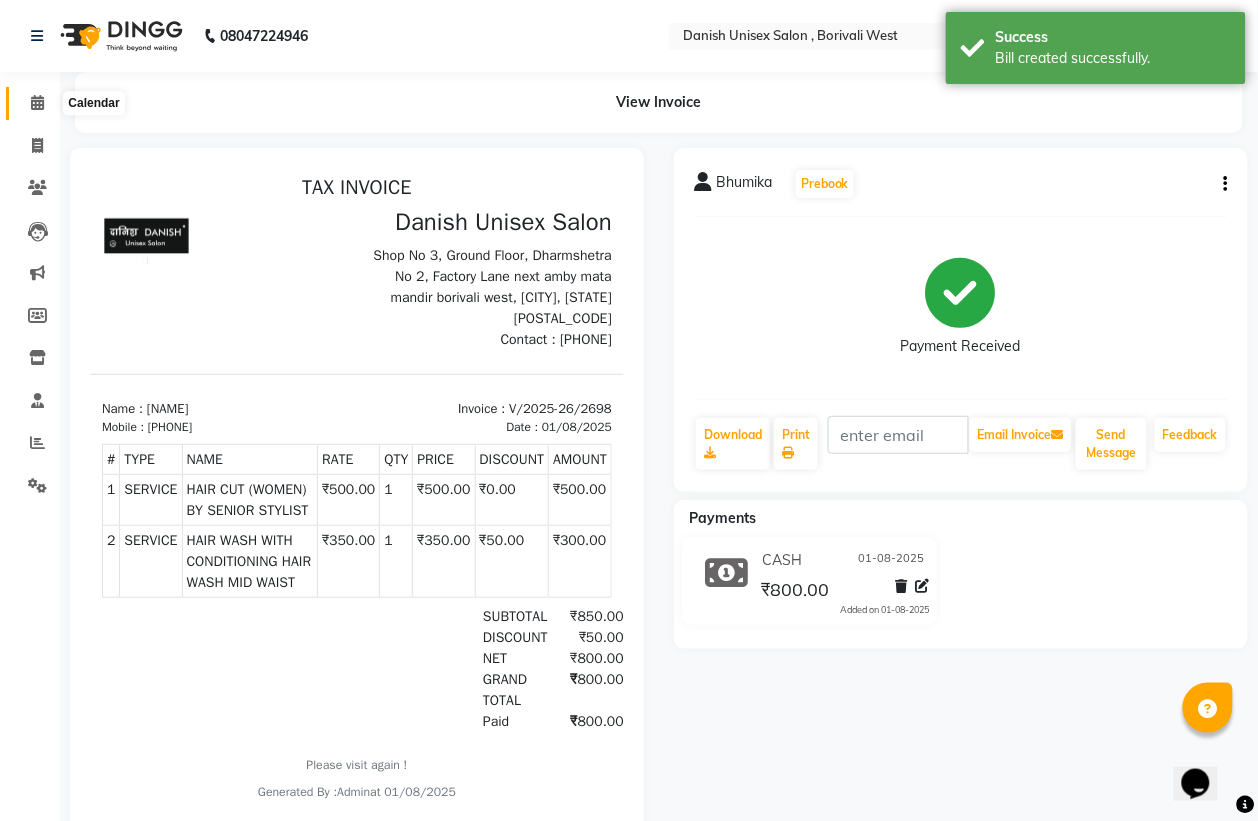 click 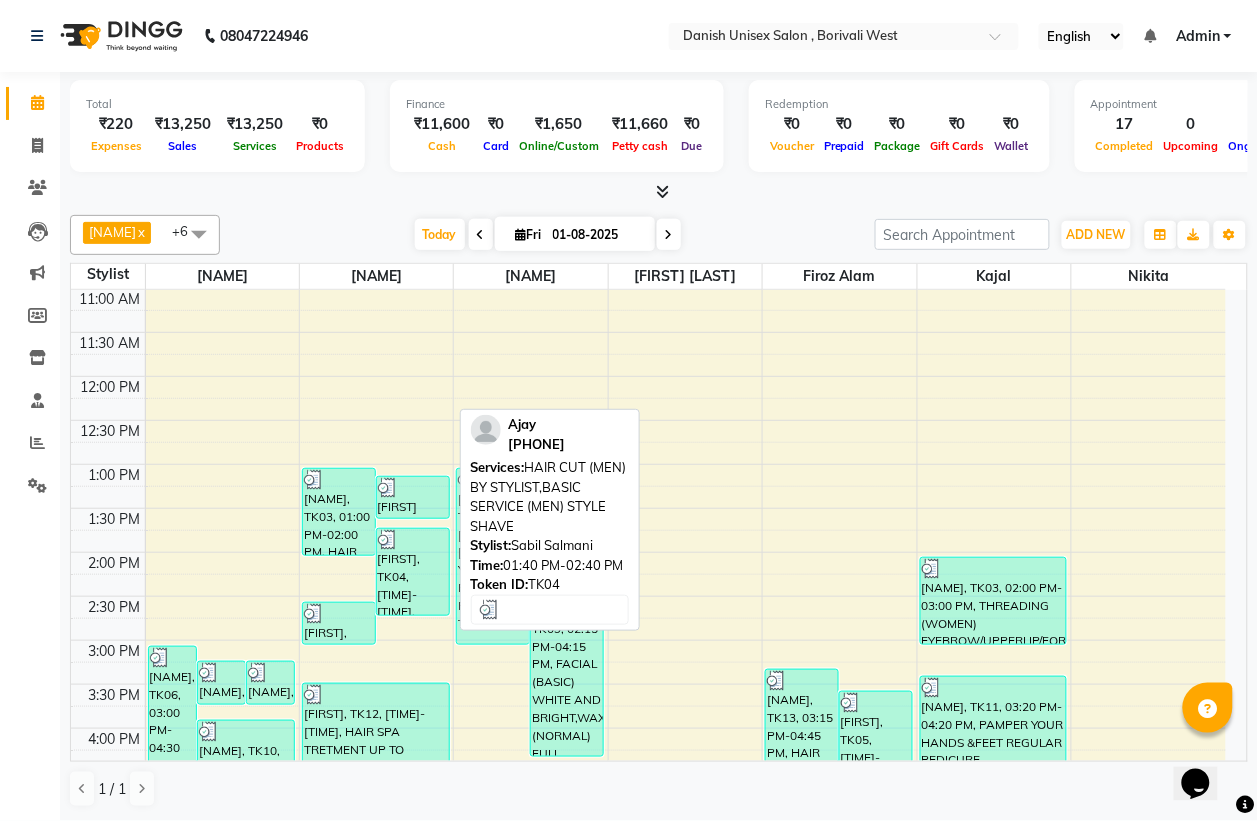 scroll, scrollTop: 375, scrollLeft: 0, axis: vertical 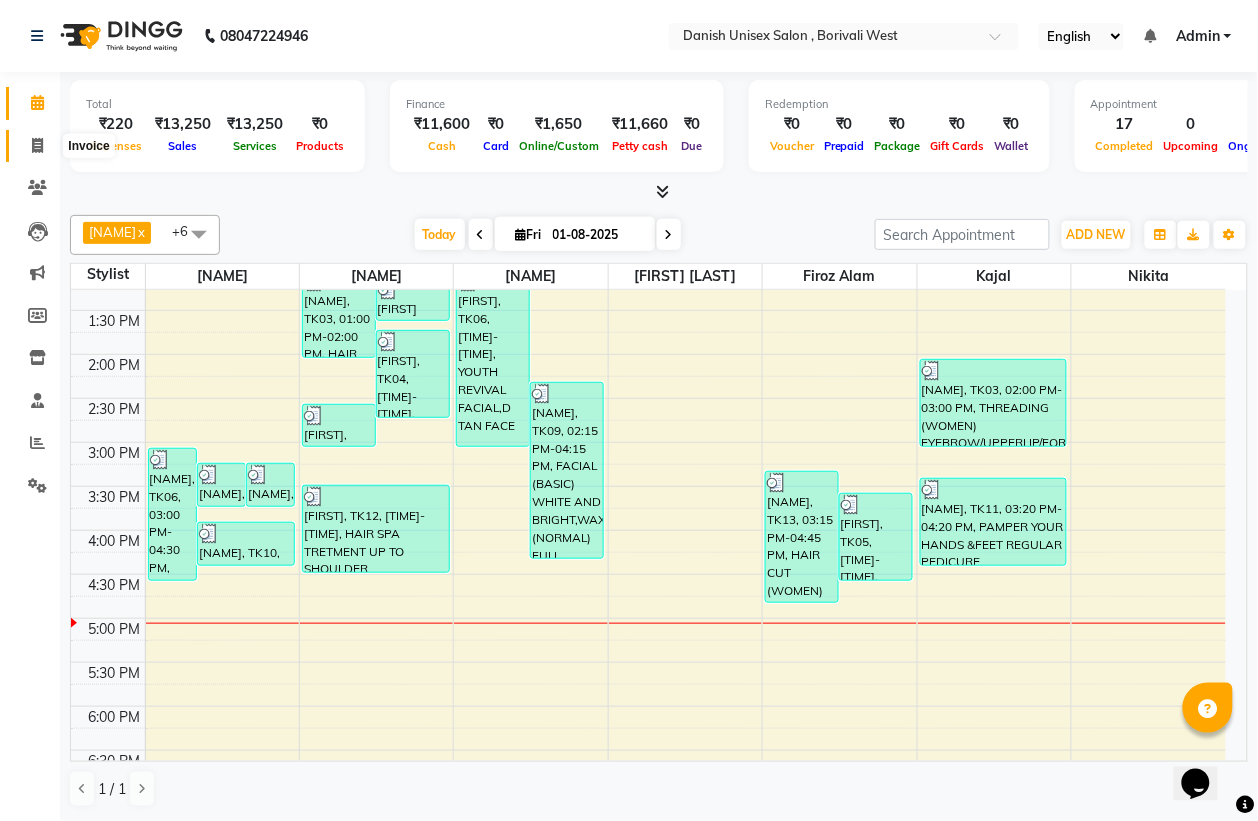 click 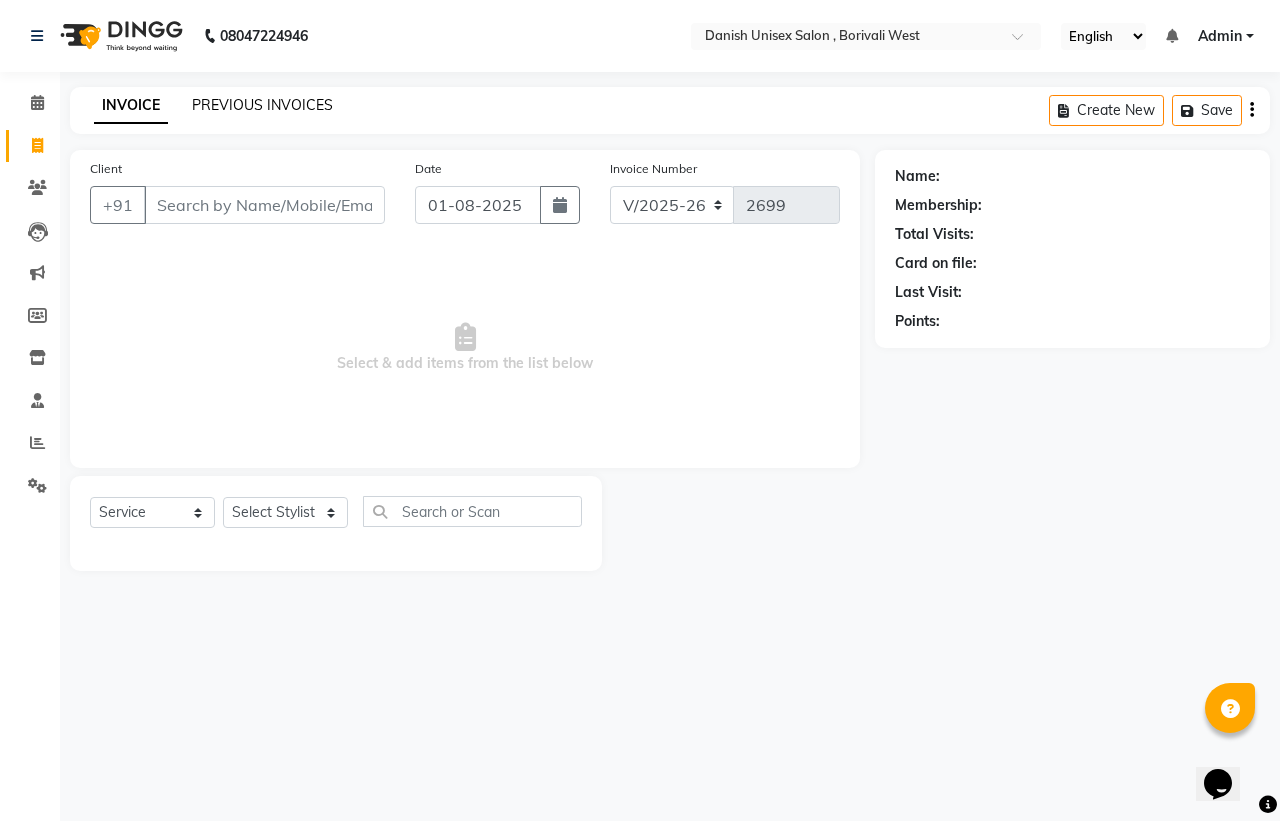 click on "PREVIOUS INVOICES" 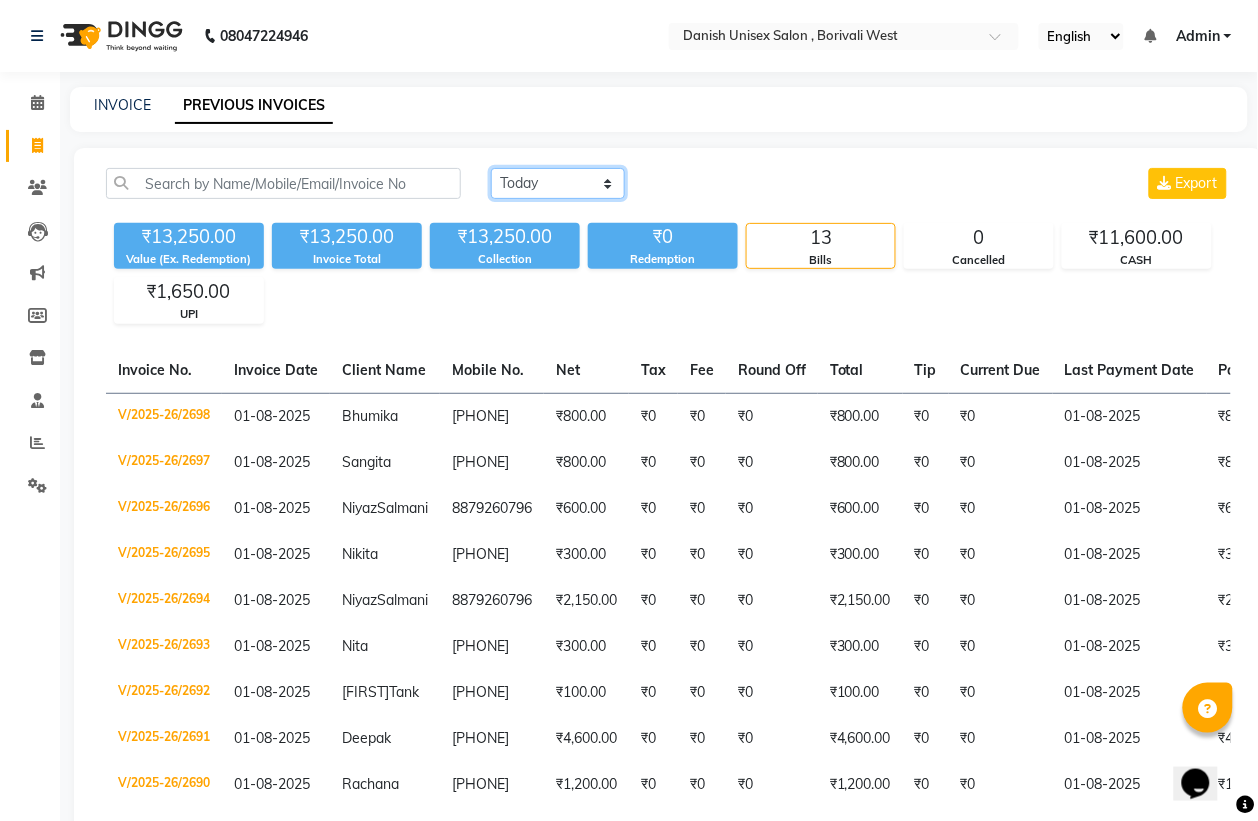 click on "Today Yesterday Custom Range" 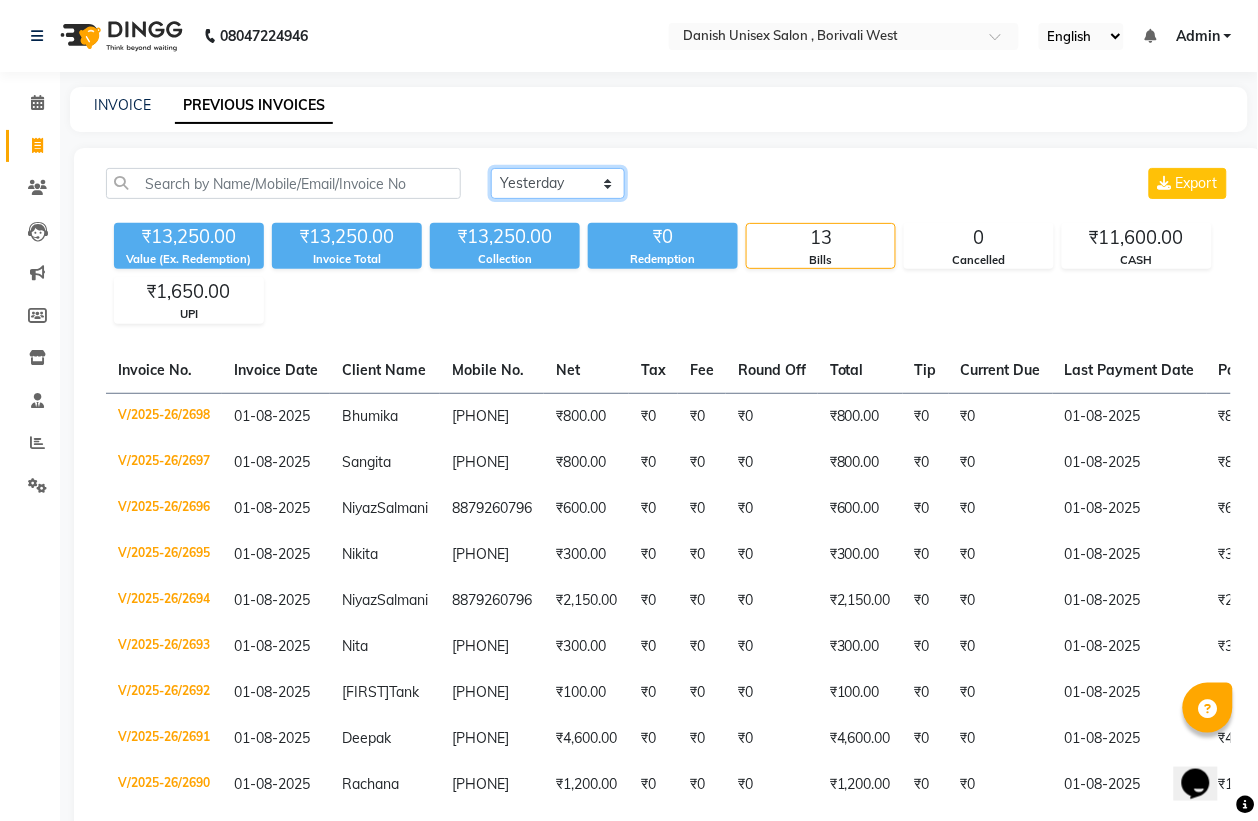 click on "Today Yesterday Custom Range" 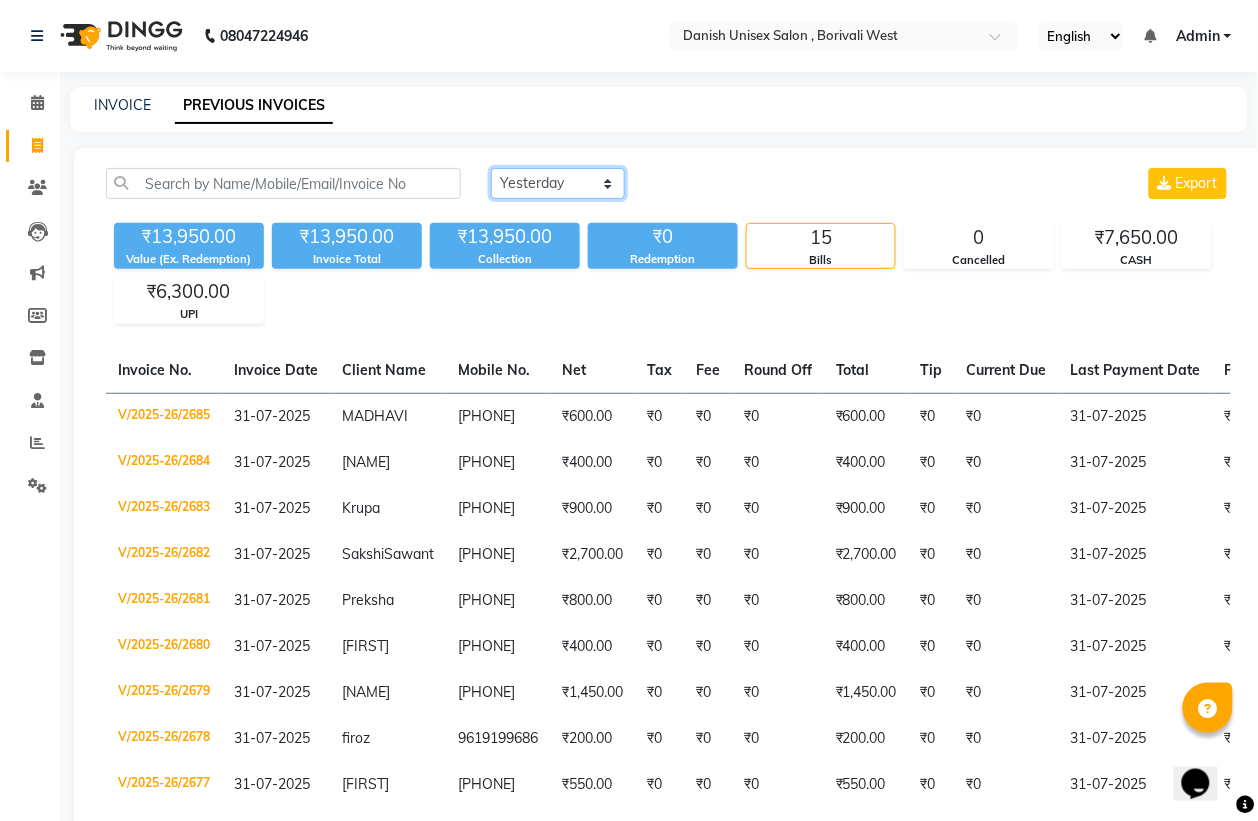 click on "Today Yesterday Custom Range" 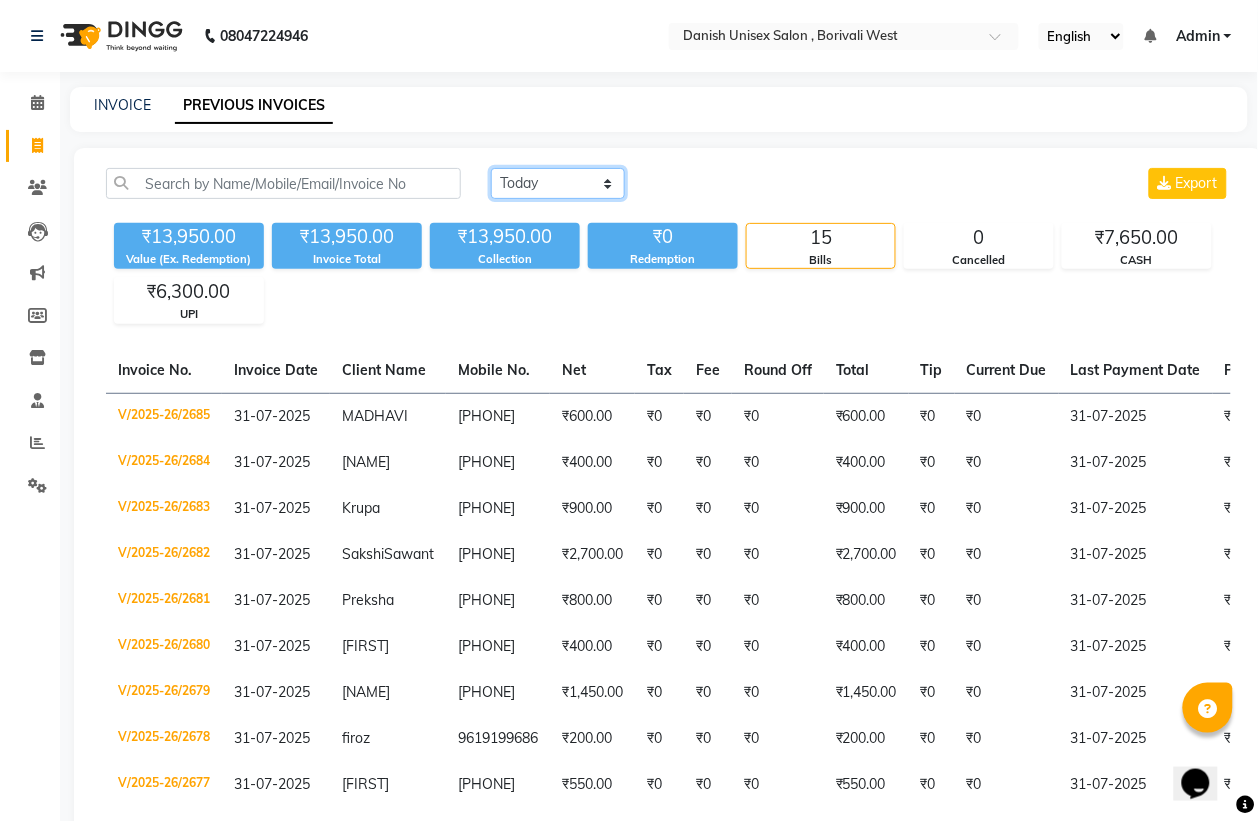 click on "Today Yesterday Custom Range" 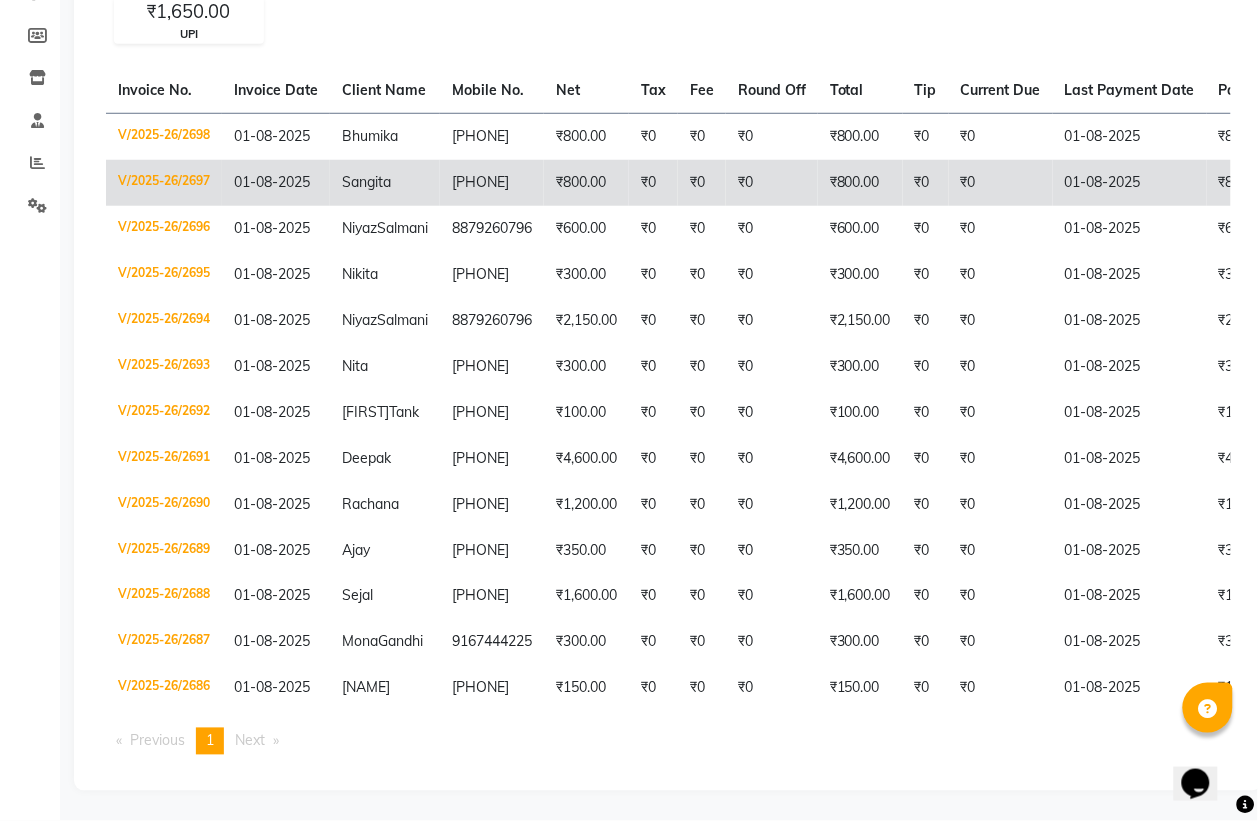 scroll, scrollTop: 0, scrollLeft: 0, axis: both 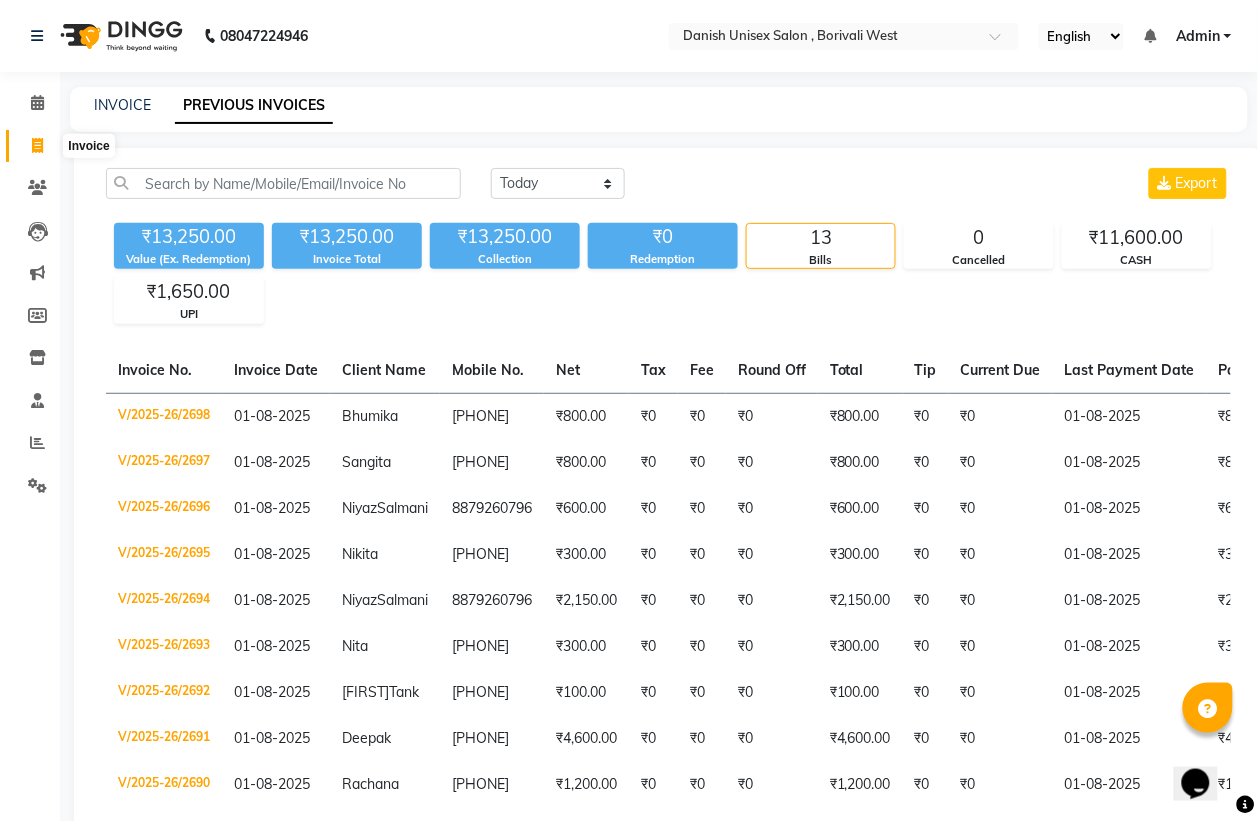 click 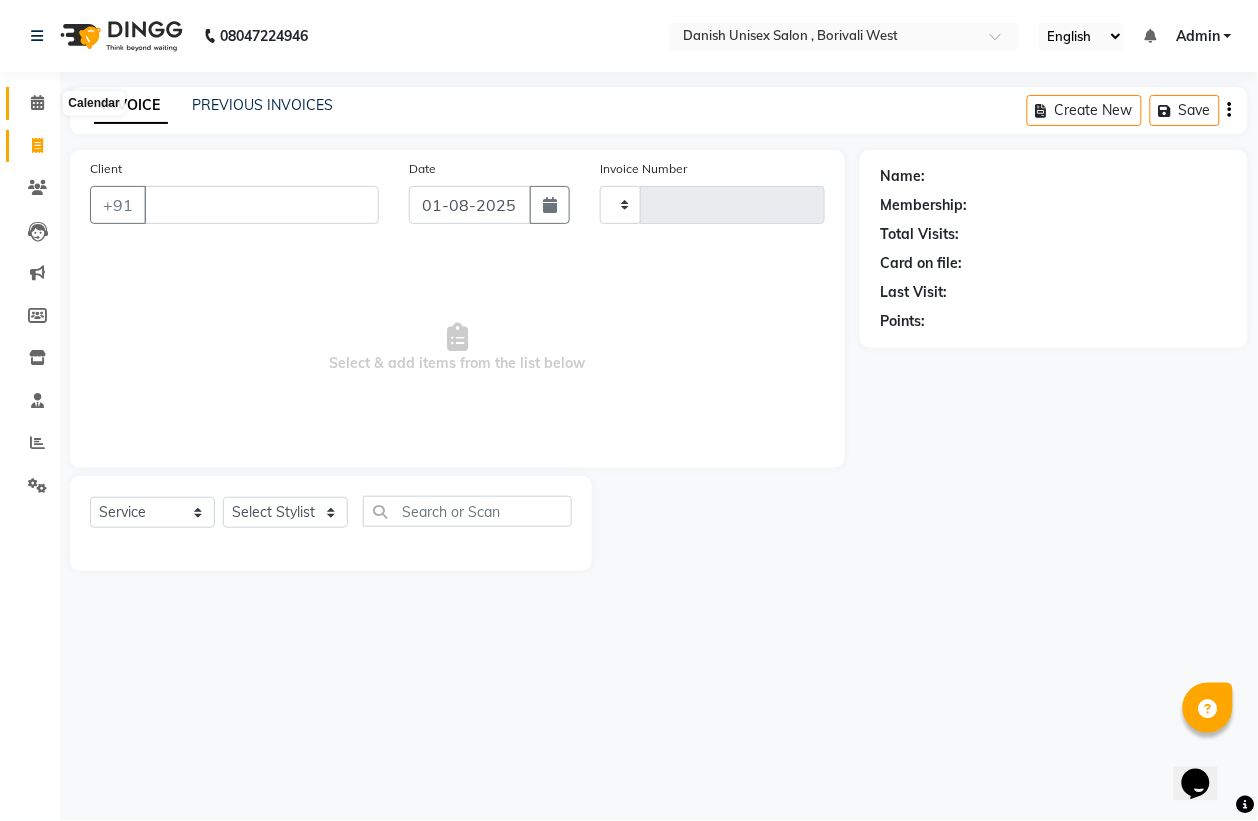 click 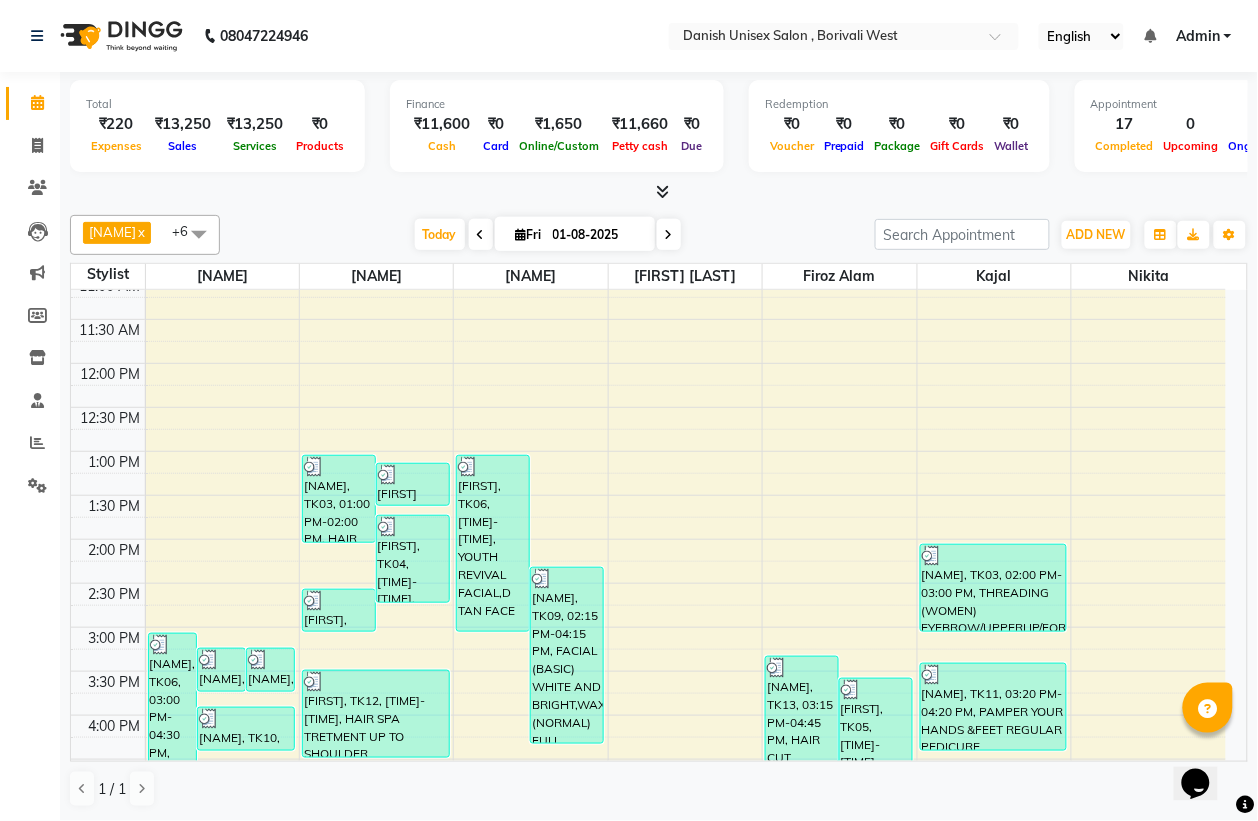 scroll, scrollTop: 375, scrollLeft: 0, axis: vertical 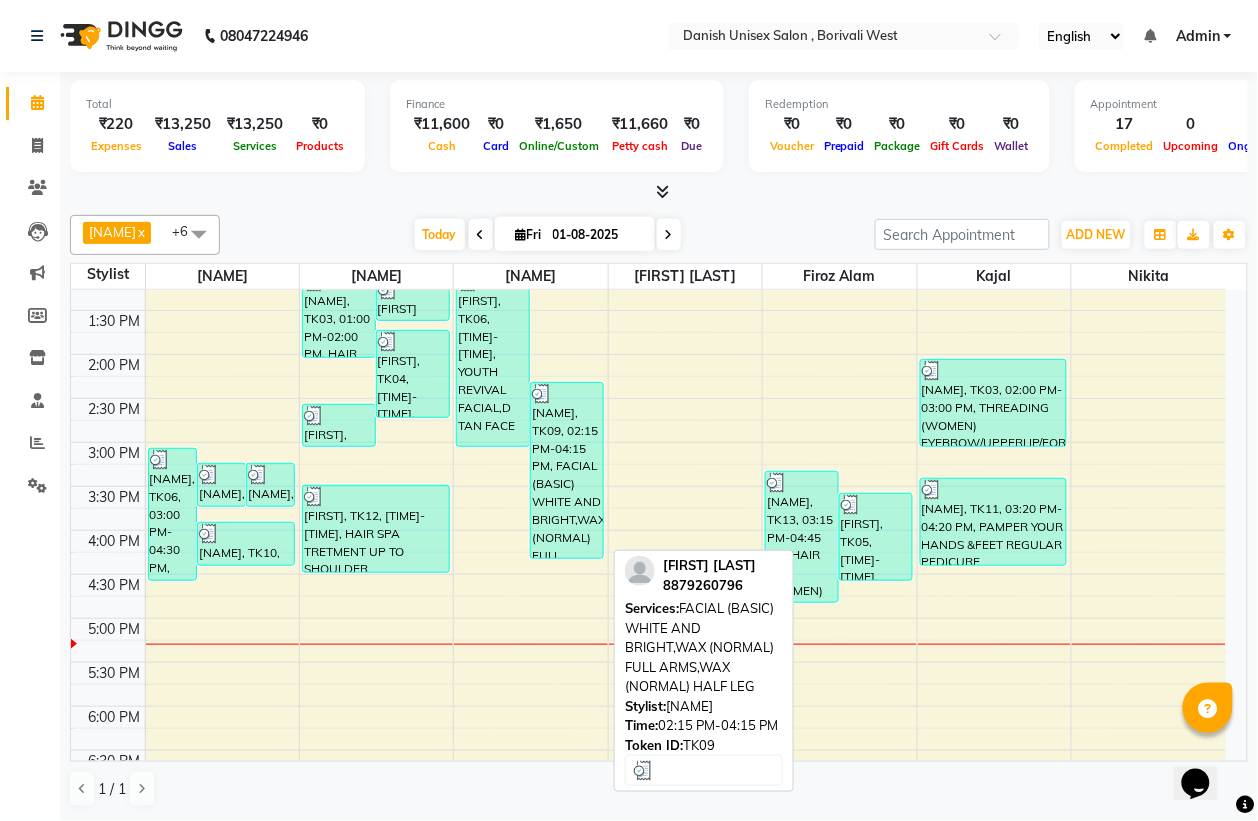 click on "[FIRST] [LAST], TK09, 02:15 PM-04:15 PM, FACIAL (BASIC) WHITE AND BRIGHT,WAX (NORMAL) FULL ARMS,WAX (NORMAL) HALF LEG" at bounding box center [567, 470] 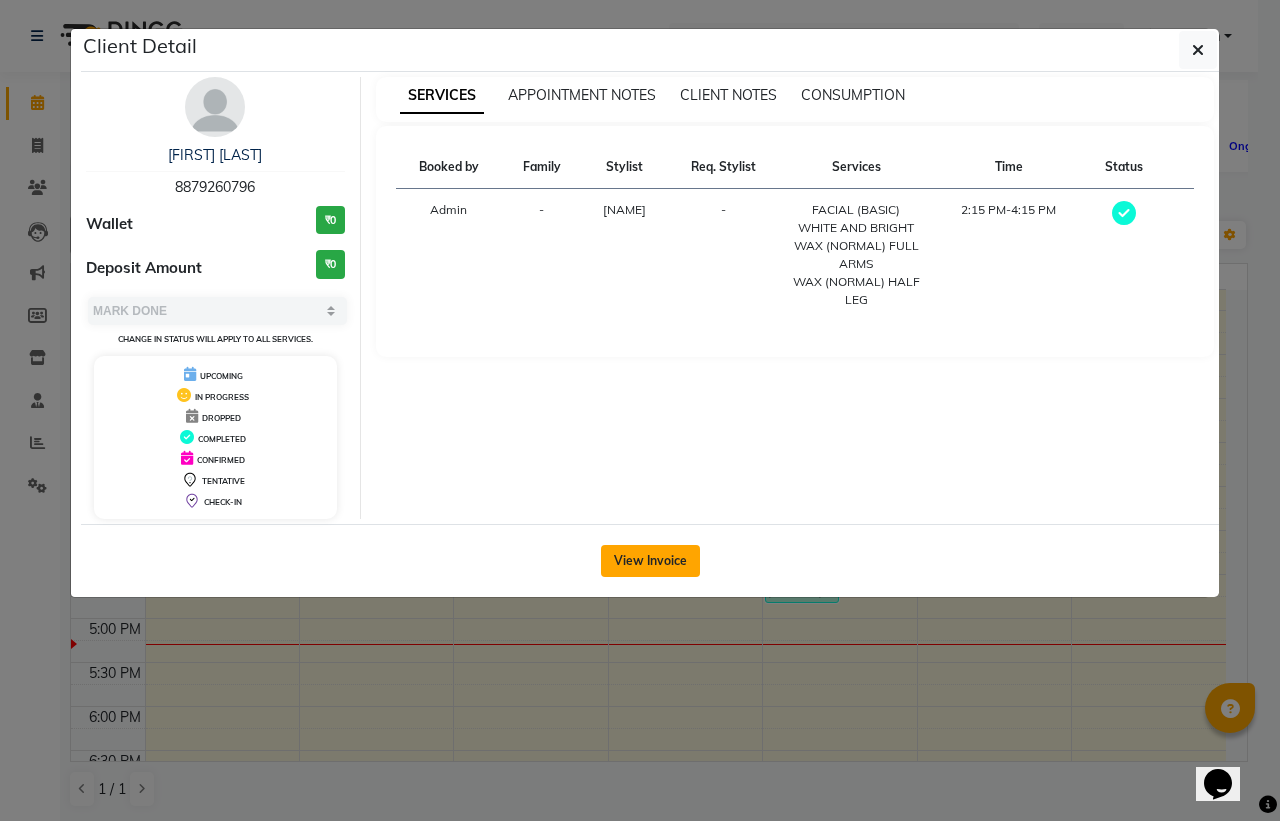 click on "View Invoice" 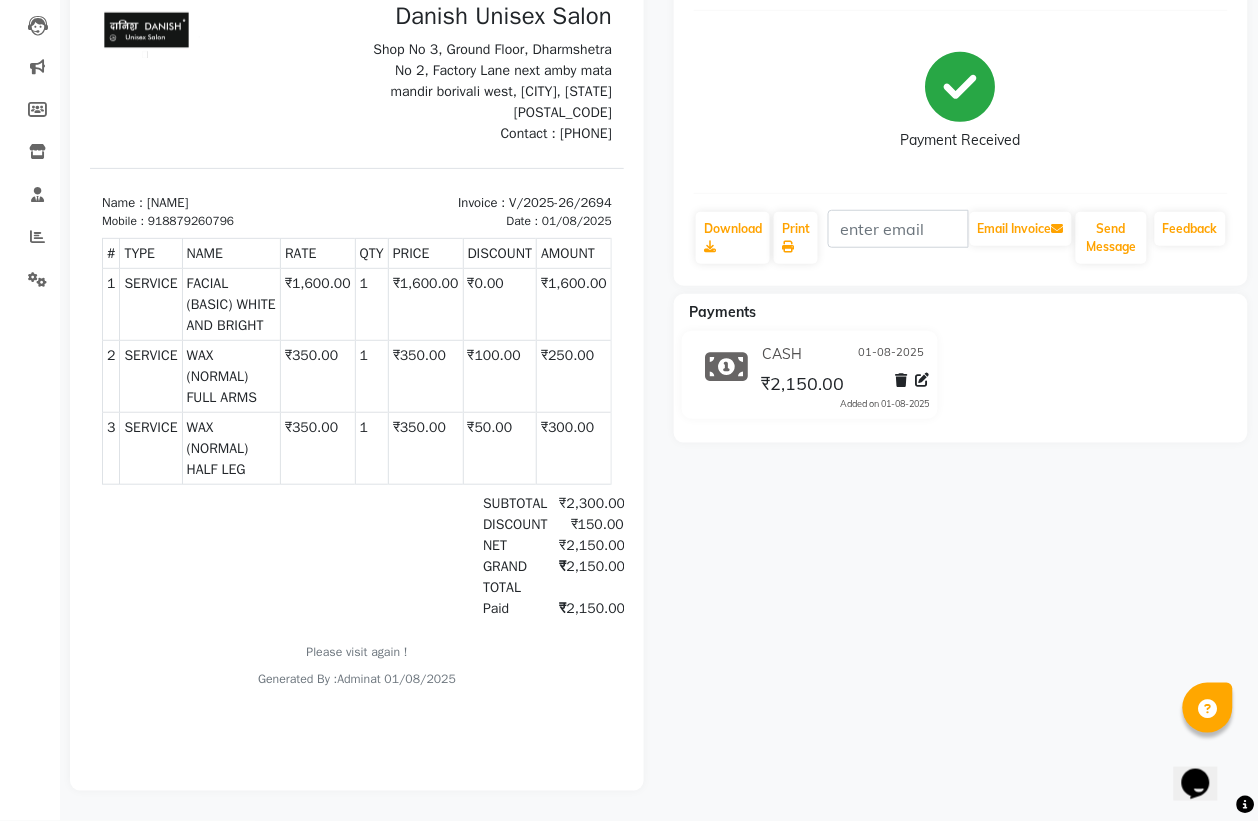 scroll, scrollTop: 0, scrollLeft: 0, axis: both 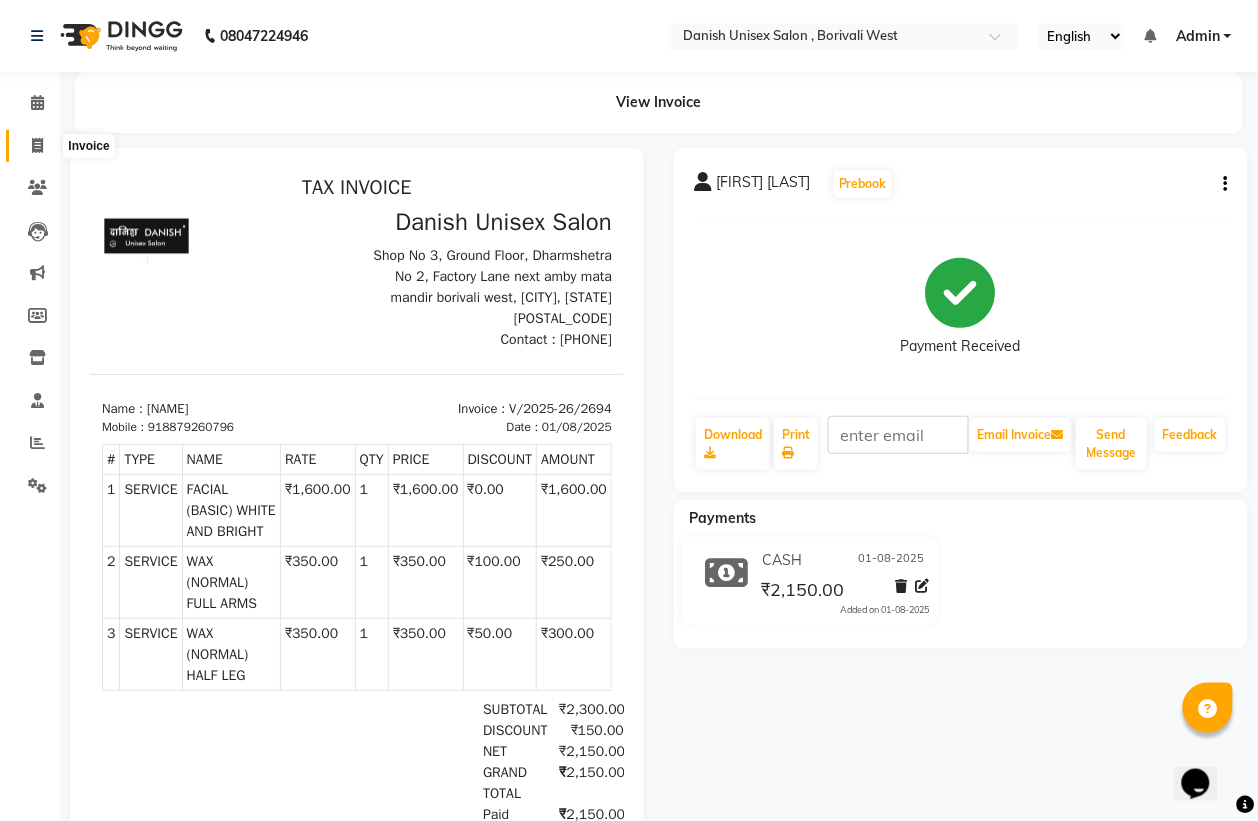 click 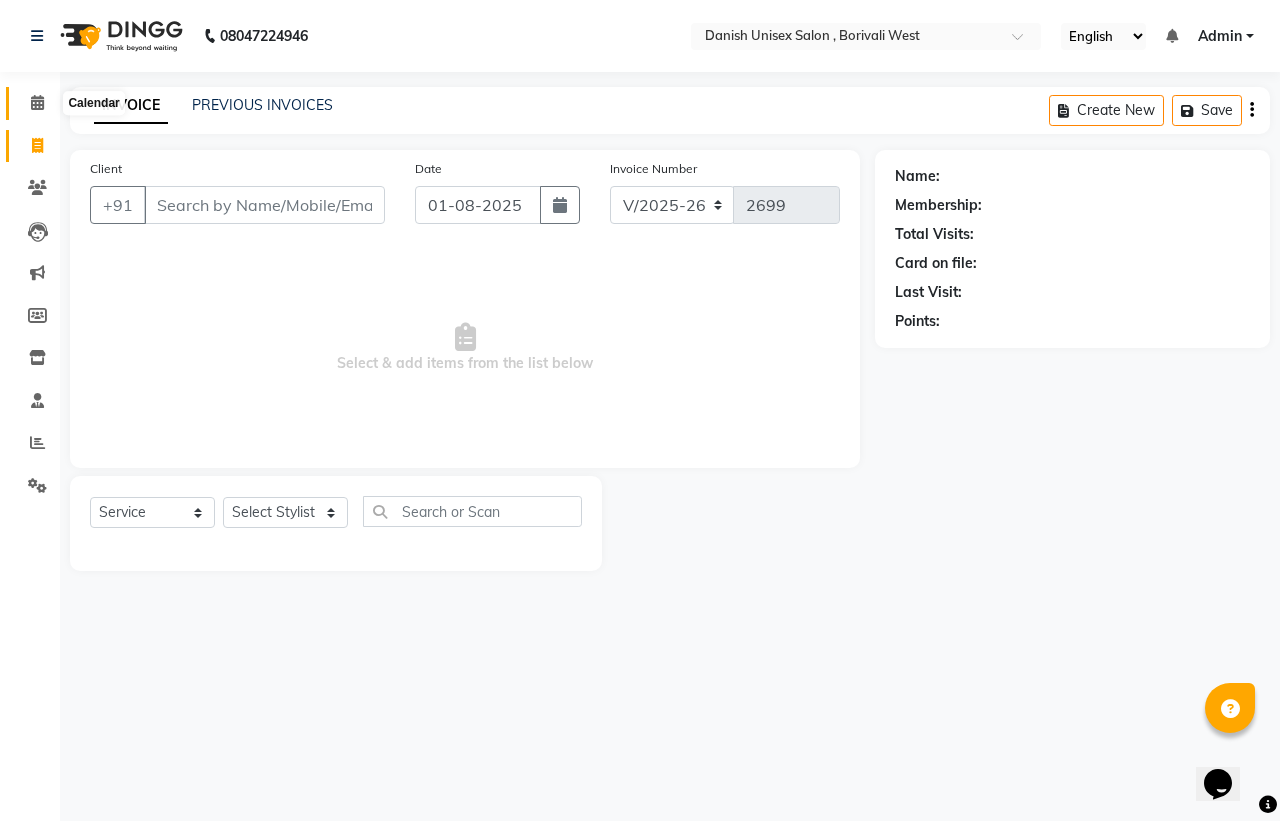 click 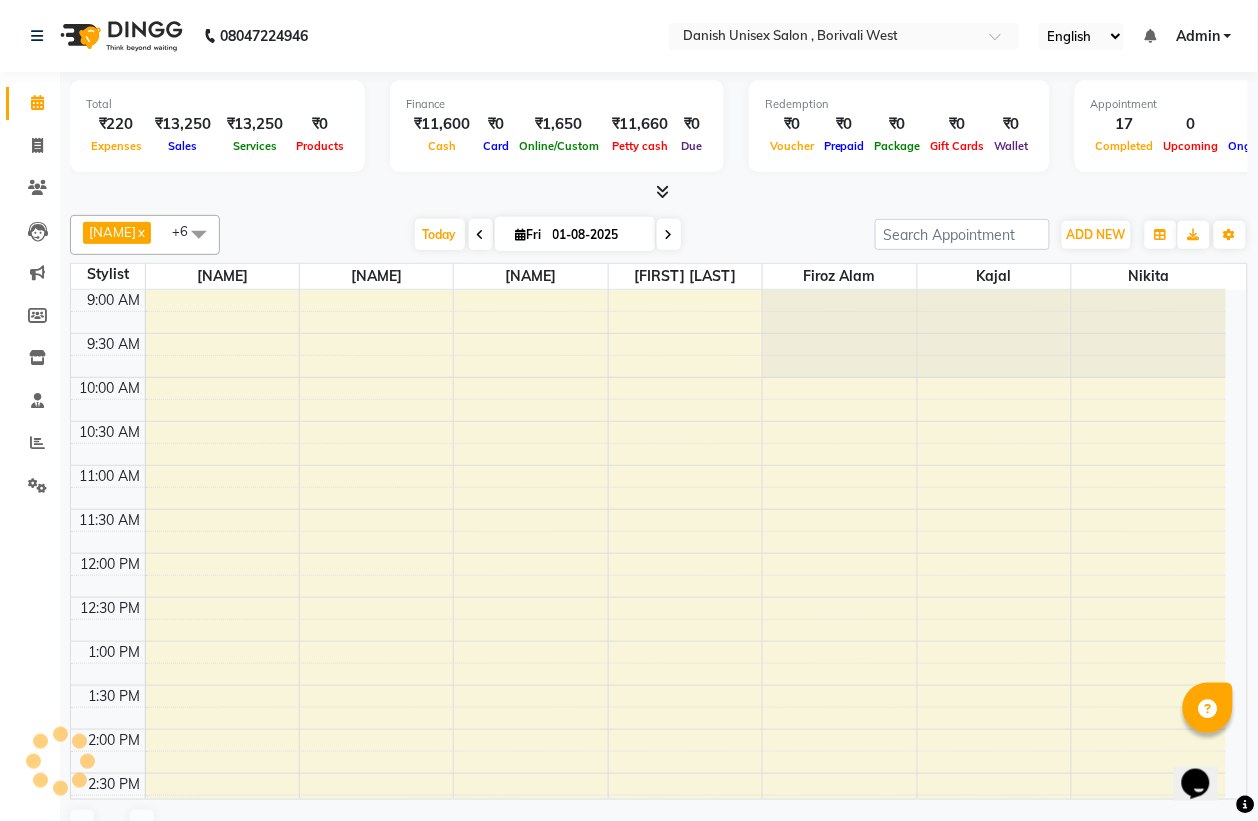 scroll, scrollTop: 0, scrollLeft: 0, axis: both 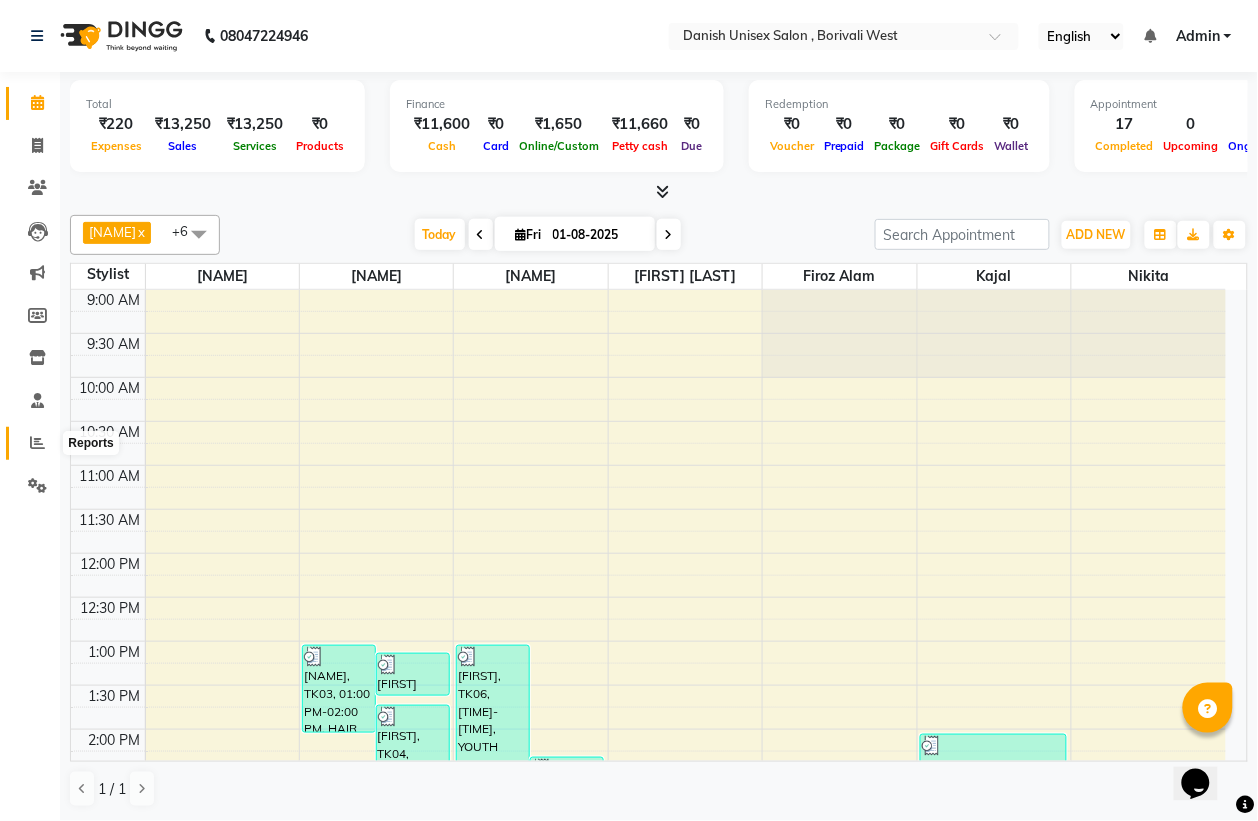 click 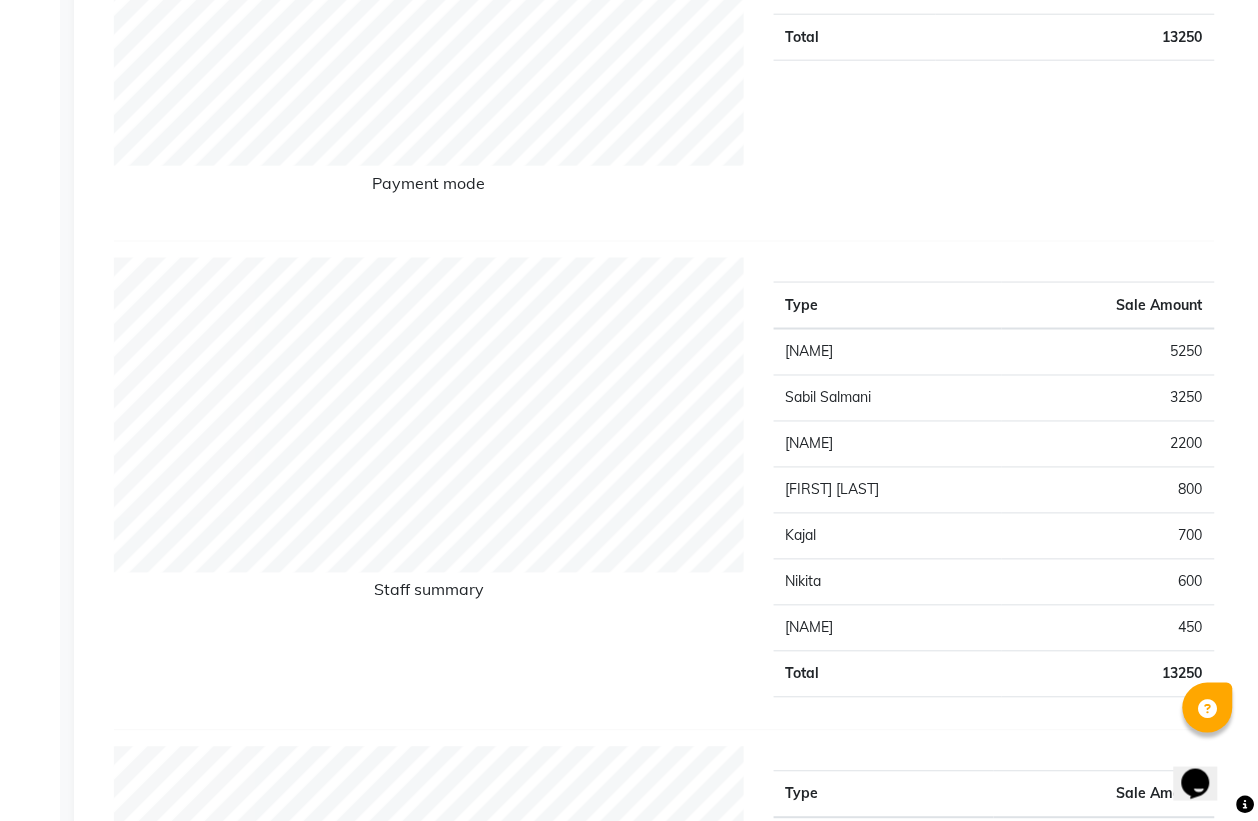 scroll, scrollTop: 0, scrollLeft: 0, axis: both 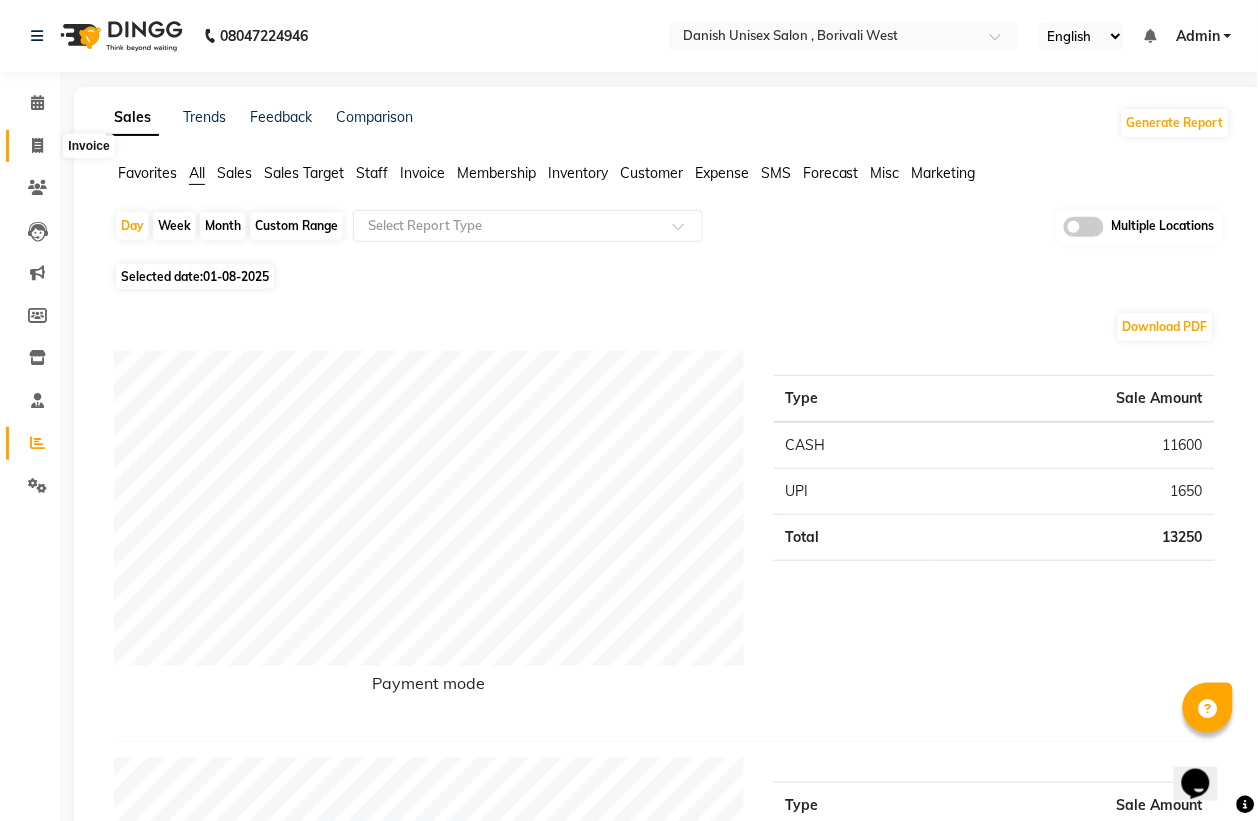 click 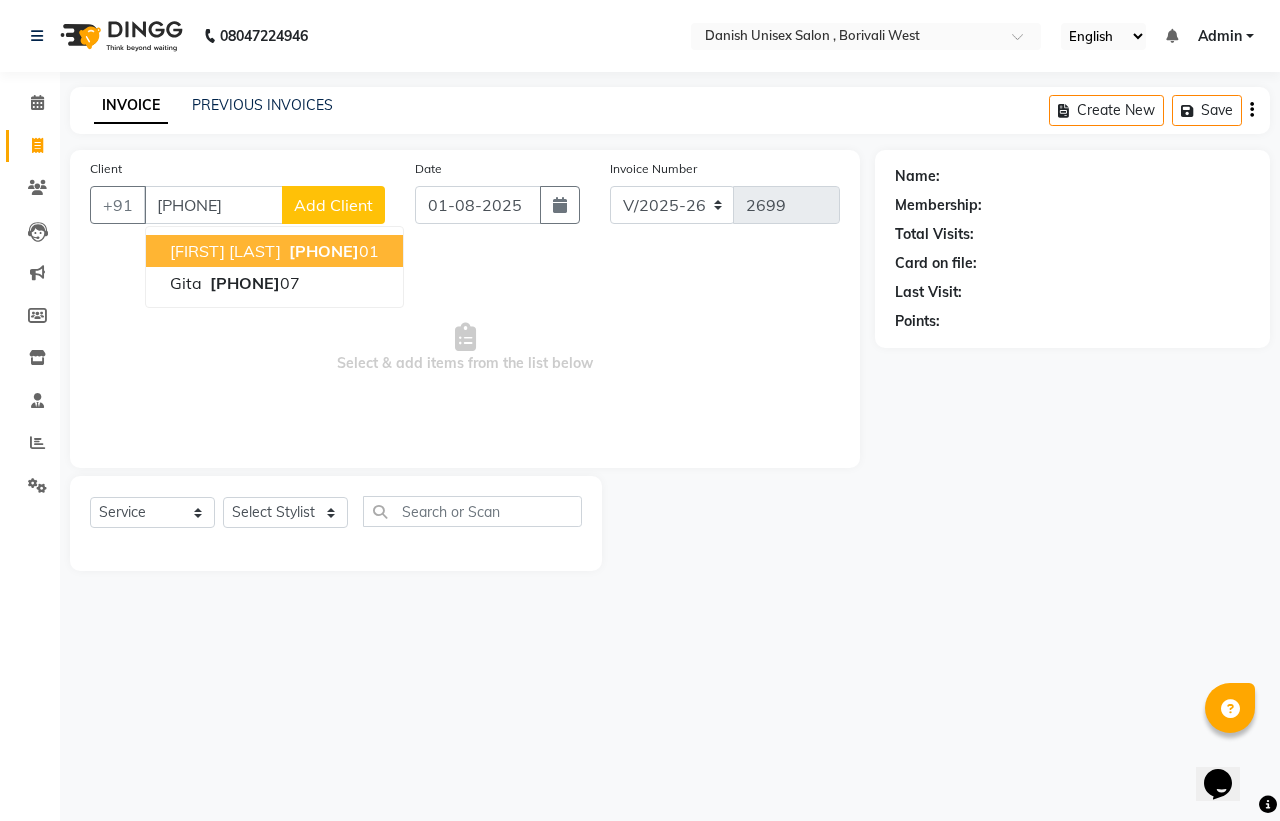 click on "[FIRST] [LAST]" at bounding box center [225, 251] 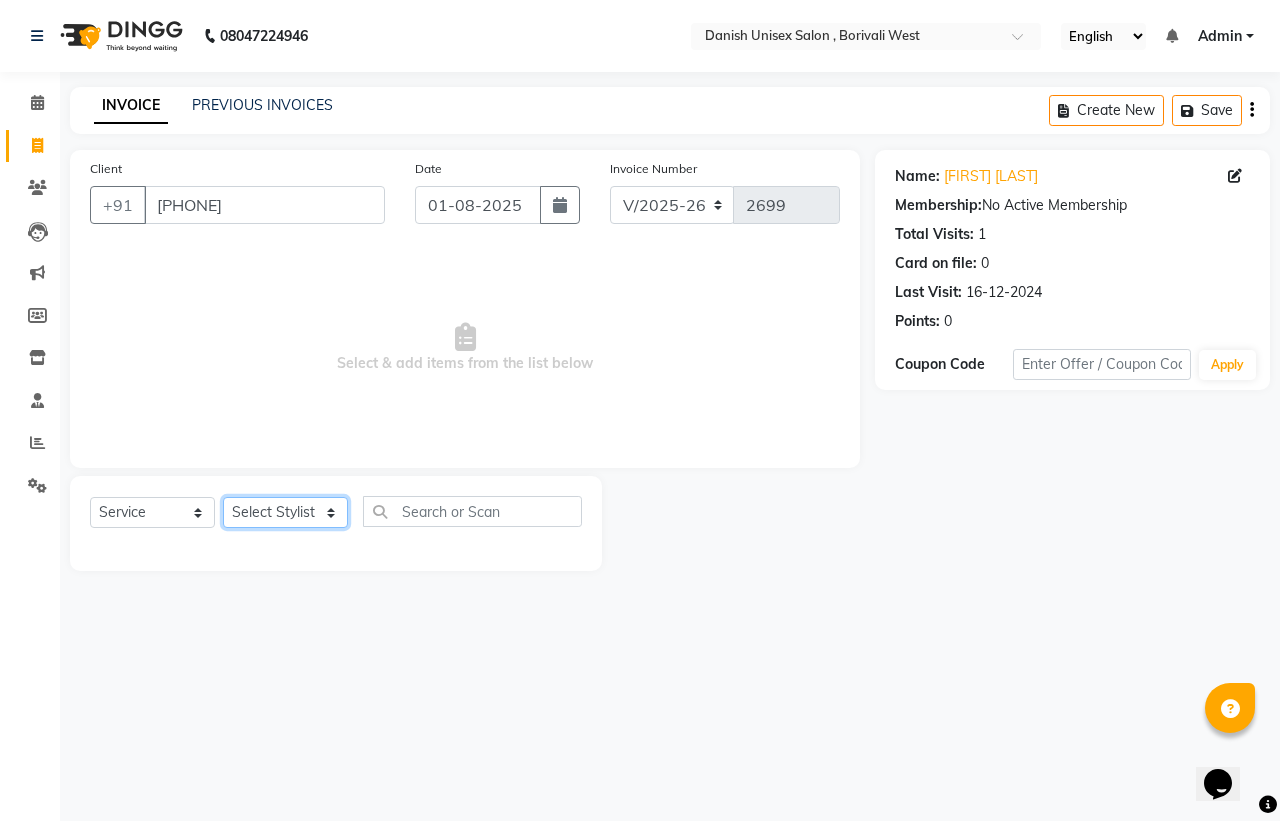 click on "Select Stylist Bhim Shing firoz alam Juber shaikh kajal Lubna Sayyad Nikhil Sharma Nikita Niraj Kanojiya Niyaz Salmani Pooja Yadav Riddhi Sabil salmani sapna" 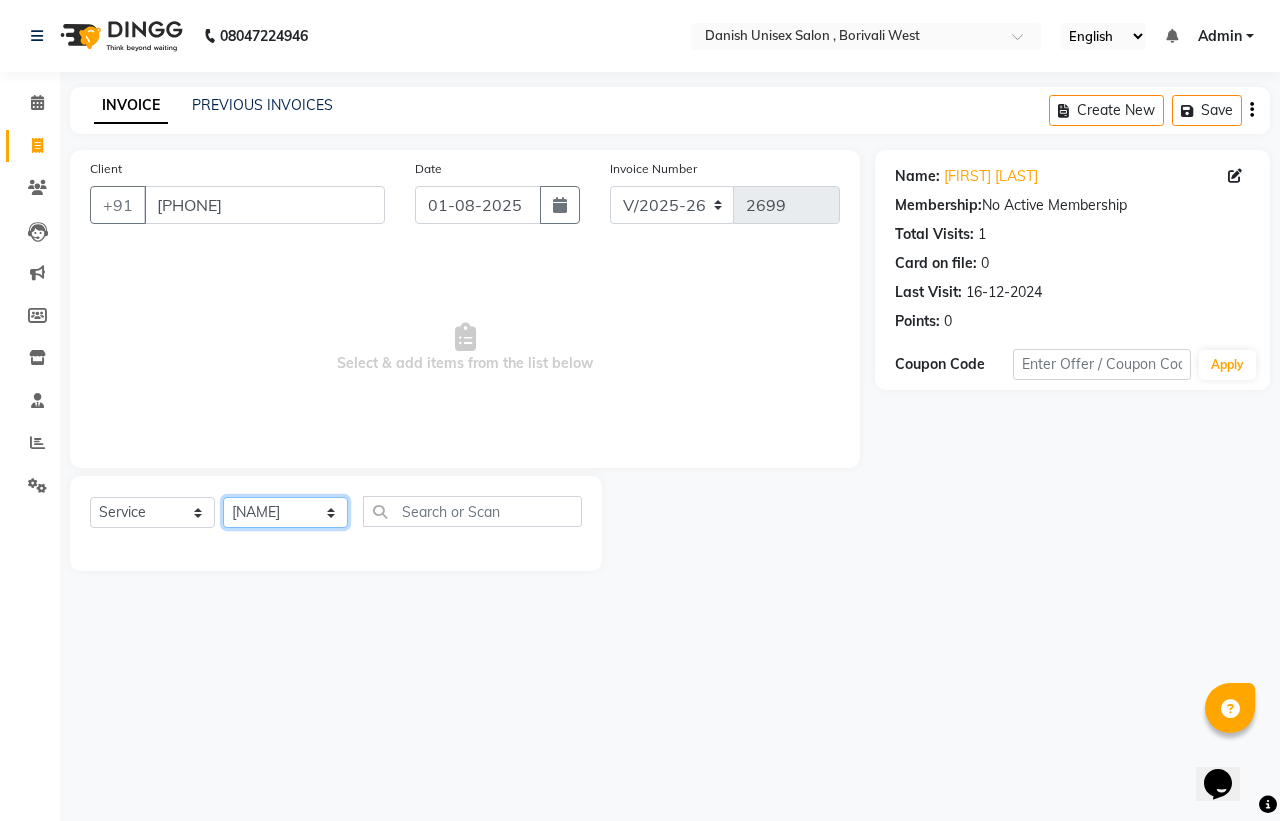 click on "Select Stylist Bhim Shing firoz alam Juber shaikh kajal Lubna Sayyad Nikhil Sharma Nikita Niraj Kanojiya Niyaz Salmani Pooja Yadav Riddhi Sabil salmani sapna" 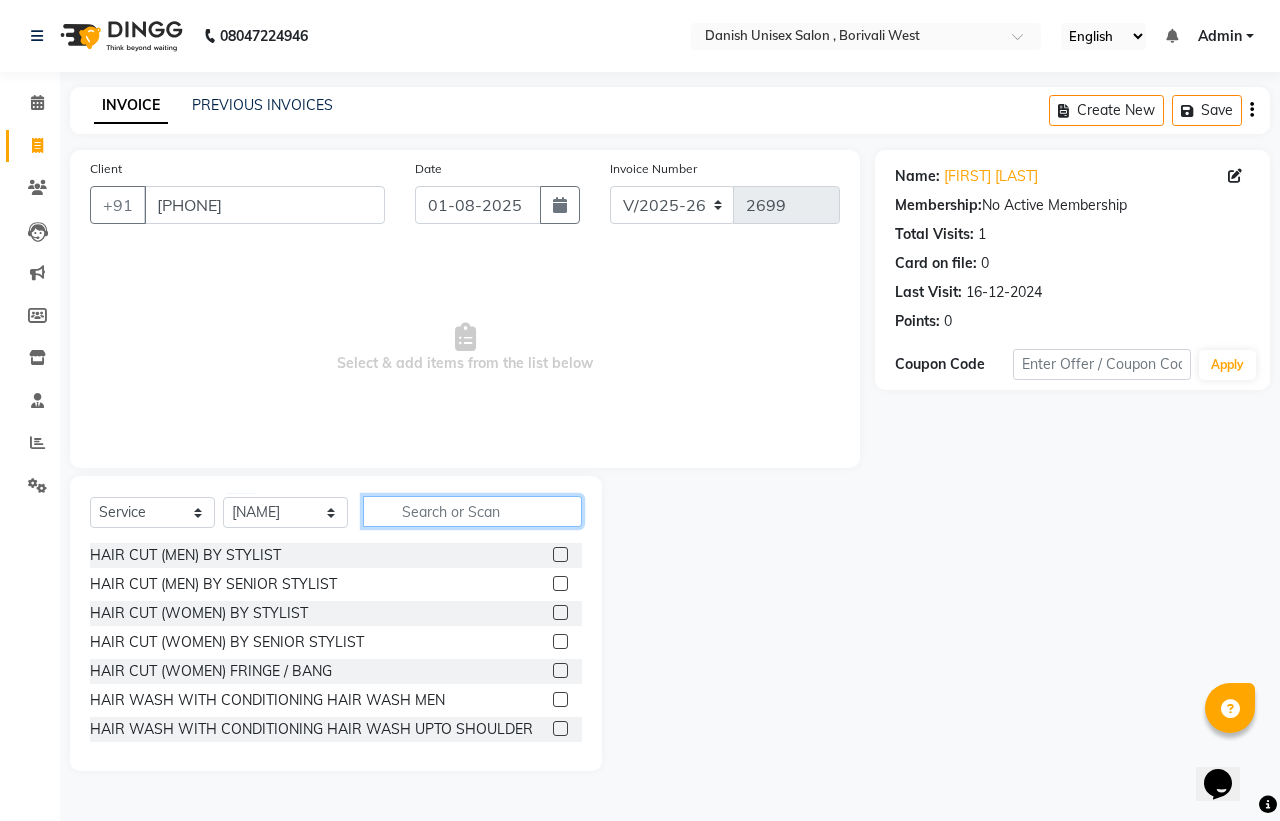 click 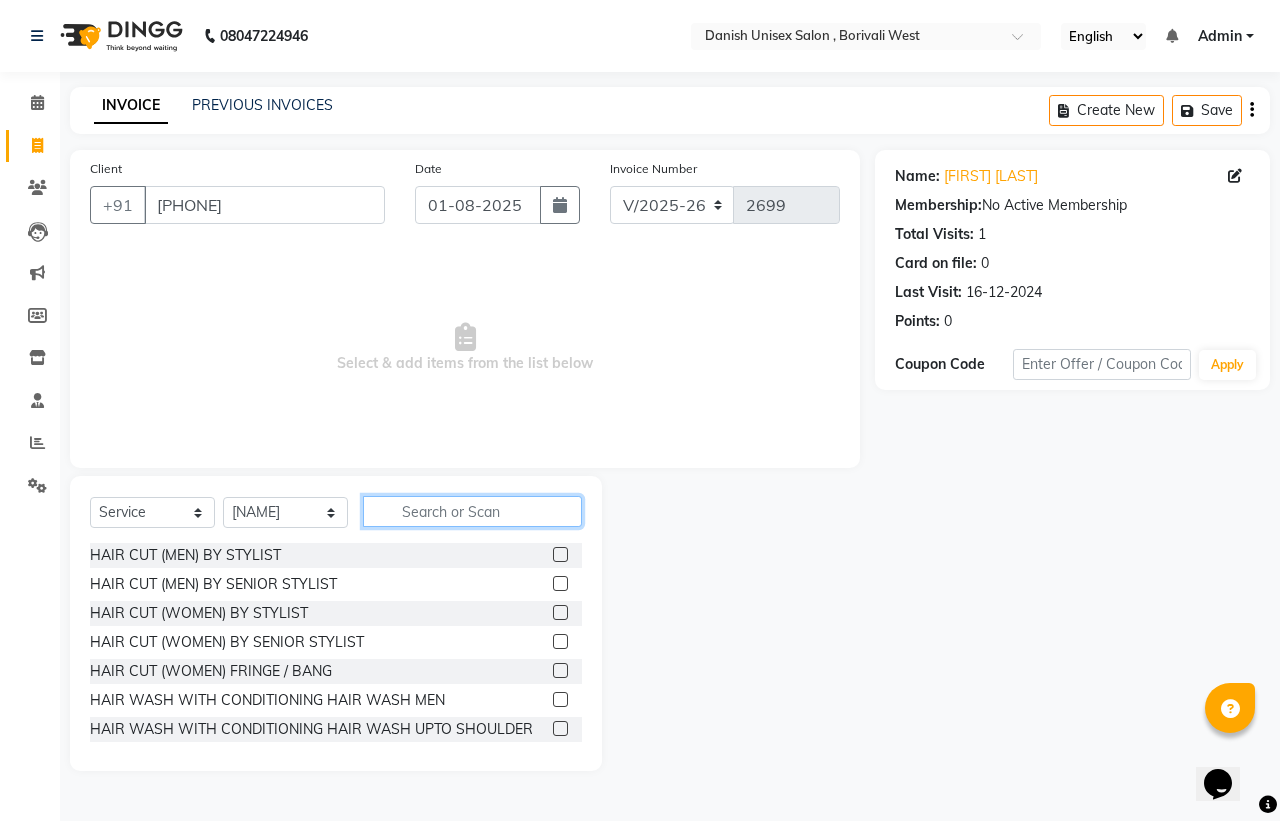 click 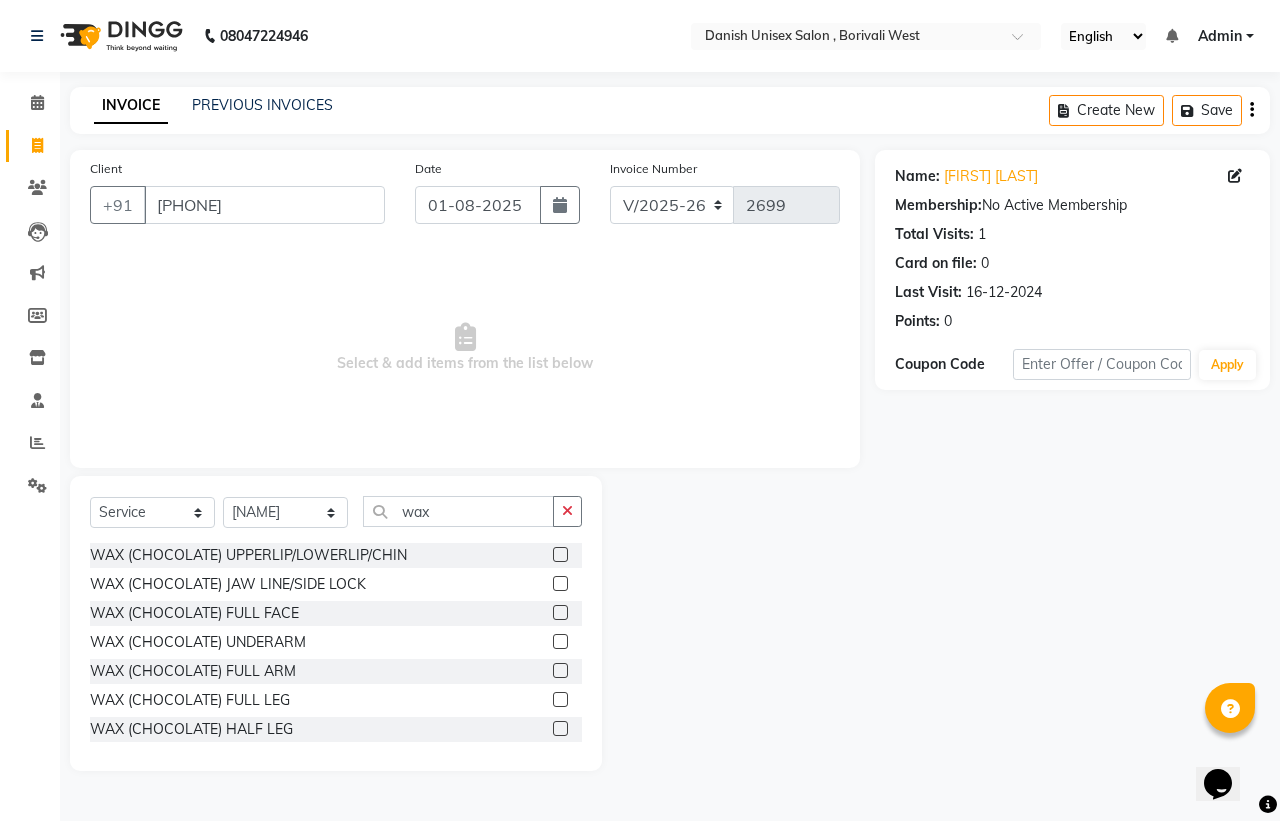 click 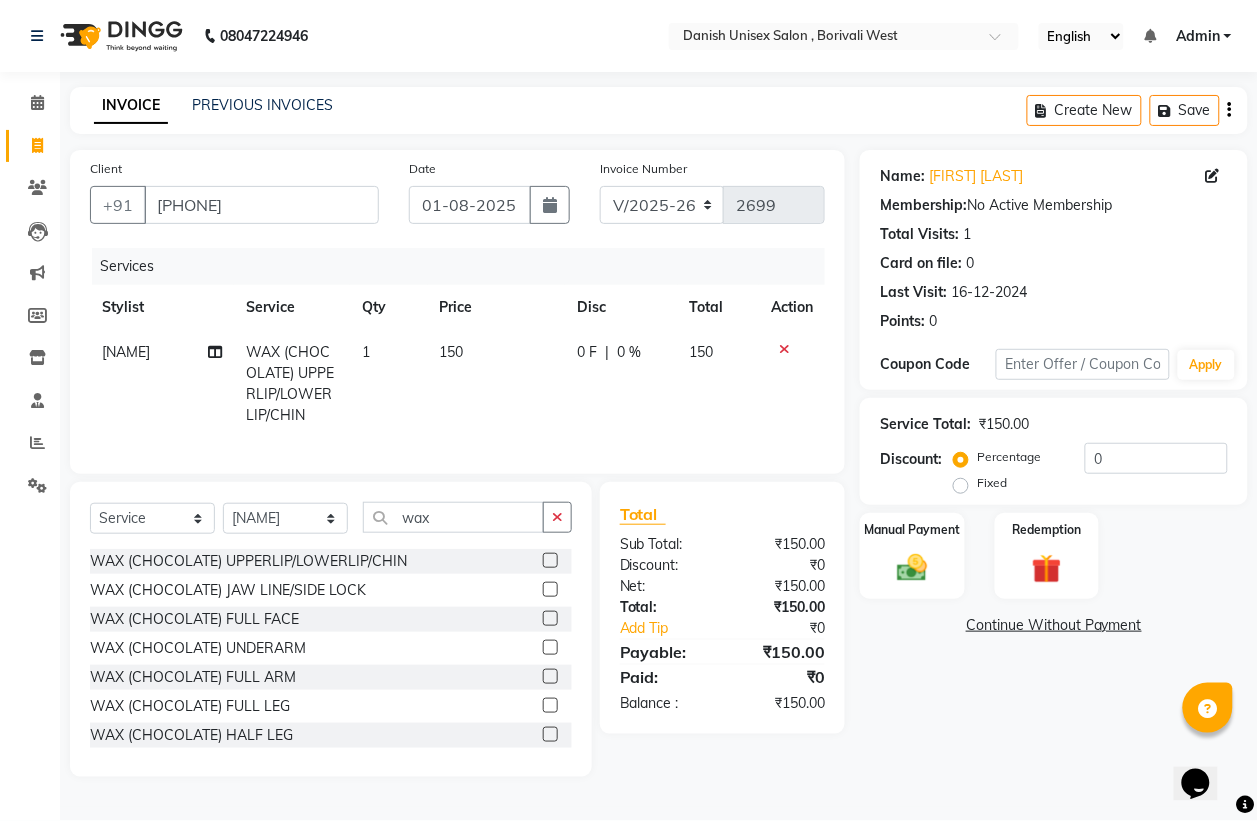 click 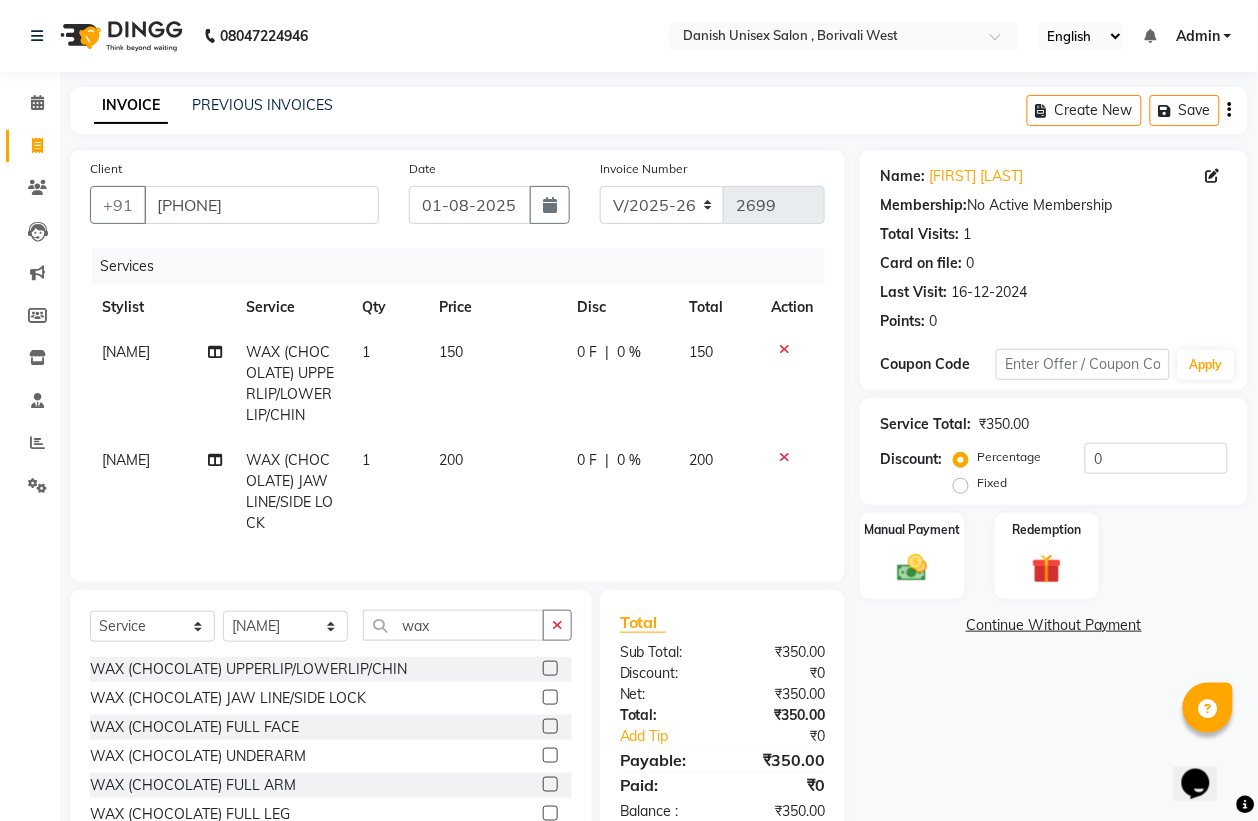 click on "0 F" 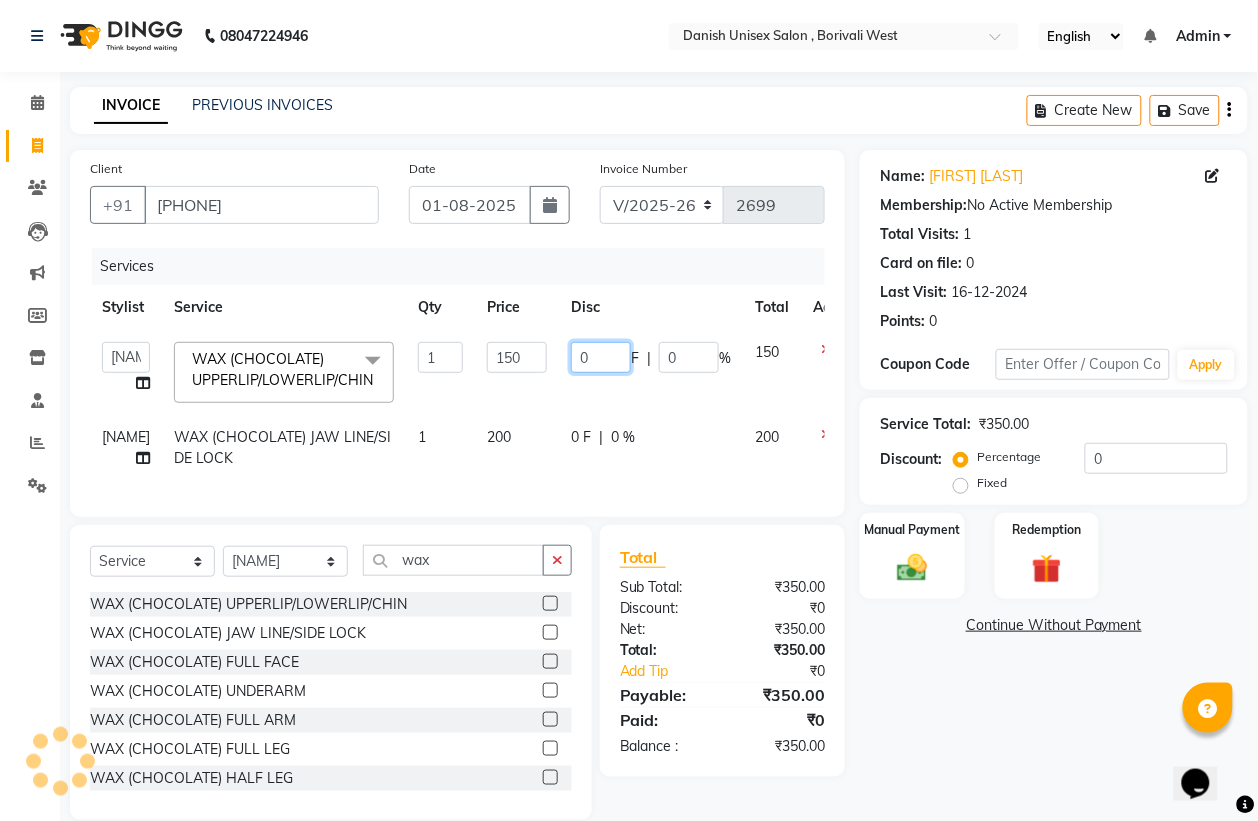 click on "0" 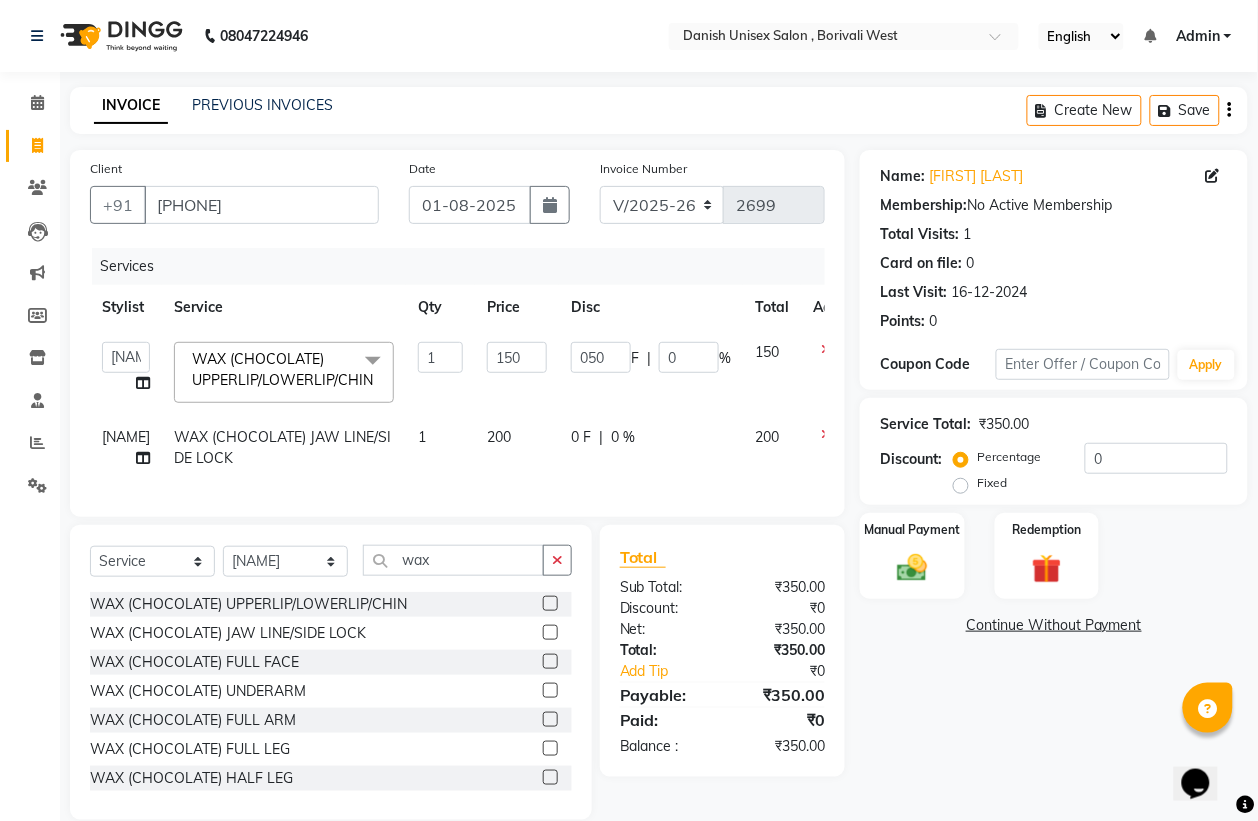 click on "050 F | 0 %" 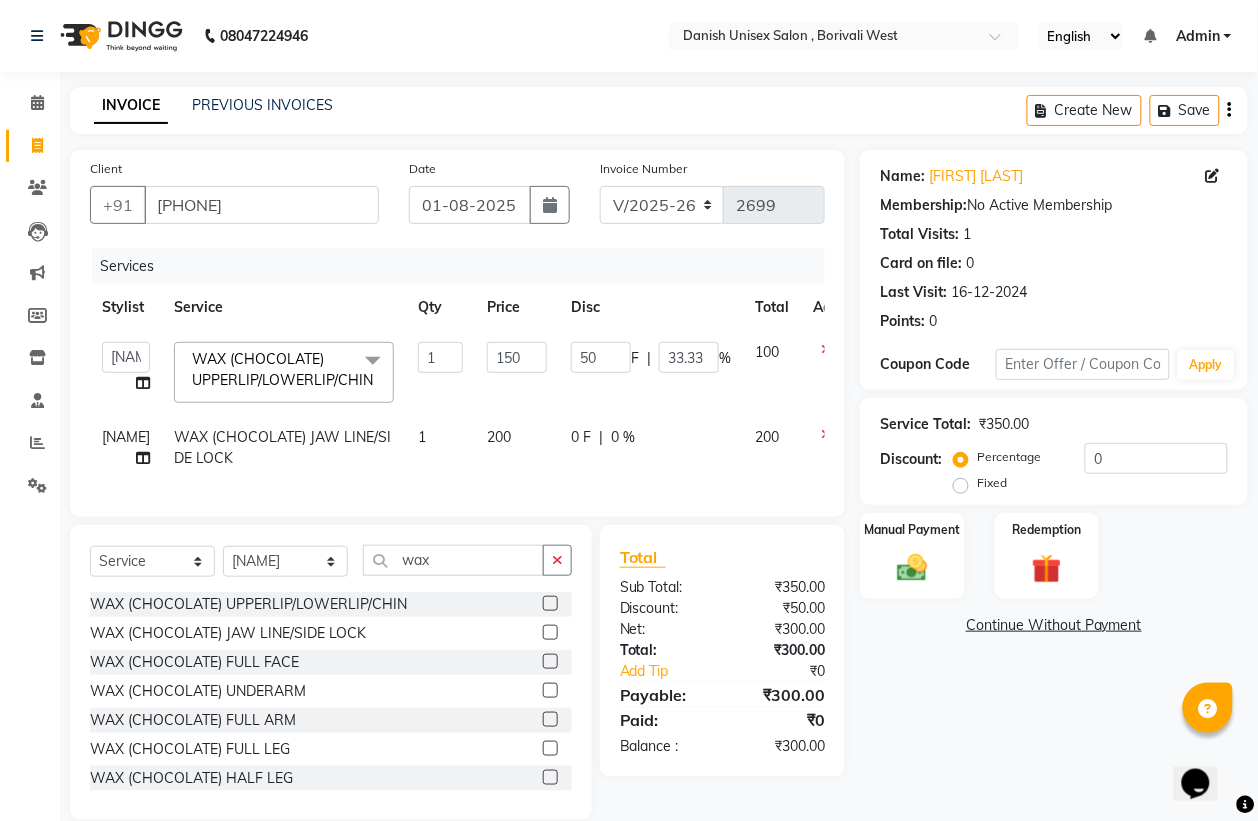 click on "0 F | 0 %" 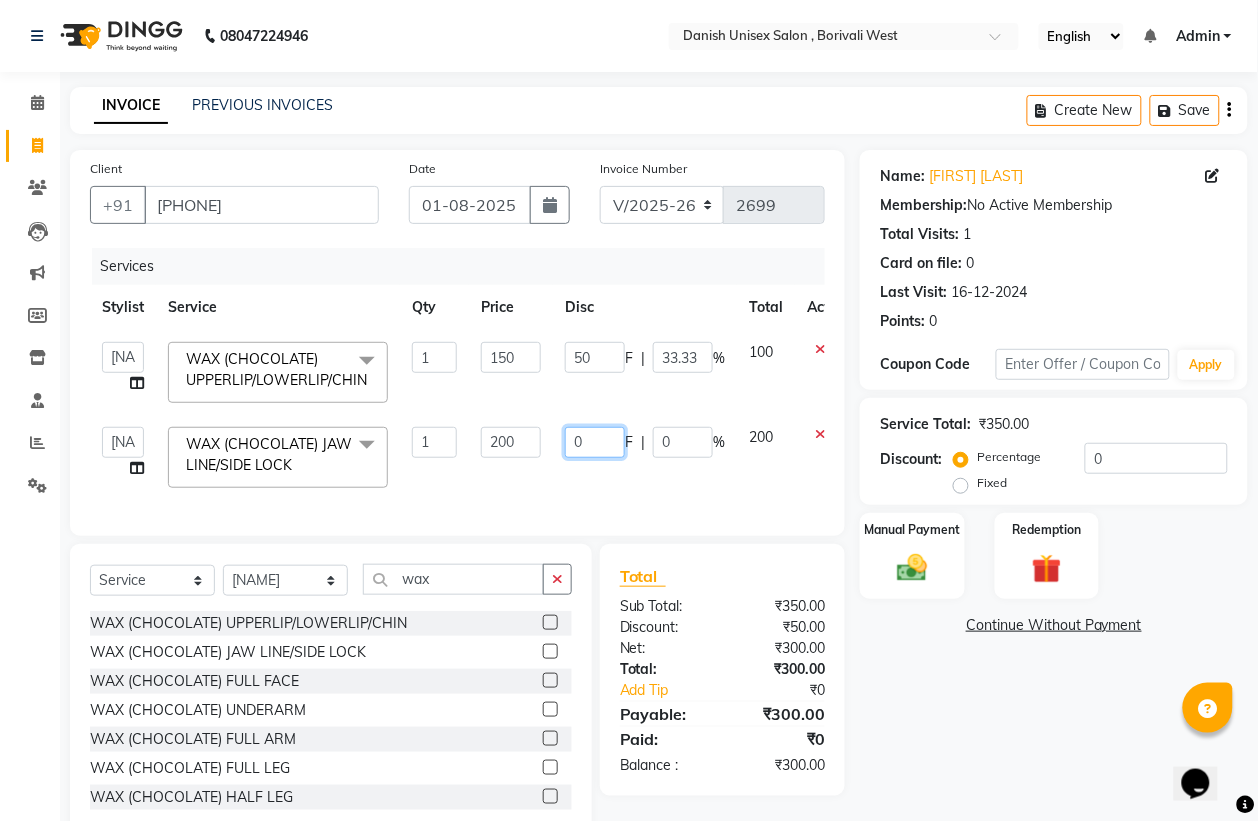 click on "0" 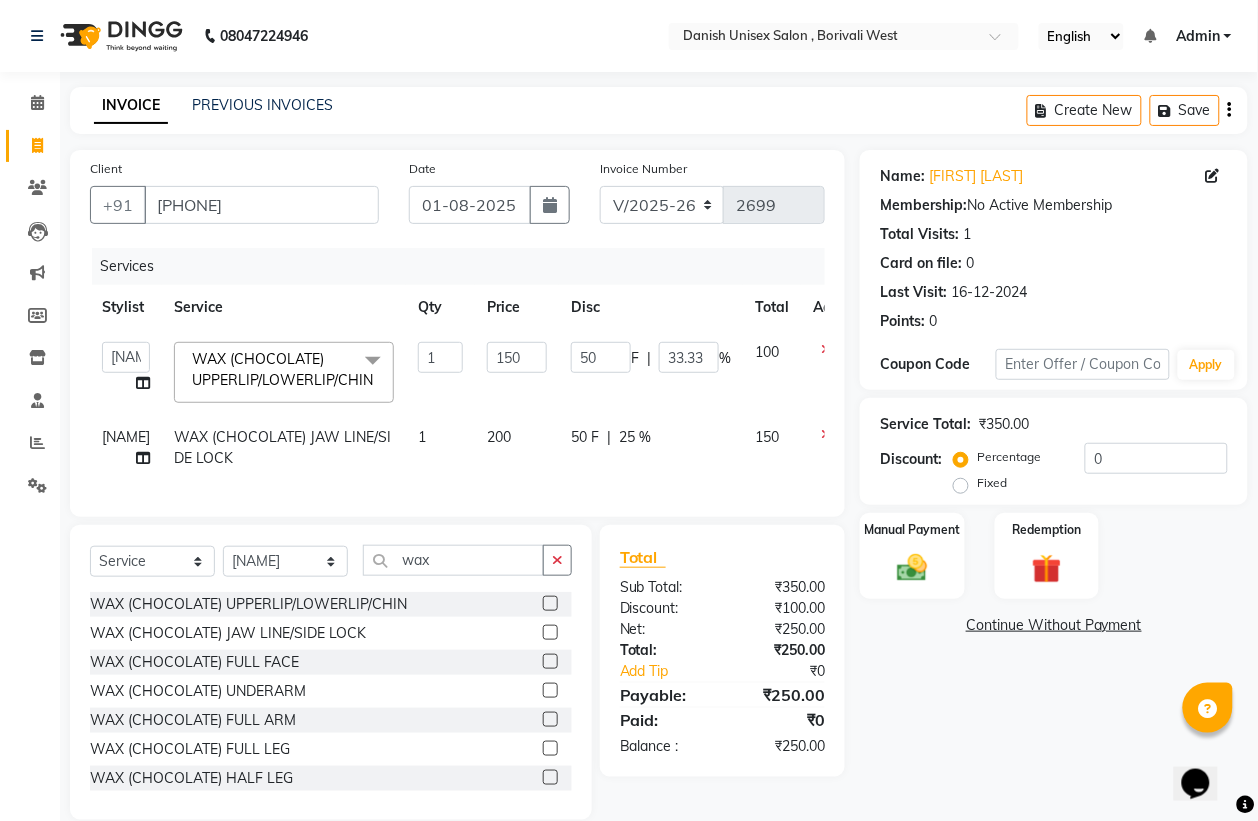 click on "50 F | 25 %" 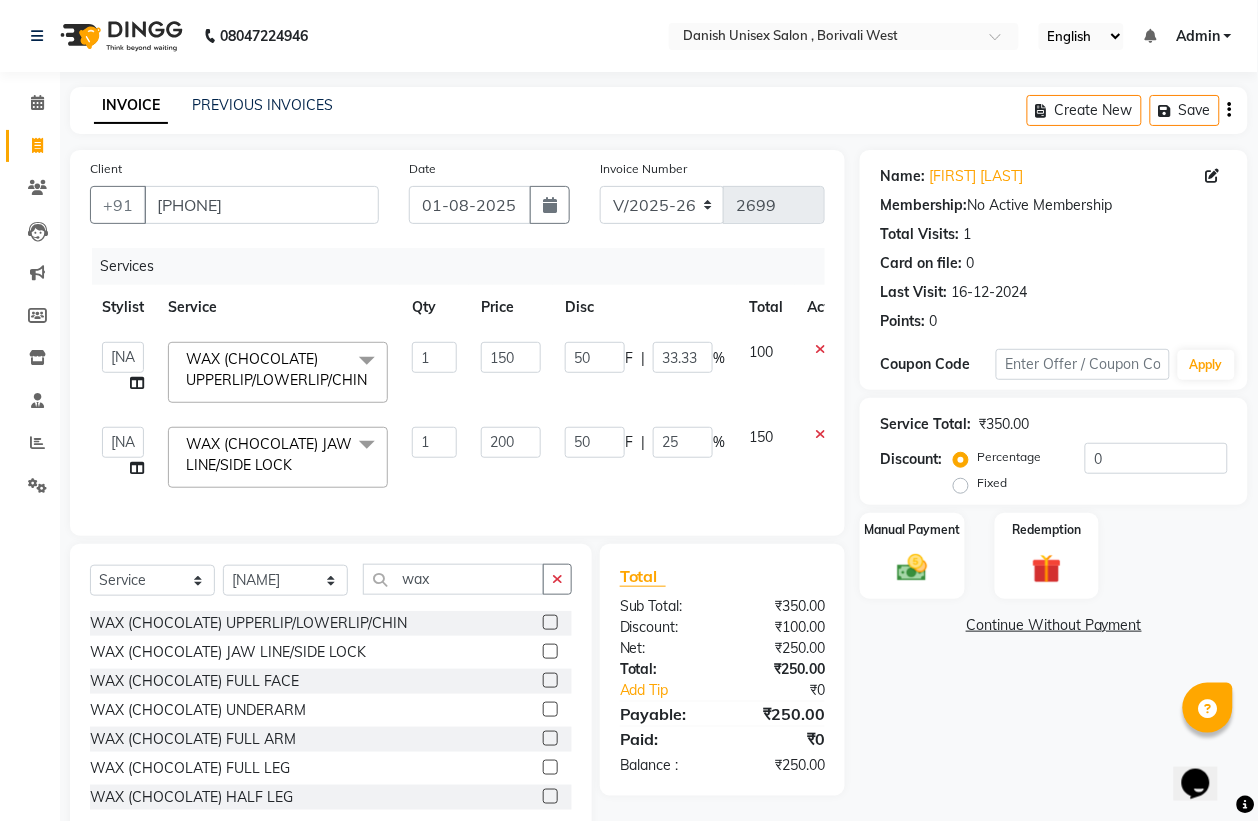 scroll, scrollTop: 70, scrollLeft: 0, axis: vertical 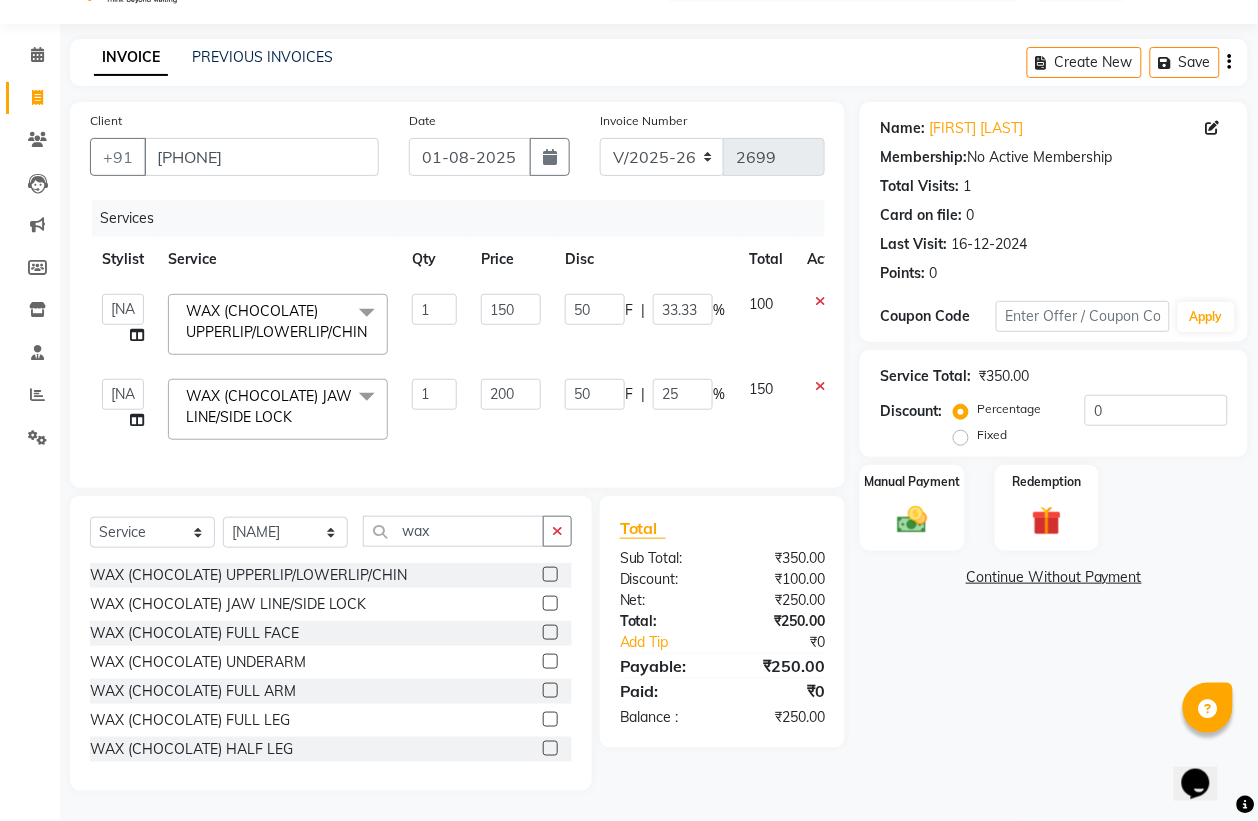click 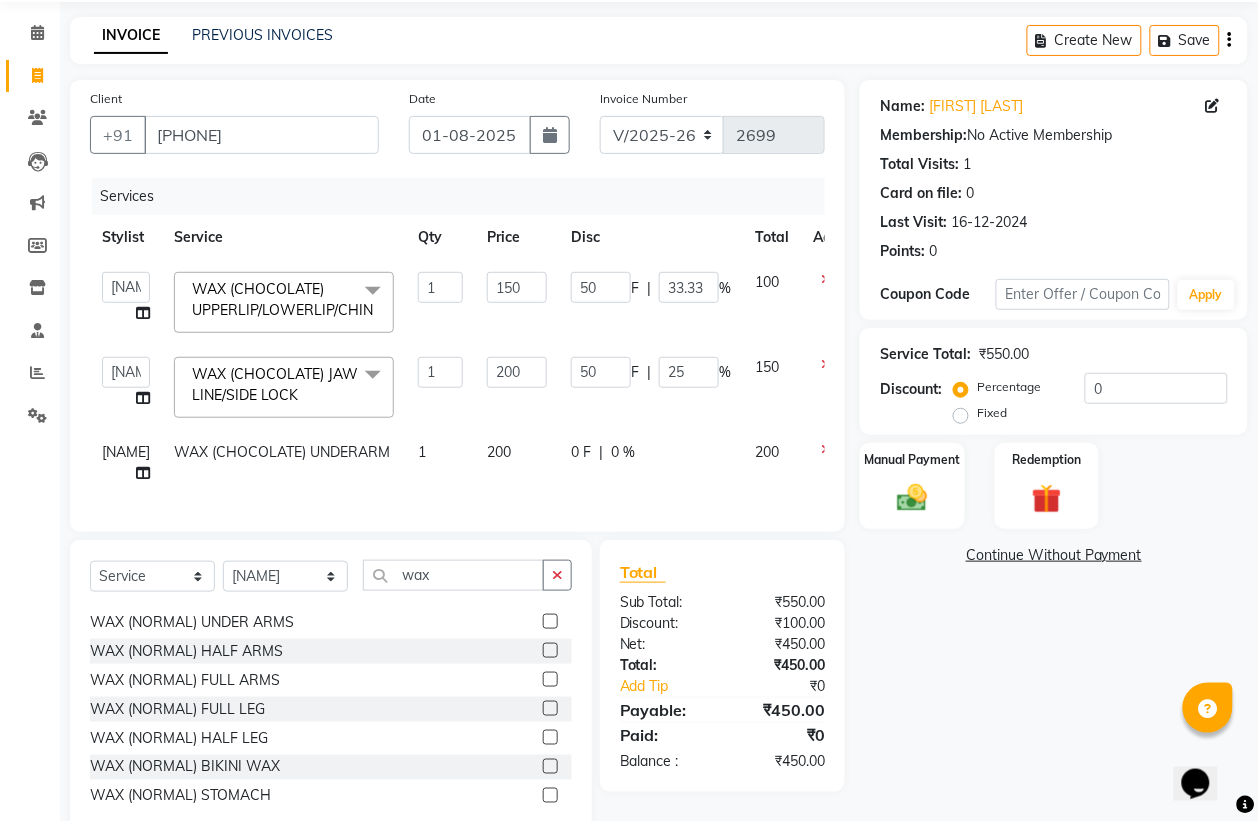 scroll, scrollTop: 500, scrollLeft: 0, axis: vertical 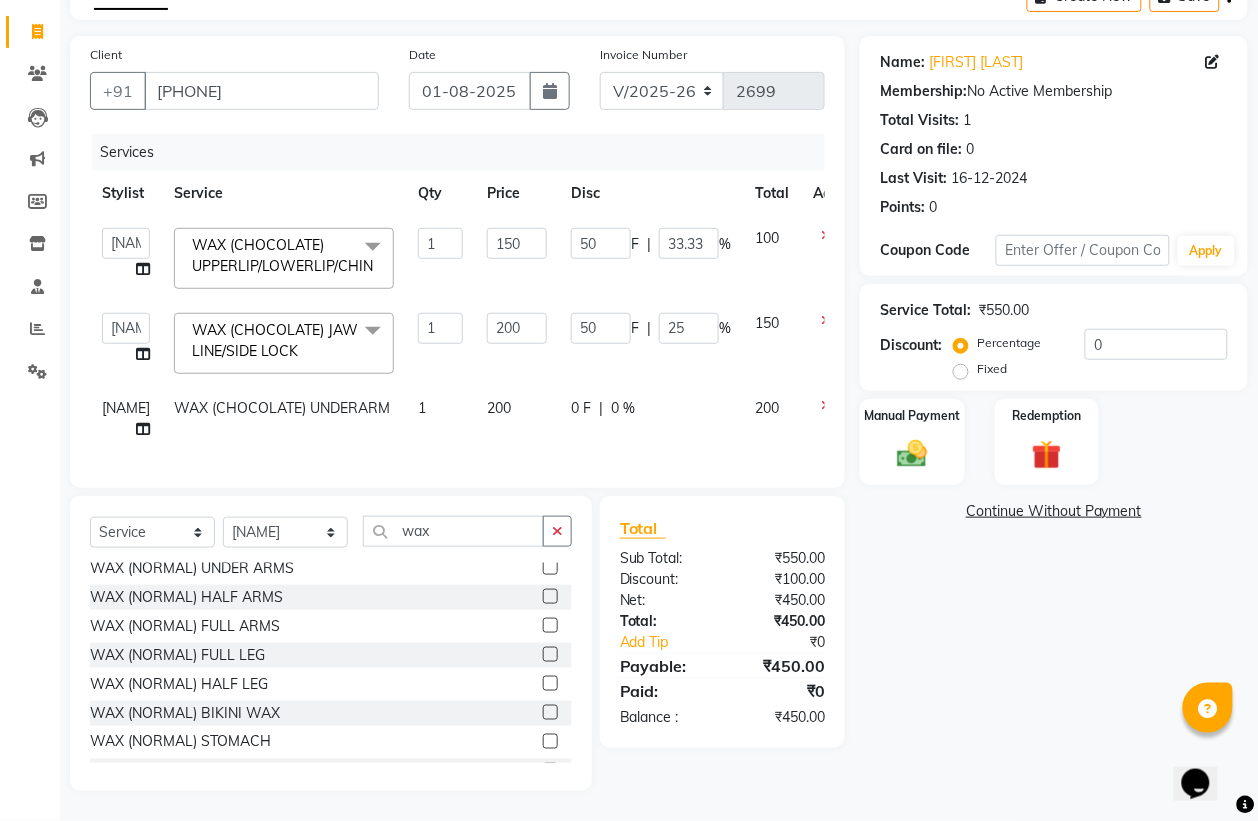 click 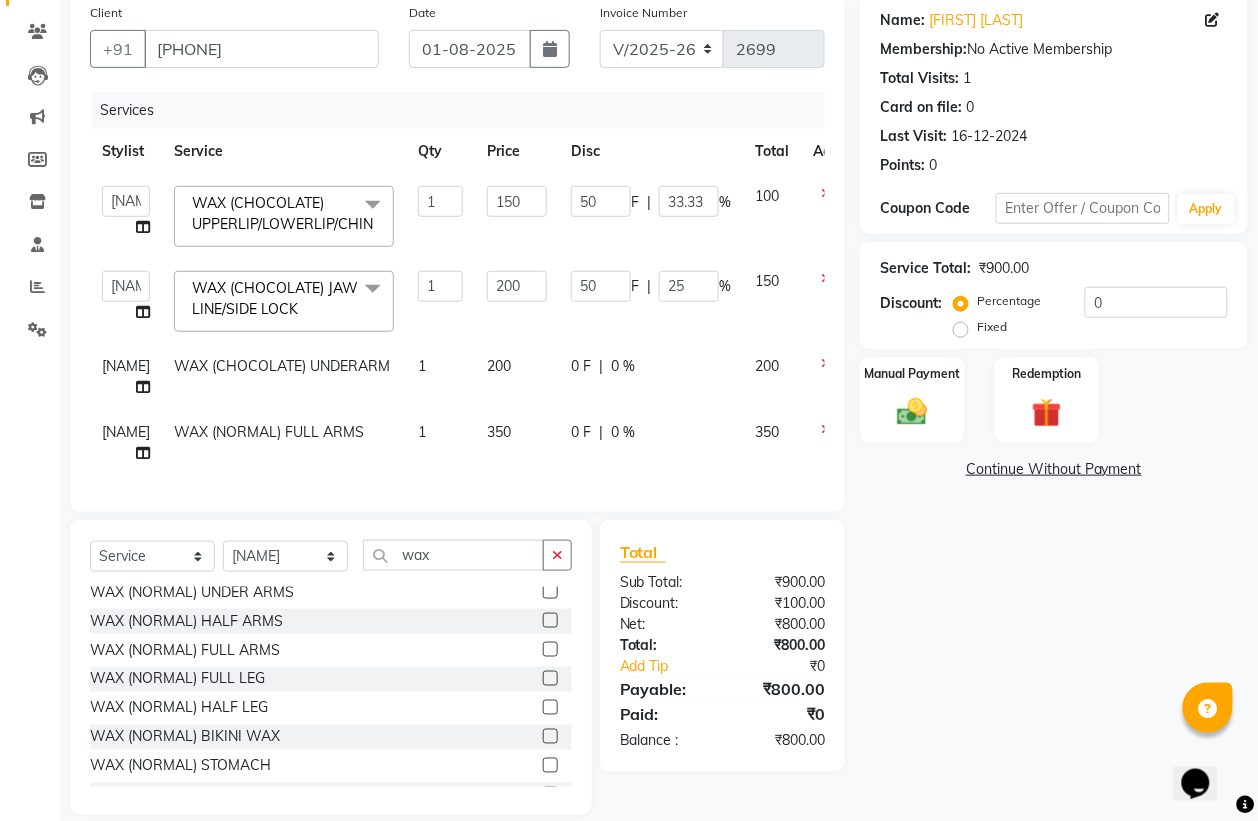 scroll, scrollTop: 243, scrollLeft: 0, axis: vertical 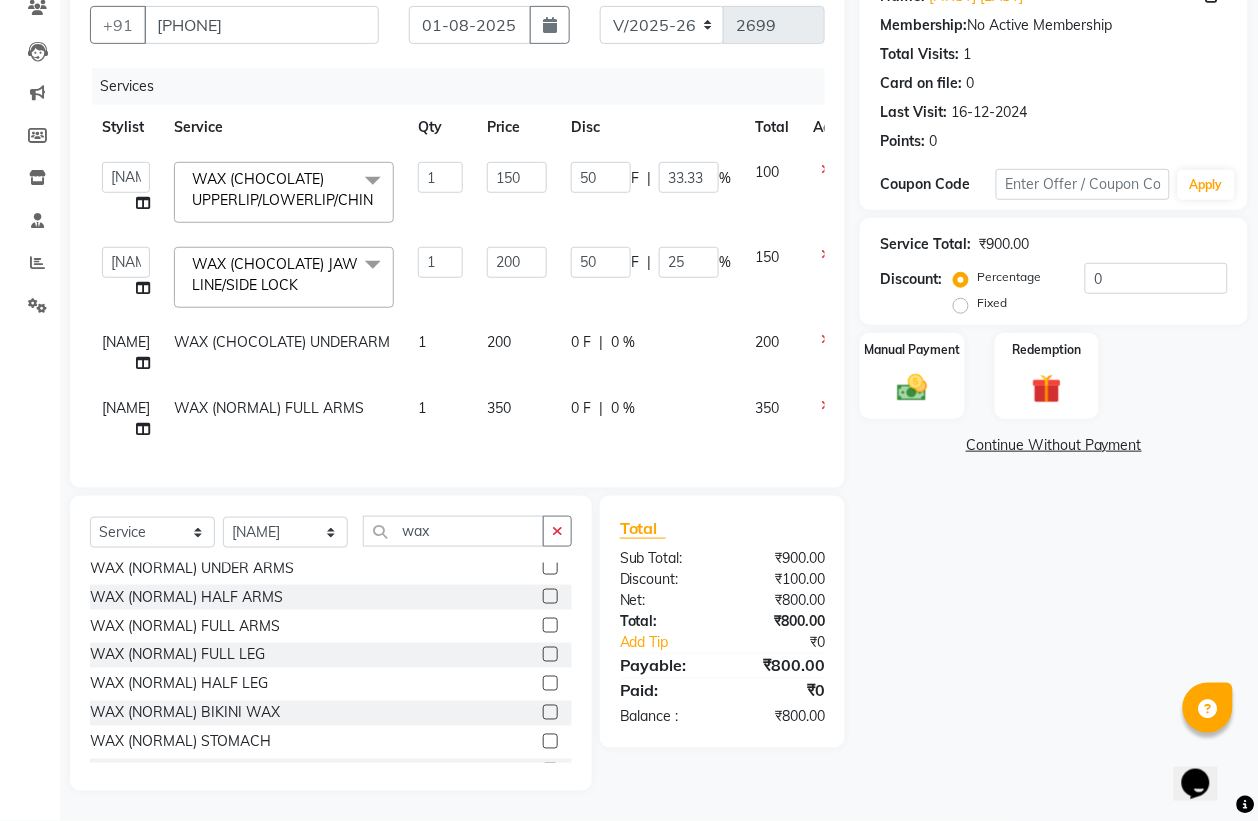 click 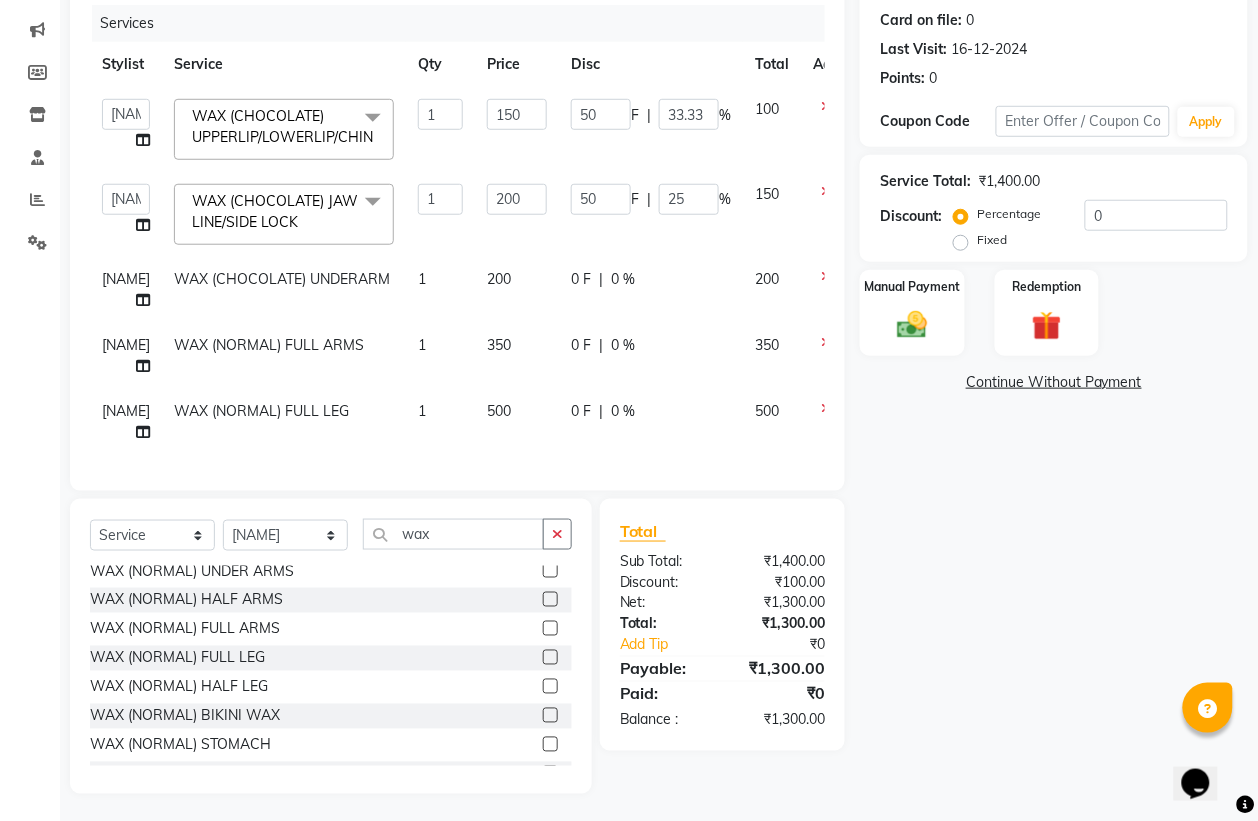 scroll, scrollTop: 280, scrollLeft: 0, axis: vertical 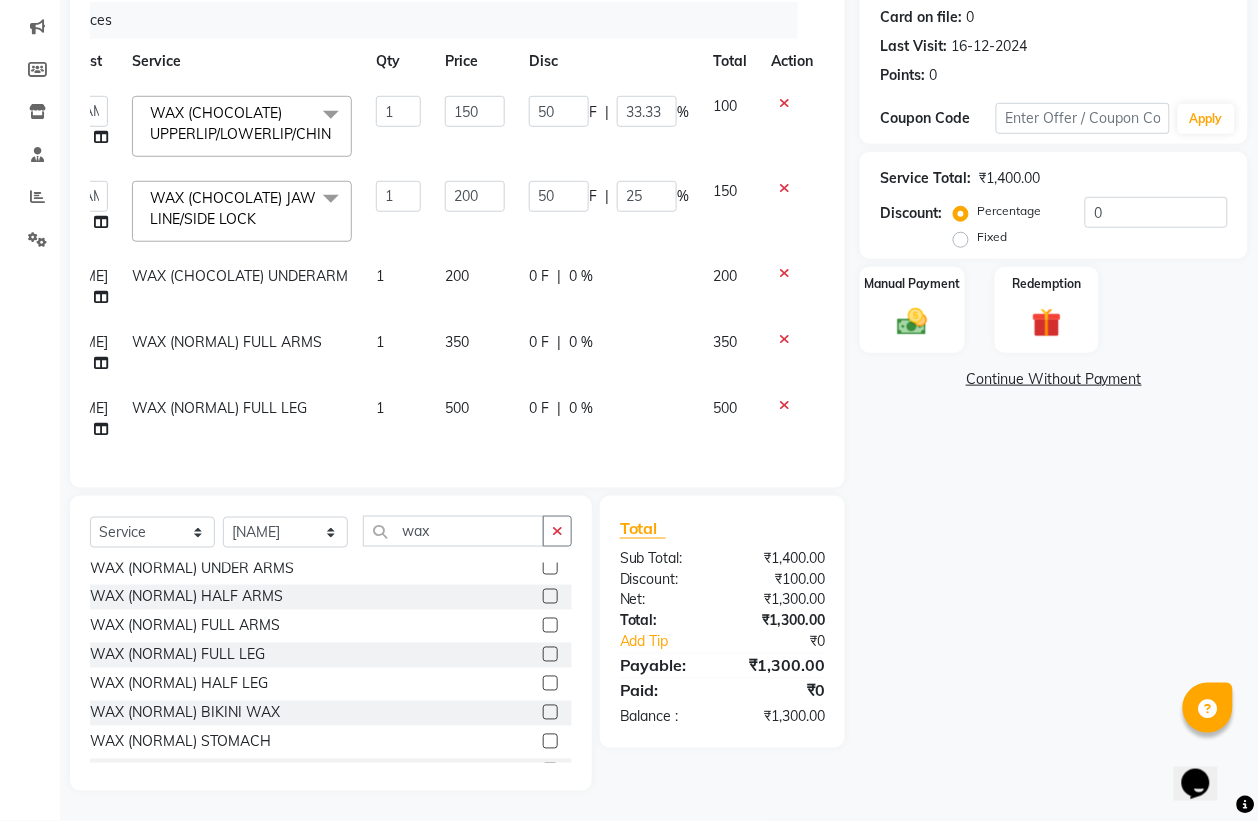 click 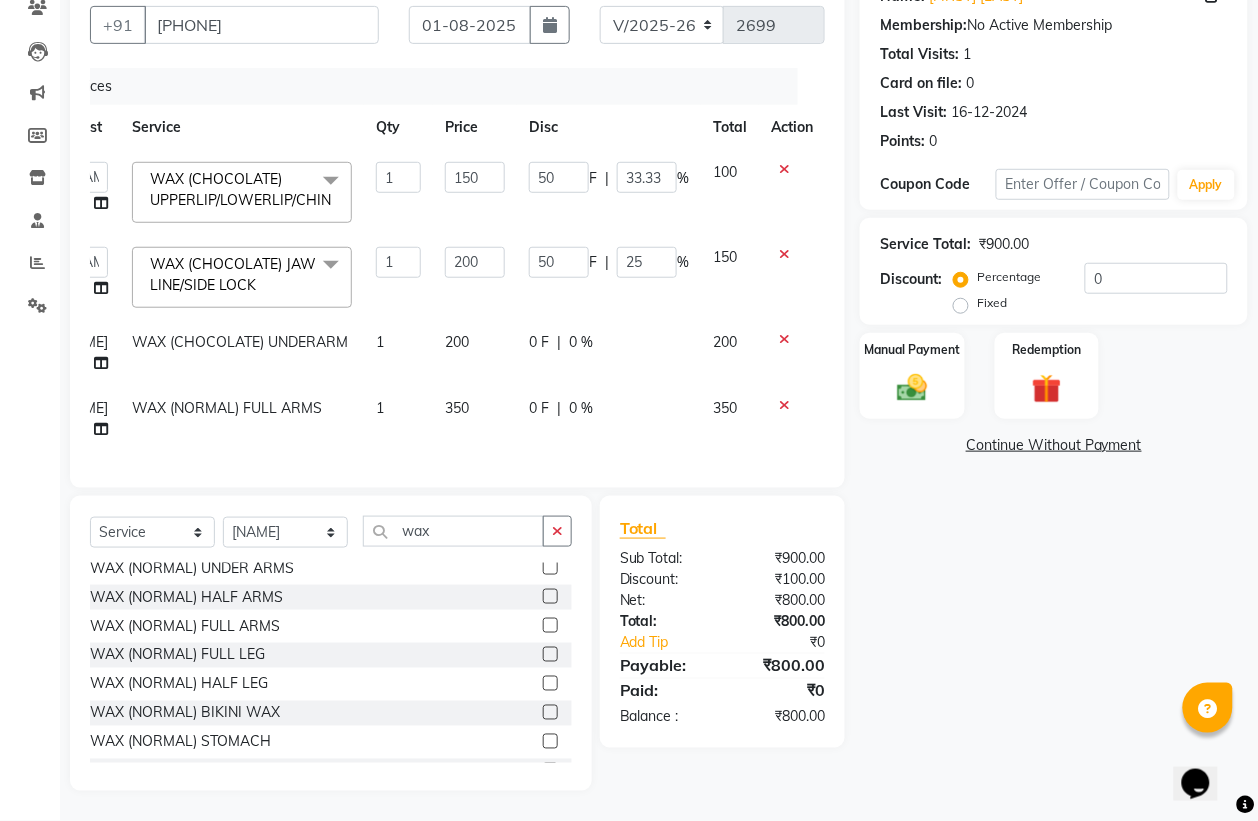 scroll, scrollTop: 0, scrollLeft: 33, axis: horizontal 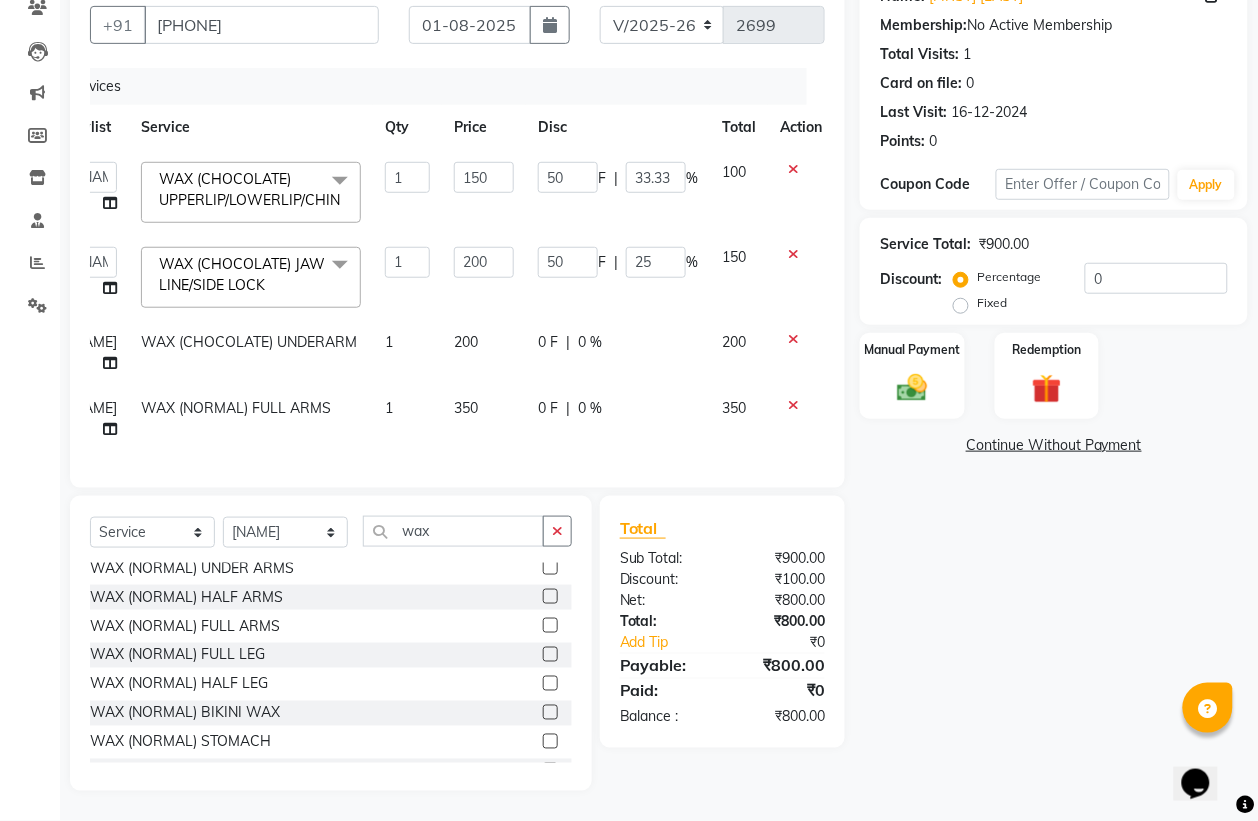 click 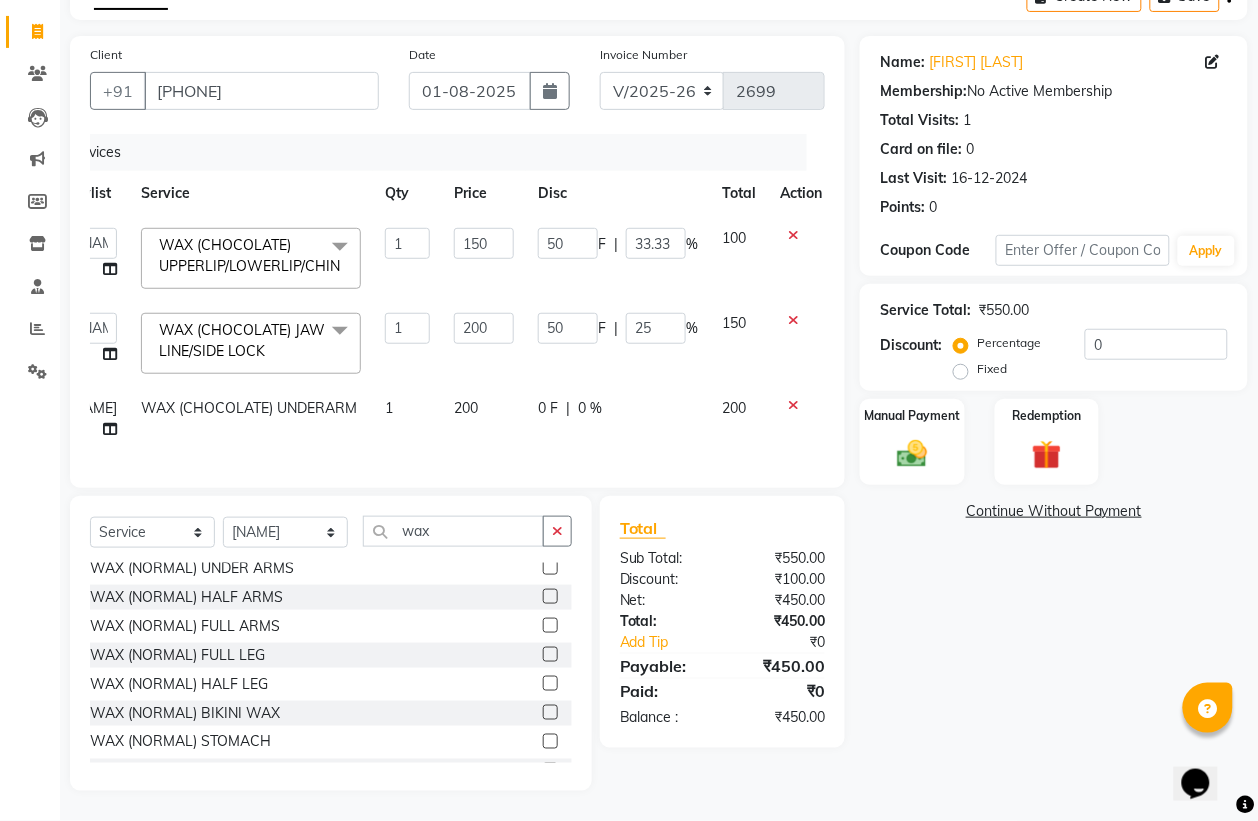 scroll, scrollTop: 156, scrollLeft: 0, axis: vertical 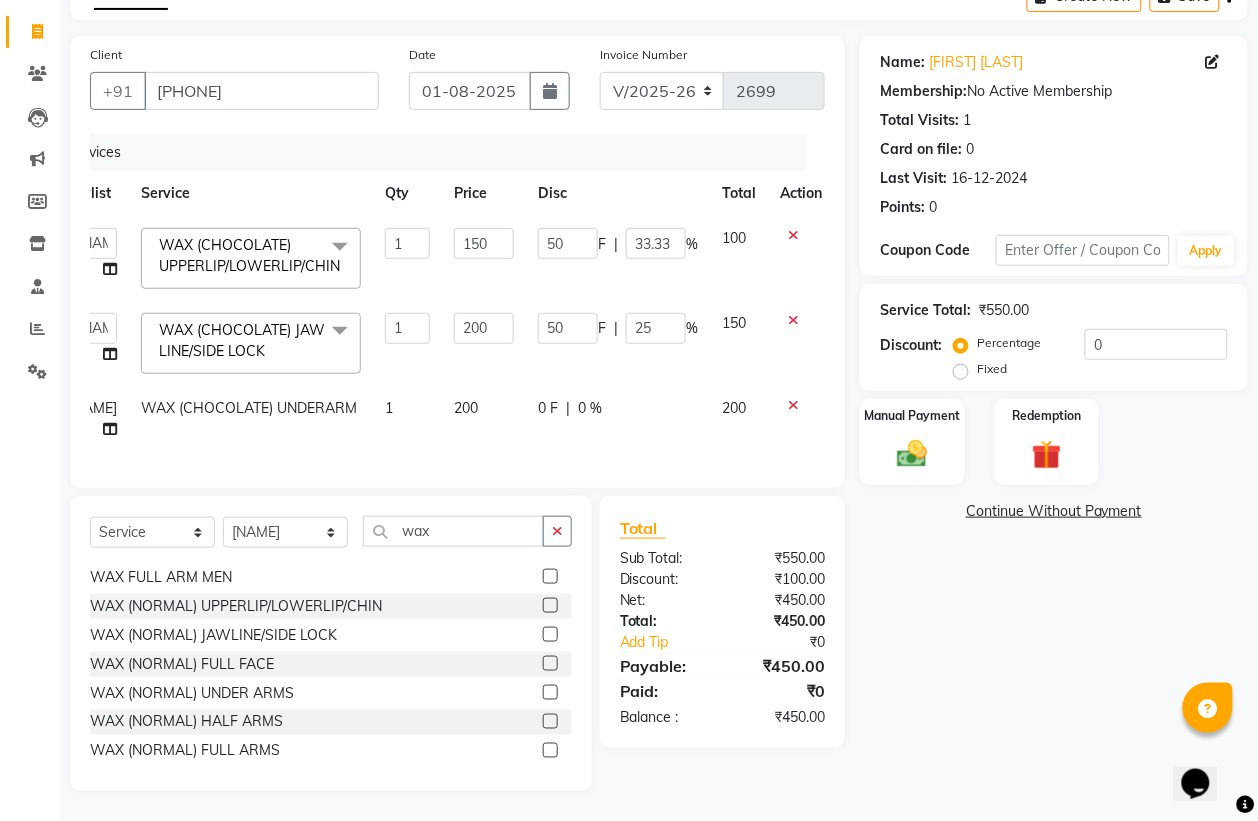 click 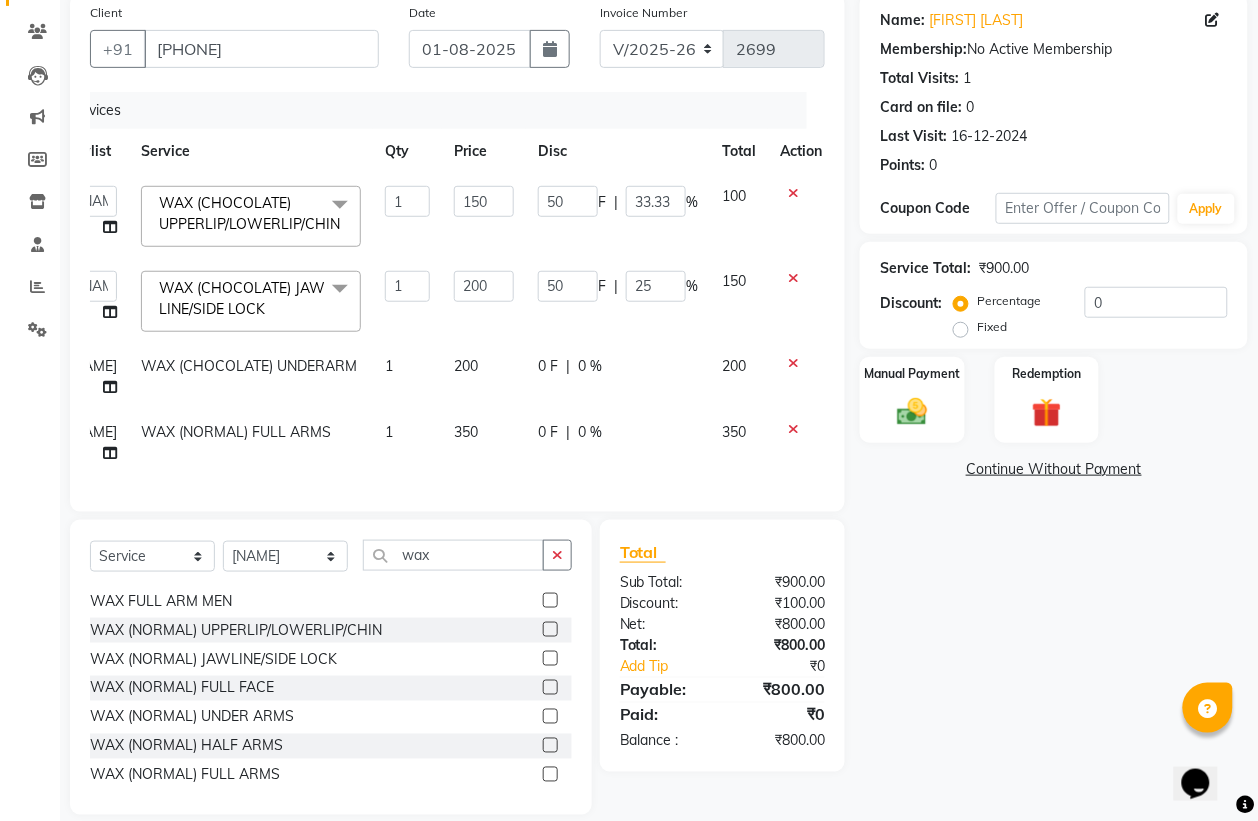 click 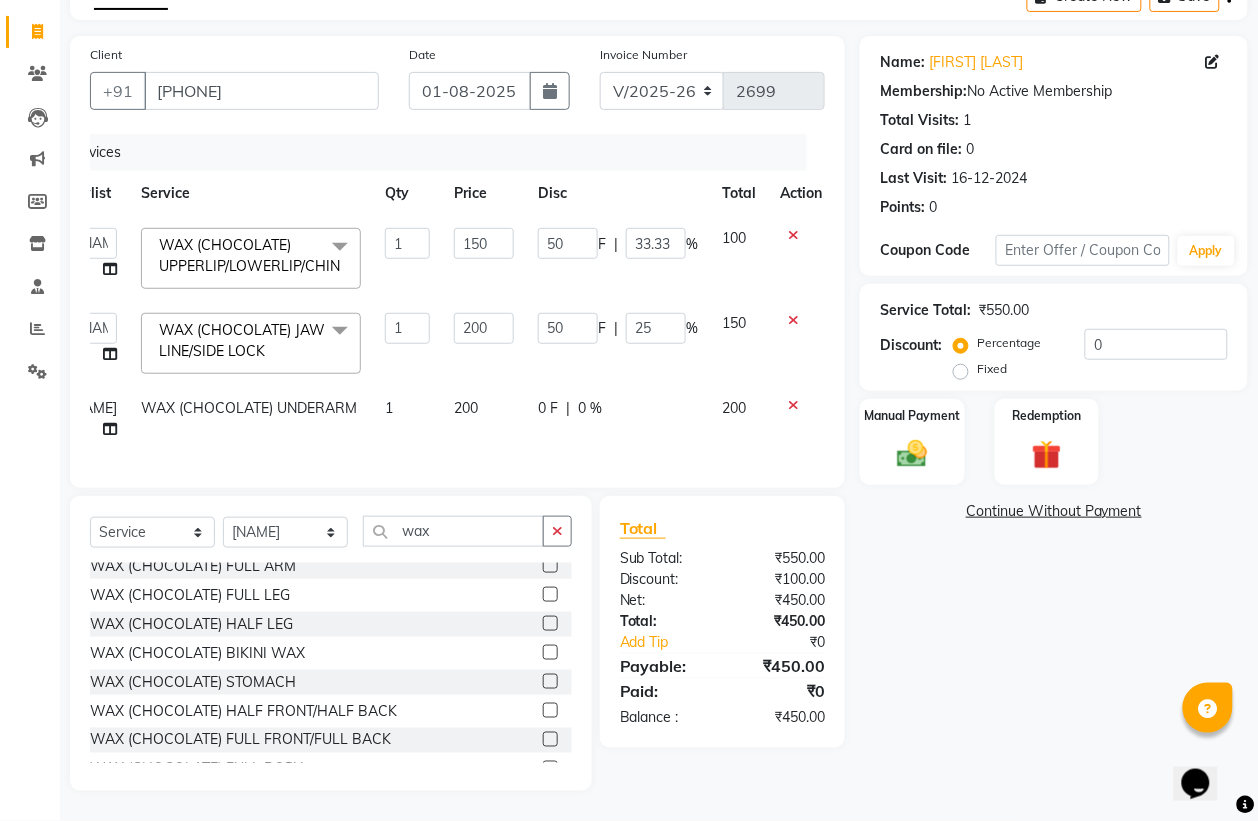 scroll, scrollTop: 0, scrollLeft: 0, axis: both 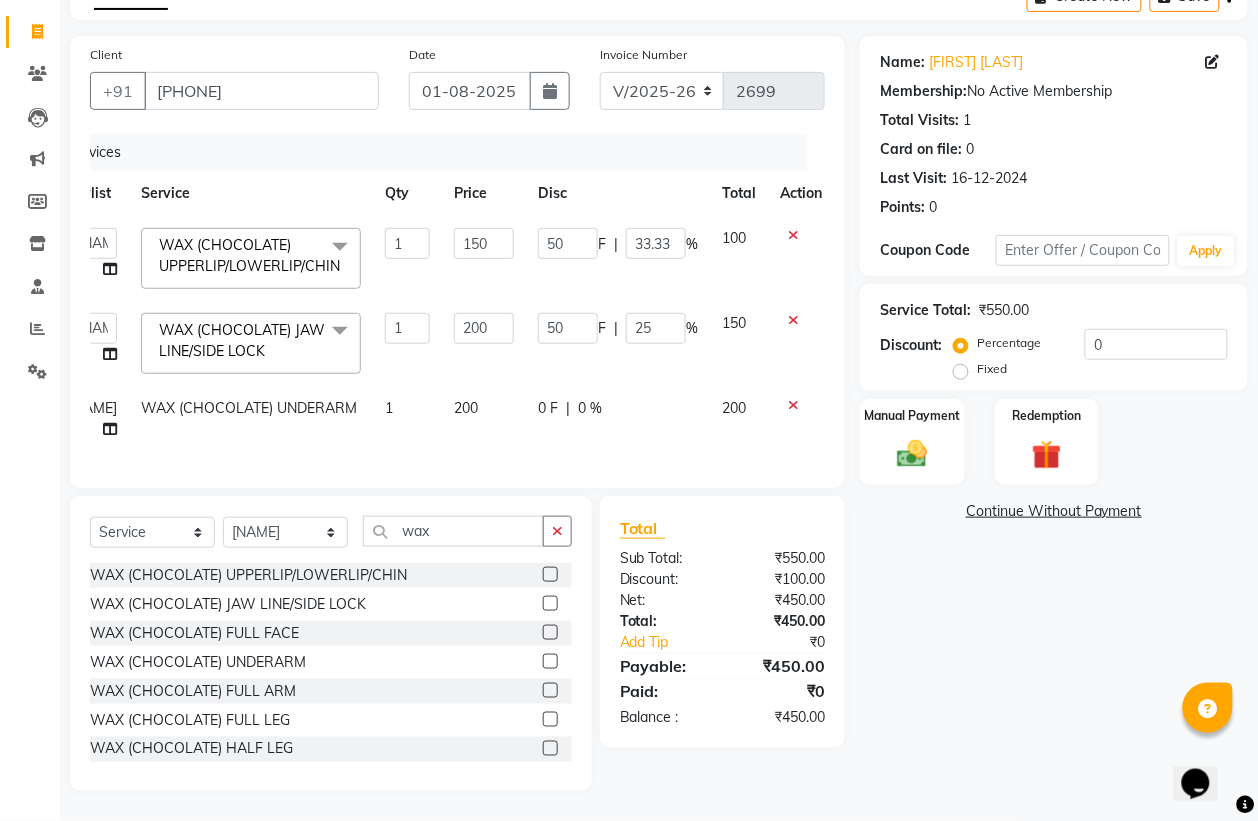 click 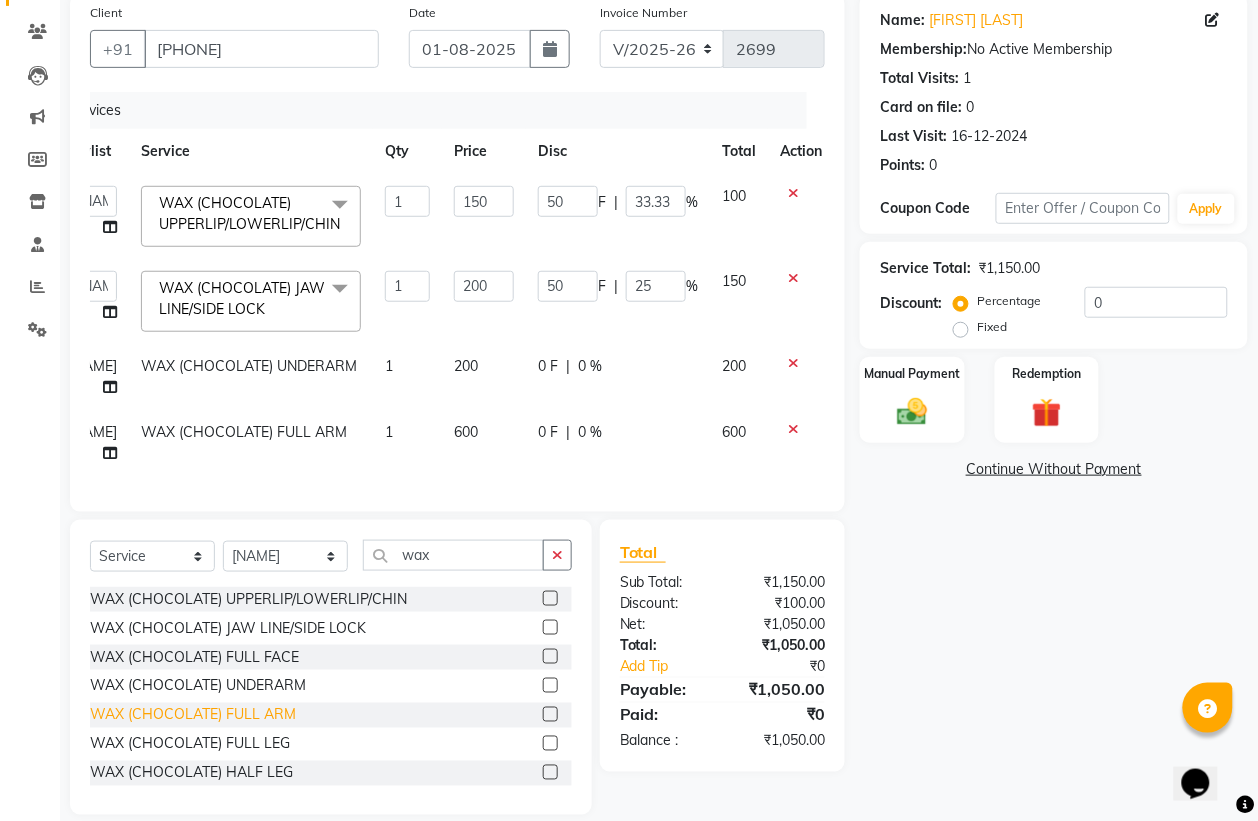 scroll, scrollTop: 243, scrollLeft: 0, axis: vertical 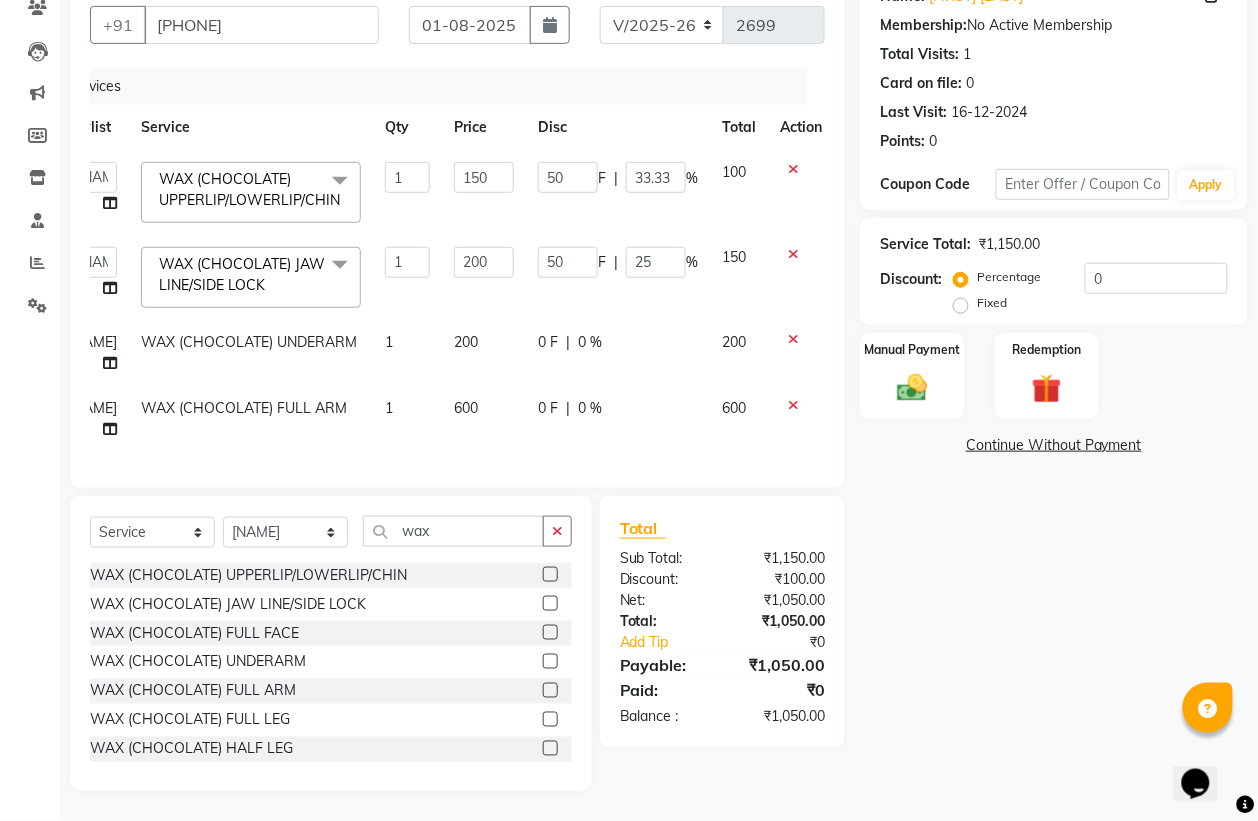 click 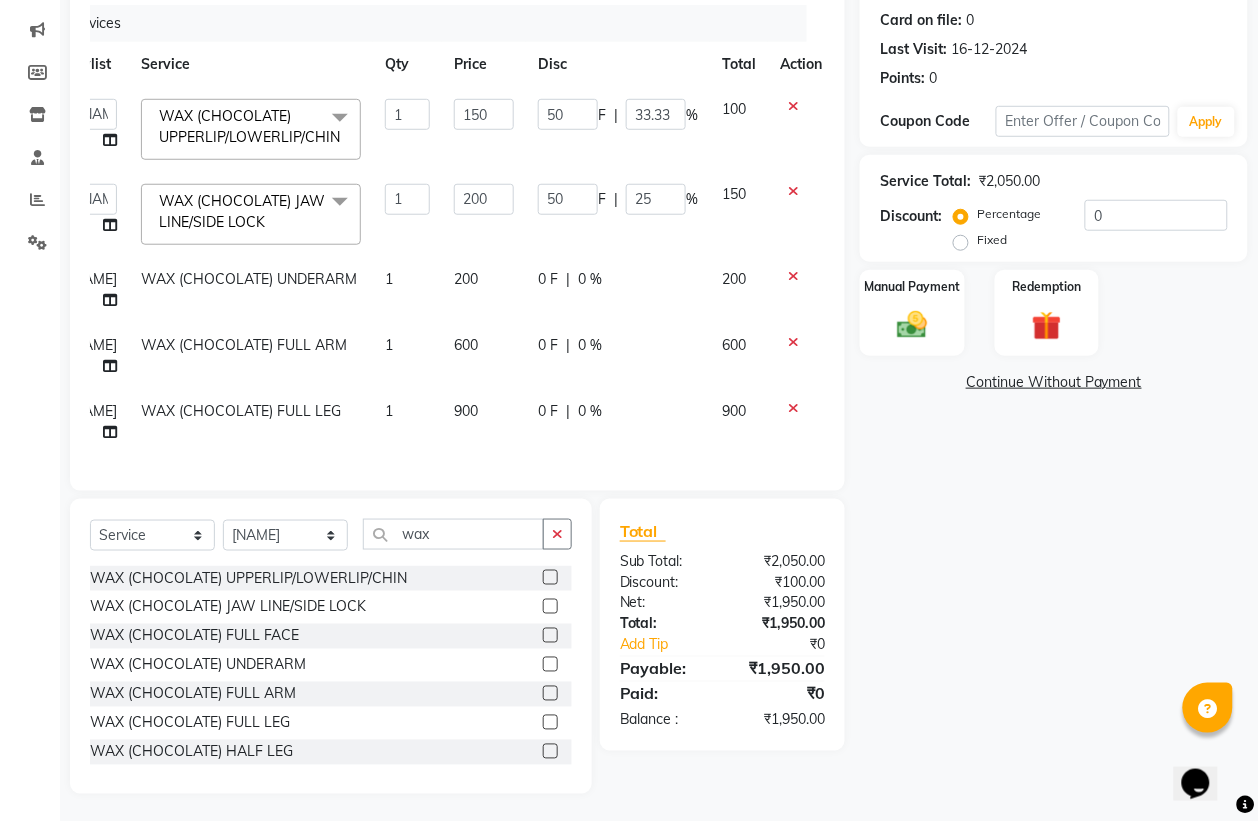 click on "0 F" 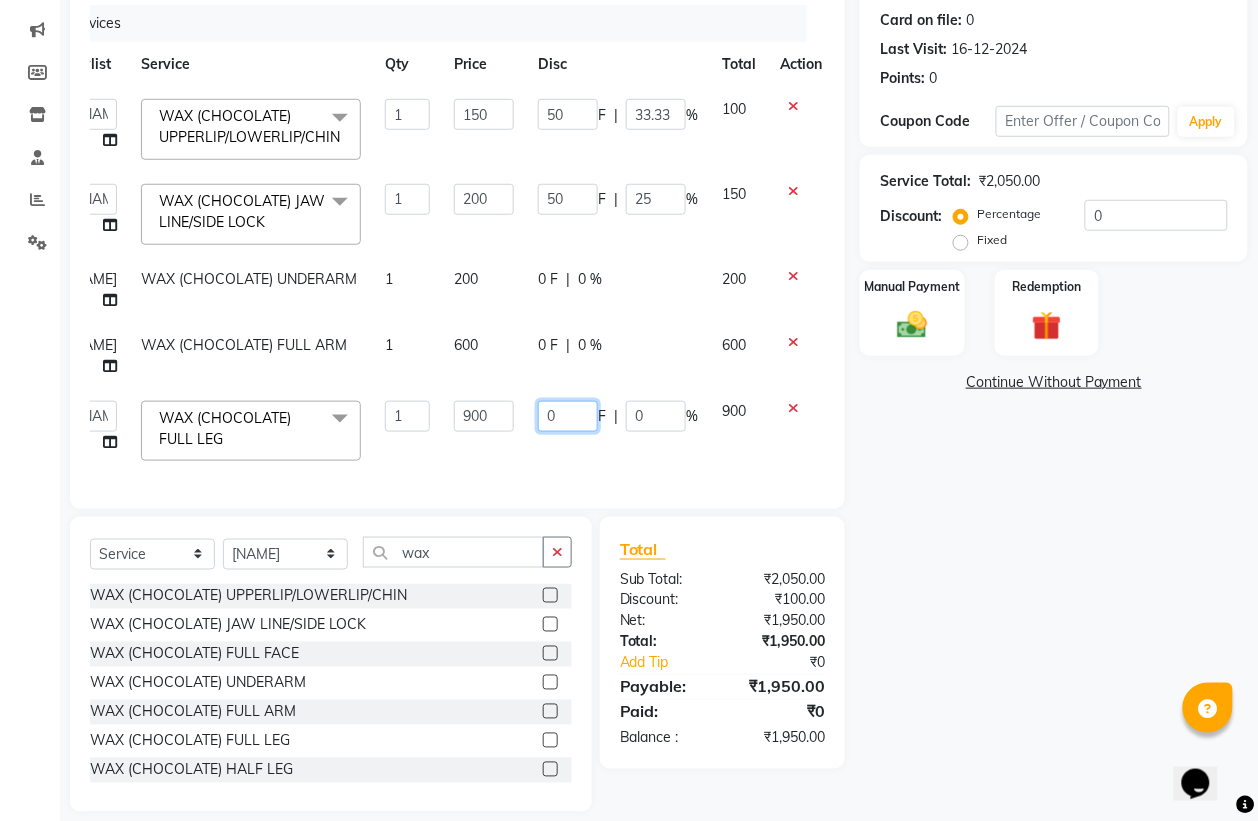 click on "0" 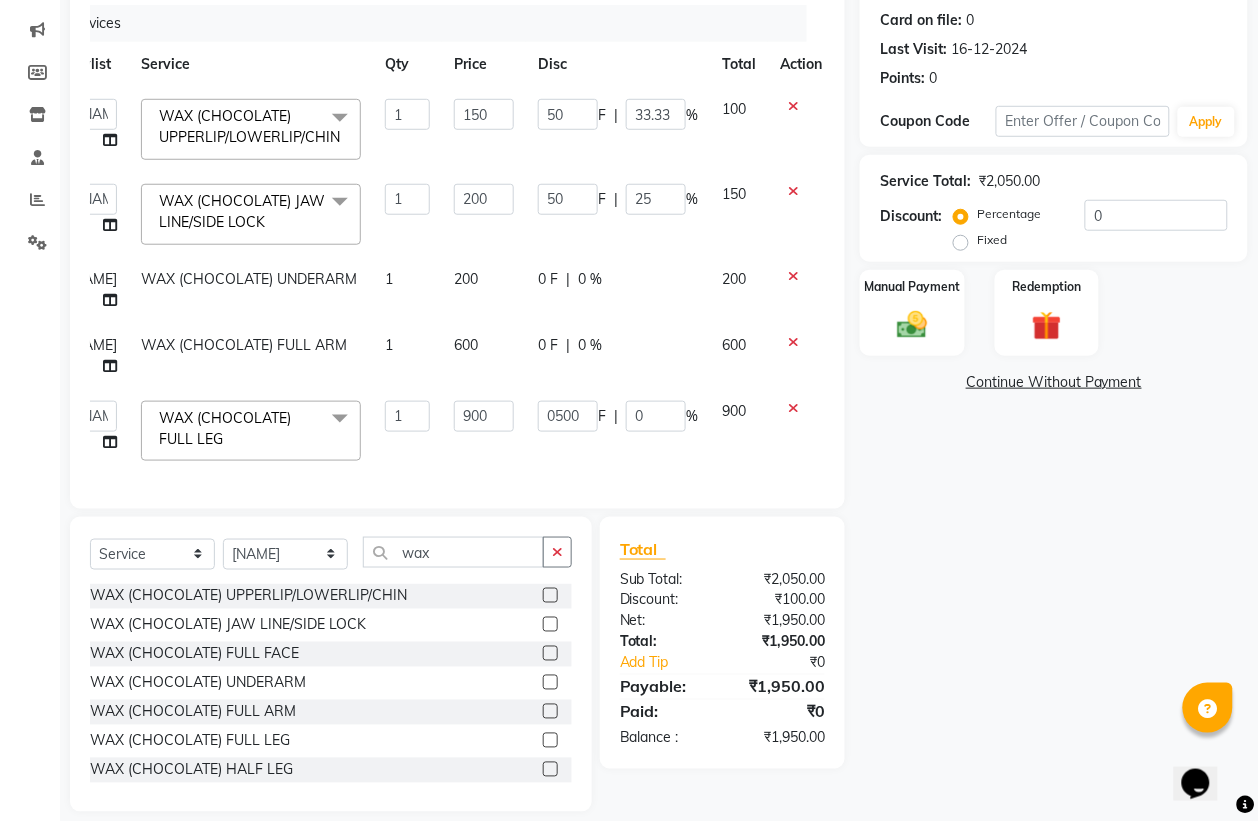 click on "0 F | 0 %" 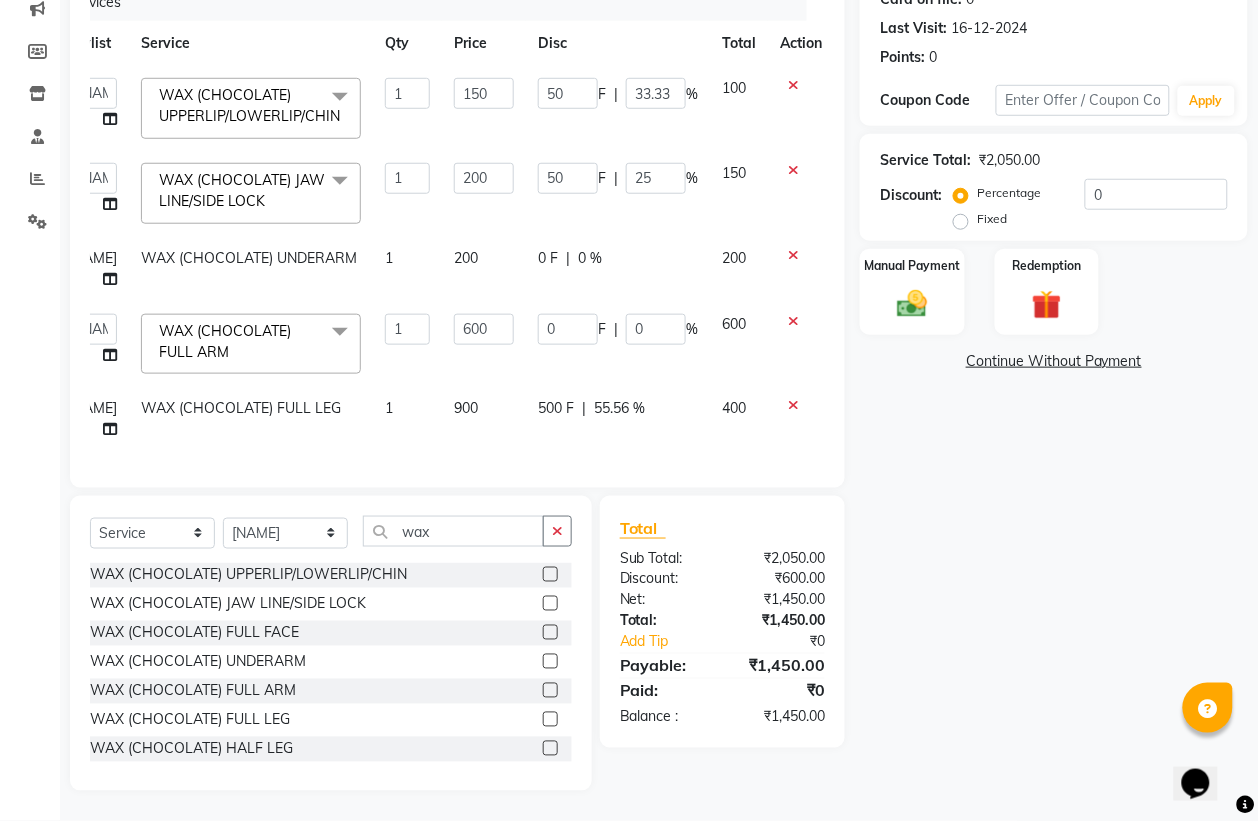 scroll, scrollTop: 155, scrollLeft: 0, axis: vertical 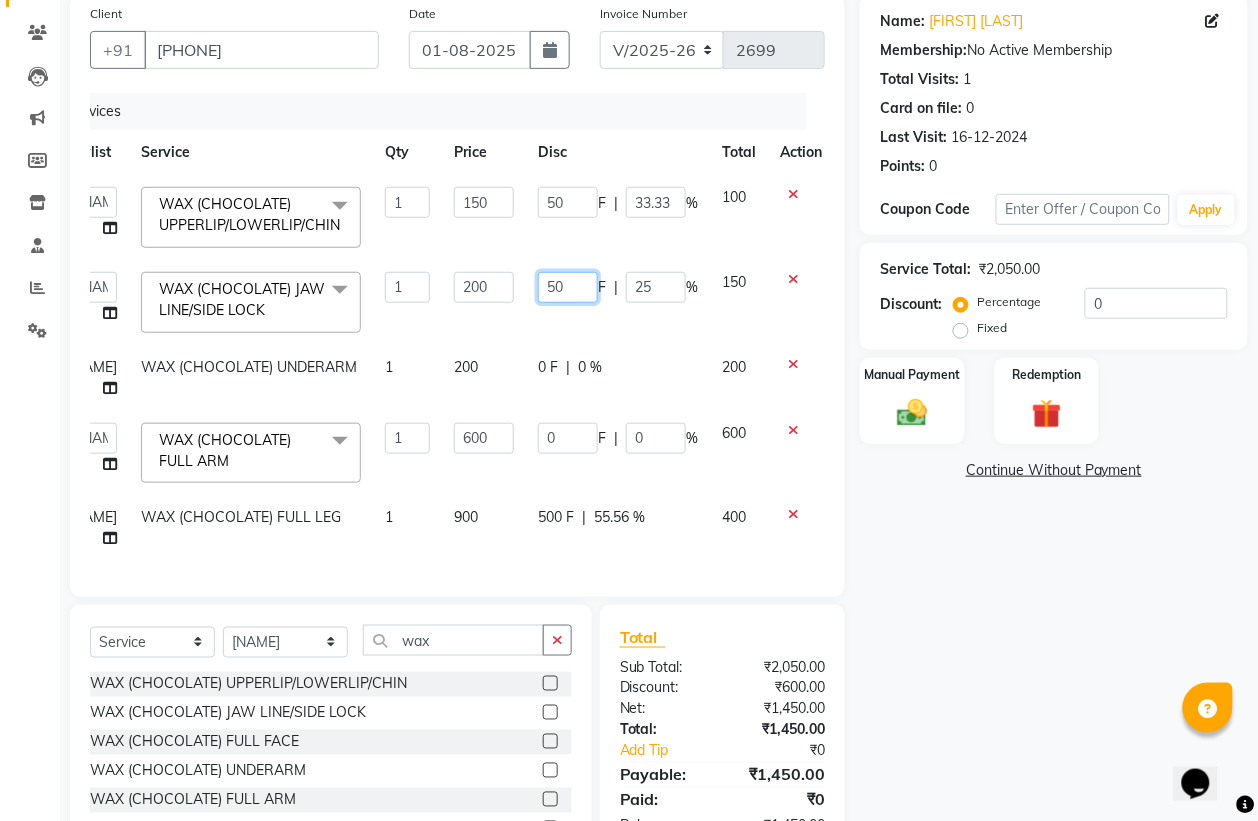 click on "50" 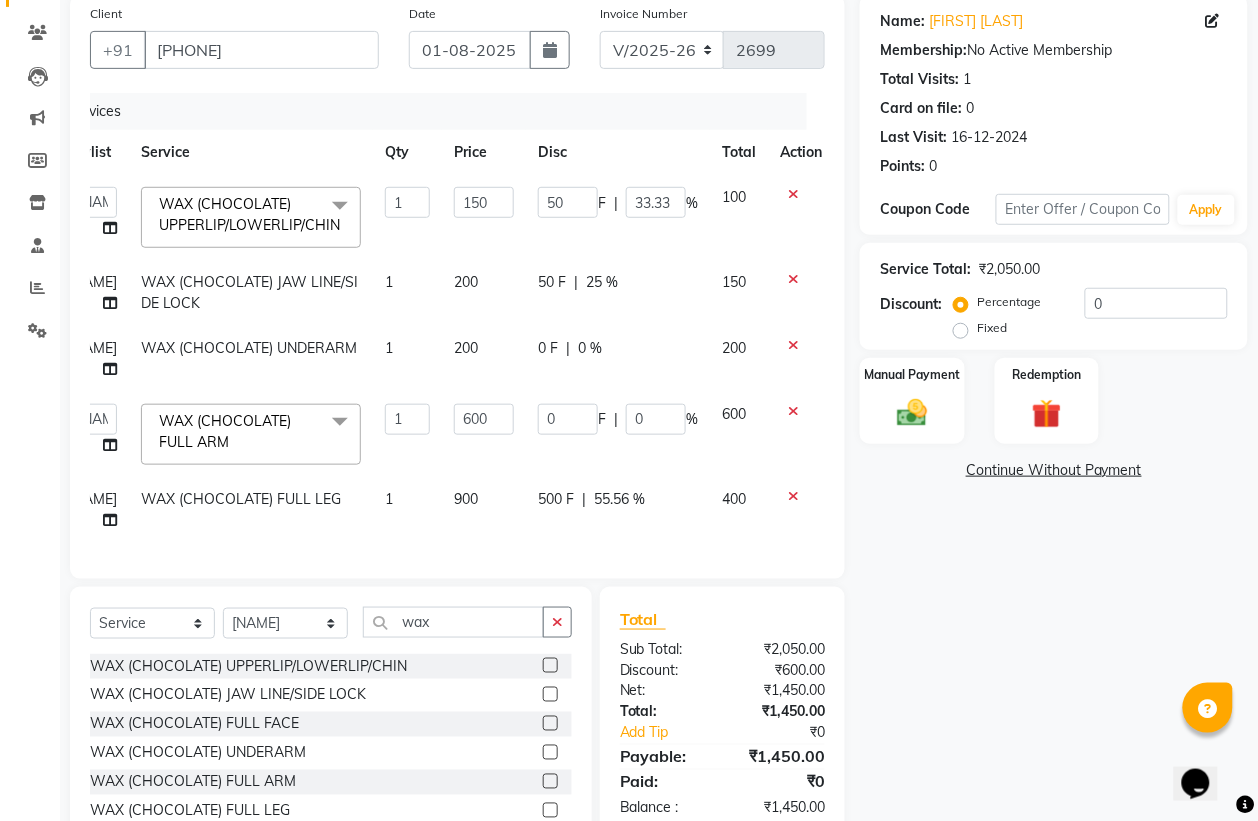 click on "50 F | 25 %" 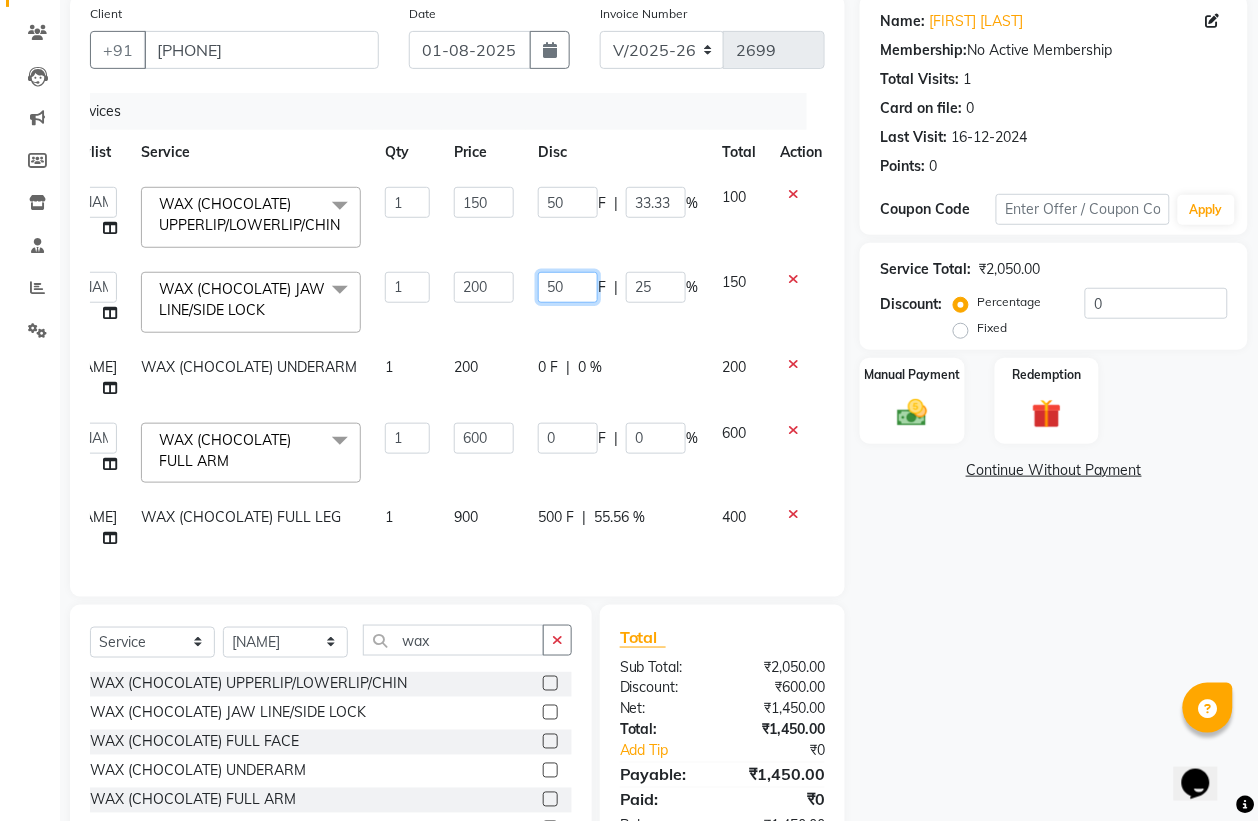click on "50" 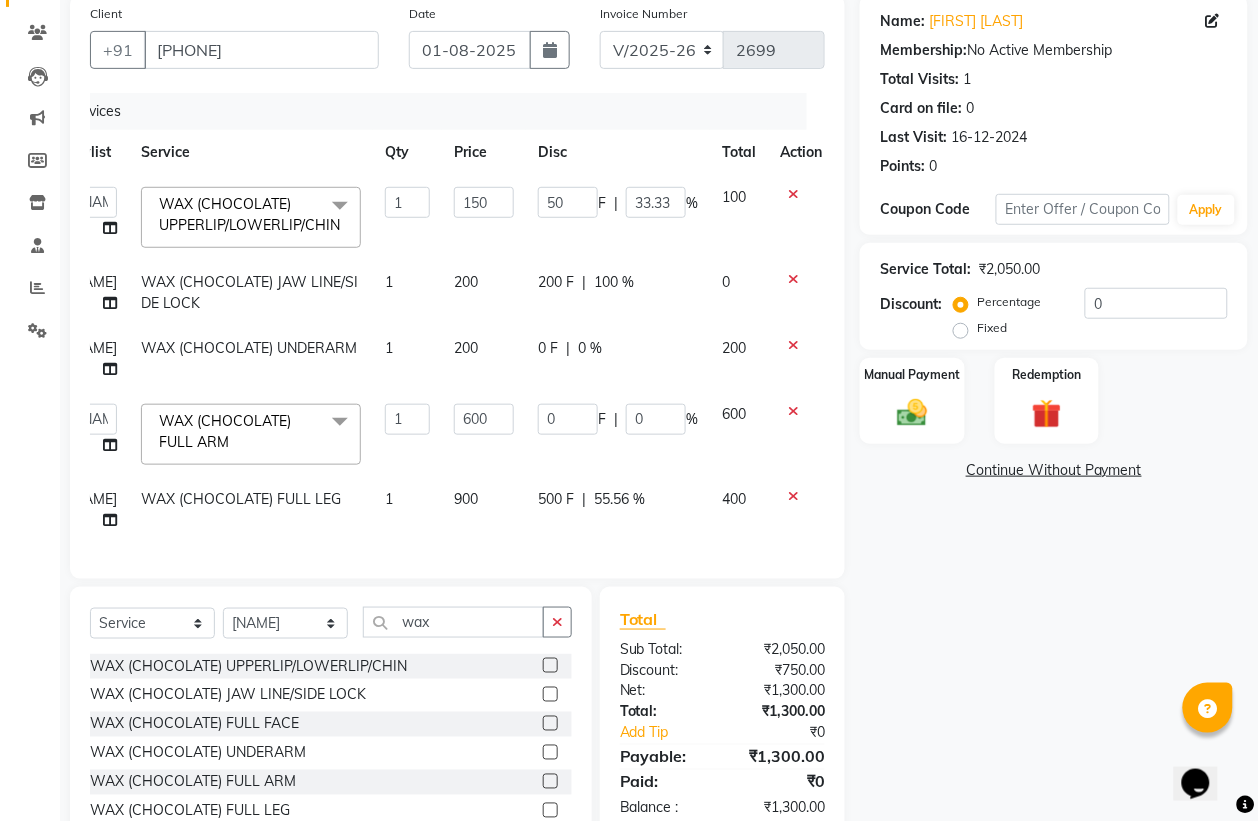 click on "200 F | 100 %" 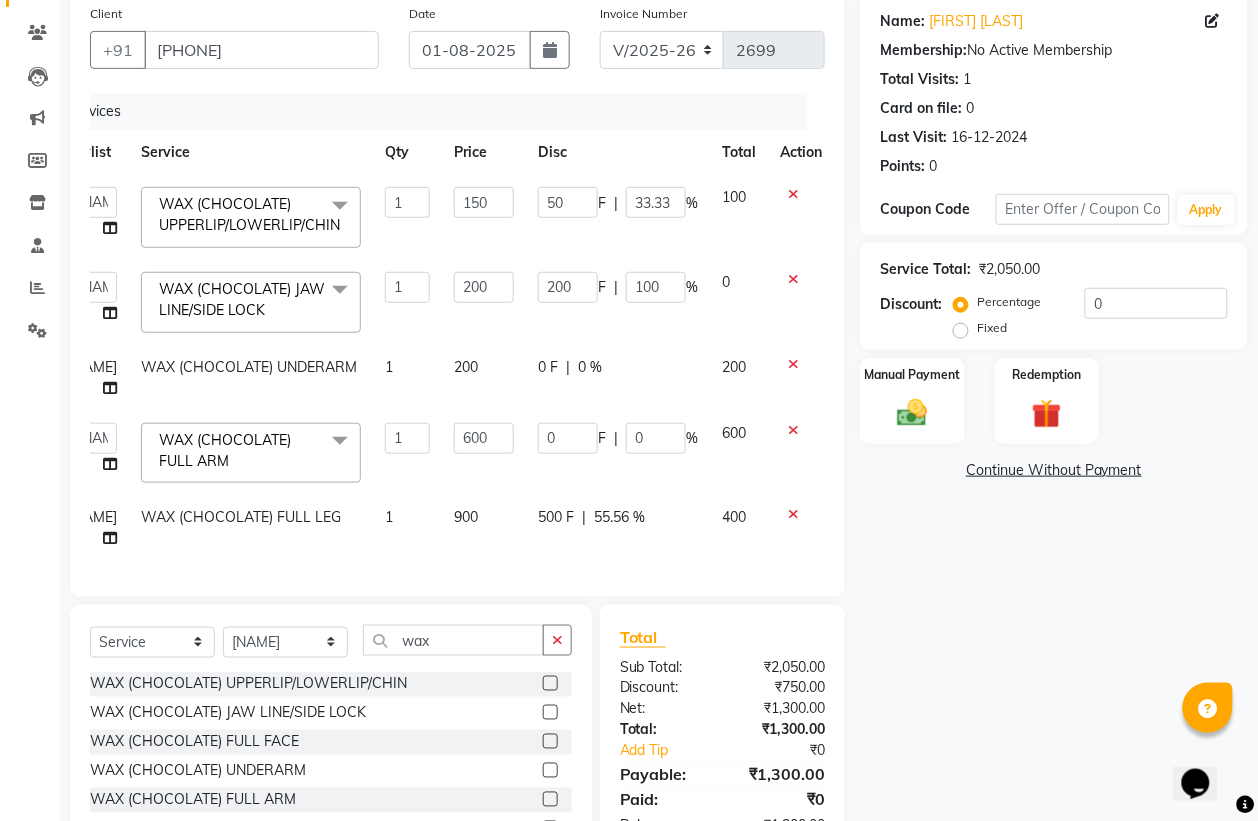 scroll, scrollTop: 280, scrollLeft: 0, axis: vertical 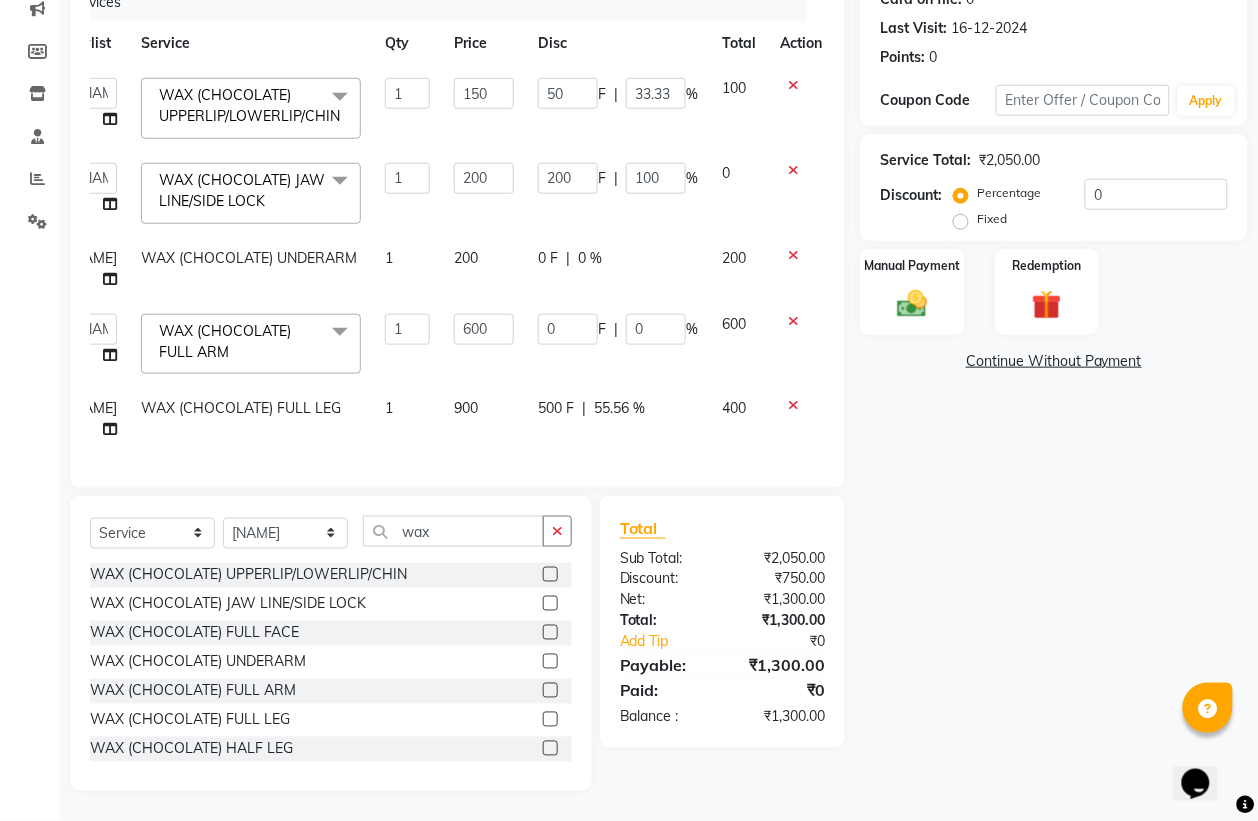 click 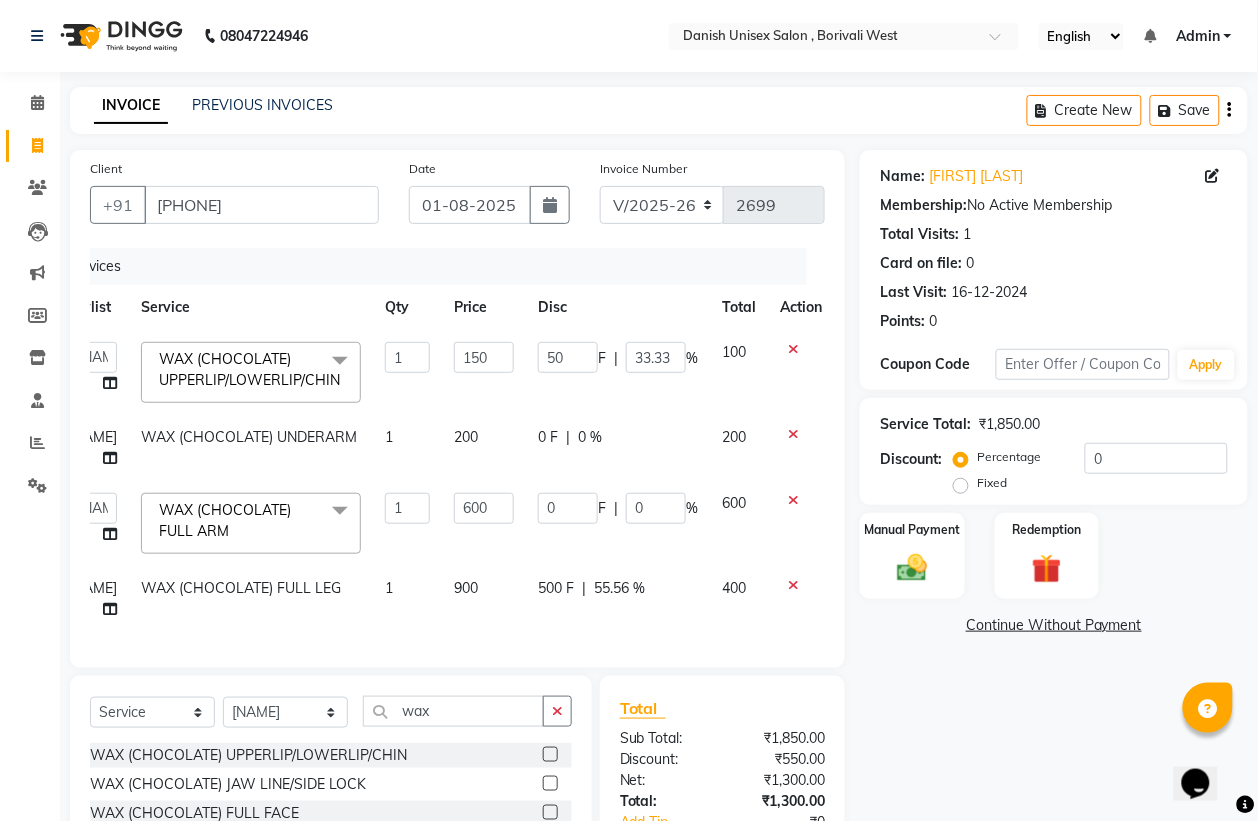 scroll, scrollTop: 125, scrollLeft: 0, axis: vertical 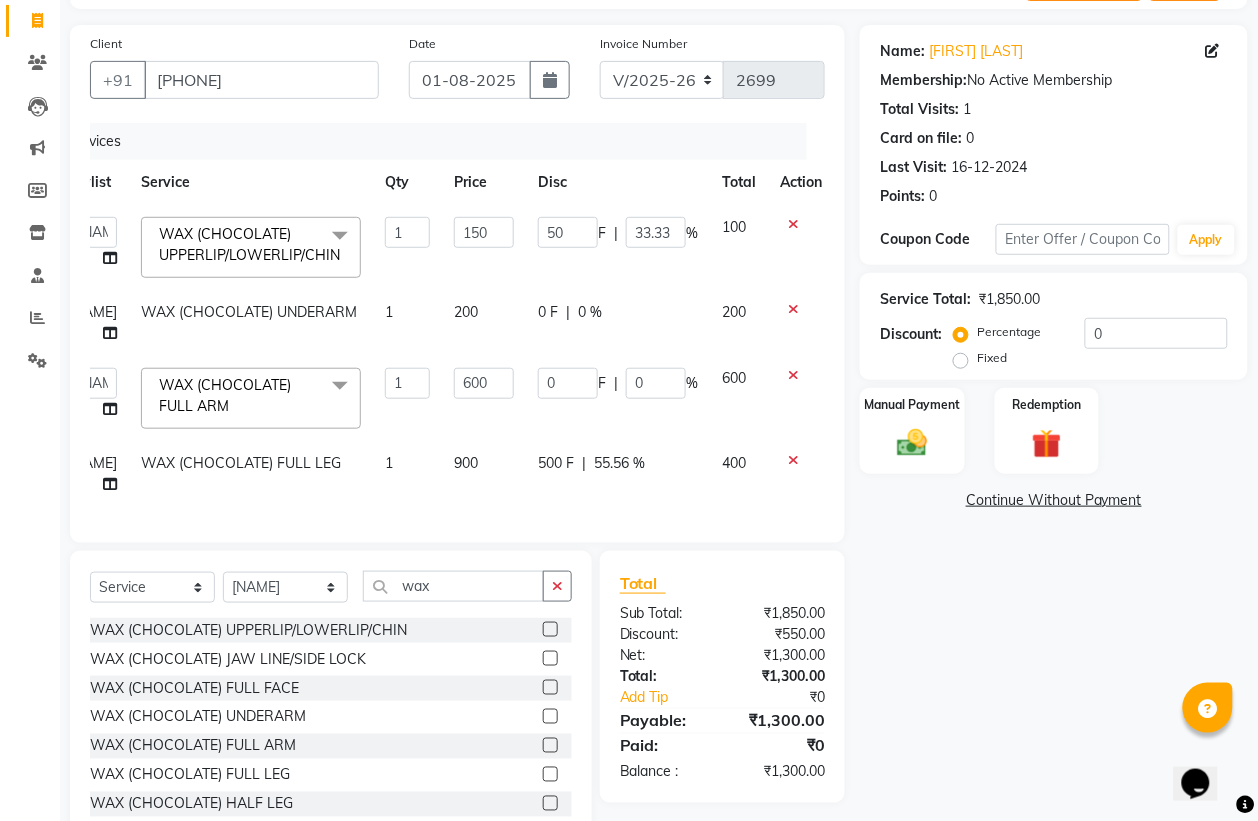 click 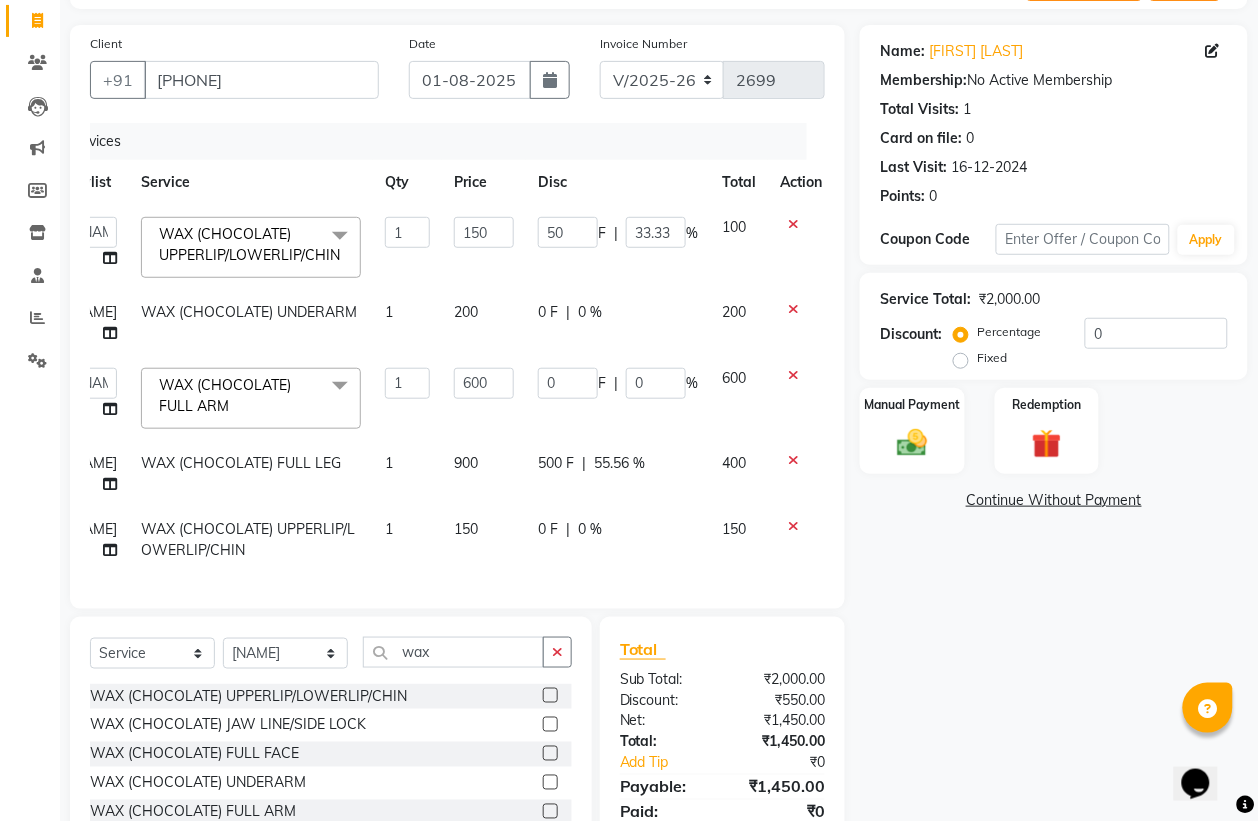 click on "0 F" 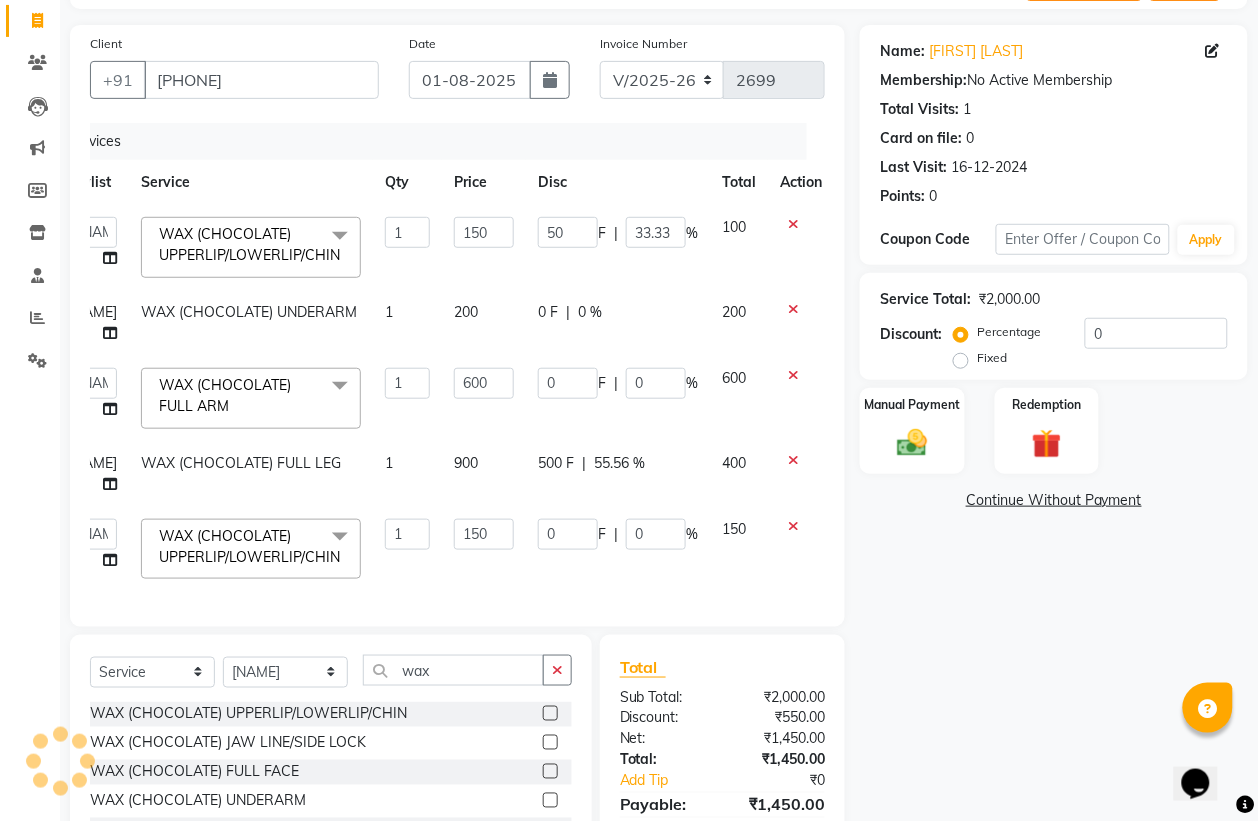 scroll, scrollTop: 48, scrollLeft: 33, axis: both 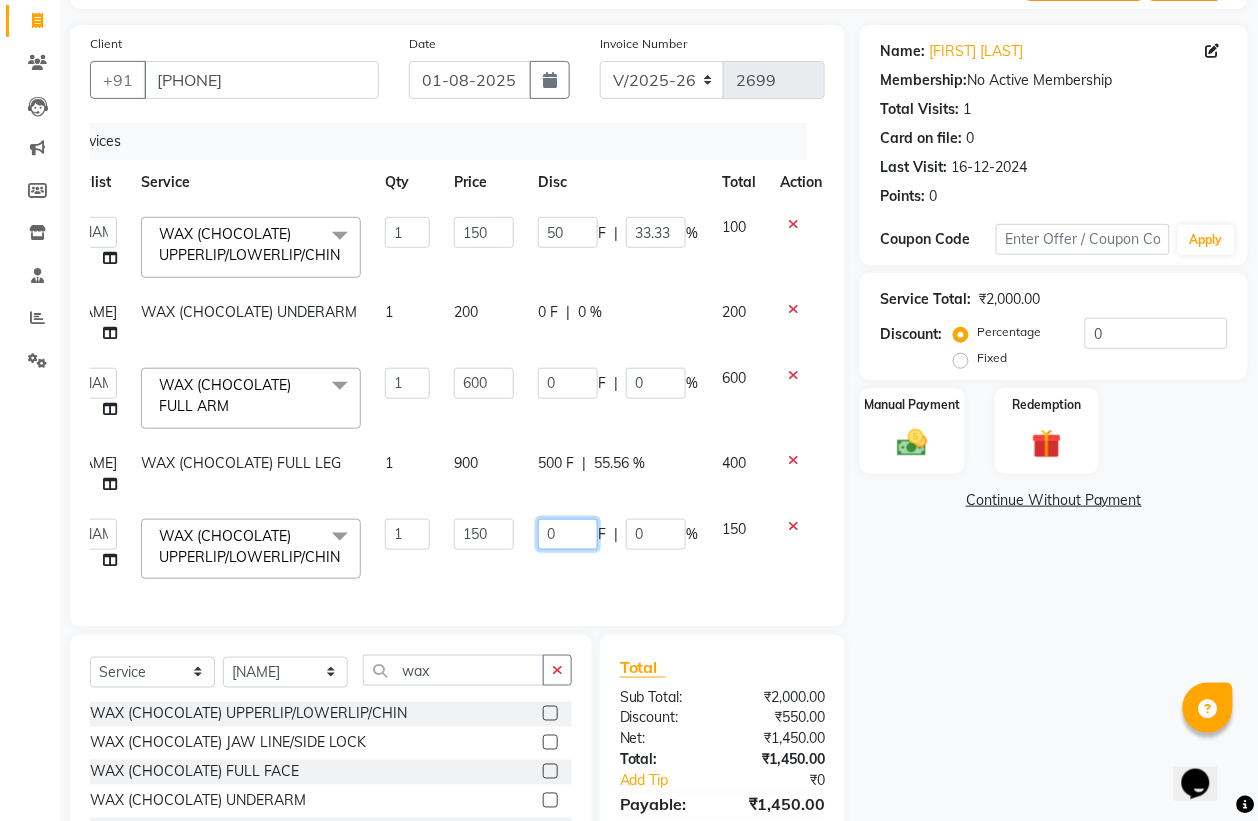 click on "0" 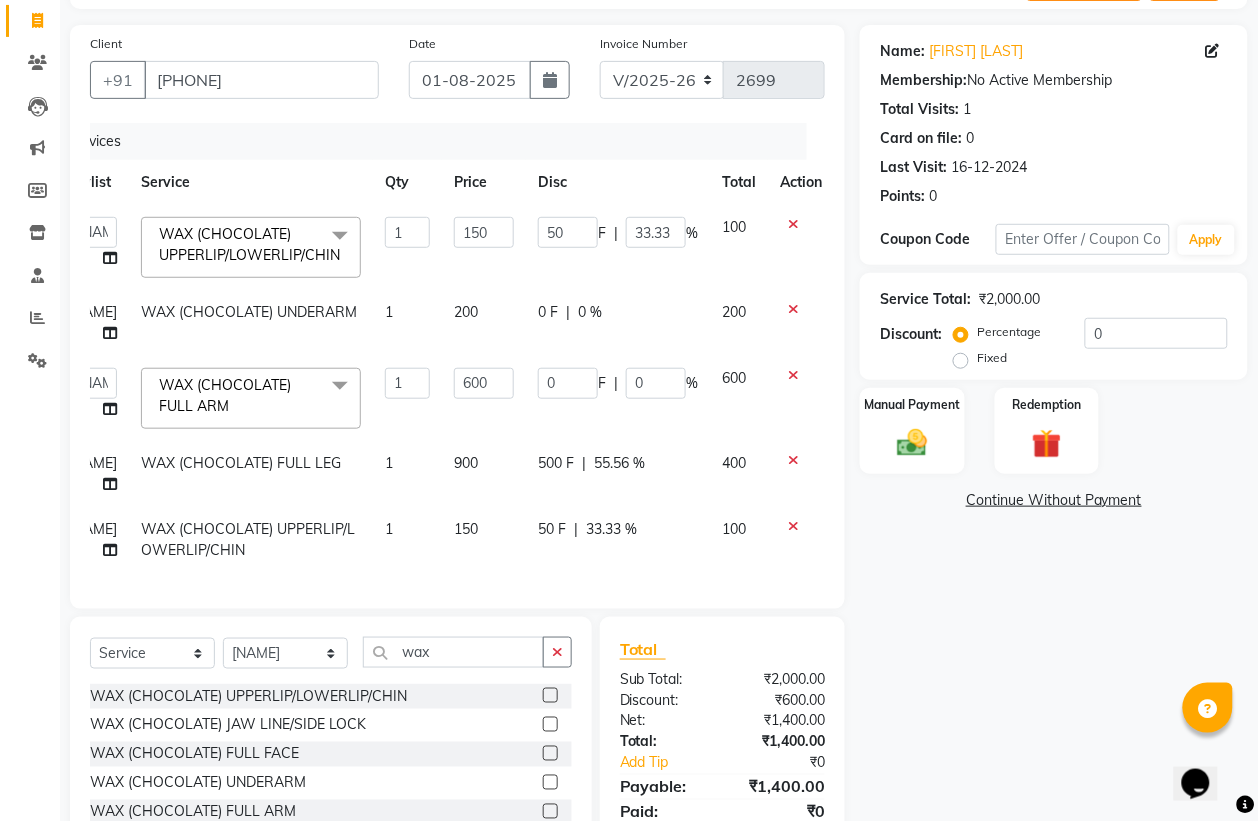 click on "50 F | 33.33 %" 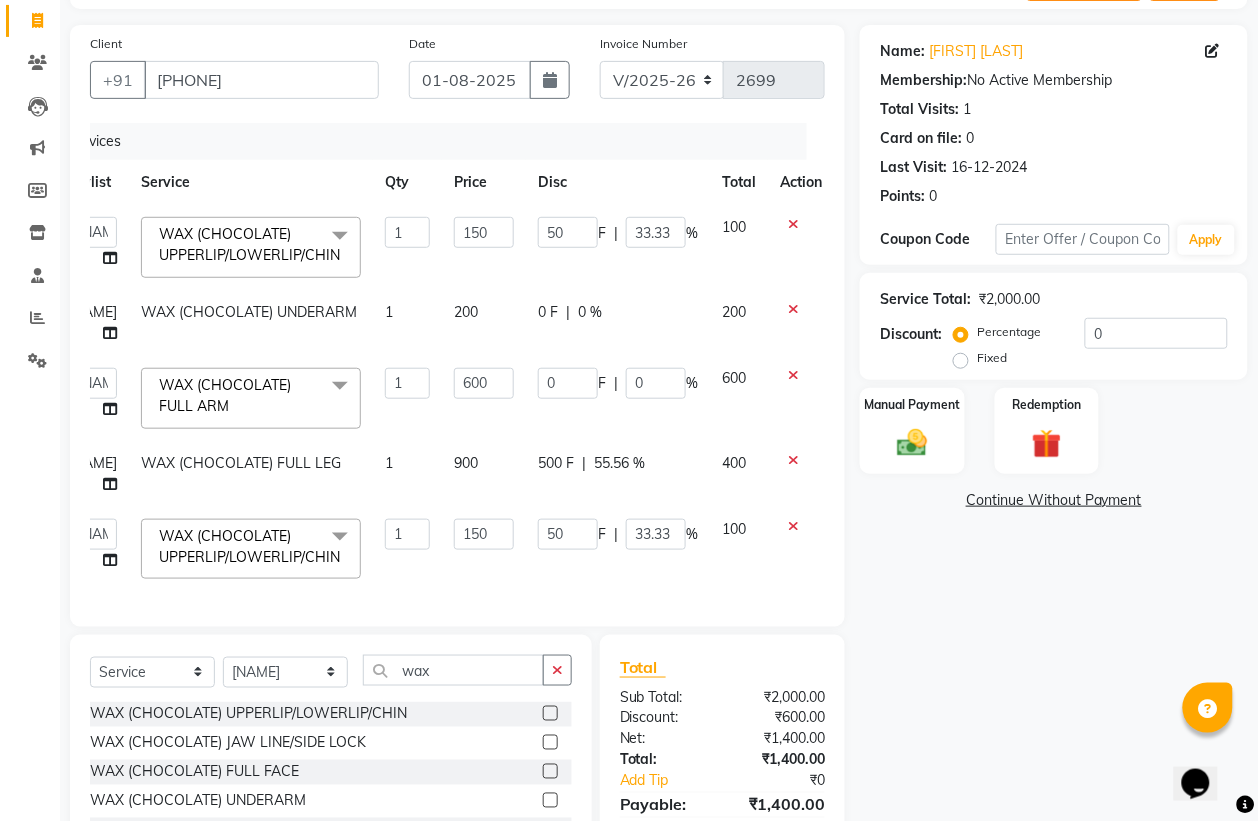 scroll, scrollTop: 280, scrollLeft: 0, axis: vertical 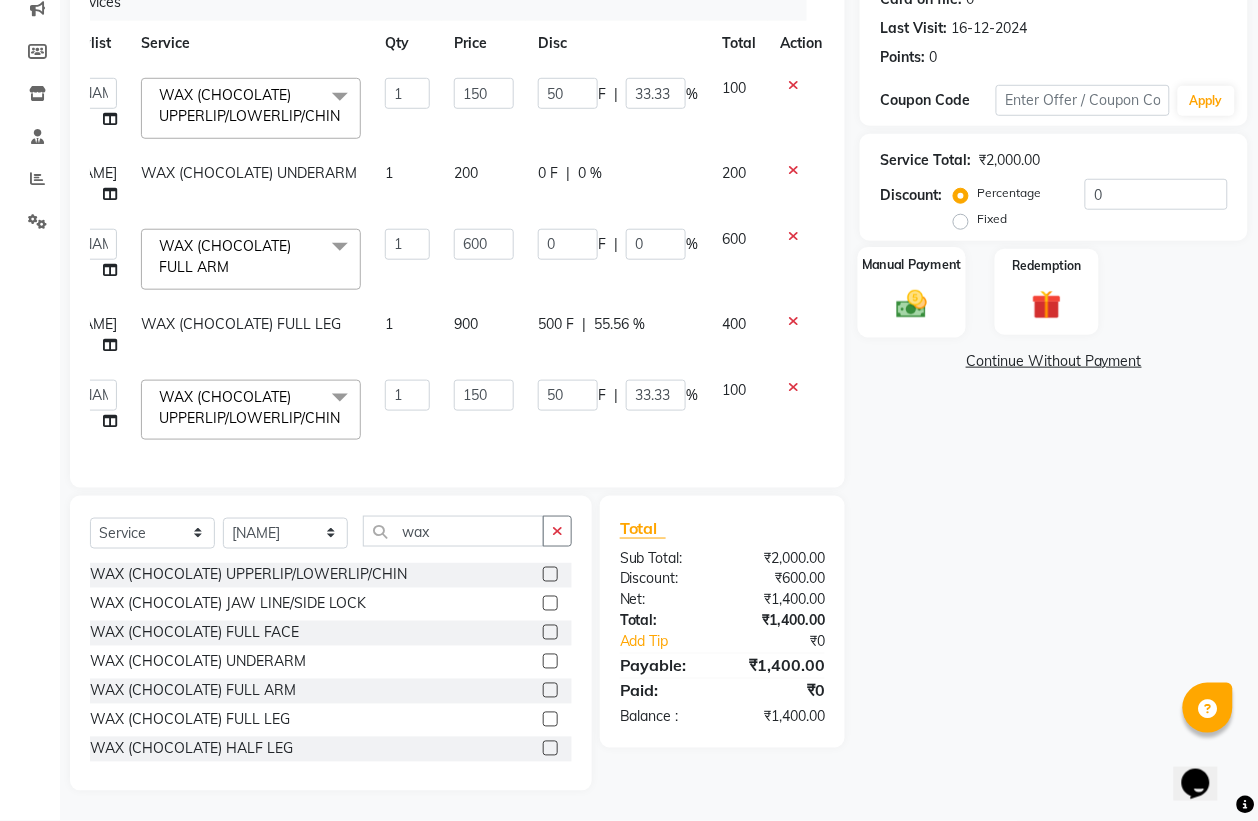 click on "Manual Payment" 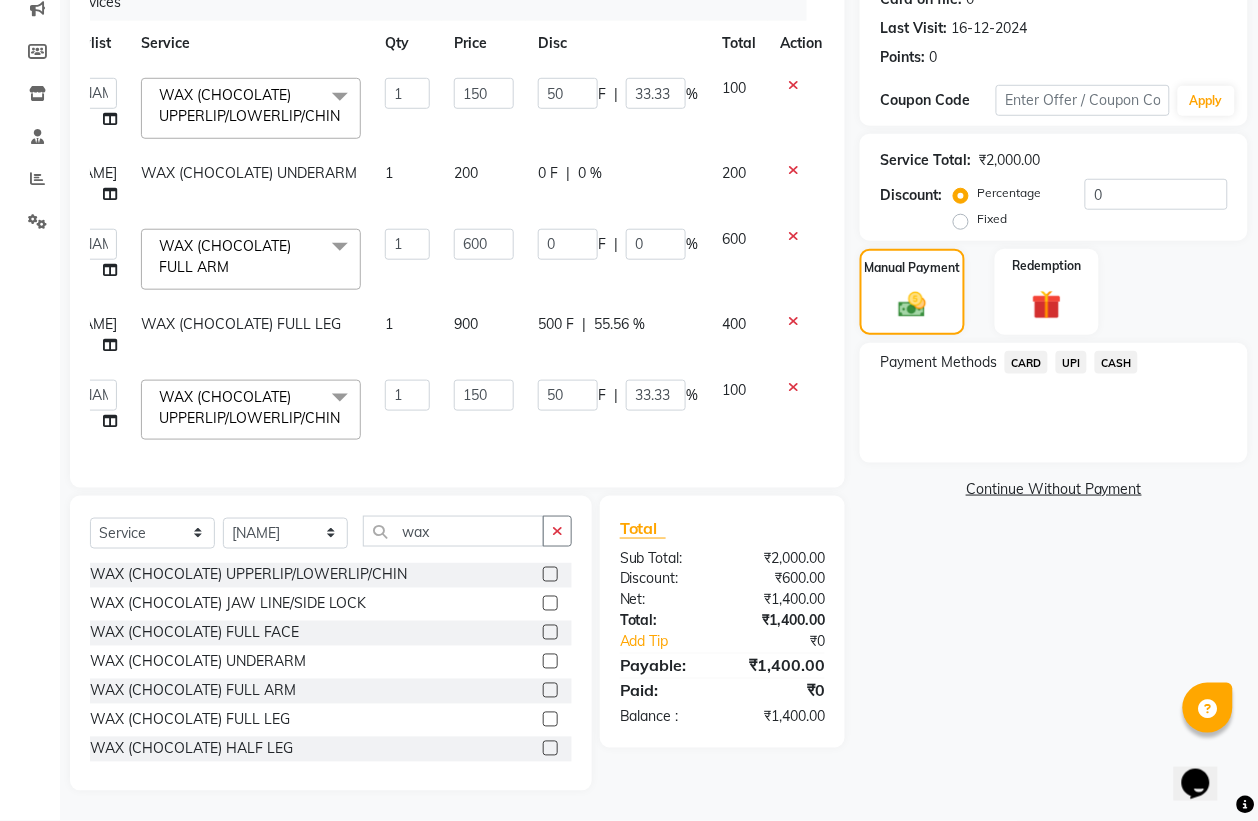 click on "UPI" 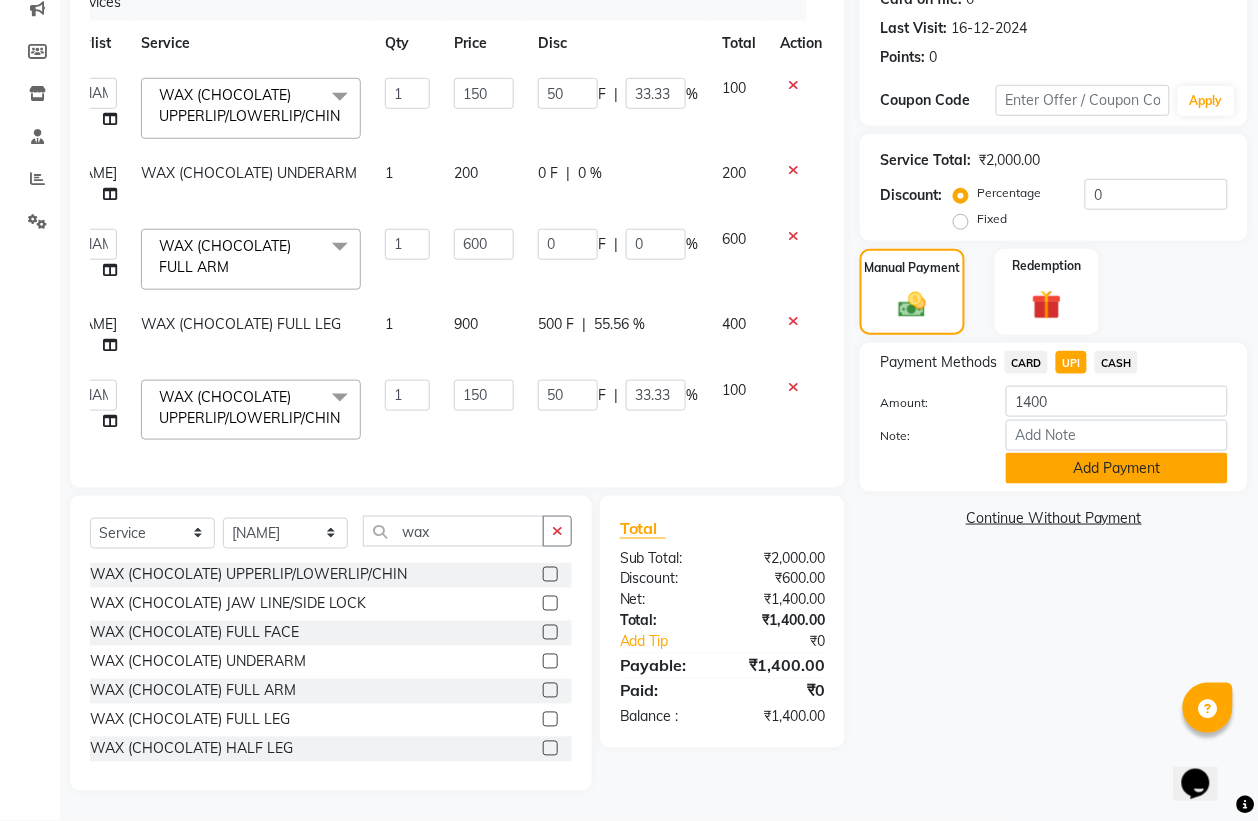 click on "Add Payment" 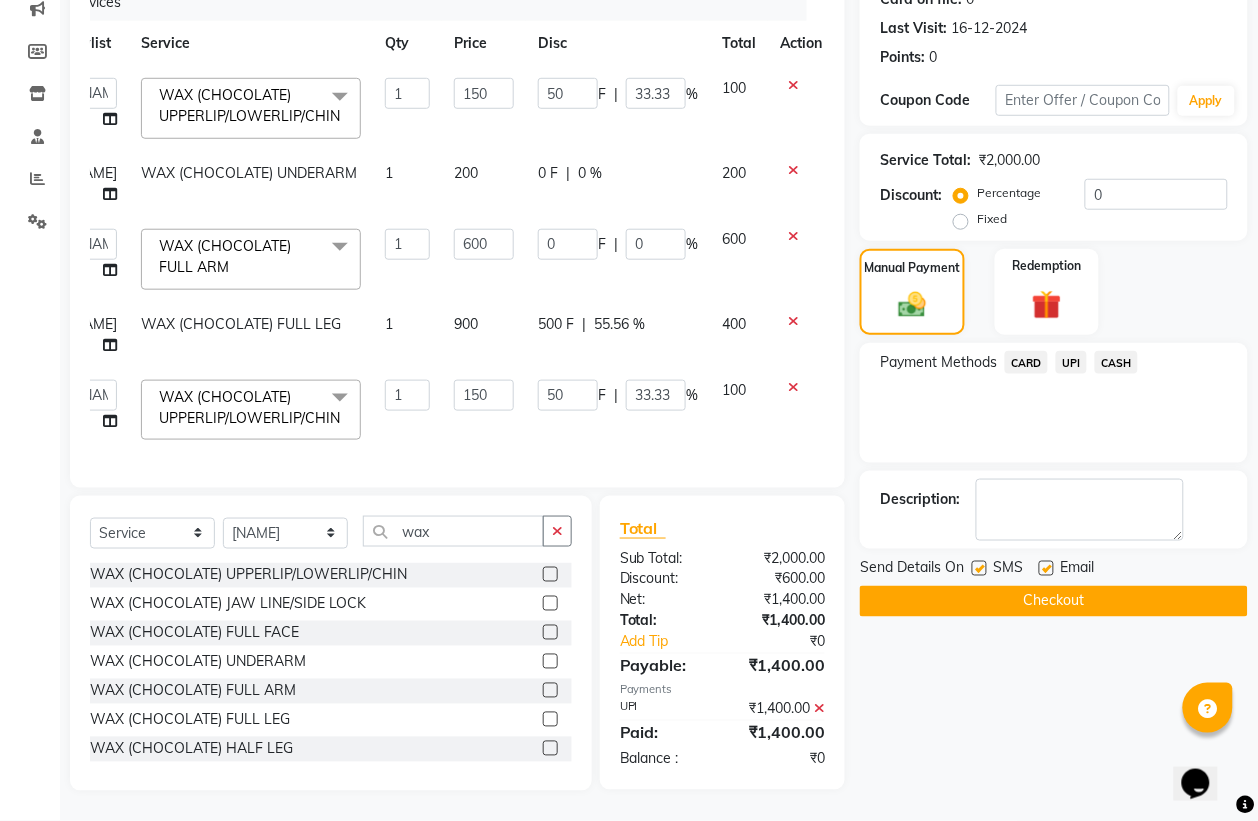 click on "Checkout" 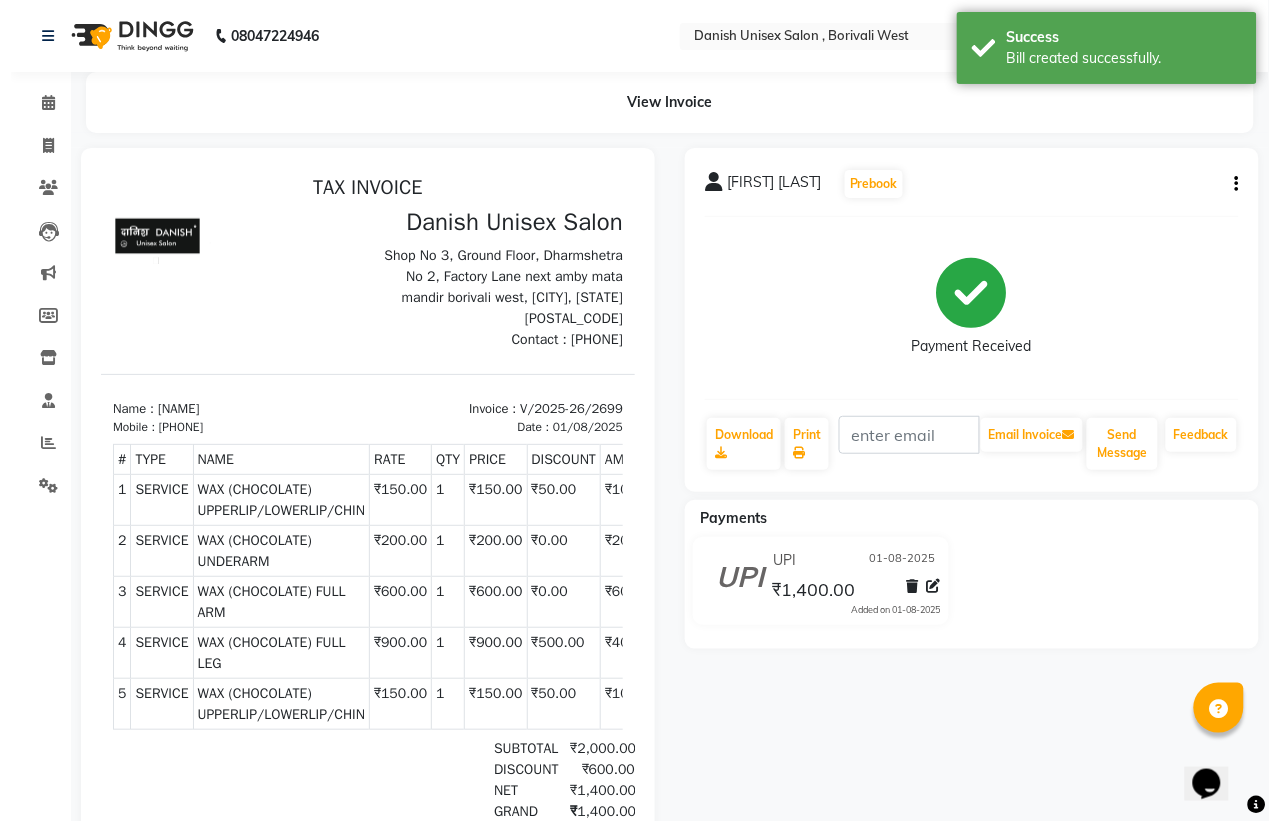 scroll, scrollTop: 0, scrollLeft: 0, axis: both 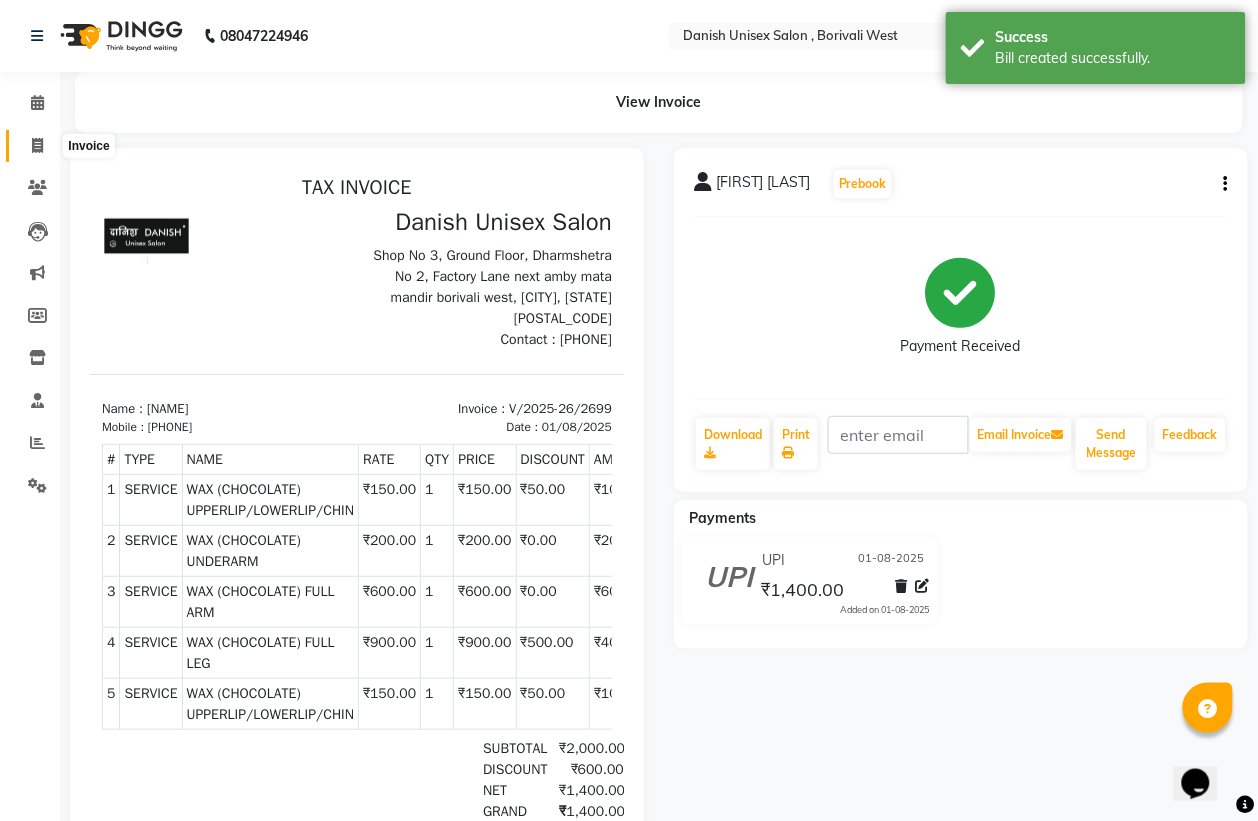 click 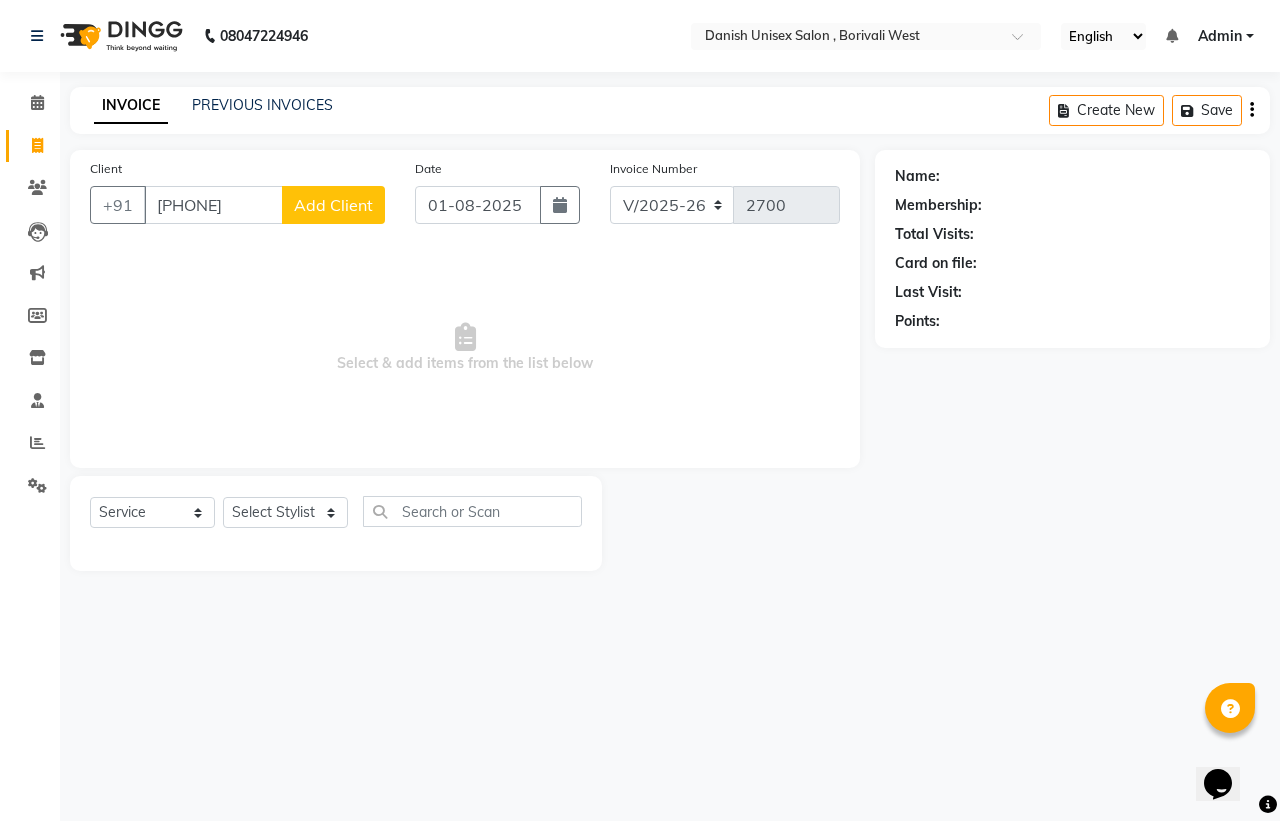 click on "Add Client" 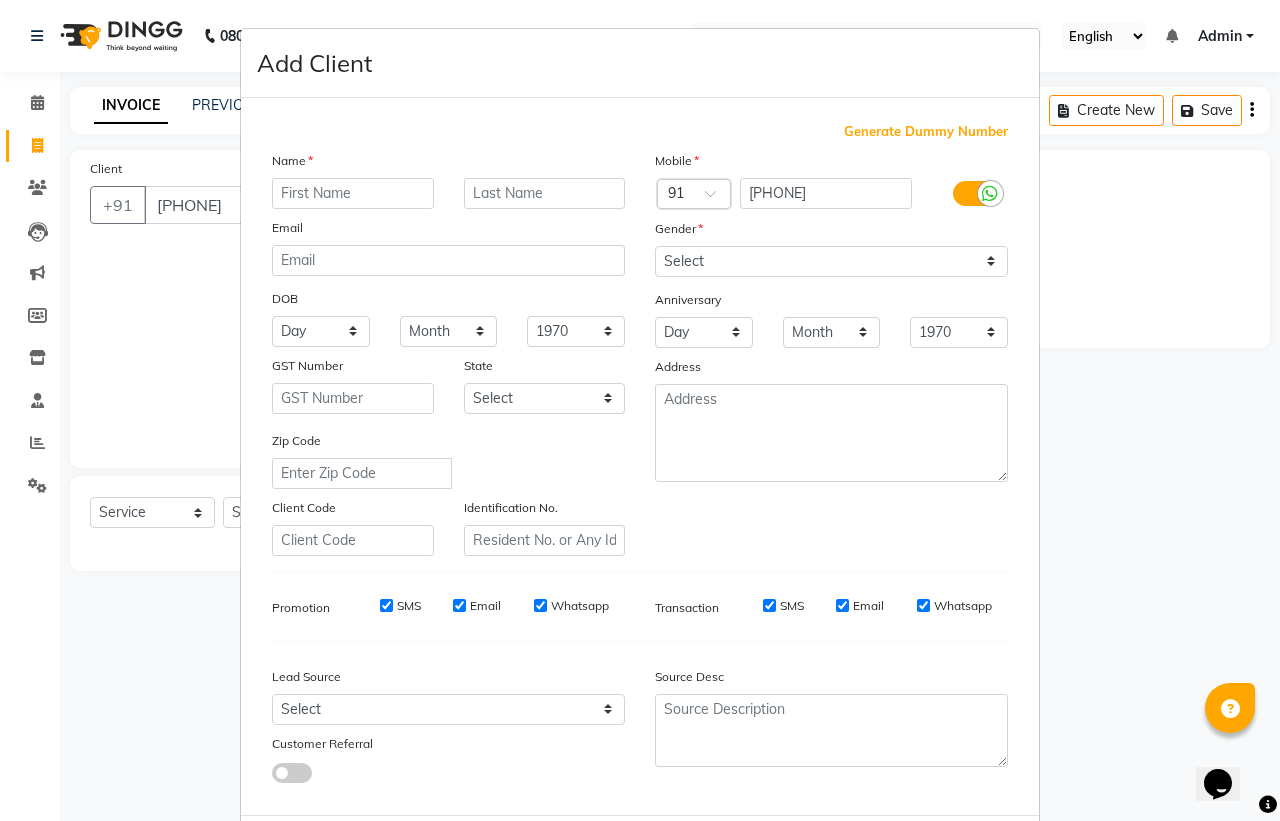 click at bounding box center [353, 193] 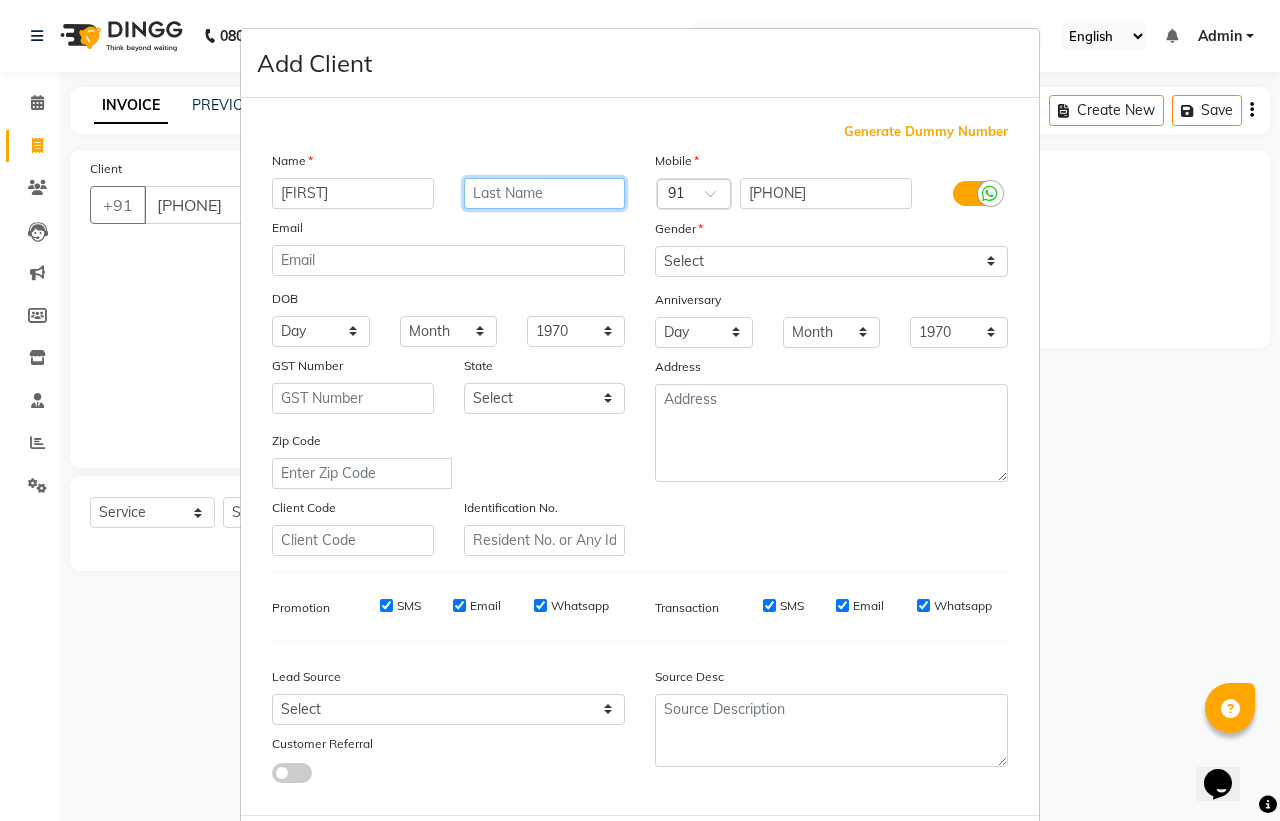 click at bounding box center [545, 193] 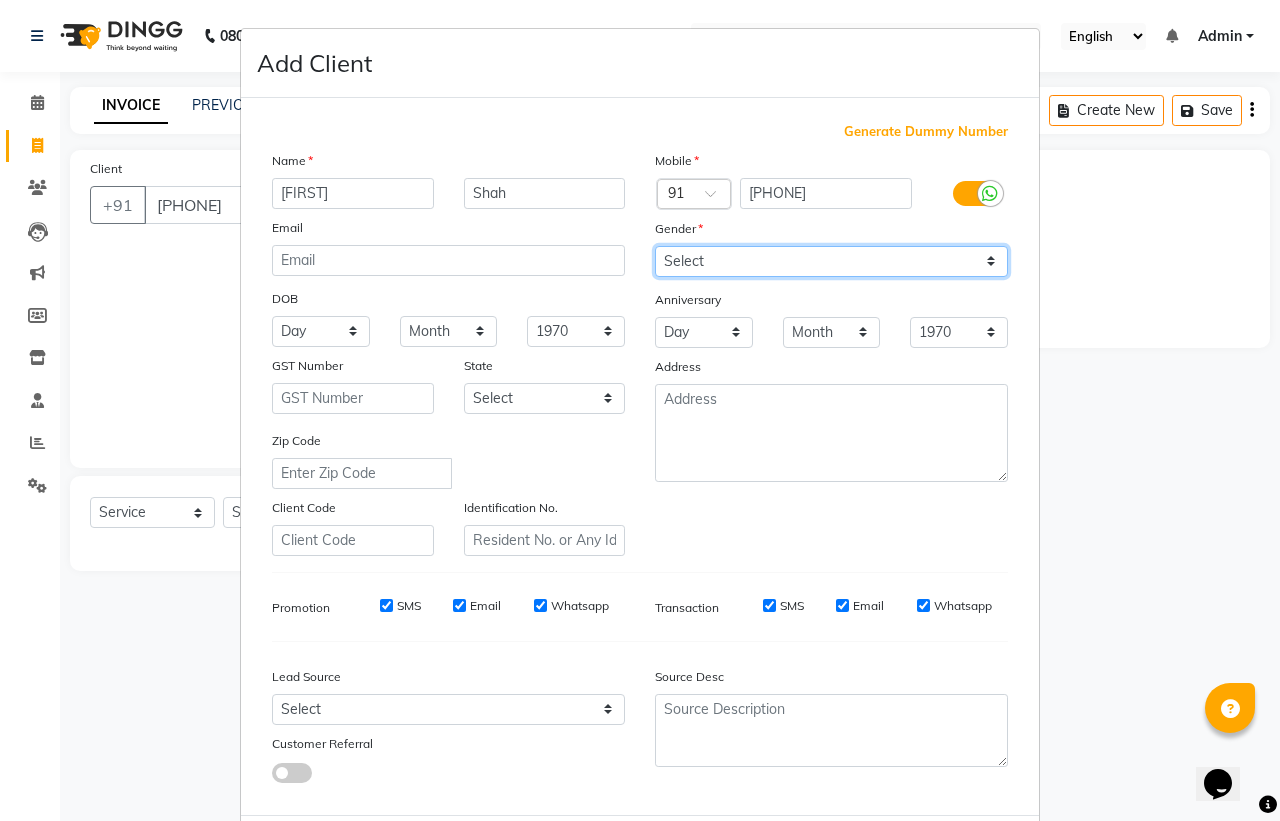 click on "Select Male Female Other Prefer Not To Say" at bounding box center [831, 261] 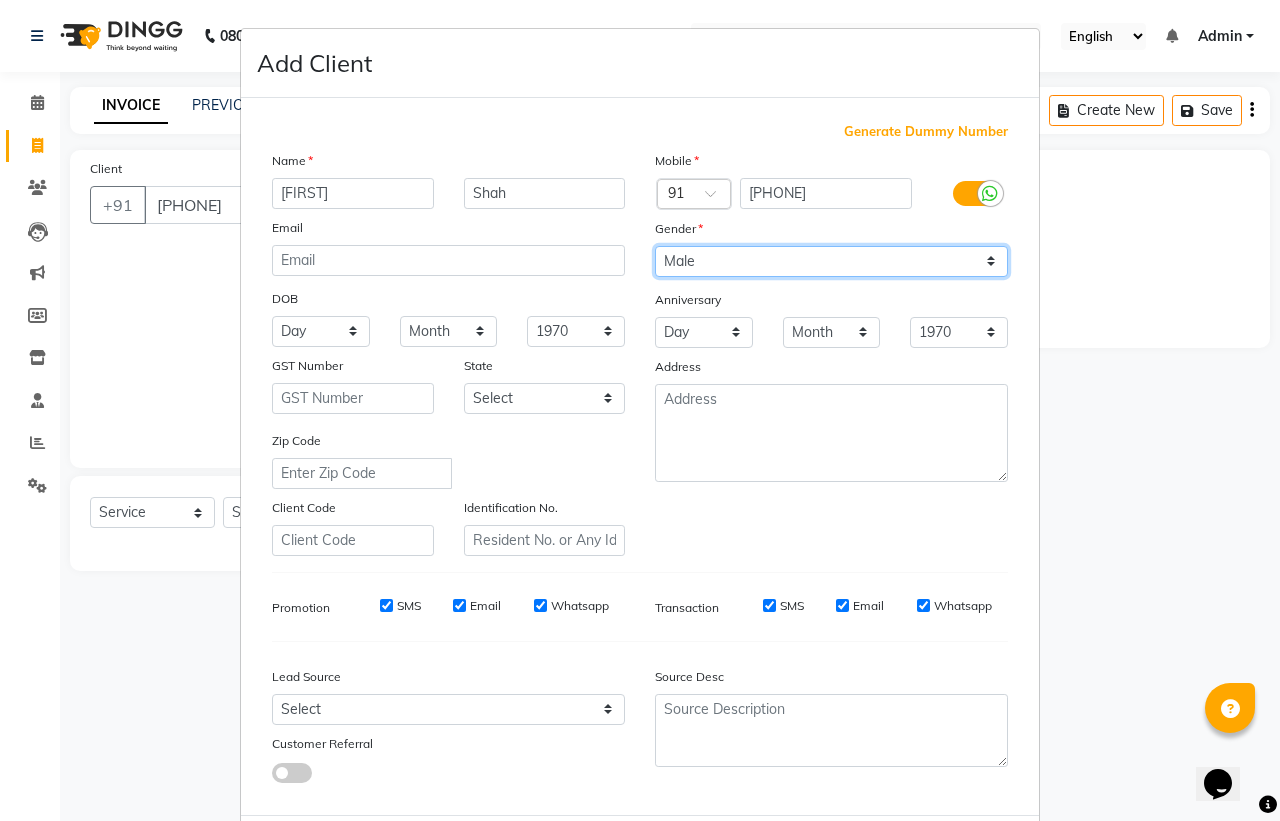 click on "Select Male Female Other Prefer Not To Say" at bounding box center [831, 261] 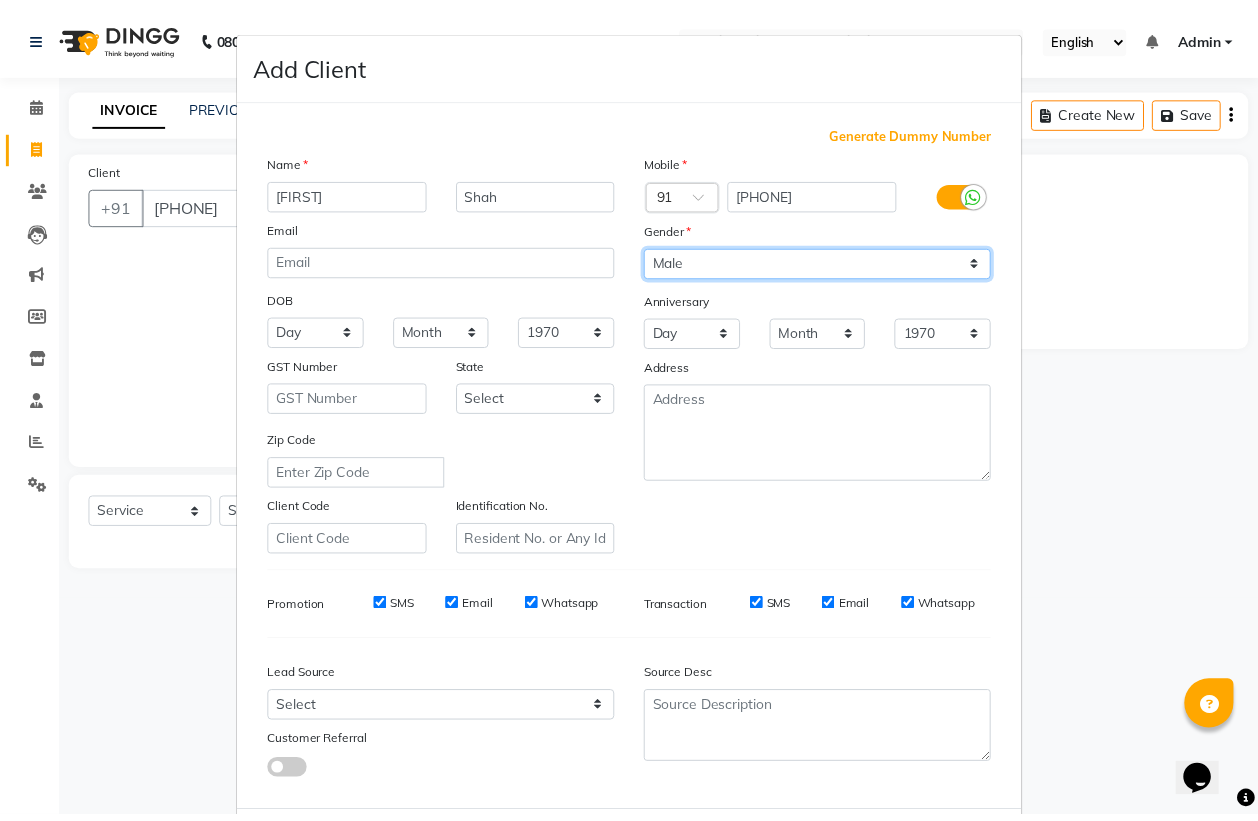 scroll, scrollTop: 95, scrollLeft: 0, axis: vertical 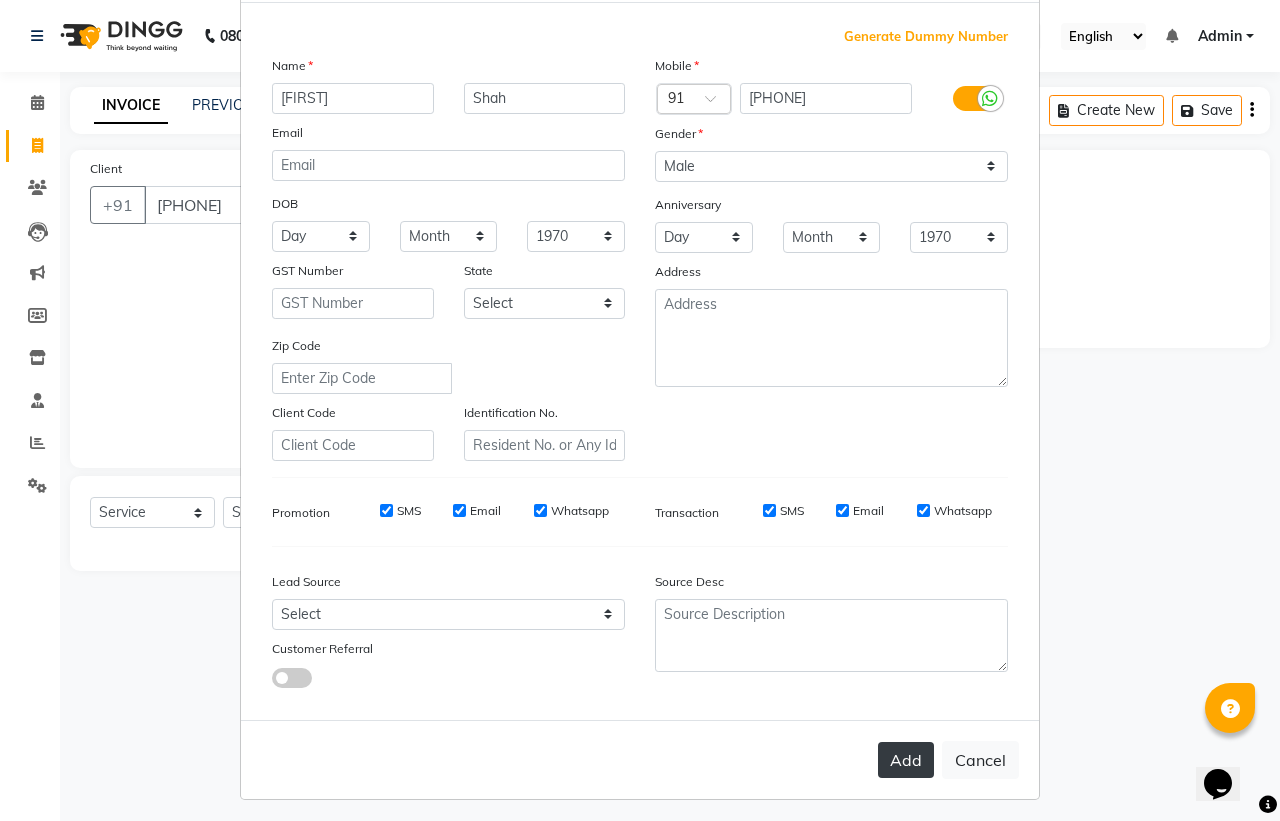 click on "Add" at bounding box center (906, 760) 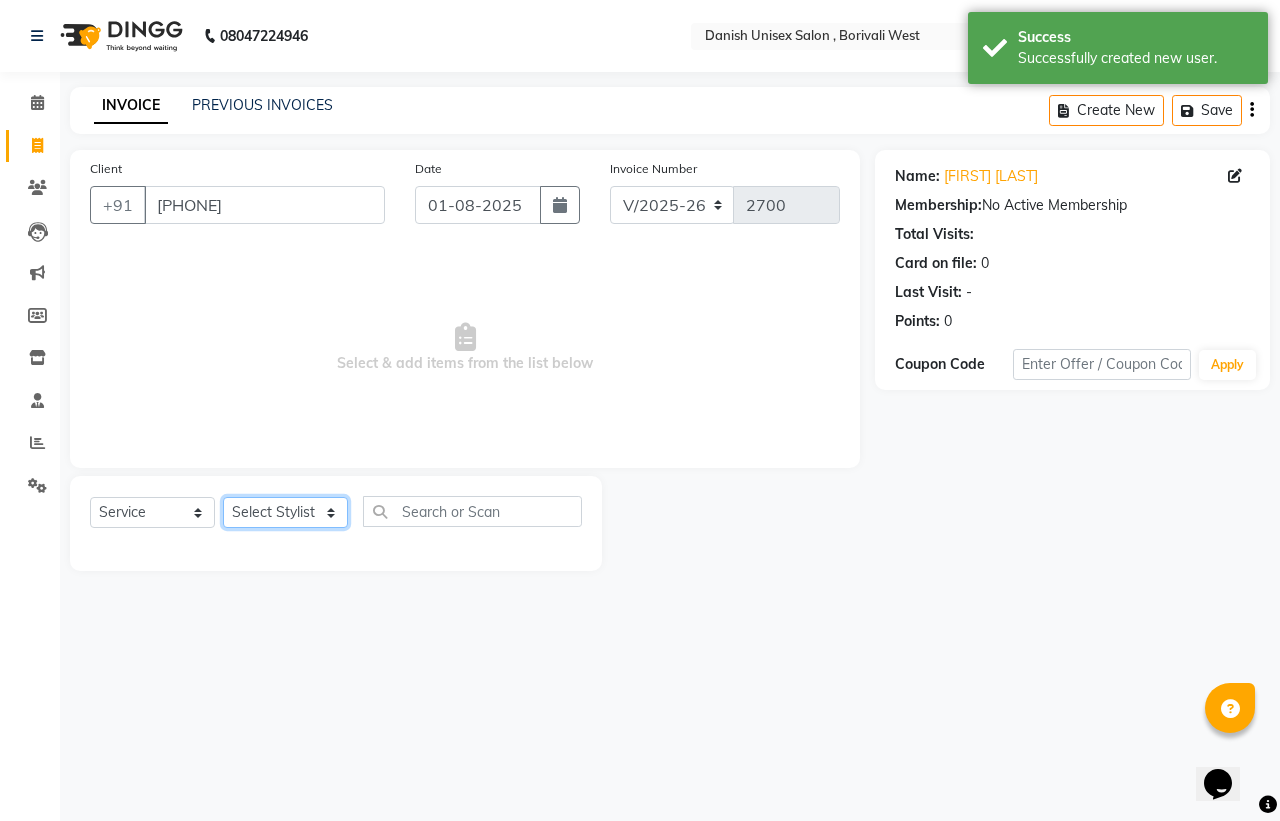 click on "Select Stylist Bhim Shing firoz alam Juber shaikh kajal Lubna Sayyad Nikhil Sharma Nikita Niraj Kanojiya Niyaz Salmani Pooja Yadav Riddhi Sabil salmani sapna" 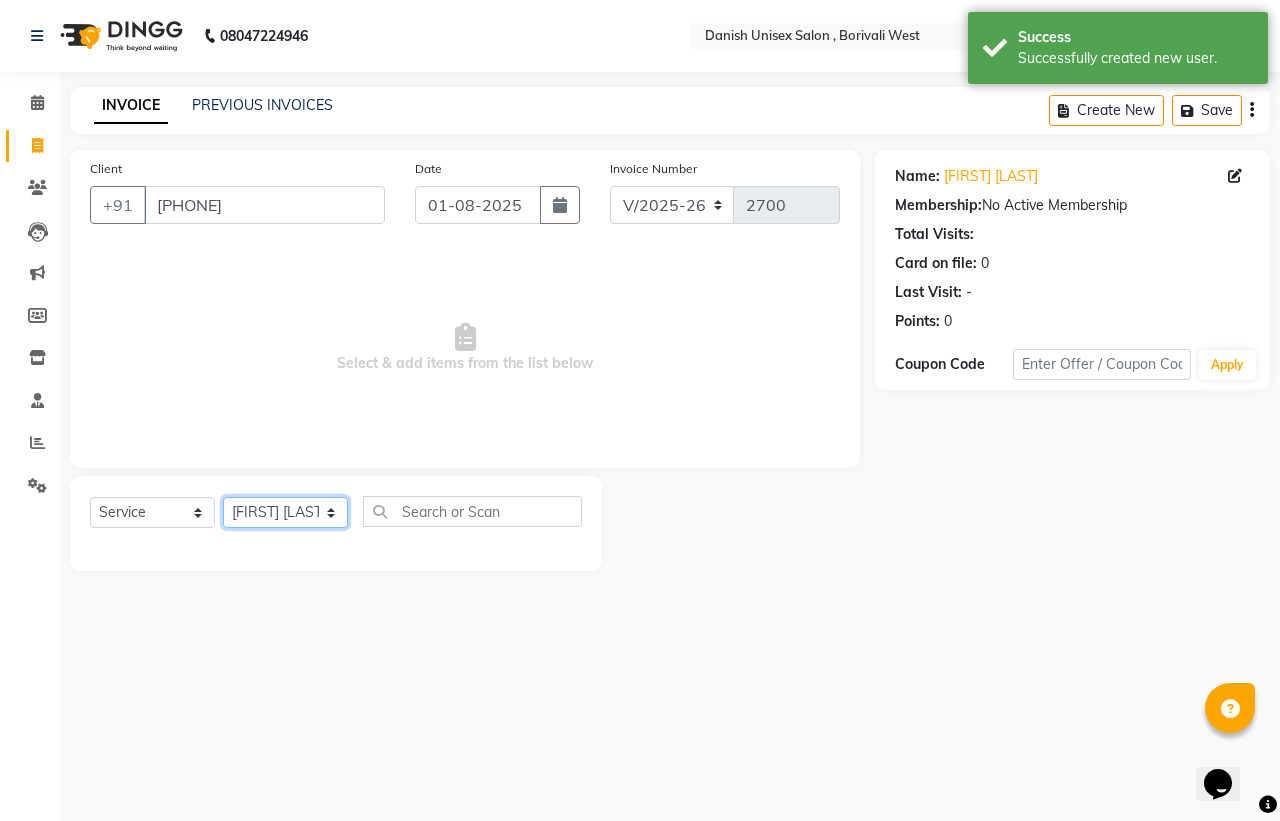 click on "Select Stylist Bhim Shing firoz alam Juber shaikh kajal Lubna Sayyad Nikhil Sharma Nikita Niraj Kanojiya Niyaz Salmani Pooja Yadav Riddhi Sabil salmani sapna" 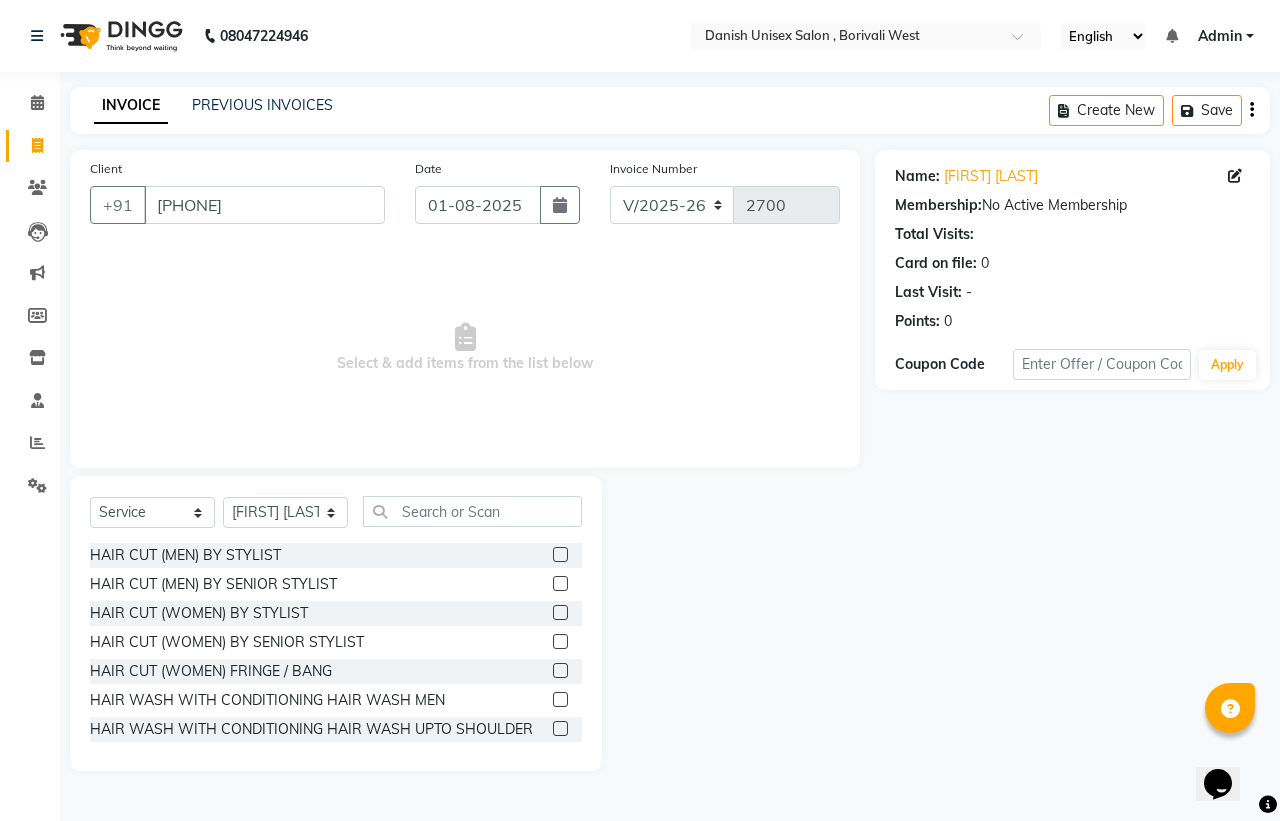 click 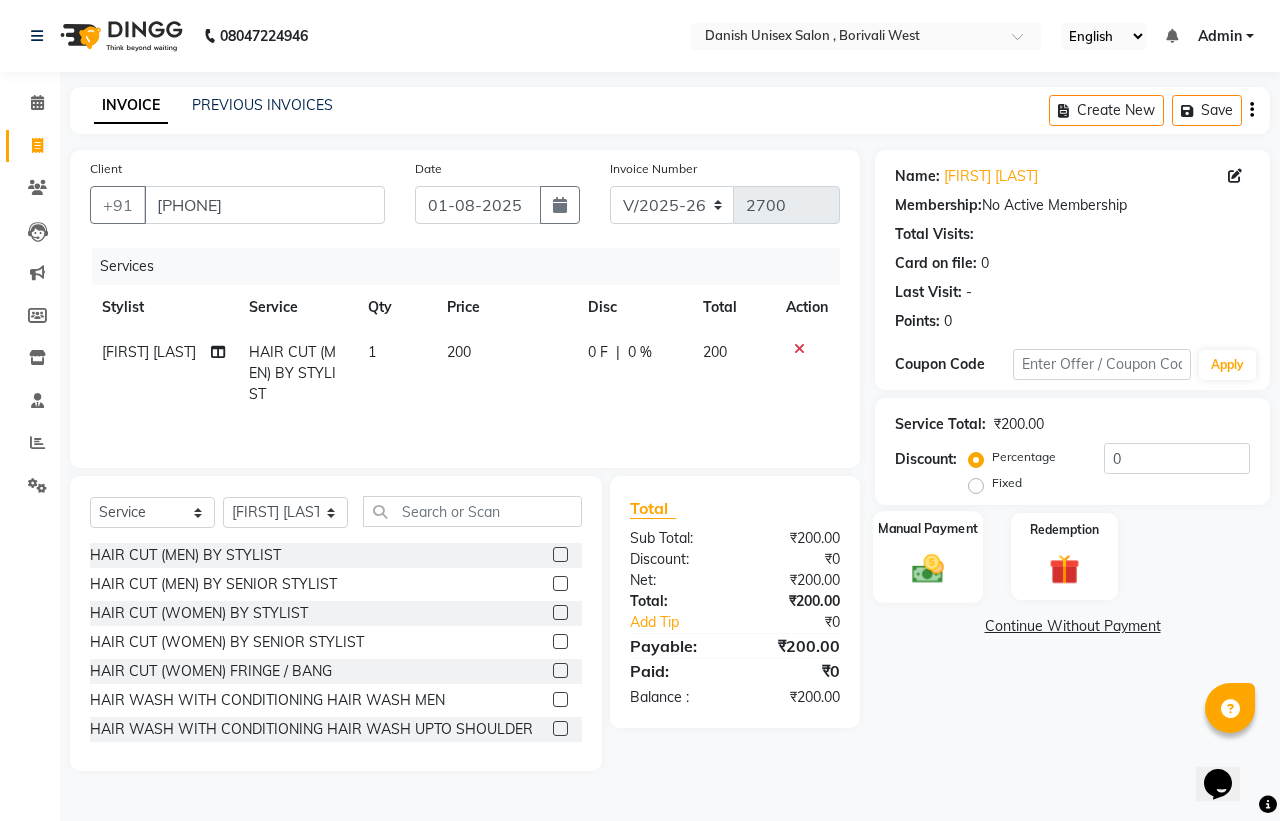 click 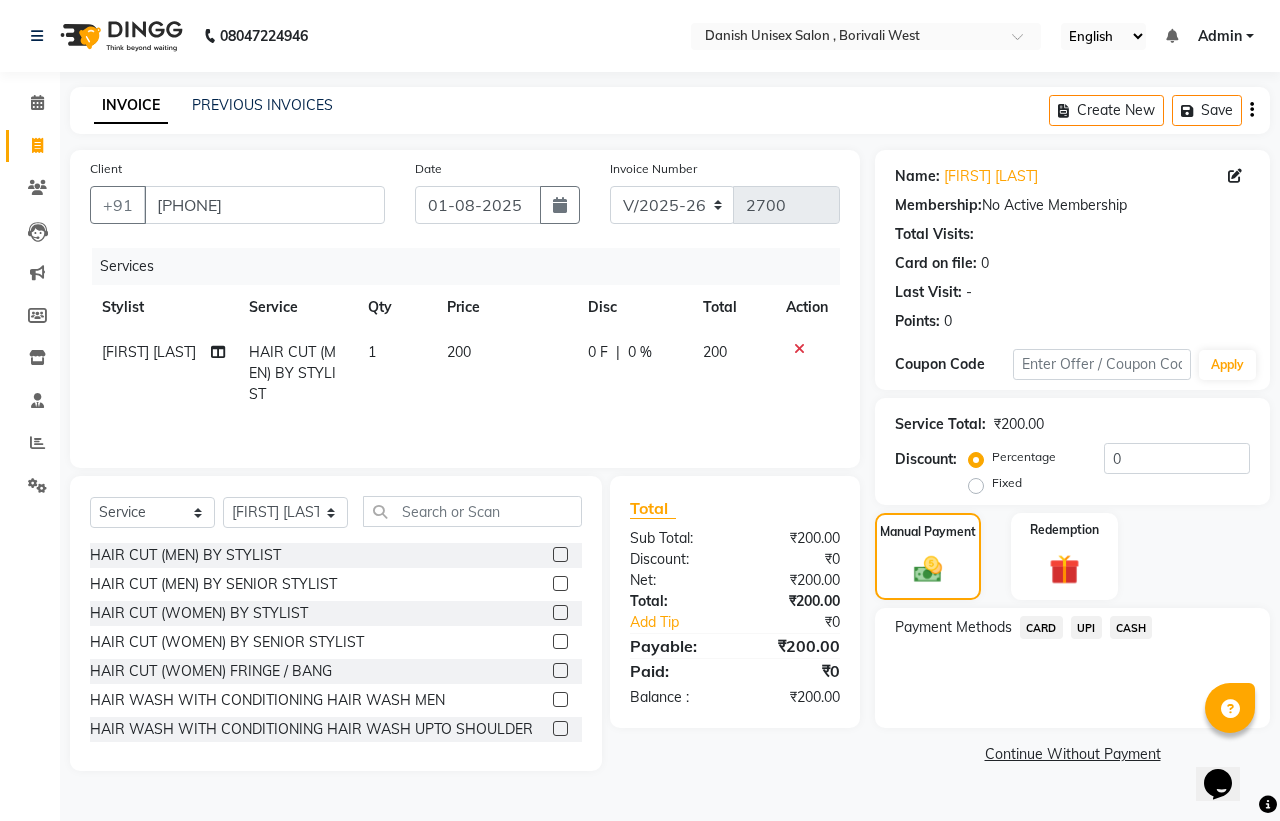 click on "CASH" 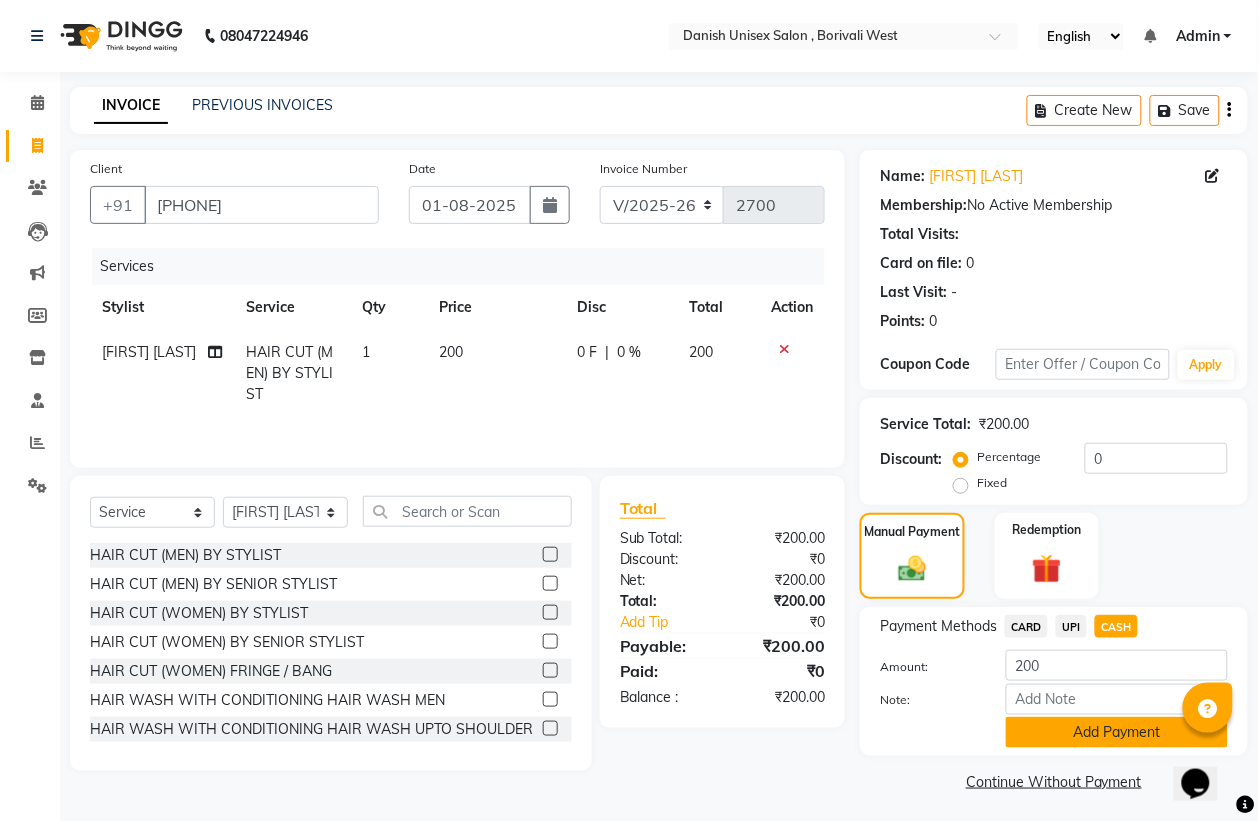 click on "Add Payment" 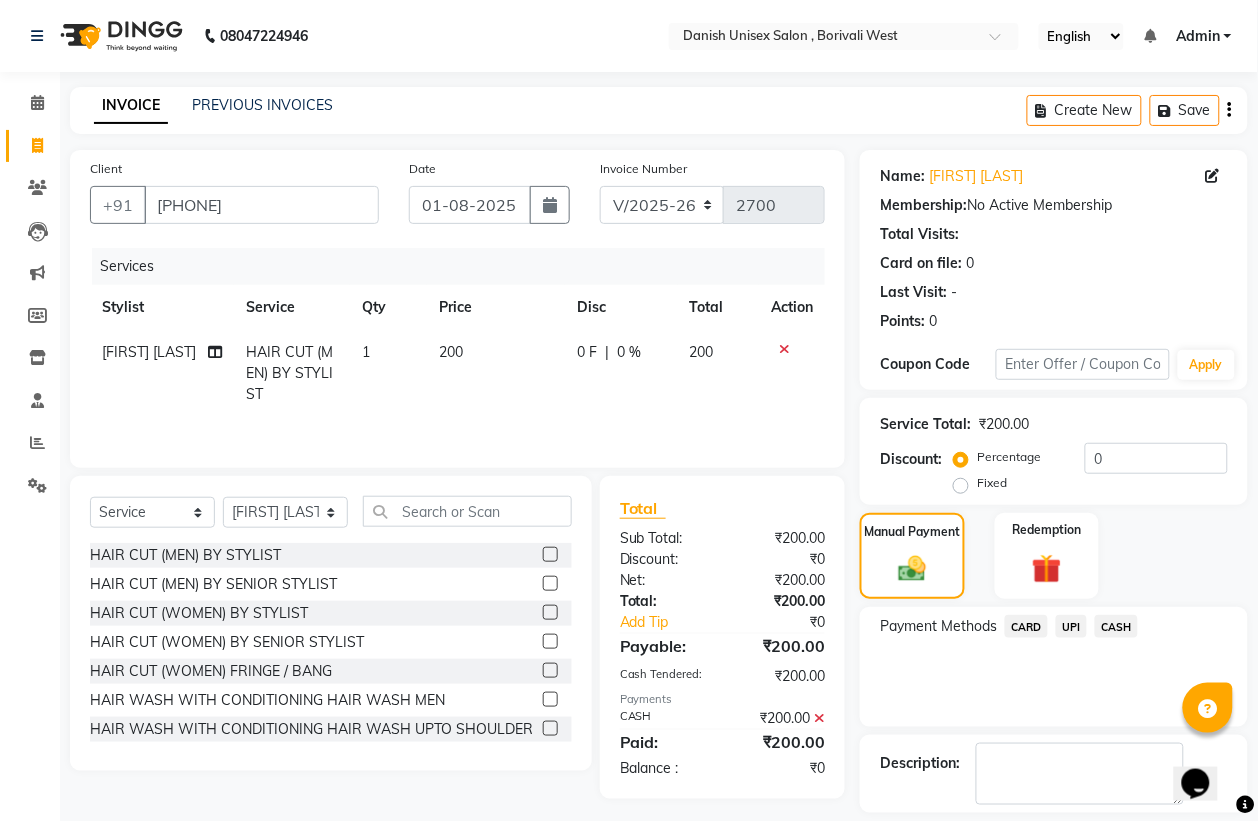 scroll, scrollTop: 91, scrollLeft: 0, axis: vertical 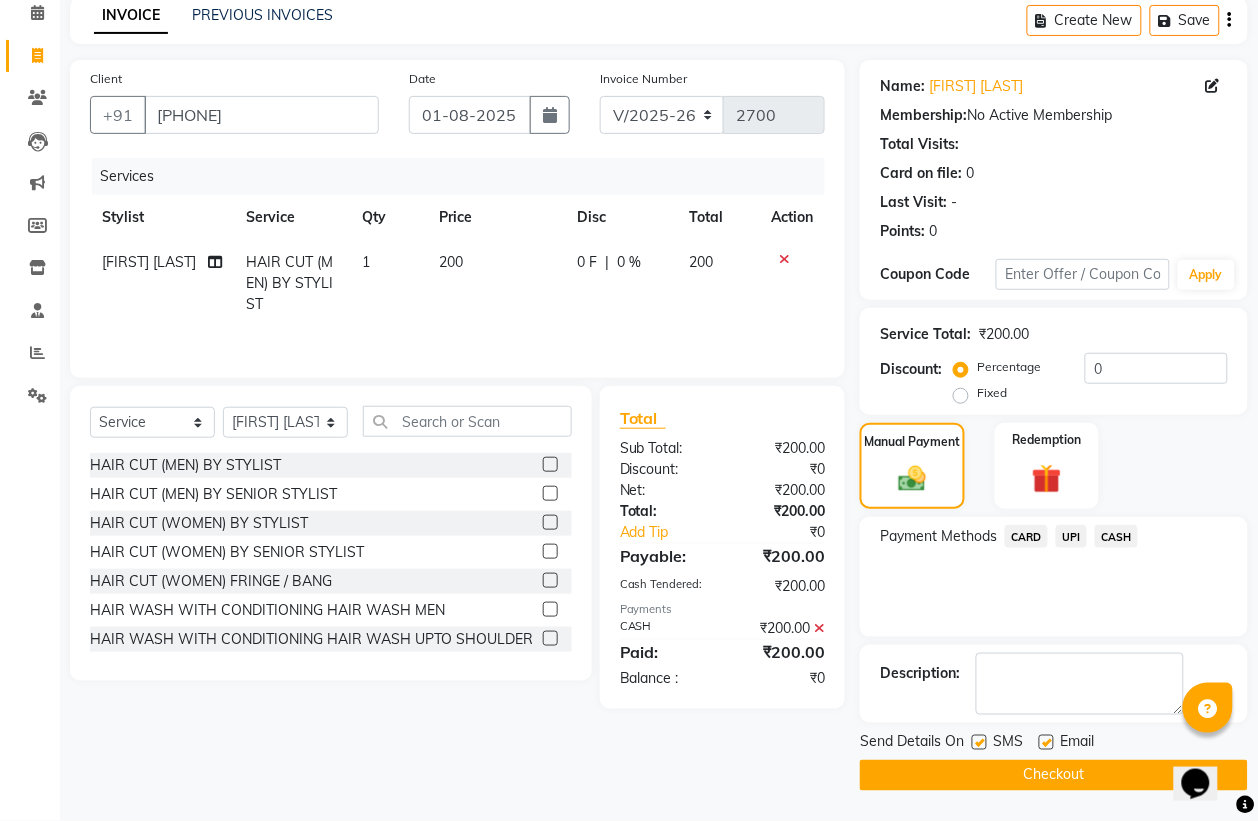click on "Checkout" 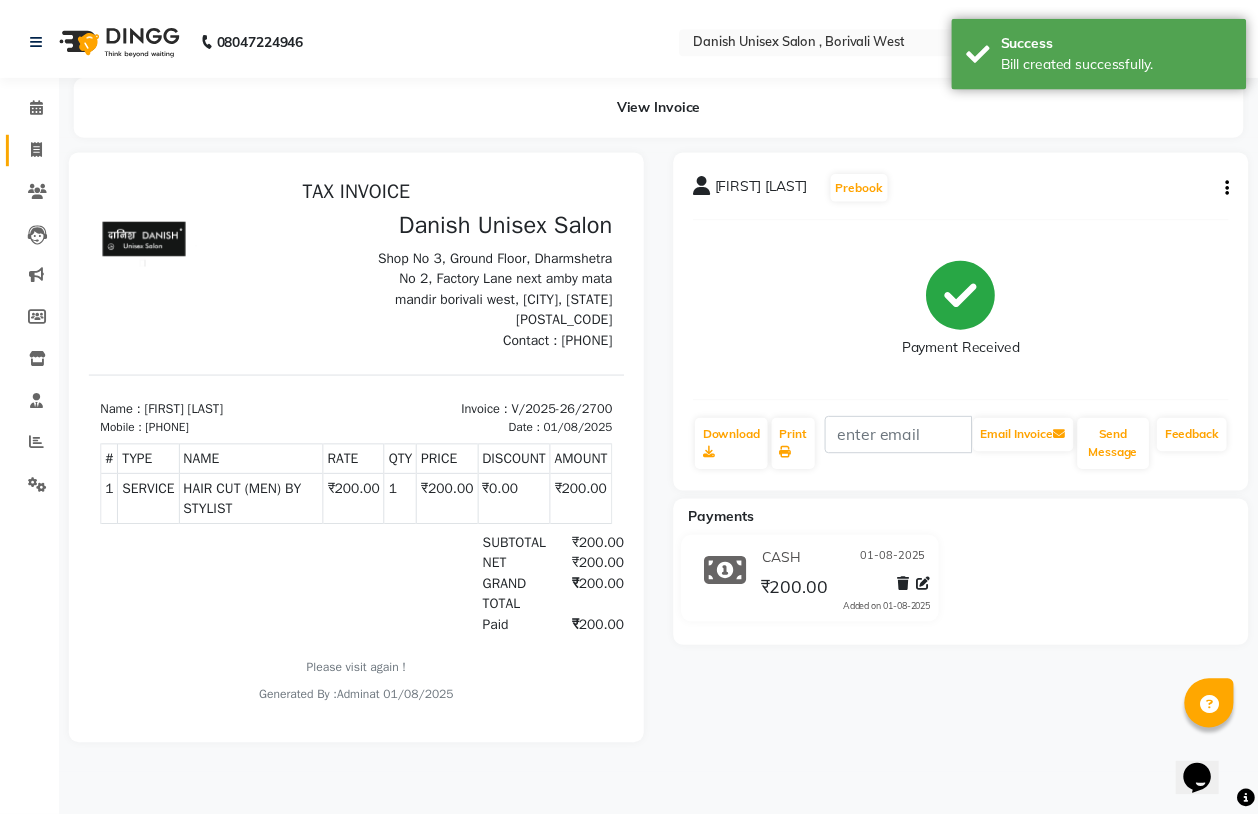 scroll, scrollTop: 0, scrollLeft: 0, axis: both 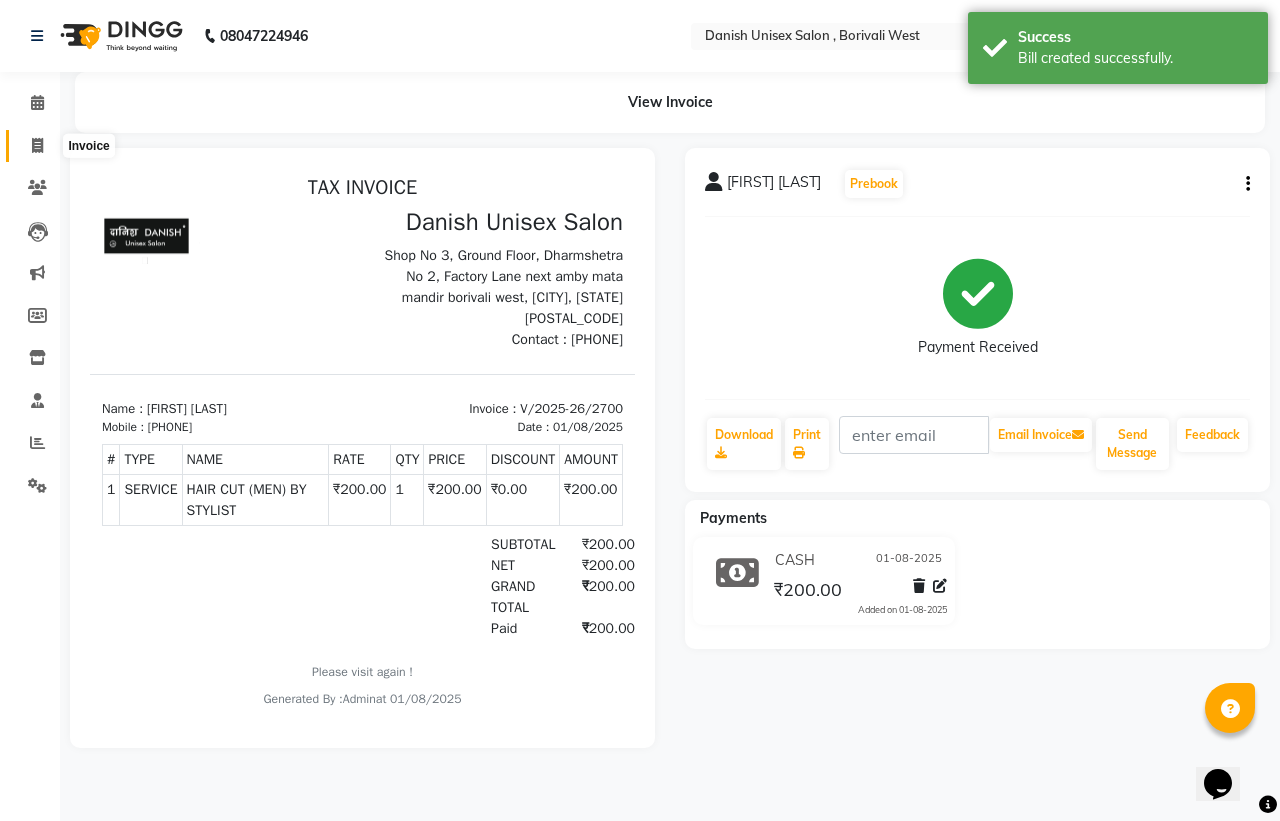 click 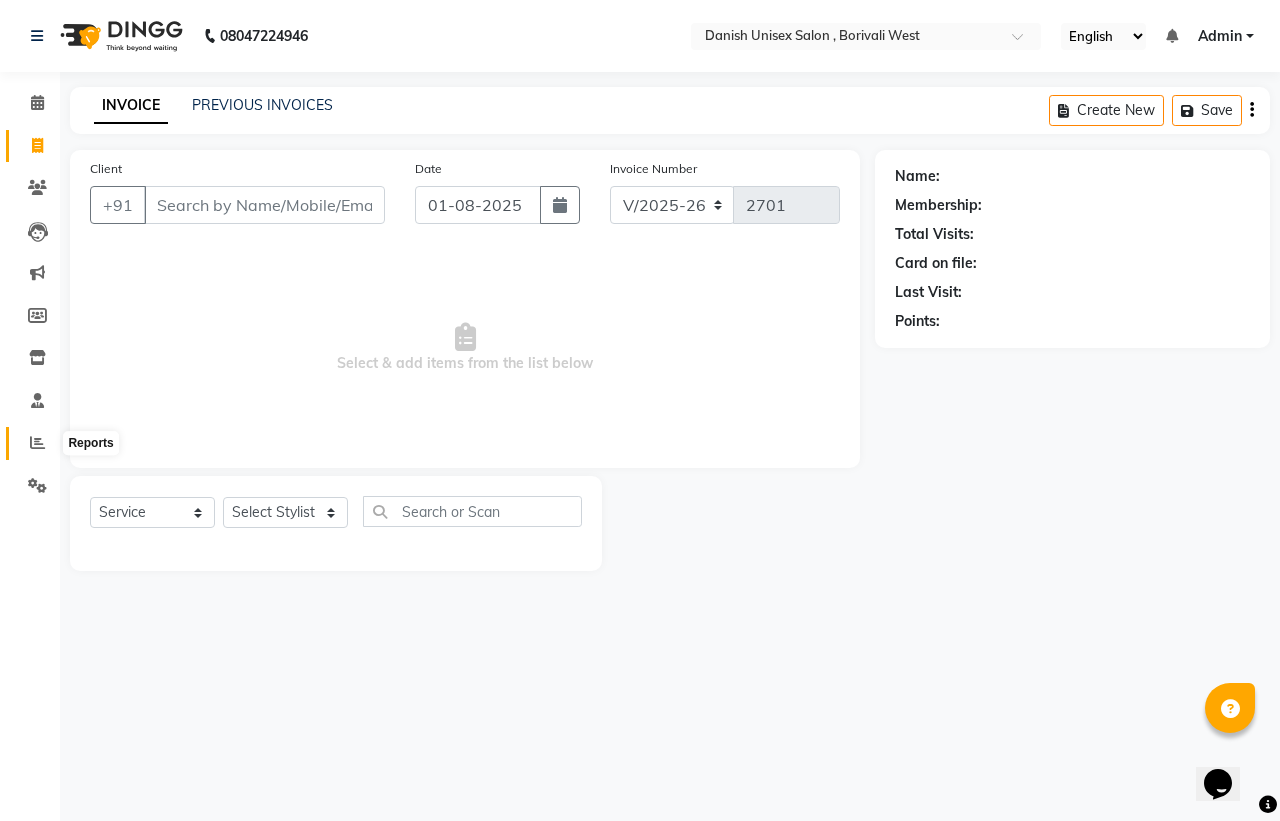 click 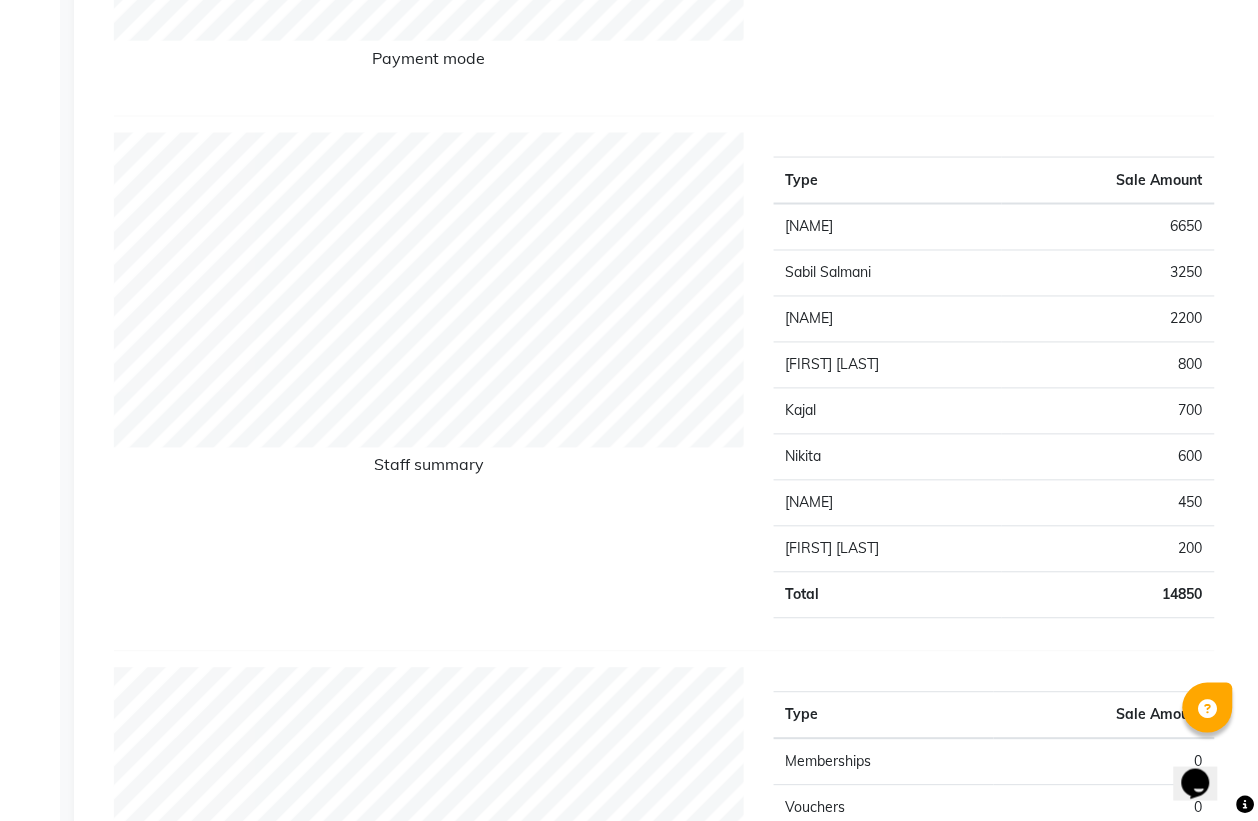 scroll, scrollTop: 0, scrollLeft: 0, axis: both 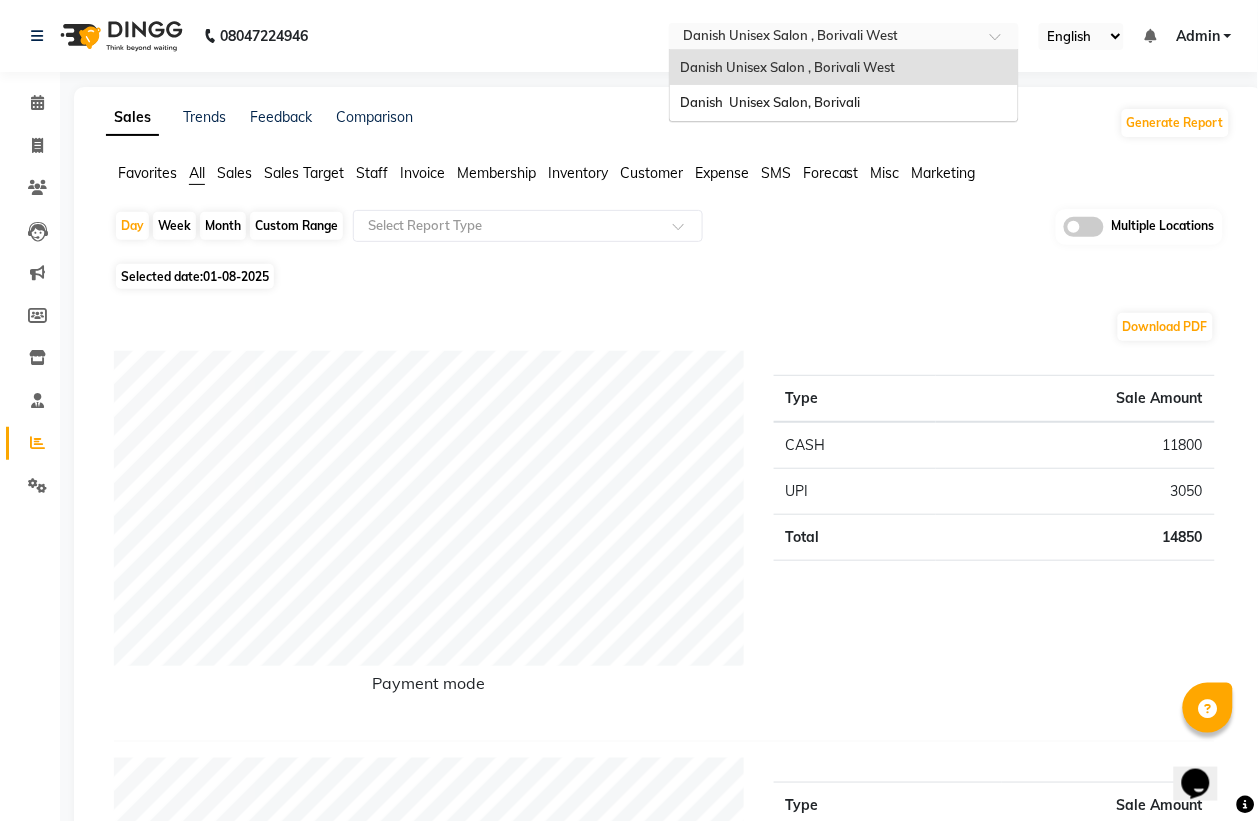 click at bounding box center (824, 38) 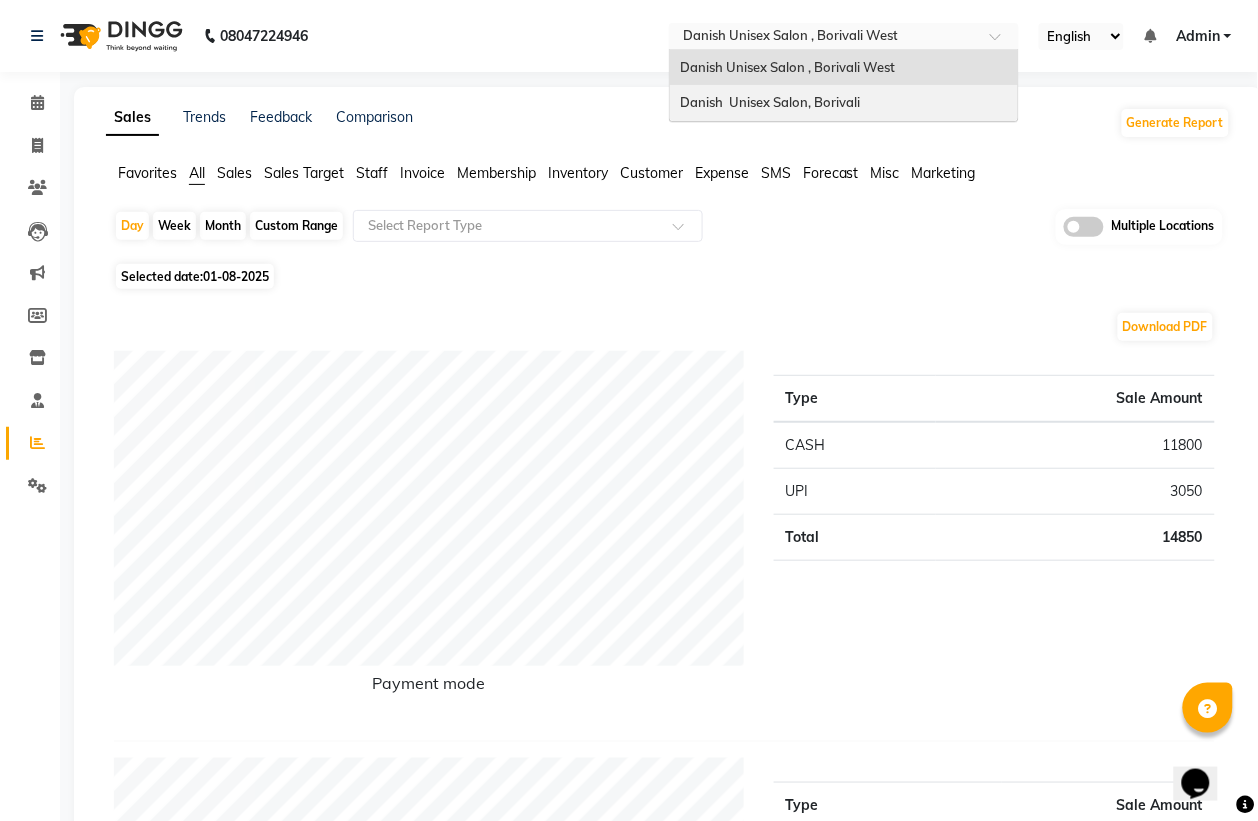 click on "Danish  Unisex Salon, Borivali" at bounding box center (770, 102) 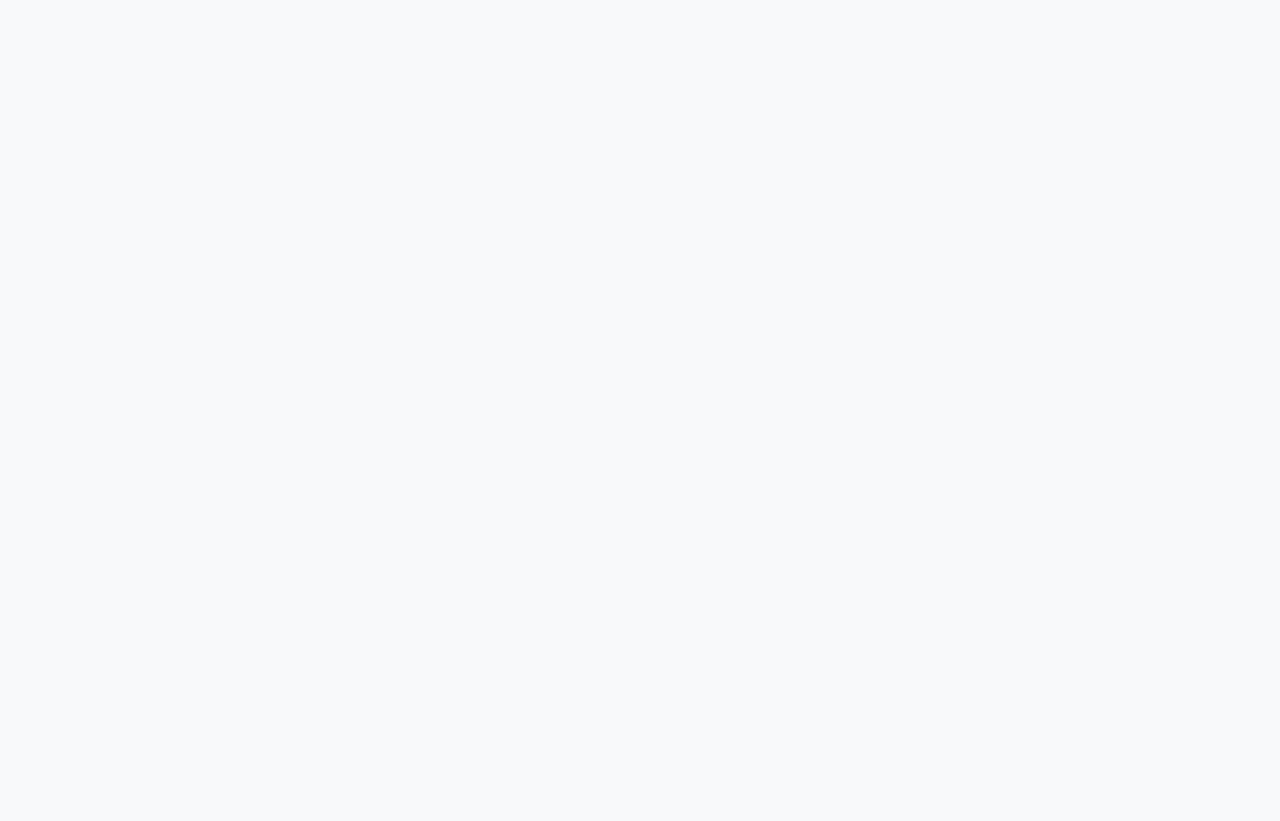 scroll, scrollTop: 0, scrollLeft: 0, axis: both 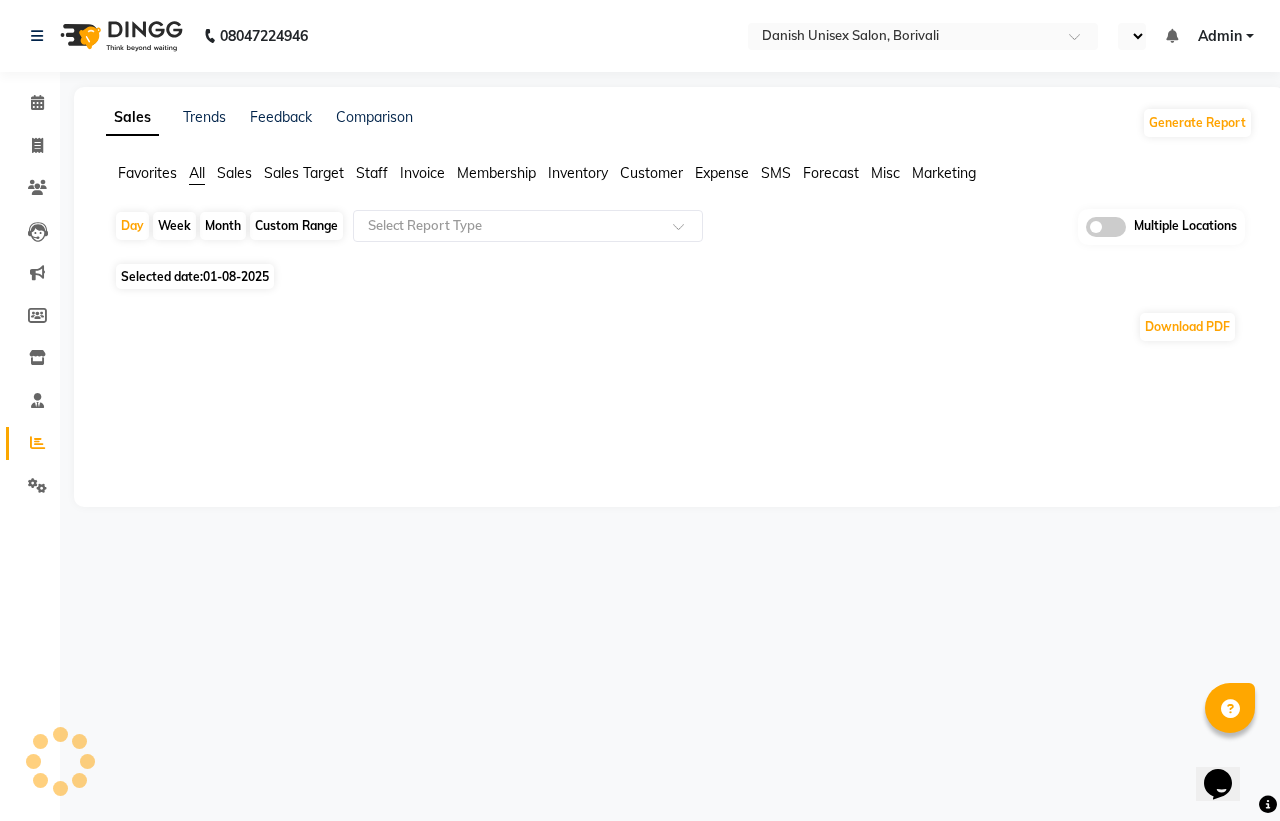 select on "en" 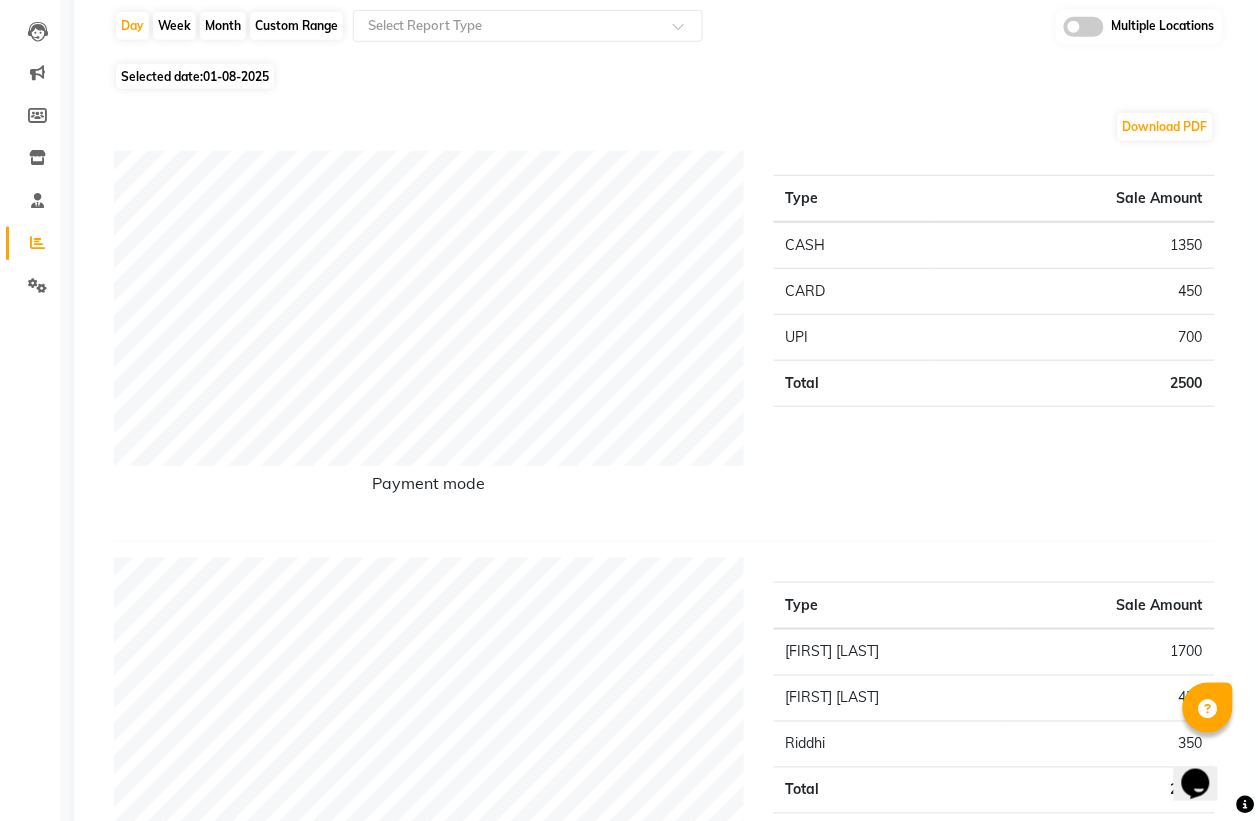 scroll, scrollTop: 0, scrollLeft: 0, axis: both 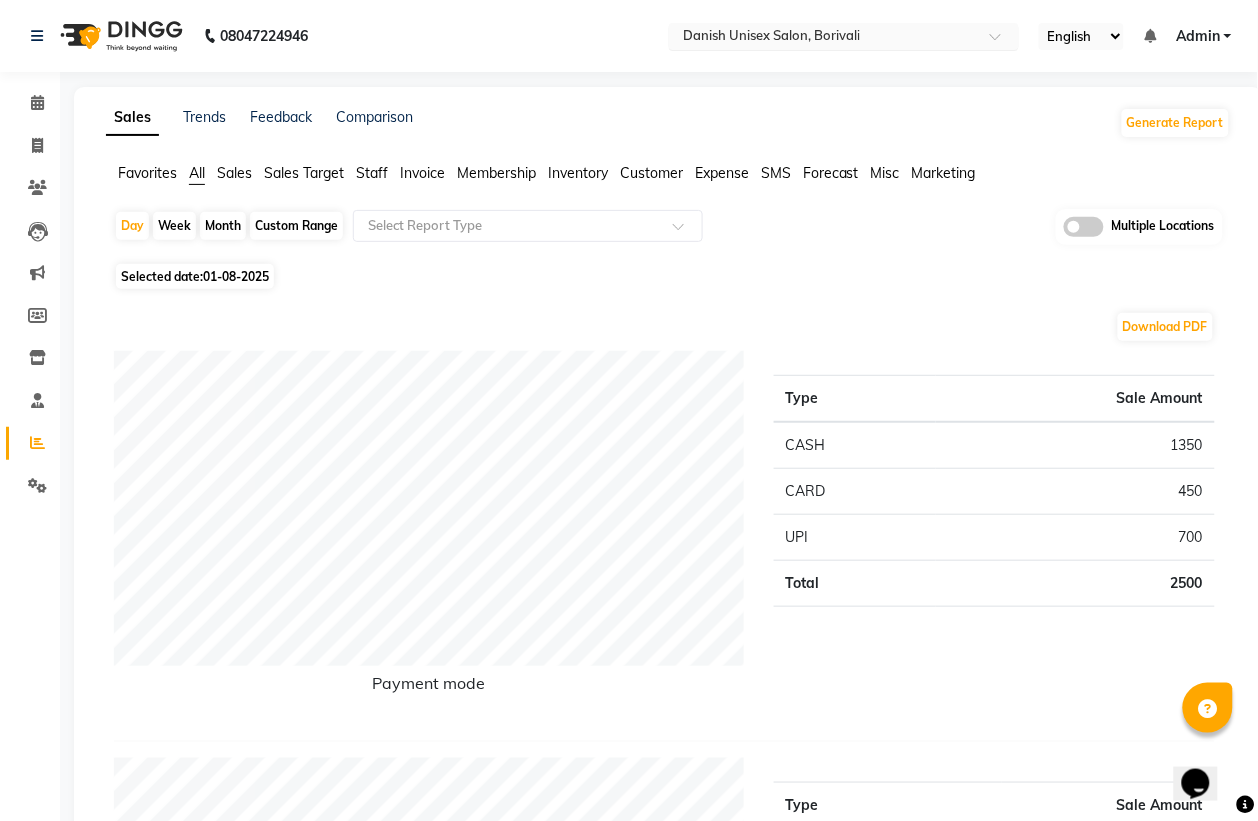 click at bounding box center (824, 38) 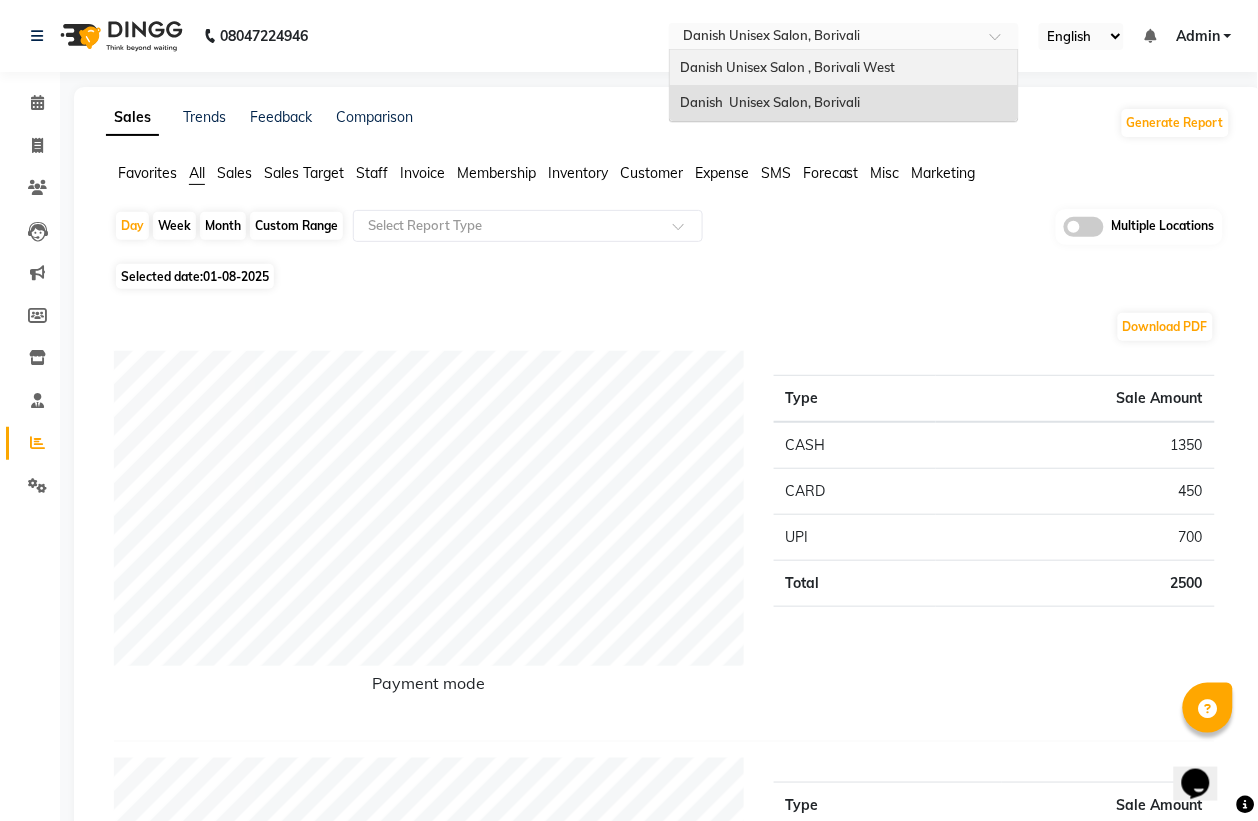 click on "Danish Unisex Salon , Borivali West" at bounding box center [787, 67] 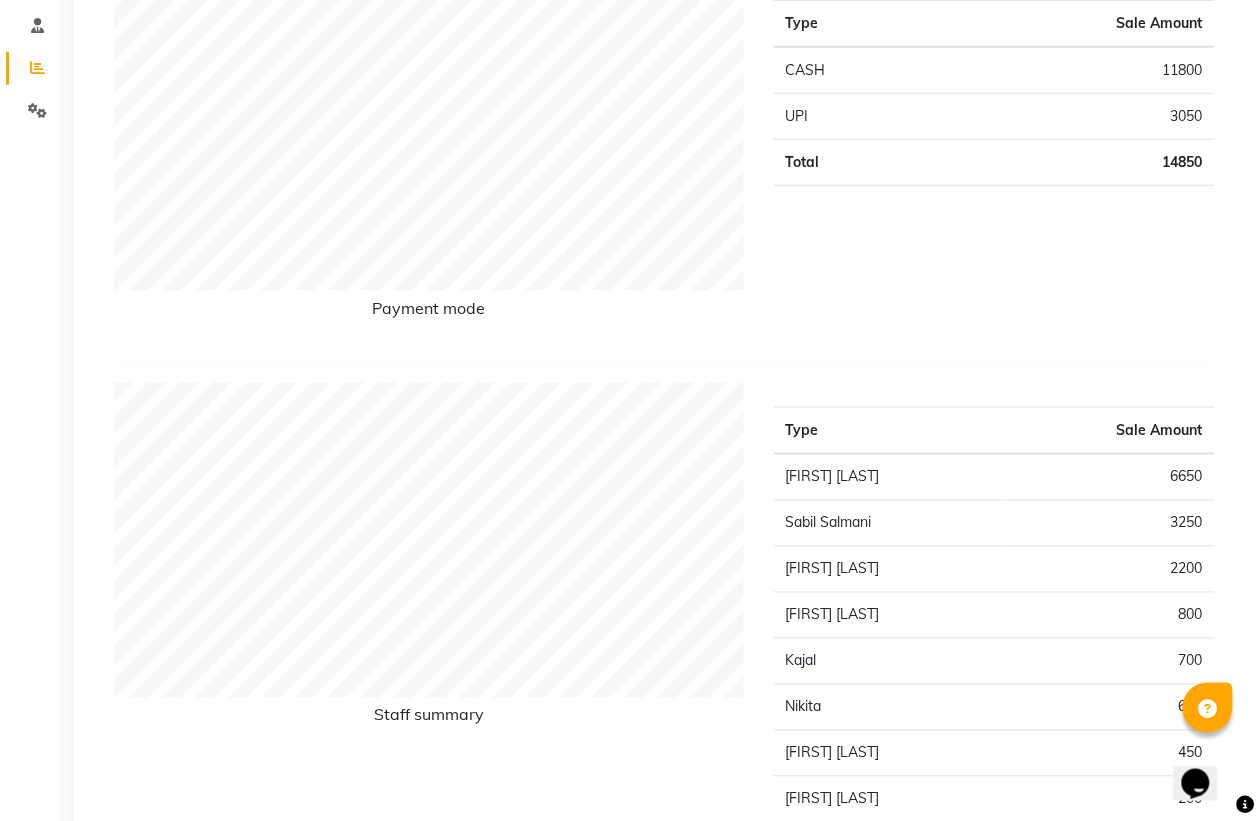 scroll, scrollTop: 0, scrollLeft: 0, axis: both 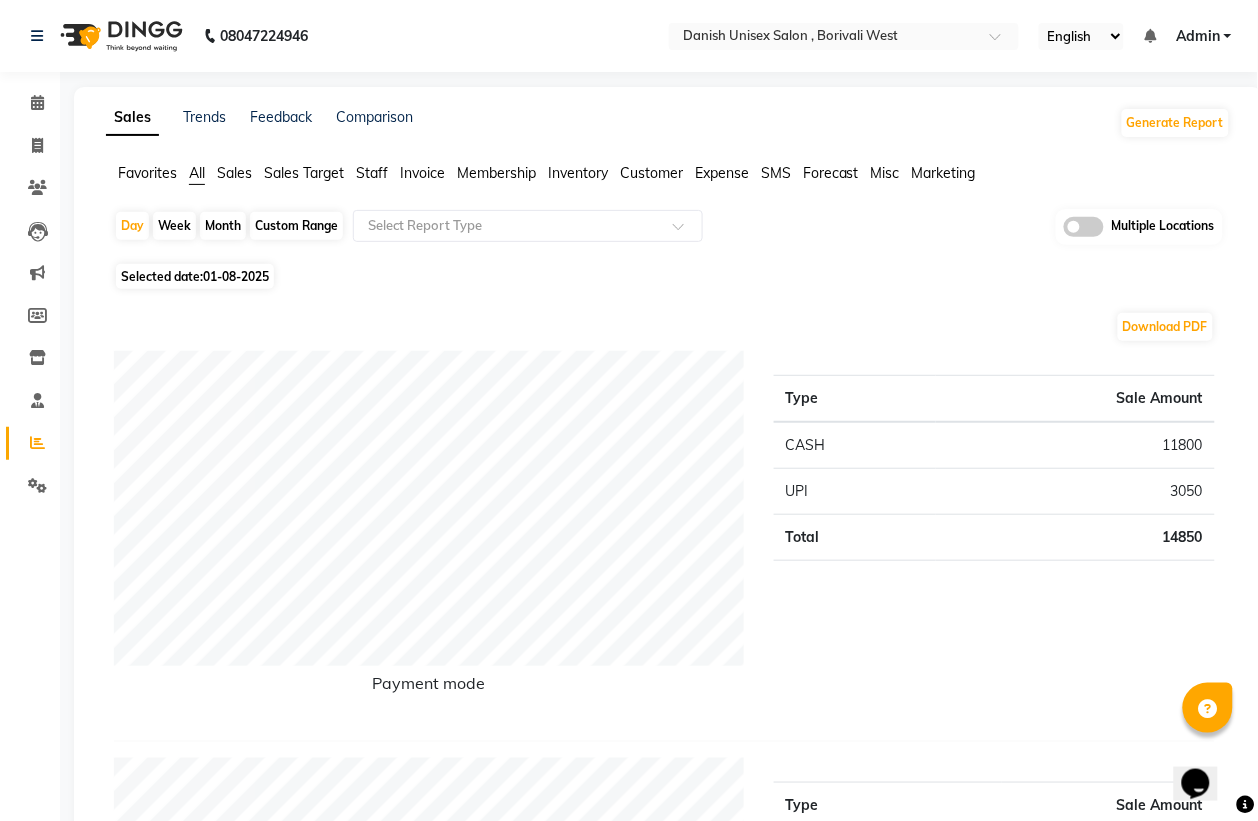 click on "Month" 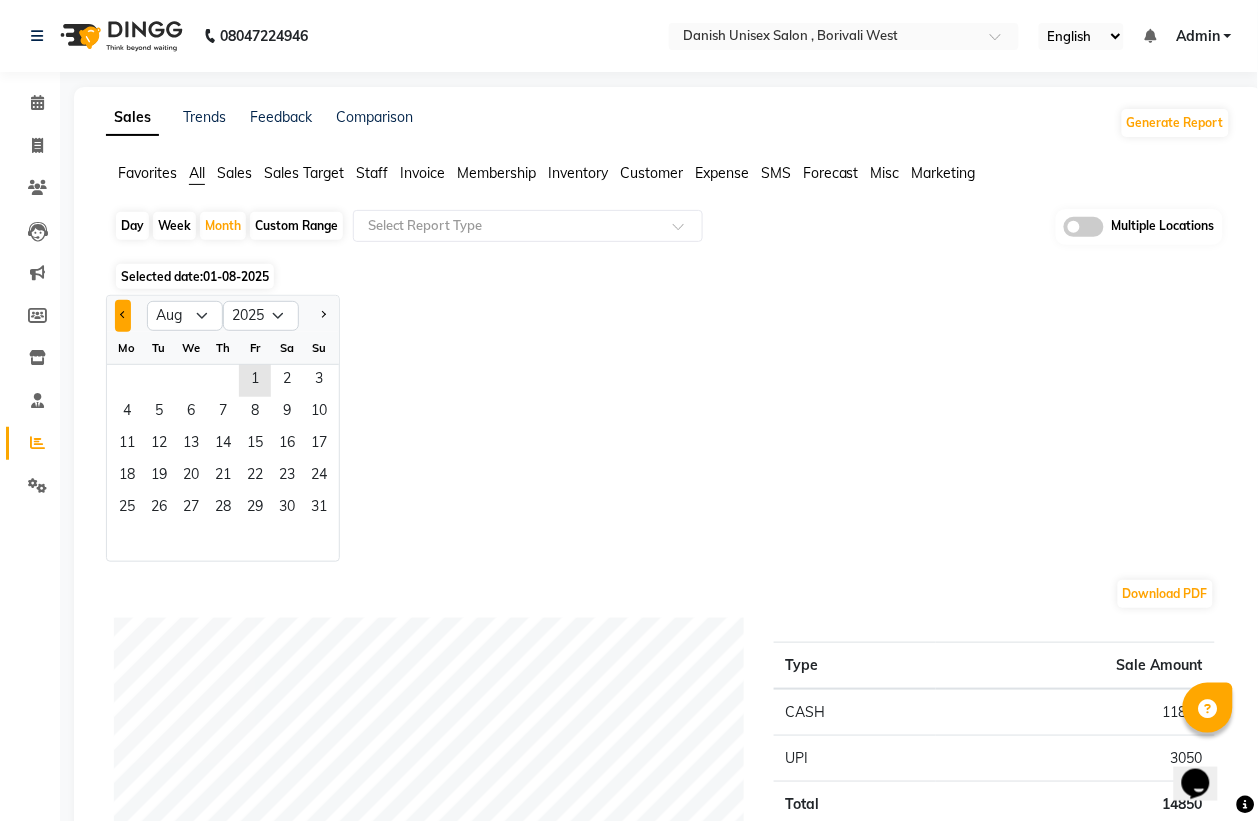 click 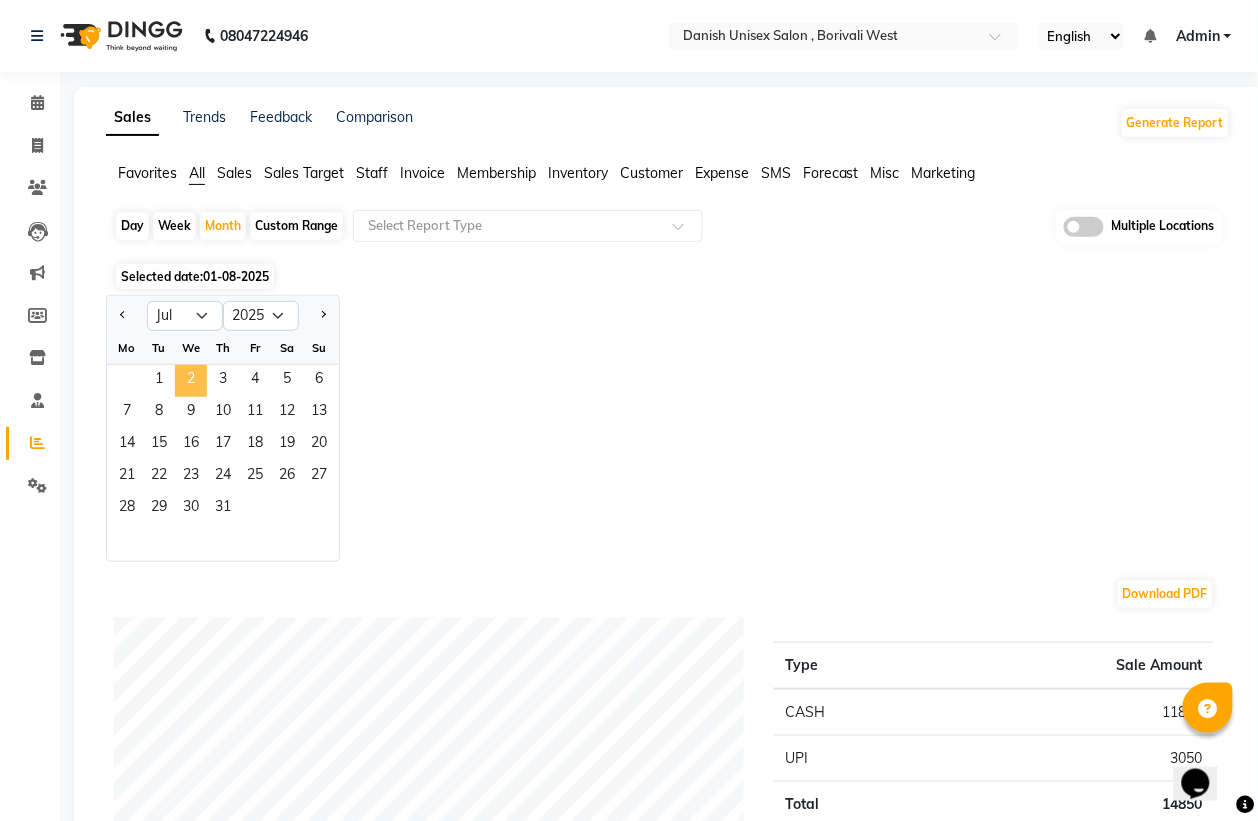 click on "2" 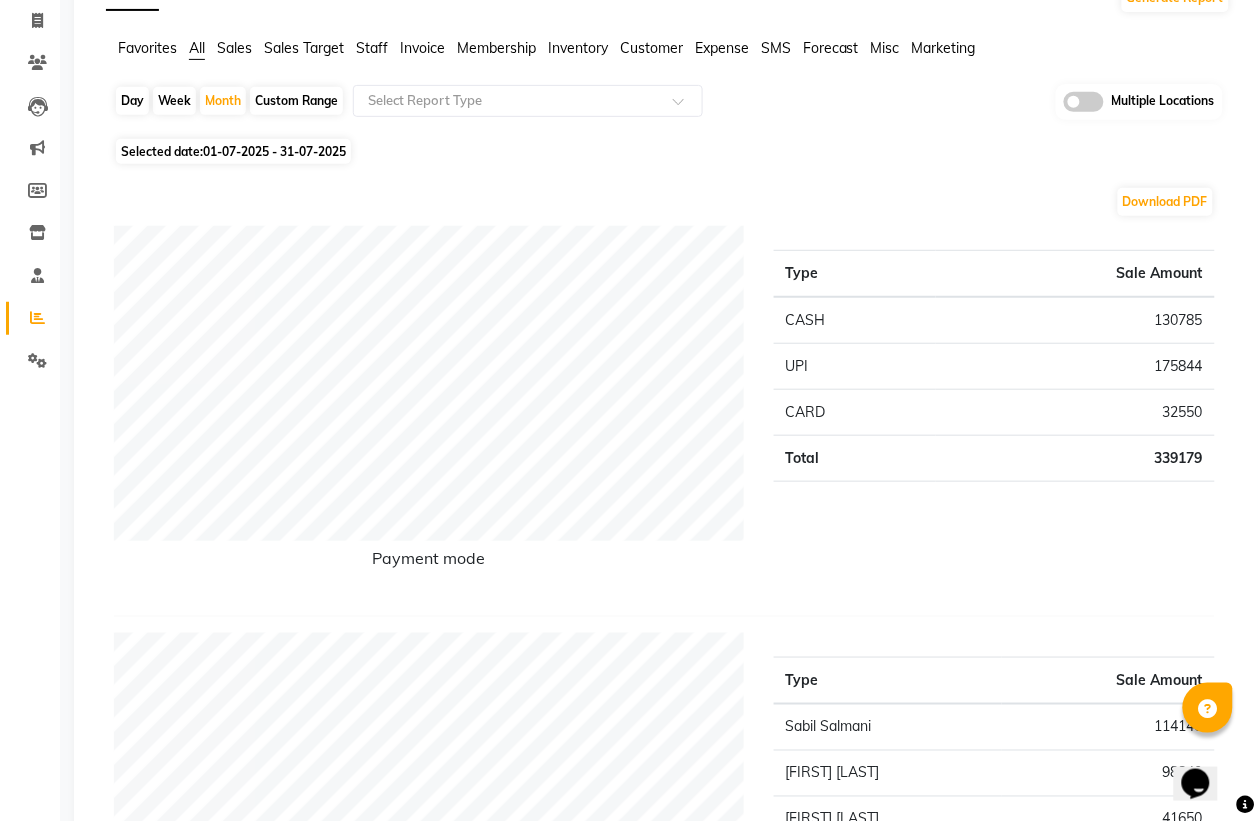scroll, scrollTop: 0, scrollLeft: 0, axis: both 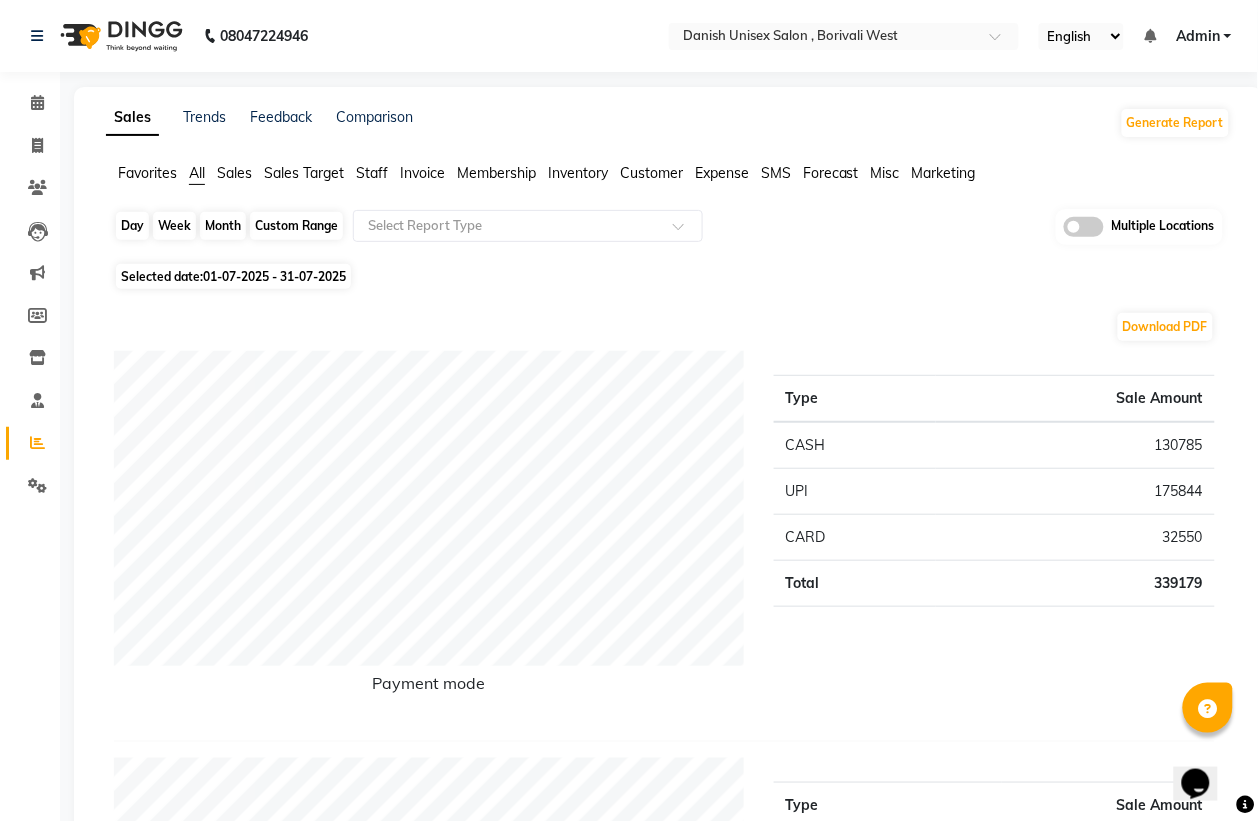 click on "Month" 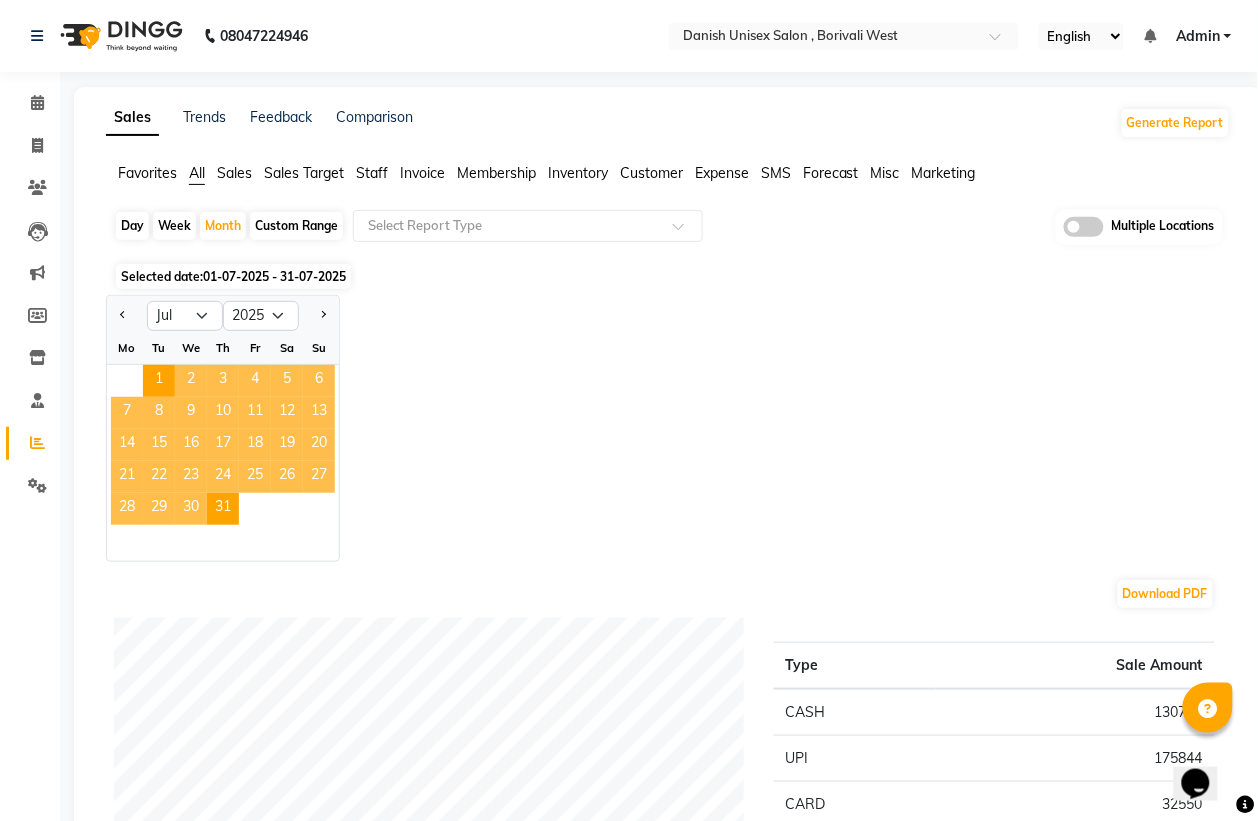 click on "22" 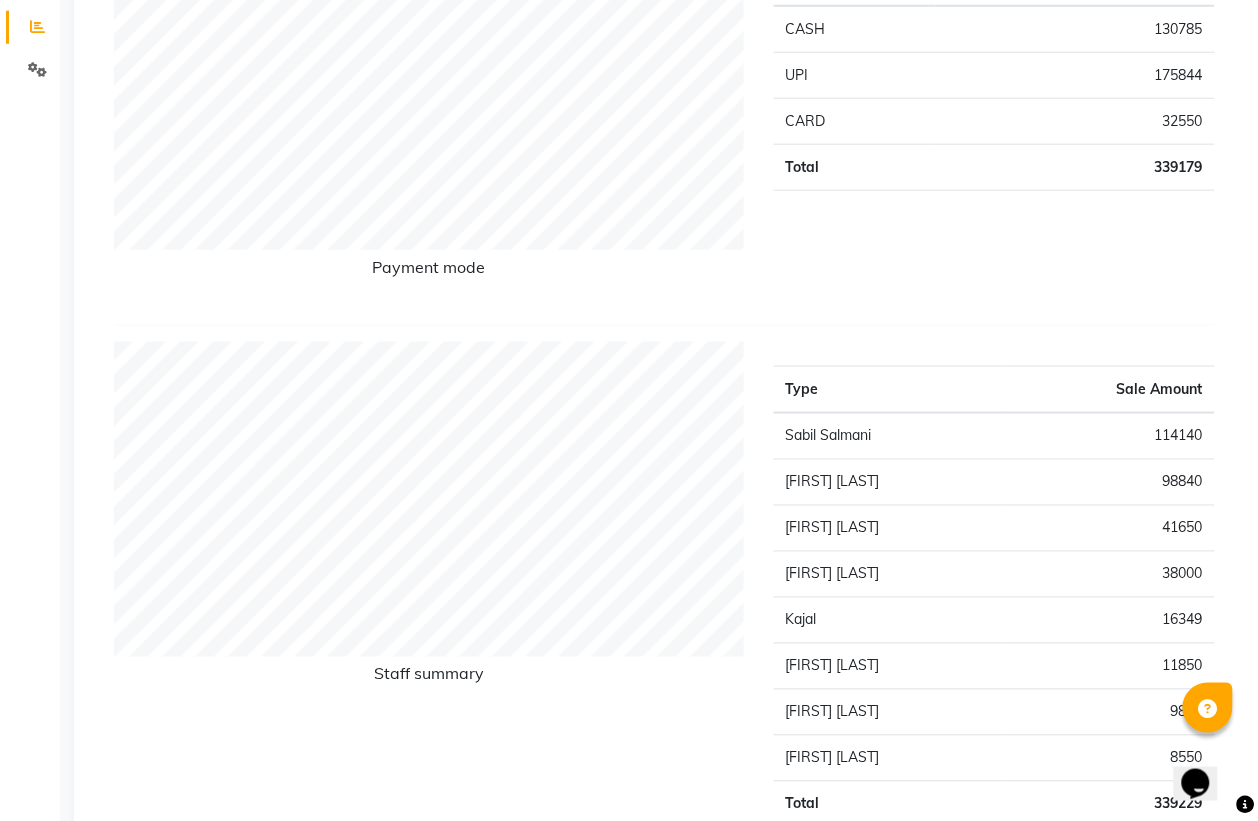 scroll, scrollTop: 0, scrollLeft: 0, axis: both 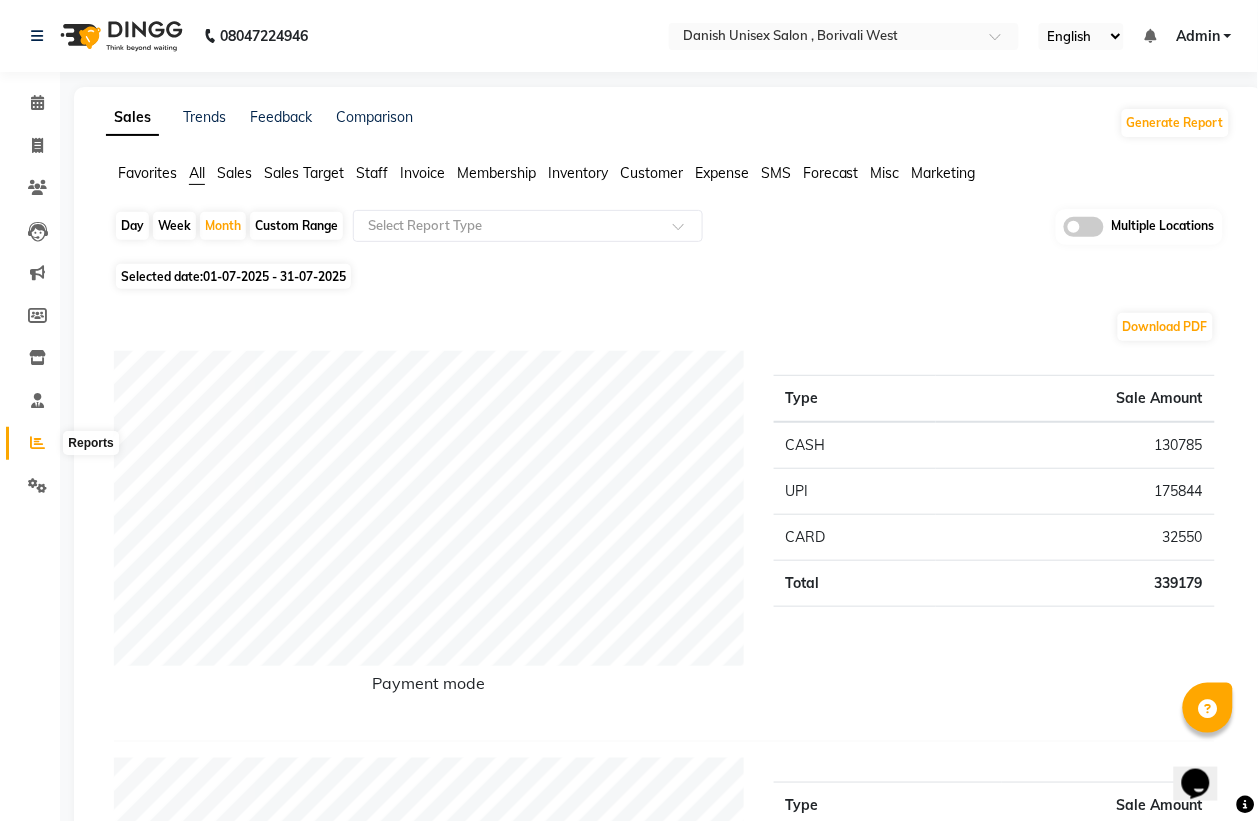 click 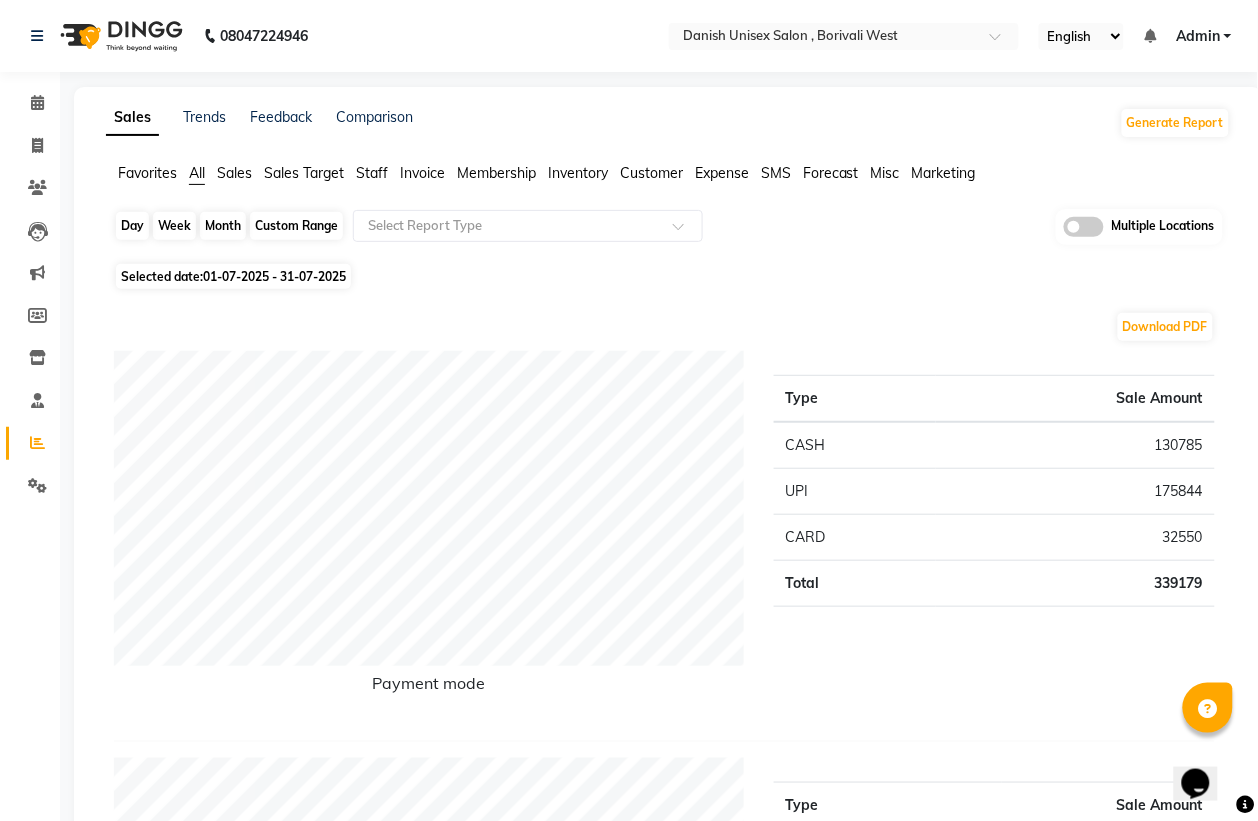 click on "Month" 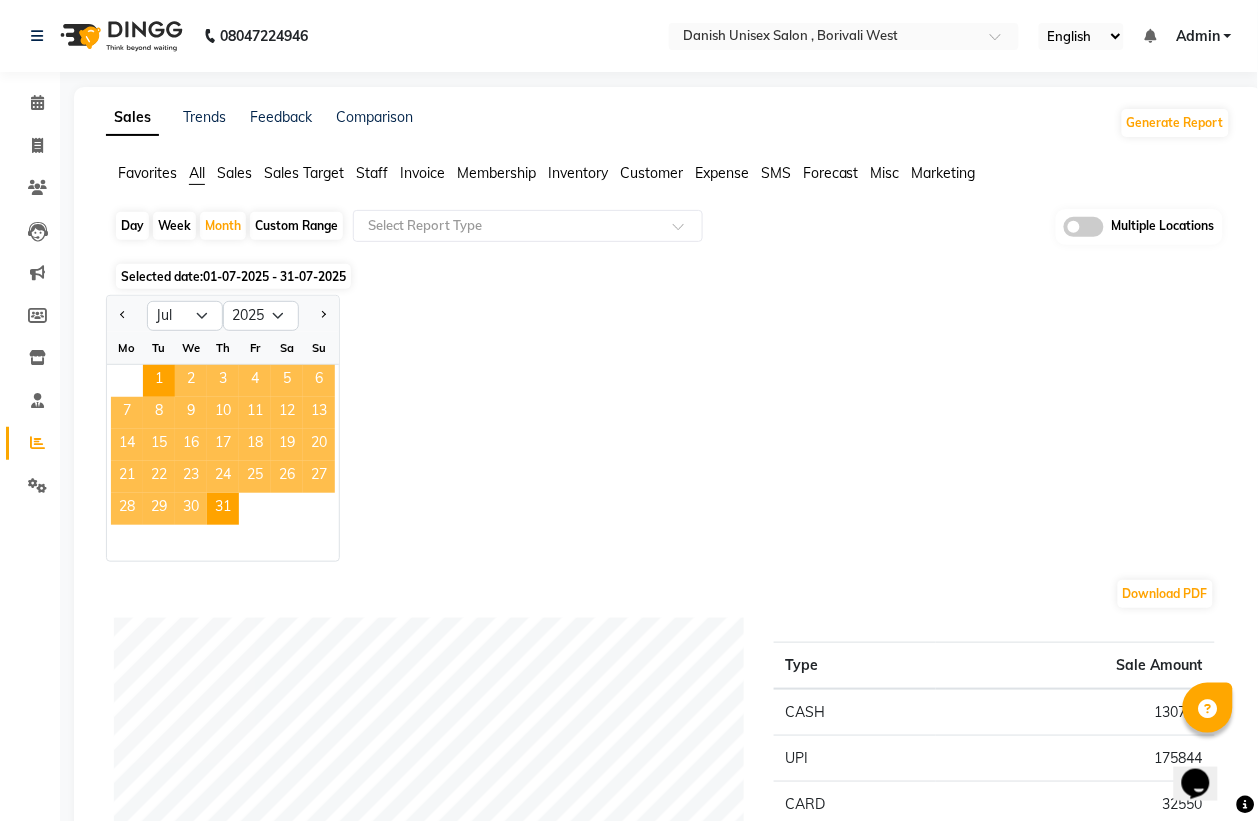 click on "29" 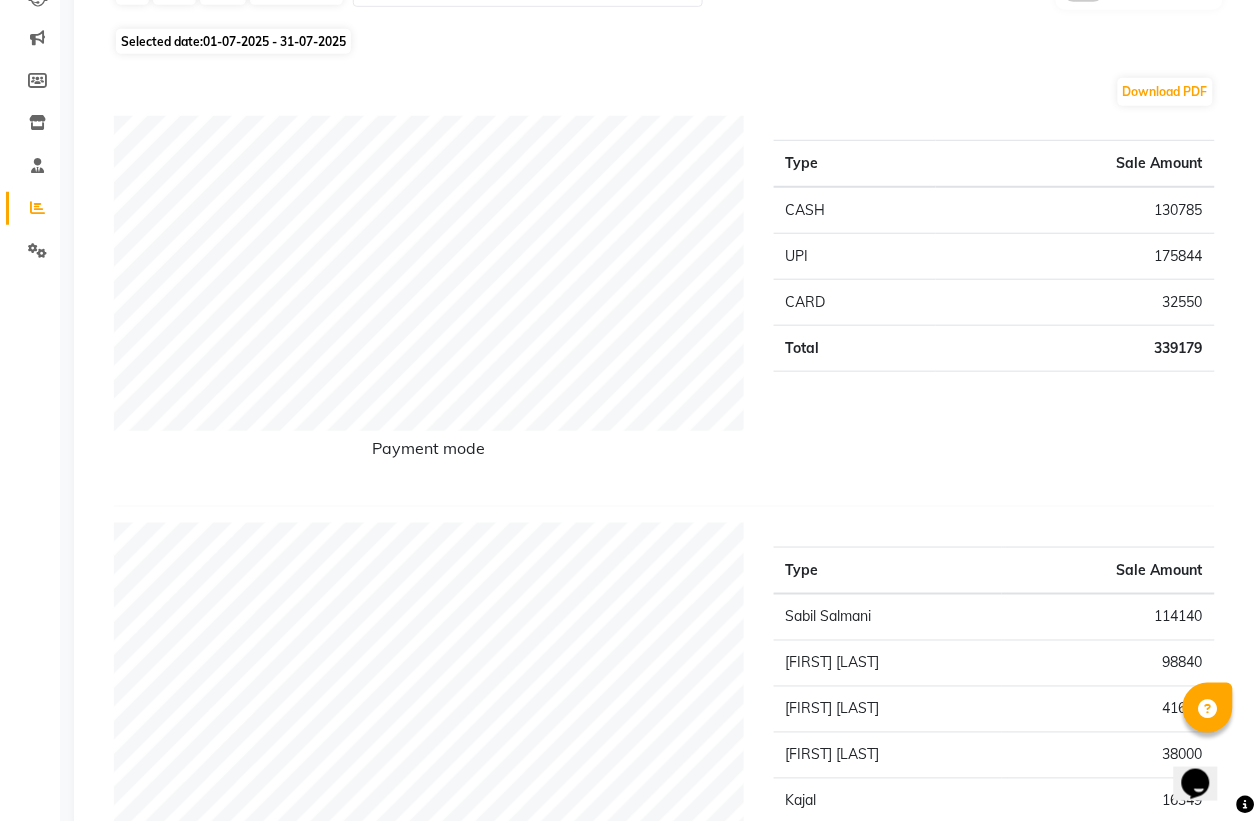 scroll, scrollTop: 0, scrollLeft: 0, axis: both 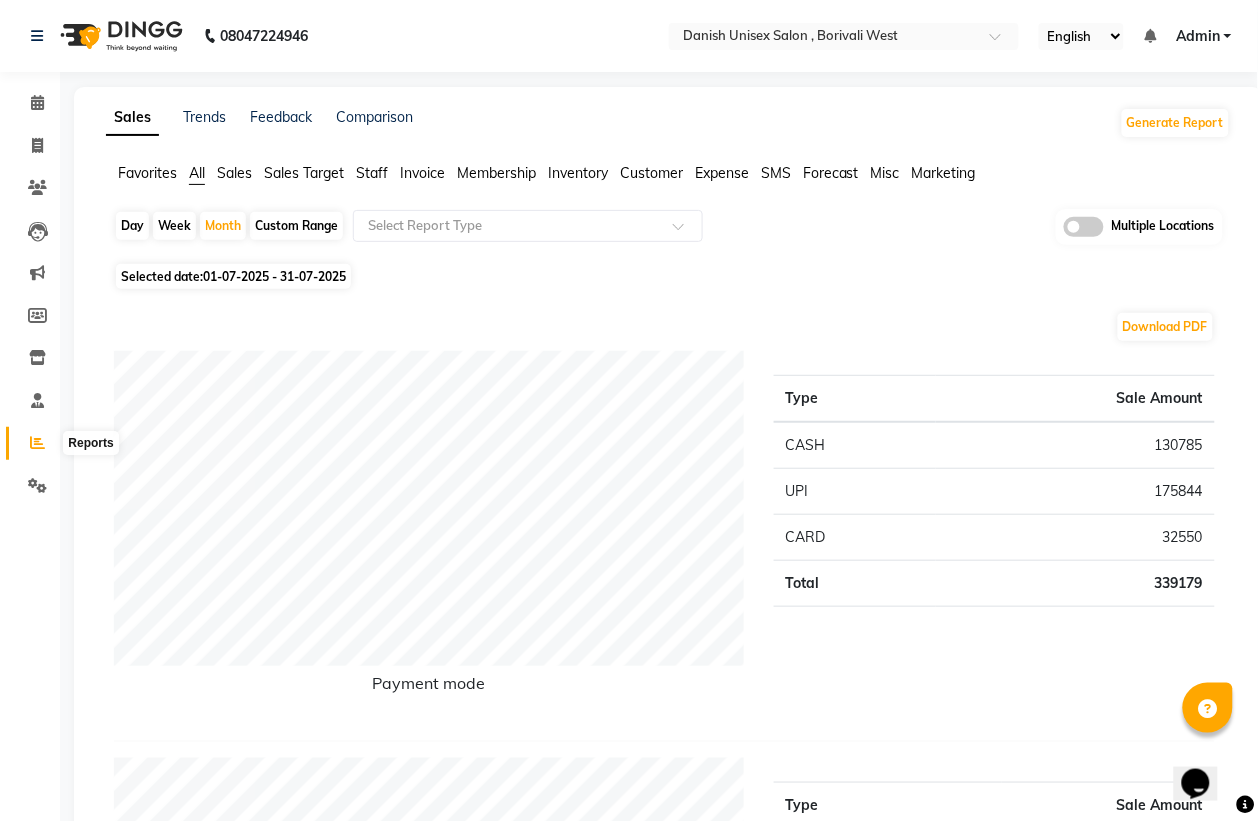 click 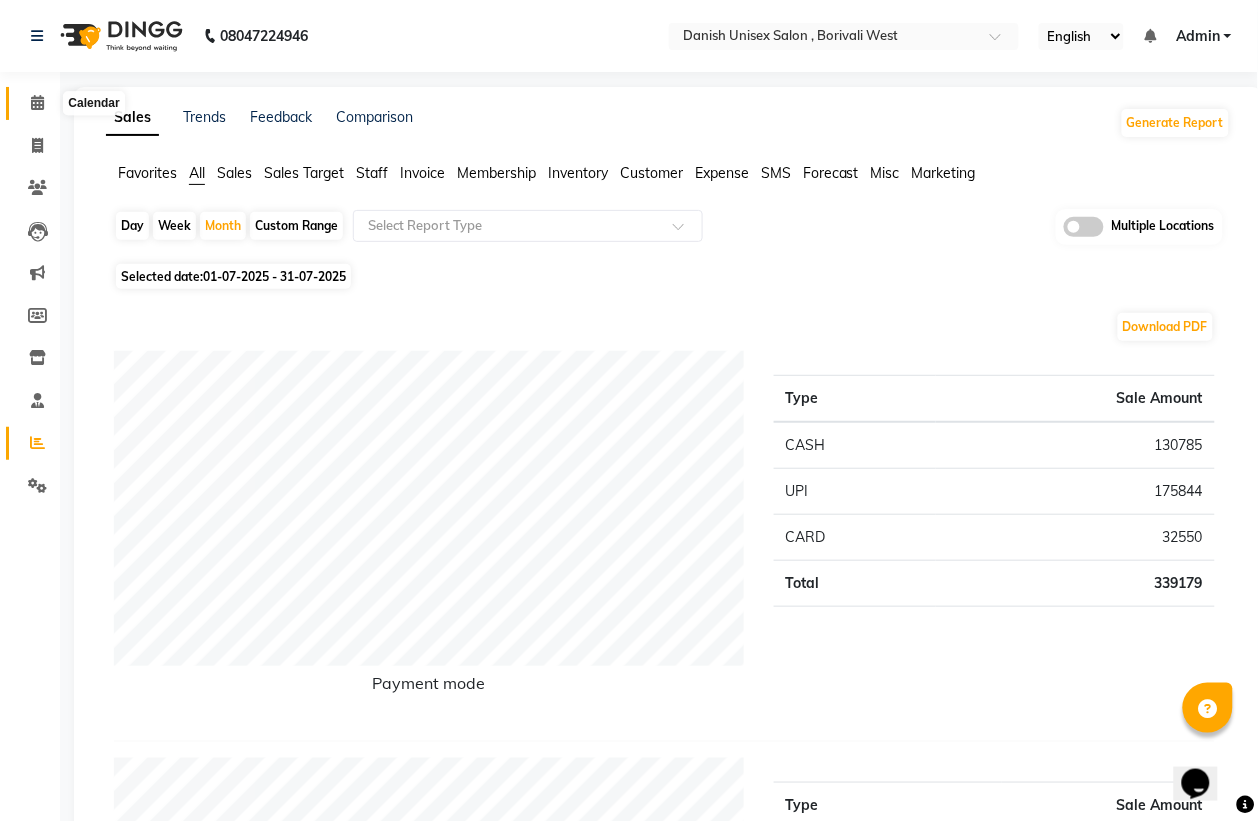 click 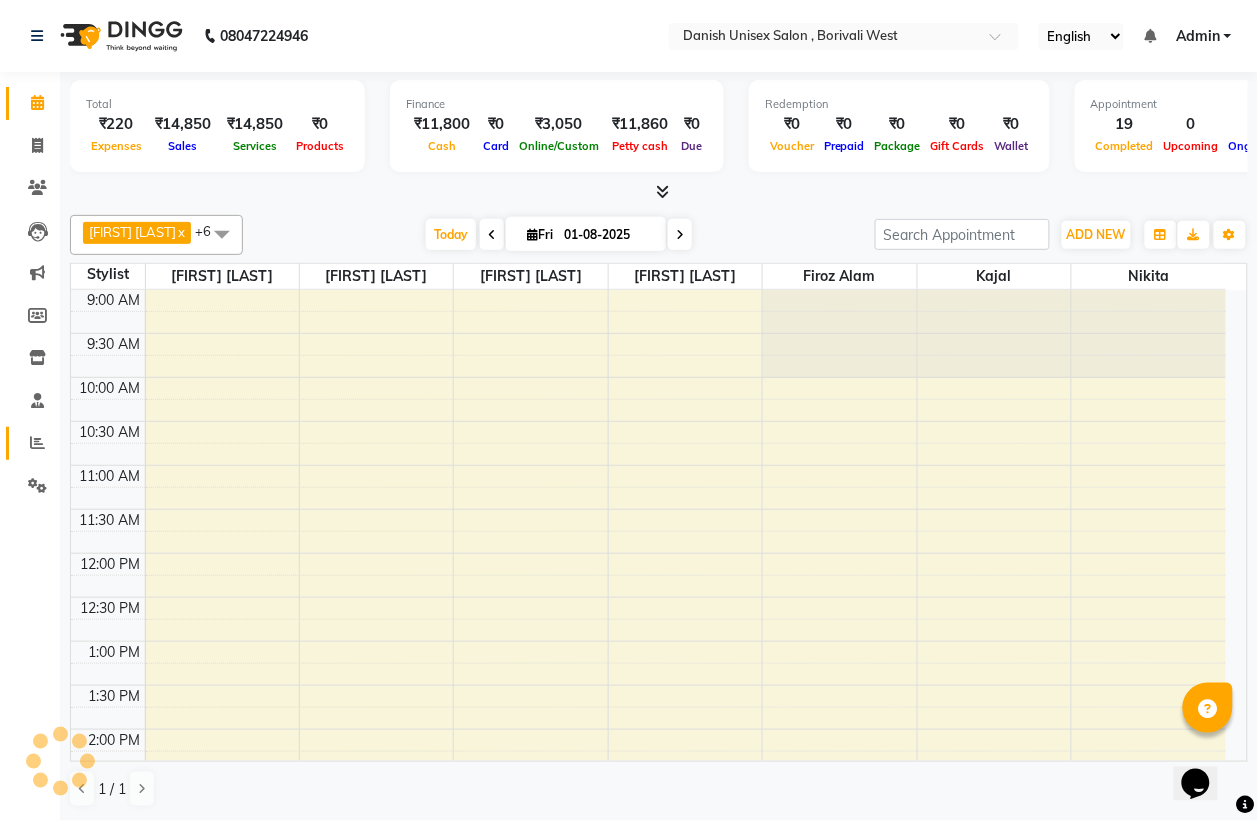 scroll, scrollTop: 0, scrollLeft: 0, axis: both 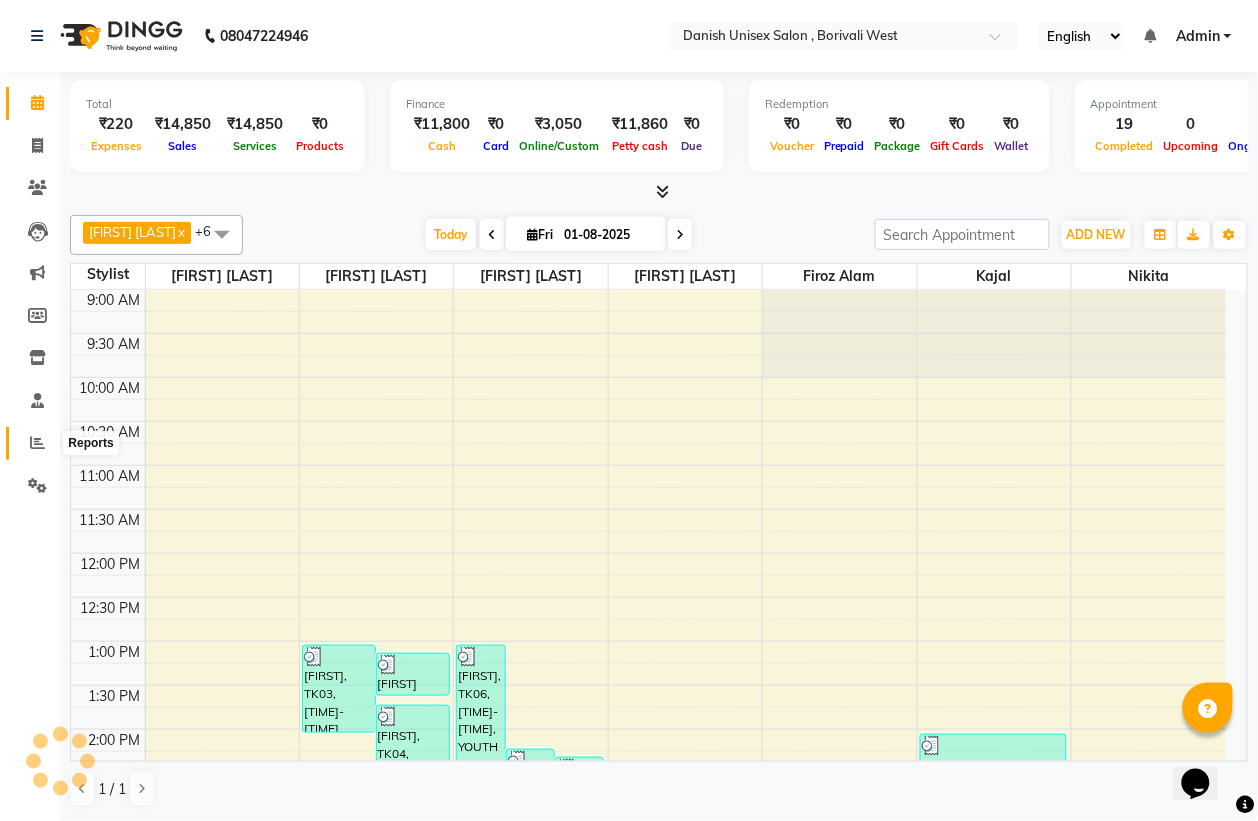 click 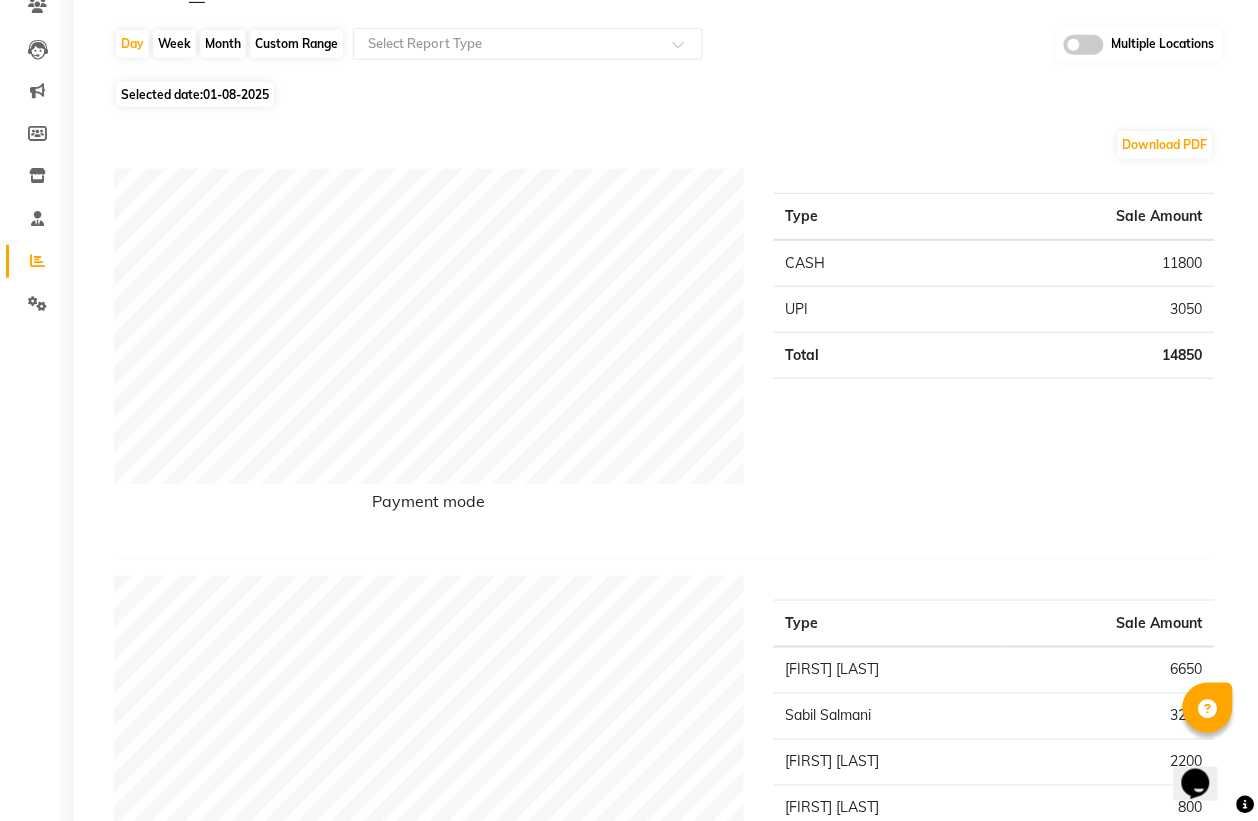 scroll, scrollTop: 0, scrollLeft: 0, axis: both 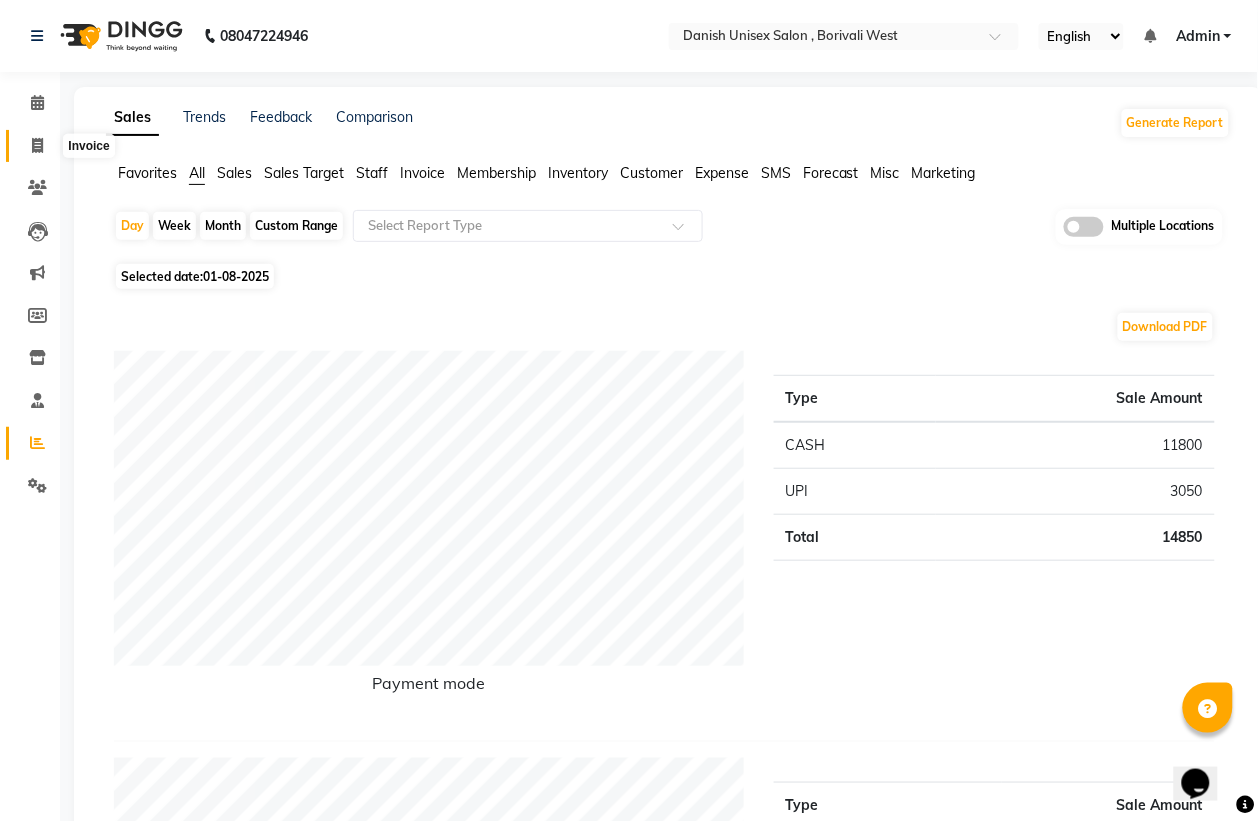 click 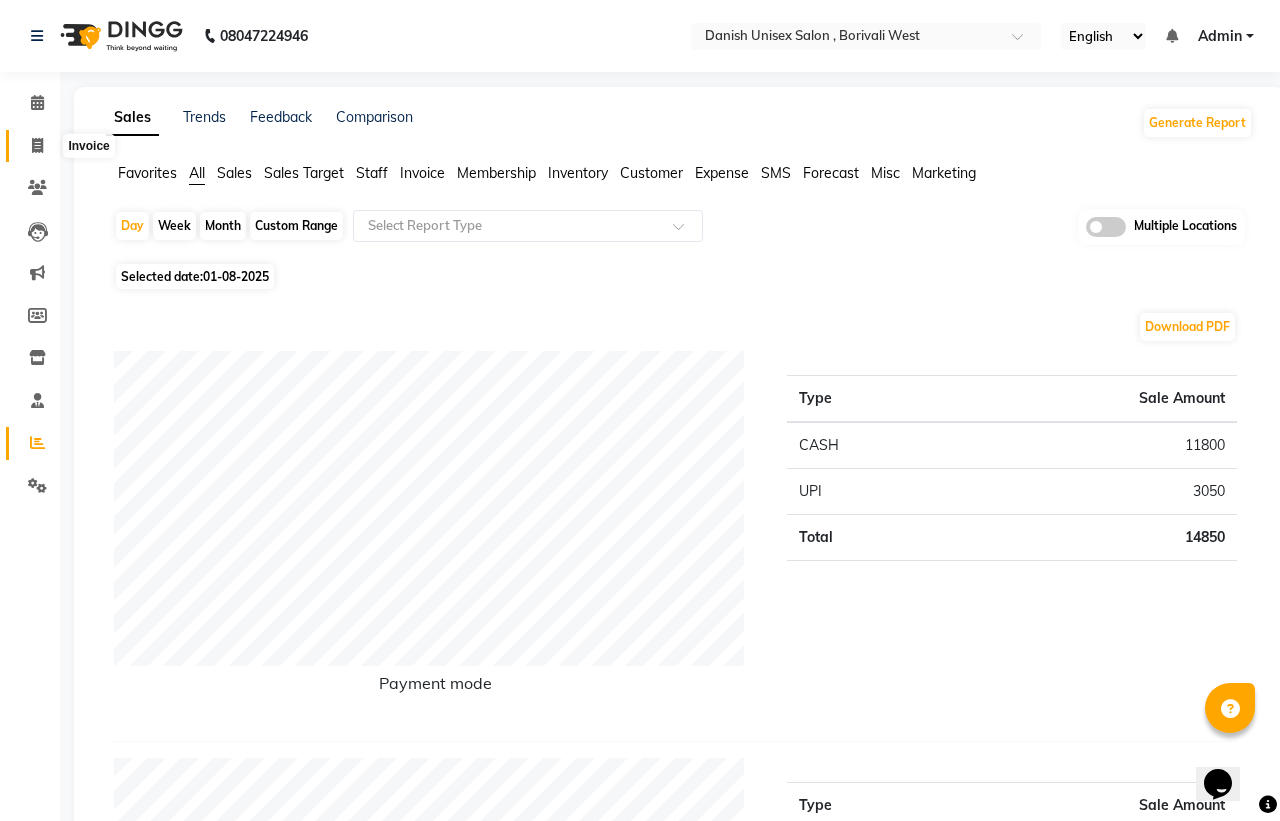 select on "service" 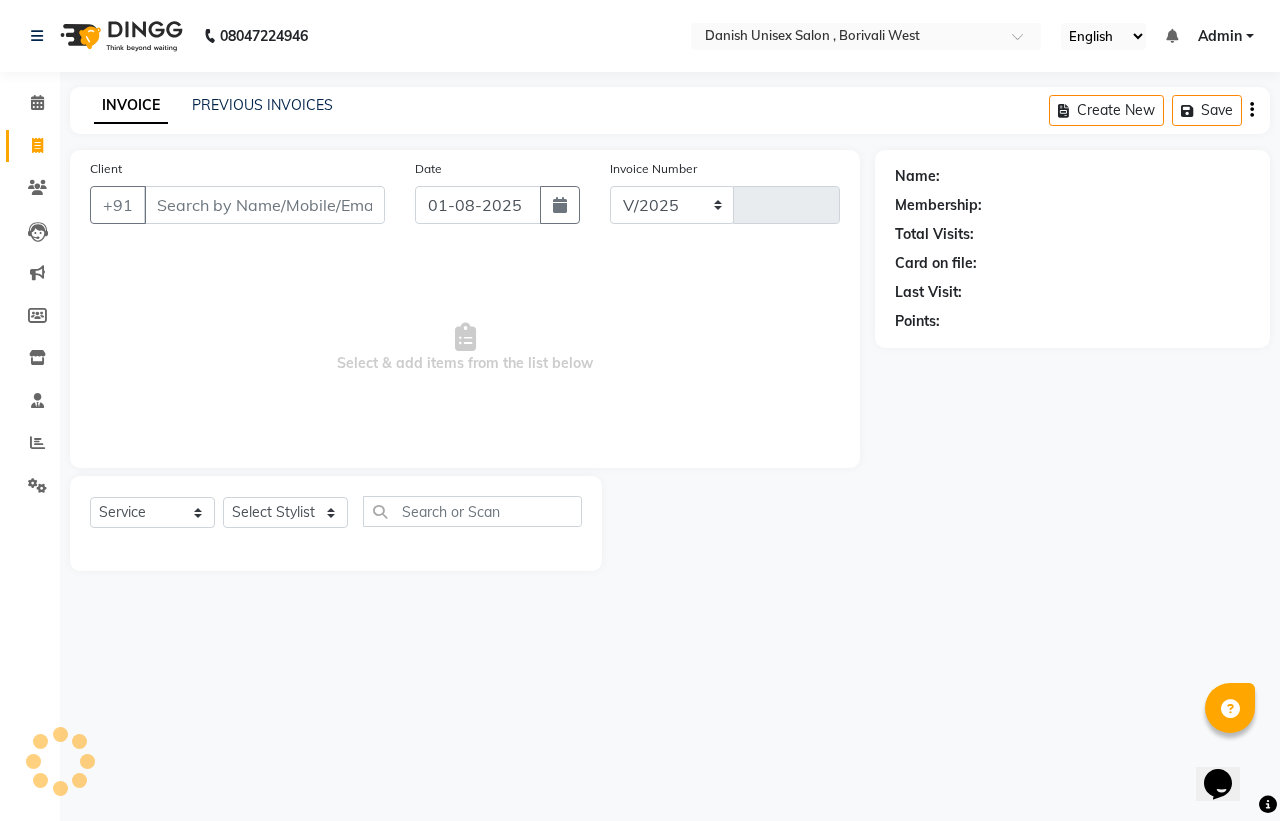 select on "6929" 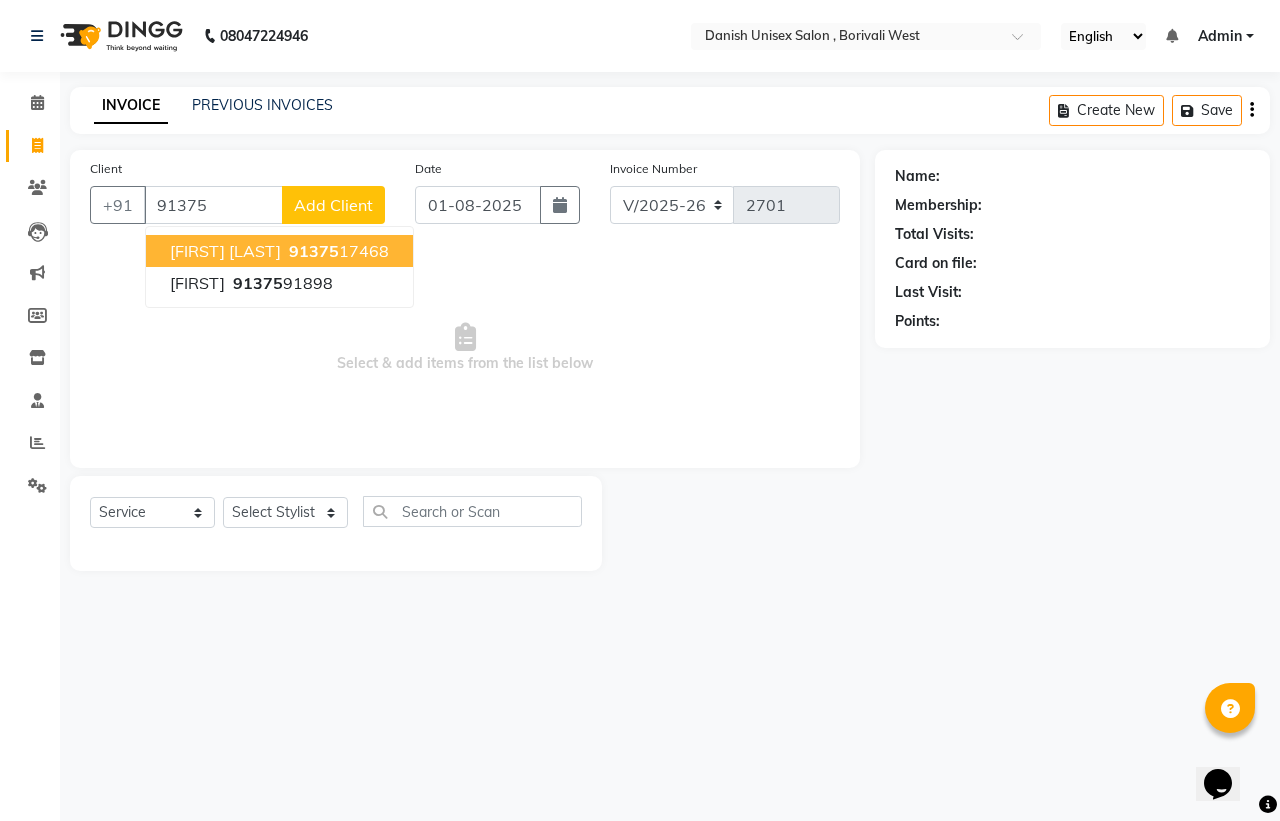 click on "91375" at bounding box center [314, 251] 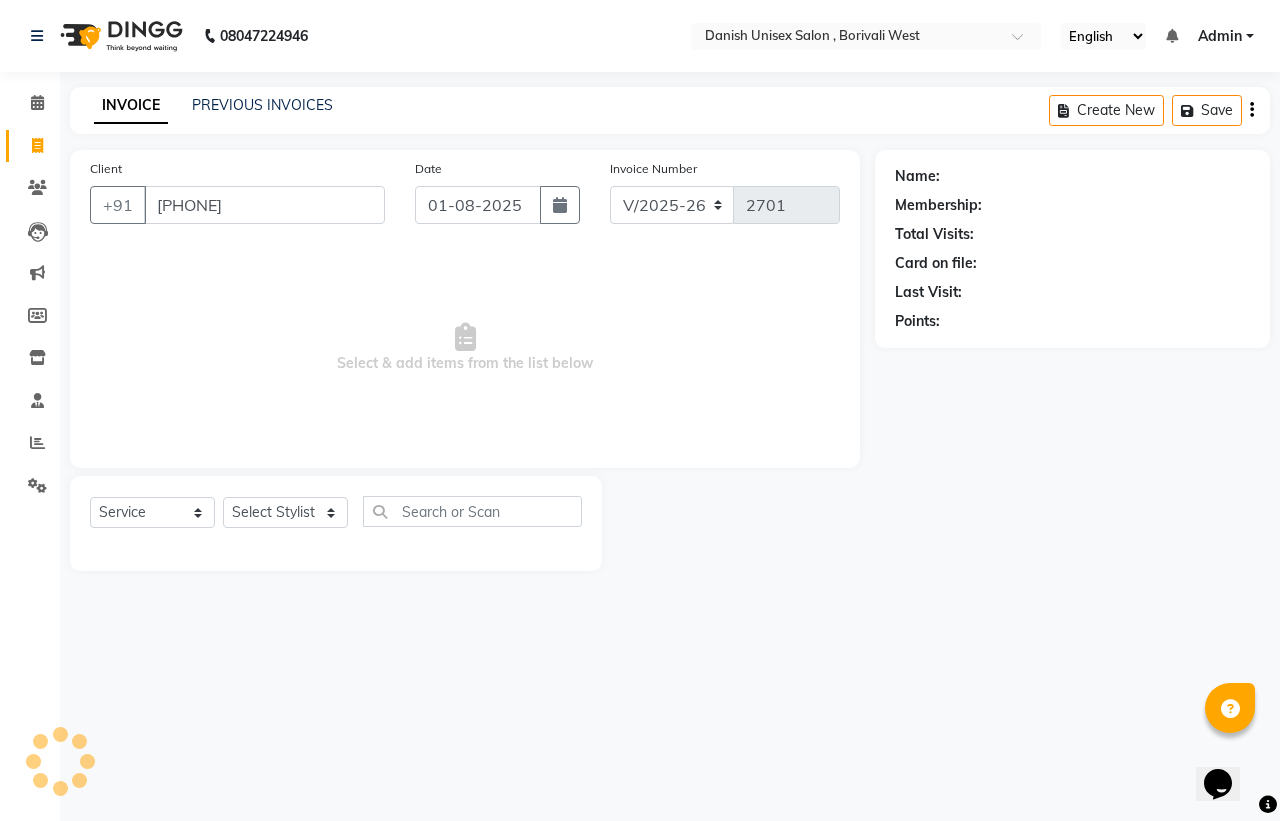 type on "[PHONE]" 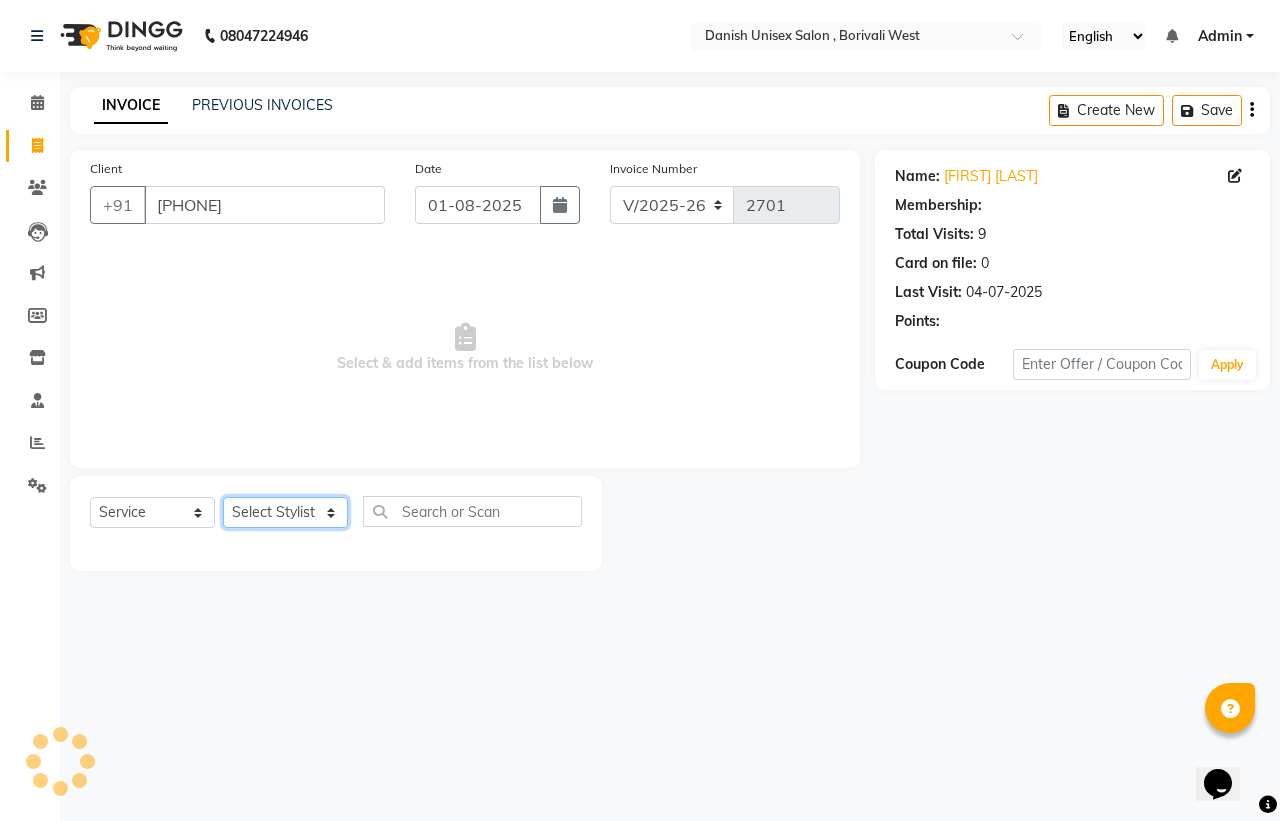 click on "Select Stylist Bhim Shing firoz alam Juber shaikh kajal Lubna Sayyad Nikhil Sharma Nikita Niraj Kanojiya Niyaz Salmani Pooja Yadav Riddhi Sabil salmani sapna" 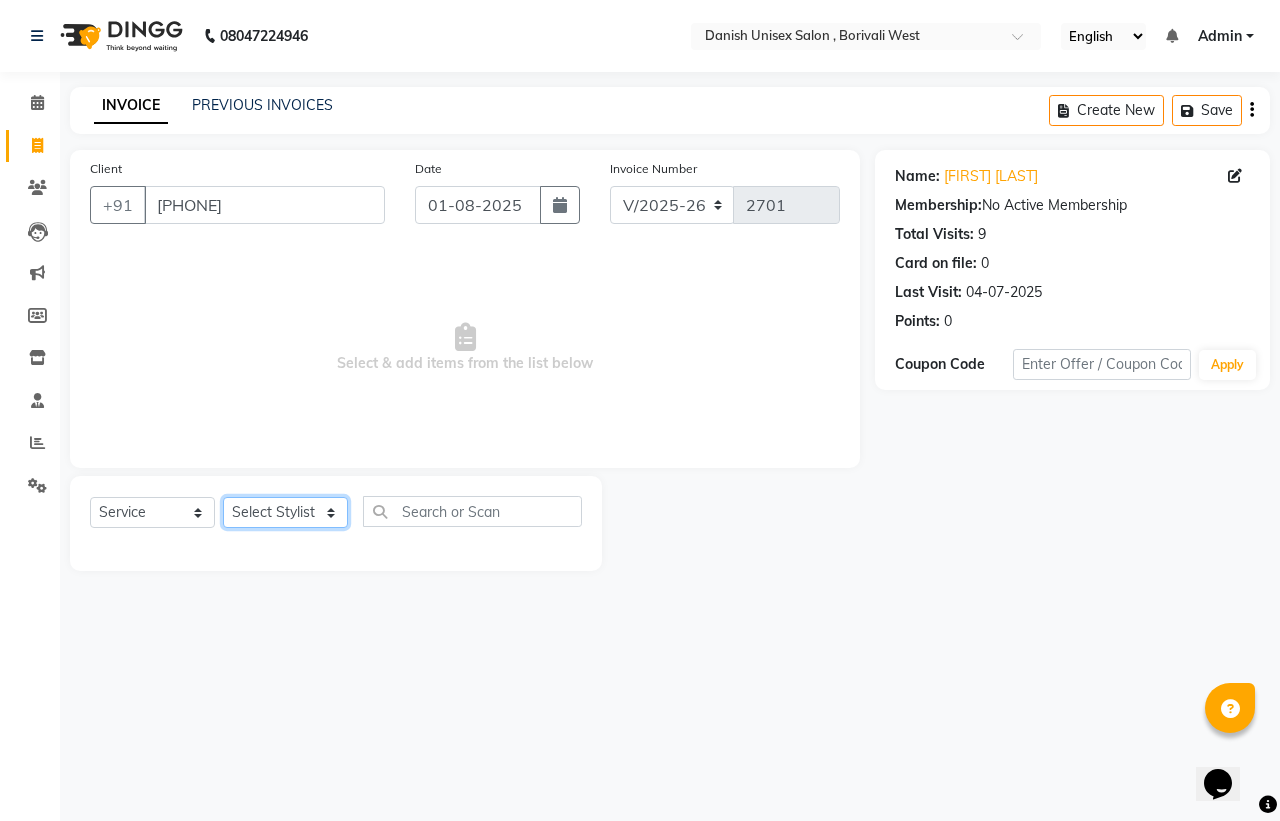 select on "54584" 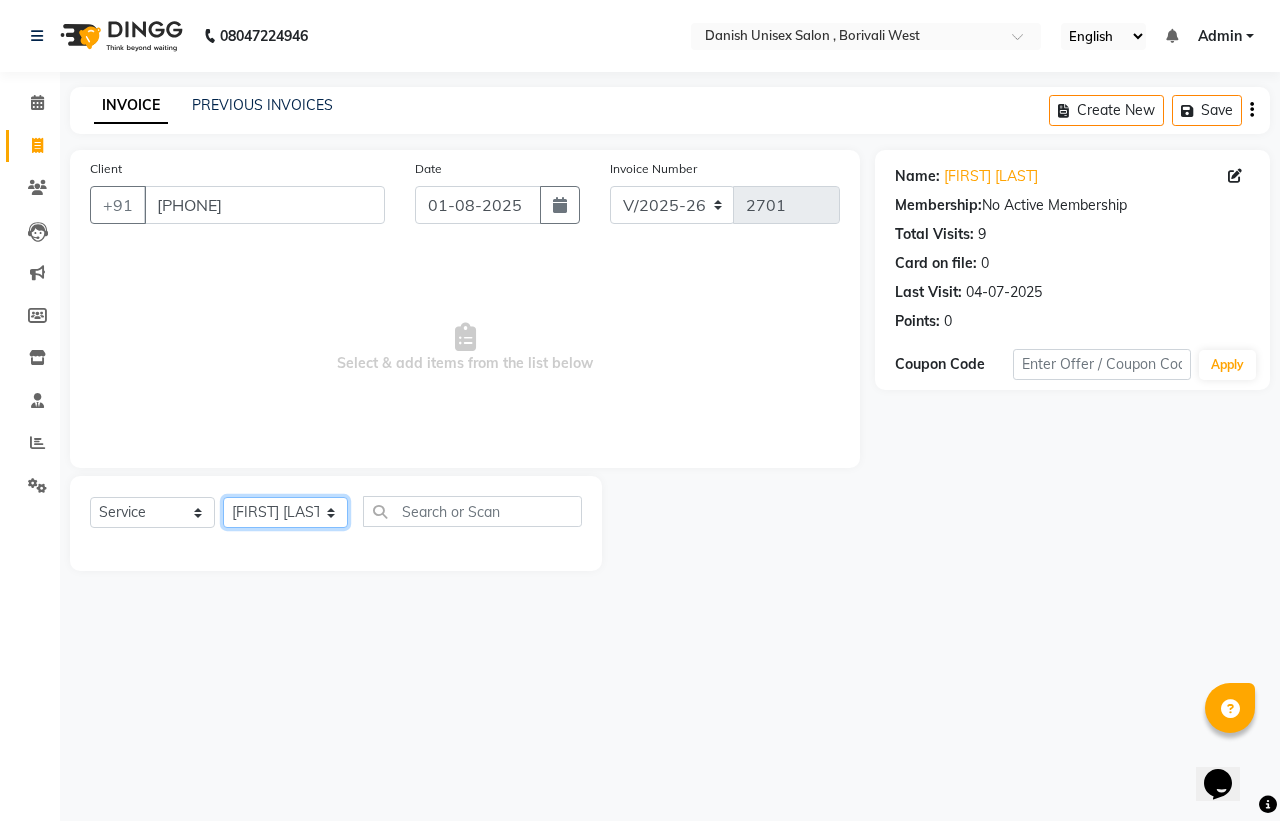click on "Select Stylist Bhim Shing firoz alam Juber shaikh kajal Lubna Sayyad Nikhil Sharma Nikita Niraj Kanojiya Niyaz Salmani Pooja Yadav Riddhi Sabil salmani sapna" 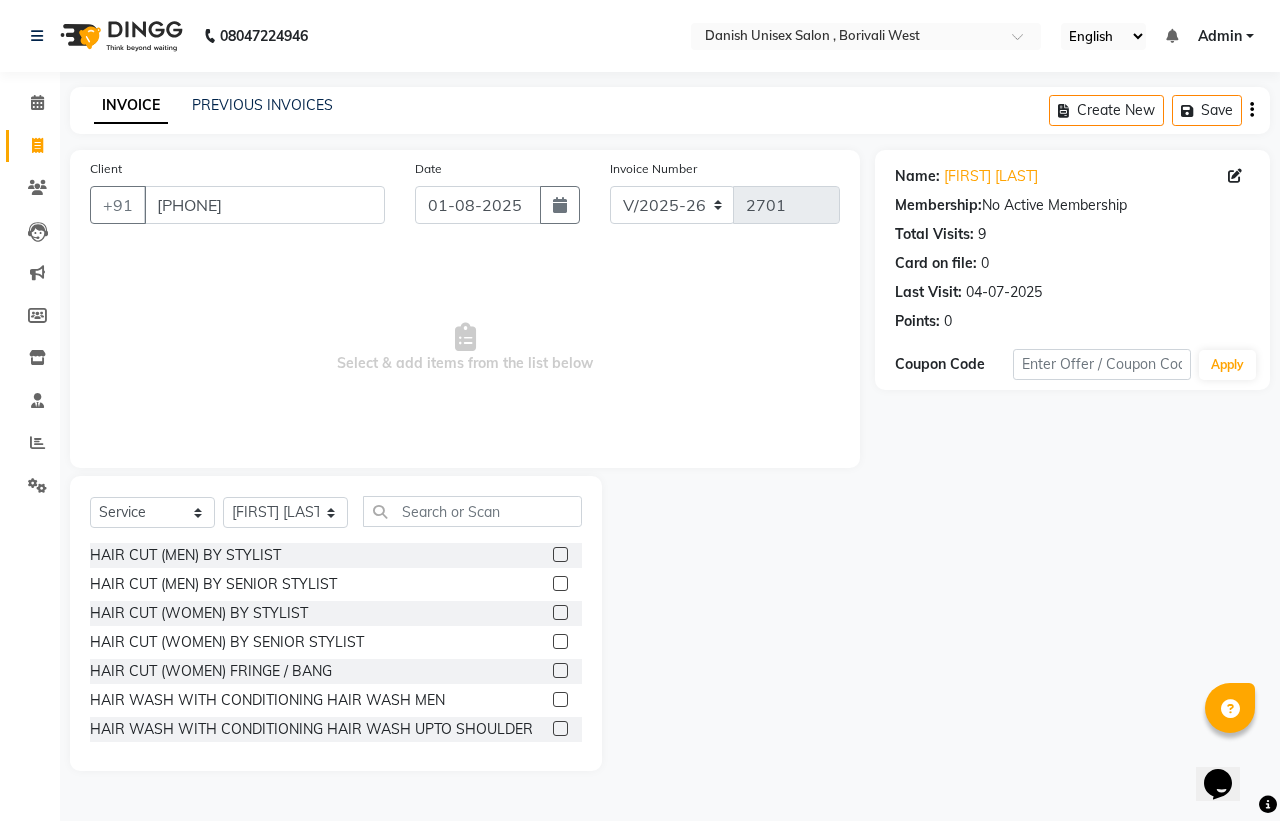 click 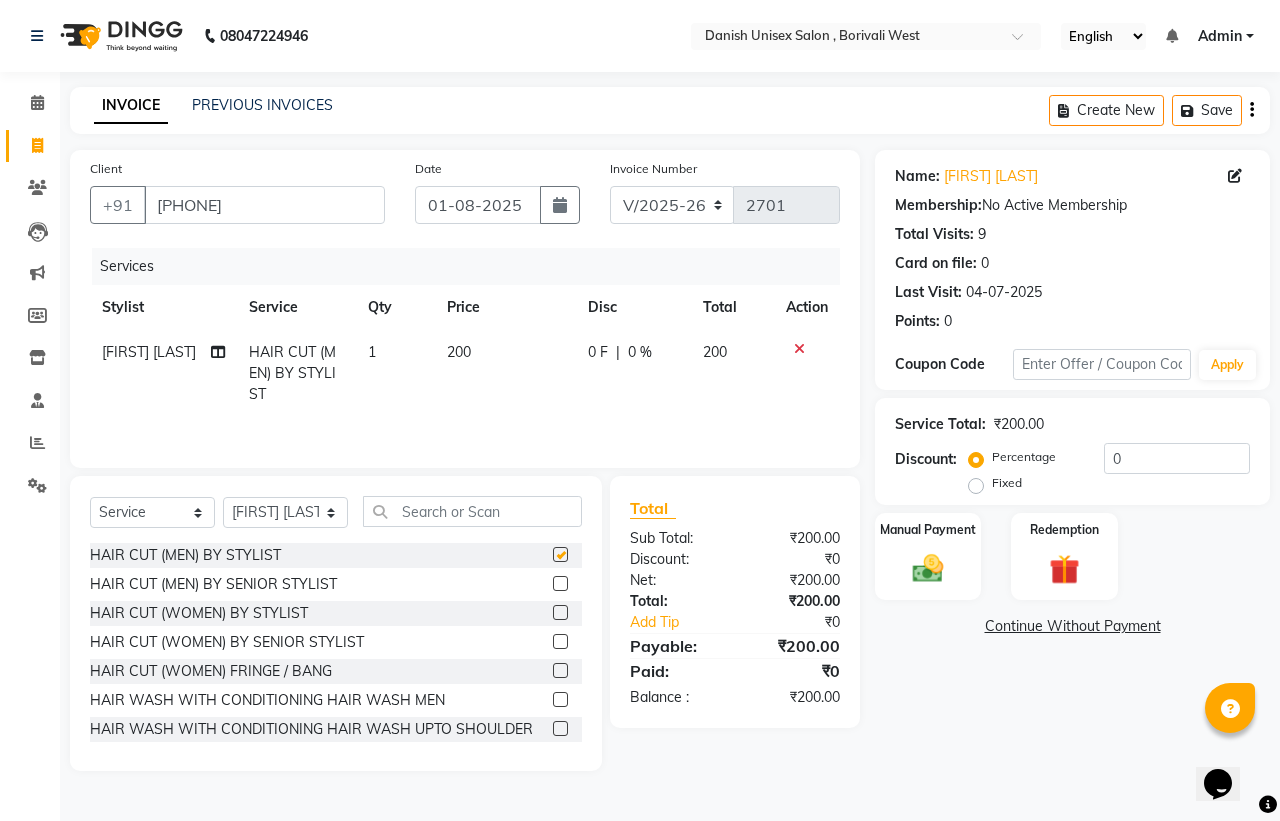 checkbox on "false" 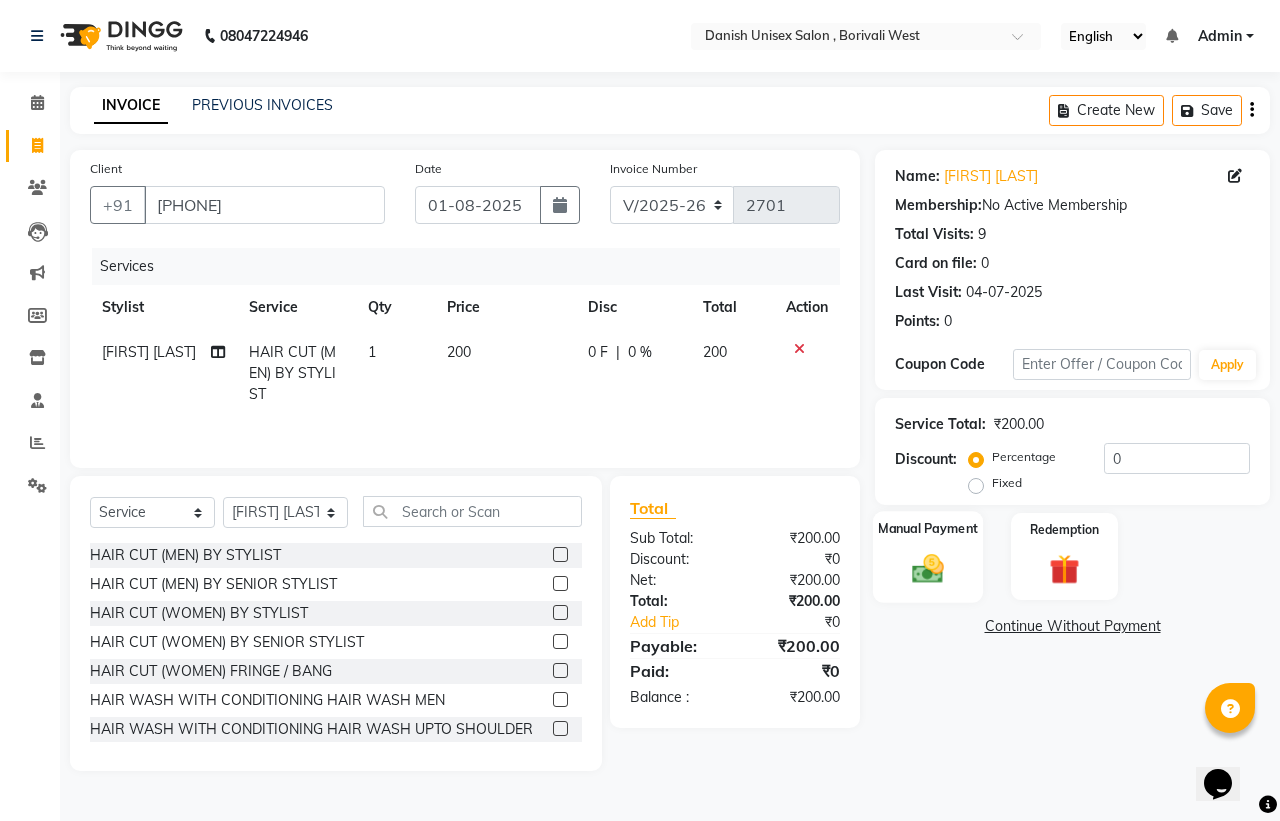 click on "Manual Payment" 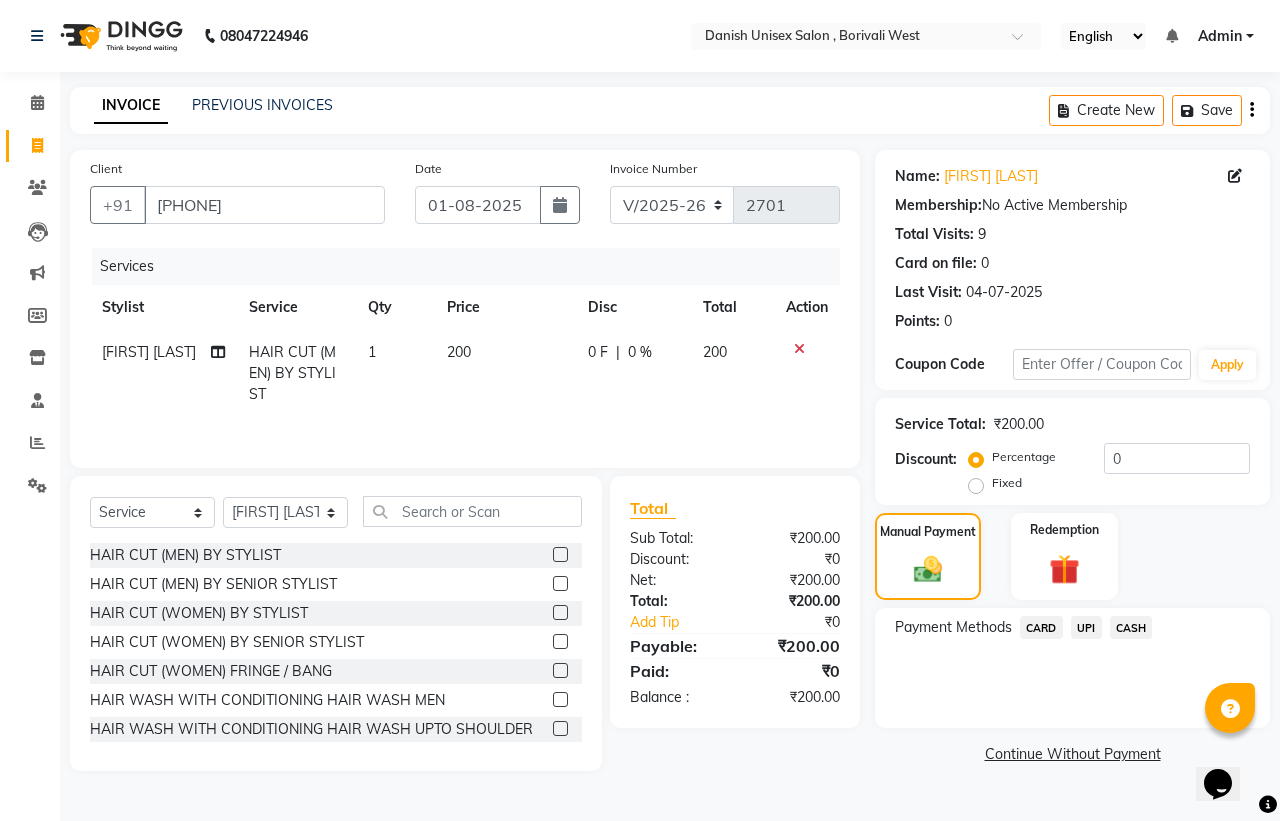 click on "CASH" 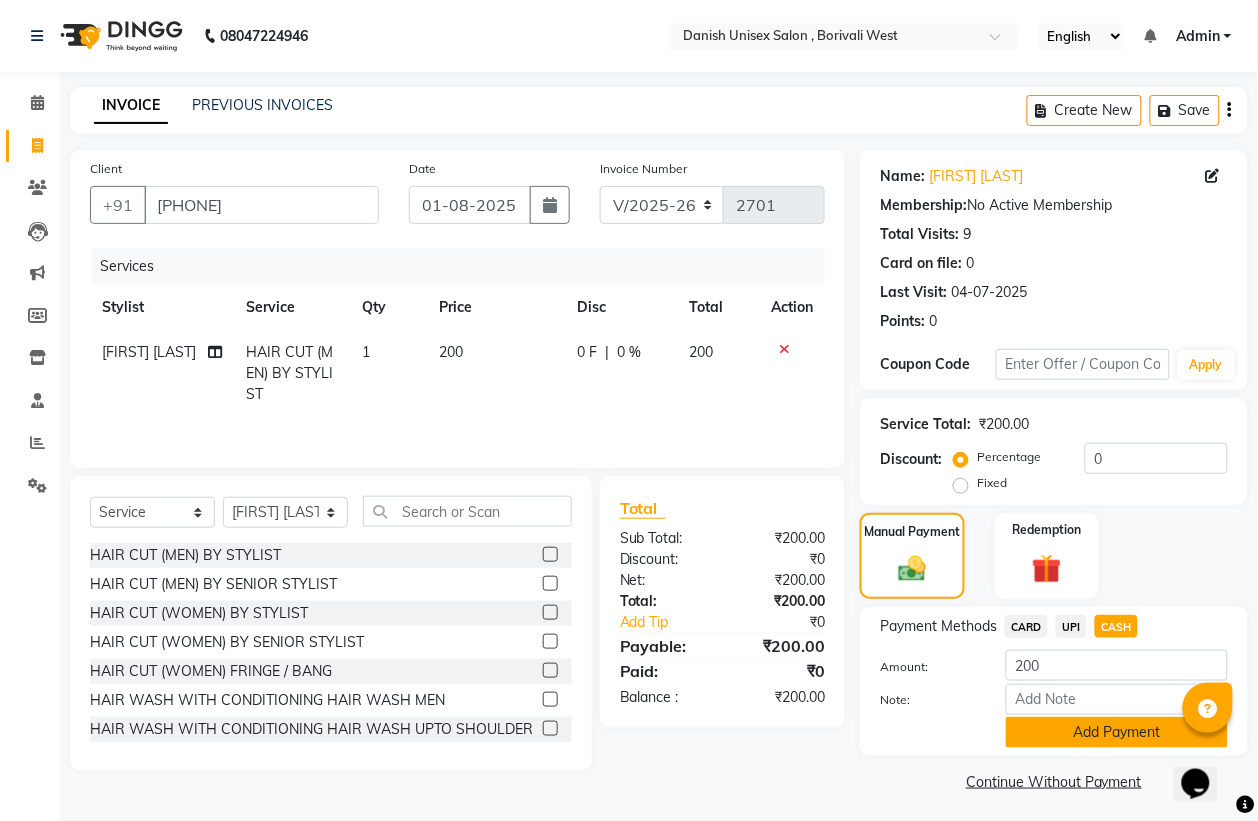 click on "Add Payment" 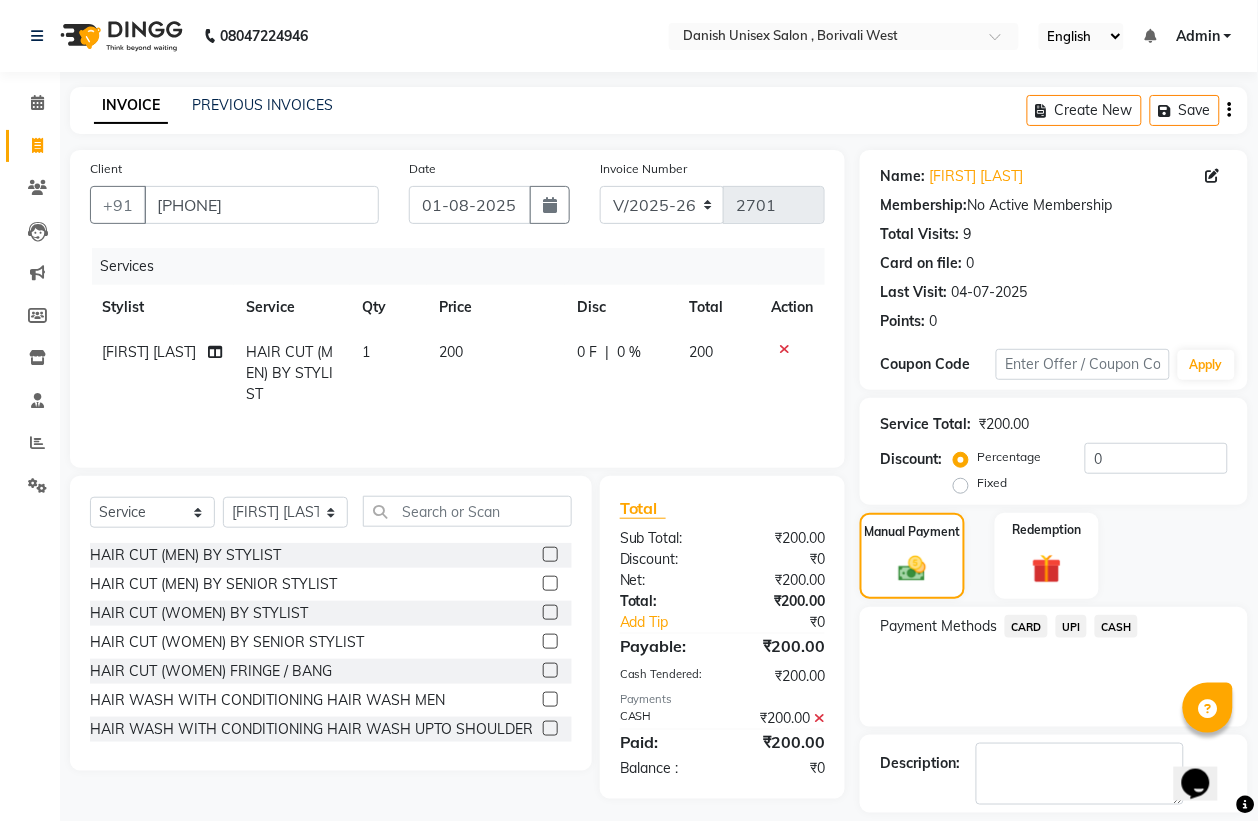 scroll, scrollTop: 91, scrollLeft: 0, axis: vertical 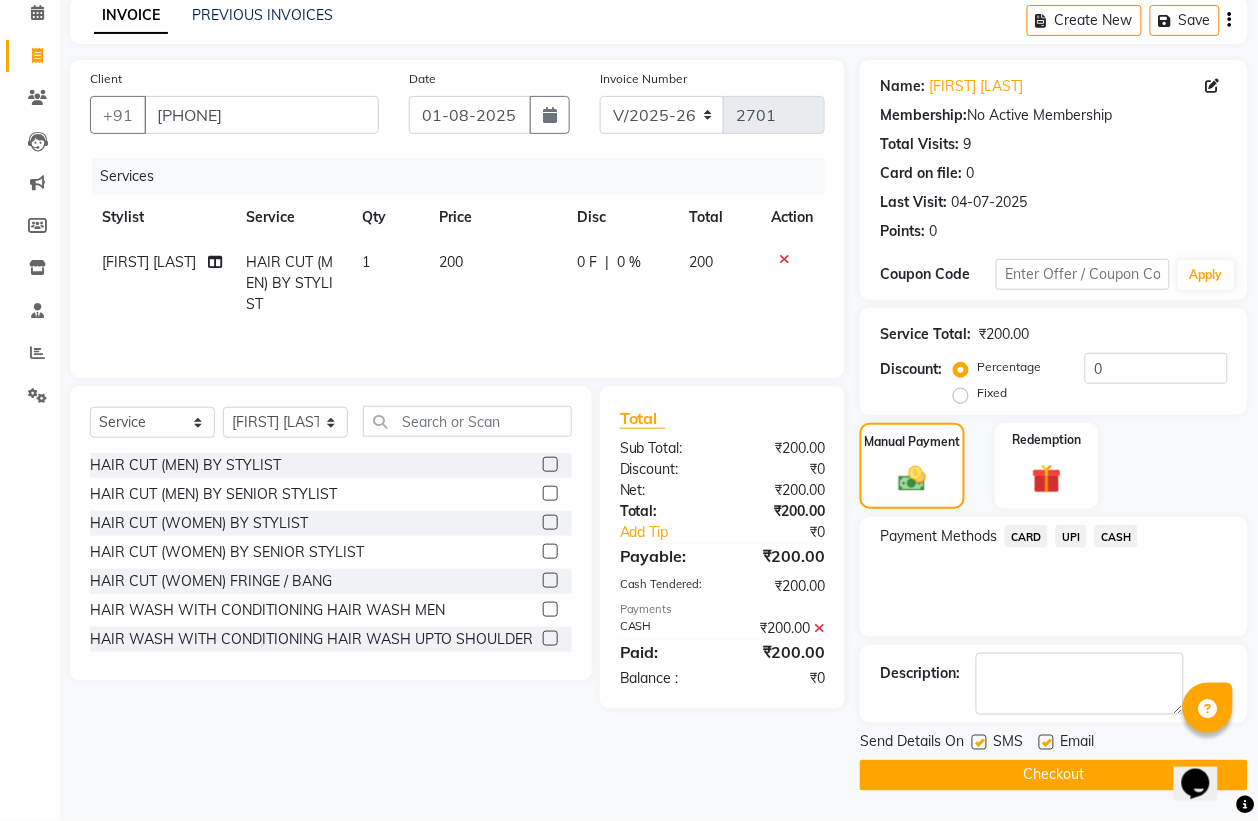 click on "Checkout" 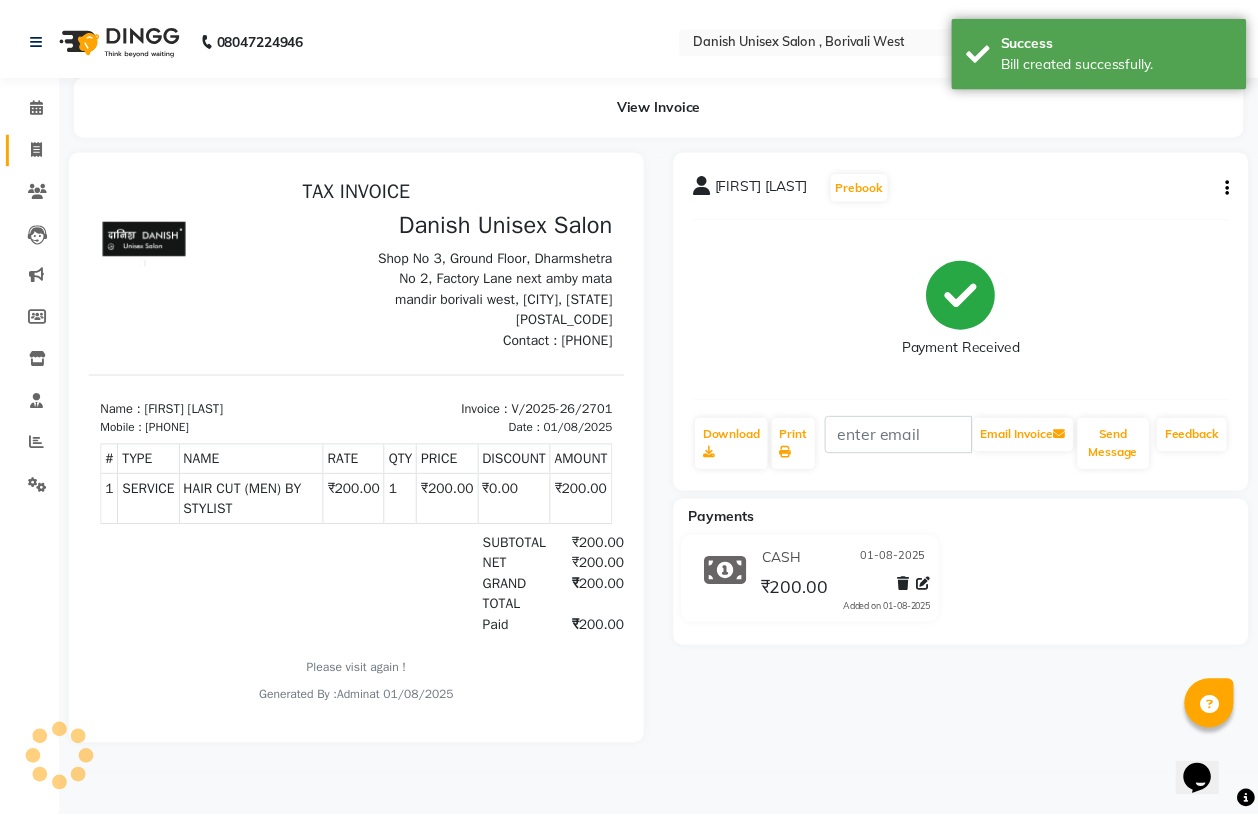 scroll, scrollTop: 0, scrollLeft: 0, axis: both 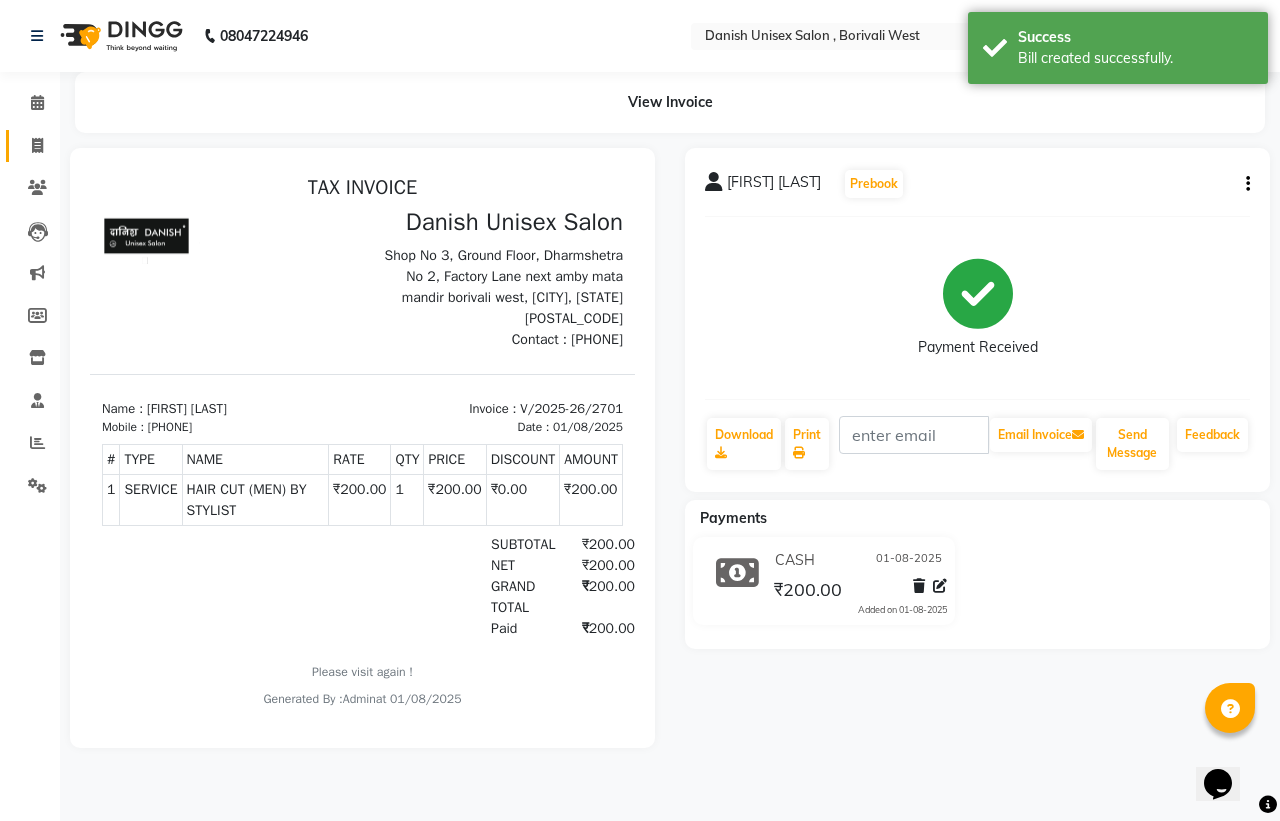 click 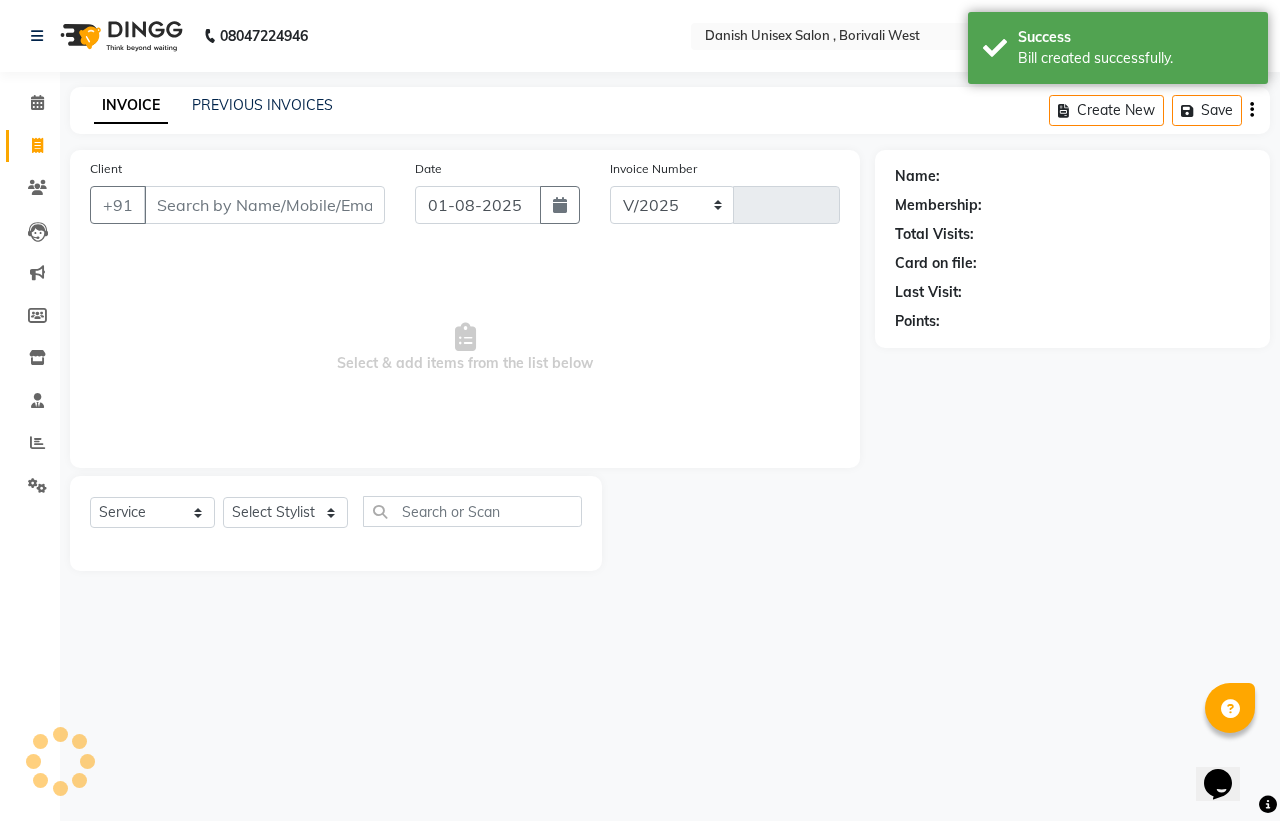 select on "6929" 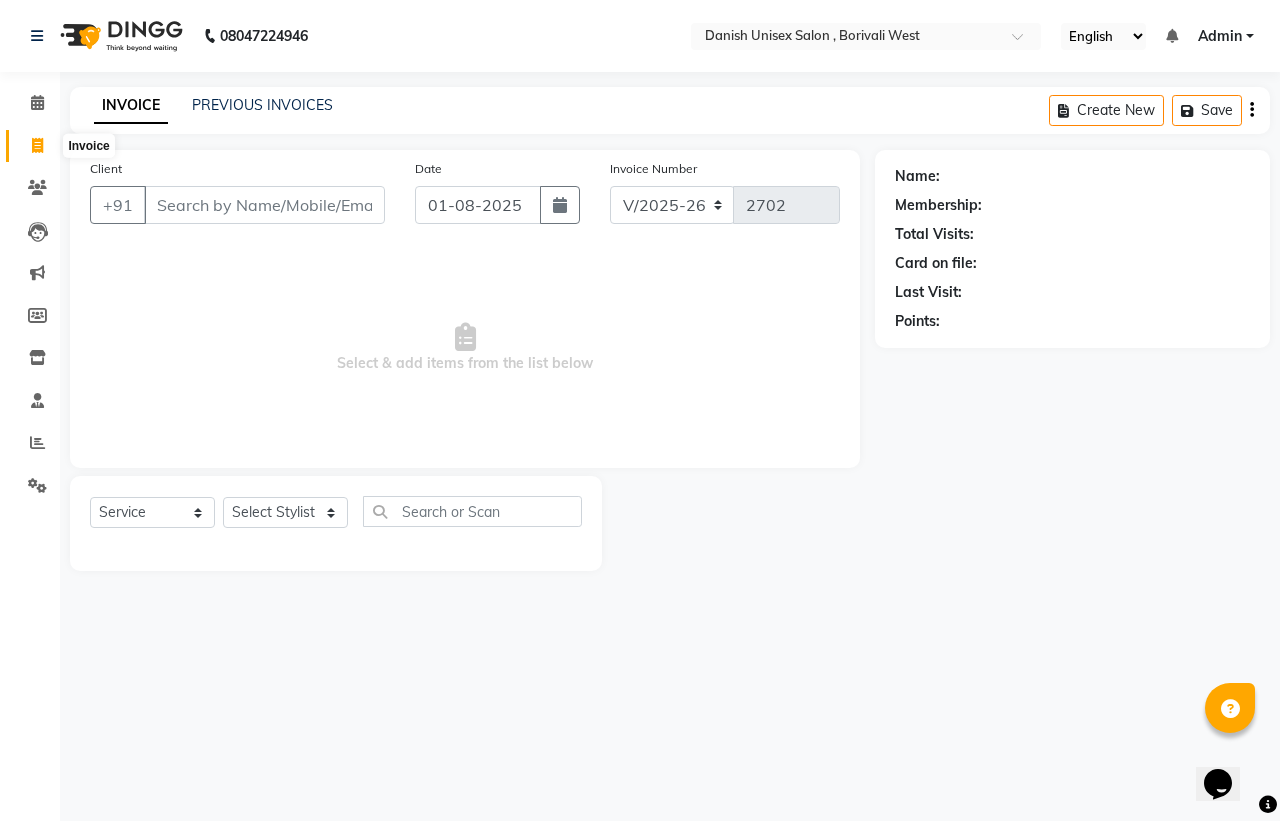 click 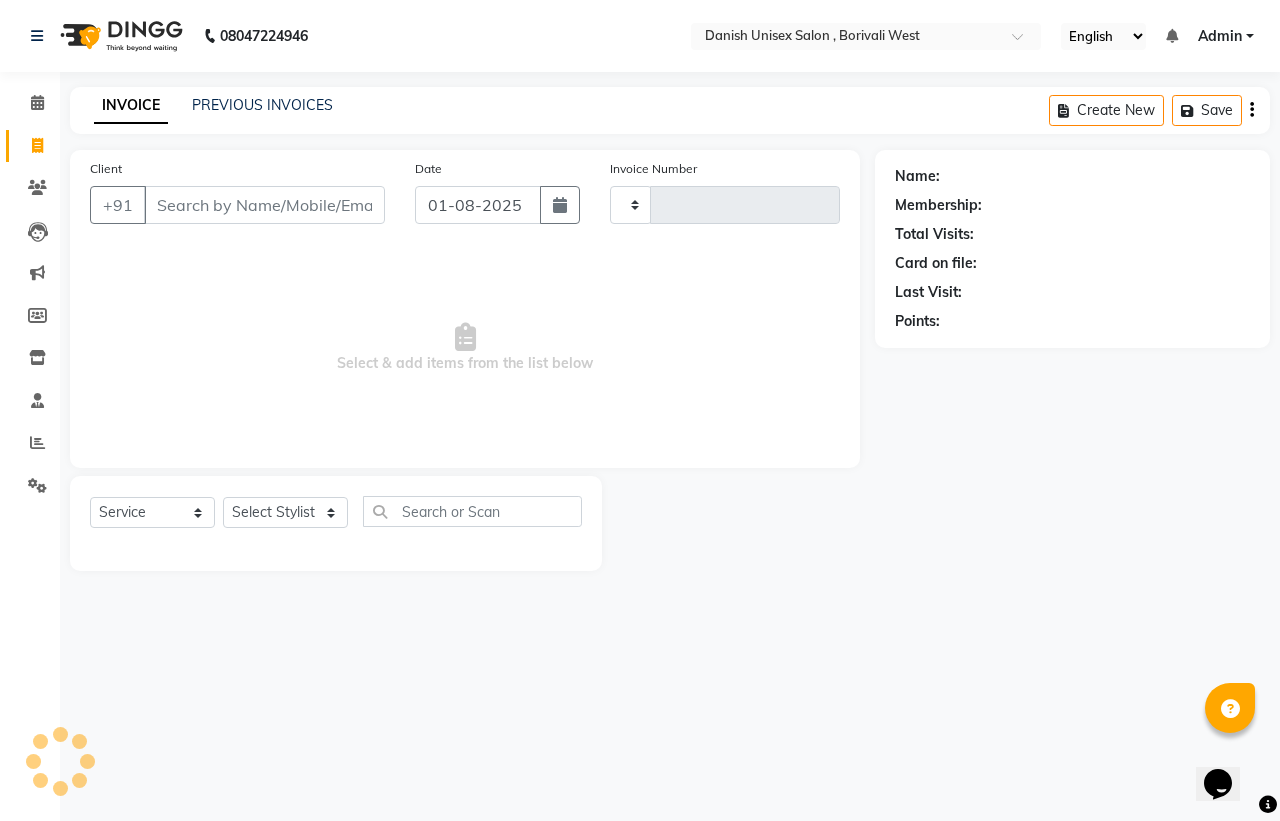 type on "2702" 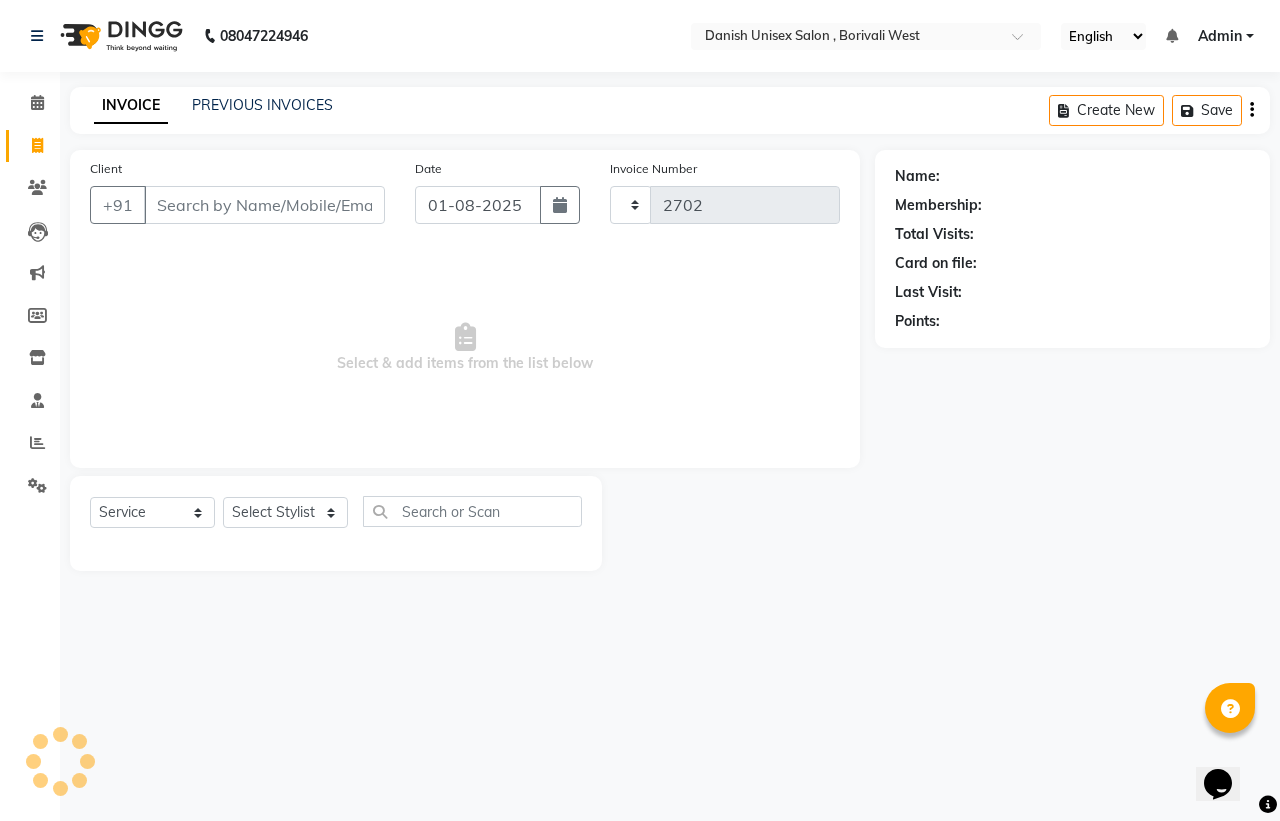 select on "6929" 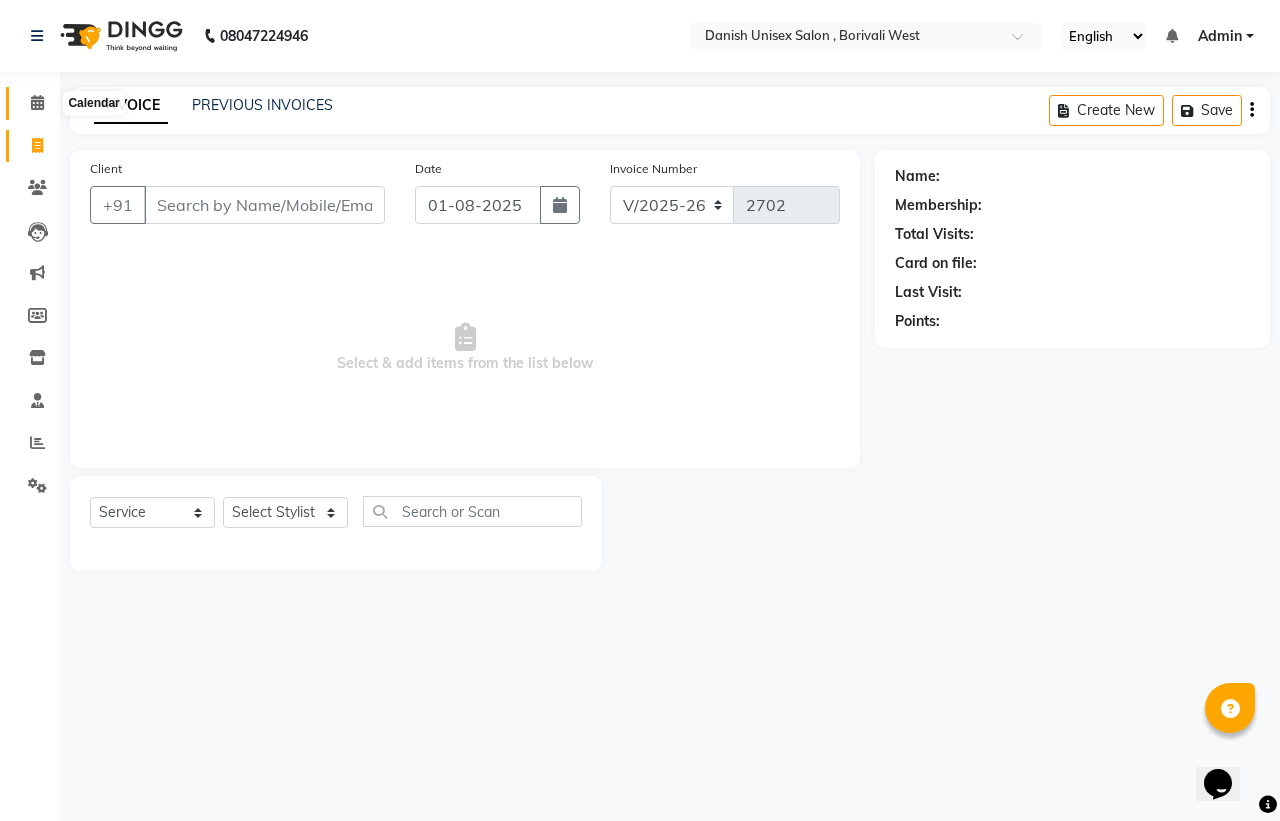 click 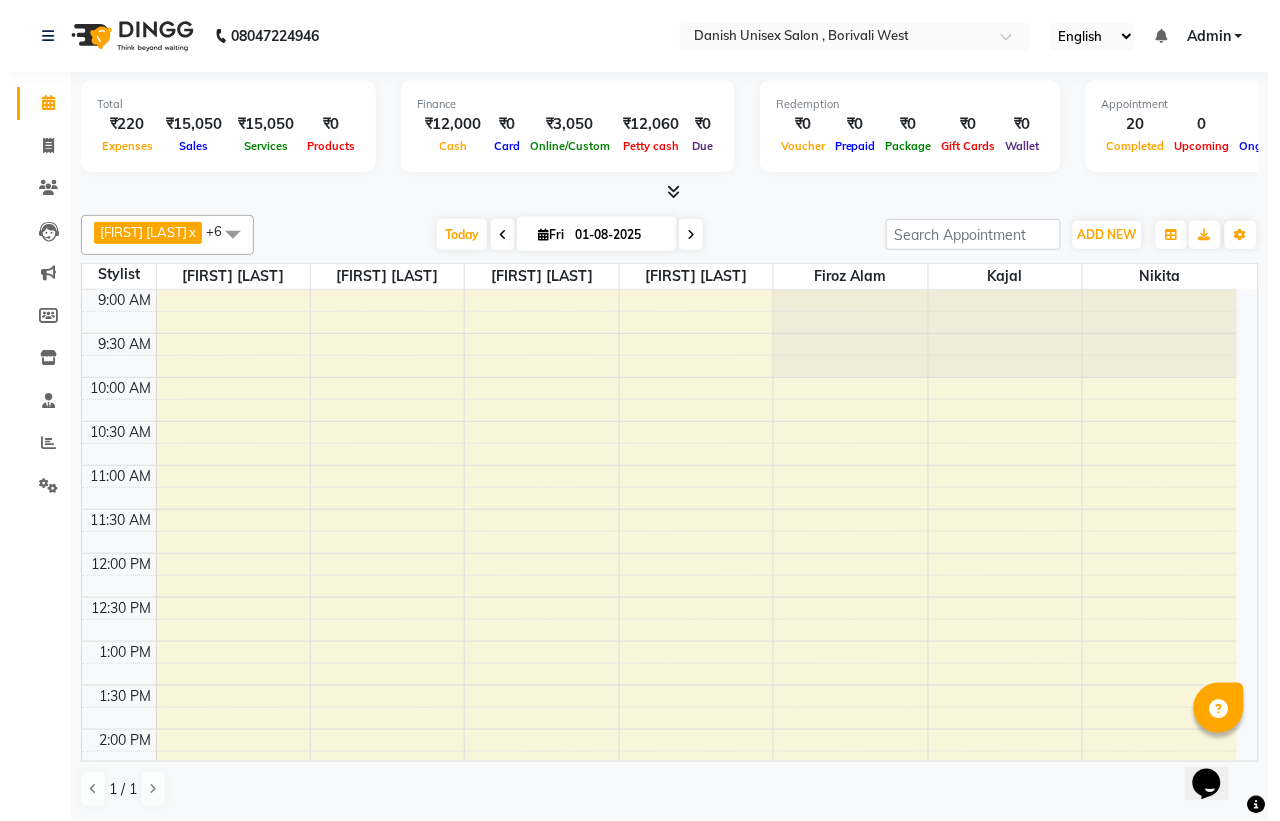scroll, scrollTop: 0, scrollLeft: 0, axis: both 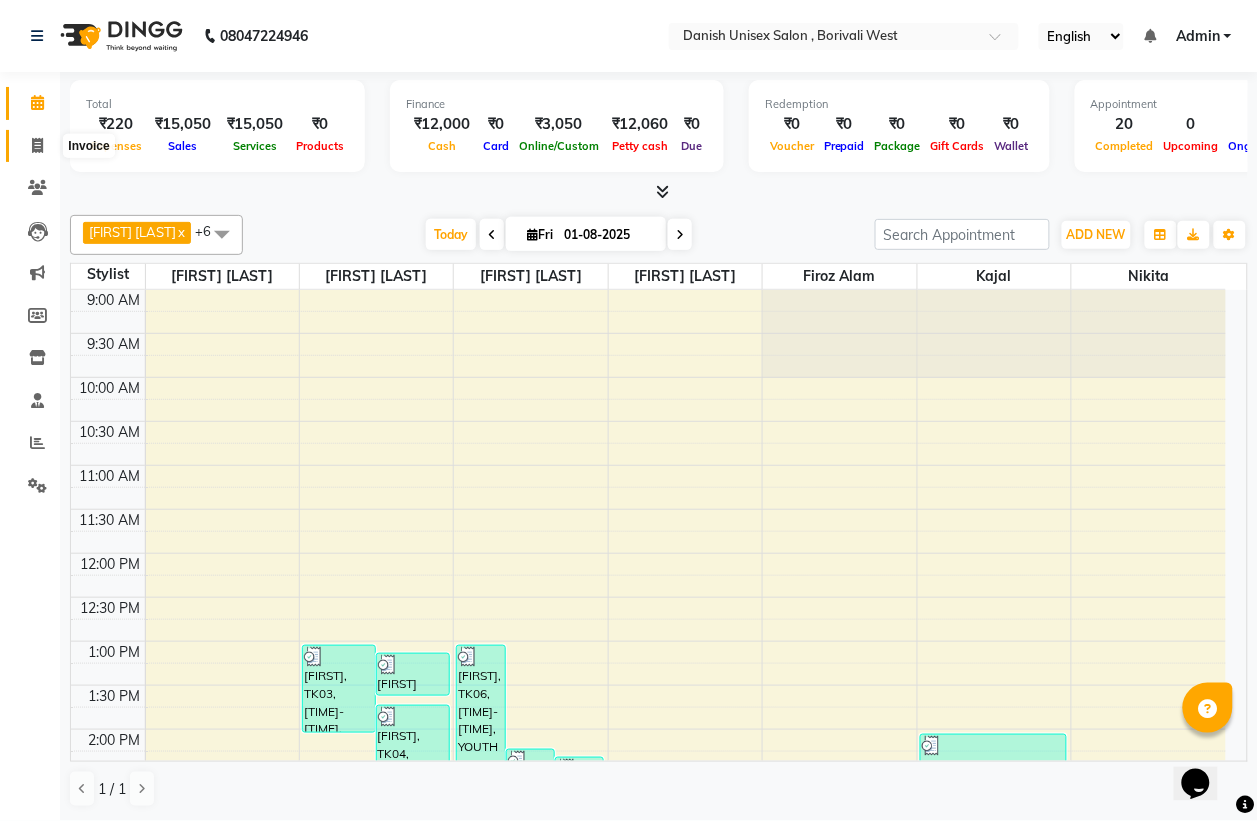 click 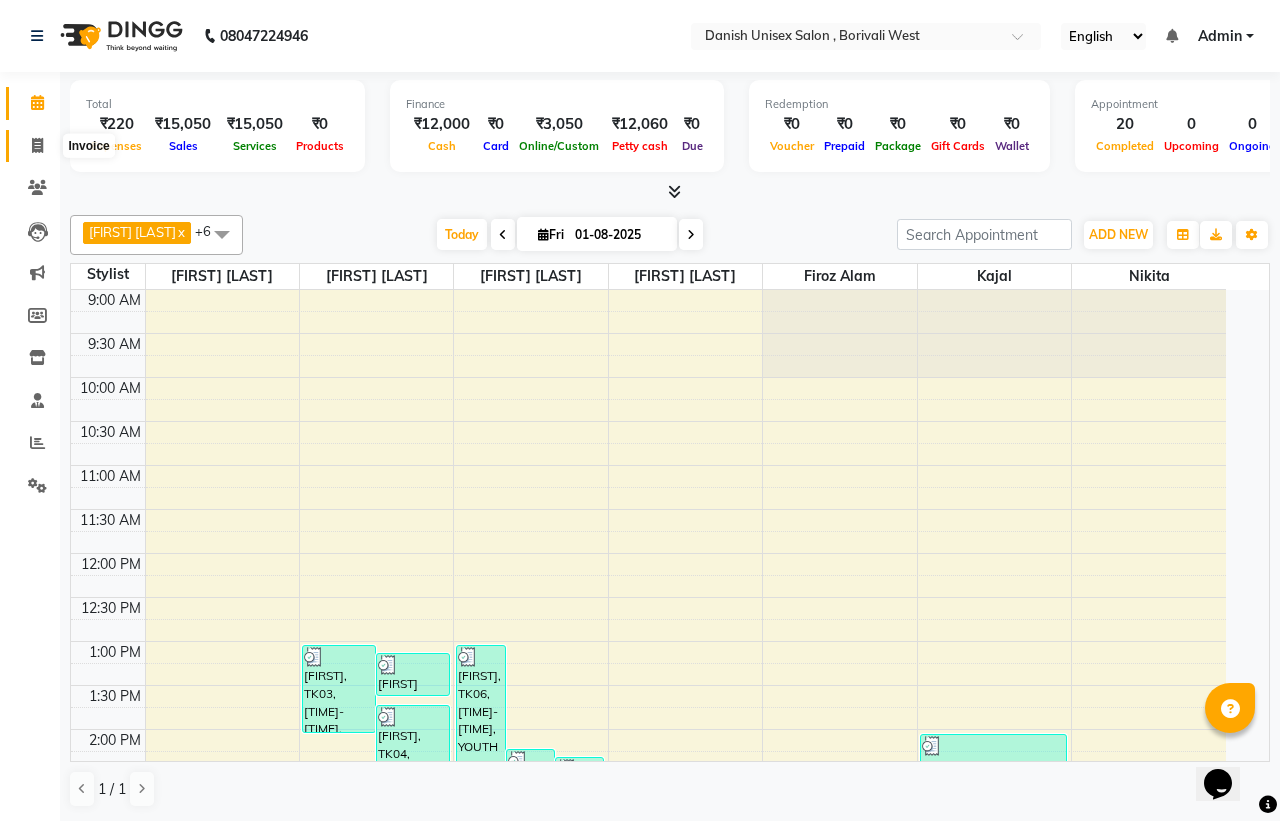 select on "service" 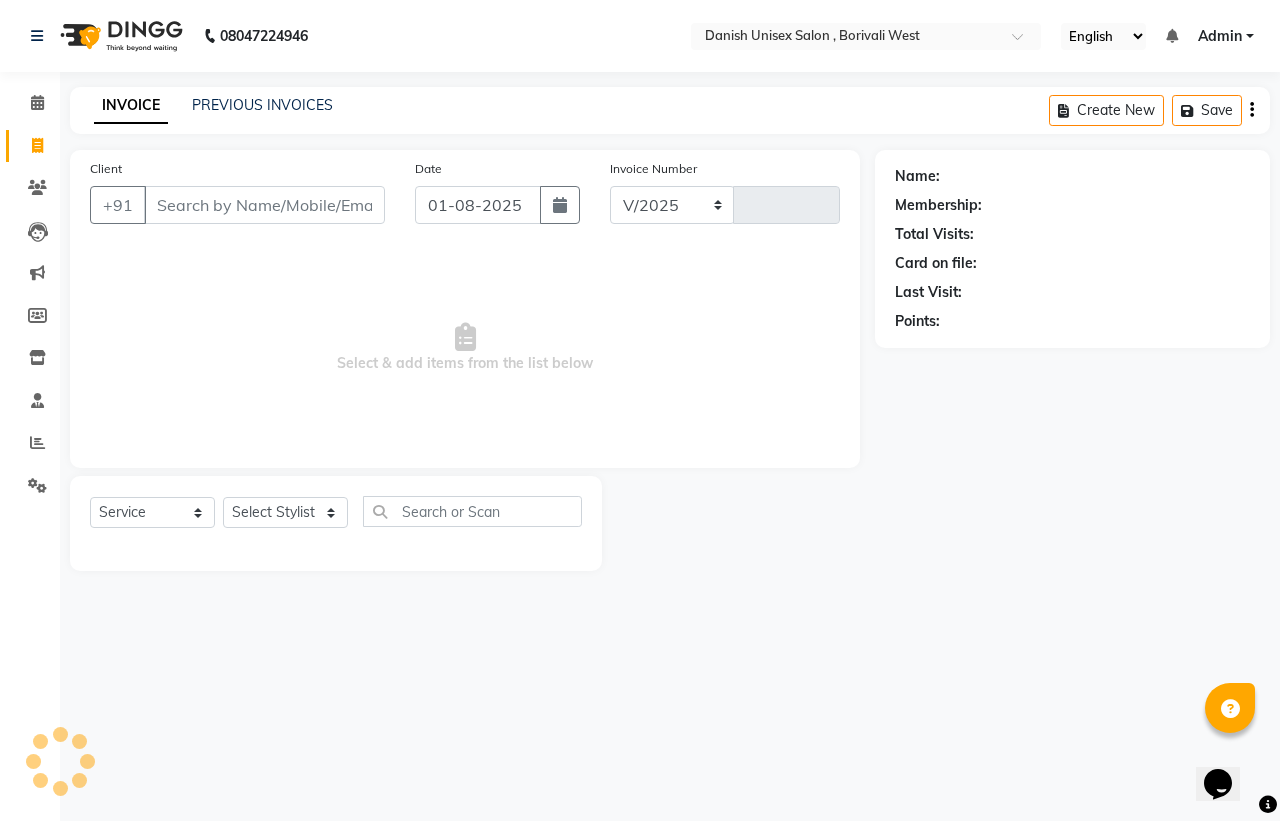 select on "6929" 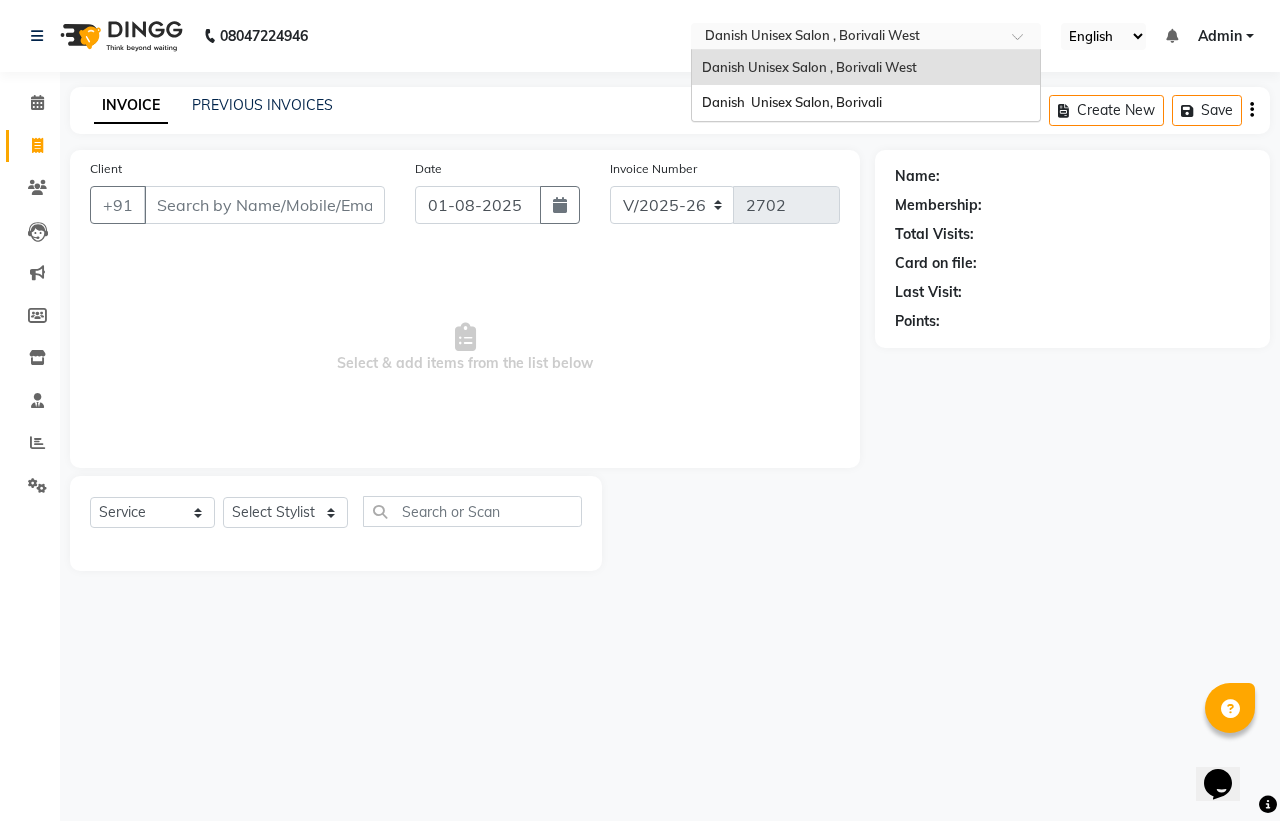 click at bounding box center (846, 38) 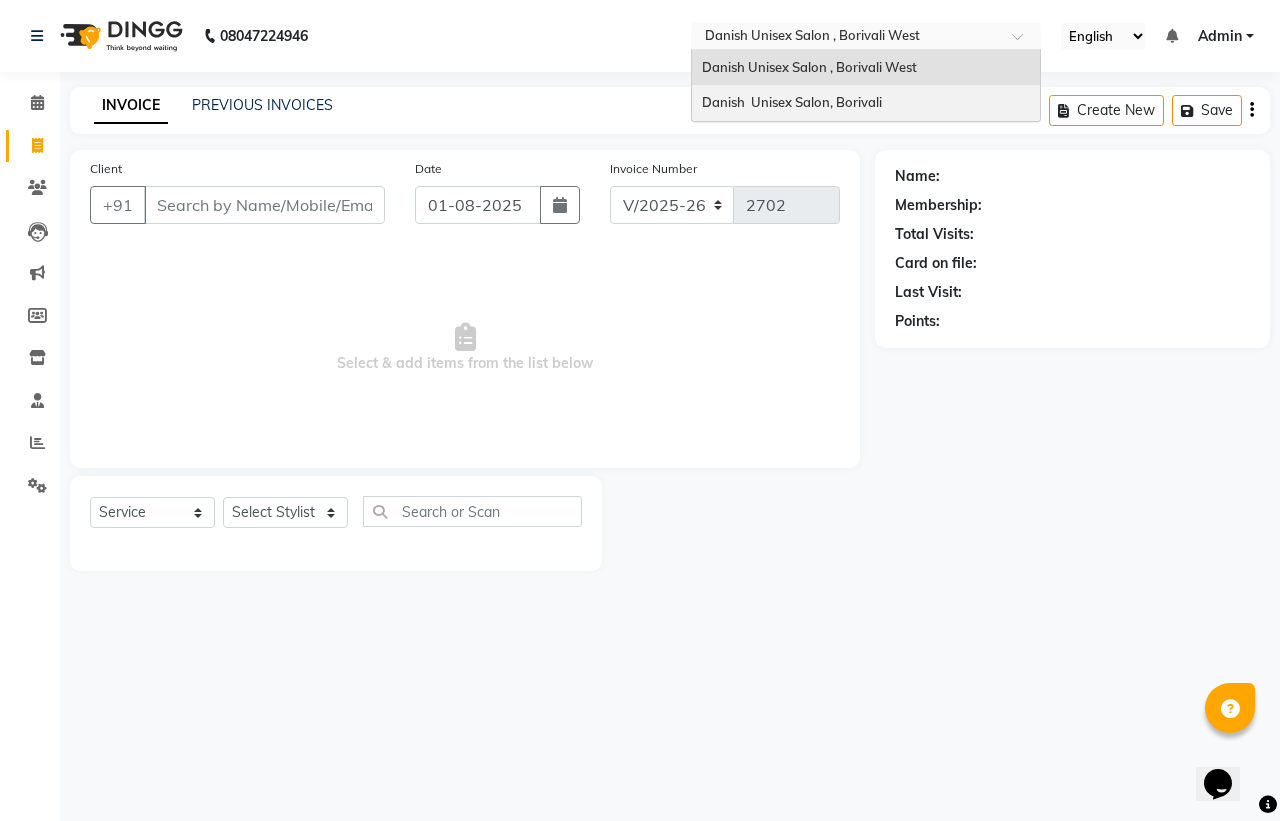 drag, startPoint x: 763, startPoint y: 28, endPoint x: 740, endPoint y: 85, distance: 61.46544 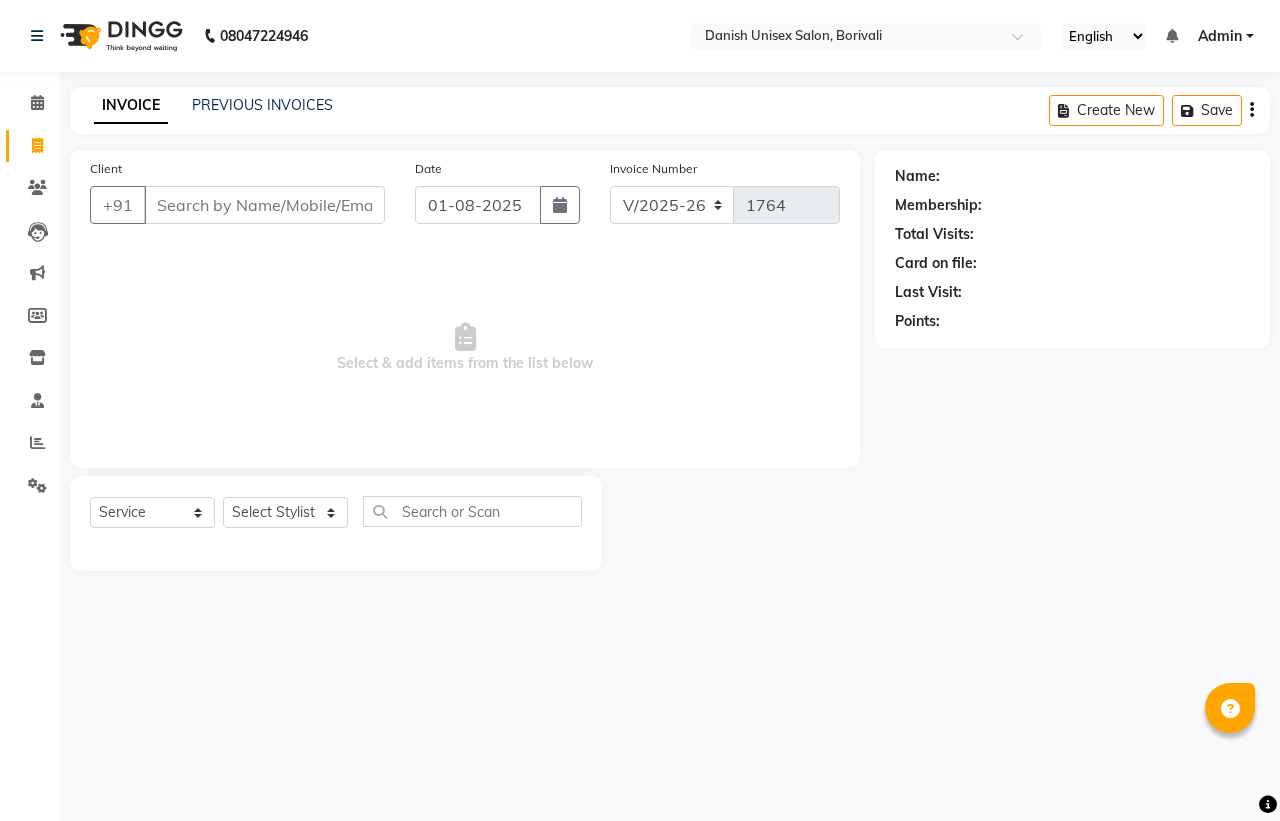 select on "7068" 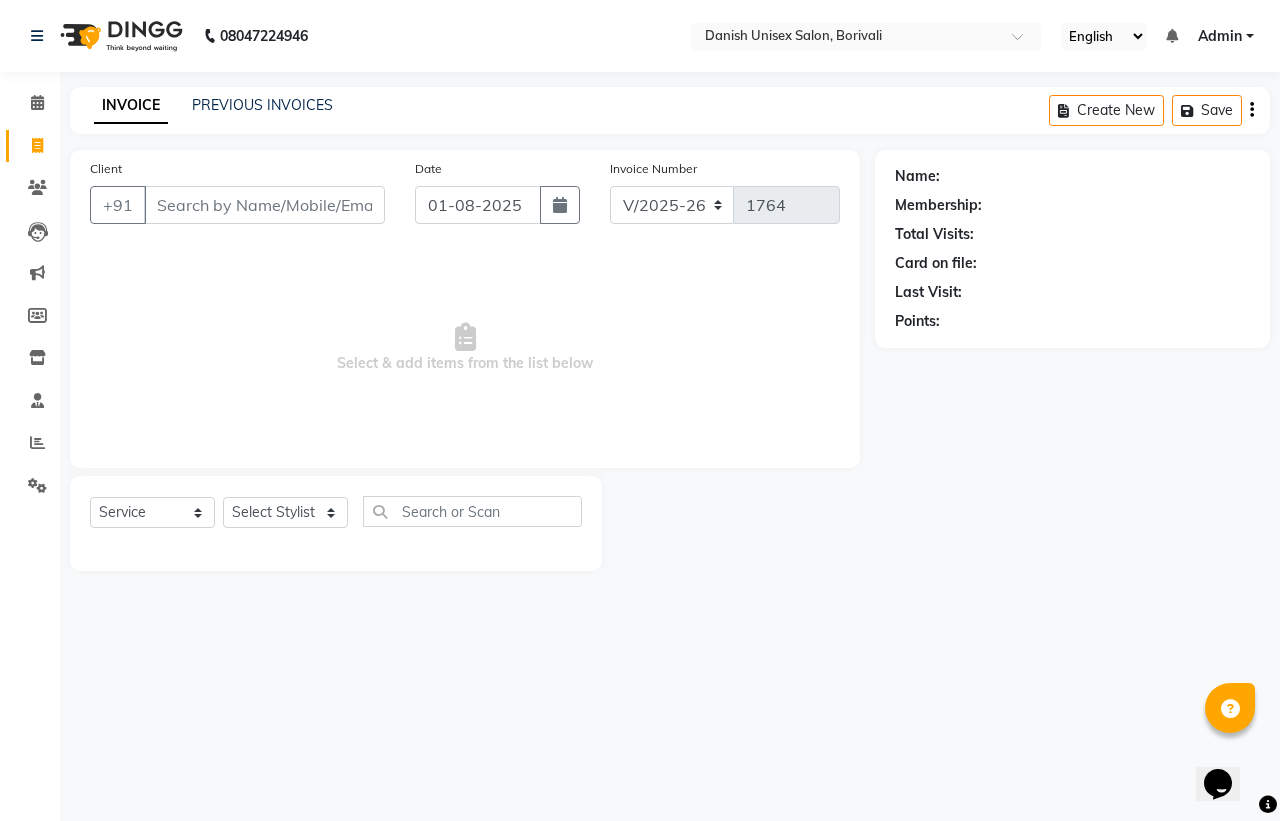 scroll, scrollTop: 0, scrollLeft: 0, axis: both 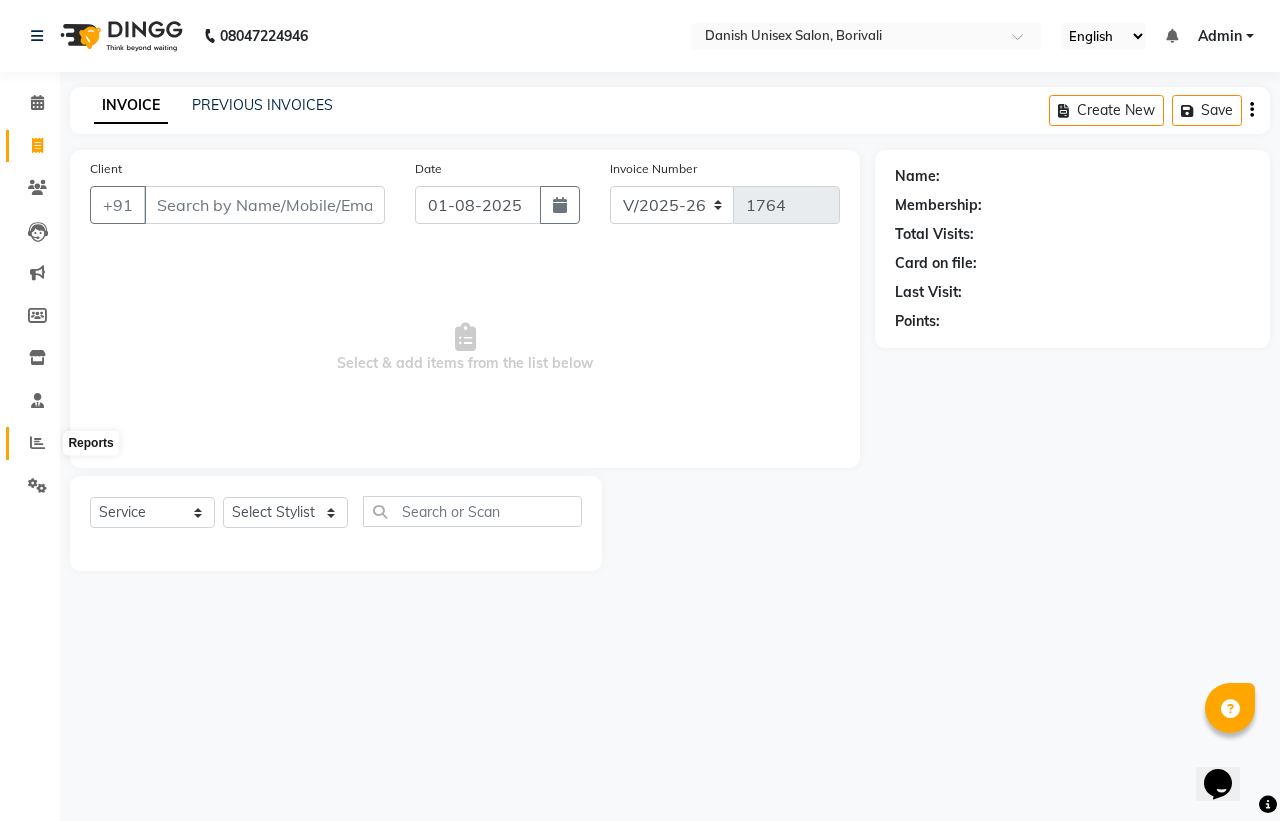 click 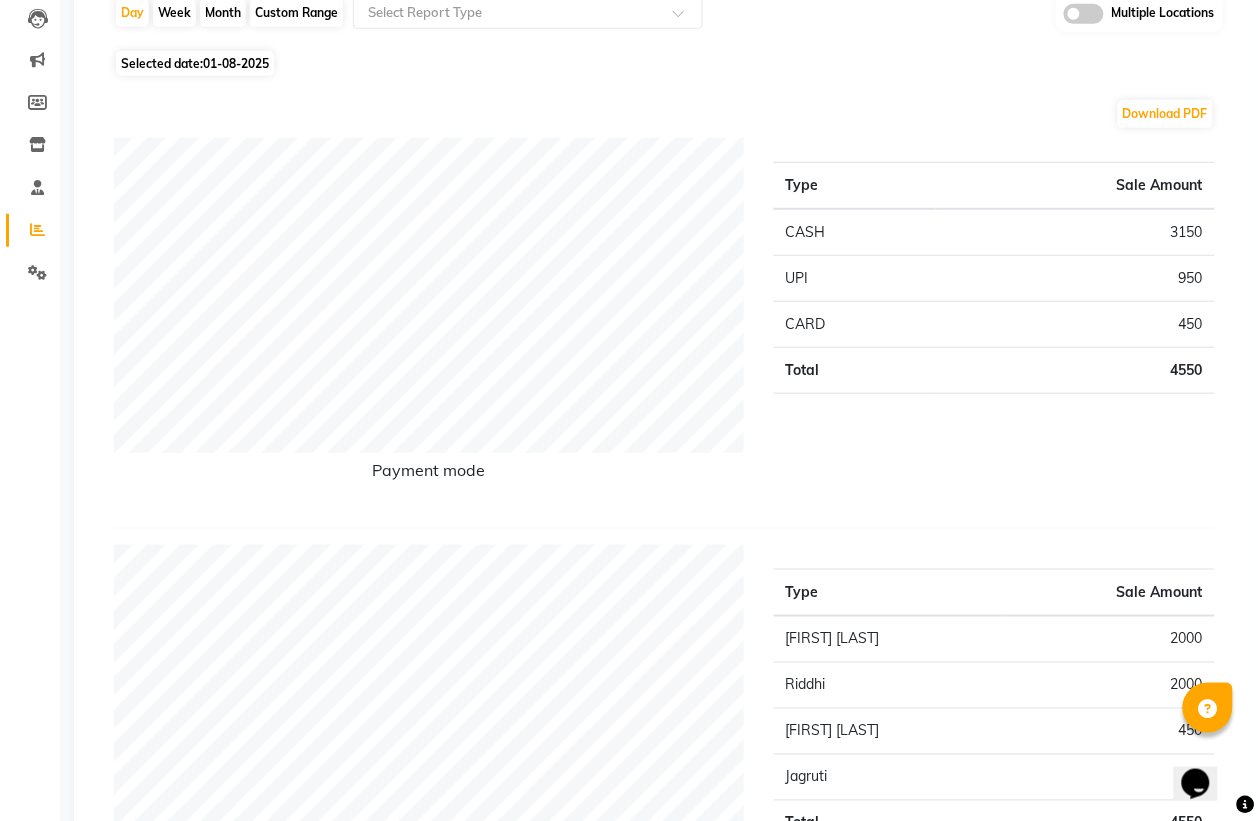 scroll, scrollTop: 0, scrollLeft: 0, axis: both 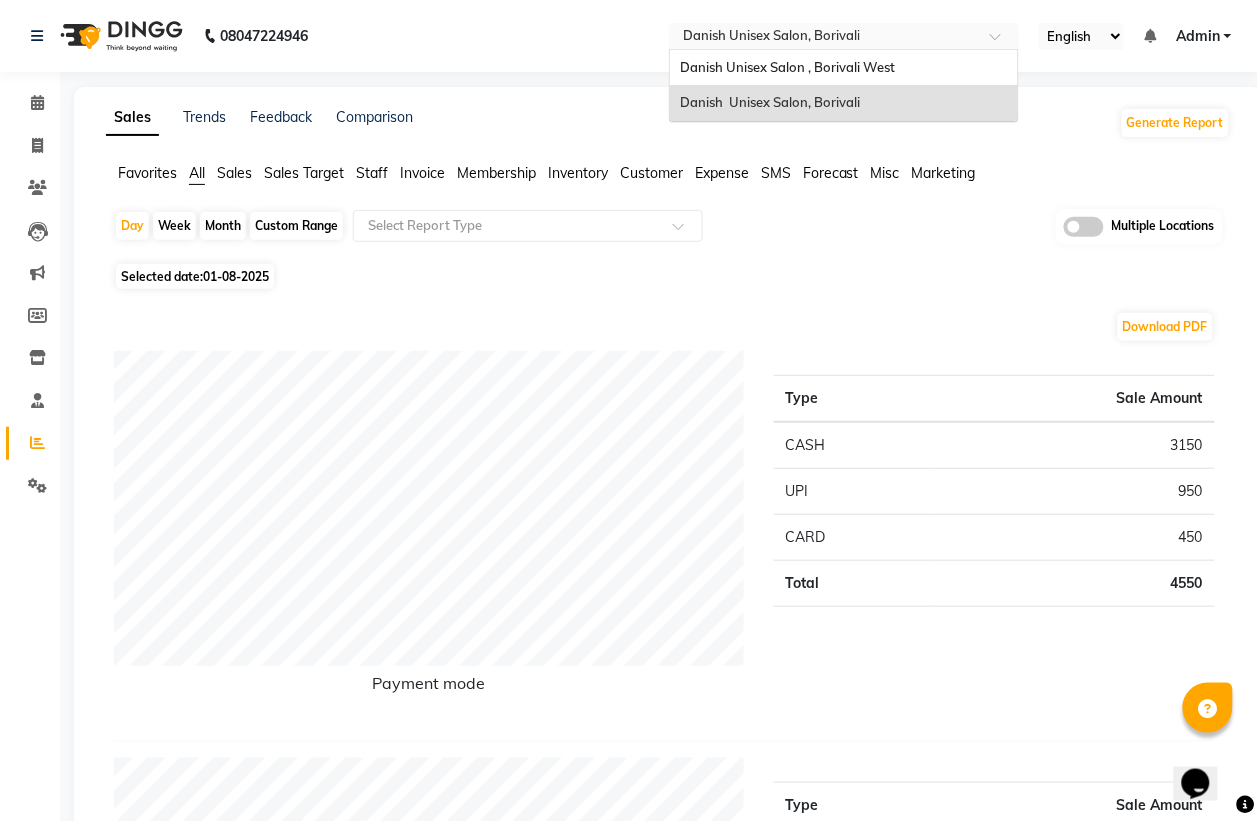 click at bounding box center [824, 38] 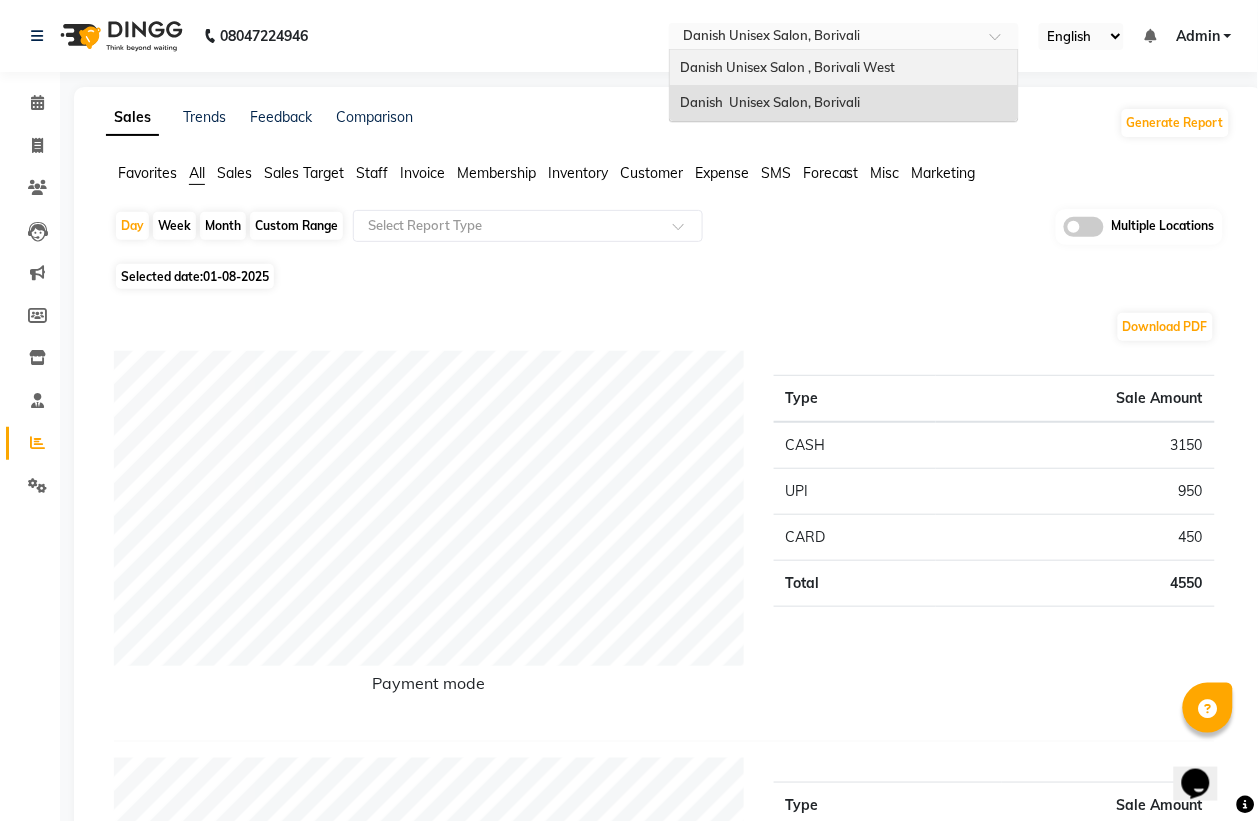 click on "Danish Unisex Salon , Borivali West" at bounding box center (787, 67) 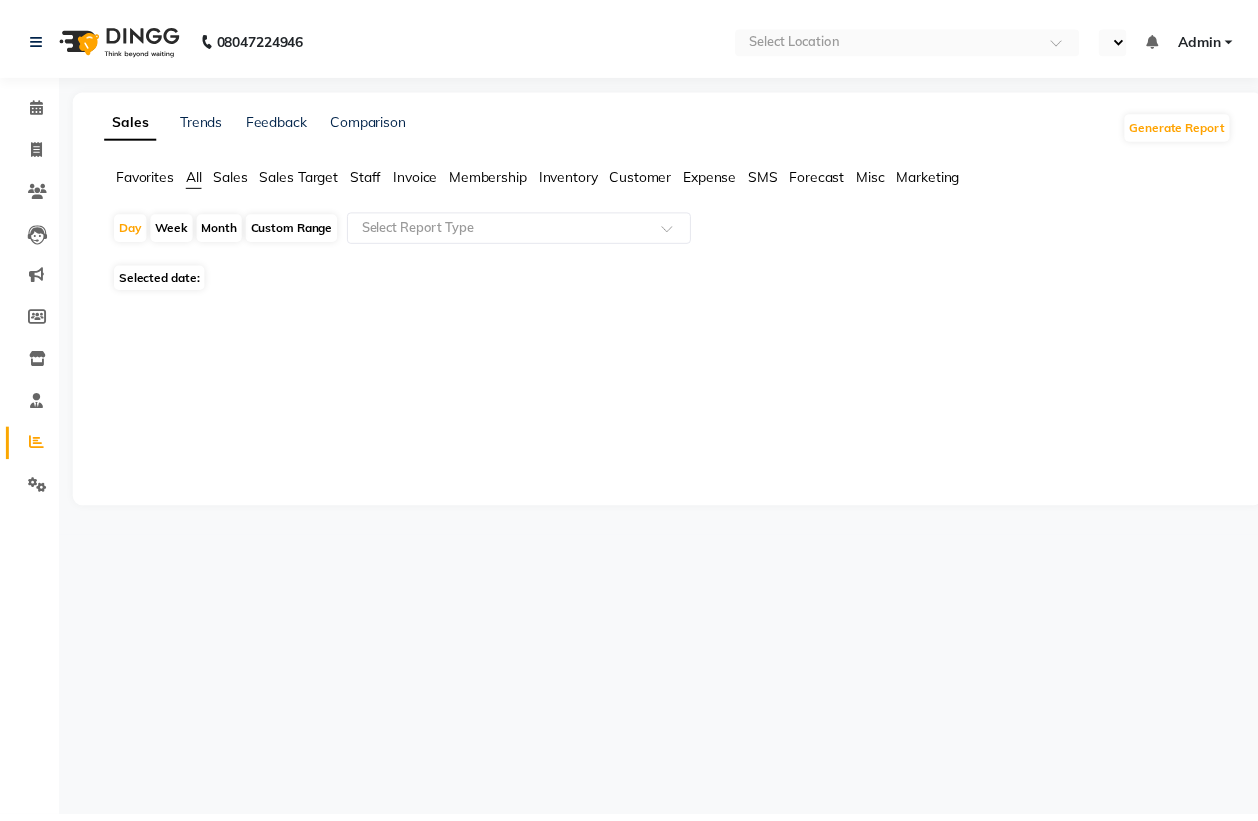 scroll, scrollTop: 0, scrollLeft: 0, axis: both 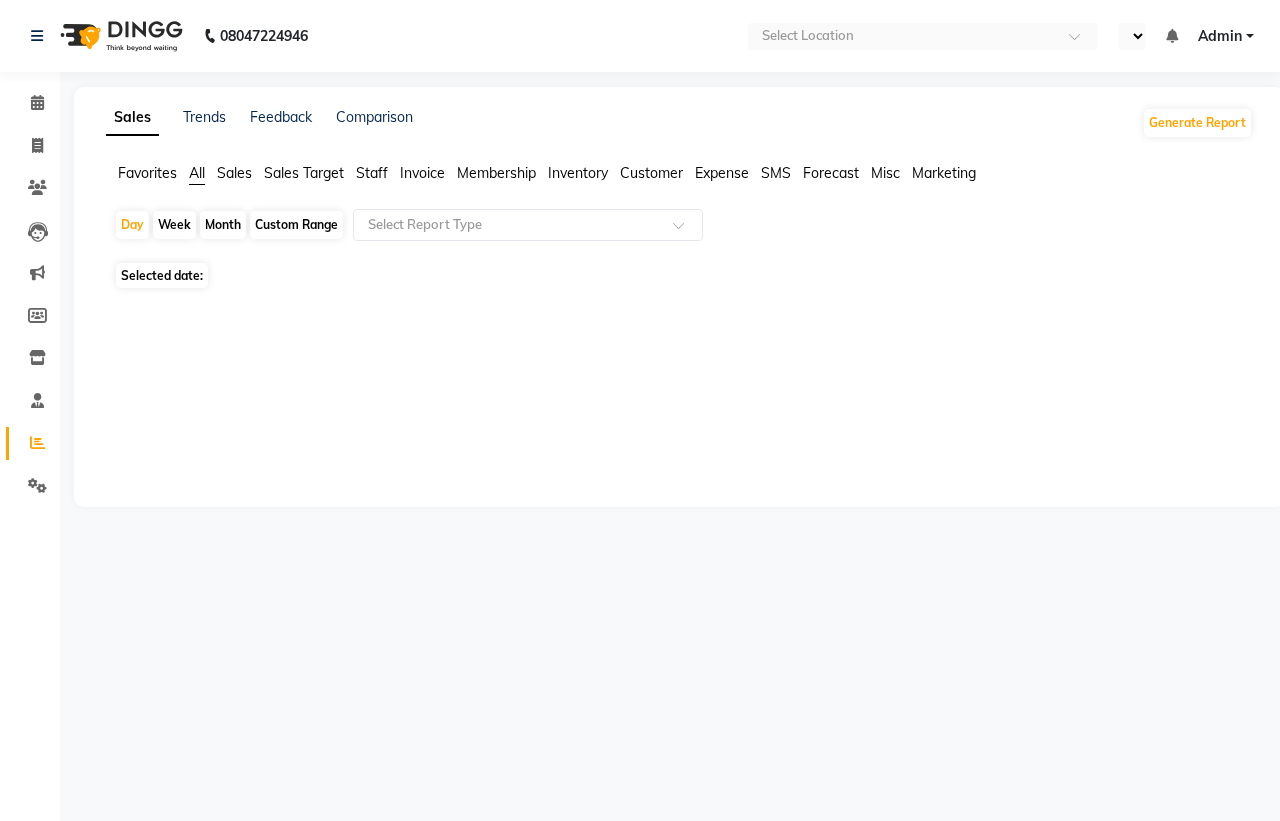 select on "en" 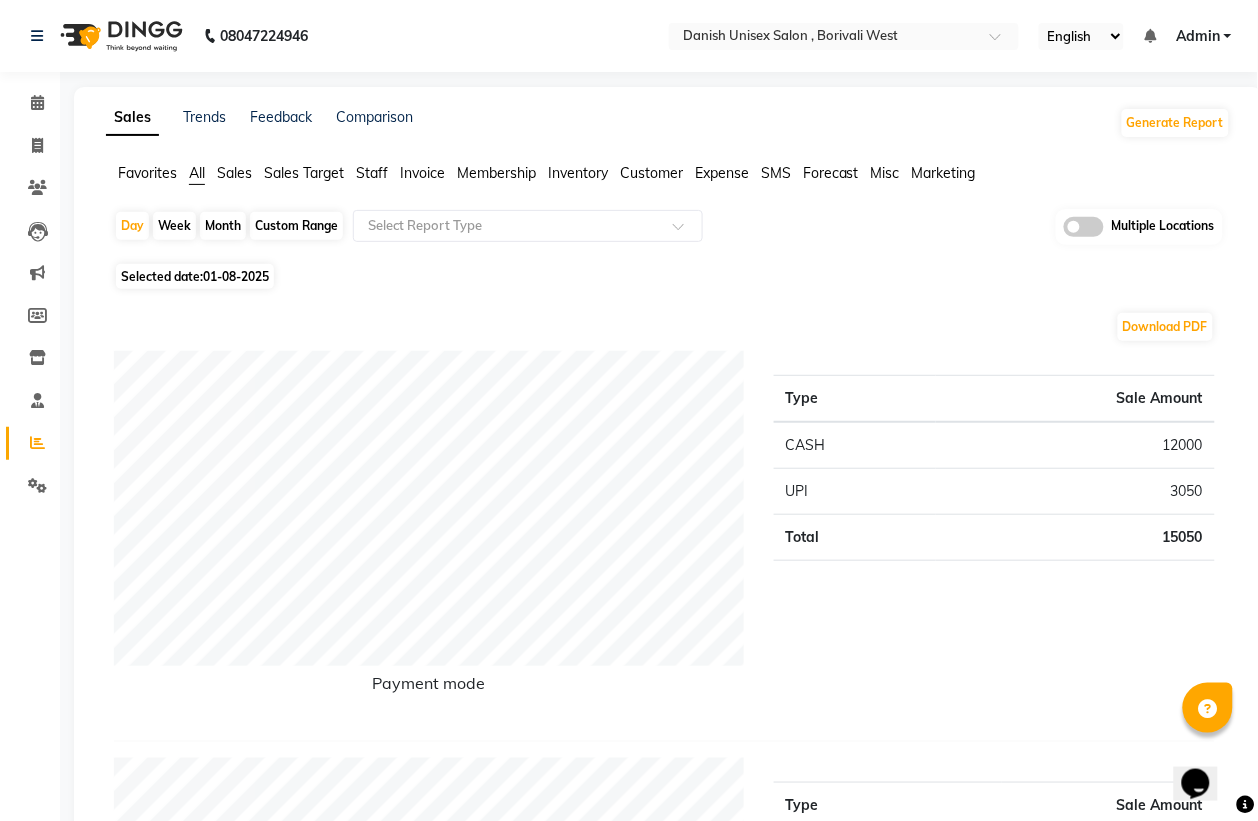scroll, scrollTop: 0, scrollLeft: 0, axis: both 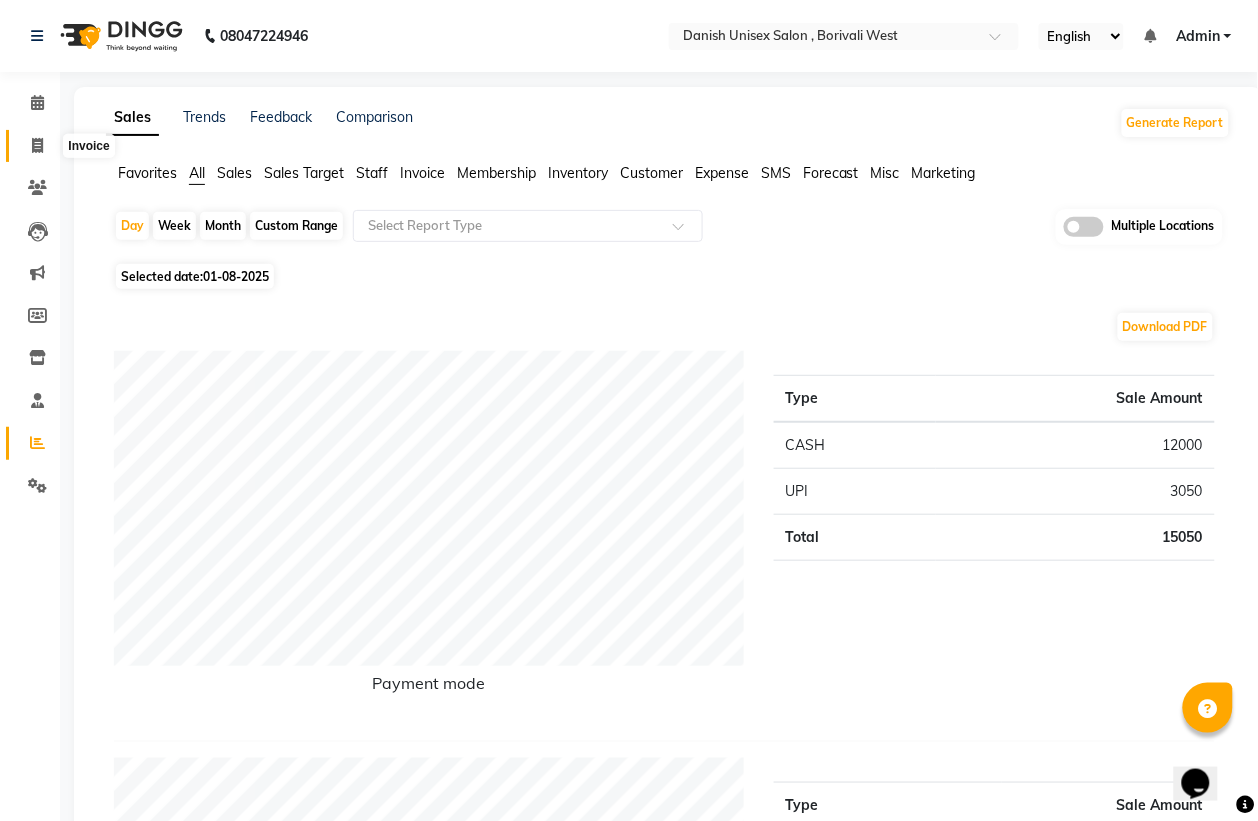 click 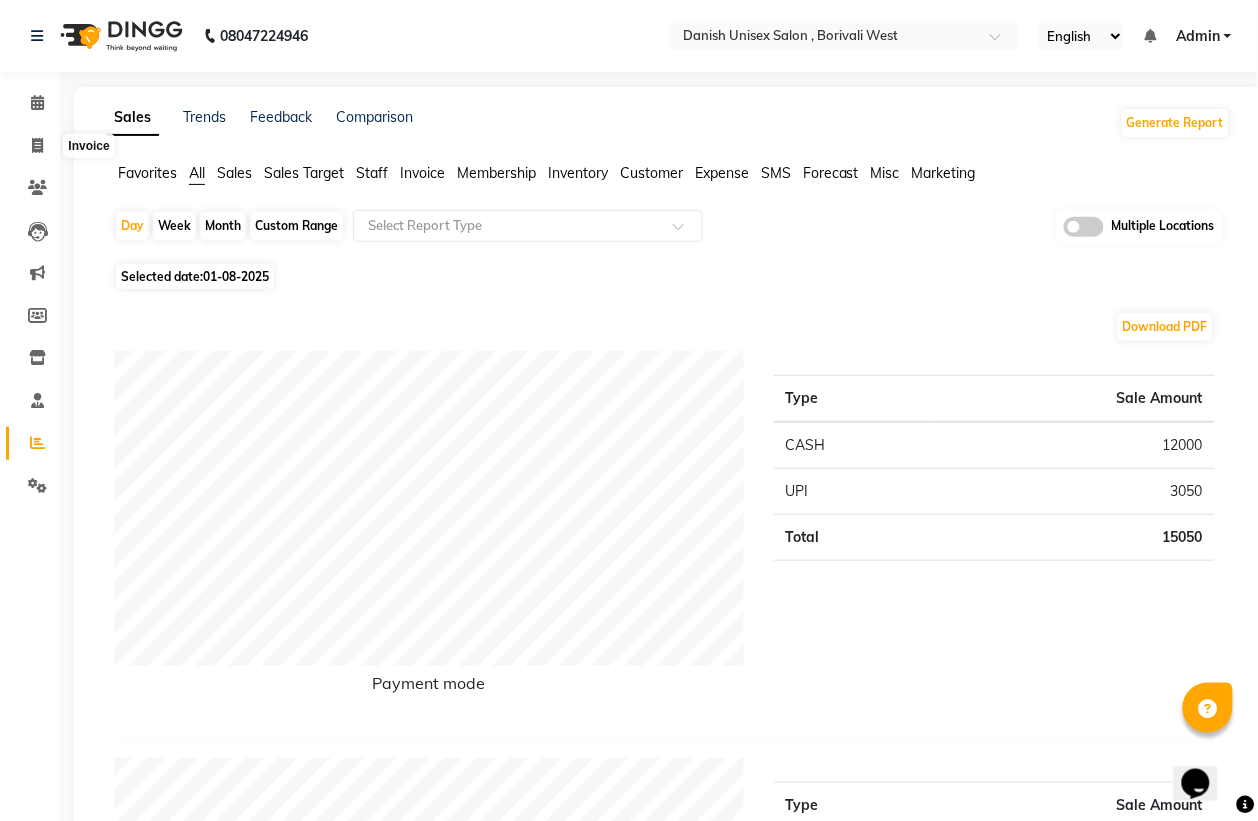 select on "service" 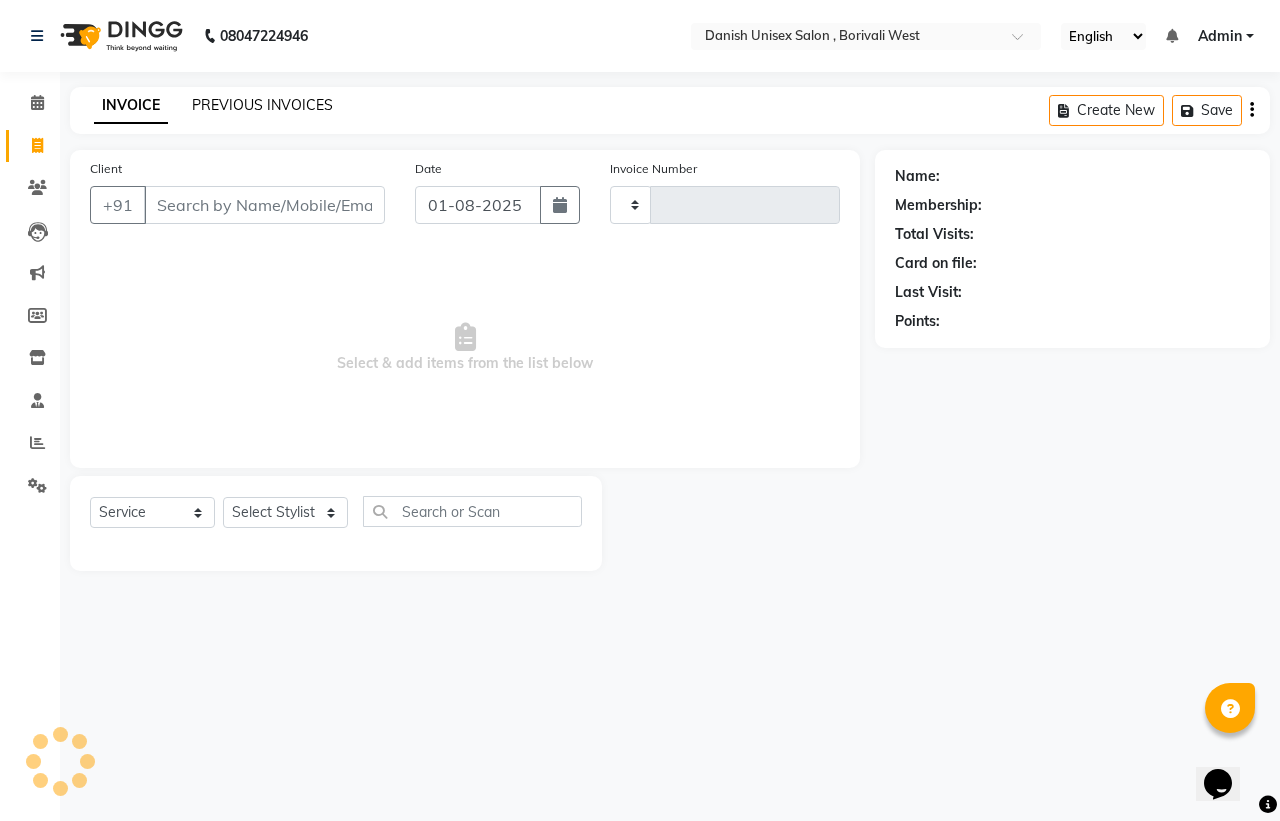 type on "2702" 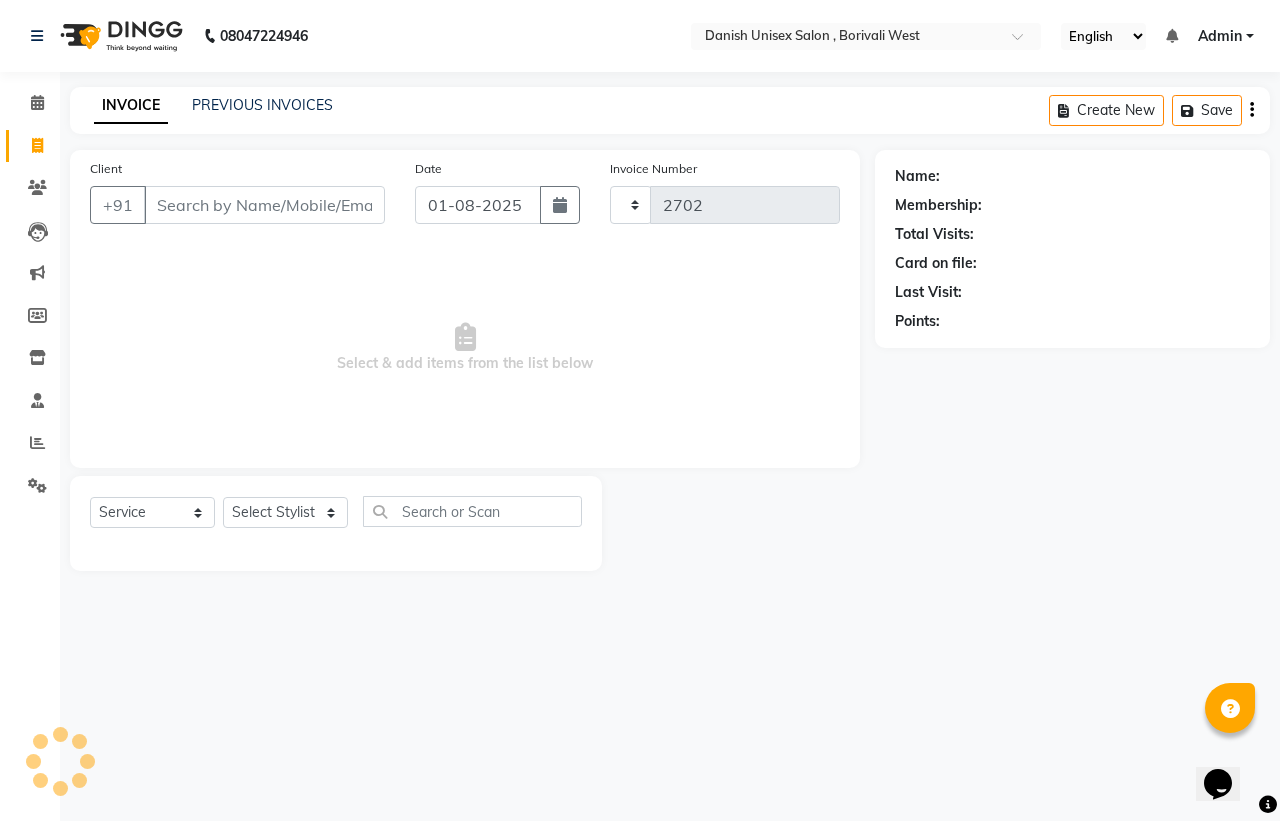 select on "6929" 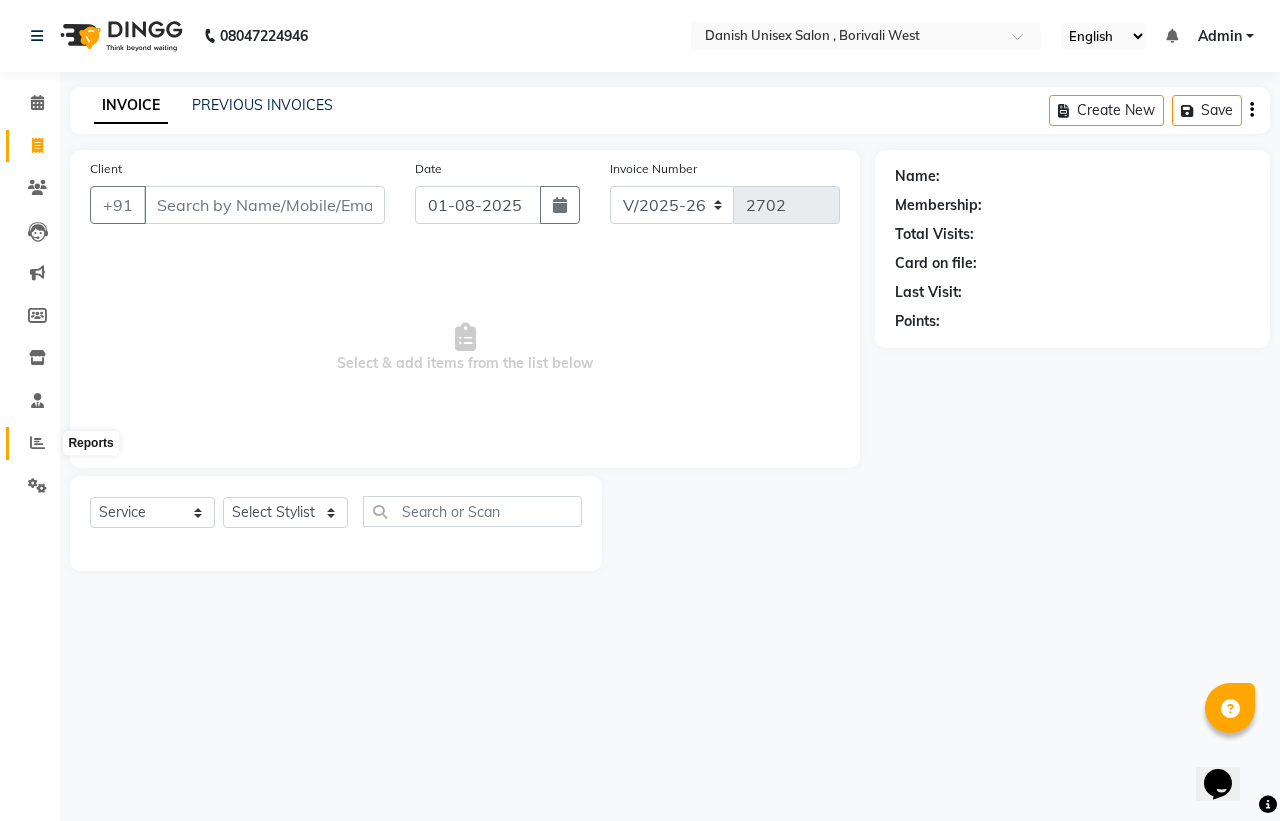 click 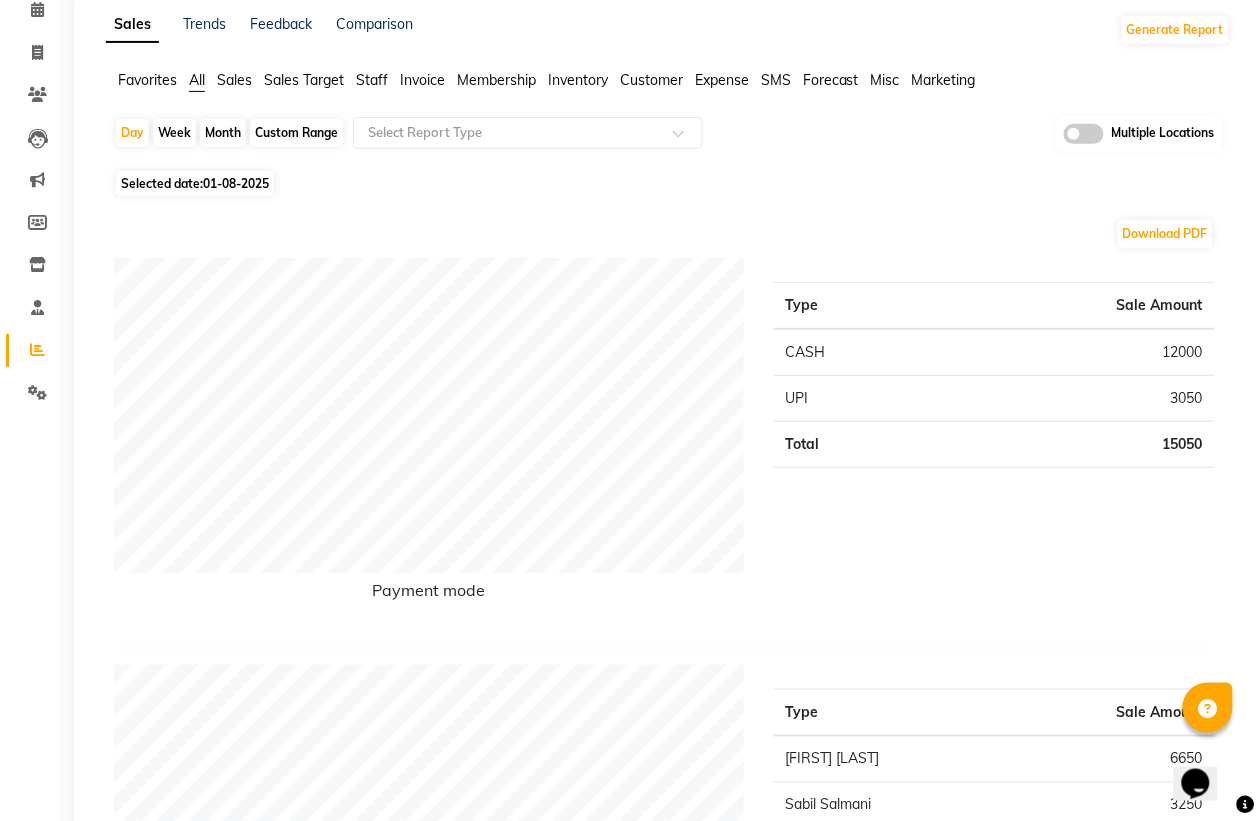 scroll, scrollTop: 0, scrollLeft: 0, axis: both 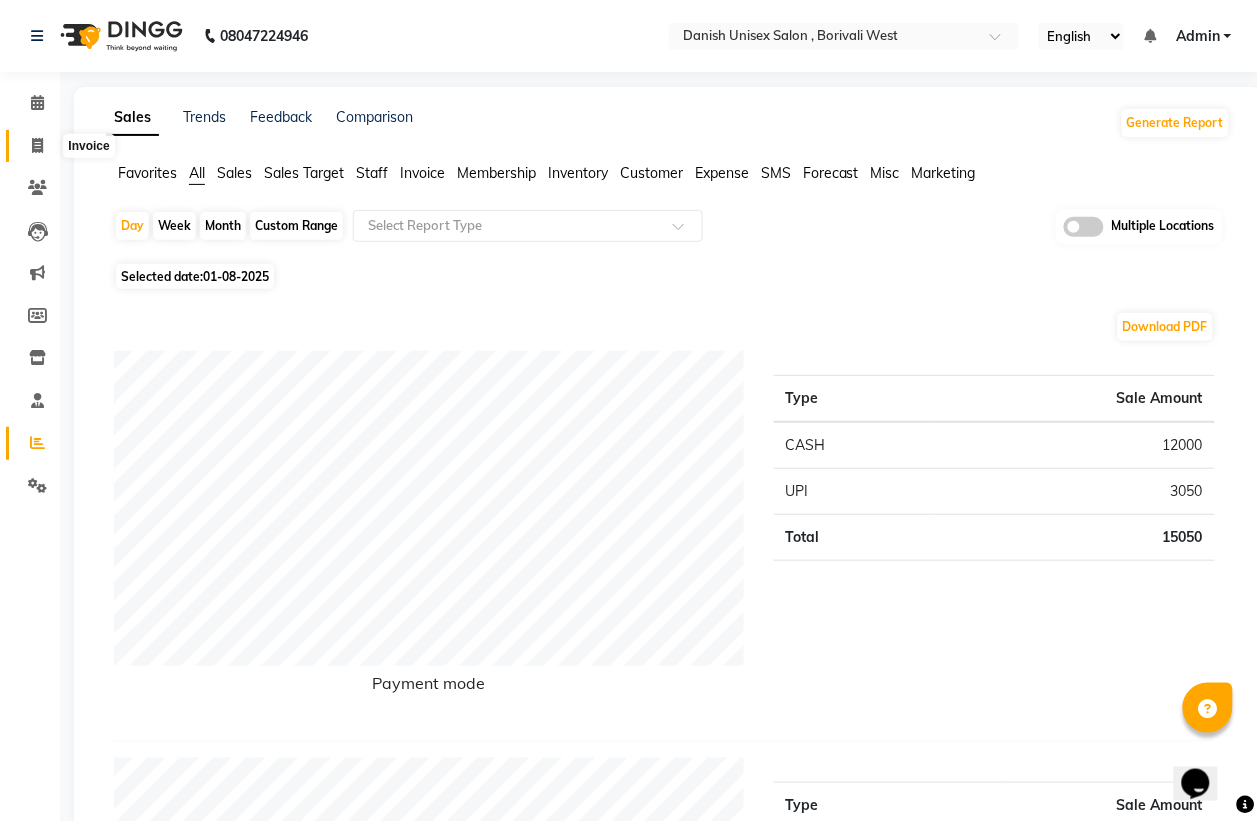 click 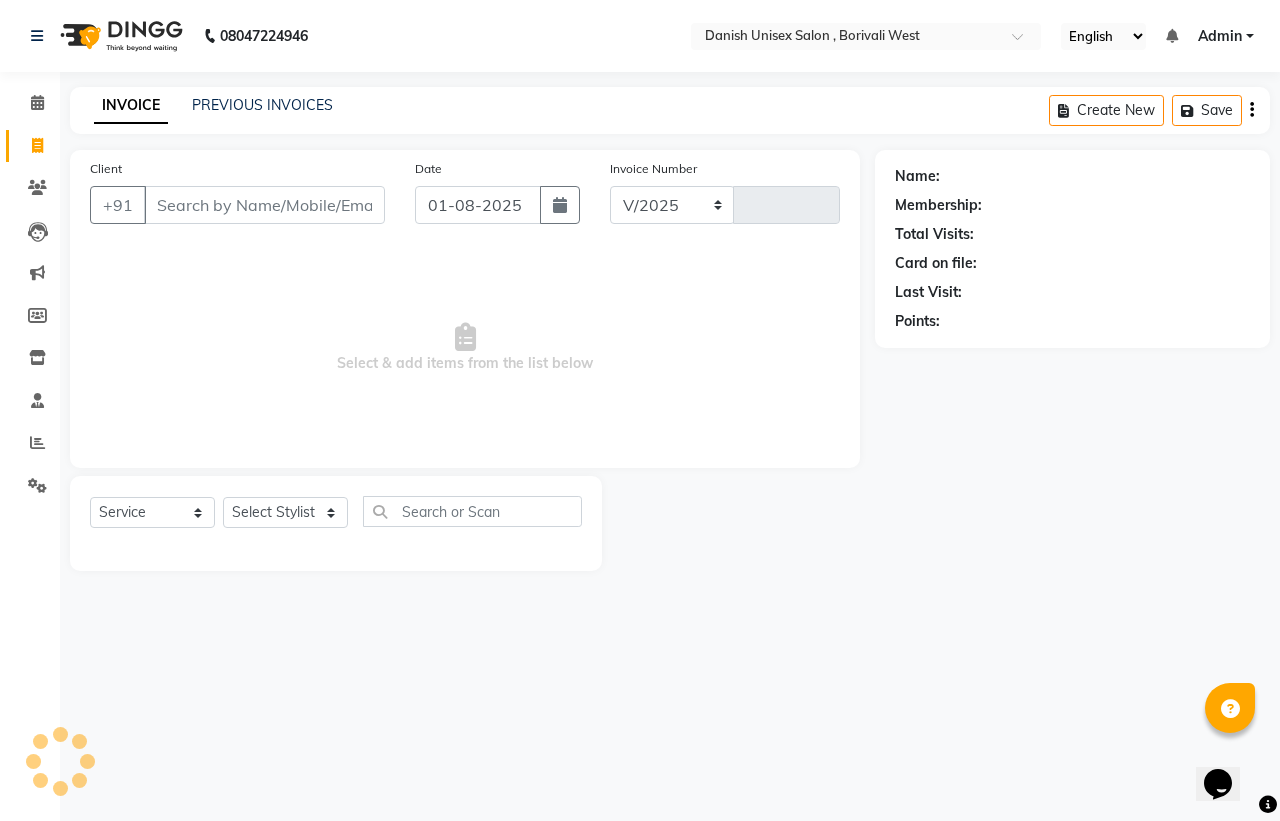 select on "6929" 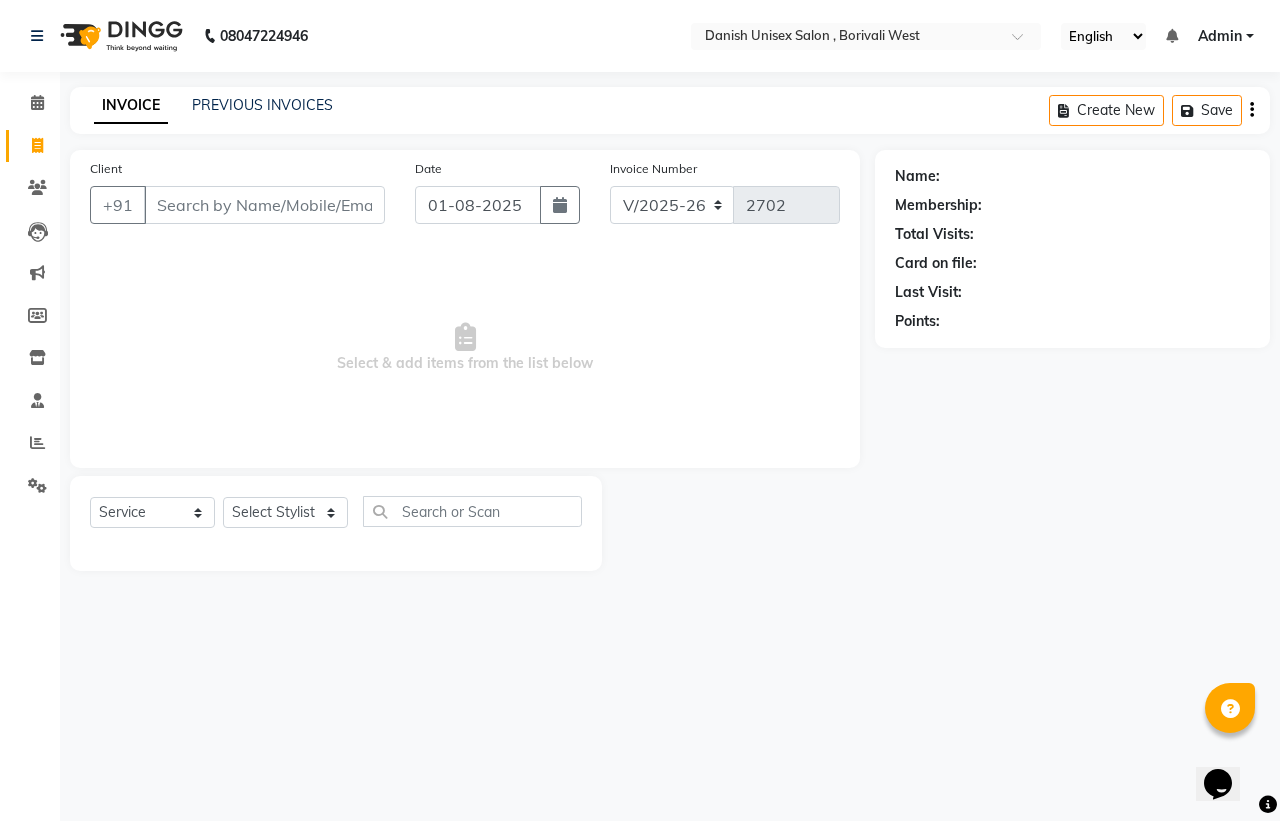 click on "Staff" 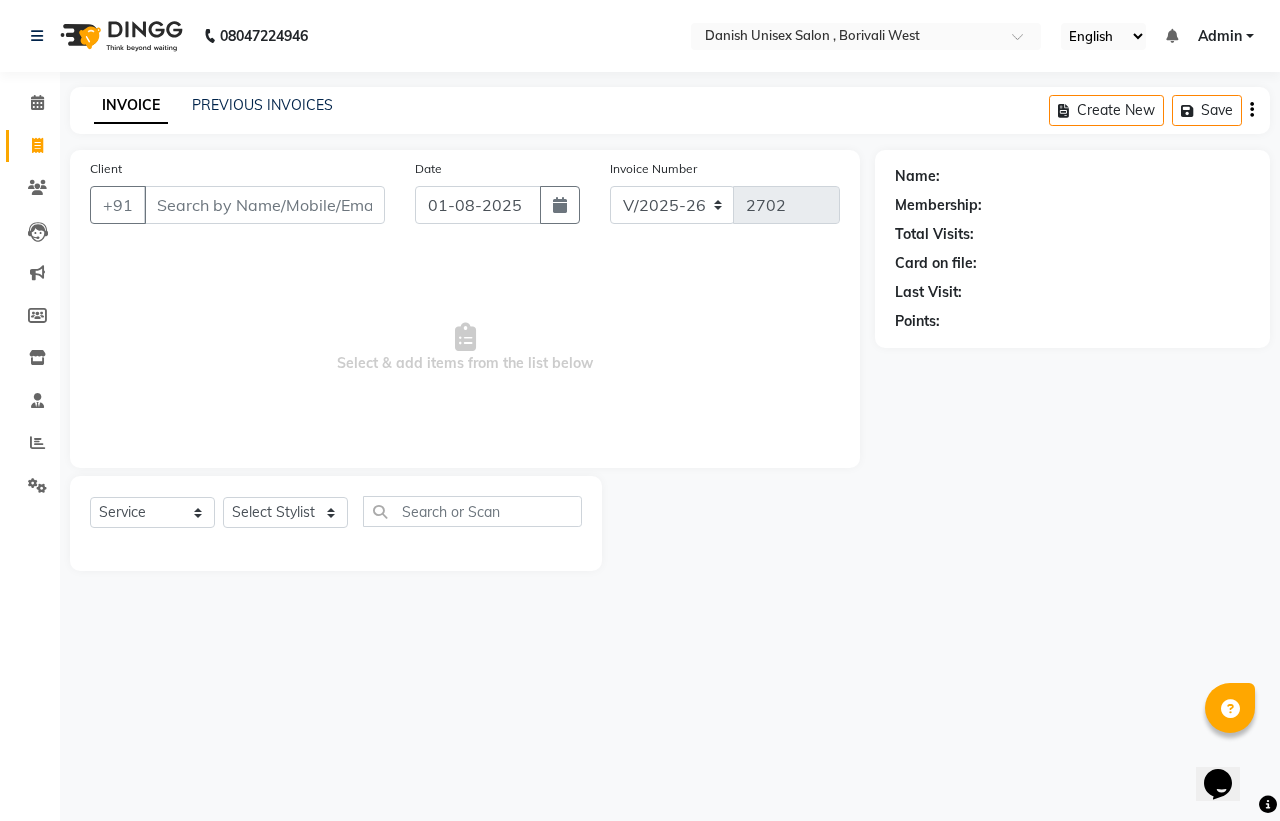 click on "Select  [FIRST] [LAST]   [FIRST] [LAST]   [FIRST] [LAST]   [FIRST]   [FIRST] [LAST]   [FIRST] [LAST]   [FIRST]   [FIRST] [LAST]   [FIRST] [LAST]   [FIRST] [LAST]   [FIRST] [LAST]   [FIRST] [LAST]   [FIRST] [LAST]   [FIRST] [LAST]   [FIRST] [LAST]   [FIRST] [LAST]   [FIRST] [LAST]   [FIRST] [LAST]   [FIRST] [LAST]" 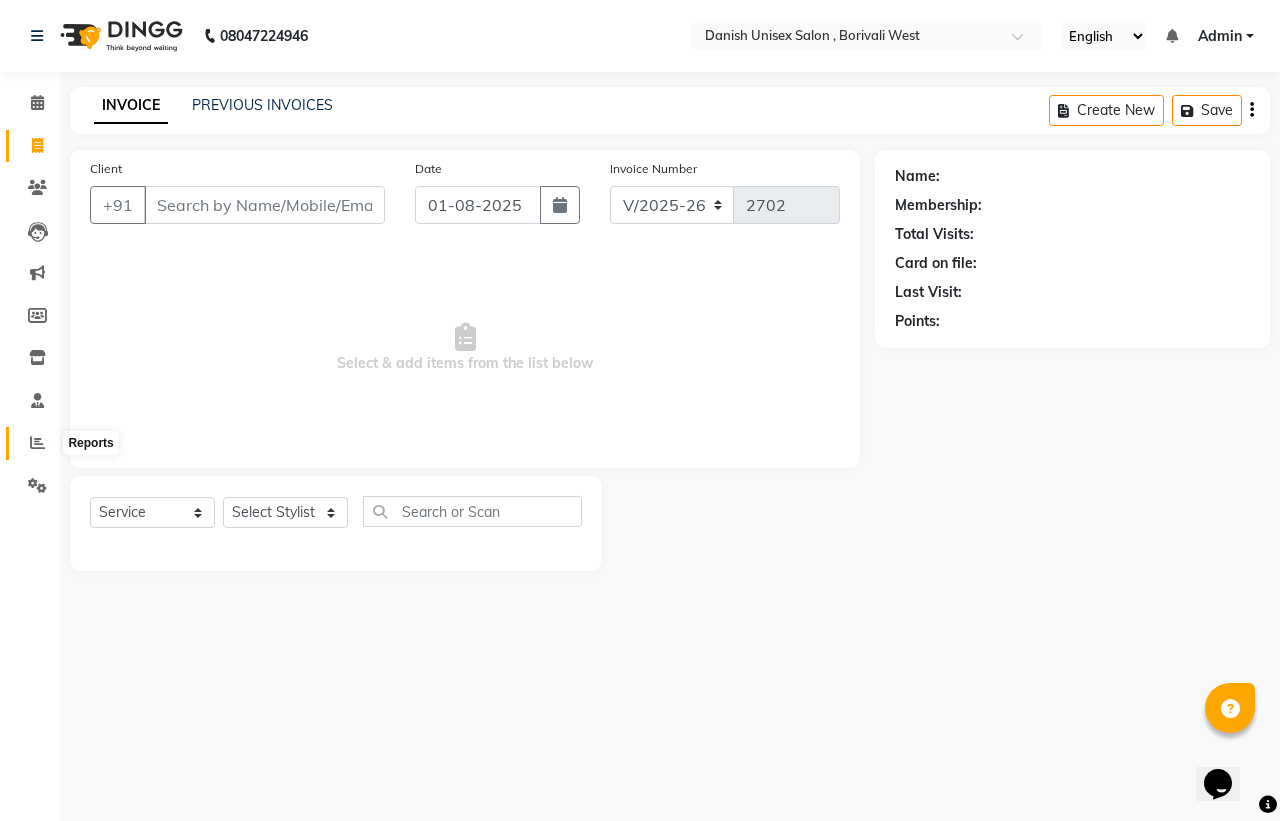 click 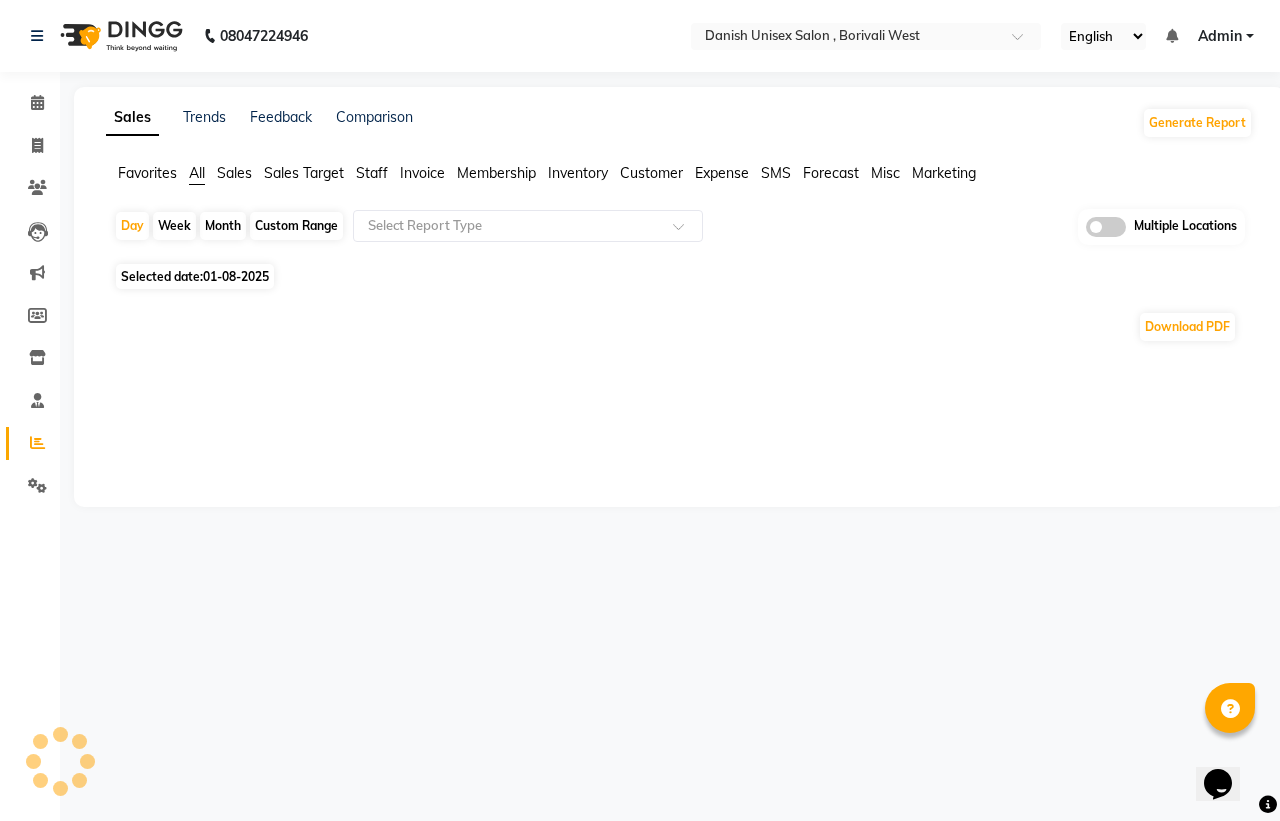click on "01-08-2025" 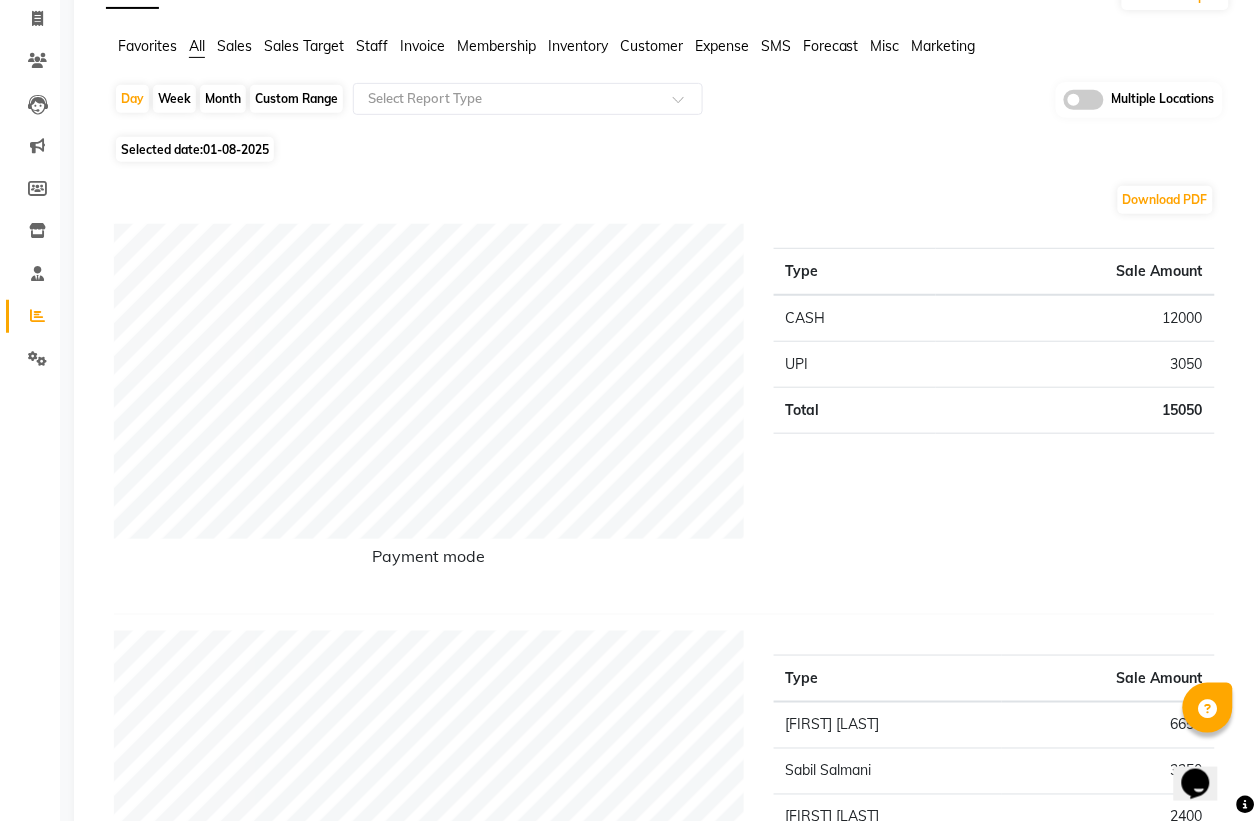 scroll, scrollTop: 0, scrollLeft: 0, axis: both 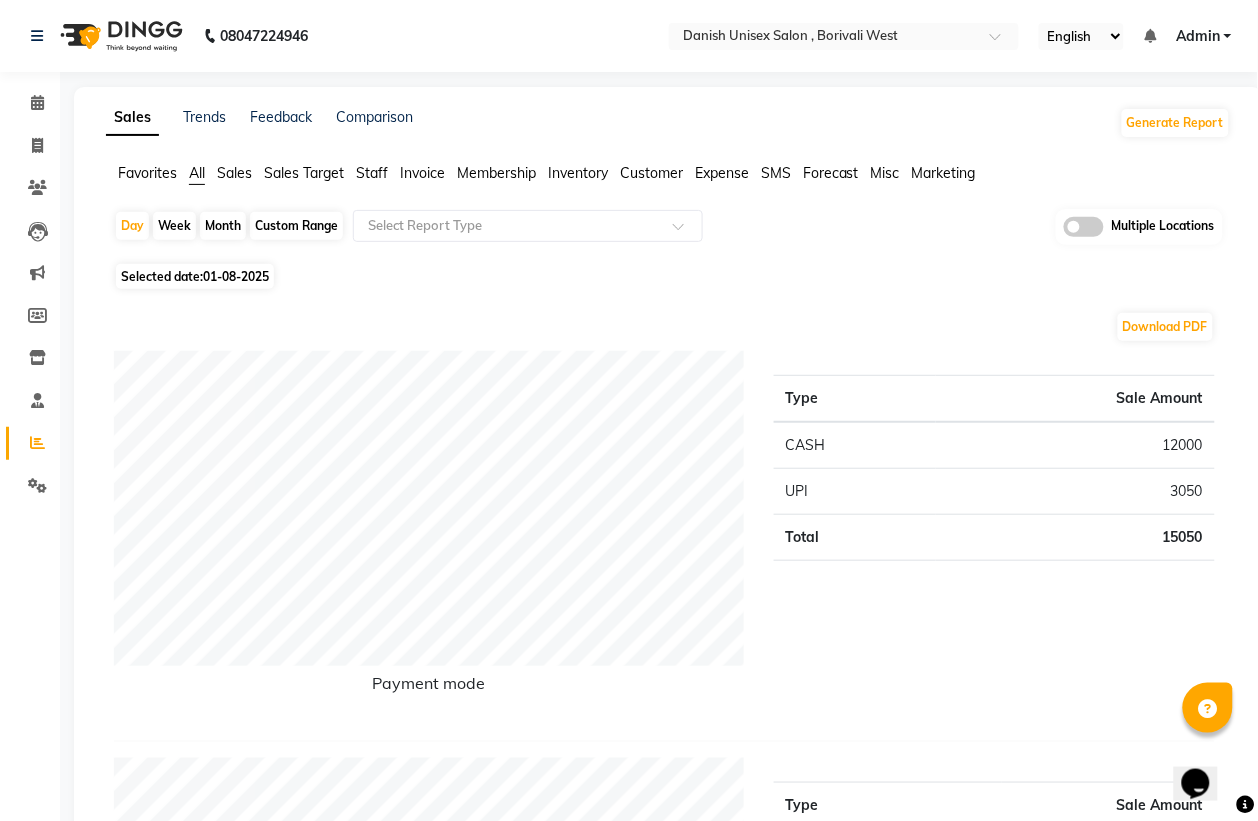 click on "01-08-2025" 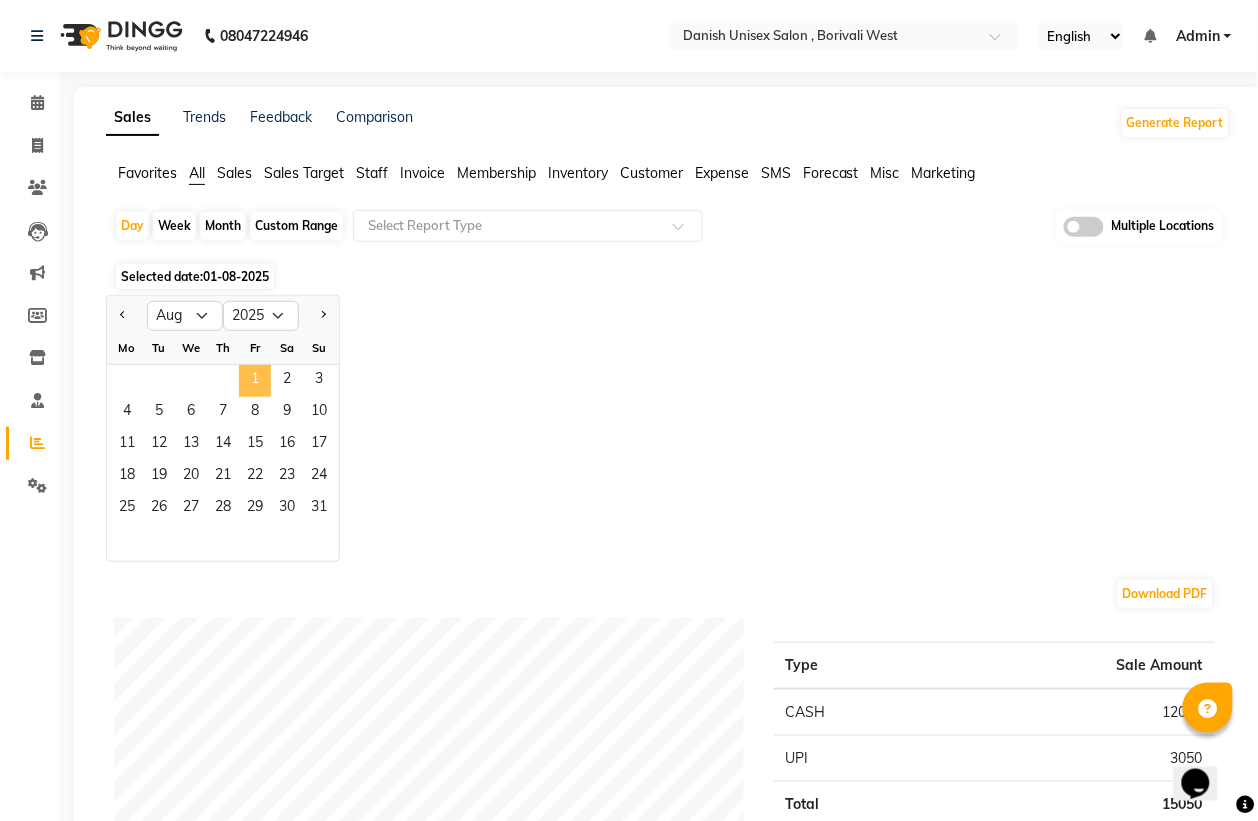 click on "1" 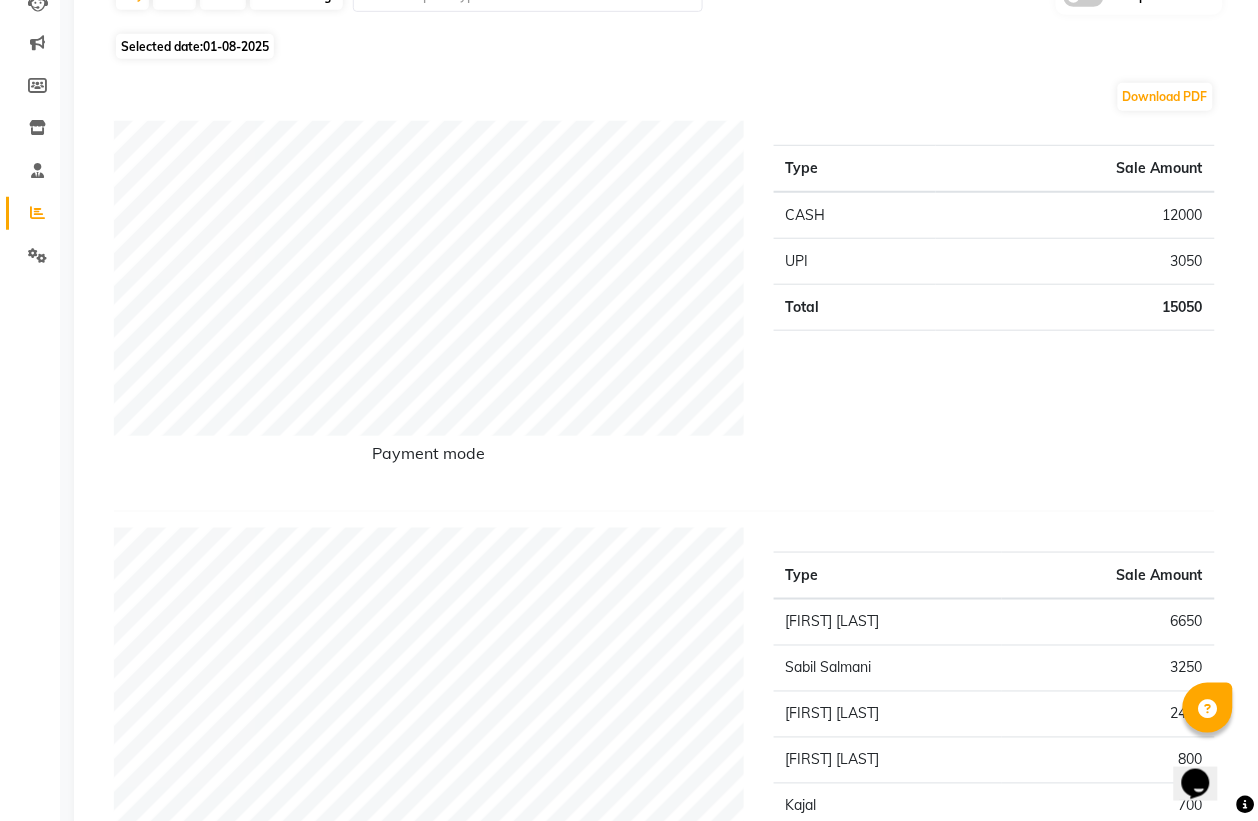 scroll, scrollTop: 0, scrollLeft: 0, axis: both 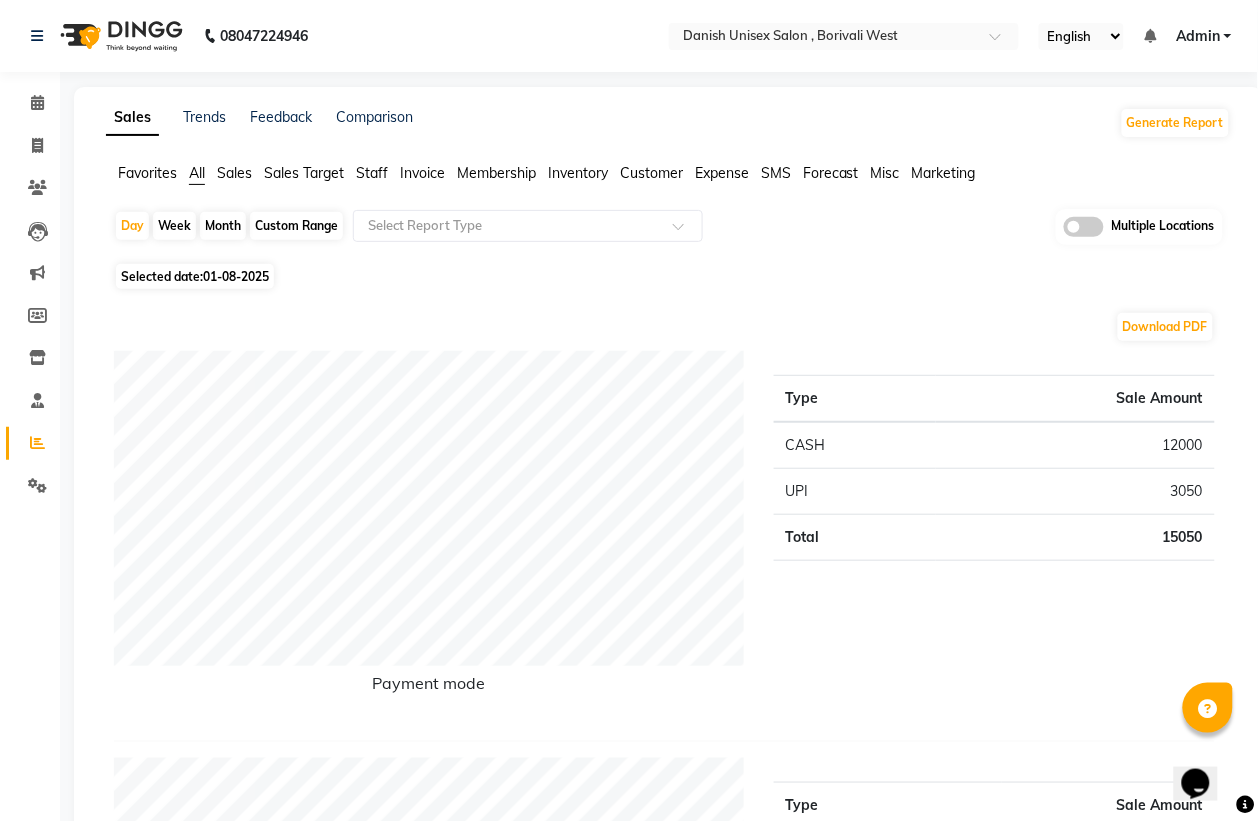 click on "Month" 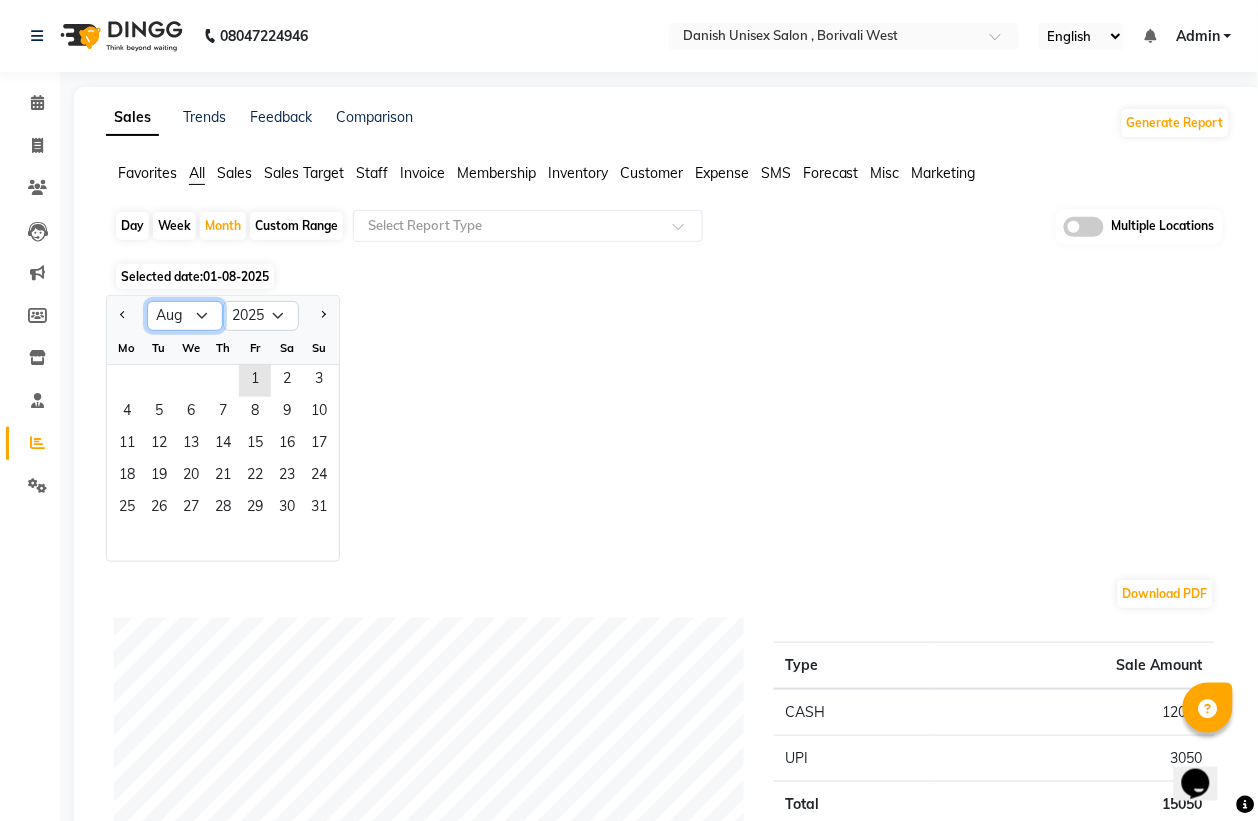 click on "Jan Feb Mar Apr May Jun Jul Aug Sep Oct Nov Dec" 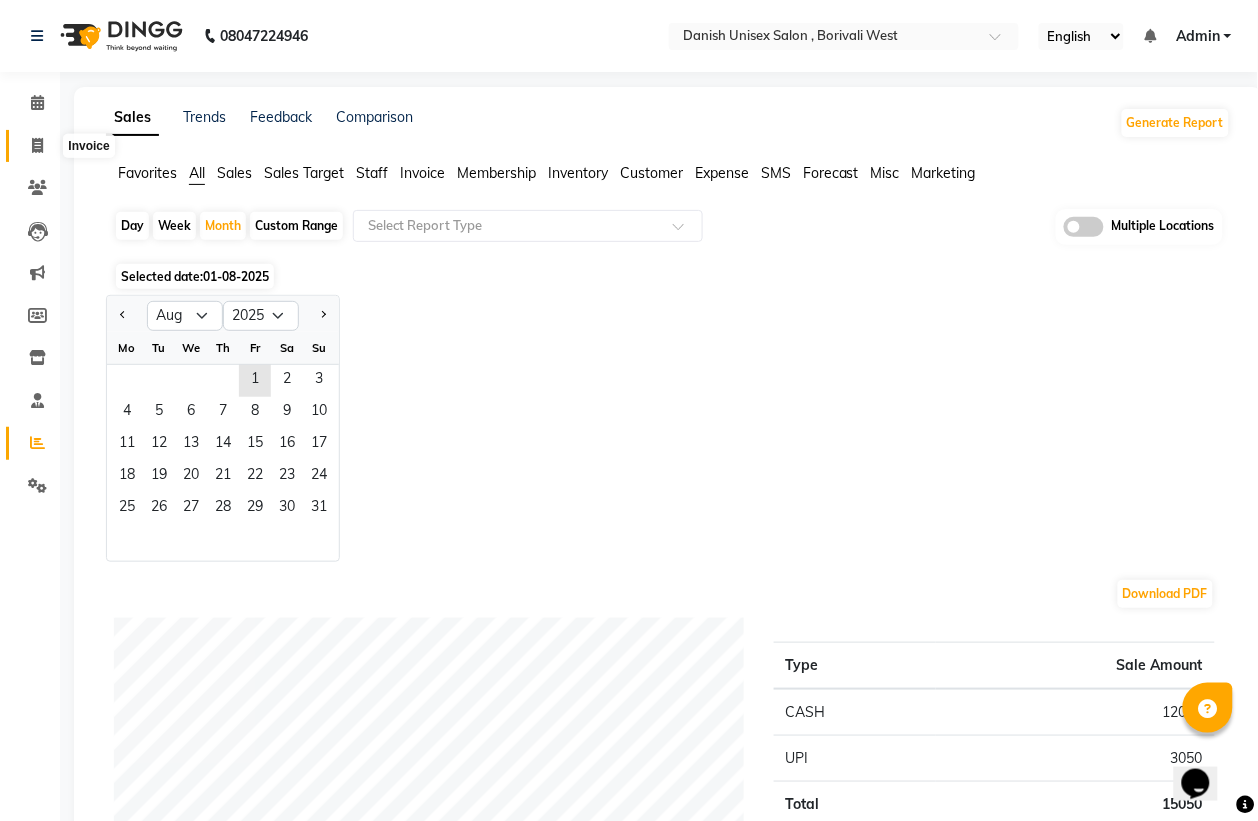 click 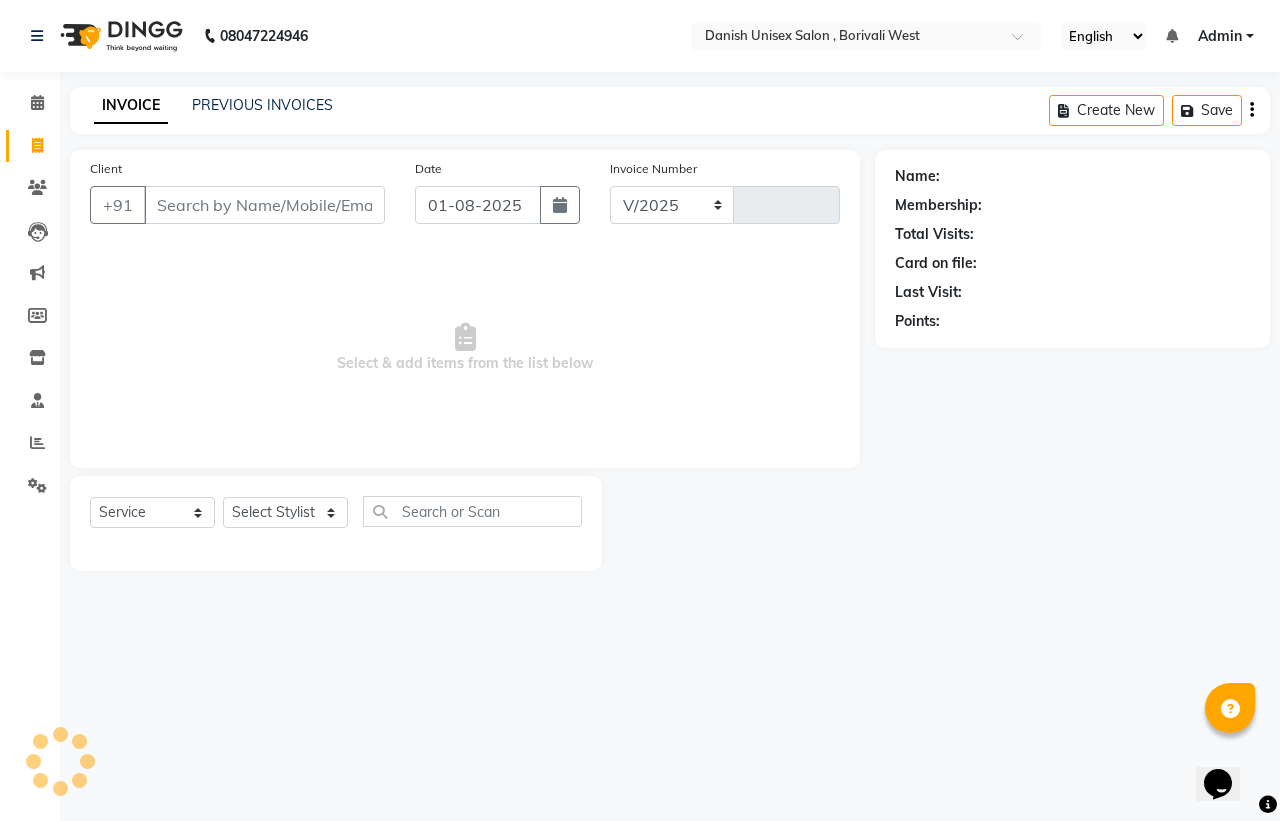 select on "6929" 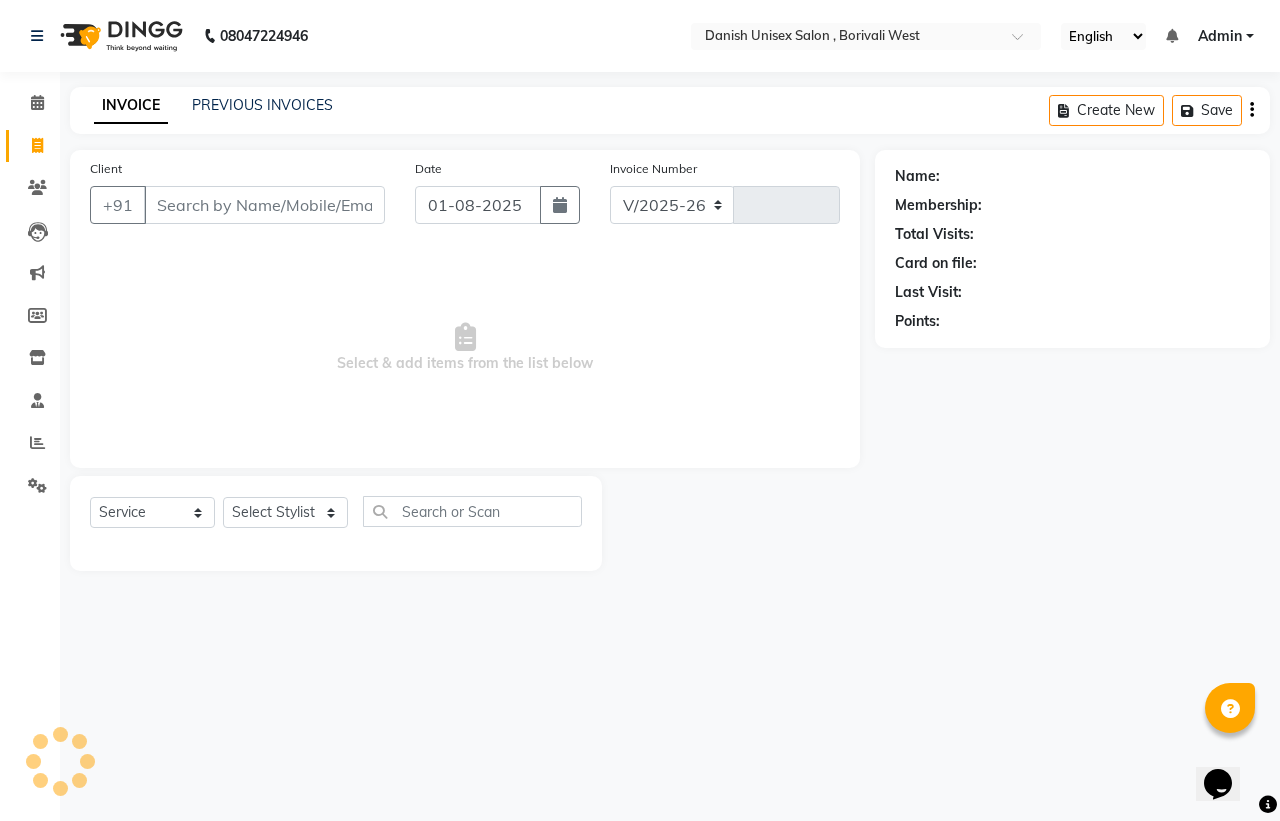 type on "2702" 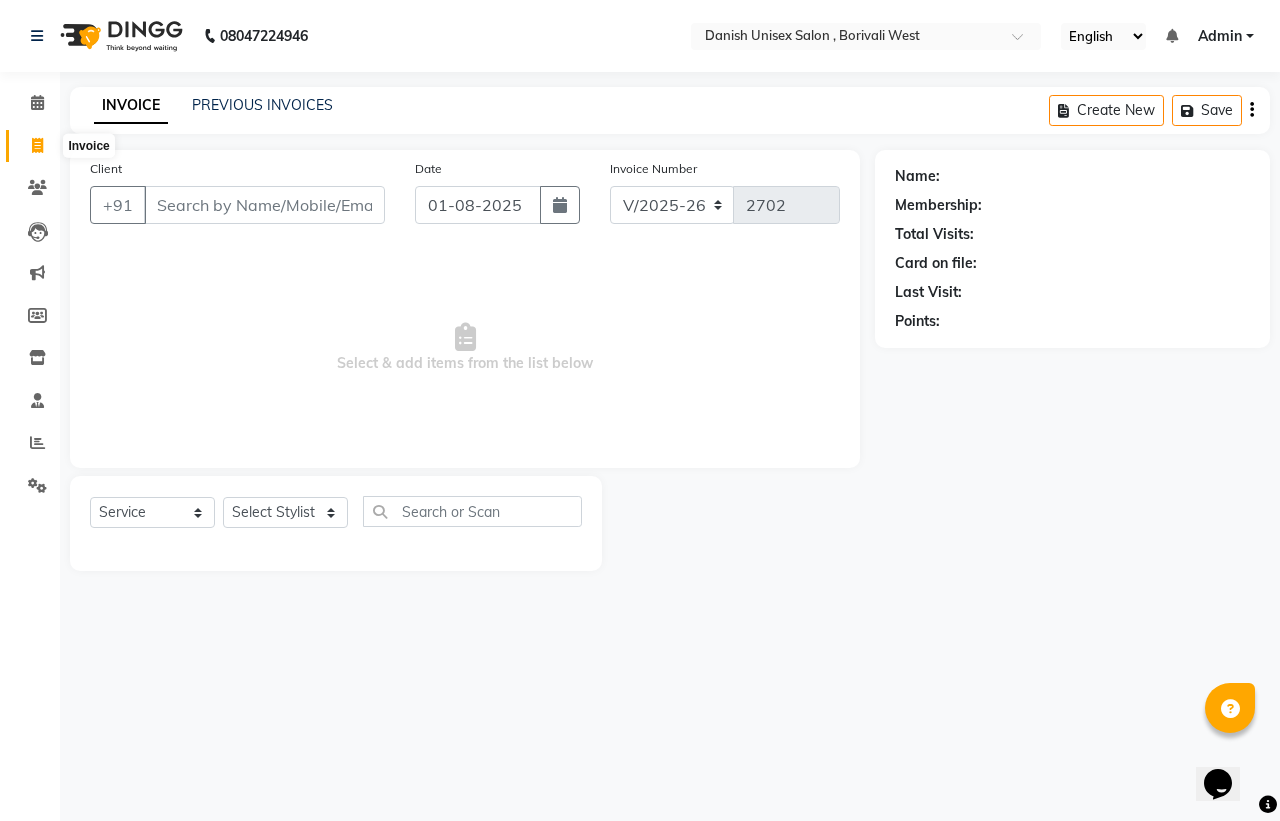 click 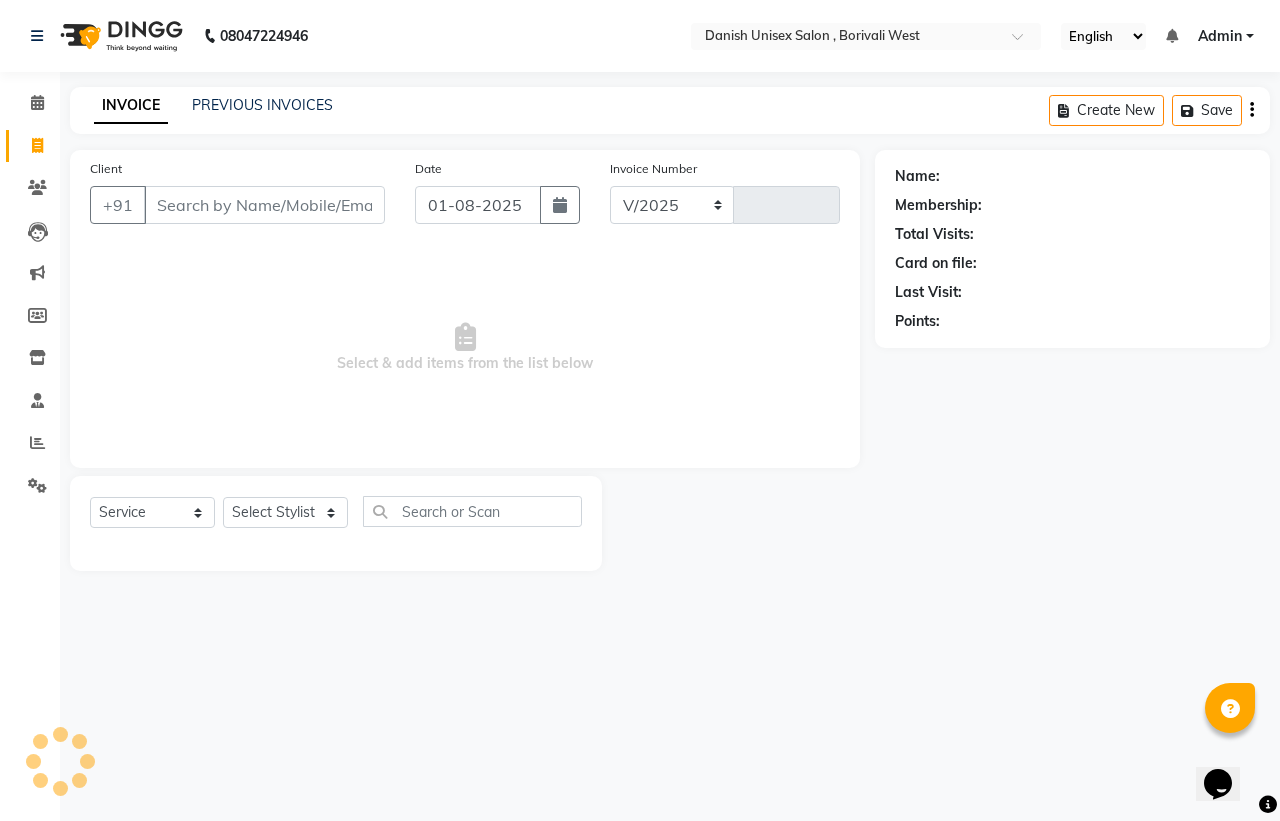 select on "6929" 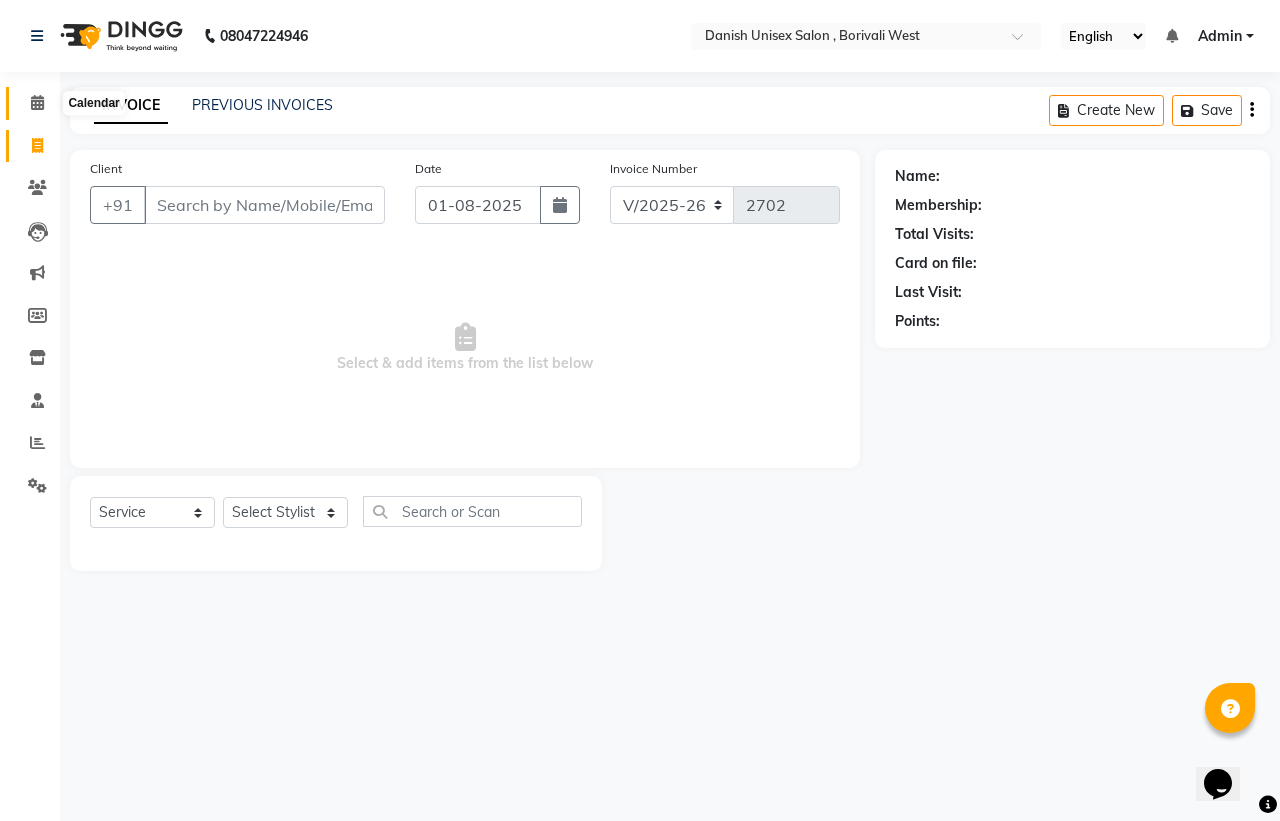 click 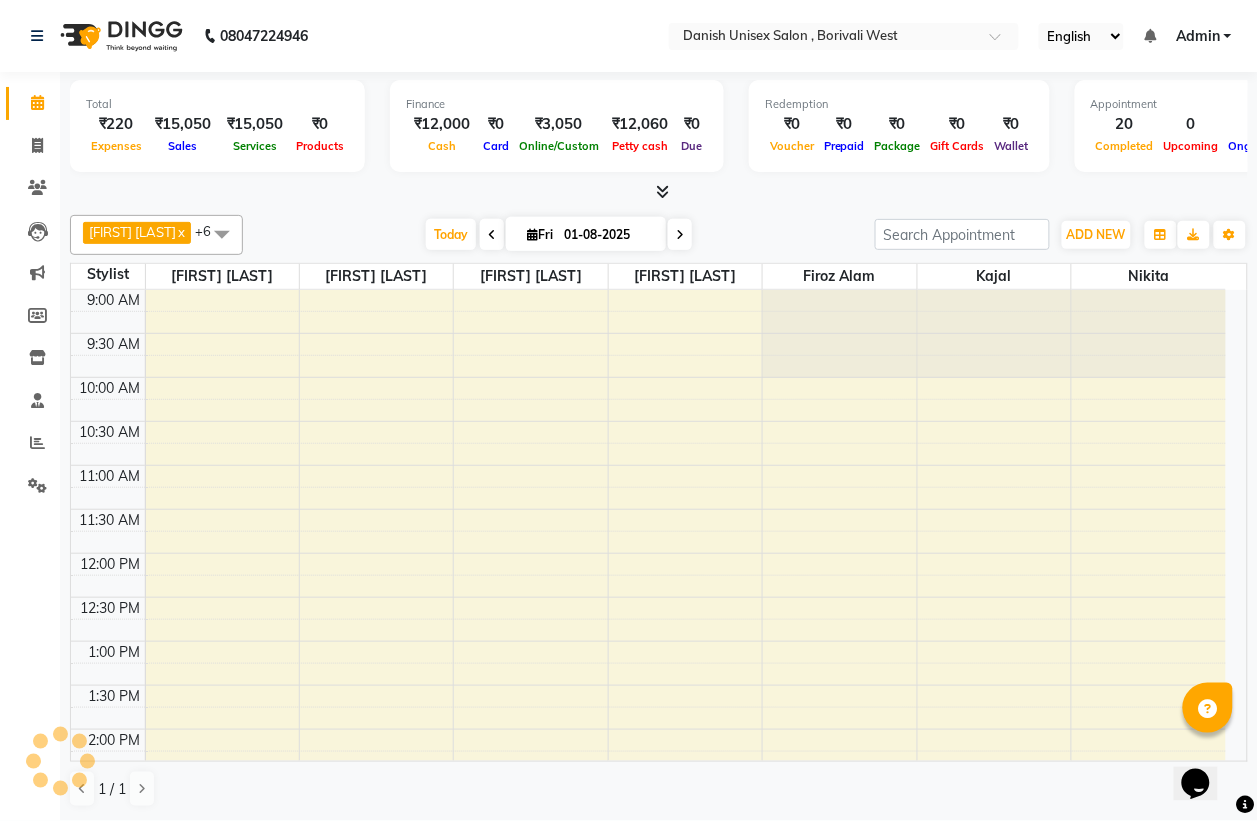 scroll, scrollTop: 0, scrollLeft: 0, axis: both 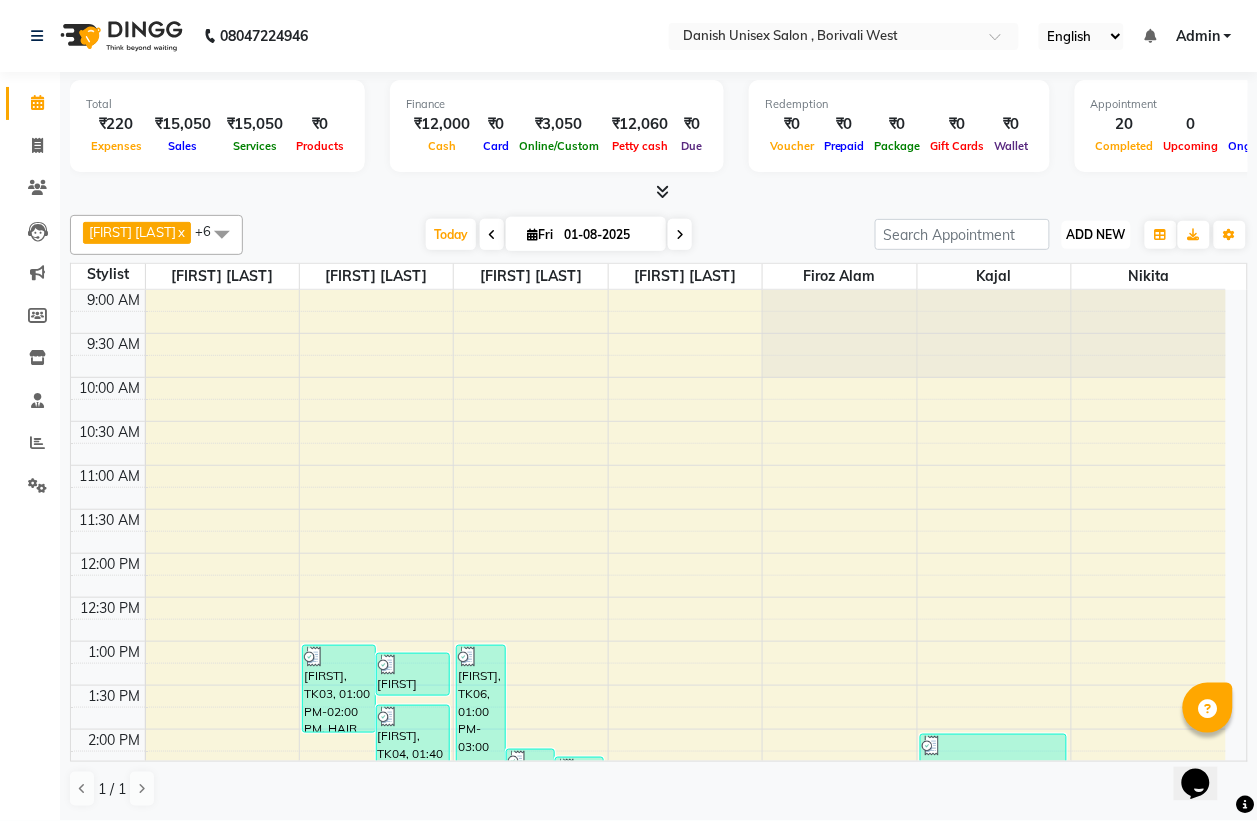 click on "ADD NEW" at bounding box center (1096, 234) 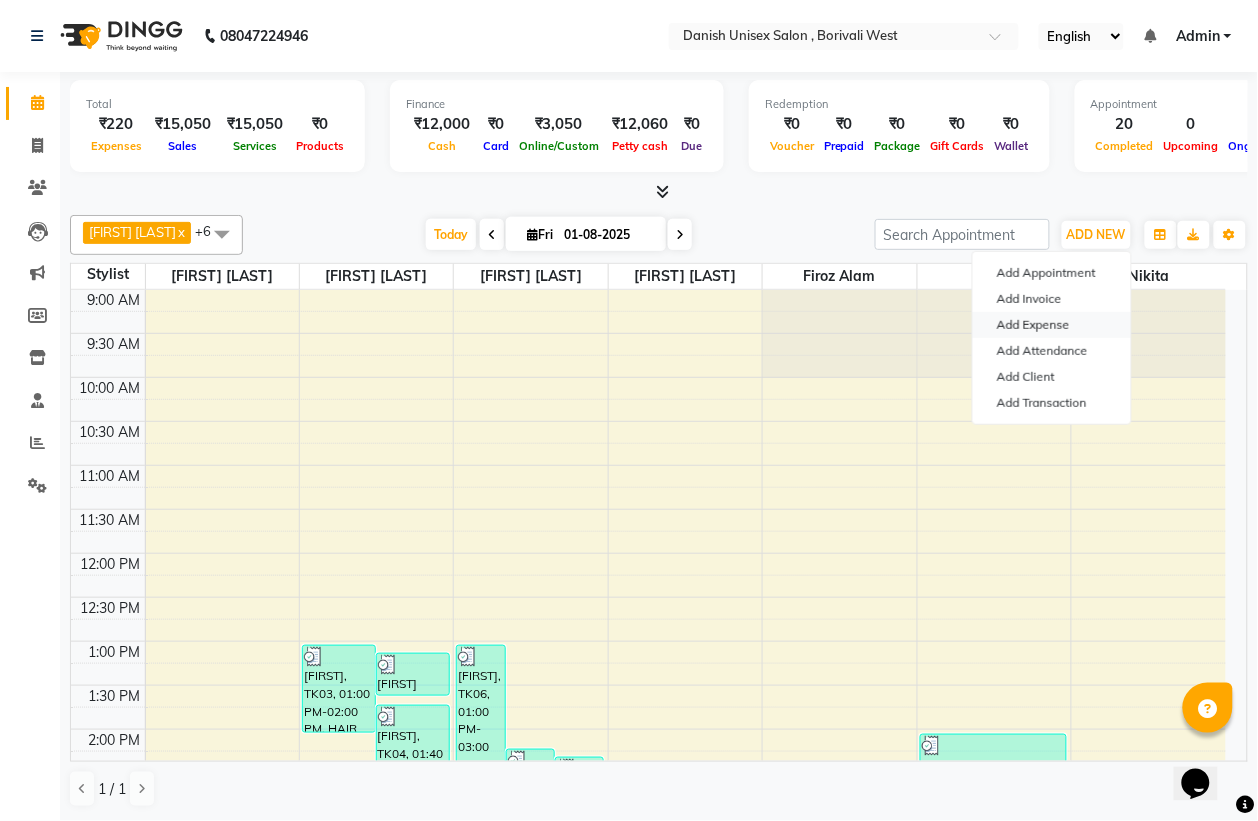 click on "Add Expense" at bounding box center (1052, 325) 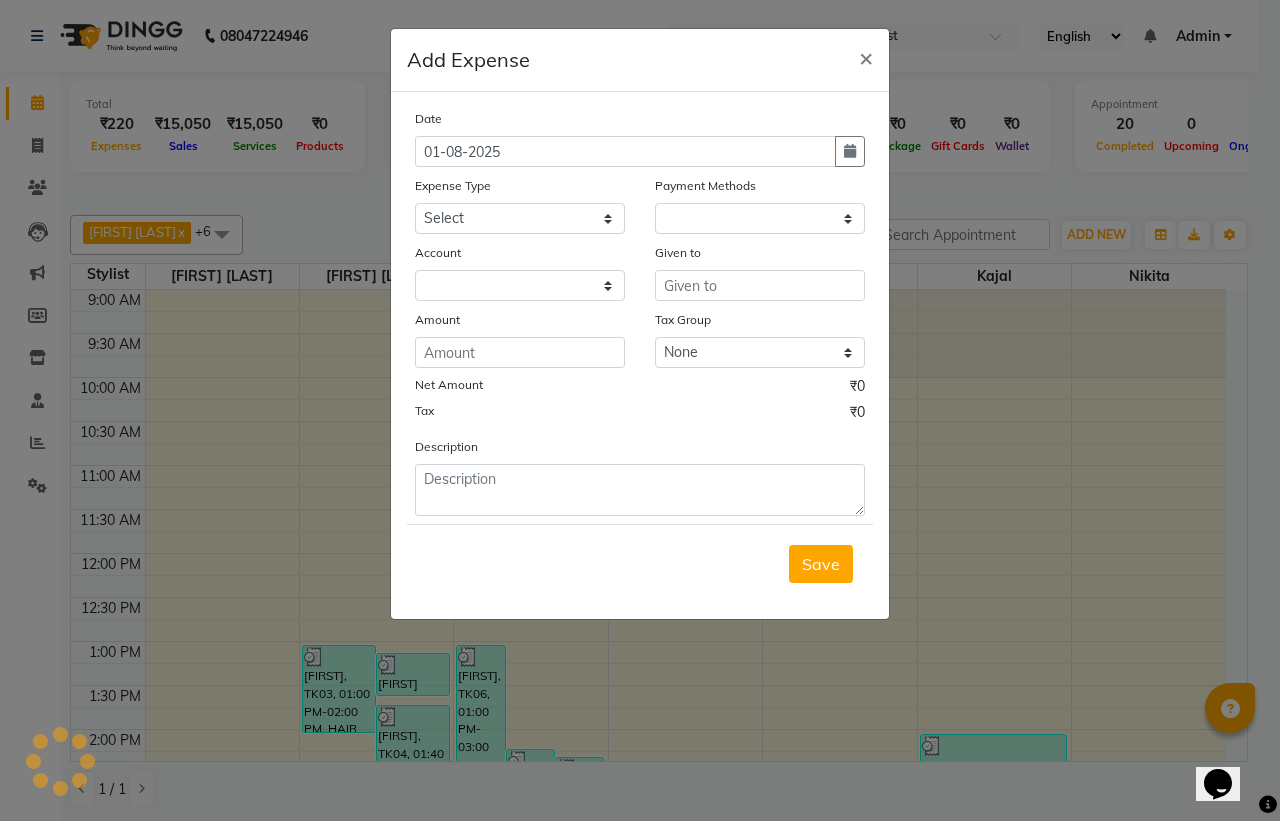 select on "1" 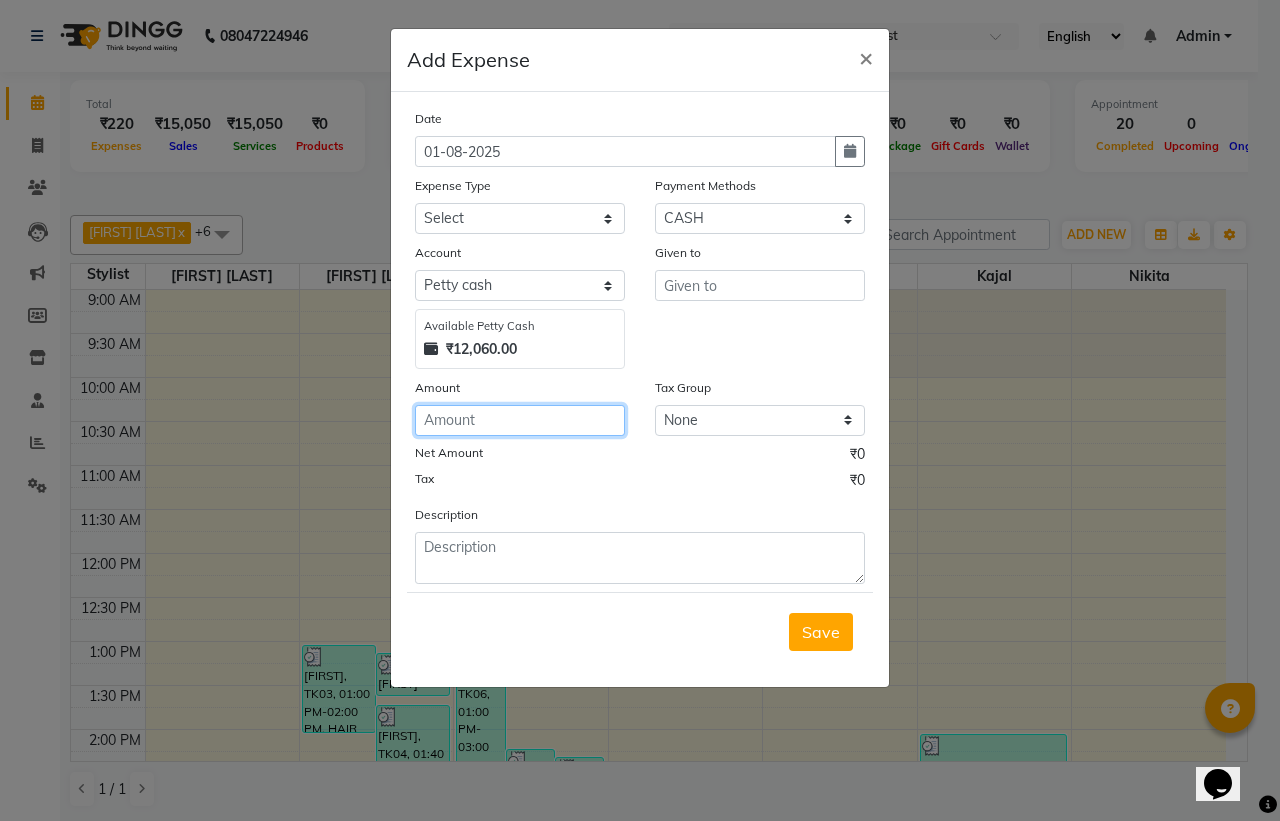 click 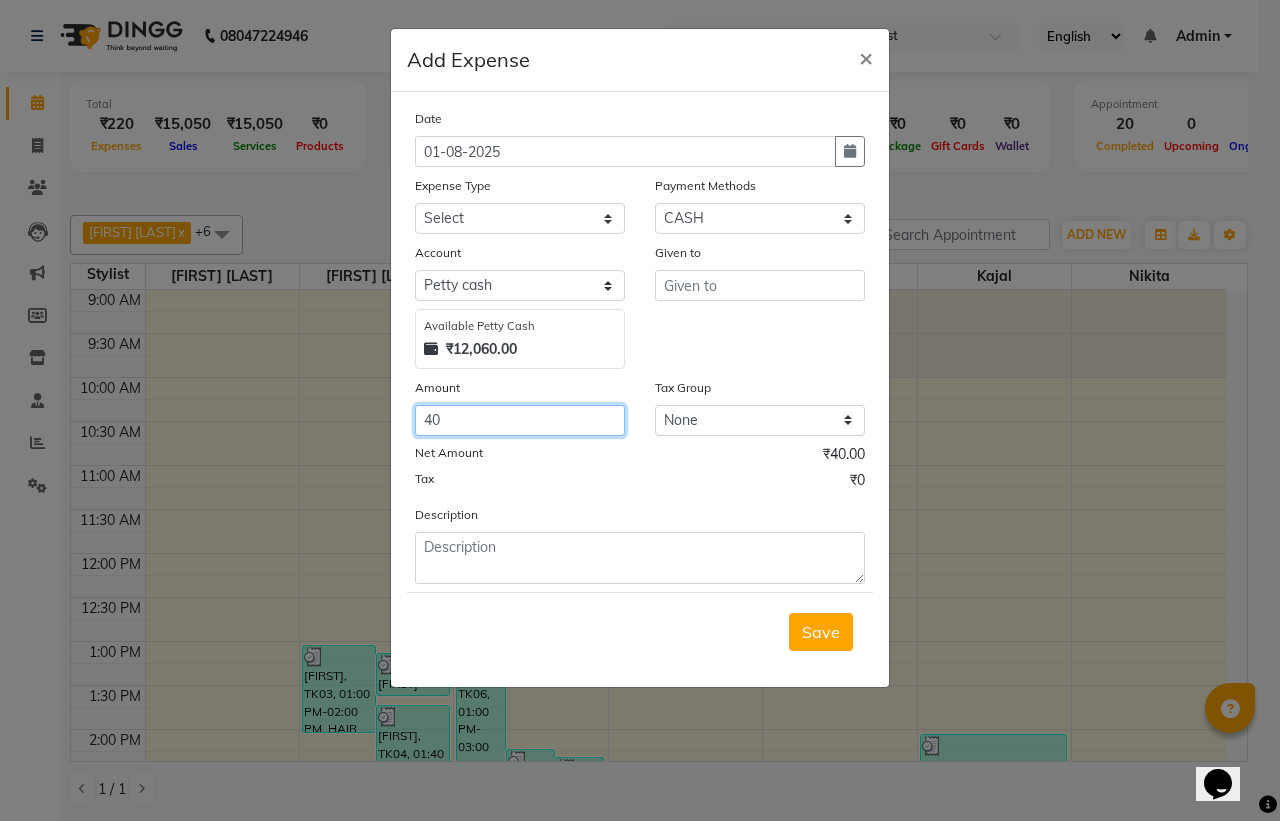 type on "40" 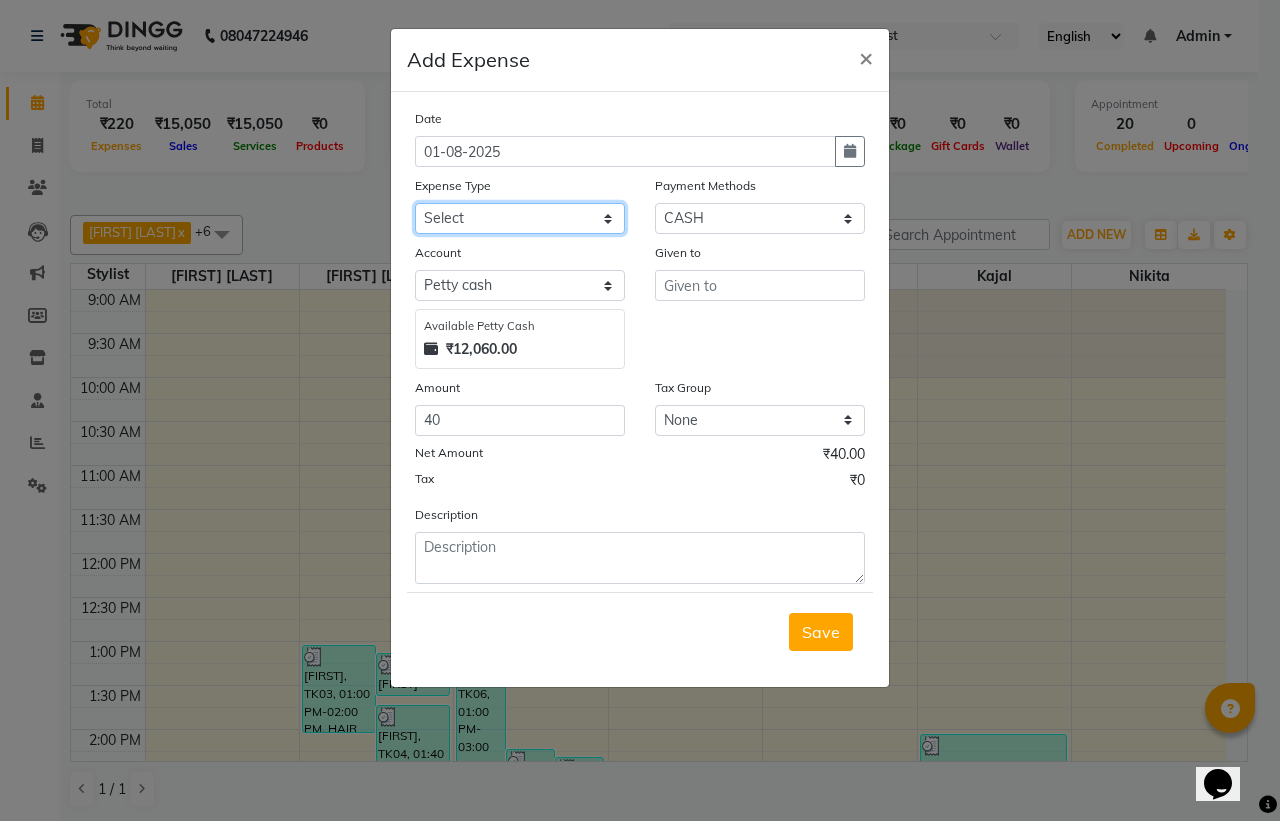 click on "Select Advance Salary Bank charges Car maintenance  Cash transfer to bank Cash transfer to hub Client Snacks Clinical charges Equipment Fuel Govt fee Incentive Insurance International purchase Loan Repayment Maintenance Marketing Miscellaneous MRA Other Pantry Product Rent Salary Staff Snacks Tax Tea & Refreshment Utilities" 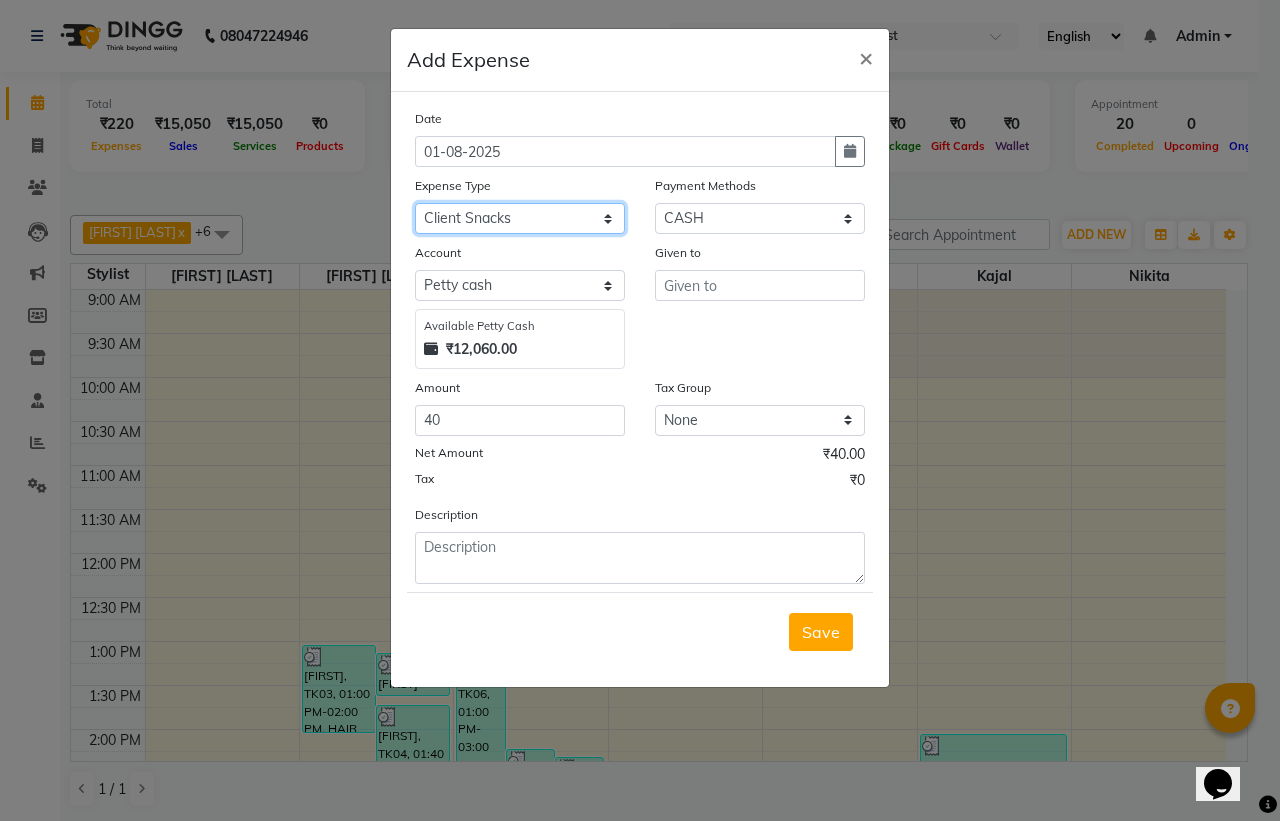 click on "Select Advance Salary Bank charges Car maintenance  Cash transfer to bank Cash transfer to hub Client Snacks Clinical charges Equipment Fuel Govt fee Incentive Insurance International purchase Loan Repayment Maintenance Marketing Miscellaneous MRA Other Pantry Product Rent Salary Staff Snacks Tax Tea & Refreshment Utilities" 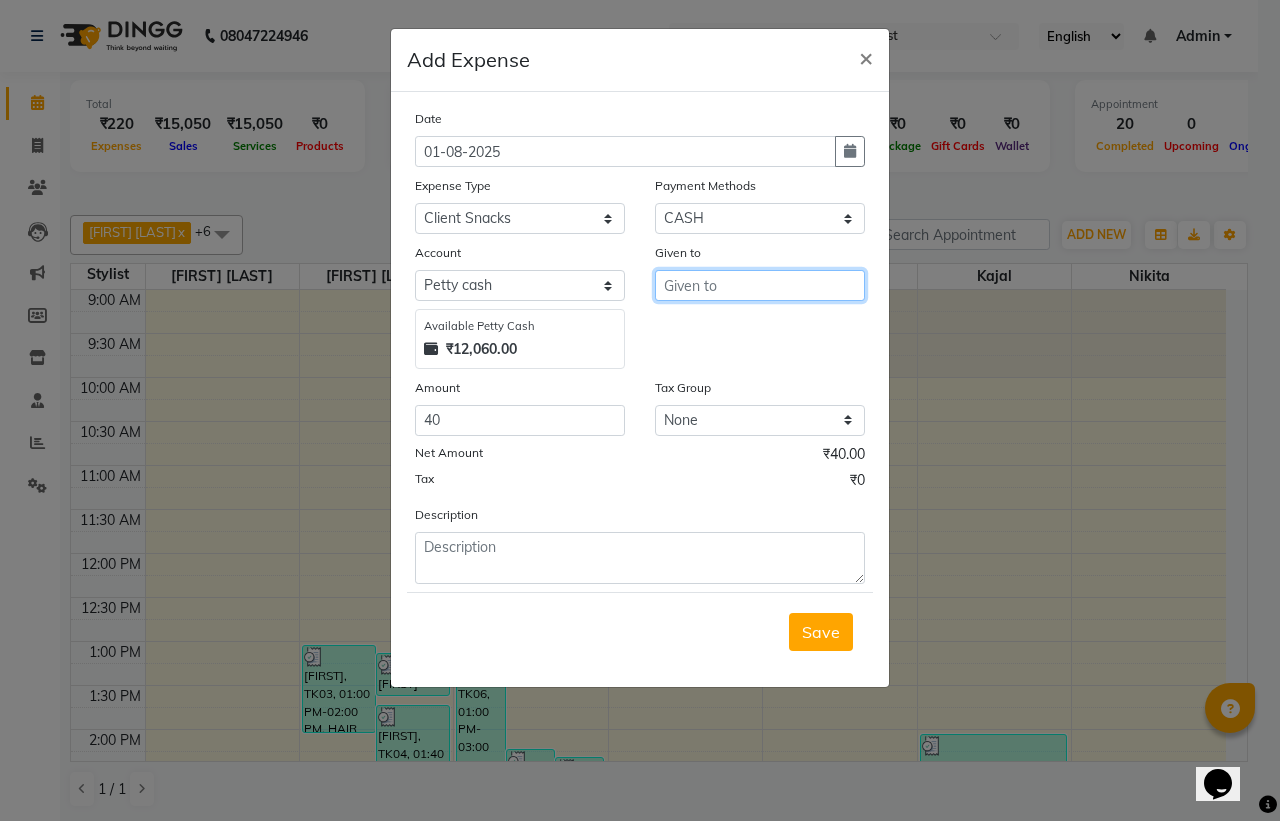click at bounding box center (760, 285) 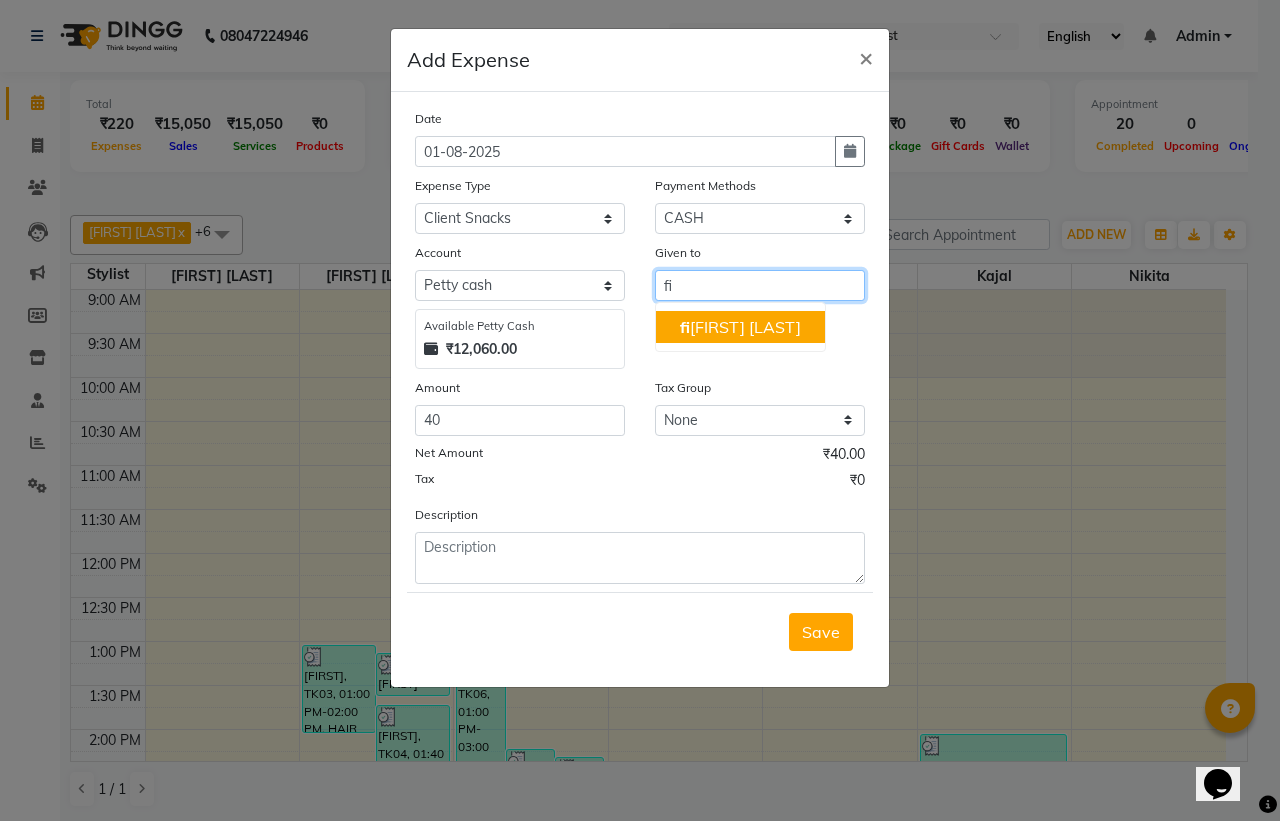 click on "[FIRST] [LAST]" at bounding box center [740, 327] 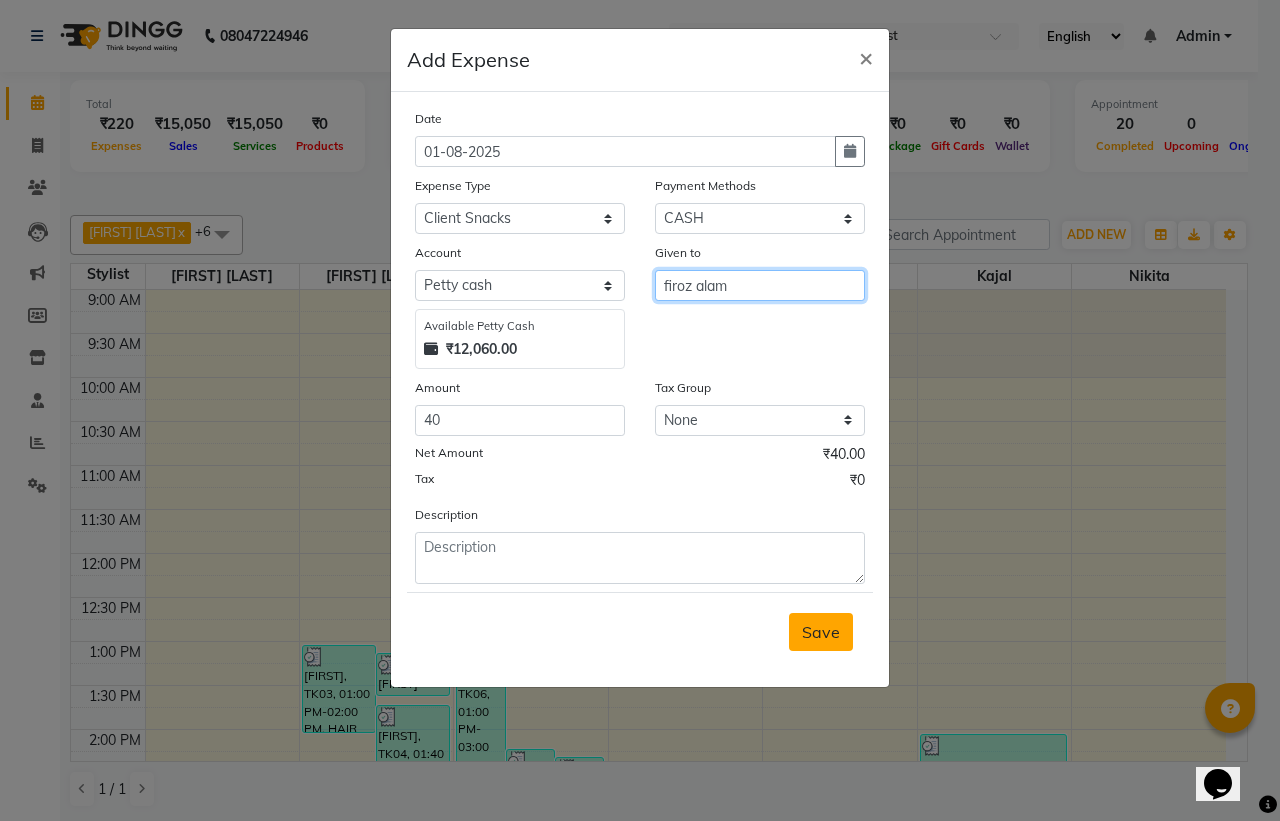 type on "firoz alam" 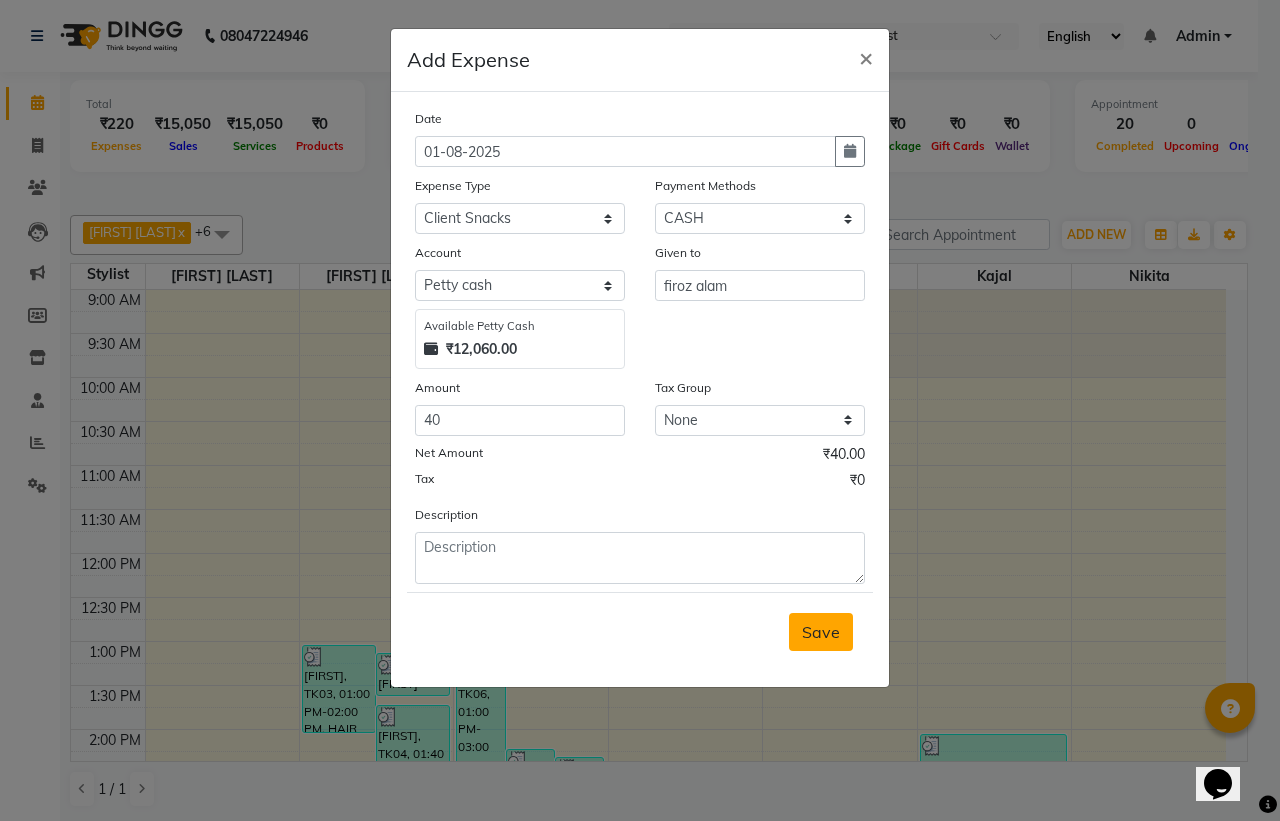 click on "Save" at bounding box center [821, 632] 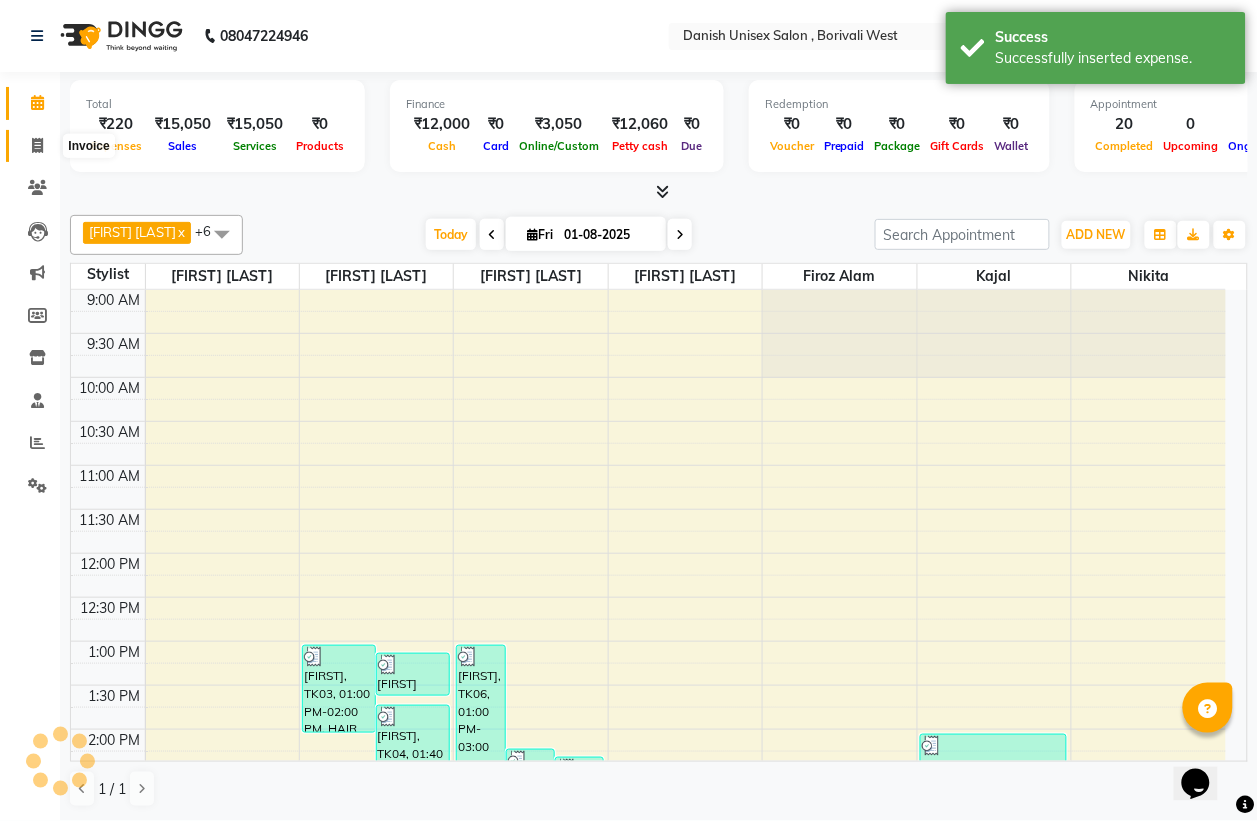 click 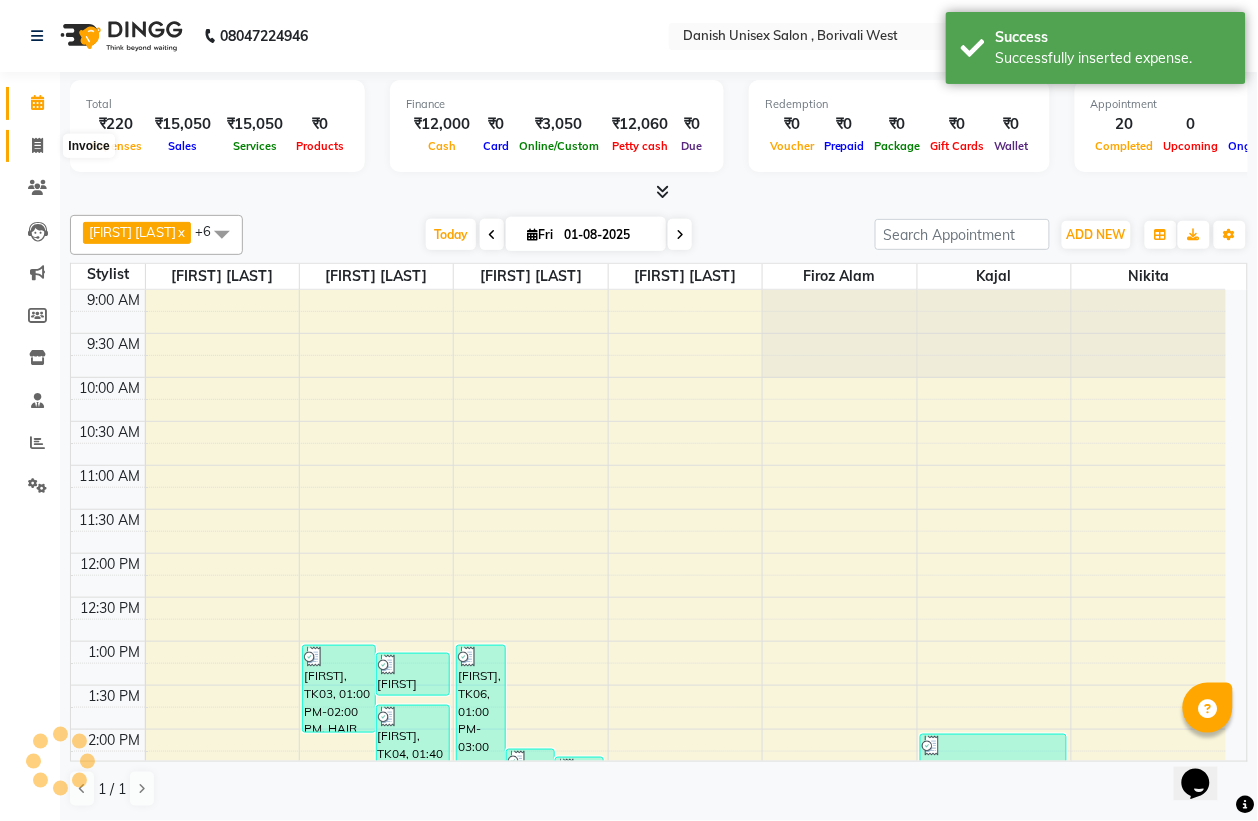 select on "service" 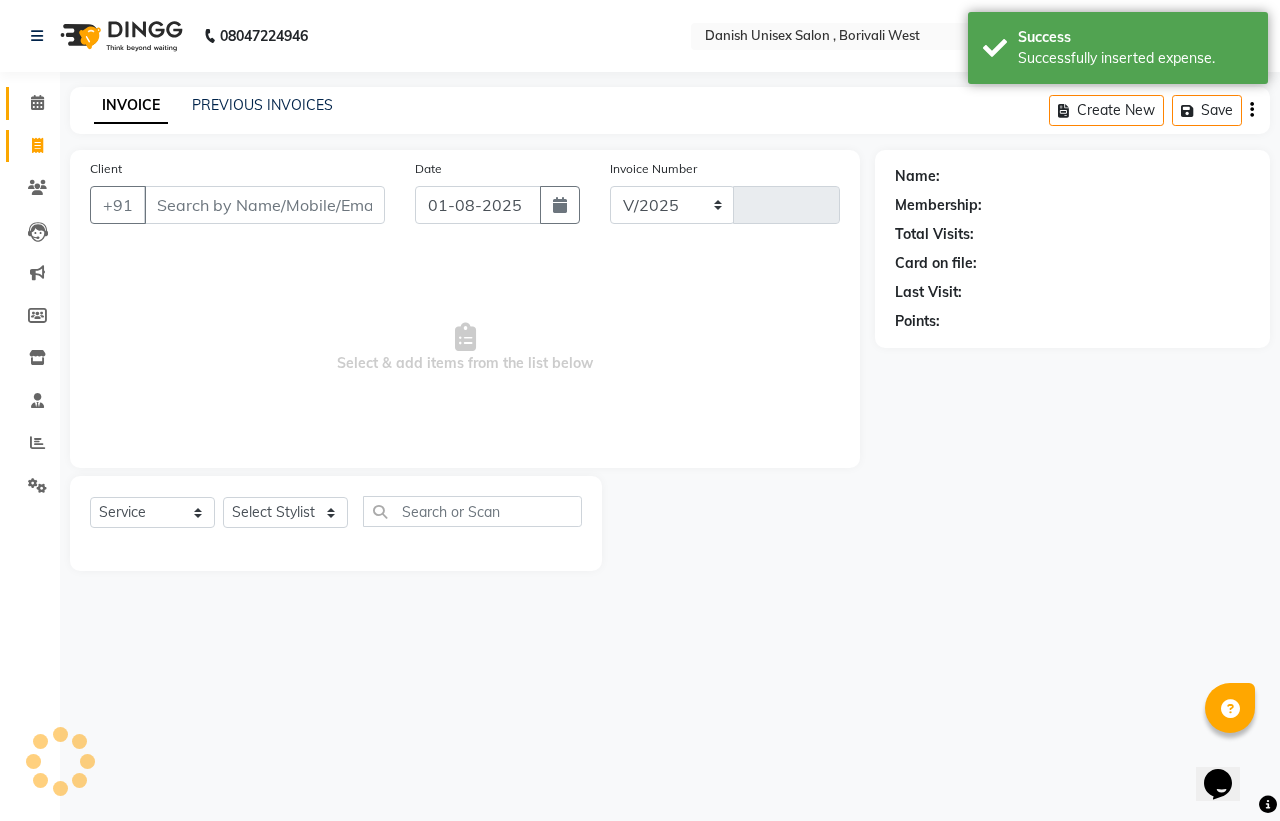 select on "6929" 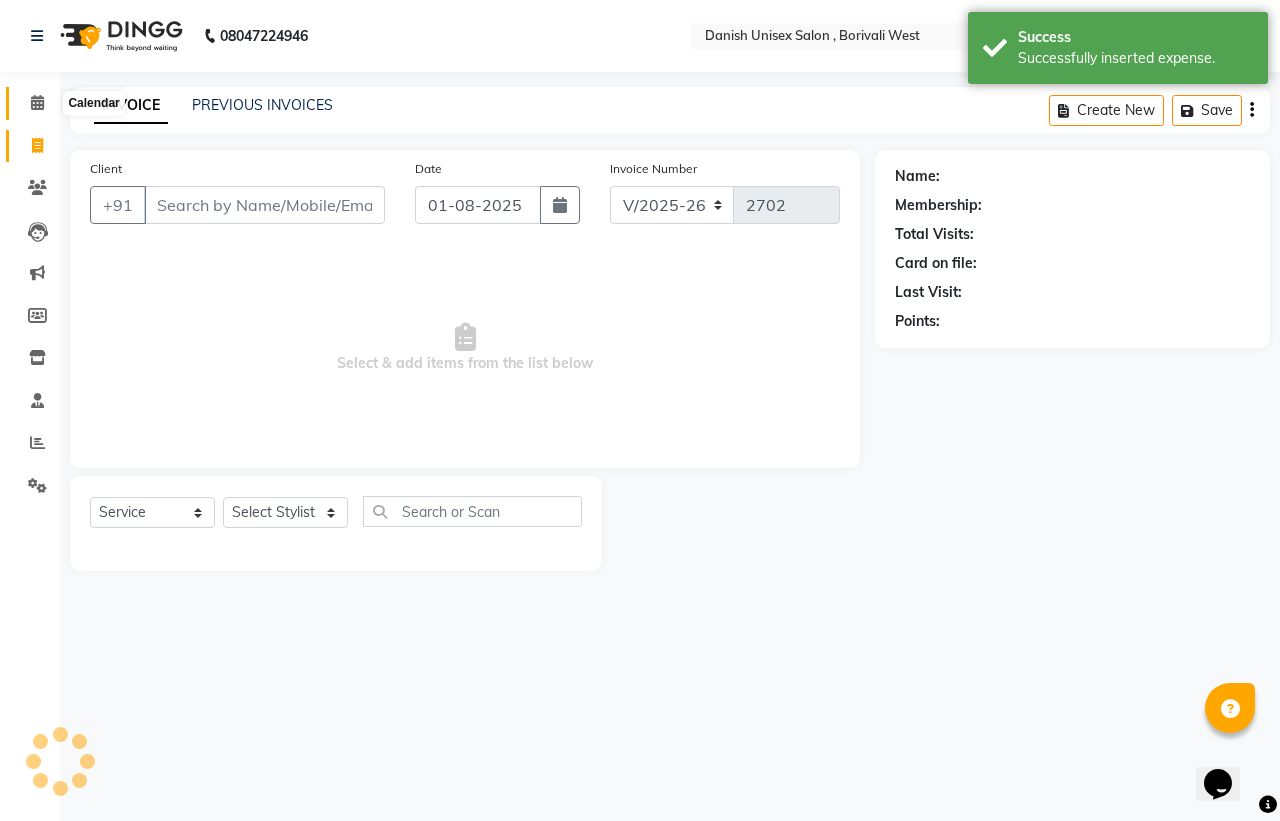 click 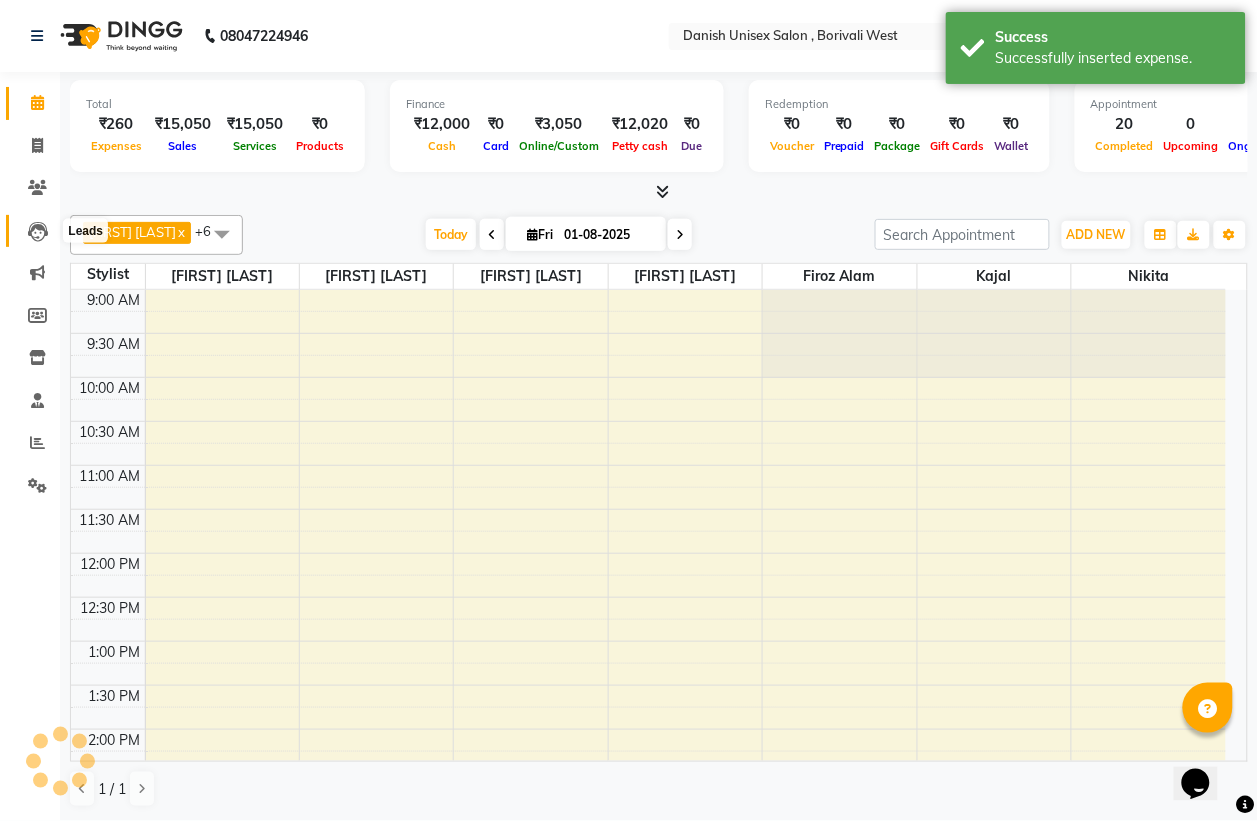 scroll, scrollTop: 0, scrollLeft: 0, axis: both 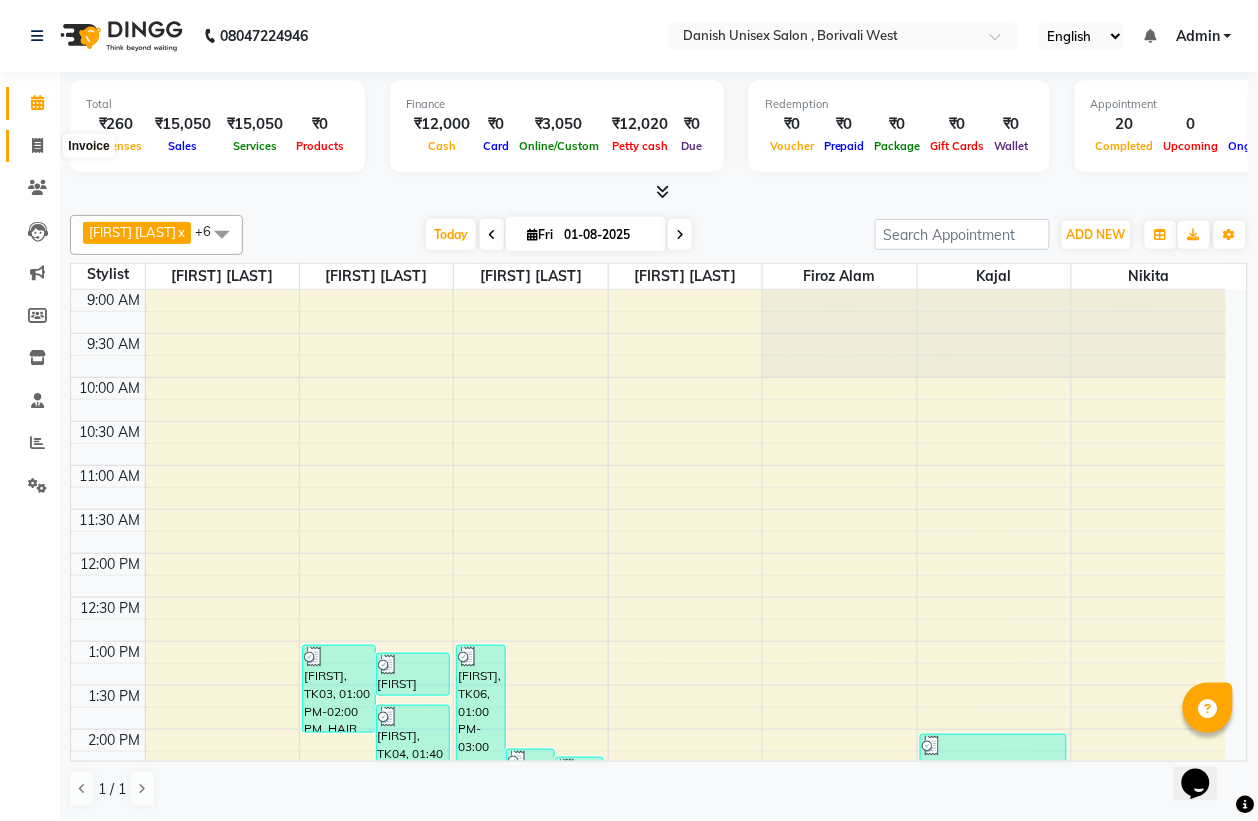 click 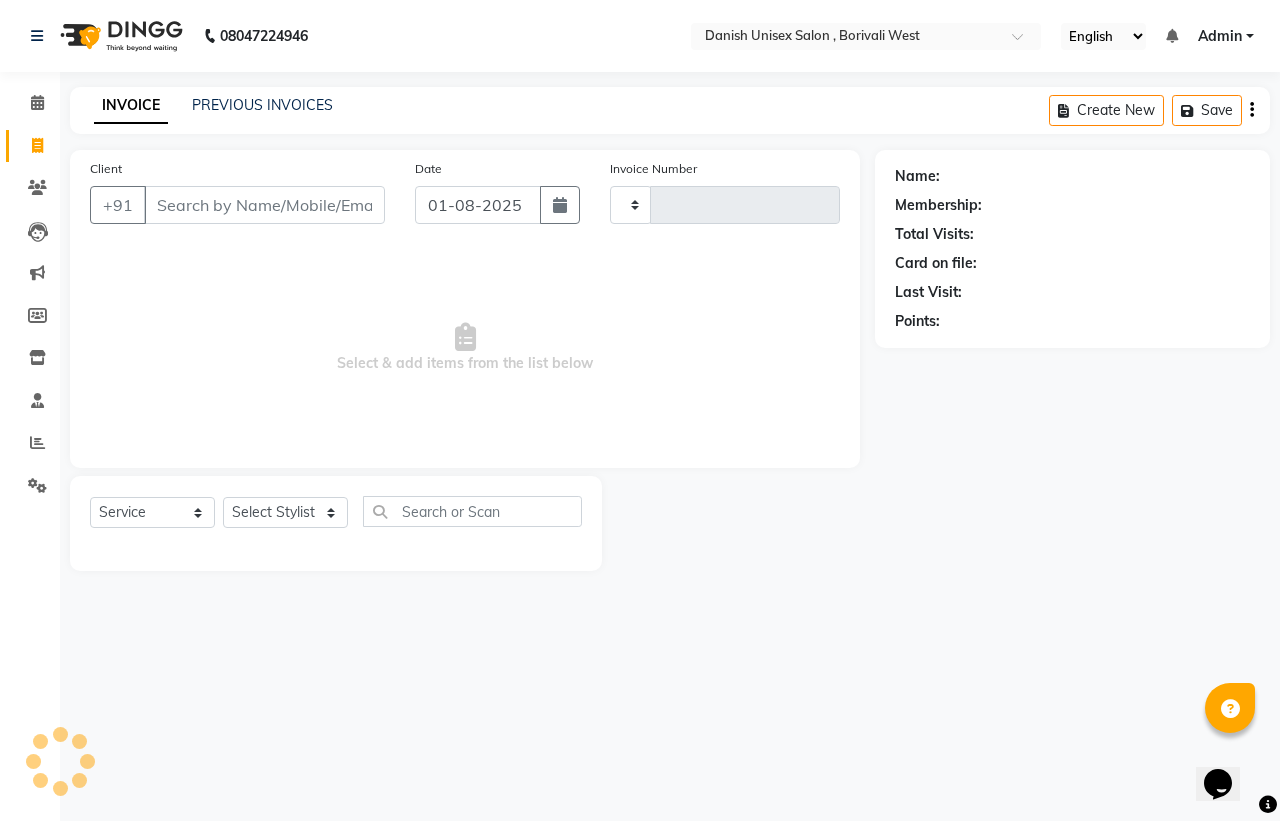 type on "2702" 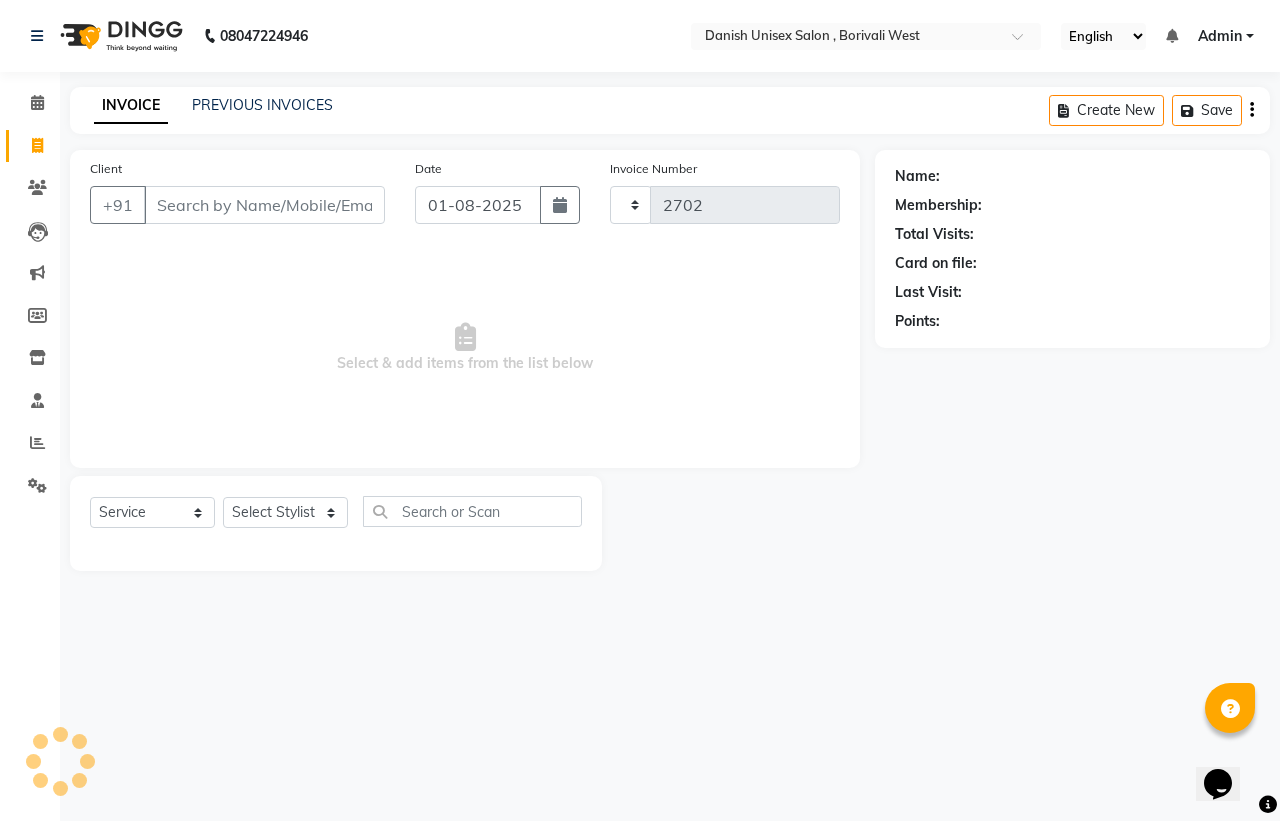 select on "6929" 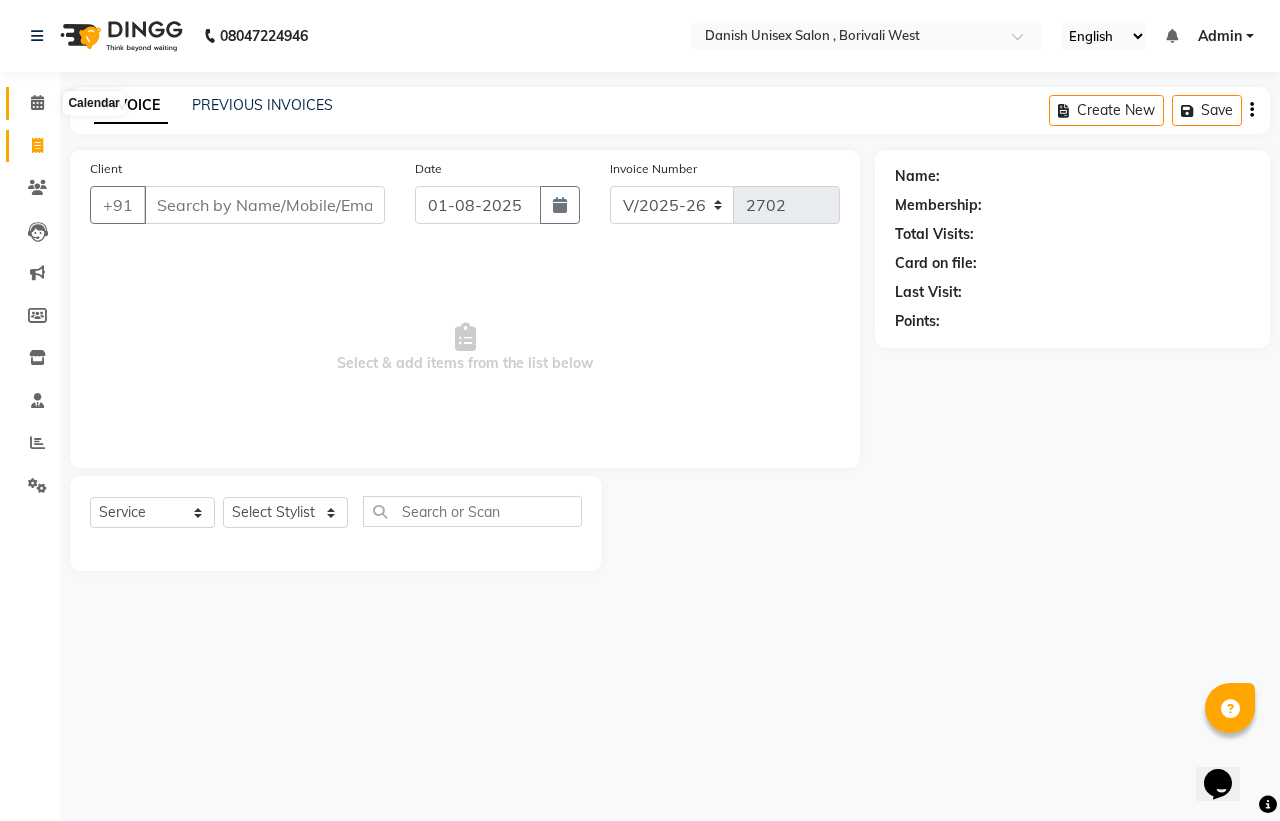 click 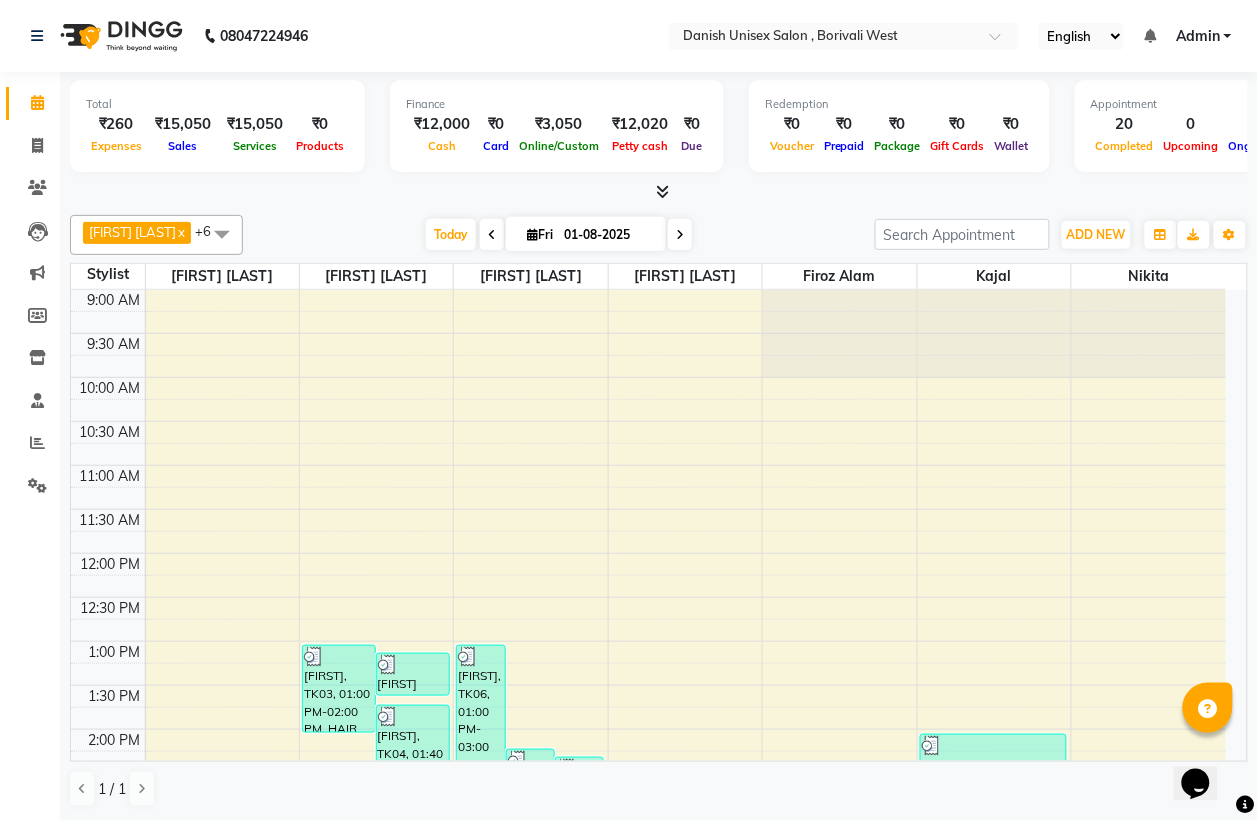 scroll, scrollTop: 250, scrollLeft: 0, axis: vertical 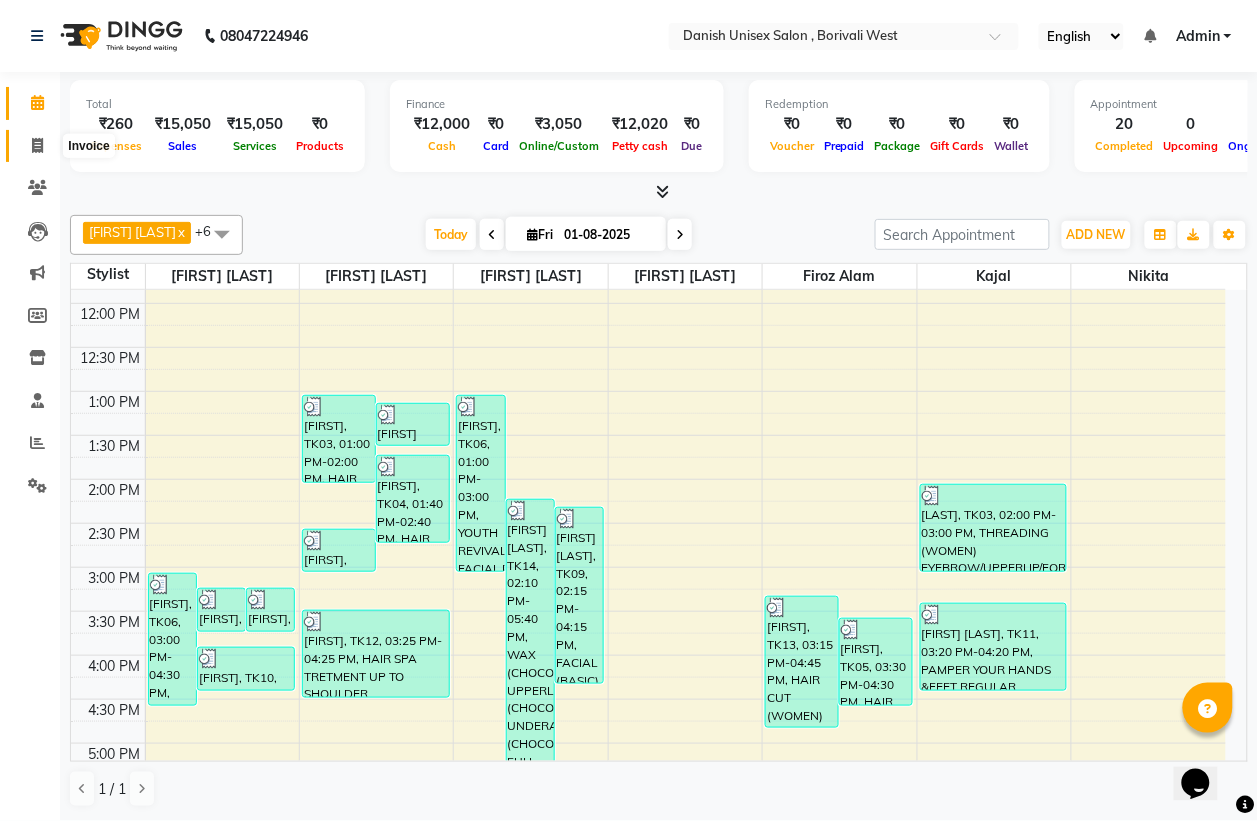 click 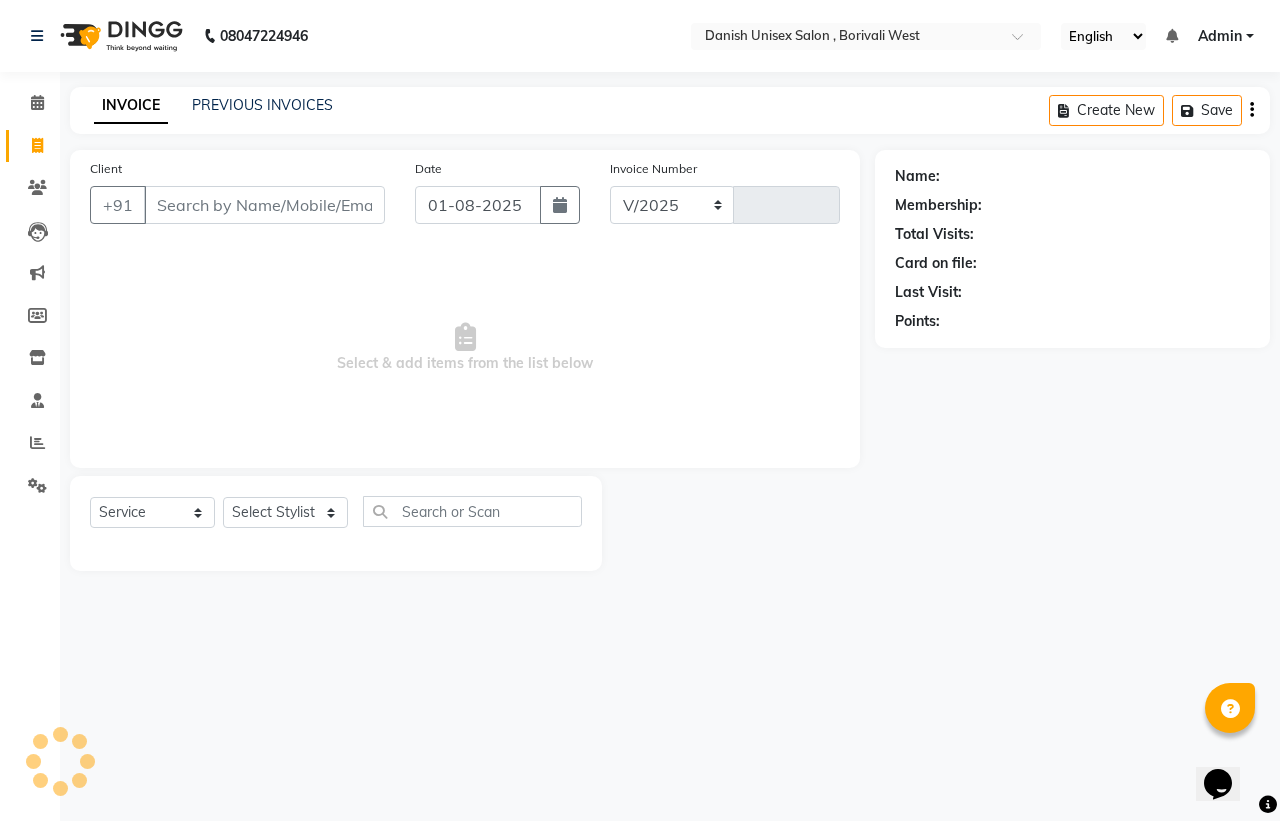 select on "6929" 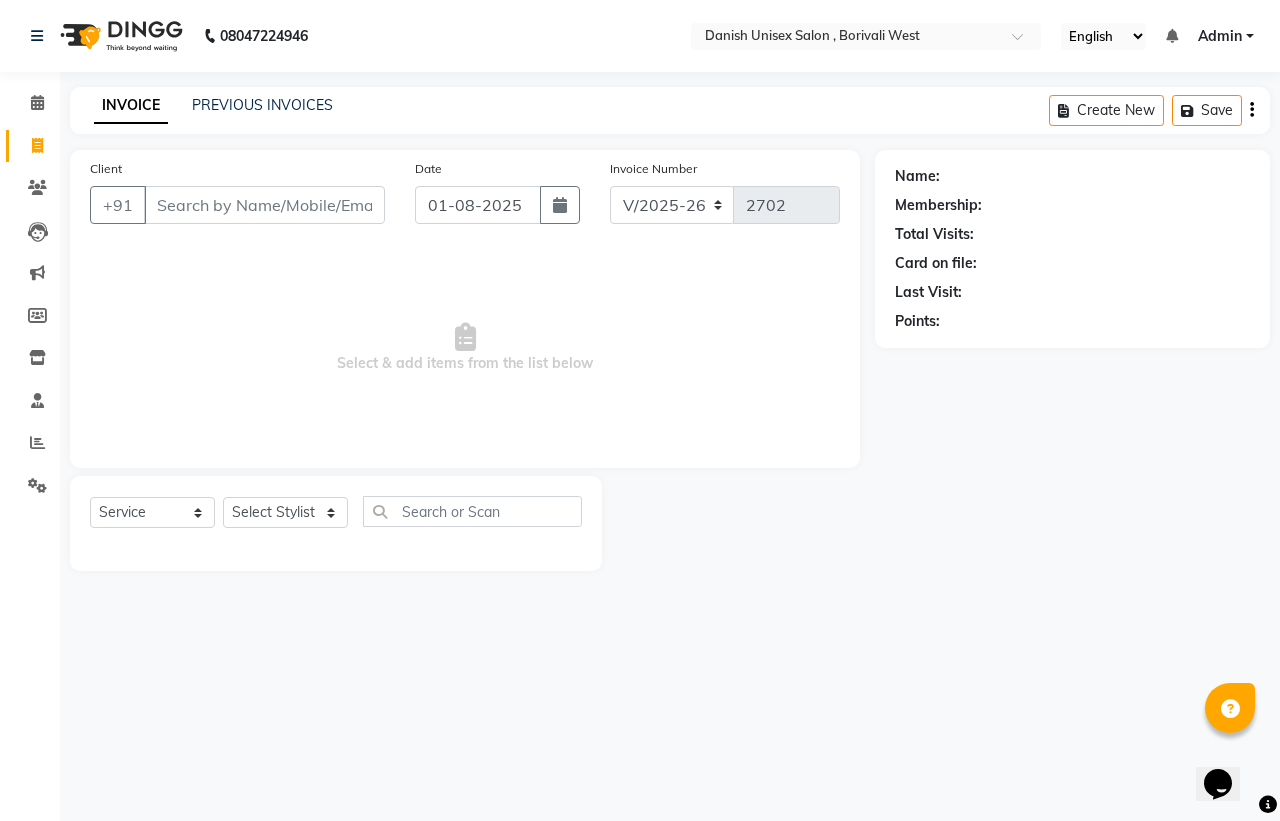 click on "Client" at bounding box center (264, 205) 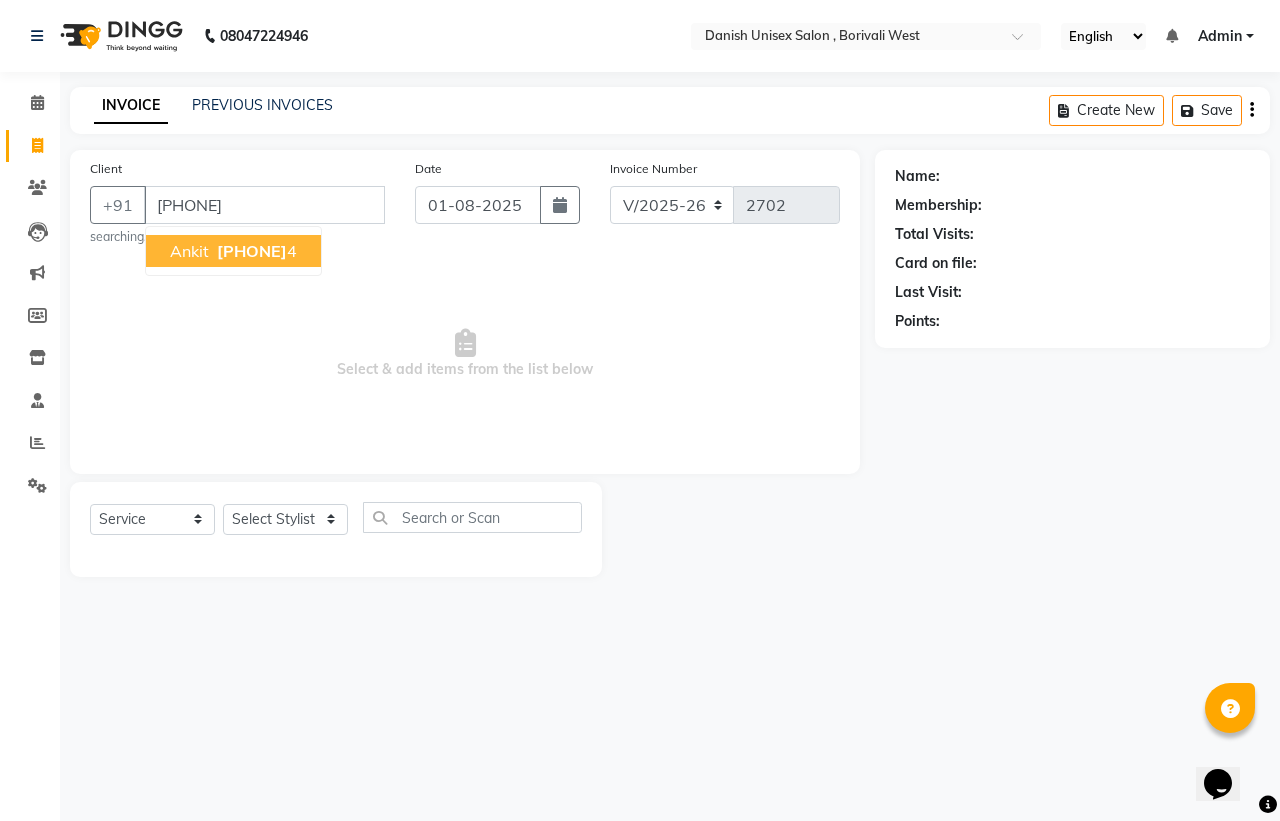 type on "[PHONE]" 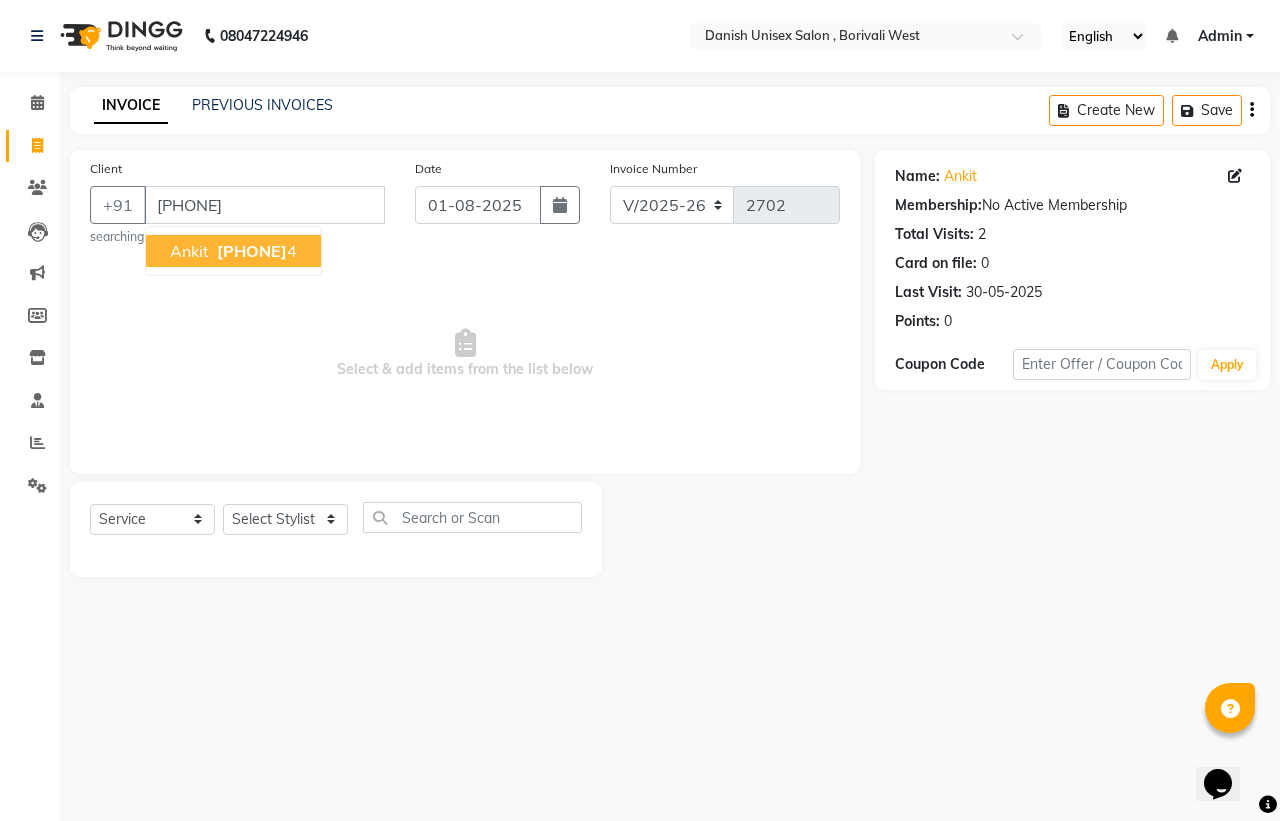 click on "[PHONE]" at bounding box center (252, 251) 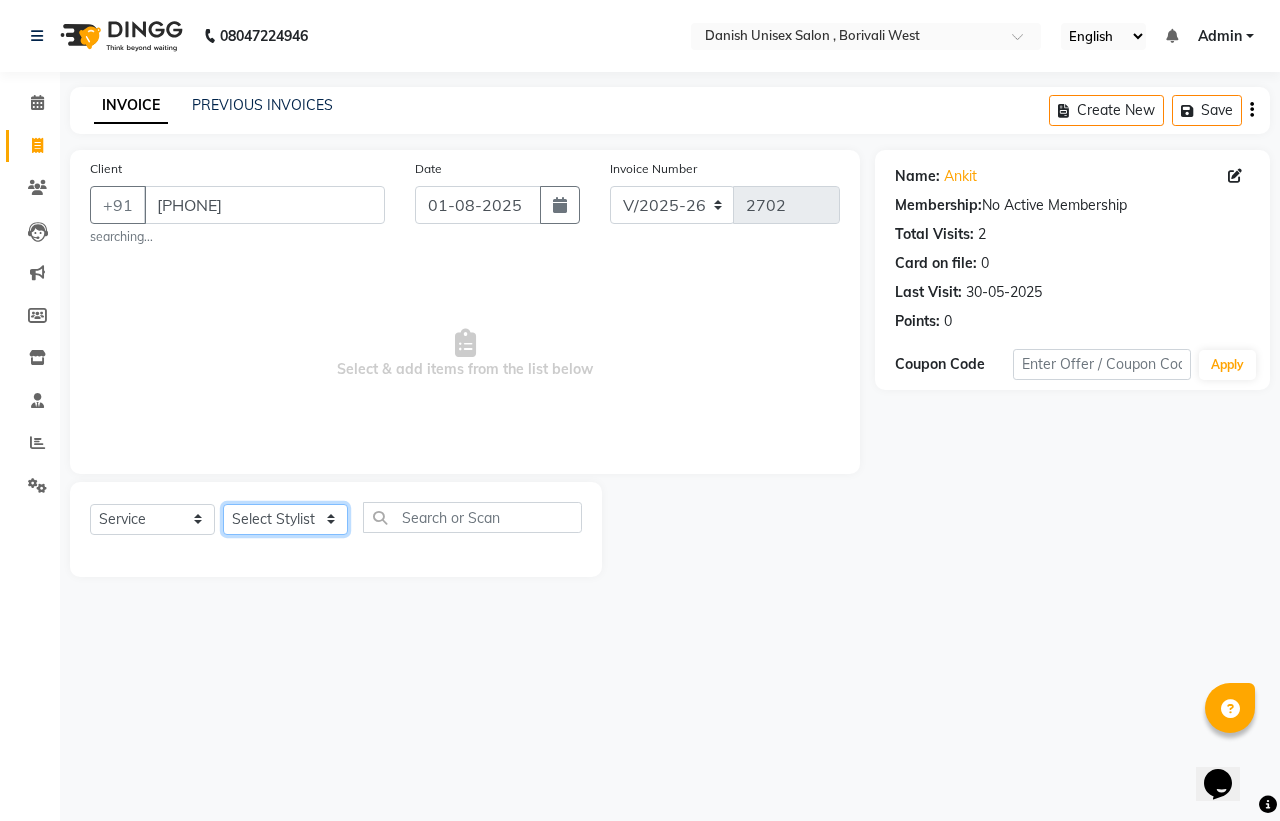 click on "Select Stylist Bhim Shing firoz alam Juber shaikh kajal Lubna Sayyad Nikhil Sharma Nikita Niraj Kanojiya Niyaz Salmani Pooja Yadav Riddhi Sabil salmani sapna" 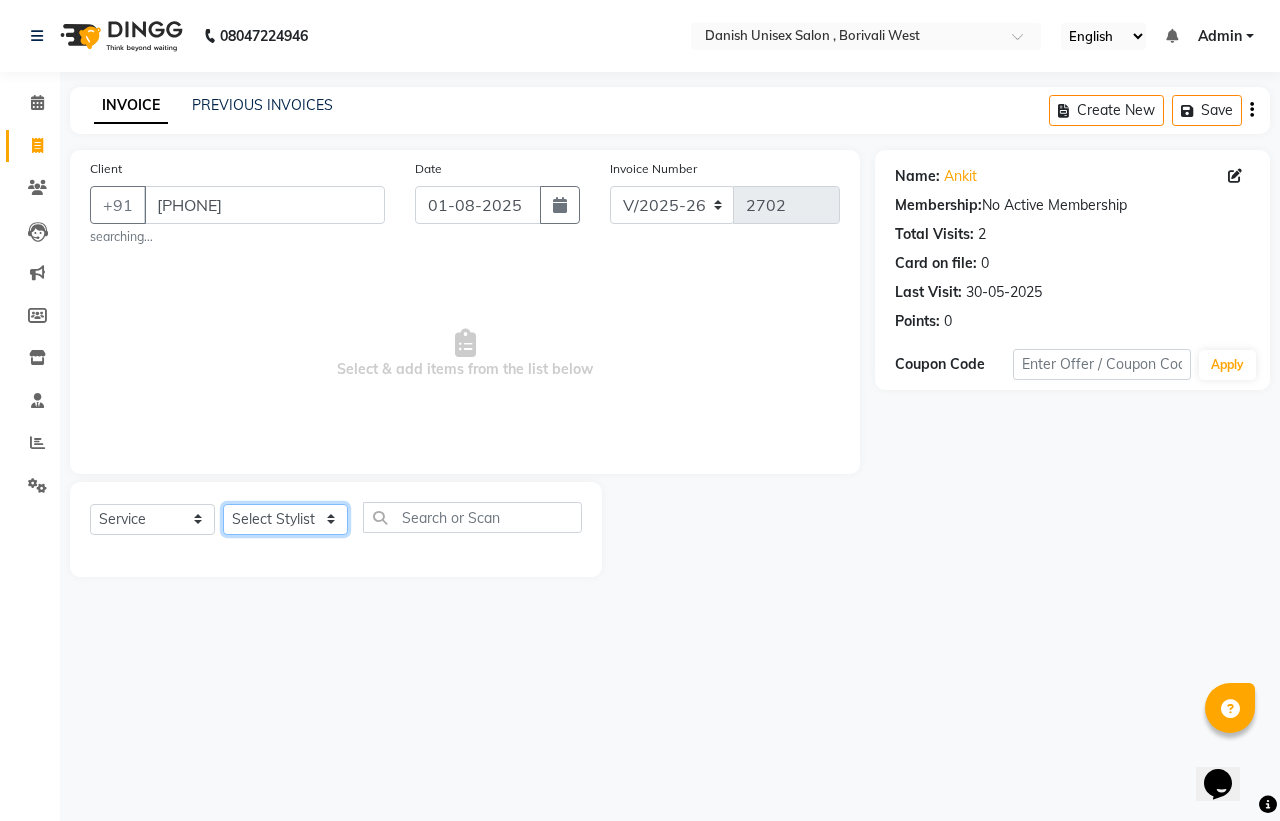 select on "54584" 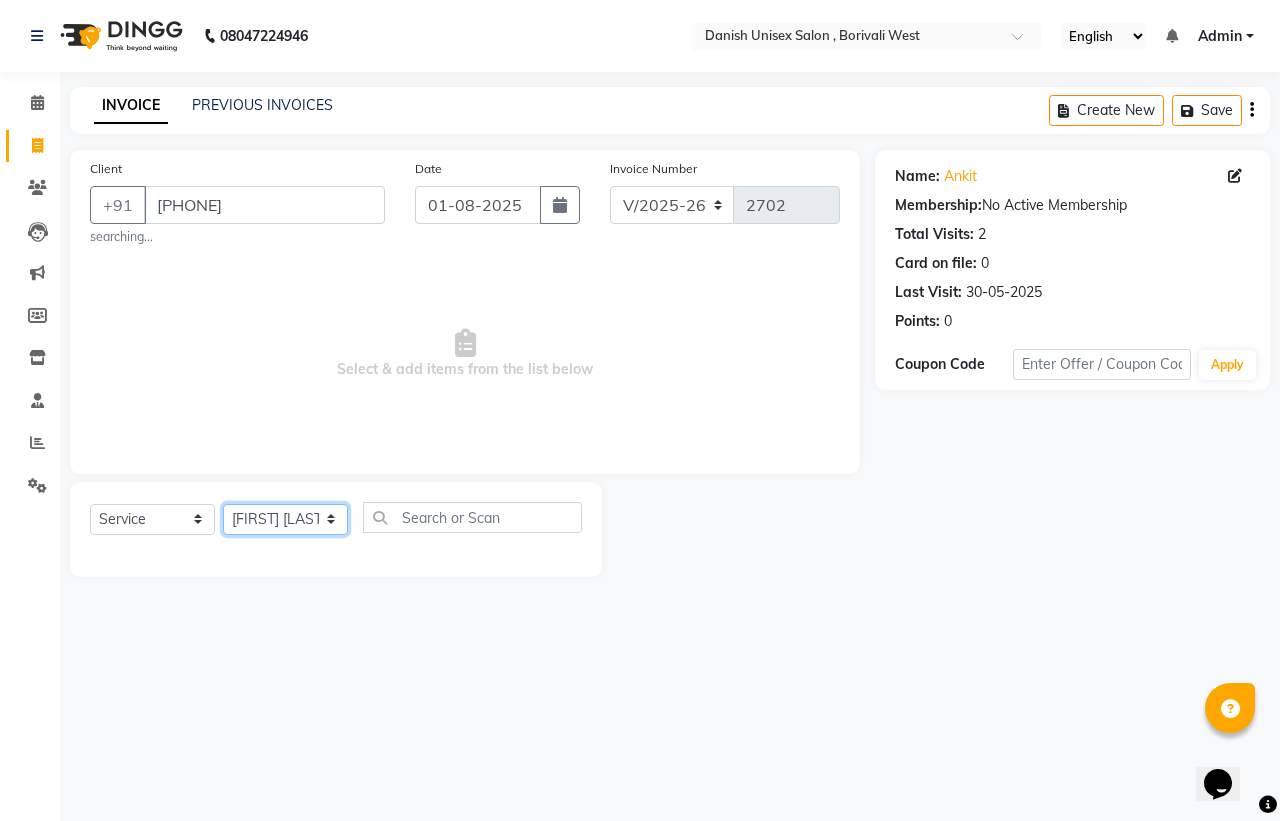 click on "Select Stylist Bhim Shing firoz alam Juber shaikh kajal Lubna Sayyad Nikhil Sharma Nikita Niraj Kanojiya Niyaz Salmani Pooja Yadav Riddhi Sabil salmani sapna" 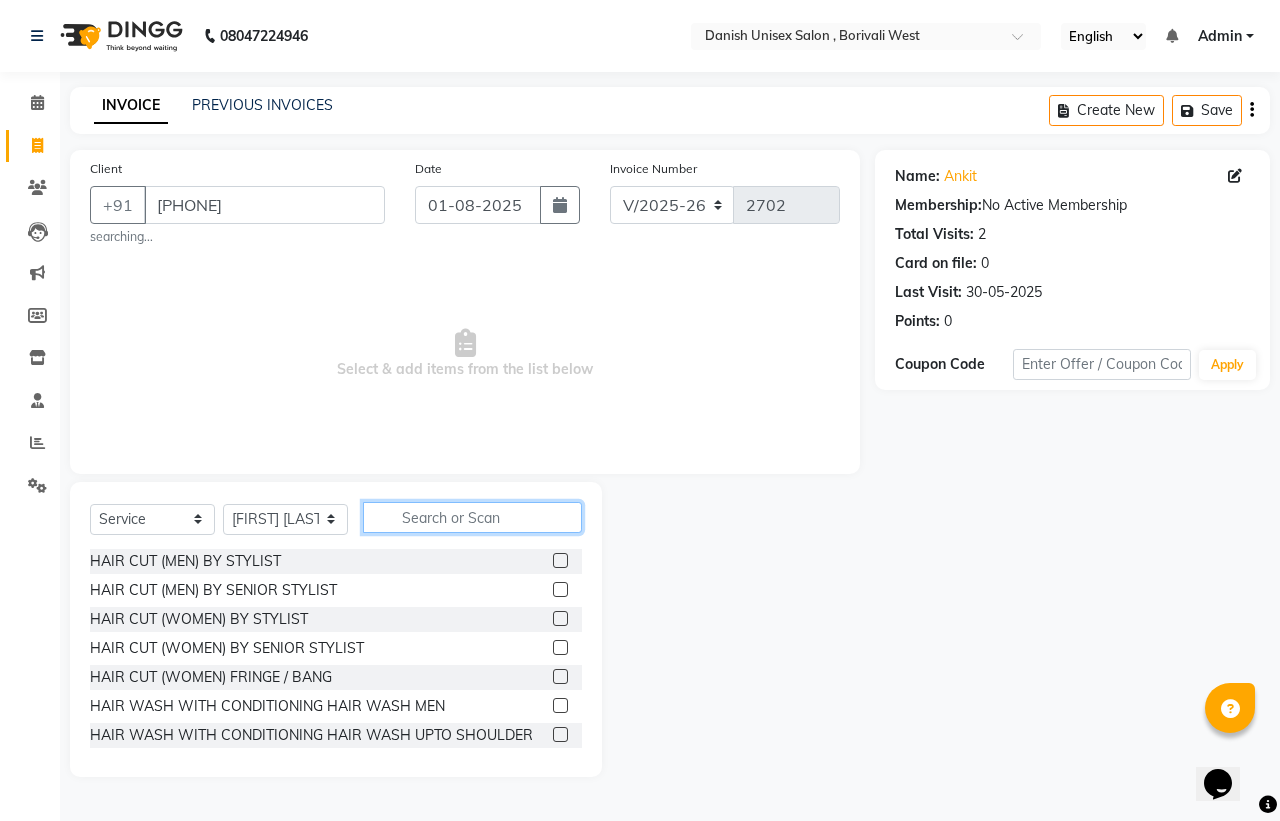 click 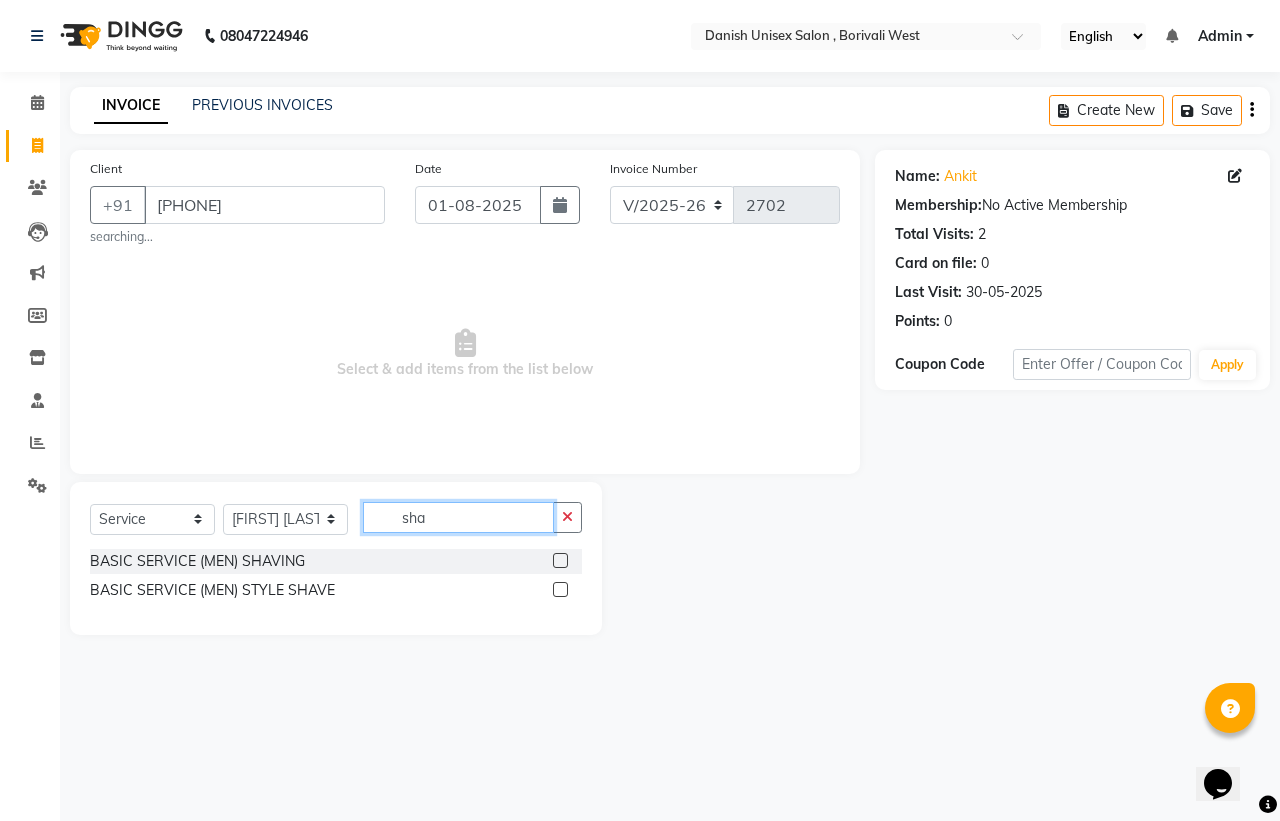 type on "sha" 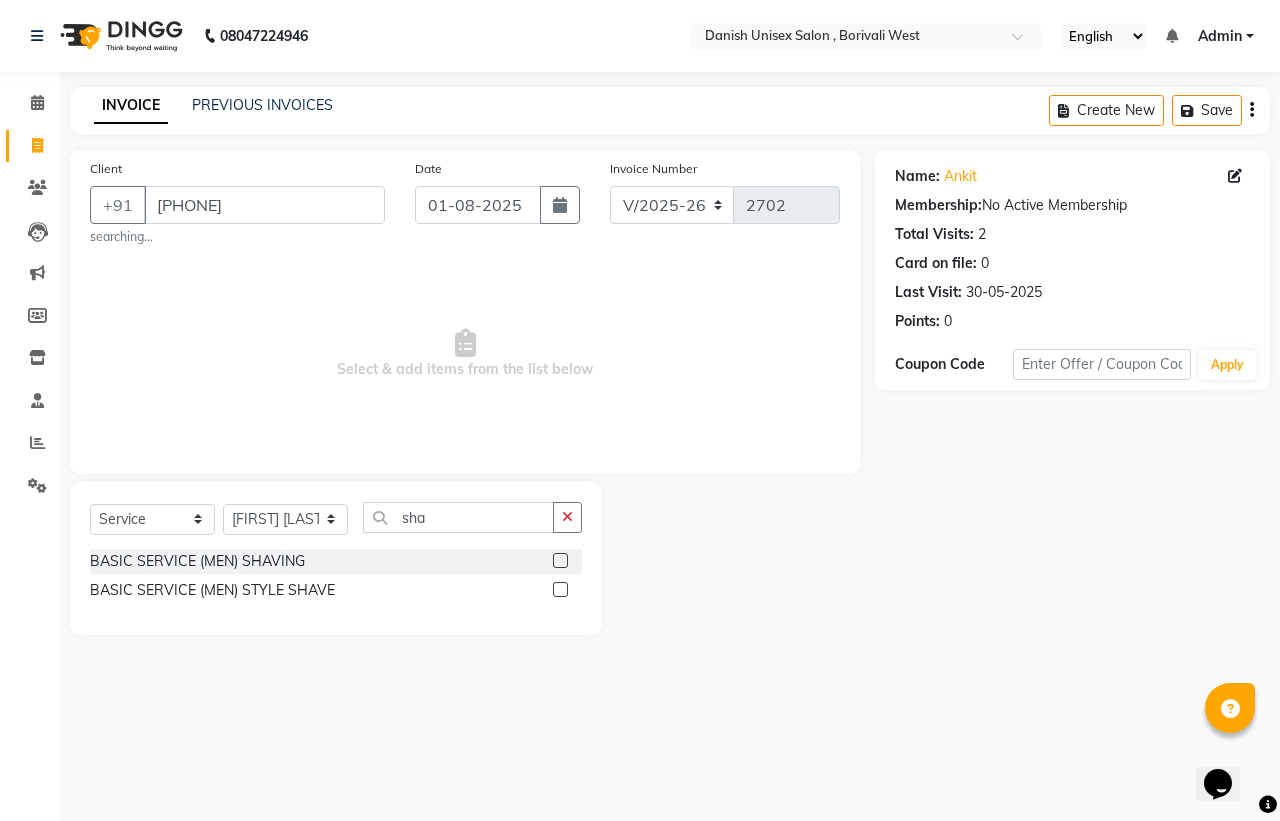 click 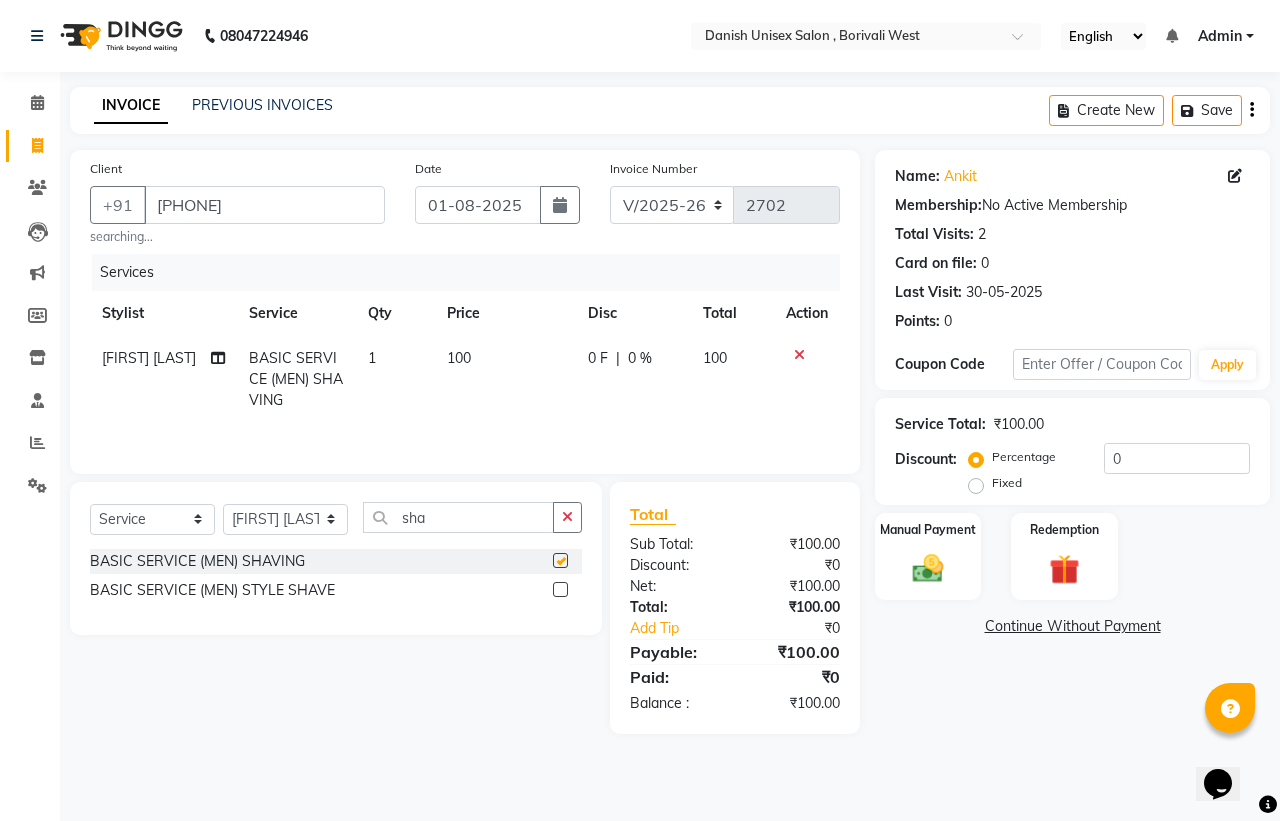 checkbox on "false" 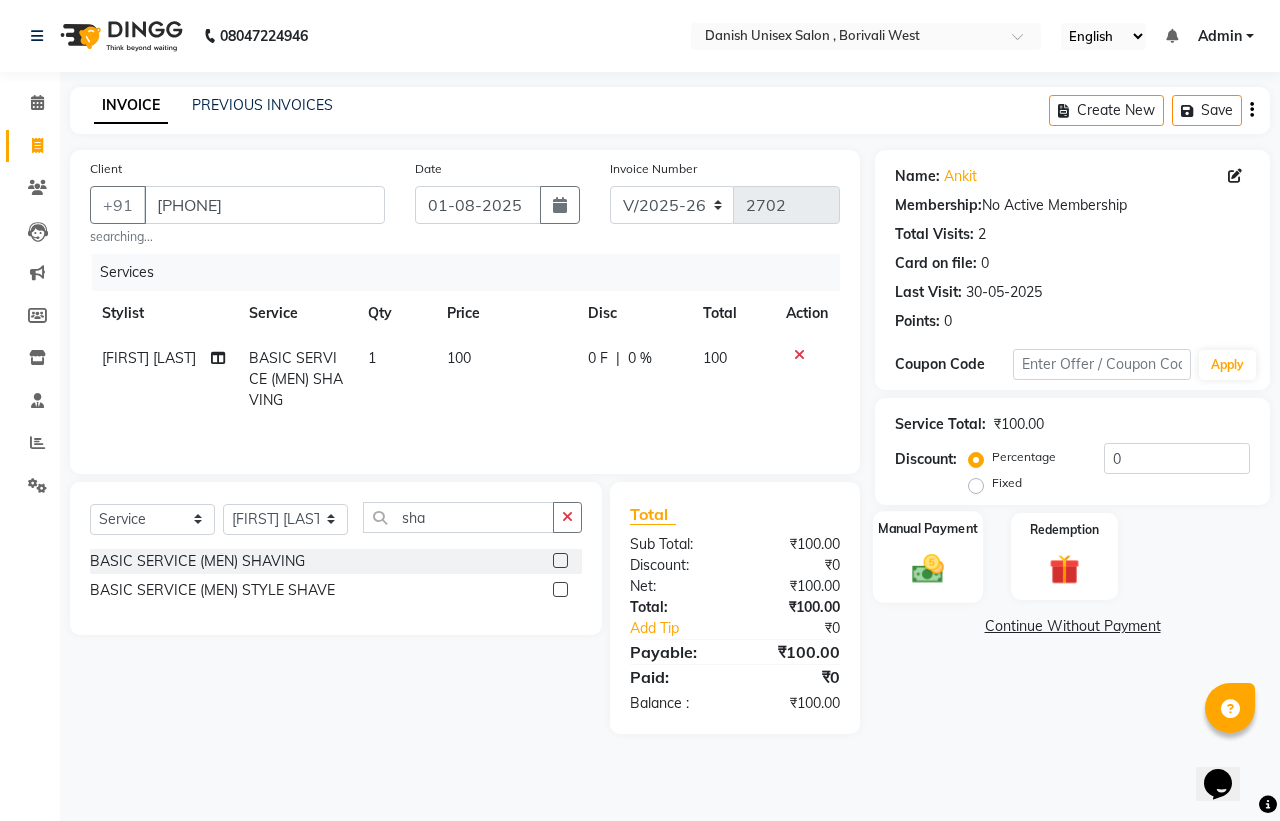 click on "Manual Payment" 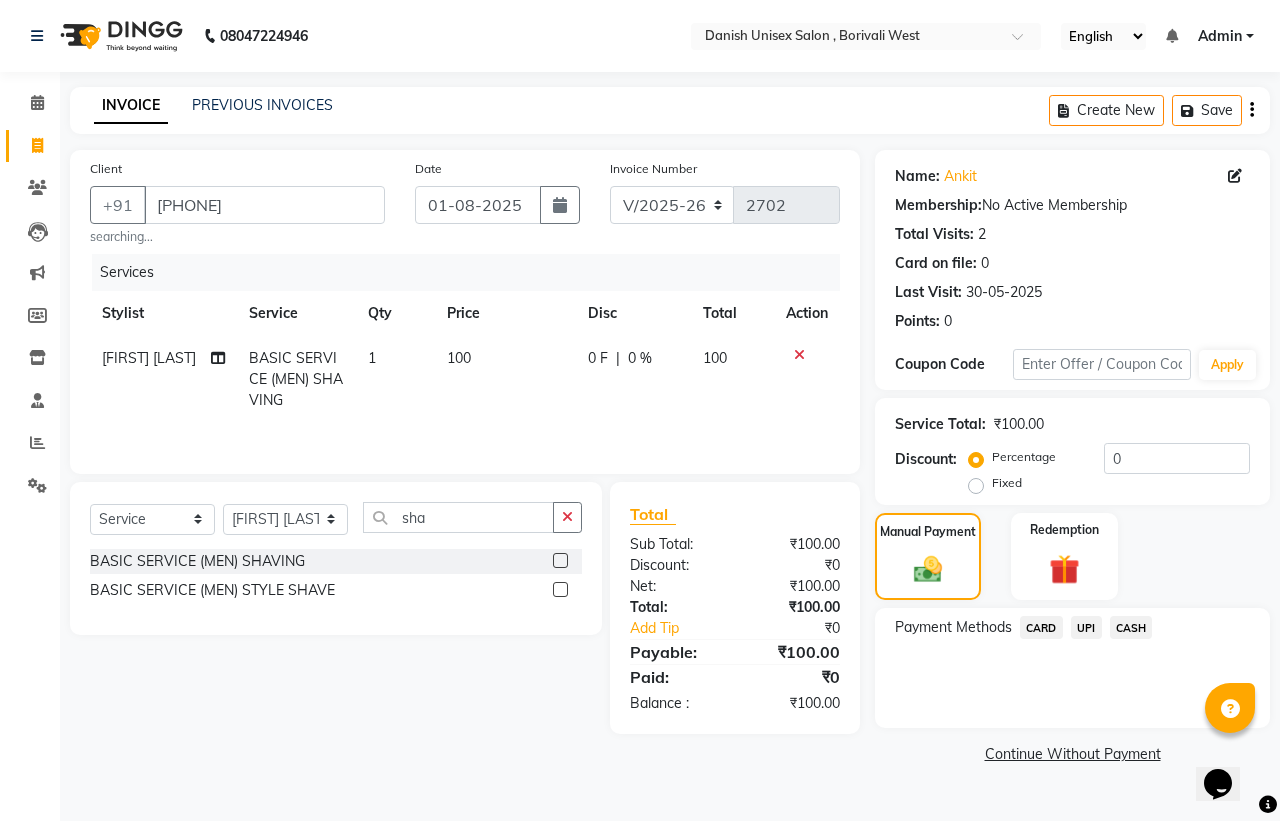 click on "UPI" 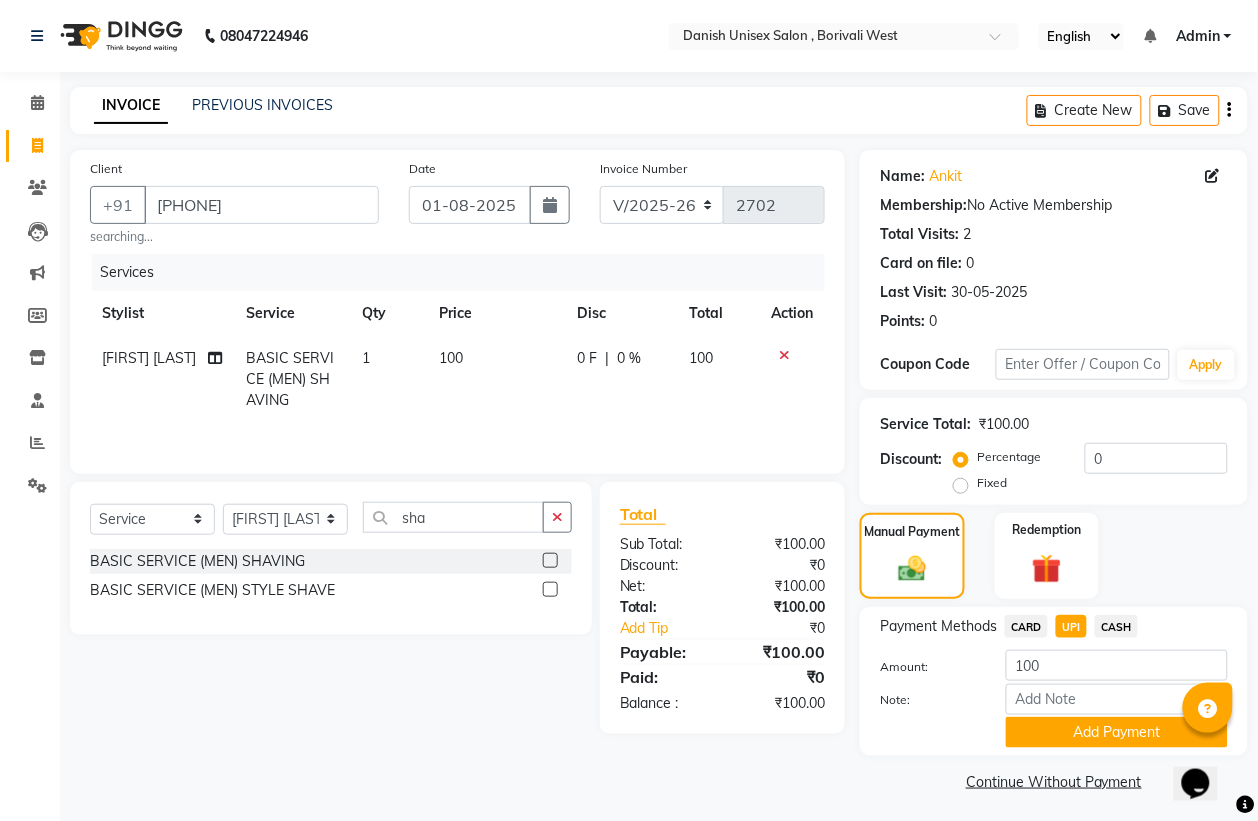 scroll, scrollTop: 5, scrollLeft: 0, axis: vertical 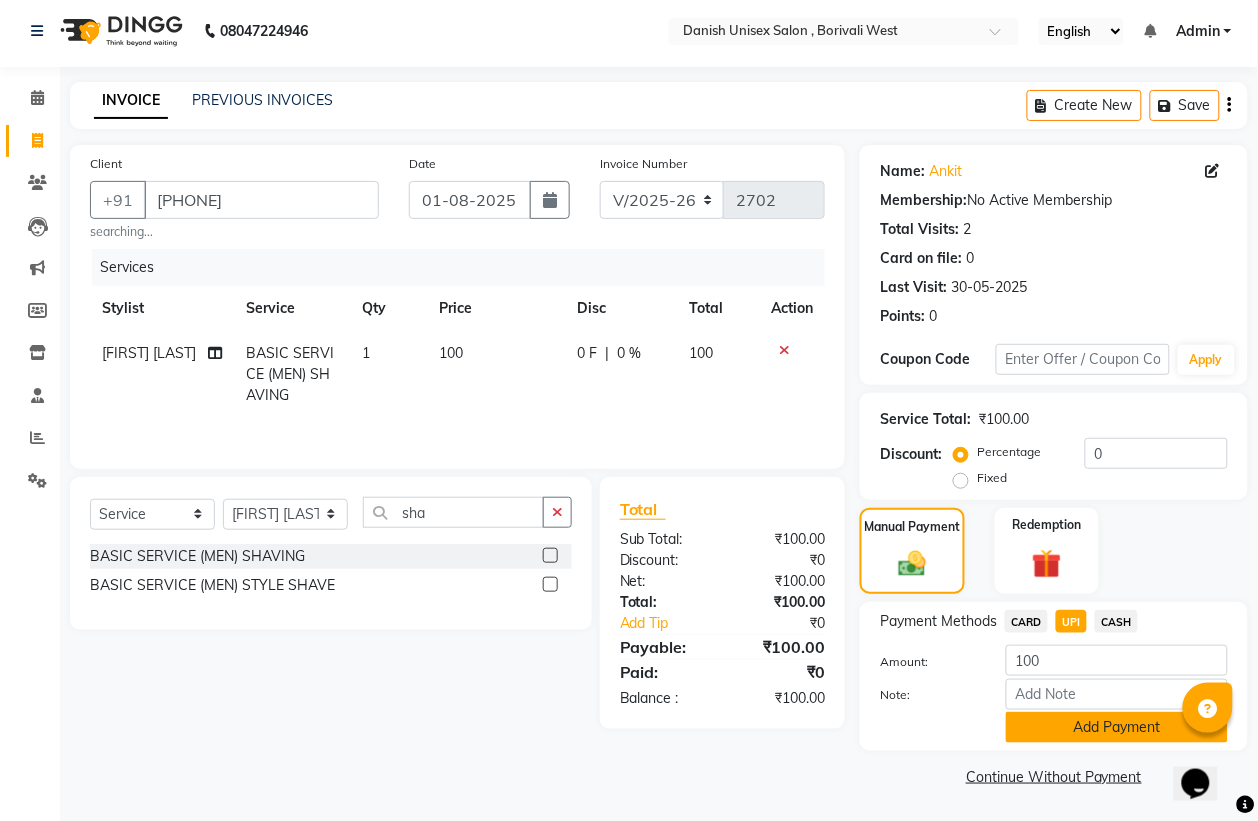 click on "Add Payment" 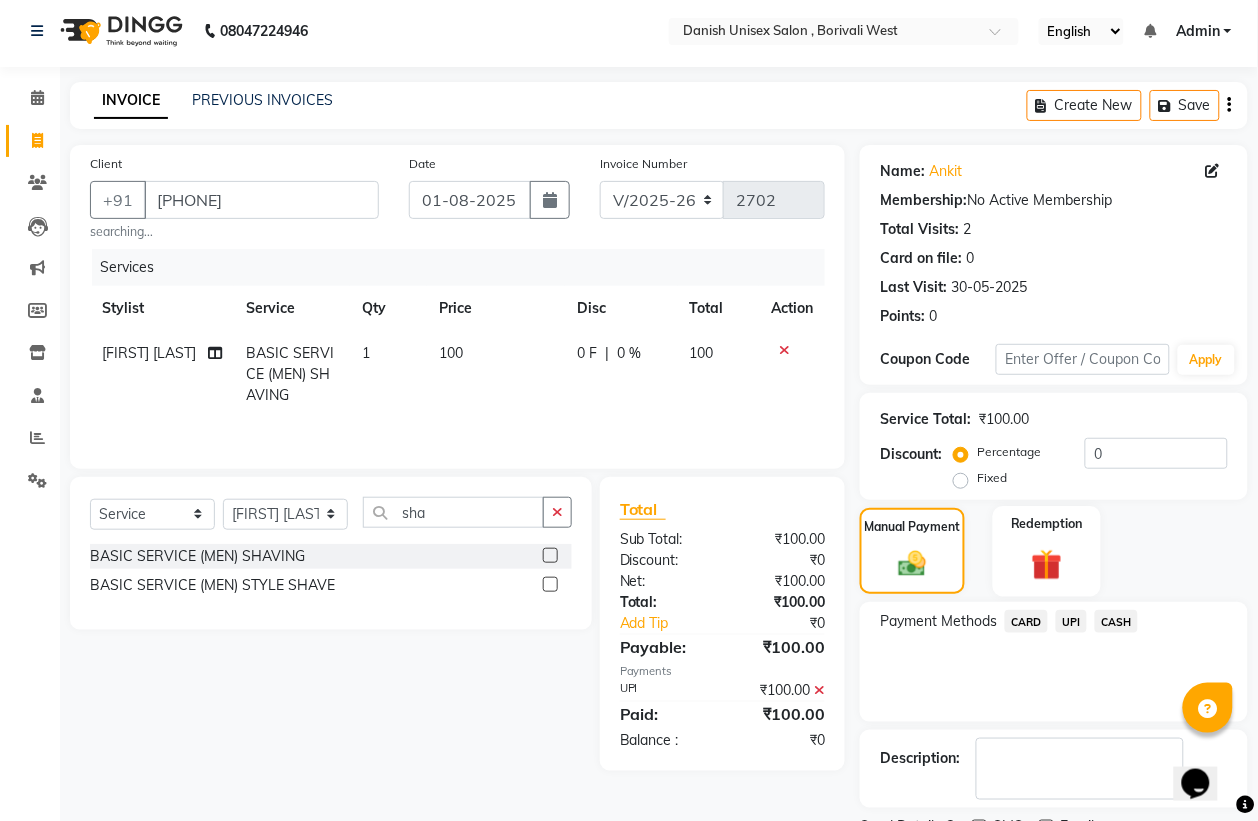 click on "Redemption" 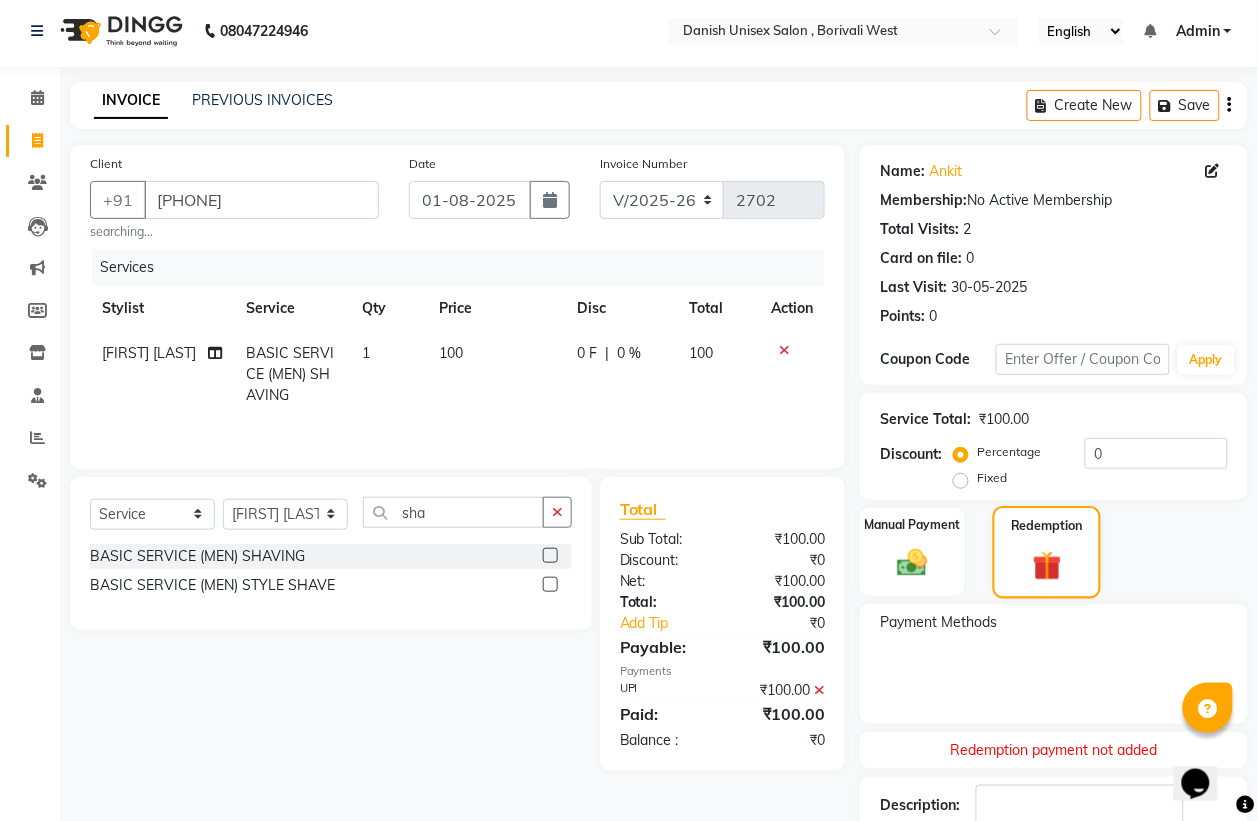 scroll, scrollTop: 137, scrollLeft: 0, axis: vertical 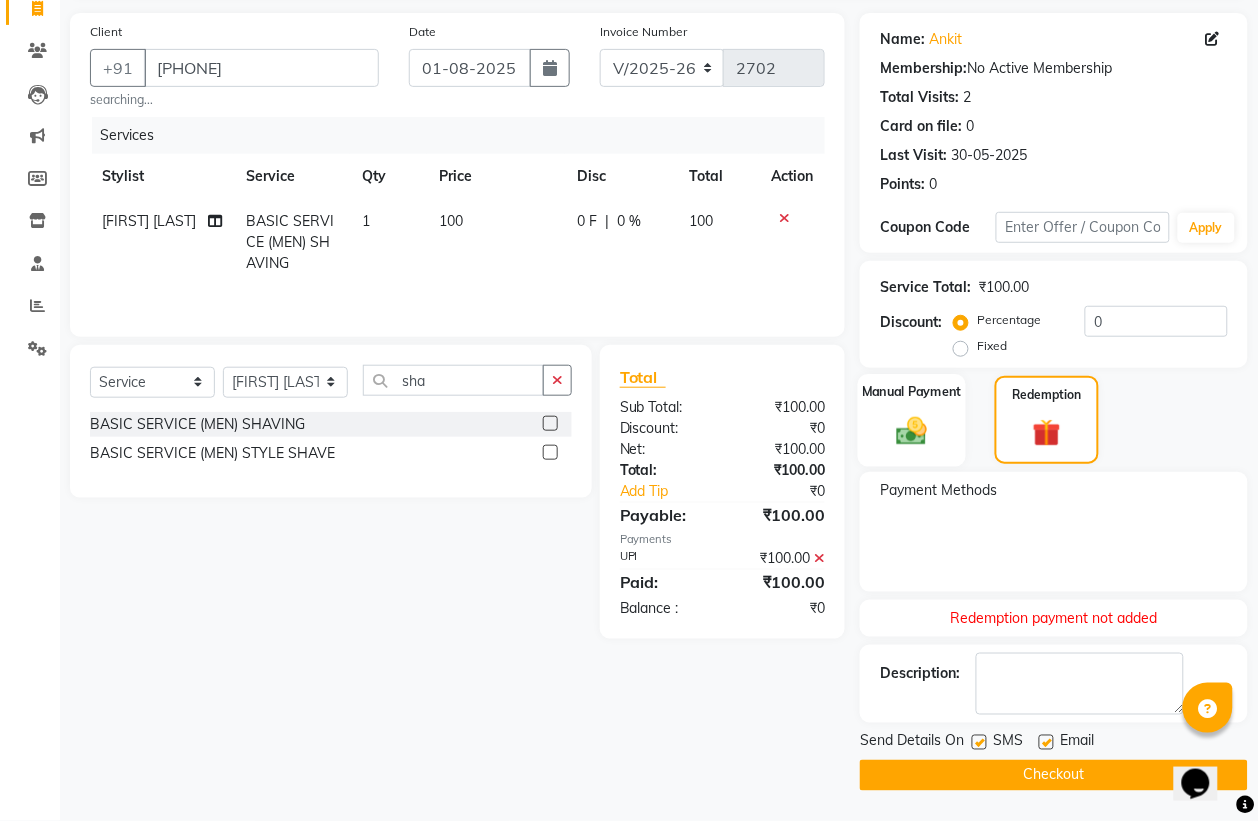 click 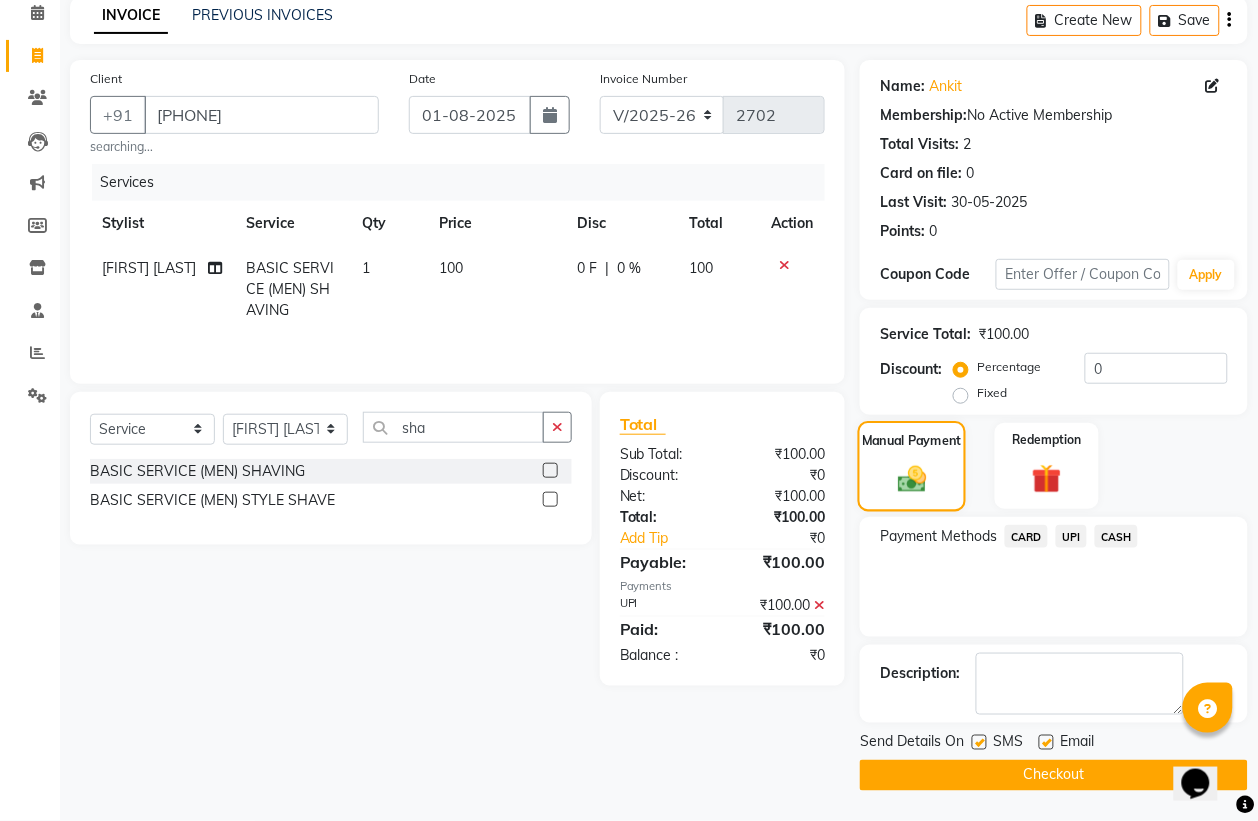 scroll, scrollTop: 91, scrollLeft: 0, axis: vertical 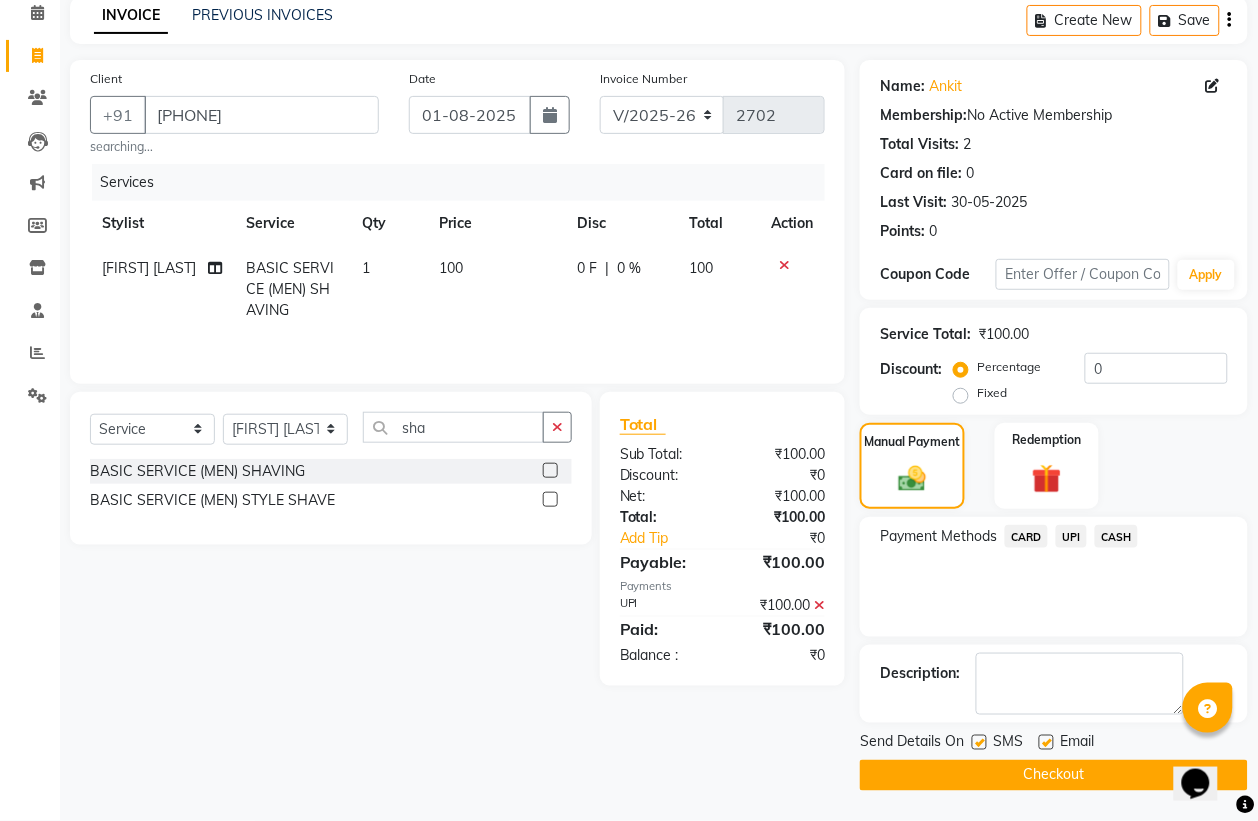 click on "UPI" 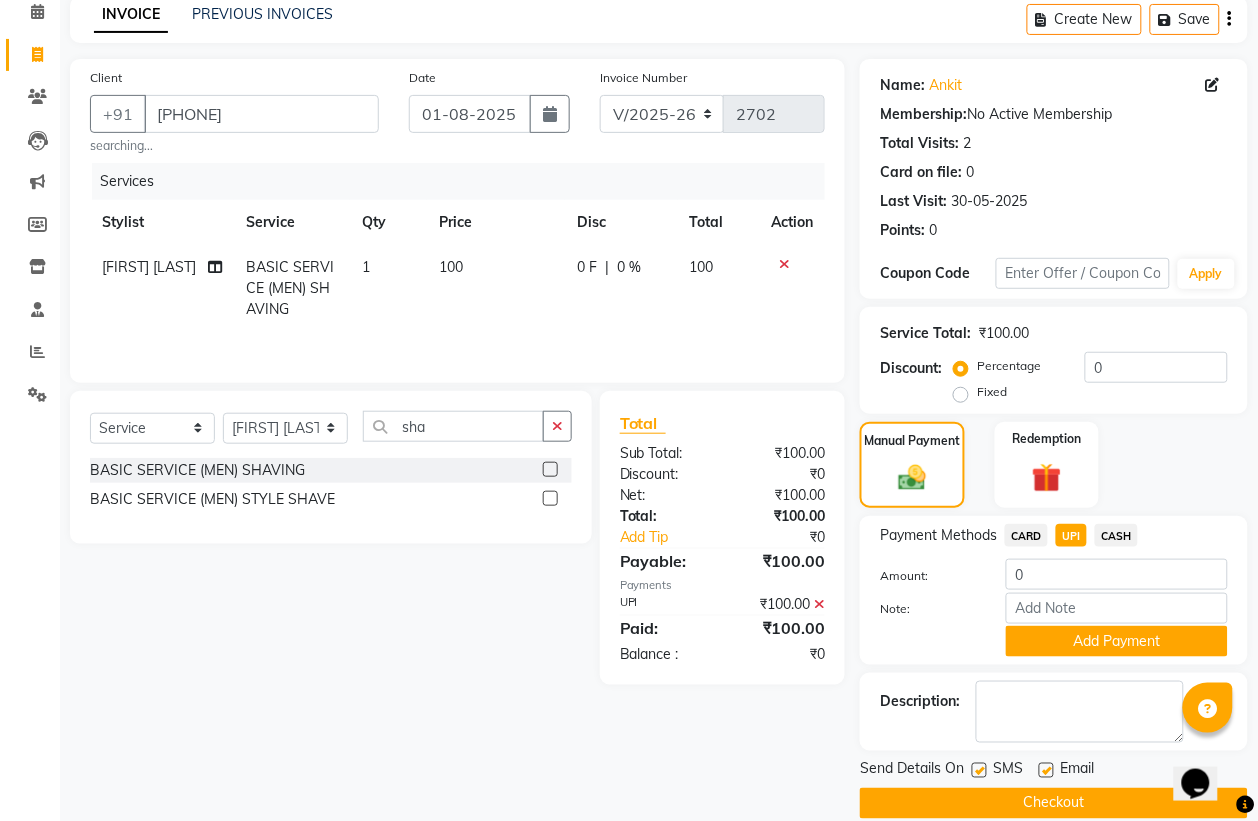 scroll, scrollTop: 118, scrollLeft: 0, axis: vertical 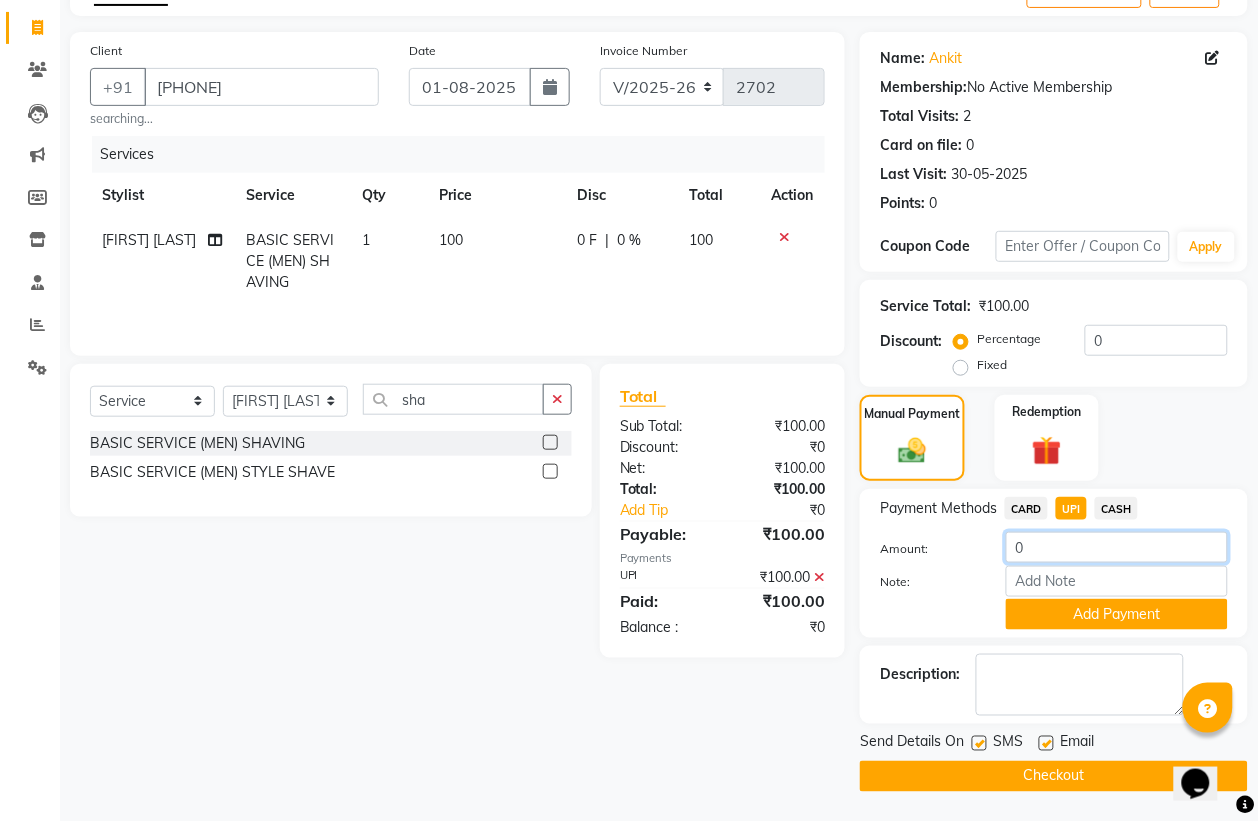click on "0" 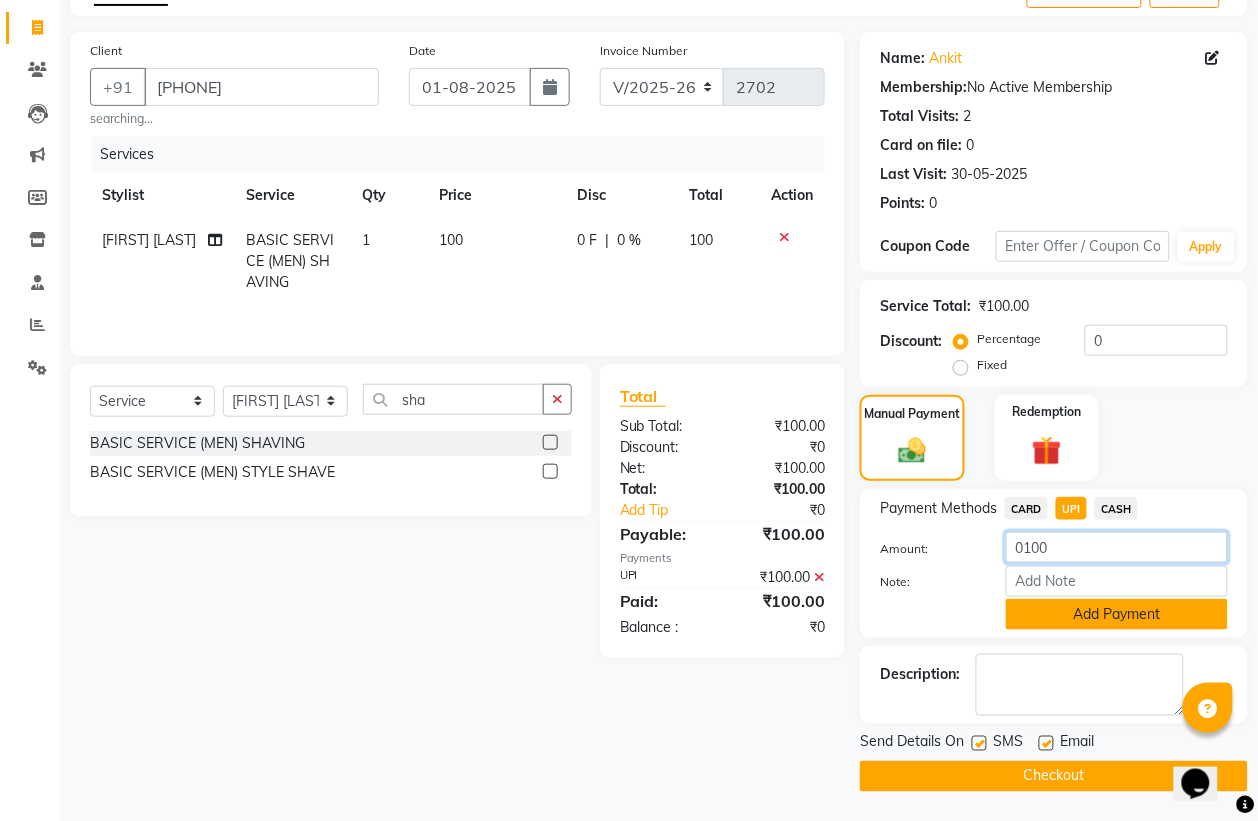 type on "0100" 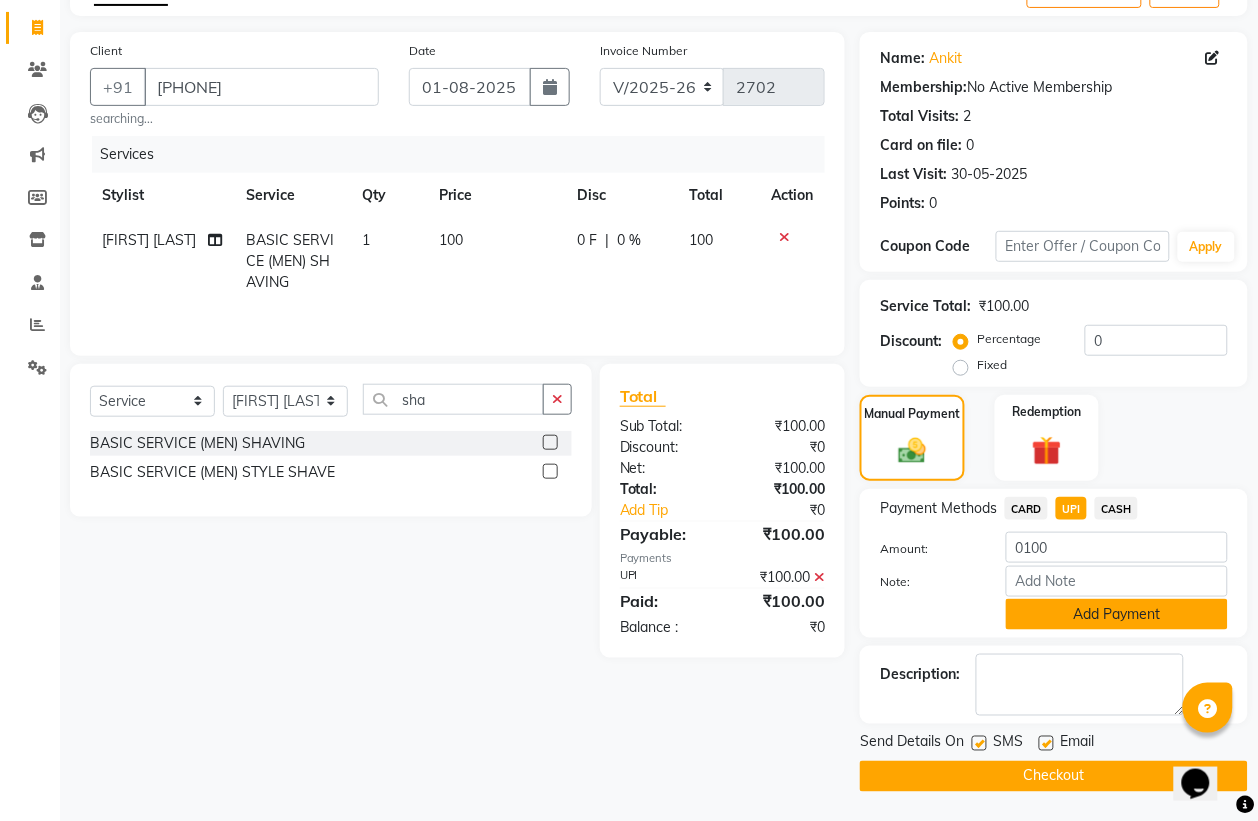 click on "Add Payment" 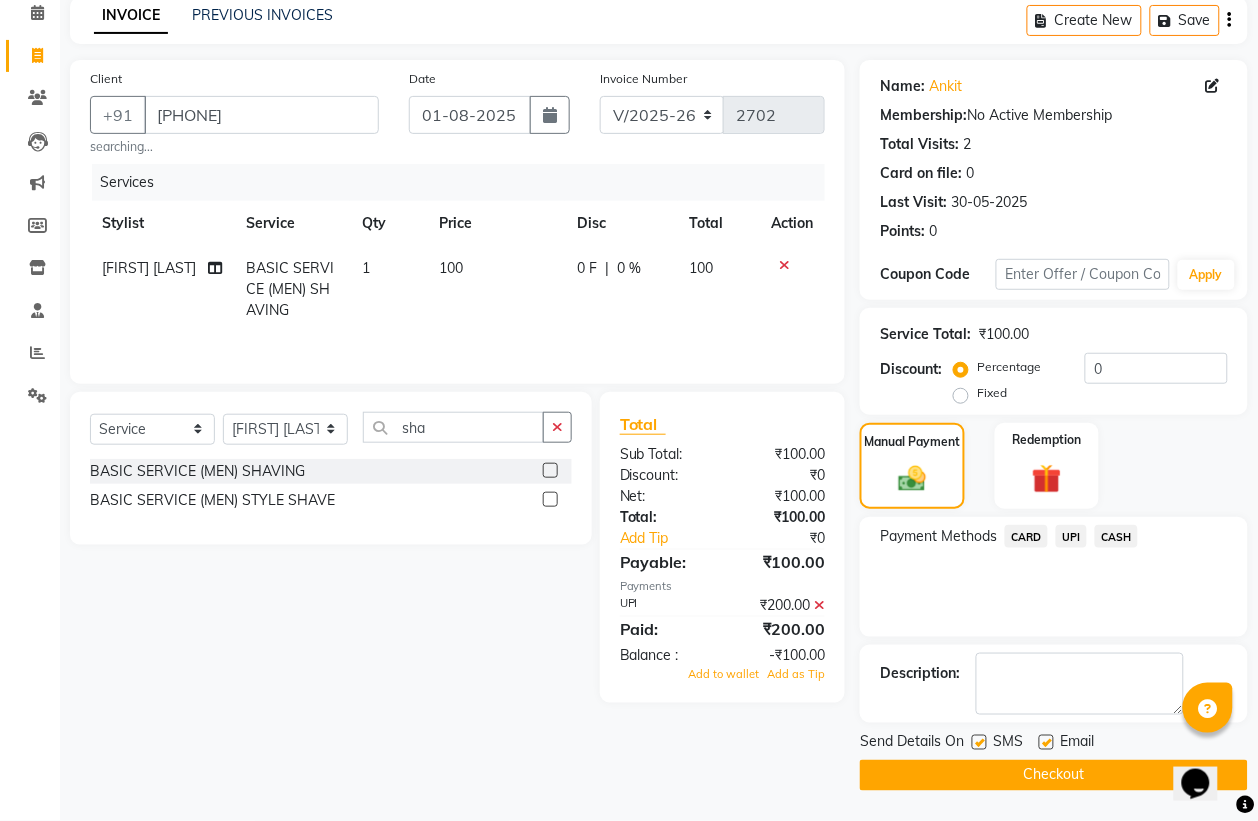 click 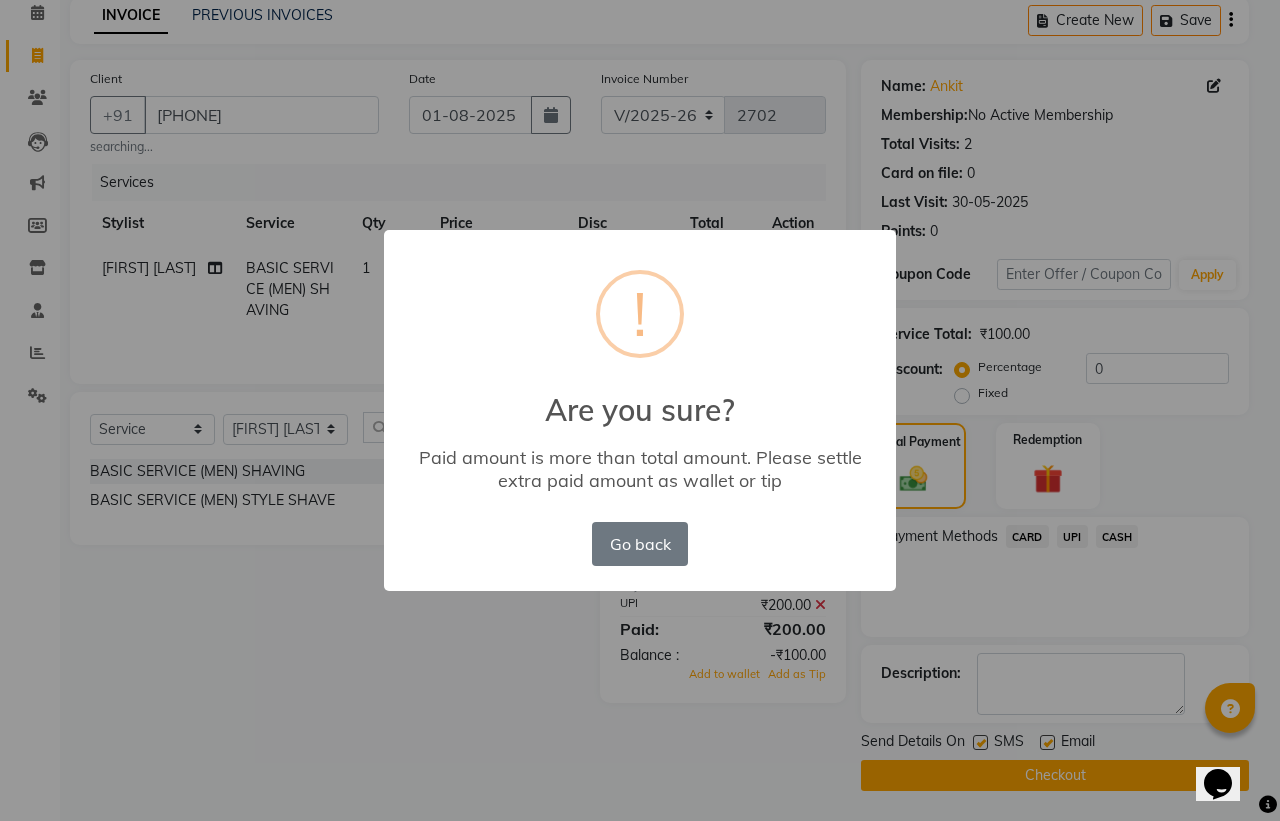 click on "Are you sure?" at bounding box center (640, 398) 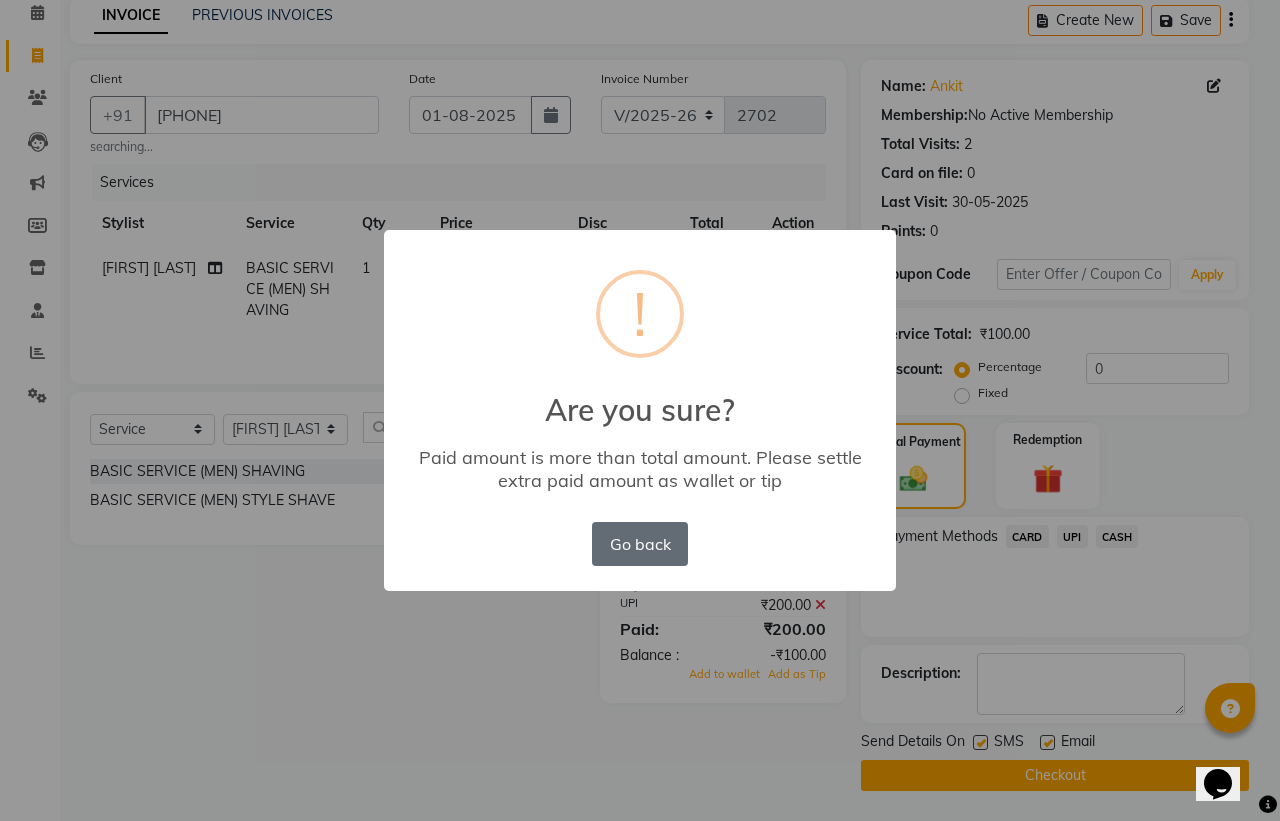 click on "Go back" at bounding box center [640, 544] 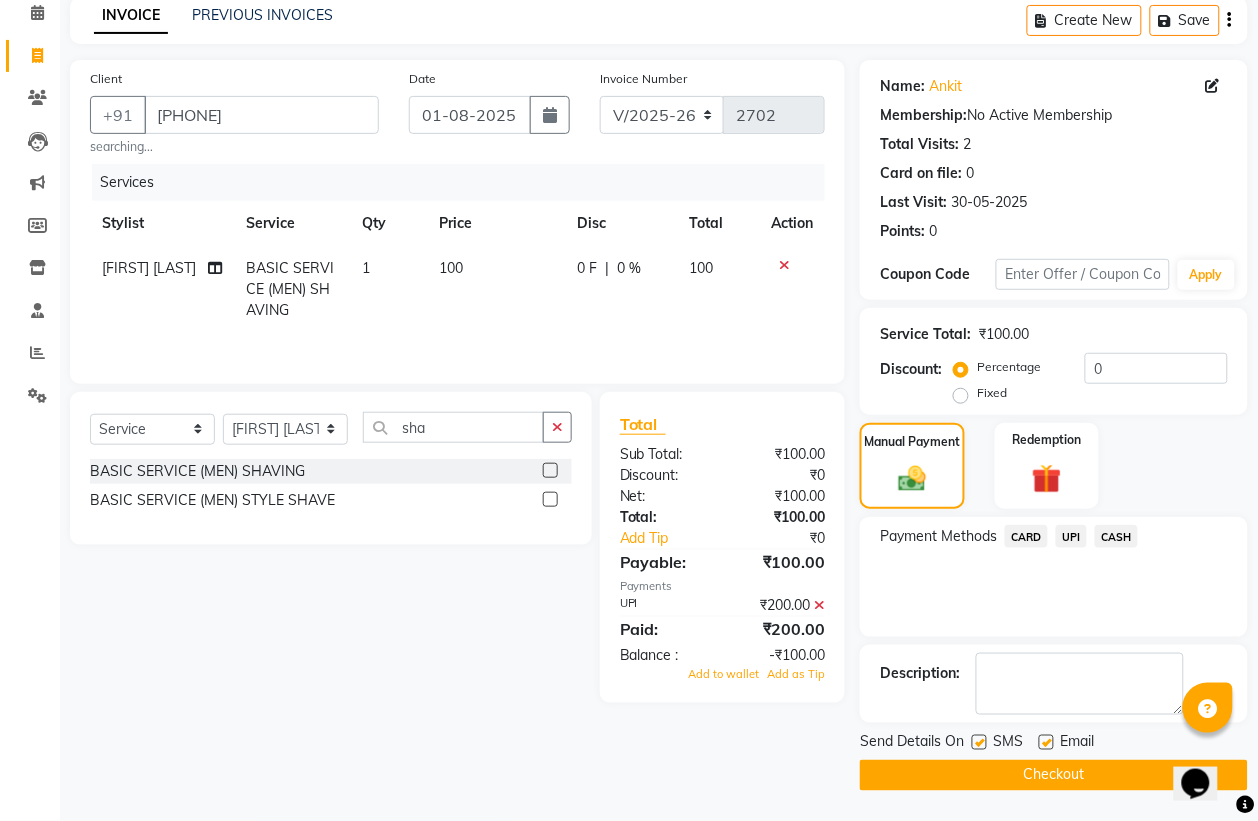 click 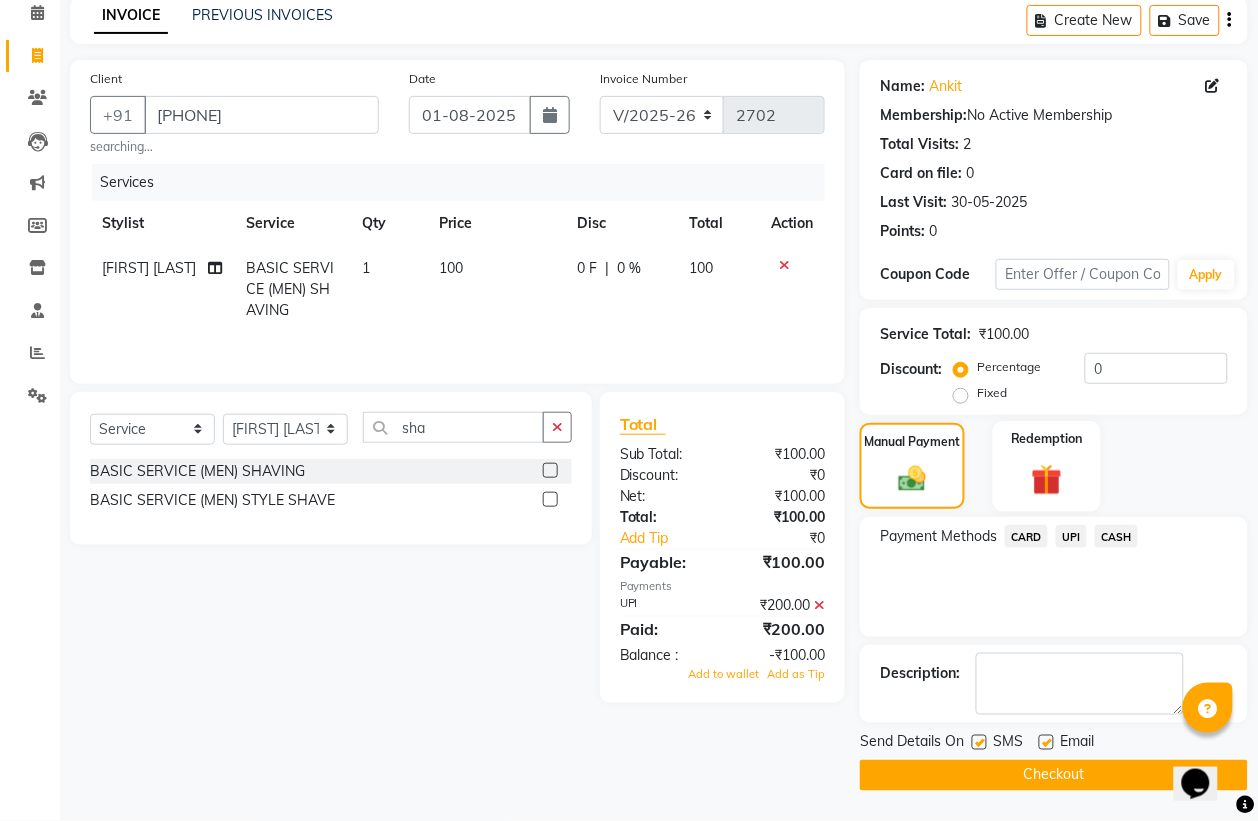 click 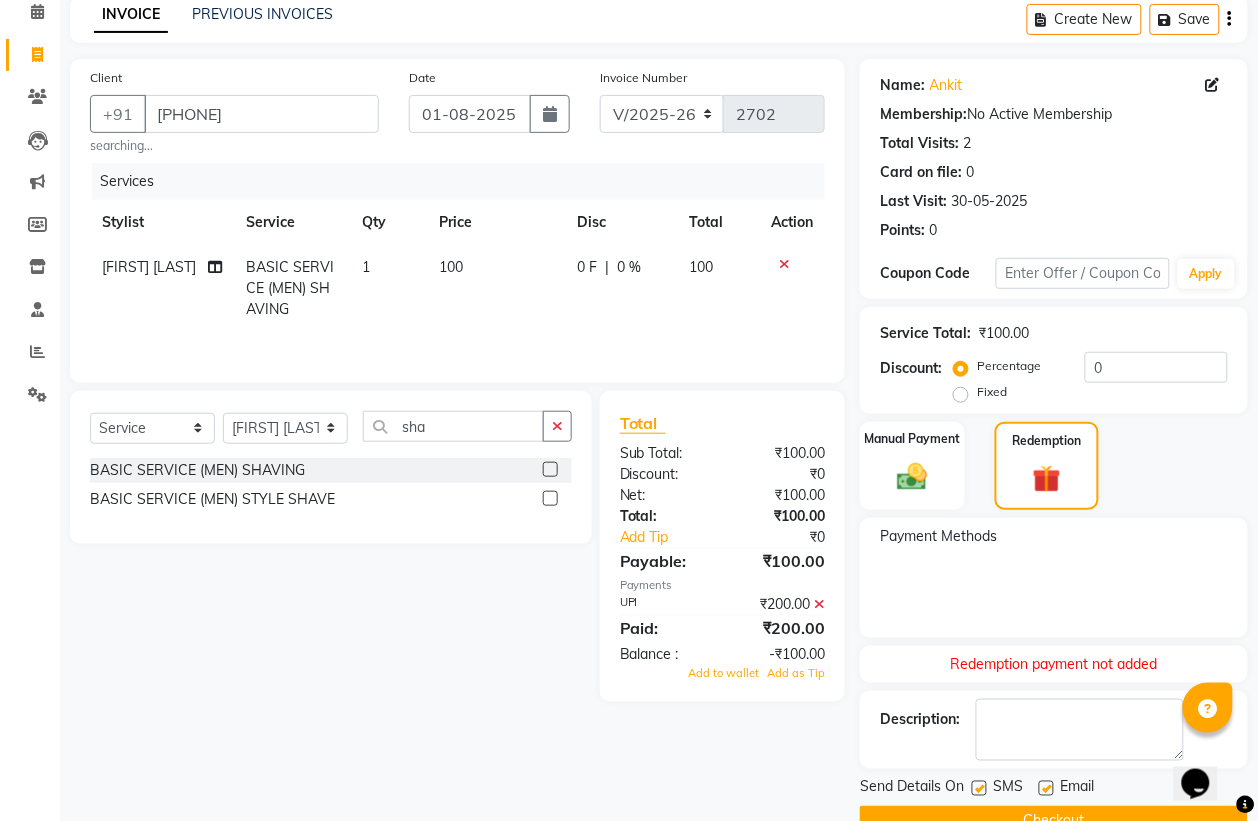 scroll, scrollTop: 137, scrollLeft: 0, axis: vertical 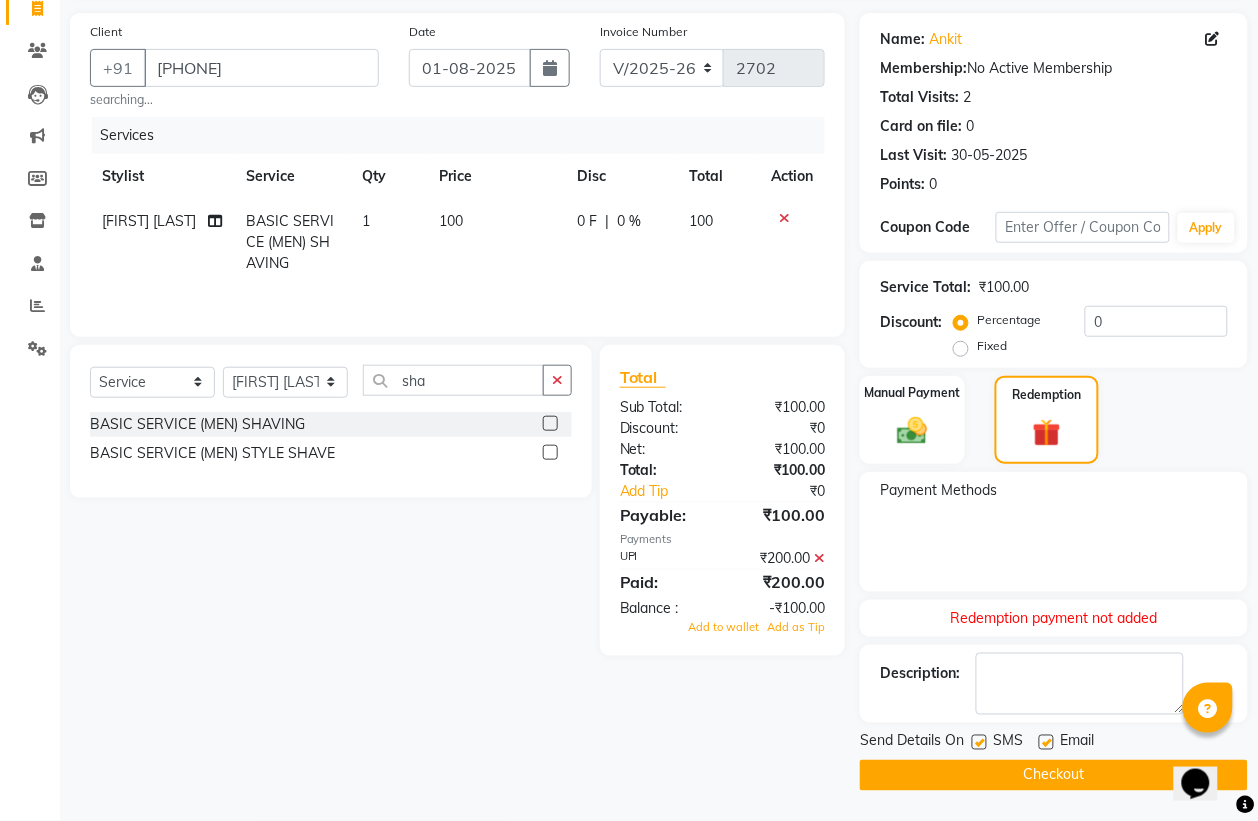 click on "Checkout" 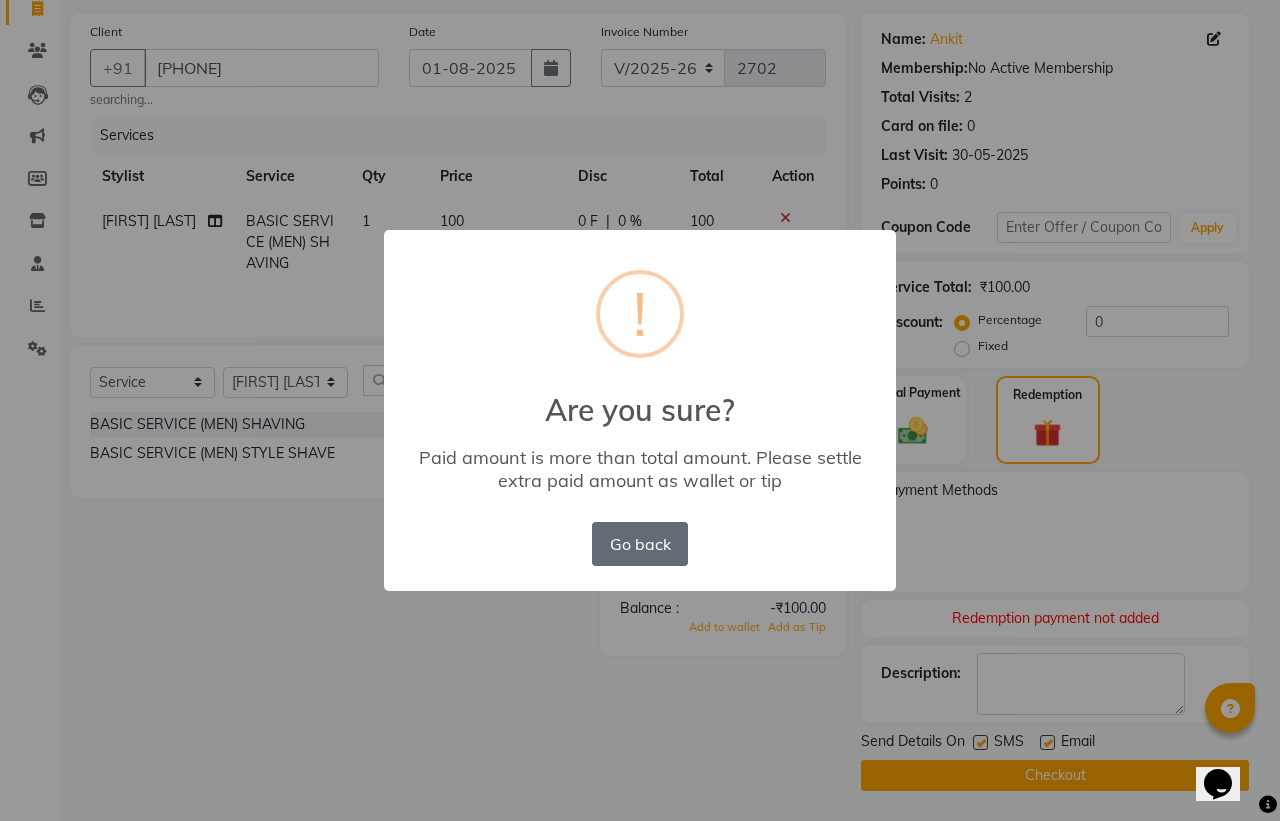 click on "Go back" at bounding box center (640, 544) 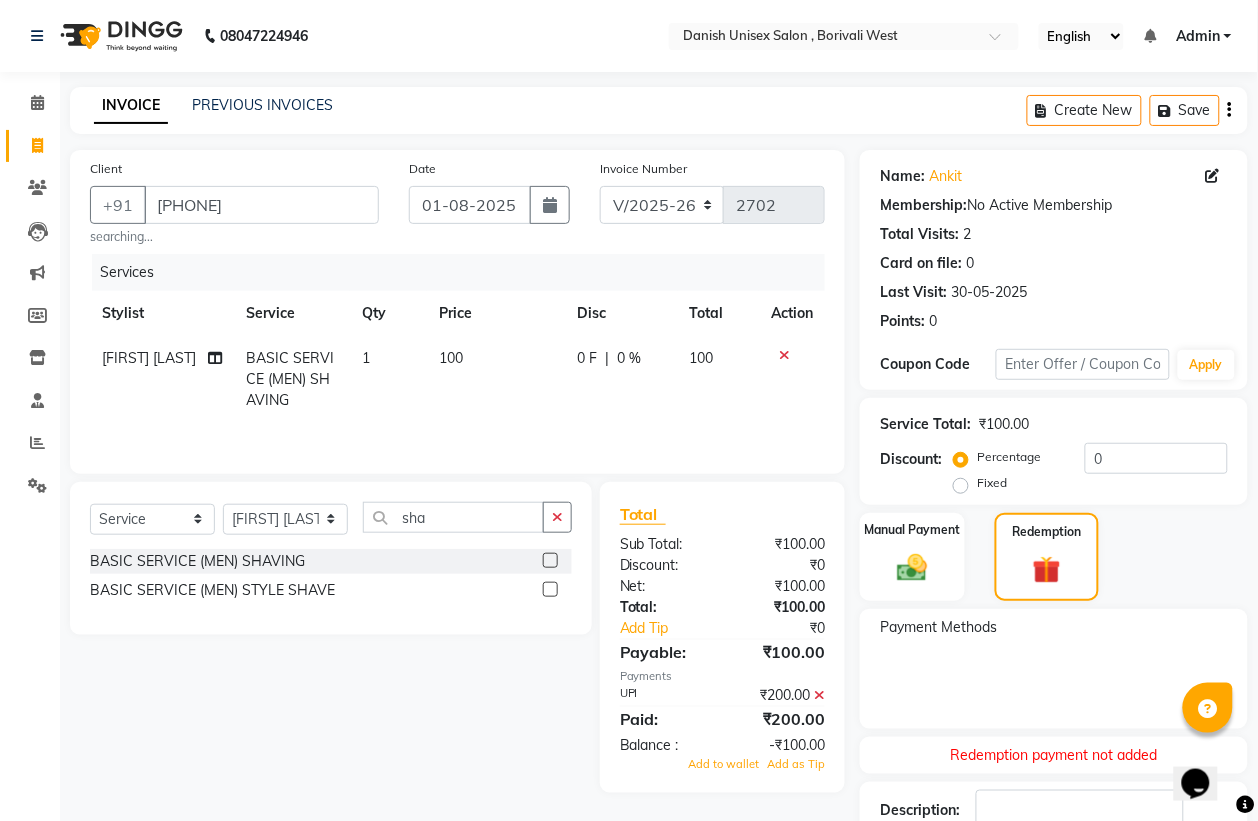 scroll, scrollTop: 137, scrollLeft: 0, axis: vertical 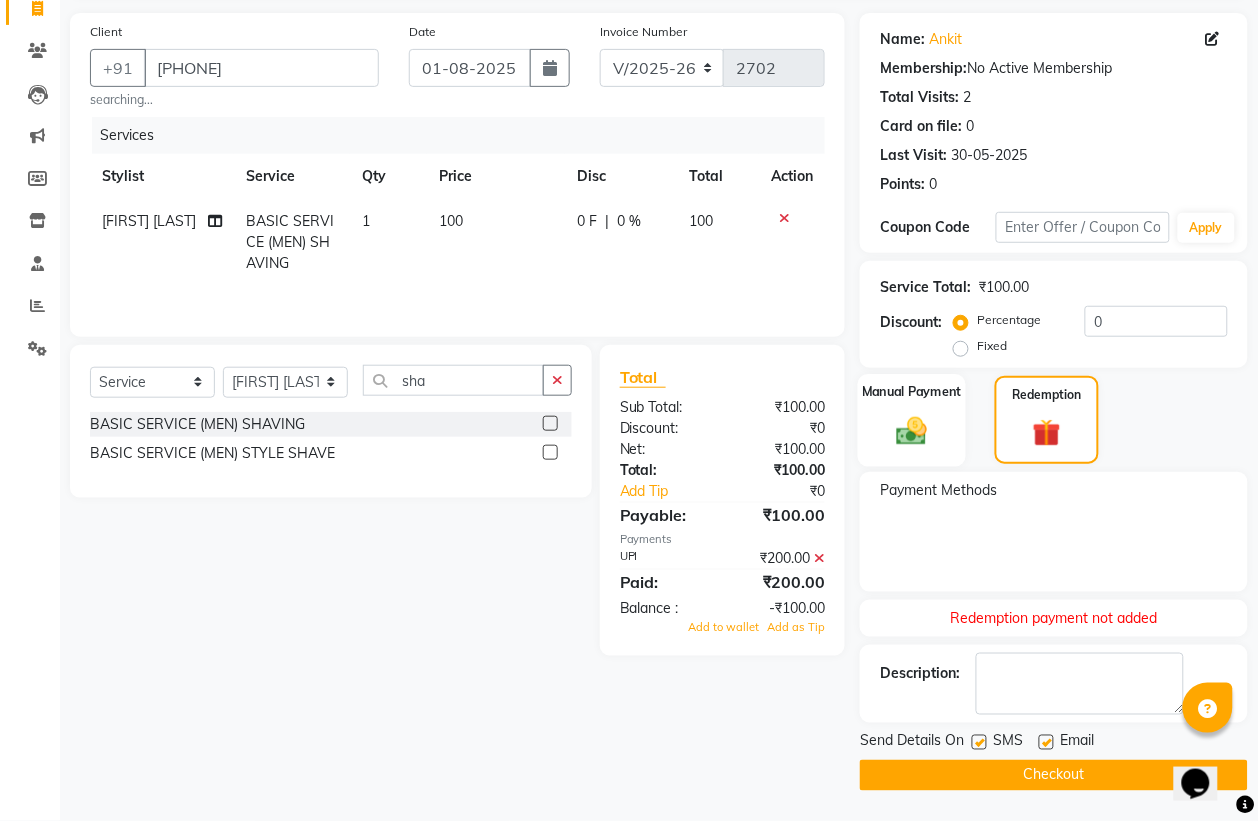 click on "Manual Payment" 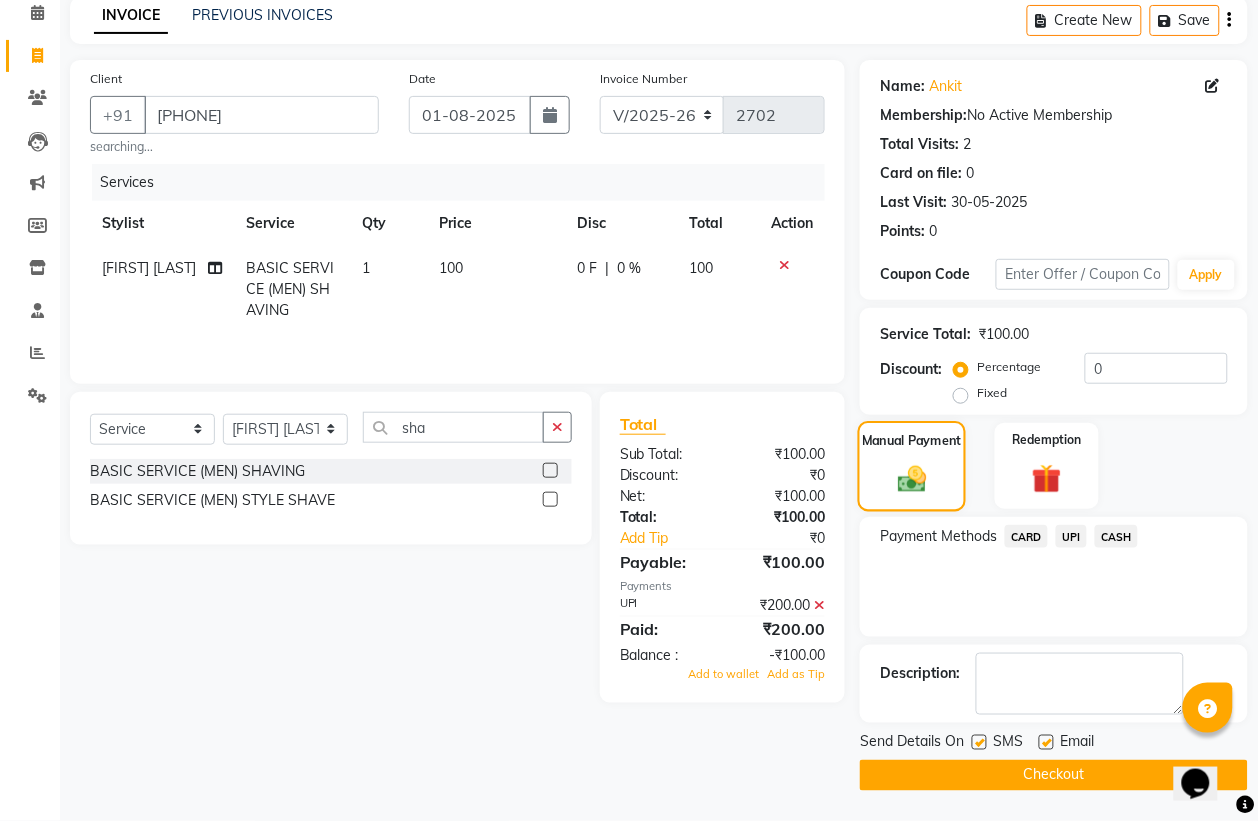 scroll, scrollTop: 91, scrollLeft: 0, axis: vertical 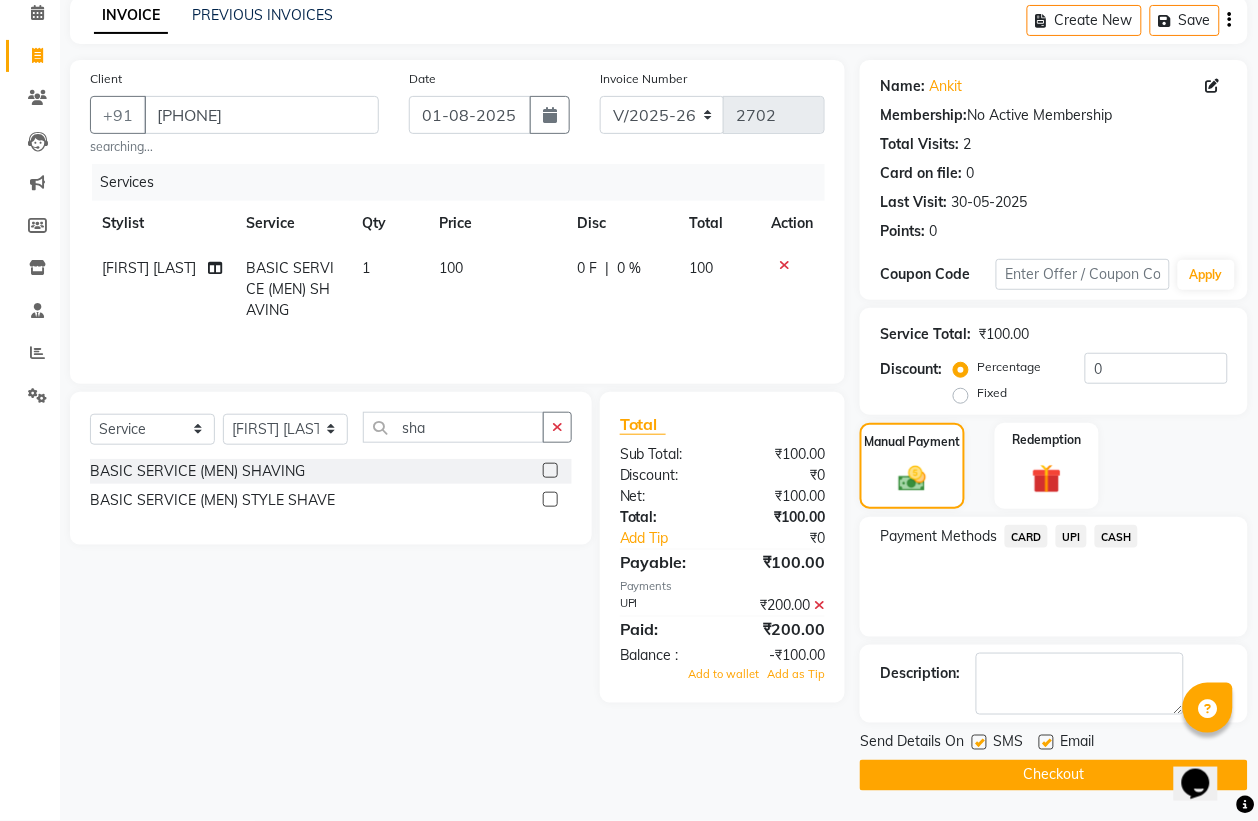 click on "UPI" 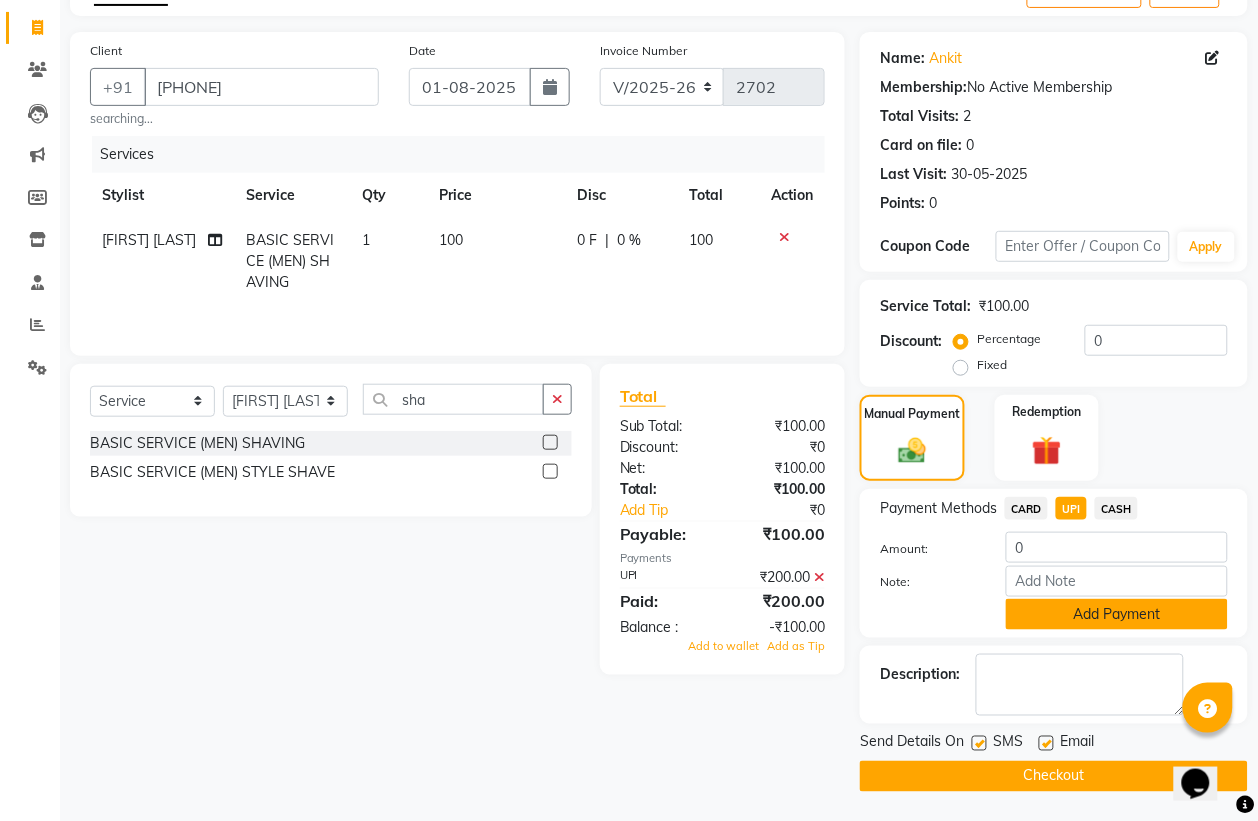 click on "Add Payment" 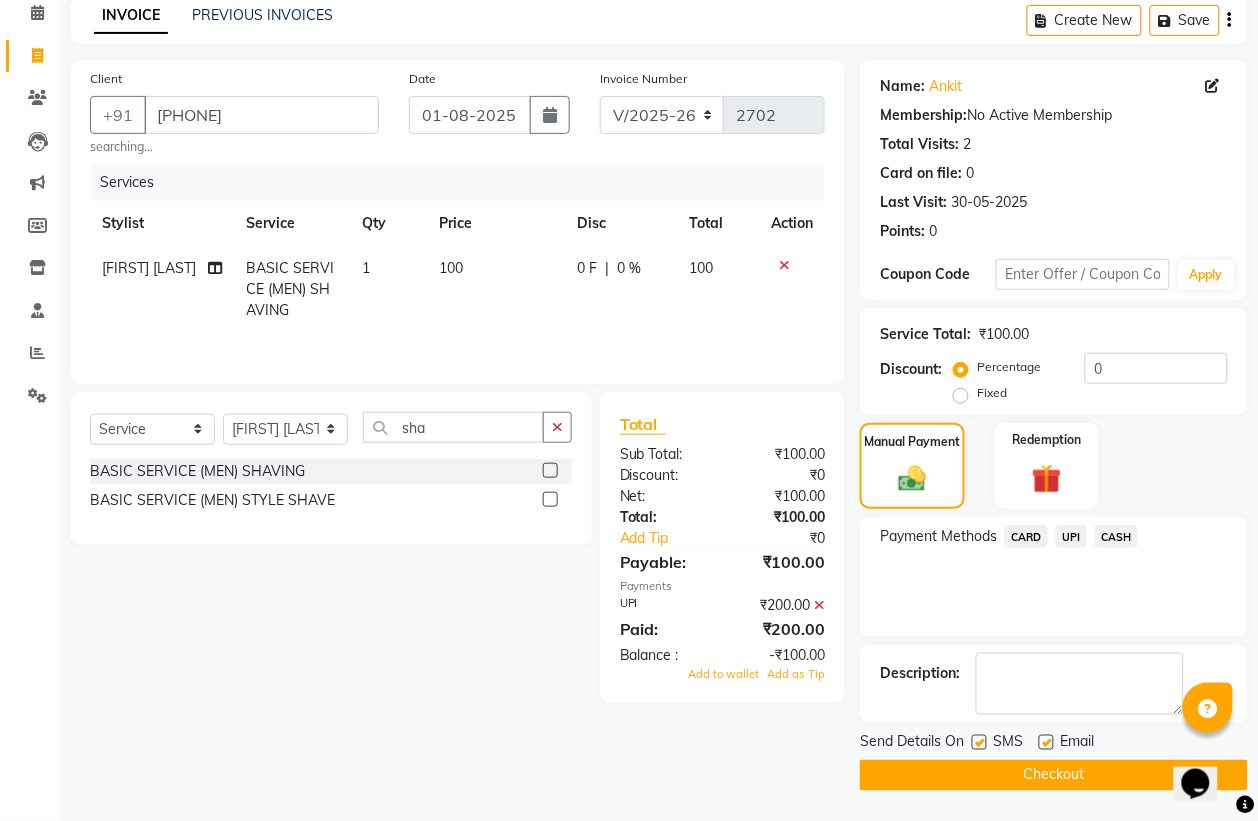 click on "Checkout" 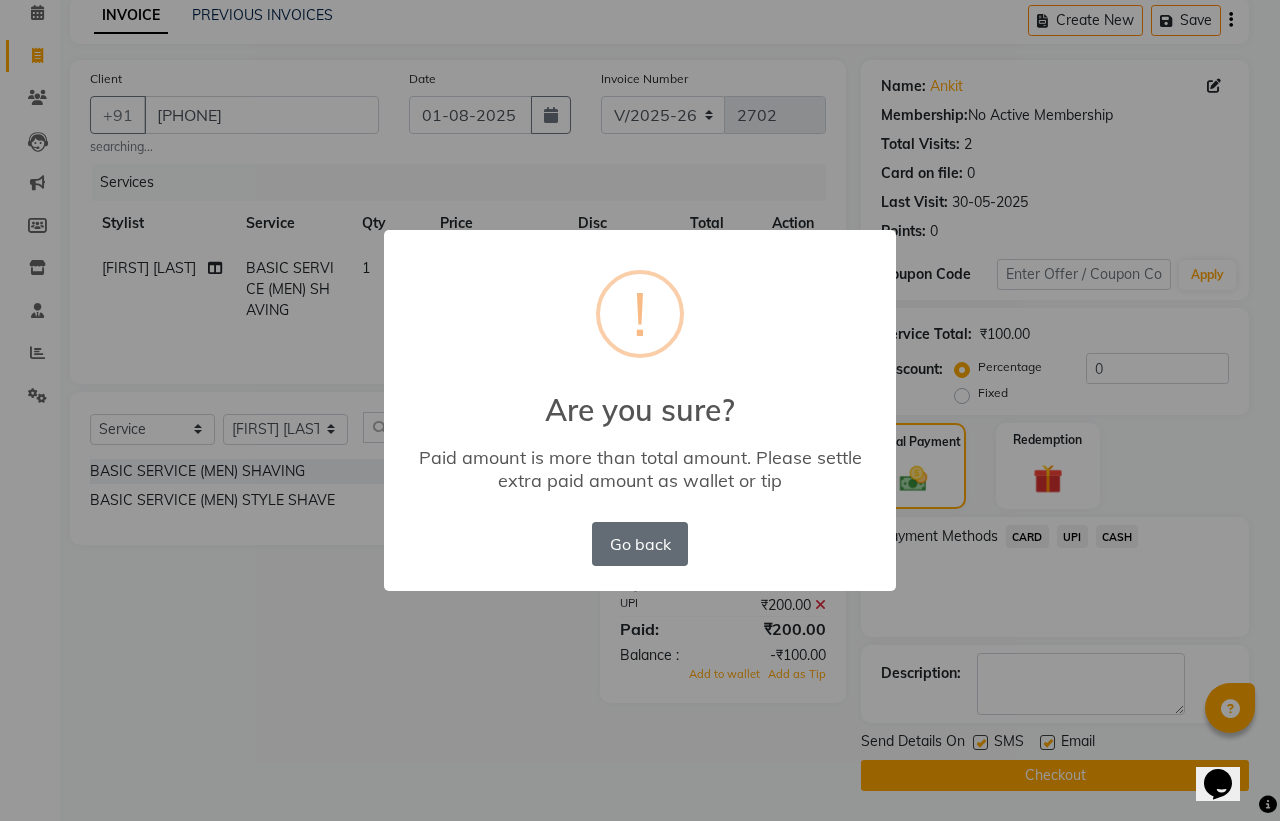 click on "Go back" at bounding box center (640, 544) 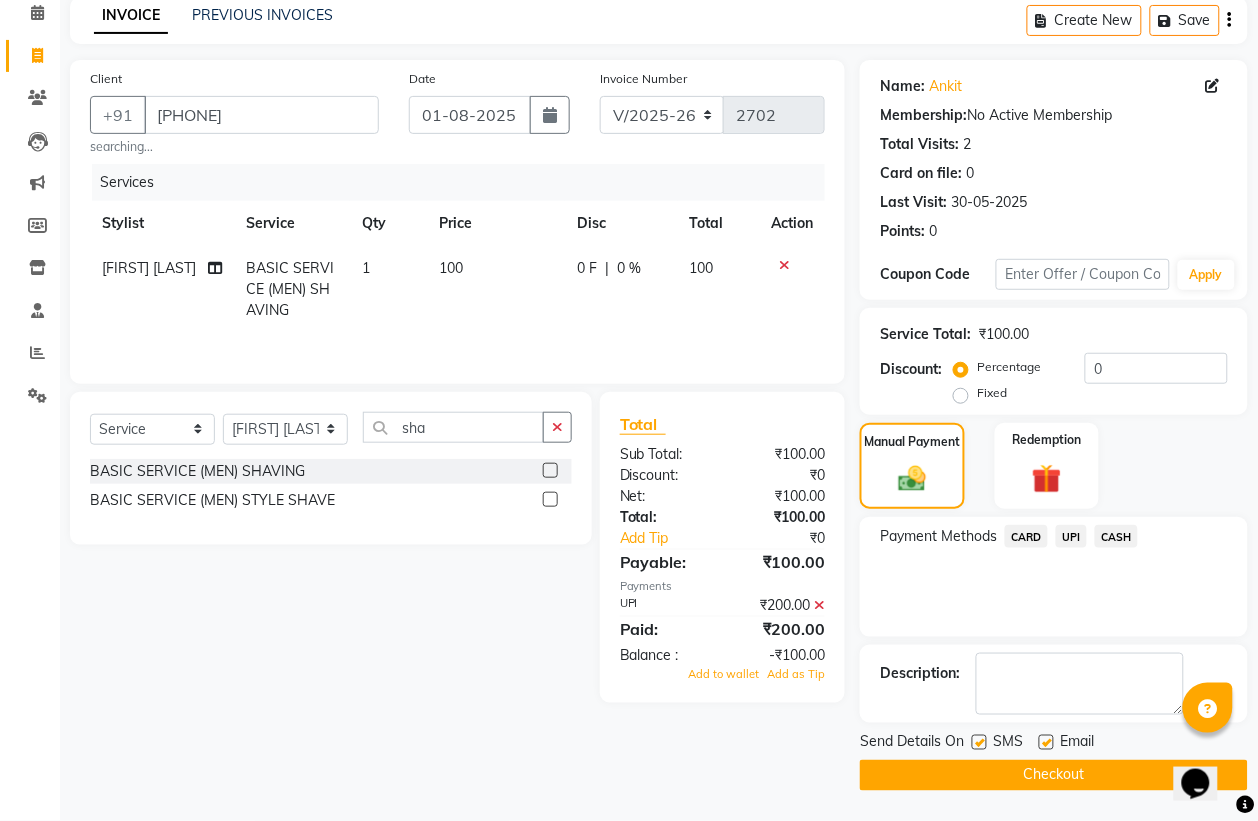 click on "Checkout" 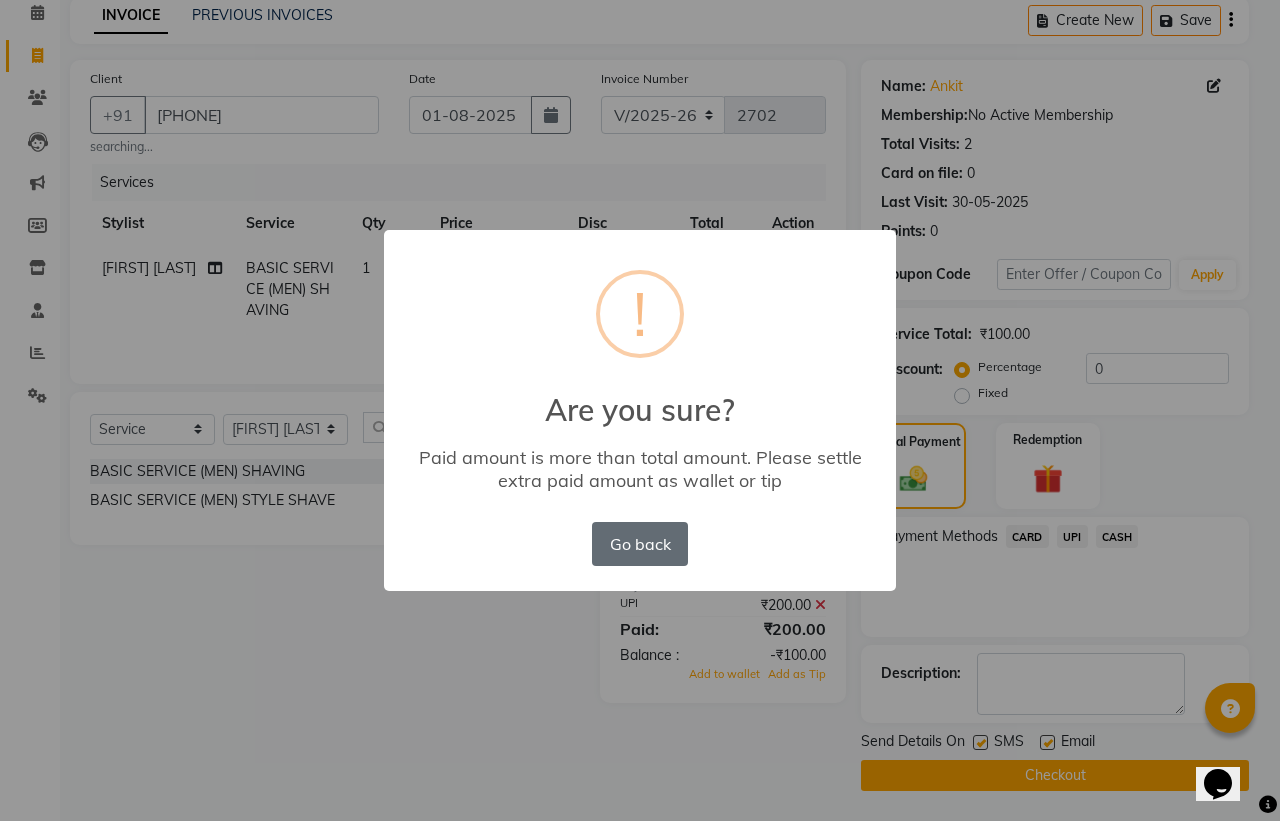 click on "Go back" at bounding box center [640, 544] 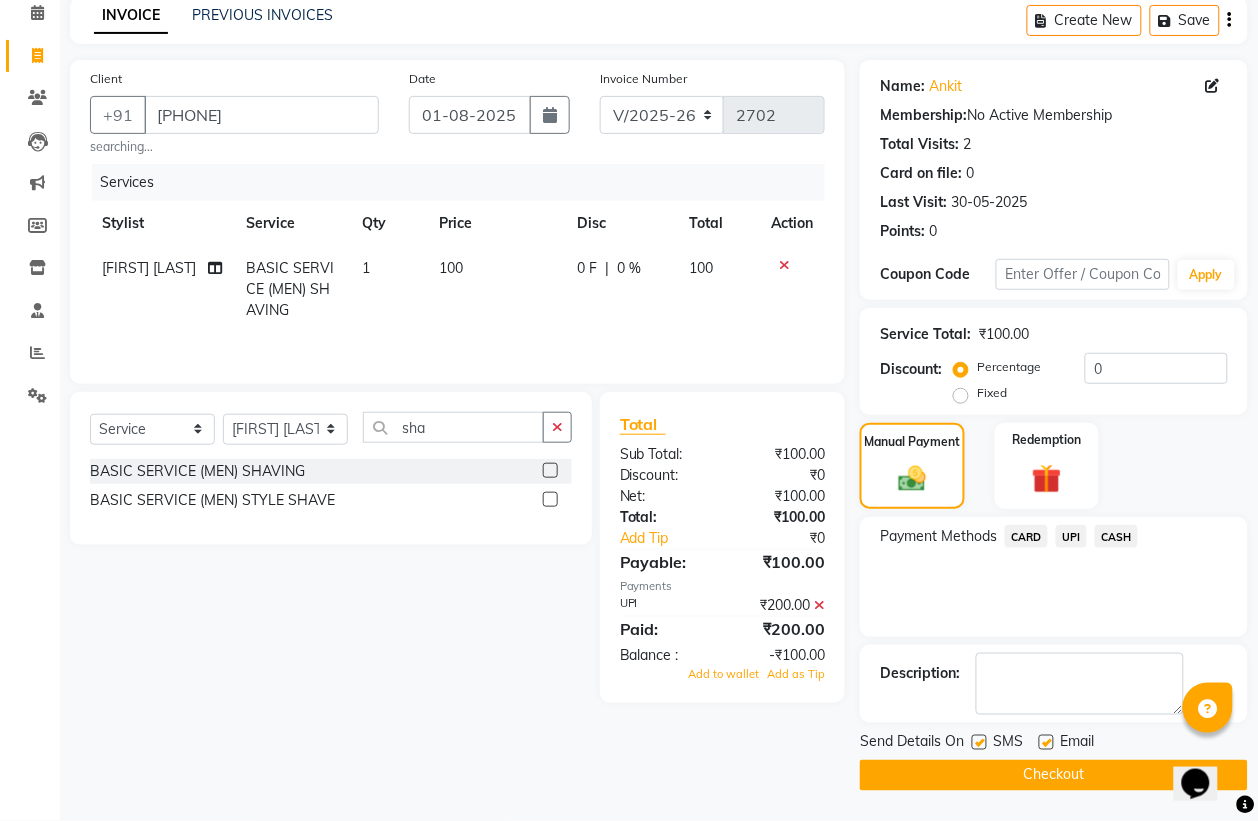click 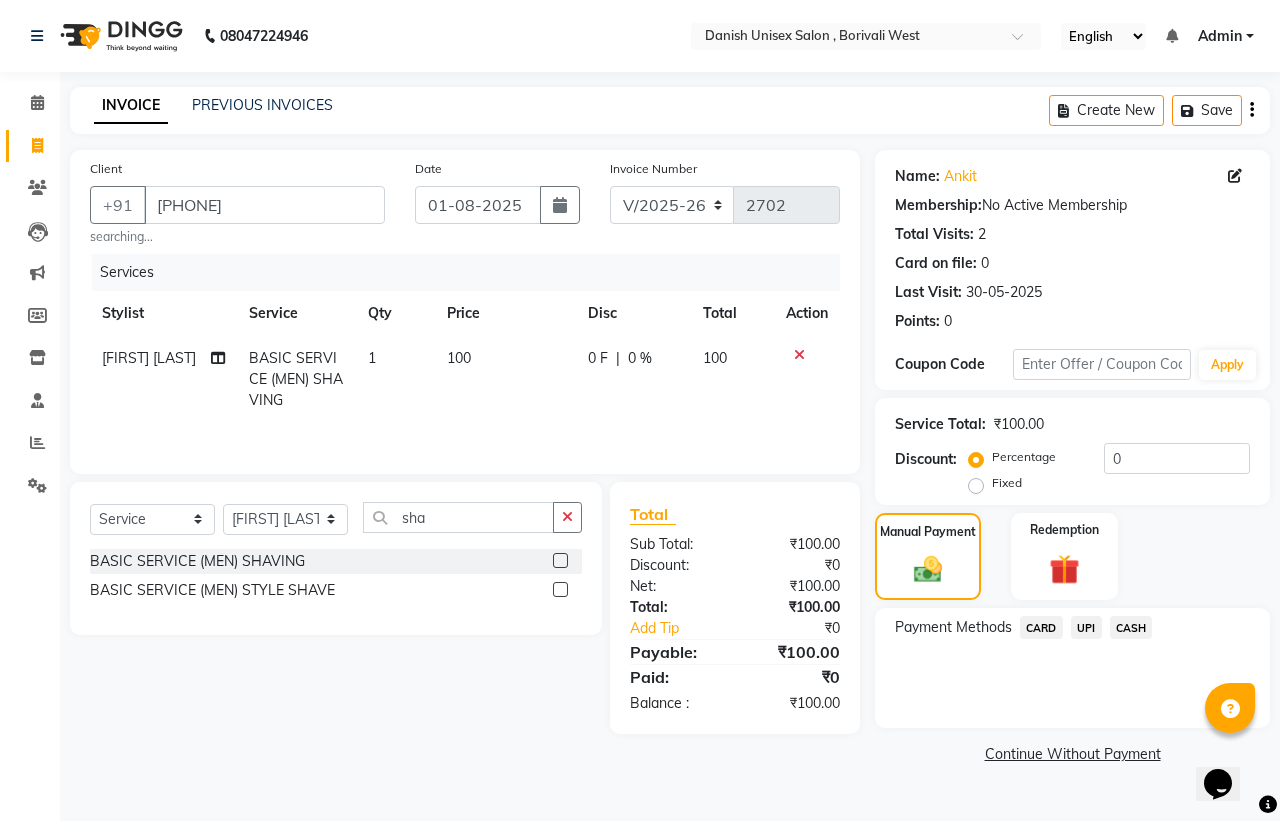 click on "UPI" 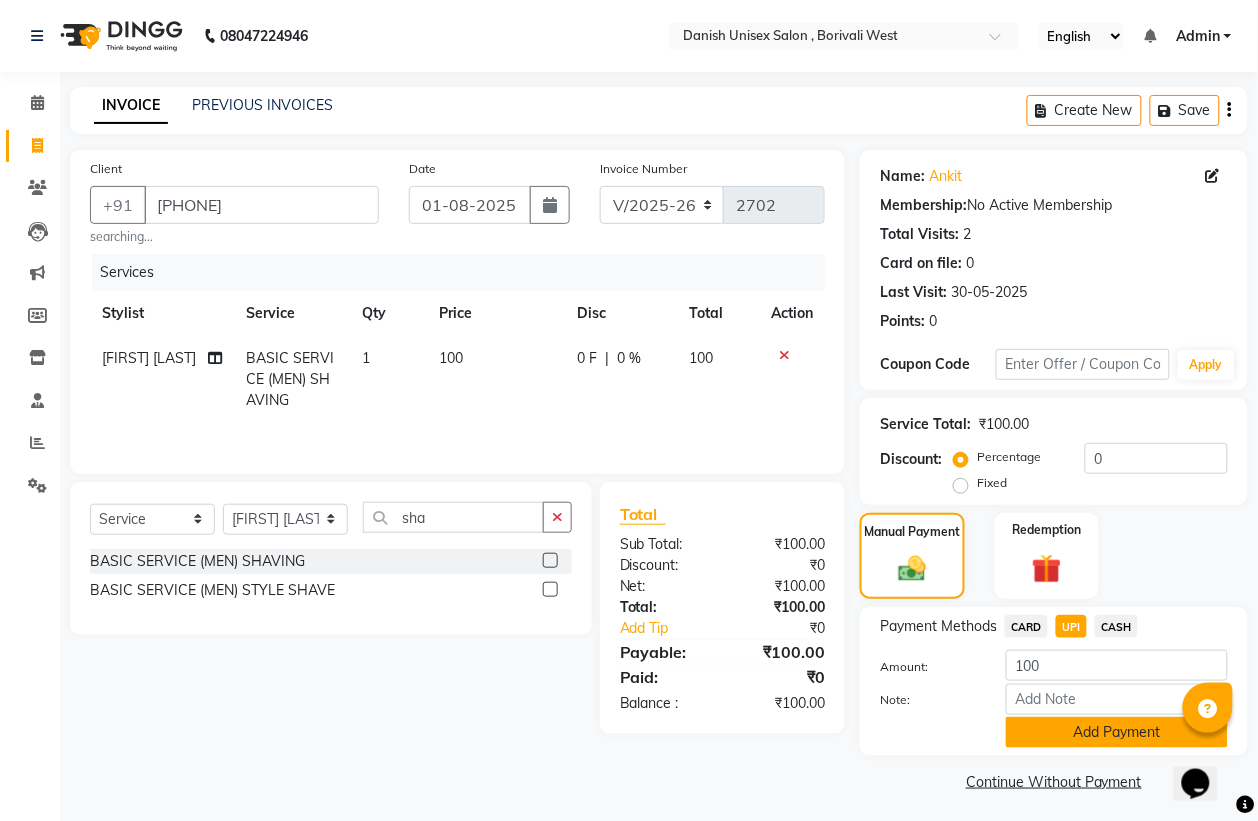 click on "Add Payment" 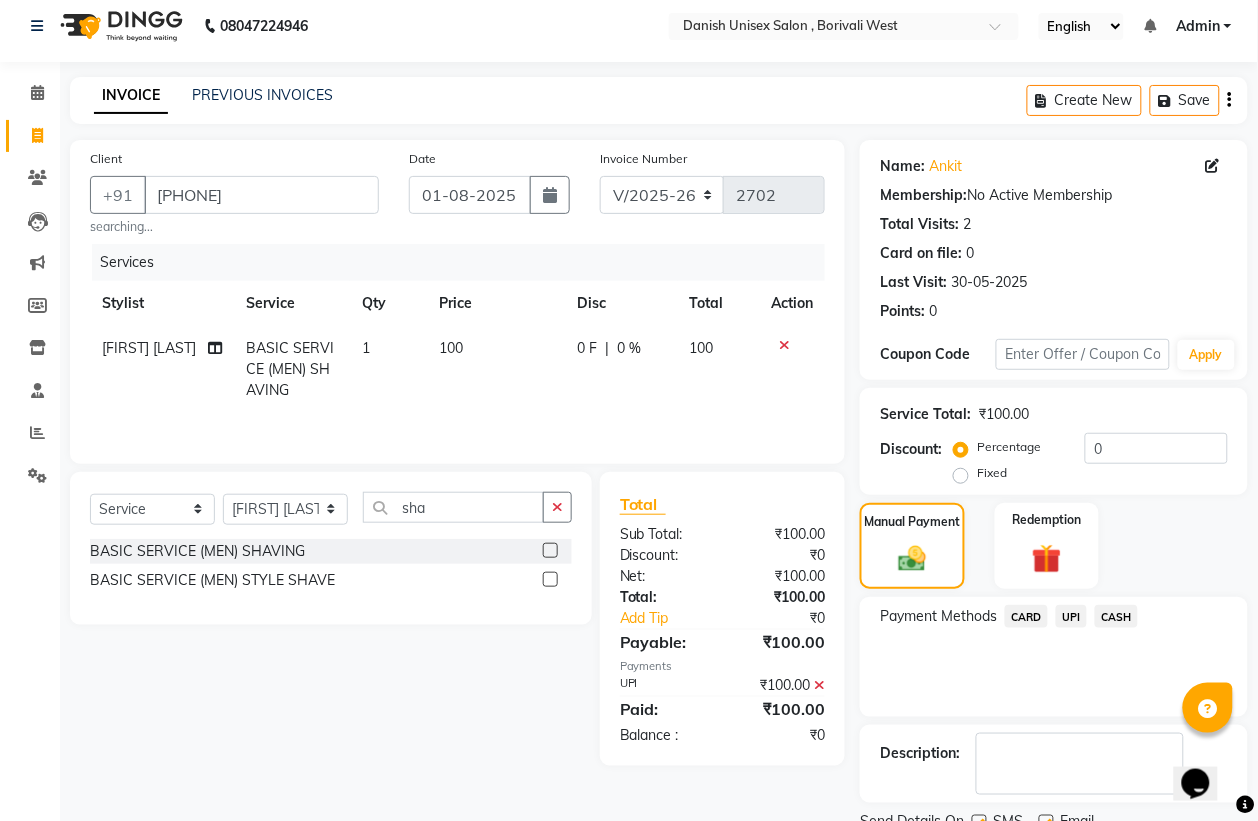 scroll, scrollTop: 91, scrollLeft: 0, axis: vertical 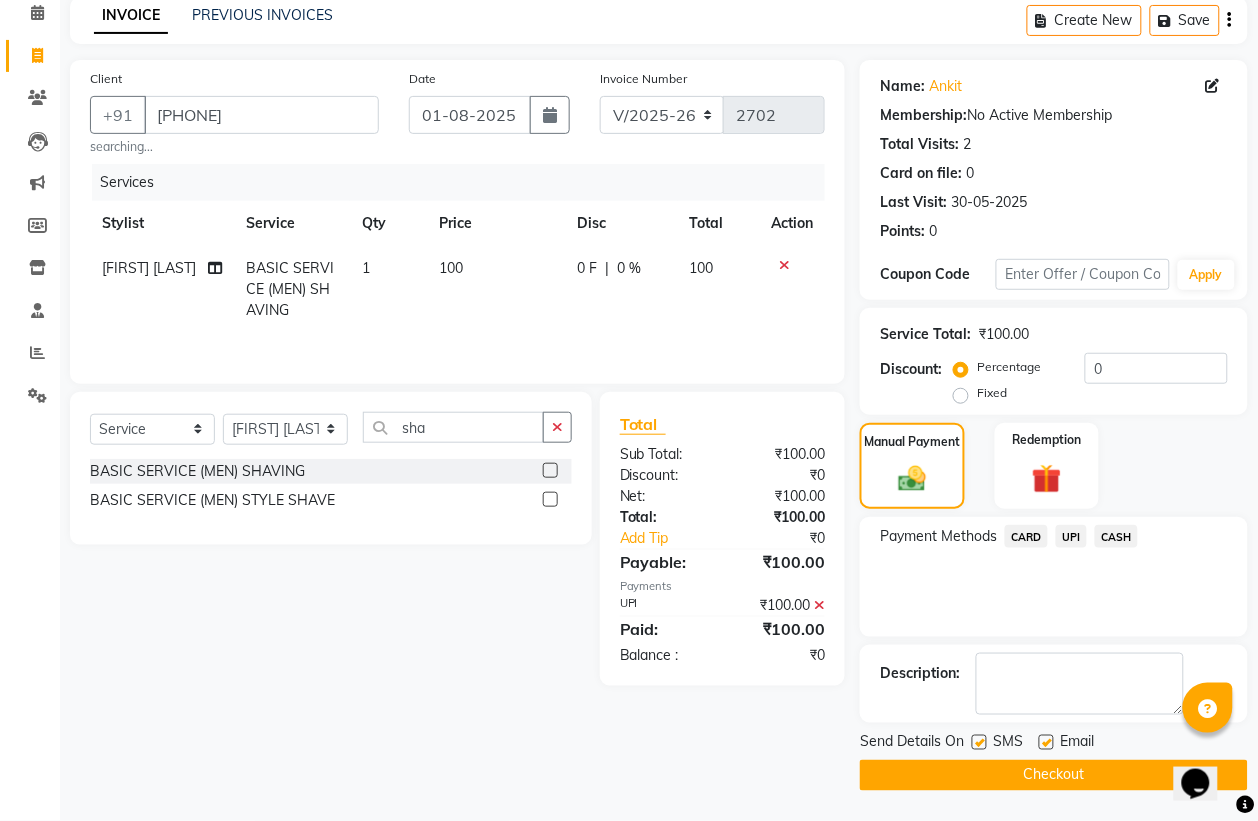 click on "Checkout" 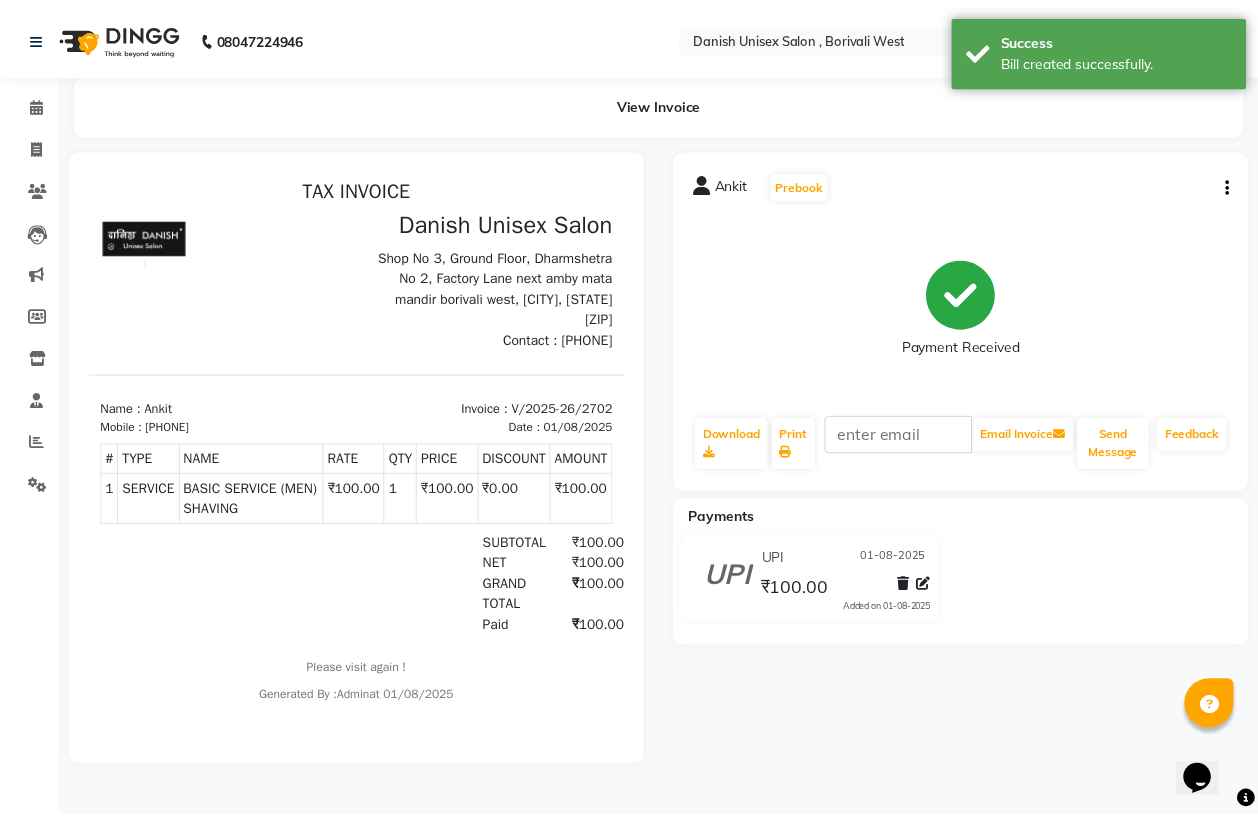 scroll, scrollTop: 0, scrollLeft: 0, axis: both 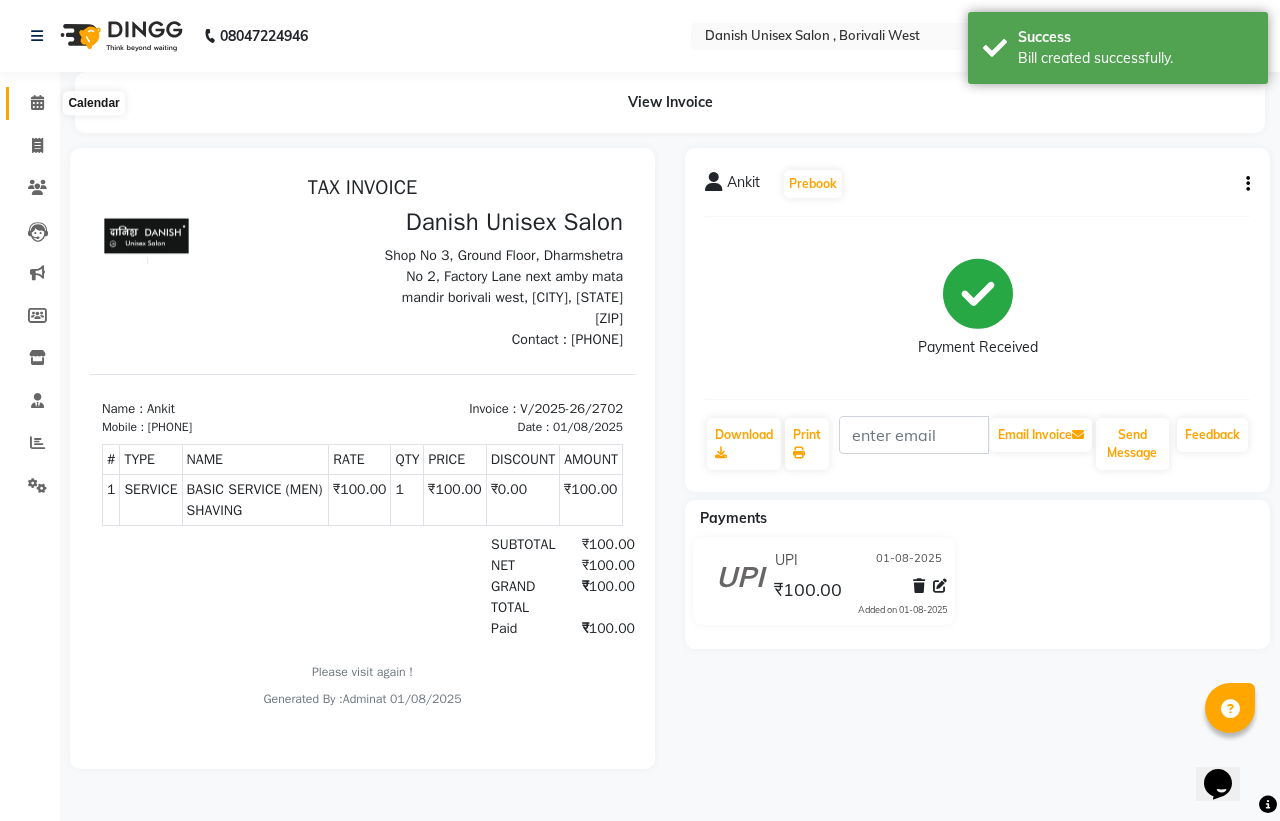 click 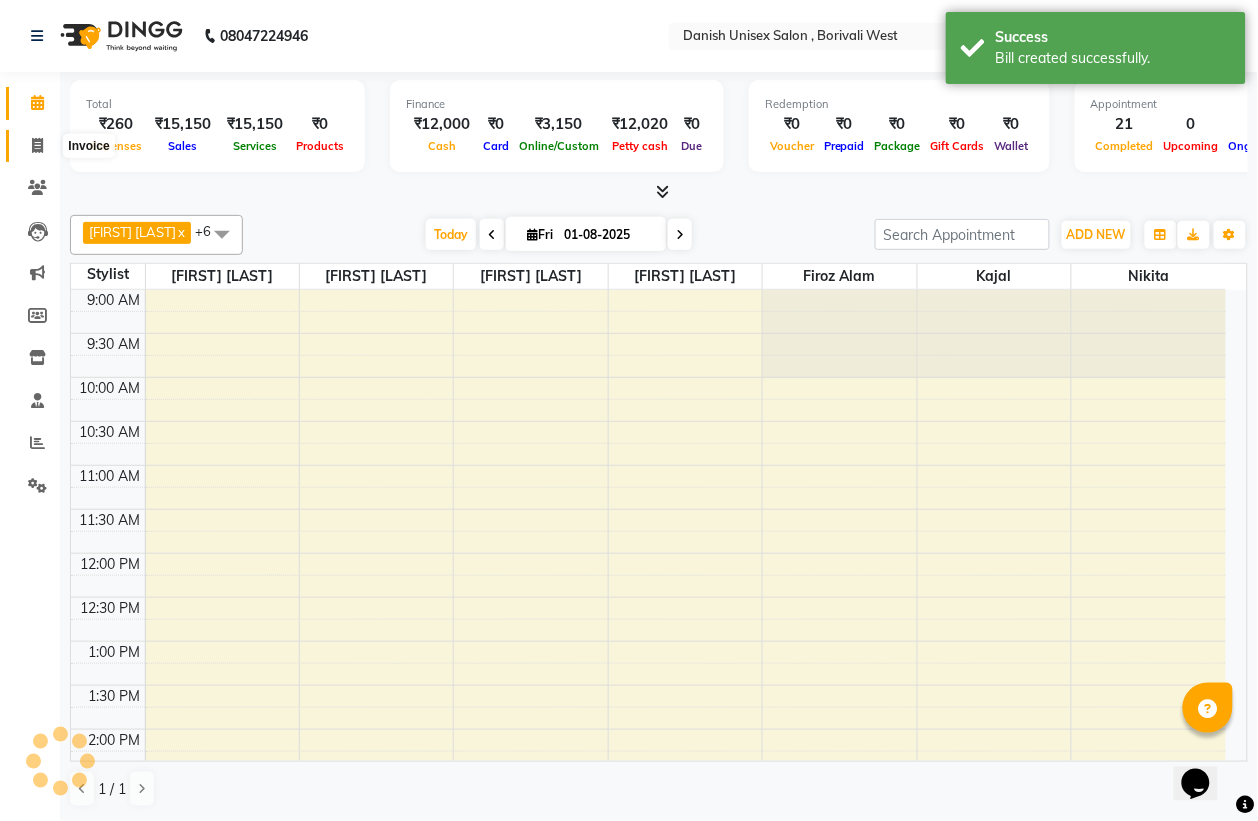scroll, scrollTop: 0, scrollLeft: 0, axis: both 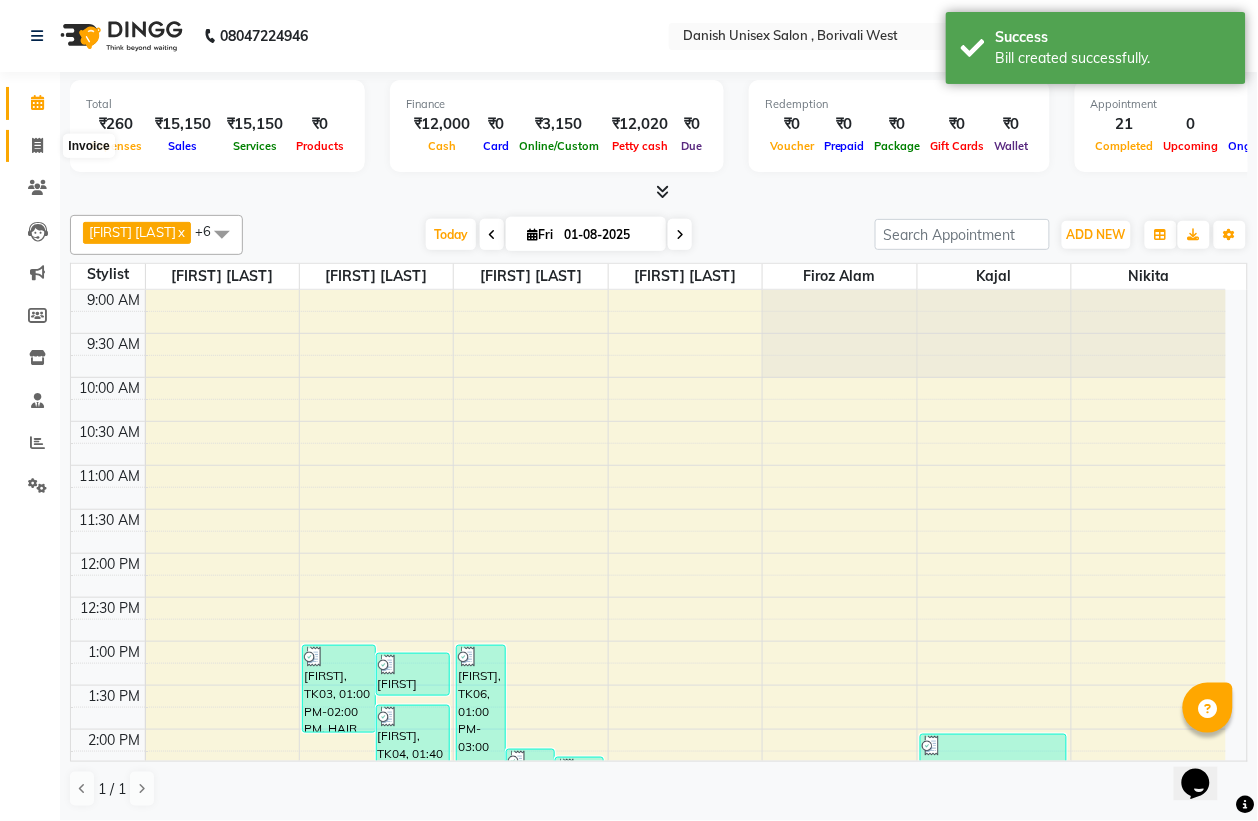 click 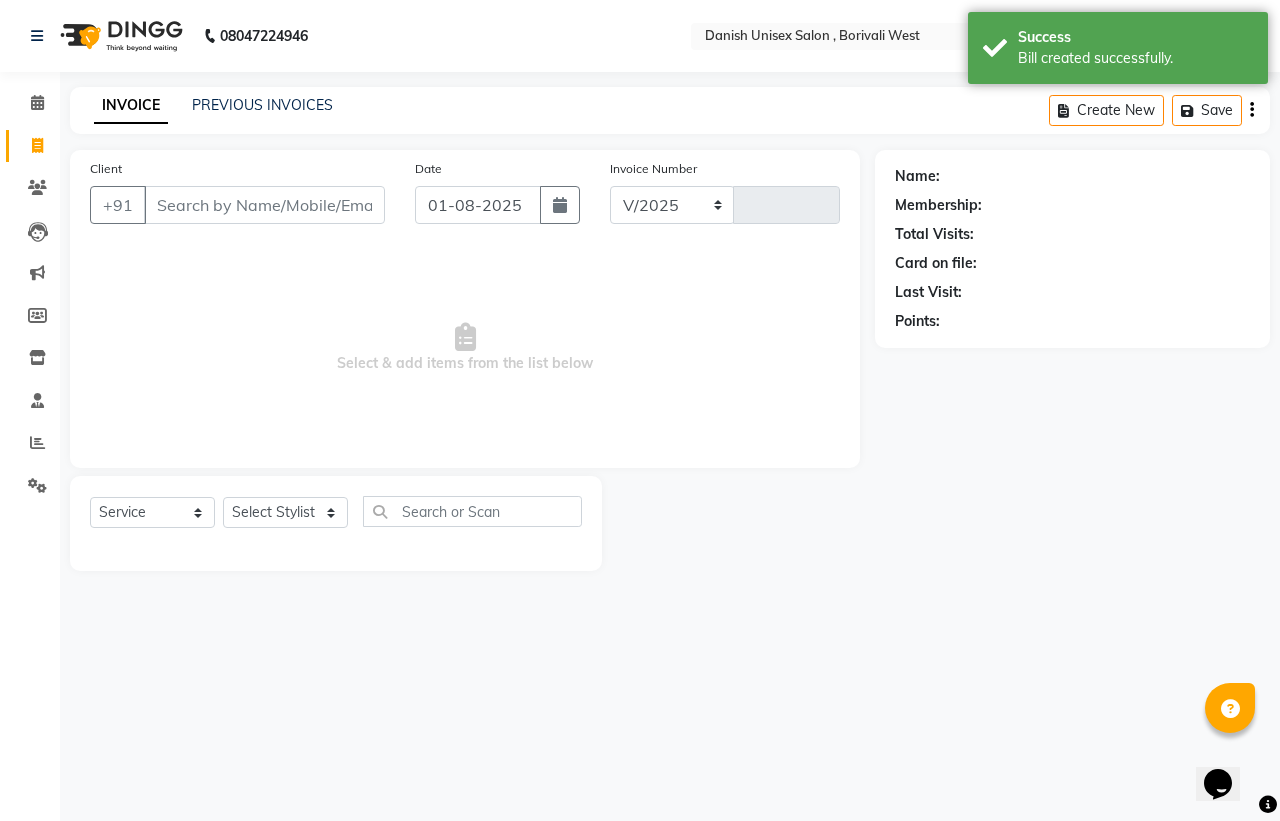 select on "6929" 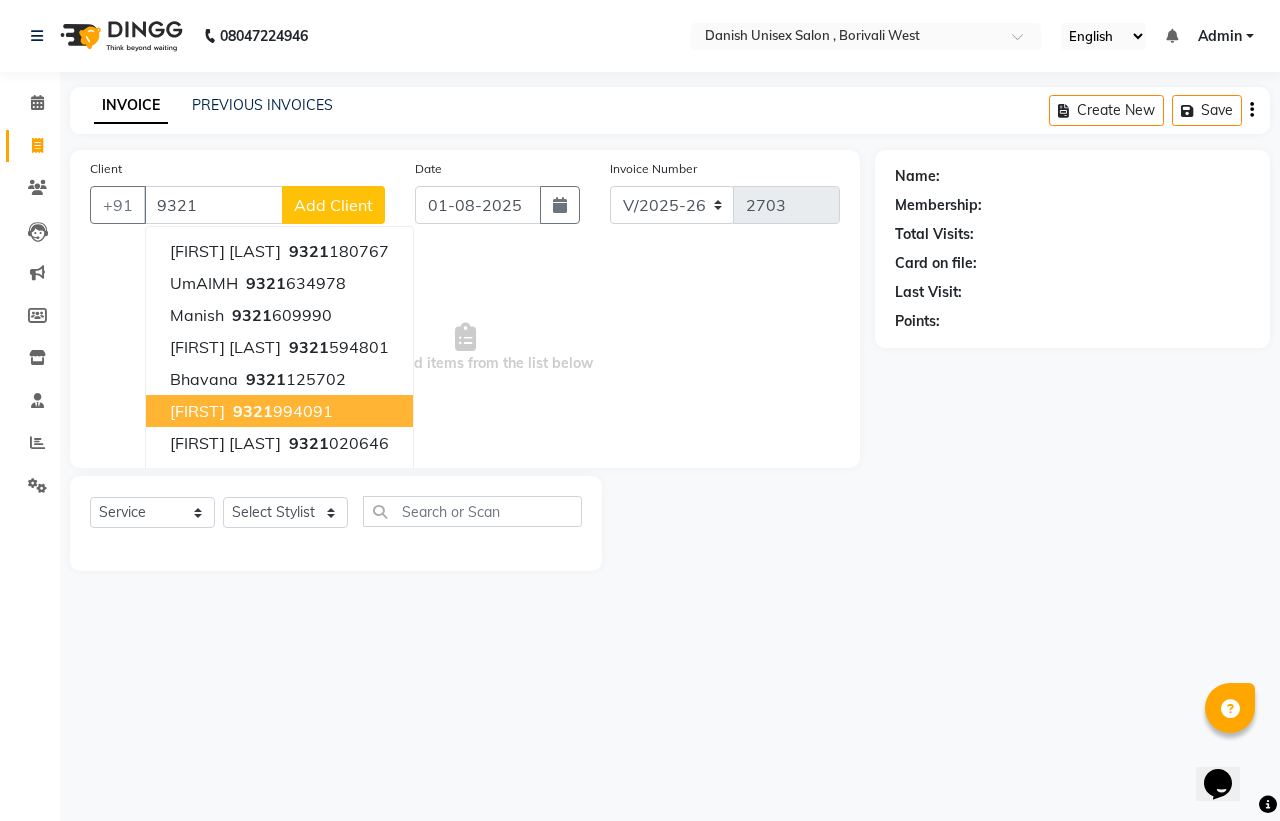 click on "9321" at bounding box center (253, 411) 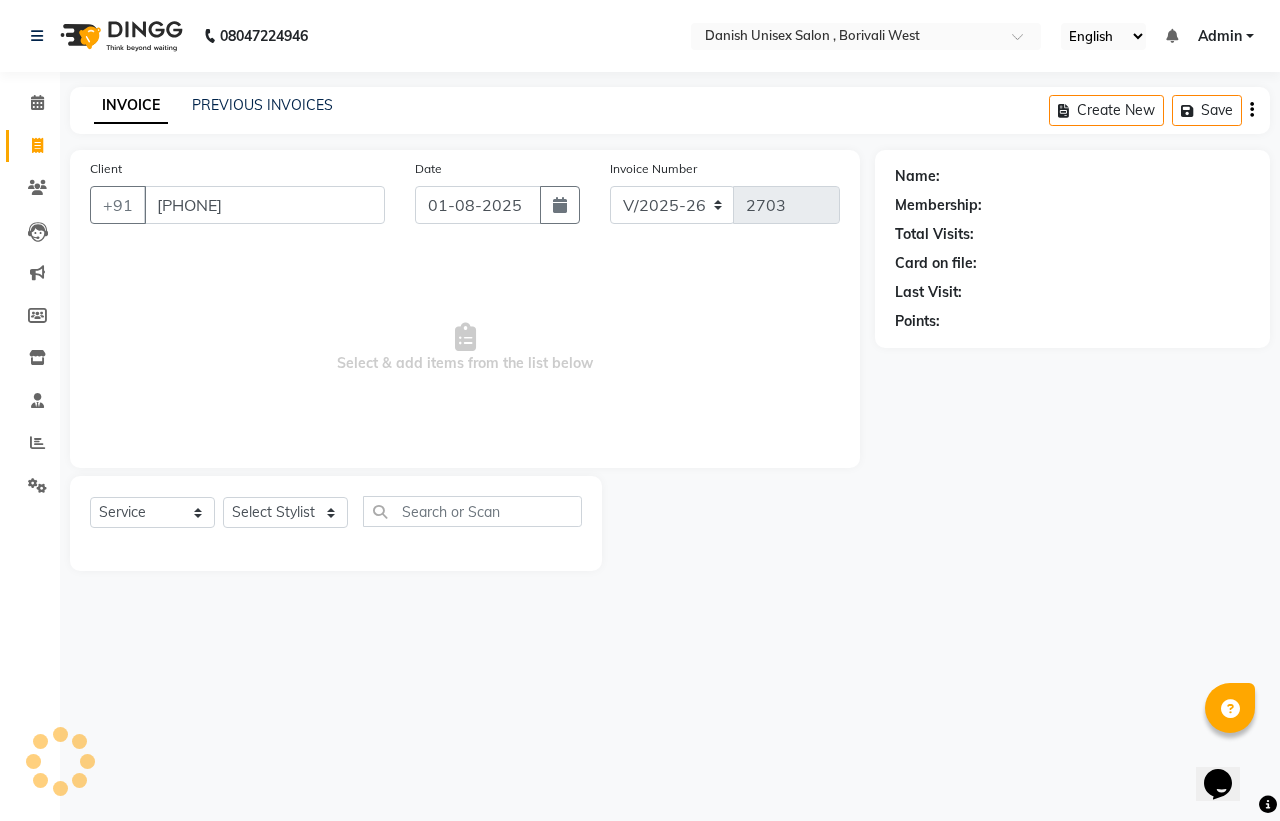 type on "[PHONE]" 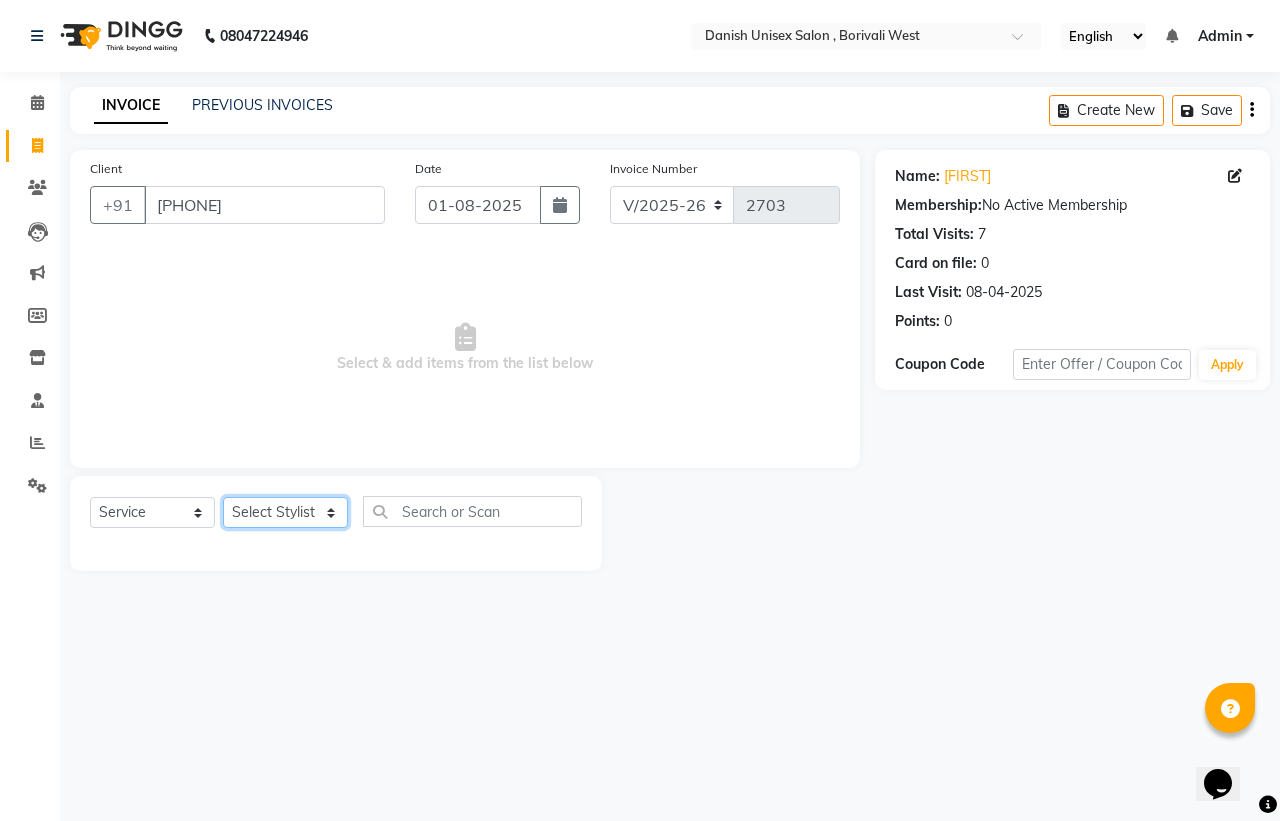 click on "Select Stylist Bhim Shing firoz alam Juber shaikh kajal Lubna Sayyad Nikhil Sharma Nikita Niraj Kanojiya Niyaz Salmani Pooja Yadav Riddhi Sabil salmani sapna" 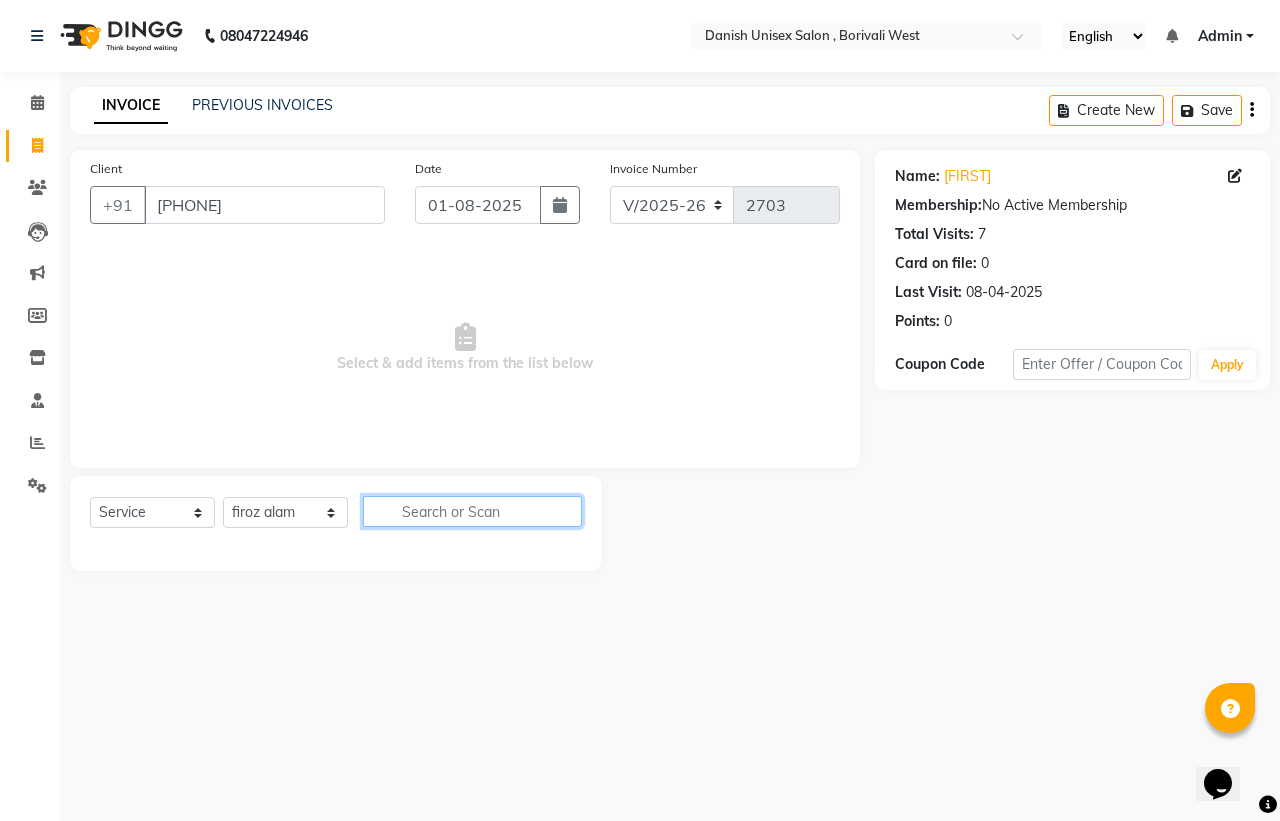click 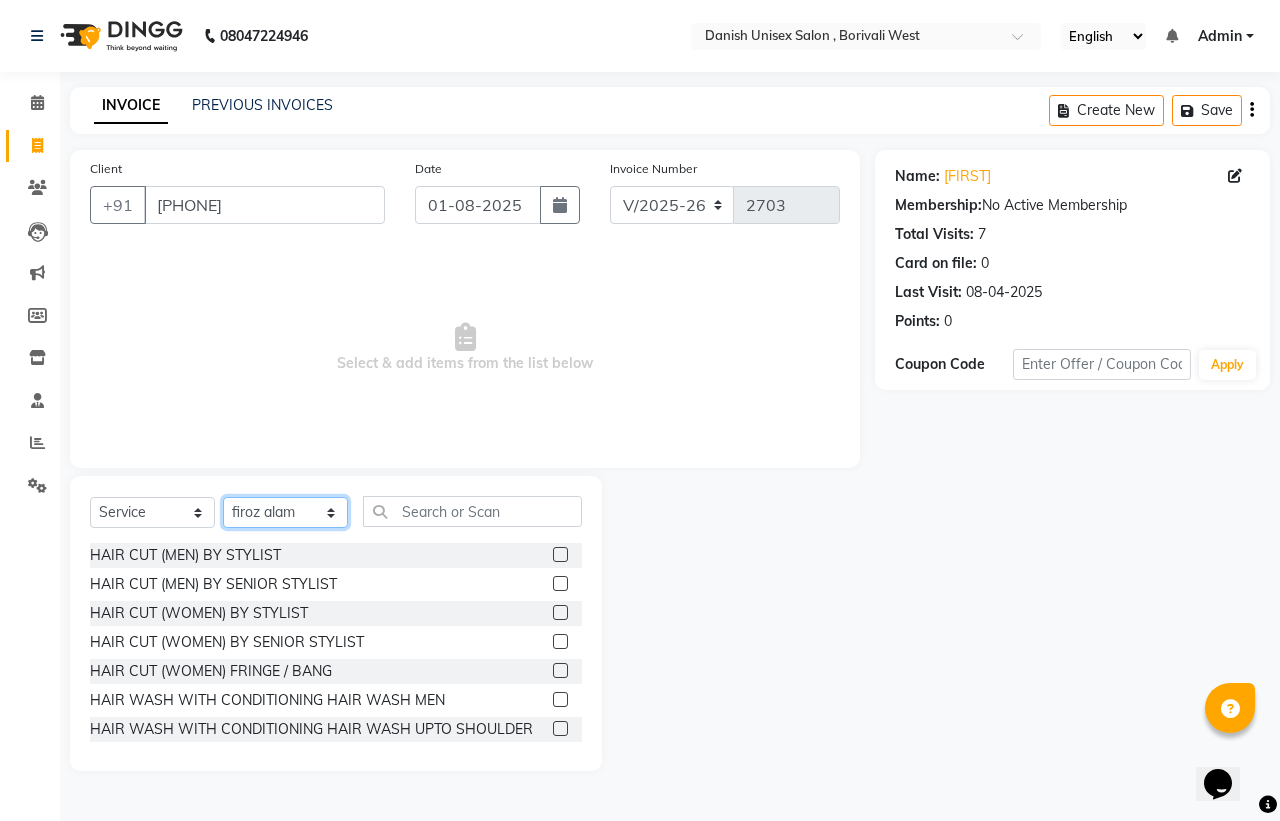 click on "Select Stylist Bhim Shing firoz alam Juber shaikh kajal Lubna Sayyad Nikhil Sharma Nikita Niraj Kanojiya Niyaz Salmani Pooja Yadav Riddhi Sabil salmani sapna" 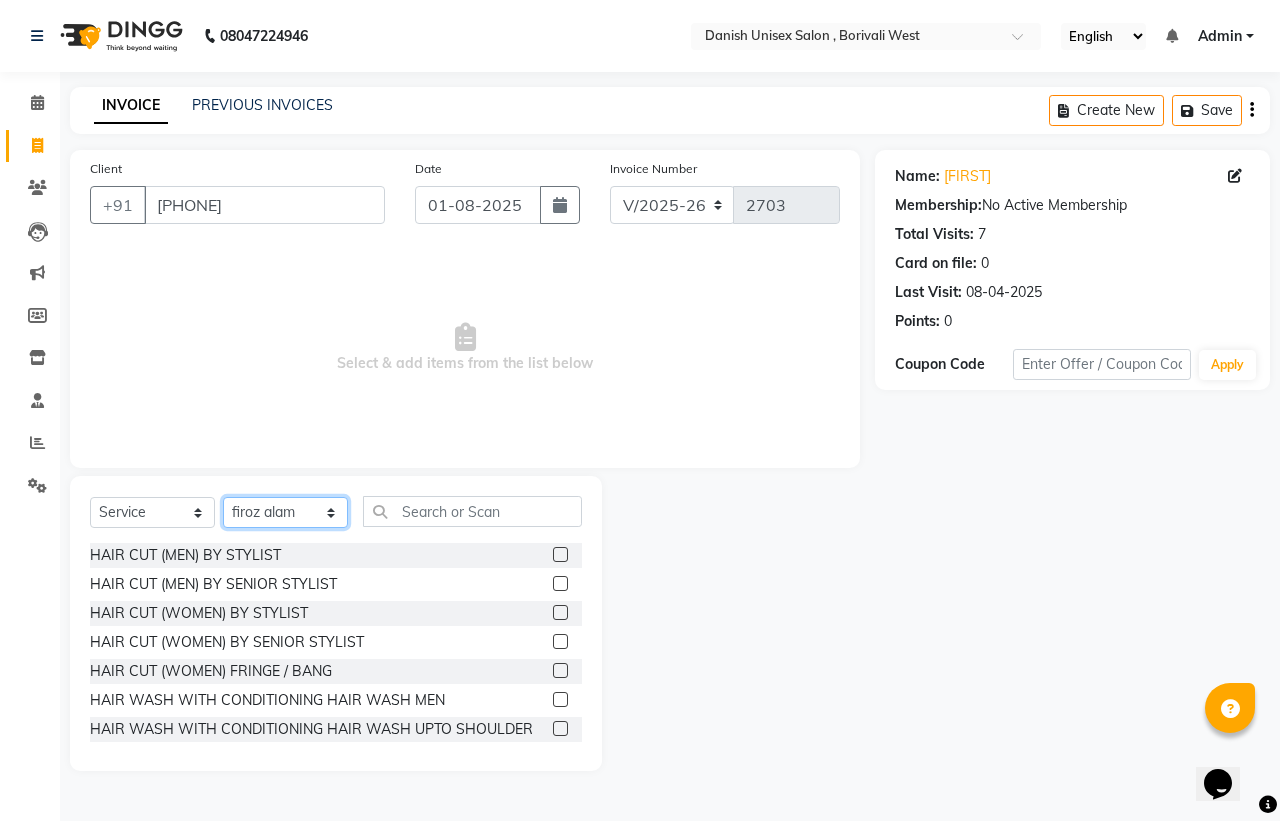 select on "54591" 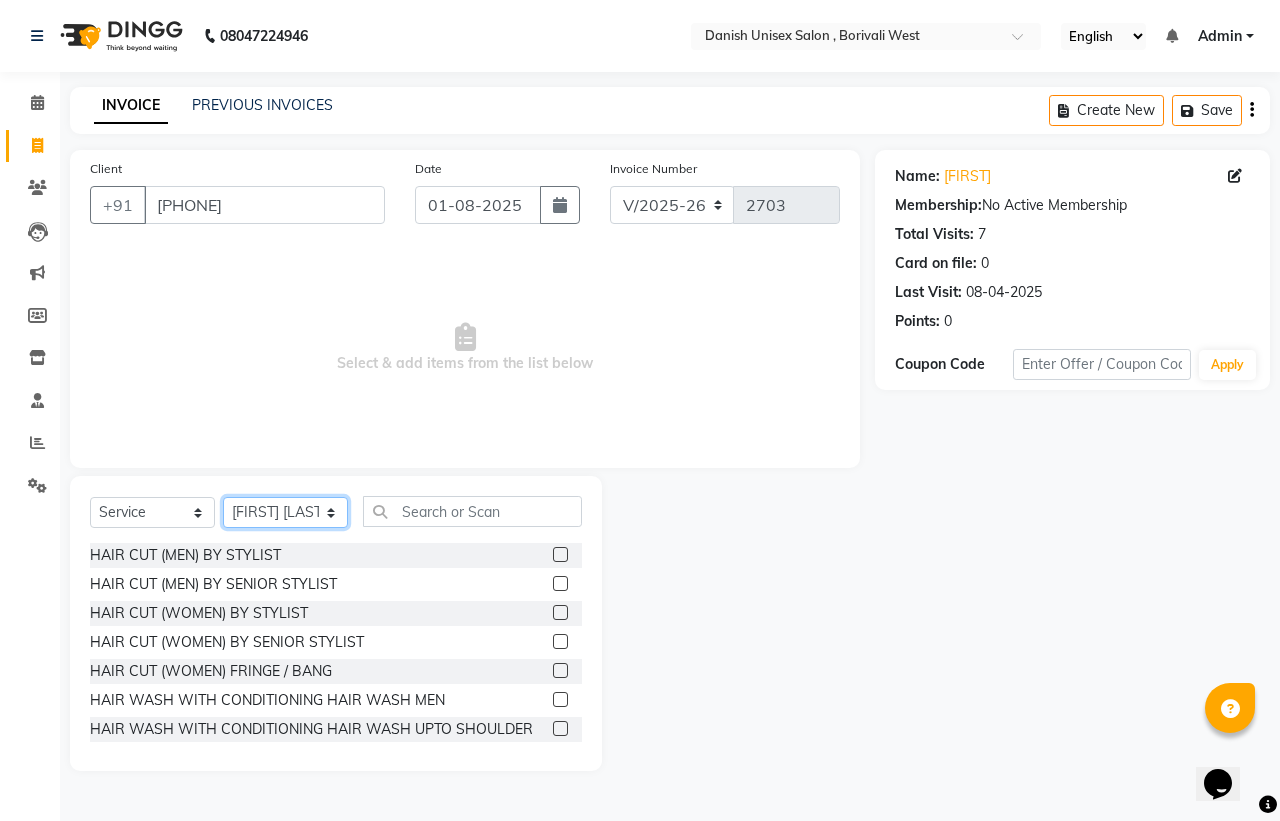 click on "Select Stylist Bhim Shing firoz alam Juber shaikh kajal Lubna Sayyad Nikhil Sharma Nikita Niraj Kanojiya Niyaz Salmani Pooja Yadav Riddhi Sabil salmani sapna" 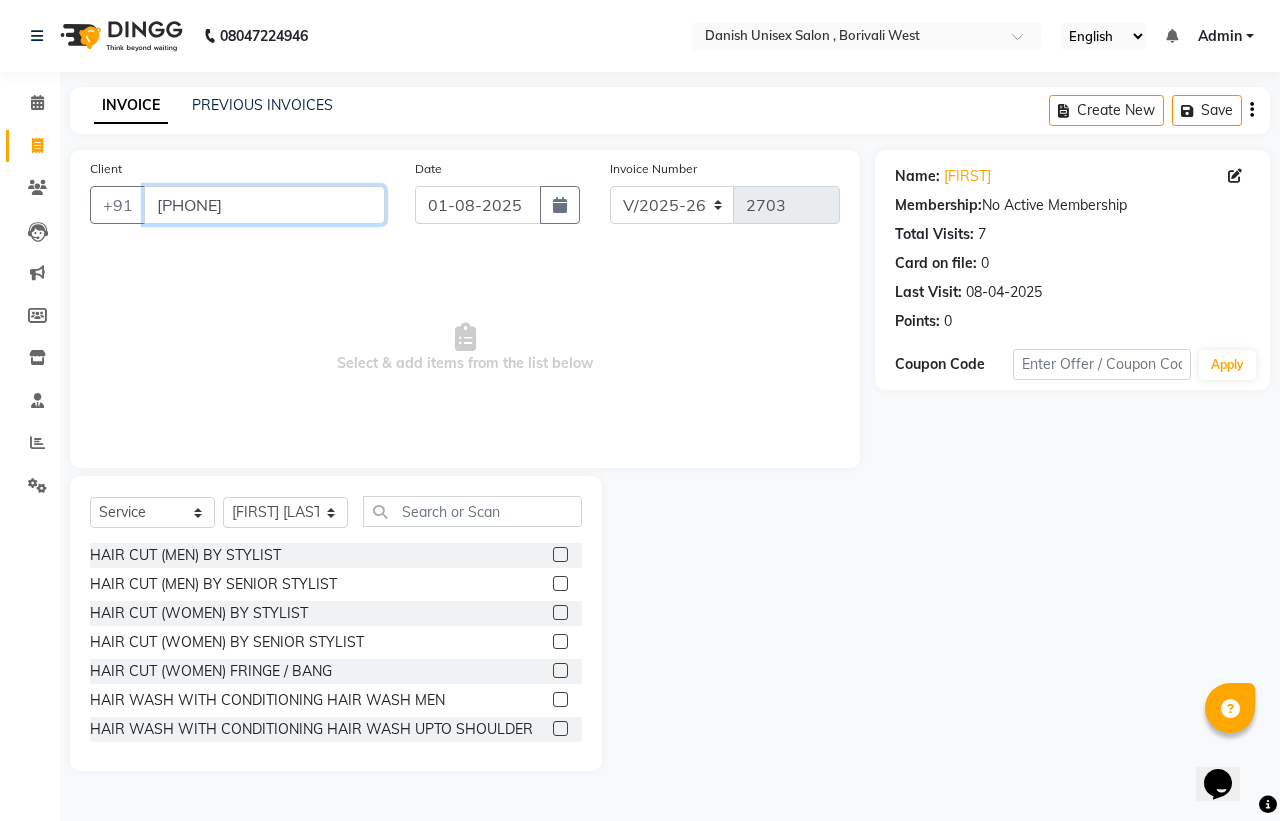 click on "[PHONE]" at bounding box center [264, 205] 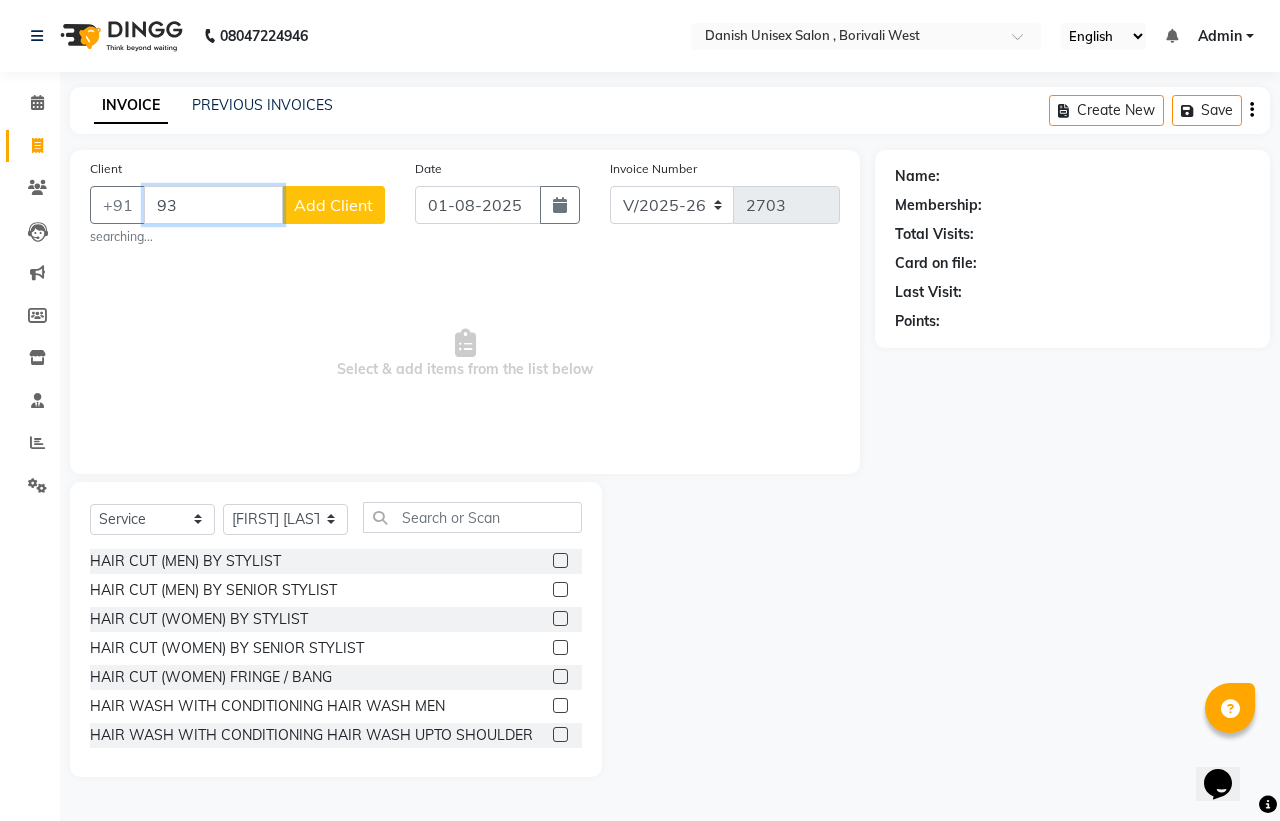 type on "9" 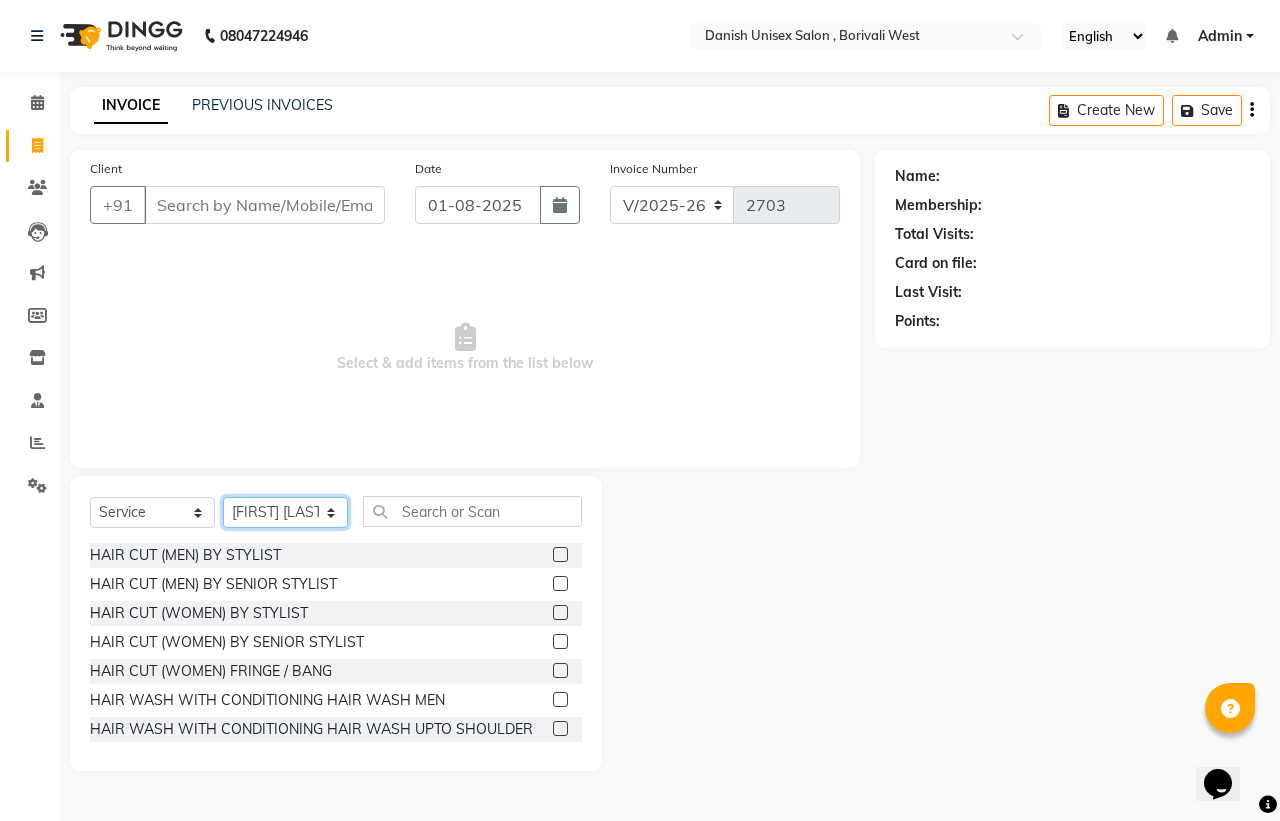 click on "Select Stylist Bhim Shing firoz alam Juber shaikh kajal Lubna Sayyad Nikhil Sharma Nikita Niraj Kanojiya Niyaz Salmani Pooja Yadav Riddhi Sabil salmani sapna" 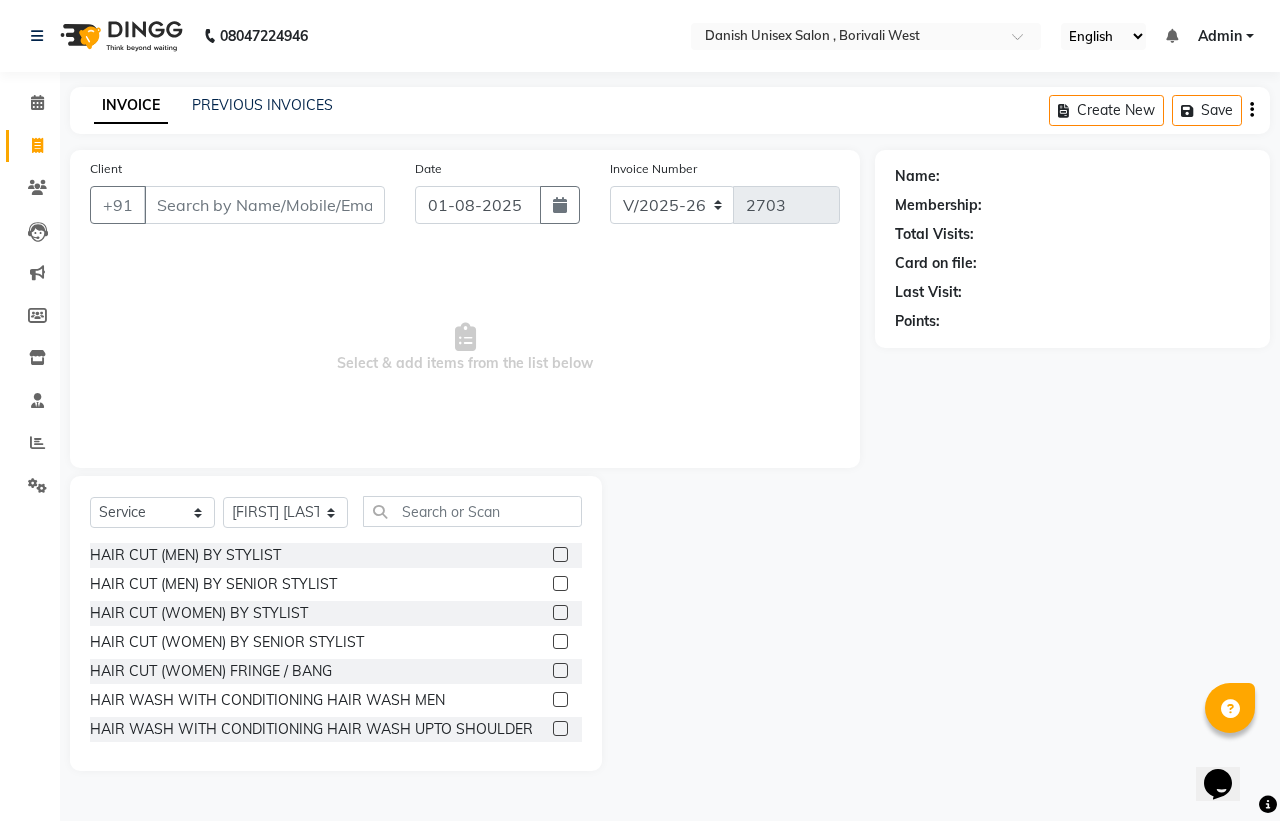 click 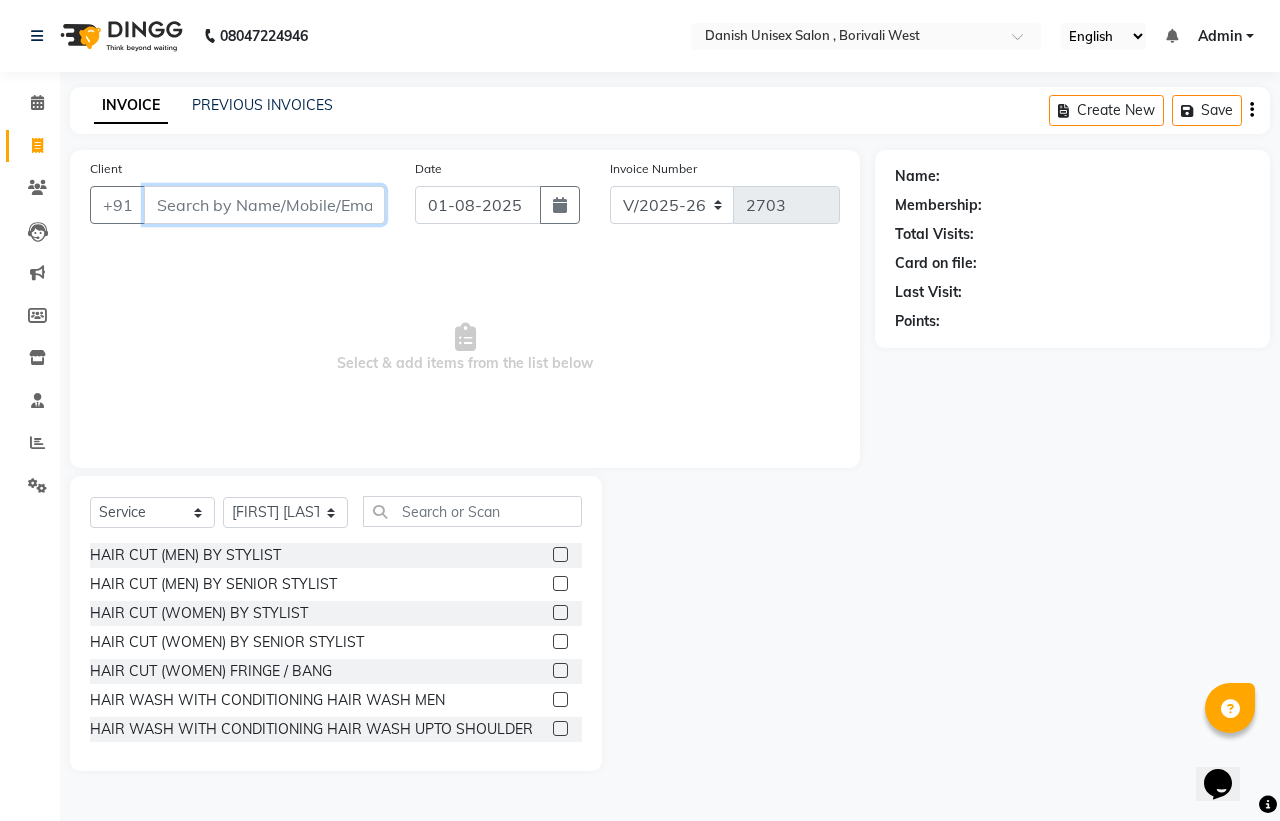 click on "Client" at bounding box center [264, 205] 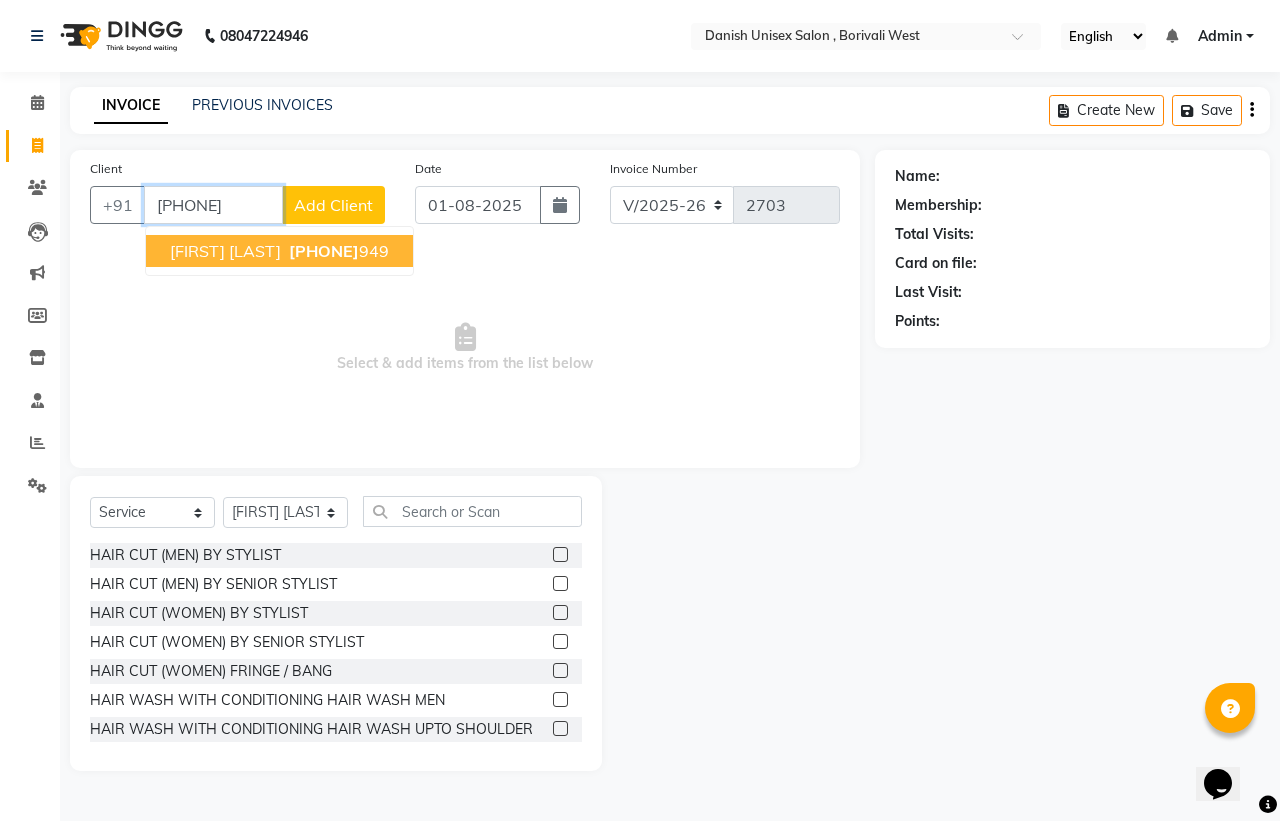 click on "[PHONE]" at bounding box center [324, 251] 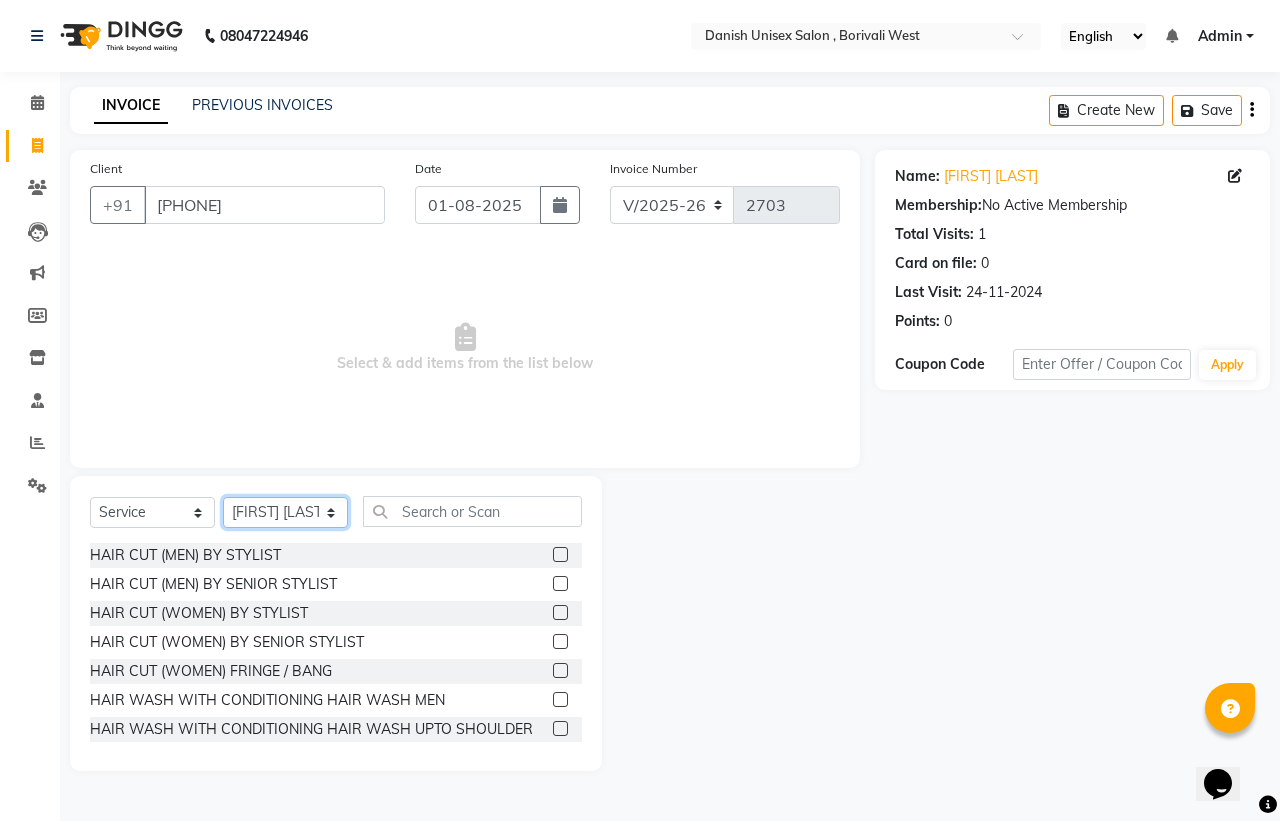 click on "Select Stylist Bhim Shing firoz alam Juber shaikh kajal Lubna Sayyad Nikhil Sharma Nikita Niraj Kanojiya Niyaz Salmani Pooja Yadav Riddhi Sabil salmani sapna" 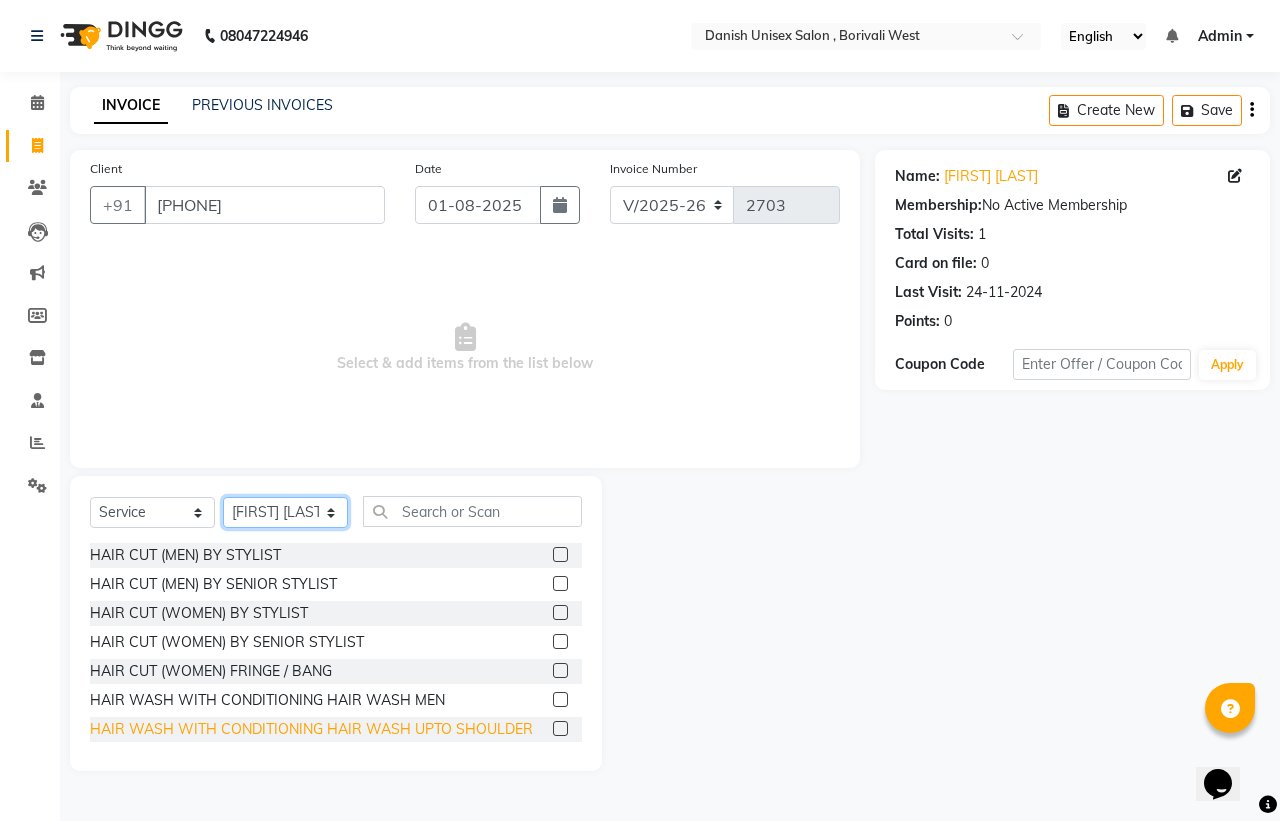 select on "54585" 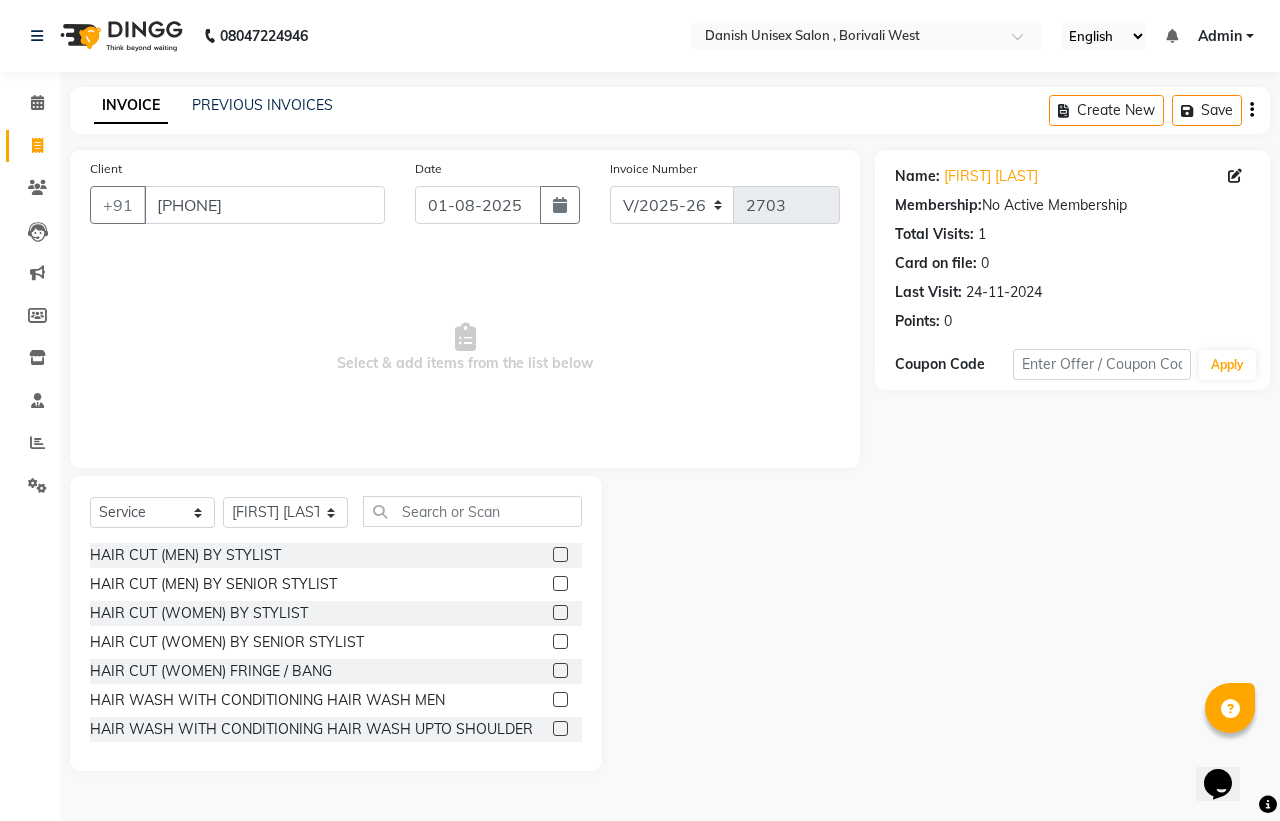 click 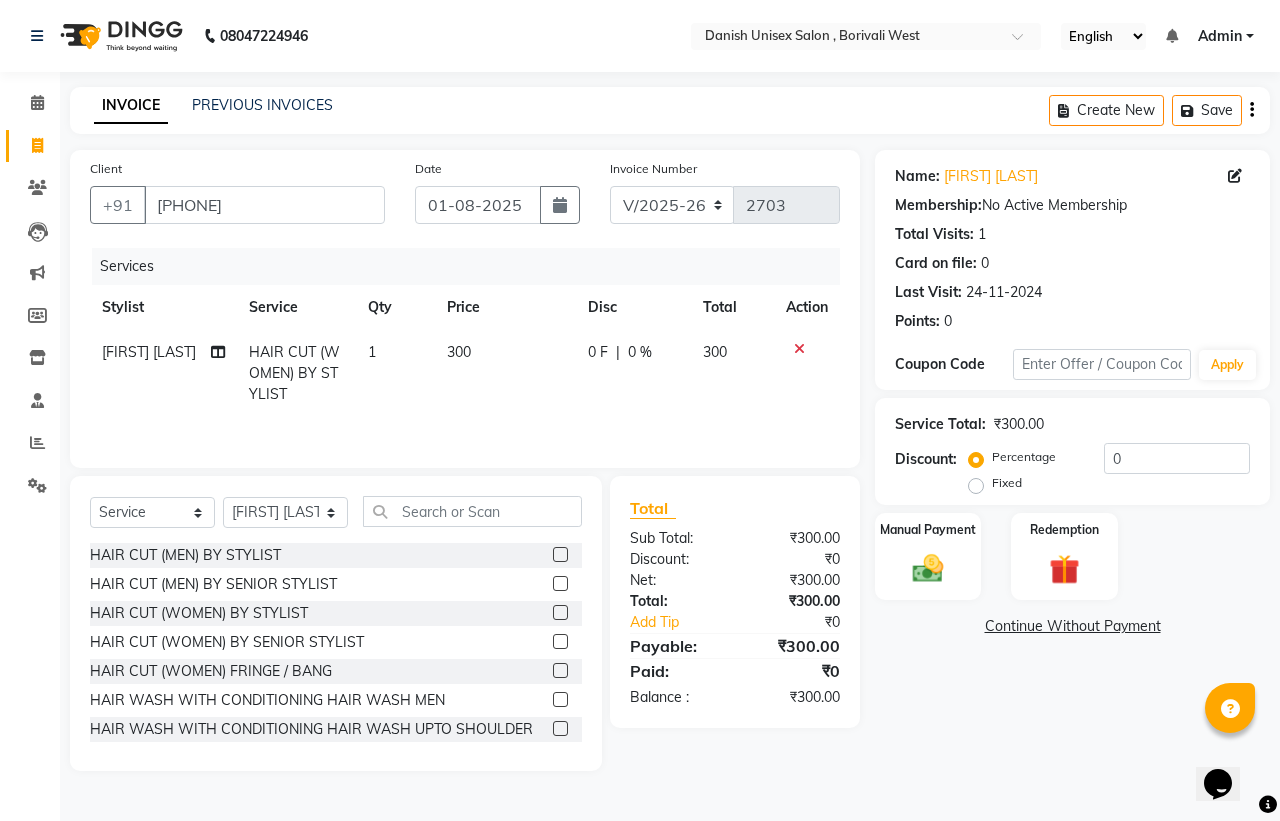 click 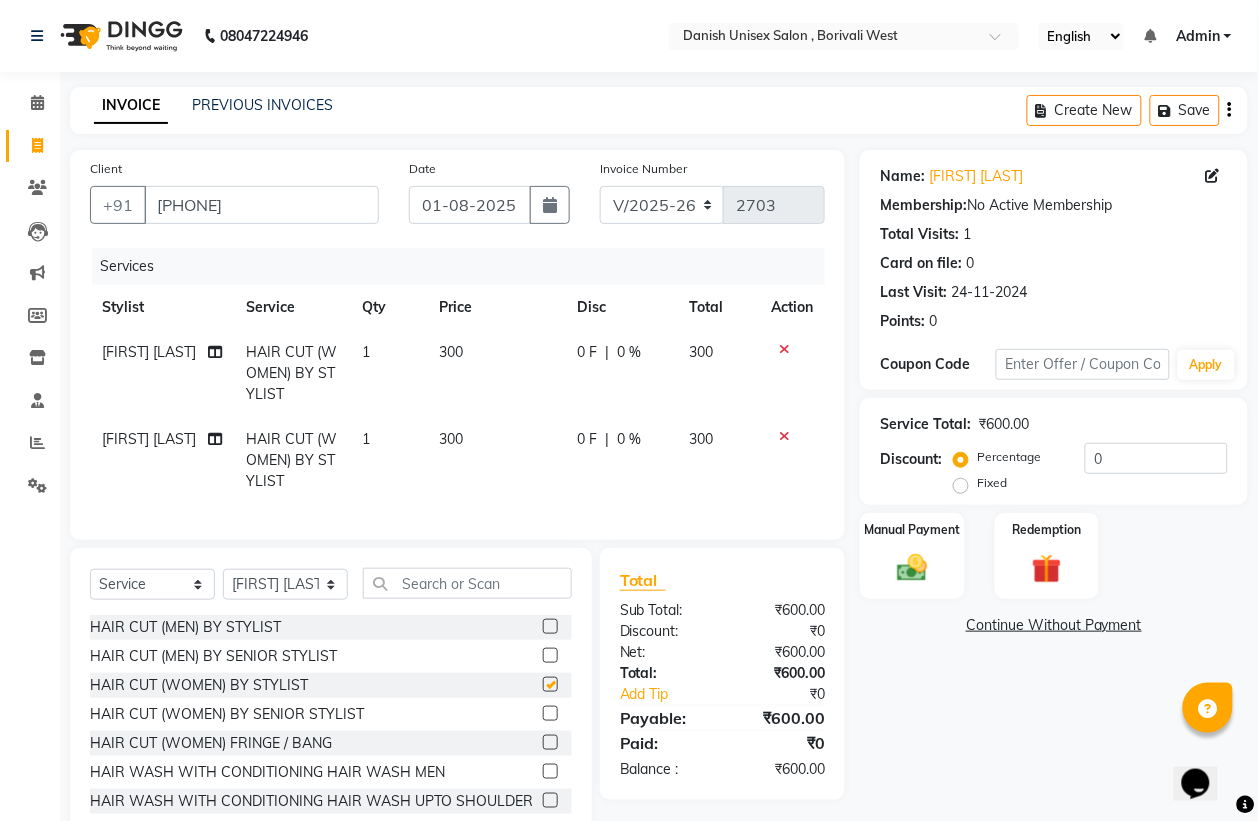 checkbox on "false" 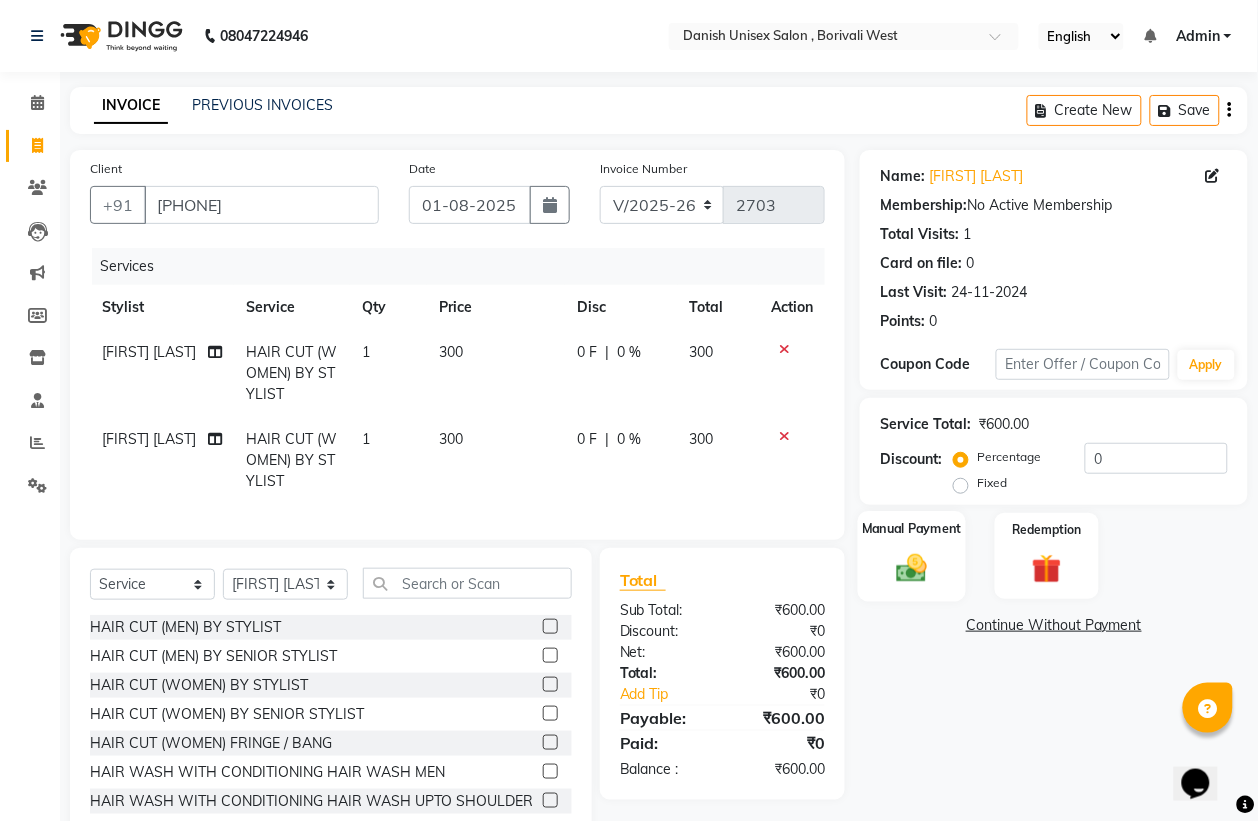 click on "Manual Payment" 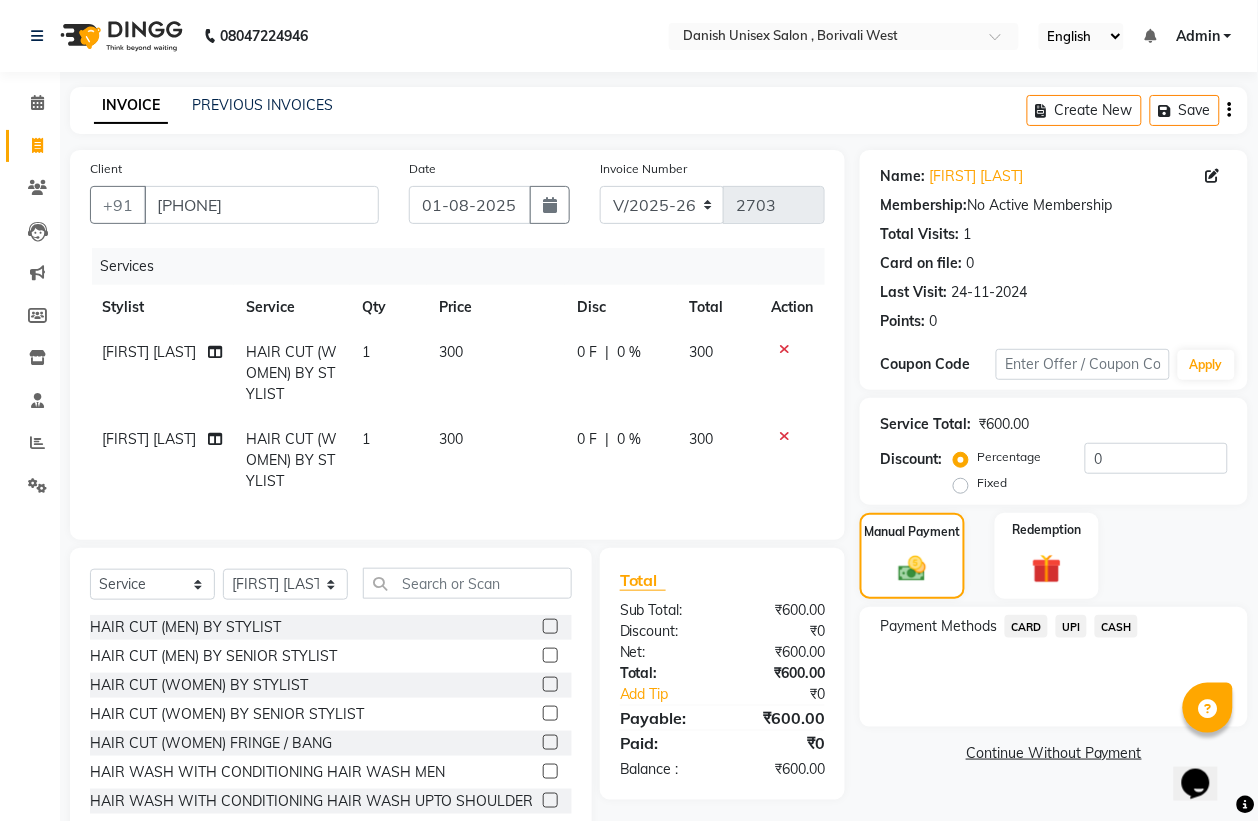 click on "UPI" 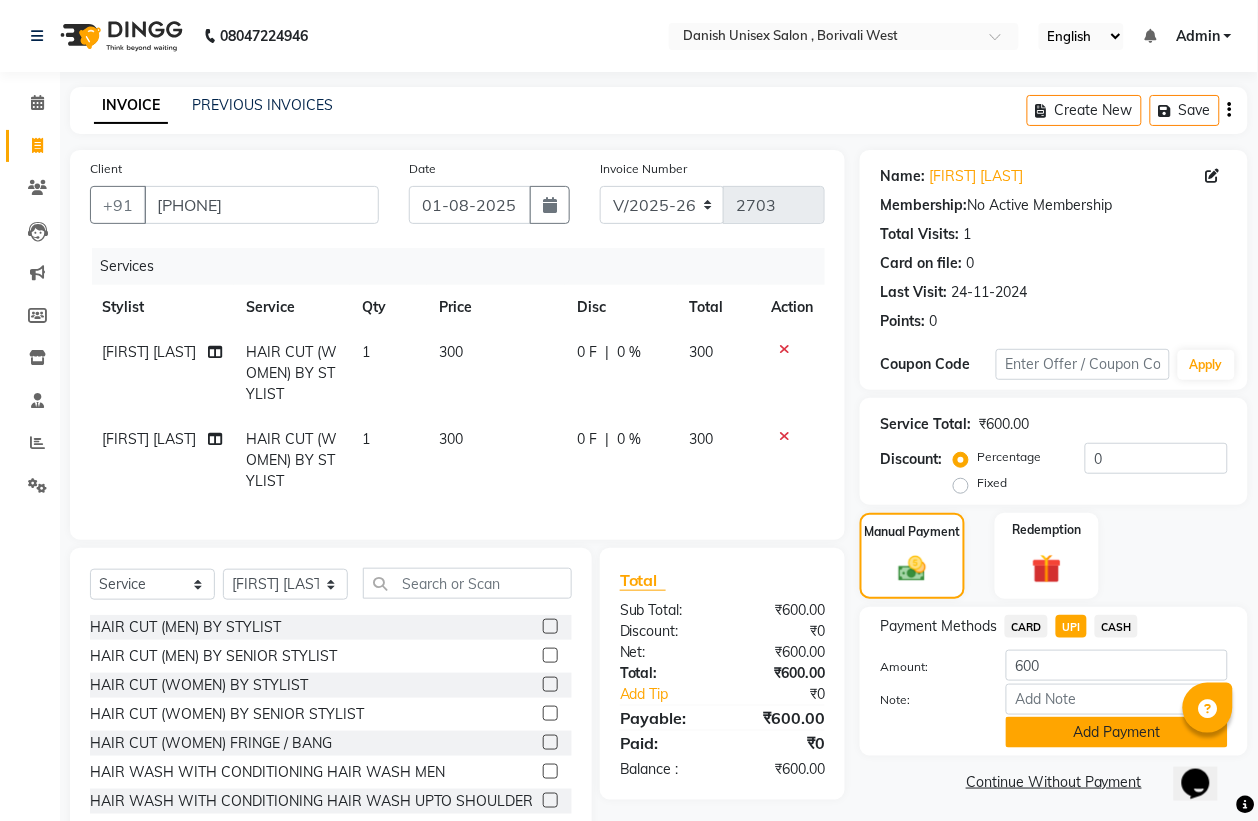 click on "Add Payment" 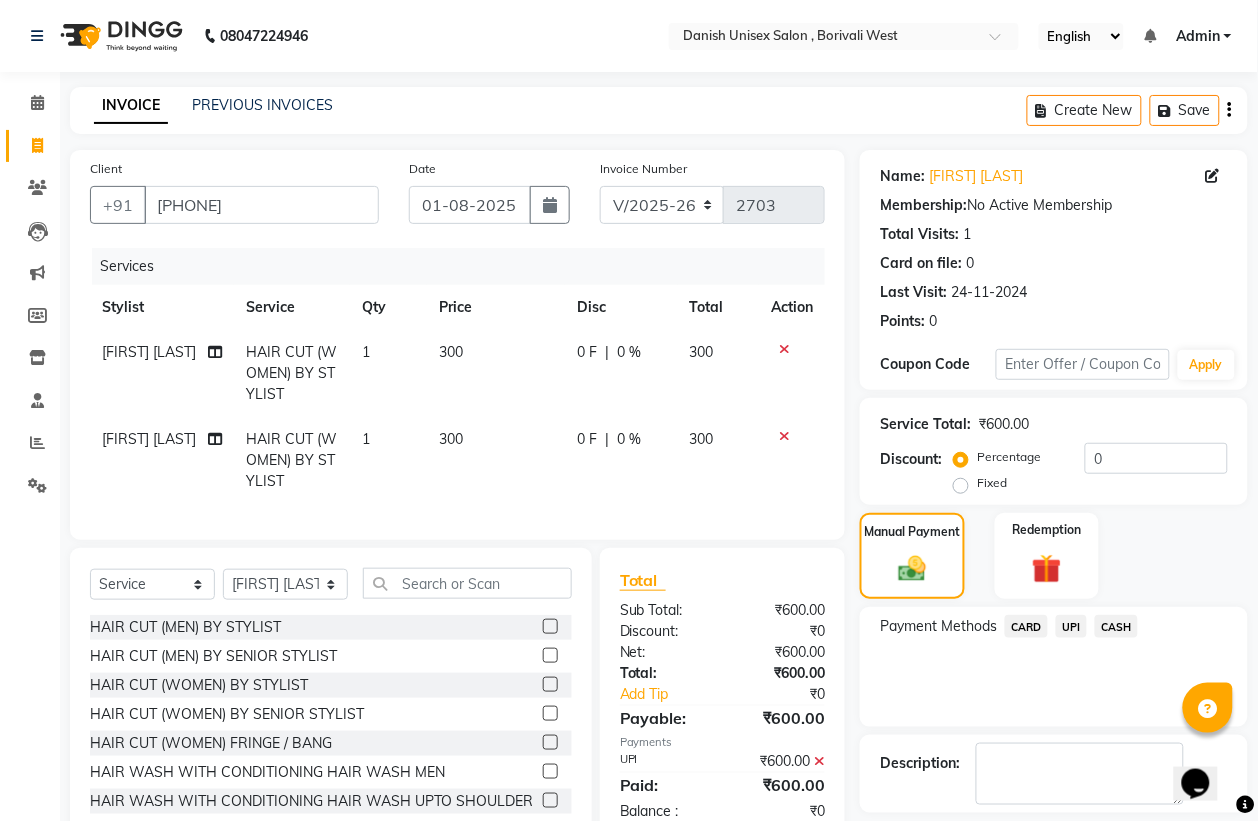 scroll, scrollTop: 91, scrollLeft: 0, axis: vertical 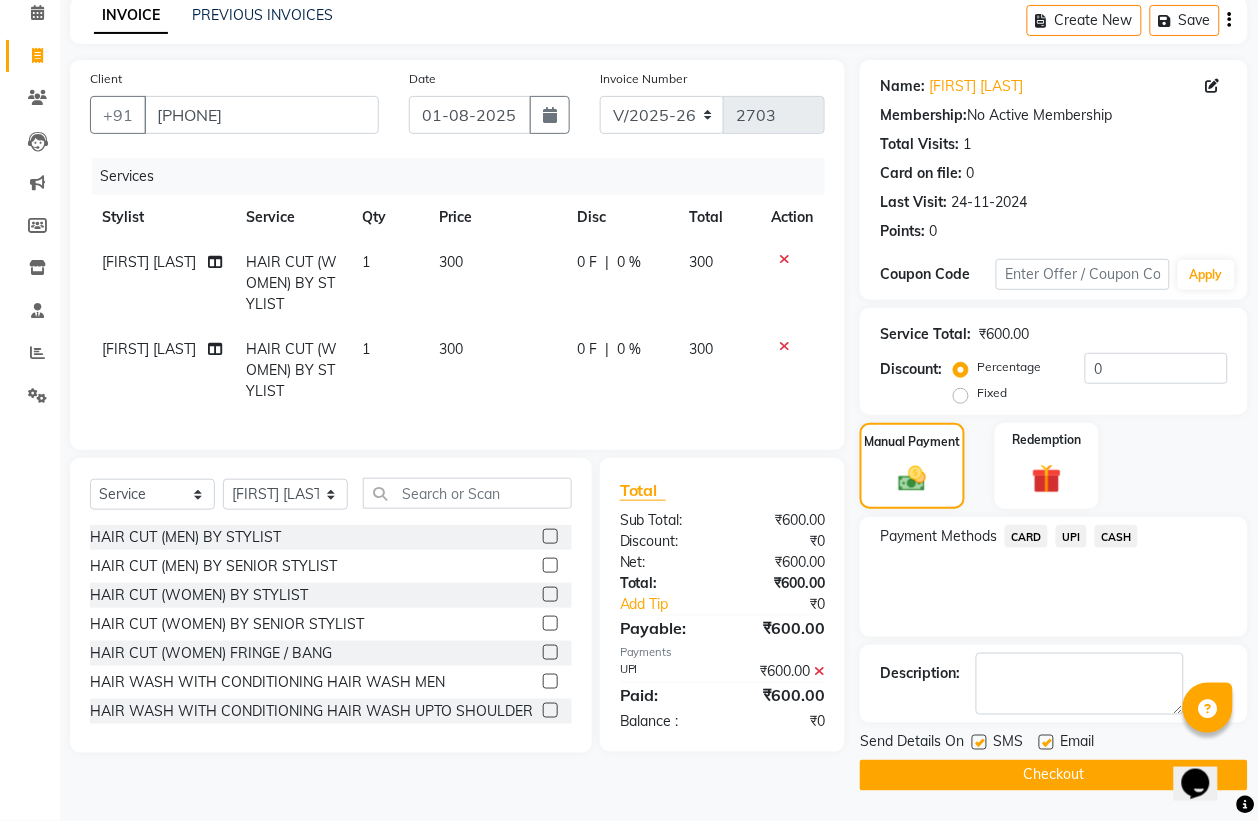click on "Checkout" 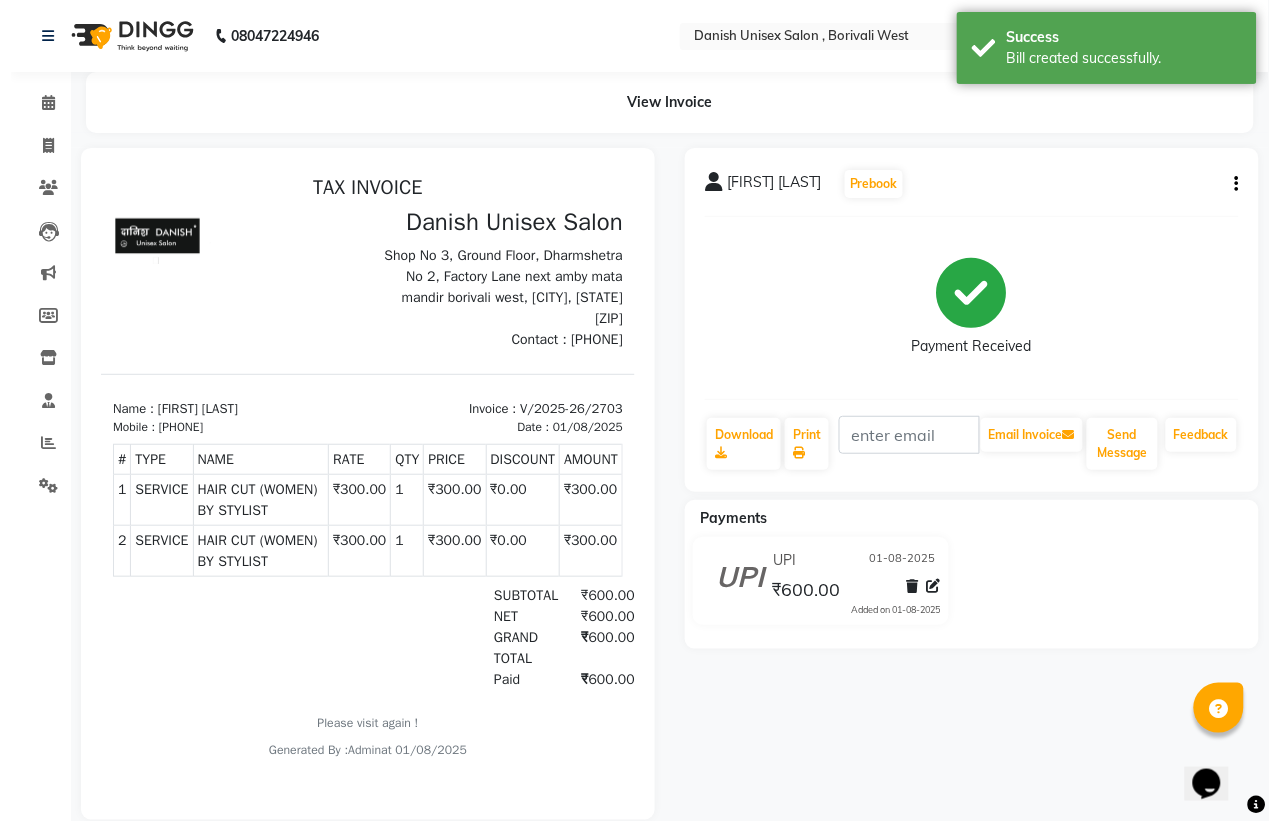 scroll, scrollTop: 0, scrollLeft: 0, axis: both 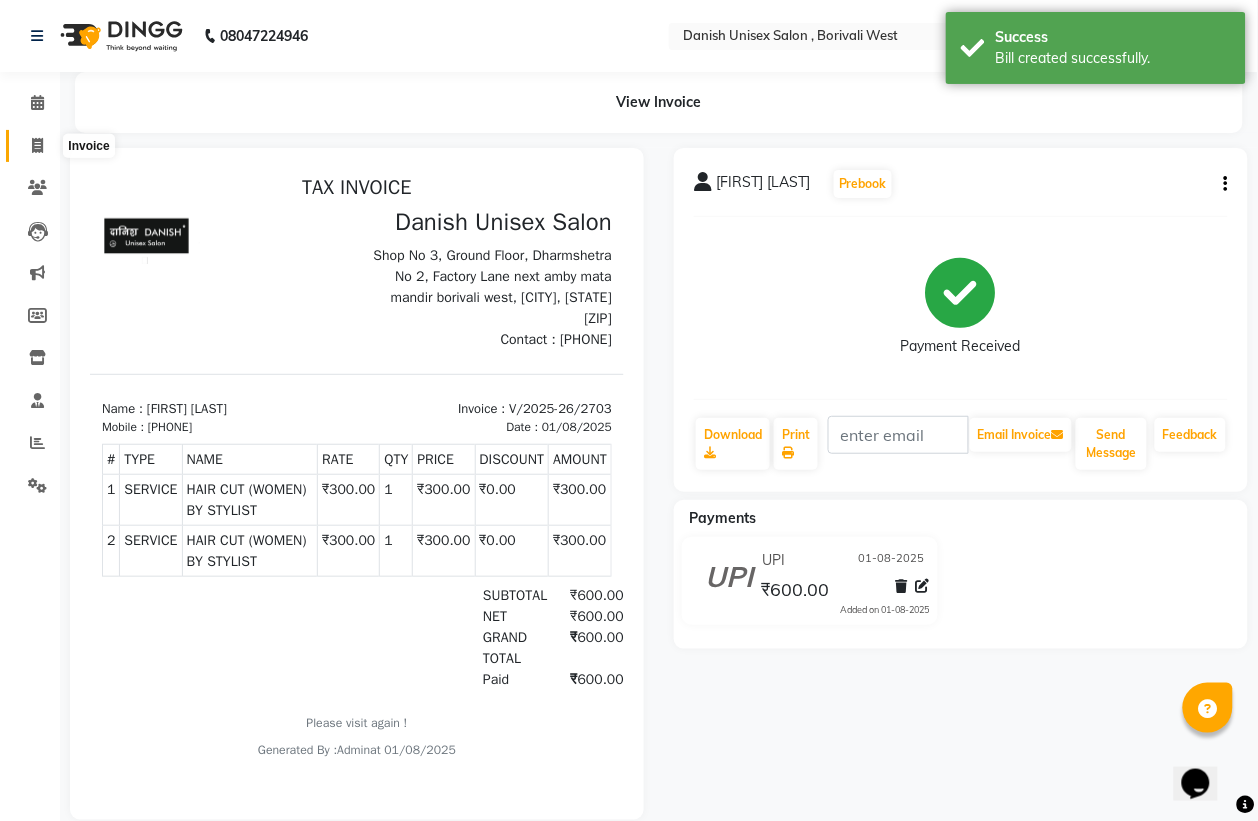 click 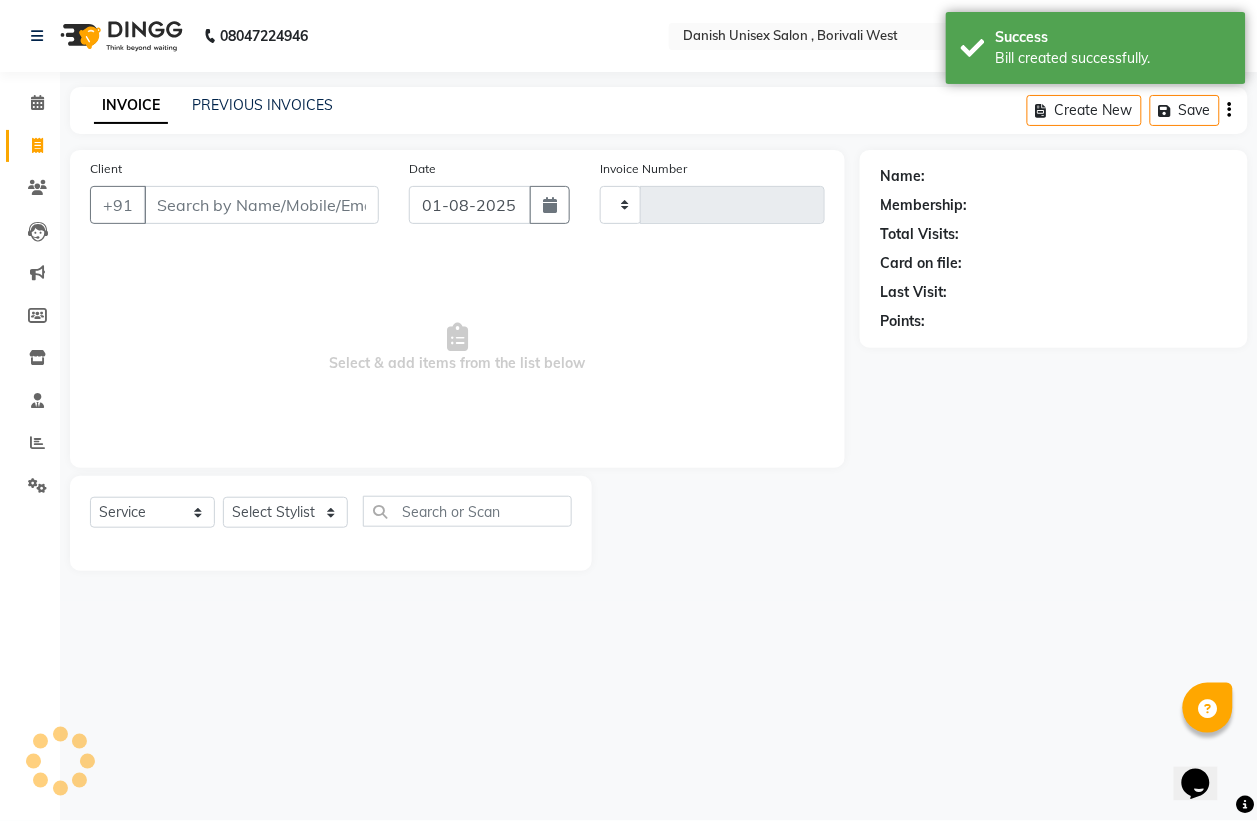 type on "2704" 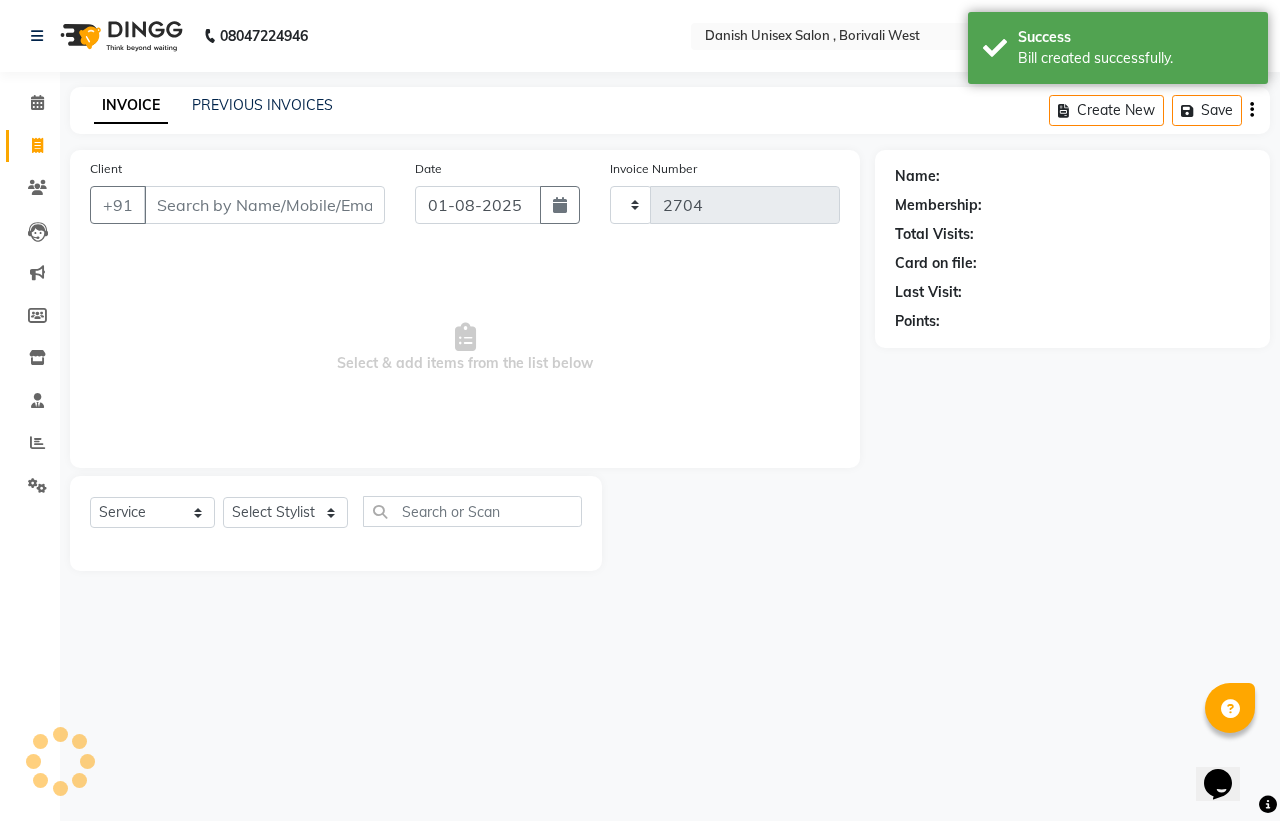 select on "6929" 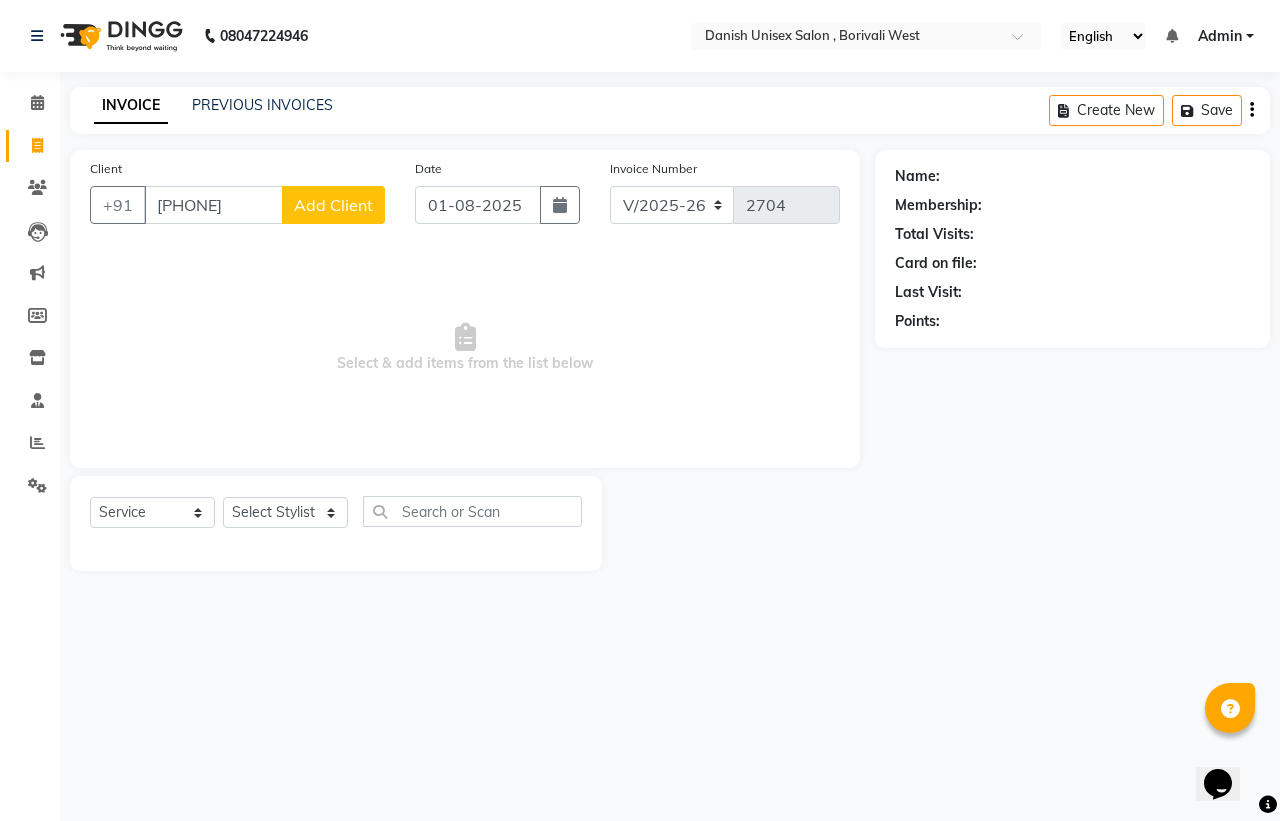 type on "[PHONE]" 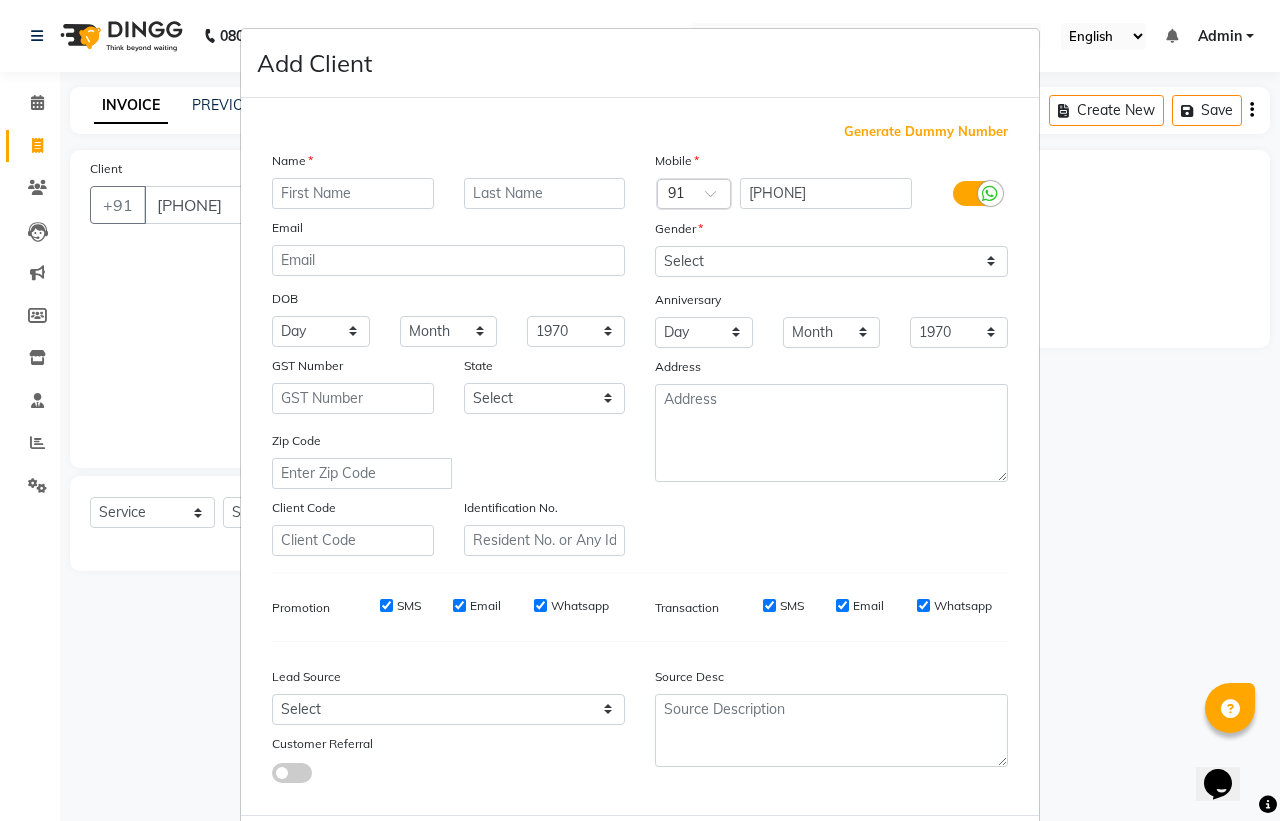 click at bounding box center (353, 193) 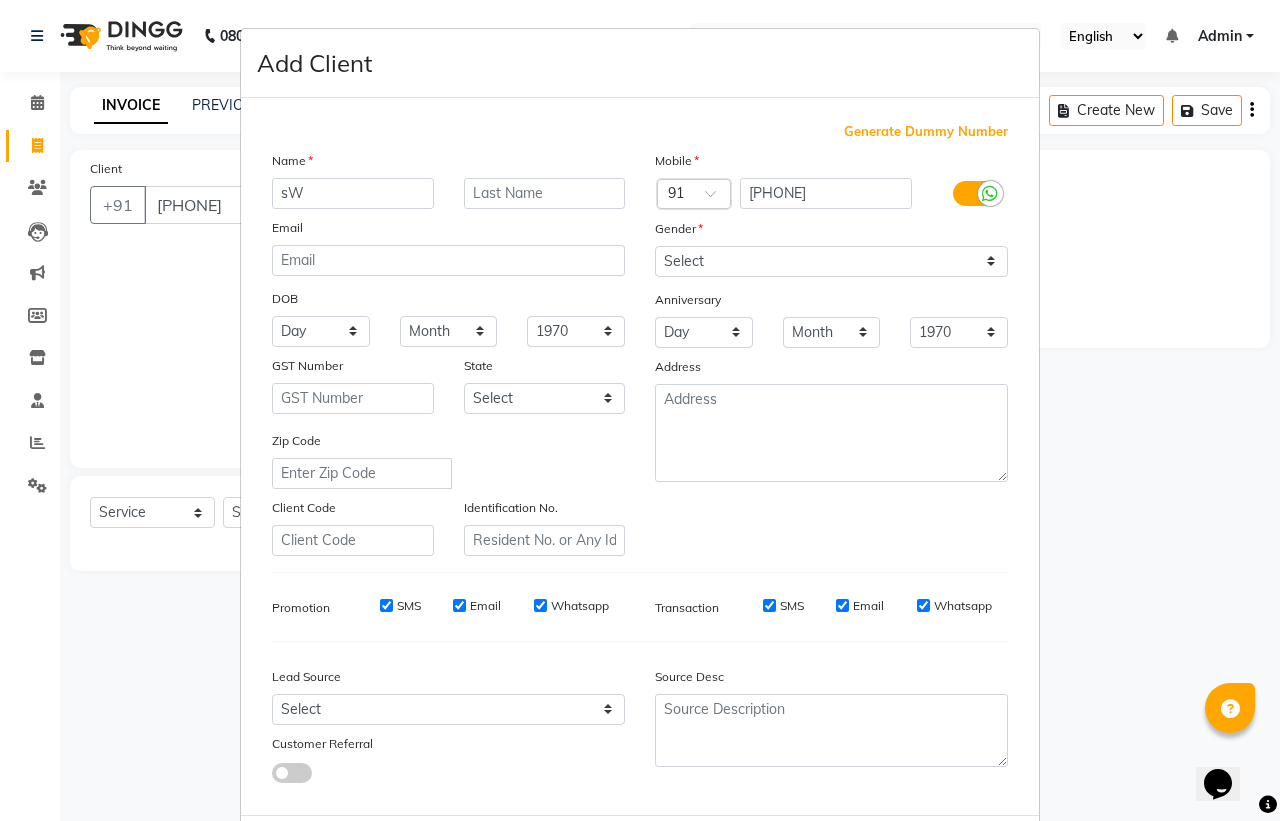 type on "s" 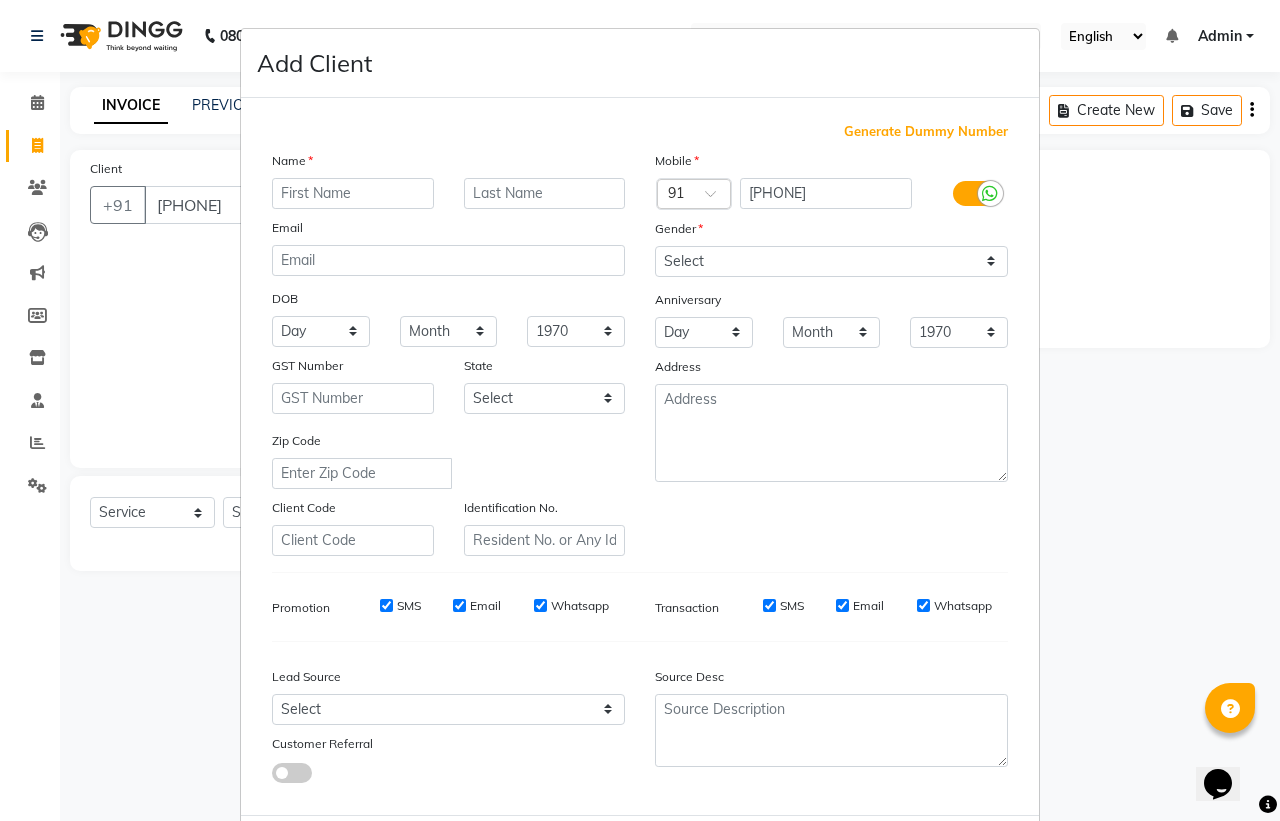 type on "s" 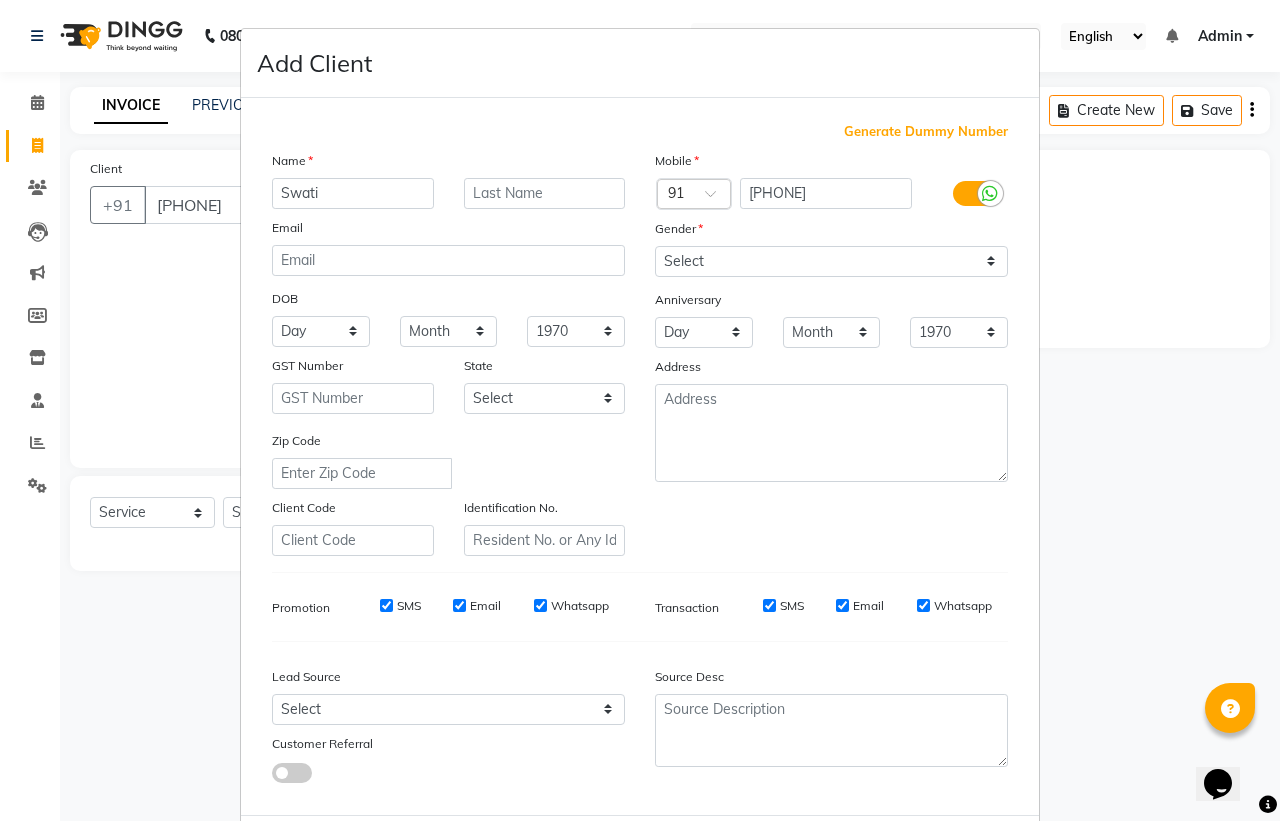 type on "Swati" 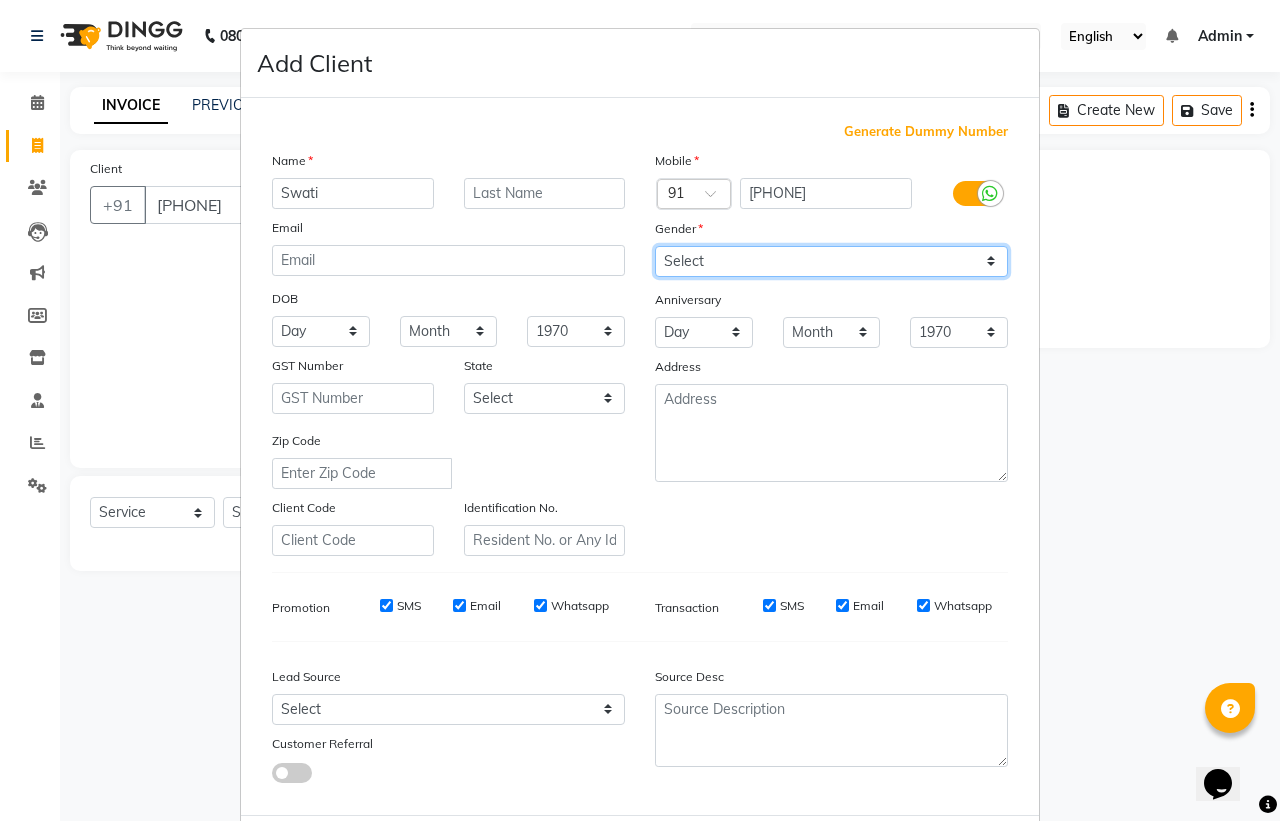 click on "Select Male Female Other Prefer Not To Say" at bounding box center [831, 261] 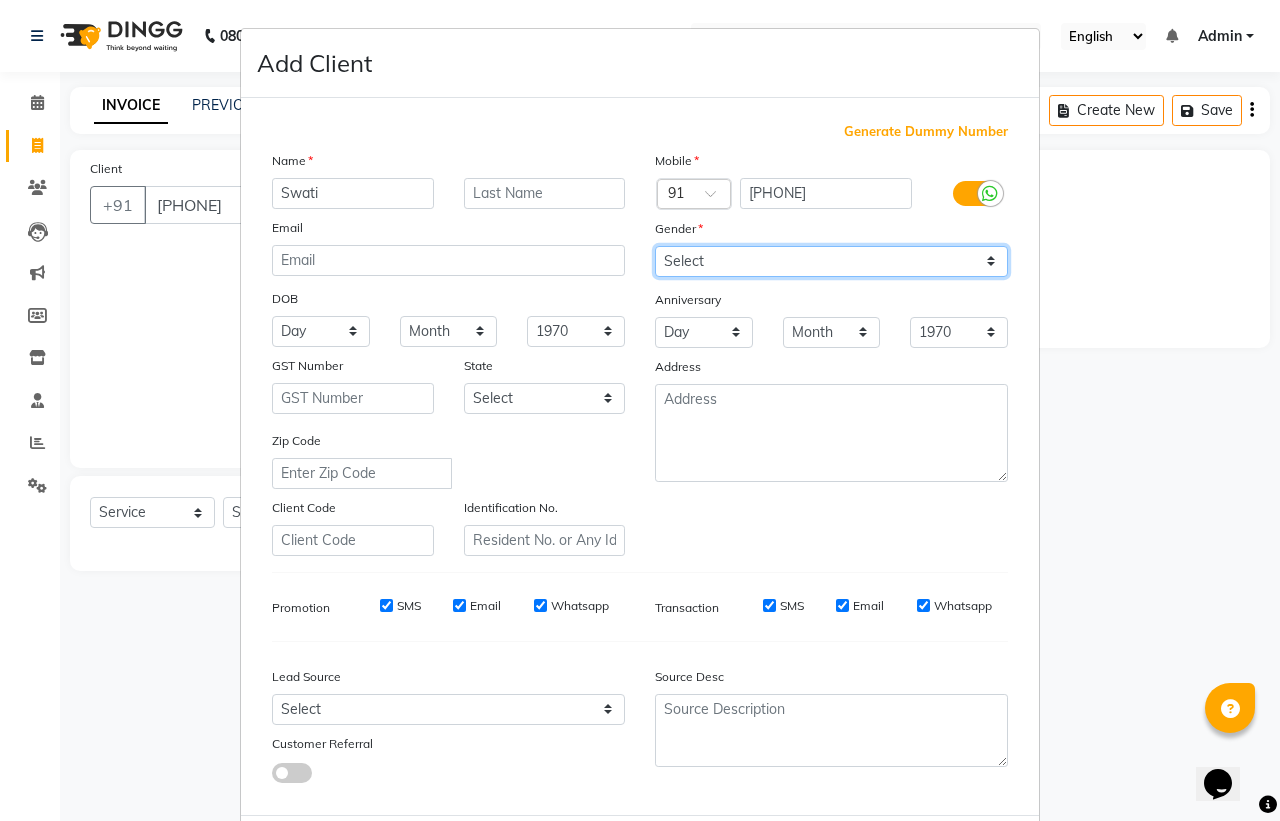 select on "female" 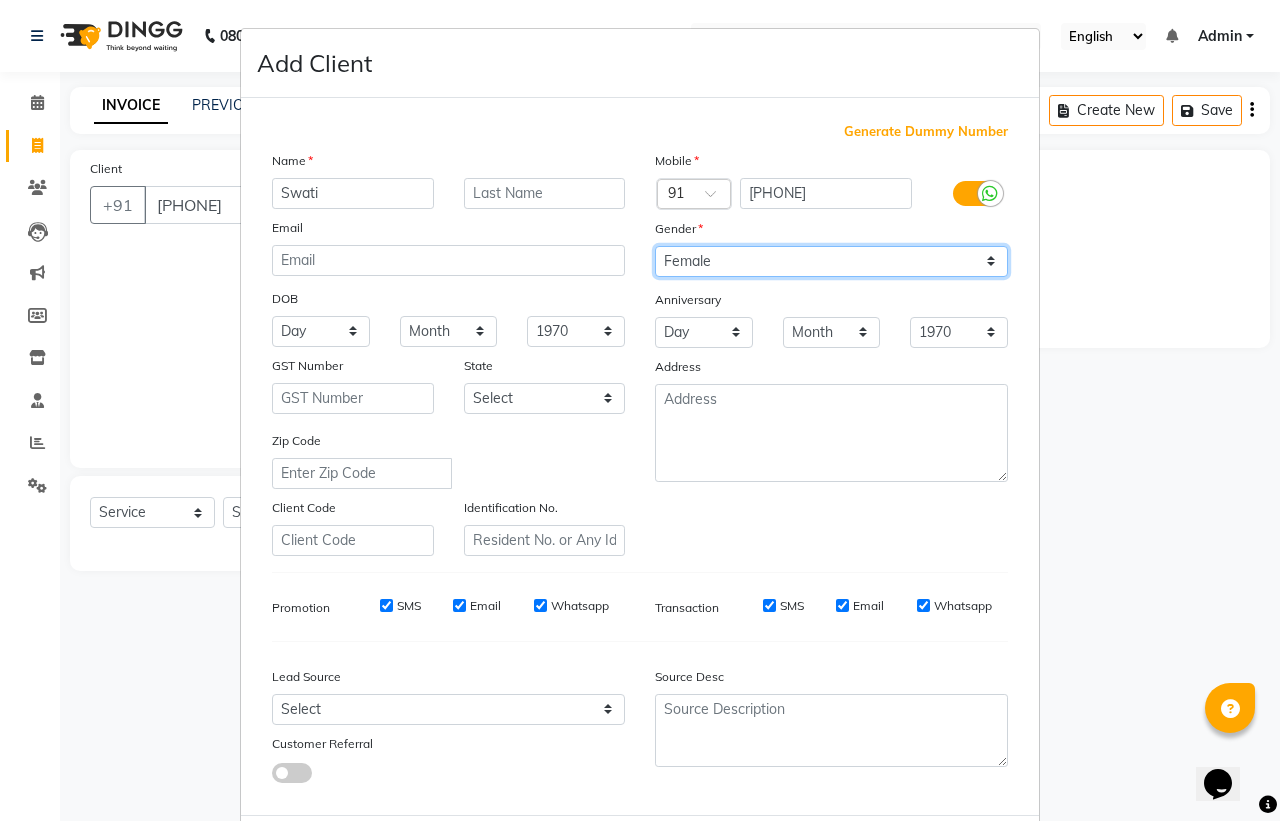 click on "Select Male Female Other Prefer Not To Say" at bounding box center (831, 261) 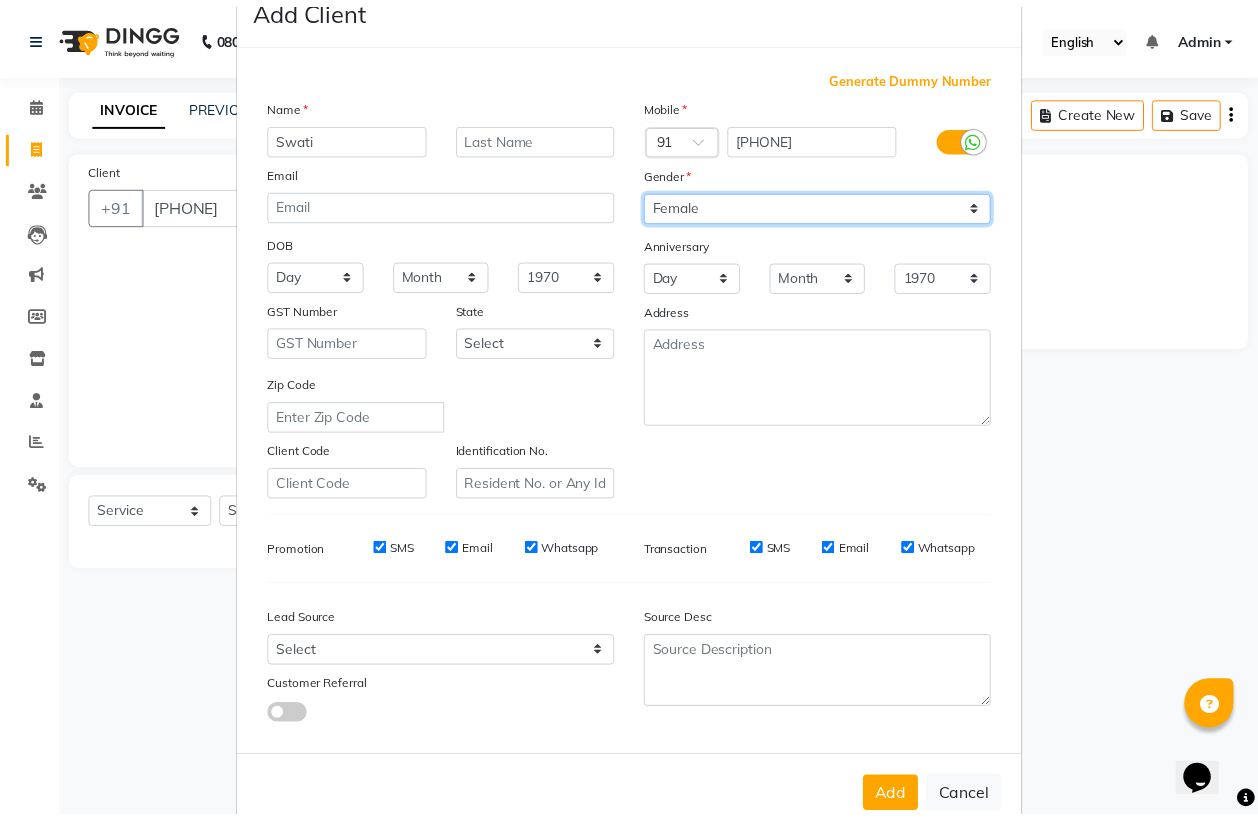 scroll, scrollTop: 95, scrollLeft: 0, axis: vertical 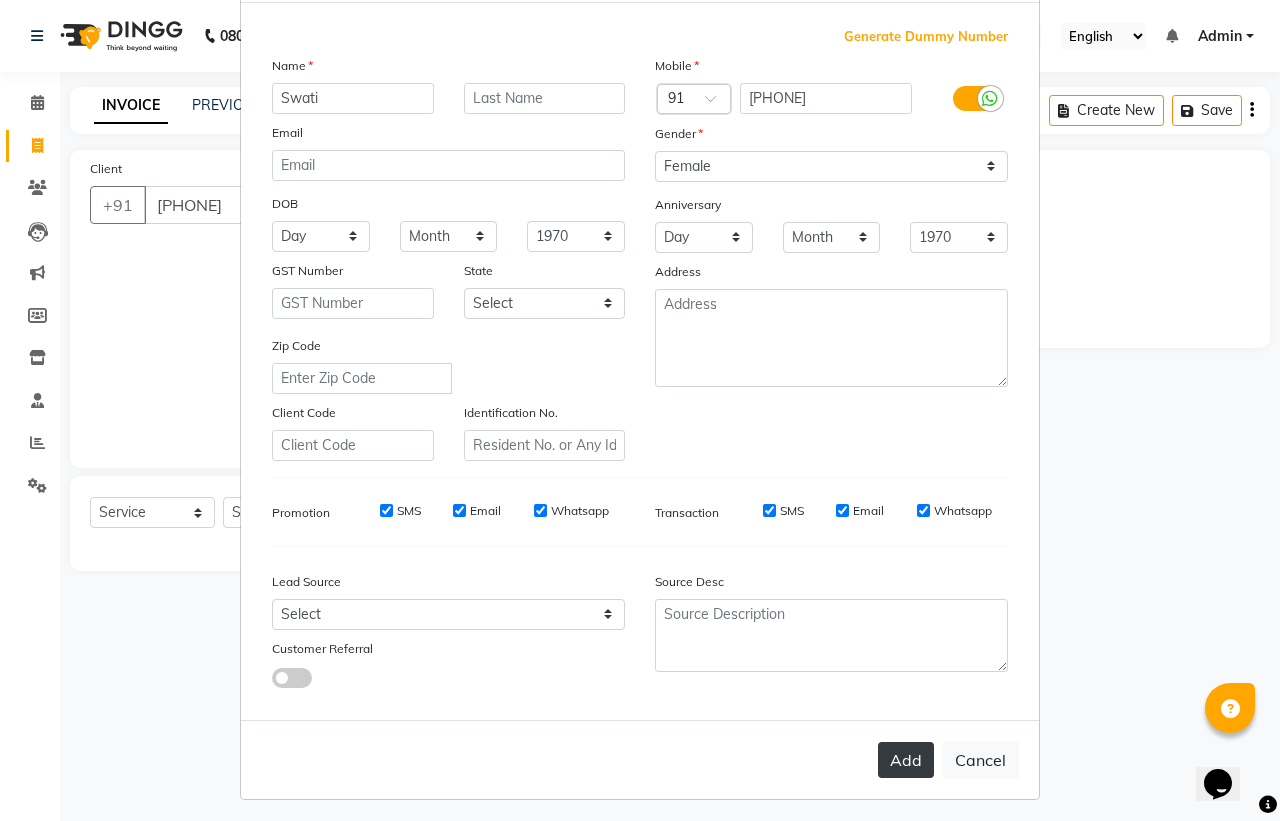 click on "Add" at bounding box center (906, 760) 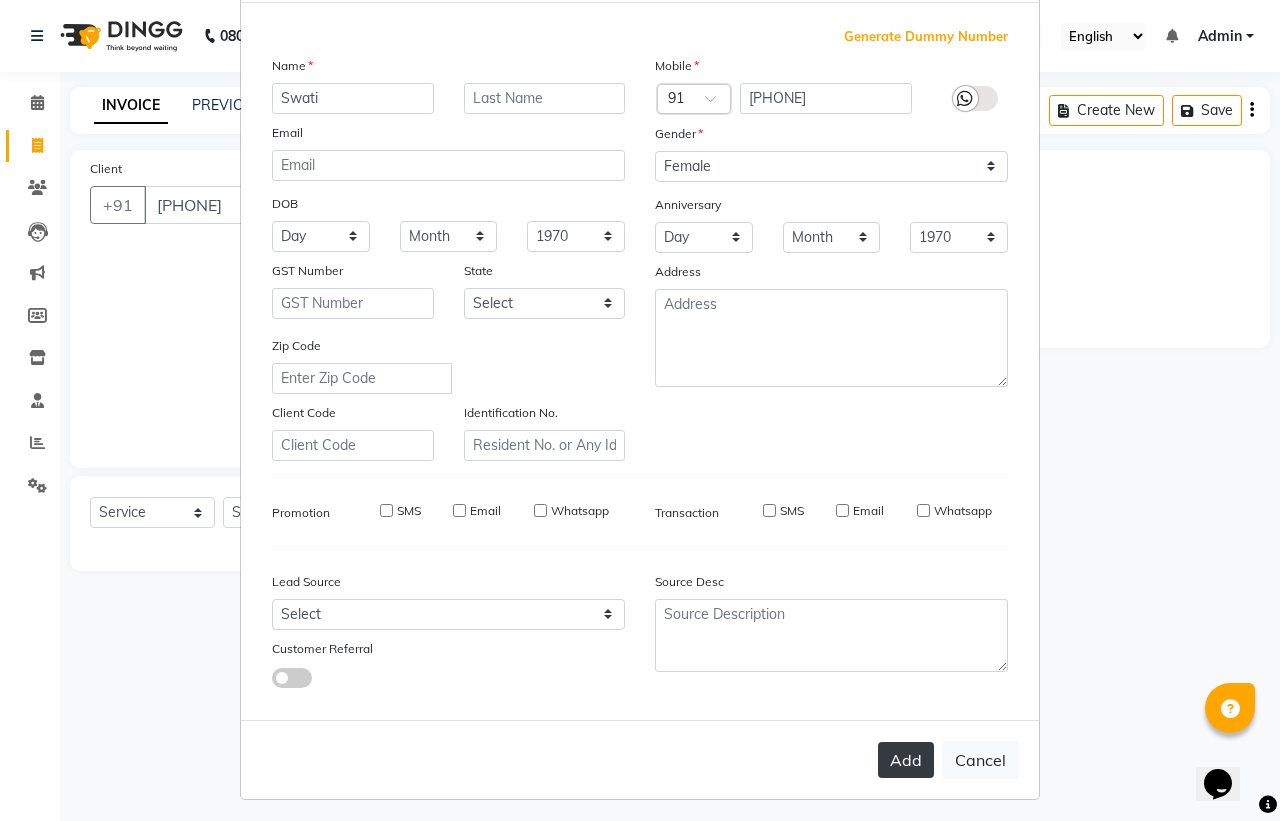 type 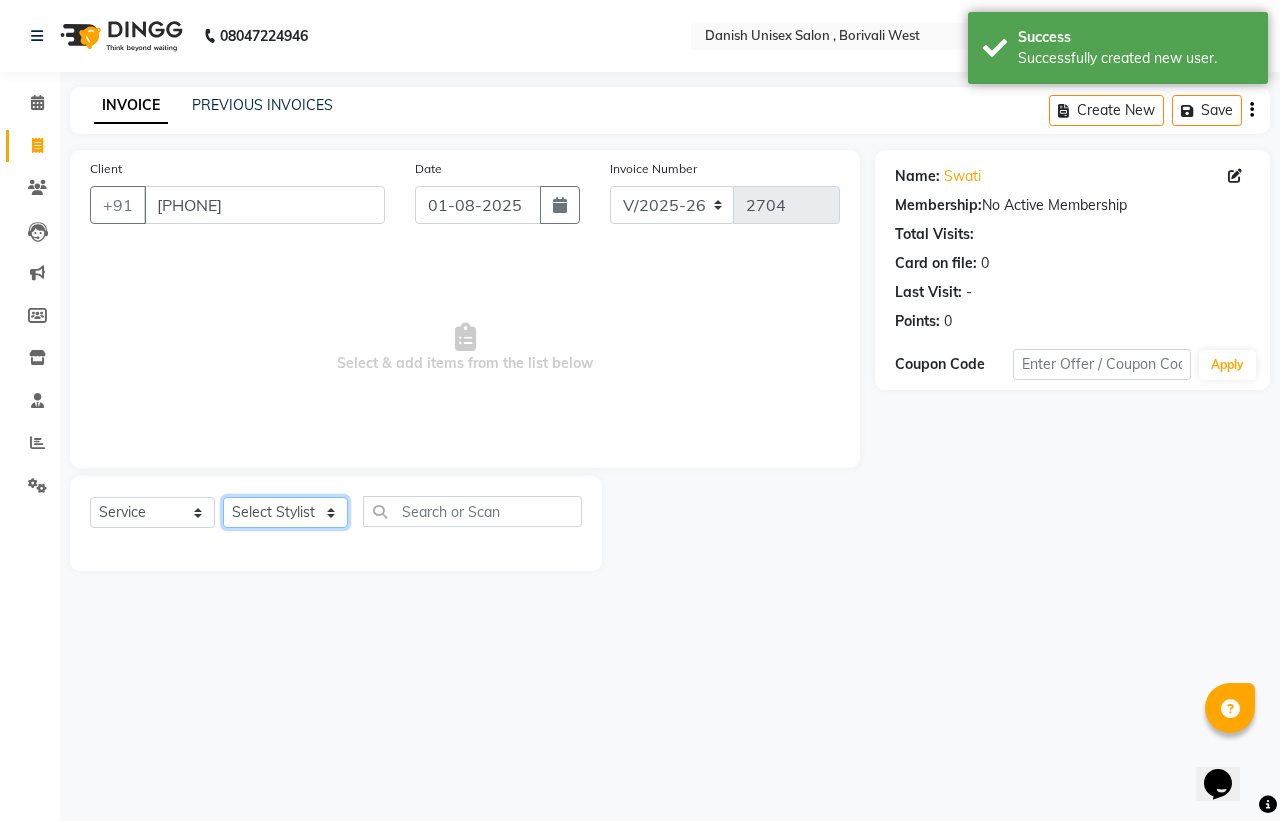 click on "Select Stylist Bhim Shing firoz alam Juber shaikh kajal Lubna Sayyad Nikhil Sharma Nikita Niraj Kanojiya Niyaz Salmani Pooja Yadav Riddhi Sabil salmani sapna" 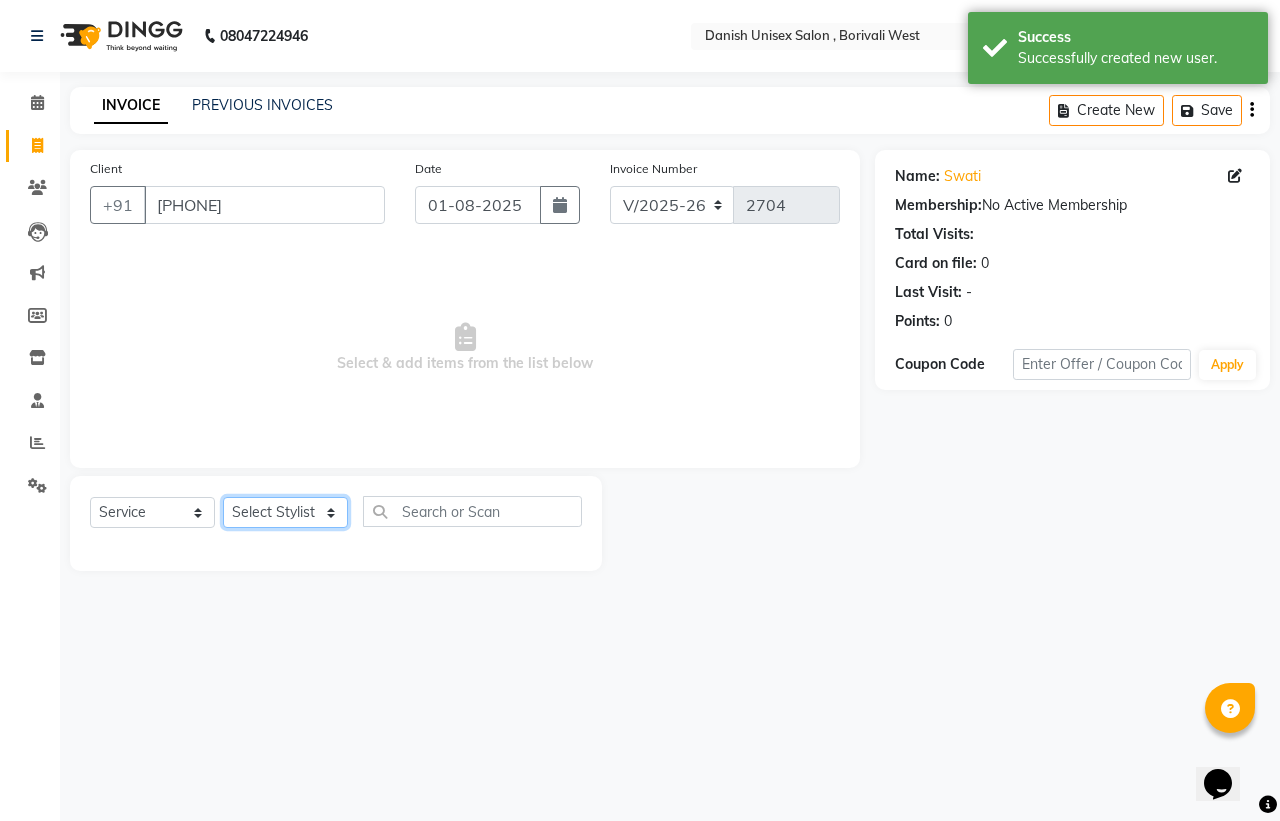 select on "87843" 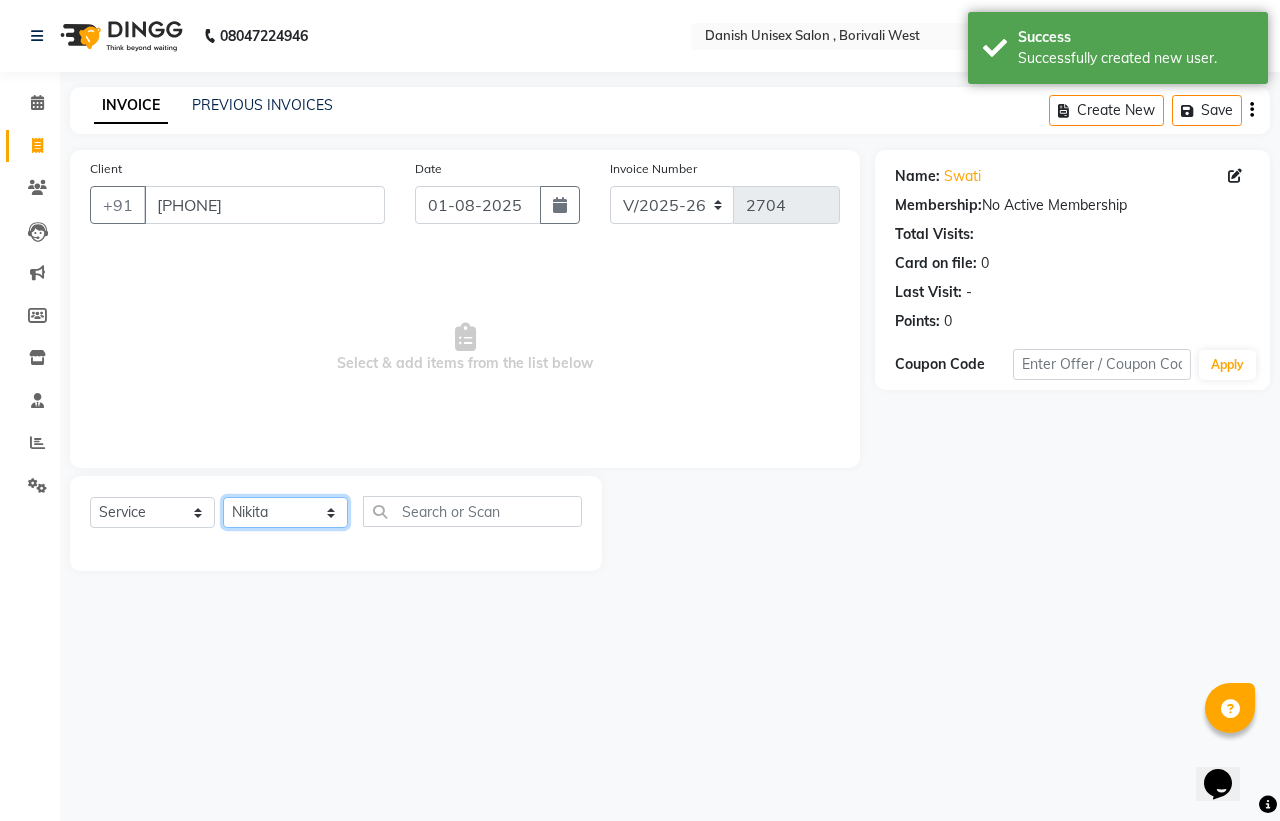 click on "Select Stylist Bhim Shing firoz alam Juber shaikh kajal Lubna Sayyad Nikhil Sharma Nikita Niraj Kanojiya Niyaz Salmani Pooja Yadav Riddhi Sabil salmani sapna" 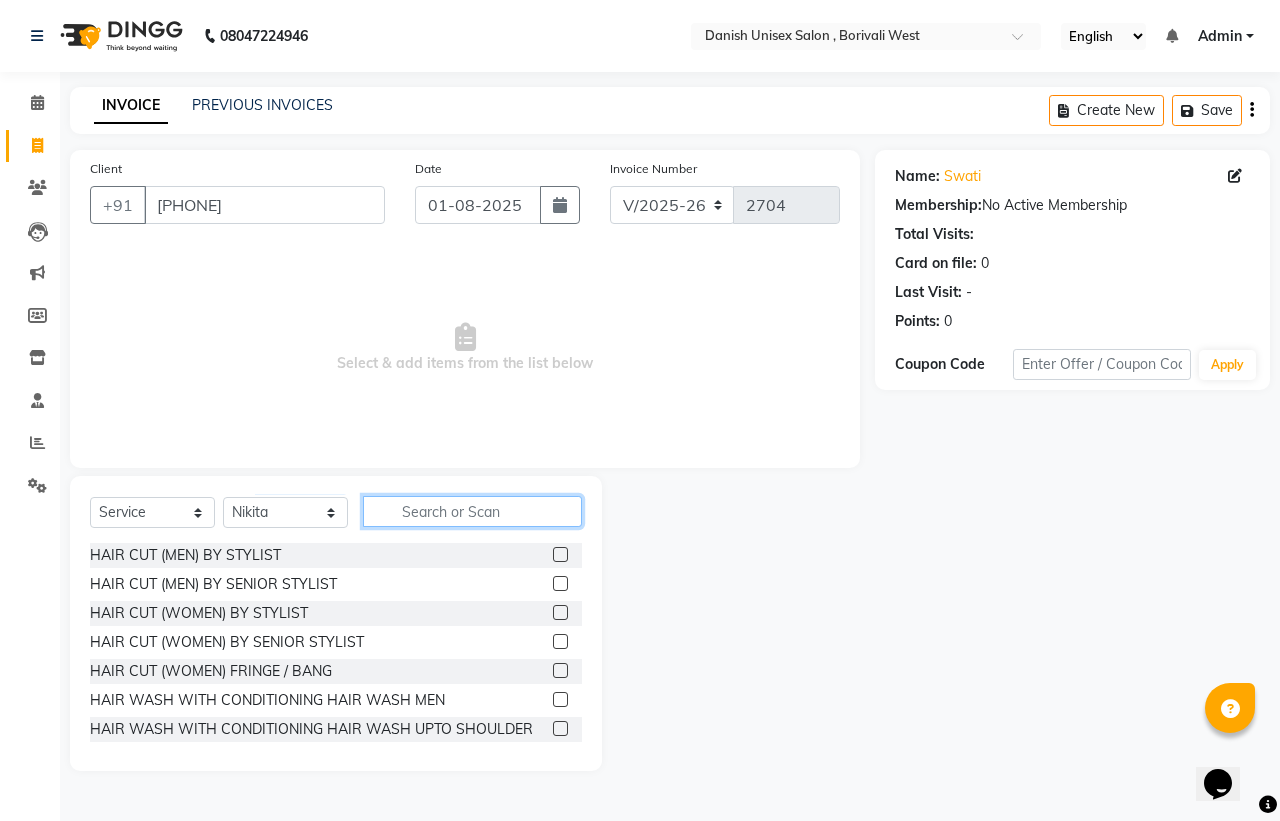 click 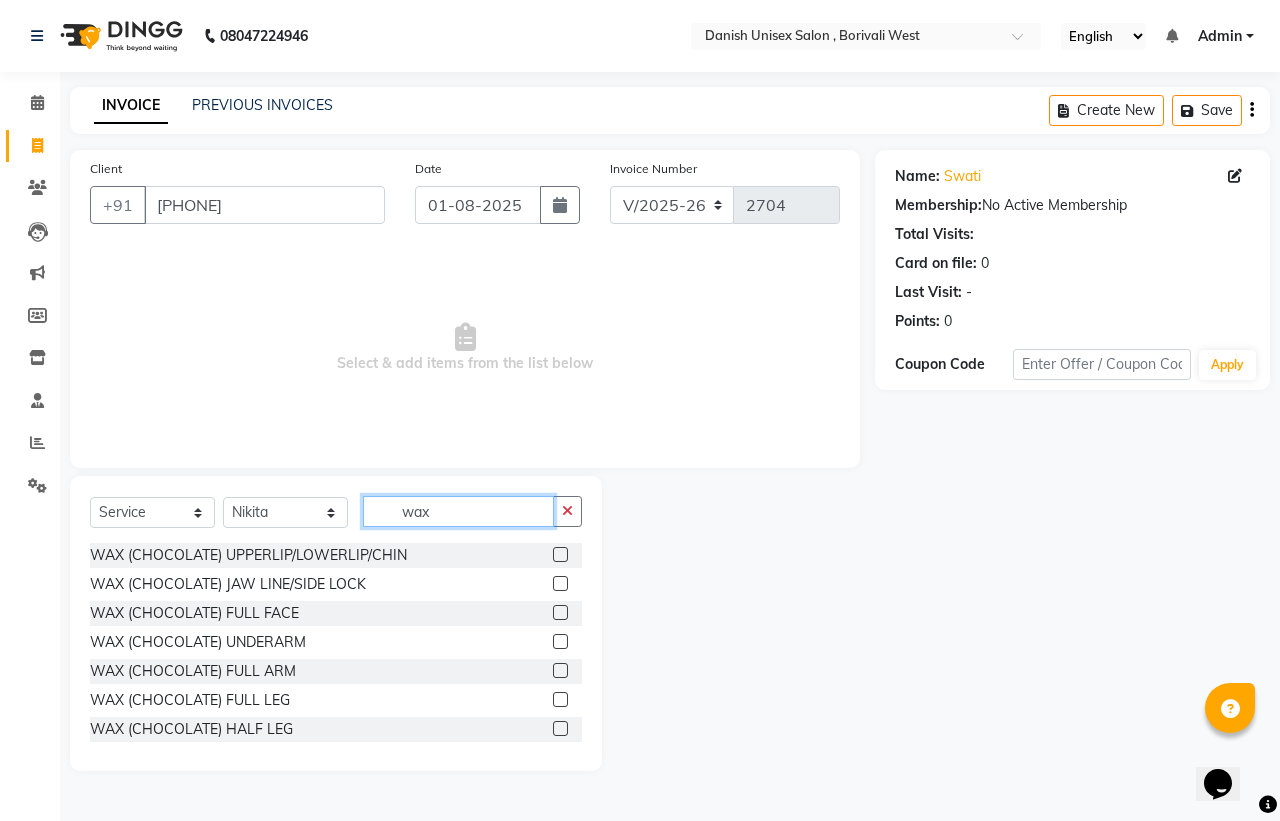 type on "wax" 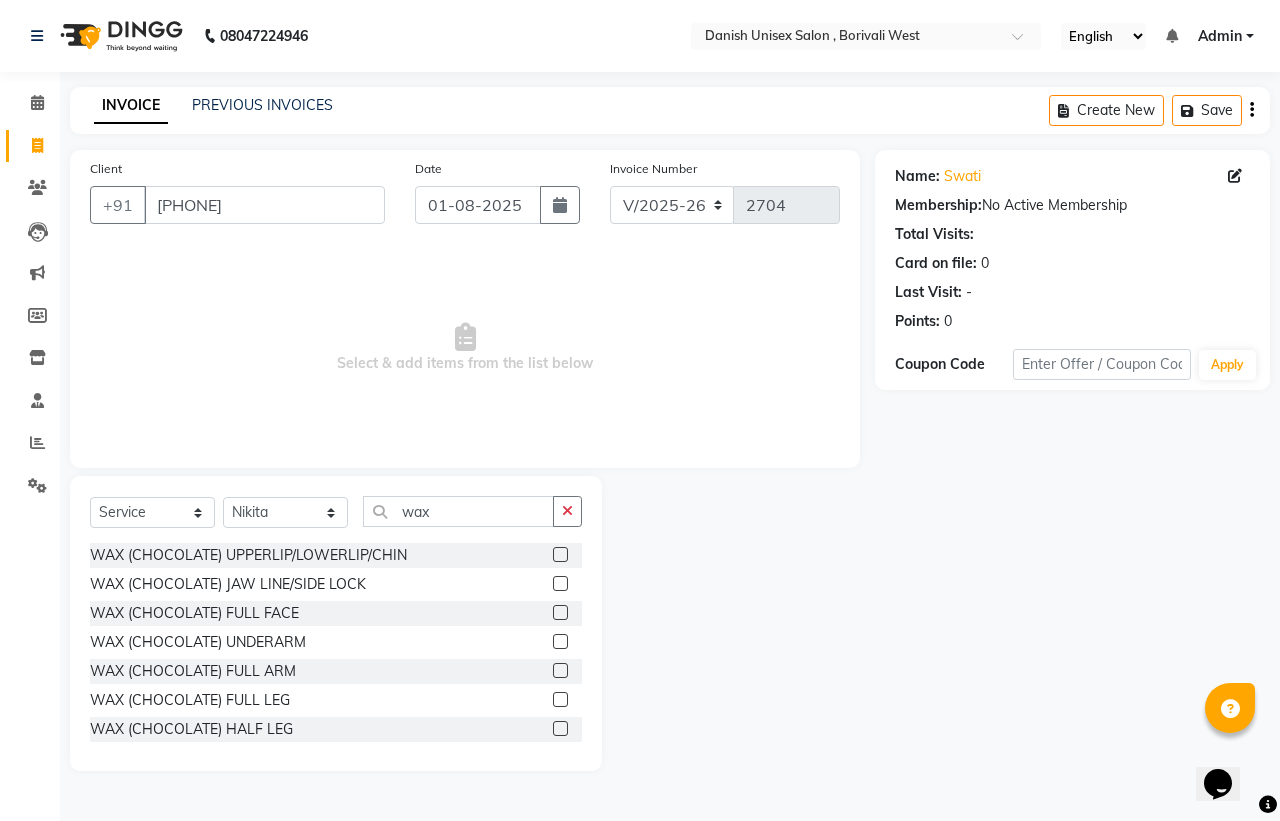 click 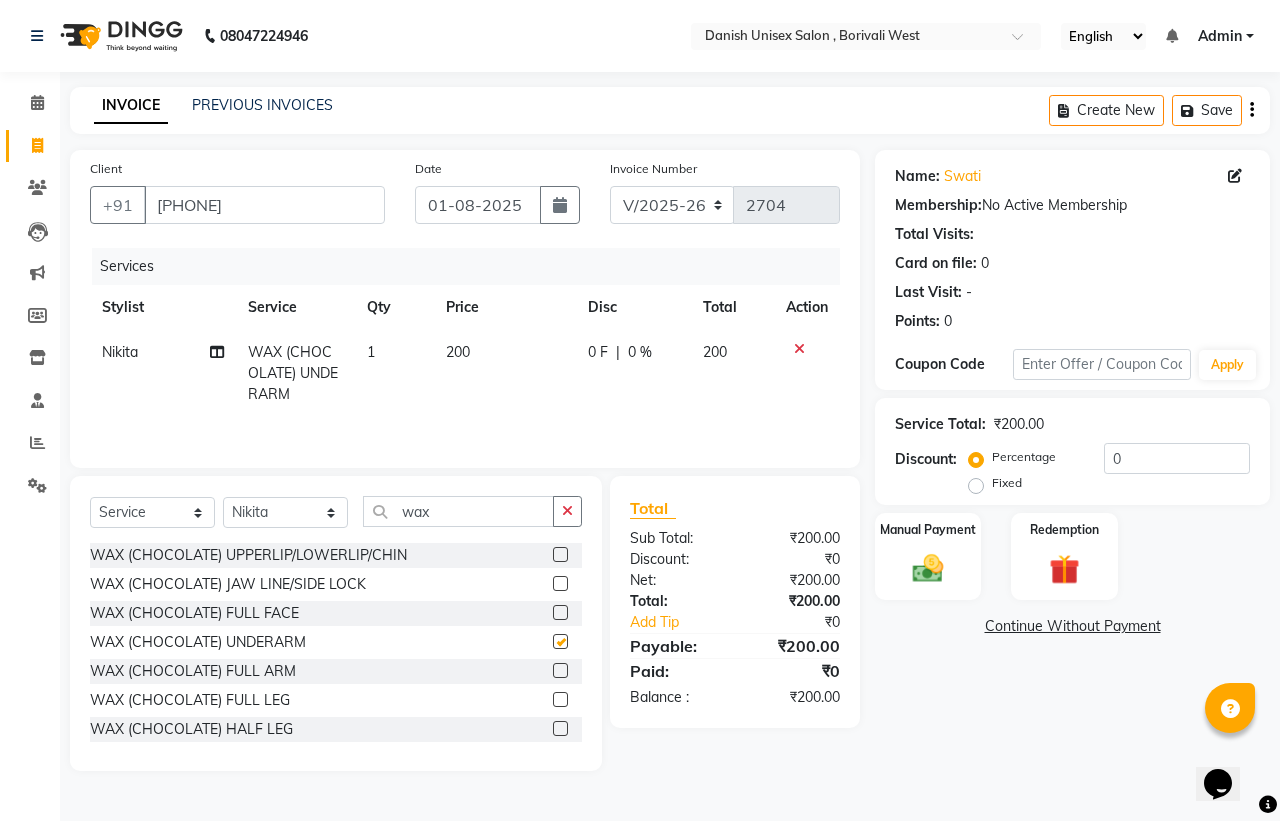 checkbox on "false" 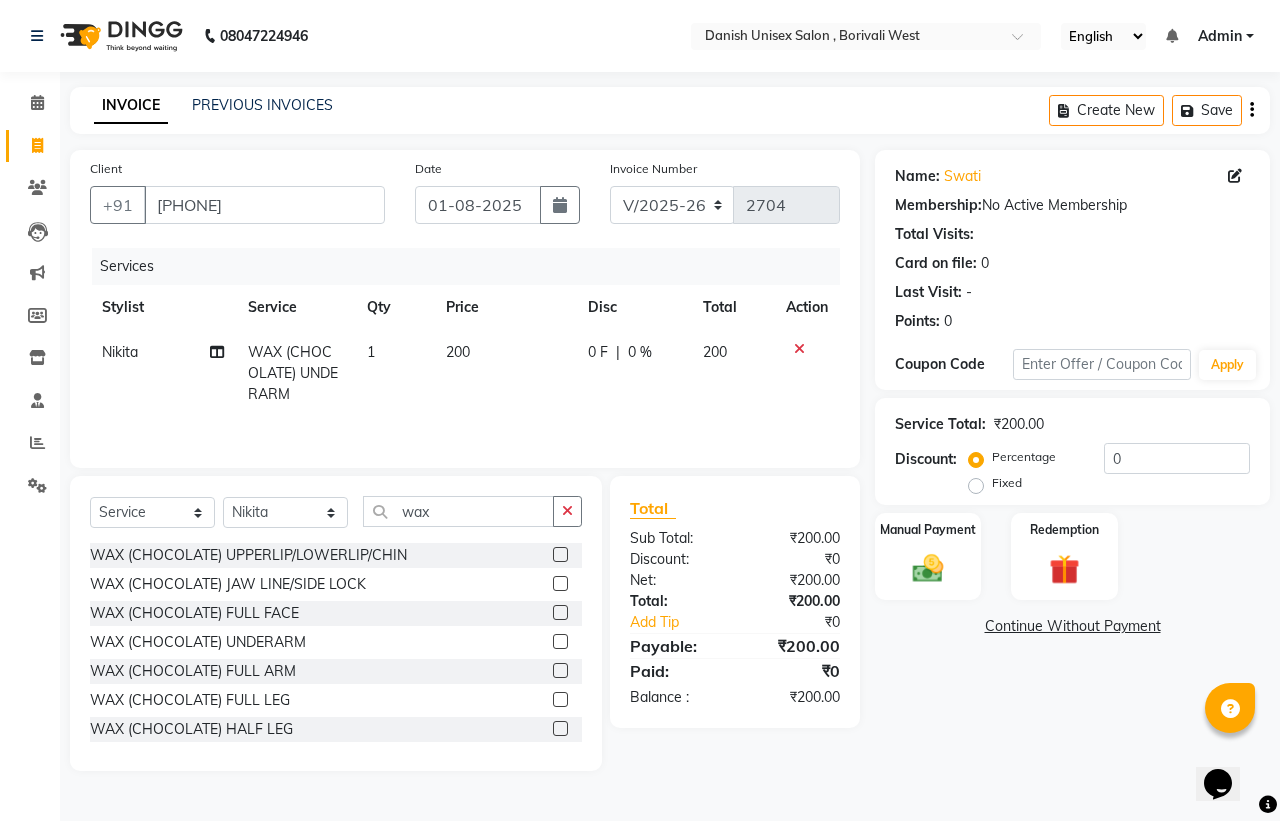 click 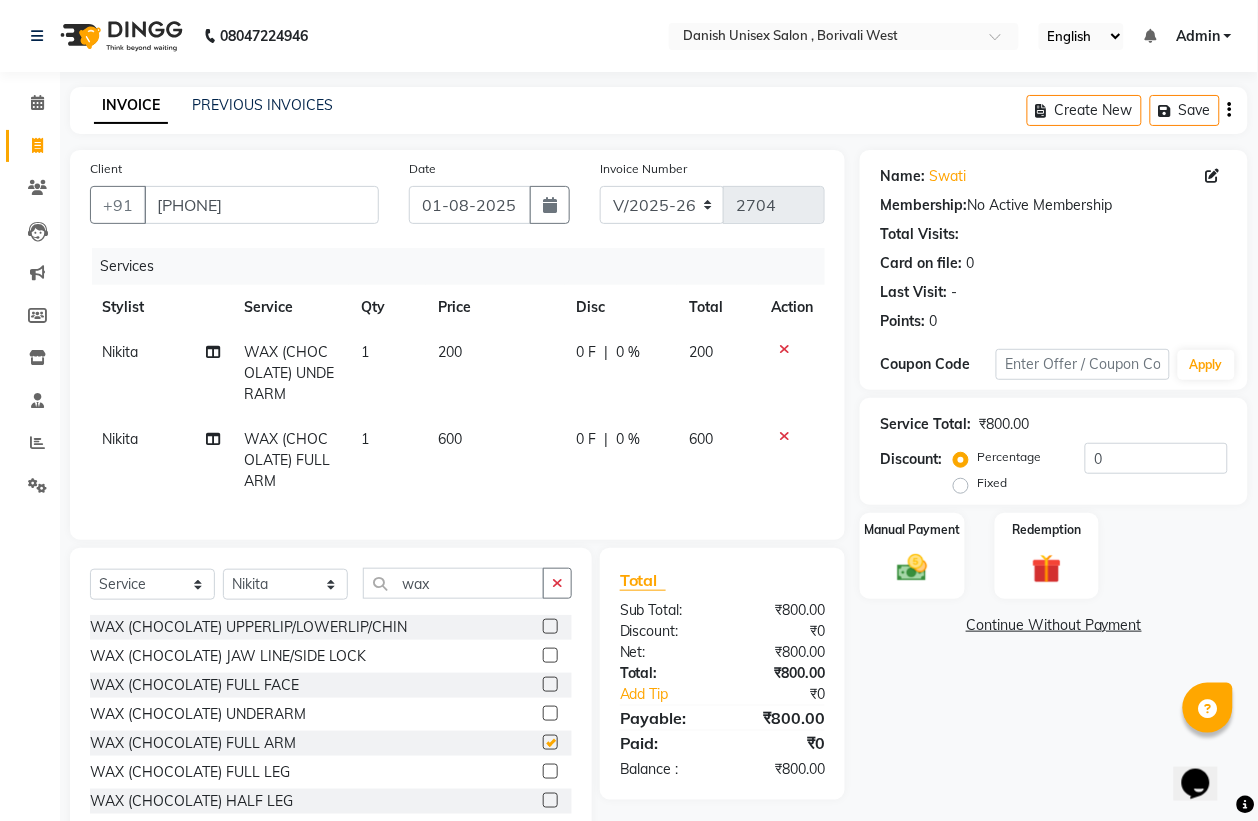 checkbox on "false" 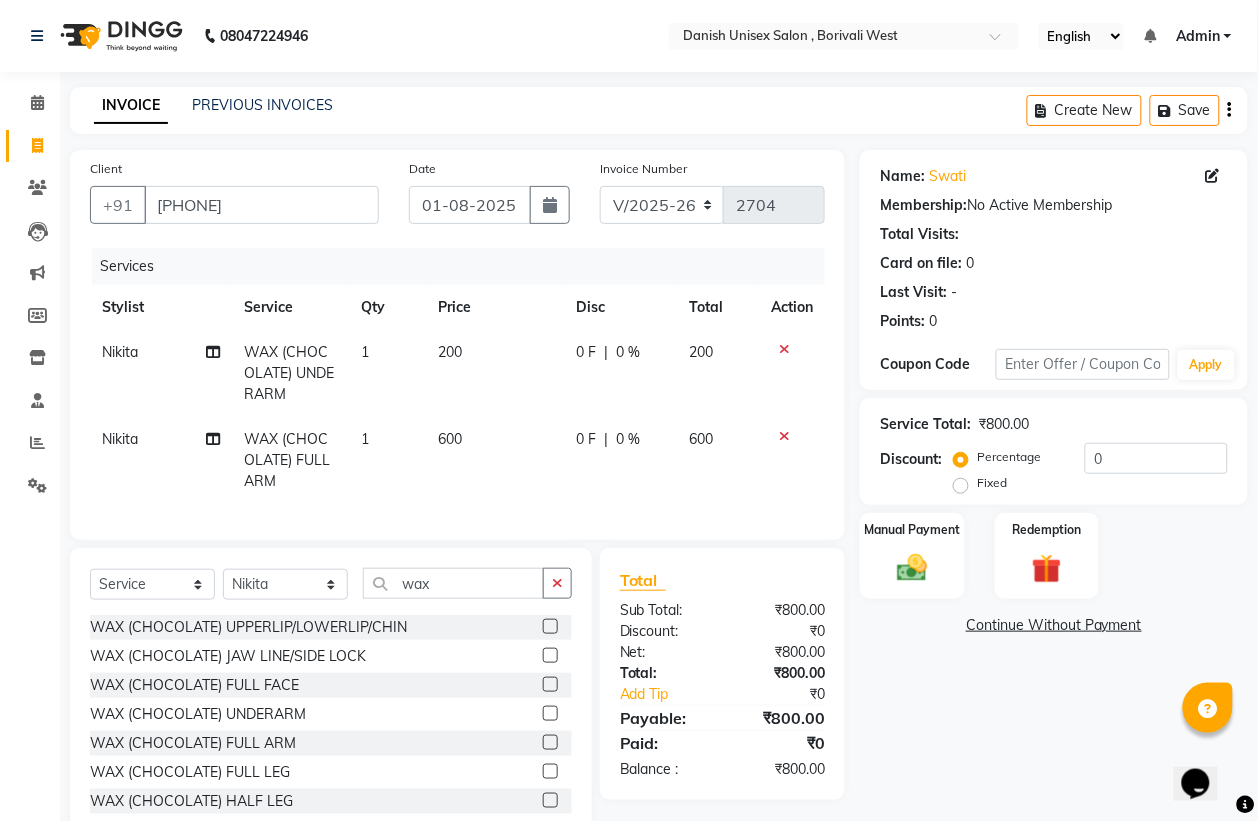 scroll, scrollTop: 125, scrollLeft: 0, axis: vertical 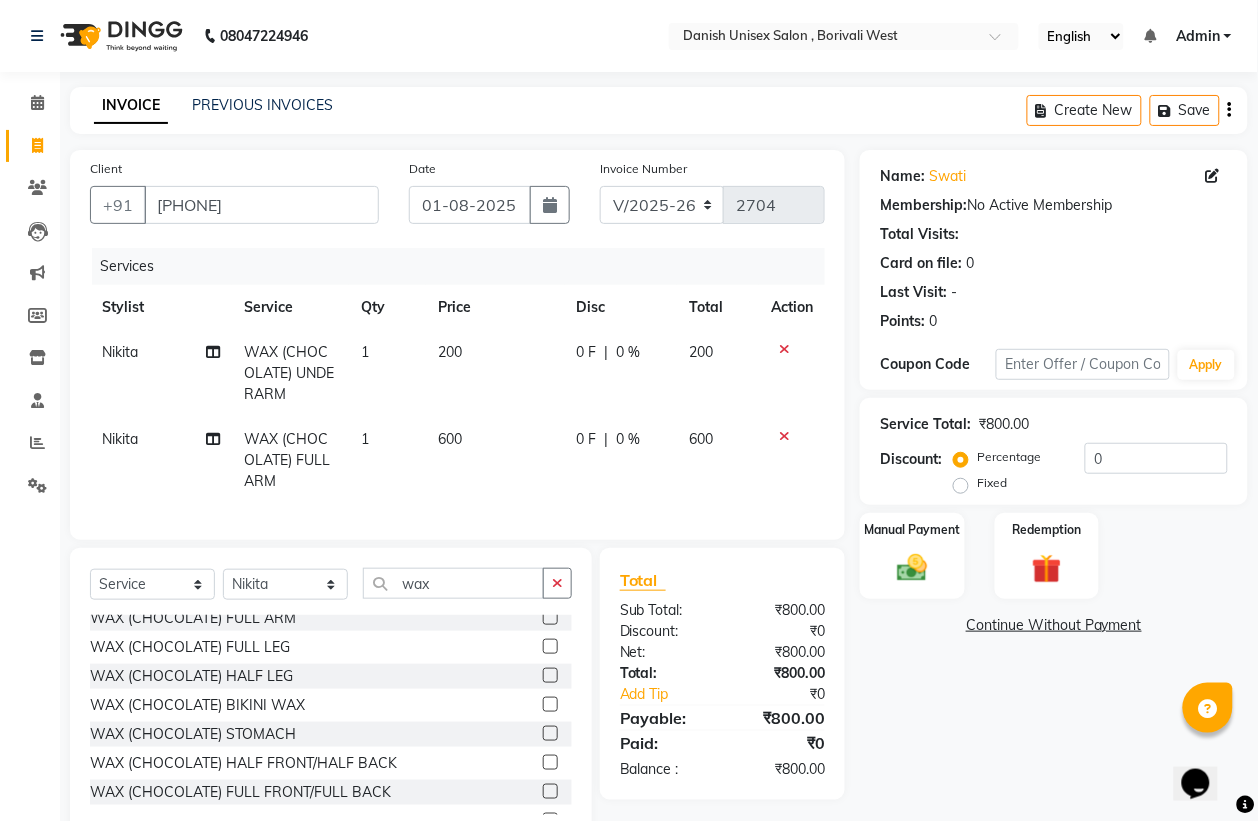 click 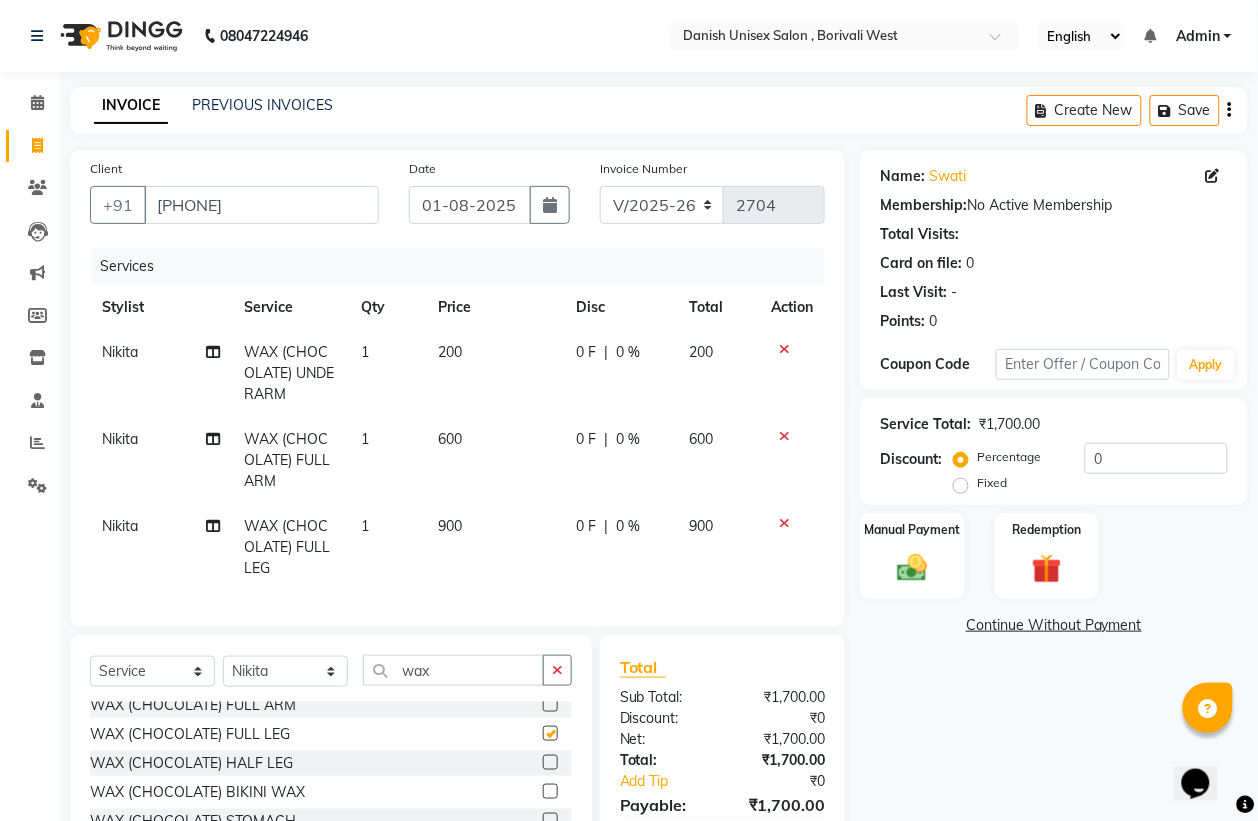 checkbox on "false" 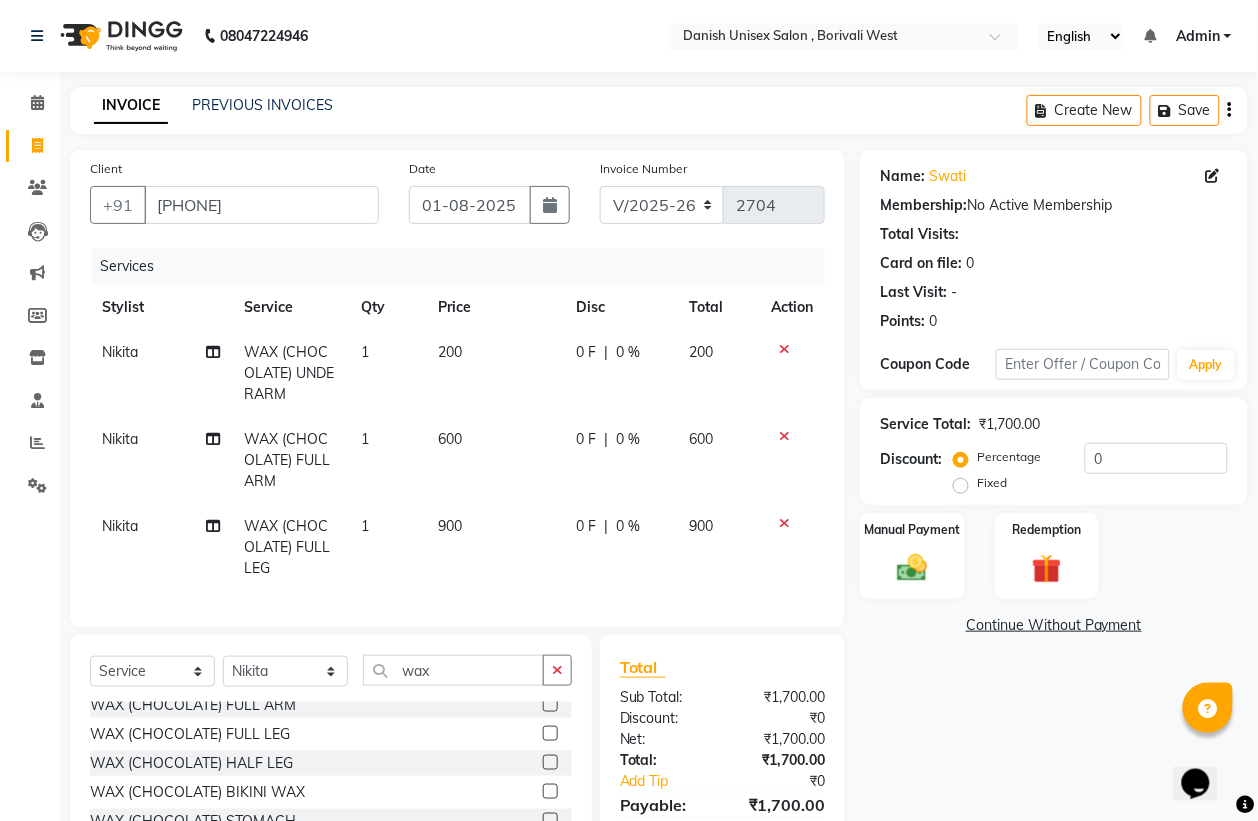 click on "0 F" 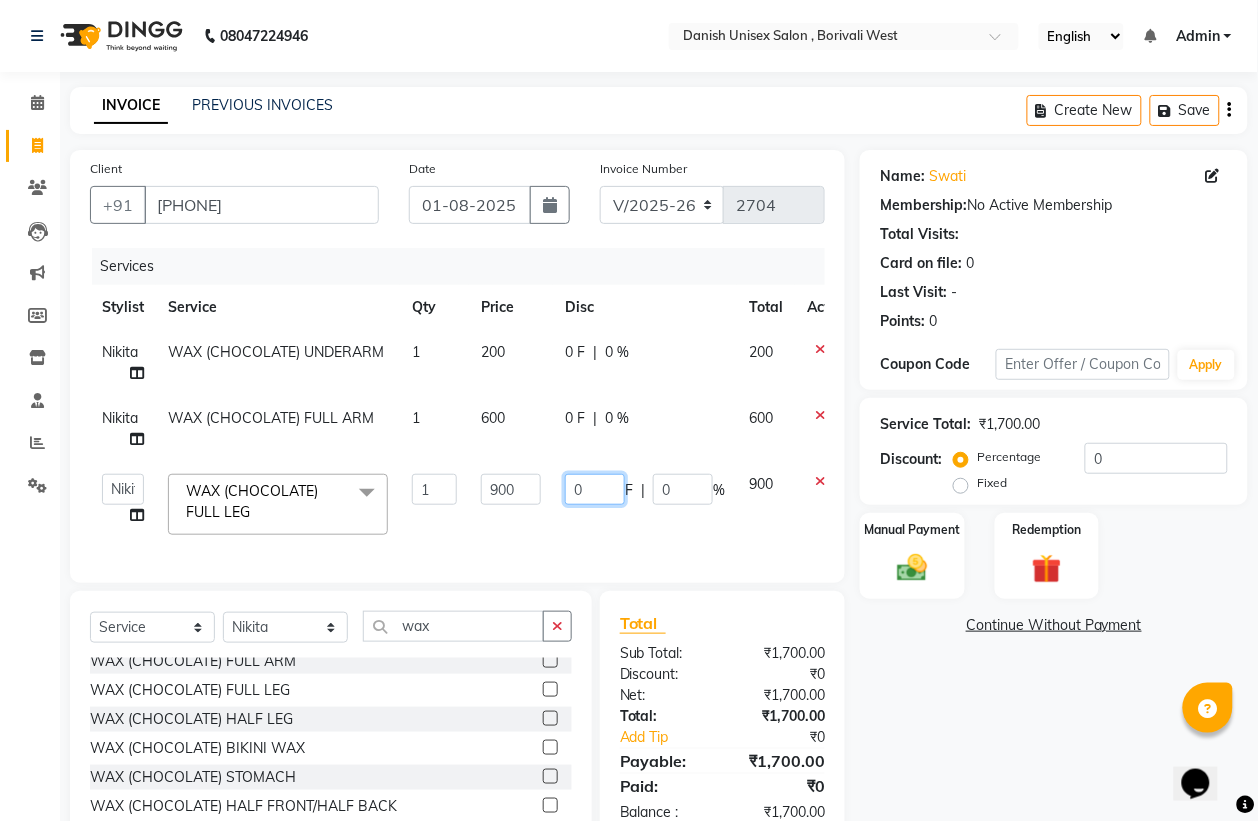 click on "0" 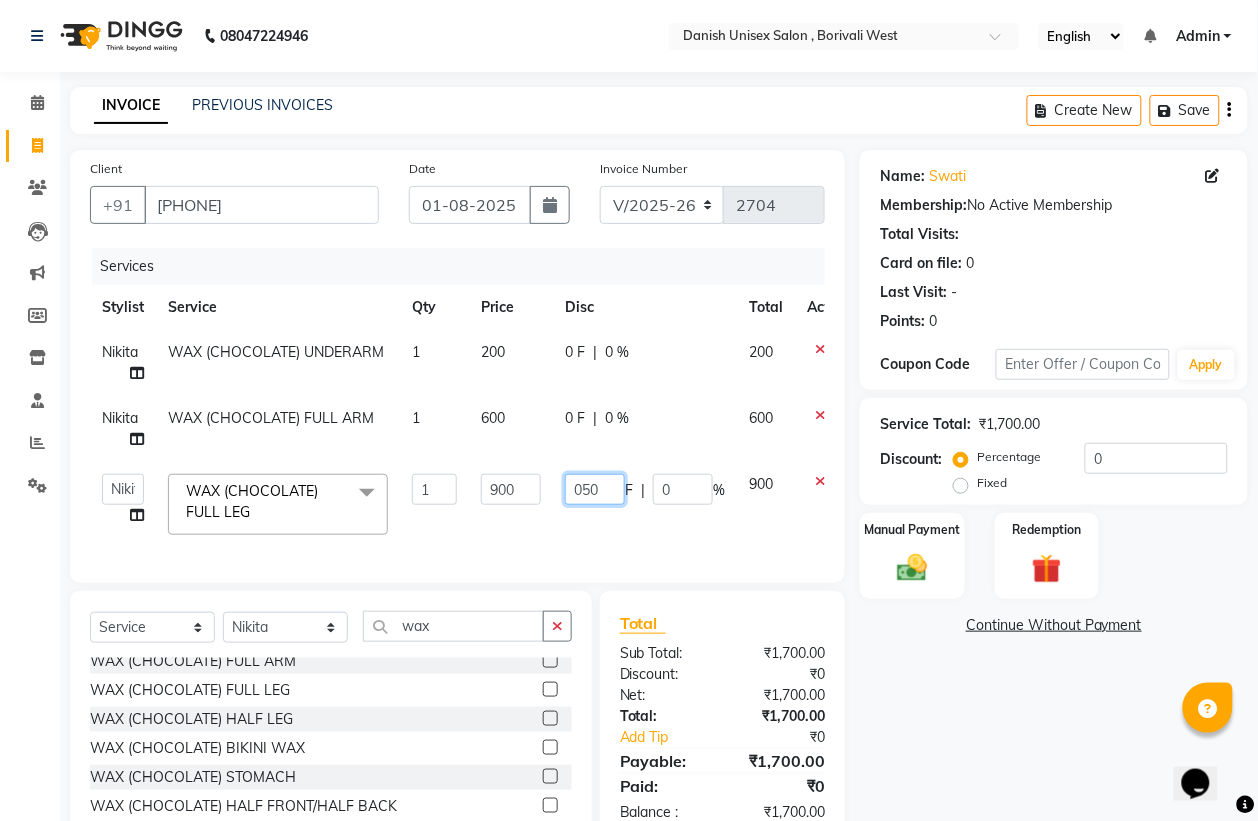 type on "0500" 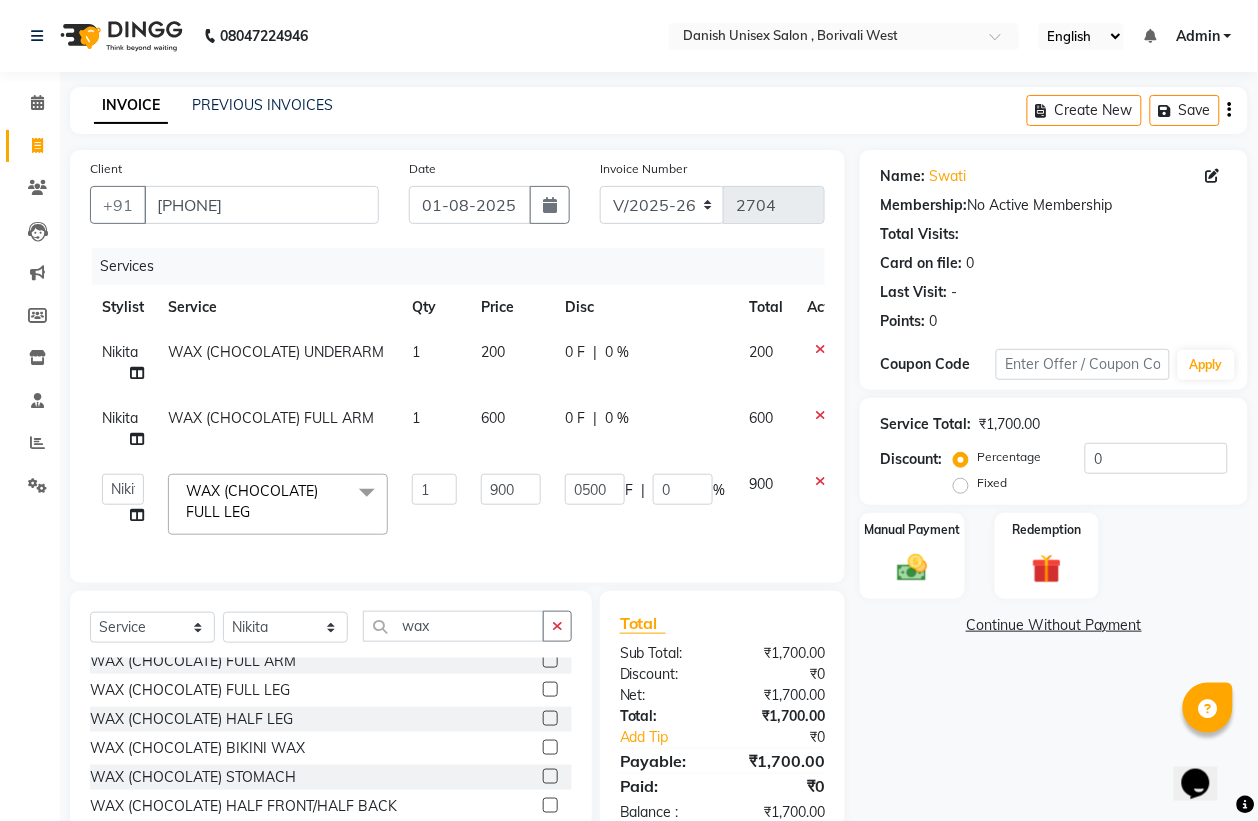click on "0500 F | 0 %" 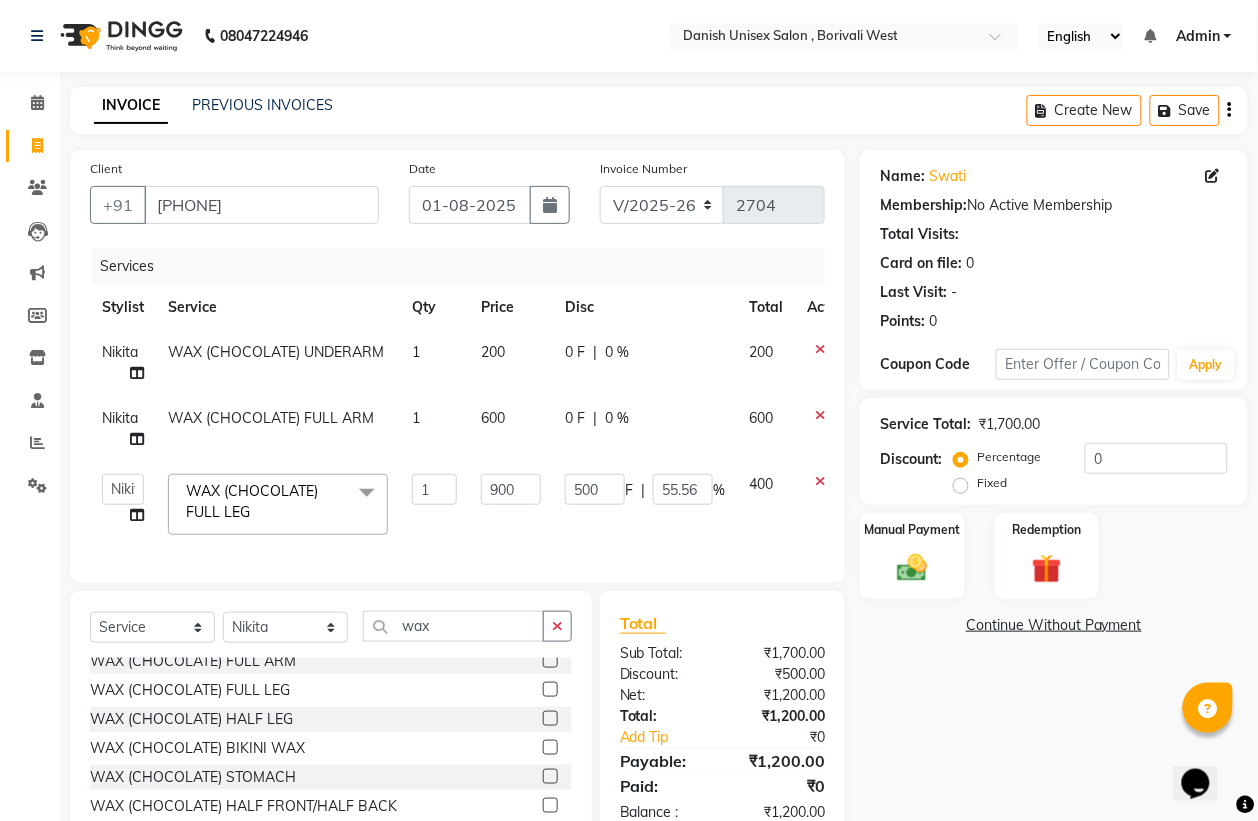 scroll, scrollTop: 116, scrollLeft: 0, axis: vertical 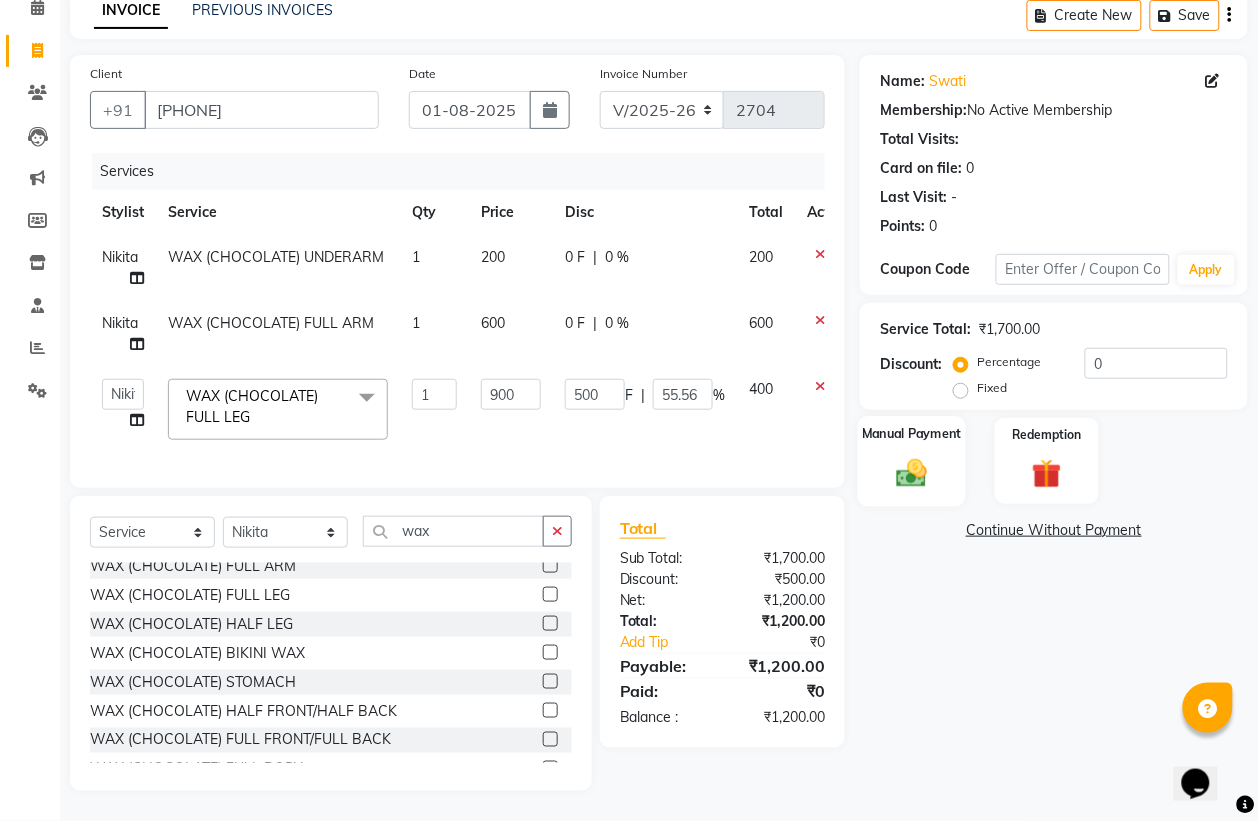 click on "Manual Payment" 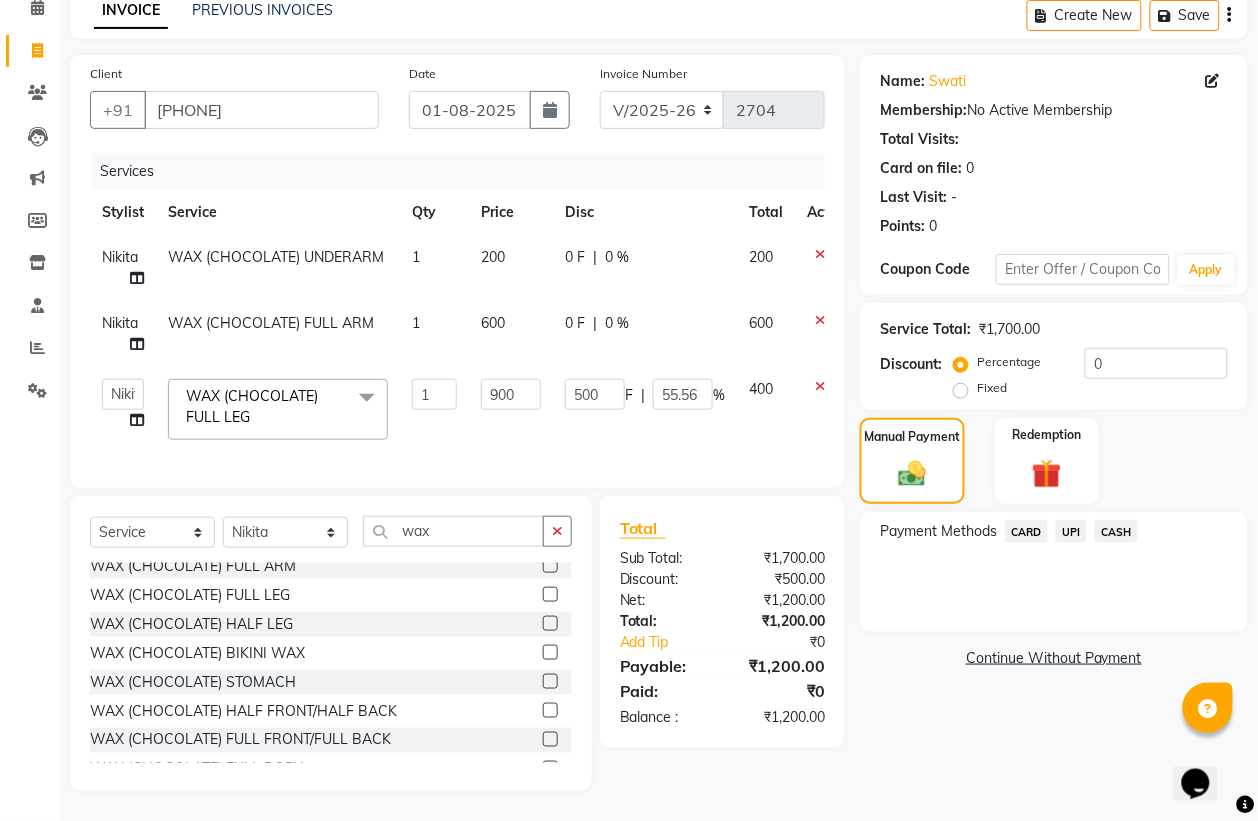 click on "CASH" 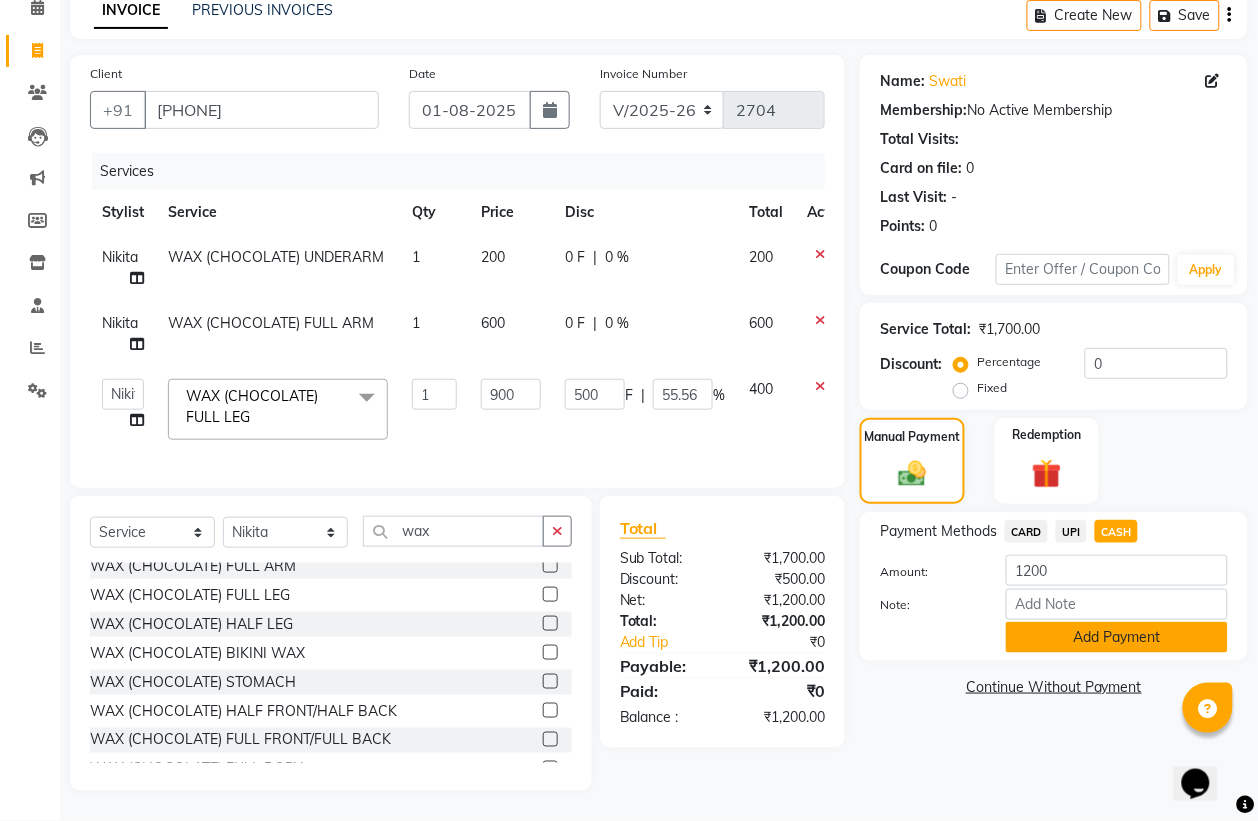 click on "Add Payment" 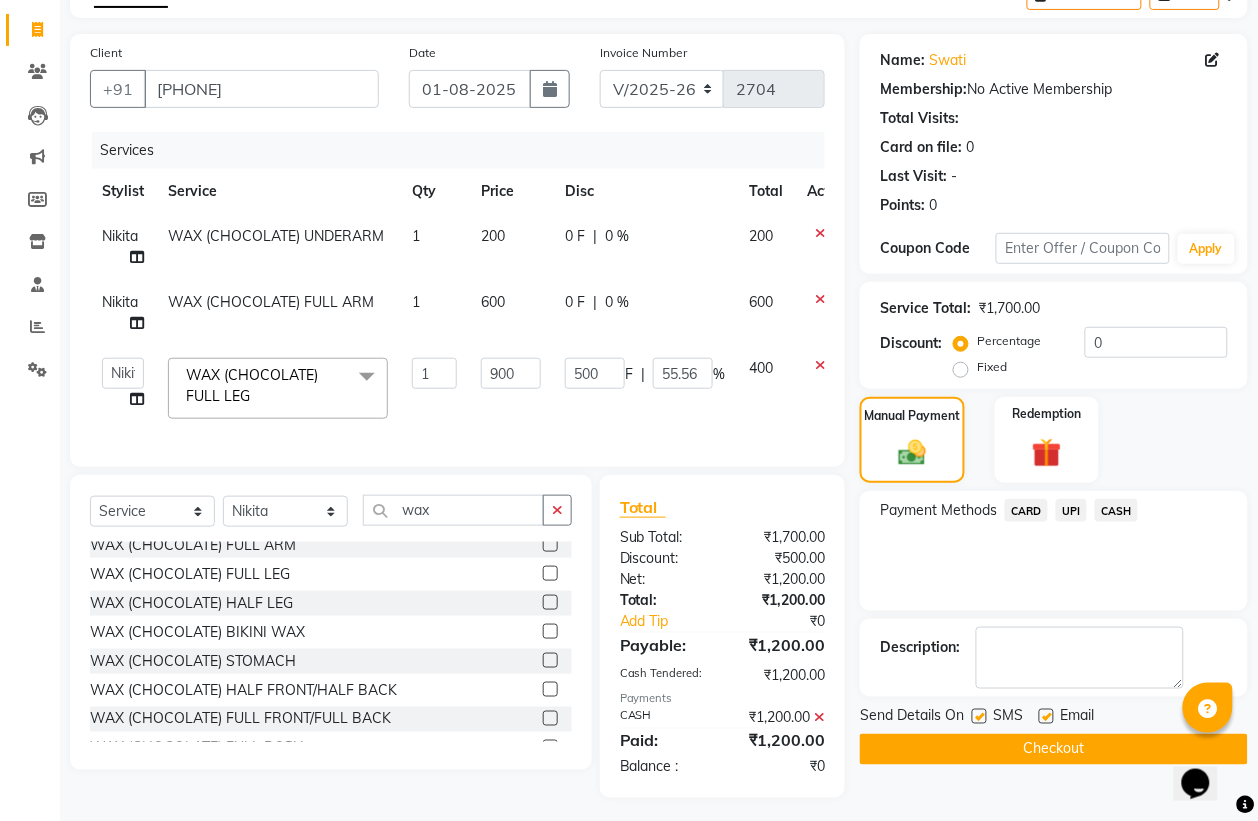 click on "Checkout" 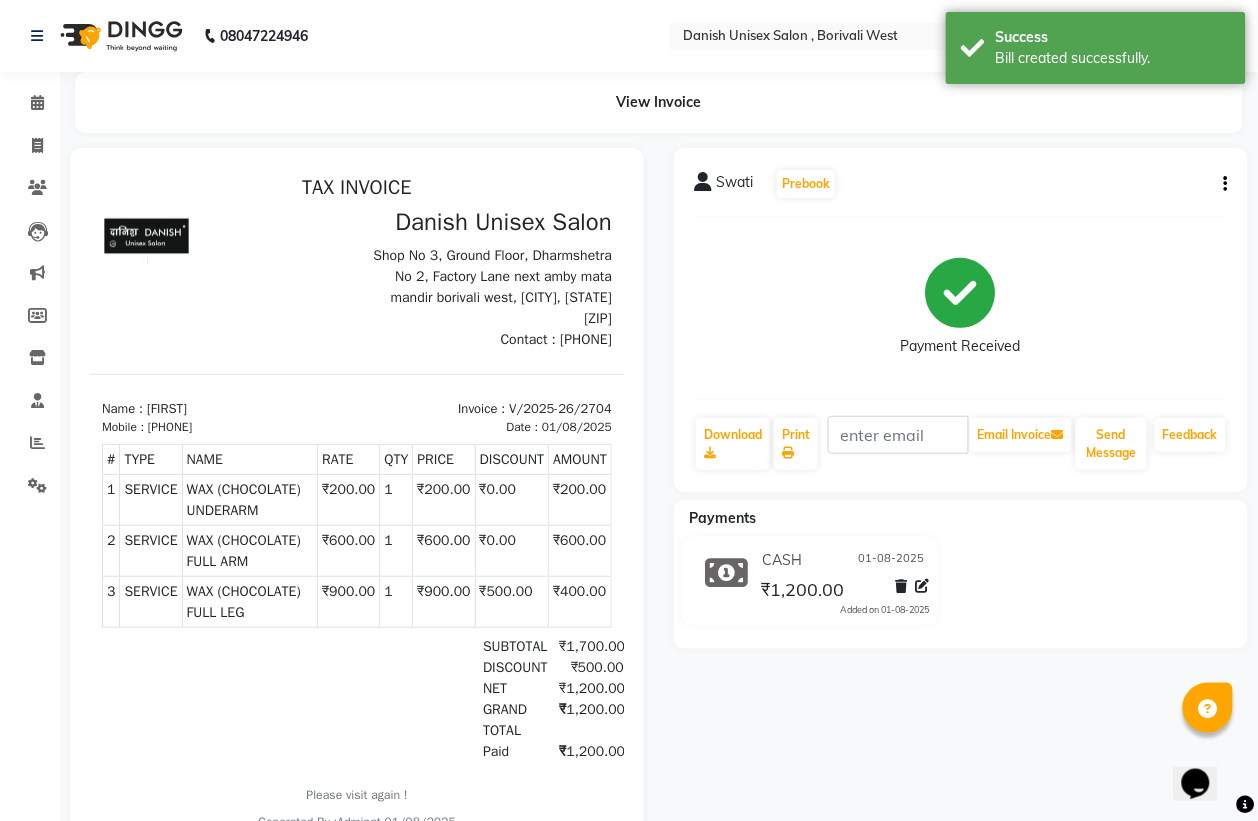 scroll, scrollTop: 0, scrollLeft: 0, axis: both 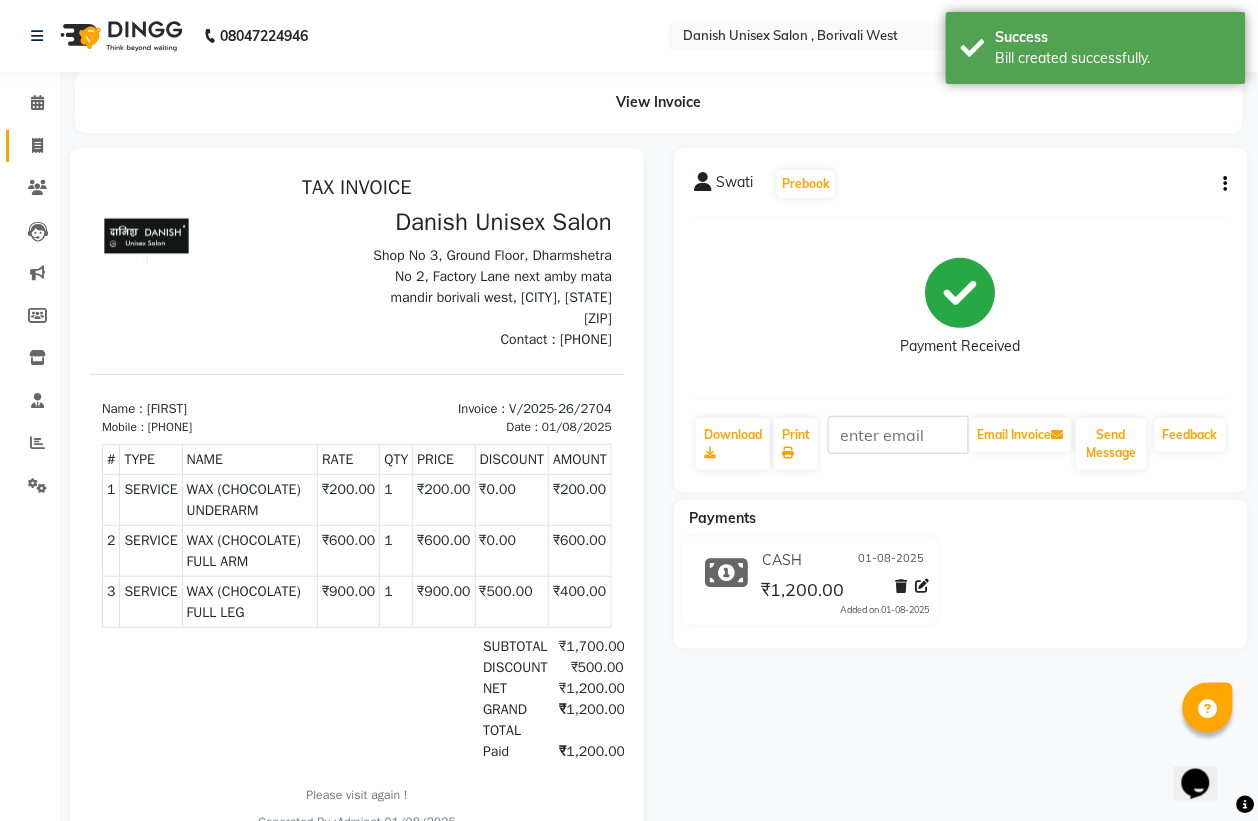 click 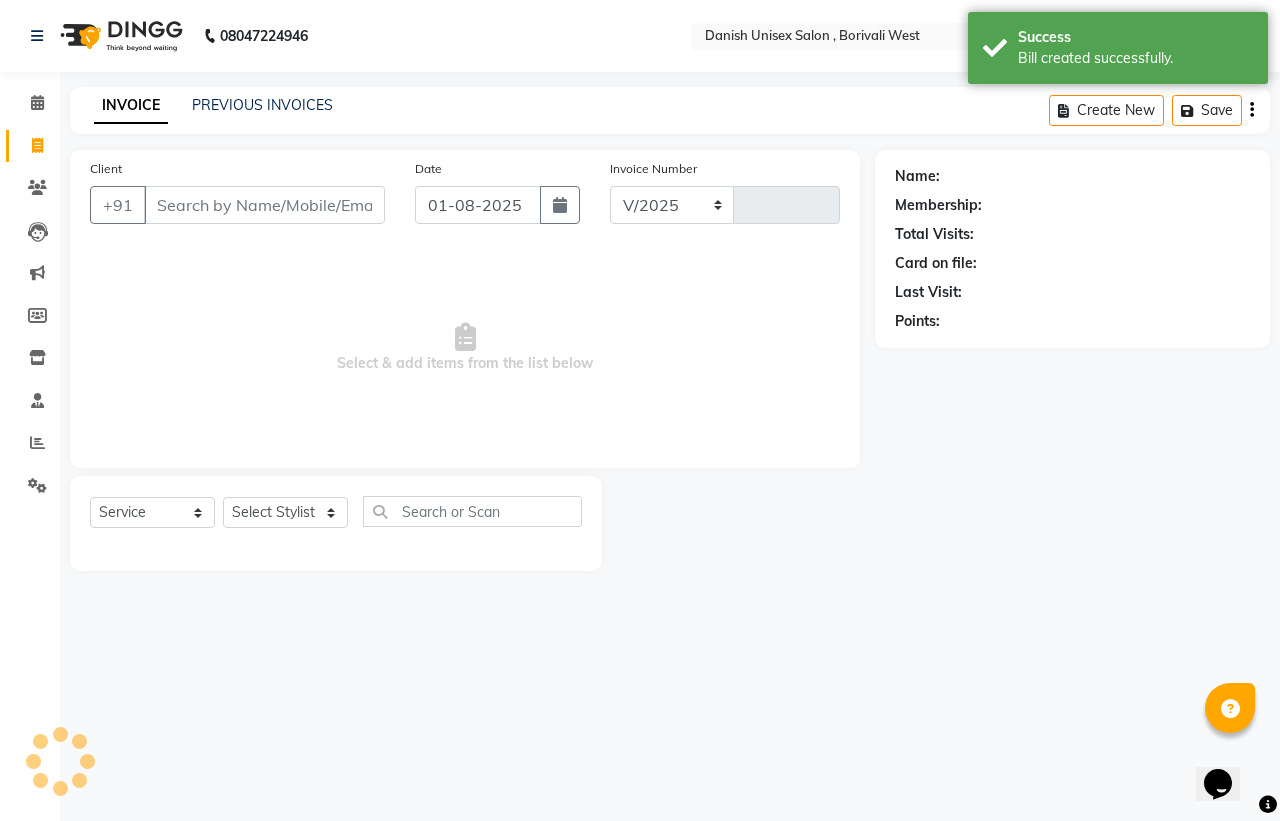 select on "6929" 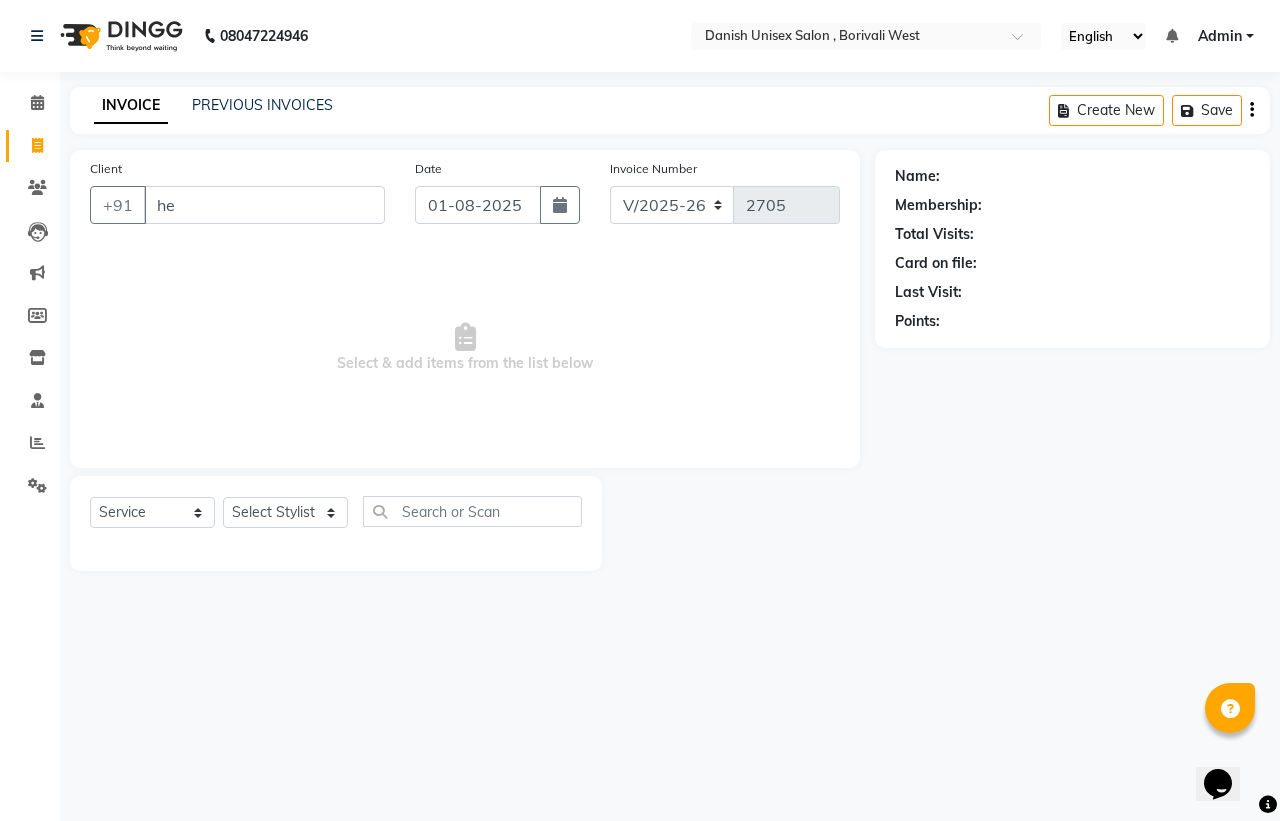 type on "h" 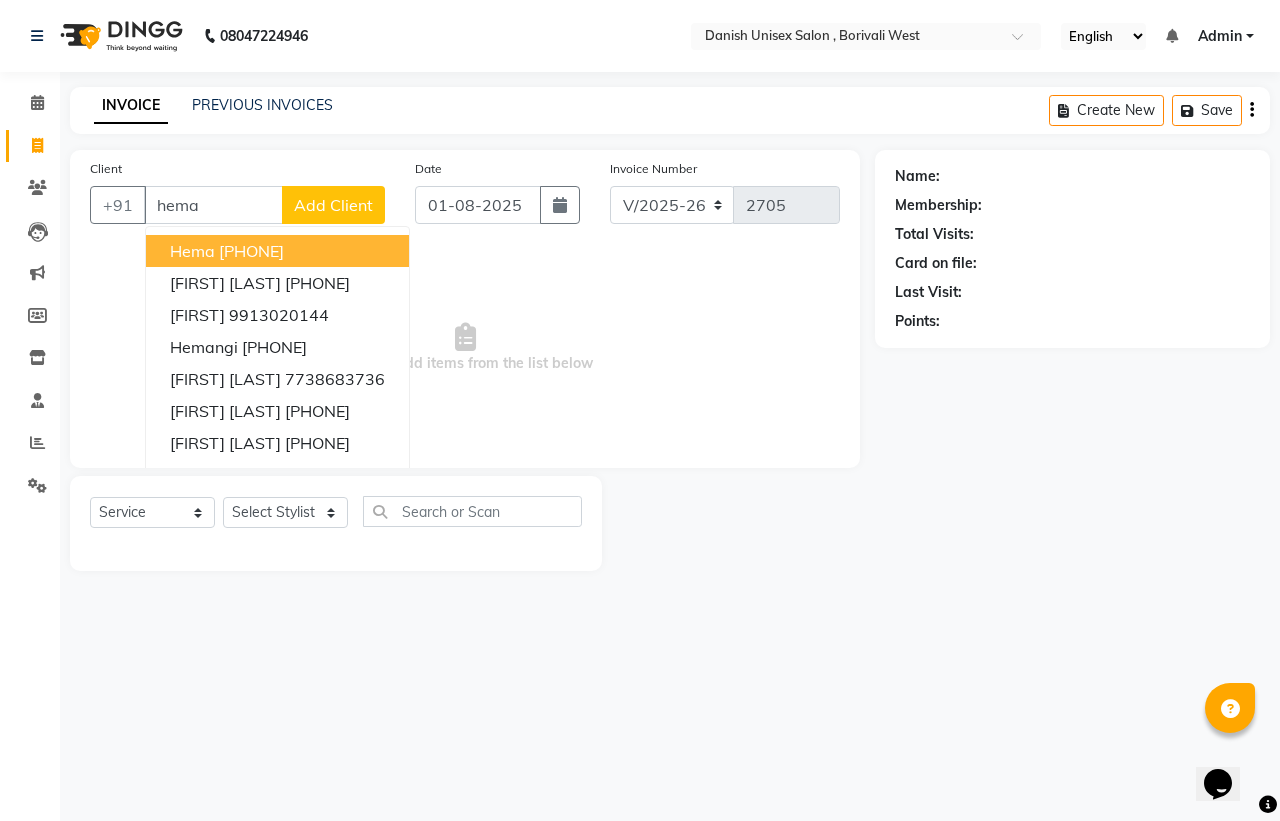 click on "[PHONE]" at bounding box center (251, 251) 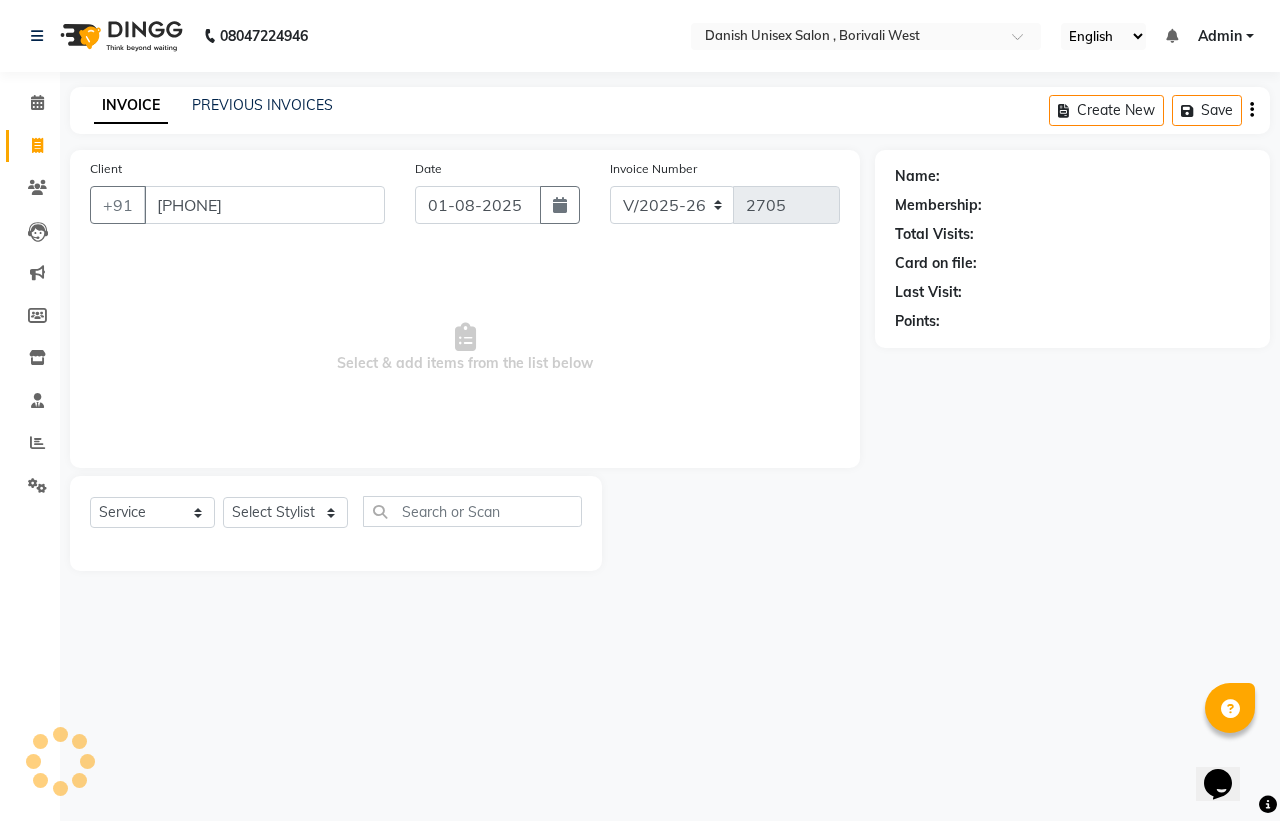 type on "[PHONE]" 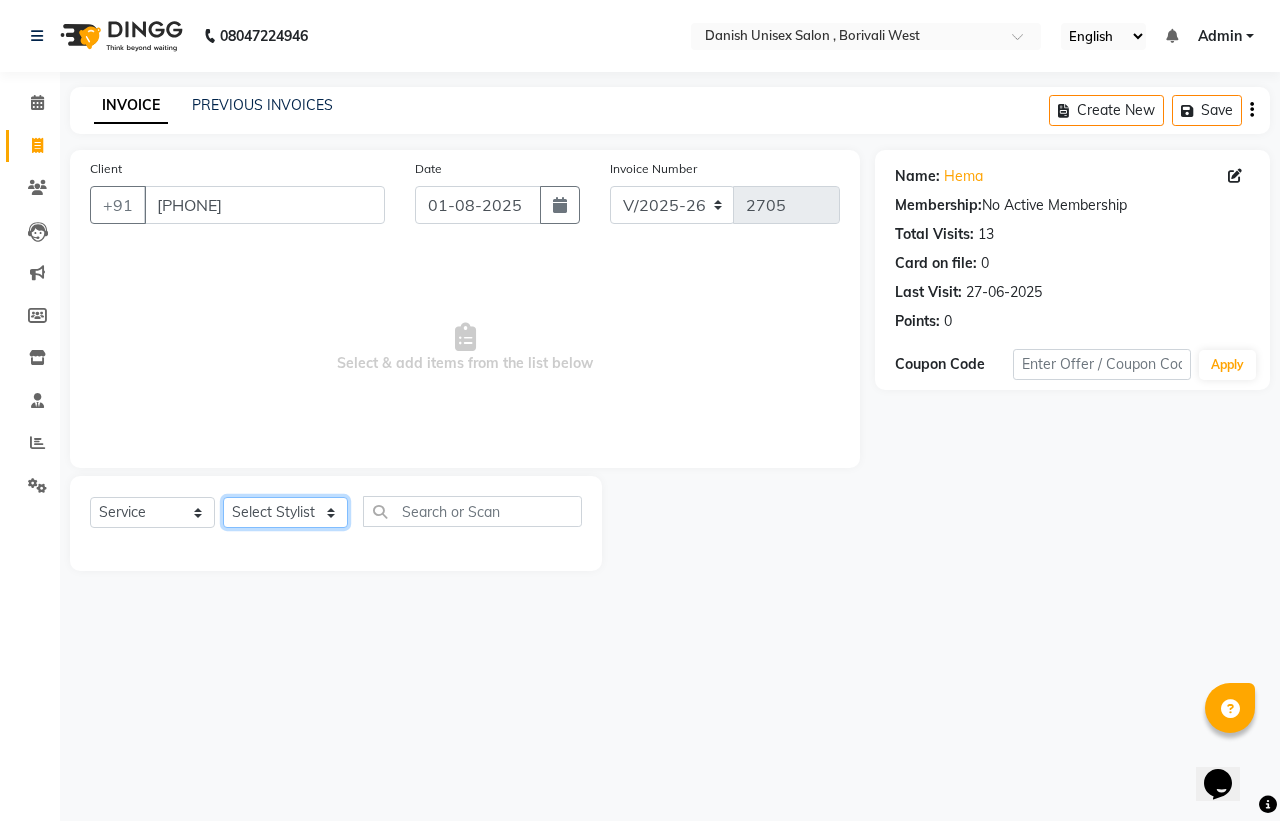 click on "Select Stylist Bhim Shing firoz alam Juber shaikh kajal Lubna Sayyad Nikhil Sharma Nikita Niraj Kanojiya Niyaz Salmani Pooja Yadav Riddhi Sabil salmani sapna" 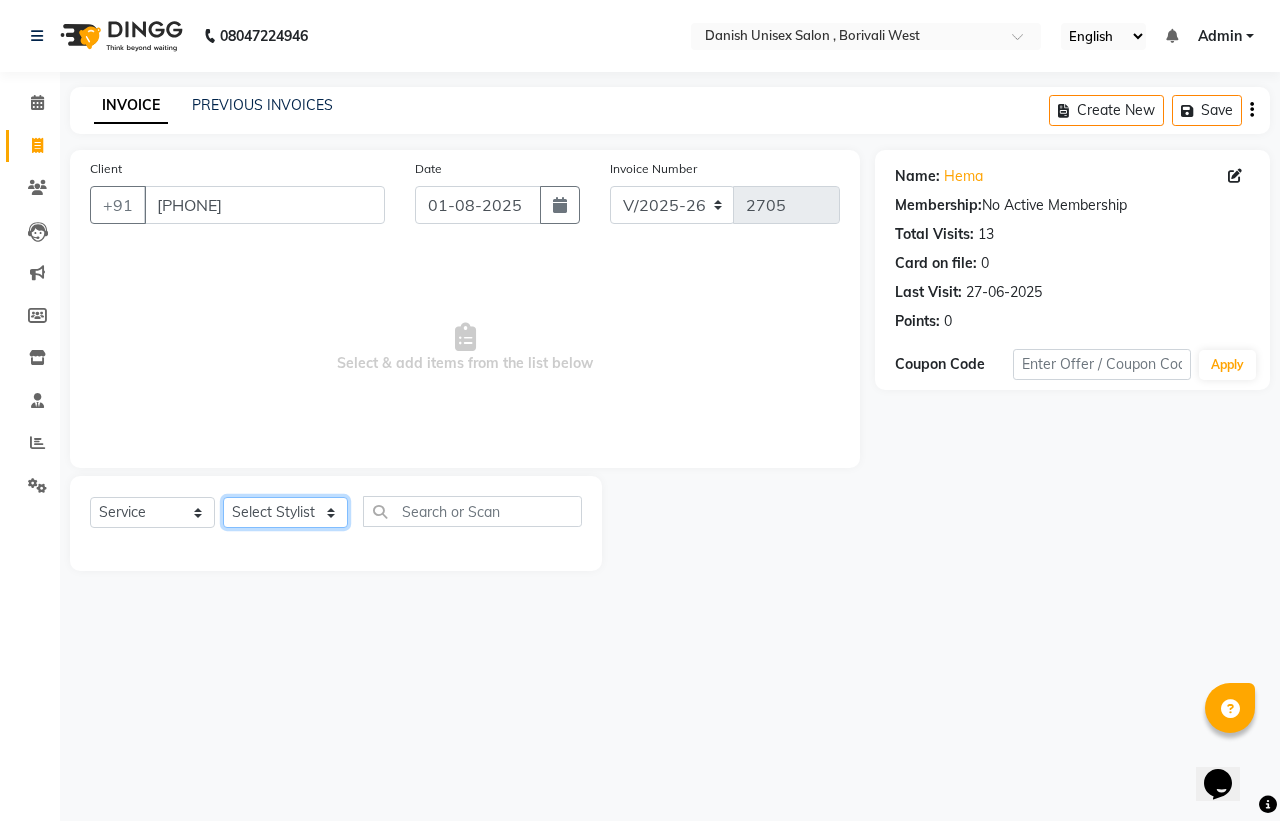 select on "57771" 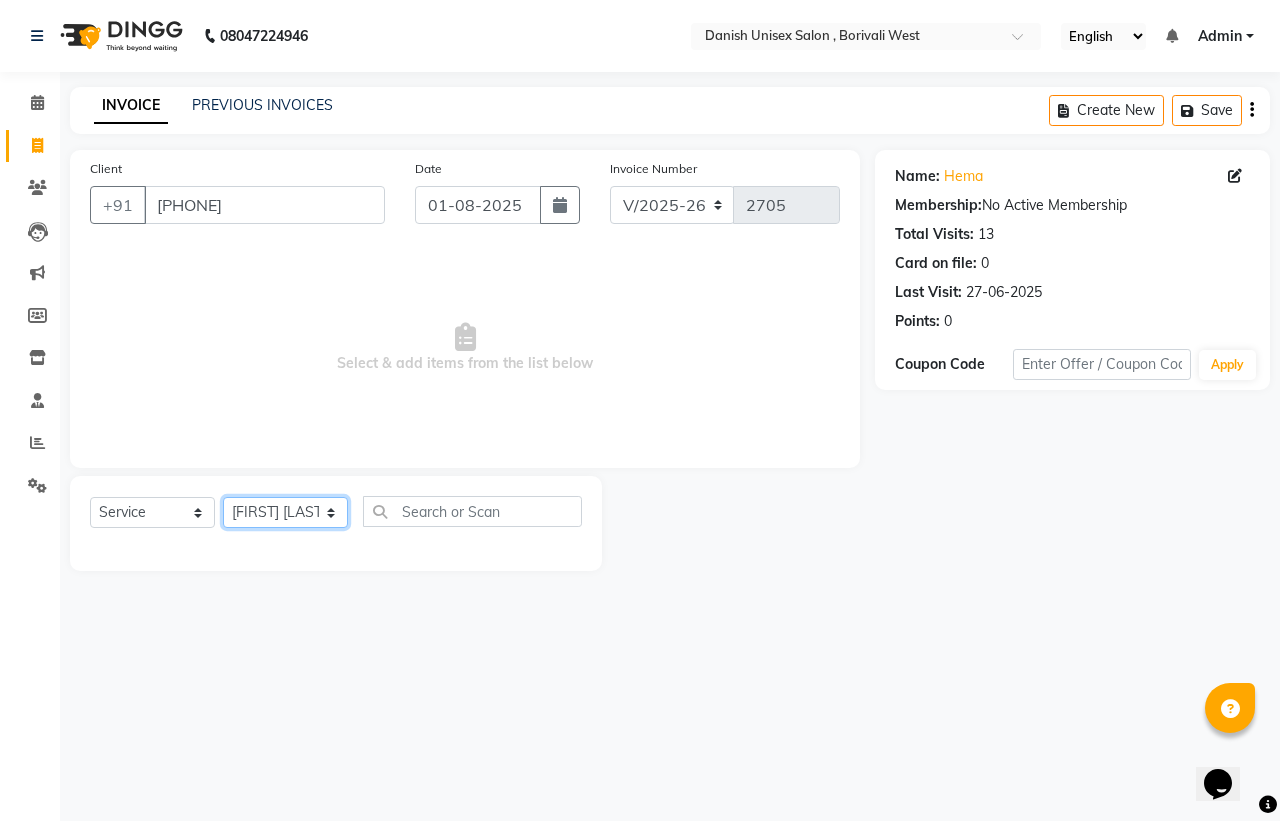 click on "Select Stylist Bhim Shing firoz alam Juber shaikh kajal Lubna Sayyad Nikhil Sharma Nikita Niraj Kanojiya Niyaz Salmani Pooja Yadav Riddhi Sabil salmani sapna" 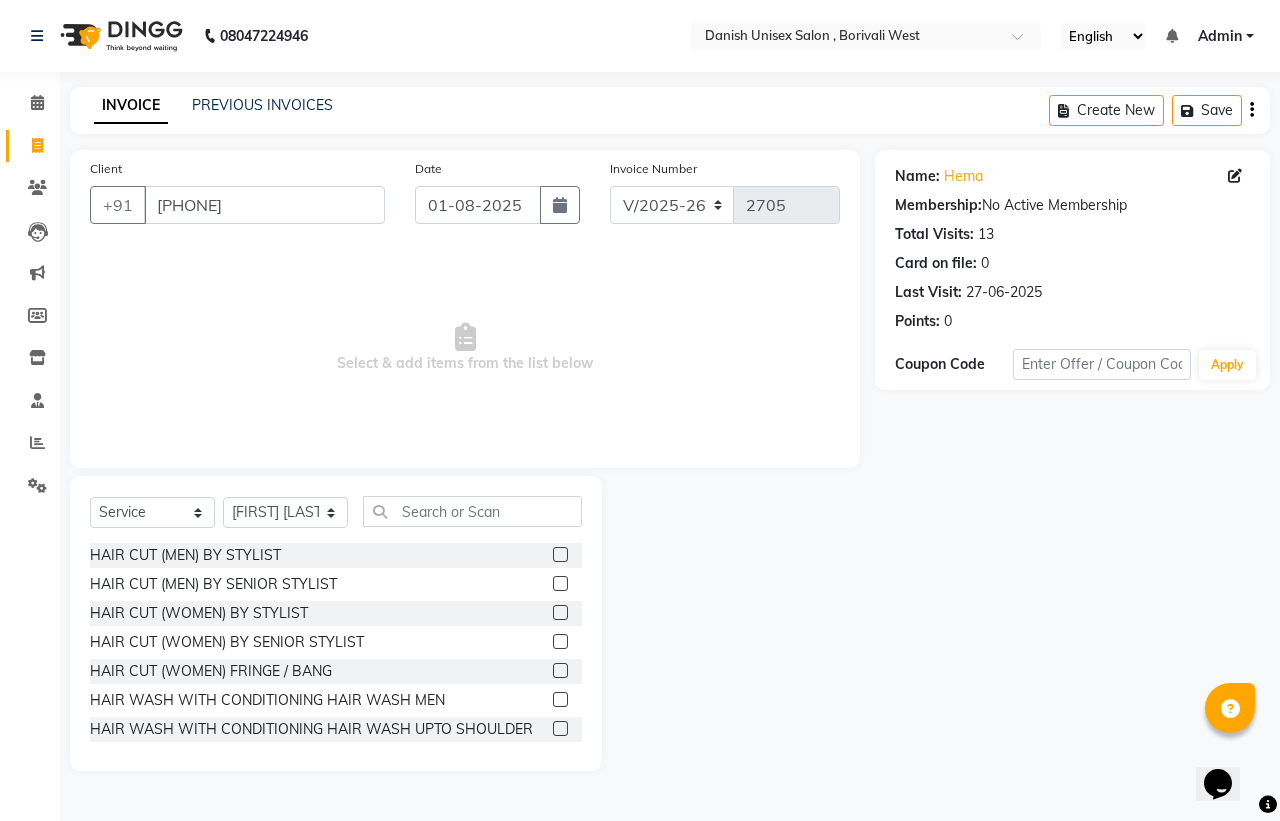 click 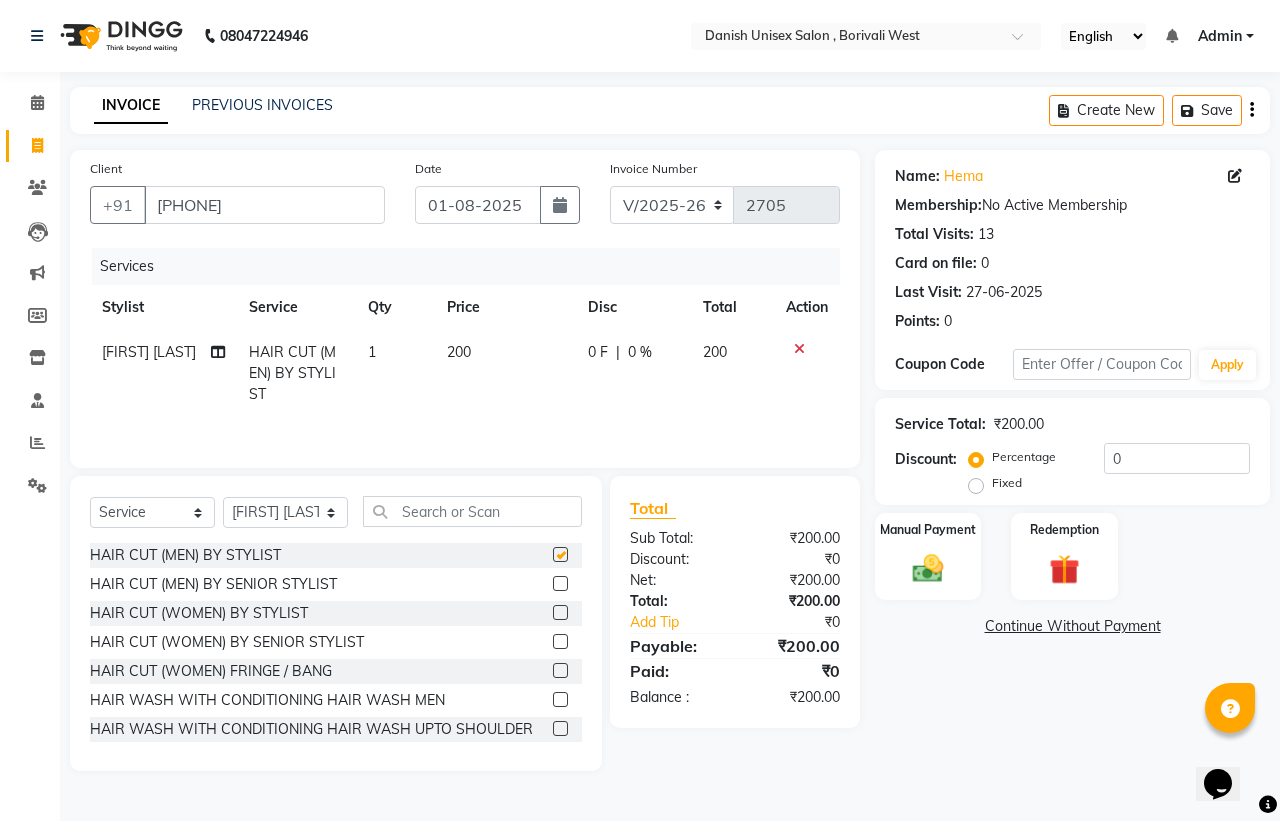 checkbox on "false" 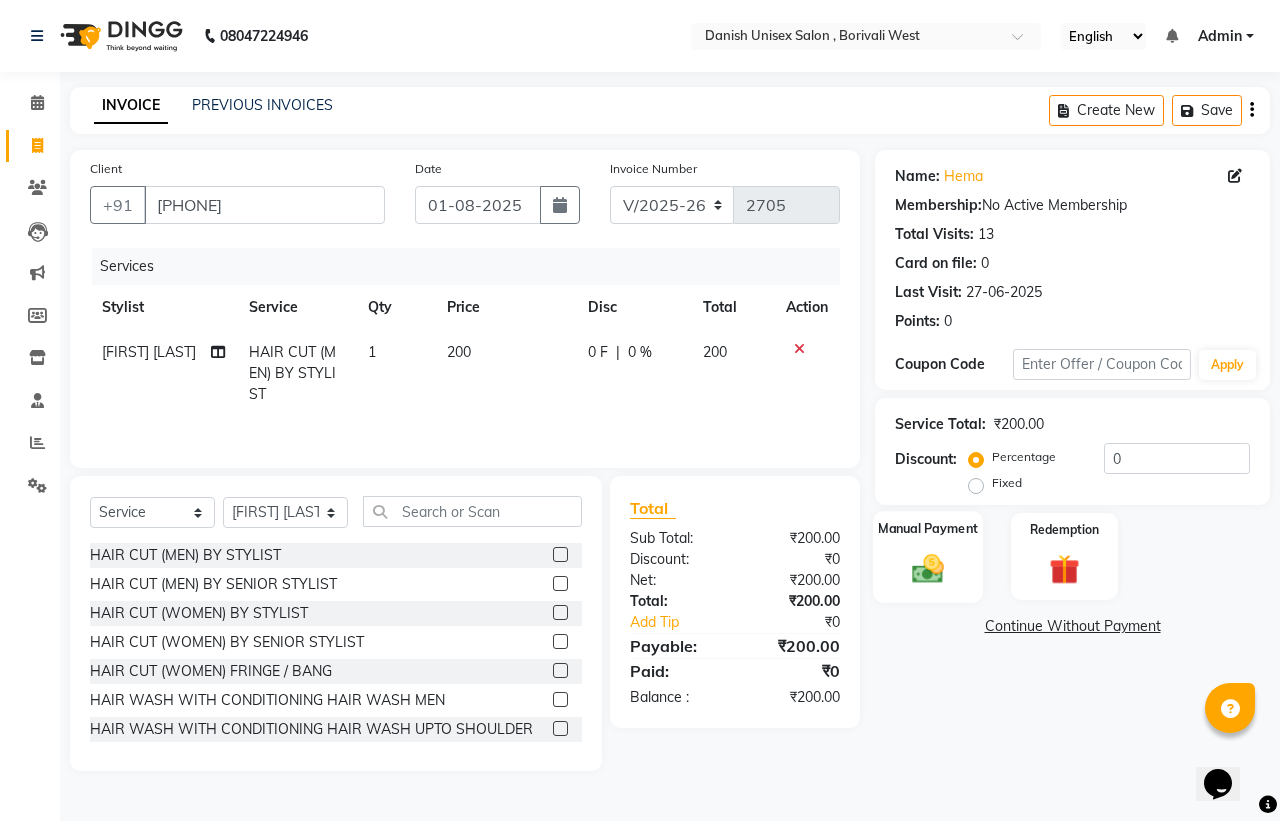 click 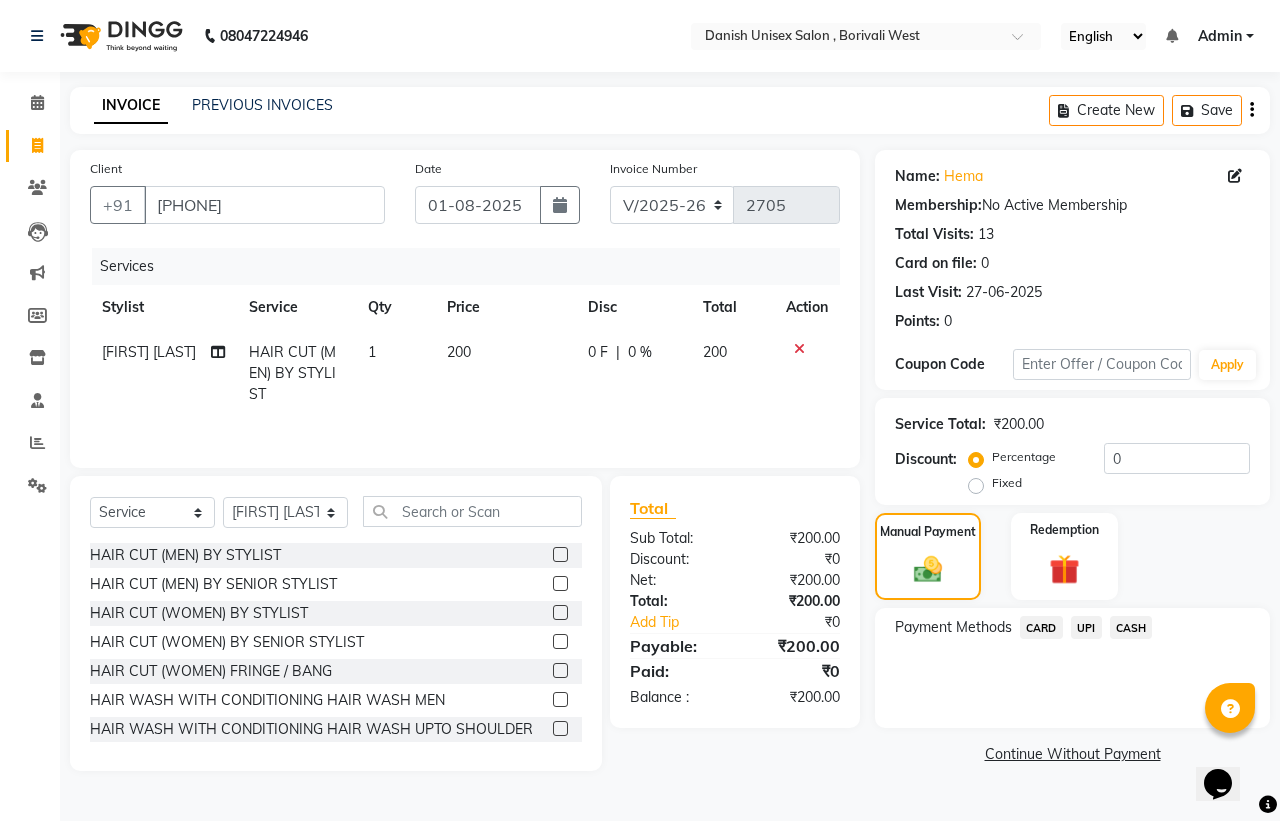click on "CASH" 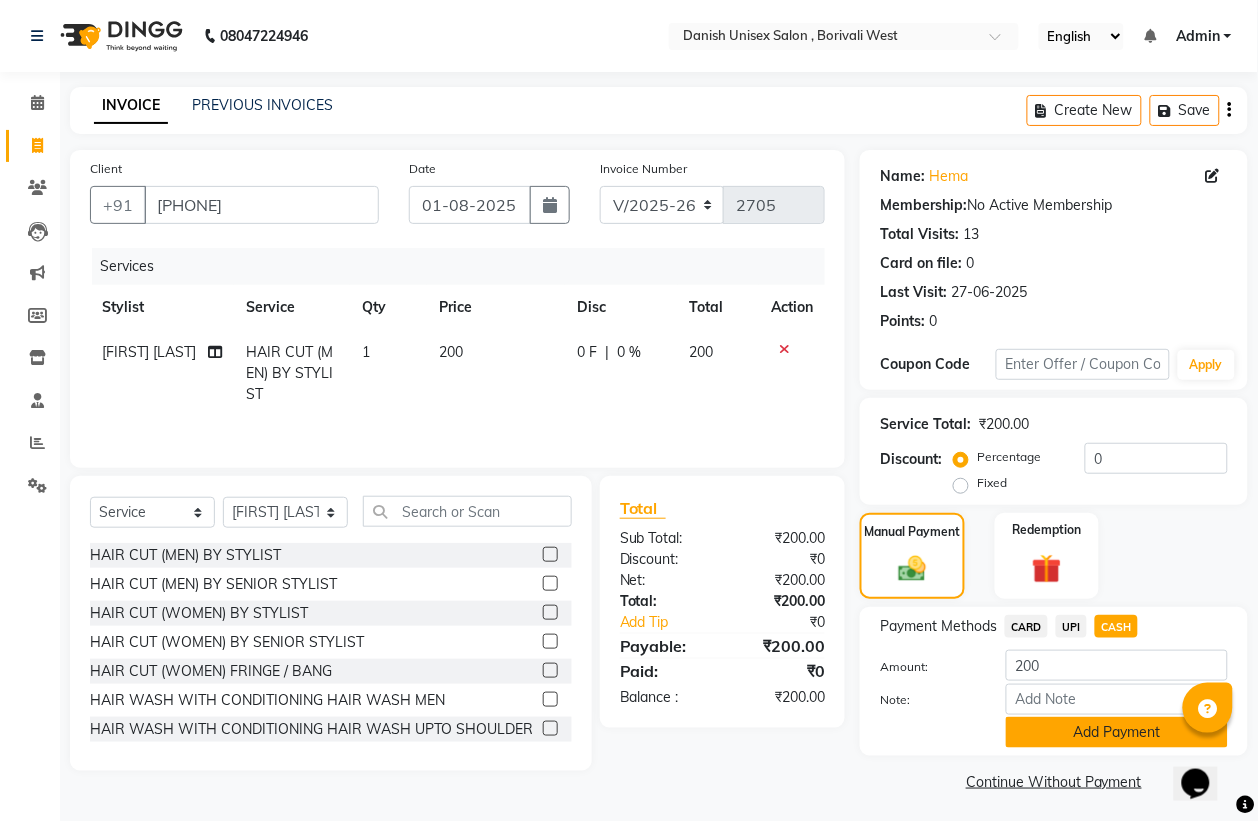 scroll, scrollTop: 5, scrollLeft: 0, axis: vertical 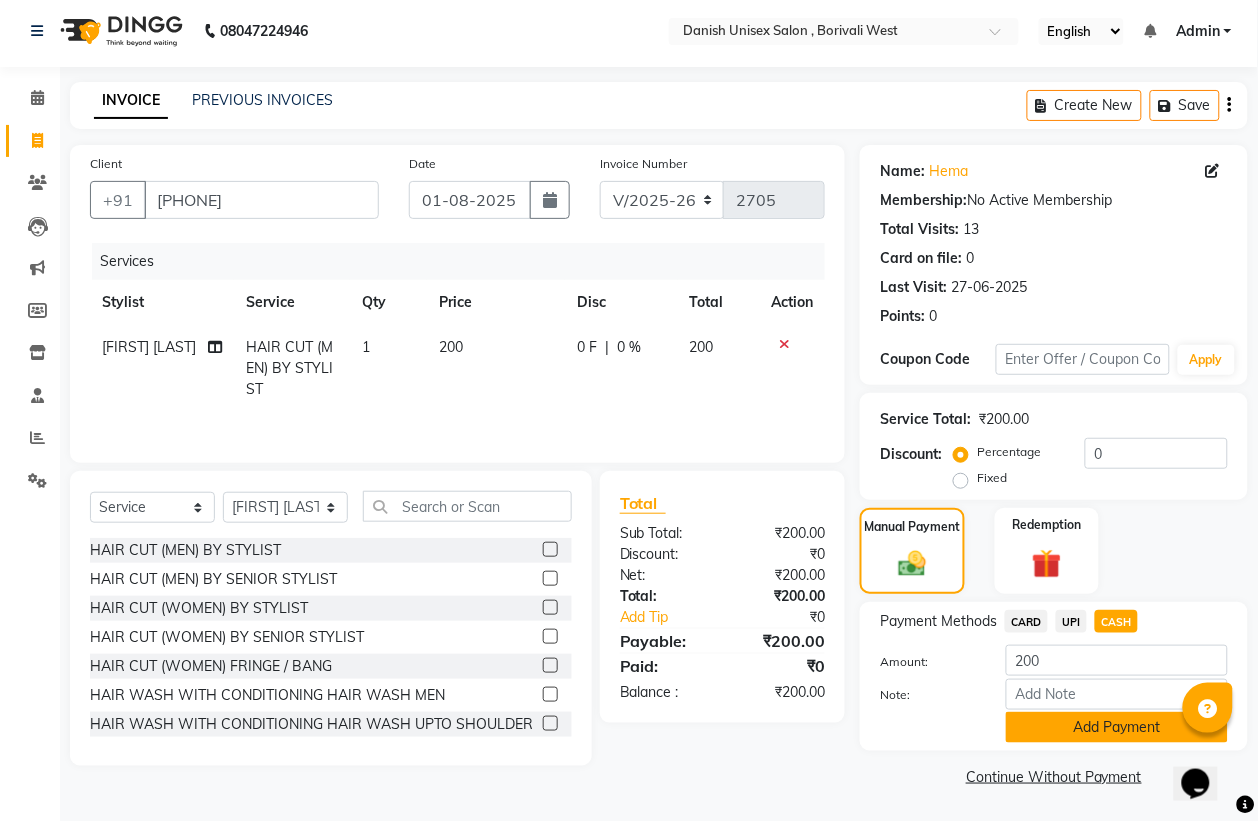click on "Add Payment" 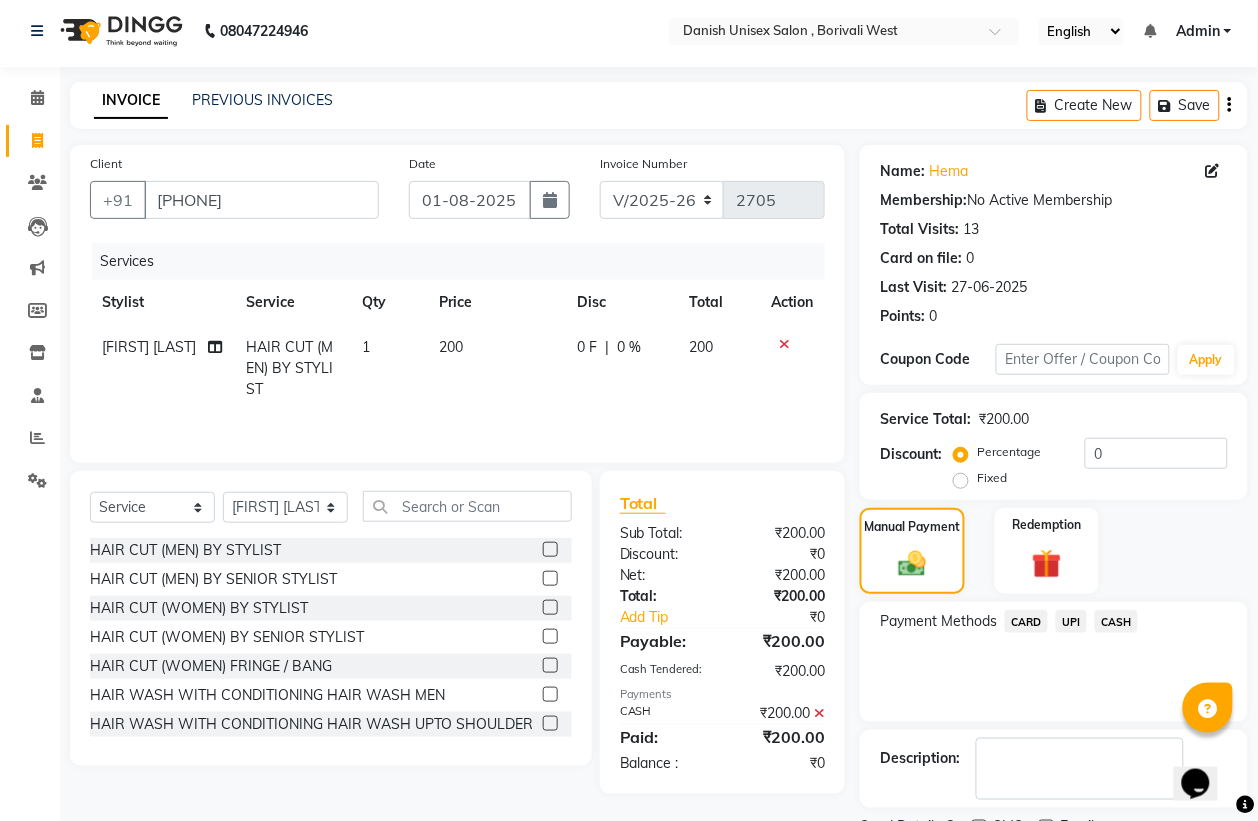 scroll, scrollTop: 91, scrollLeft: 0, axis: vertical 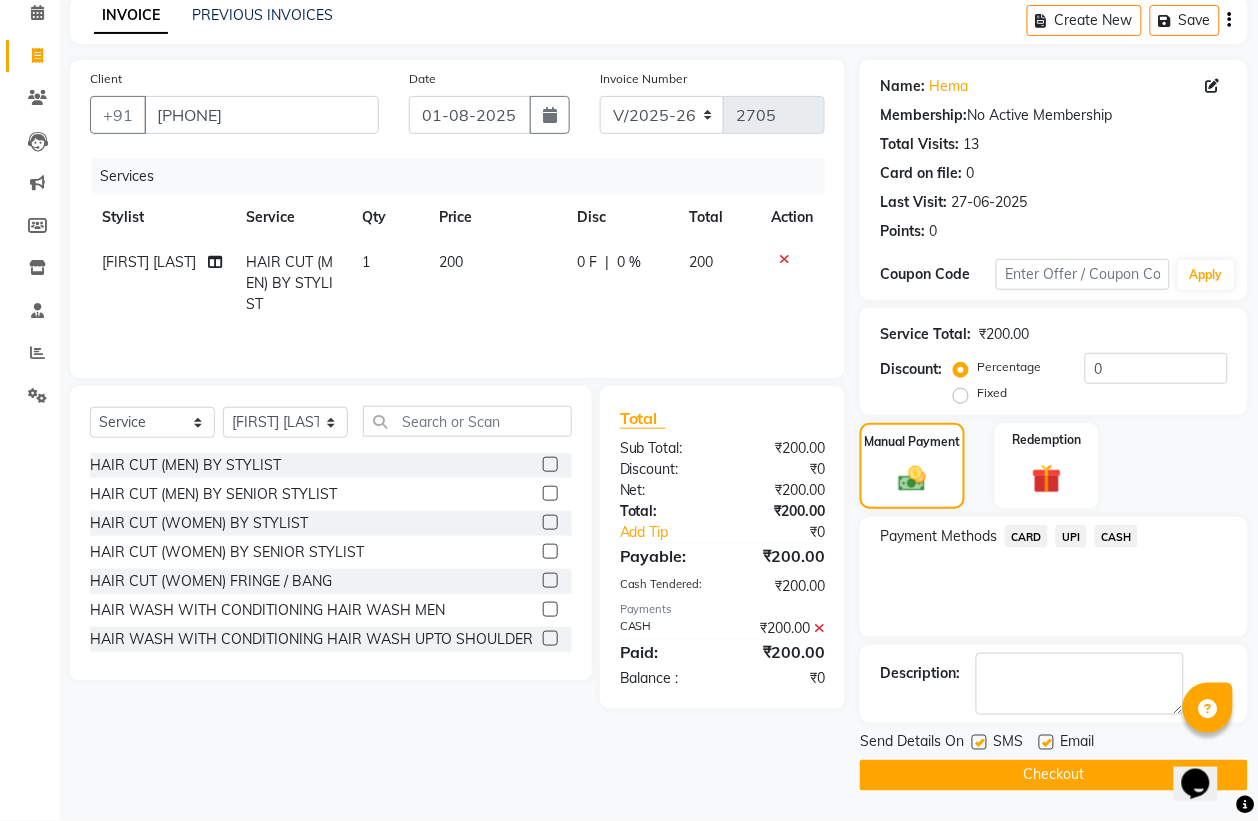 click on "Checkout" 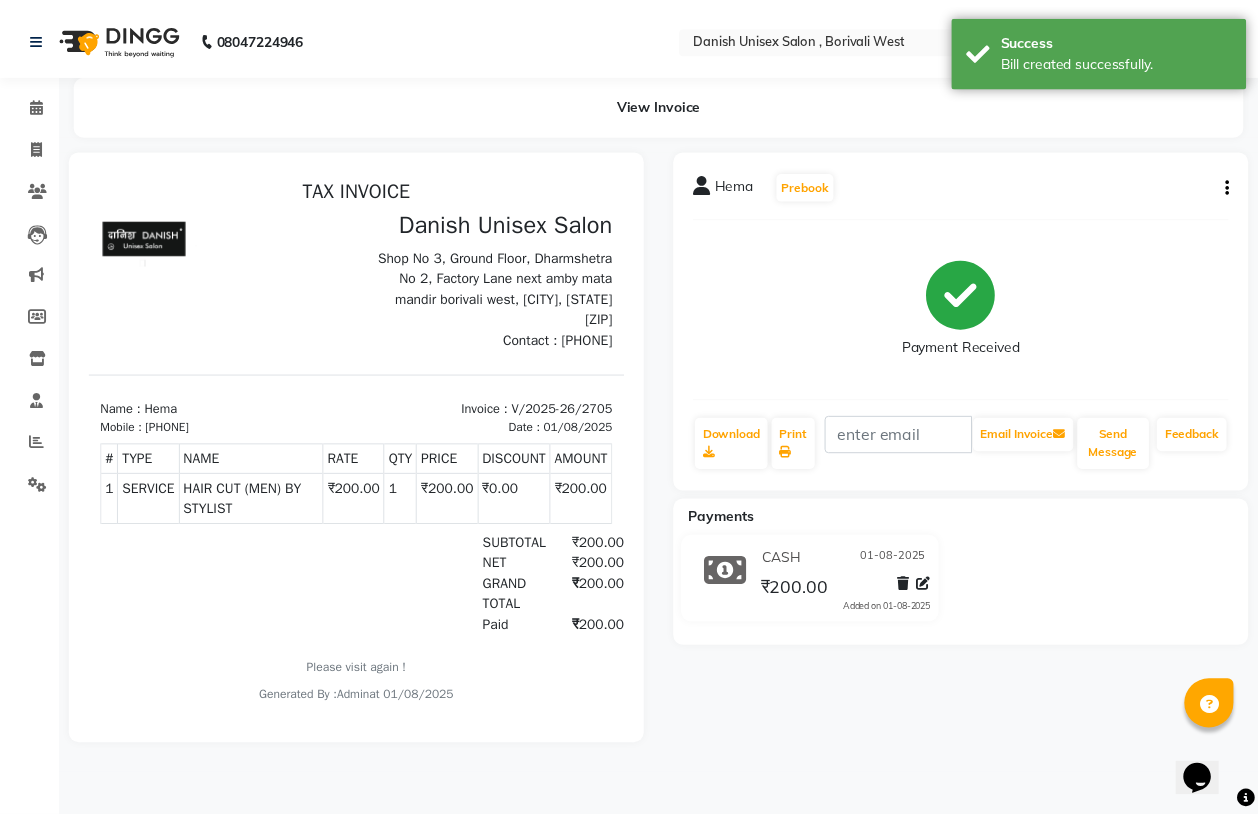 scroll, scrollTop: 0, scrollLeft: 0, axis: both 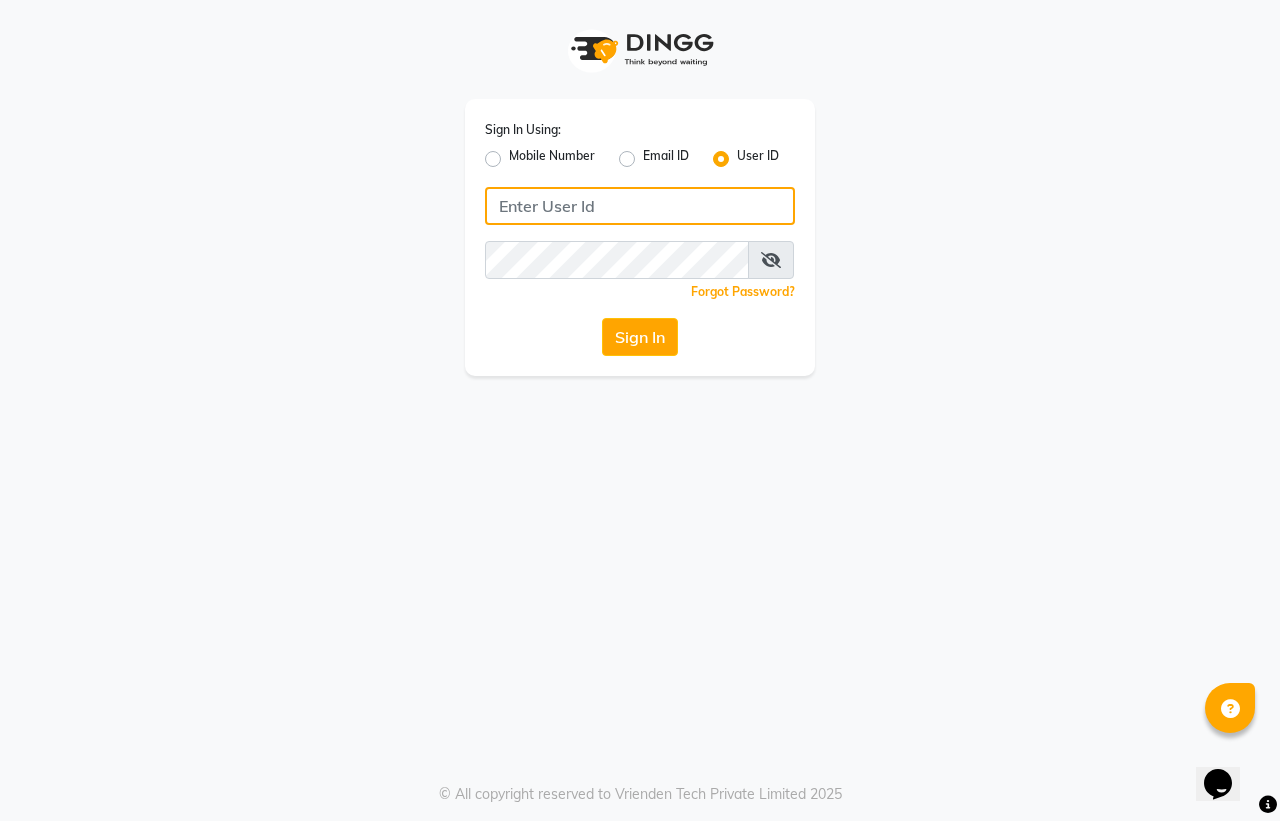 type on "firoz" 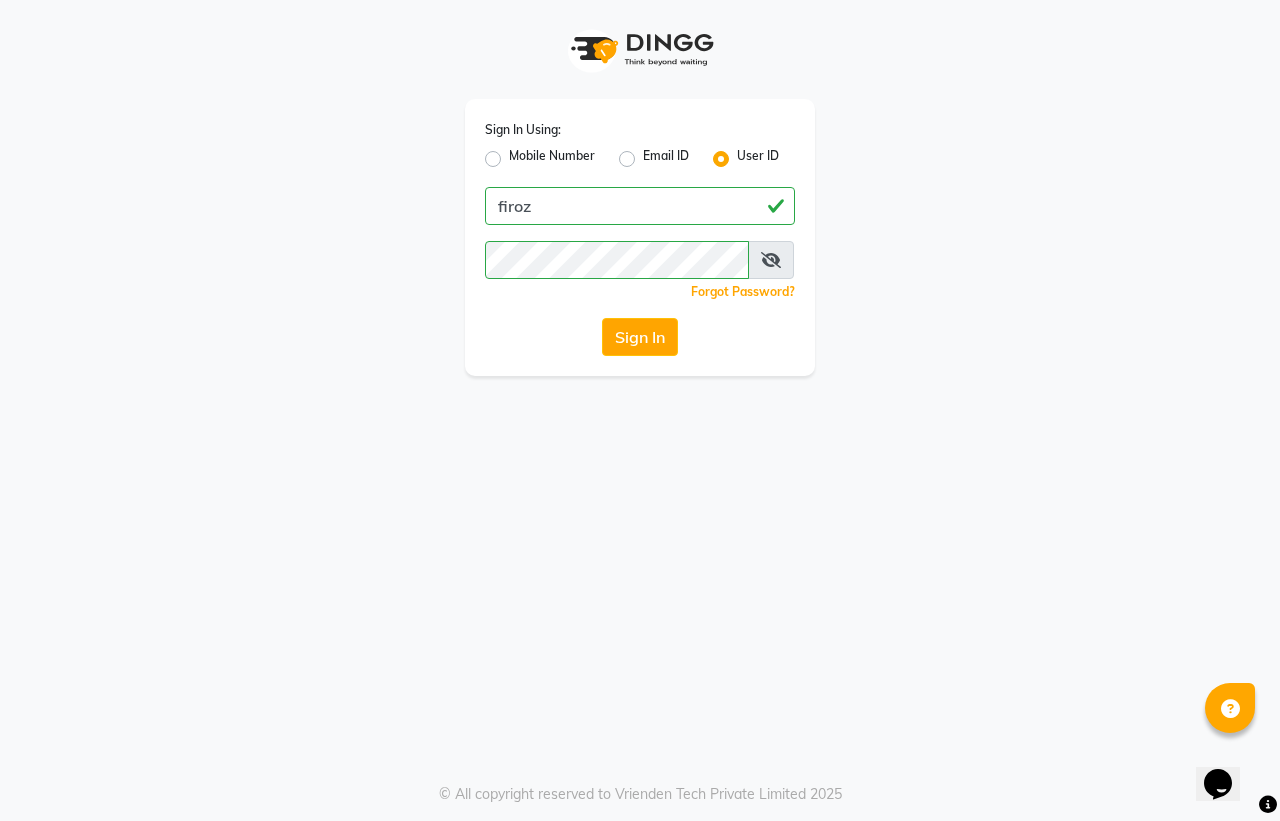 click on "Sign In Using: Mobile Number Email ID User ID [FIRST] Remember me Forgot Password? Sign In © All copyright reserved to Vrienden Tech Private Limited 2025" at bounding box center (640, 410) 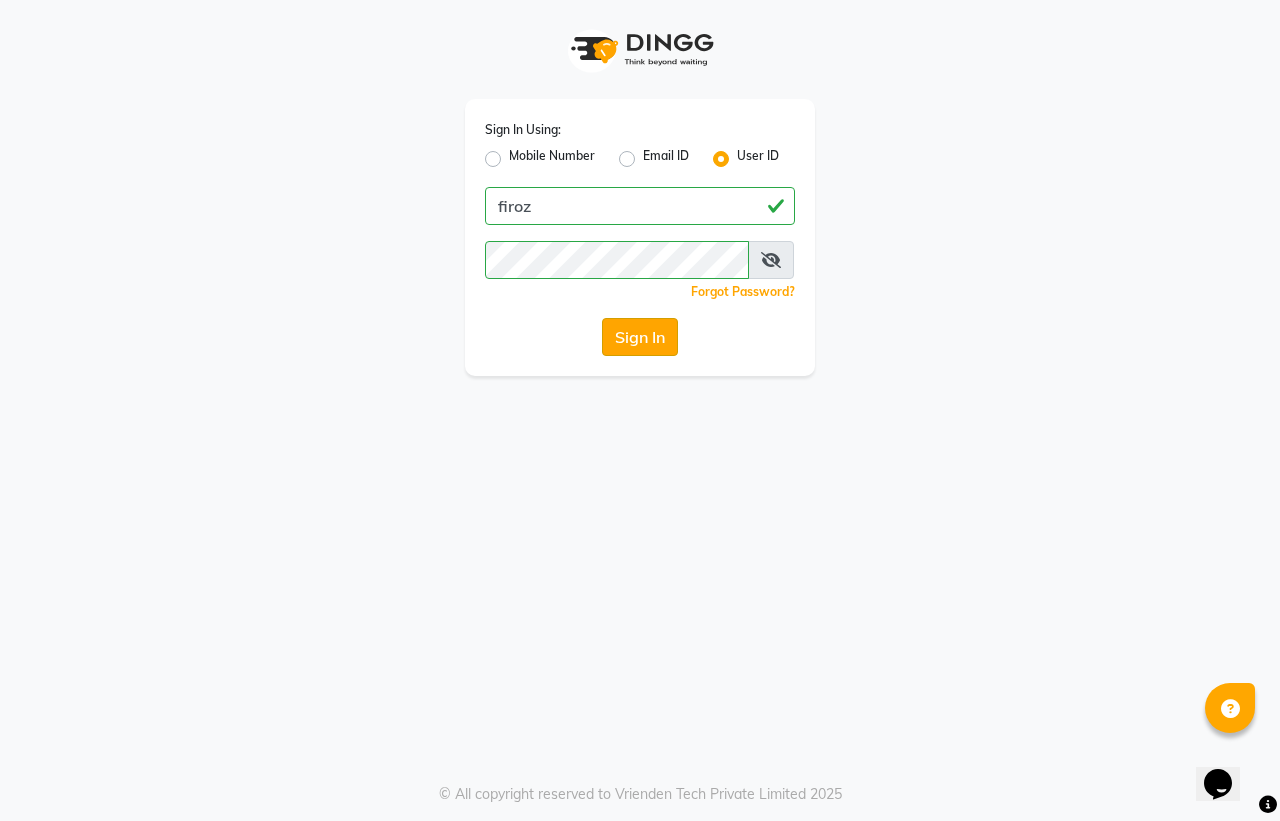 click on "Sign In" 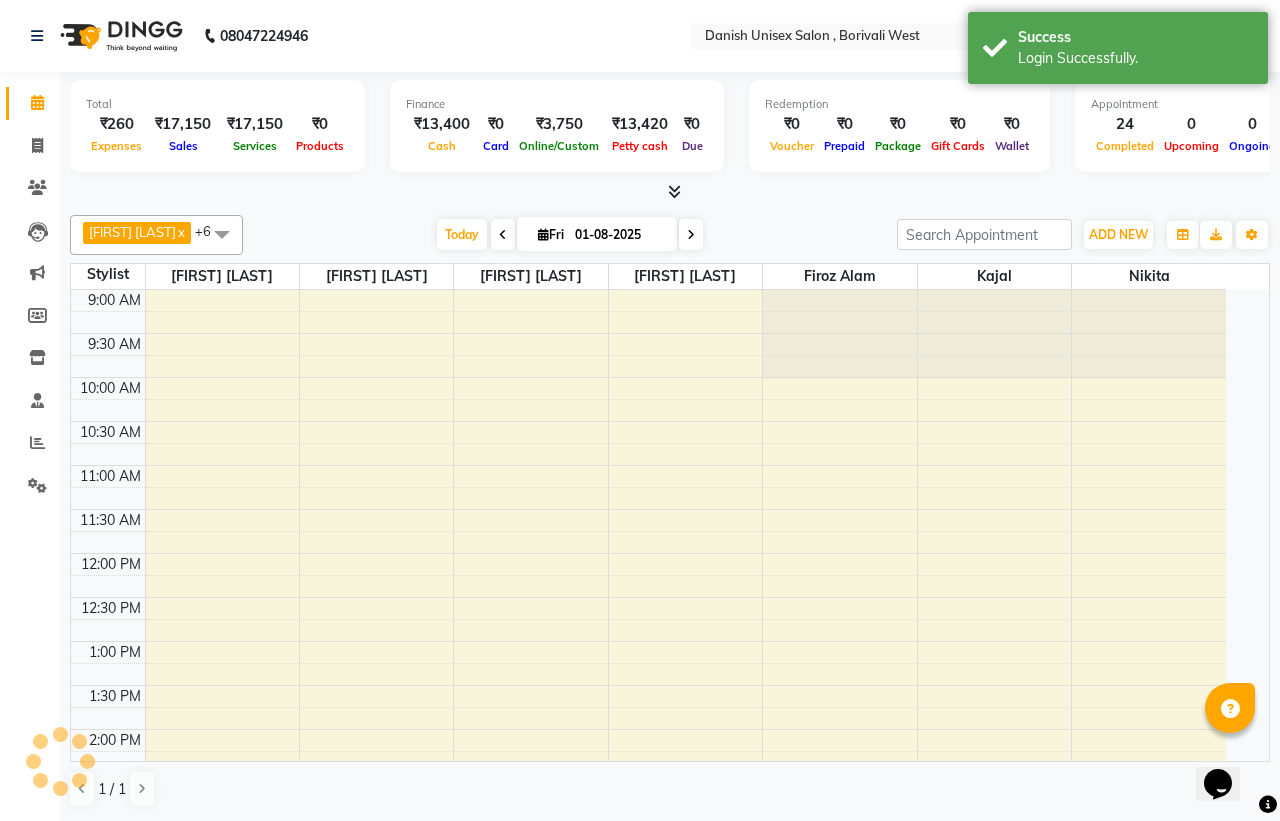 select on "en" 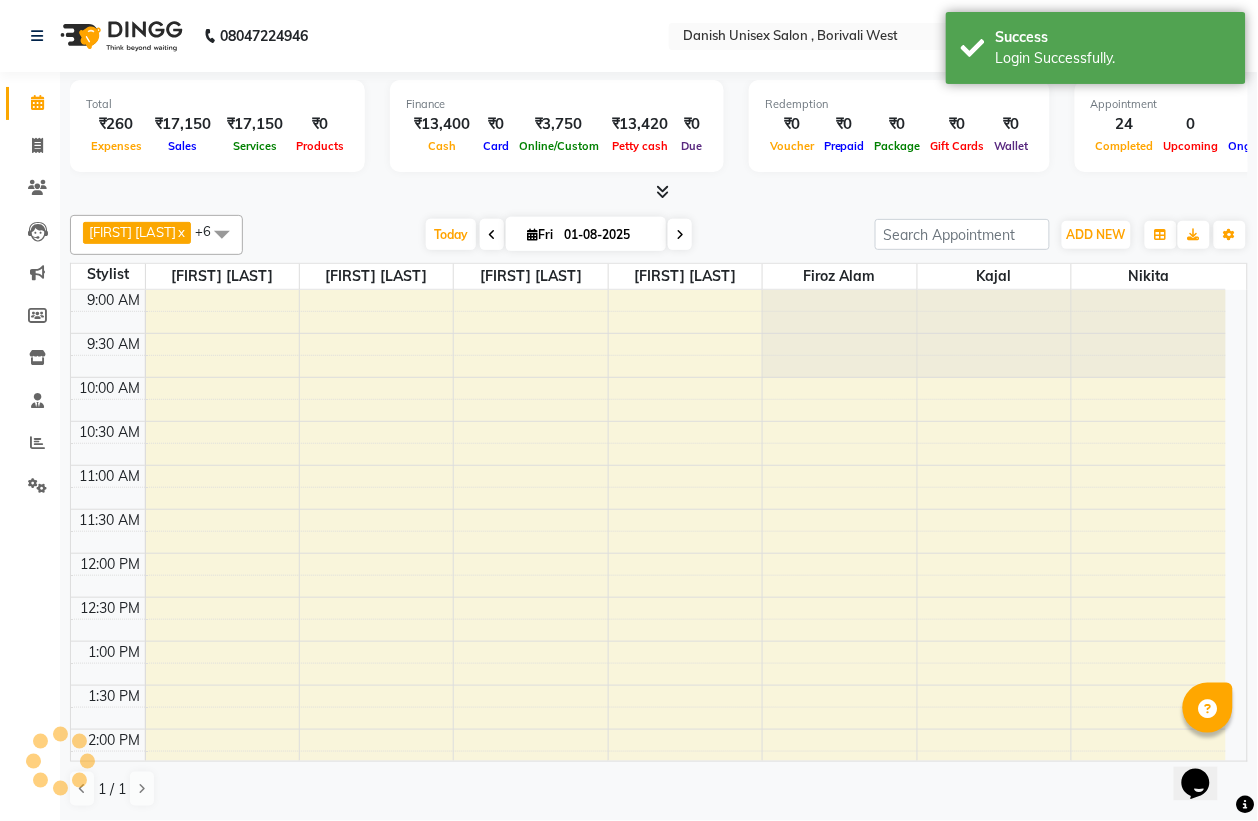 scroll, scrollTop: 0, scrollLeft: 0, axis: both 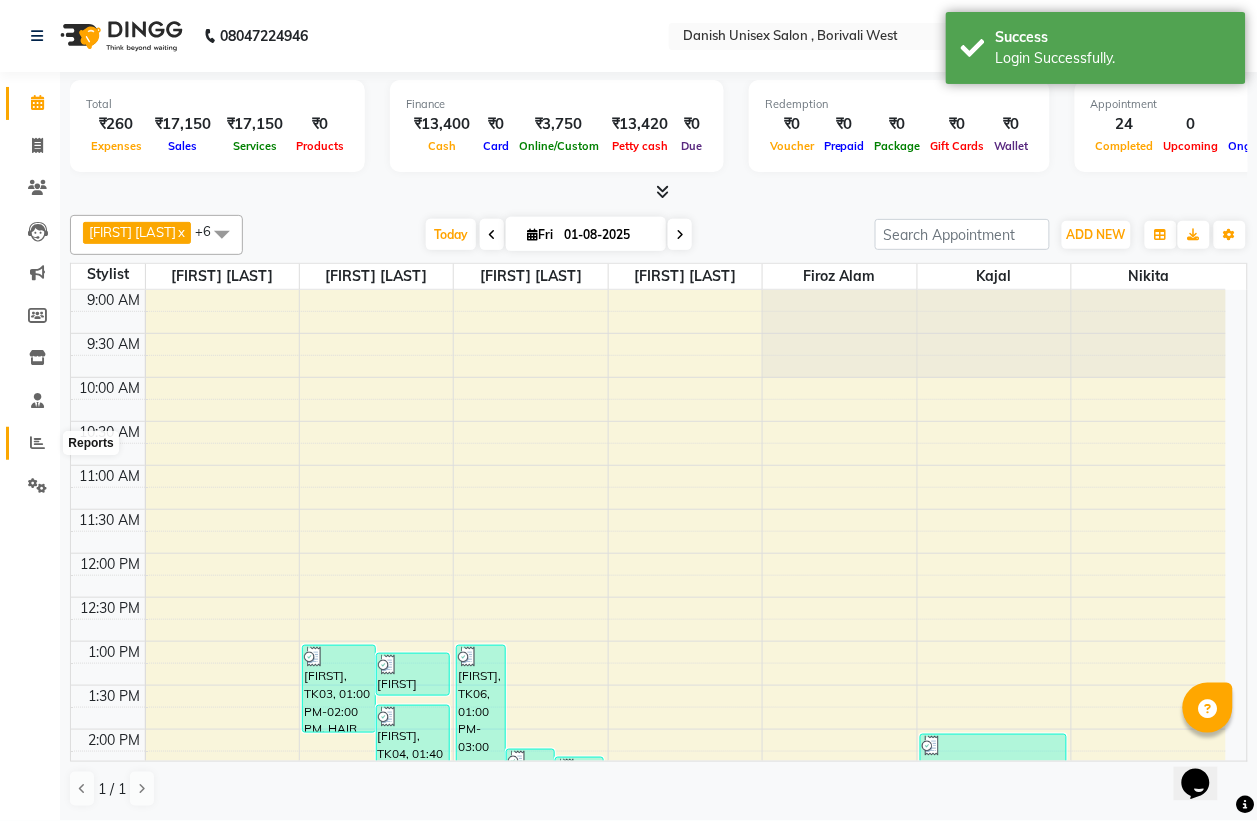click 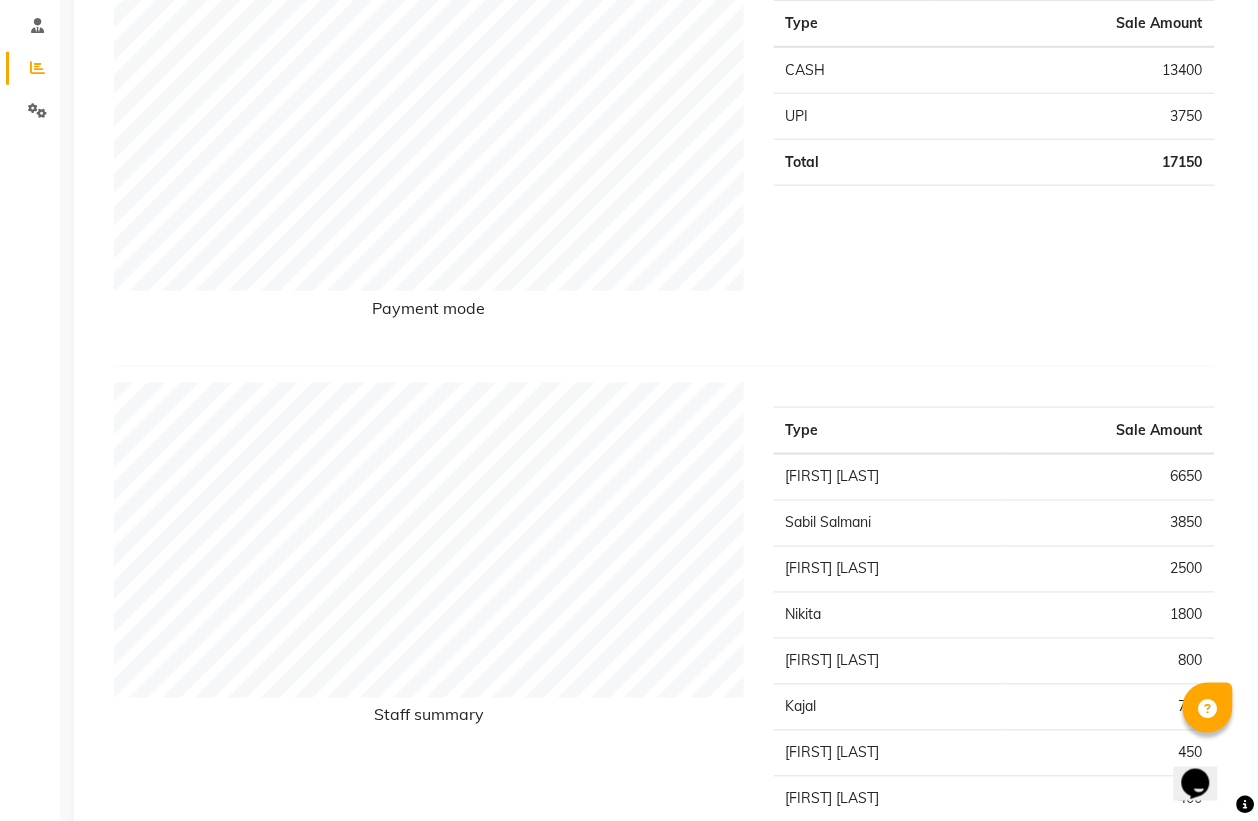 scroll, scrollTop: 0, scrollLeft: 0, axis: both 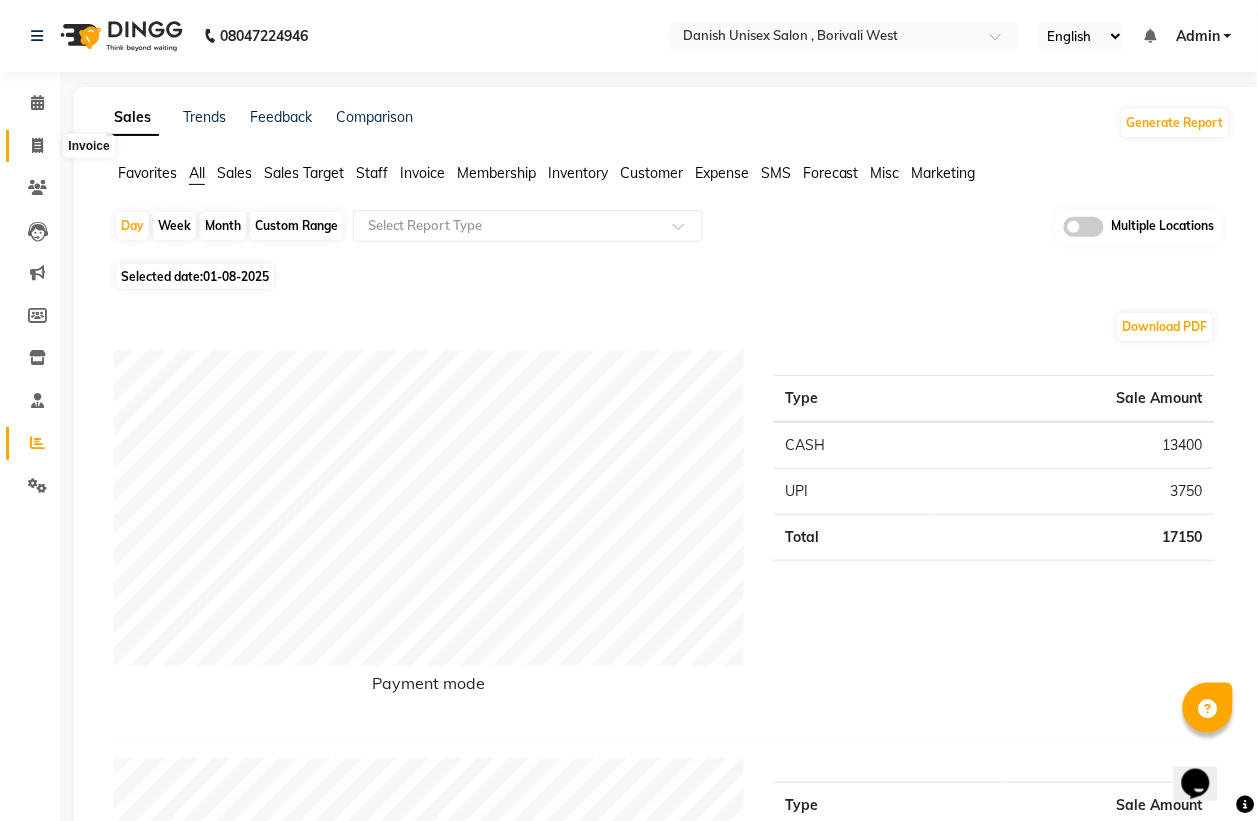 click 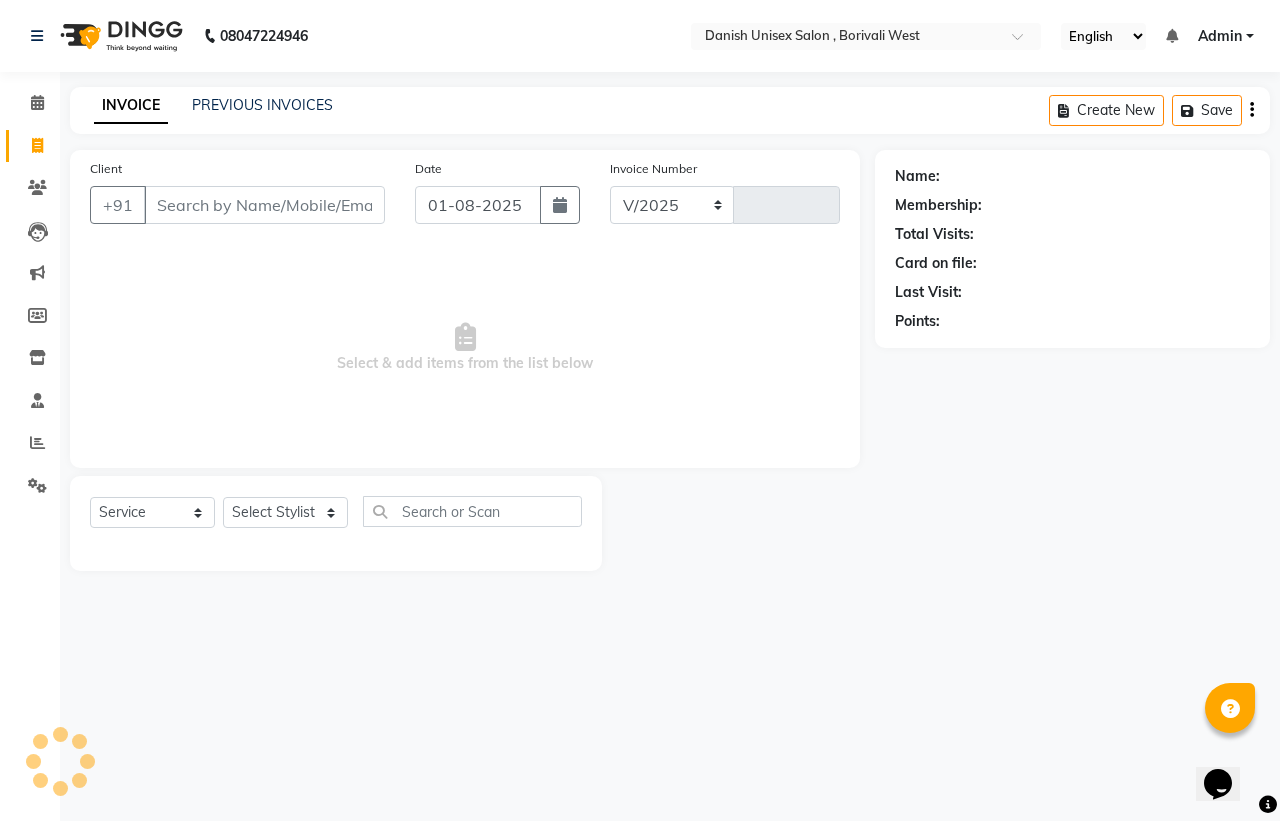 select on "6929" 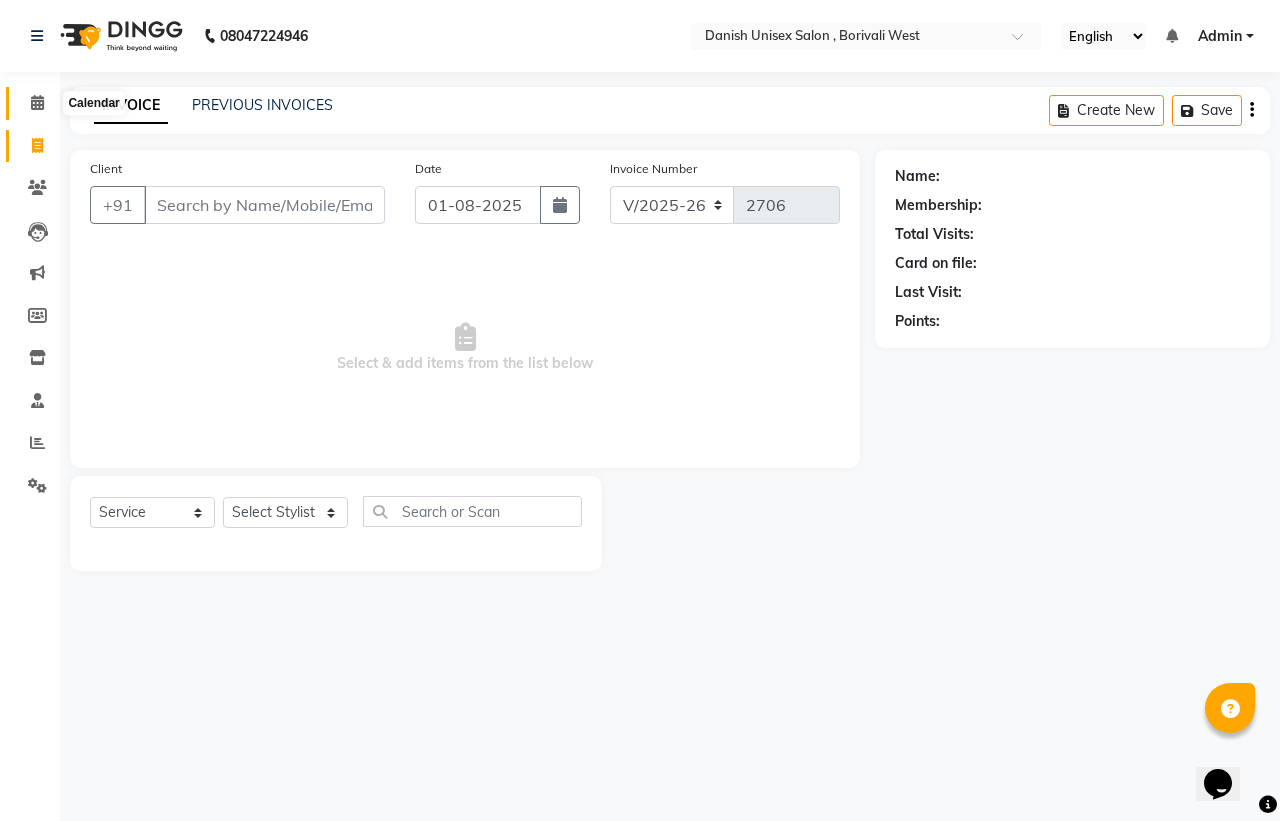 click 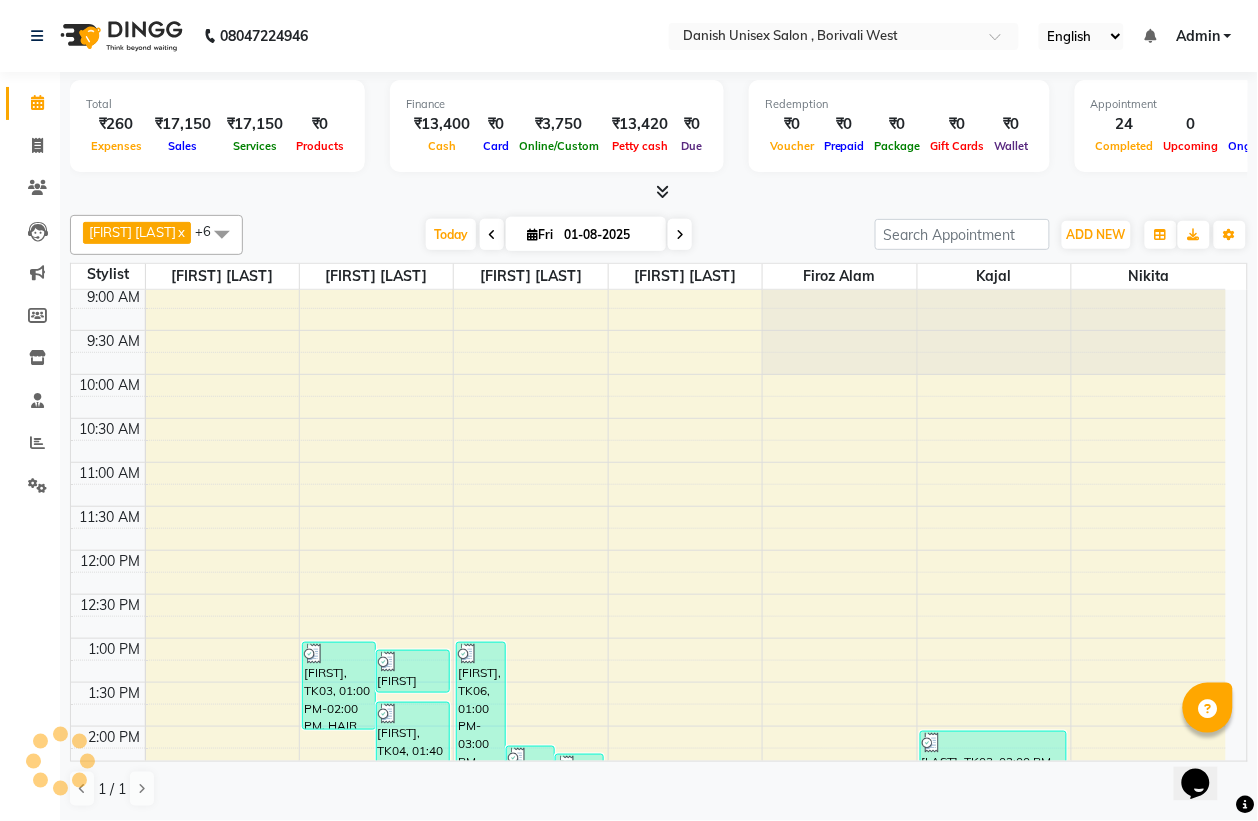 scroll, scrollTop: 686, scrollLeft: 0, axis: vertical 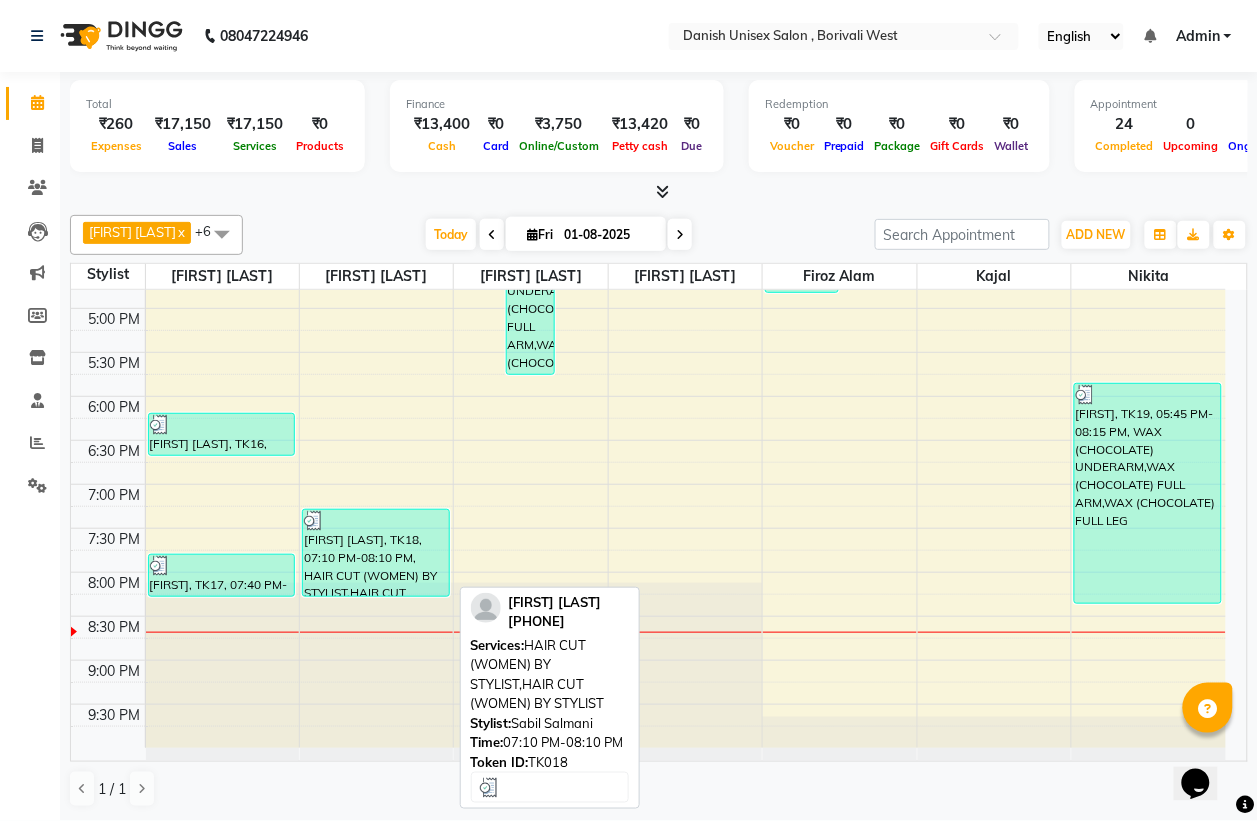 click on "[FIRST] [LAST], TK18, 07:10 PM-08:10 PM, HAIR CUT (WOMEN) BY STYLIST,HAIR CUT (WOMEN) BY STYLIST" at bounding box center (376, 553) 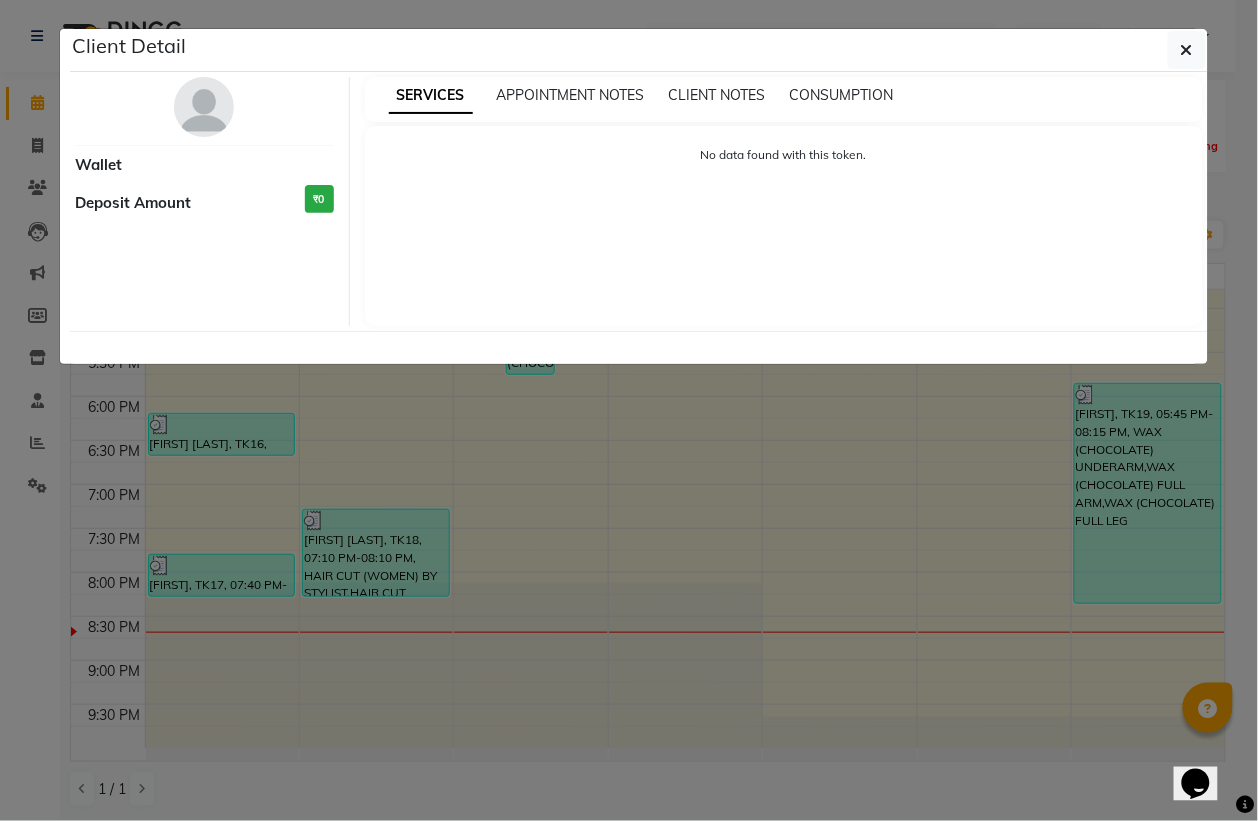 select on "3" 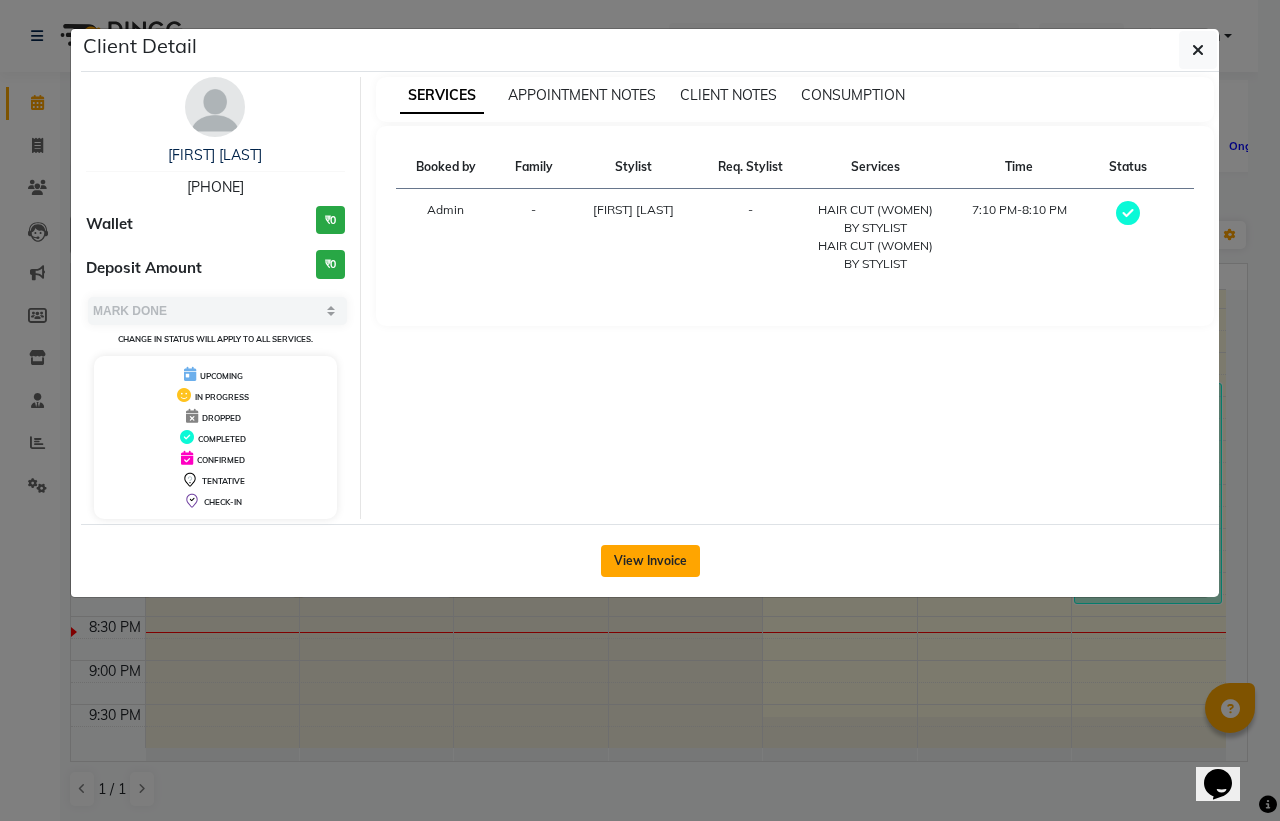 click on "View Invoice" 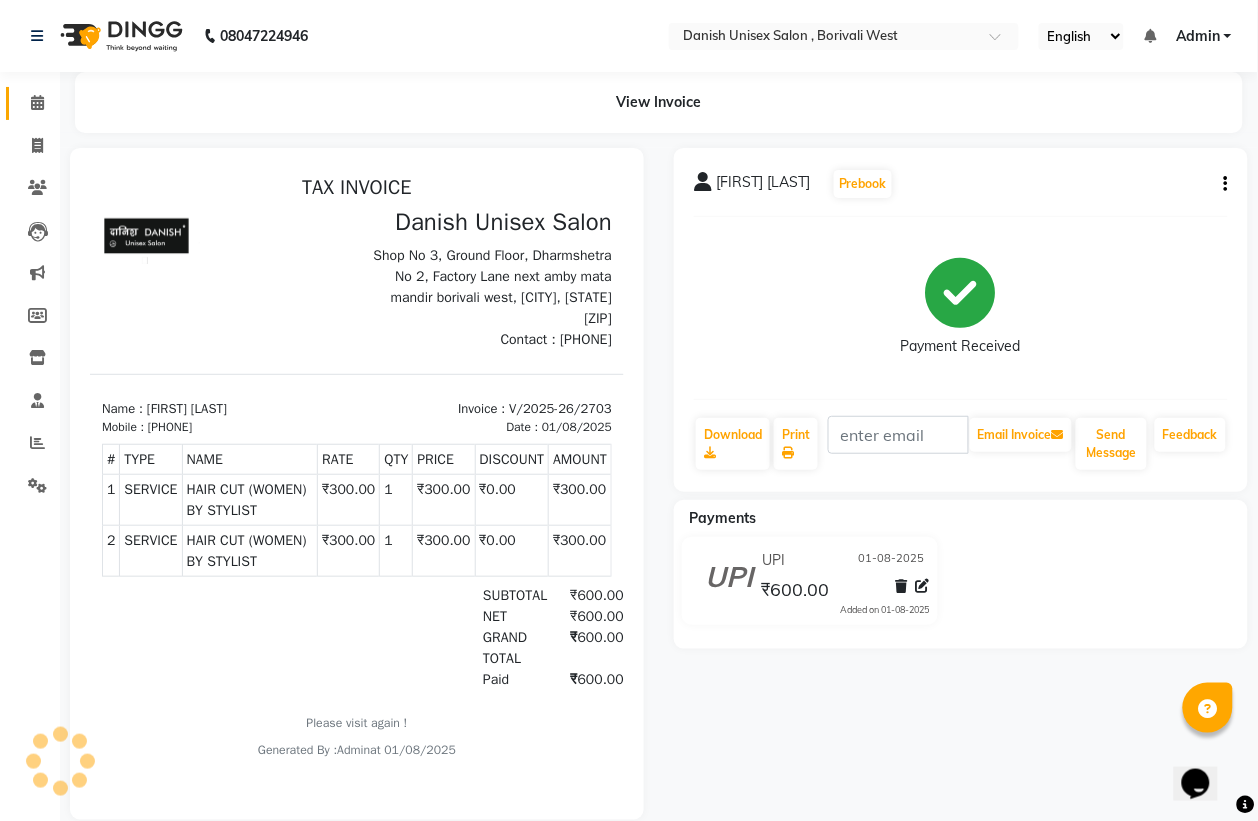 scroll, scrollTop: 0, scrollLeft: 0, axis: both 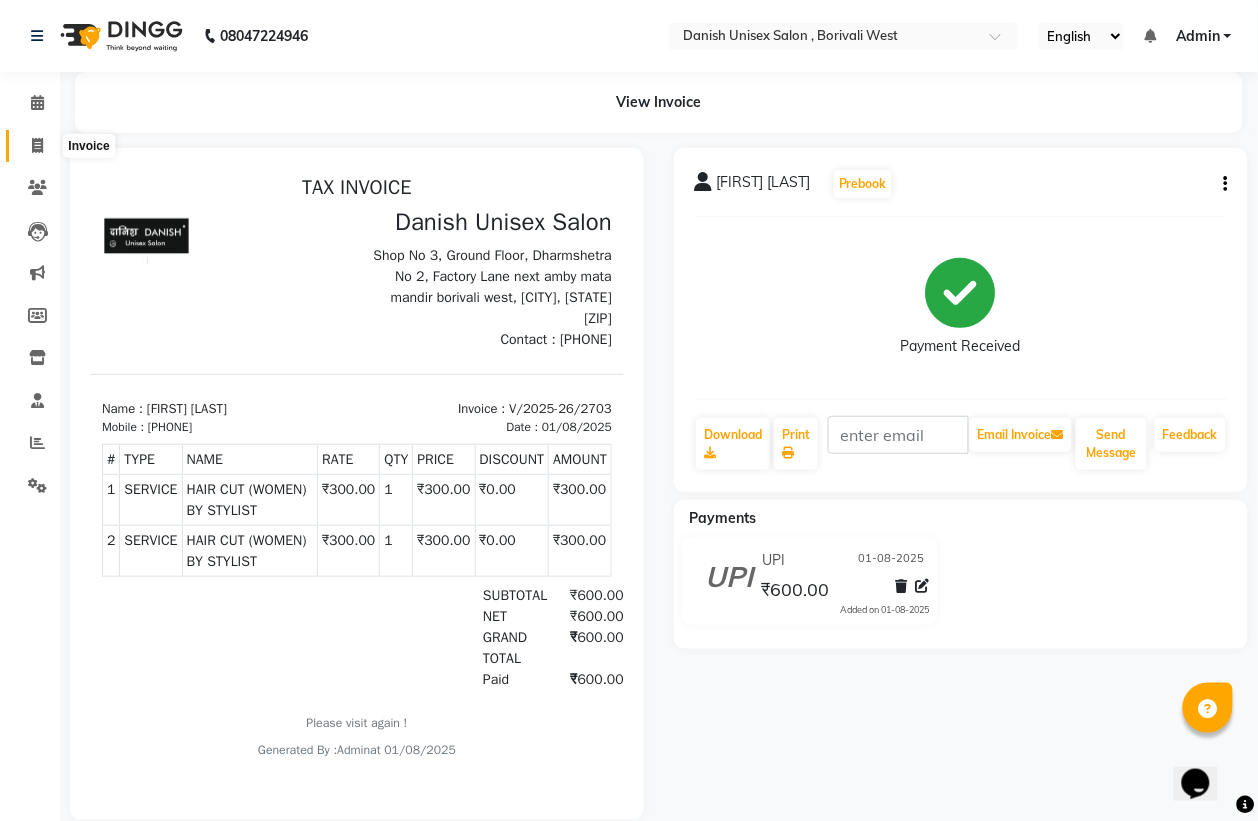 click 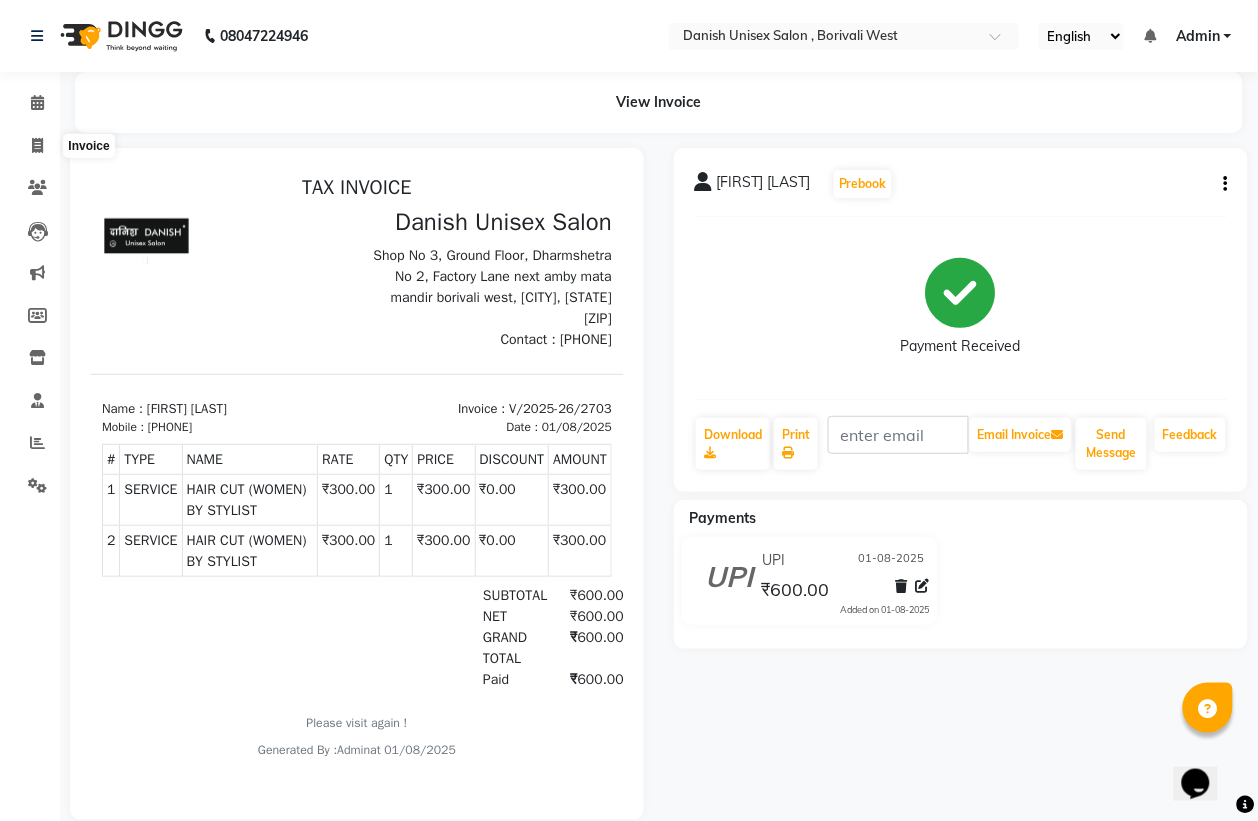 select on "service" 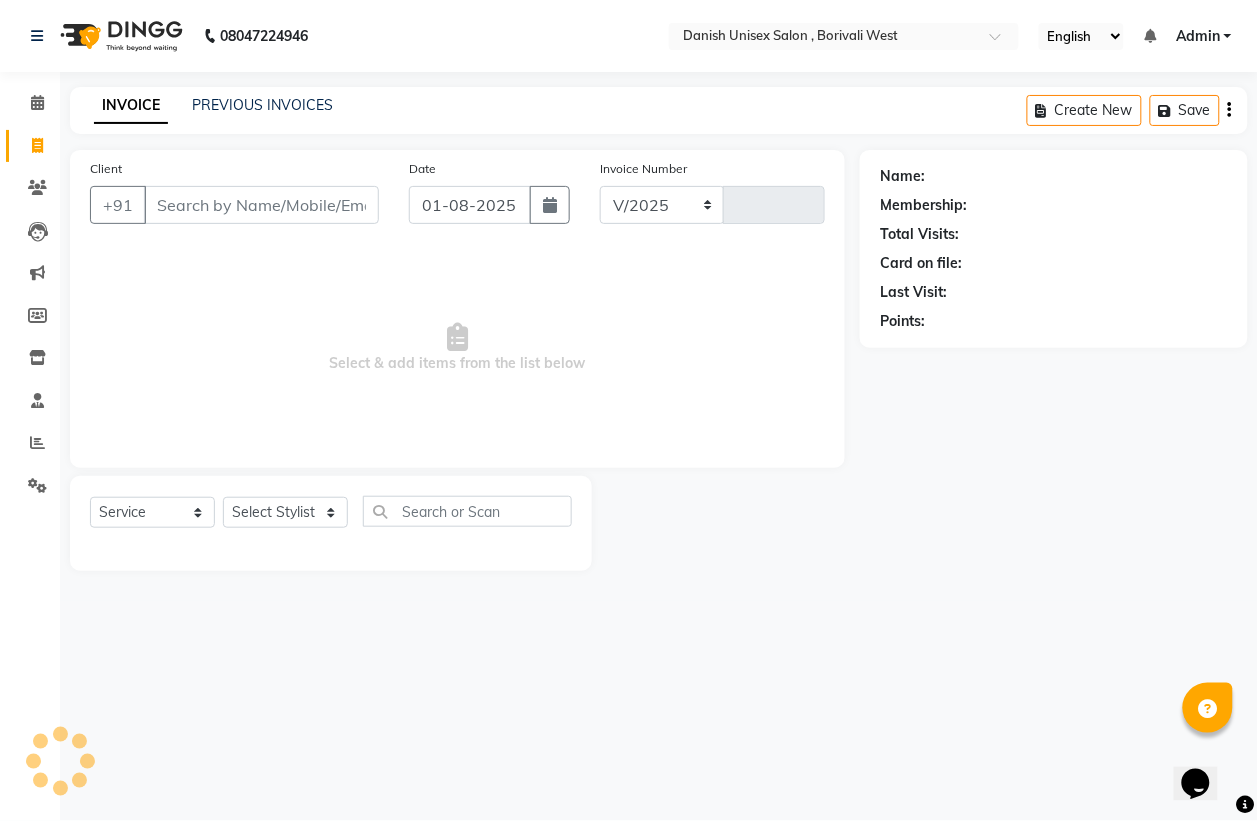 select on "6929" 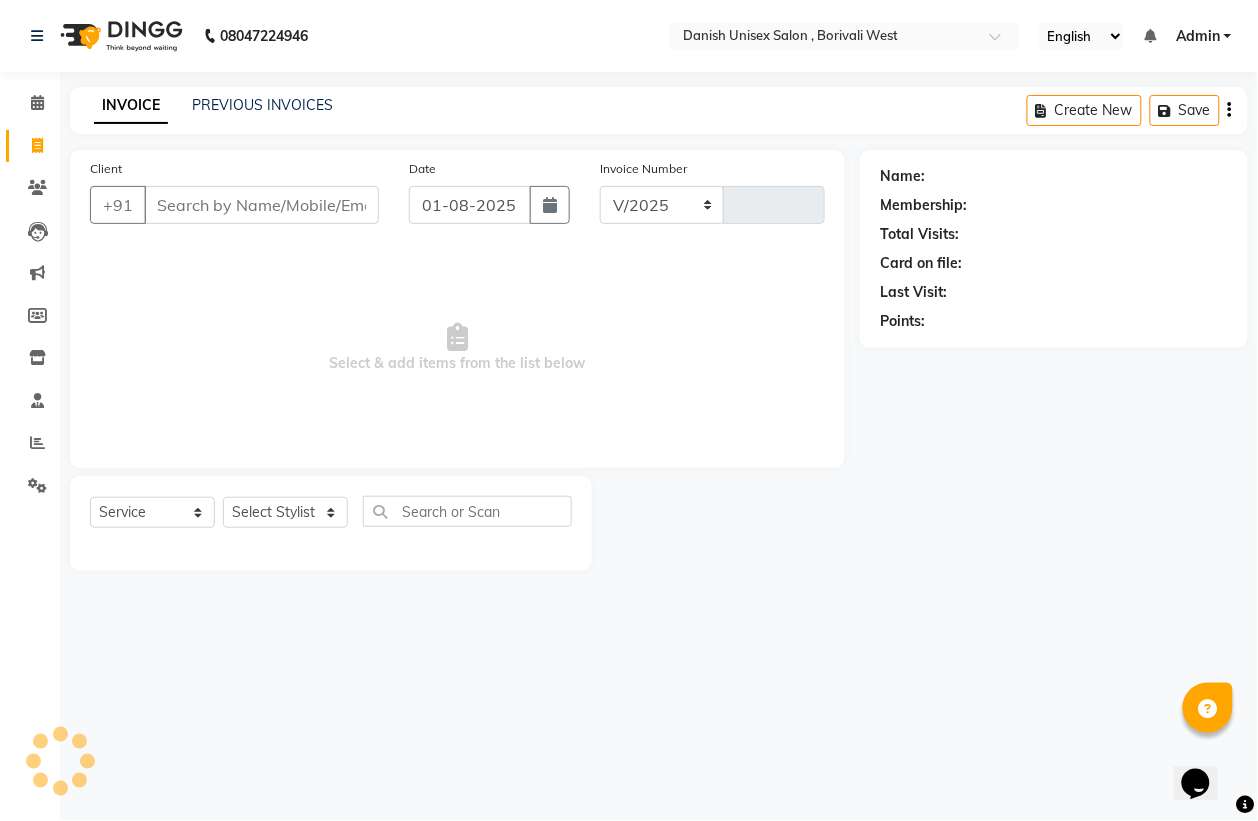type on "2706" 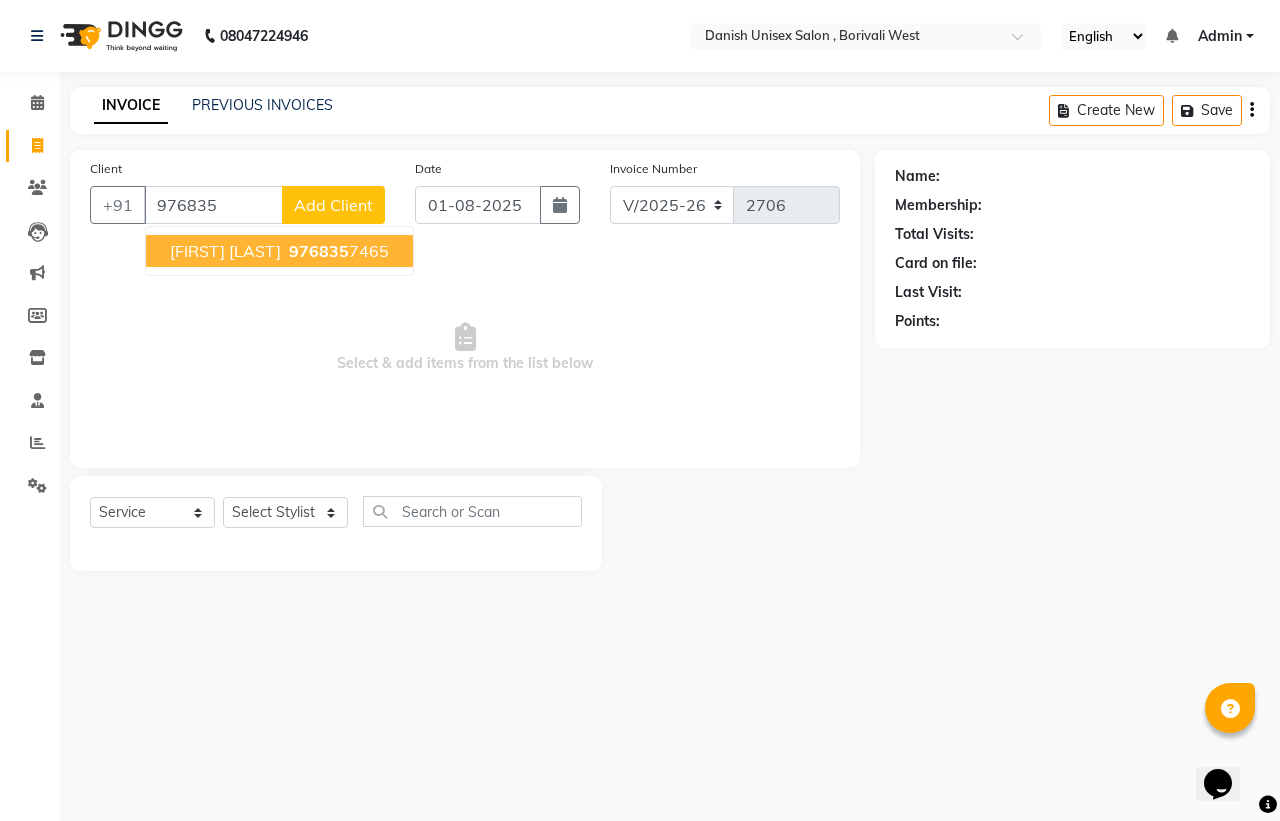 click on "[PHONE]" at bounding box center [337, 251] 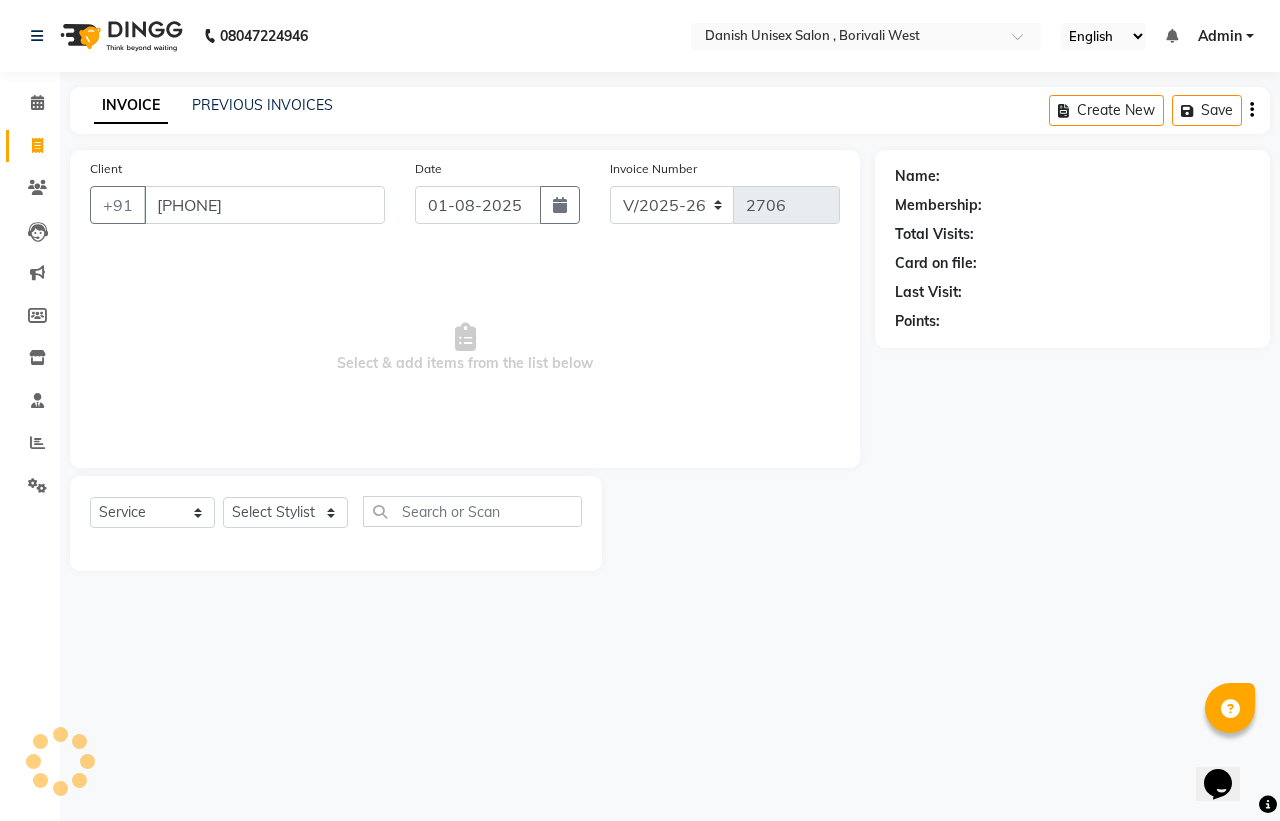 type on "[PHONE]" 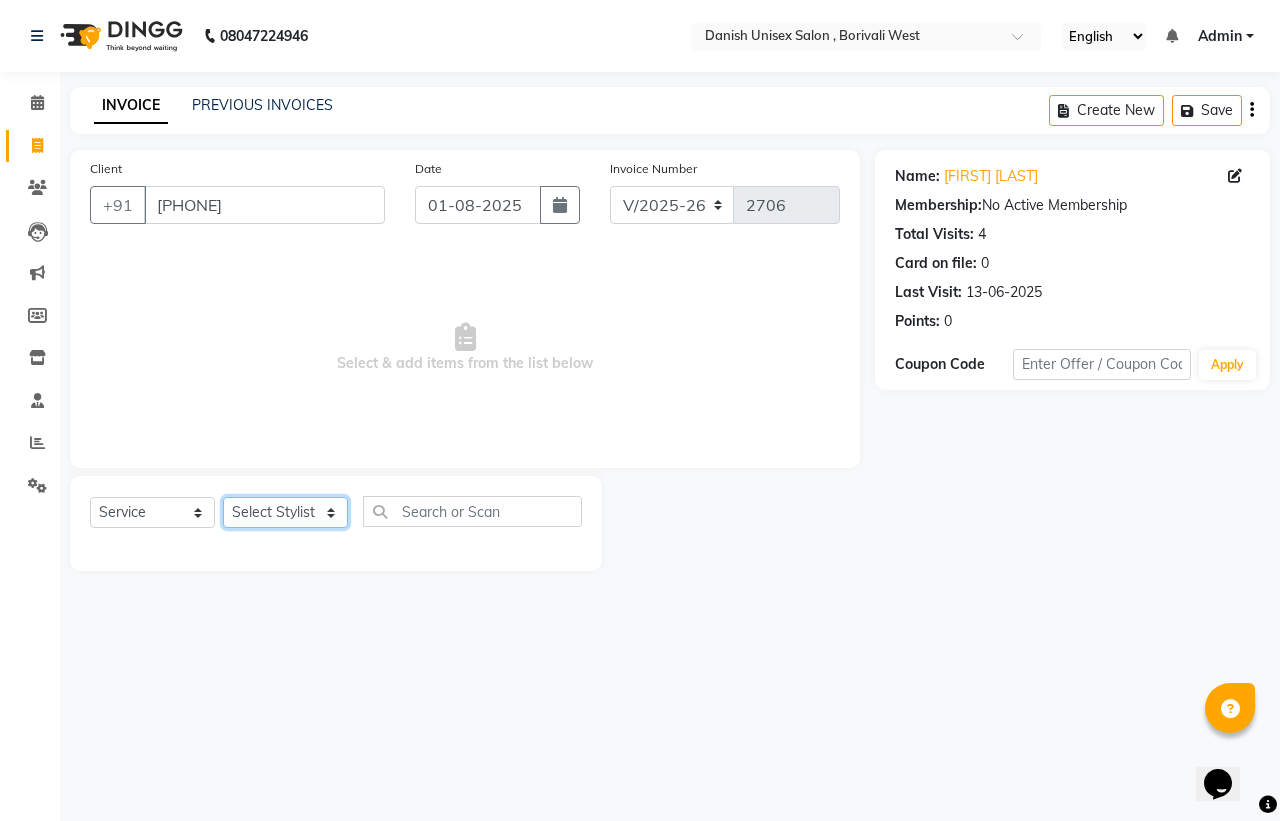 click on "Select Stylist Bhim Shing firoz alam Juber shaikh kajal Lubna Sayyad Nikhil Sharma Nikita Niraj Kanojiya Niyaz Salmani Pooja Yadav Riddhi Sabil salmani sapna" 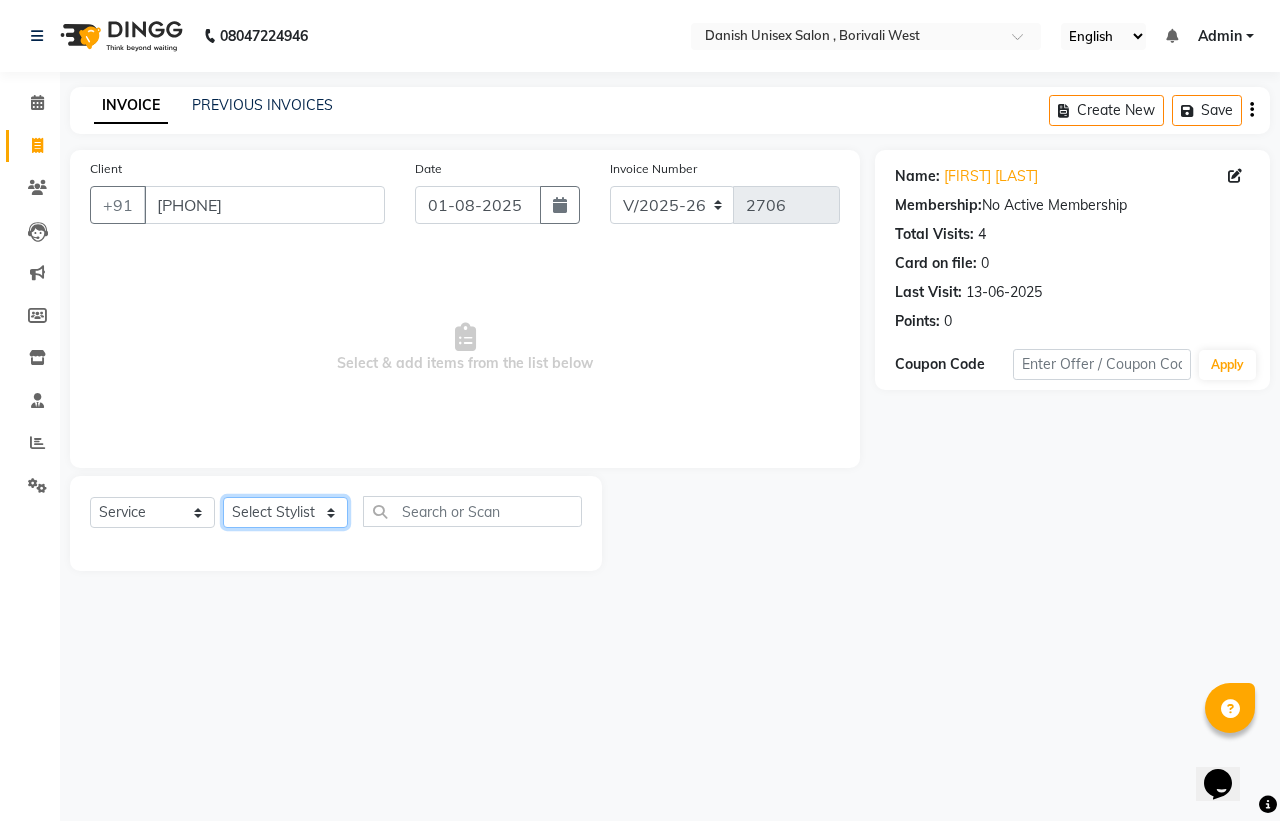 select on "54584" 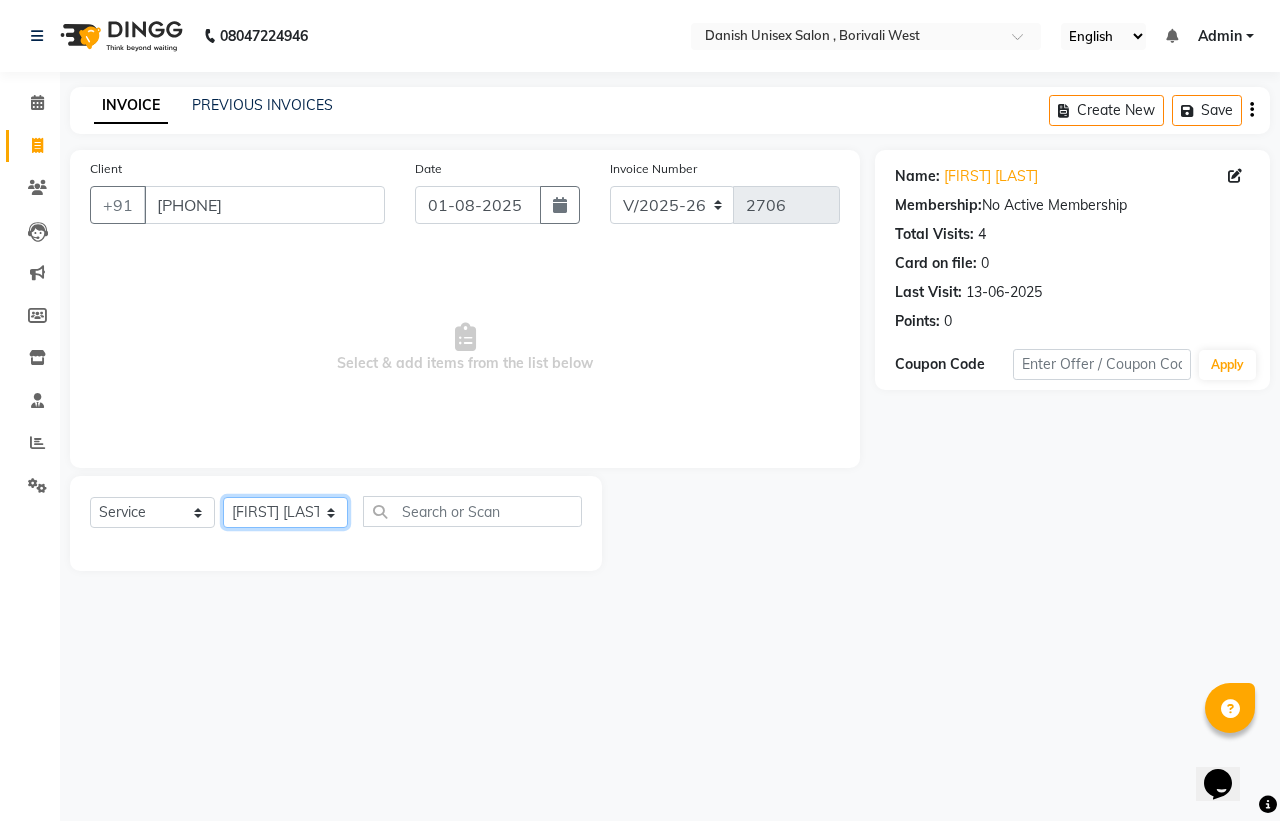 click on "Select Stylist Bhim Shing firoz alam Juber shaikh kajal Lubna Sayyad Nikhil Sharma Nikita Niraj Kanojiya Niyaz Salmani Pooja Yadav Riddhi Sabil salmani sapna" 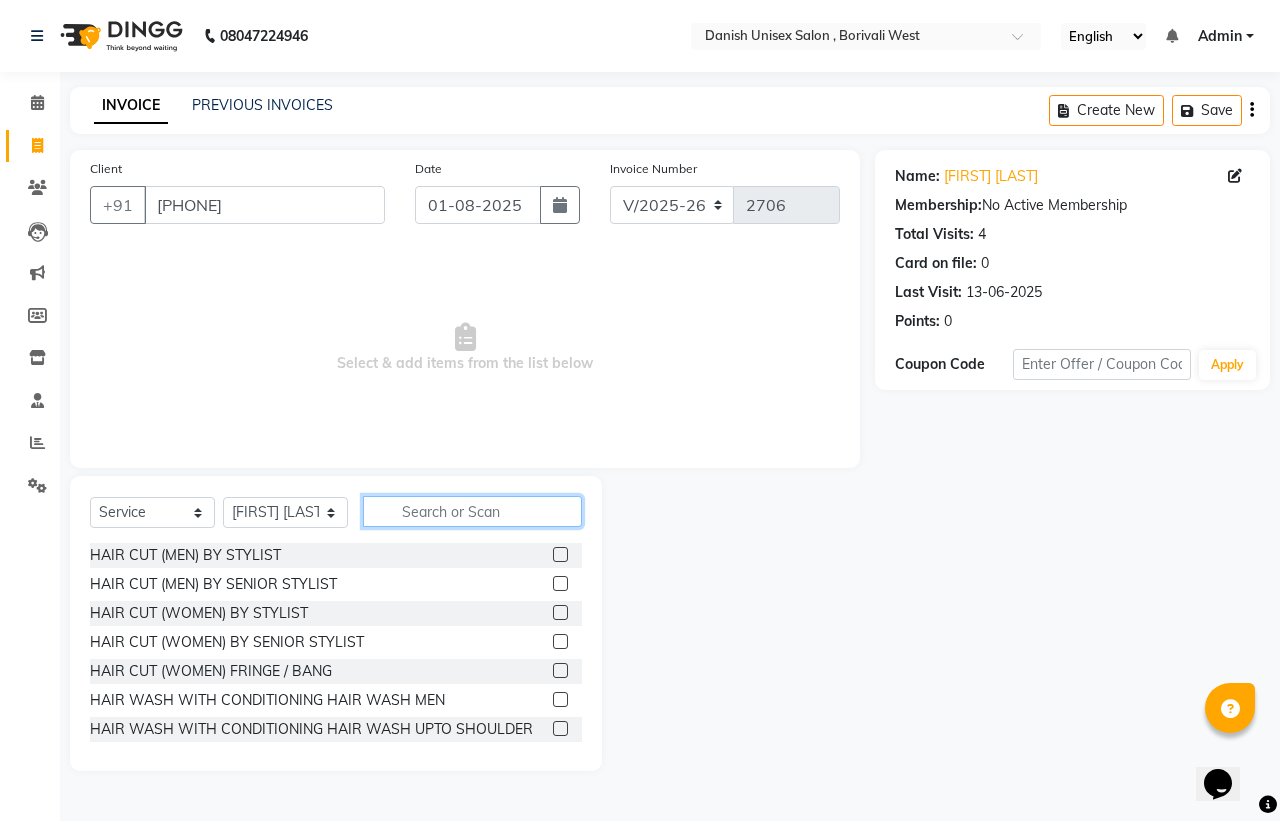 click 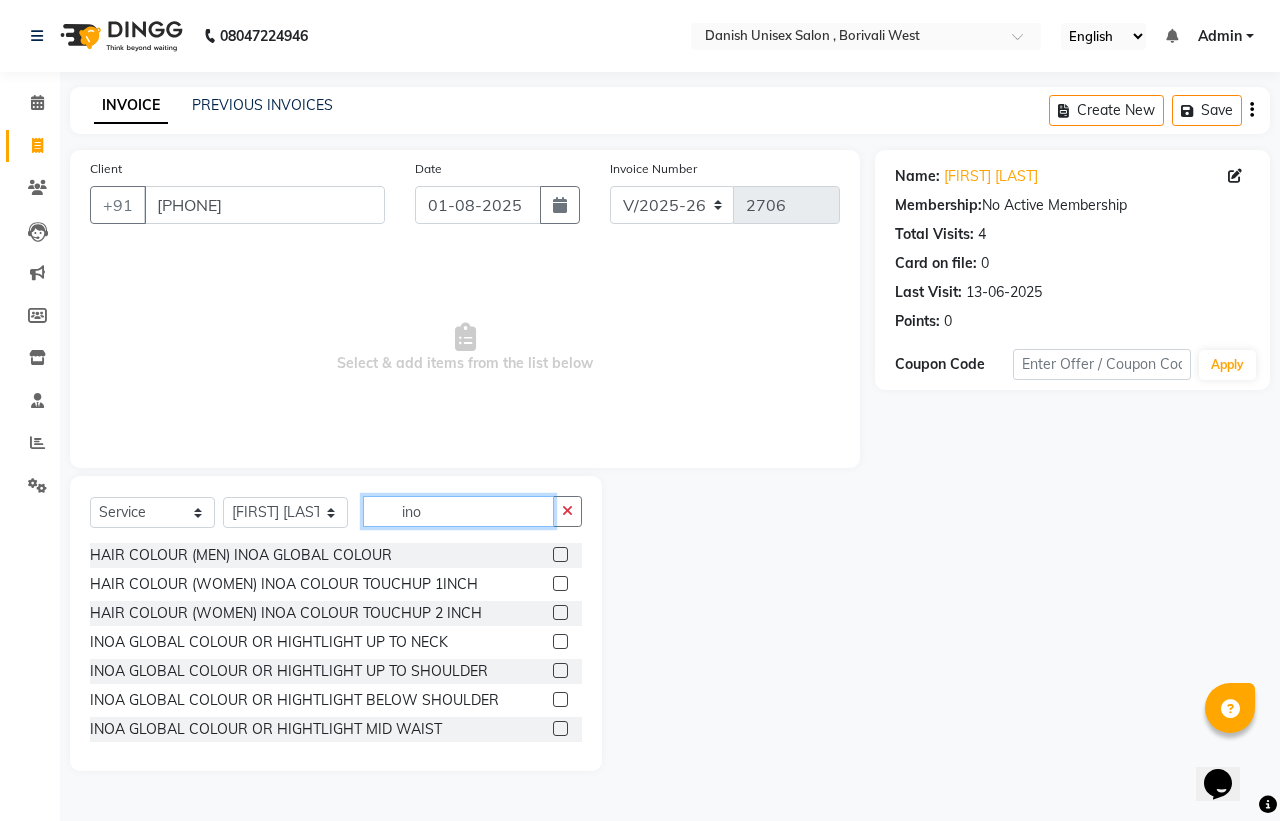 type on "ino" 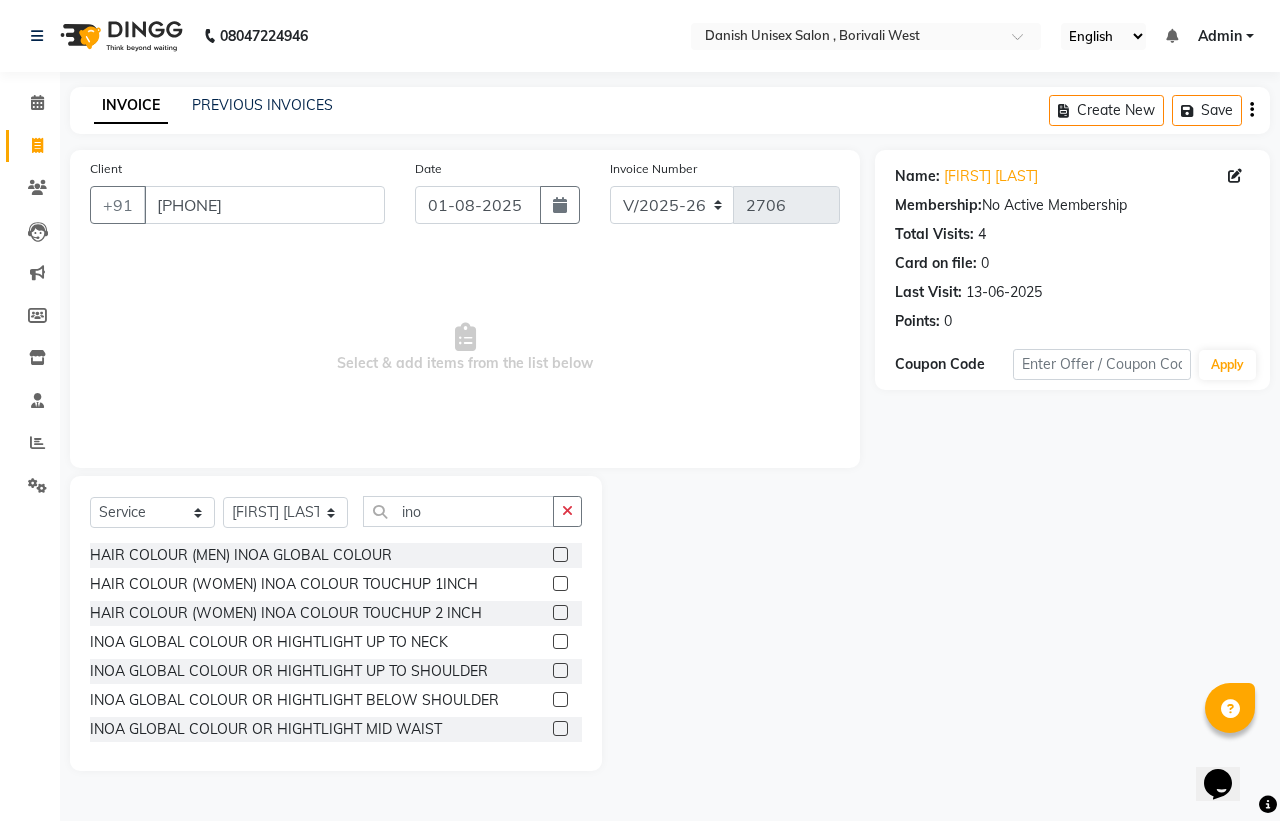 click 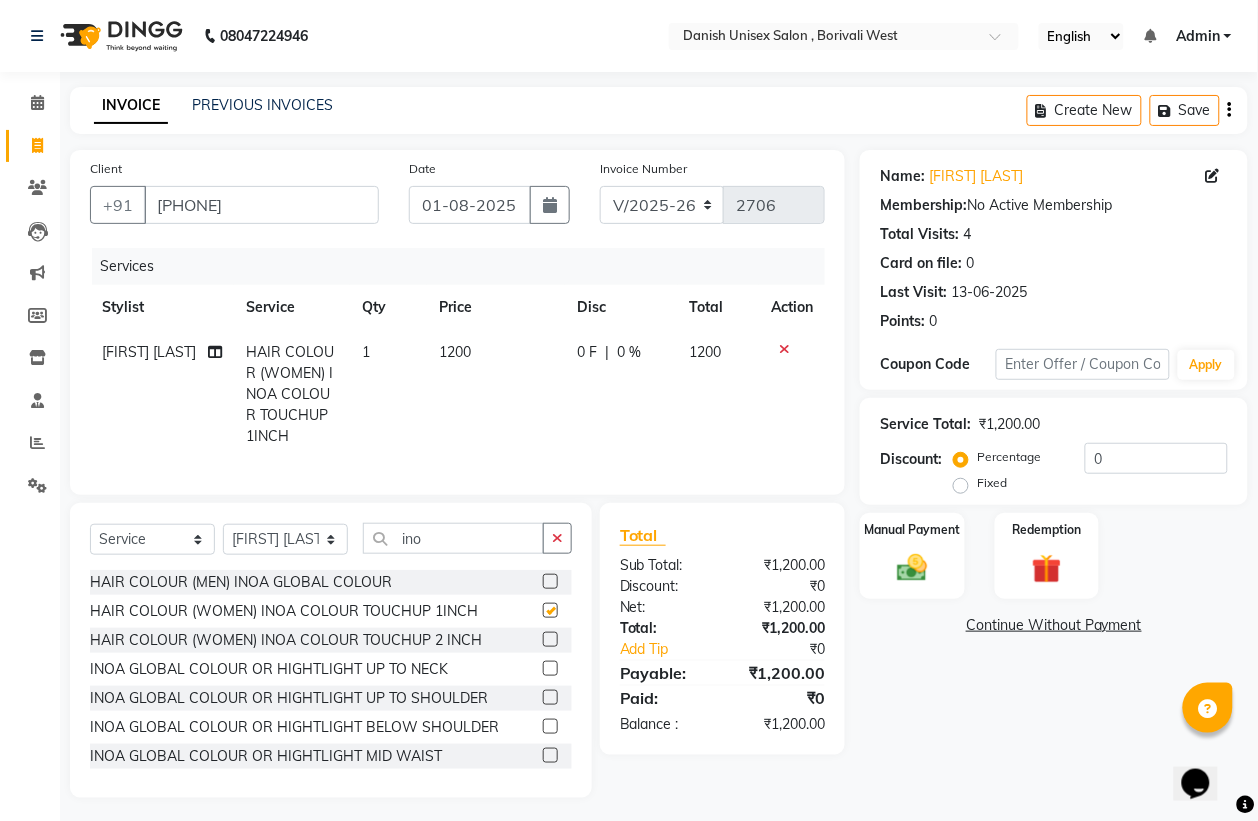 checkbox on "false" 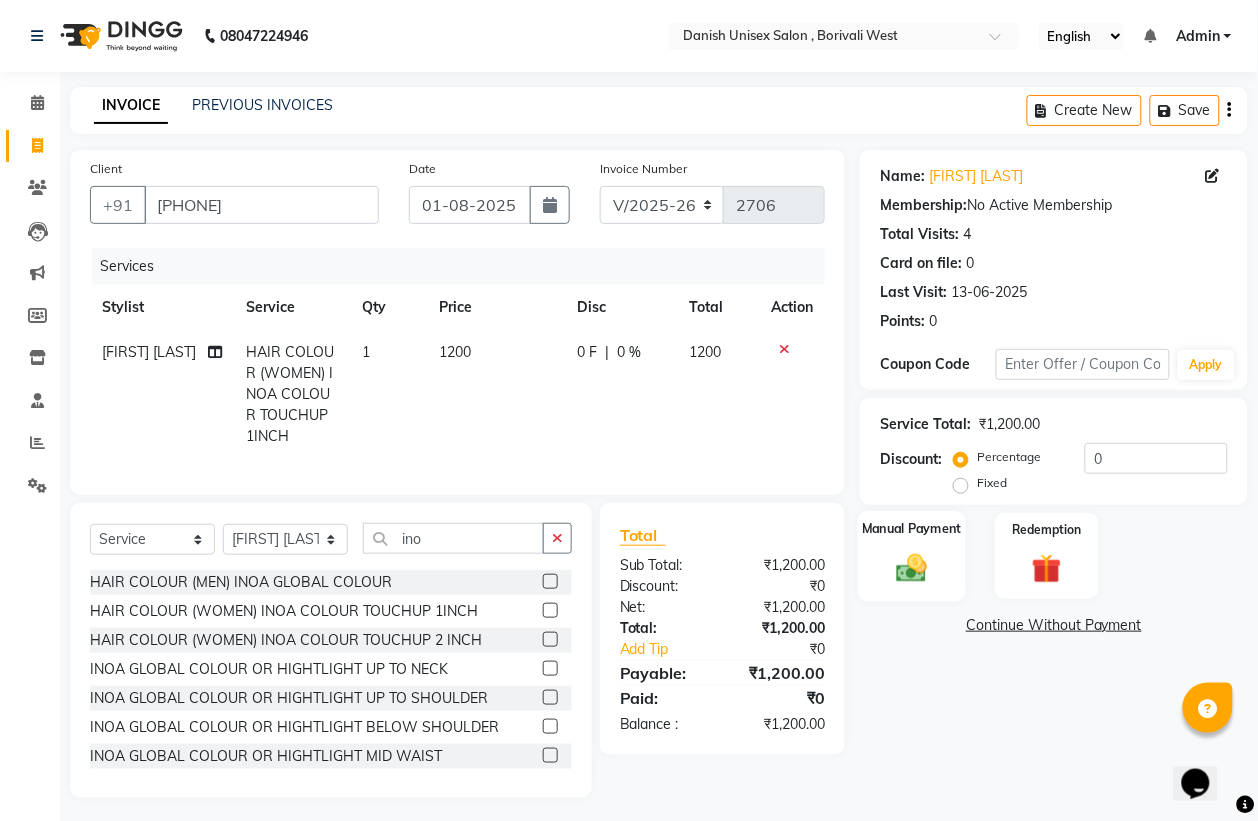 click 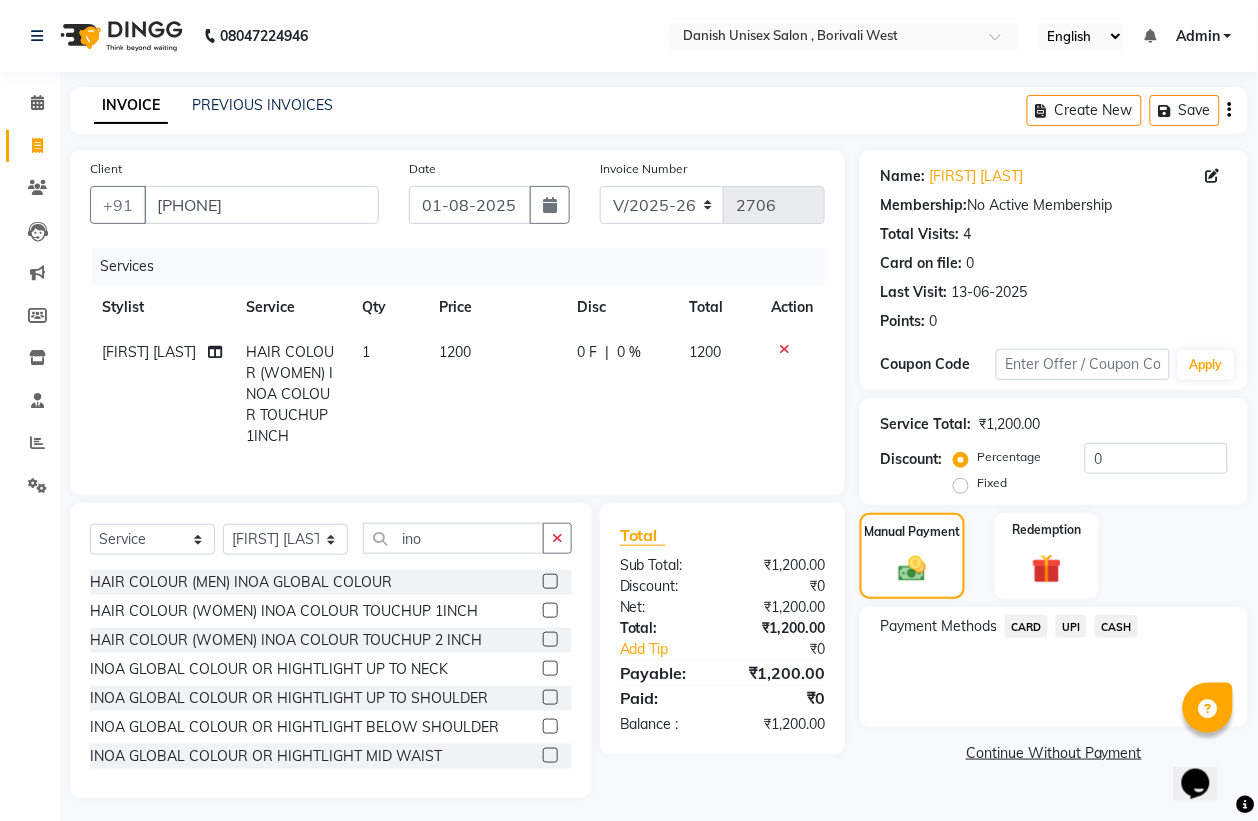 click on "UPI" 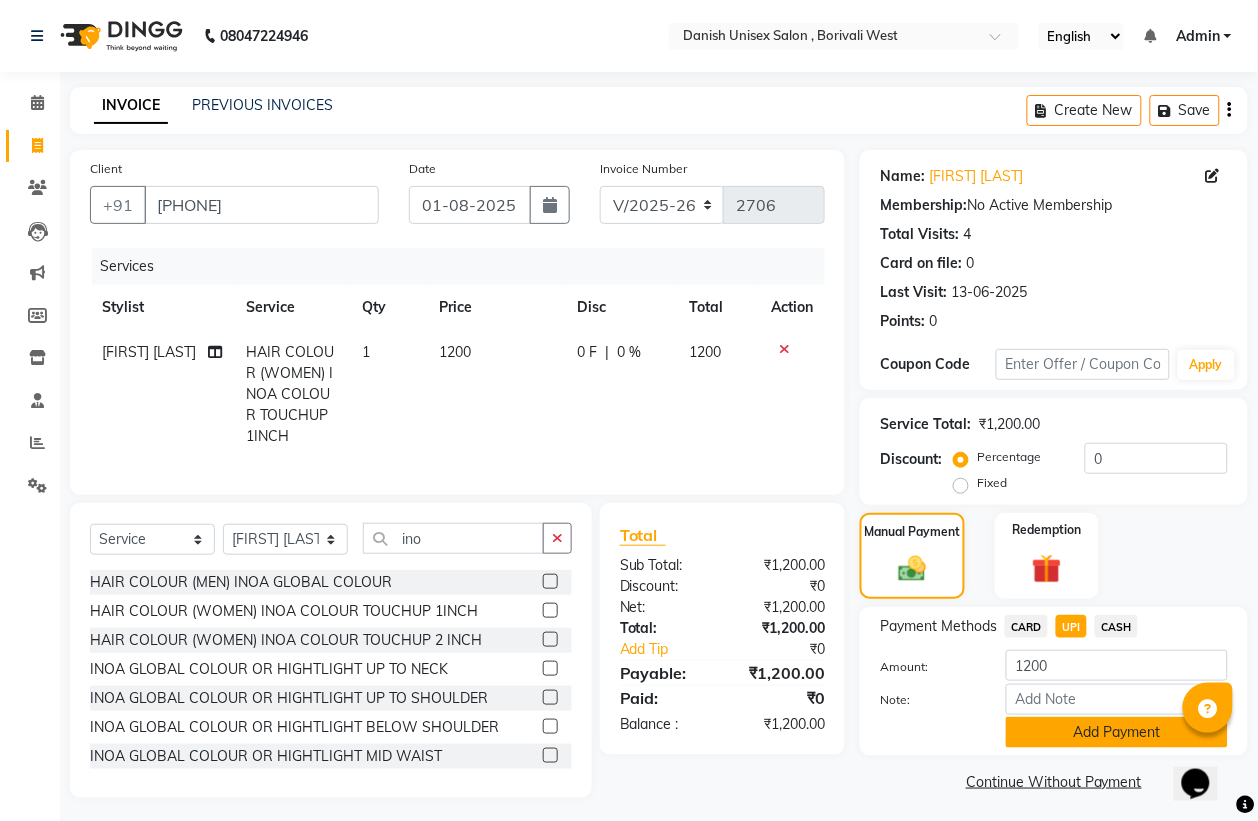 click on "Add Payment" 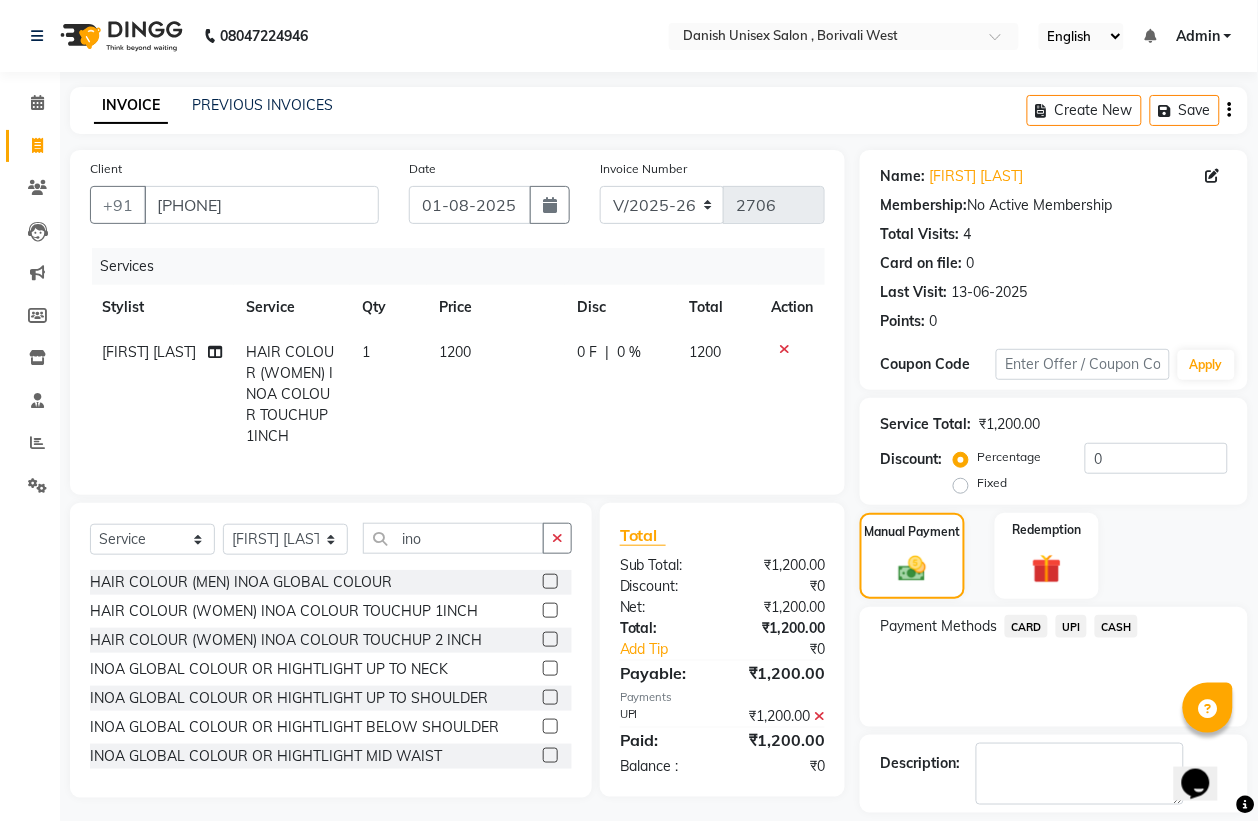 scroll, scrollTop: 91, scrollLeft: 0, axis: vertical 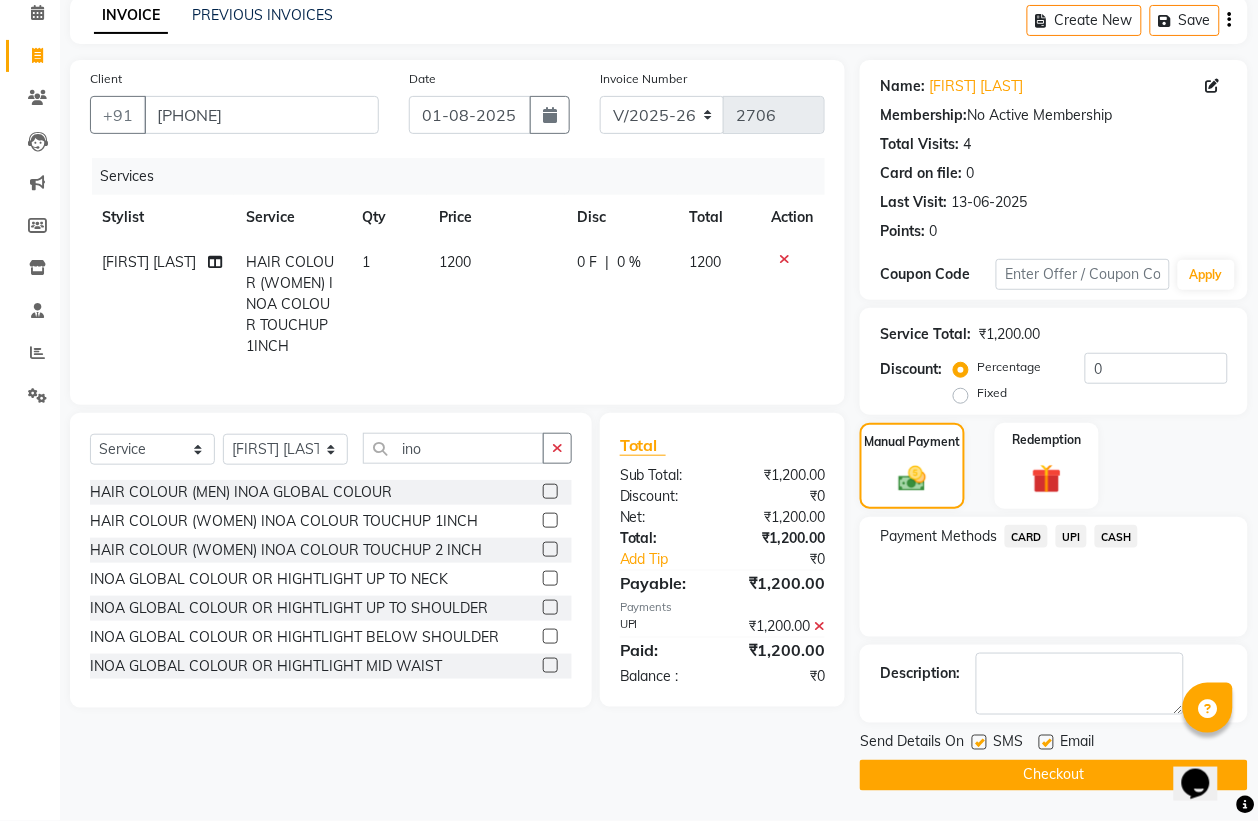 click on "Checkout" 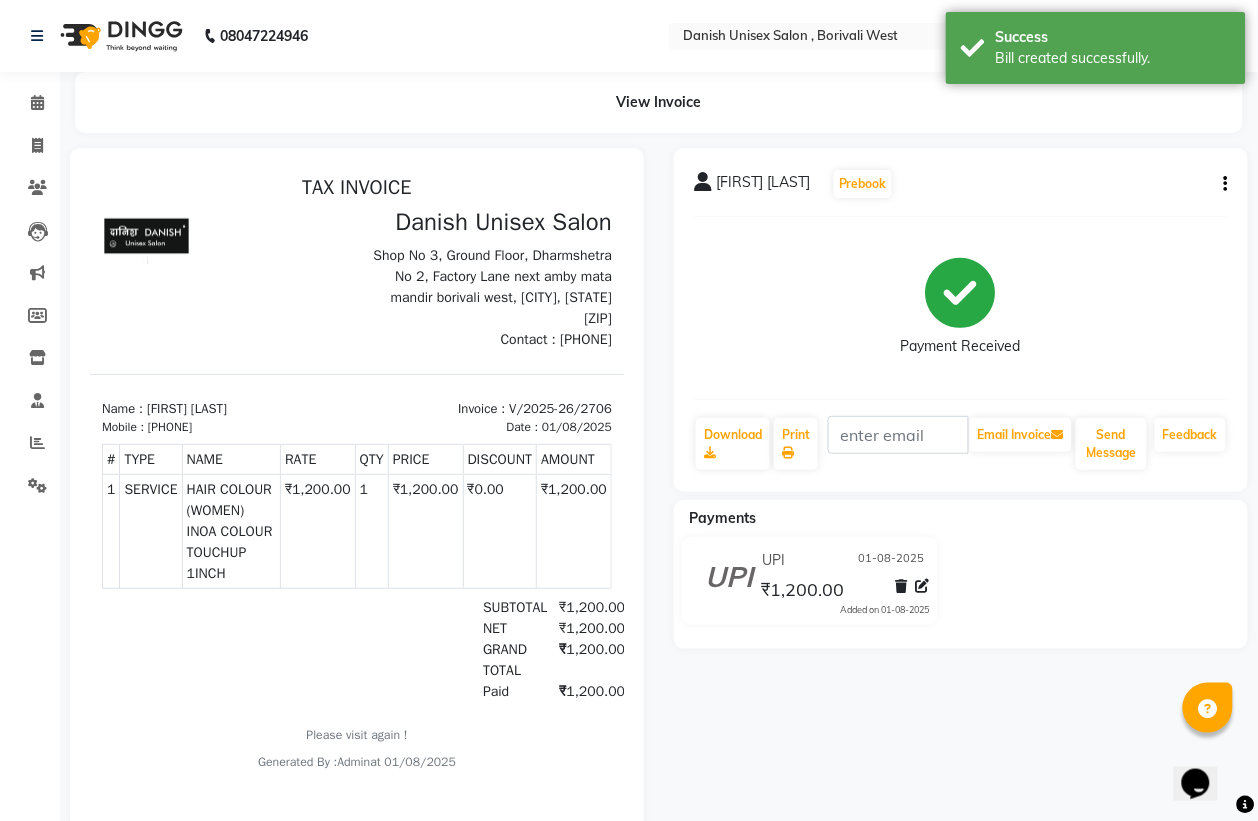 scroll, scrollTop: 0, scrollLeft: 0, axis: both 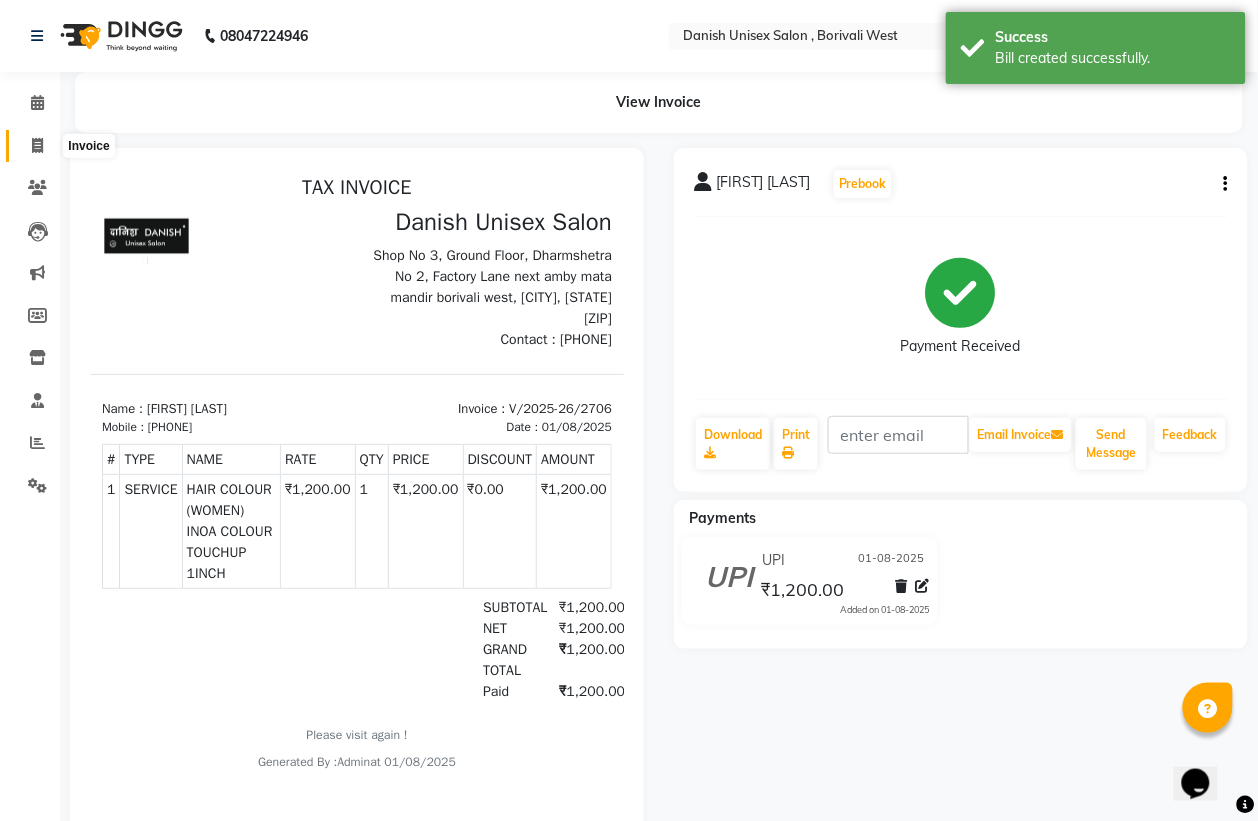click 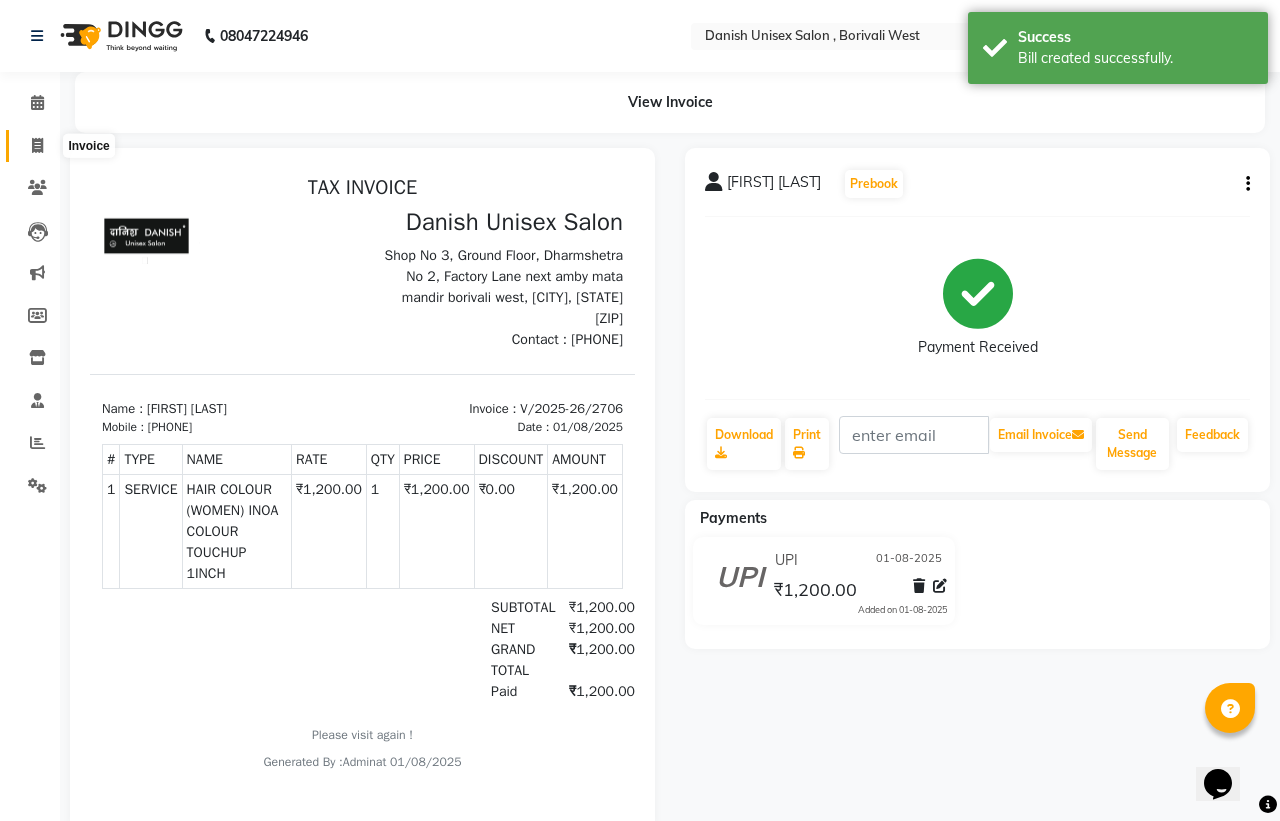 select on "service" 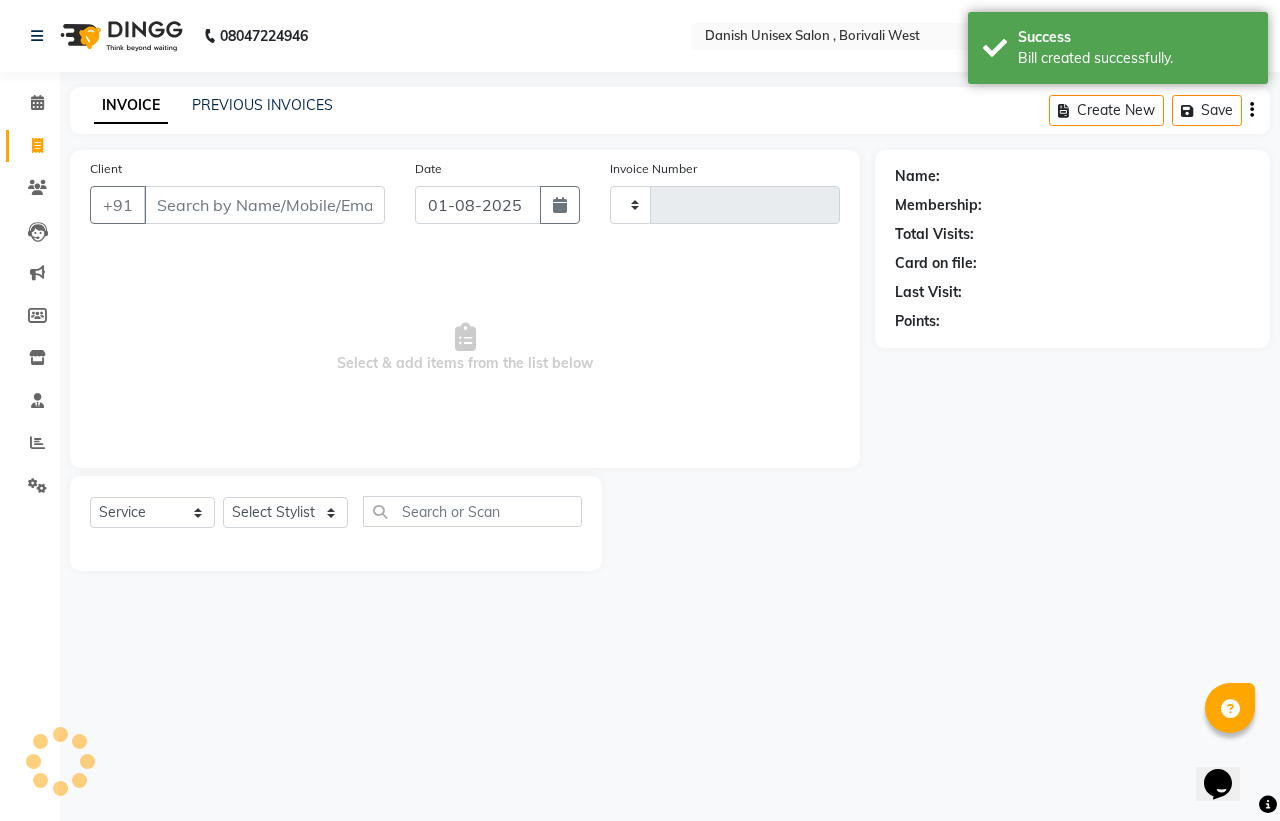 type on "2707" 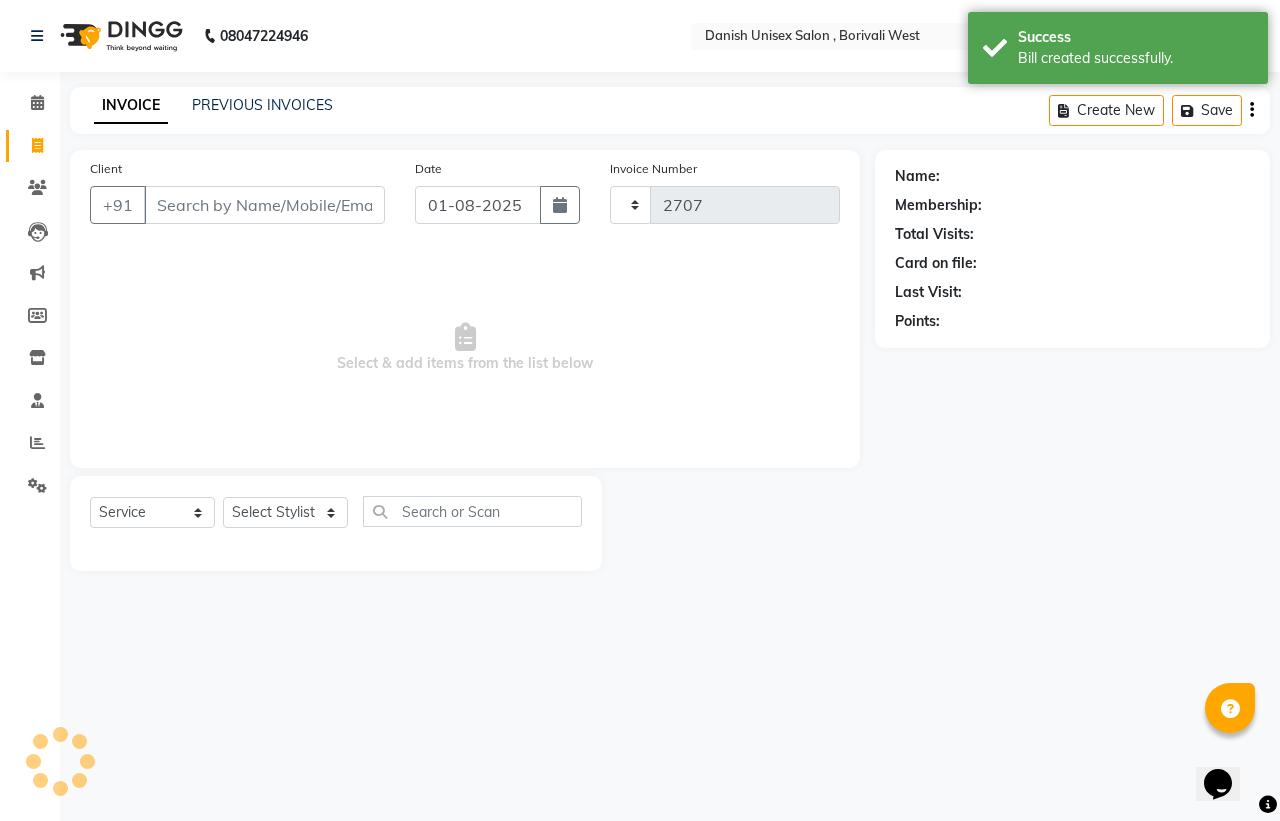 select on "6929" 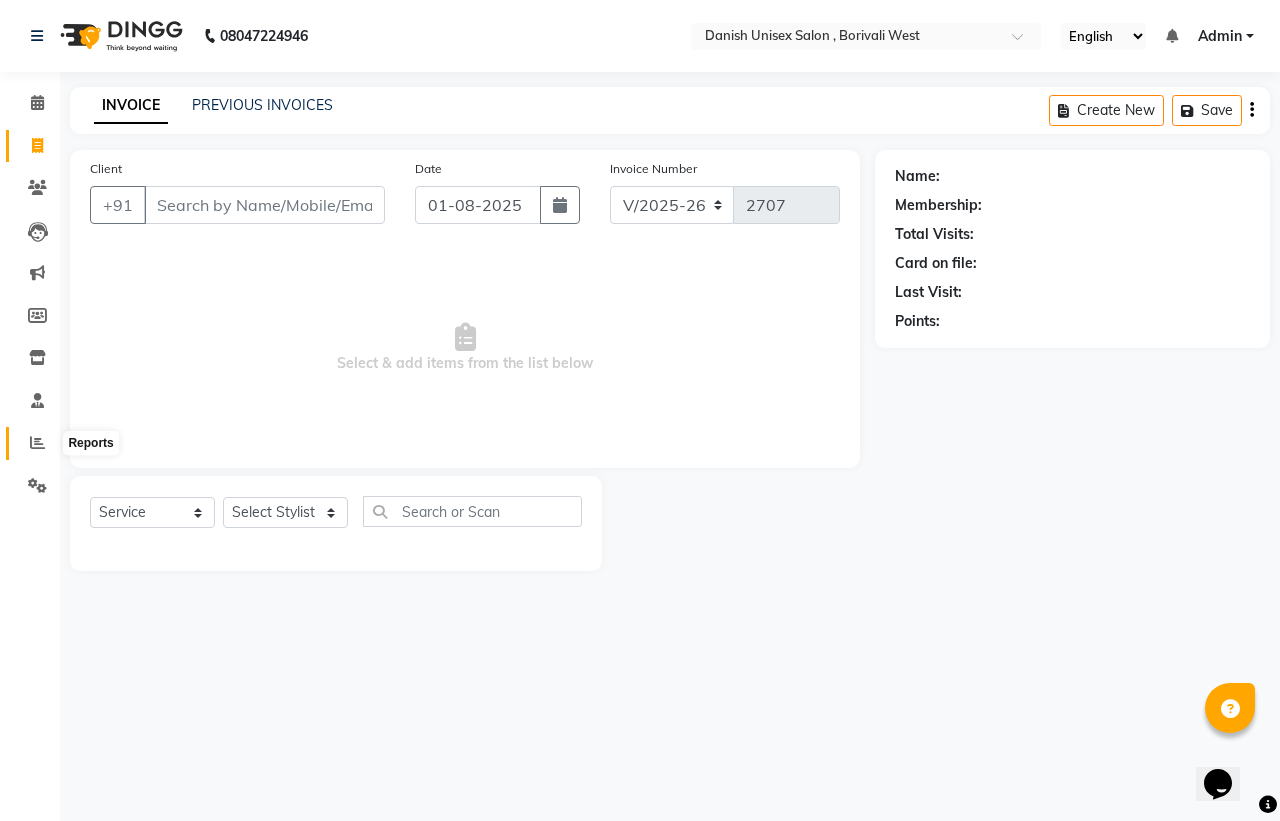 click 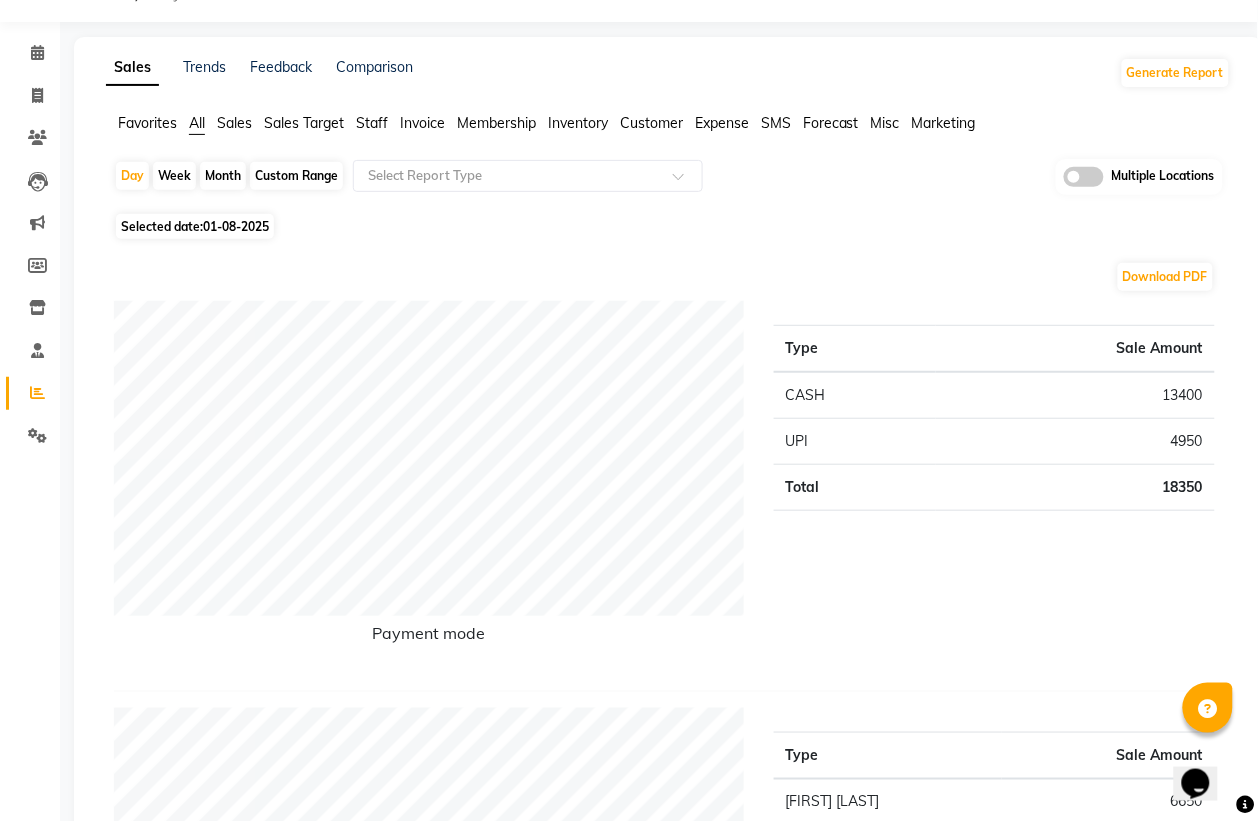 scroll, scrollTop: 0, scrollLeft: 0, axis: both 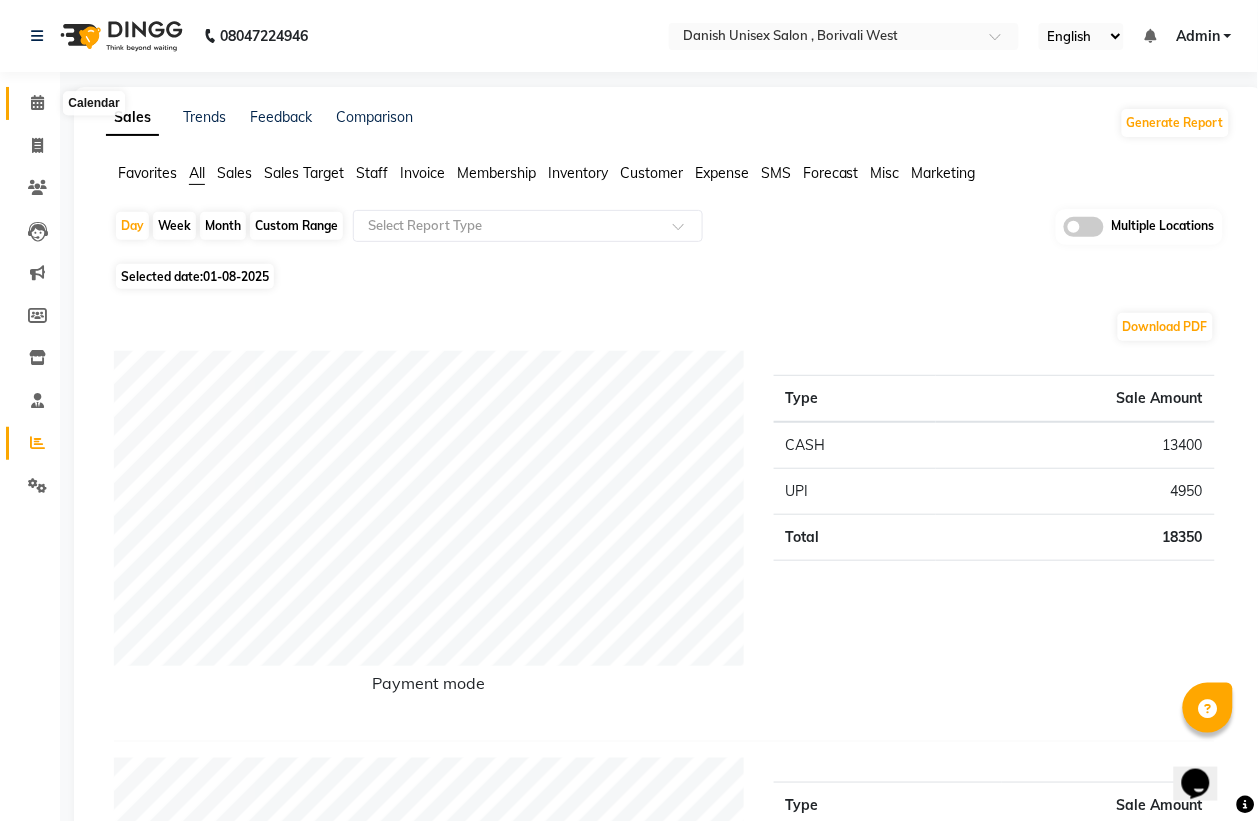 click 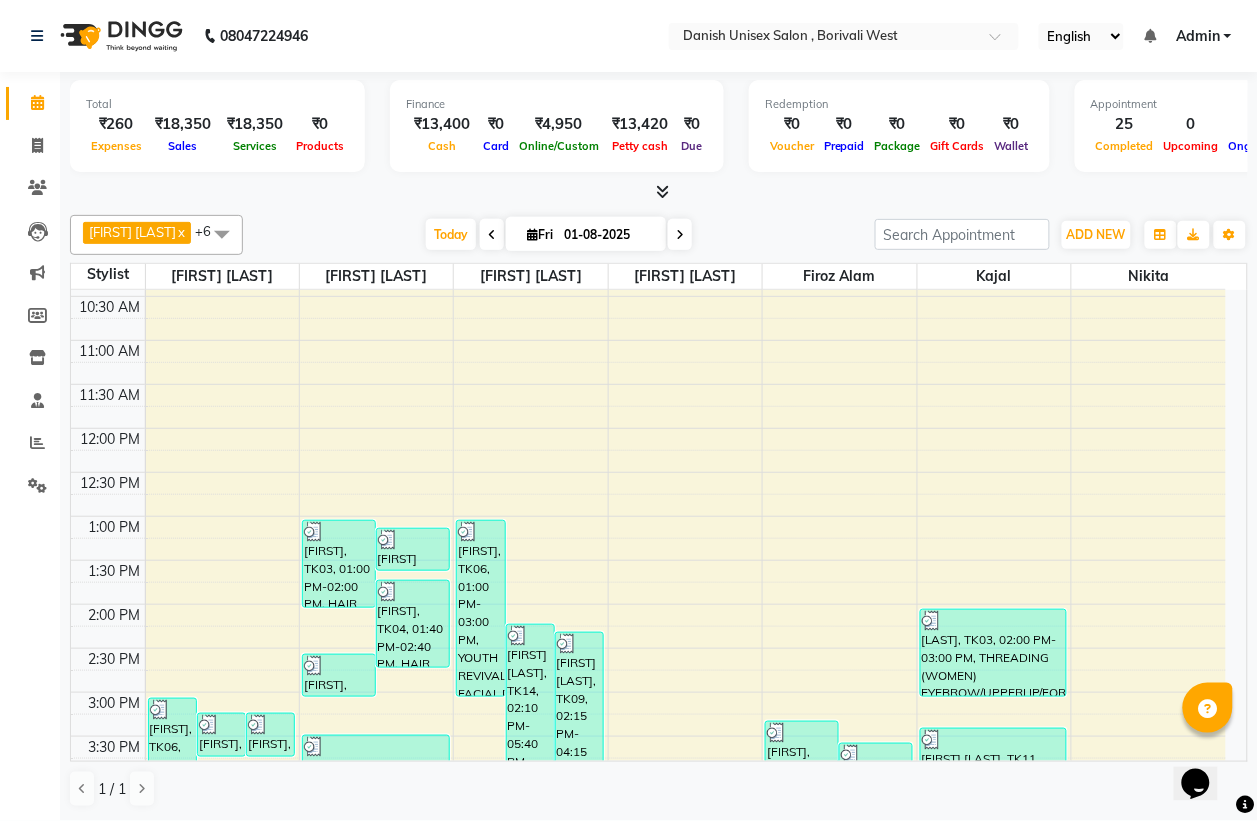 scroll, scrollTop: 500, scrollLeft: 0, axis: vertical 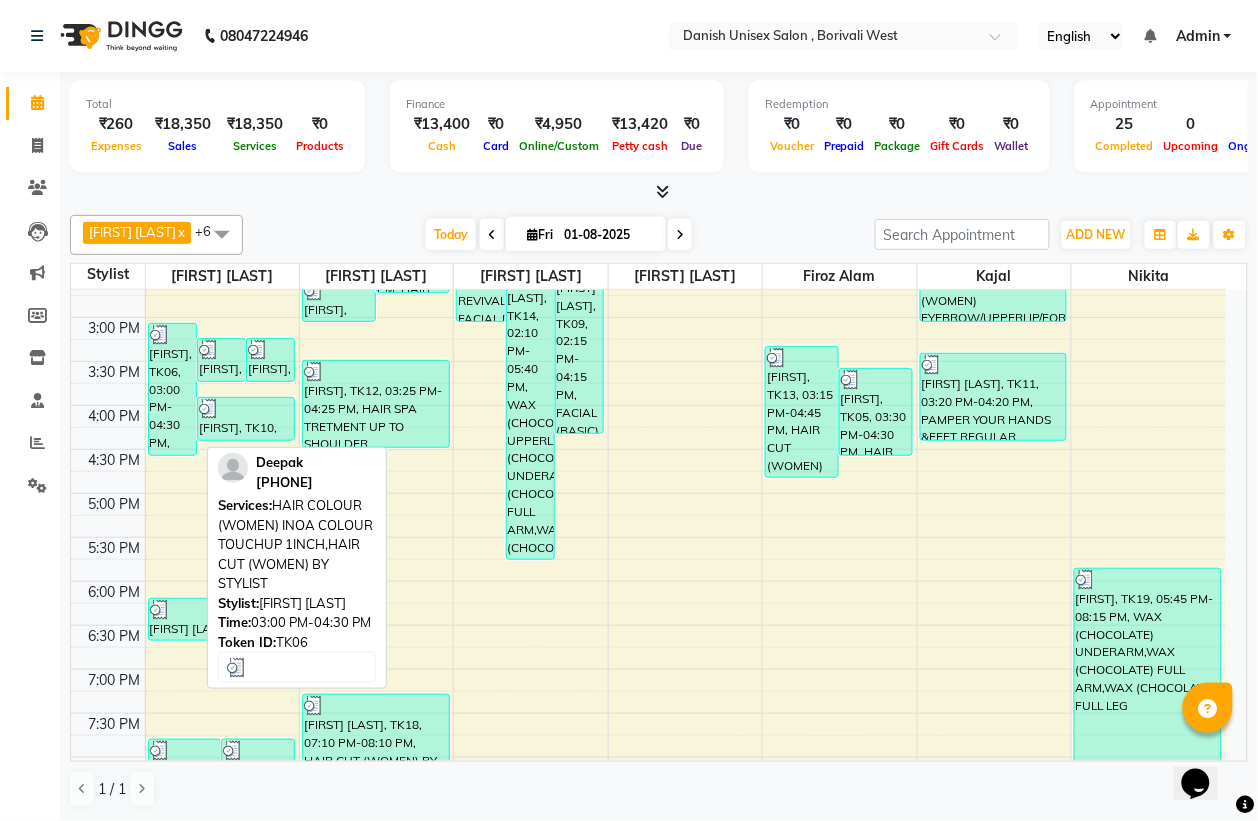 click on "[FIRST], TK06, 03:00 PM-04:30 PM, HAIR COLOUR (WOMEN) INOA COLOUR TOUCHUP 1INCH,HAIR CUT (WOMEN) BY STYLIST" at bounding box center (172, 389) 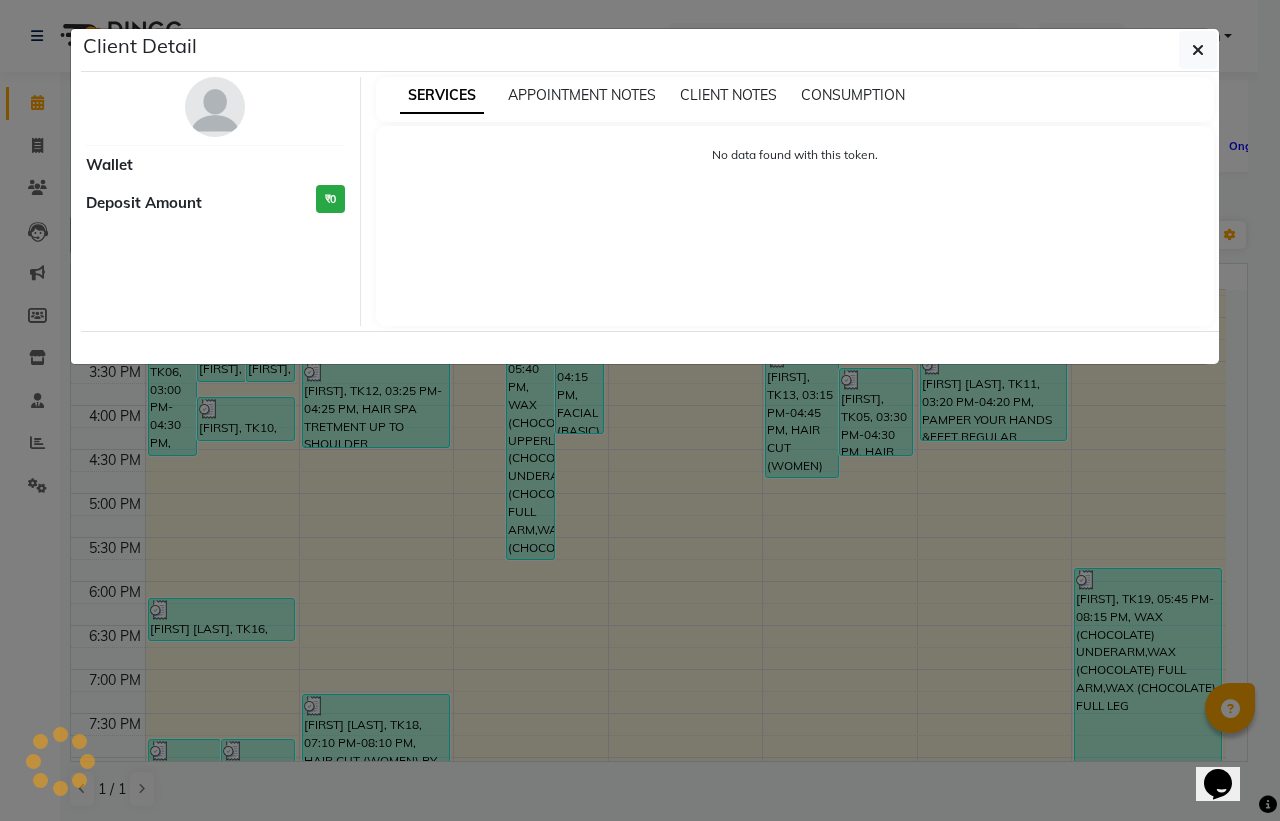 select on "3" 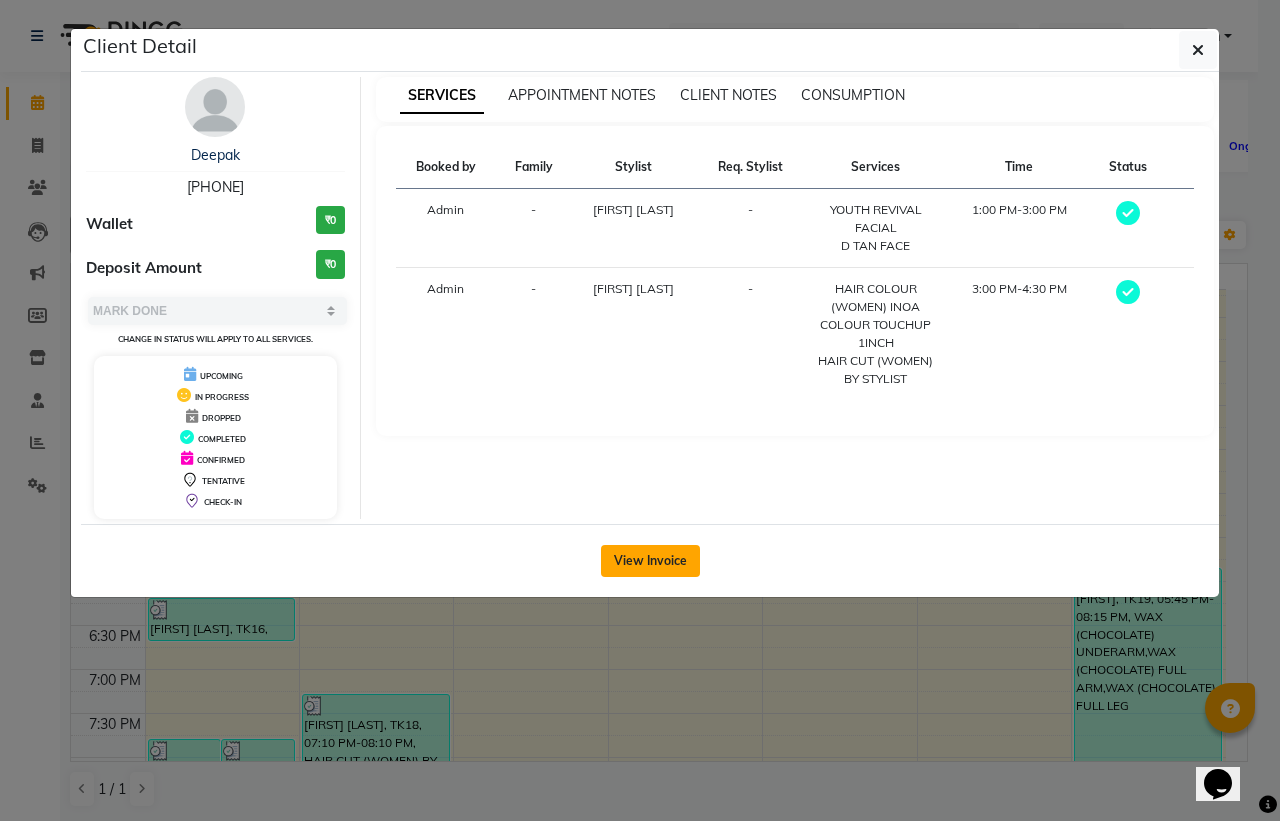 click on "View Invoice" 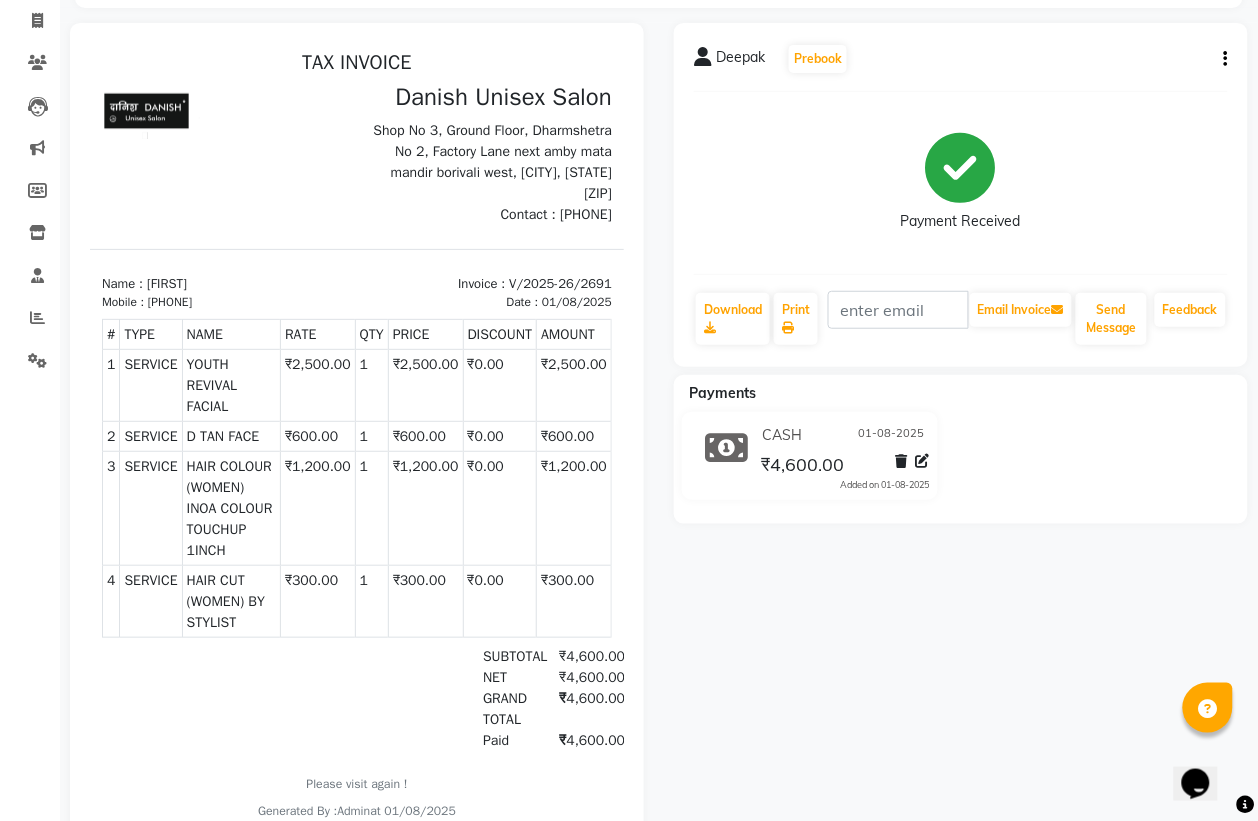 scroll, scrollTop: 0, scrollLeft: 0, axis: both 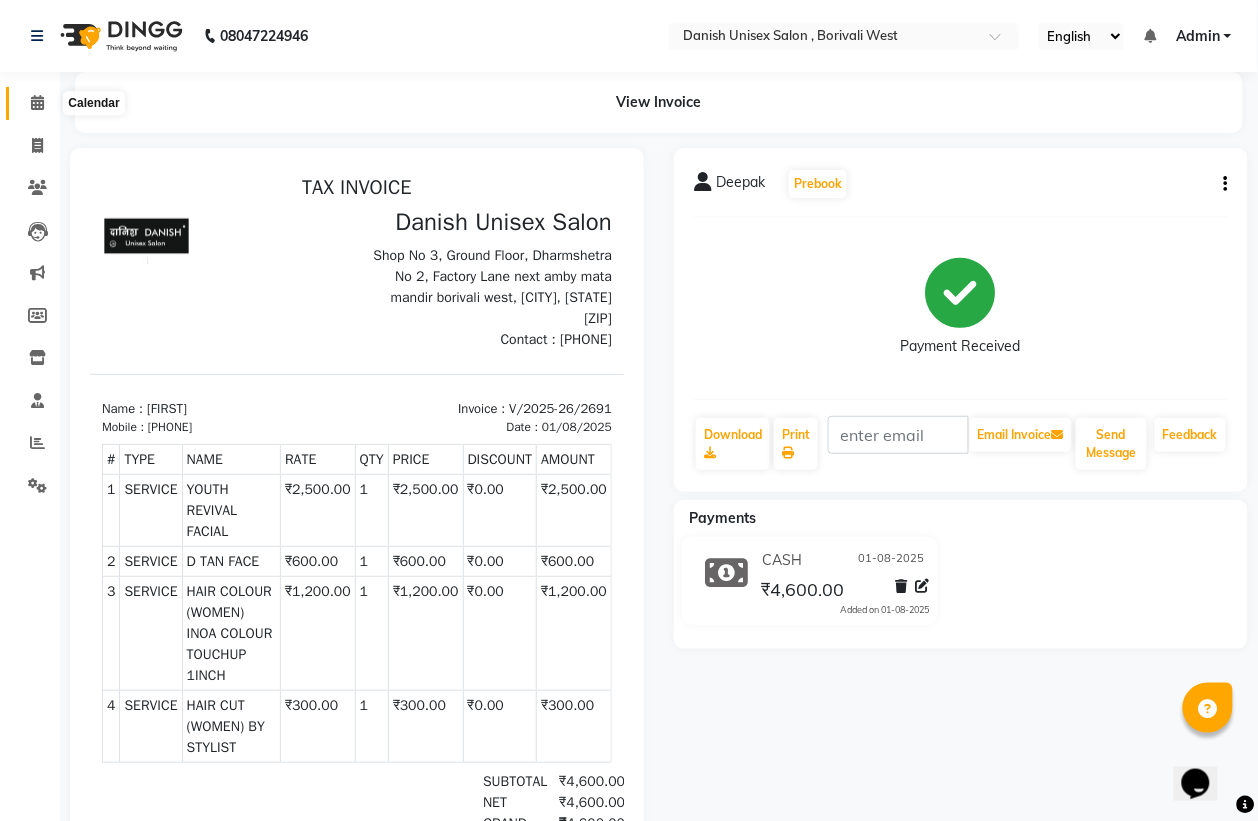 click 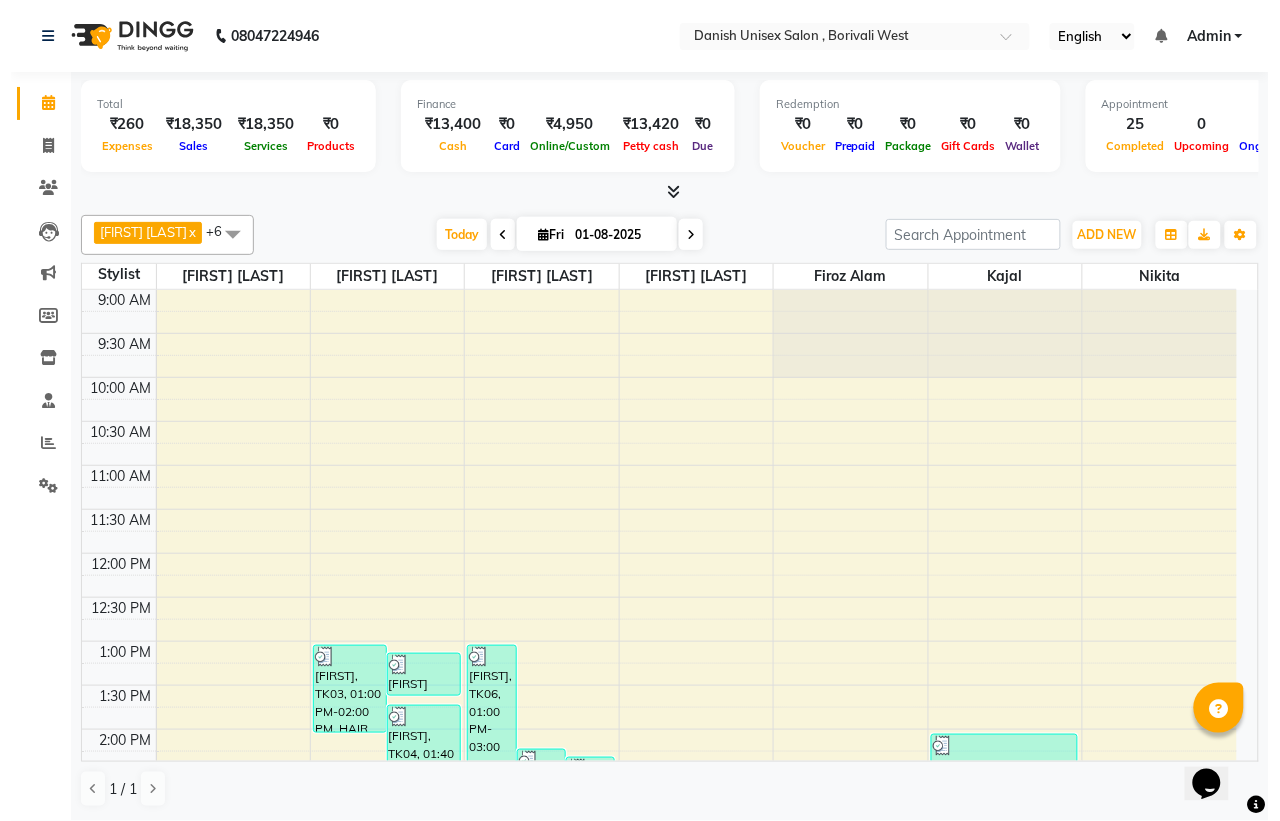 scroll, scrollTop: 250, scrollLeft: 0, axis: vertical 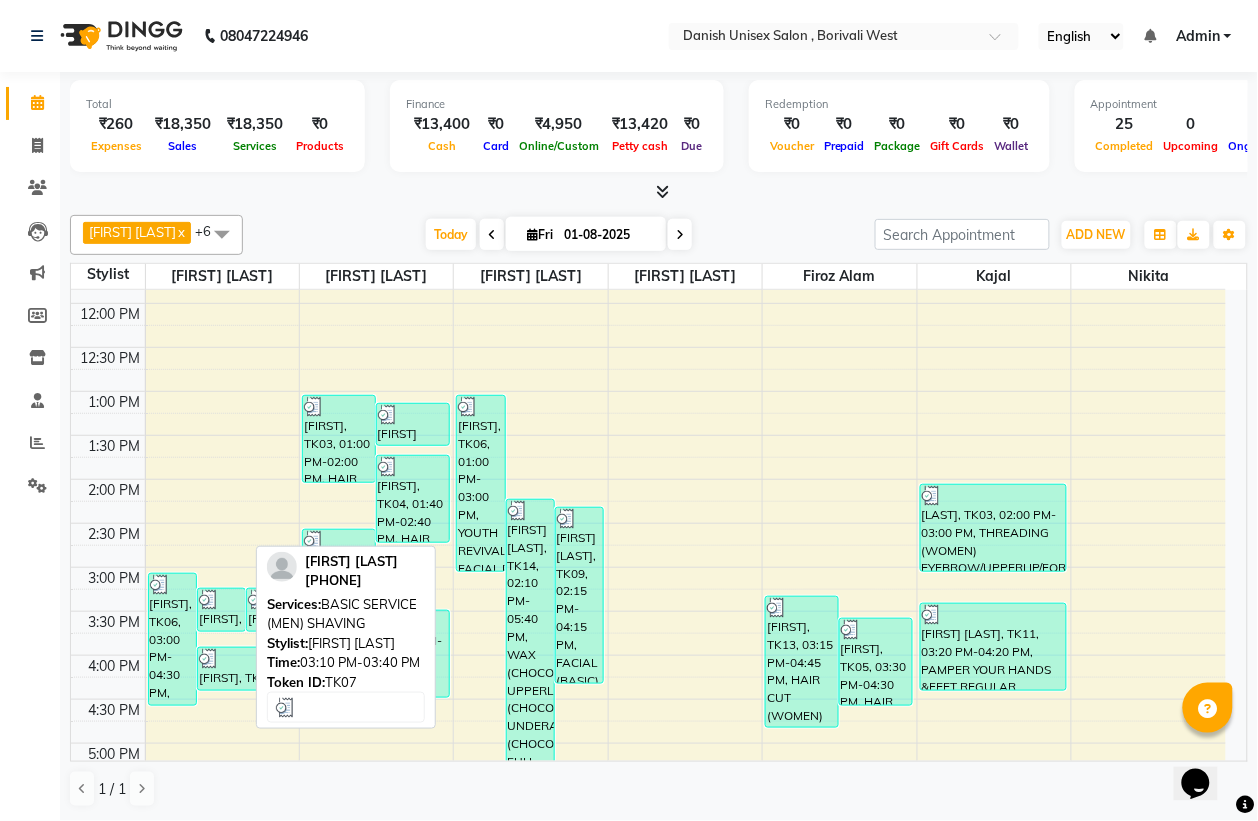 click on "[FIRST], TK07, 03:10 PM-03:40 PM, BASIC SERVICE (MEN) SHAVING" at bounding box center (221, 610) 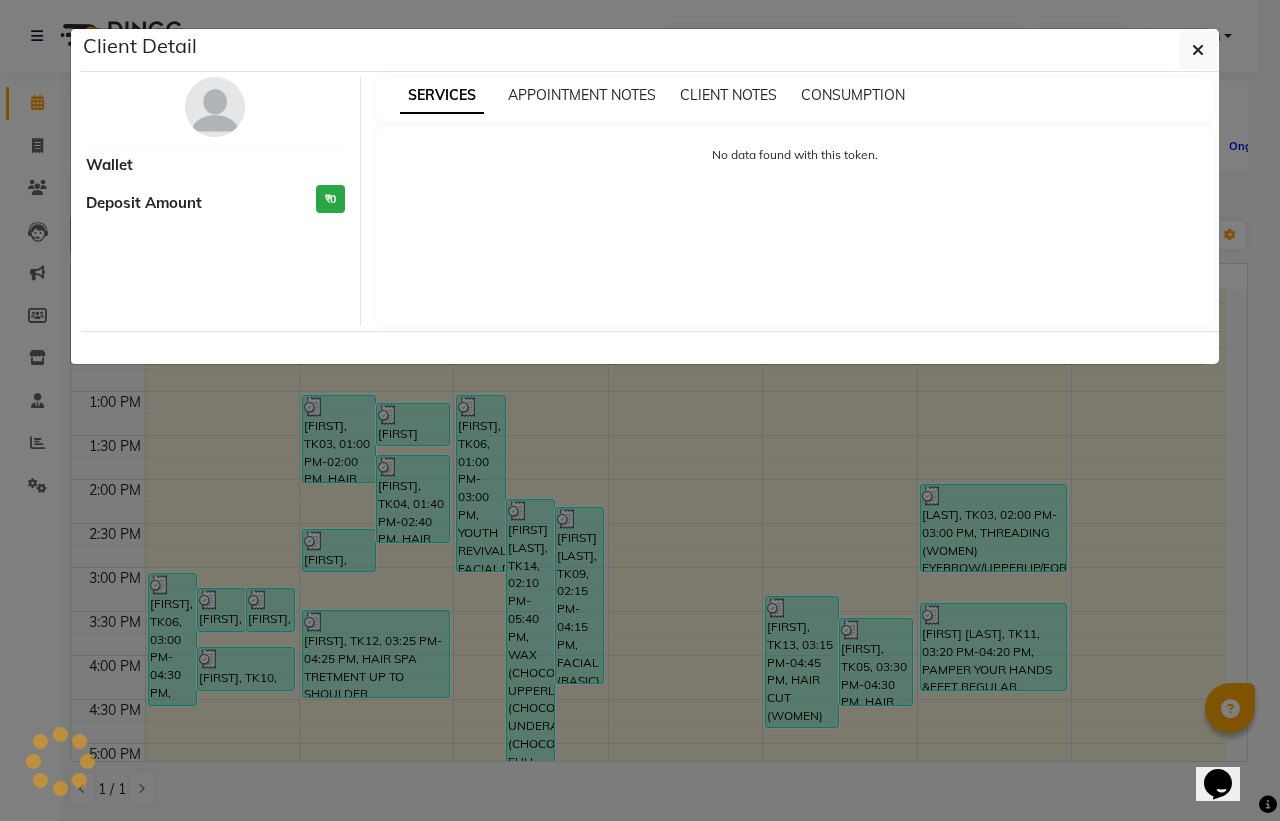 select on "3" 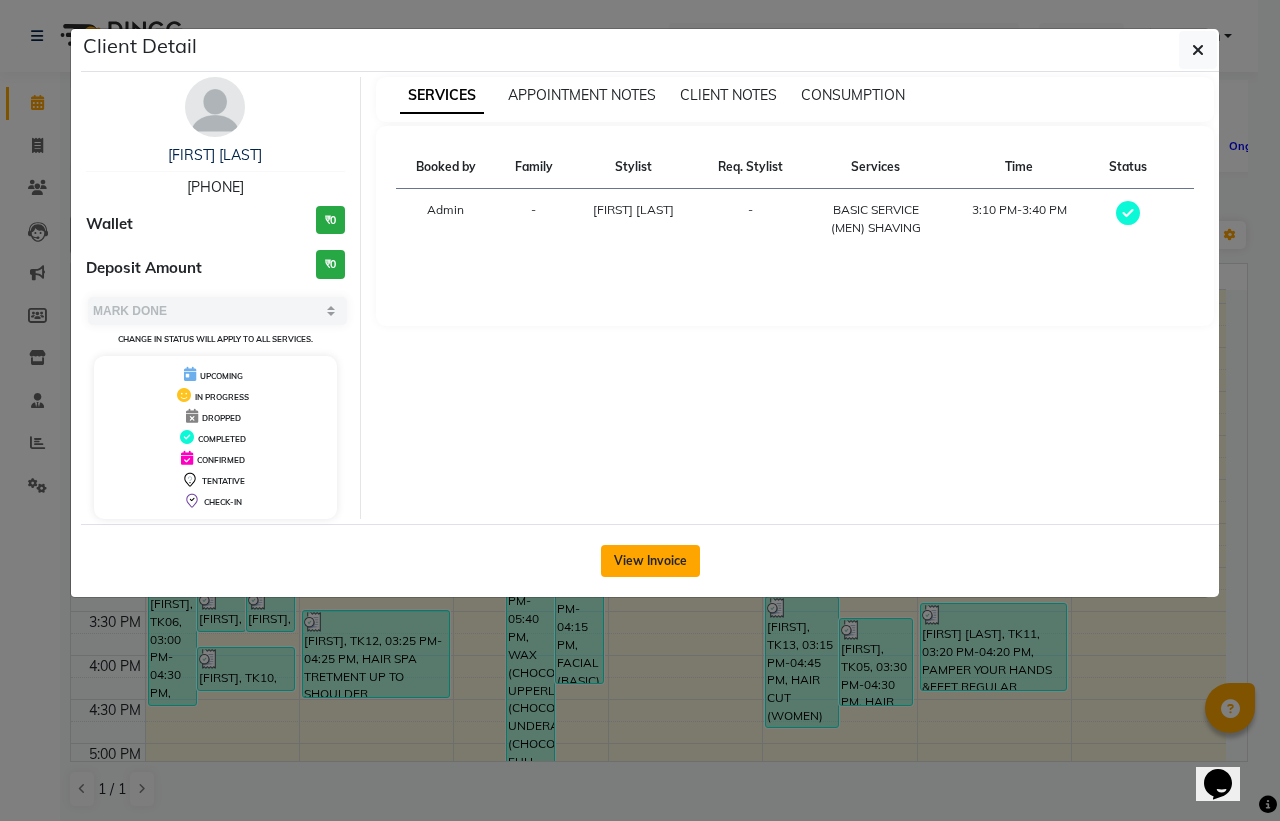 click on "View Invoice" 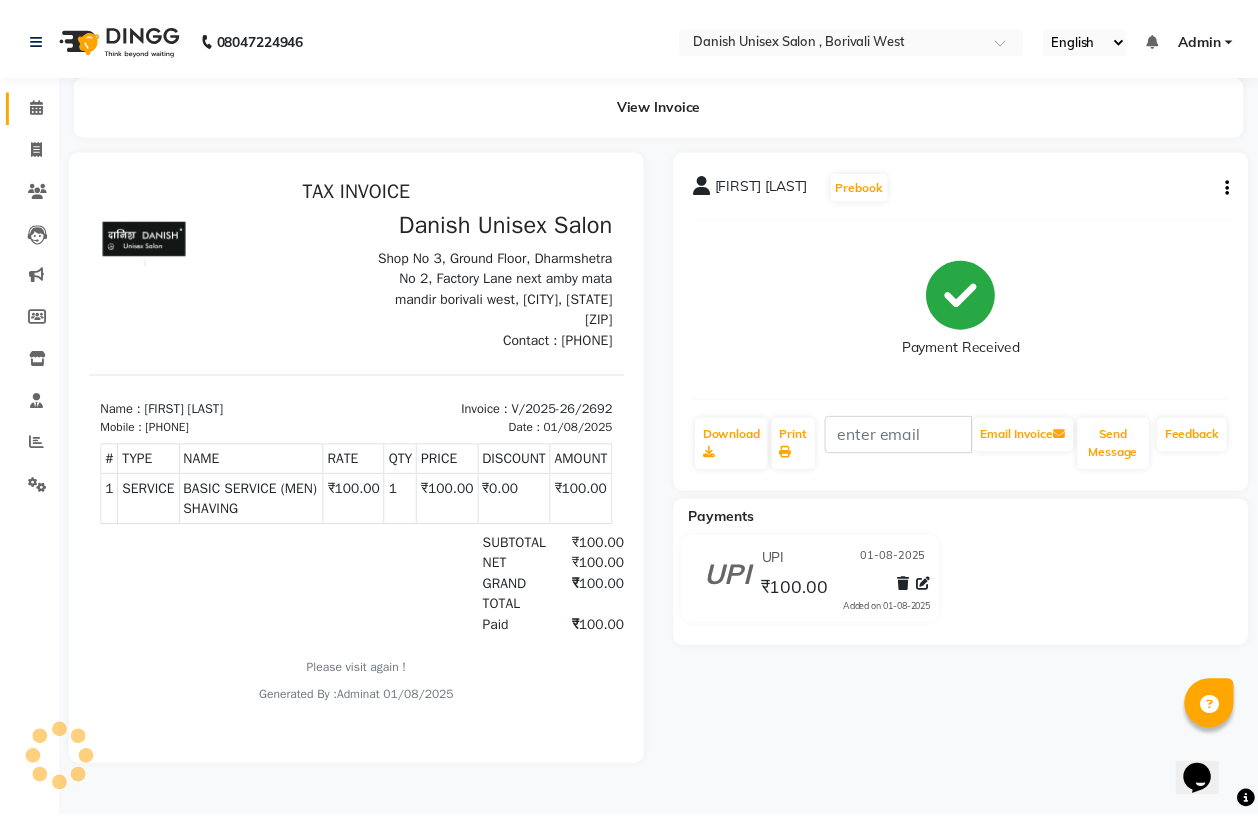 scroll, scrollTop: 0, scrollLeft: 0, axis: both 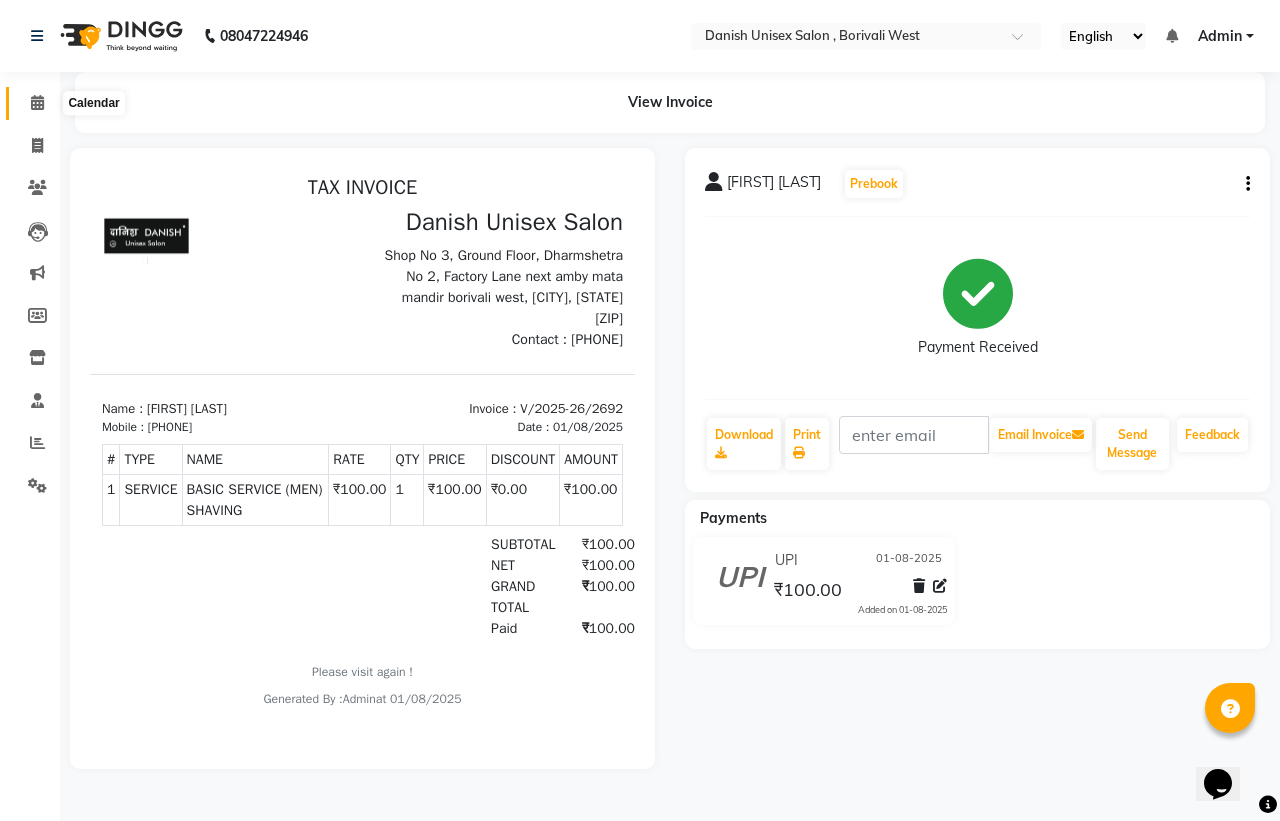 click 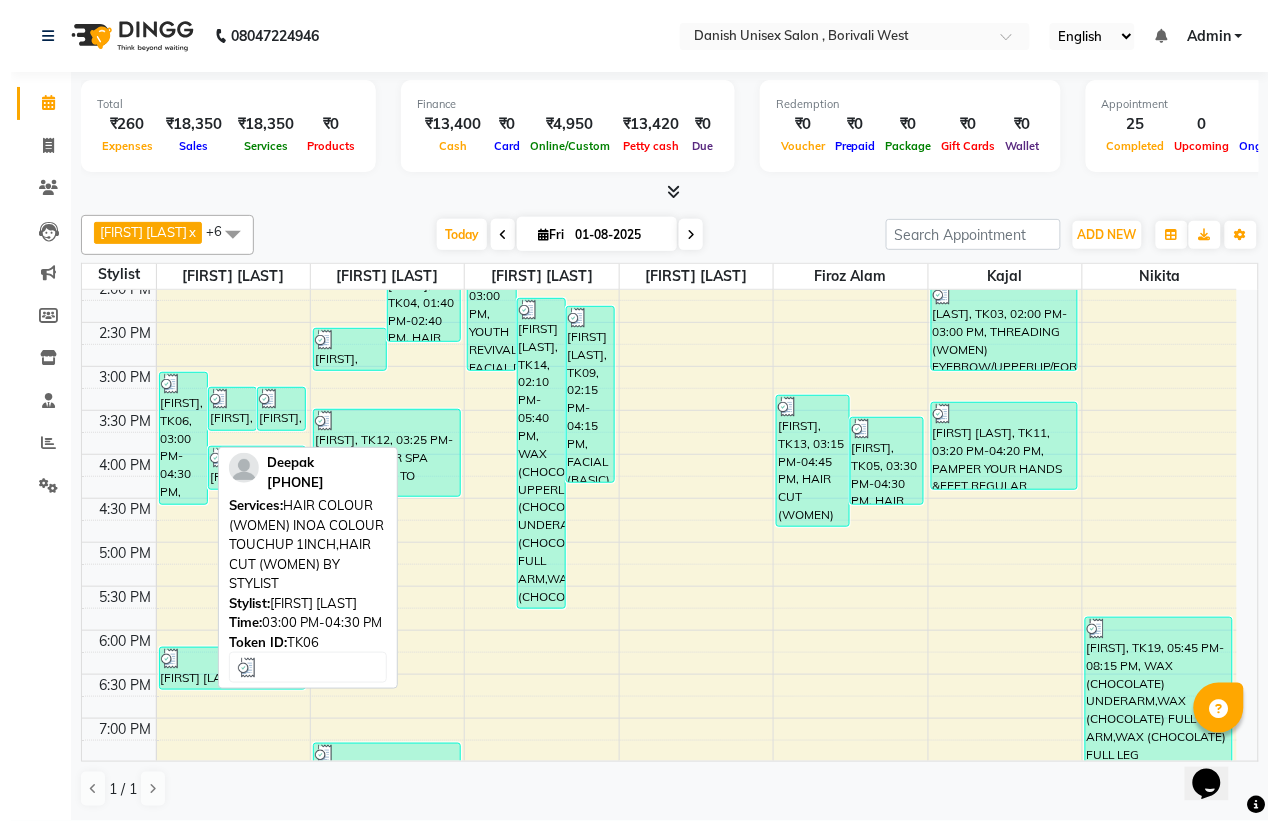 scroll, scrollTop: 500, scrollLeft: 0, axis: vertical 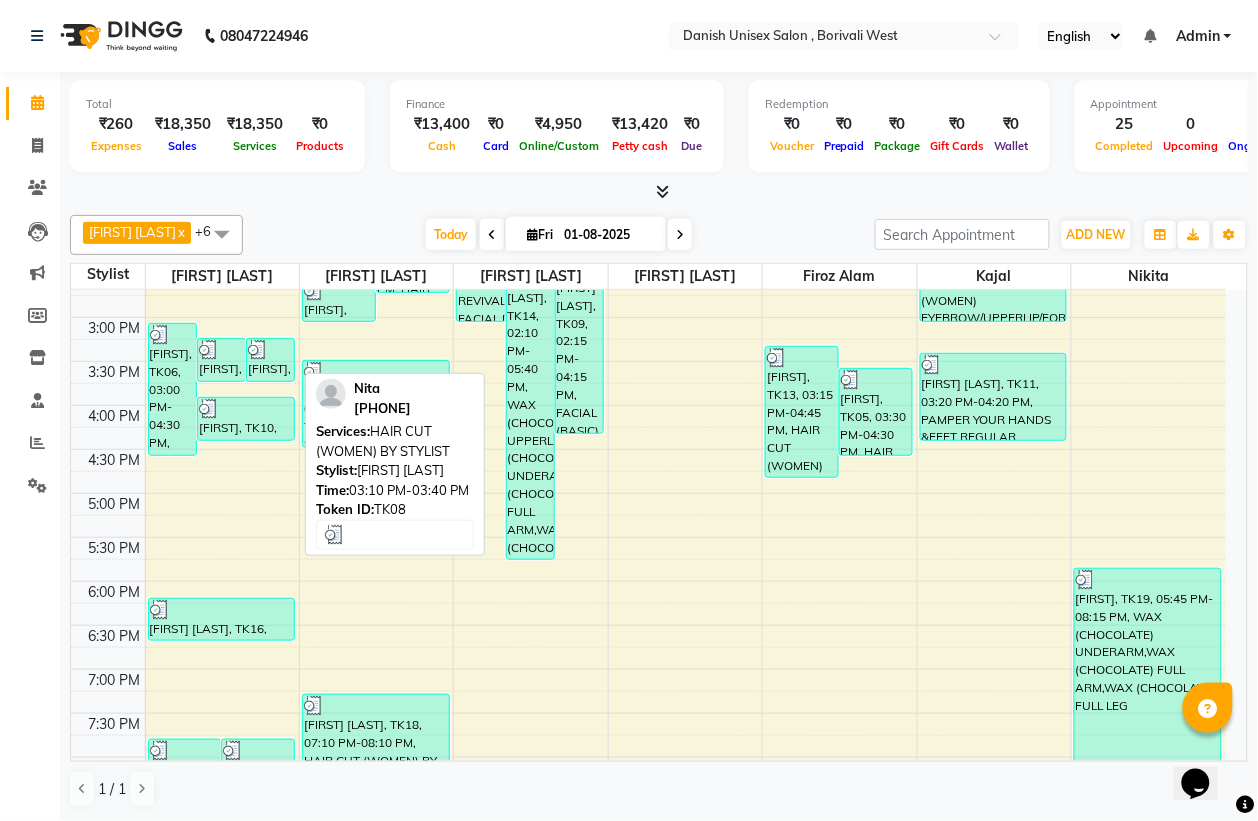 click at bounding box center (258, 350) 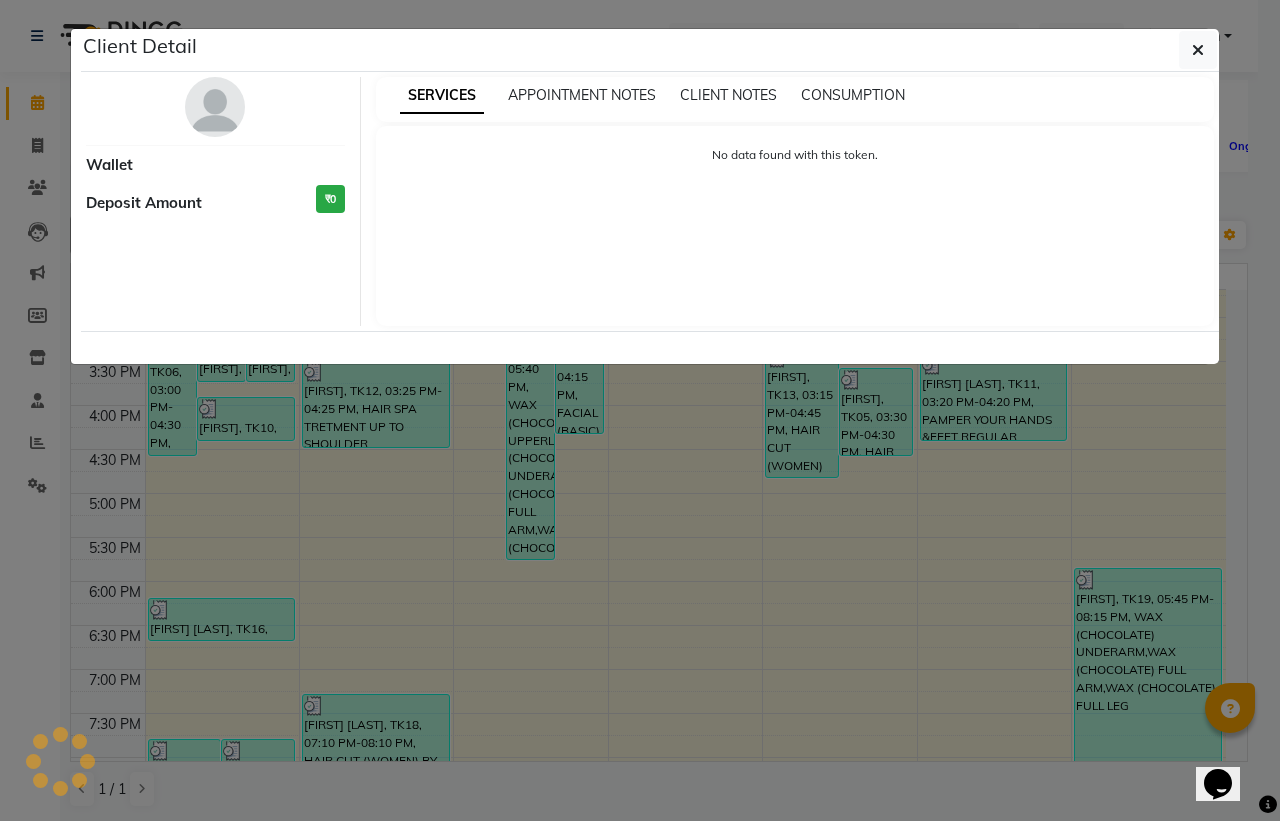 select on "3" 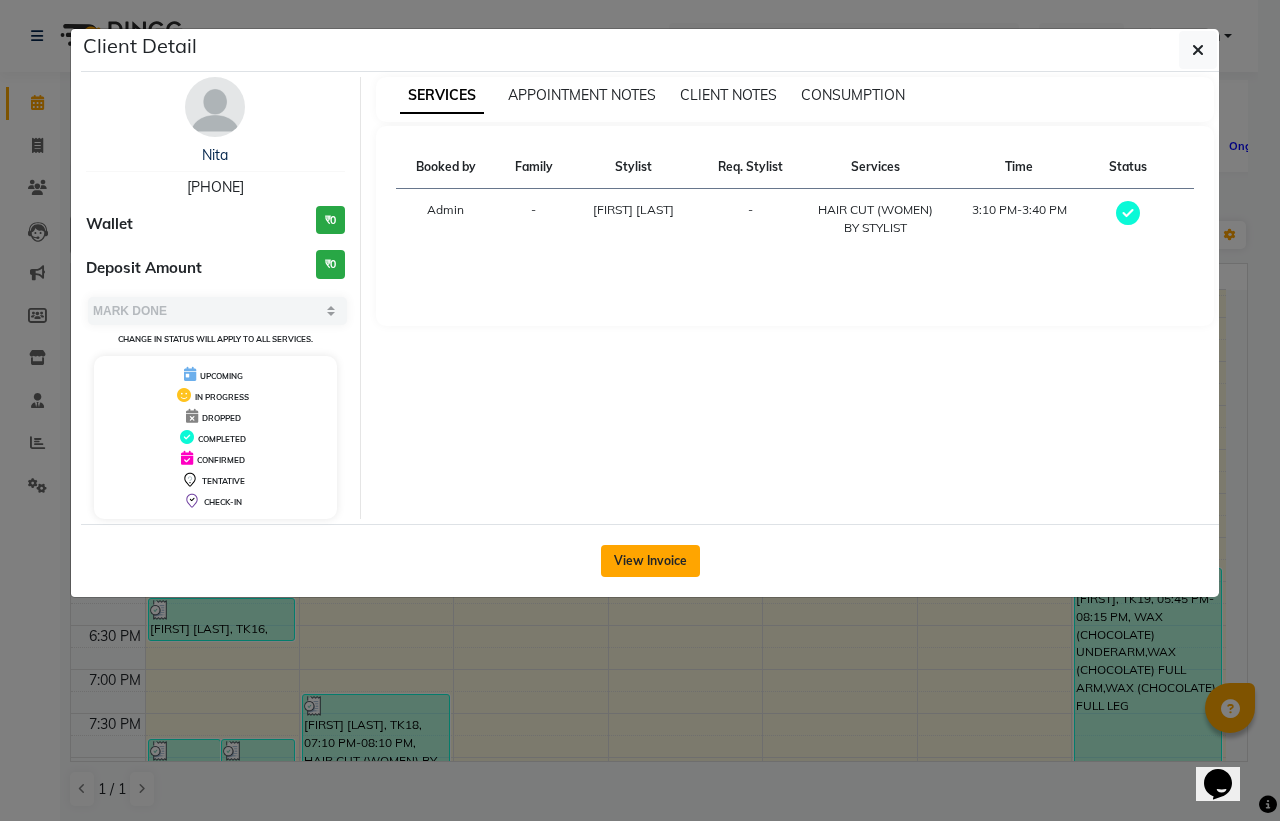 click on "View Invoice" 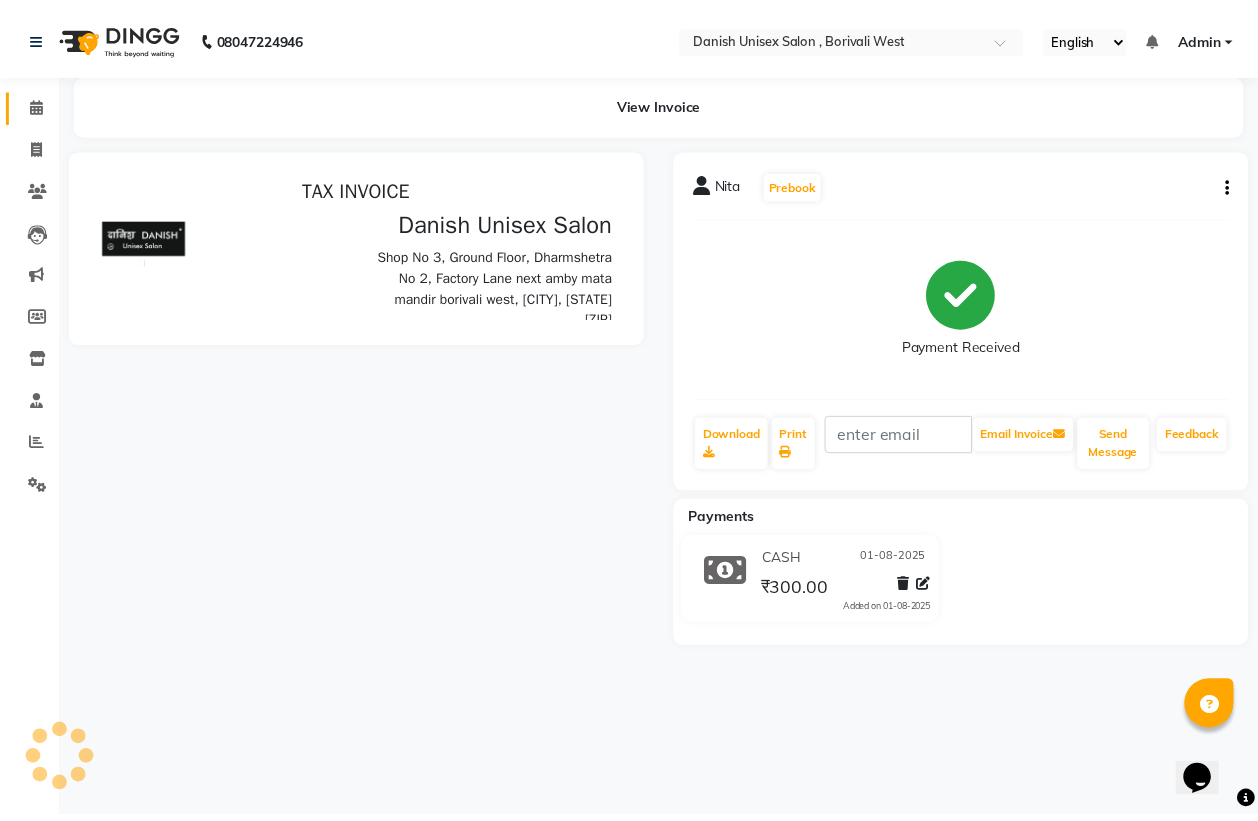 scroll, scrollTop: 0, scrollLeft: 0, axis: both 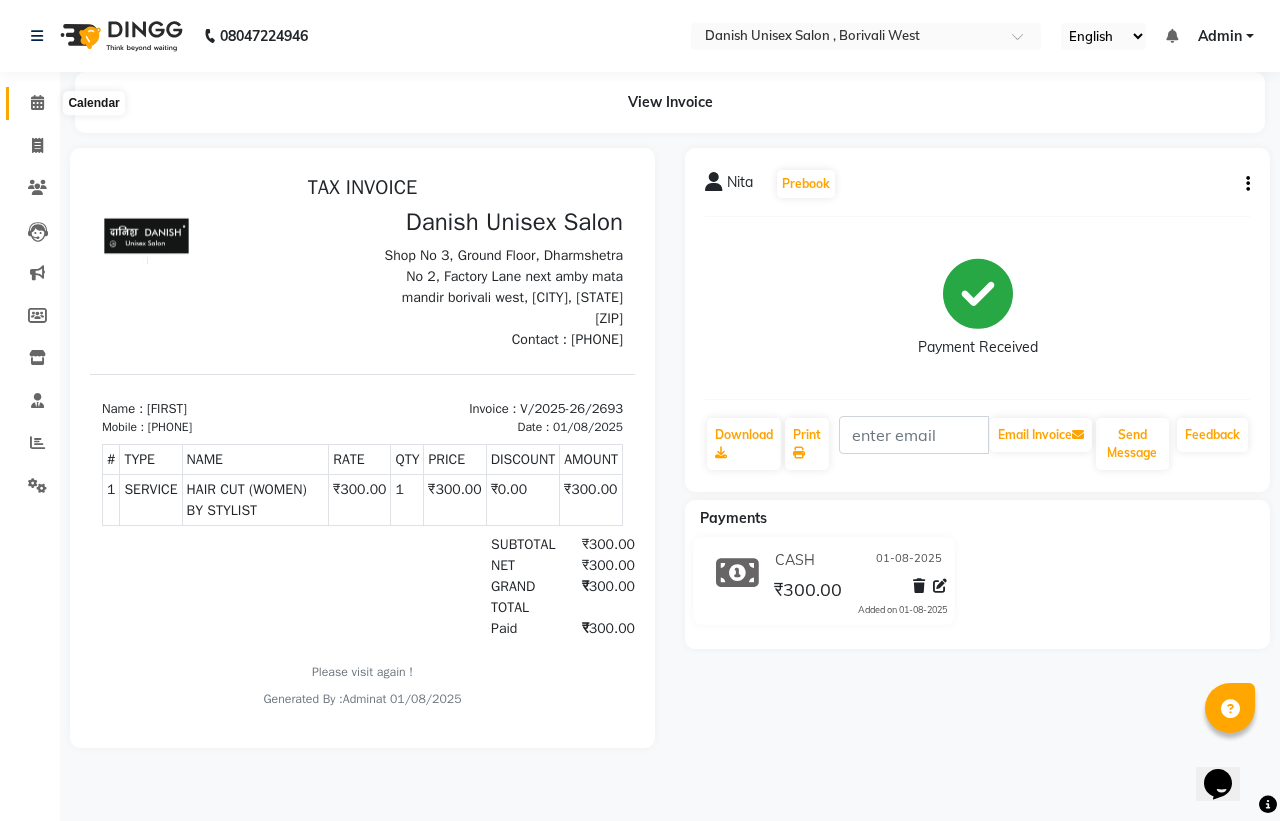 click 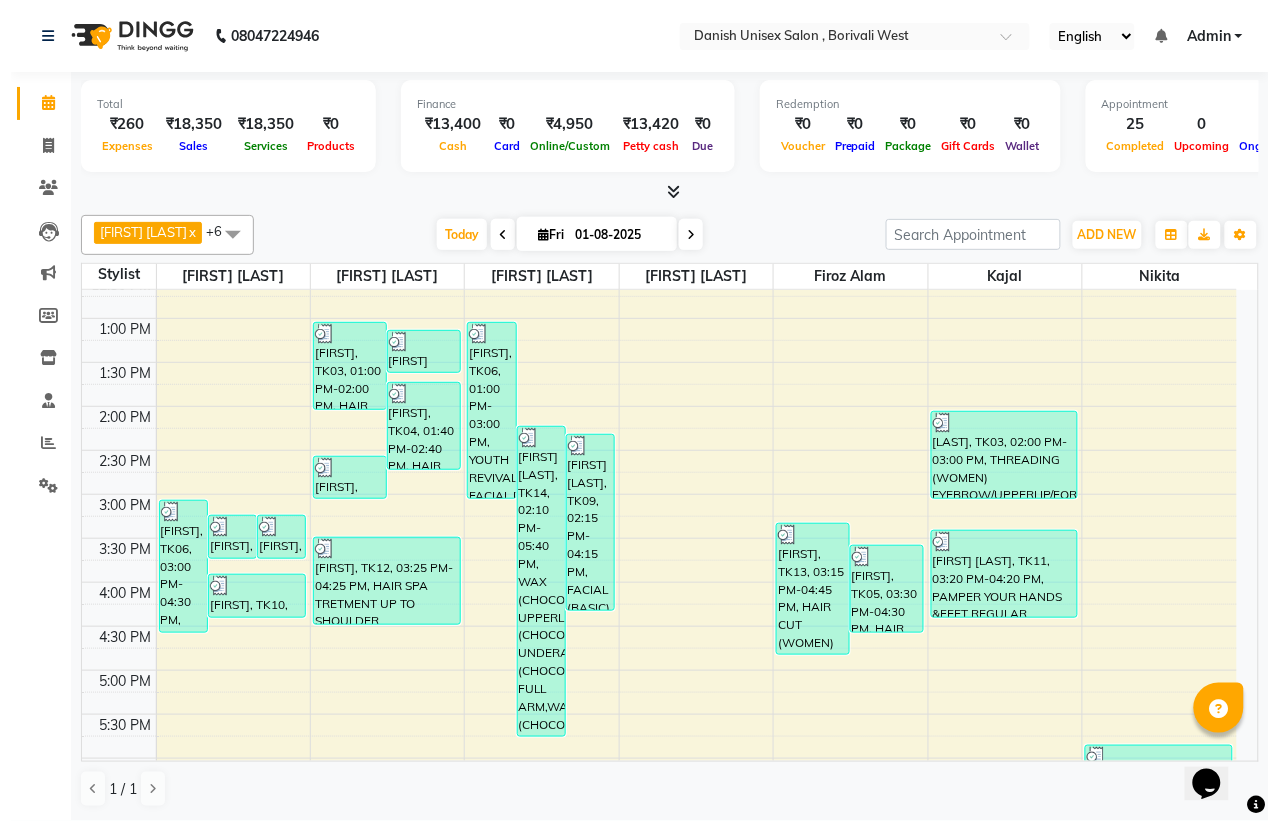 scroll, scrollTop: 375, scrollLeft: 0, axis: vertical 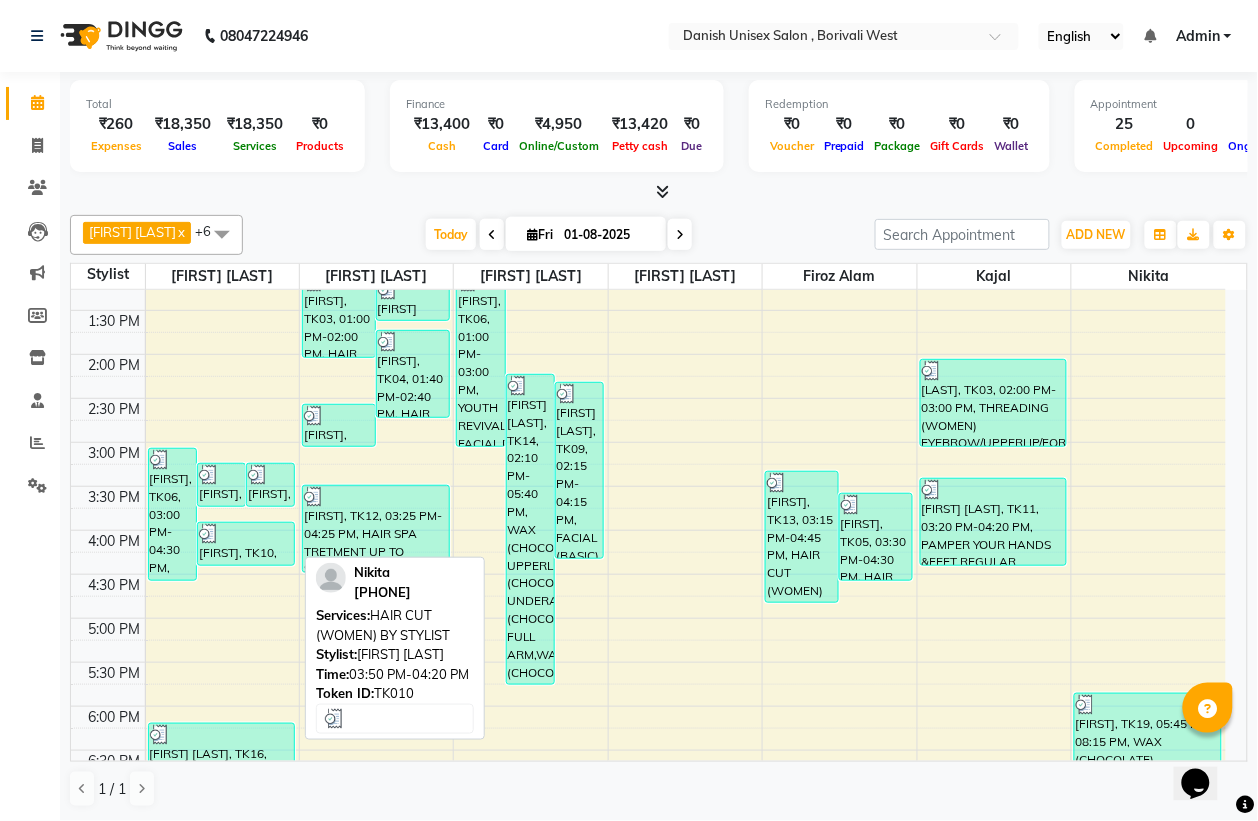 click on "[FIRST], TK10, 03:50 PM-04:20 PM, HAIR CUT (WOMEN) BY STYLIST" at bounding box center (246, 544) 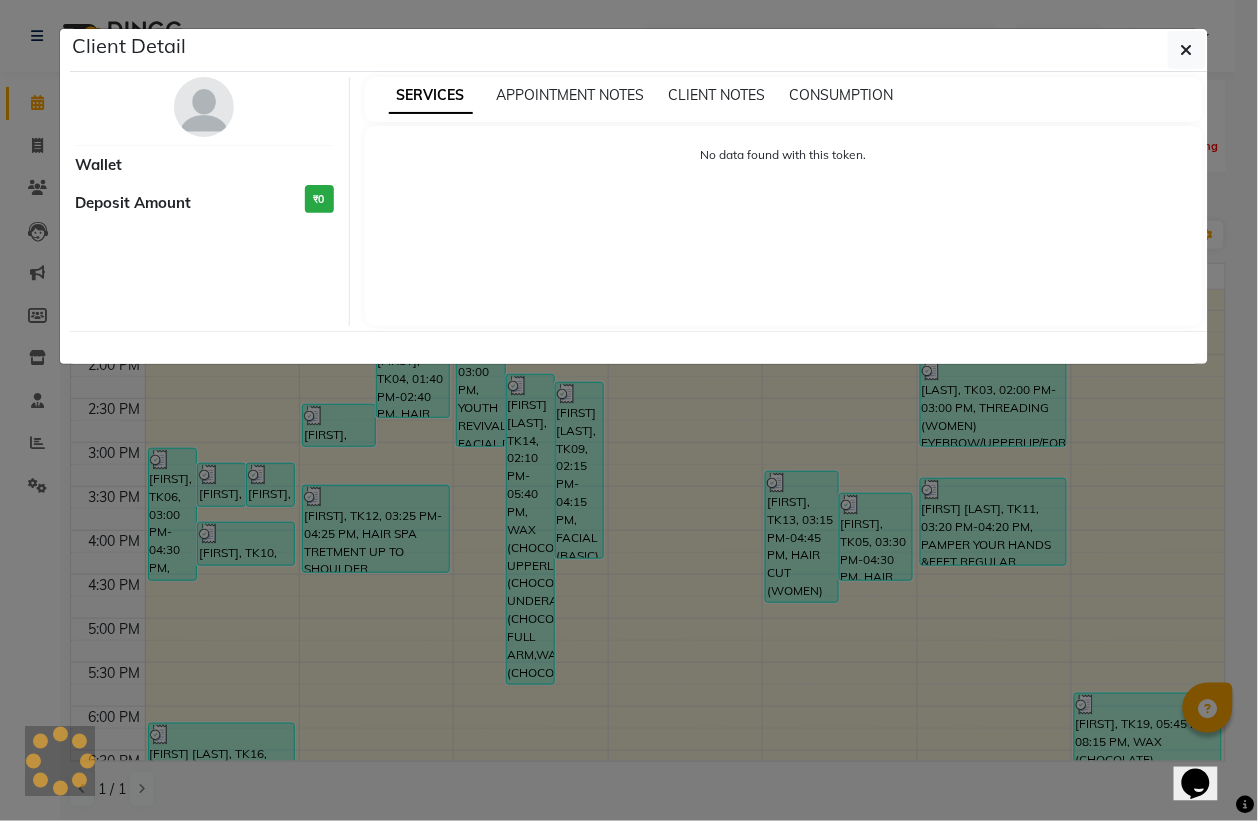 select on "3" 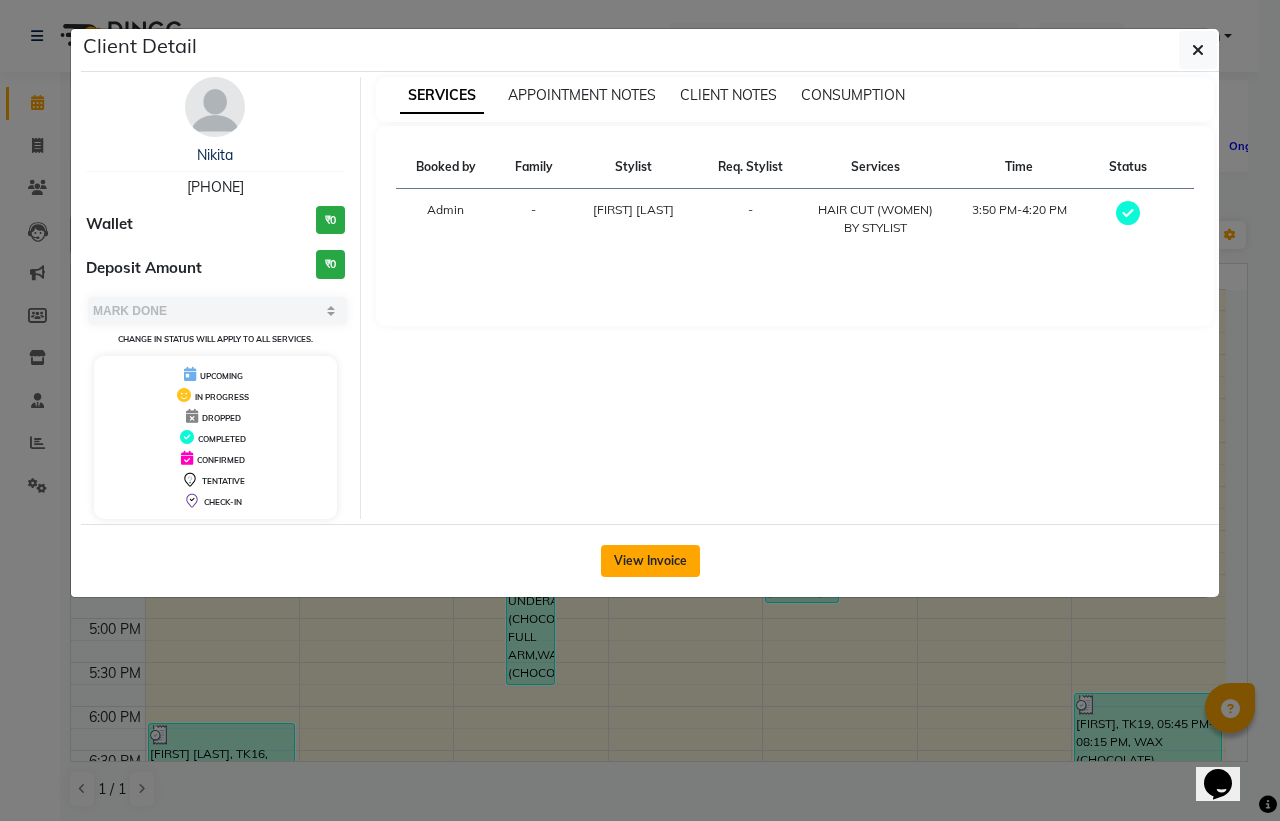 click on "View Invoice" 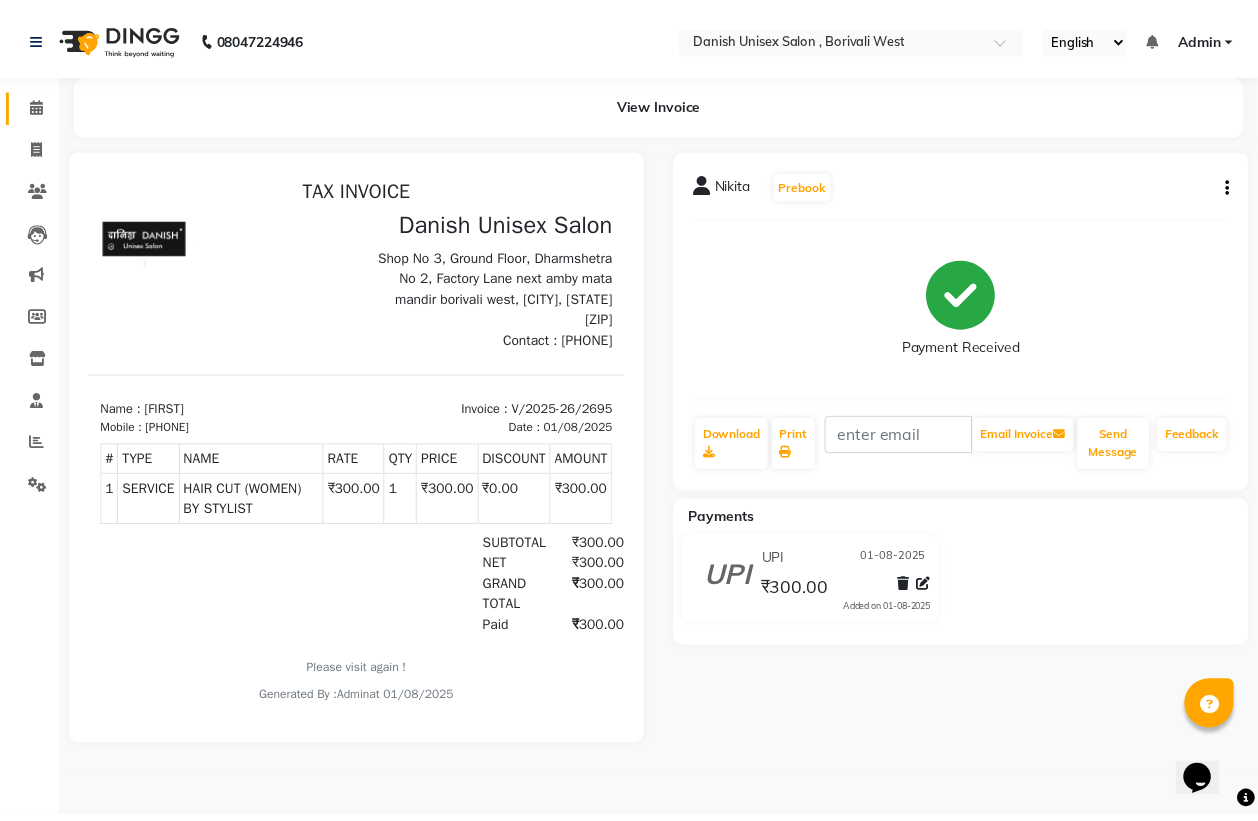 scroll, scrollTop: 0, scrollLeft: 0, axis: both 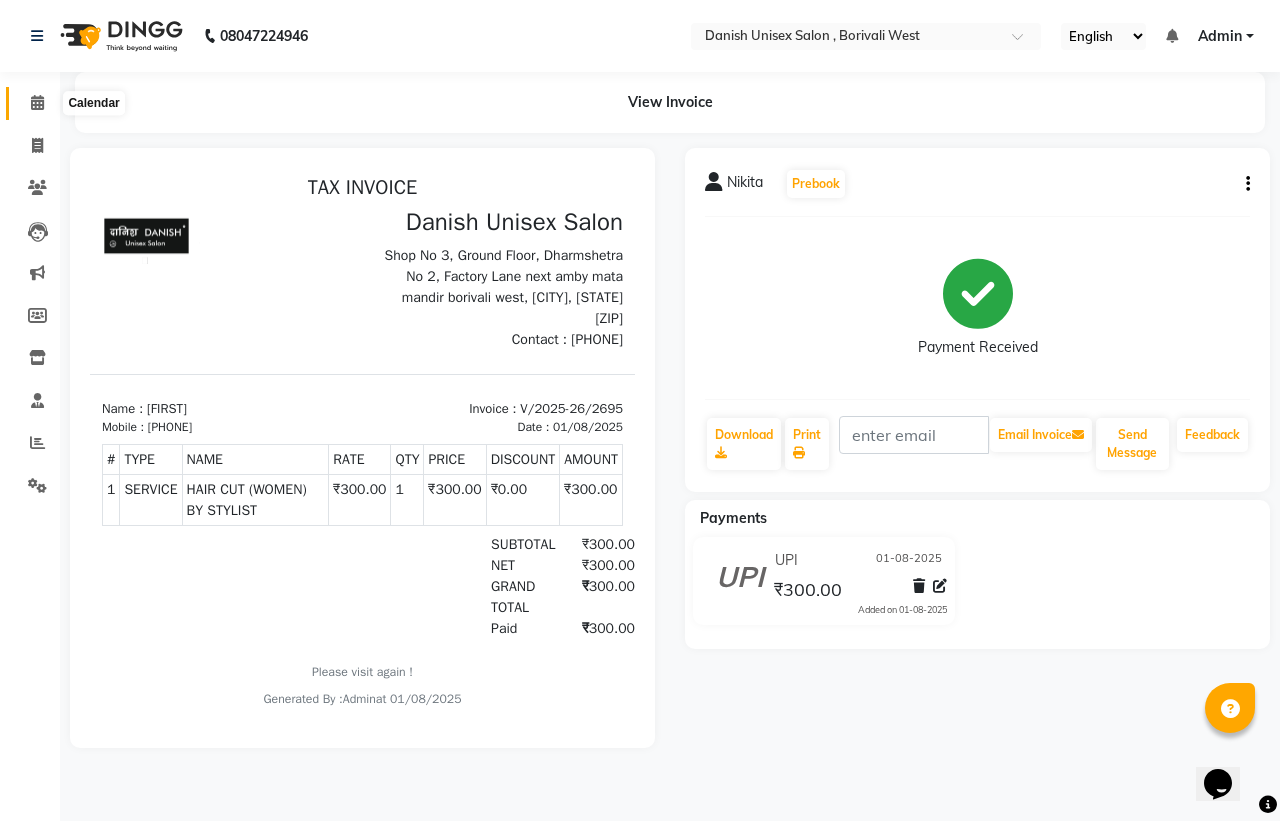 click 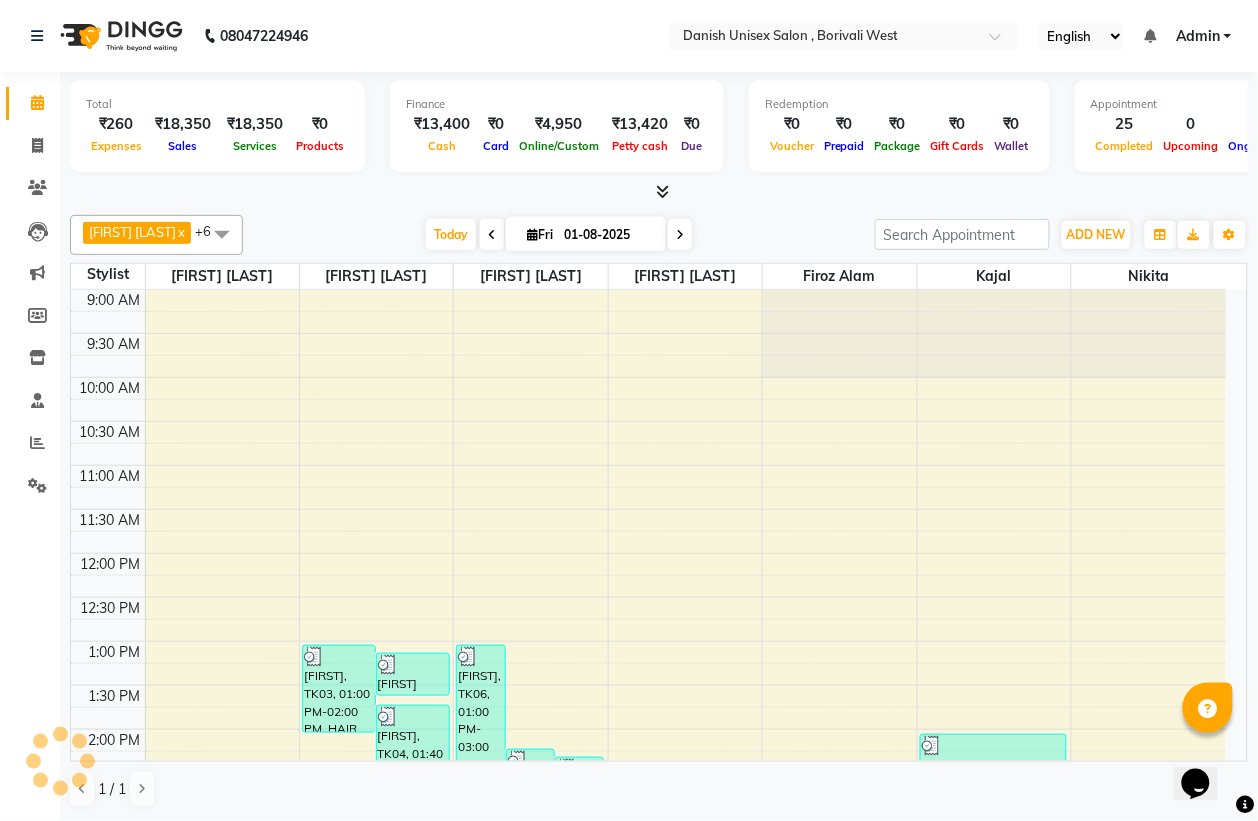 scroll, scrollTop: 1, scrollLeft: 0, axis: vertical 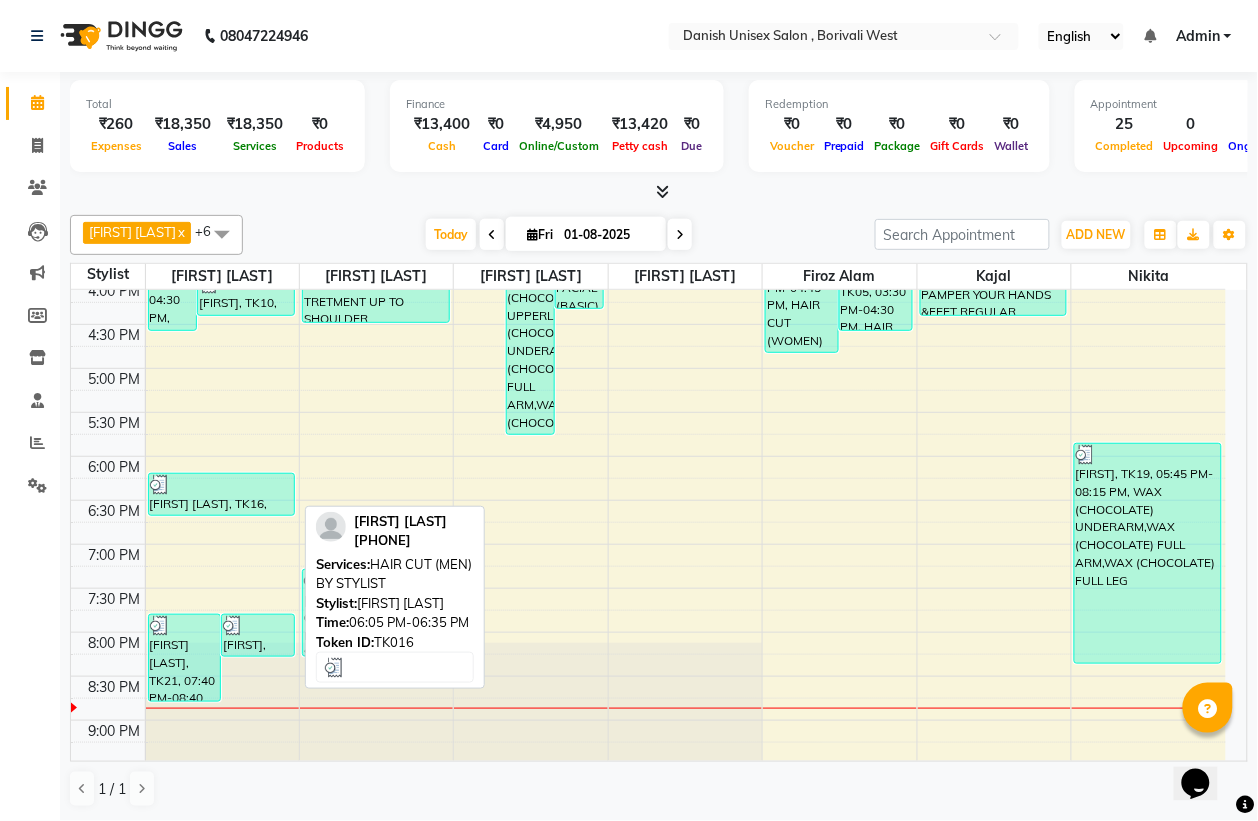 click on "[FIRST] [LAST], TK16, 06:05 PM-06:35 PM, HAIR CUT (MEN) BY STYLIST" at bounding box center [222, 494] 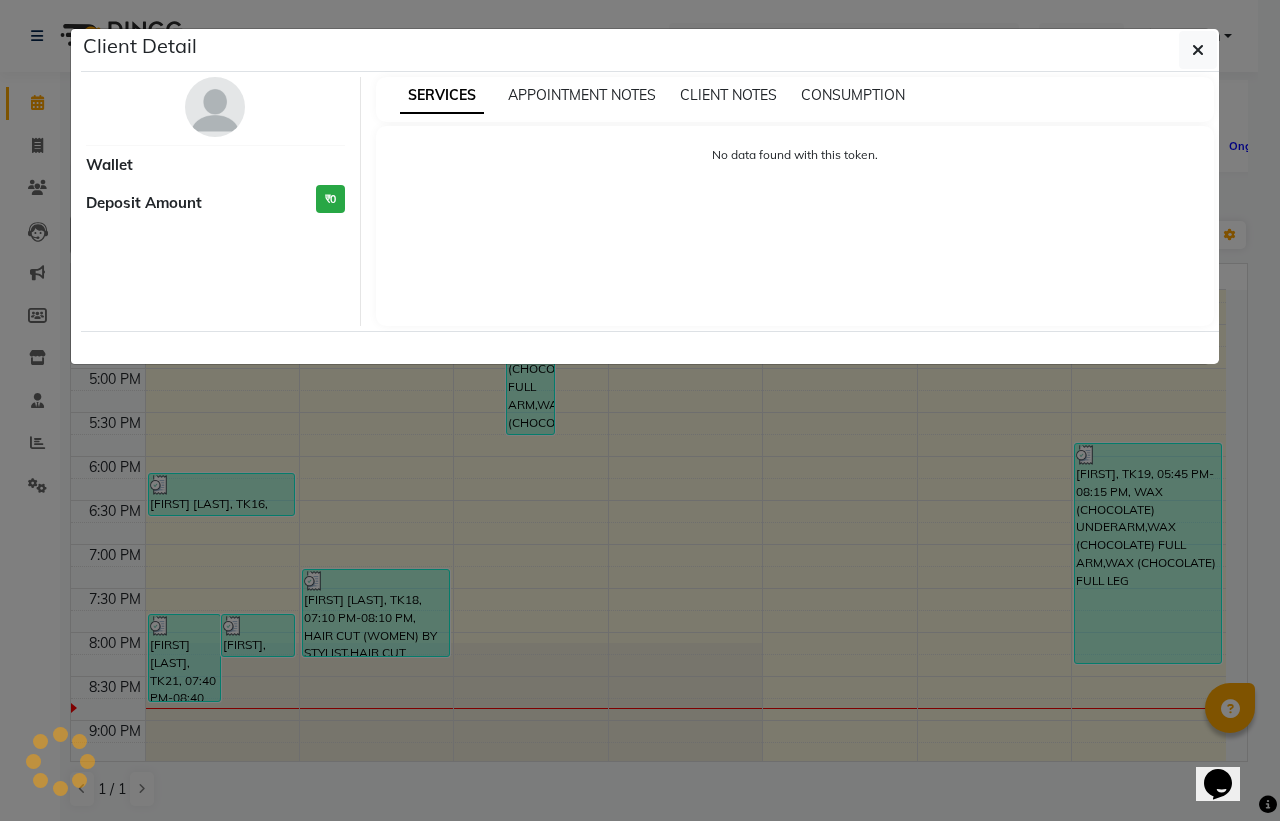 select on "3" 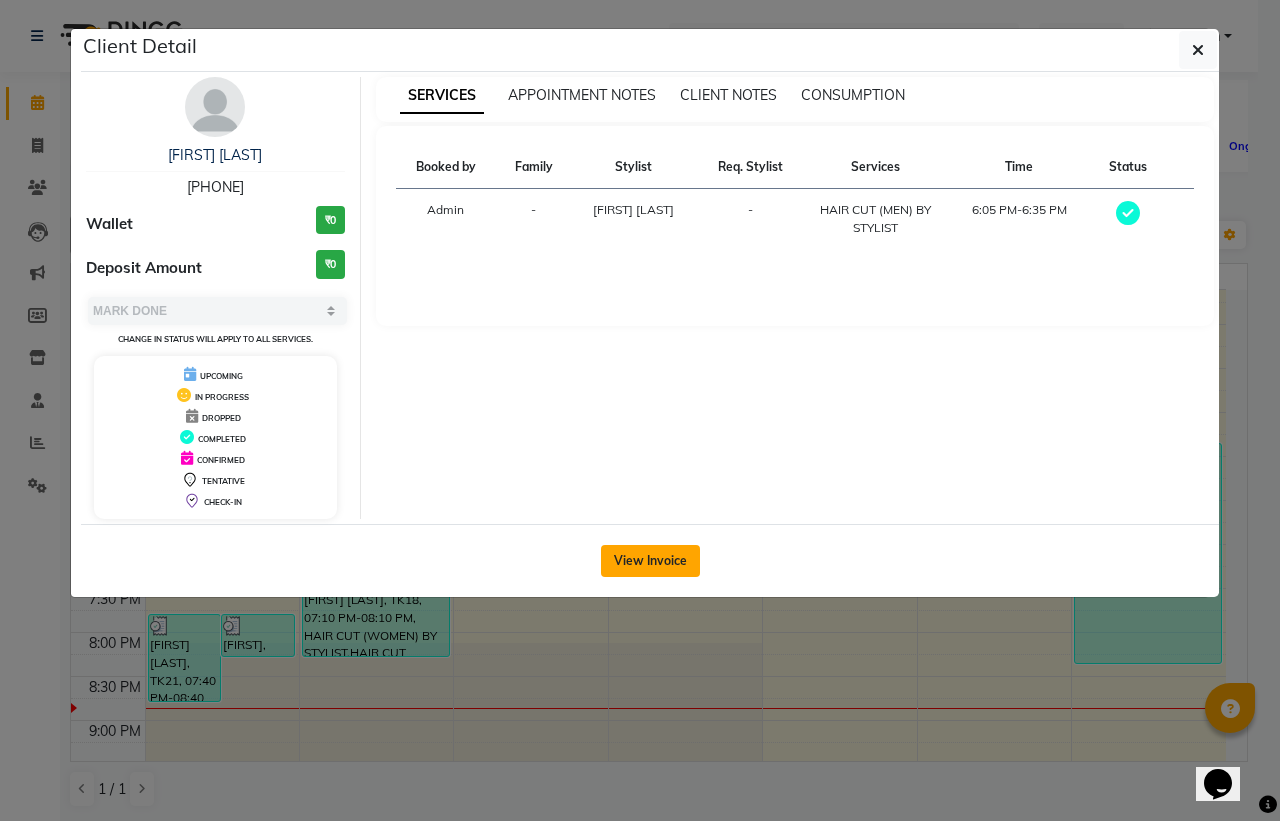 click on "View Invoice" 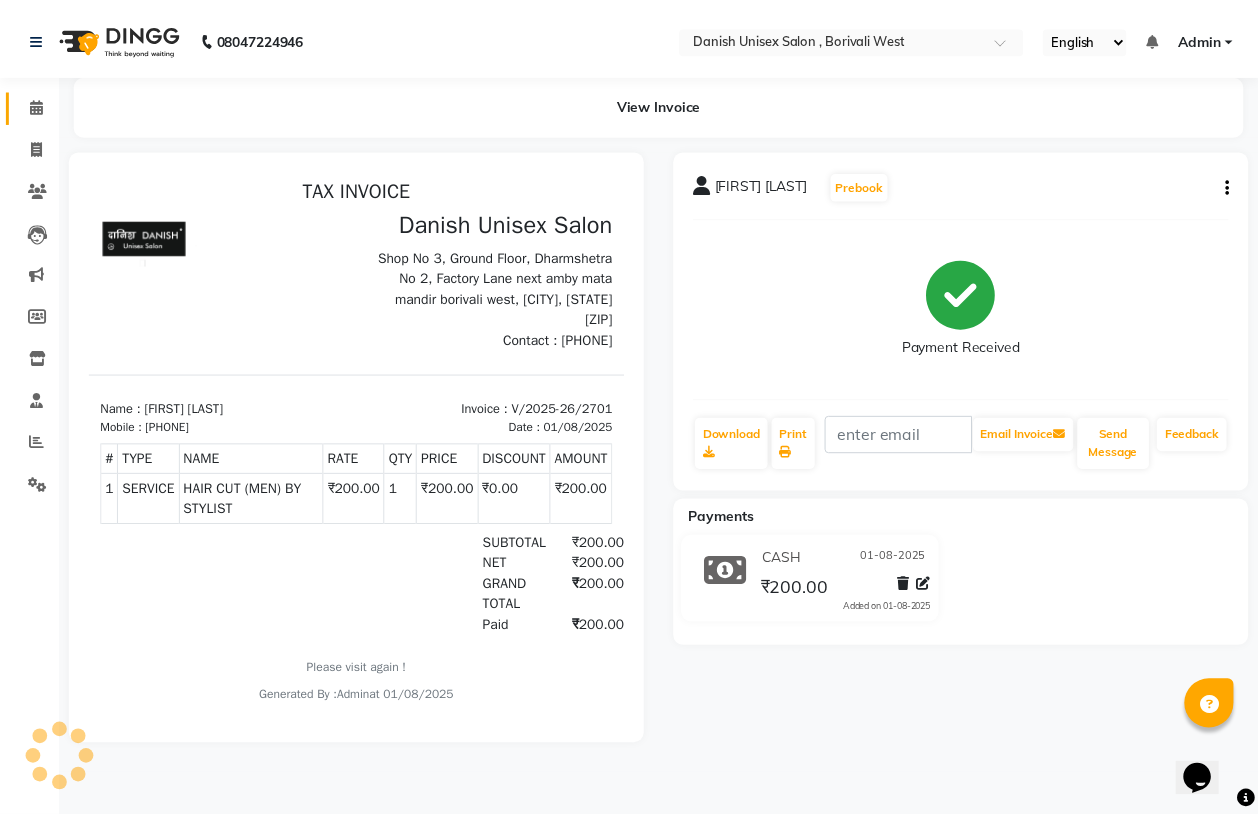 scroll, scrollTop: 0, scrollLeft: 0, axis: both 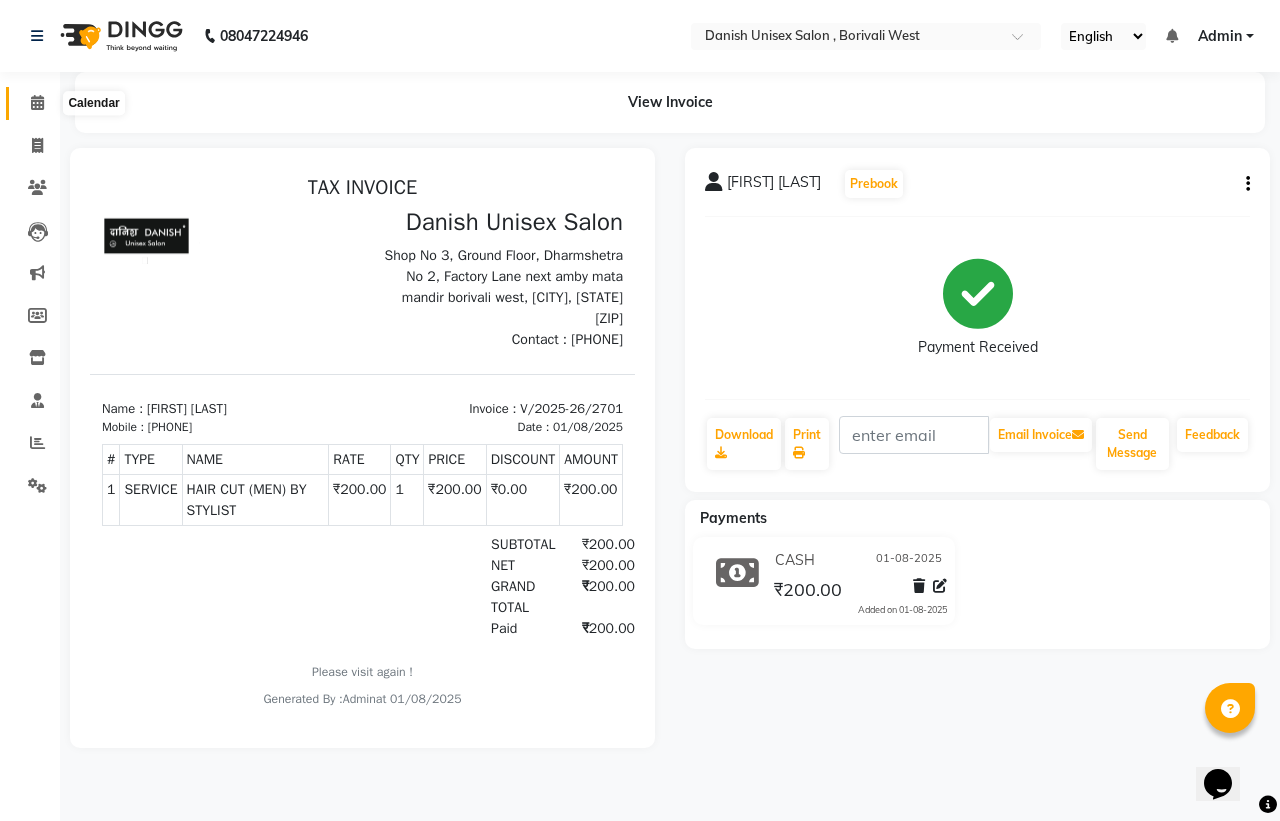 click 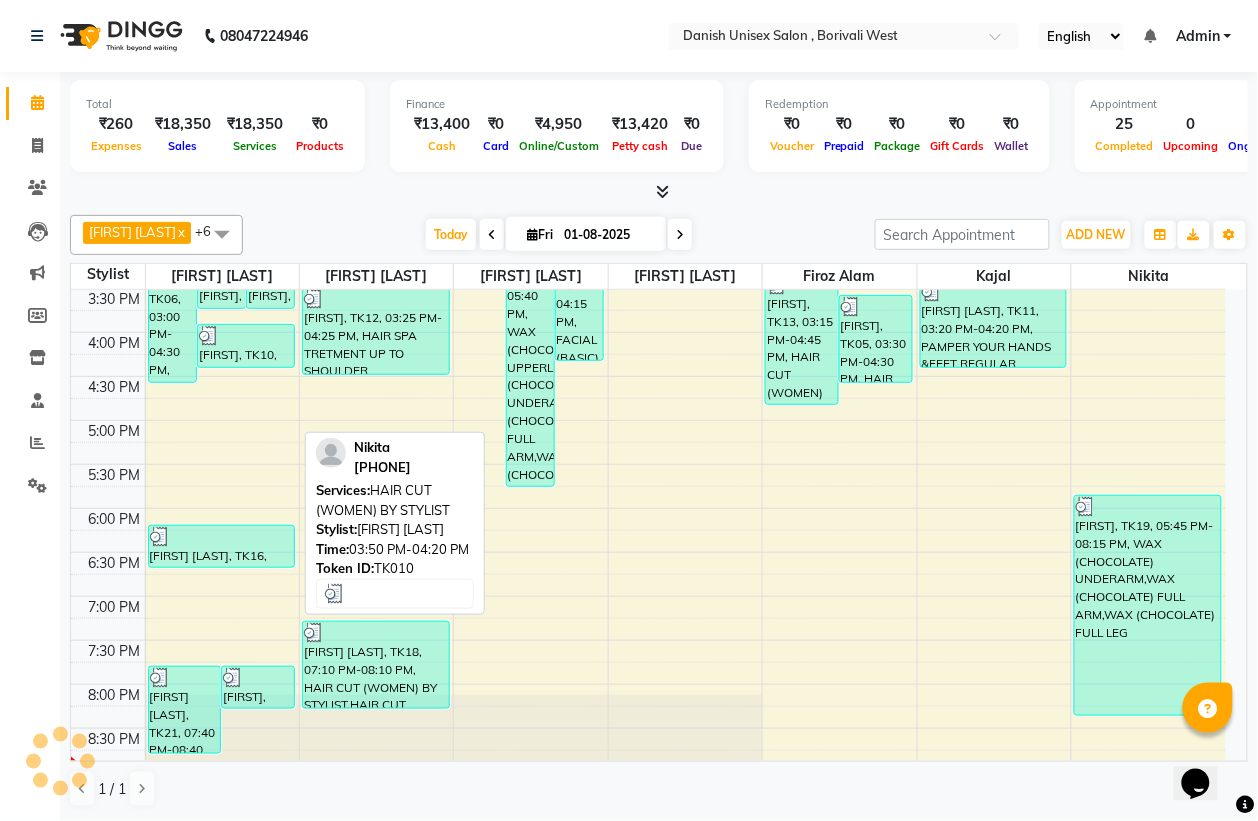scroll, scrollTop: 625, scrollLeft: 0, axis: vertical 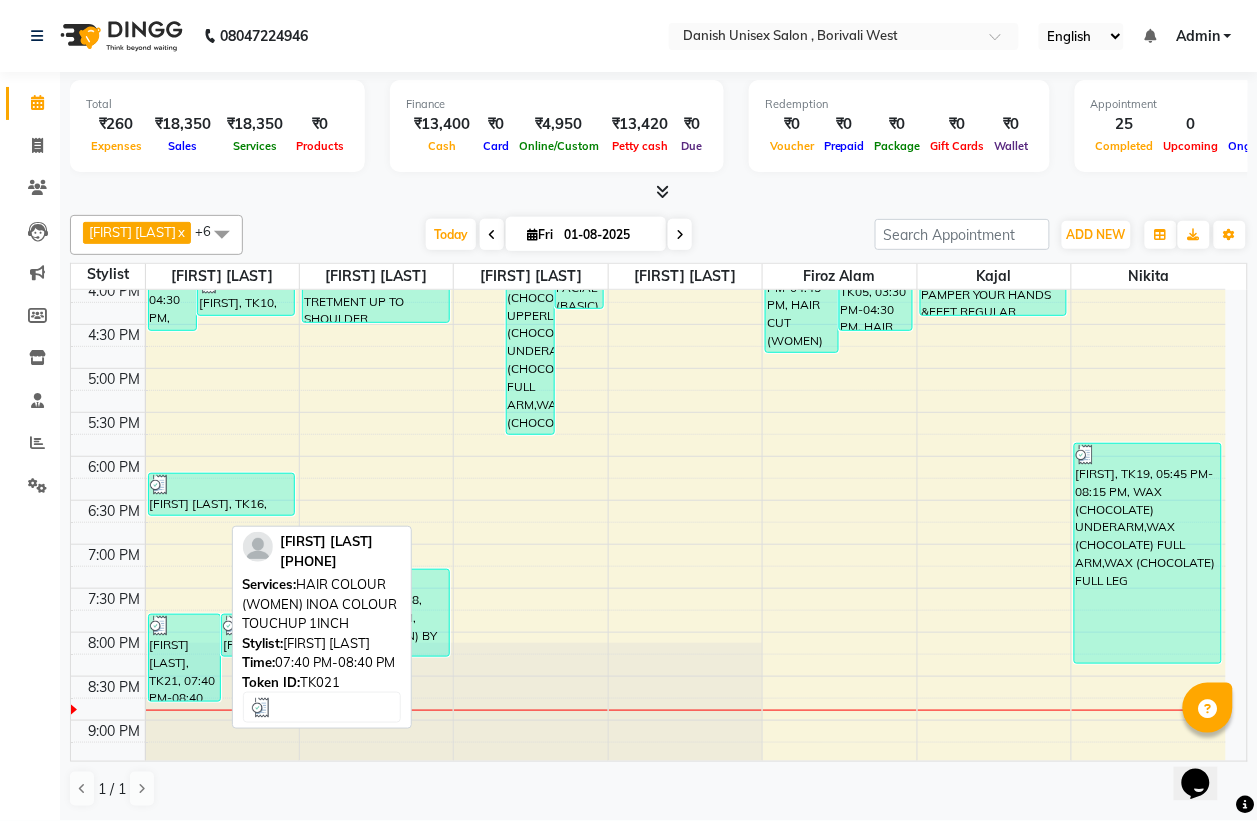 click on "[FIRST] [LAST], TK21, 07:40 PM-08:40 PM, HAIR COLOUR (WOMEN) INOA COLOUR TOUCHUP 1INCH" at bounding box center (185, 658) 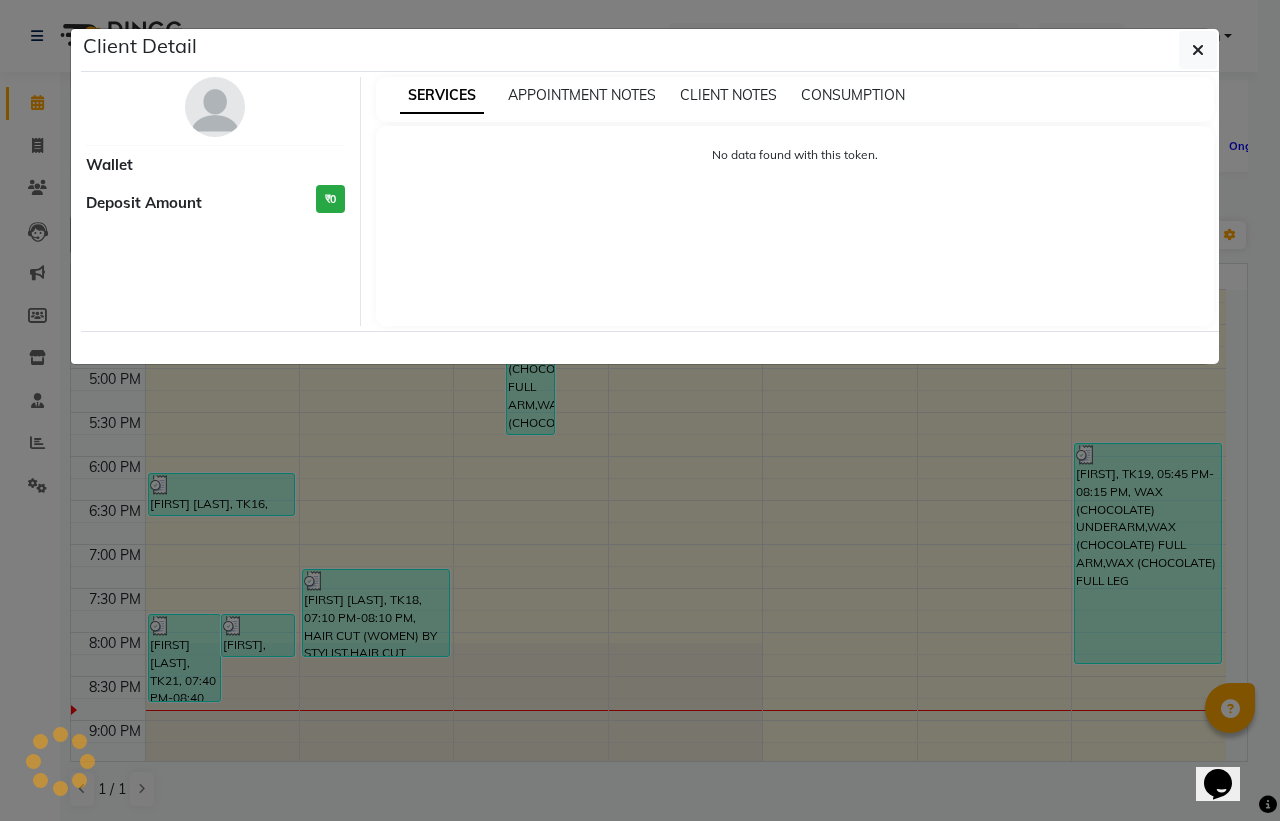 select on "3" 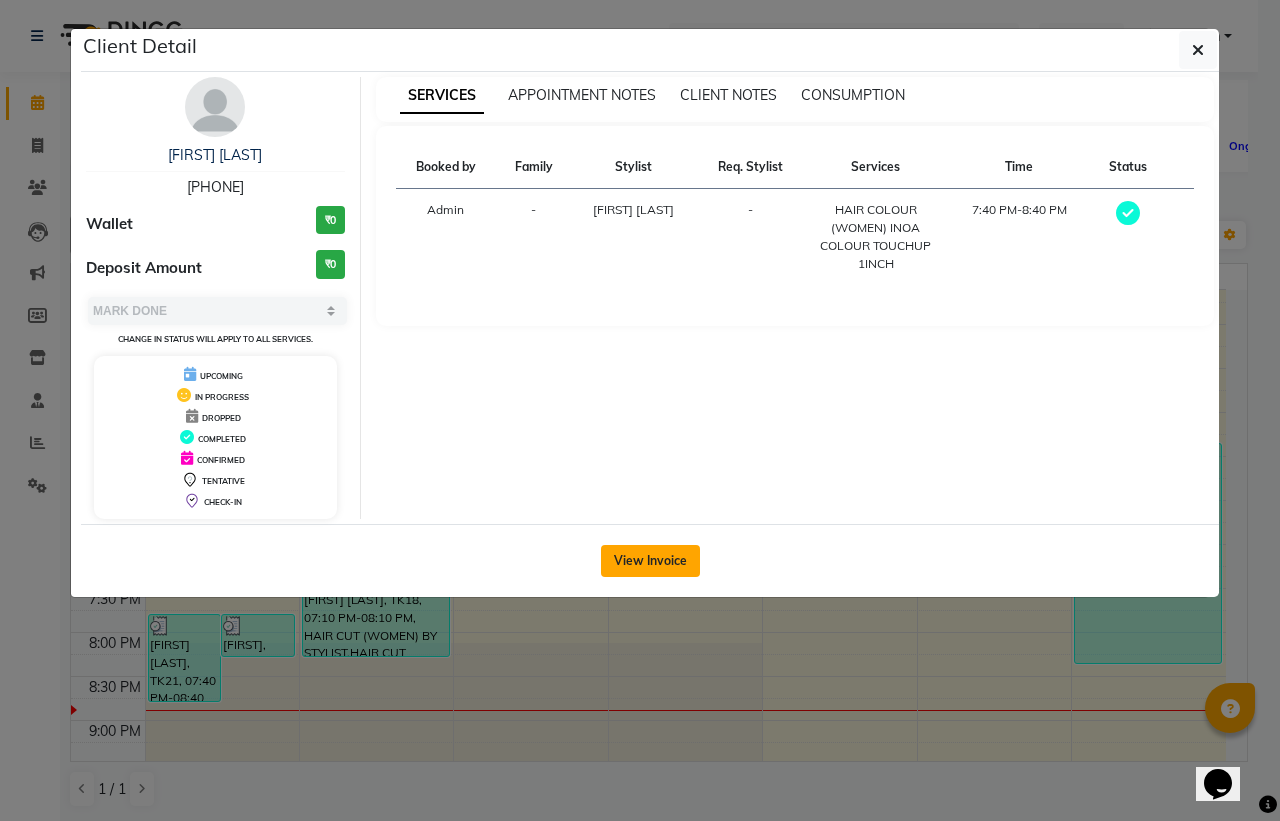 click on "View Invoice" 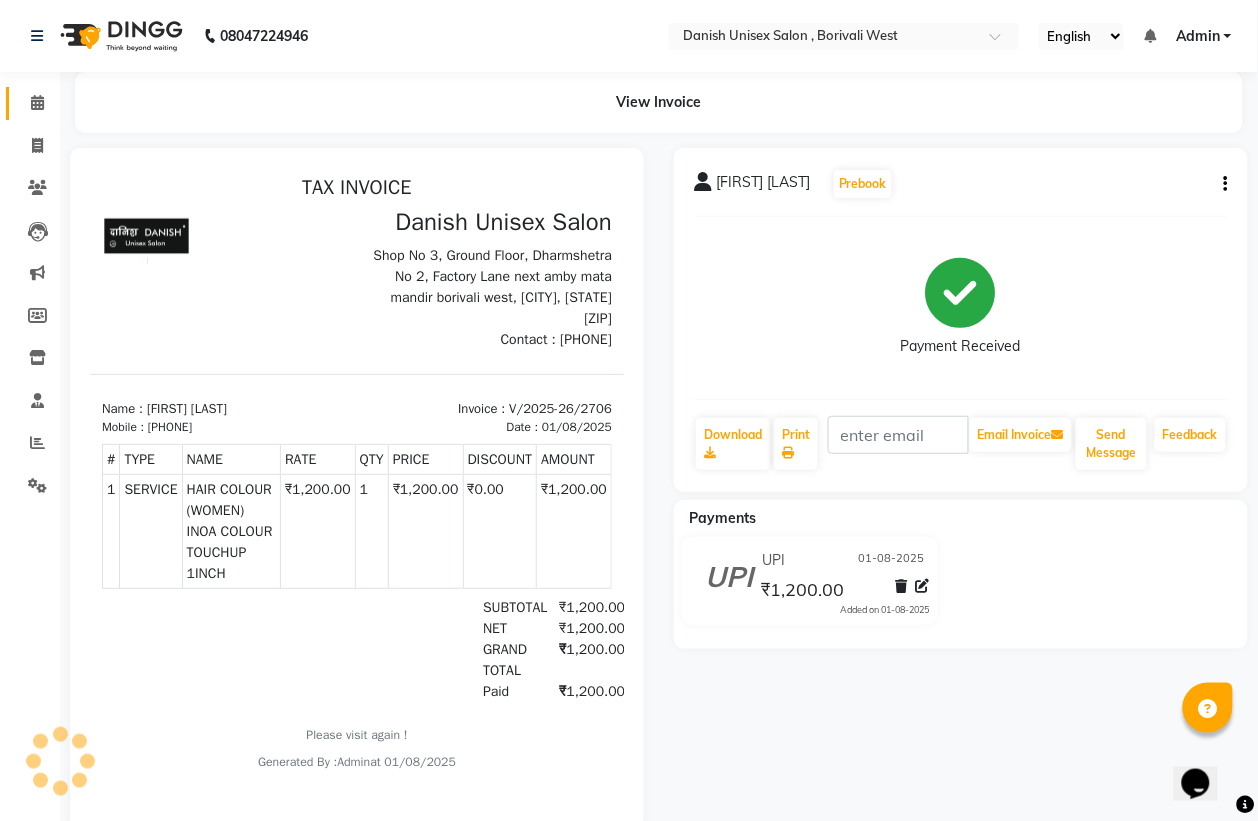 scroll, scrollTop: 0, scrollLeft: 0, axis: both 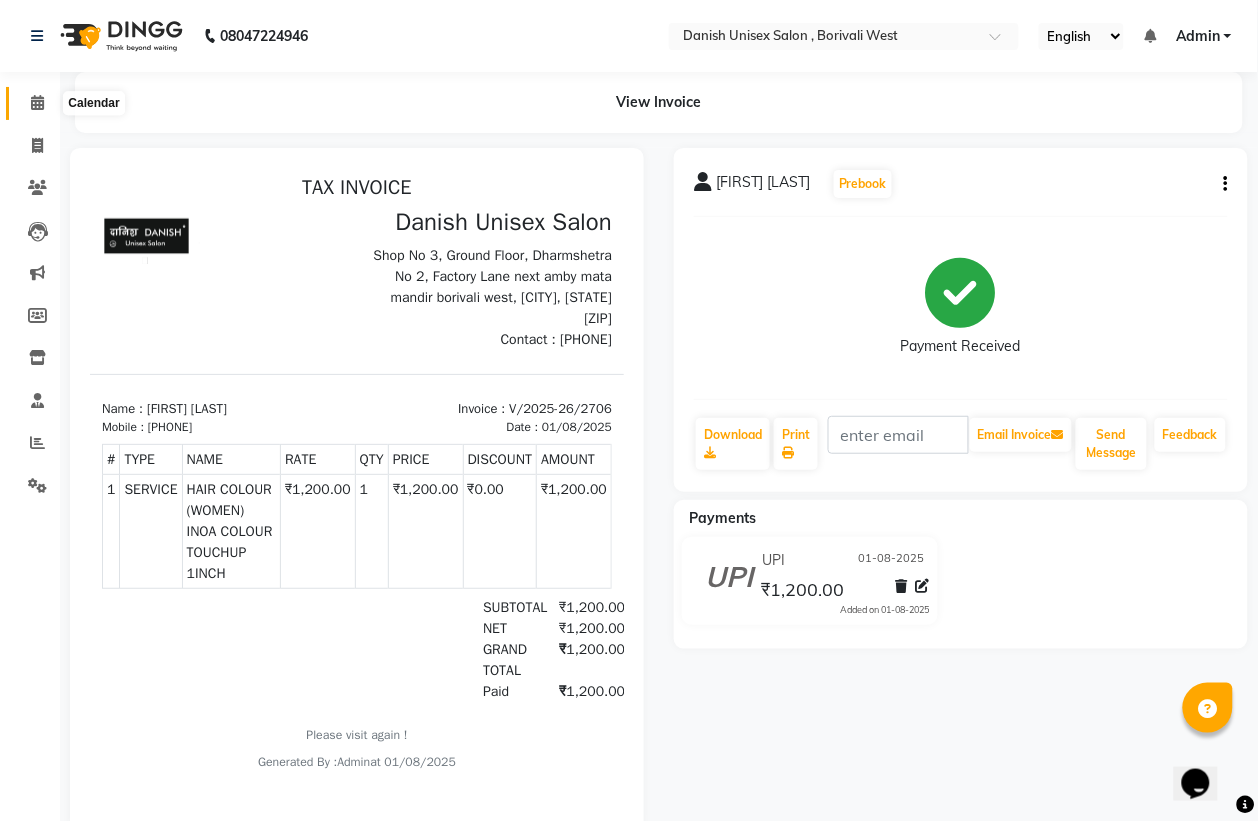 click 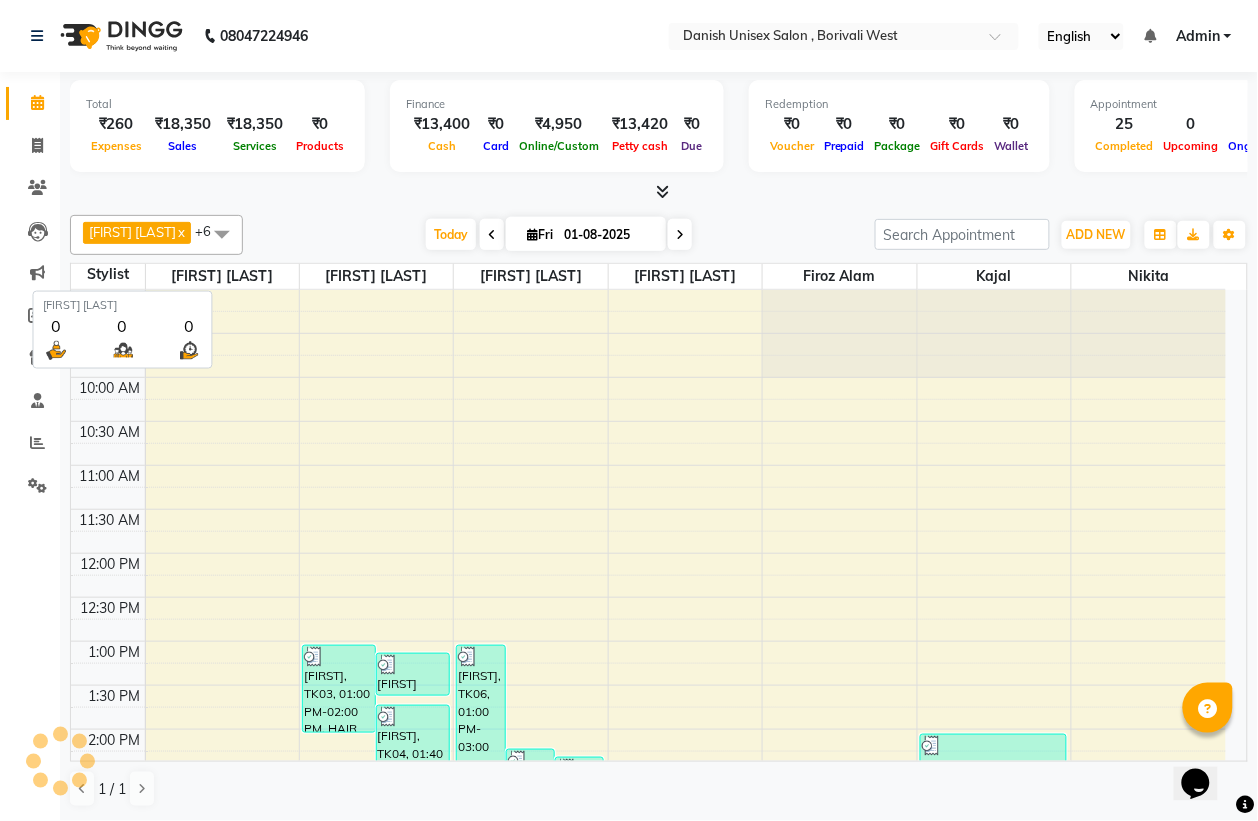 scroll, scrollTop: 0, scrollLeft: 0, axis: both 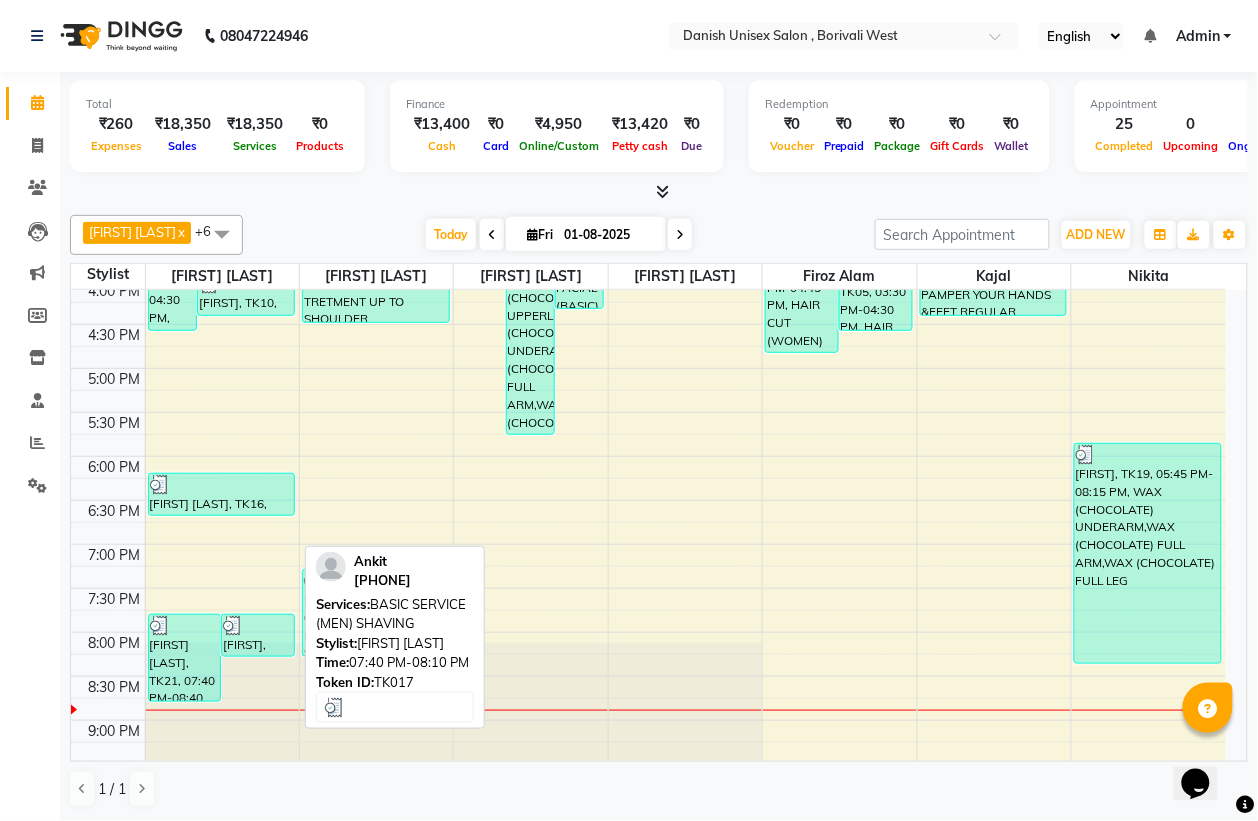 click on "[FIRST], TK17, 07:40 PM-08:10 PM, BASIC SERVICE (MEN) SHAVING" at bounding box center [258, 635] 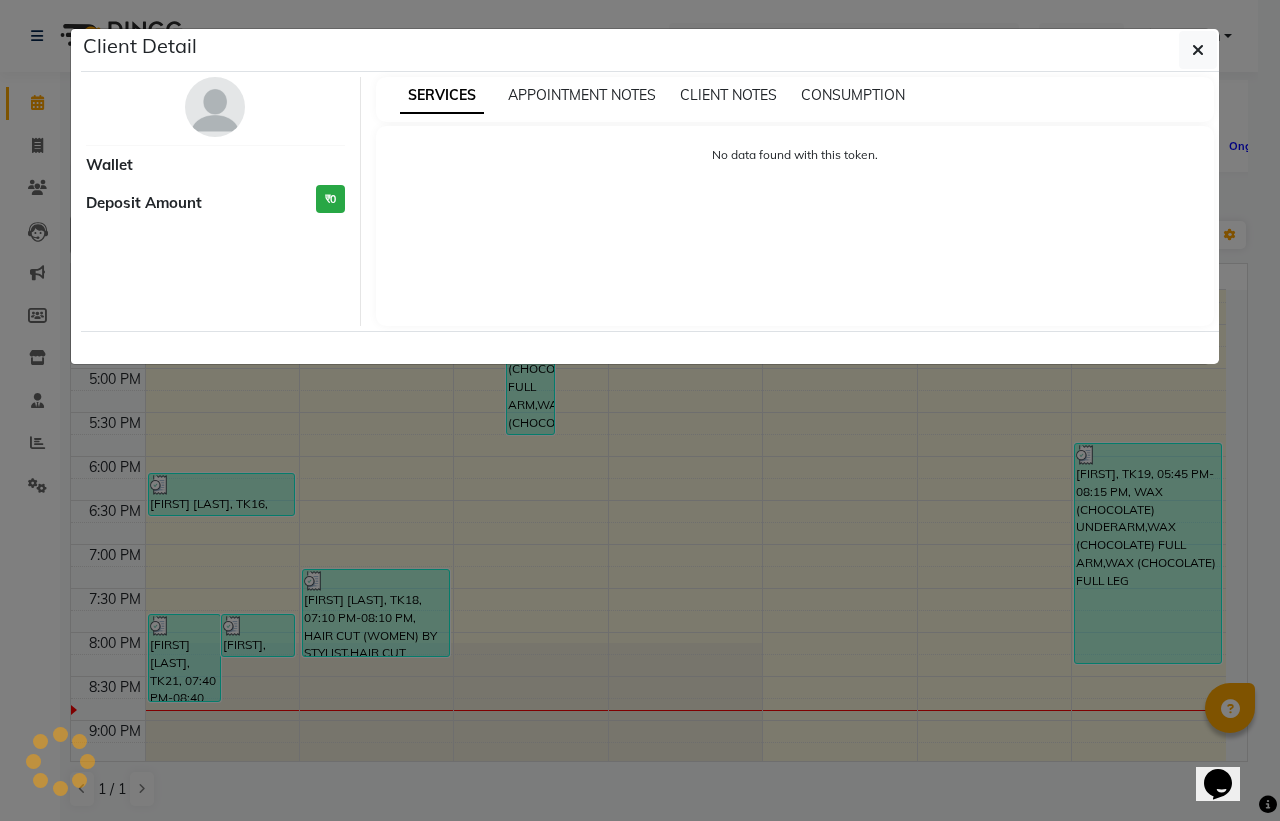 select on "3" 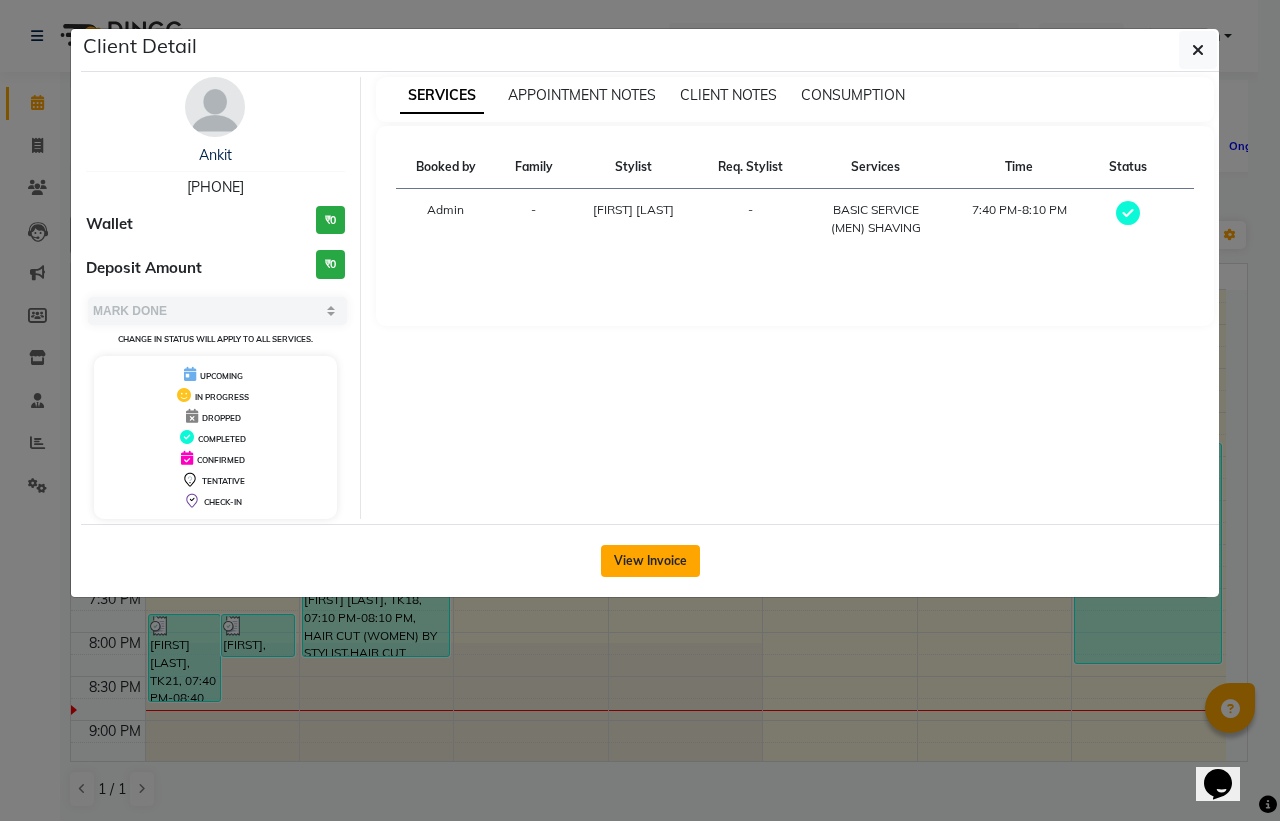 click on "View Invoice" 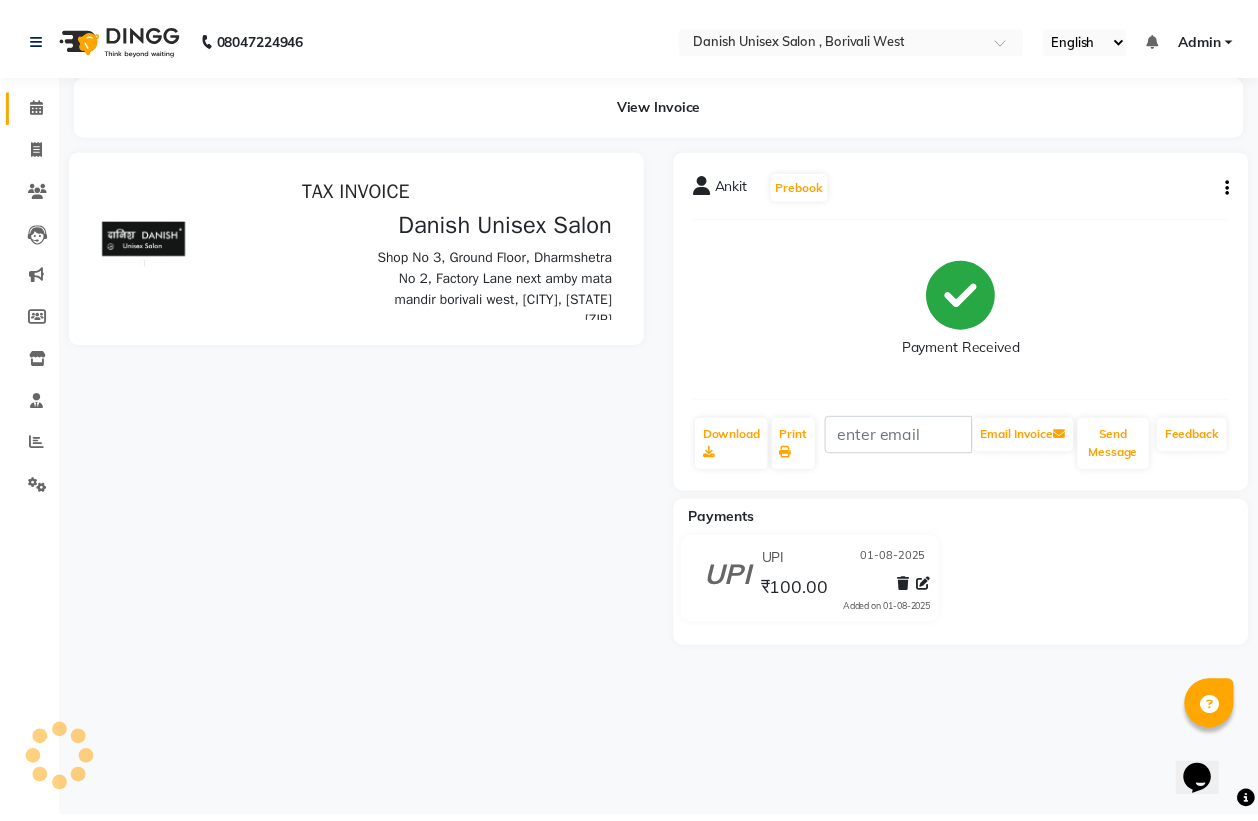 scroll, scrollTop: 0, scrollLeft: 0, axis: both 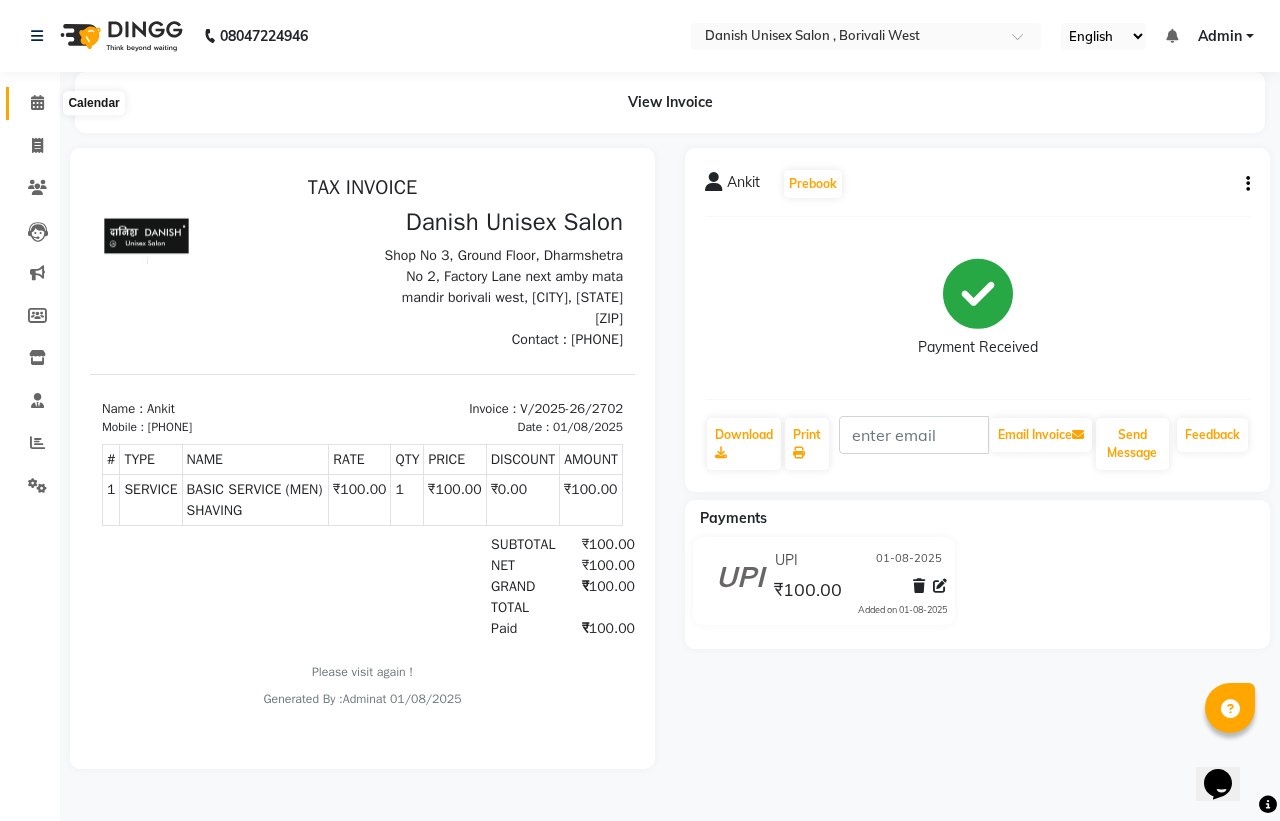 click 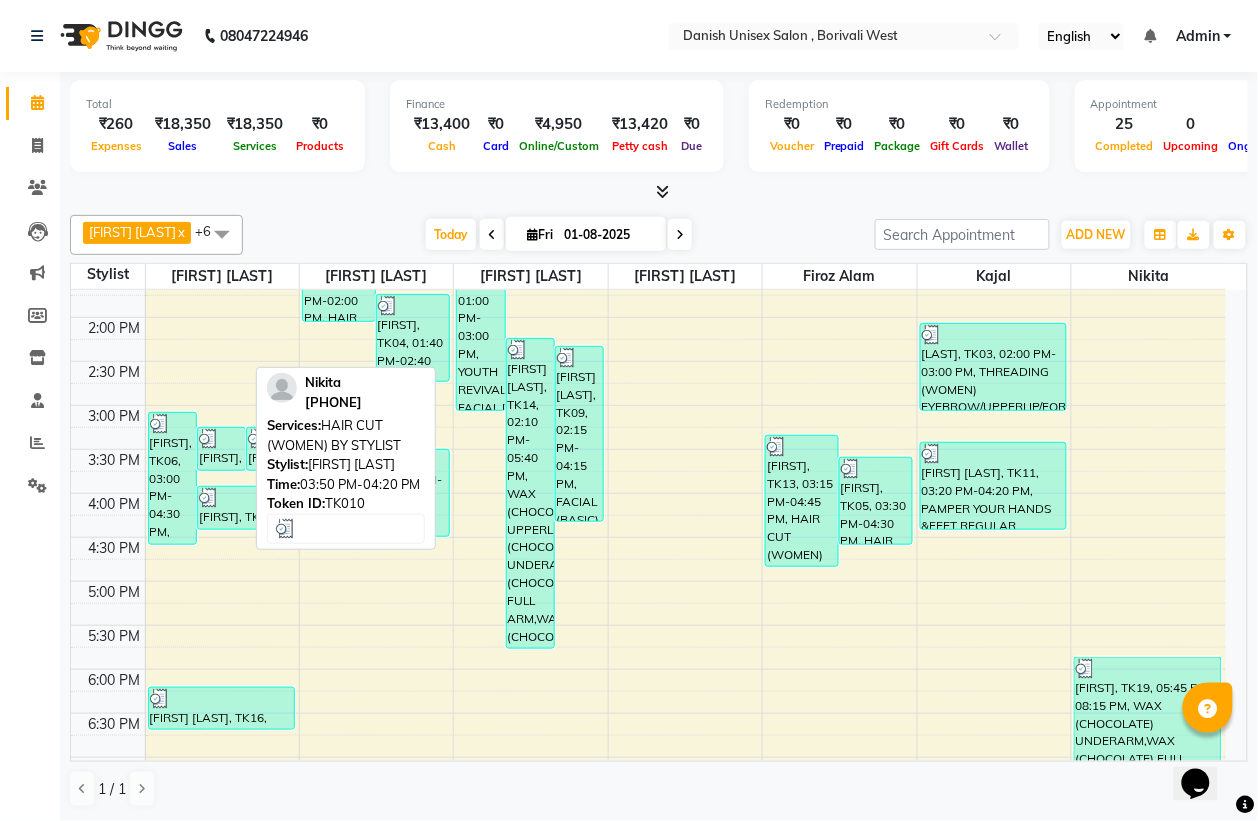 scroll, scrollTop: 597, scrollLeft: 0, axis: vertical 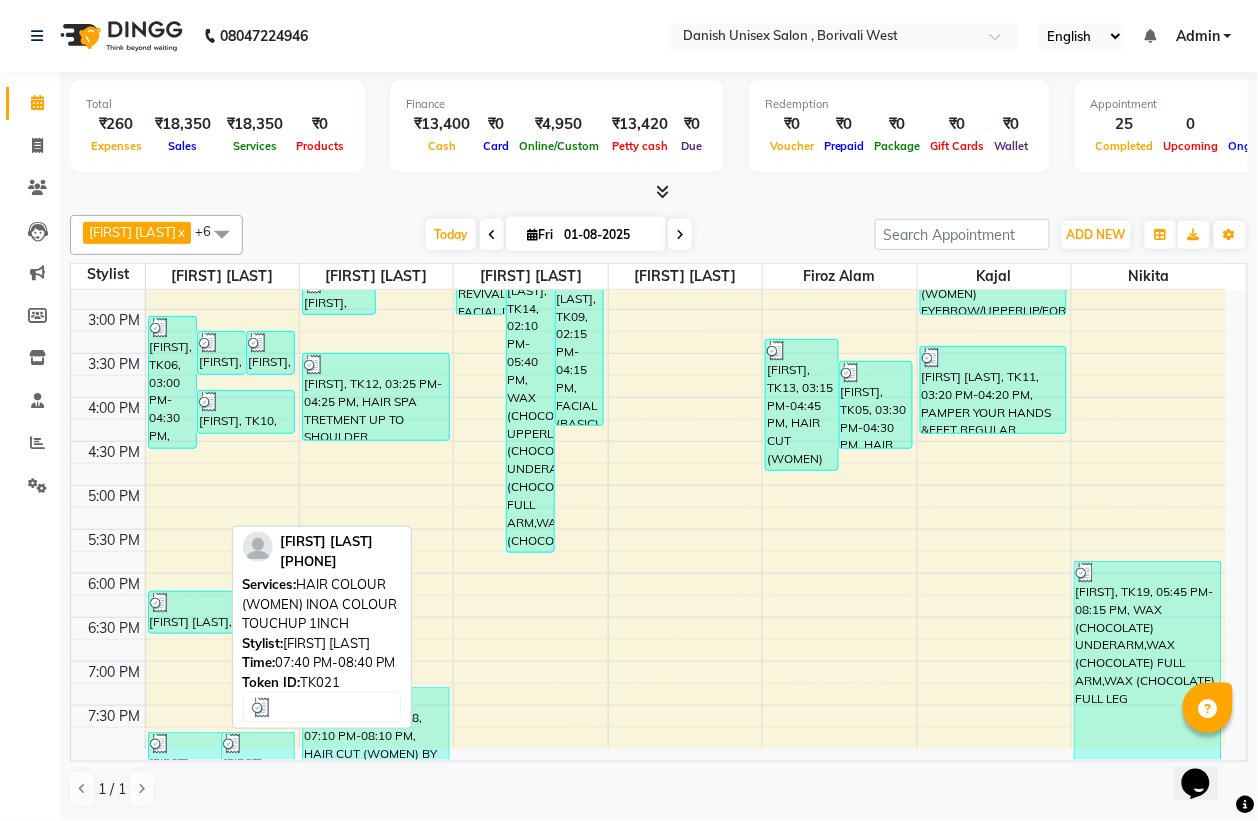 click at bounding box center [185, 744] 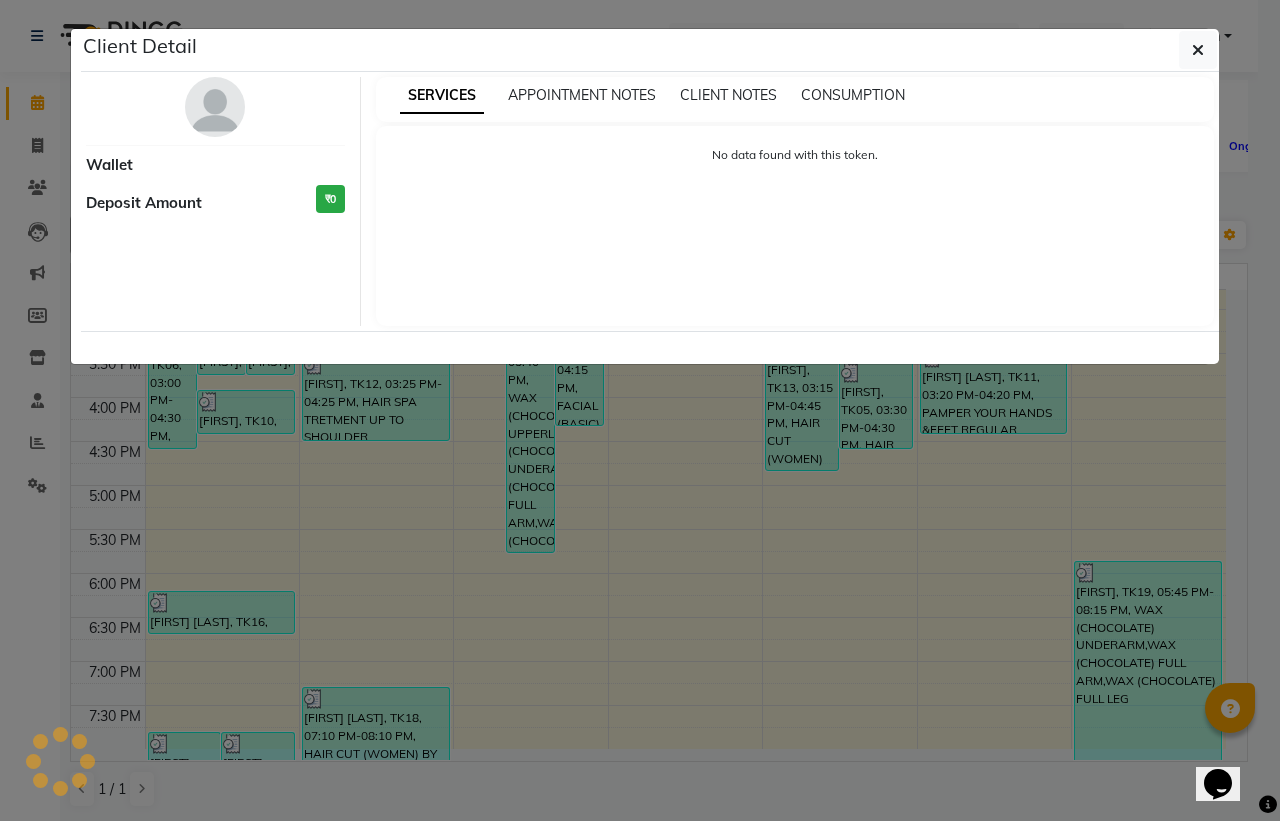 select on "3" 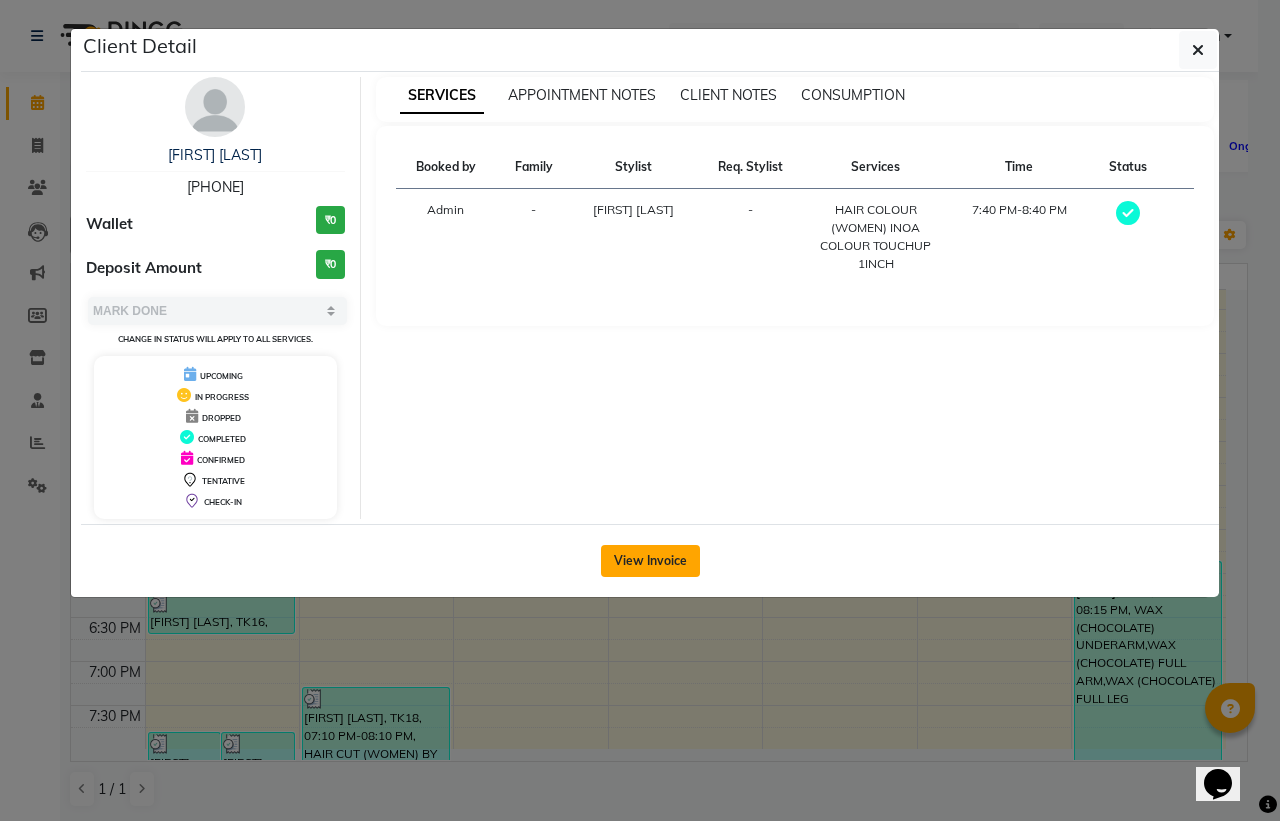 click on "View Invoice" 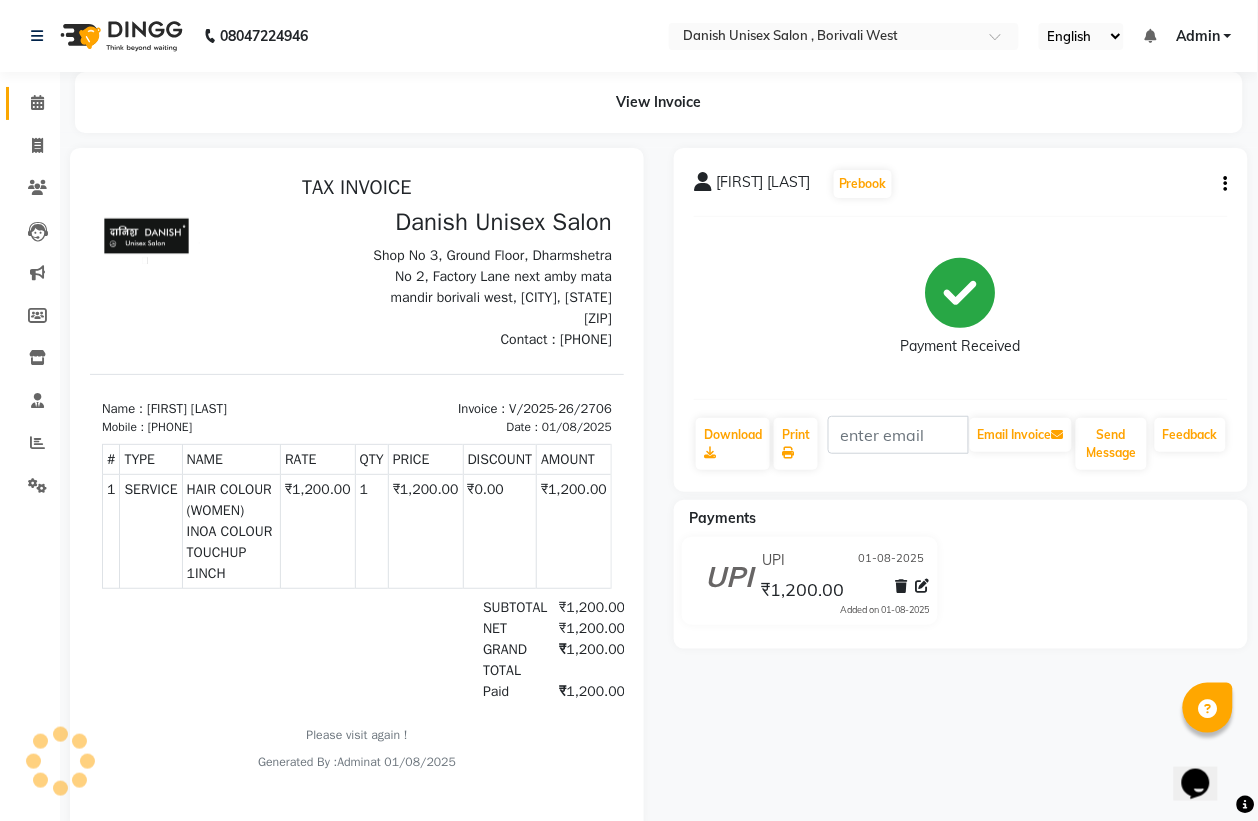 scroll, scrollTop: 0, scrollLeft: 0, axis: both 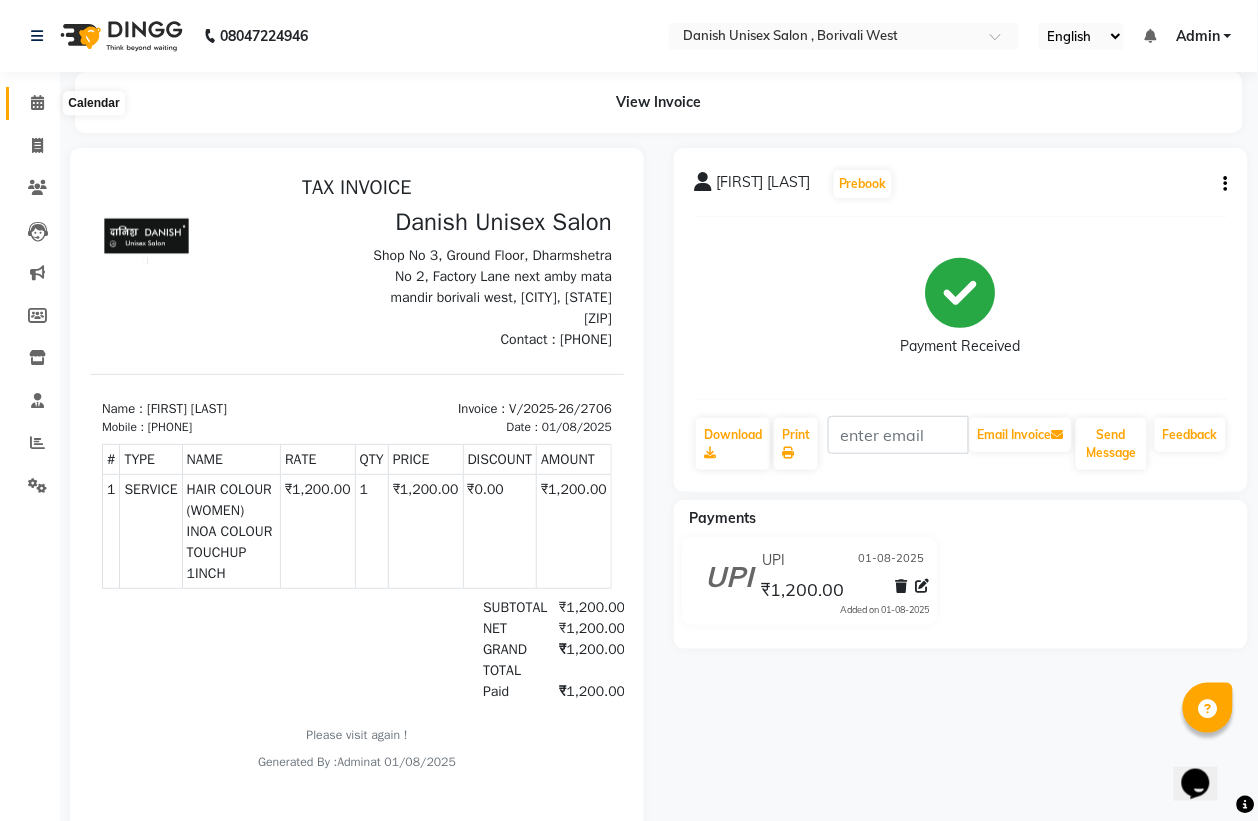 click 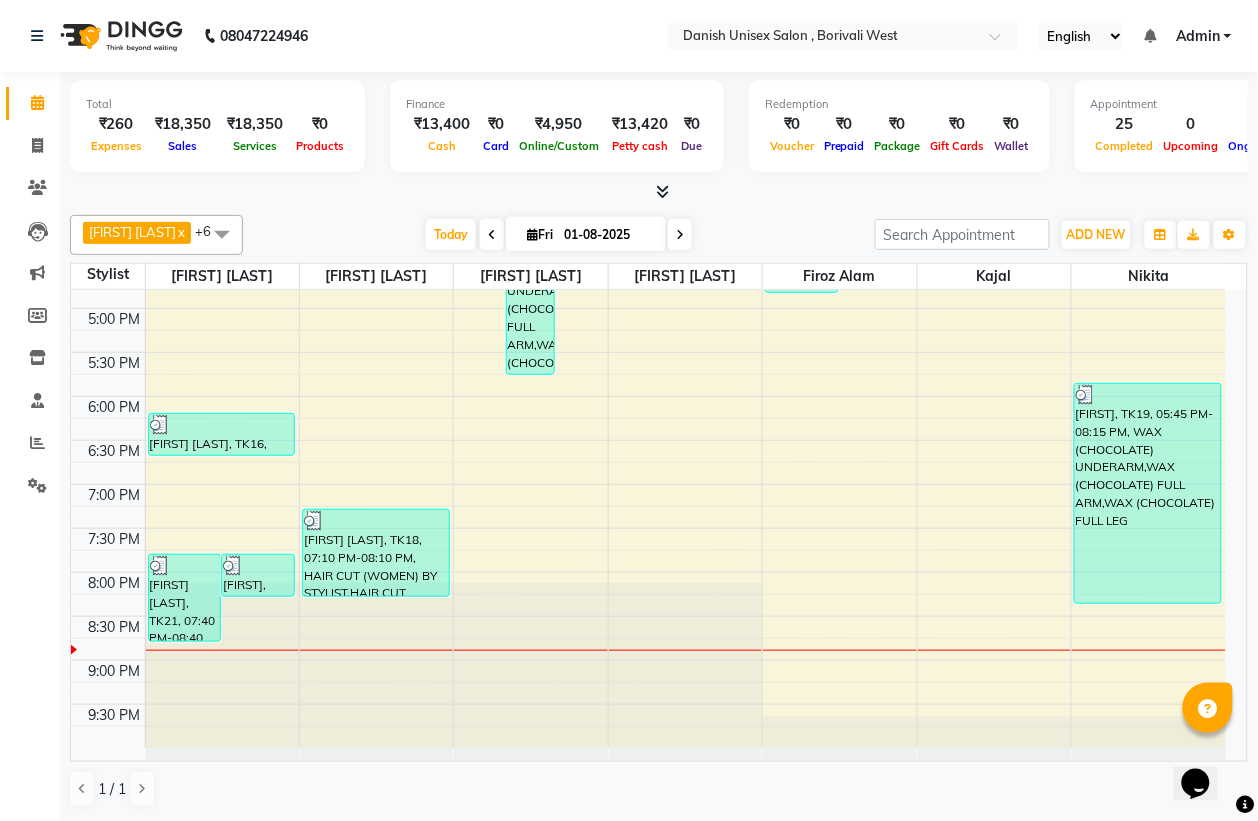 scroll, scrollTop: 686, scrollLeft: 0, axis: vertical 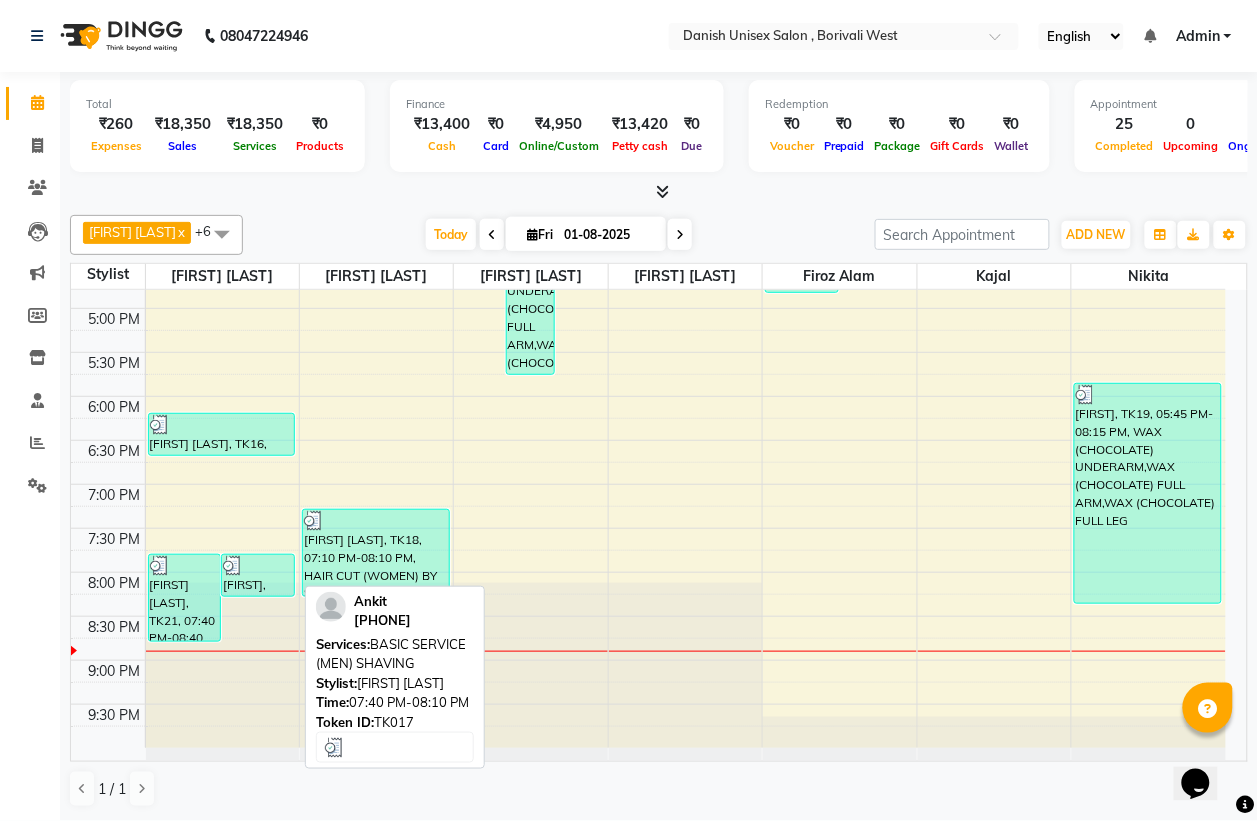 click on "[FIRST], TK17, 07:40 PM-08:10 PM, BASIC SERVICE (MEN) SHAVING" at bounding box center (258, 575) 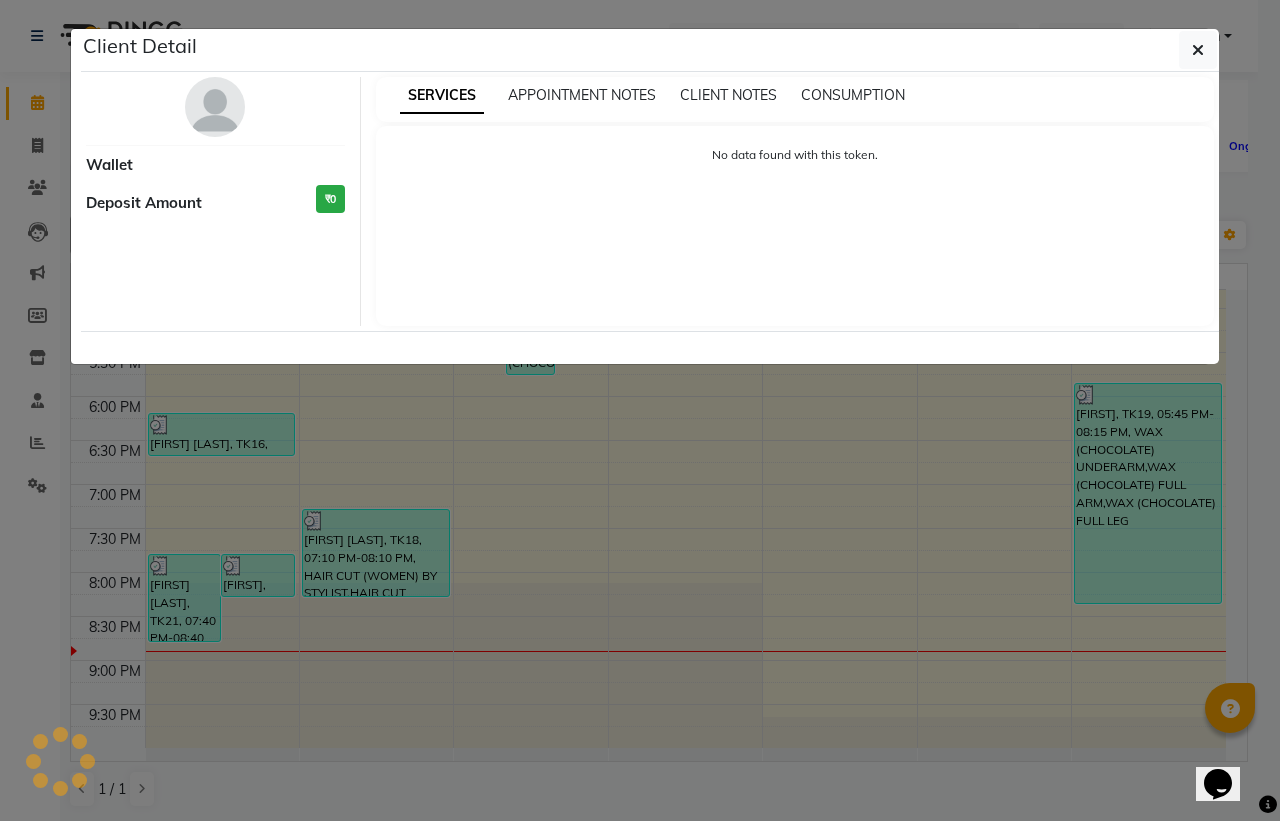 select on "3" 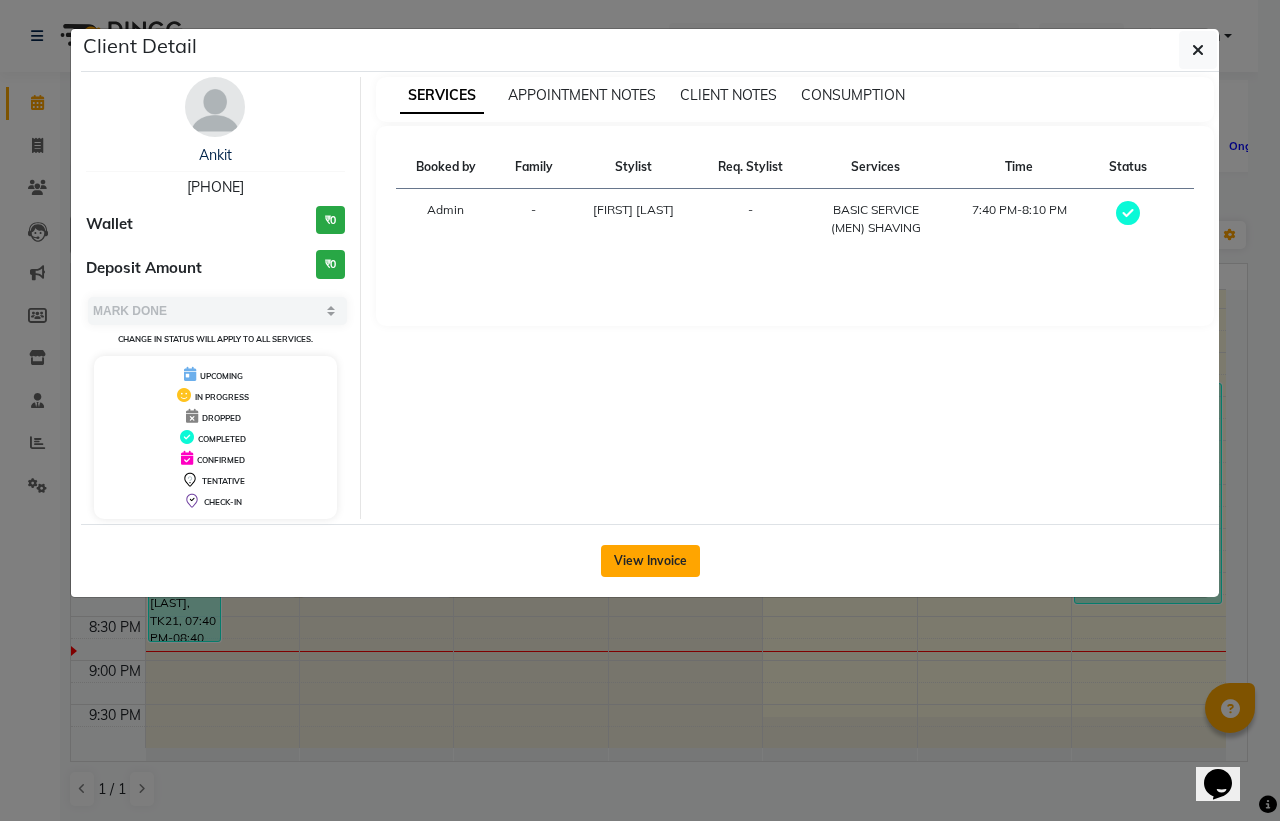 click on "View Invoice" 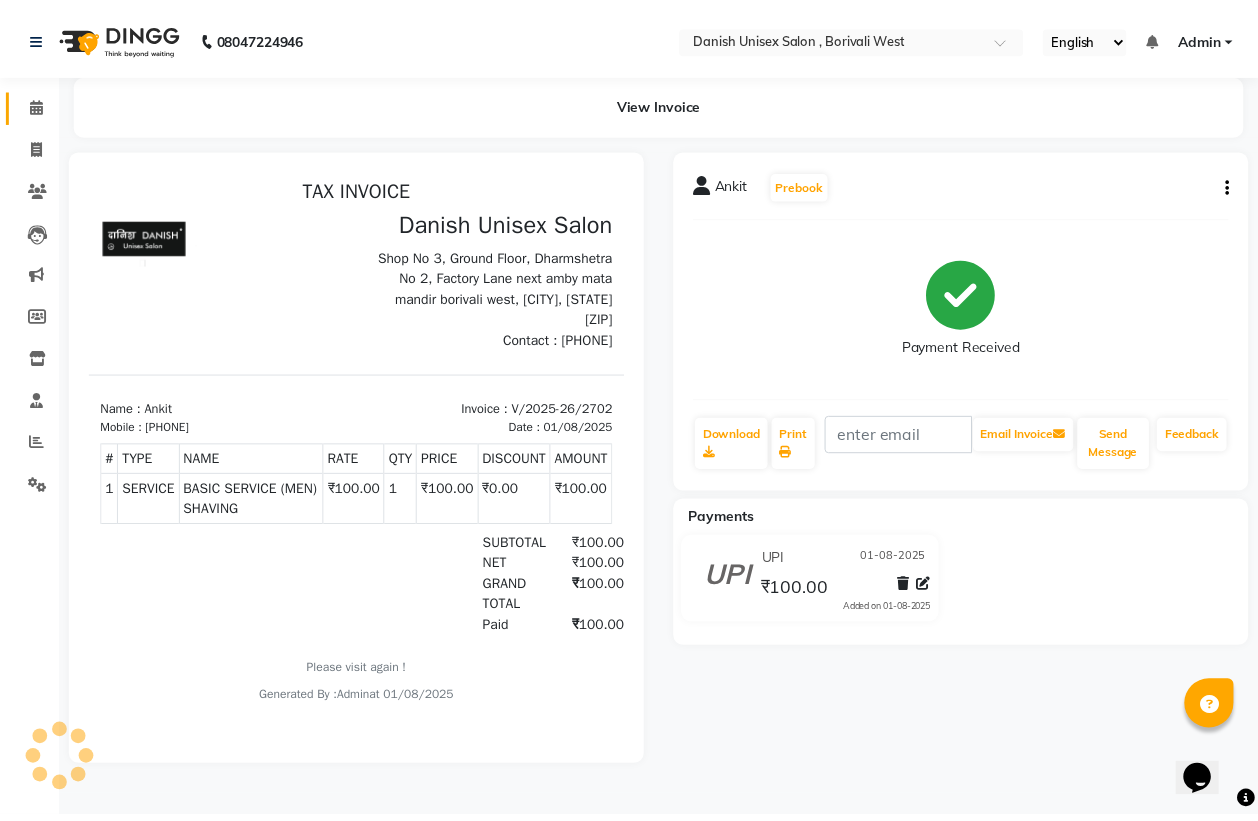 scroll, scrollTop: 0, scrollLeft: 0, axis: both 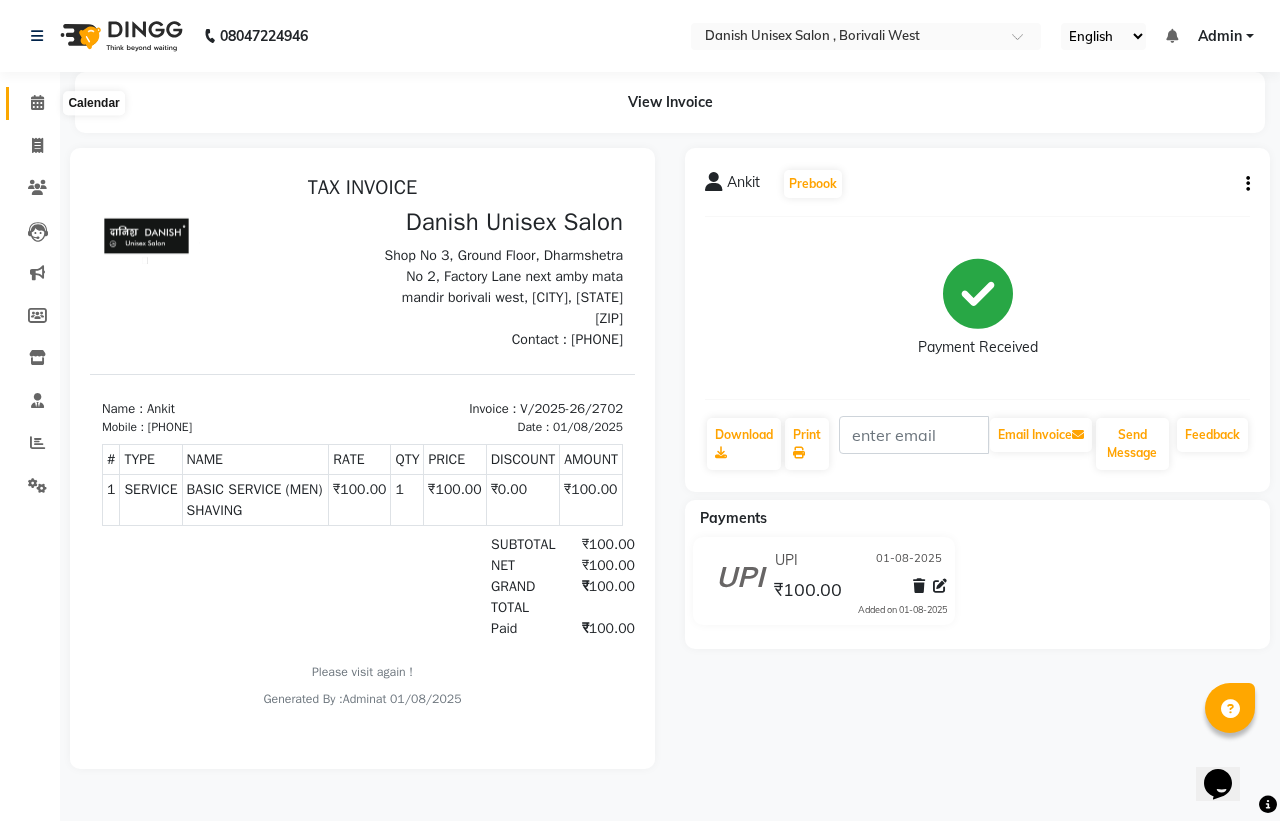 click 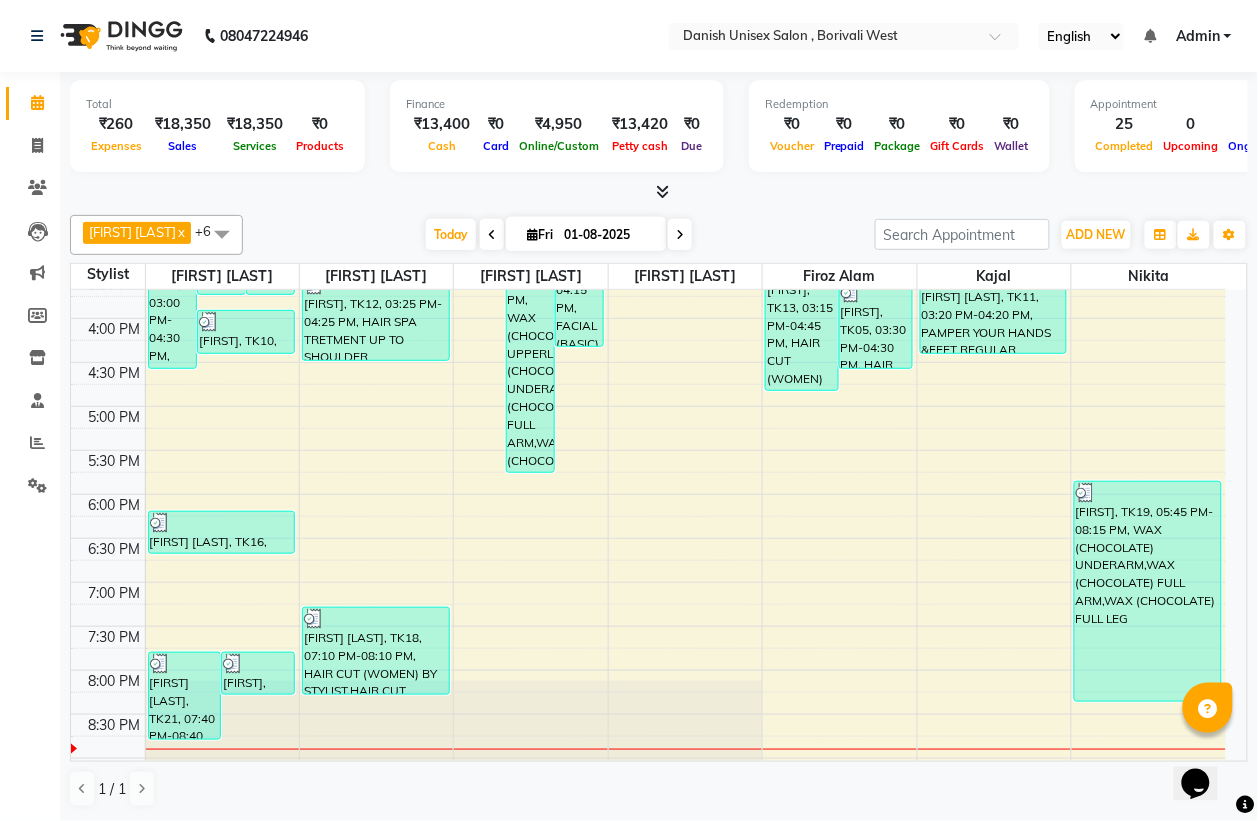scroll, scrollTop: 686, scrollLeft: 0, axis: vertical 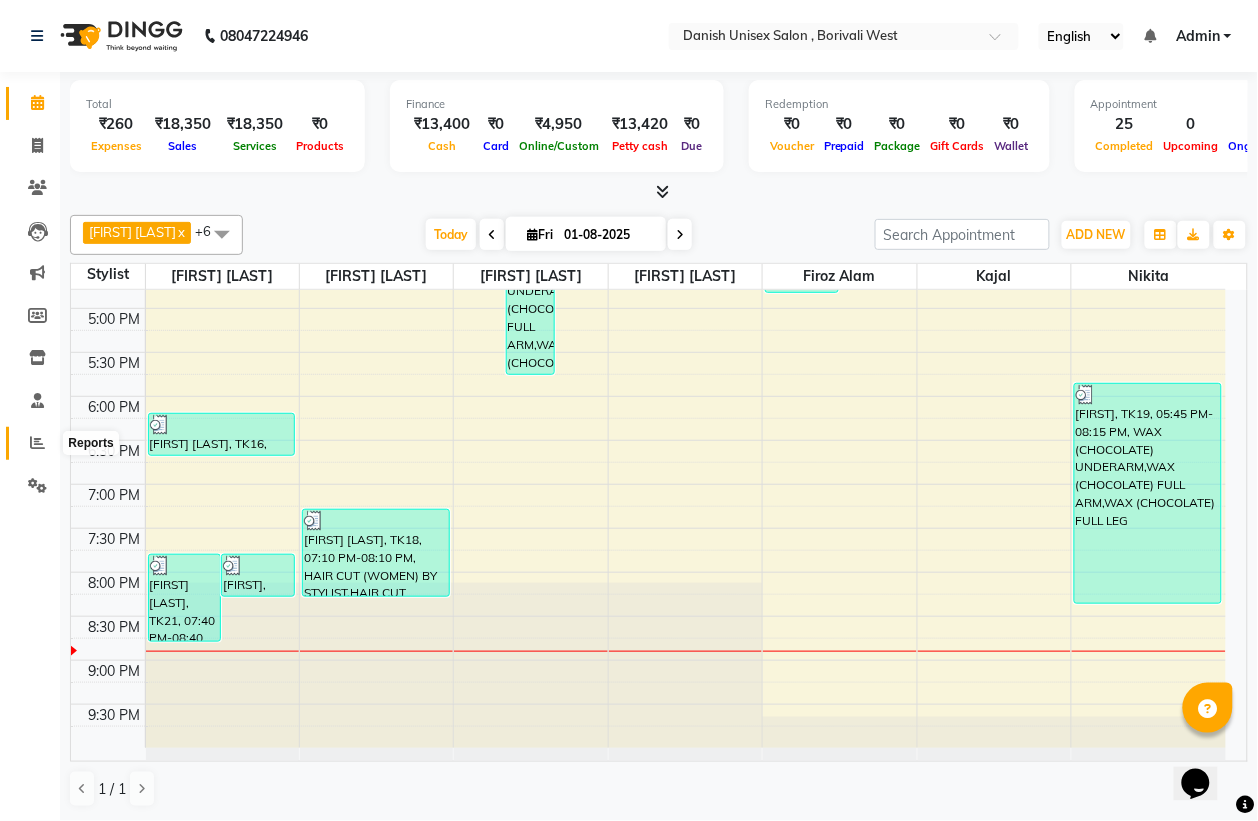 click 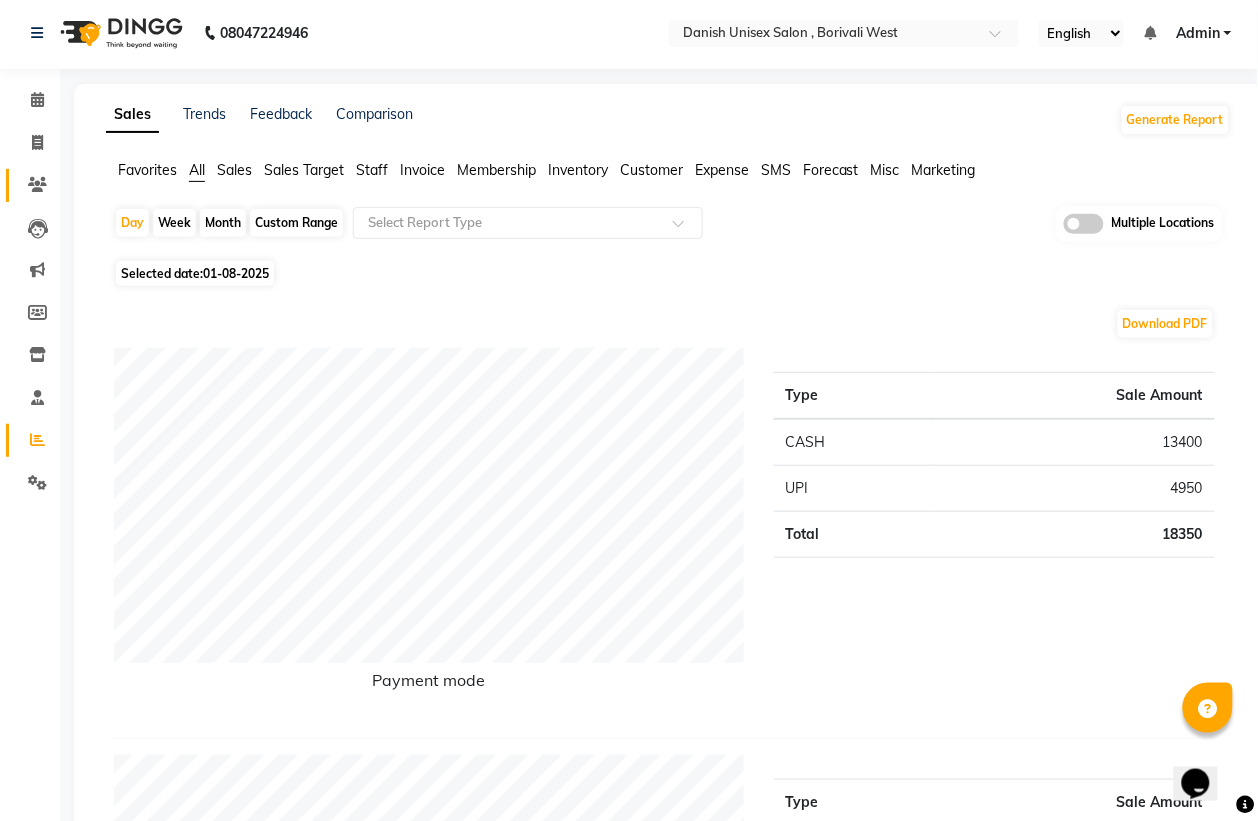 scroll, scrollTop: 0, scrollLeft: 0, axis: both 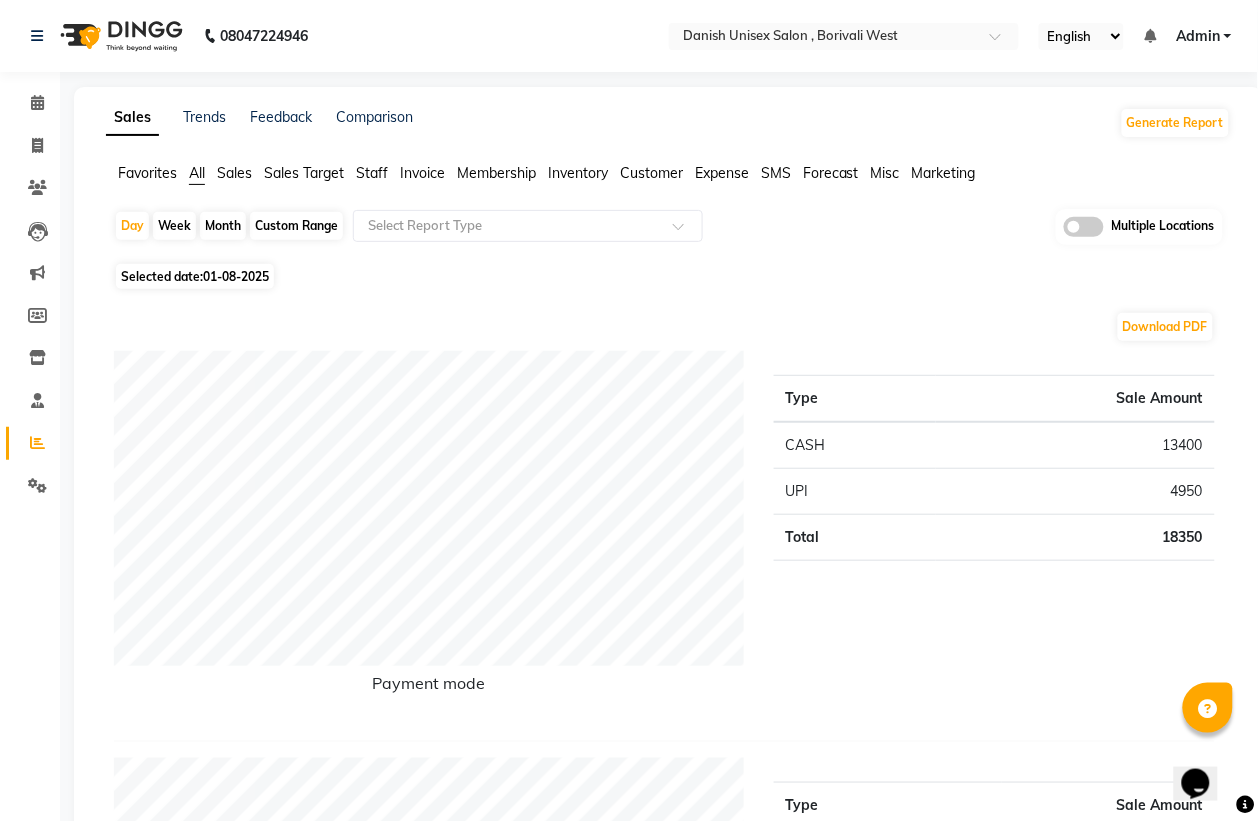 click 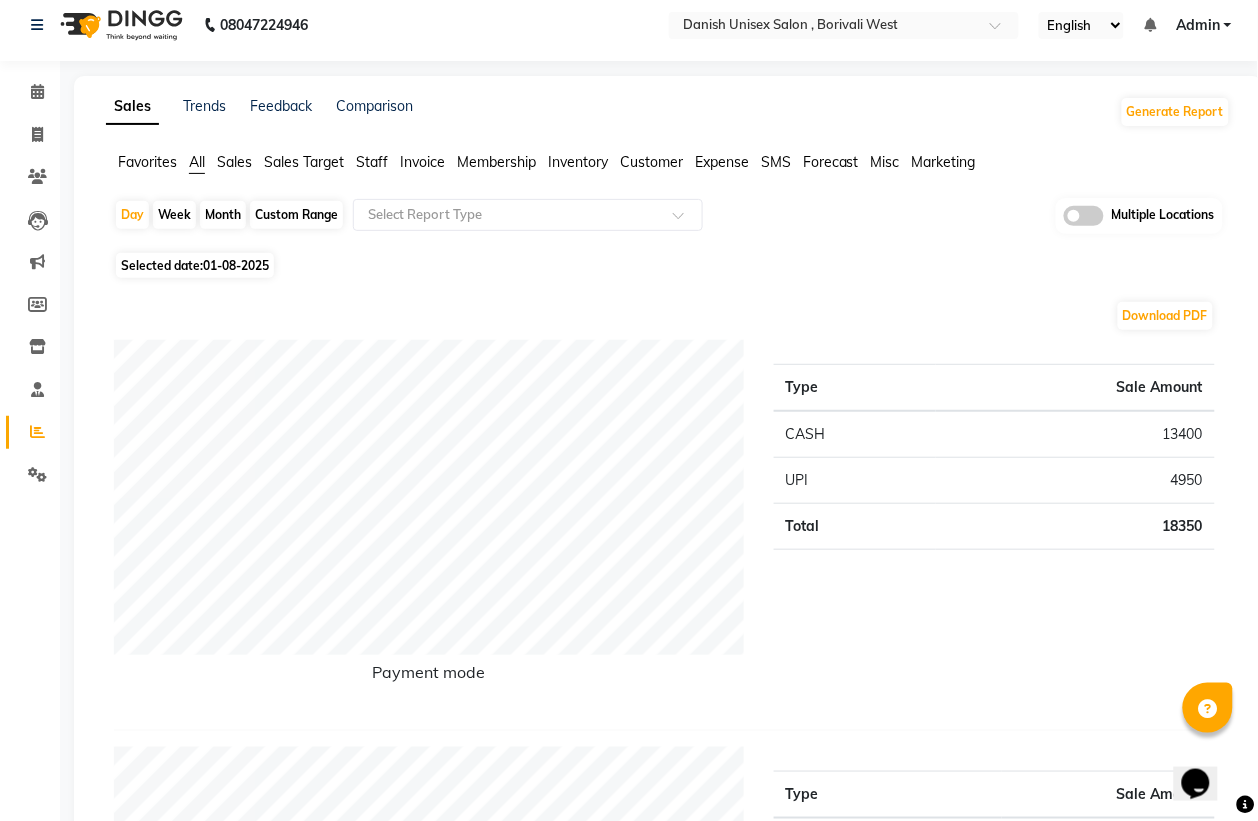 scroll, scrollTop: 0, scrollLeft: 0, axis: both 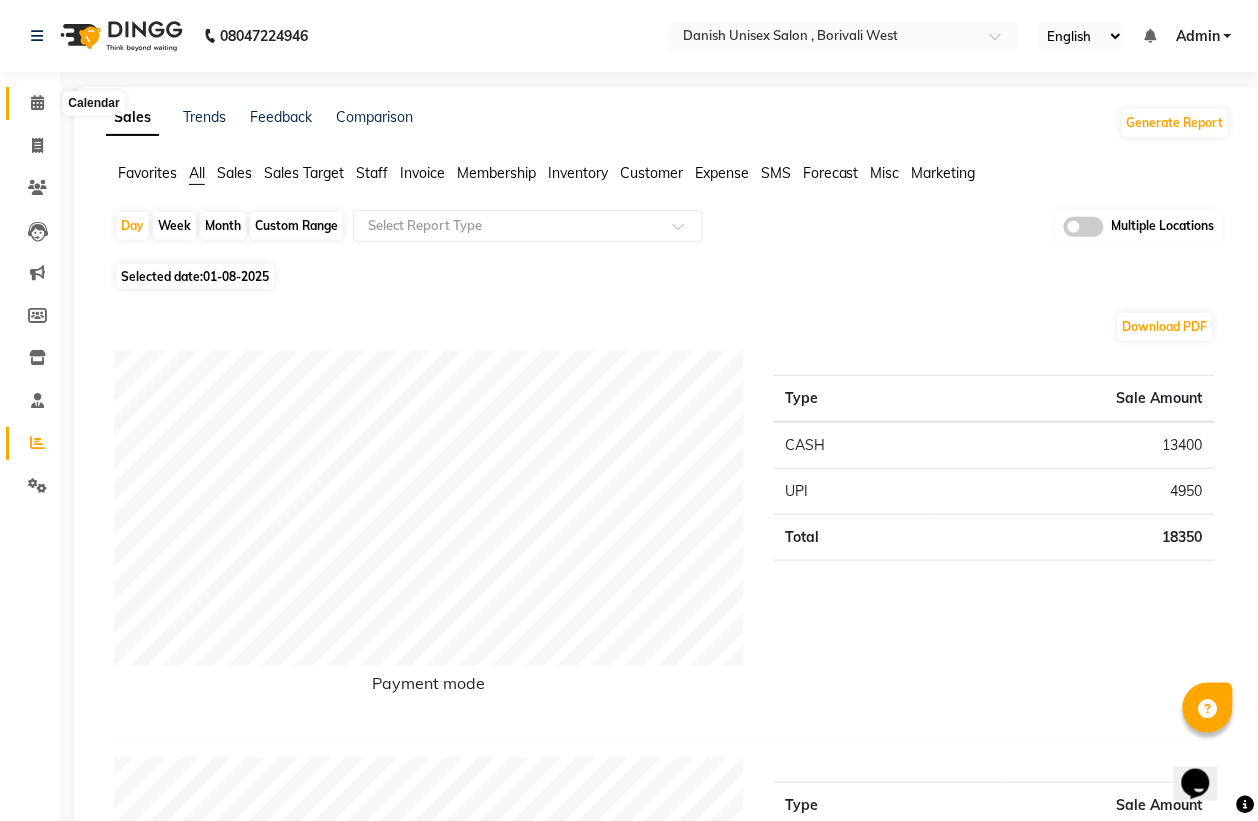 click 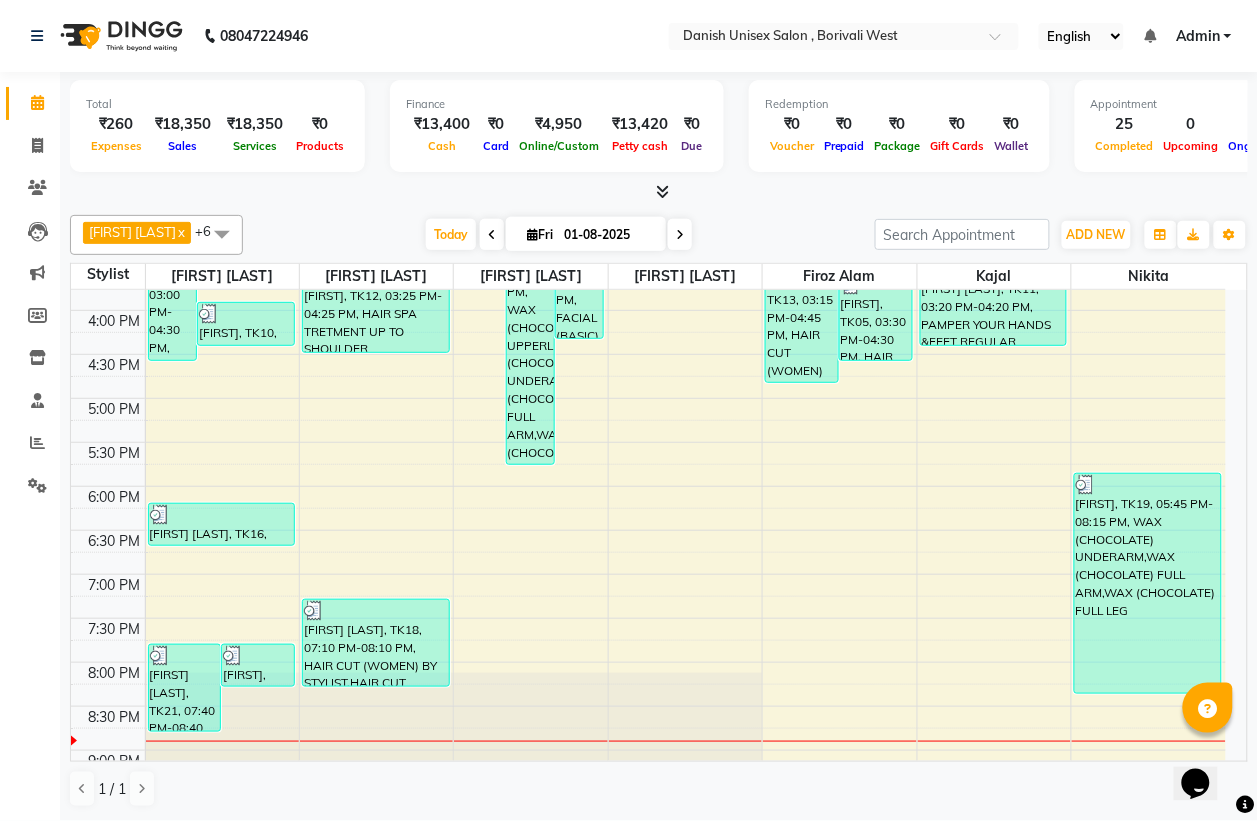 scroll, scrollTop: 686, scrollLeft: 0, axis: vertical 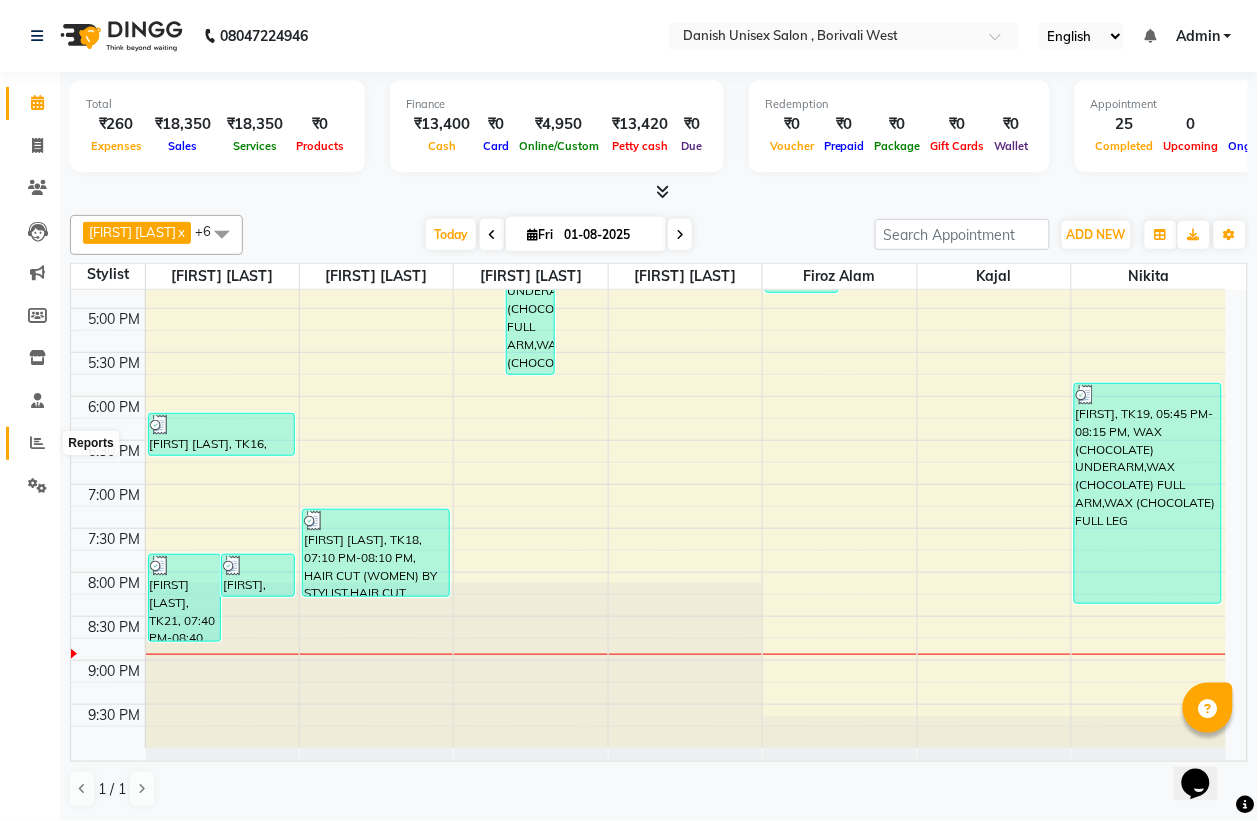 click 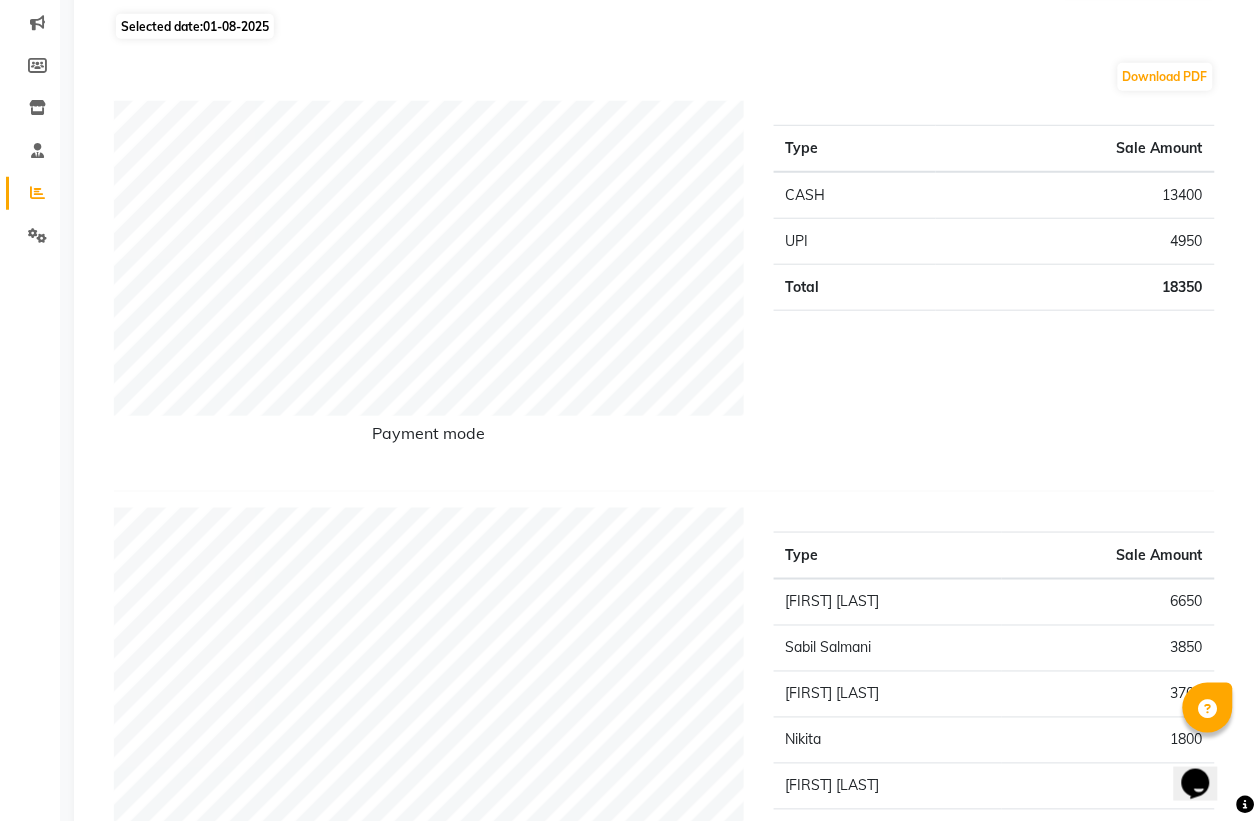 scroll, scrollTop: 625, scrollLeft: 0, axis: vertical 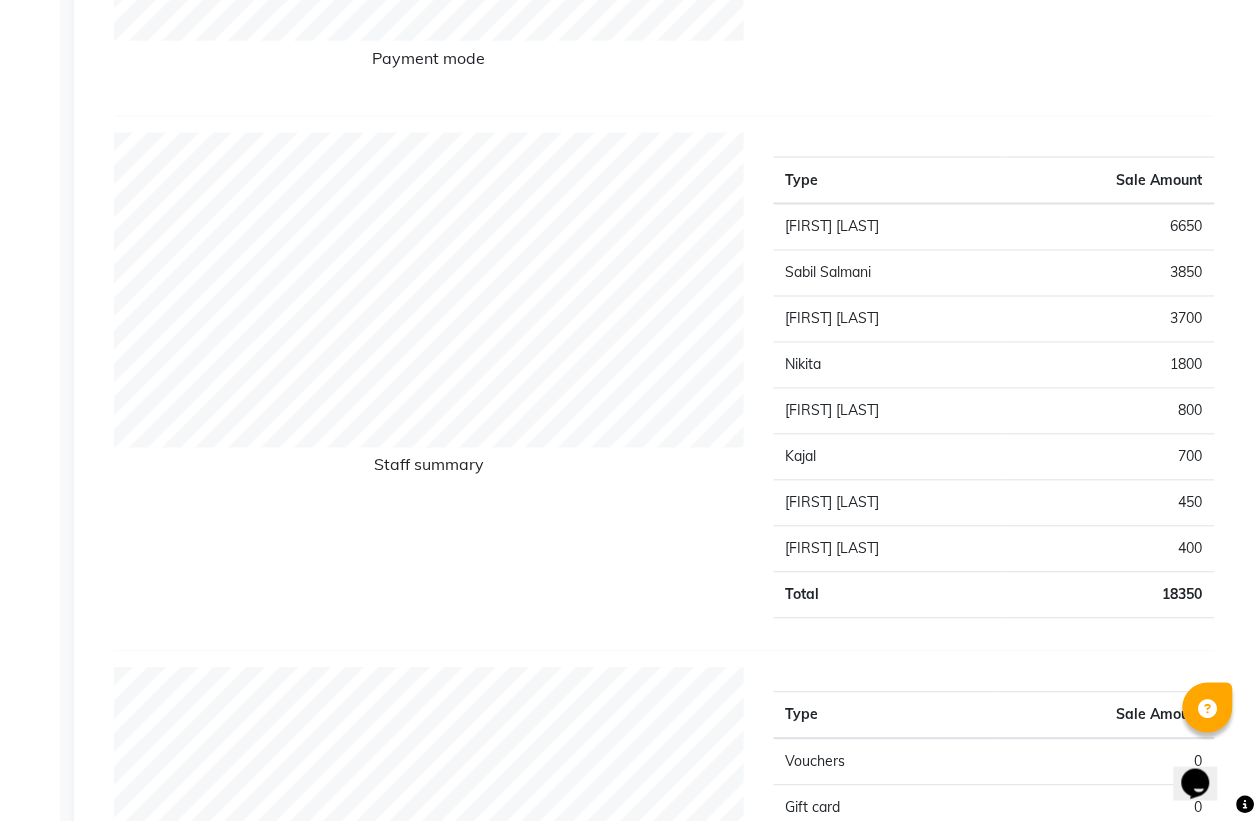drag, startPoint x: 8, startPoint y: 587, endPoint x: 36, endPoint y: 526, distance: 67.11929 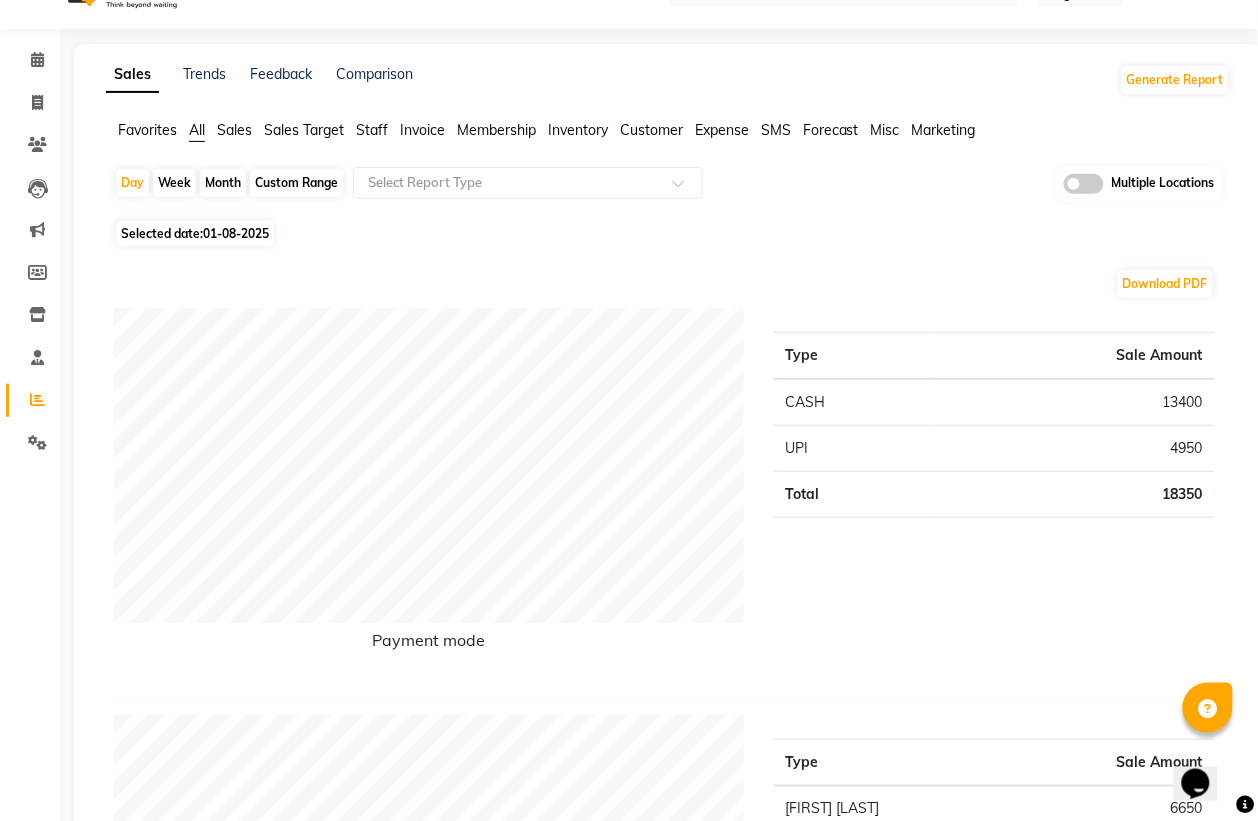 scroll, scrollTop: 0, scrollLeft: 0, axis: both 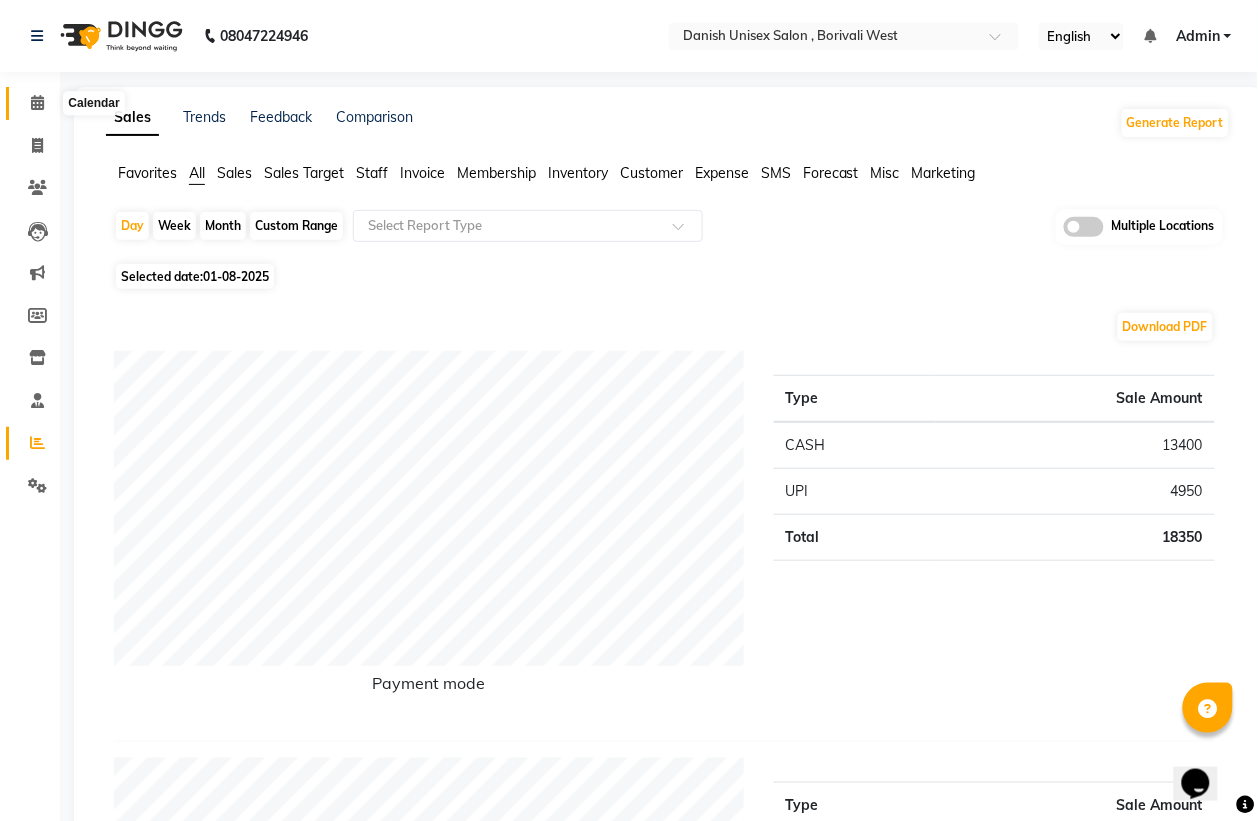 click 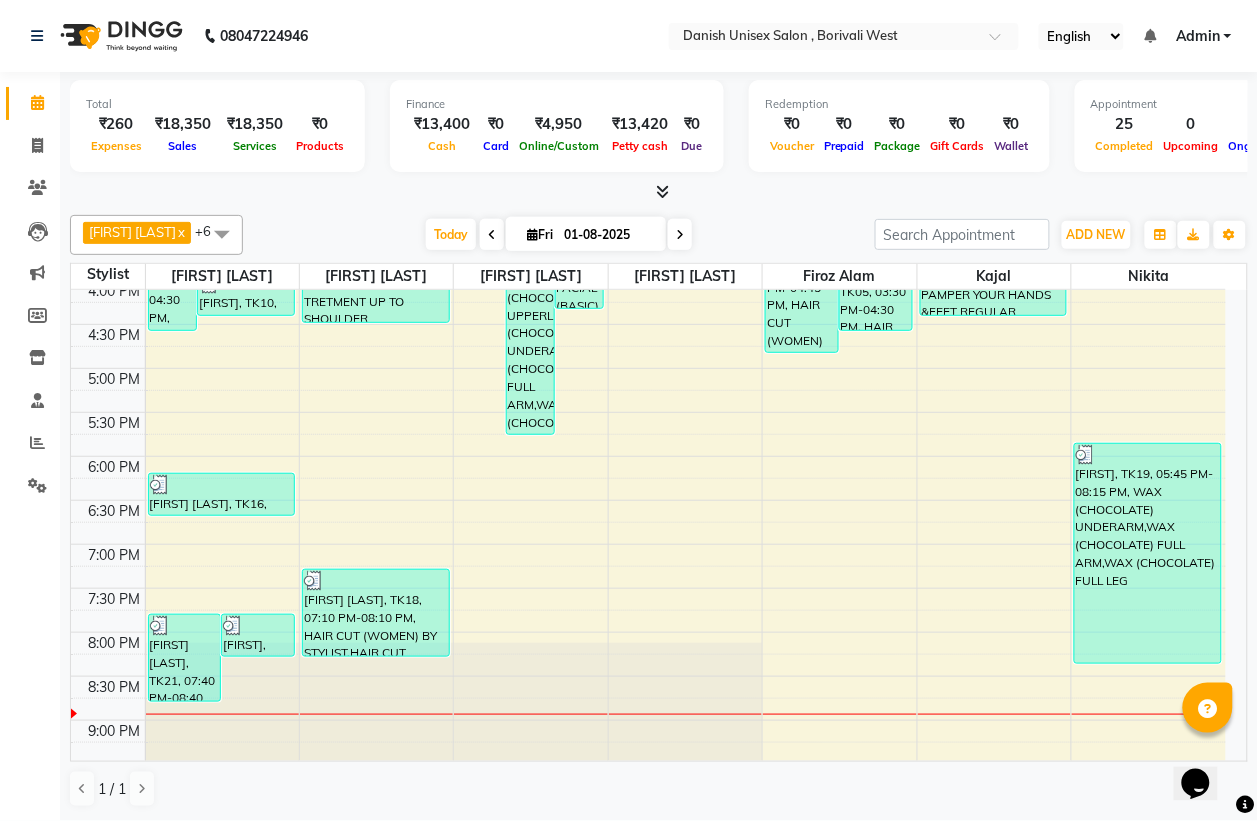 scroll, scrollTop: 686, scrollLeft: 0, axis: vertical 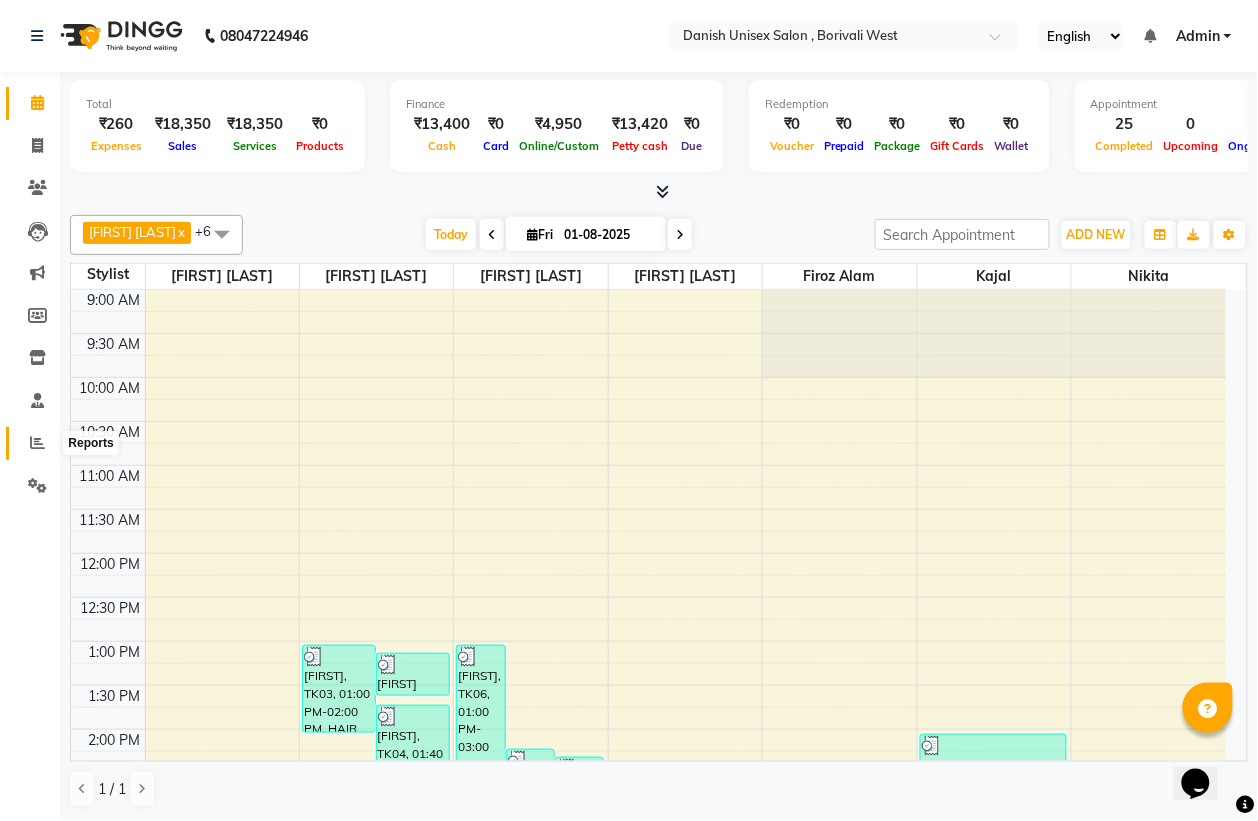 click 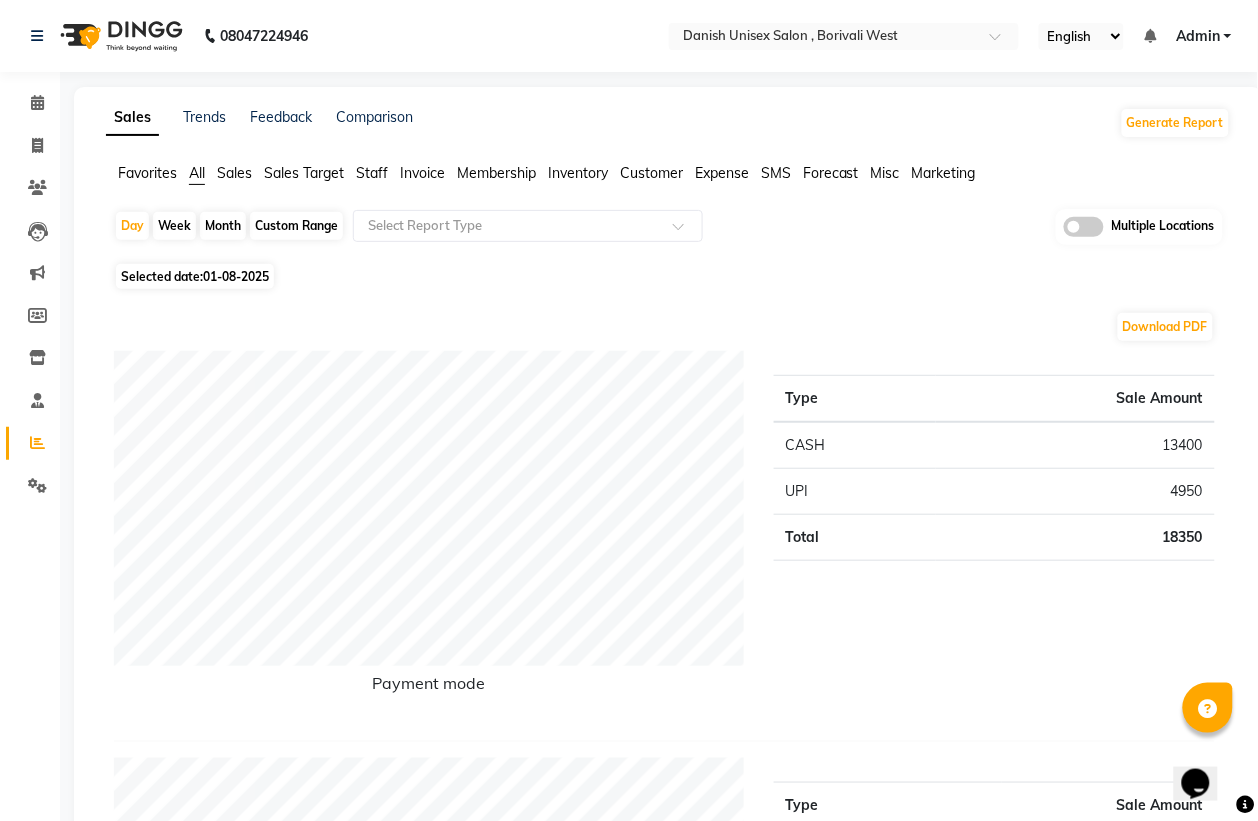 click on "Month" 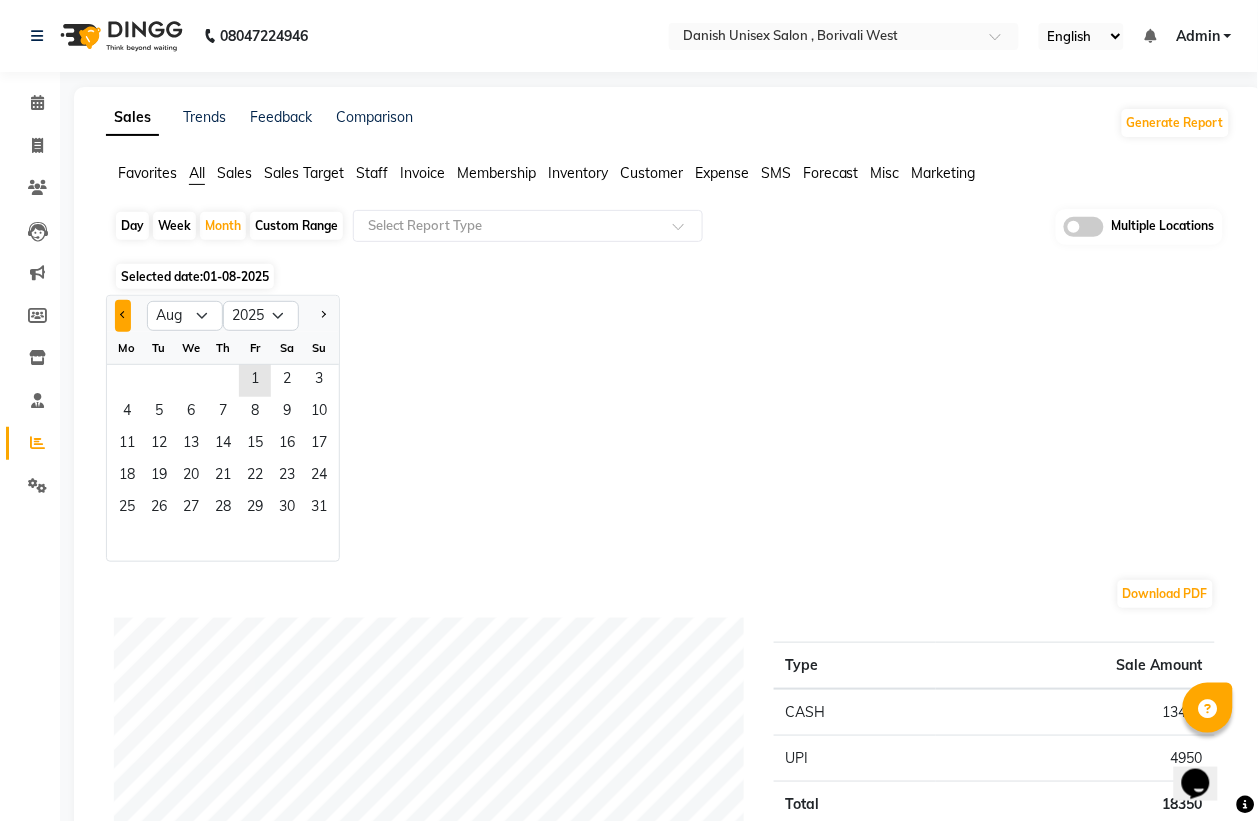 click 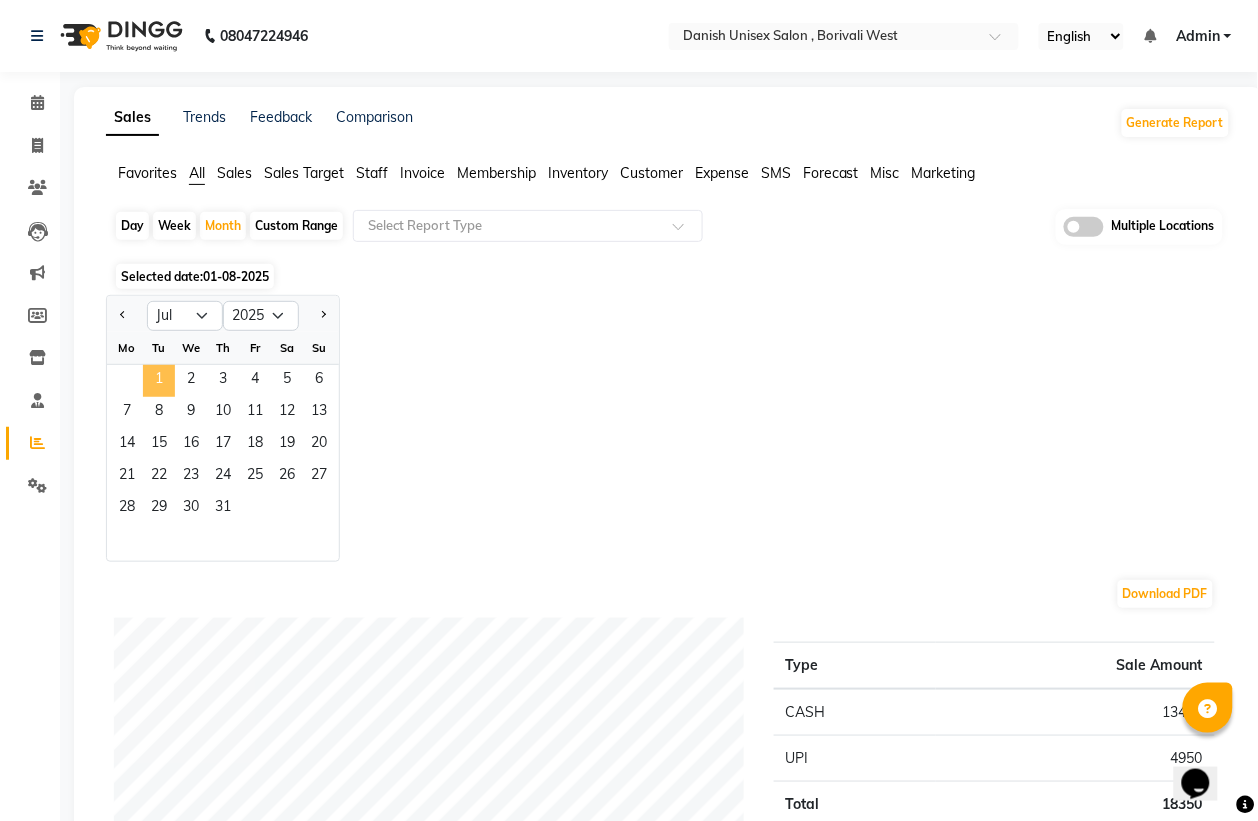 click on "1" 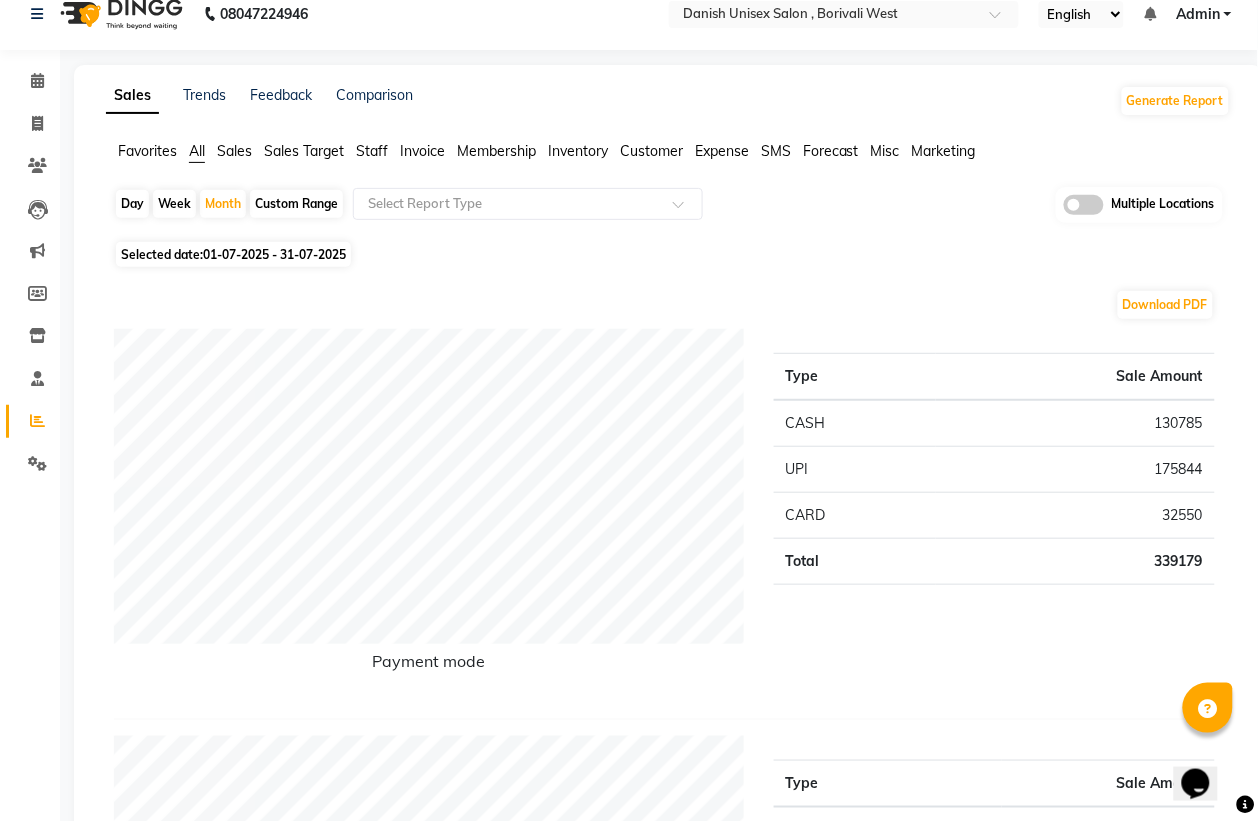 scroll, scrollTop: 0, scrollLeft: 0, axis: both 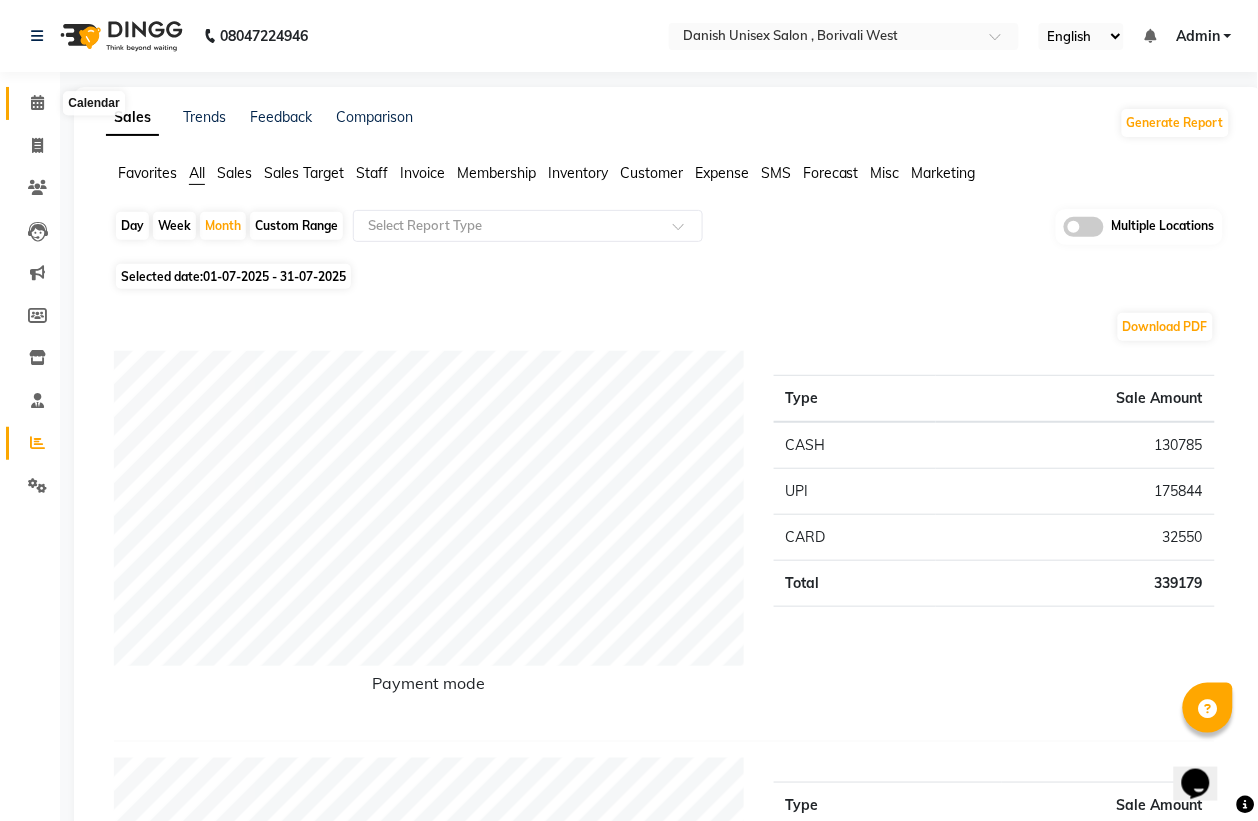 click 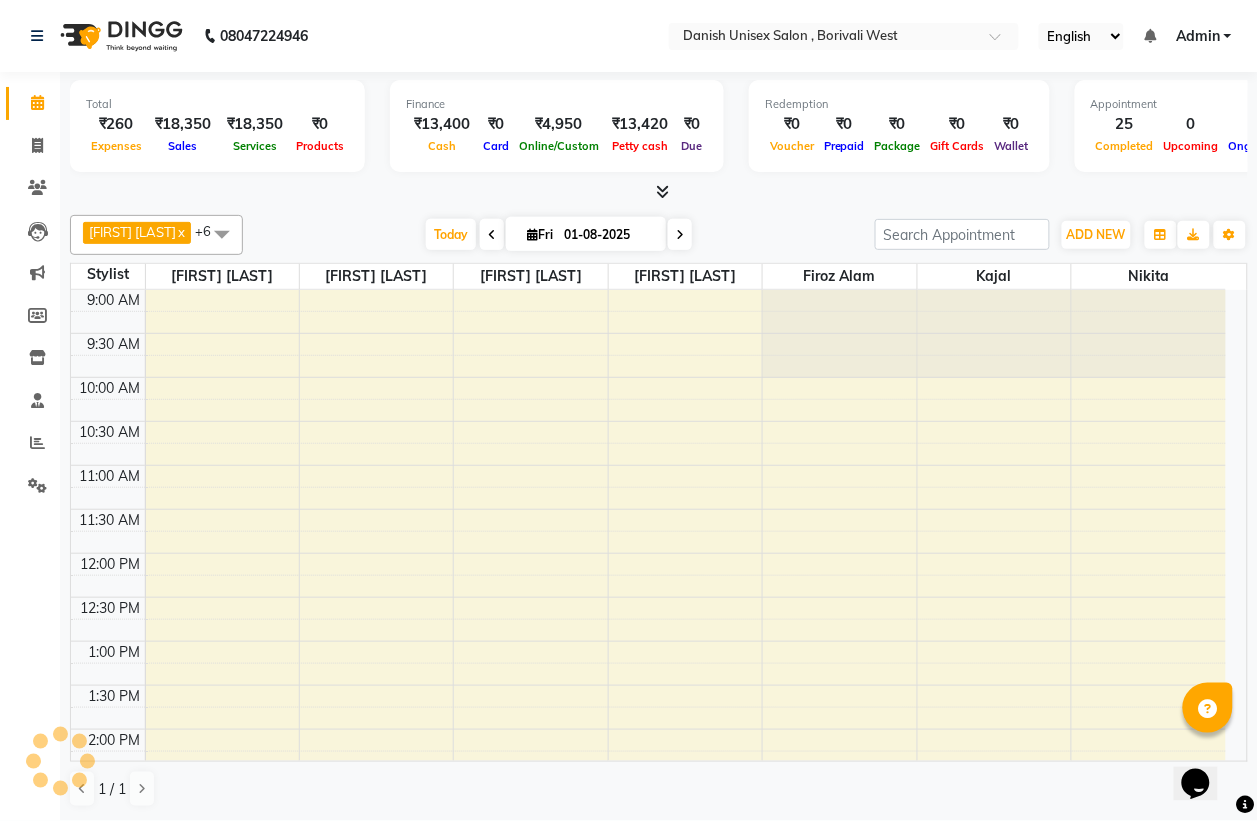 scroll, scrollTop: 0, scrollLeft: 0, axis: both 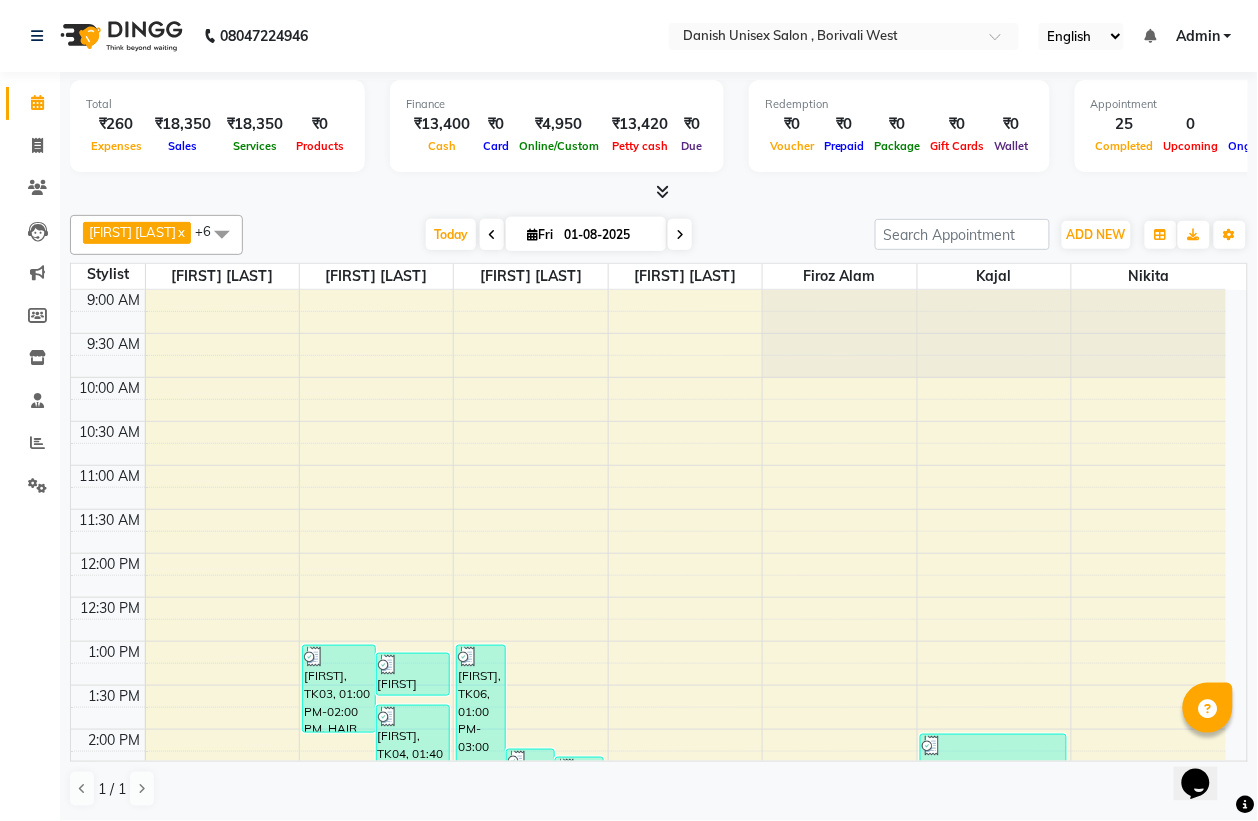click at bounding box center (222, 234) 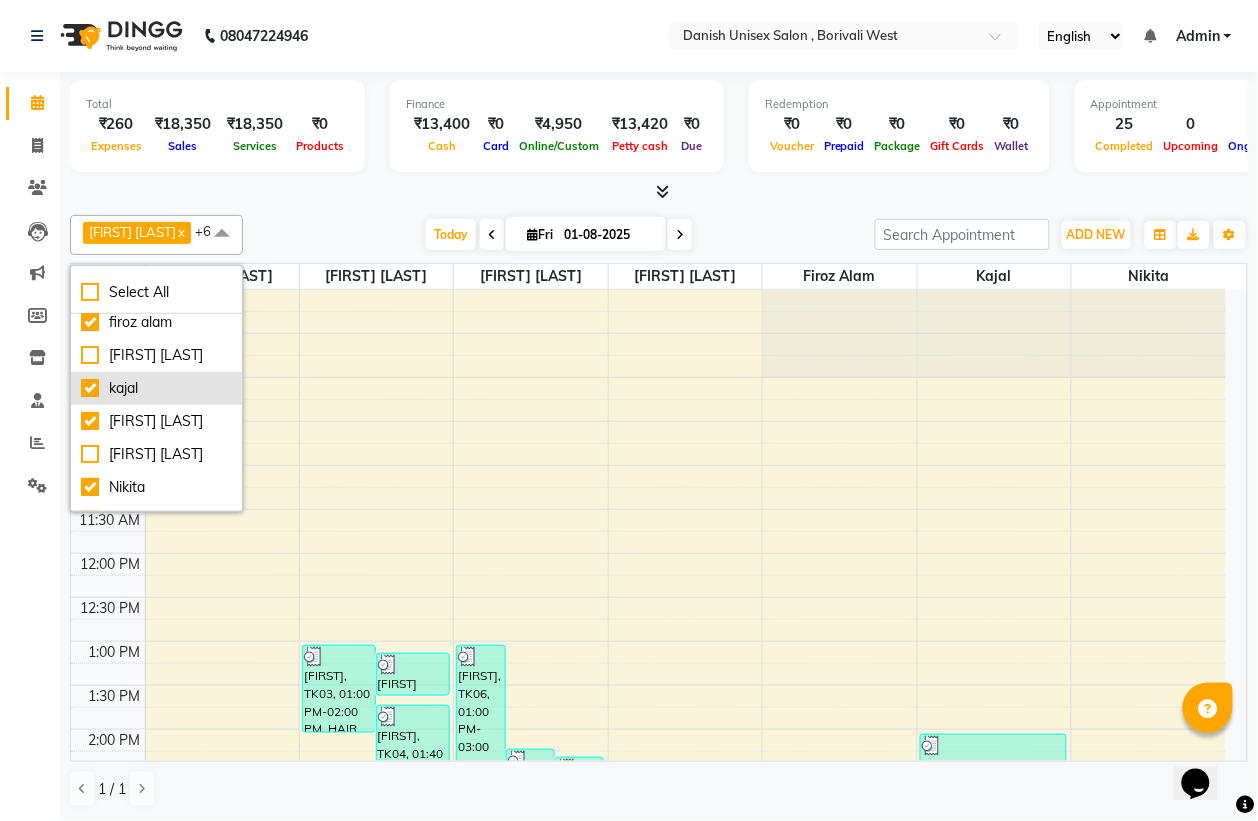 scroll, scrollTop: 125, scrollLeft: 0, axis: vertical 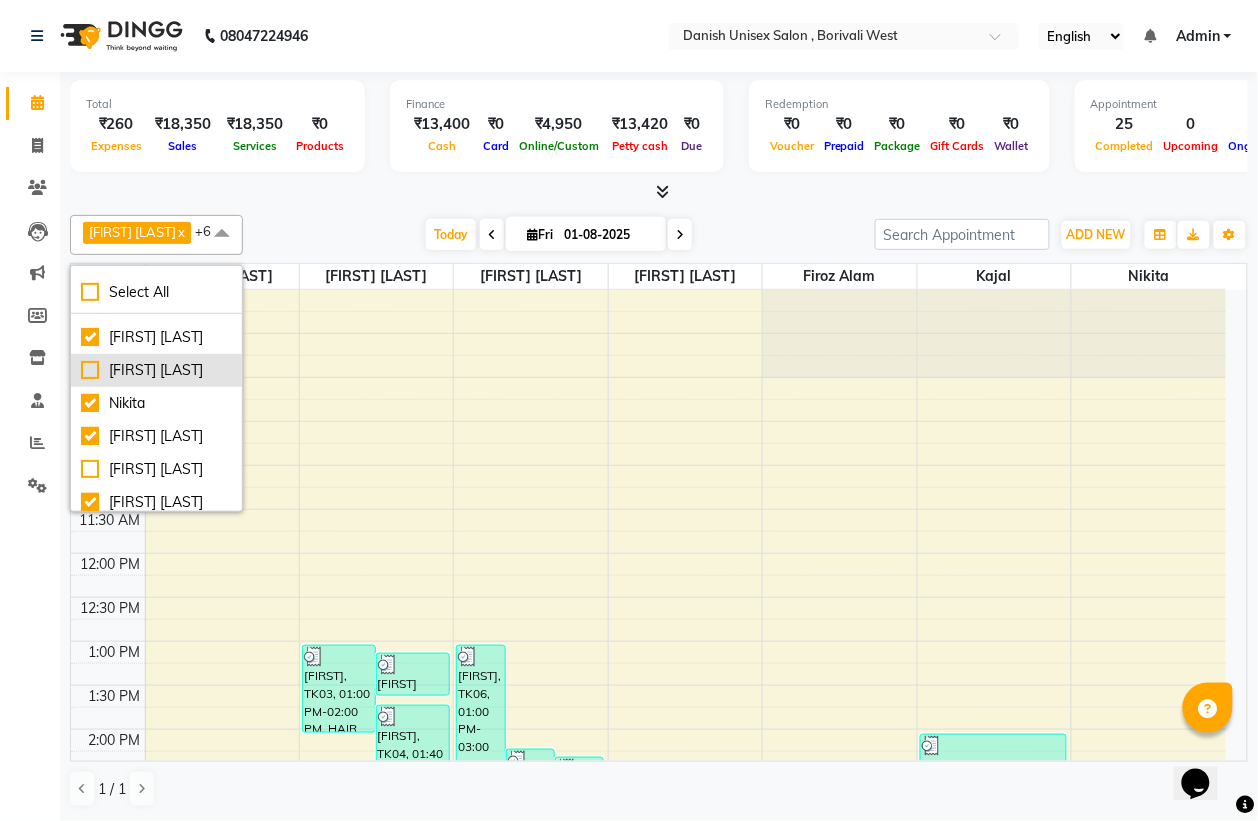 click on "[FIRST] [LAST]" at bounding box center (156, 370) 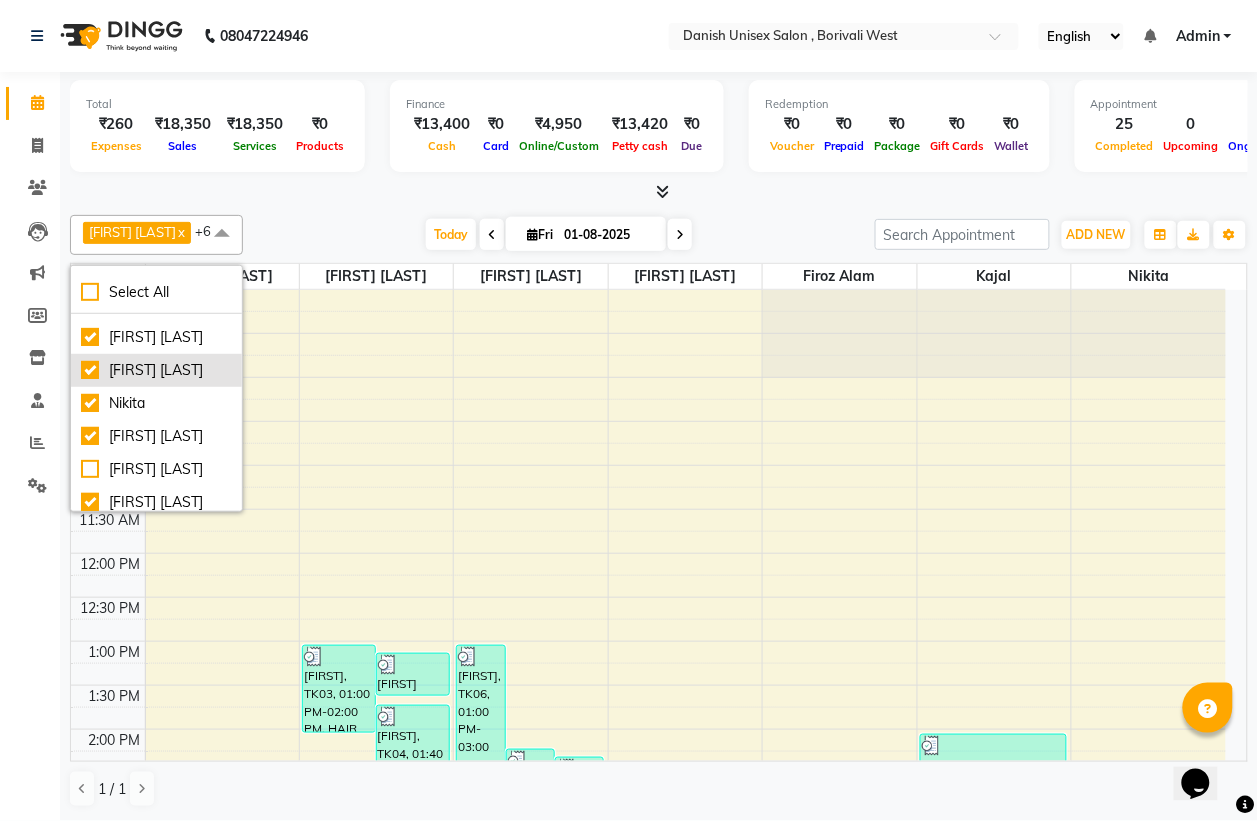 checkbox on "true" 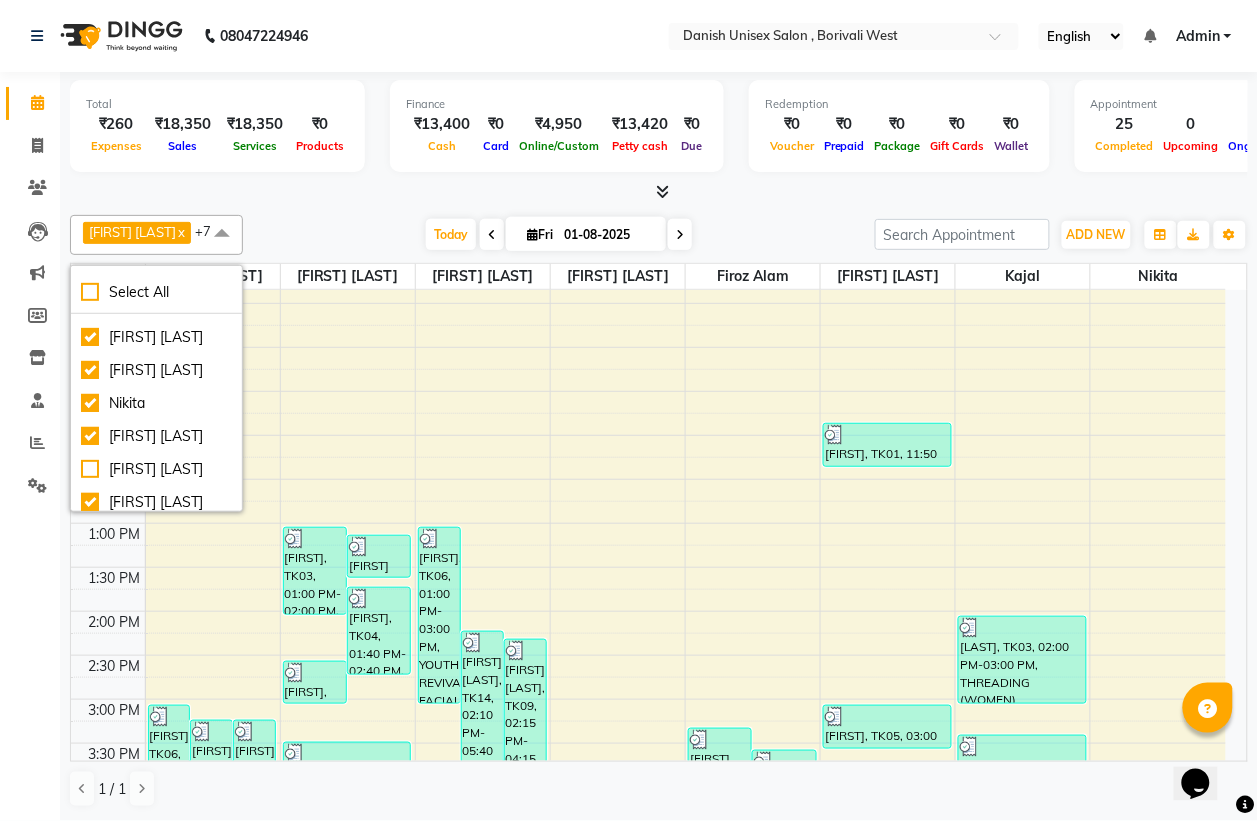 scroll, scrollTop: 375, scrollLeft: 0, axis: vertical 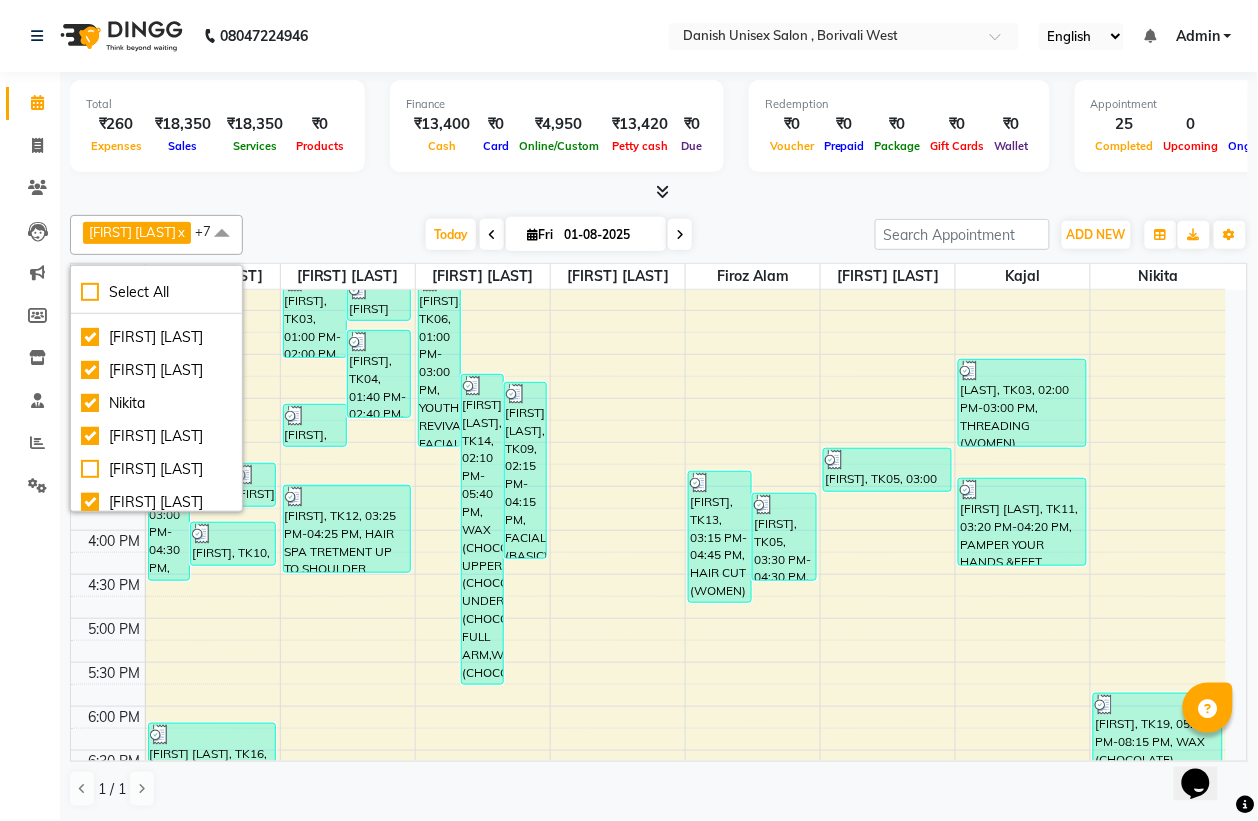 click on "Calendar  Invoice  Clients  Leads   Marketing  Members  Inventory  Staff  Reports  Settings Completed InProgress Upcoming Dropped Tentative Check-In Confirm Bookings Generate Report Segments Page Builder" 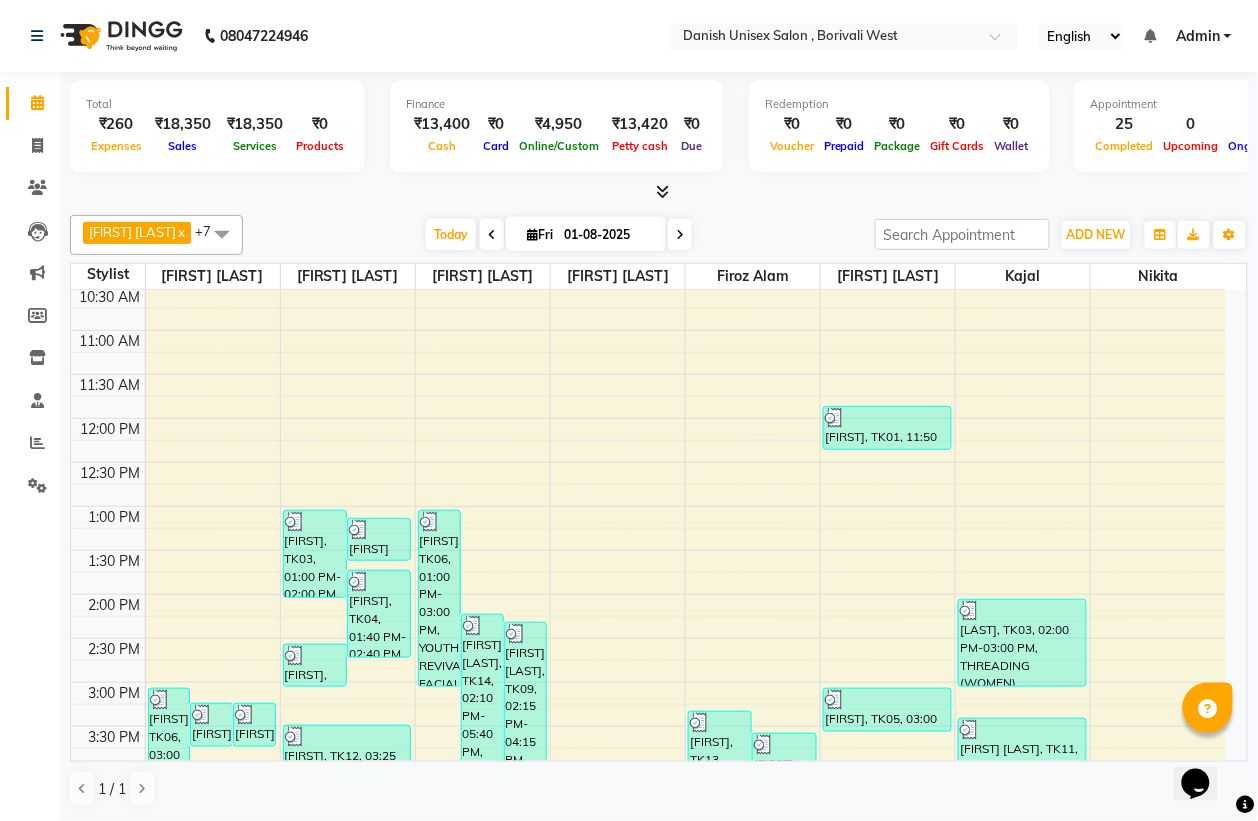 scroll, scrollTop: 125, scrollLeft: 0, axis: vertical 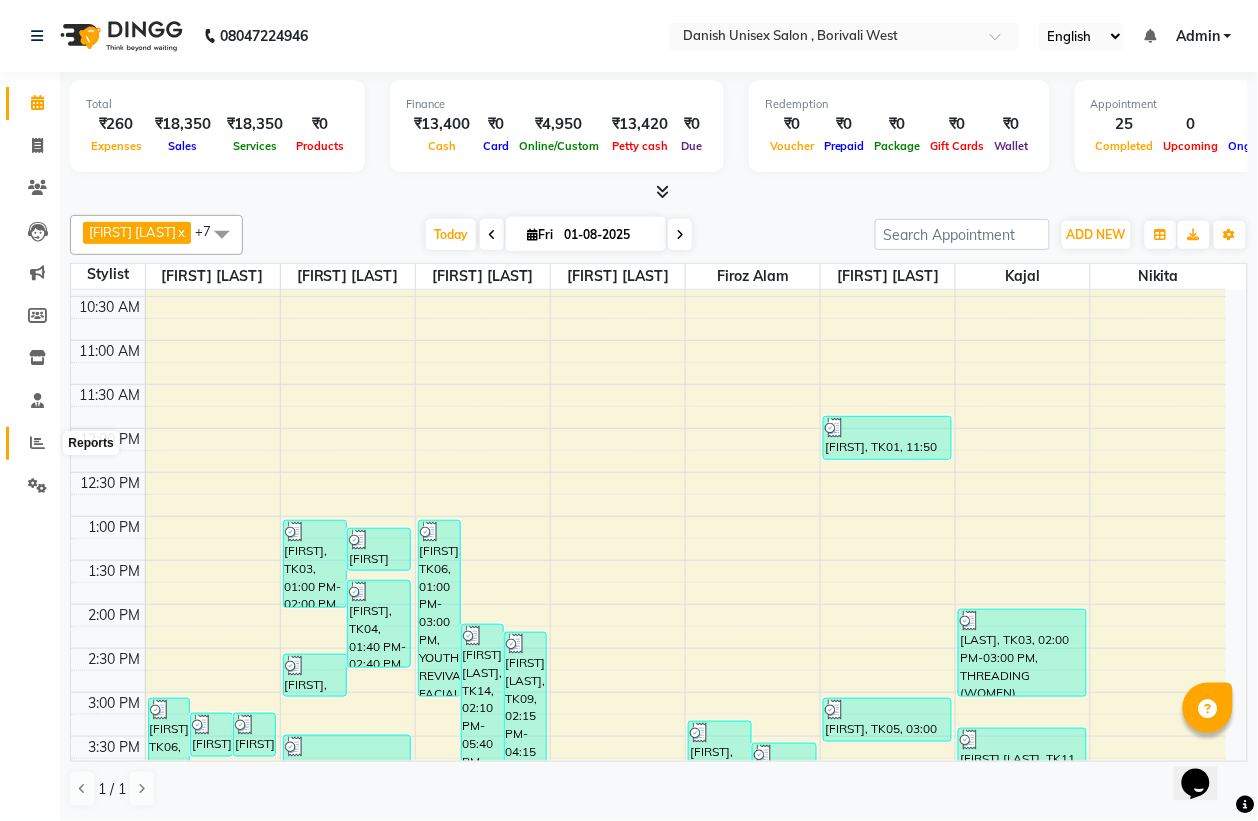 click 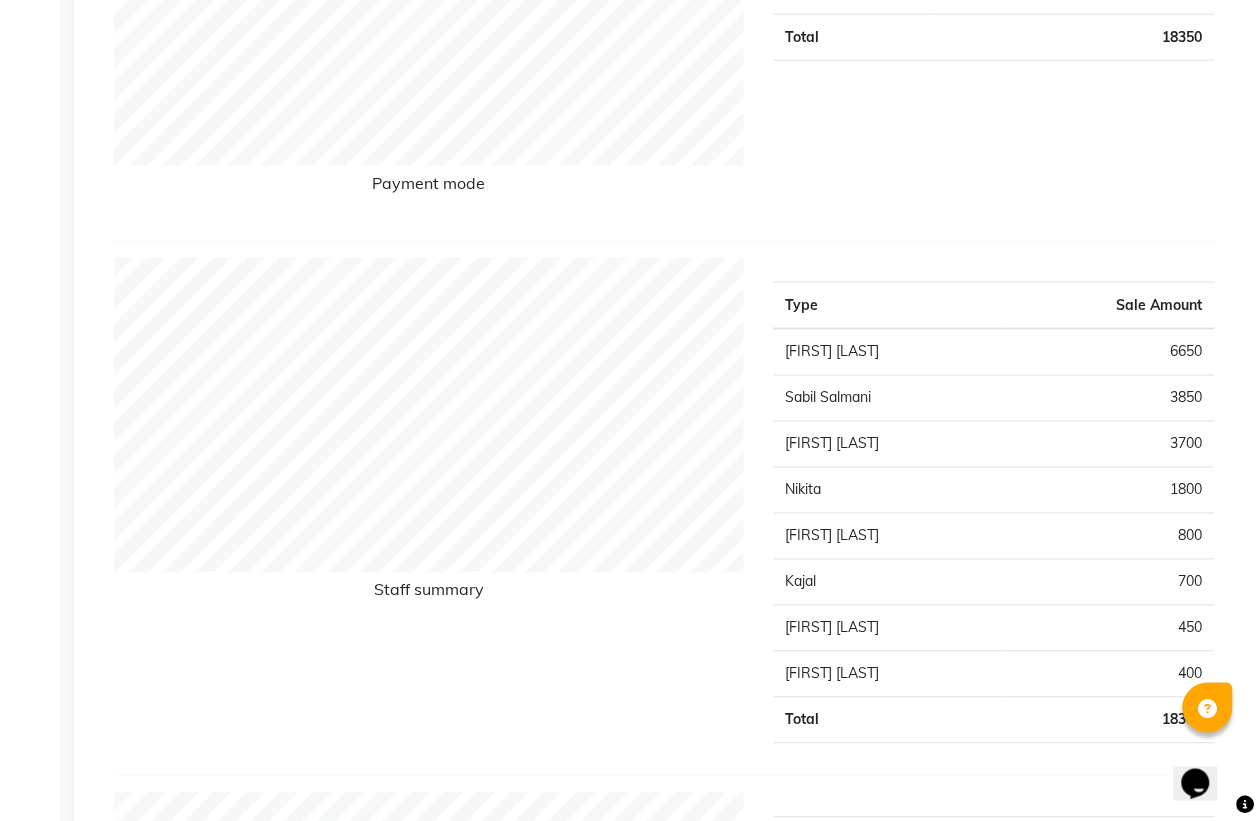scroll, scrollTop: 0, scrollLeft: 0, axis: both 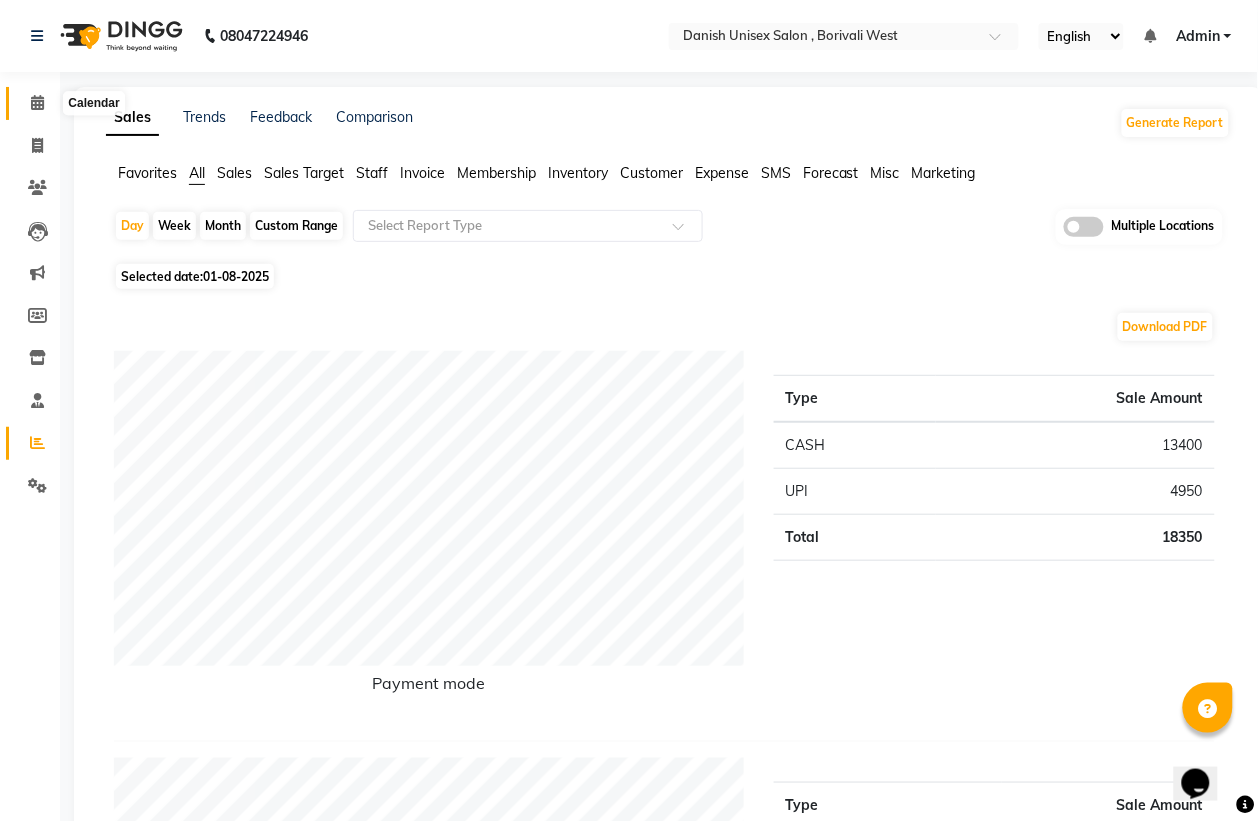 click 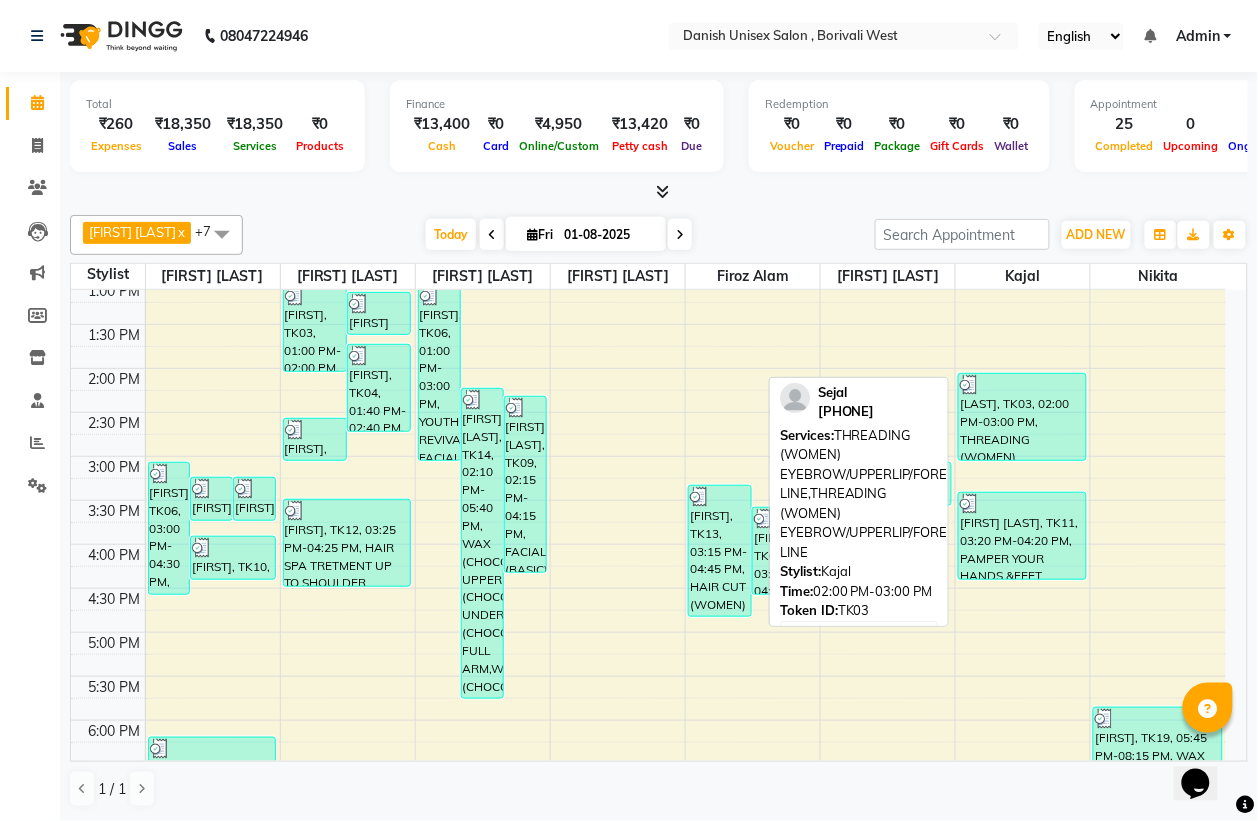 scroll, scrollTop: 311, scrollLeft: 0, axis: vertical 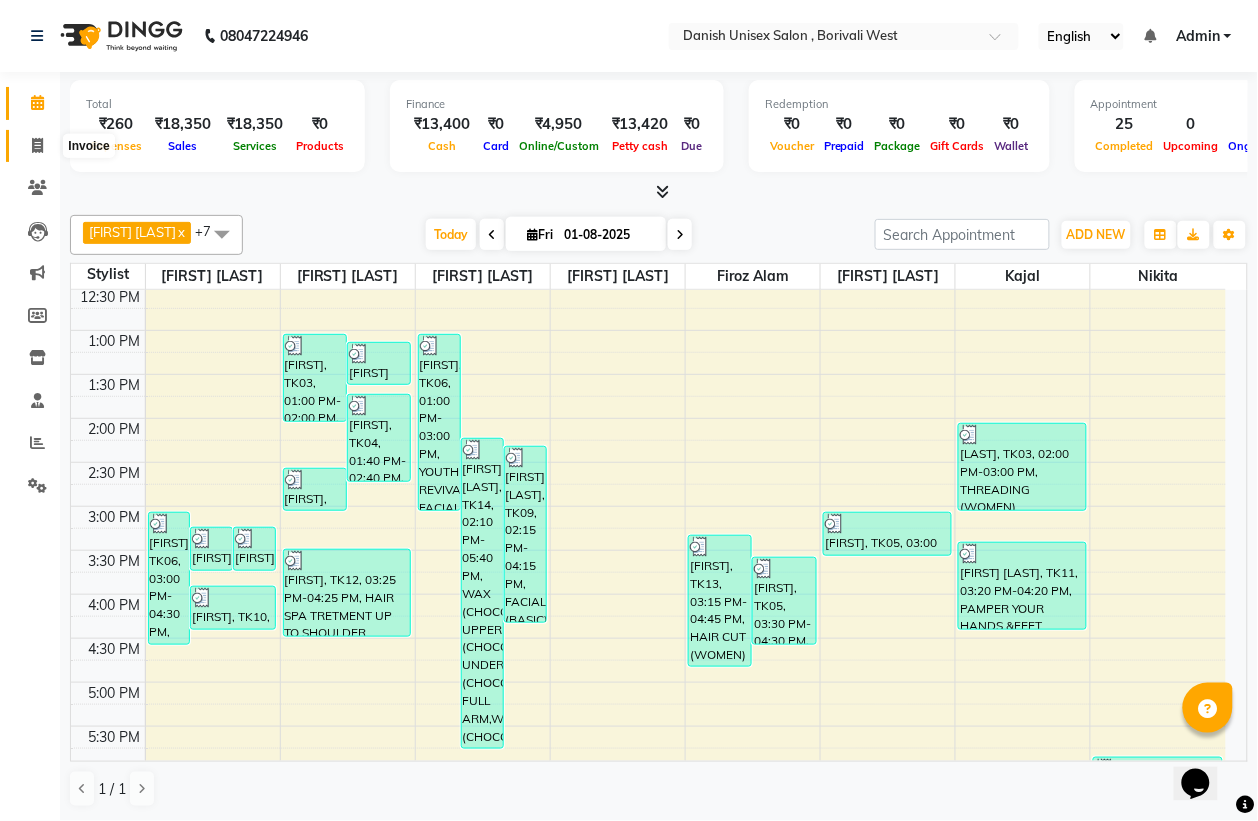 click 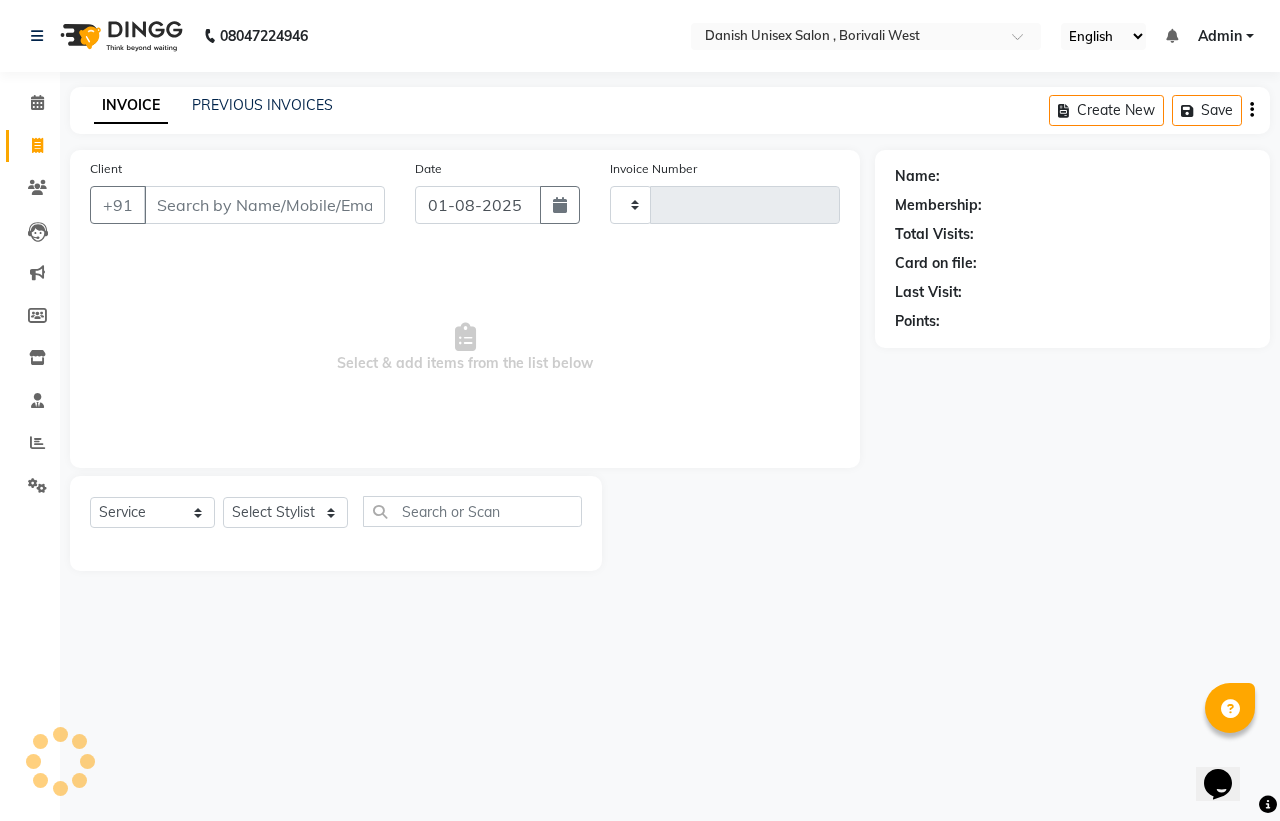 type on "2707" 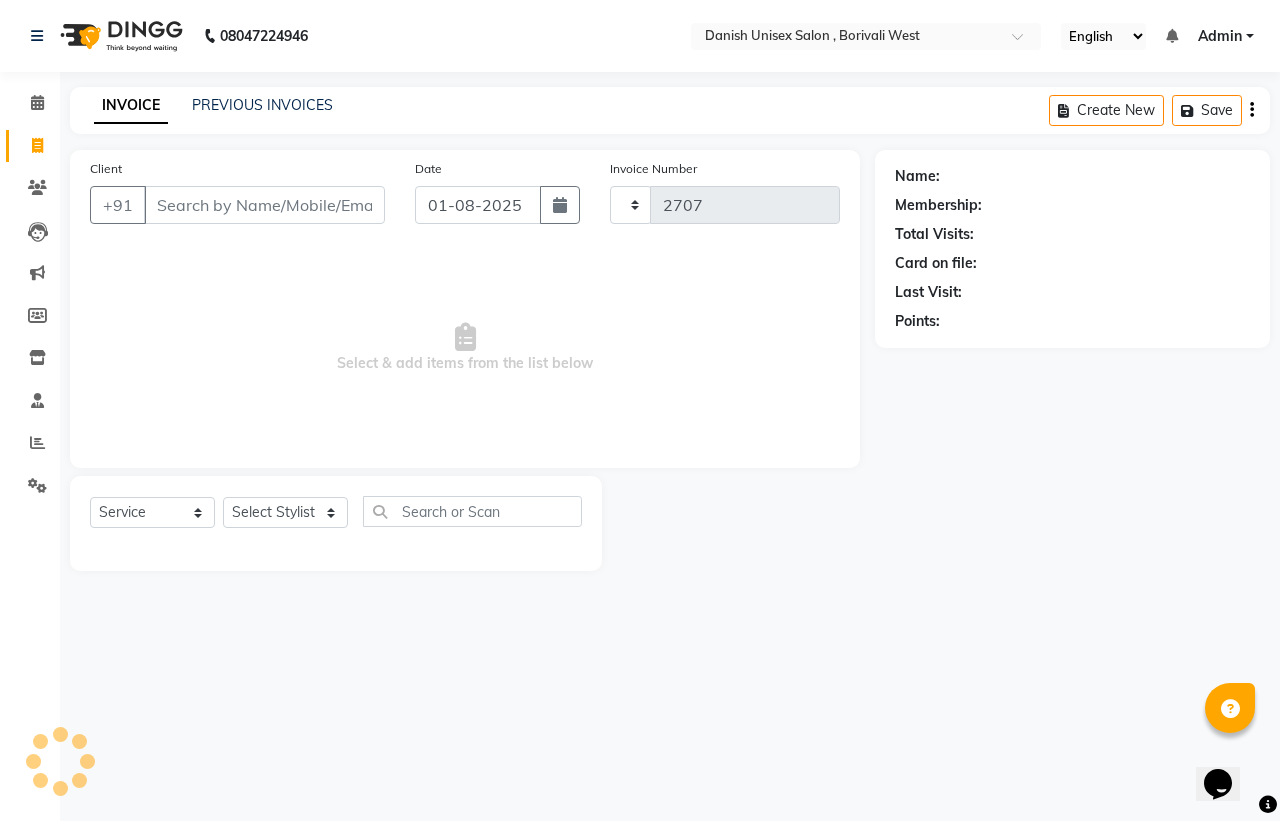 select on "6929" 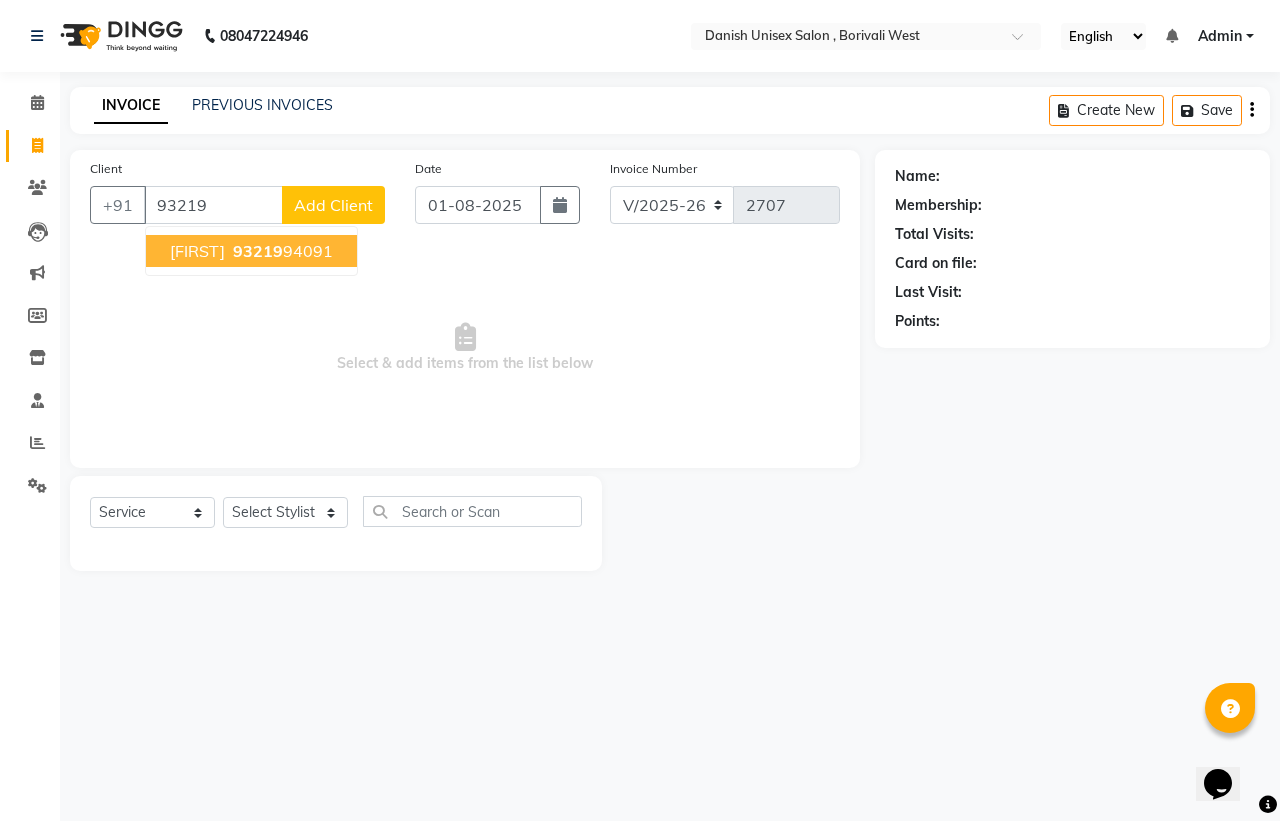 click on "93219" at bounding box center (258, 251) 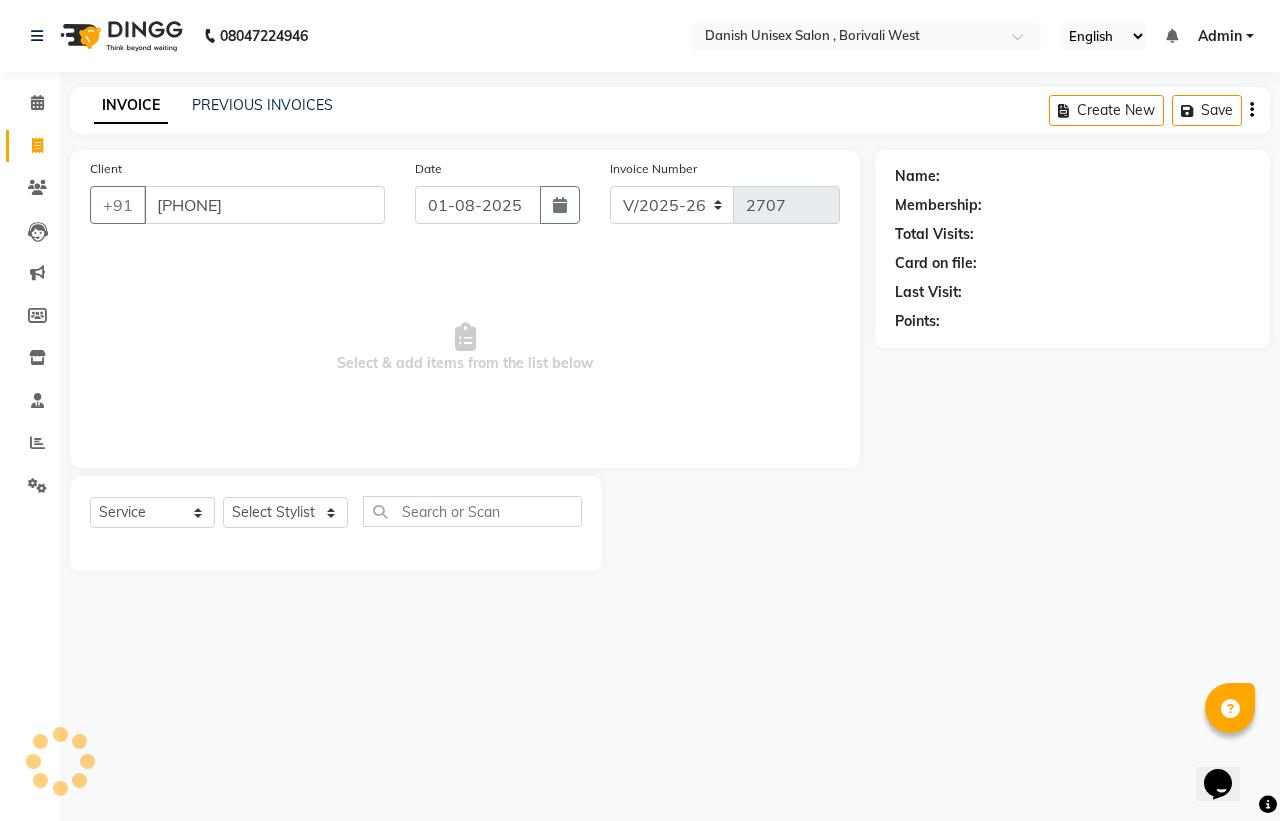 type on "[PHONE]" 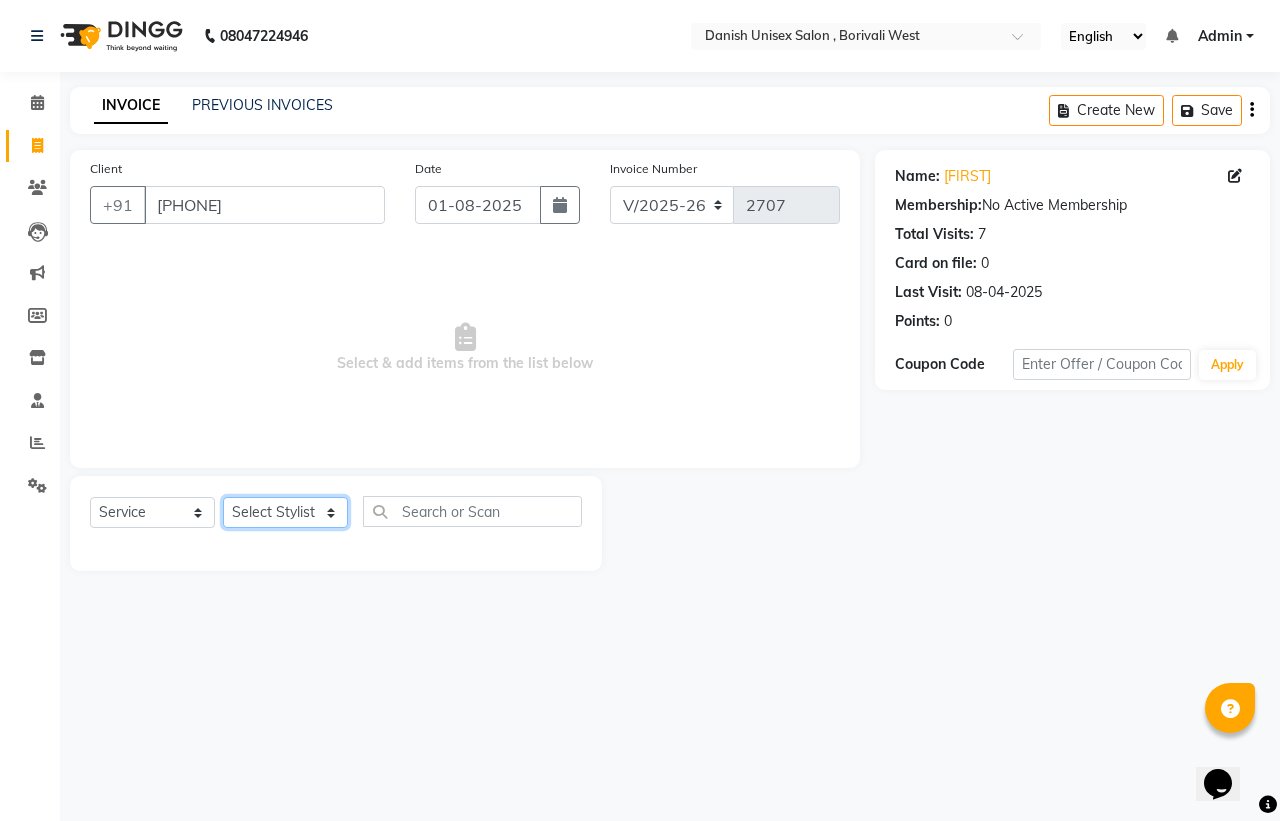 click on "Select Stylist Bhim Shing firoz alam Juber shaikh kajal Lubna Sayyad Nikhil Sharma Nikita Niraj Kanojiya Niyaz Salmani Pooja Yadav Riddhi Sabil salmani sapna" 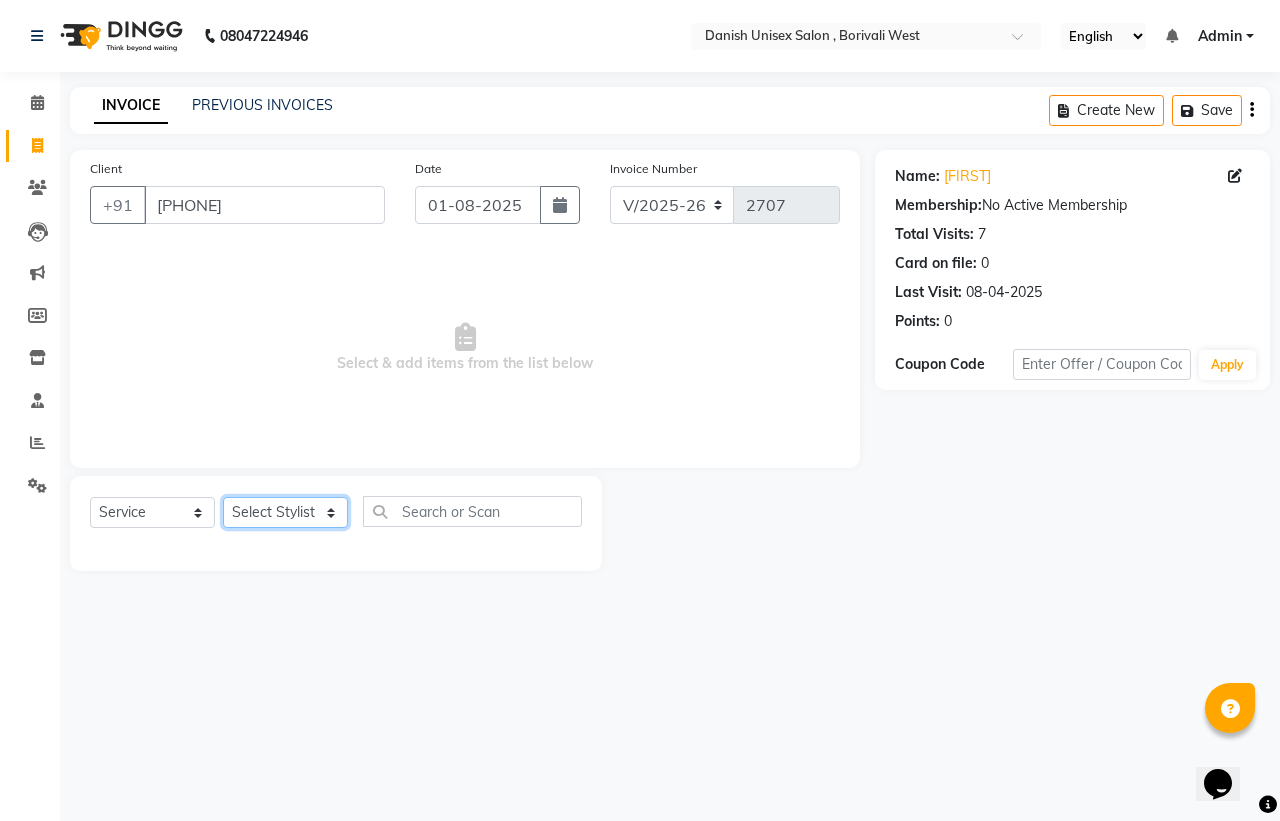 select on "54591" 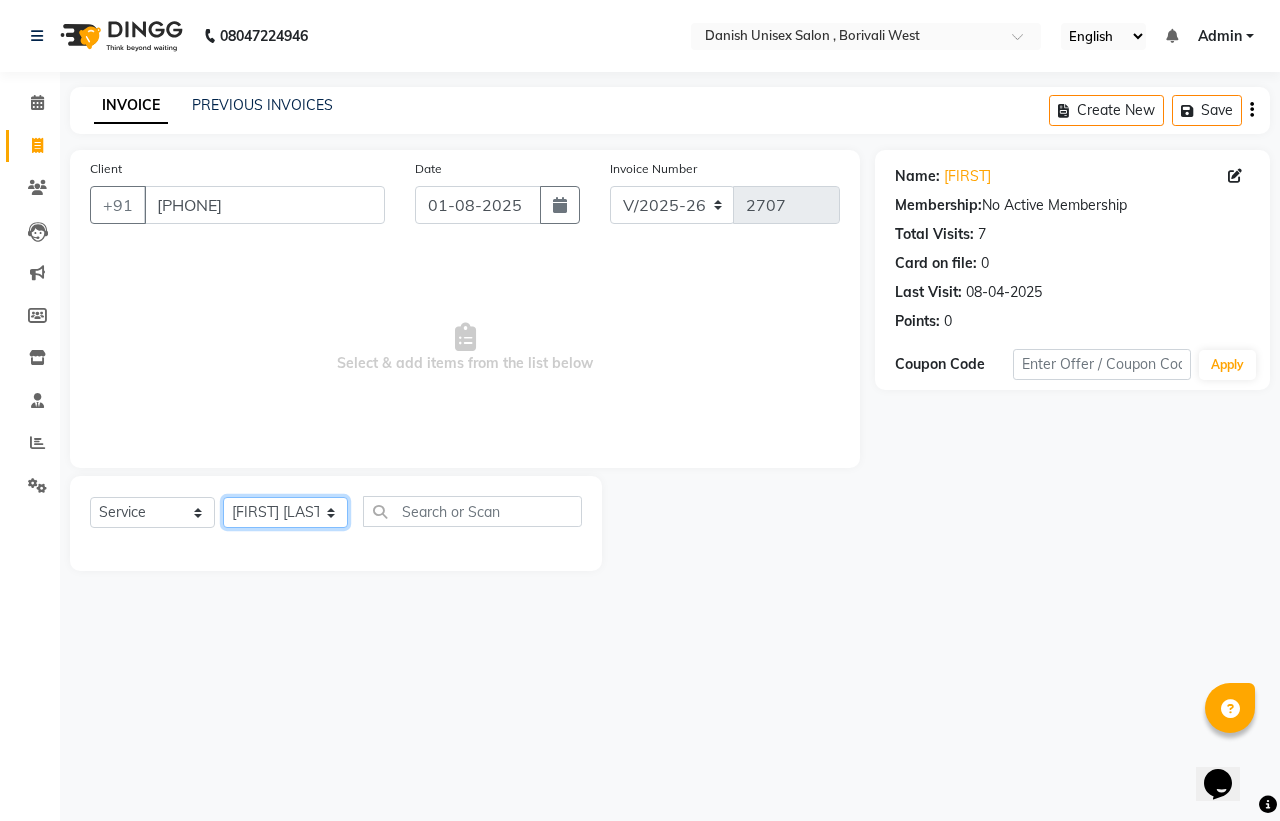 click on "Select Stylist Bhim Shing firoz alam Juber shaikh kajal Lubna Sayyad Nikhil Sharma Nikita Niraj Kanojiya Niyaz Salmani Pooja Yadav Riddhi Sabil salmani sapna" 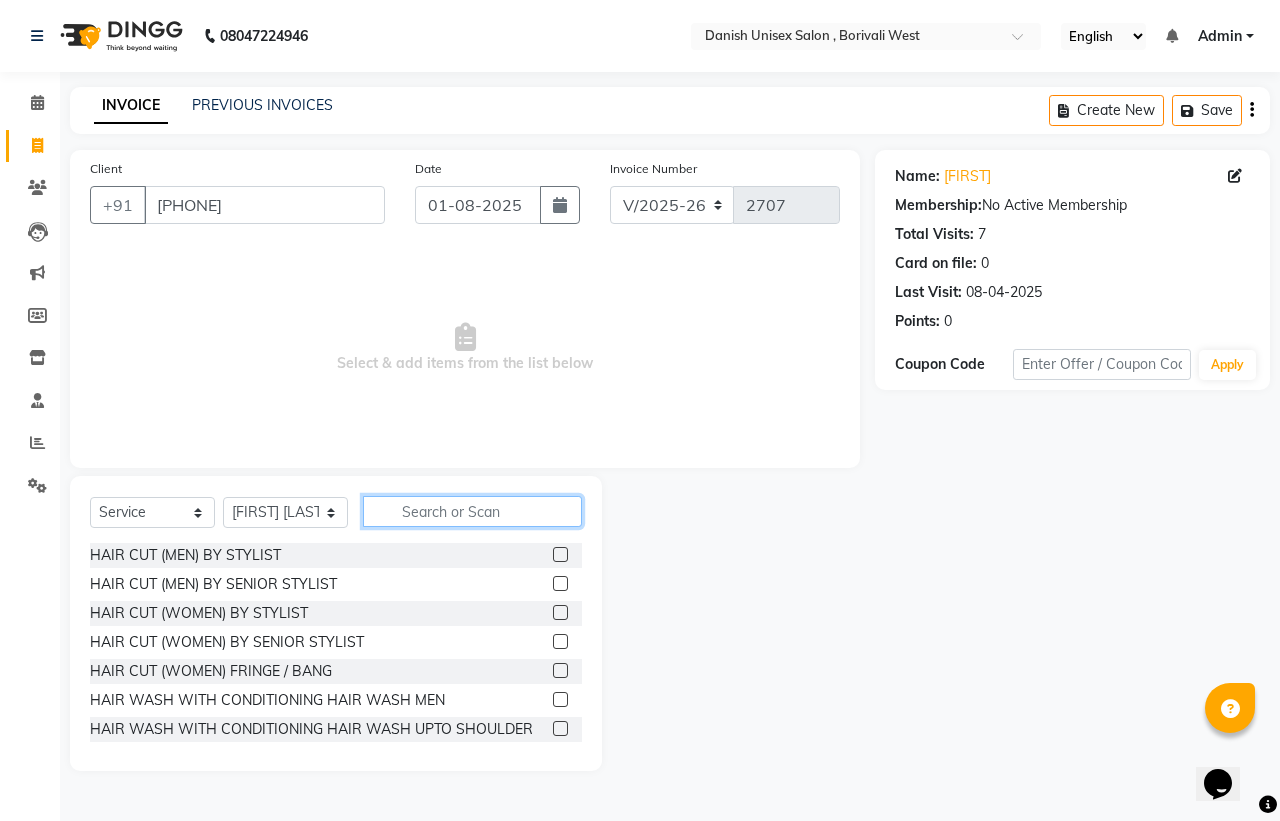 click 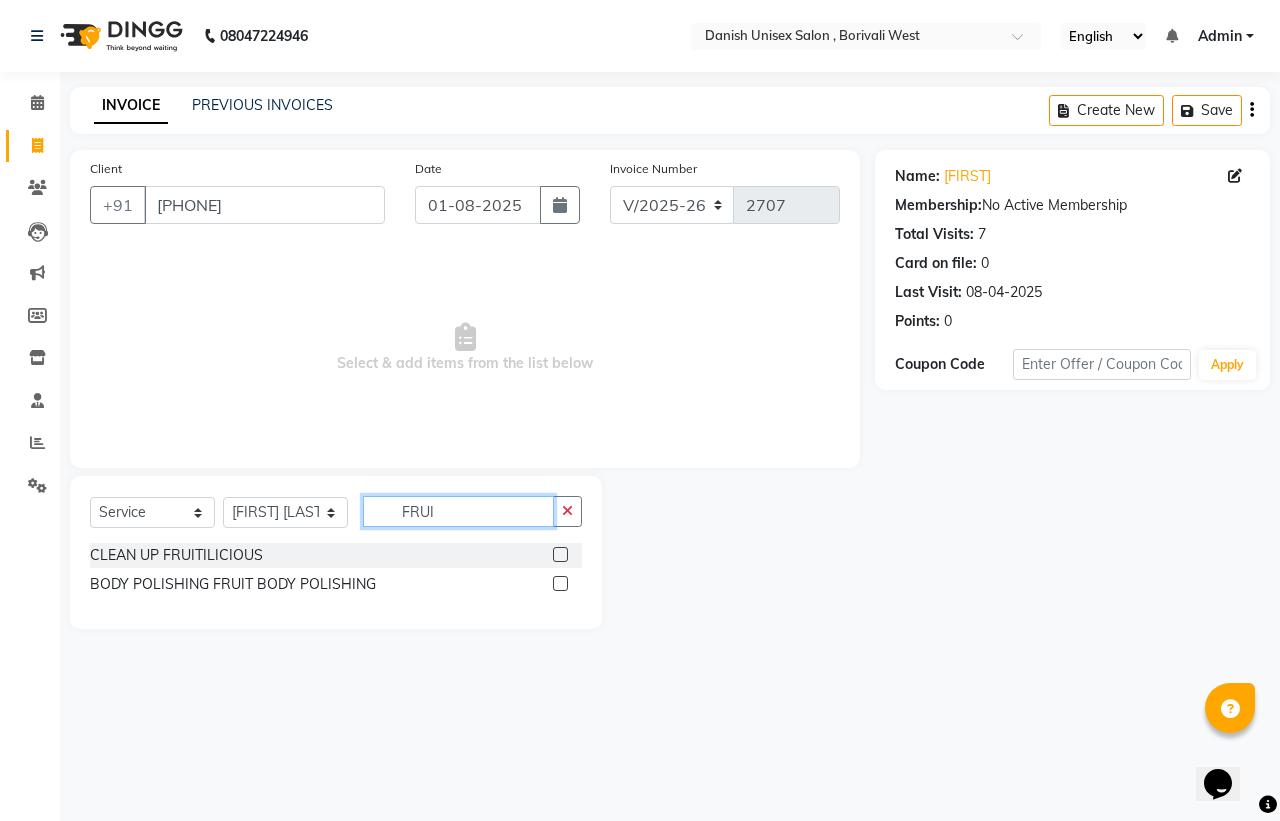 type on "FRUI" 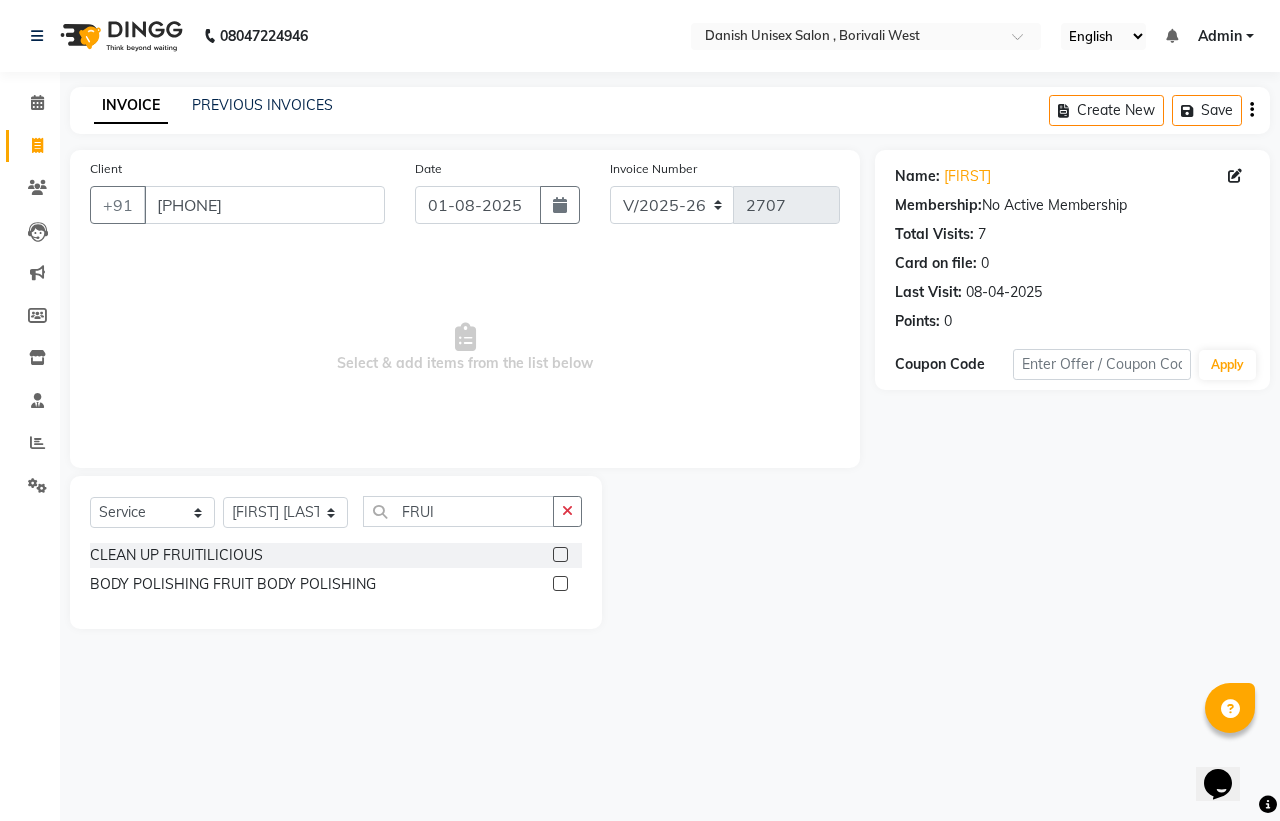 click 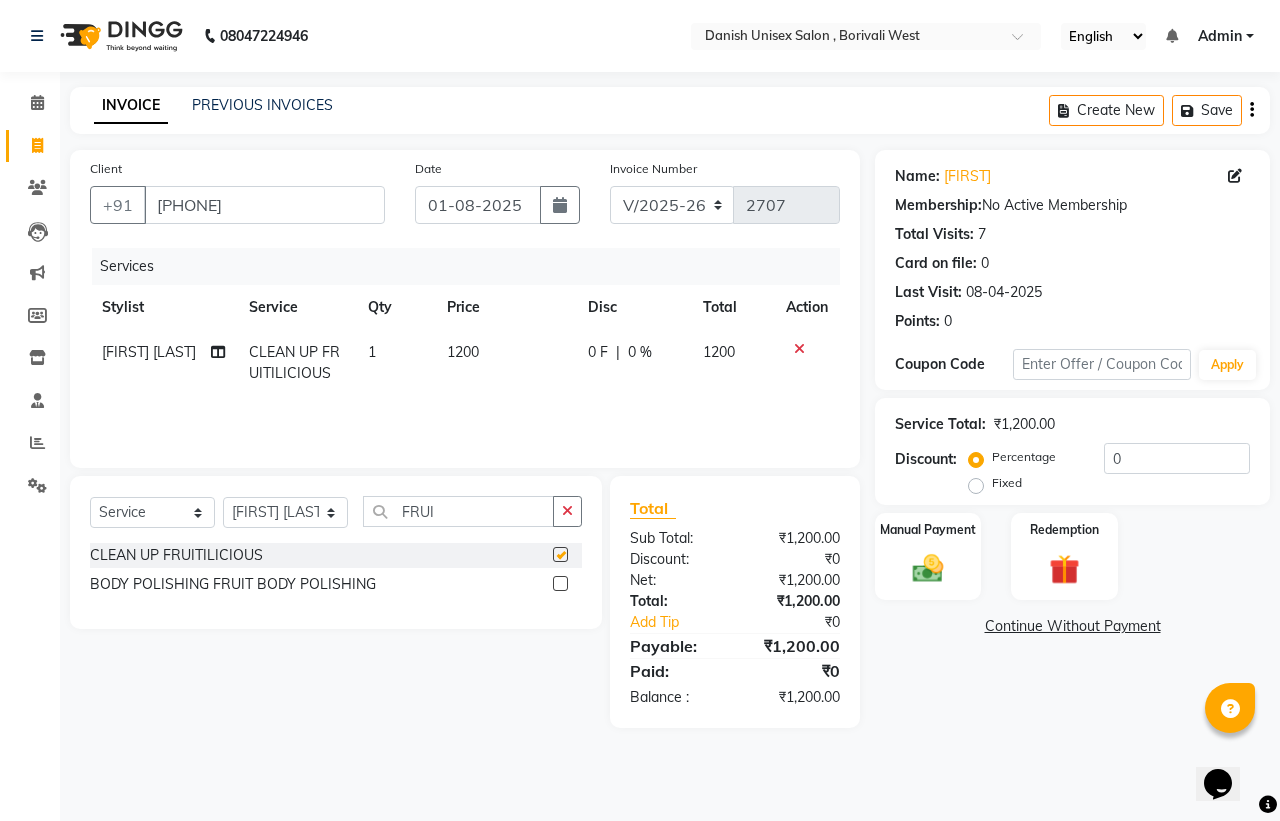 checkbox on "false" 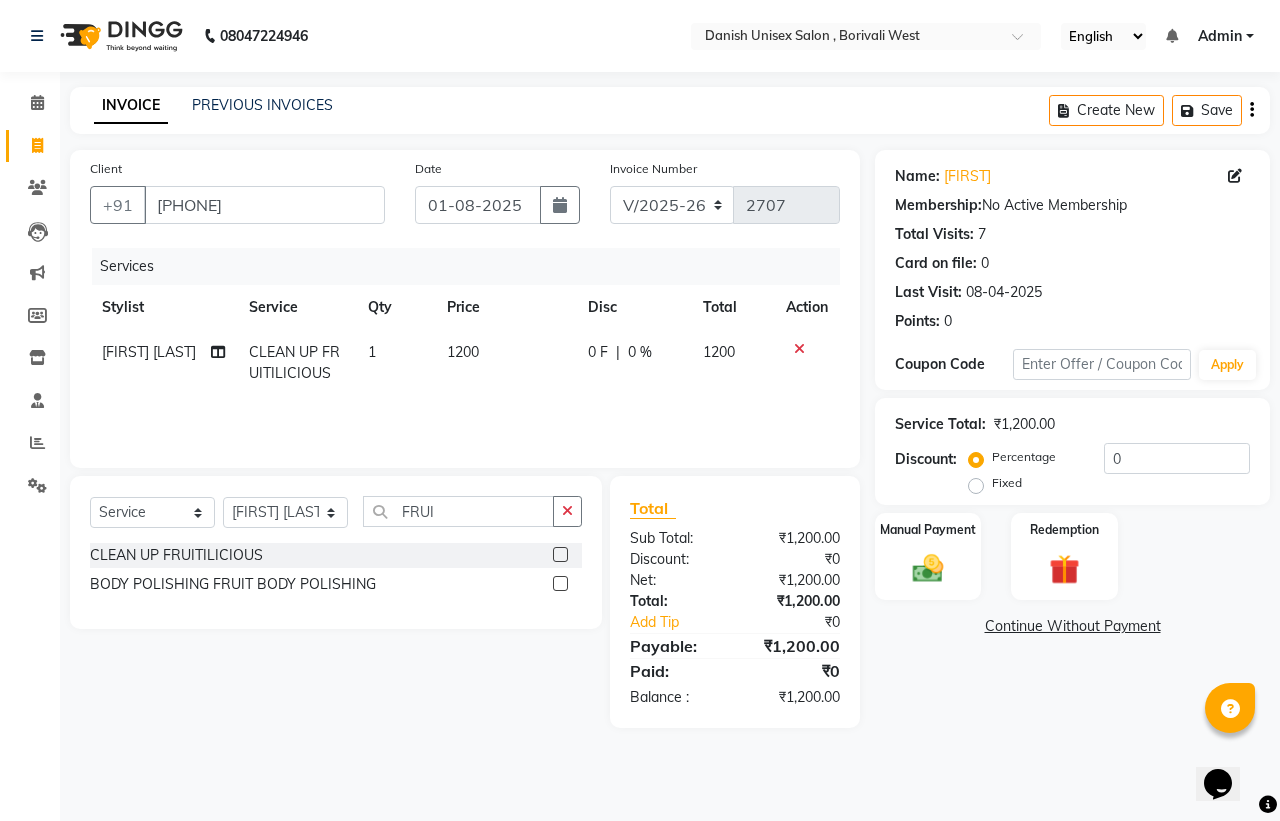 click on "0 F" 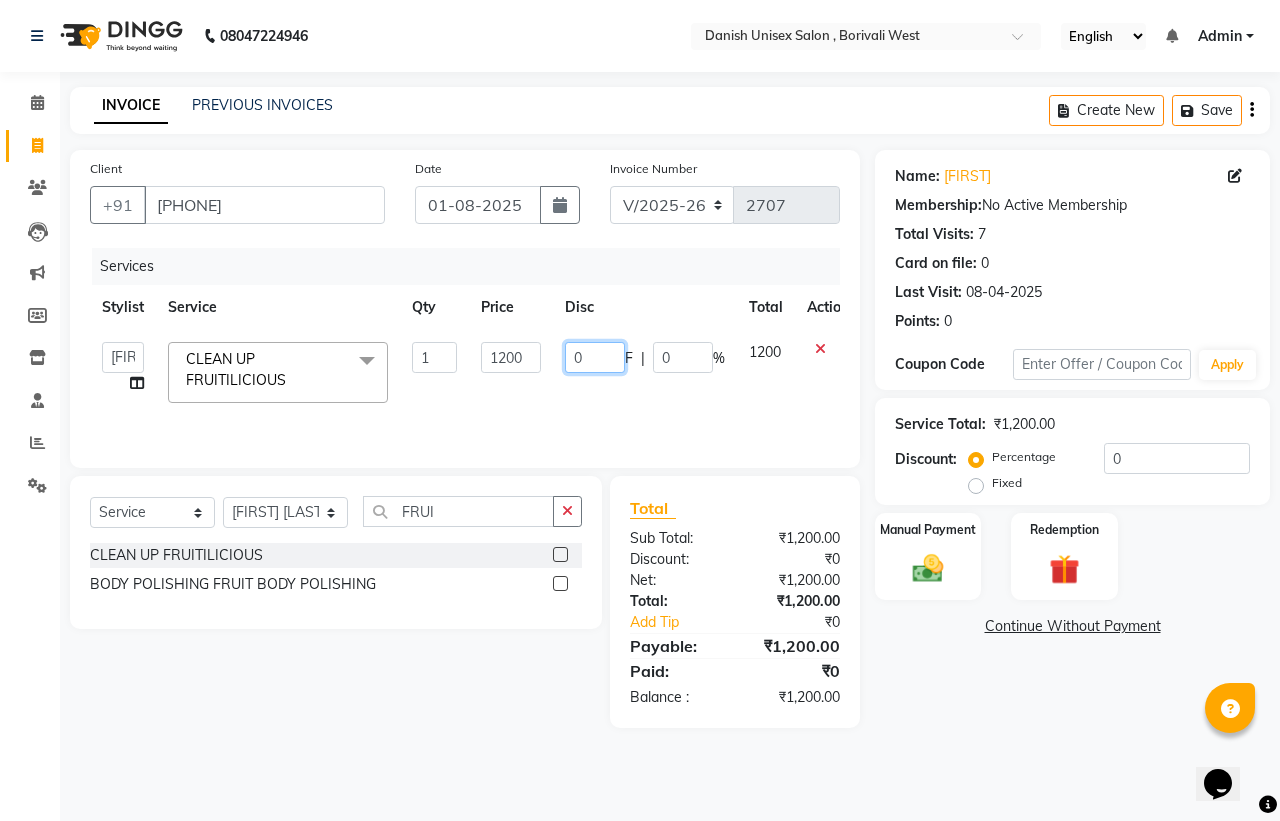 click on "0" 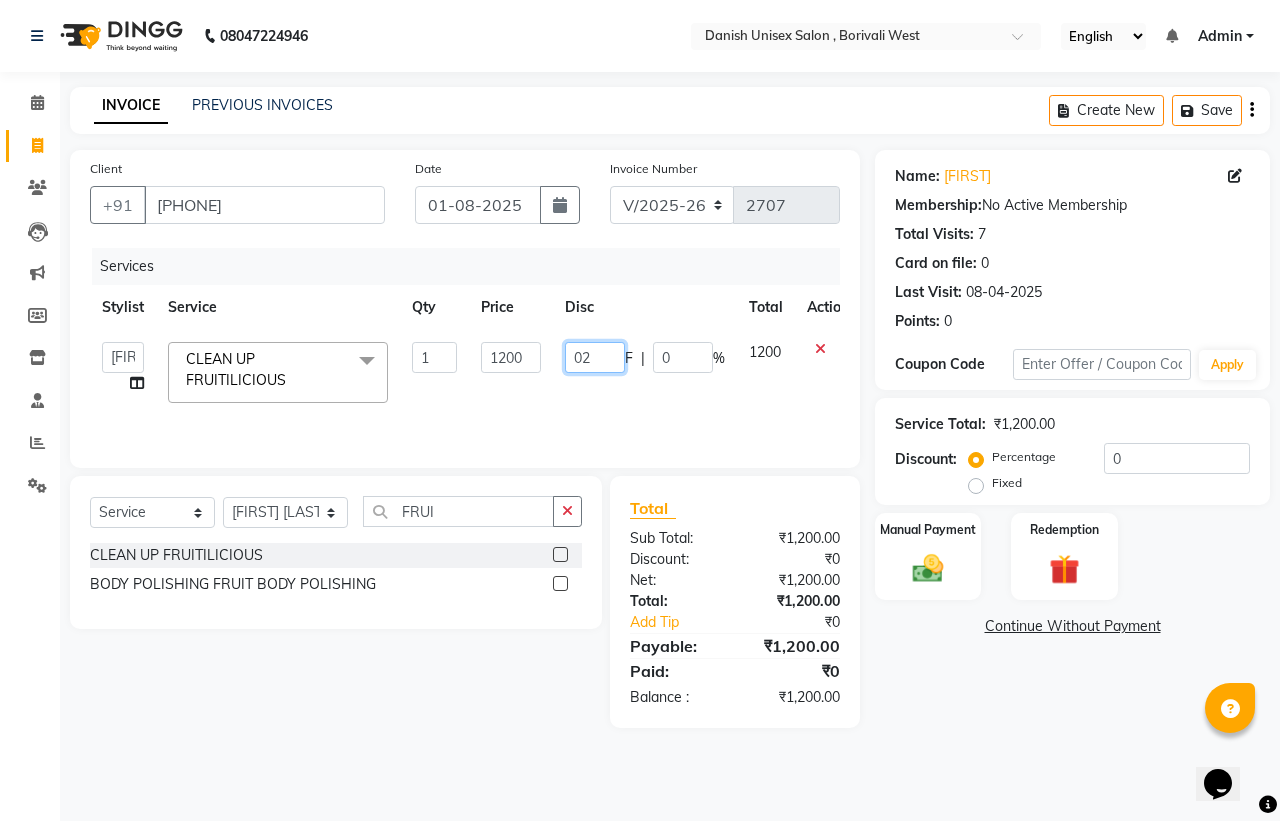 type on "0" 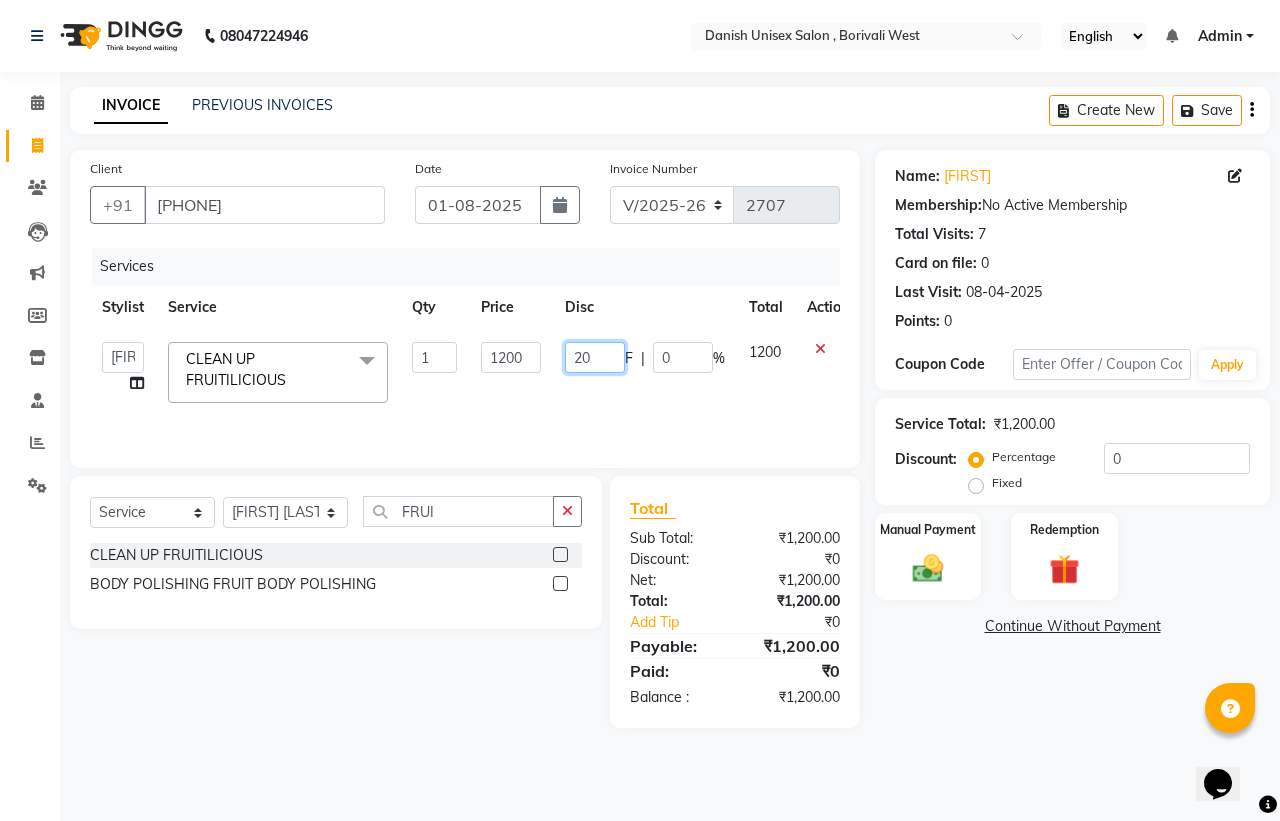 type on "200" 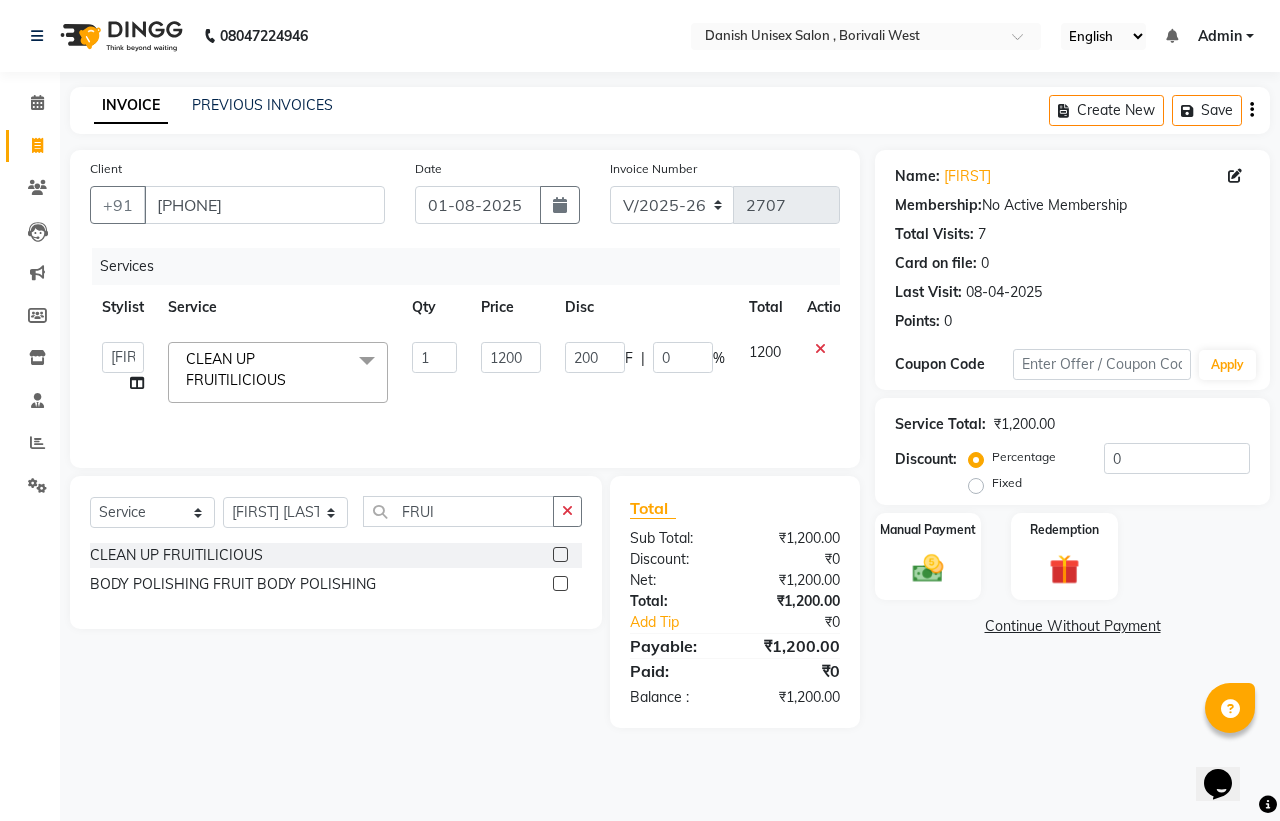 click on "200 F | 0 %" 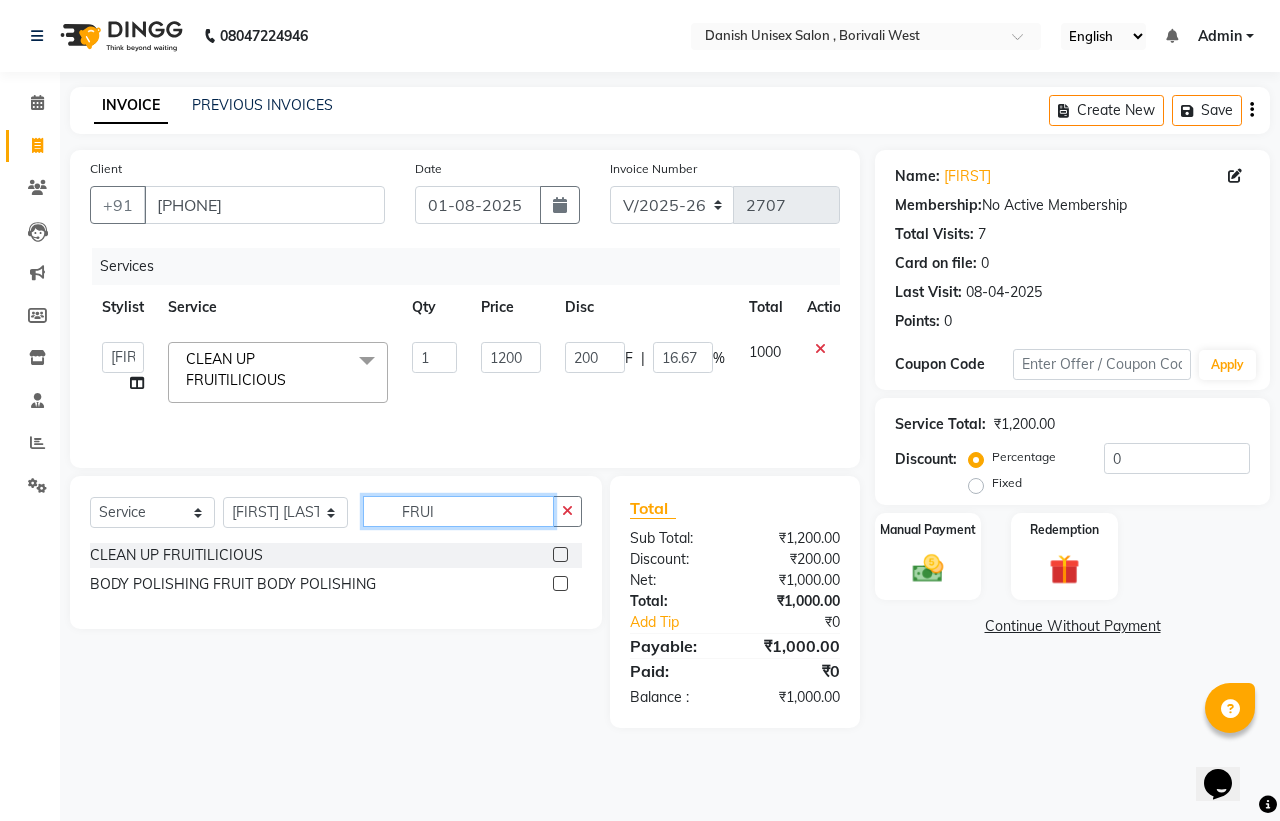 click on "FRUI" 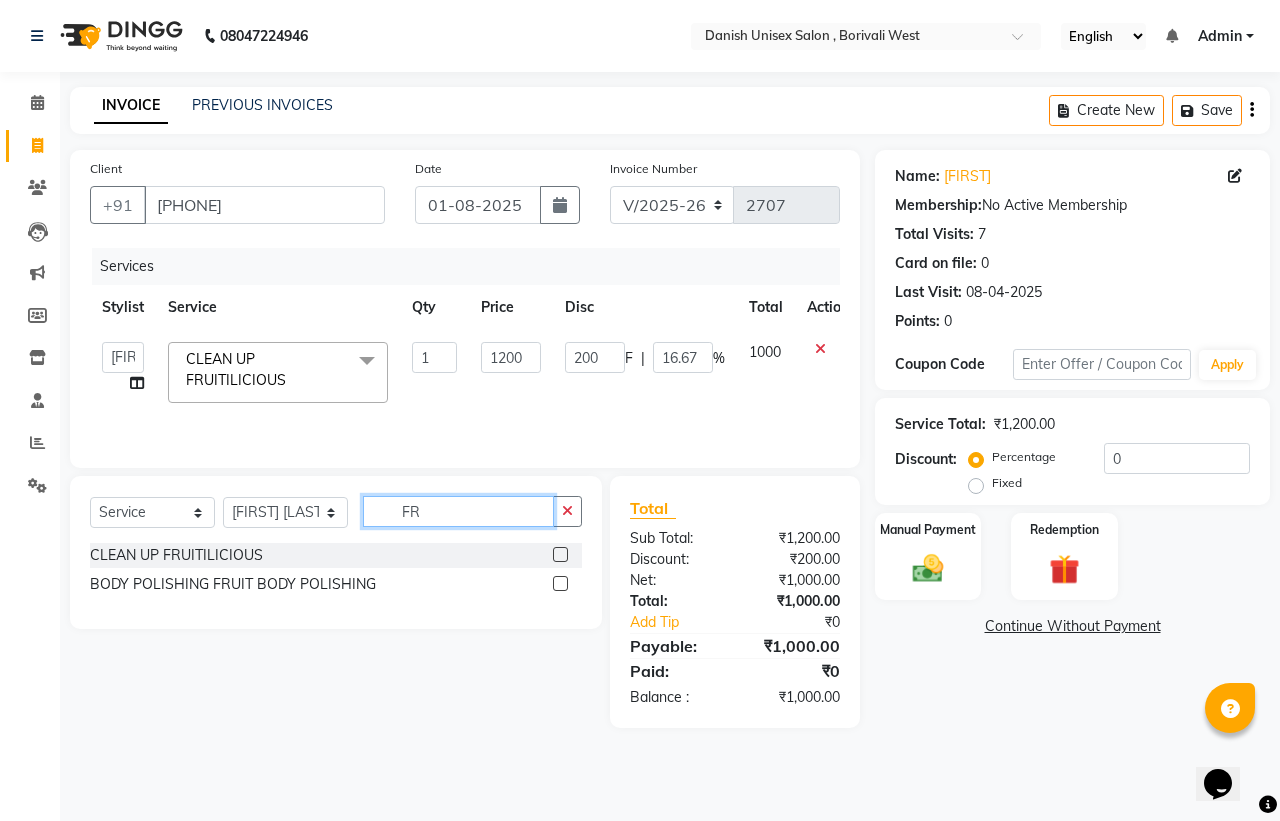 type on "F" 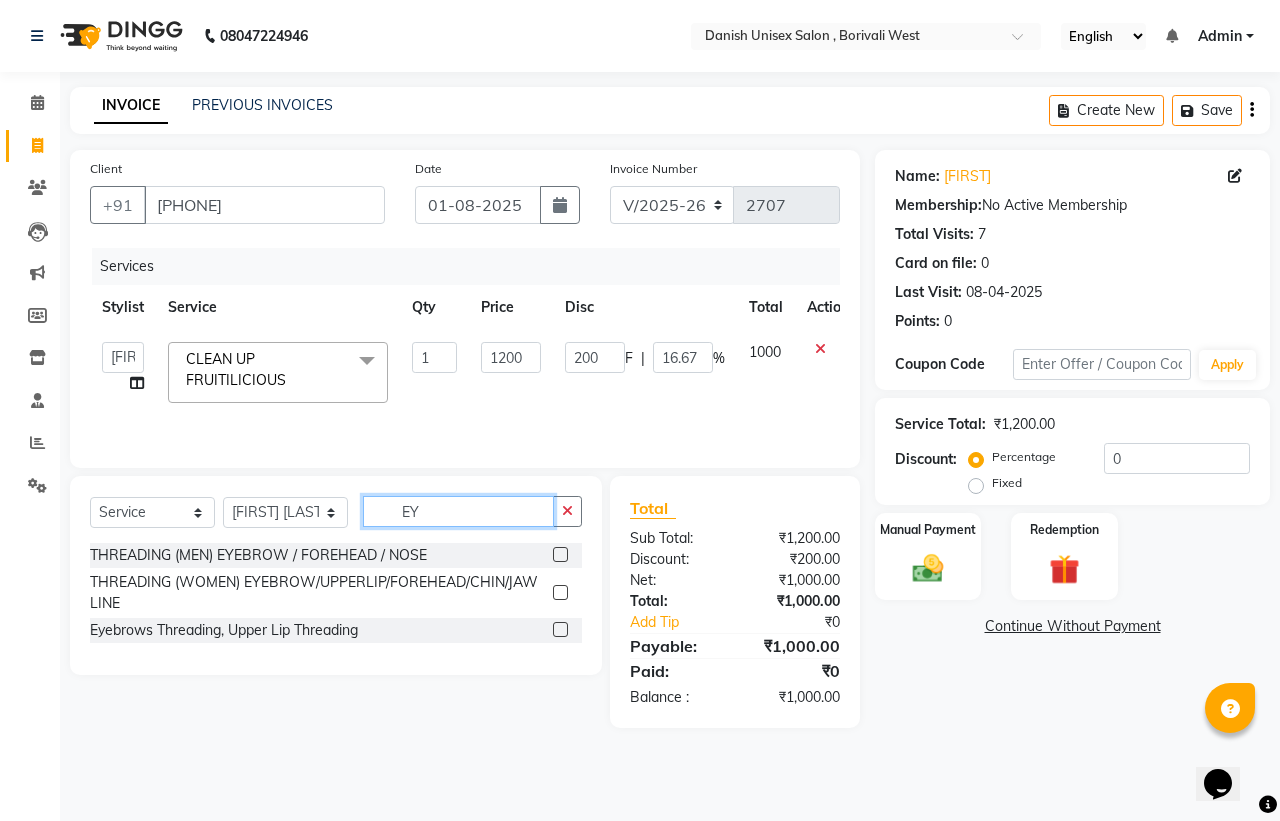 type on "EY" 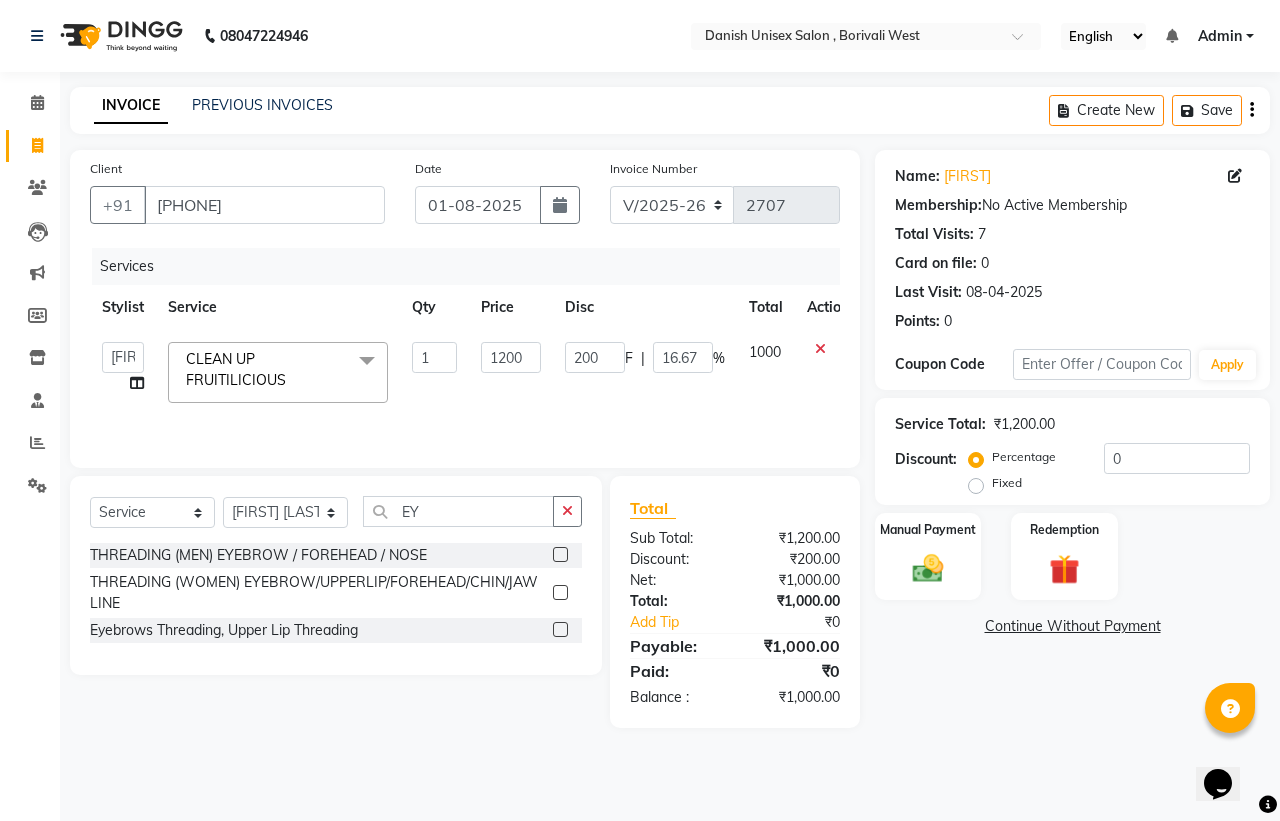 click 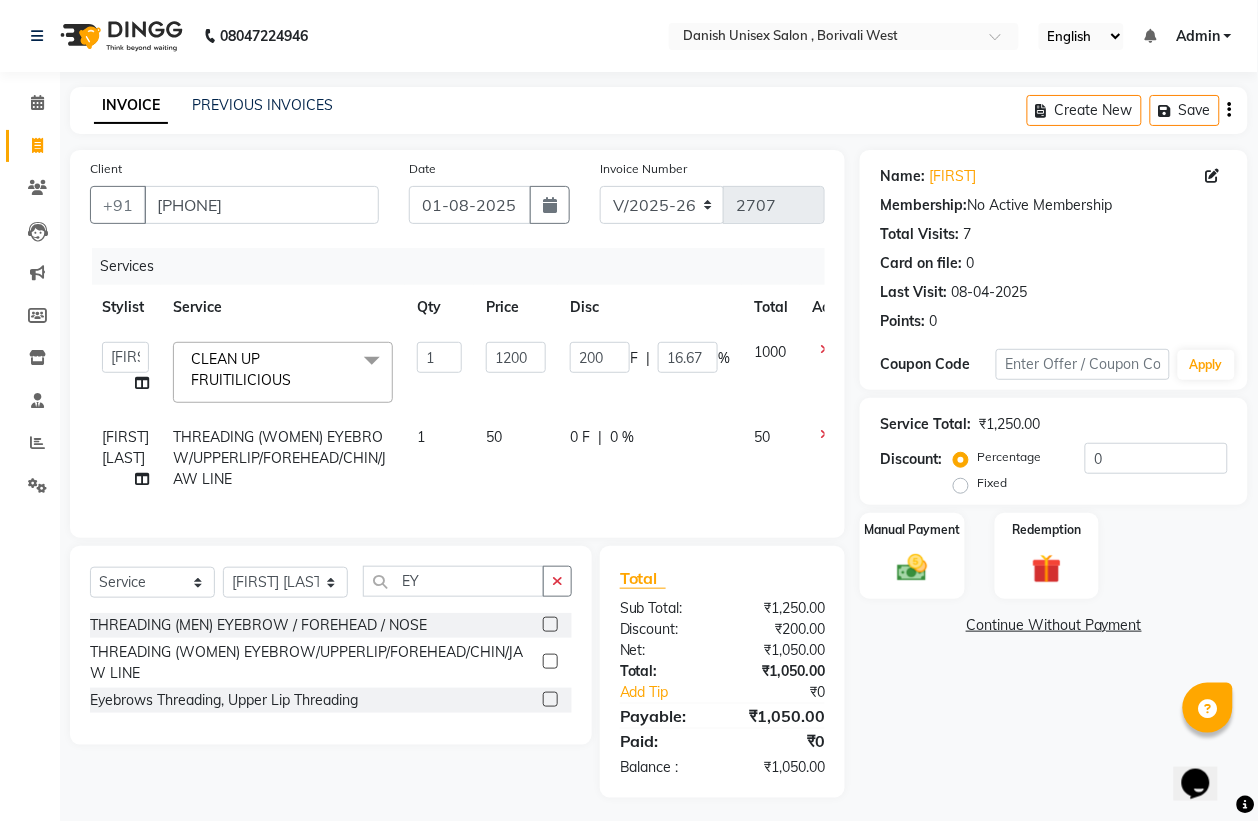 scroll, scrollTop: 28, scrollLeft: 0, axis: vertical 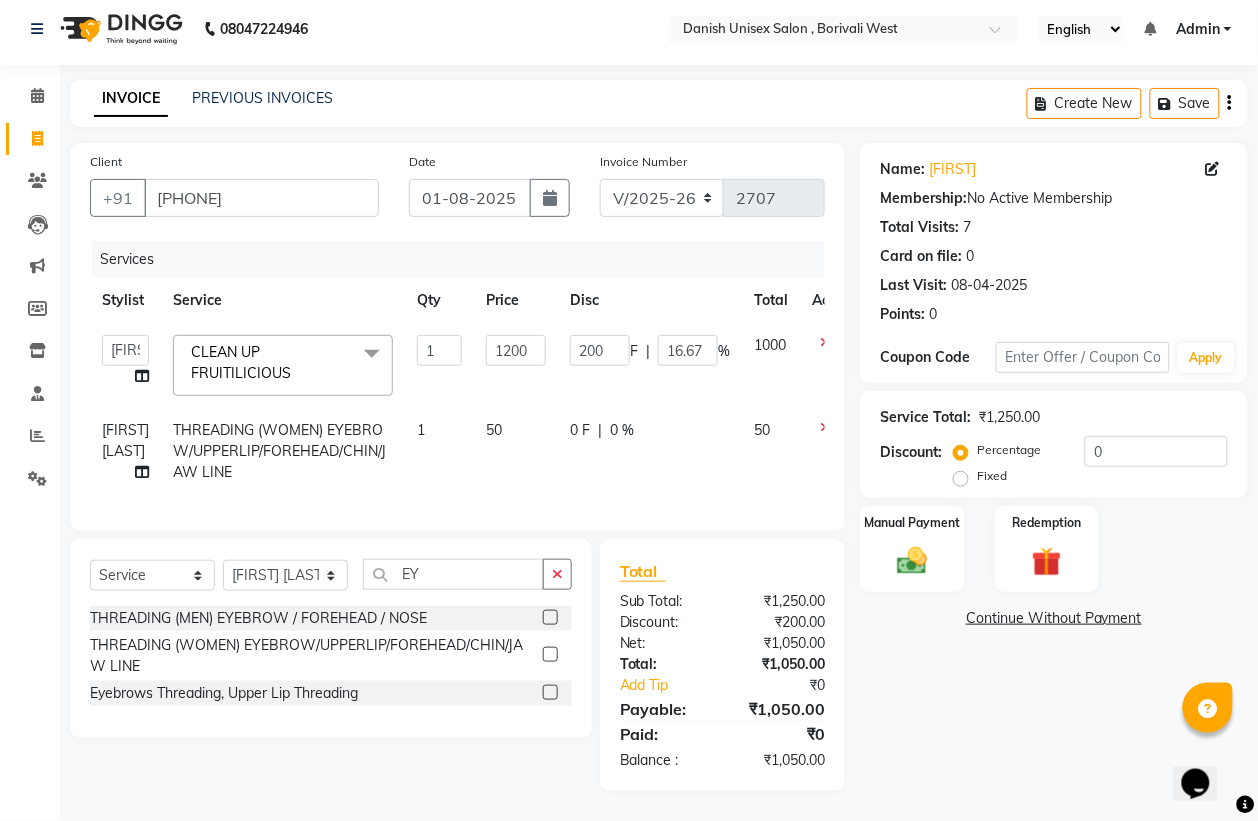 click 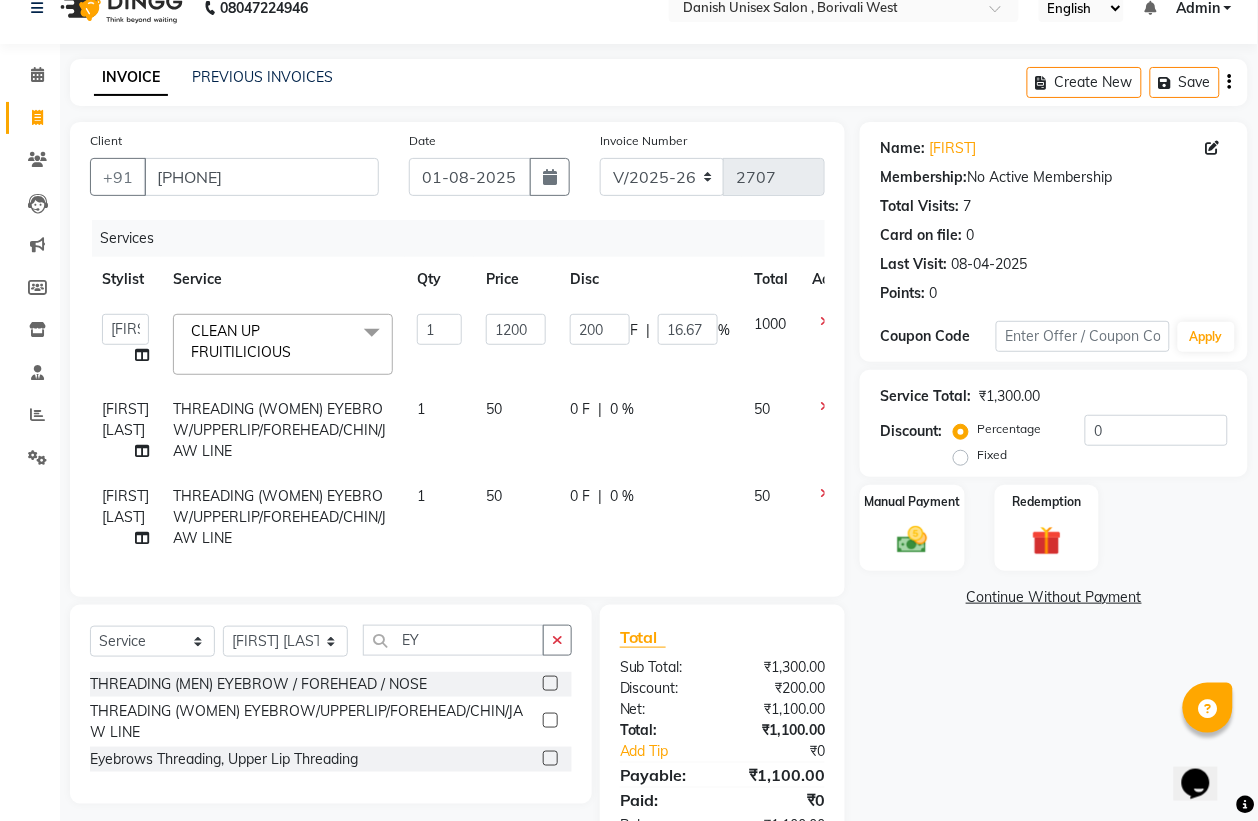 scroll, scrollTop: 115, scrollLeft: 0, axis: vertical 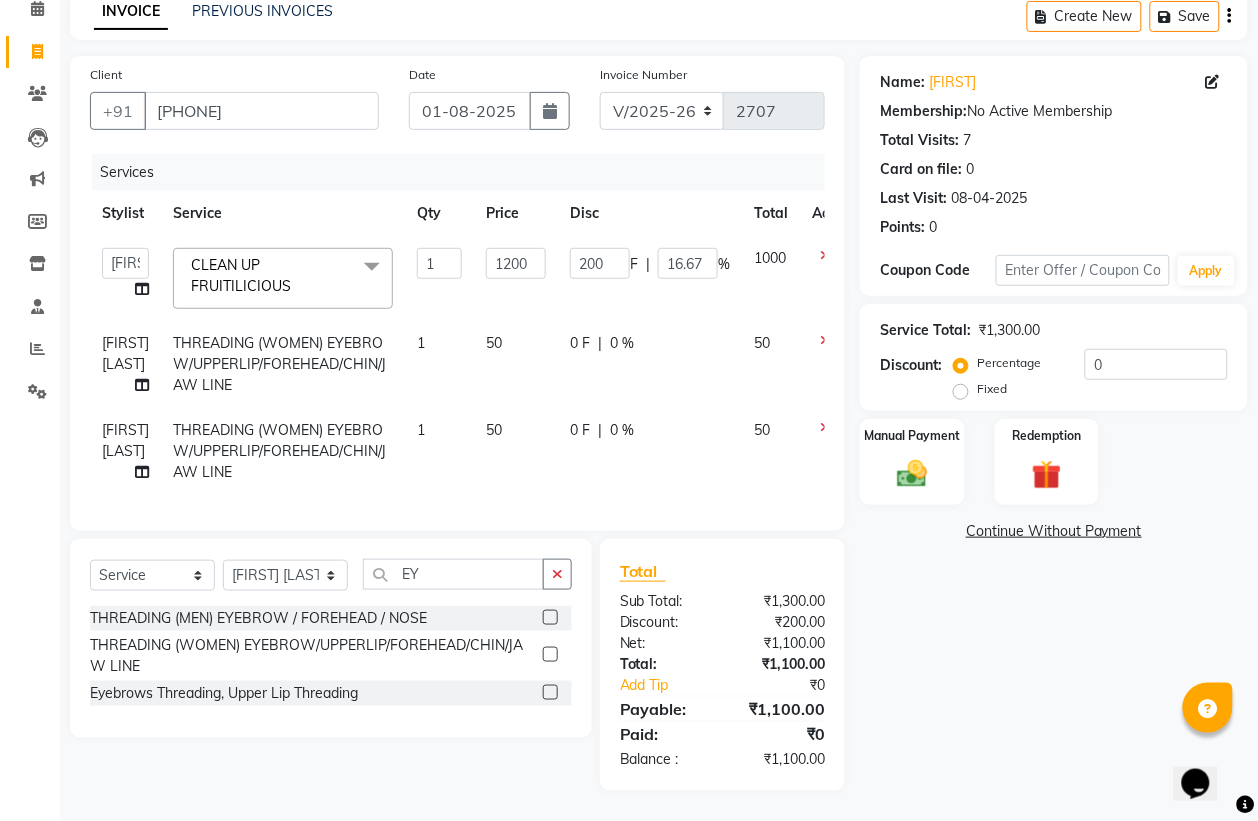 click 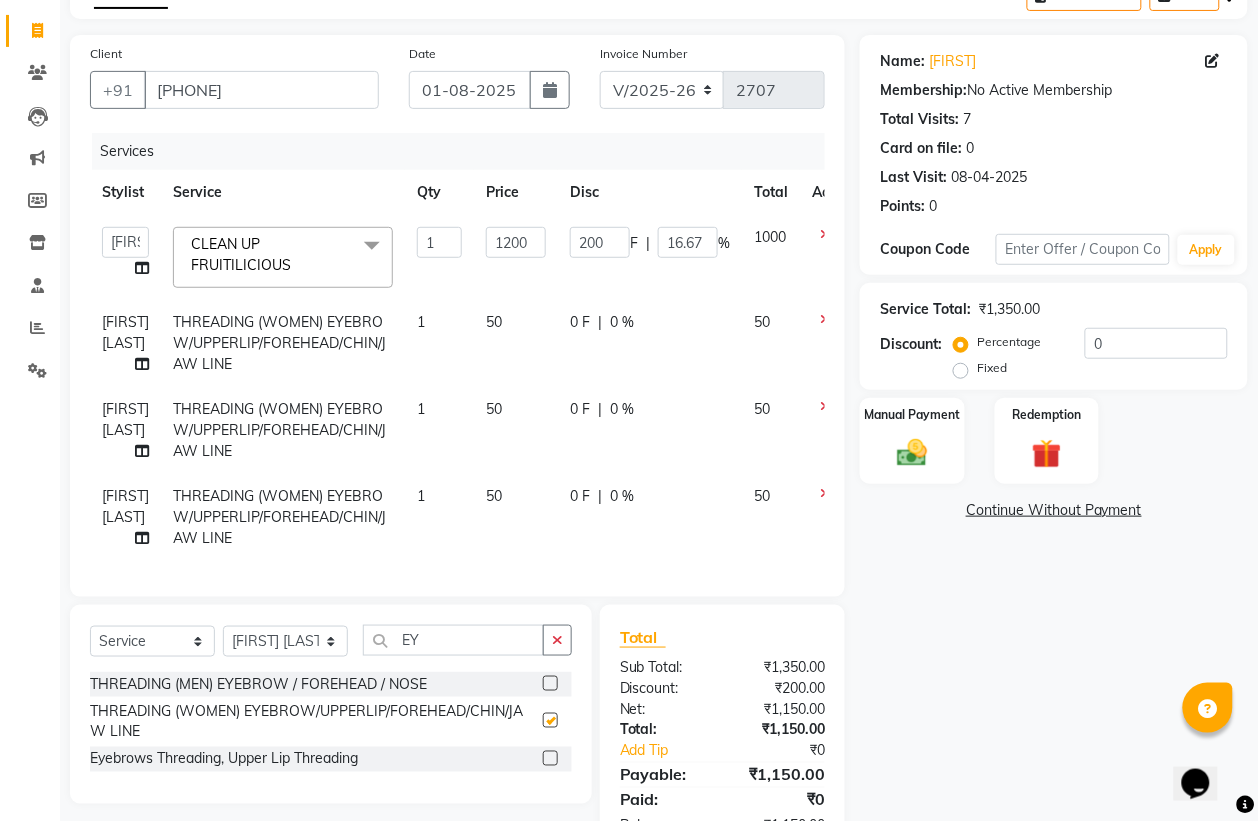 checkbox on "false" 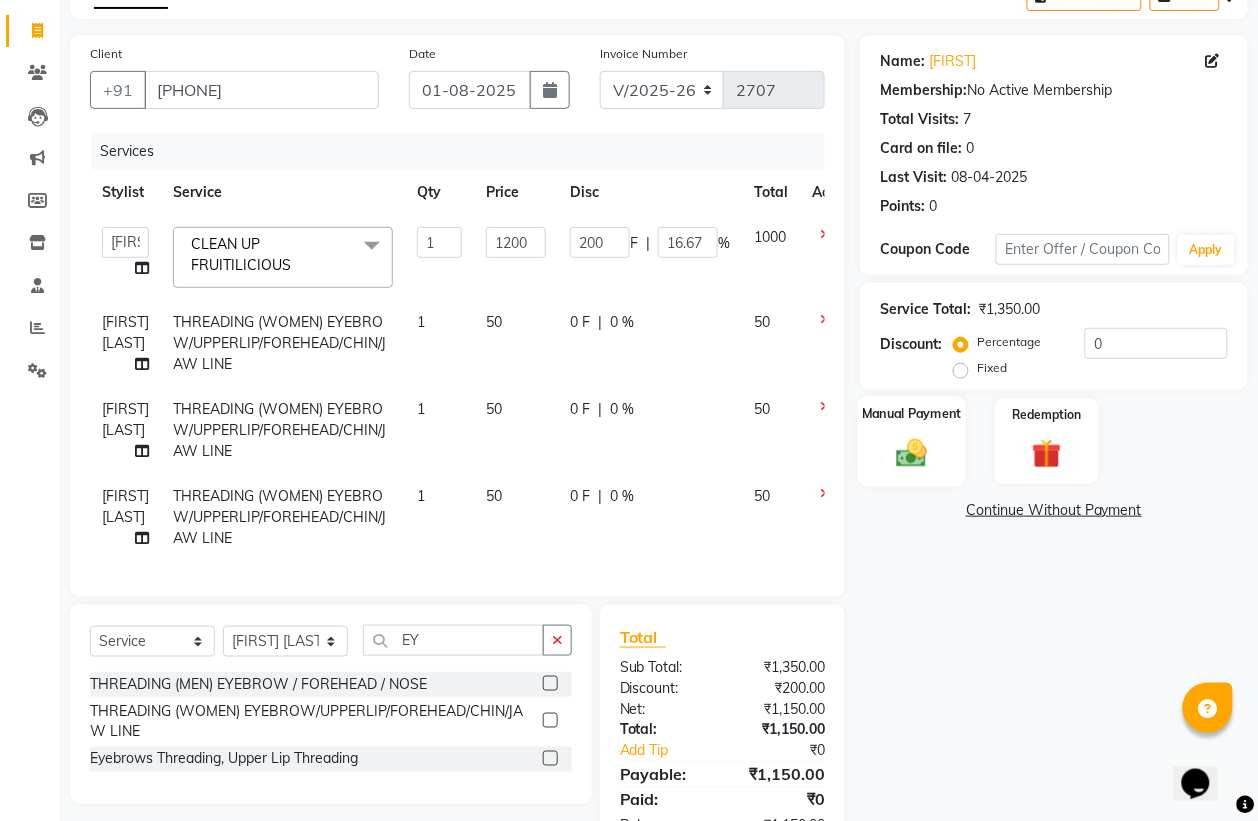 click on "Manual Payment" 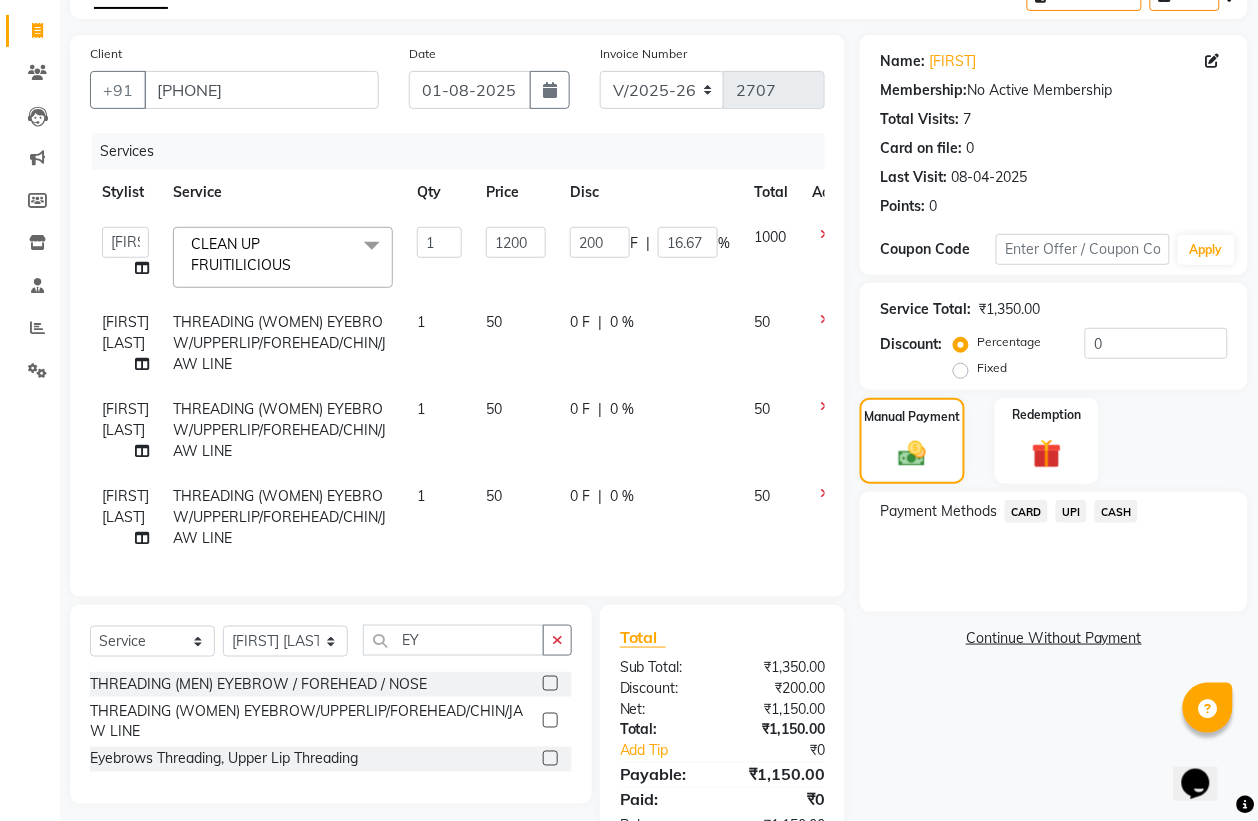 click on "CARD" 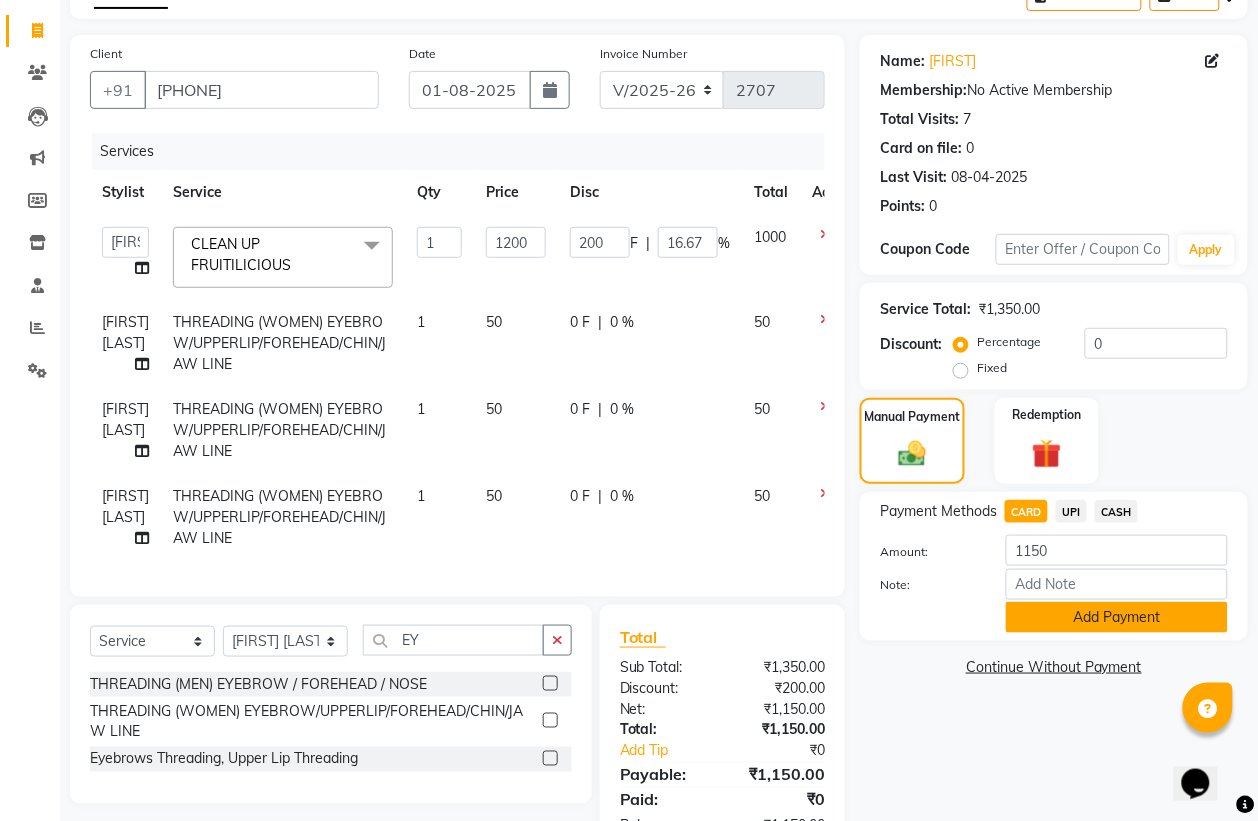 click on "Add Payment" 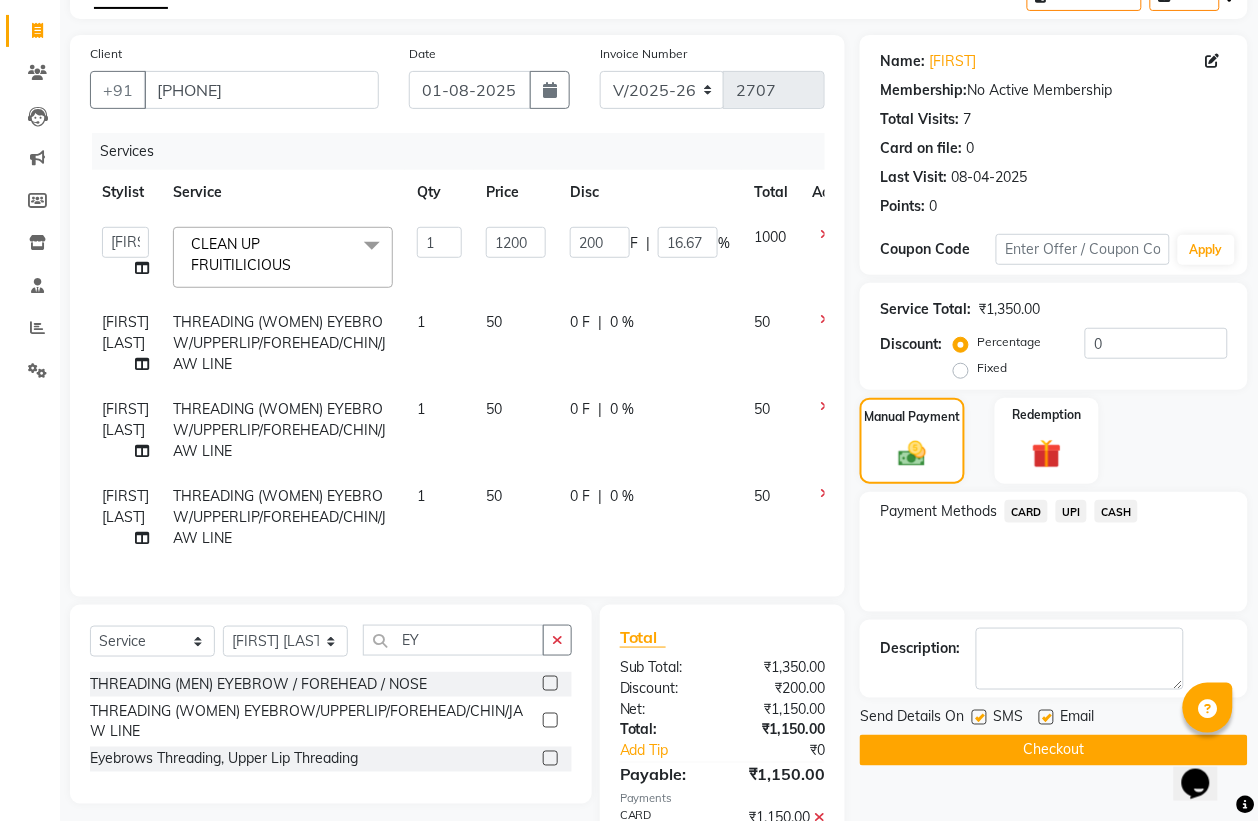 scroll, scrollTop: 243, scrollLeft: 0, axis: vertical 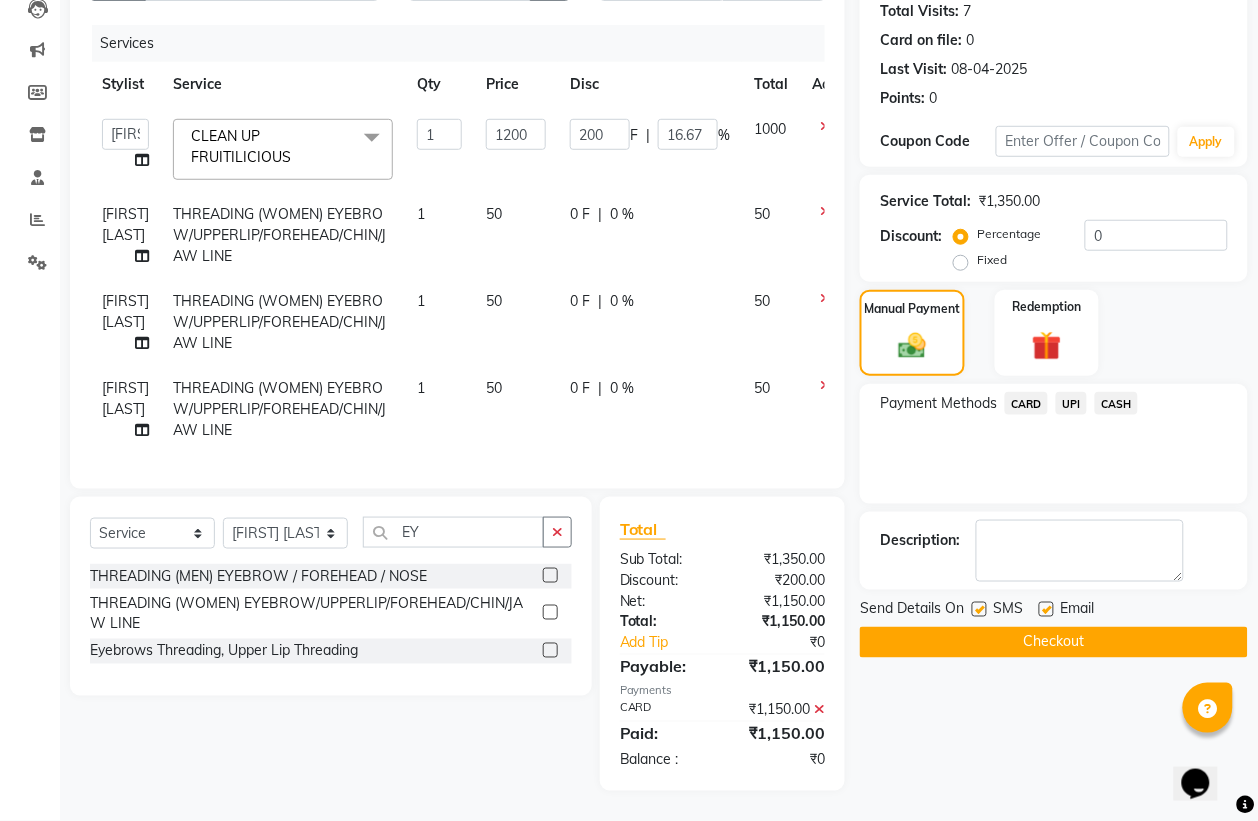 click on "Checkout" 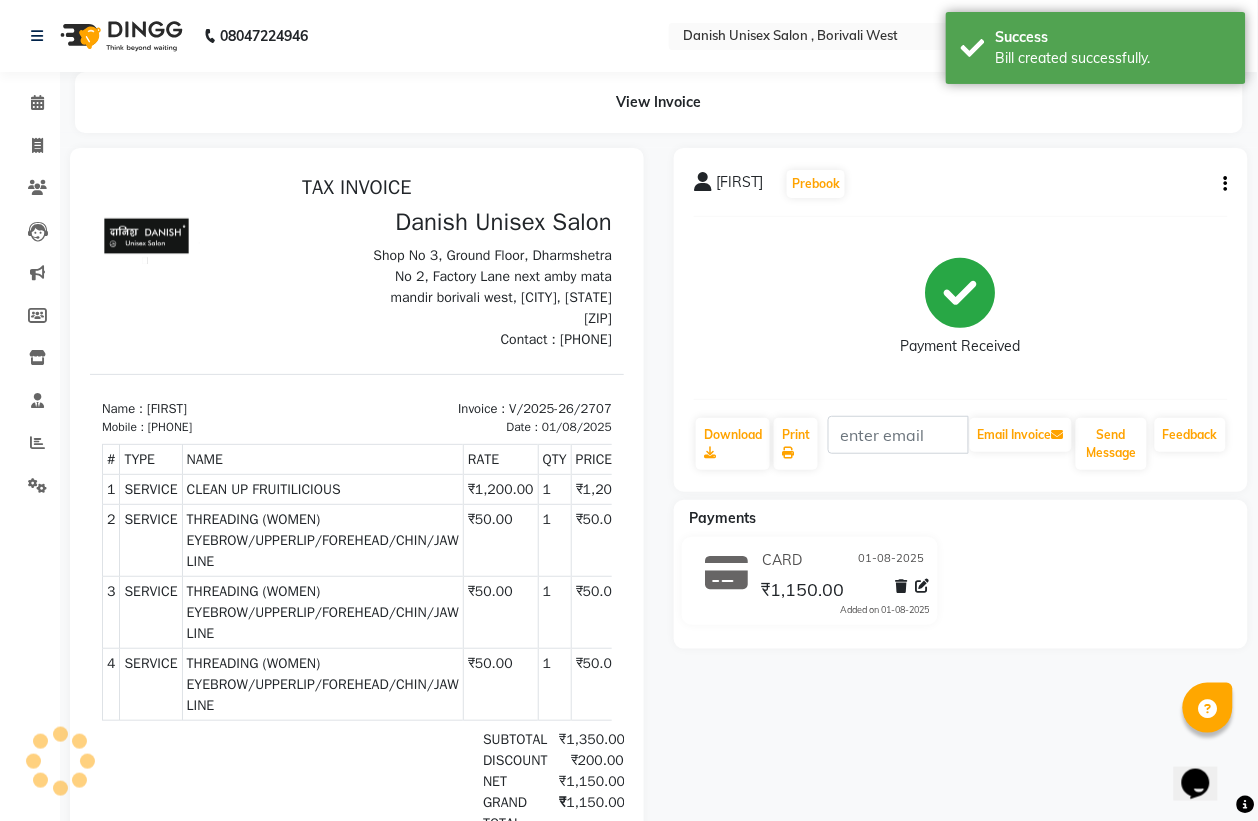 scroll, scrollTop: 0, scrollLeft: 0, axis: both 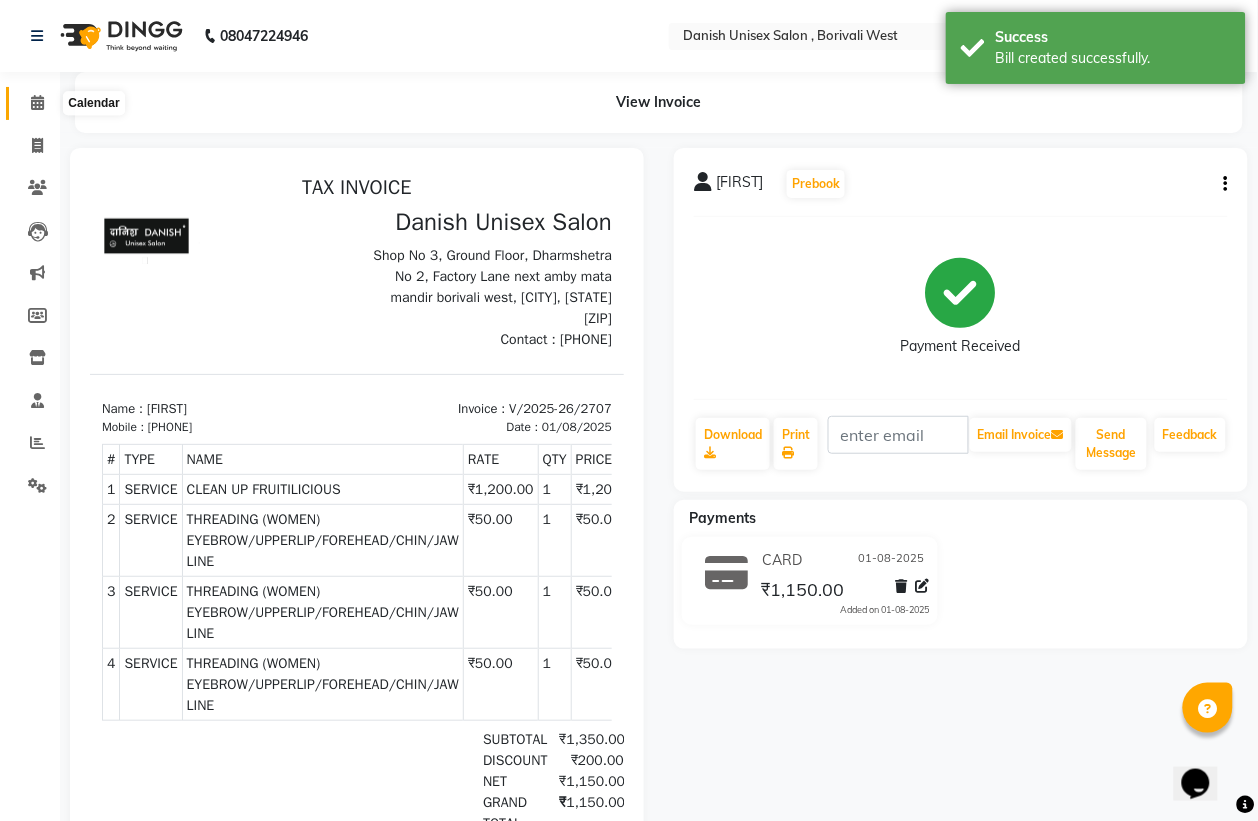 click 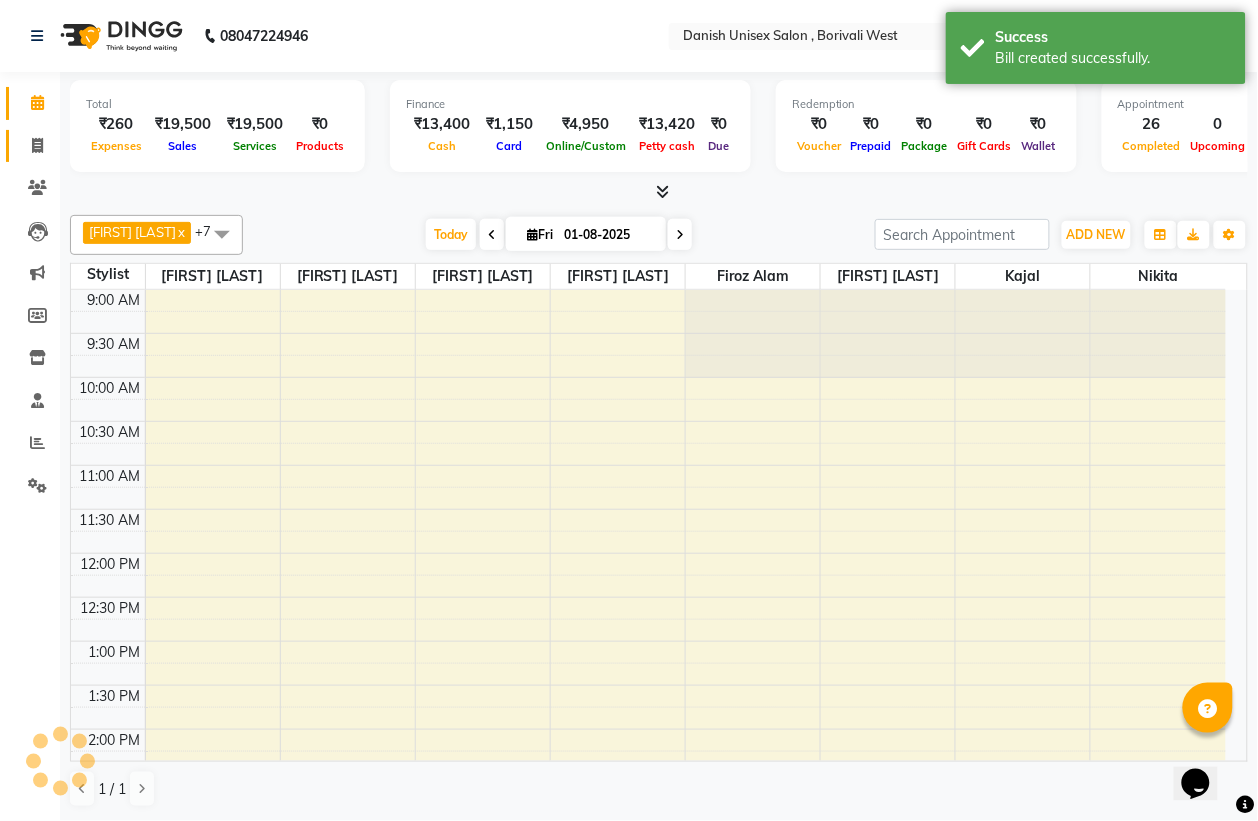 scroll, scrollTop: 0, scrollLeft: 0, axis: both 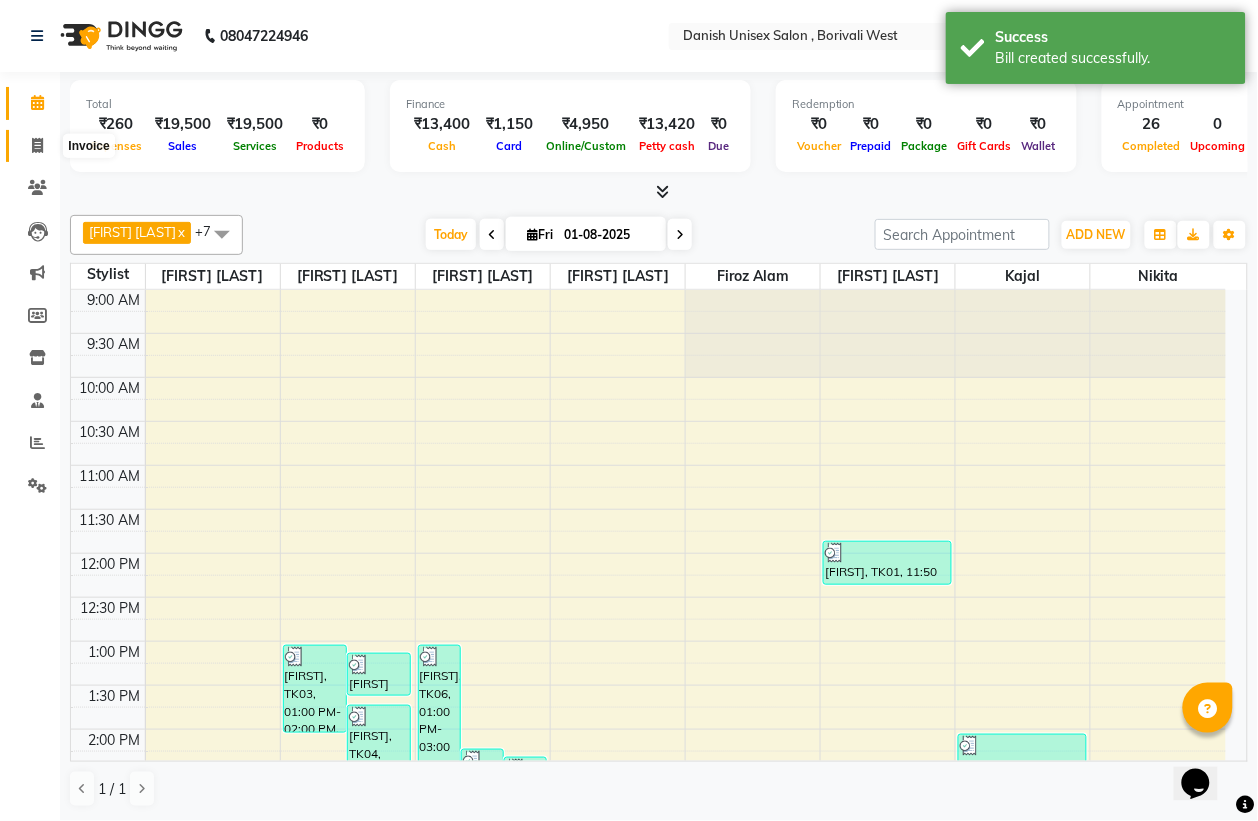 click 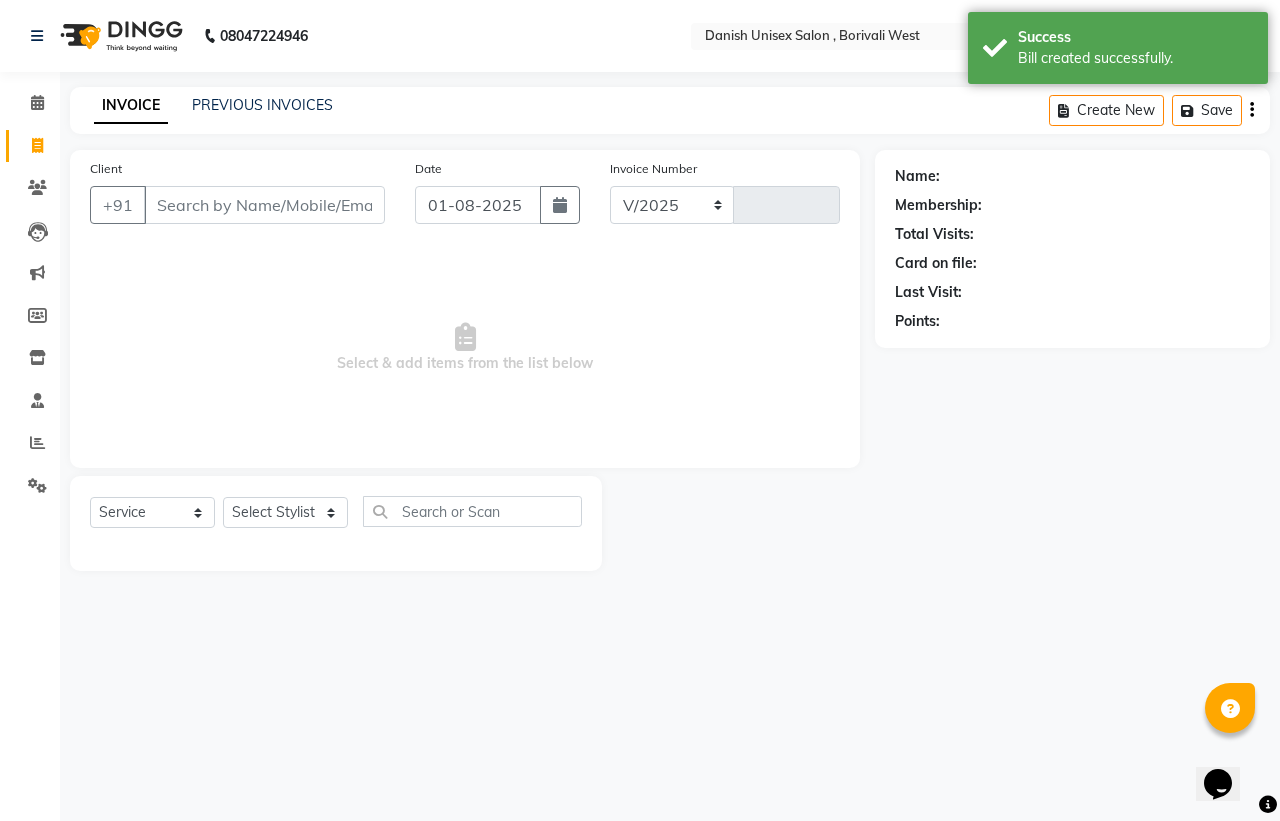 select on "6929" 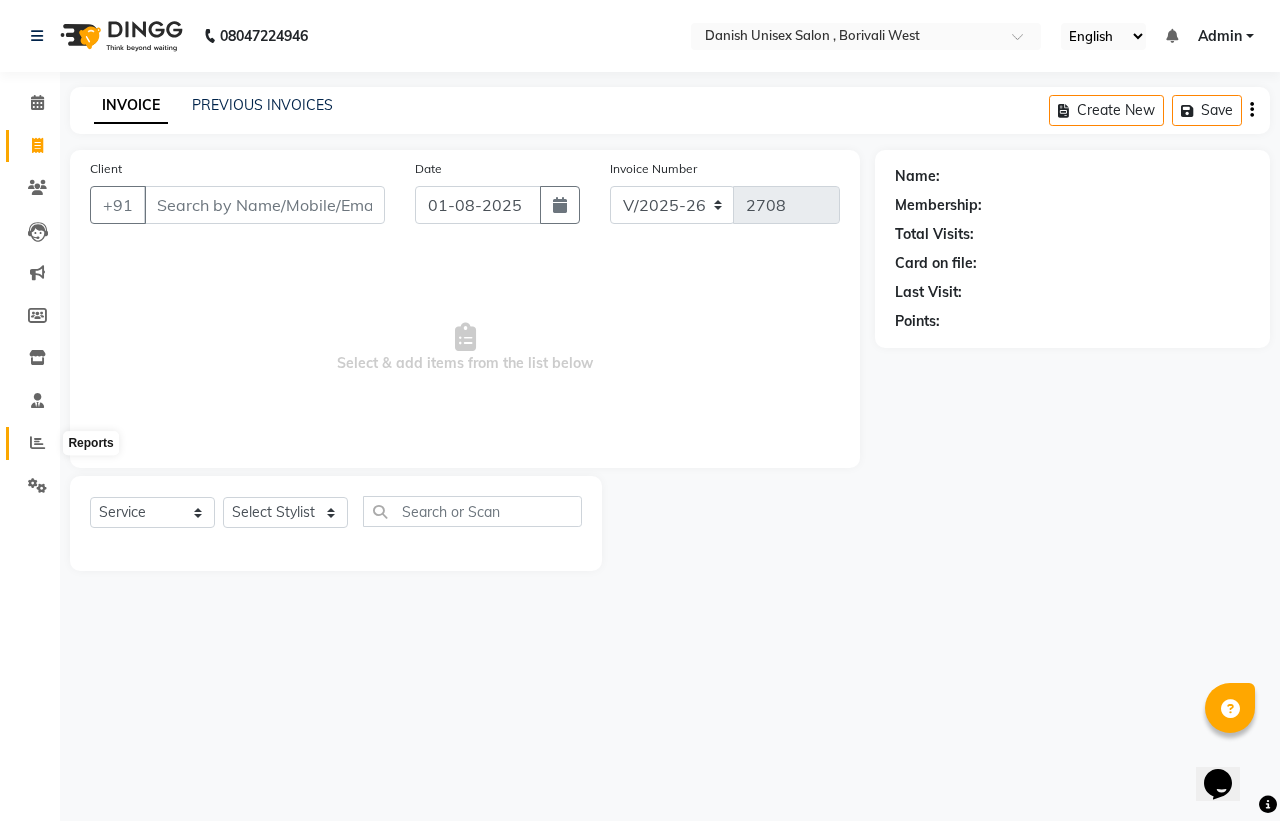 click 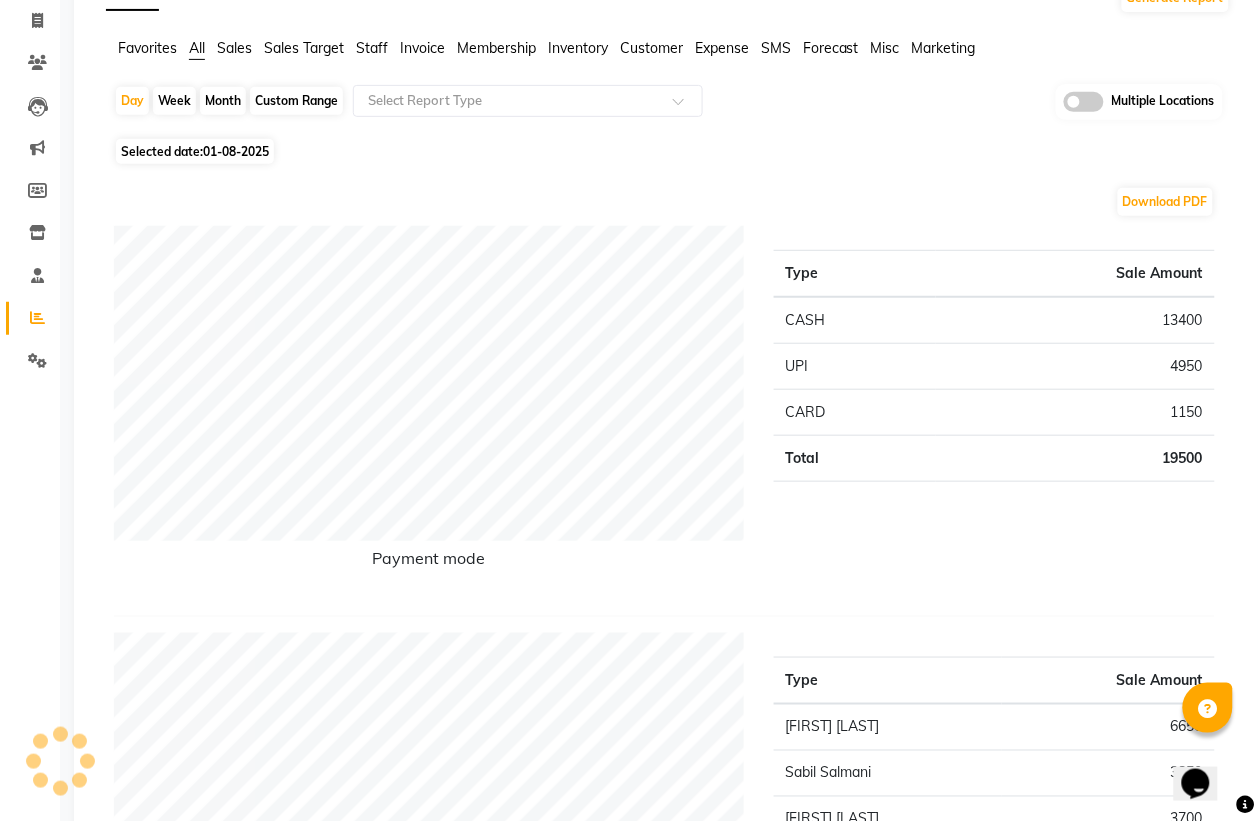 scroll, scrollTop: 0, scrollLeft: 0, axis: both 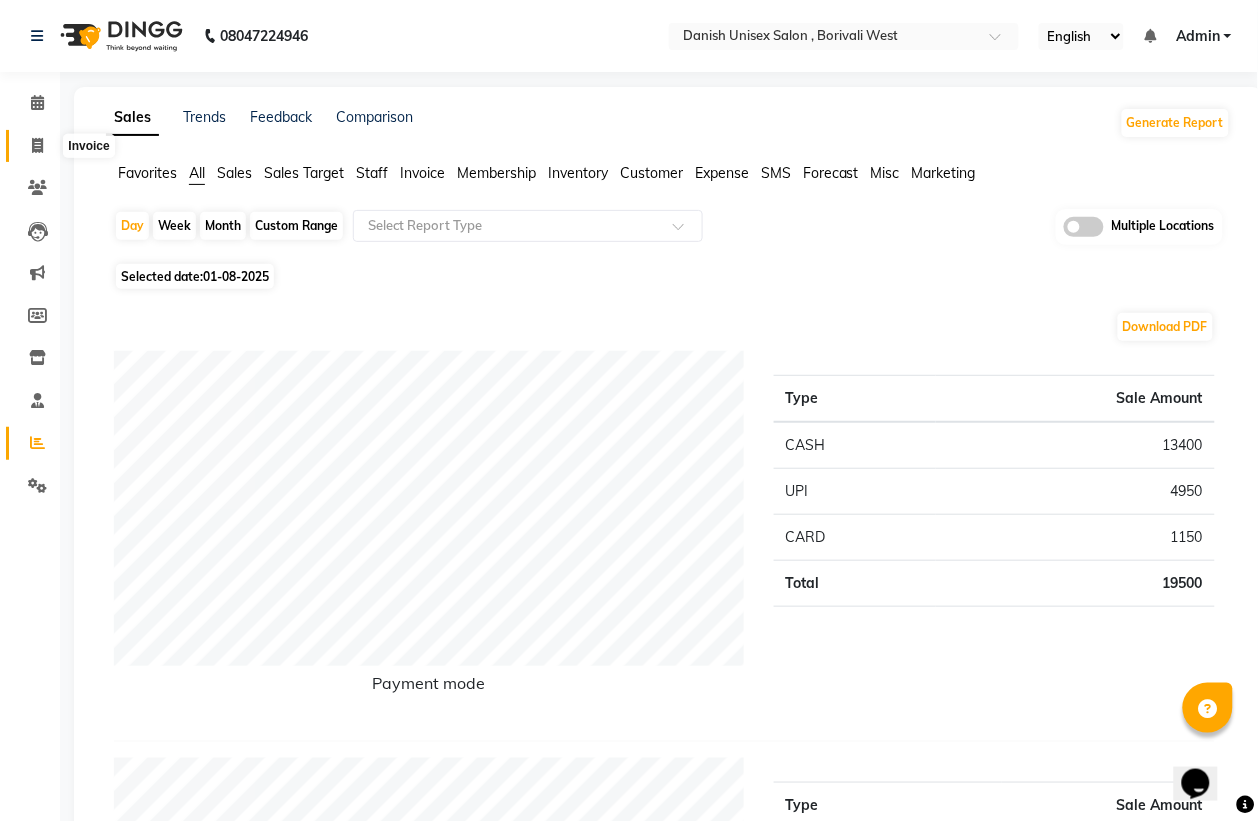 click 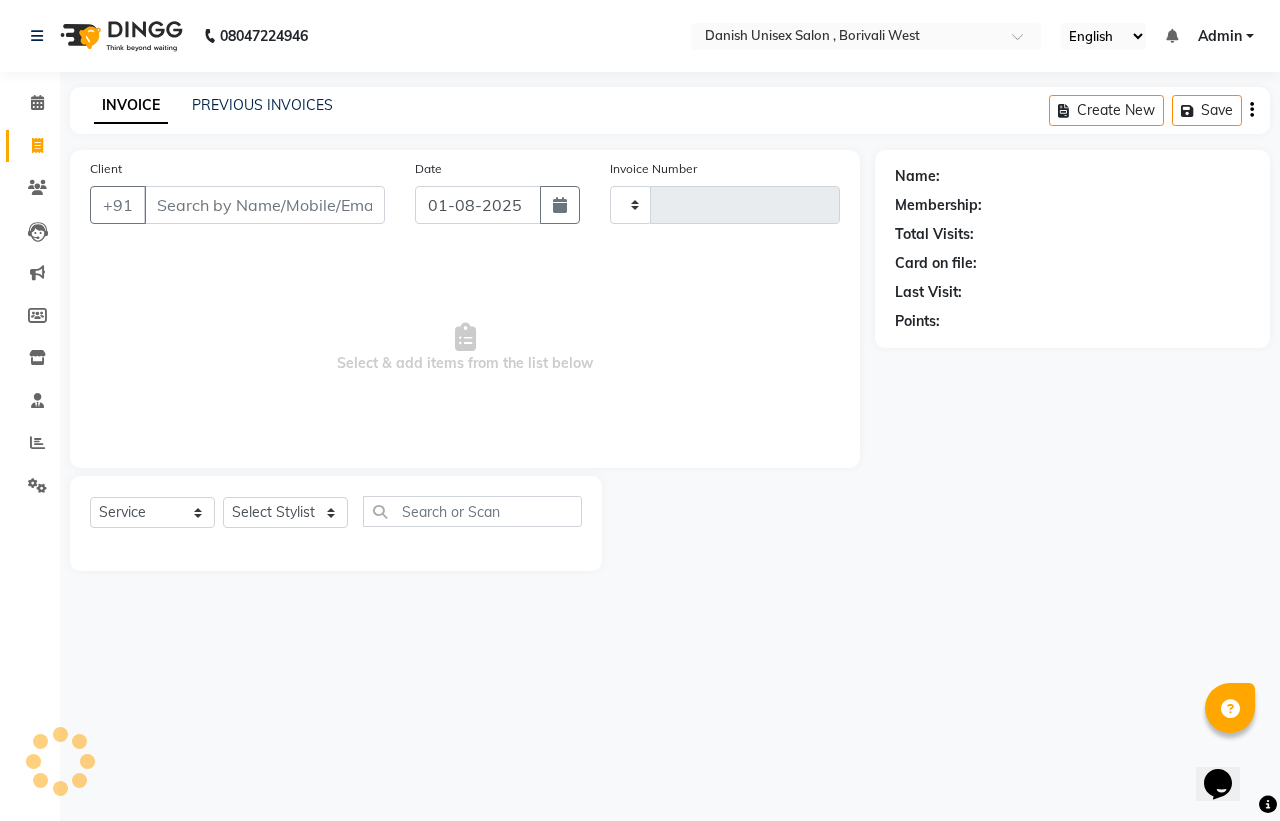 type on "2708" 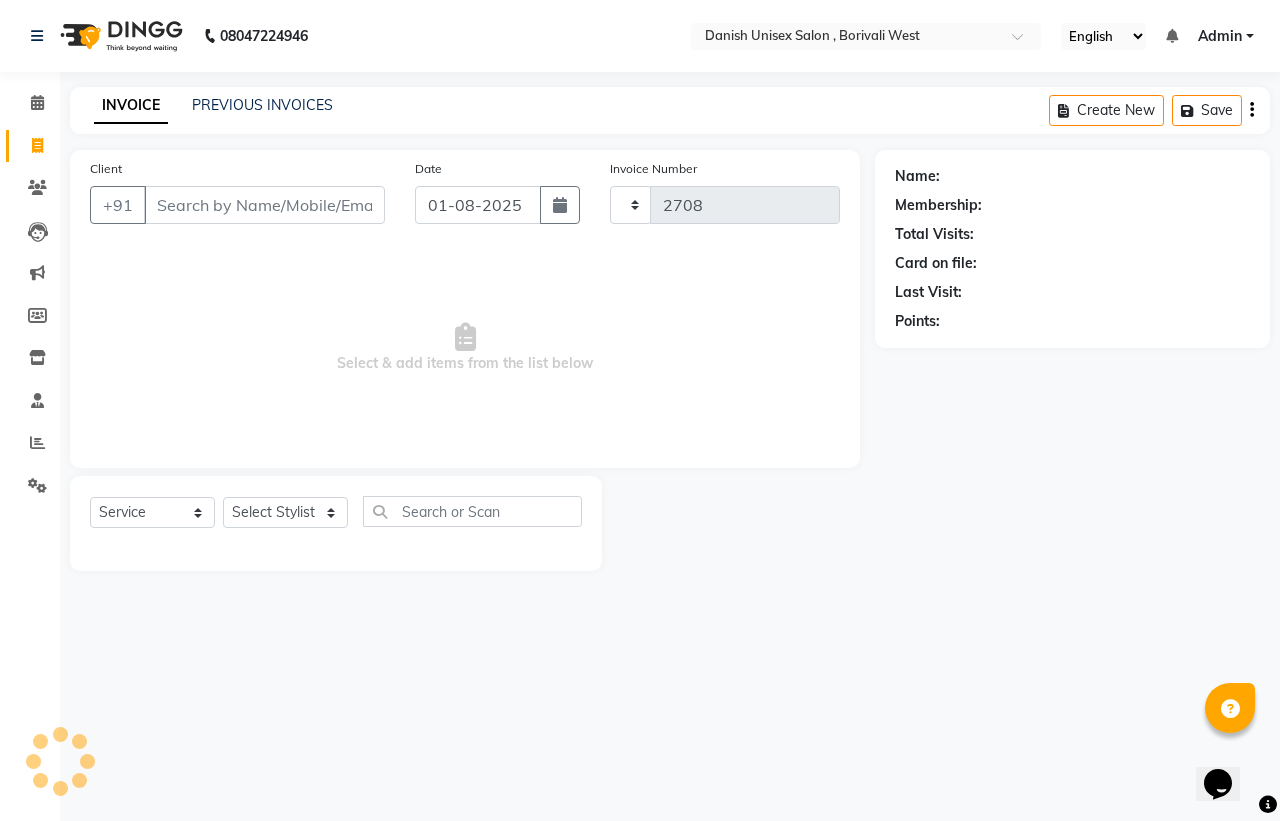 select on "6929" 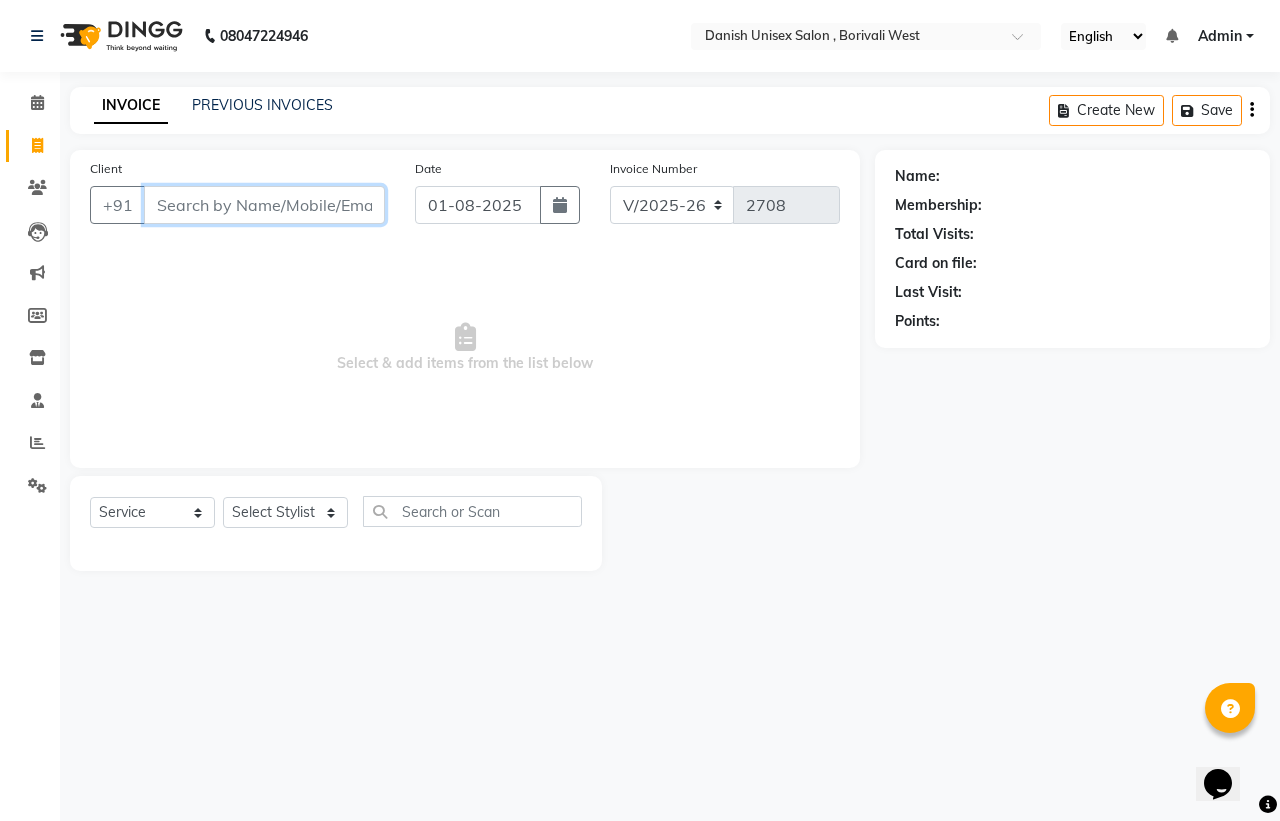 click on "Client" at bounding box center (264, 205) 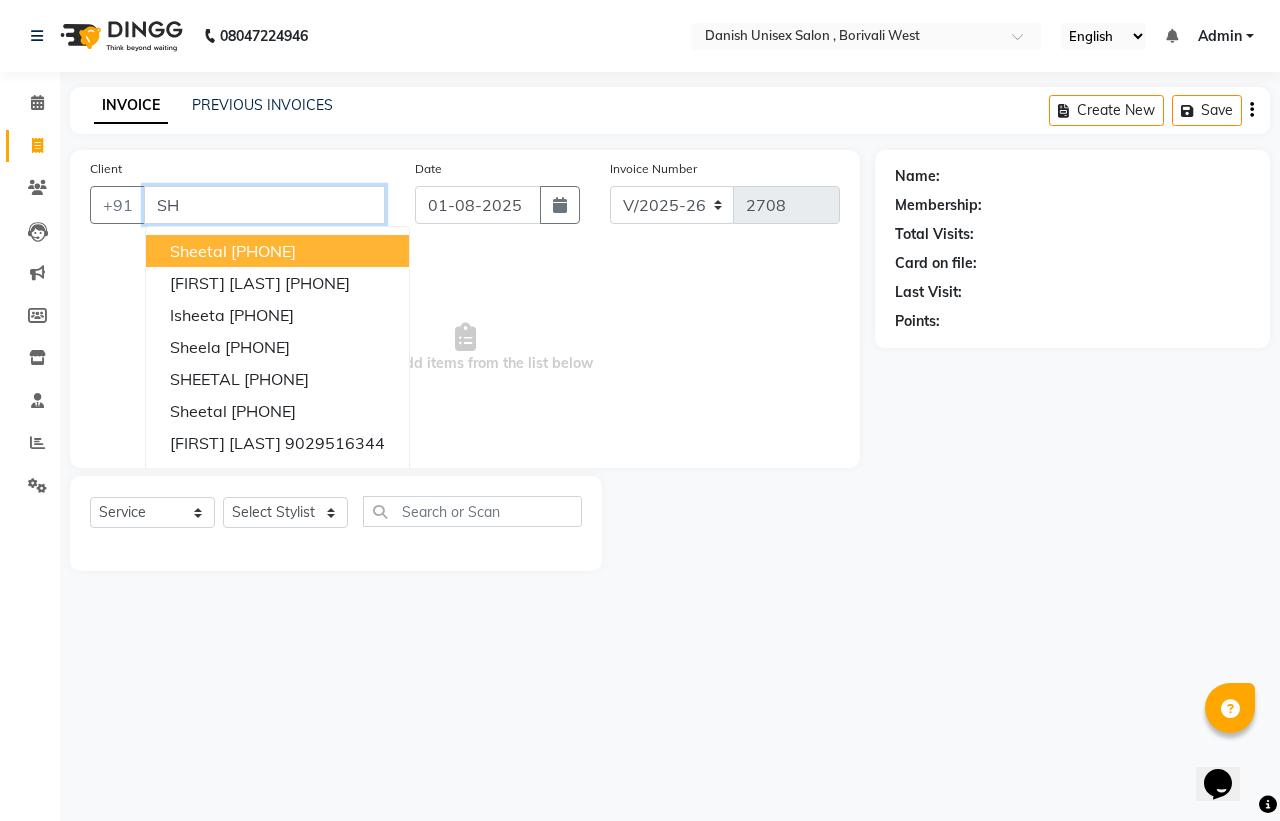 type on "S" 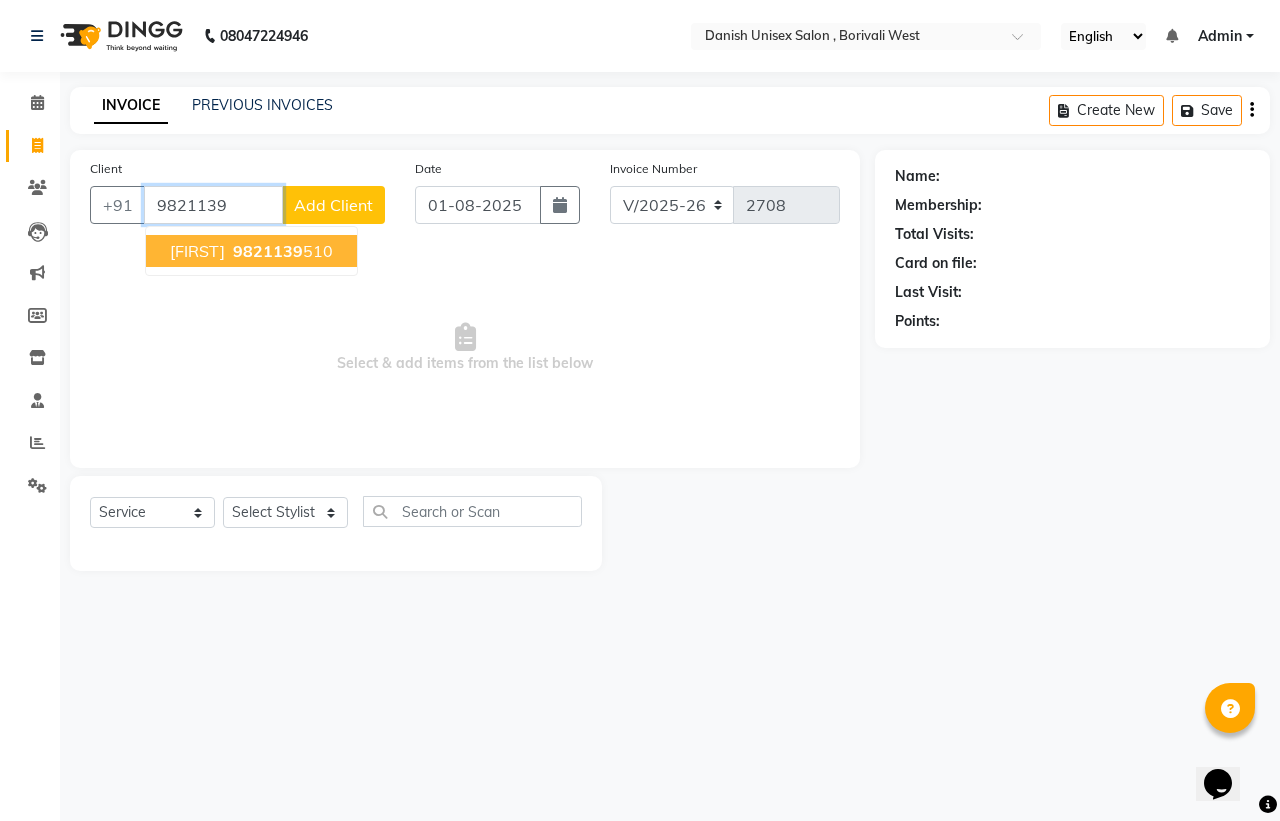 click on "[FIRST]" at bounding box center [197, 251] 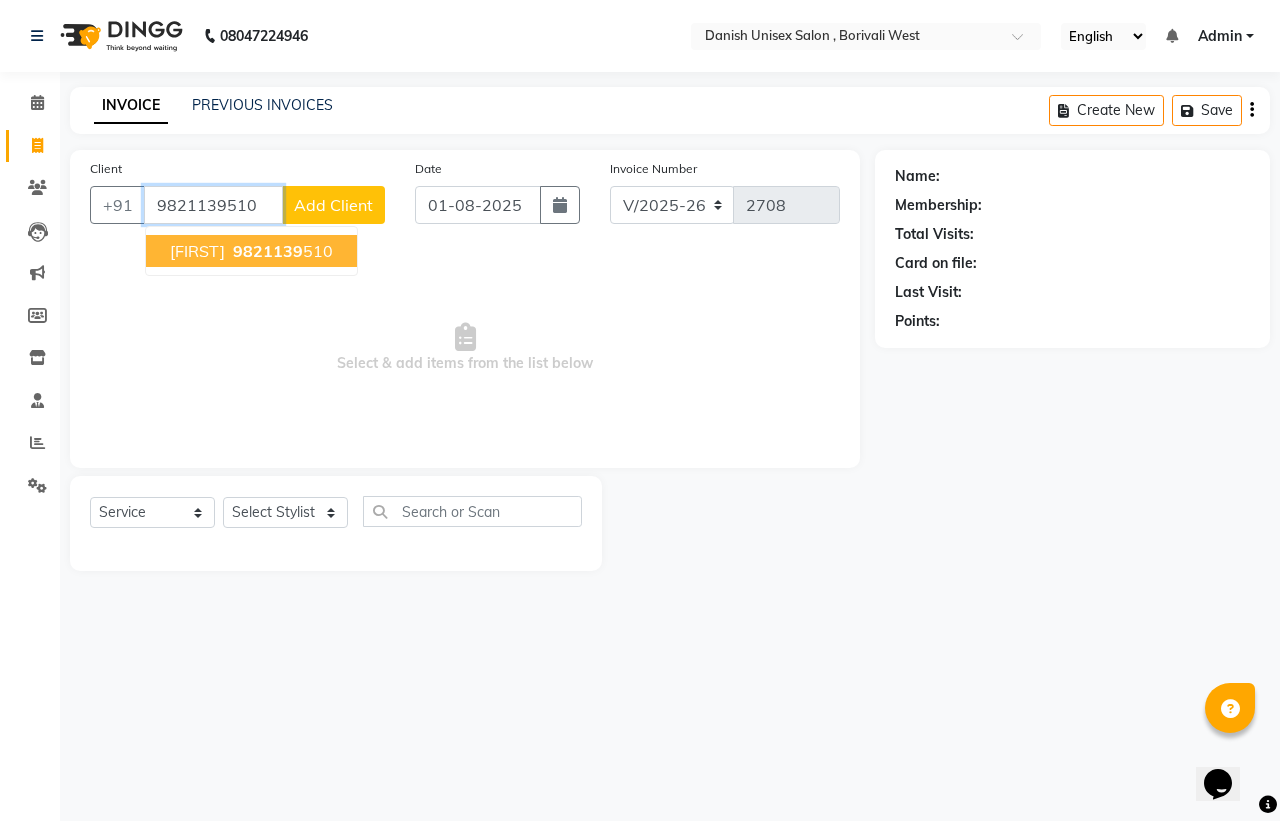 type on "9821139510" 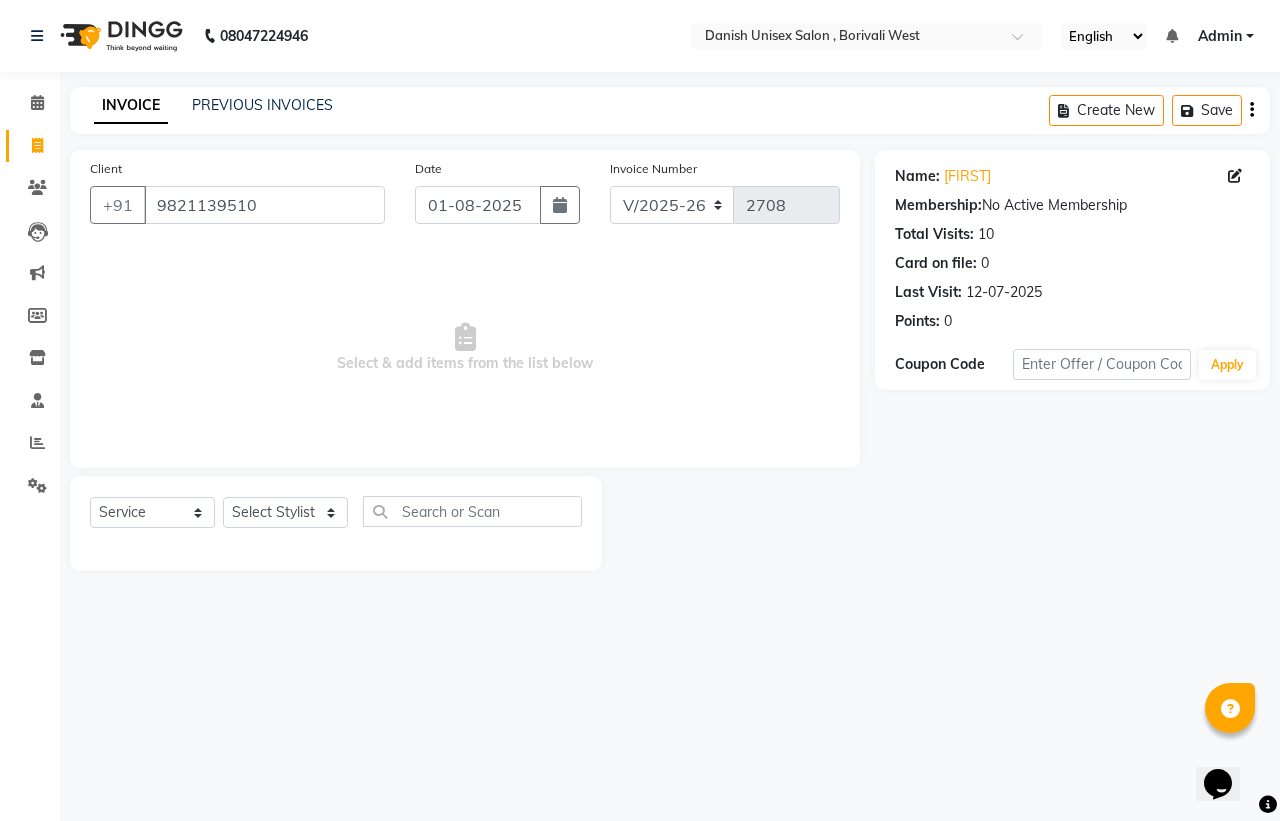 click on "Select  [FIRST] [LAST]   [FIRST] [LAST]   [FIRST] [LAST]   [FIRST]   [FIRST] [LAST]   [FIRST] [LAST]   [FIRST]   [FIRST] [LAST]   [FIRST] [LAST]   [FIRST] [LAST]   [FIRST] [LAST]   [FIRST] [LAST]   [FIRST] [LAST]   [FIRST] [LAST]   [FIRST] [LAST]   [FIRST] [LAST]   [FIRST] [LAST]   [FIRST] [LAST]   [FIRST] [LAST]" 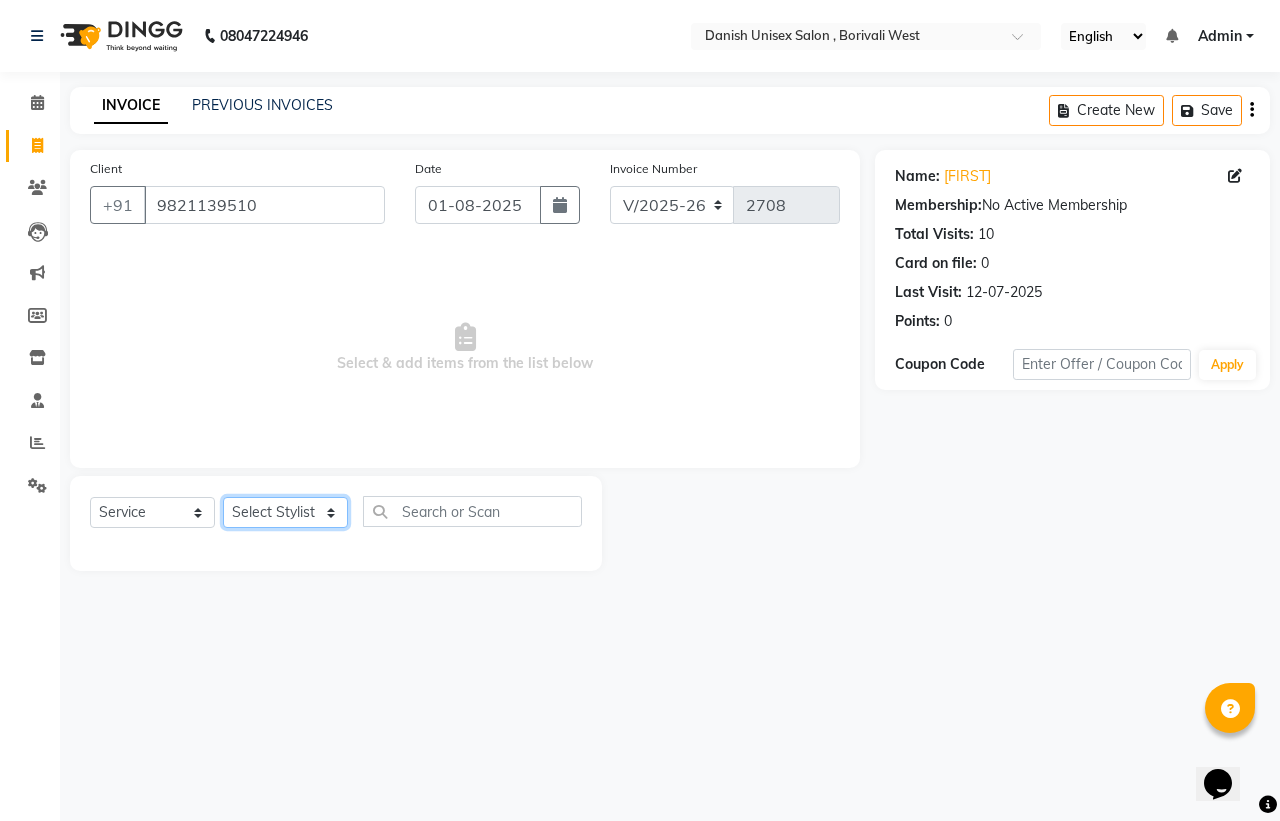 click on "Select Stylist Bhim Shing firoz alam Juber shaikh kajal Lubna Sayyad Nikhil Sharma Nikita Niraj Kanojiya Niyaz Salmani Pooja Yadav Riddhi Sabil salmani sapna" 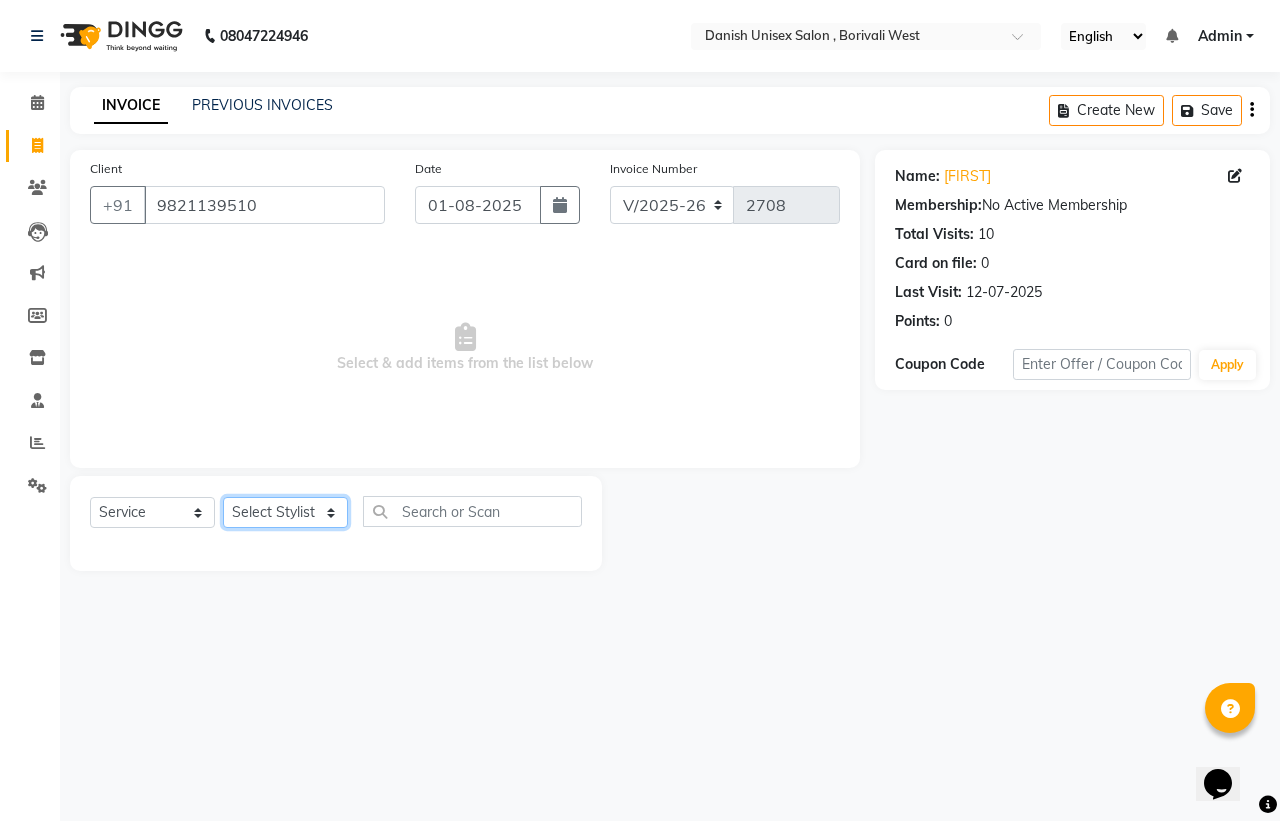 select on "54585" 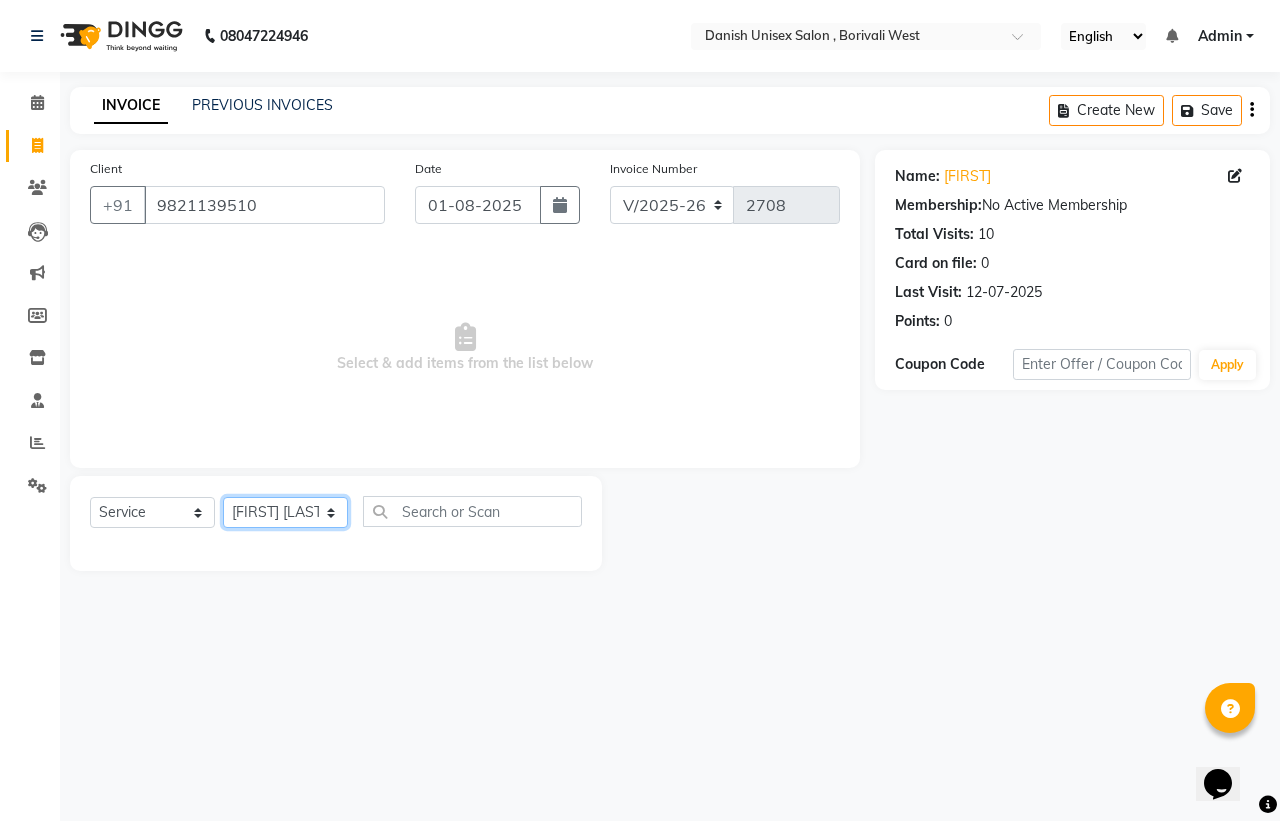 click on "Select Stylist Bhim Shing firoz alam Juber shaikh kajal Lubna Sayyad Nikhil Sharma Nikita Niraj Kanojiya Niyaz Salmani Pooja Yadav Riddhi Sabil salmani sapna" 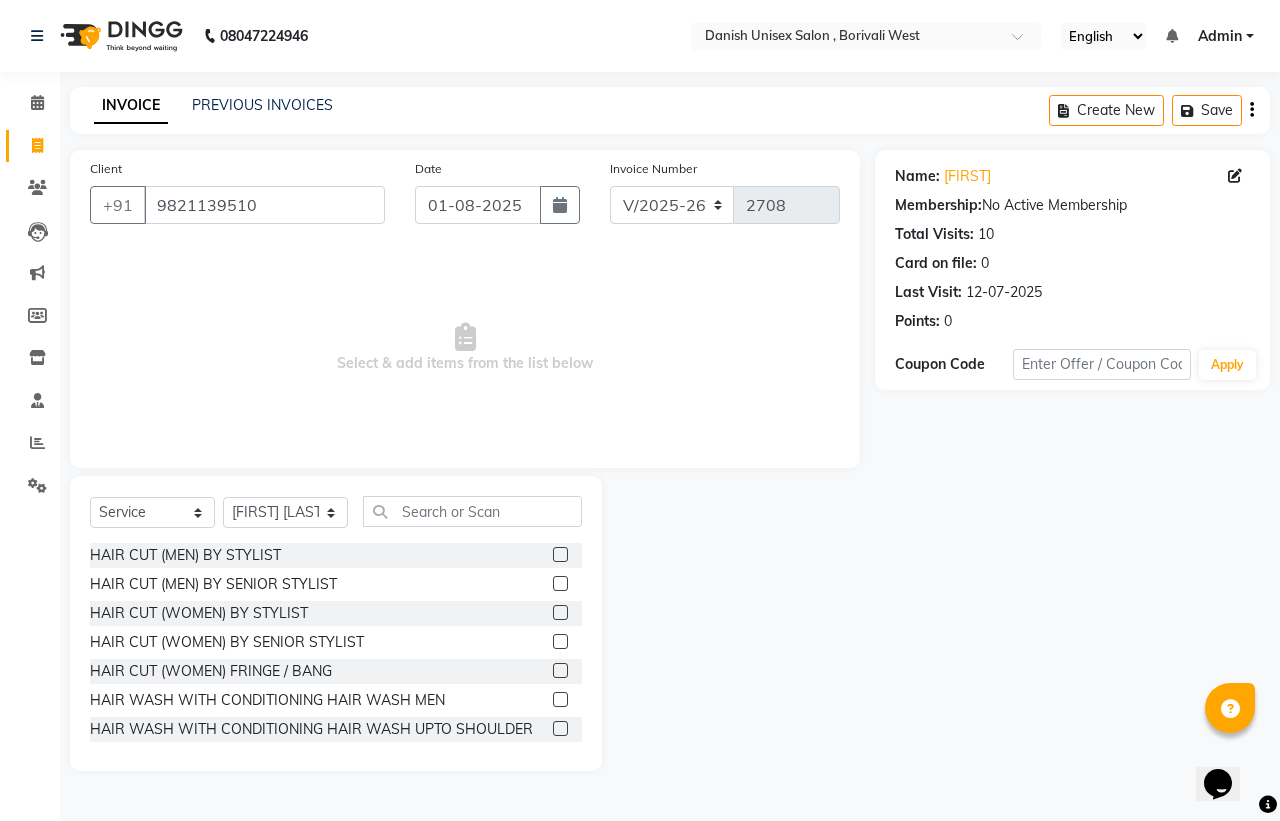 click 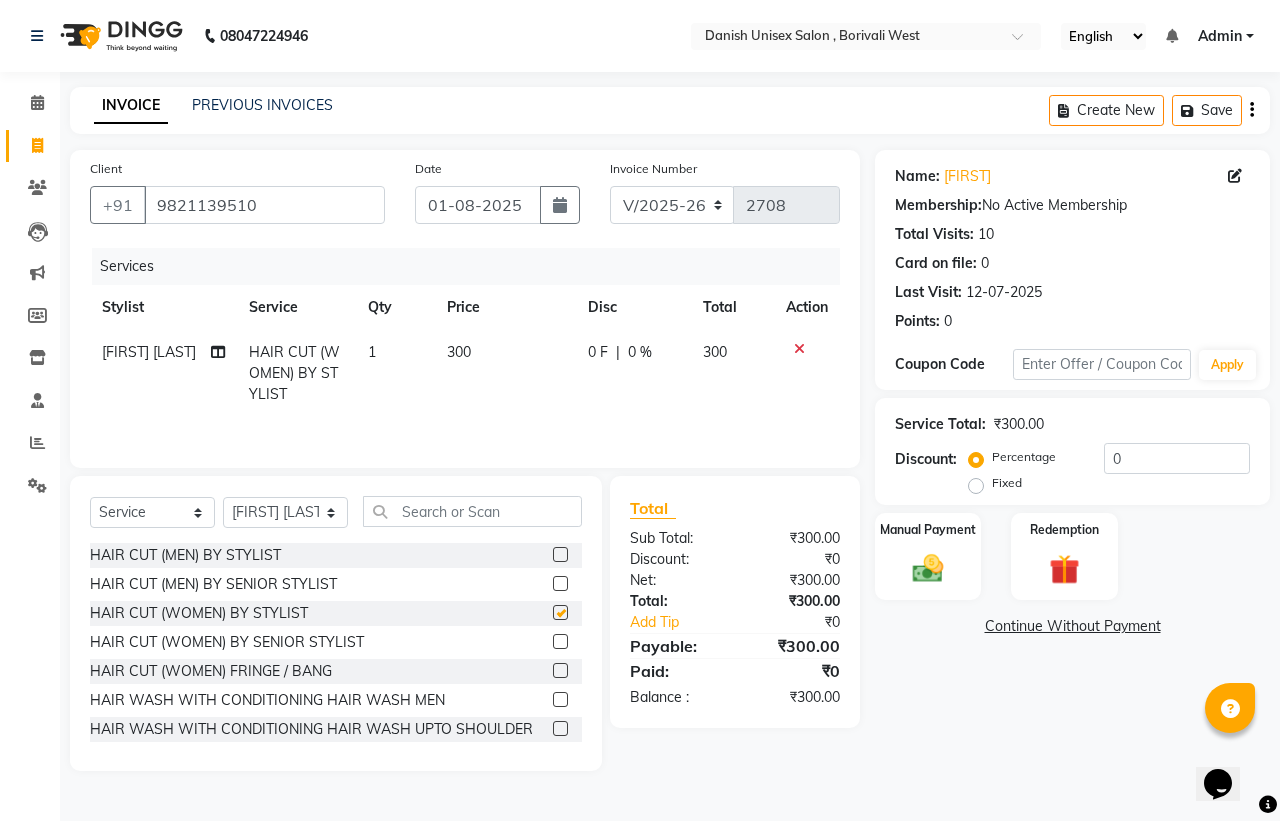 checkbox on "false" 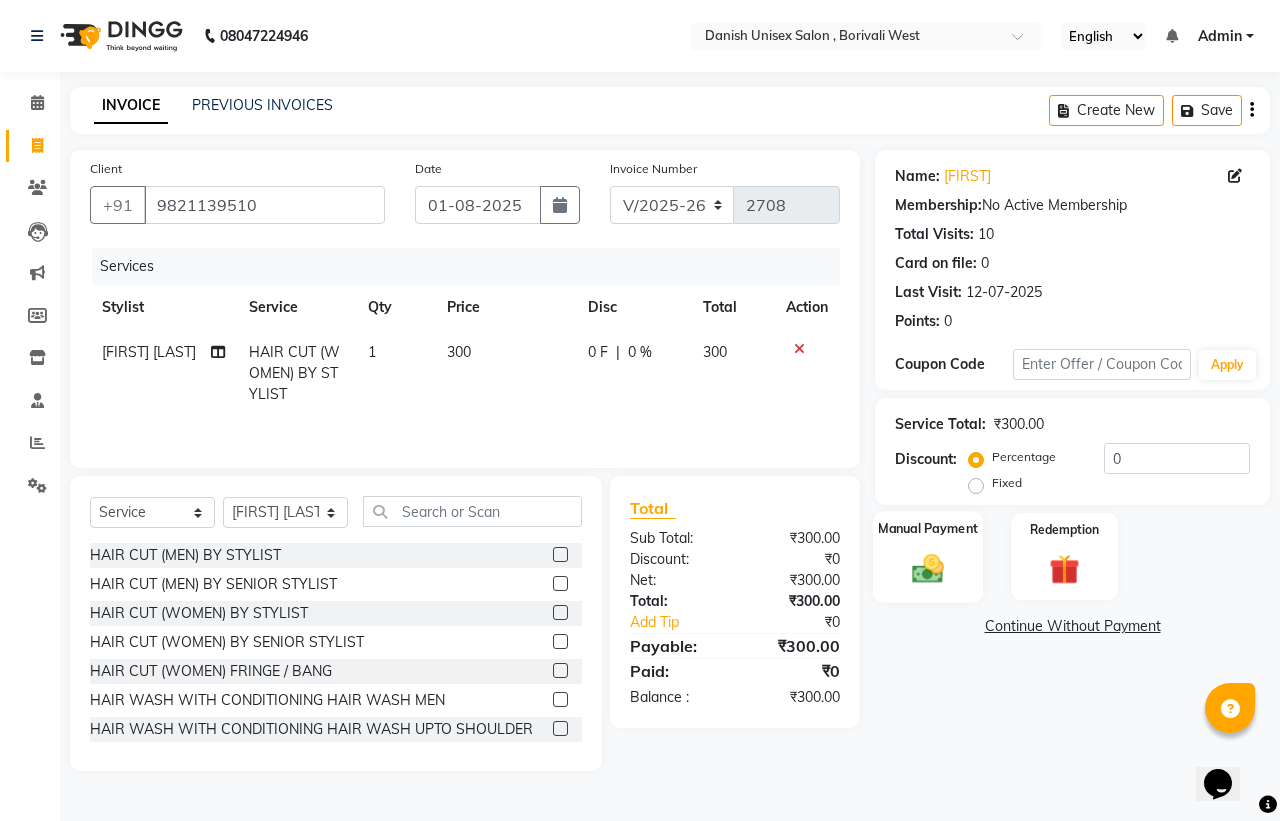 click on "Manual Payment" 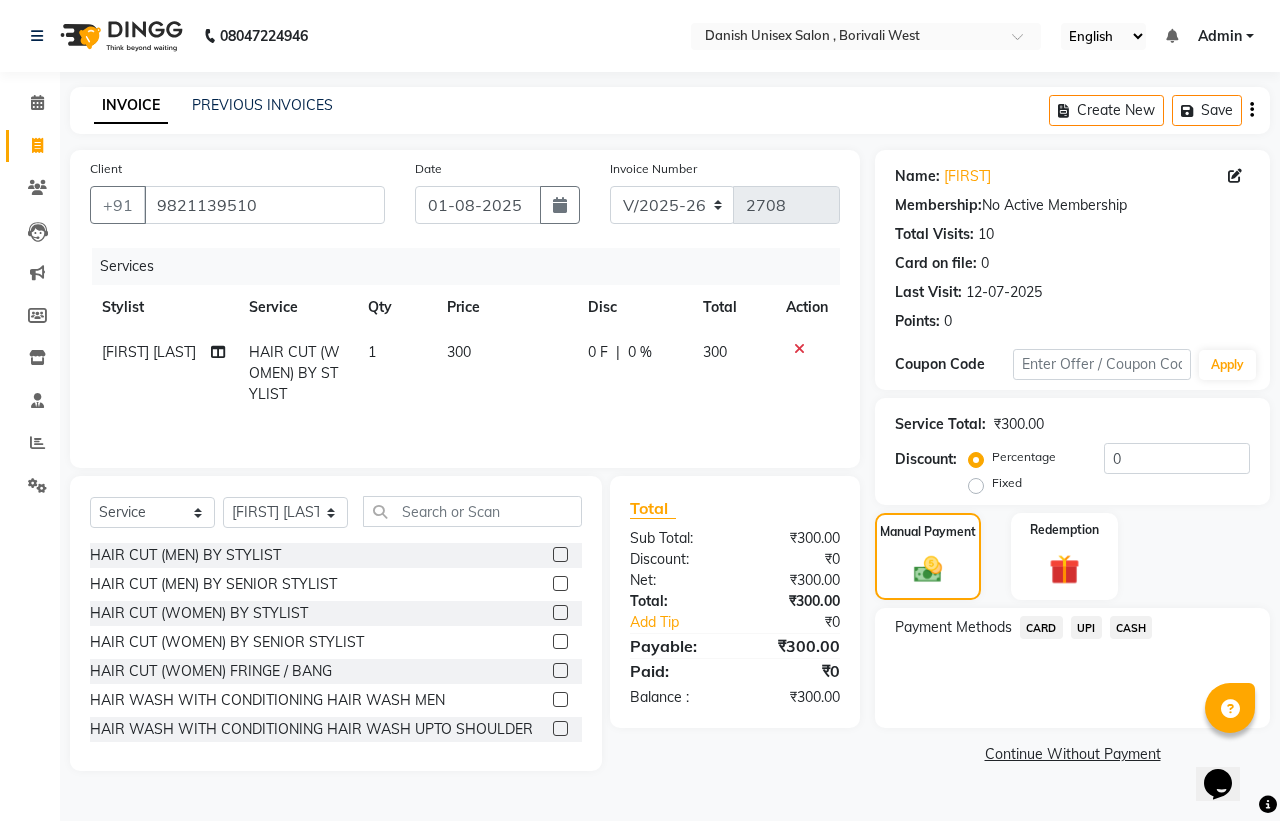 click on "UPI" 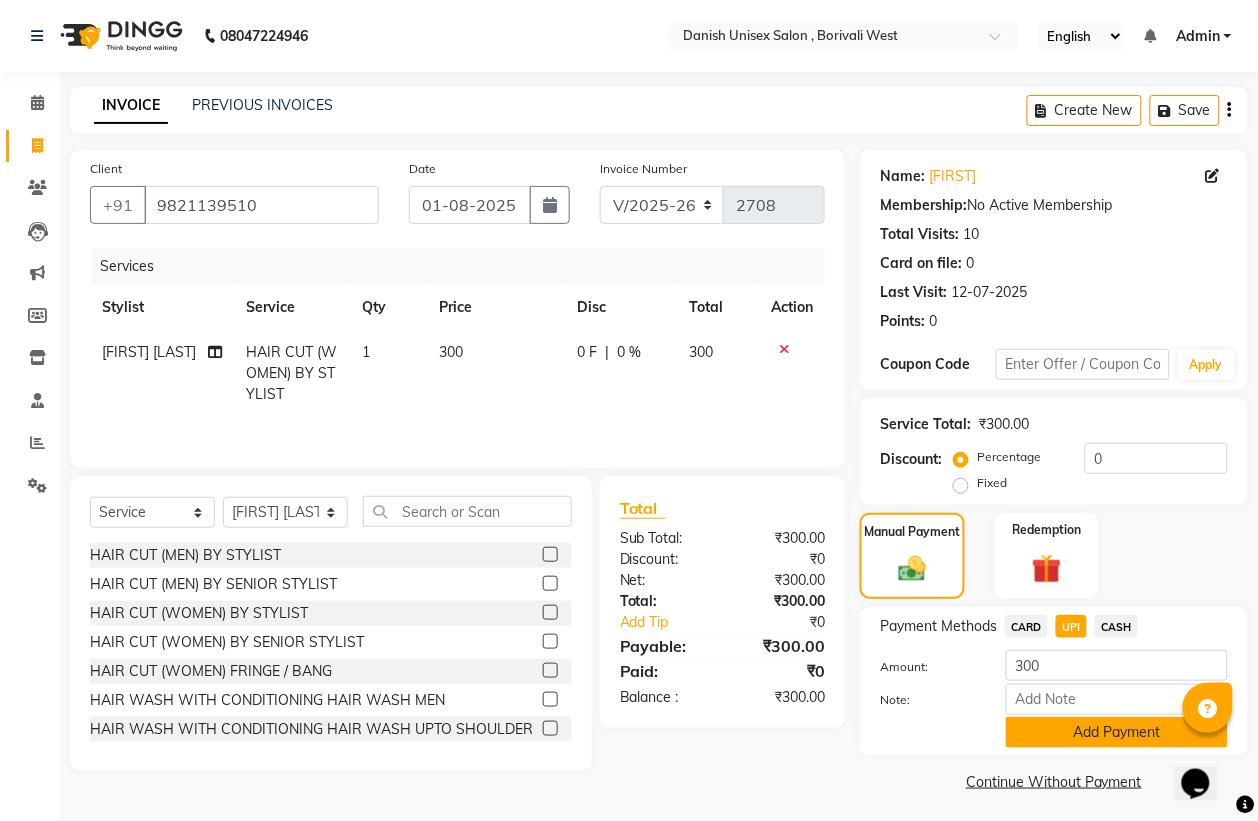 scroll, scrollTop: 5, scrollLeft: 0, axis: vertical 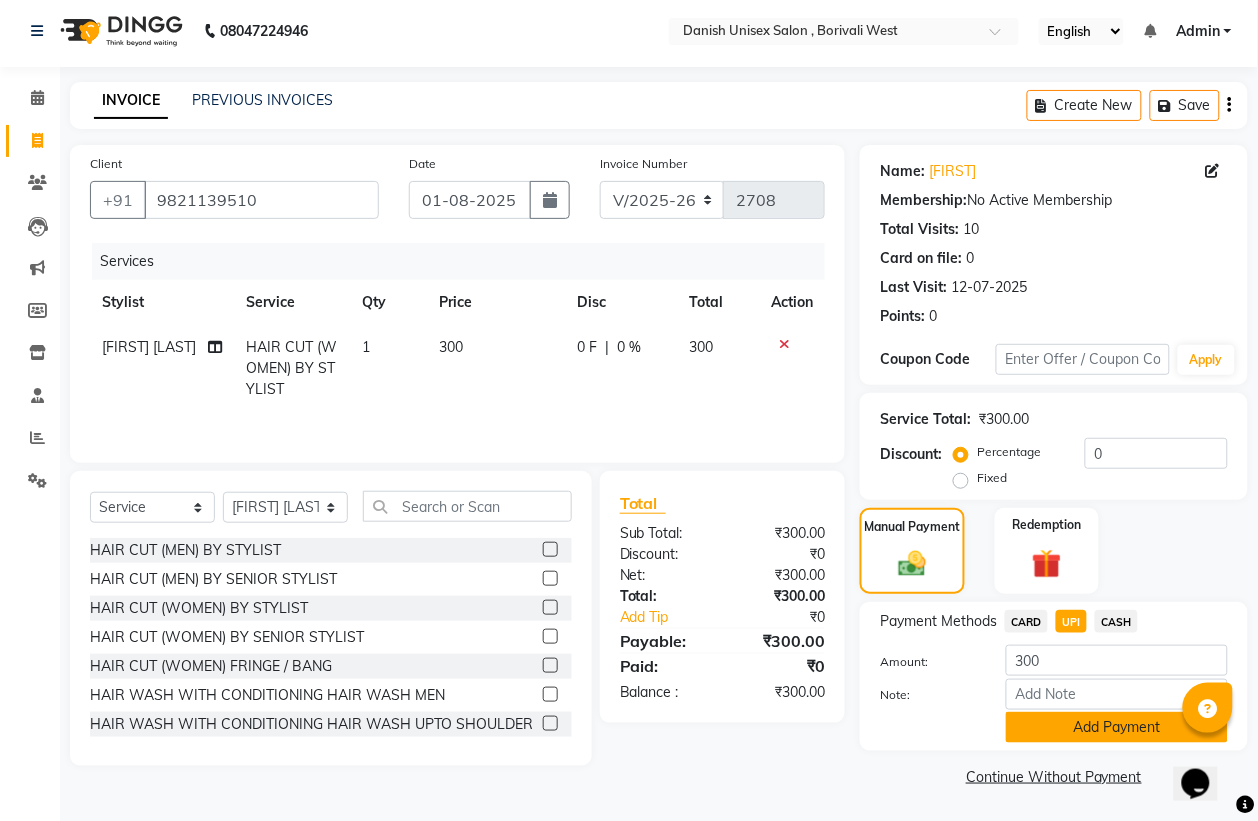 click on "Add Payment" 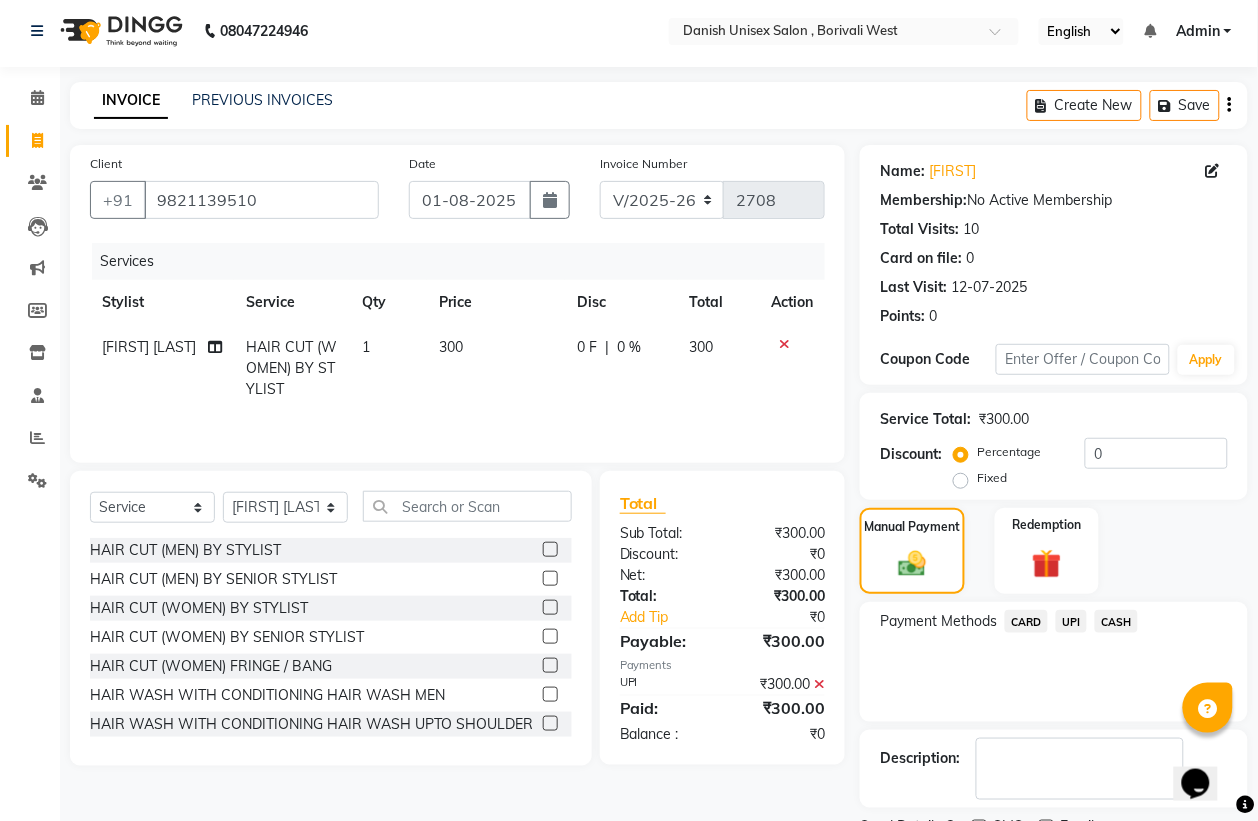 scroll, scrollTop: 91, scrollLeft: 0, axis: vertical 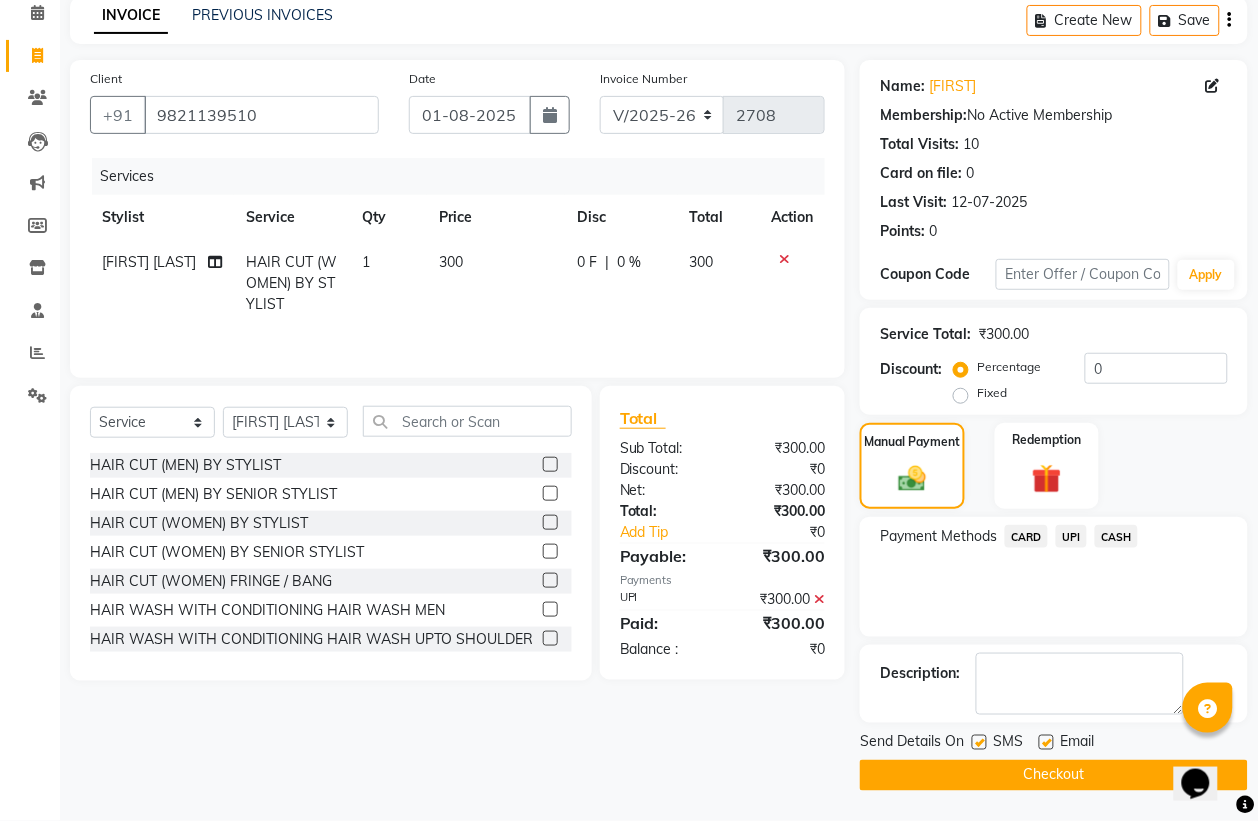 click on "Checkout" 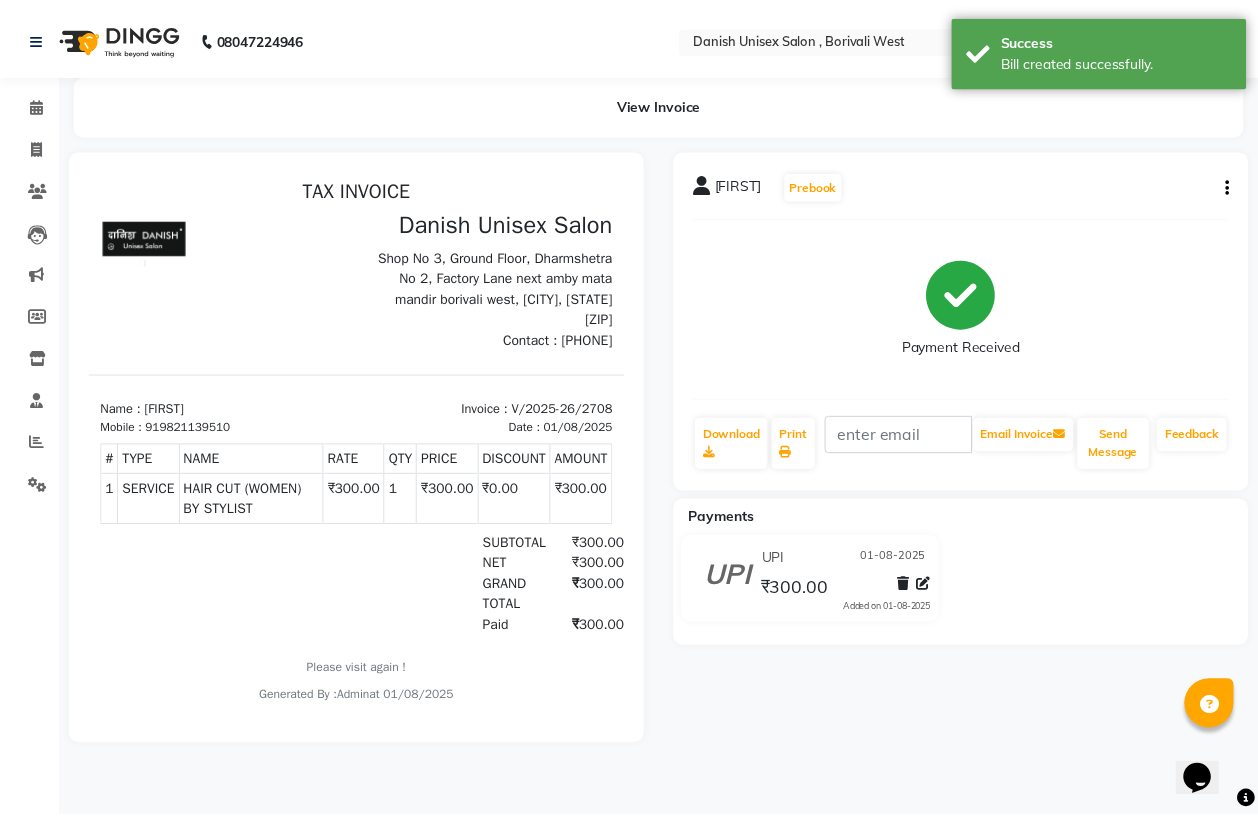 scroll, scrollTop: 0, scrollLeft: 0, axis: both 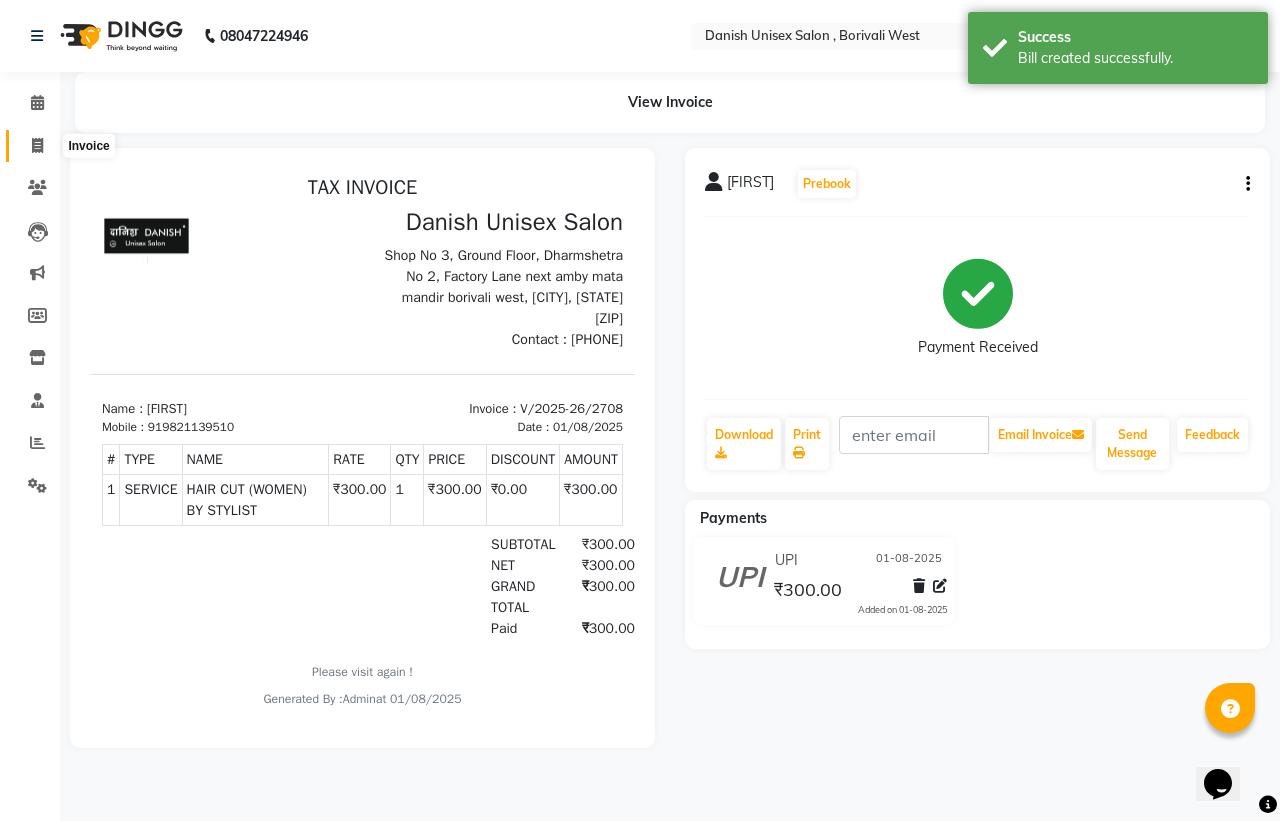 click 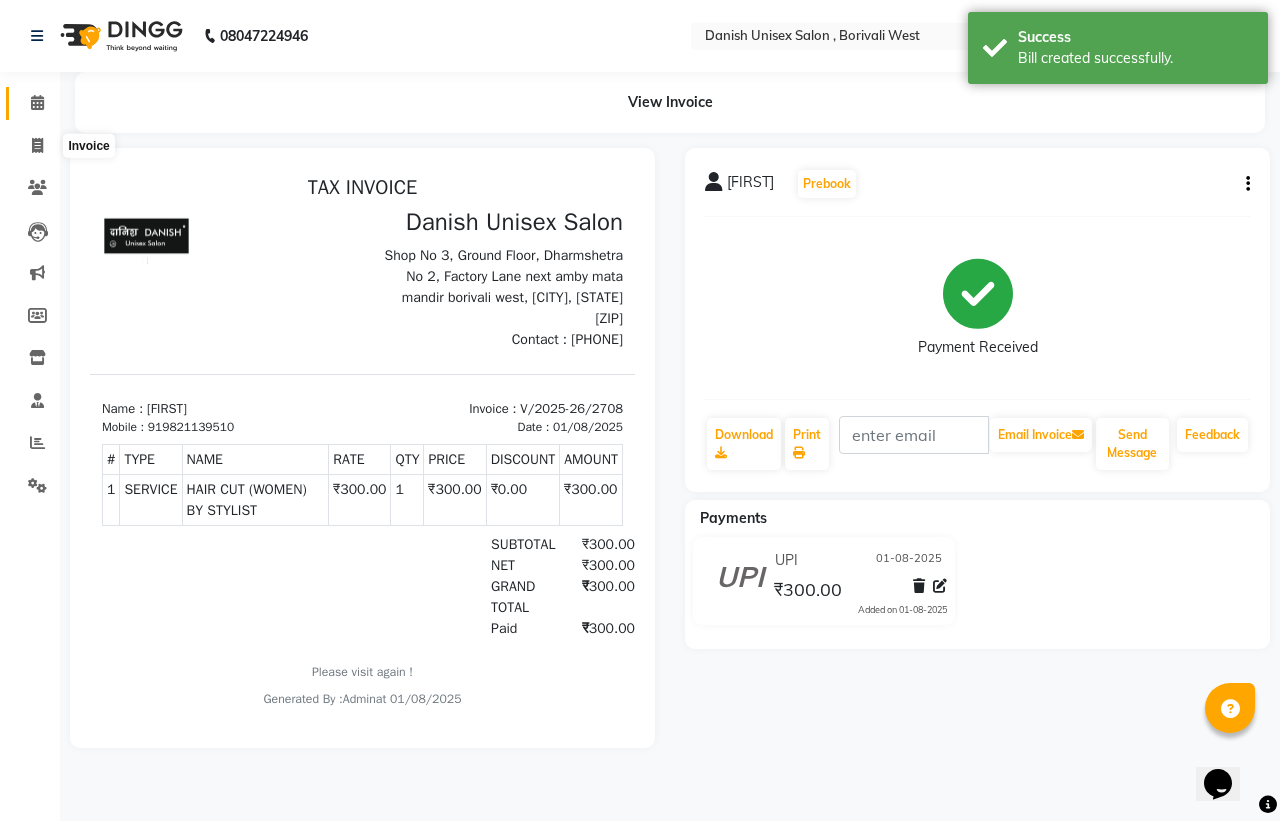 select on "service" 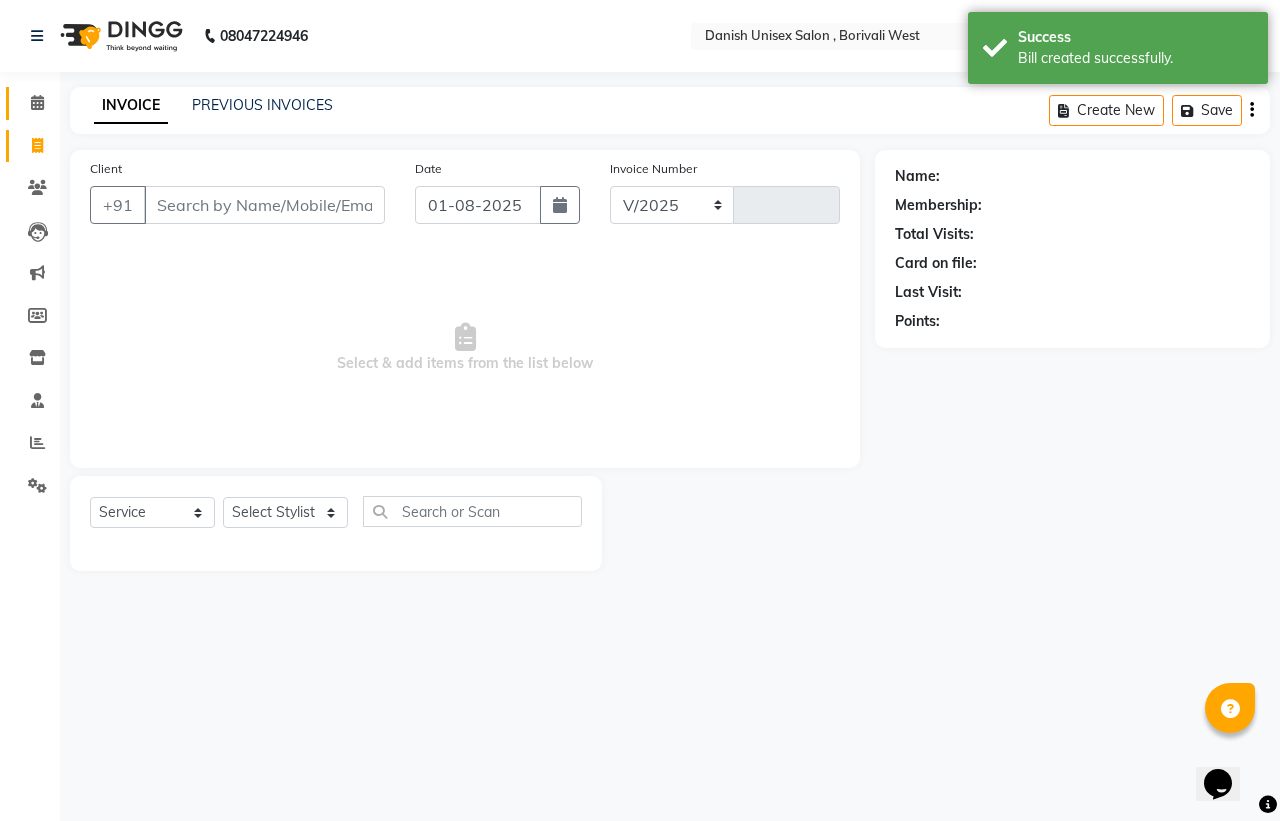 select on "6929" 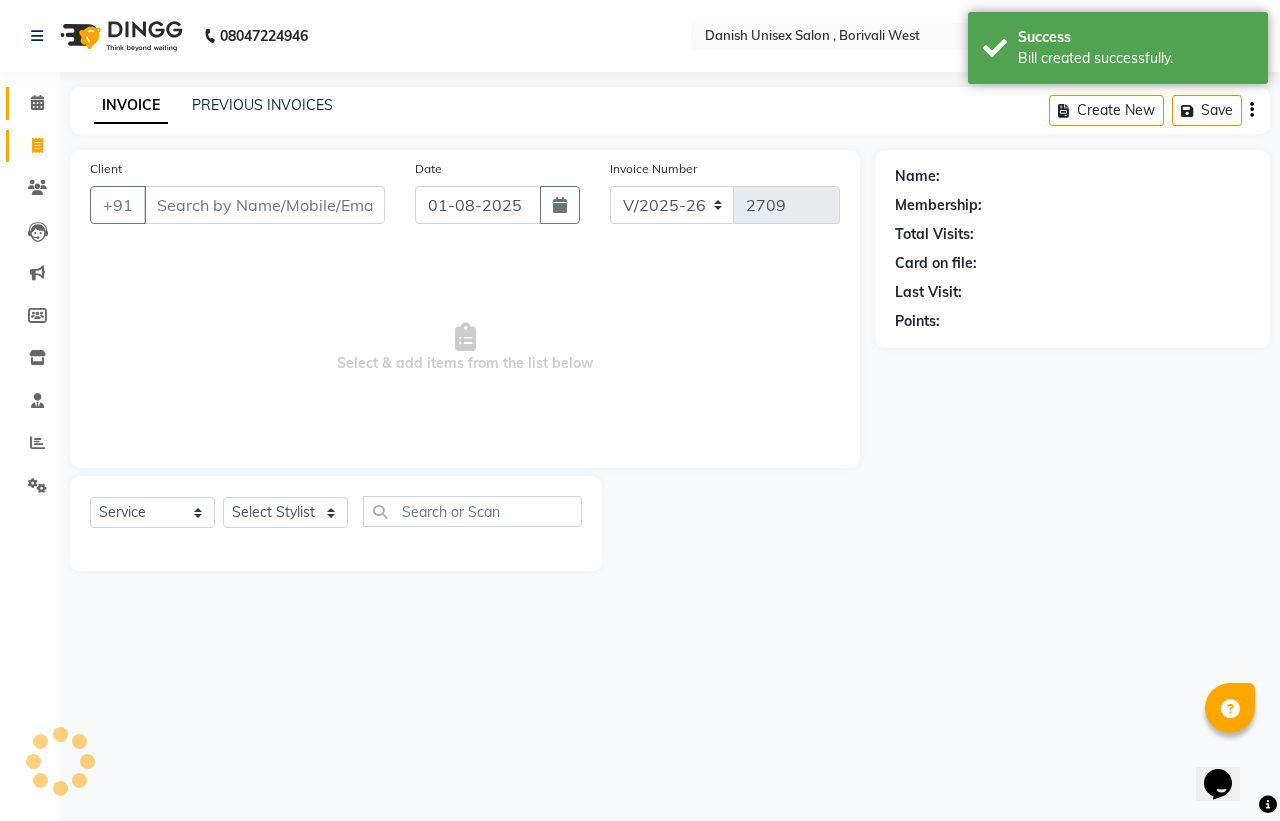 click 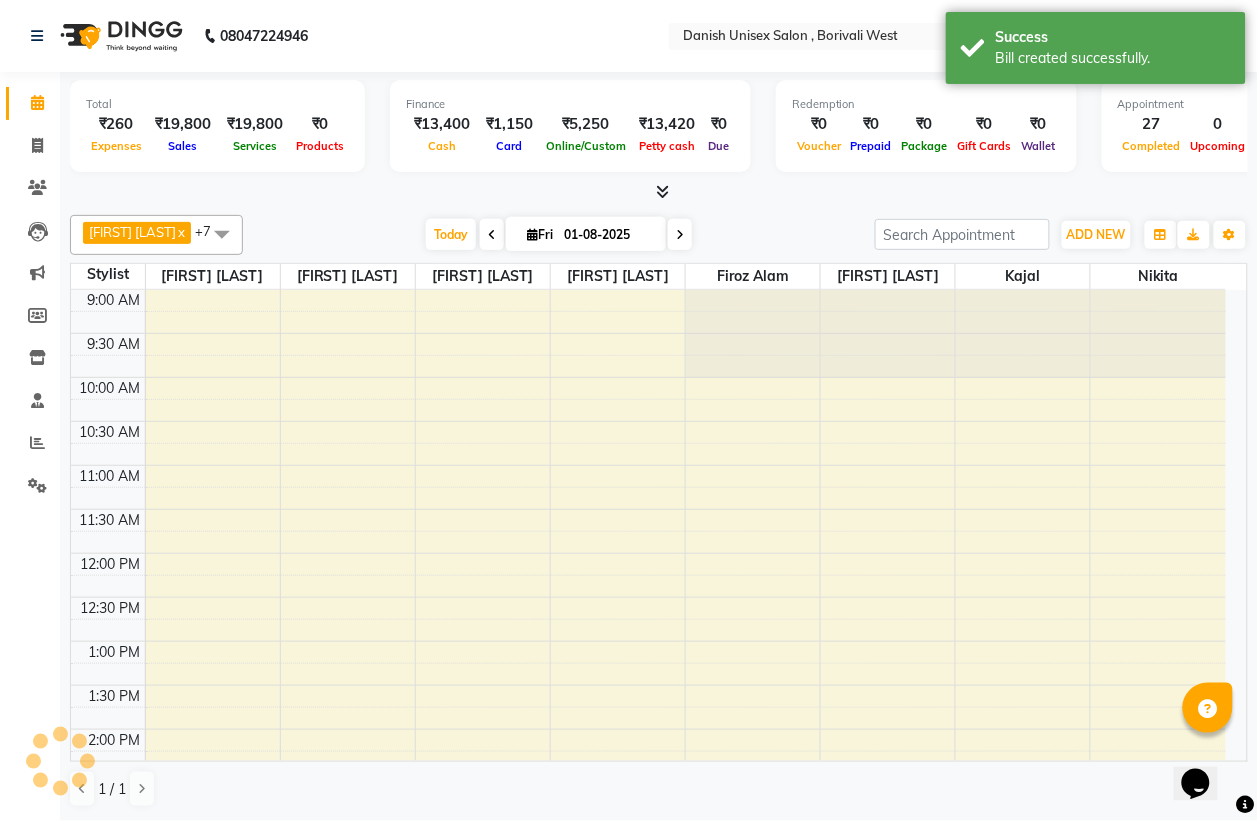scroll, scrollTop: 0, scrollLeft: 0, axis: both 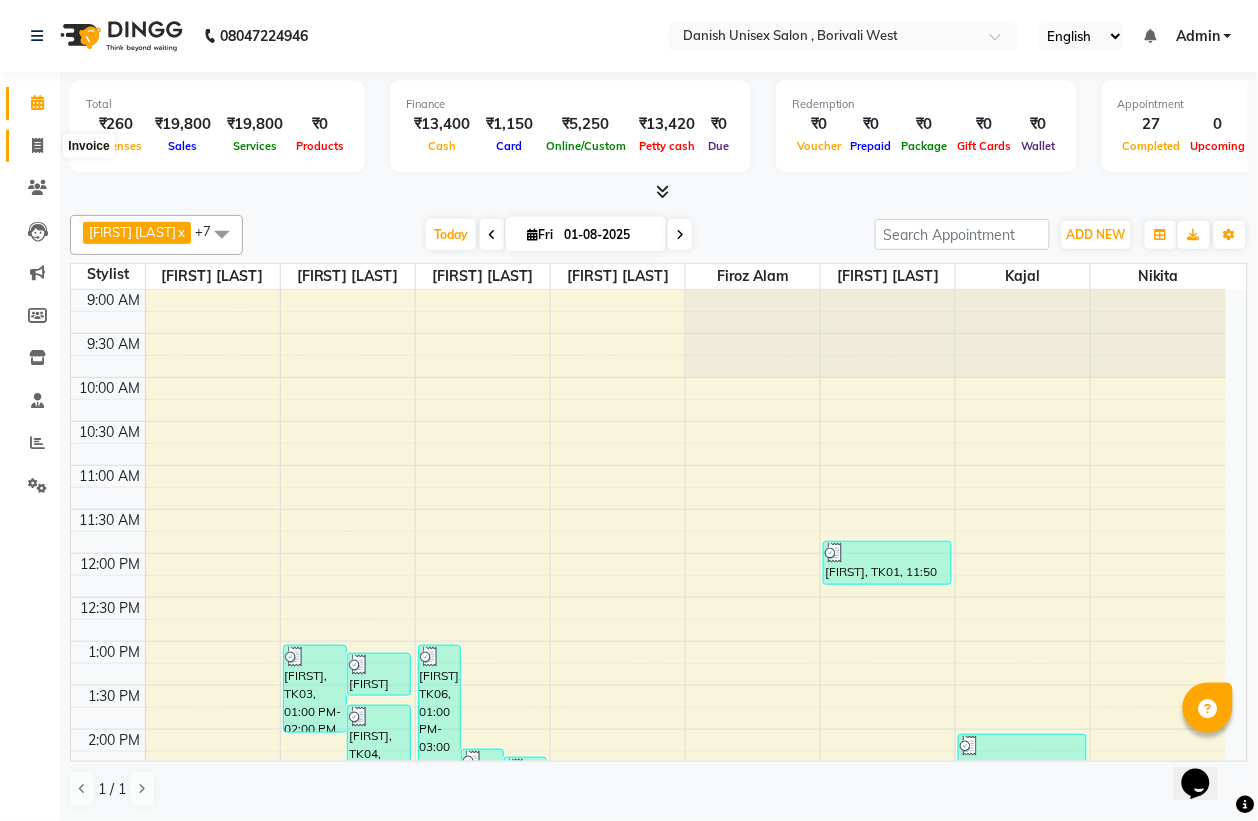 click 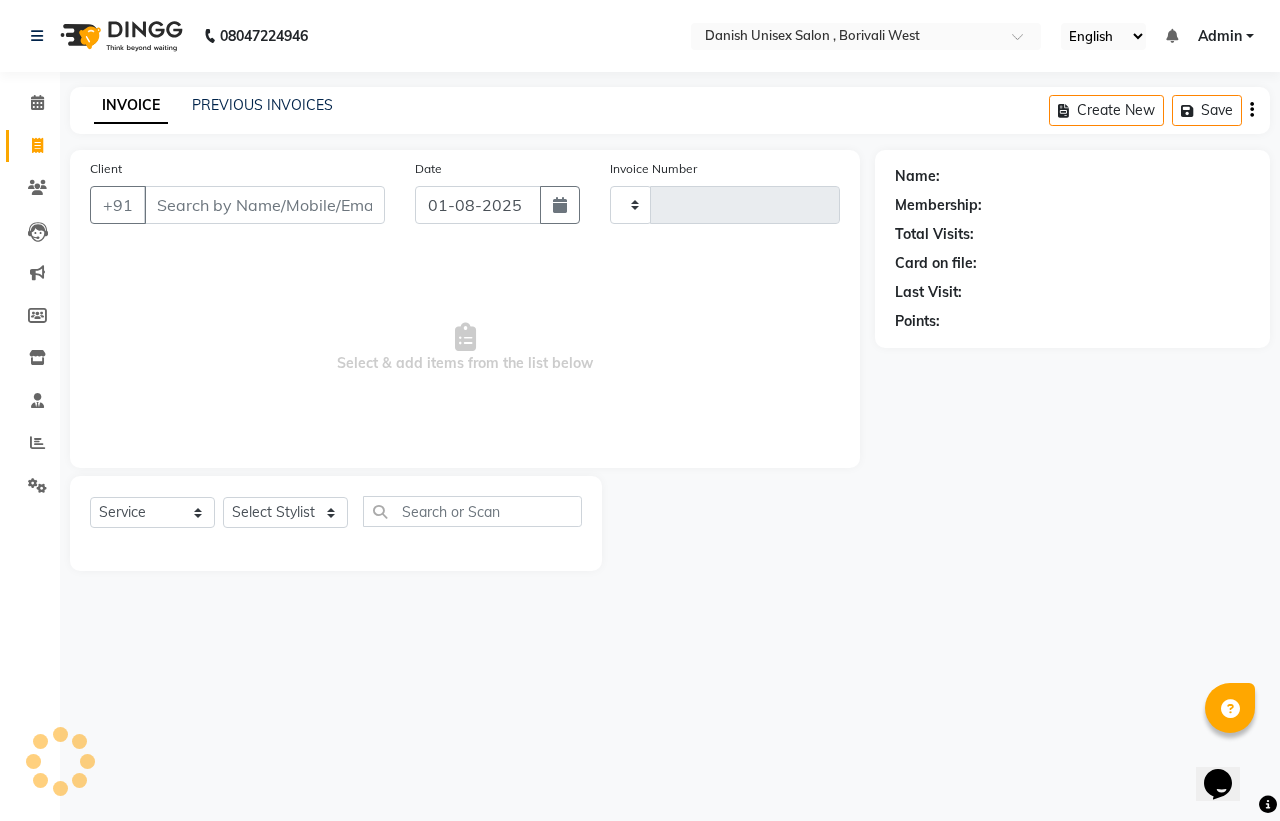 type on "2709" 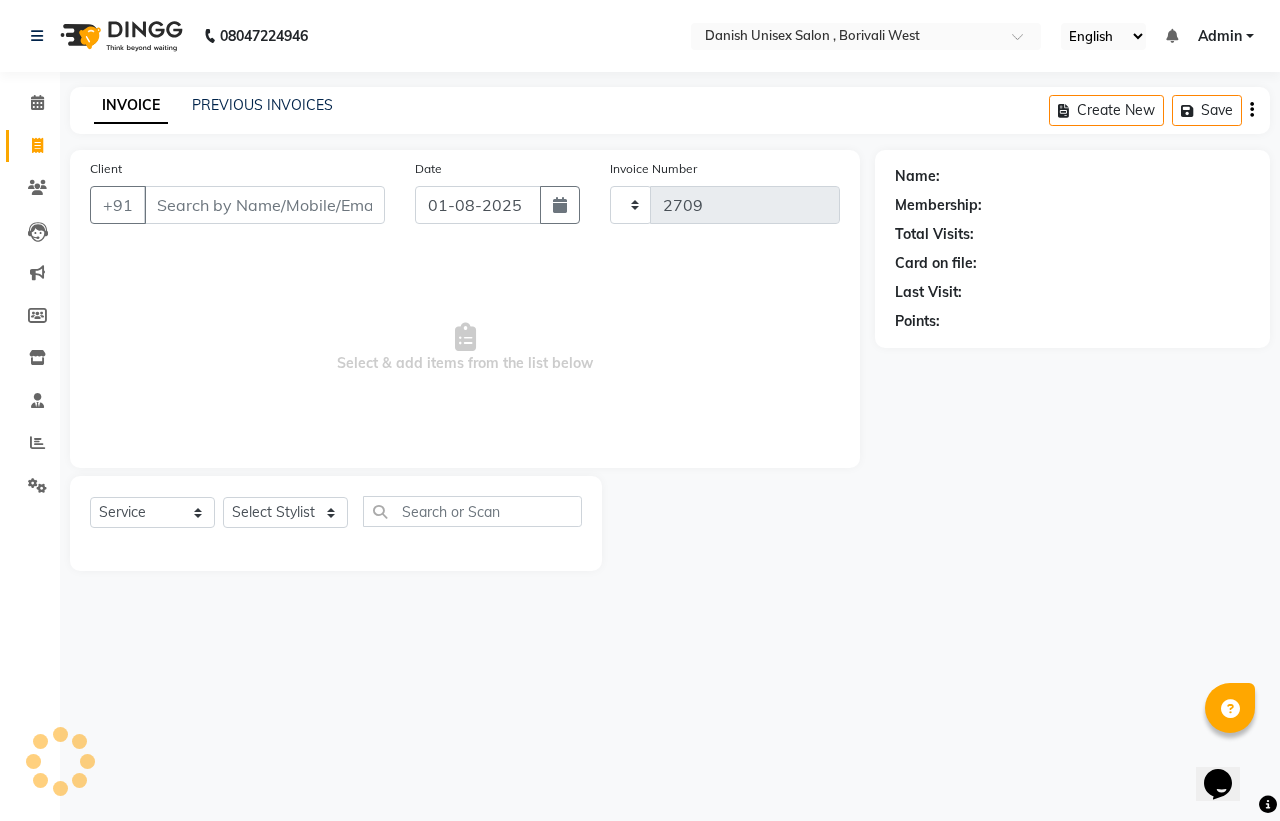 select on "6929" 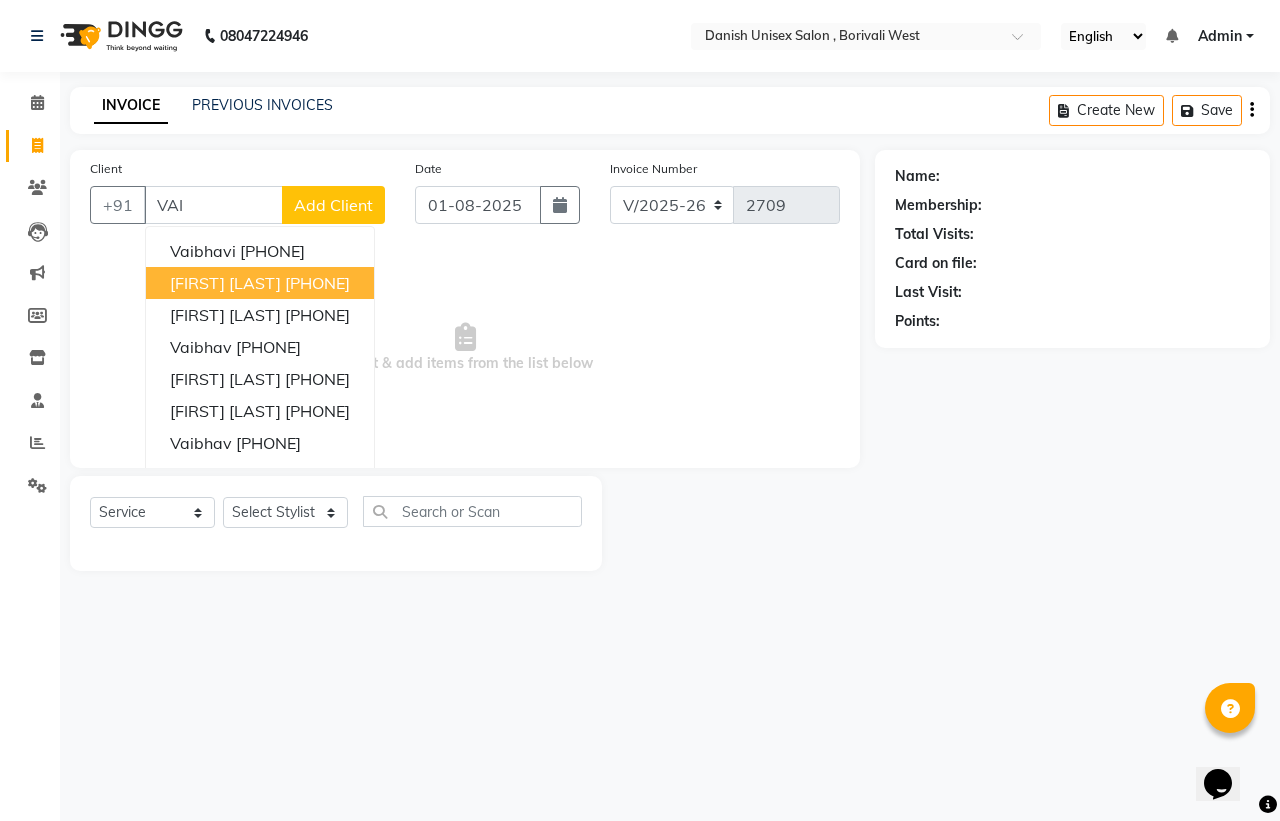 click on "[FIRST] [LAST]" at bounding box center (225, 283) 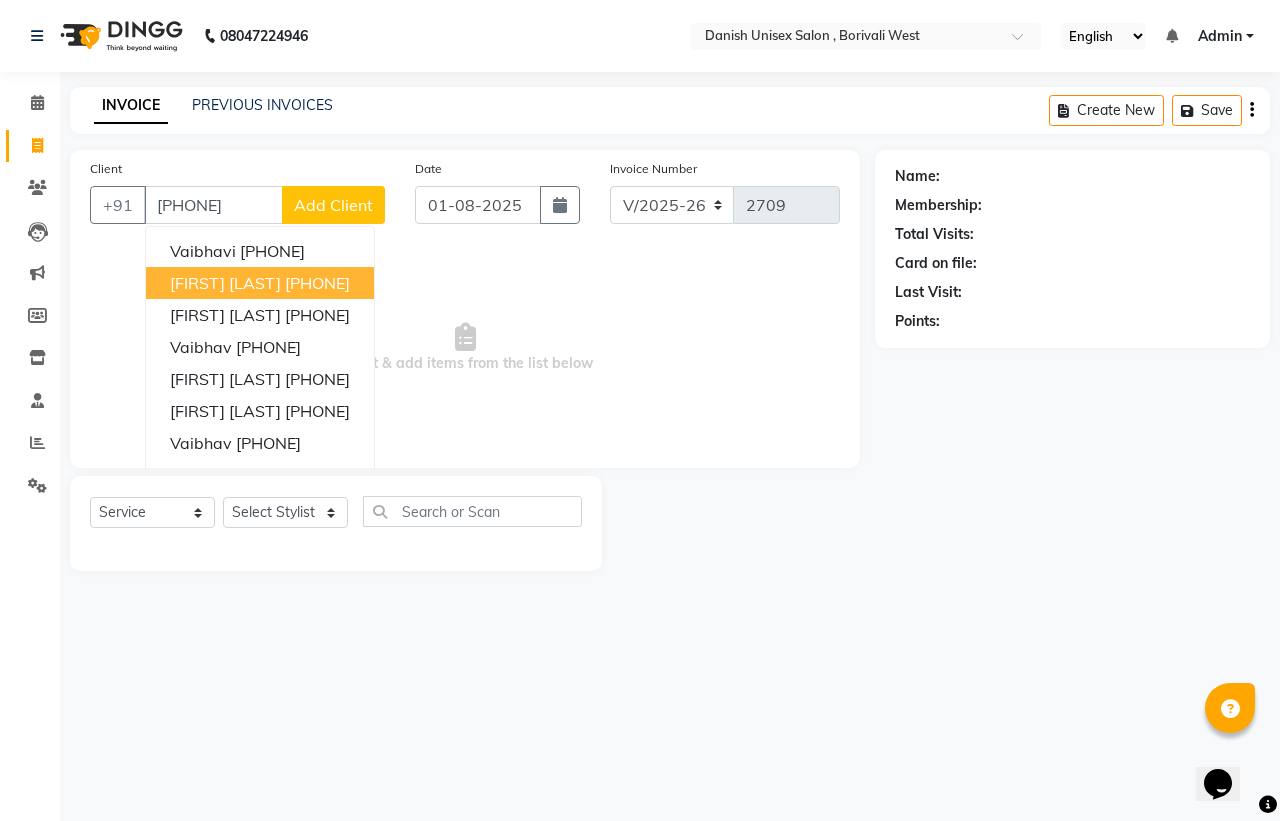 type on "[PHONE]" 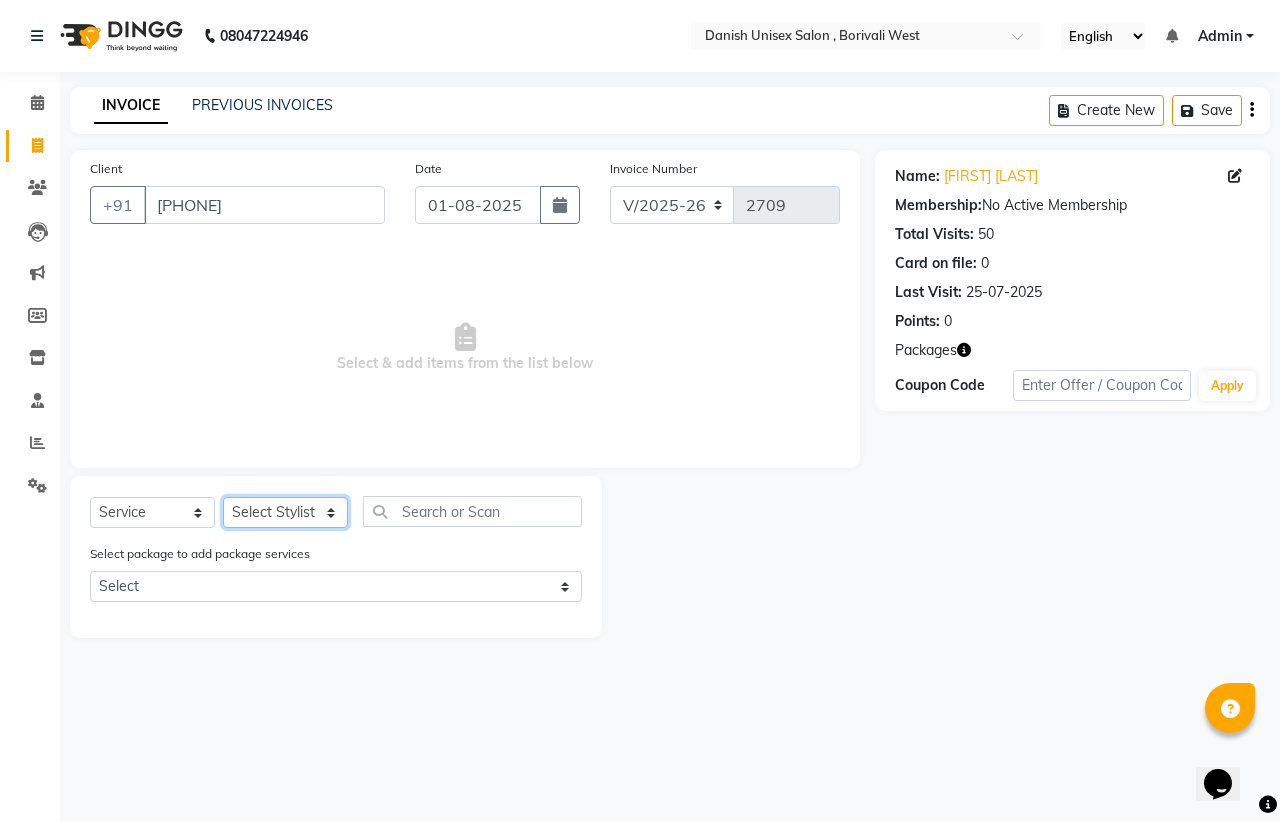 click on "Select Stylist Bhim Shing firoz alam Juber shaikh kajal Lubna Sayyad Nikhil Sharma Nikita Niraj Kanojiya Niyaz Salmani Pooja Yadav Riddhi Sabil salmani sapna" 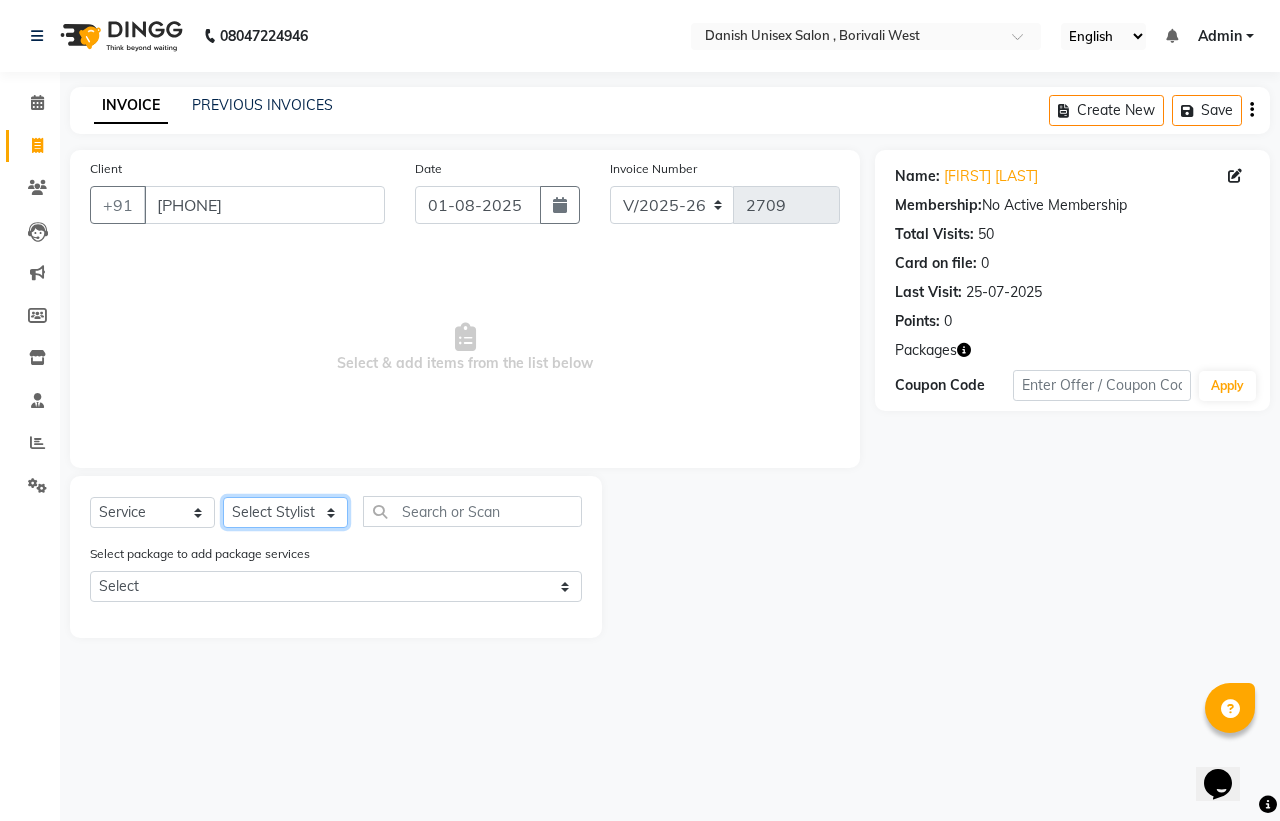 select on "54585" 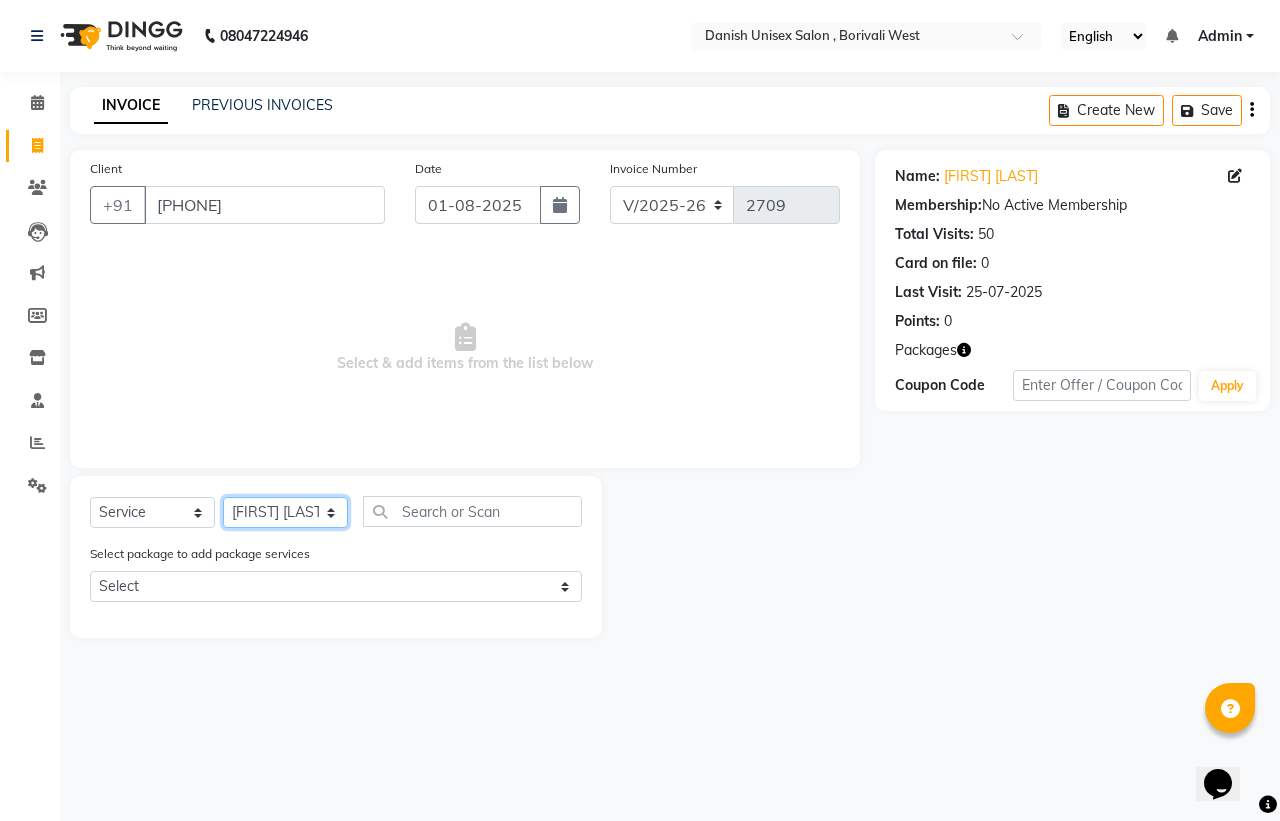 click on "Select Stylist Bhim Shing firoz alam Juber shaikh kajal Lubna Sayyad Nikhil Sharma Nikita Niraj Kanojiya Niyaz Salmani Pooja Yadav Riddhi Sabil salmani sapna" 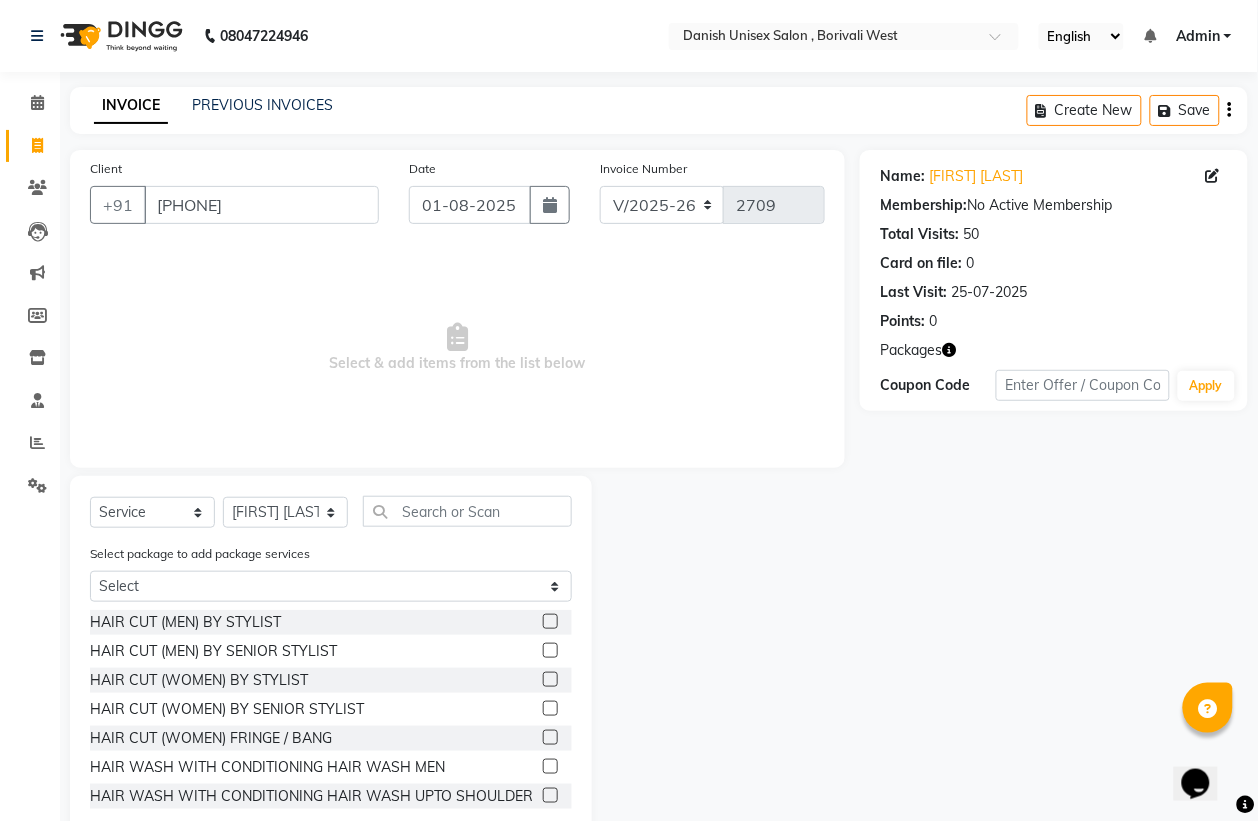 drag, startPoint x: 527, startPoint y: 616, endPoint x: 532, endPoint y: 603, distance: 13.928389 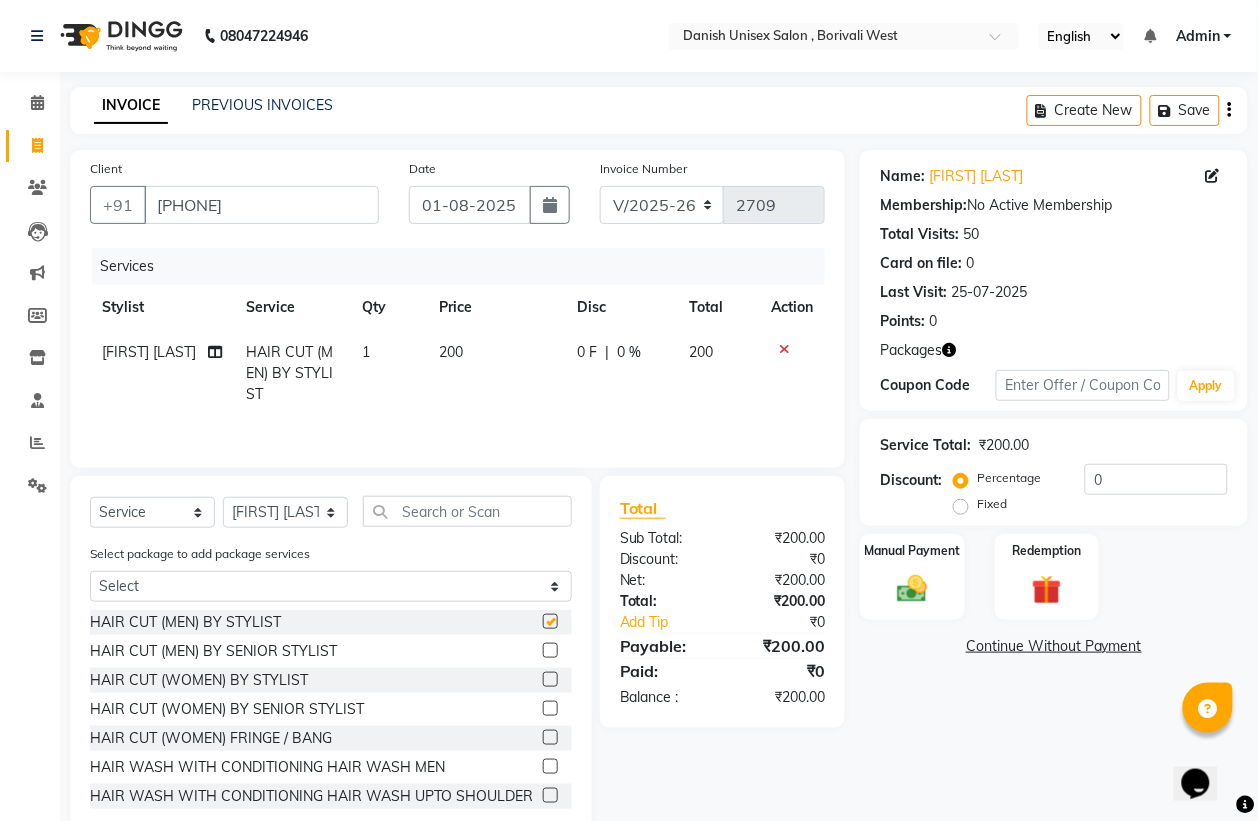 checkbox on "false" 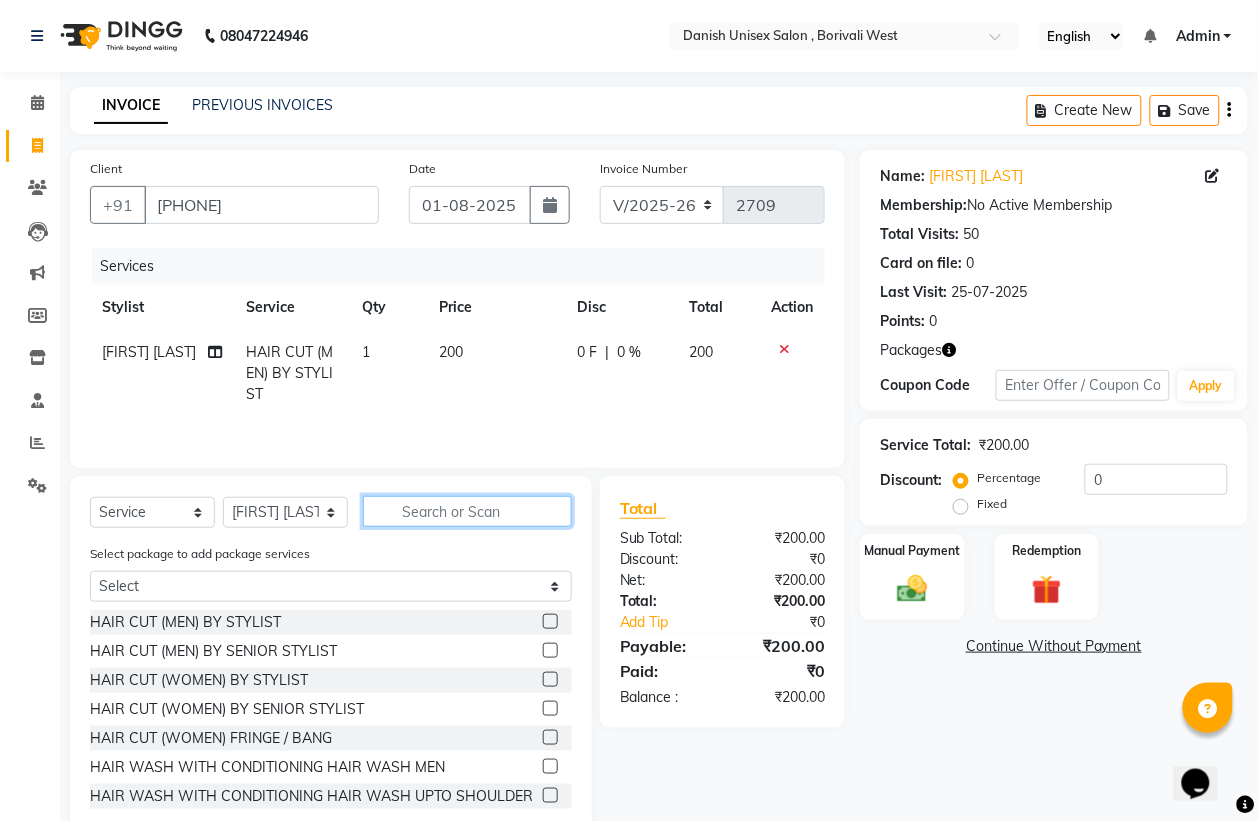 click 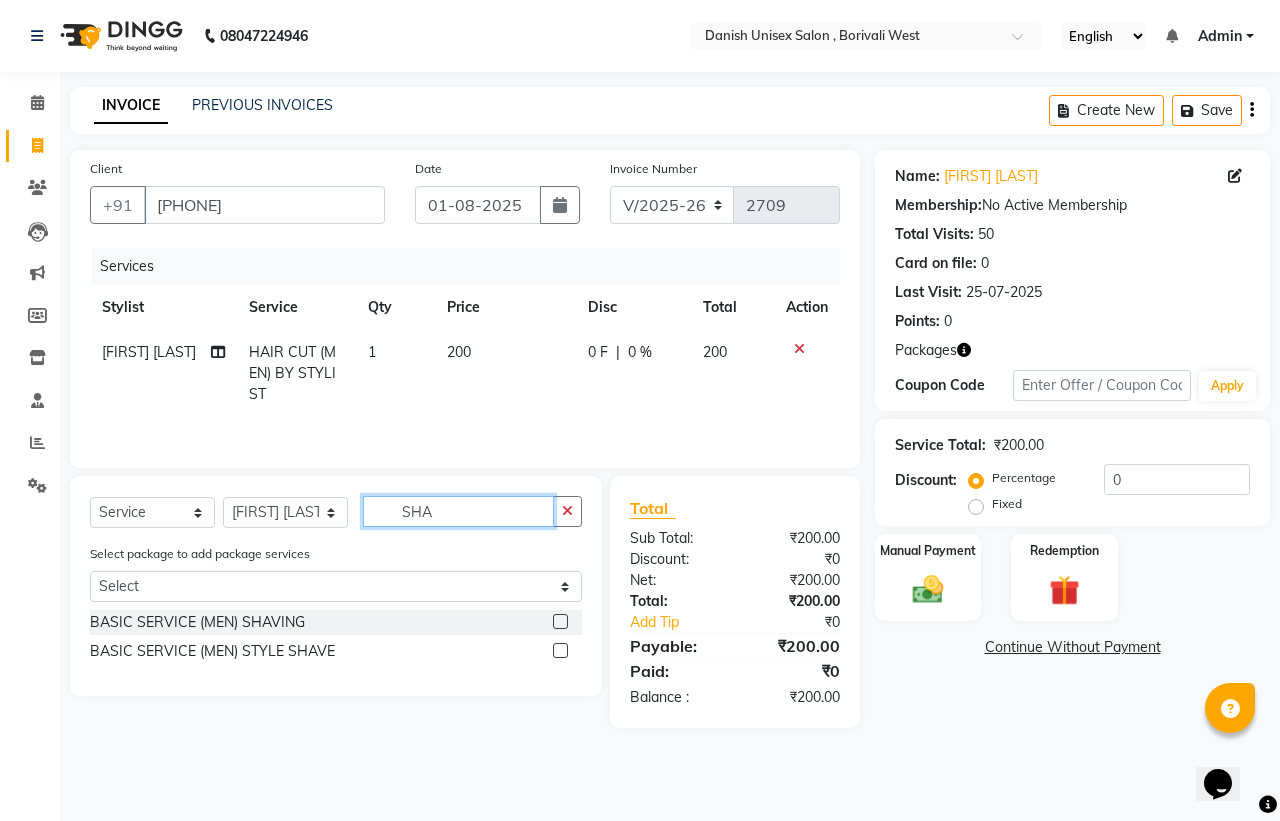 type on "SHA" 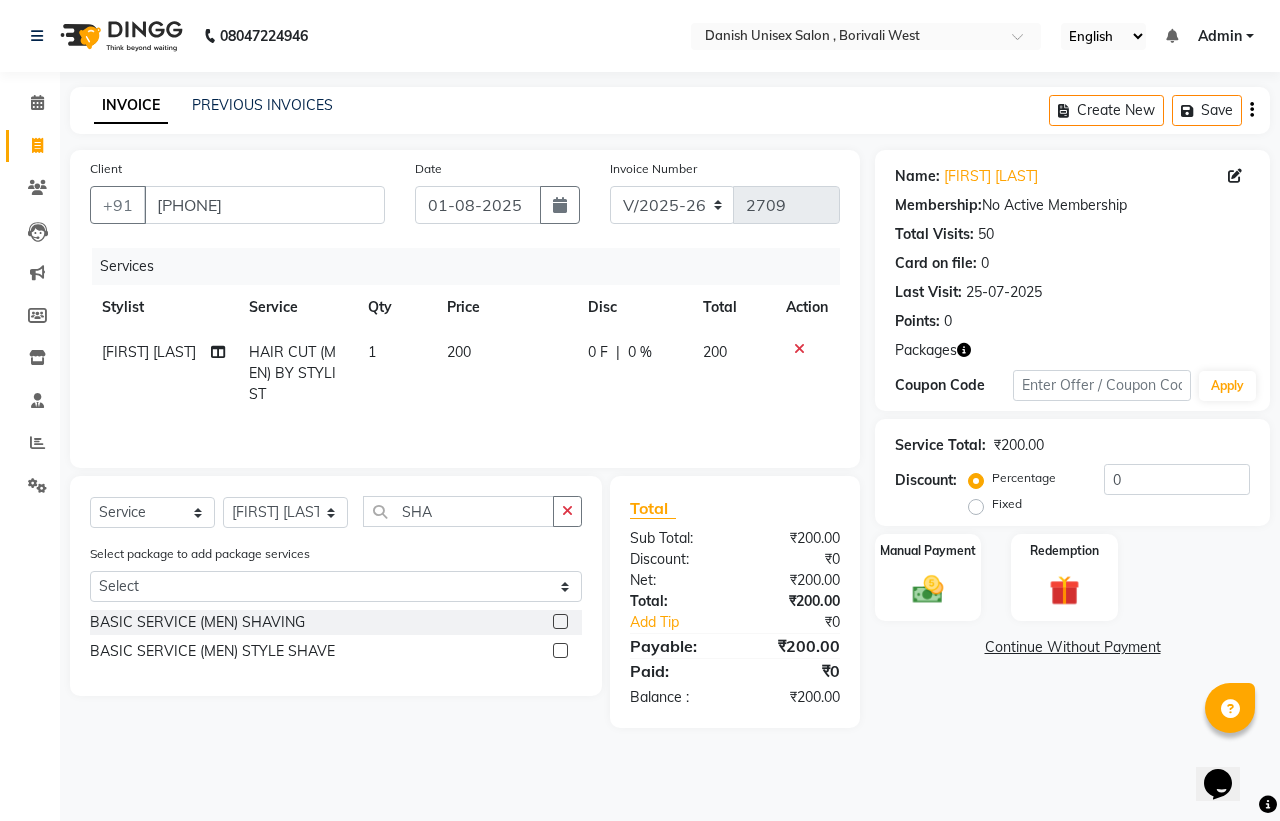 click 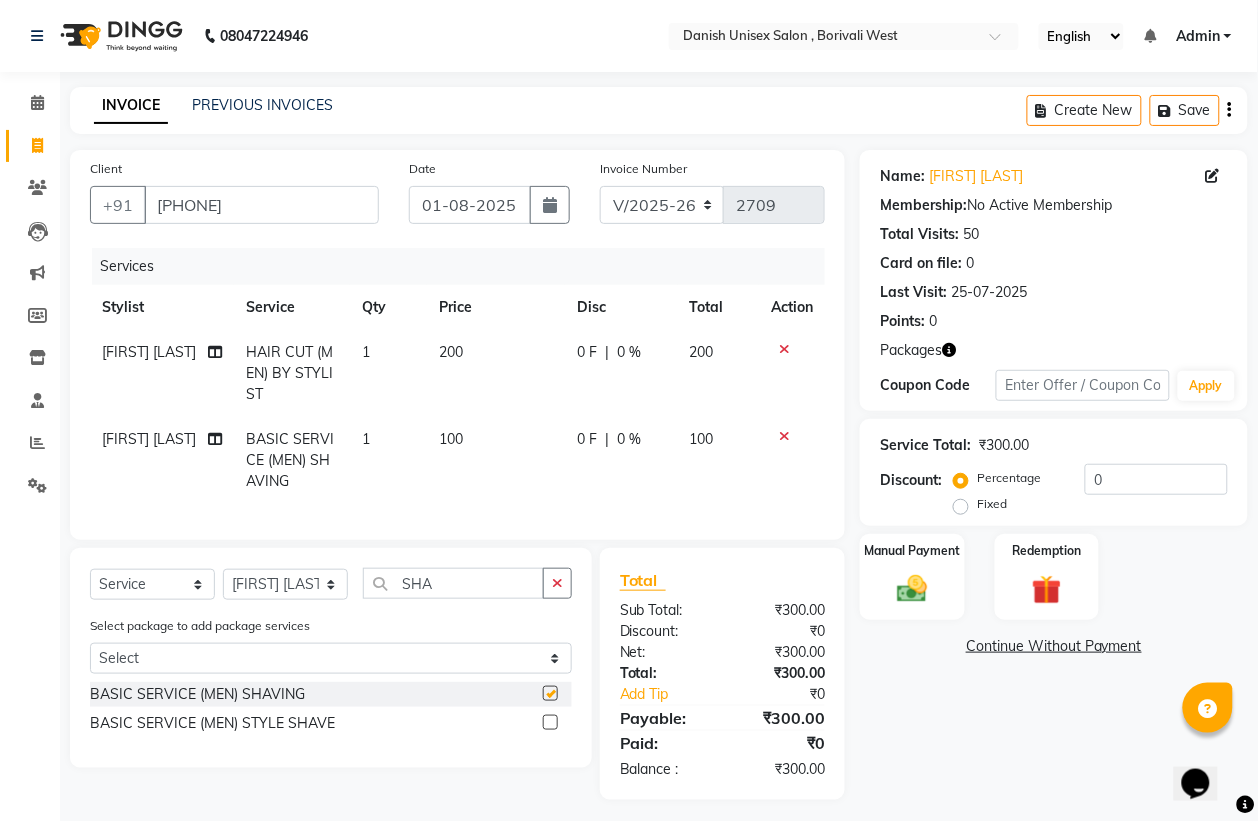 checkbox on "false" 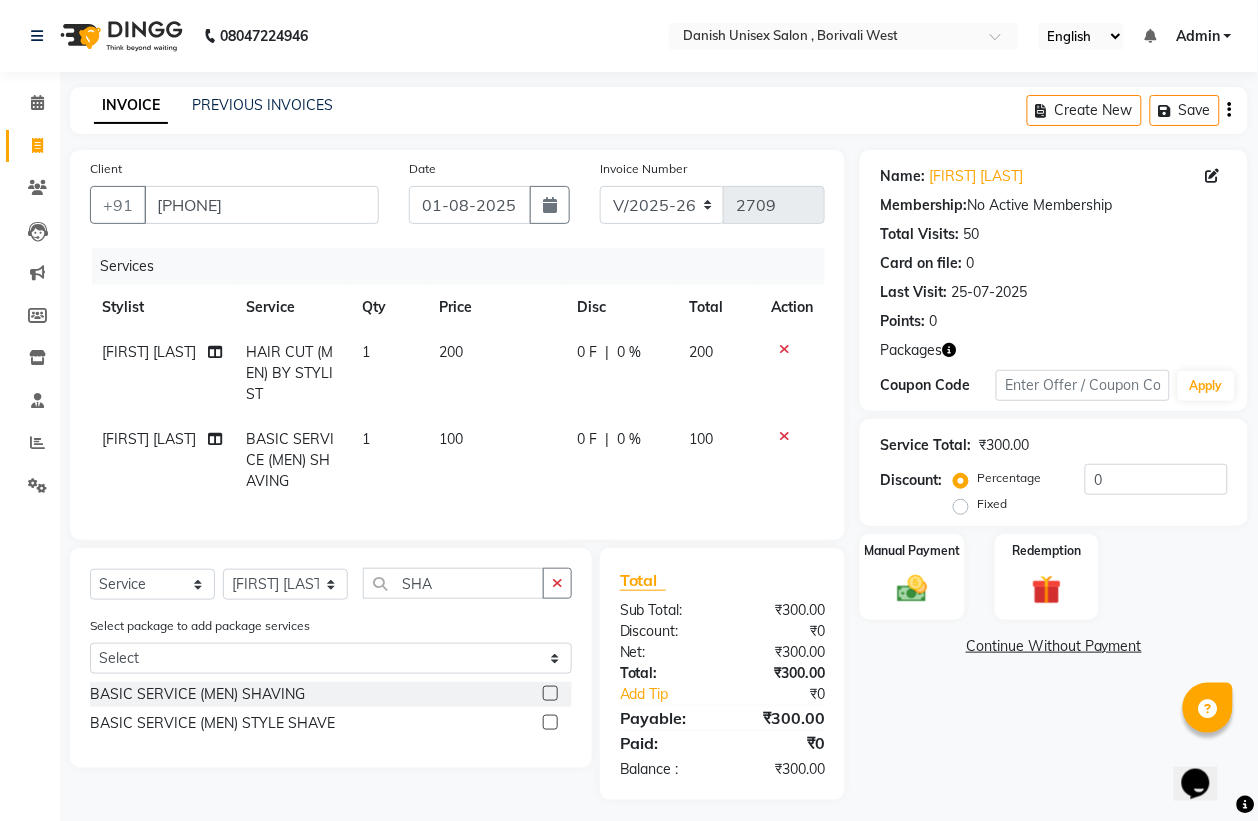 click 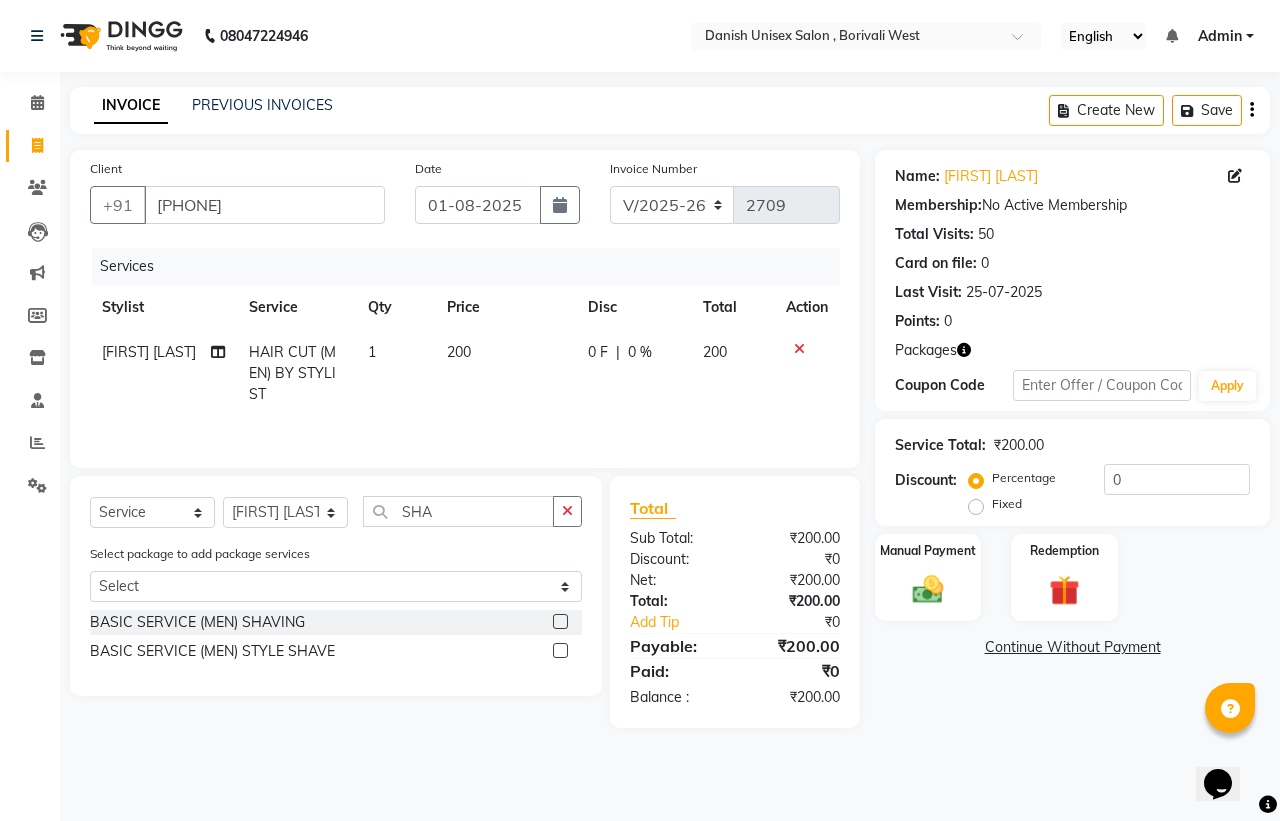 click 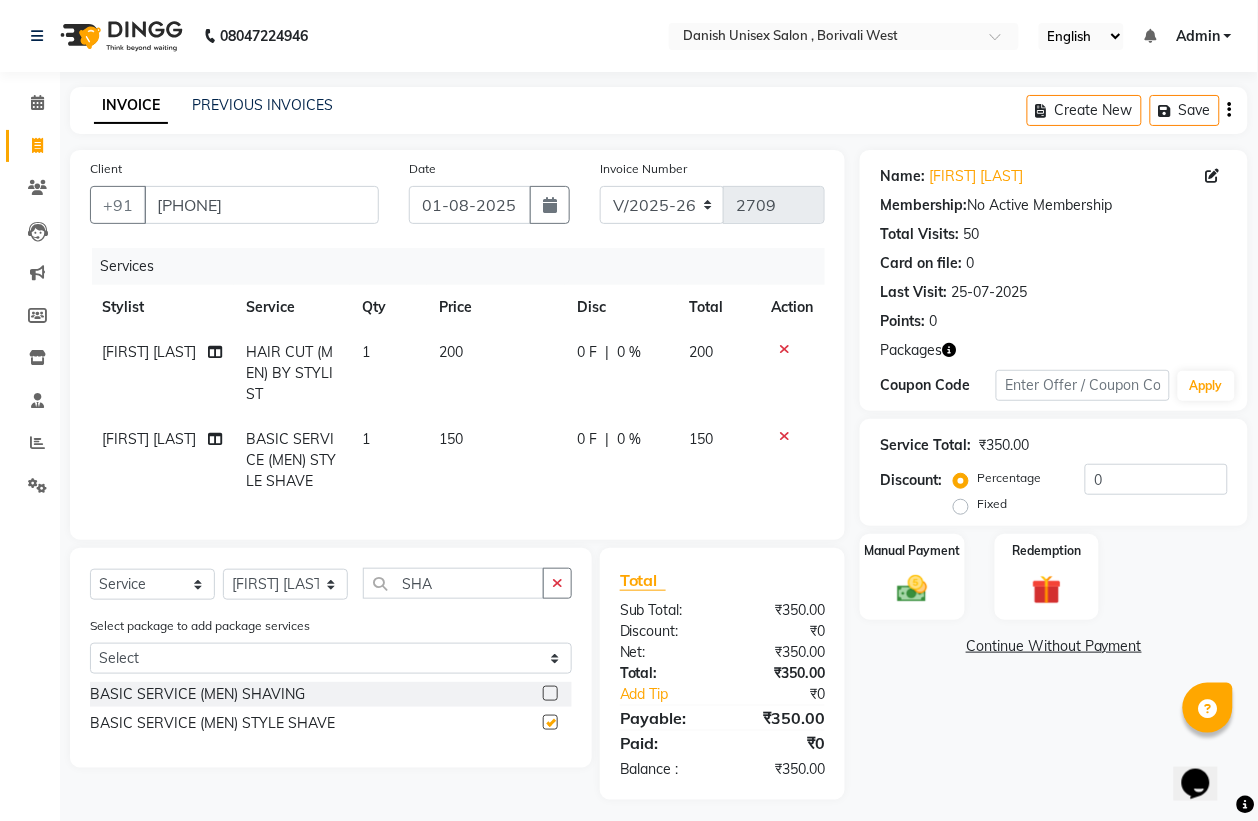 checkbox on "false" 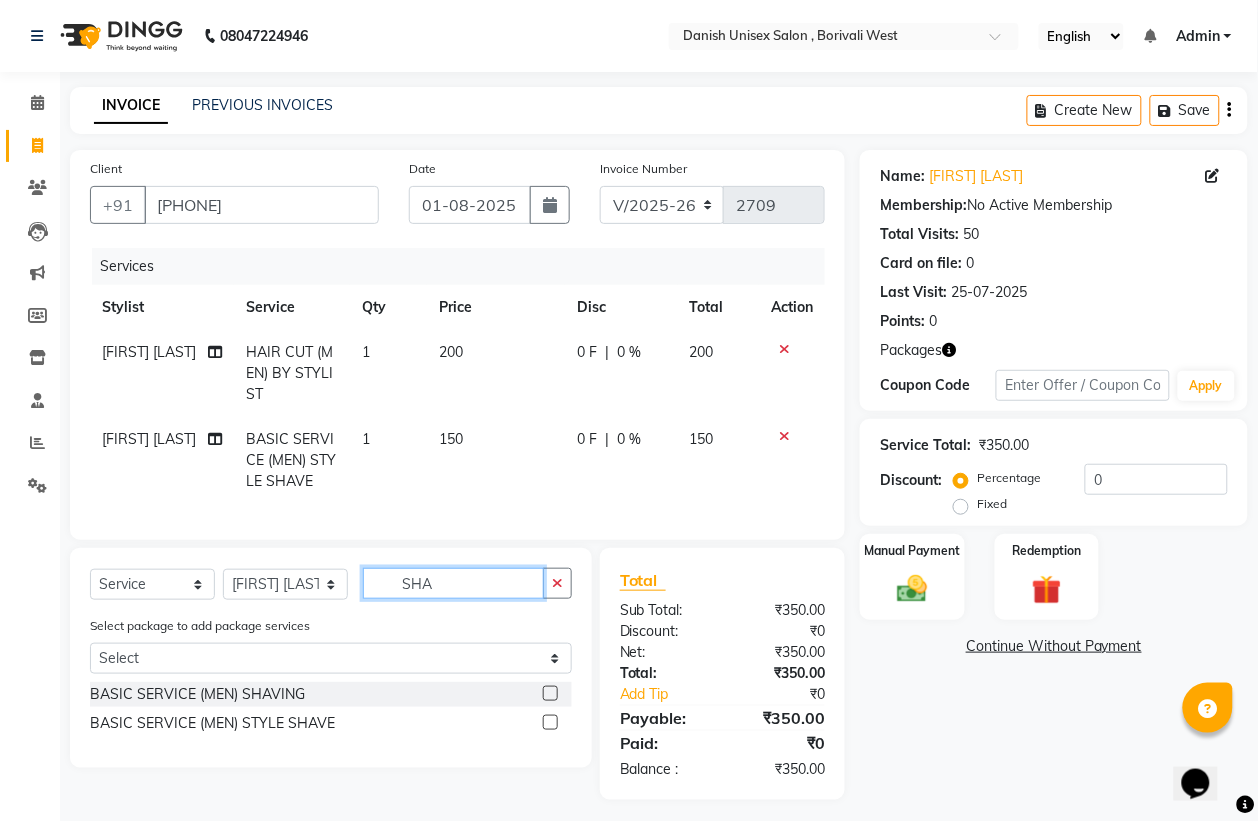 click on "SHA" 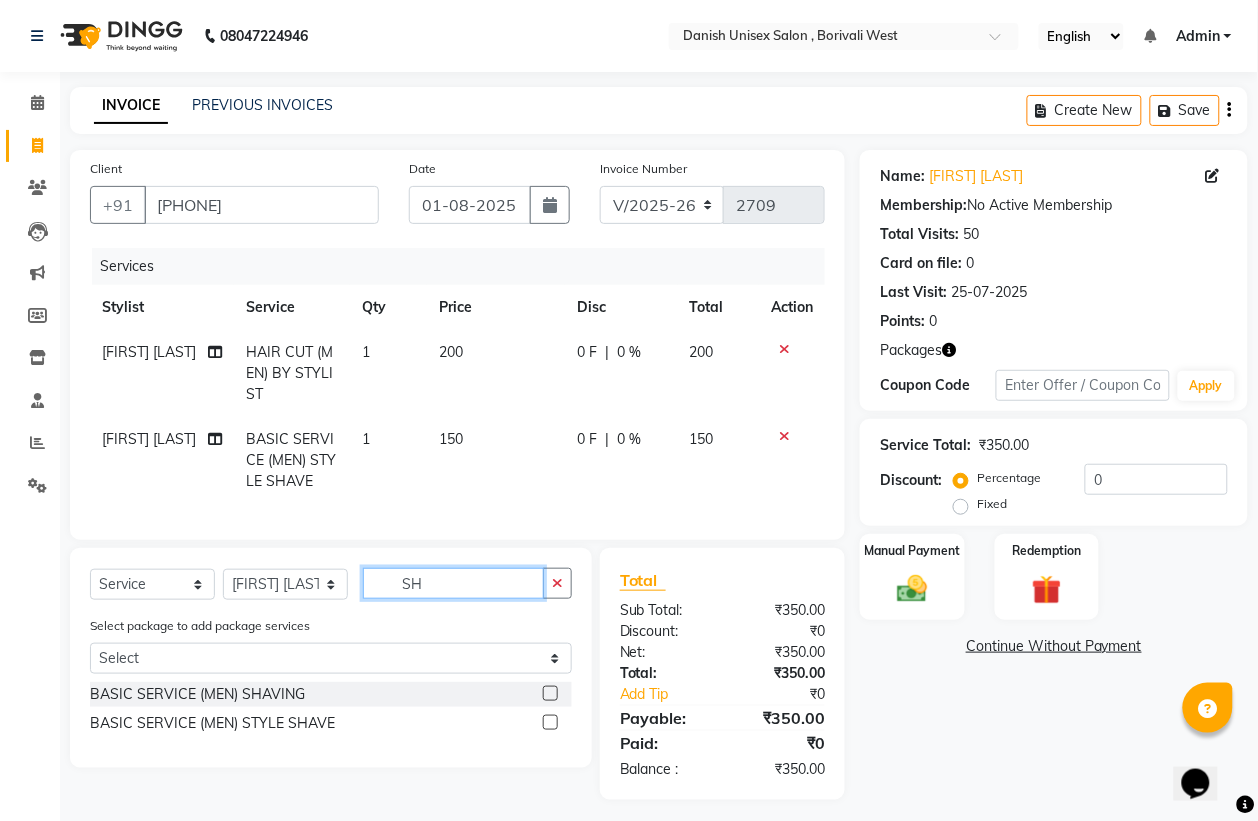 type on "S" 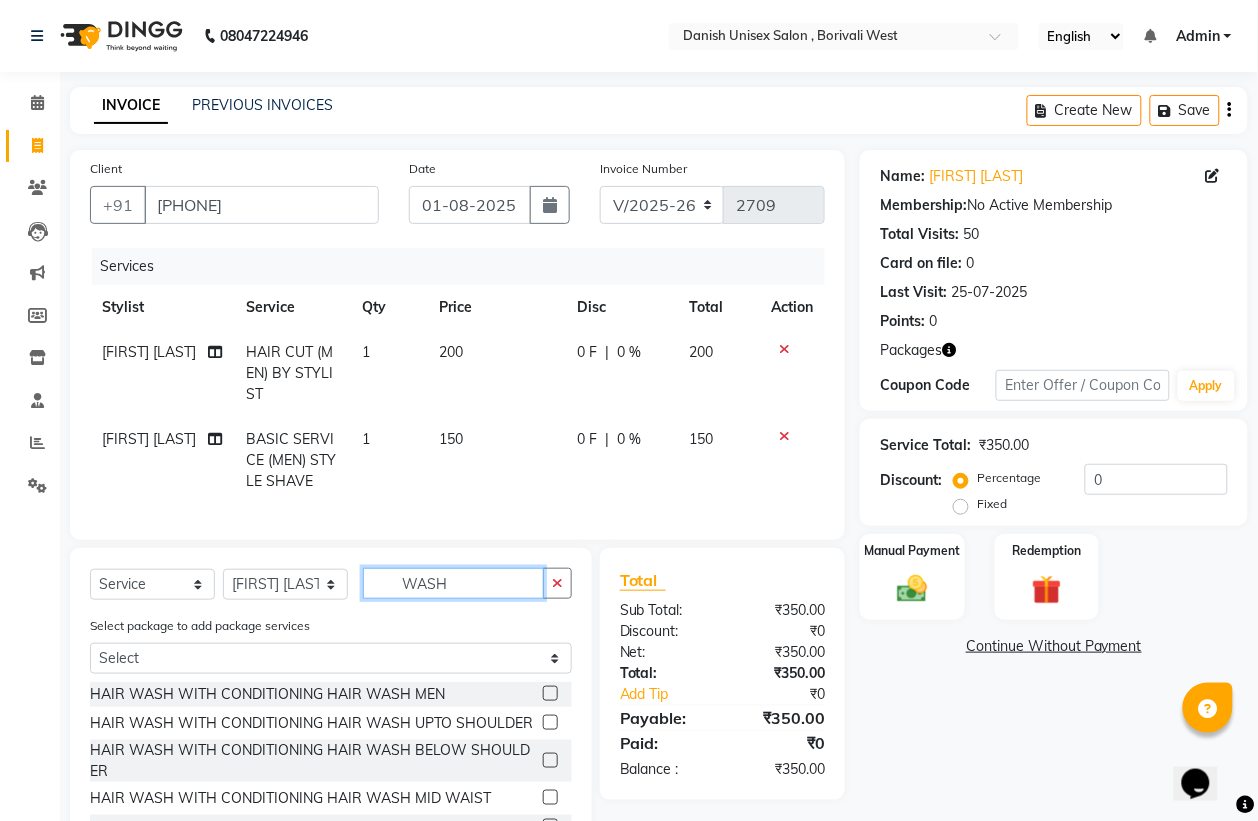type on "WASH" 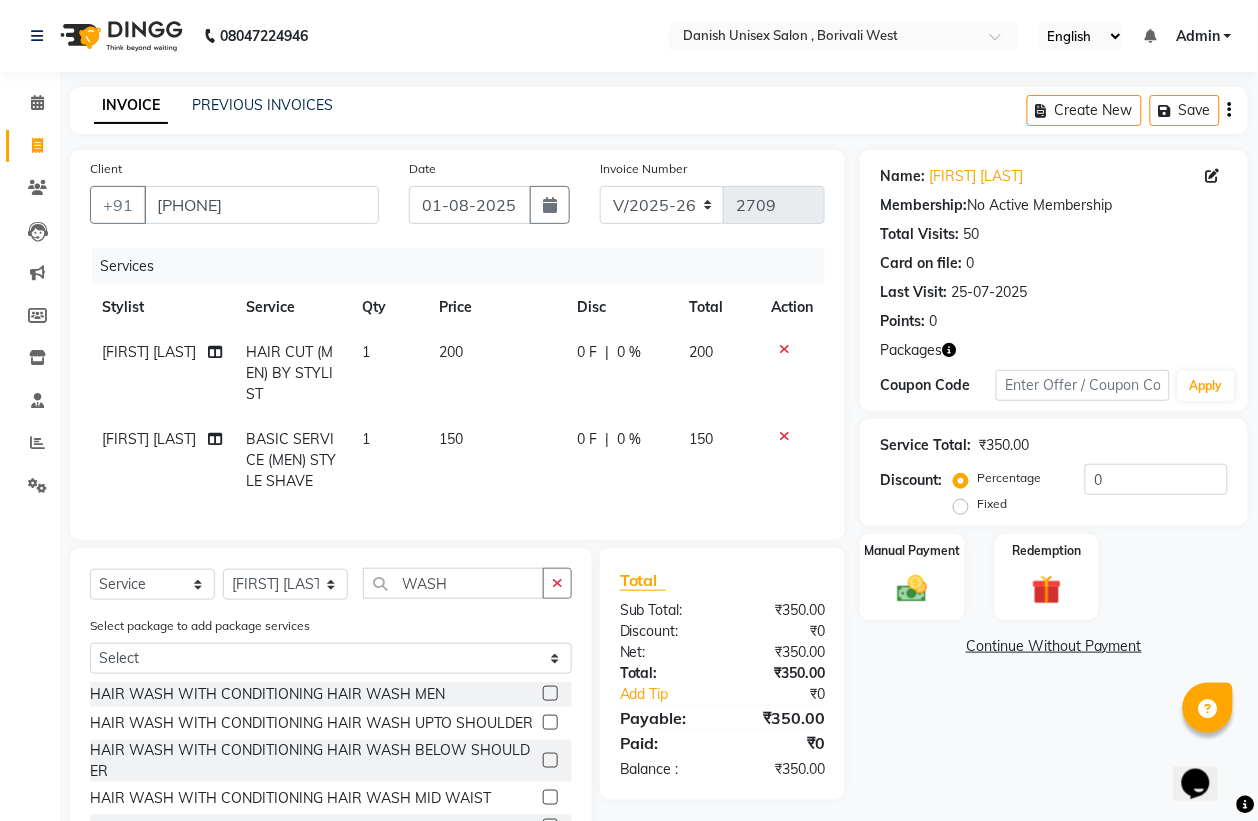 click 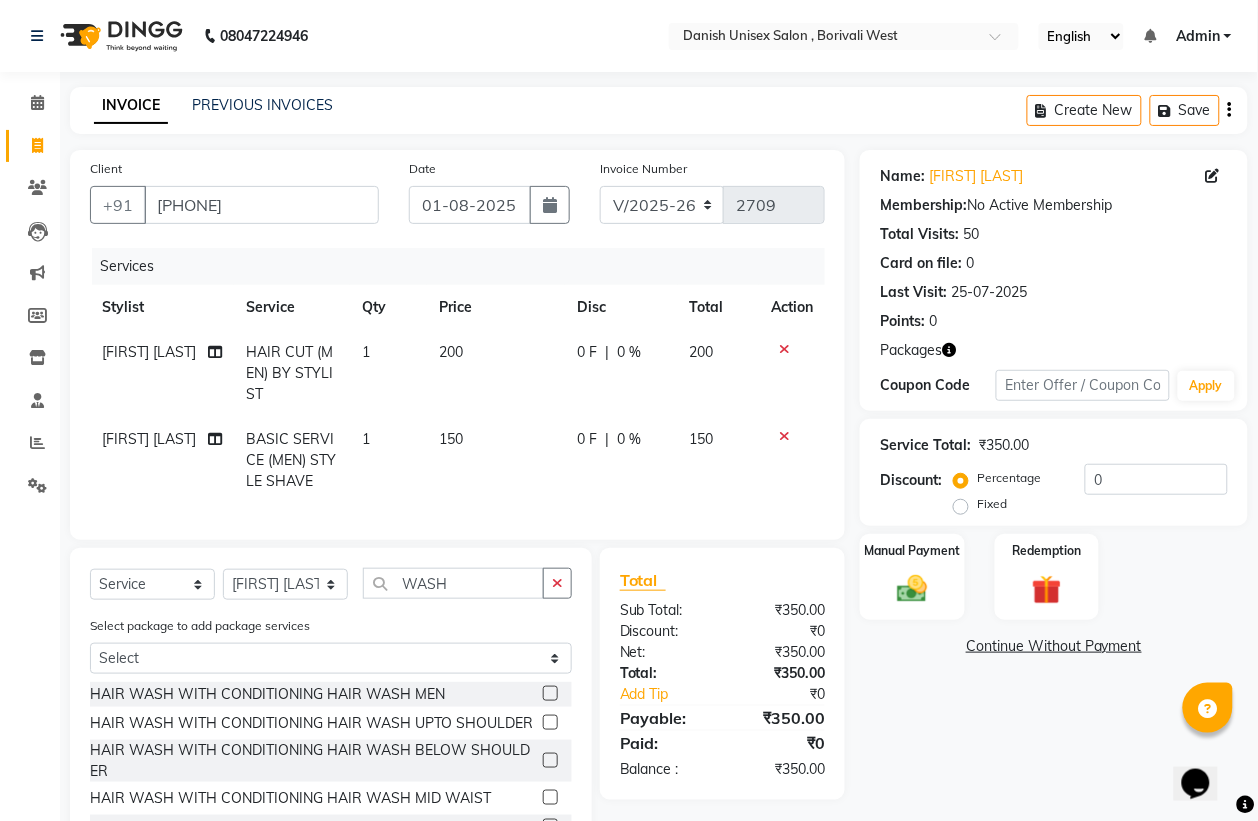 scroll, scrollTop: 101, scrollLeft: 0, axis: vertical 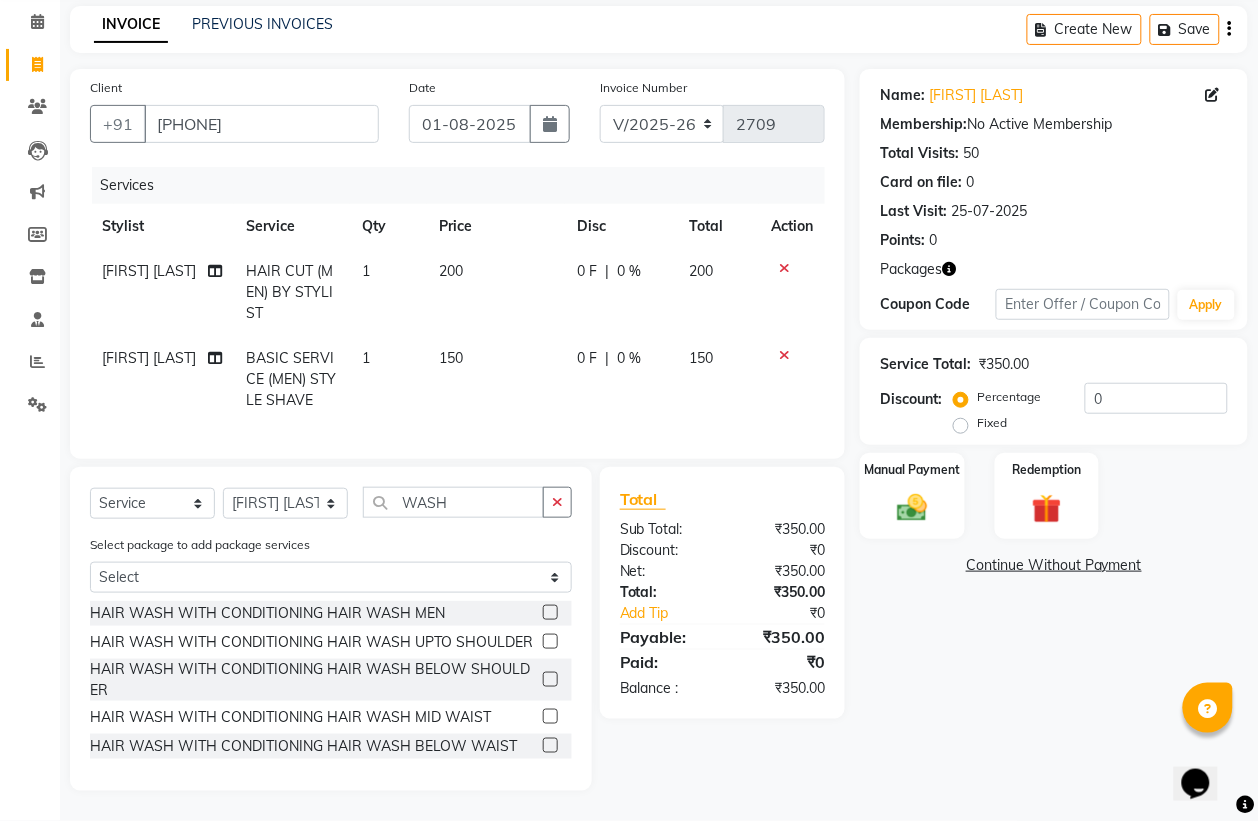 click 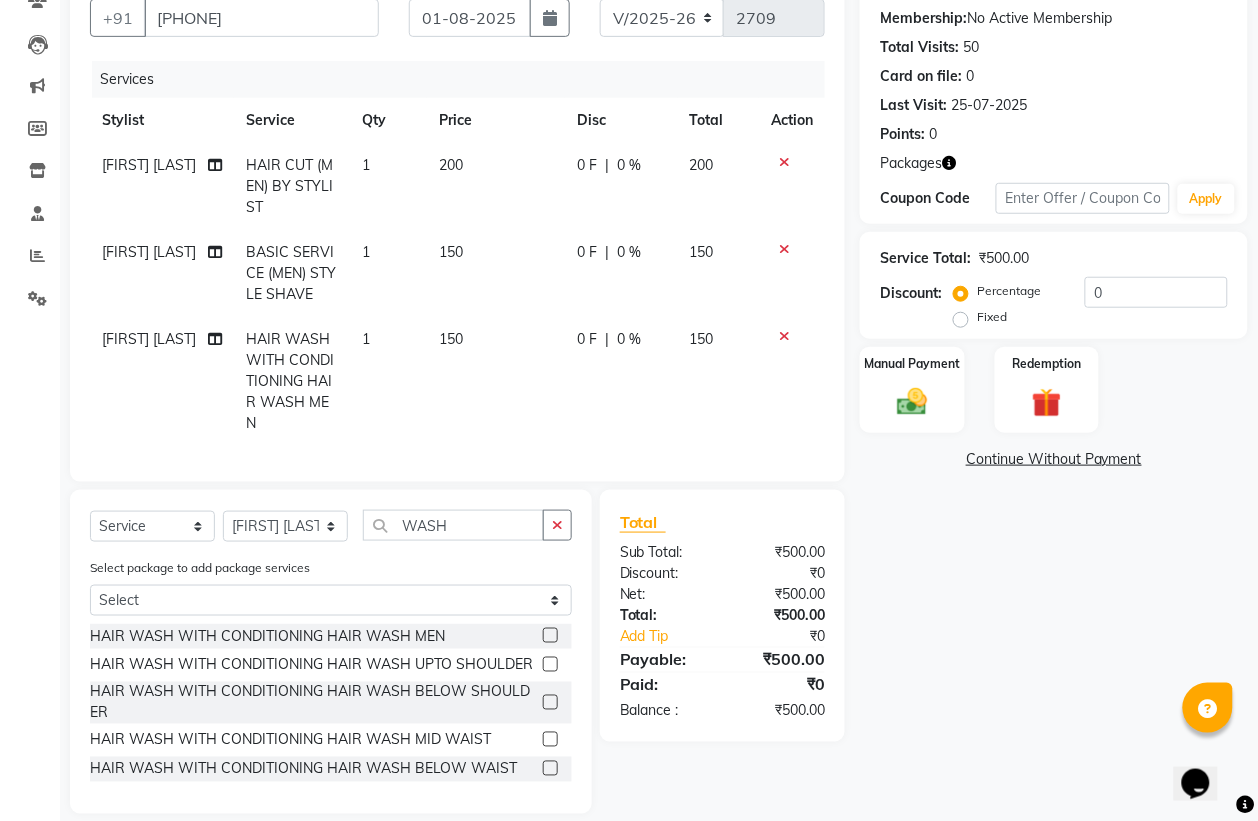 scroll, scrollTop: 230, scrollLeft: 0, axis: vertical 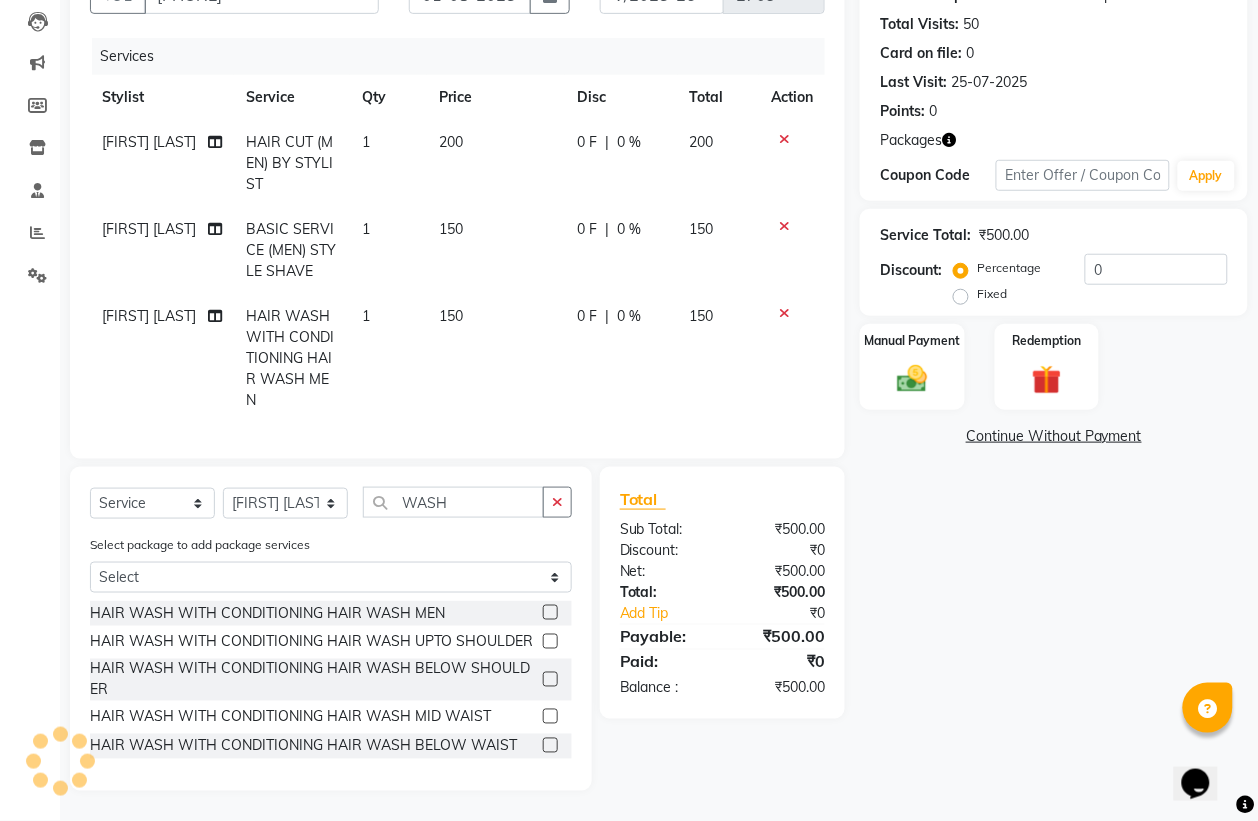 click 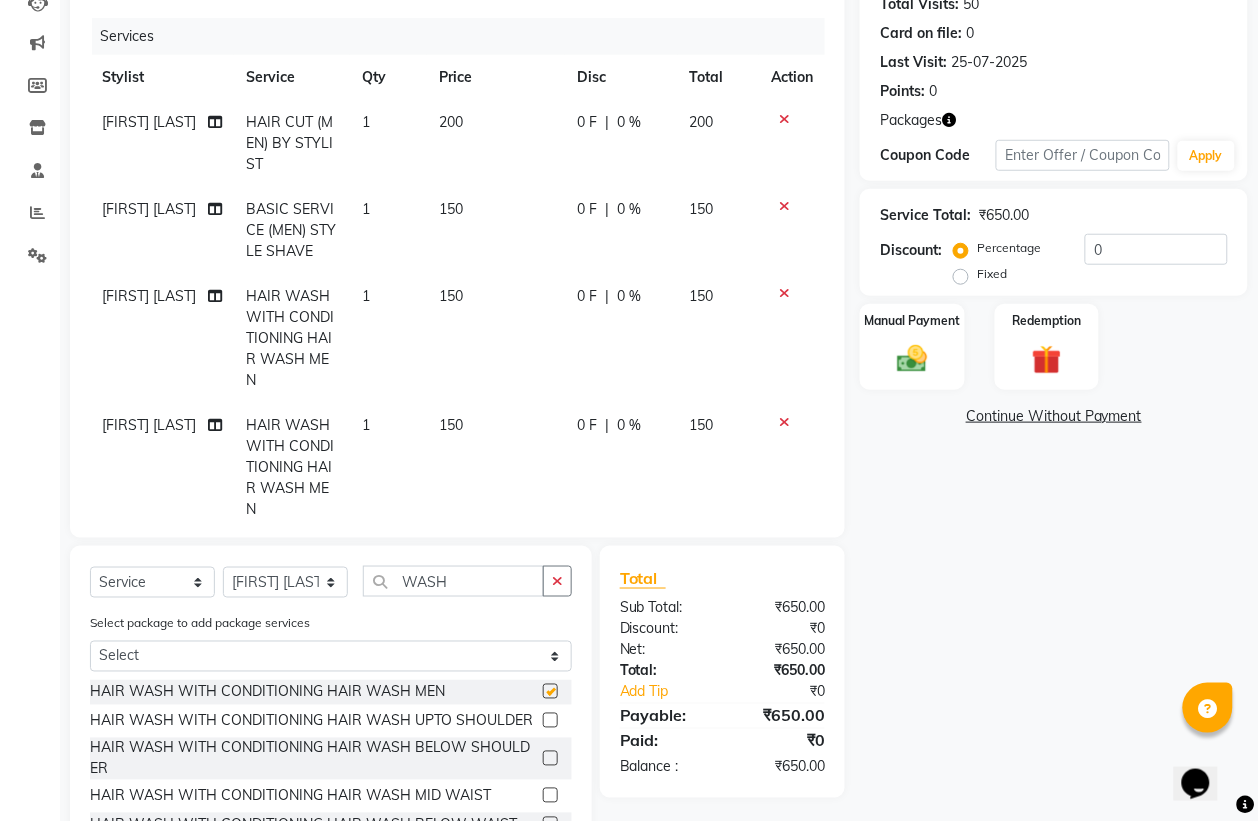 checkbox on "false" 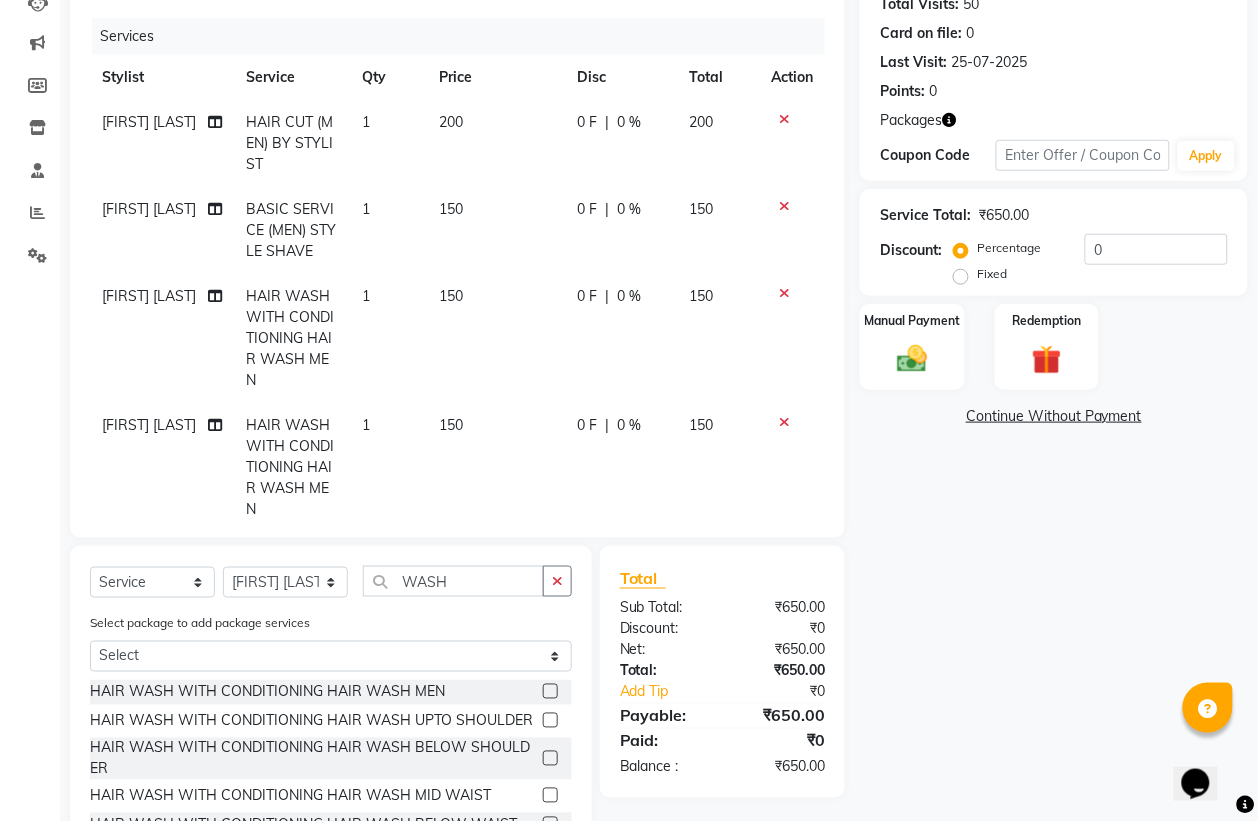 scroll, scrollTop: 51, scrollLeft: 0, axis: vertical 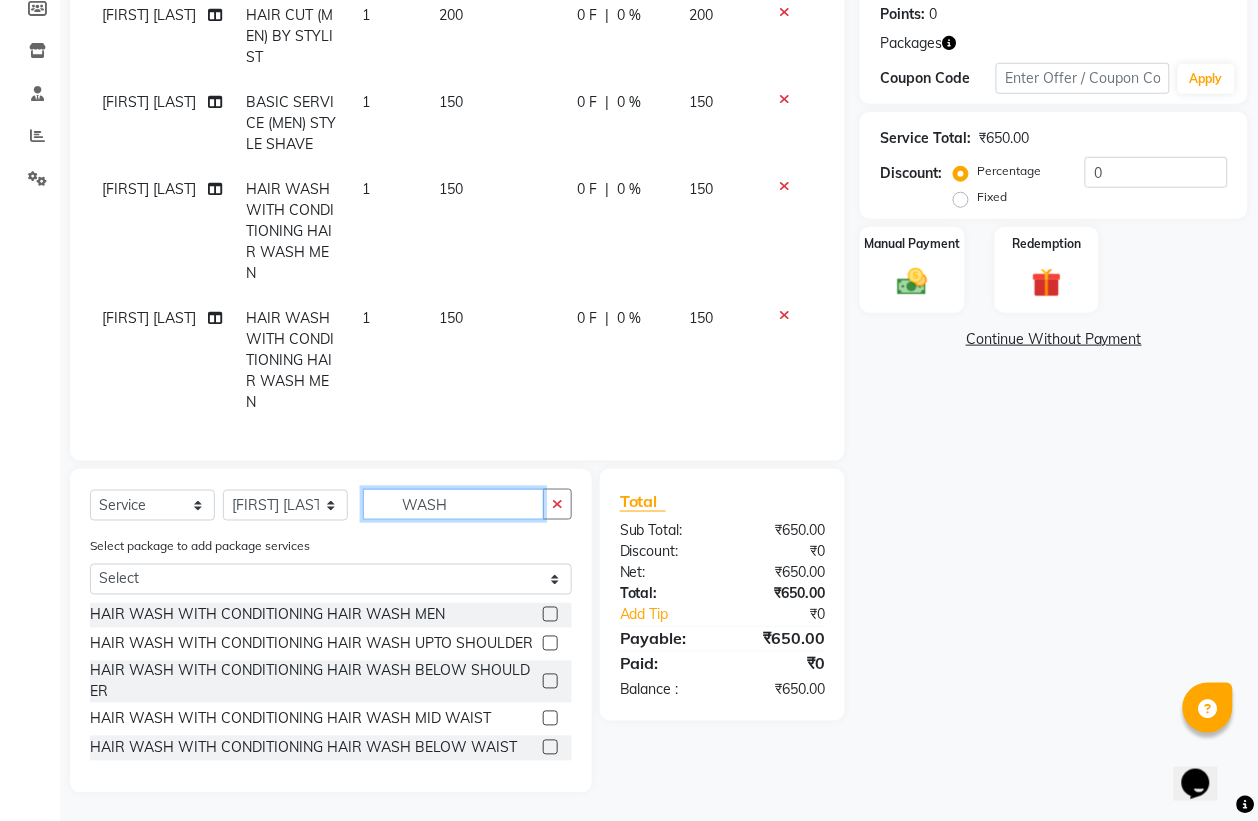 click on "WASH" 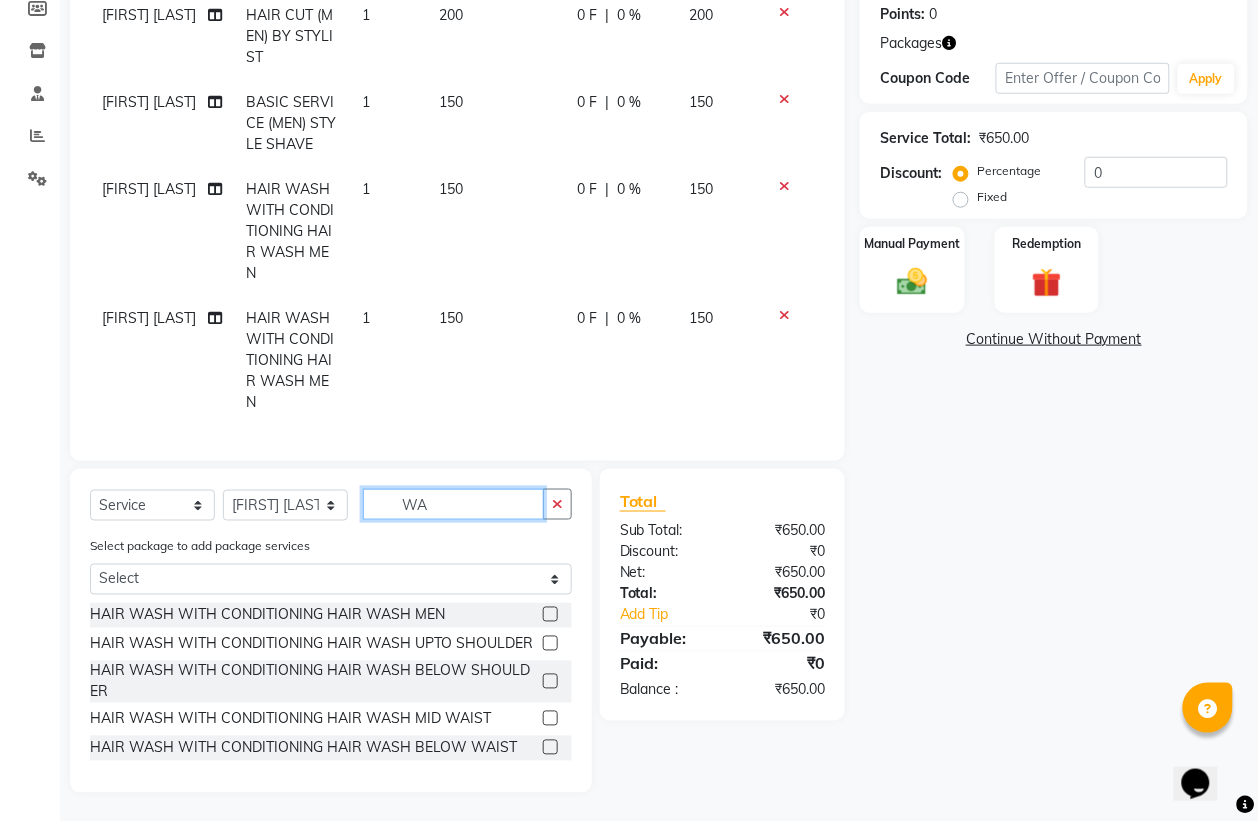 type on "W" 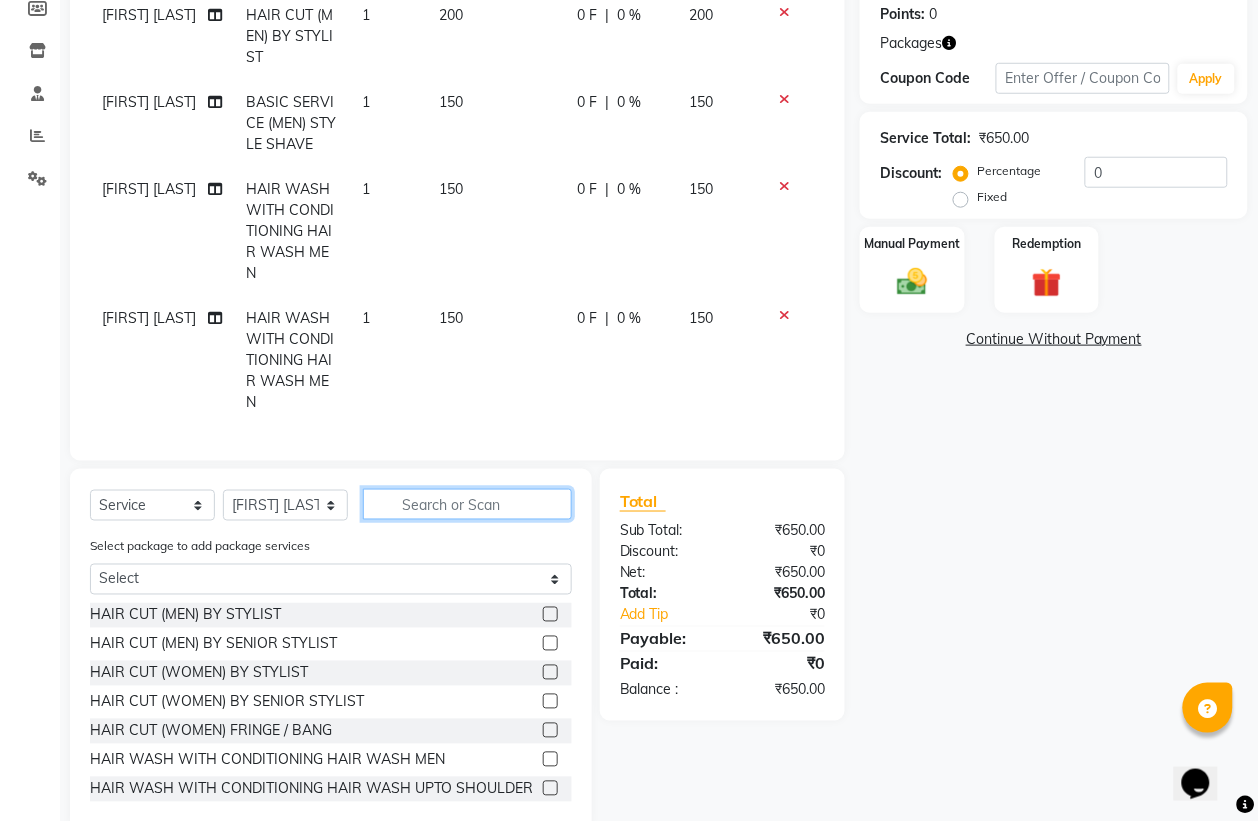 scroll, scrollTop: 345, scrollLeft: 0, axis: vertical 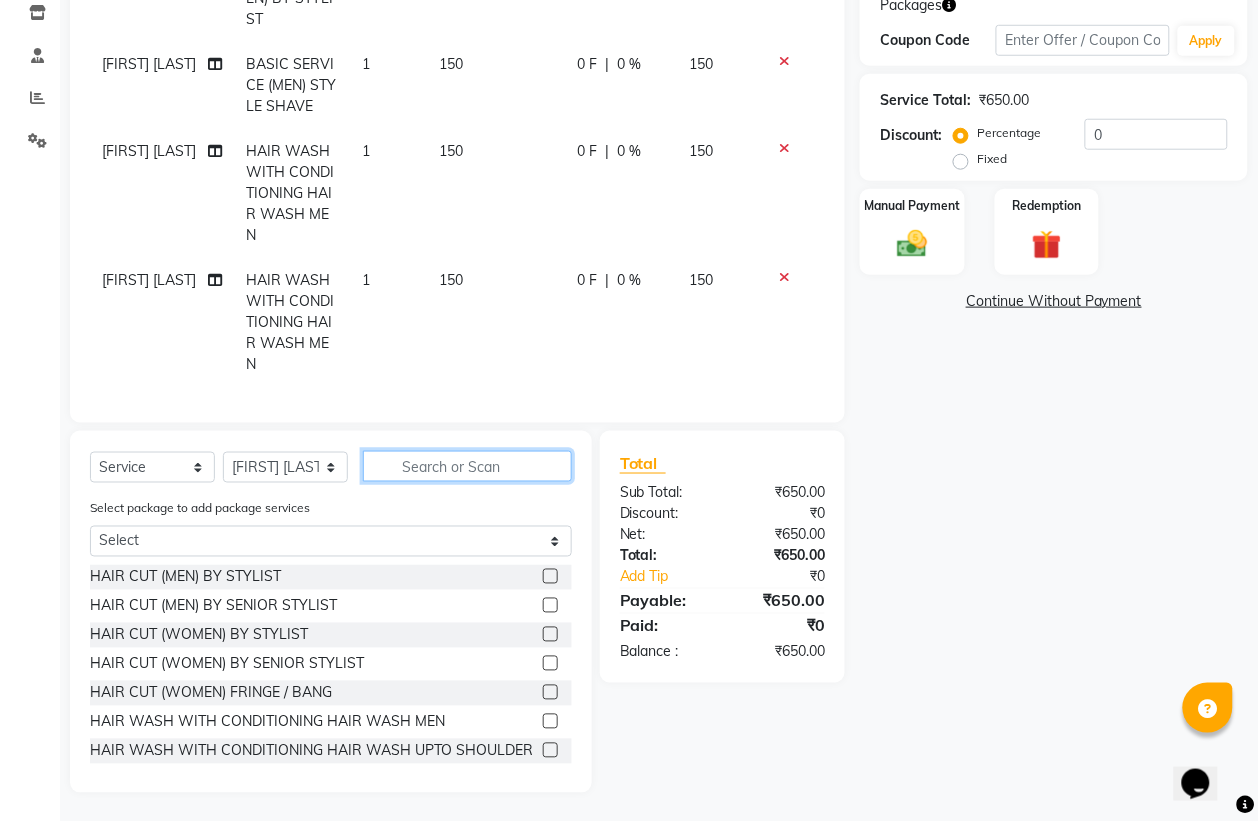 type 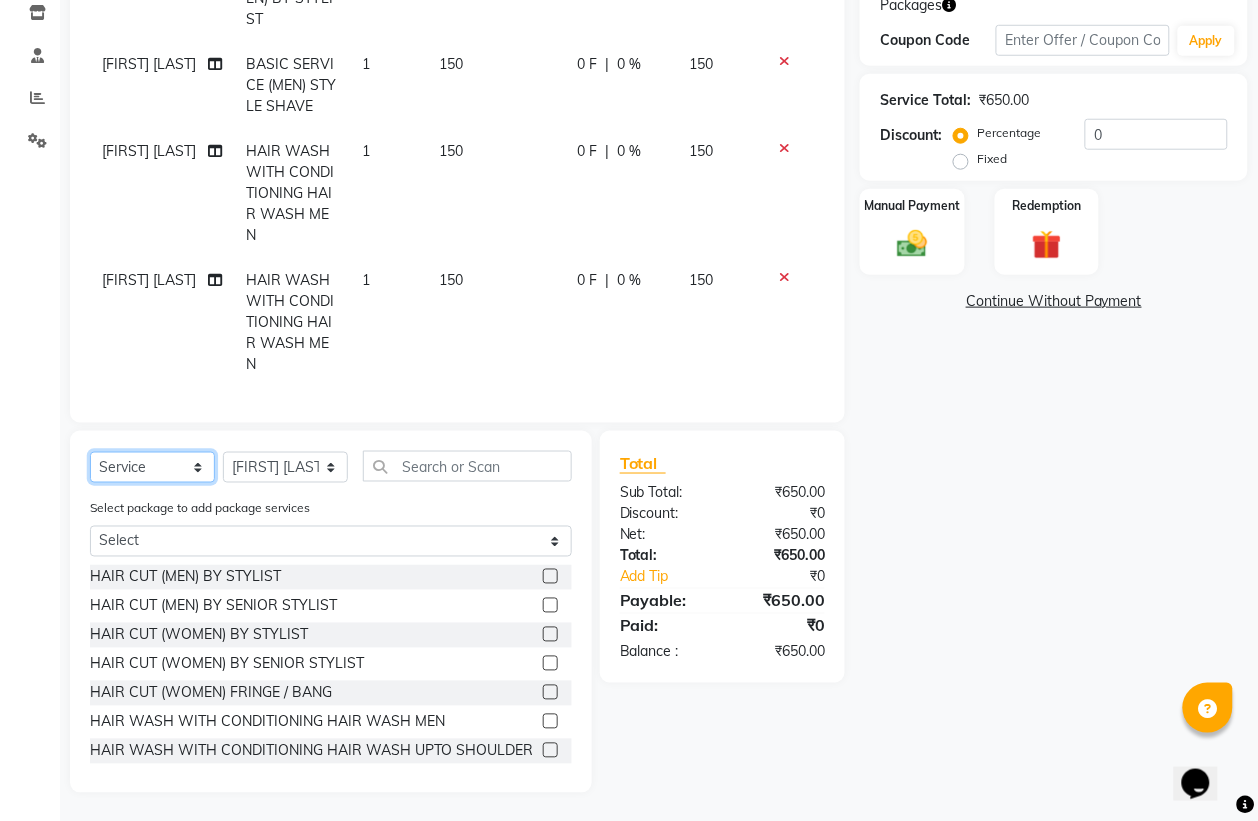drag, startPoint x: 207, startPoint y: 462, endPoint x: 176, endPoint y: 461, distance: 31.016125 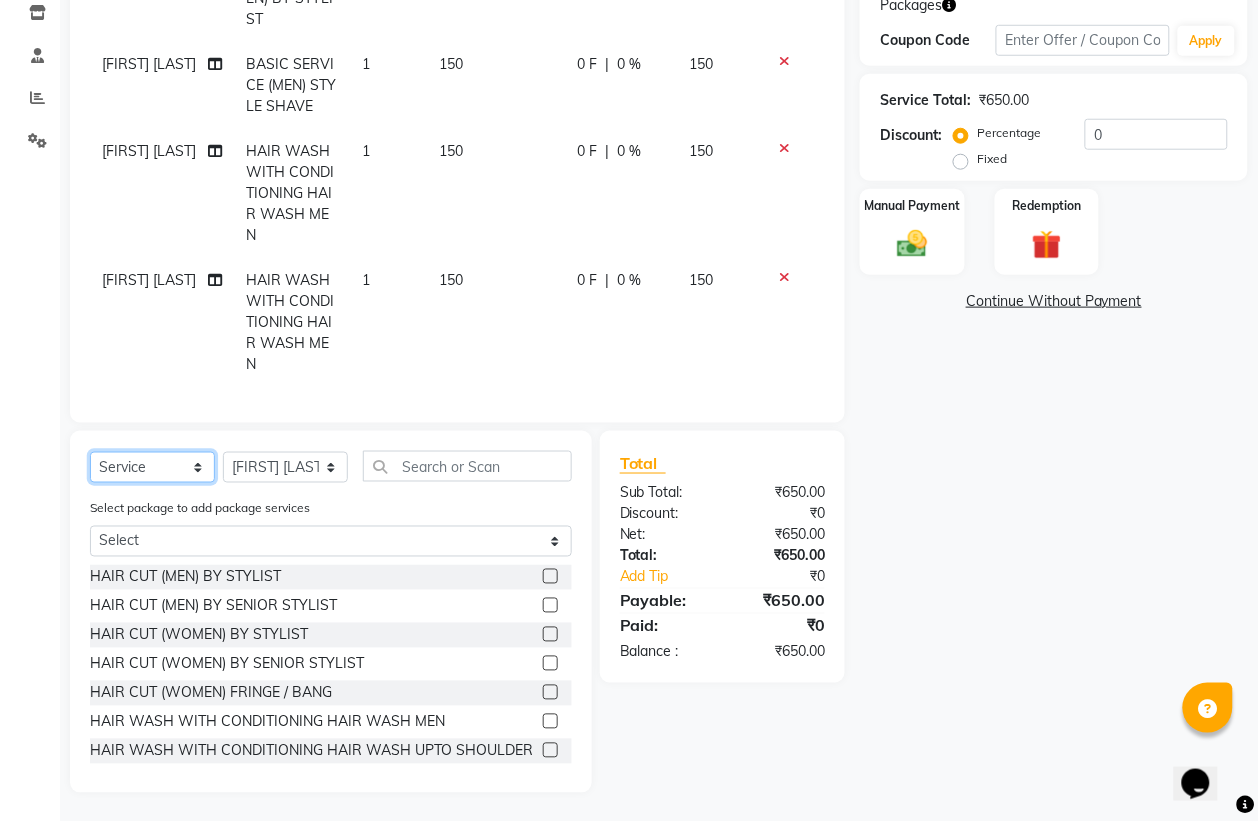 select on "product" 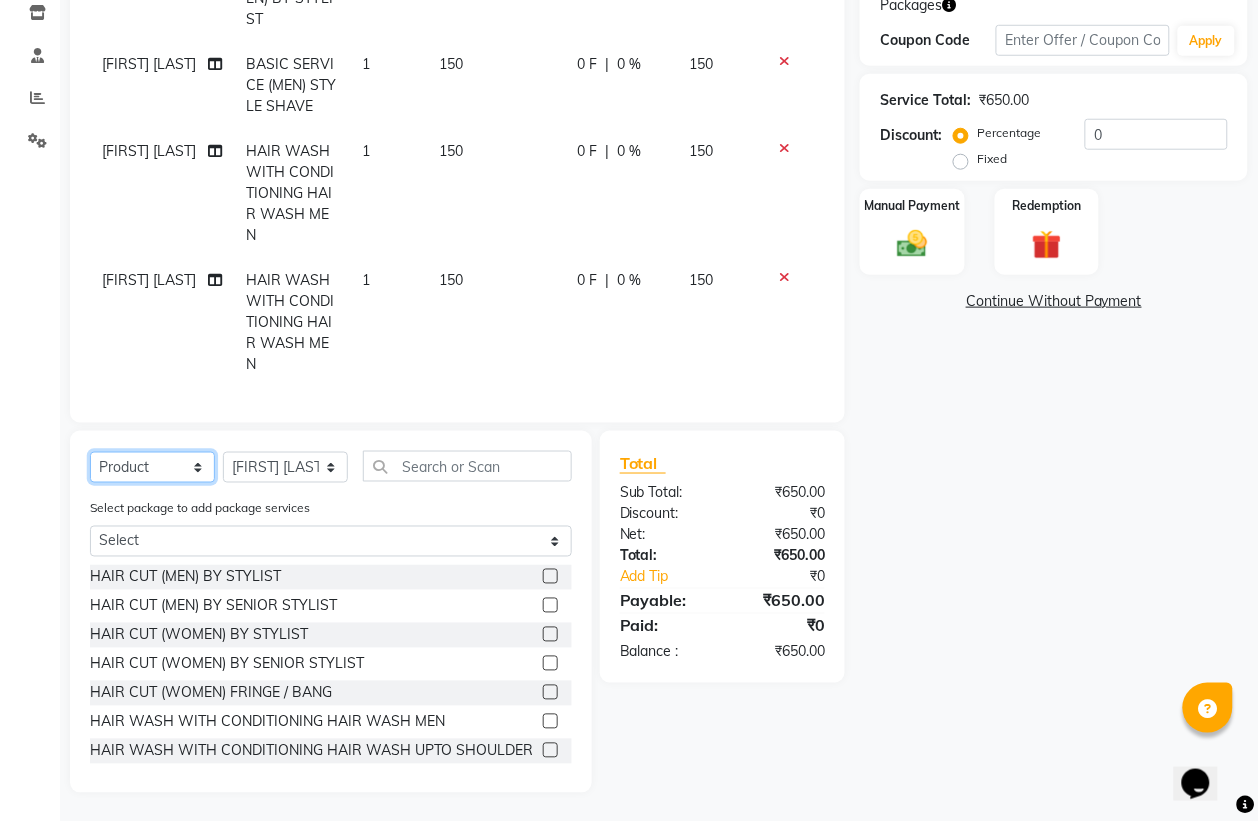 click on "Select  Service  Product  Membership  Package Voucher Prepaid Gift Card" 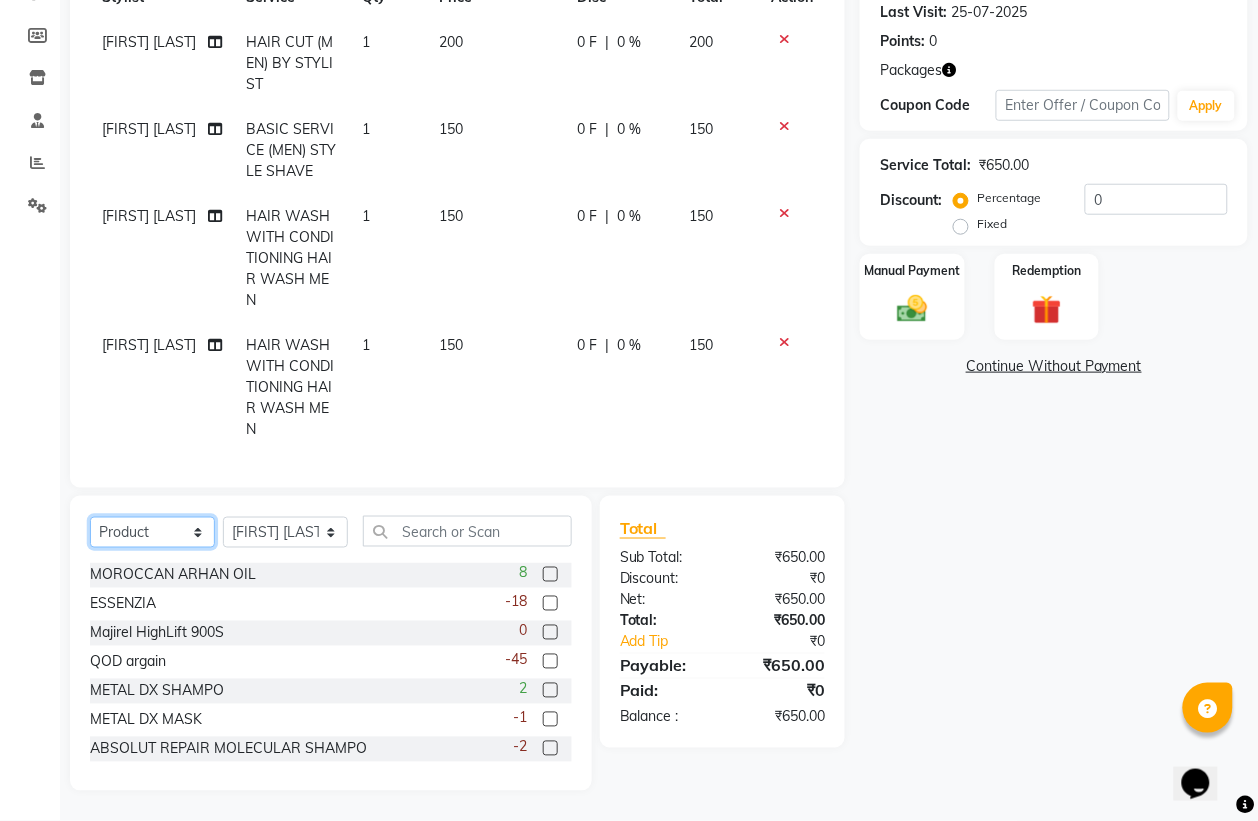scroll, scrollTop: 278, scrollLeft: 0, axis: vertical 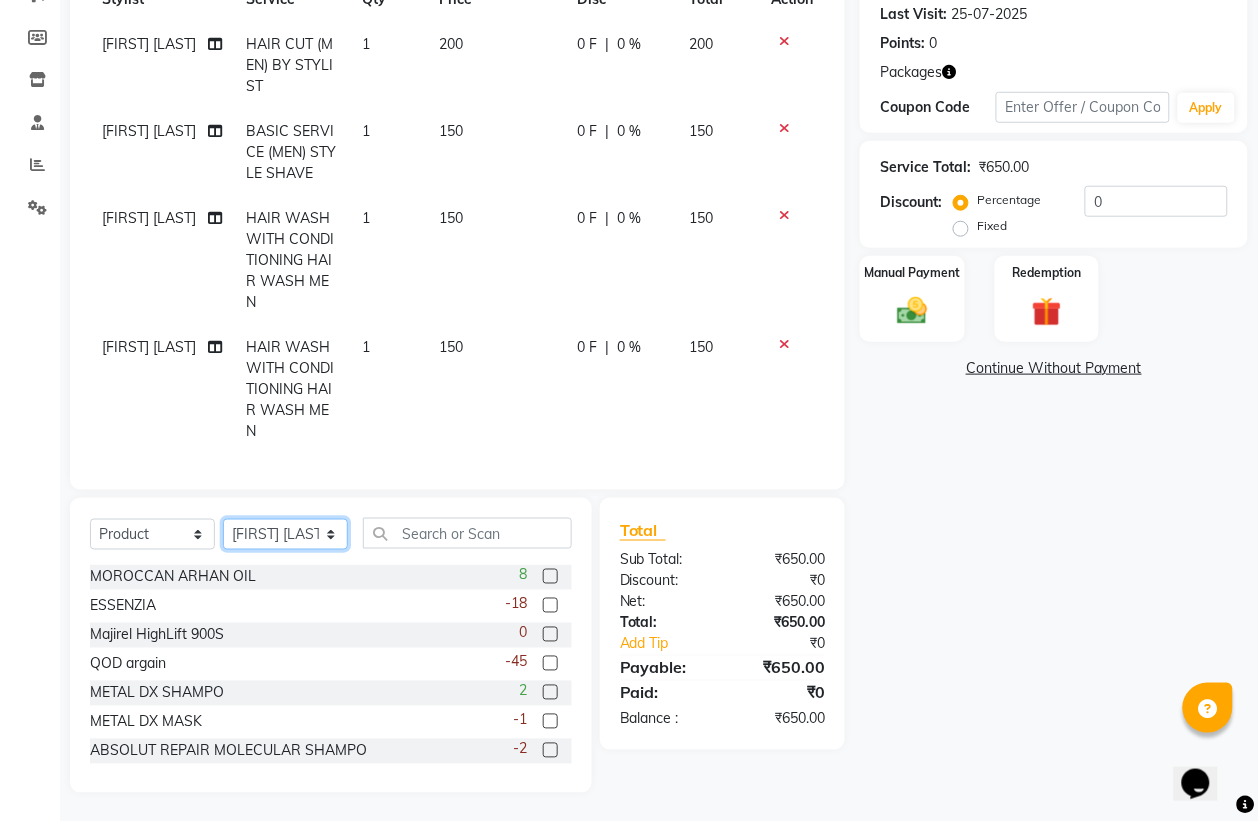 click on "Select Stylist Bhim Shing firoz alam Juber shaikh kajal Lubna Sayyad Nikhil Sharma Nikita Niraj Kanojiya Niyaz Salmani Pooja Yadav Riddhi Sabil salmani sapna" 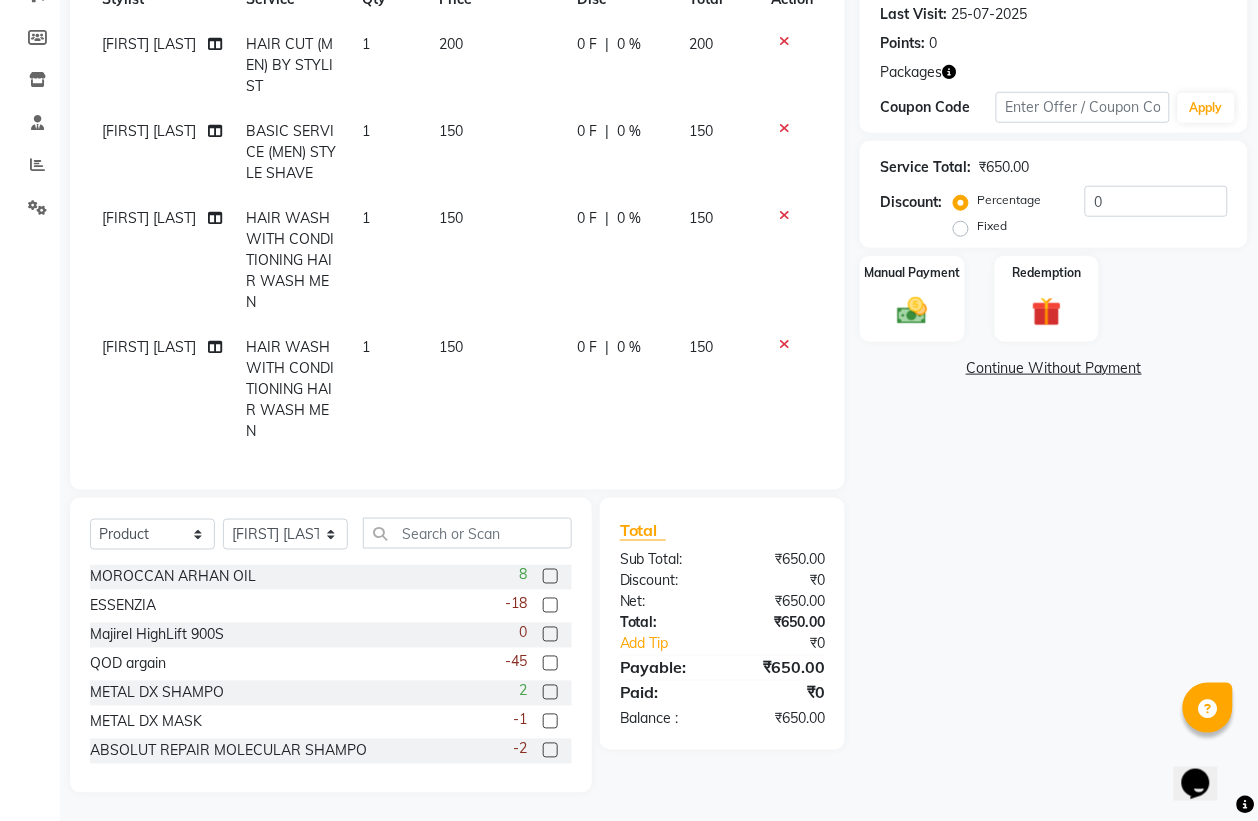 click on "Calendar  Invoice  Clients  Leads   Marketing  Members  Inventory  Staff  Reports  Settings Completed InProgress Upcoming Dropped Tentative Check-In Confirm Bookings Generate Report Segments Page Builder" 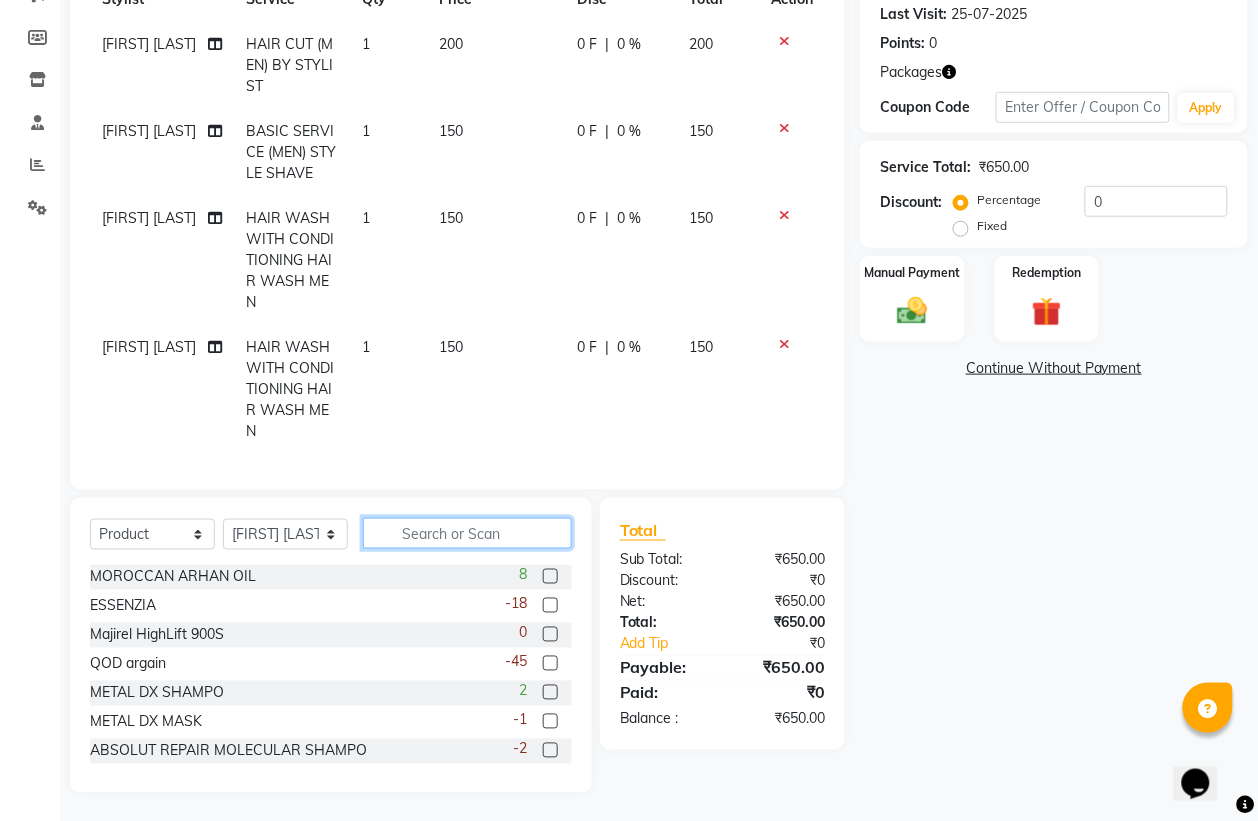 click 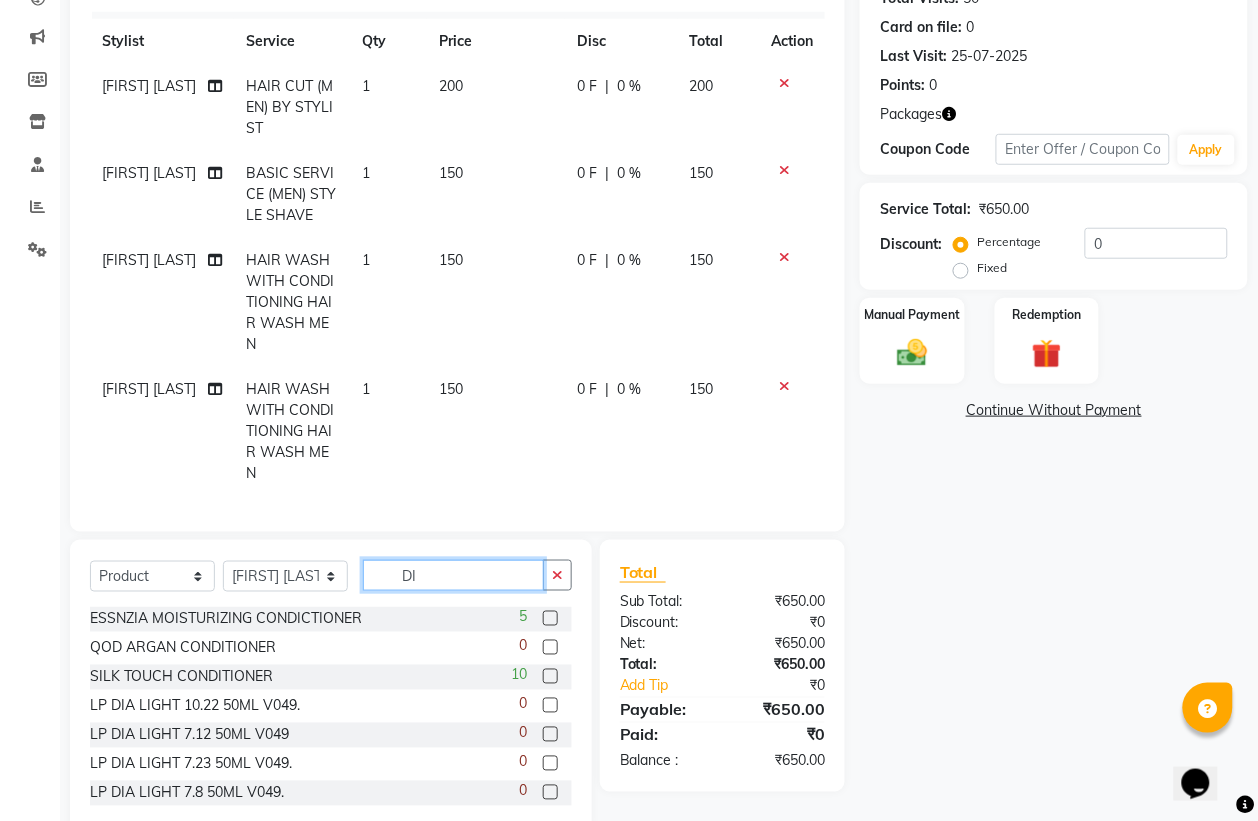 scroll, scrollTop: 278, scrollLeft: 0, axis: vertical 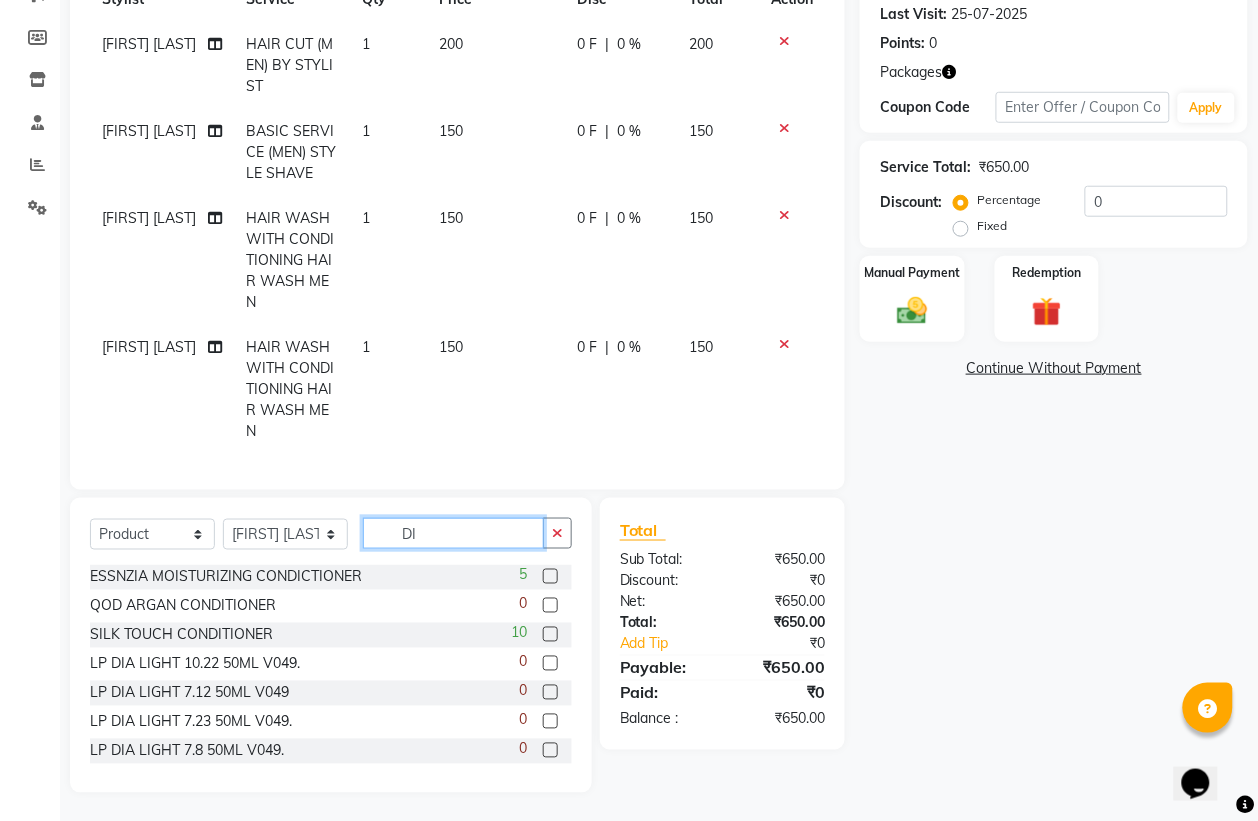 type on "D" 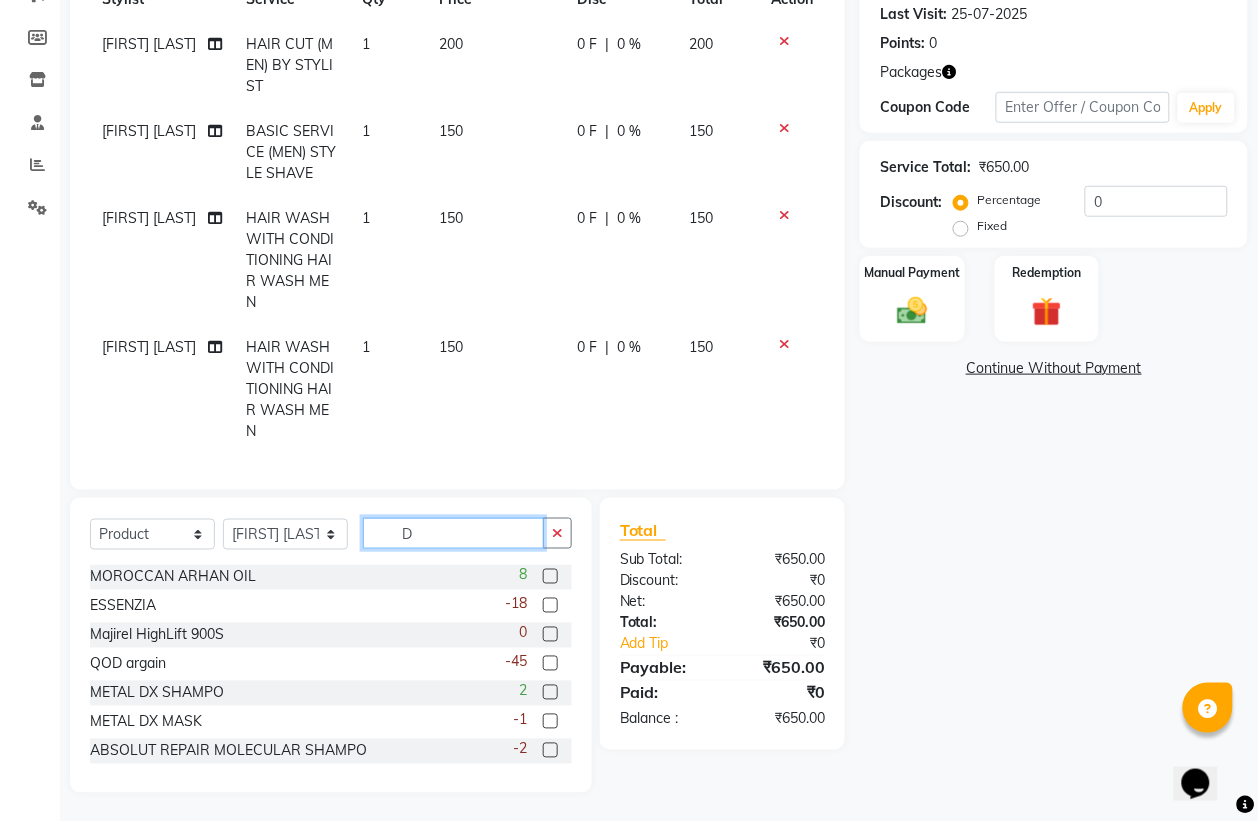 type 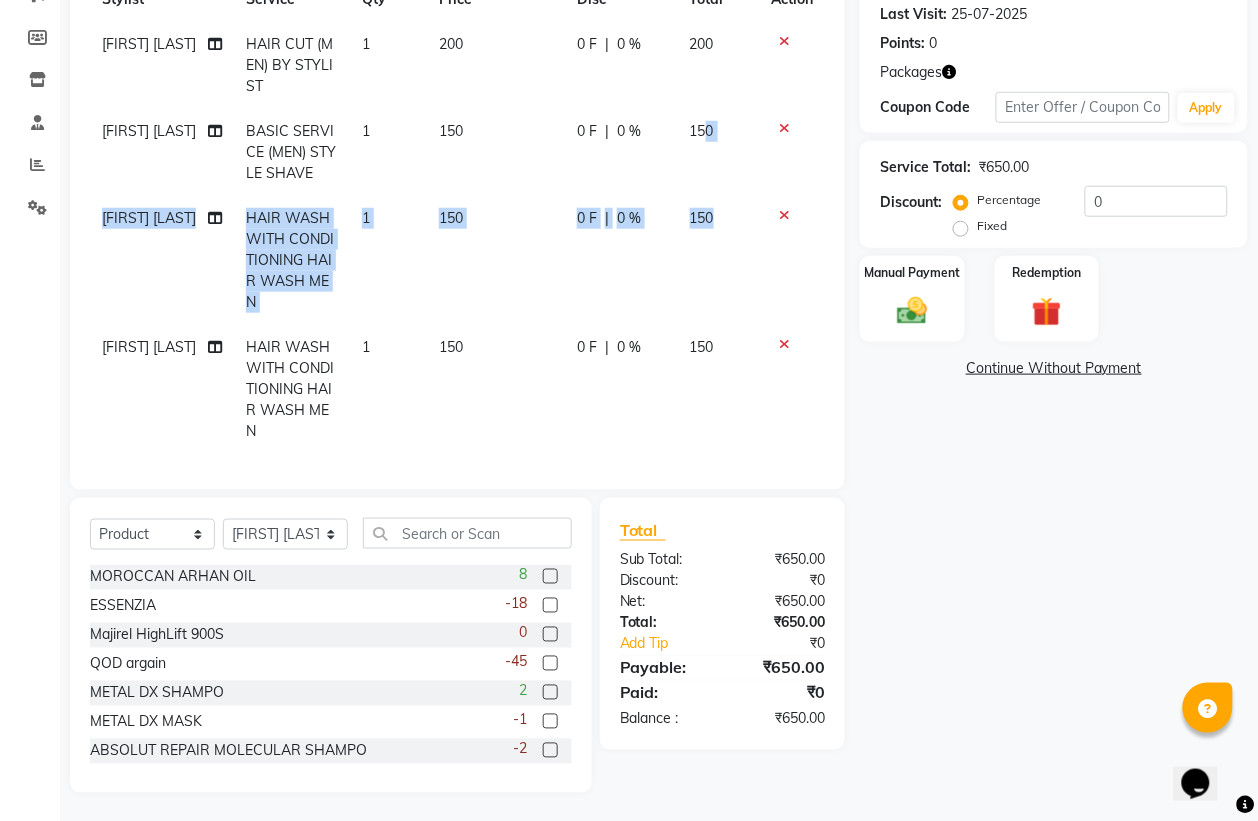 drag, startPoint x: 718, startPoint y: 190, endPoint x: 687, endPoint y: 100, distance: 95.189285 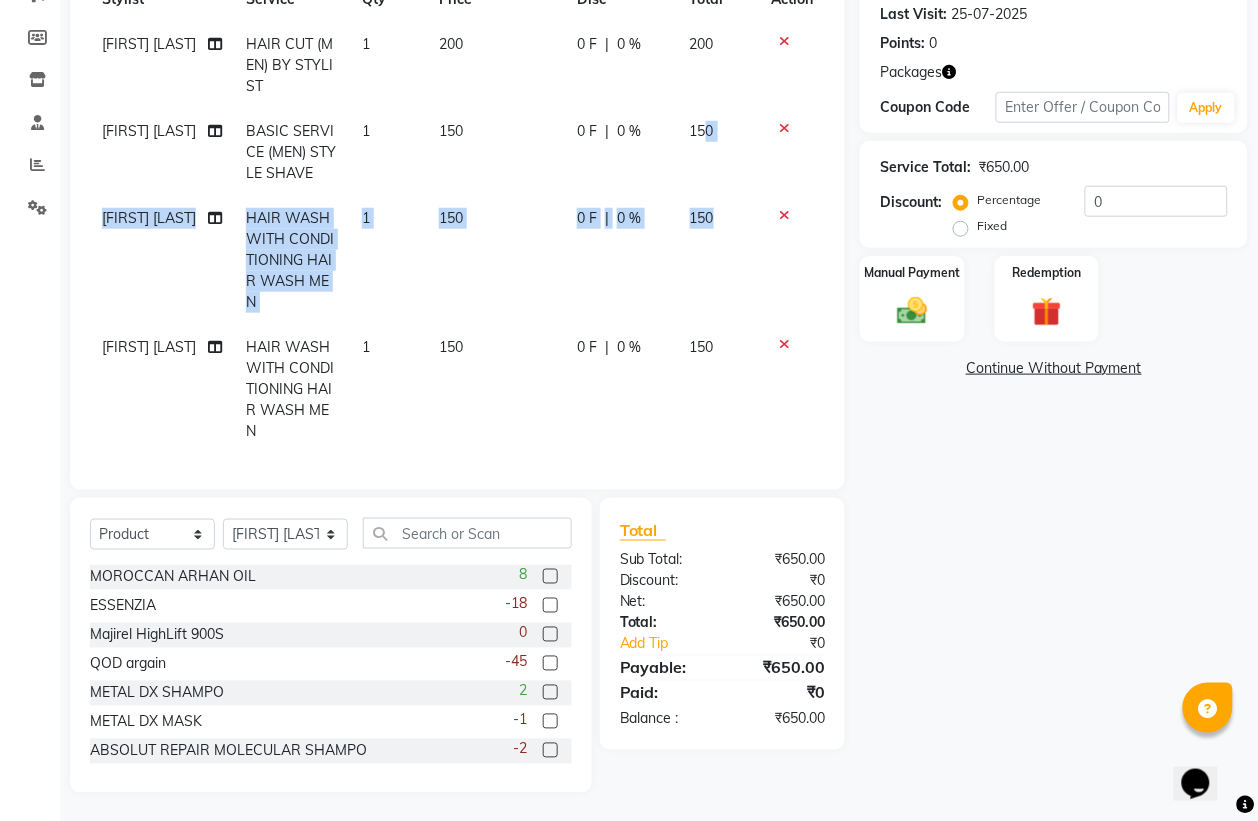 click on "[LAST] HAIR CUT (MEN) BY STYLIST 1 200 0 F | 0 % 200 [LAST] BASIC SERVICE (MEN) STYLE SHAVE 1 150 0 F | 0 % 150 [LAST] HAIR WASH WITH CONDITIONING HAIR WASH MEN 1 150 0 F | 0 % 150 [LAST] HAIR WASH WITH CONDITIONING HAIR WASH MEN 1 150 0 F | 0 % 150" 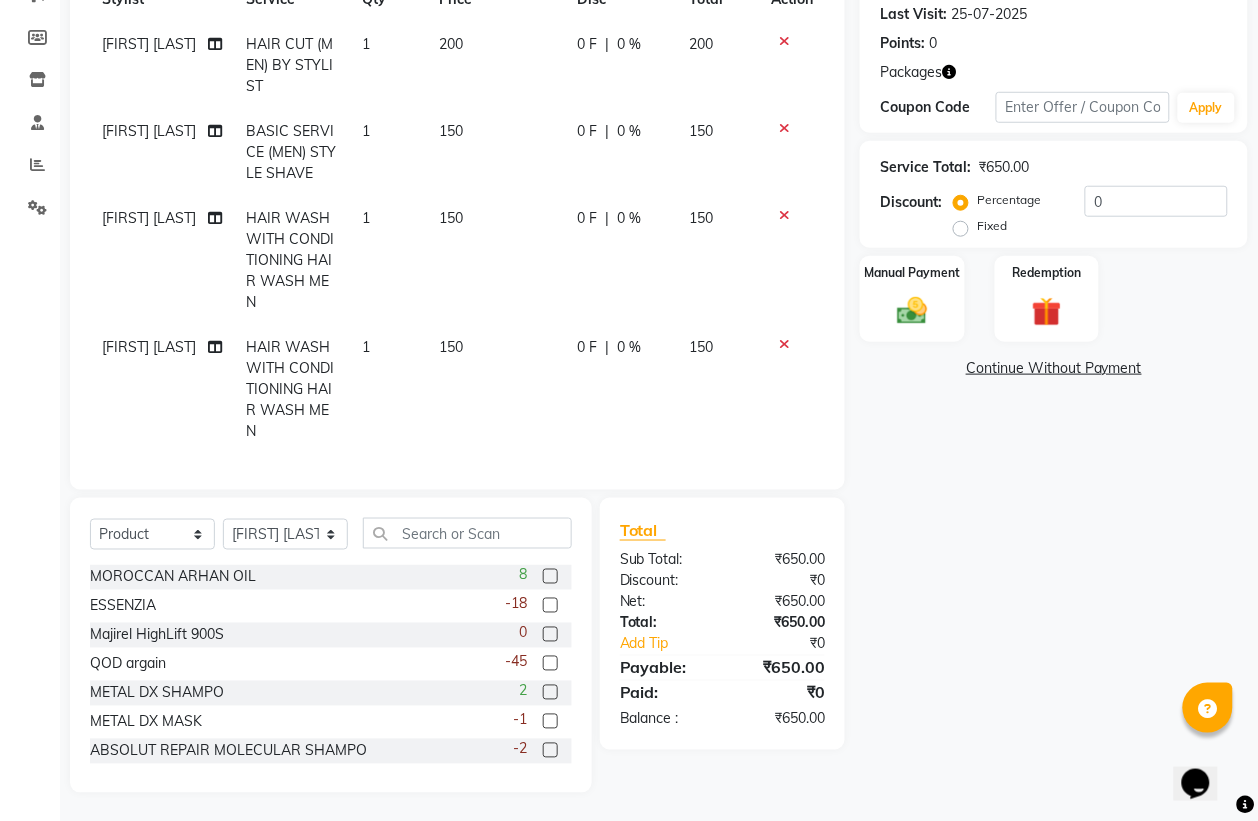 drag, startPoint x: 1221, startPoint y: 608, endPoint x: 1216, endPoint y: 651, distance: 43.289722 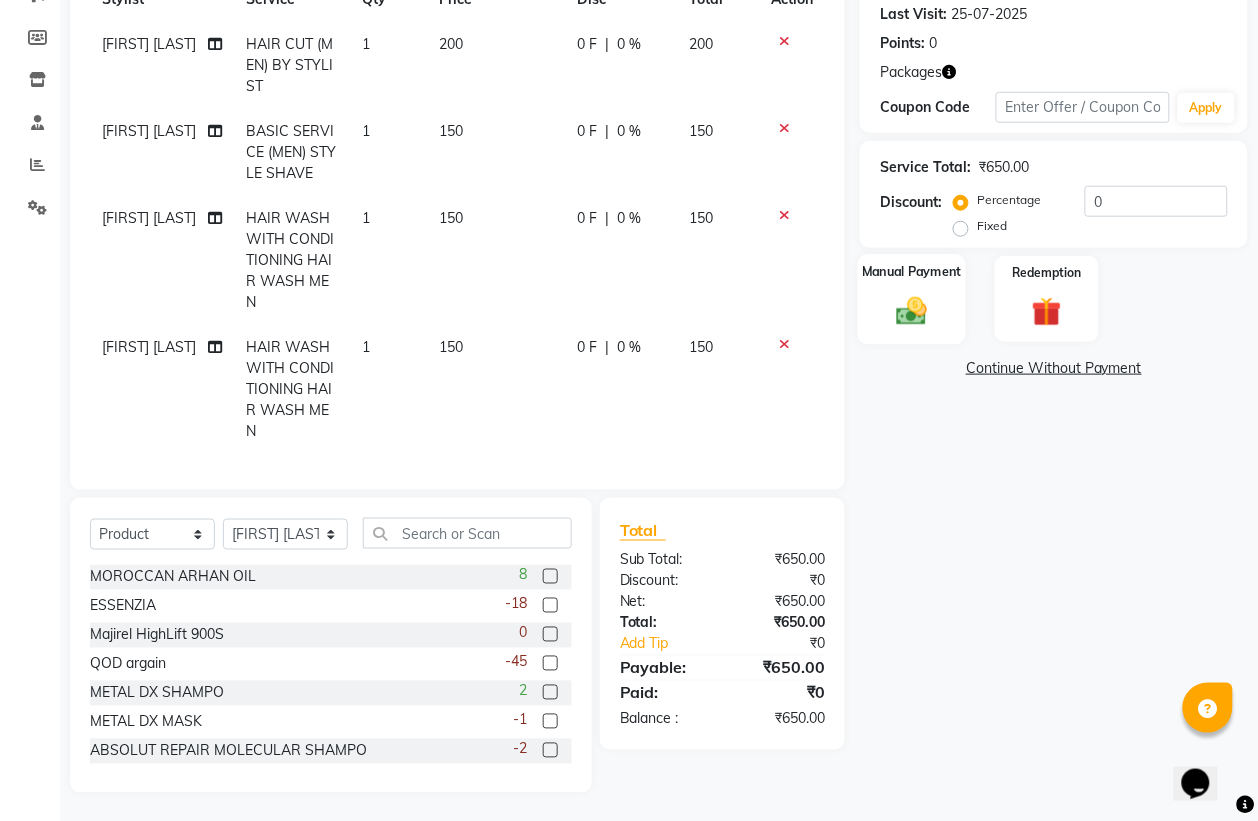click 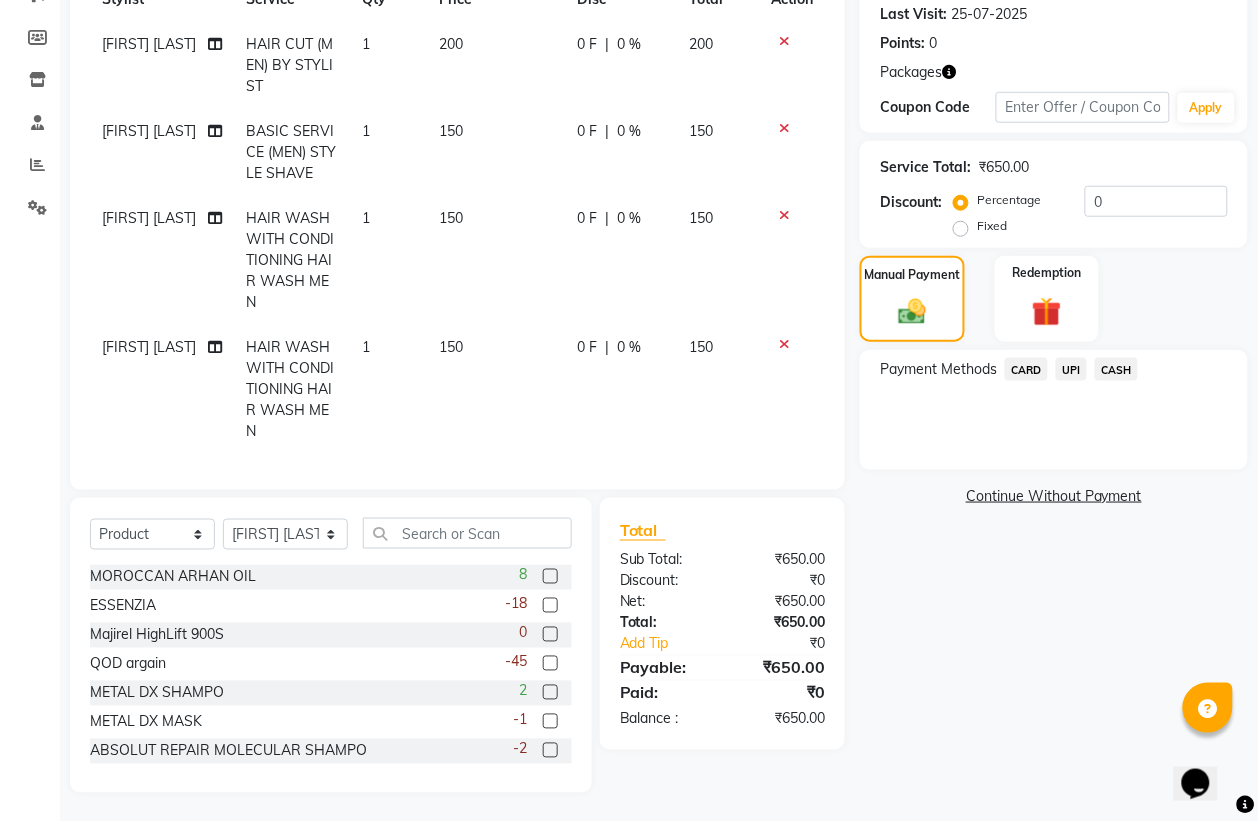 click on "UPI" 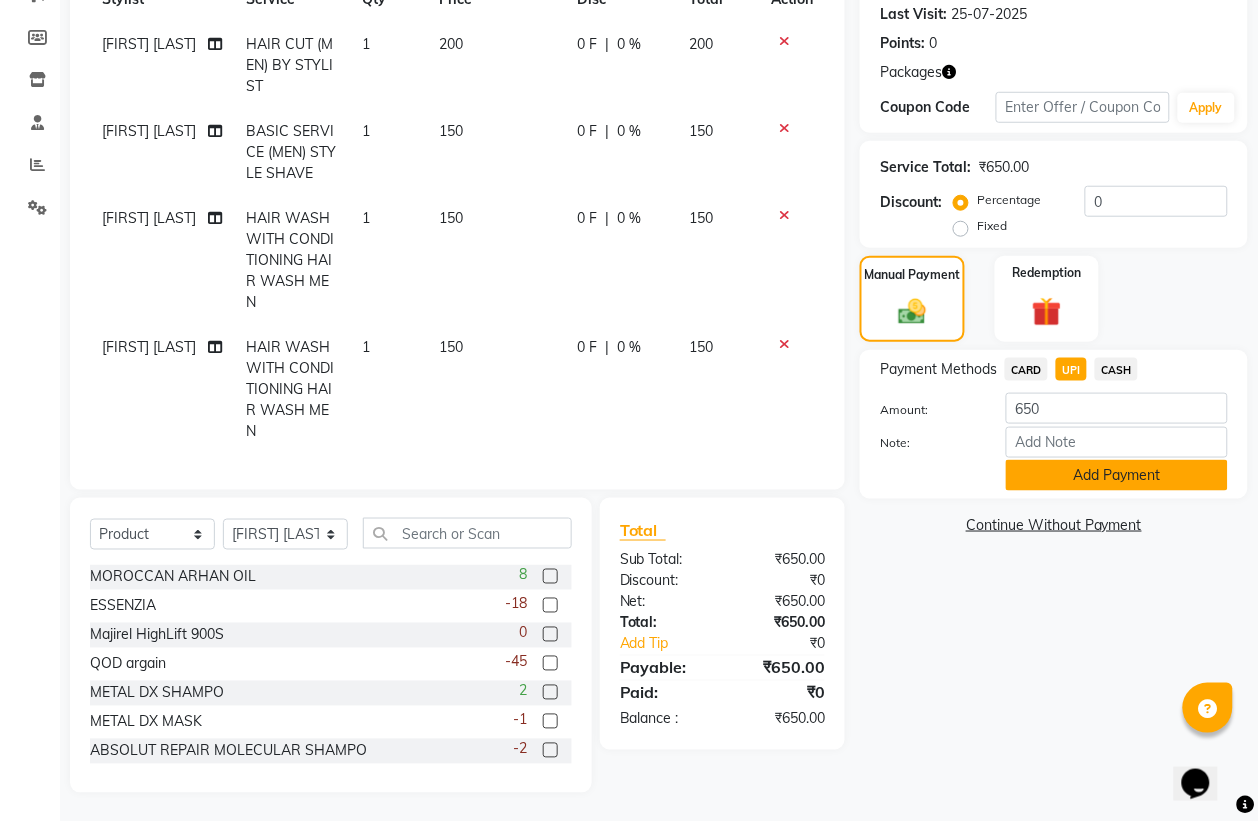 click on "Add Payment" 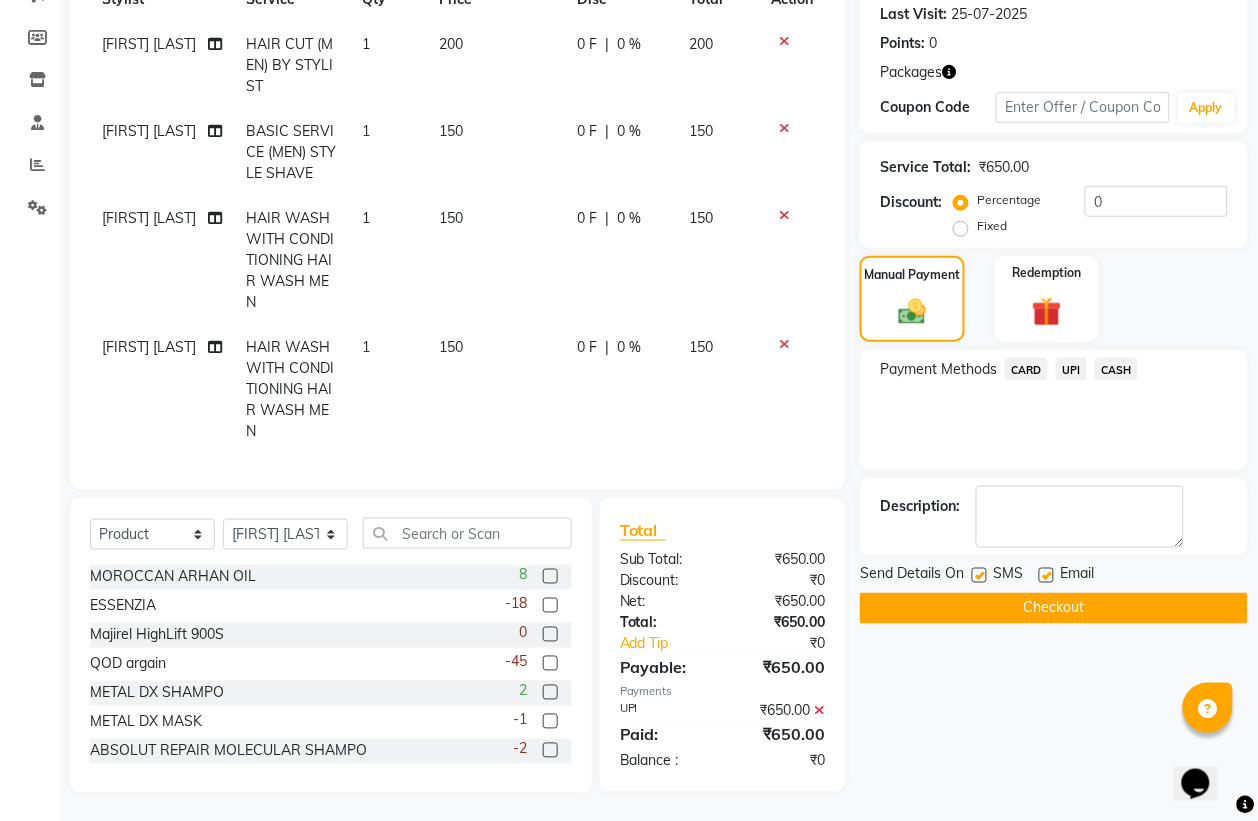 click on "Checkout" 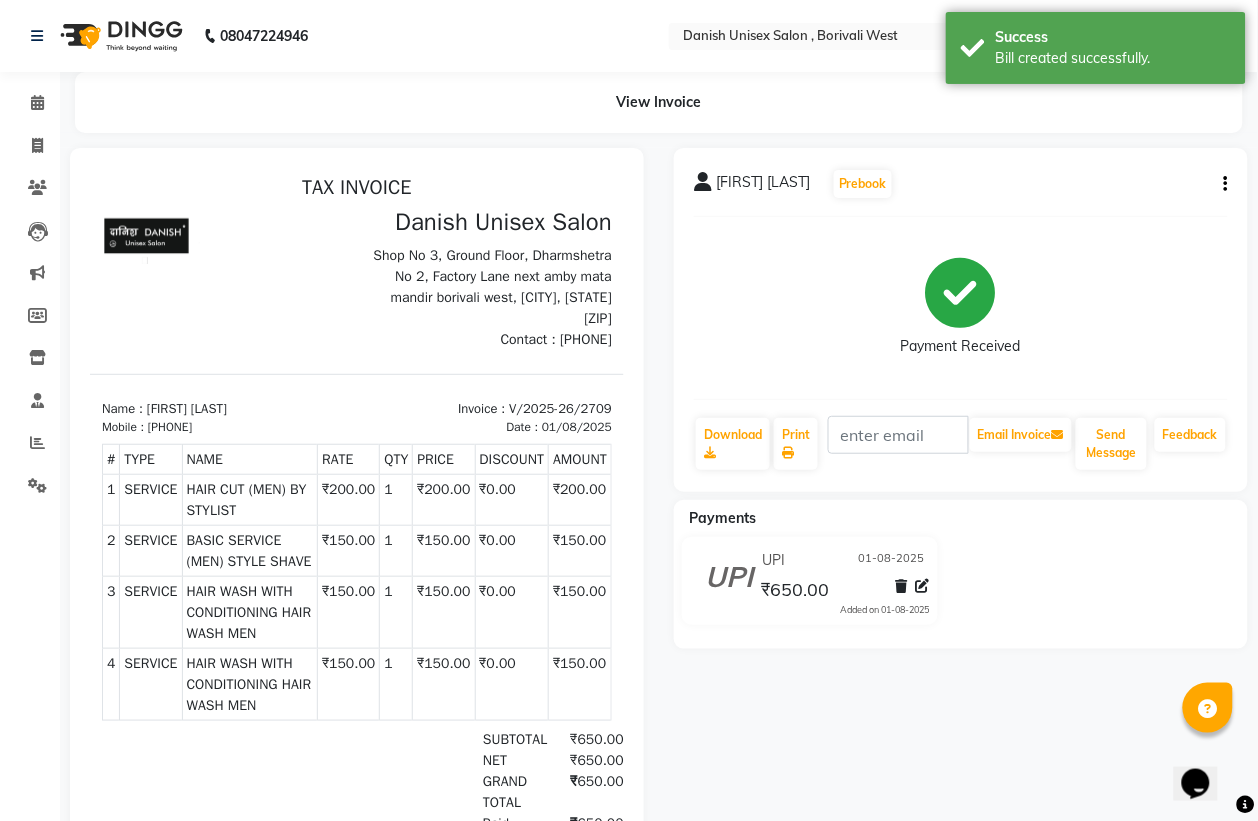 scroll, scrollTop: 15, scrollLeft: 0, axis: vertical 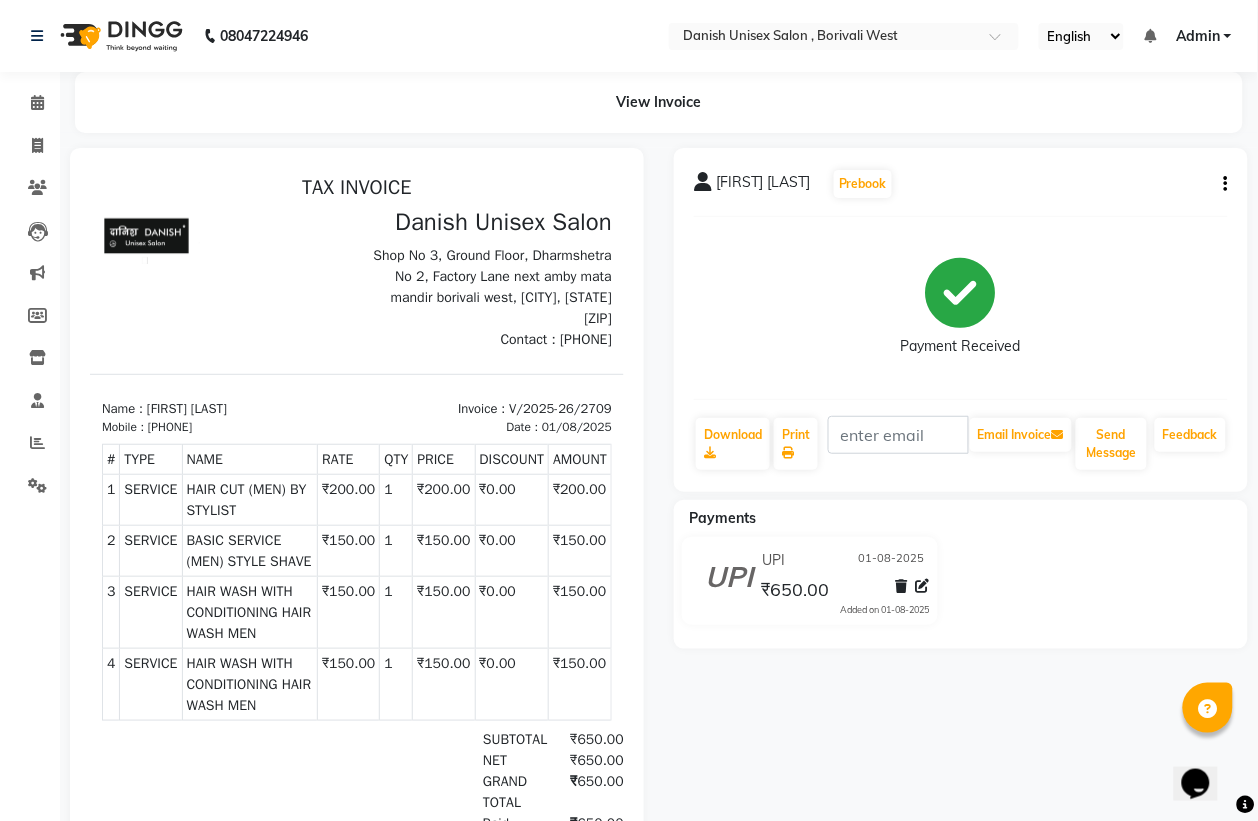 click 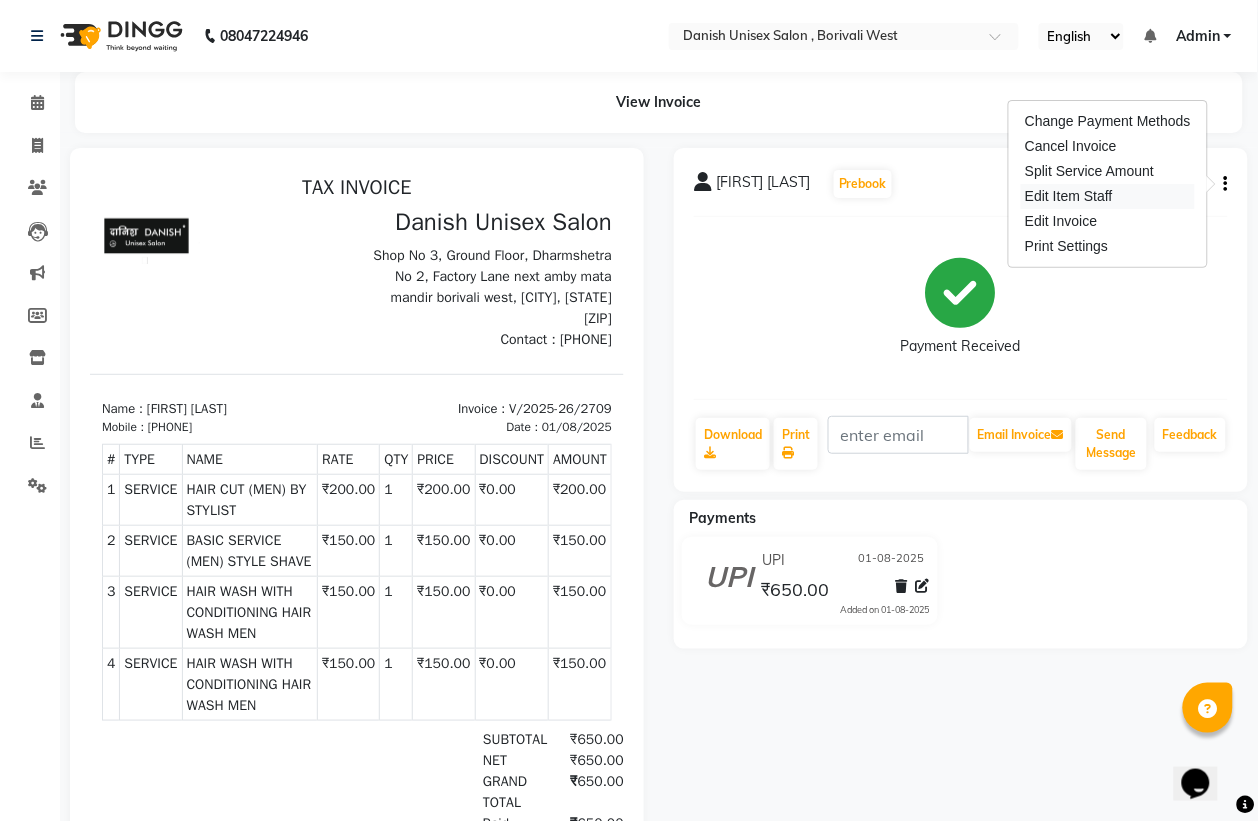 click on "Edit Item Staff" at bounding box center [1108, 196] 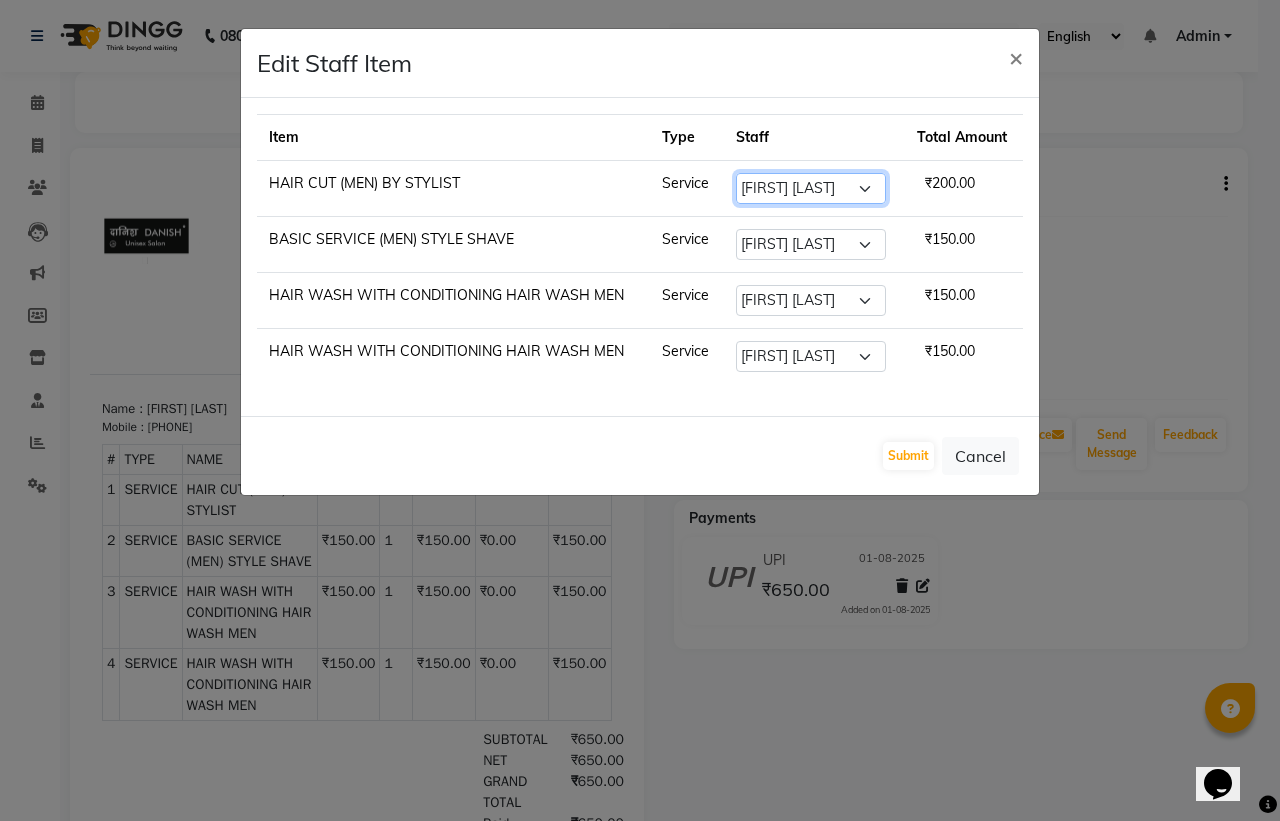 click on "Select  [FIRST] [LAST]   [FIRST] [LAST]   [FIRST] [LAST]   [FIRST]   [FIRST] [LAST]   [FIRST] [LAST]   [FIRST]   [FIRST] [LAST]   [FIRST] [LAST]   [FIRST] [LAST]   [FIRST] [LAST]   [FIRST] [LAST]   [FIRST] [LAST]   [FIRST] [LAST]   [FIRST] [LAST]   [FIRST] [LAST]   [FIRST] [LAST]   [FIRST] [LAST]   [FIRST] [LAST]" 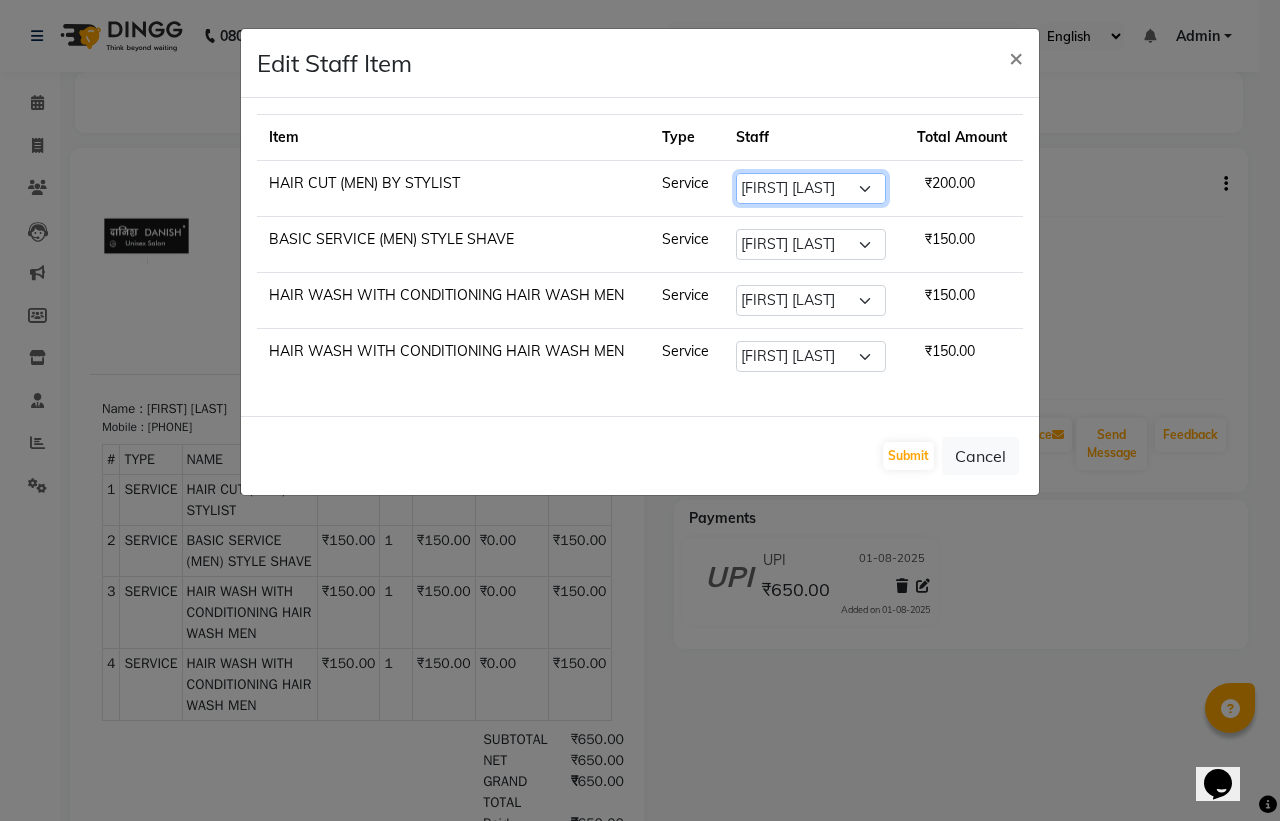 select on "63506" 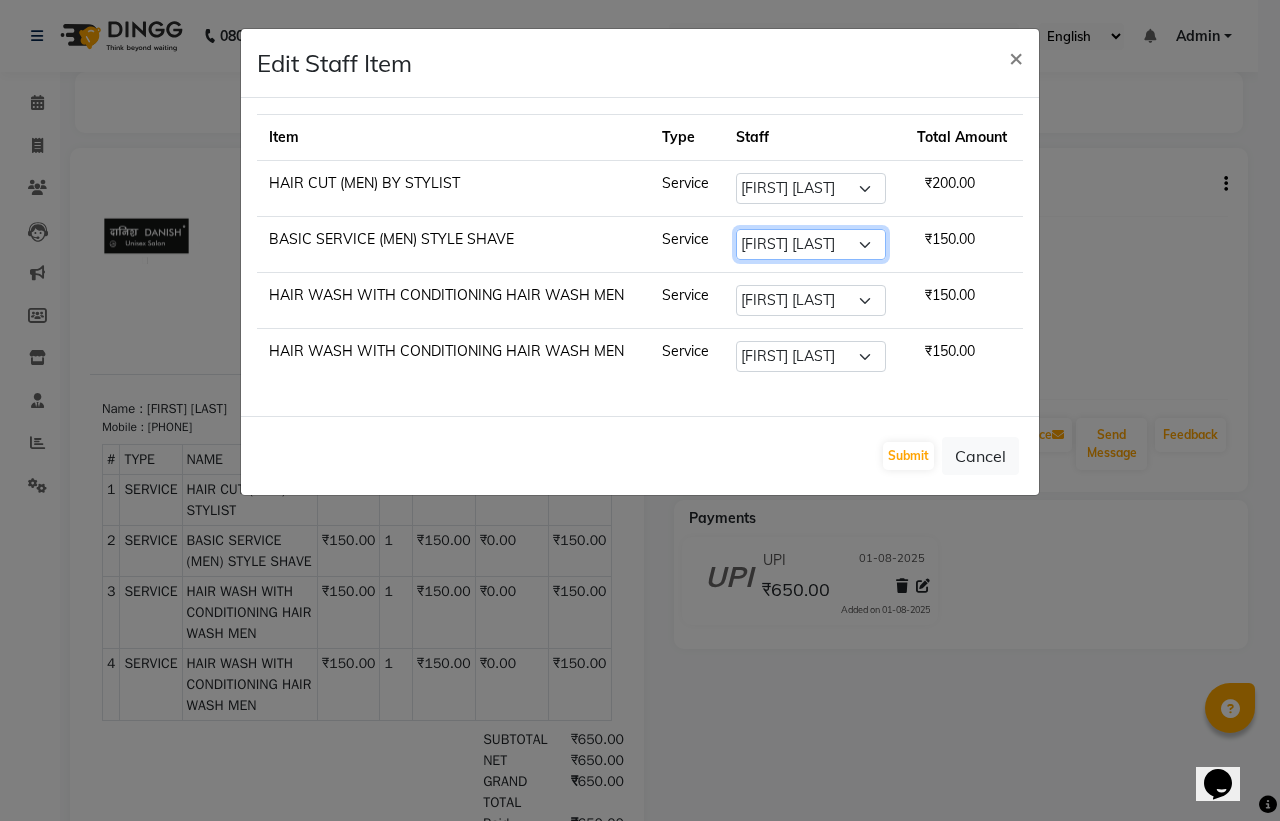click on "Select  [FIRST] [LAST]   [FIRST] [LAST]   [FIRST] [LAST]   [FIRST]   [FIRST] [LAST]   [FIRST] [LAST]   [FIRST]   [FIRST] [LAST]   [FIRST] [LAST]   [FIRST] [LAST]   [FIRST] [LAST]   [FIRST] [LAST]   [FIRST] [LAST]   [FIRST] [LAST]   [FIRST] [LAST]   [FIRST] [LAST]   [FIRST] [LAST]   [FIRST] [LAST]   [FIRST] [LAST]" 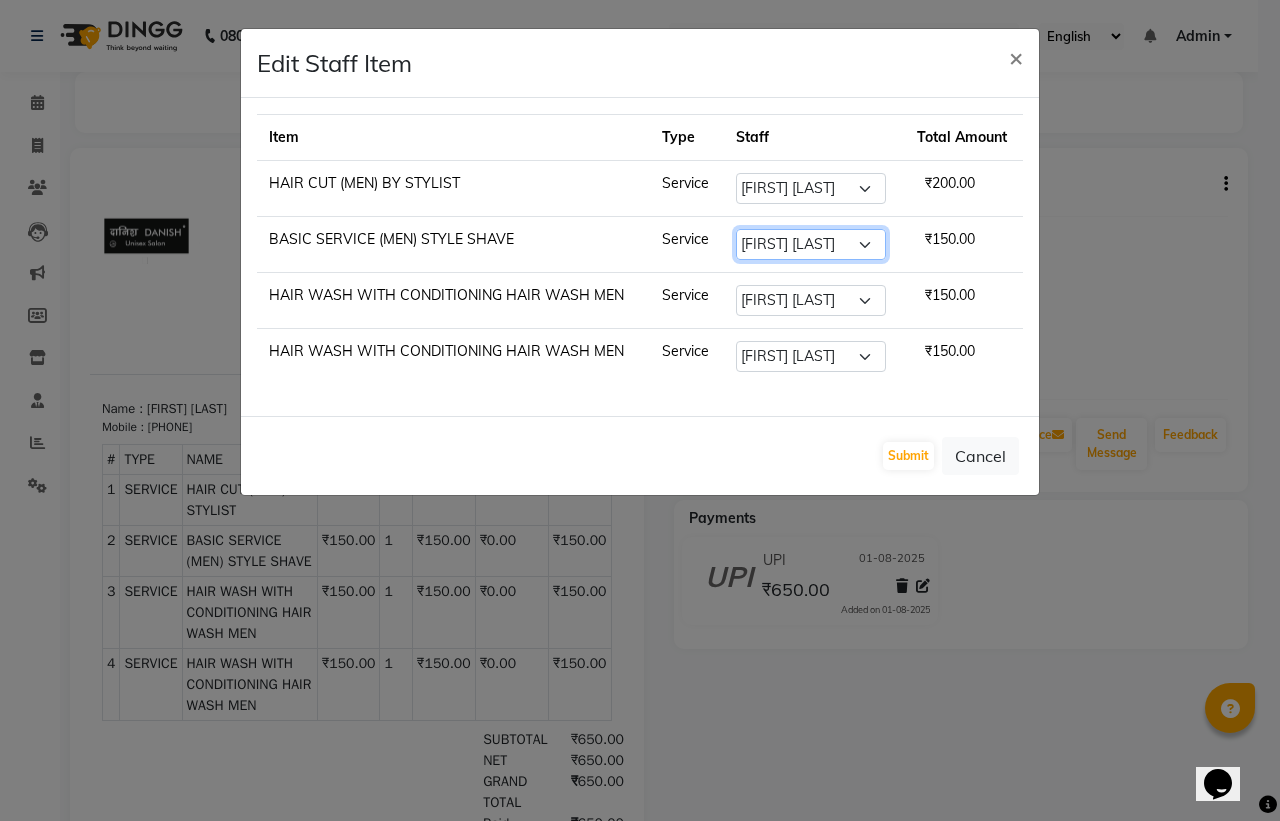 select on "63506" 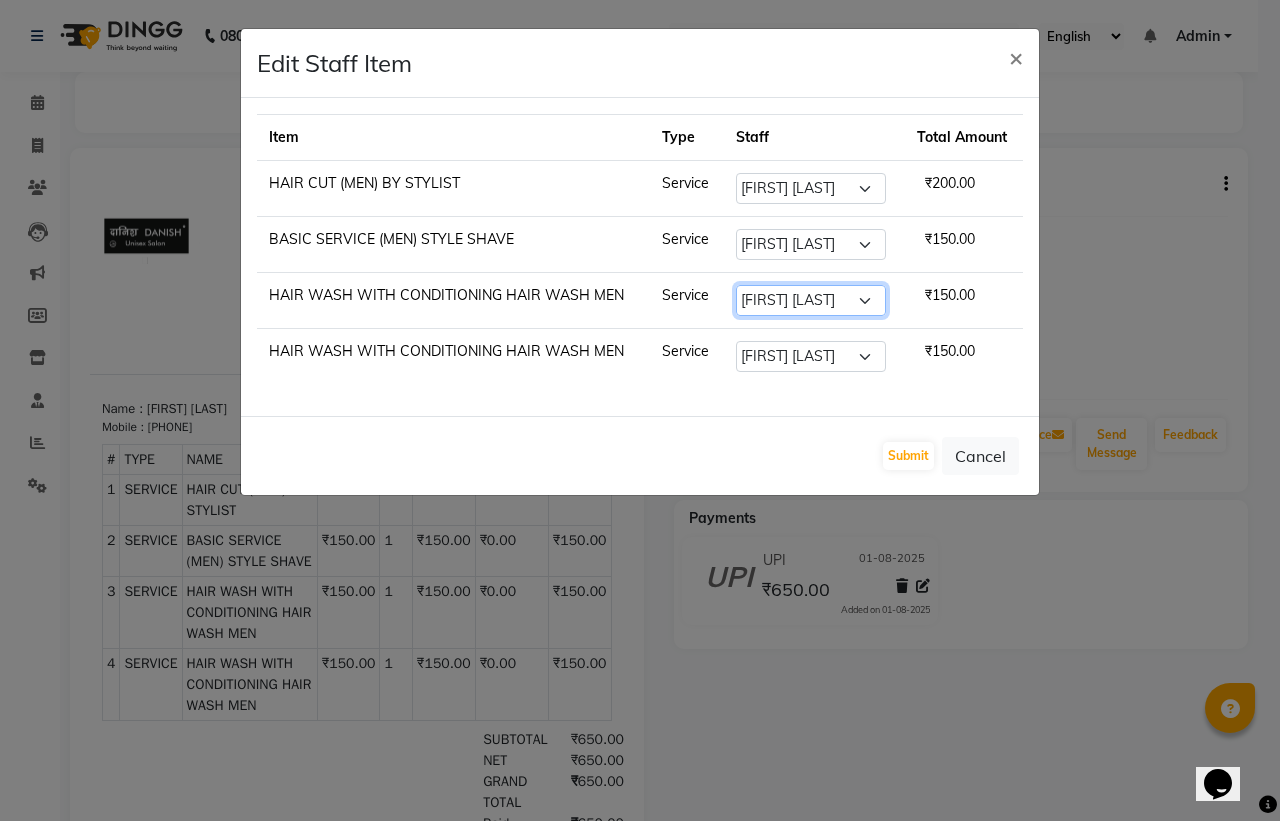 click on "Select  [FIRST] [LAST]   [FIRST] [LAST]   [FIRST] [LAST]   [FIRST]   [FIRST] [LAST]   [FIRST] [LAST]   [FIRST]   [FIRST] [LAST]   [FIRST] [LAST]   [FIRST] [LAST]   [FIRST] [LAST]   [FIRST] [LAST]   [FIRST] [LAST]   [FIRST] [LAST]   [FIRST] [LAST]   [FIRST] [LAST]   [FIRST] [LAST]   [FIRST] [LAST]   [FIRST] [LAST]" 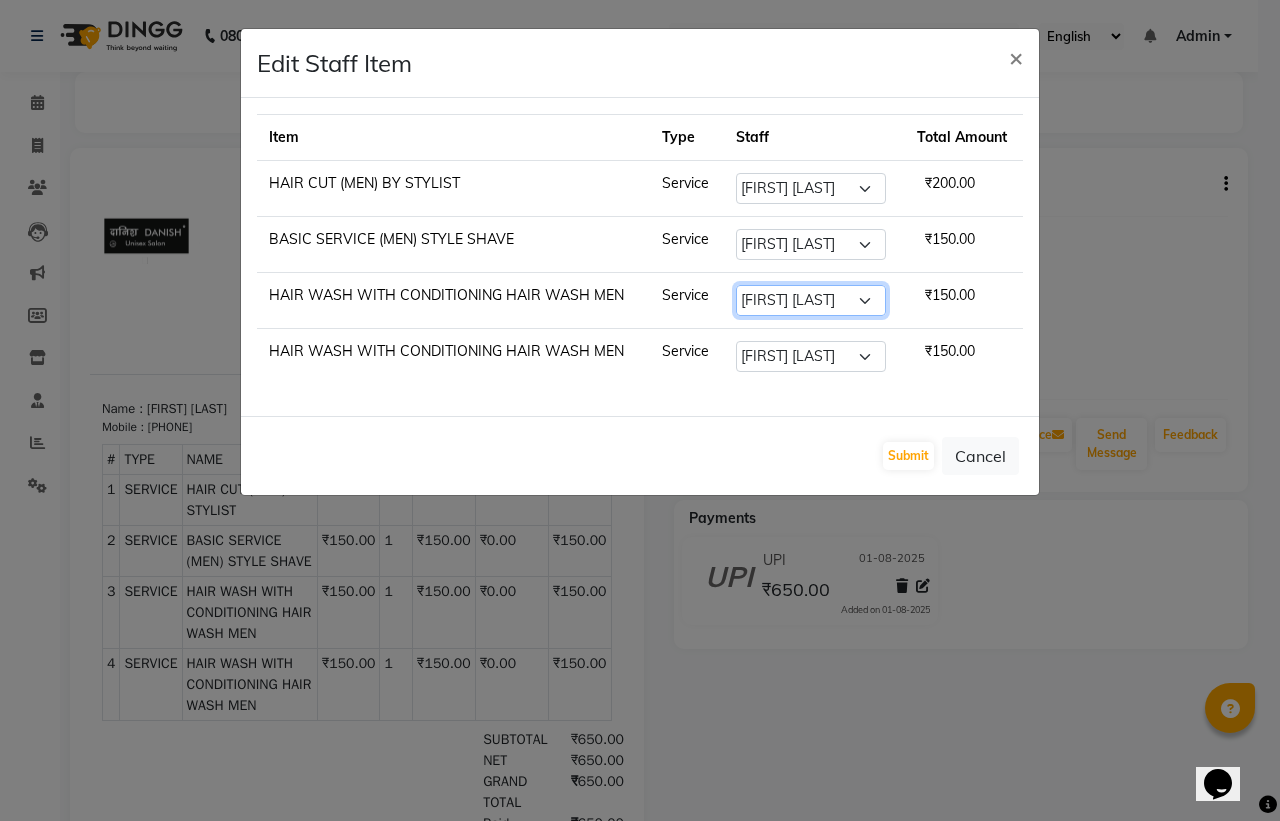 select on "63506" 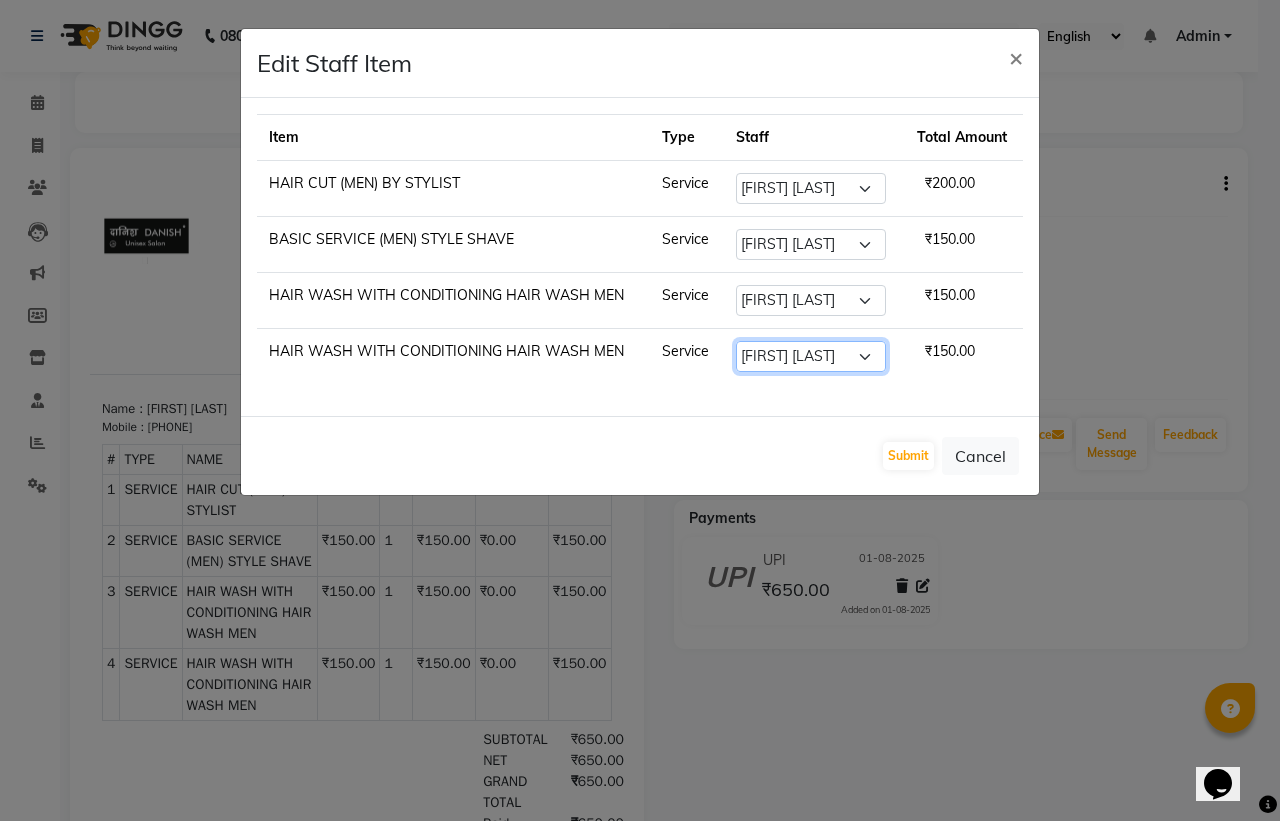 click on "Select  [FIRST] [LAST]   [FIRST] [LAST]   [FIRST] [LAST]   [FIRST]   [FIRST] [LAST]   [FIRST] [LAST]   [FIRST]   [FIRST] [LAST]   [FIRST] [LAST]   [FIRST] [LAST]   [FIRST] [LAST]   [FIRST] [LAST]   [FIRST] [LAST]   [FIRST] [LAST]   [FIRST] [LAST]   [FIRST] [LAST]   [FIRST] [LAST]   [FIRST] [LAST]   [FIRST] [LAST]" 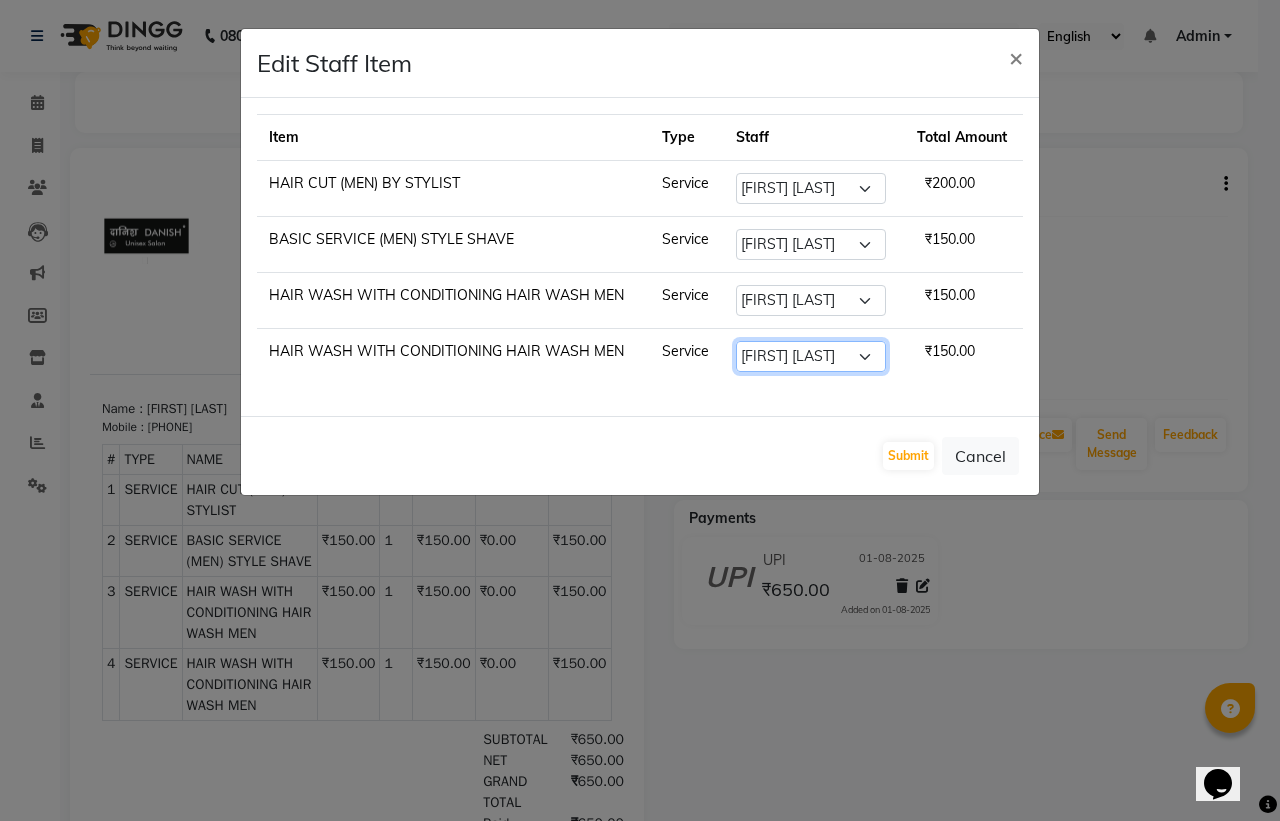 select on "63506" 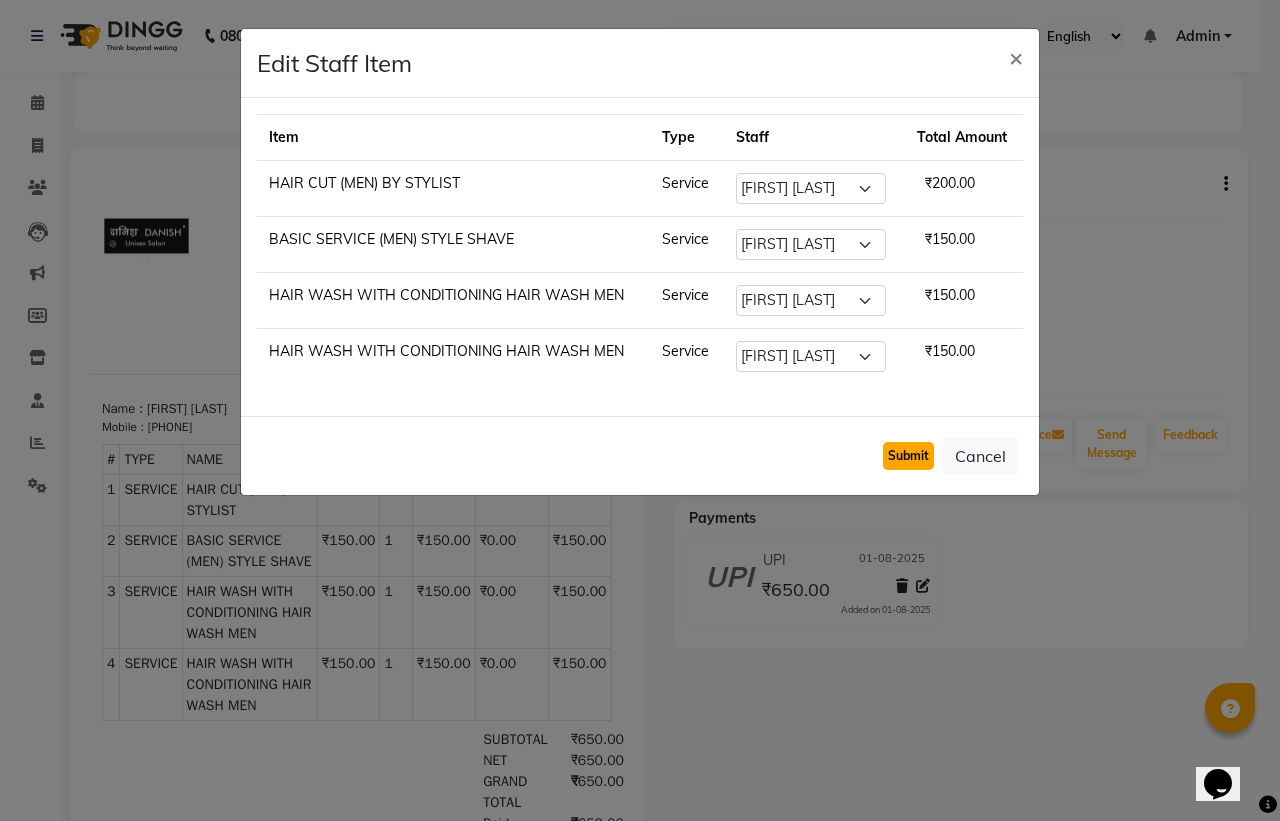 click on "Submit" 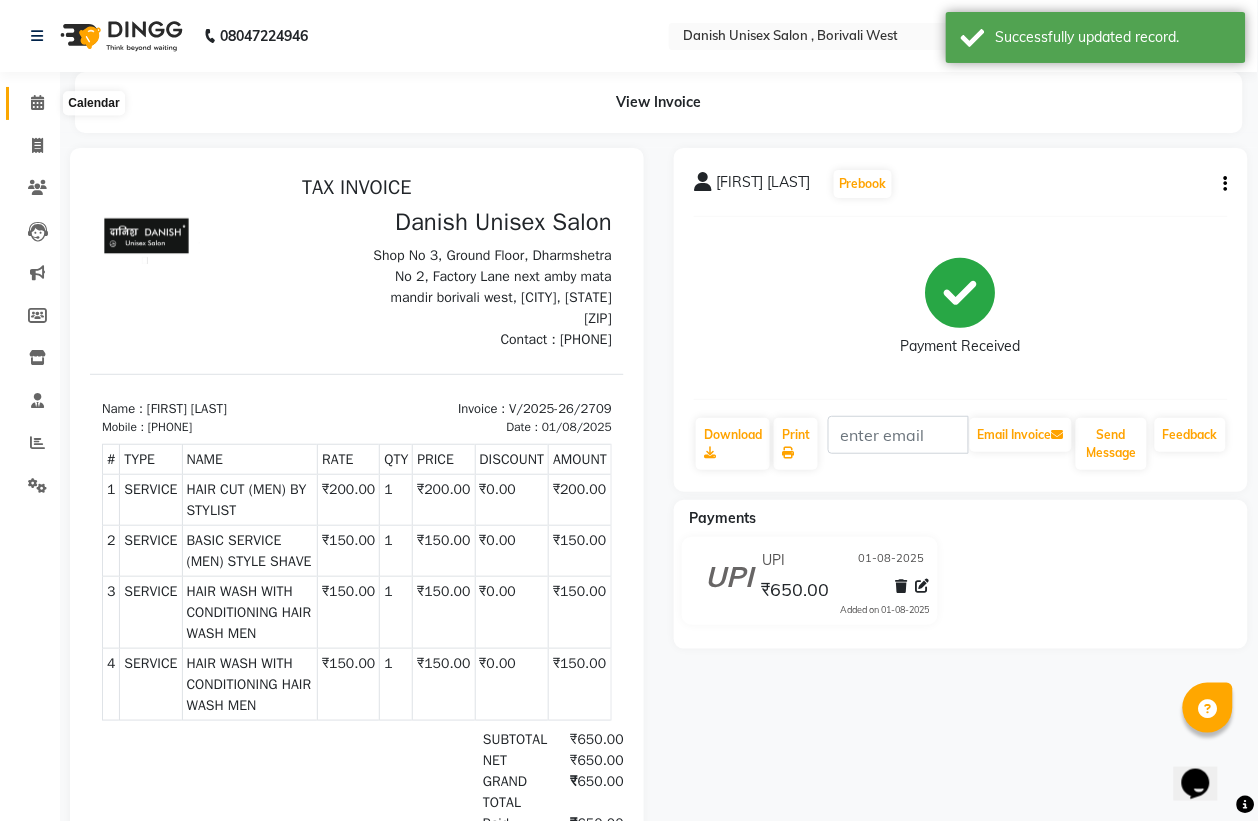 click 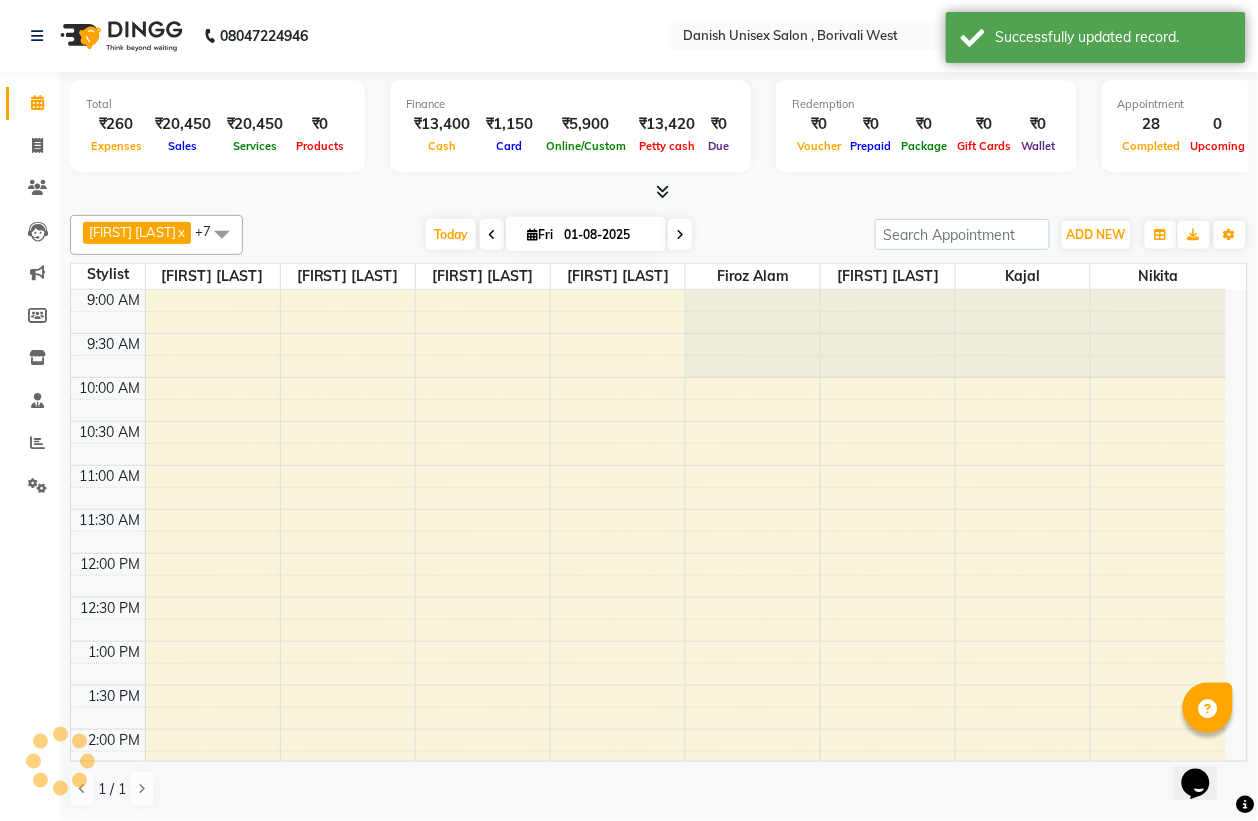 scroll, scrollTop: 0, scrollLeft: 0, axis: both 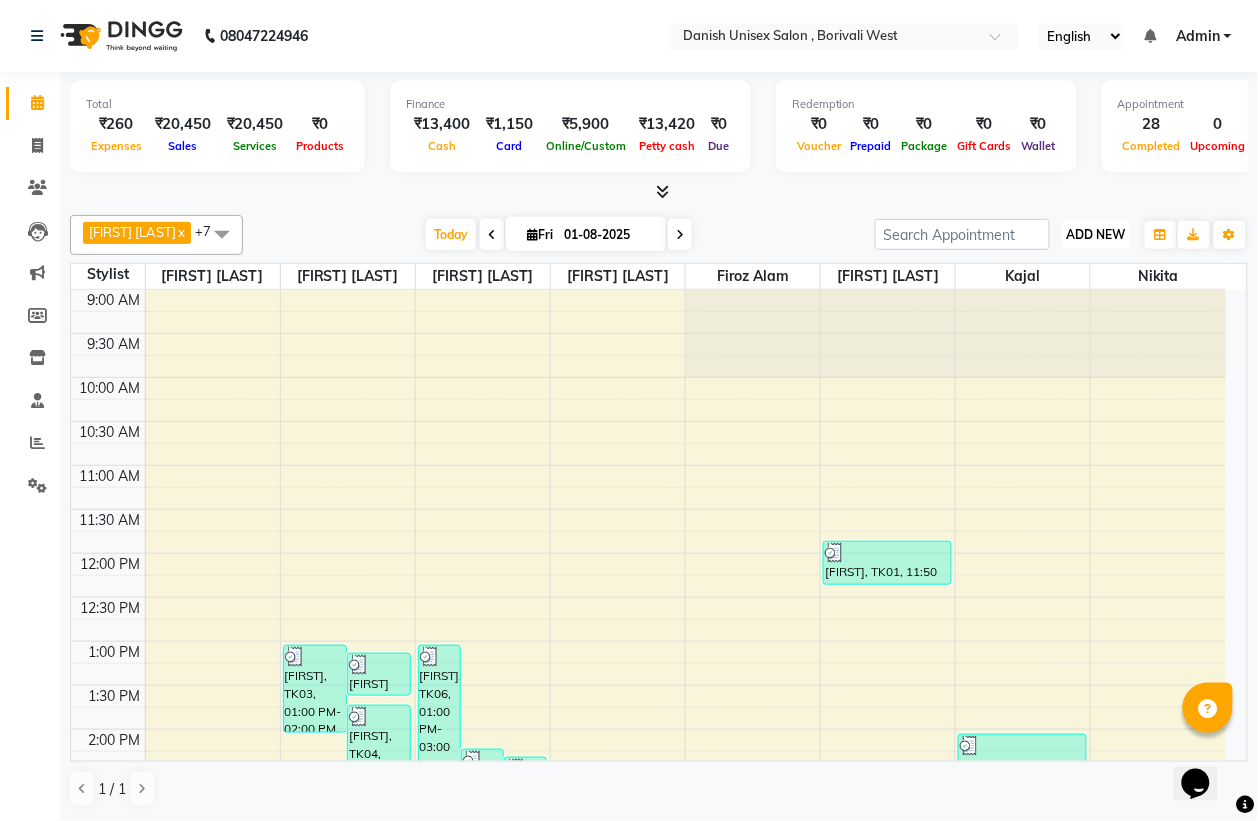 click on "ADD NEW" at bounding box center (1096, 234) 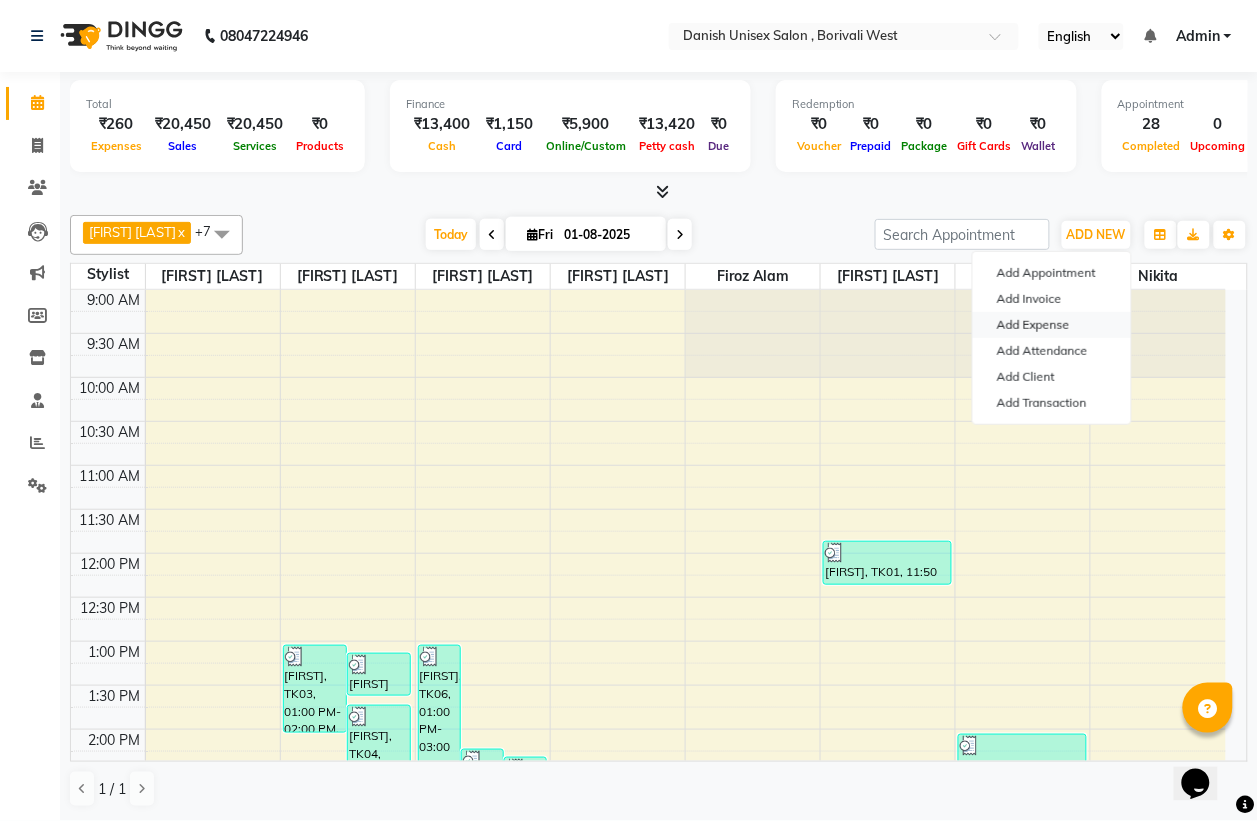 click on "Add Expense" at bounding box center (1052, 325) 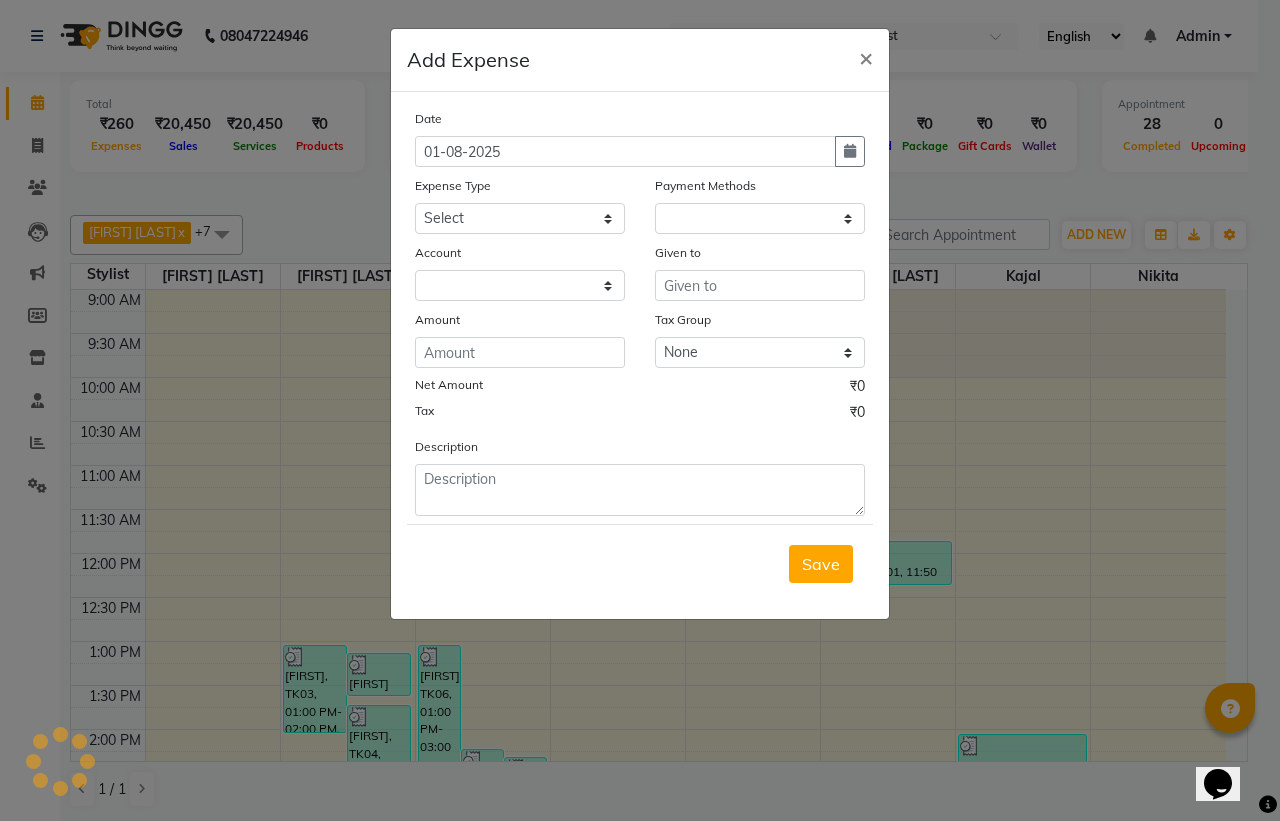 select on "1" 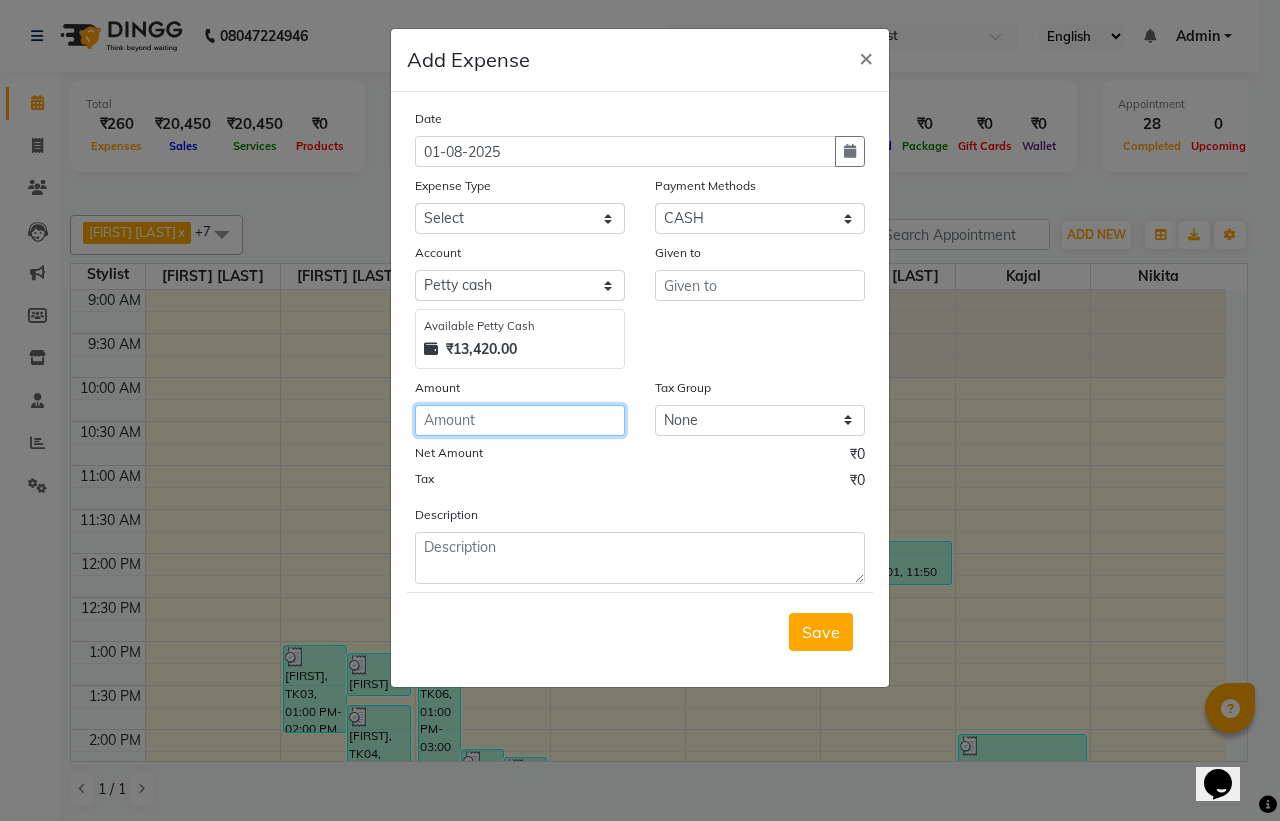 click 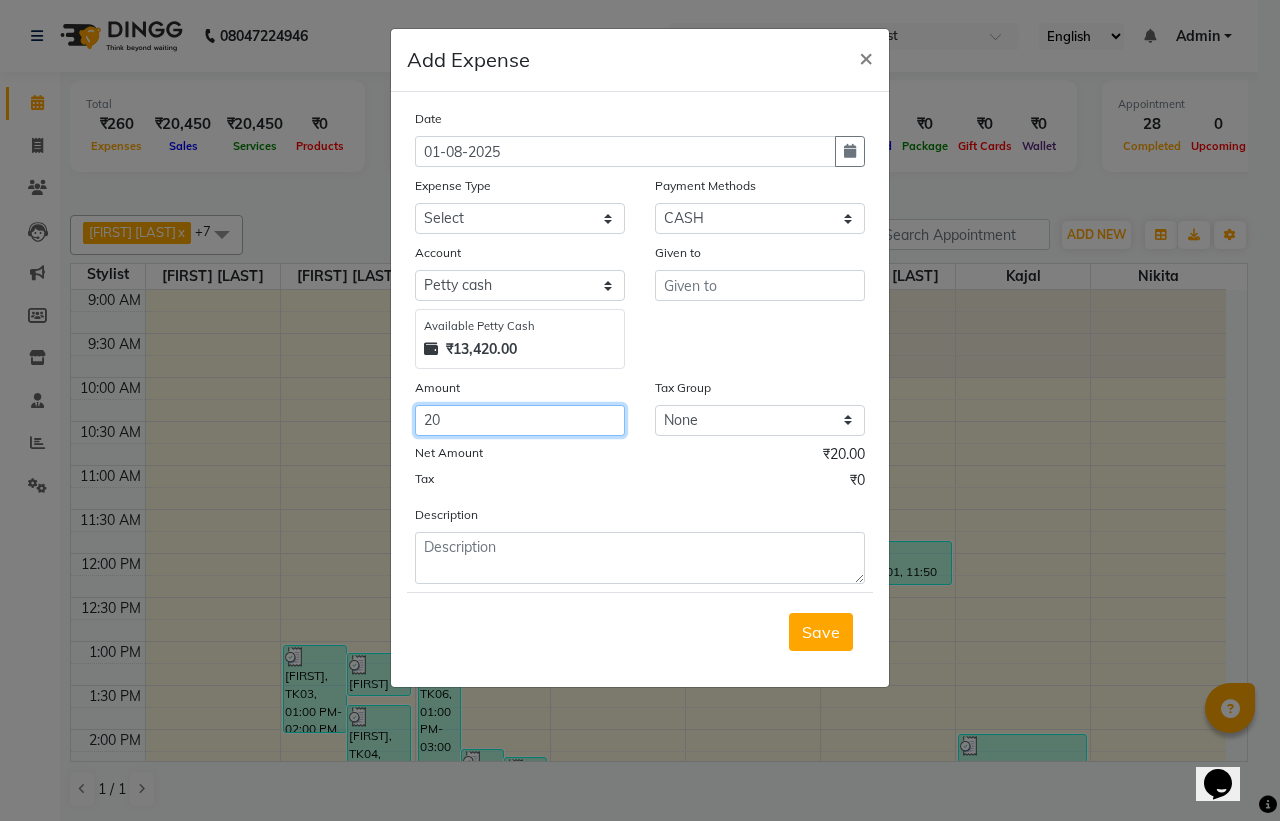 type on "20" 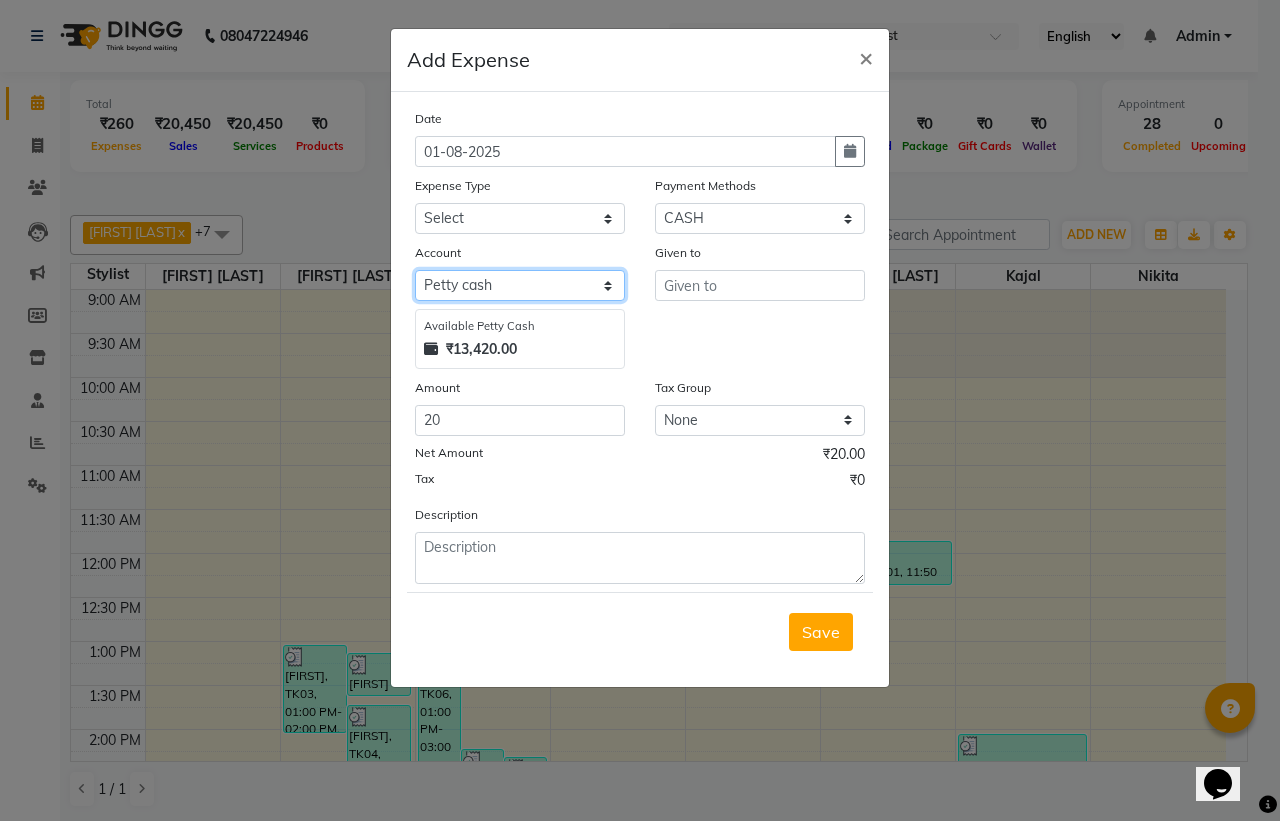 click on "Select Petty cash Default account" 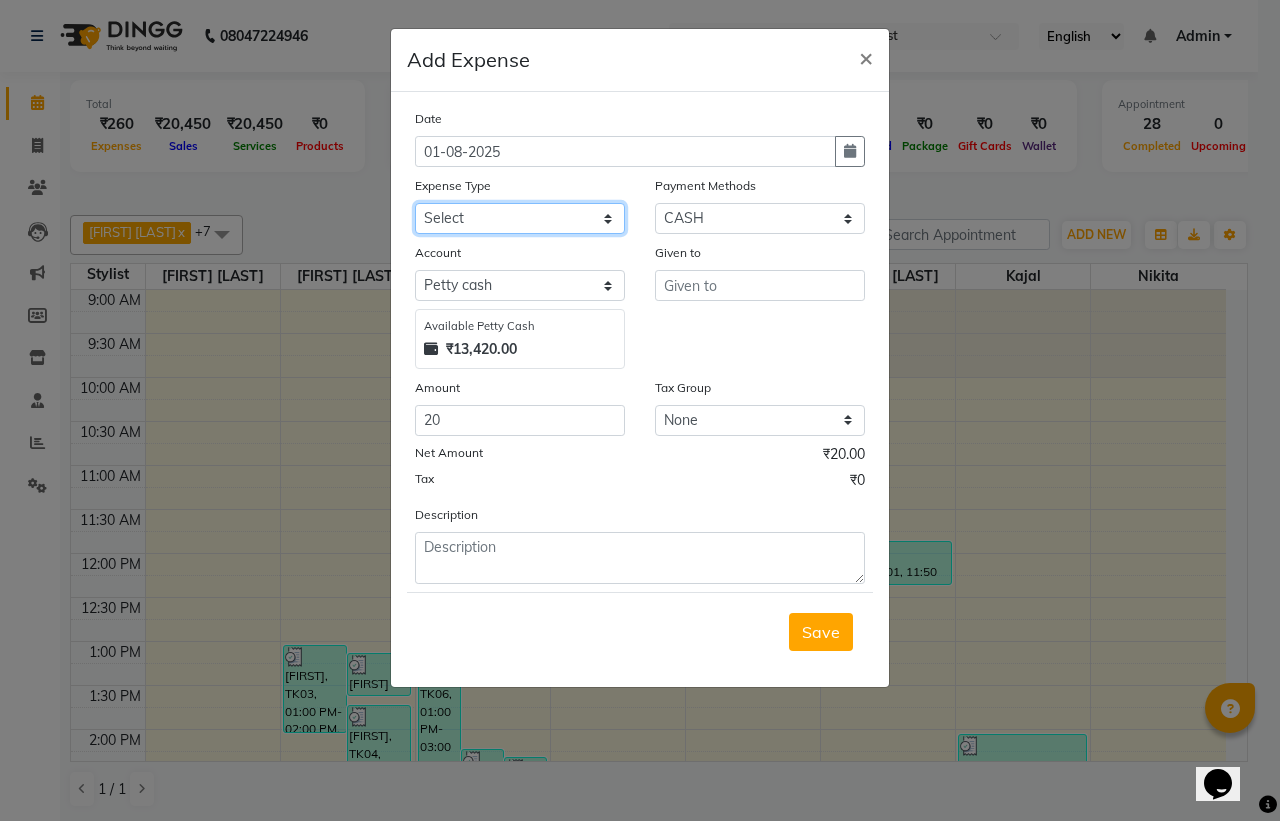 click on "Select Advance Salary Bank charges Car maintenance  Cash transfer to bank Cash transfer to hub Client Snacks Clinical charges Equipment Fuel Govt fee Incentive Insurance International purchase Loan Repayment Maintenance Marketing Miscellaneous MRA Other Pantry Product Rent Salary Staff Snacks Tax Tea & Refreshment Utilities" 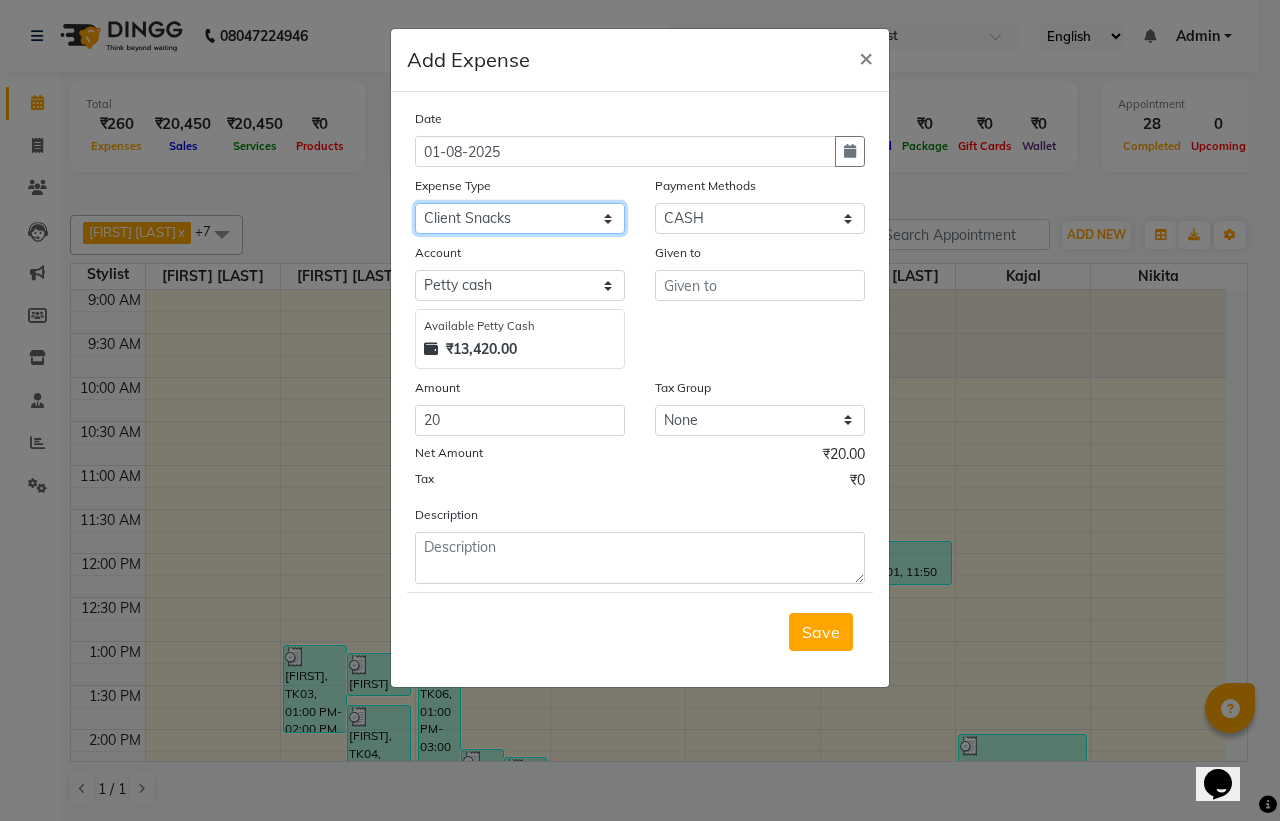 click on "Select Advance Salary Bank charges Car maintenance  Cash transfer to bank Cash transfer to hub Client Snacks Clinical charges Equipment Fuel Govt fee Incentive Insurance International purchase Loan Repayment Maintenance Marketing Miscellaneous MRA Other Pantry Product Rent Salary Staff Snacks Tax Tea & Refreshment Utilities" 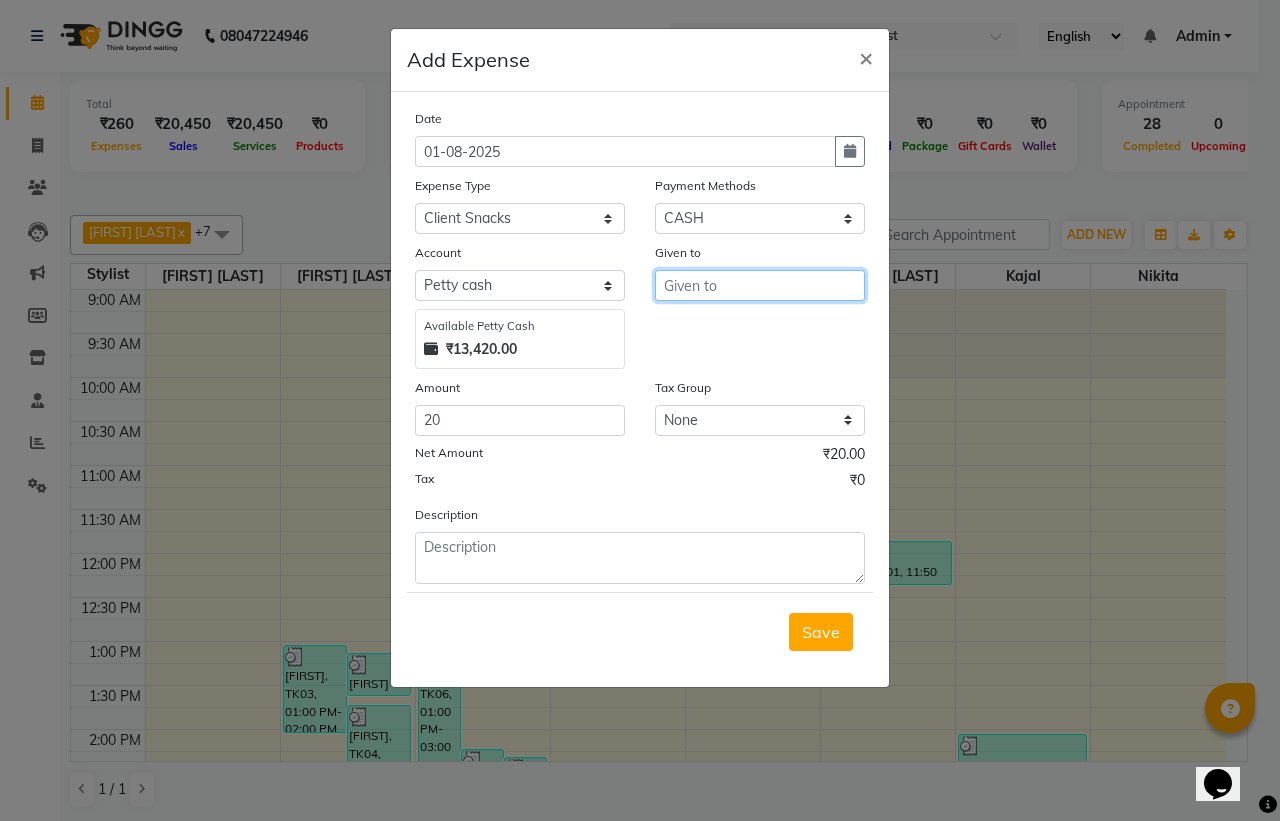 click at bounding box center [760, 285] 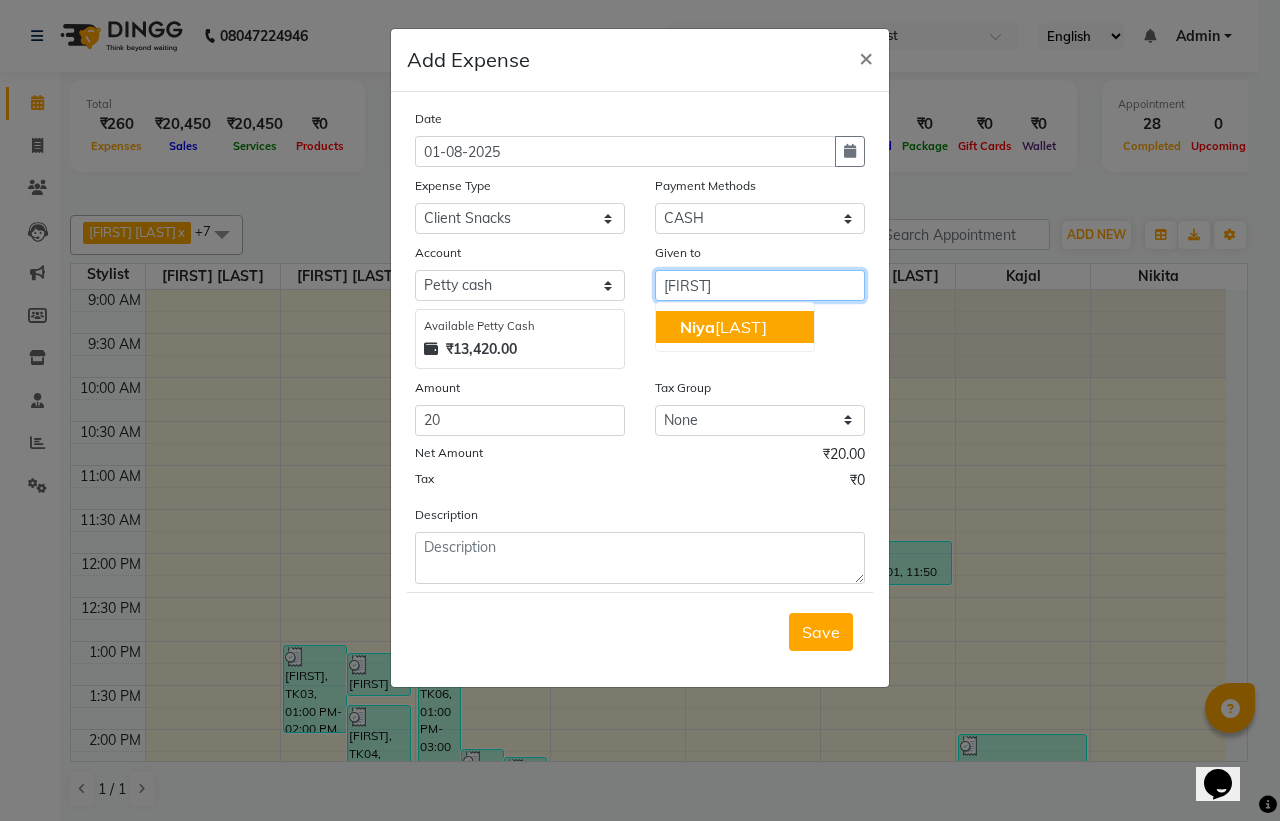 click on "[FIRST] [LAST]" at bounding box center [723, 327] 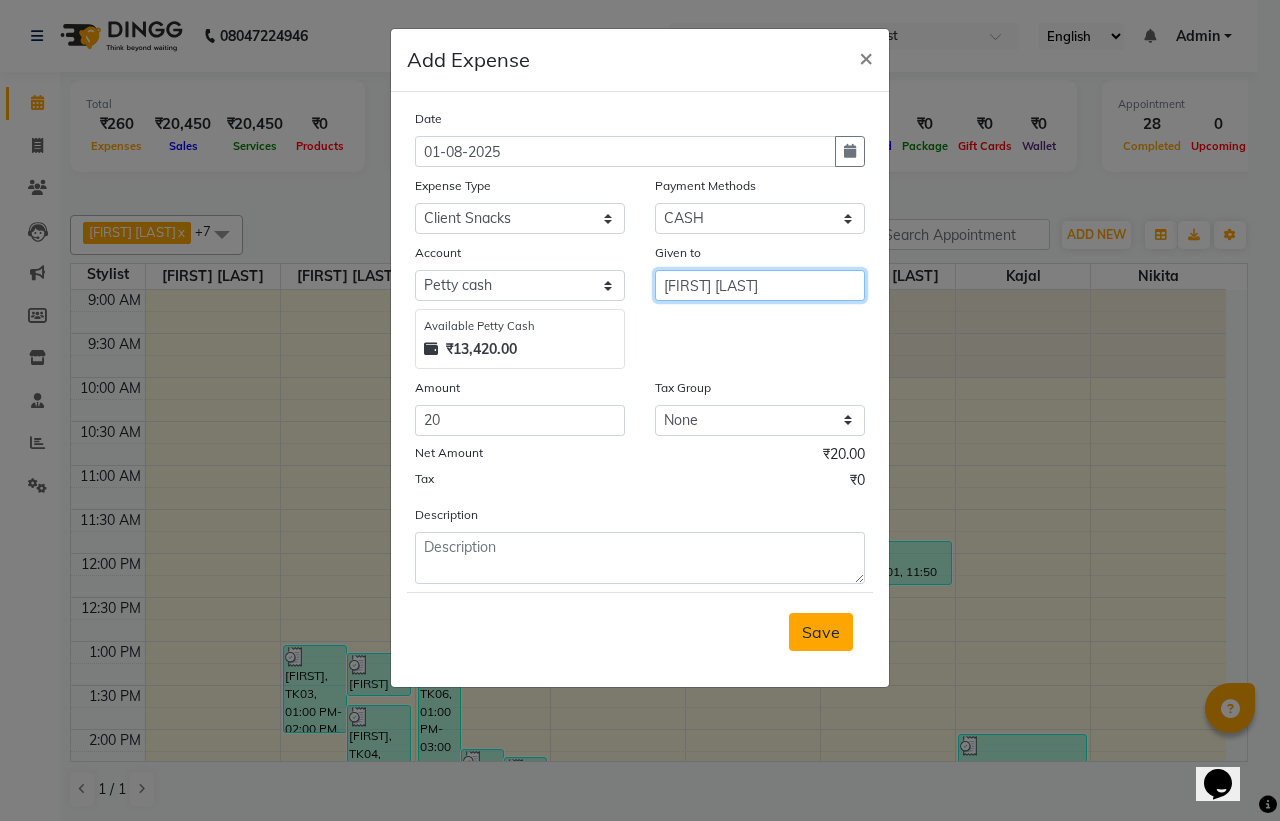 type on "[FIRST] [LAST]" 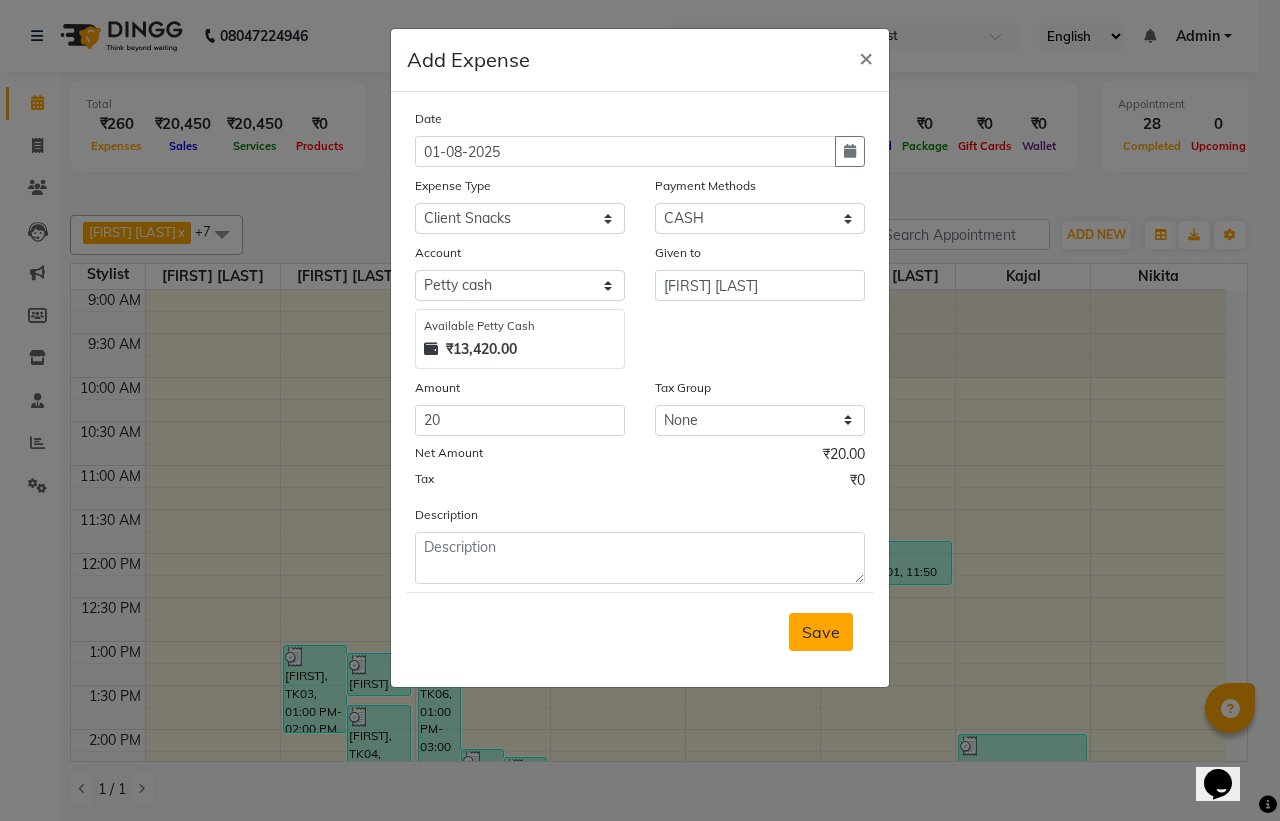click on "Save" at bounding box center [821, 632] 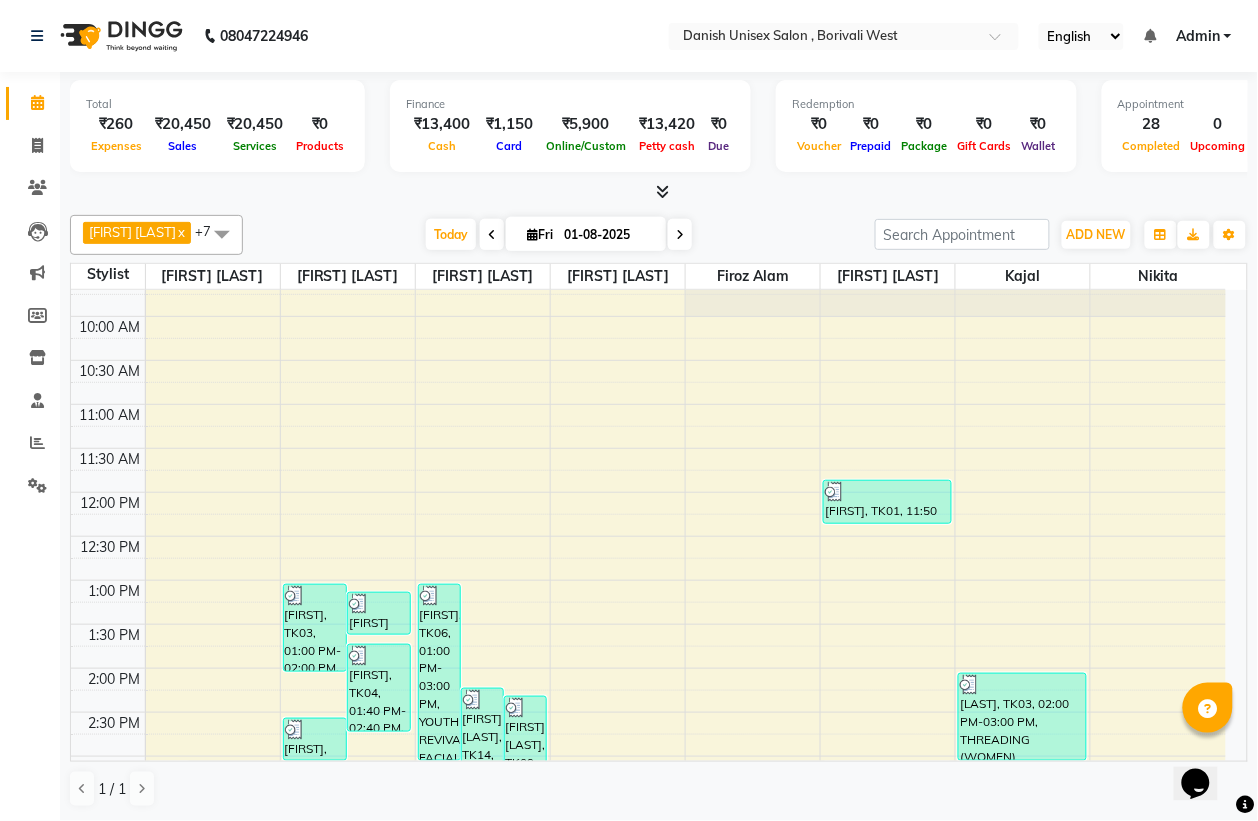 scroll, scrollTop: 0, scrollLeft: 0, axis: both 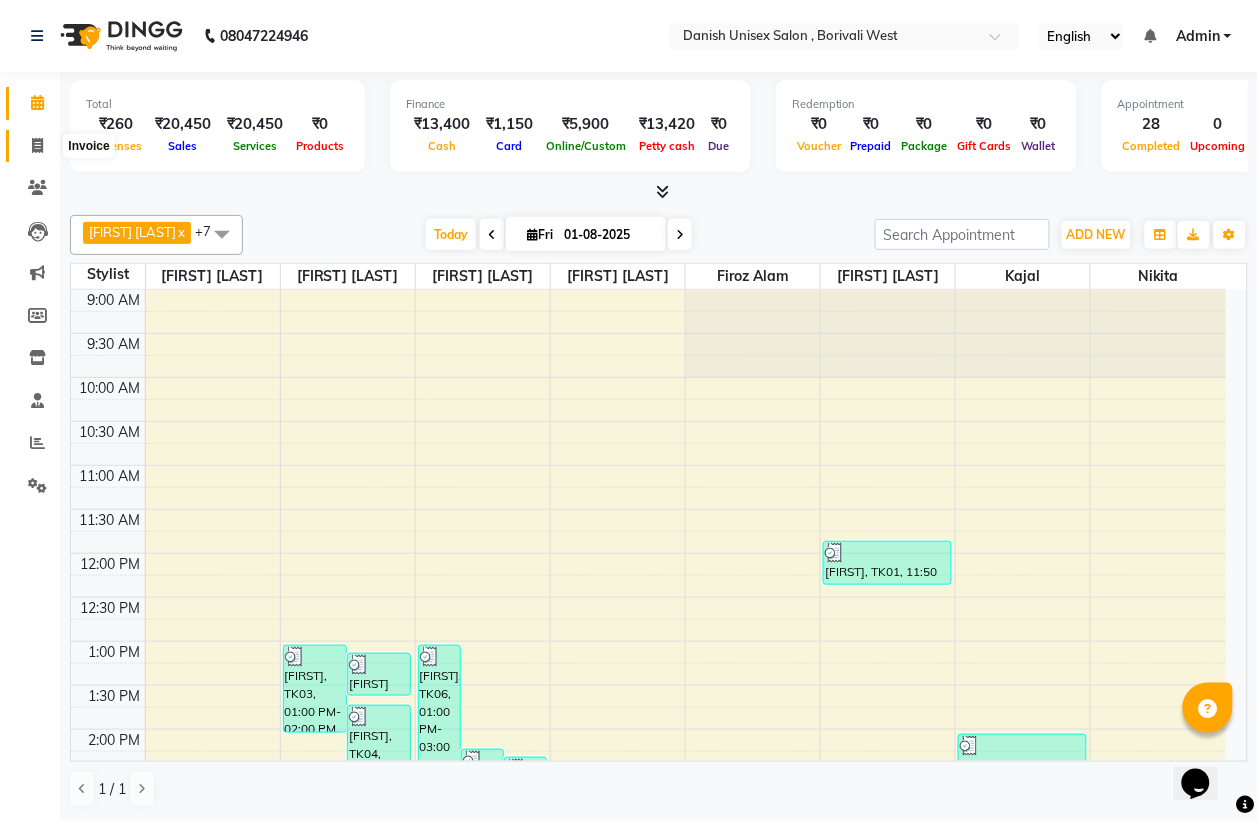 click 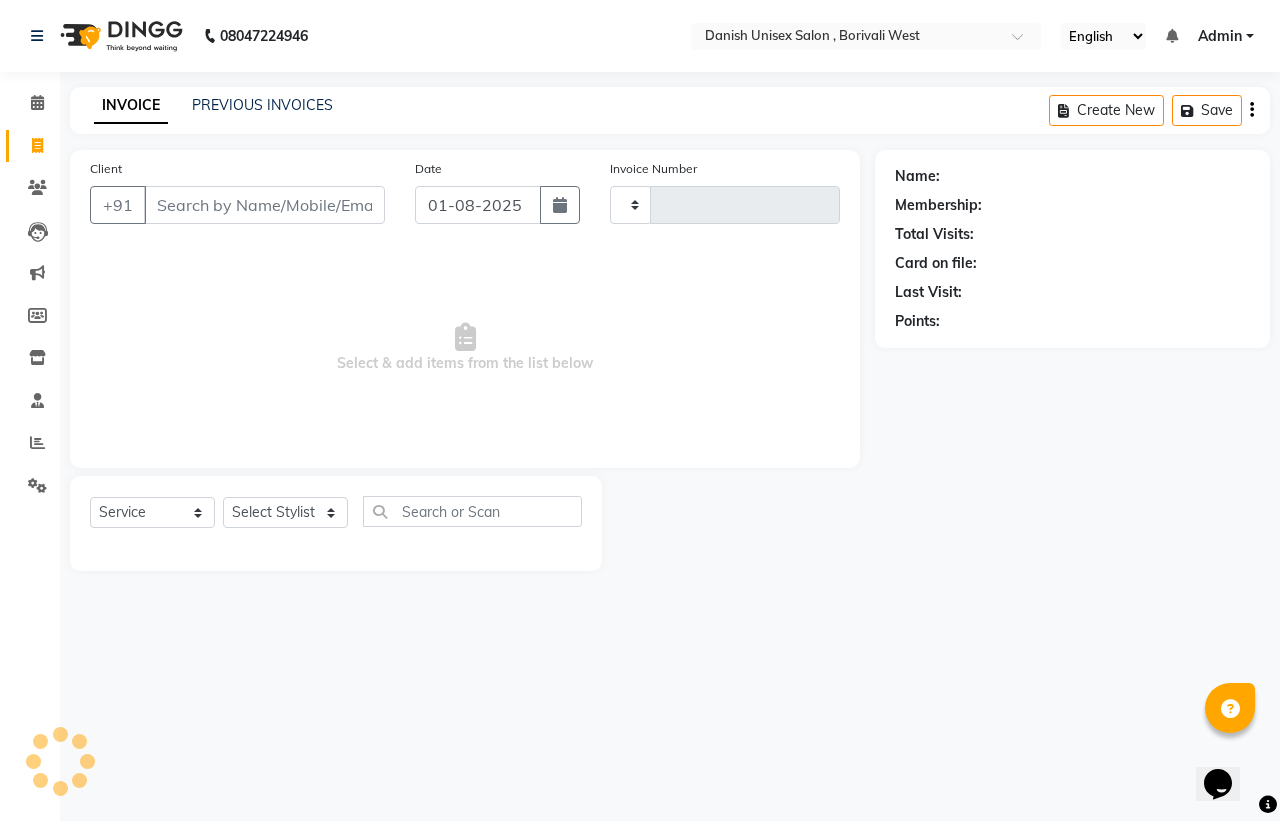 type on "2710" 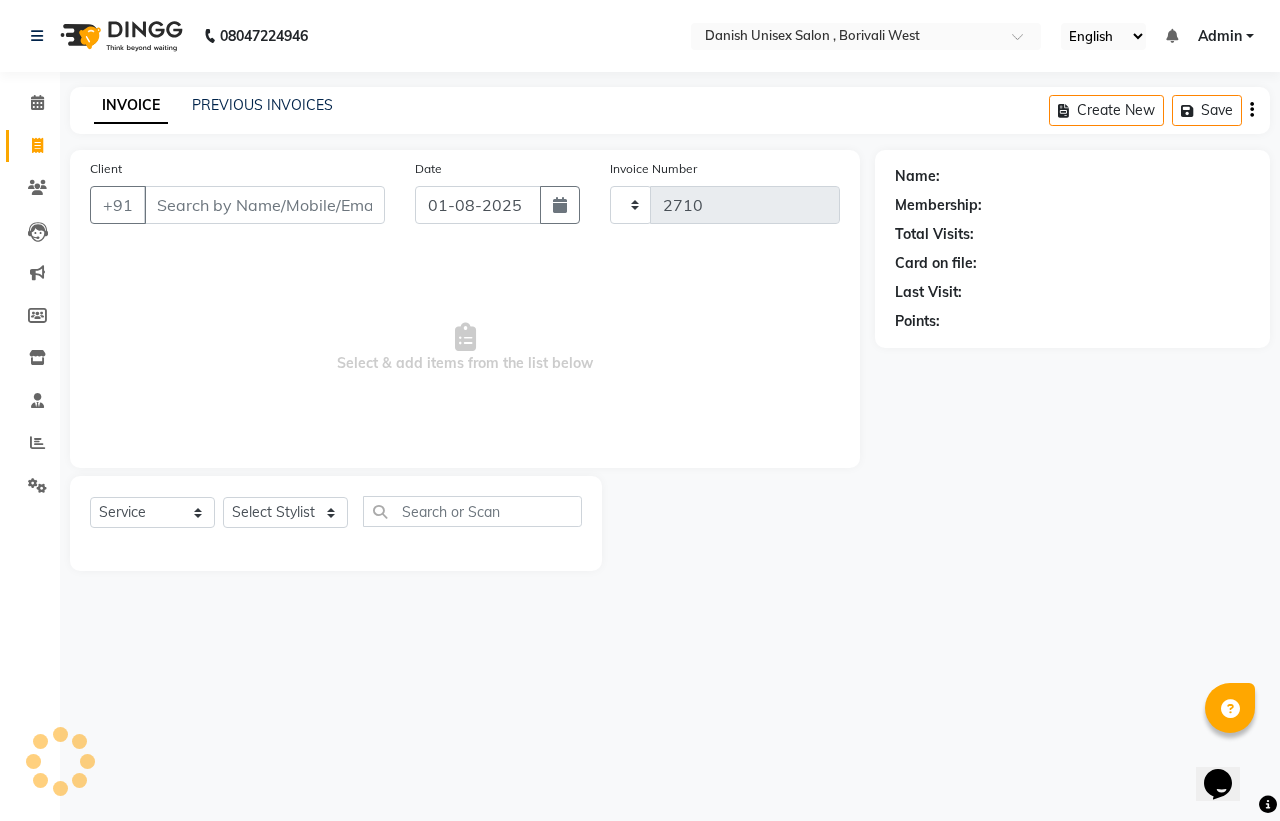 select on "6929" 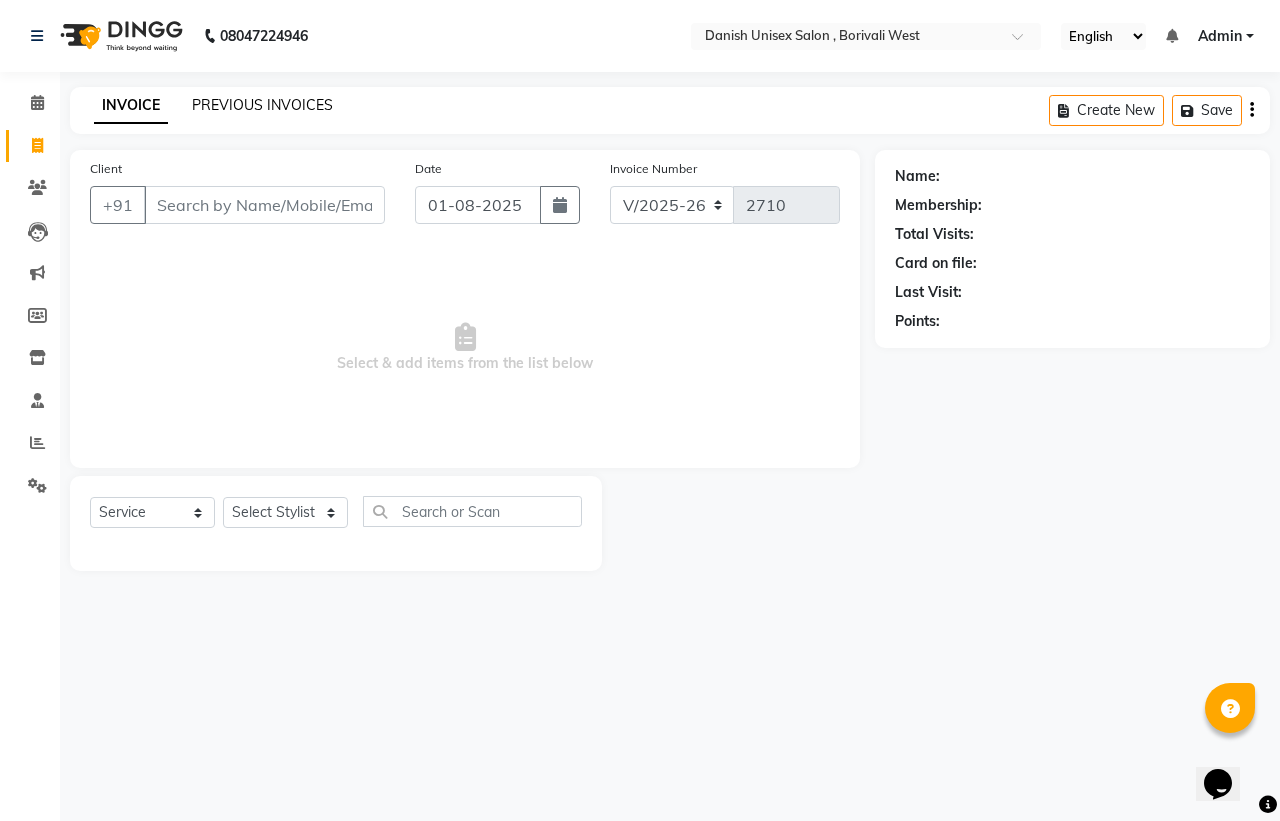 click on "PREVIOUS INVOICES" 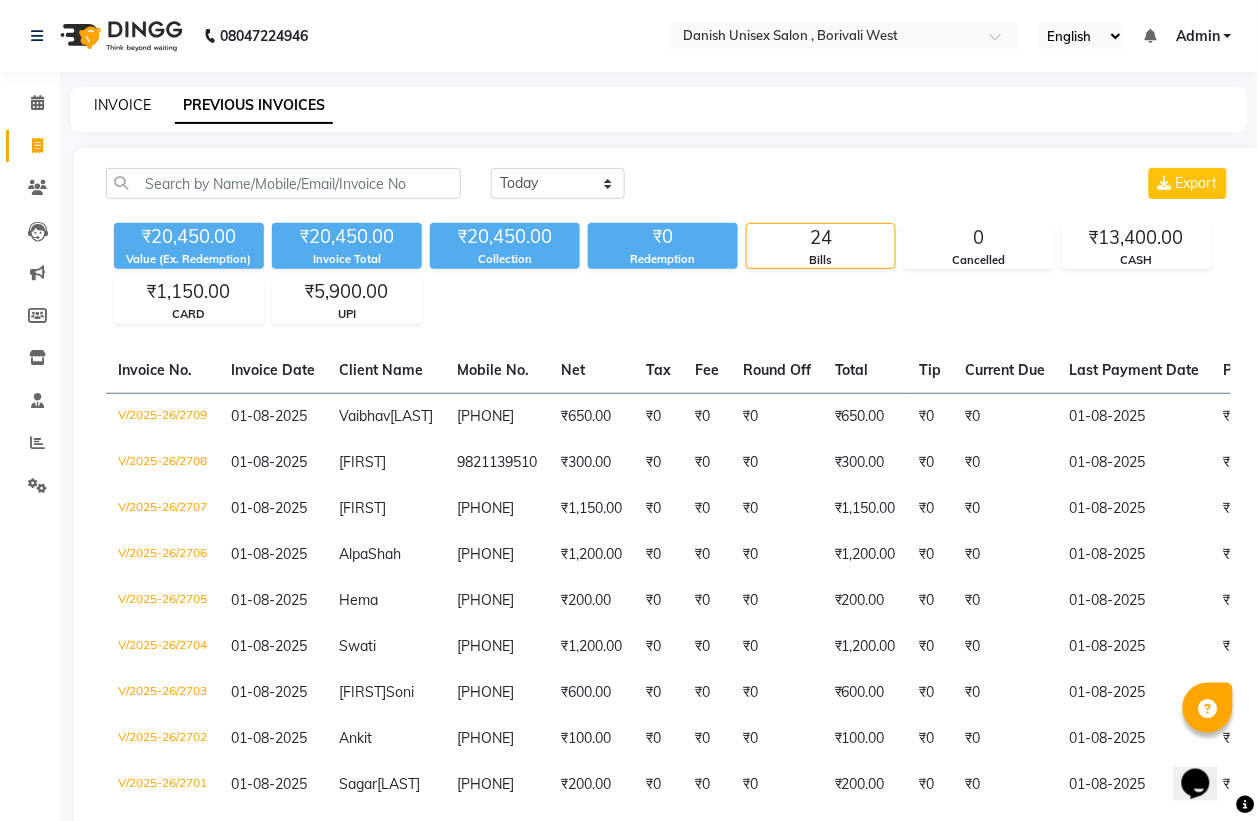 click on "INVOICE" 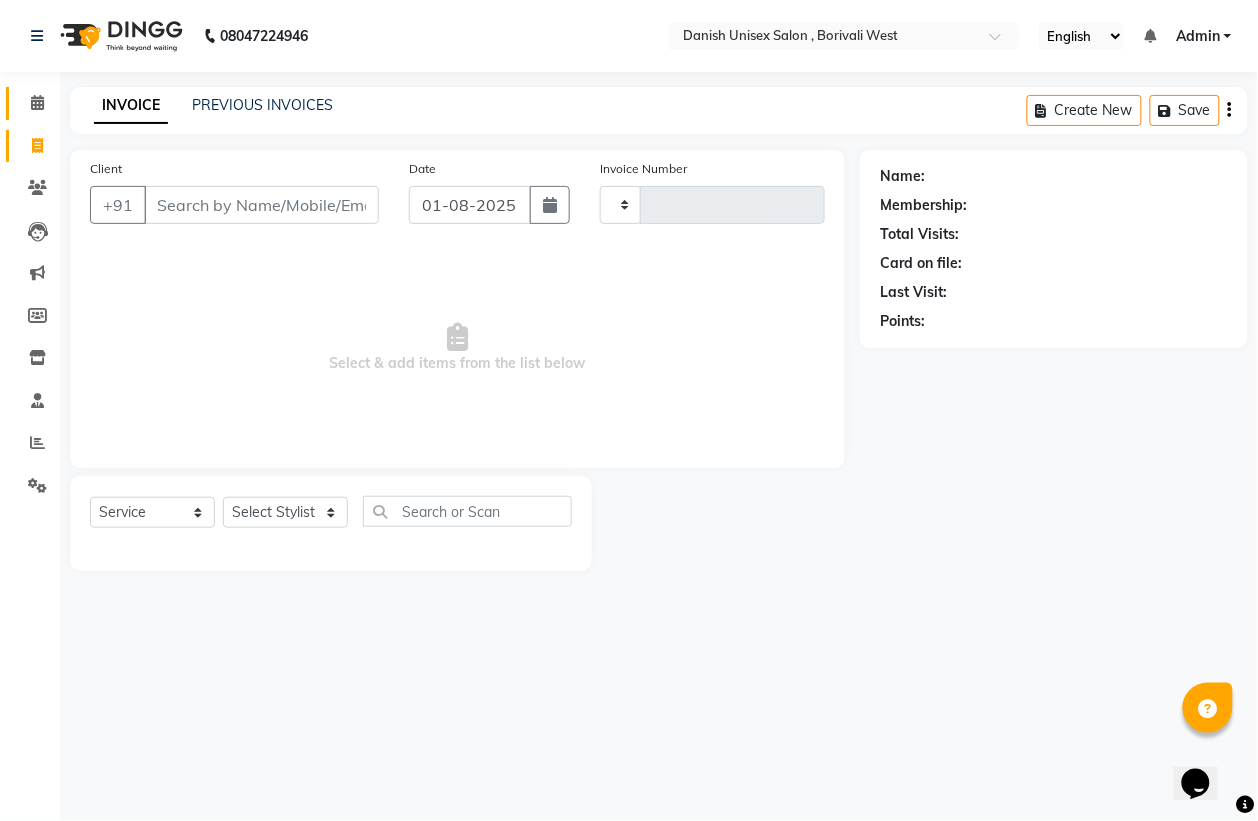 type on "2710" 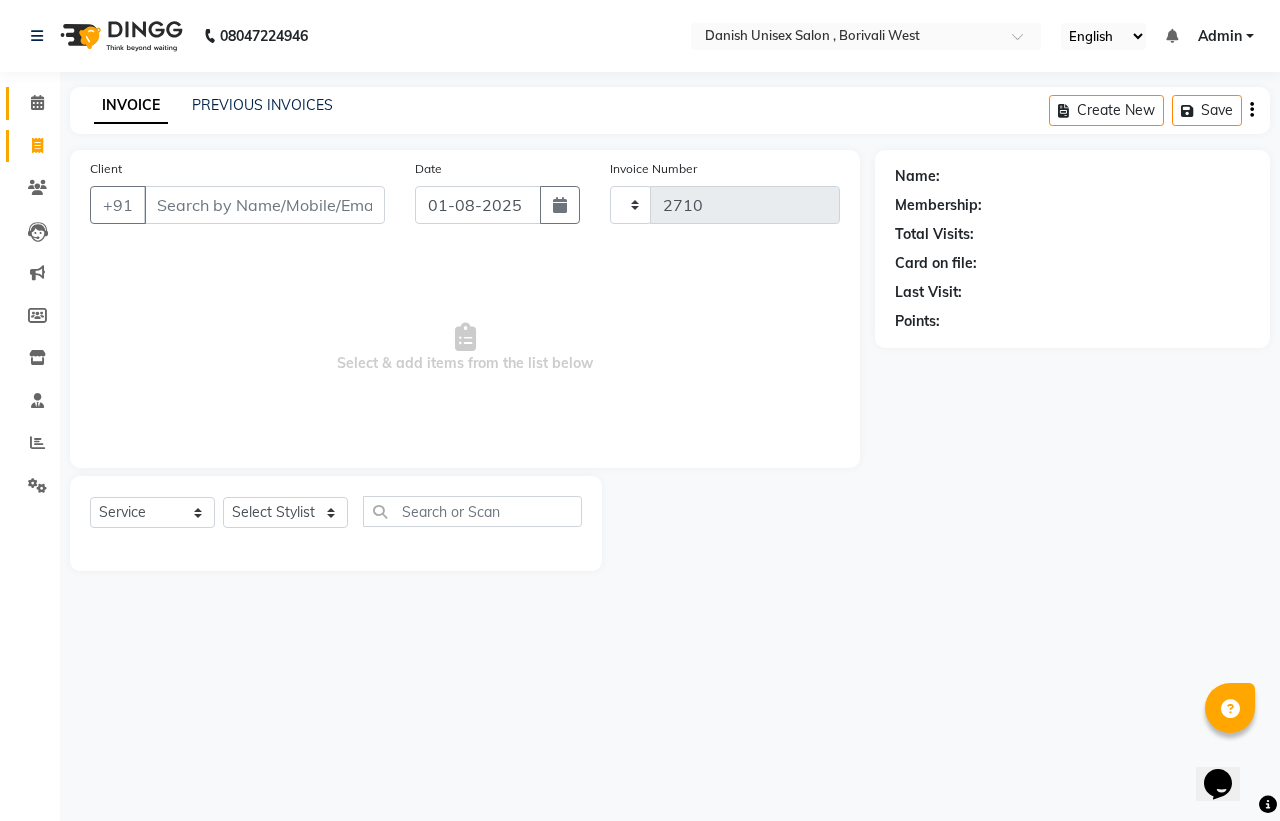 select on "6929" 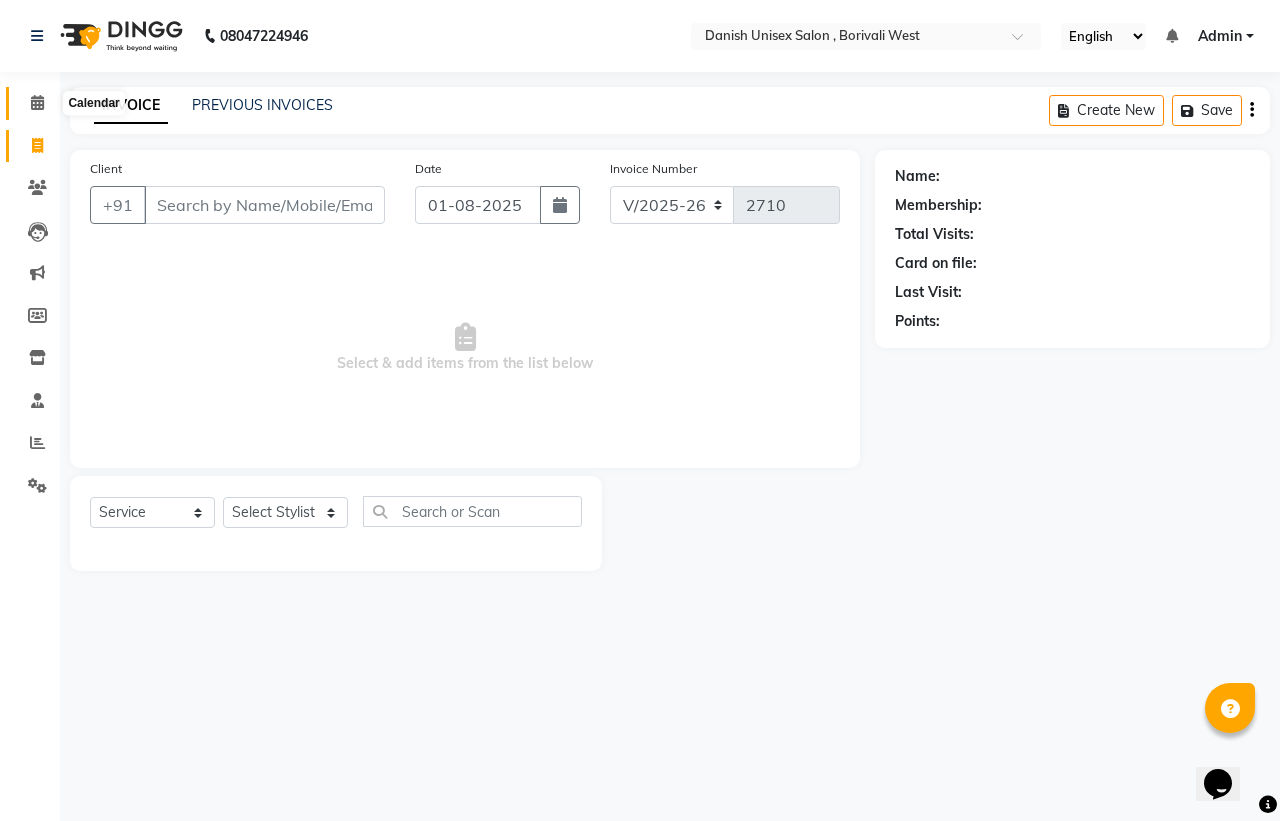 click 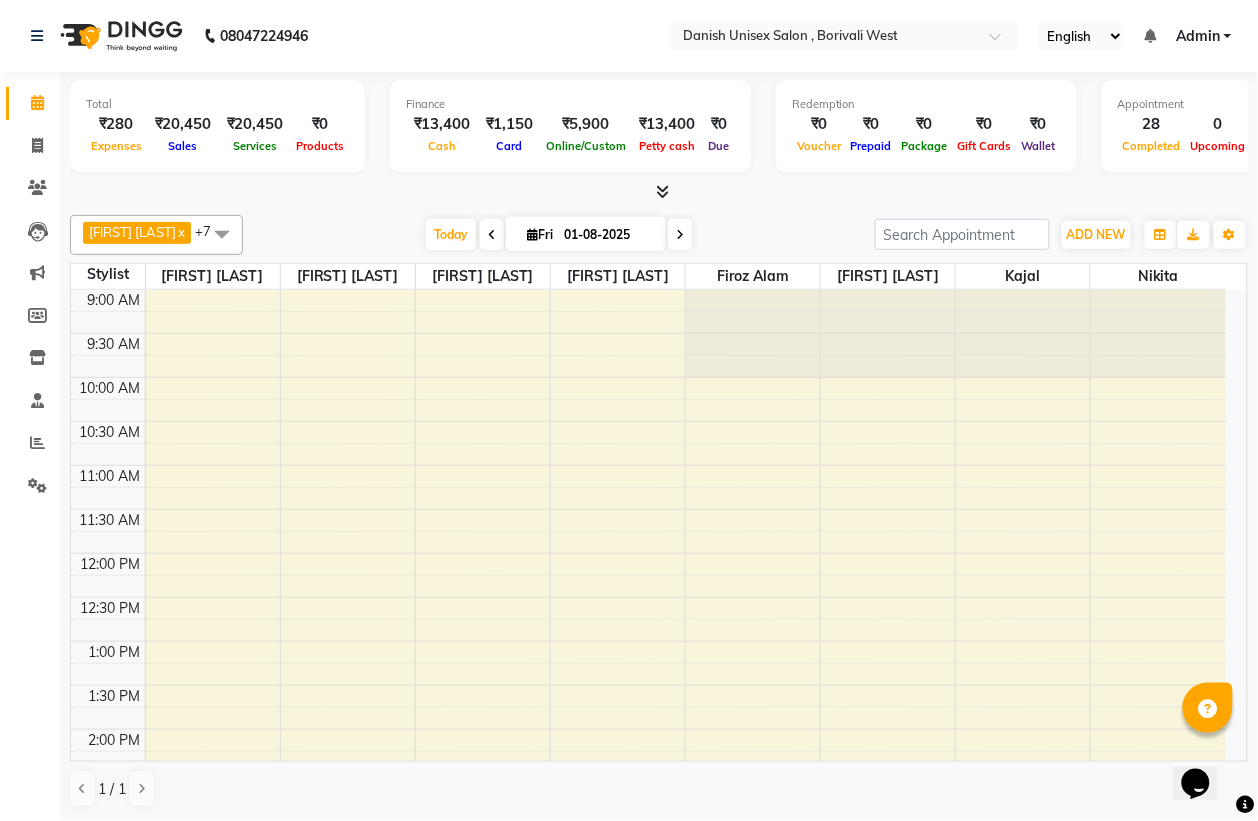 scroll, scrollTop: 0, scrollLeft: 0, axis: both 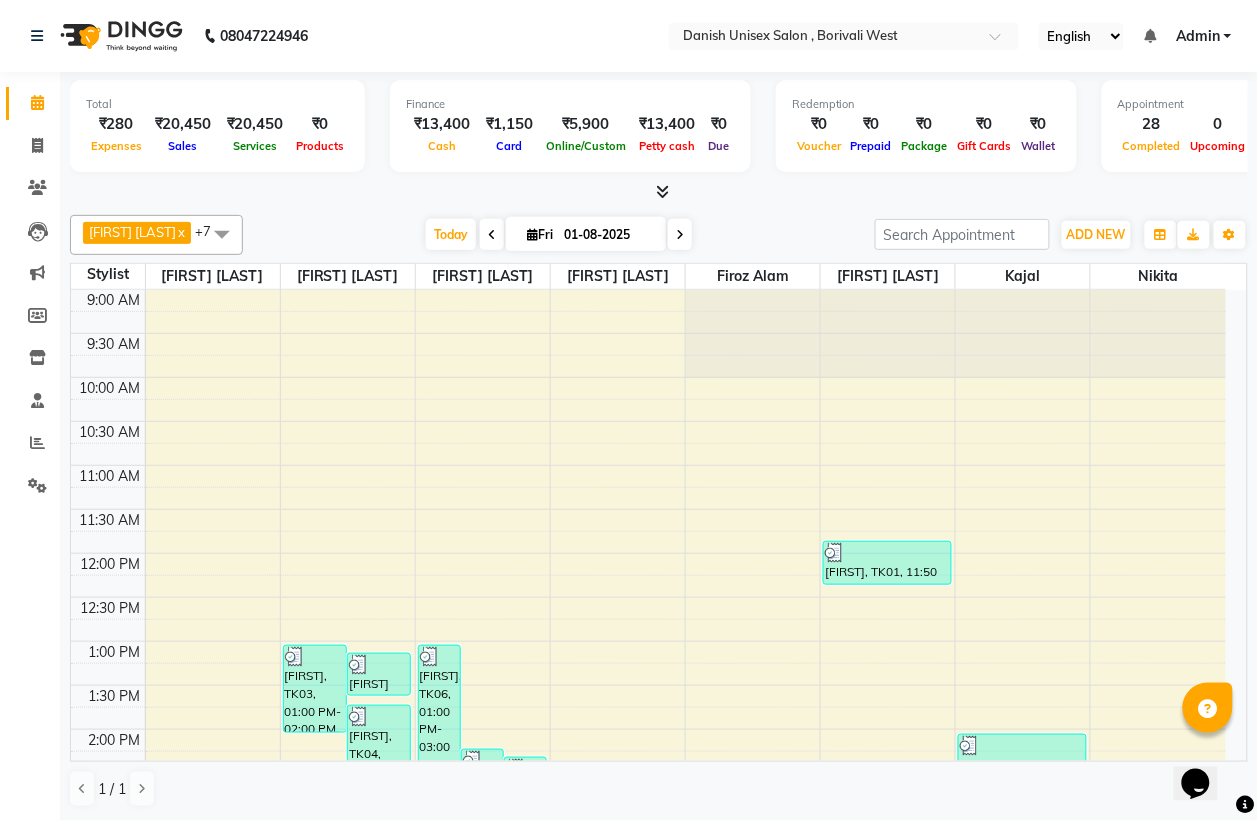 drag, startPoint x: 158, startPoint y: 328, endPoint x: 166, endPoint y: 317, distance: 13.601471 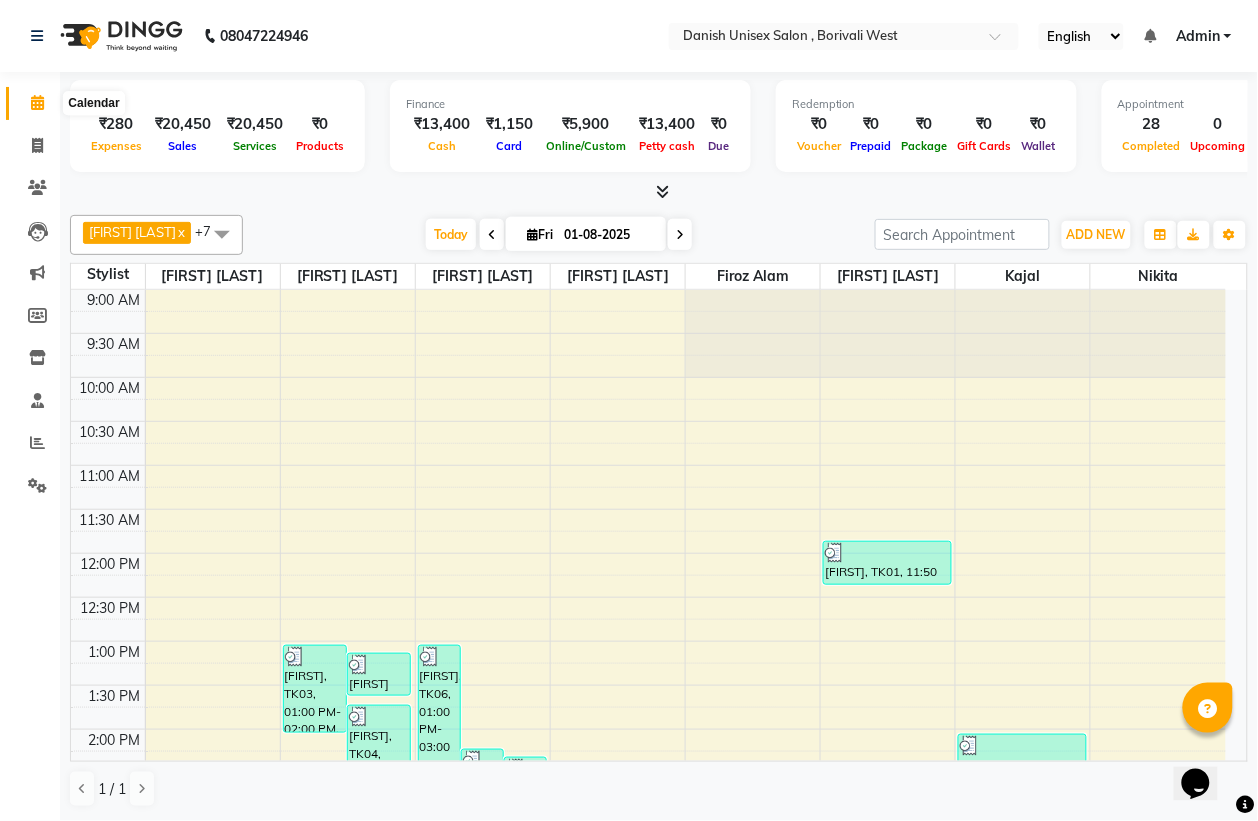 click 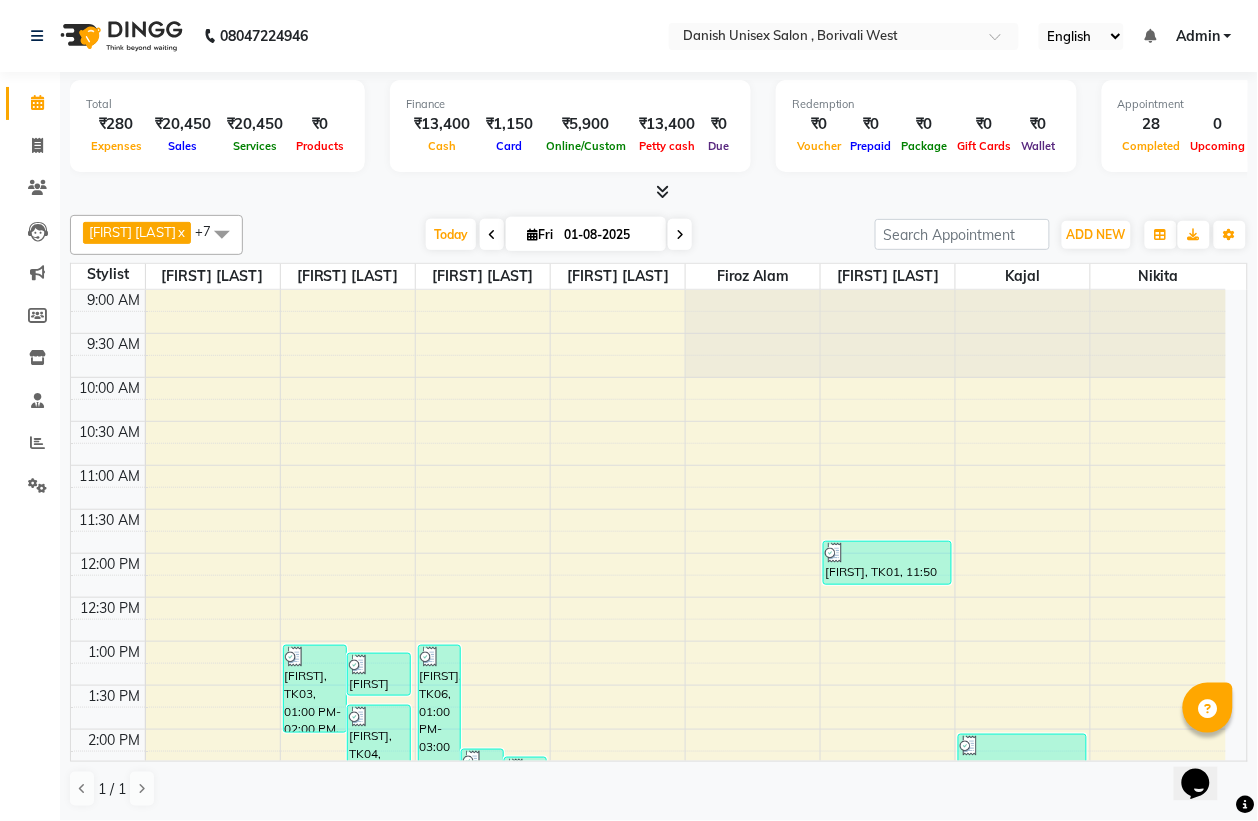click 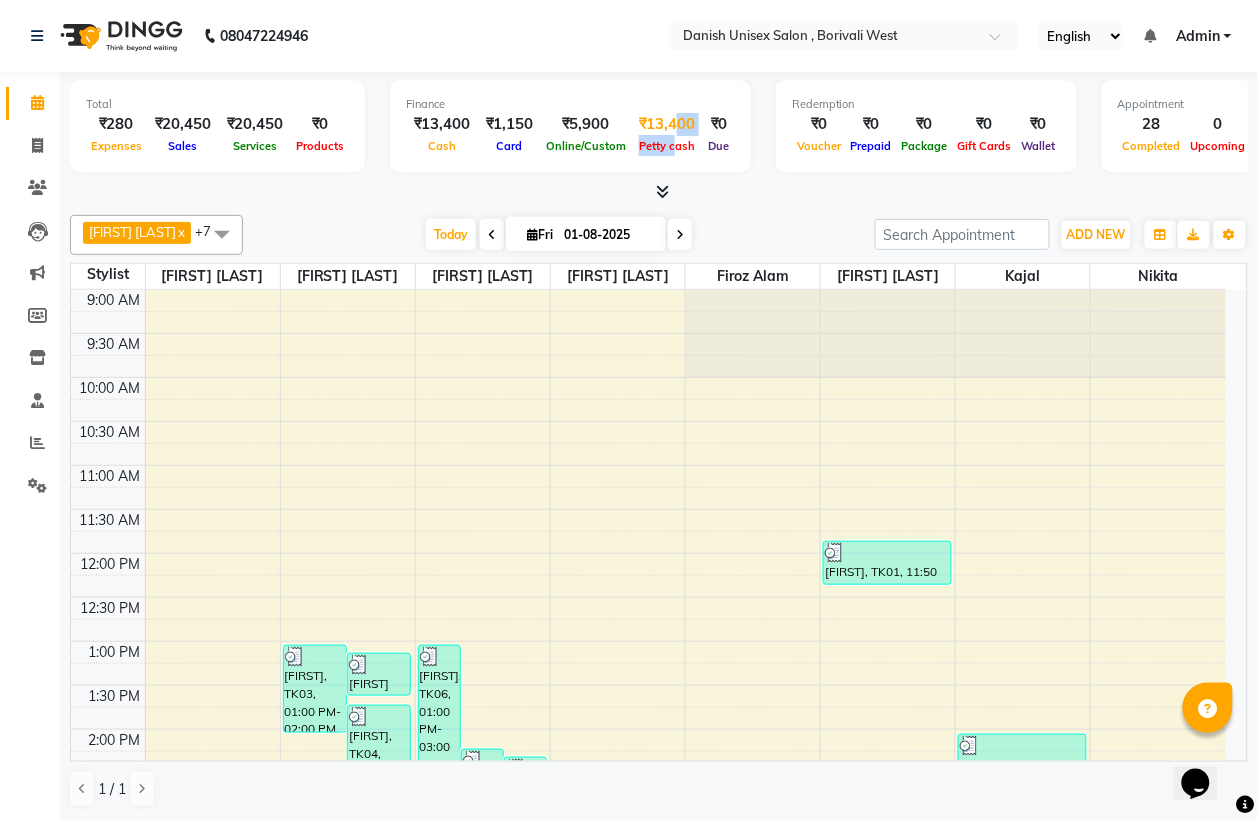 click on "₹13,400 Petty cash" at bounding box center (667, 135) 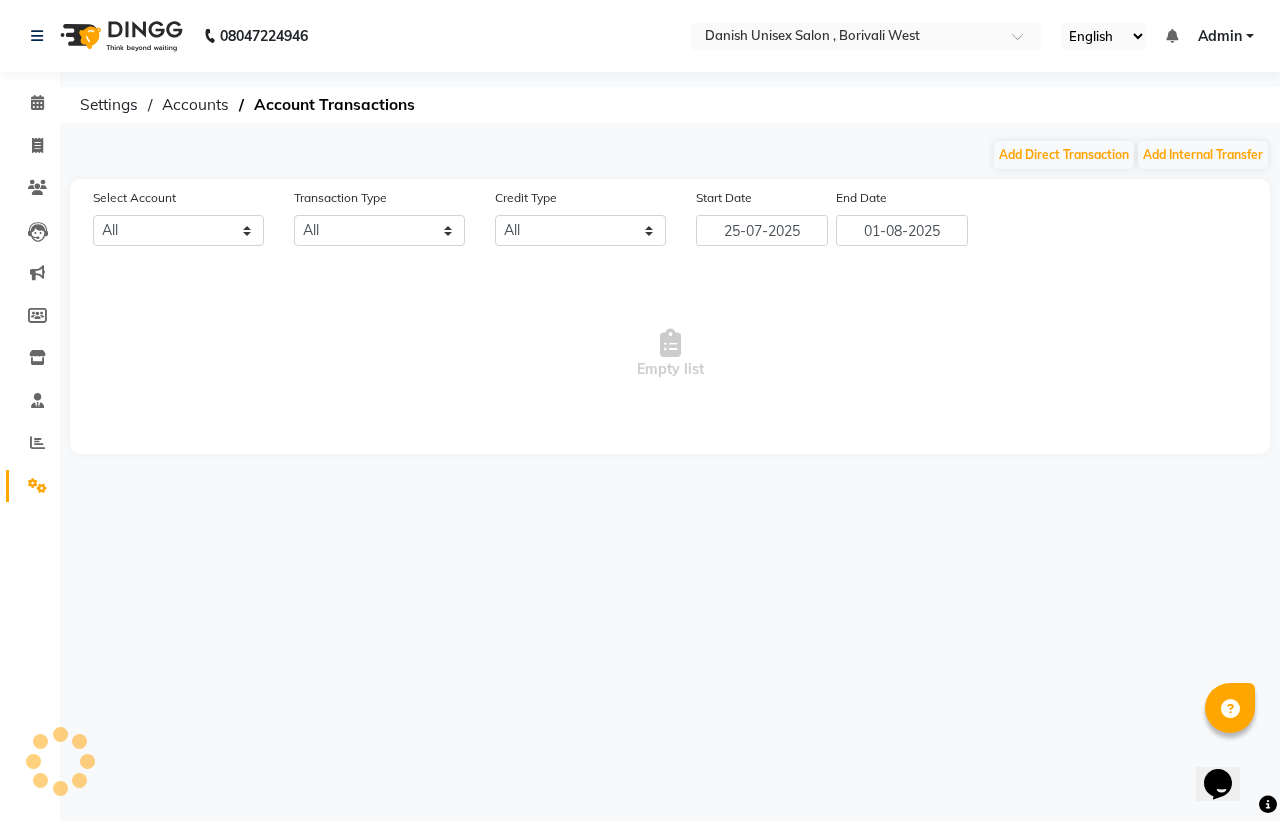 select on "5994" 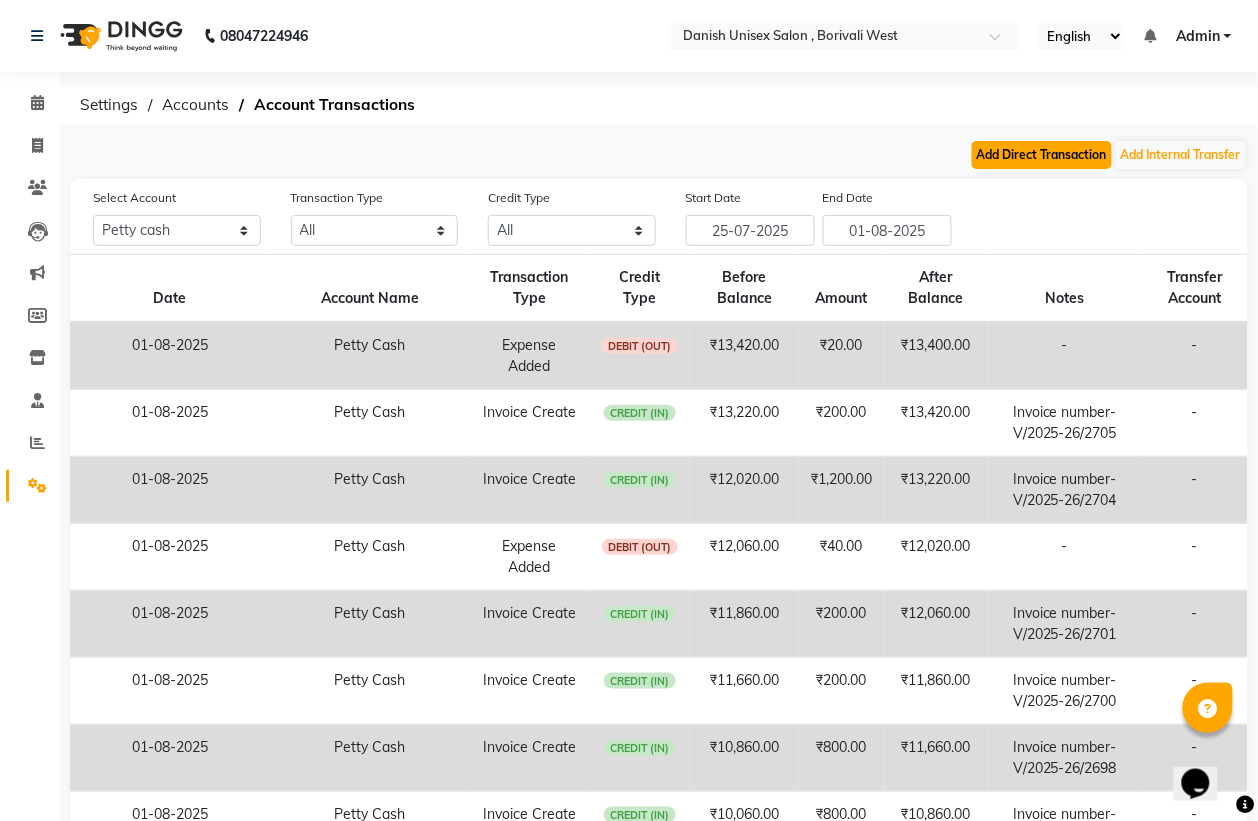 click on "Add Direct Transaction" 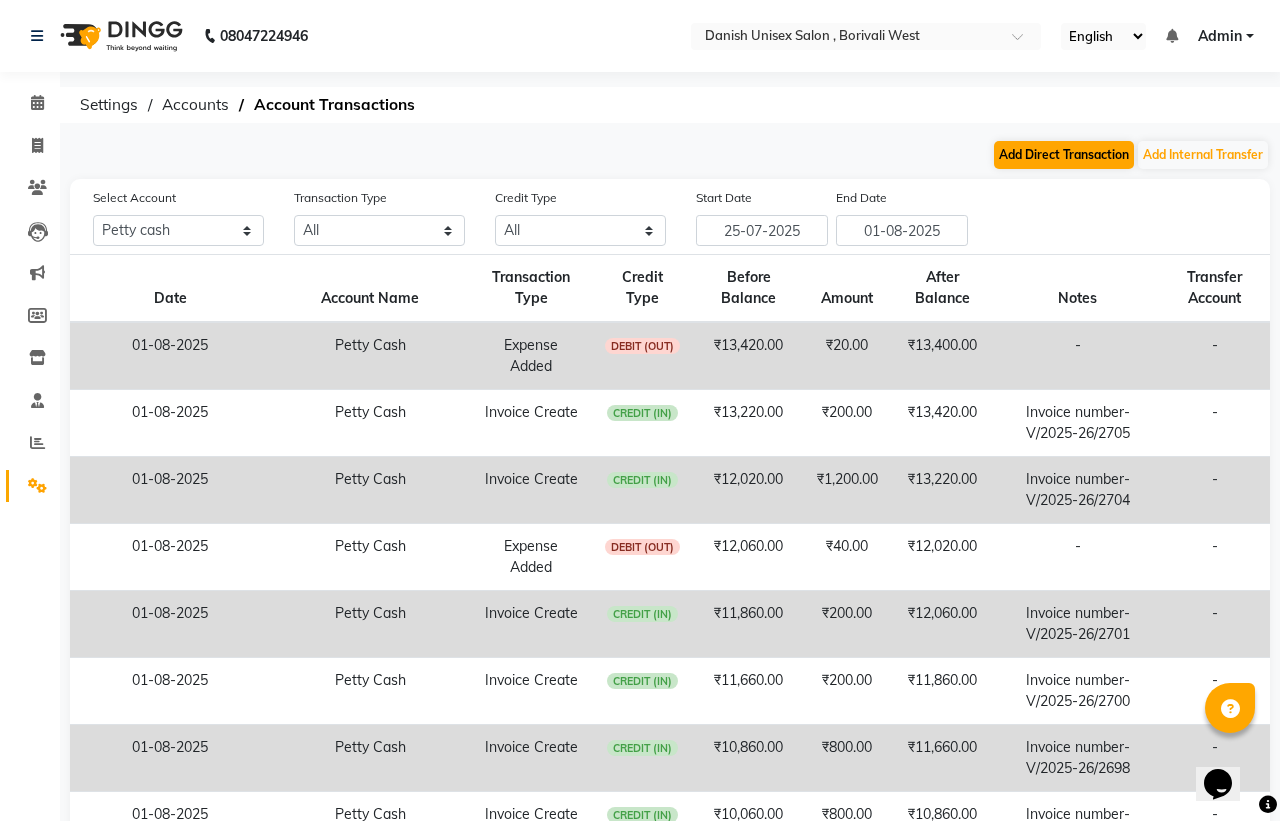 select on "direct" 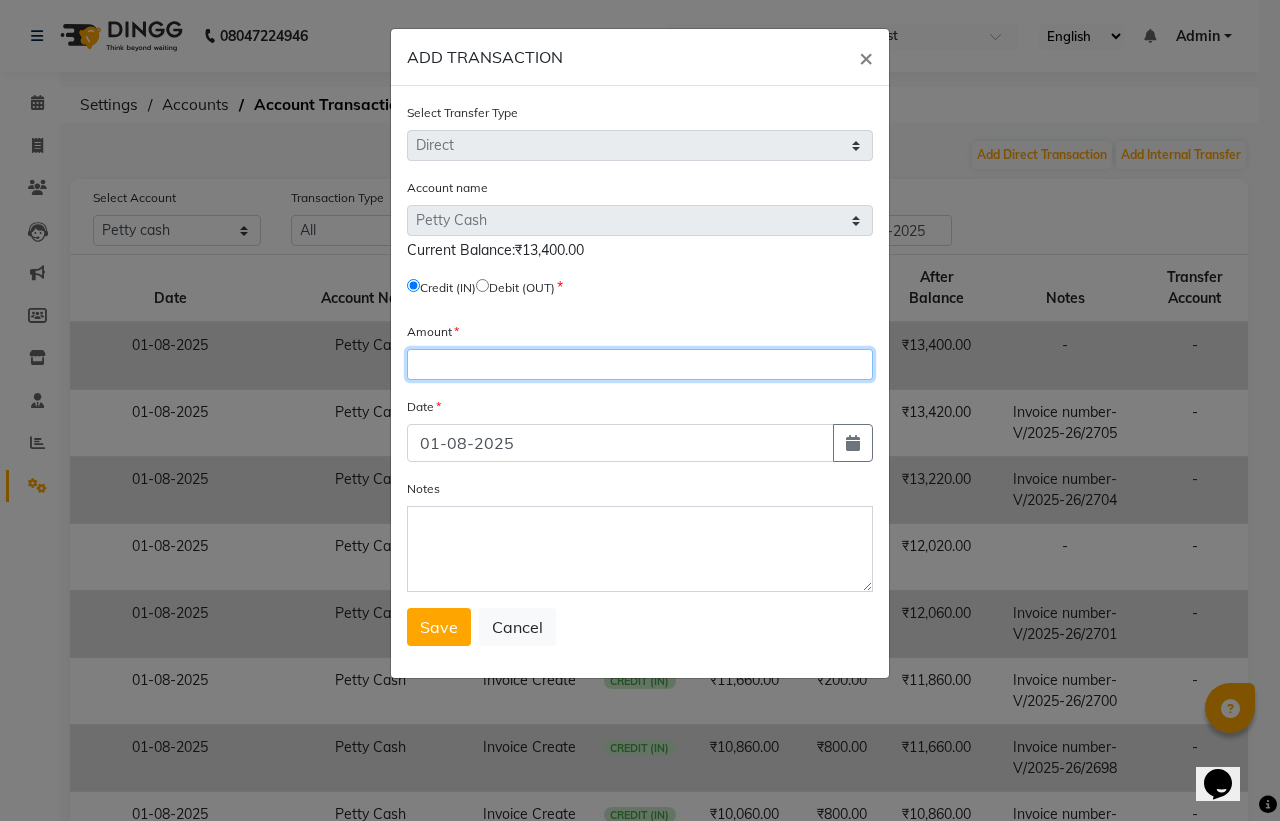 click 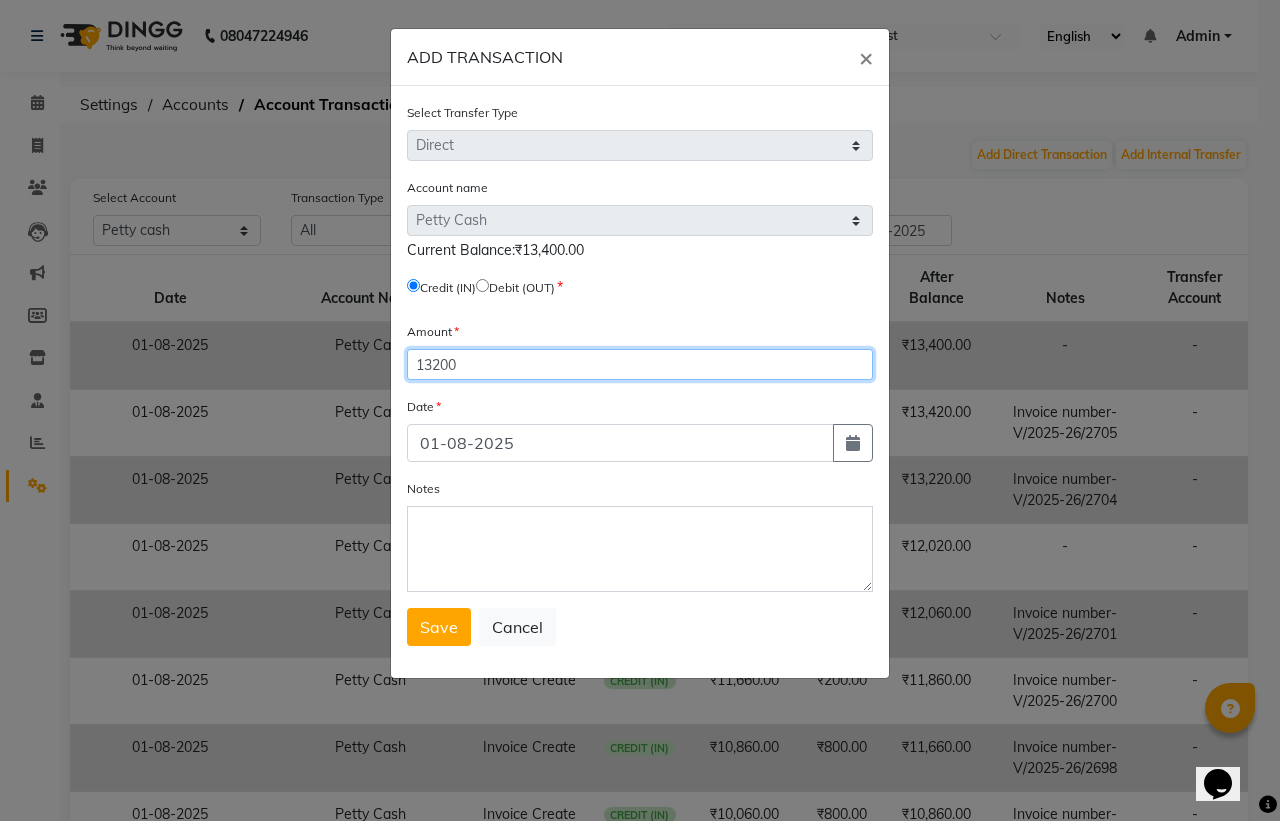 type on "13200" 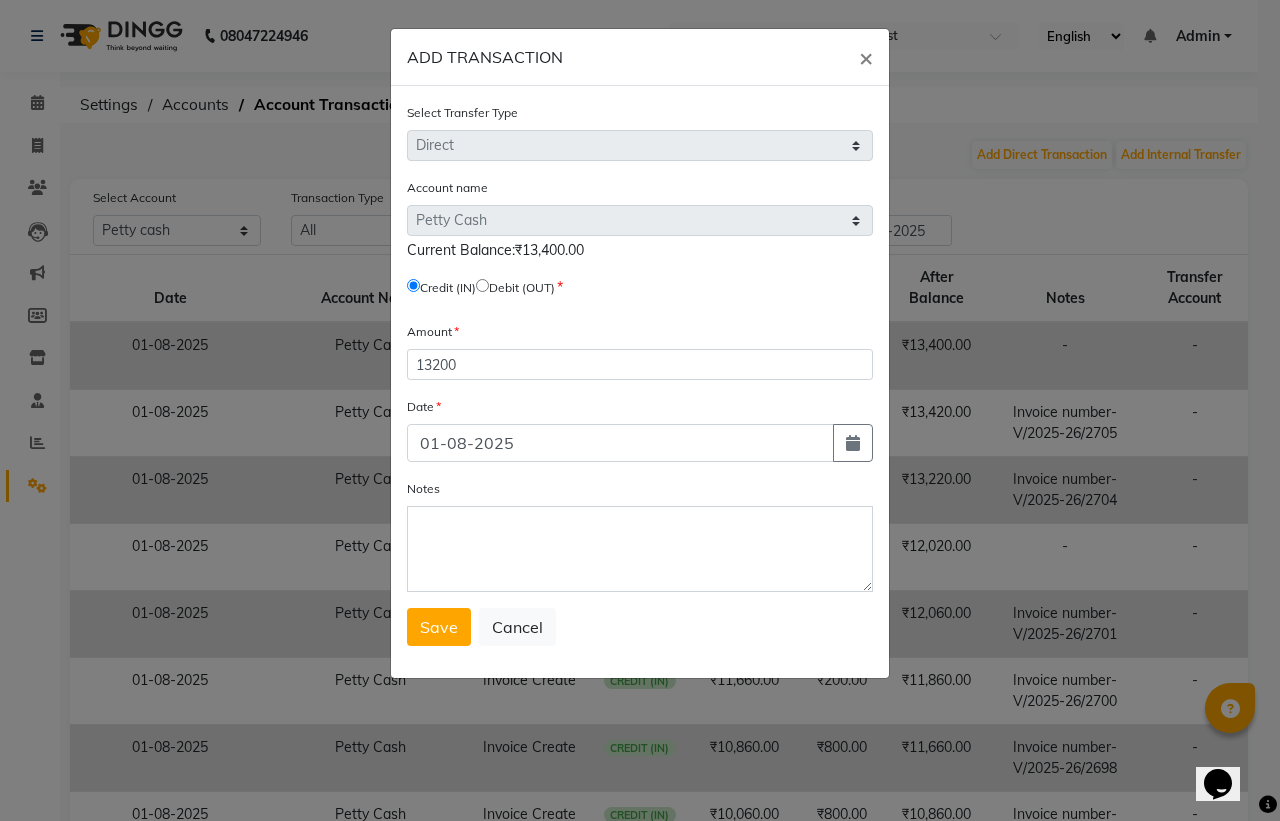 click 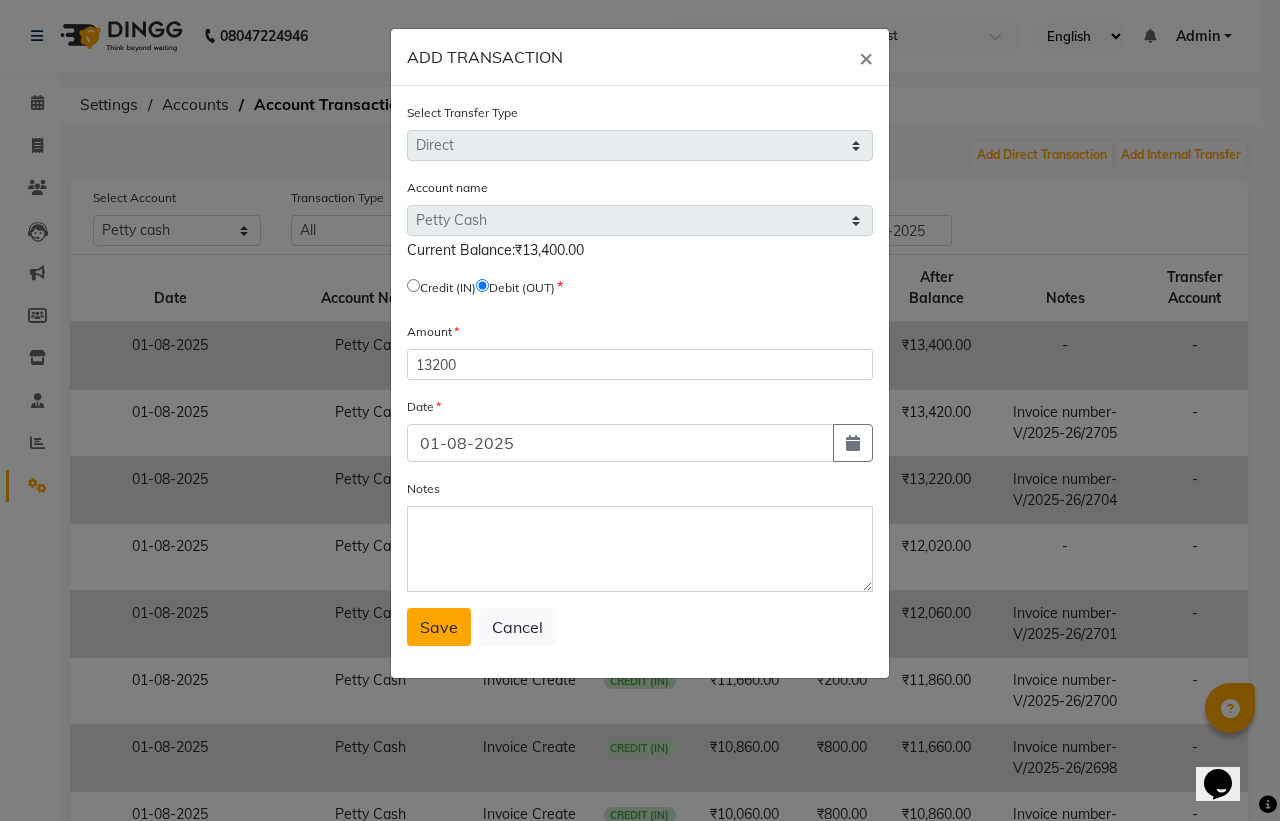 click on "Save" at bounding box center [439, 627] 